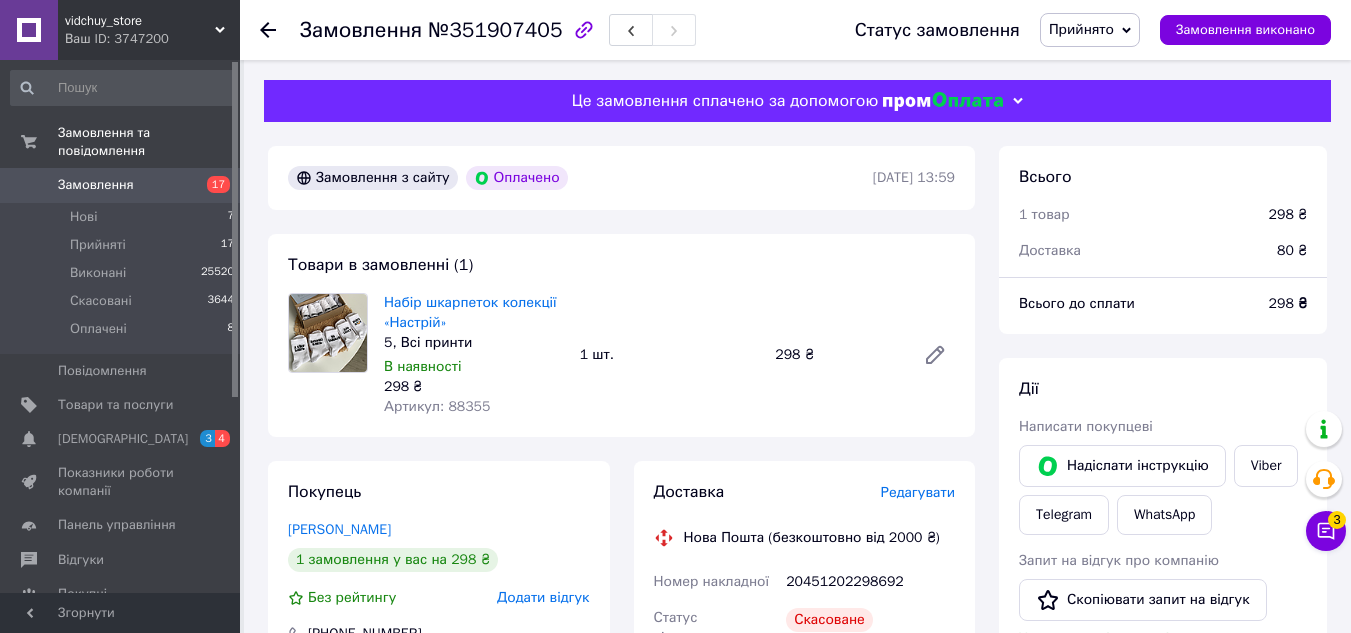 scroll, scrollTop: 330, scrollLeft: 0, axis: vertical 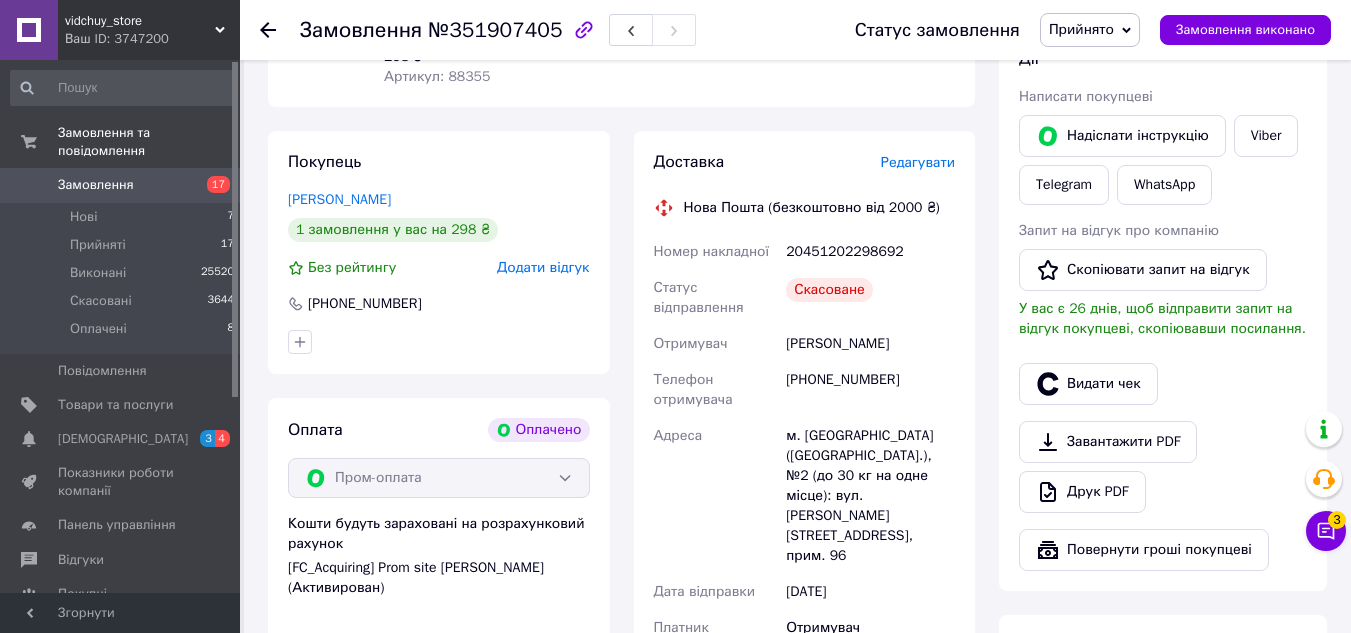 click 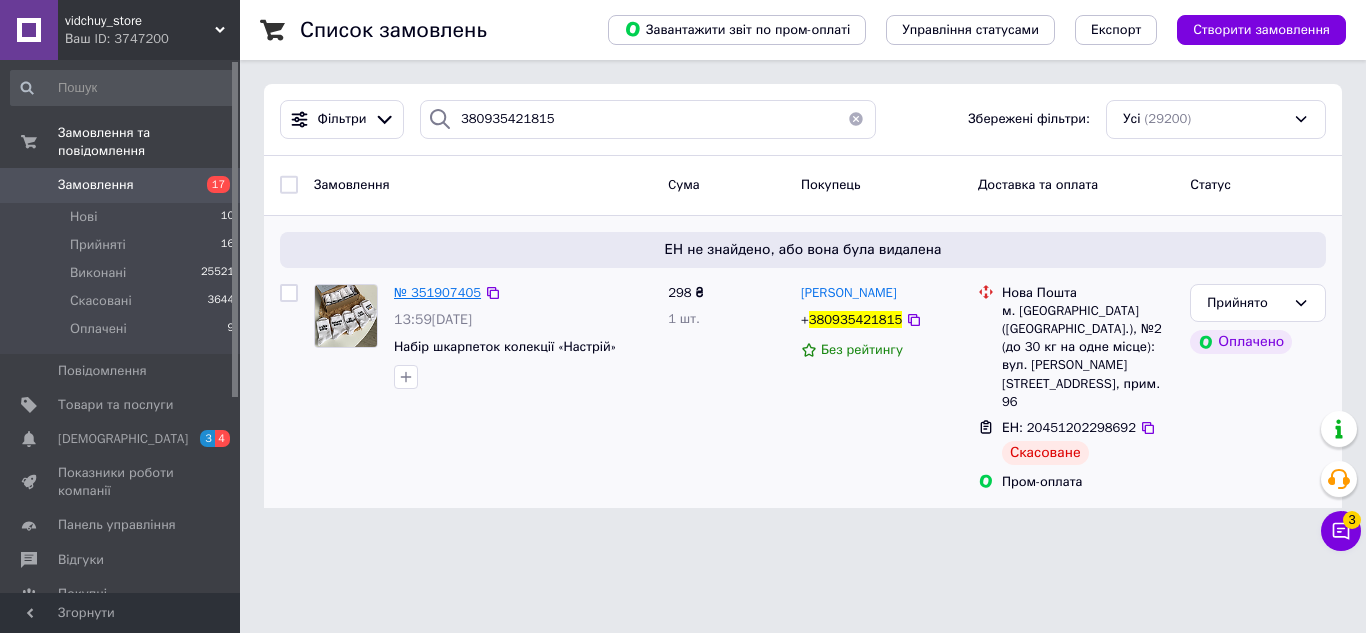 click on "№ 351907405" at bounding box center (437, 292) 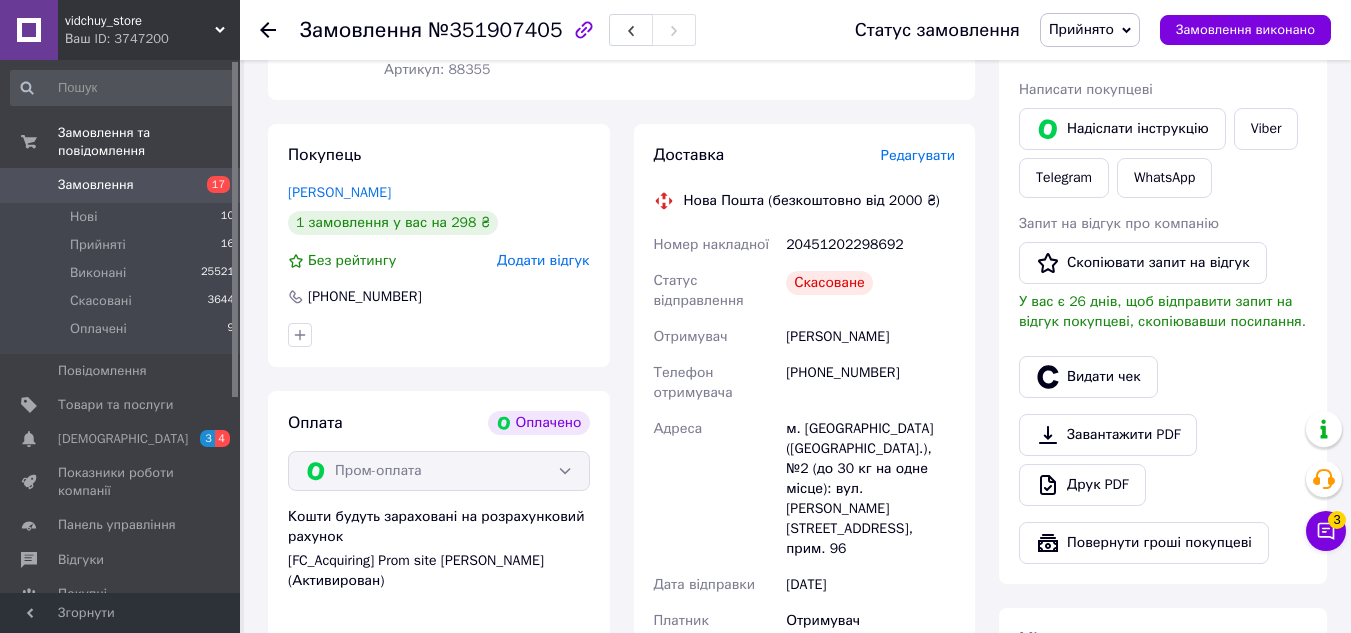 scroll, scrollTop: 300, scrollLeft: 0, axis: vertical 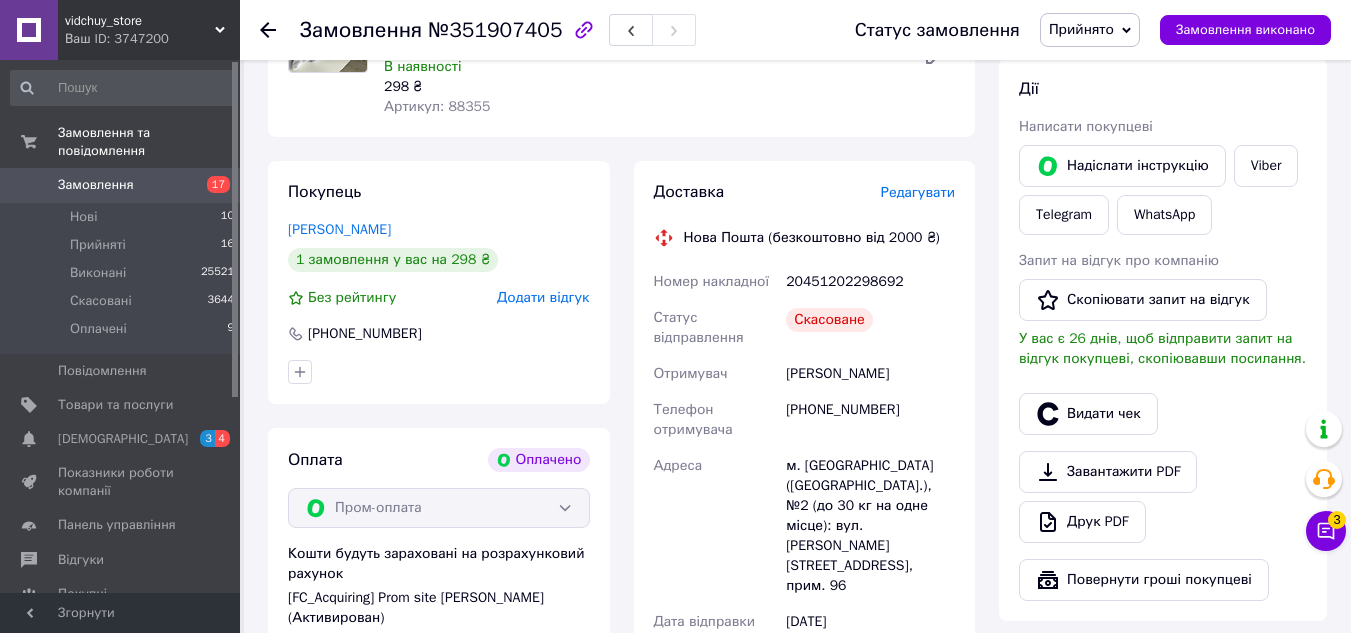 click at bounding box center (280, 30) 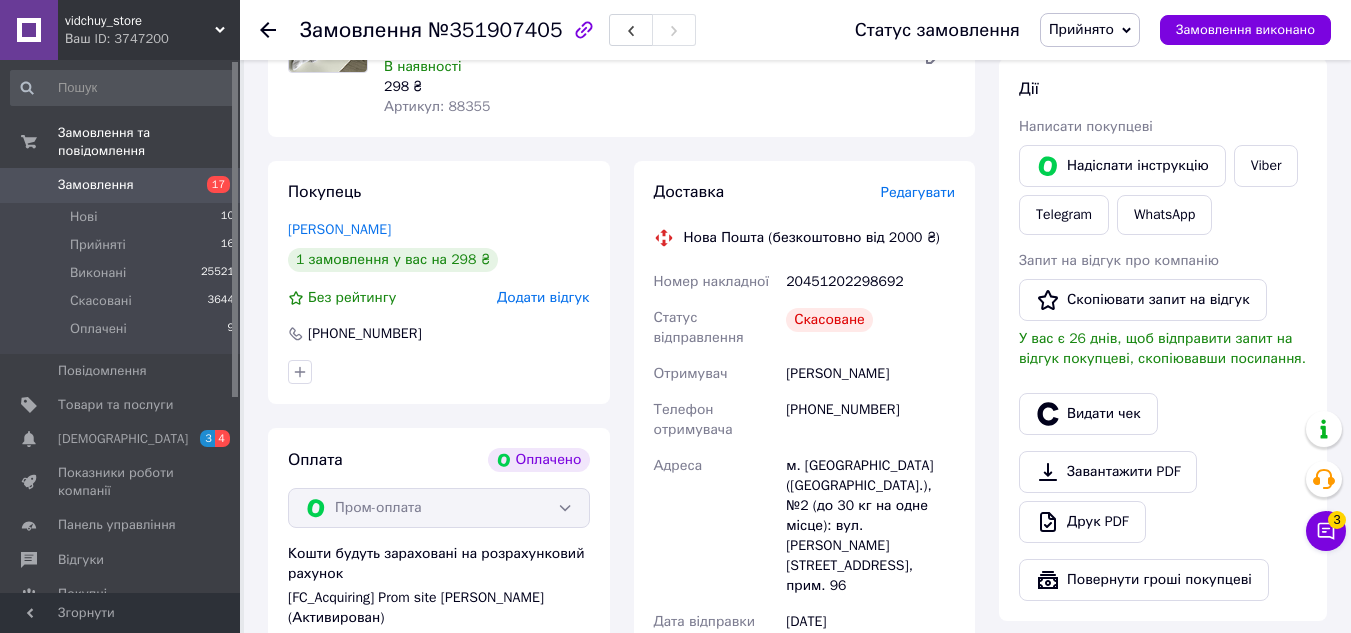 click at bounding box center (268, 30) 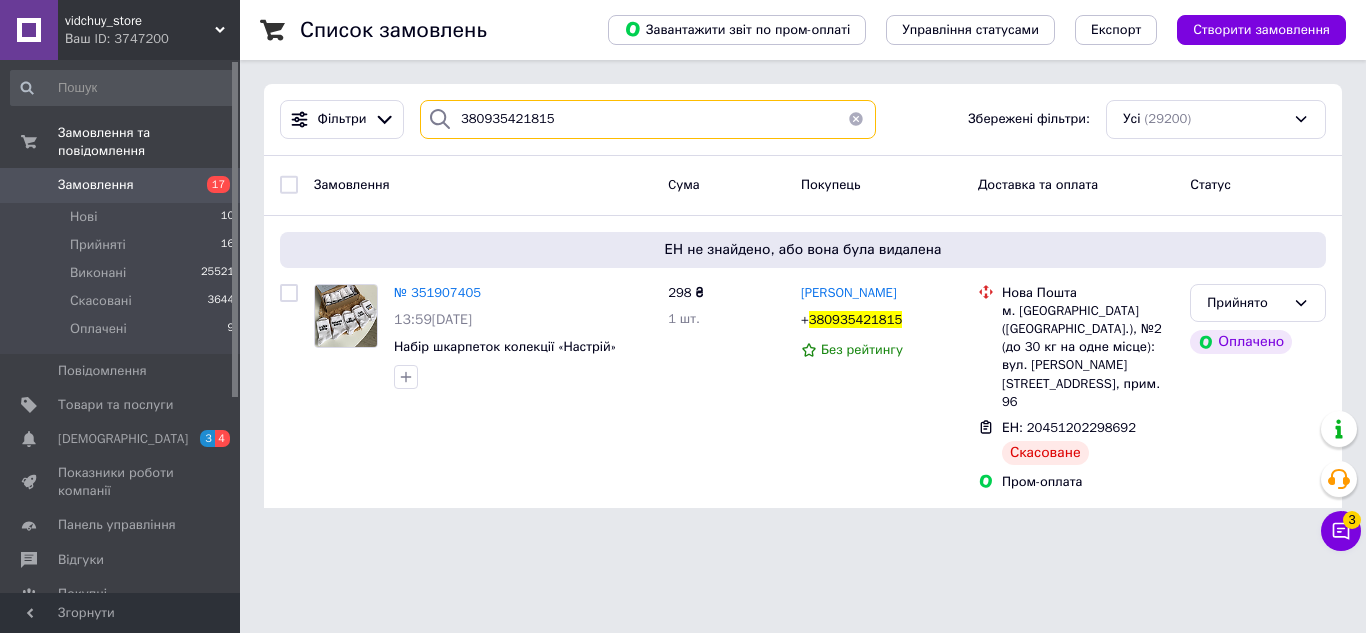 click on "380935421815" at bounding box center (648, 119) 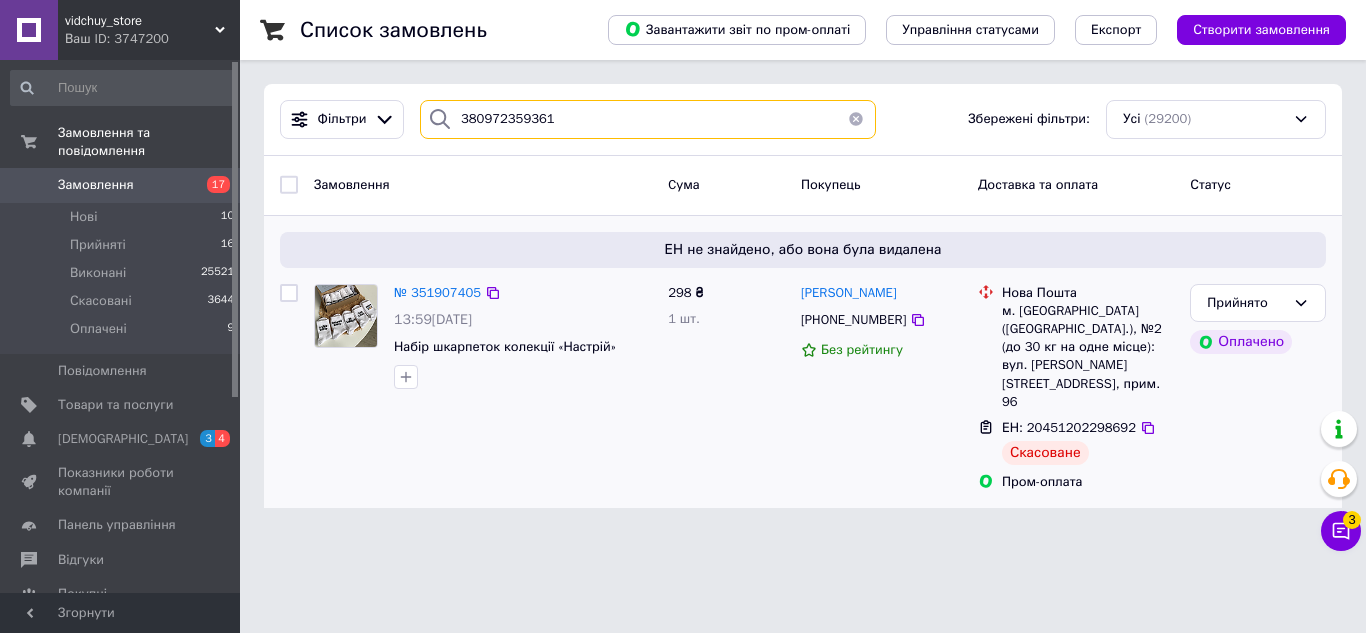 type on "380972359361" 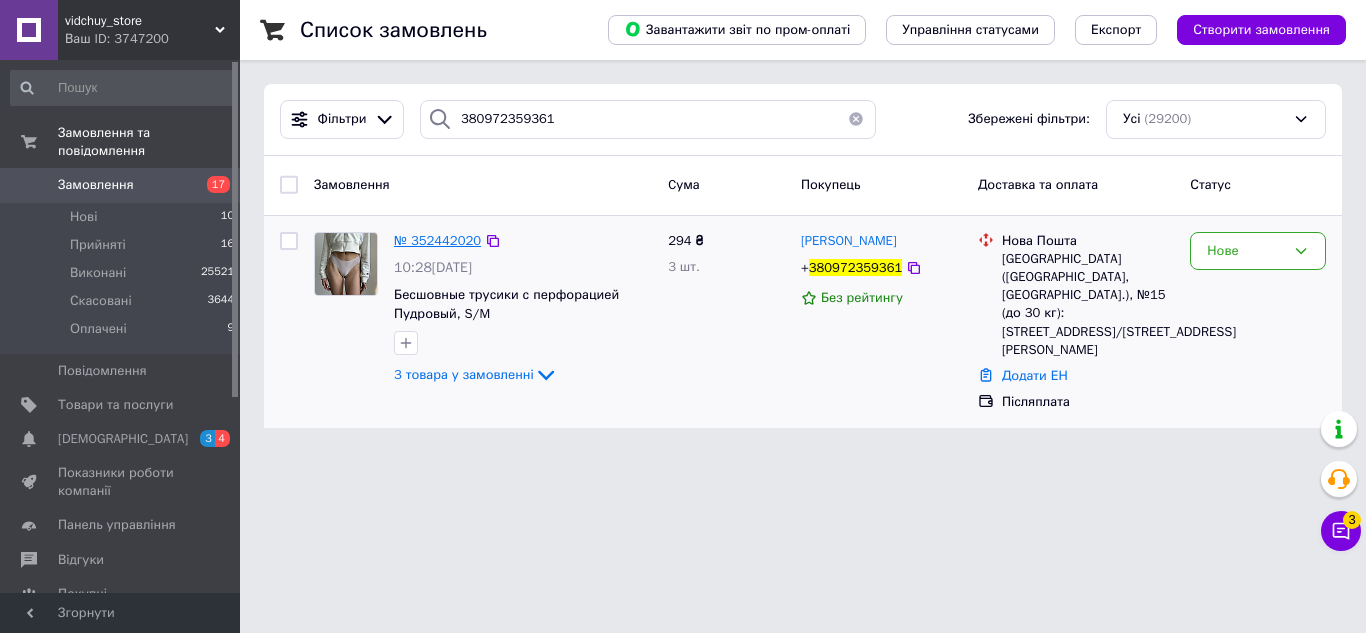 click on "№ 352442020" at bounding box center (437, 240) 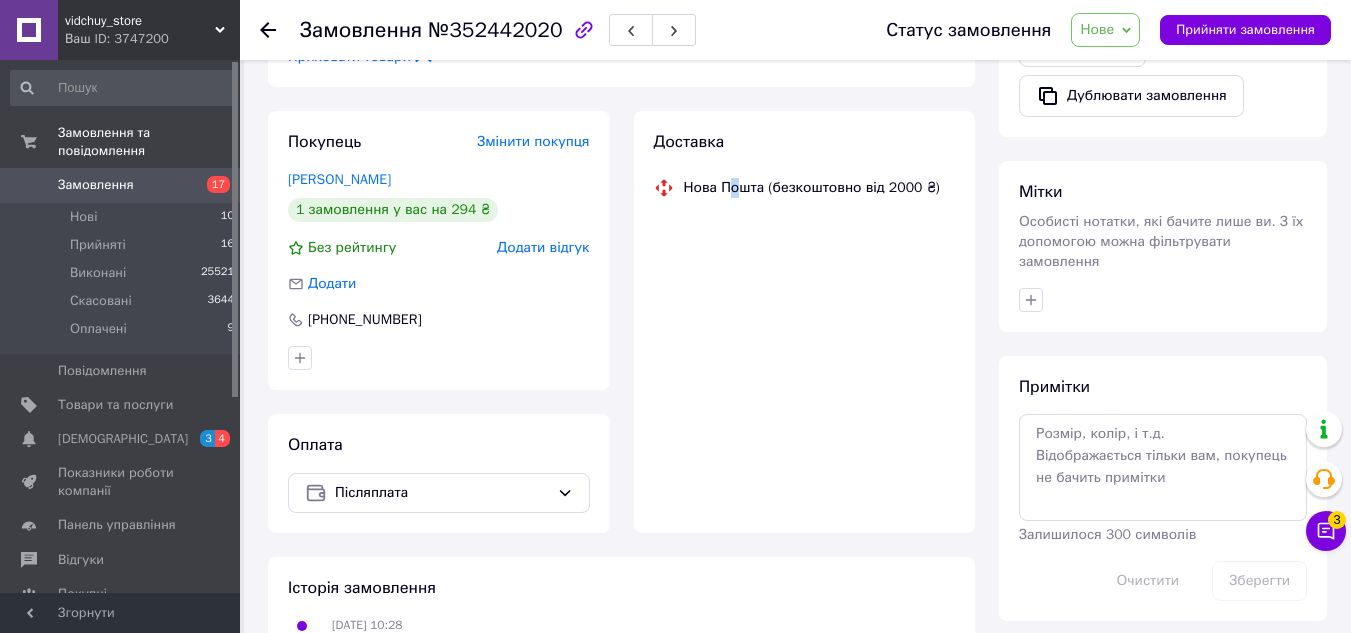 click on "Доставка Нова Пошта (безкоштовно від 2000 ₴)" at bounding box center [805, 322] 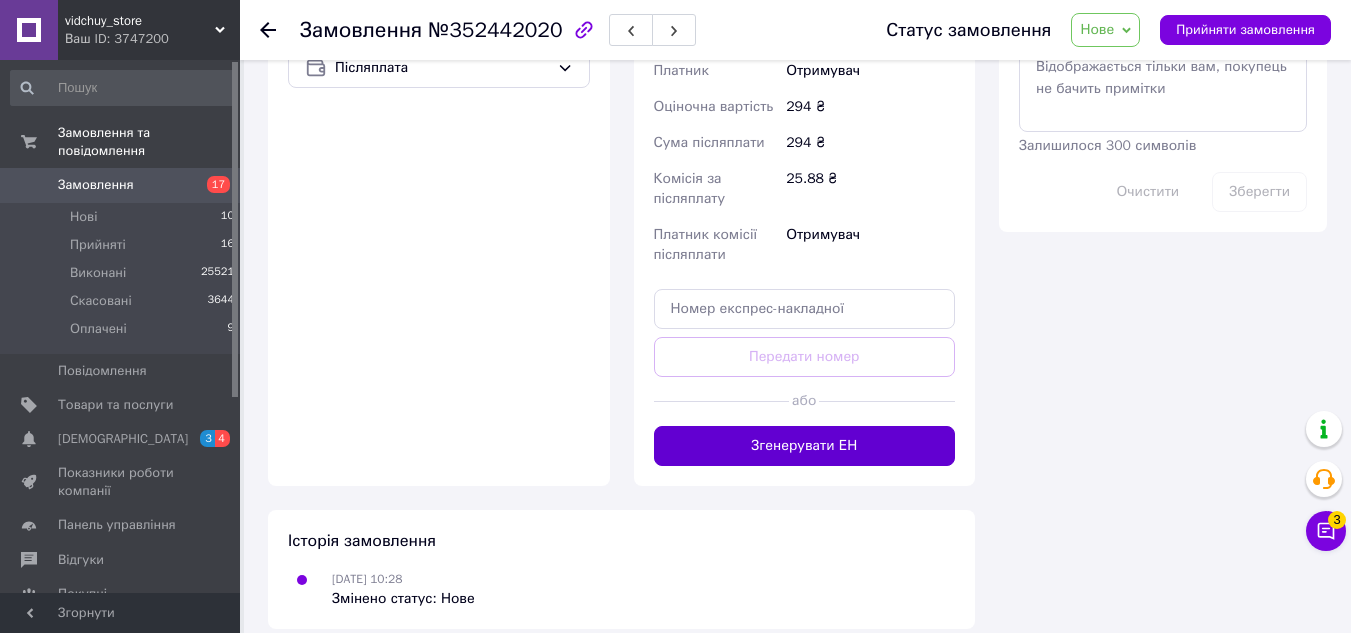 click on "Згенерувати ЕН" at bounding box center [805, 446] 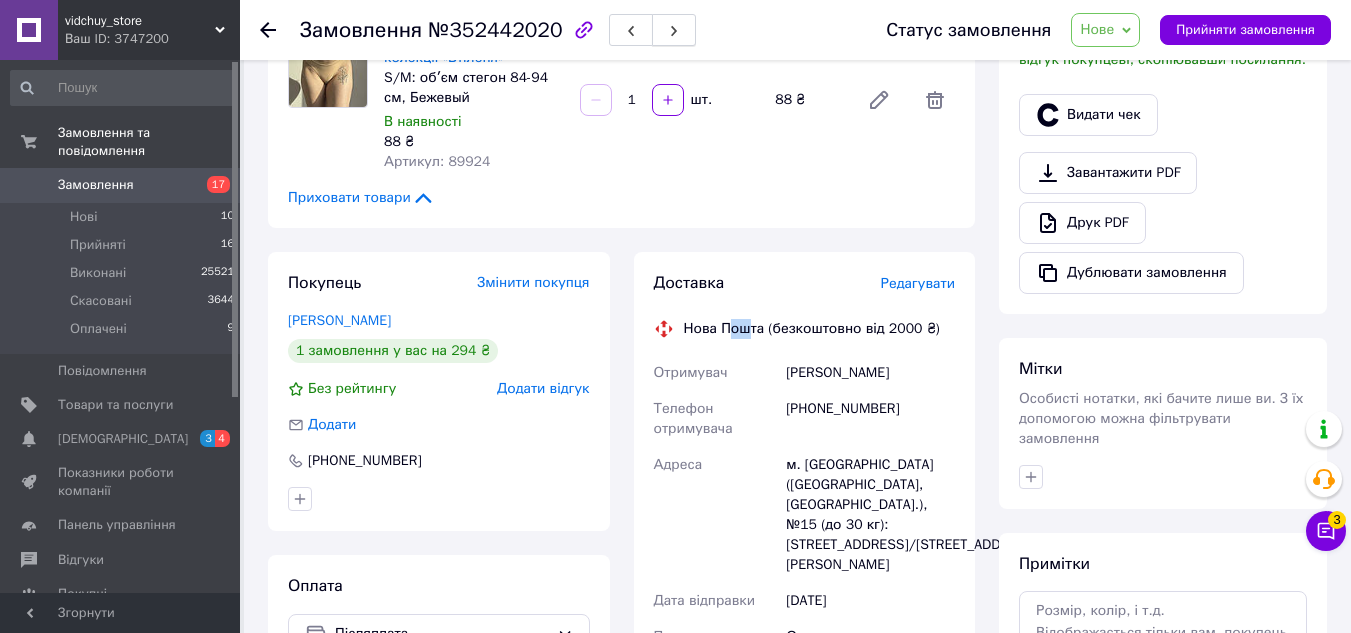 scroll, scrollTop: 489, scrollLeft: 0, axis: vertical 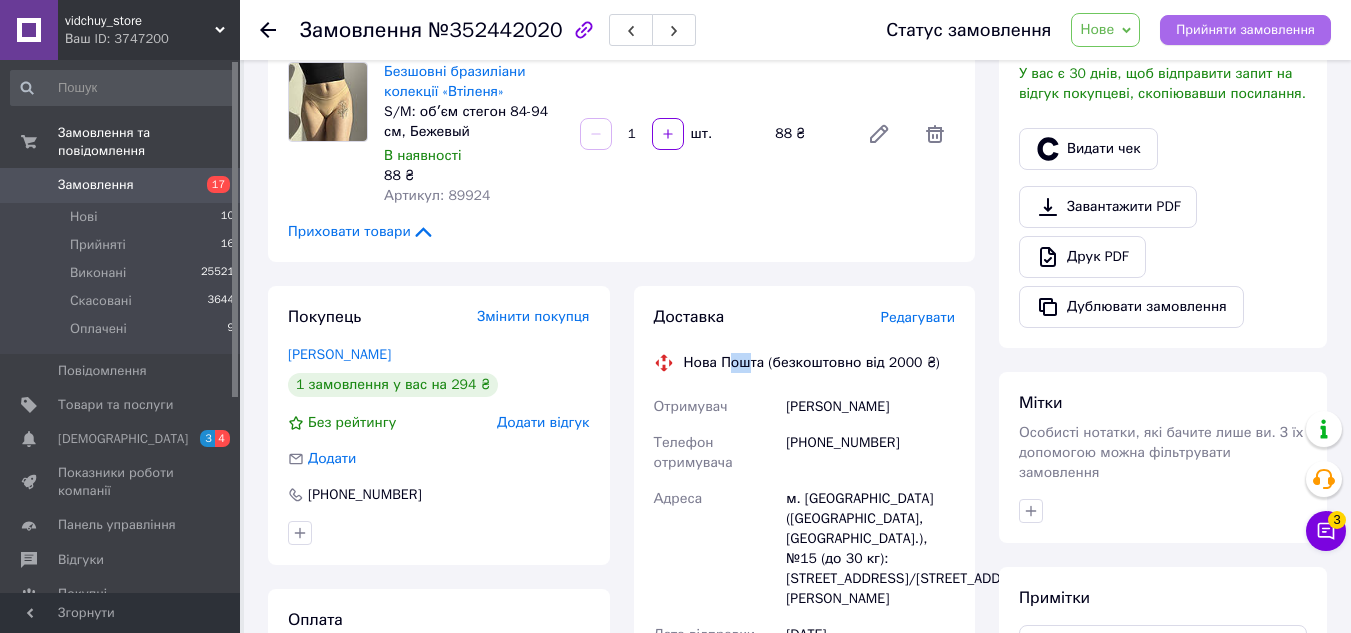 click on "Прийняти замовлення" at bounding box center [1245, 30] 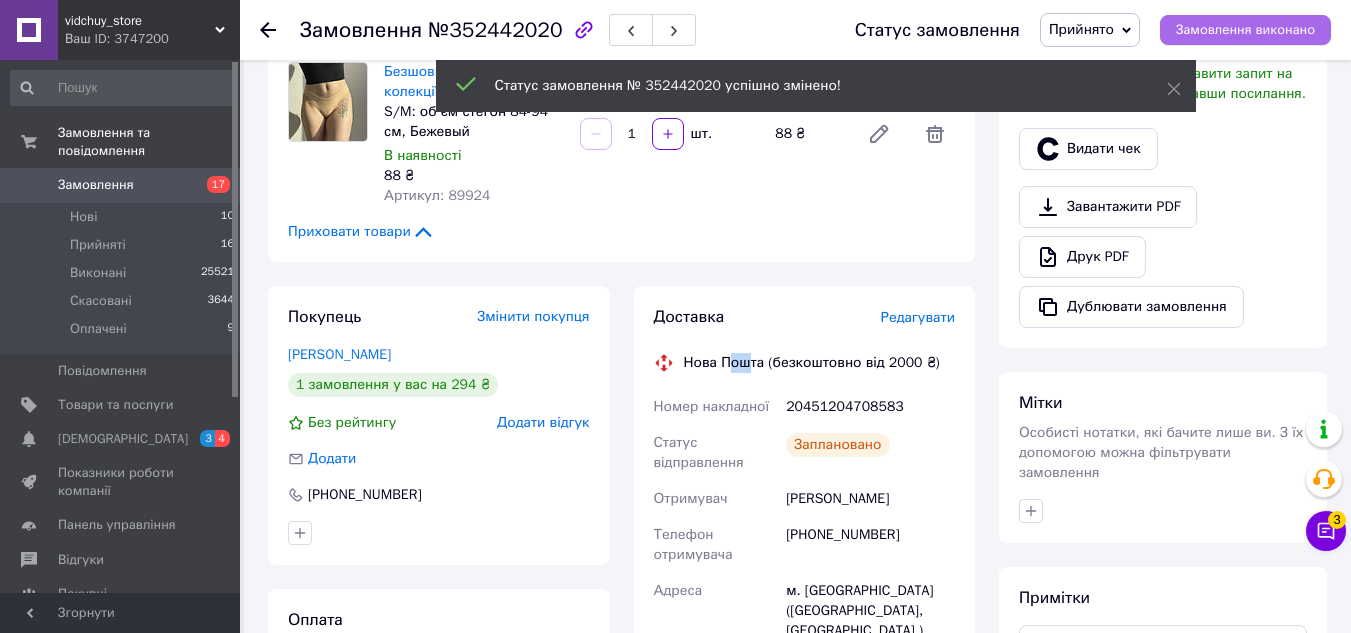 click on "Замовлення виконано" at bounding box center [1245, 30] 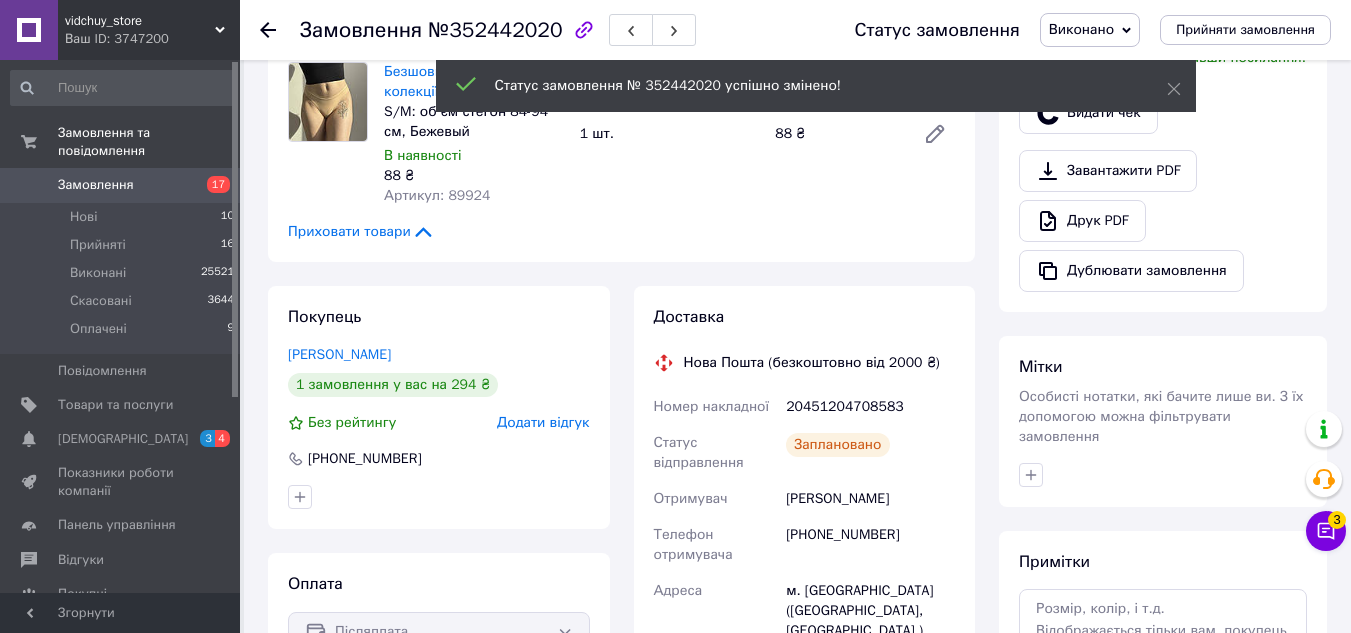 click on "20451204708583" at bounding box center (870, 407) 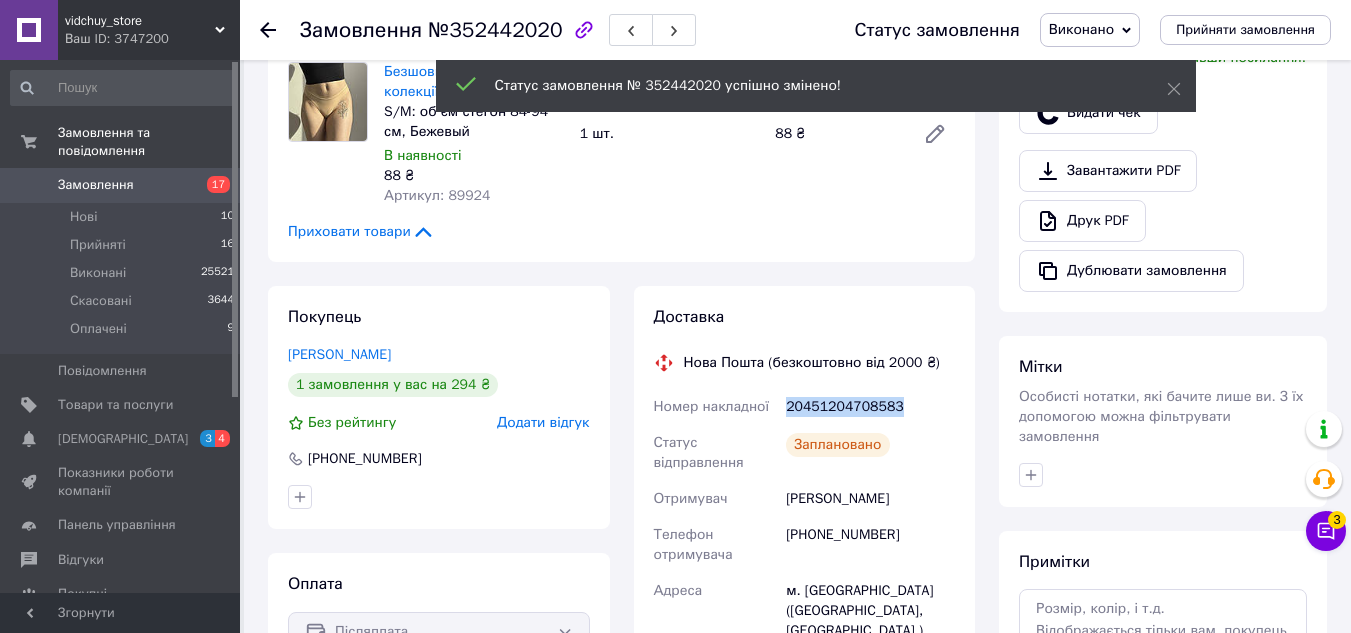 click on "20451204708583" at bounding box center (870, 407) 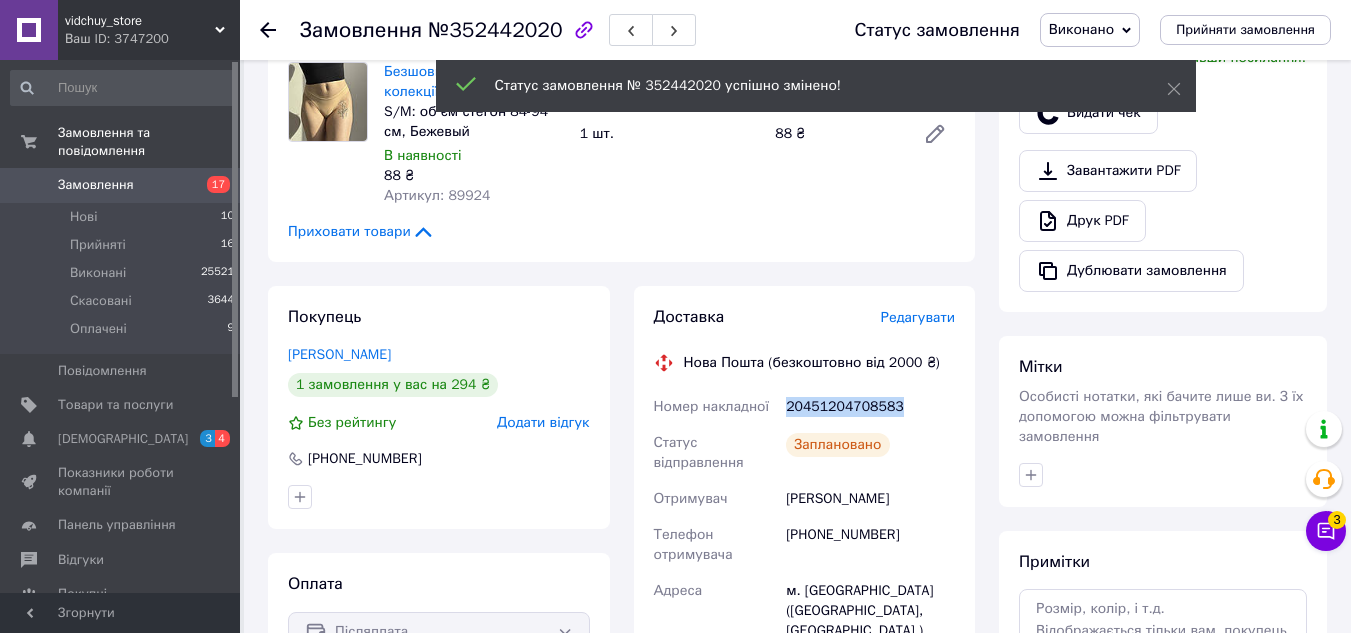 copy on "20451204708583" 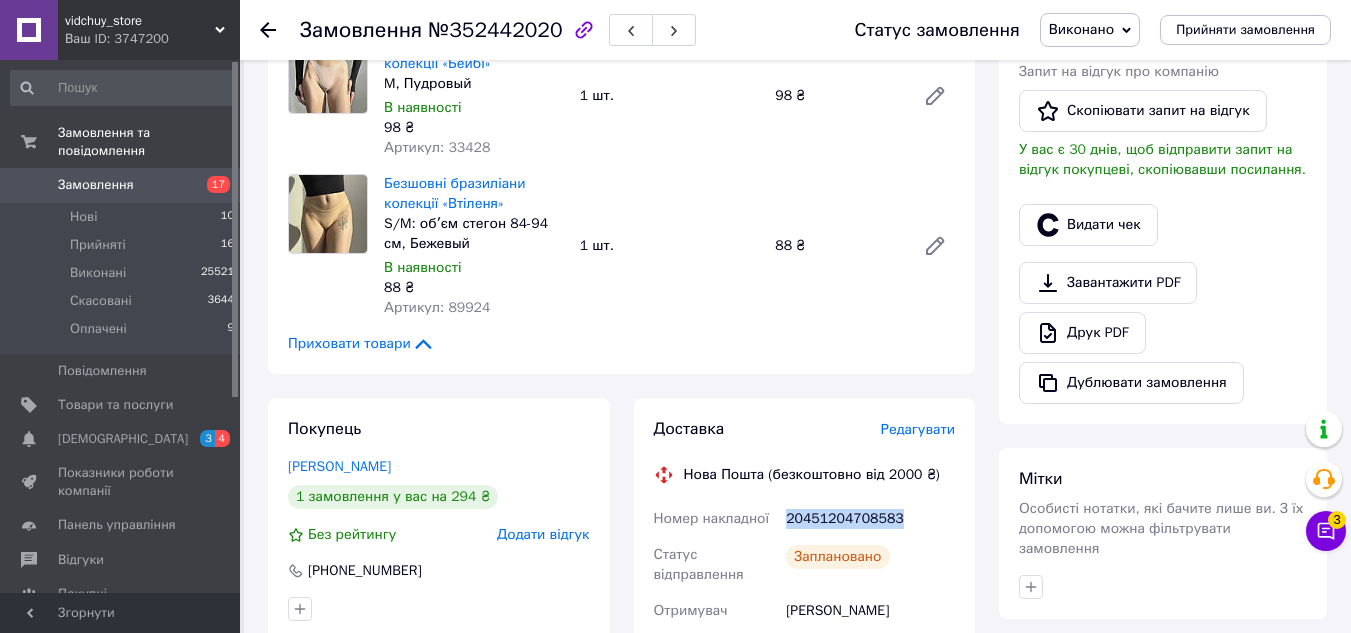 scroll, scrollTop: 500, scrollLeft: 0, axis: vertical 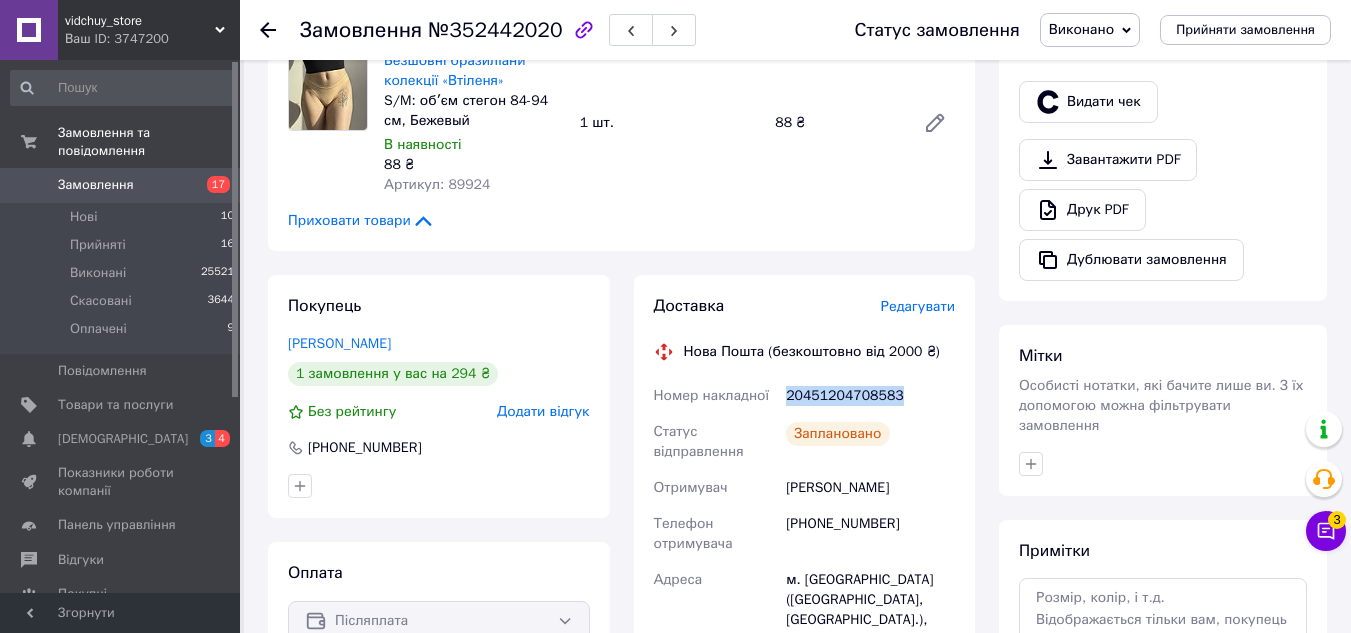 copy on "20451204708583" 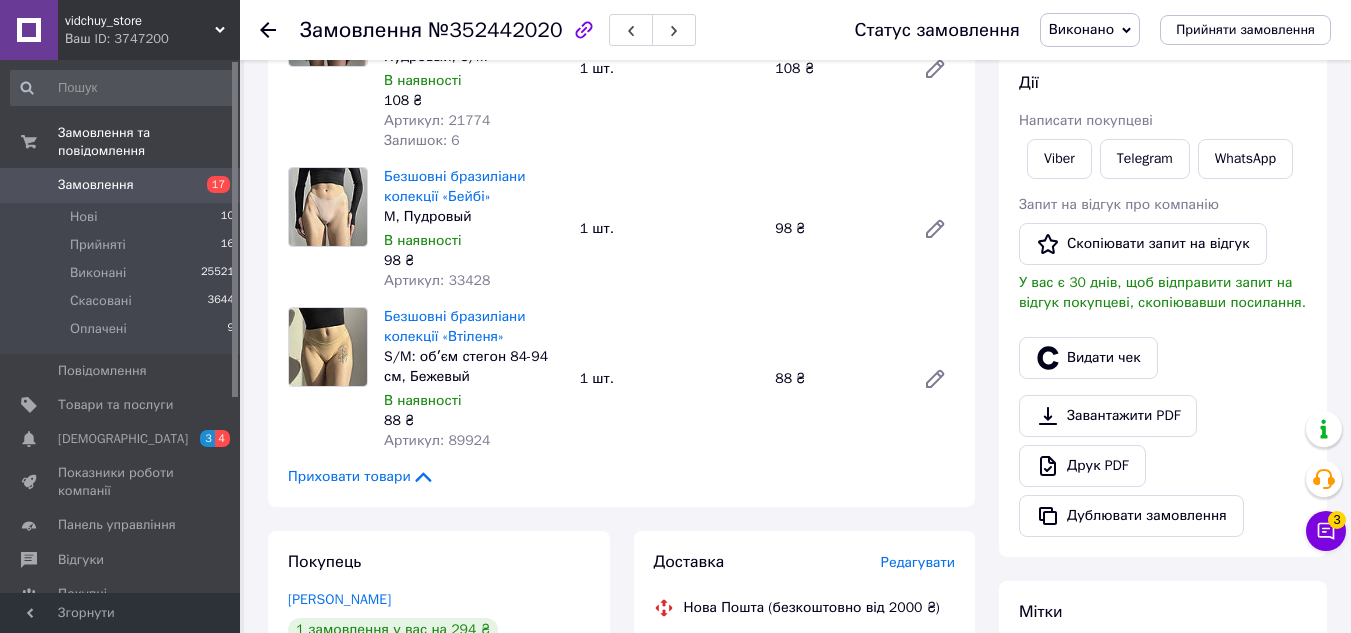 scroll, scrollTop: 0, scrollLeft: 0, axis: both 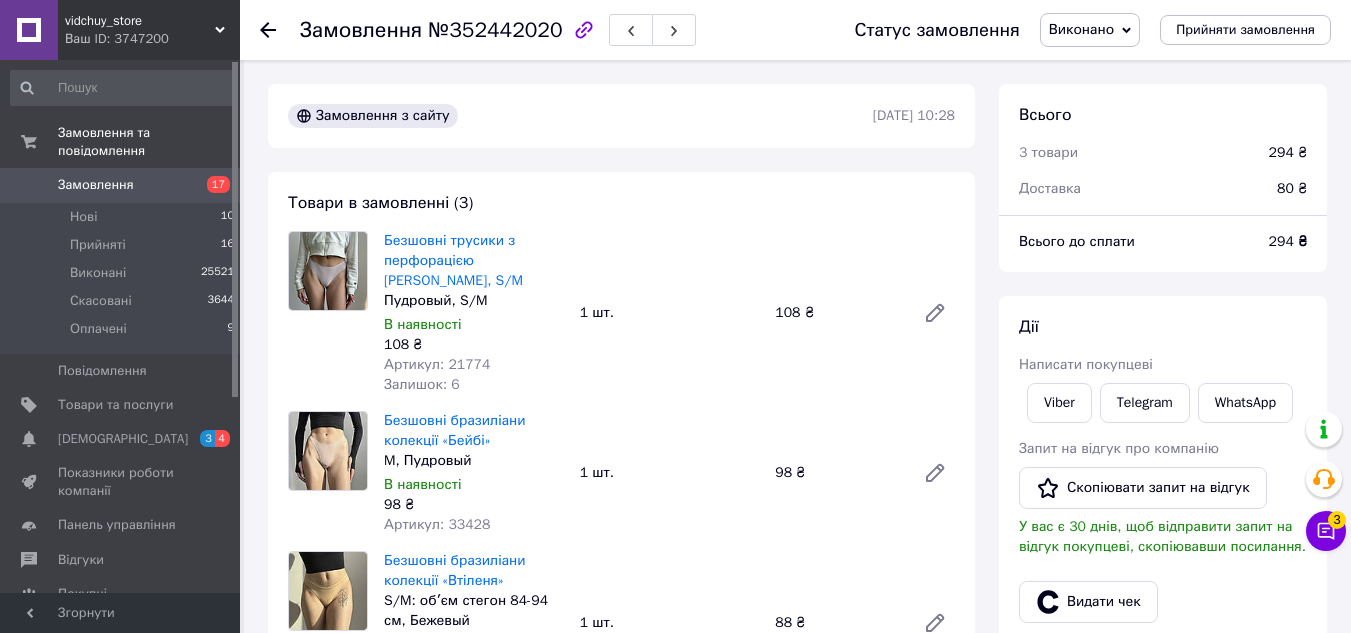 click 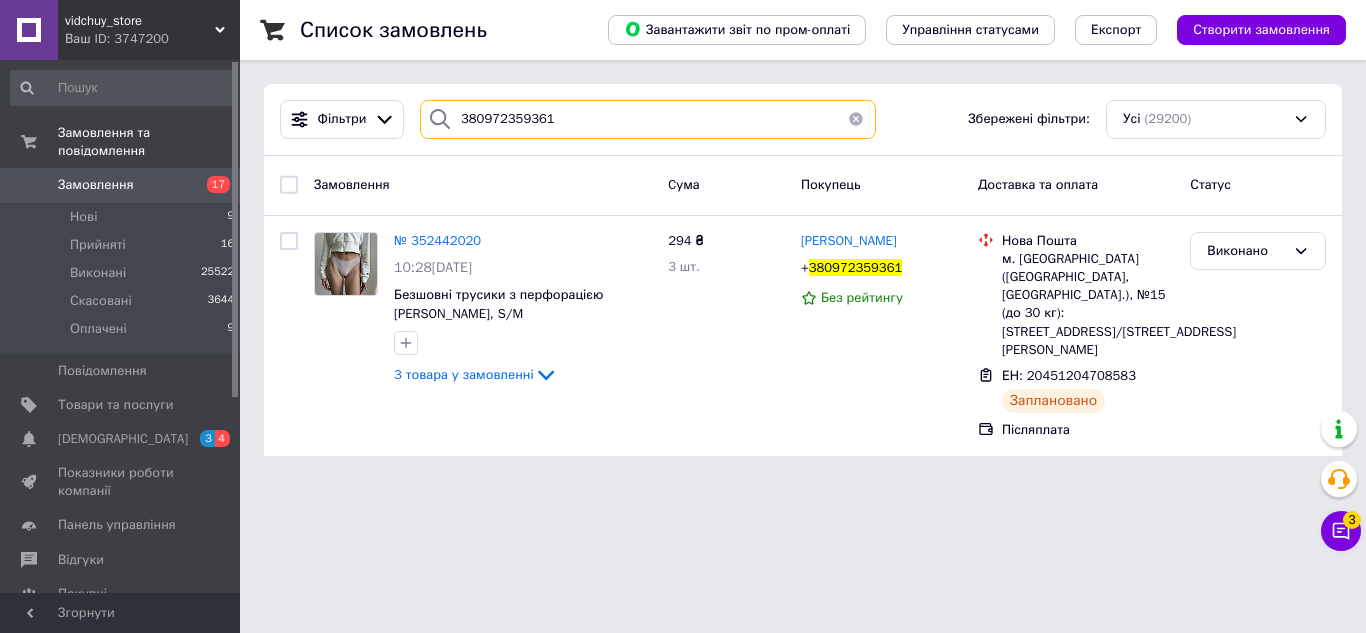 click on "380972359361" at bounding box center (648, 119) 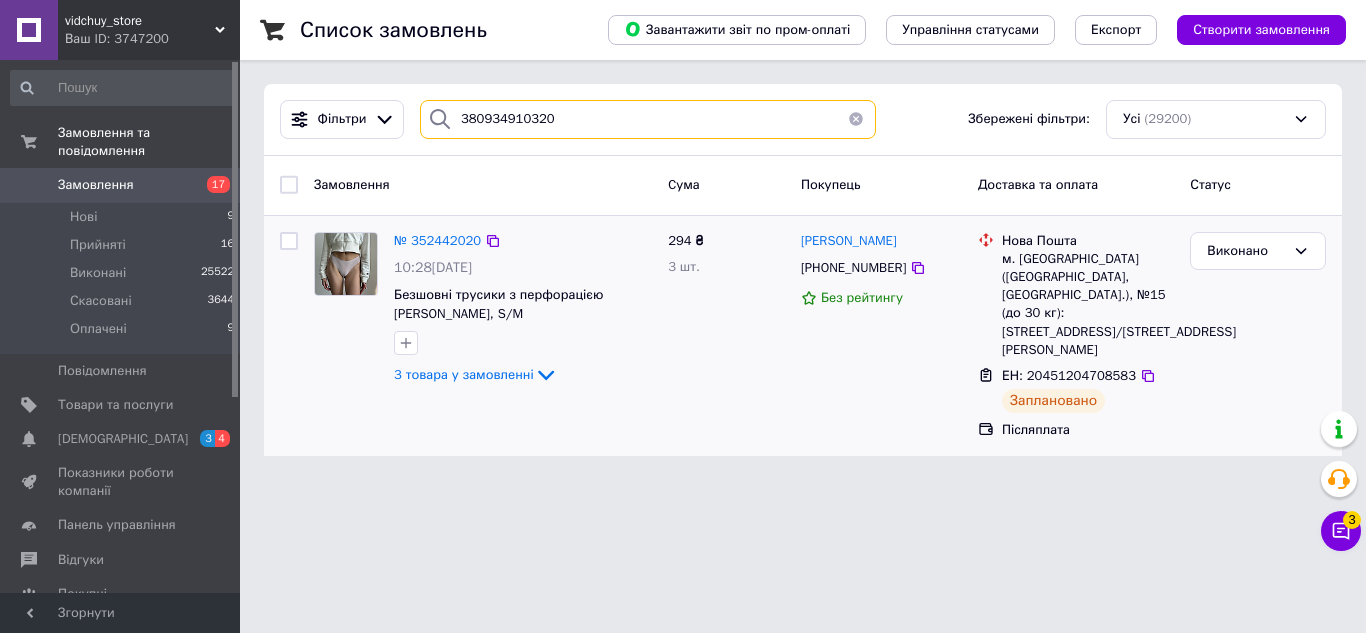 type on "380934910320" 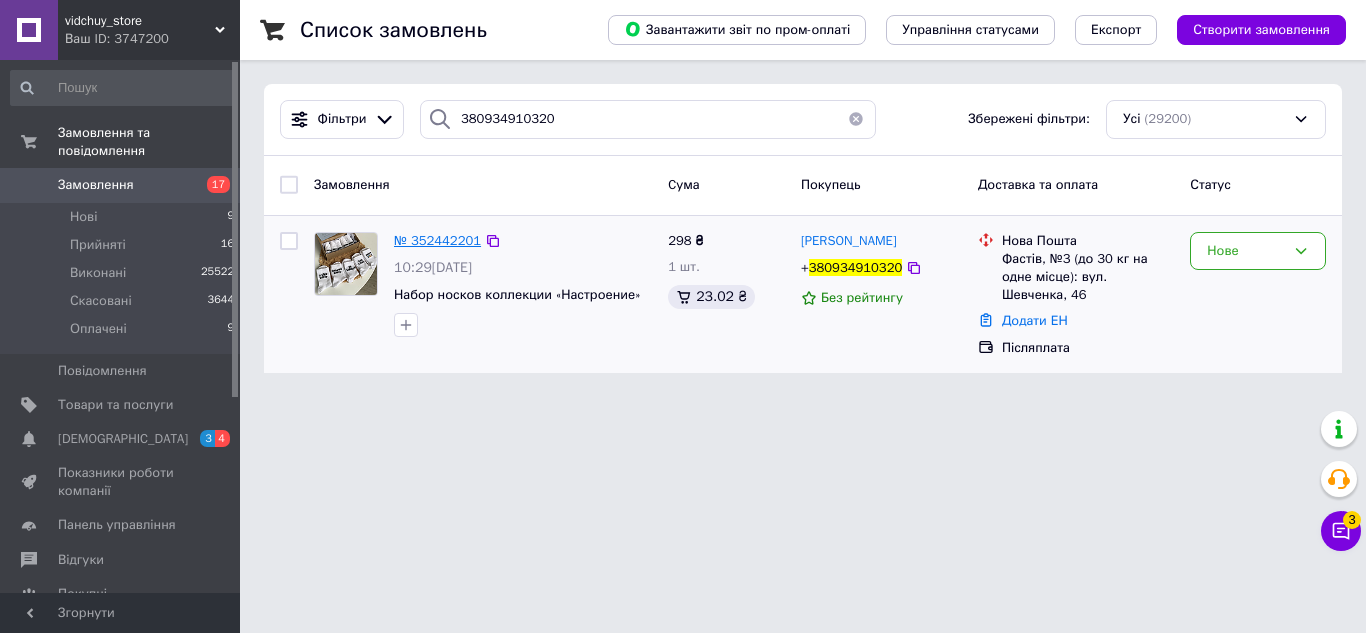 drag, startPoint x: 481, startPoint y: 242, endPoint x: 468, endPoint y: 242, distance: 13 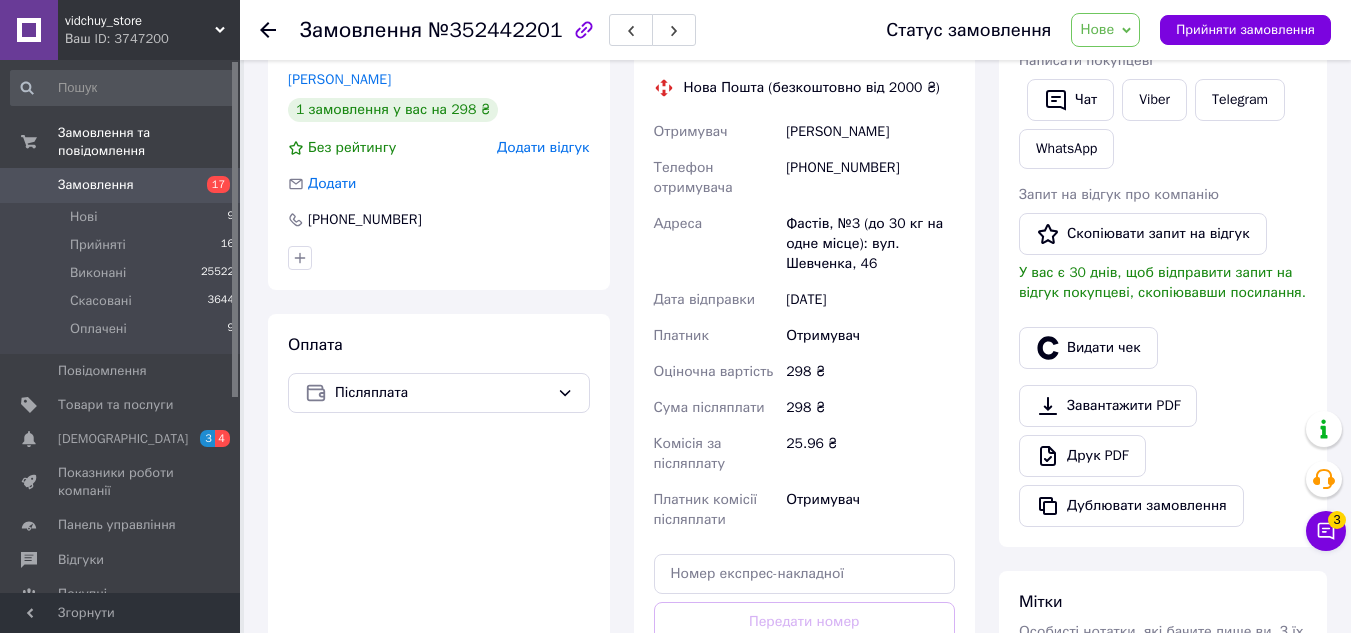 scroll, scrollTop: 700, scrollLeft: 0, axis: vertical 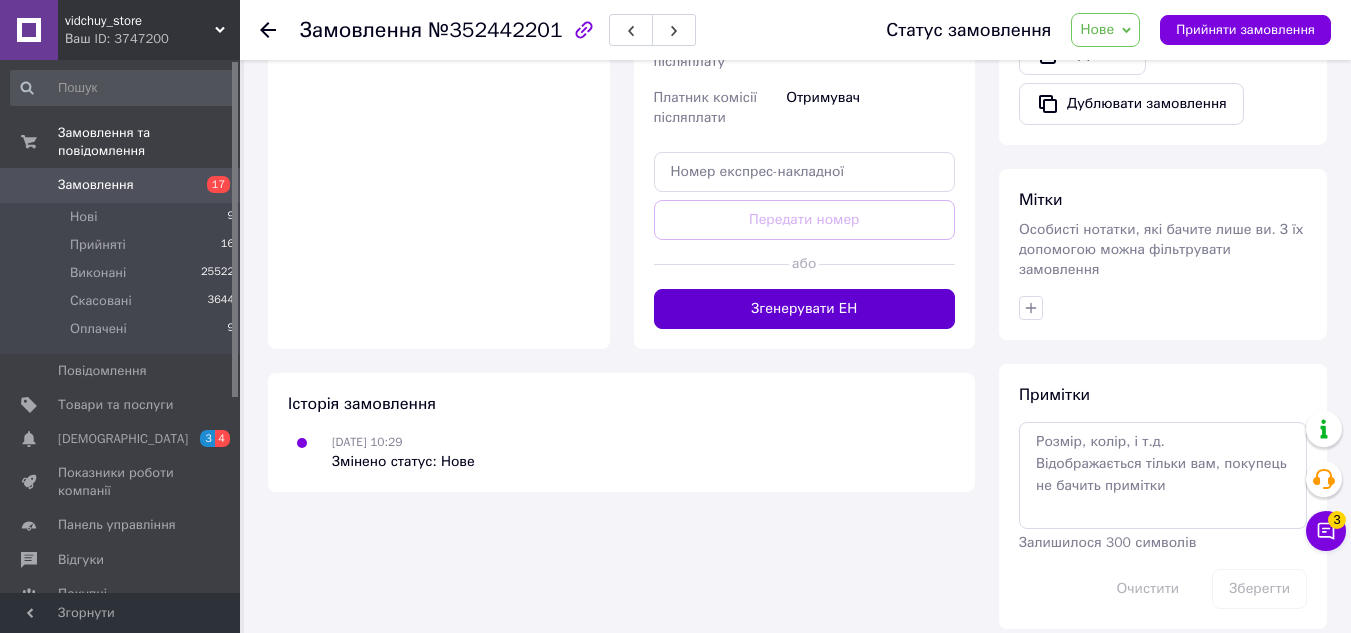 click on "Згенерувати ЕН" at bounding box center [805, 309] 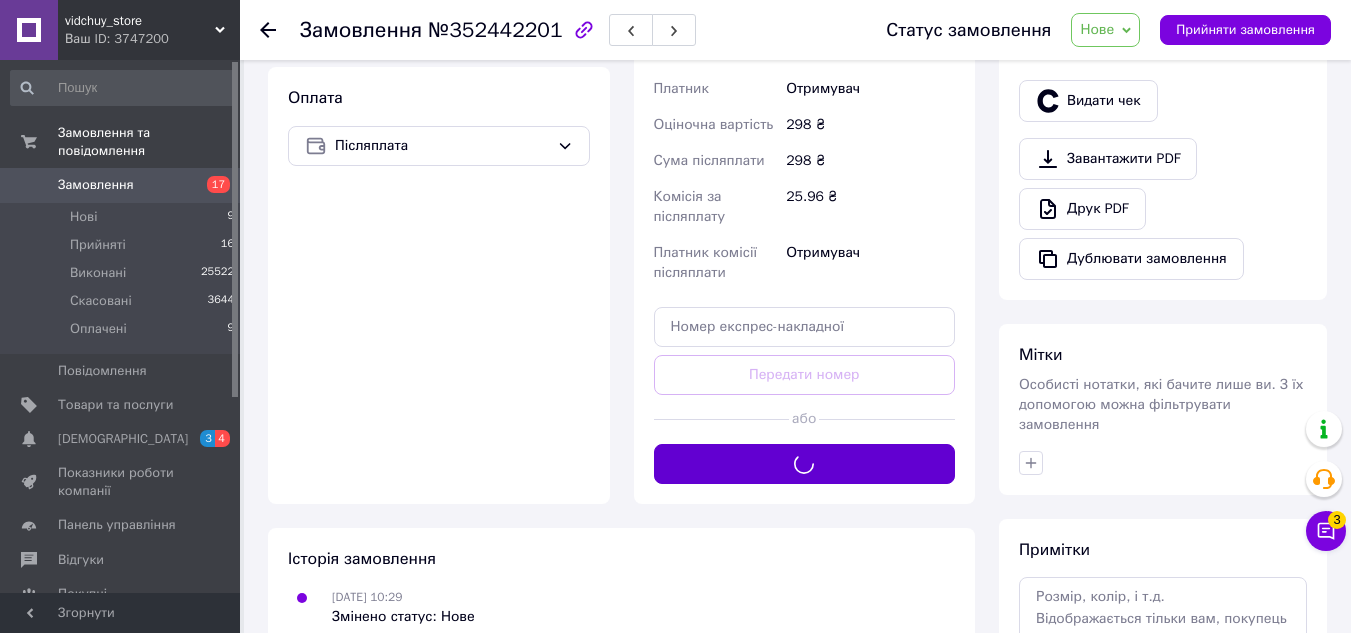 scroll, scrollTop: 310, scrollLeft: 0, axis: vertical 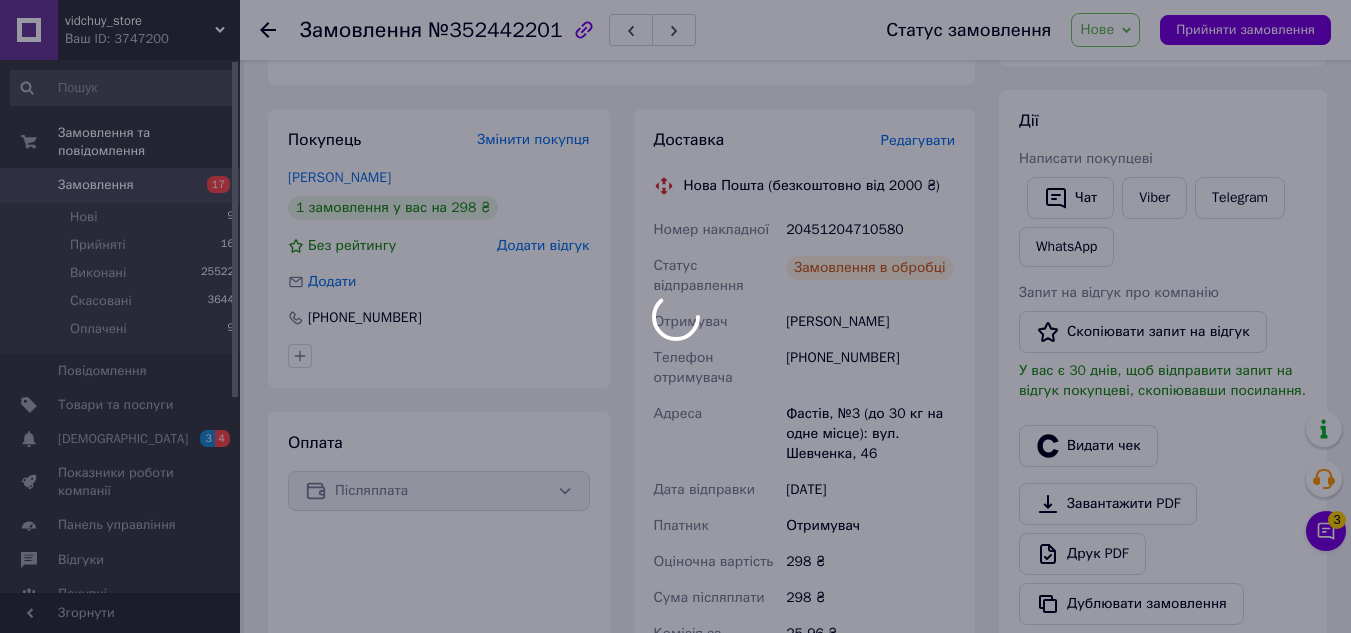 click at bounding box center (675, 316) 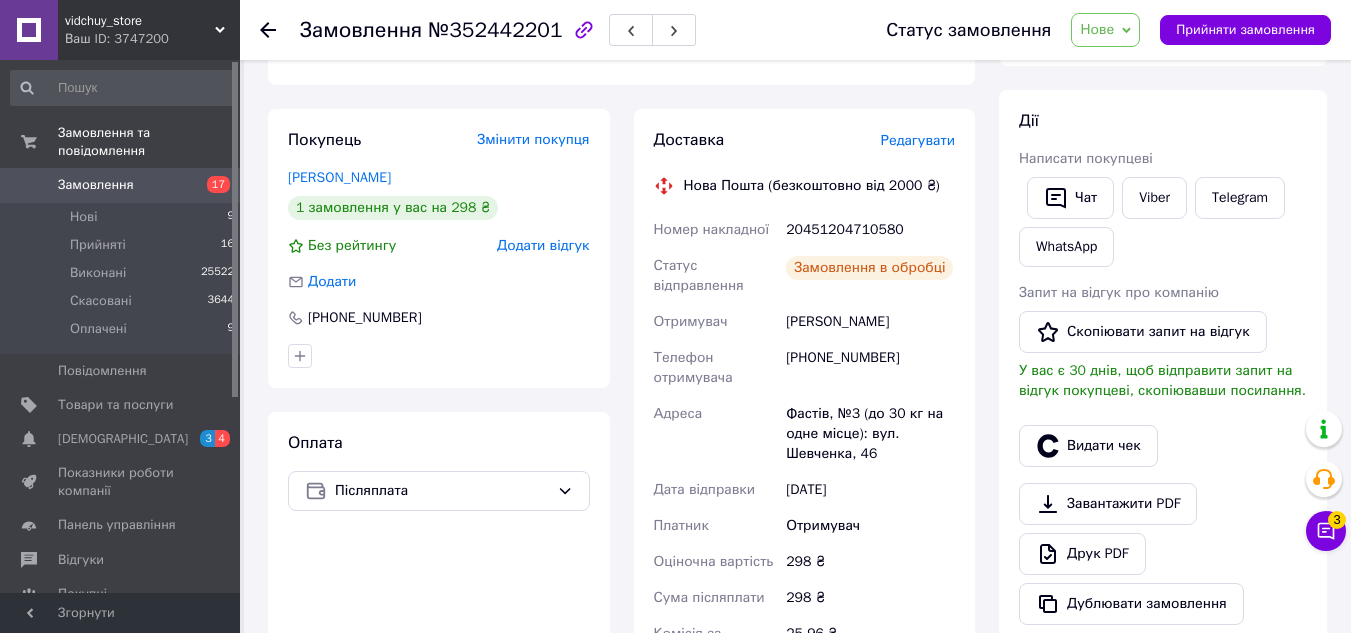 click on "20451204710580" at bounding box center (870, 230) 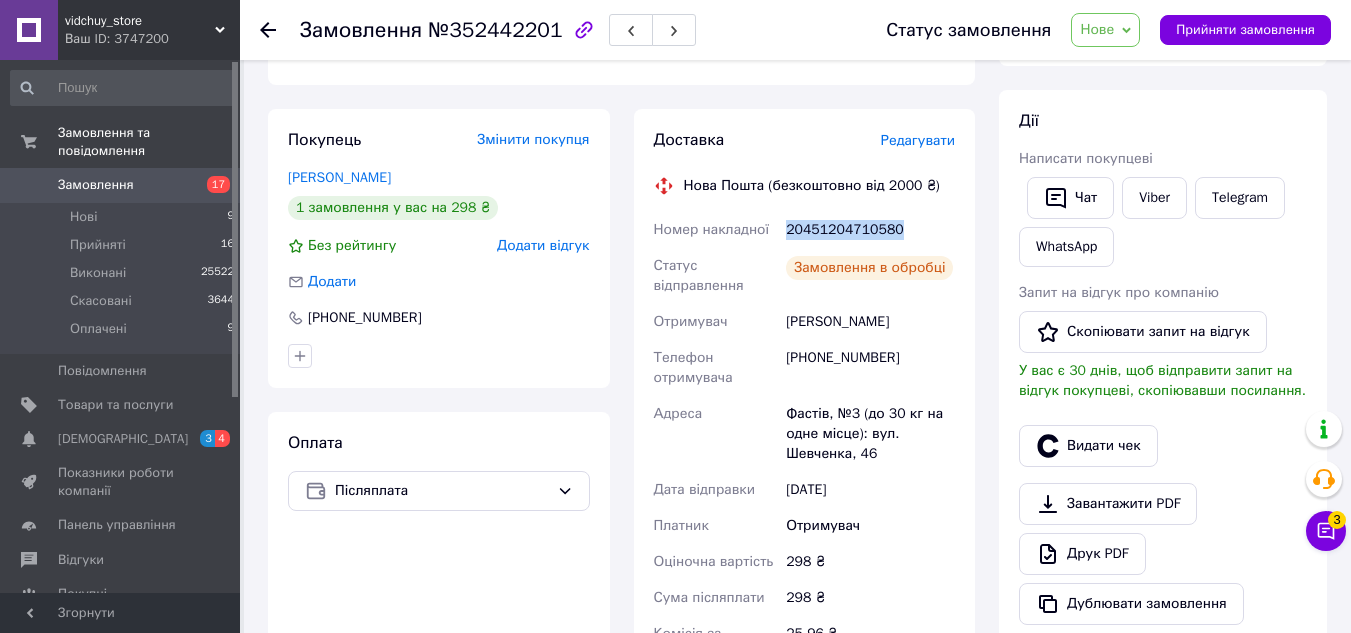 click on "20451204710580" at bounding box center [870, 230] 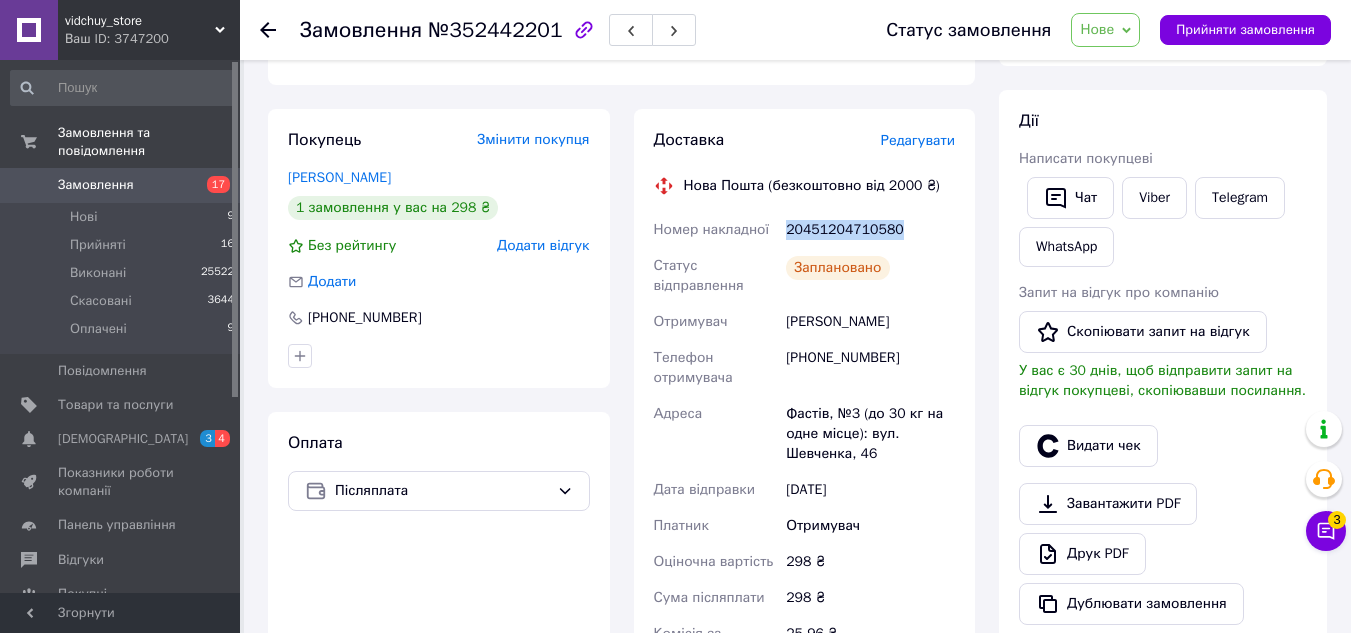 copy on "20451204710580" 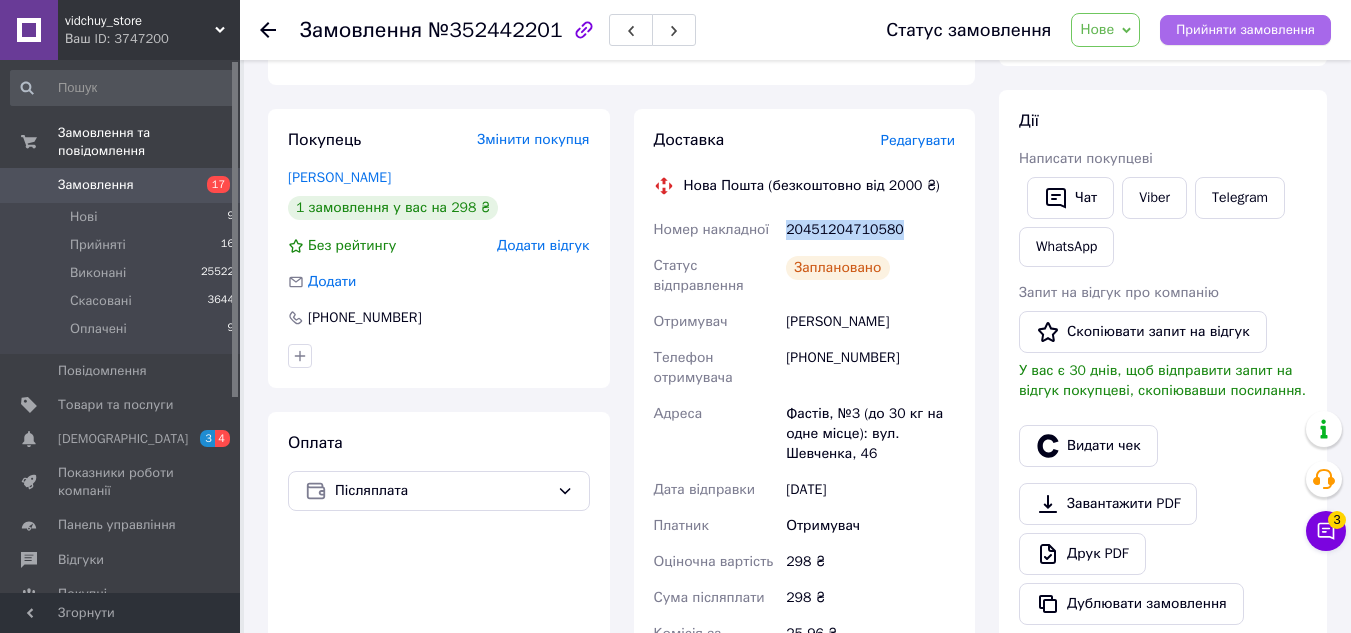 click on "Прийняти замовлення" at bounding box center [1245, 30] 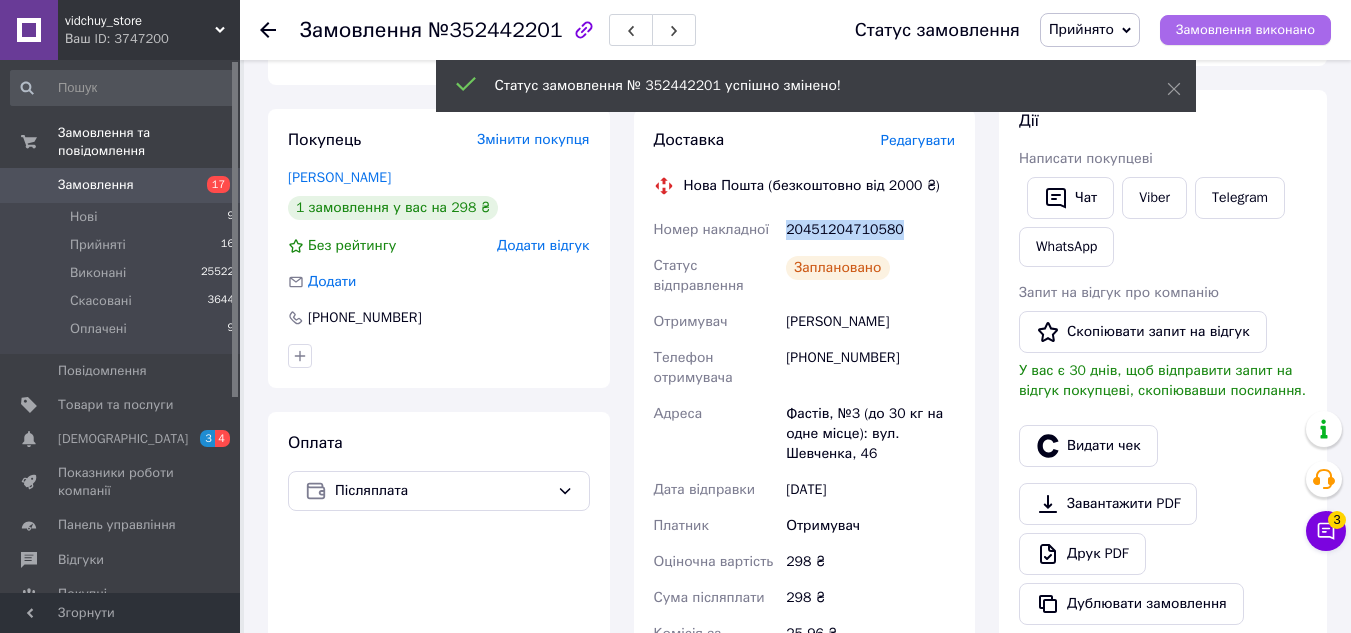 click on "Замовлення виконано" at bounding box center [1245, 30] 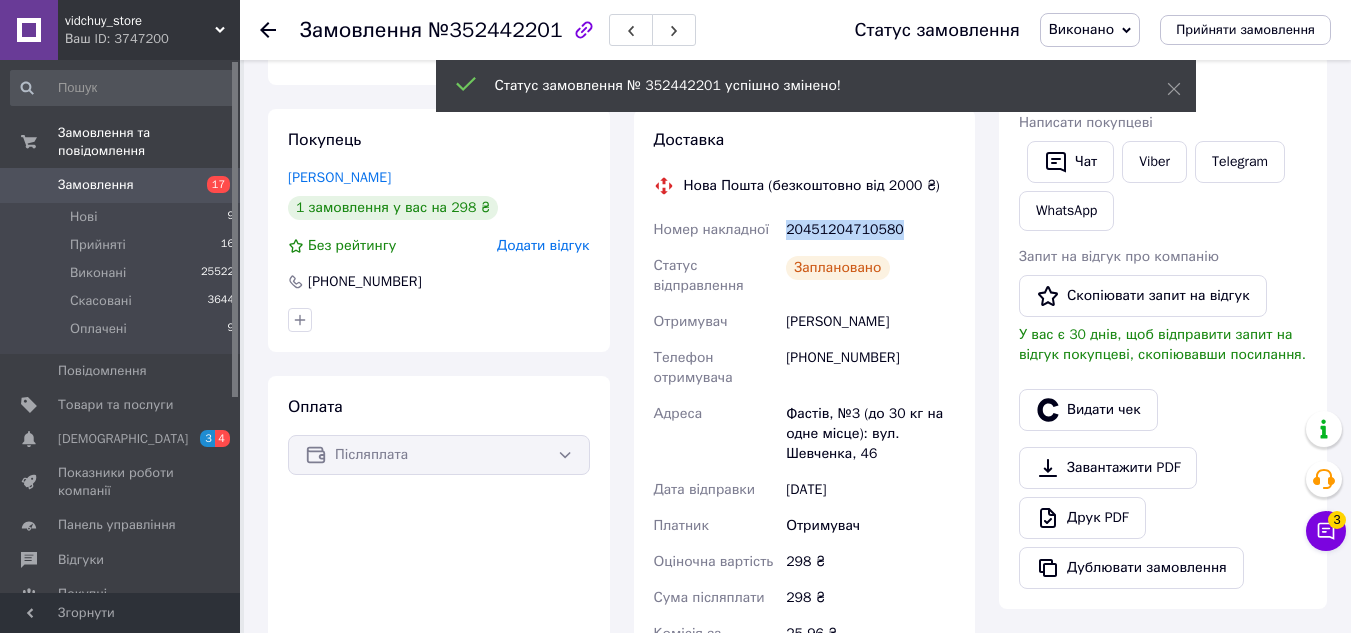 copy on "20451204710580" 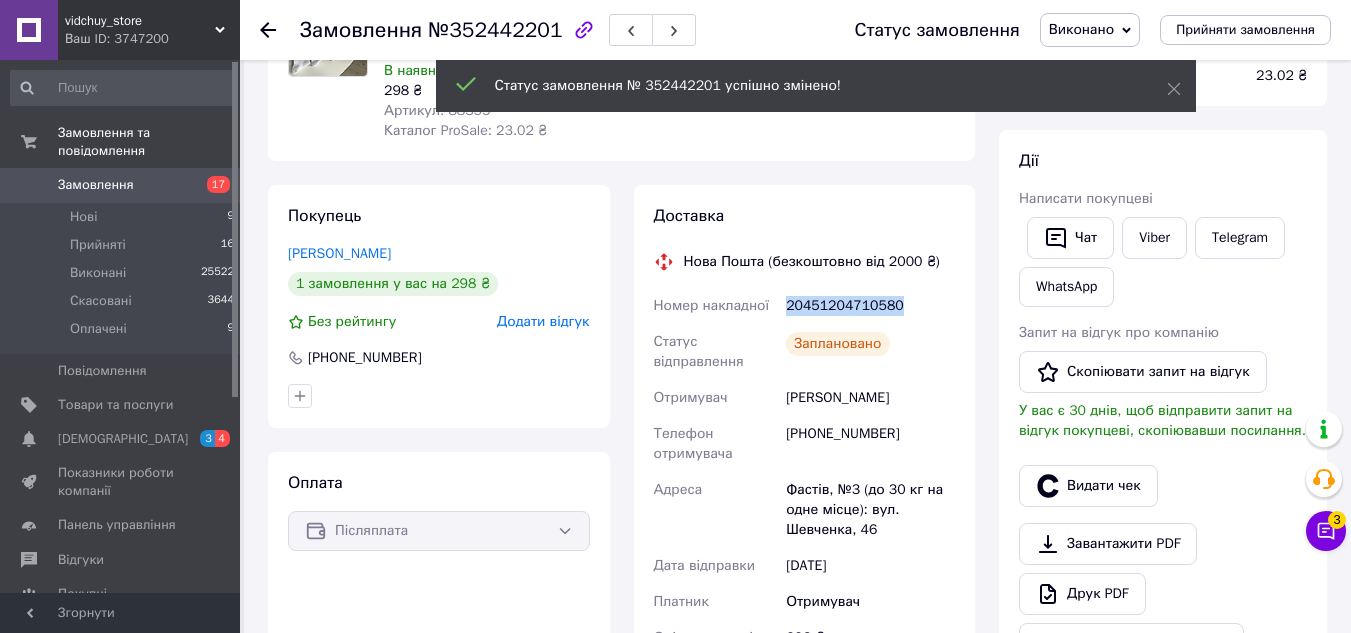 scroll, scrollTop: 0, scrollLeft: 0, axis: both 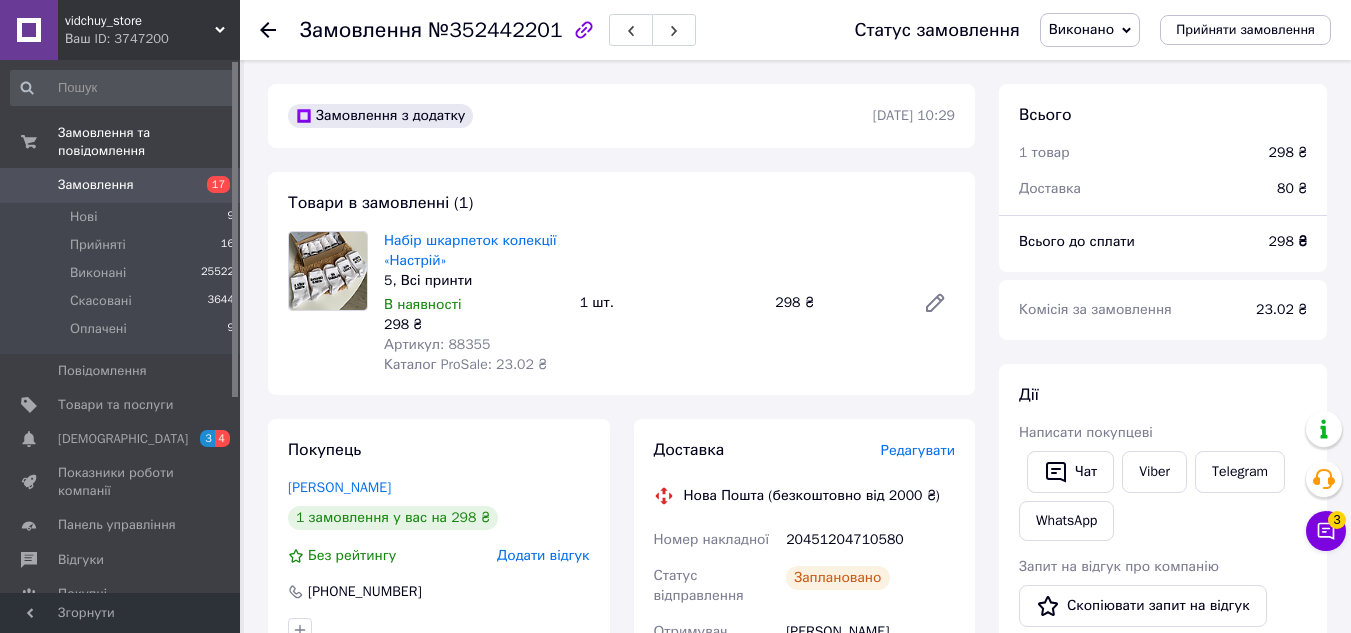 click on "Замовлення №352442201 Статус замовлення Виконано Прийнято Скасовано Оплачено Прийняти замовлення" at bounding box center (795, 30) 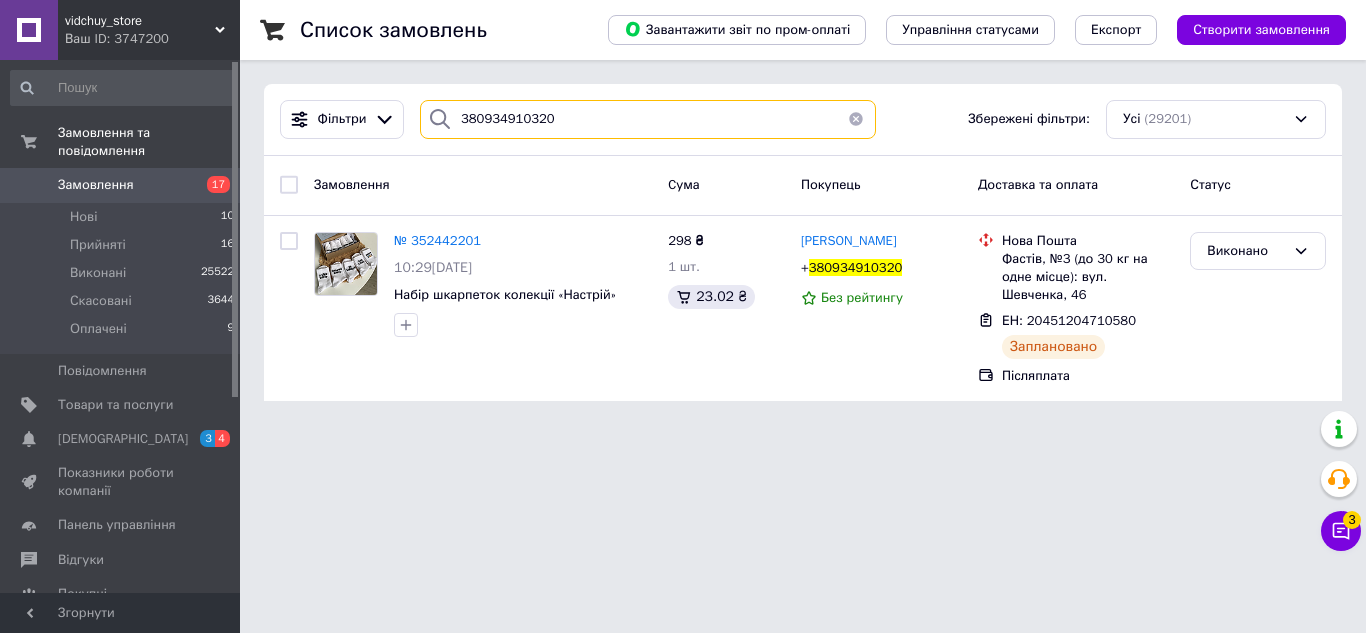 click on "380934910320" at bounding box center [648, 119] 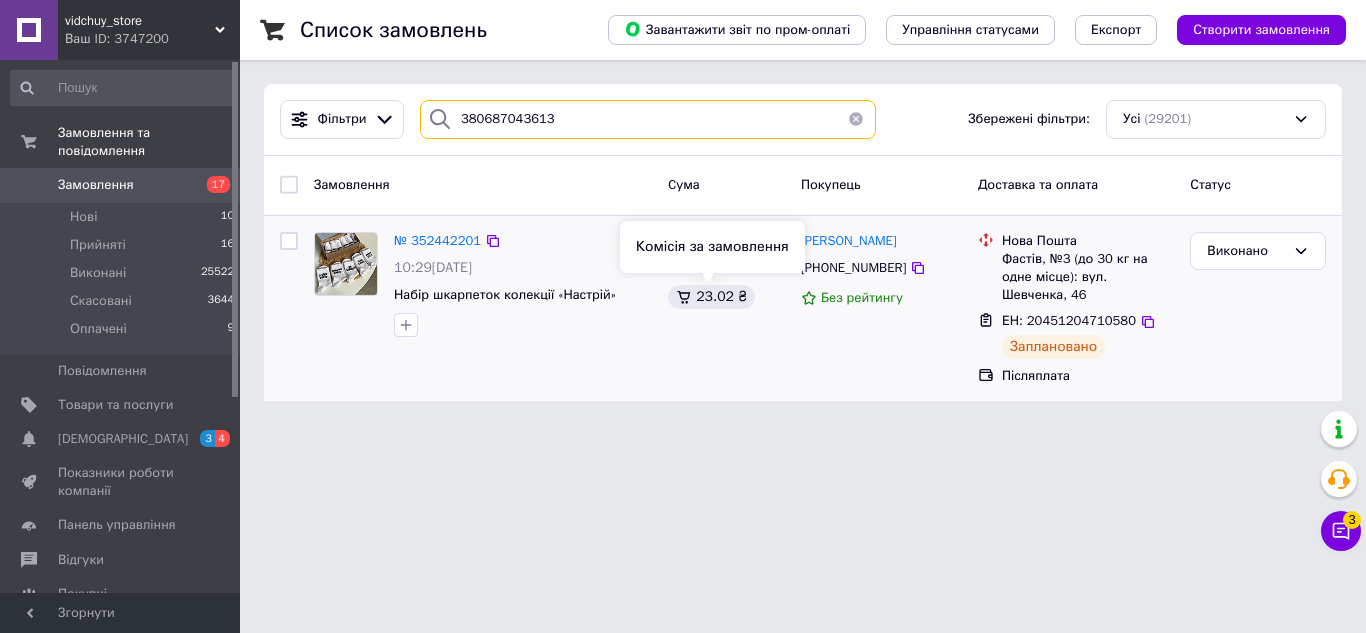 type on "380687043613" 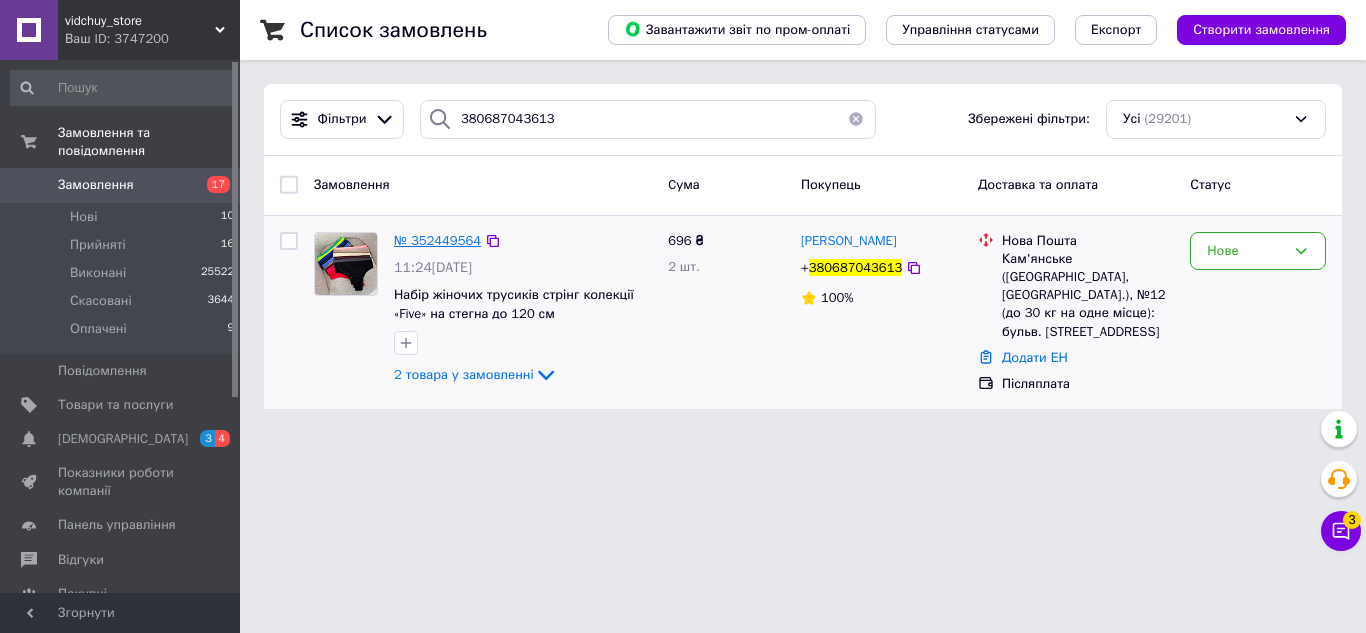 click on "№ 352449564" at bounding box center [437, 240] 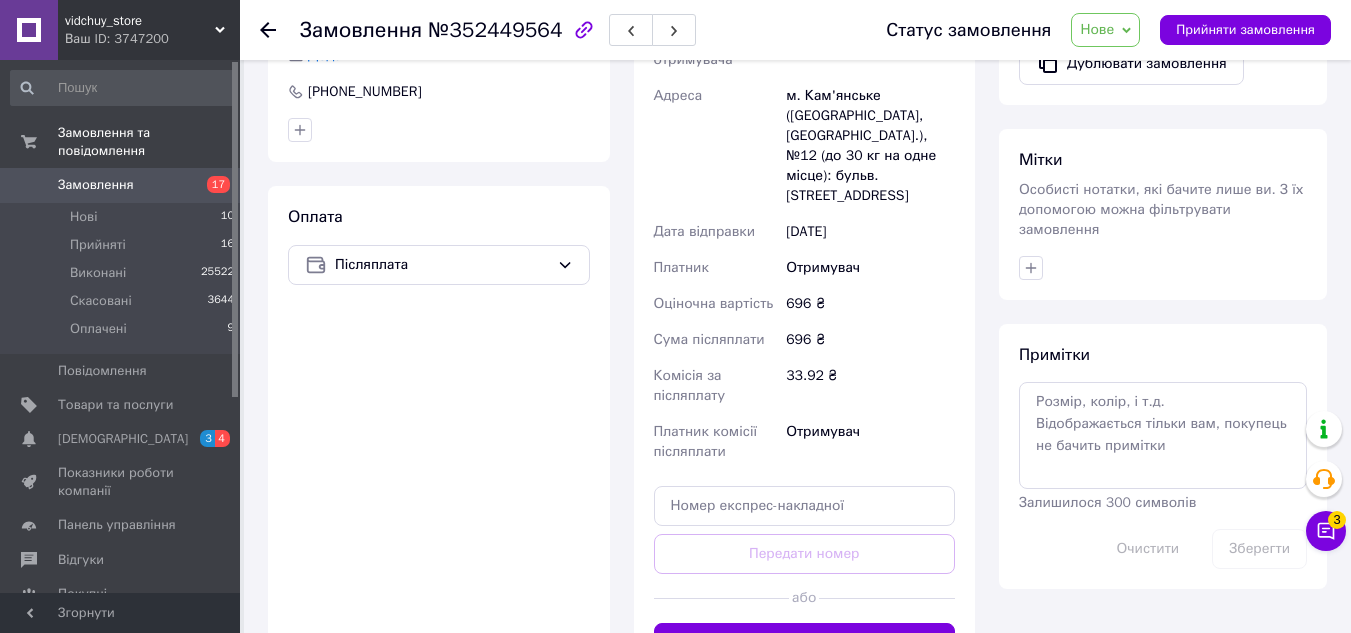 scroll, scrollTop: 900, scrollLeft: 0, axis: vertical 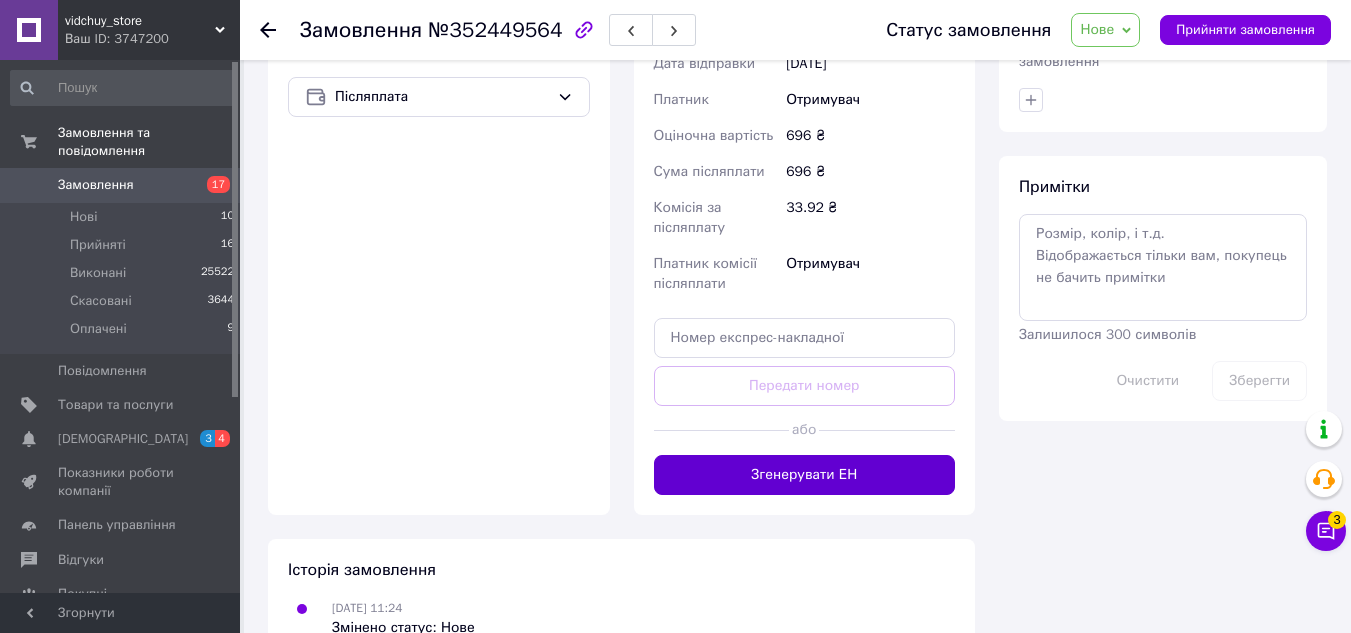 click on "Згенерувати ЕН" at bounding box center (805, 475) 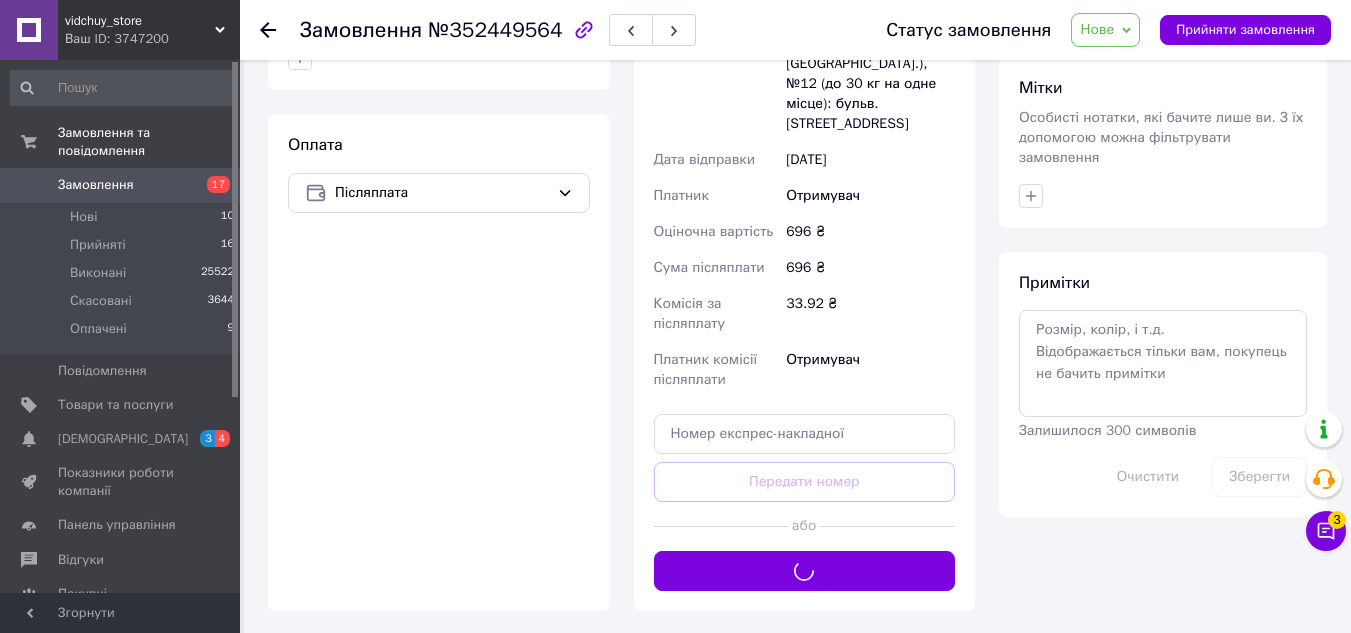 scroll, scrollTop: 600, scrollLeft: 0, axis: vertical 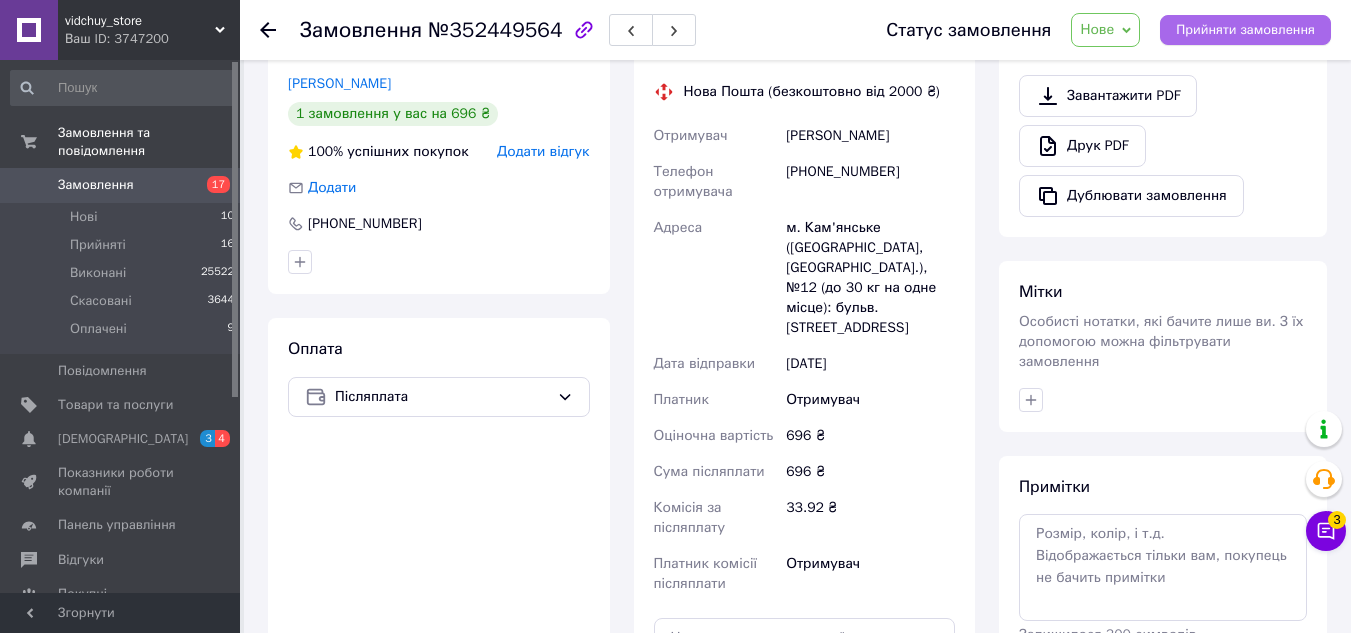 click on "Прийняти замовлення" at bounding box center [1245, 30] 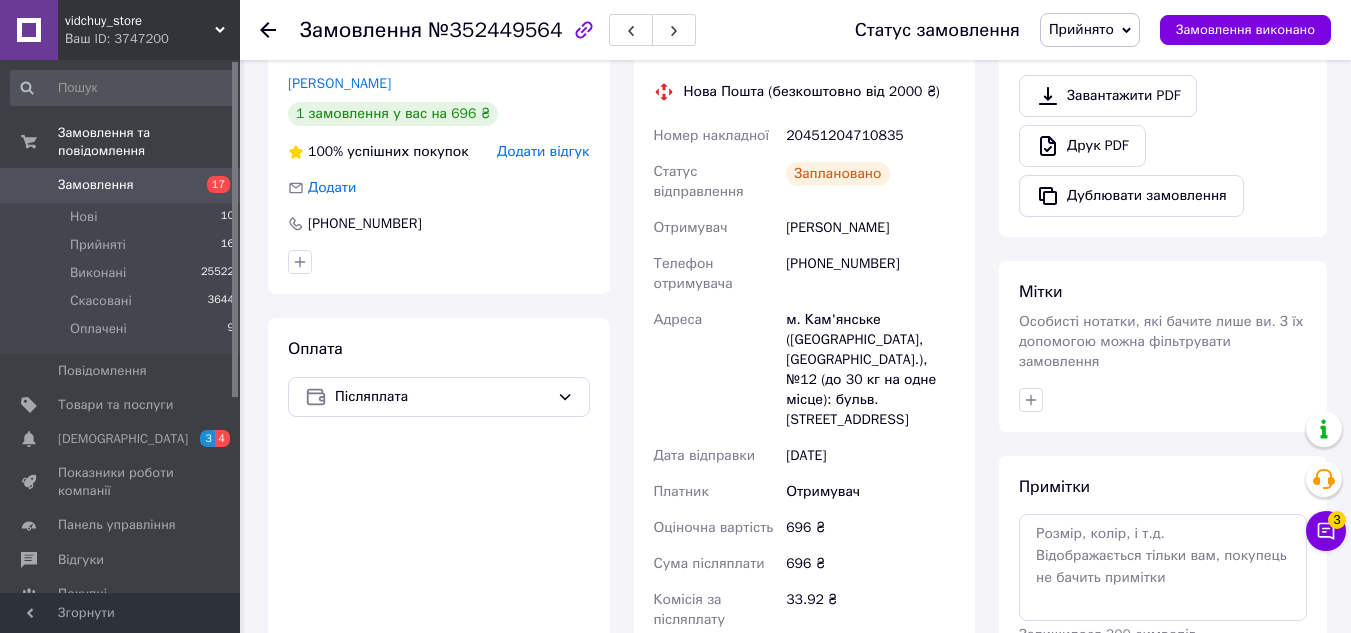 click on "Замовлення №352449564 Статус замовлення Прийнято Виконано Скасовано Оплачено Замовлення виконано Замовлення з сайту 13.07.2025 | 11:24 Товари в замовленні (2) Додати товар Набір жіночих трусиків стрінг колекції «Five» на стегна до 120 см В наявності 398 ₴ Артикул: 21050 Залишок: 73 1   шт. 398 ₴ Мереживний бюстгальтер колекції «Анжелика» Чорний, 95BC Черный, 95BC В наявності 298 ₴ Артикул: 15326 1   шт. 298 ₴ Приховати товари Покупець Змінити покупця Кіреєва Ільміра 1 замовлення у вас на 696 ₴ 100%   успішних покупок Додати відгук Додати +380687043613 Оплата Післяплата Доставка Редагувати Адреса" at bounding box center [797, 298] 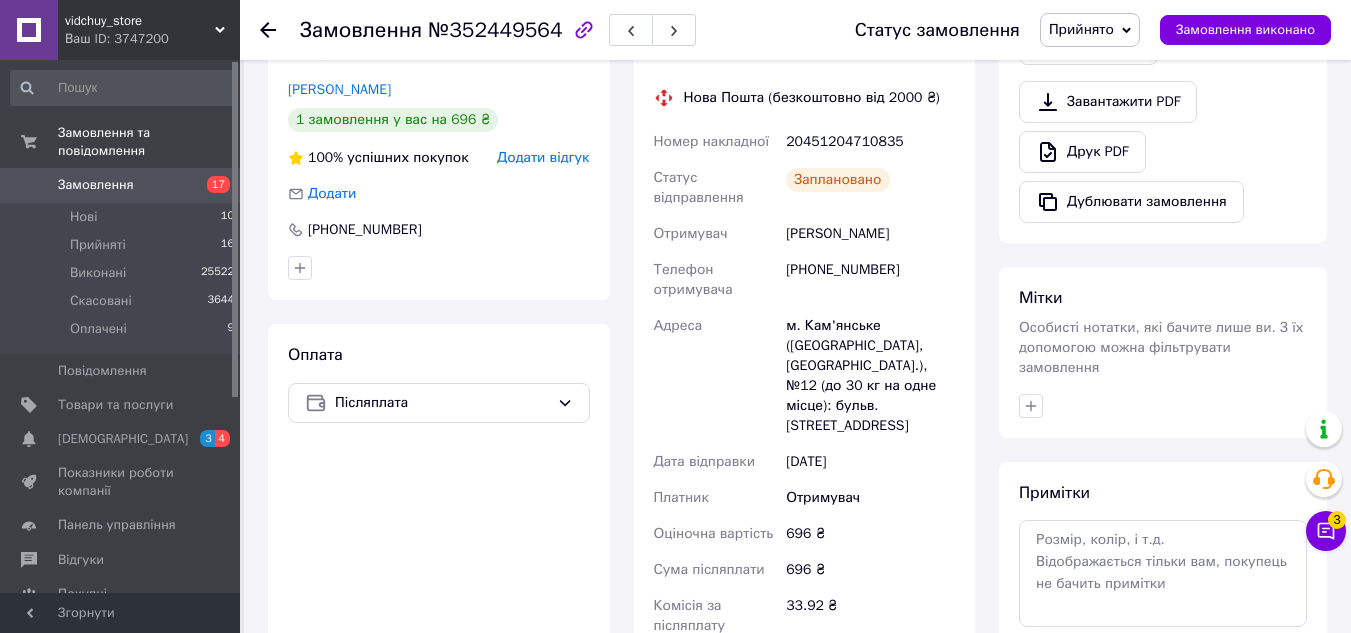 scroll, scrollTop: 500, scrollLeft: 0, axis: vertical 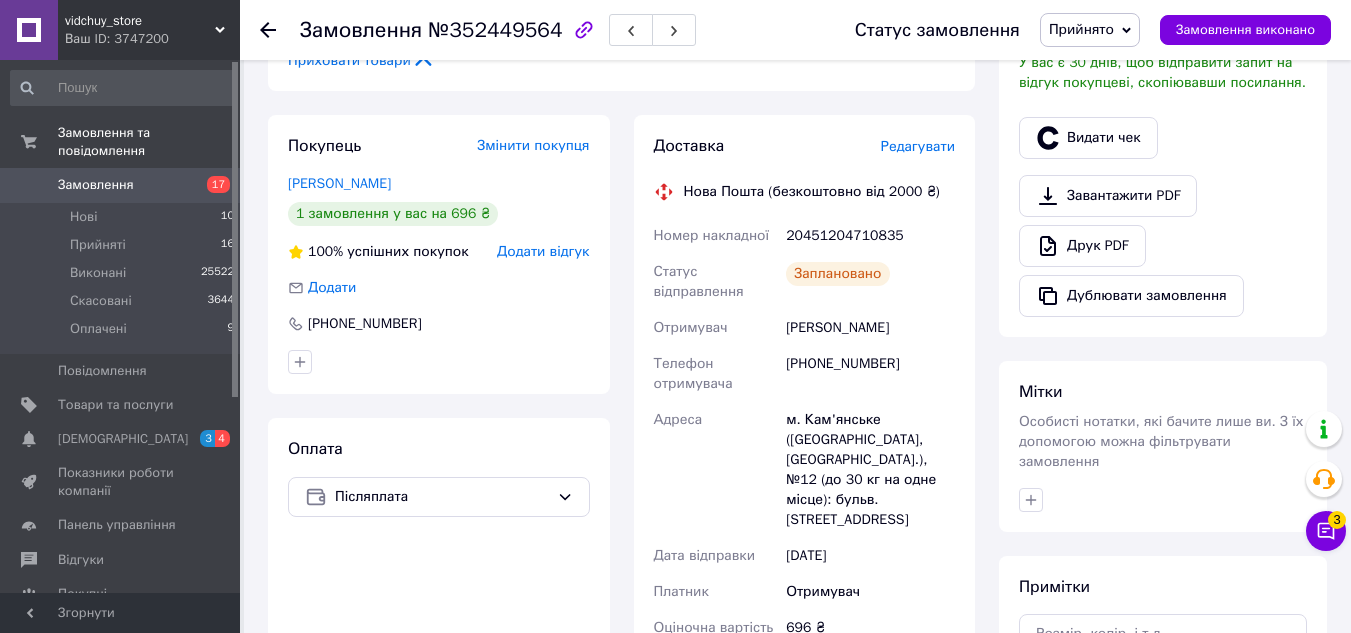 click on "Доставка Редагувати Нова Пошта (безкоштовно від 2000 ₴) Номер накладної 20451204710835 Статус відправлення Заплановано Отримувач Кіреєва Ільміра Телефон отримувача +380687043613 Адреса м. Кам'янське (Дніпропетровська обл., Кам'янський р-н.), №12 (до 30 кг на одне місце): бульв. Будівельників, 42А Дата відправки 13.07.2025 Платник Отримувач Оціночна вартість 696 ₴ Сума післяплати 696 ₴ Комісія за післяплату 33.92 ₴ Платник комісії післяплати Отримувач Вартість доставки 113.48 ₴ Роздрукувати ЕН" at bounding box center (805, 510) 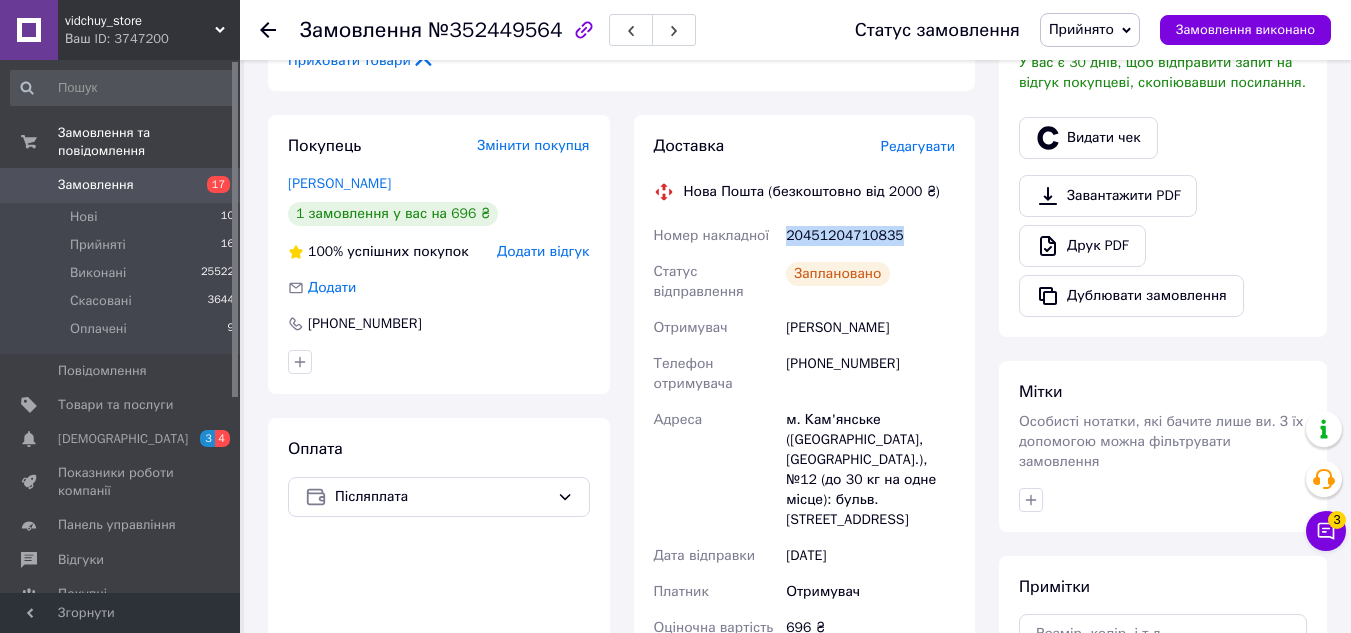 click on "Доставка Редагувати Нова Пошта (безкоштовно від 2000 ₴) Номер накладної 20451204710835 Статус відправлення Заплановано Отримувач Кіреєва Ільміра Телефон отримувача +380687043613 Адреса м. Кам'янське (Дніпропетровська обл., Кам'янський р-н.), №12 (до 30 кг на одне місце): бульв. Будівельників, 42А Дата відправки 13.07.2025 Платник Отримувач Оціночна вартість 696 ₴ Сума післяплати 696 ₴ Комісія за післяплату 33.92 ₴ Платник комісії післяплати Отримувач Вартість доставки 113.48 ₴ Роздрукувати ЕН" at bounding box center [805, 510] 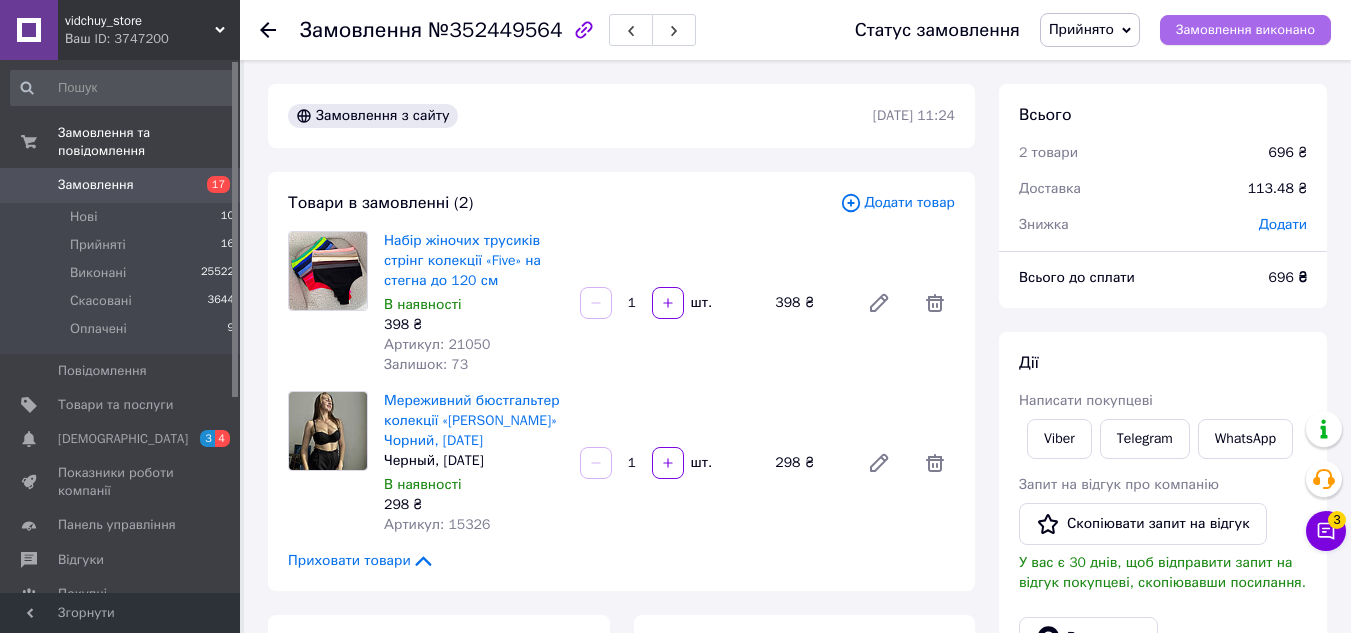 click on "Замовлення виконано" at bounding box center (1245, 30) 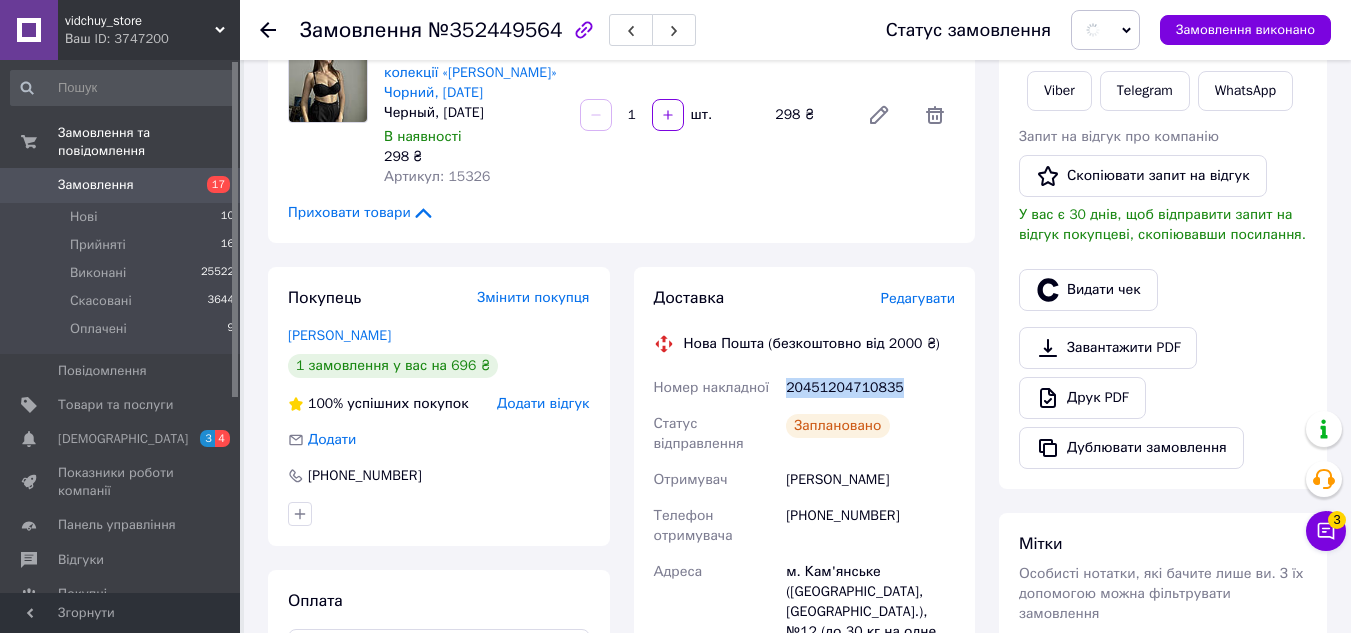 scroll, scrollTop: 500, scrollLeft: 0, axis: vertical 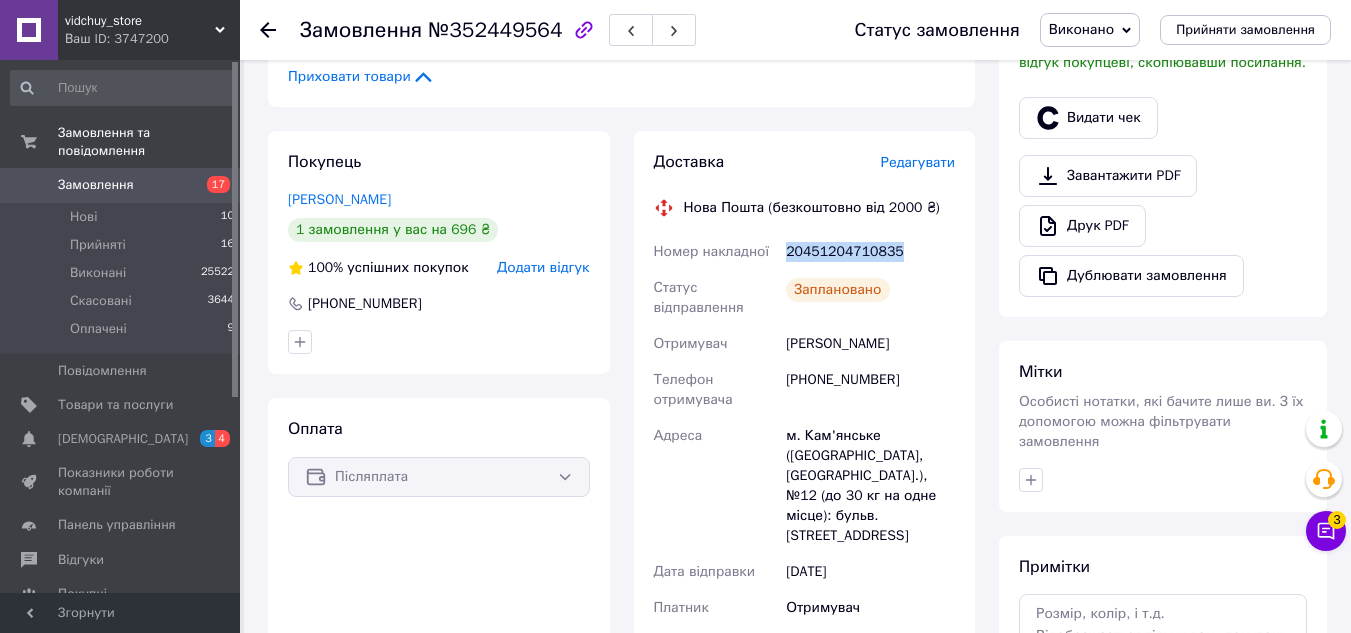 copy on "20451204710835" 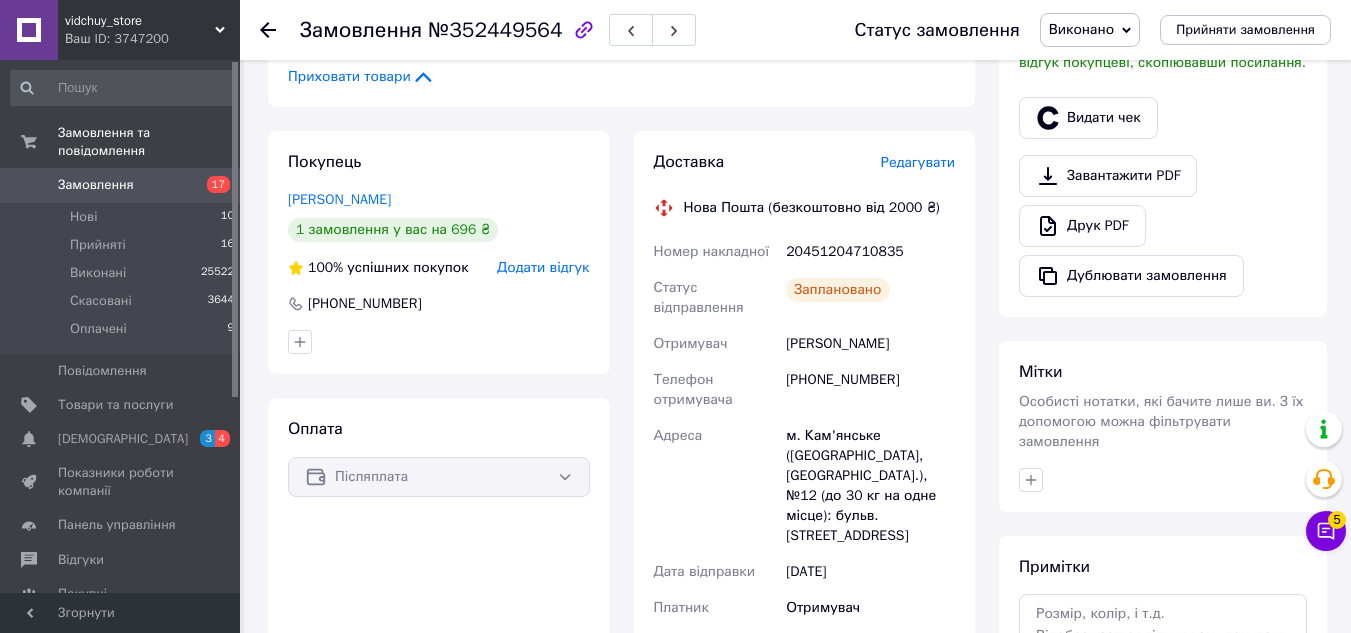 click 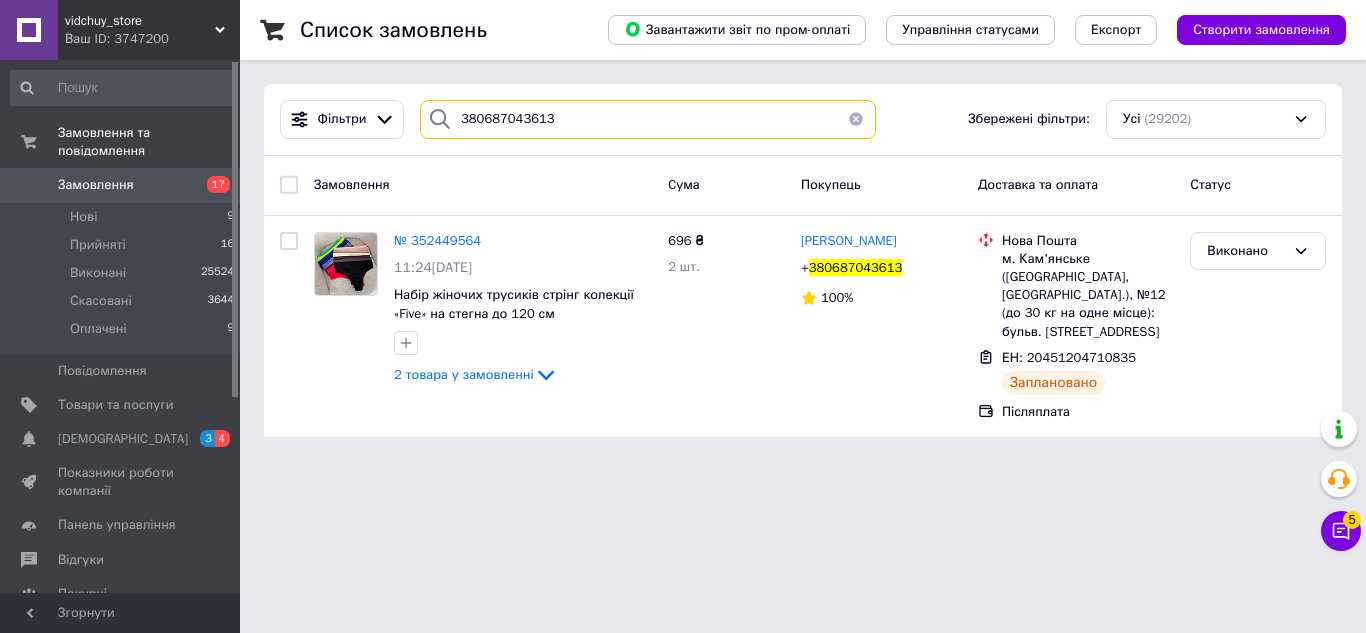 click on "380687043613" at bounding box center (648, 119) 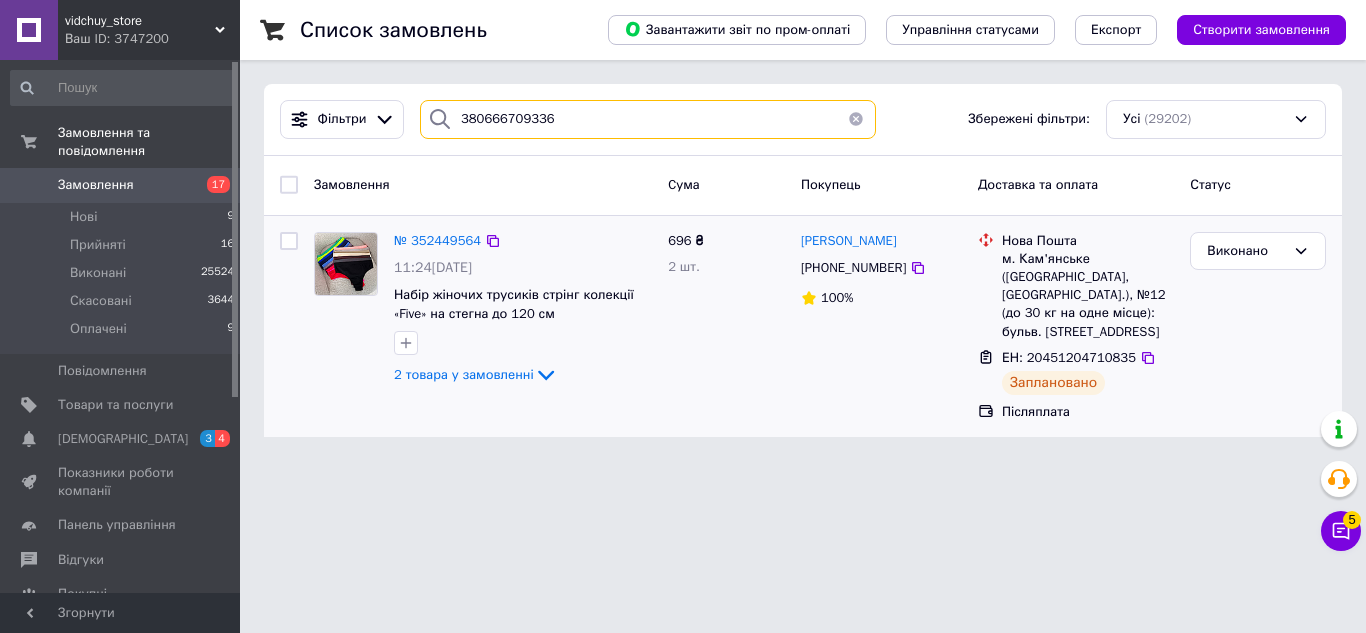 type on "380666709336" 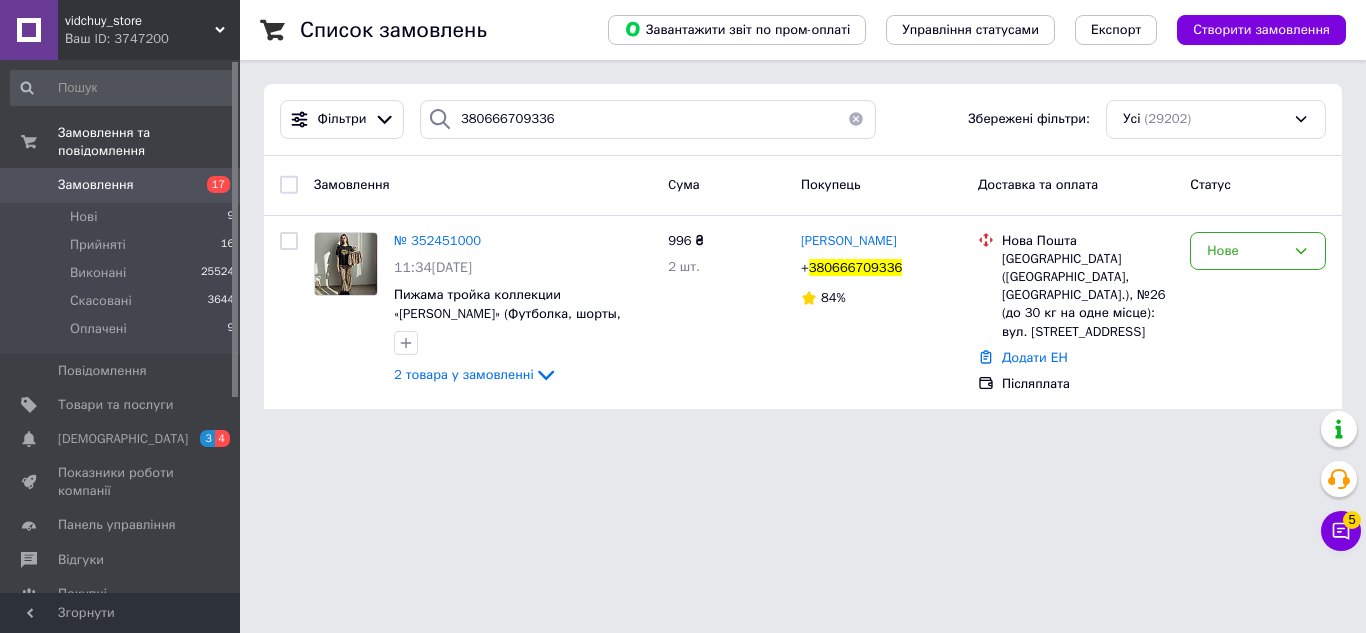 click on "№ 352451000" at bounding box center (437, 240) 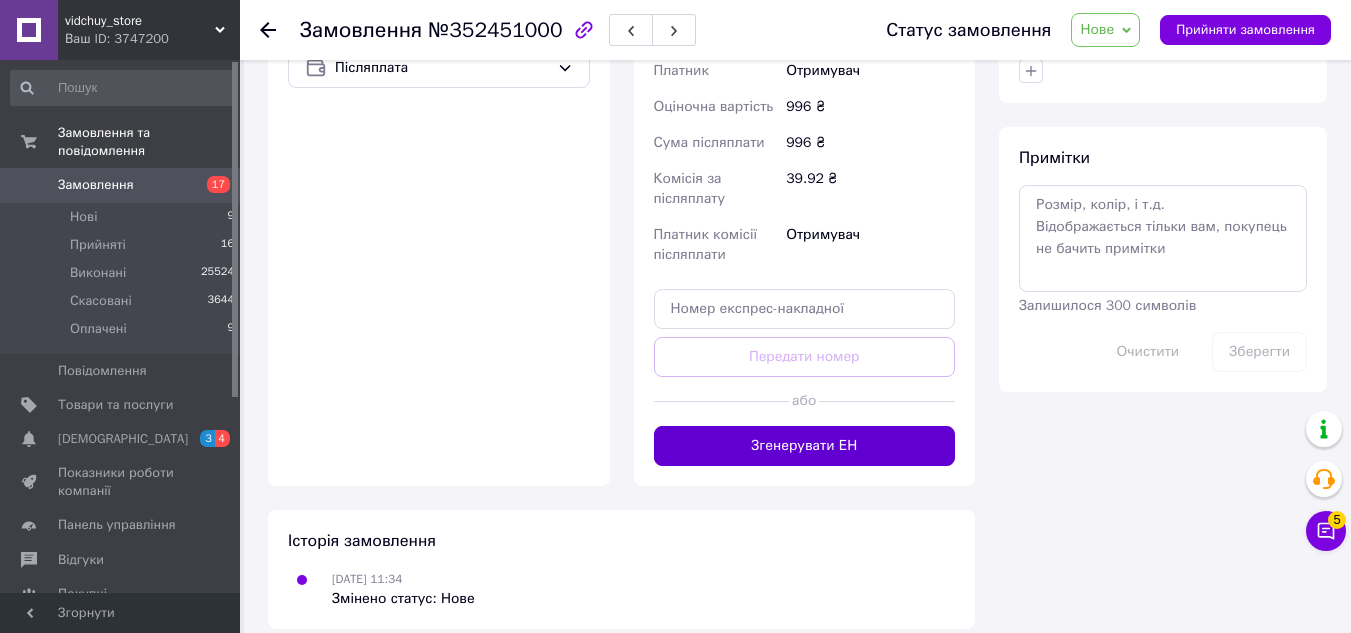 click on "Згенерувати ЕН" at bounding box center (805, 446) 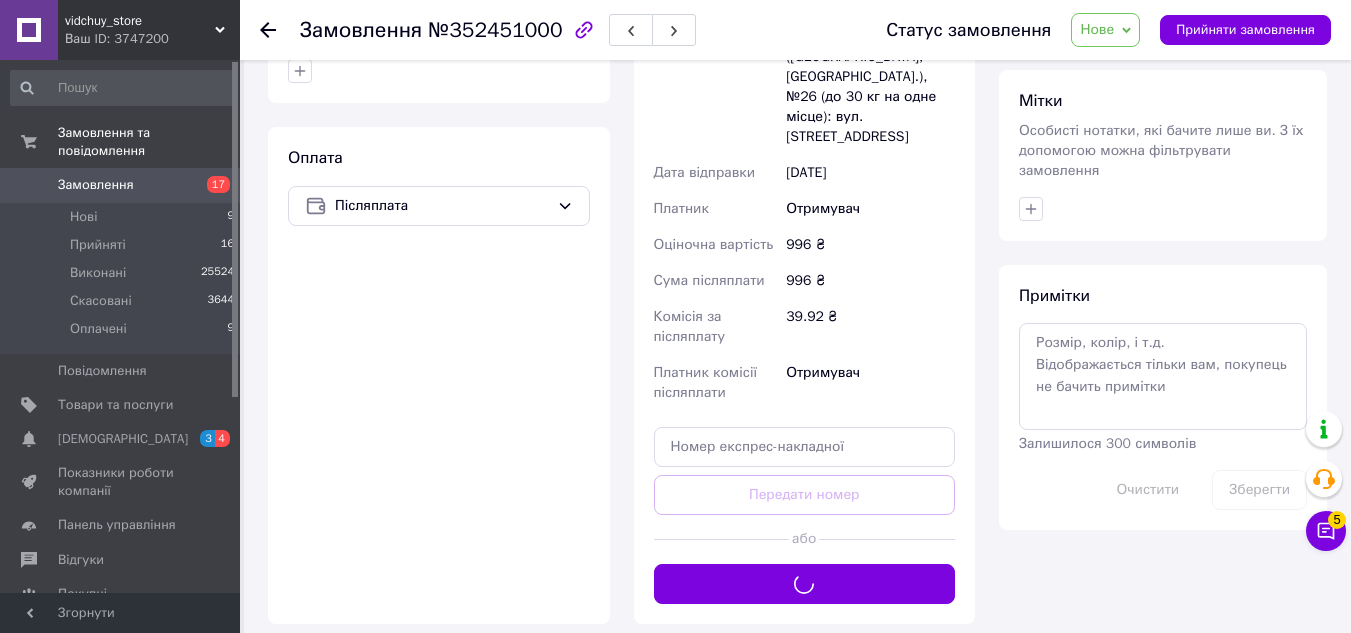 scroll, scrollTop: 529, scrollLeft: 0, axis: vertical 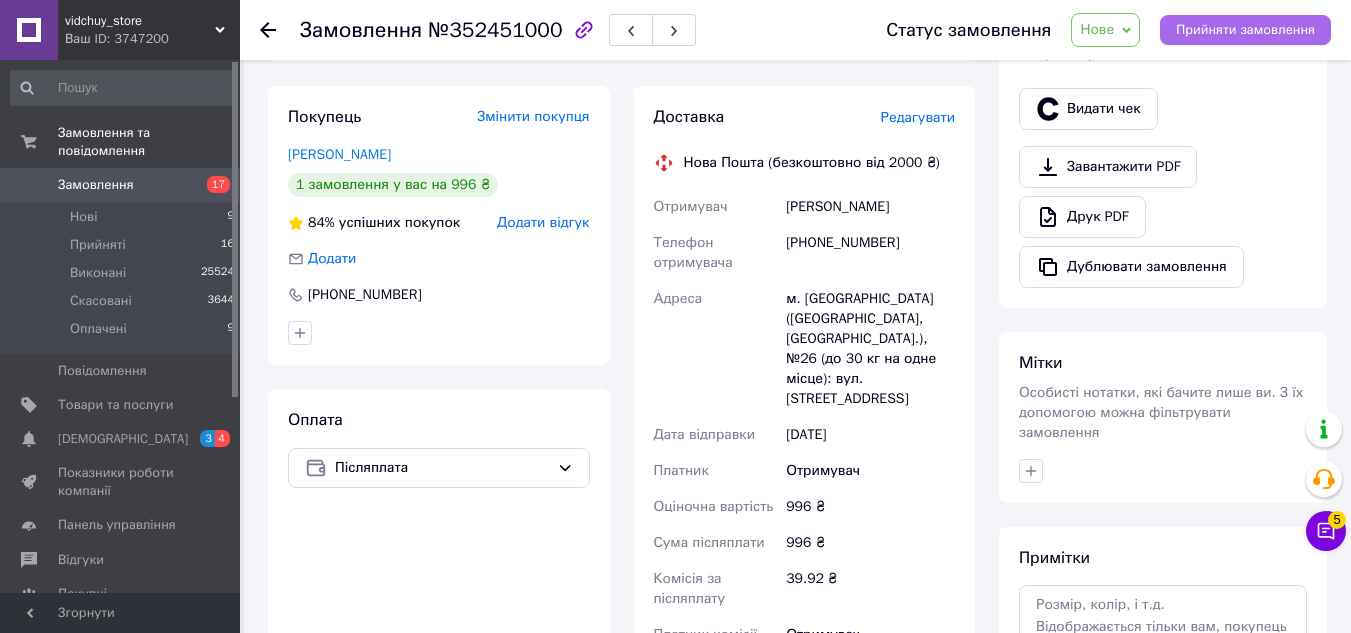 click on "Прийняти замовлення" at bounding box center (1245, 30) 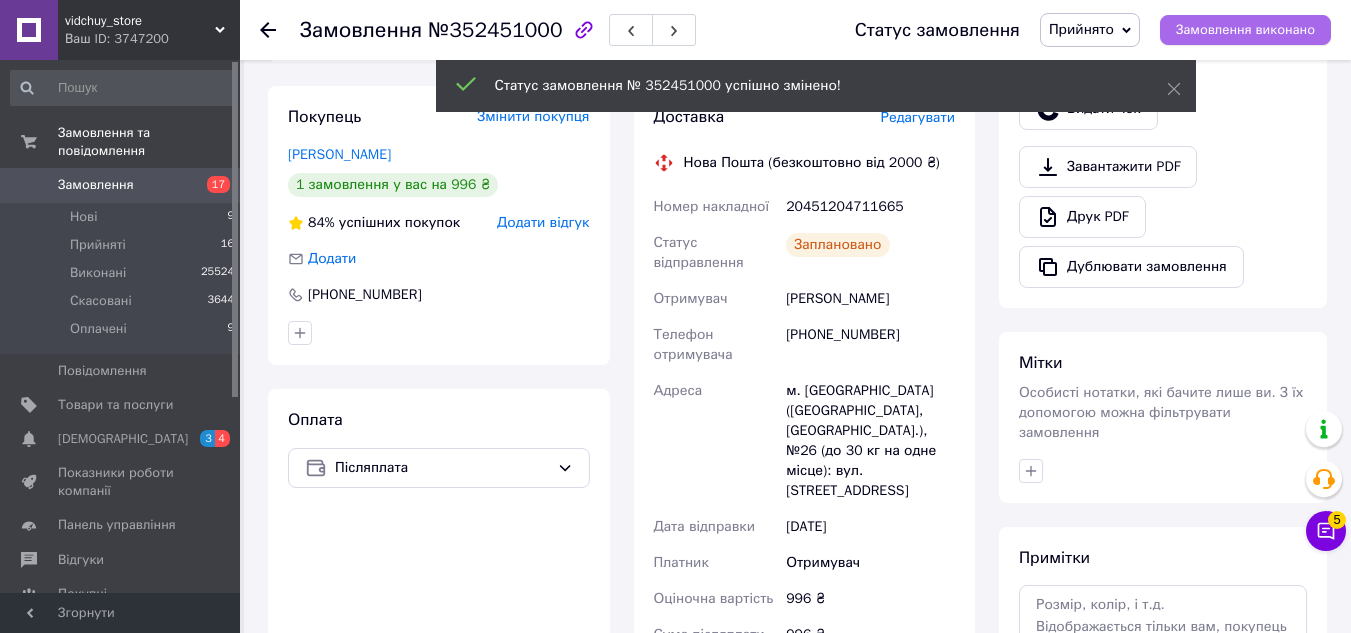 click on "Замовлення виконано" at bounding box center [1245, 30] 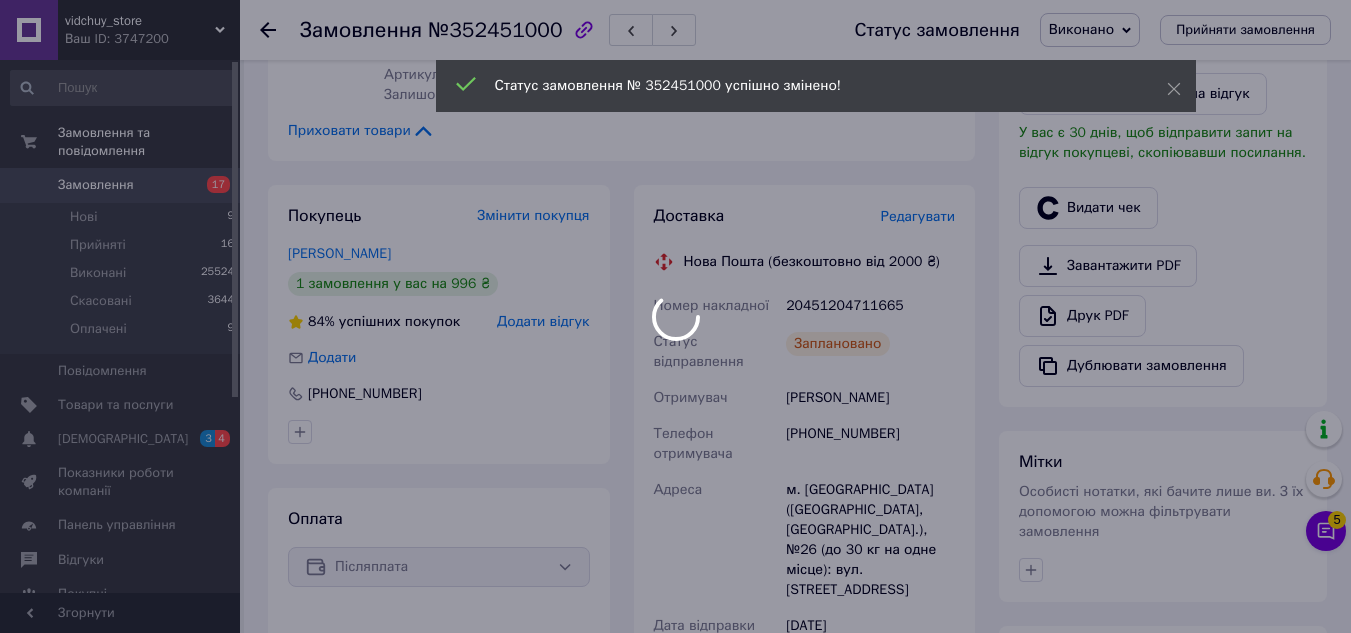 scroll, scrollTop: 429, scrollLeft: 0, axis: vertical 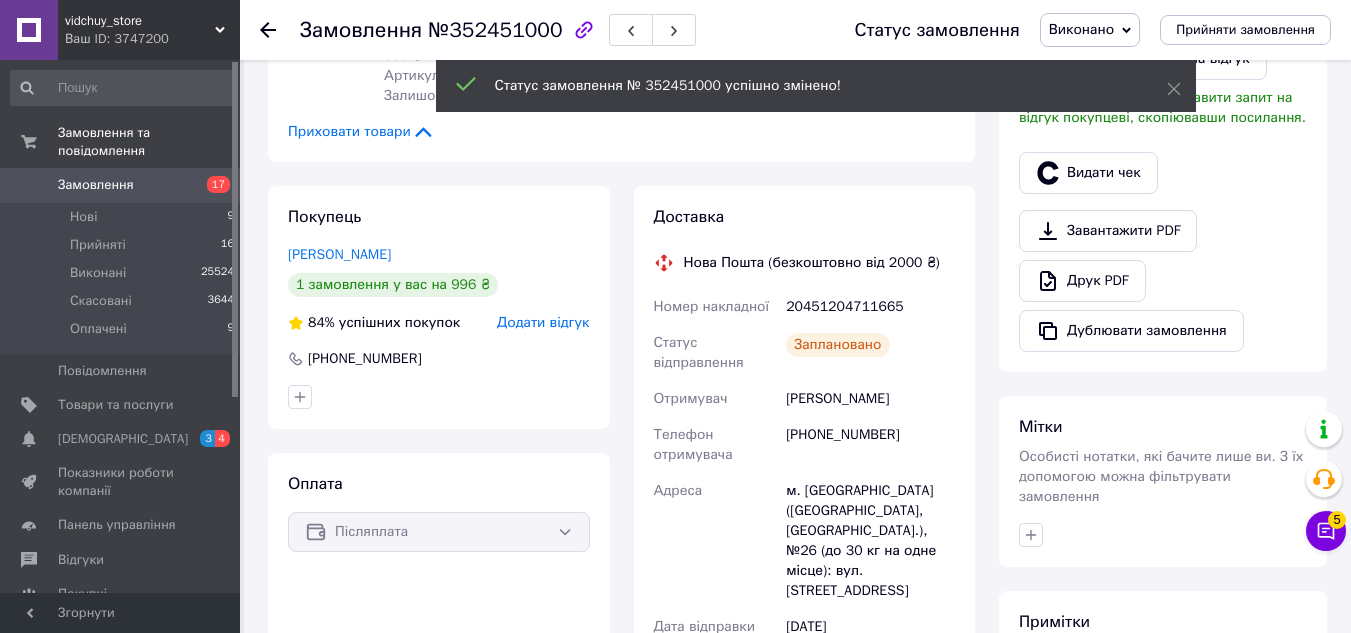 click on "20451204711665" at bounding box center [870, 307] 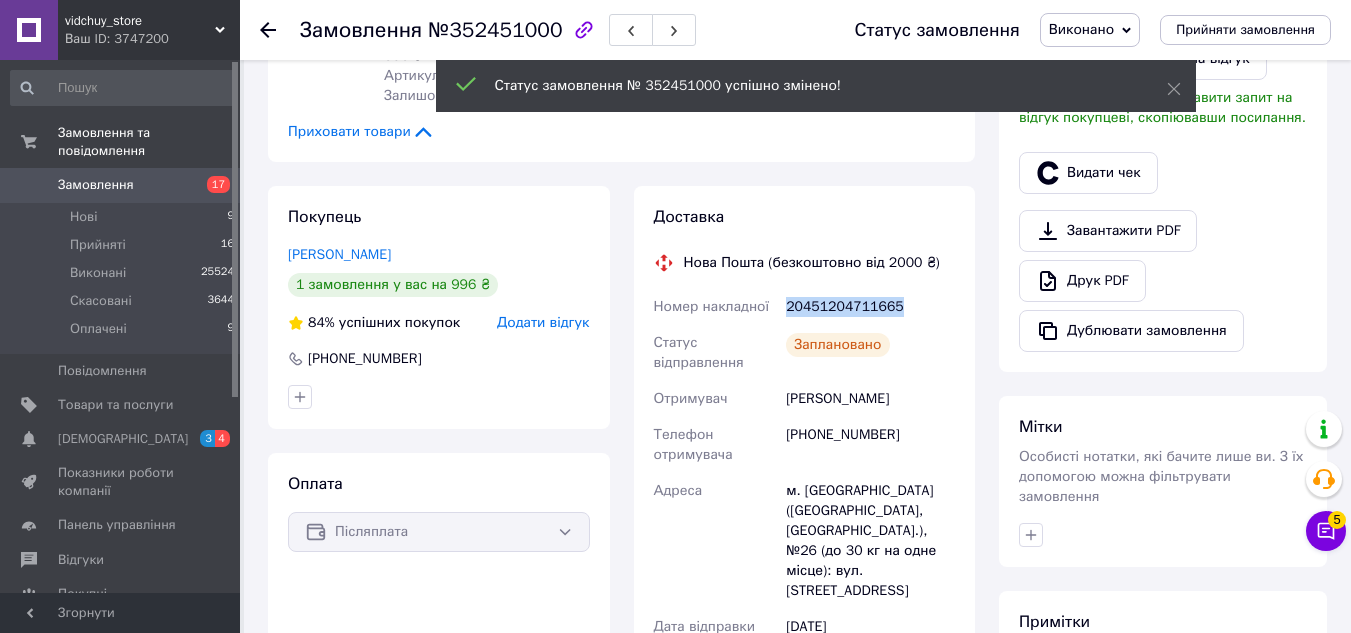 click on "20451204711665" at bounding box center (870, 307) 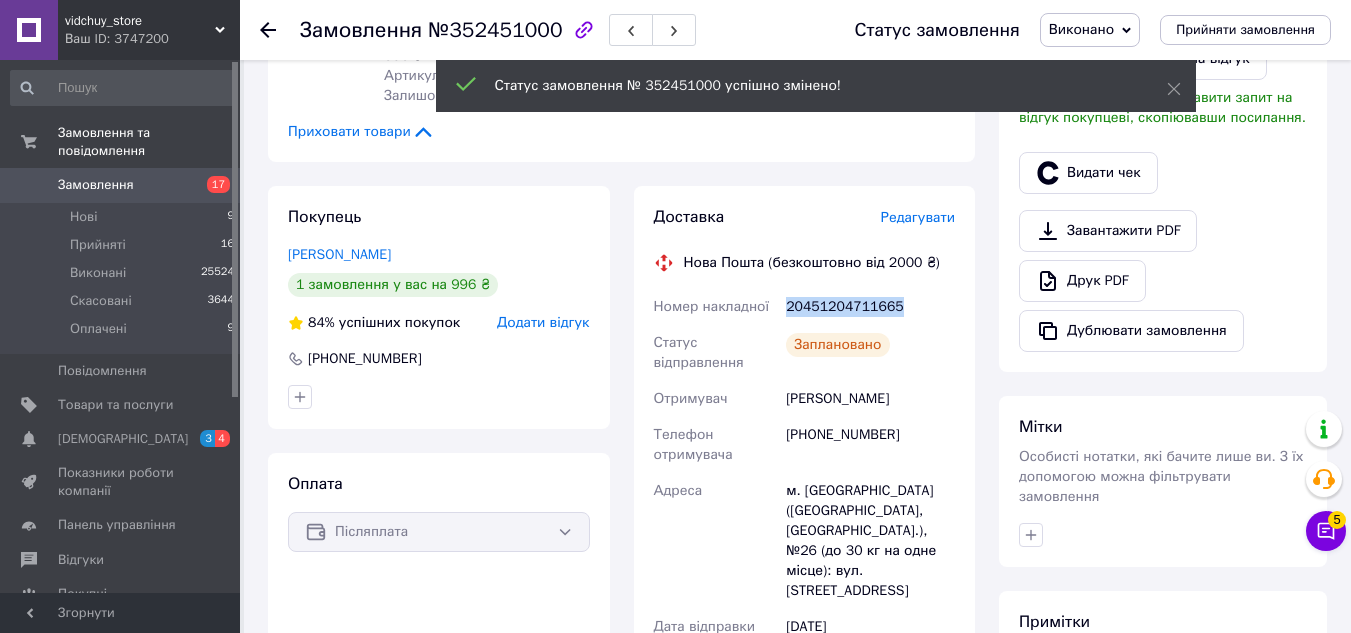 copy on "20451204711665" 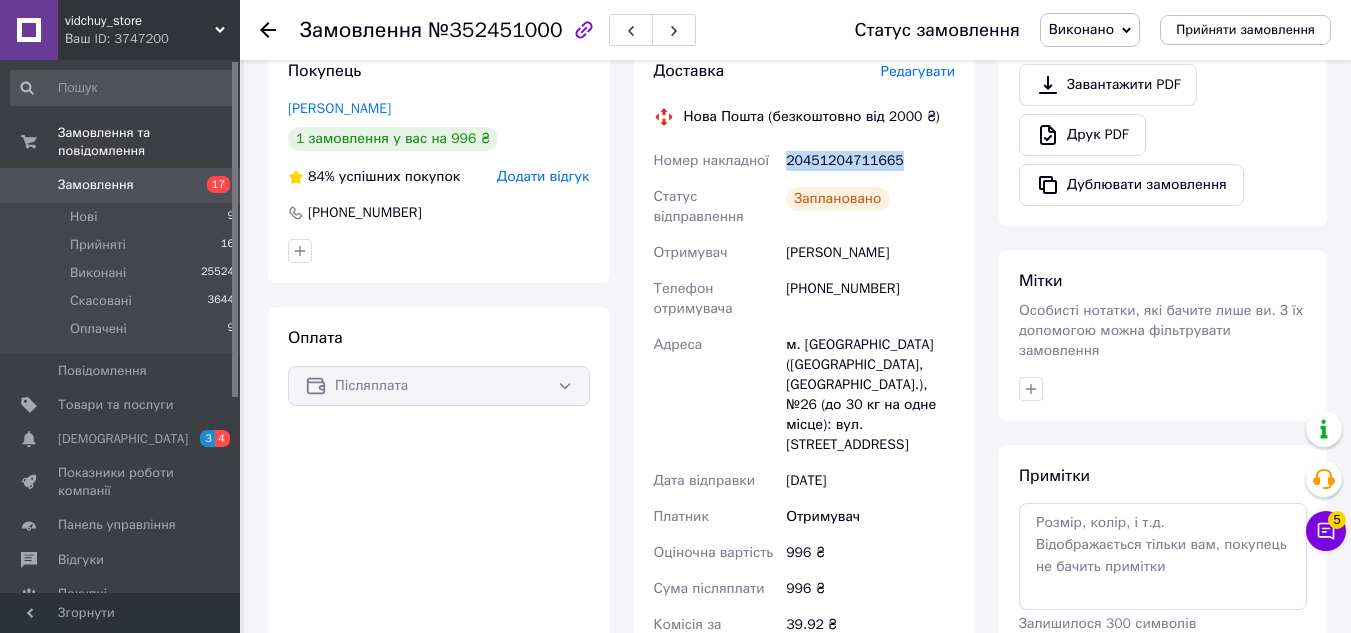 scroll, scrollTop: 400, scrollLeft: 0, axis: vertical 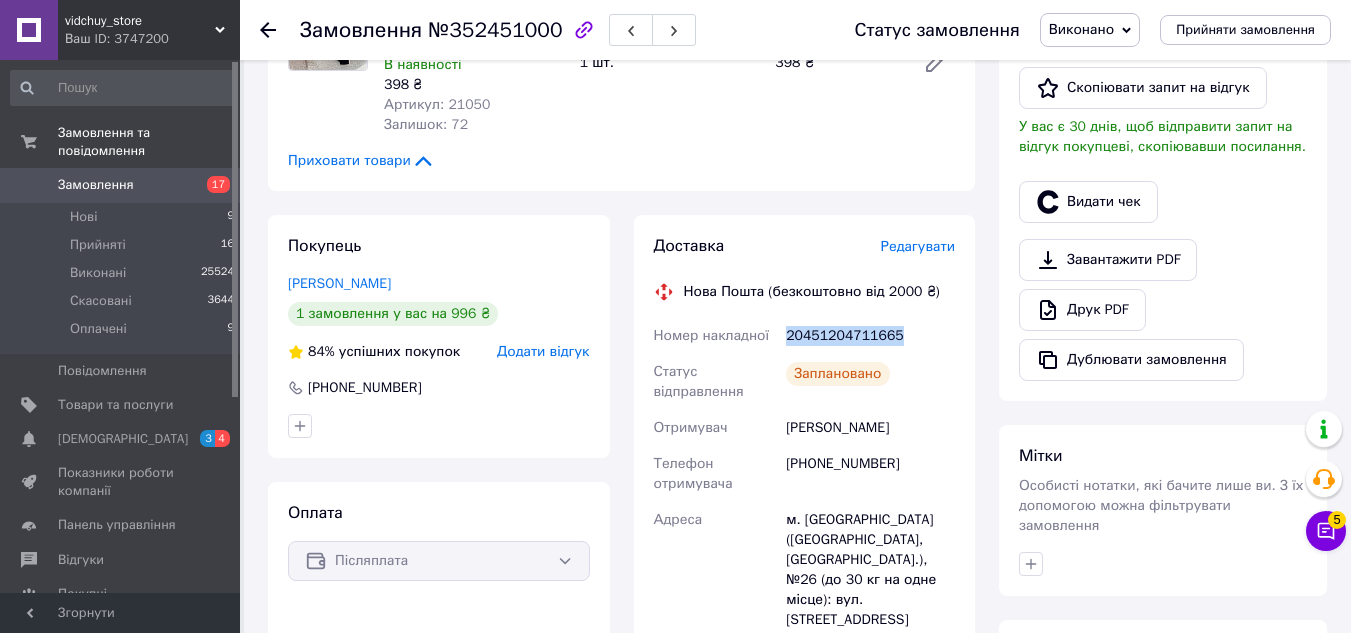 copy on "20451204711665" 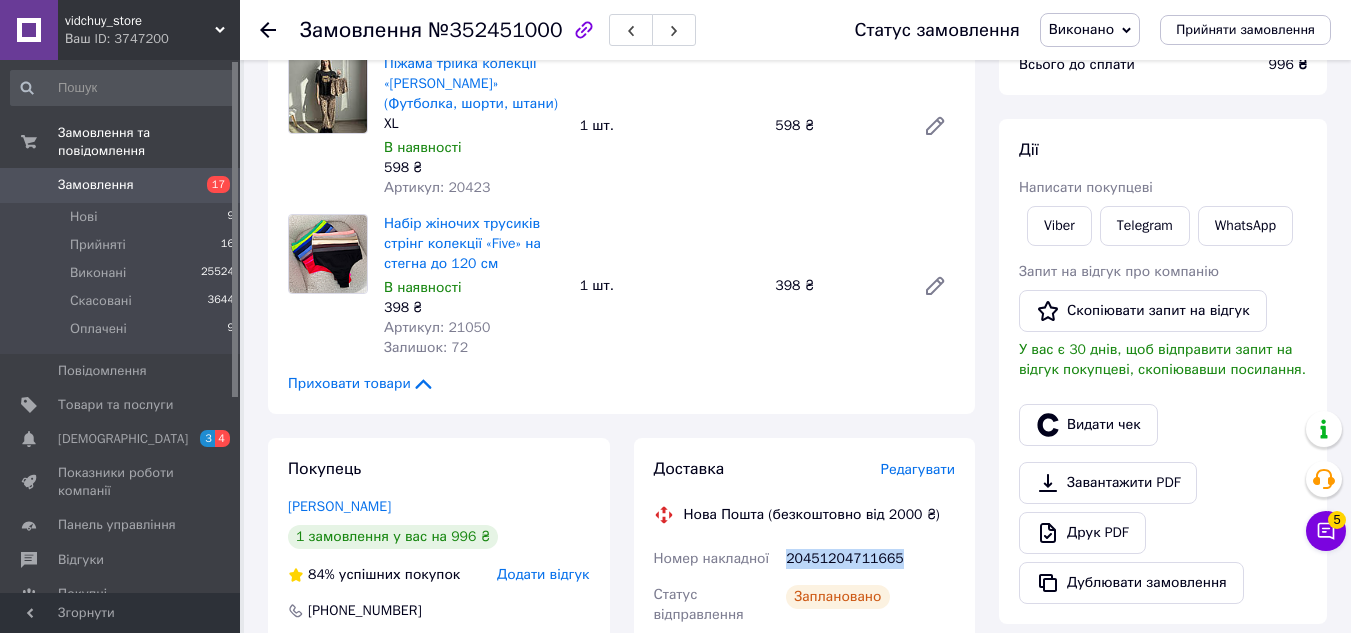 scroll, scrollTop: 0, scrollLeft: 0, axis: both 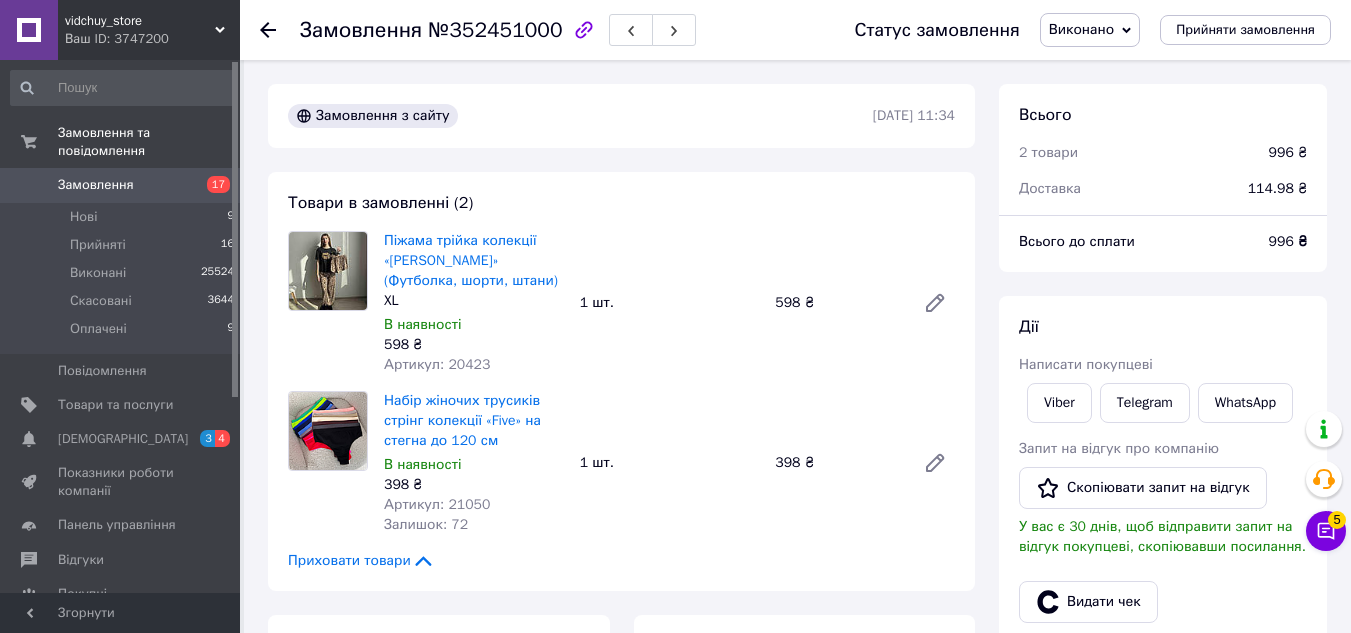 click 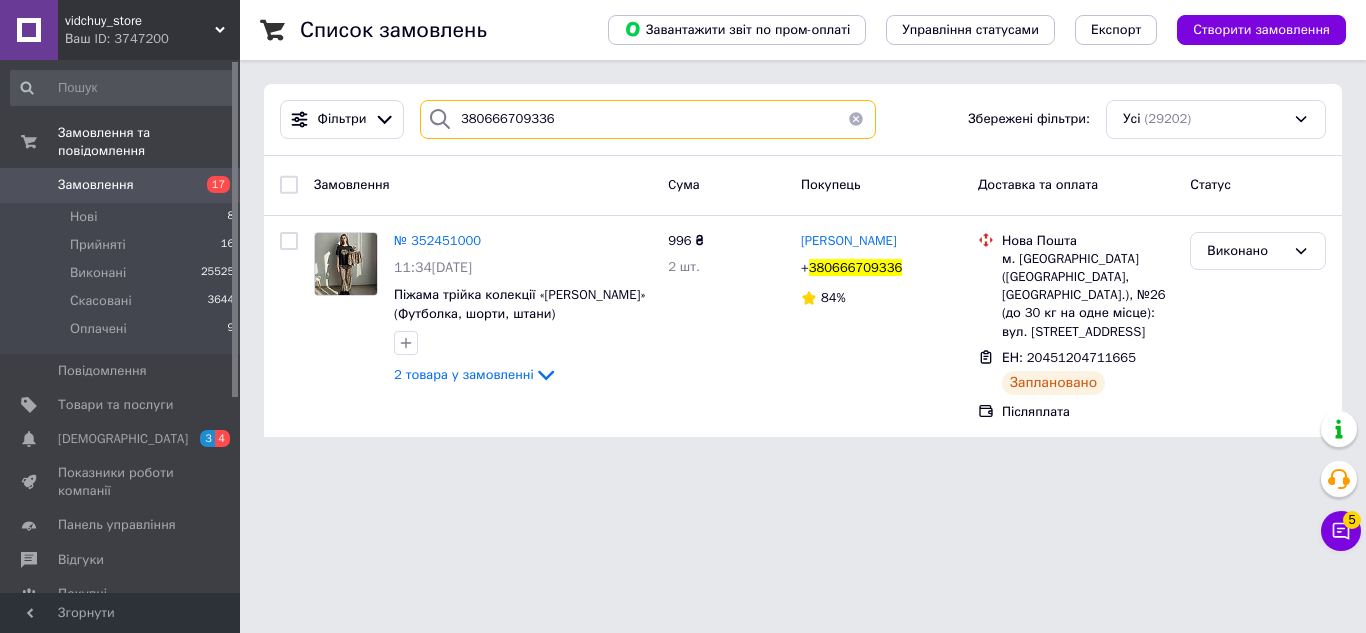 click on "380666709336" at bounding box center [648, 119] 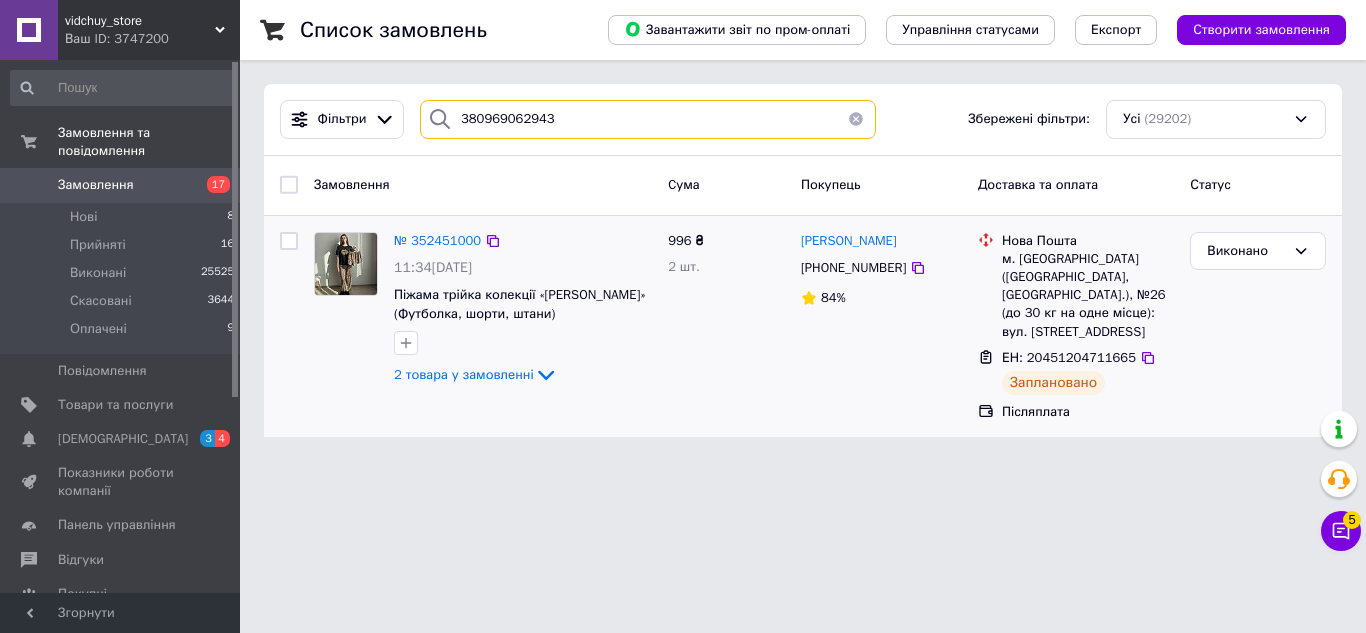 type on "380969062943" 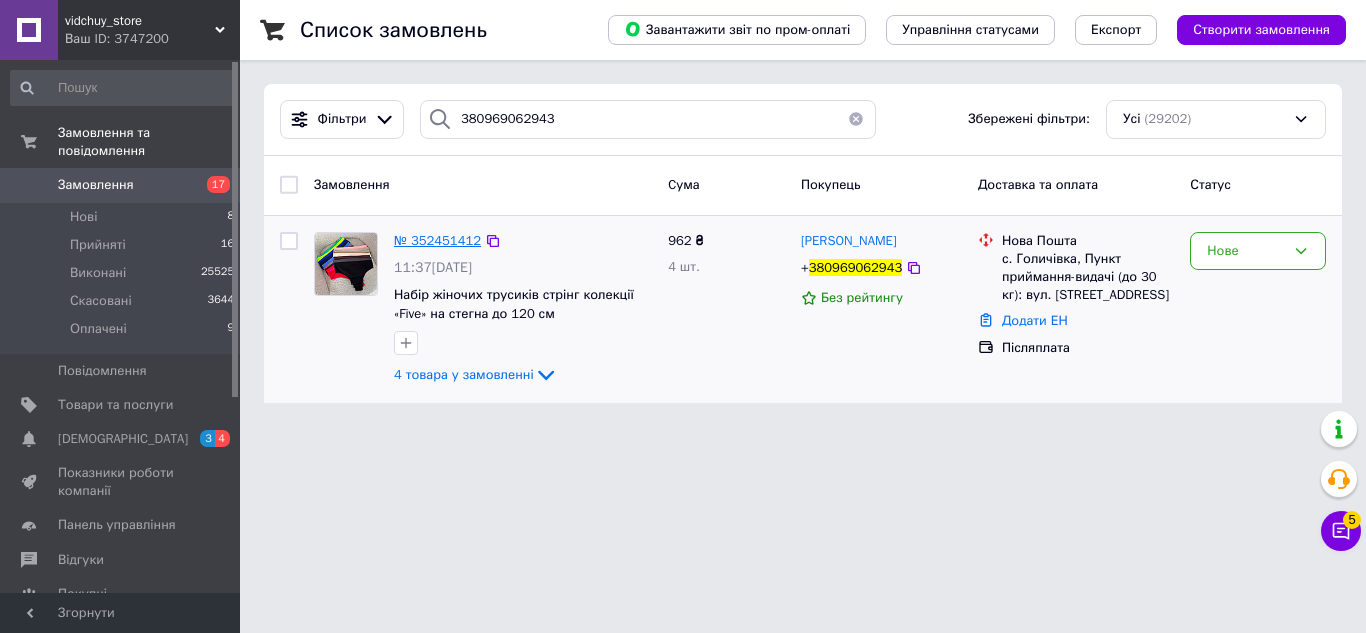 click on "№ 352451412" at bounding box center (437, 240) 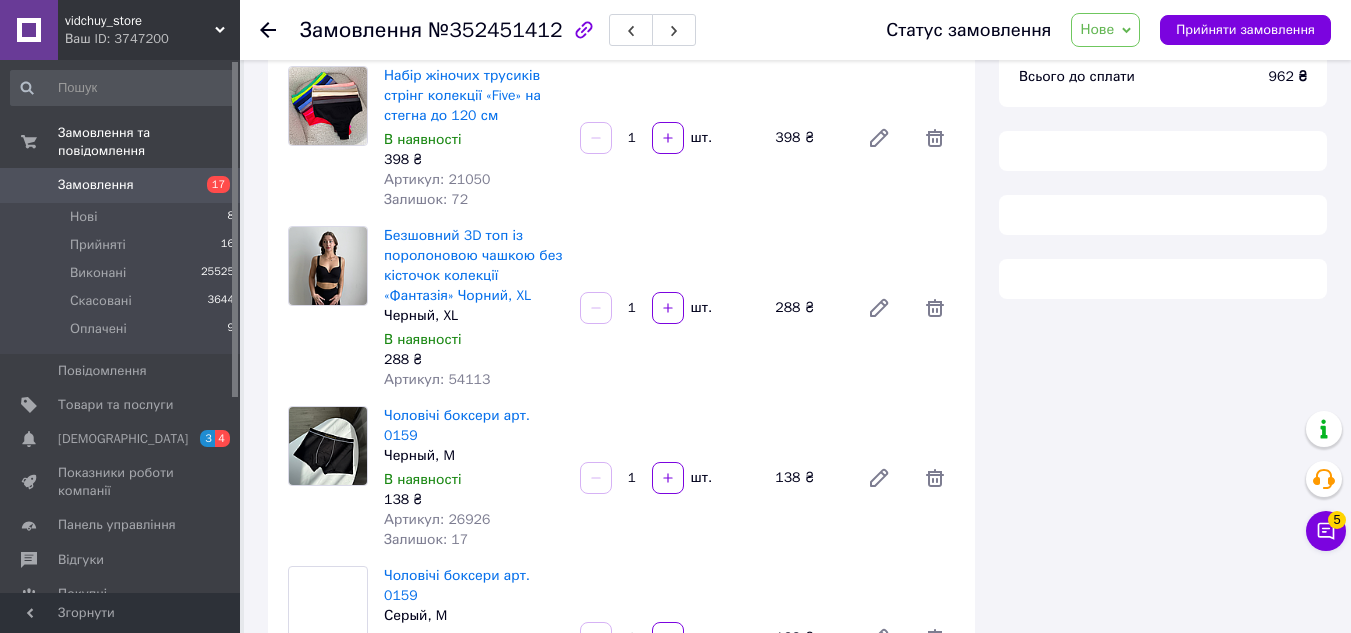 scroll, scrollTop: 0, scrollLeft: 0, axis: both 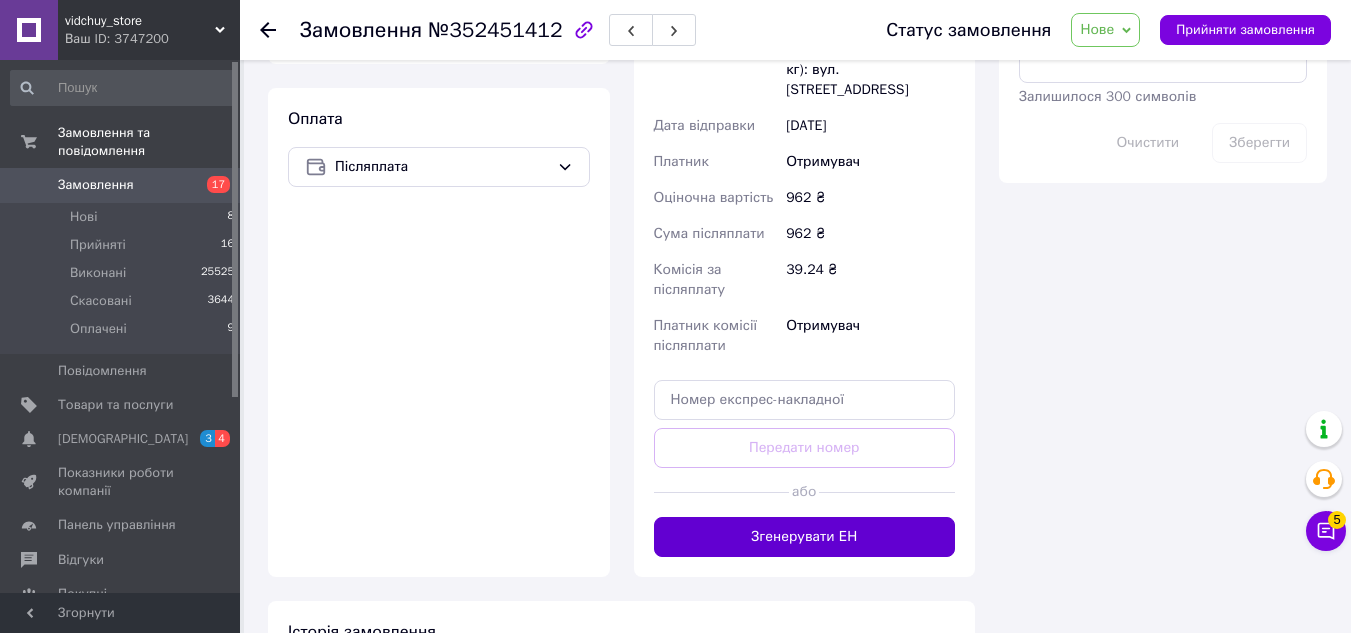 click on "Згенерувати ЕН" at bounding box center [805, 537] 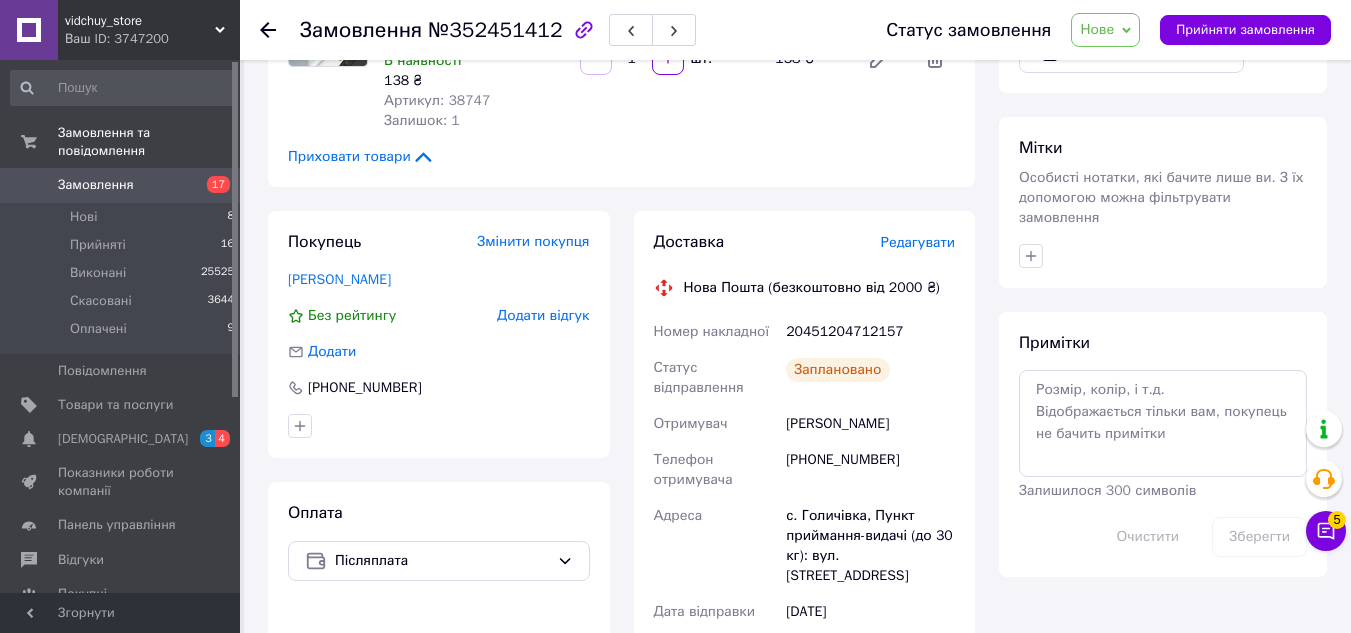 scroll, scrollTop: 638, scrollLeft: 0, axis: vertical 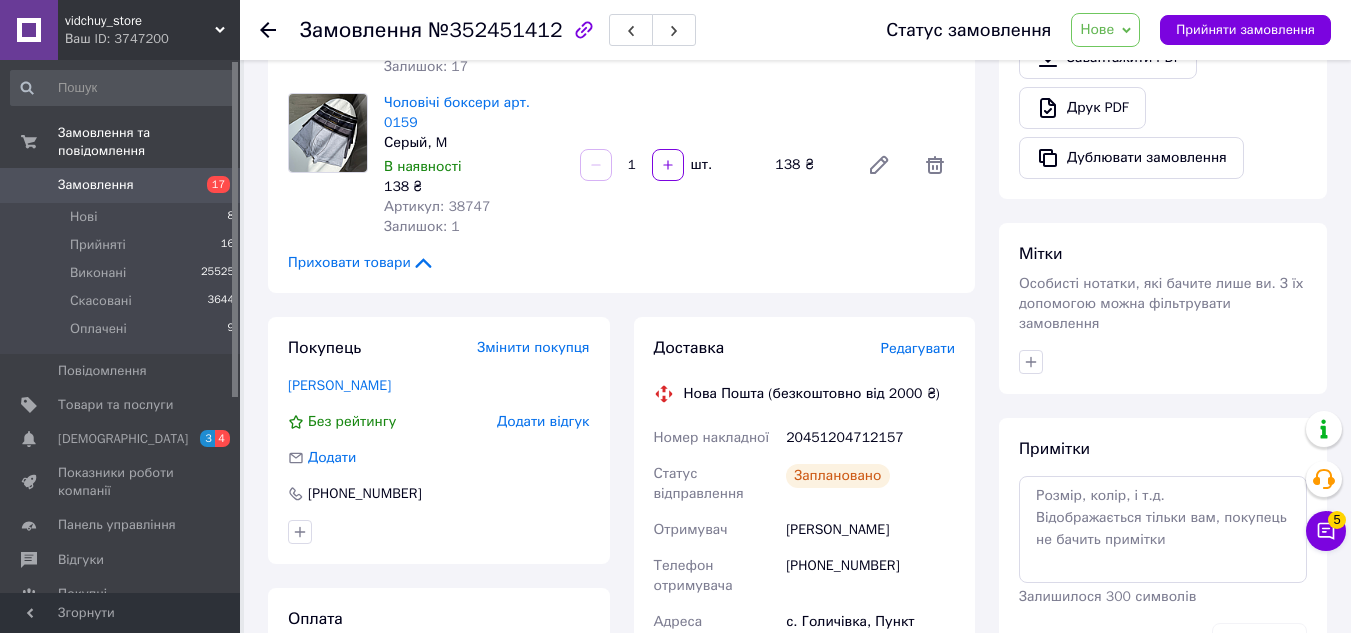 click on "20451204712157" at bounding box center (870, 438) 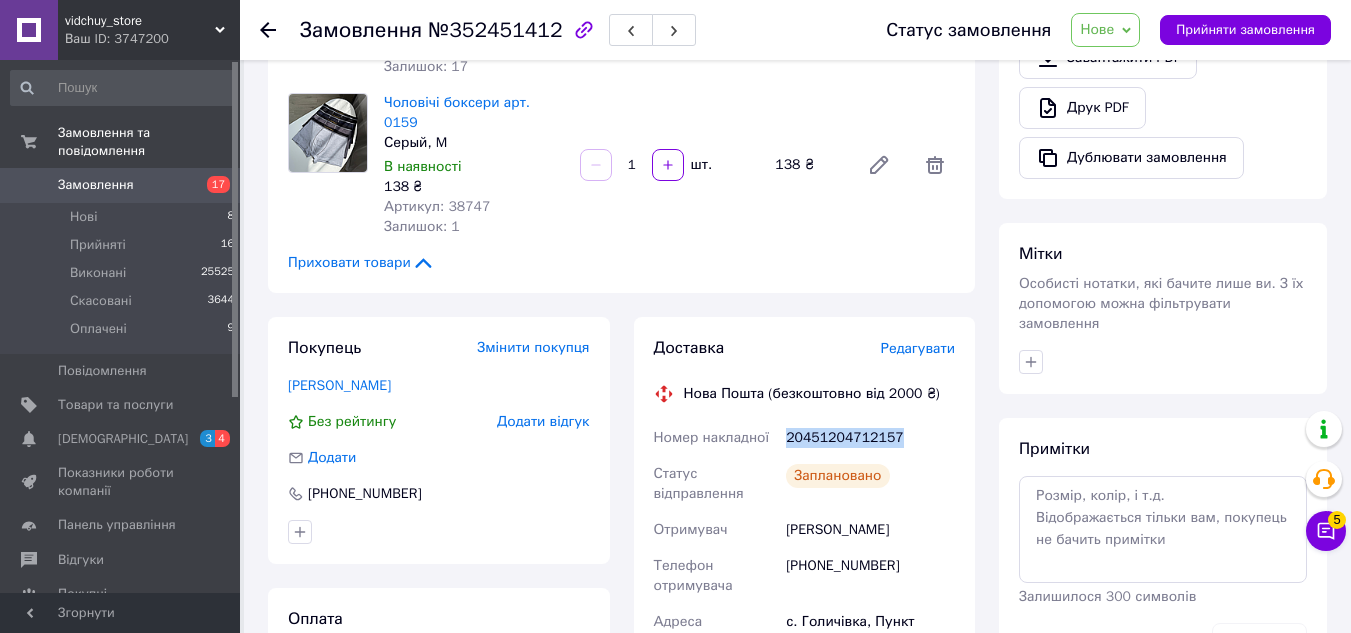 click on "20451204712157" at bounding box center (870, 438) 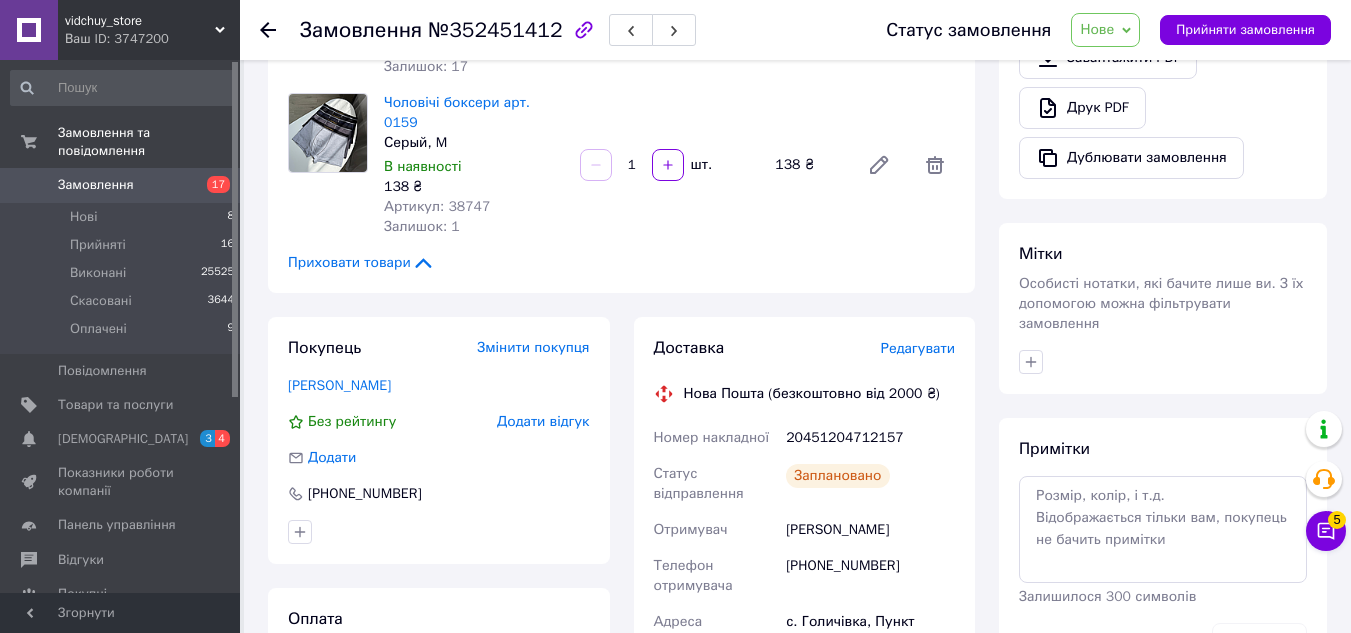click on "Статус замовлення Нове Прийнято Виконано Скасовано Оплачено Прийняти замовлення" at bounding box center [1088, 30] 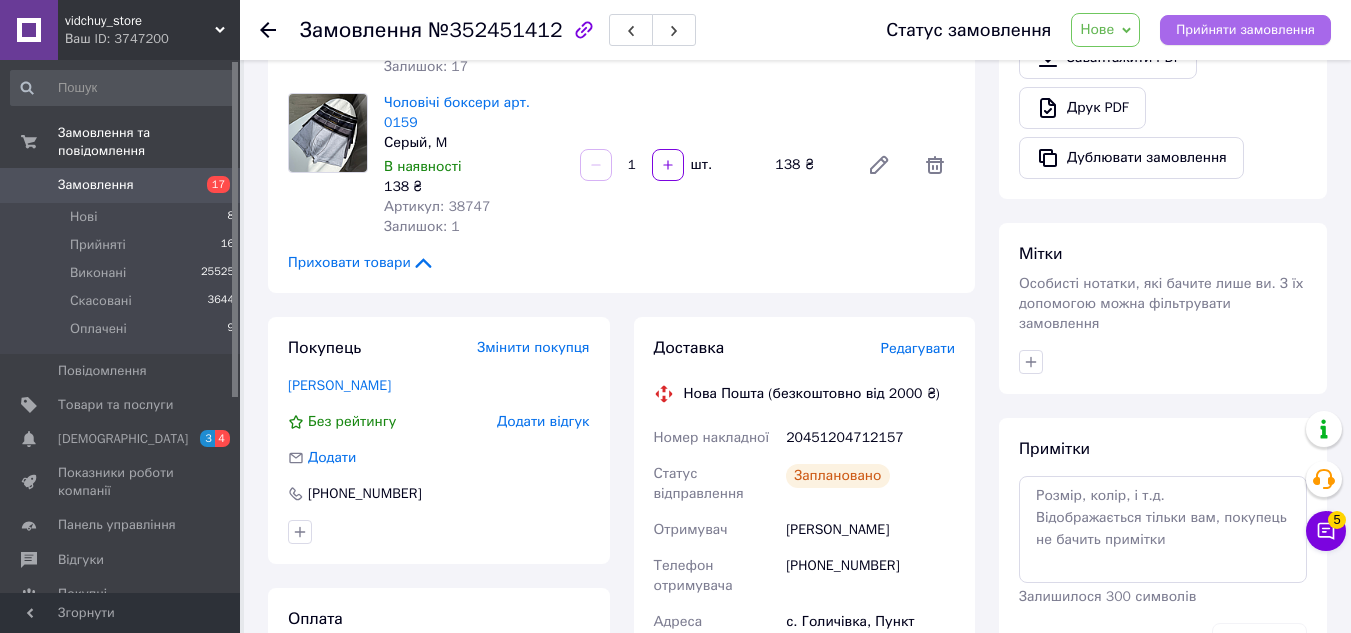 click on "Прийняти замовлення" at bounding box center (1245, 30) 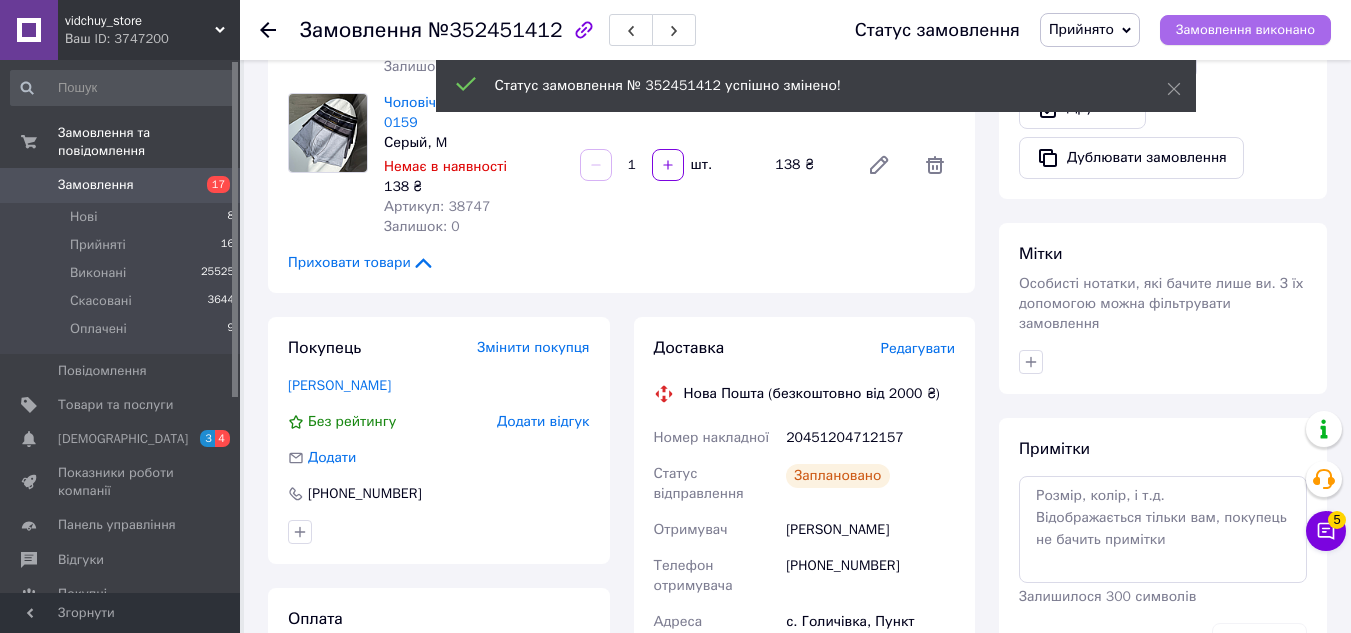 click on "Замовлення виконано" at bounding box center [1245, 30] 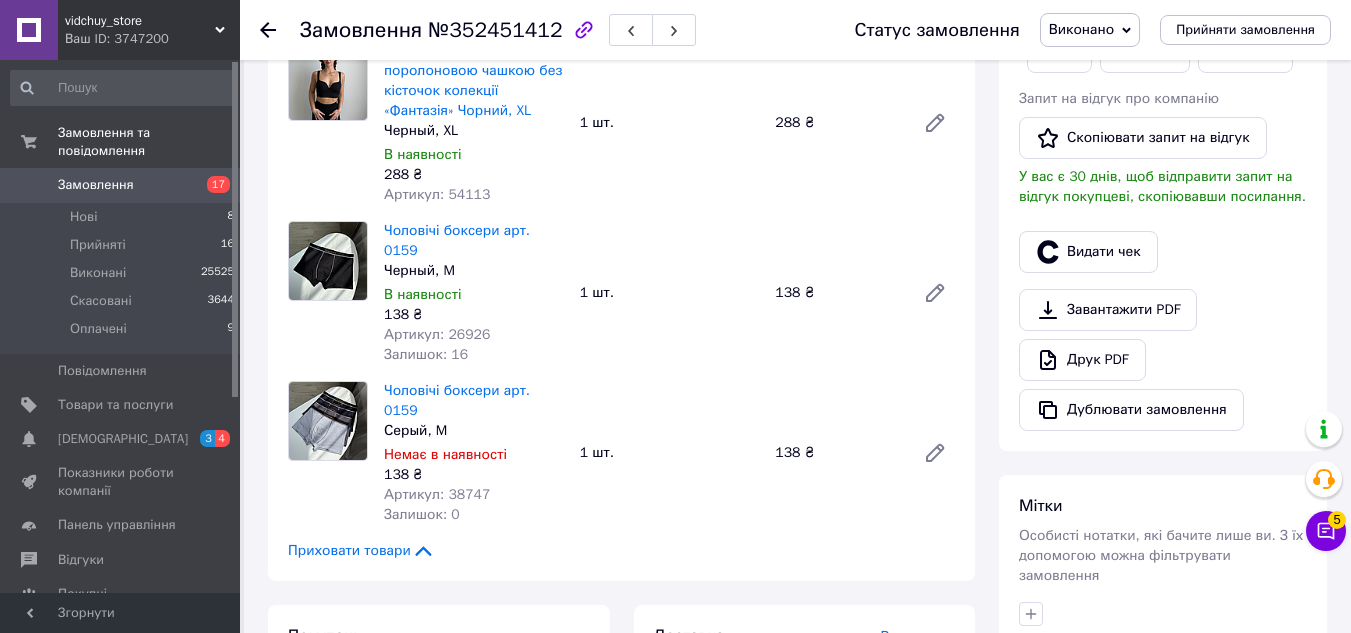 scroll, scrollTop: 338, scrollLeft: 0, axis: vertical 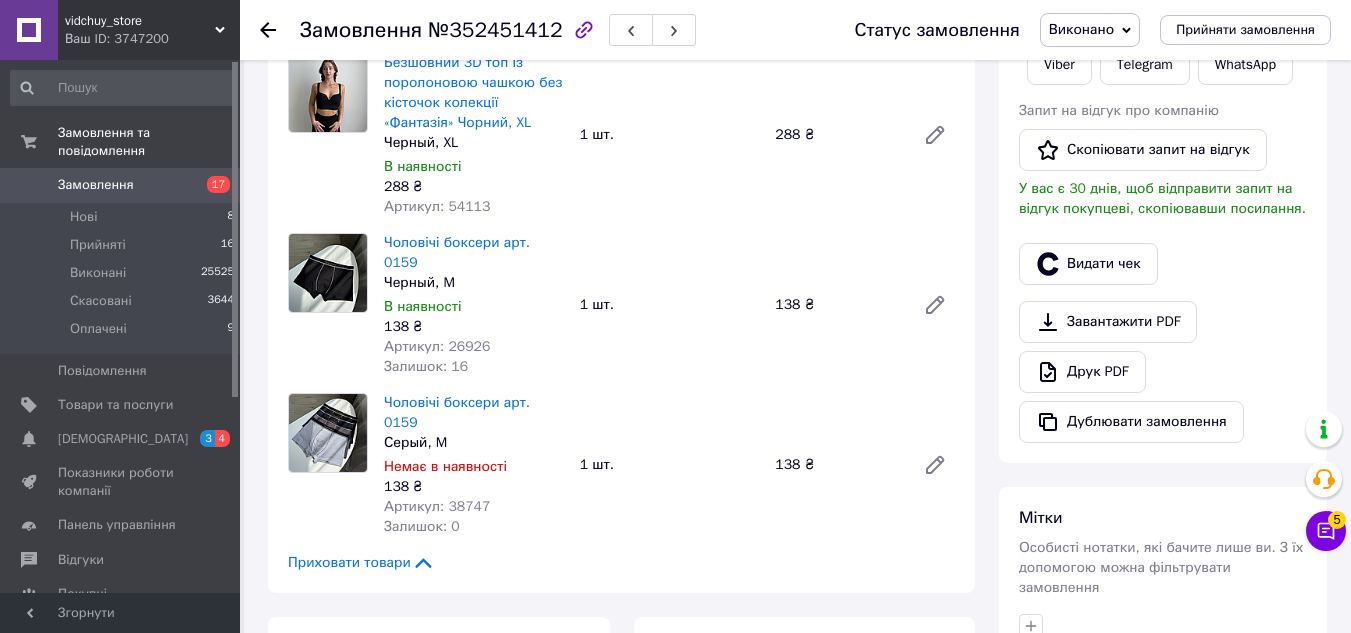 click 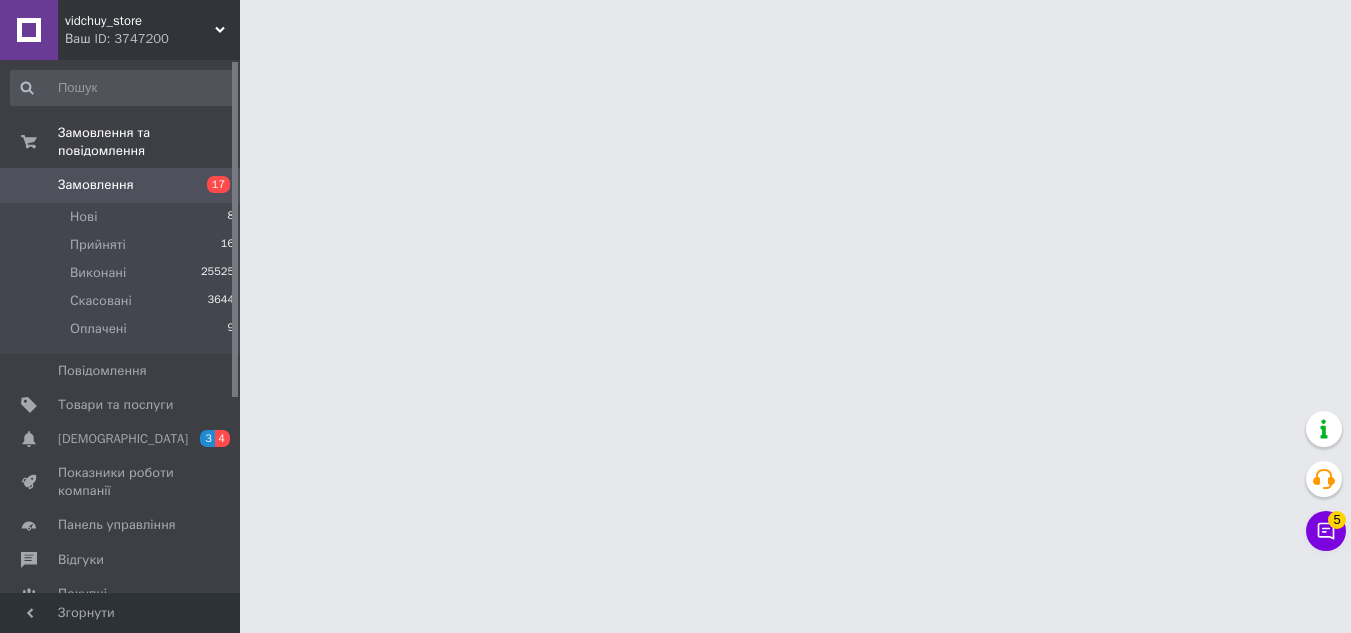 scroll, scrollTop: 0, scrollLeft: 0, axis: both 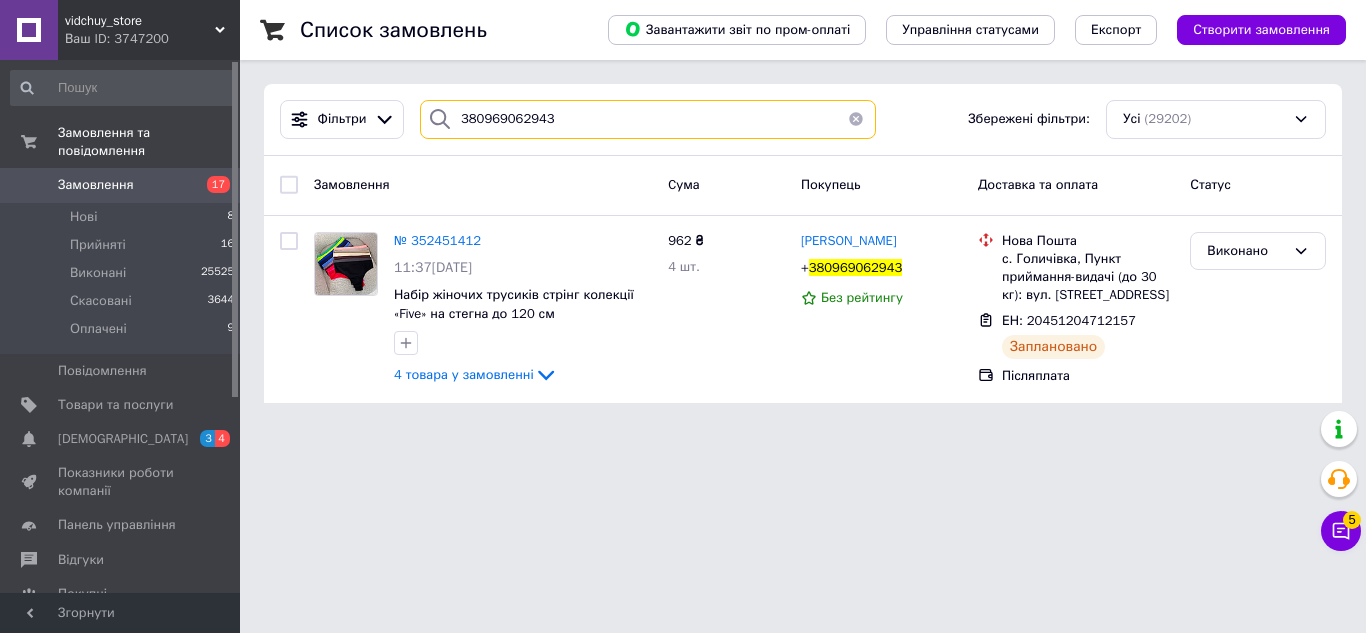 click on "380969062943" at bounding box center (648, 119) 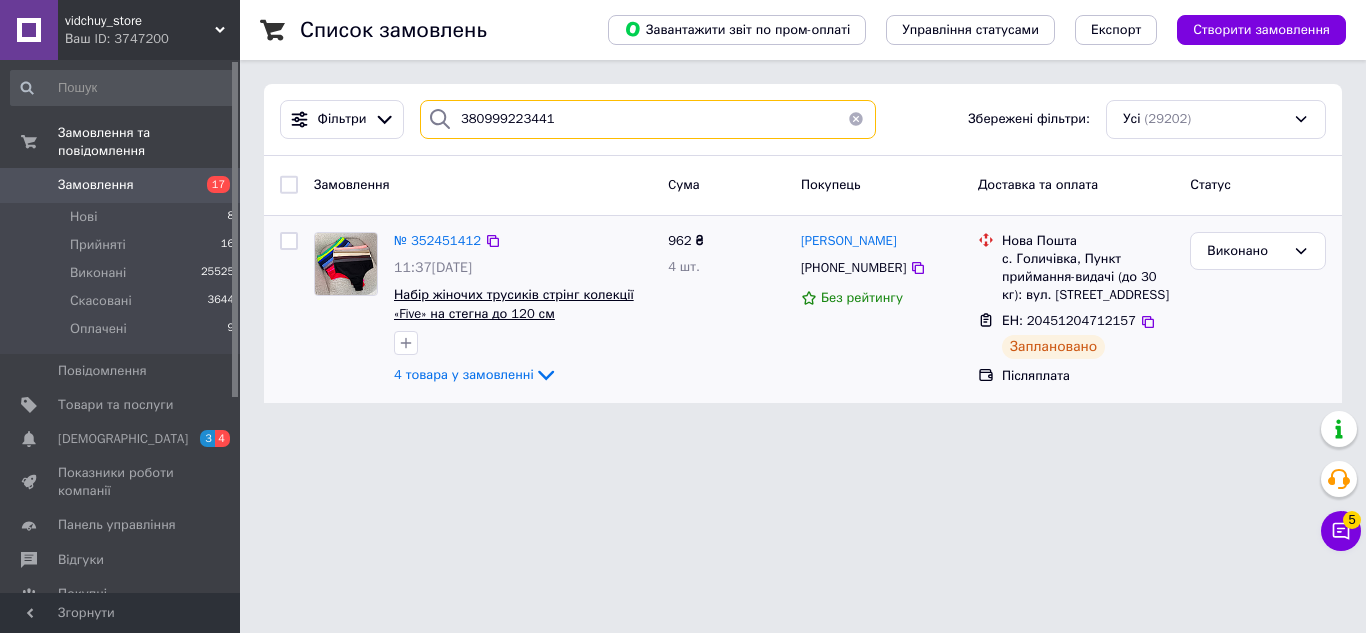 type on "380999223441" 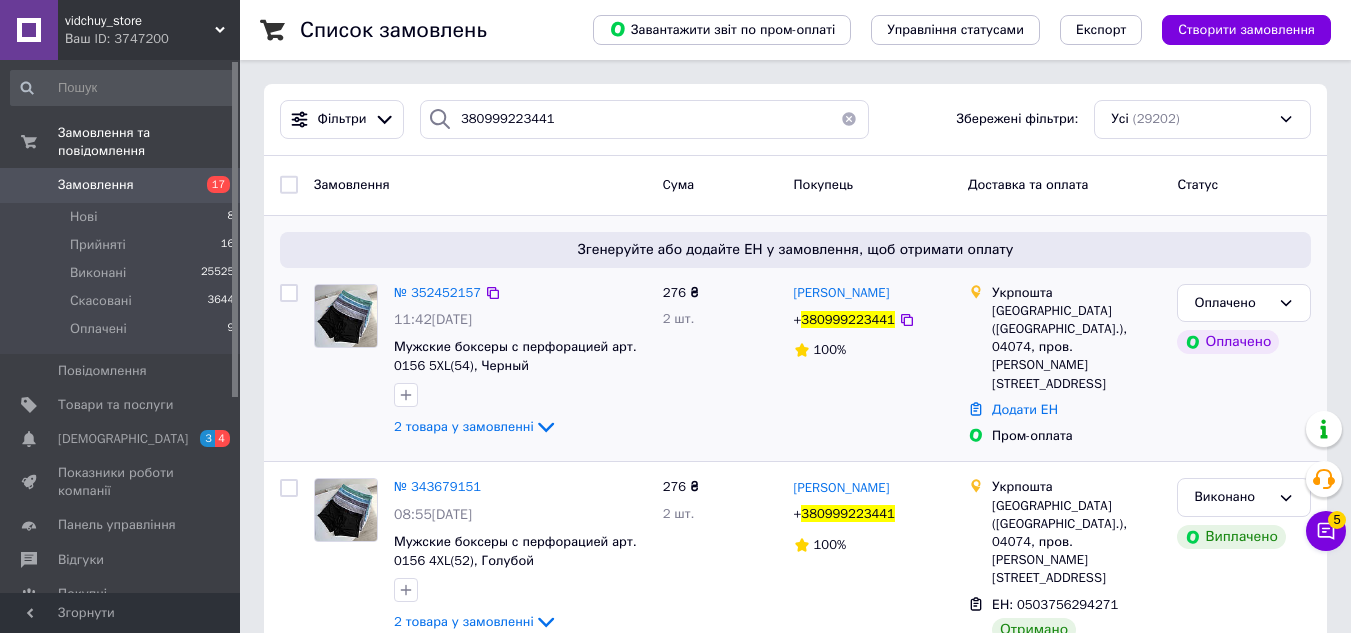 click on "11:42, 13.07.2025" at bounding box center [433, 319] 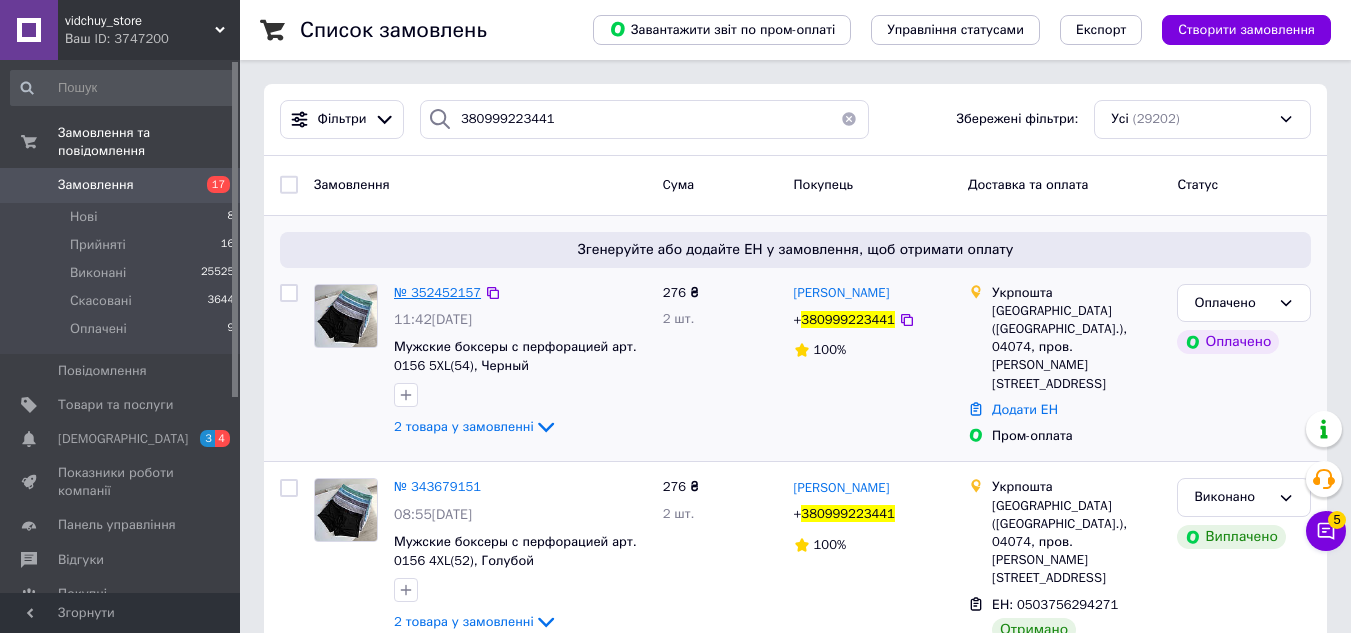 click on "№ 352452157" at bounding box center (437, 292) 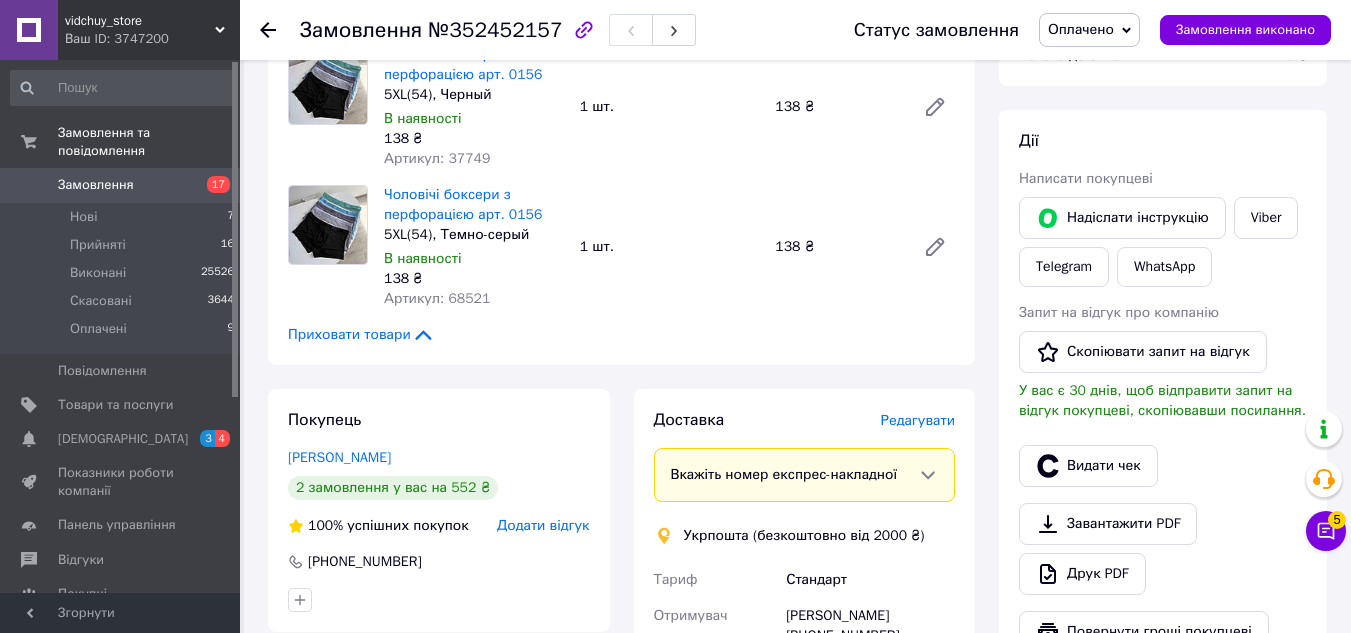 scroll, scrollTop: 600, scrollLeft: 0, axis: vertical 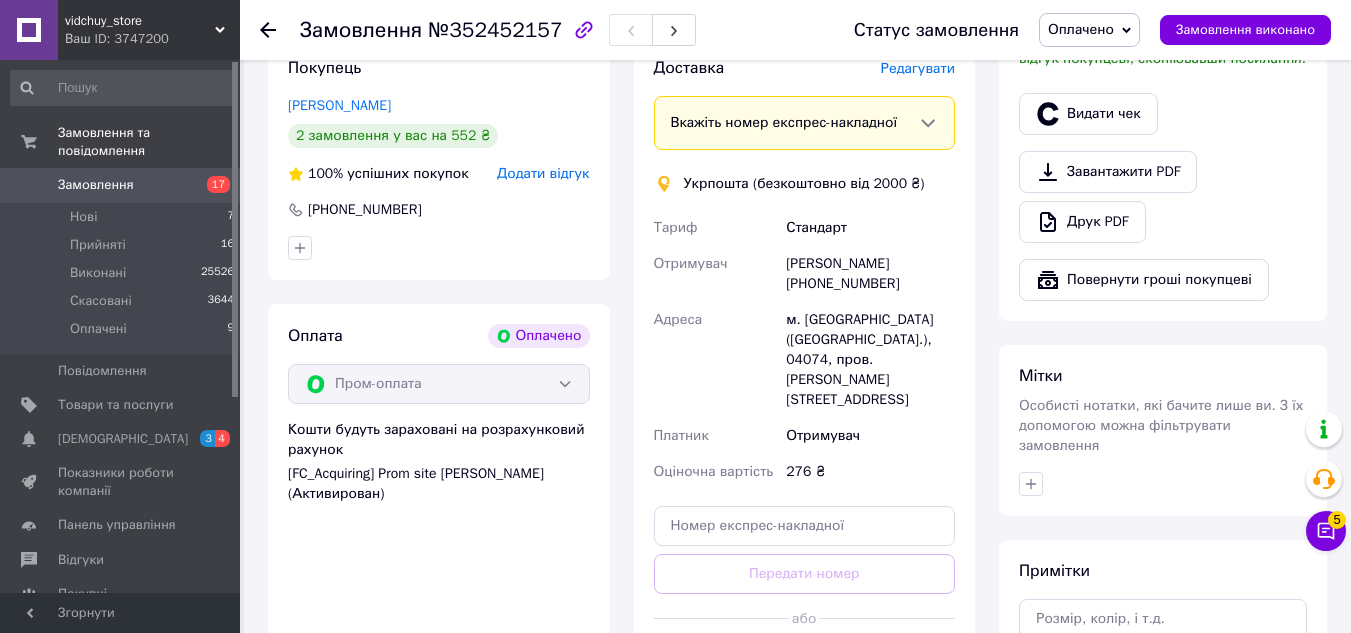 drag, startPoint x: 797, startPoint y: 268, endPoint x: 911, endPoint y: 278, distance: 114.43776 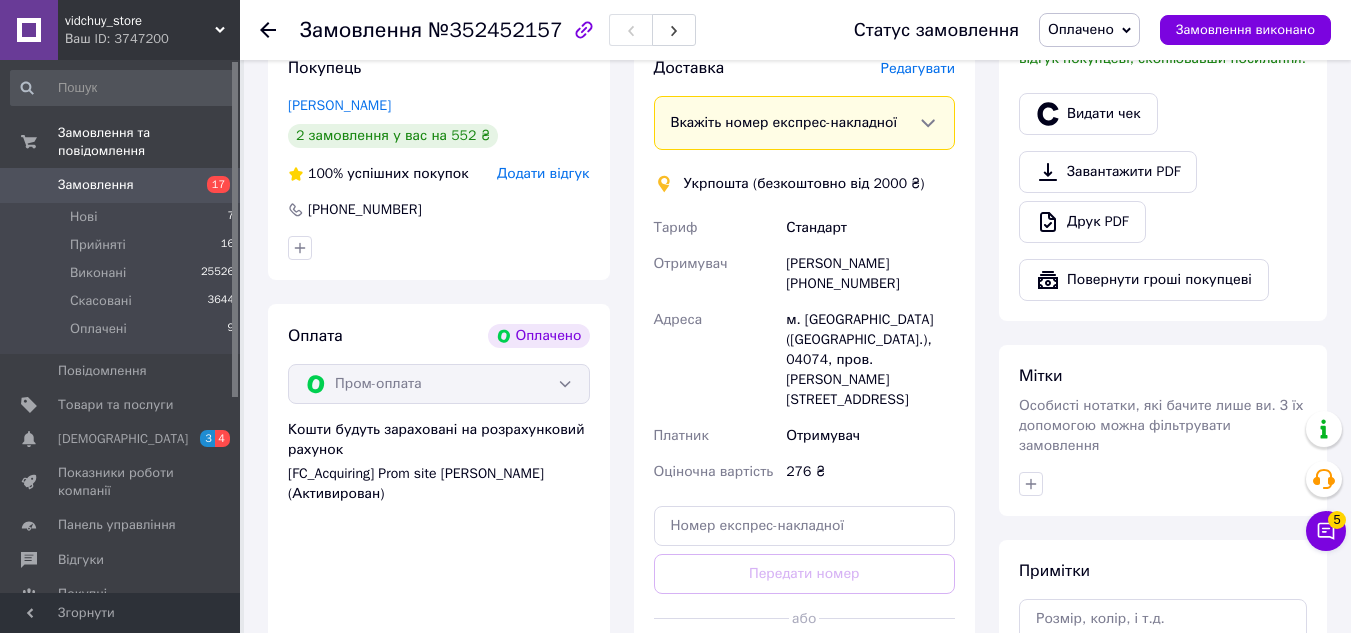 click 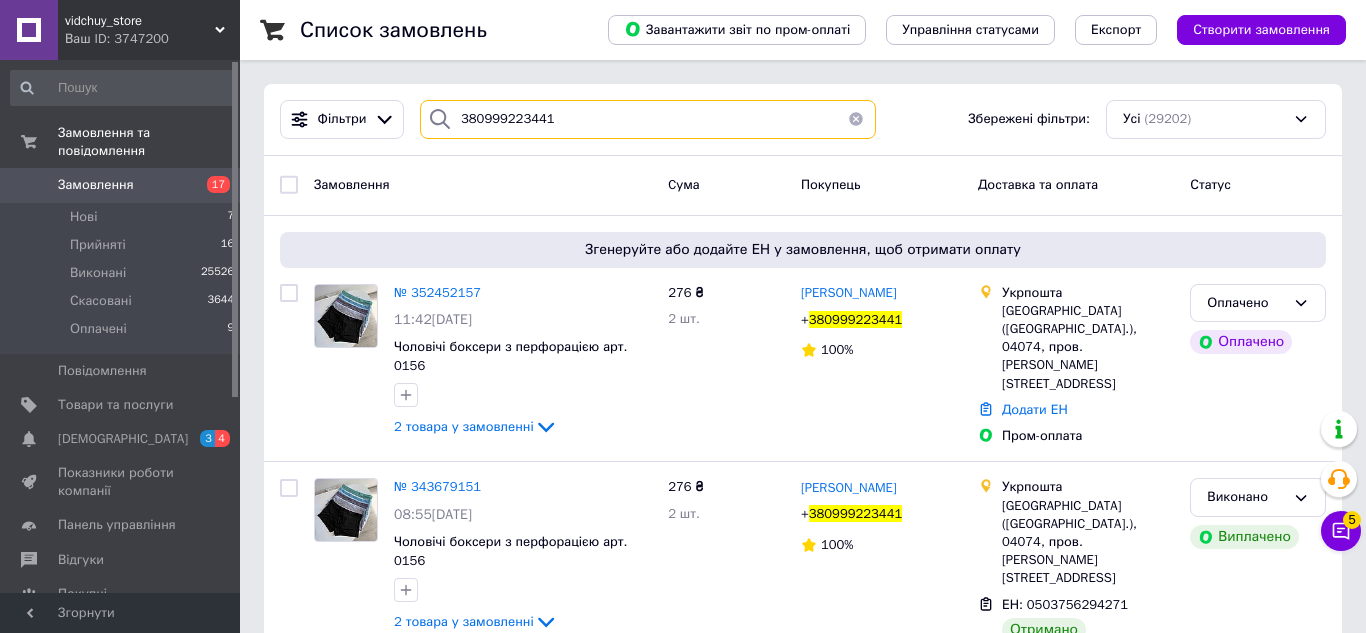 click on "380999223441" at bounding box center [648, 119] 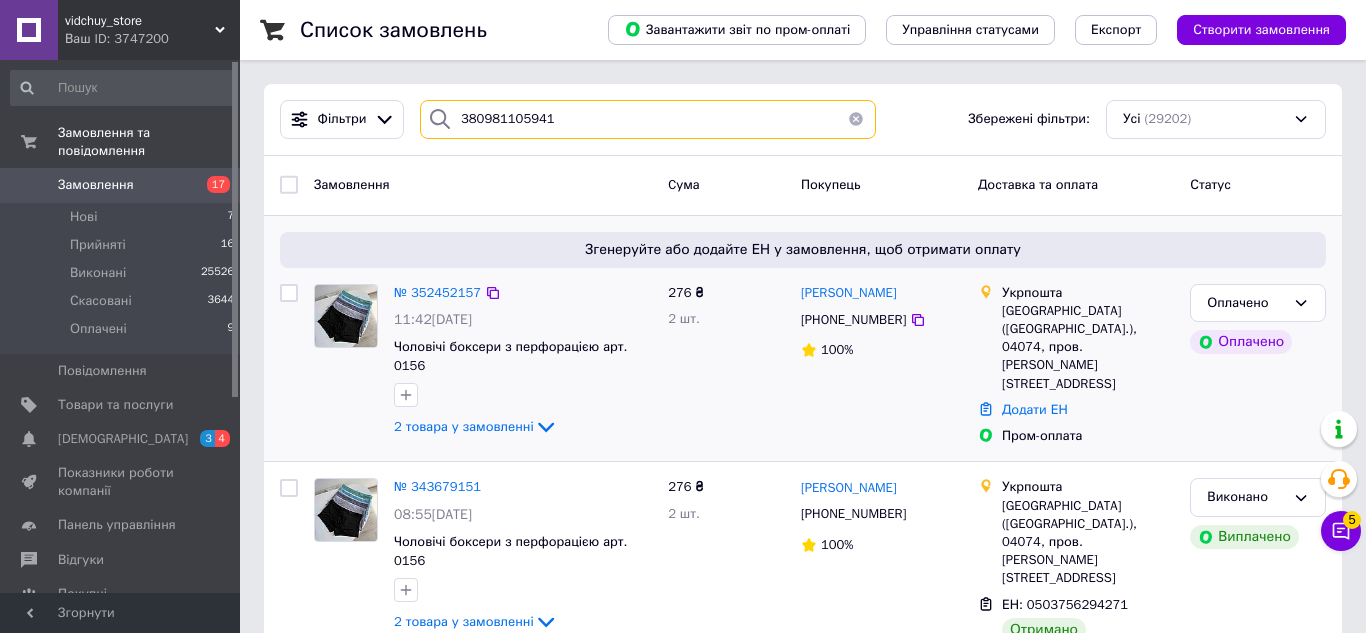 type on "380981105941" 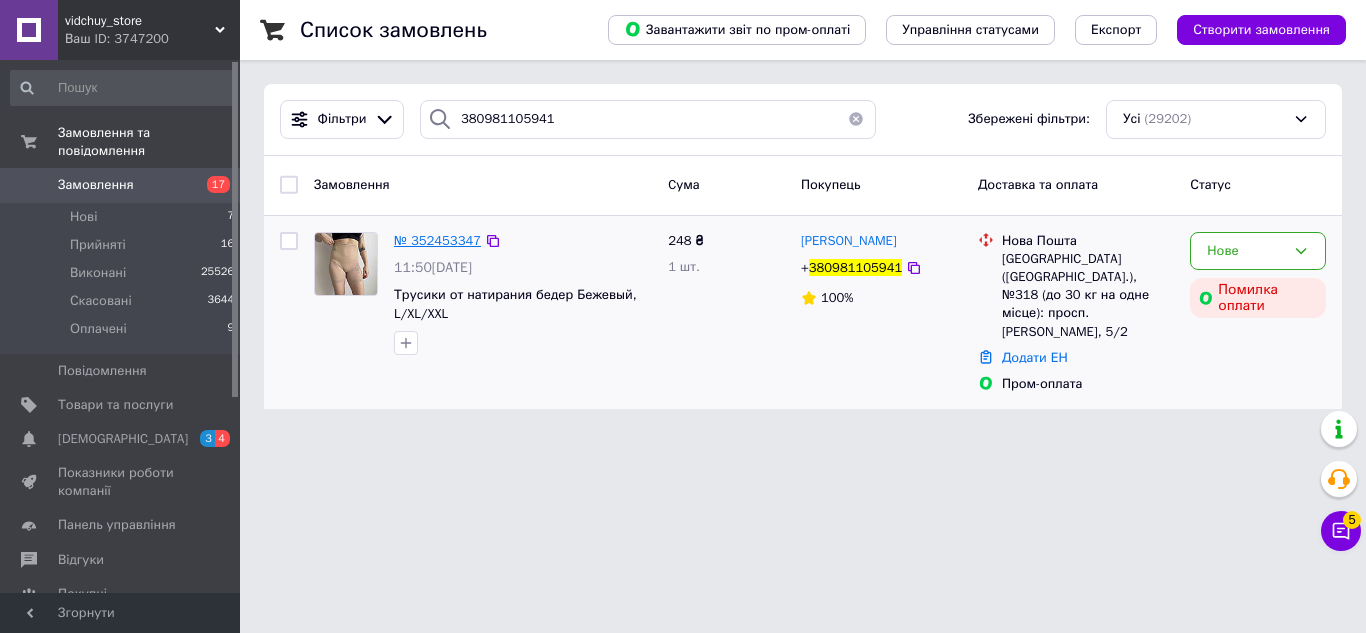 click on "№ 352453347" at bounding box center [437, 240] 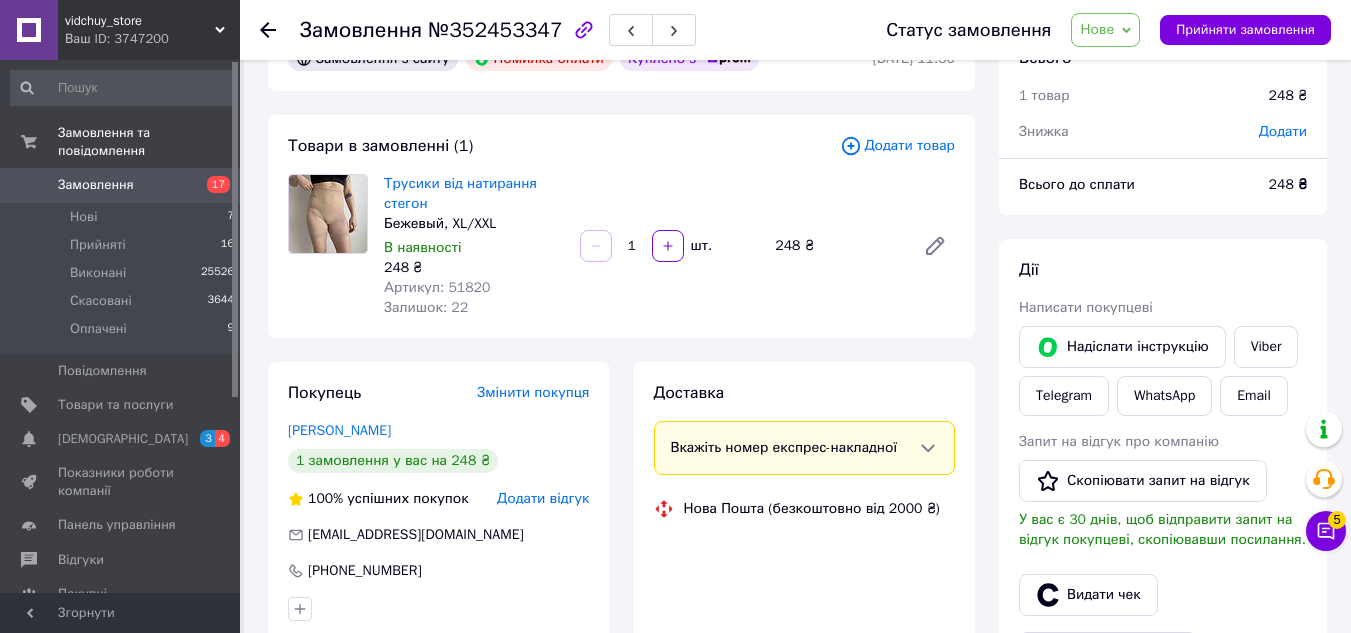 scroll, scrollTop: 200, scrollLeft: 0, axis: vertical 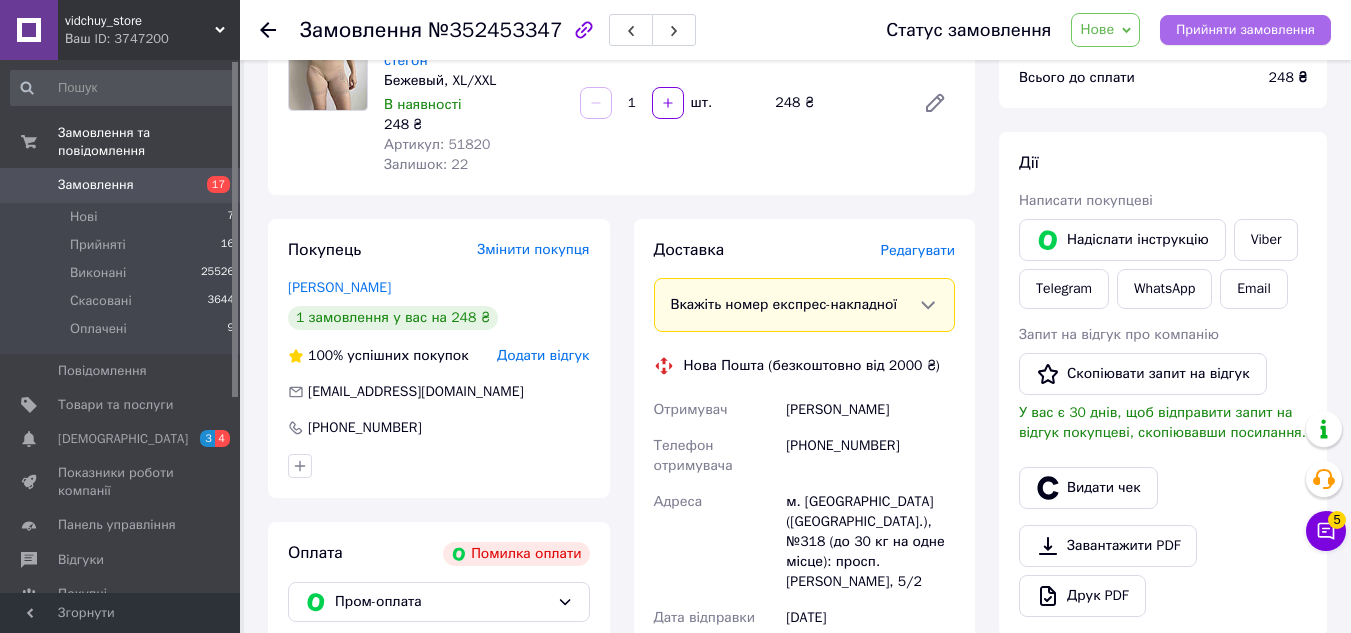 click on "Прийняти замовлення" at bounding box center [1245, 30] 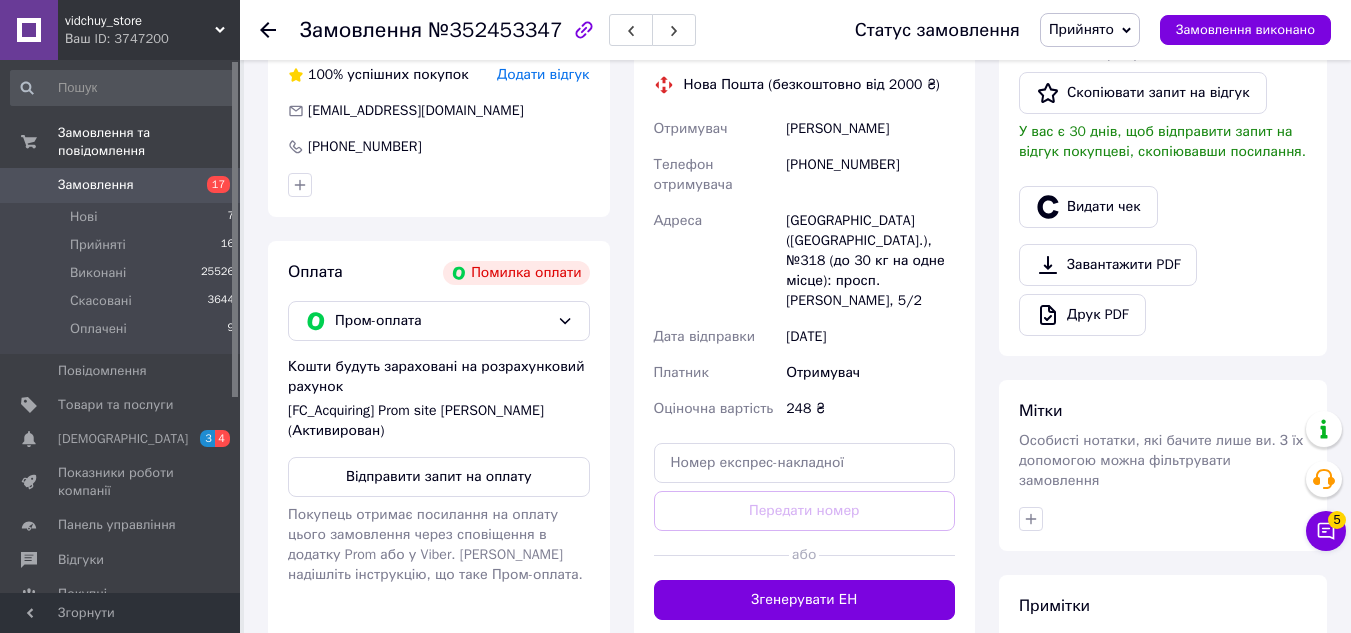 scroll, scrollTop: 500, scrollLeft: 0, axis: vertical 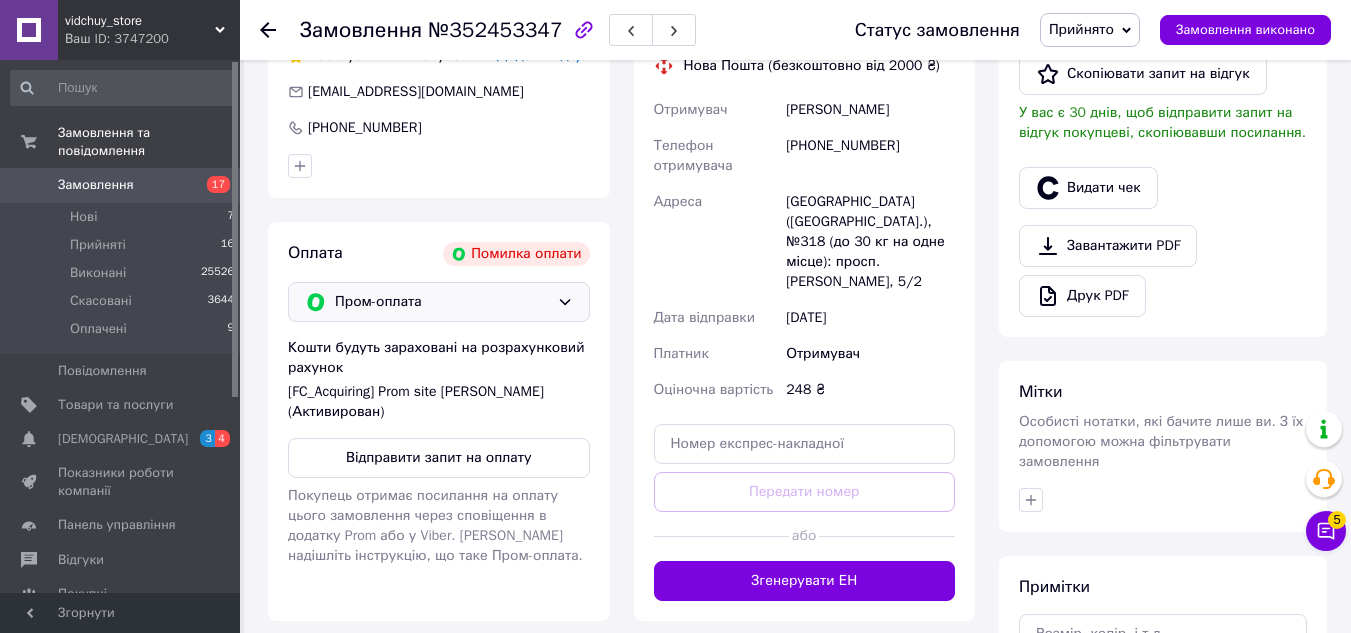 click on "Пром-оплата" at bounding box center (442, 302) 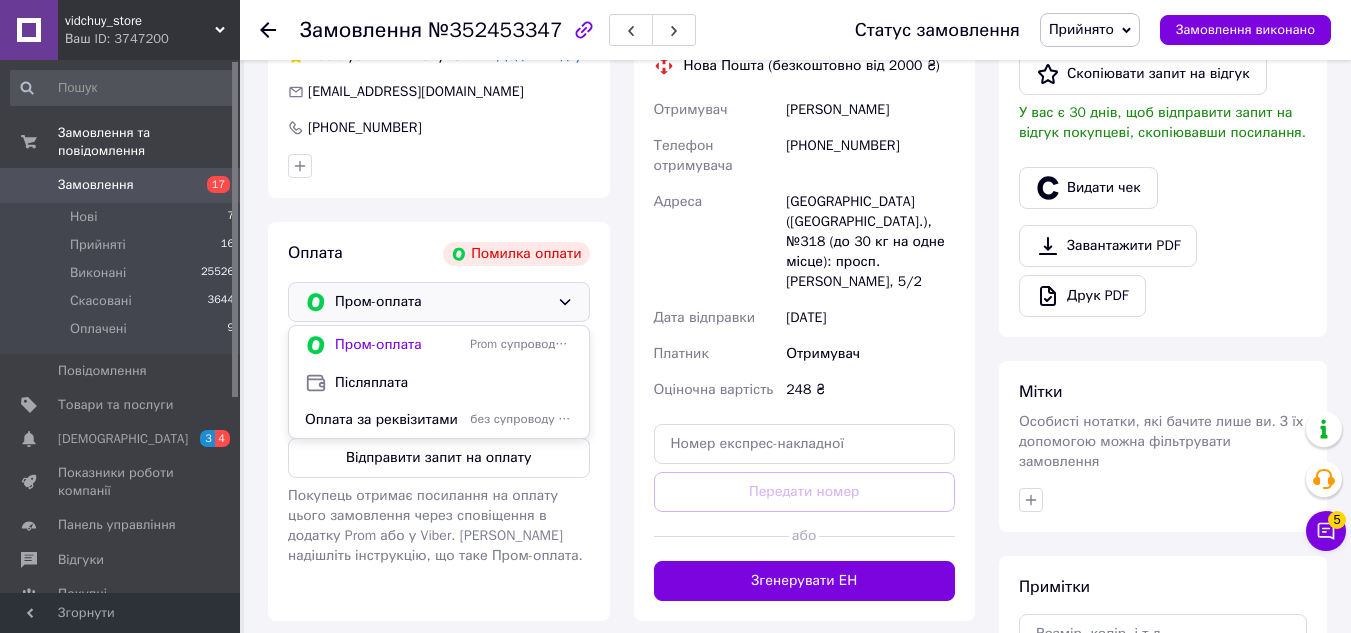 click on "Дата відправки" at bounding box center [705, 317] 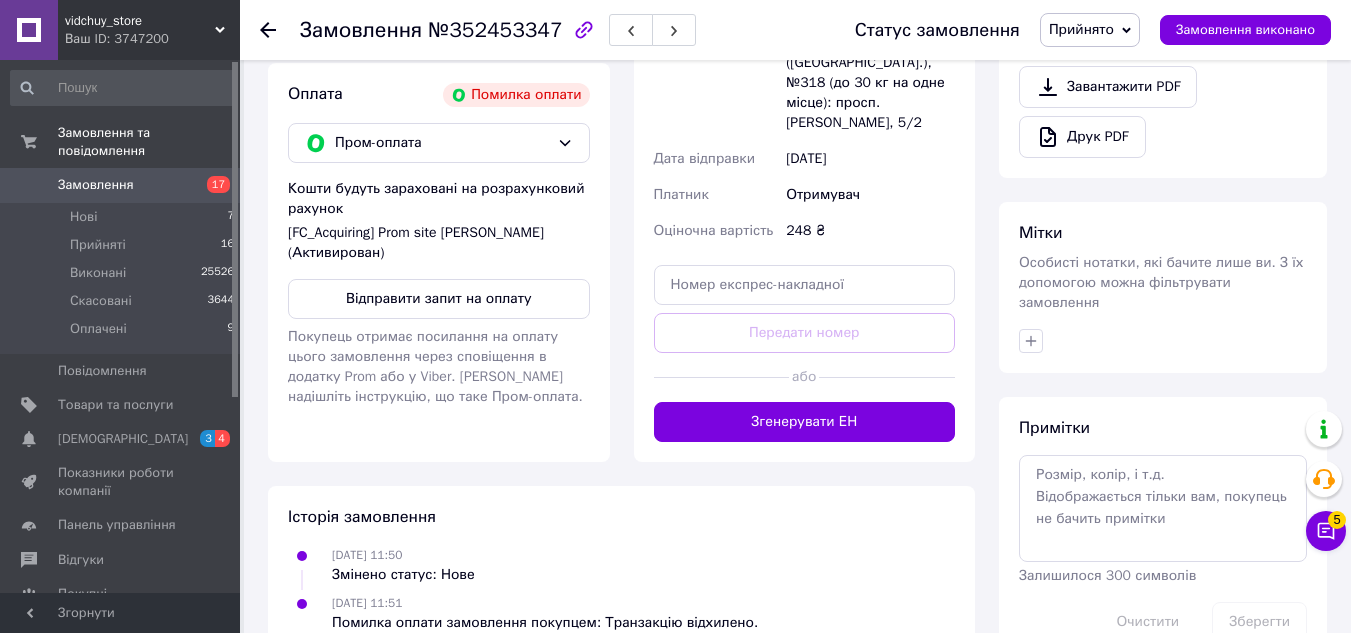 scroll, scrollTop: 692, scrollLeft: 0, axis: vertical 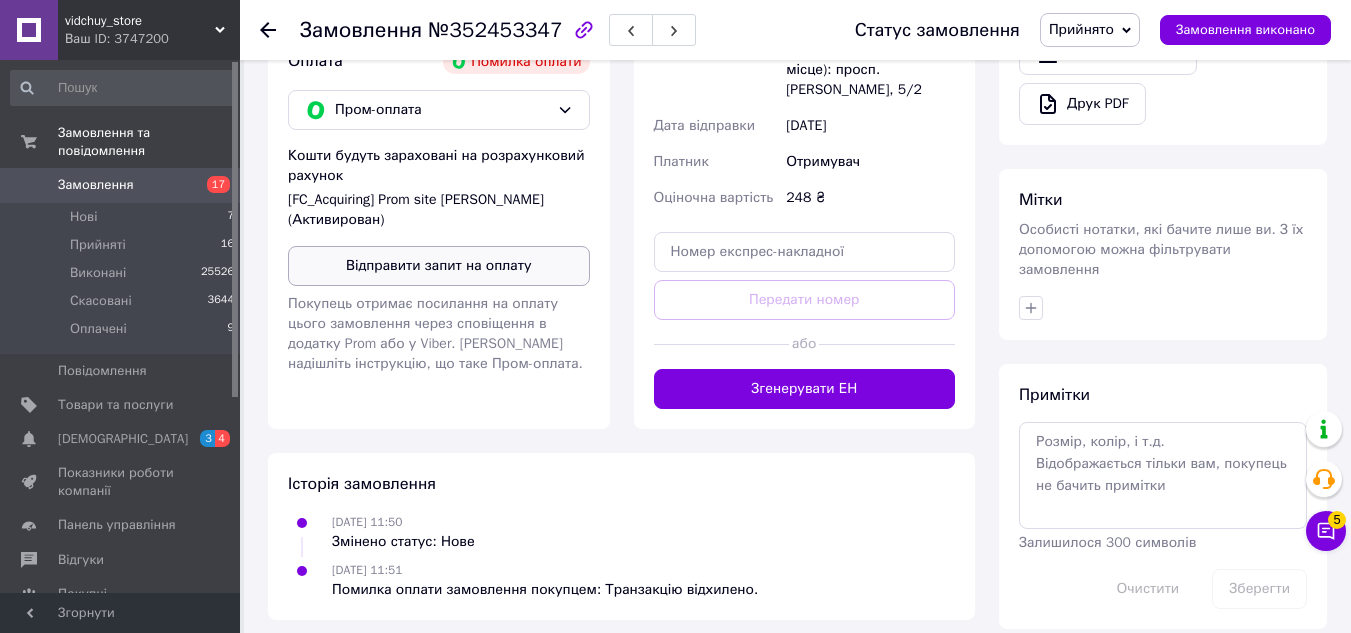 click on "Відправити запит на оплату" at bounding box center [439, 266] 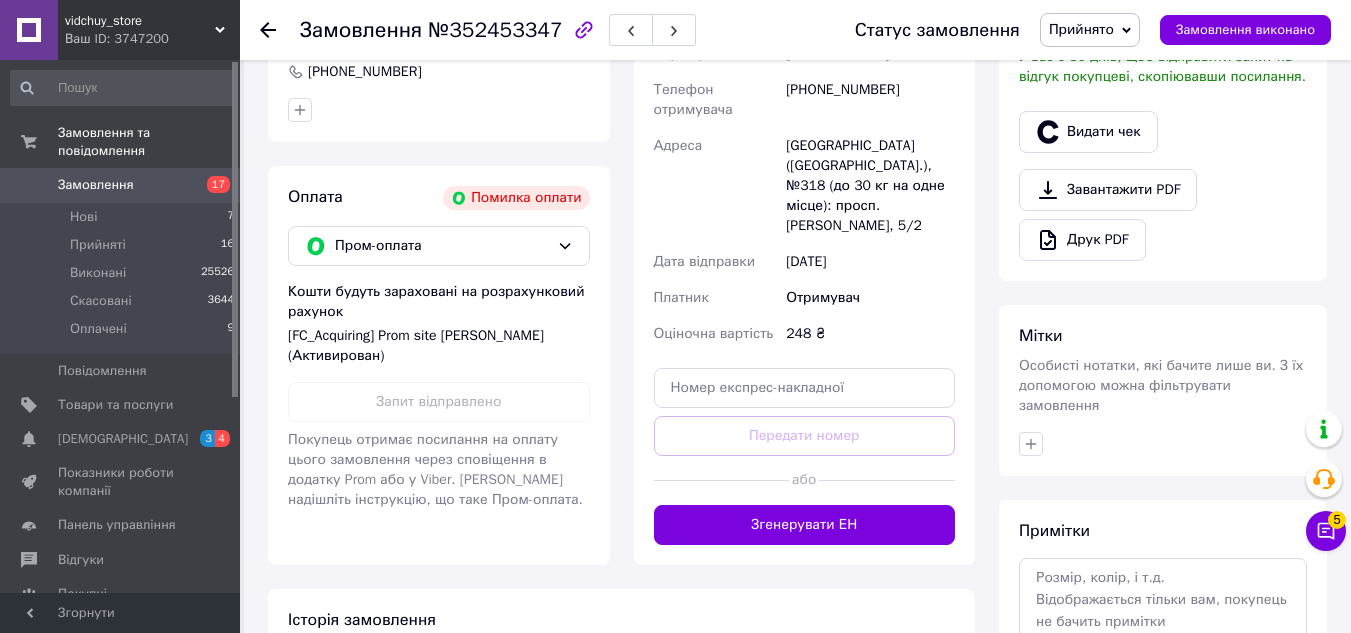 scroll, scrollTop: 392, scrollLeft: 0, axis: vertical 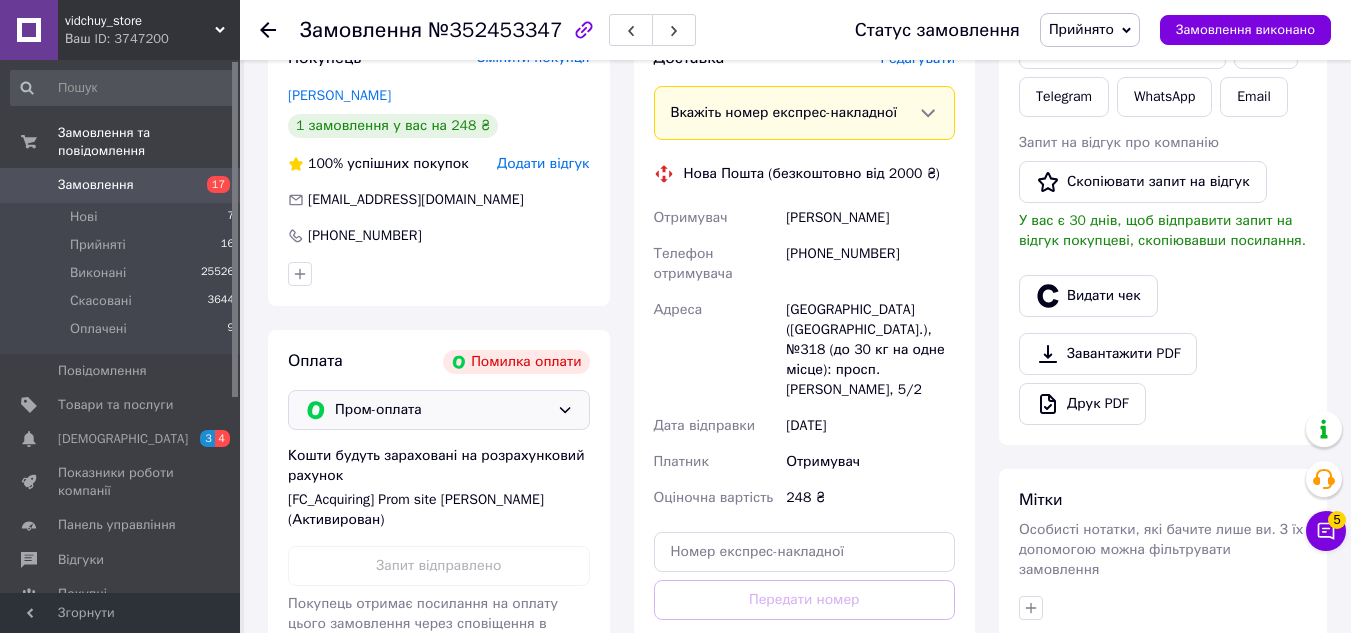 click on "Пром-оплата" at bounding box center [439, 410] 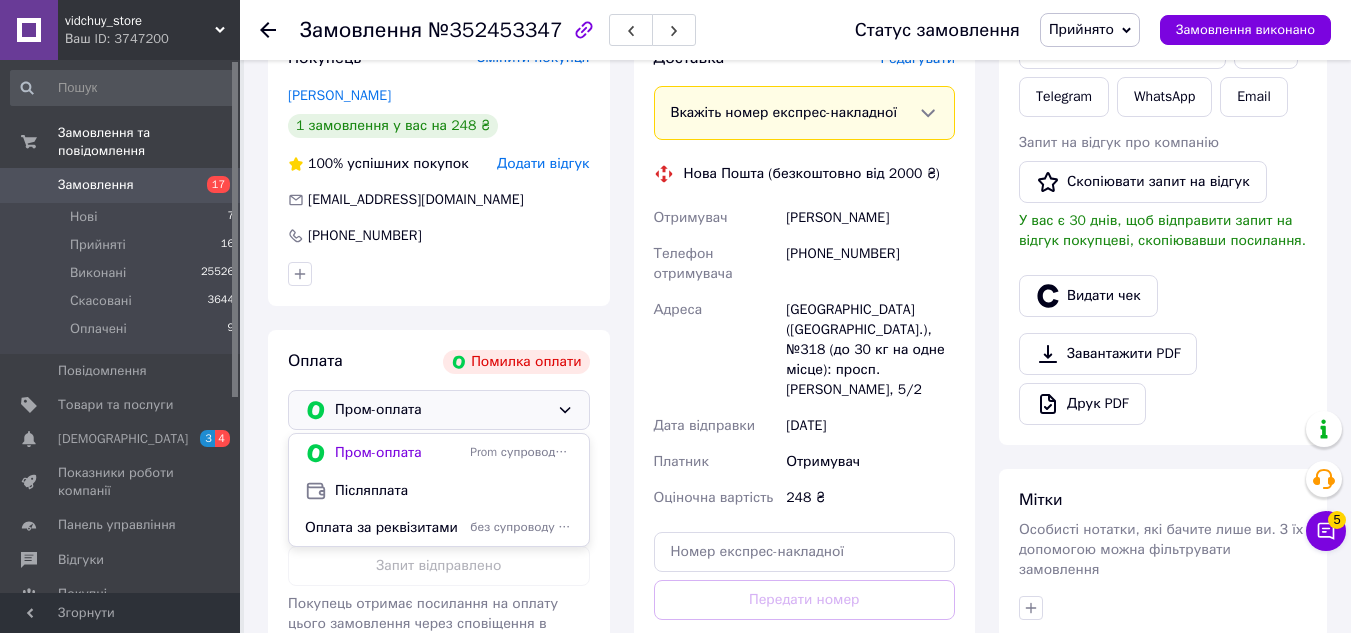 click on "Київ (Київська обл.), №318 (до 30 кг на одне місце): просп. Леоніда Каденюка, 5/2" at bounding box center [870, 350] 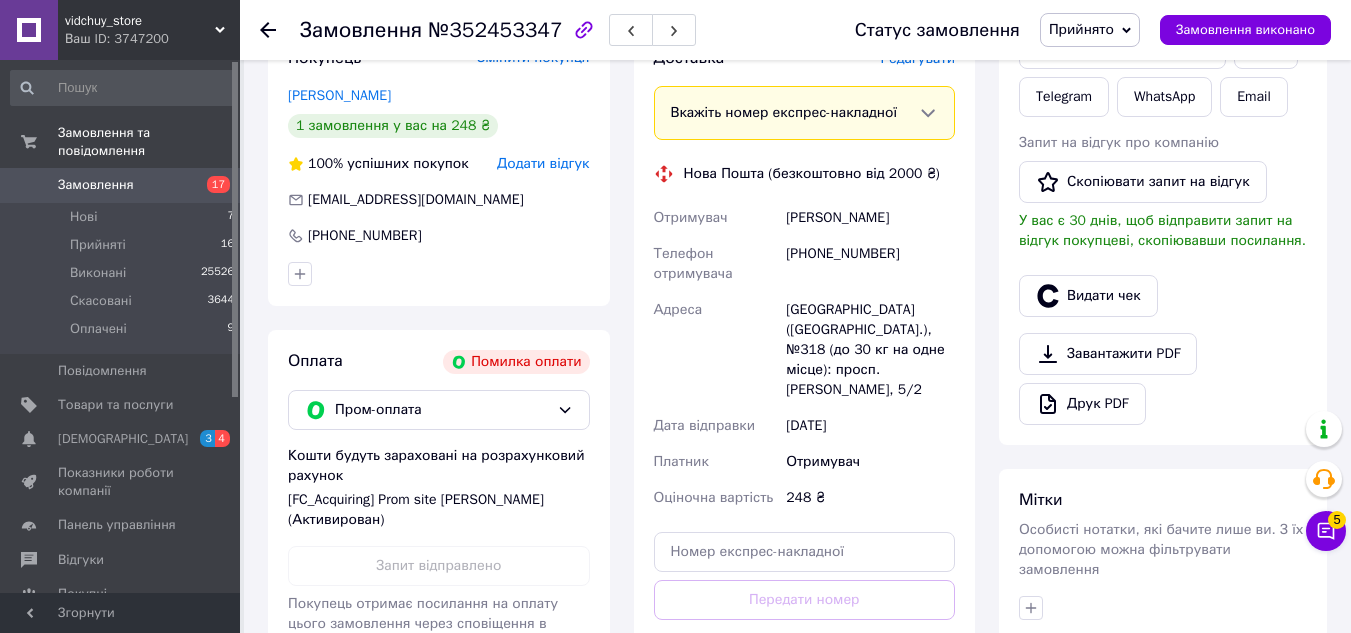 click 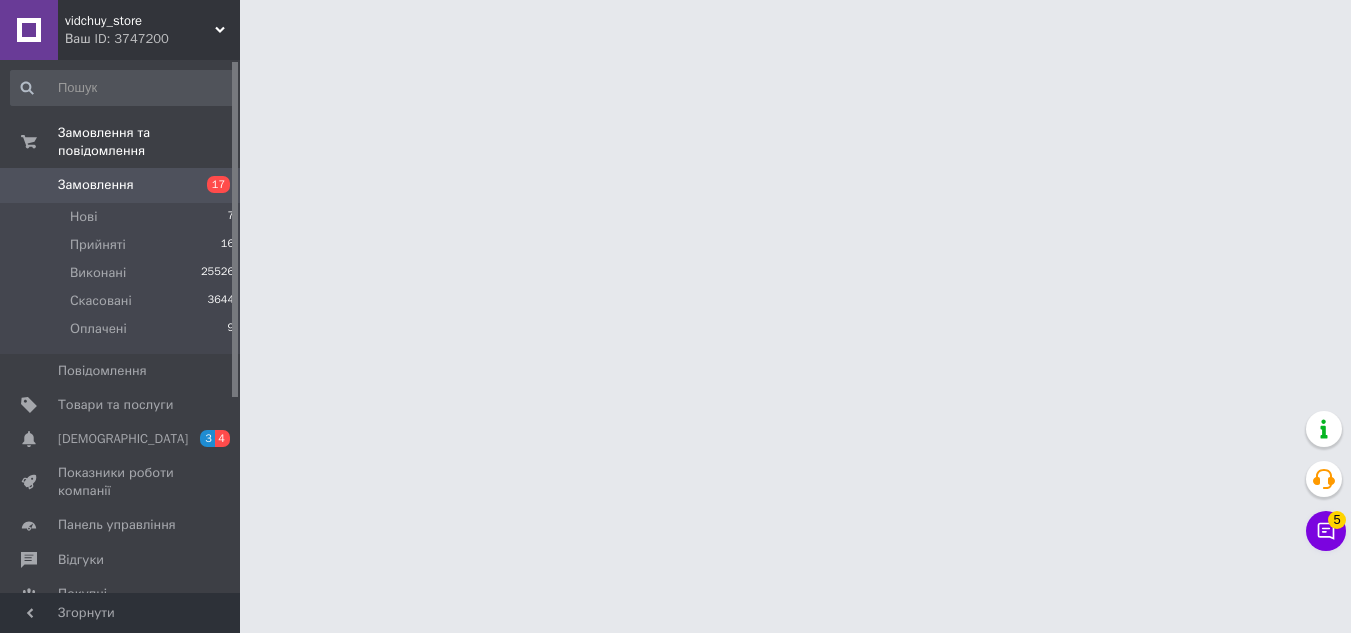 scroll, scrollTop: 0, scrollLeft: 0, axis: both 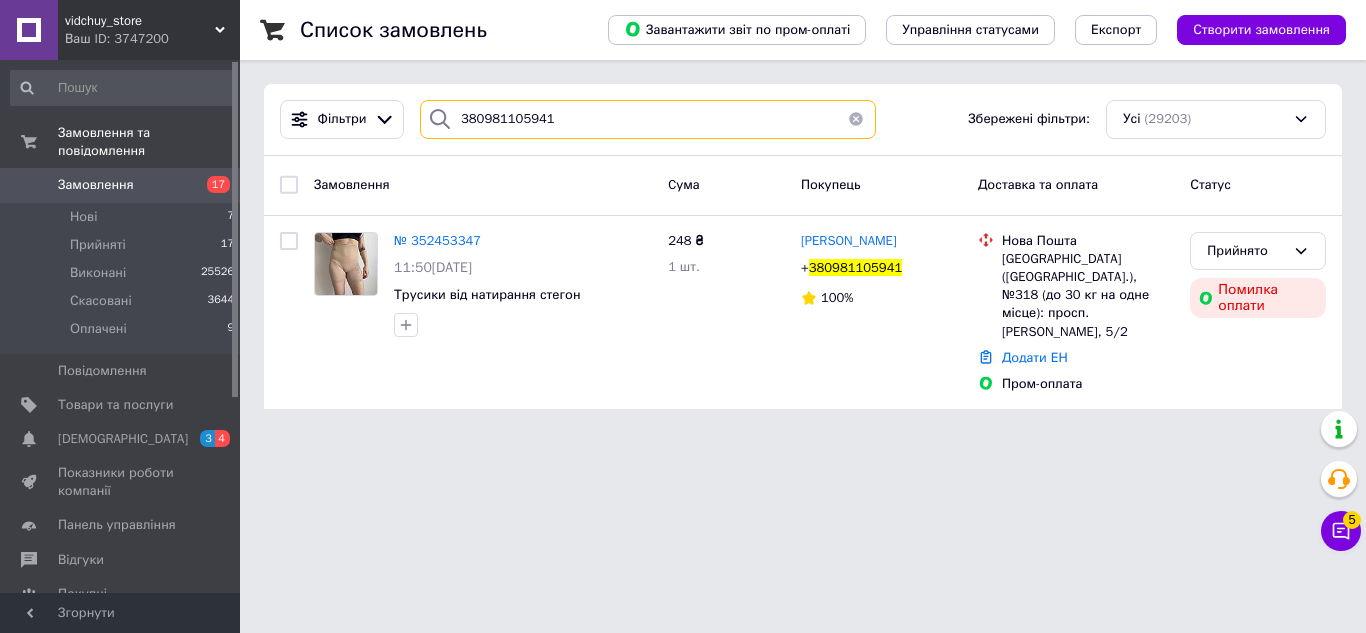 click on "380981105941" at bounding box center (648, 119) 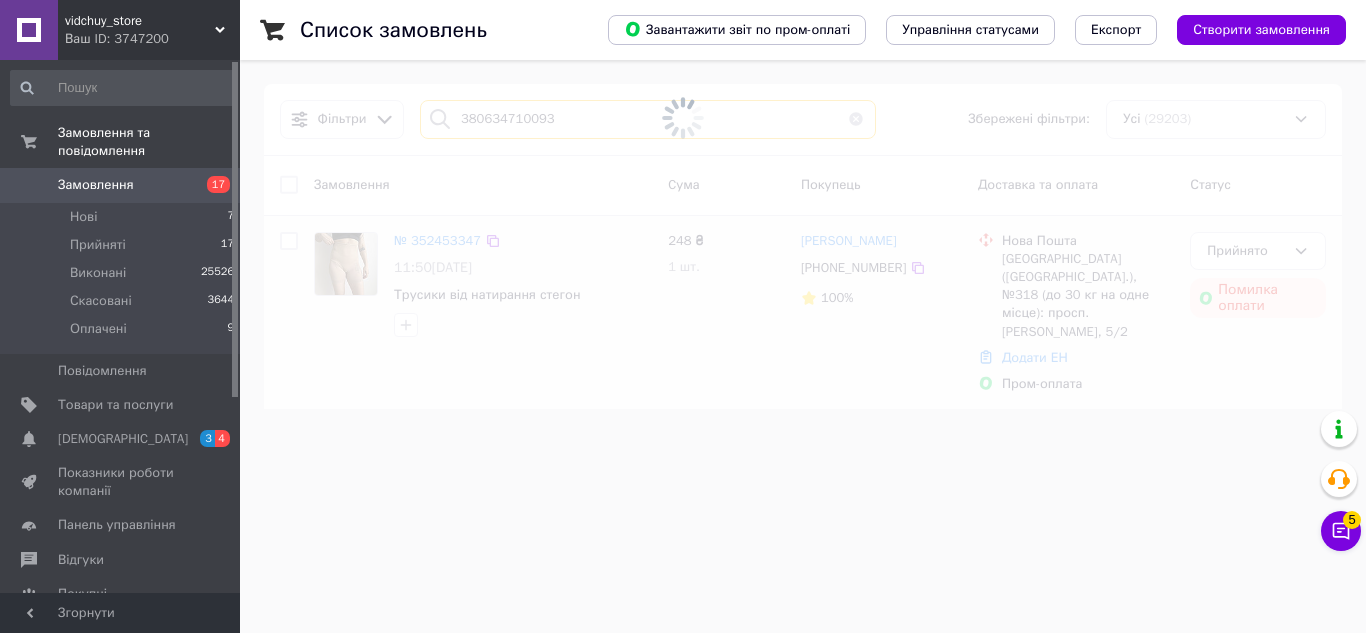 type on "380634710093" 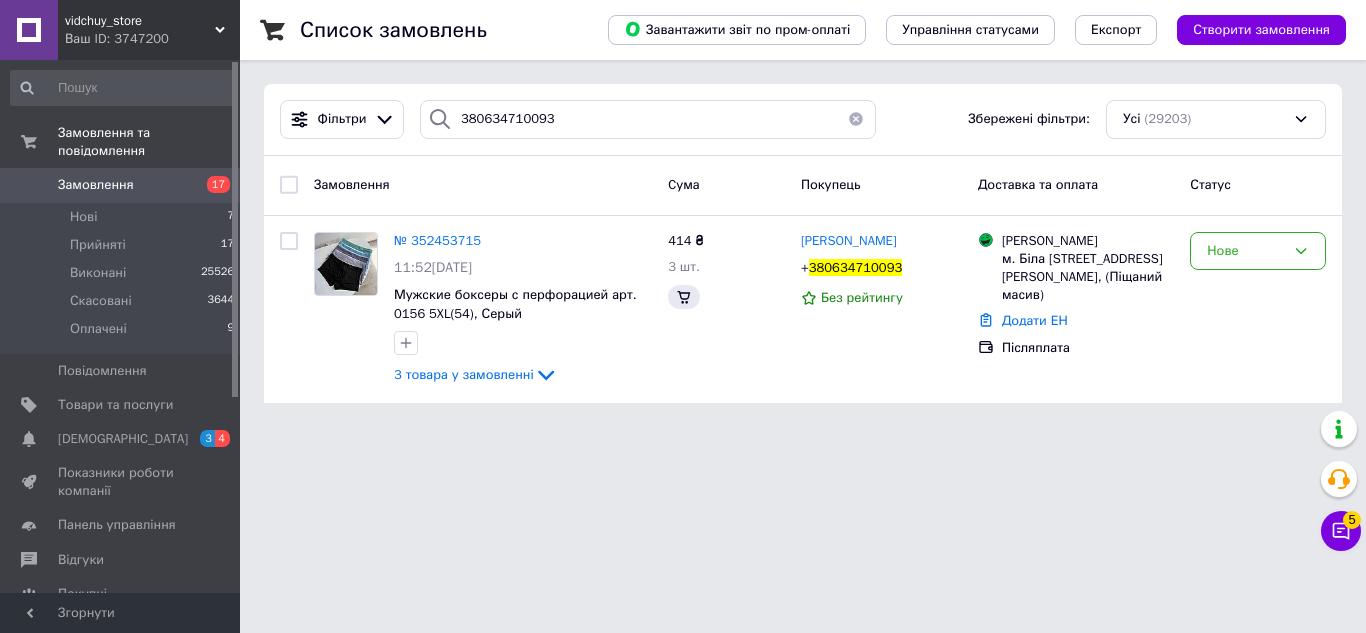 click on "№ 352453715" at bounding box center (437, 241) 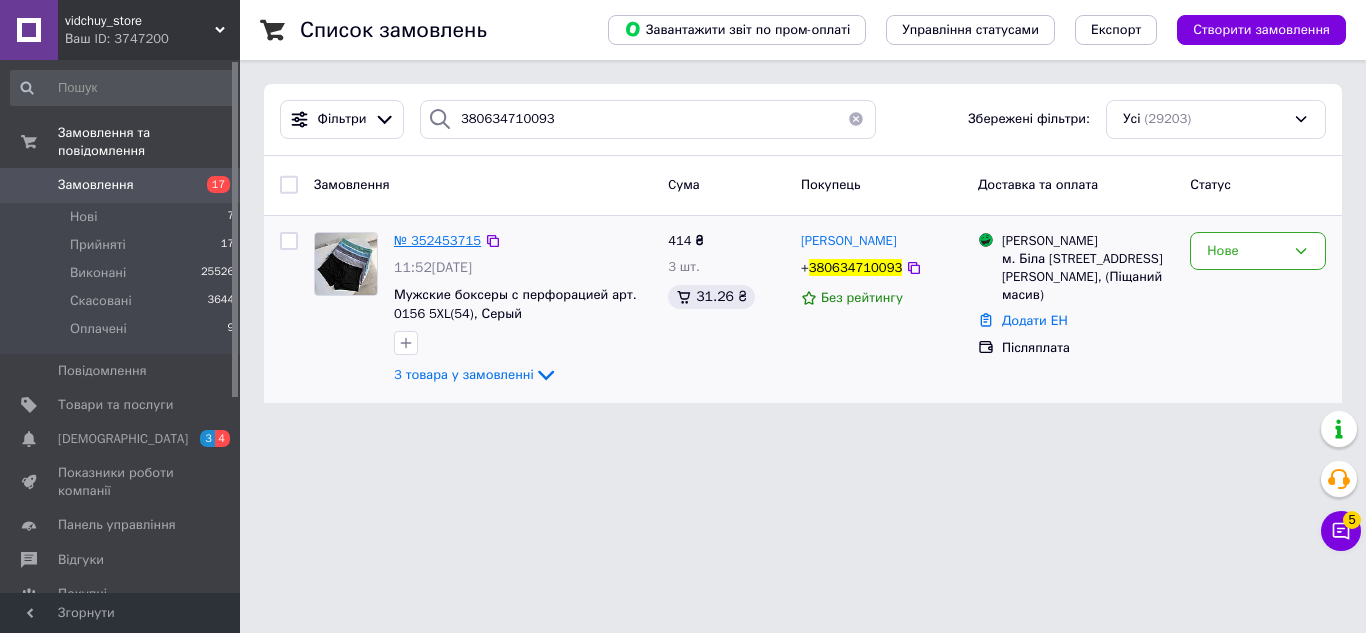 click on "№ 352453715" at bounding box center [437, 240] 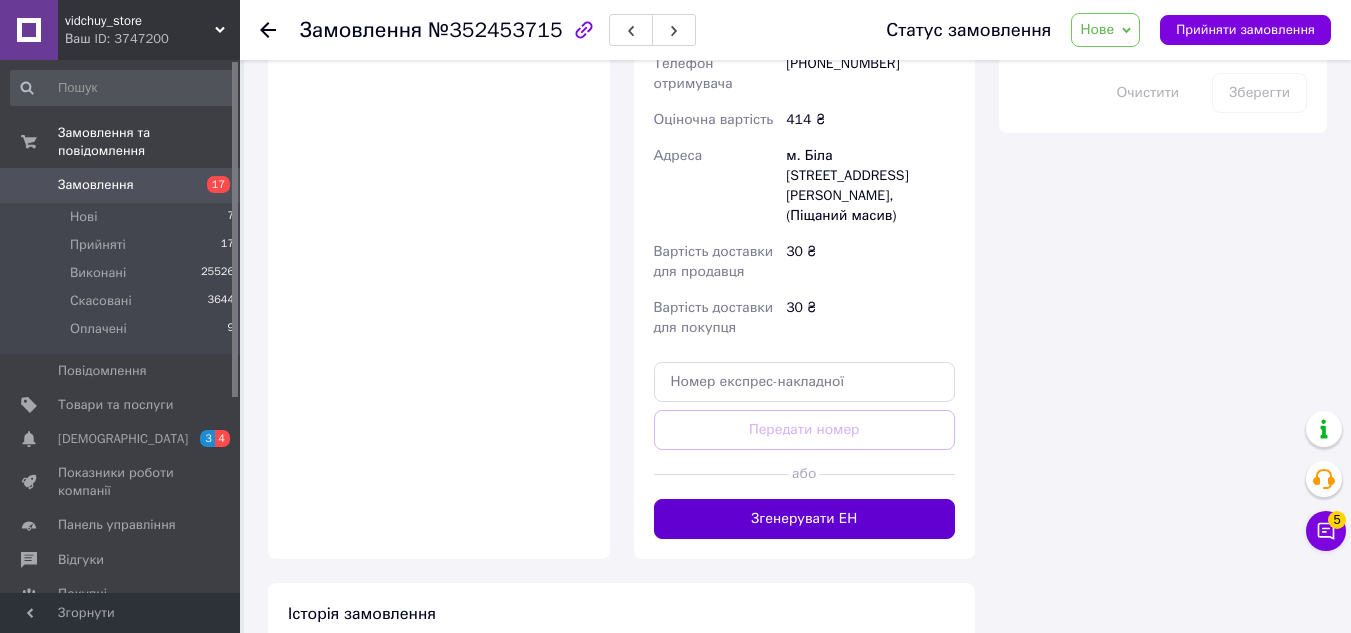scroll, scrollTop: 1381, scrollLeft: 0, axis: vertical 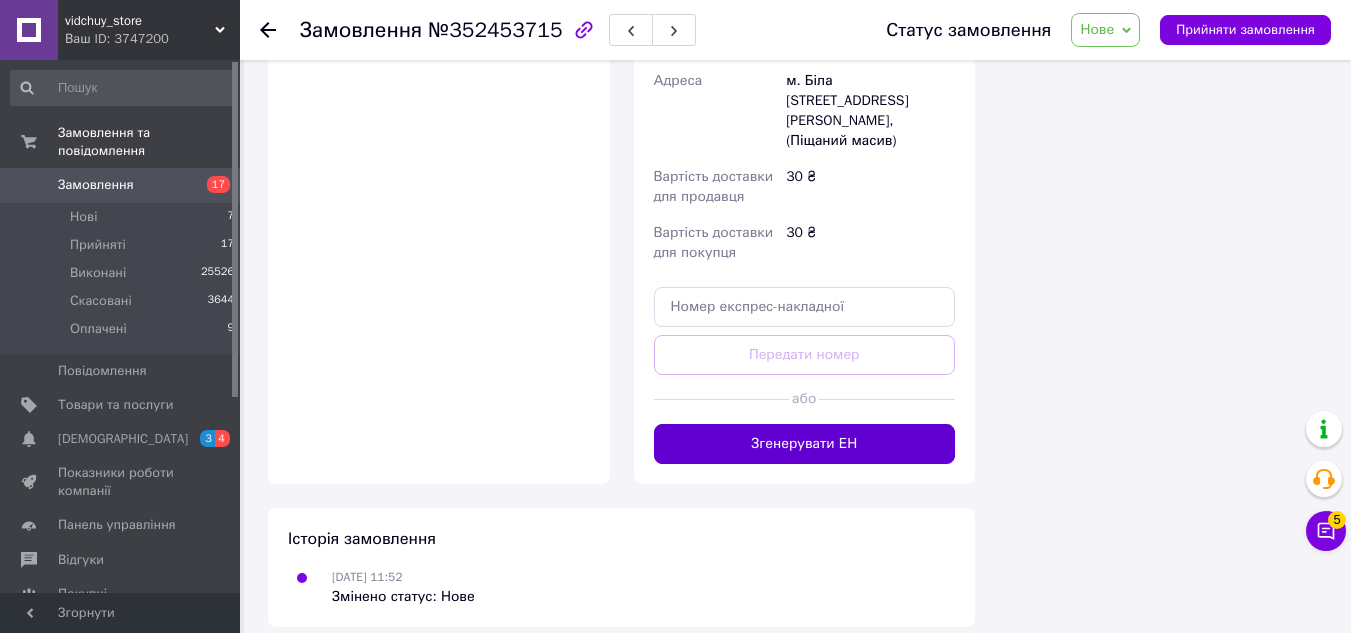 click on "Згенерувати ЕН" at bounding box center [805, 444] 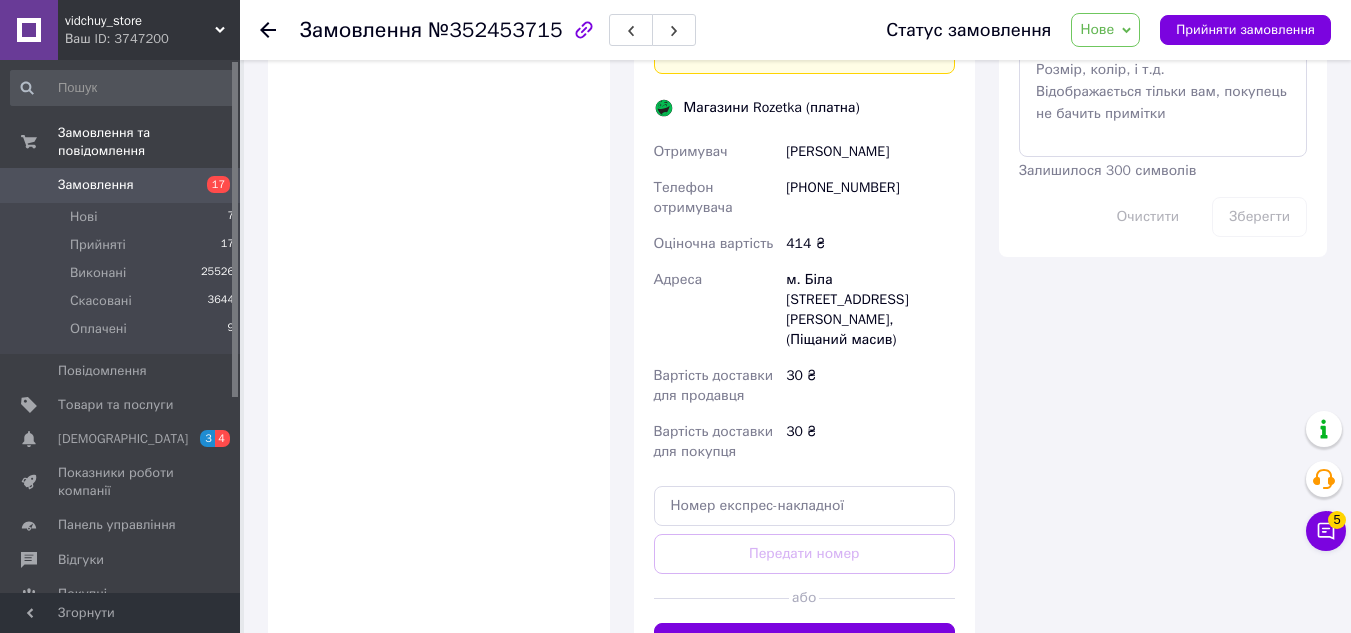scroll, scrollTop: 1181, scrollLeft: 0, axis: vertical 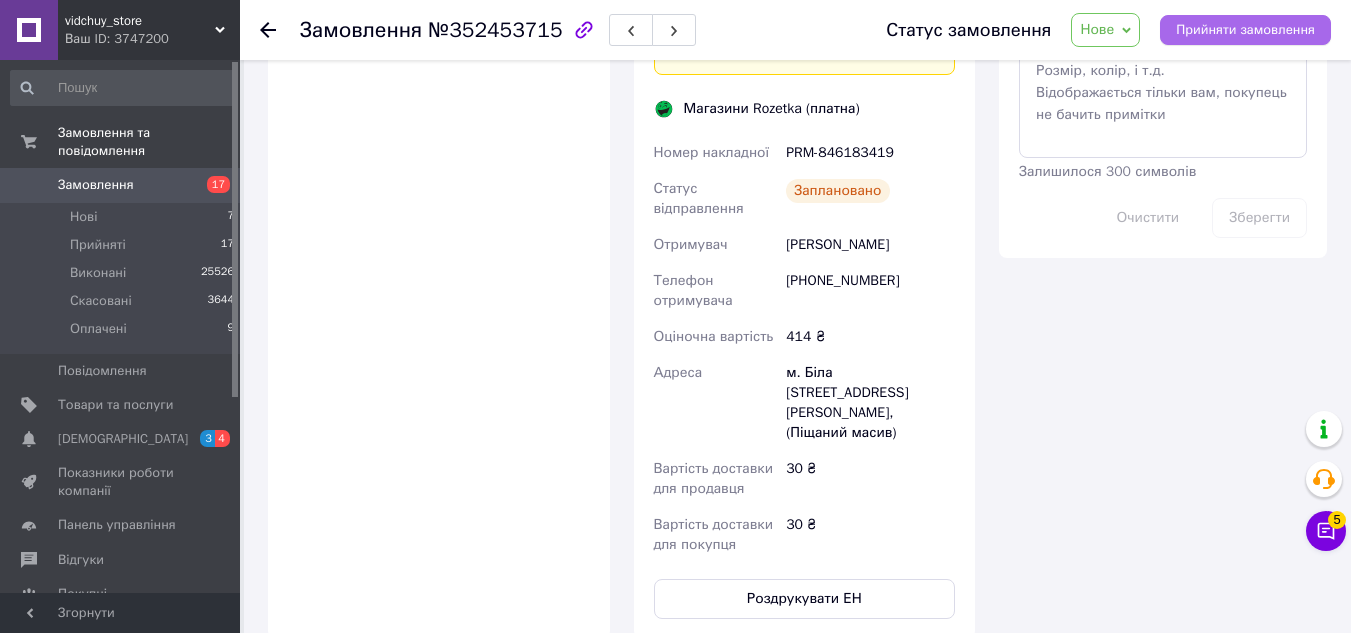 click on "Прийняти замовлення" at bounding box center (1245, 30) 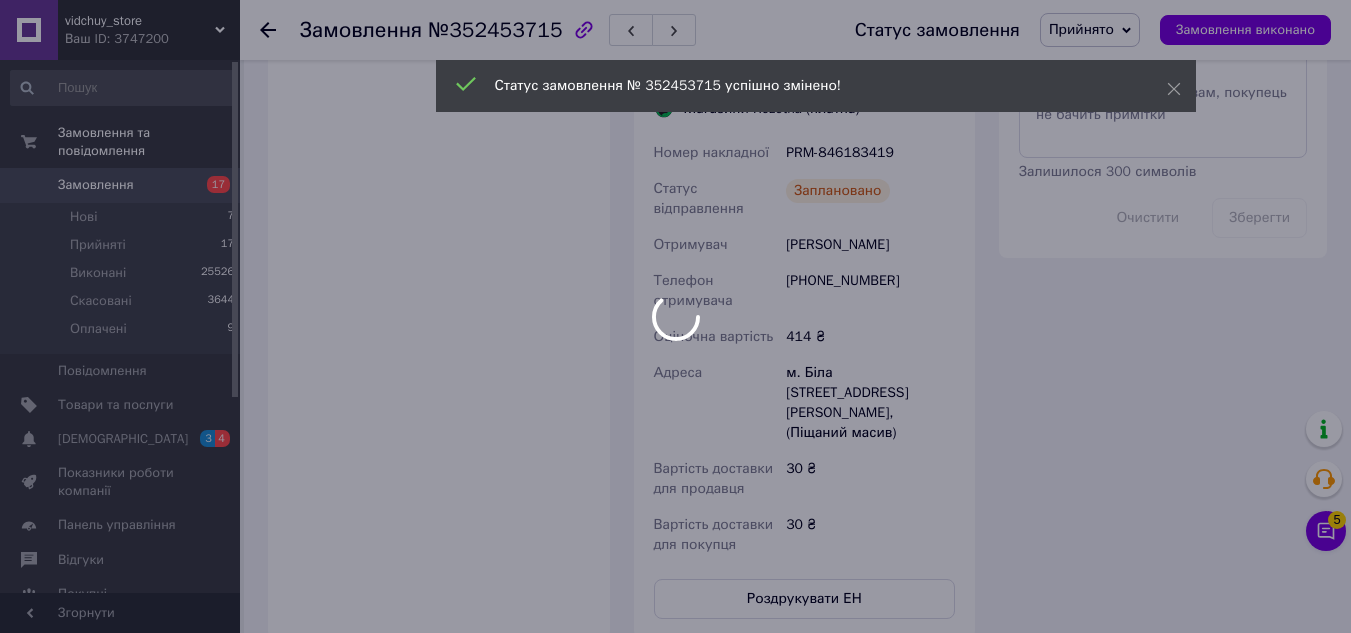 click at bounding box center [675, 316] 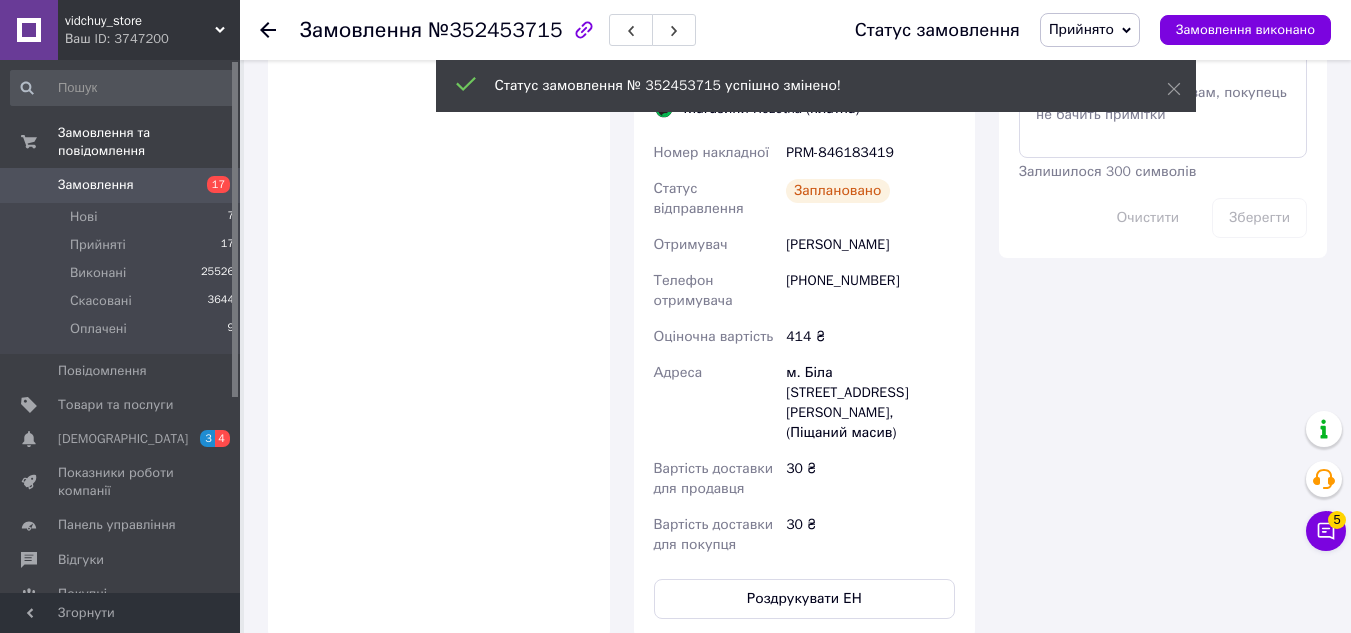 click on "Замовлення виконано" at bounding box center (1245, 30) 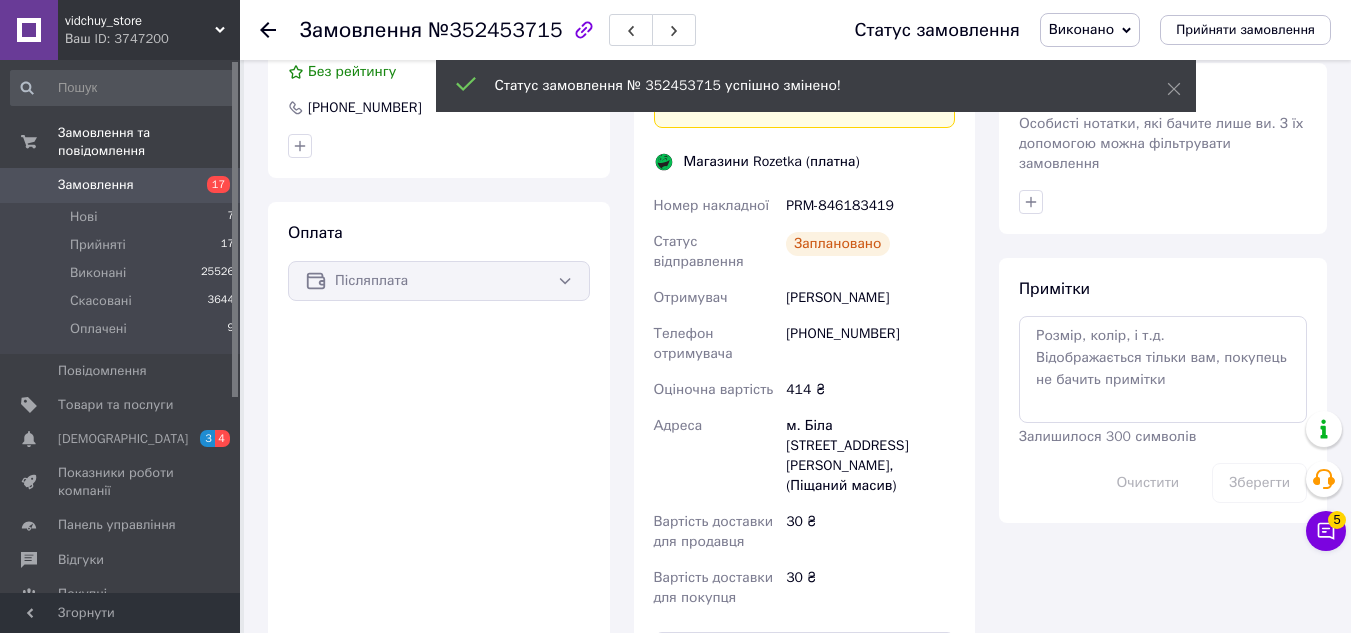 scroll, scrollTop: 845, scrollLeft: 0, axis: vertical 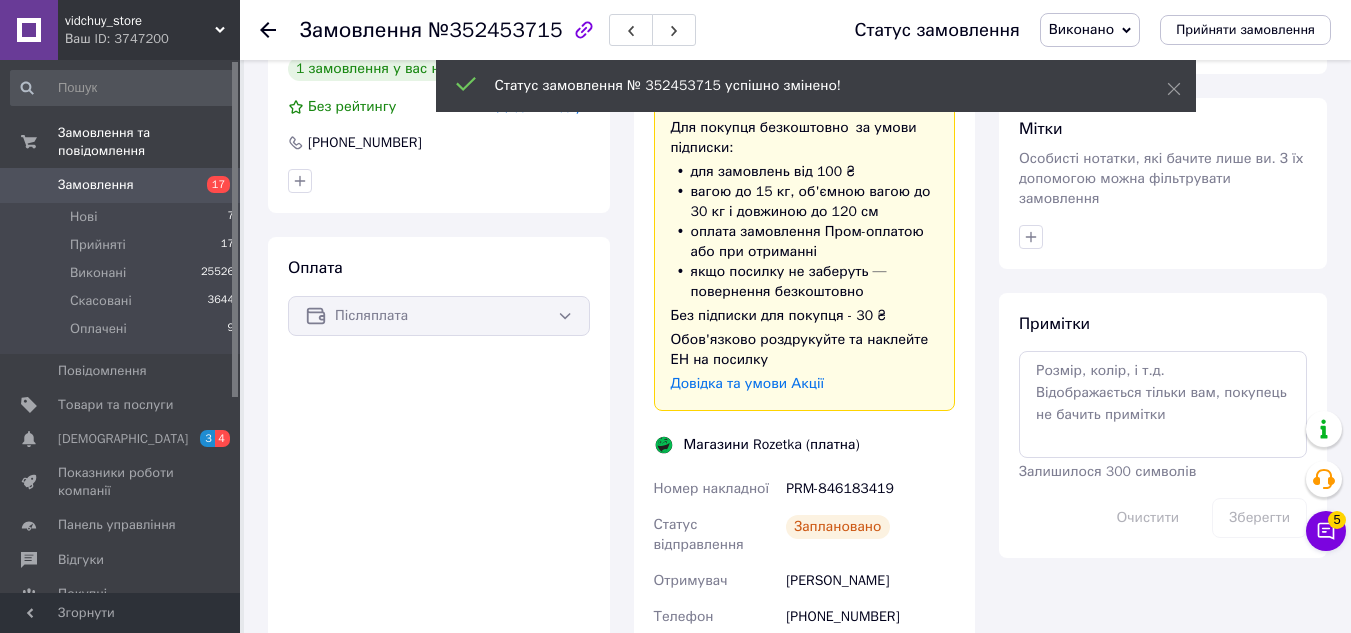click on "PRM-846183419" at bounding box center [870, 489] 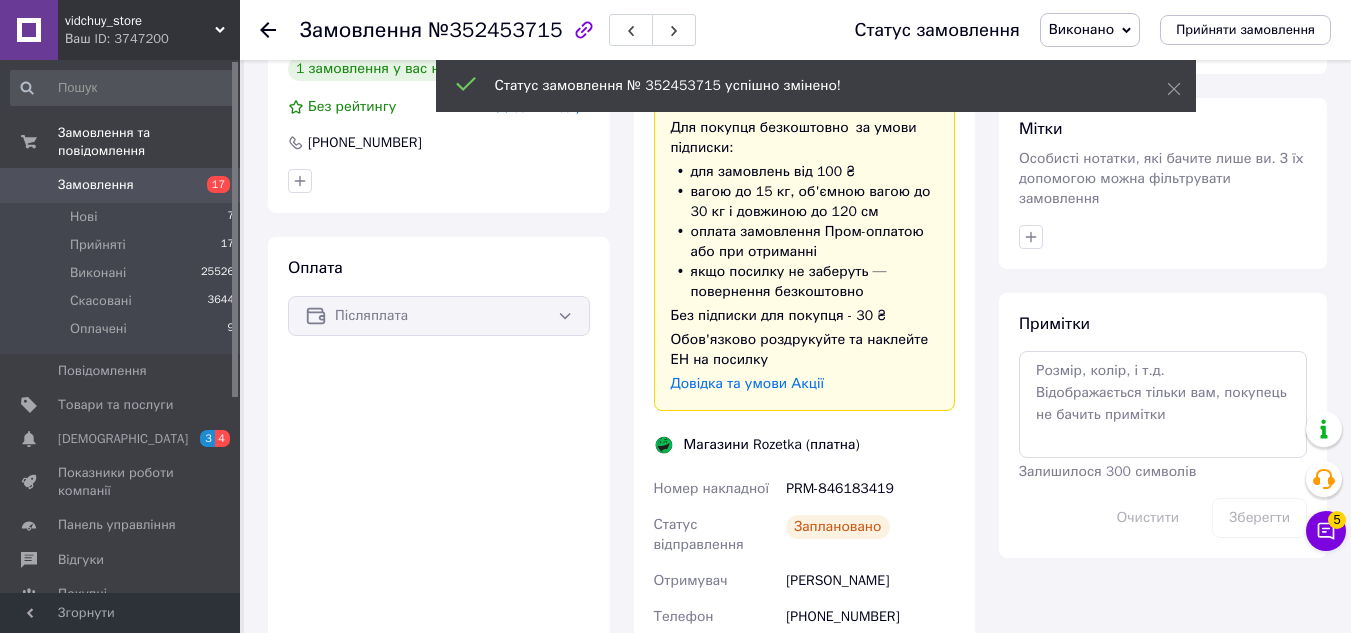 click on "PRM-846183419" at bounding box center (870, 489) 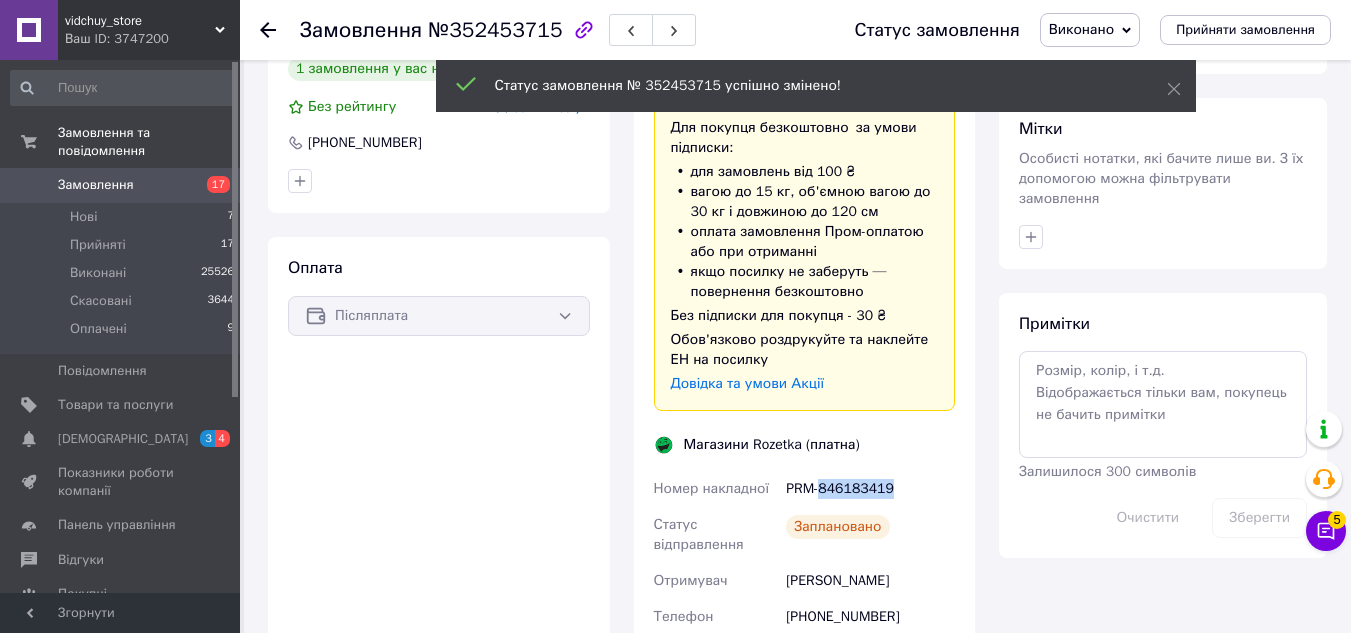 click on "PRM-846183419" at bounding box center (870, 489) 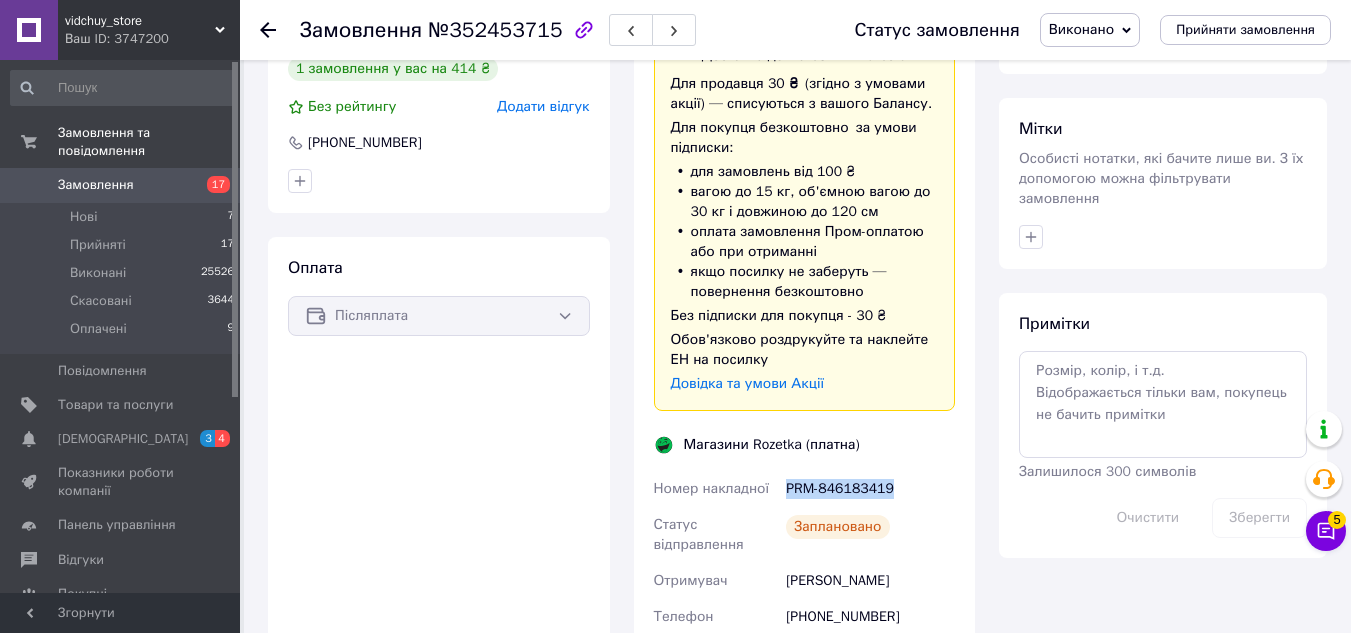 click on "PRM-846183419" at bounding box center (870, 489) 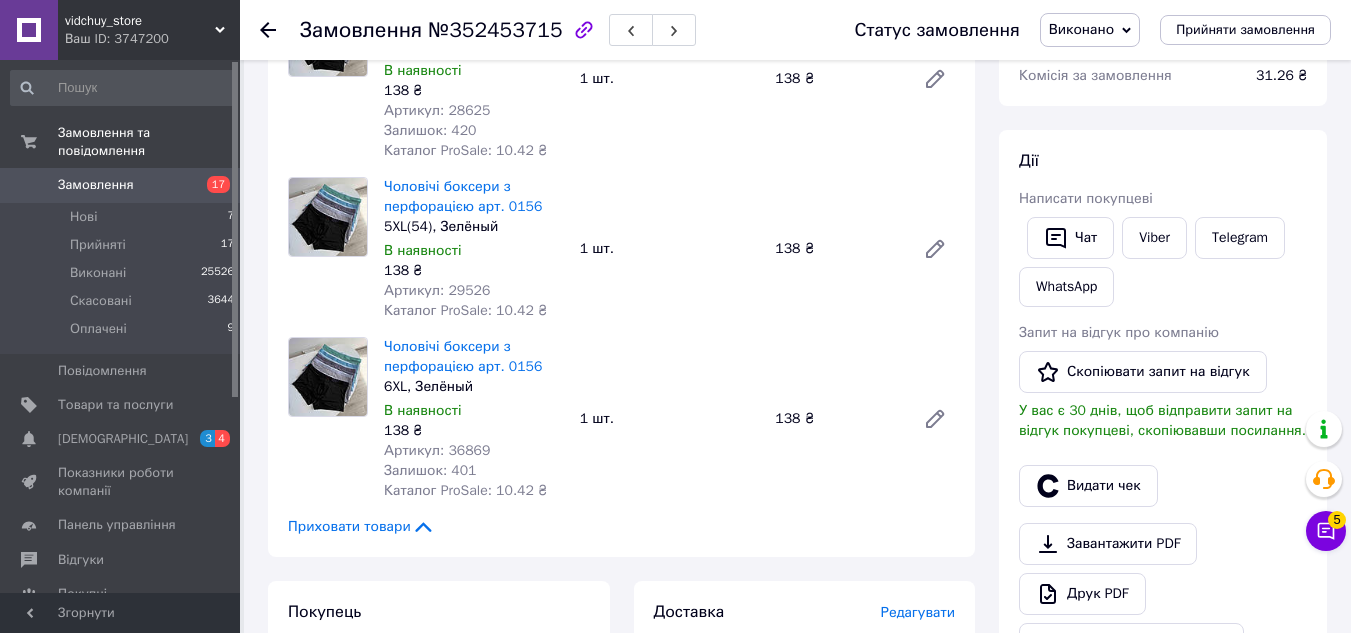 scroll, scrollTop: 200, scrollLeft: 0, axis: vertical 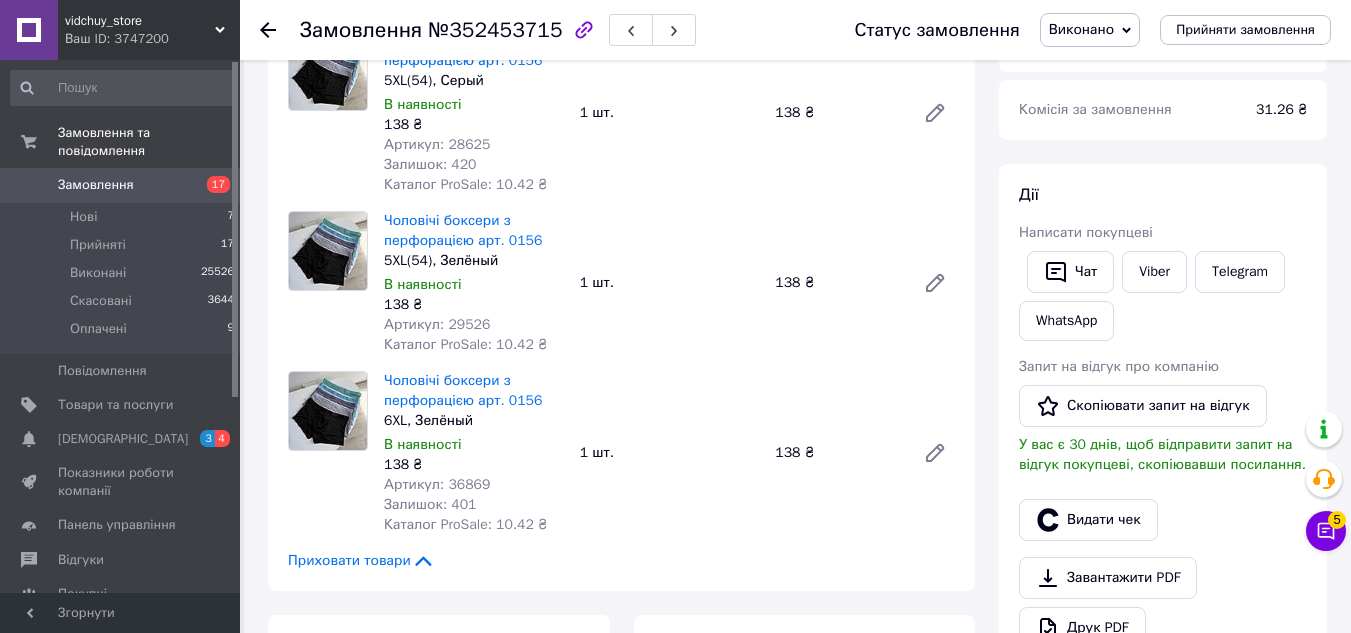 click on "Замовлення №352453715 Статус замовлення Виконано Прийнято Скасовано Оплачено Прийняти замовлення" at bounding box center (795, 30) 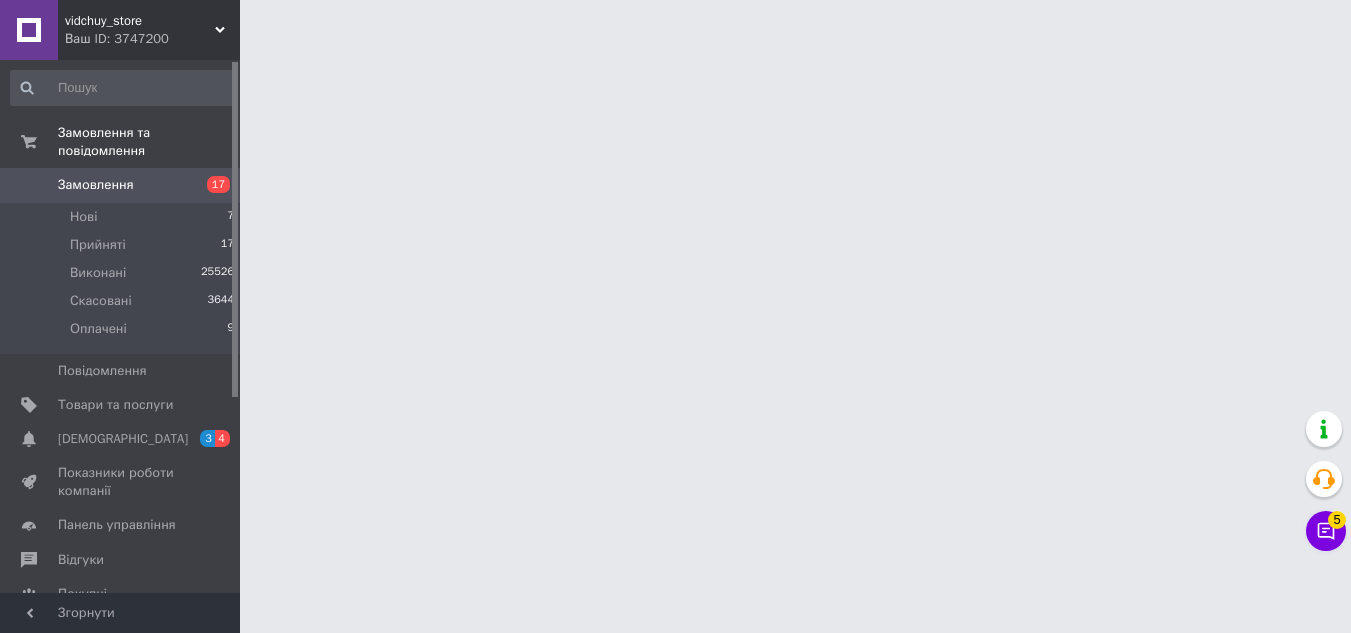 scroll, scrollTop: 0, scrollLeft: 0, axis: both 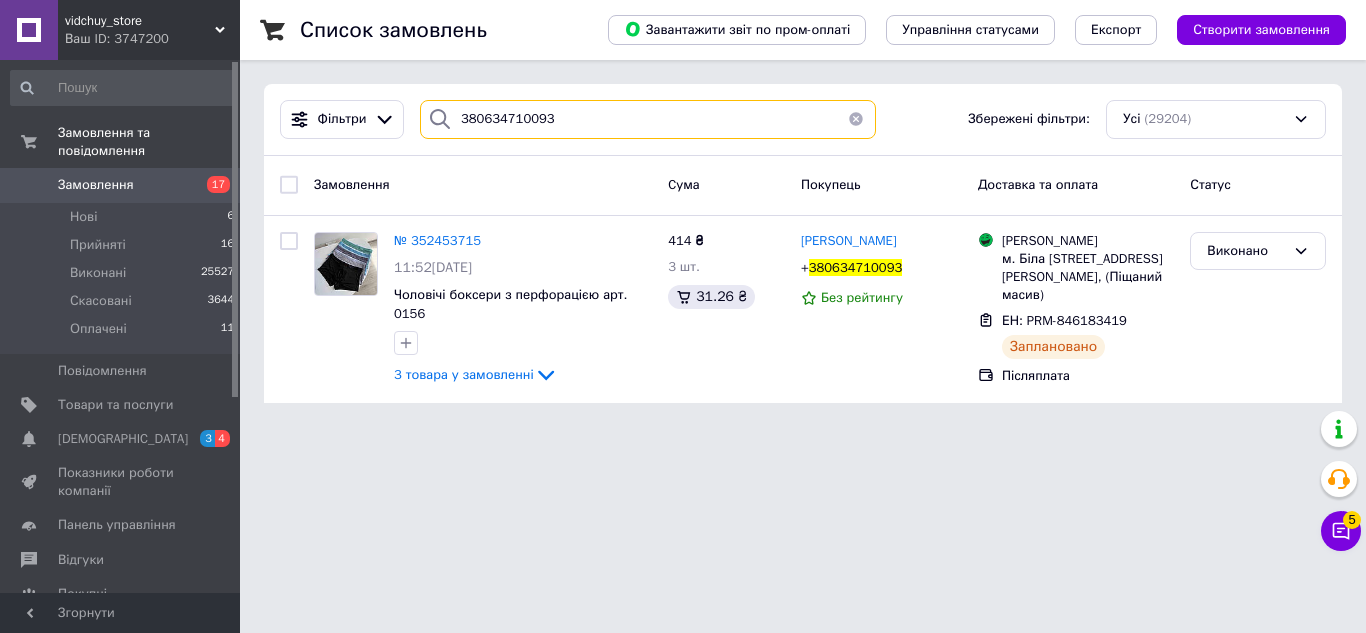click on "380634710093" at bounding box center [648, 119] 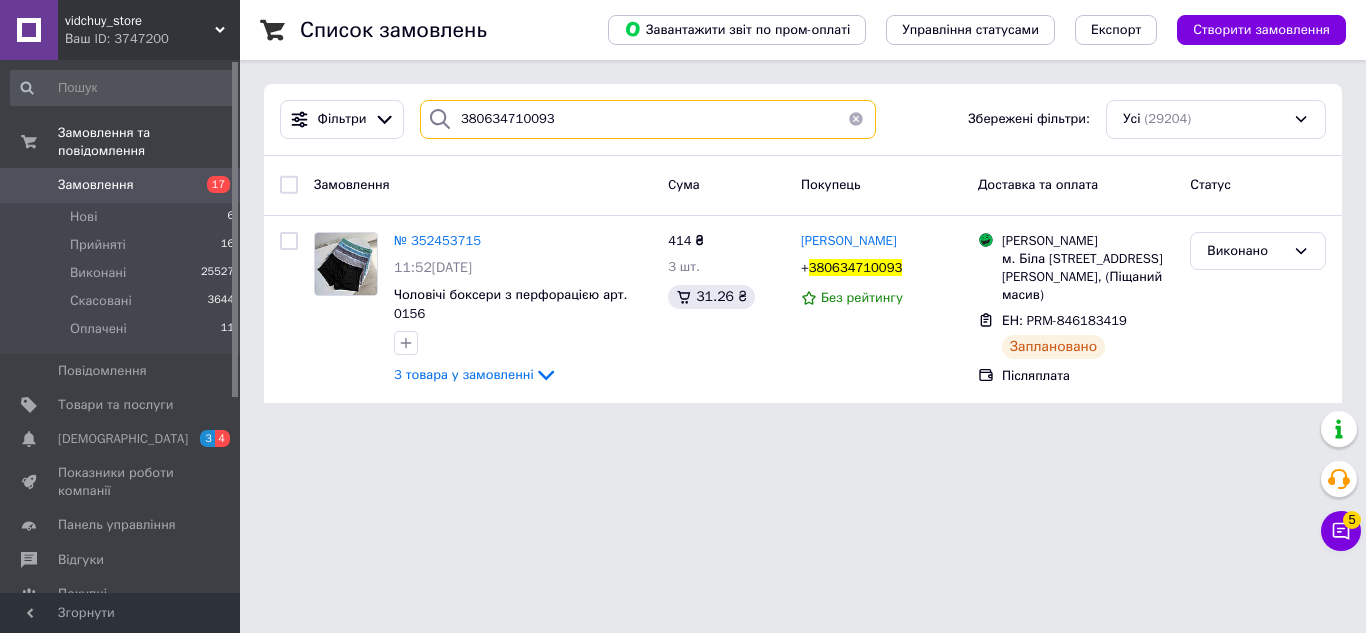 click on "380634710093" at bounding box center [648, 119] 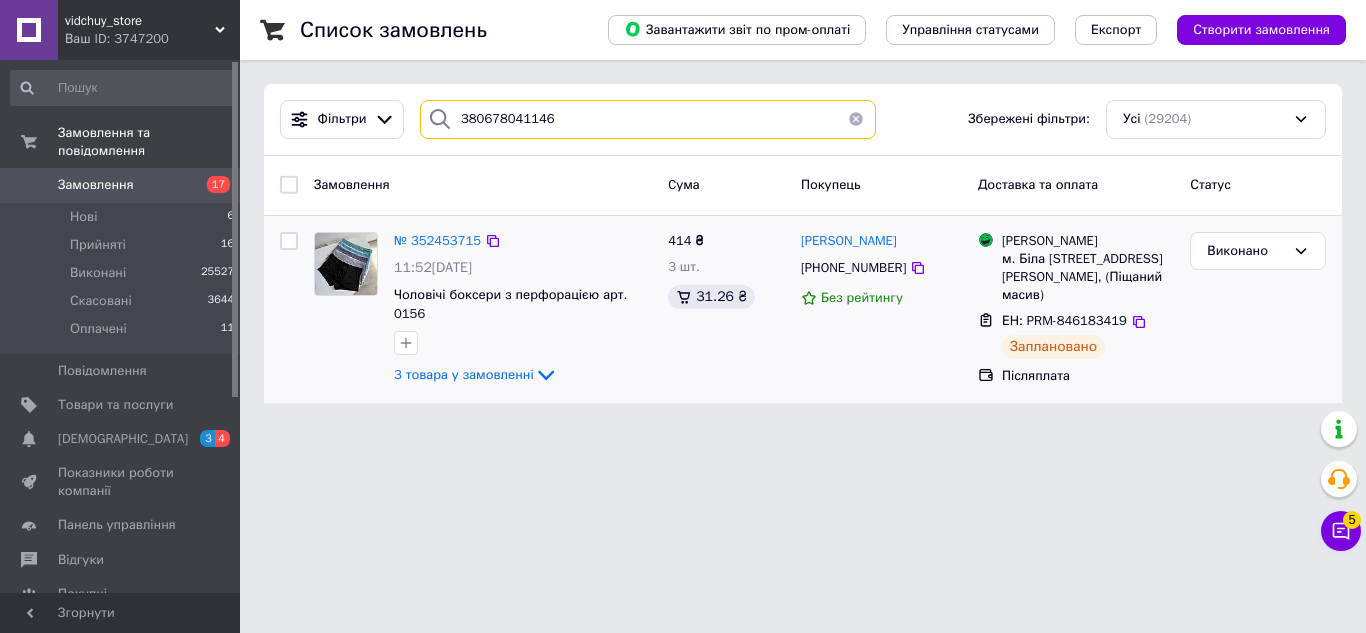 type on "380678041146" 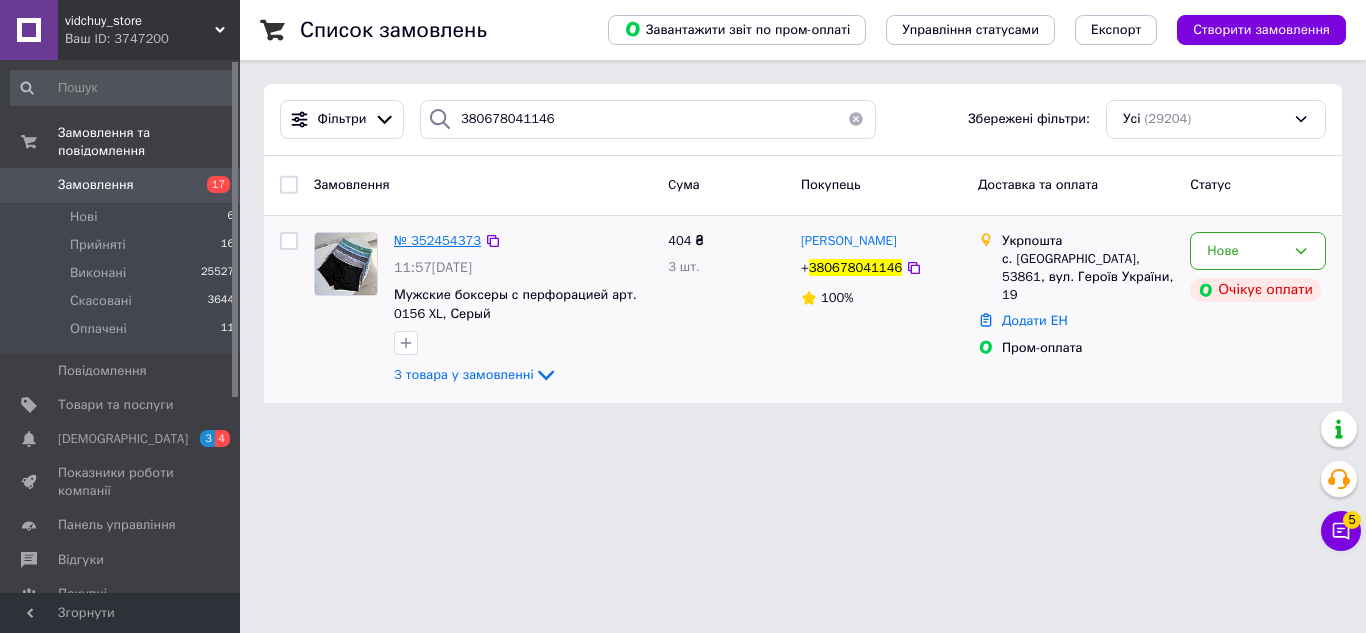 click on "№ 352454373" at bounding box center (437, 240) 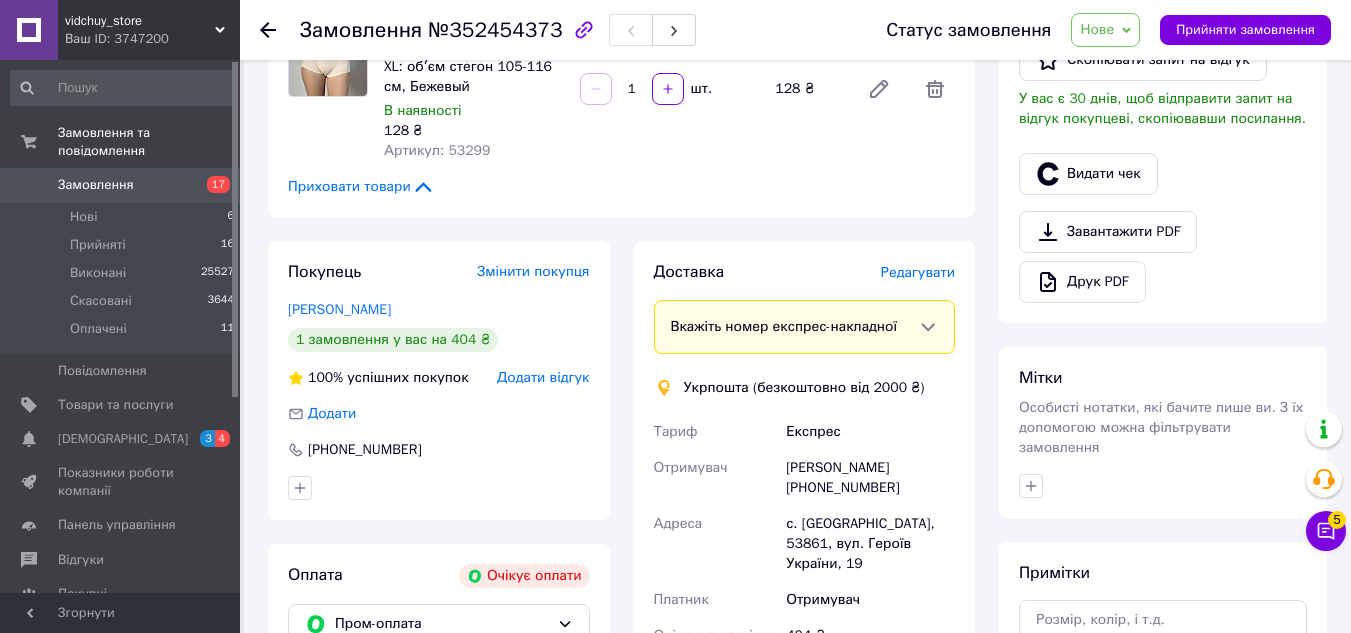 scroll, scrollTop: 800, scrollLeft: 0, axis: vertical 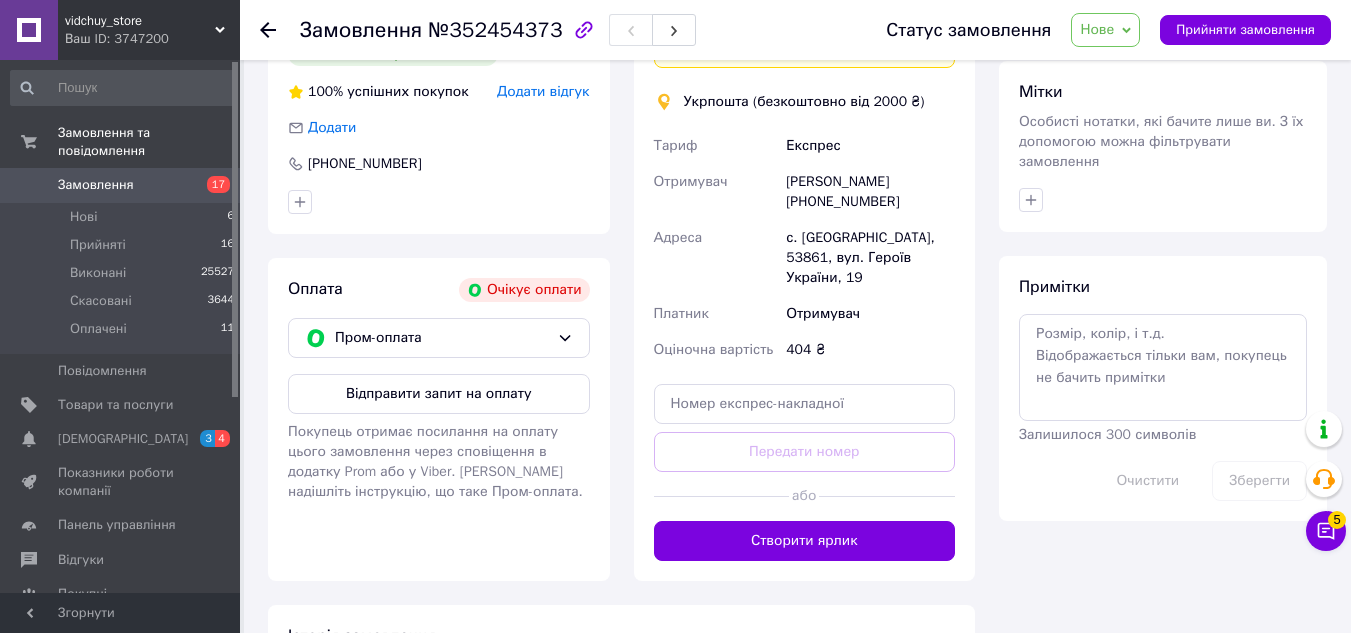 click on "Юлия Малюжонок +380678041146" at bounding box center (870, 192) 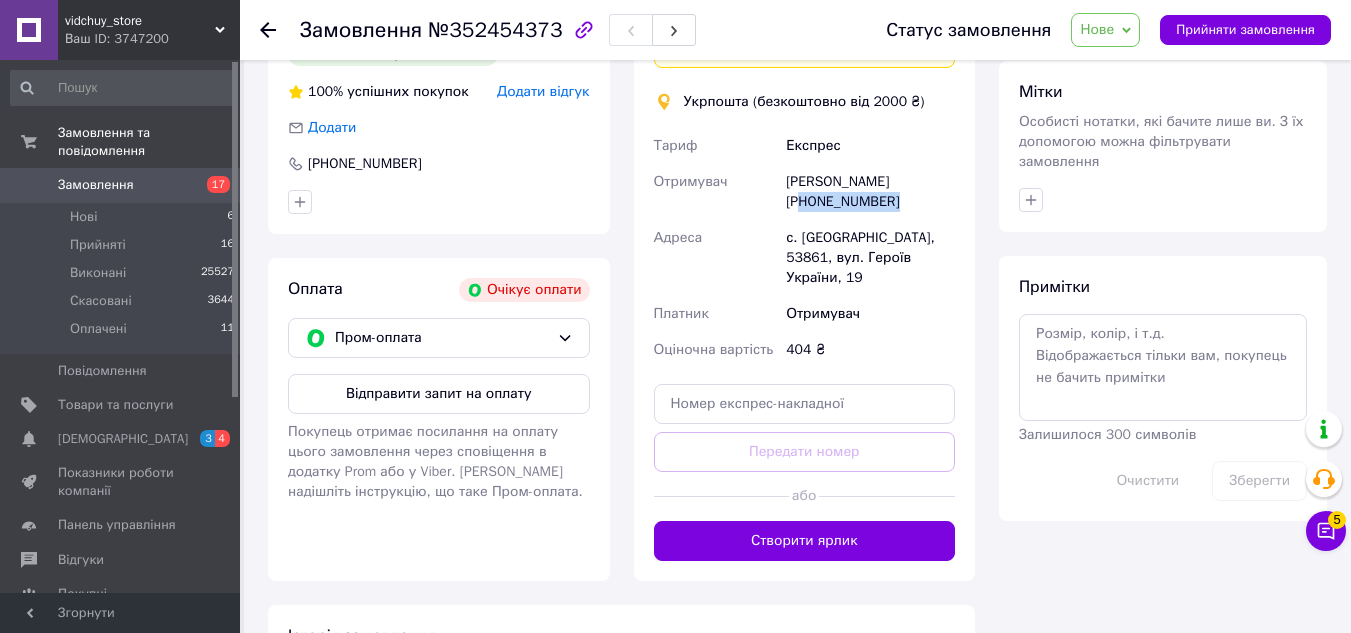 click on "Юлия Малюжонок +380678041146" at bounding box center [870, 192] 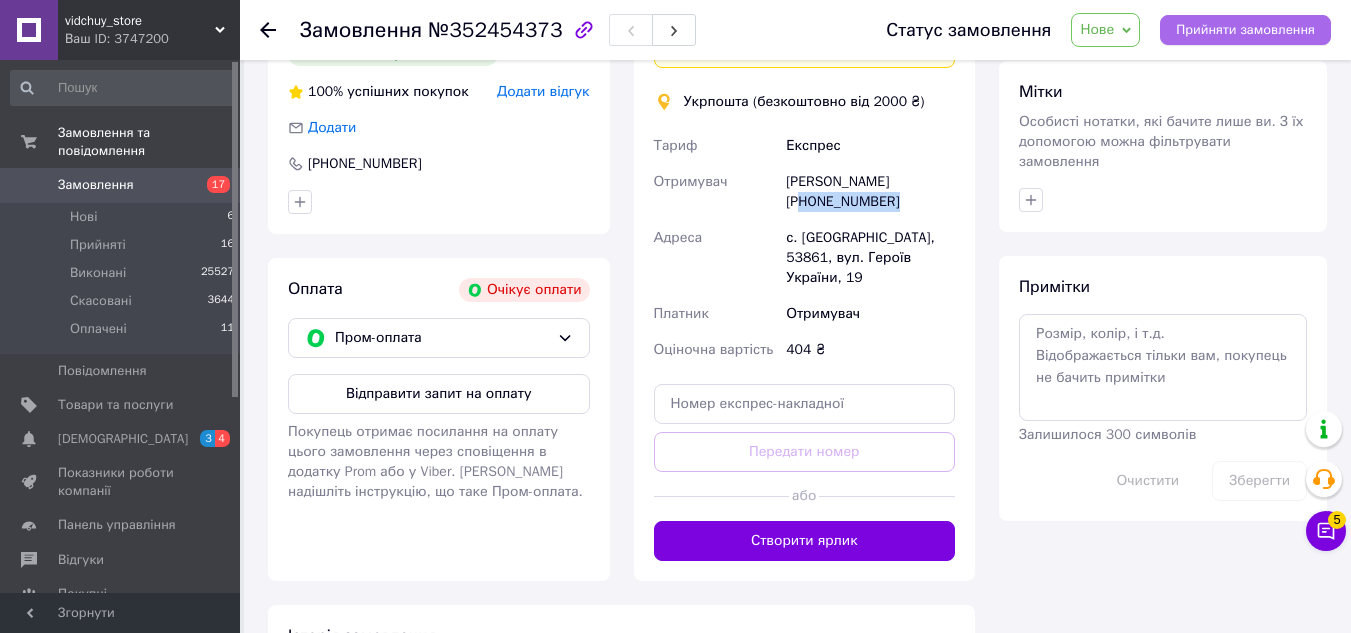 click on "Прийняти замовлення" at bounding box center (1245, 30) 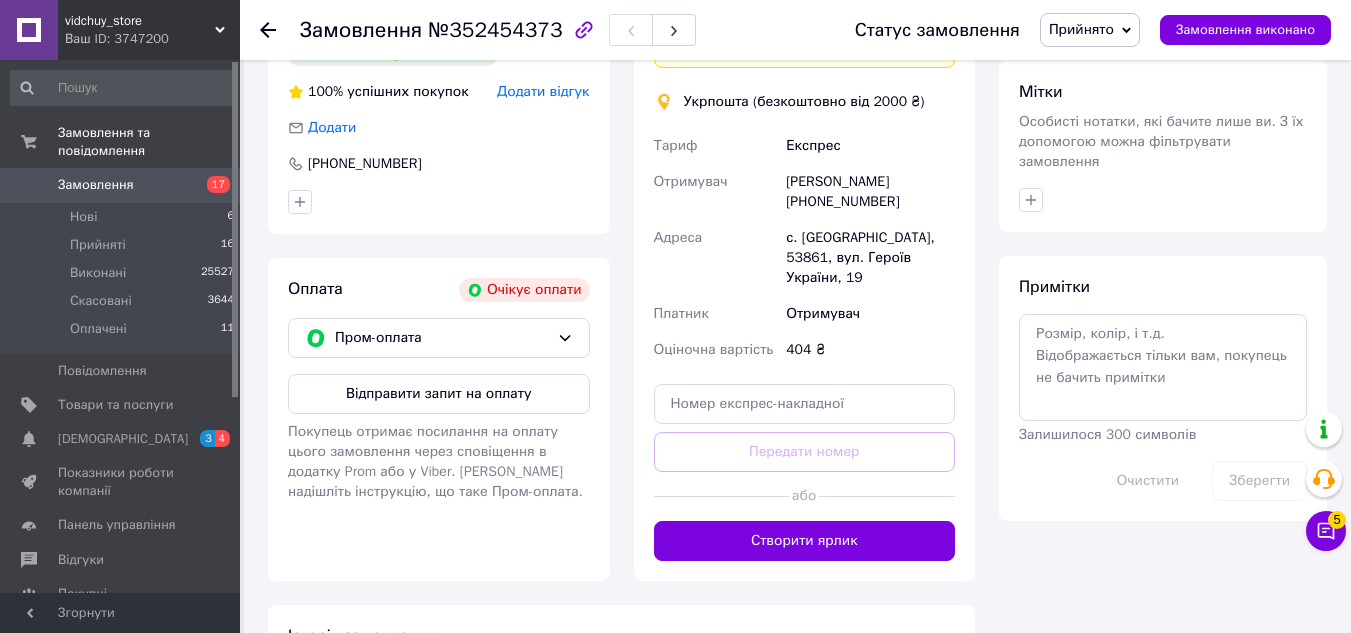 click on "Мітки Особисті нотатки, які бачите лише ви. З їх допомогою можна фільтрувати замовлення" at bounding box center [1163, 146] 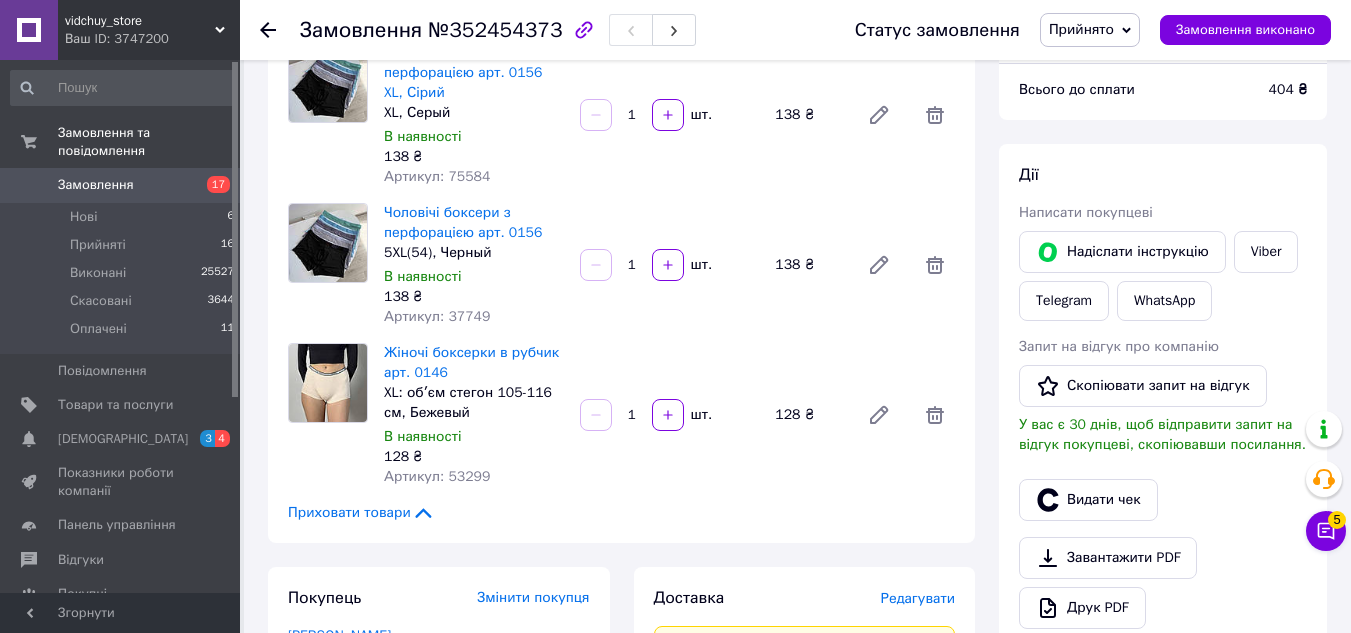 scroll, scrollTop: 0, scrollLeft: 0, axis: both 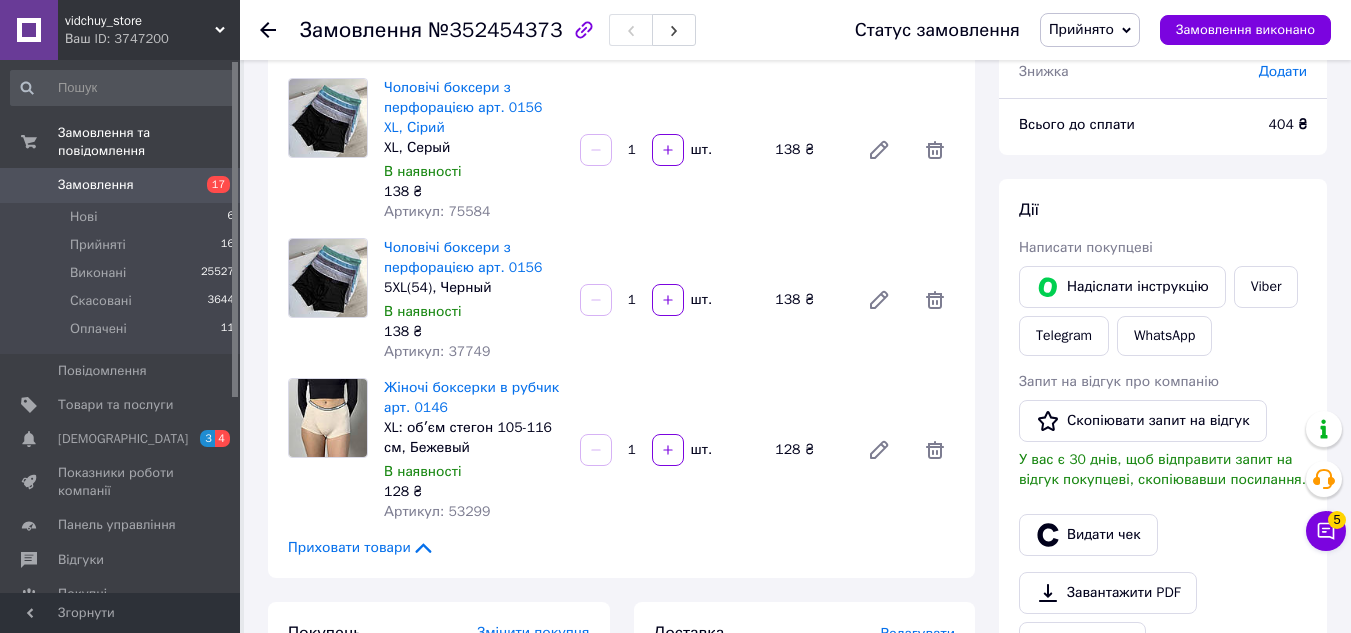 click 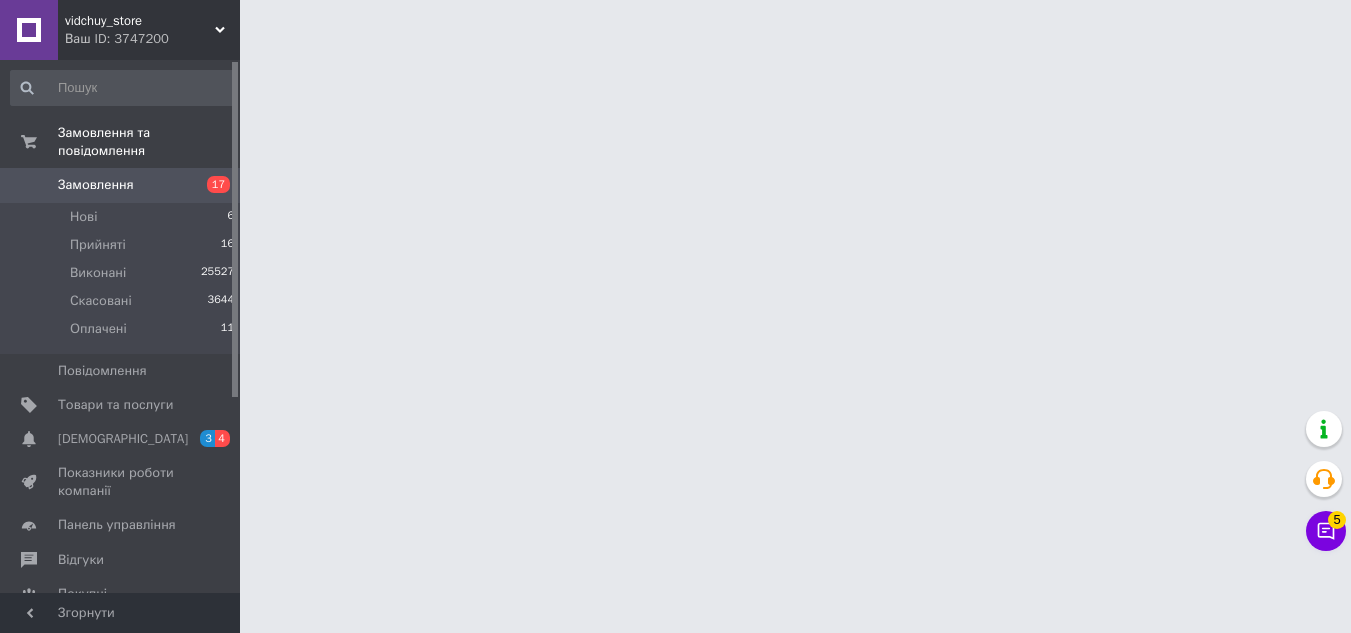 scroll, scrollTop: 0, scrollLeft: 0, axis: both 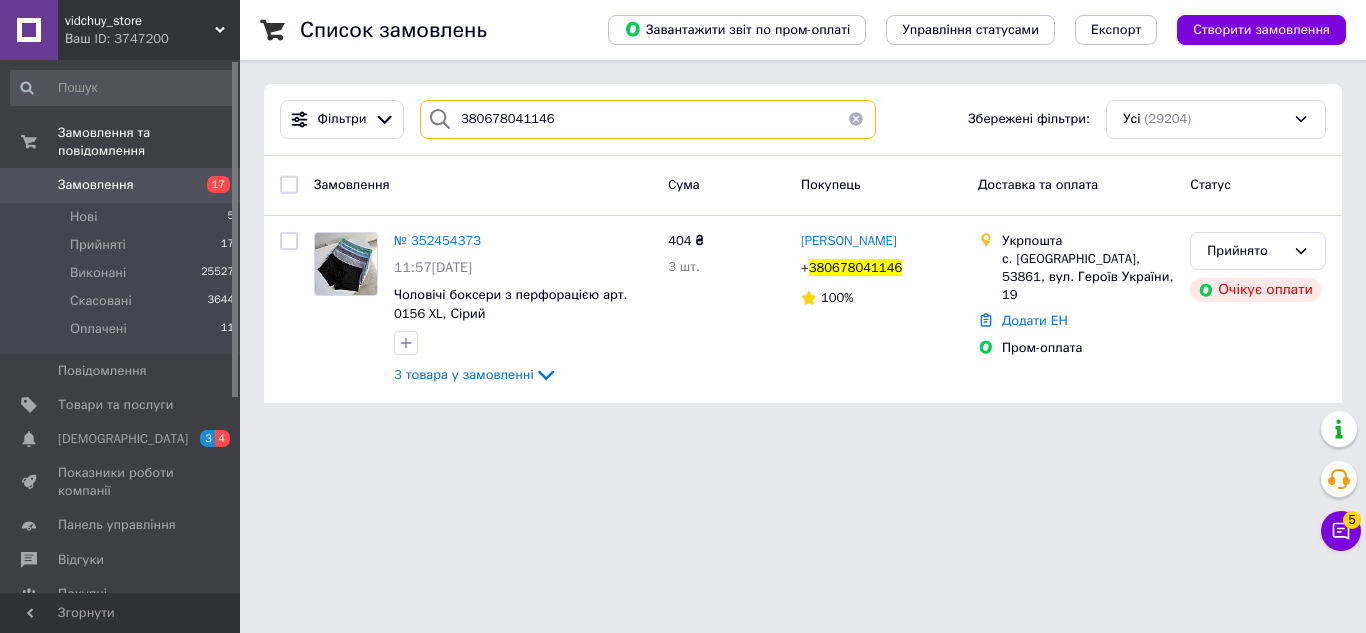 click on "380678041146" at bounding box center (648, 119) 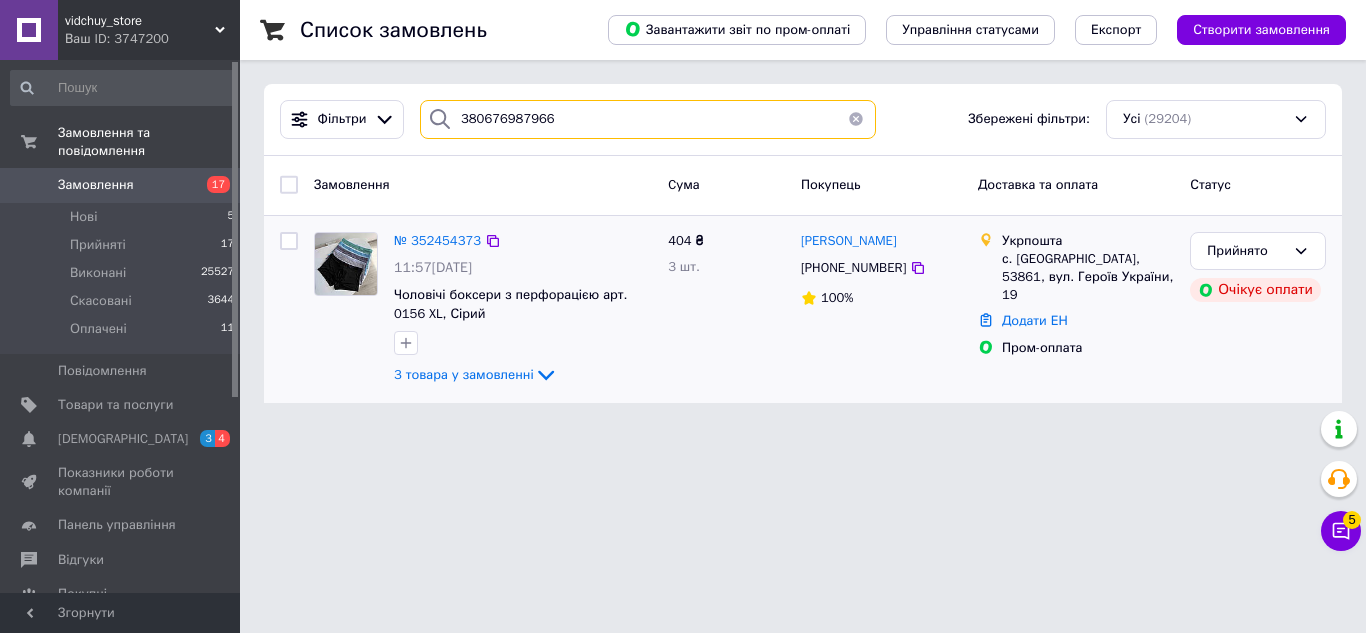 type on "380676987966" 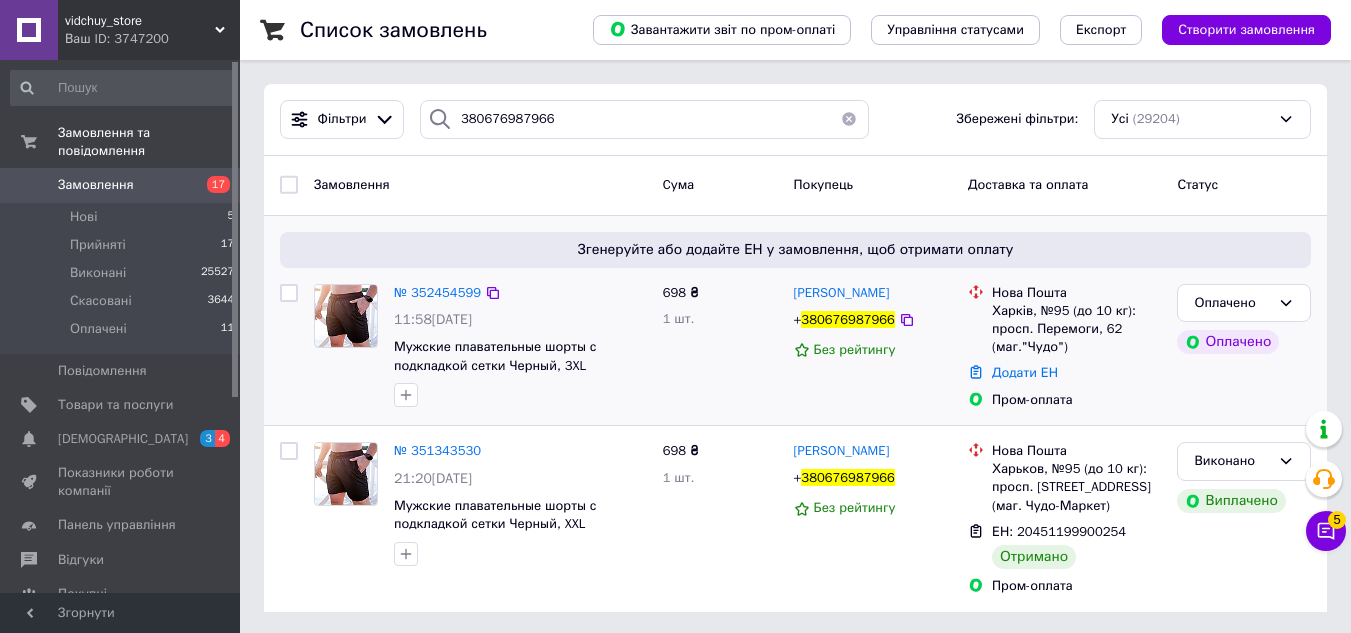 click on "№ 352454599" at bounding box center [437, 293] 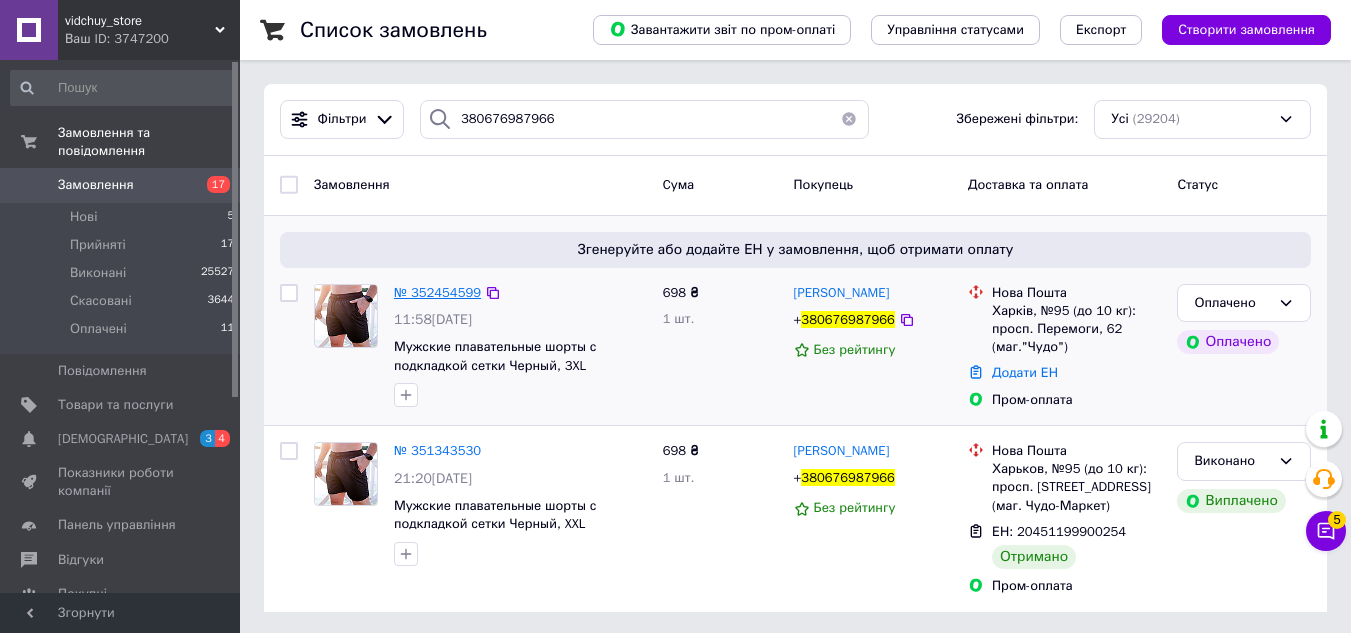 click on "№ 352454599" at bounding box center [437, 292] 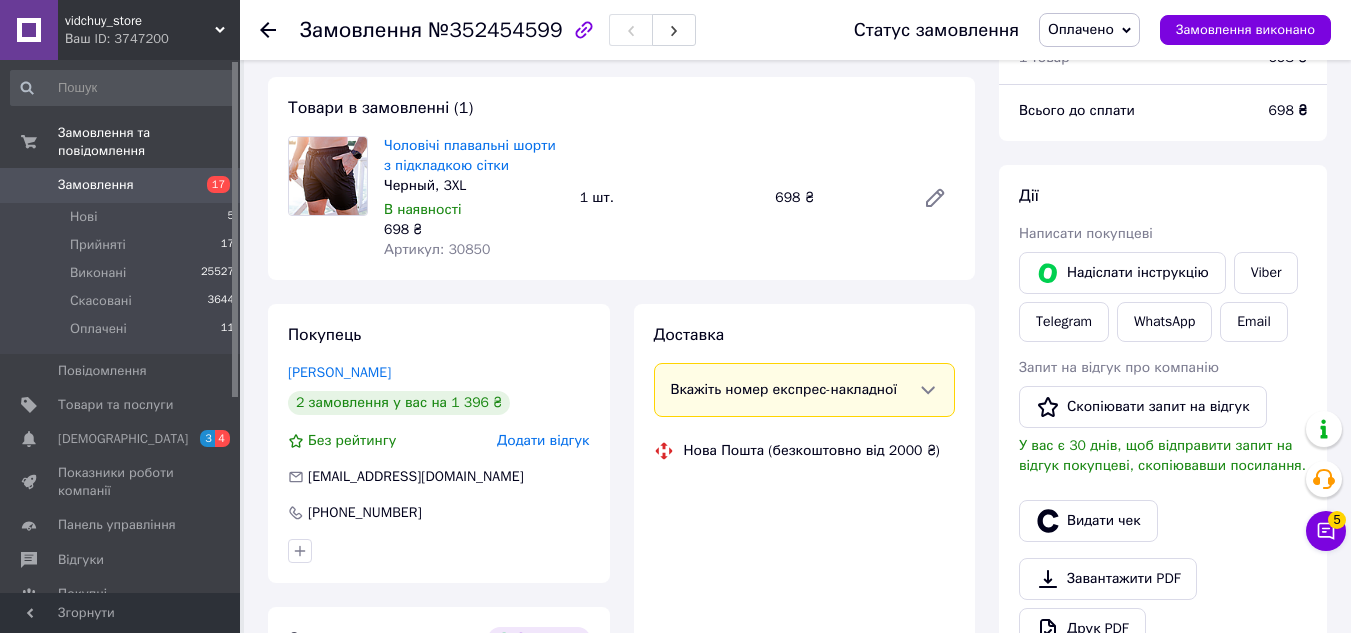 scroll, scrollTop: 100, scrollLeft: 0, axis: vertical 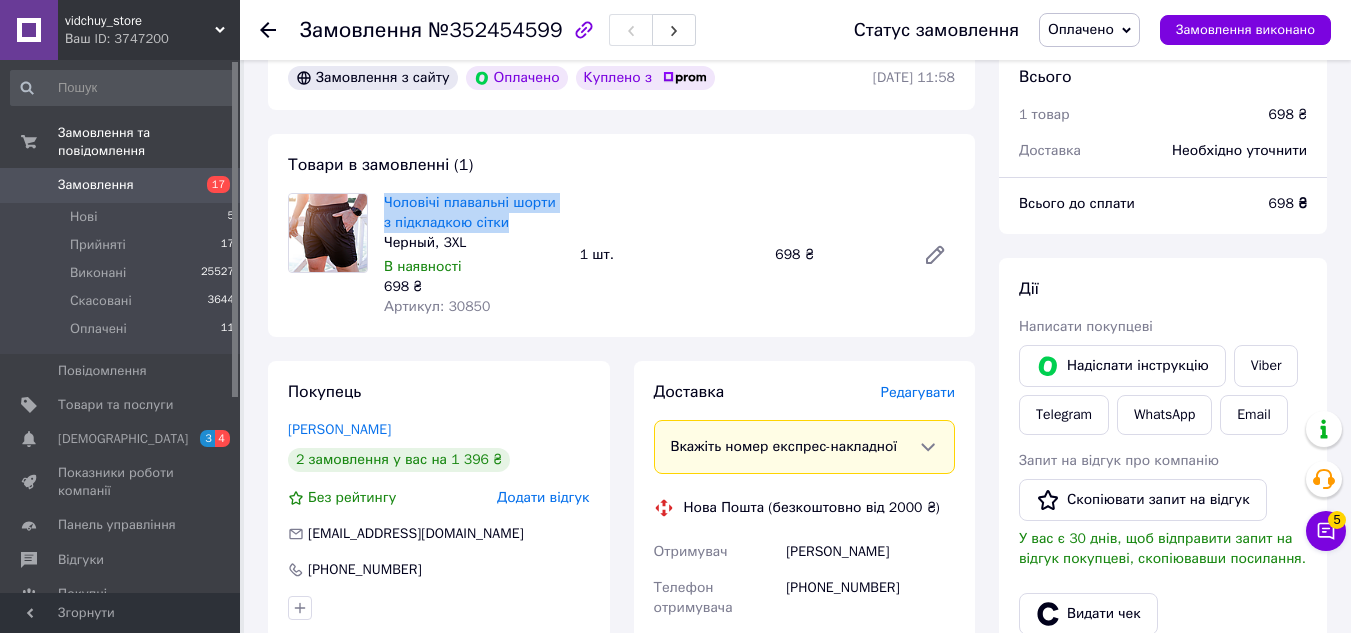 drag, startPoint x: 376, startPoint y: 194, endPoint x: 518, endPoint y: 220, distance: 144.36066 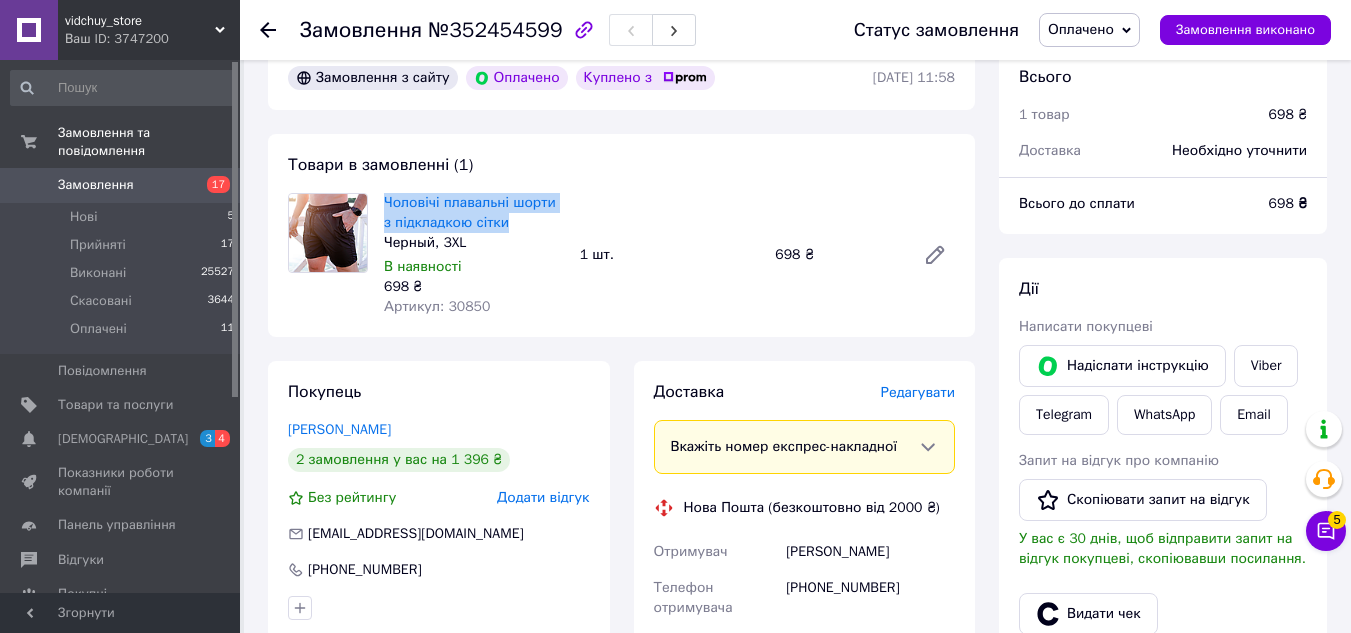 click on "Чоловічі плавальні шорти з підкладкою сітки Черный, 3XL В наявності 698 ₴ Артикул: 30850" at bounding box center (474, 255) 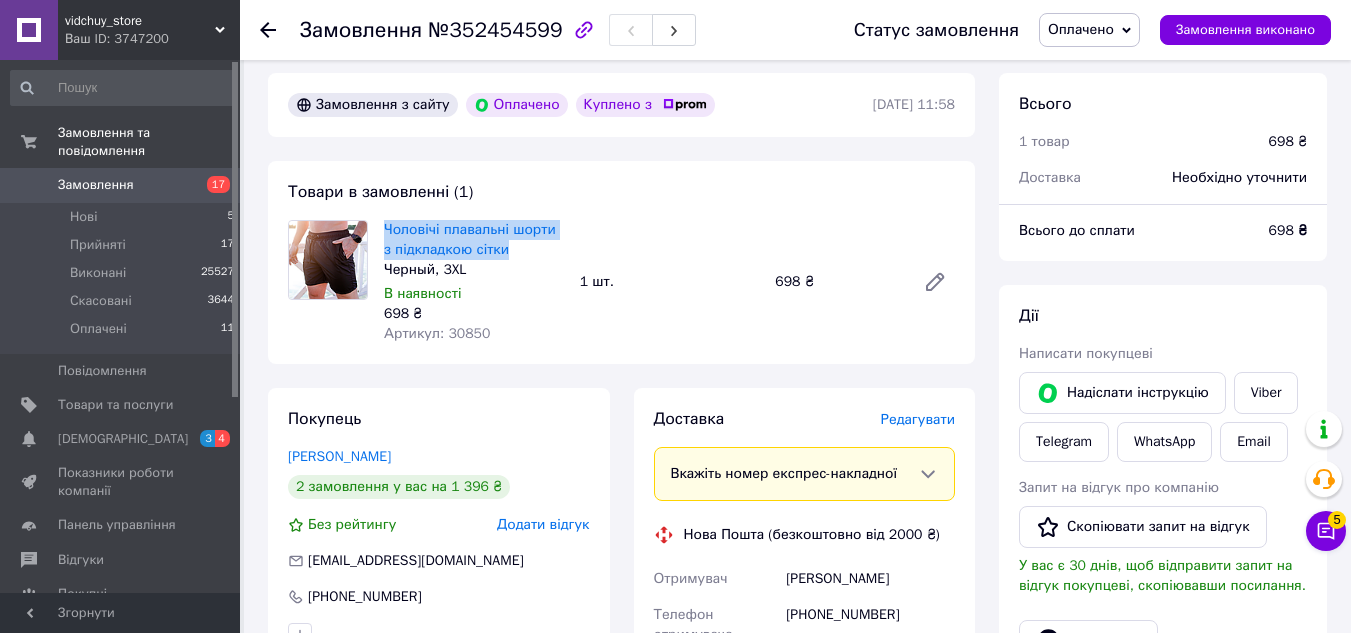 scroll, scrollTop: 200, scrollLeft: 0, axis: vertical 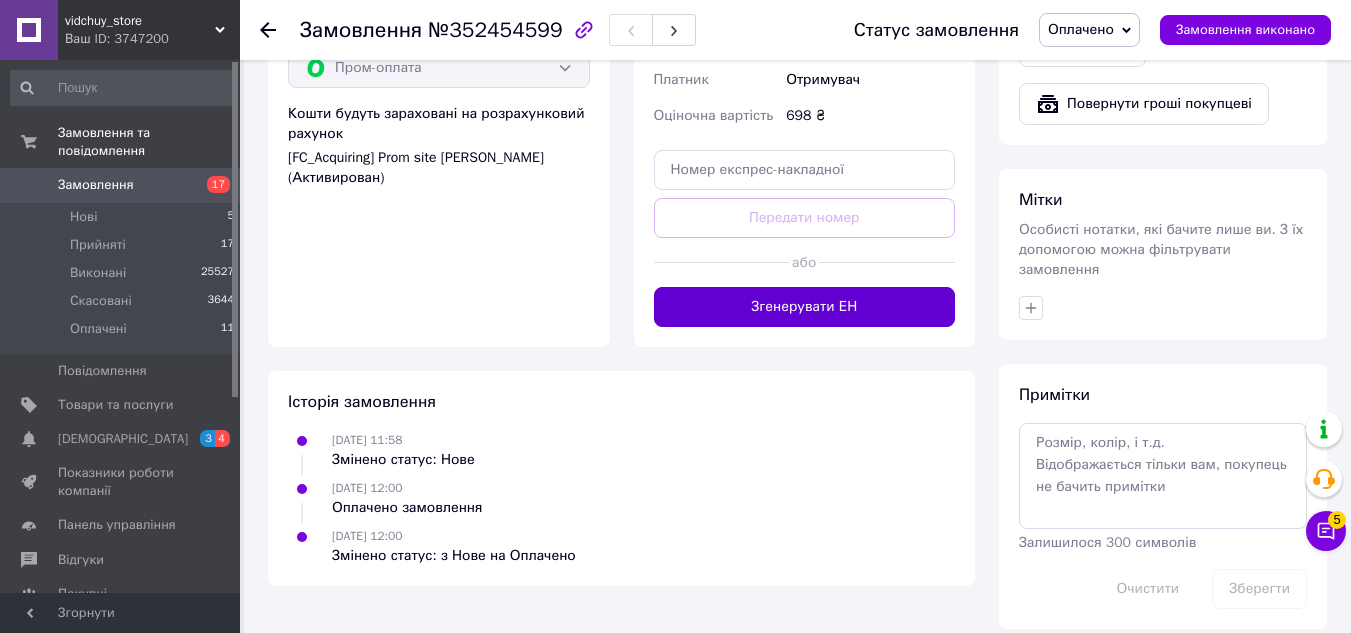 click on "Згенерувати ЕН" at bounding box center [805, 307] 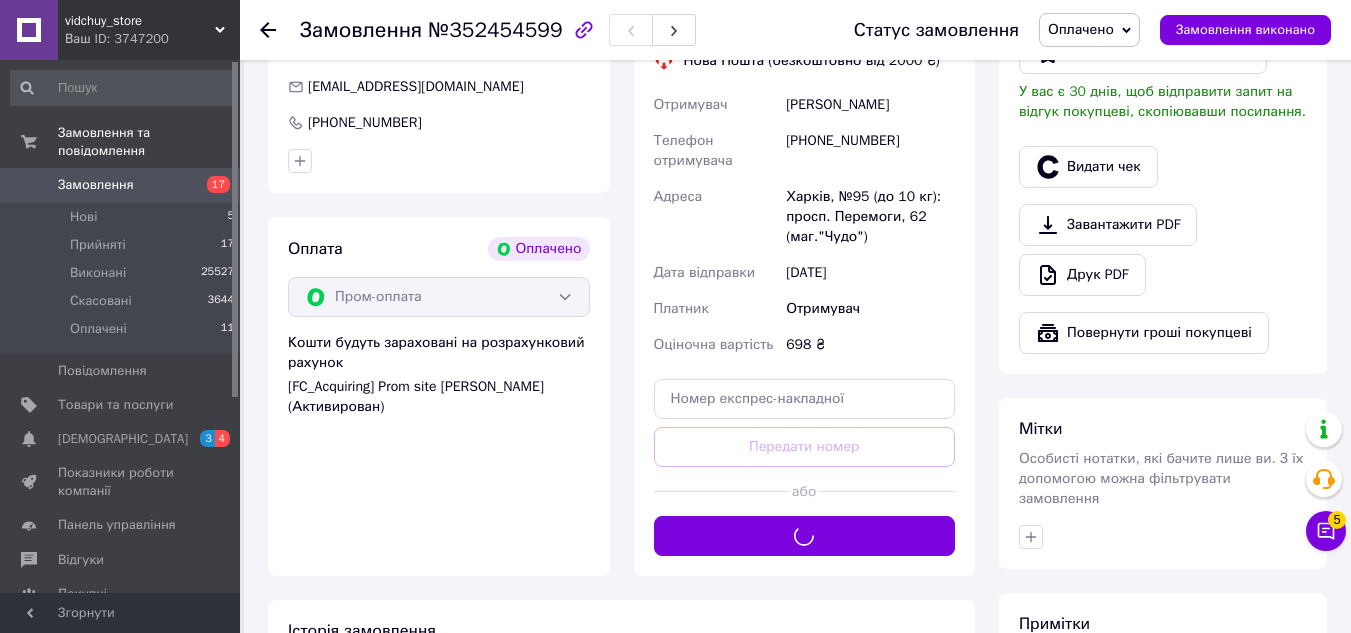 scroll, scrollTop: 276, scrollLeft: 0, axis: vertical 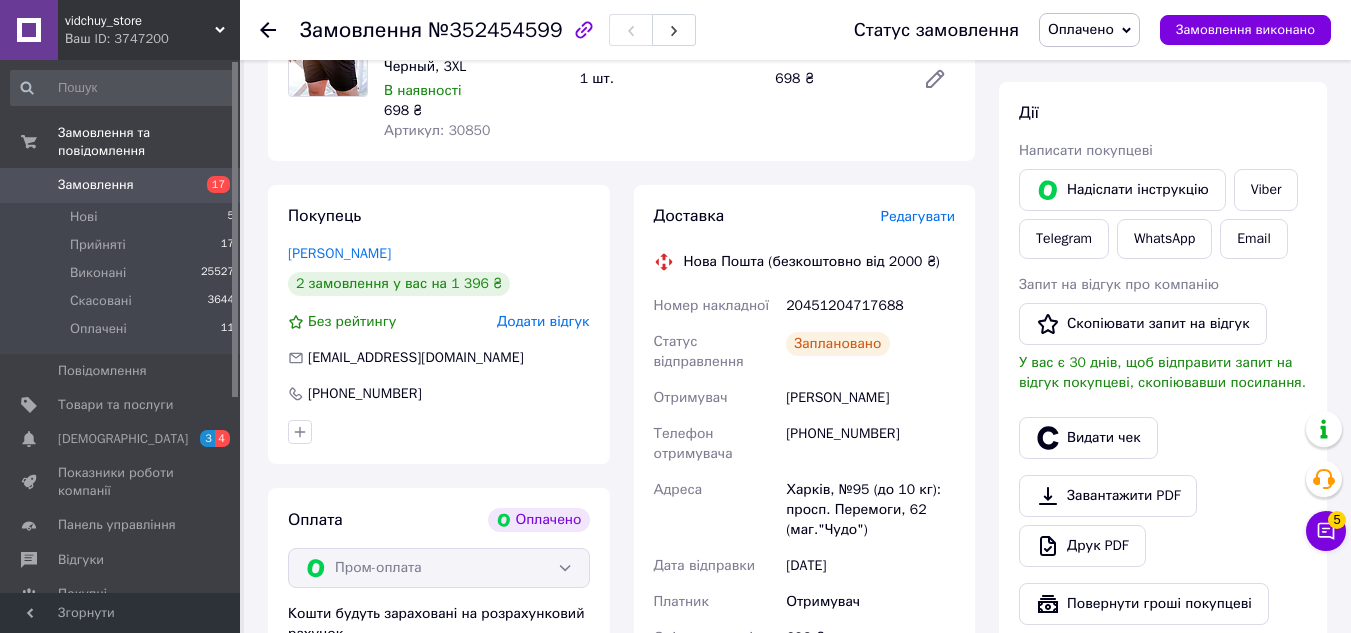 click on "20451204717688" at bounding box center [870, 306] 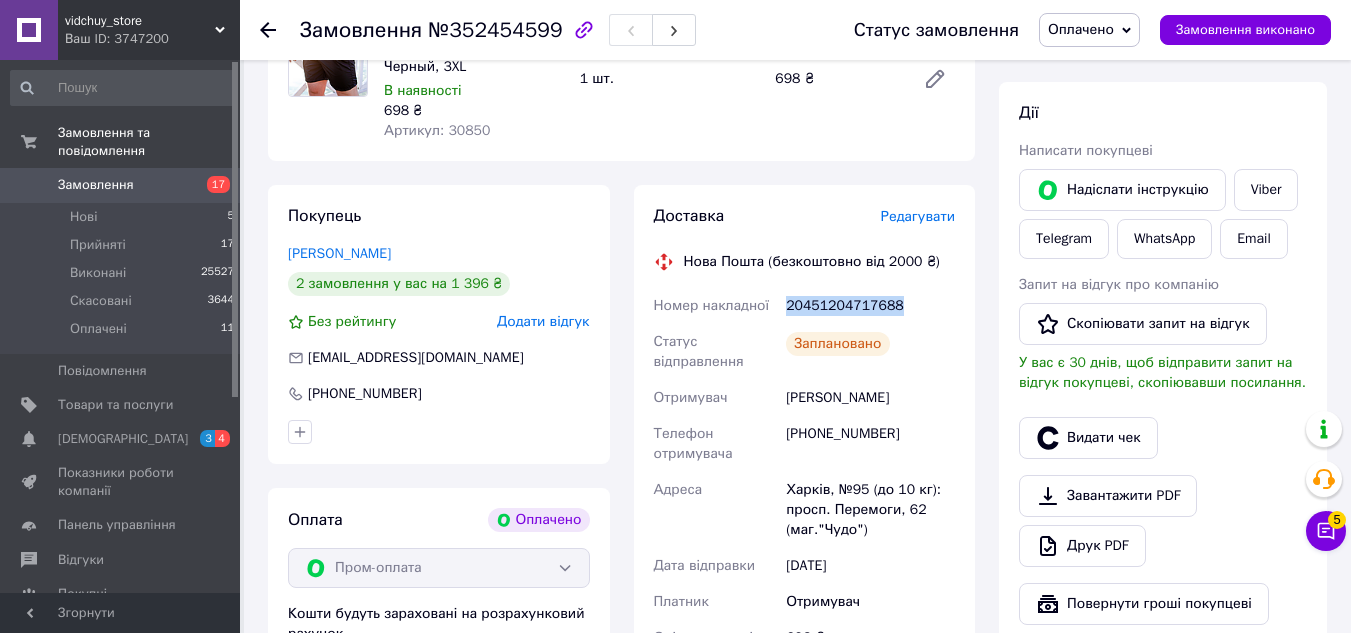 click on "20451204717688" at bounding box center [870, 306] 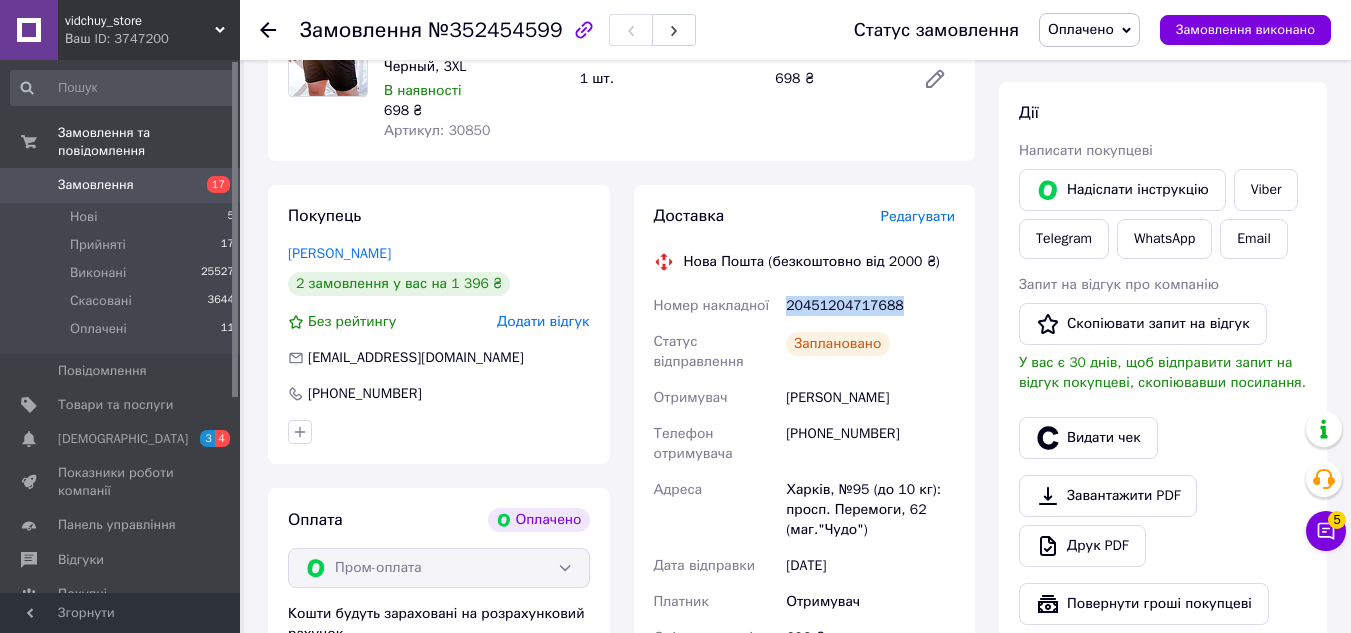 click on "20451204717688" at bounding box center [870, 306] 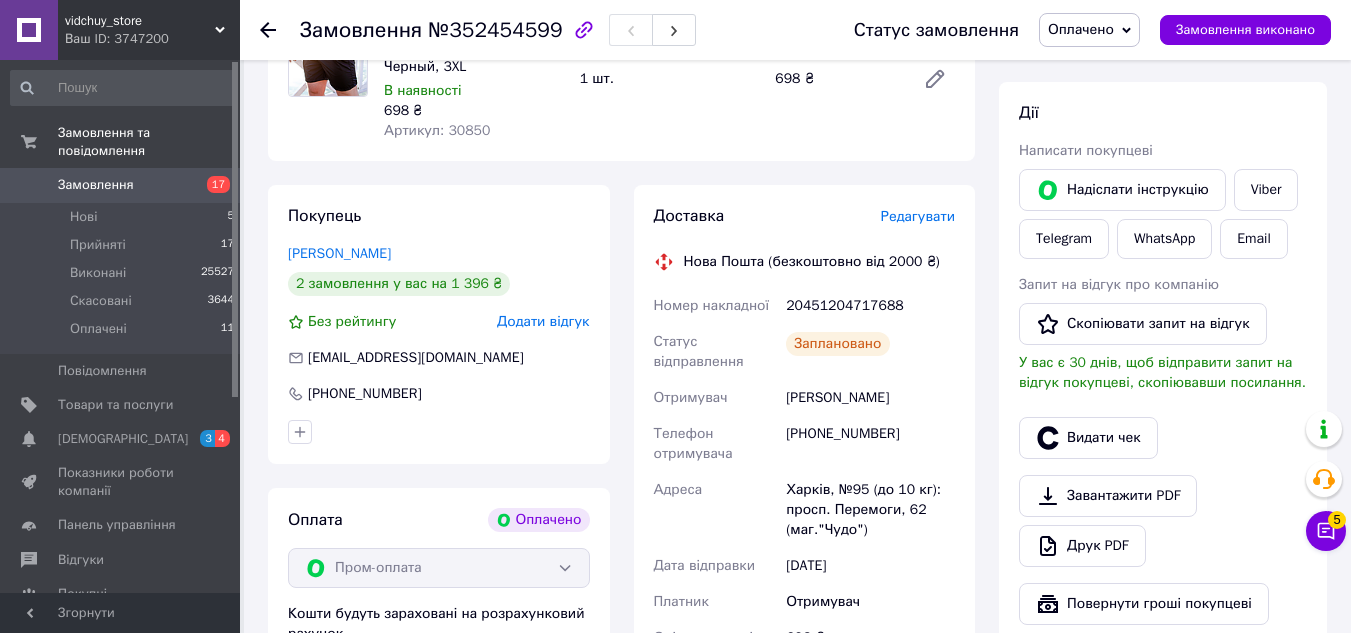 drag, startPoint x: 857, startPoint y: 316, endPoint x: 820, endPoint y: 309, distance: 37.65634 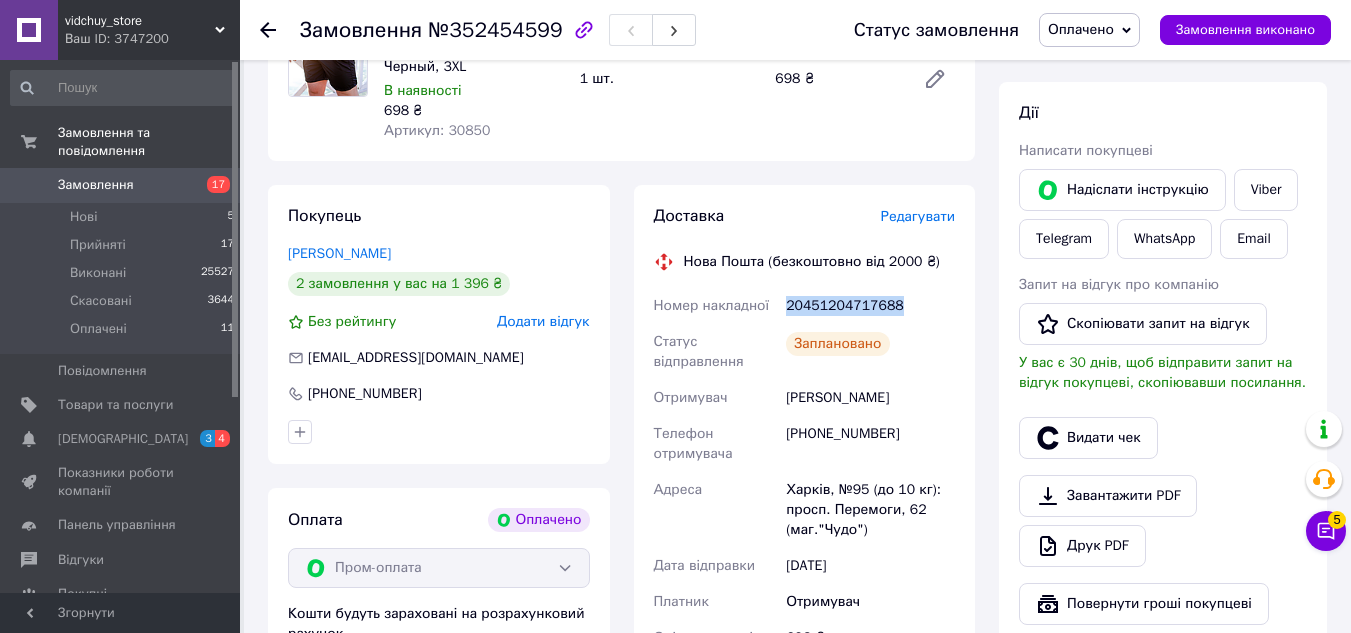 click on "20451204717688" at bounding box center (870, 306) 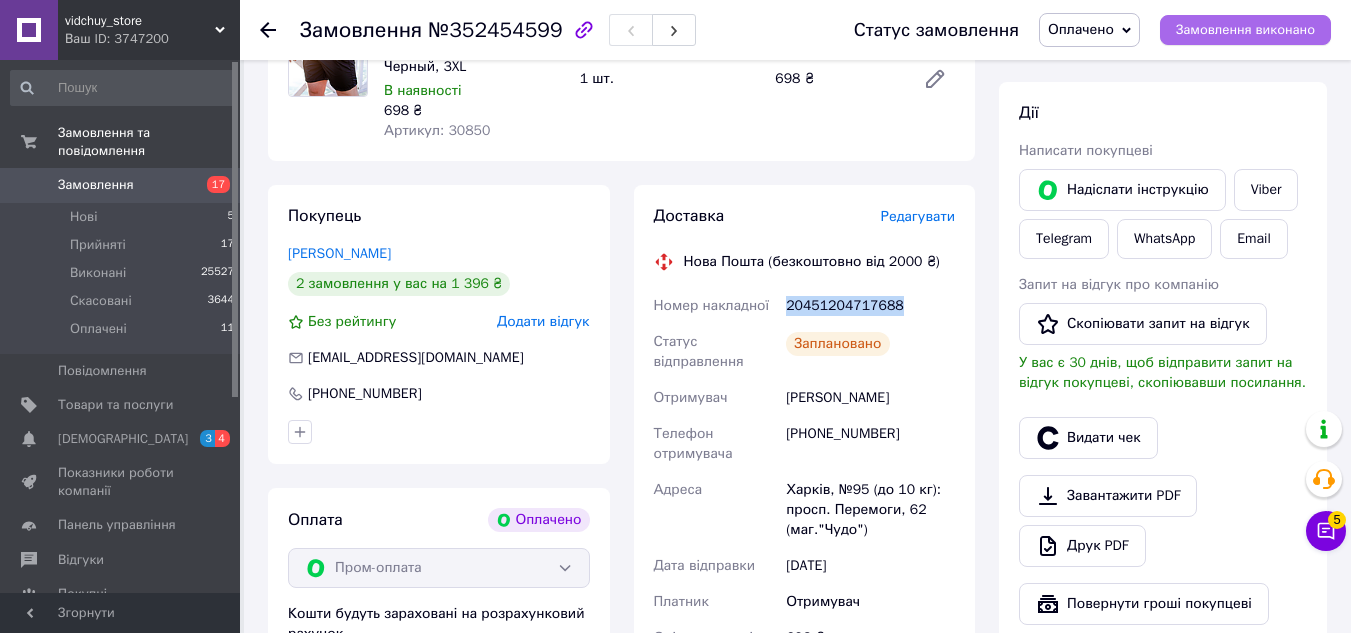click on "Замовлення виконано" at bounding box center [1245, 30] 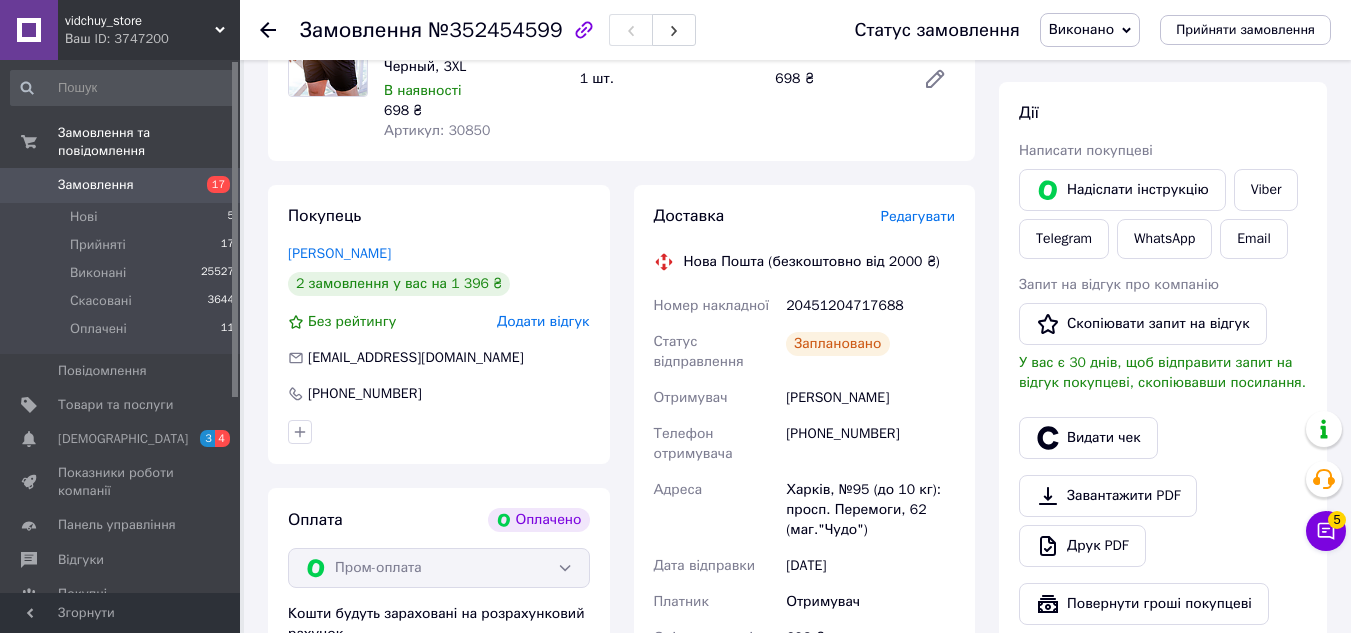 click 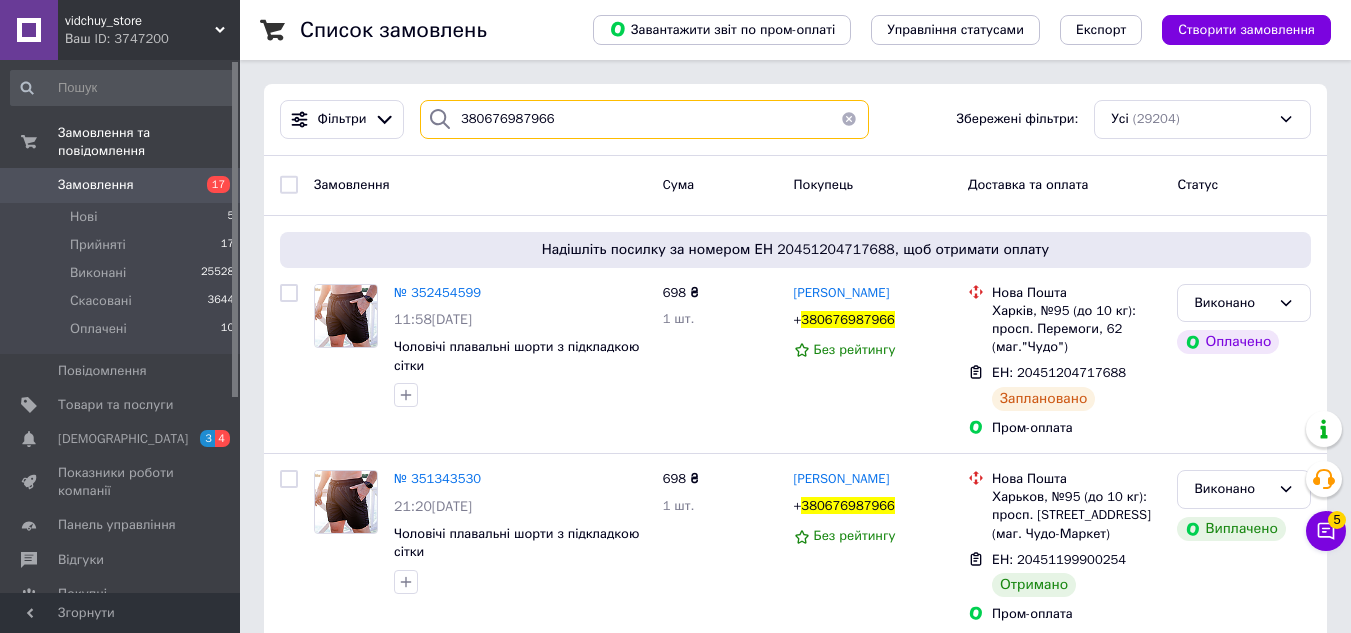 click on "380676987966" at bounding box center (644, 119) 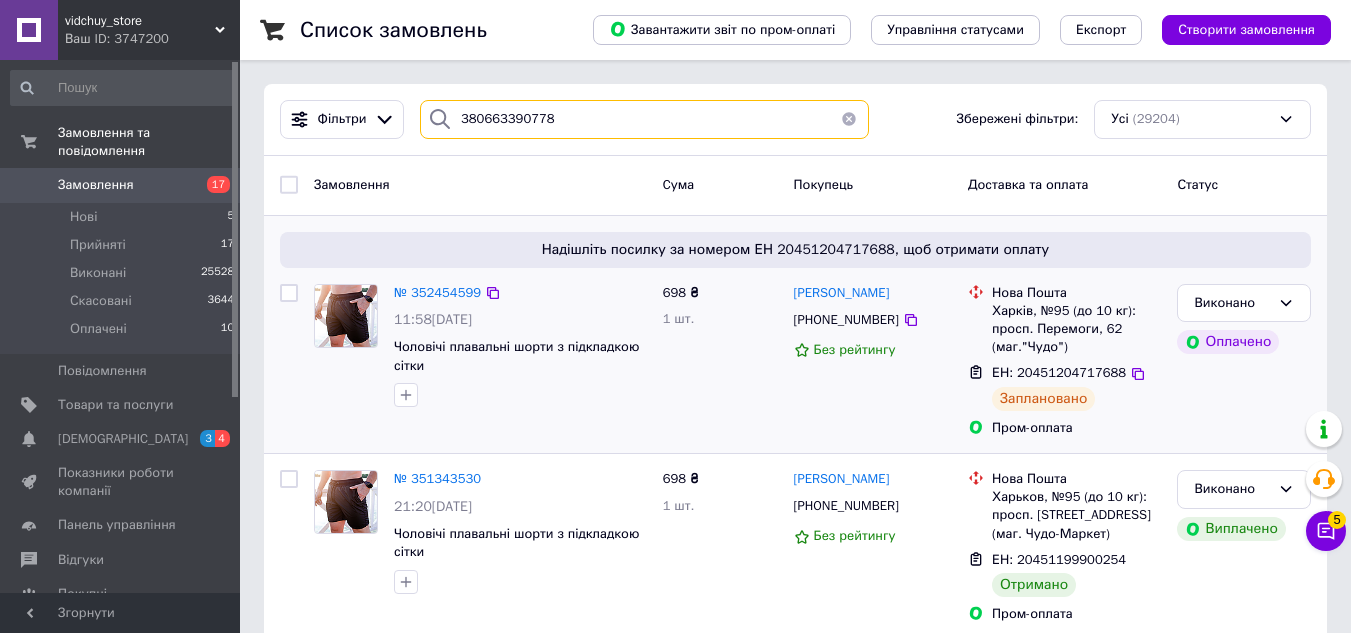 type on "380663390778" 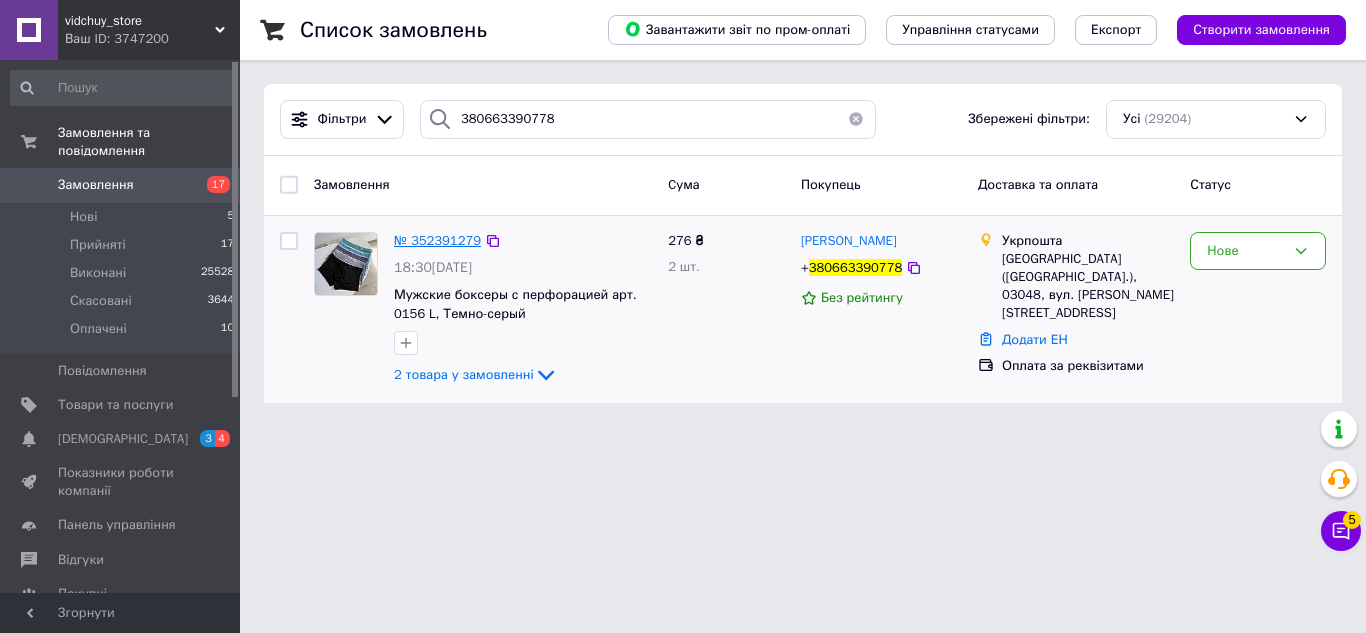 click on "№ 352391279" at bounding box center [437, 240] 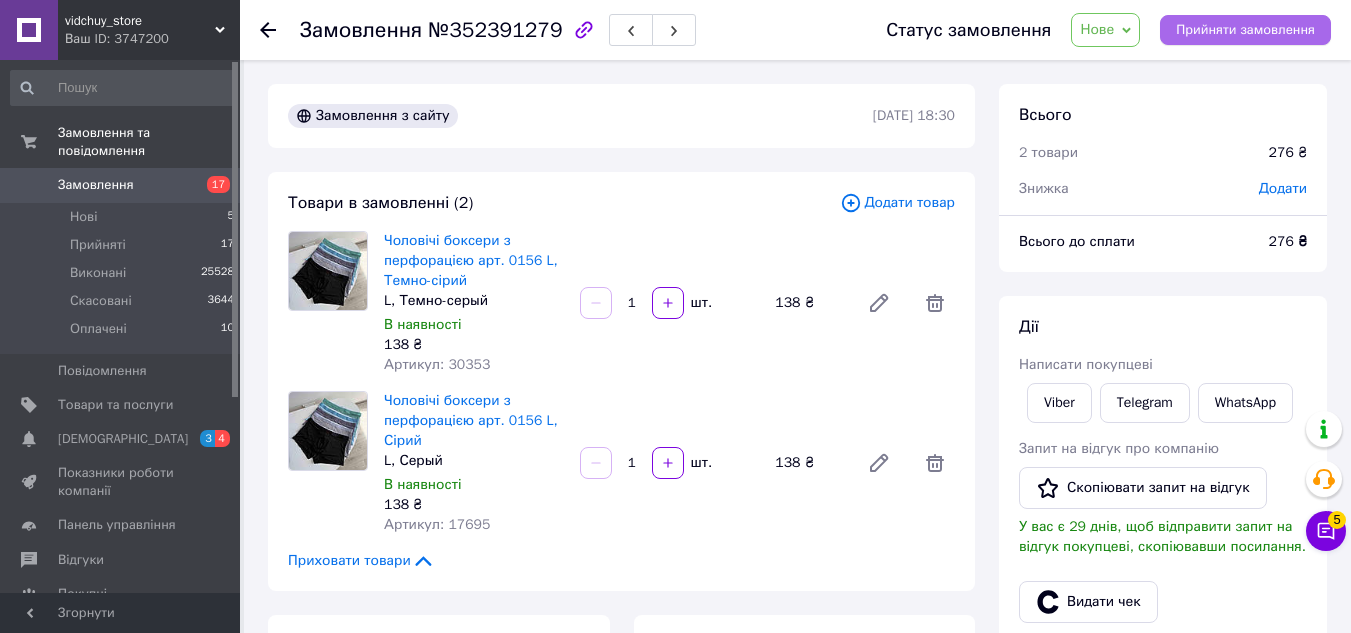 click on "Прийняти замовлення" at bounding box center (1245, 30) 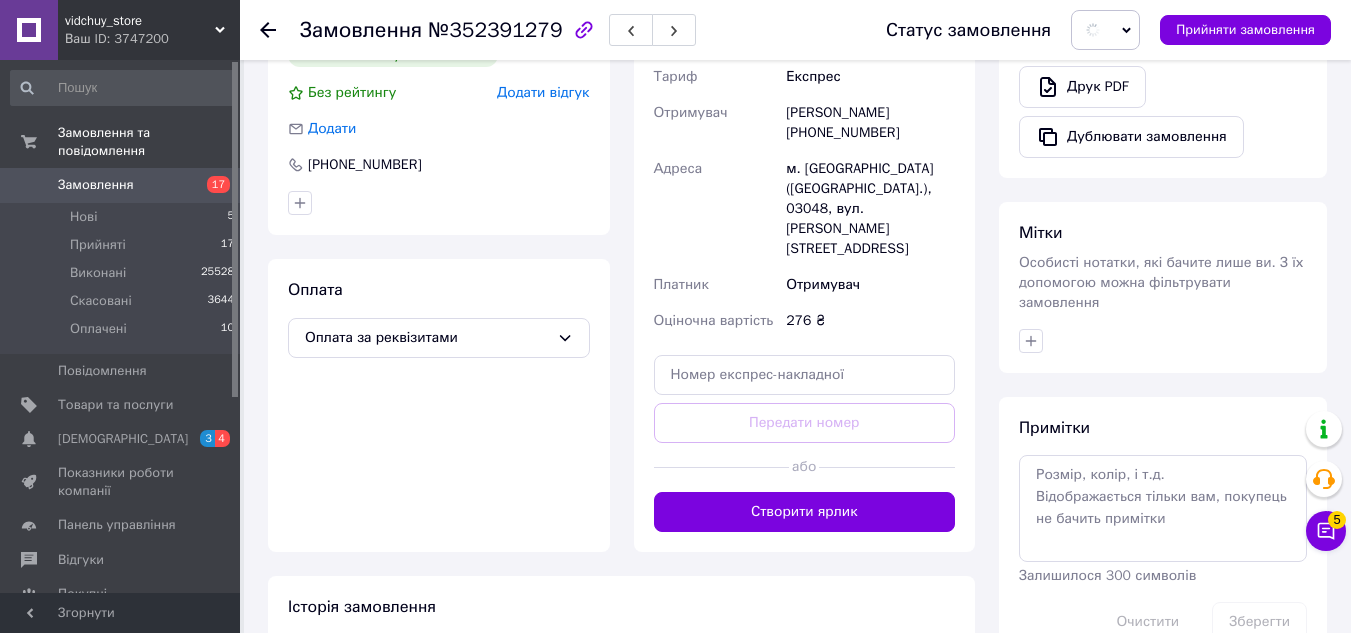 scroll, scrollTop: 692, scrollLeft: 0, axis: vertical 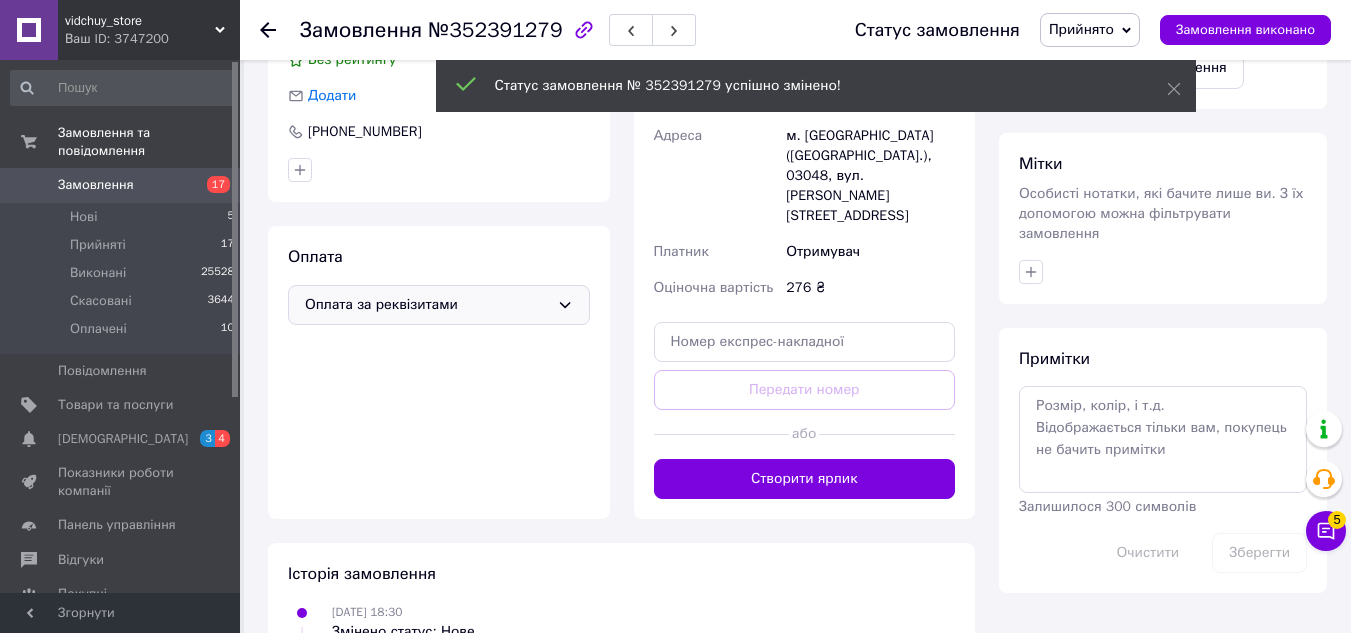 click on "Оплата за реквізитами" at bounding box center [427, 305] 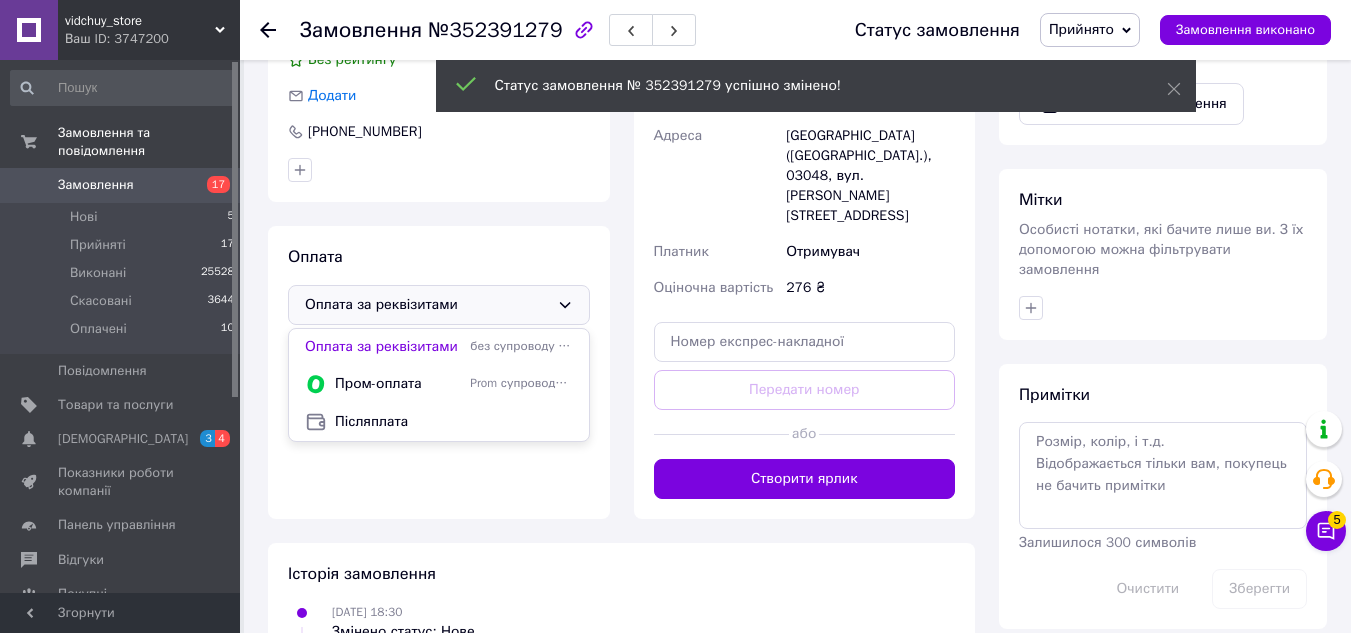 click on "Оплата Оплата за реквізитами Оплата за реквізитами без супроводу Prom Пром-оплата Prom супроводжує покупку Післяплата" at bounding box center [439, 372] 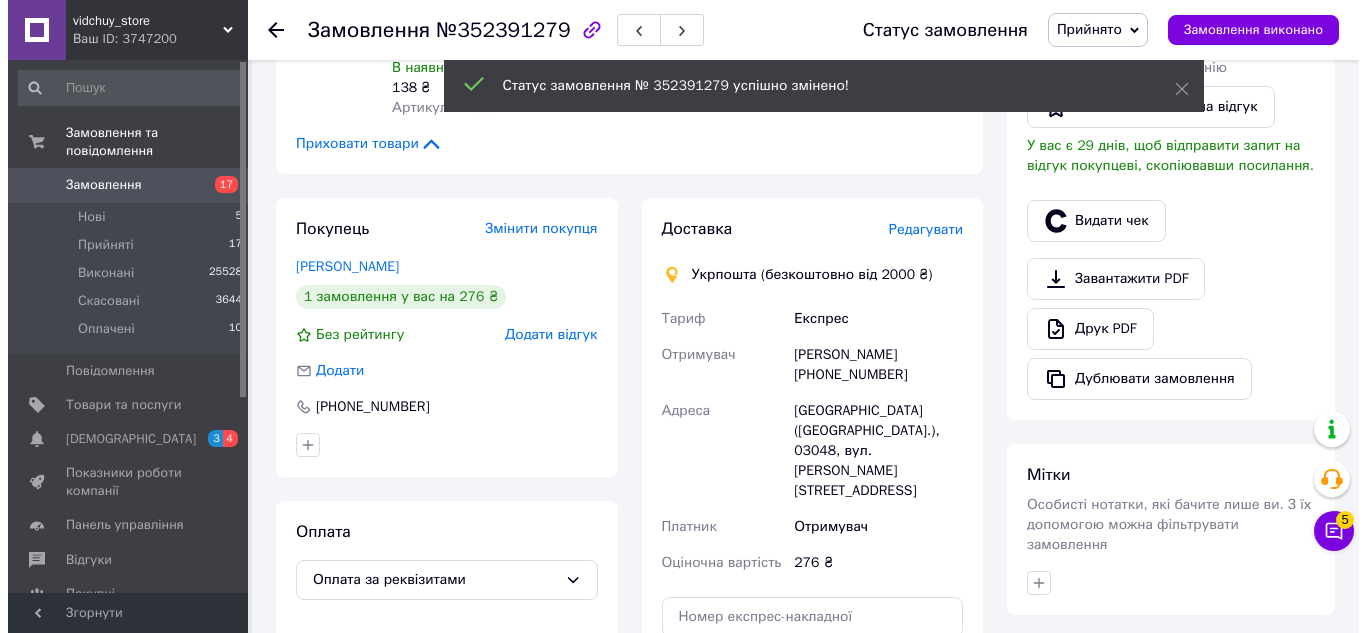 scroll, scrollTop: 392, scrollLeft: 0, axis: vertical 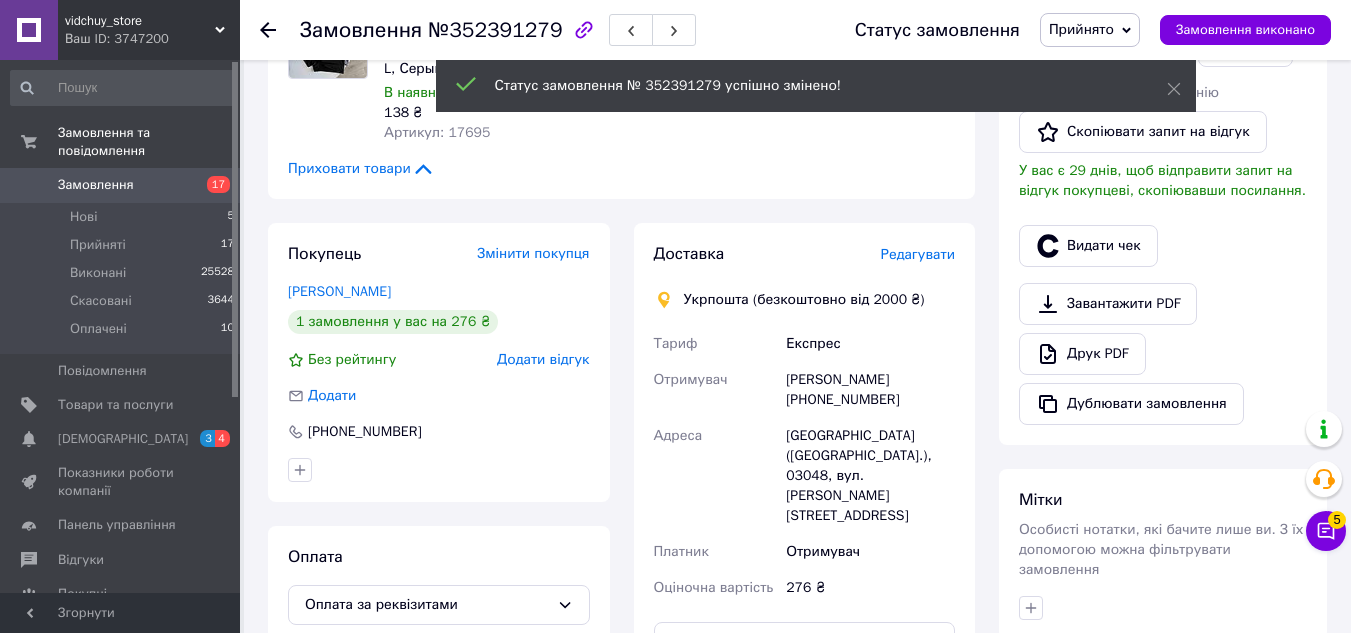 click on "Редагувати" at bounding box center (918, 254) 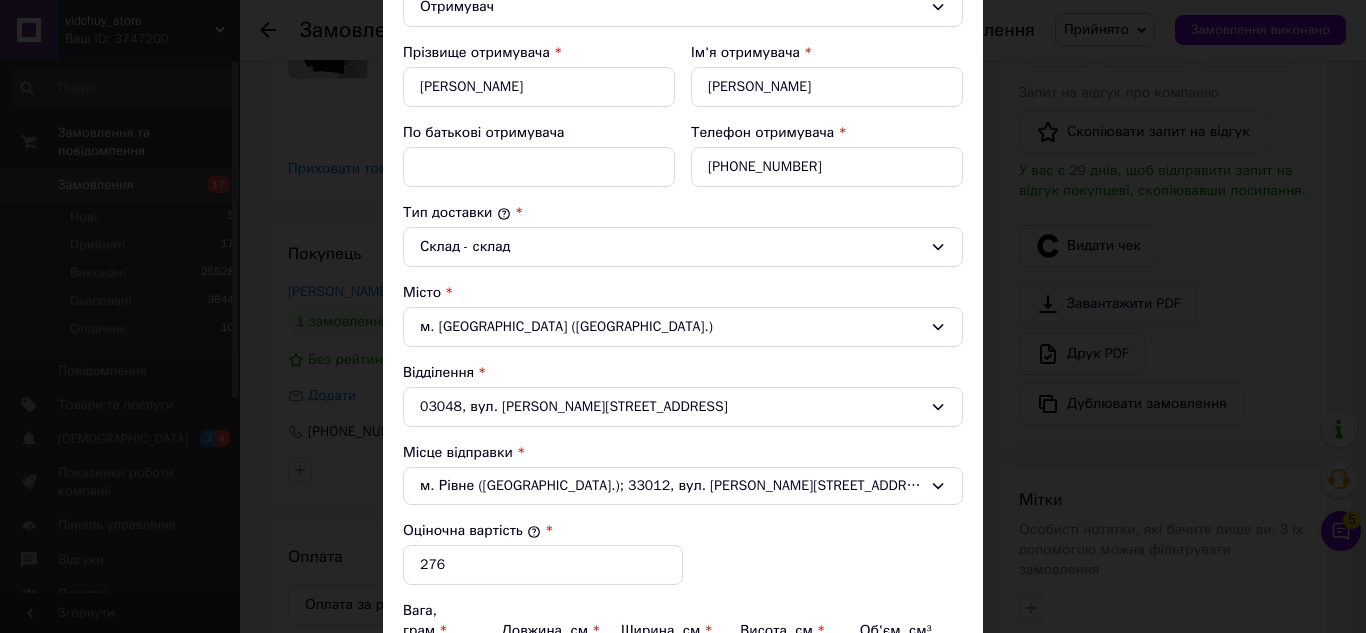 scroll, scrollTop: 100, scrollLeft: 0, axis: vertical 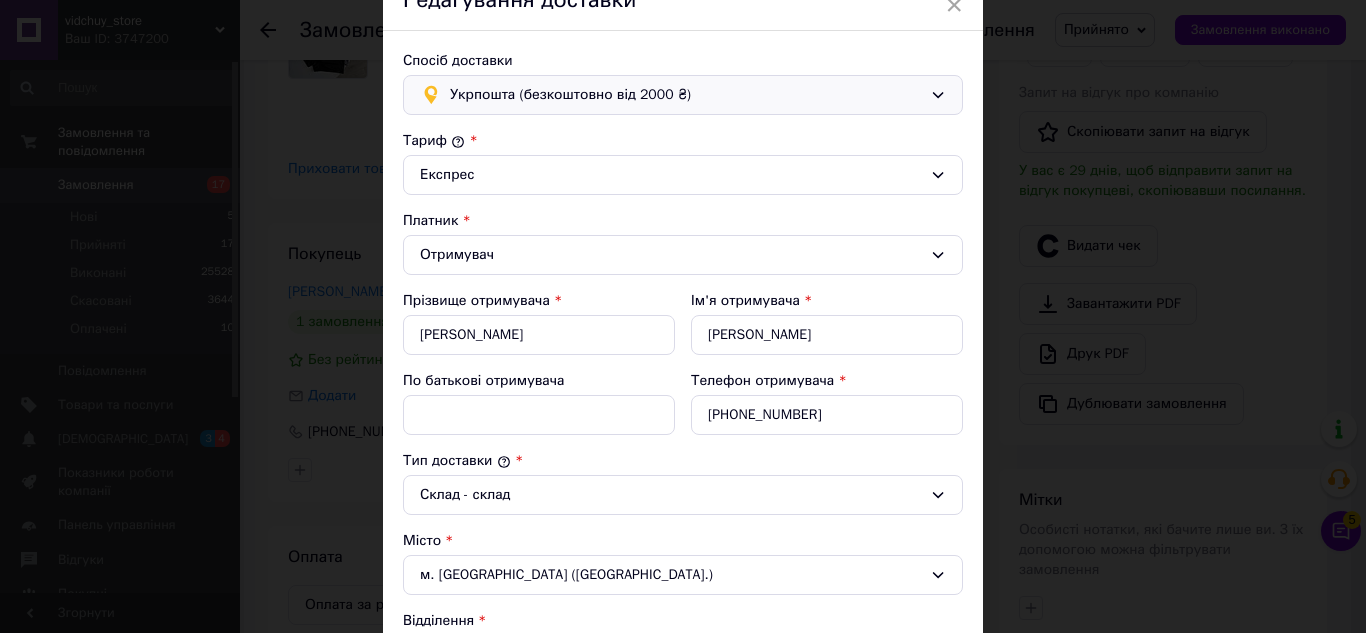 click on "Укрпошта (безкоштовно від 2000 ₴)" at bounding box center (683, 95) 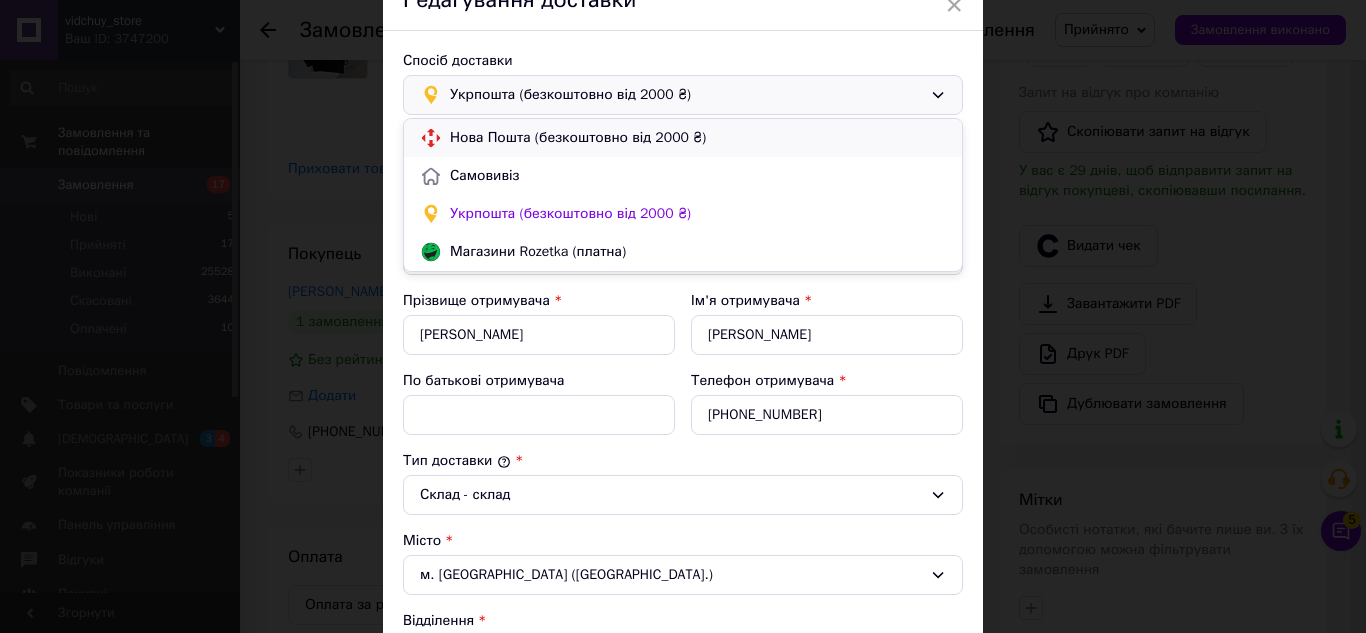 click on "Нова Пошта (безкоштовно від 2000 ₴)" at bounding box center [683, 138] 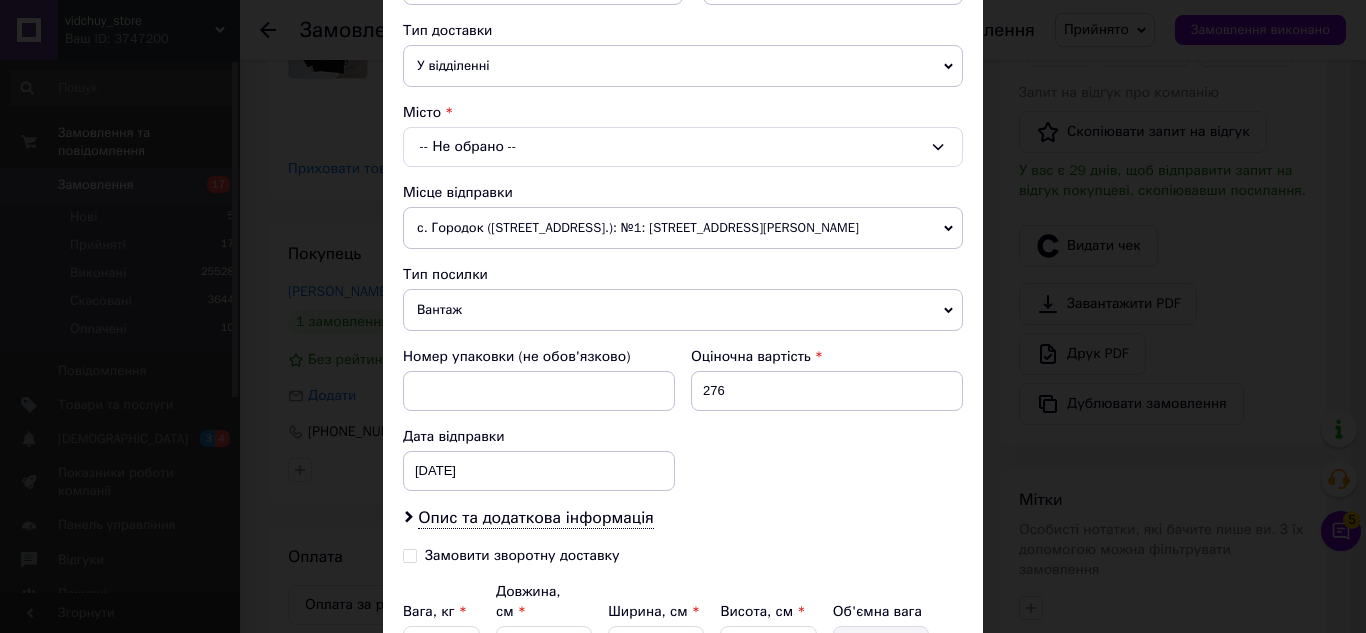 scroll, scrollTop: 451, scrollLeft: 0, axis: vertical 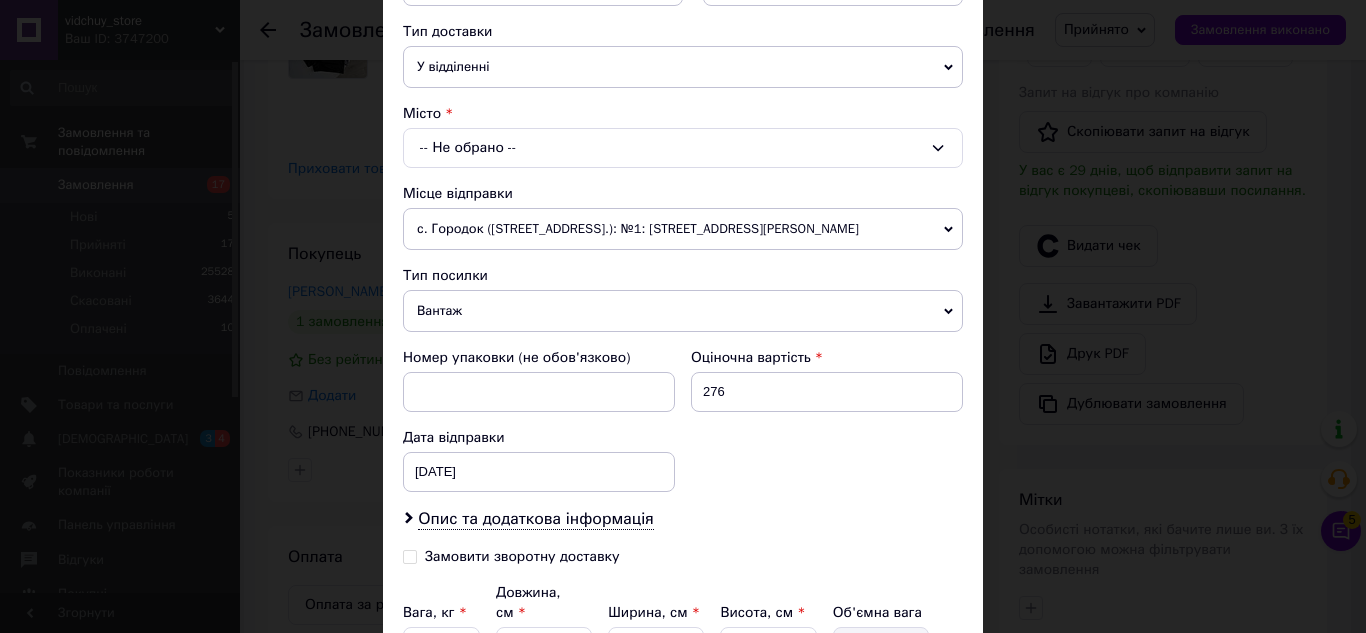 click on "-- Не обрано --" at bounding box center (683, 148) 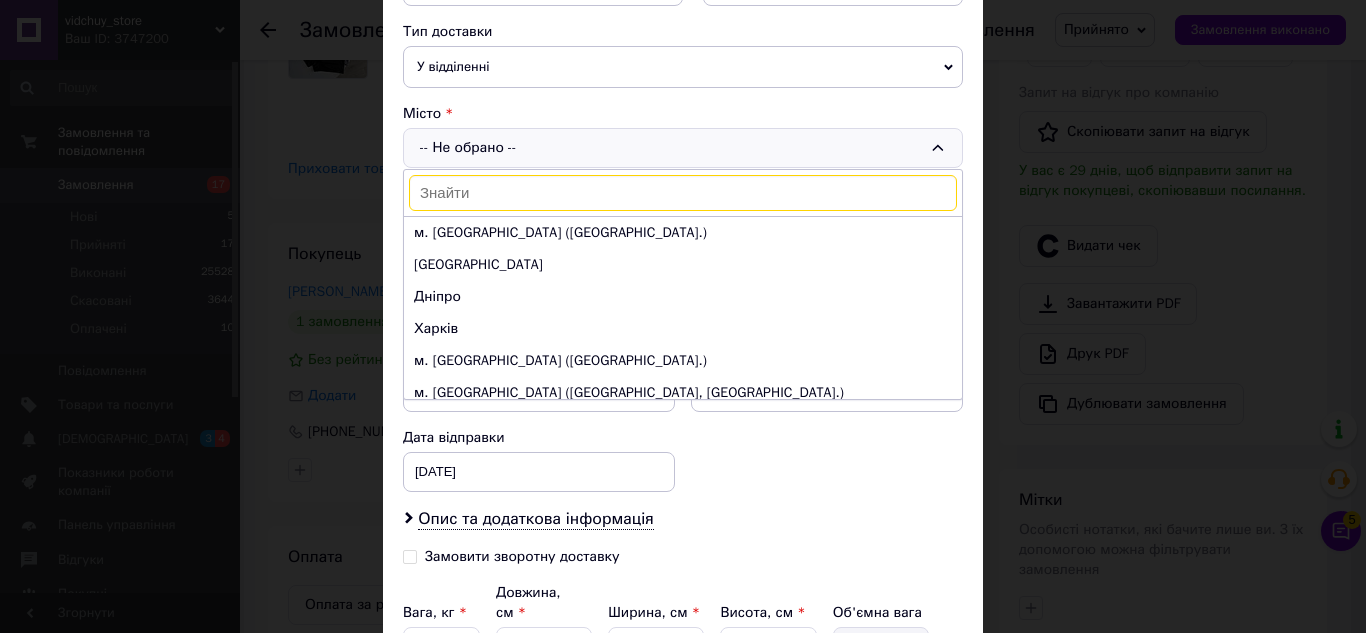 click at bounding box center [683, 193] 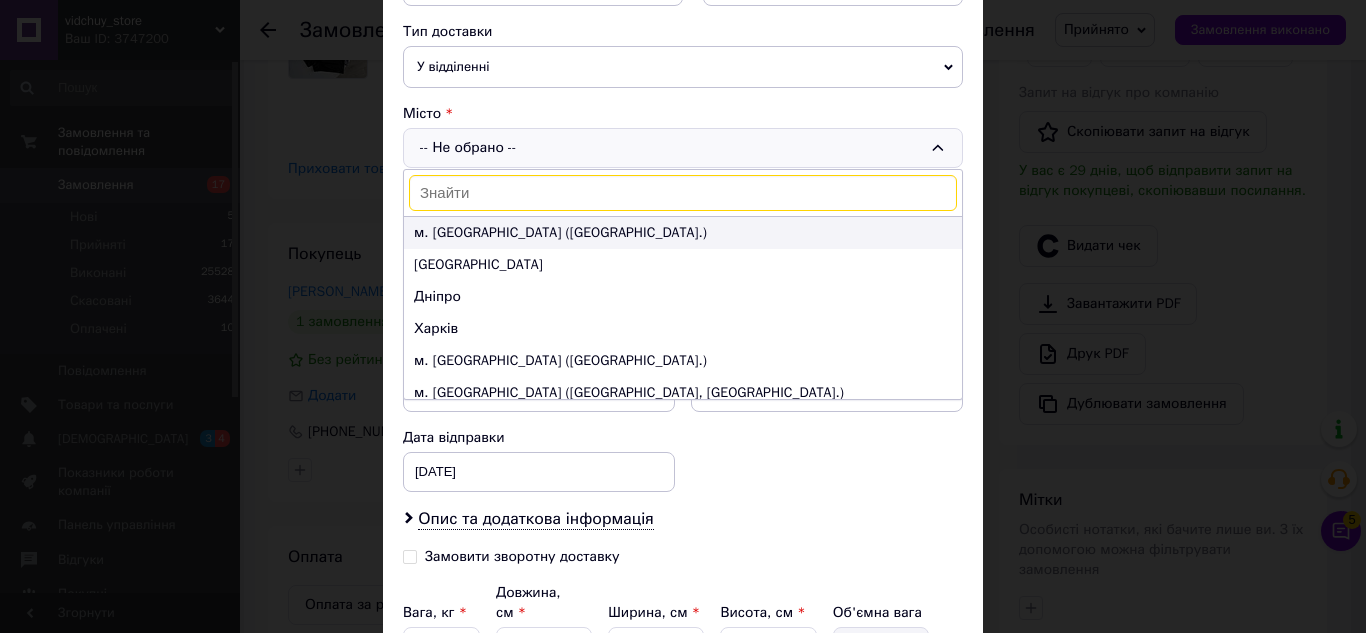 click on "м. Київ (Київська обл.)" at bounding box center [683, 233] 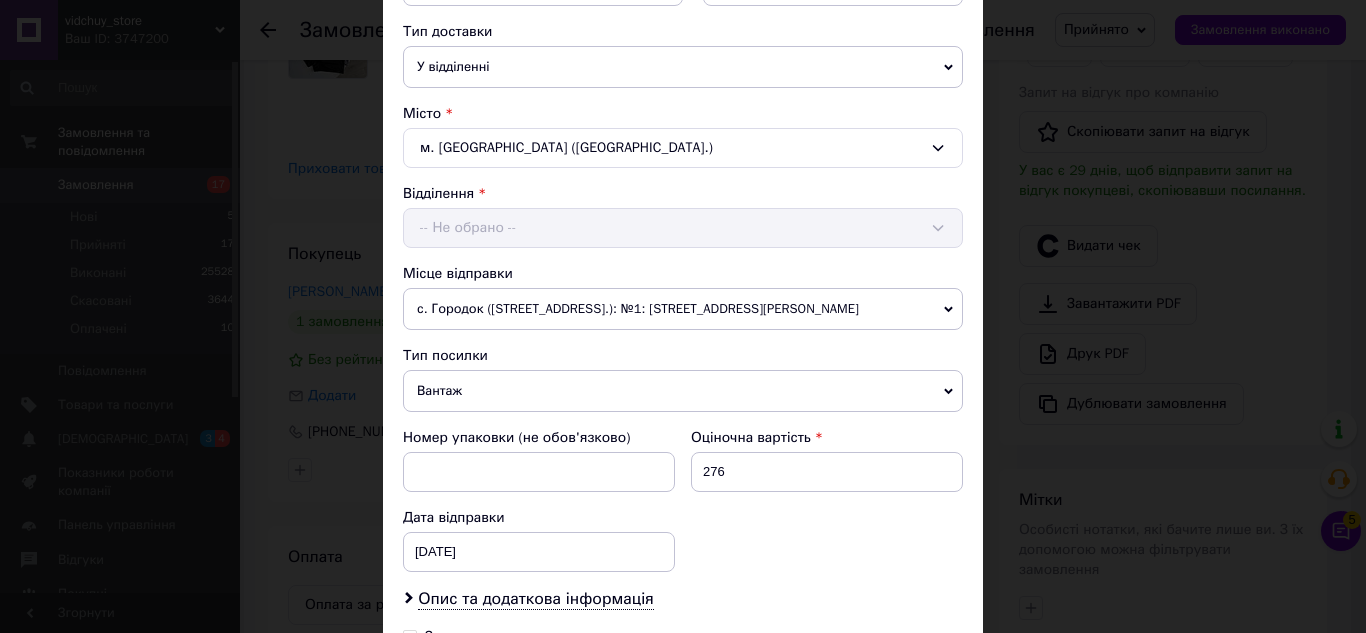 click on "-- Не обрано --" at bounding box center (683, 228) 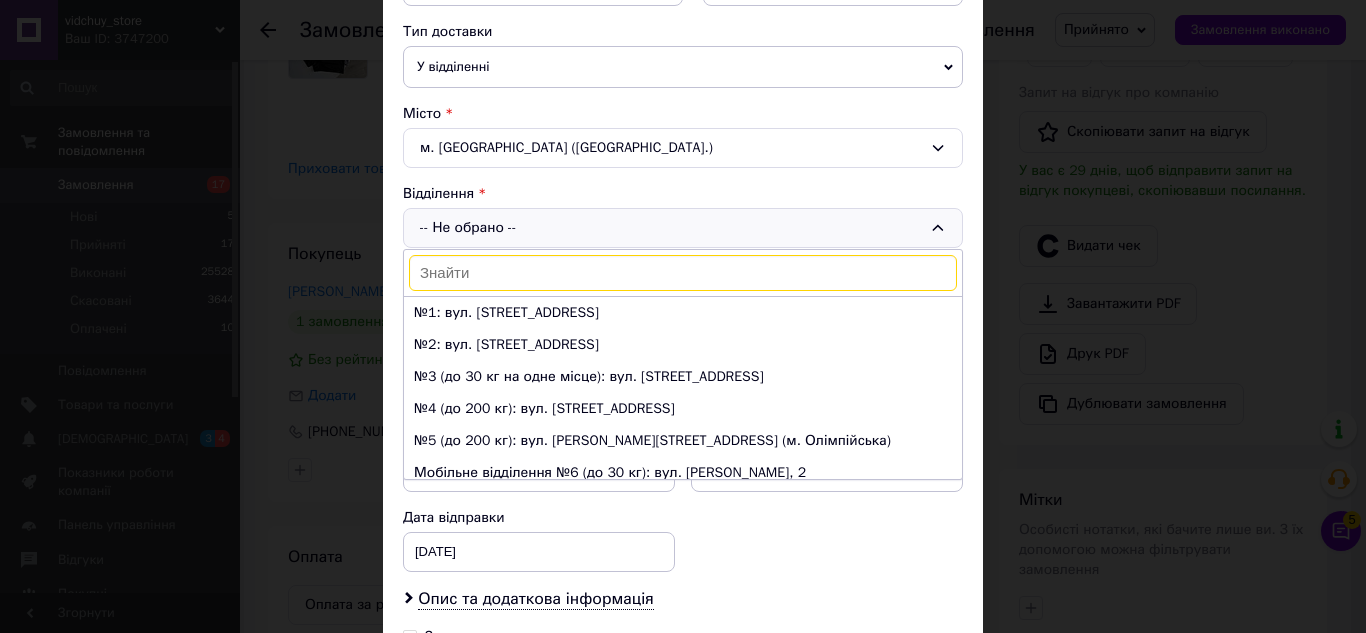 click on "-- Не обрано -- №1: вул. Пирогівський шлях, 135 №2: вул. Богатирська, 11 №3 (до 30 кг на одне місце): вул. Слобожанська,13 №4 (до 200 кг): вул. Верховинна, 69 №5 (до 200 кг): вул. Федорова, 32 (м. Олімпійська) Мобільне відділення №6 (до 30 кг): вул. Миколи Василенка, 2 №7 (до 10 кг): вул. Гната Хоткевича, 8 (м.Чернігівська) №8 (до 30 кг на одне місце): вул. Набережно-Хрещатицька, 33 №9: пров. В'ячеслава Чорновола, 54а (р-н Жулянського мосту) №10 (до 1100 кг ): вул. Василя Жуковського, 22А №12: вул. Родини Бунге, 8 №13: вул. Дорогожицька, 4 №14 (до 30 кг): вул. Кибальчича, 11 №15: вул. Берковецька, 6 (АШАН)" at bounding box center (683, 228) 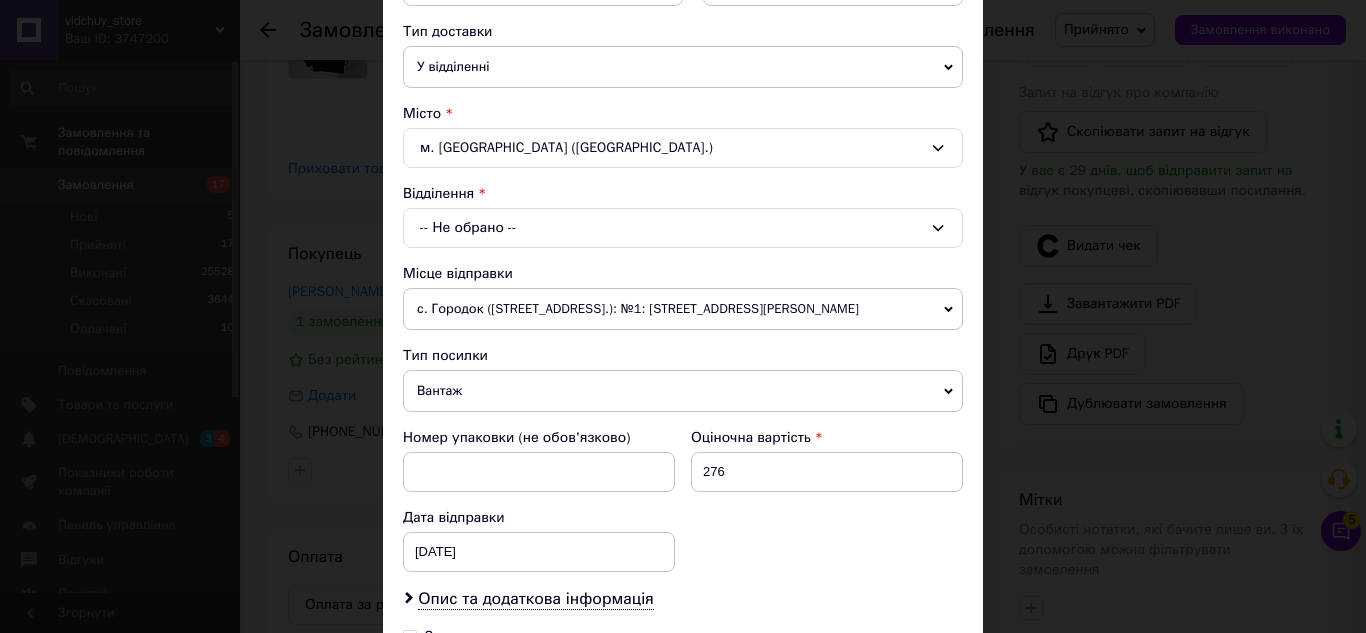 click on "-- Не обрано --" at bounding box center [683, 228] 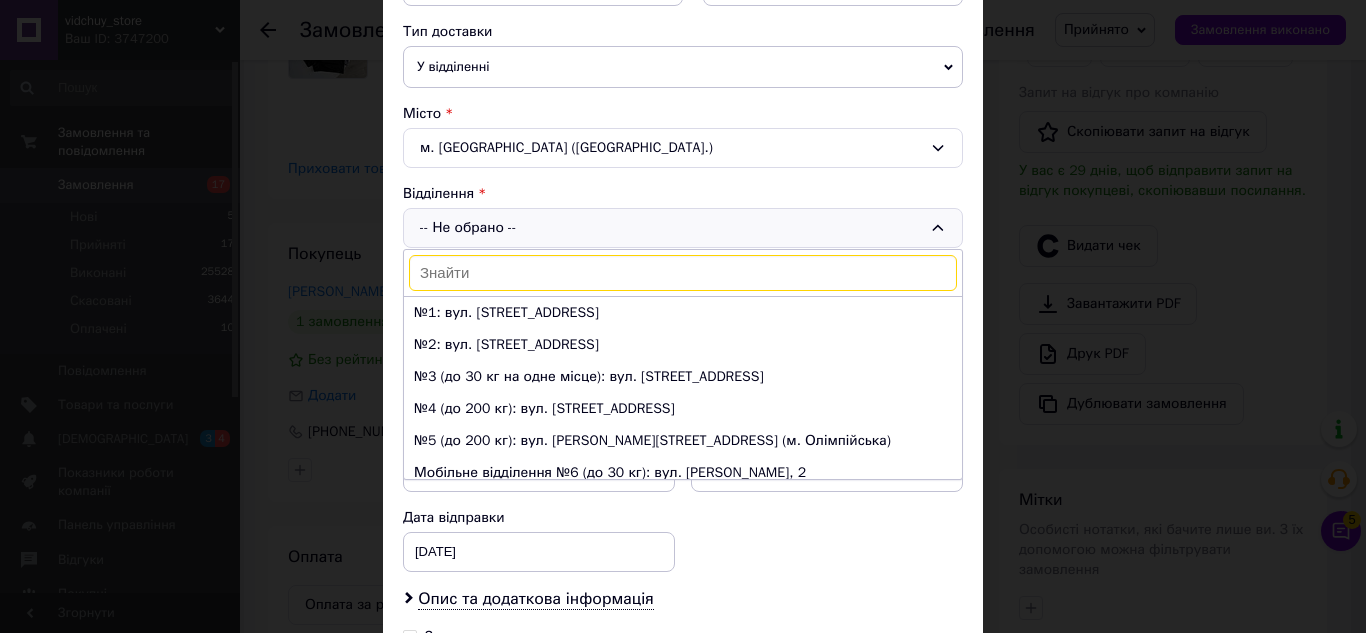 type on "2" 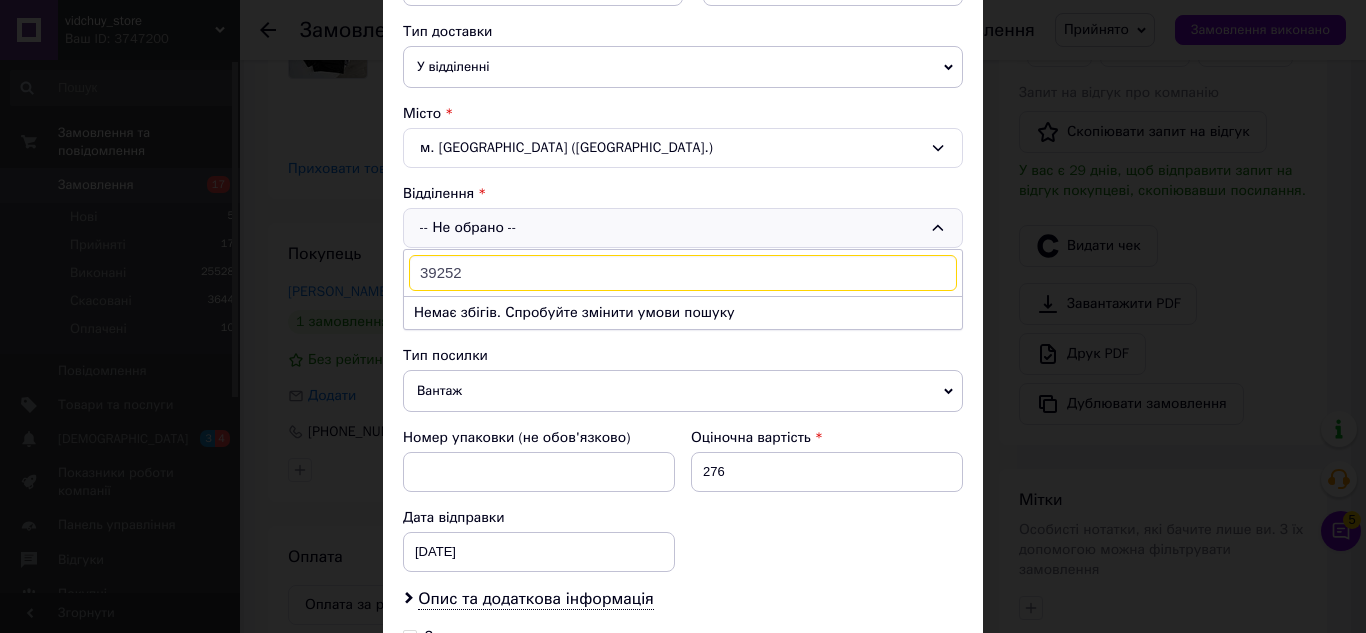type on "39252" 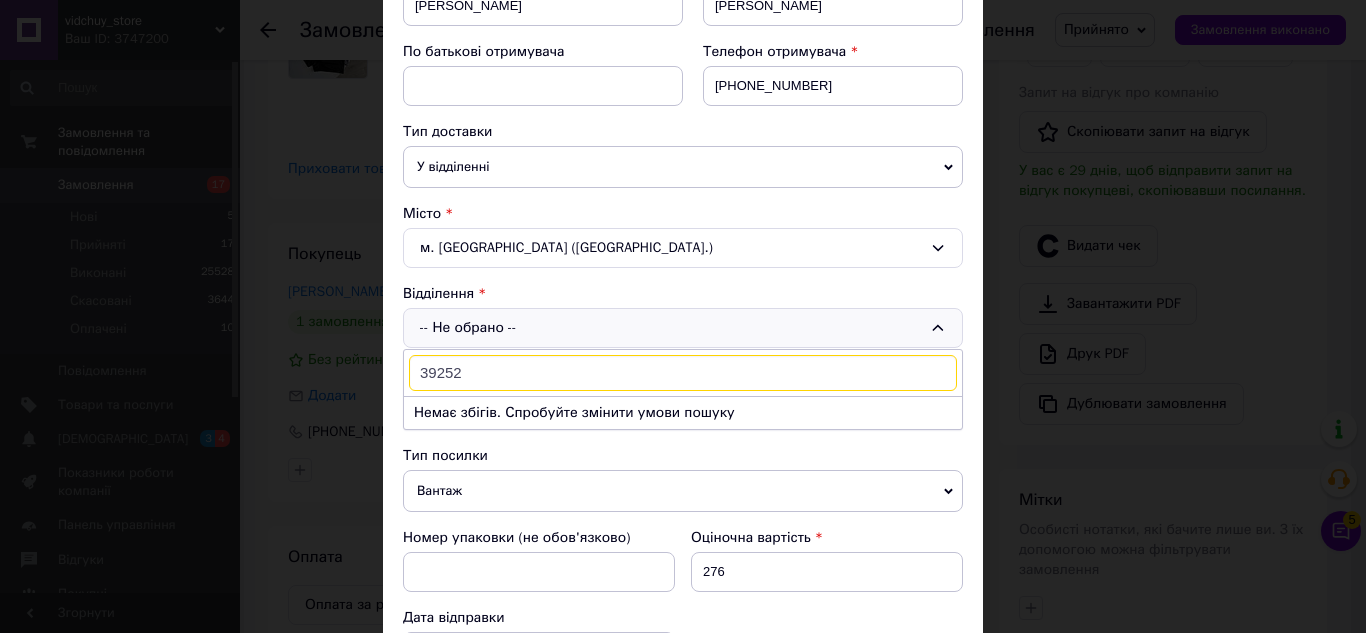 click on "У відділенні" at bounding box center (683, 167) 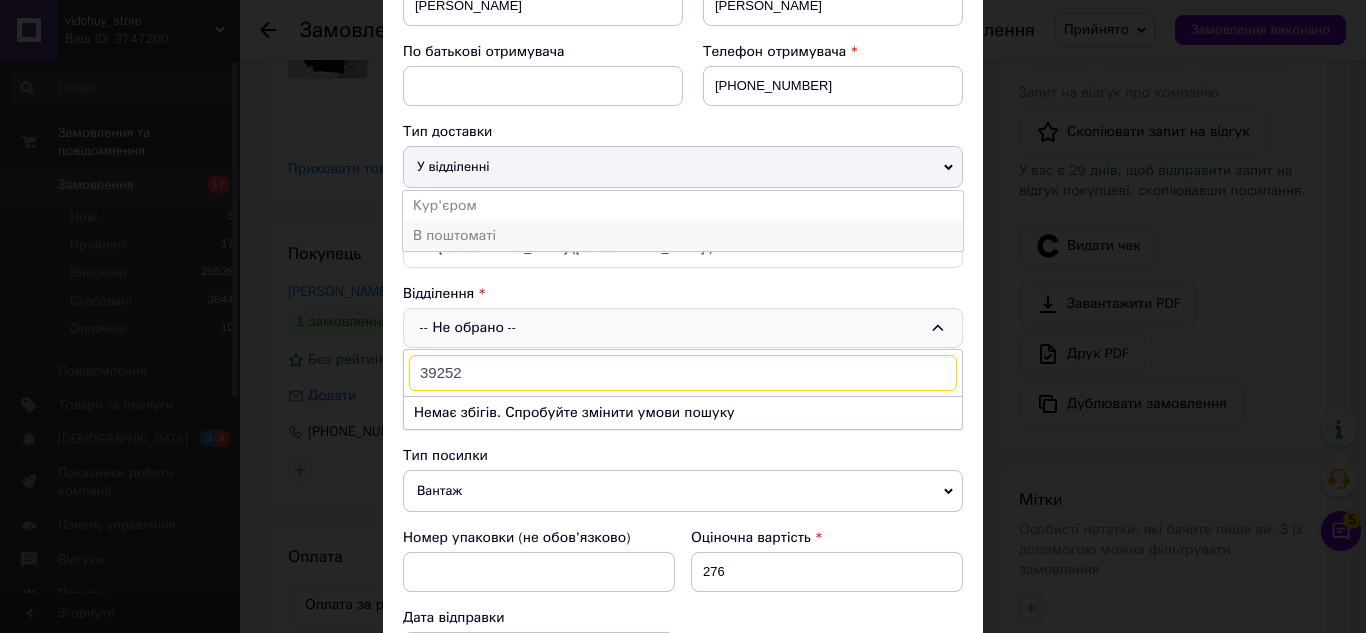 click on "В поштоматі" at bounding box center (683, 236) 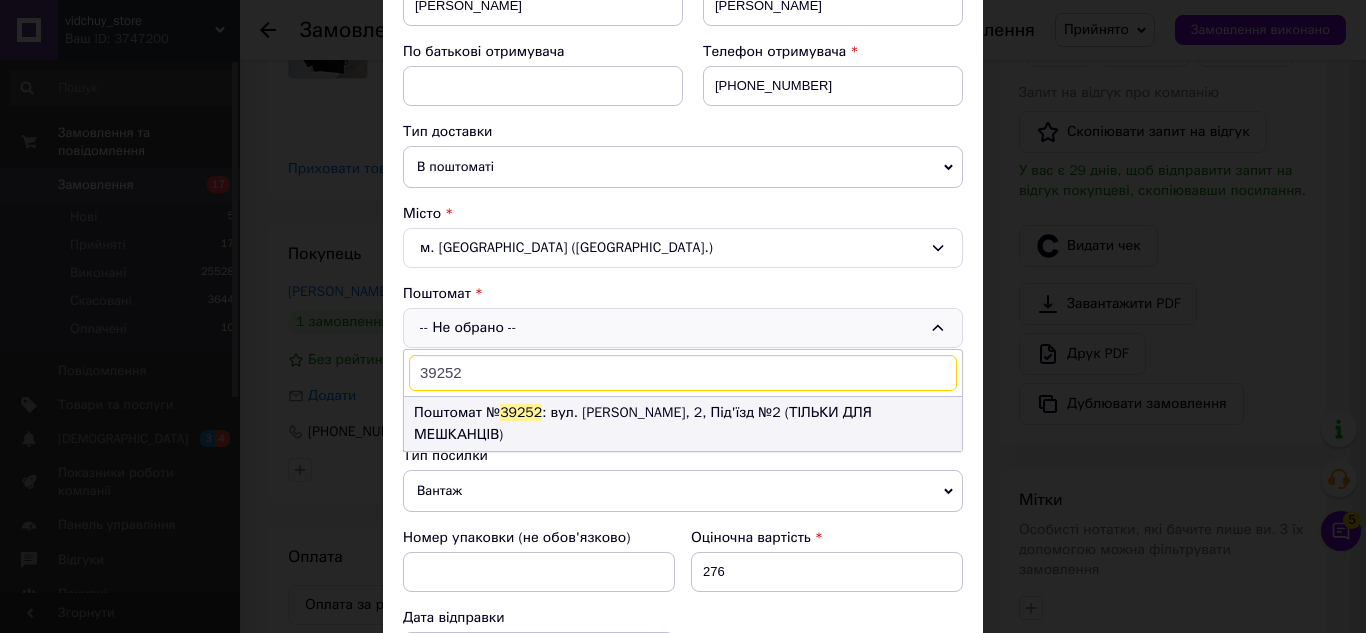 click on "39252" at bounding box center [521, 412] 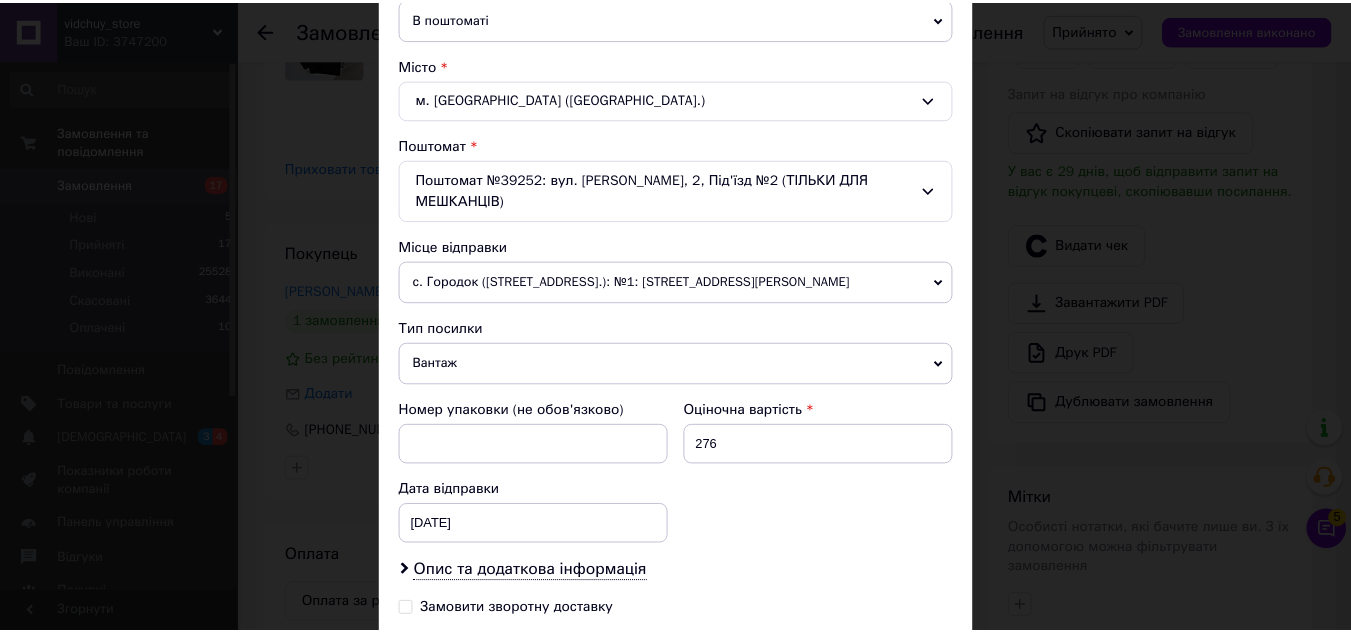 scroll, scrollTop: 651, scrollLeft: 0, axis: vertical 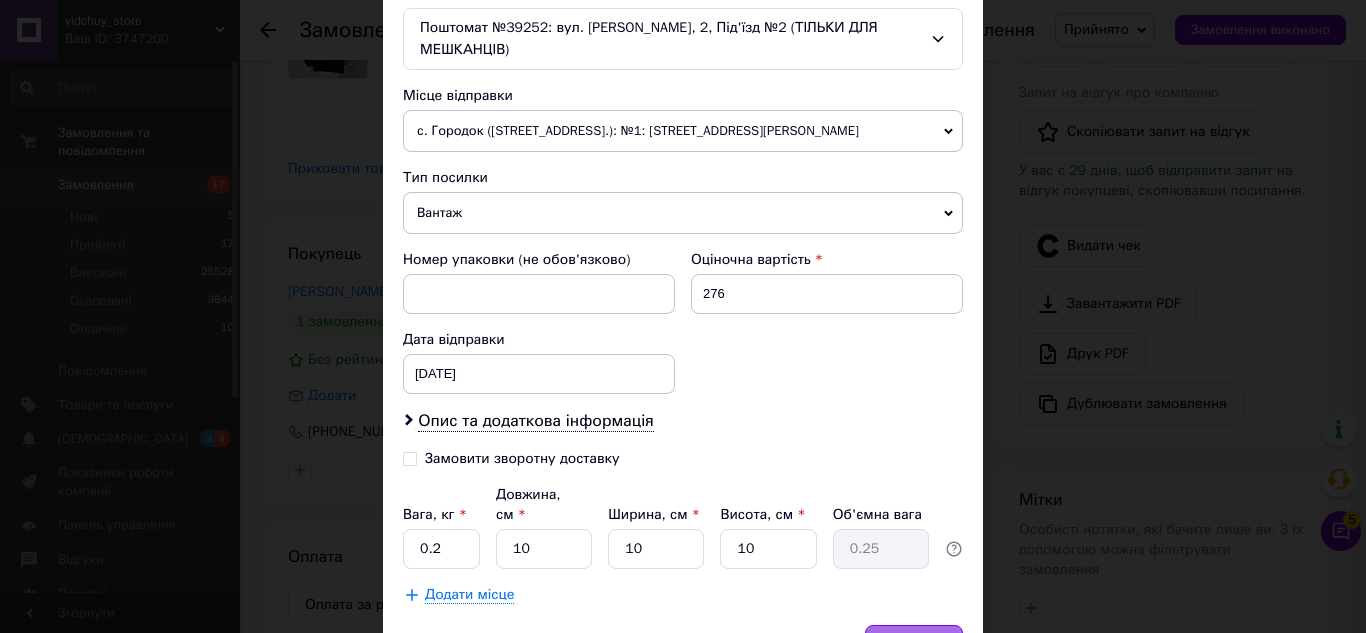 click on "Зберегти" at bounding box center [914, 645] 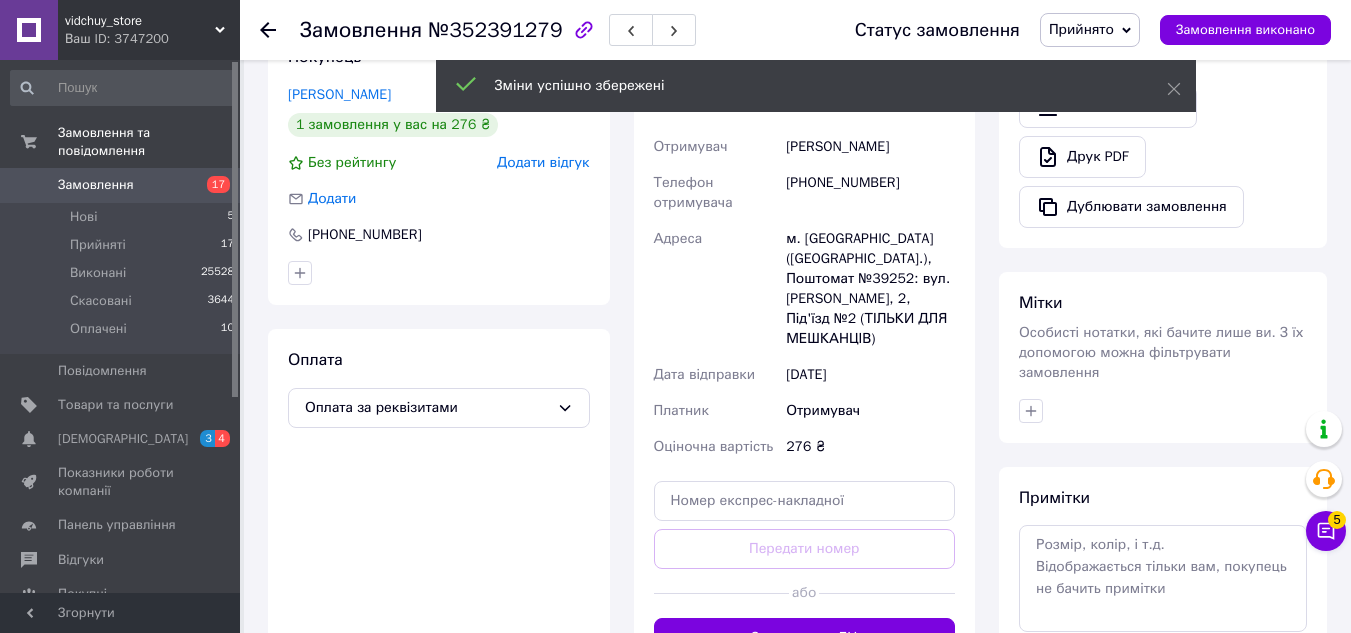 scroll, scrollTop: 492, scrollLeft: 0, axis: vertical 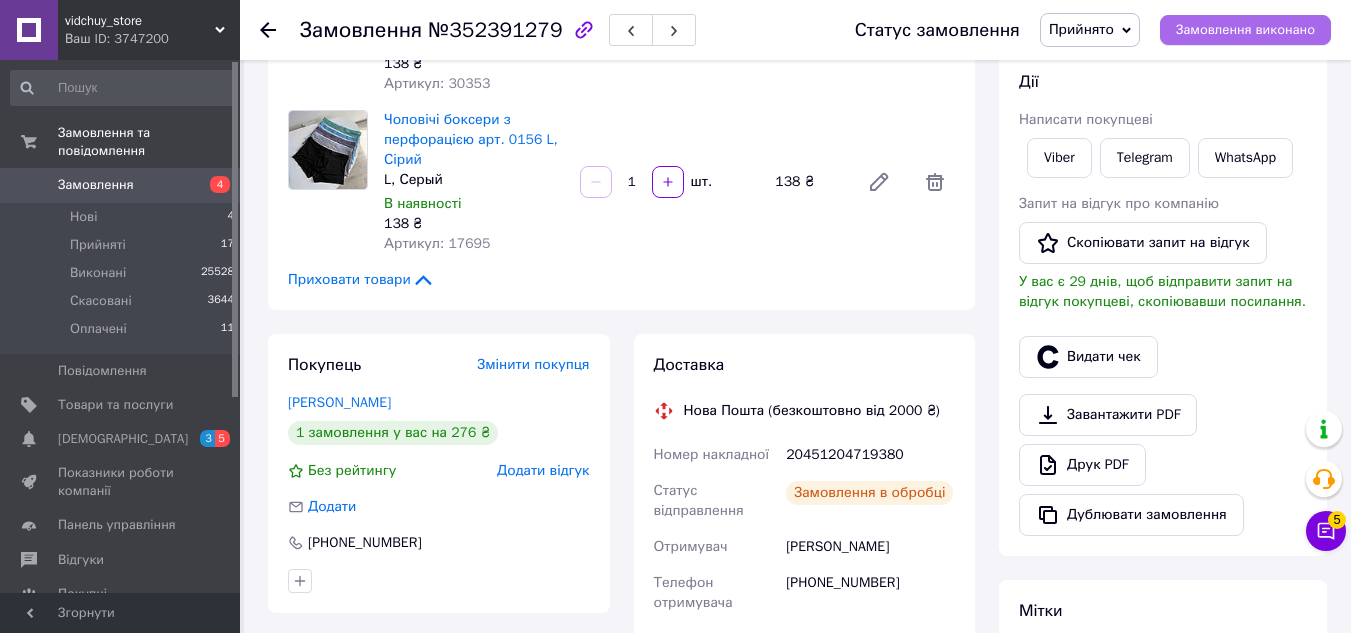 click on "Замовлення виконано" at bounding box center (1245, 30) 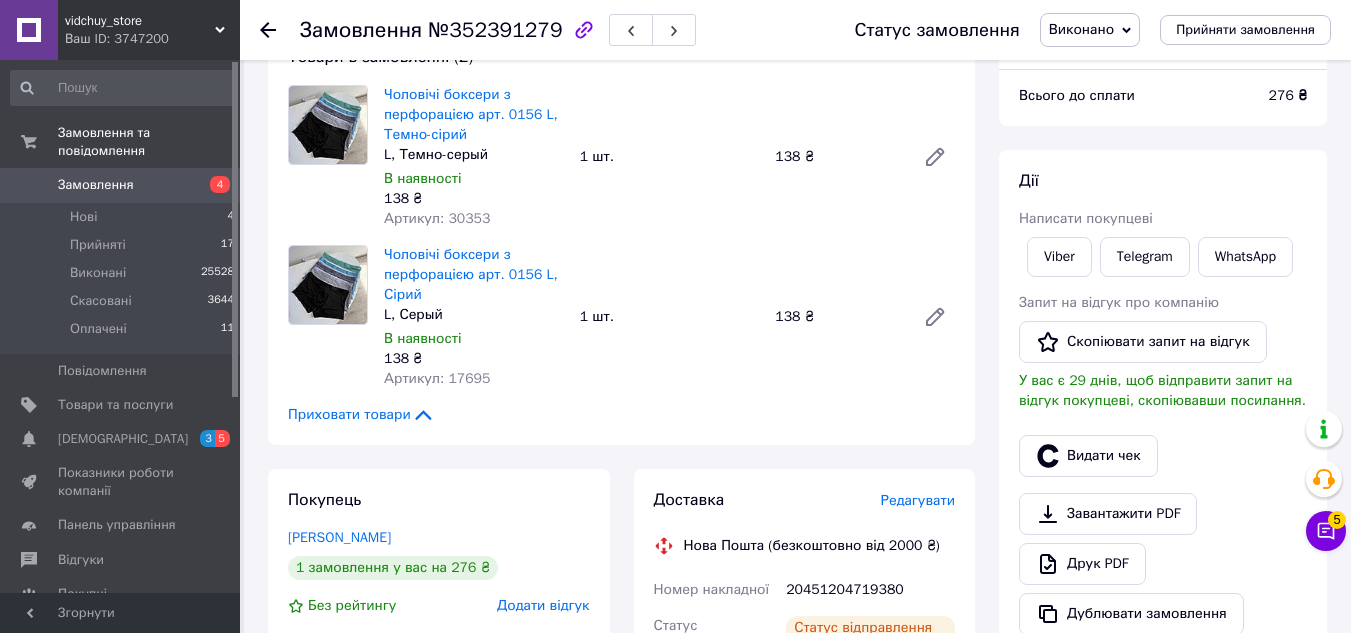 scroll, scrollTop: 81, scrollLeft: 0, axis: vertical 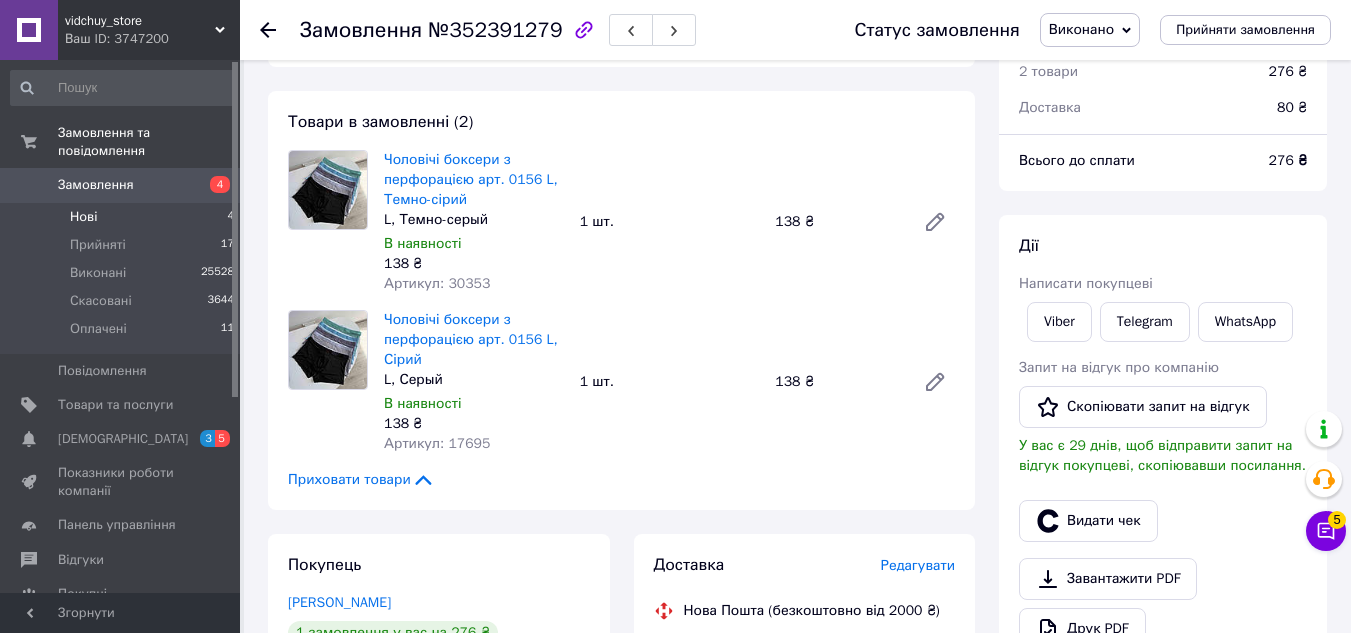 click on "Нові 4" at bounding box center (123, 217) 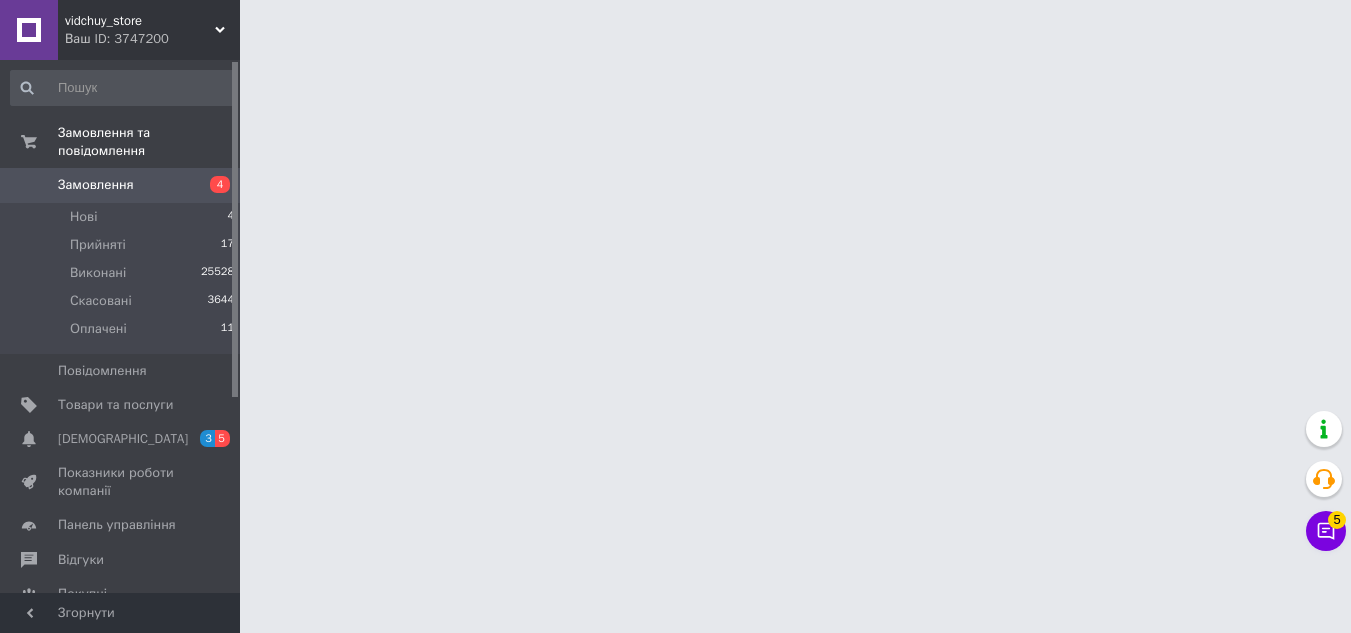 scroll, scrollTop: 0, scrollLeft: 0, axis: both 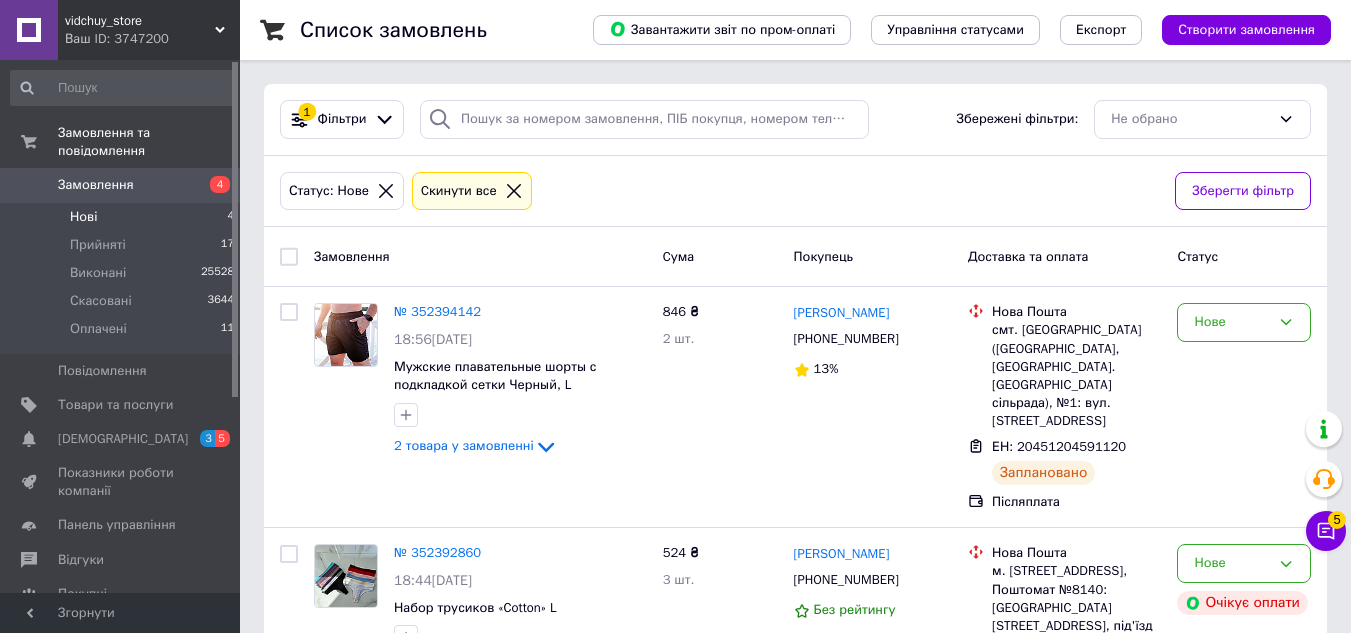 click on "Cкинути все" at bounding box center [472, 191] 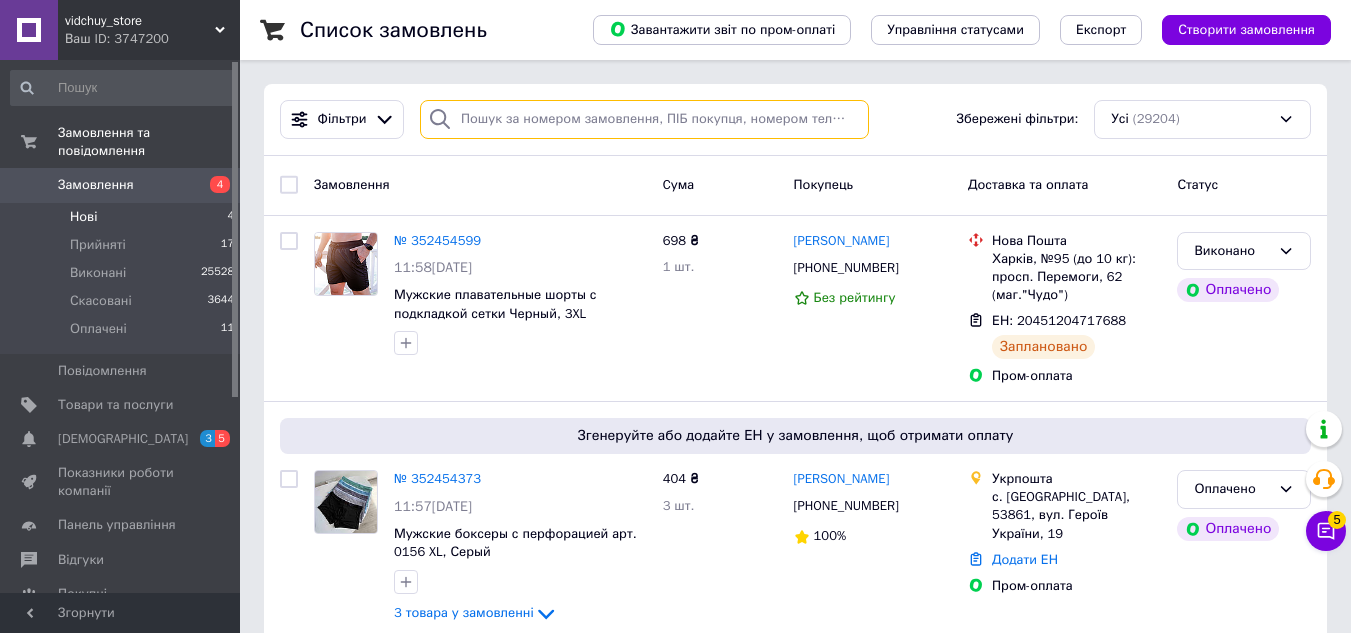 click at bounding box center (644, 119) 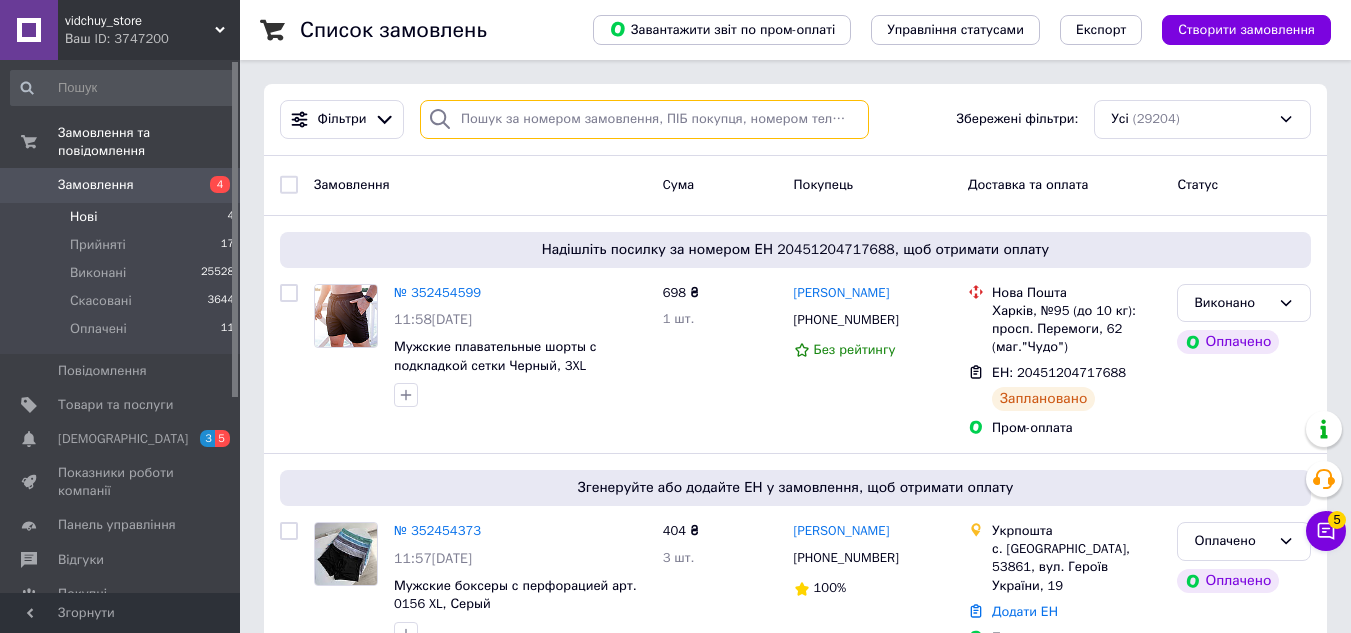 paste on "380981105941" 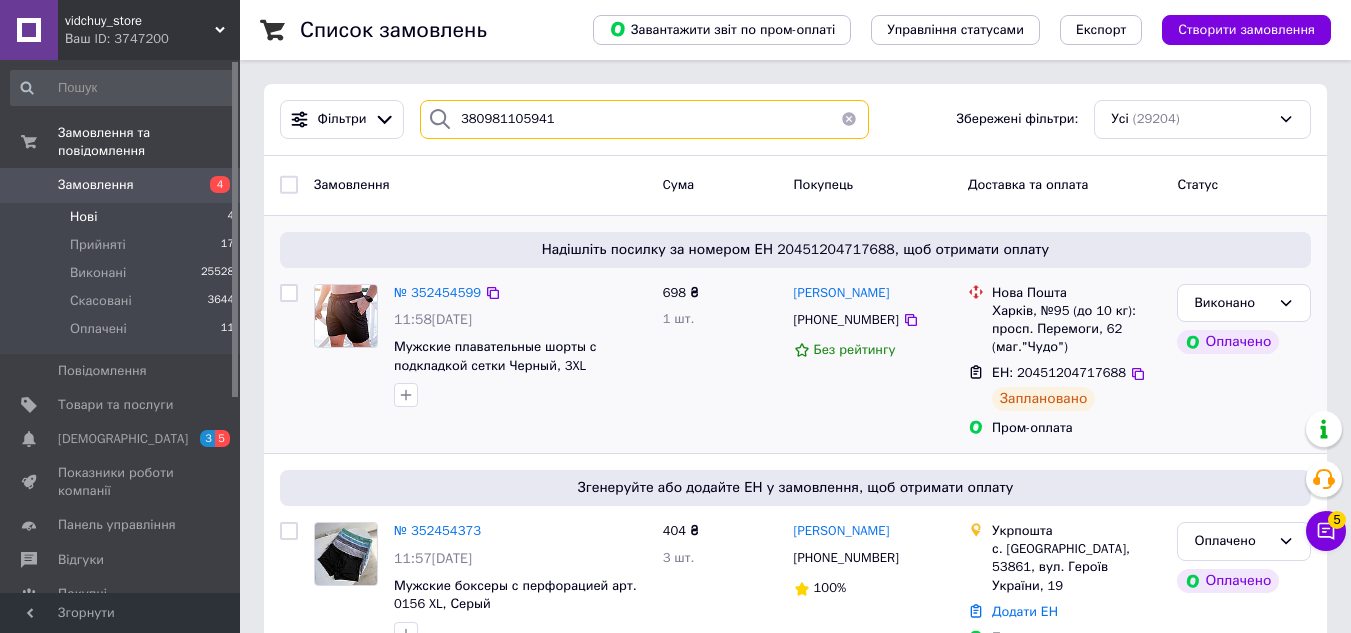 type on "380981105941" 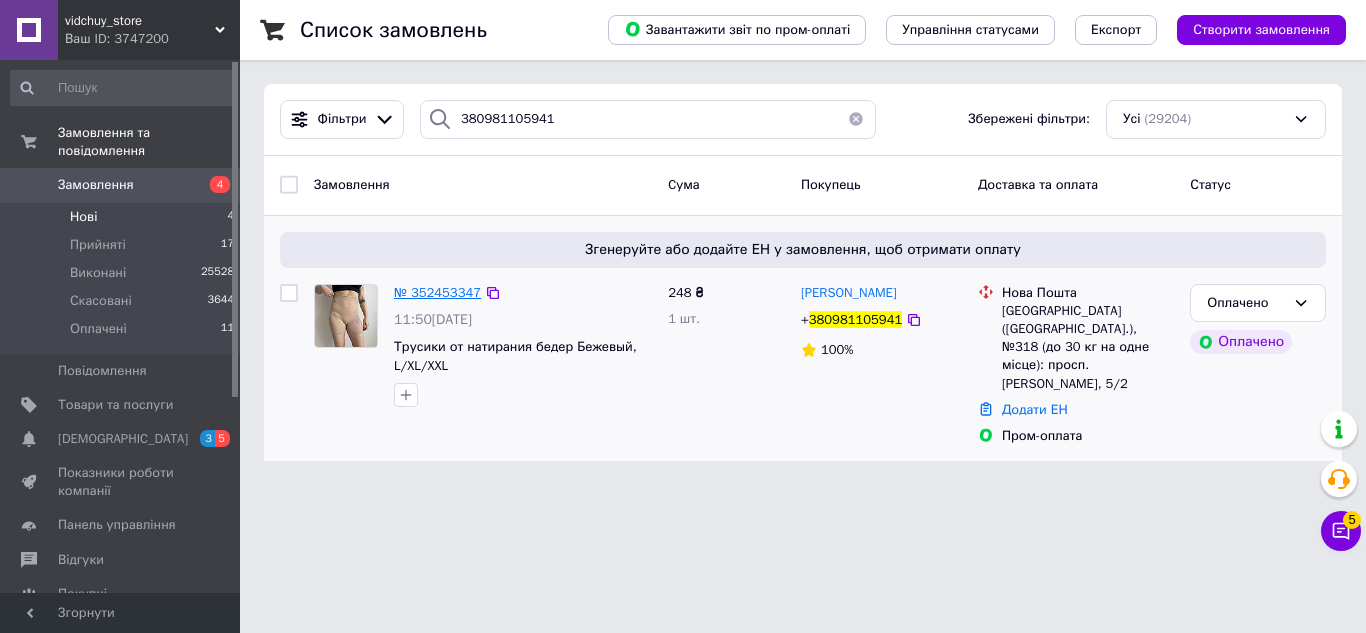 click on "№ 352453347" at bounding box center [437, 292] 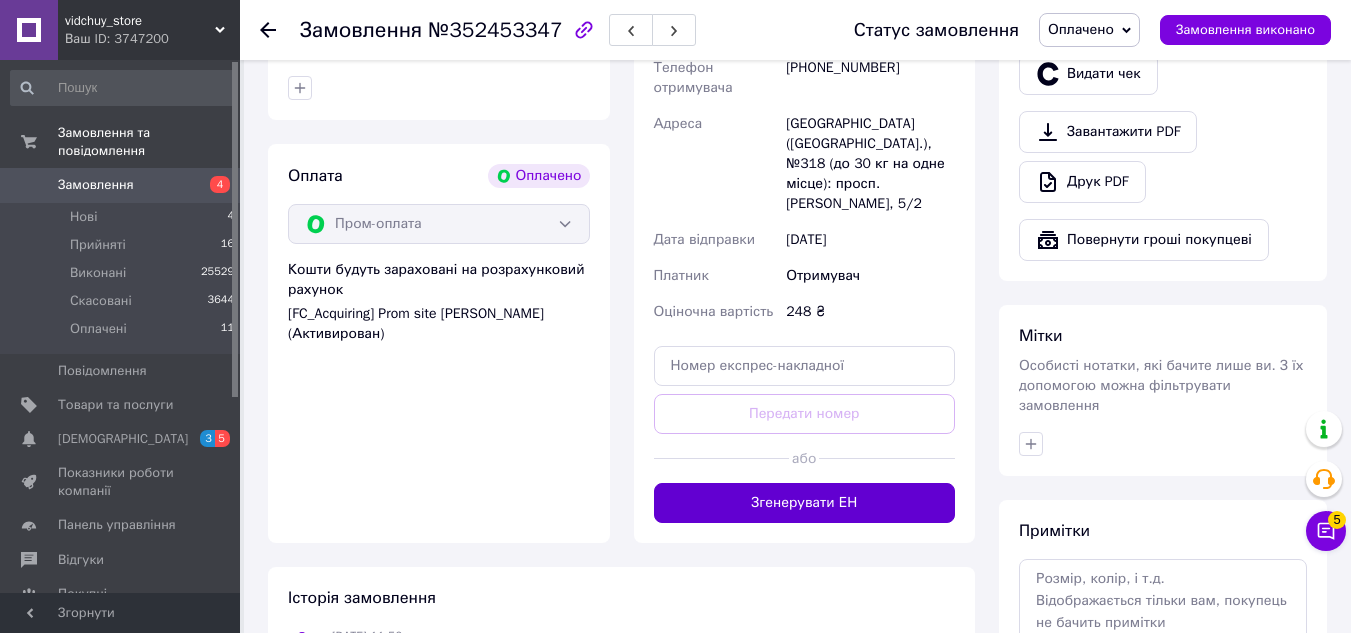 click on "Згенерувати ЕН" at bounding box center [805, 503] 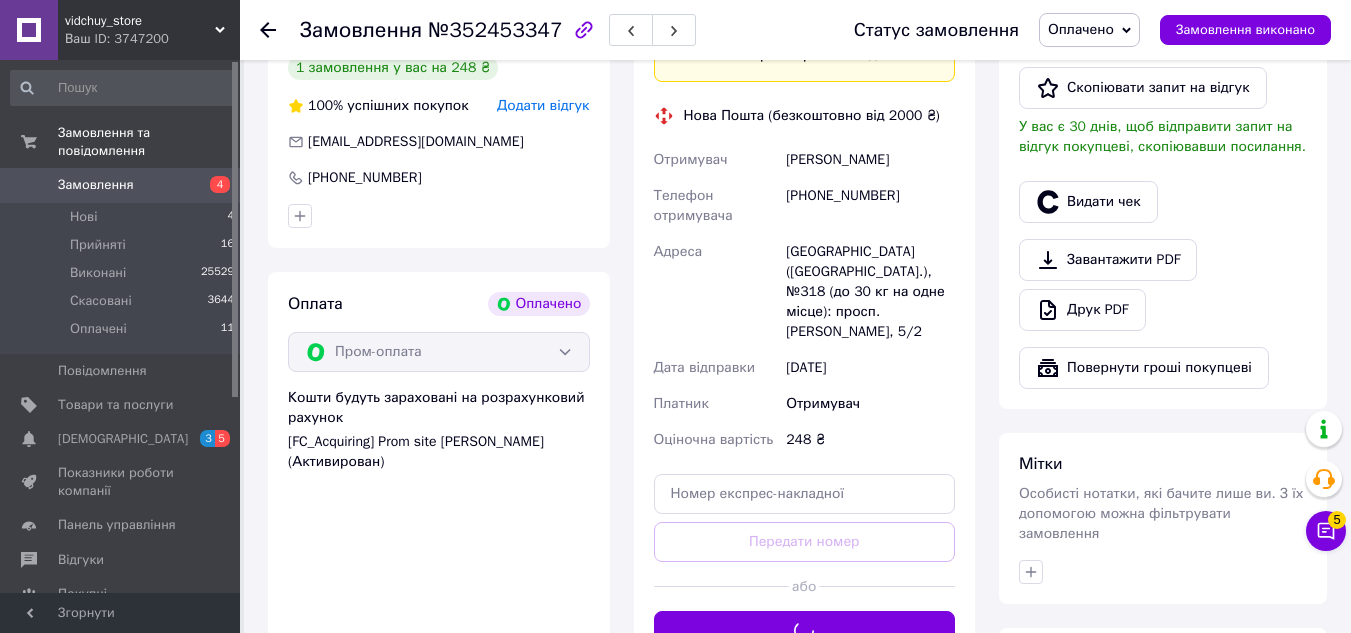 scroll, scrollTop: 340, scrollLeft: 0, axis: vertical 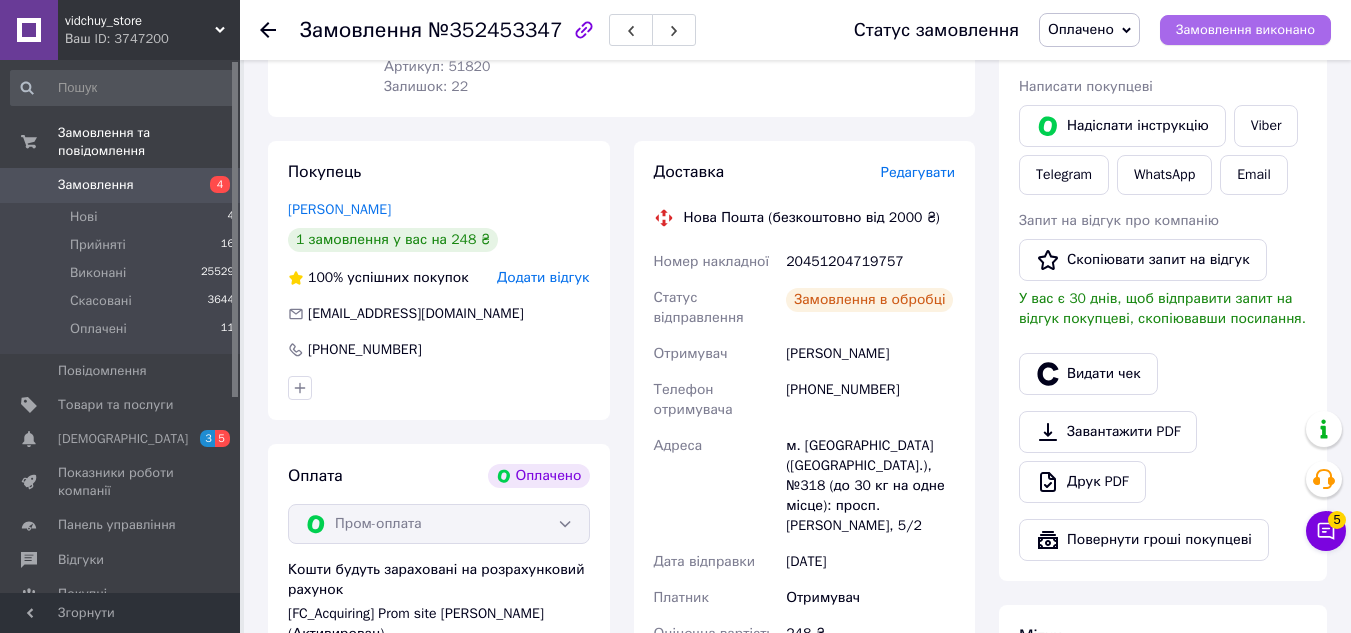 click on "Замовлення виконано" at bounding box center (1245, 30) 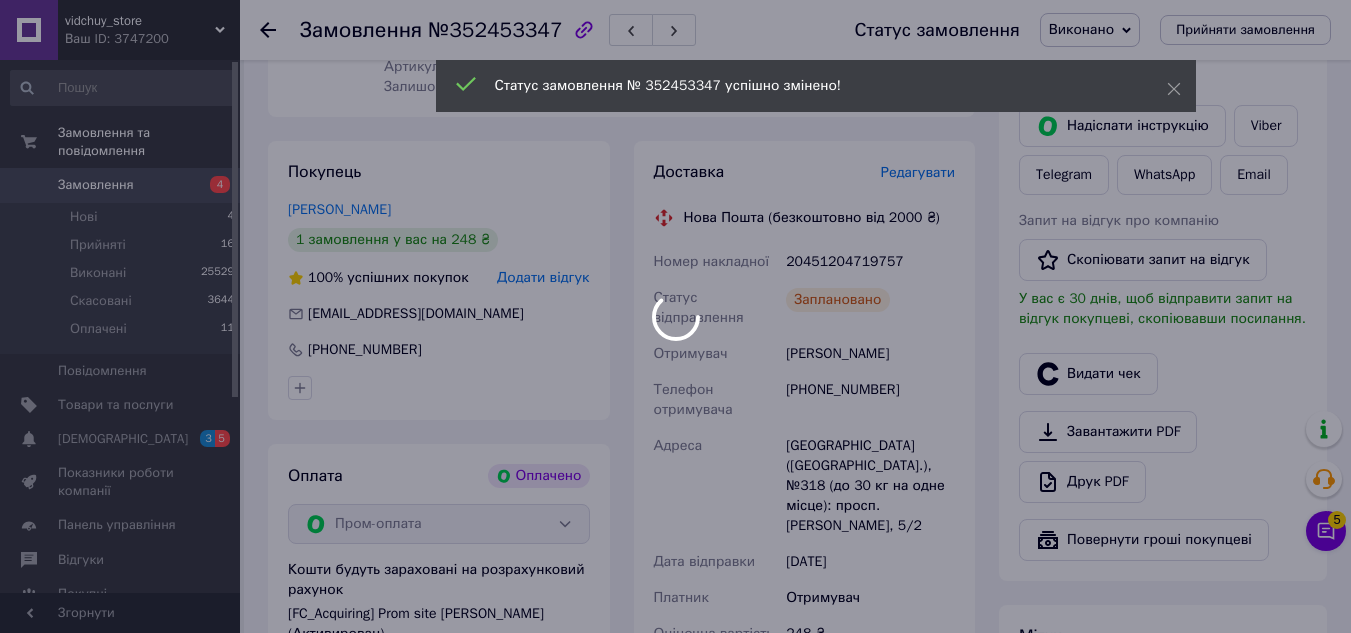 click at bounding box center [675, 316] 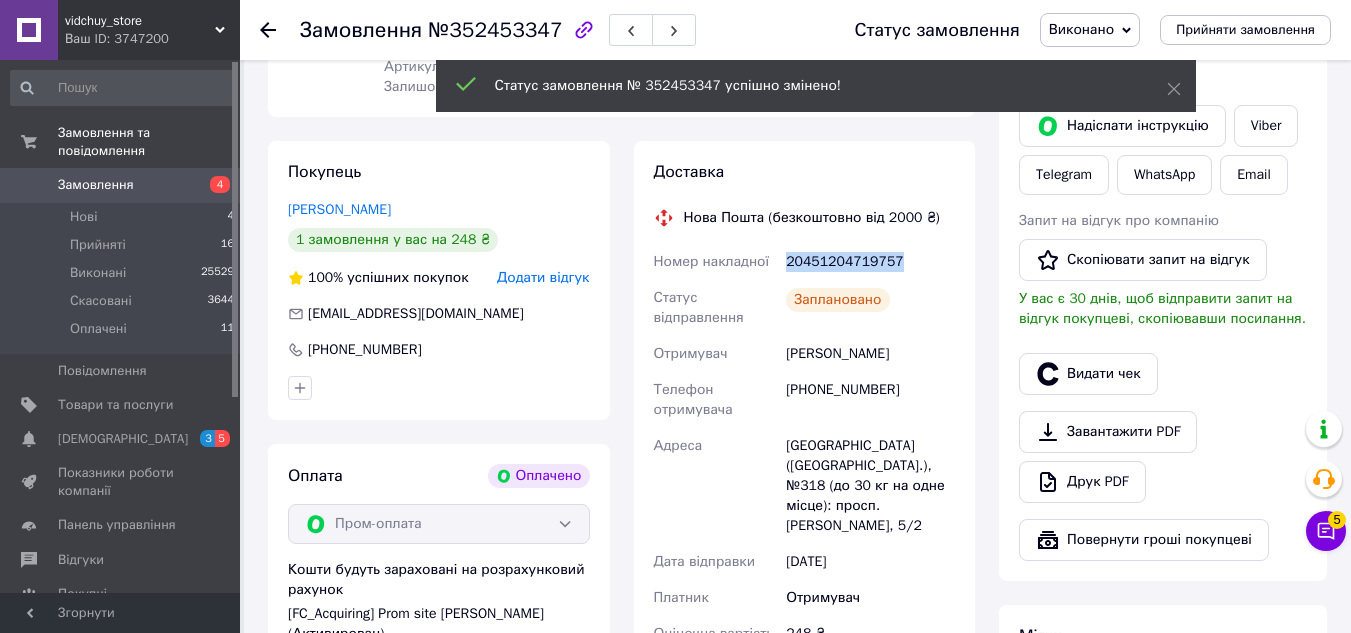 click on "20451204719757" at bounding box center [870, 262] 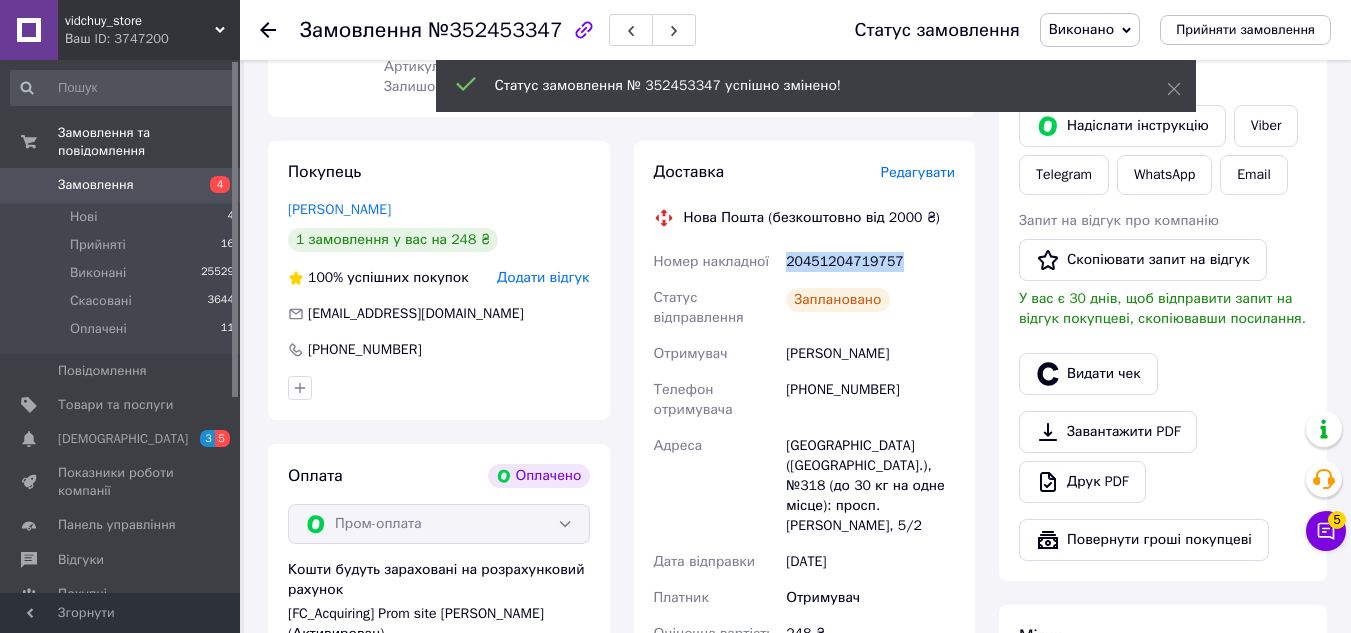 copy on "20451204719757" 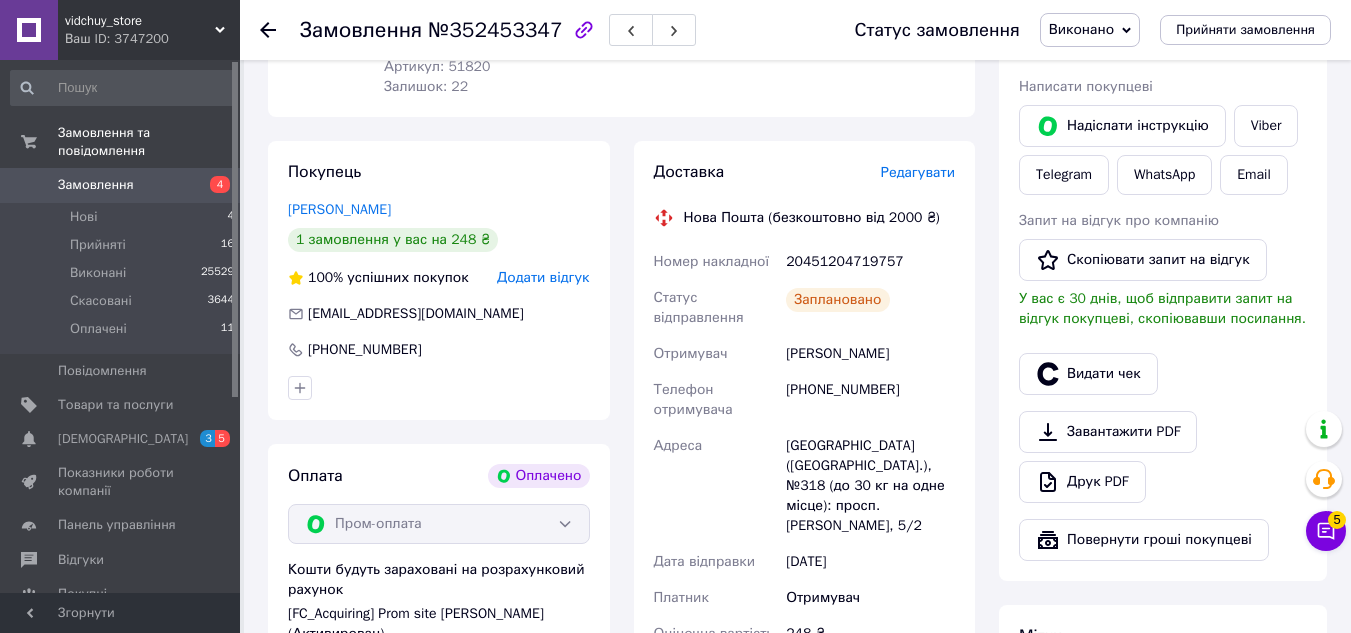 click on "Замовлення №352453347 Статус замовлення Виконано Прийнято Скасовано Оплачено Прийняти замовлення" at bounding box center [795, 30] 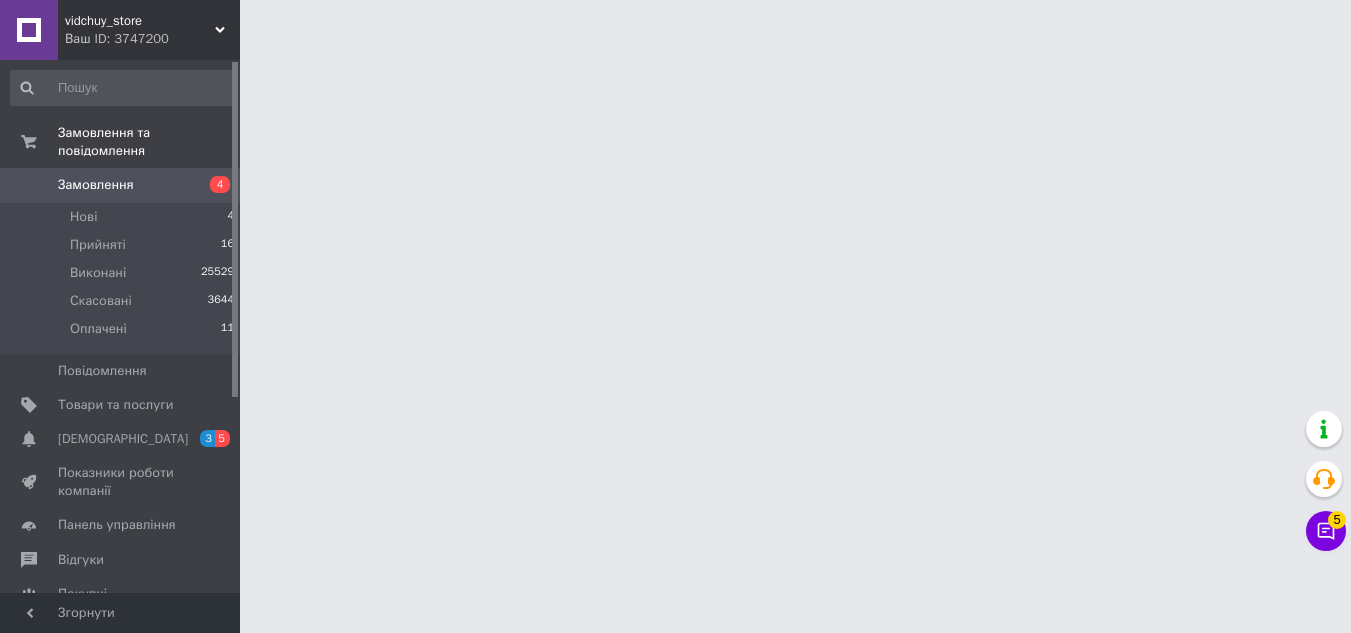 scroll, scrollTop: 0, scrollLeft: 0, axis: both 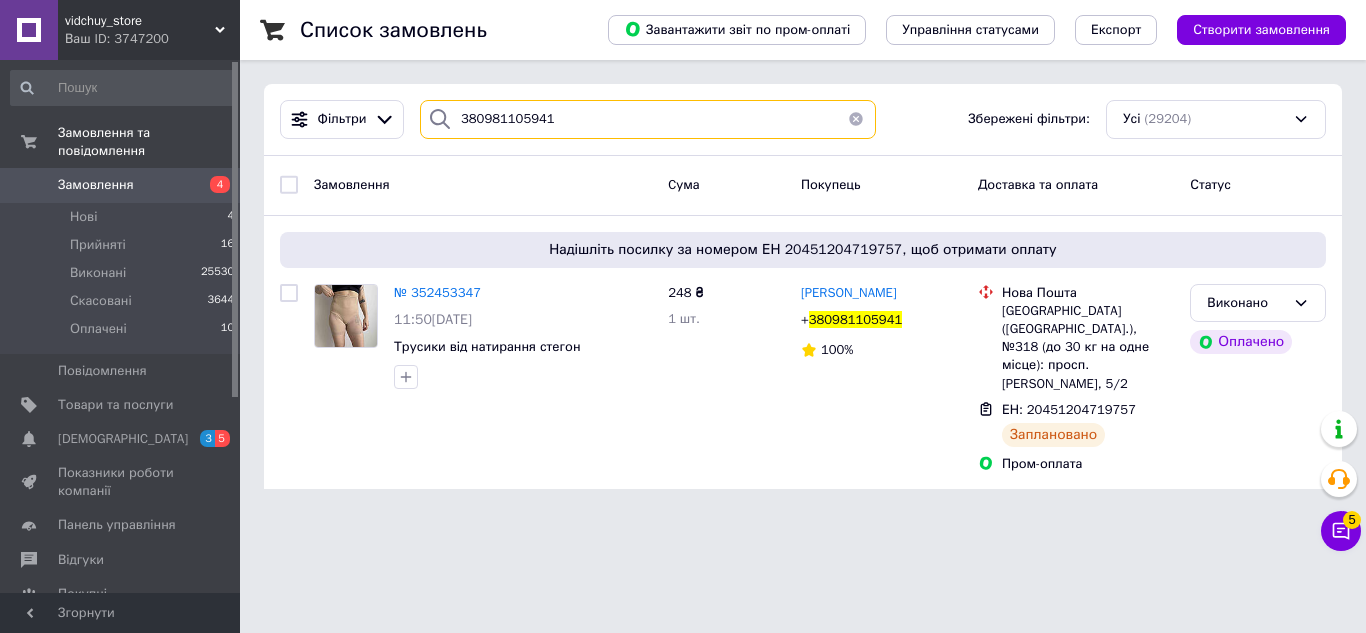 click on "380981105941" at bounding box center [648, 119] 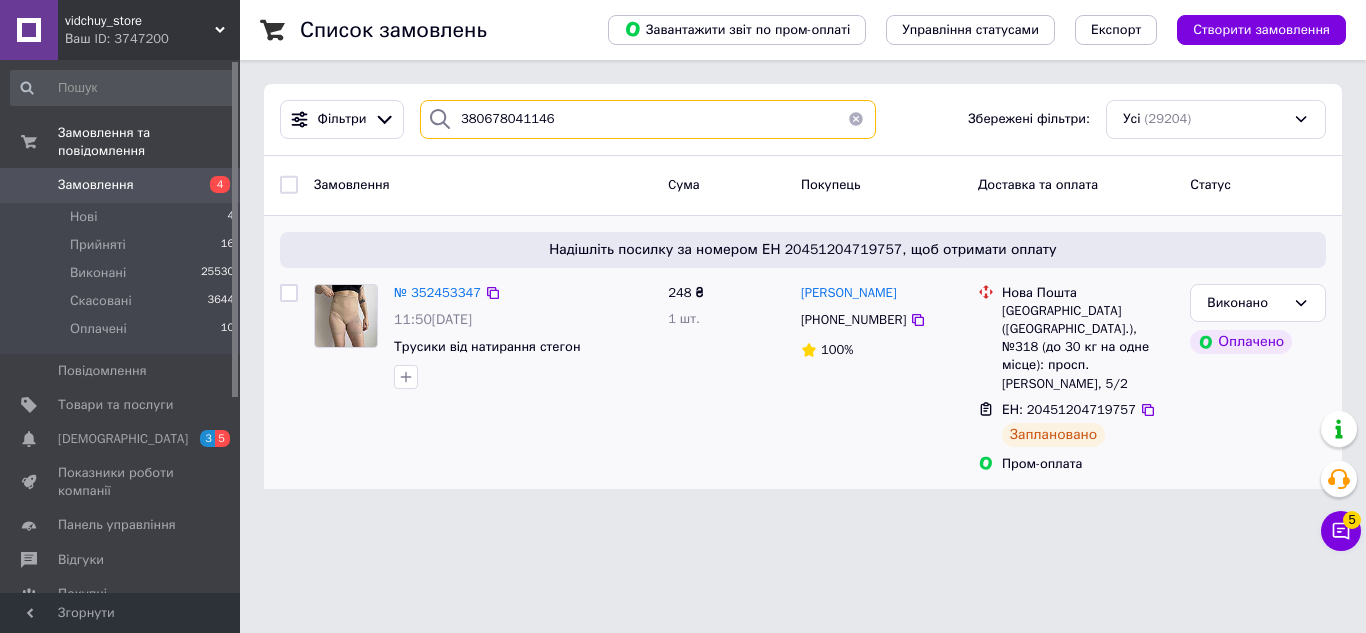 type on "380678041146" 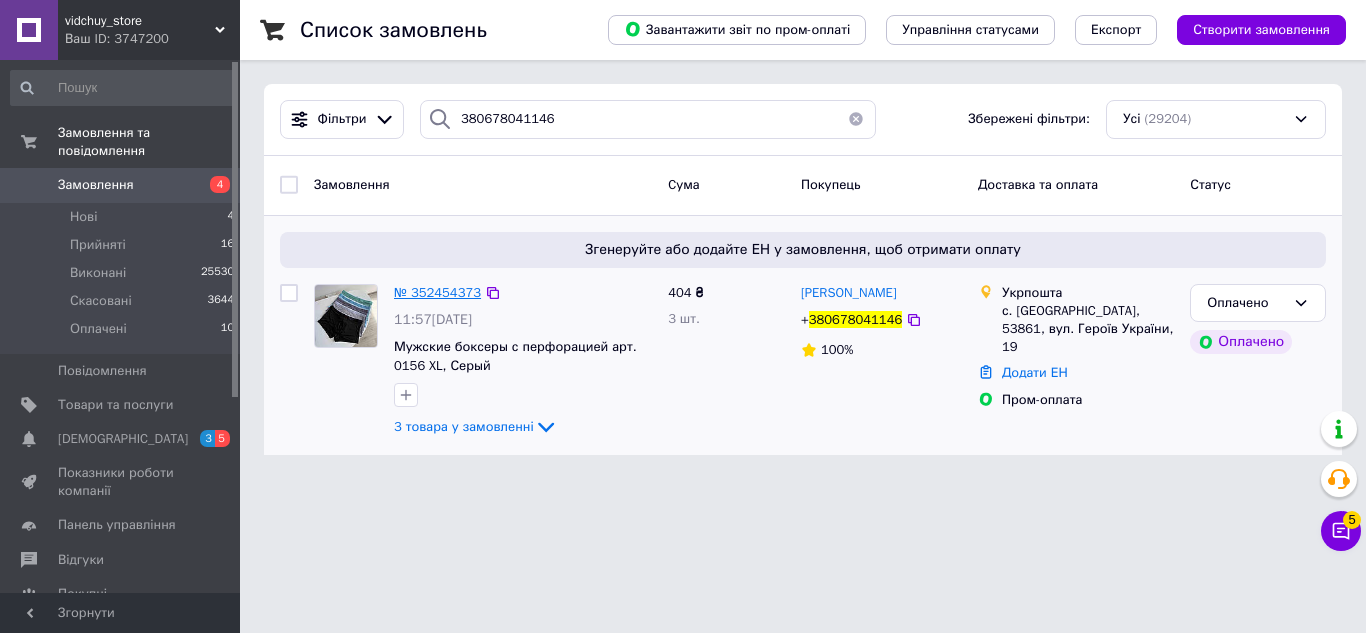 click on "№ 352454373" at bounding box center [437, 292] 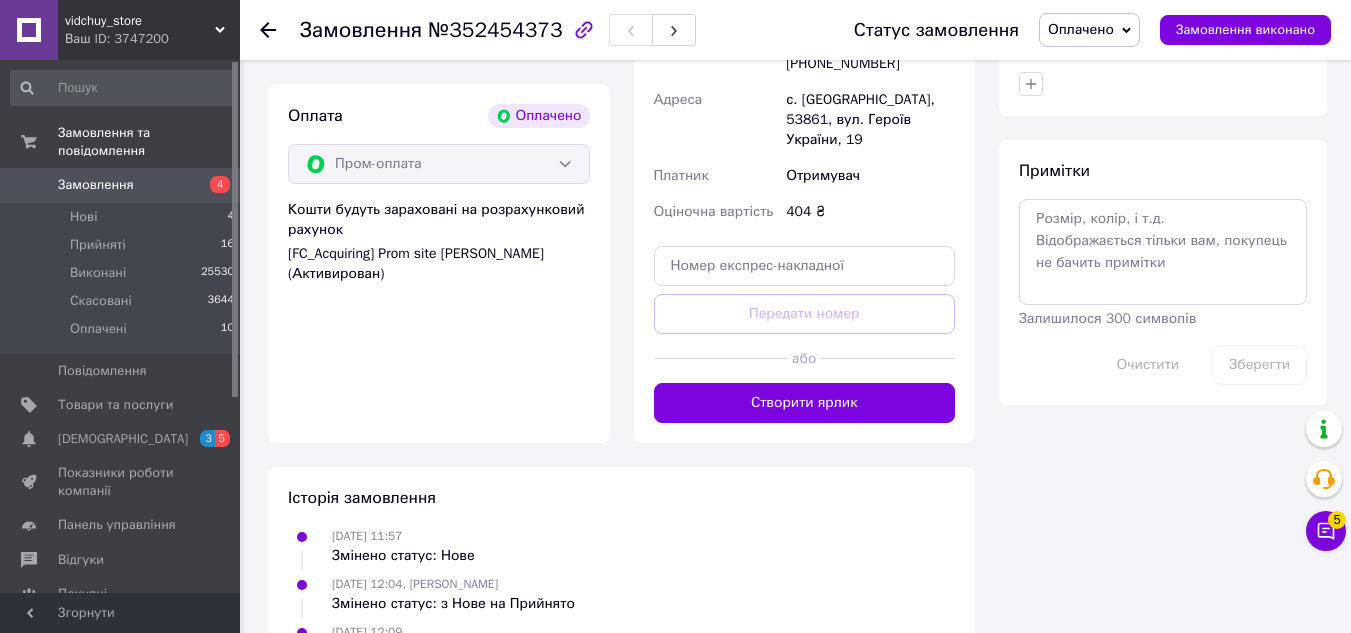 scroll, scrollTop: 700, scrollLeft: 0, axis: vertical 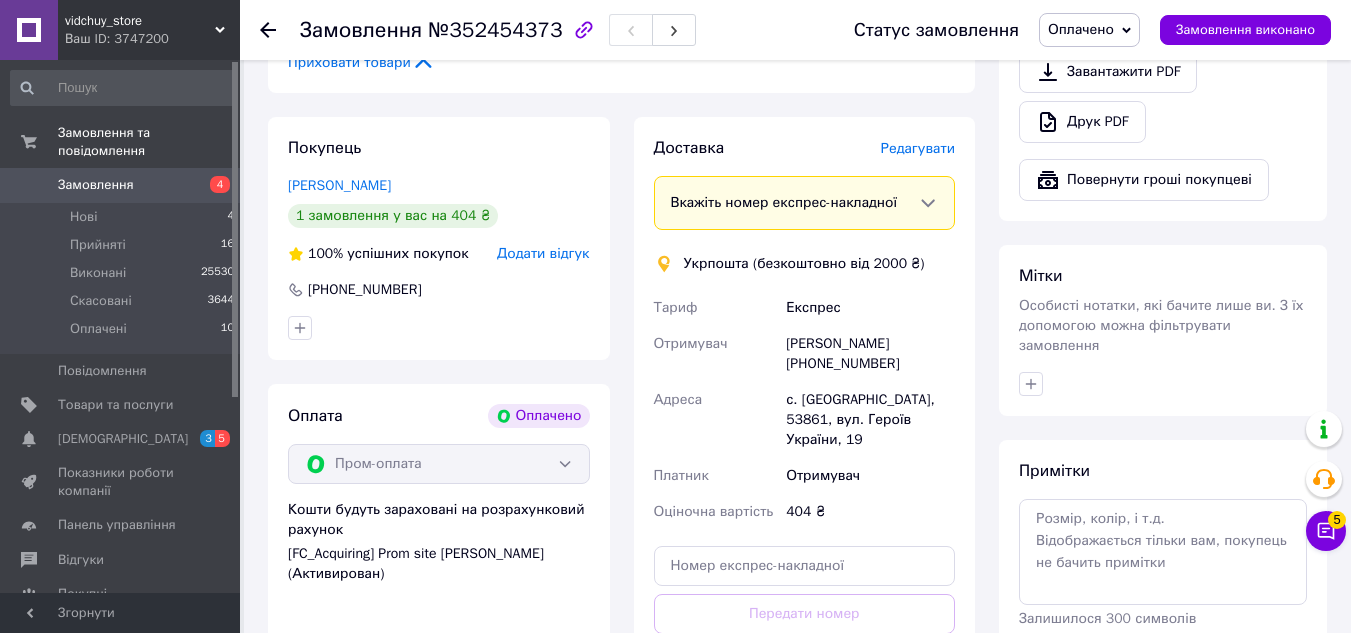 click 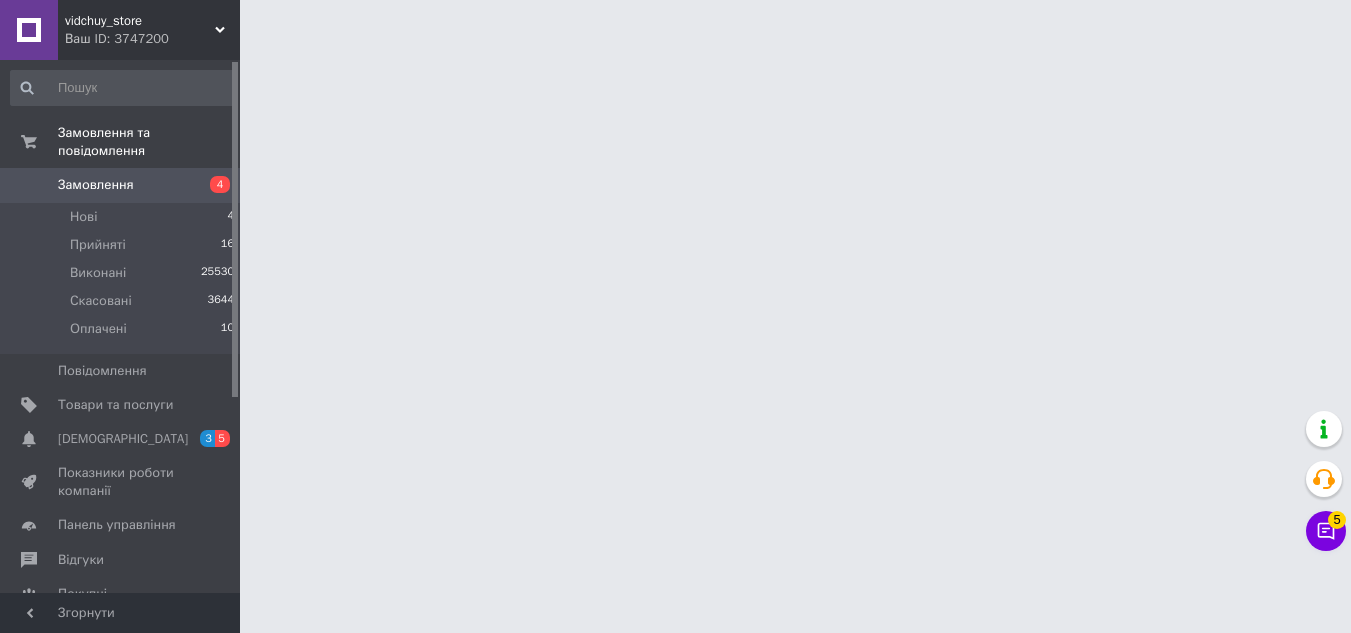scroll, scrollTop: 0, scrollLeft: 0, axis: both 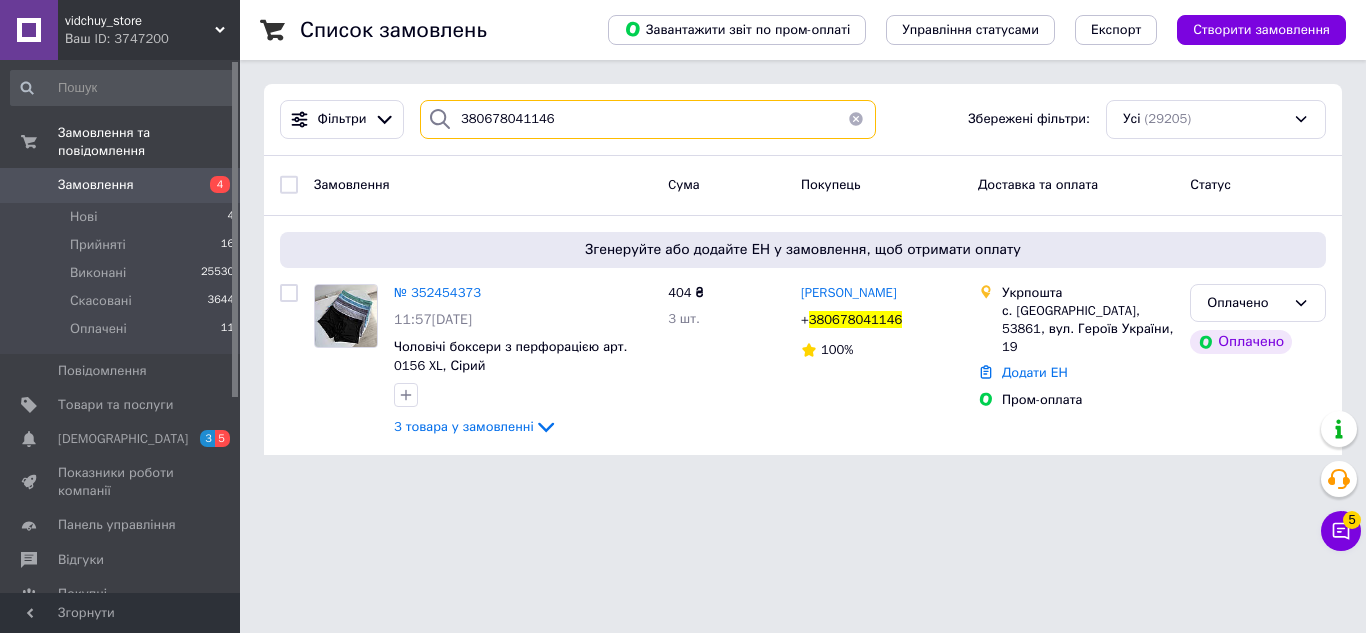 click on "380678041146" at bounding box center (648, 119) 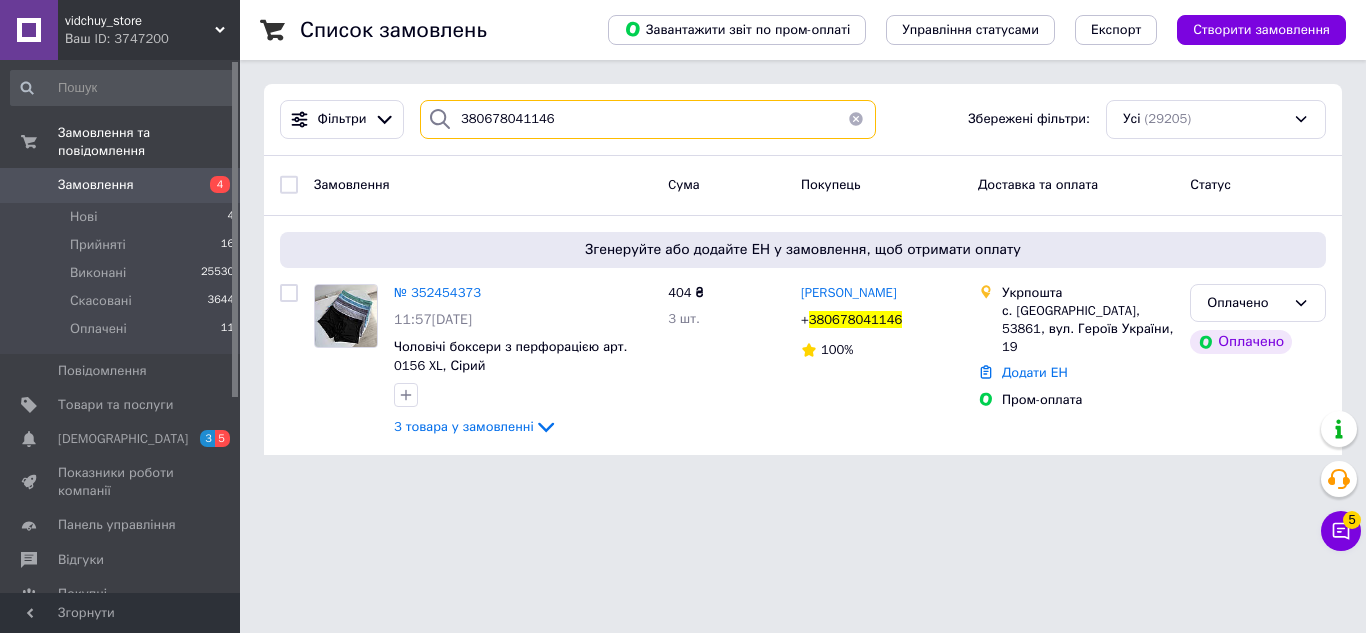 paste on "87399374" 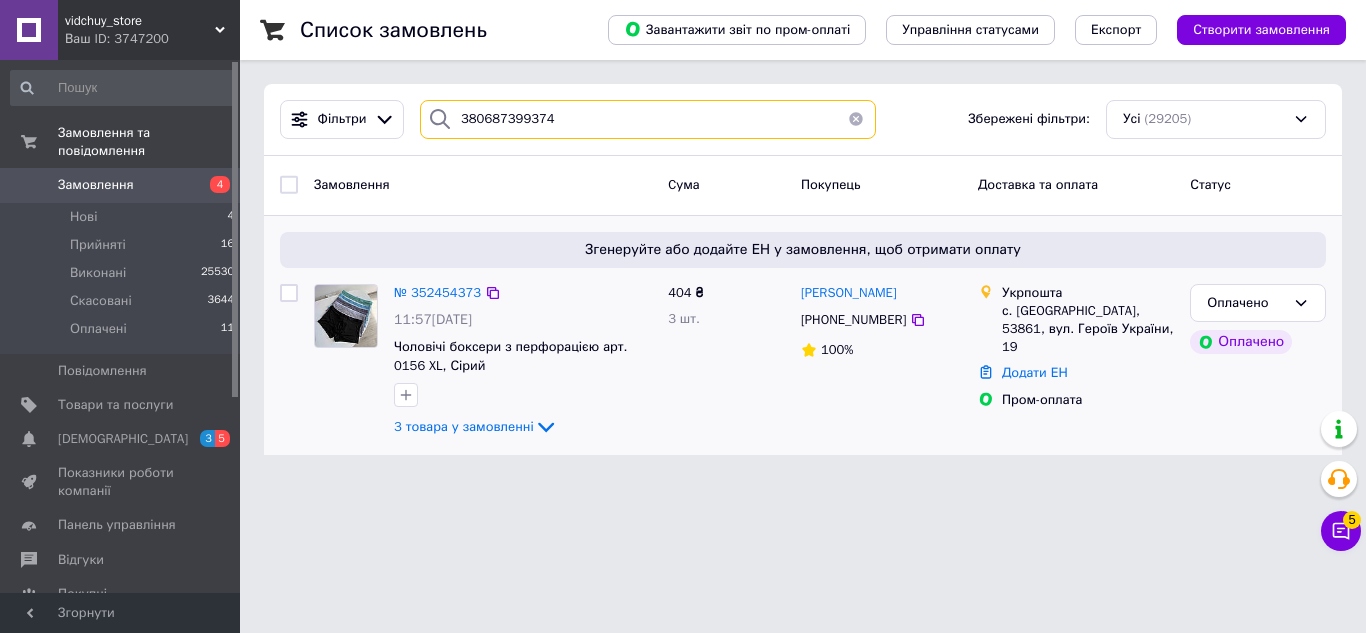 type on "380687399374" 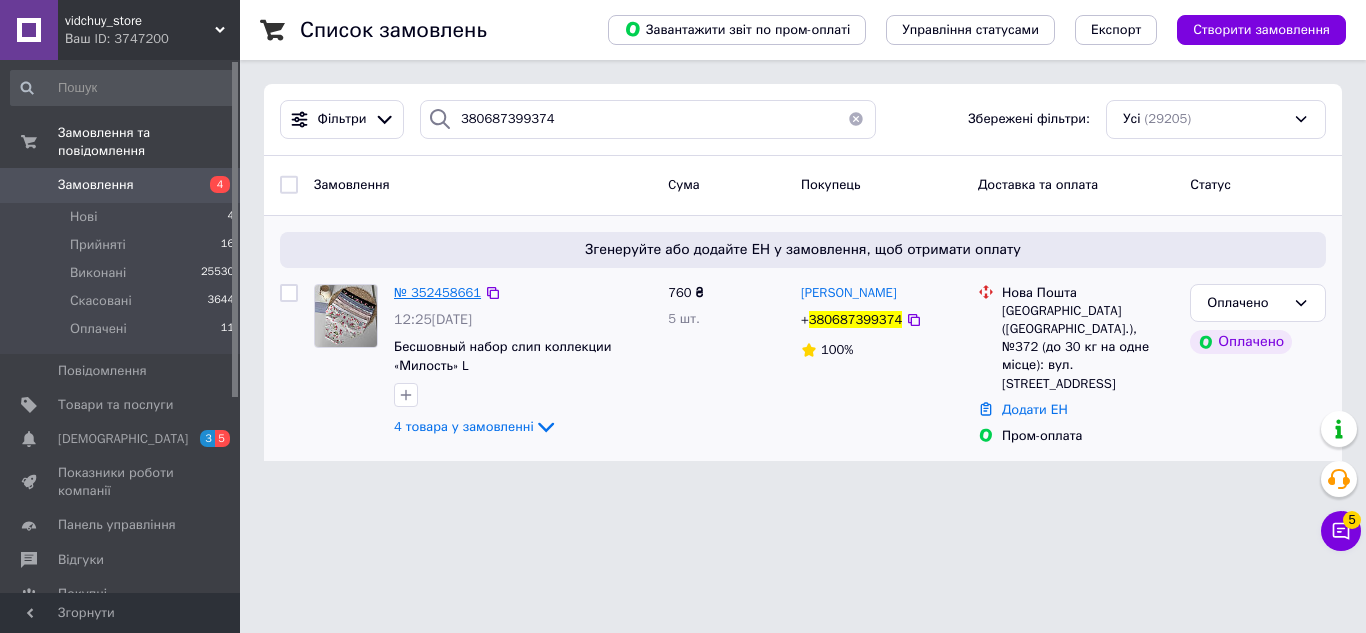 click on "№ 352458661" at bounding box center (437, 292) 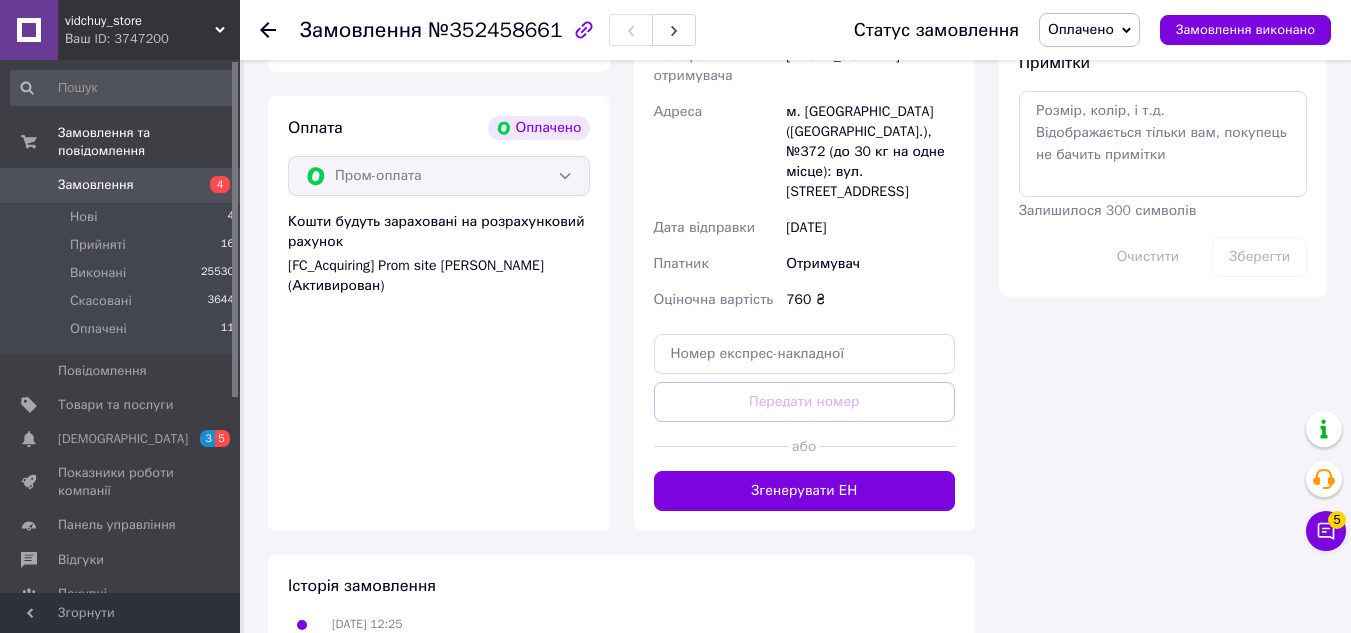 scroll, scrollTop: 1200, scrollLeft: 0, axis: vertical 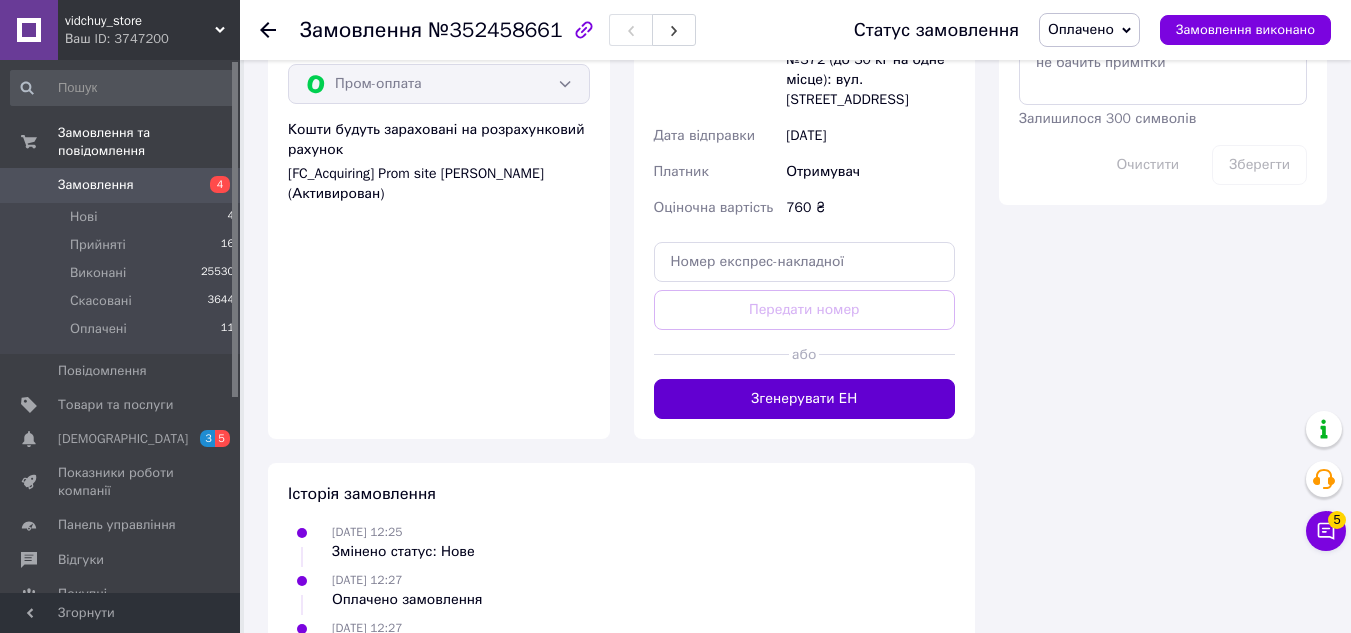 click on "Згенерувати ЕН" at bounding box center (805, 399) 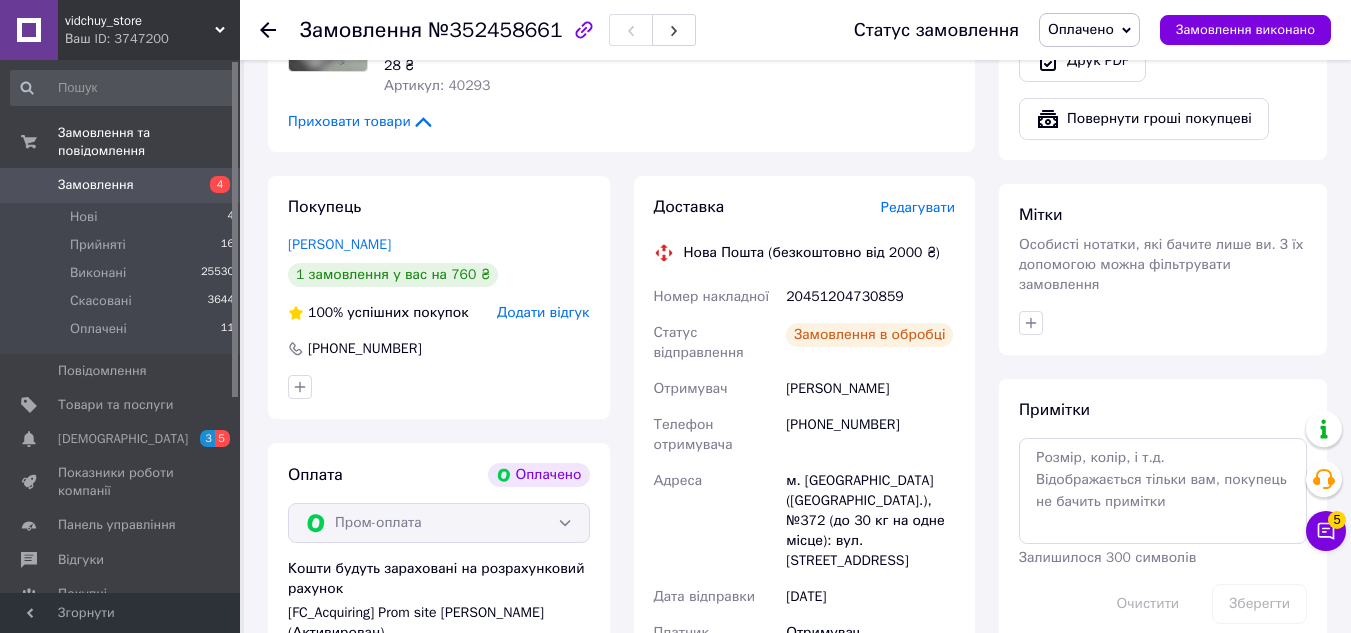 scroll, scrollTop: 730, scrollLeft: 0, axis: vertical 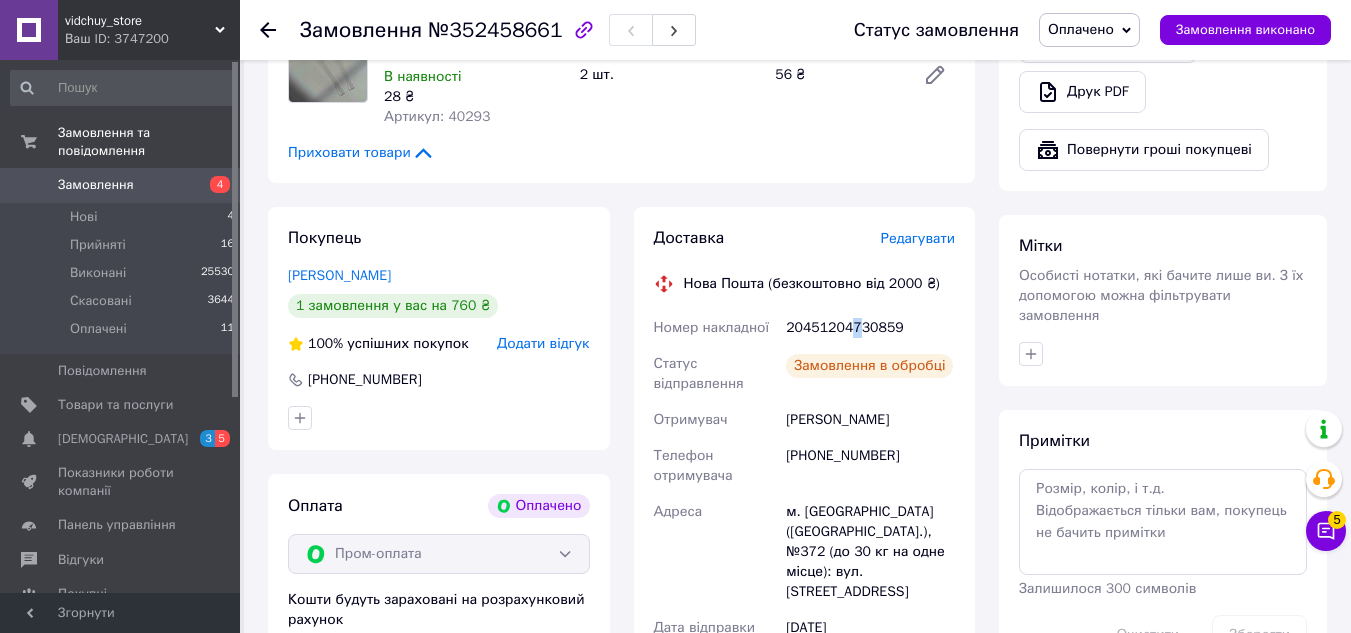 click on "20451204730859" at bounding box center (870, 328) 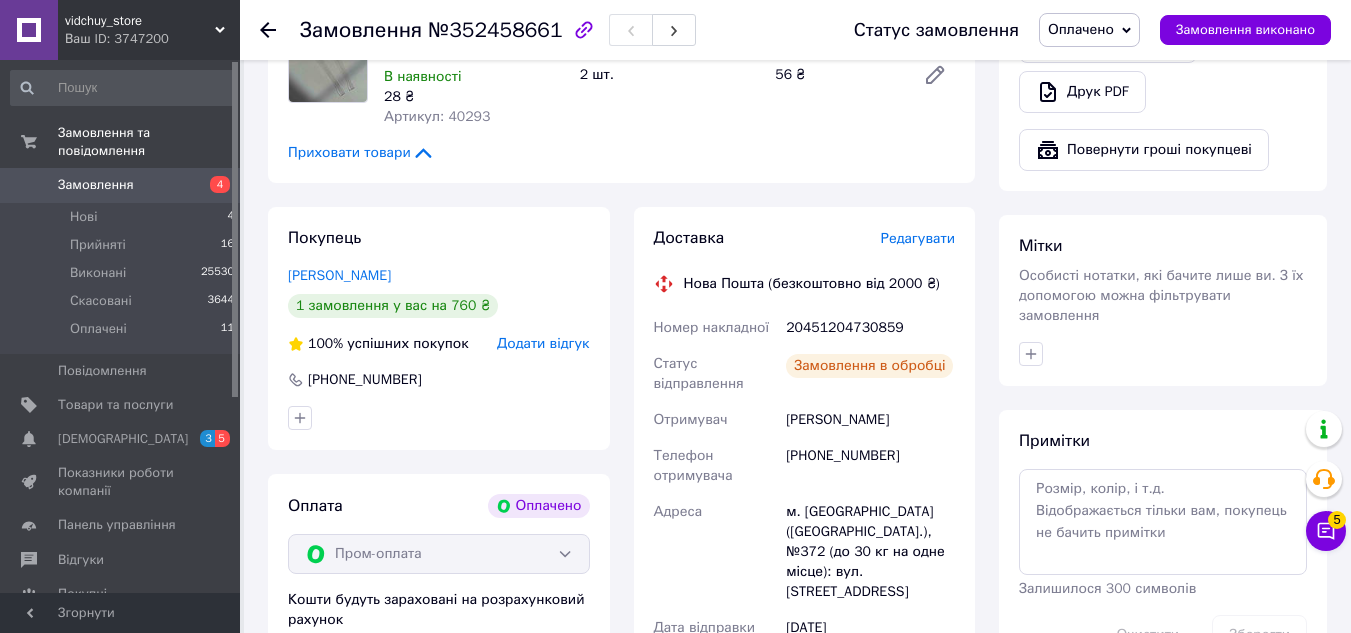 click on "20451204730859" at bounding box center (870, 328) 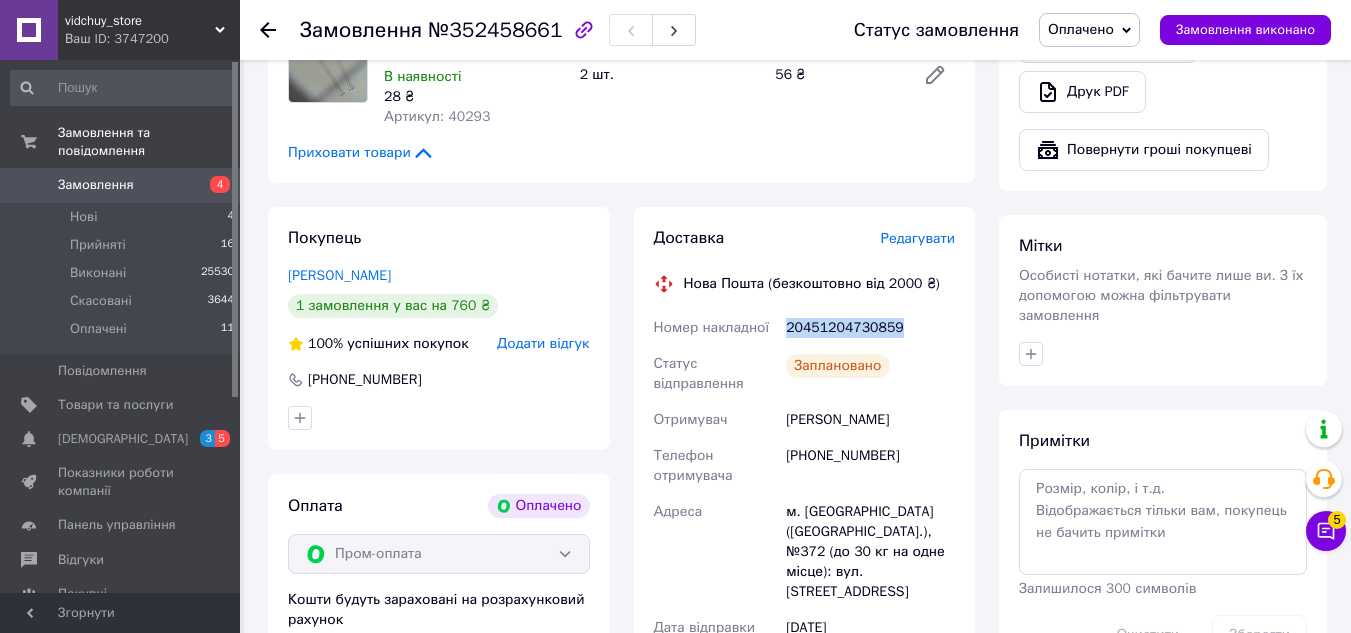 click on "20451204730859" at bounding box center (870, 328) 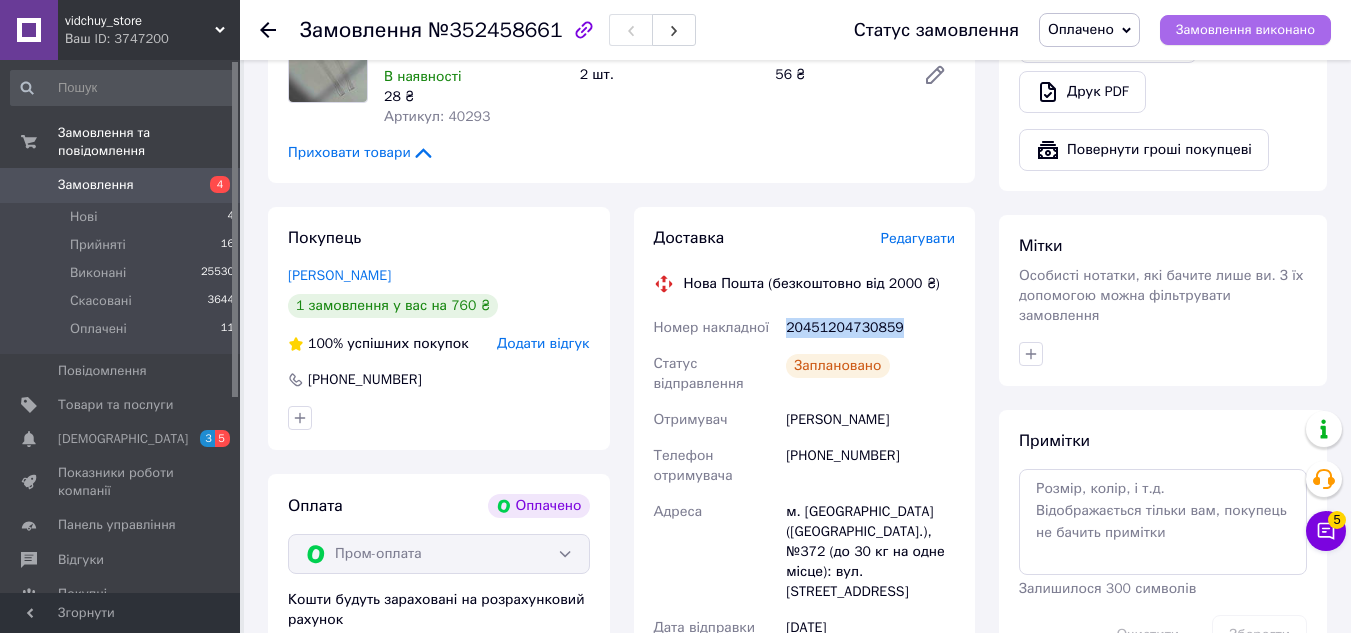 click on "Замовлення виконано" at bounding box center [1245, 30] 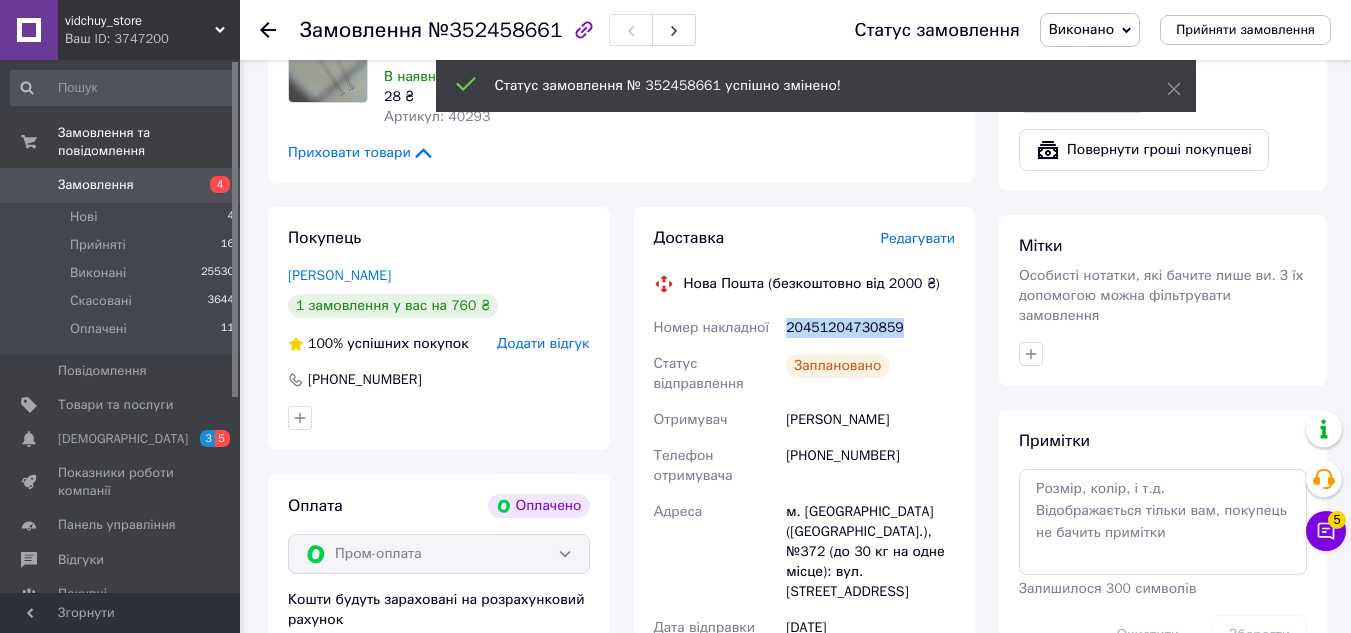 copy on "20451204730859" 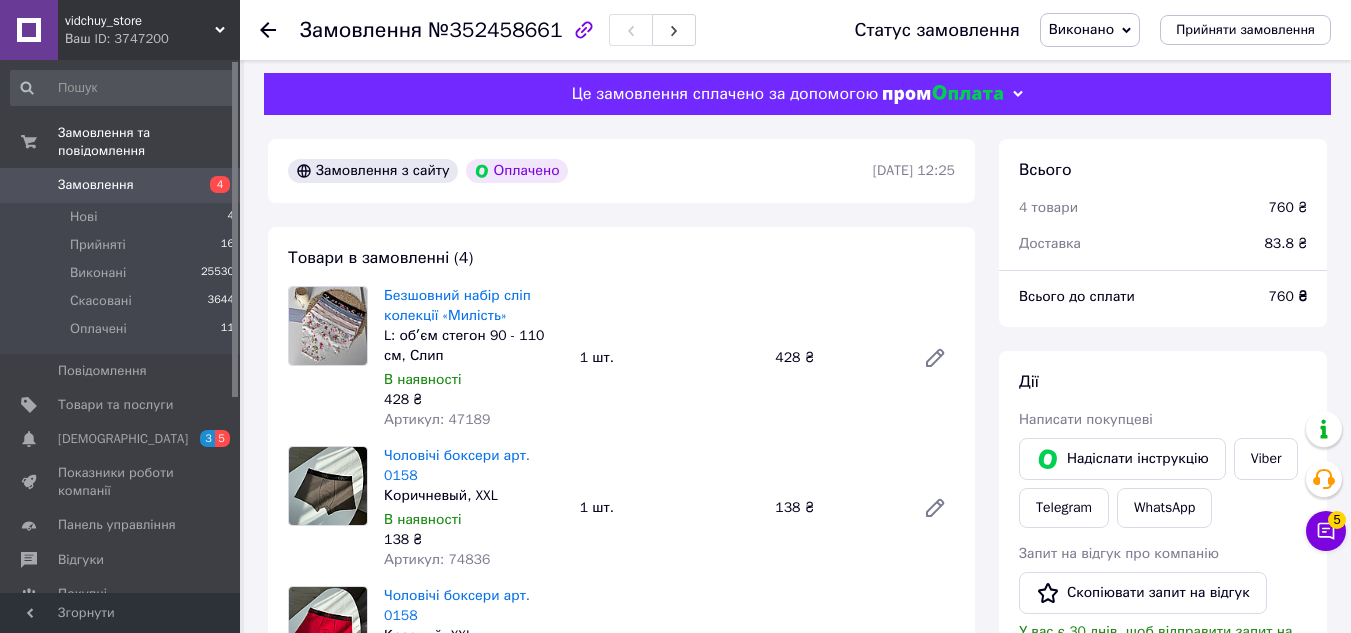 scroll, scrollTop: 0, scrollLeft: 0, axis: both 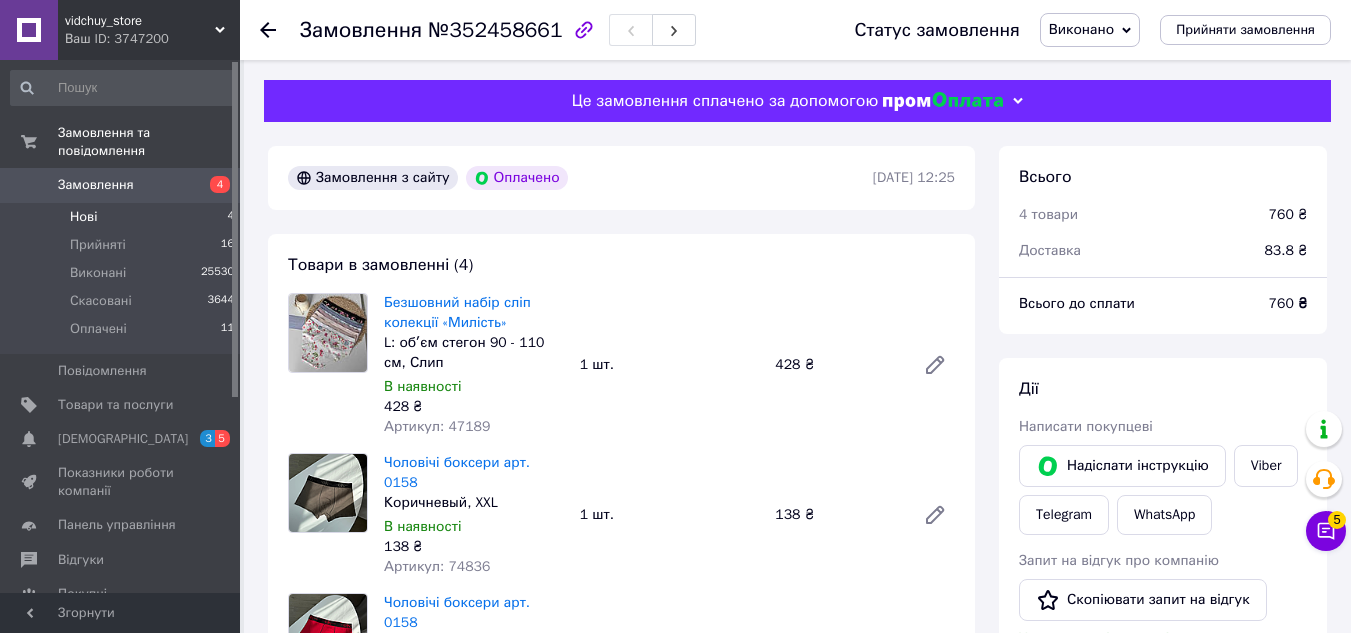 click on "Нові 4" at bounding box center [123, 217] 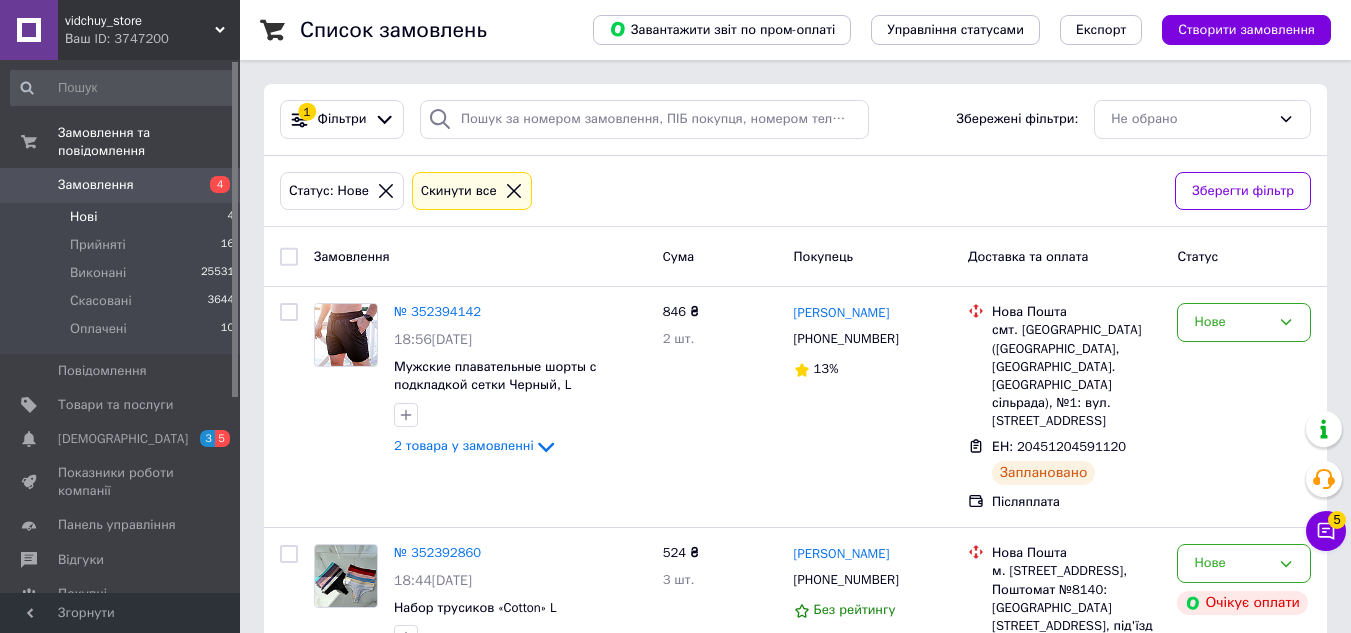 click 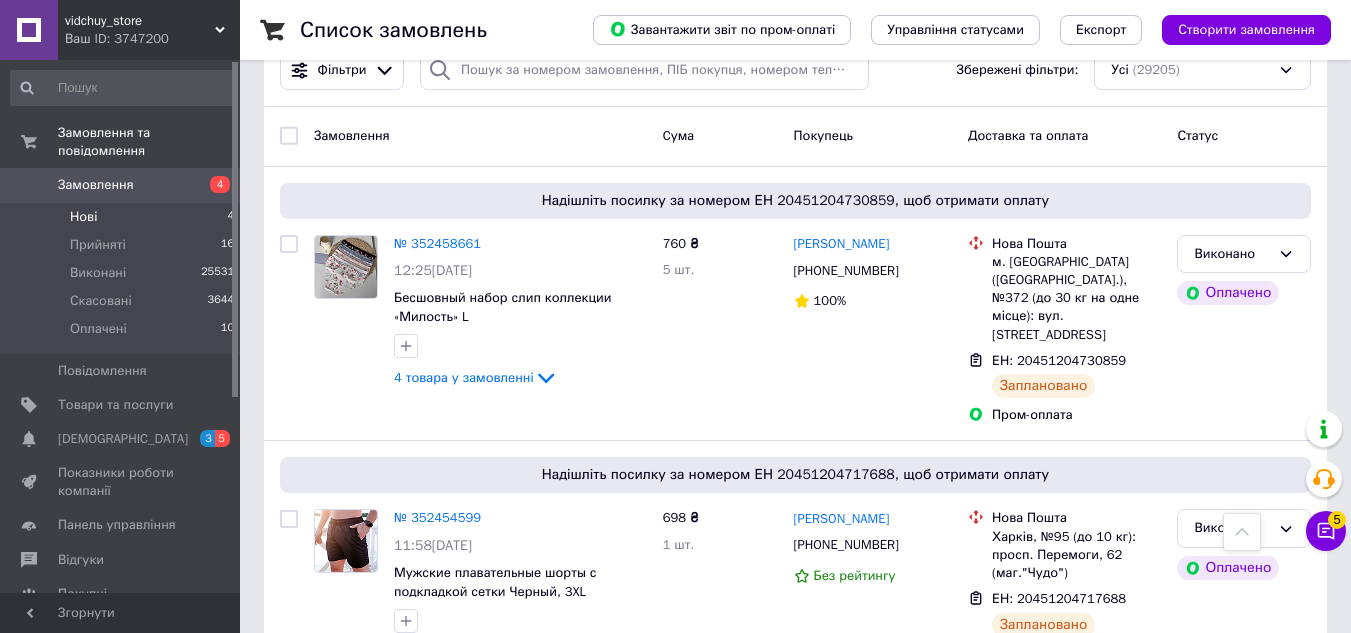 scroll, scrollTop: 0, scrollLeft: 0, axis: both 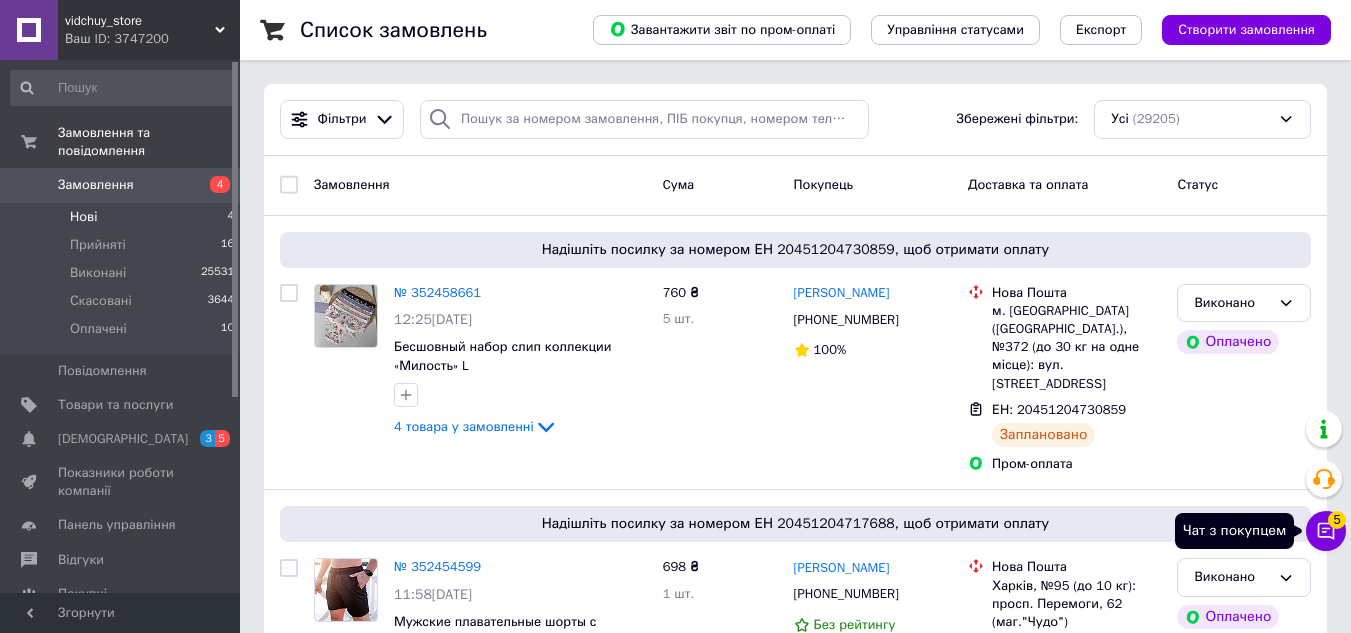 click on "5" at bounding box center [1337, 520] 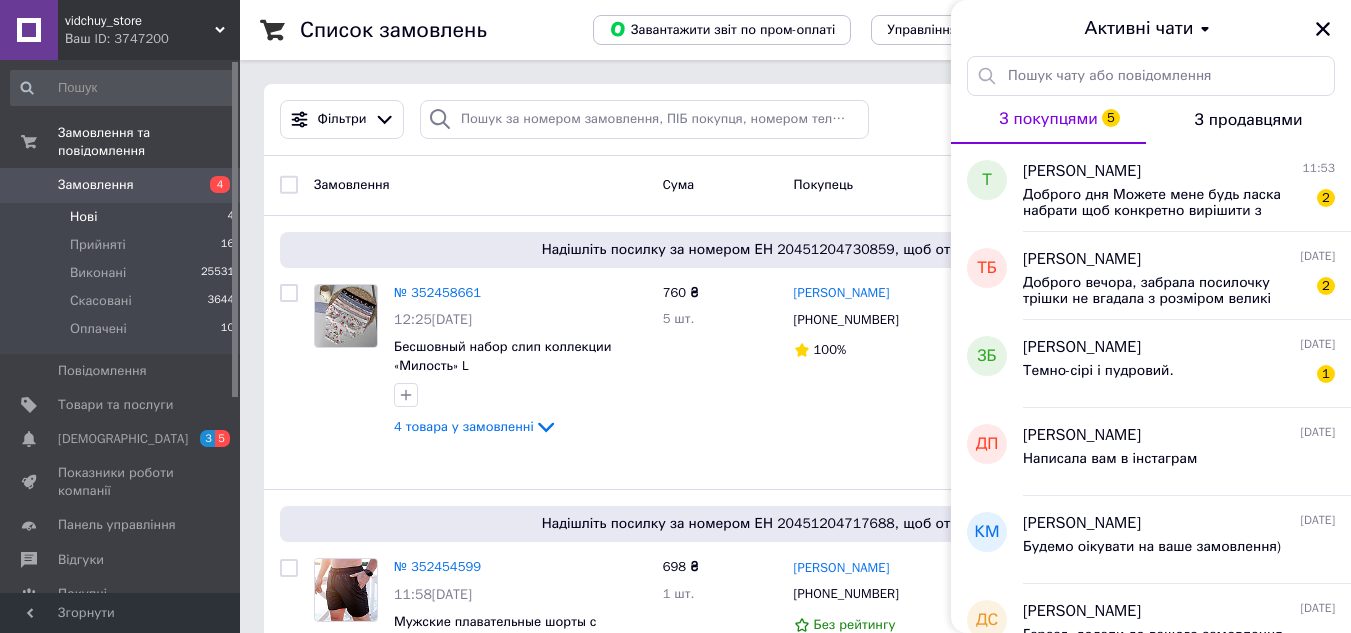 click on "Покупець" at bounding box center [873, 185] 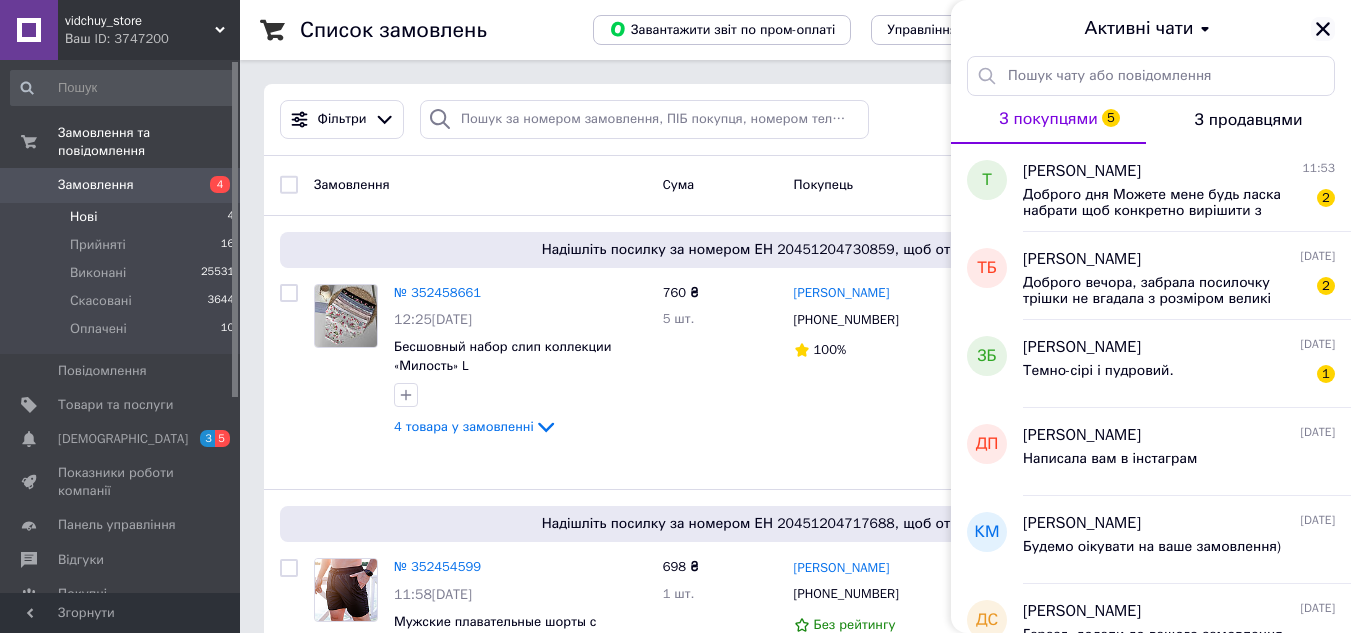 click 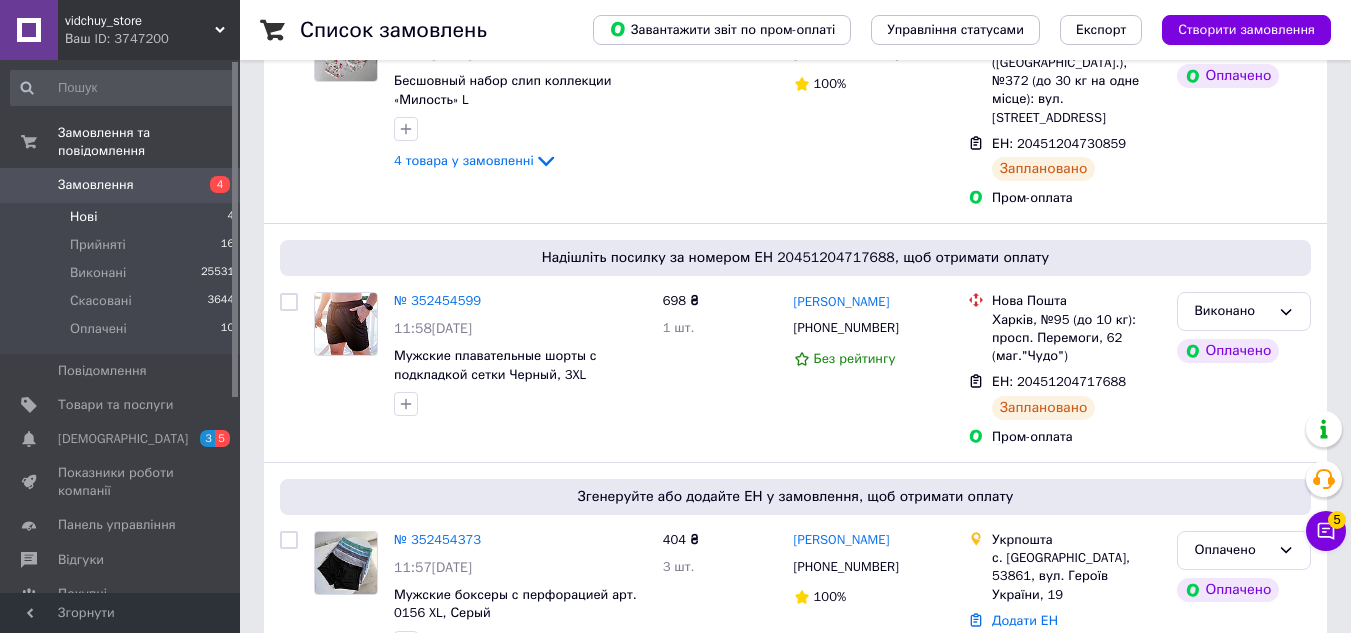 scroll, scrollTop: 0, scrollLeft: 0, axis: both 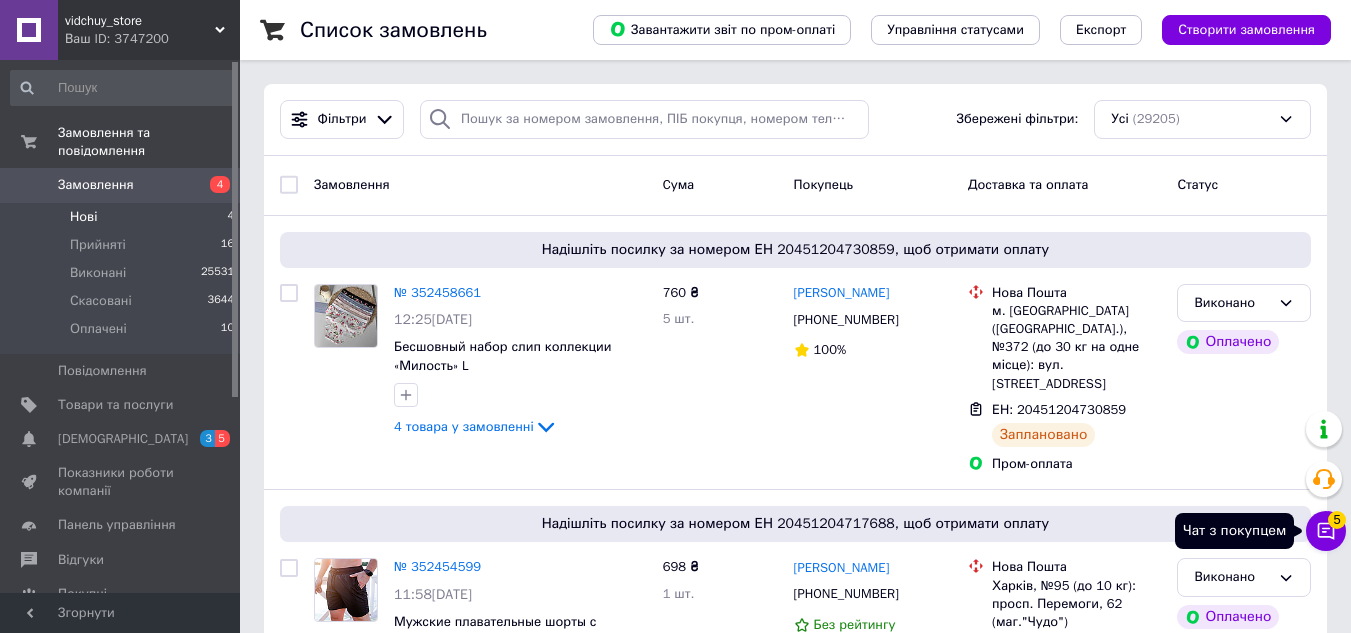 click 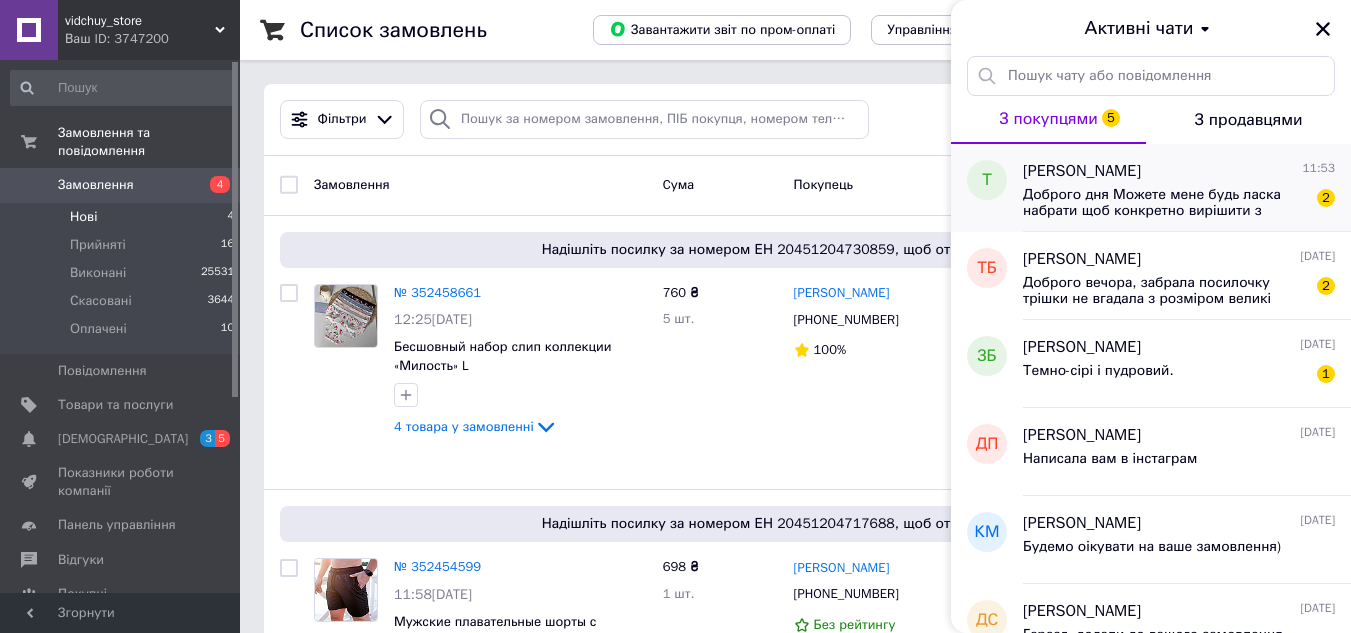click on "Доброго дня
Можете мене будь ласка набрати щоб конкретно вирішити з розміром і кольором .
Дякую" at bounding box center (1165, 203) 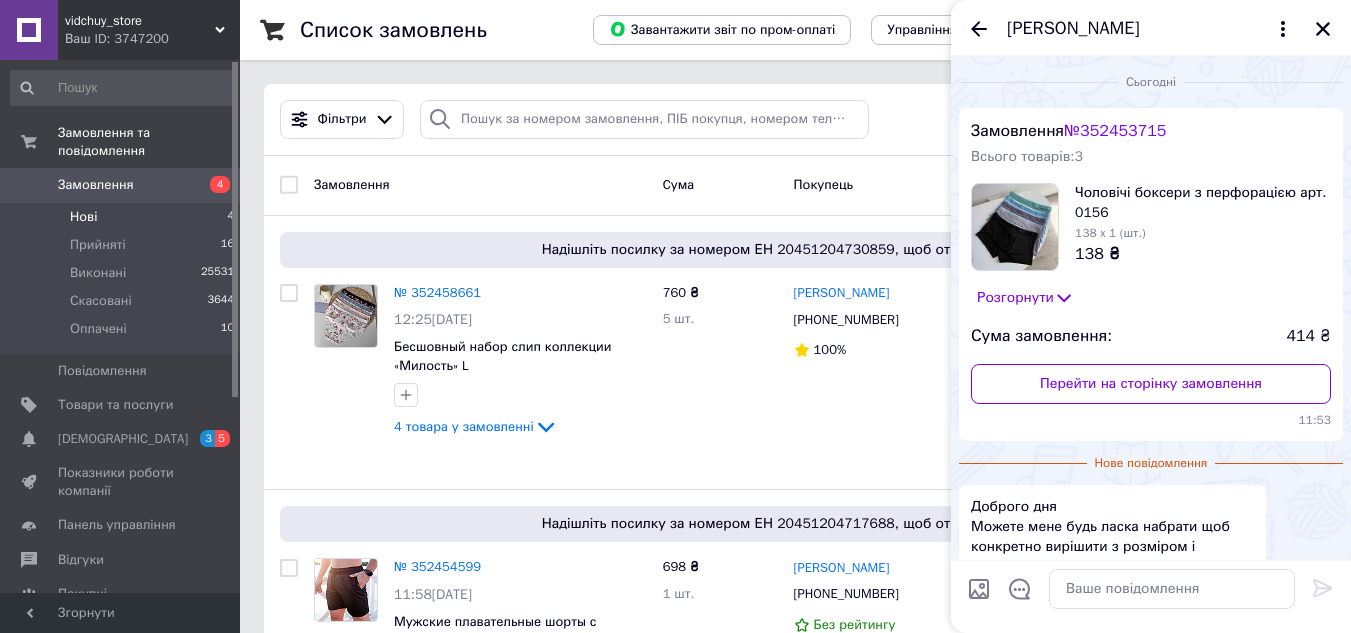 scroll, scrollTop: 151, scrollLeft: 0, axis: vertical 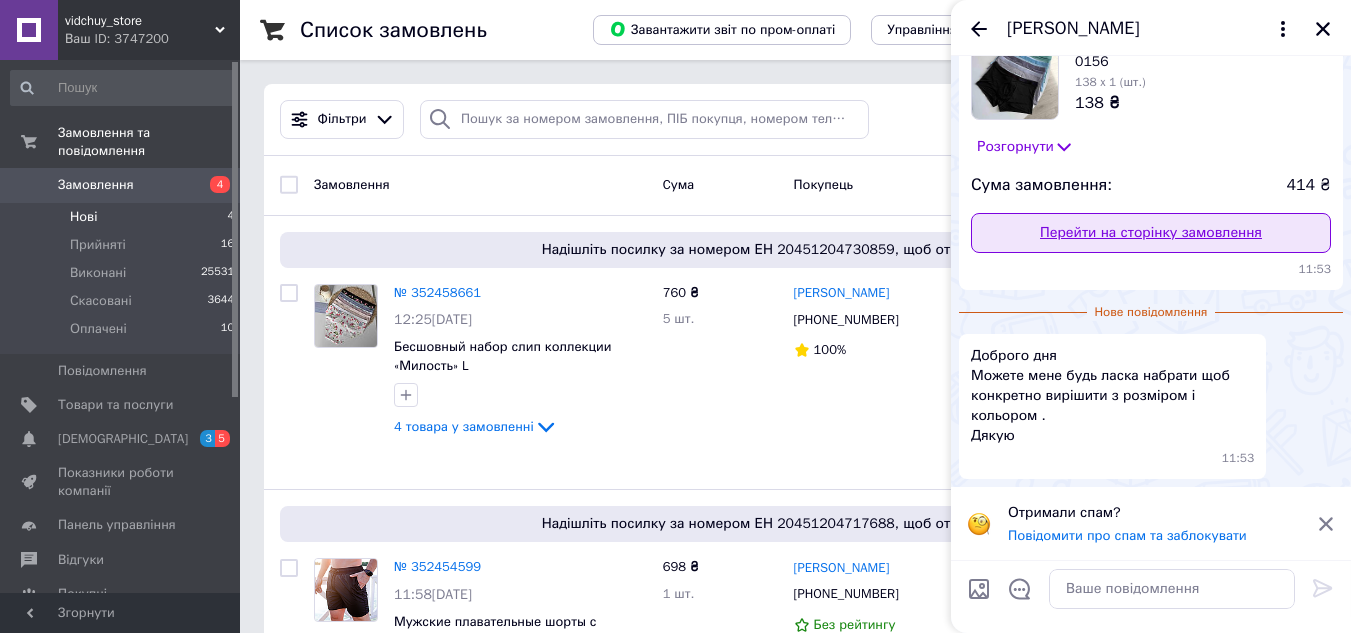 click on "Перейти на сторінку замовлення" at bounding box center [1151, 233] 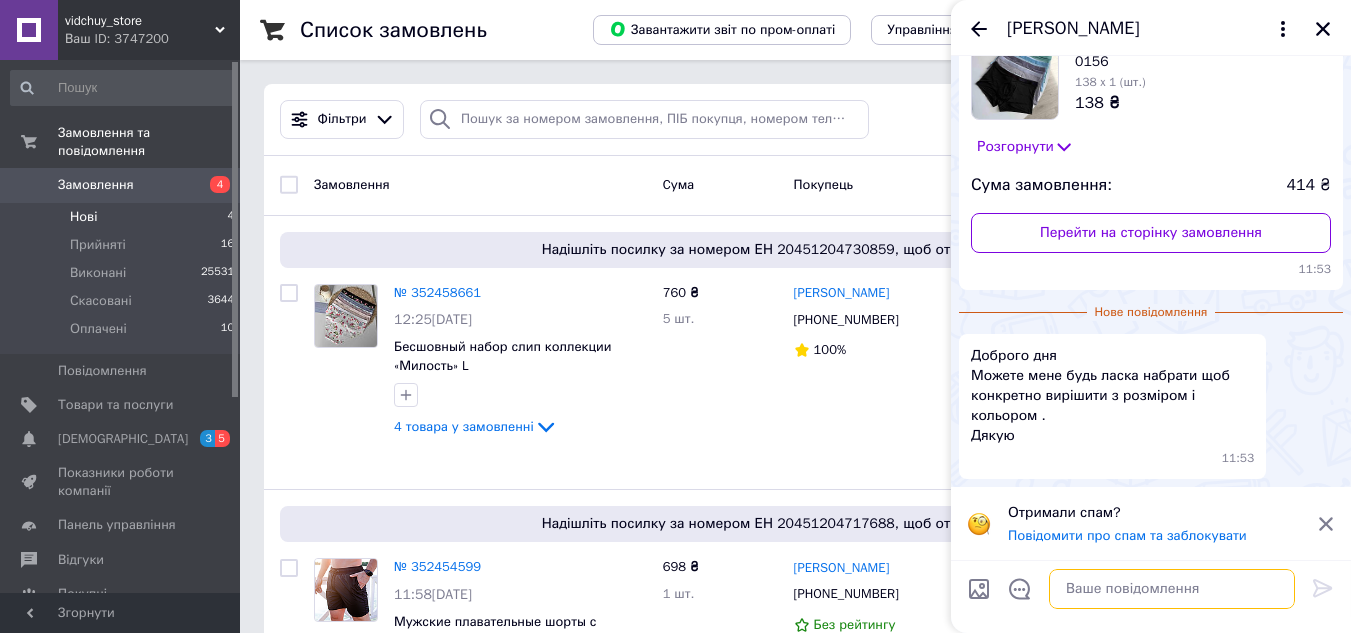 click at bounding box center (1172, 589) 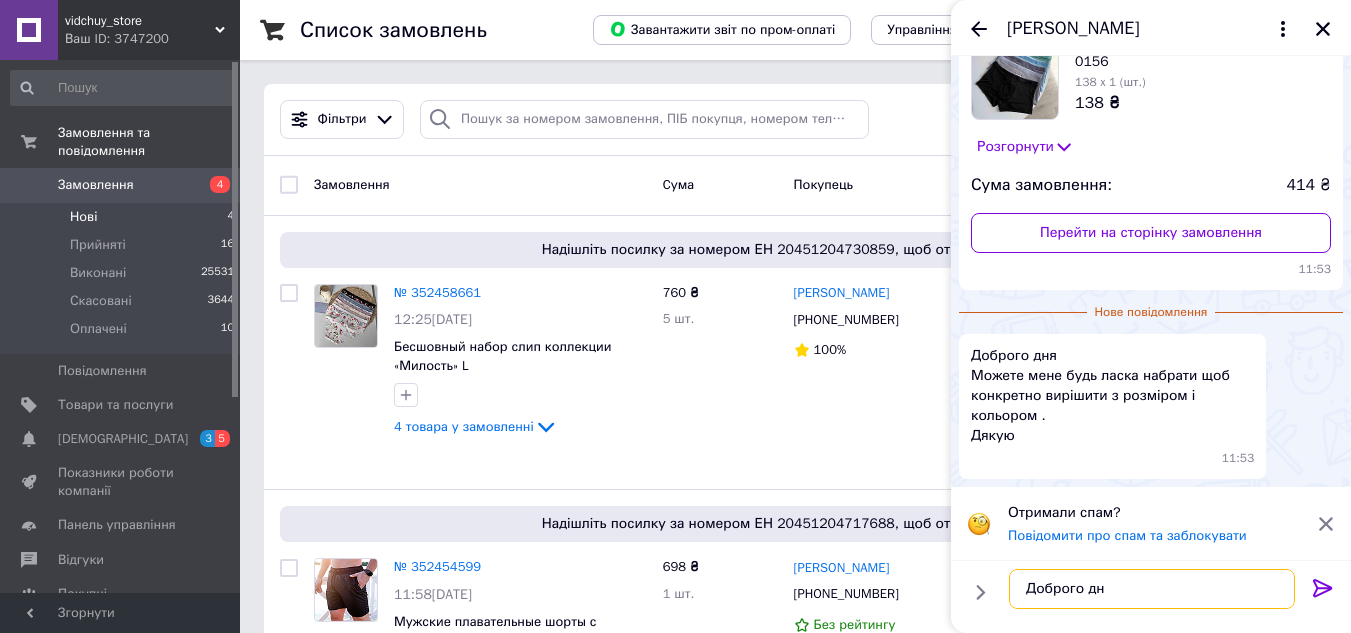 type on "Доброго дня" 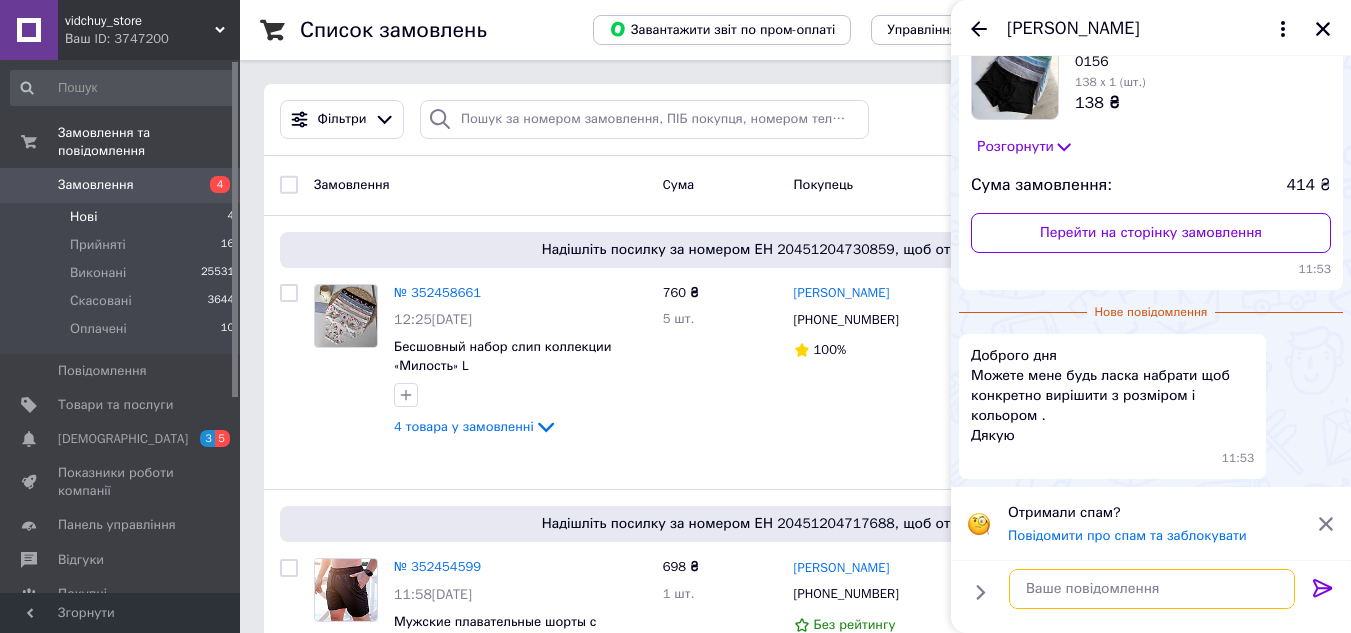 scroll, scrollTop: 95, scrollLeft: 0, axis: vertical 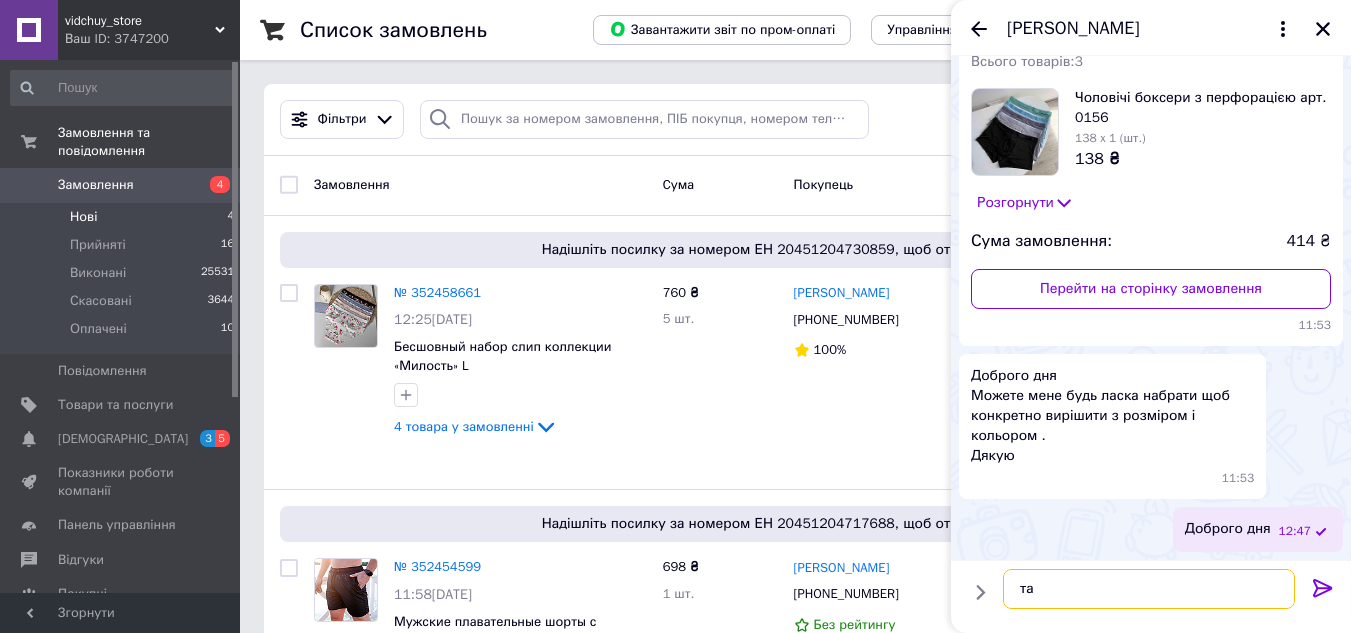type on "так" 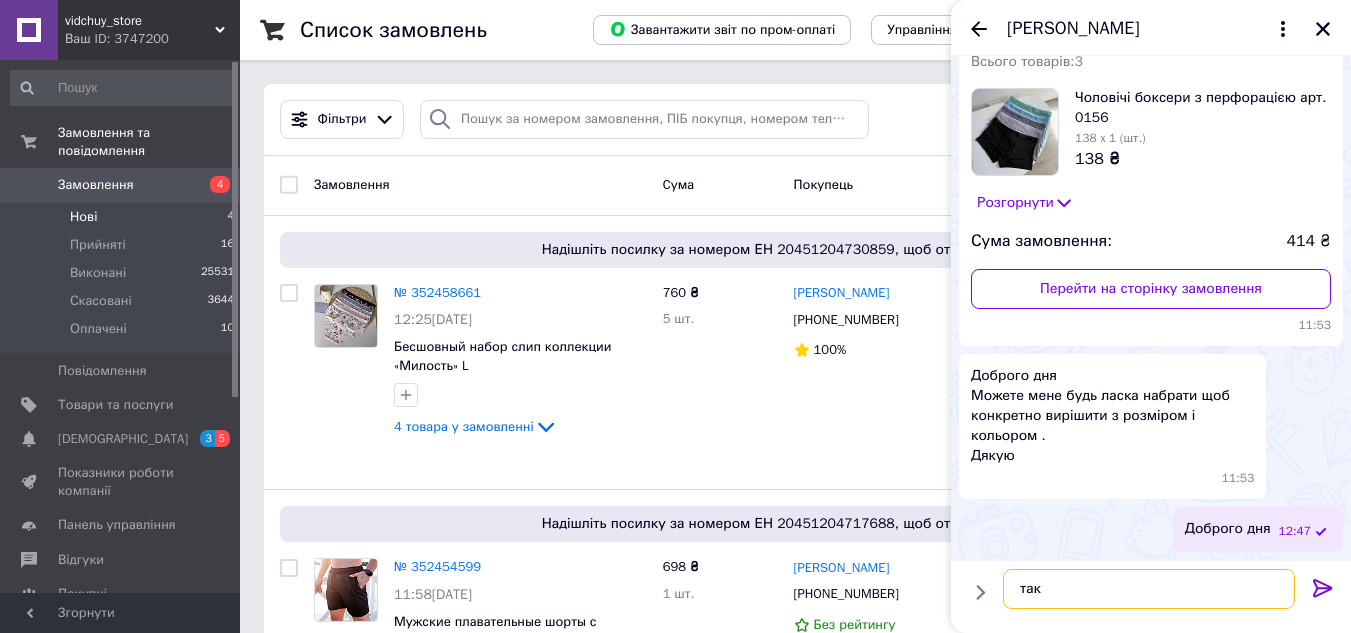 type 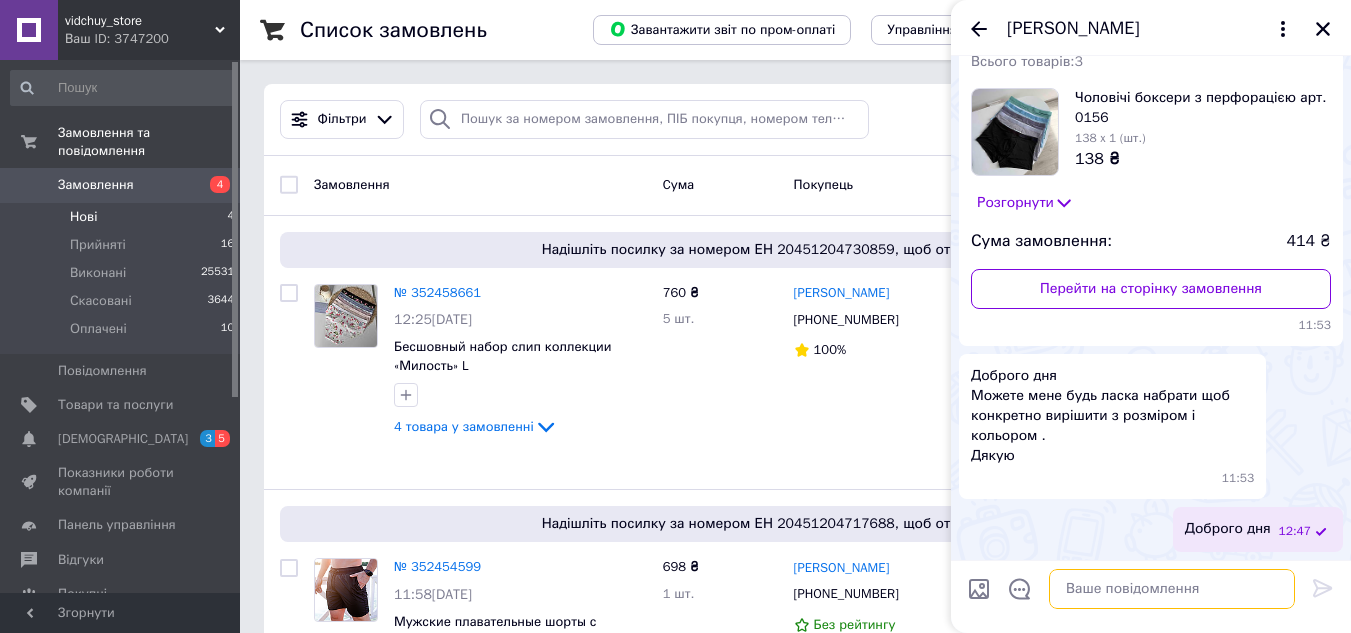 scroll, scrollTop: 148, scrollLeft: 0, axis: vertical 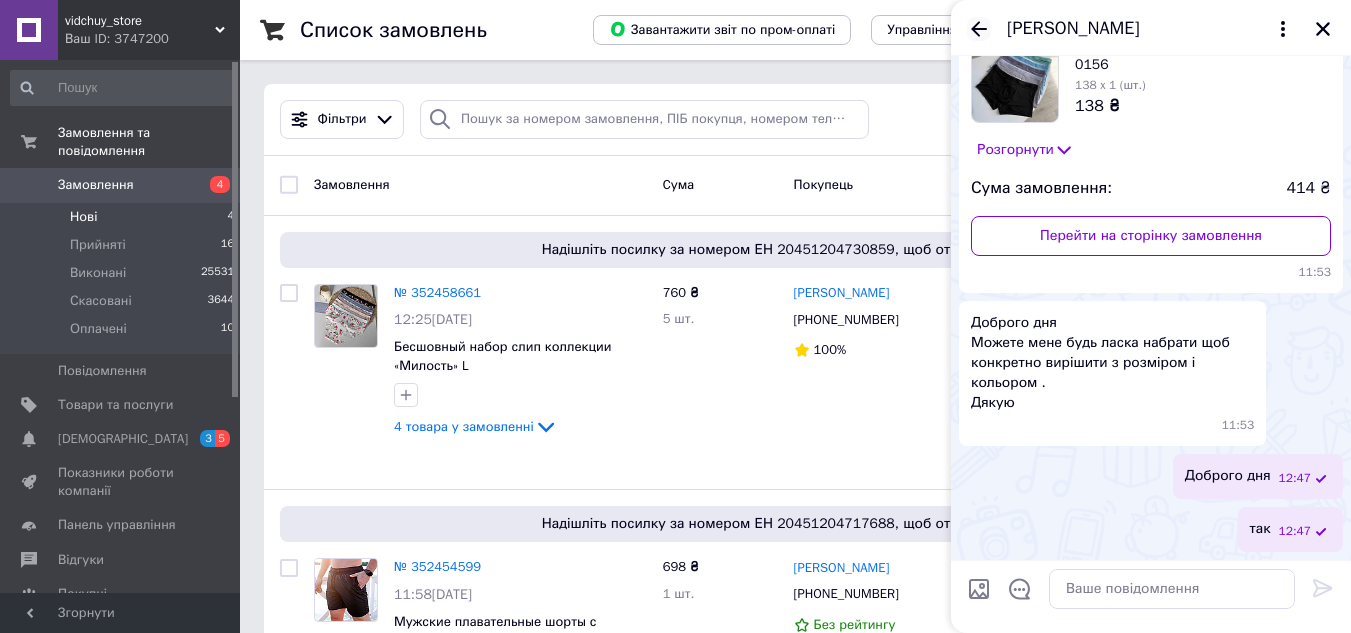 click 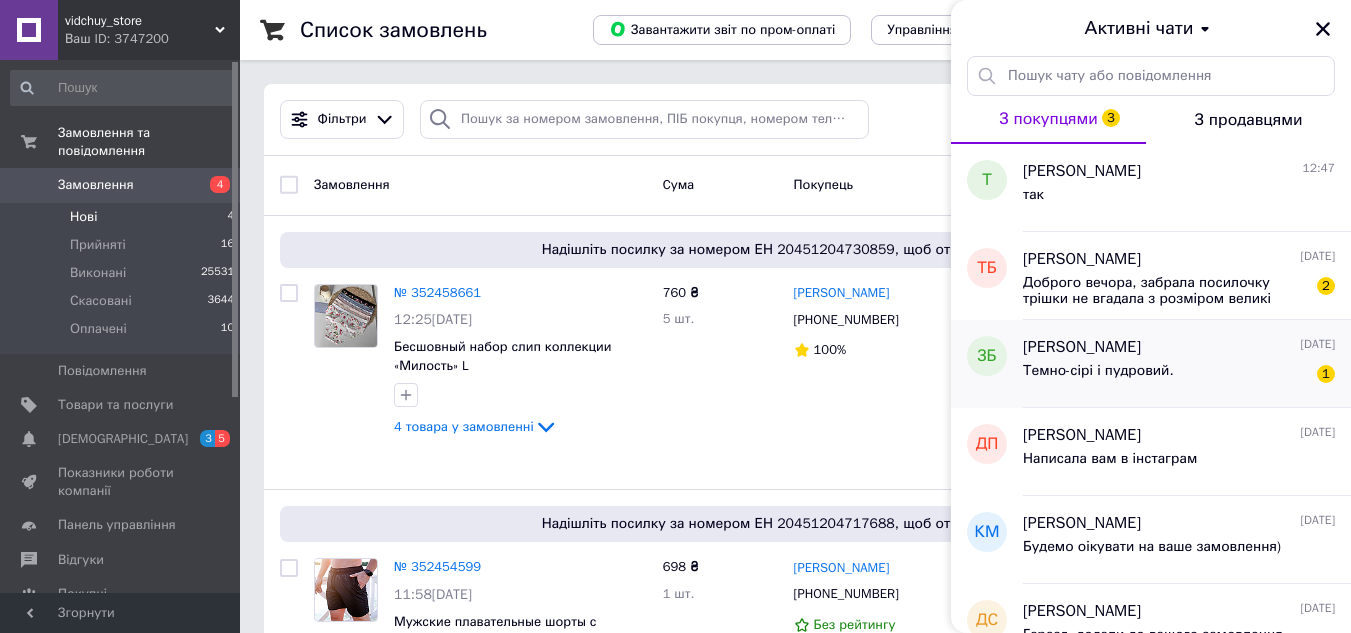 click on "Зоя Бахирева 12.07.2025" at bounding box center (1179, 347) 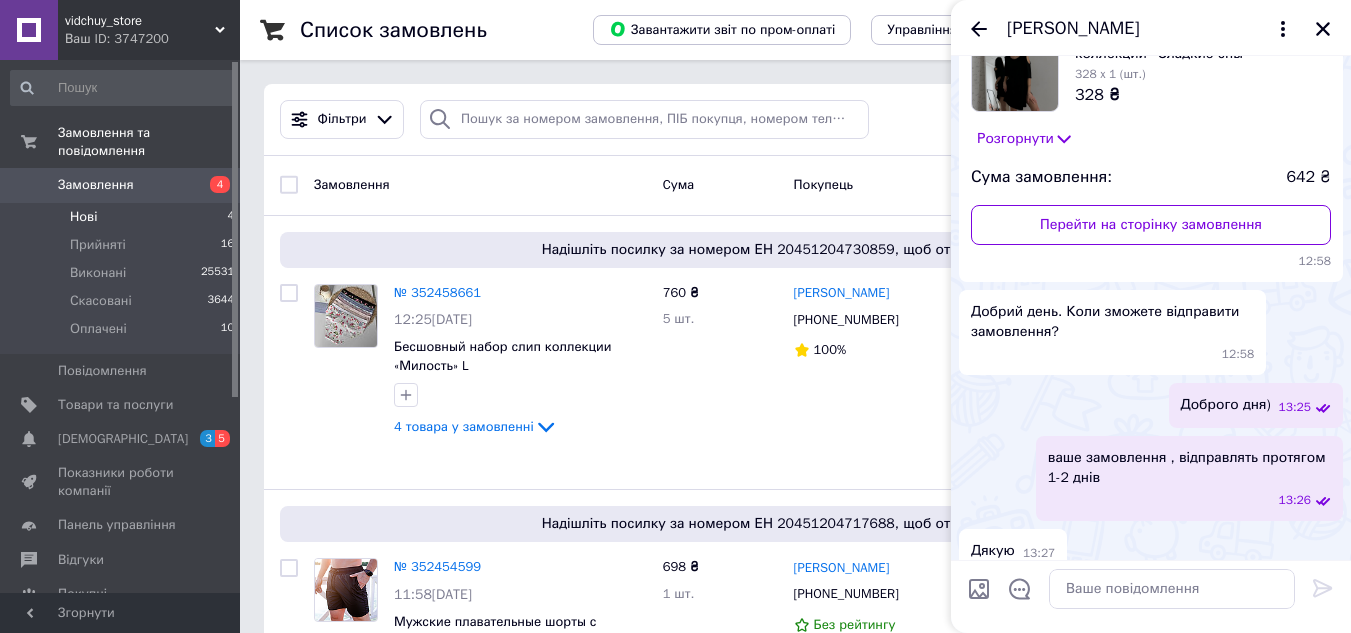 scroll, scrollTop: 0, scrollLeft: 0, axis: both 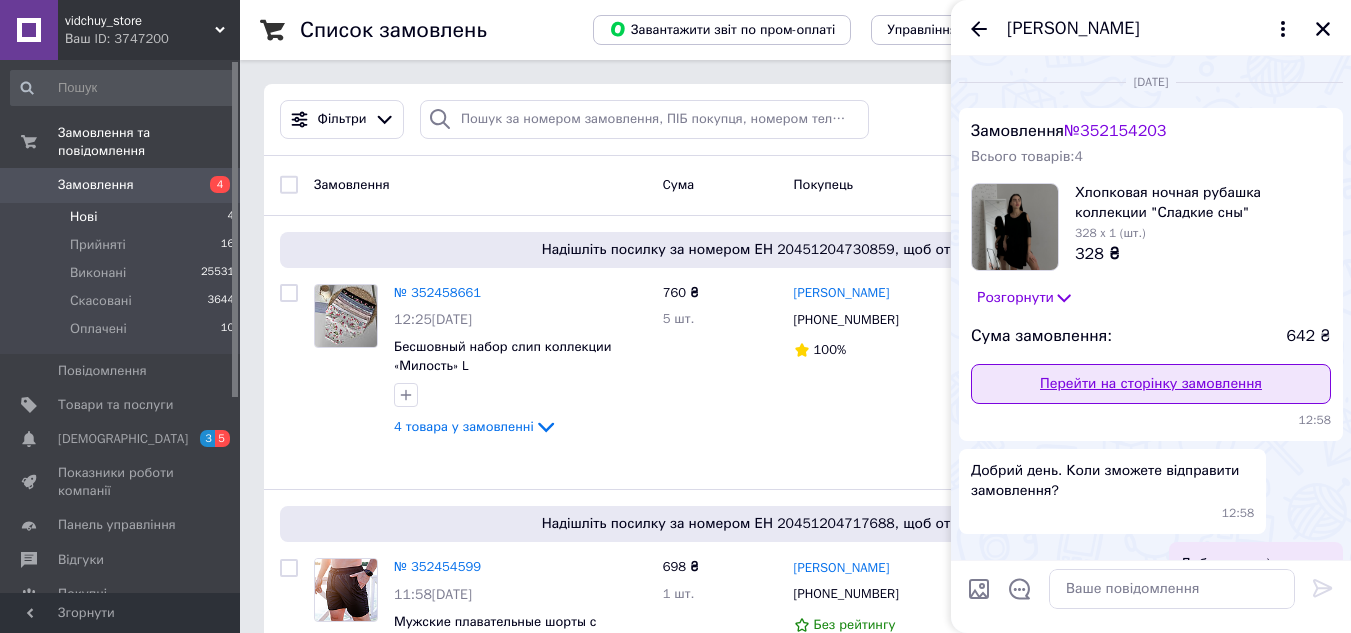 click on "Перейти на сторінку замовлення" at bounding box center (1151, 384) 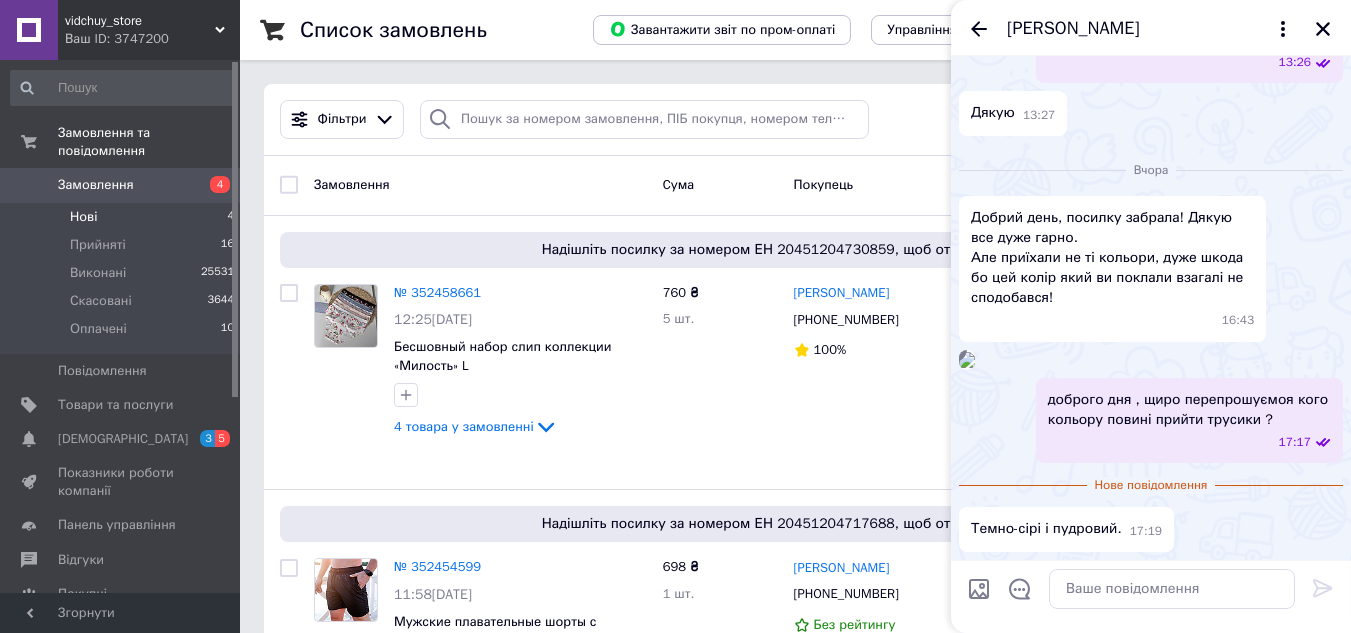 scroll, scrollTop: 877, scrollLeft: 0, axis: vertical 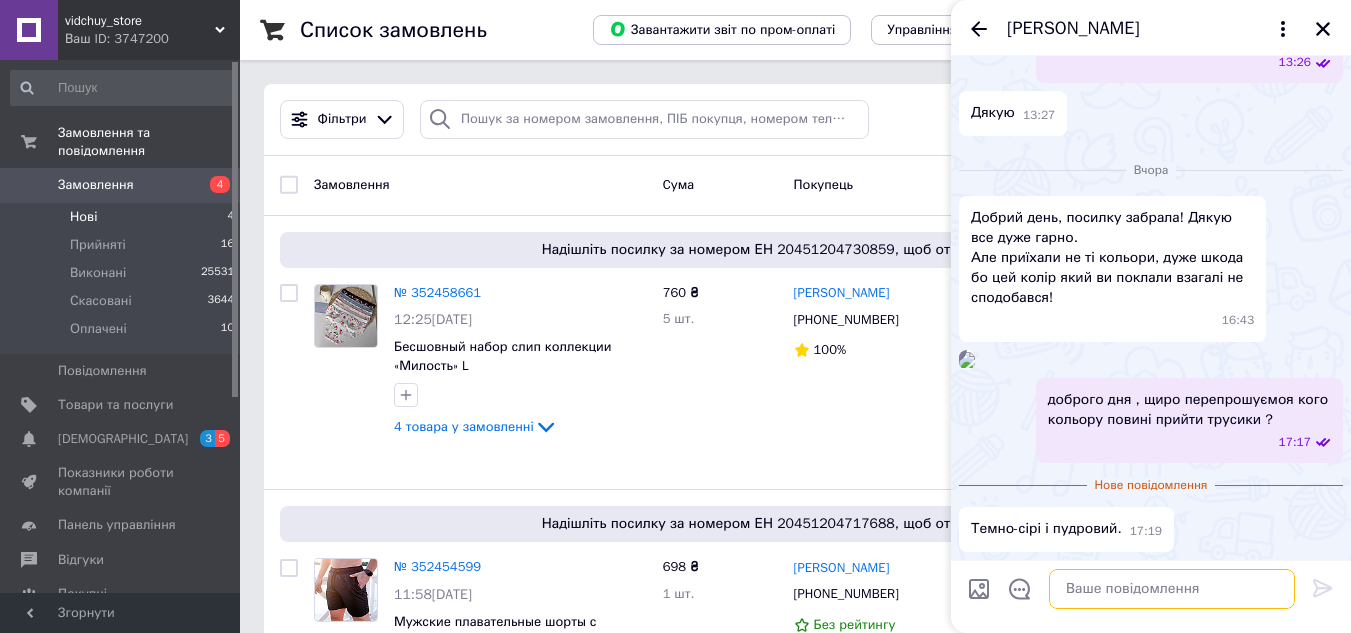 click at bounding box center (1172, 589) 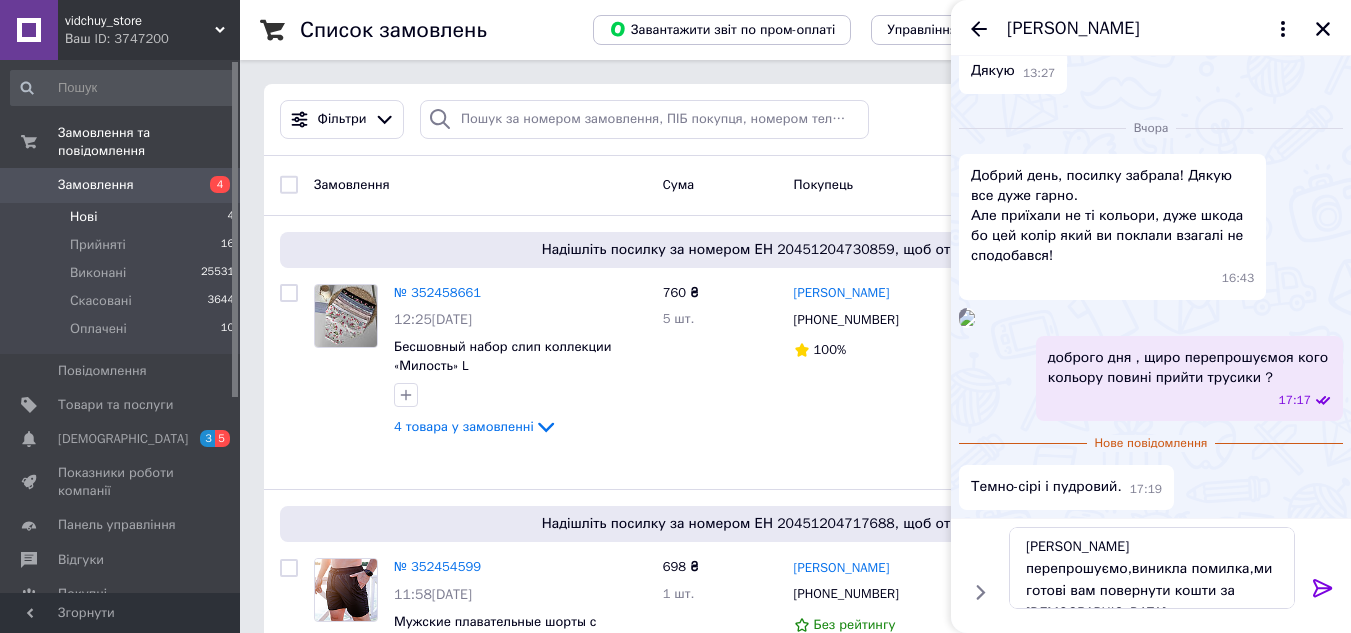 click on "Нове повідомлення Темно-сірі і пудровий. 17:19" at bounding box center [1151, 471] 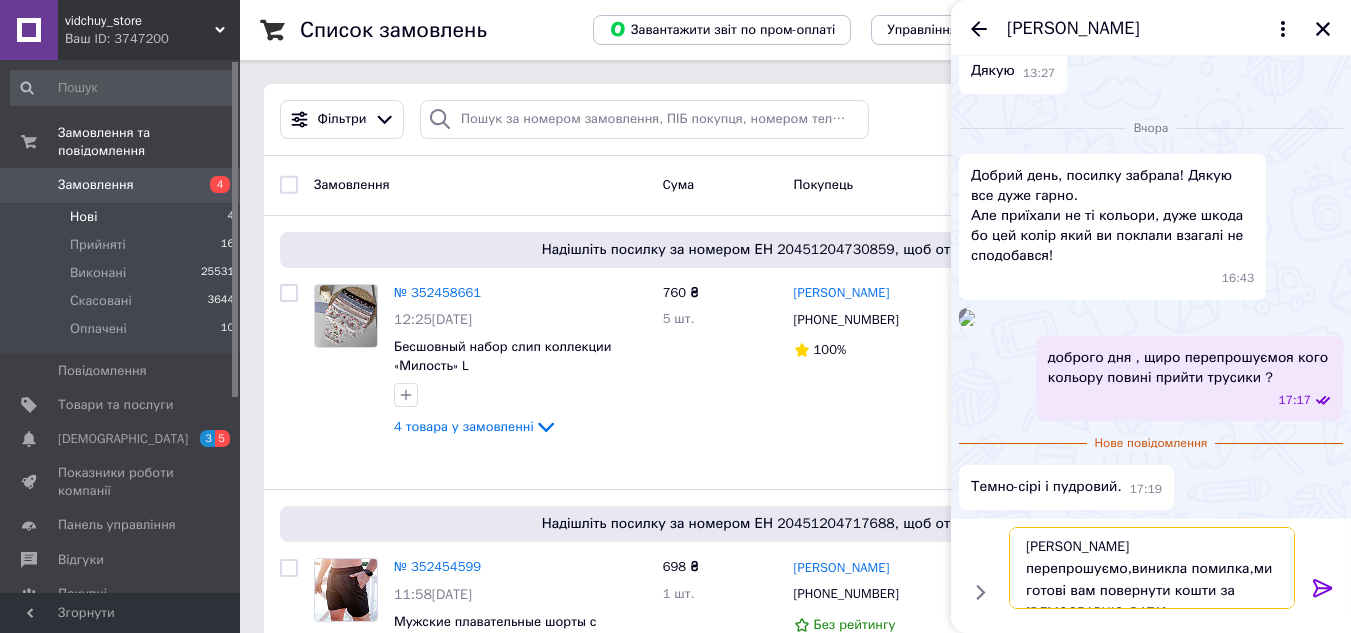 click on "Щиро перепрошуємо,виникла помилка,ми готові вам повернути кошти за русики" at bounding box center [1152, 568] 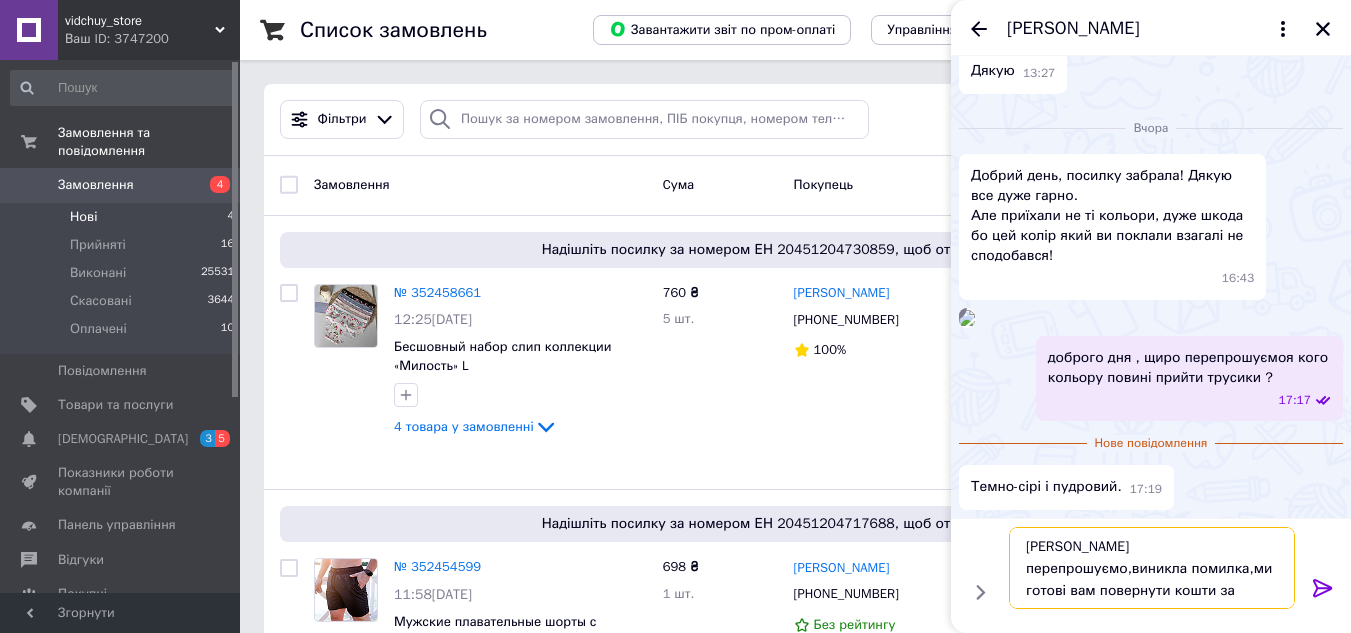 type on "Щиро перепрошуємо,виникла помилка,ми готові вам повернути кошти за трусики" 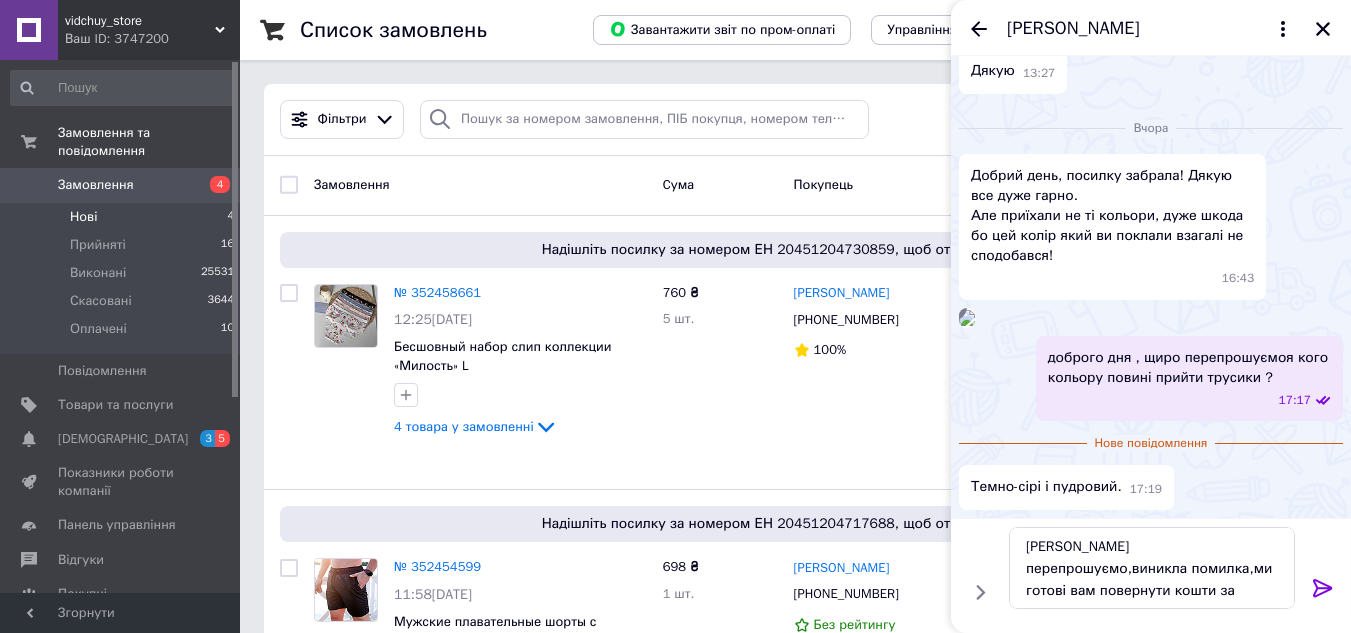 click 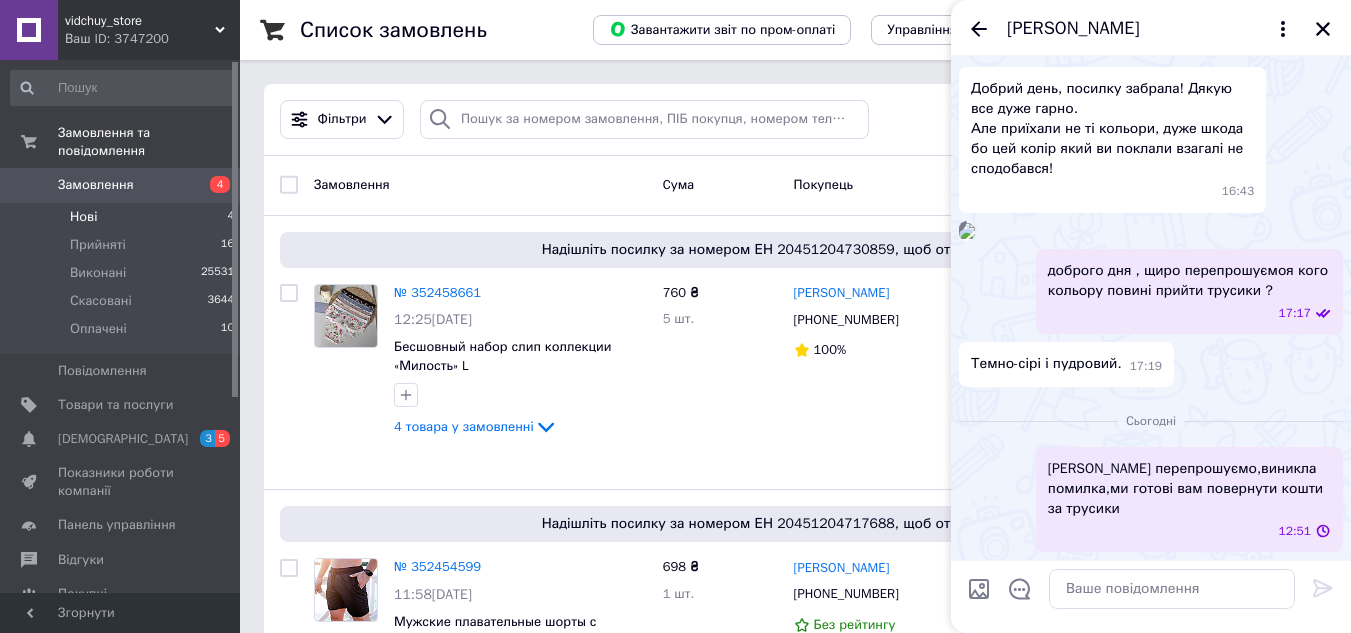 scroll, scrollTop: 986, scrollLeft: 0, axis: vertical 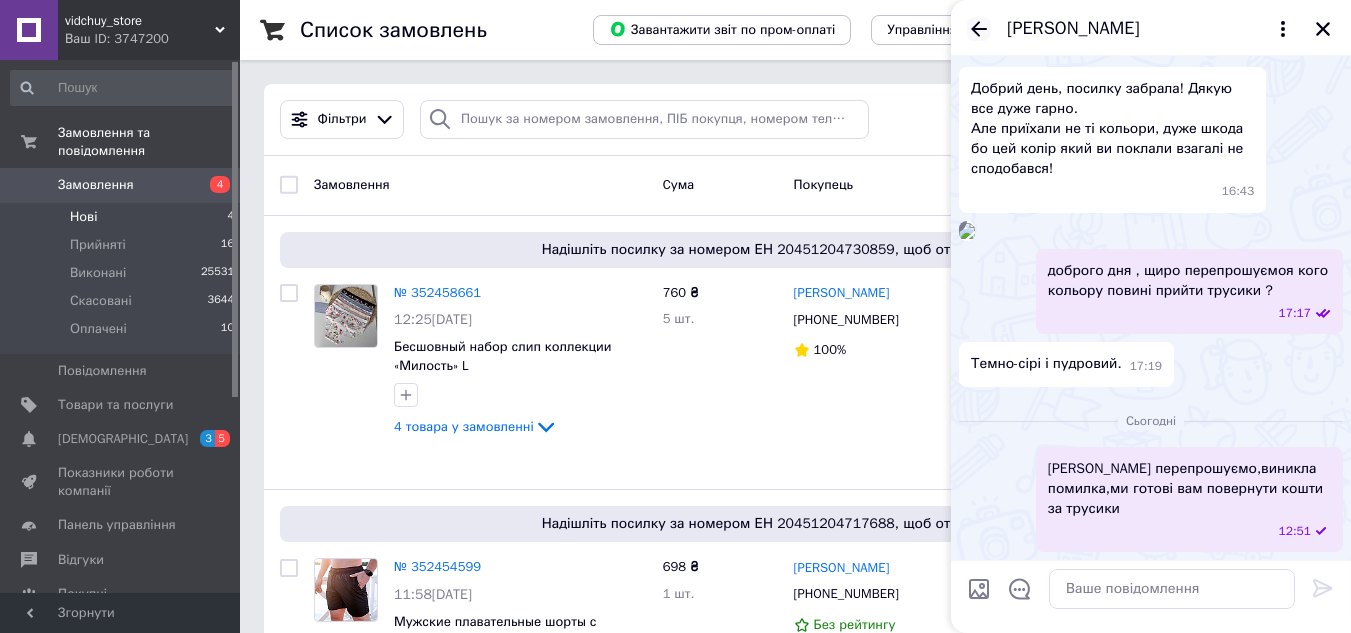 click 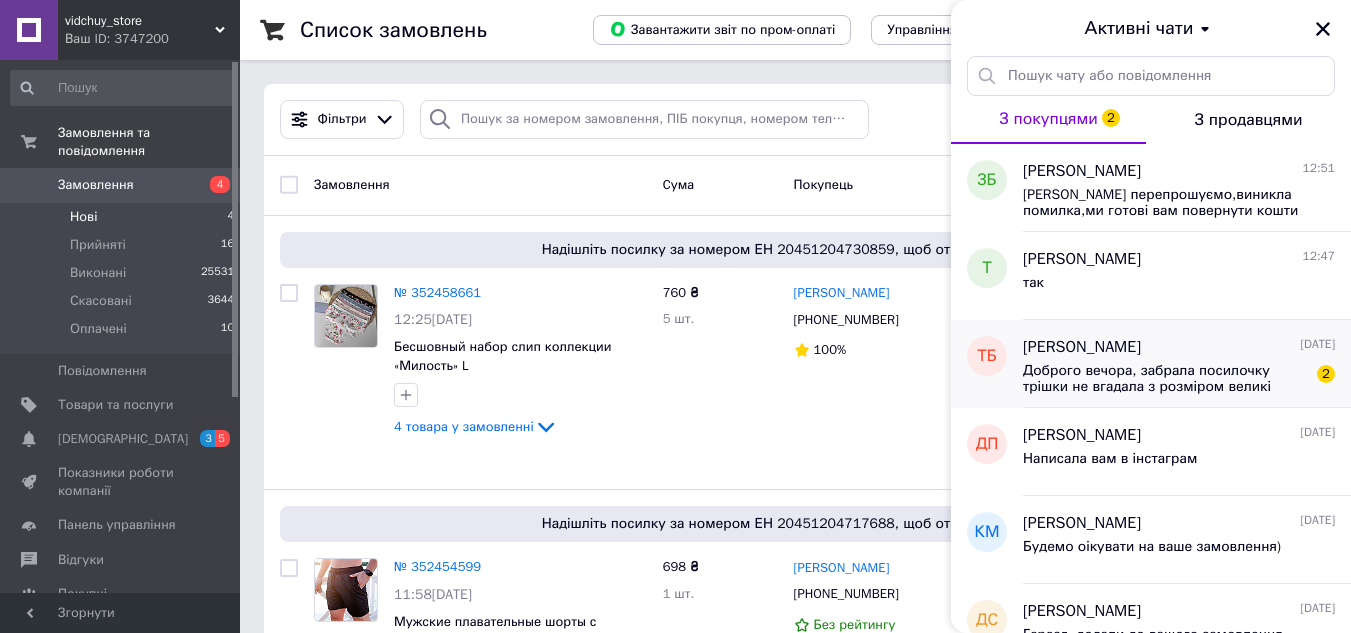 click on "Доброго вечора, забрала посилочку трішки не вгадала з розміром великі дуже. А так все добре" at bounding box center (1165, 379) 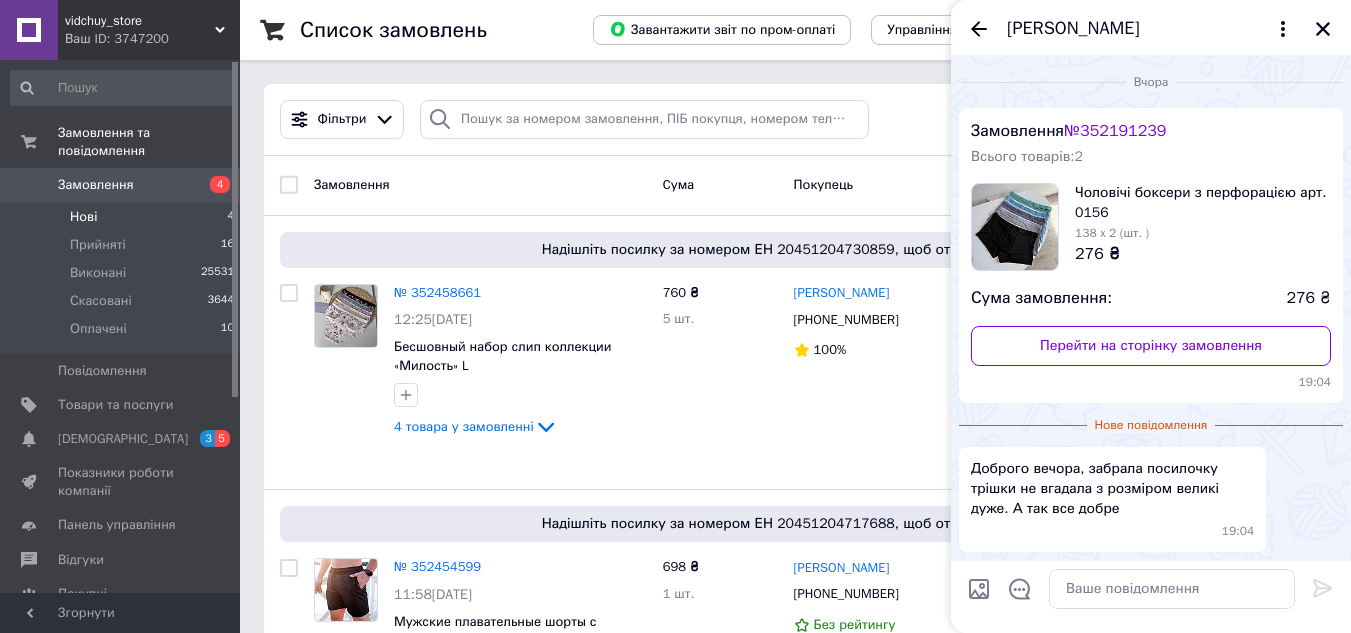 scroll, scrollTop: 73, scrollLeft: 0, axis: vertical 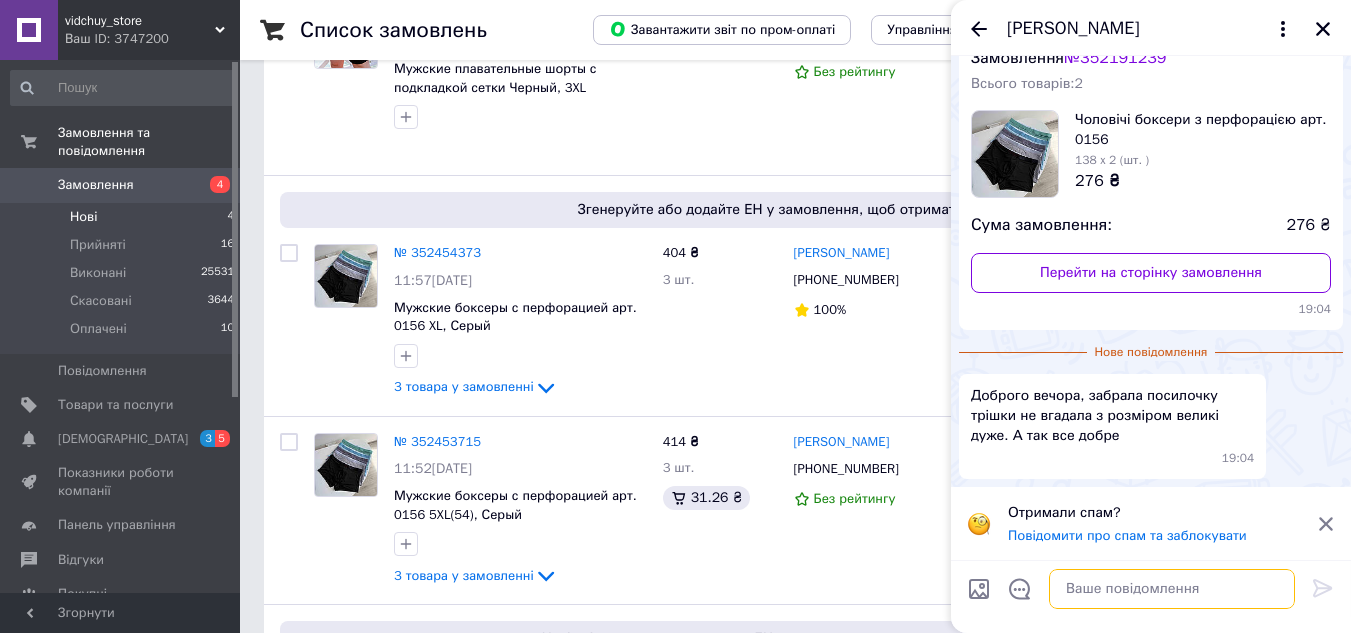 click at bounding box center [1172, 589] 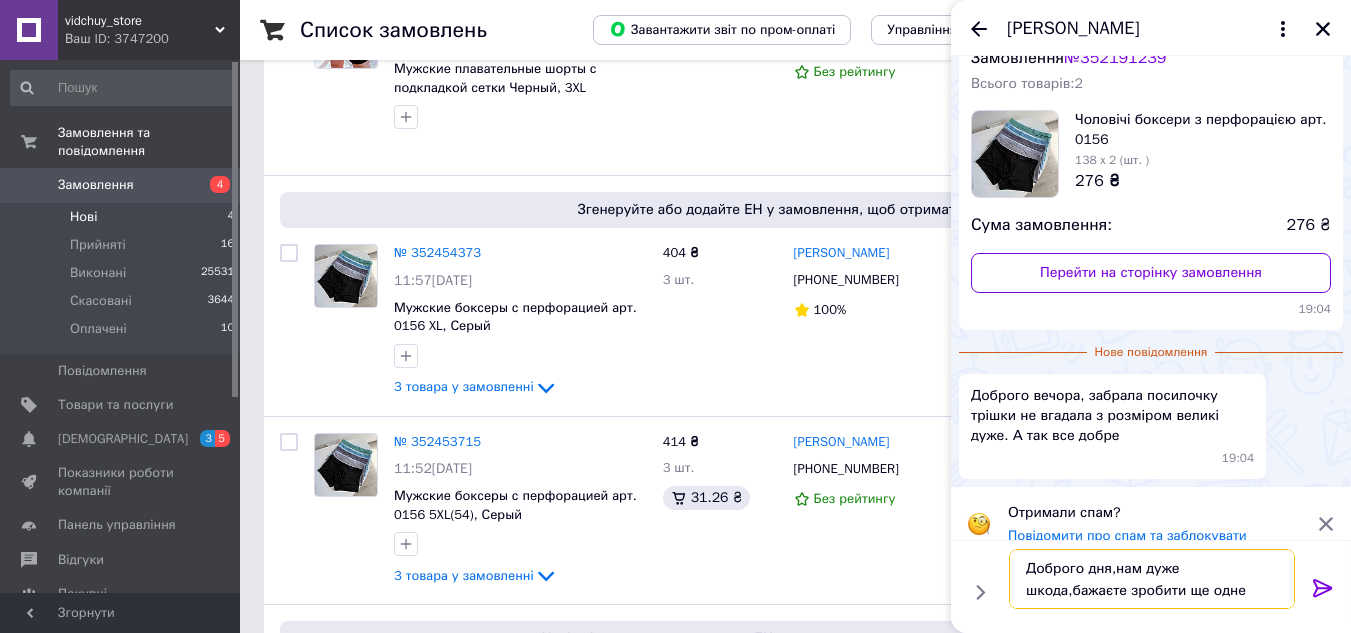 type on "Доброго дня,нам дуже шкода,бажаєте зробити ще одне замовлення?" 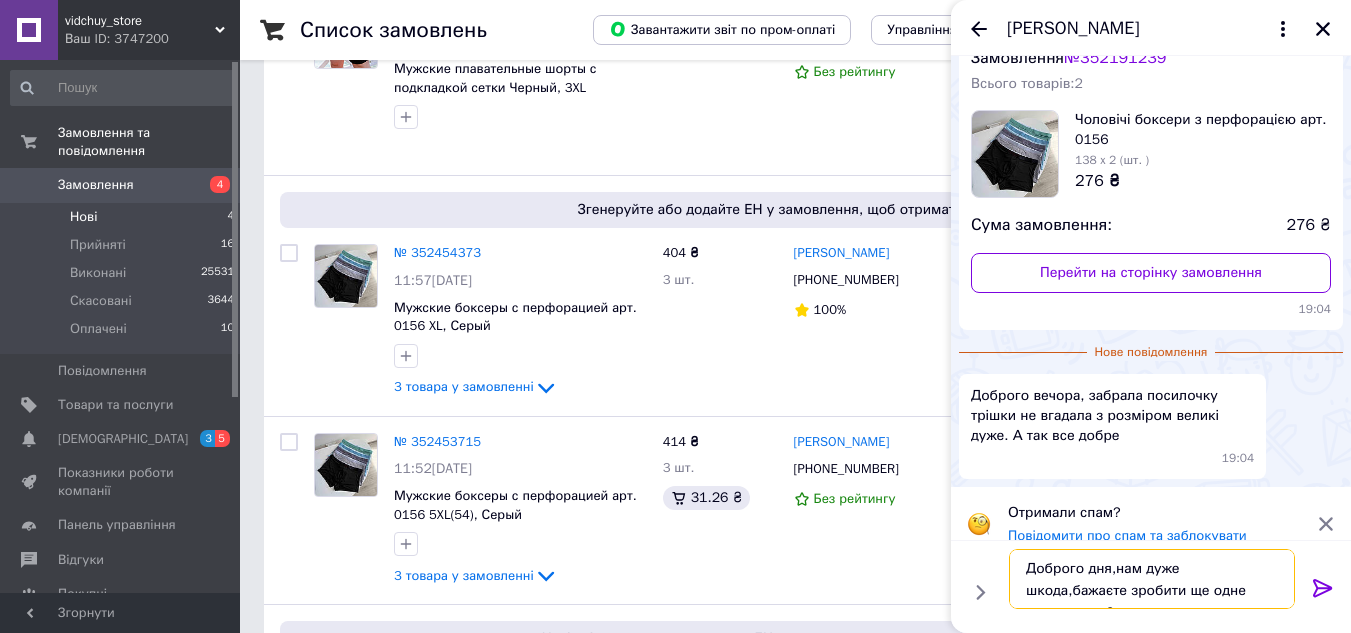 type 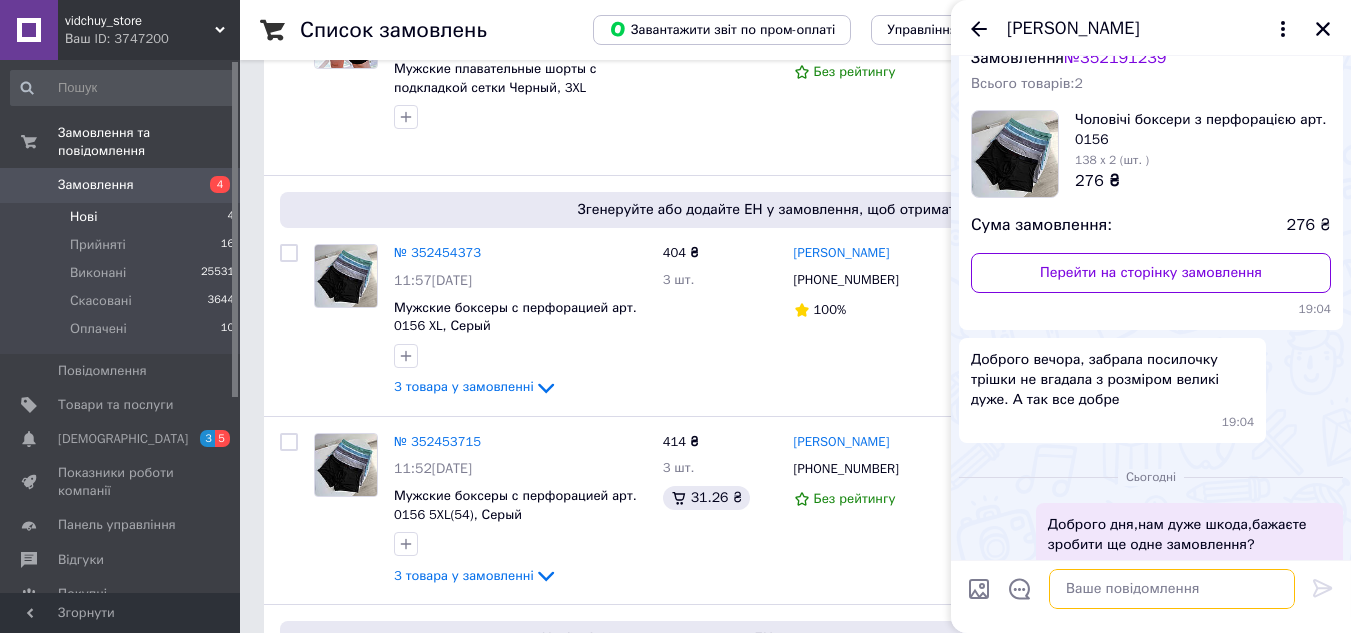 scroll, scrollTop: 109, scrollLeft: 0, axis: vertical 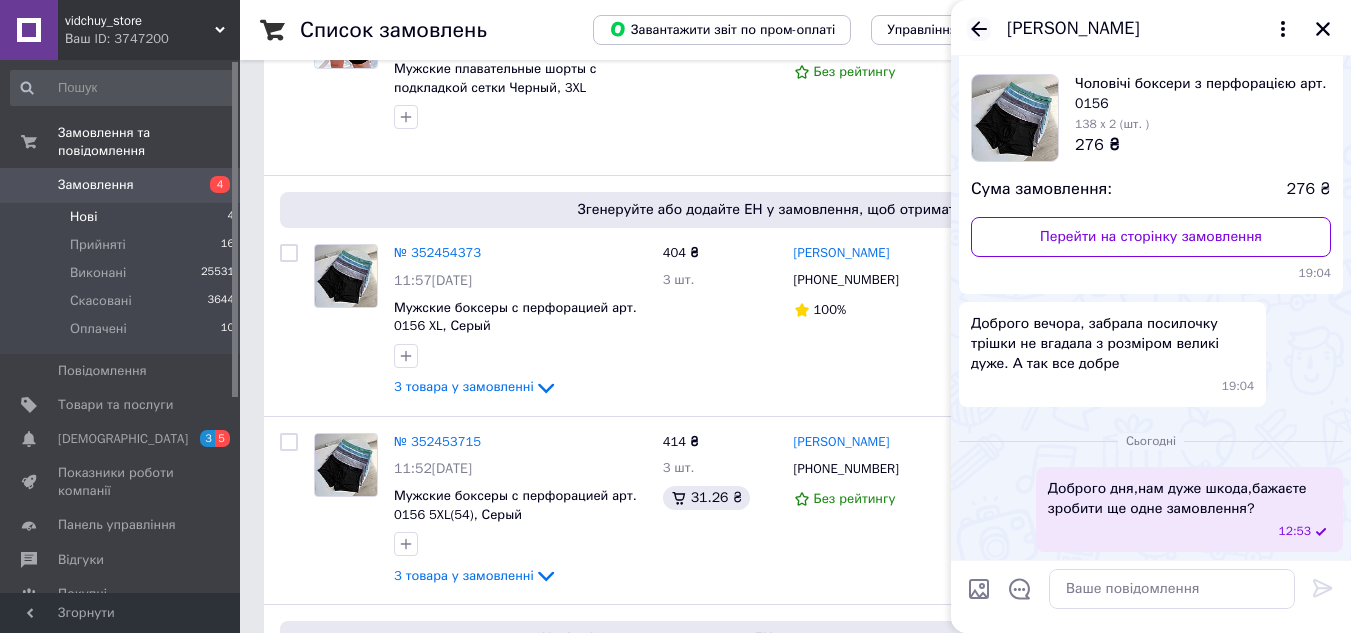 click 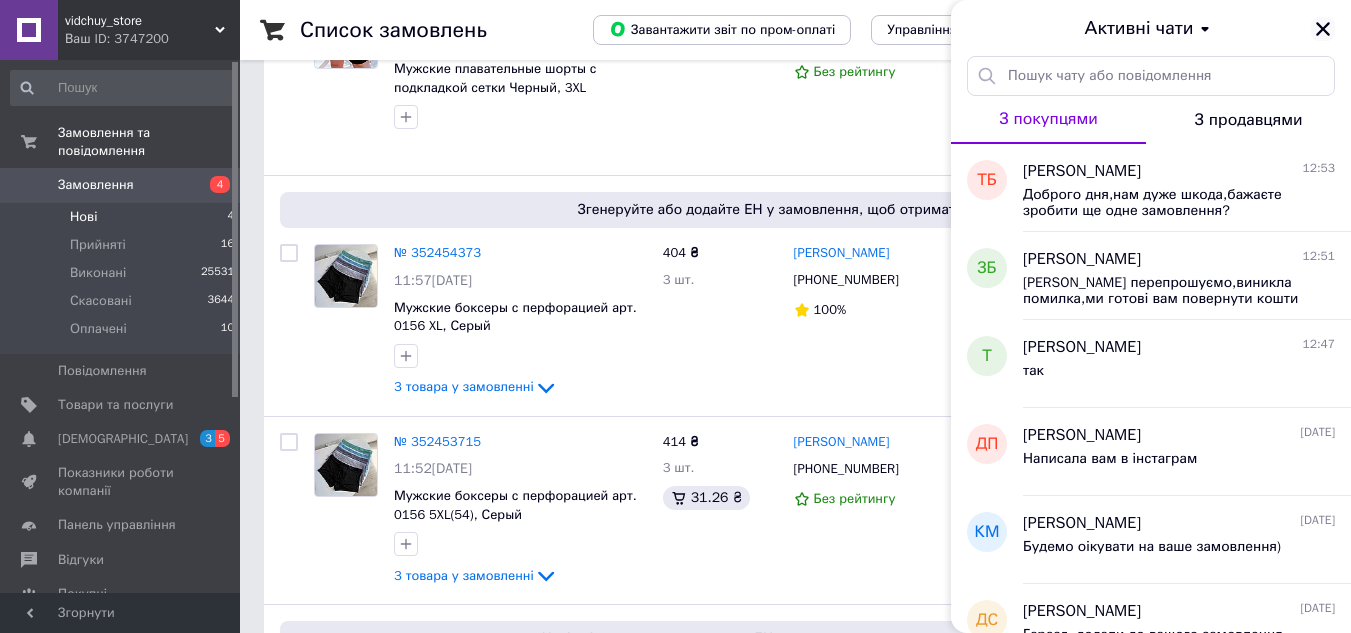 click 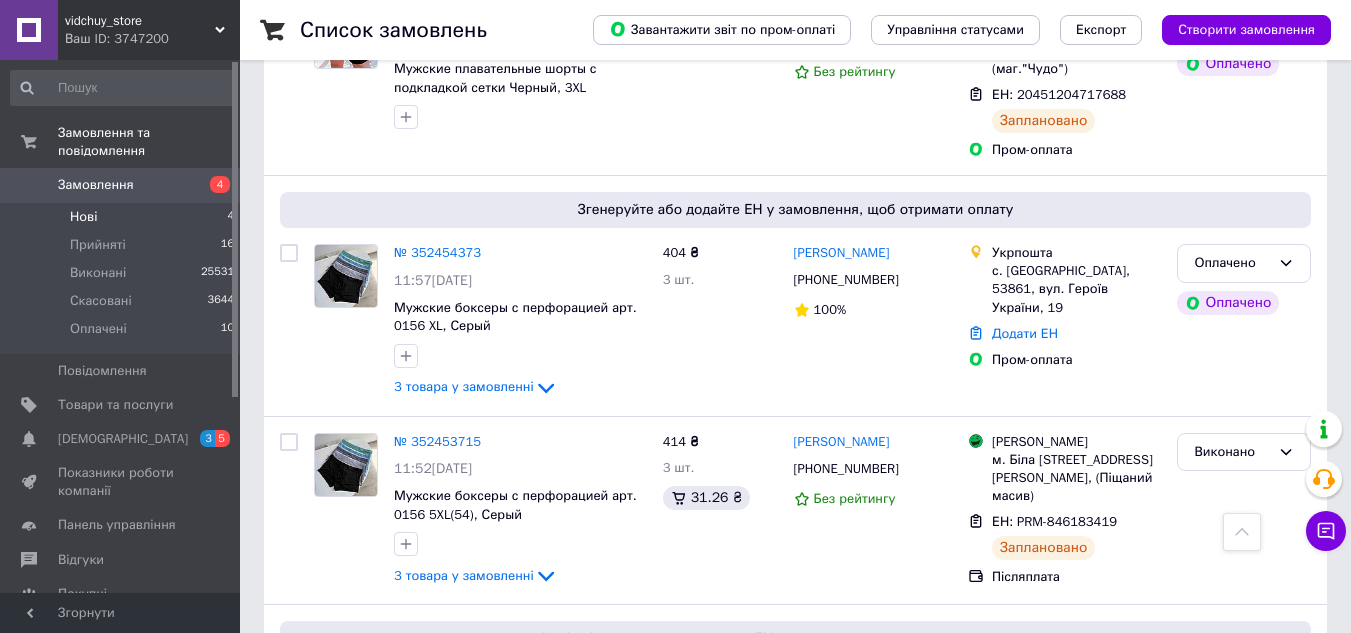 click on "Нові 4" at bounding box center [123, 217] 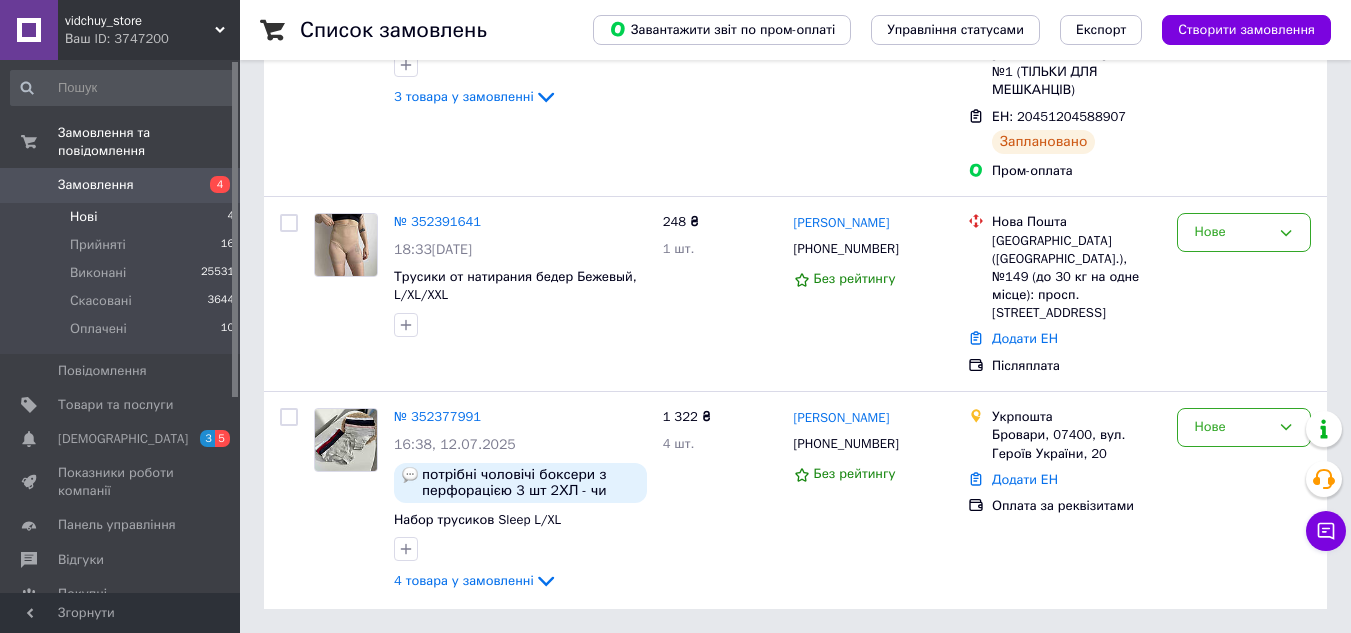 scroll, scrollTop: 0, scrollLeft: 0, axis: both 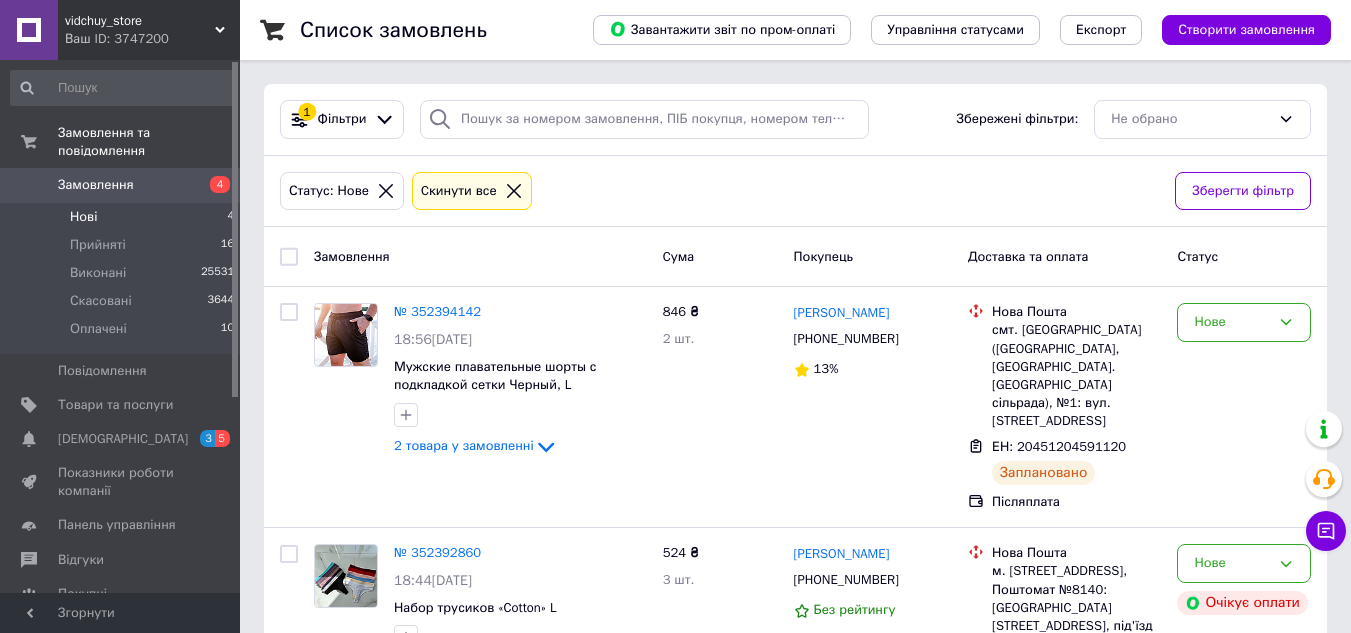 click 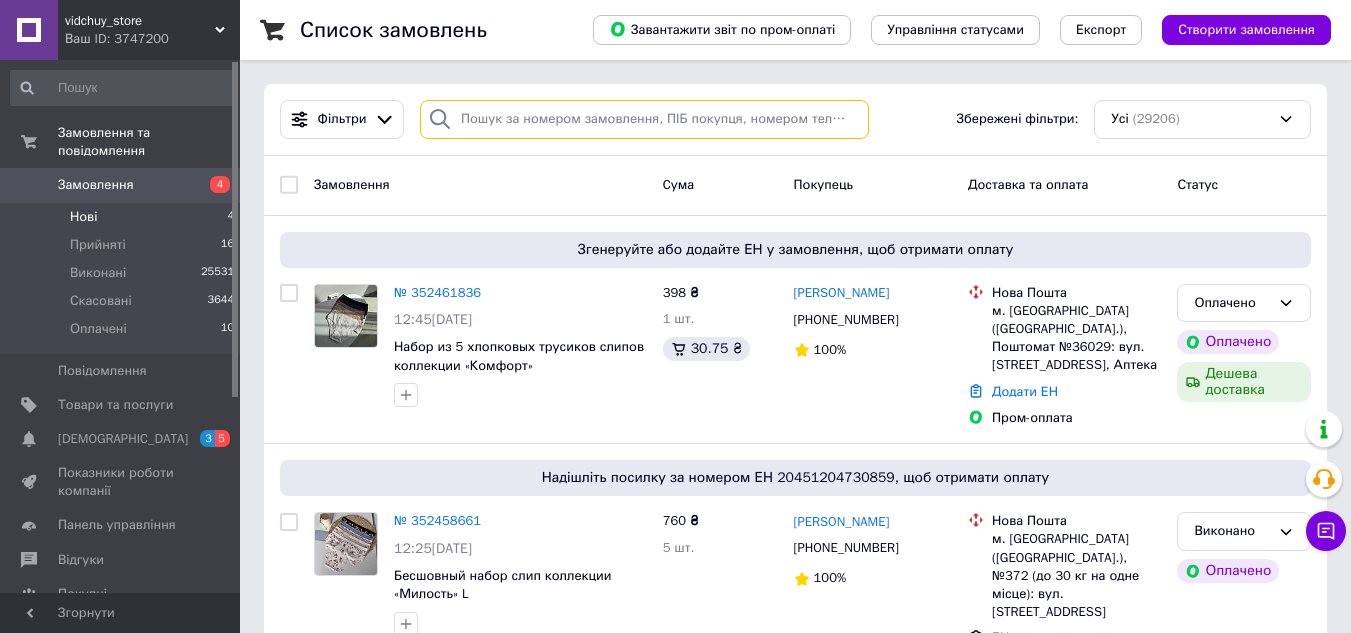 click at bounding box center (644, 119) 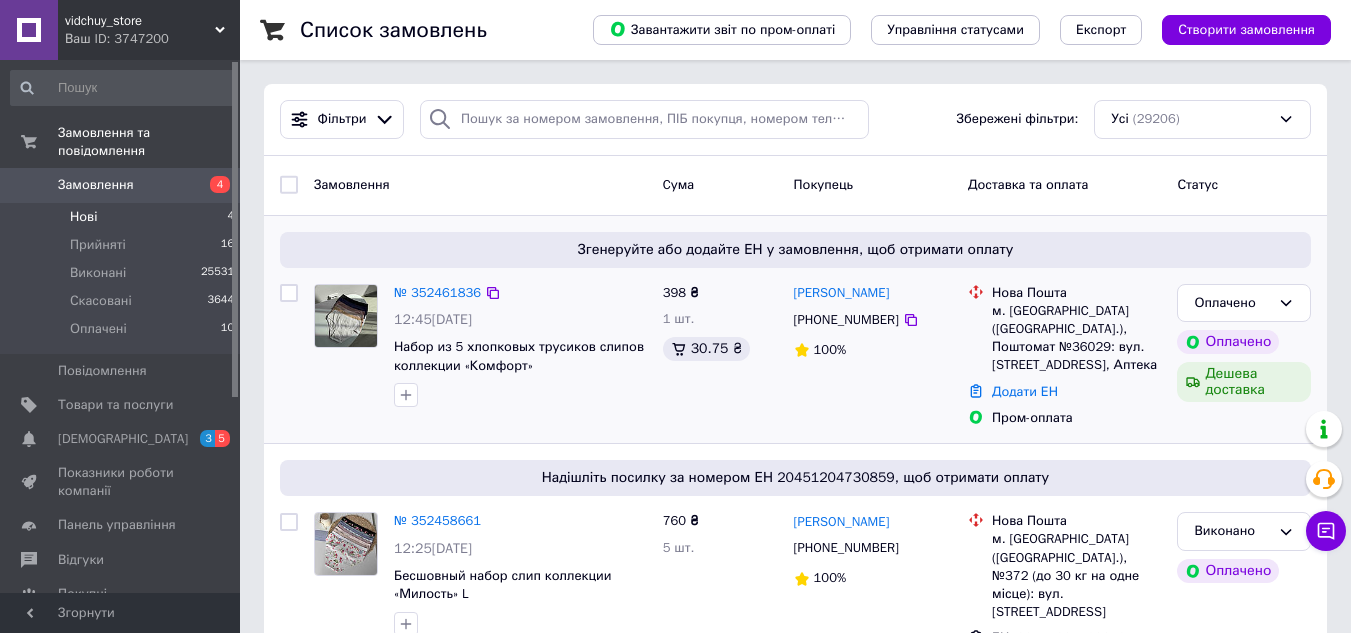 drag, startPoint x: 582, startPoint y: 113, endPoint x: 418, endPoint y: 303, distance: 250.99004 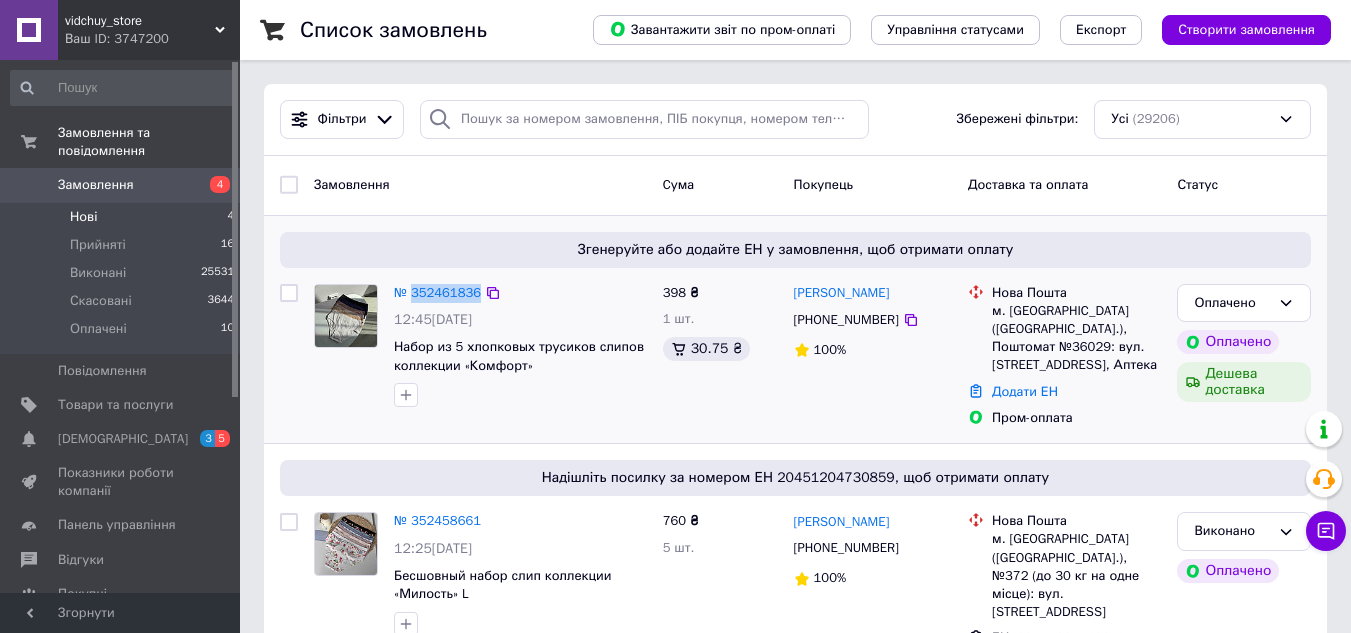 click on "№ 352461836" at bounding box center [437, 293] 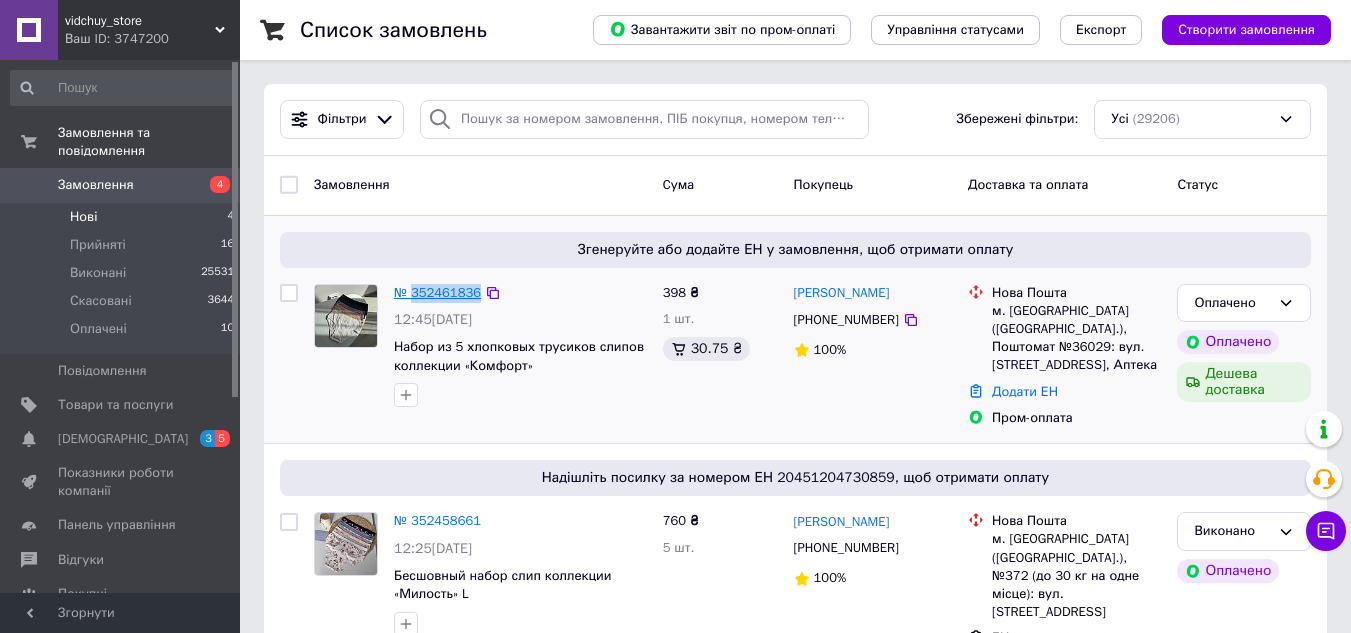 click on "№ 352461836" at bounding box center (437, 292) 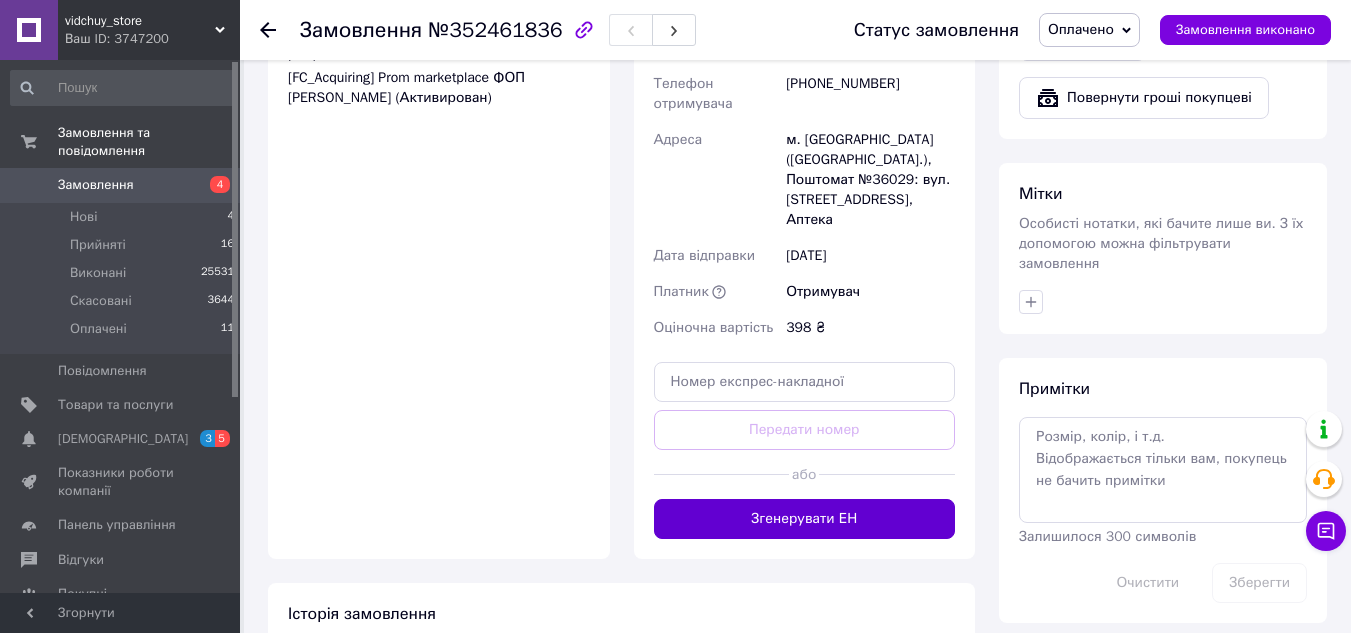 click on "Згенерувати ЕН" at bounding box center (805, 519) 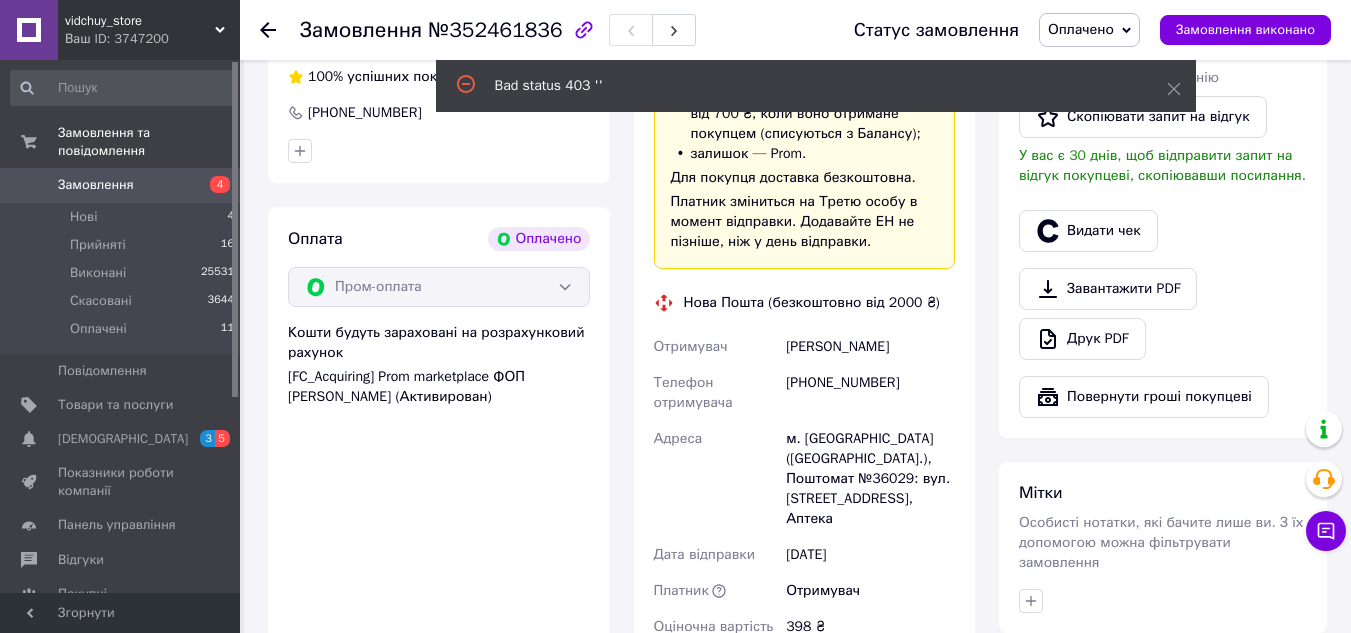 scroll, scrollTop: 600, scrollLeft: 0, axis: vertical 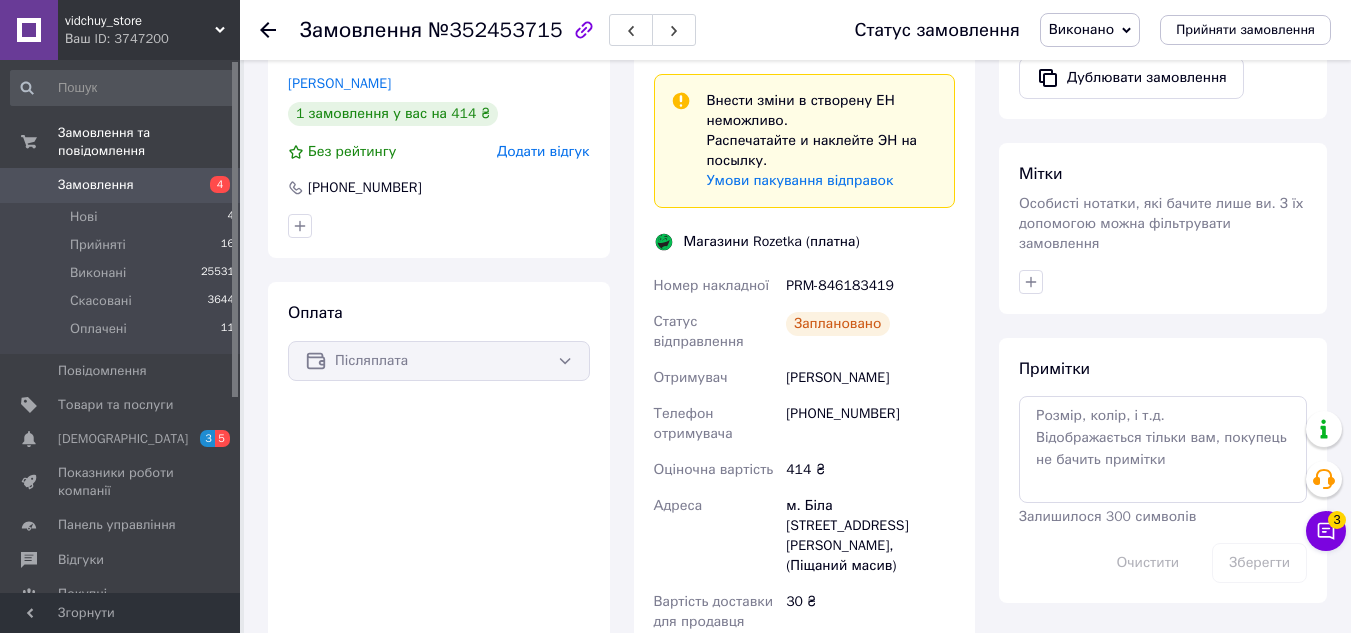 click on "[PHONE_NUMBER]" at bounding box center [870, 424] 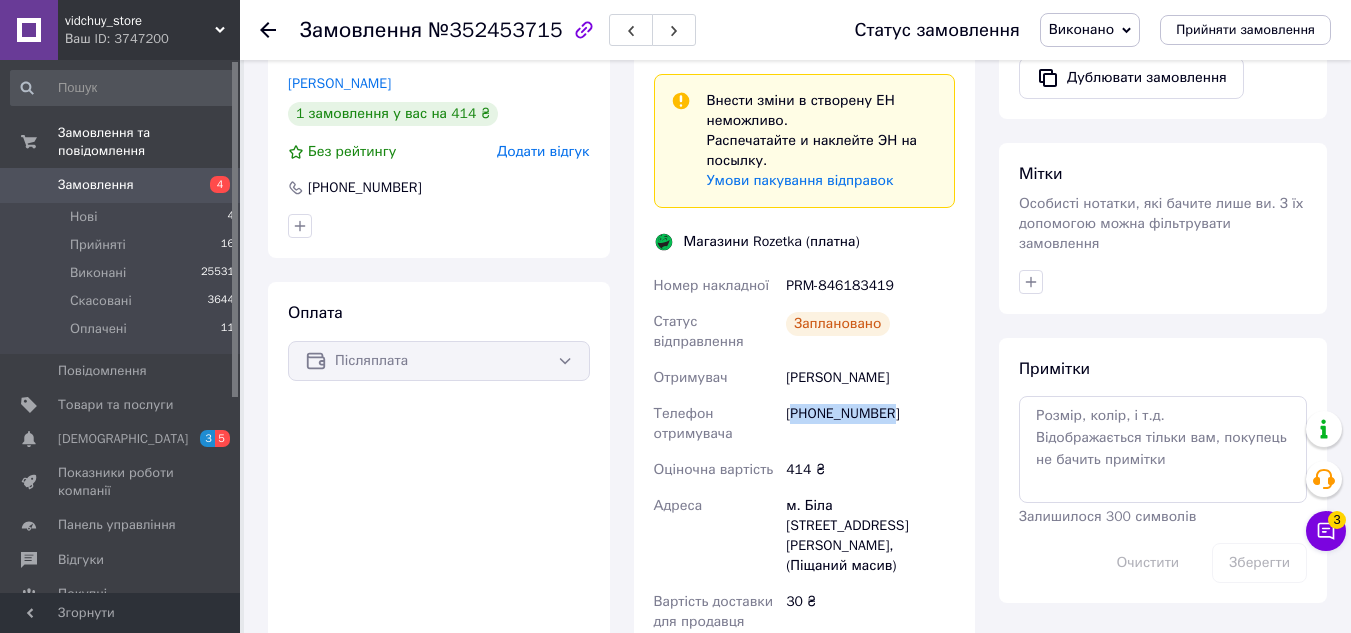 click on "+380634710093" at bounding box center (870, 424) 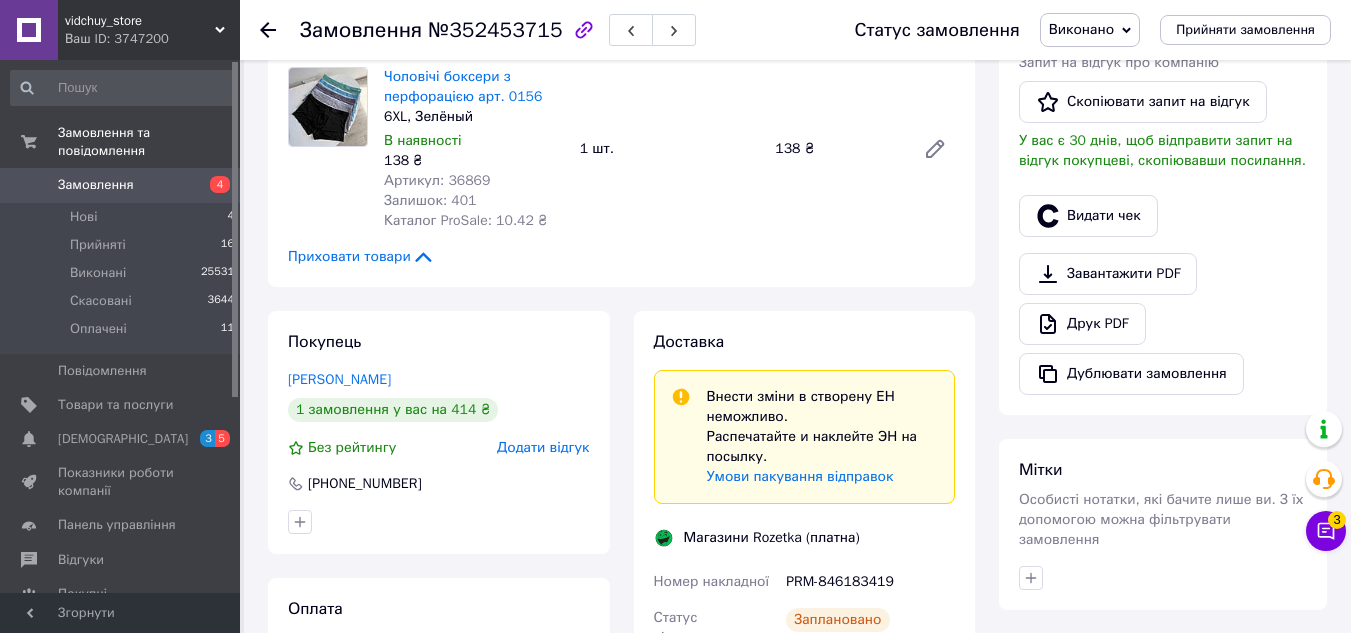 scroll, scrollTop: 700, scrollLeft: 0, axis: vertical 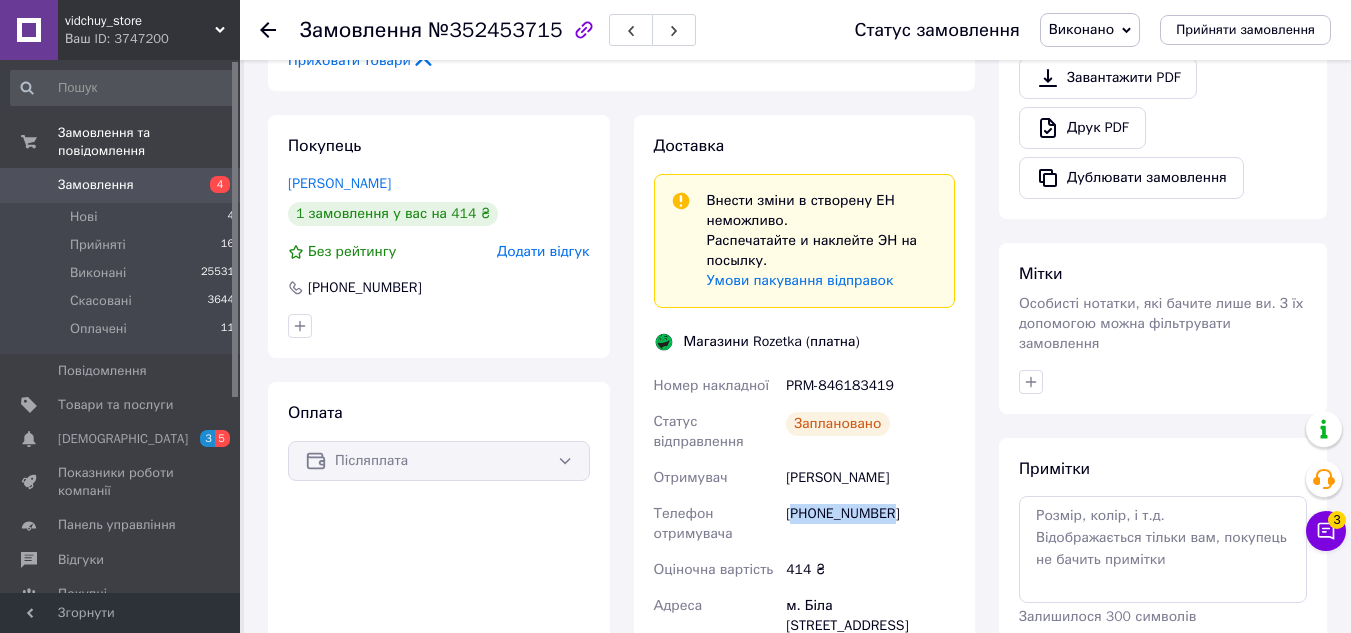 copy on "380634710093" 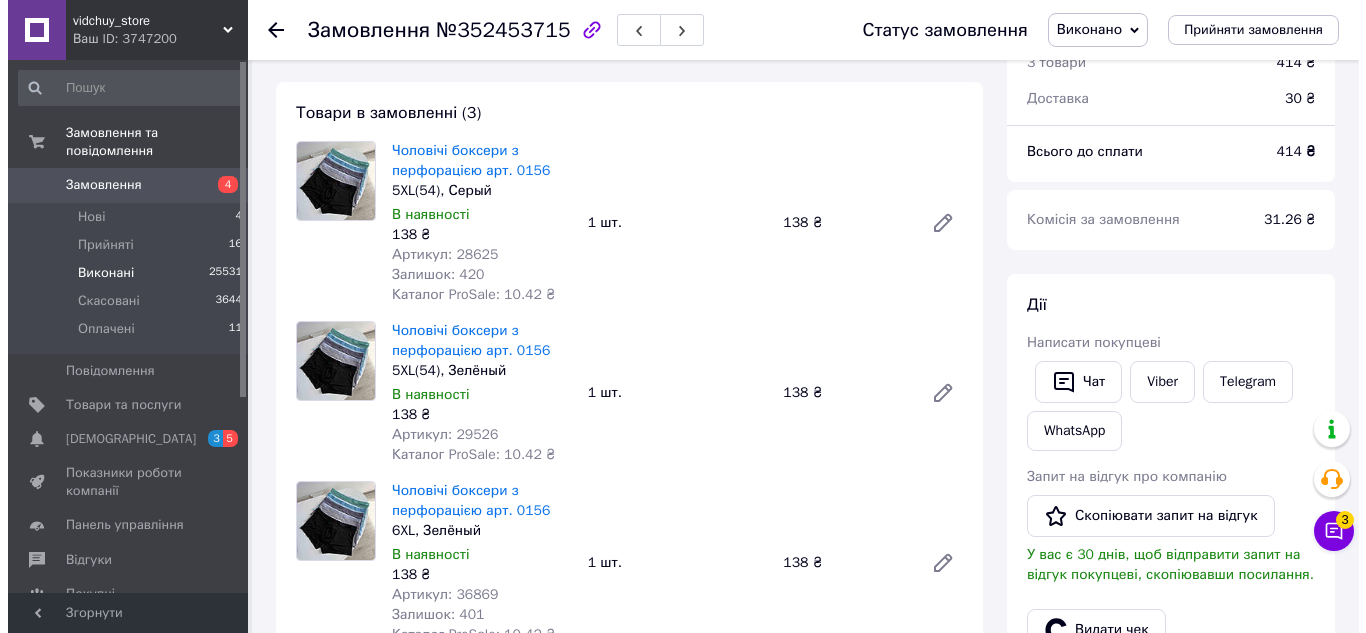 scroll, scrollTop: 0, scrollLeft: 0, axis: both 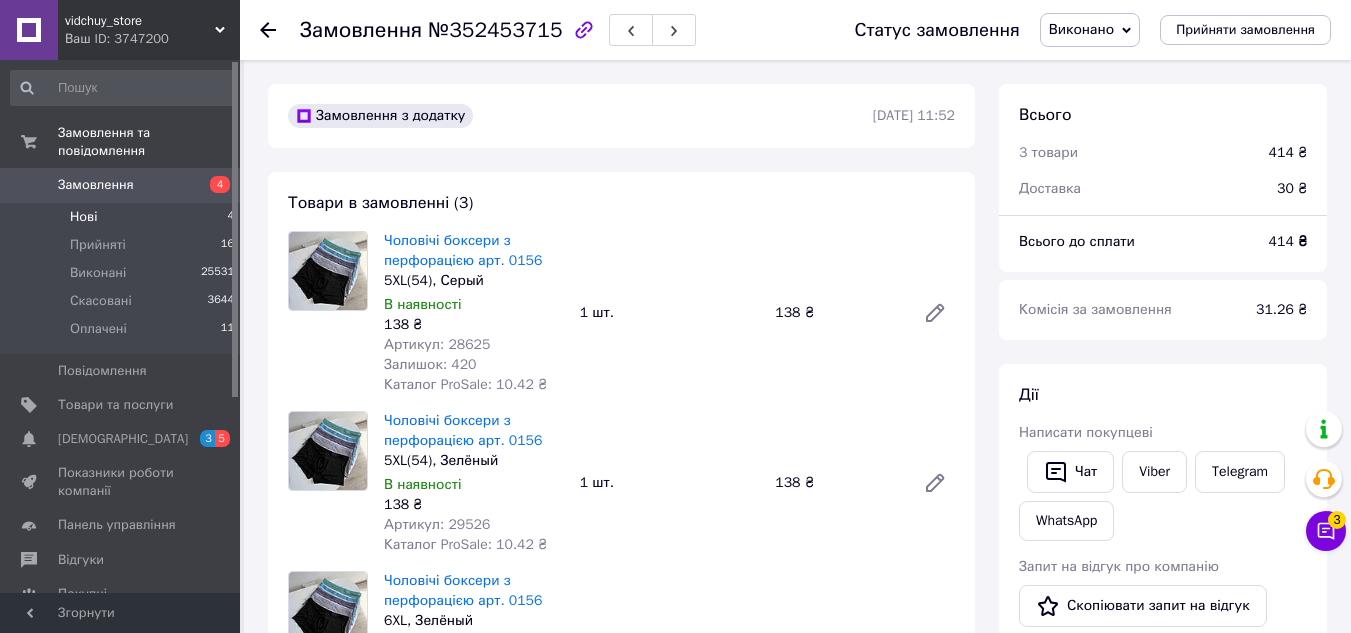 click on "Нові 4" at bounding box center (123, 217) 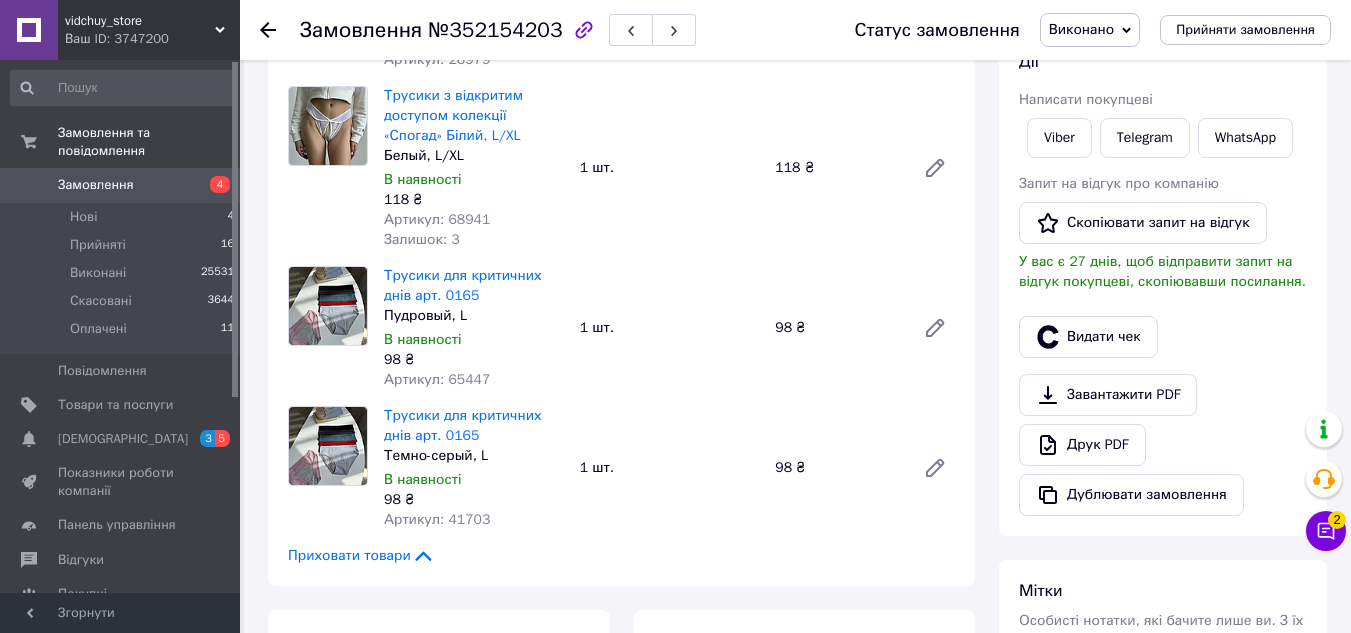 scroll, scrollTop: 300, scrollLeft: 0, axis: vertical 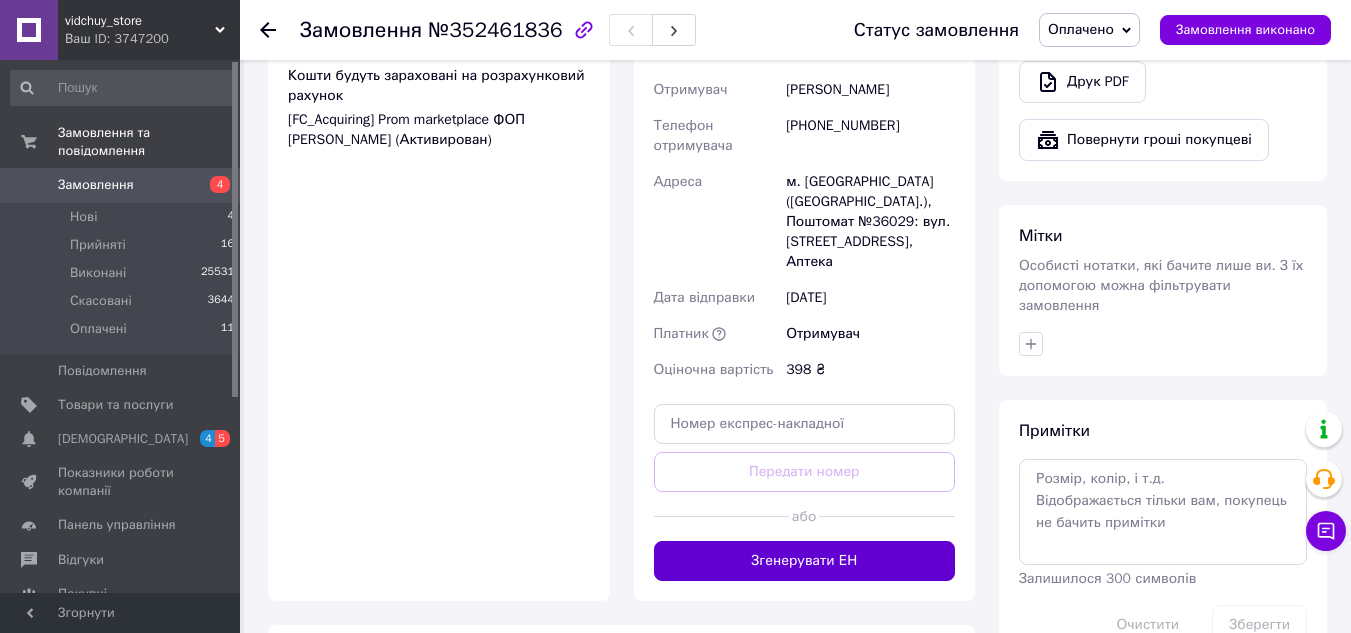click on "Згенерувати ЕН" at bounding box center (805, 561) 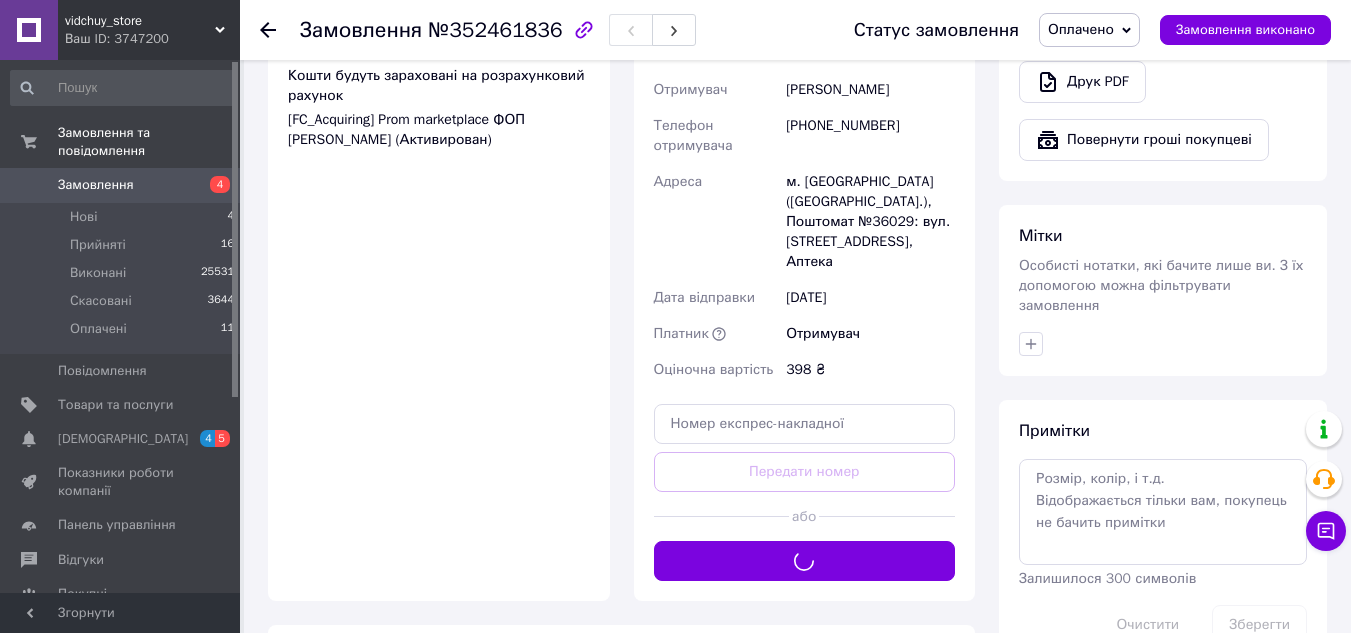 scroll, scrollTop: 558, scrollLeft: 0, axis: vertical 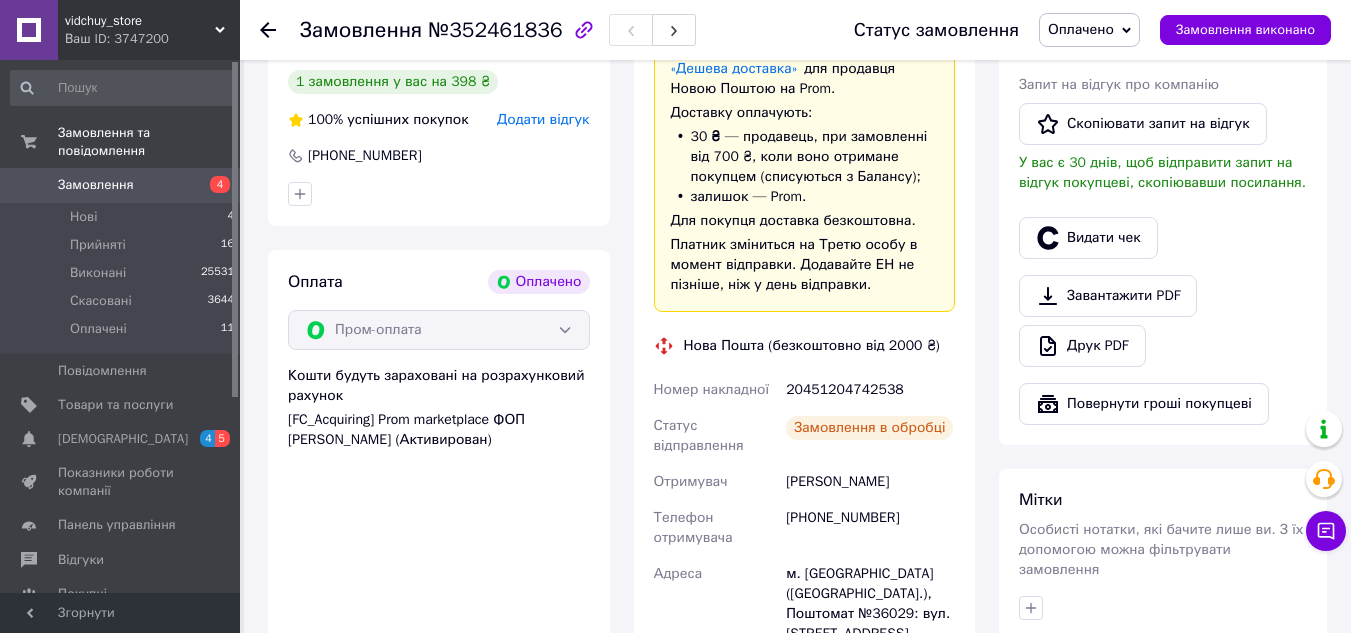 click on "Замовлення виконано" at bounding box center [1245, 30] 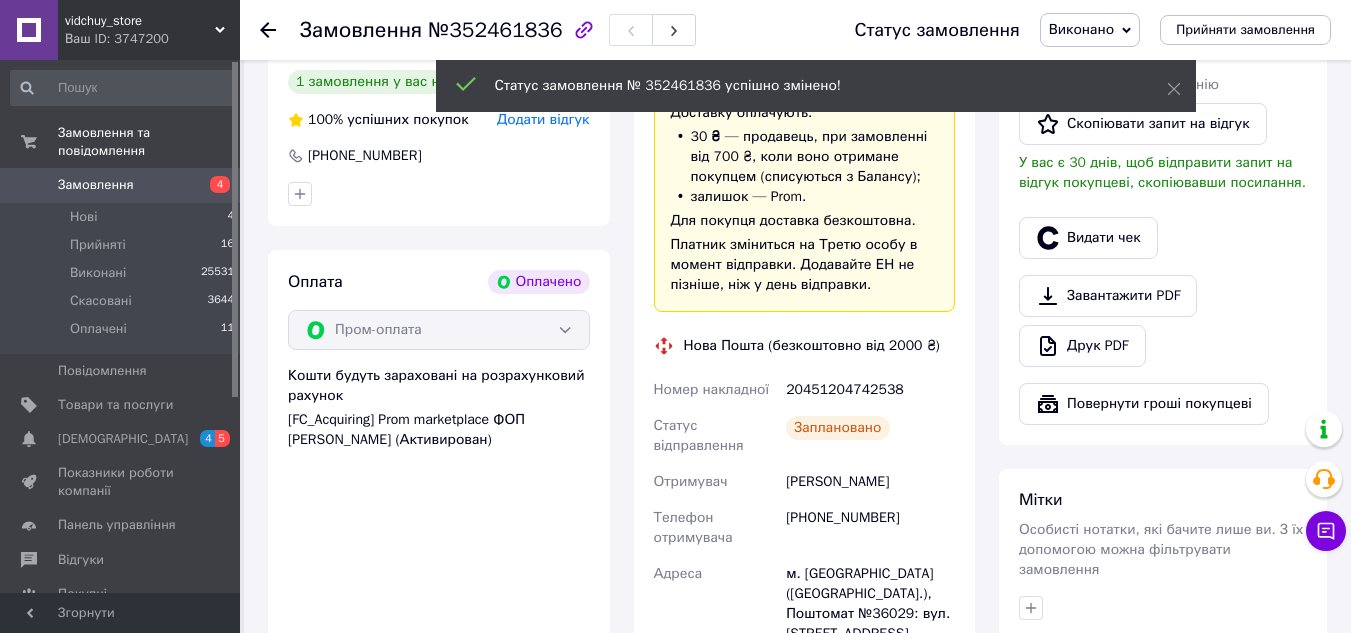 click on "20451204742538" at bounding box center (870, 390) 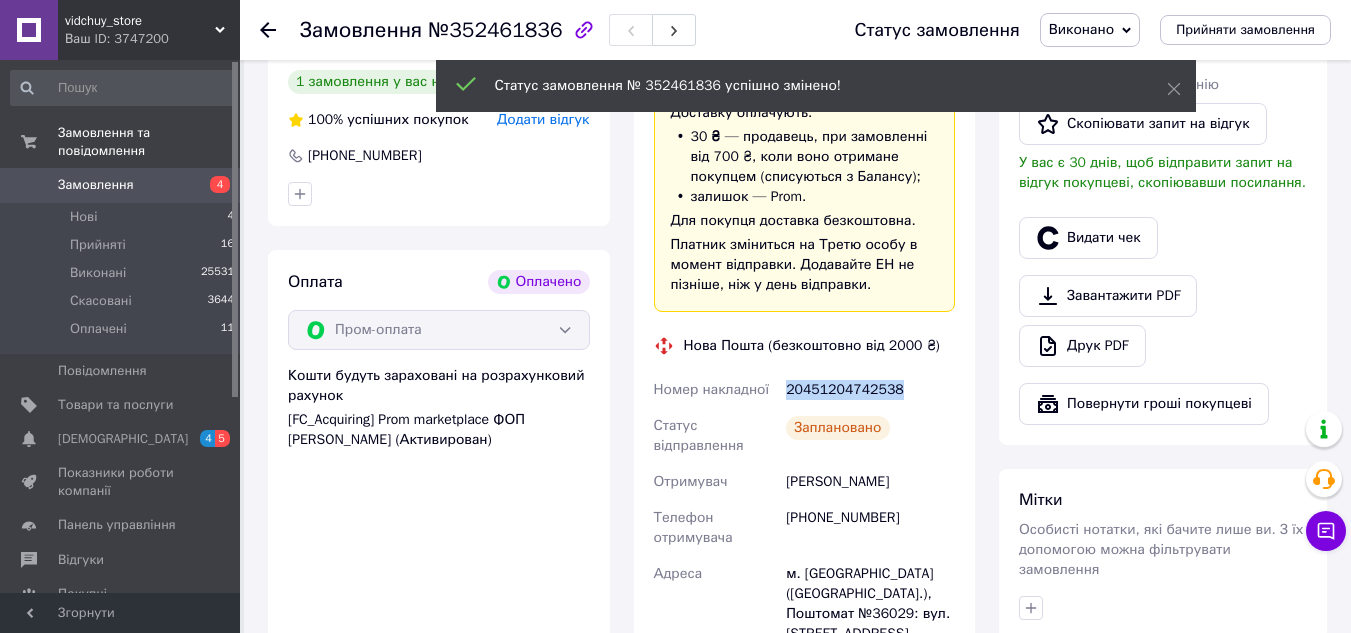 copy on "20451204742538" 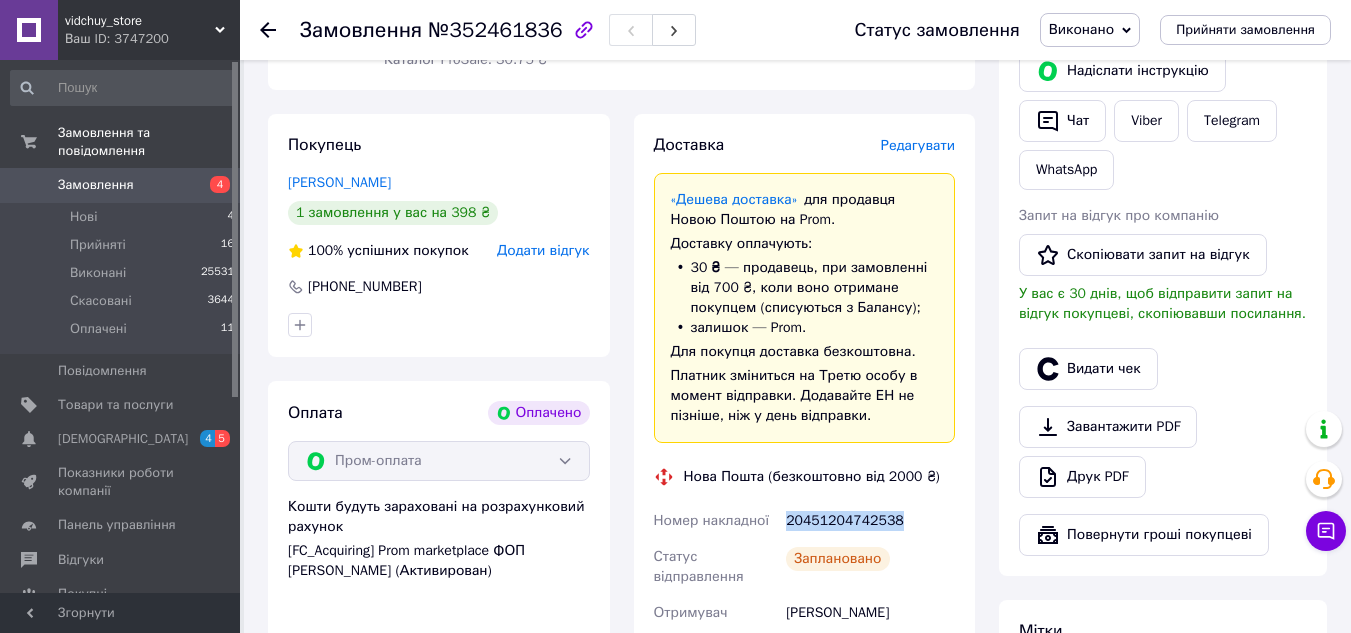 scroll, scrollTop: 258, scrollLeft: 0, axis: vertical 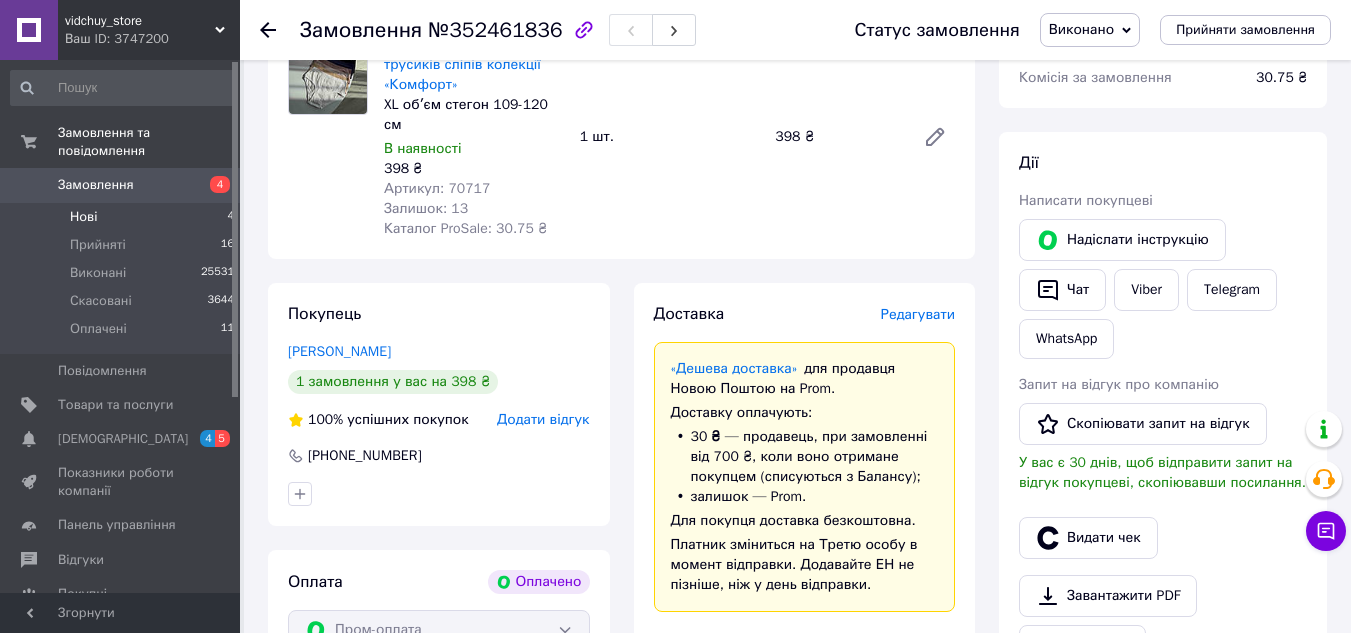 click on "4" at bounding box center (230, 217) 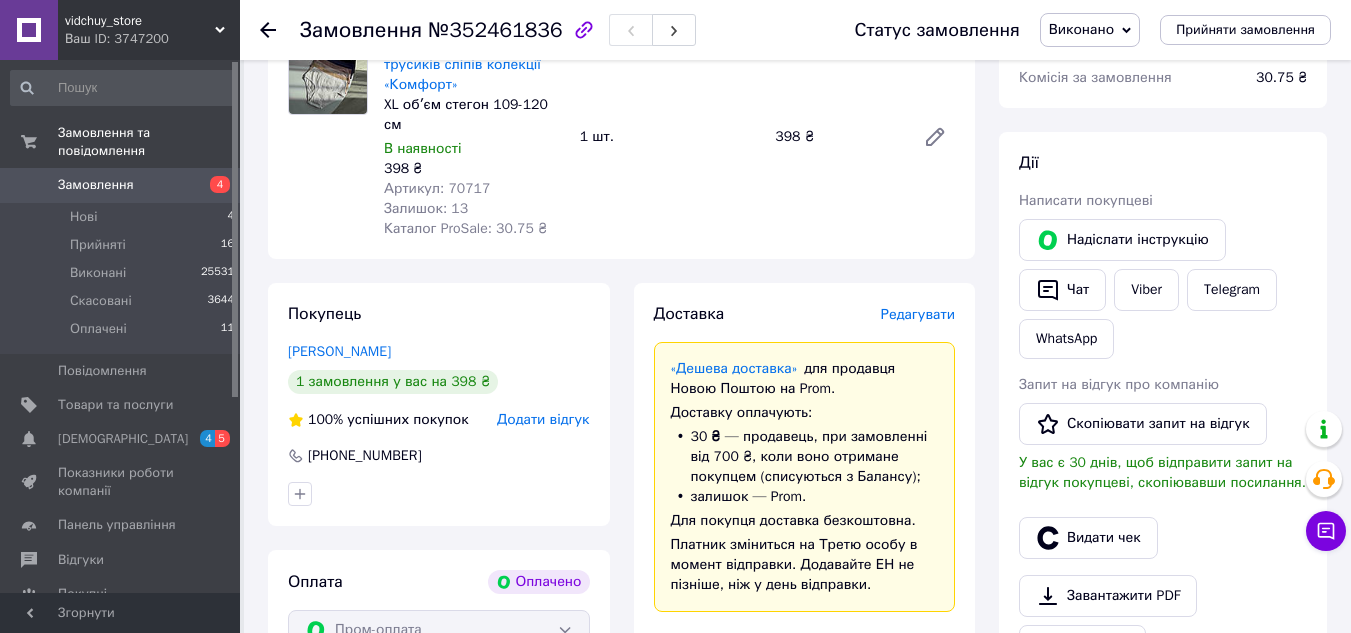 scroll, scrollTop: 0, scrollLeft: 0, axis: both 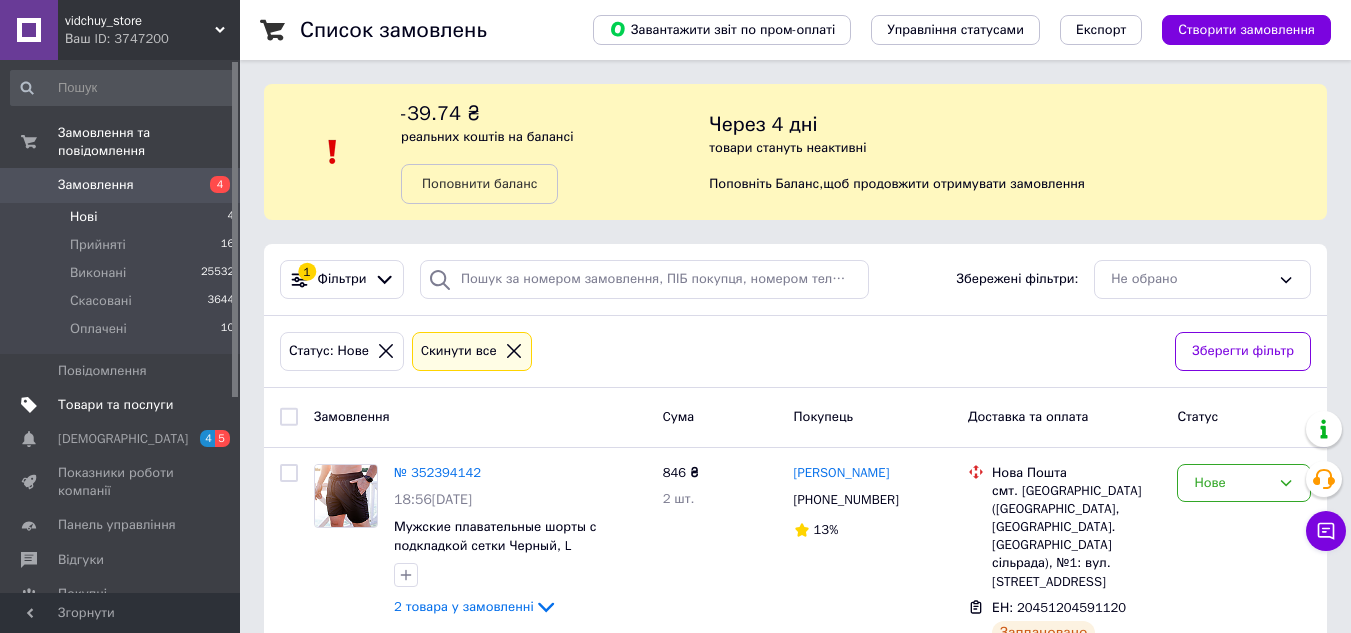 click on "Товари та послуги" at bounding box center [115, 405] 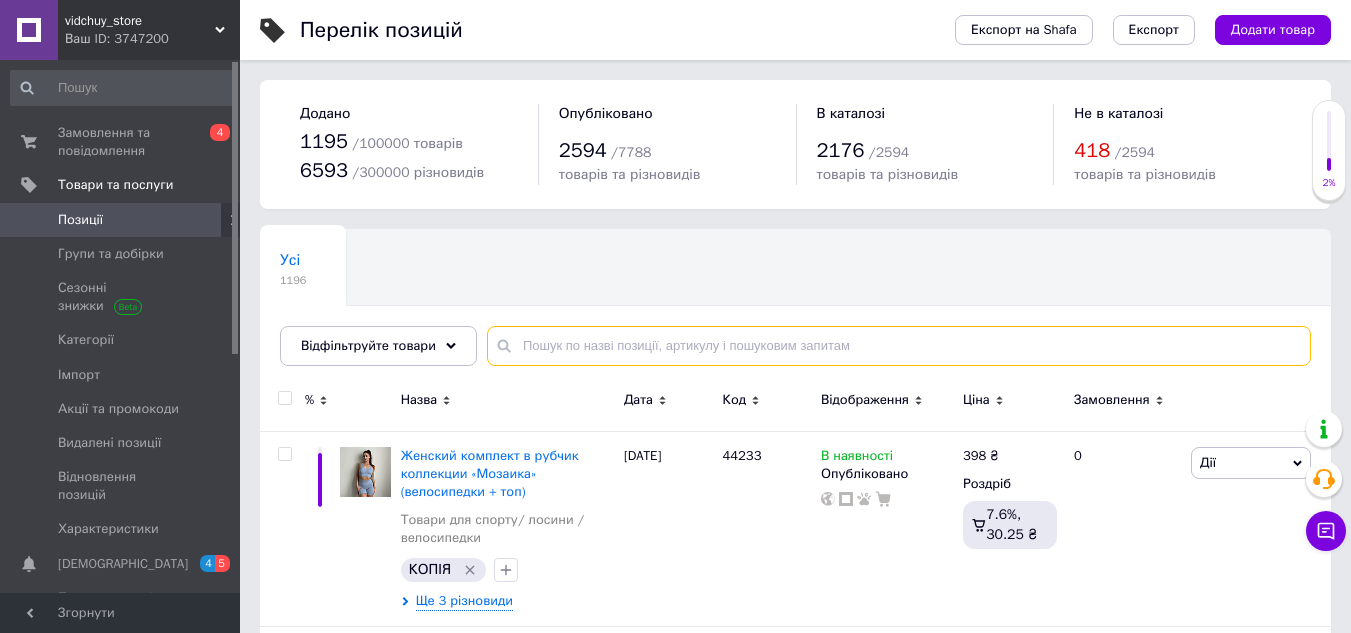 click at bounding box center (899, 346) 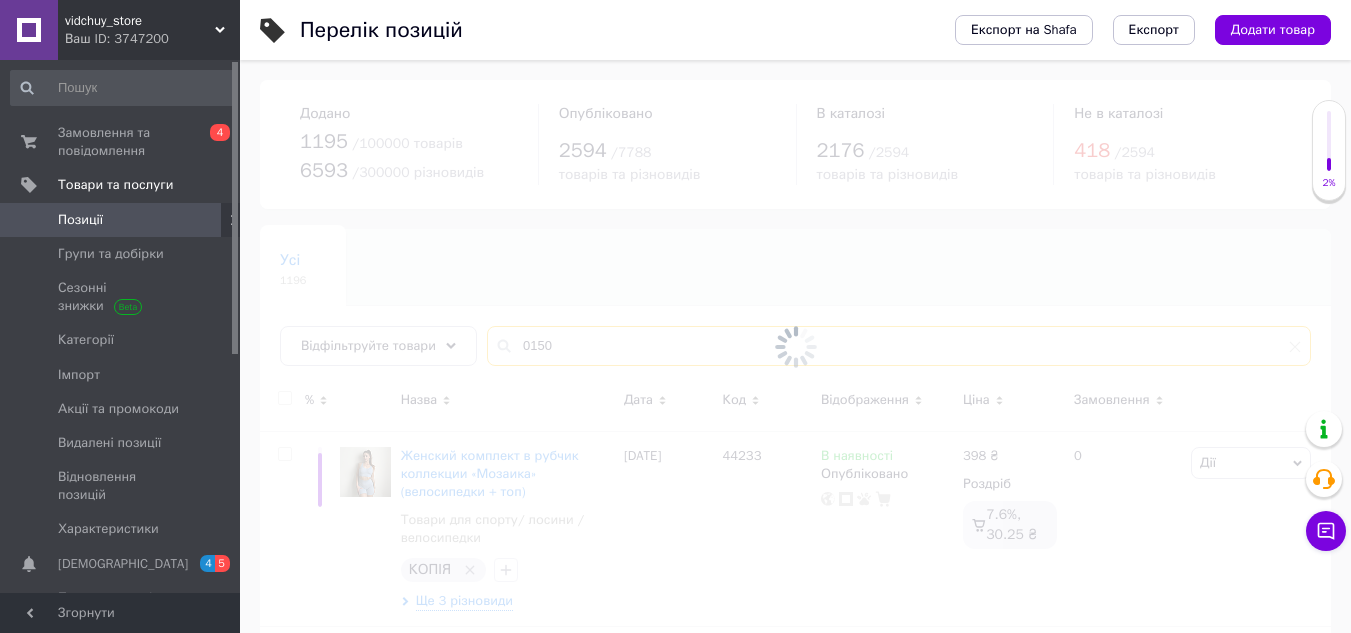 type on "0150" 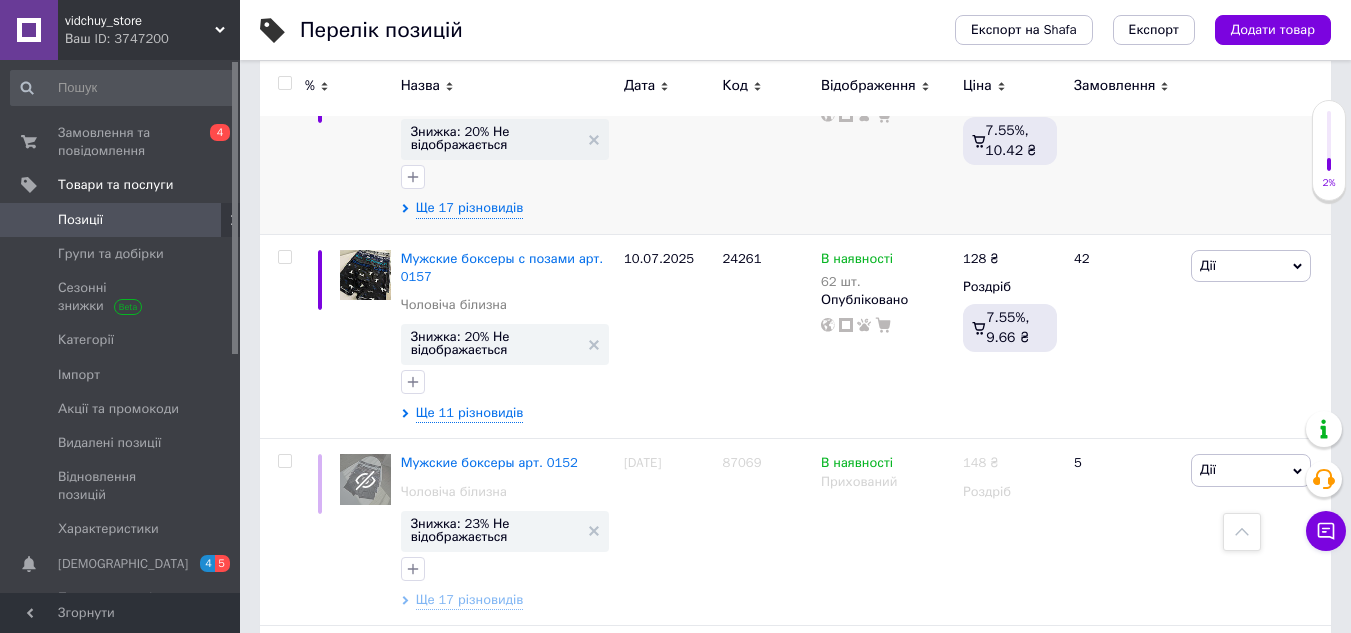 scroll, scrollTop: 1200, scrollLeft: 0, axis: vertical 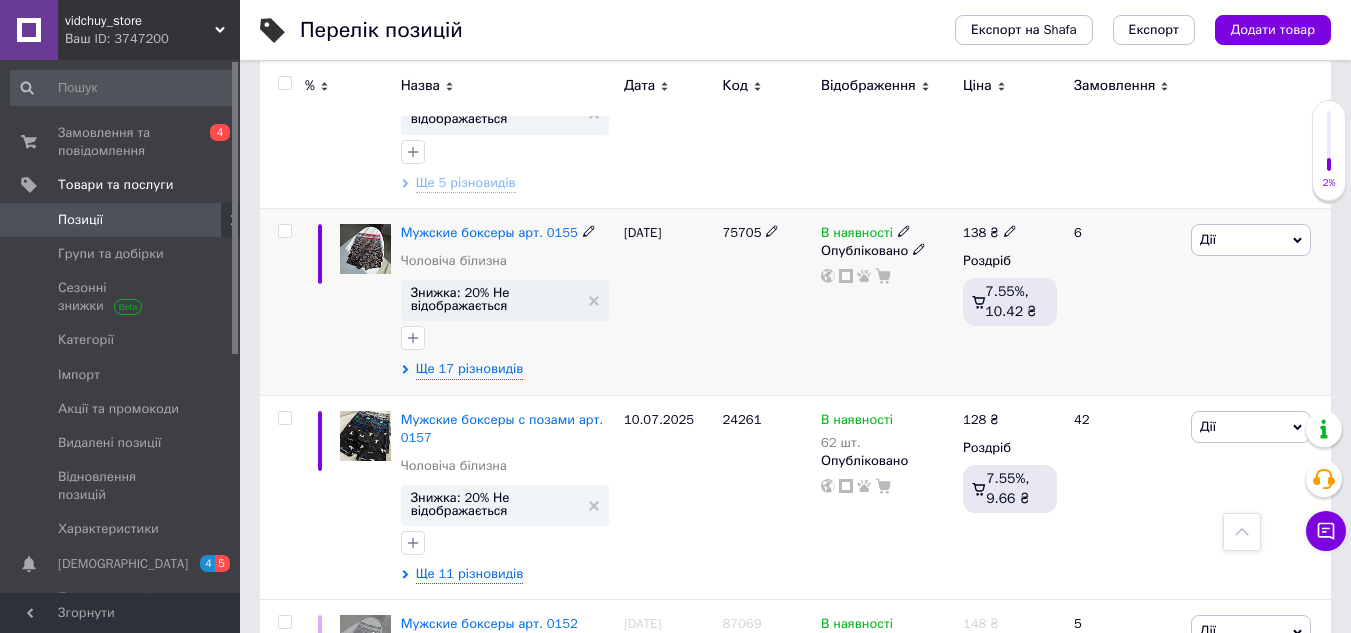 click 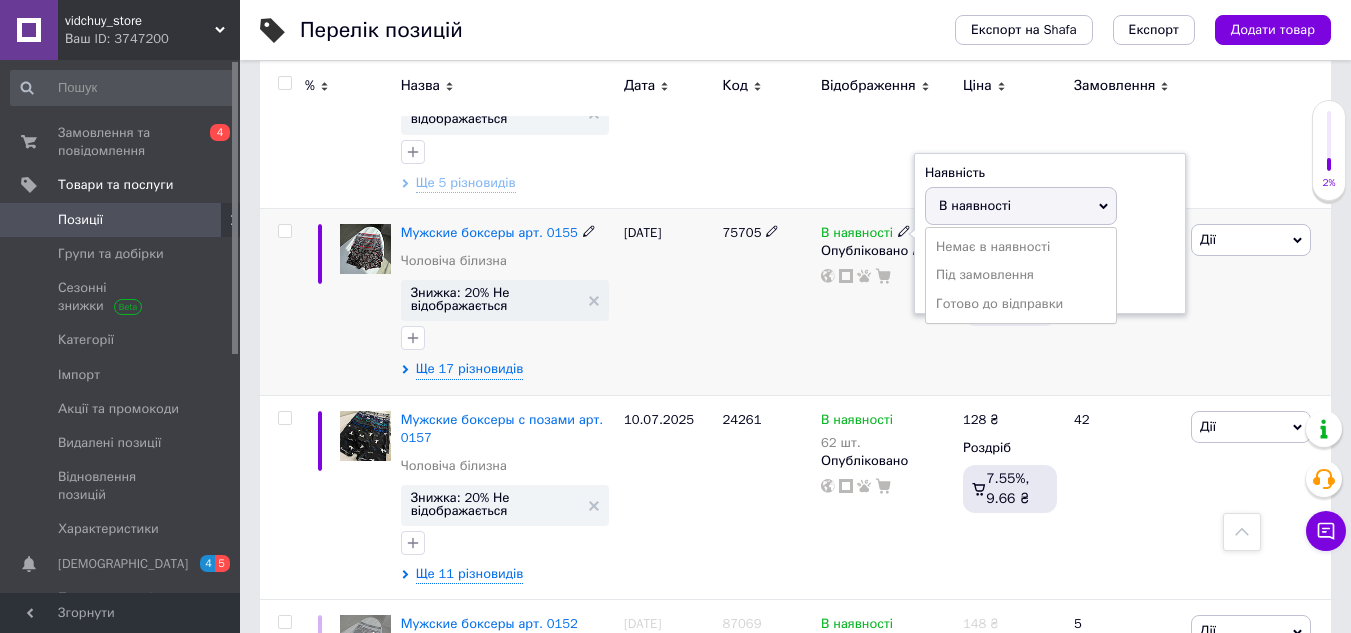 click on "Дії" at bounding box center (1251, 240) 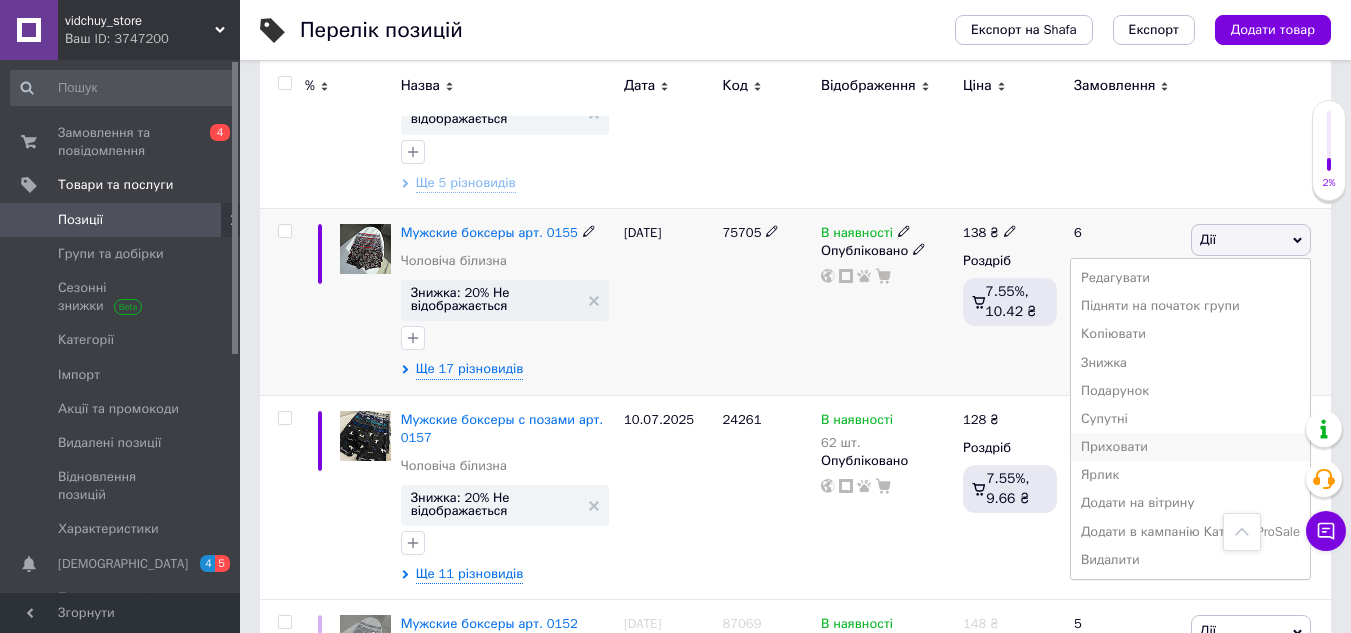 click on "Приховати" at bounding box center (1190, 447) 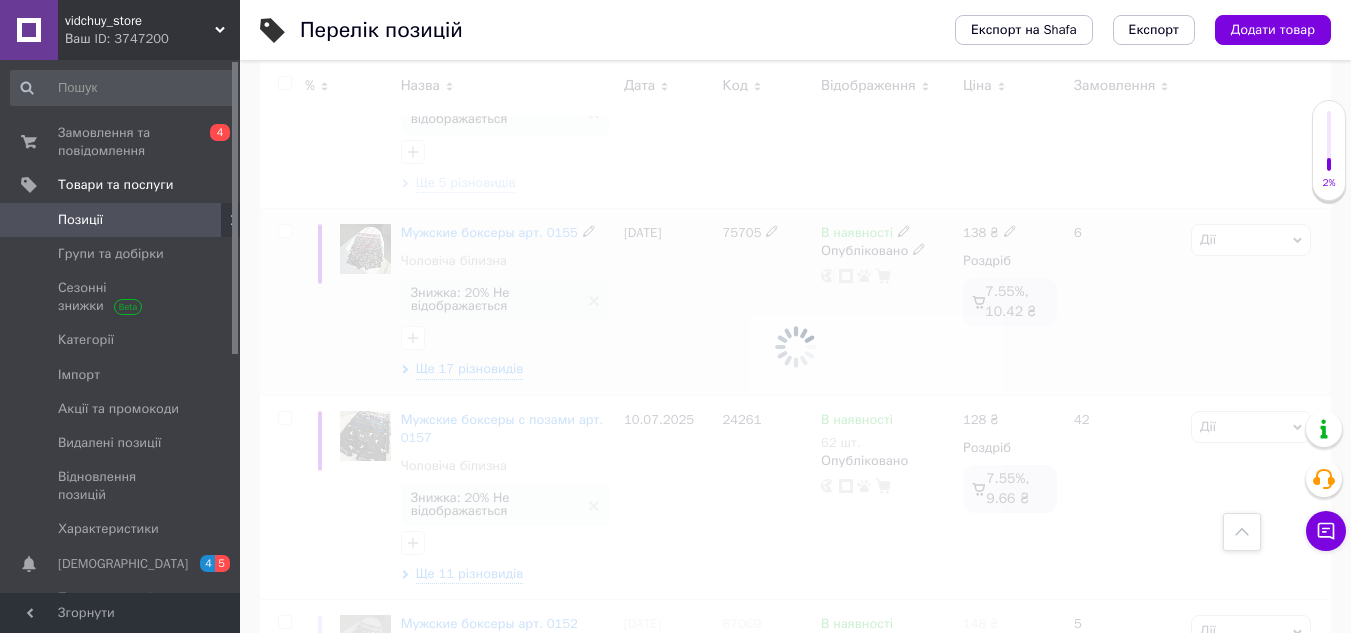 scroll, scrollTop: 49, scrollLeft: 0, axis: vertical 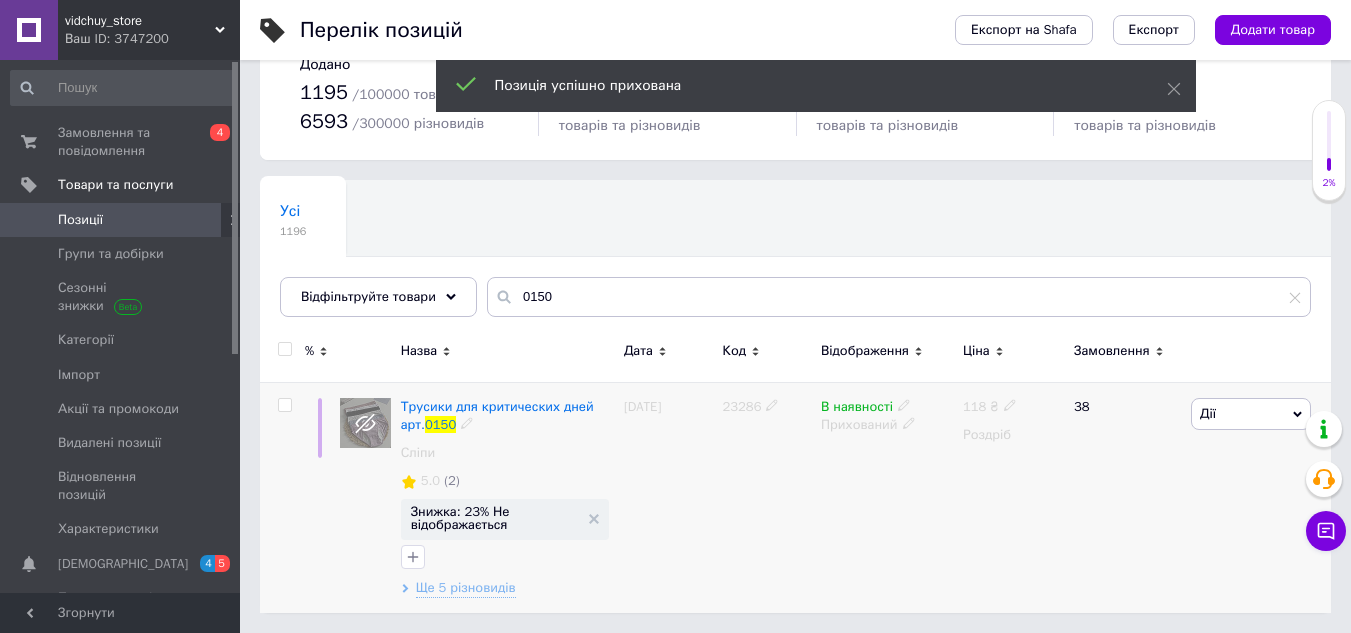 click on "Дії" at bounding box center [1251, 414] 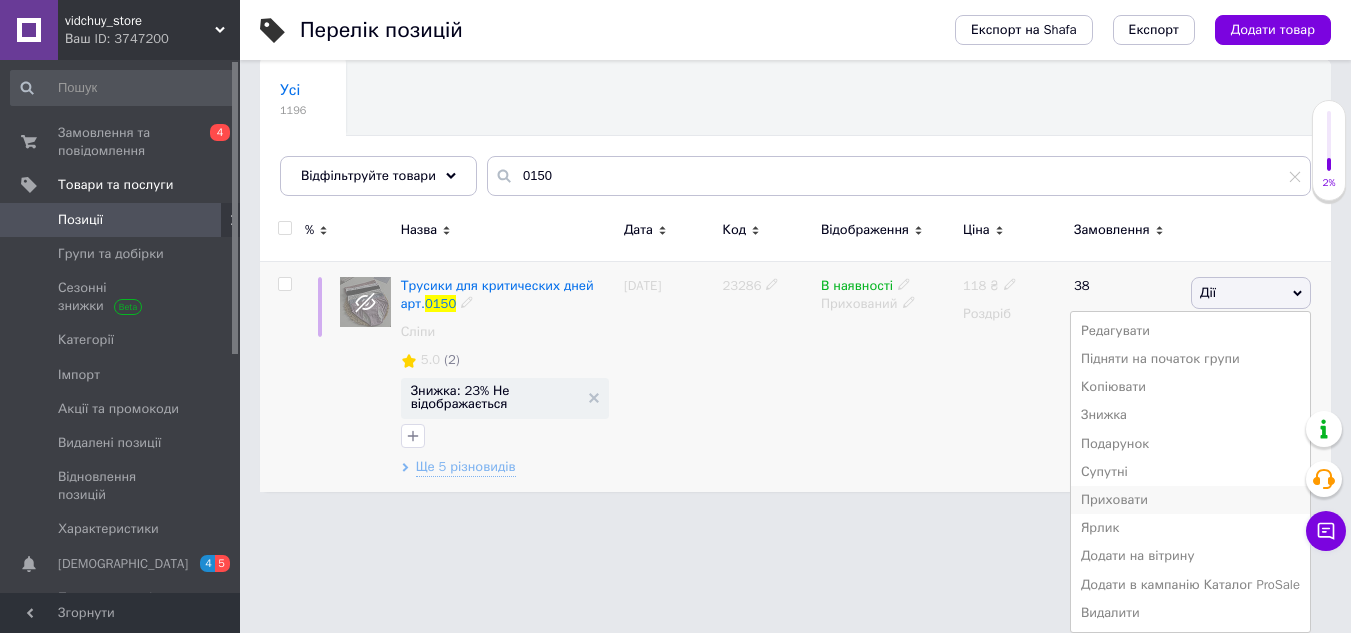 click on "Приховати" at bounding box center [1190, 500] 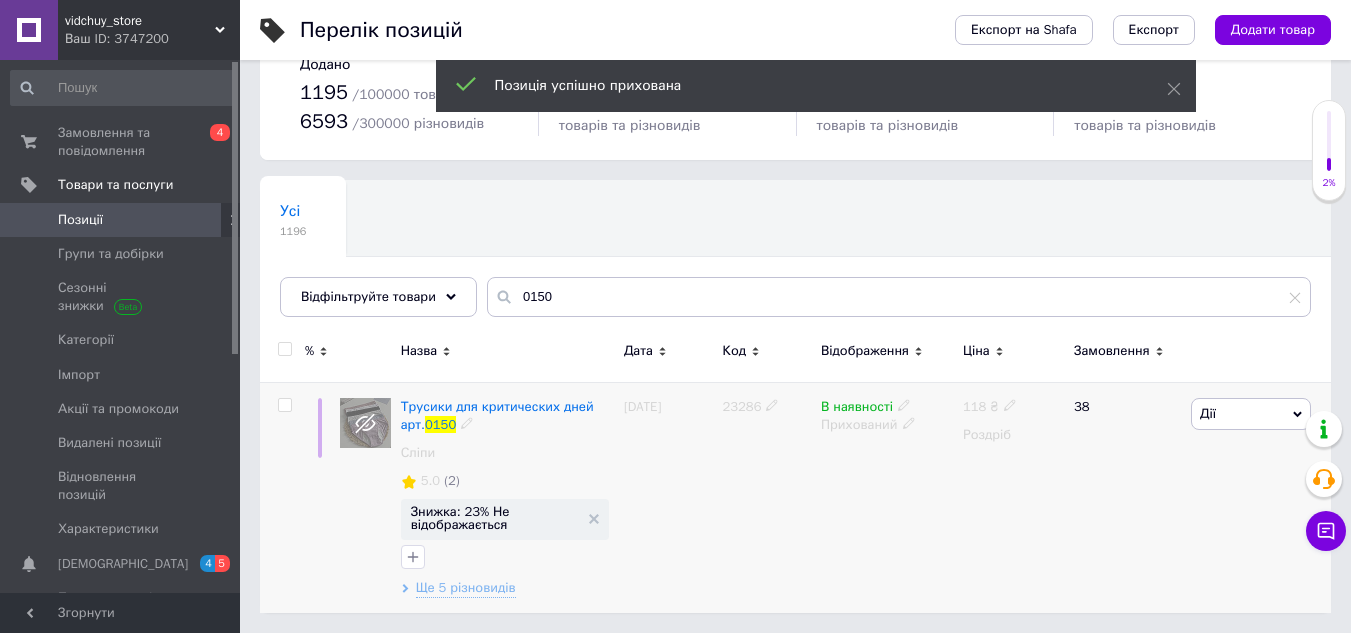scroll, scrollTop: 49, scrollLeft: 0, axis: vertical 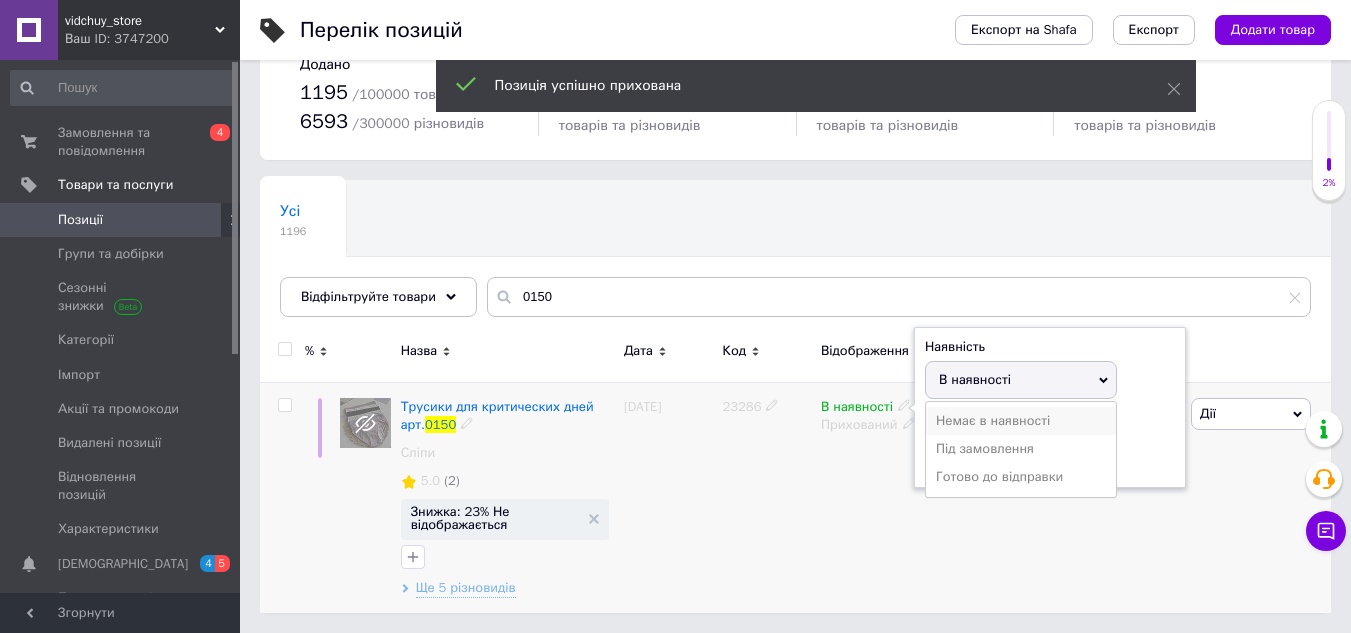 click on "Немає в наявності" at bounding box center (1021, 421) 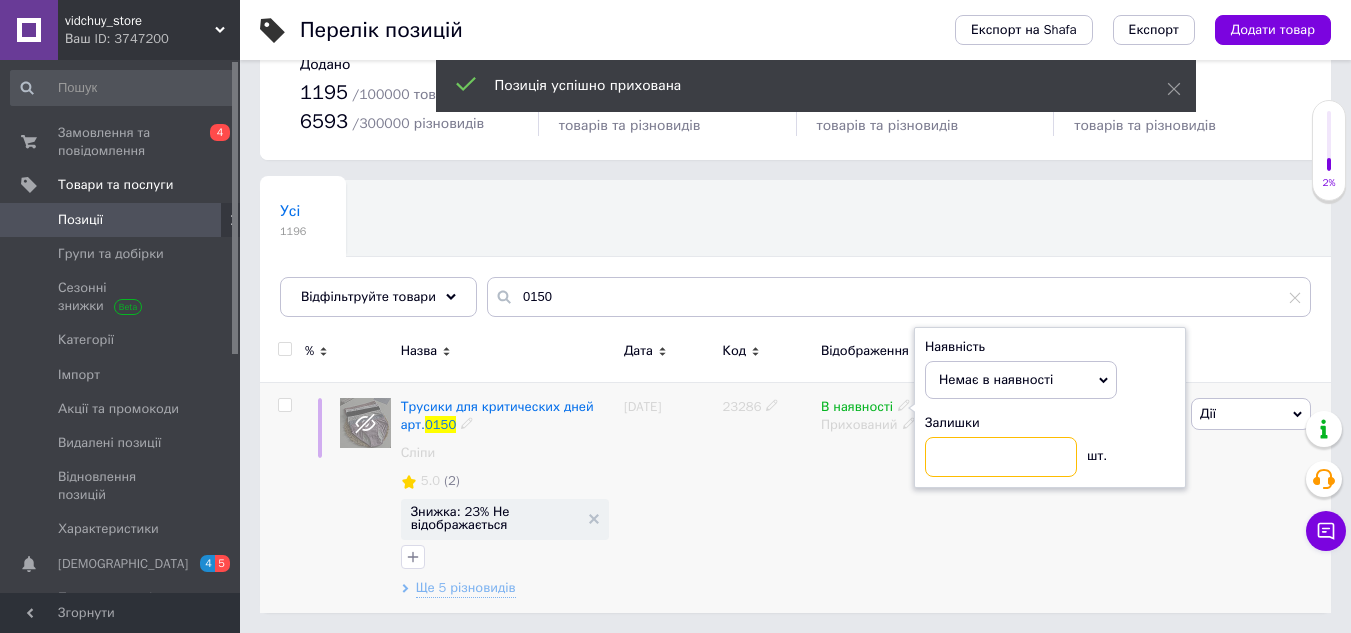 click at bounding box center [1001, 457] 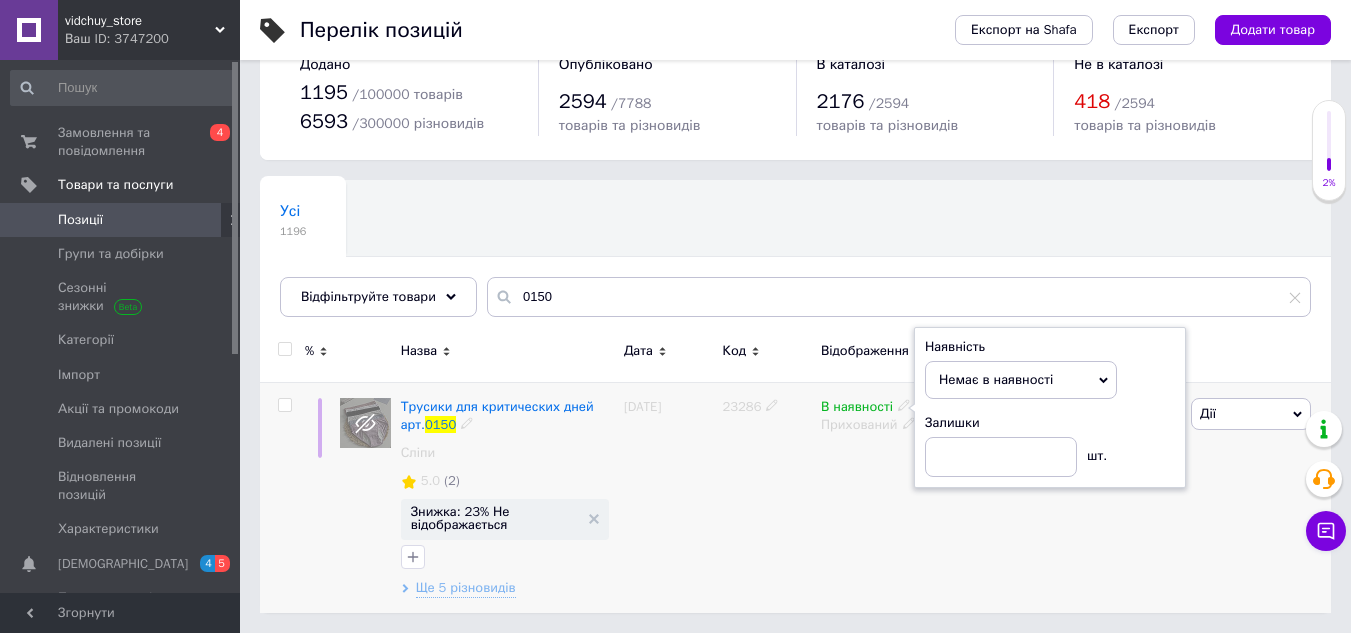 click on "118   ₴ Роздріб" at bounding box center (1010, 497) 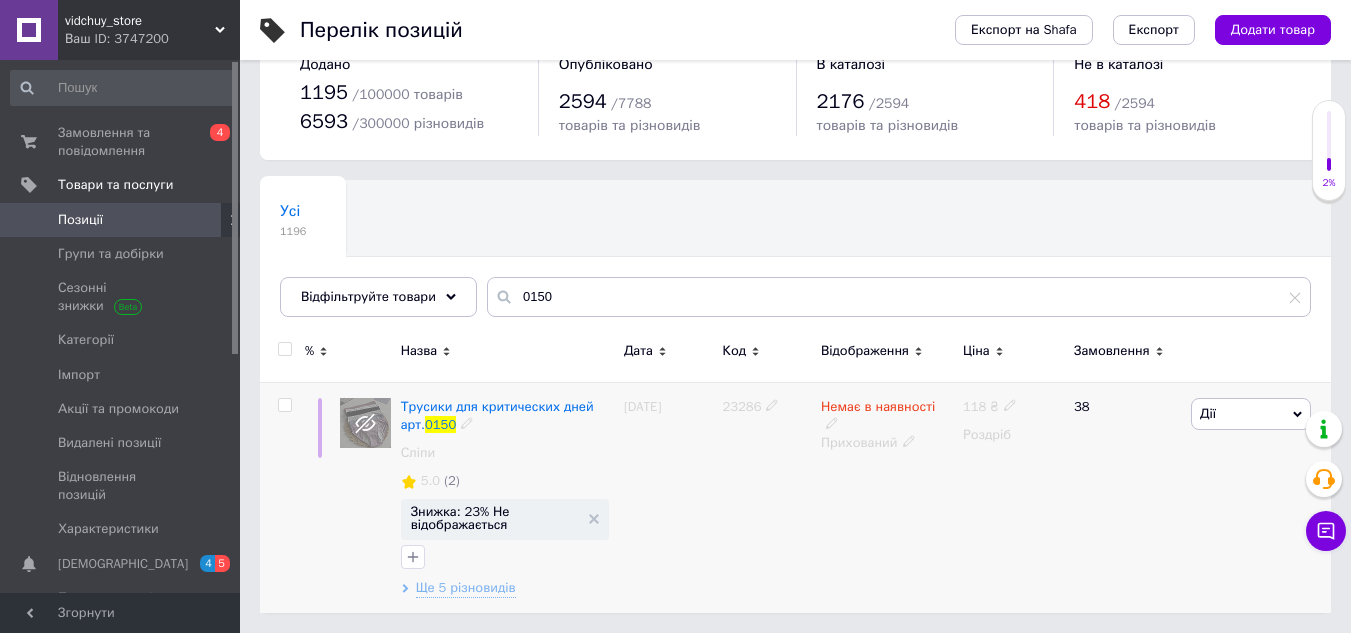 click 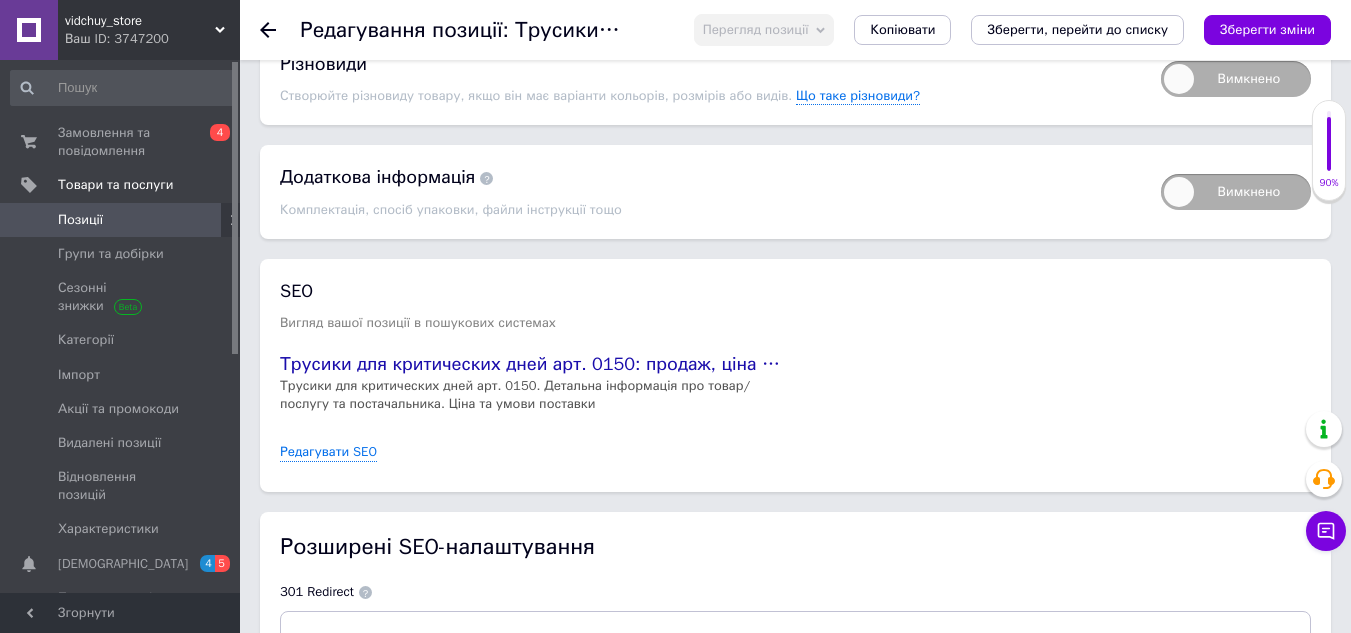 scroll, scrollTop: 2805, scrollLeft: 0, axis: vertical 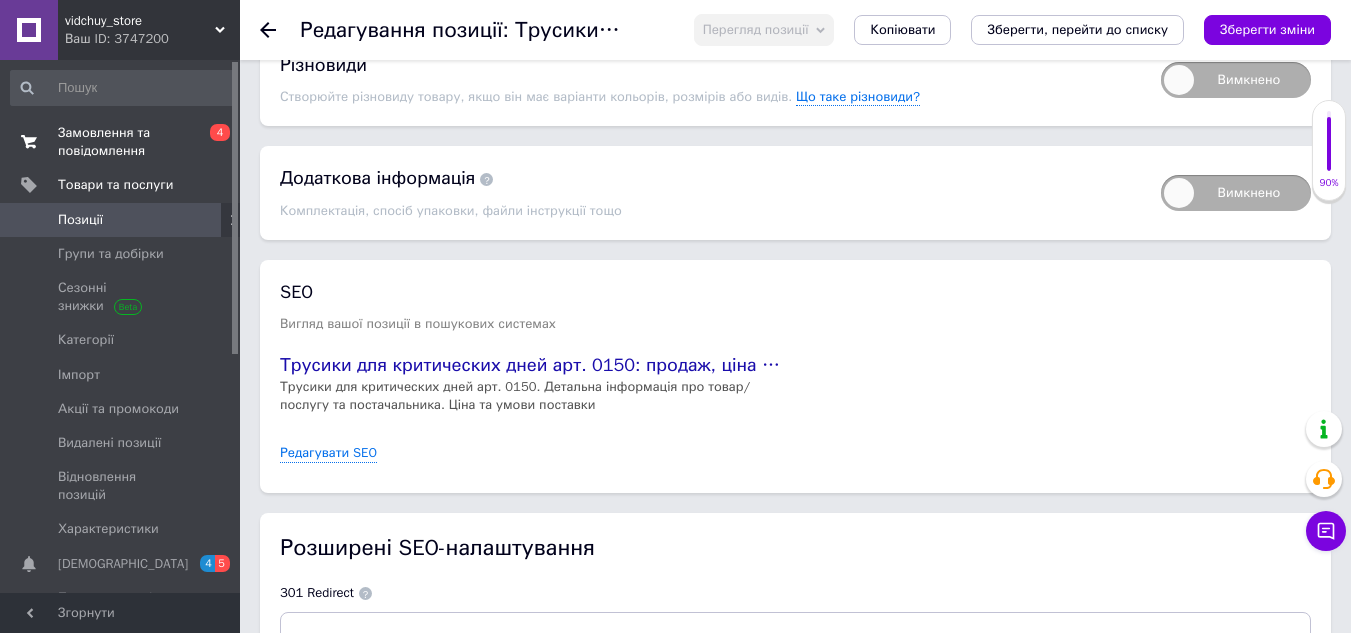 click on "Замовлення та повідомлення" at bounding box center [121, 142] 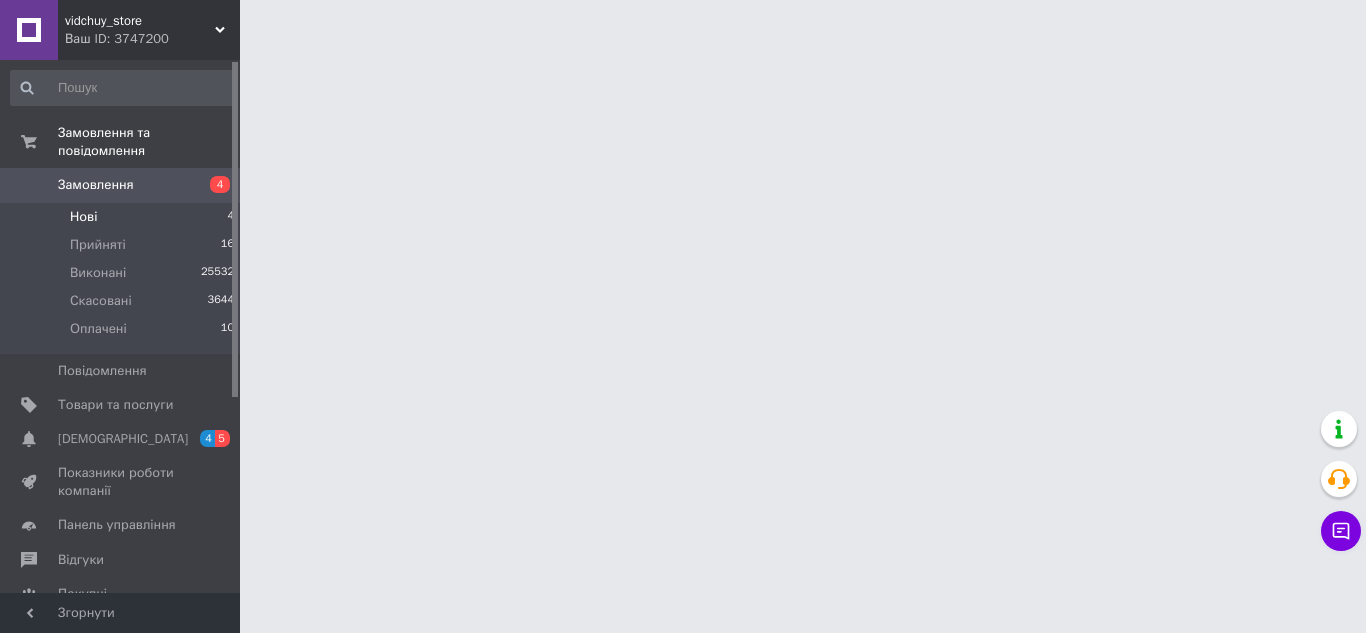 click on "Нові 4" at bounding box center [123, 217] 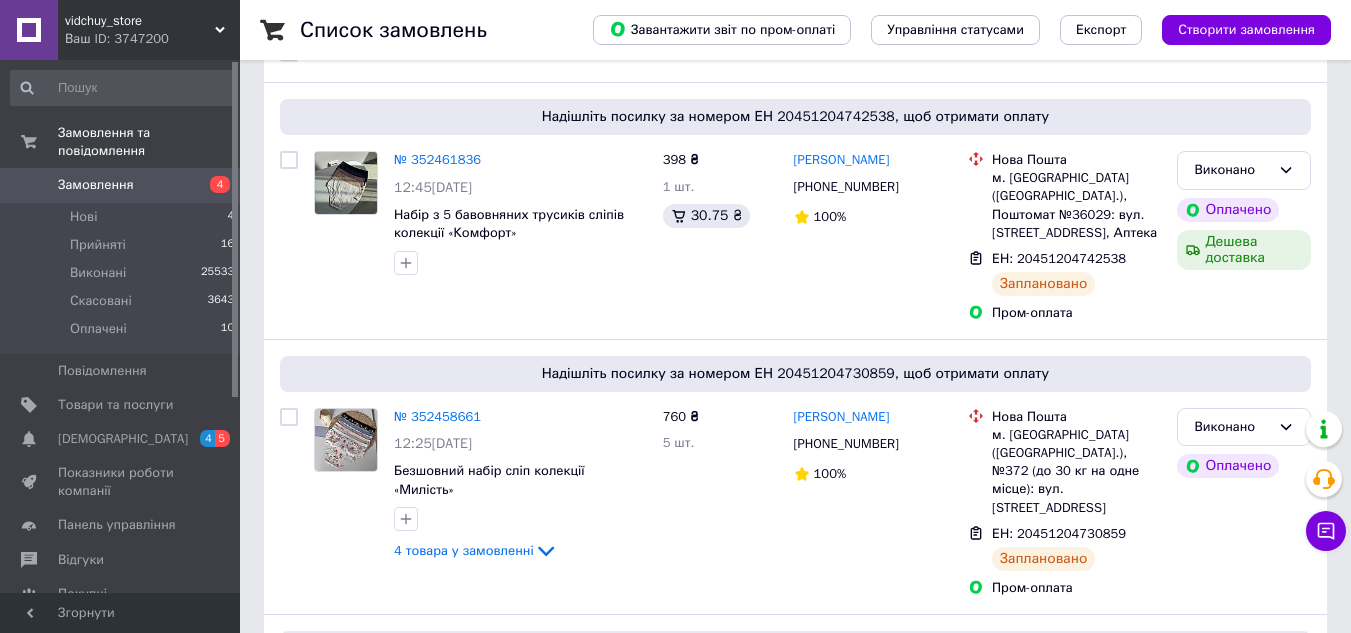 scroll, scrollTop: 0, scrollLeft: 0, axis: both 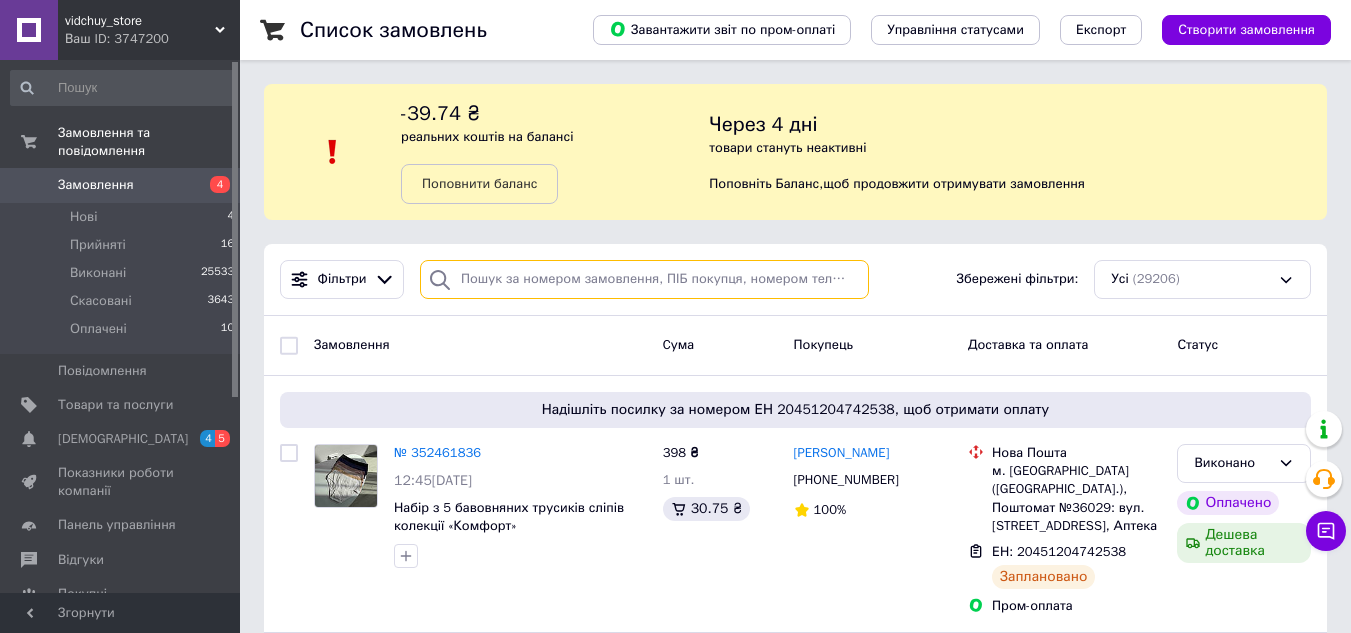 paste on "380997409893" 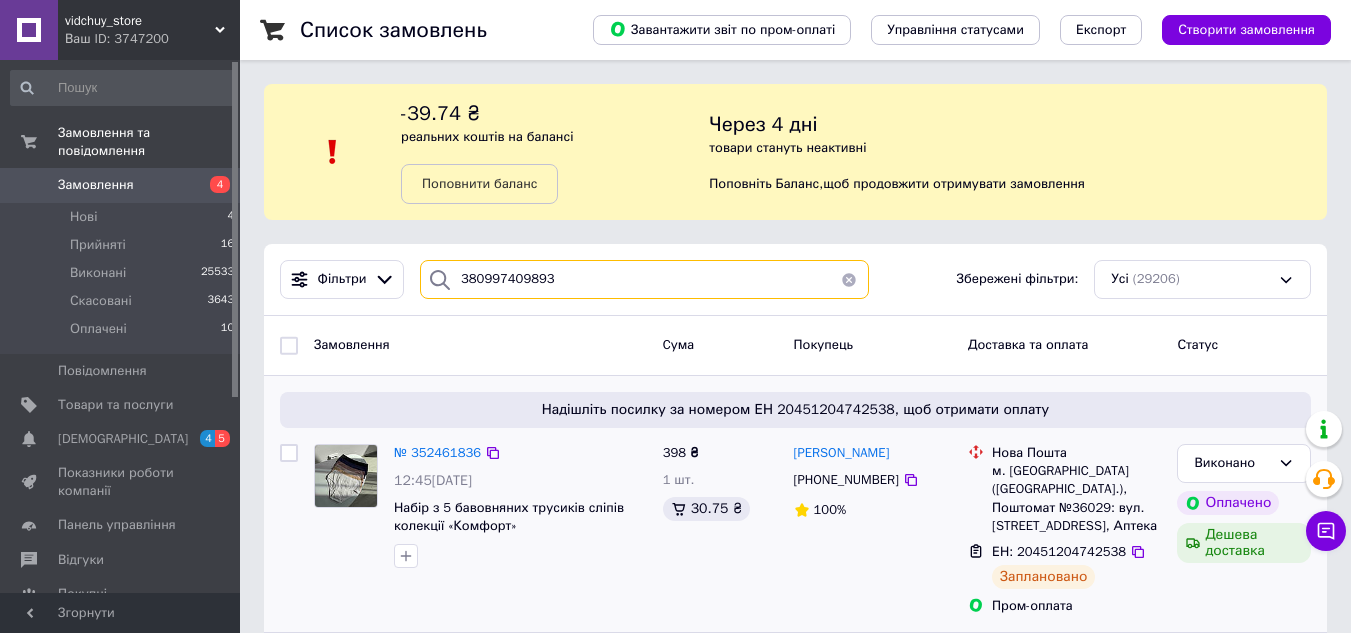 type on "380997409893" 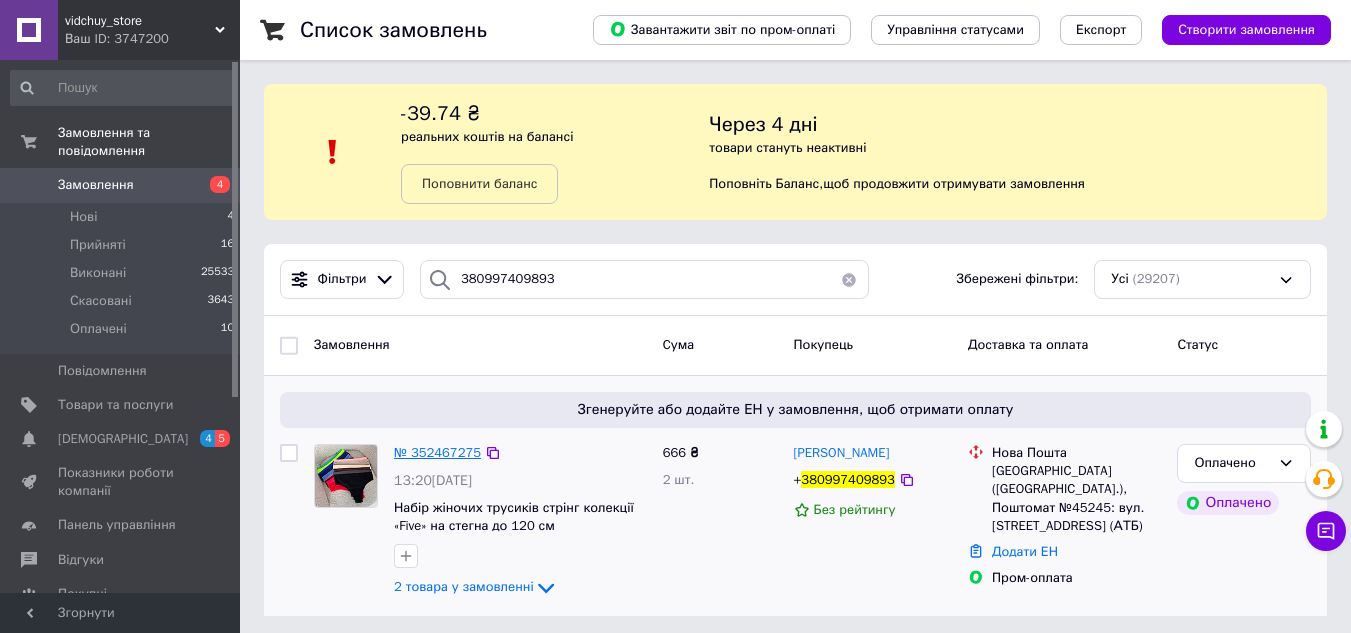 click on "№ 352467275" at bounding box center [437, 452] 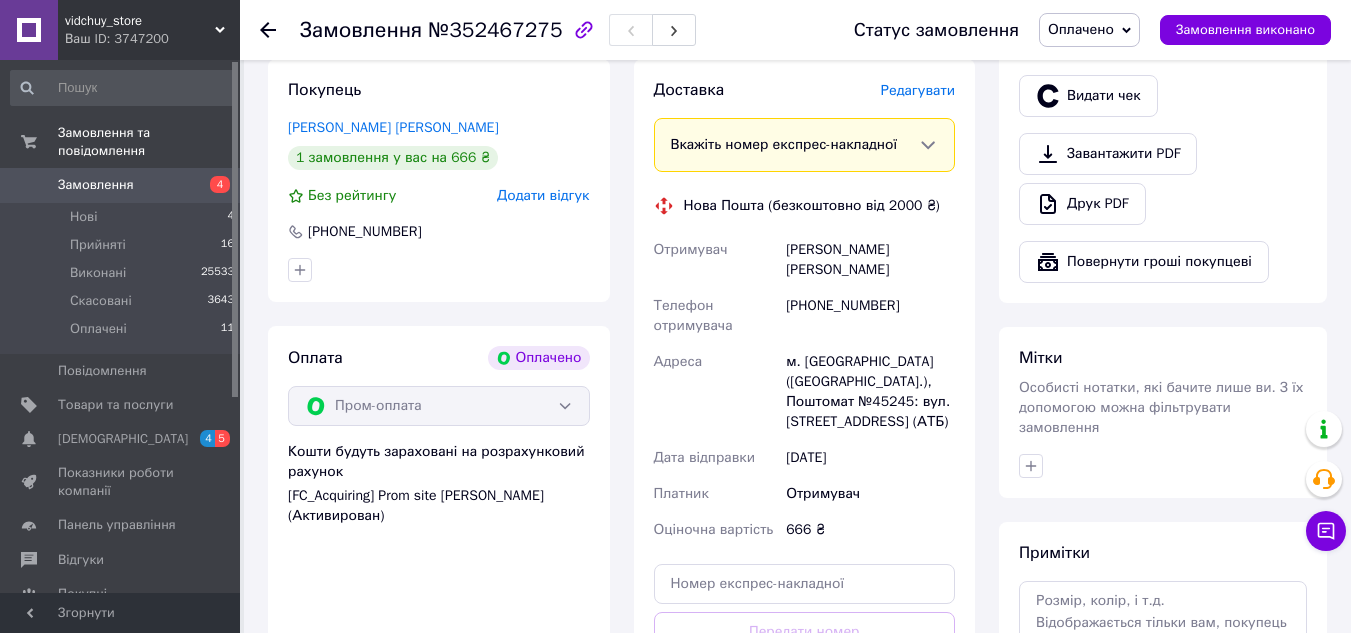 scroll, scrollTop: 800, scrollLeft: 0, axis: vertical 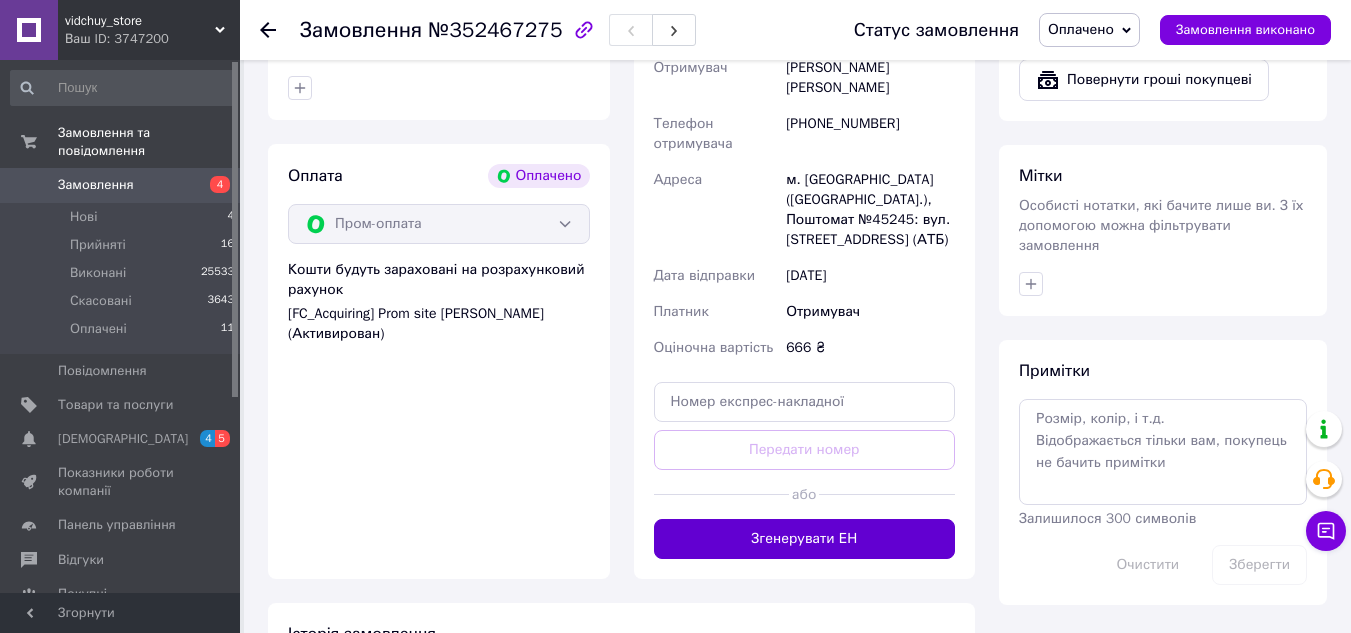drag, startPoint x: 874, startPoint y: 480, endPoint x: 878, endPoint y: 497, distance: 17.464249 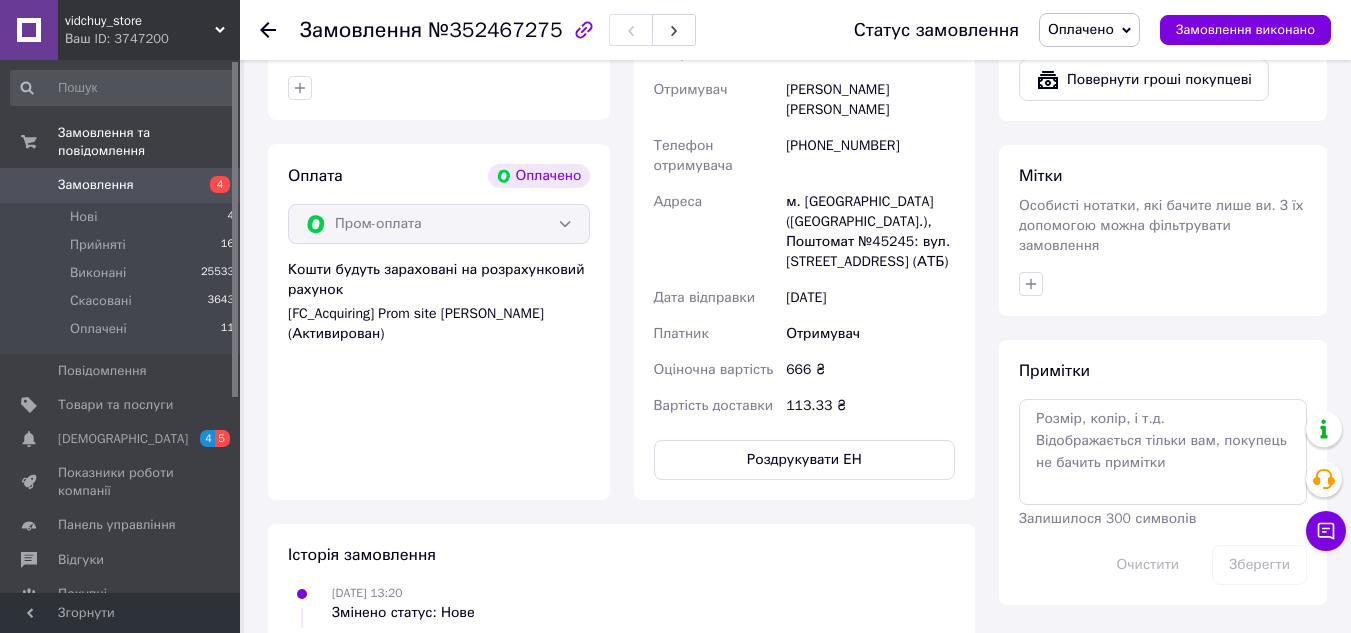 scroll, scrollTop: 600, scrollLeft: 0, axis: vertical 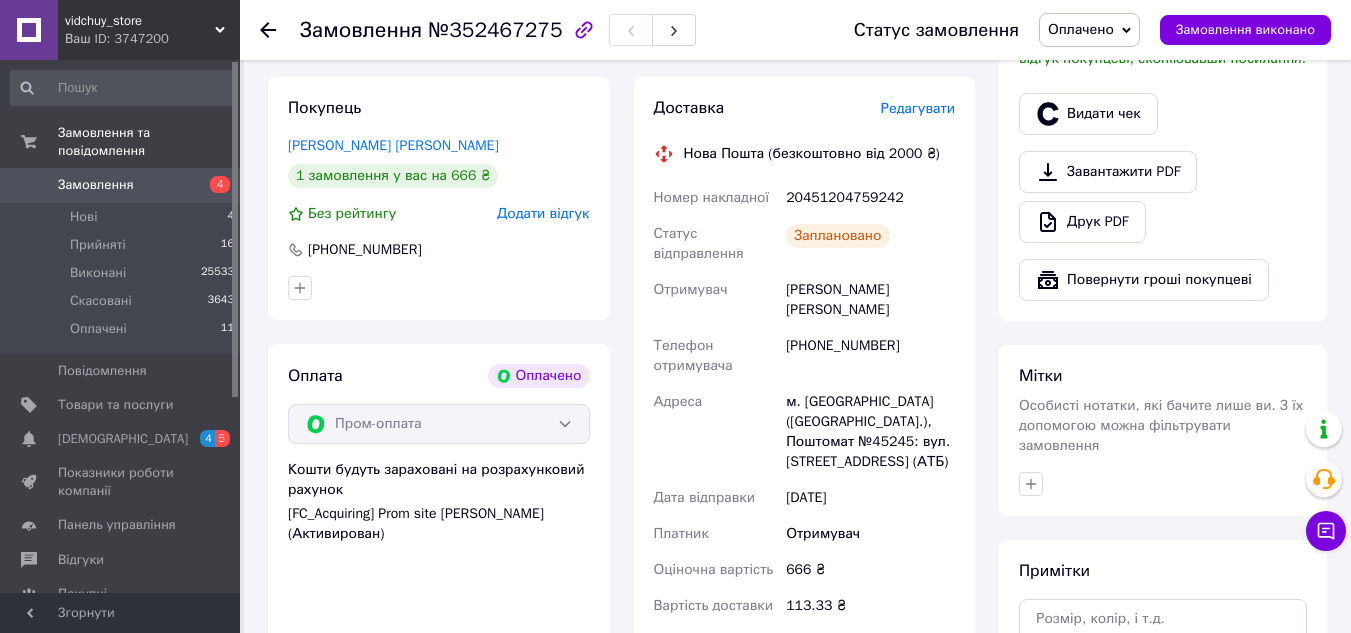 click on "20451204759242" at bounding box center [870, 198] 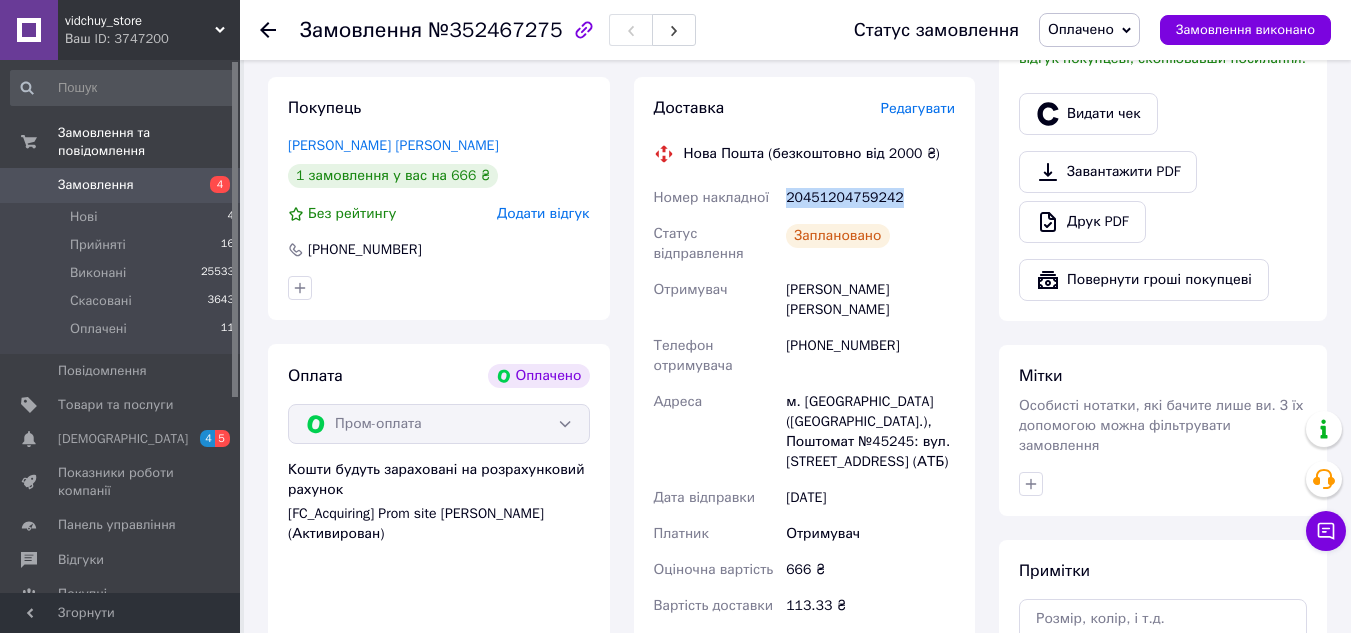 click on "20451204759242" at bounding box center [870, 198] 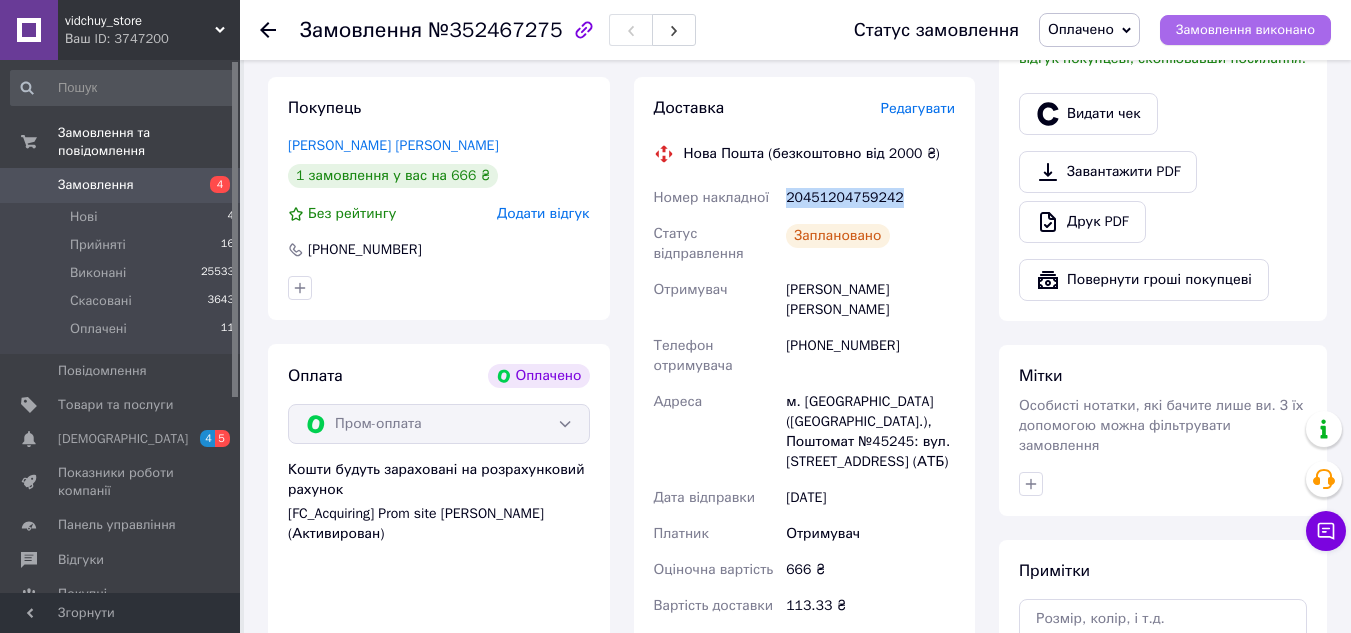 click on "Замовлення виконано" at bounding box center (1245, 30) 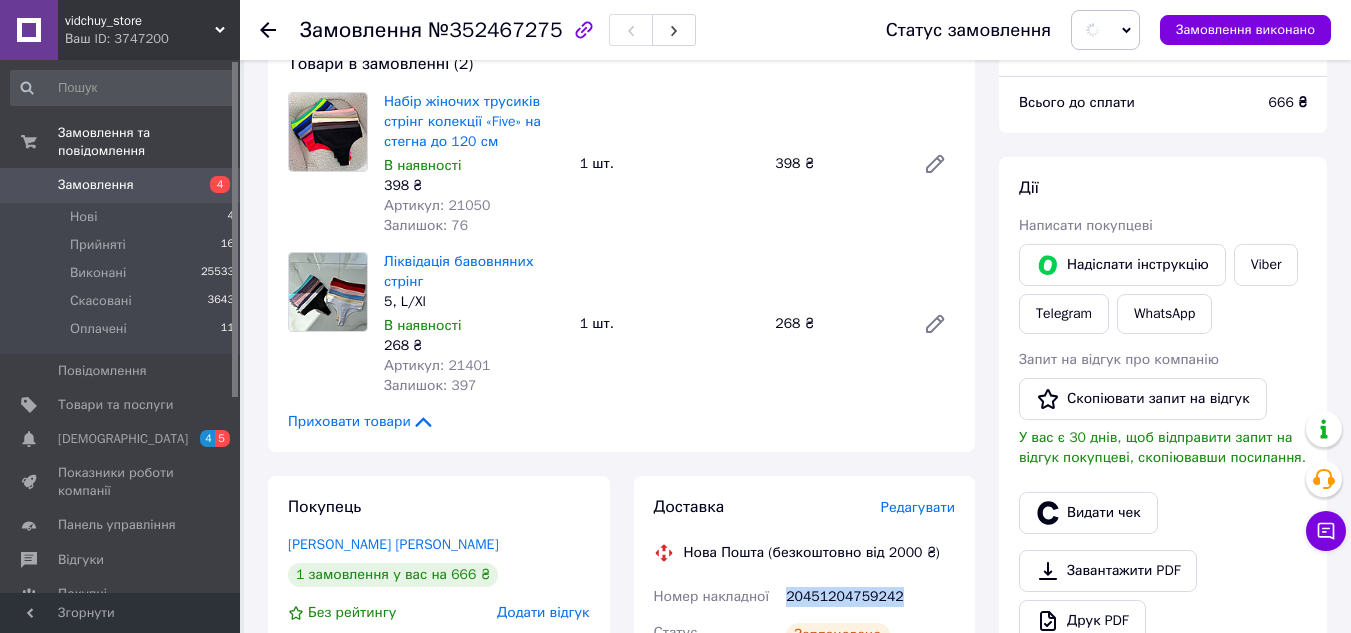 scroll, scrollTop: 200, scrollLeft: 0, axis: vertical 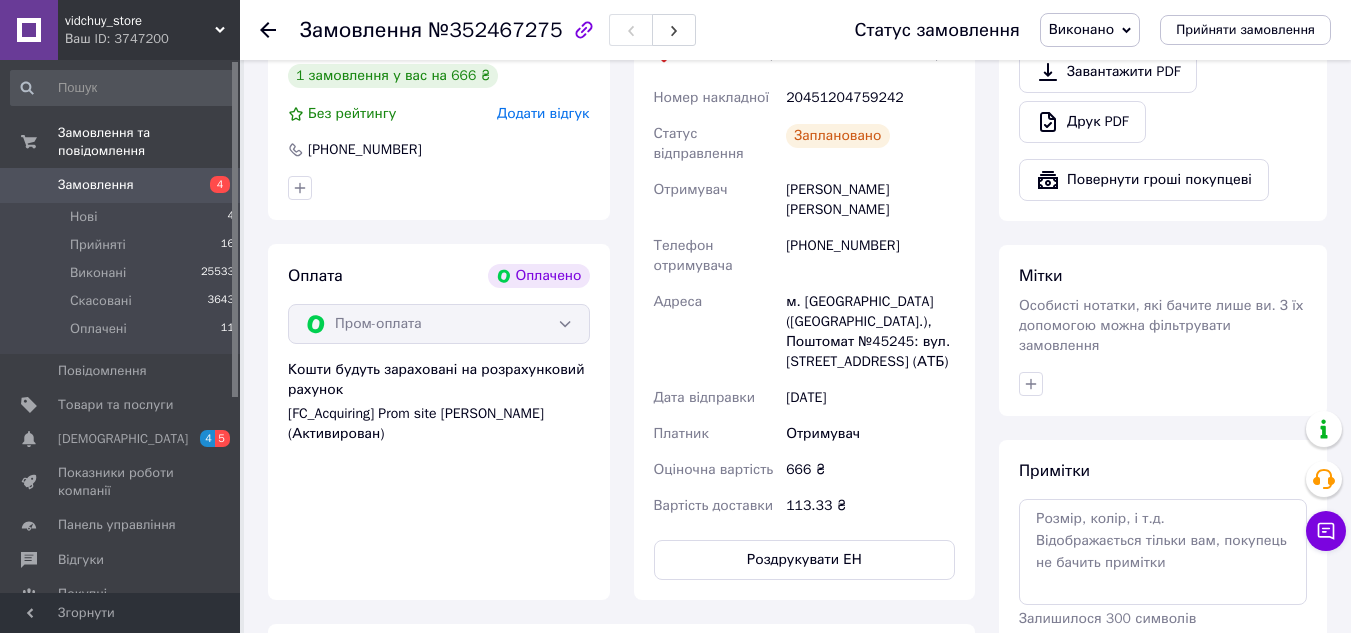 click 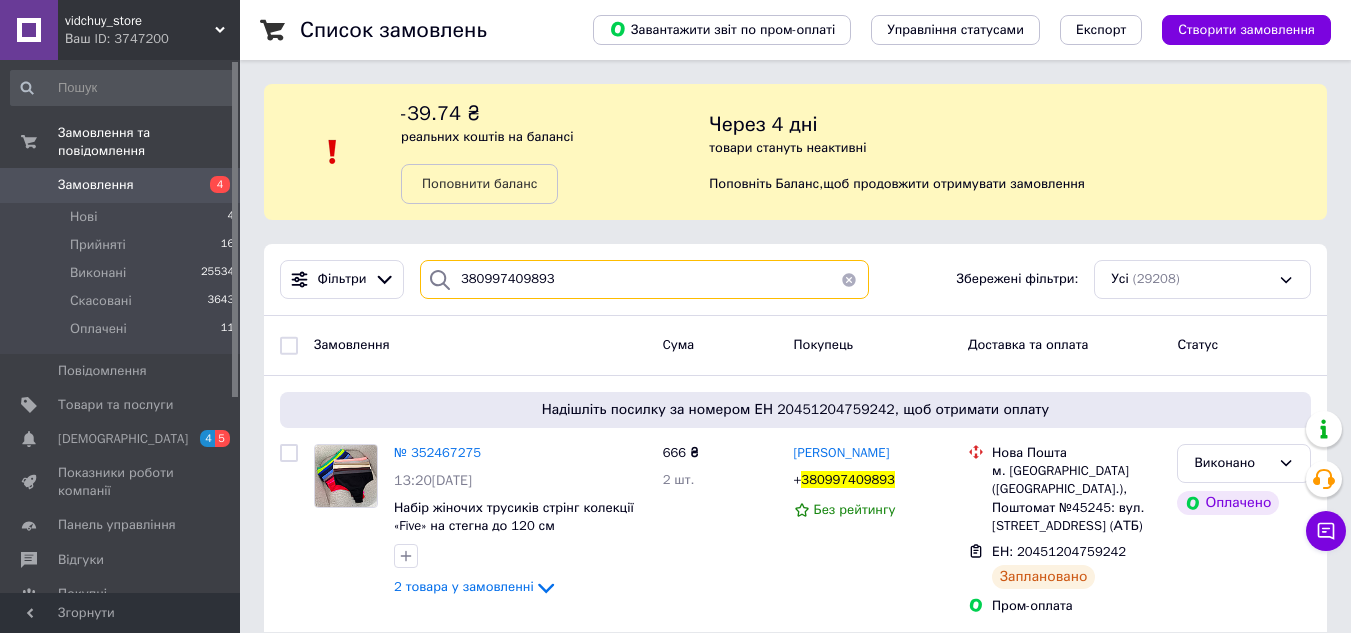 click on "380997409893" at bounding box center (644, 279) 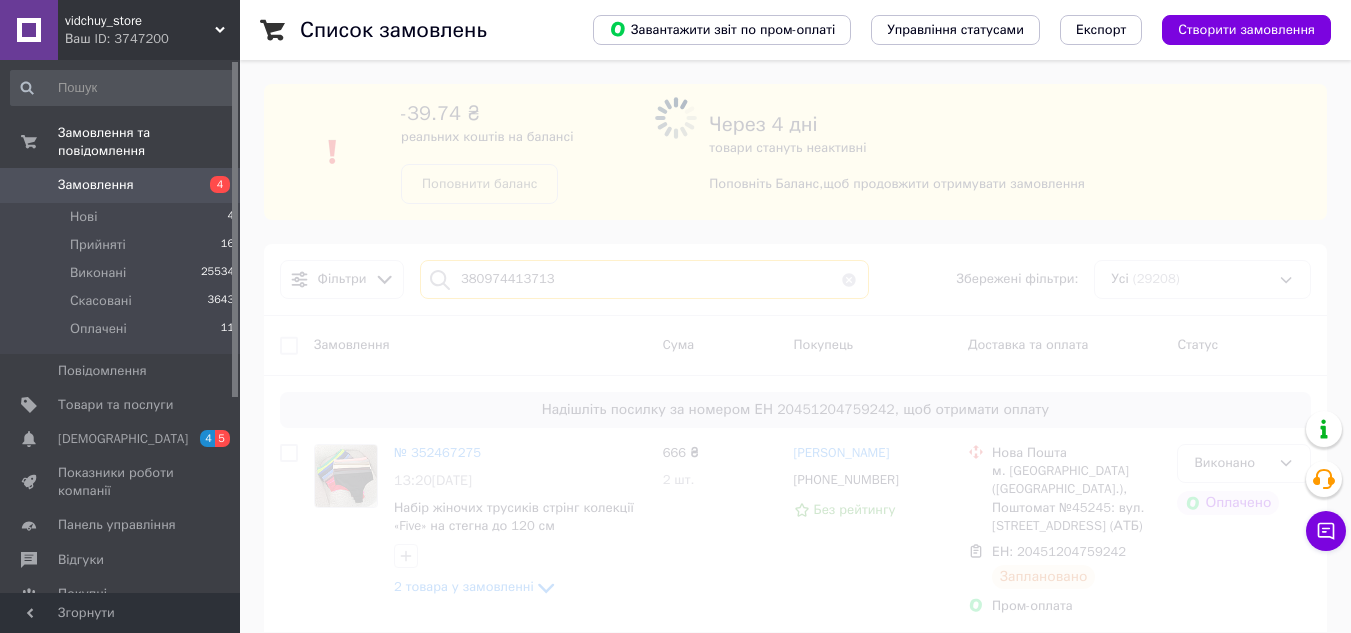 type on "380974413713" 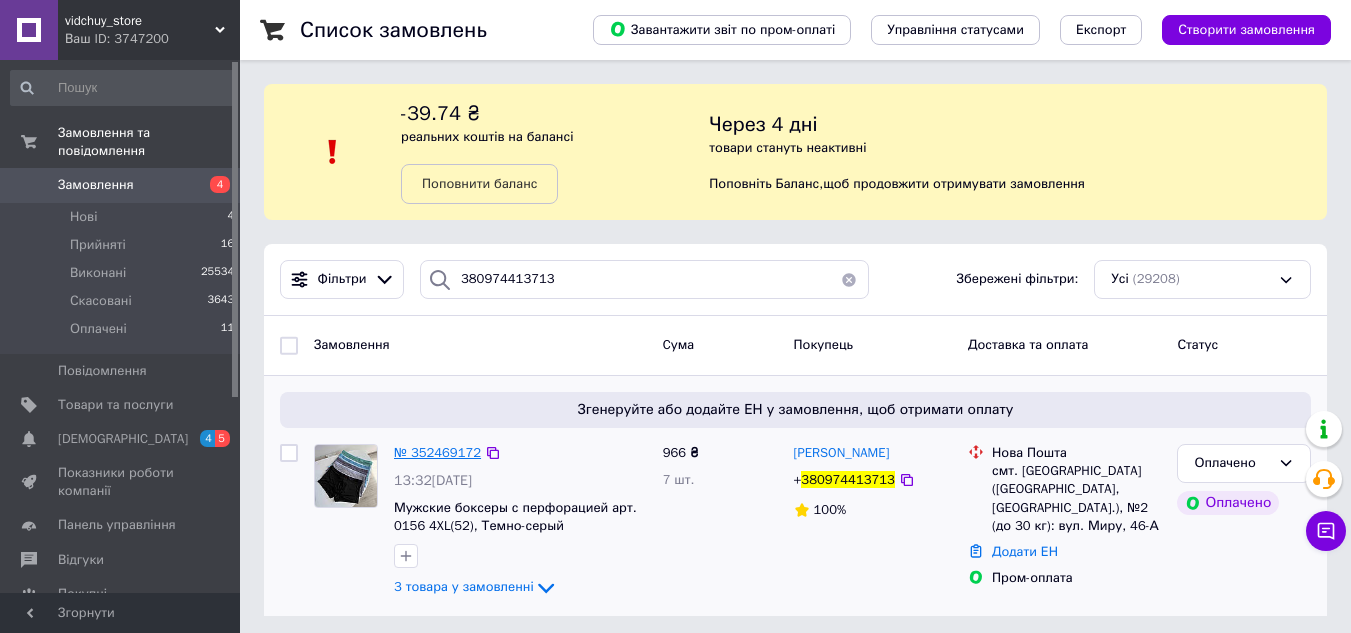 click on "№ 352469172" at bounding box center [437, 452] 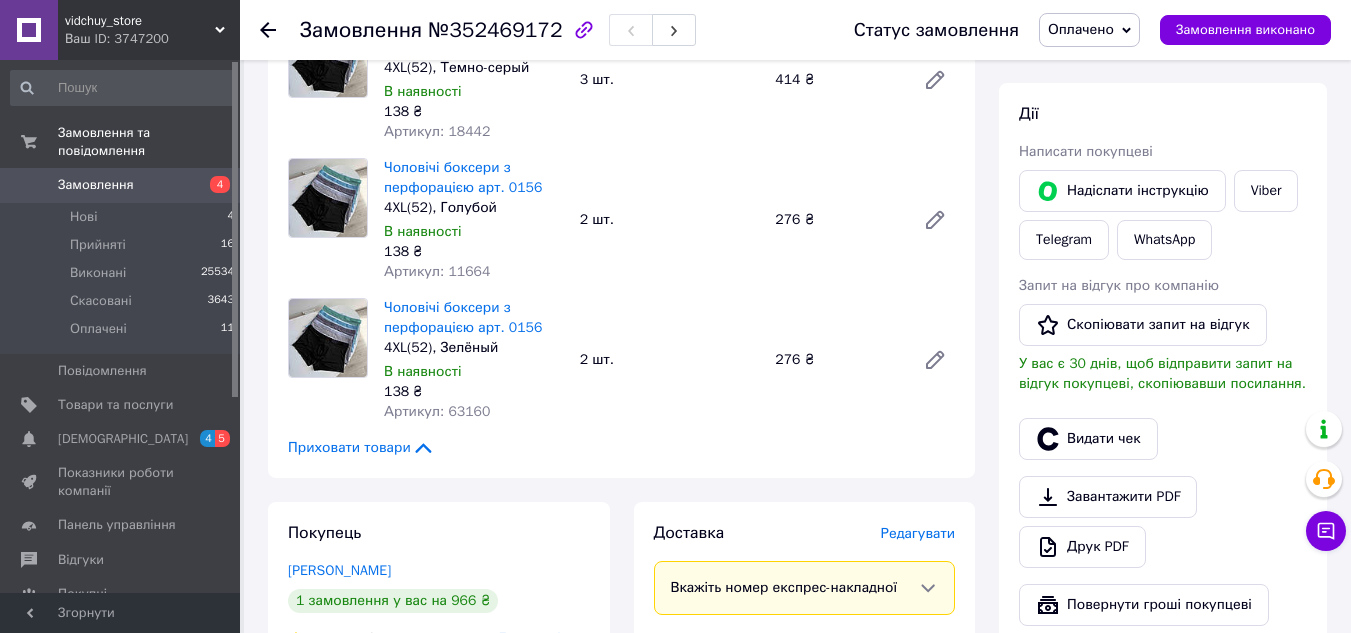 scroll, scrollTop: 300, scrollLeft: 0, axis: vertical 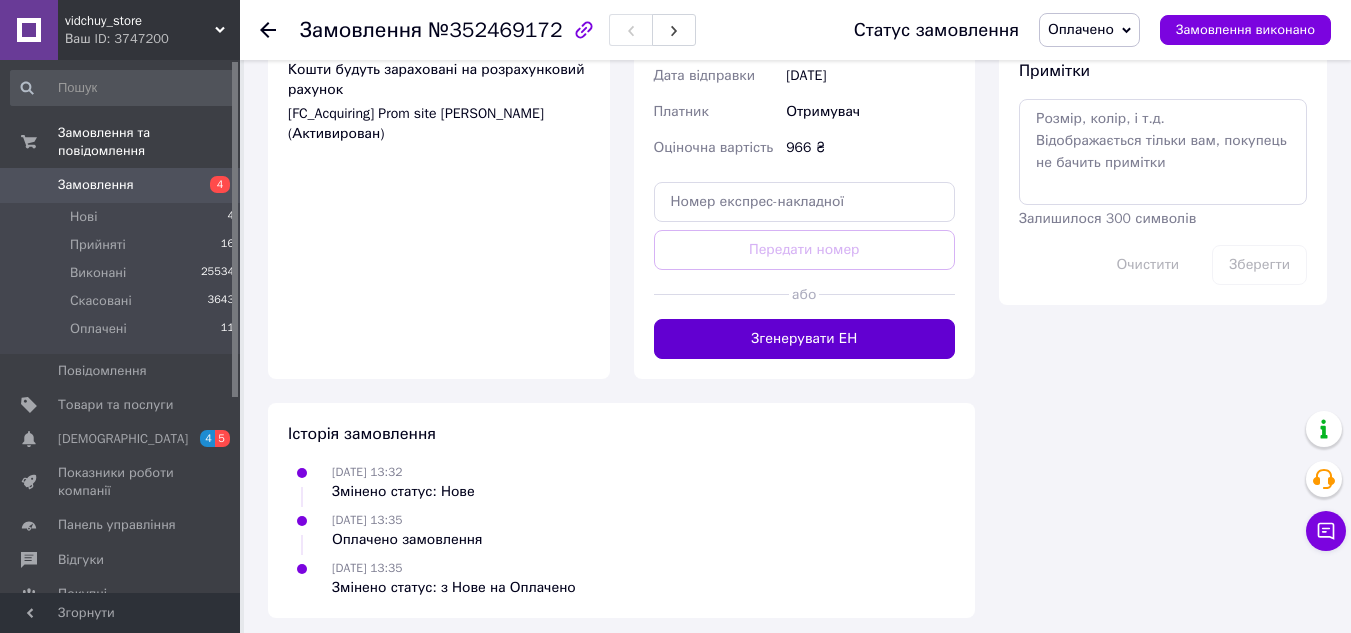 click on "Згенерувати ЕН" at bounding box center (805, 339) 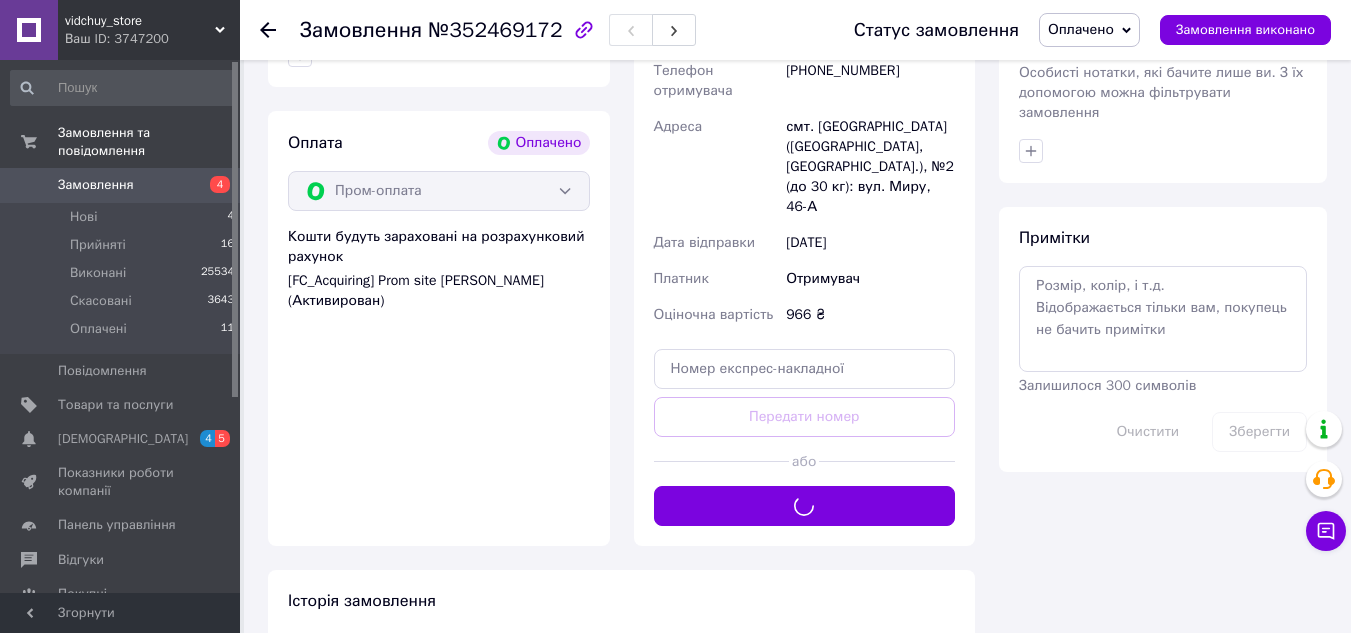 scroll, scrollTop: 700, scrollLeft: 0, axis: vertical 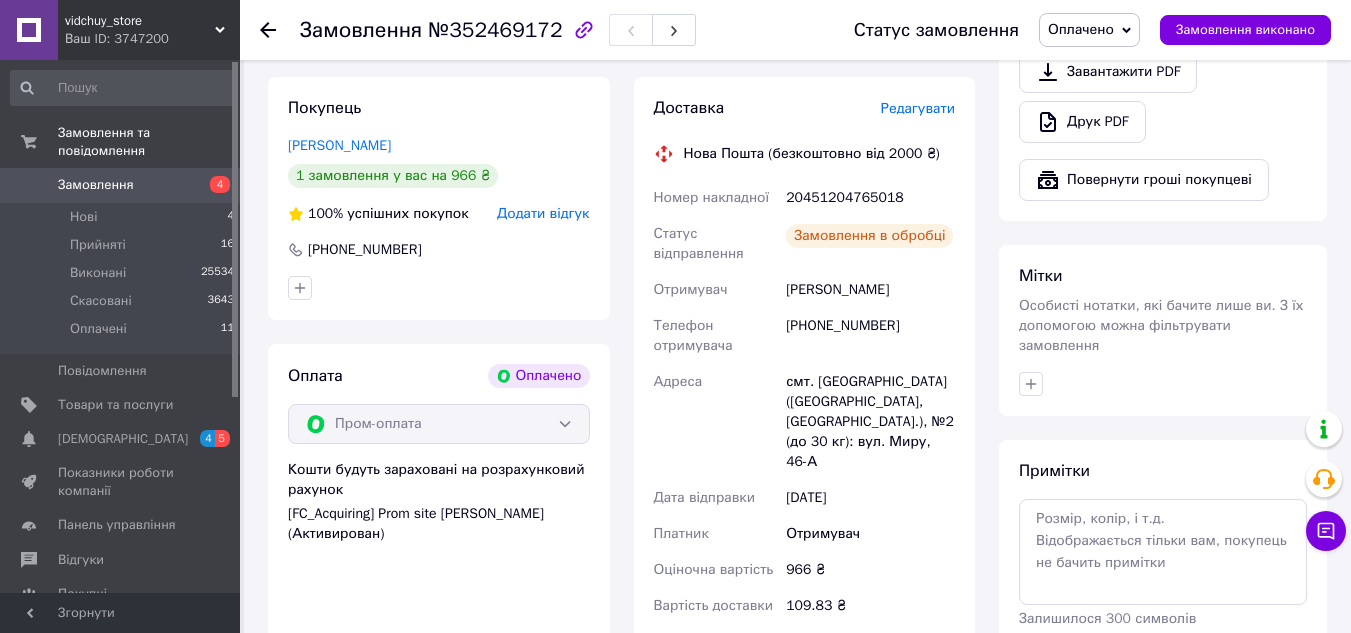 click on "20451204765018" at bounding box center [870, 198] 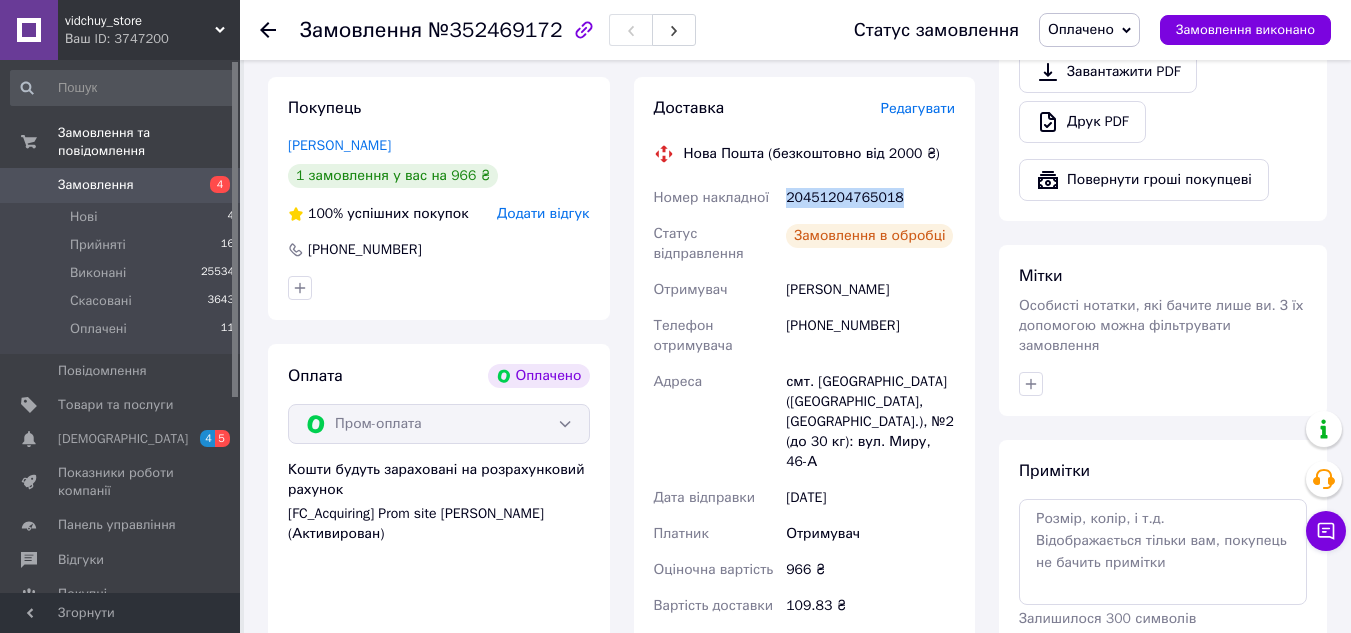 click on "20451204765018" at bounding box center (870, 198) 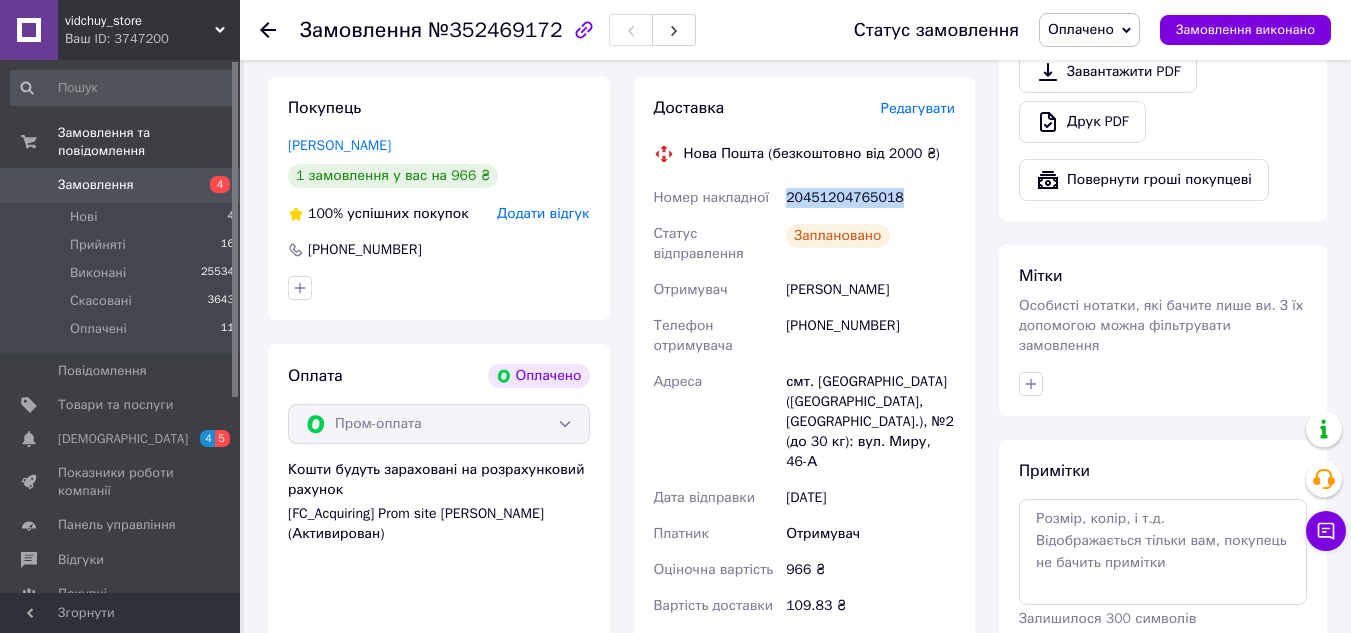 copy on "20451204765018" 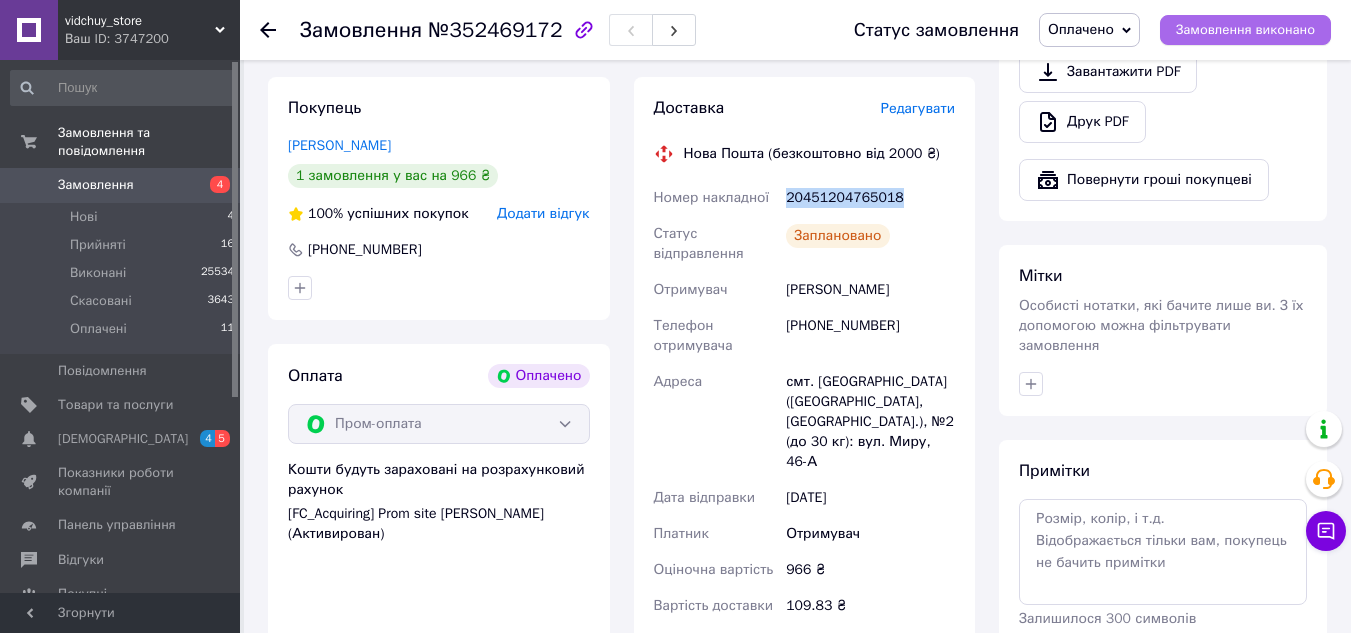 click on "Замовлення виконано" at bounding box center (1245, 30) 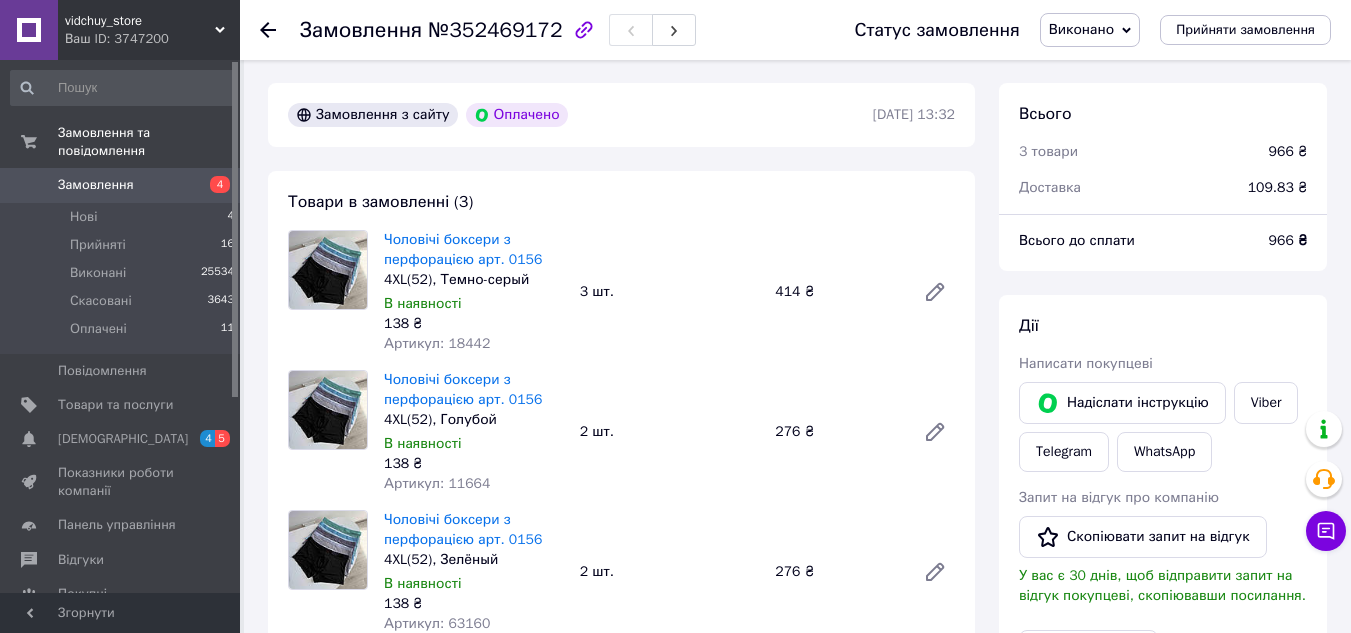 scroll, scrollTop: 0, scrollLeft: 0, axis: both 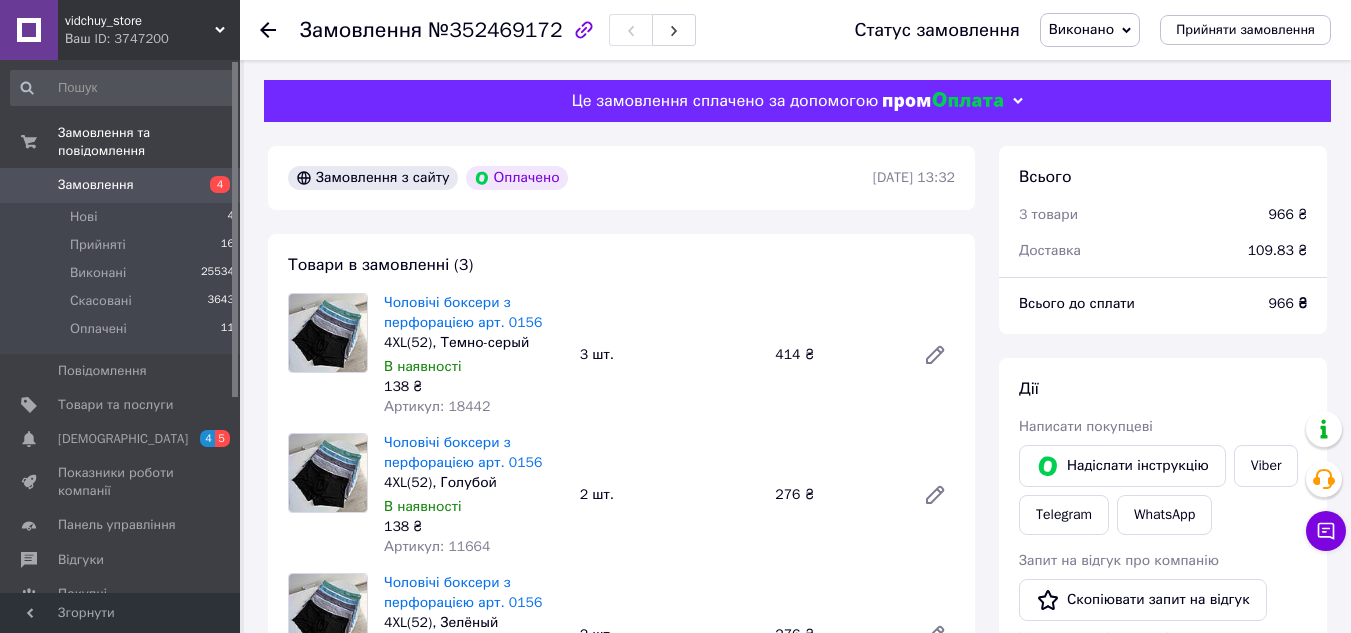 click on "Замовлення №352469172 Статус замовлення Виконано Прийнято Скасовано Оплачено Прийняти замовлення" at bounding box center [795, 30] 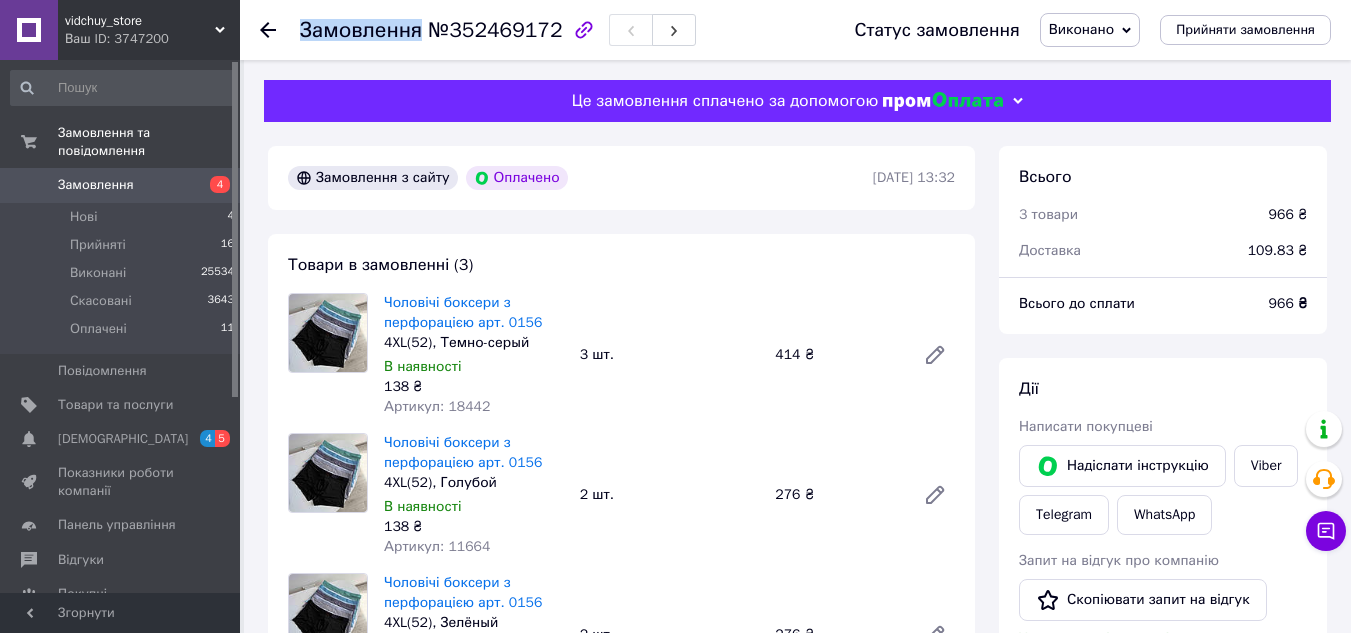 click on "Замовлення №352469172 Статус замовлення Виконано Прийнято Скасовано Оплачено Прийняти замовлення" at bounding box center [795, 30] 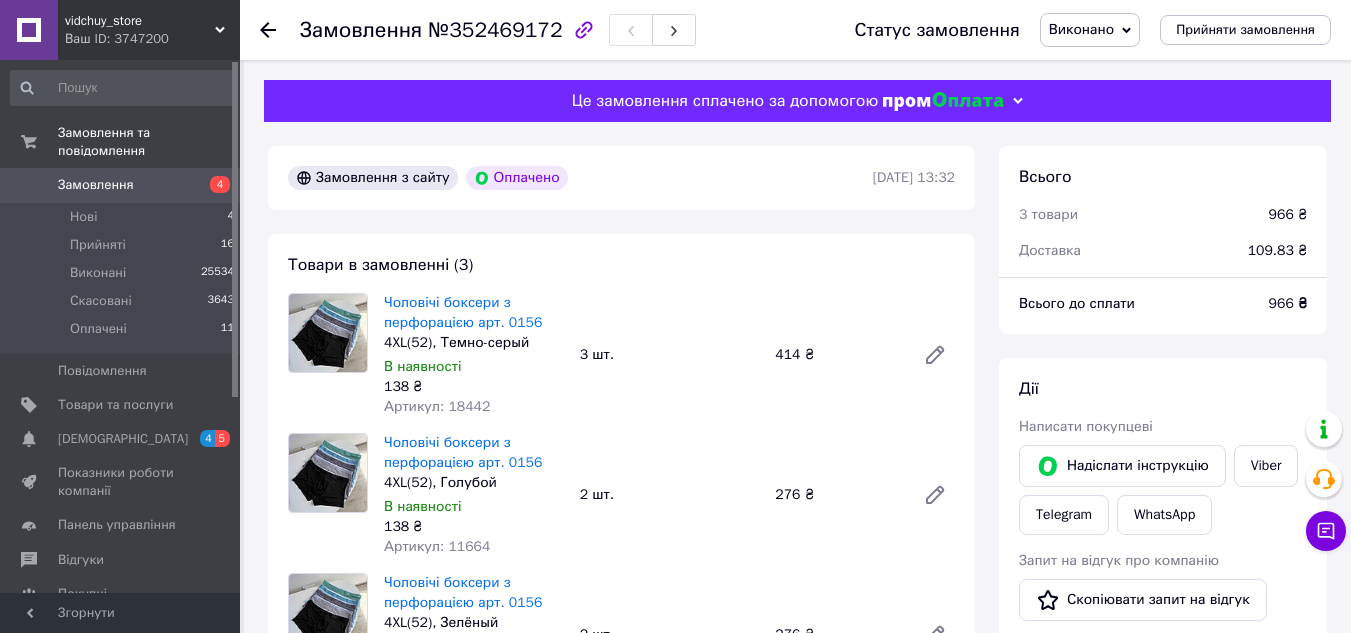 click 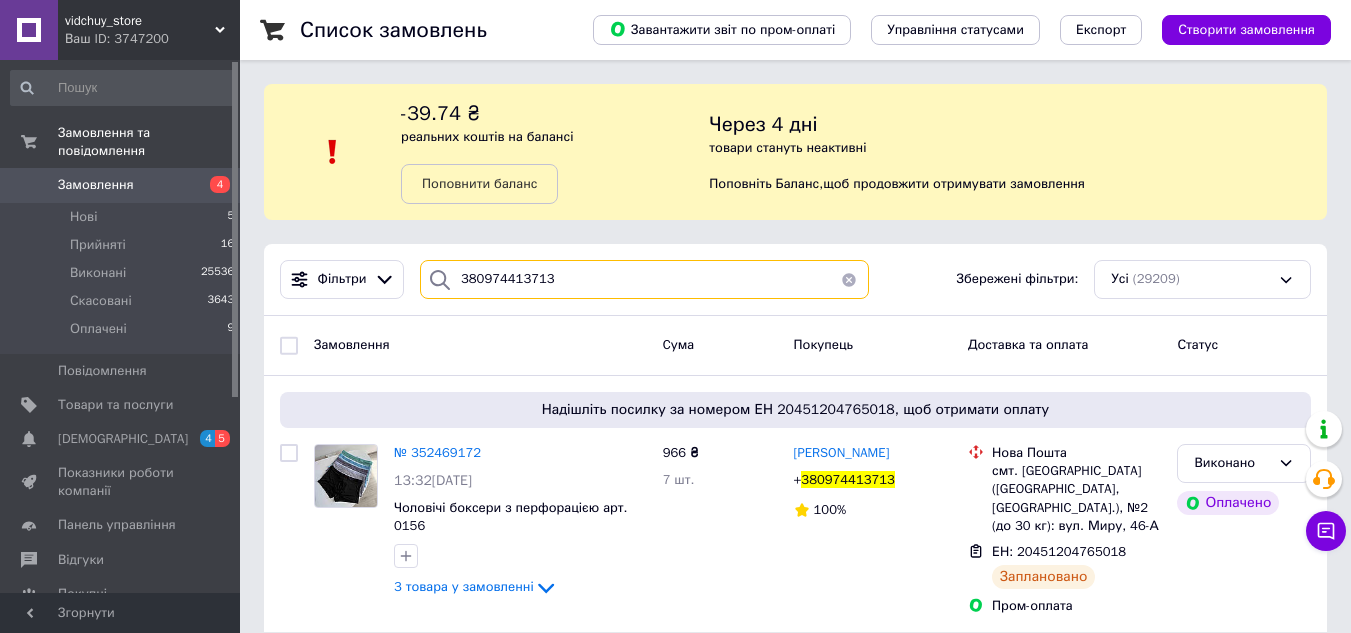 click on "380974413713" at bounding box center [644, 279] 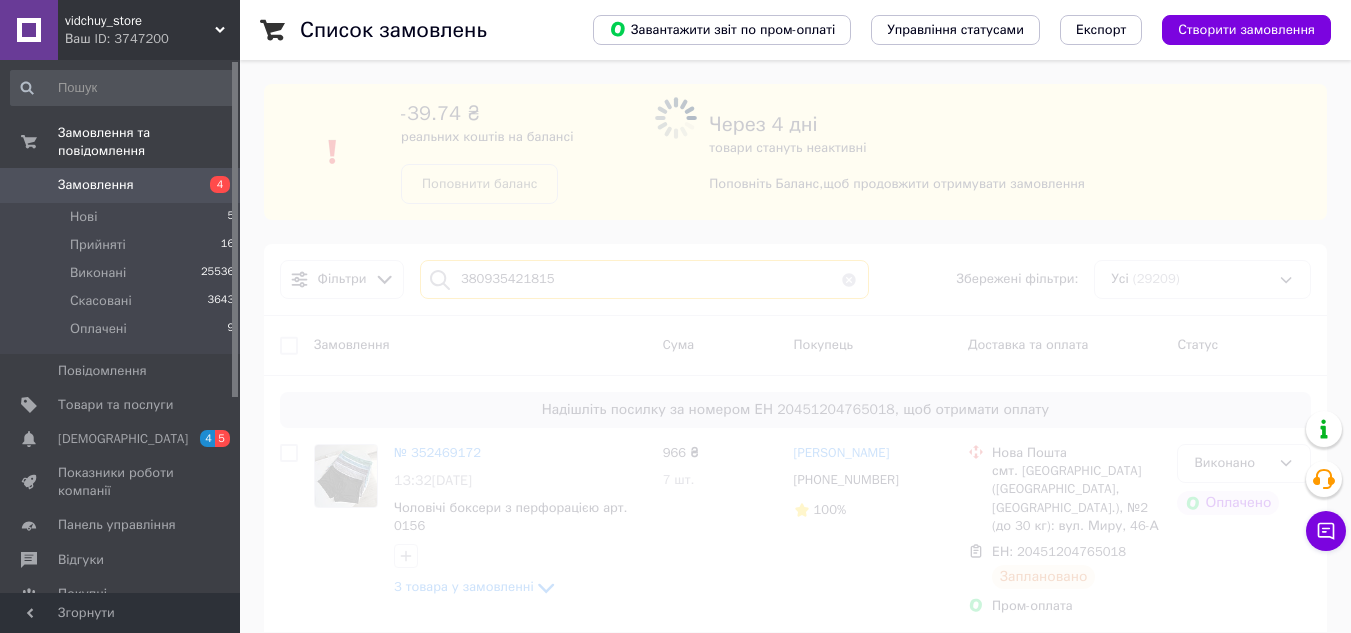 type on "380935421815" 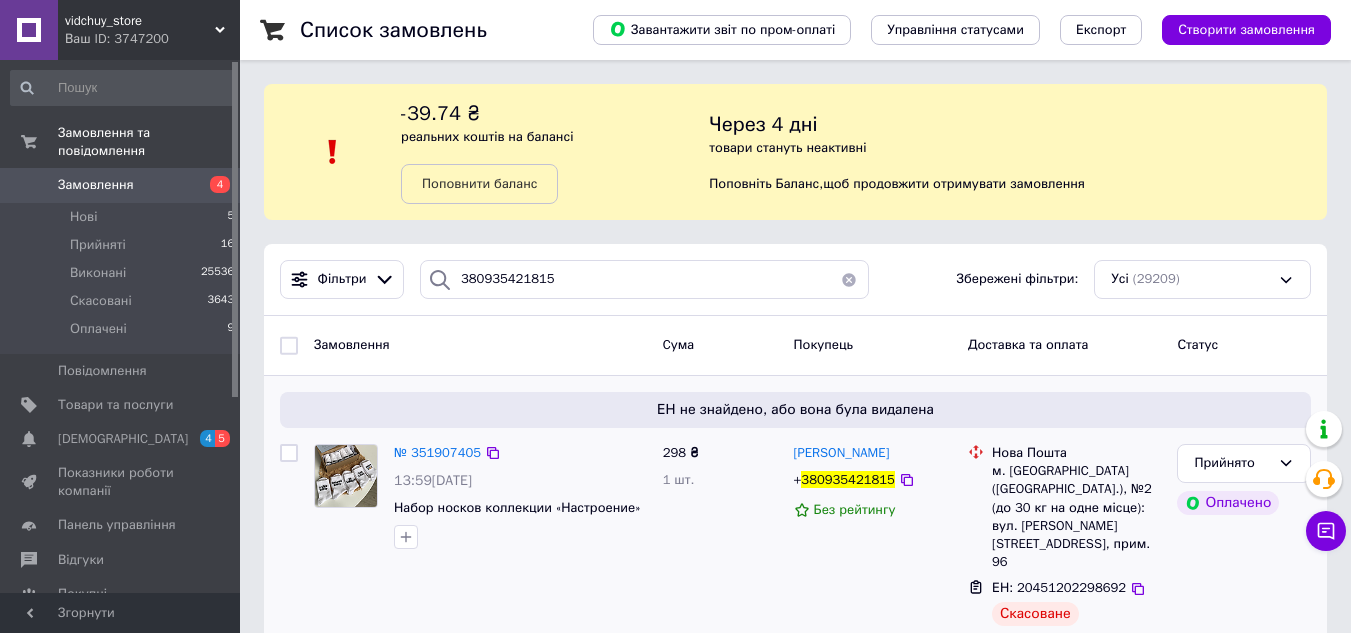 click on "№ 351907405" at bounding box center [437, 453] 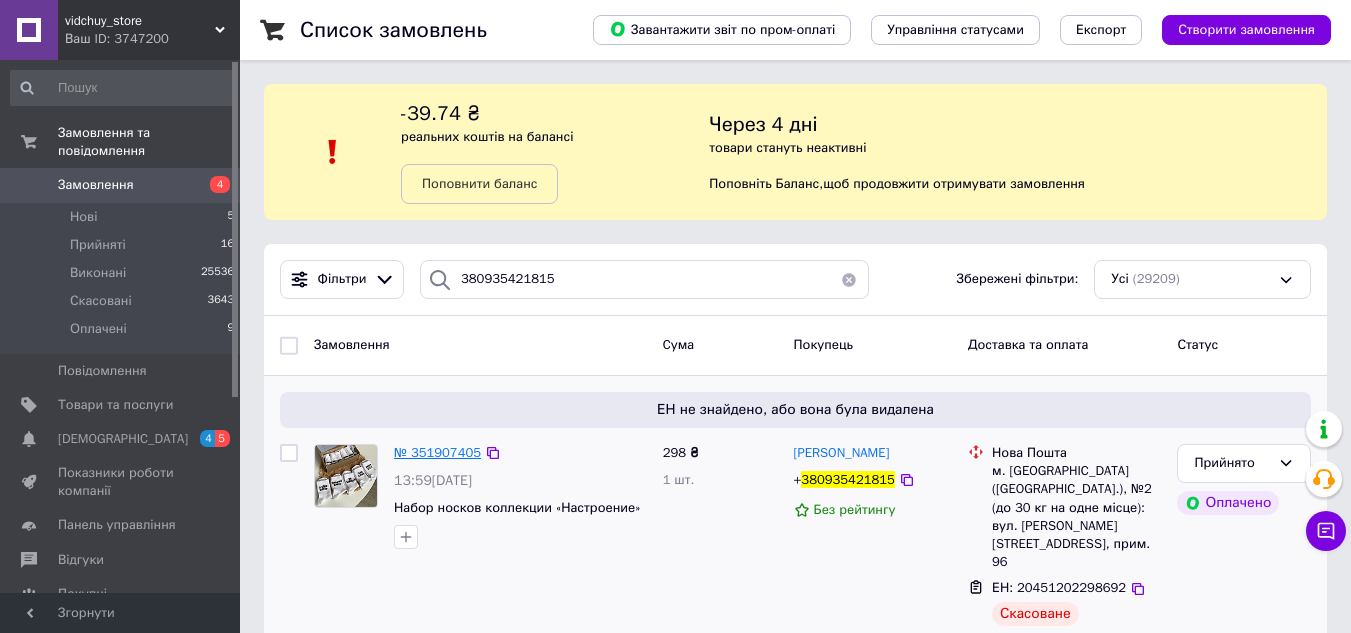 click on "№ 351907405" at bounding box center (437, 452) 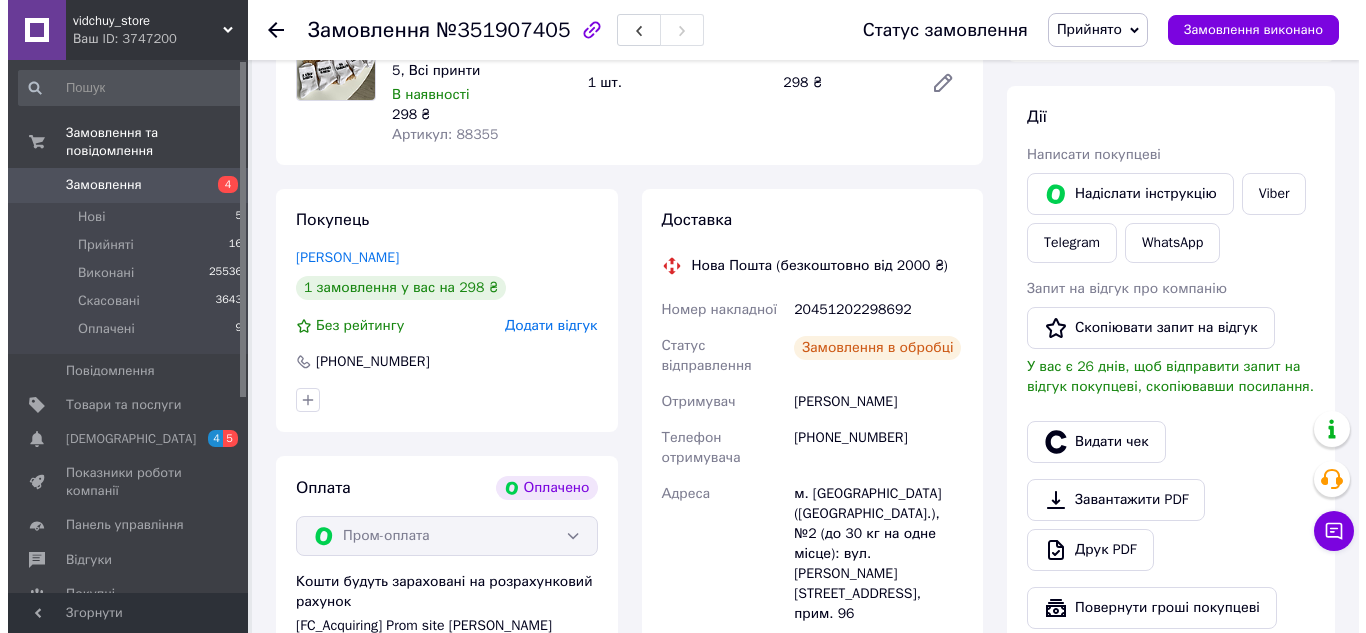 scroll, scrollTop: 267, scrollLeft: 0, axis: vertical 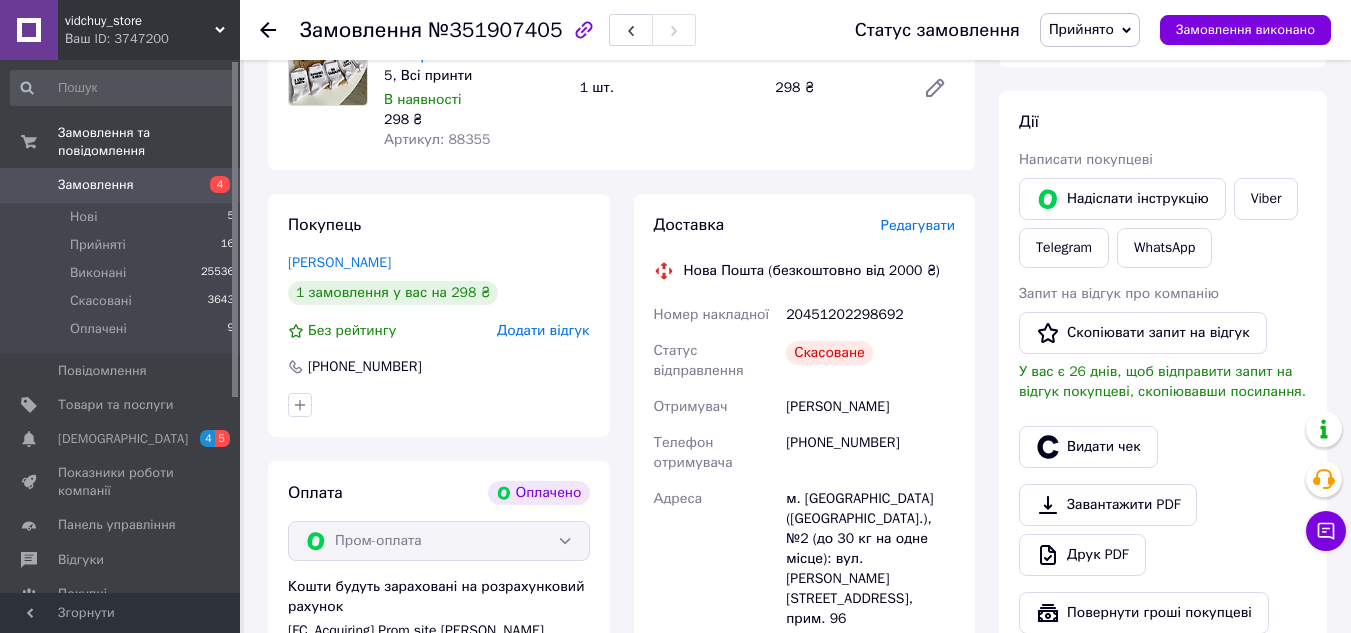 click on "Редагувати" at bounding box center [918, 225] 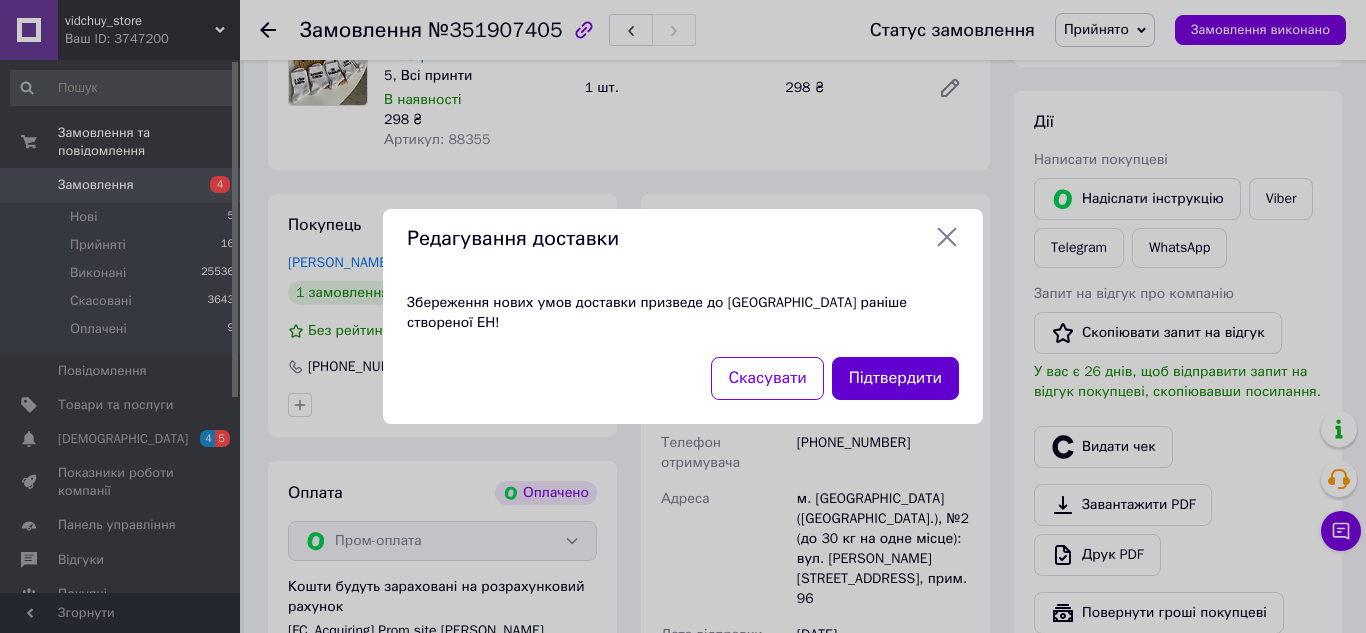 click on "Підтвердити" at bounding box center [895, 378] 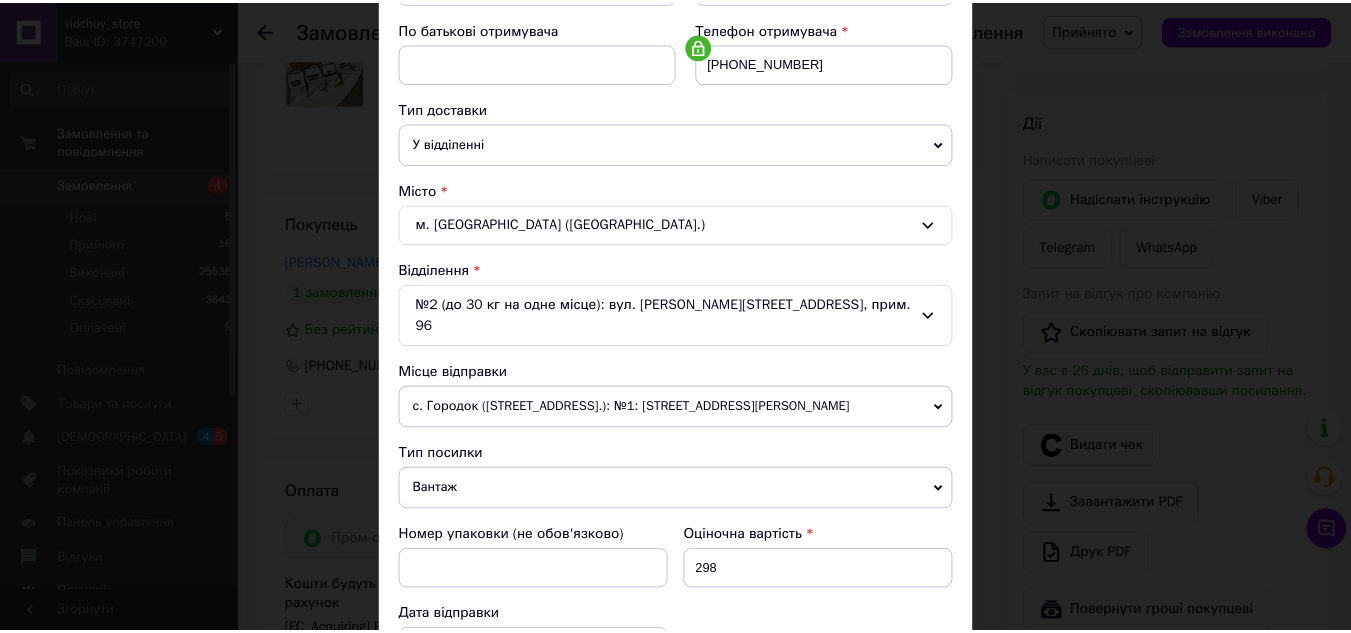 scroll, scrollTop: 695, scrollLeft: 0, axis: vertical 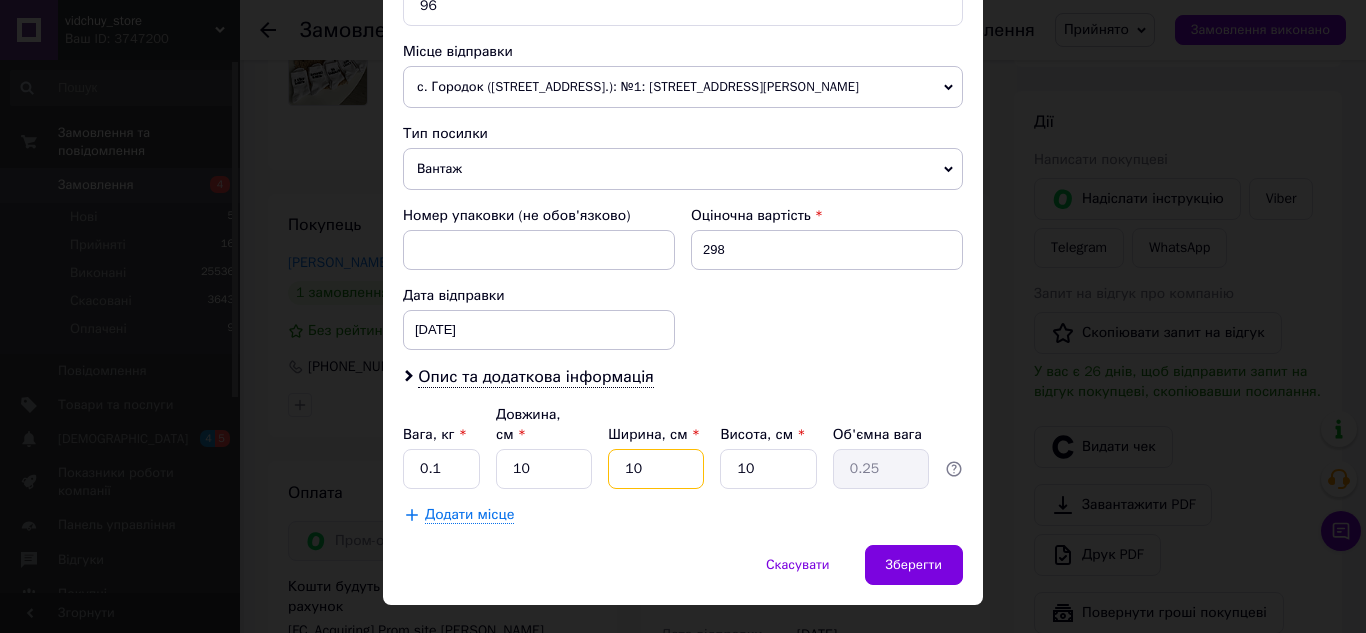 click on "10" at bounding box center (656, 469) 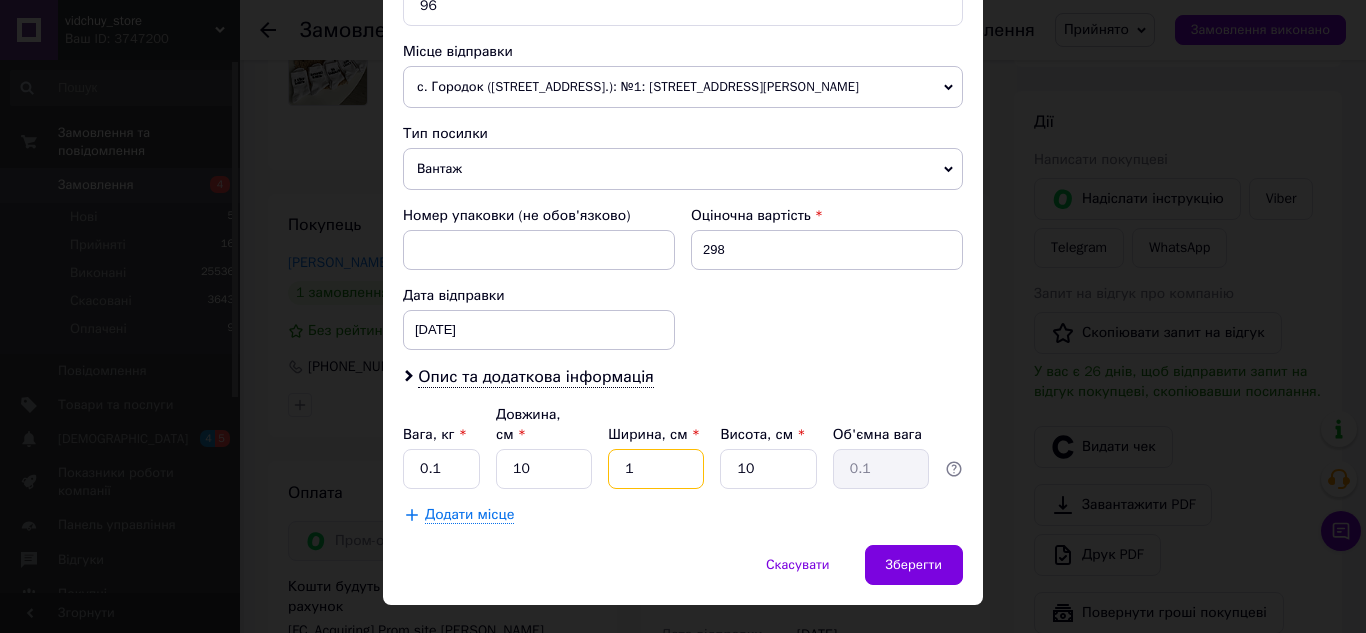 type on "11" 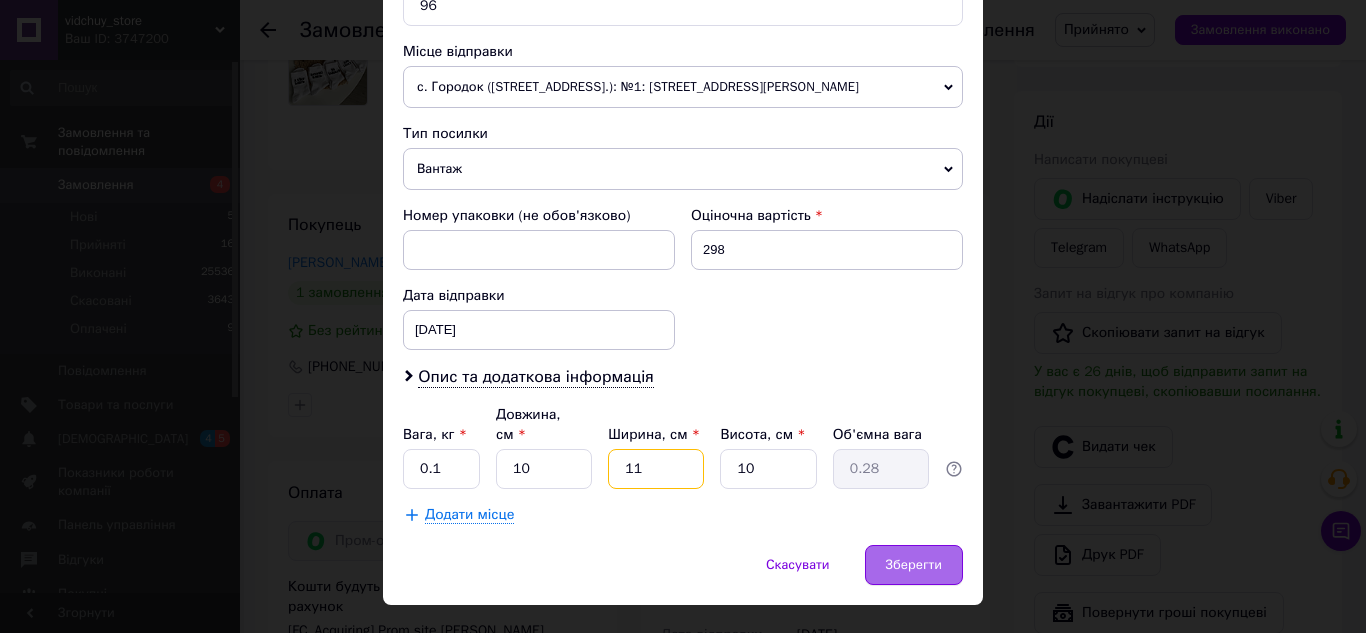 type on "11" 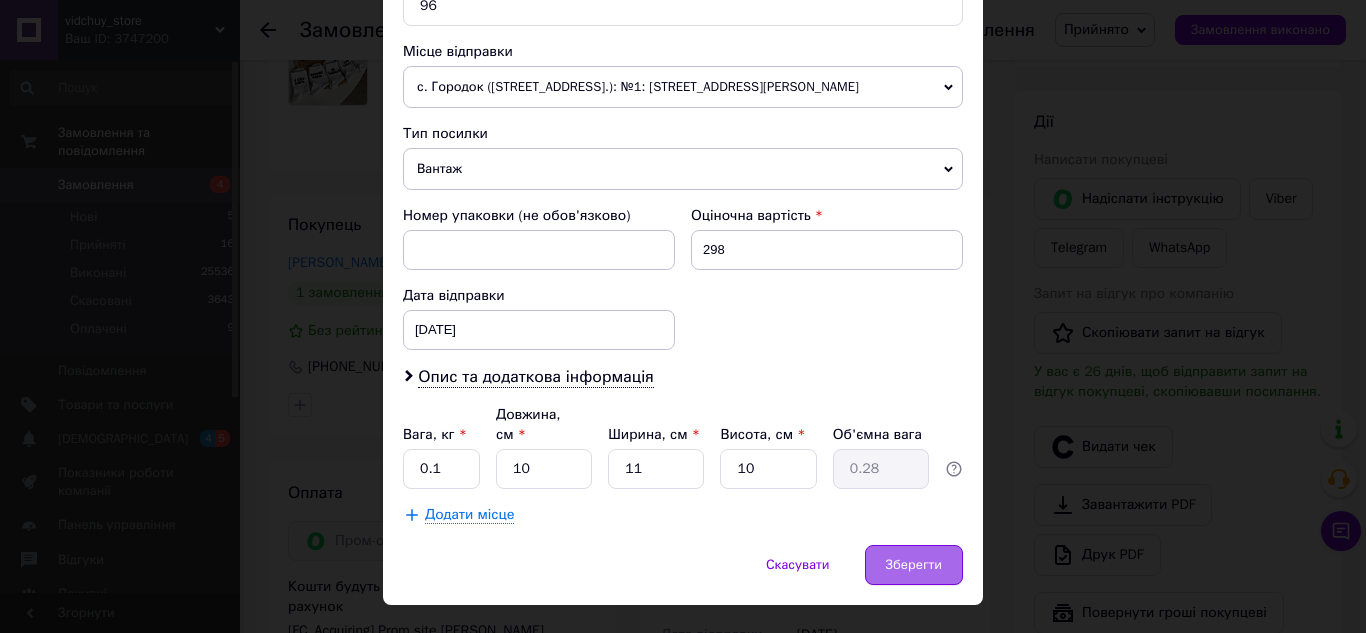 click on "Зберегти" at bounding box center [914, 565] 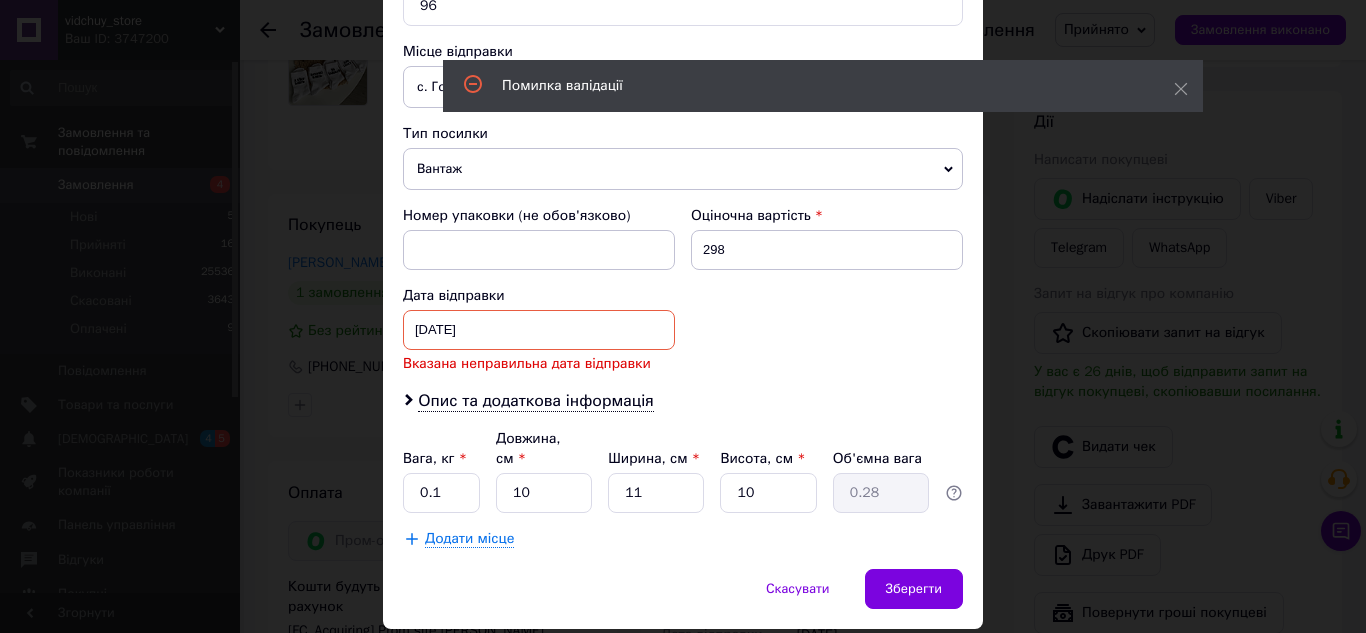 click on "09.07.2025 < 2025 > < Июль > Пн Вт Ср Чт Пт Сб Вс 30 1 2 3 4 5 6 7 8 9 10 11 12 13 14 15 16 17 18 19 20 21 22 23 24 25 26 27 28 29 30 31 1 2 3 4 5 6 7 8 9 10" at bounding box center [539, 330] 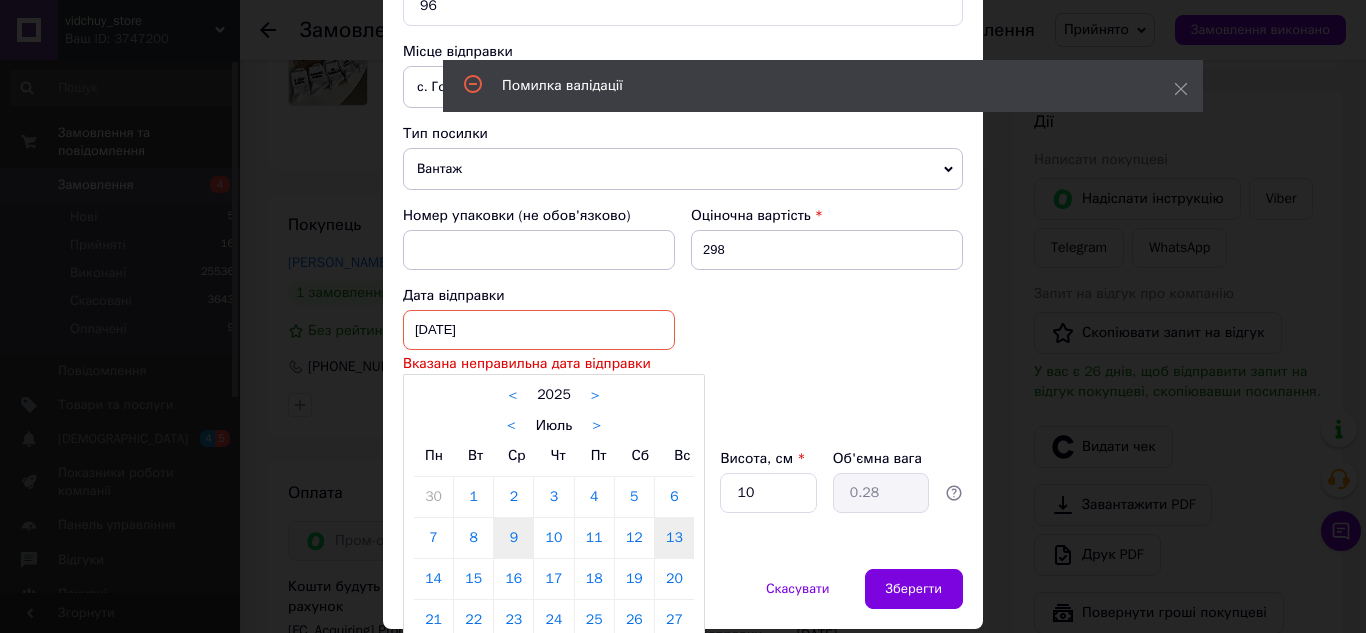 click on "13" at bounding box center [674, 538] 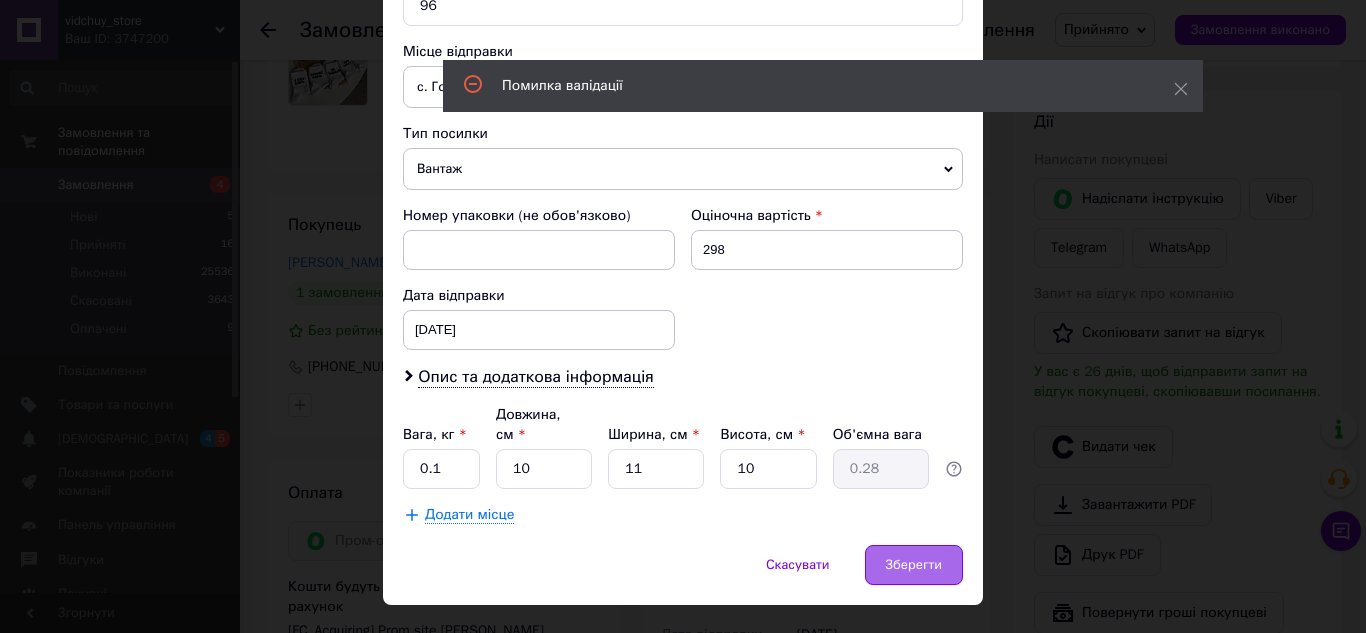 click on "Зберегти" at bounding box center (914, 565) 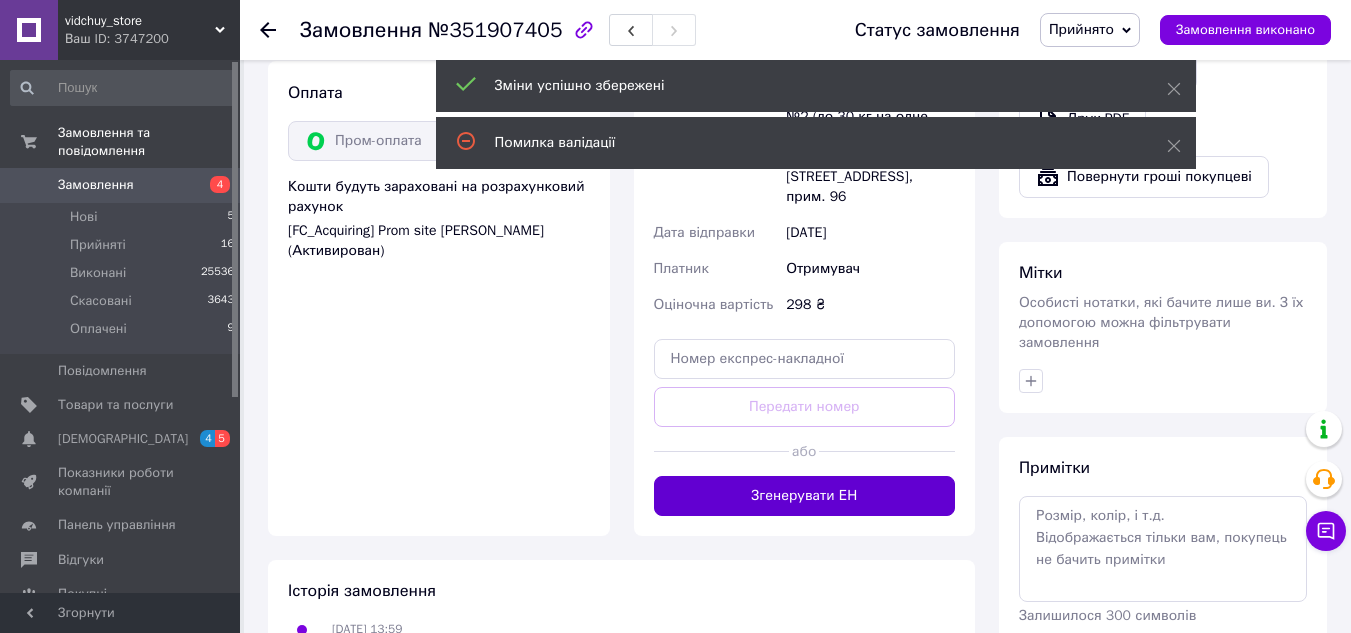 click on "Згенерувати ЕН" at bounding box center (805, 496) 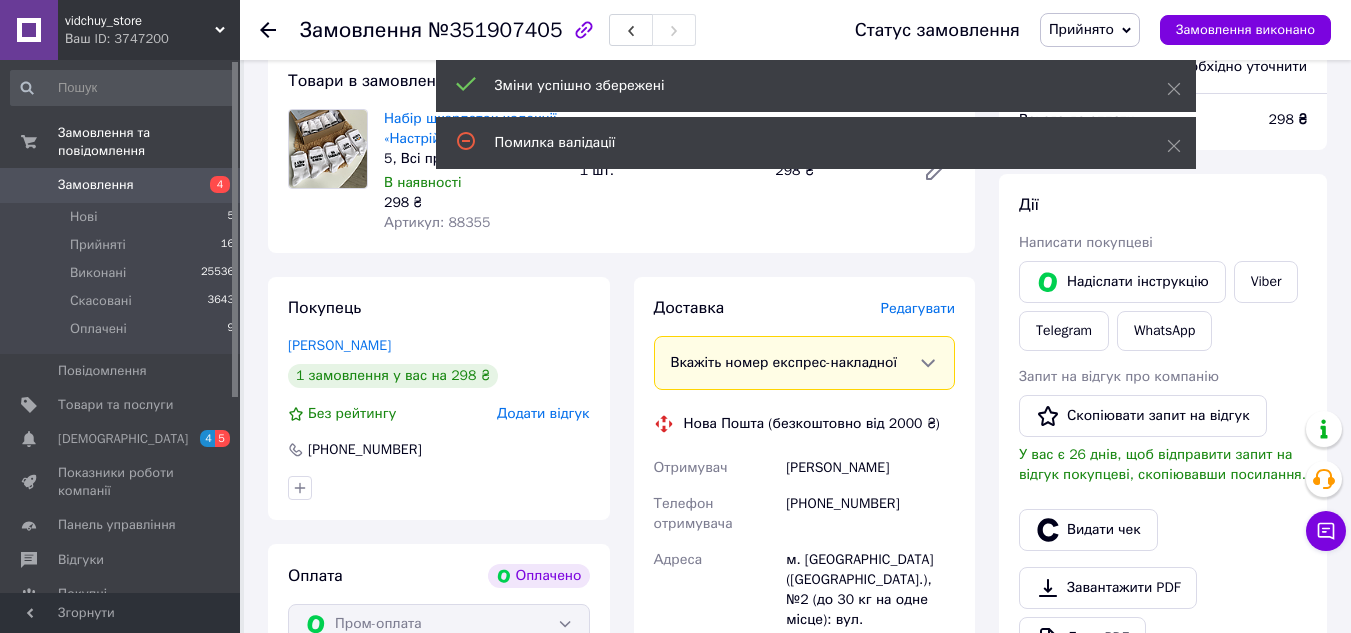 scroll, scrollTop: 167, scrollLeft: 0, axis: vertical 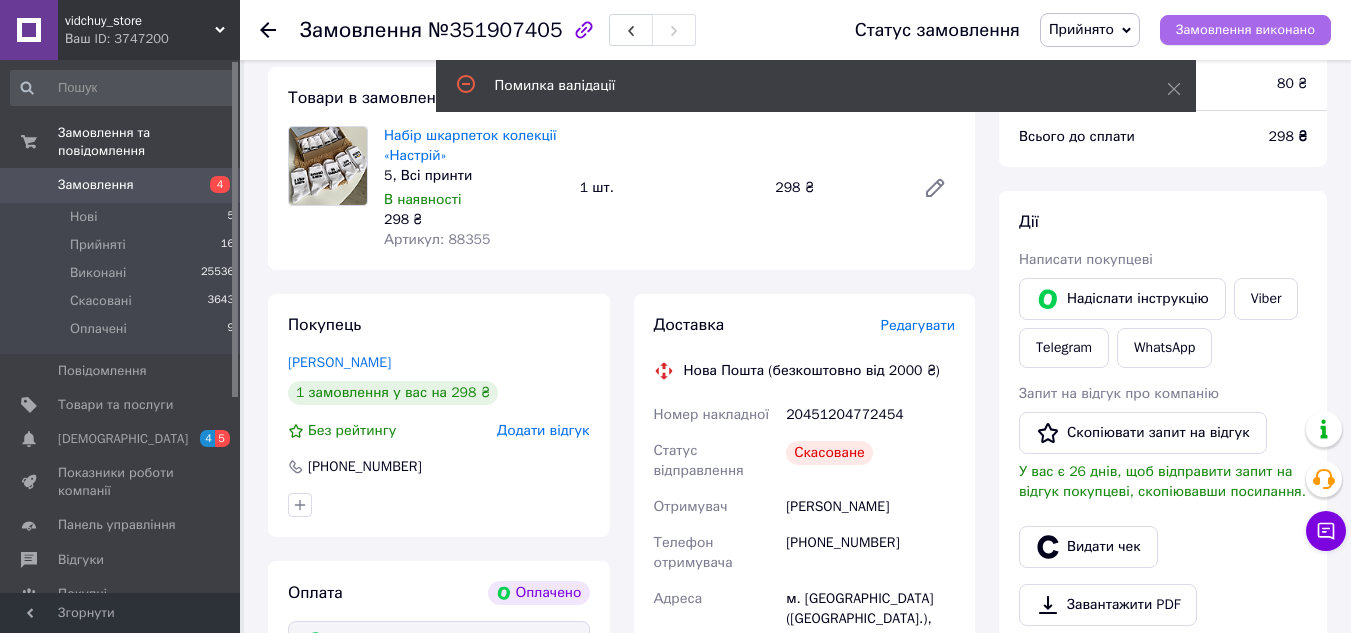 click on "Замовлення виконано" at bounding box center (1245, 30) 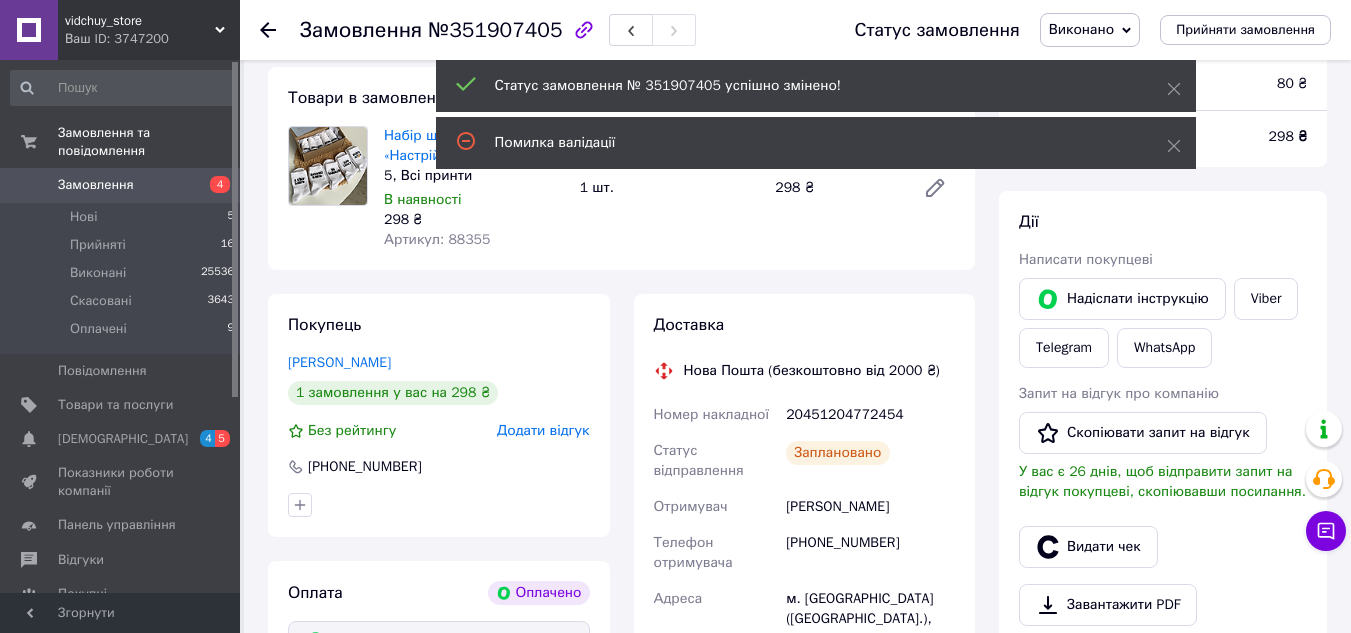 scroll, scrollTop: 64, scrollLeft: 0, axis: vertical 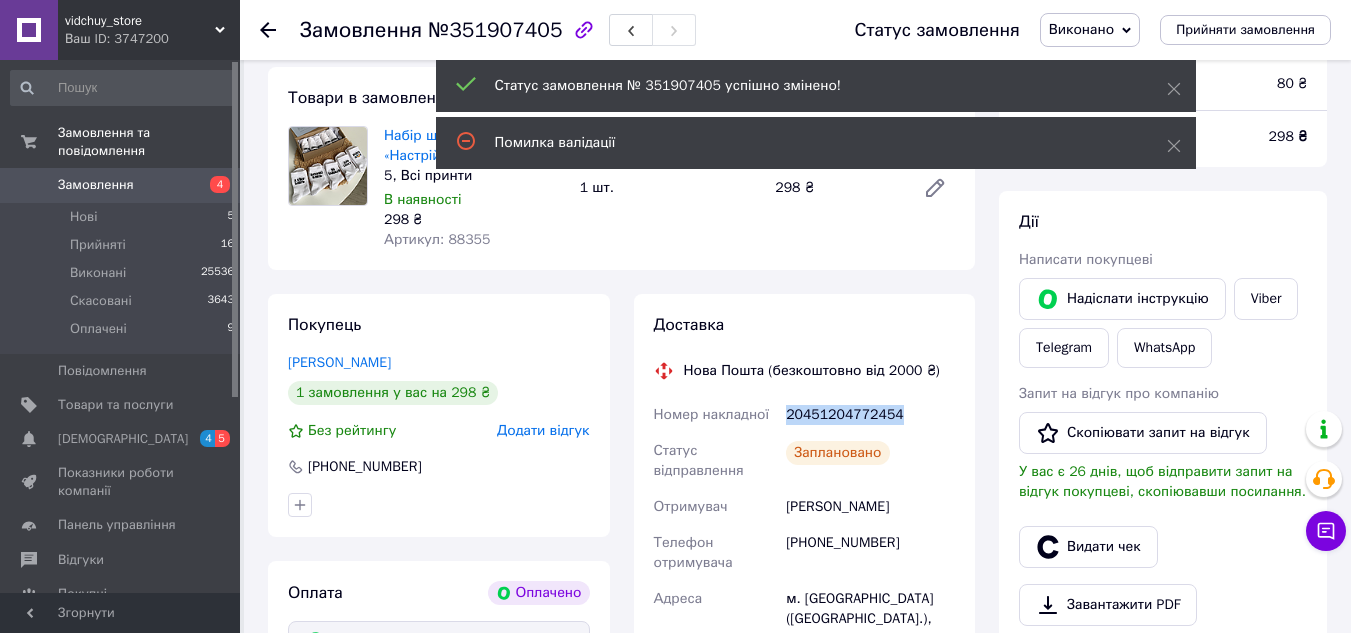 click on "20451204772454" at bounding box center (870, 415) 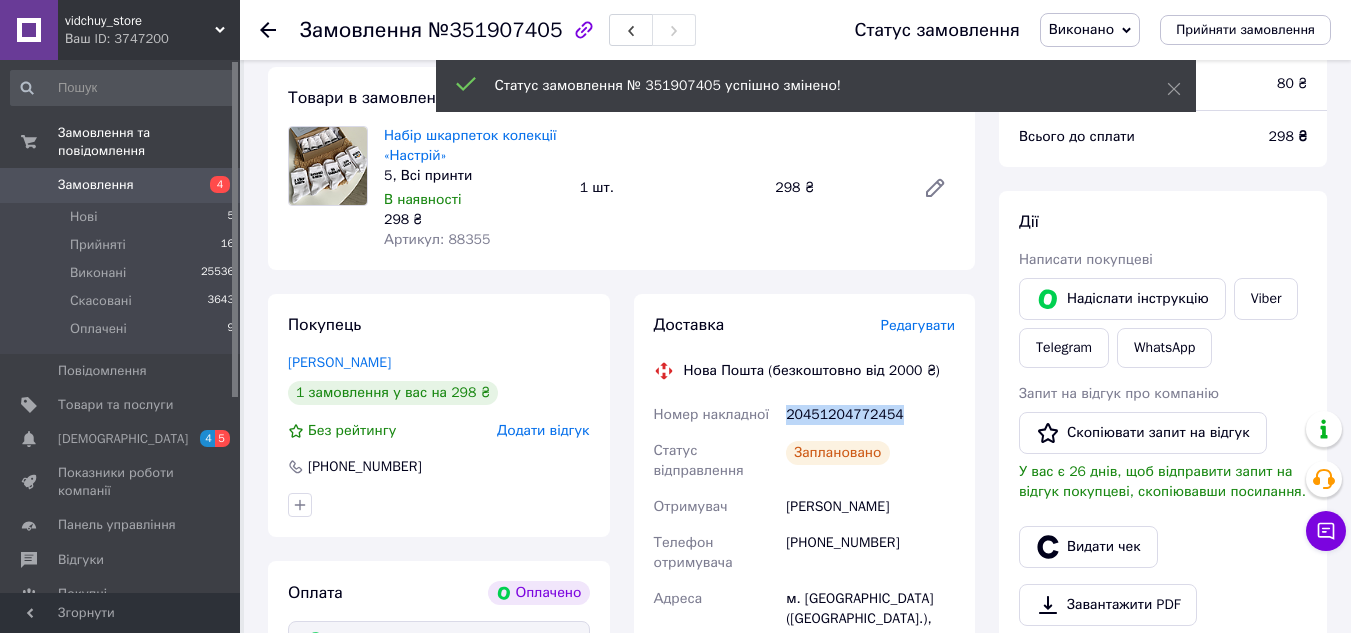 copy on "20451204772454" 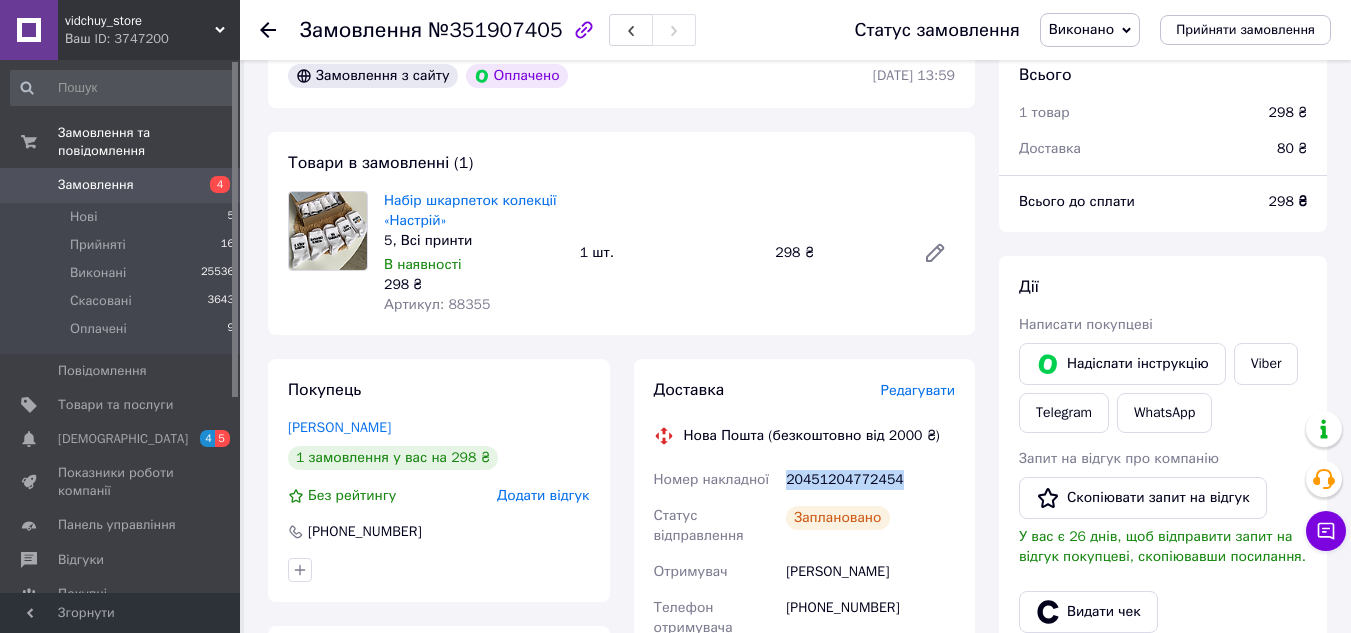 scroll, scrollTop: 67, scrollLeft: 0, axis: vertical 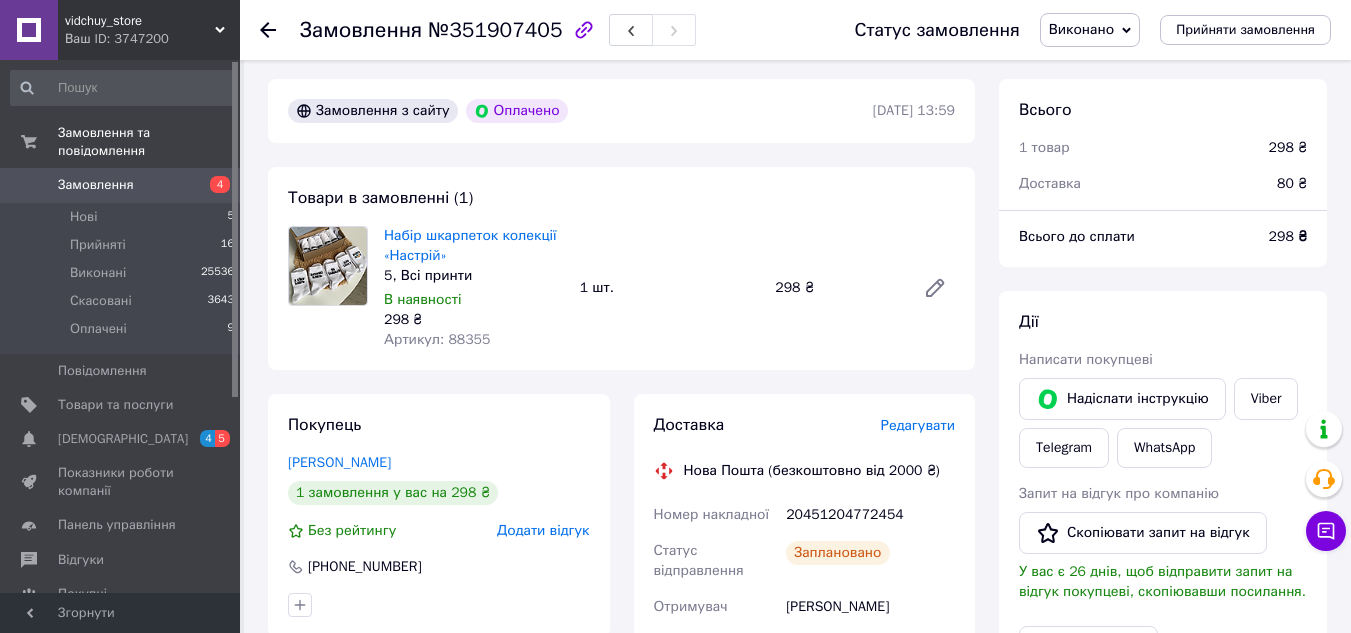drag, startPoint x: 262, startPoint y: 31, endPoint x: 280, endPoint y: 12, distance: 26.172504 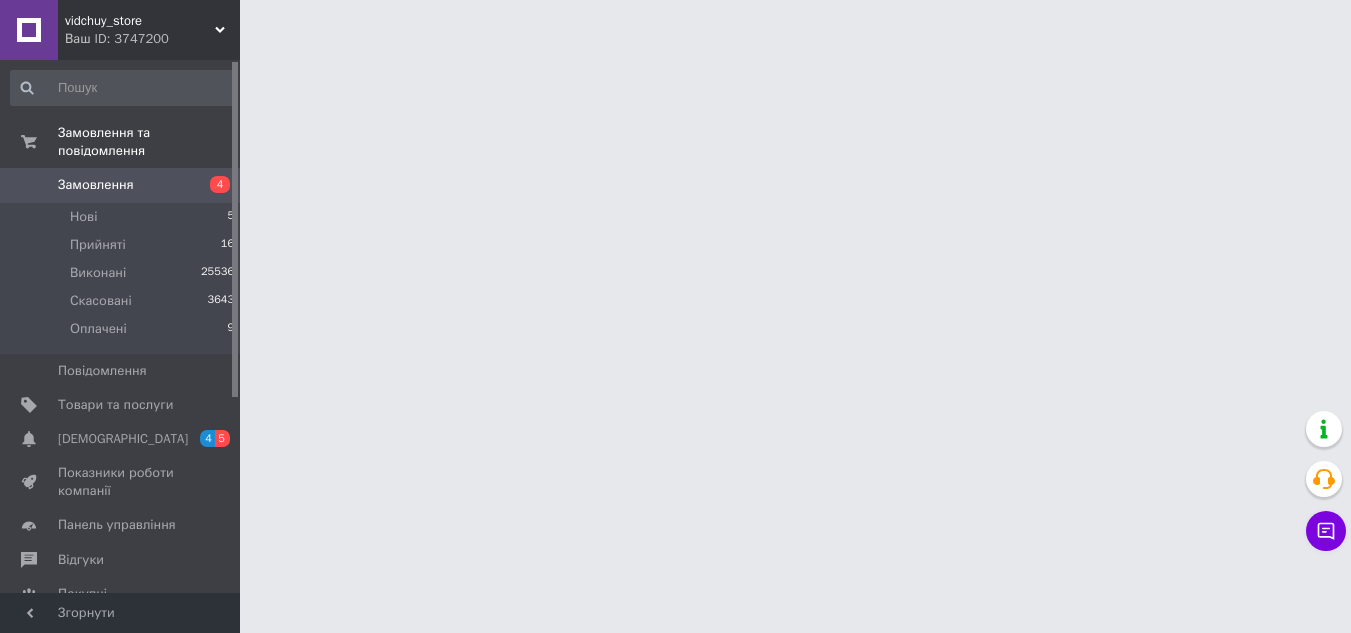 scroll, scrollTop: 0, scrollLeft: 0, axis: both 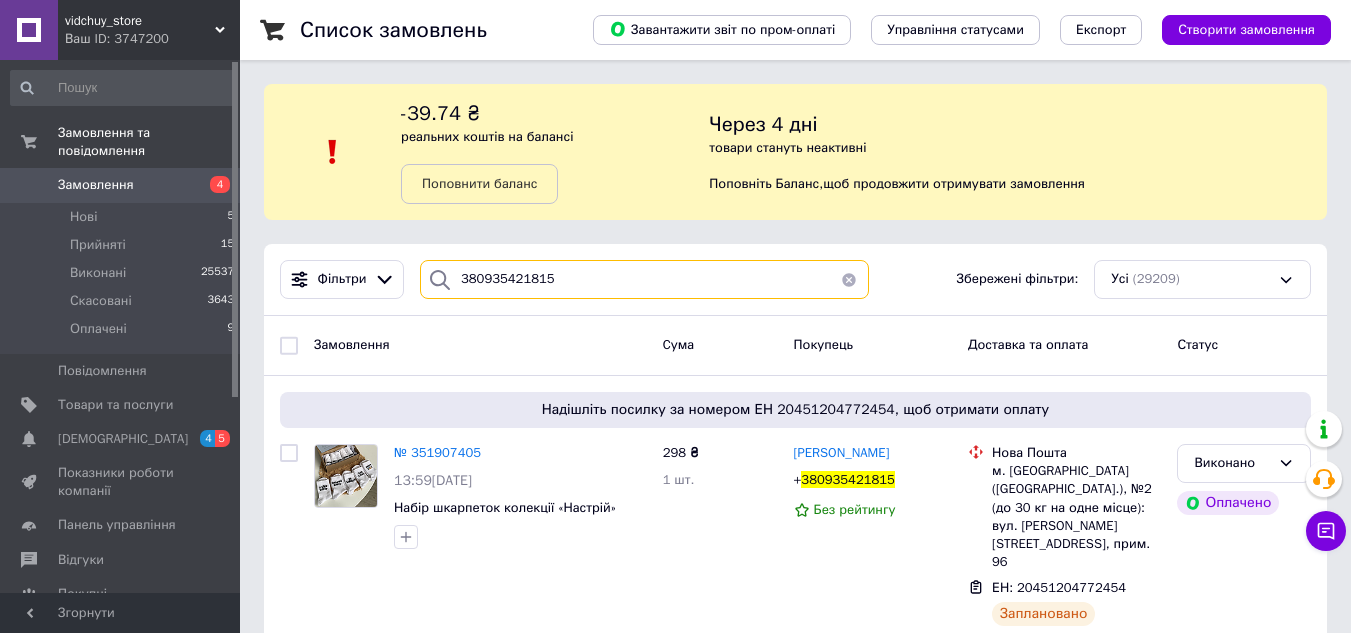 click on "380935421815" at bounding box center (644, 279) 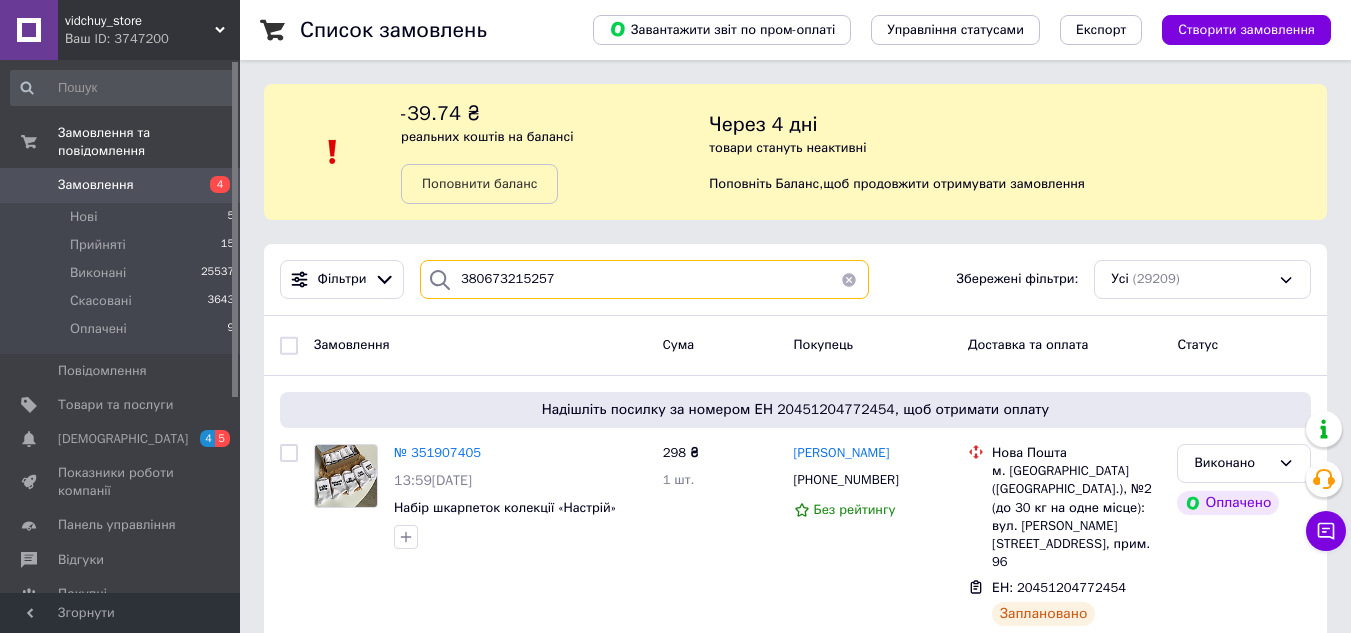 type on "380673215257" 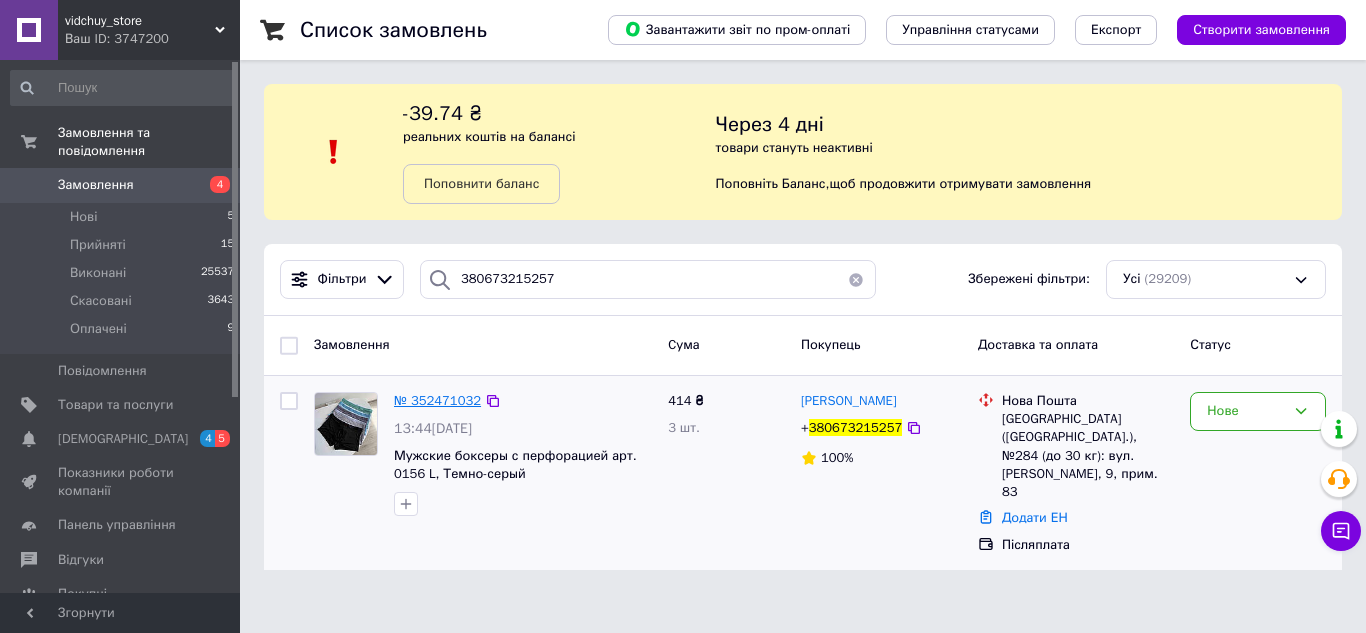 click on "№ 352471032" at bounding box center (437, 400) 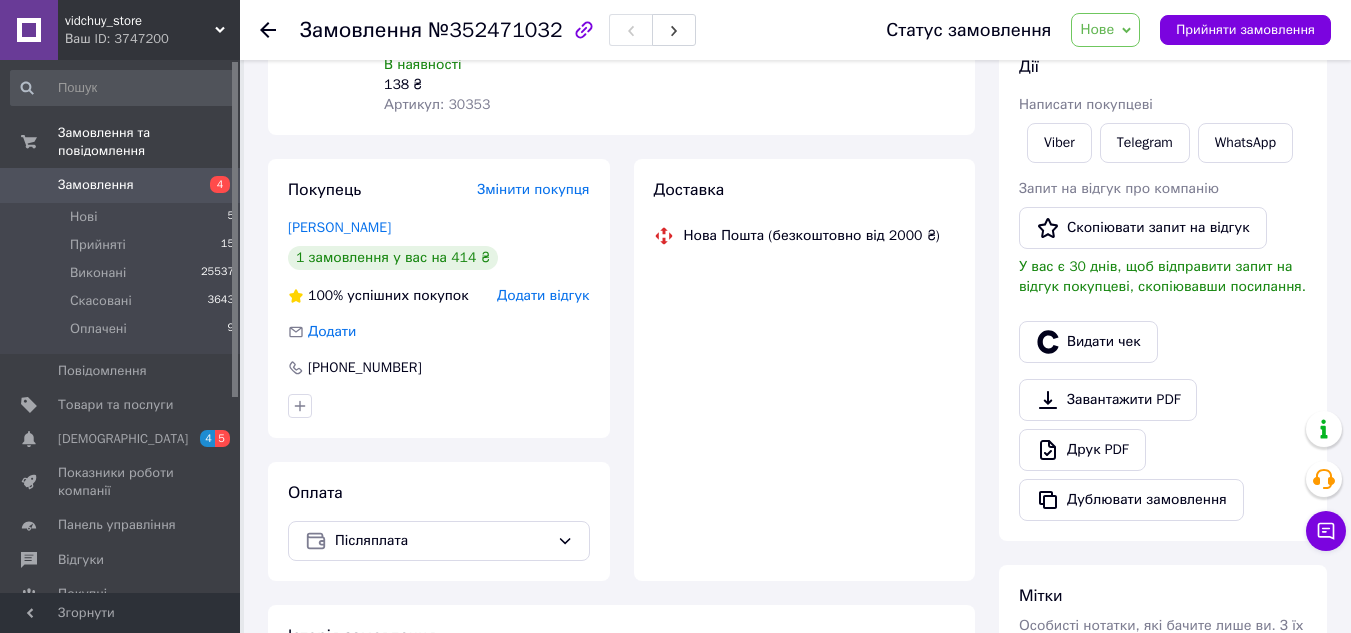 scroll, scrollTop: 281, scrollLeft: 0, axis: vertical 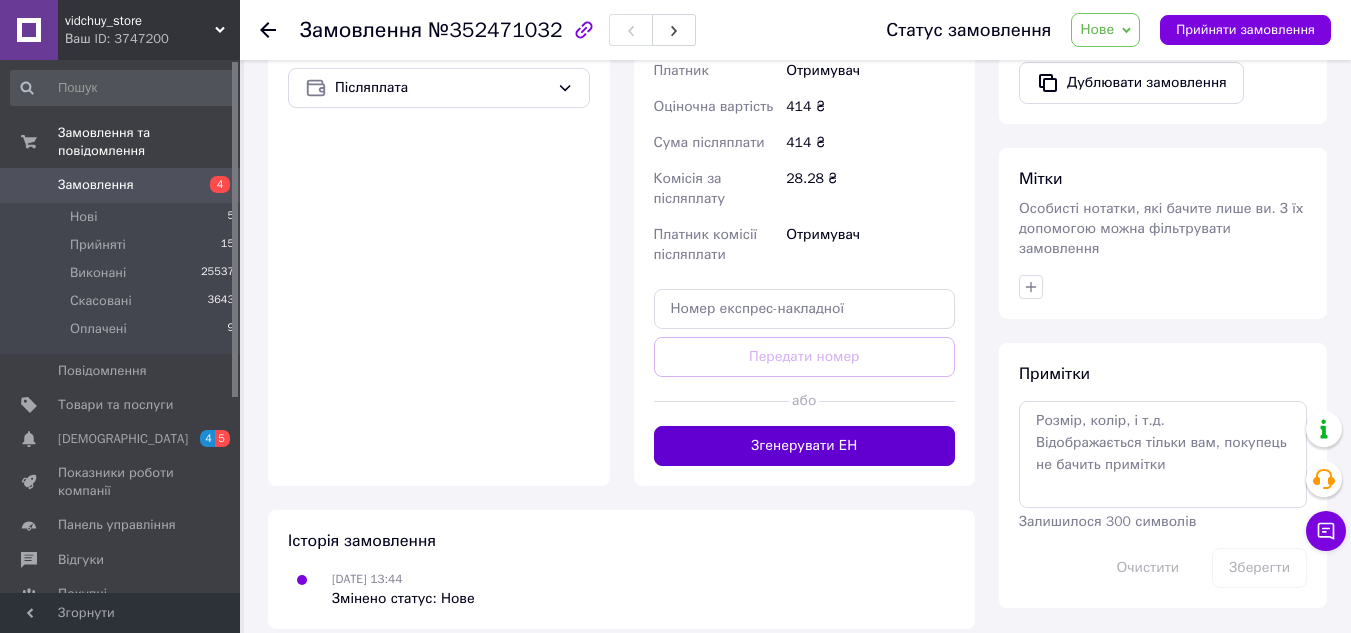click on "Згенерувати ЕН" at bounding box center (805, 446) 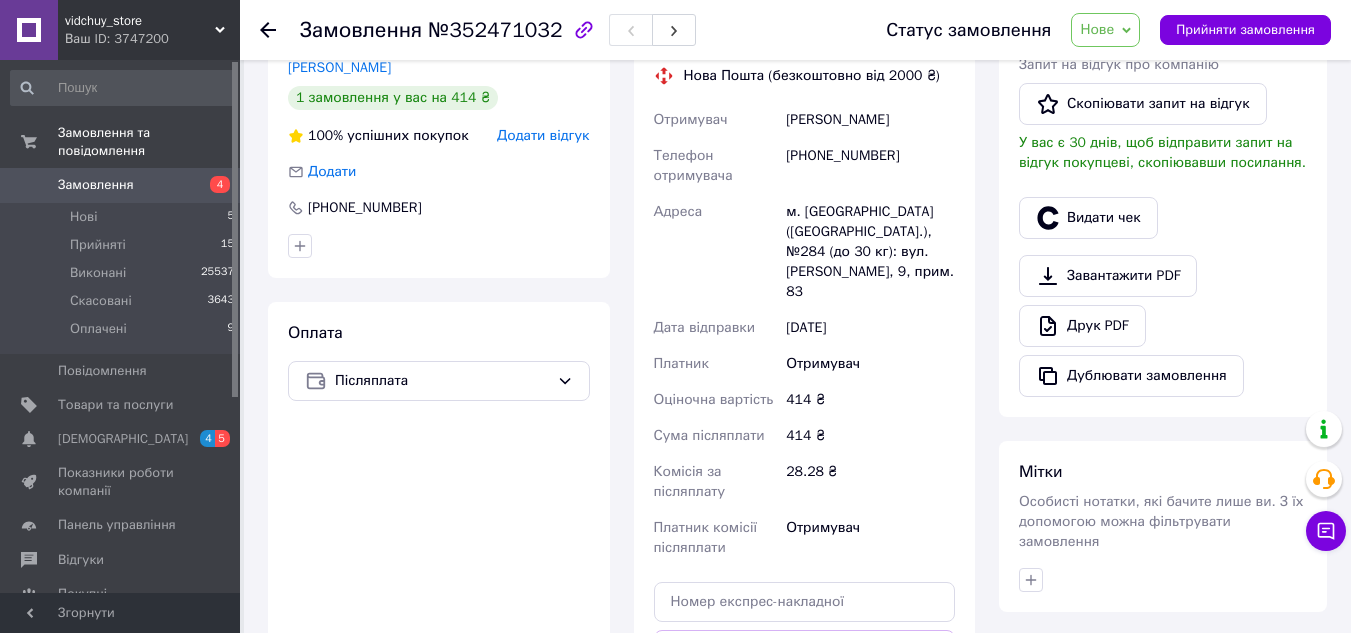 scroll, scrollTop: 413, scrollLeft: 0, axis: vertical 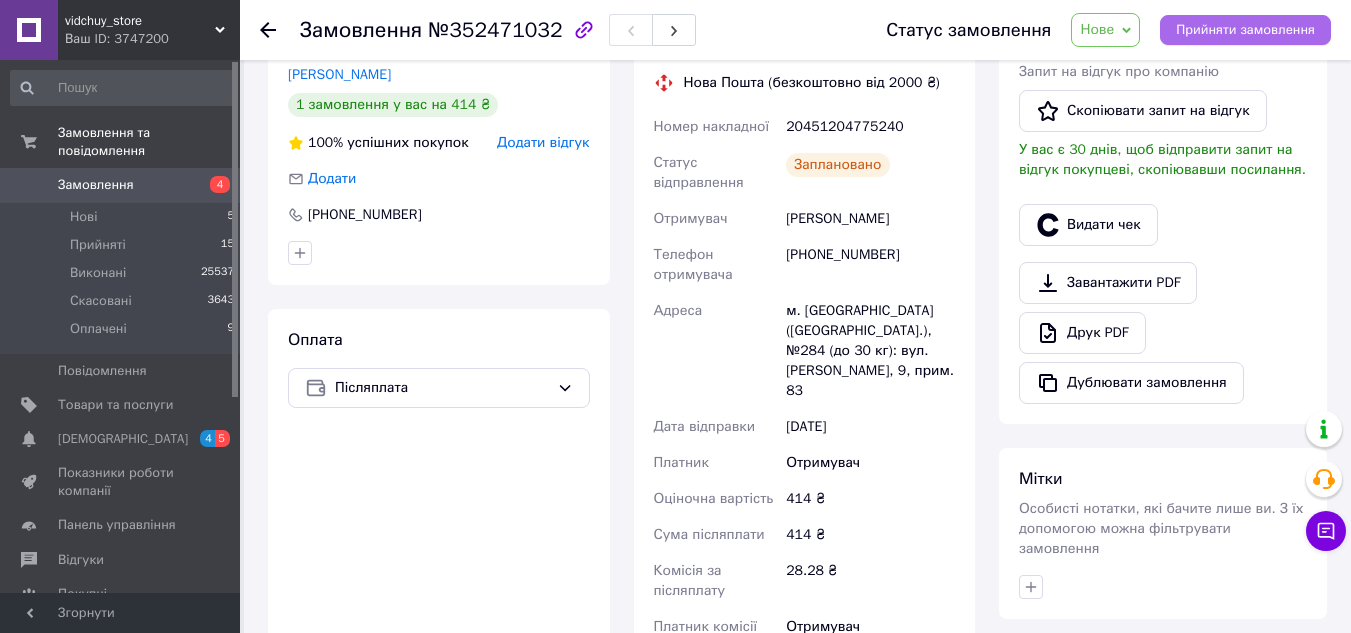 click on "Прийняти замовлення" at bounding box center [1245, 30] 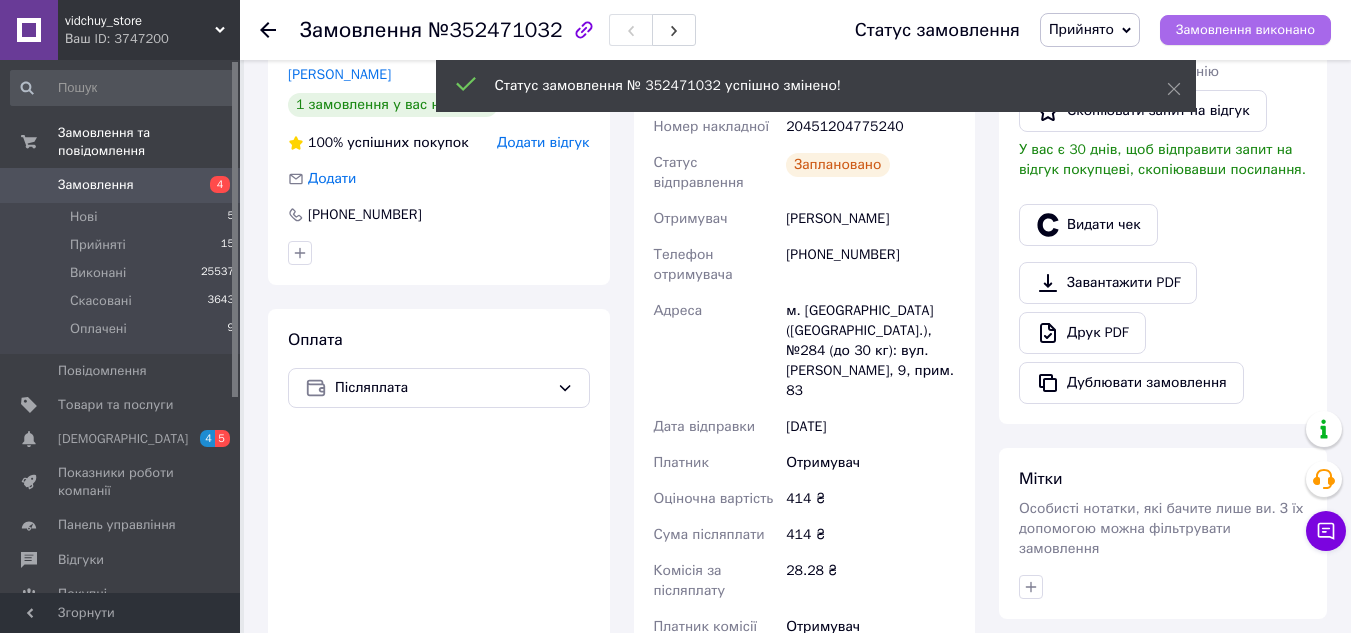 click on "Замовлення виконано" at bounding box center (1245, 30) 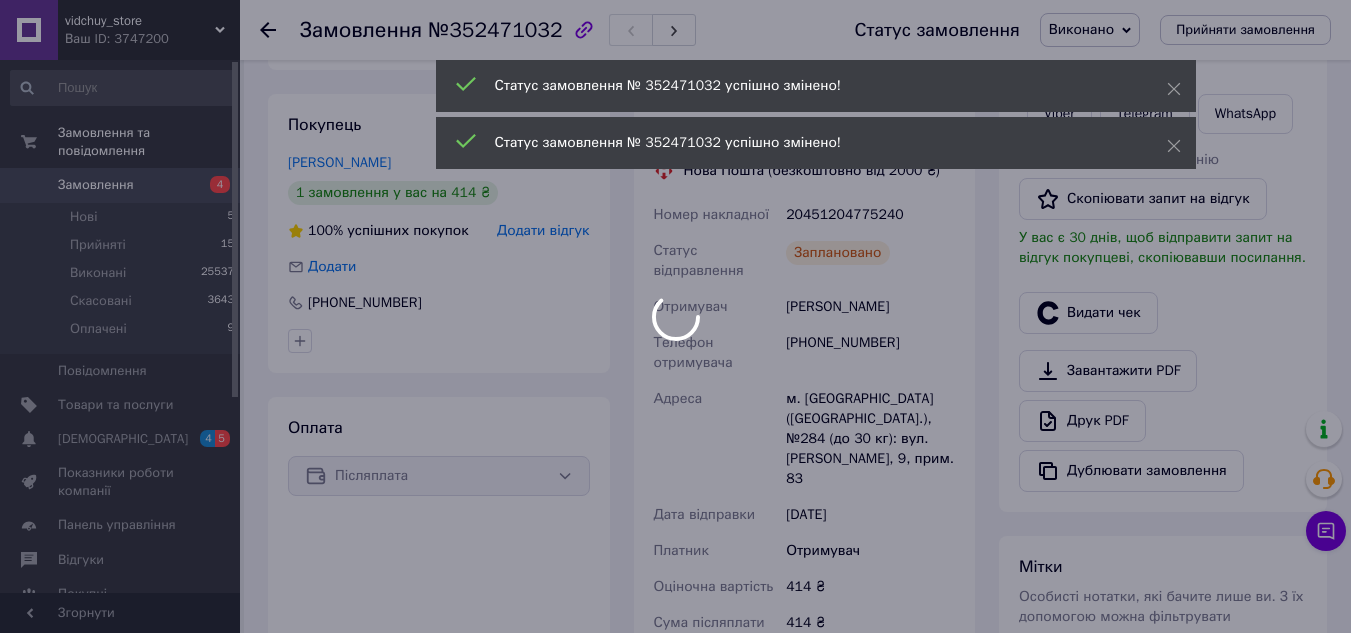 scroll, scrollTop: 213, scrollLeft: 0, axis: vertical 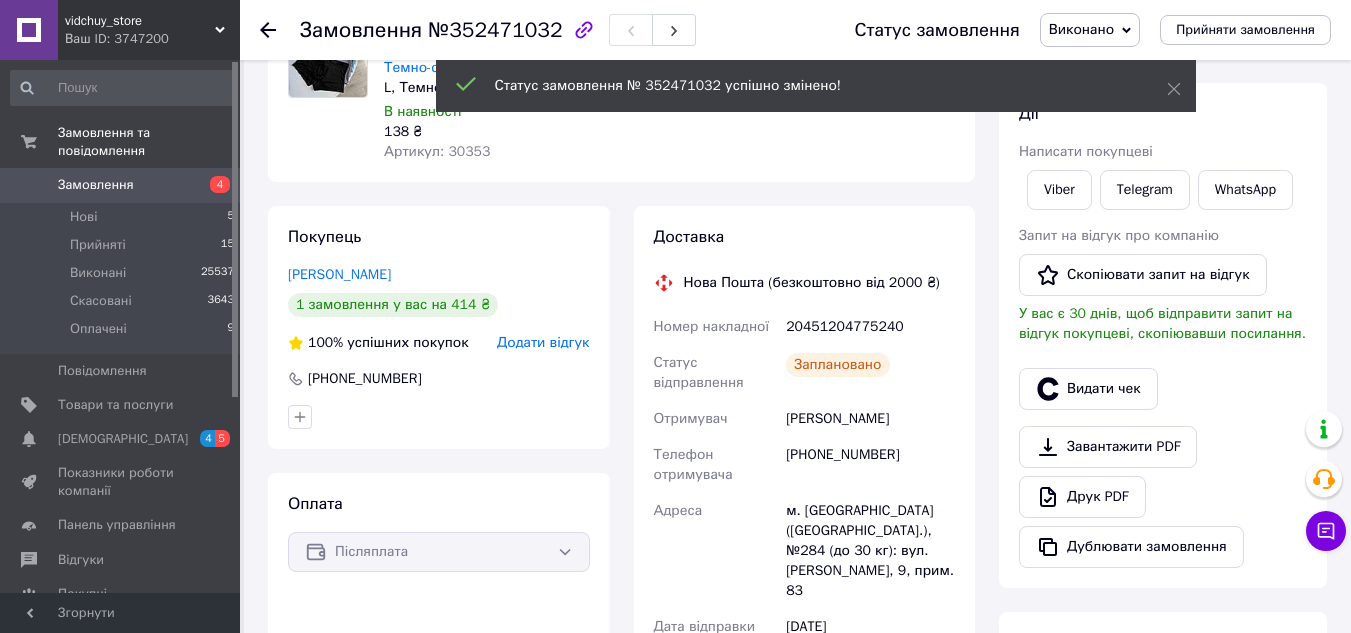 click on "20451204775240" at bounding box center (870, 327) 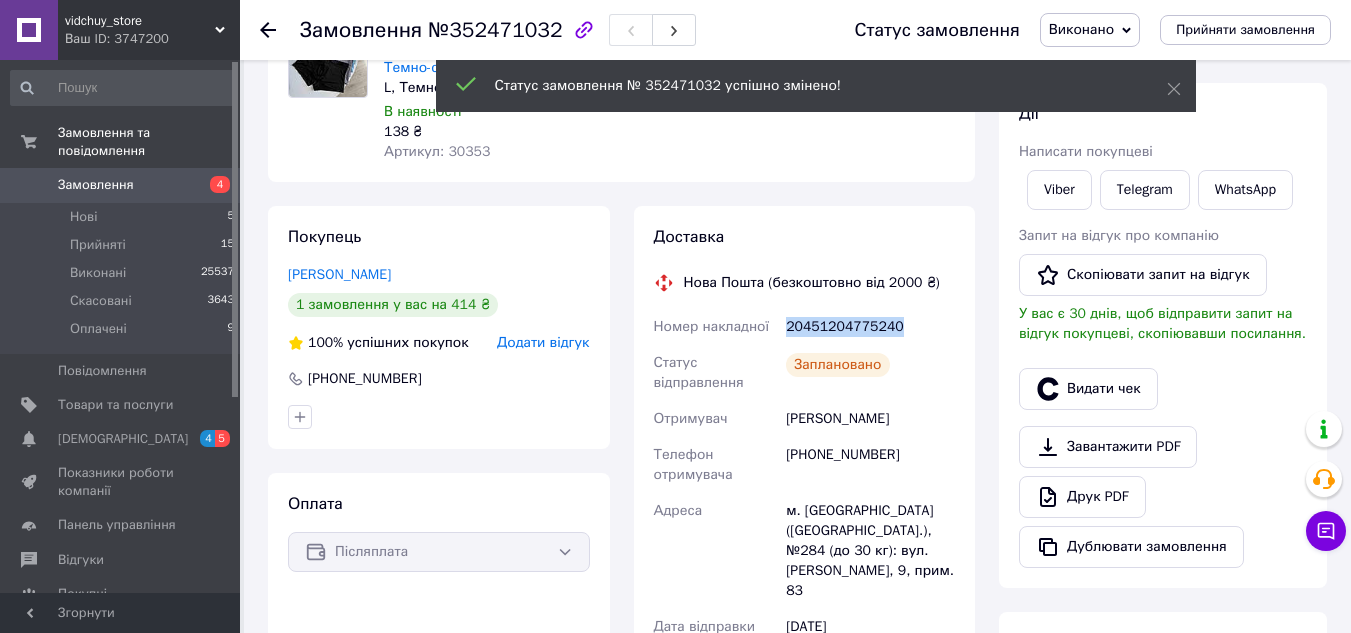 click on "20451204775240" at bounding box center (870, 327) 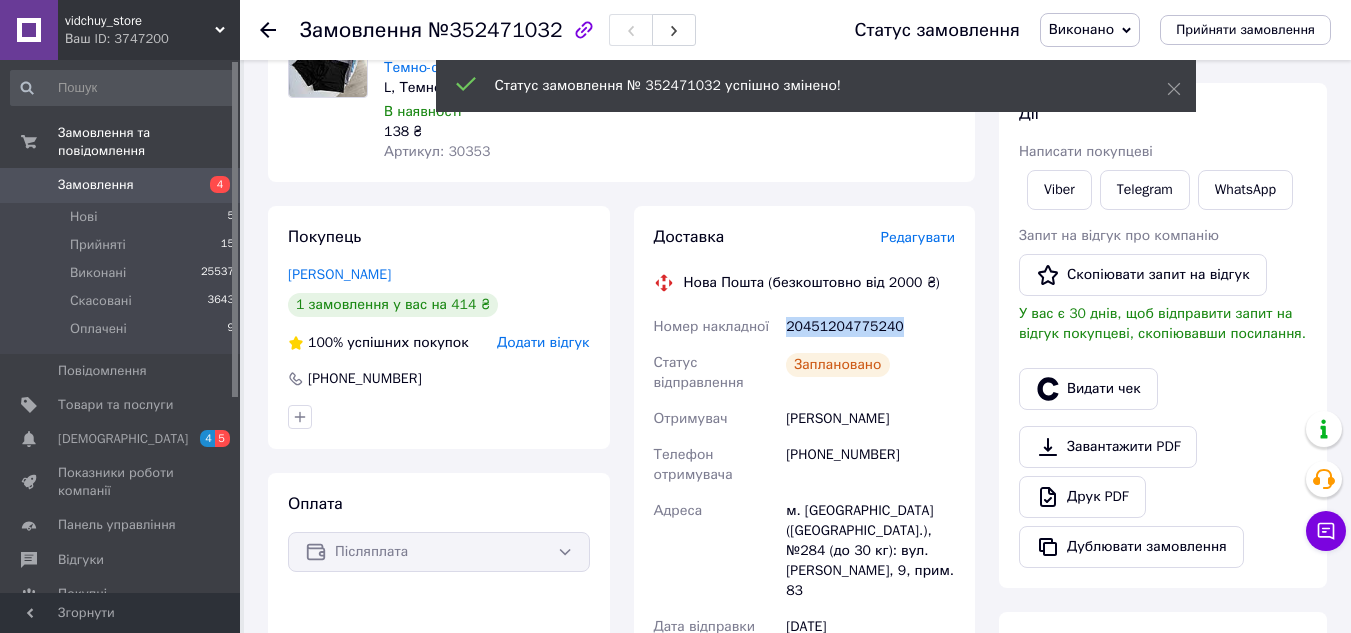 copy on "20451204775240" 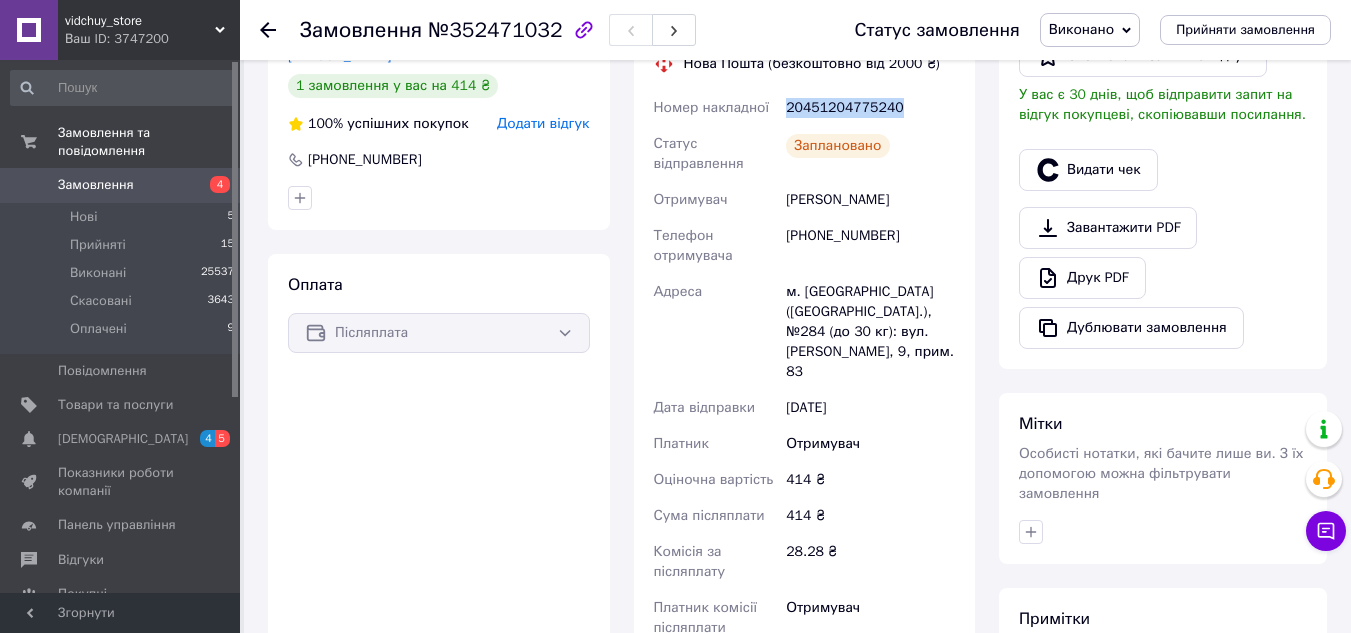 scroll, scrollTop: 313, scrollLeft: 0, axis: vertical 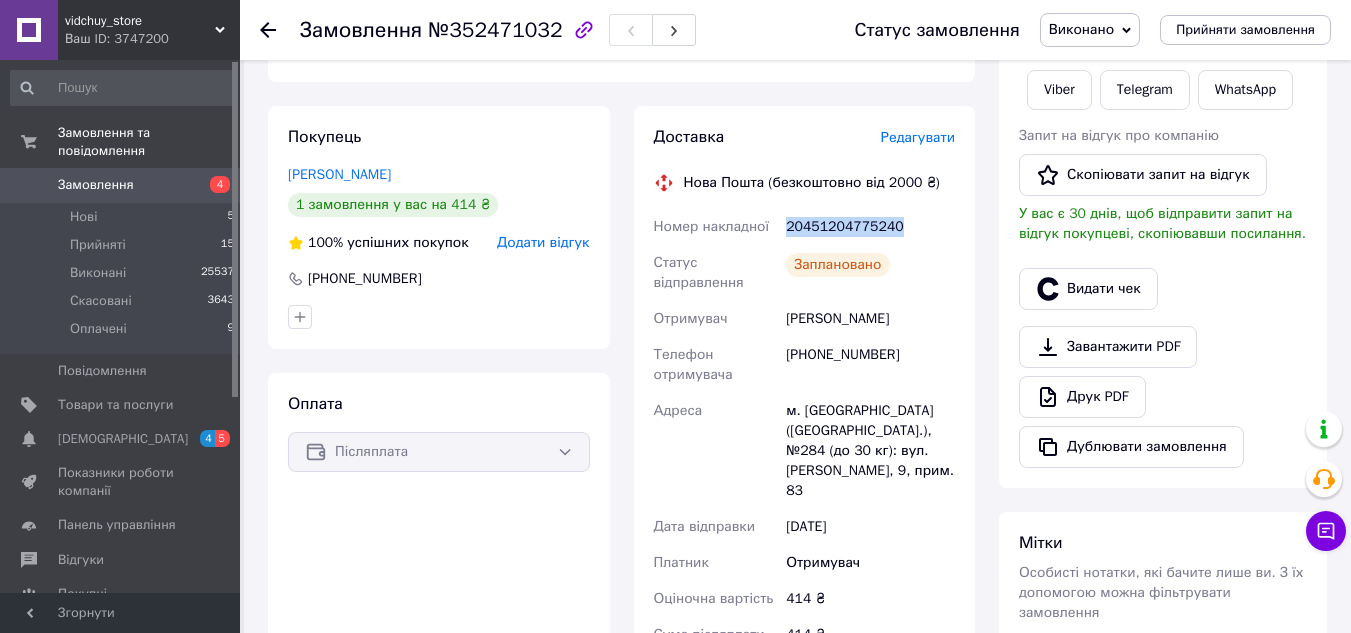 copy on "20451204775240" 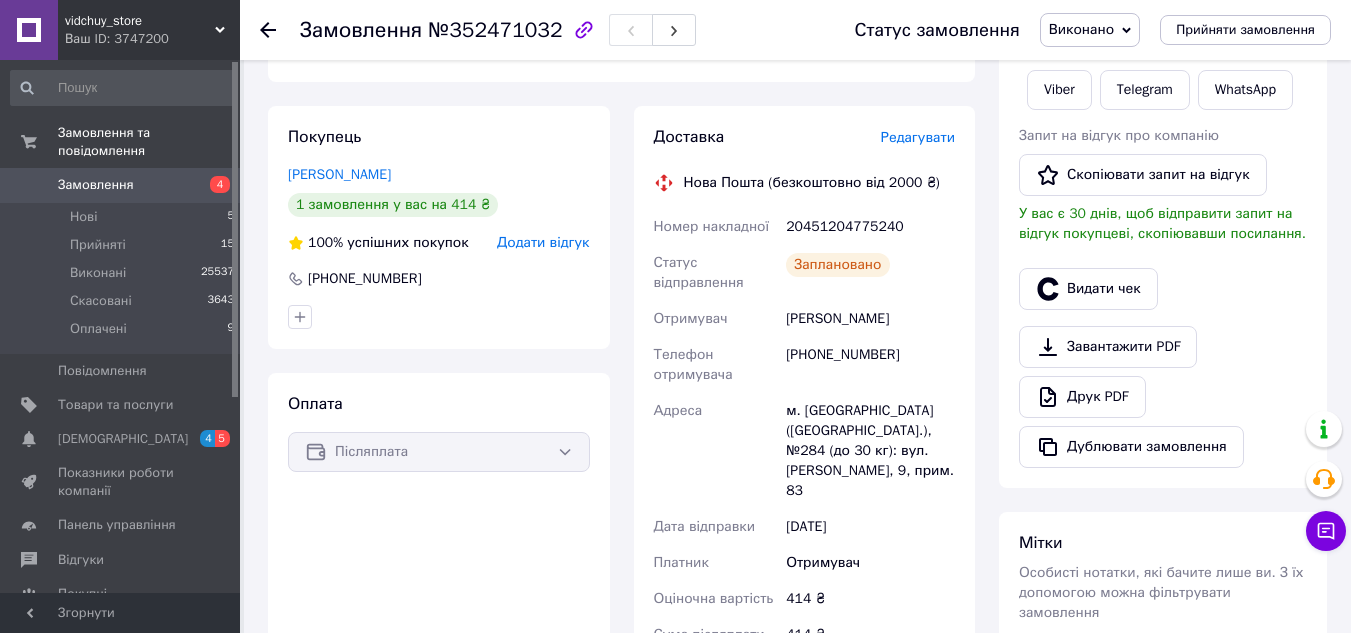 click on "Замовлення №352471032" at bounding box center [557, 30] 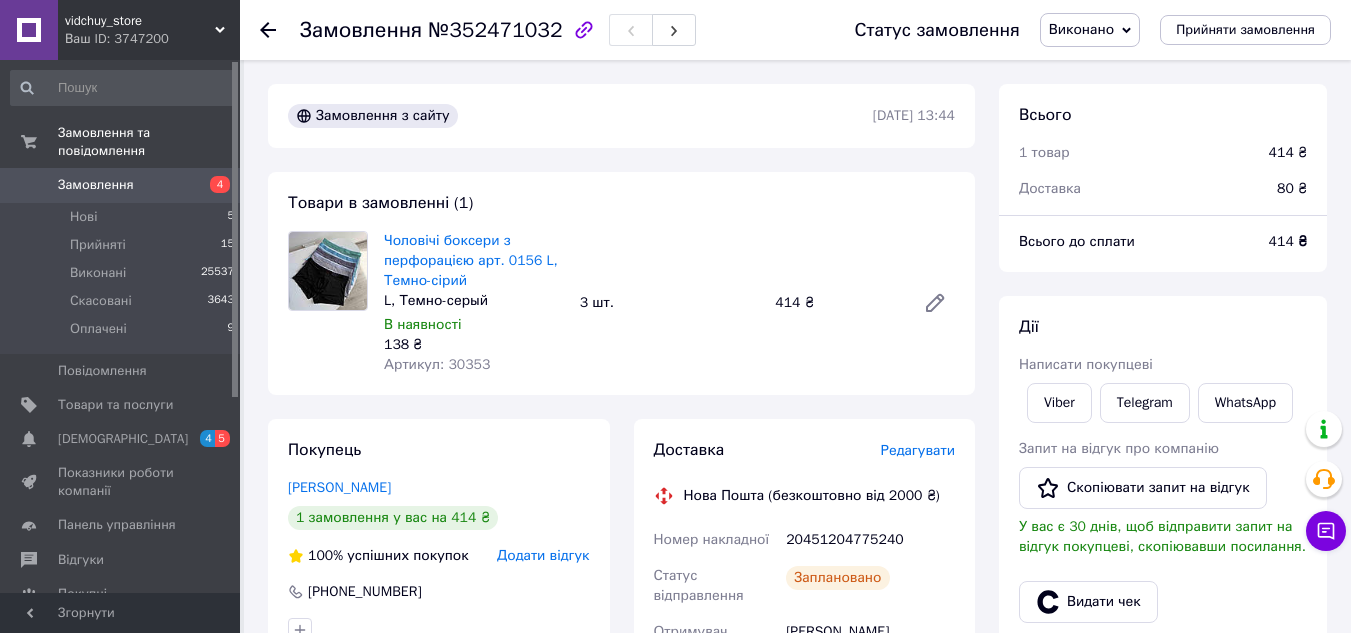 scroll, scrollTop: 400, scrollLeft: 0, axis: vertical 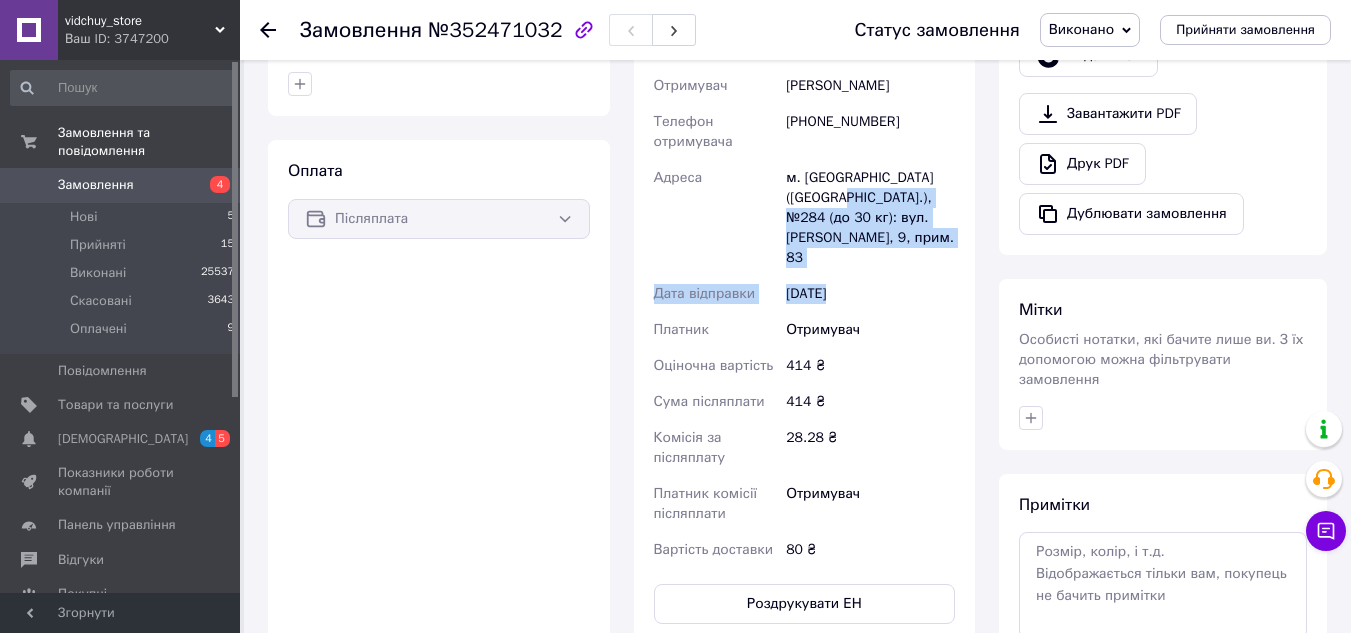 drag, startPoint x: 824, startPoint y: 282, endPoint x: 812, endPoint y: 264, distance: 21.633308 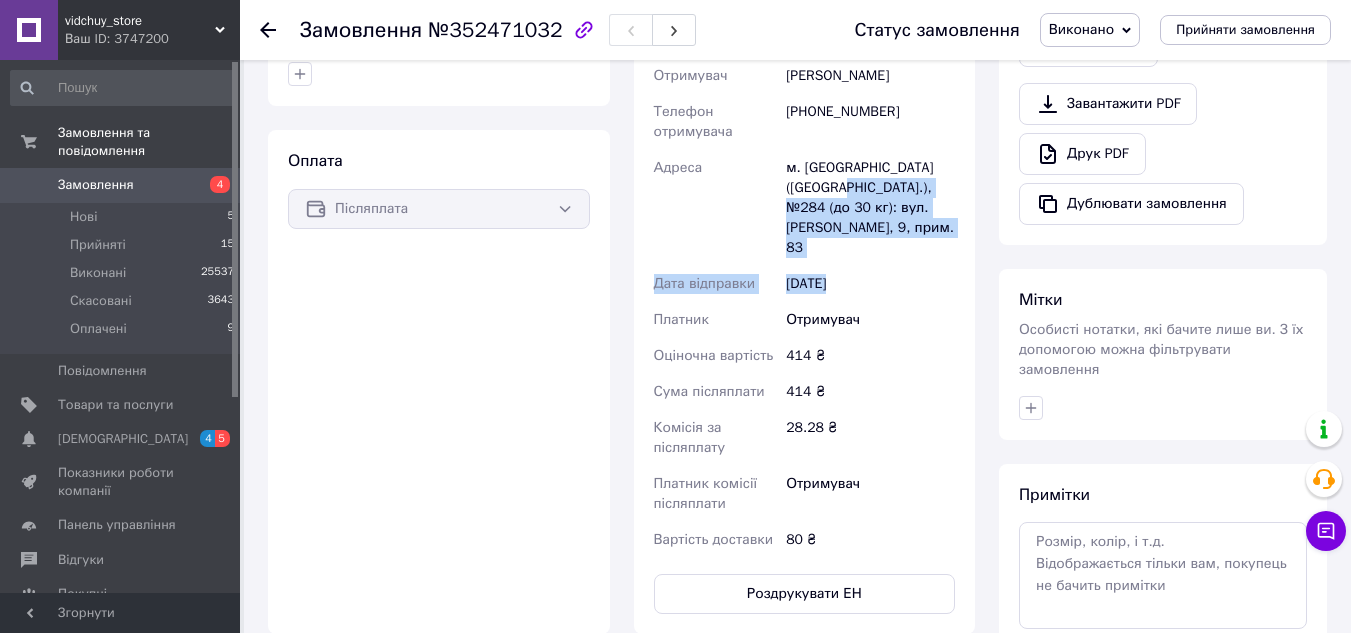 scroll, scrollTop: 300, scrollLeft: 0, axis: vertical 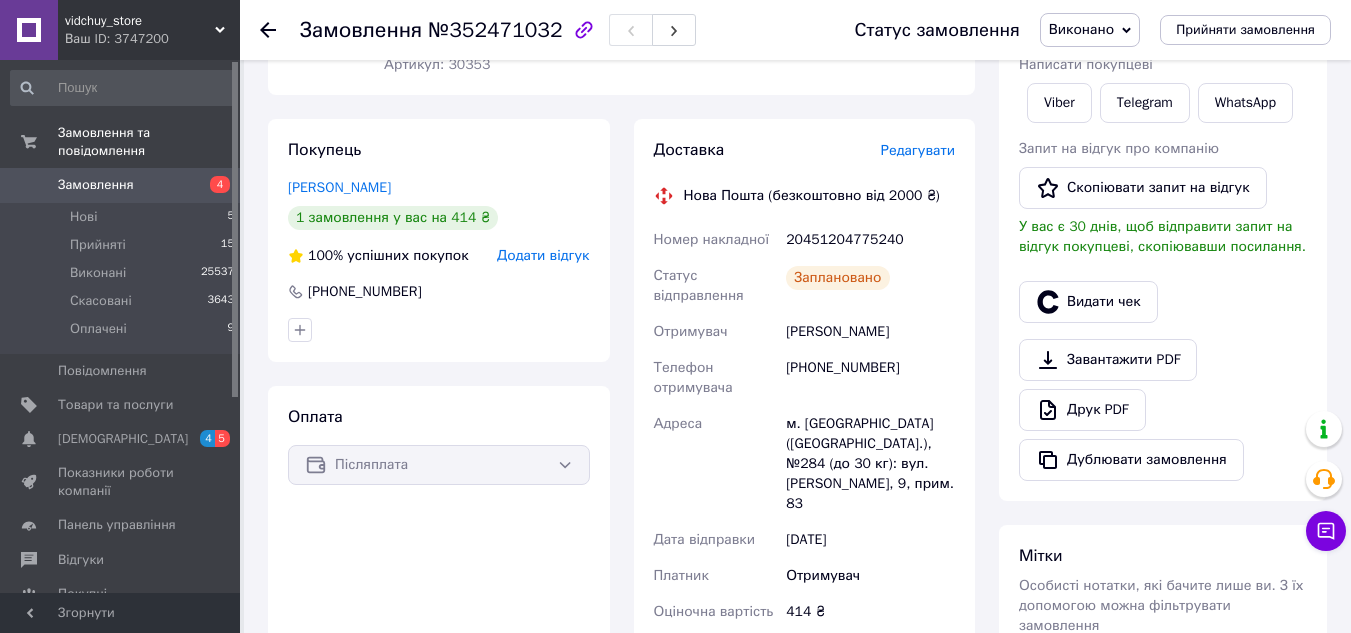 click on "20451204775240" at bounding box center (870, 240) 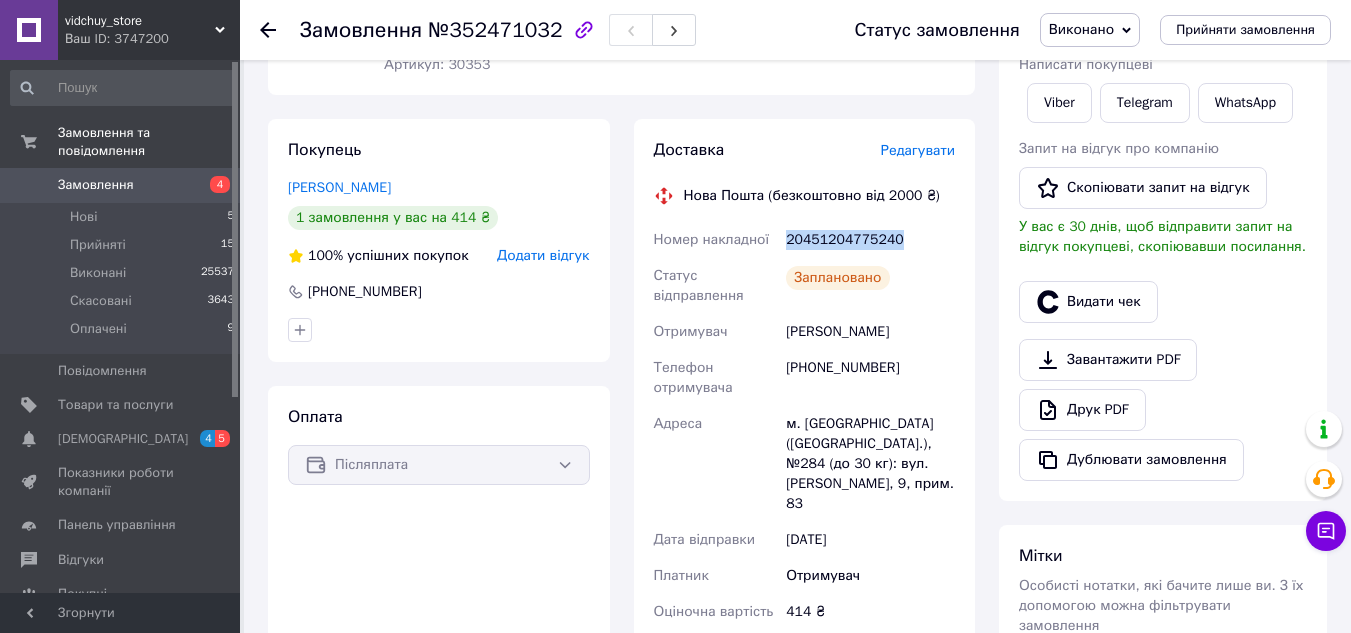 click on "20451204775240" at bounding box center (870, 240) 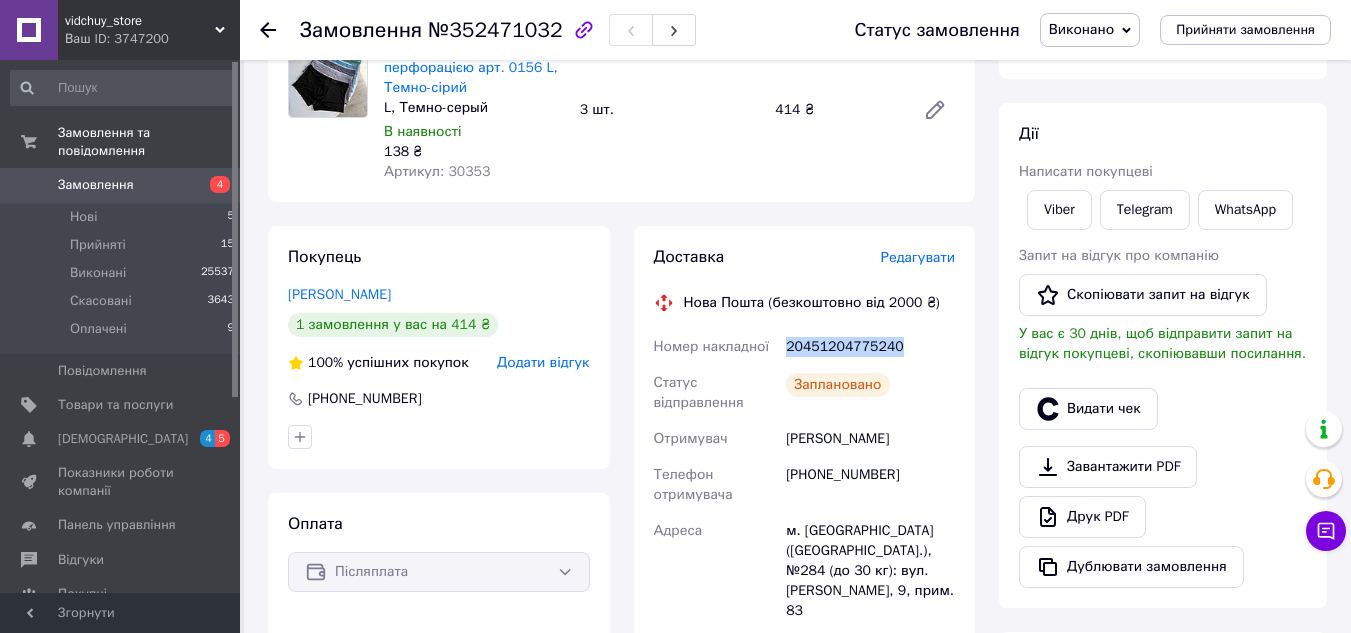 scroll, scrollTop: 0, scrollLeft: 0, axis: both 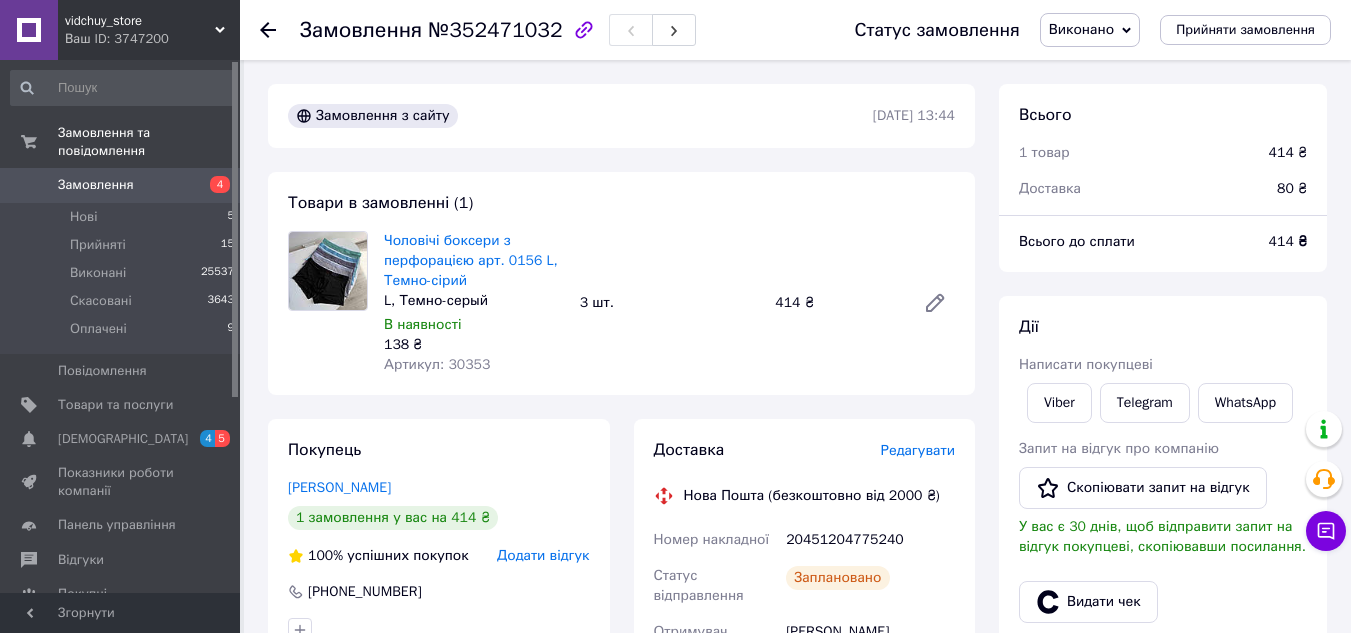 click at bounding box center [280, 30] 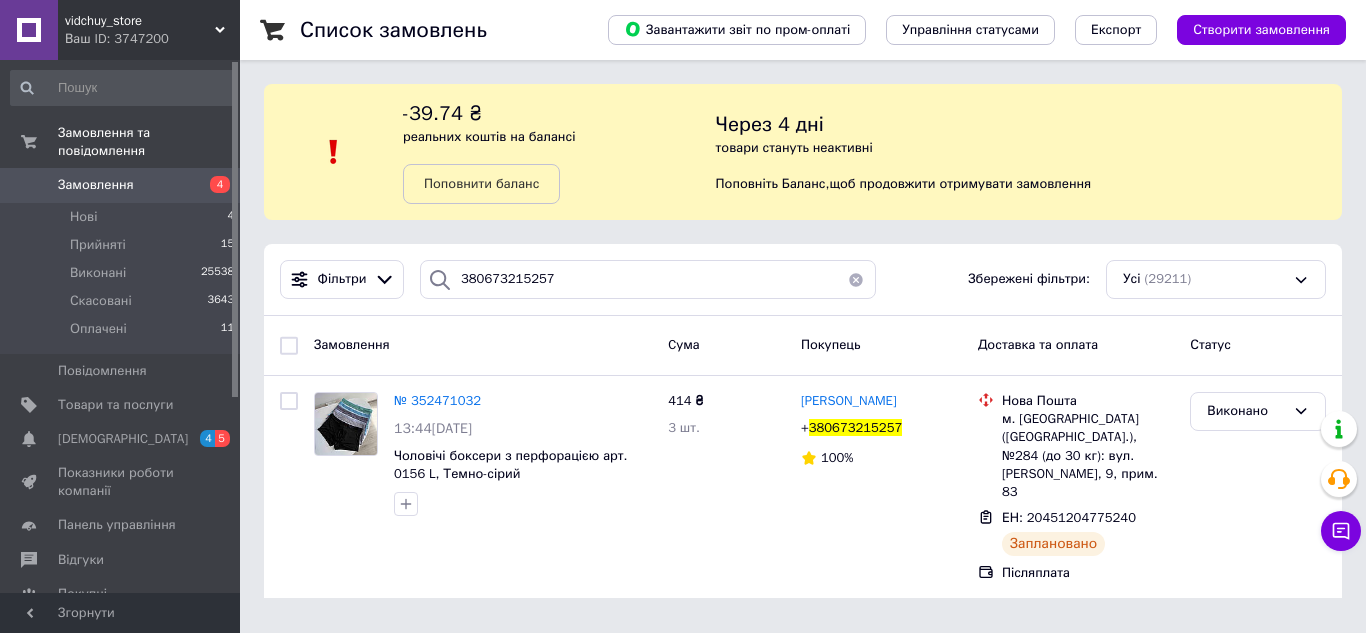 click on "-39.74 ₴ реальних коштів на балансі Поповнити баланс" at bounding box center (559, 152) 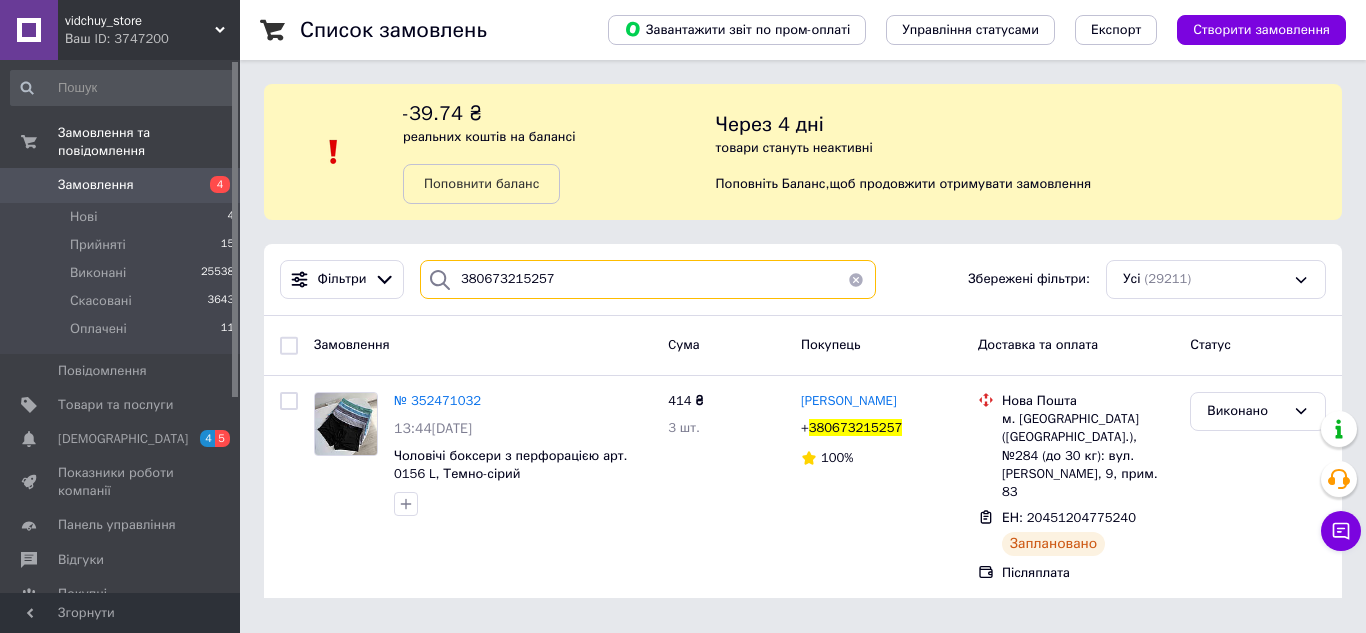 click on "380673215257" at bounding box center [648, 279] 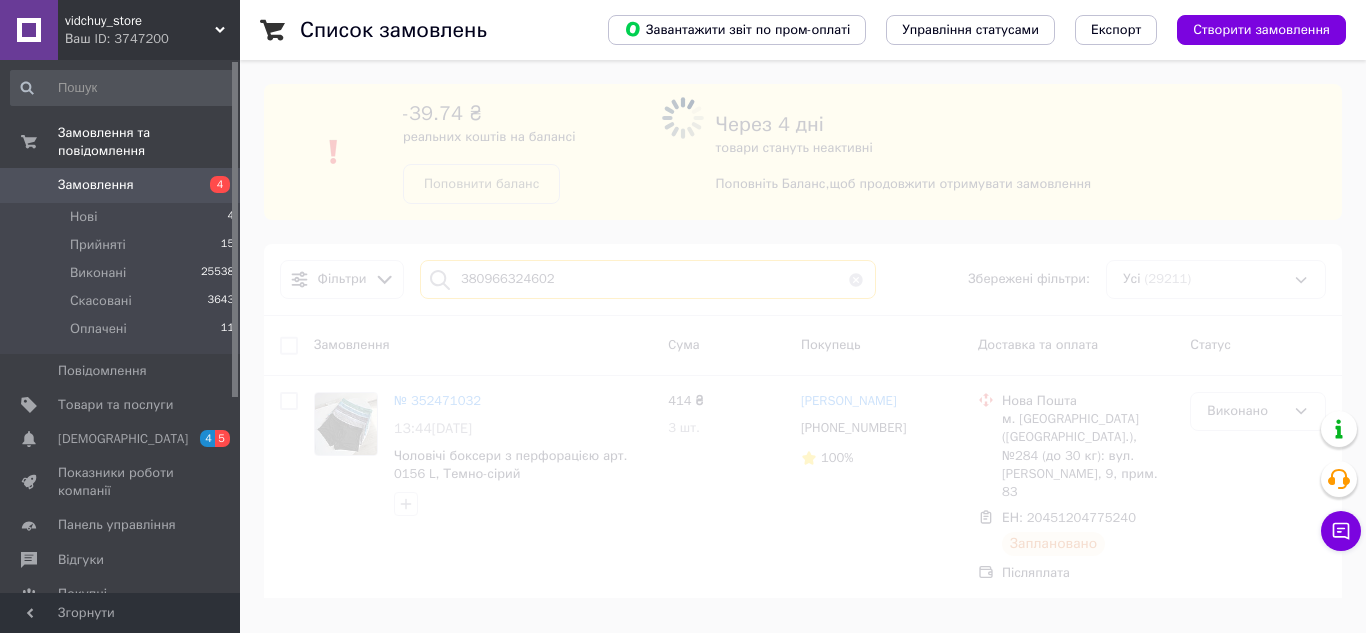 type on "380966324602" 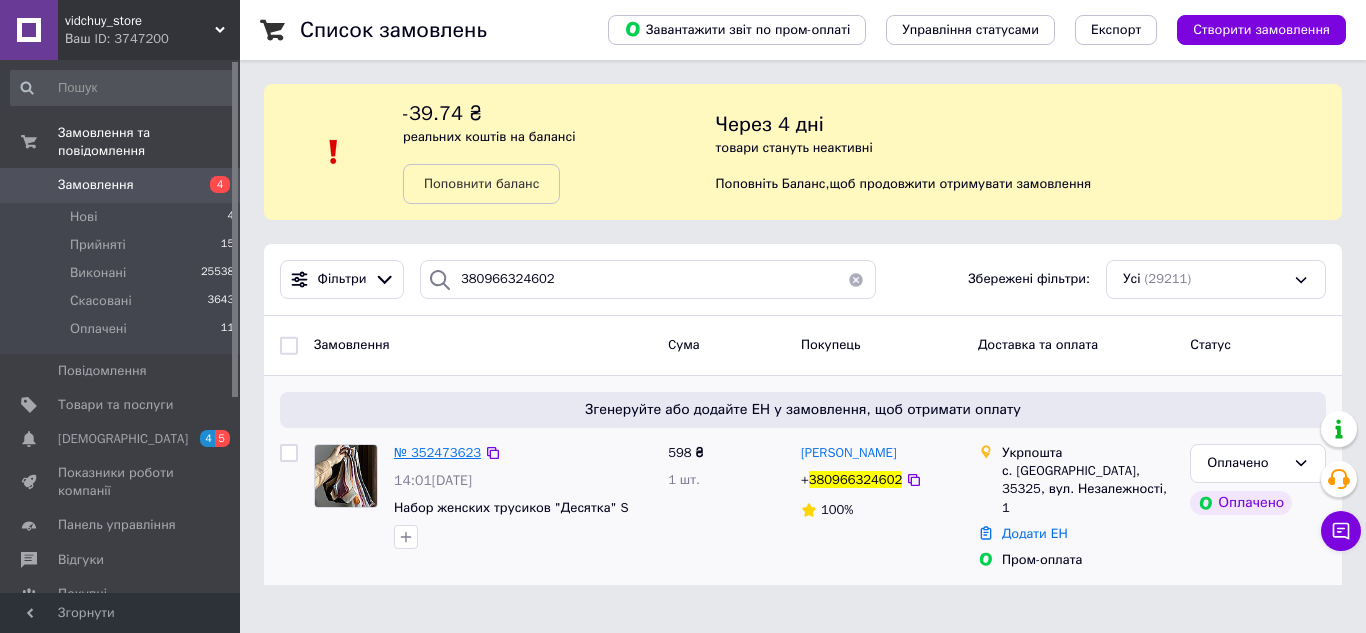 click on "№ 352473623" at bounding box center (437, 452) 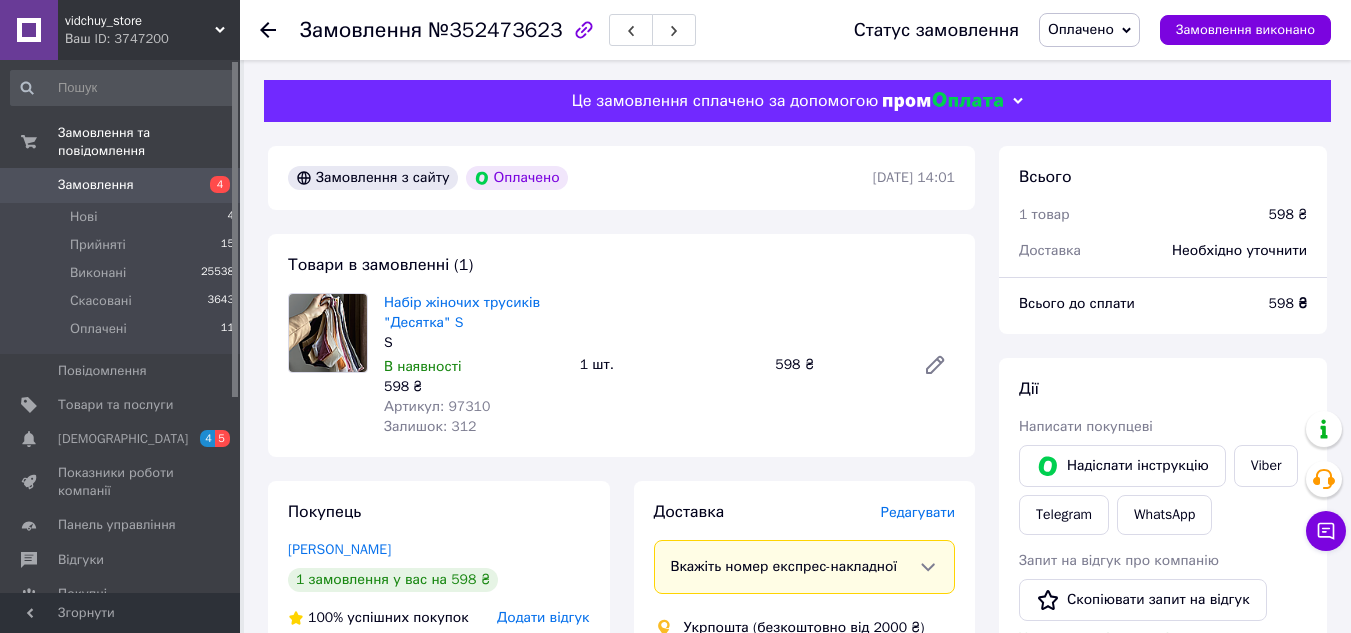click on "Замовлення №352473623 Статус замовлення Оплачено Прийнято Виконано Скасовано Замовлення виконано" at bounding box center (795, 30) 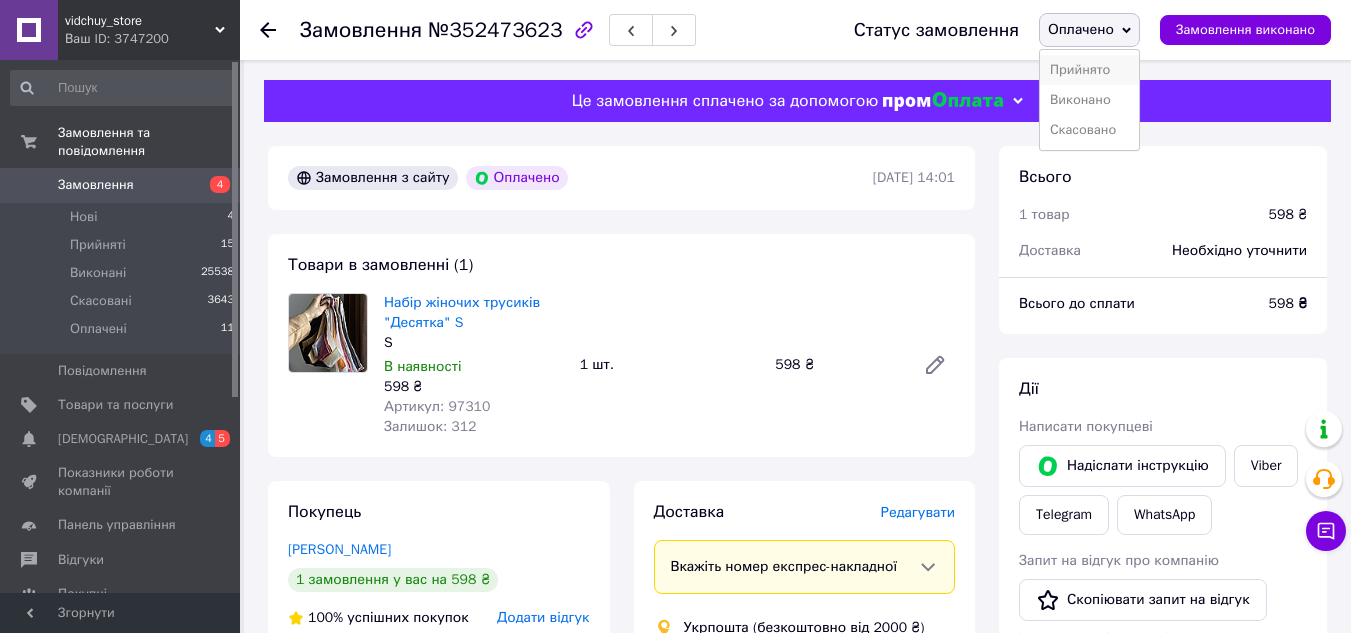 click on "Прийнято" at bounding box center (1089, 70) 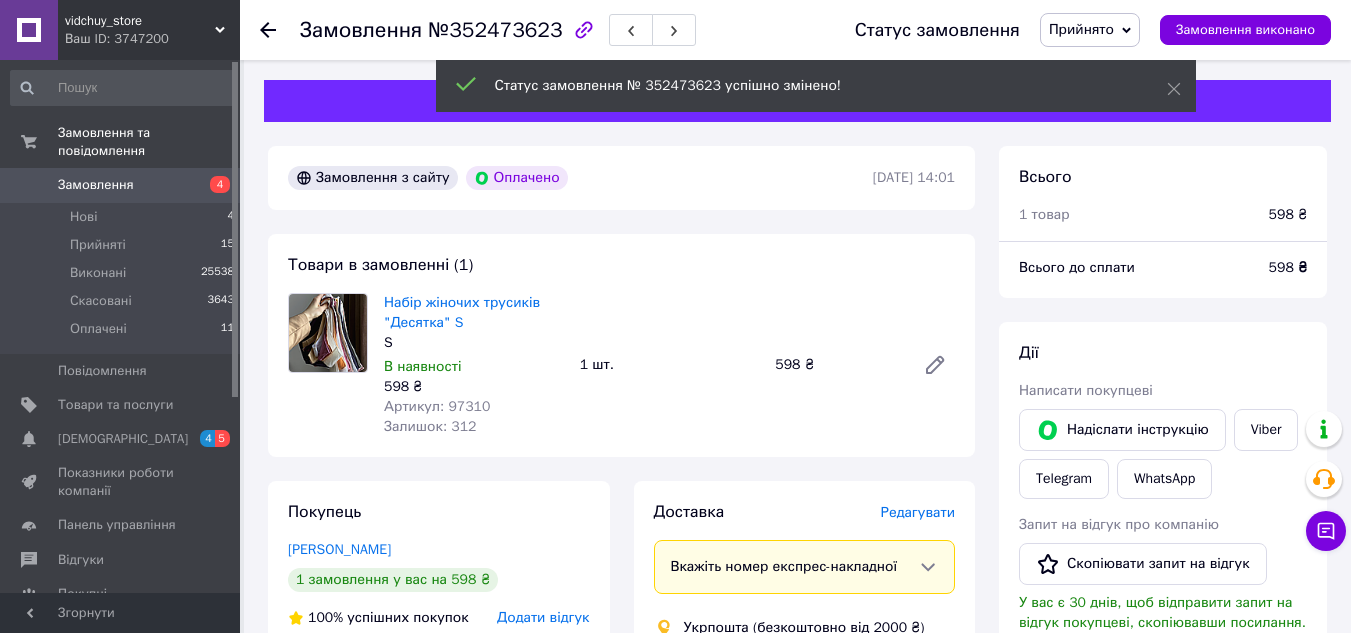 click 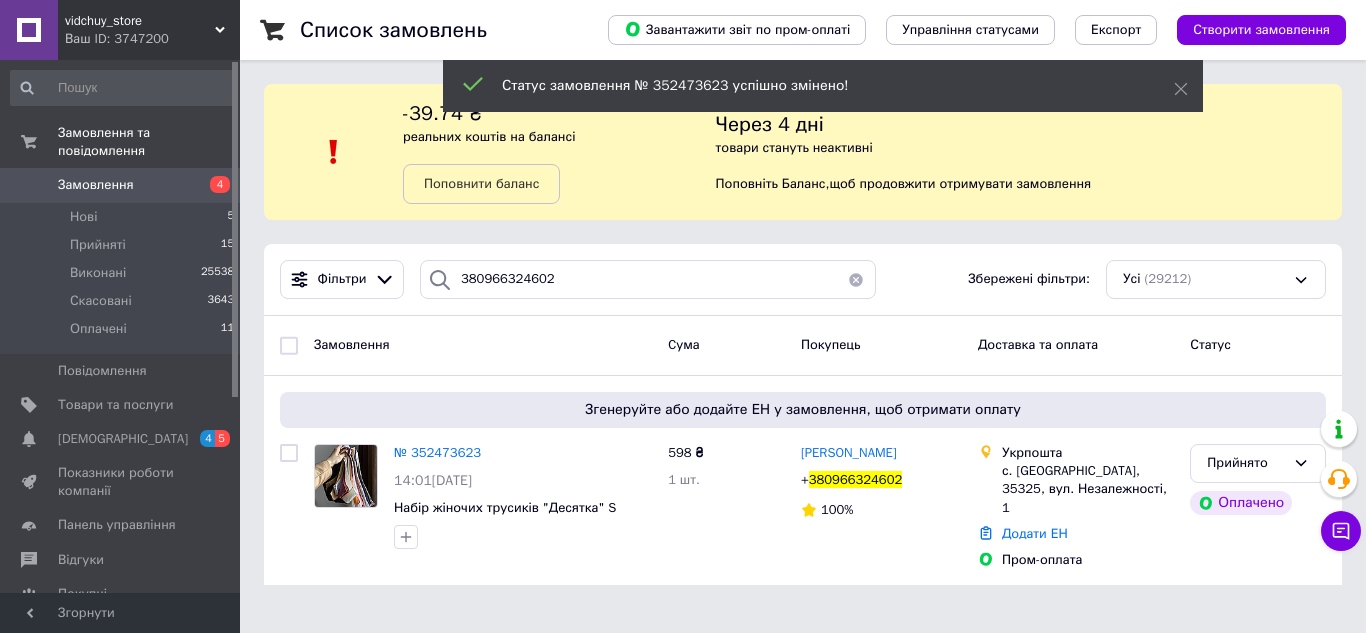 click on "реальних коштів на балансі" at bounding box center [489, 136] 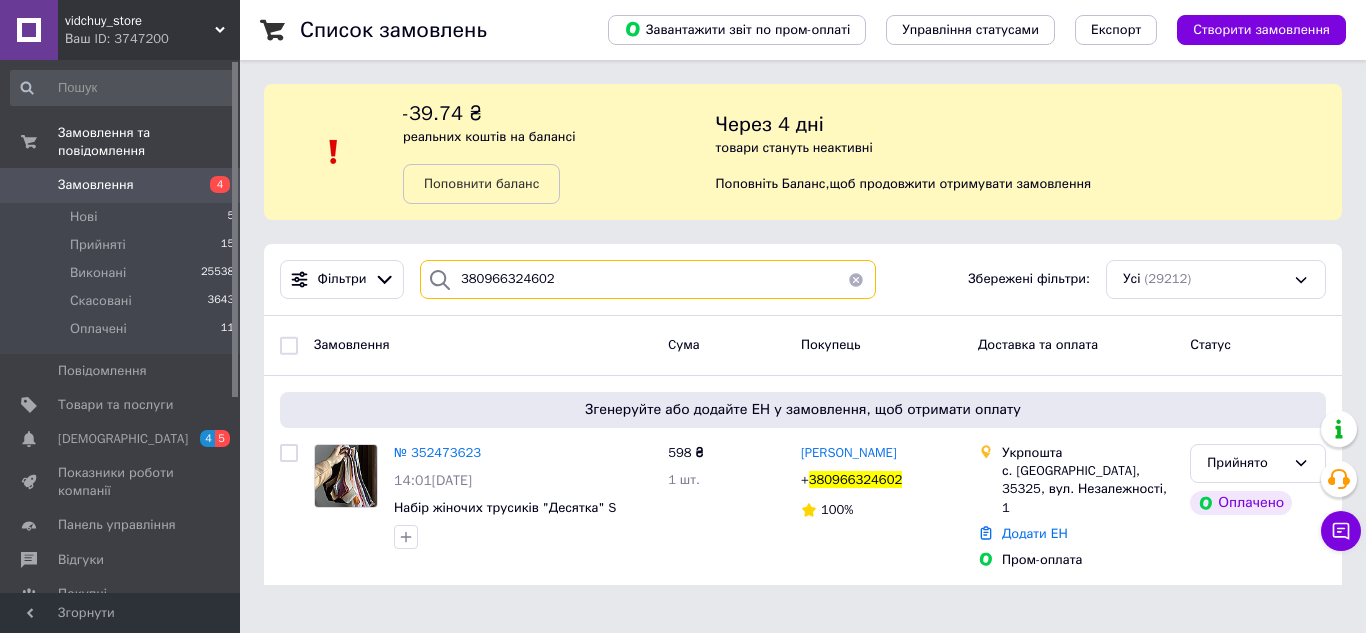 click on "380966324602" at bounding box center (648, 279) 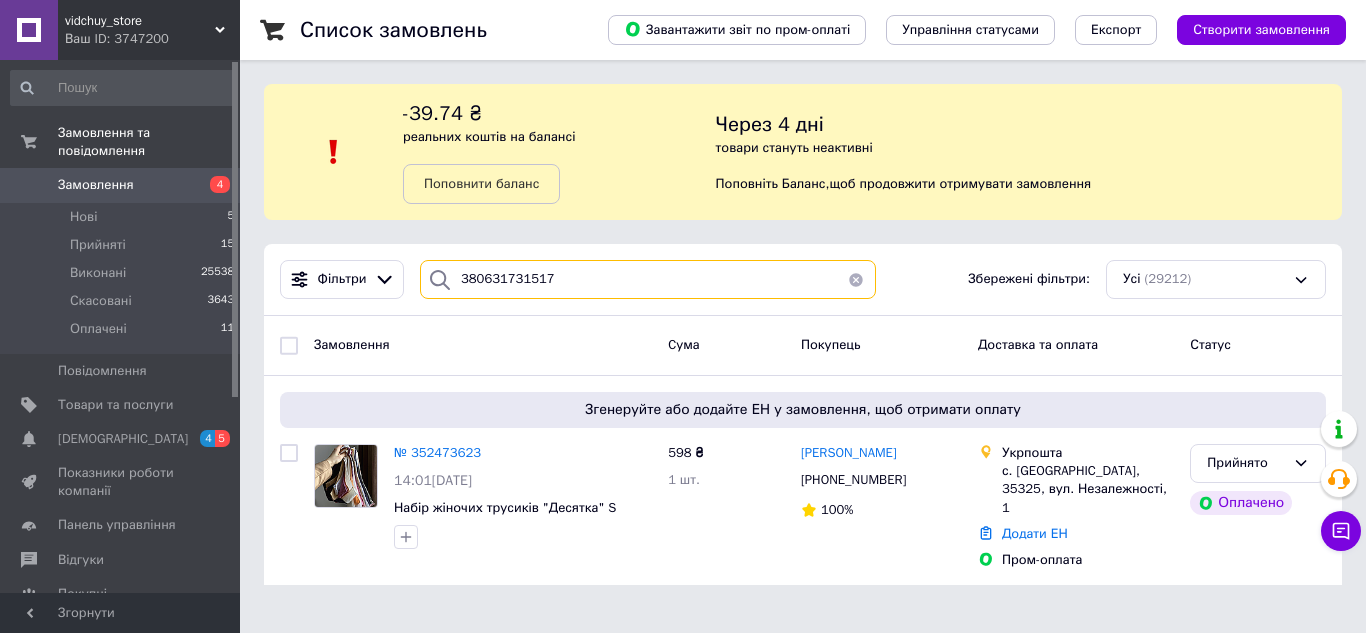 type on "380631731517" 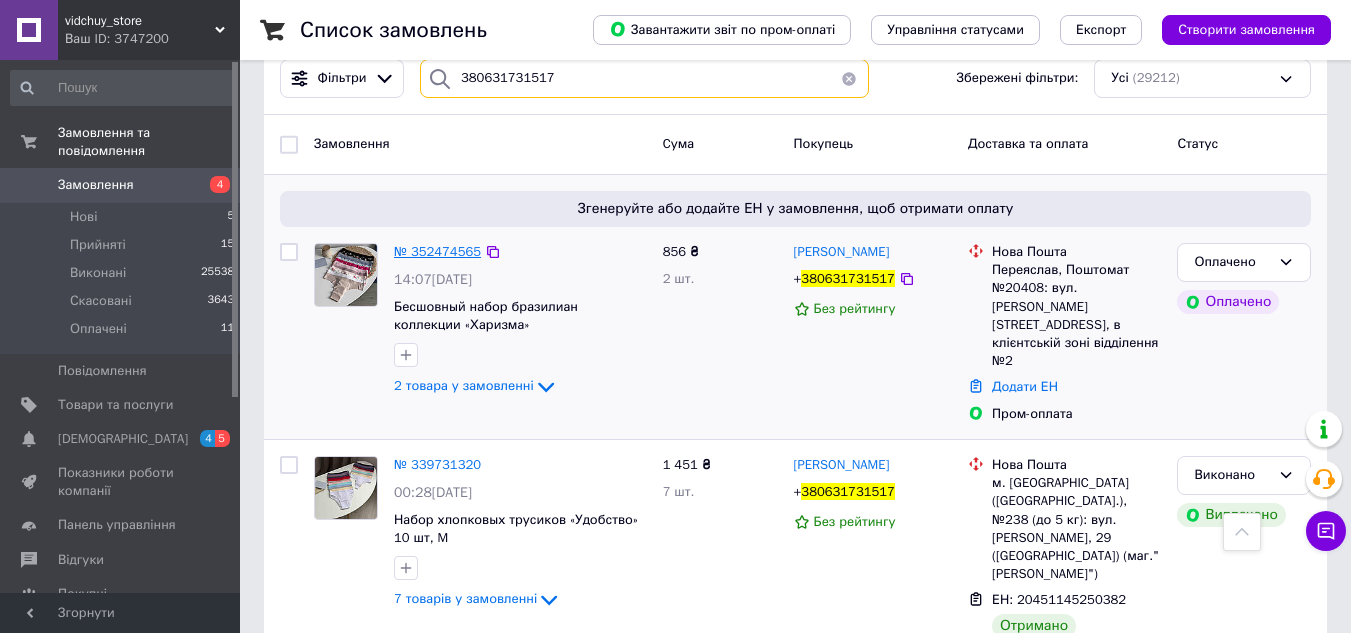 scroll, scrollTop: 200, scrollLeft: 0, axis: vertical 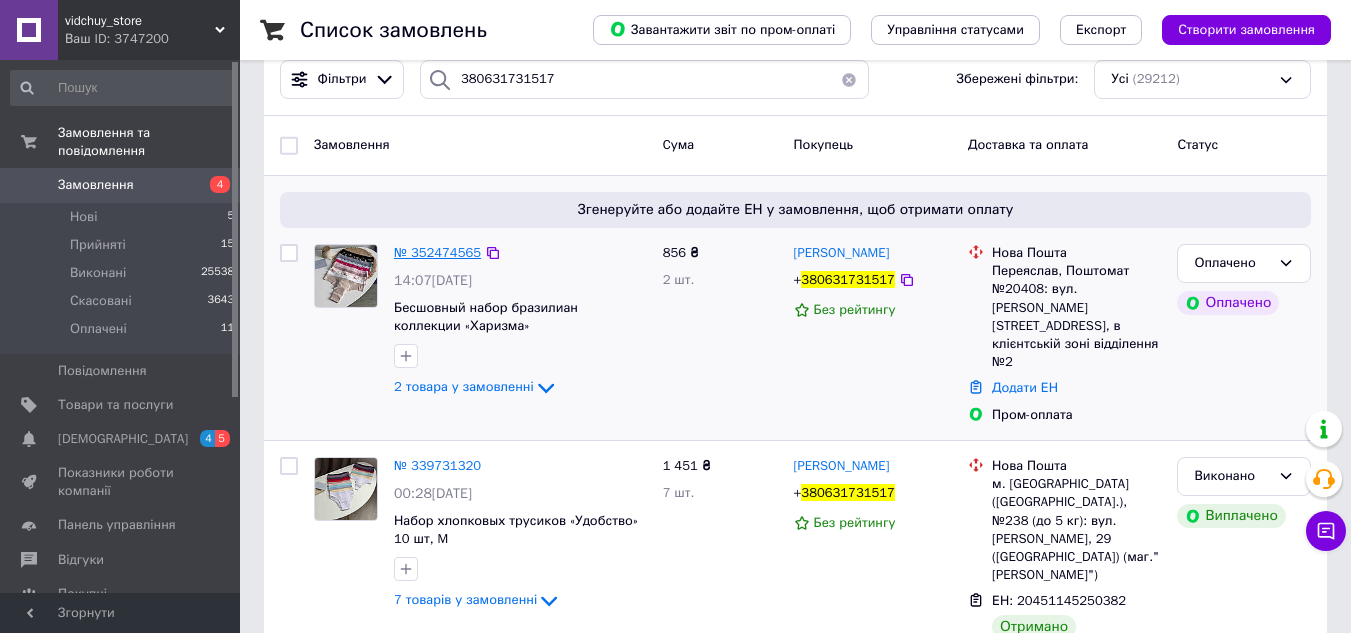 click on "№ 352474565" at bounding box center [437, 252] 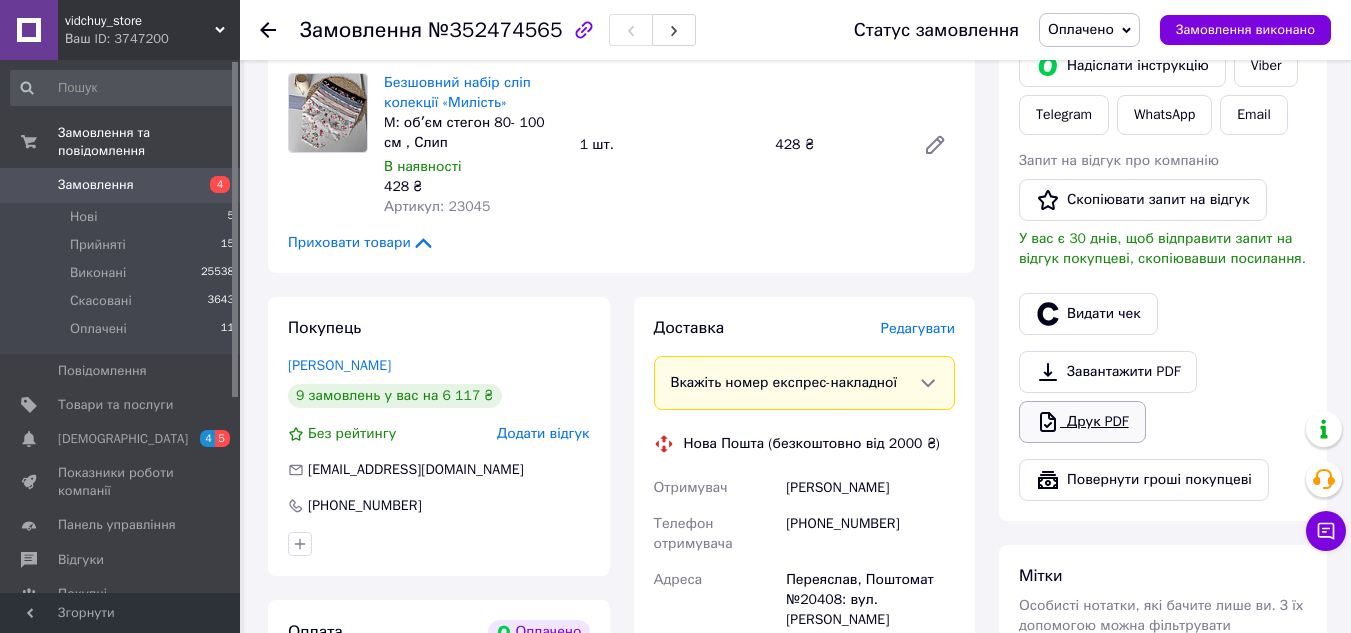 scroll, scrollTop: 1000, scrollLeft: 0, axis: vertical 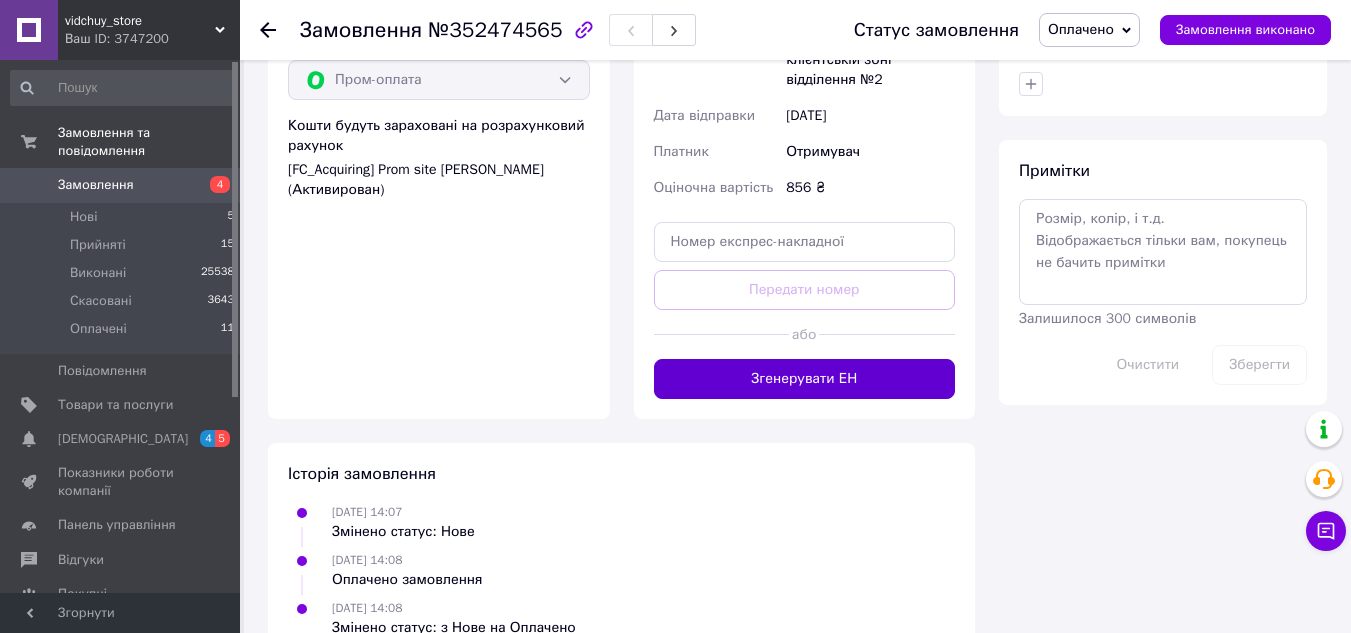 click on "Згенерувати ЕН" at bounding box center [805, 379] 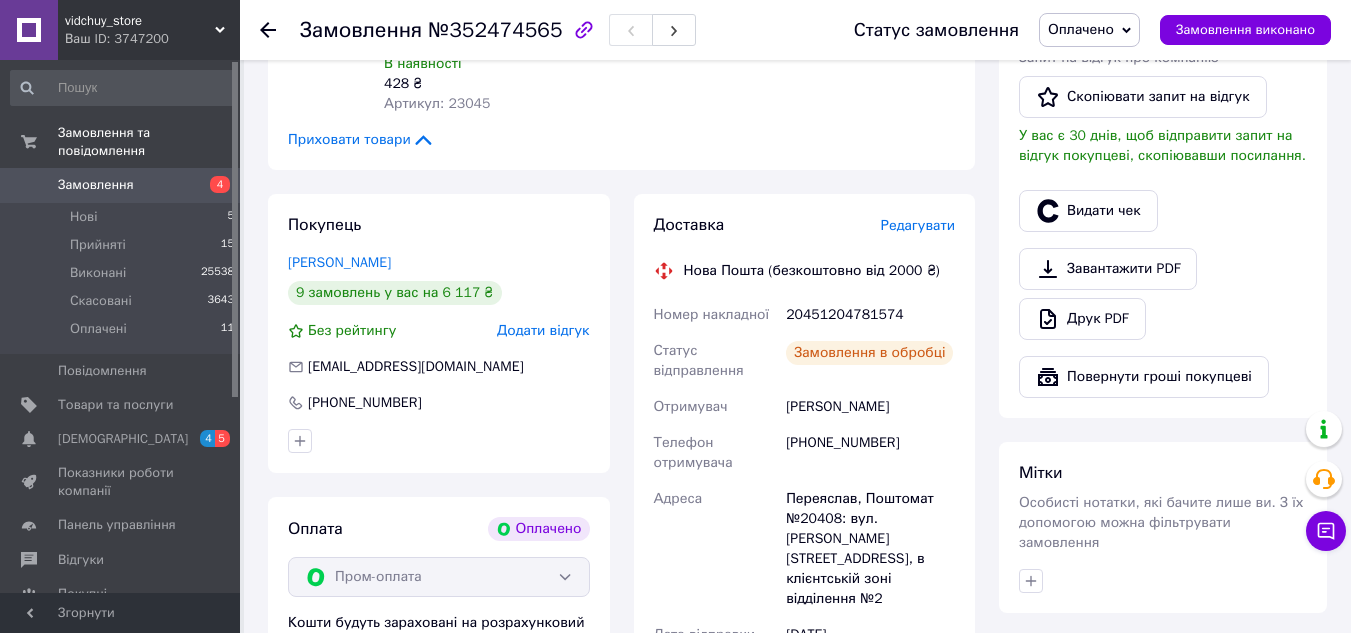 scroll, scrollTop: 500, scrollLeft: 0, axis: vertical 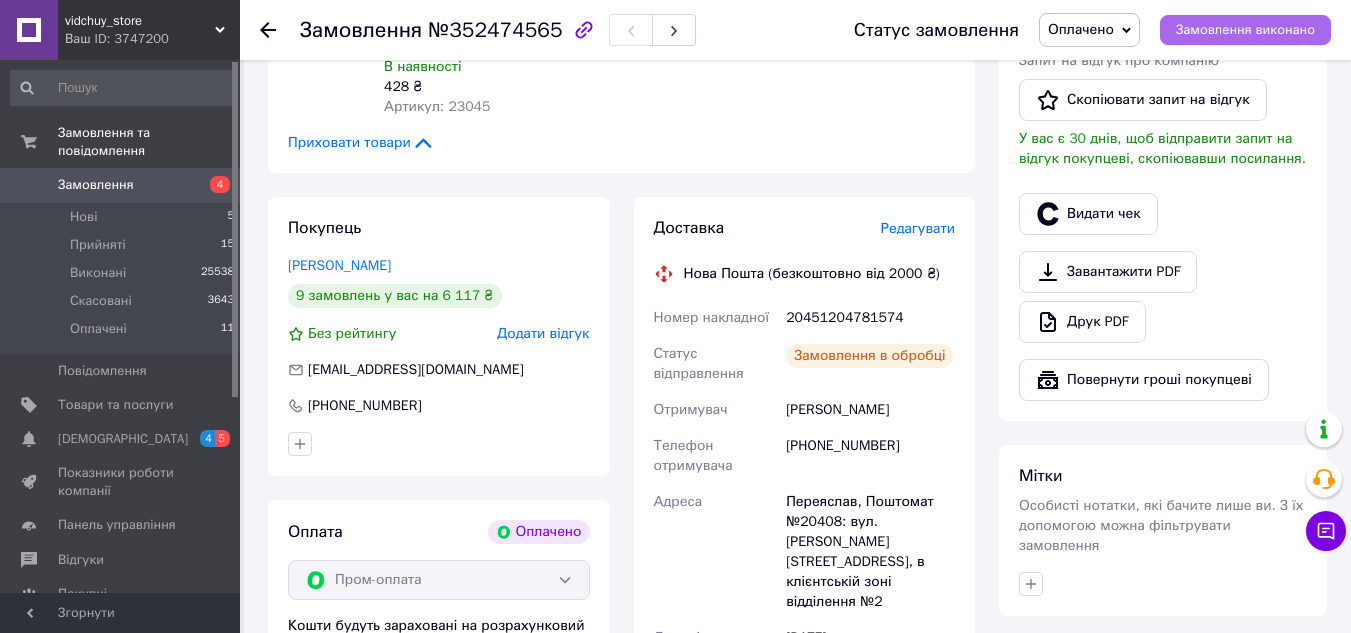 click on "Замовлення виконано" at bounding box center (1245, 30) 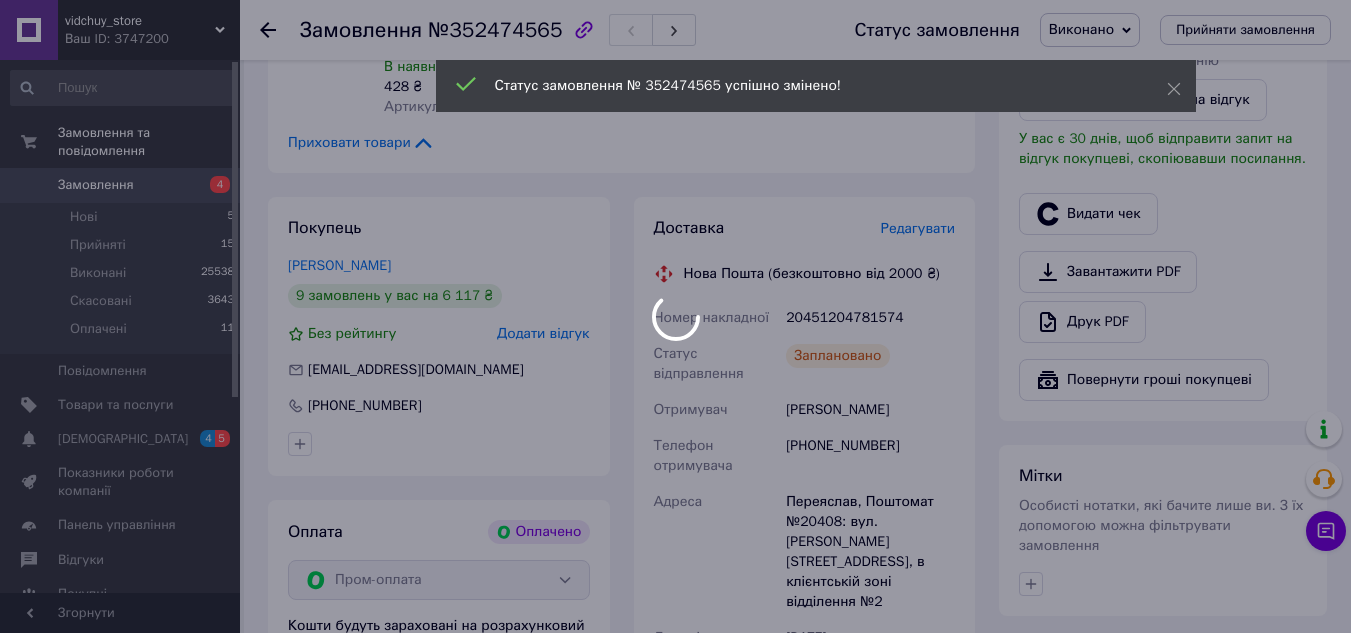 click at bounding box center (675, 316) 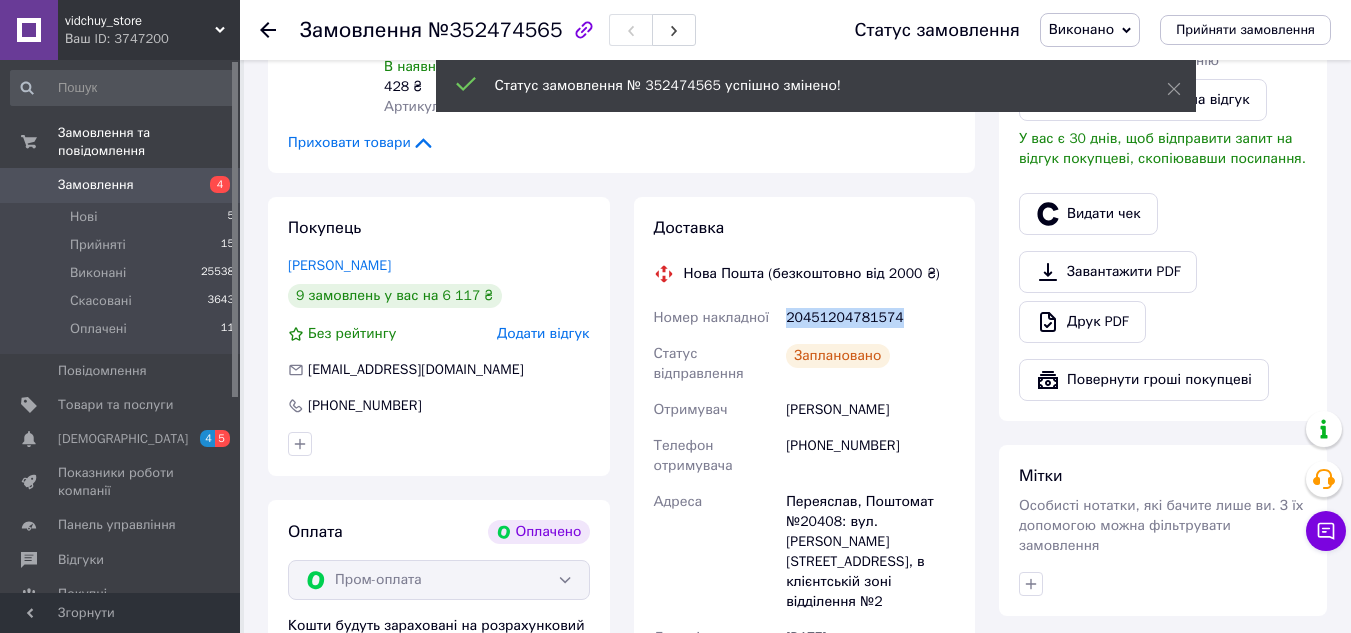 click on "20451204781574" at bounding box center [870, 318] 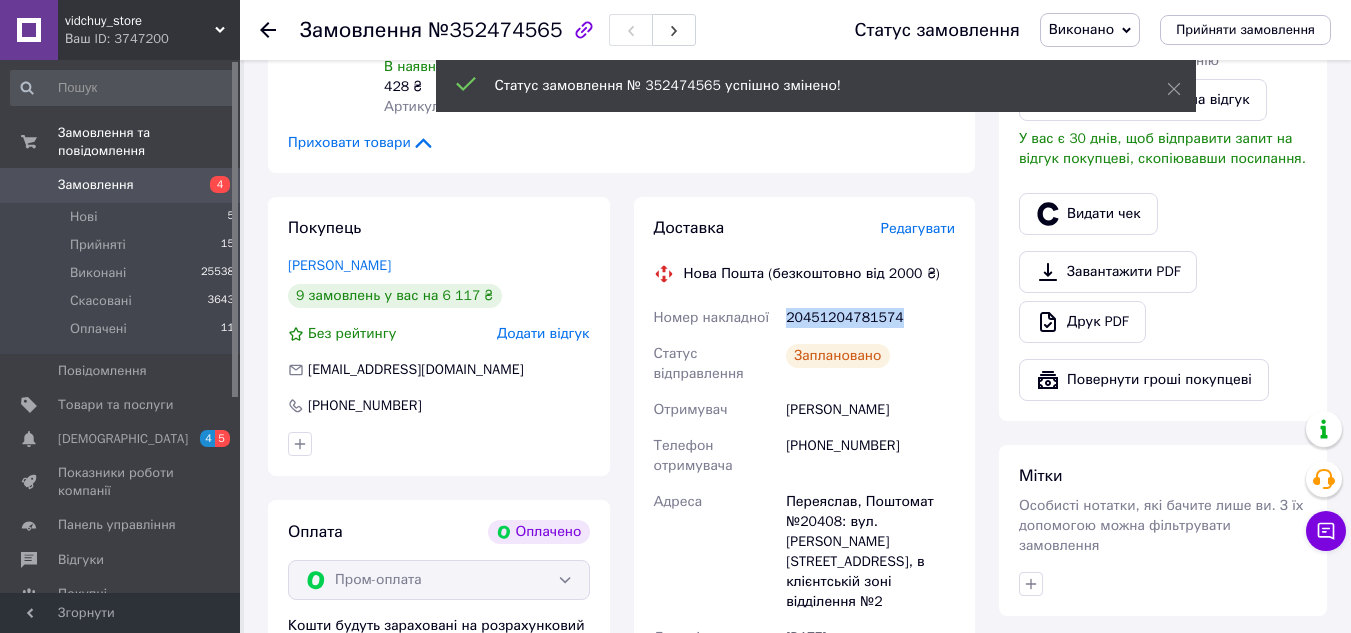 copy on "20451204781574" 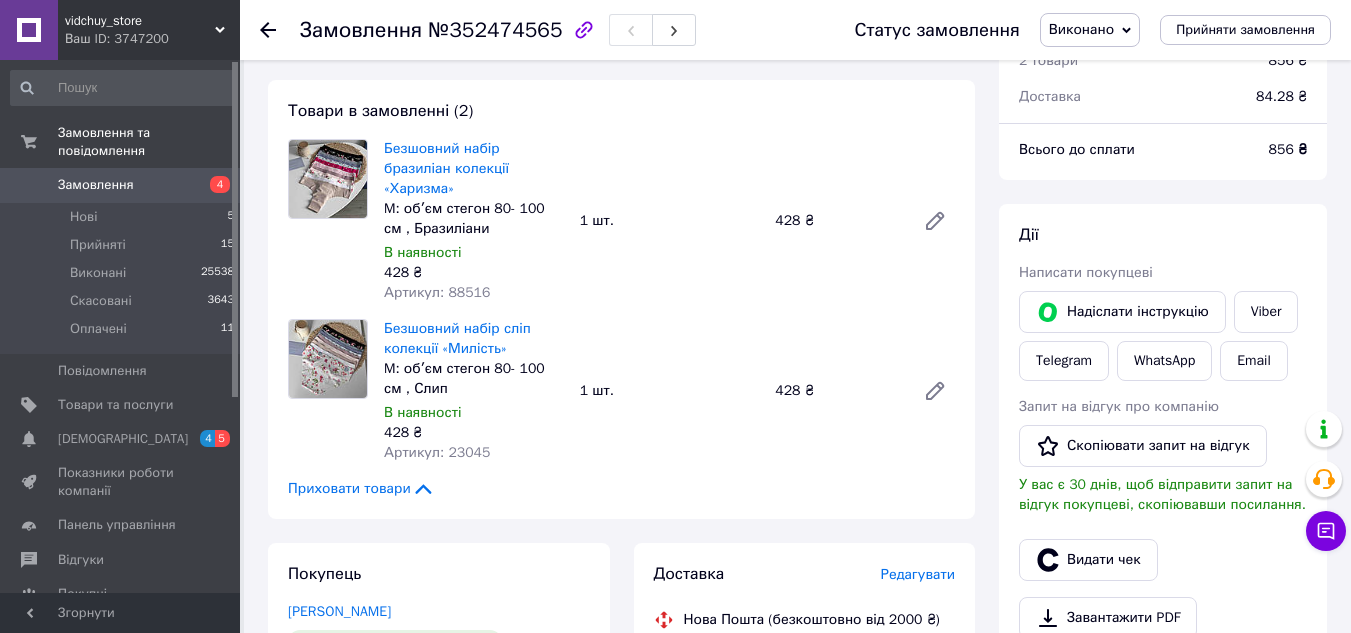 scroll, scrollTop: 0, scrollLeft: 0, axis: both 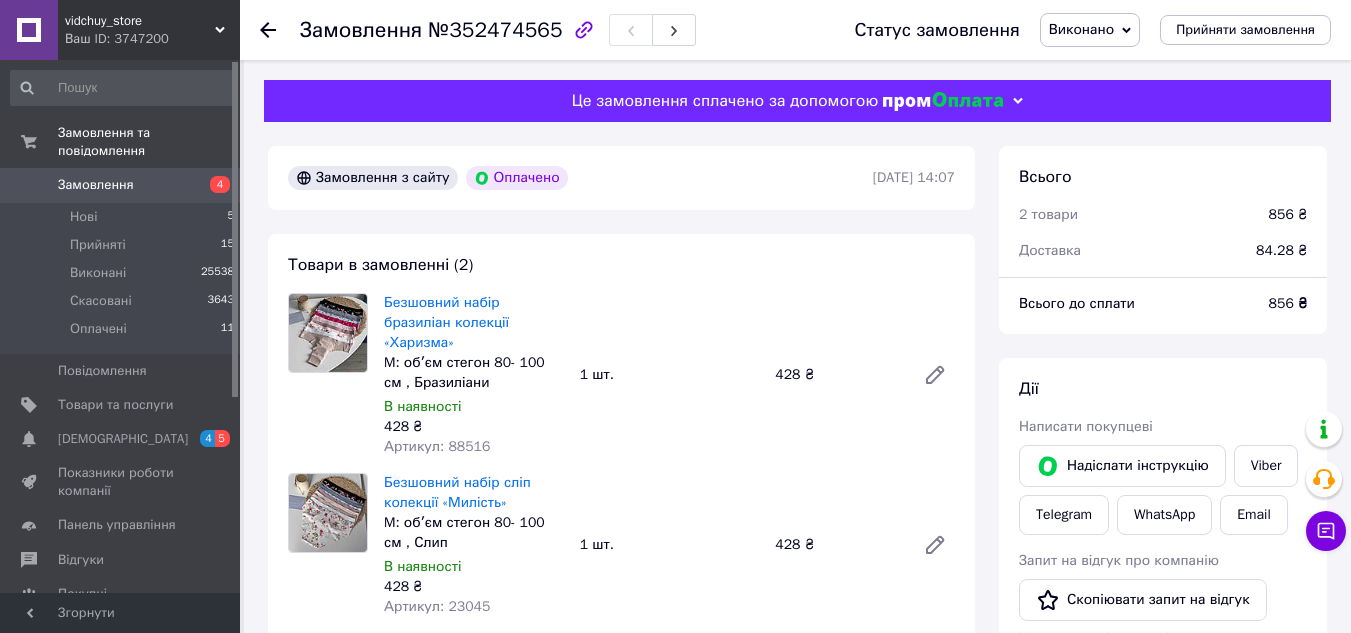 click 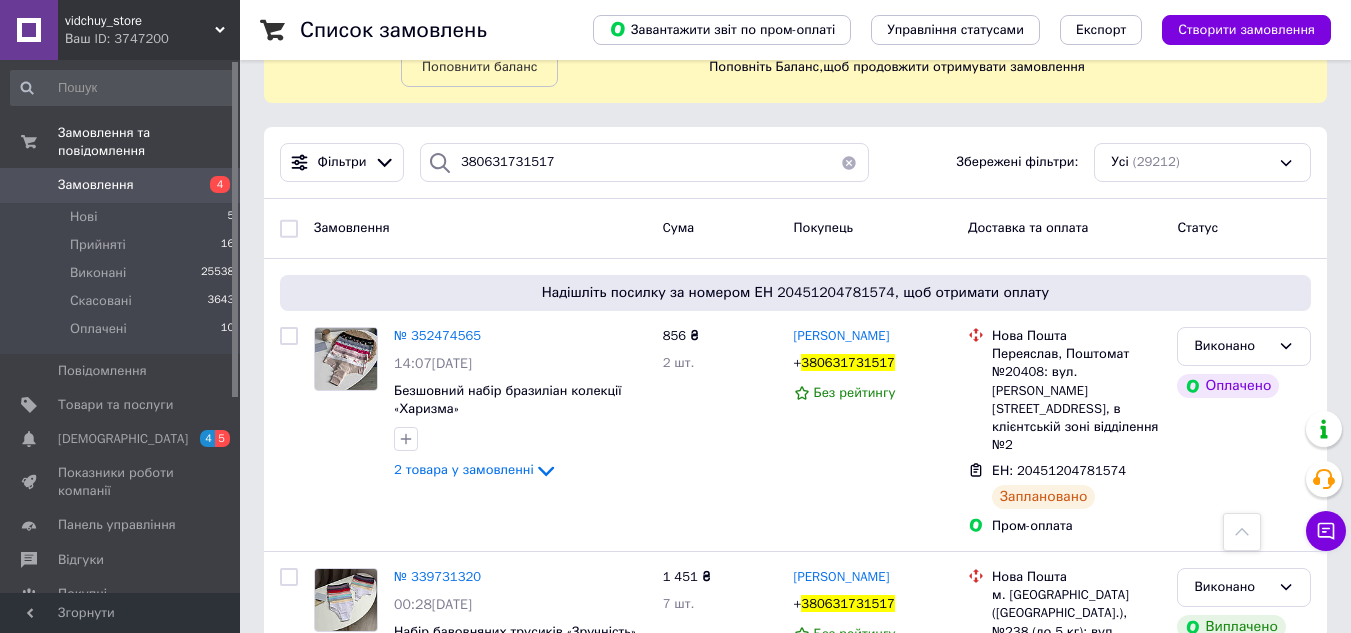scroll, scrollTop: 100, scrollLeft: 0, axis: vertical 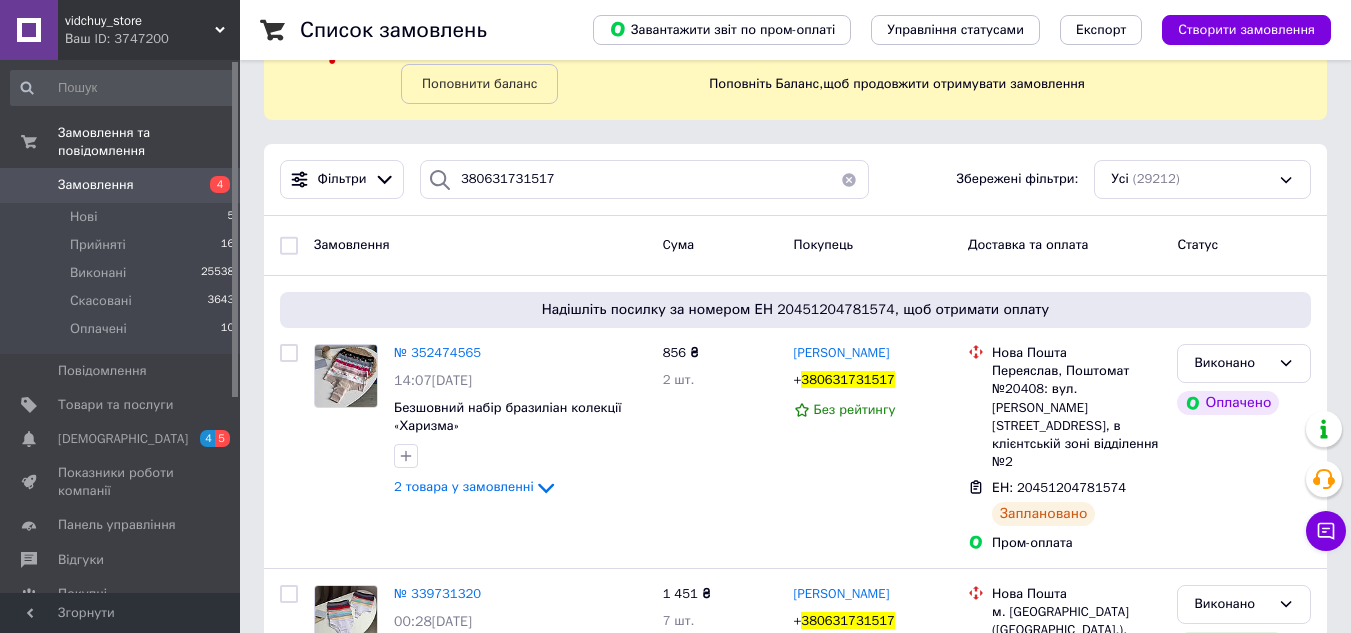 click at bounding box center [849, 179] 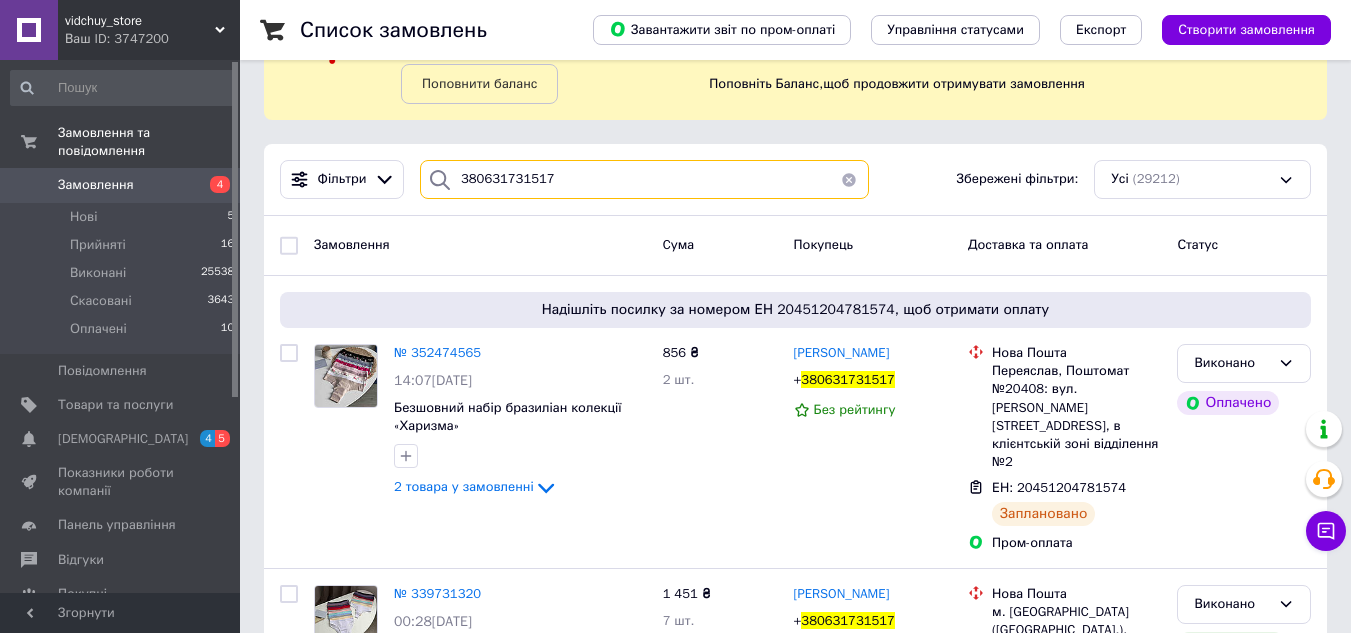 type 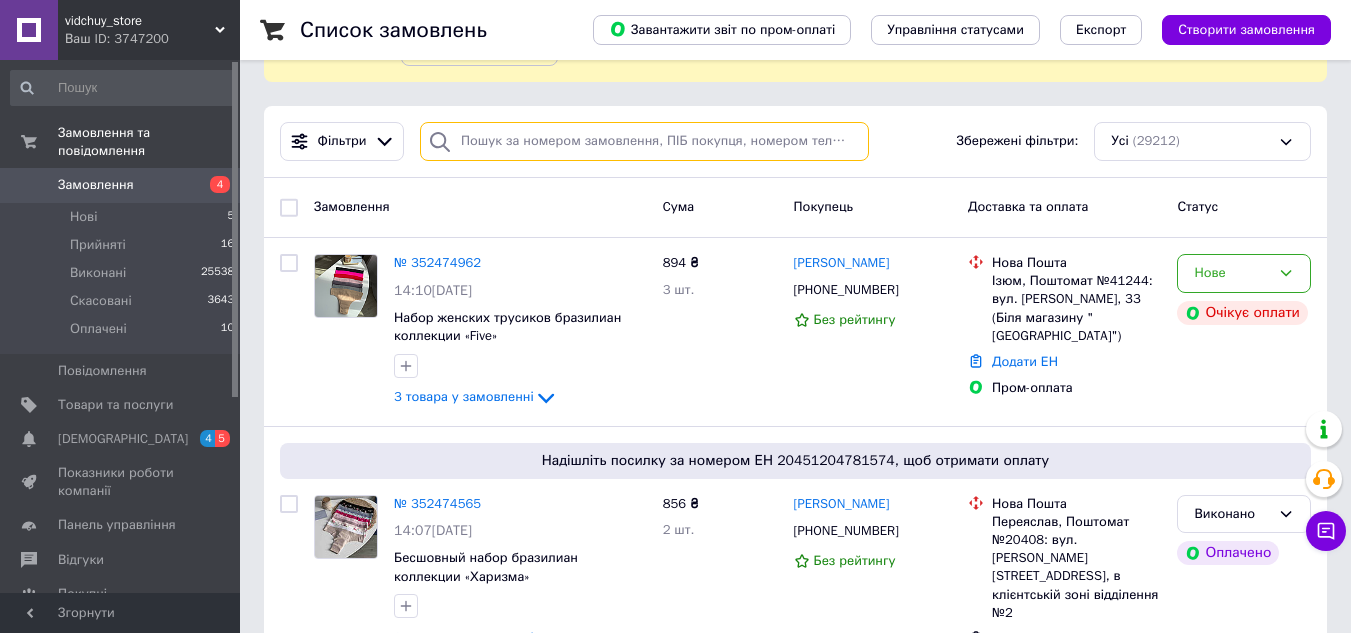 scroll, scrollTop: 300, scrollLeft: 0, axis: vertical 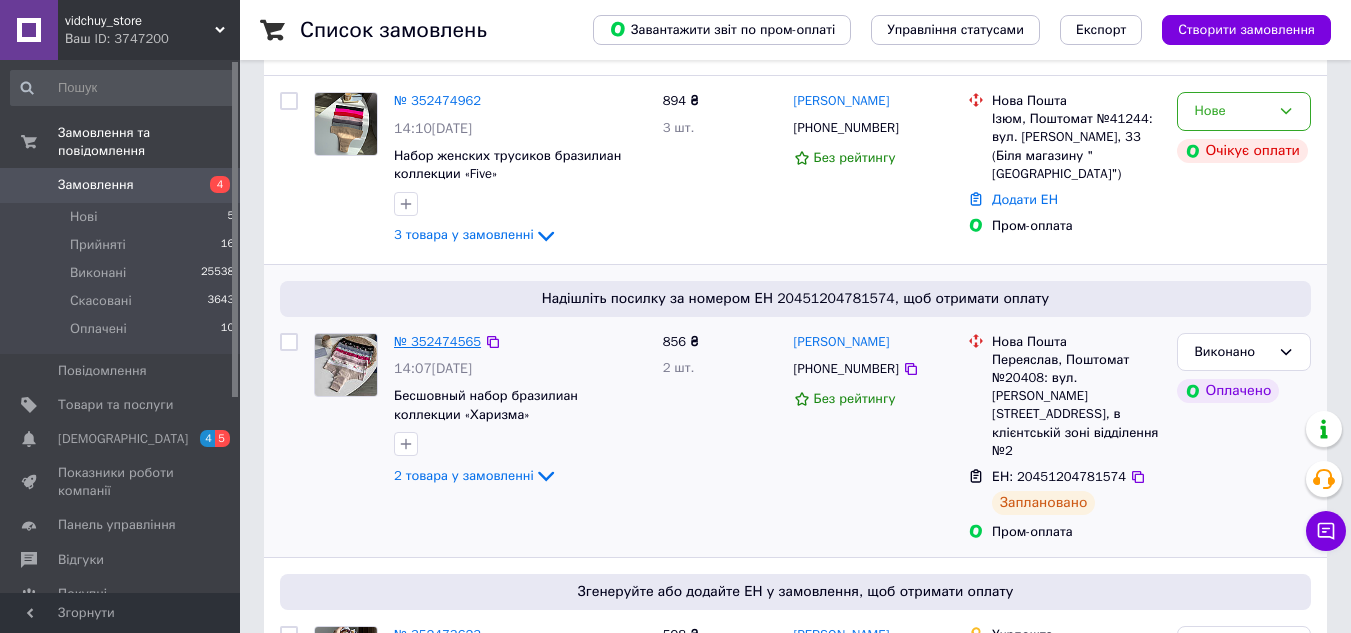 click on "№ 352474565" at bounding box center (437, 341) 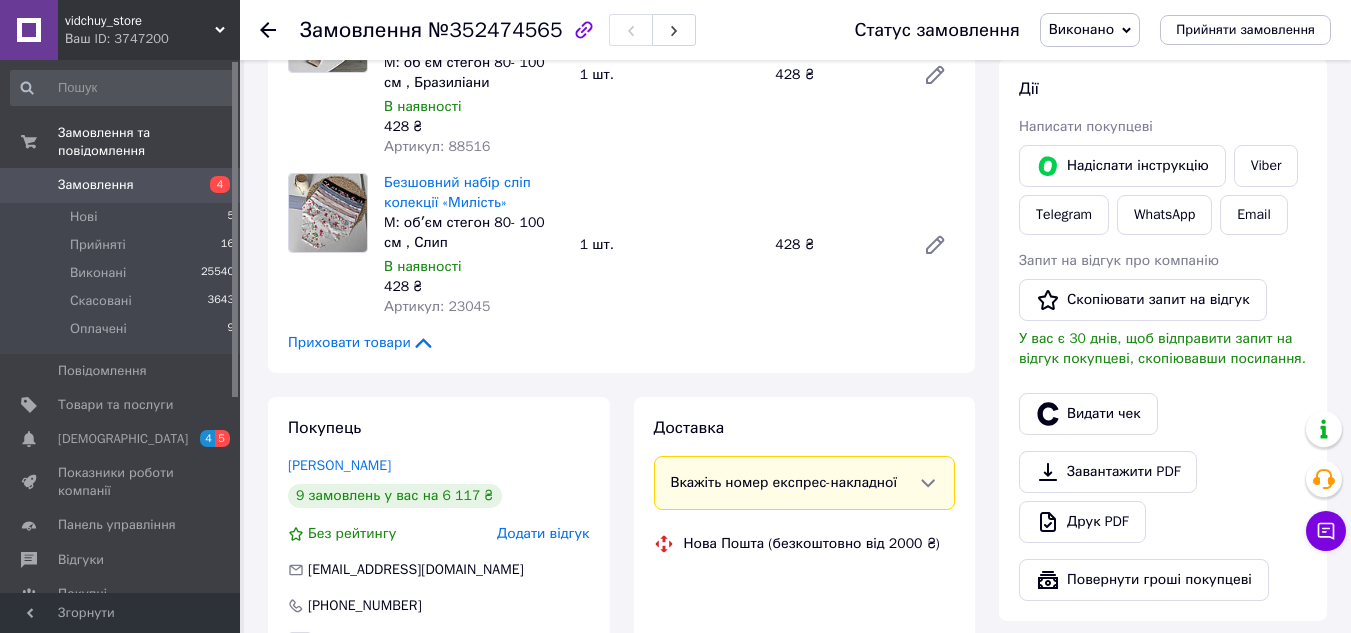 scroll, scrollTop: 100, scrollLeft: 0, axis: vertical 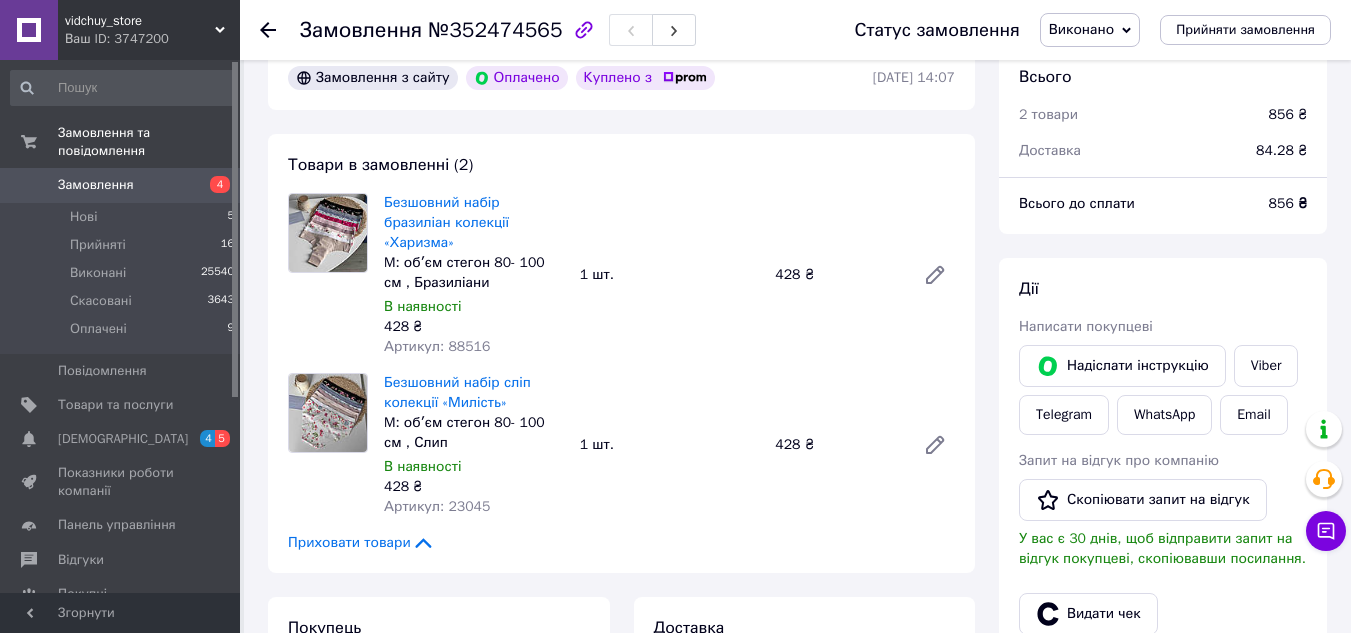 click 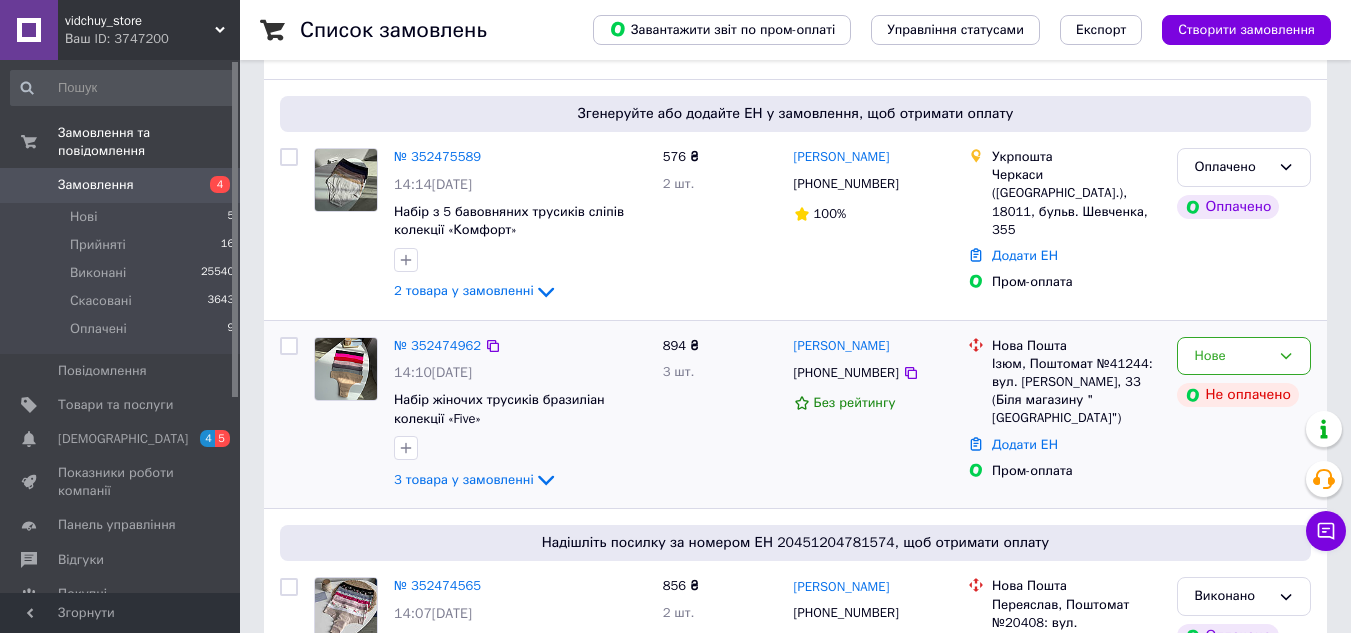 scroll, scrollTop: 300, scrollLeft: 0, axis: vertical 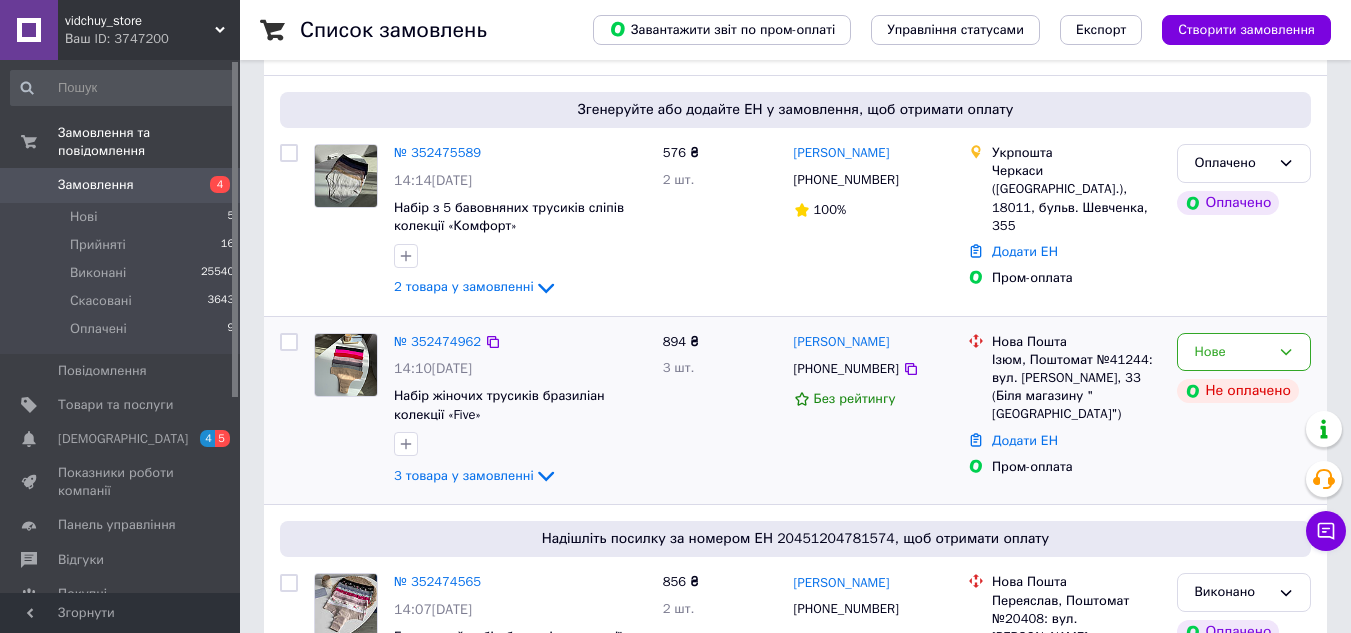 click on "№ 352474962" at bounding box center (437, 342) 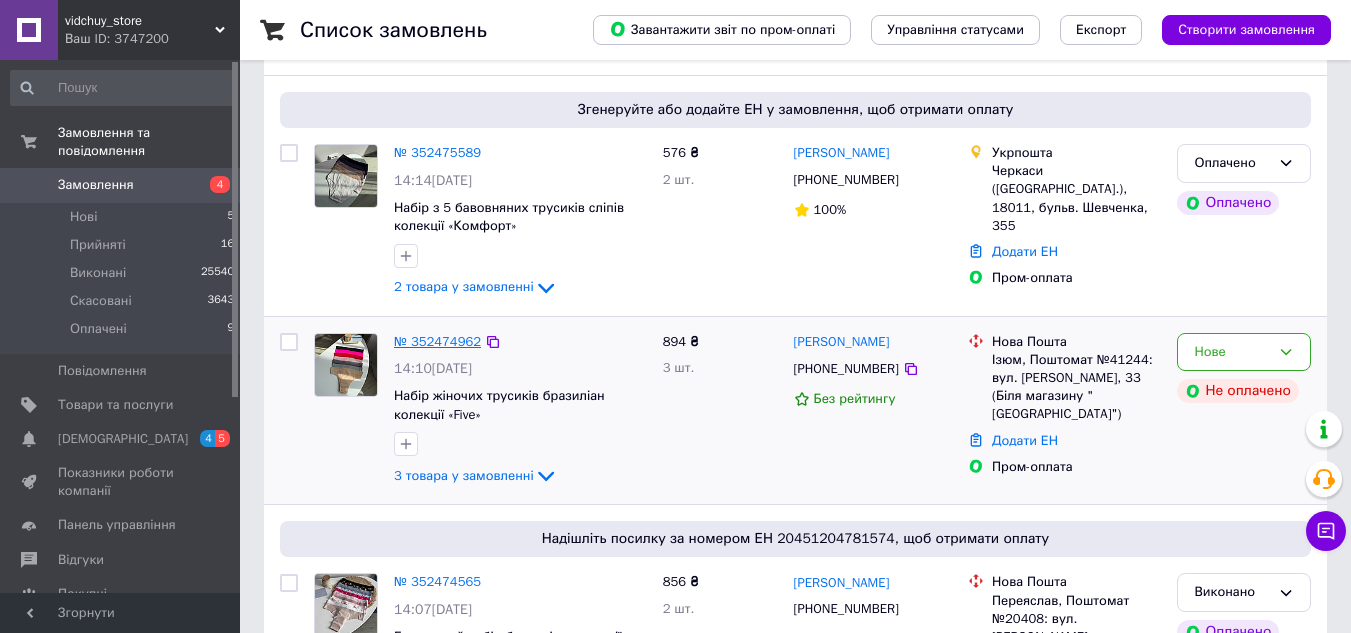 click on "№ 352474962" at bounding box center [437, 341] 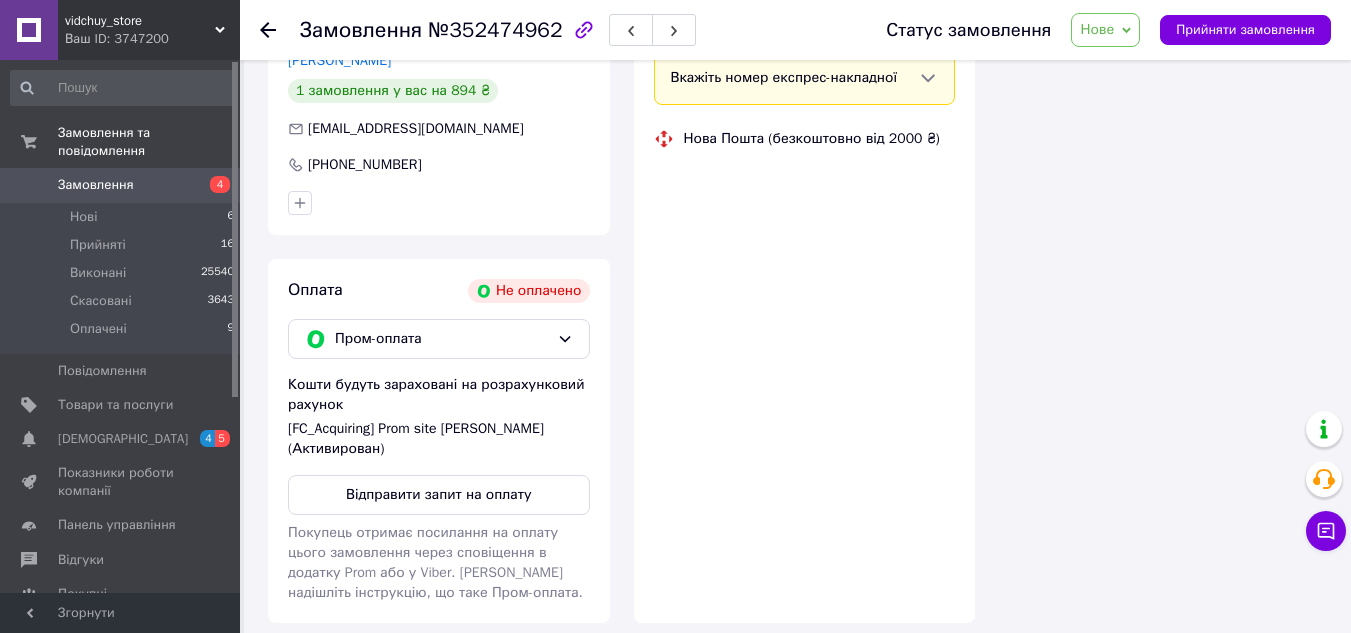 scroll, scrollTop: 801, scrollLeft: 0, axis: vertical 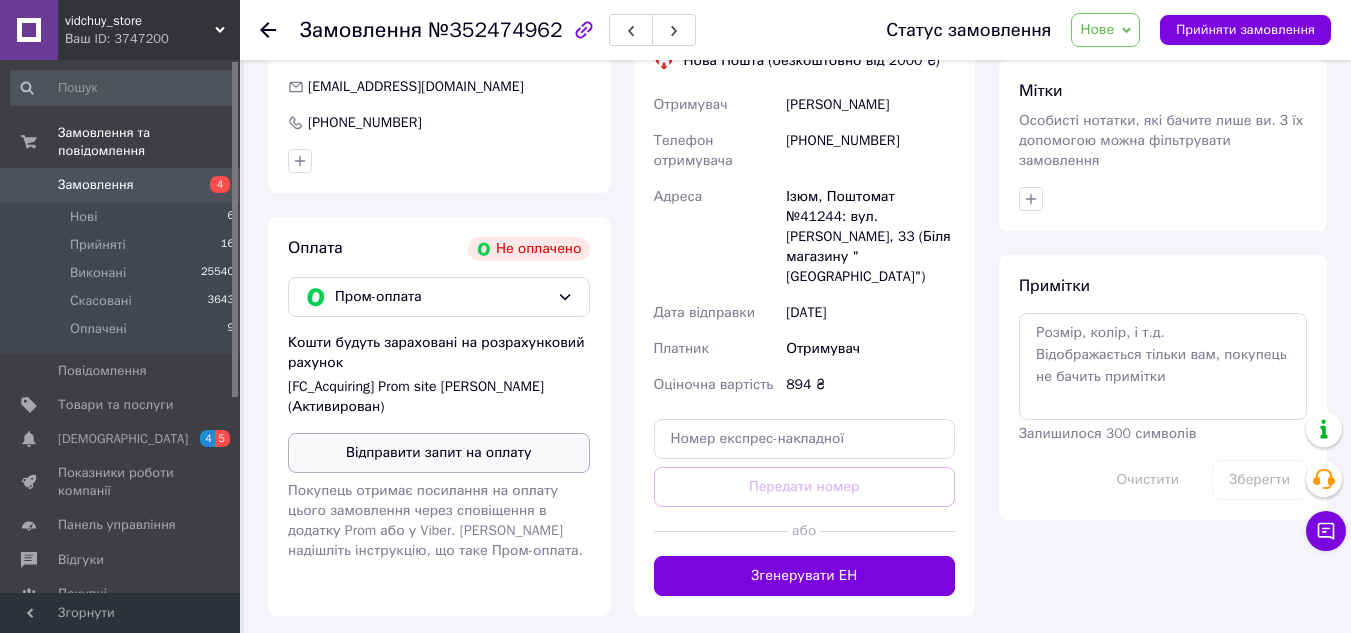 click on "Відправити запит на оплату" at bounding box center (439, 453) 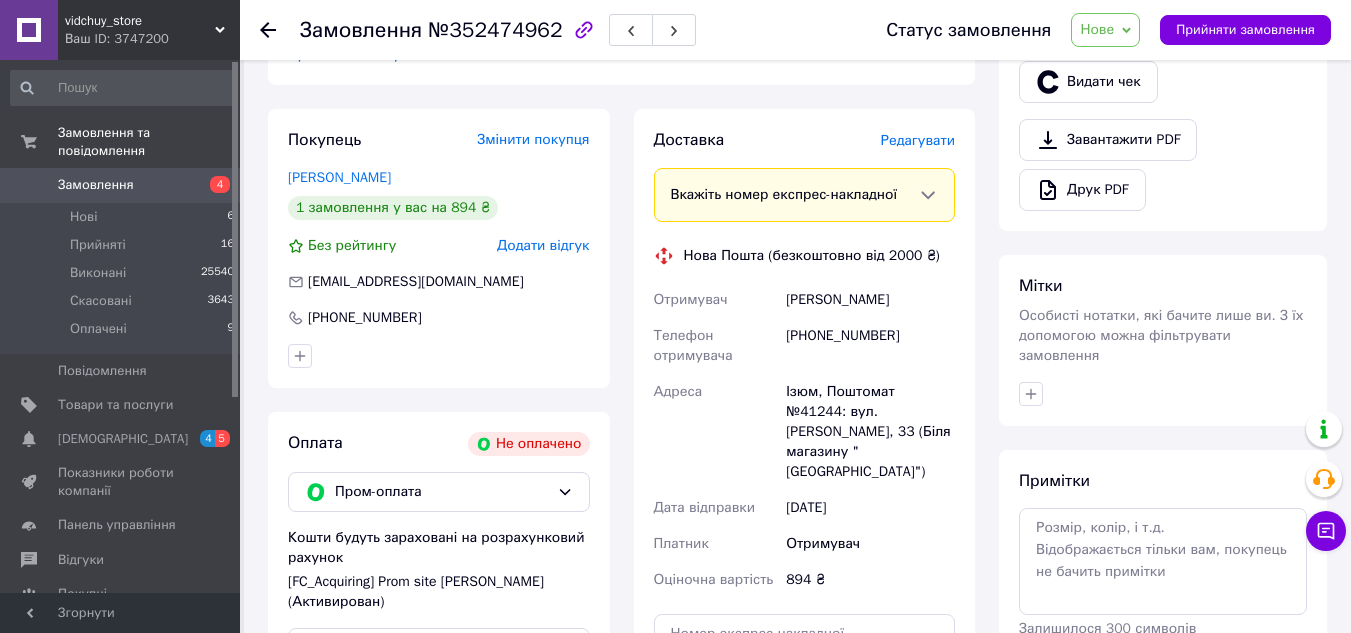 scroll, scrollTop: 301, scrollLeft: 0, axis: vertical 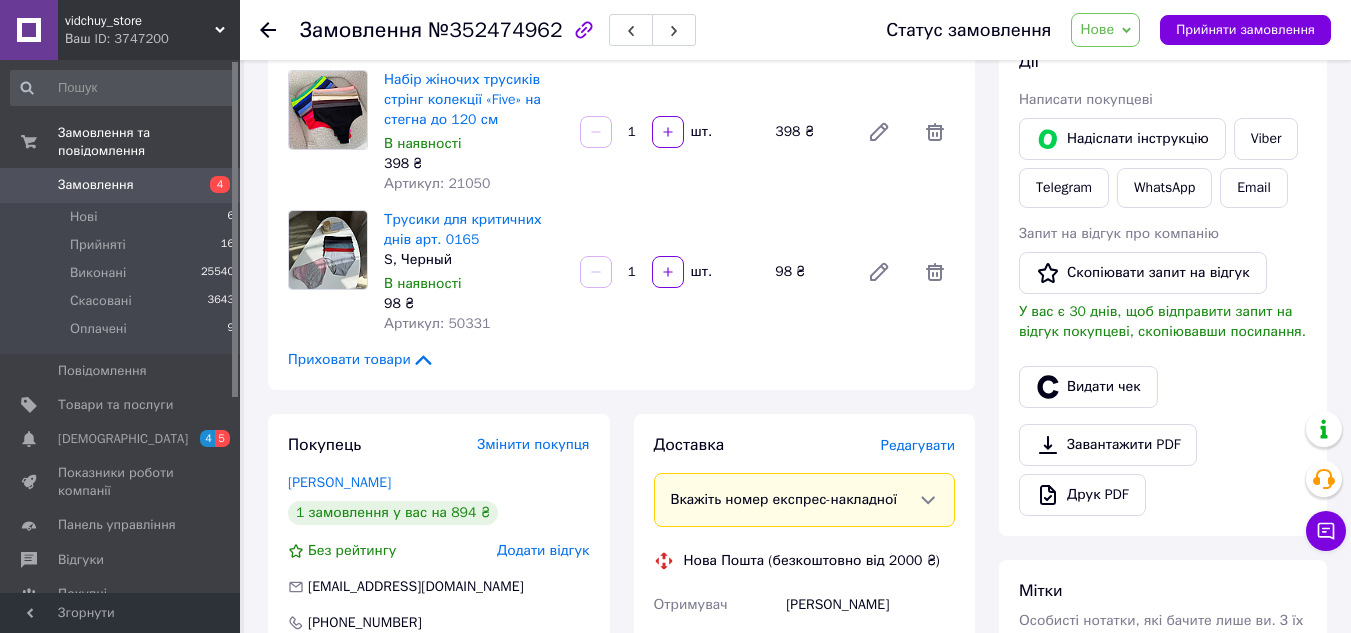 click 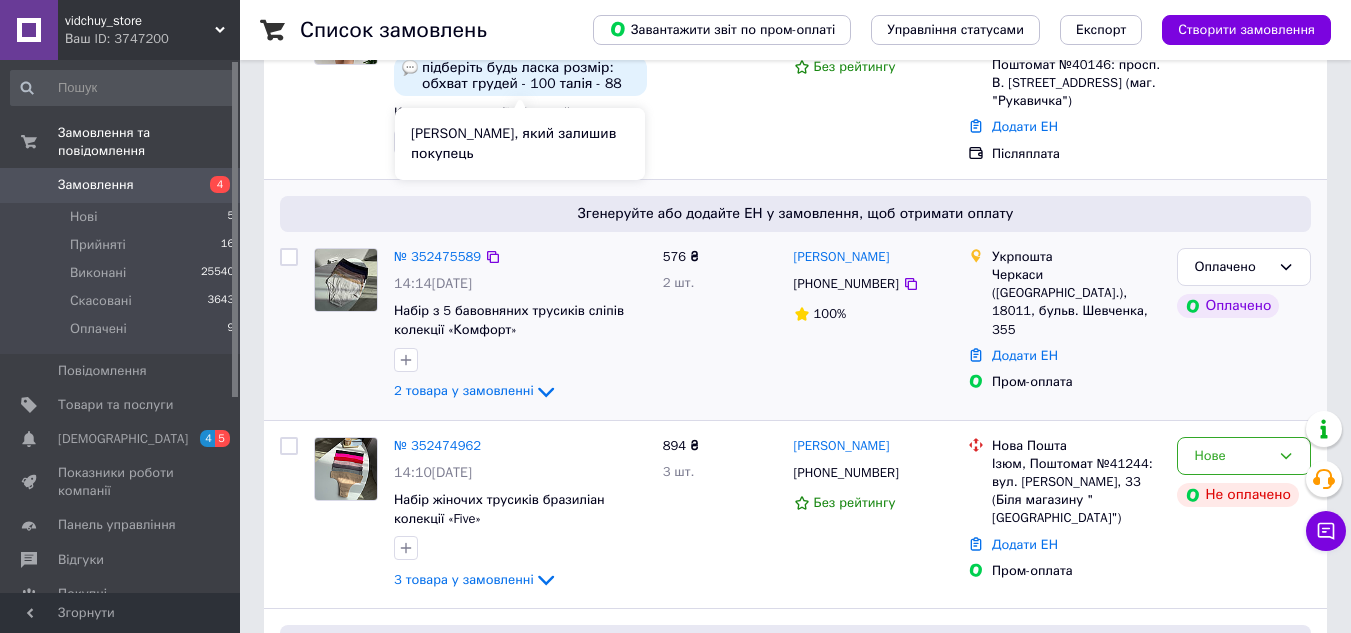 scroll, scrollTop: 400, scrollLeft: 0, axis: vertical 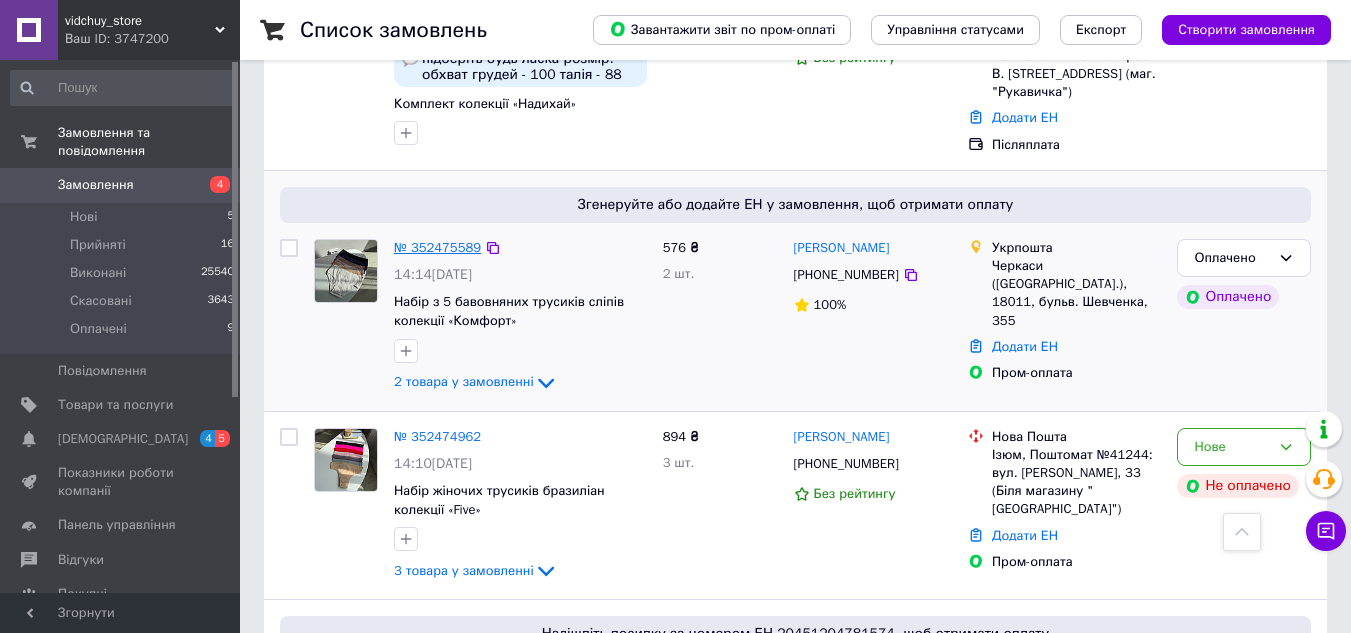 click on "№ 352475589" at bounding box center [437, 247] 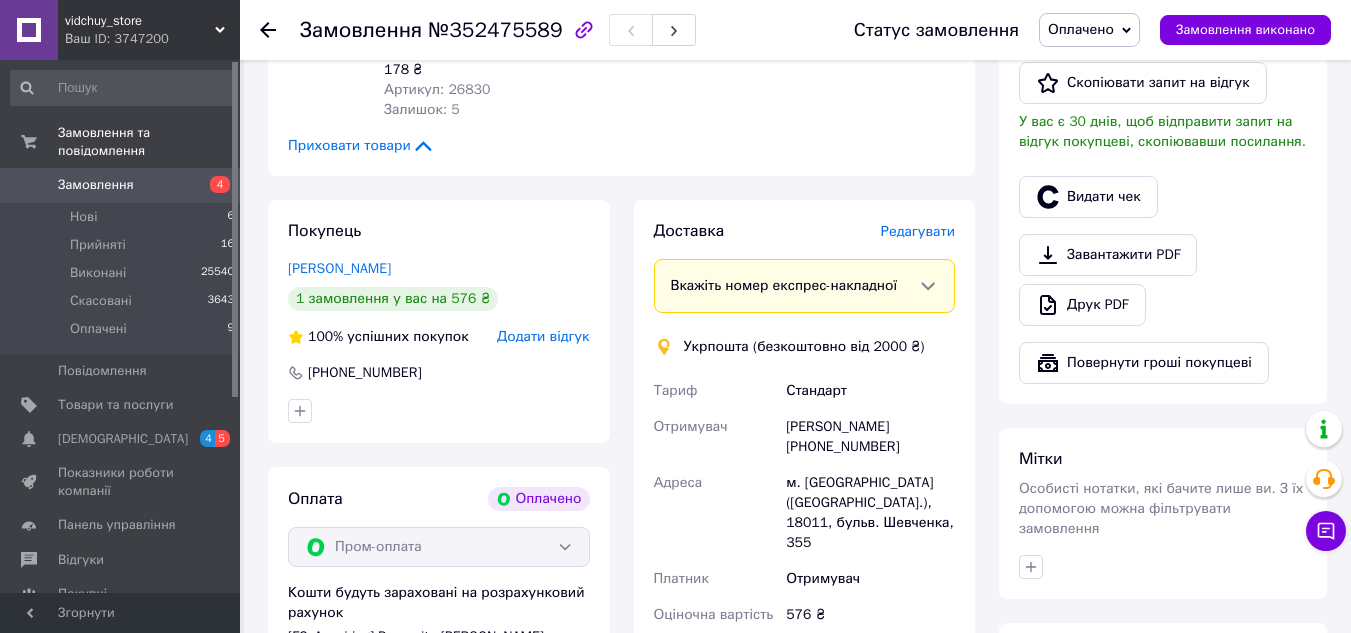 scroll, scrollTop: 600, scrollLeft: 0, axis: vertical 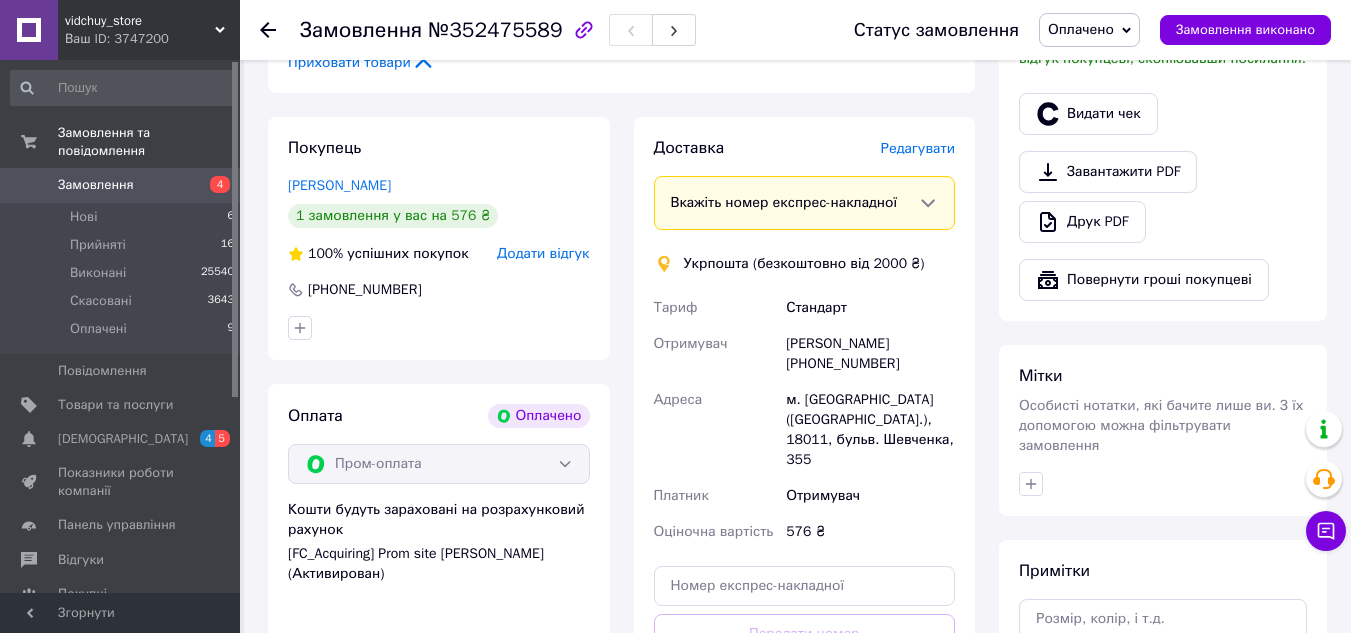 click at bounding box center [280, 30] 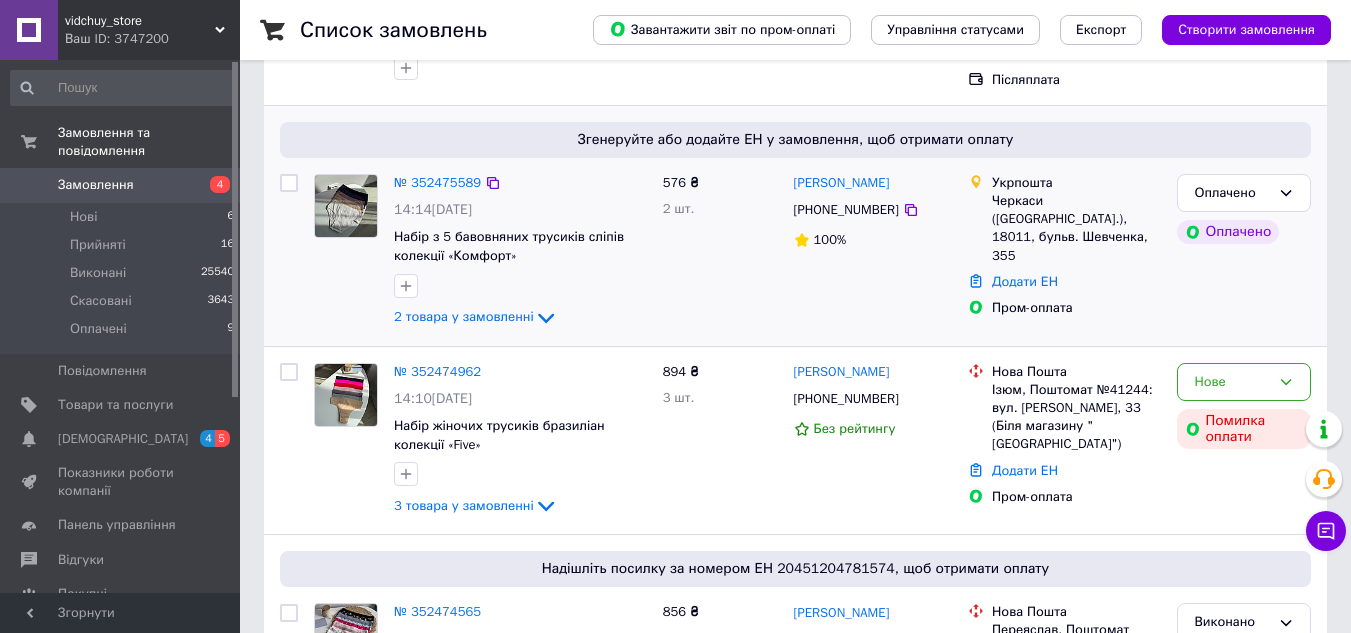 scroll, scrollTop: 500, scrollLeft: 0, axis: vertical 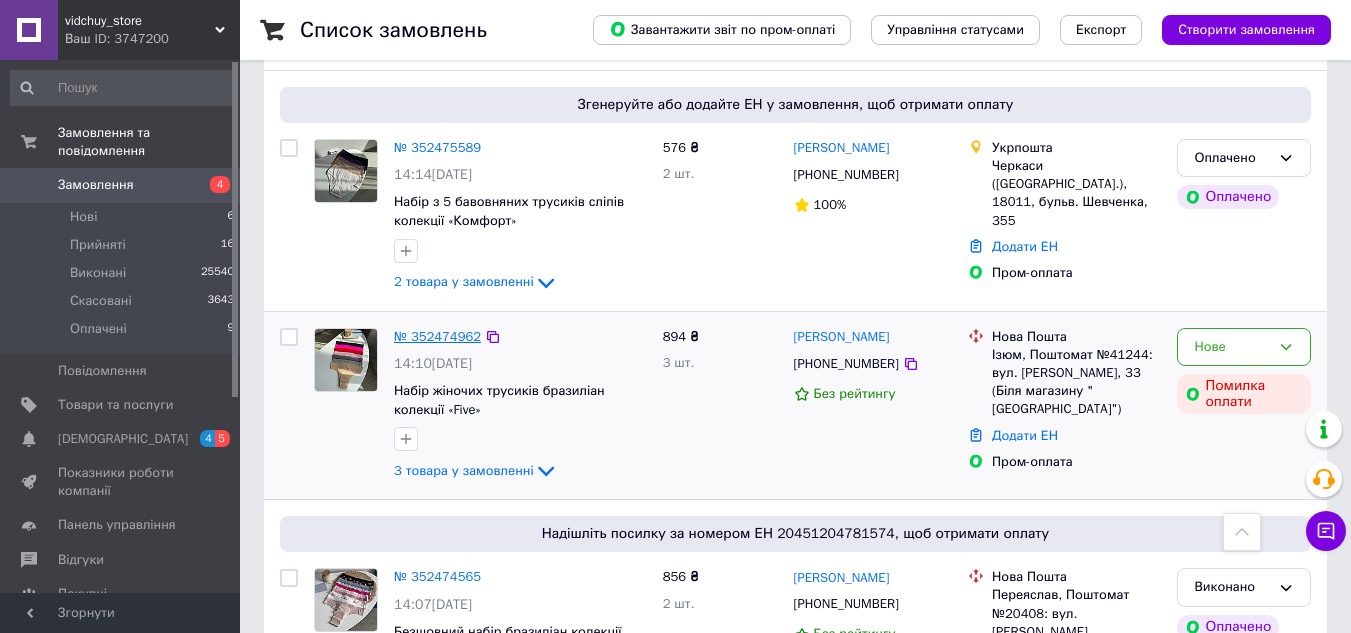 click on "№ 352474962" at bounding box center (437, 336) 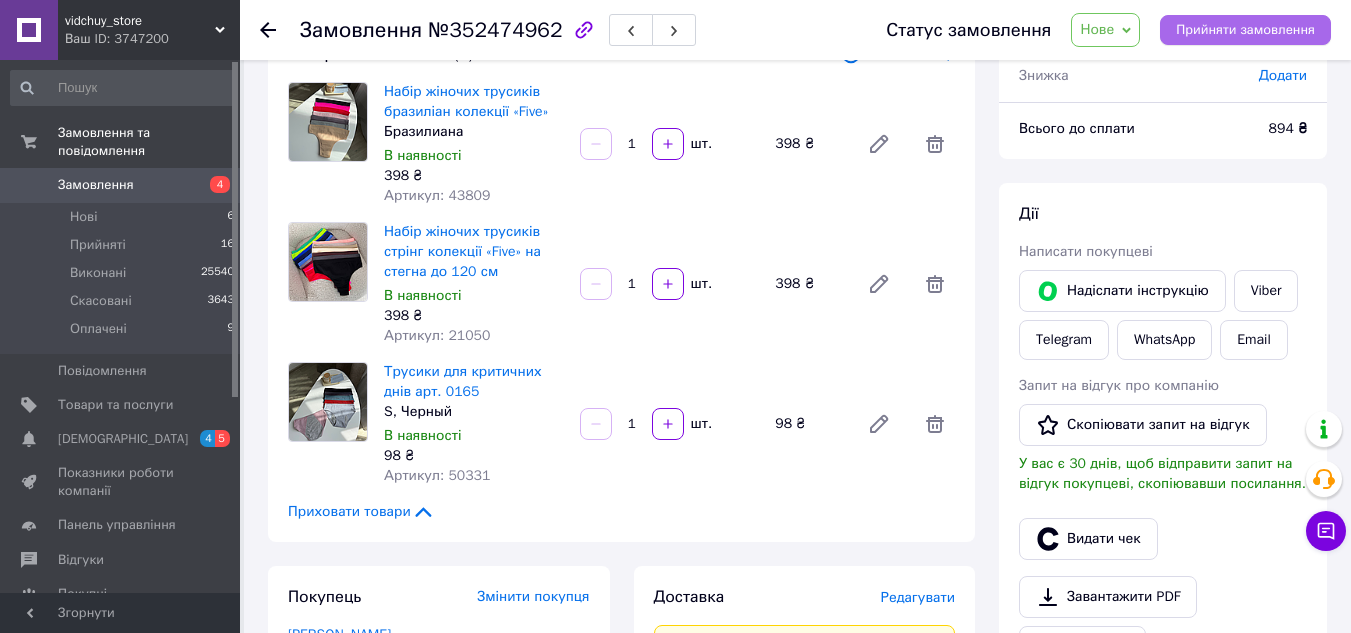 scroll, scrollTop: 100, scrollLeft: 0, axis: vertical 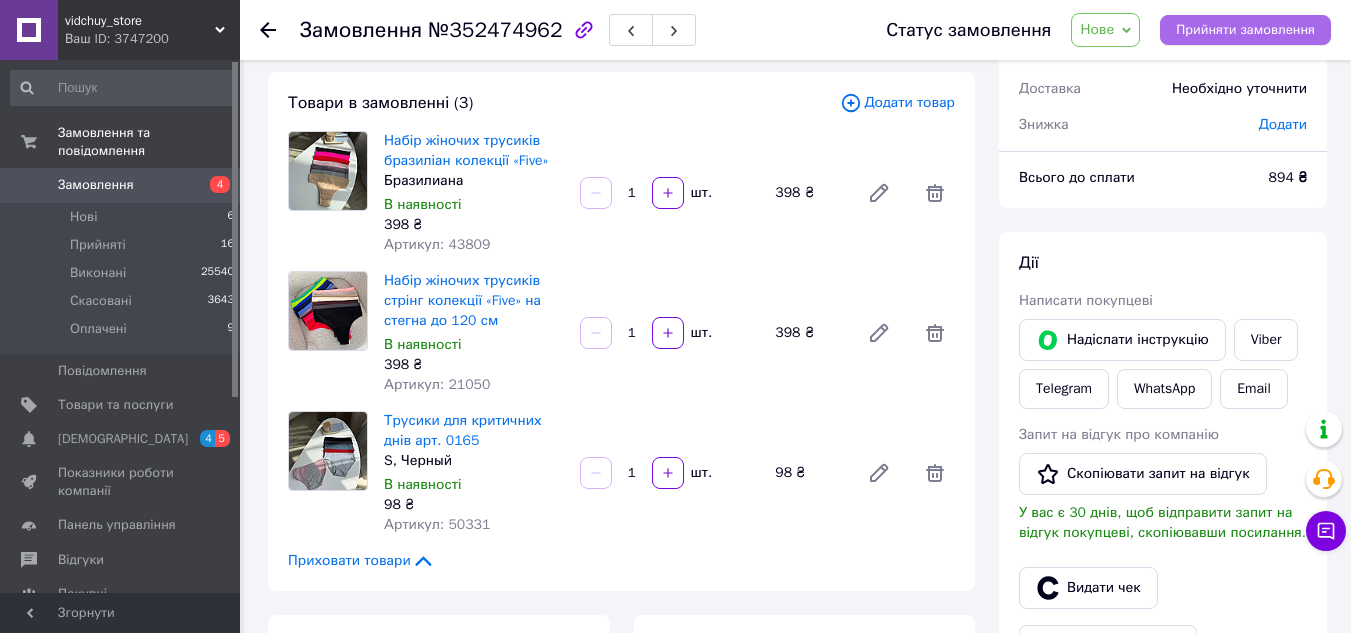 click on "Прийняти замовлення" at bounding box center (1245, 30) 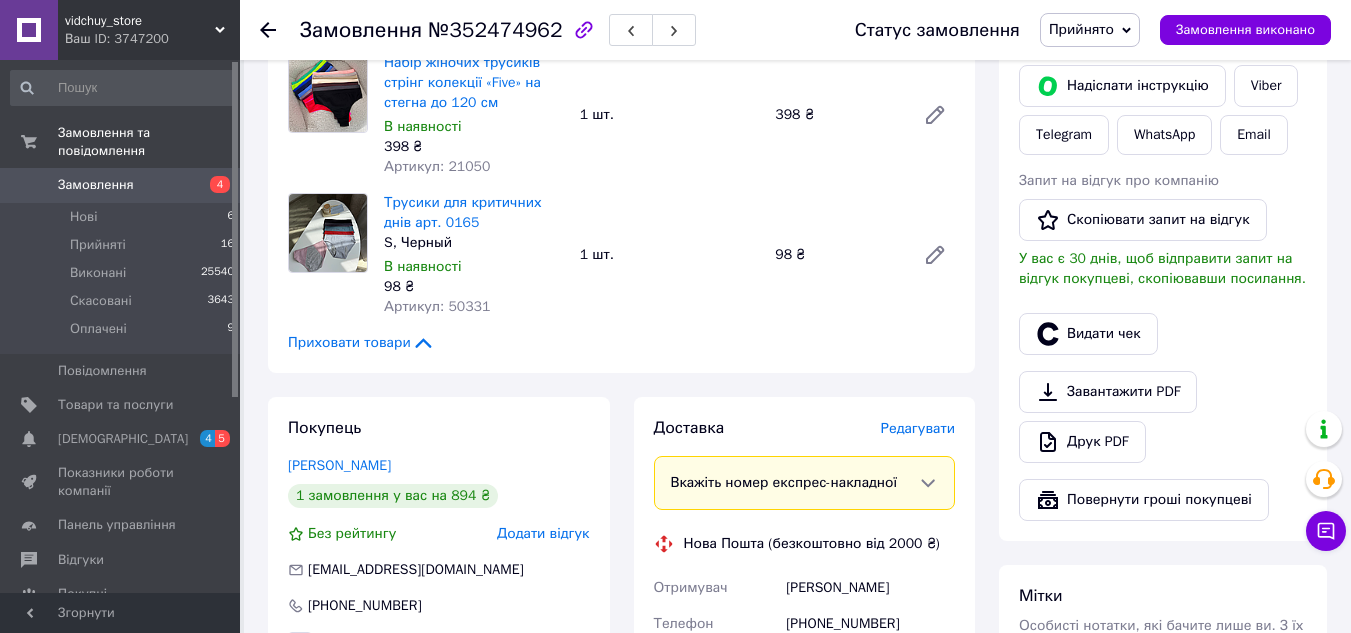 scroll, scrollTop: 563, scrollLeft: 0, axis: vertical 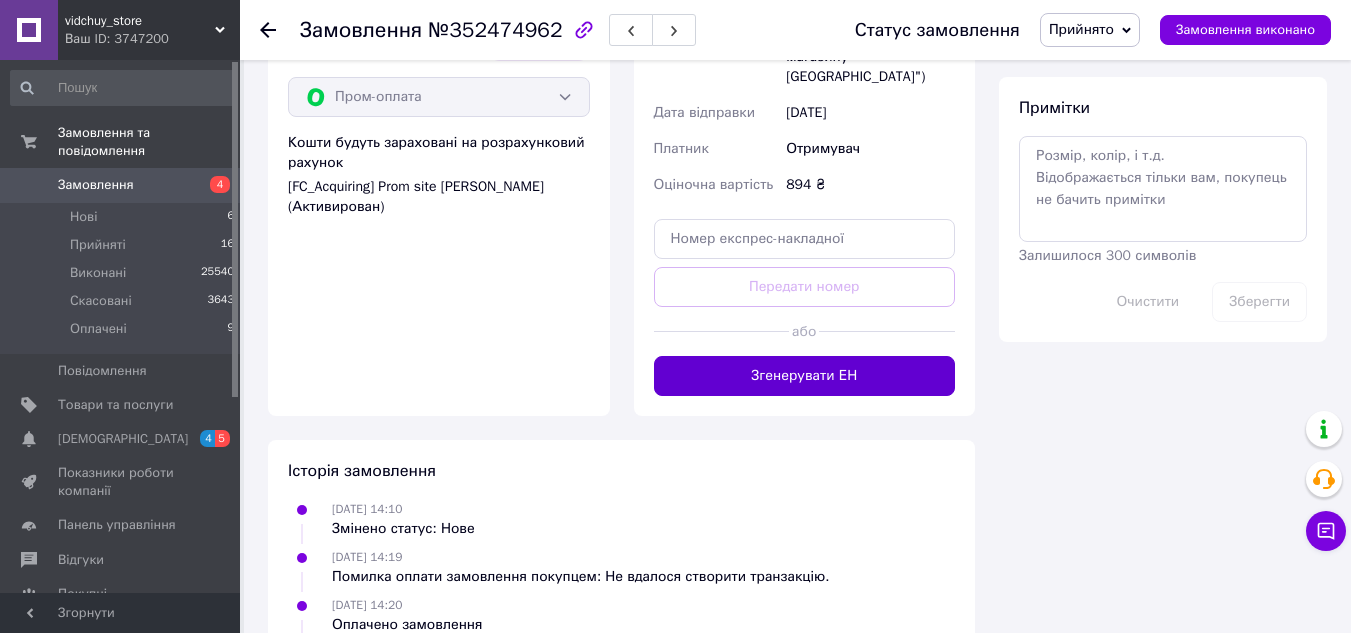 click on "Згенерувати ЕН" at bounding box center [805, 376] 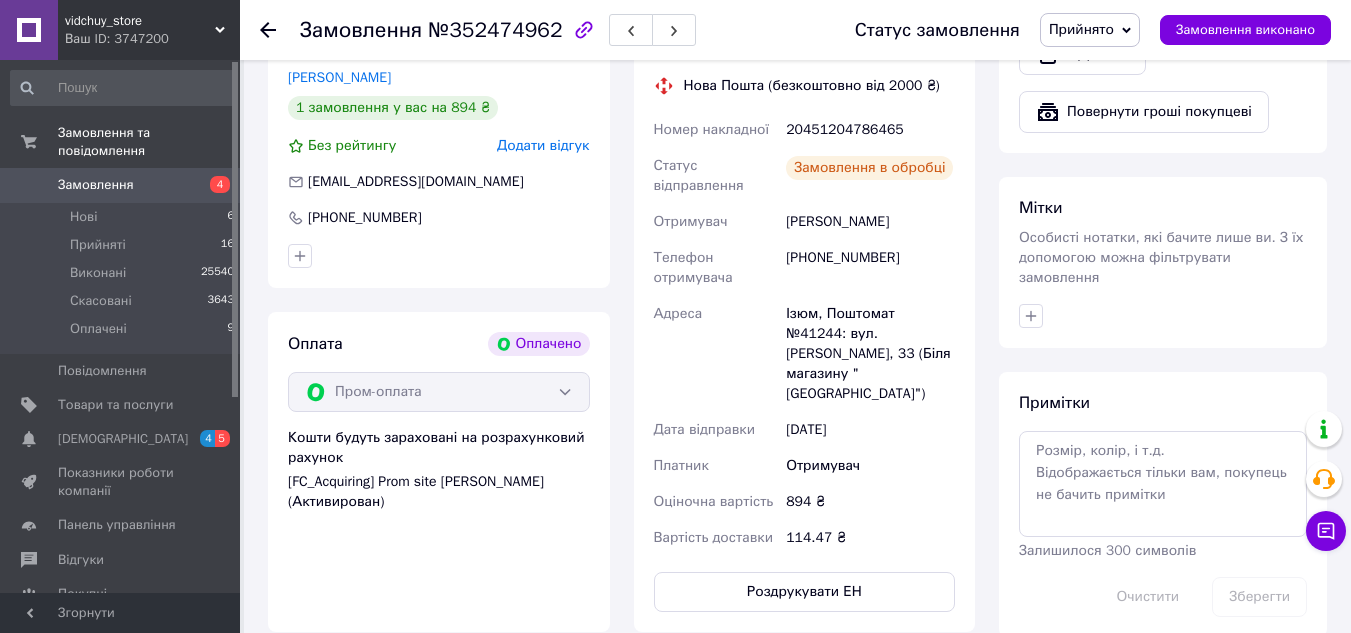 scroll, scrollTop: 763, scrollLeft: 0, axis: vertical 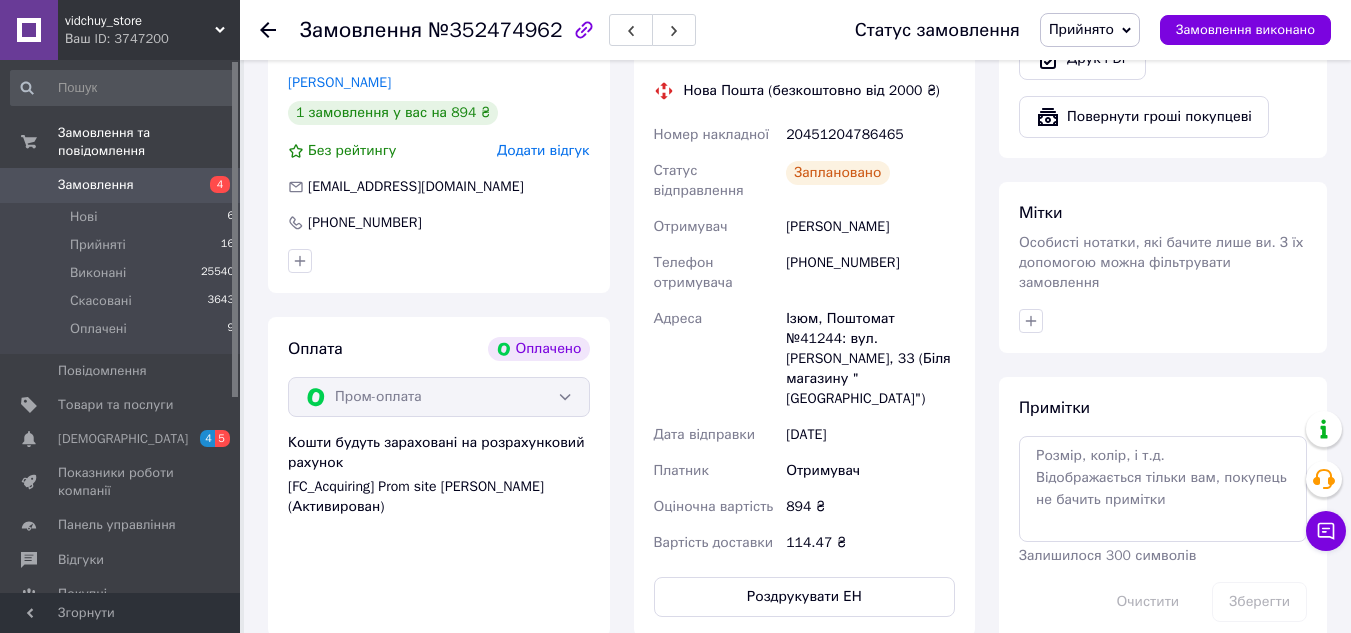 click on "20451204786465" at bounding box center [870, 135] 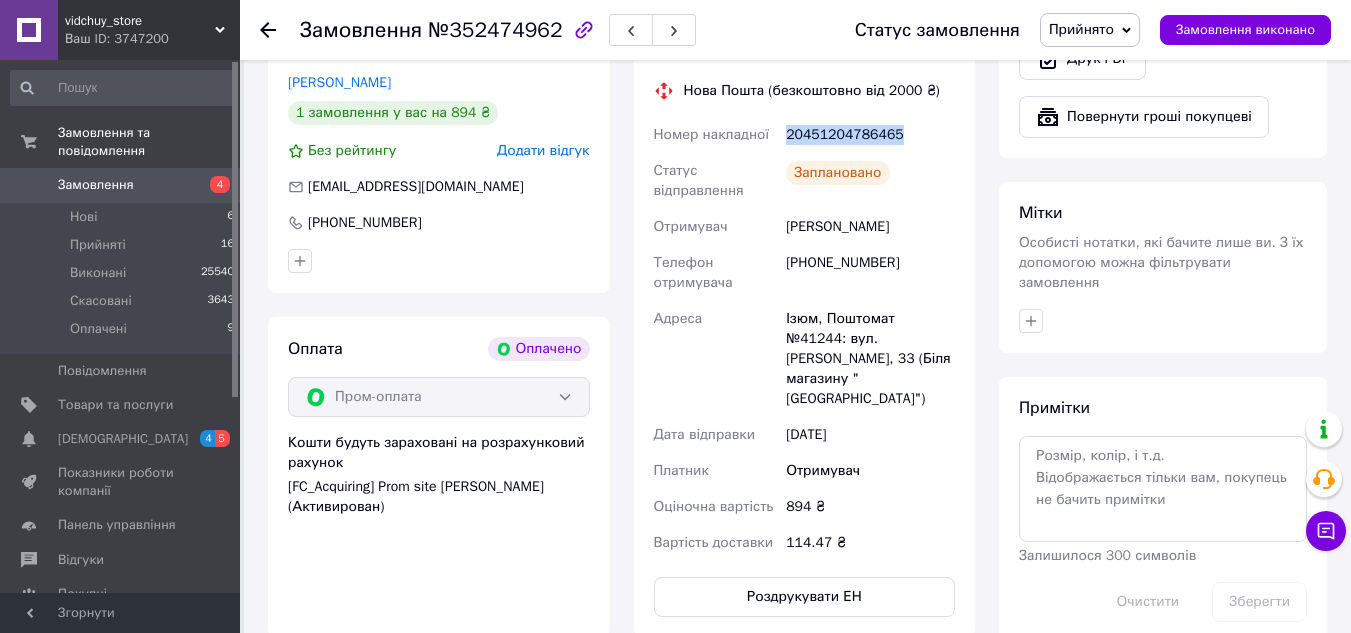 click on "20451204786465" at bounding box center [870, 135] 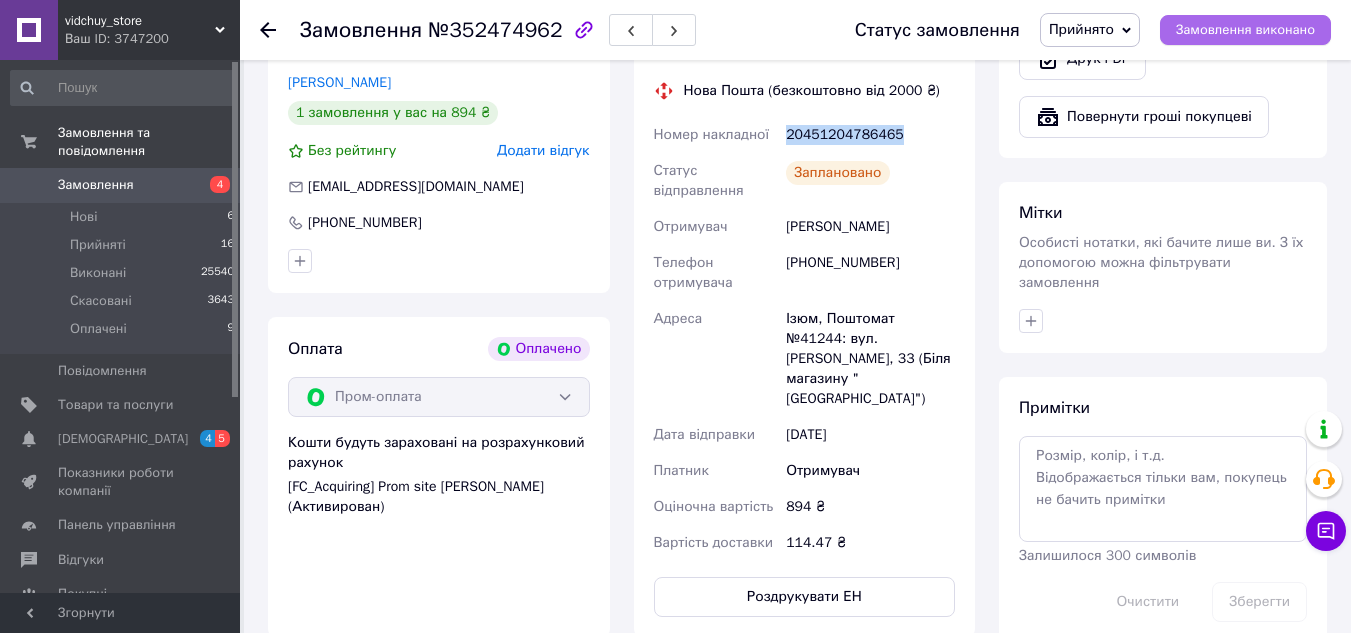 click on "Замовлення виконано" at bounding box center (1245, 30) 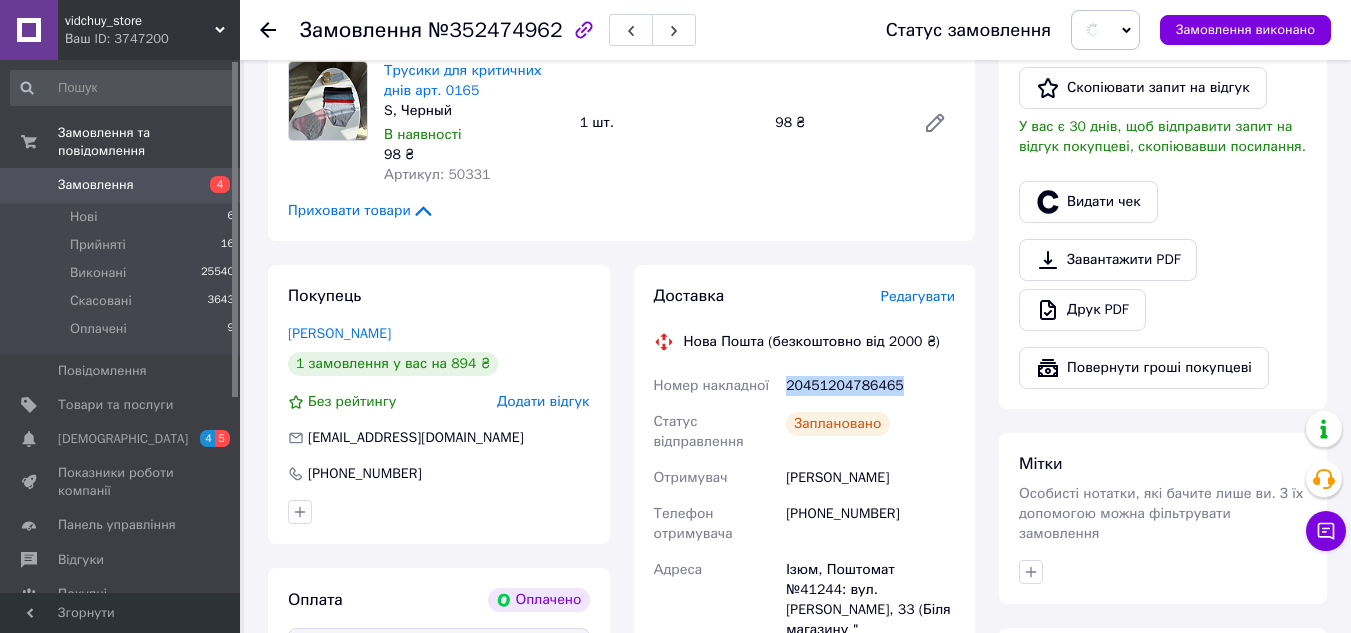 scroll, scrollTop: 363, scrollLeft: 0, axis: vertical 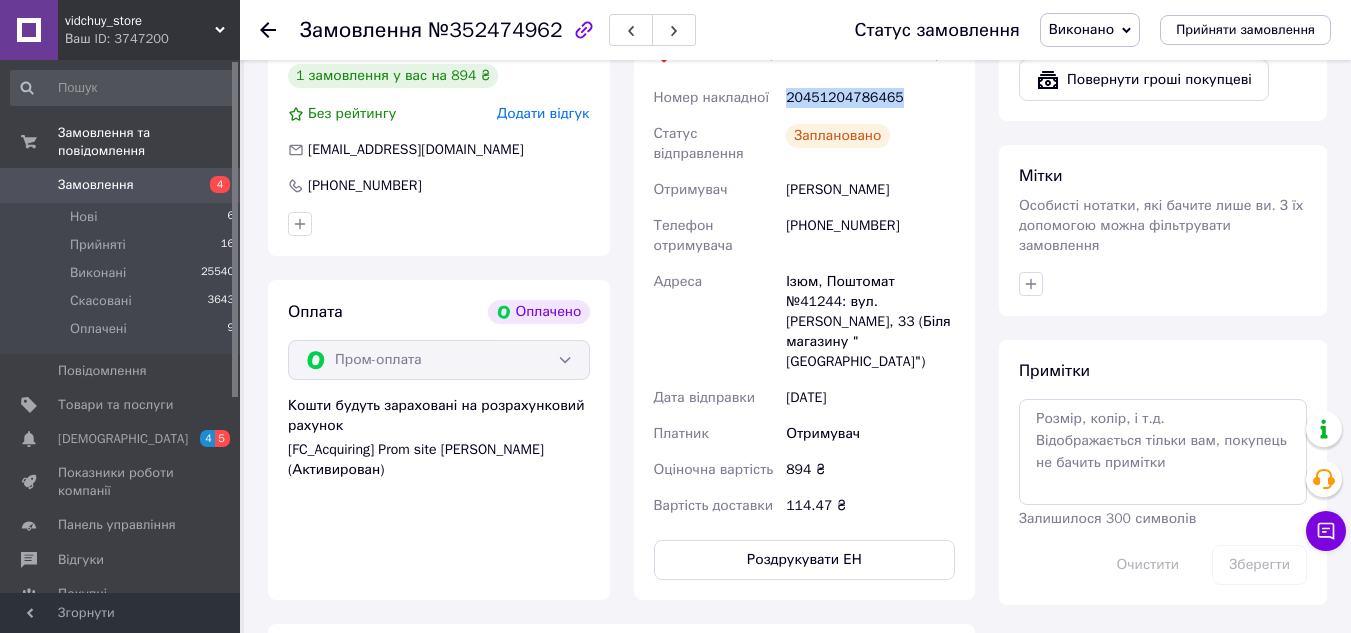 copy on "20451204786465" 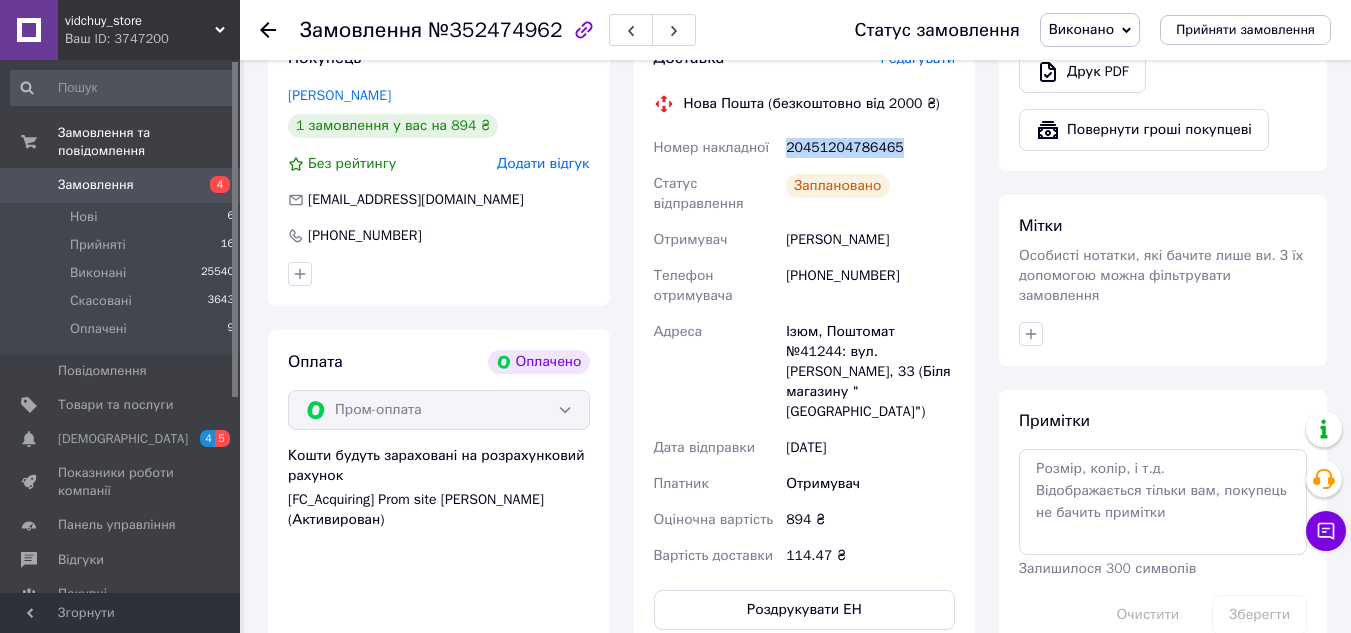 scroll, scrollTop: 700, scrollLeft: 0, axis: vertical 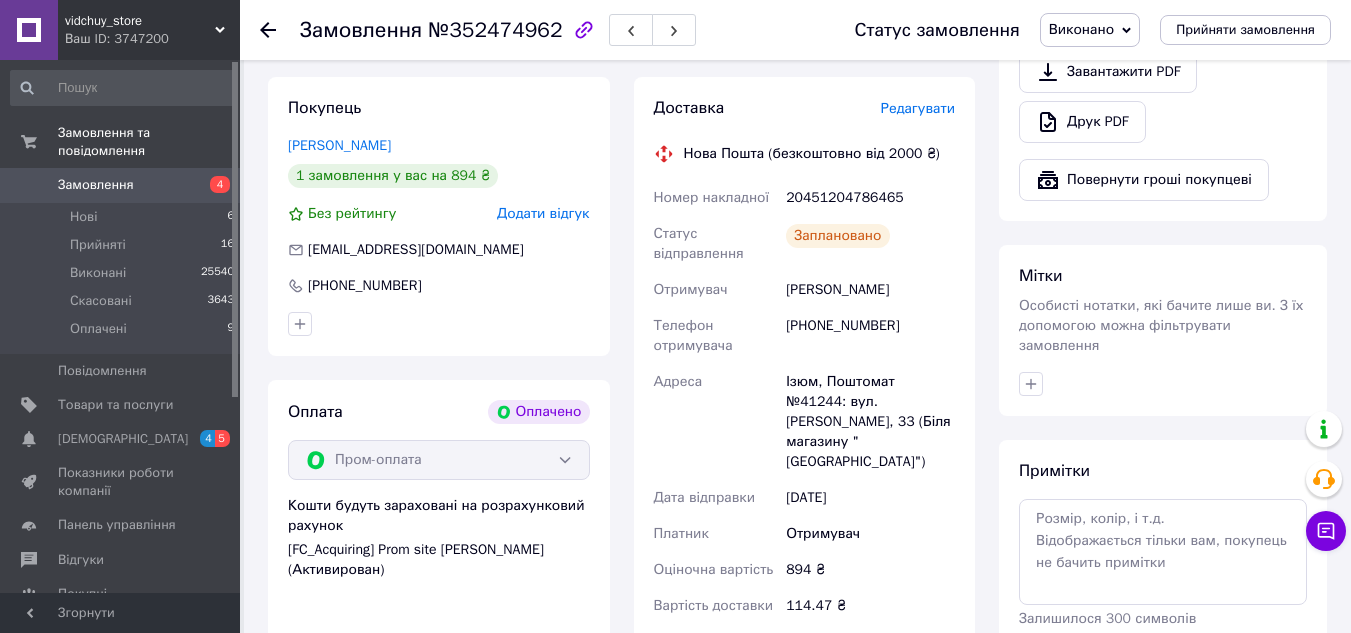 click 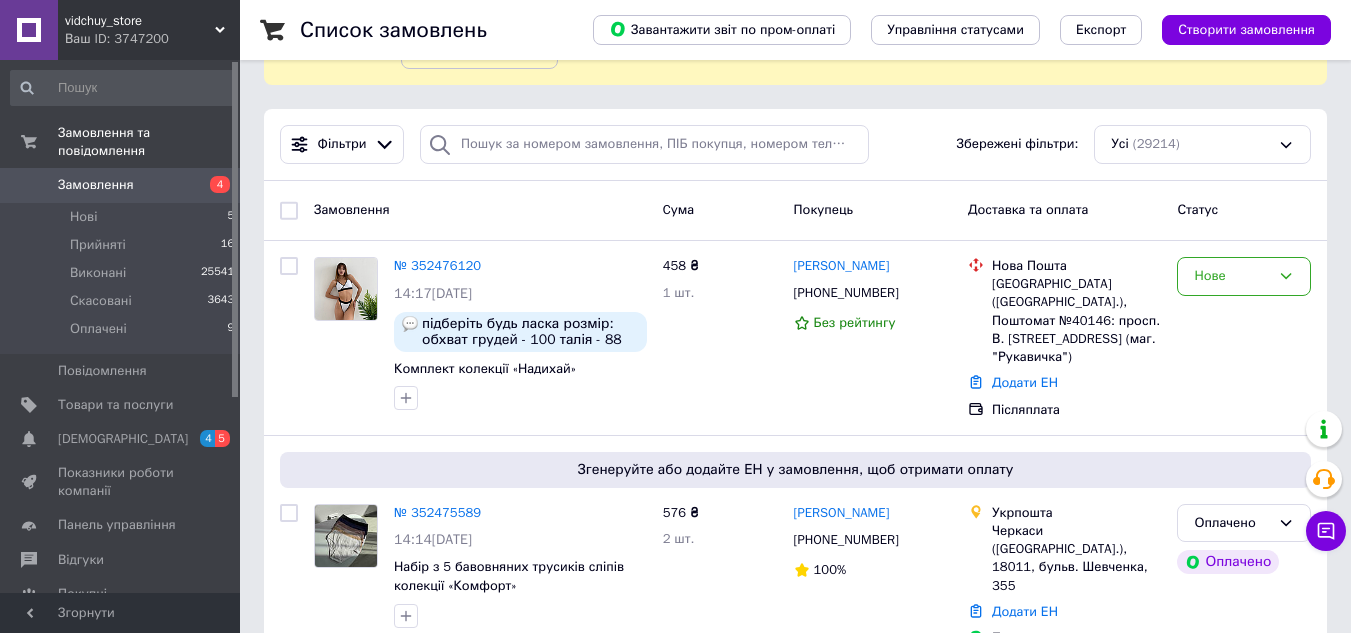 scroll, scrollTop: 100, scrollLeft: 0, axis: vertical 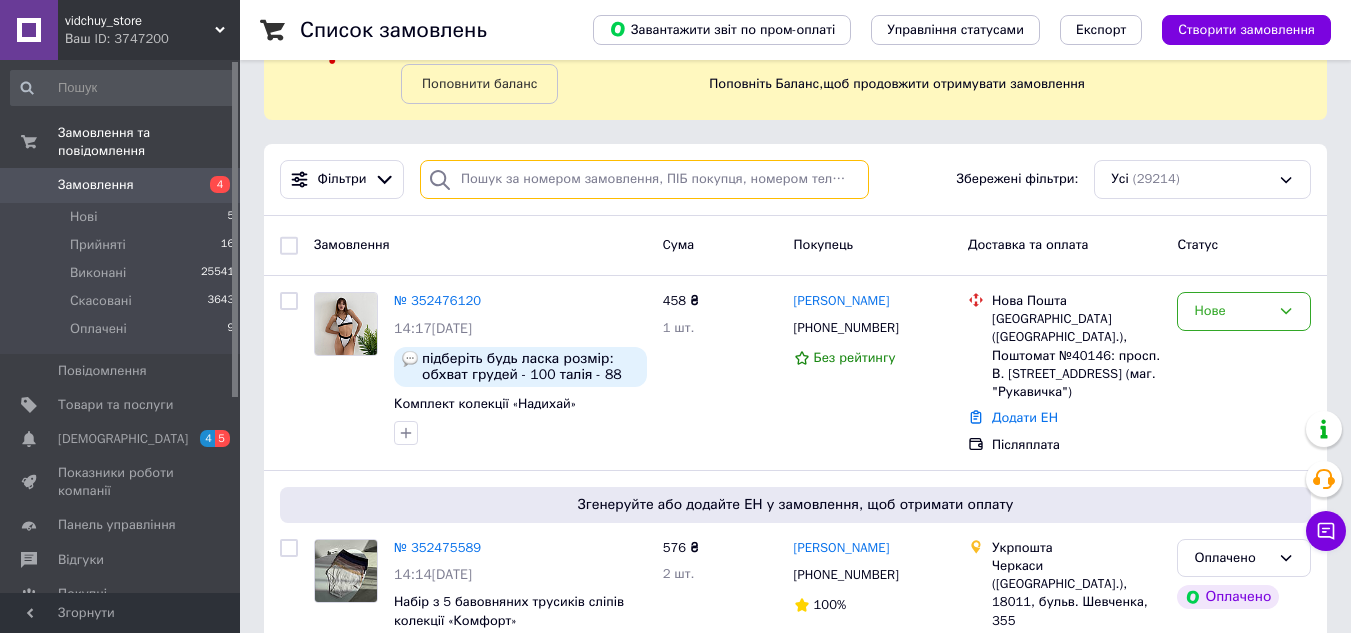 click at bounding box center [644, 179] 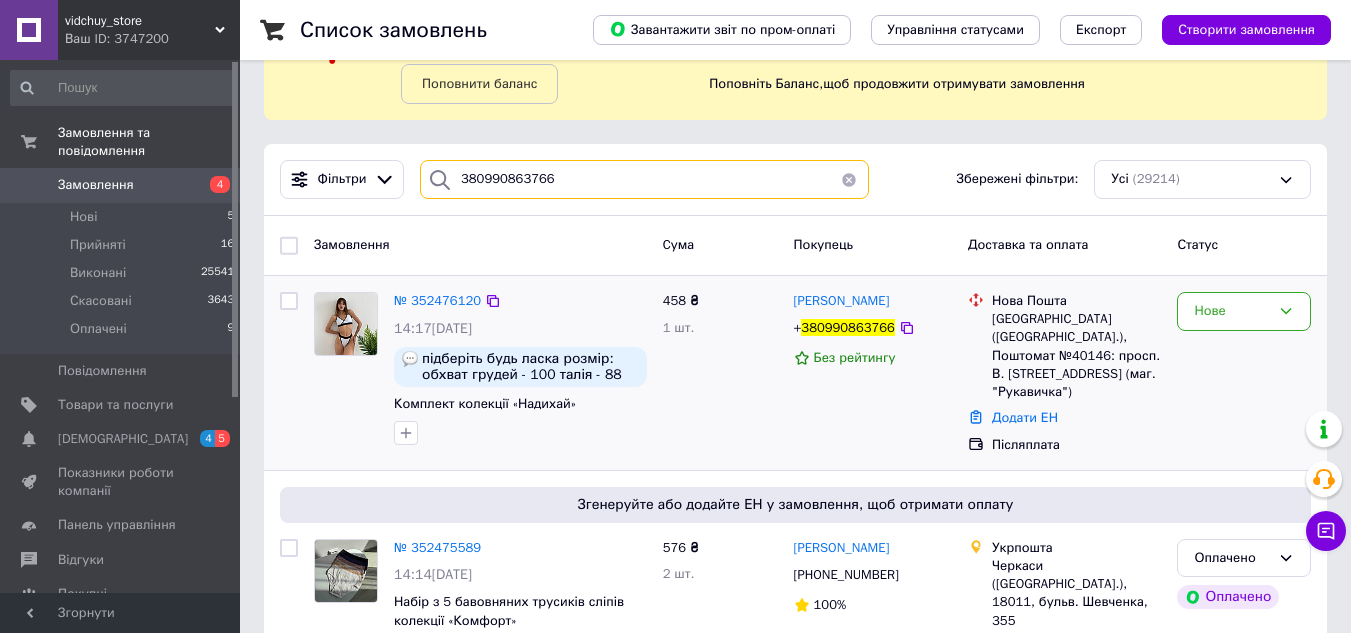 type on "380990863766" 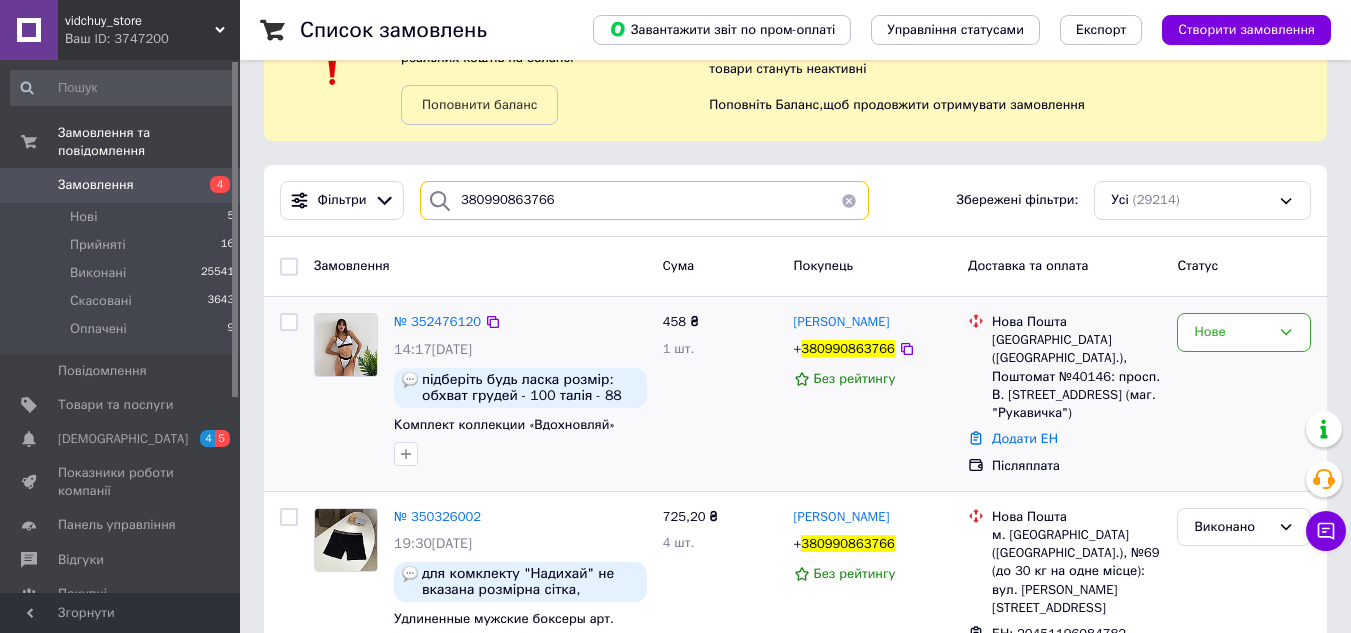 scroll, scrollTop: 189, scrollLeft: 0, axis: vertical 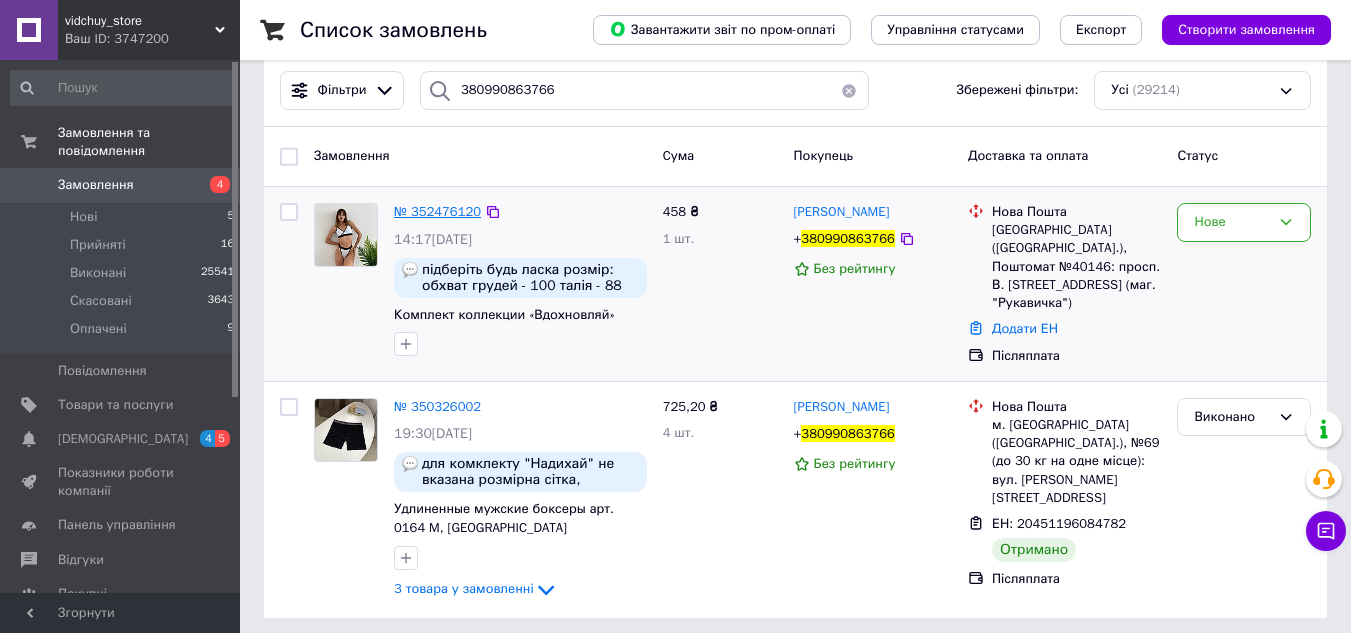 click on "№ 352476120" at bounding box center [437, 211] 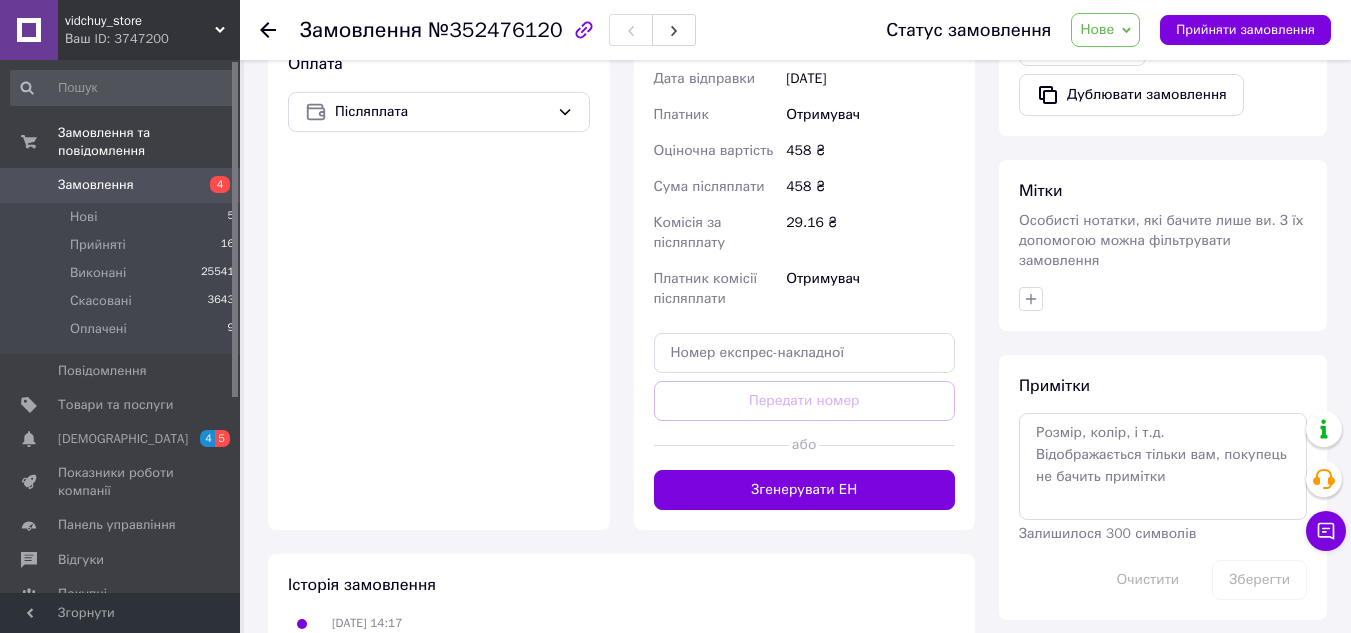 scroll, scrollTop: 725, scrollLeft: 0, axis: vertical 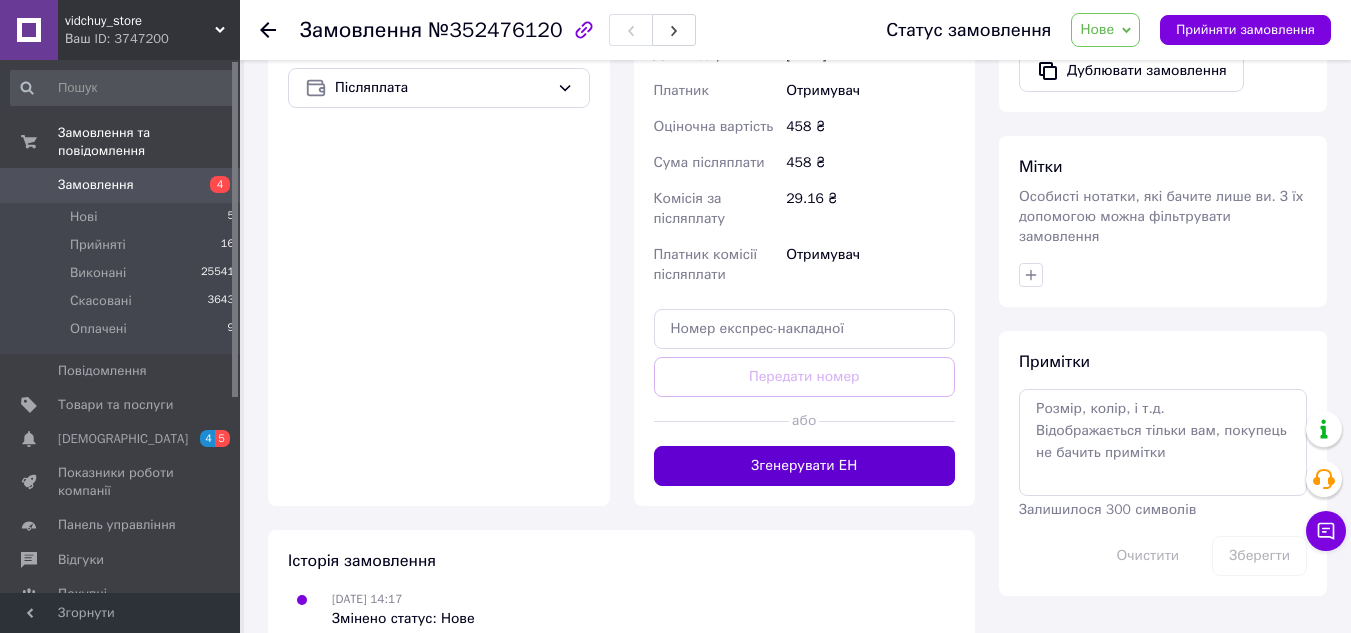 click on "Згенерувати ЕН" at bounding box center (805, 466) 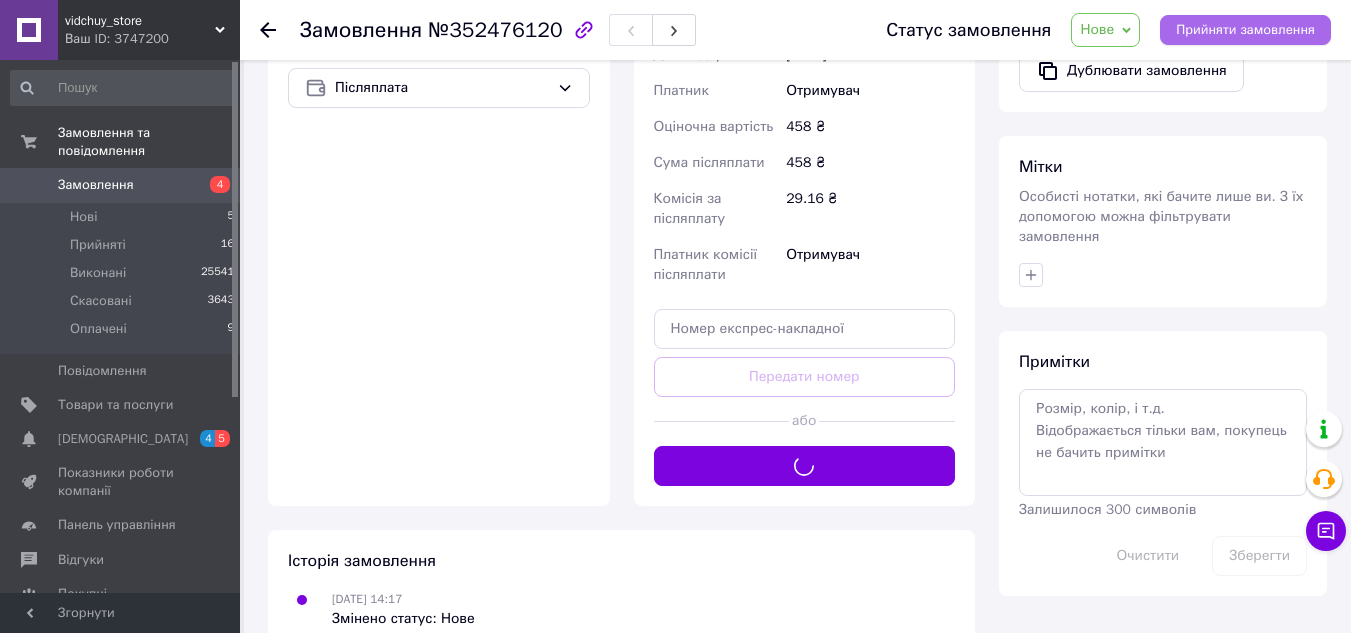 click on "Прийняти замовлення" at bounding box center [1245, 30] 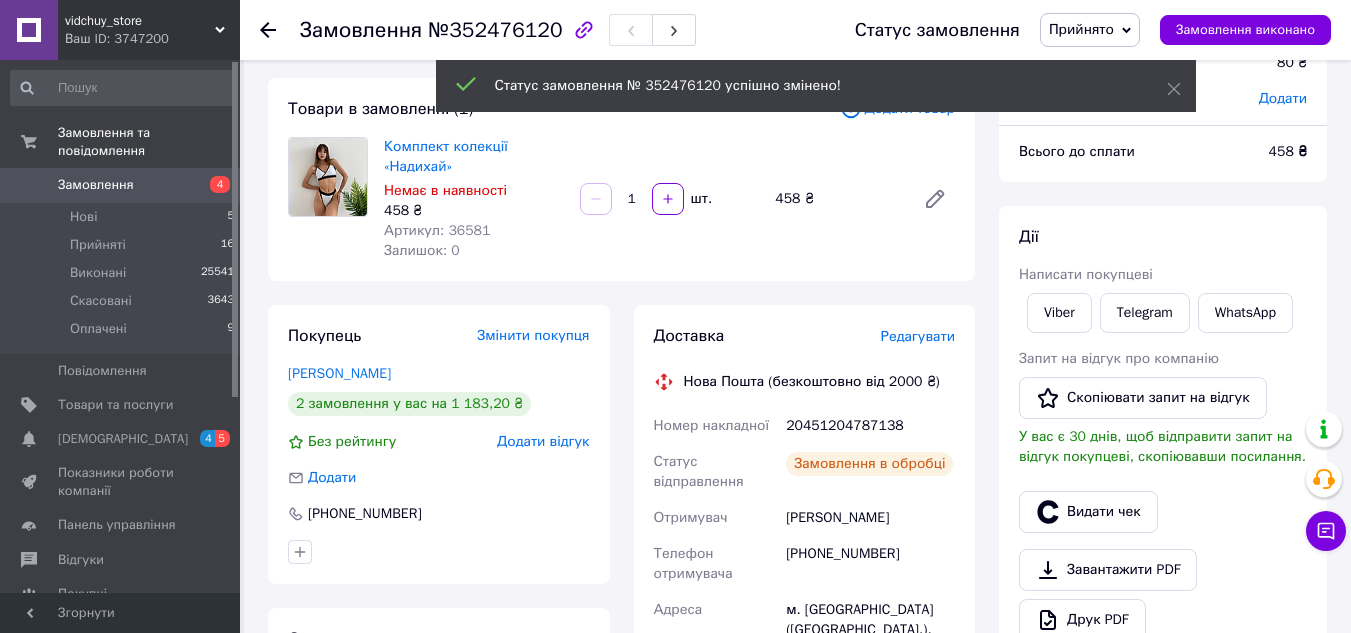scroll, scrollTop: 125, scrollLeft: 0, axis: vertical 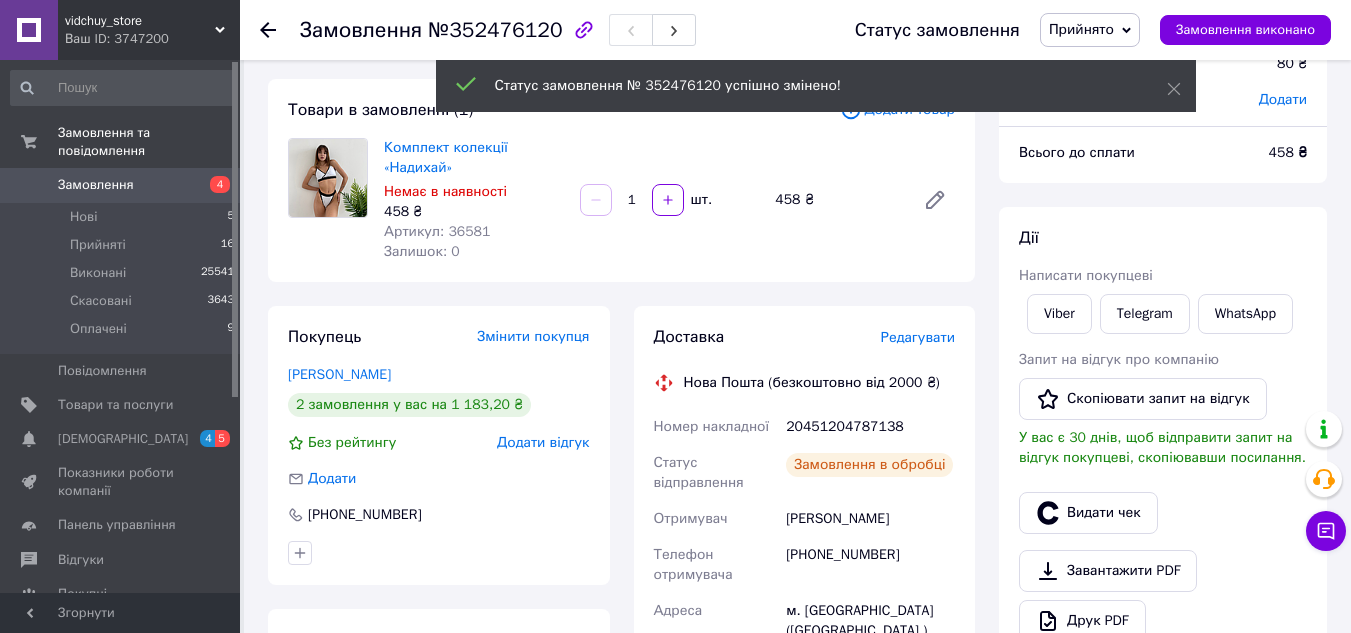drag, startPoint x: 1253, startPoint y: 38, endPoint x: 1261, endPoint y: 49, distance: 13.601471 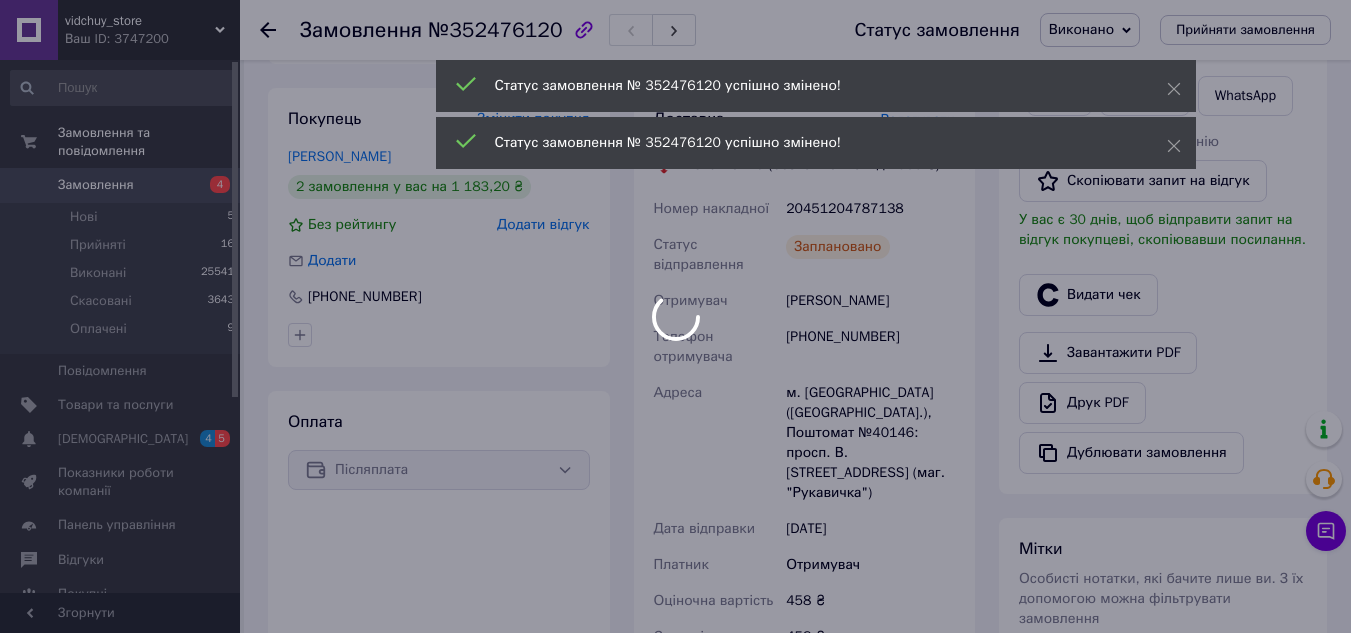 scroll, scrollTop: 225, scrollLeft: 0, axis: vertical 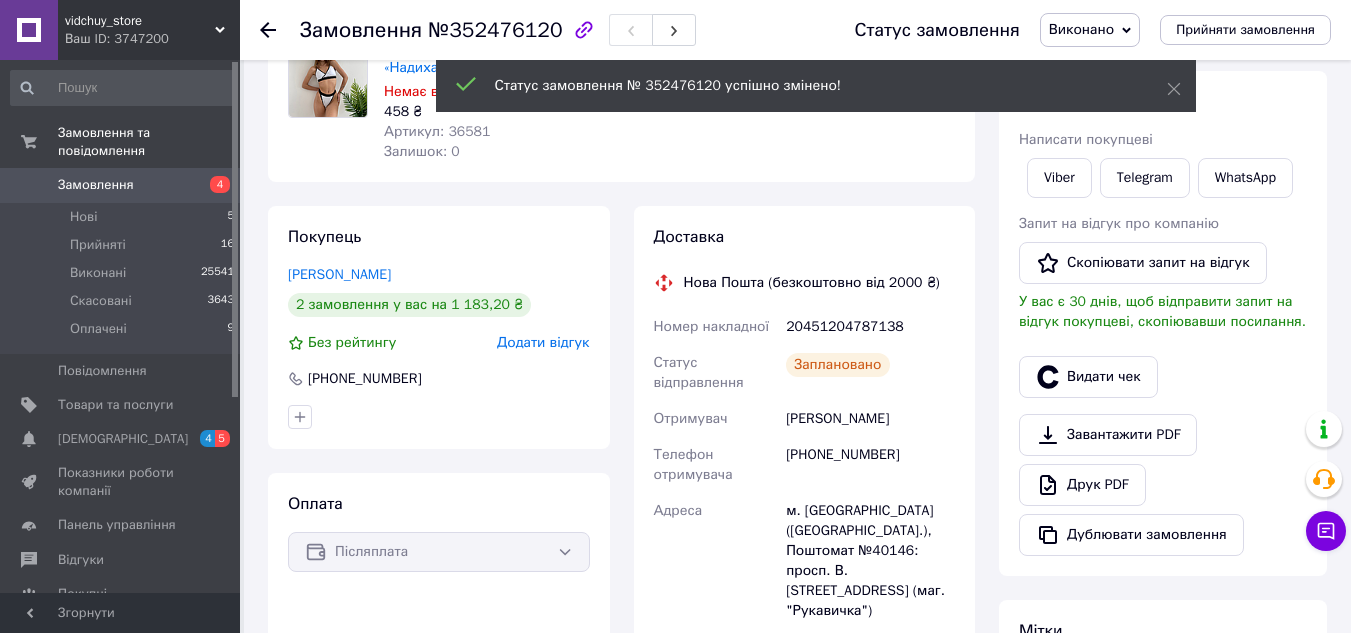 click on "20451204787138" at bounding box center [870, 327] 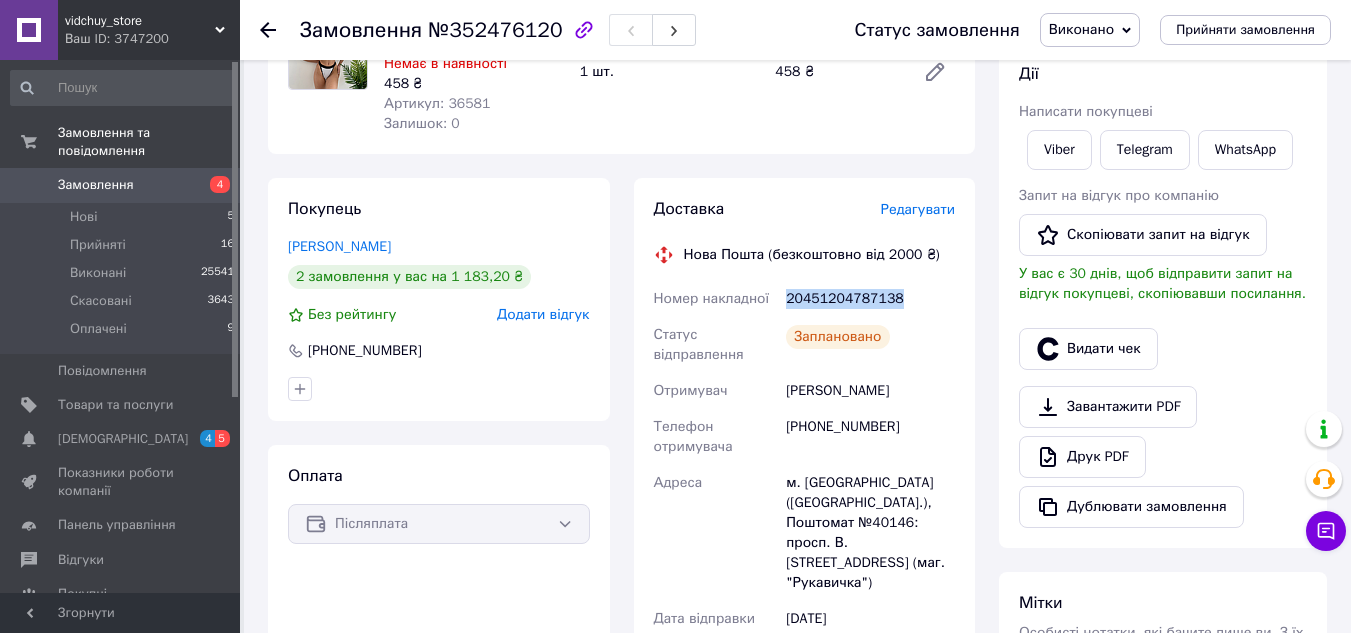 scroll, scrollTop: 400, scrollLeft: 0, axis: vertical 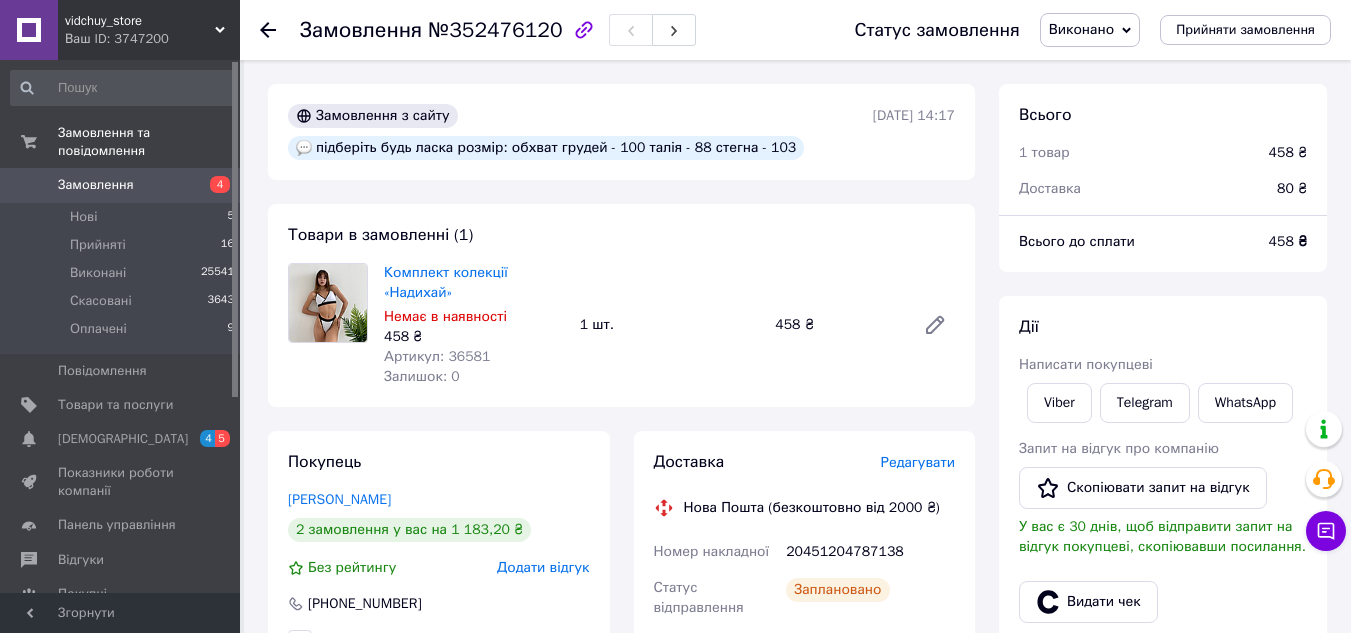 click 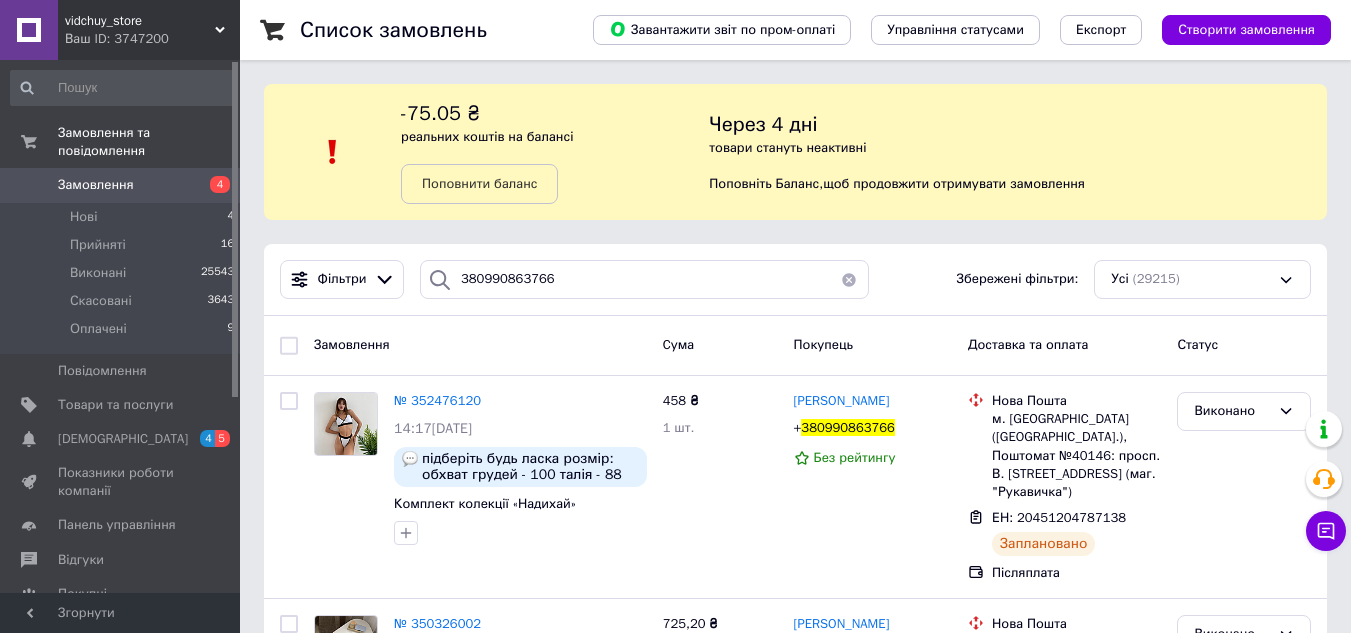 click on "реальних коштів на балансі" at bounding box center (487, 136) 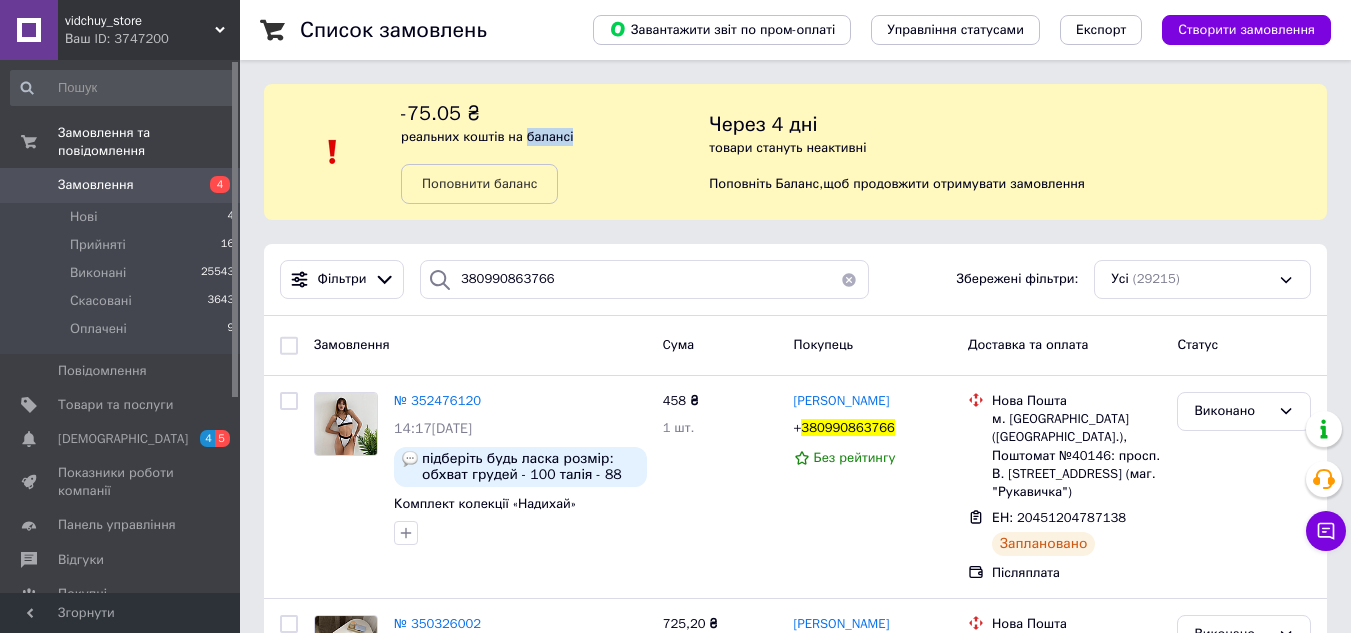 click on "реальних коштів на балансі" at bounding box center [487, 136] 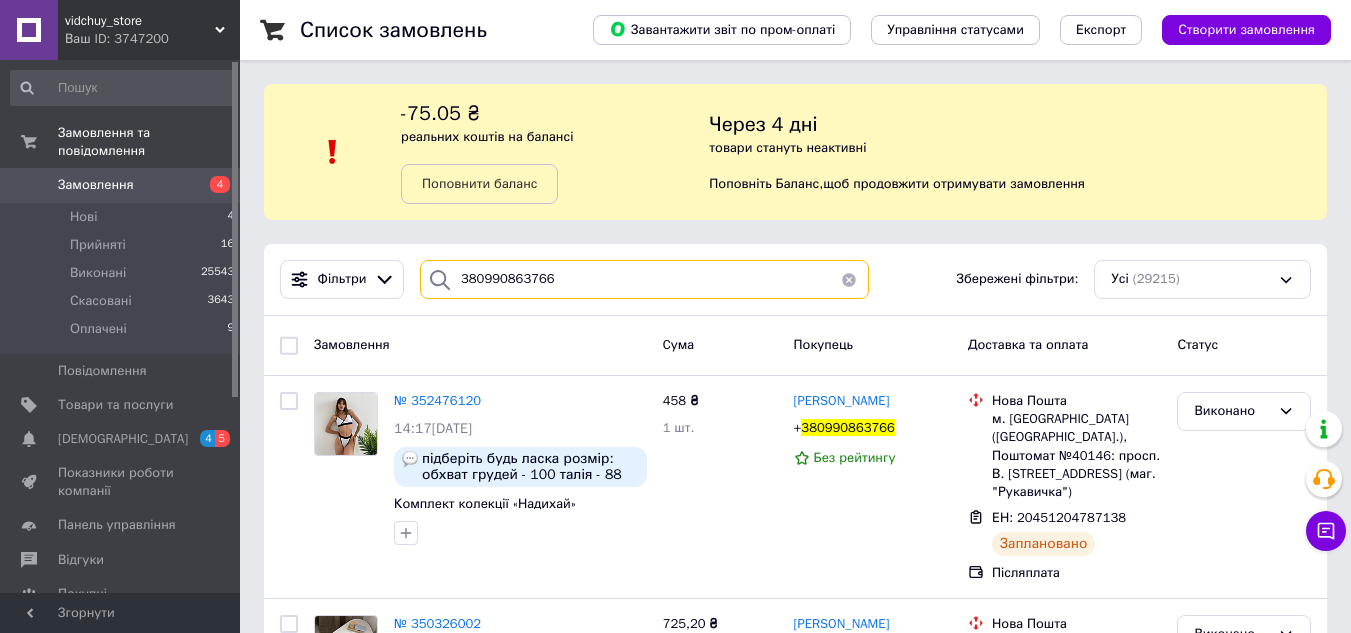 click on "380990863766" at bounding box center [644, 279] 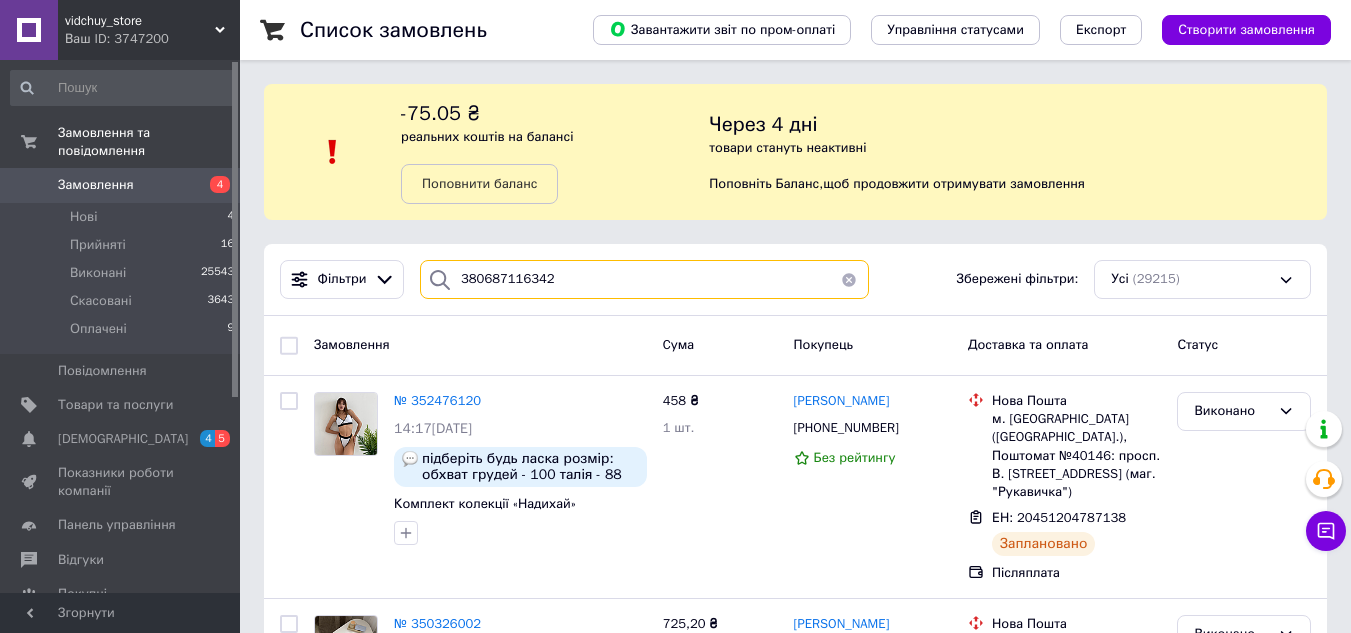 type on "380687116342" 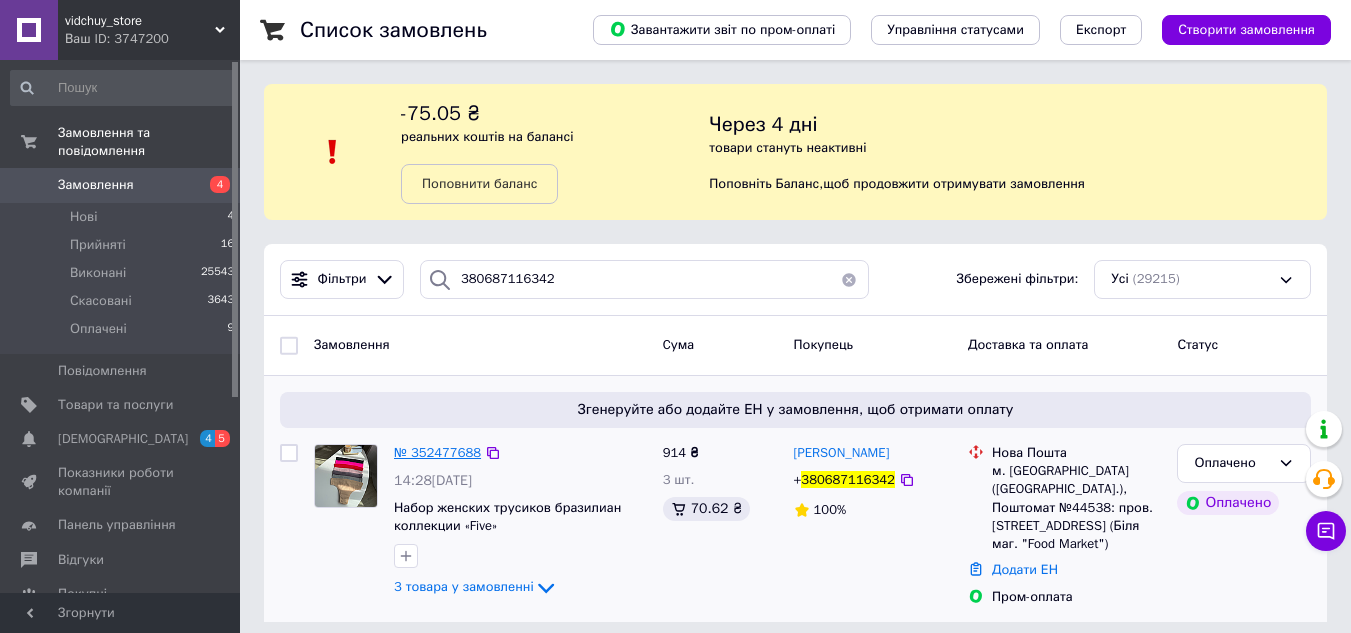 click on "№ 352477688" at bounding box center [437, 452] 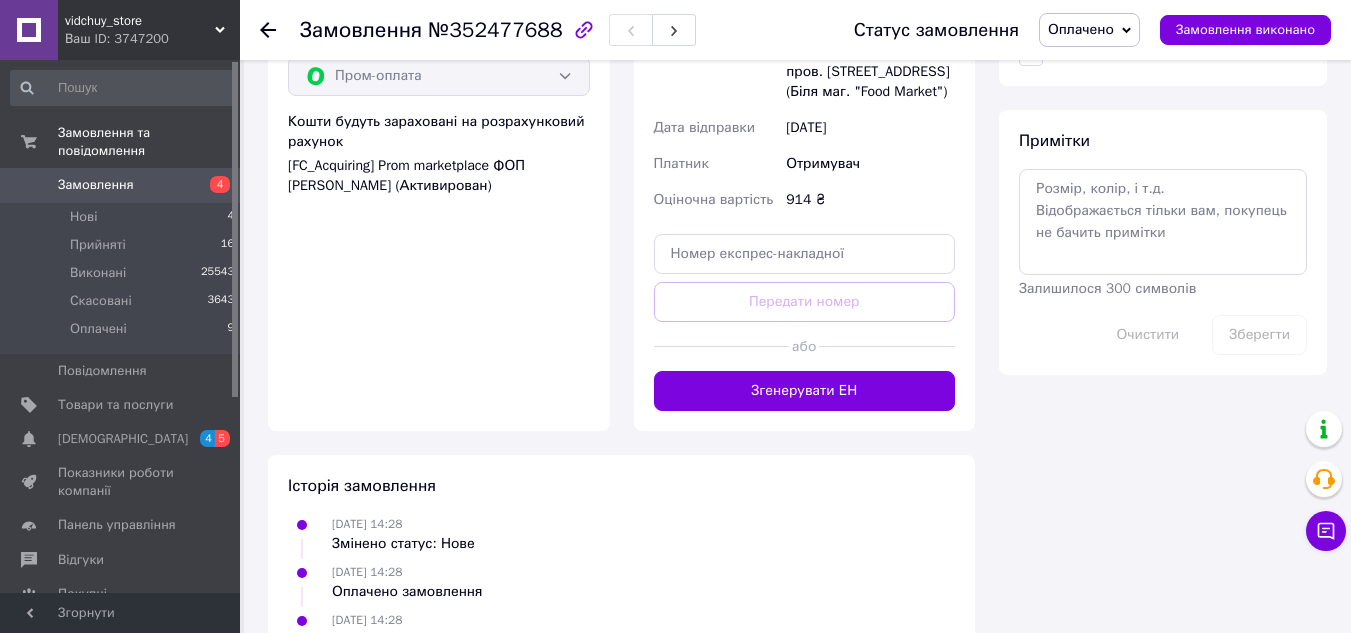 scroll, scrollTop: 1189, scrollLeft: 0, axis: vertical 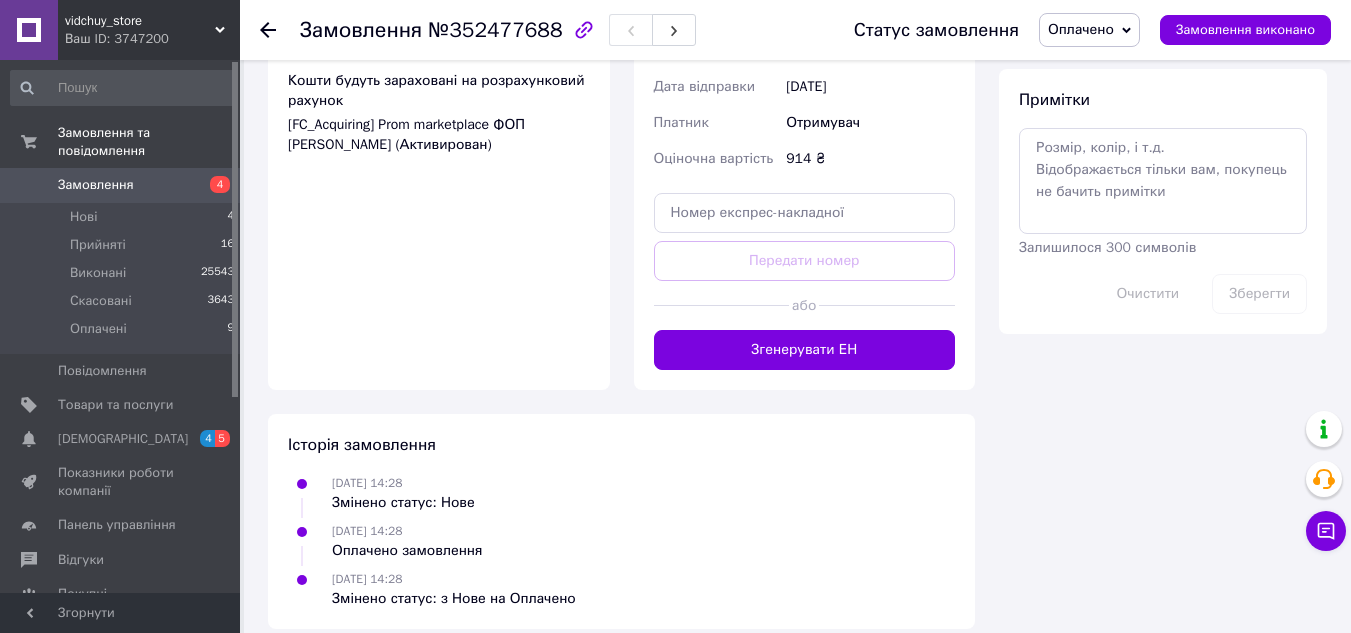 click on "Доставка Редагувати Вкажіть номер експрес-накладної Обов'язково введіть номер експрес-накладної,
якщо створювали її не на цій сторінці. У разі,
якщо номер ЕН не буде доданий, ми не зможемо
виплатити гроші за замовлення Мобільний номер покупця (із замовлення) повинен відповідати номеру отримувача за накладною Нова Пошта (безкоштовно від 2000 ₴) Отримувач Мальська Марія Телефон отримувача +380687116342 Адреса м. Київ (Київська обл.), Поштомат №44538: пров. Машинобудівний, 25 (Біля маг. "Food Market") Дата відправки 13.07.2025 Платник Отримувач Оціночна вартість 914 ₴ або Платник <" at bounding box center (805, 39) 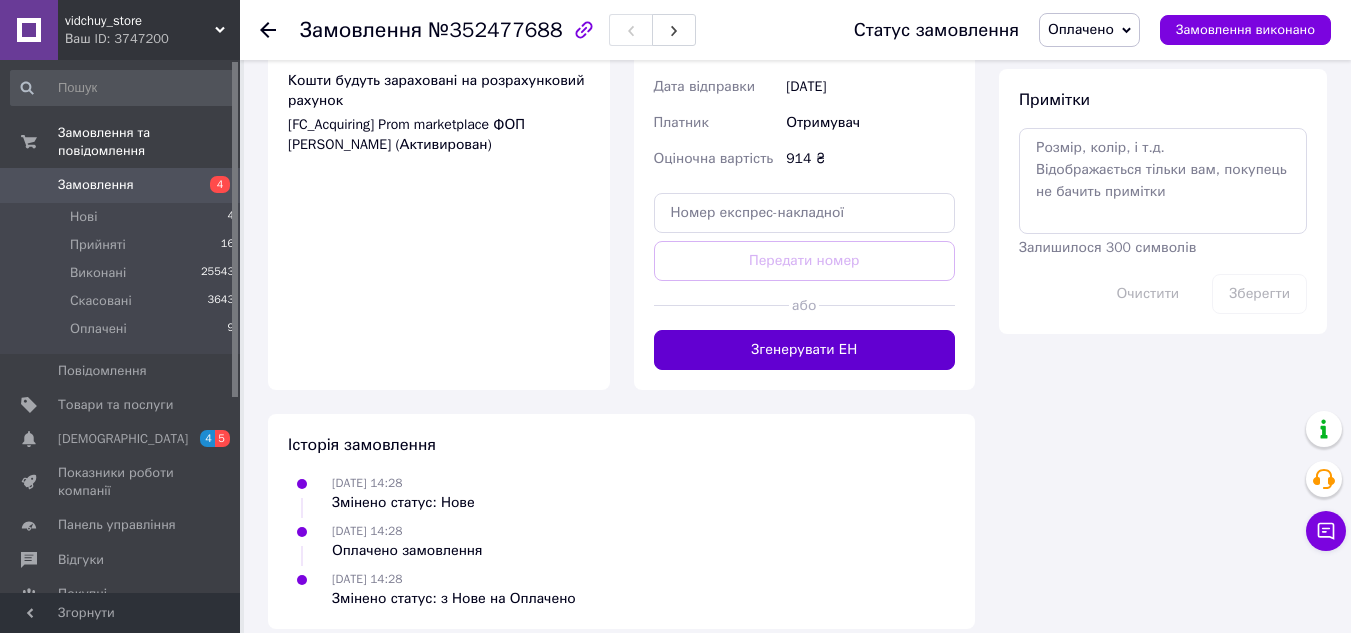 click on "Згенерувати ЕН" at bounding box center [805, 350] 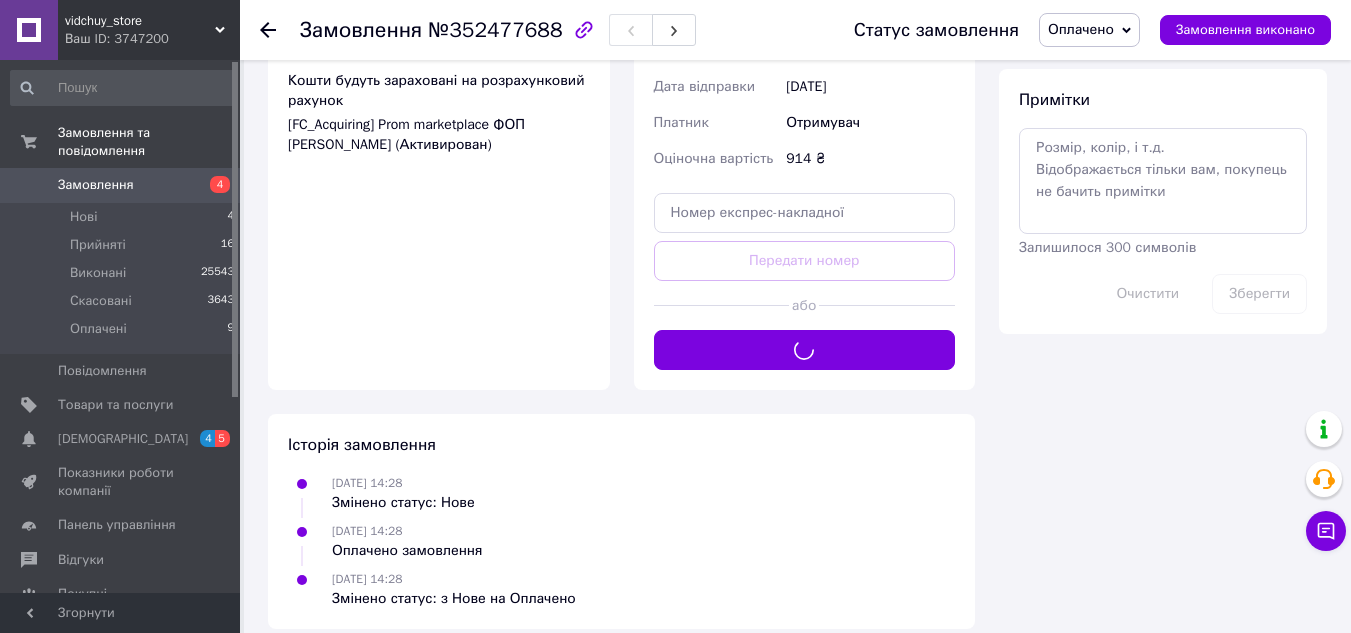 scroll, scrollTop: 789, scrollLeft: 0, axis: vertical 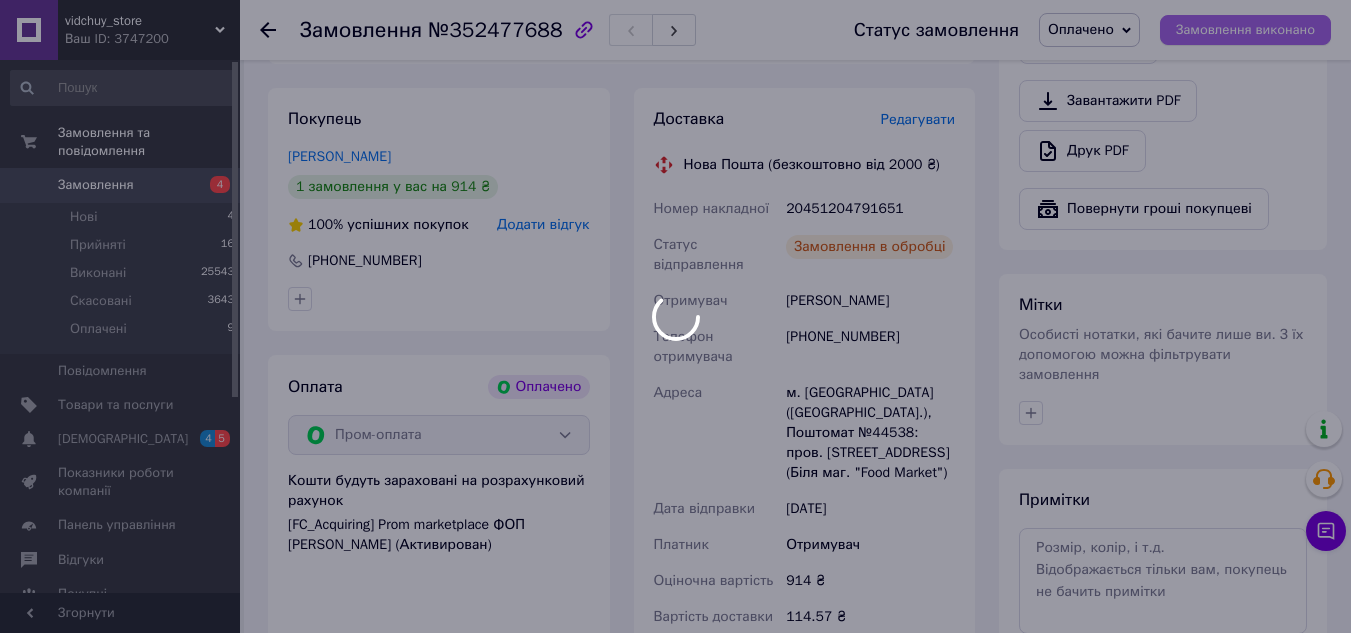 click on "vidchuy_store Ваш ID: 3747200 Сайт vidchuy_store Кабінет покупця Перевірити стан системи Сторінка на порталі Довідка Вийти Замовлення та повідомлення Замовлення 4 Нові 4 Прийняті 16 Виконані 25543 Скасовані 3643 Оплачені 9 Повідомлення 0 Товари та послуги Сповіщення 4 5 Показники роботи компанії Панель управління Відгуки Покупці Каталог ProSale Аналітика Інструменти веб-майстра та SEO Управління сайтом Гаманець компанії Маркет Налаштування Тарифи та рахунки Prom топ Згорнути
Замовлення №352477688 Статус замовлення Оплачено 100%" at bounding box center [675, 92] 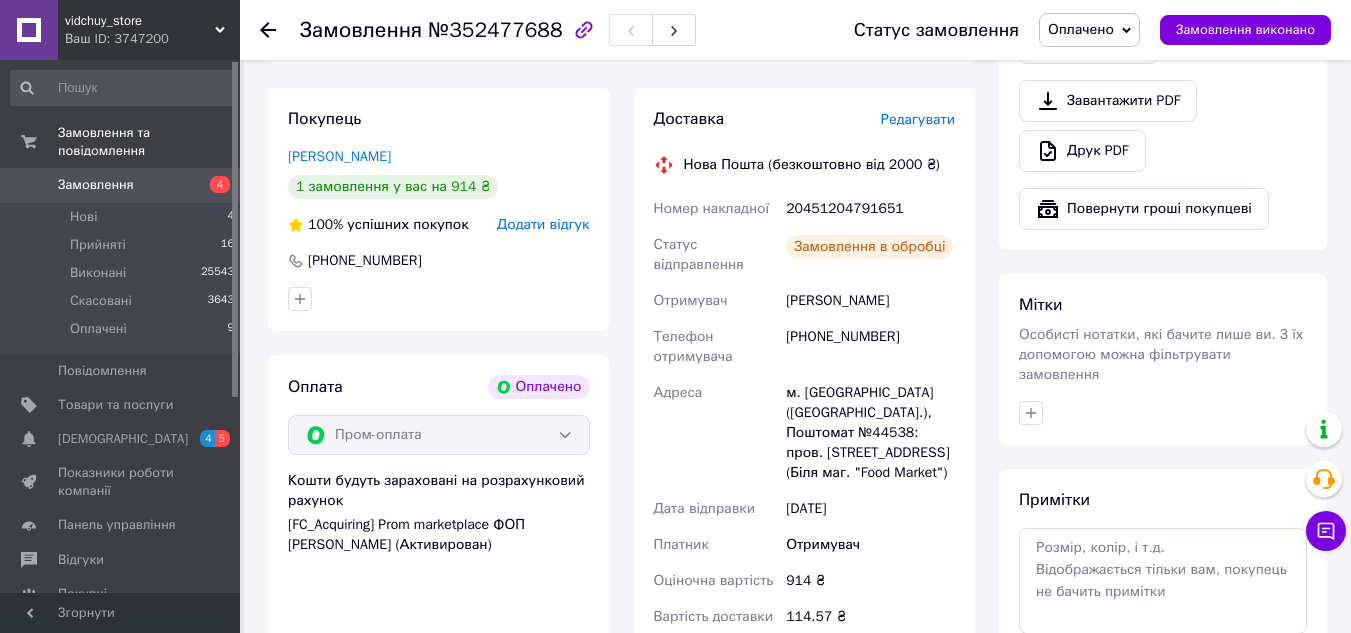 click on "Замовлення виконано" at bounding box center [1245, 30] 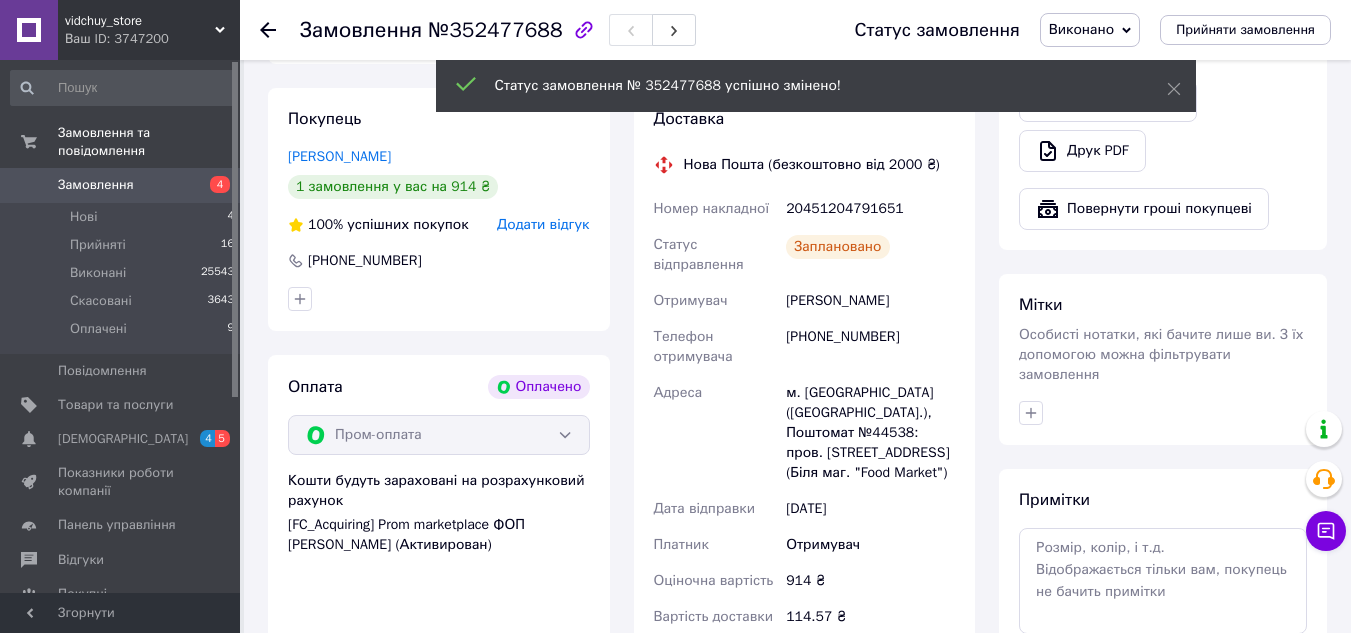 click on "20451204791651" at bounding box center (870, 209) 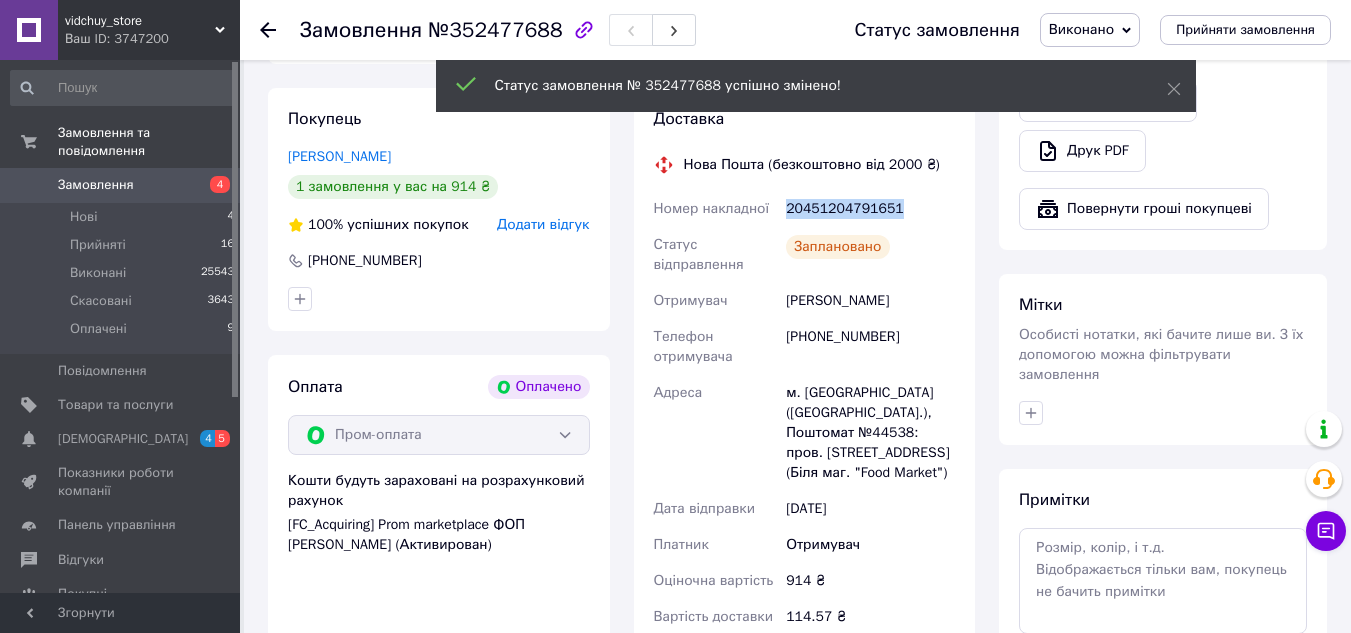 click on "20451204791651" at bounding box center (870, 209) 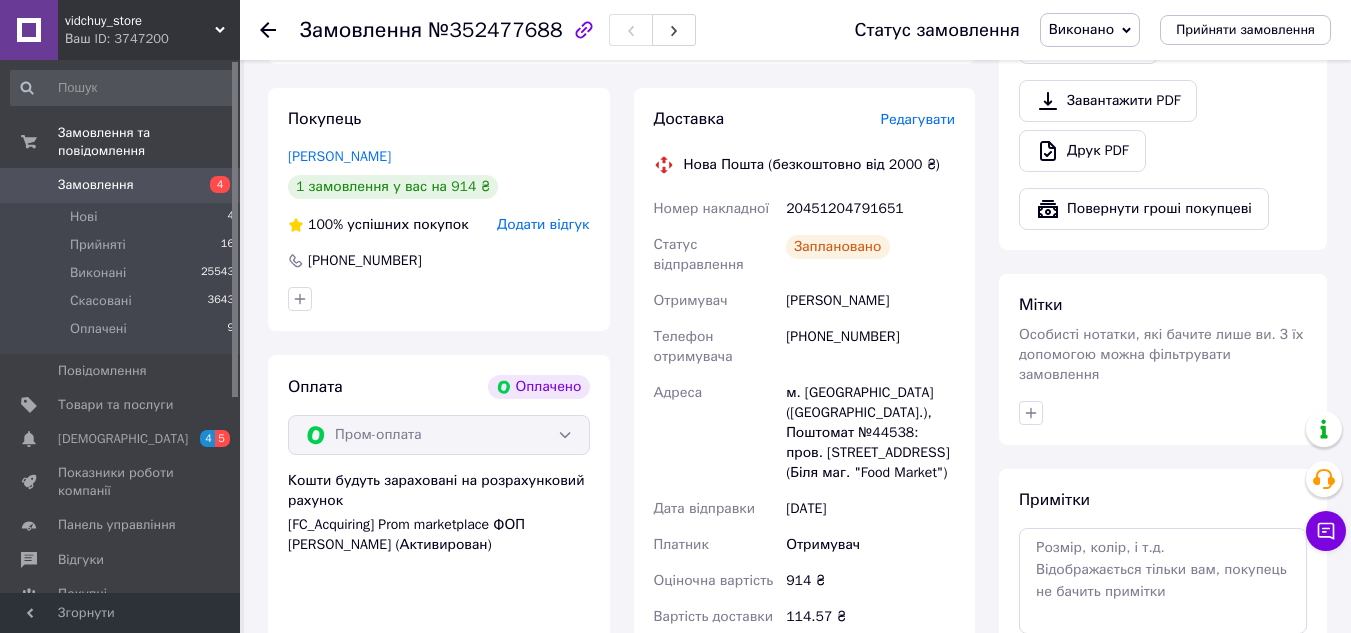 click at bounding box center [280, 30] 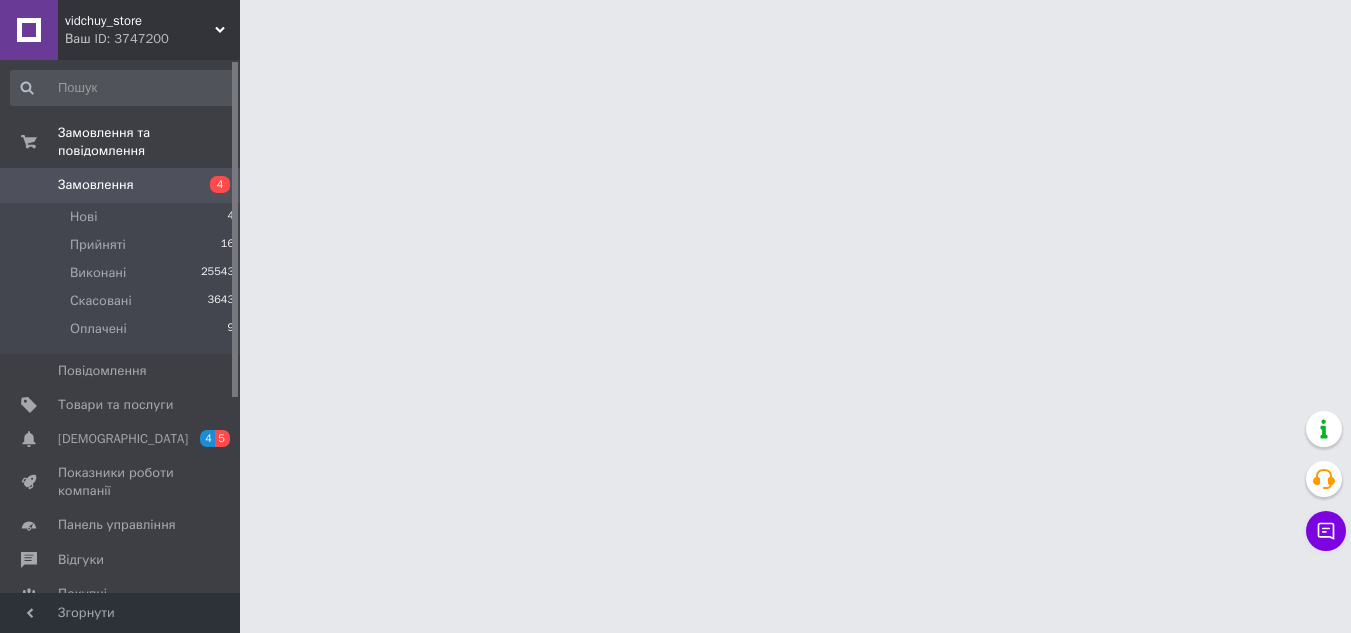 scroll, scrollTop: 0, scrollLeft: 0, axis: both 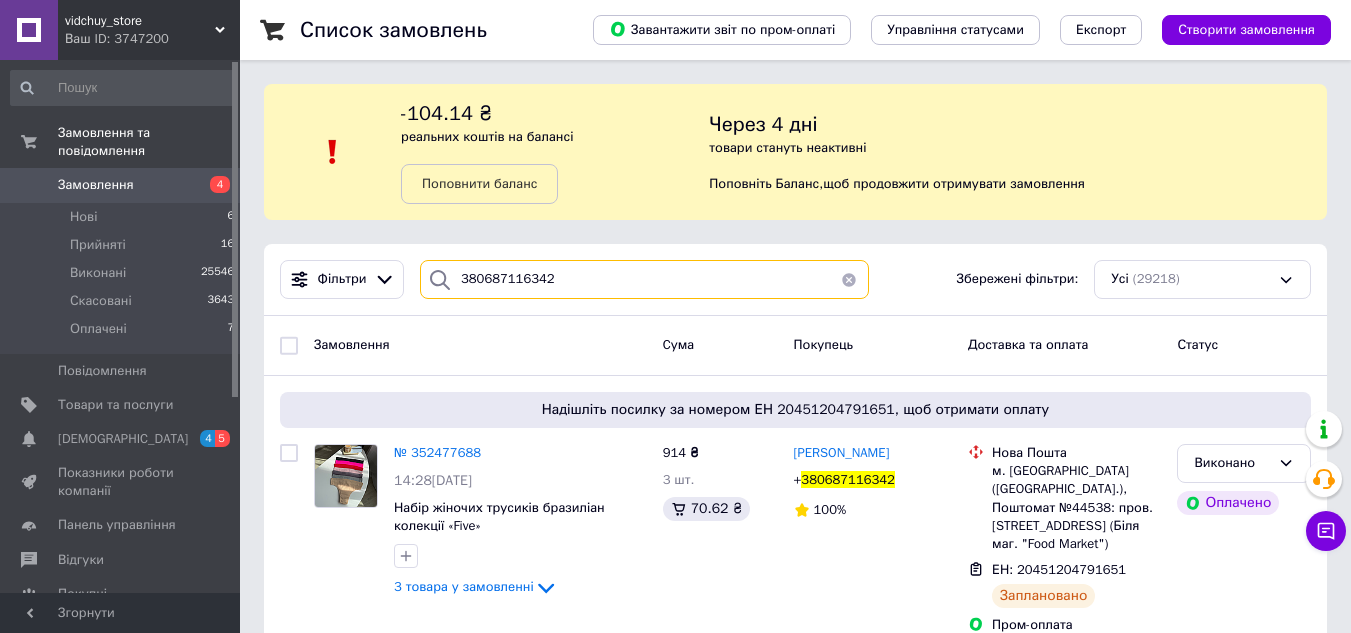 click on "380687116342" at bounding box center (644, 279) 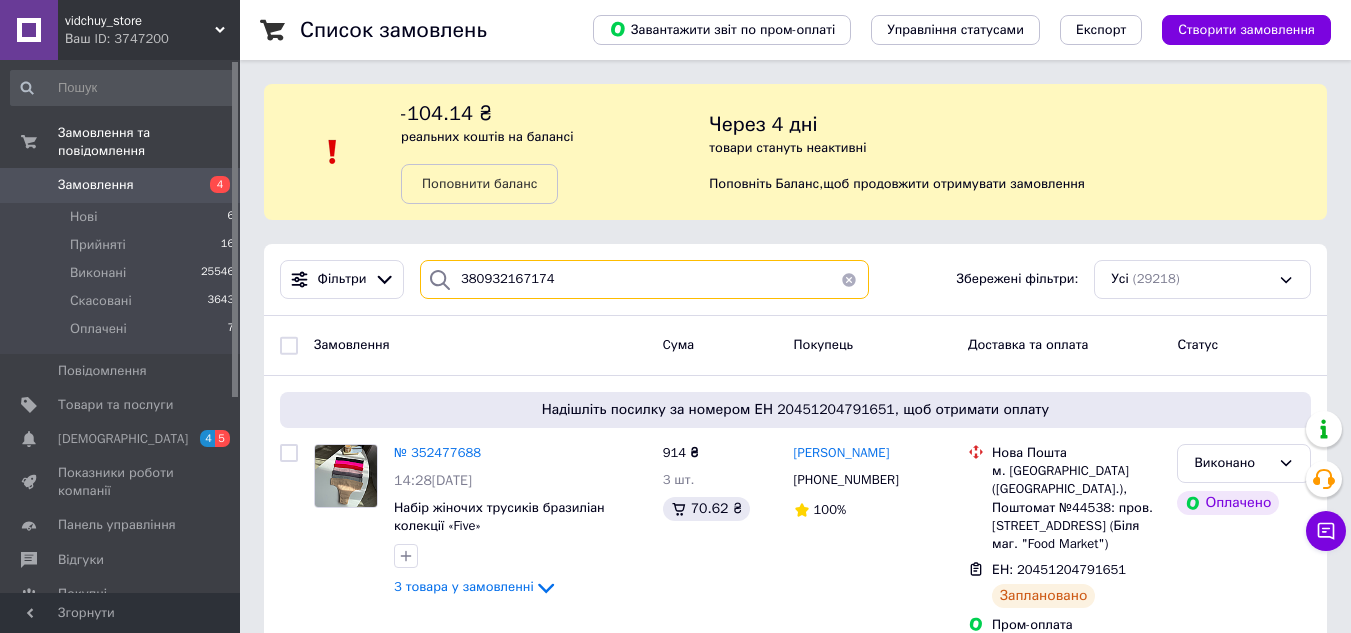 type on "380932167174" 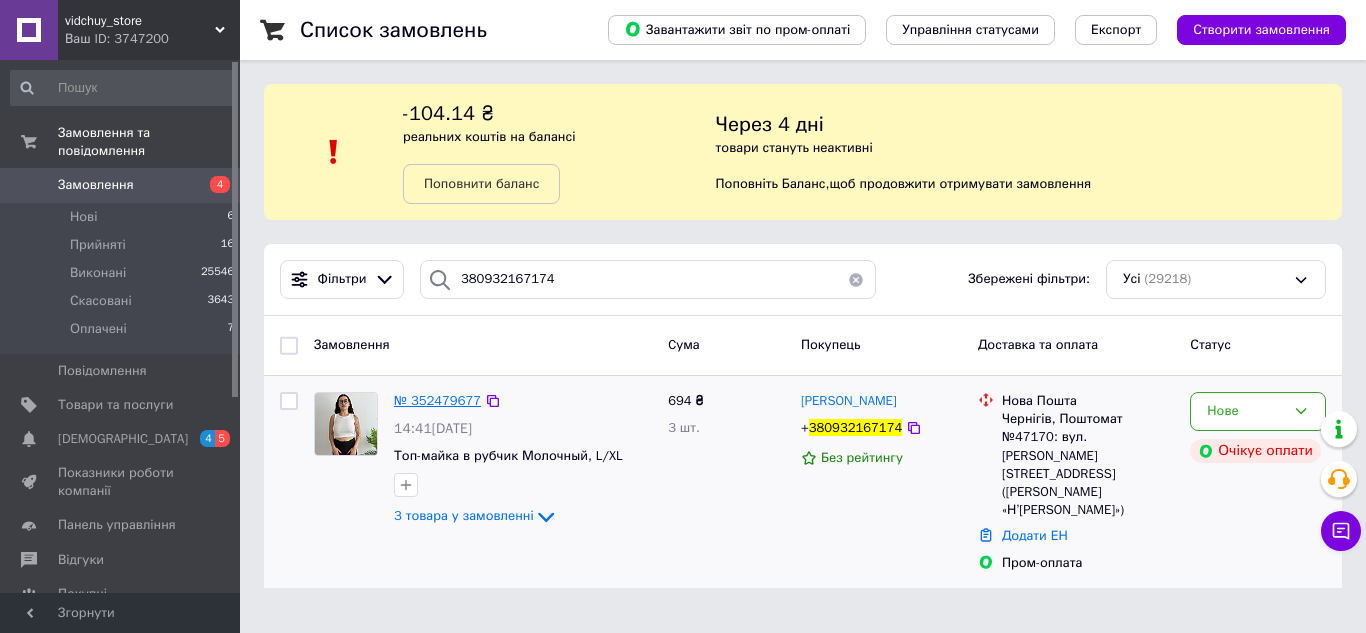 click on "№ 352479677" at bounding box center [437, 400] 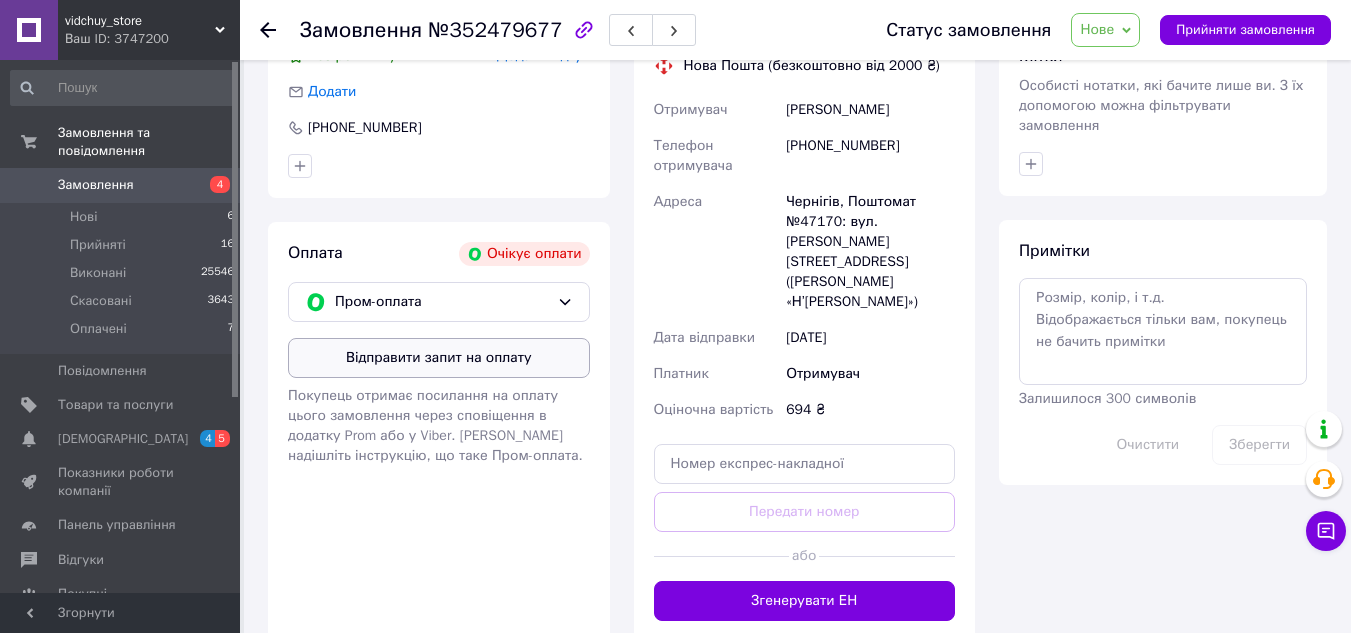 click on "Відправити запит на оплату" at bounding box center (439, 358) 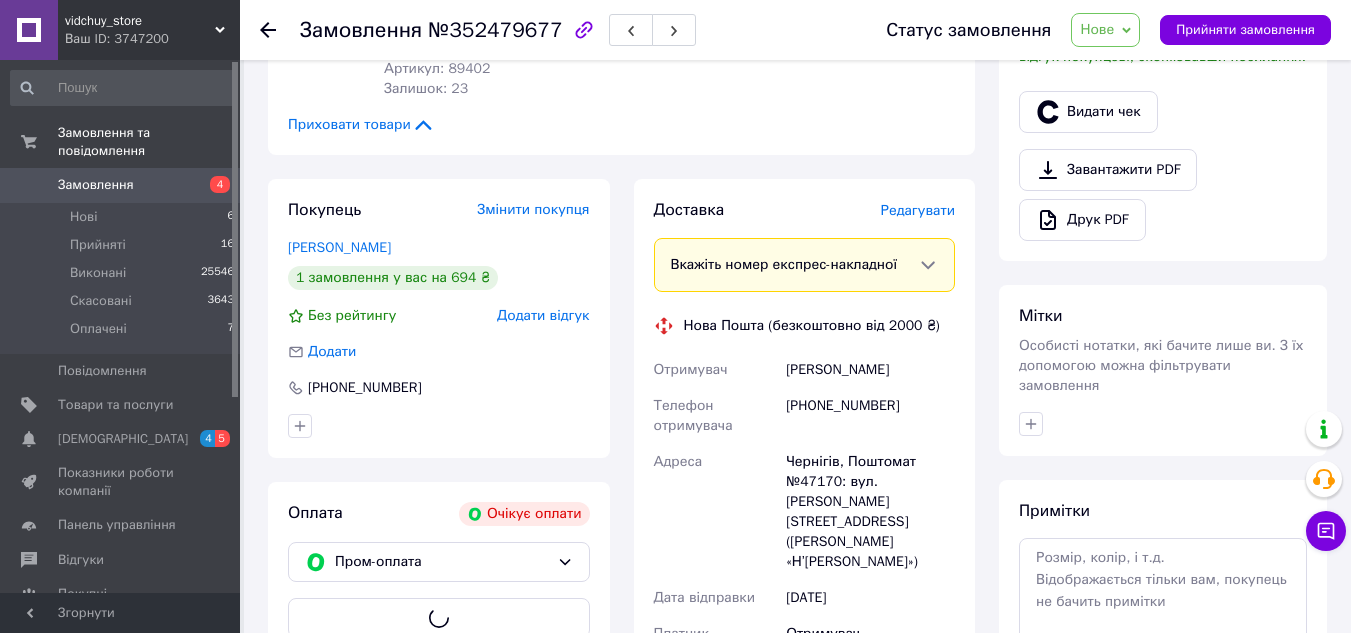 scroll, scrollTop: 236, scrollLeft: 0, axis: vertical 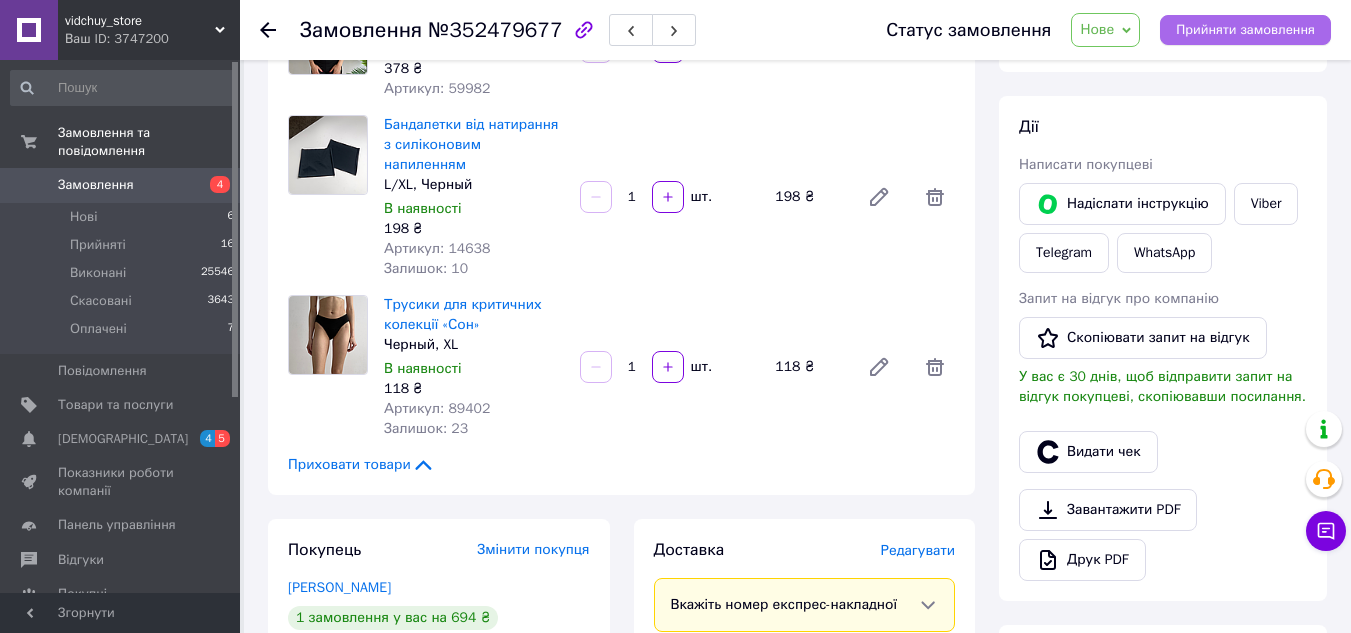 click on "Прийняти замовлення" at bounding box center (1245, 30) 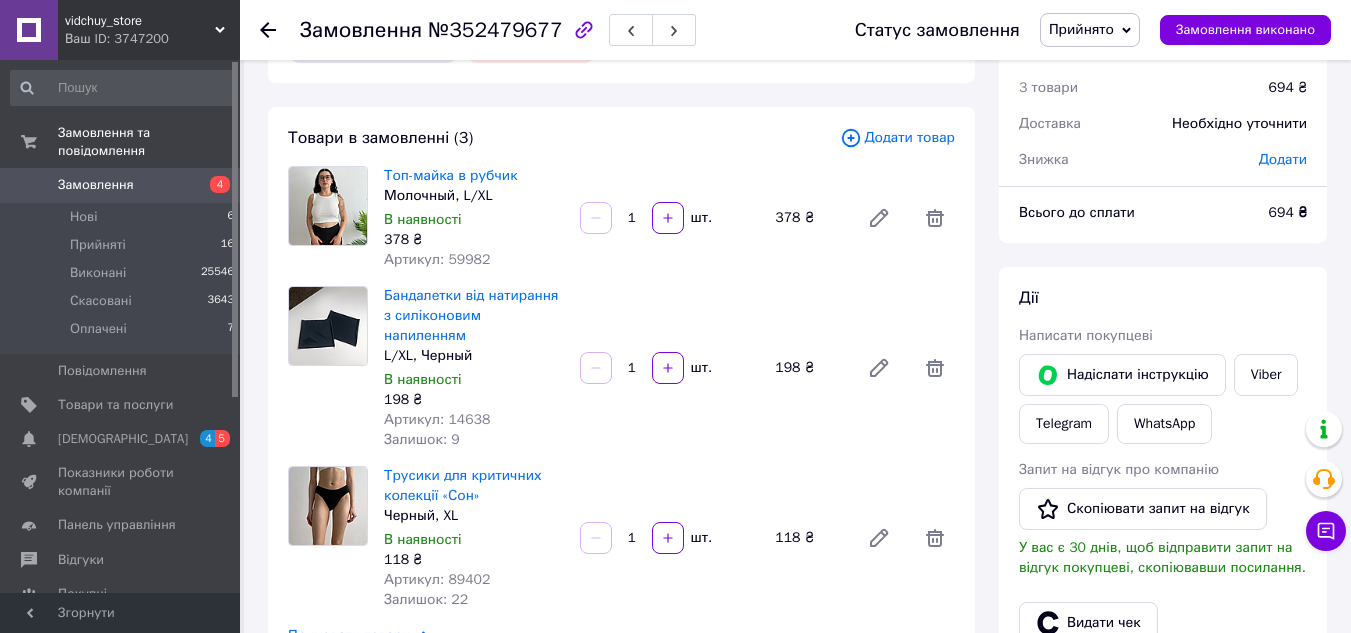 scroll, scrollTop: 0, scrollLeft: 0, axis: both 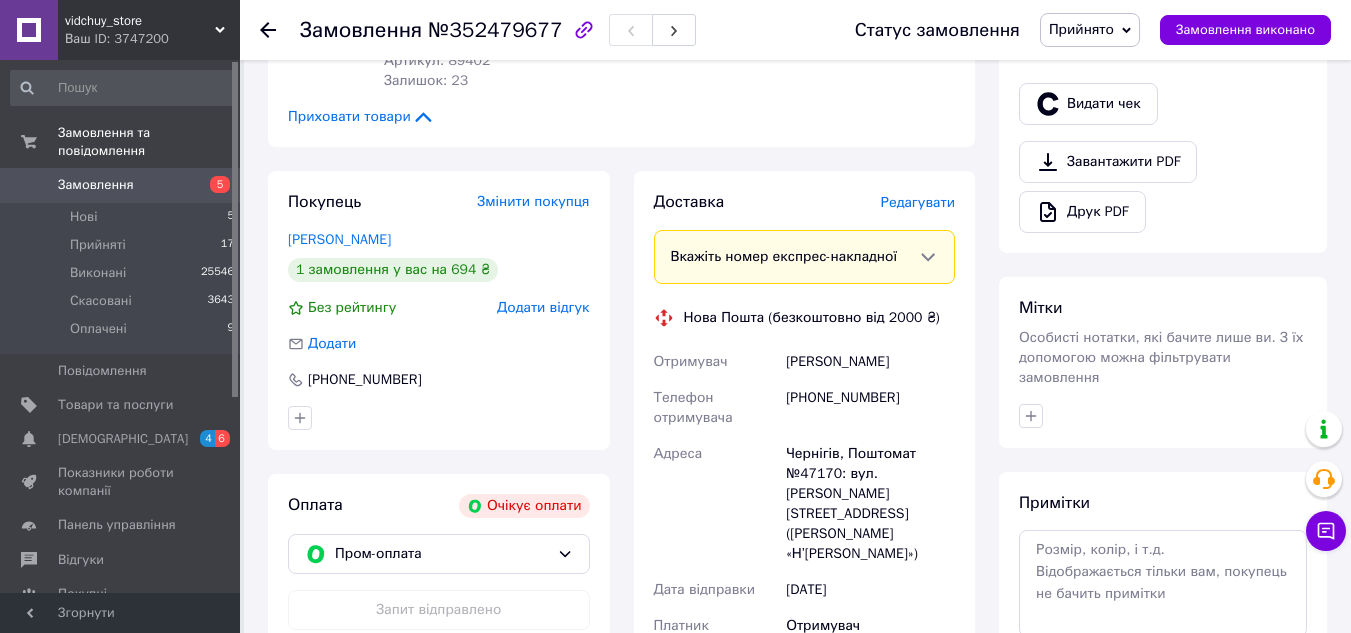 click 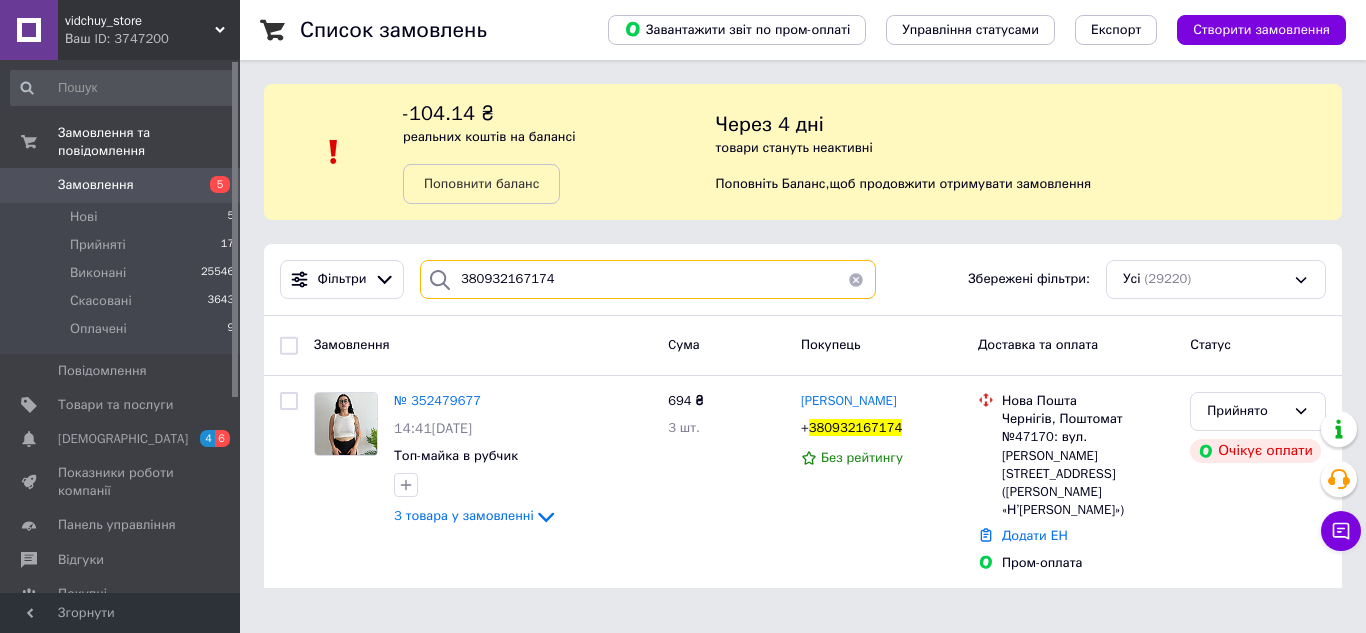click on "380932167174" at bounding box center (648, 279) 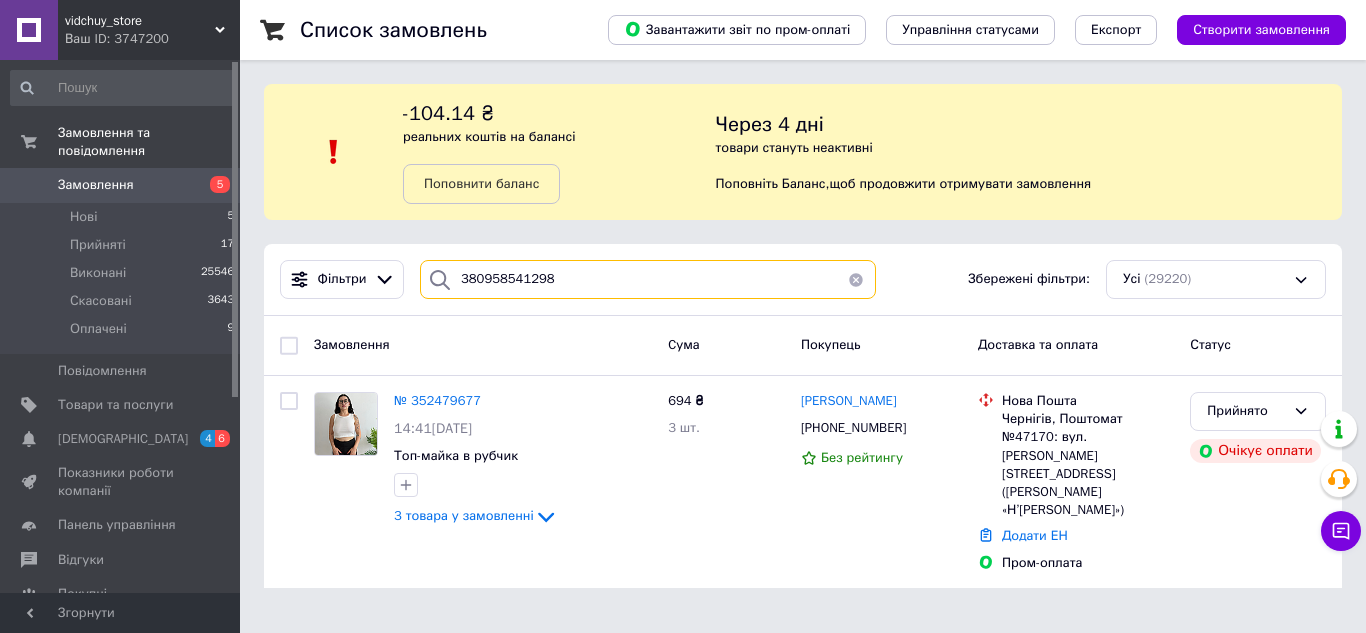 type on "380958541298" 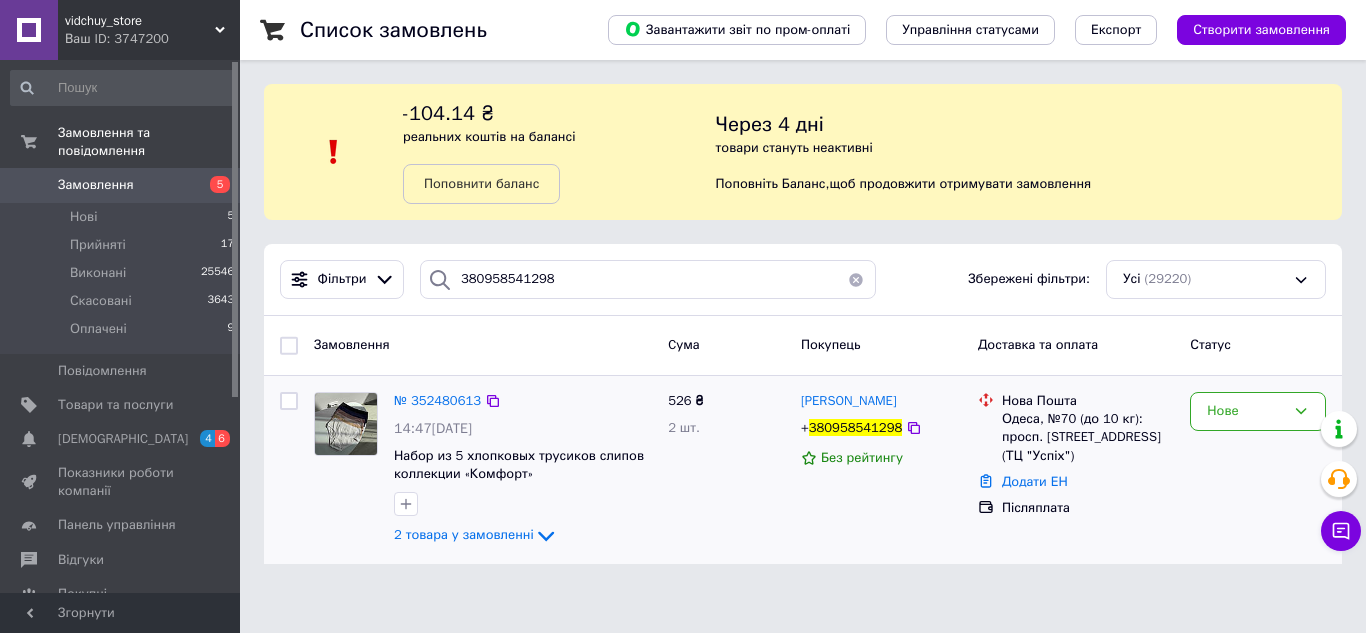 click on "№ 352480613" at bounding box center [437, 401] 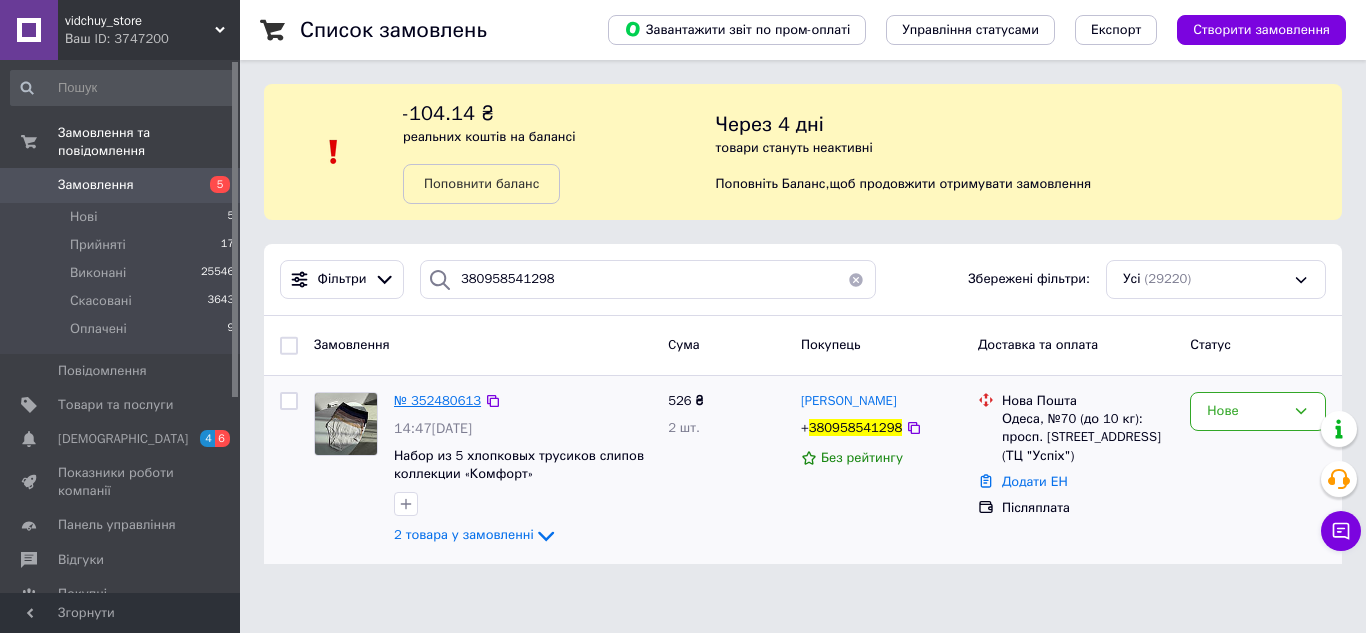 click on "№ 352480613" at bounding box center (437, 400) 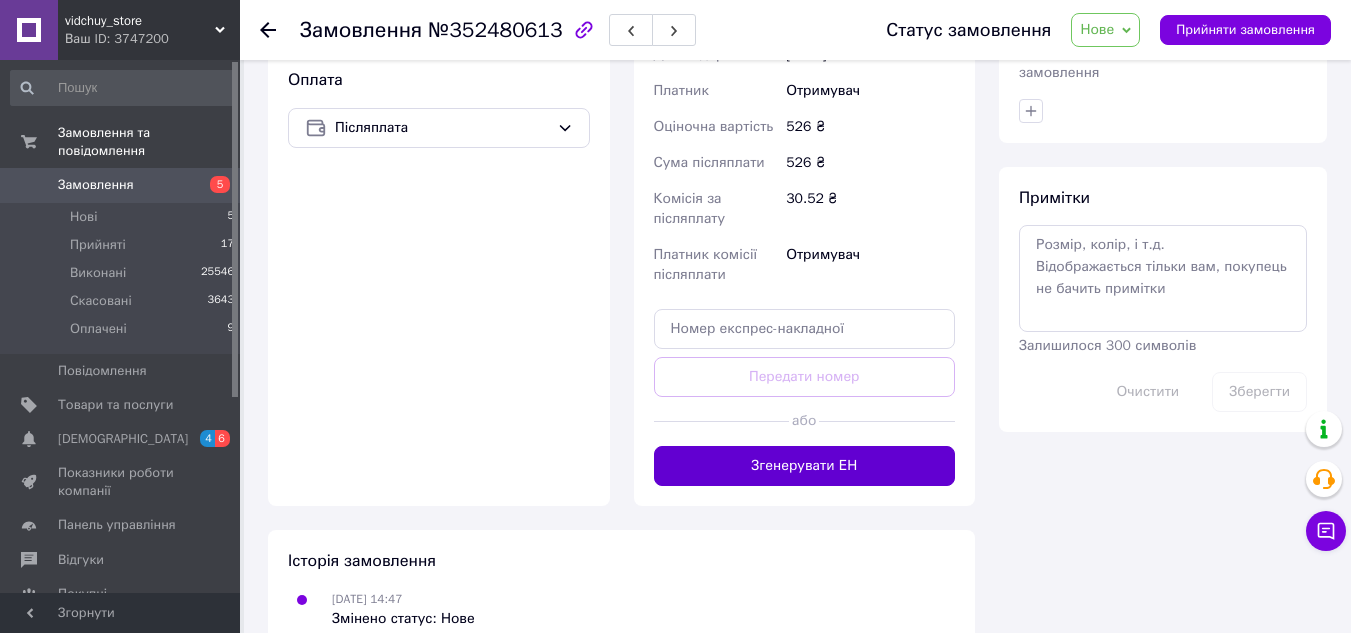 click on "Згенерувати ЕН" at bounding box center [805, 466] 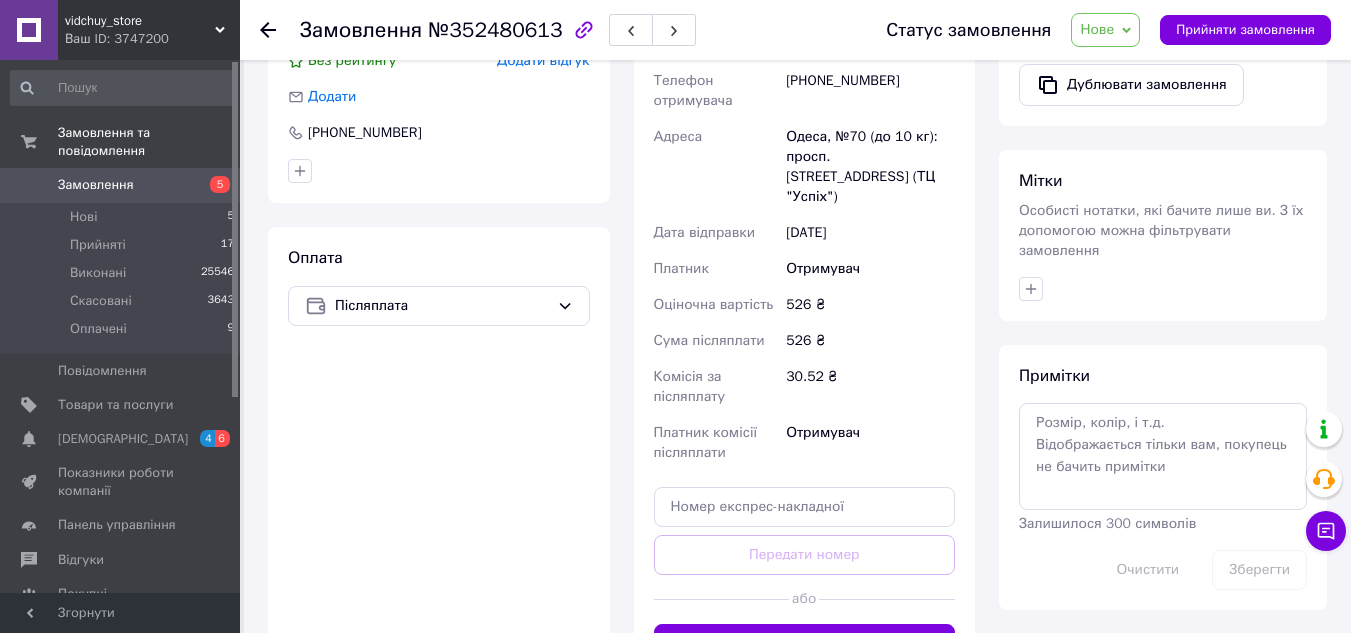 scroll, scrollTop: 489, scrollLeft: 0, axis: vertical 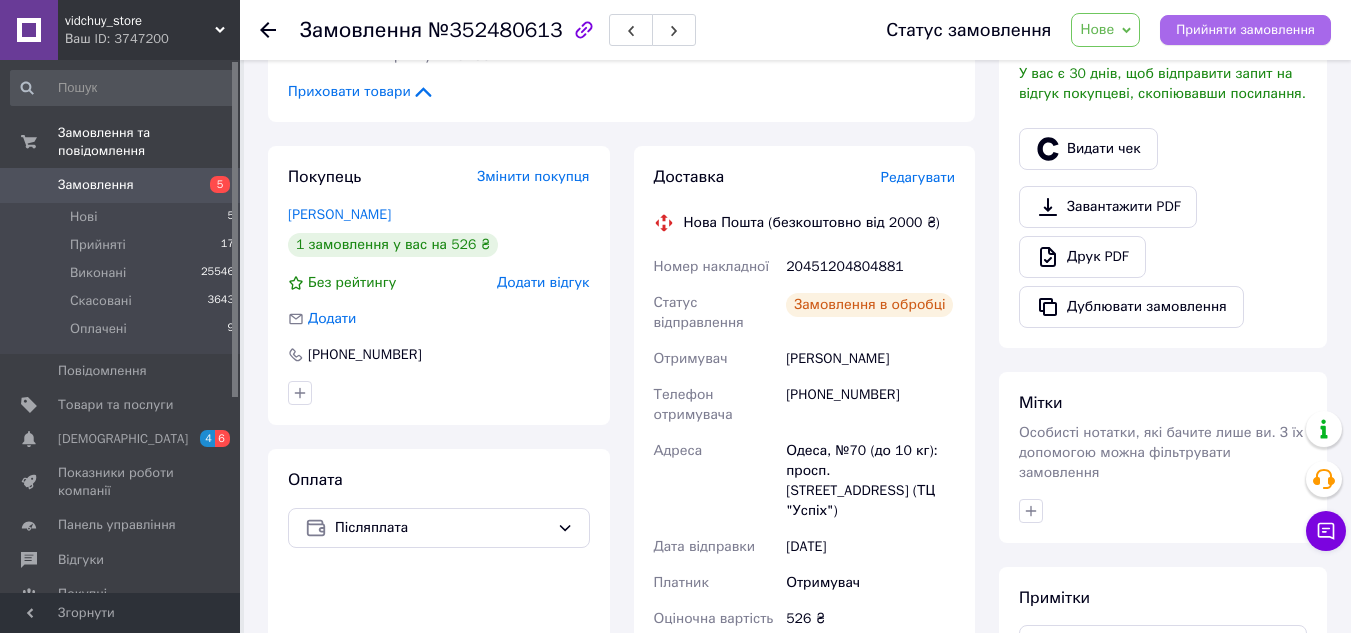 click on "Прийняти замовлення" at bounding box center [1245, 30] 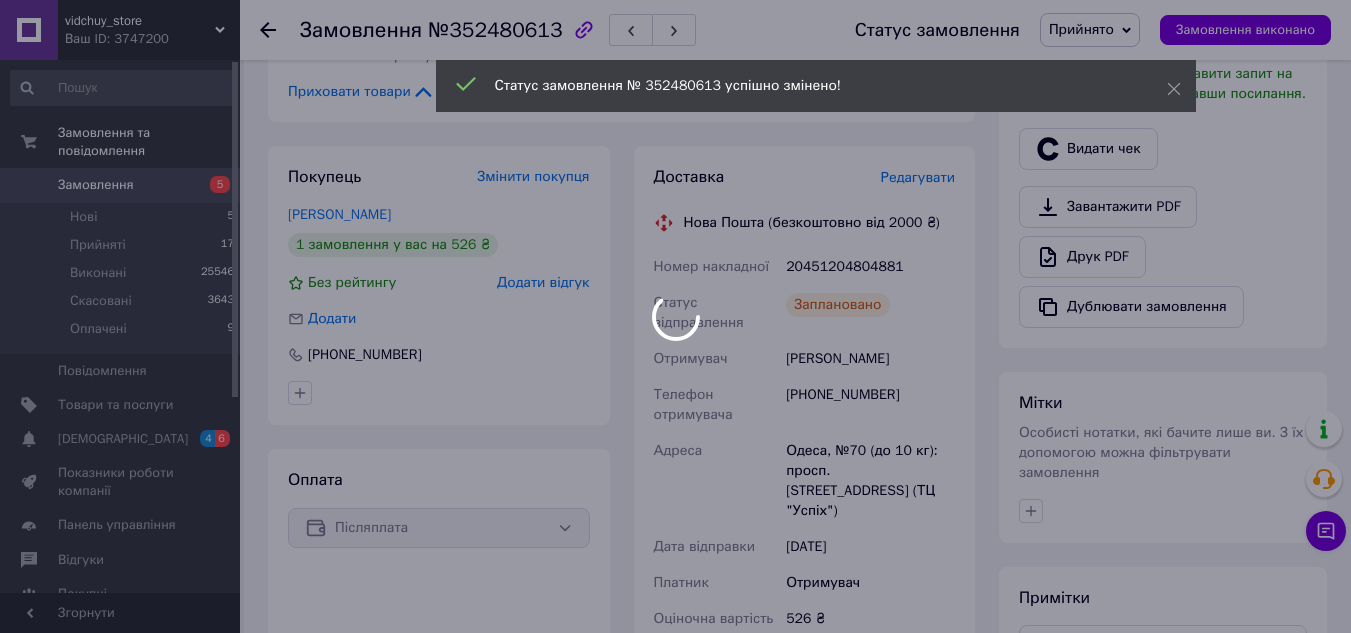 scroll, scrollTop: 589, scrollLeft: 0, axis: vertical 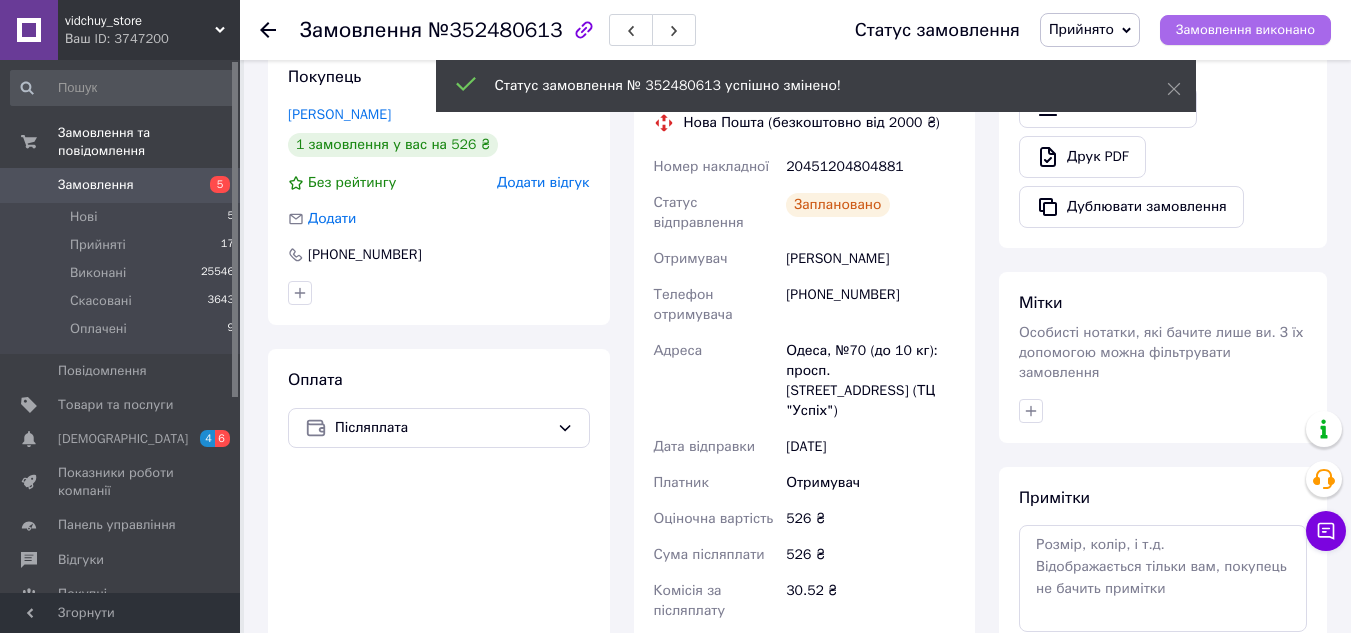 click on "Замовлення виконано" at bounding box center [1245, 30] 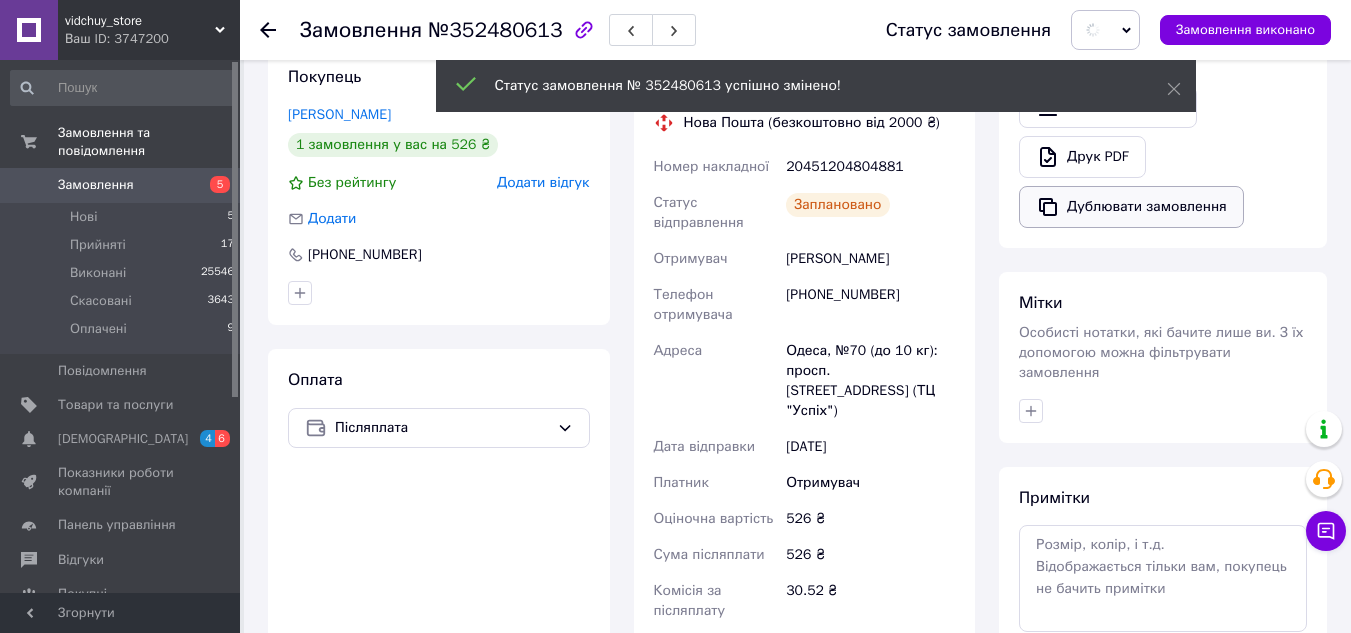 scroll, scrollTop: 389, scrollLeft: 0, axis: vertical 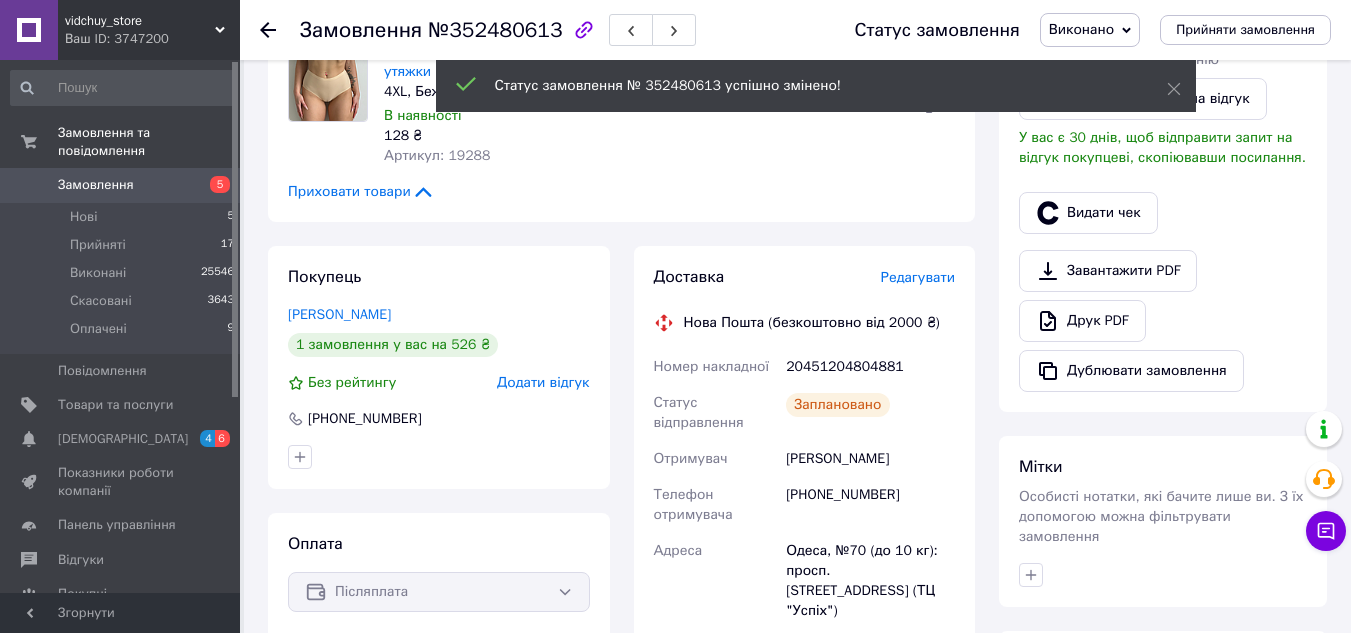 click on "20451204804881" at bounding box center (870, 367) 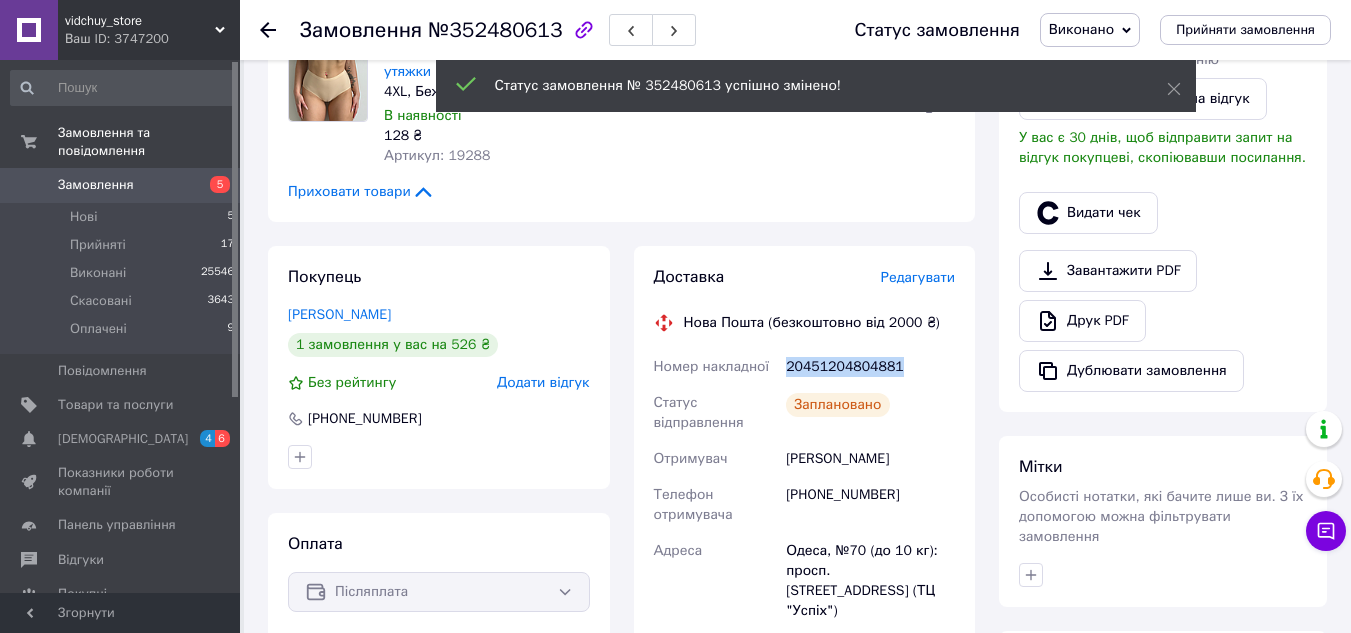 click on "20451204804881" at bounding box center (870, 367) 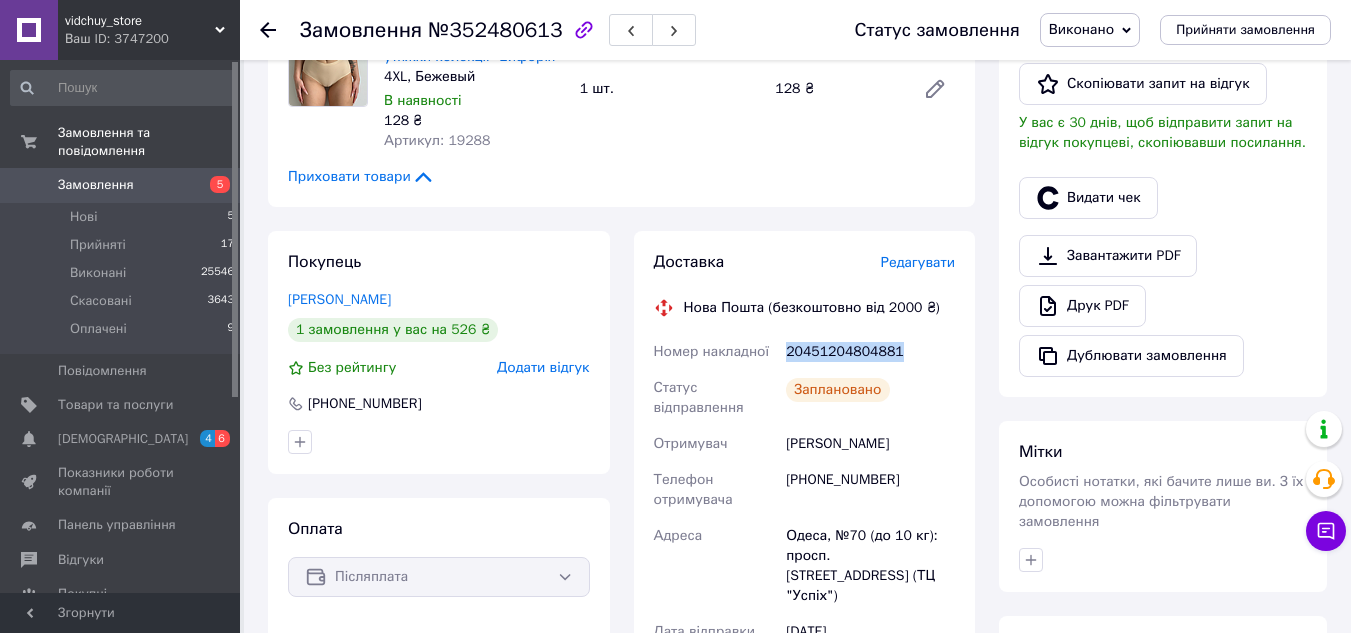 scroll, scrollTop: 400, scrollLeft: 0, axis: vertical 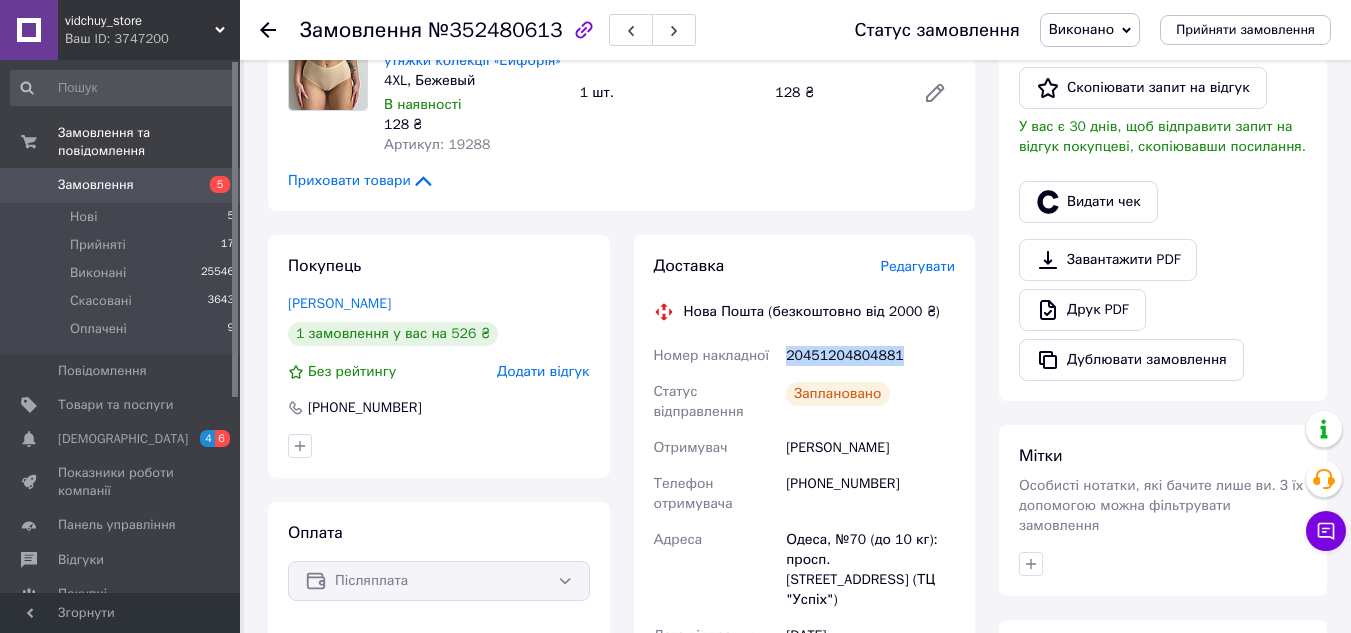 copy on "20451204804881" 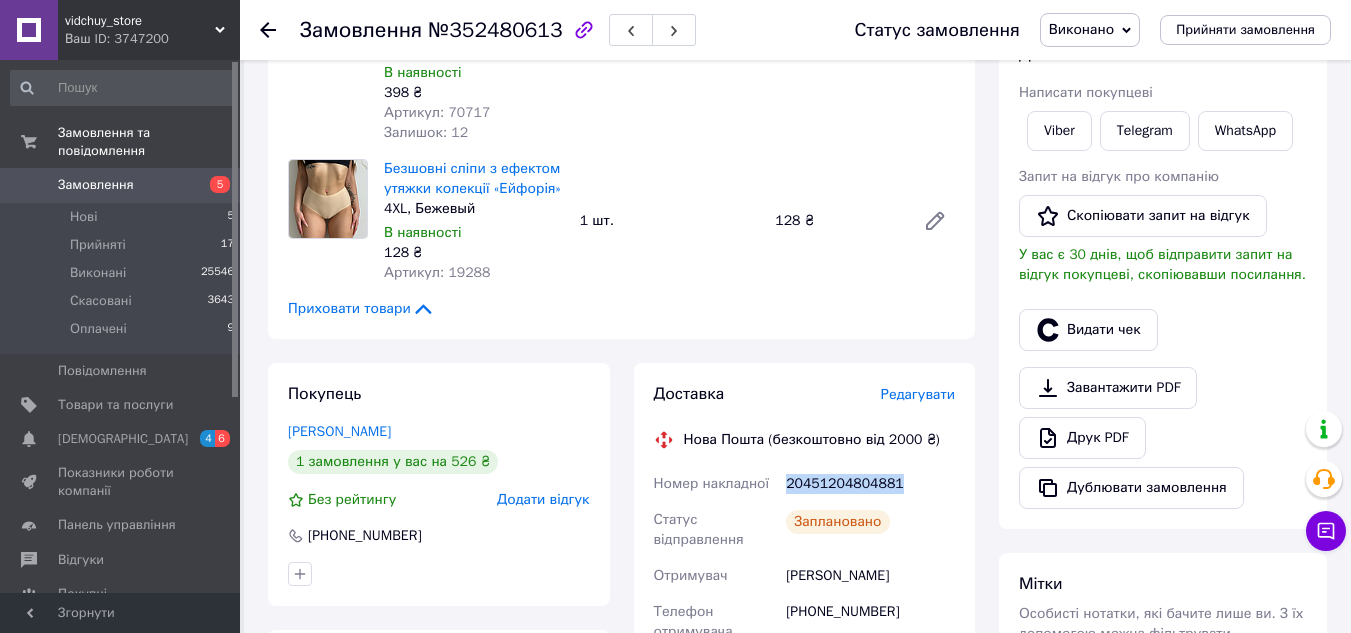 scroll, scrollTop: 500, scrollLeft: 0, axis: vertical 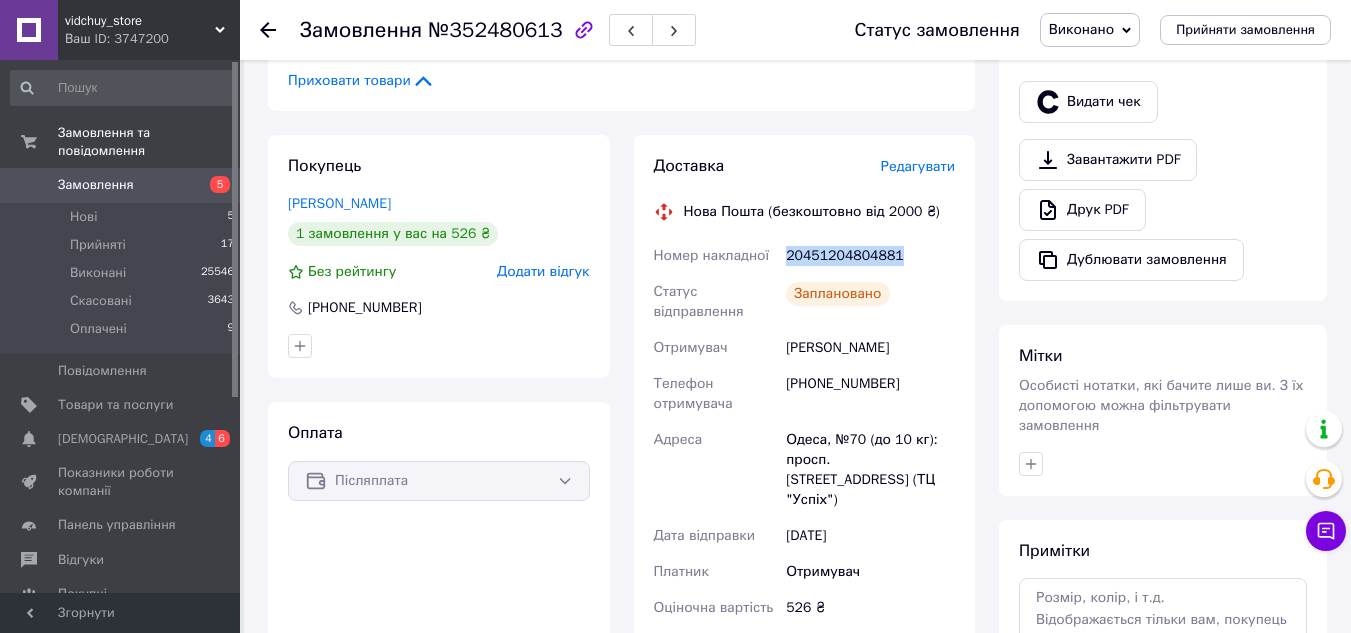 copy on "20451204804881" 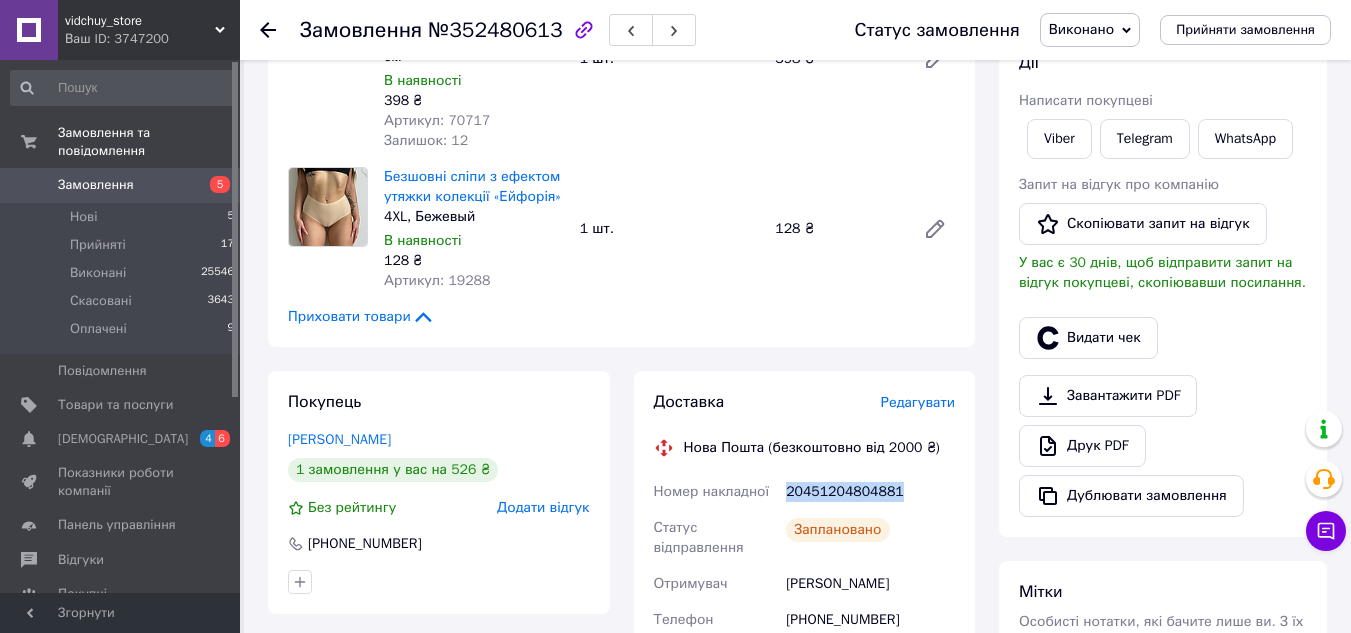 scroll, scrollTop: 400, scrollLeft: 0, axis: vertical 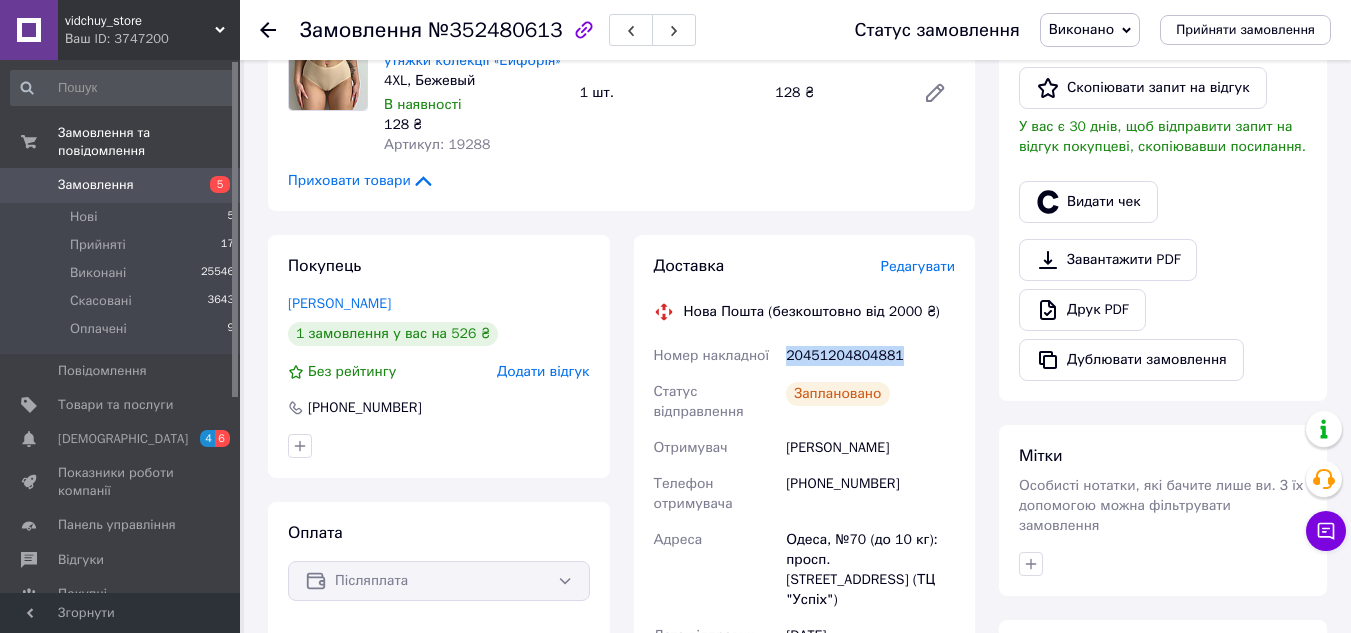 copy on "20451204804881" 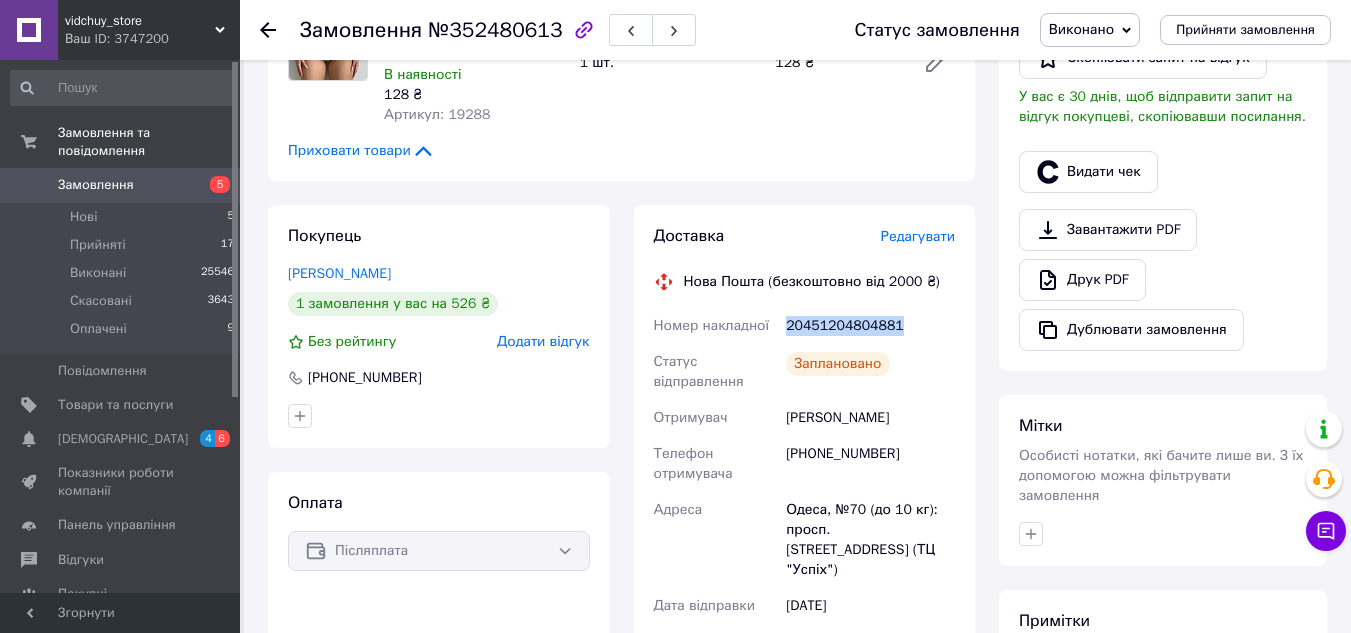 scroll, scrollTop: 500, scrollLeft: 0, axis: vertical 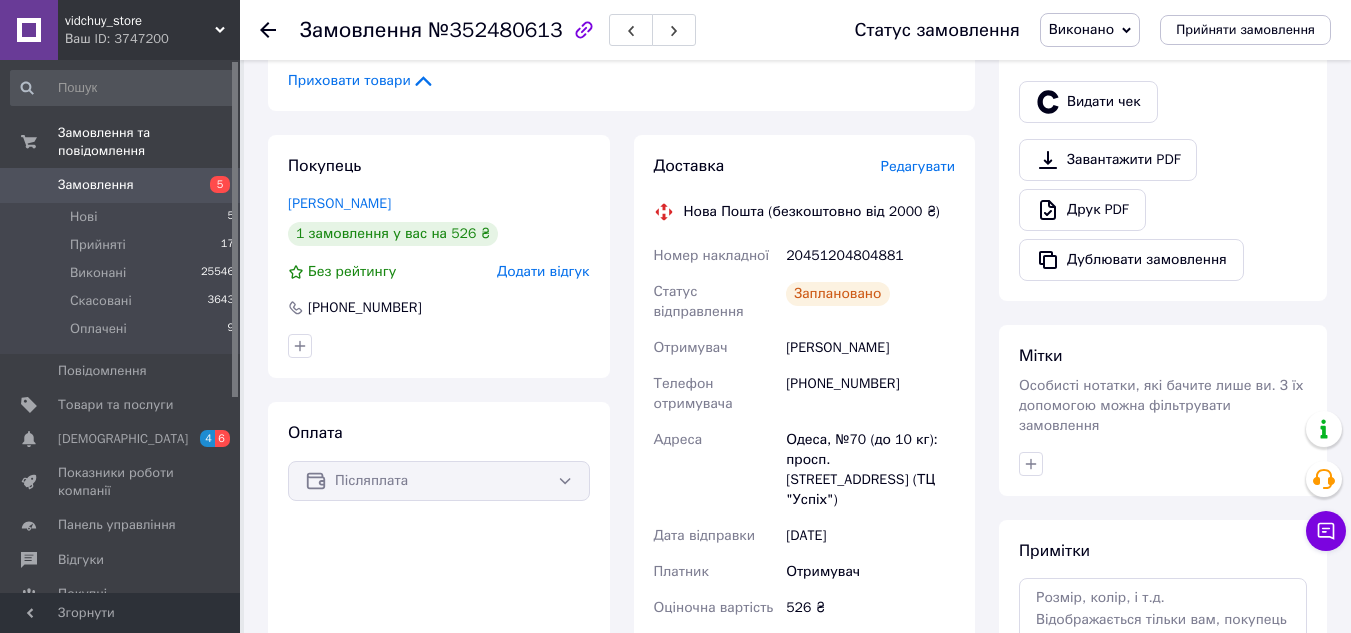 click at bounding box center (280, 30) 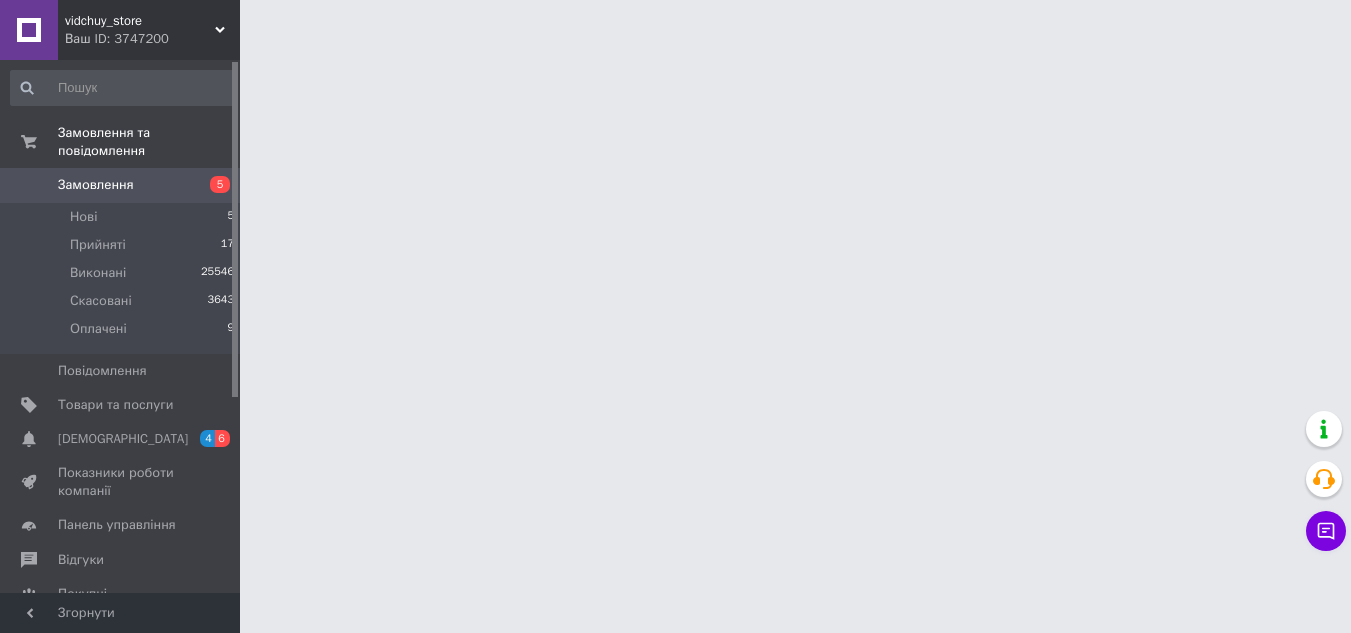 scroll, scrollTop: 0, scrollLeft: 0, axis: both 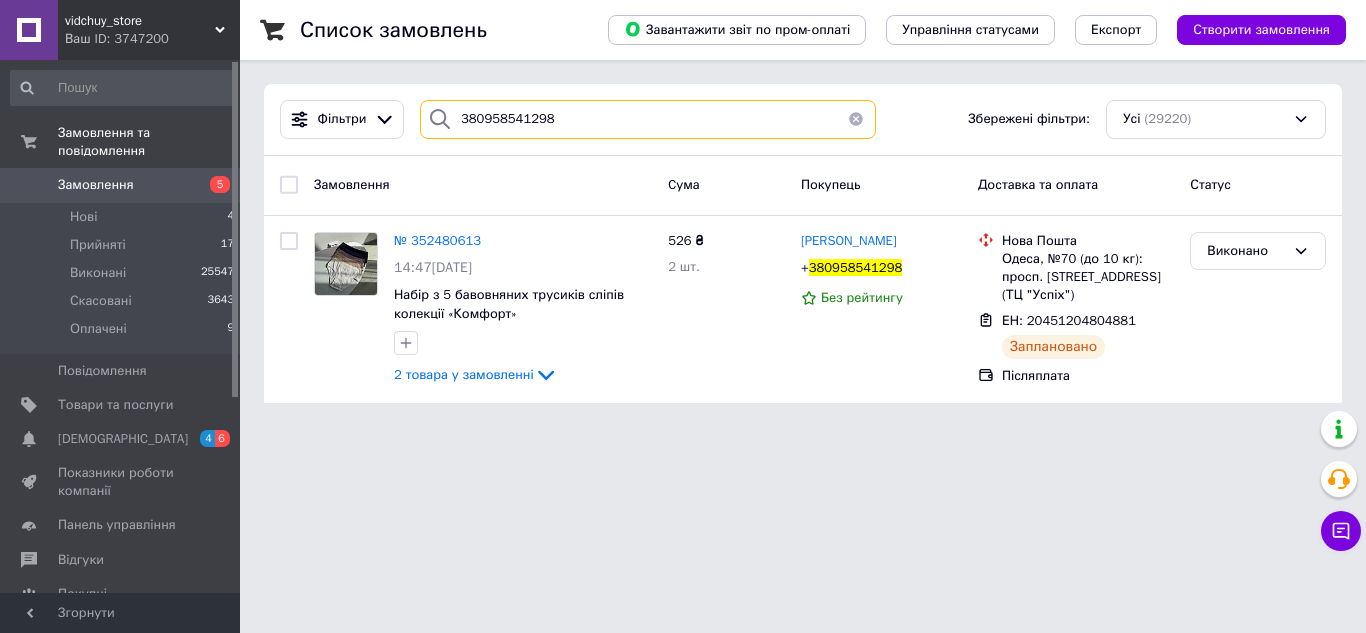 click on "380958541298" at bounding box center [648, 119] 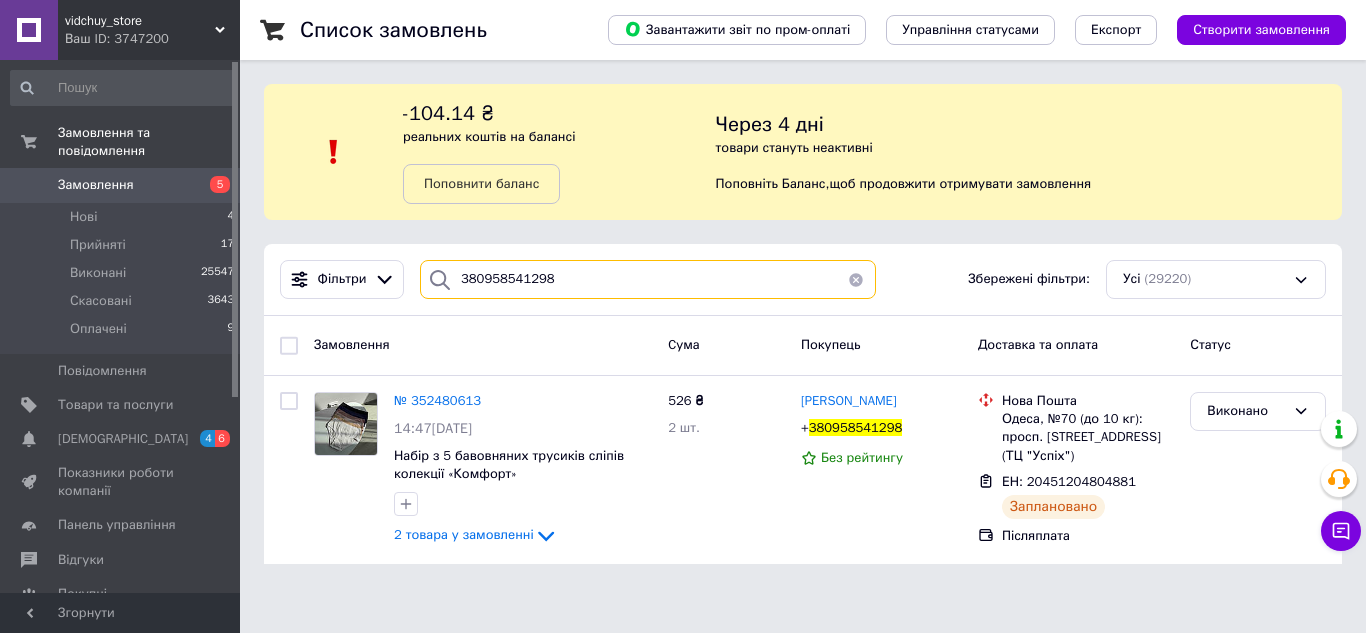 paste on "72547579" 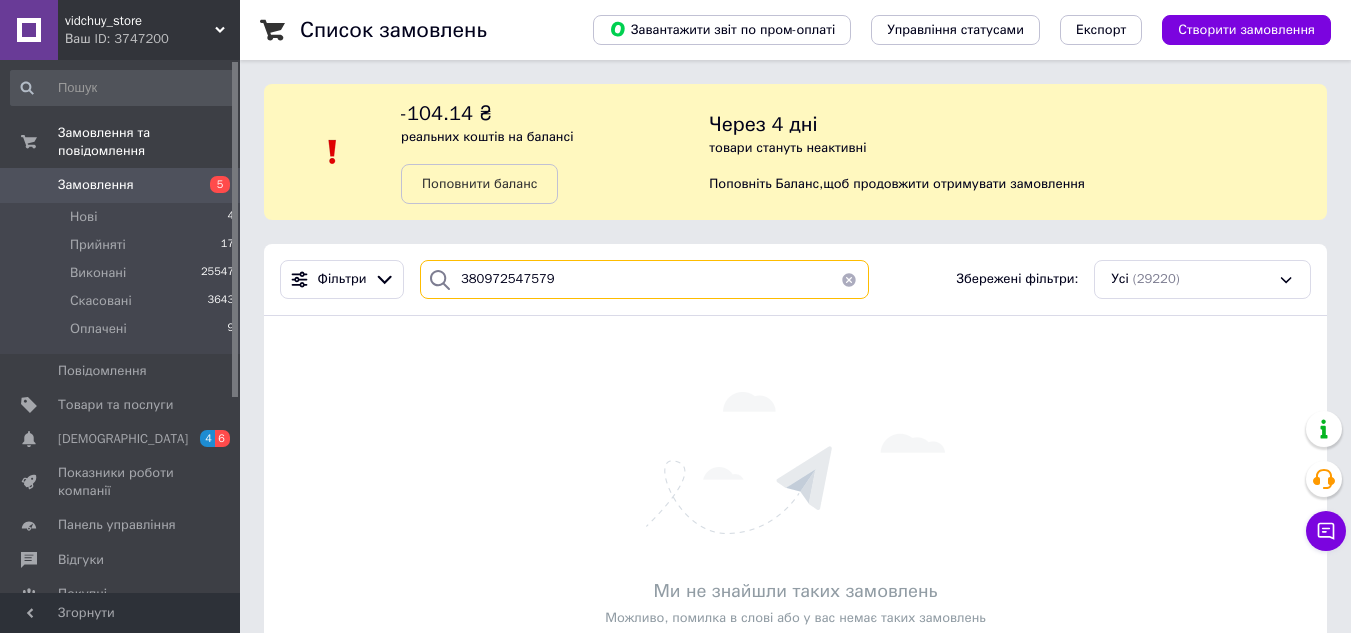 click on "380972547579" at bounding box center (644, 279) 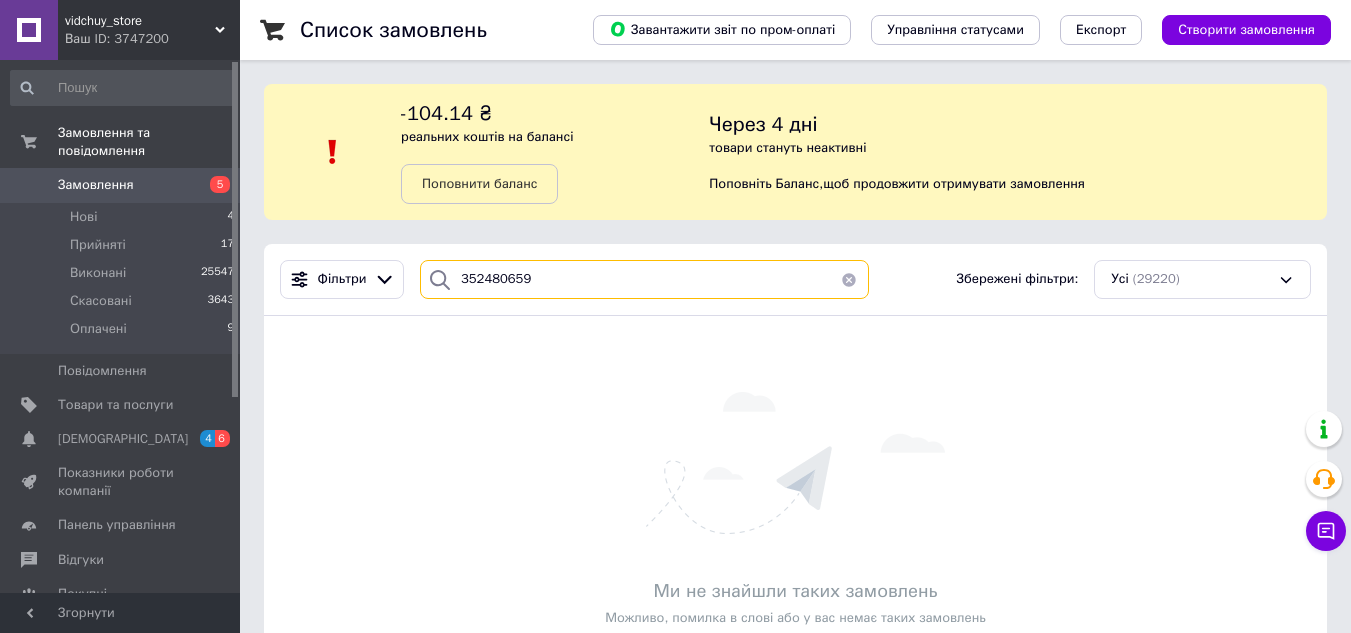 type on "352480659" 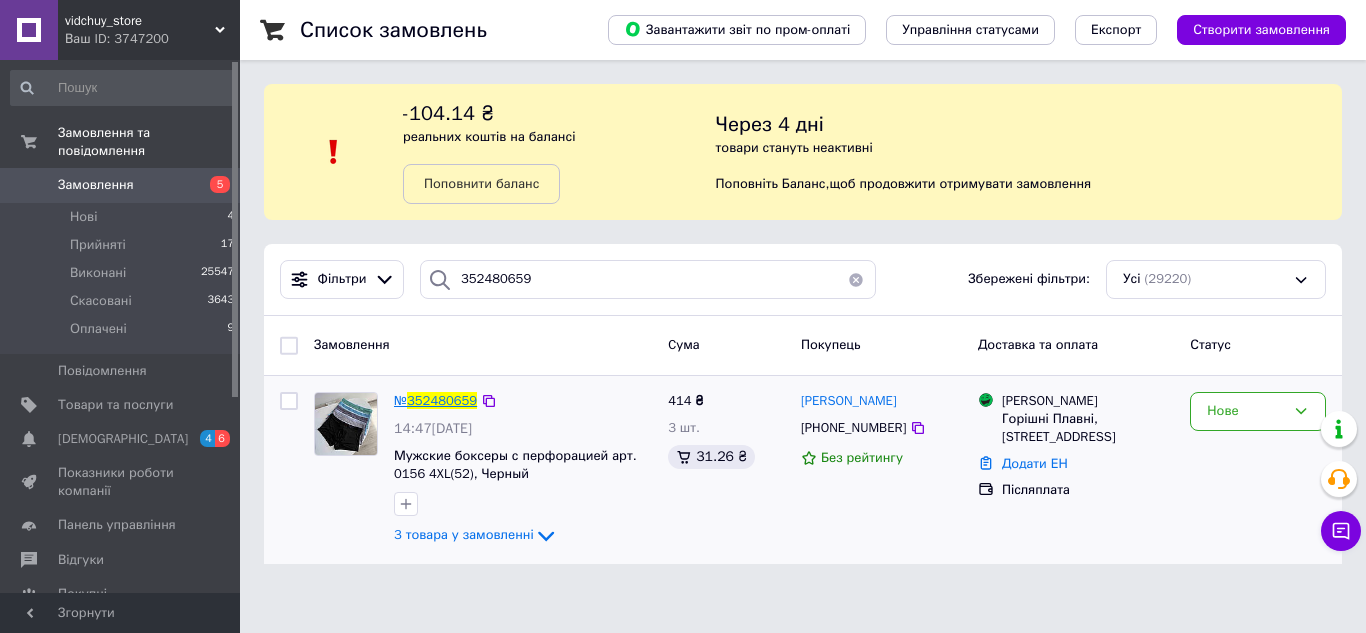 click on "352480659" at bounding box center [442, 400] 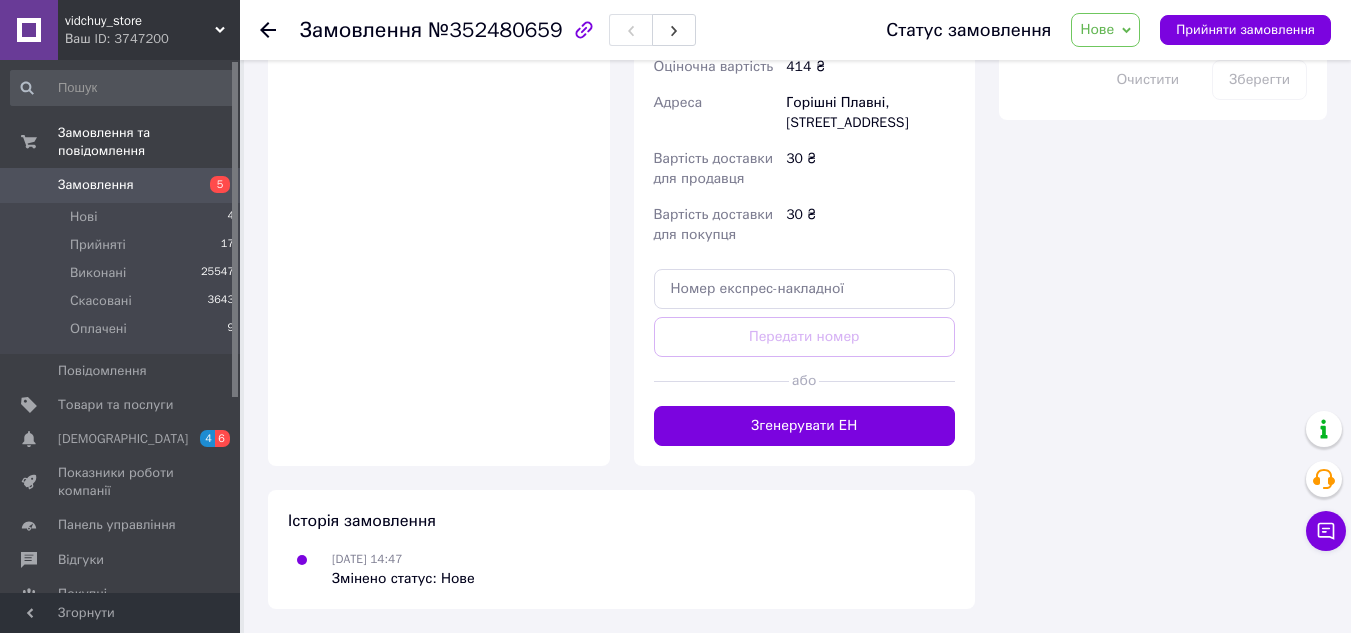 drag, startPoint x: 863, startPoint y: 435, endPoint x: 735, endPoint y: 470, distance: 132.69891 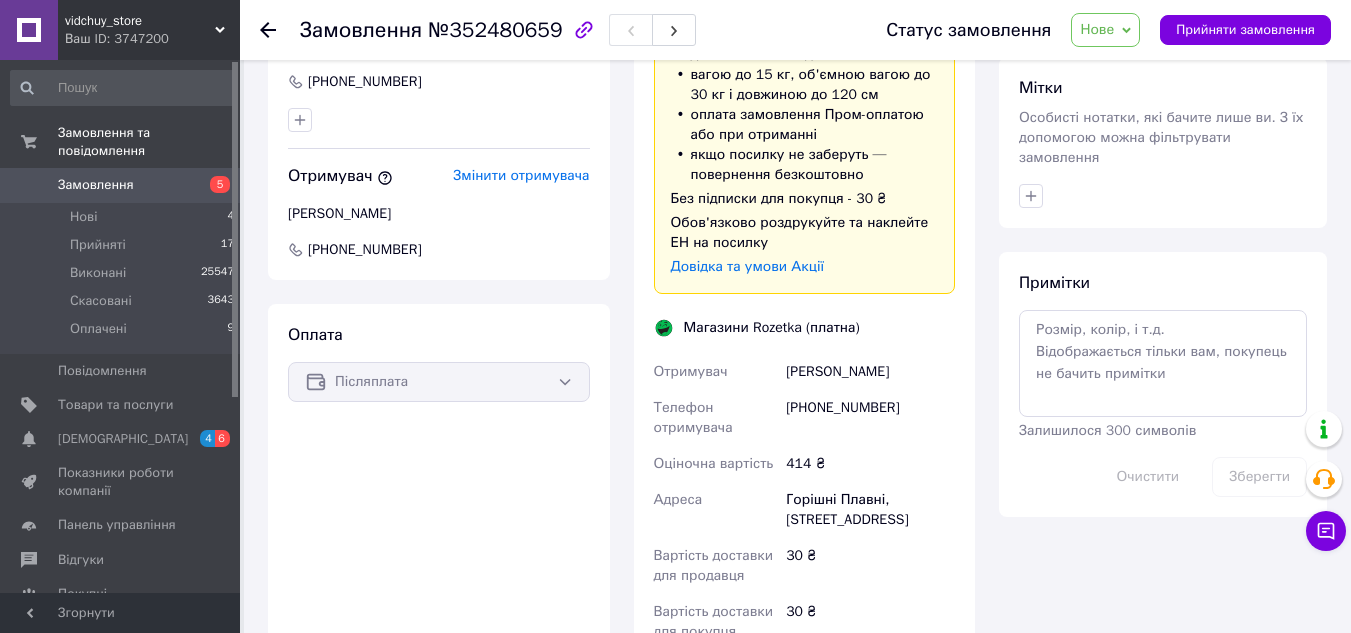 scroll, scrollTop: 919, scrollLeft: 0, axis: vertical 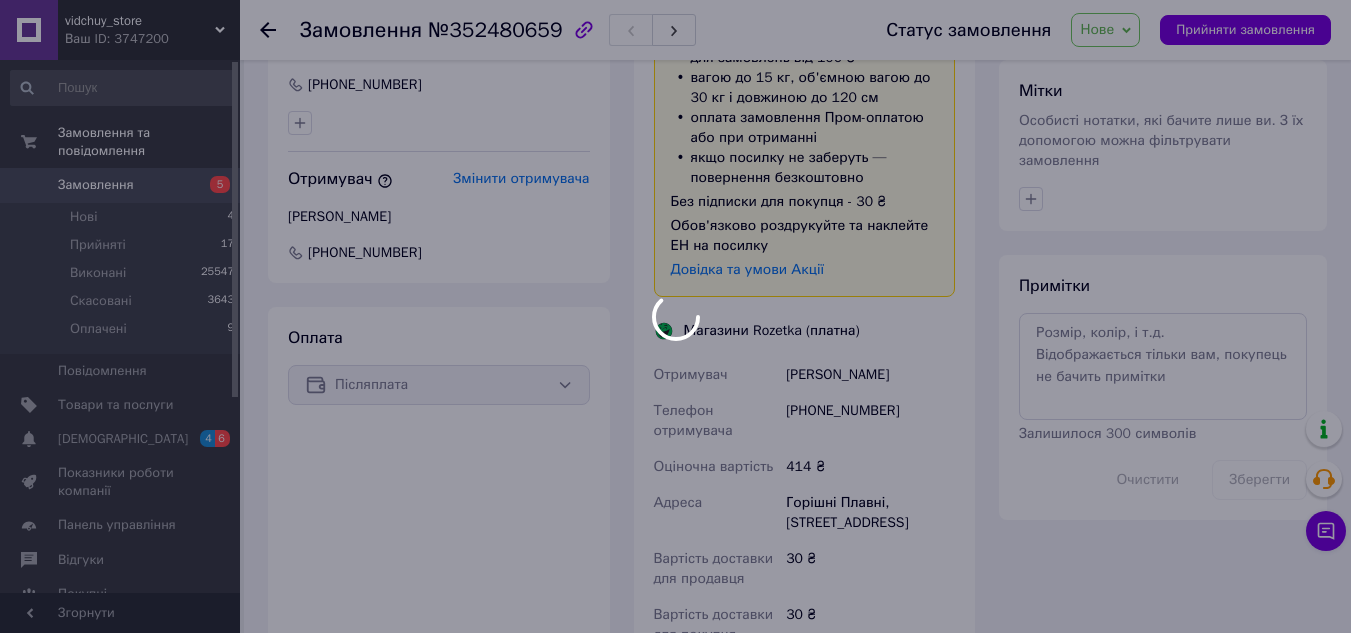 click on "Статус замовлення Нове Прийнято Виконано Скасовано Оплачено Прийняти замовлення" at bounding box center [1088, 30] 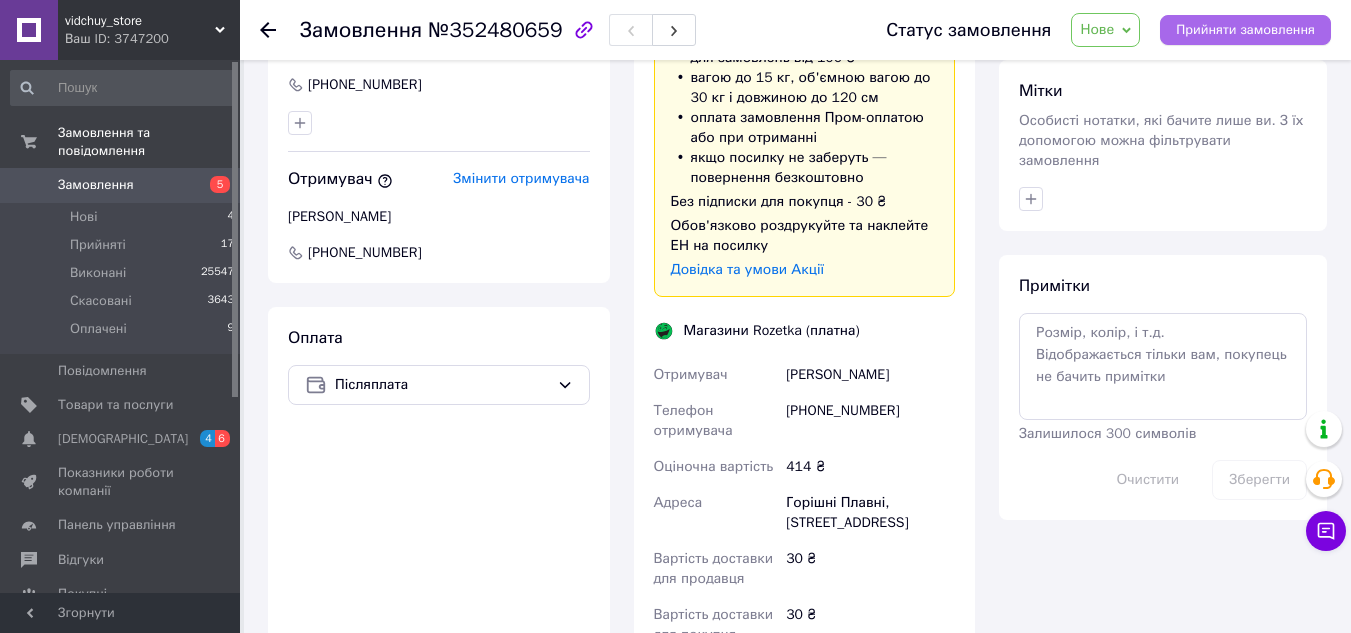 click on "Прийняти замовлення" at bounding box center (1245, 30) 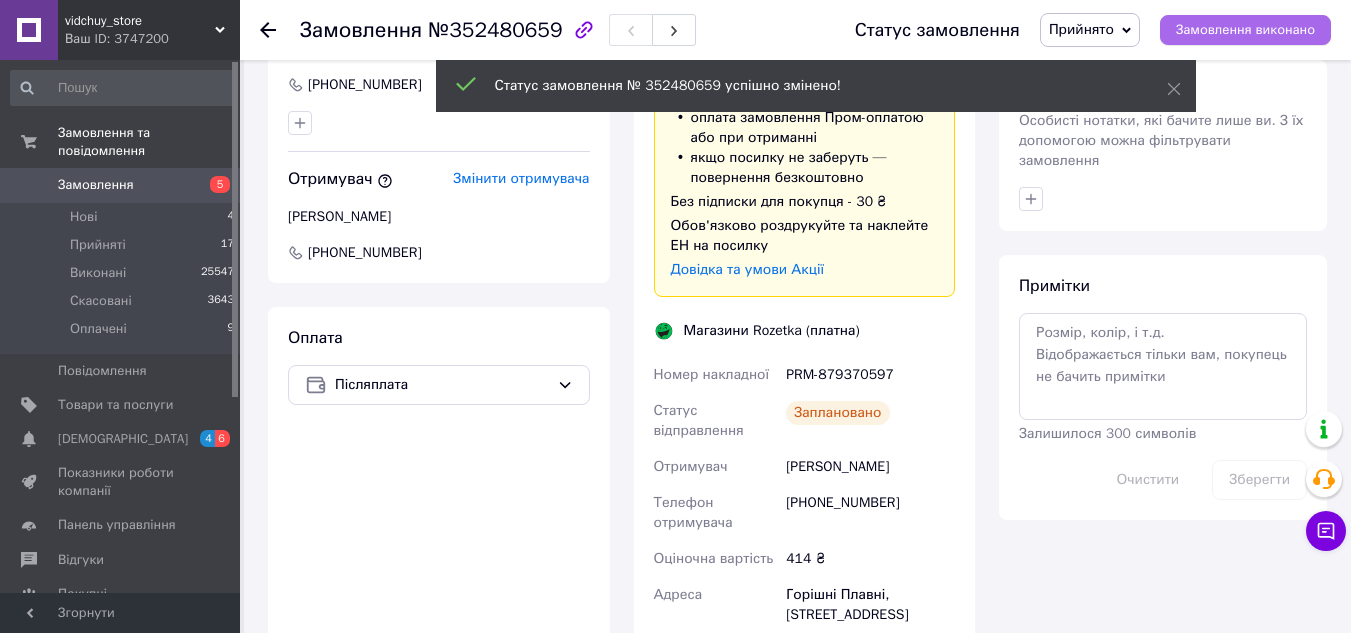 click on "Замовлення виконано" at bounding box center (1245, 30) 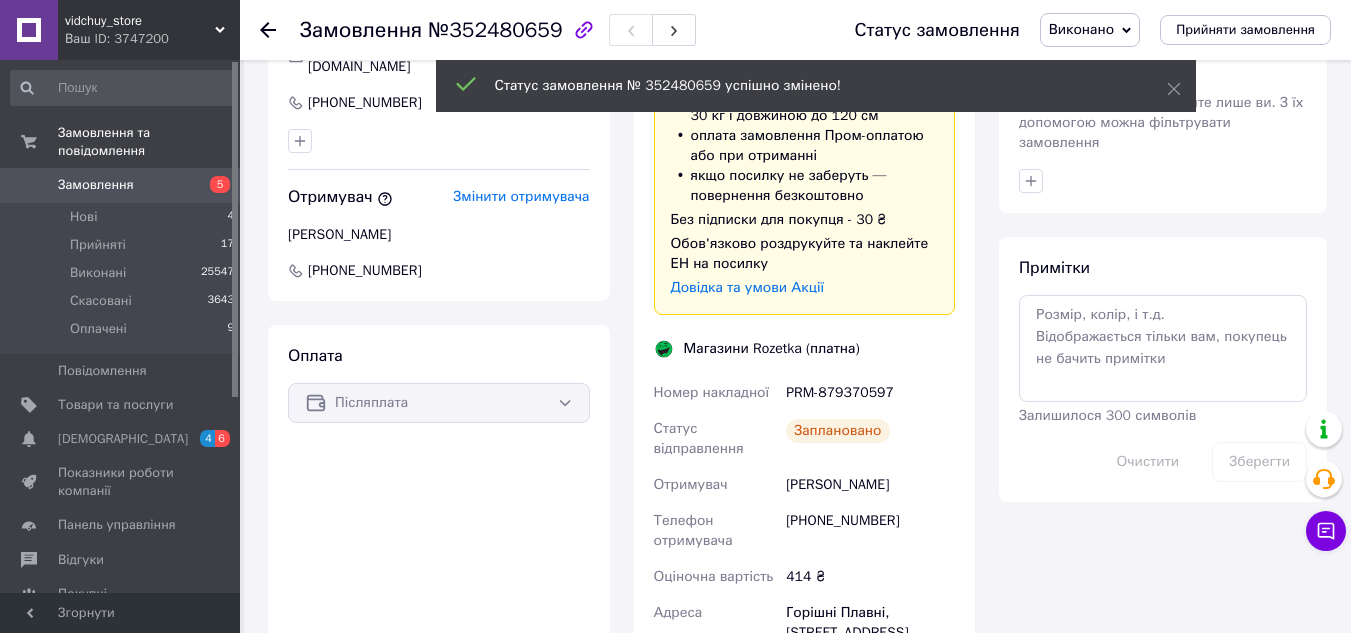 scroll, scrollTop: 919, scrollLeft: 0, axis: vertical 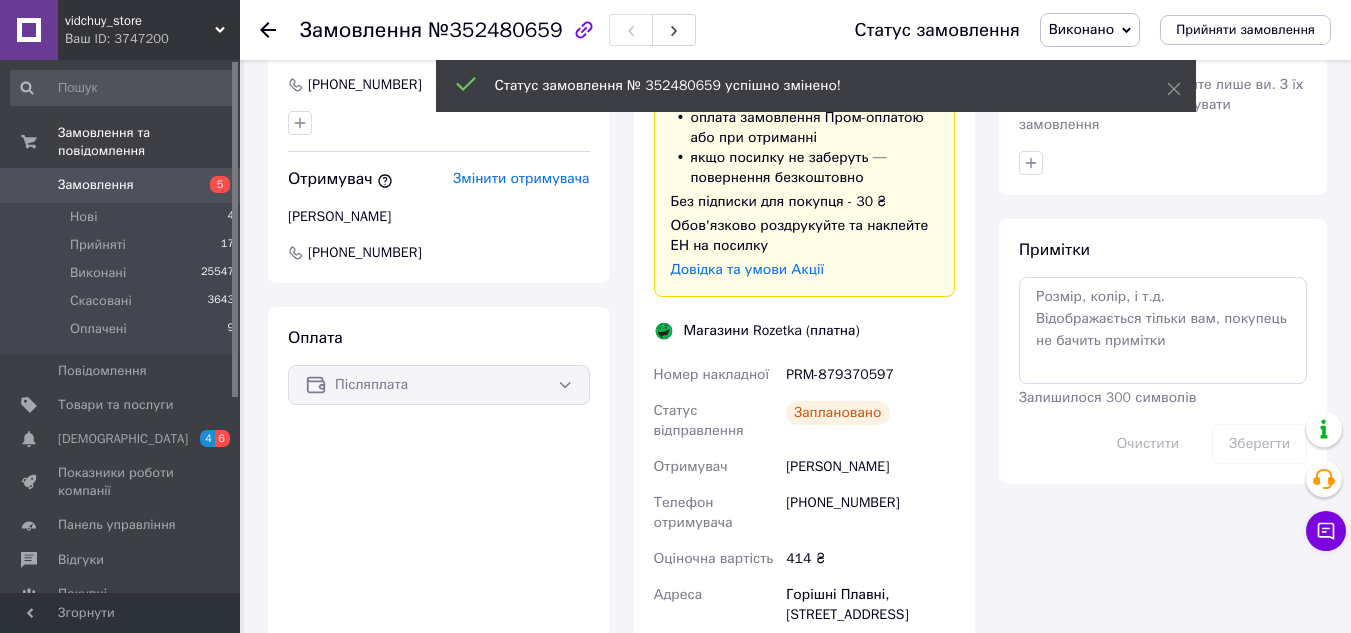 click on "PRM-879370597" at bounding box center [870, 375] 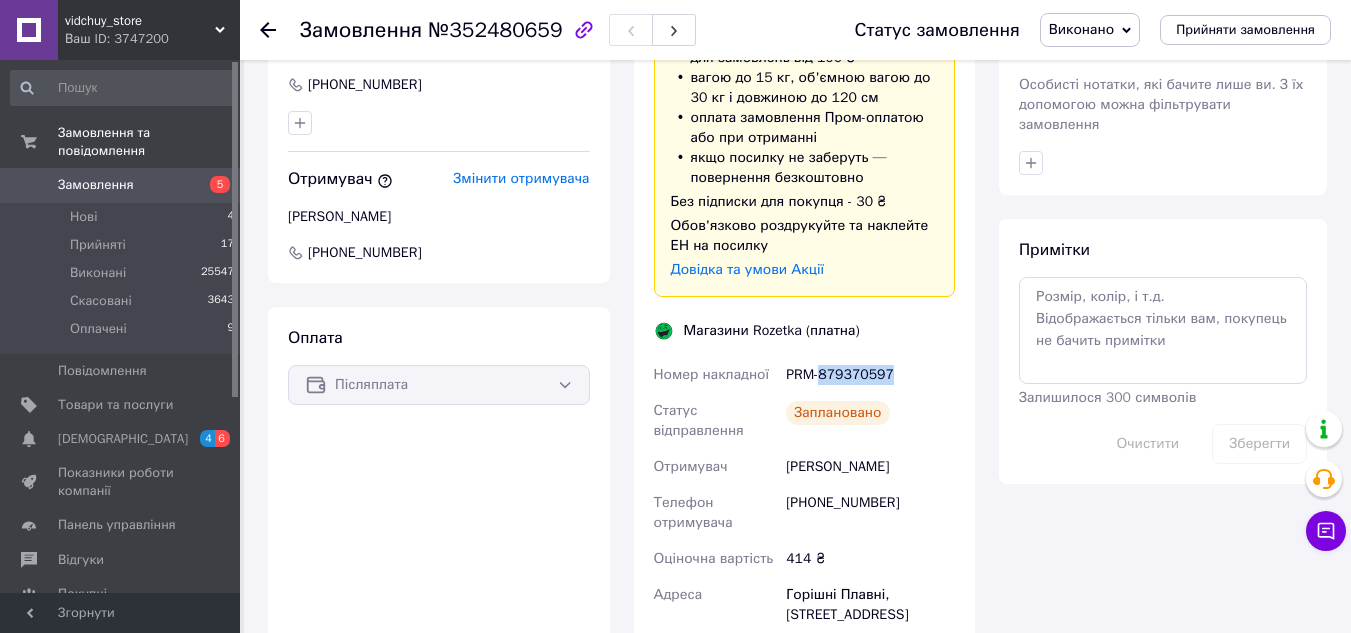 click on "PRM-879370597" at bounding box center (870, 375) 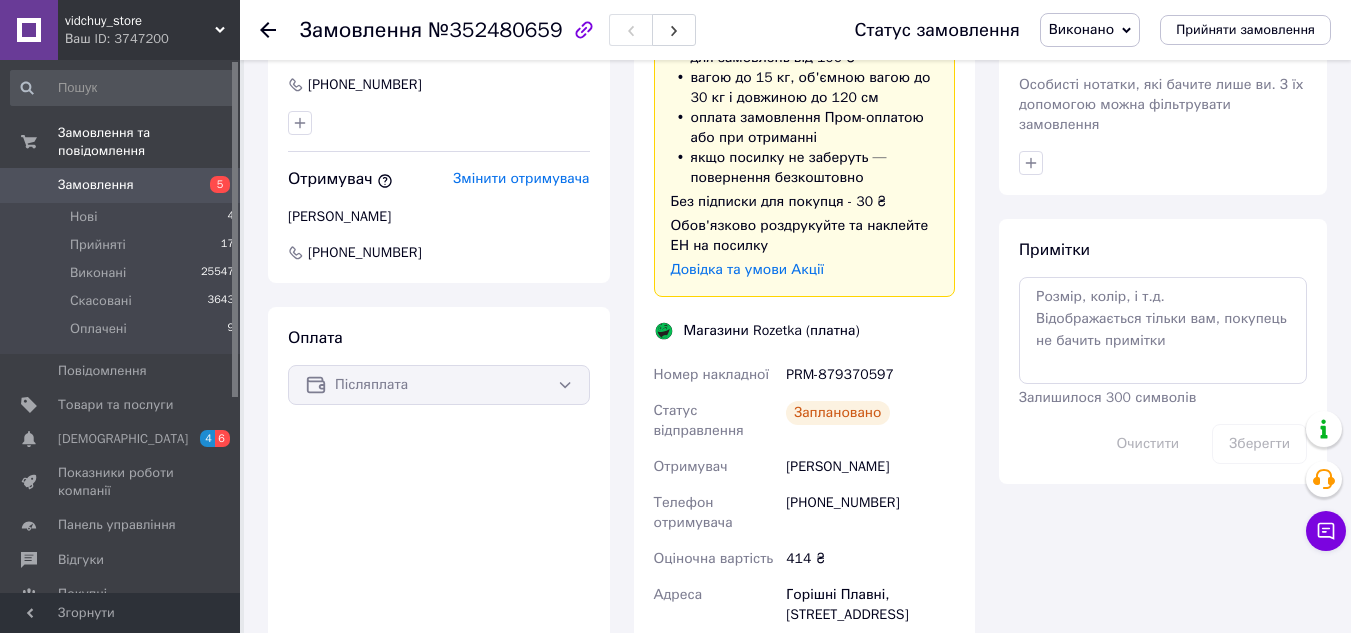click on "PRM-879370597" at bounding box center [870, 375] 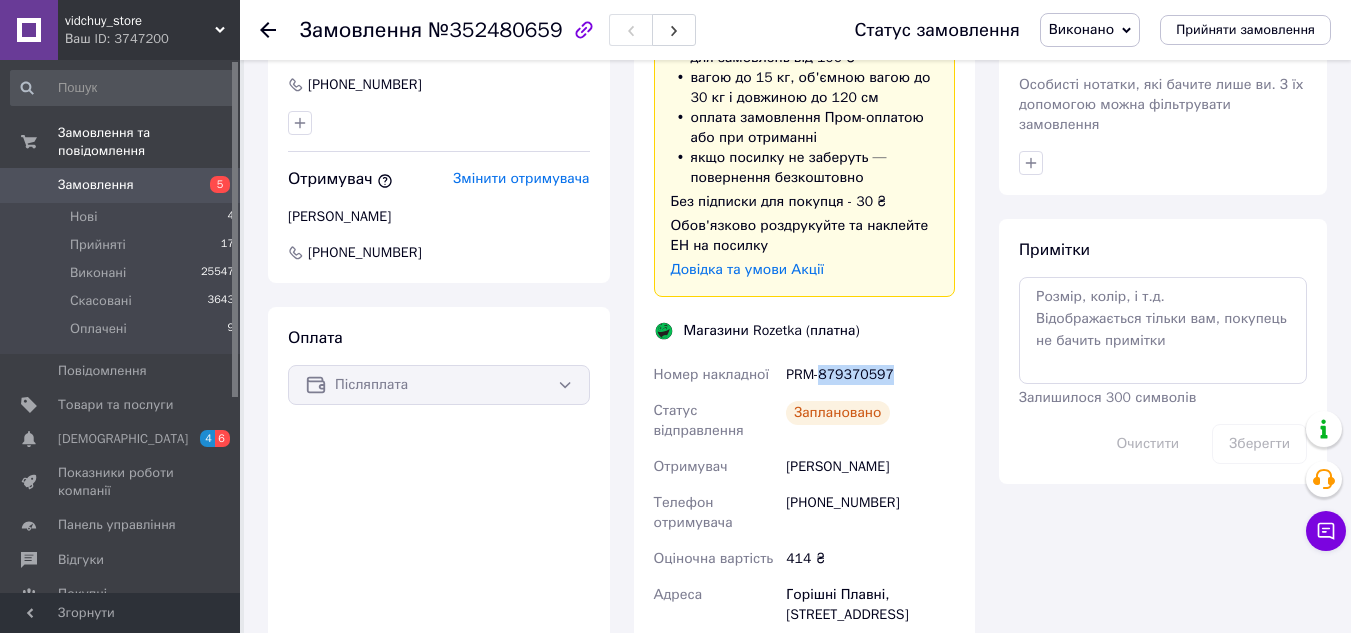 click on "PRM-879370597" at bounding box center [870, 375] 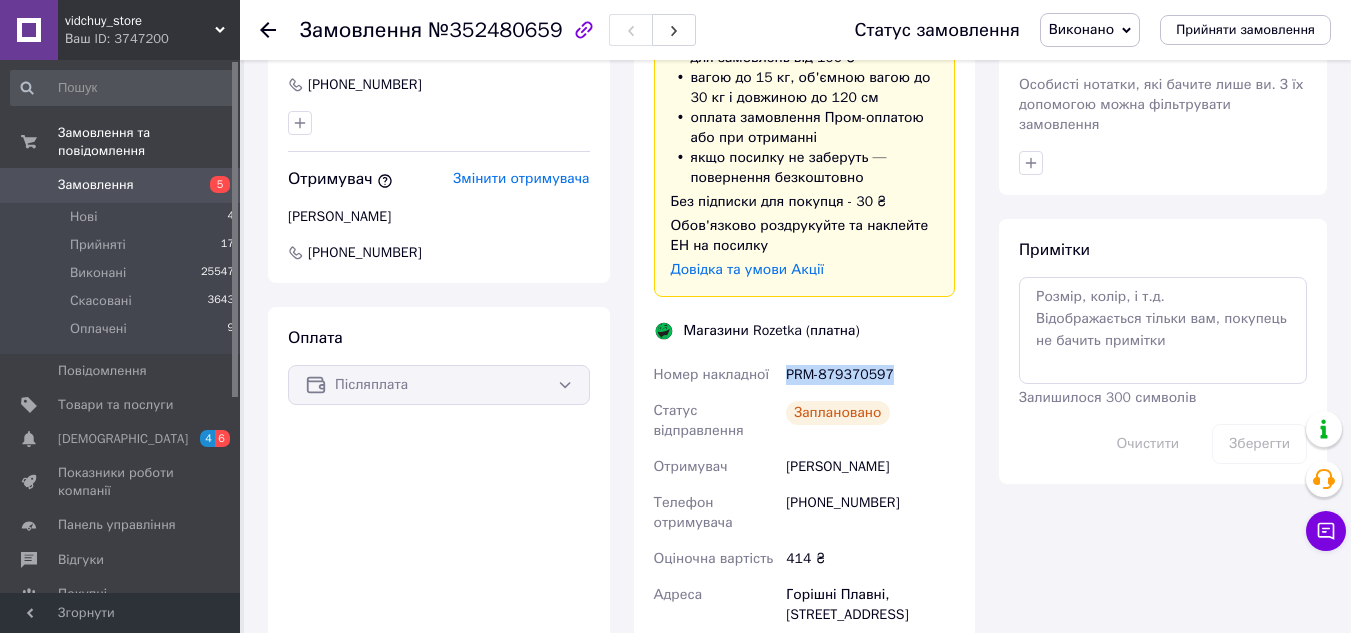 click on "PRM-879370597" at bounding box center (870, 375) 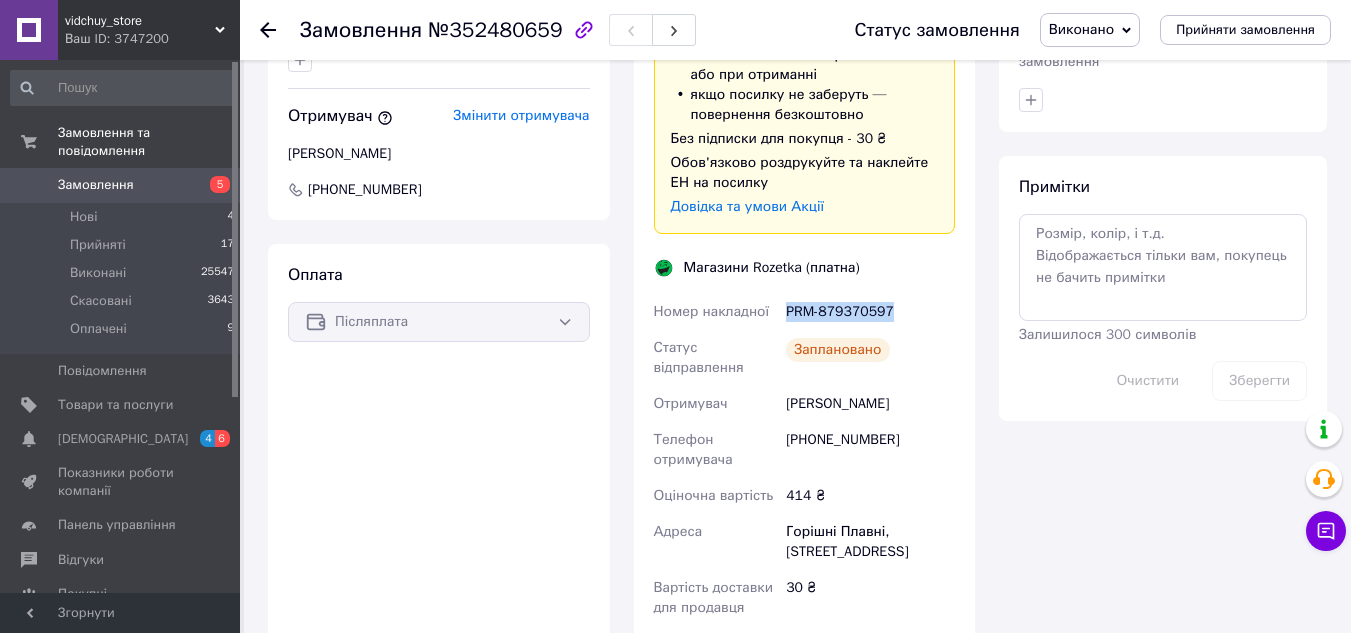 scroll, scrollTop: 1100, scrollLeft: 0, axis: vertical 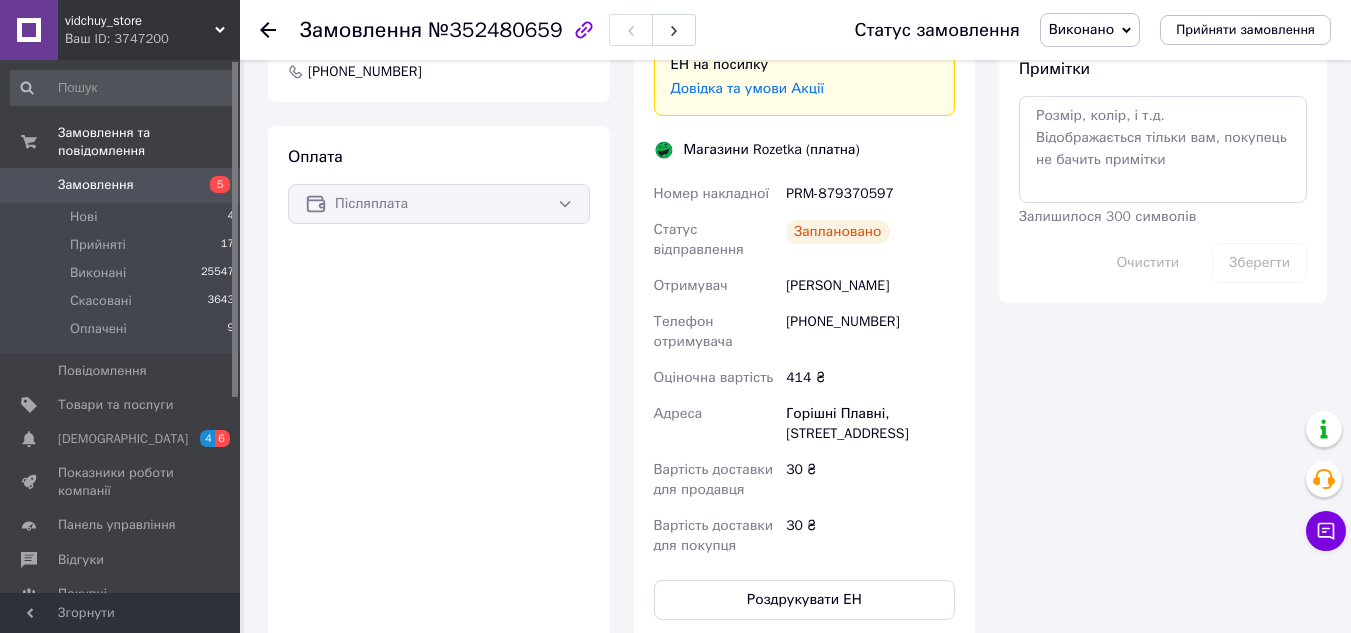 click at bounding box center [280, 30] 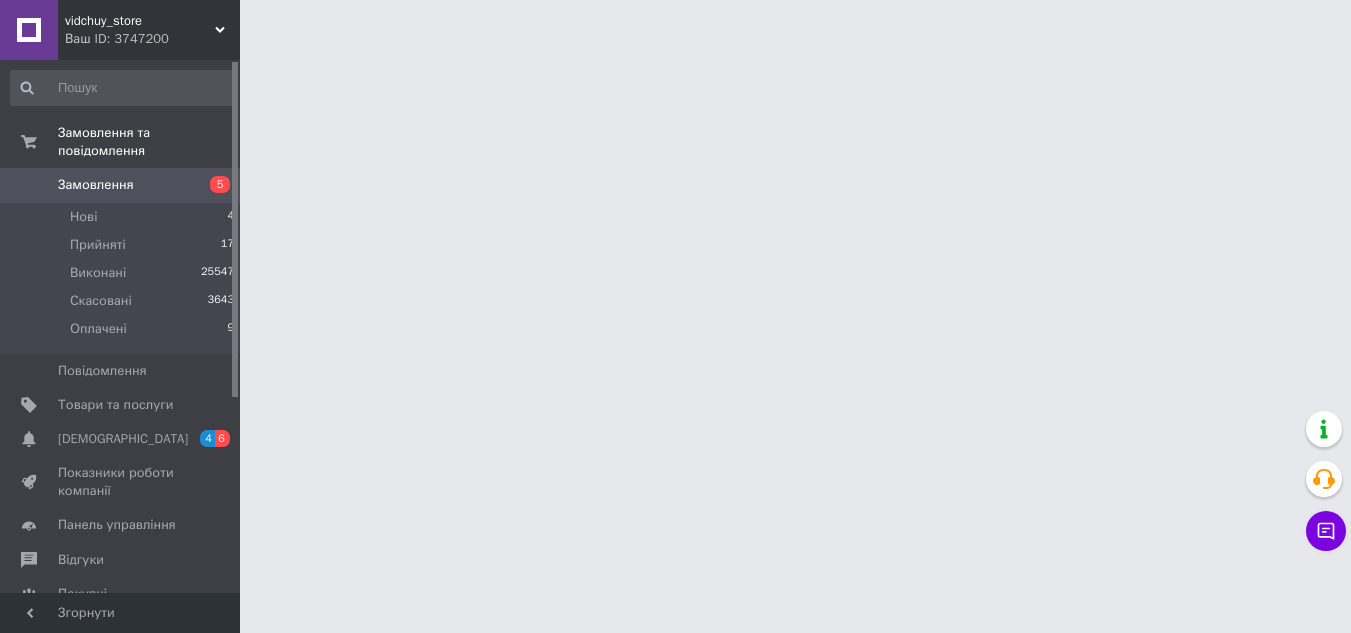 scroll, scrollTop: 0, scrollLeft: 0, axis: both 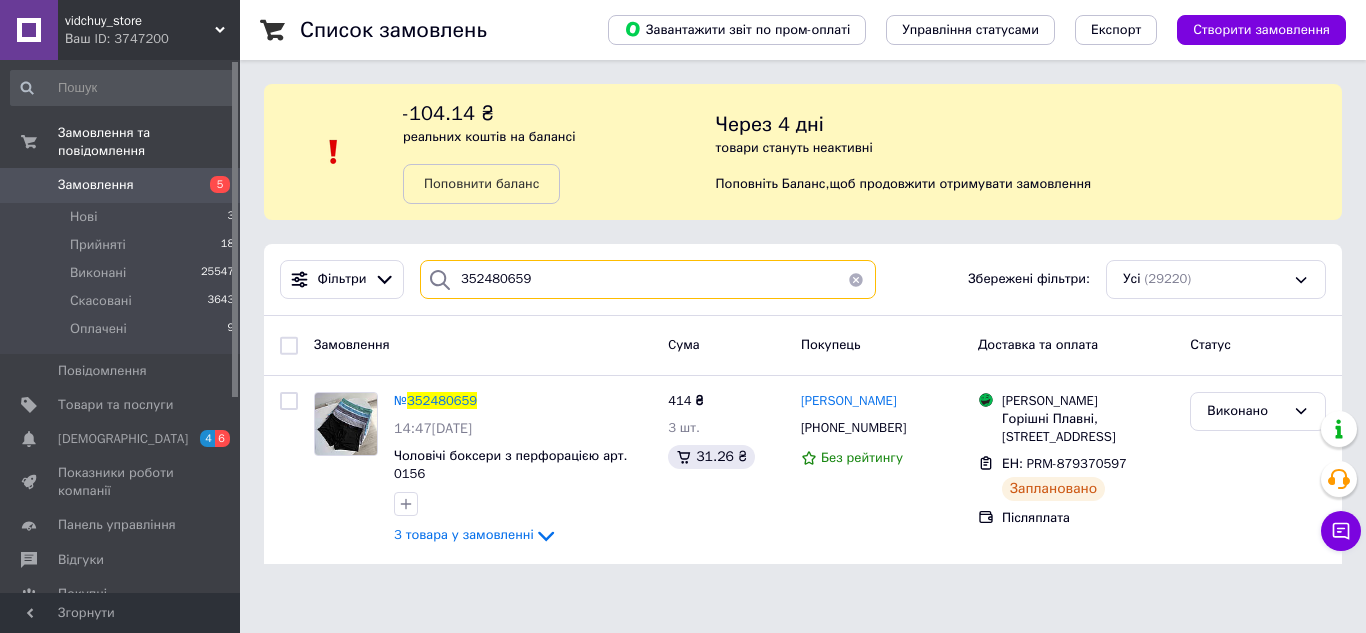 click on "352480659" at bounding box center [648, 279] 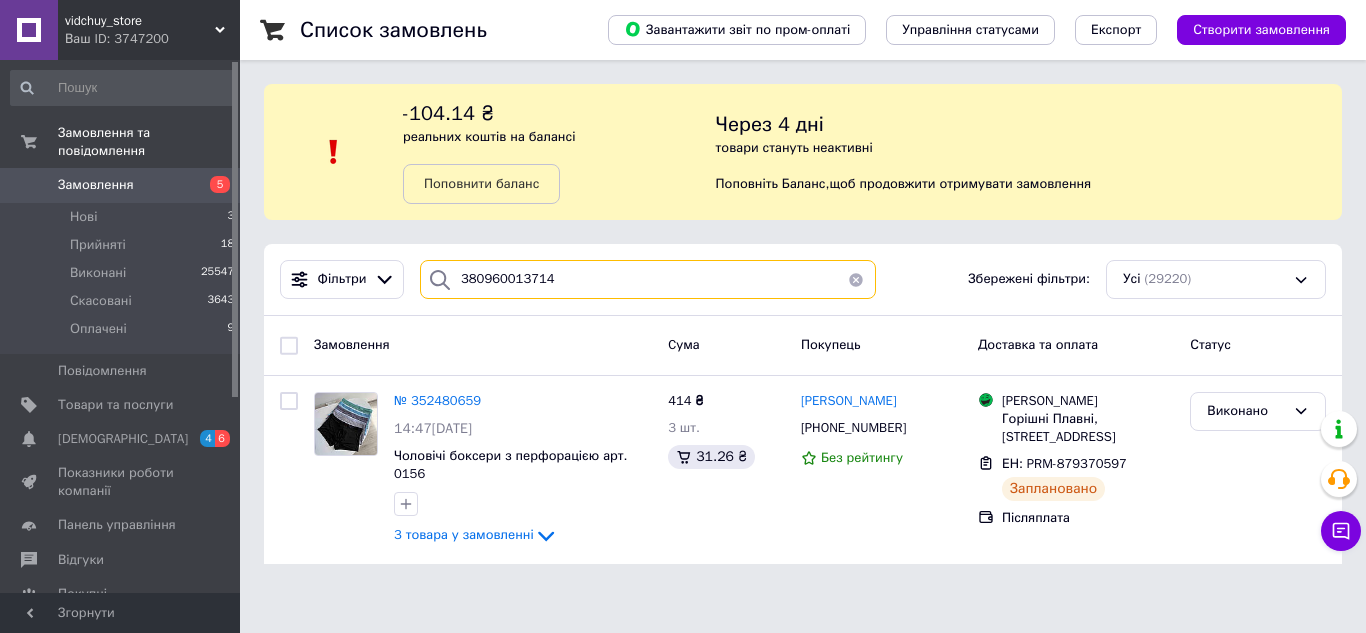 type on "380960013714" 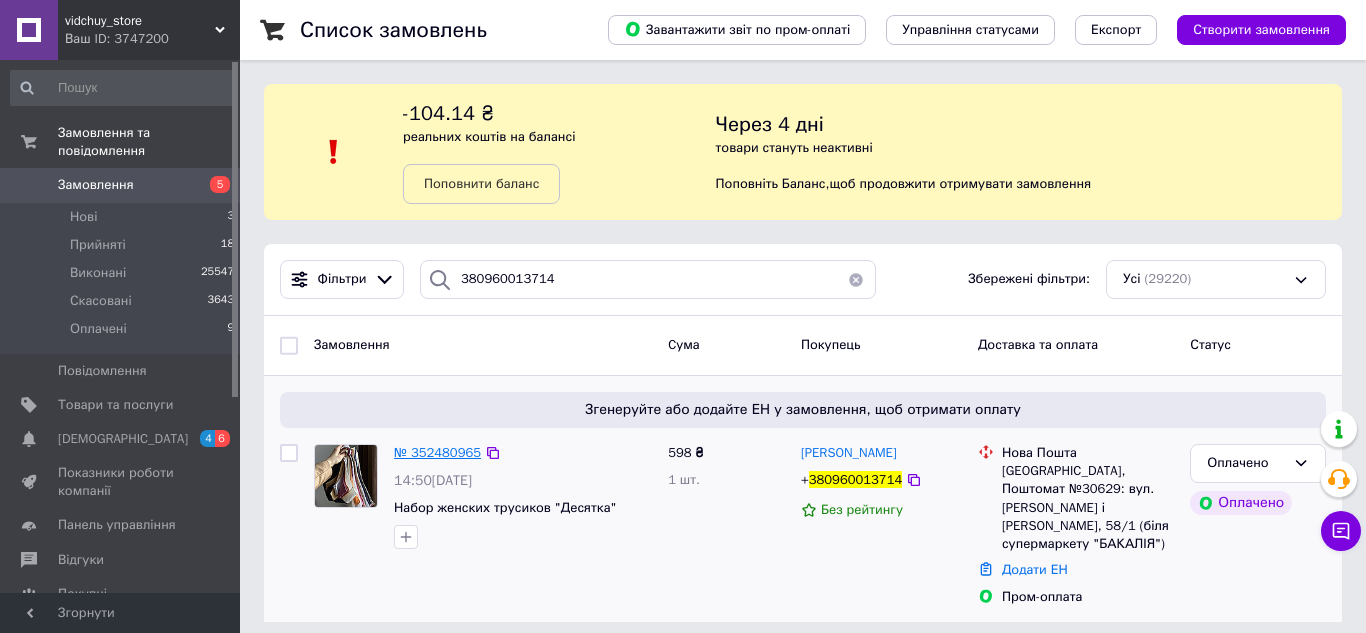 click on "№ 352480965" at bounding box center [437, 452] 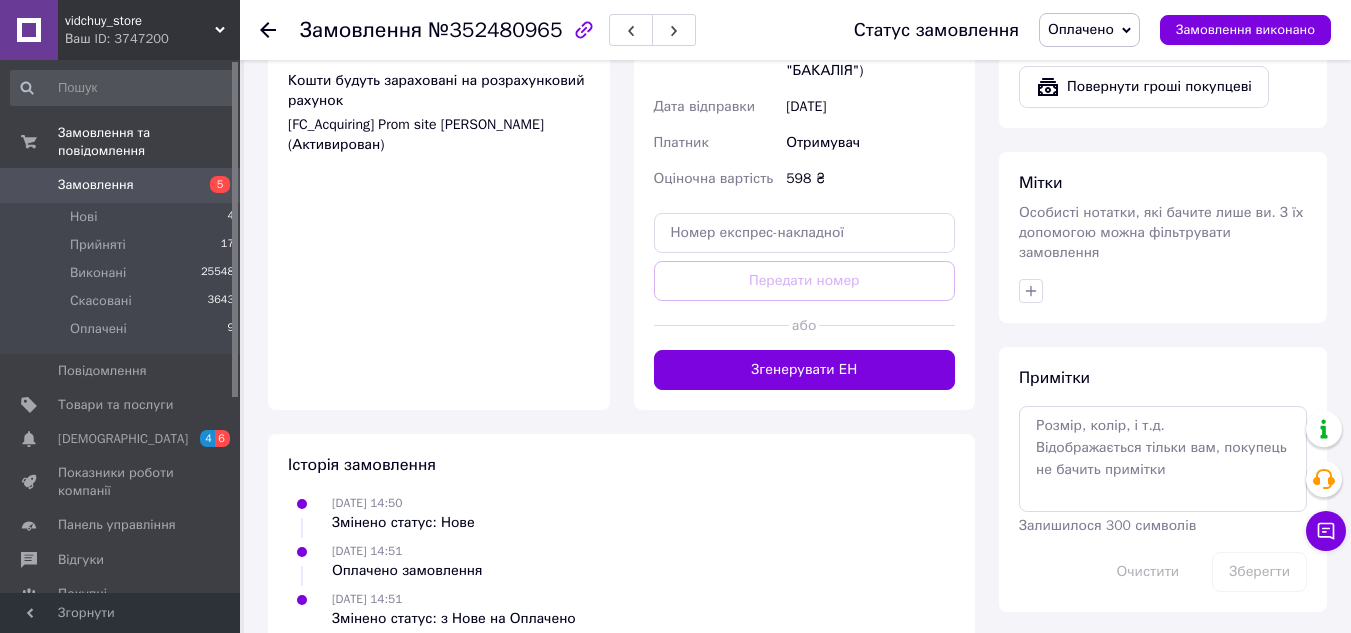 click on "Згенерувати ЕН" at bounding box center (805, 370) 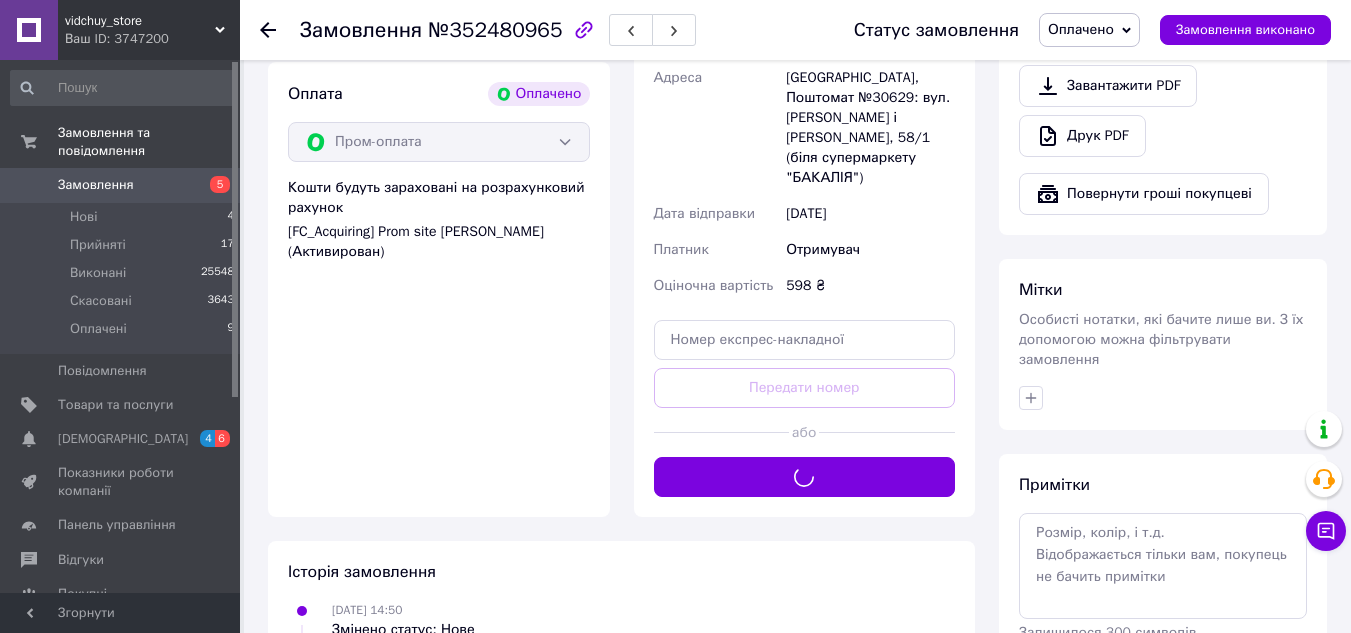 scroll, scrollTop: 493, scrollLeft: 0, axis: vertical 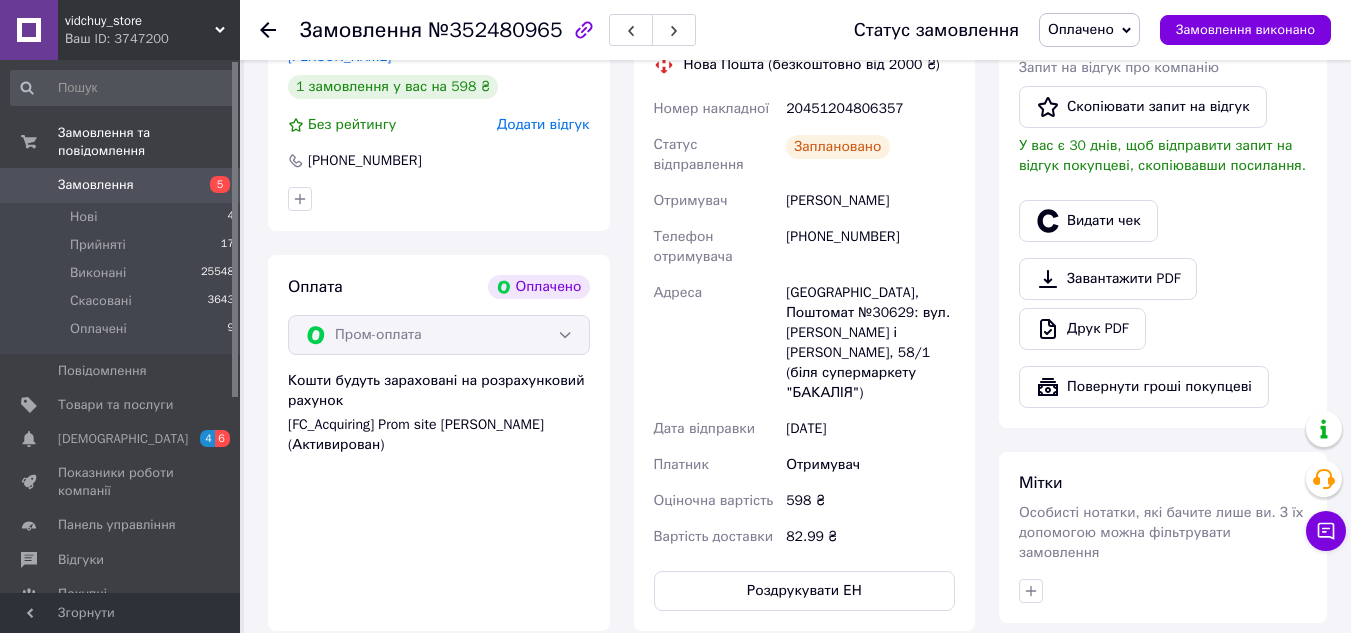 click on "20451204806357" at bounding box center (870, 109) 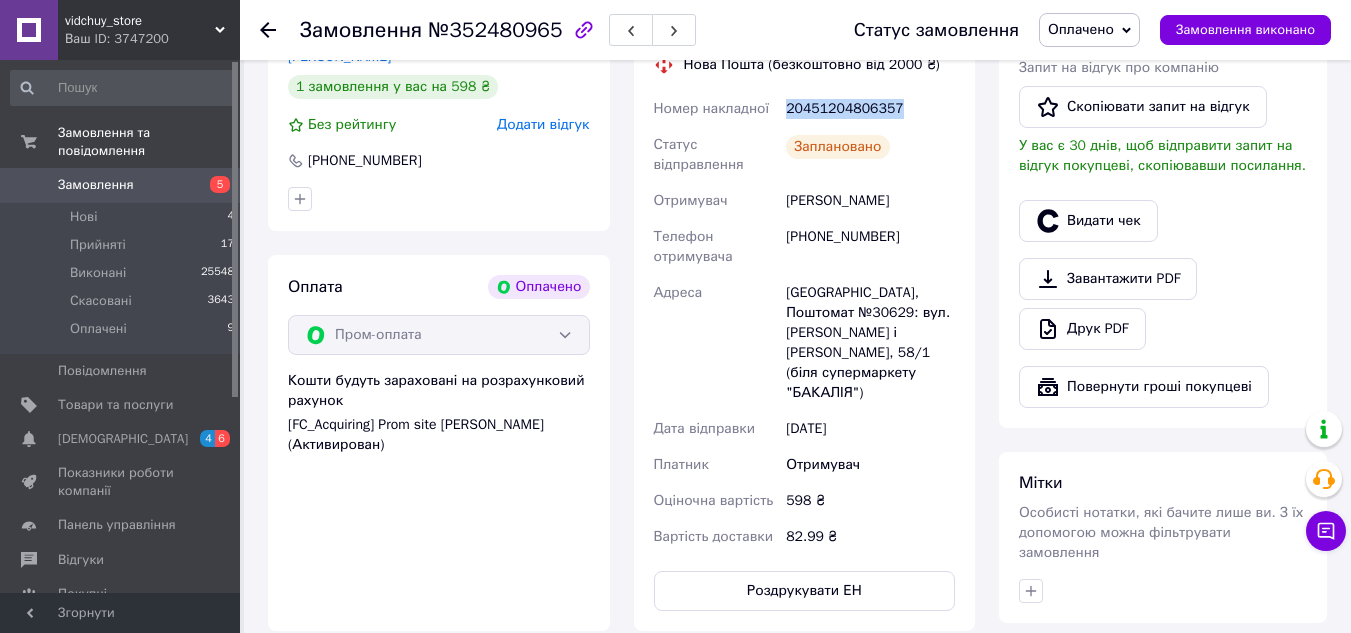 click on "20451204806357" at bounding box center (870, 109) 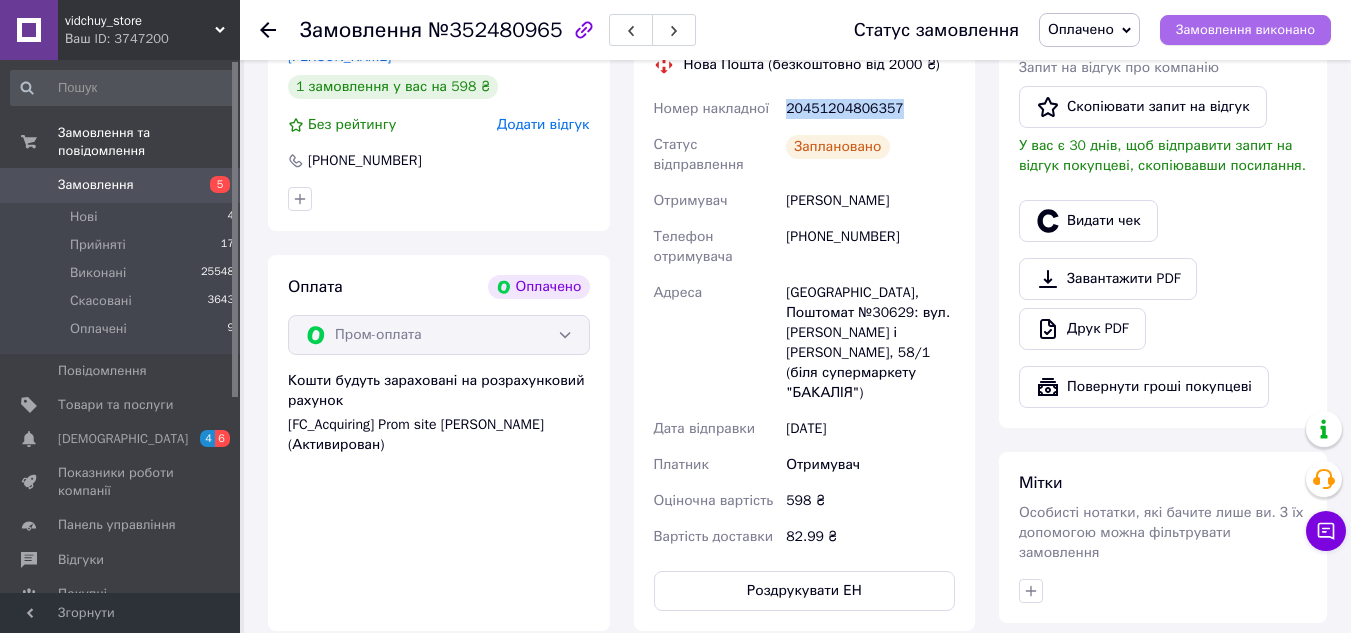 click on "Замовлення виконано" at bounding box center [1245, 30] 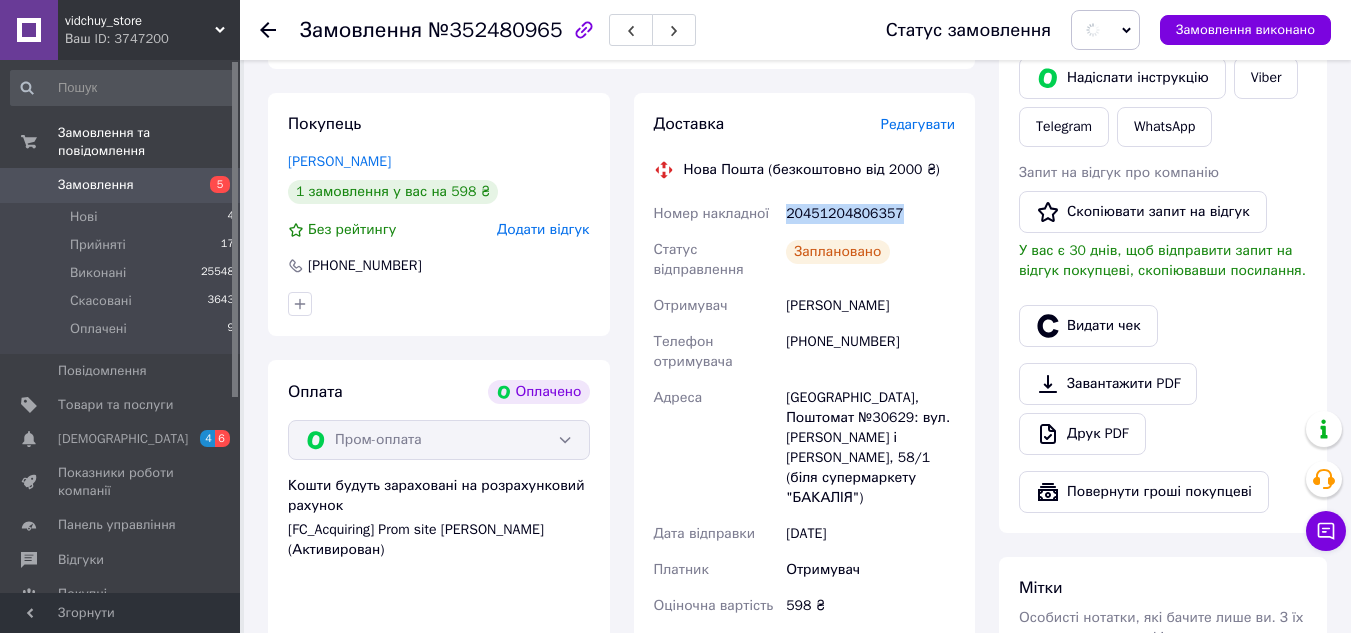 scroll, scrollTop: 93, scrollLeft: 0, axis: vertical 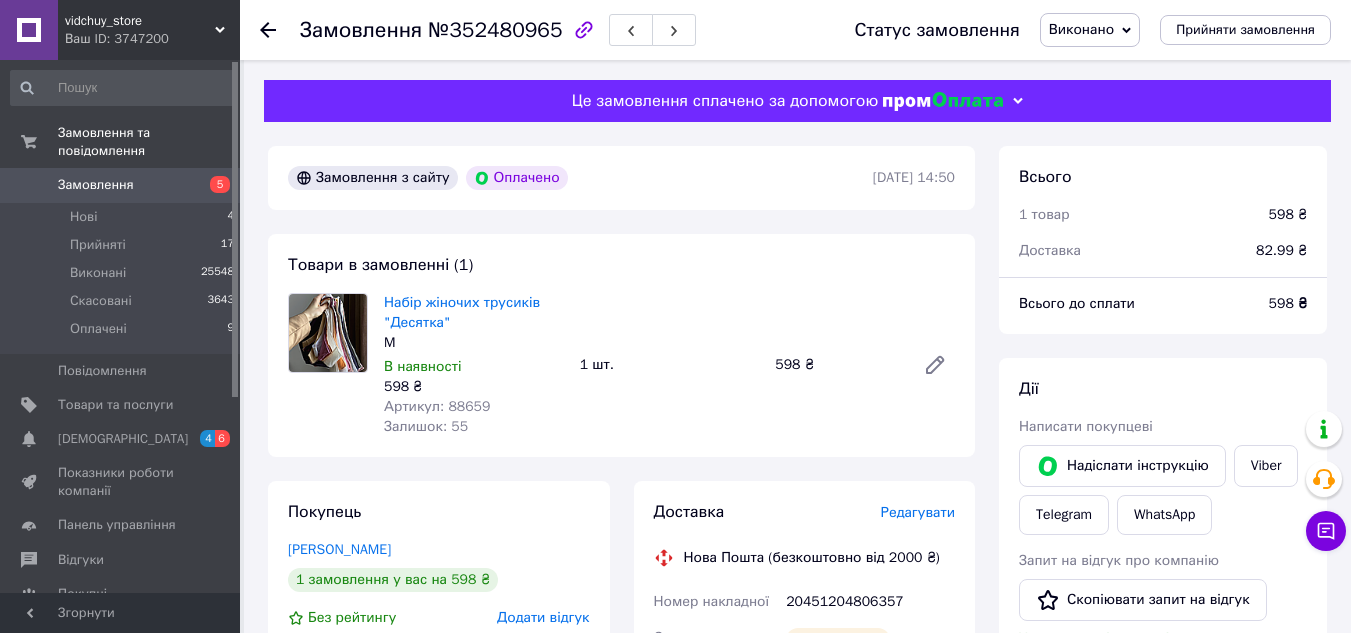 click 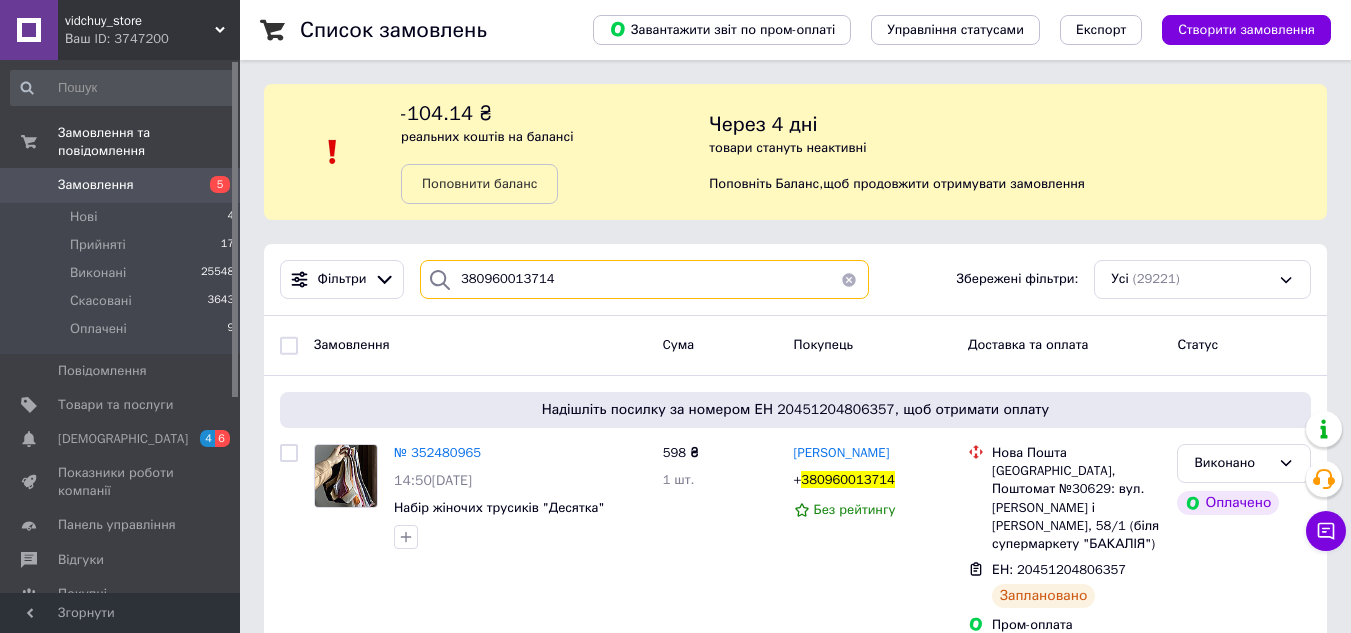 click on "380960013714" at bounding box center [644, 279] 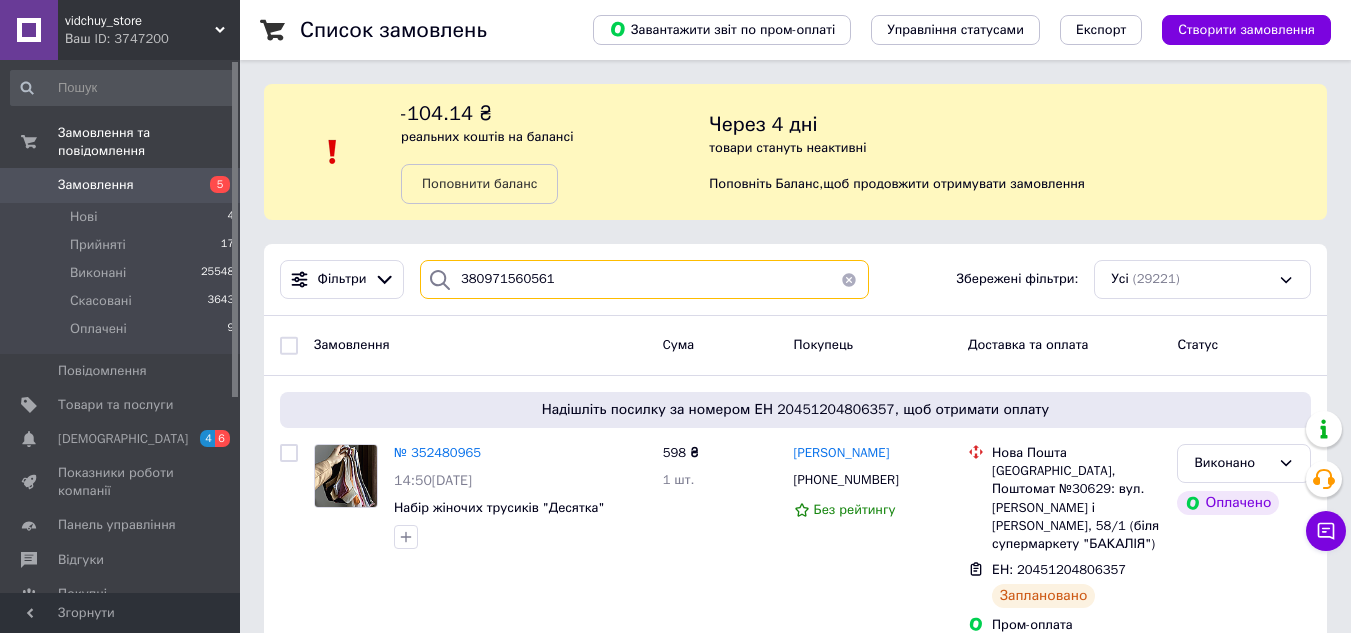 type on "380971560561" 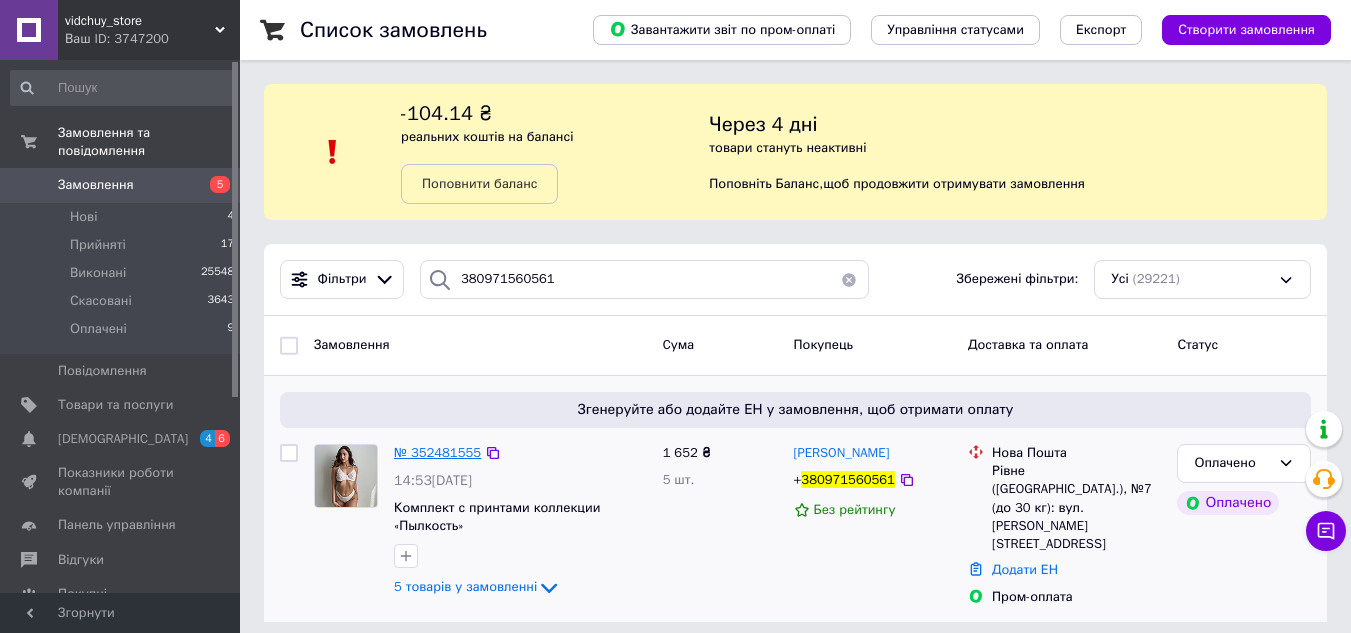 click on "№ 352481555" at bounding box center [437, 452] 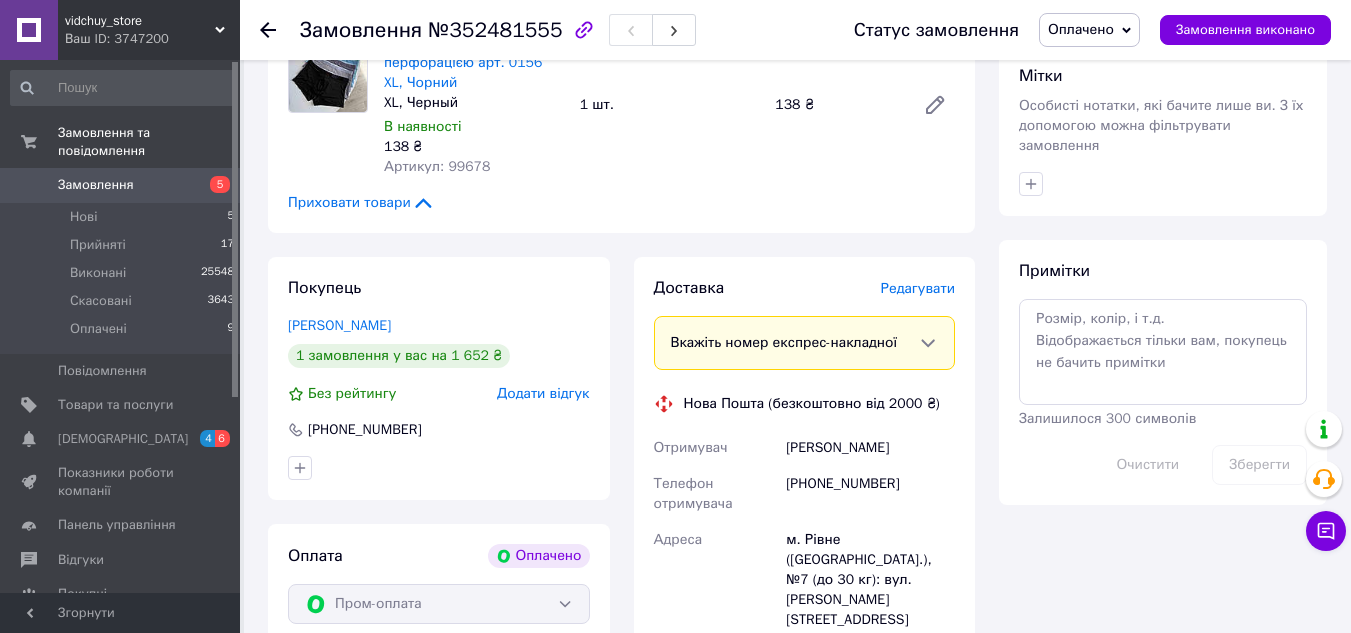 scroll, scrollTop: 1400, scrollLeft: 0, axis: vertical 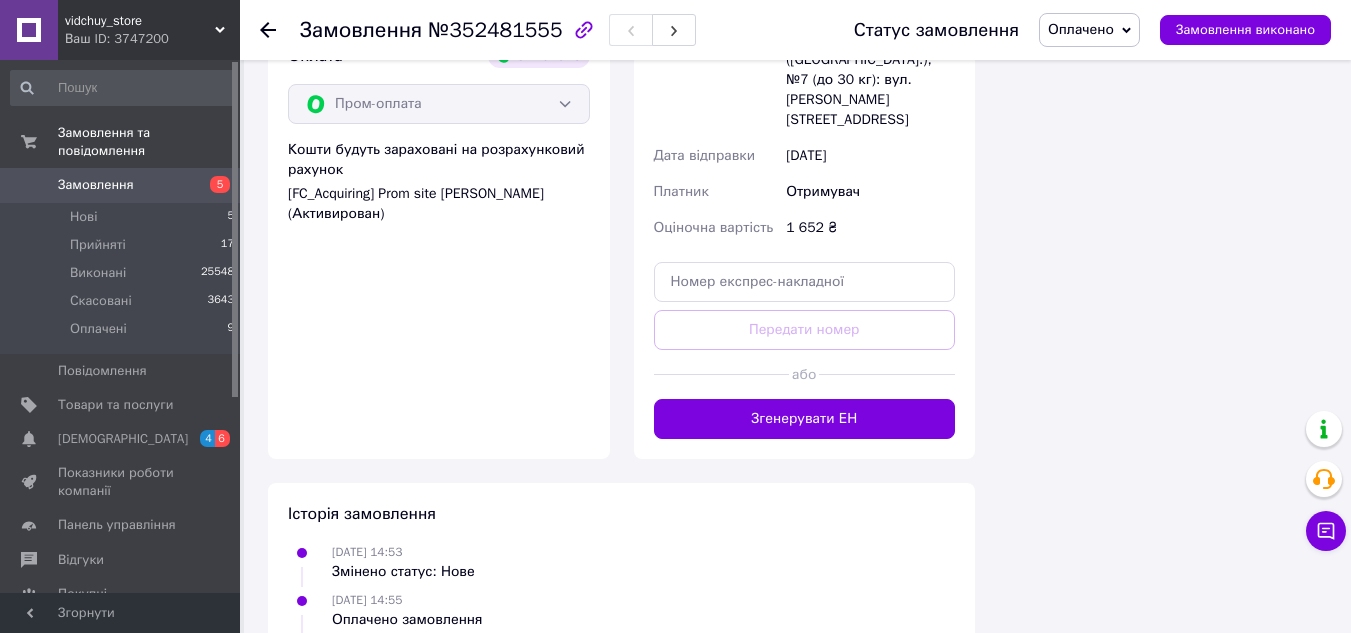 click on "Згенерувати ЕН" at bounding box center (805, 419) 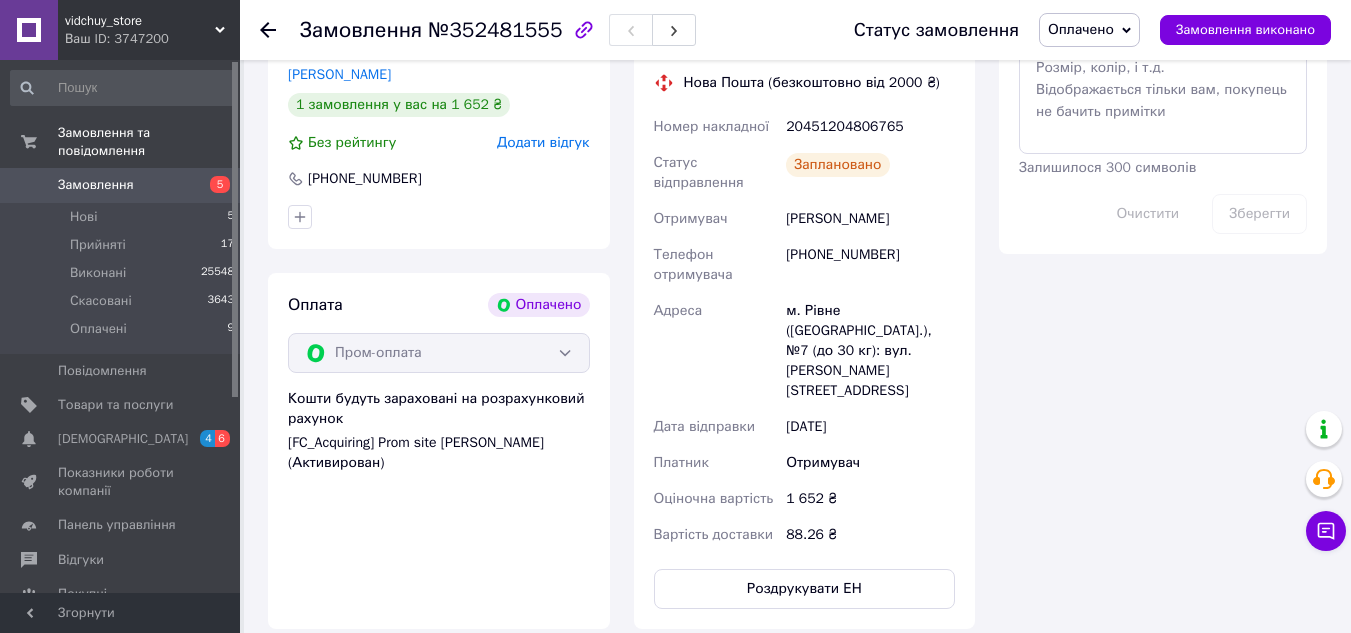 scroll, scrollTop: 818, scrollLeft: 0, axis: vertical 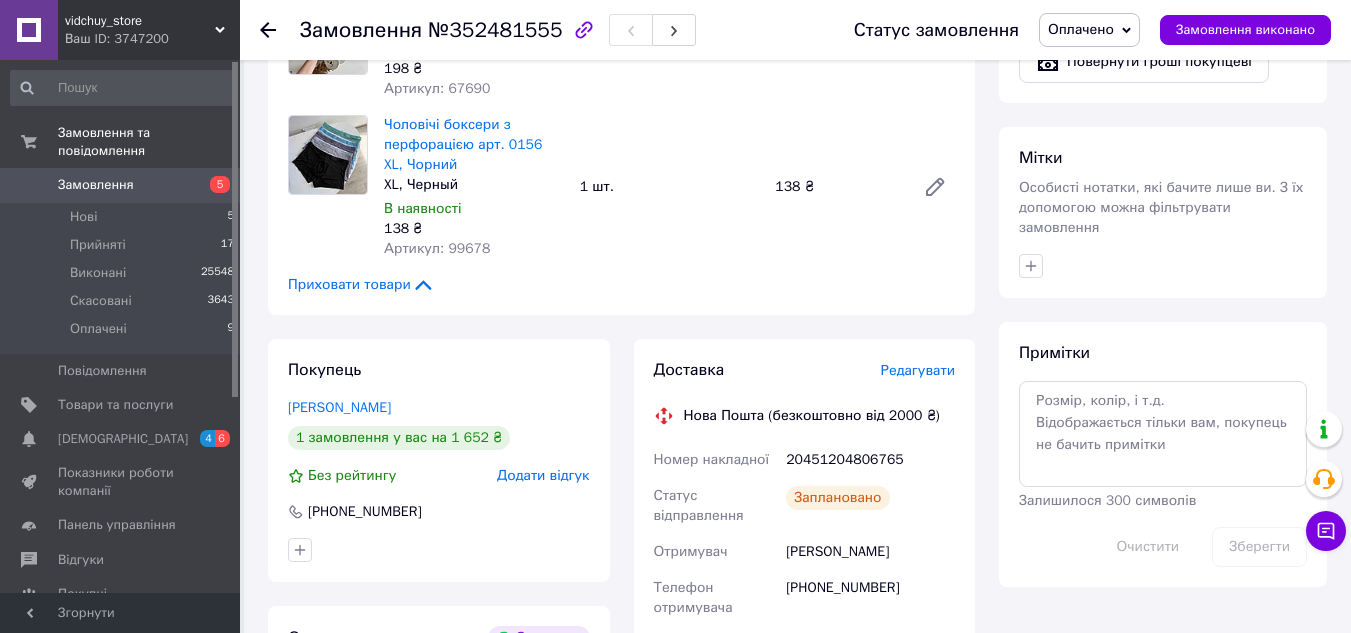 click on "20451204806765" at bounding box center [870, 460] 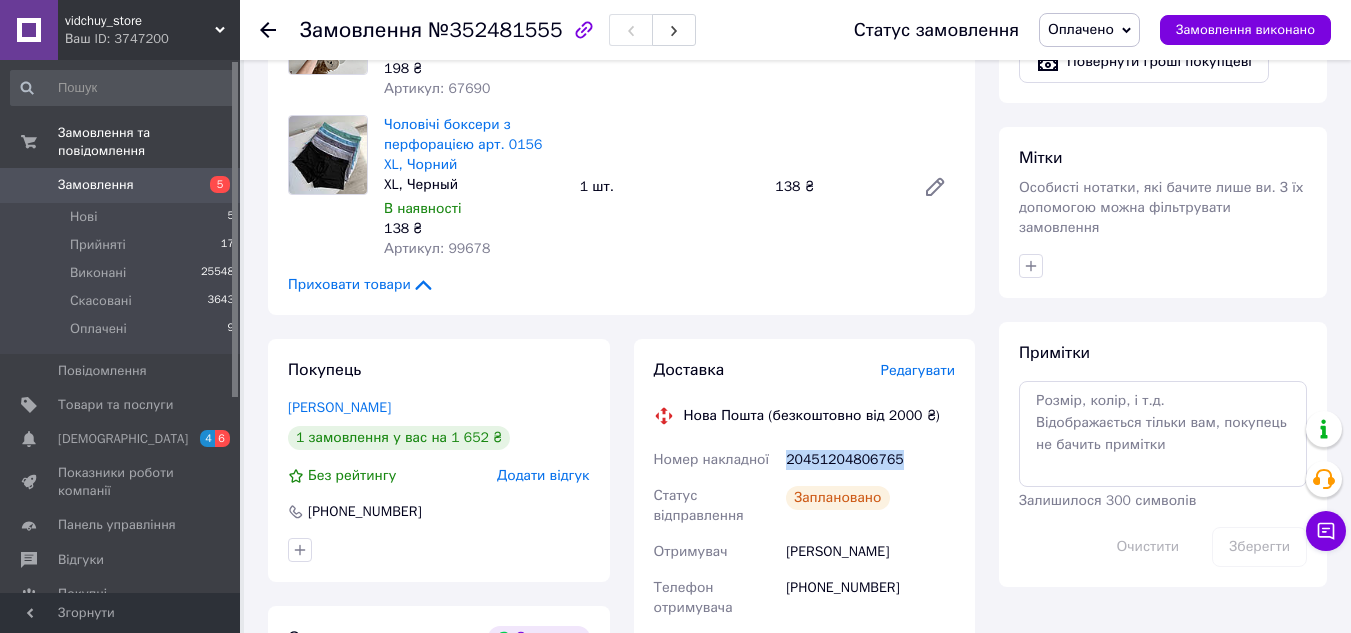 click on "20451204806765" at bounding box center (870, 460) 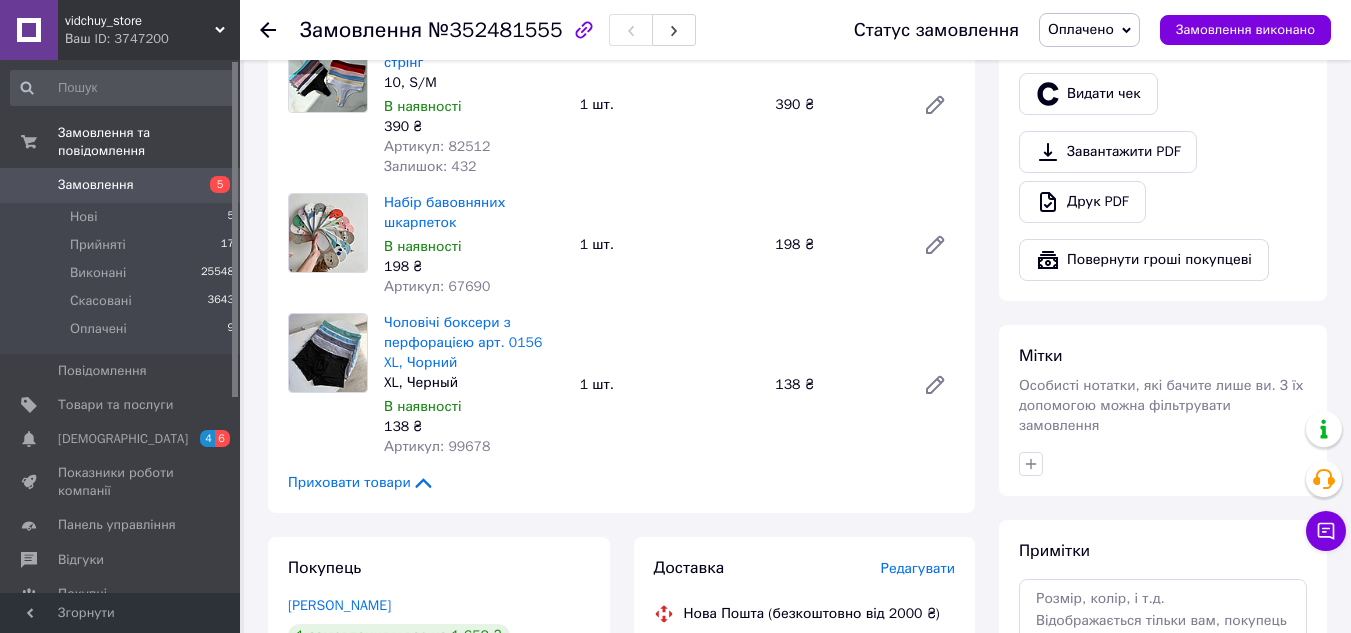 scroll, scrollTop: 618, scrollLeft: 0, axis: vertical 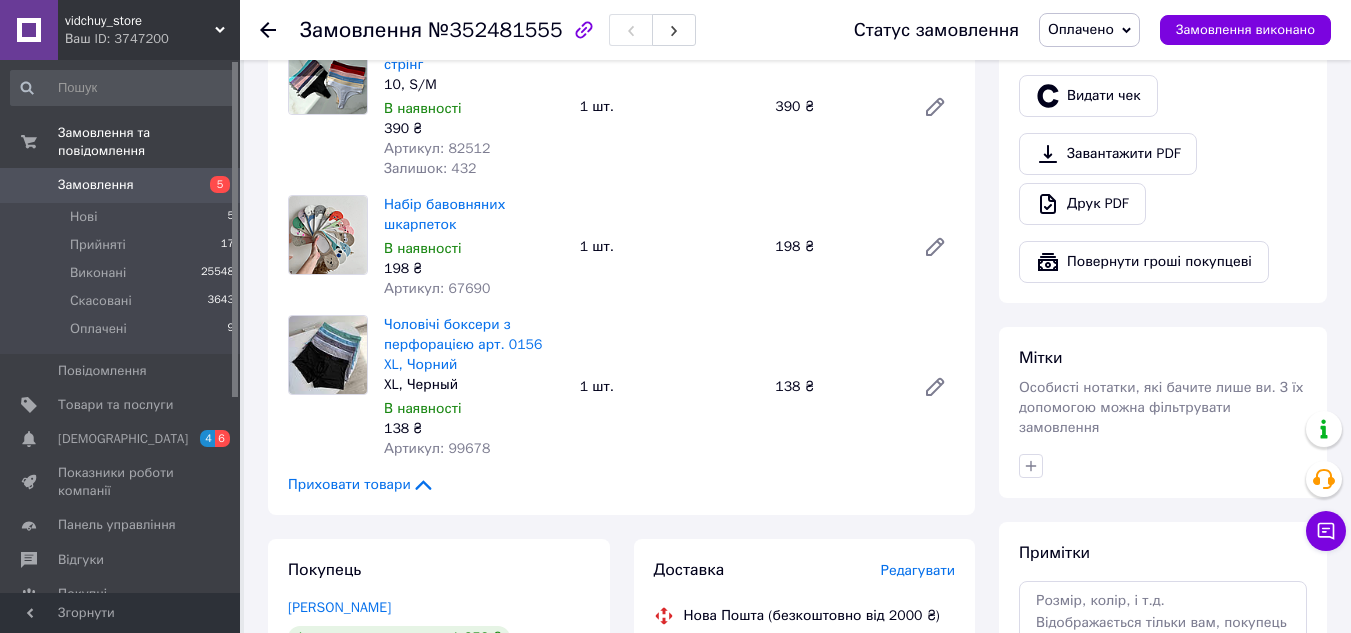click on "Статус замовлення Оплачено Прийнято Виконано Скасовано Замовлення виконано" at bounding box center [1082, 30] 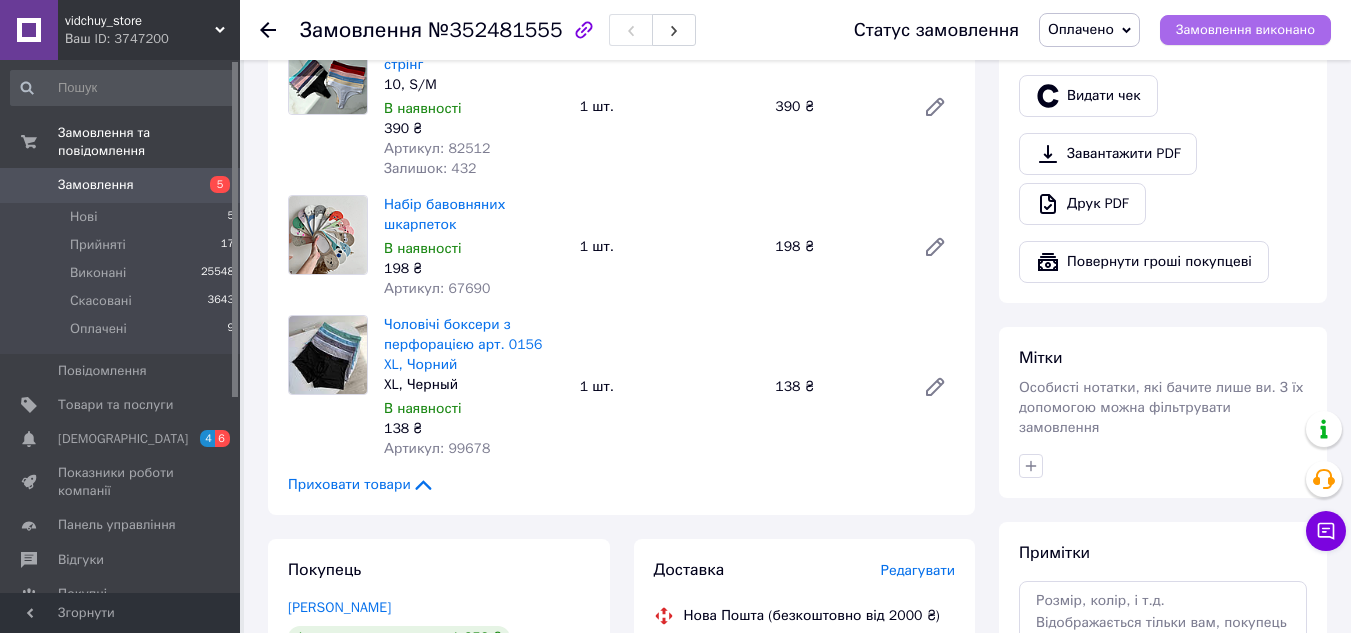 click on "Замовлення виконано" at bounding box center (1245, 30) 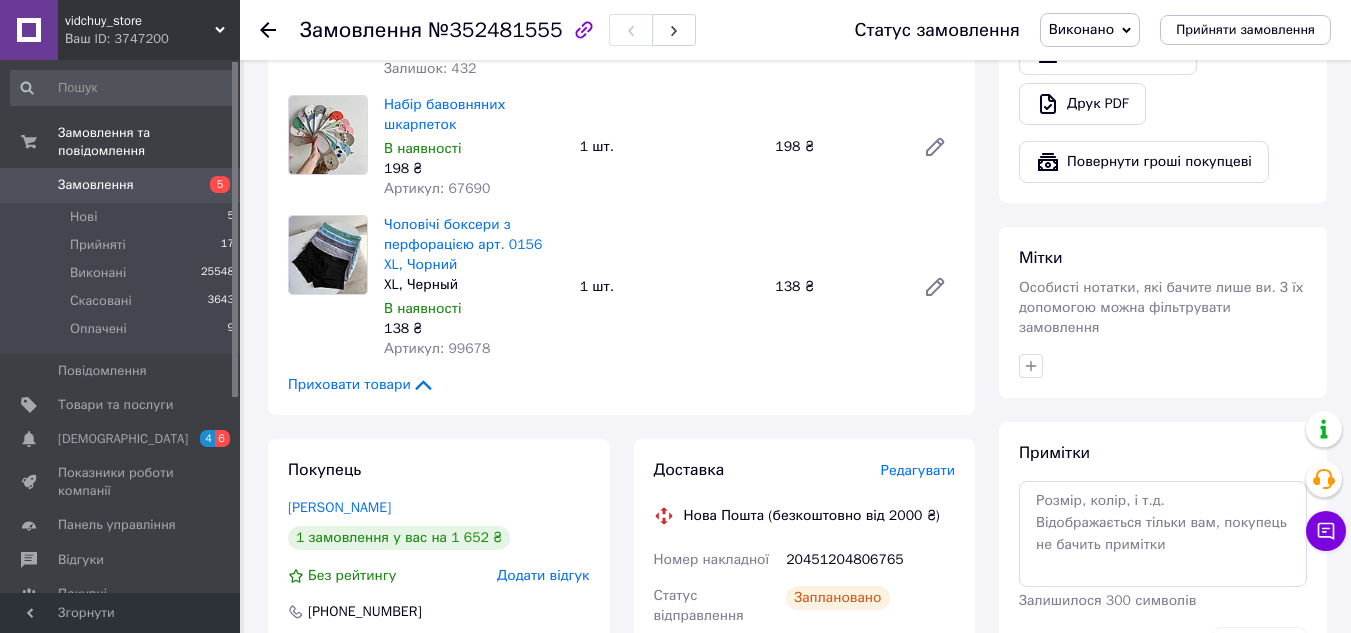 scroll, scrollTop: 1018, scrollLeft: 0, axis: vertical 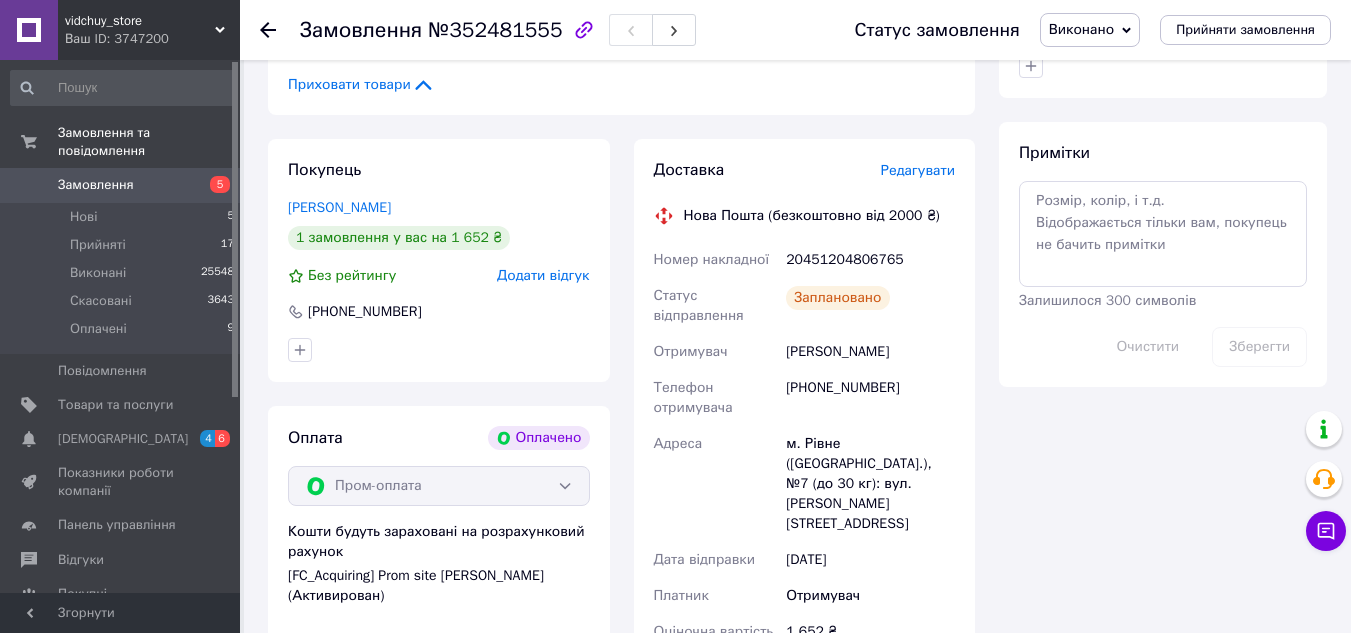 click on "20451204806765" at bounding box center [870, 260] 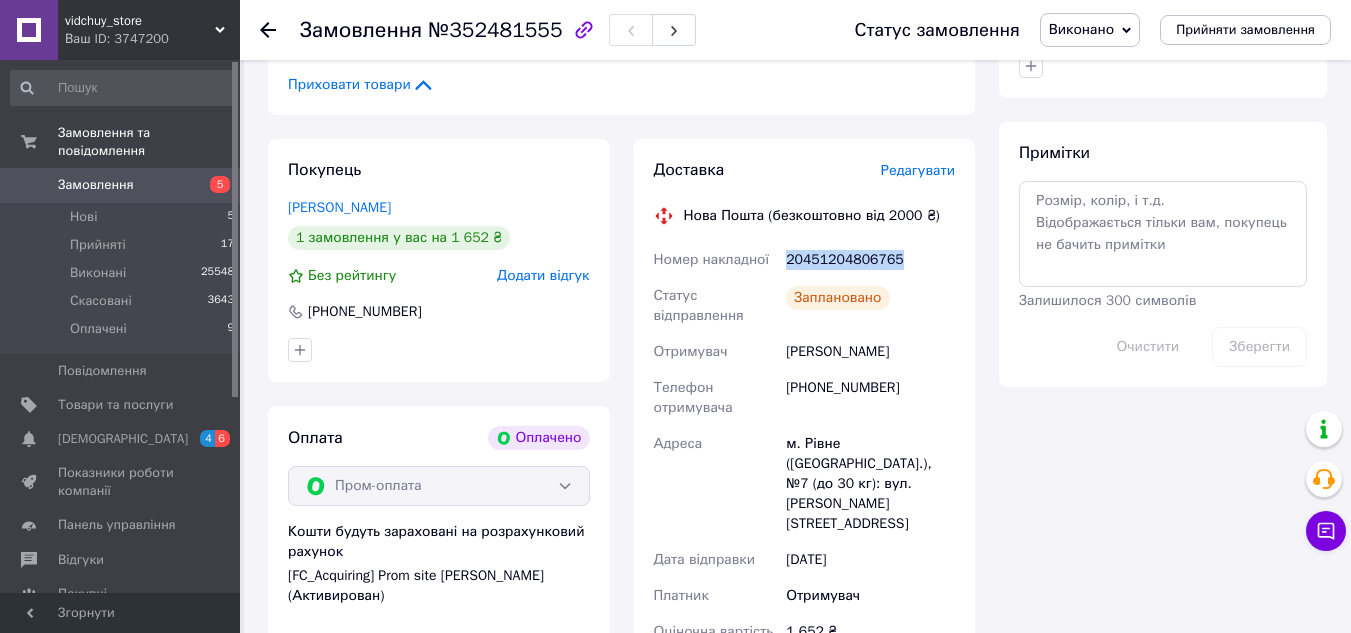 click on "20451204806765" at bounding box center [870, 260] 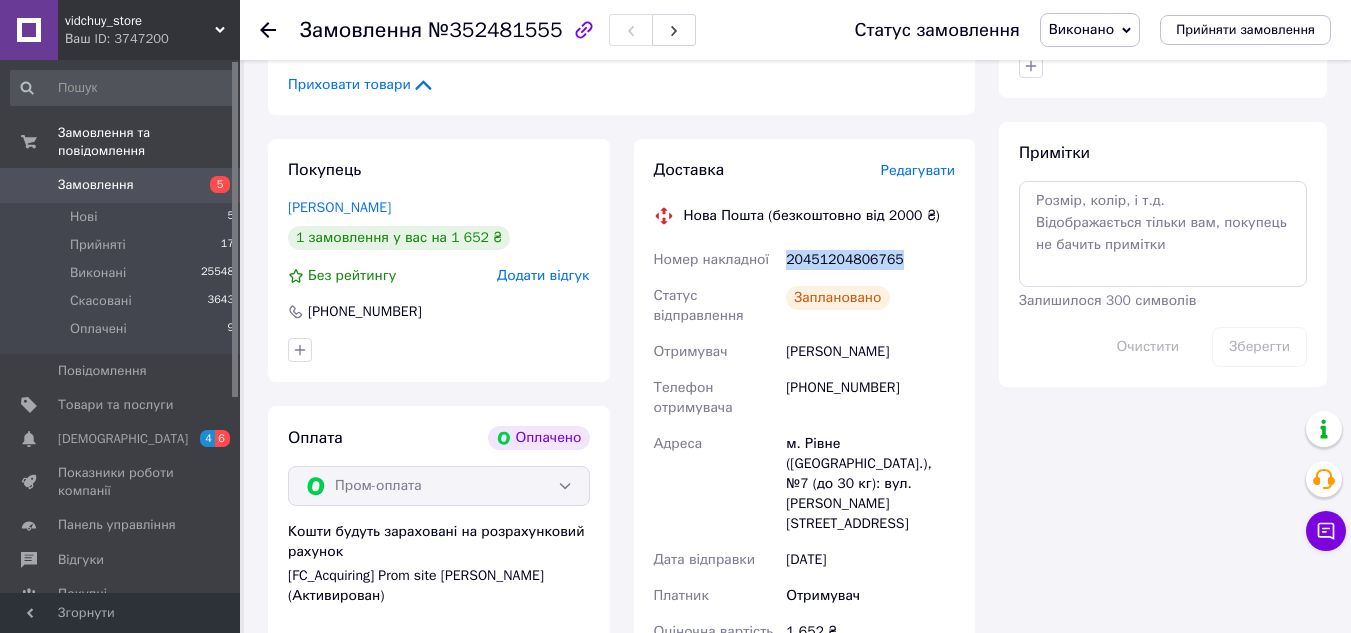 copy on "20451204806765" 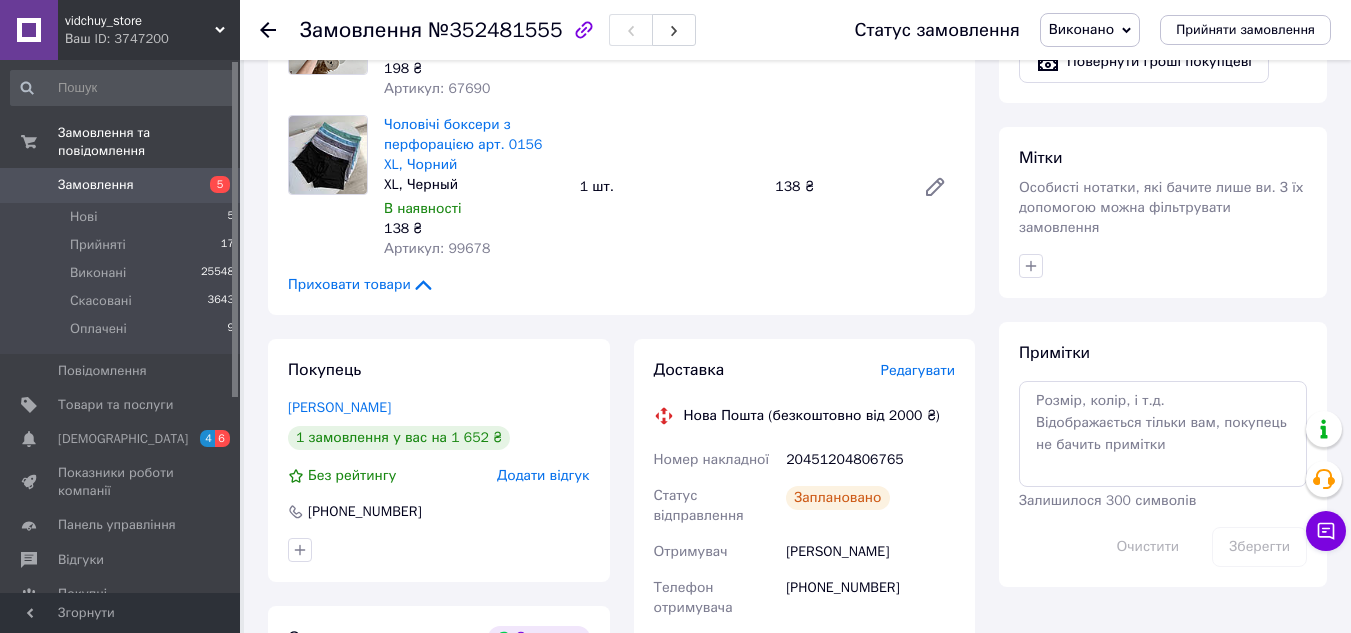click 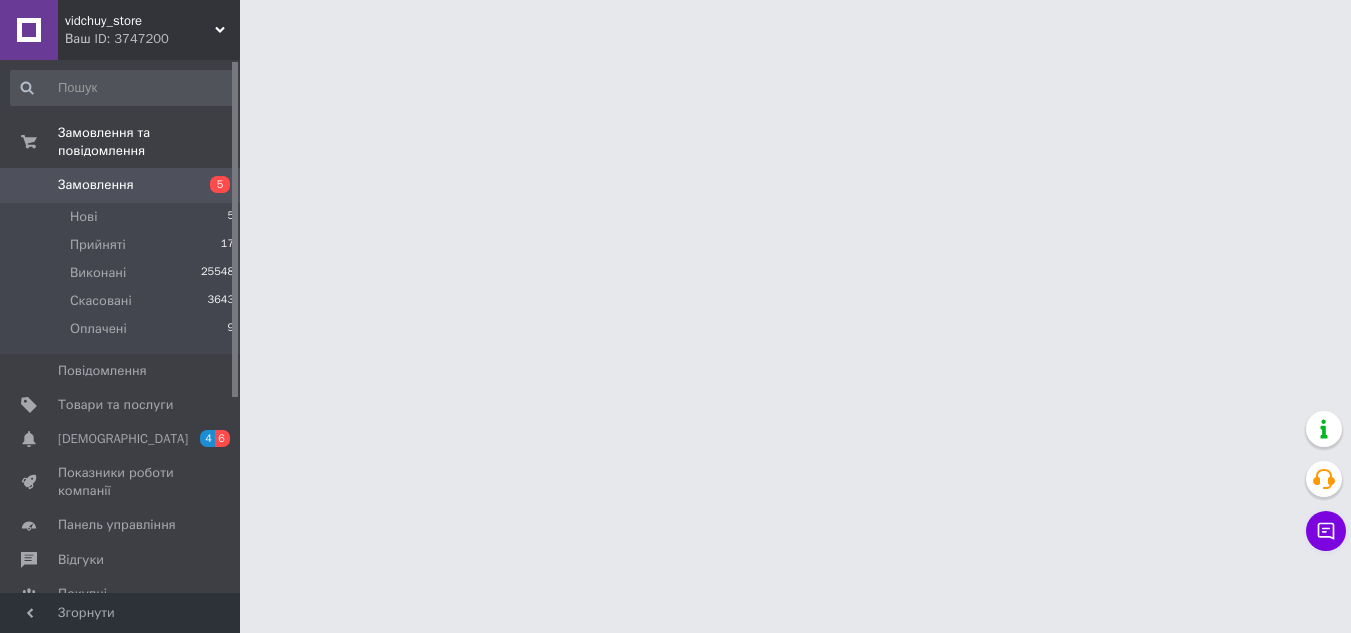 scroll, scrollTop: 0, scrollLeft: 0, axis: both 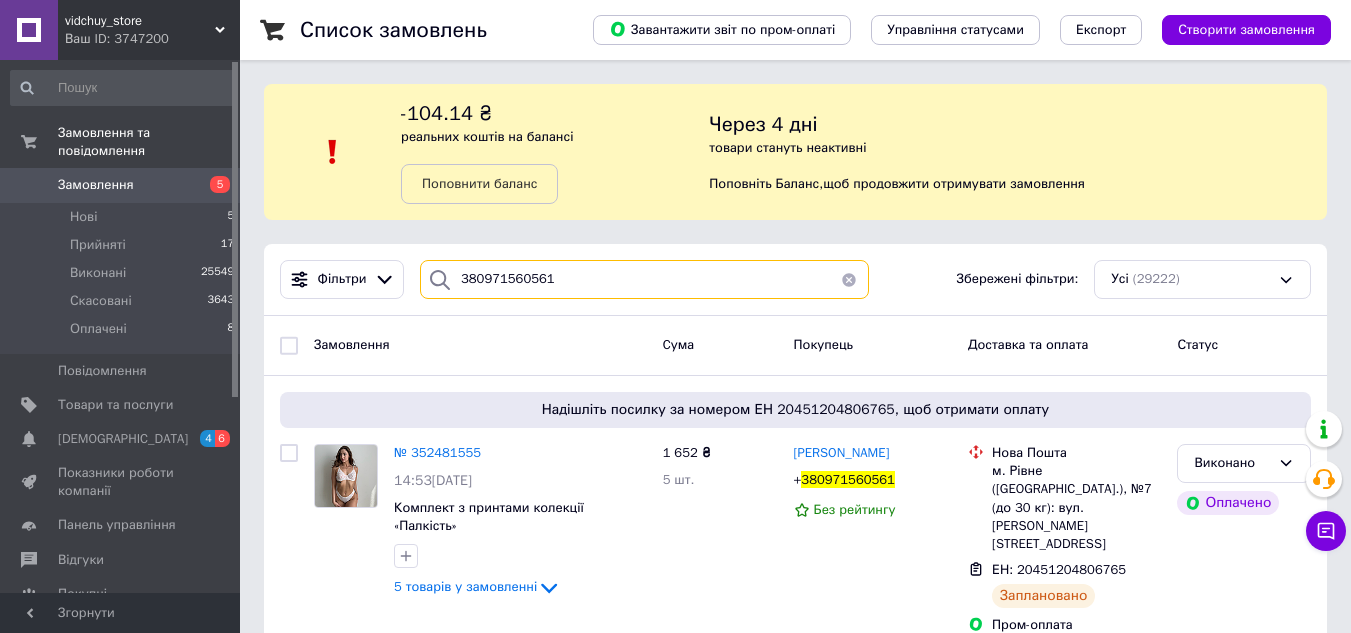 click on "380971560561" at bounding box center (644, 279) 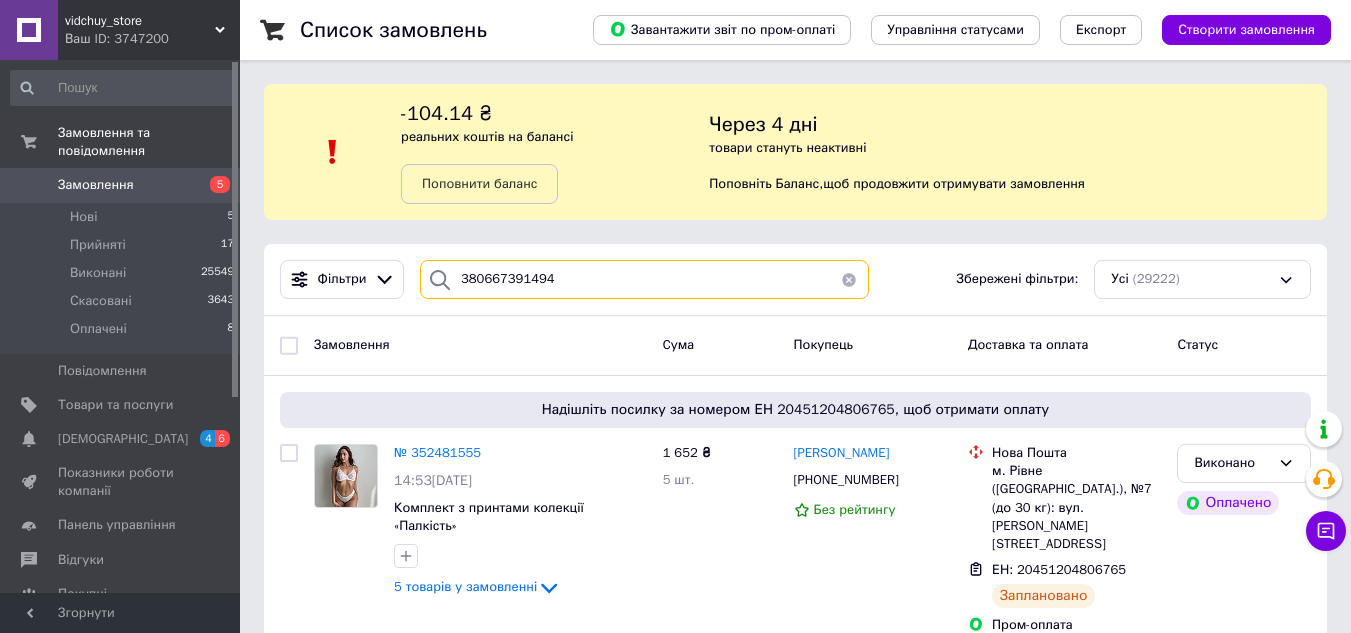 type on "380667391494" 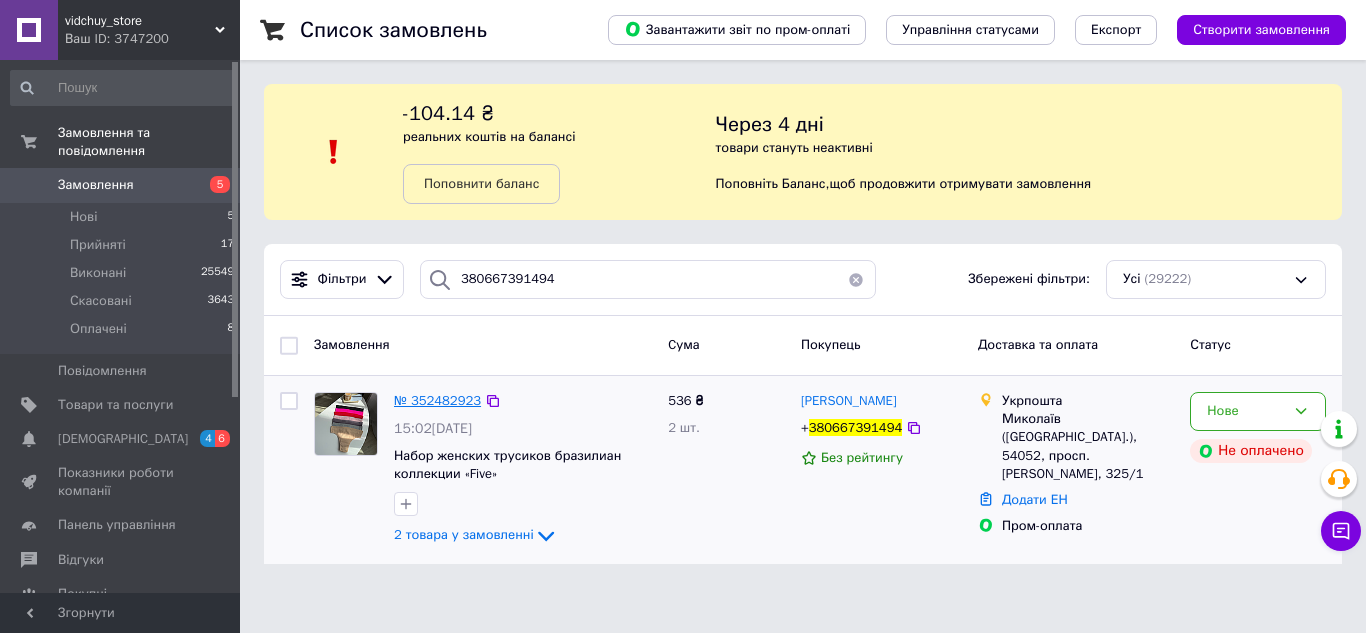 click on "№ 352482923" at bounding box center [437, 400] 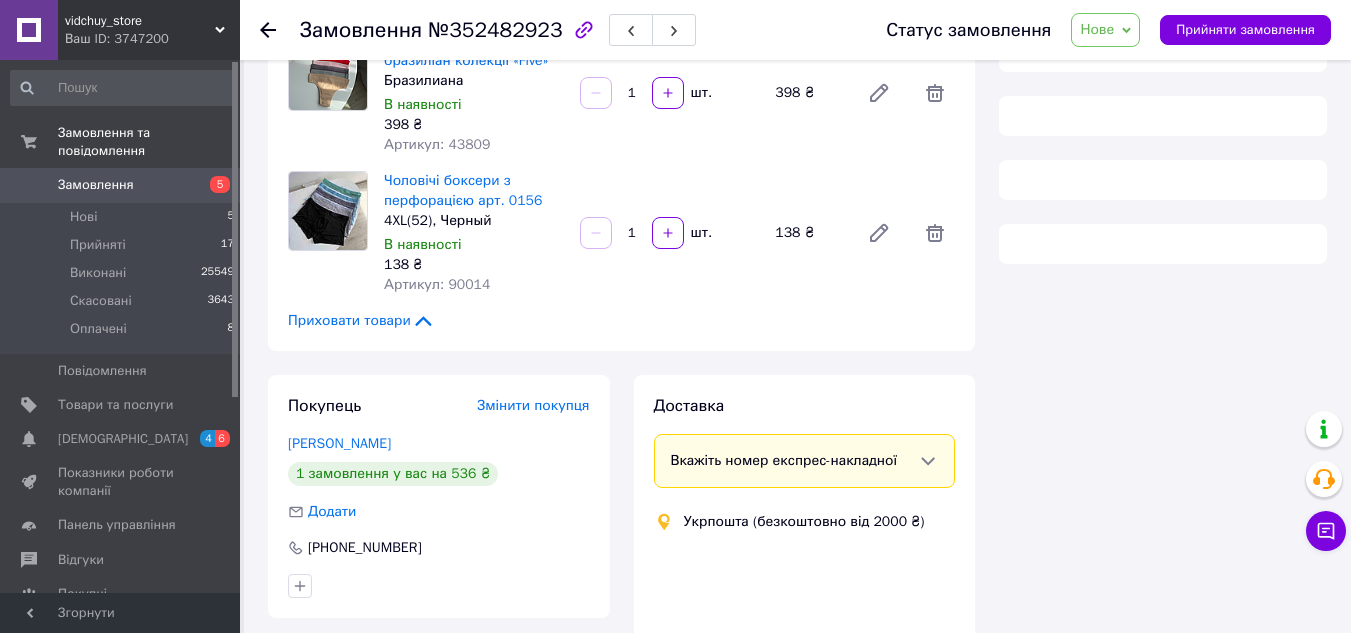 scroll, scrollTop: 600, scrollLeft: 0, axis: vertical 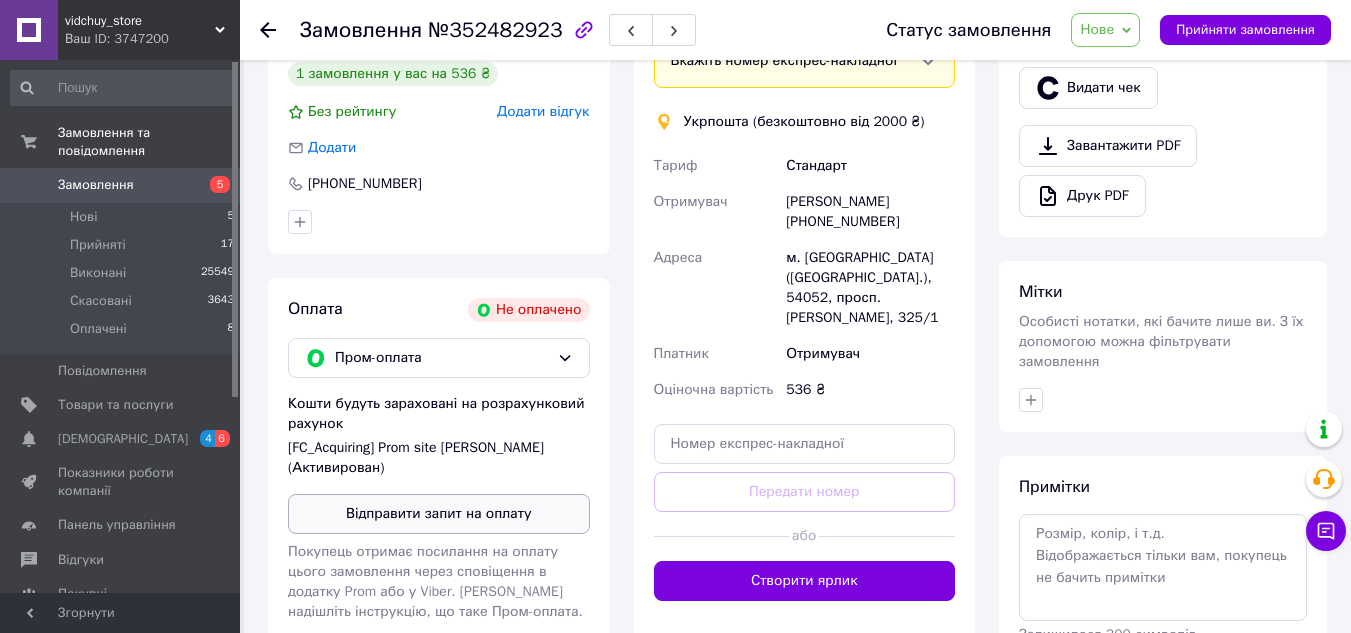 click on "Відправити запит на оплату" at bounding box center (439, 514) 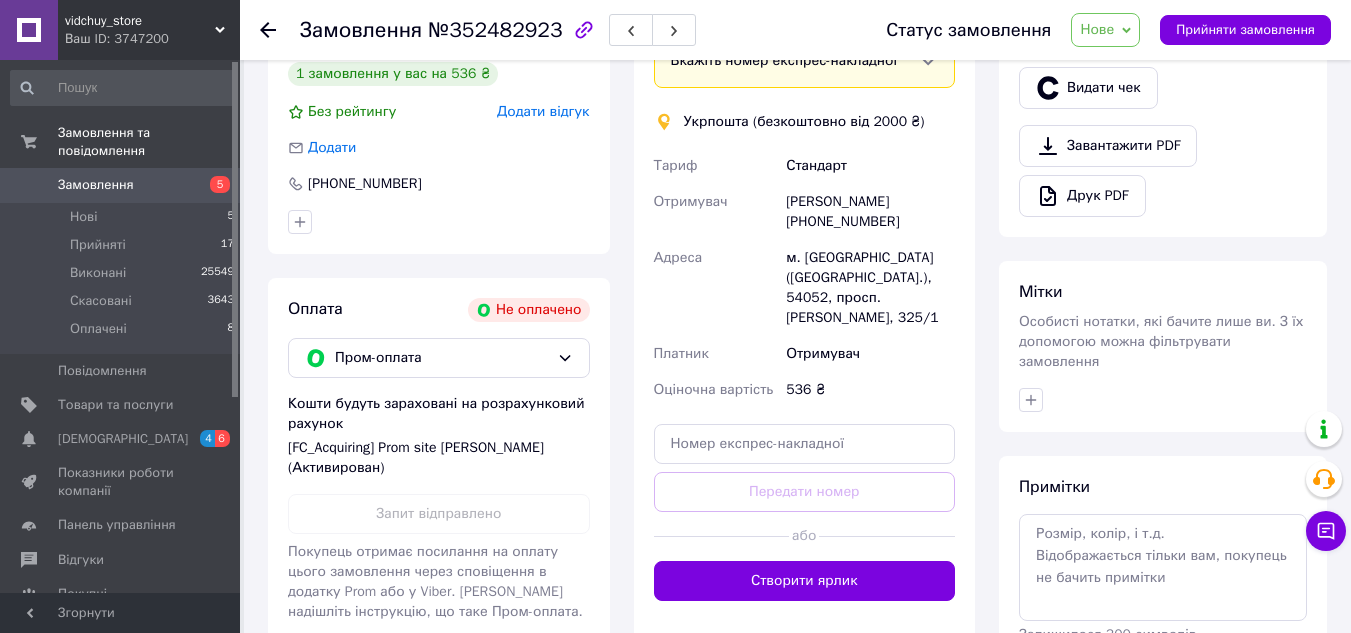 click at bounding box center (280, 30) 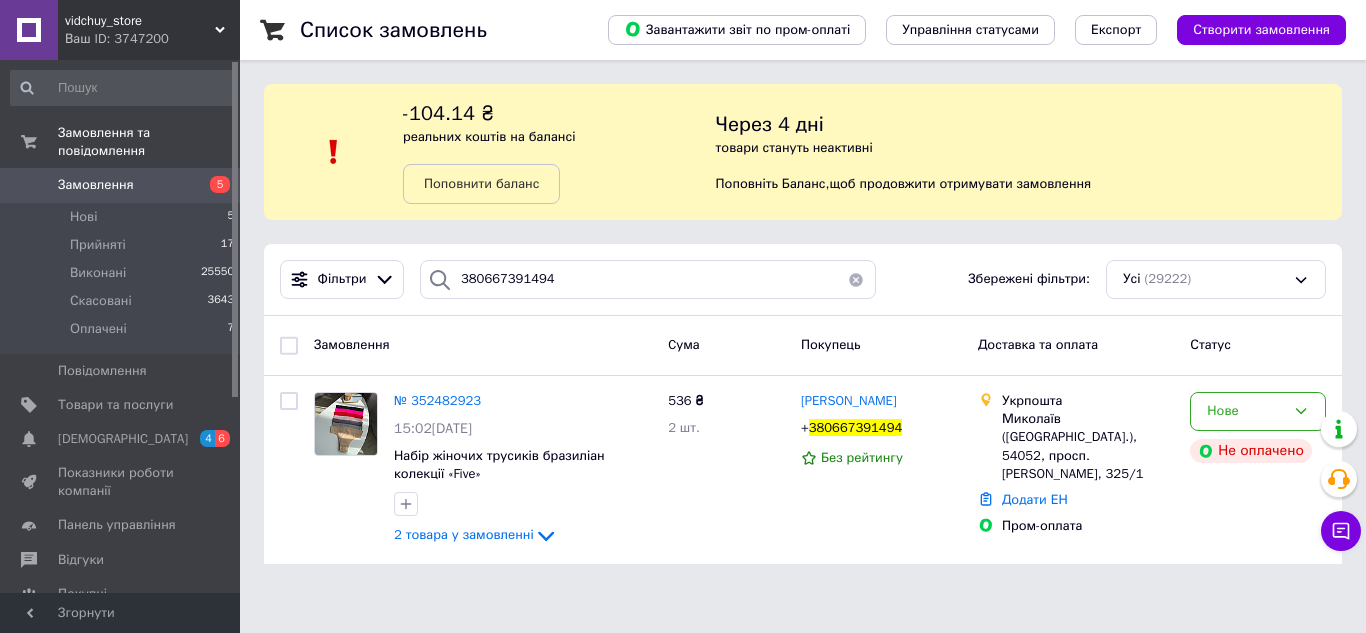 click on "Фільтри 380667391494 Збережені фільтри: Усі (29222)" at bounding box center (803, 280) 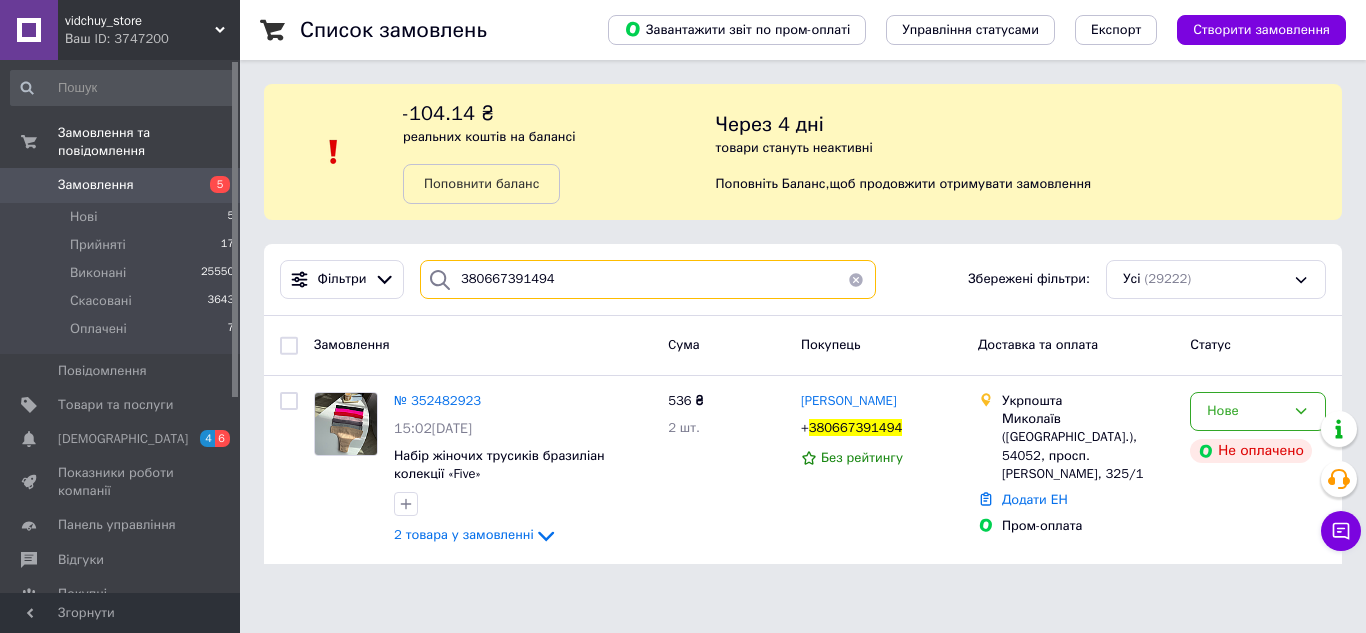click on "380667391494" at bounding box center (648, 279) 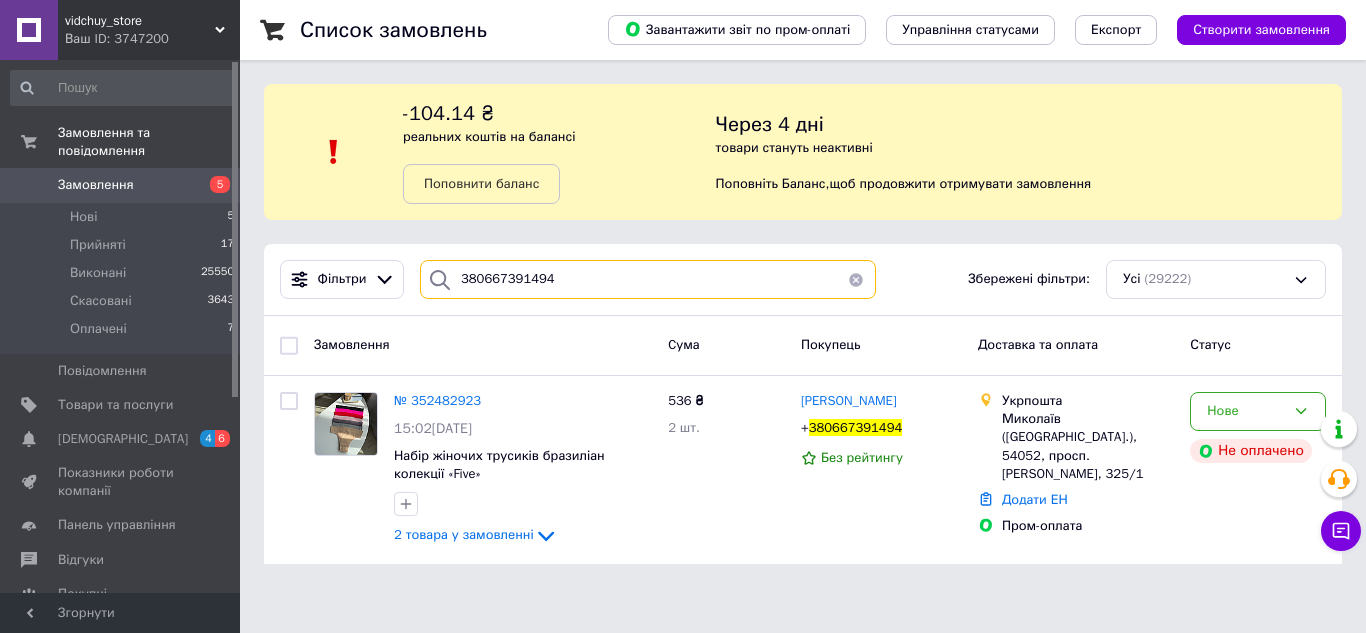 paste on "972922935" 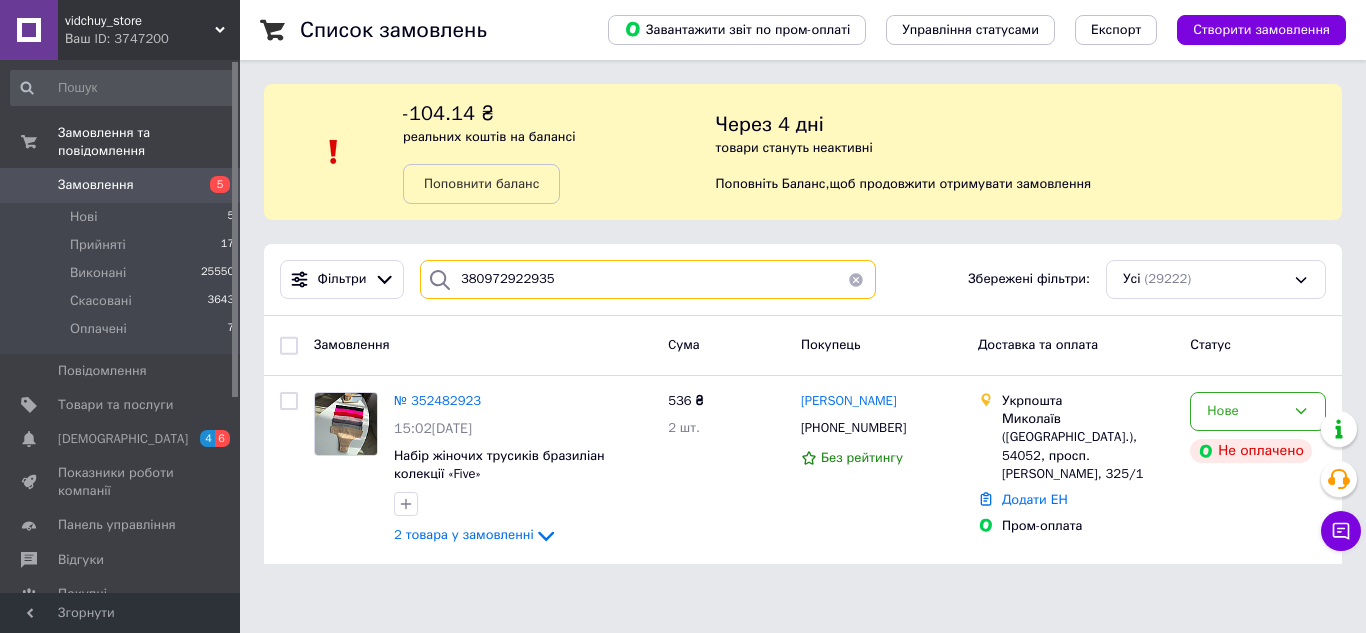 type on "380972922935" 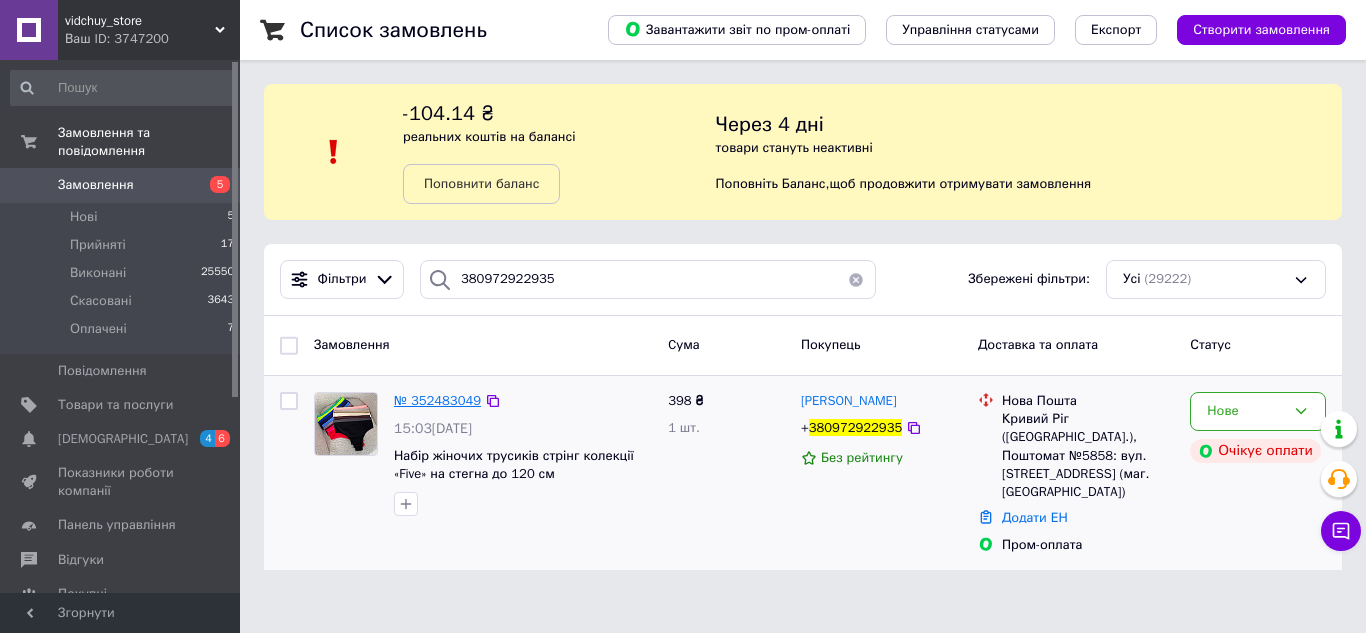 click on "№ 352483049" at bounding box center [437, 400] 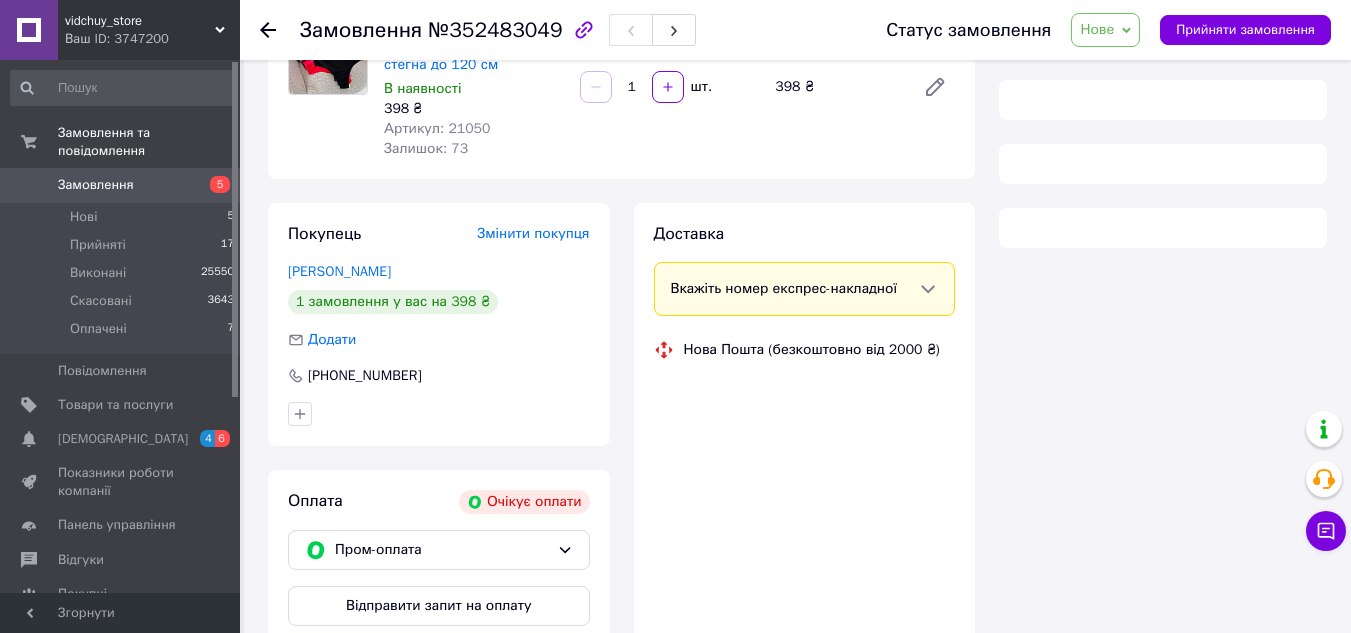 scroll, scrollTop: 405, scrollLeft: 0, axis: vertical 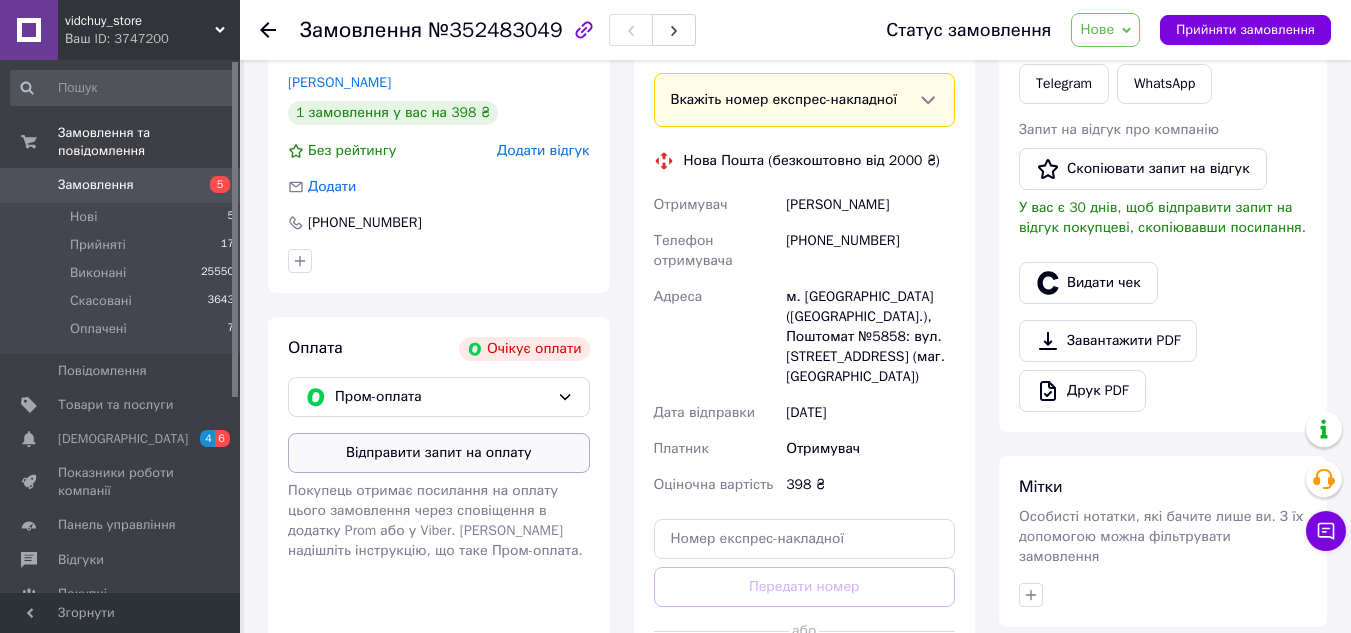 click on "Відправити запит на оплату" at bounding box center (439, 453) 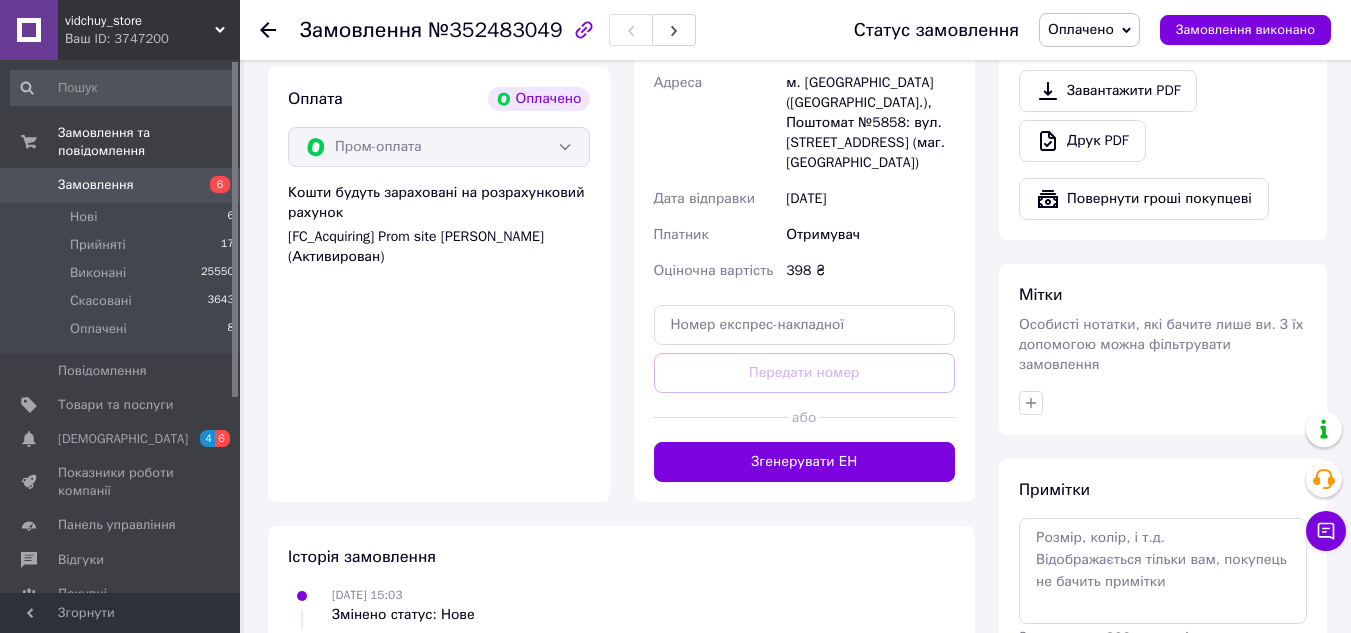drag, startPoint x: 894, startPoint y: 463, endPoint x: 902, endPoint y: 418, distance: 45.705578 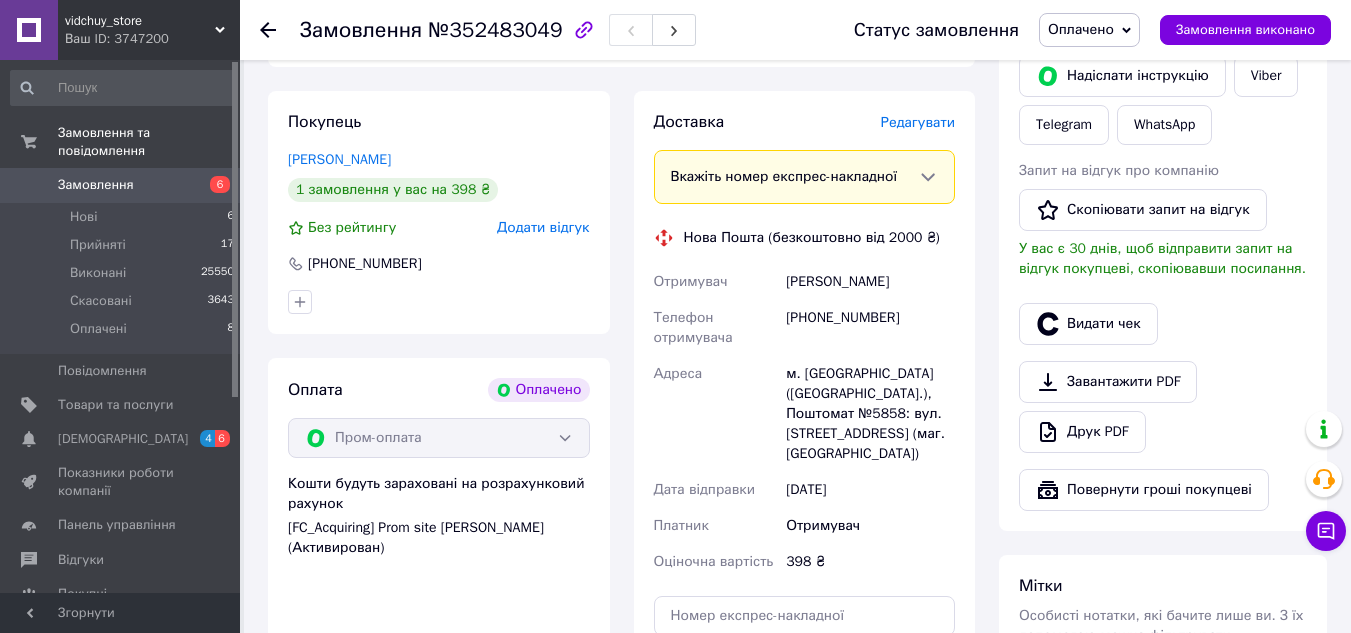 scroll, scrollTop: 381, scrollLeft: 0, axis: vertical 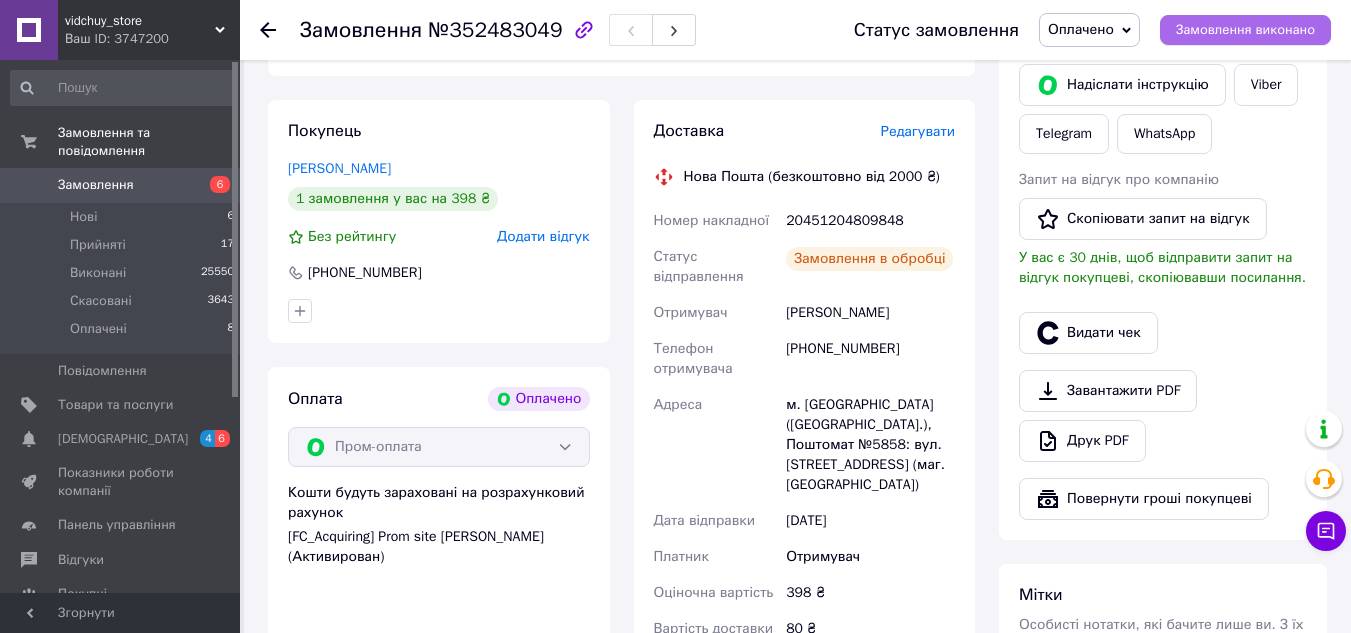 click on "Замовлення виконано" at bounding box center [1245, 30] 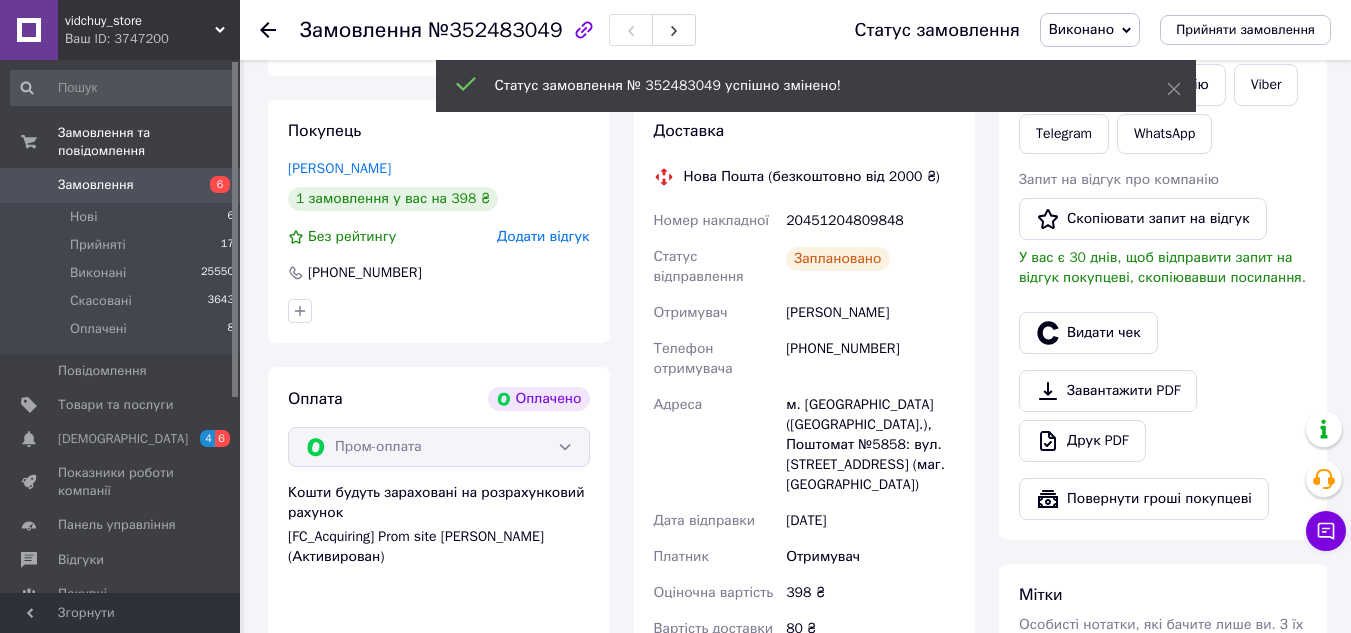 click on "20451204809848" at bounding box center [870, 221] 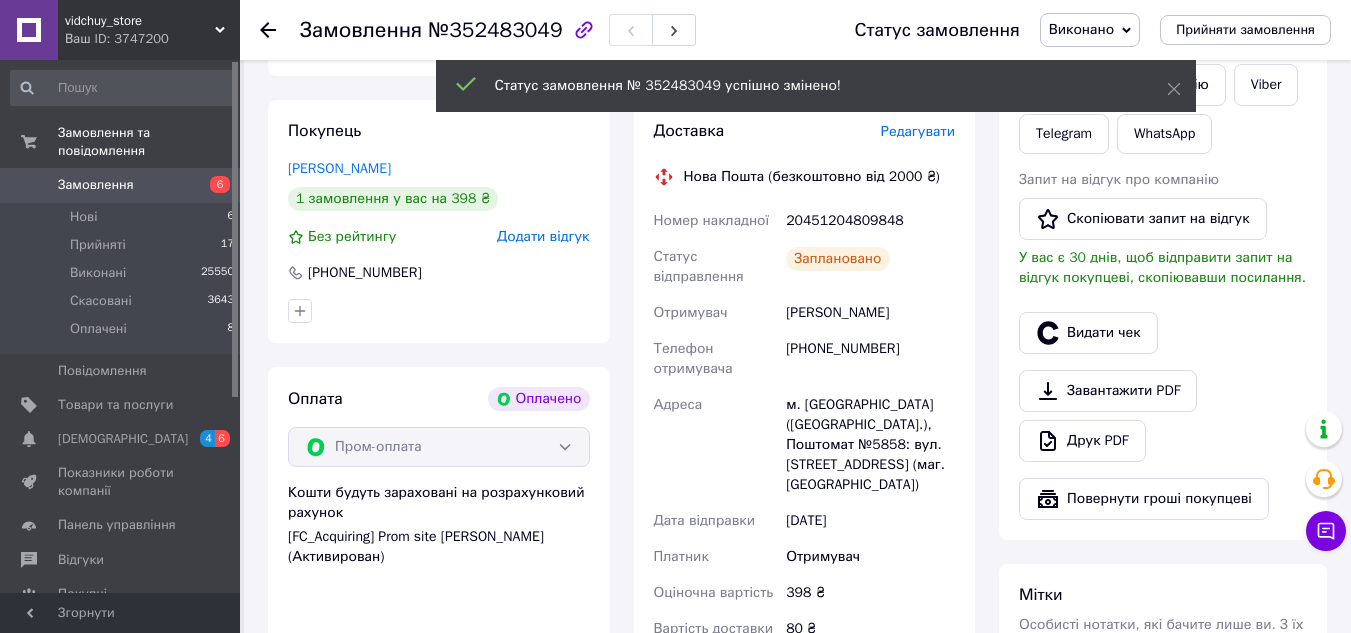 click on "20451204809848" at bounding box center [870, 221] 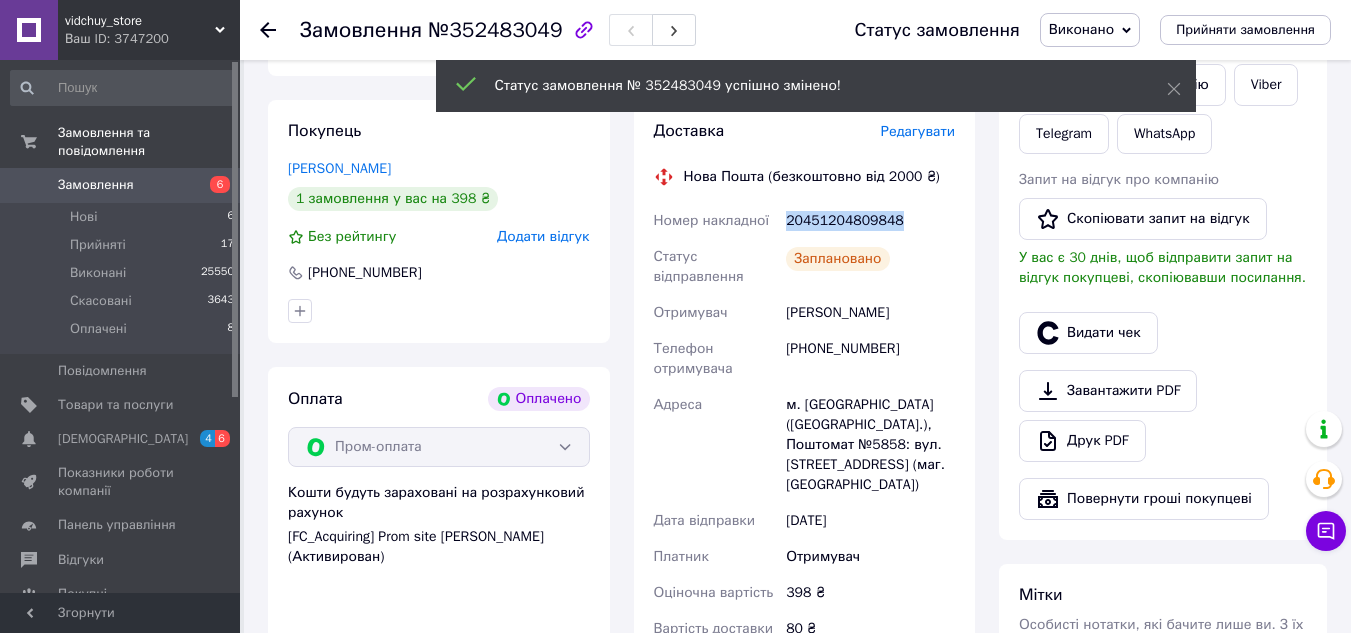click on "20451204809848" at bounding box center [870, 221] 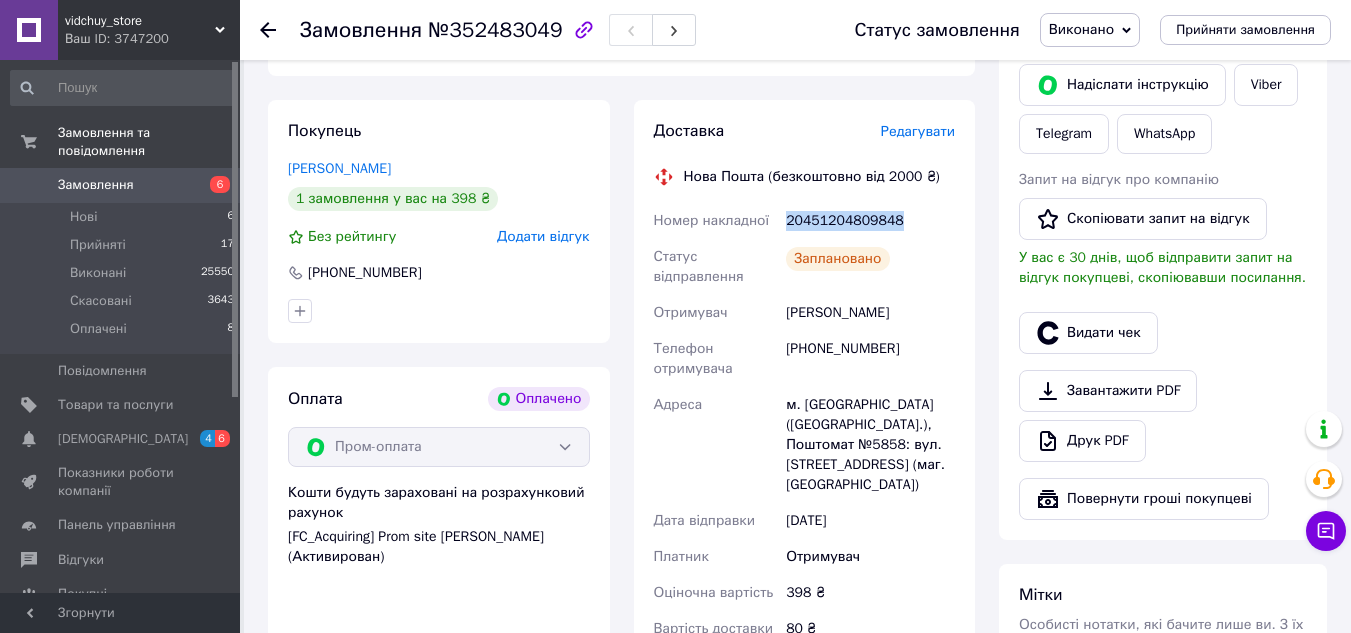 copy on "20451204809848" 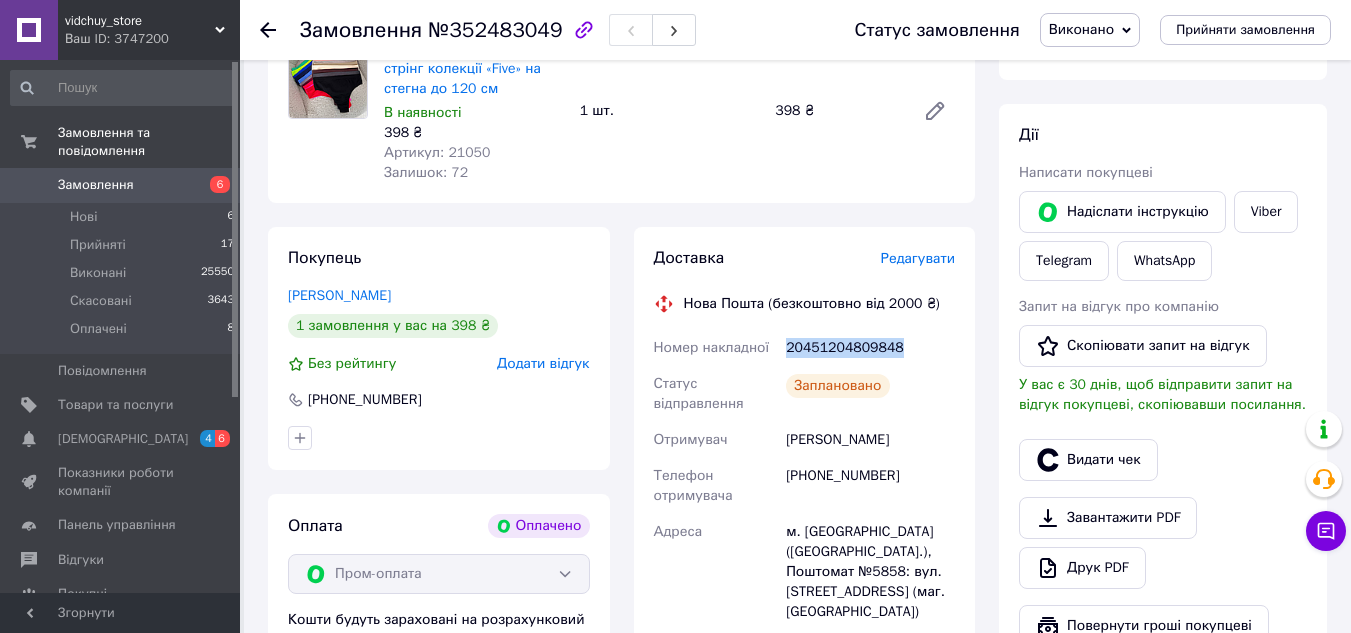 scroll, scrollTop: 181, scrollLeft: 0, axis: vertical 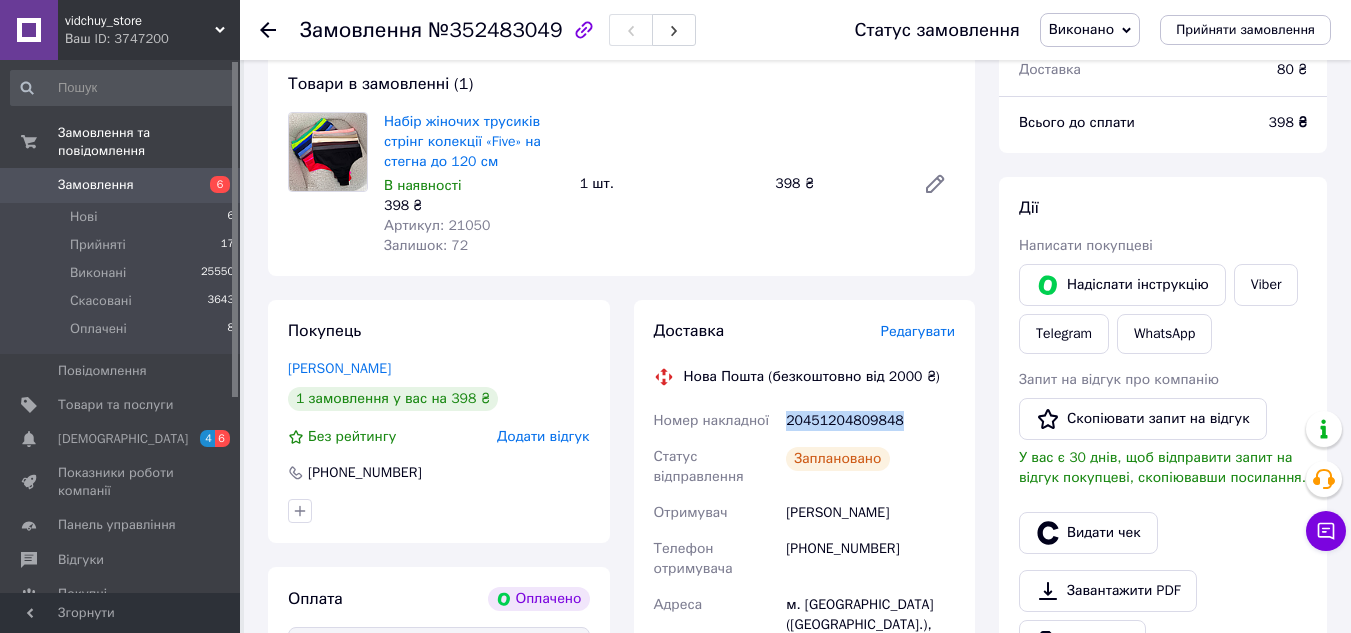 copy on "20451204809848" 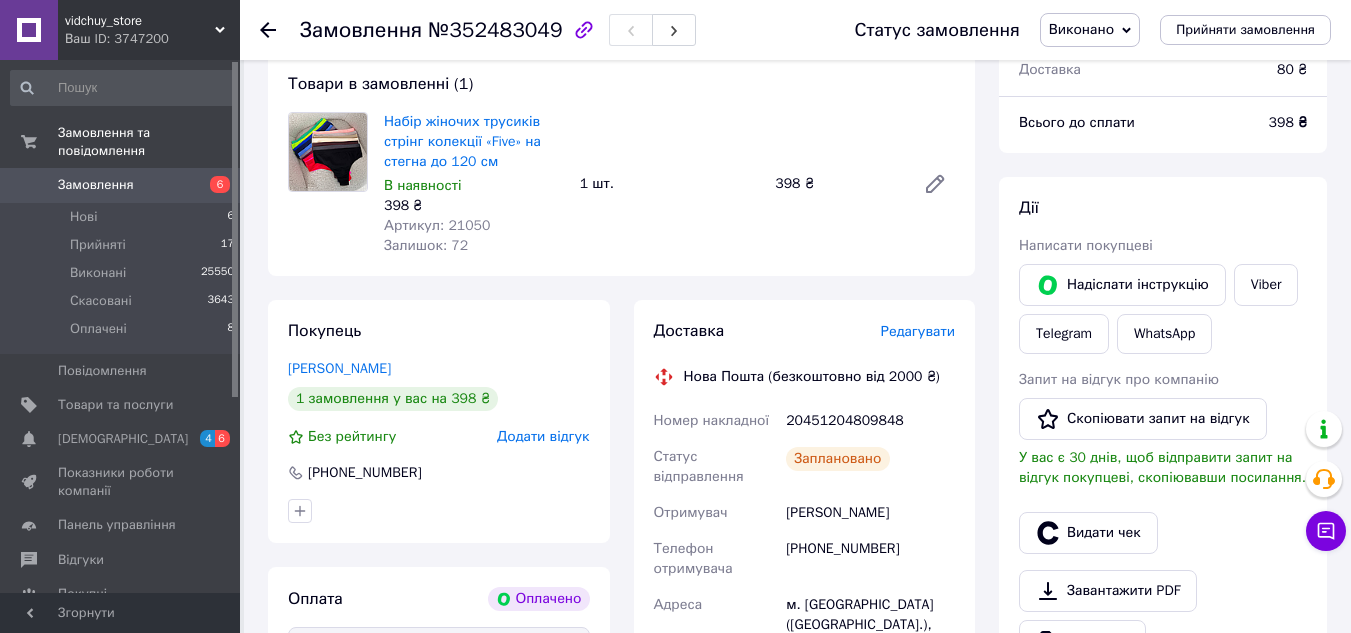 click 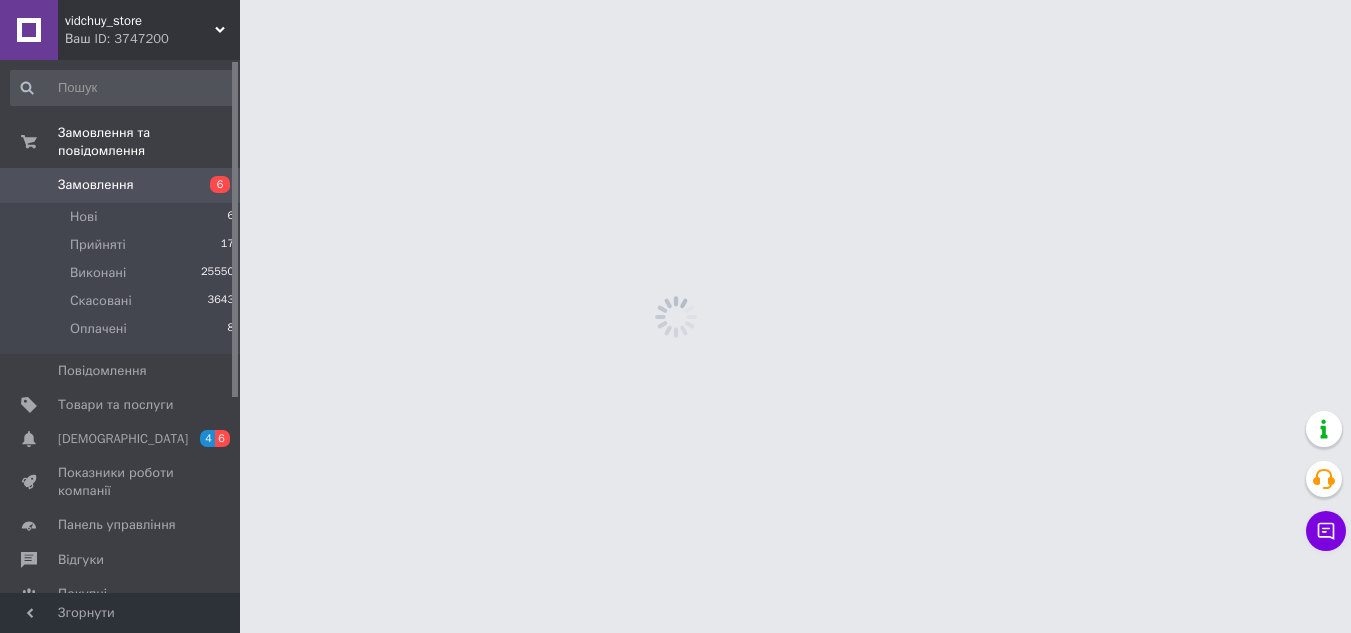scroll, scrollTop: 0, scrollLeft: 0, axis: both 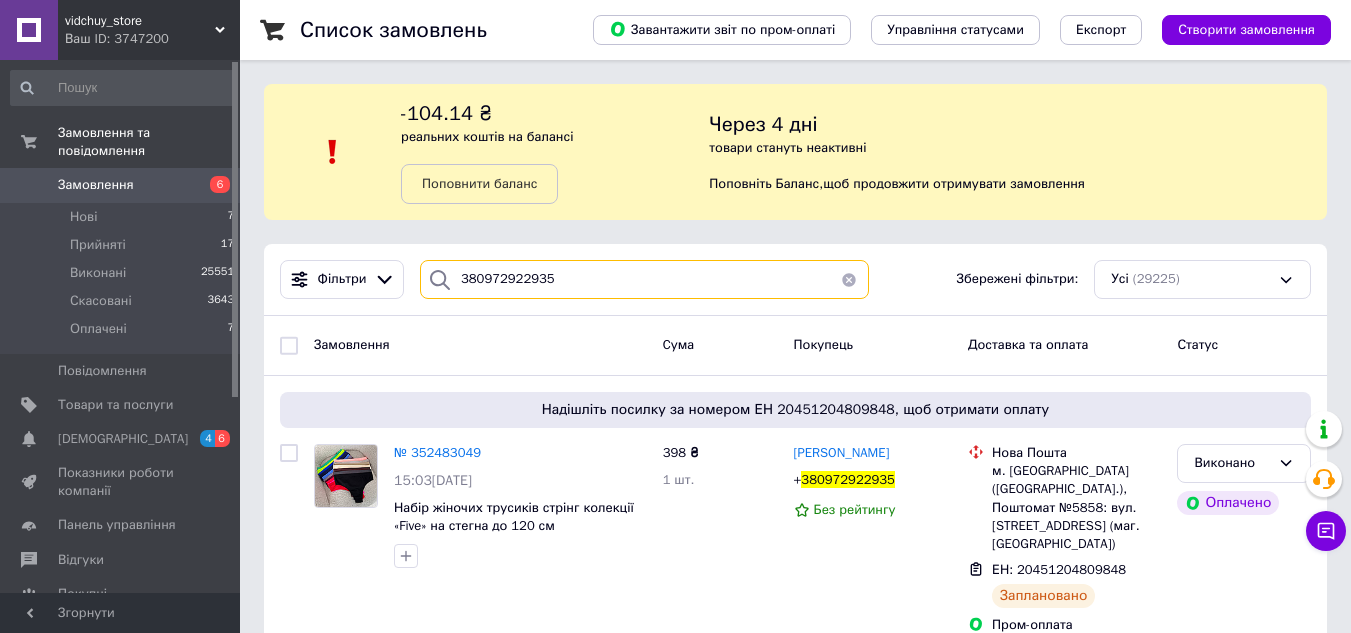 click on "380972922935" at bounding box center [644, 279] 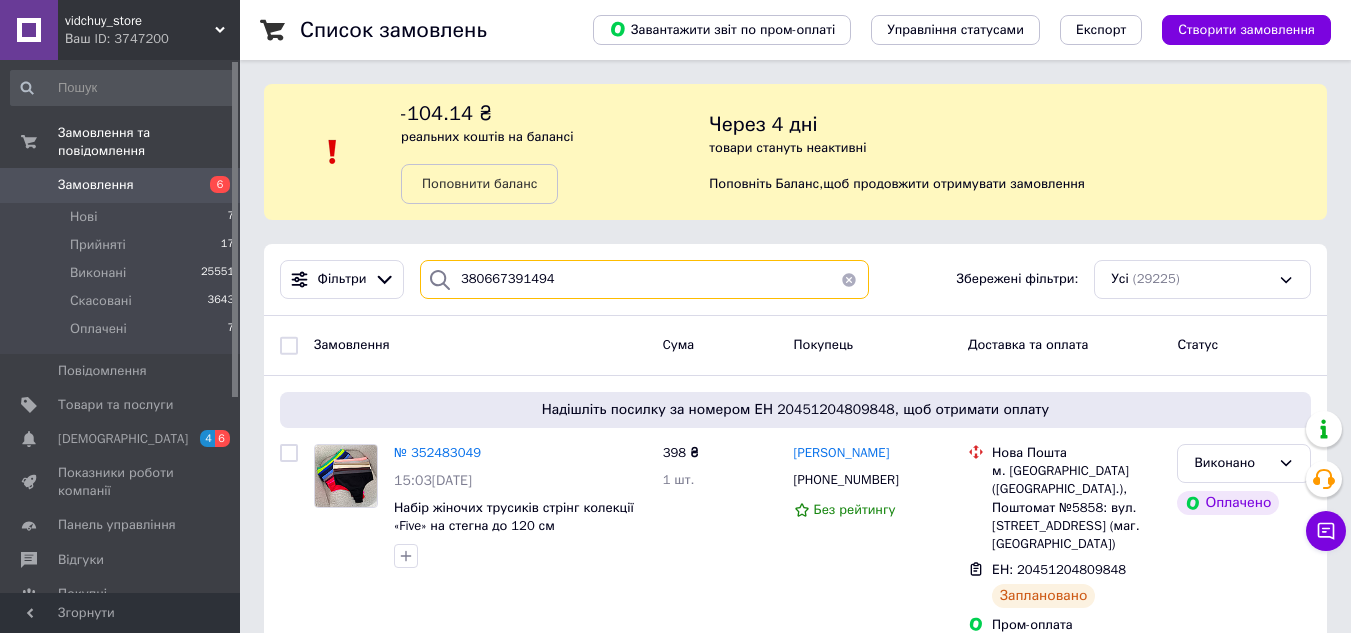 type on "380667391494" 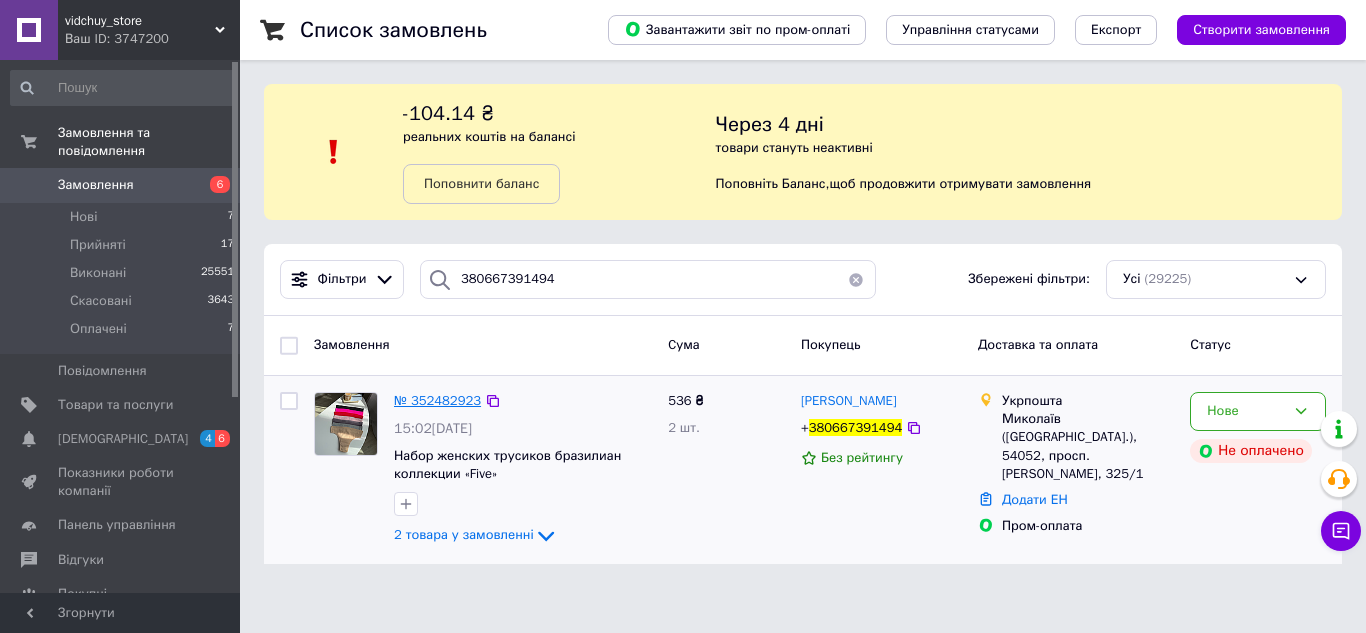 click on "№ 352482923" at bounding box center [437, 400] 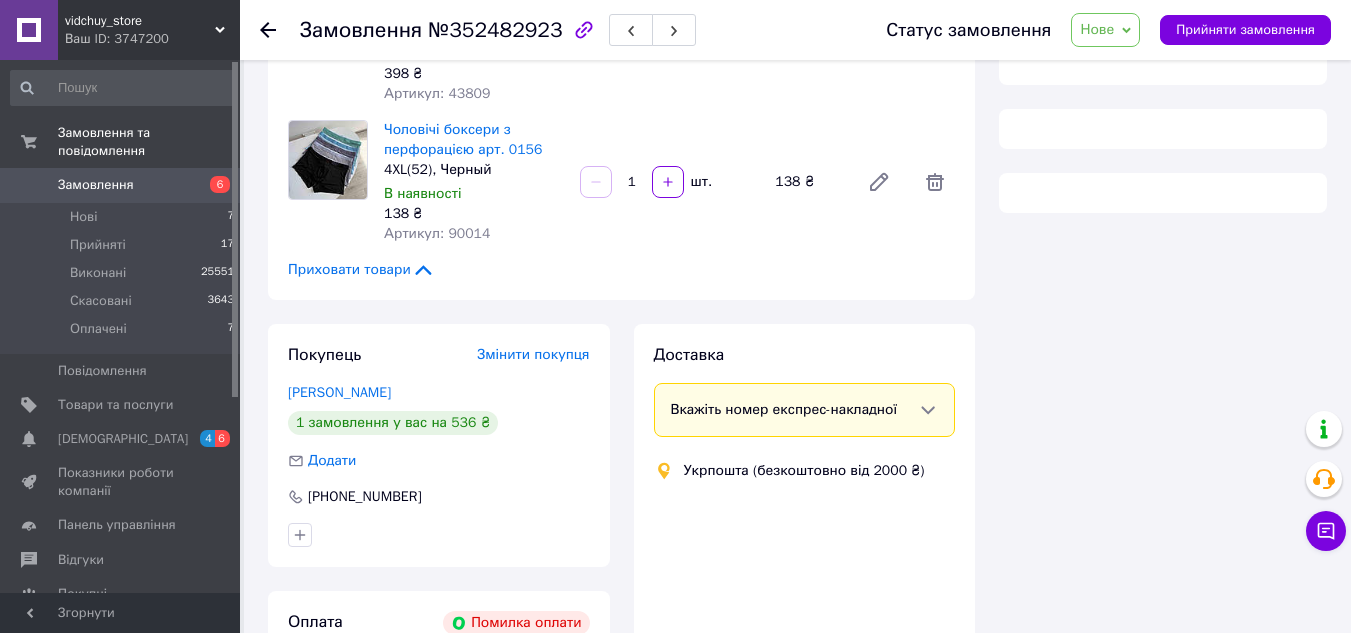 scroll, scrollTop: 500, scrollLeft: 0, axis: vertical 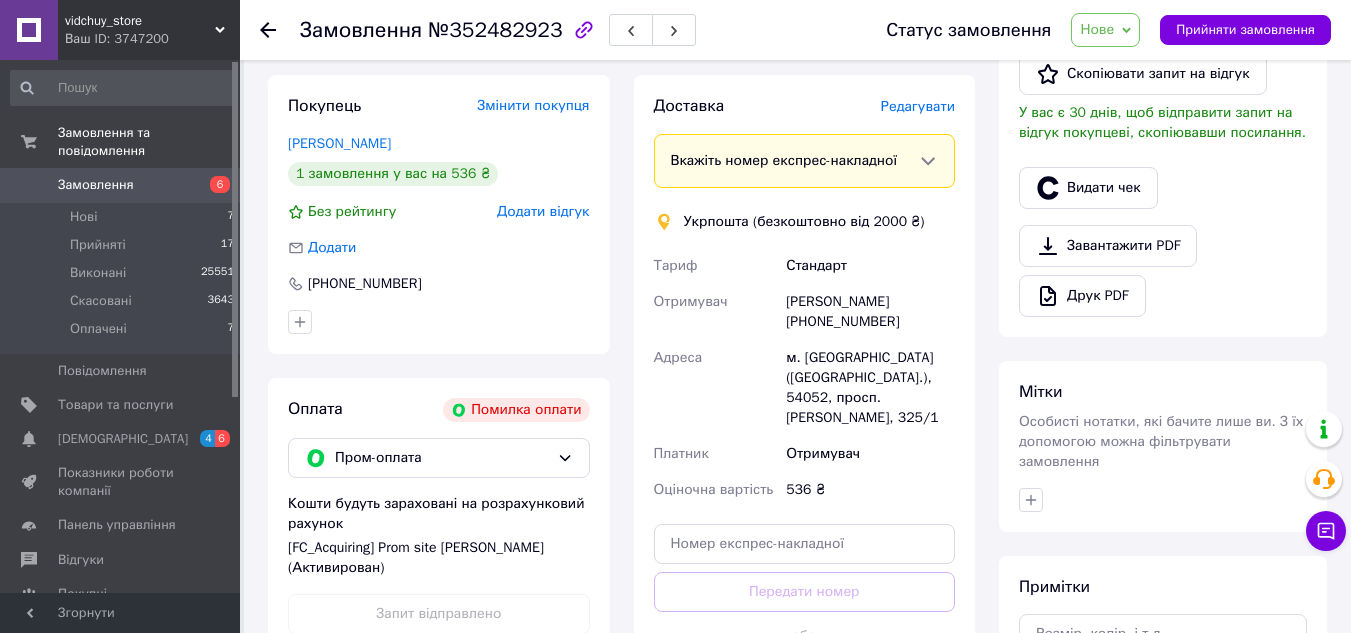 click on "Покупець Змінити покупця [PERSON_NAME] 1 замовлення у вас на 536 ₴ Без рейтингу   Додати відгук Додати [PHONE_NUMBER]" at bounding box center (439, 214) 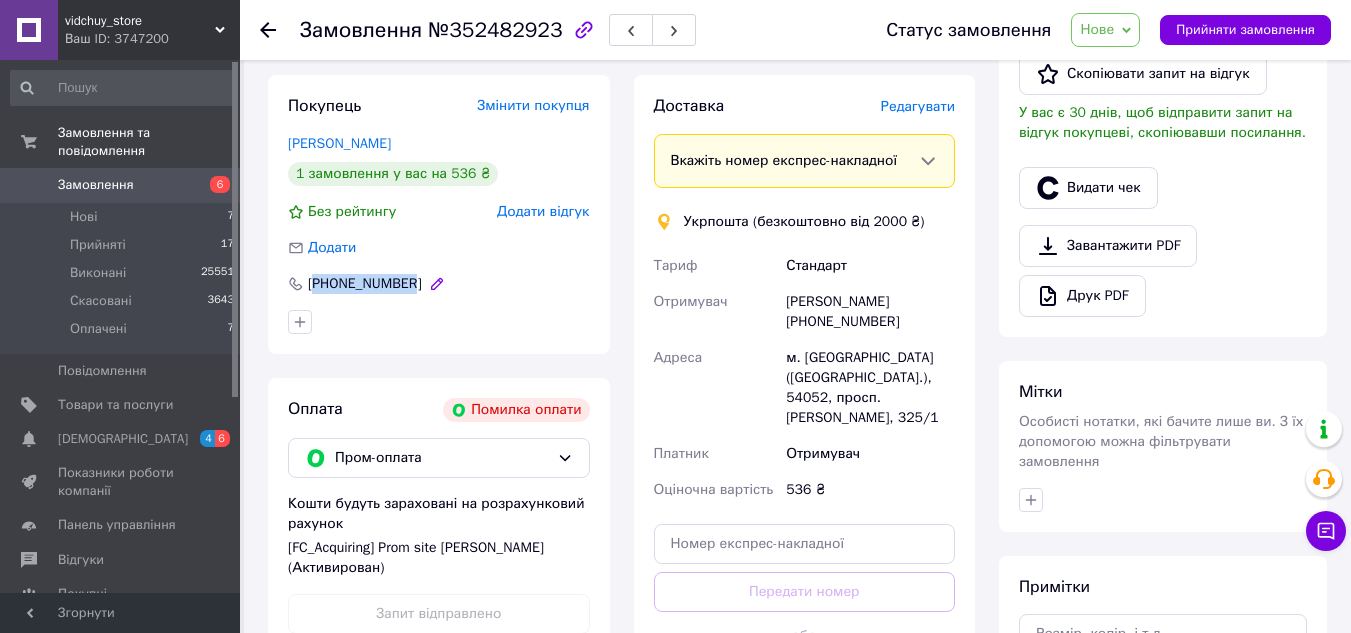 click on "[PHONE_NUMBER]" at bounding box center [365, 284] 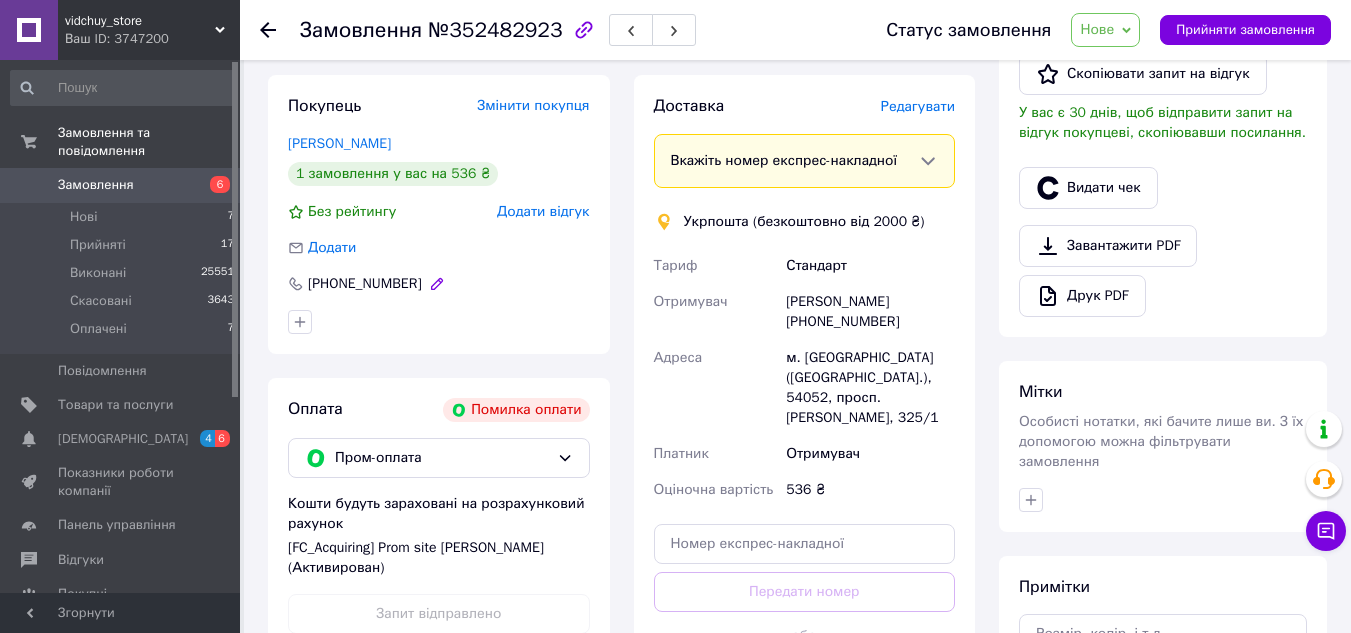 drag, startPoint x: 396, startPoint y: 287, endPoint x: 367, endPoint y: 280, distance: 29.832869 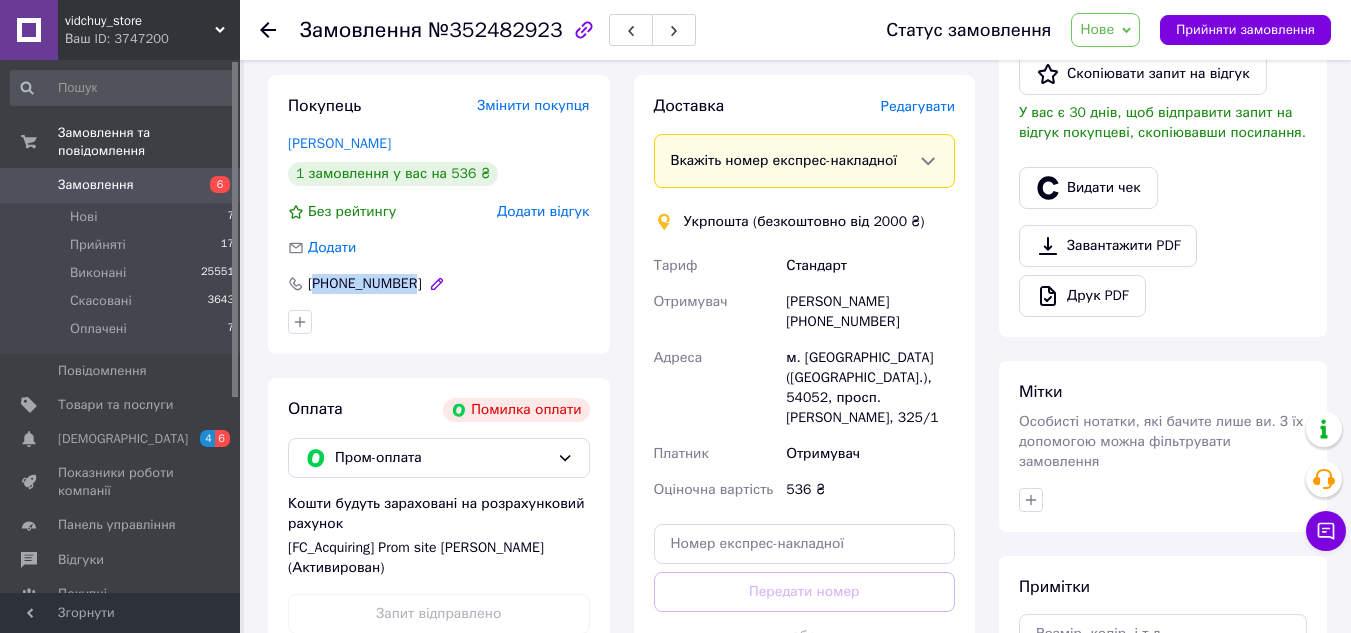 click on "[PHONE_NUMBER]" at bounding box center (365, 284) 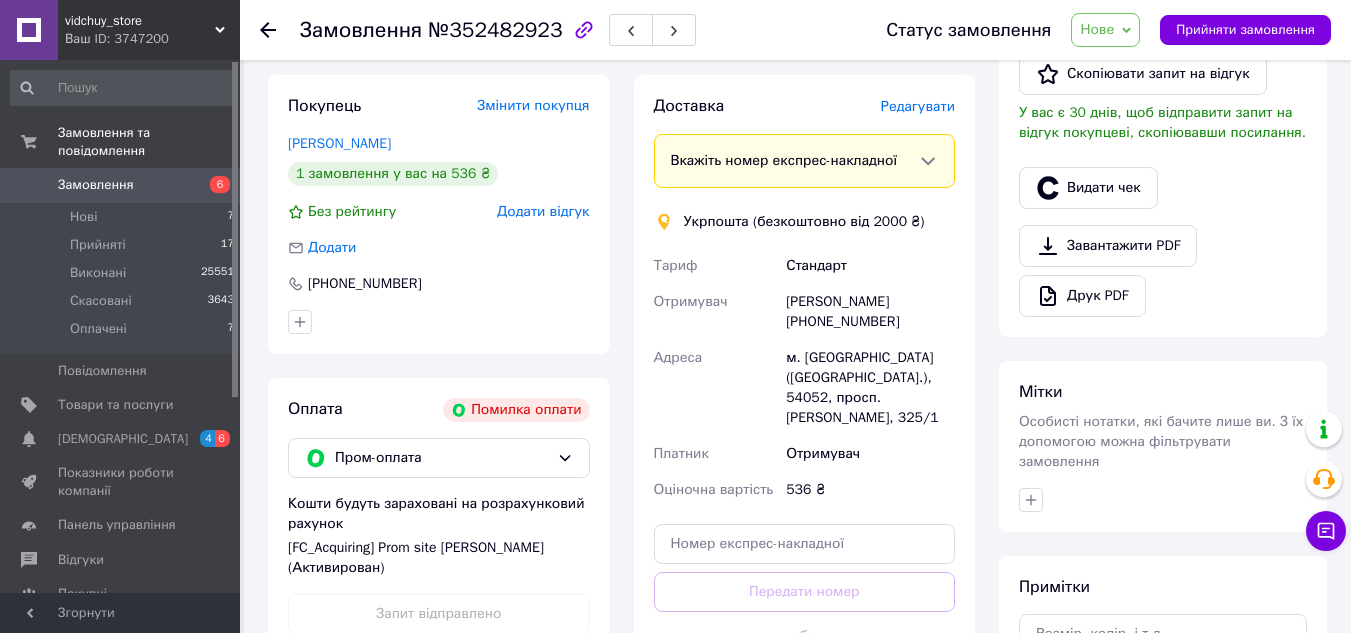 drag, startPoint x: 1347, startPoint y: 169, endPoint x: 1337, endPoint y: 167, distance: 10.198039 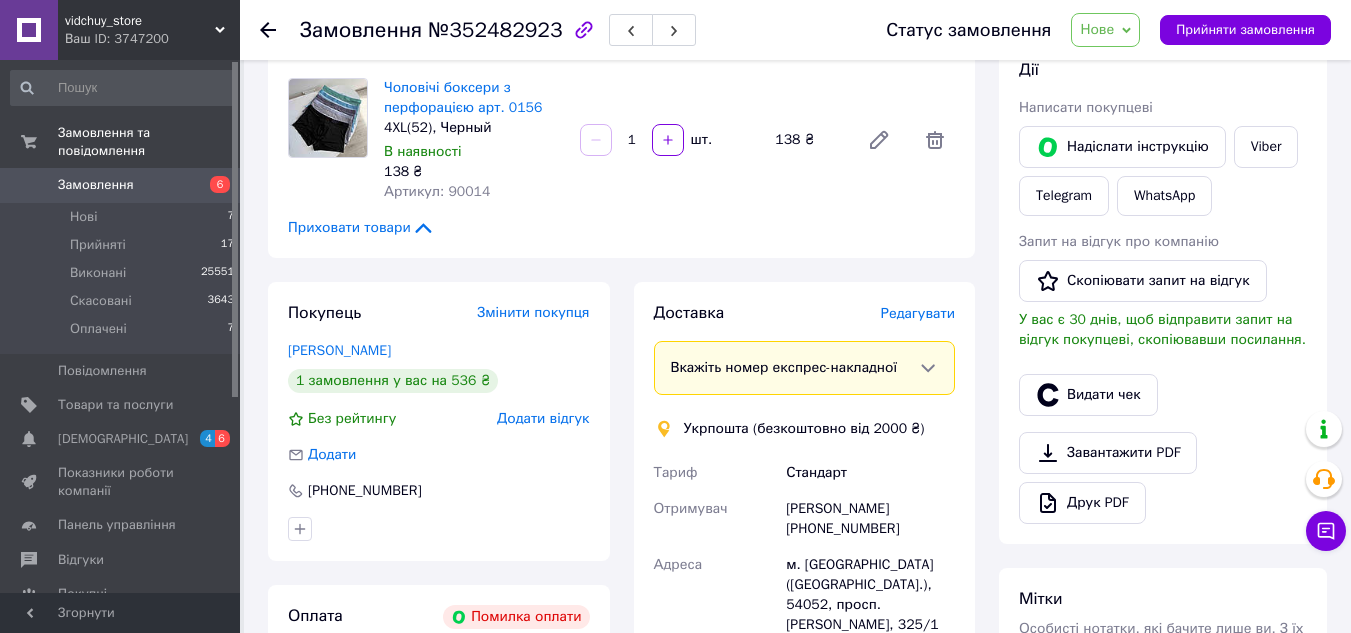 scroll, scrollTop: 300, scrollLeft: 0, axis: vertical 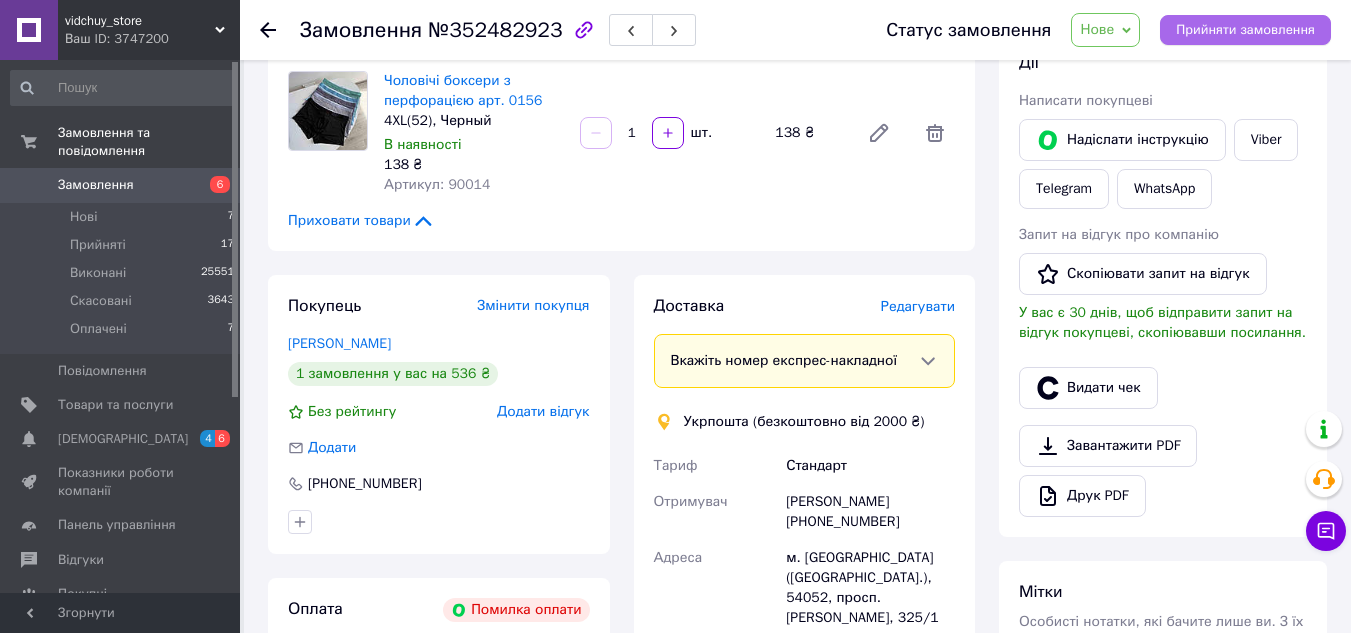 click on "Прийняти замовлення" at bounding box center (1245, 30) 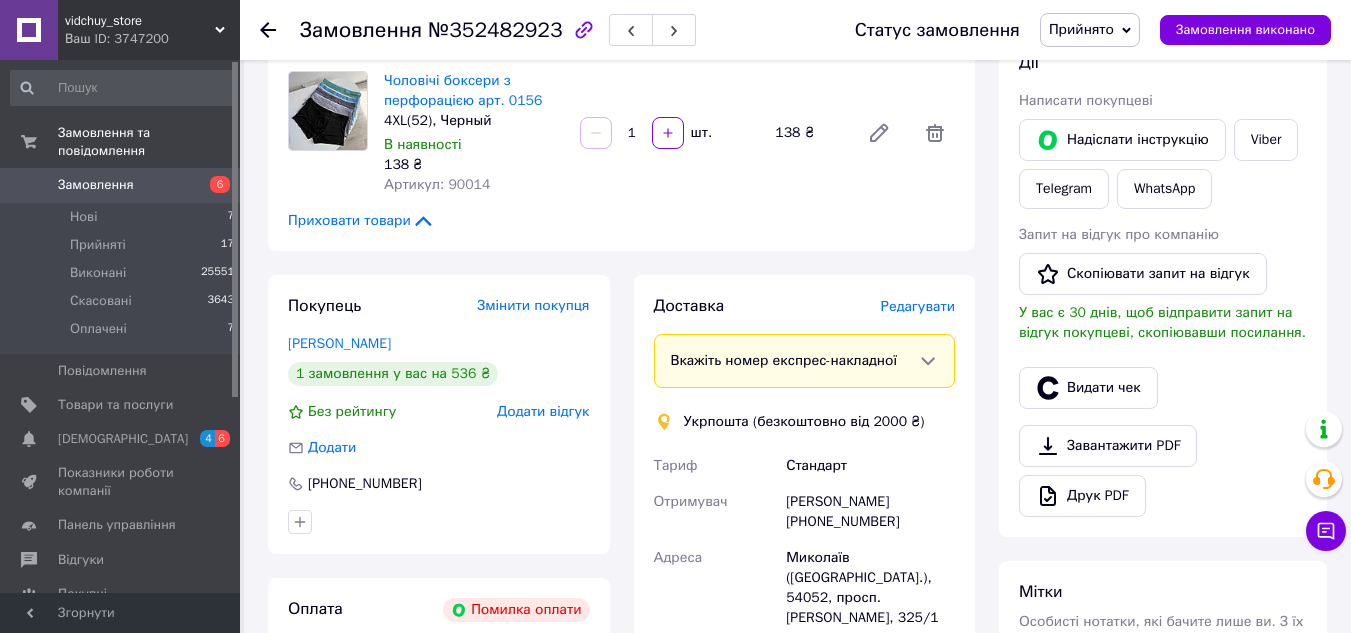 click at bounding box center (268, 30) 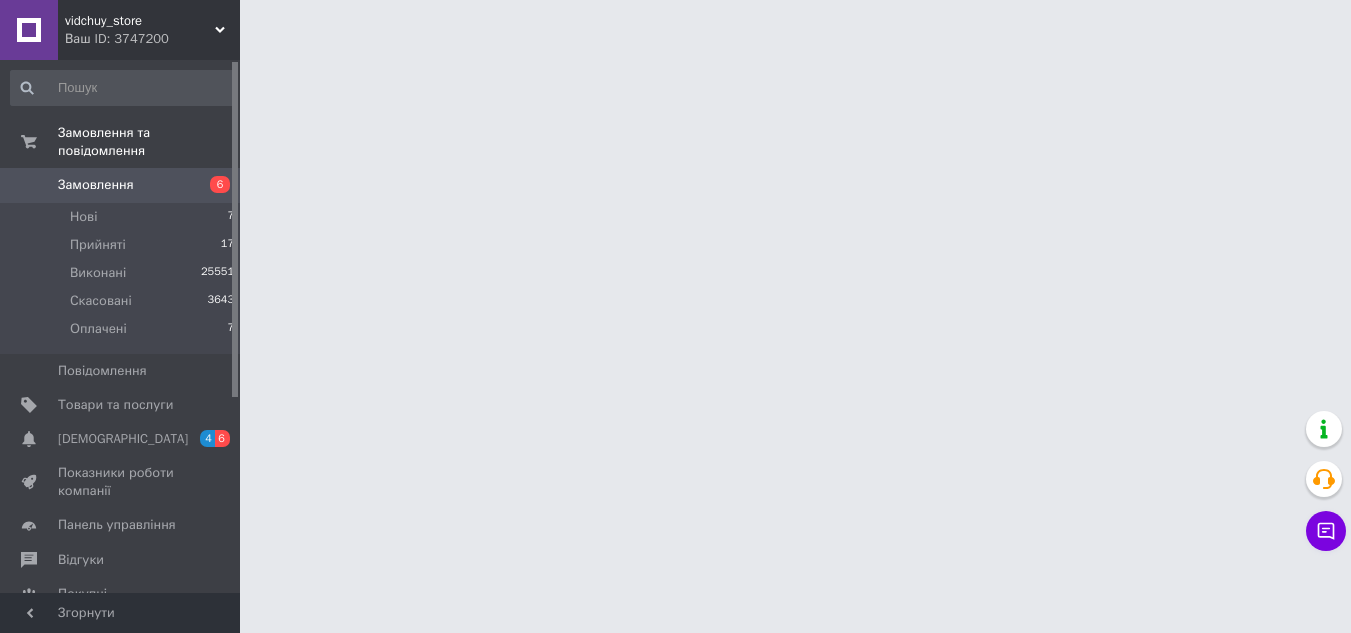 scroll, scrollTop: 0, scrollLeft: 0, axis: both 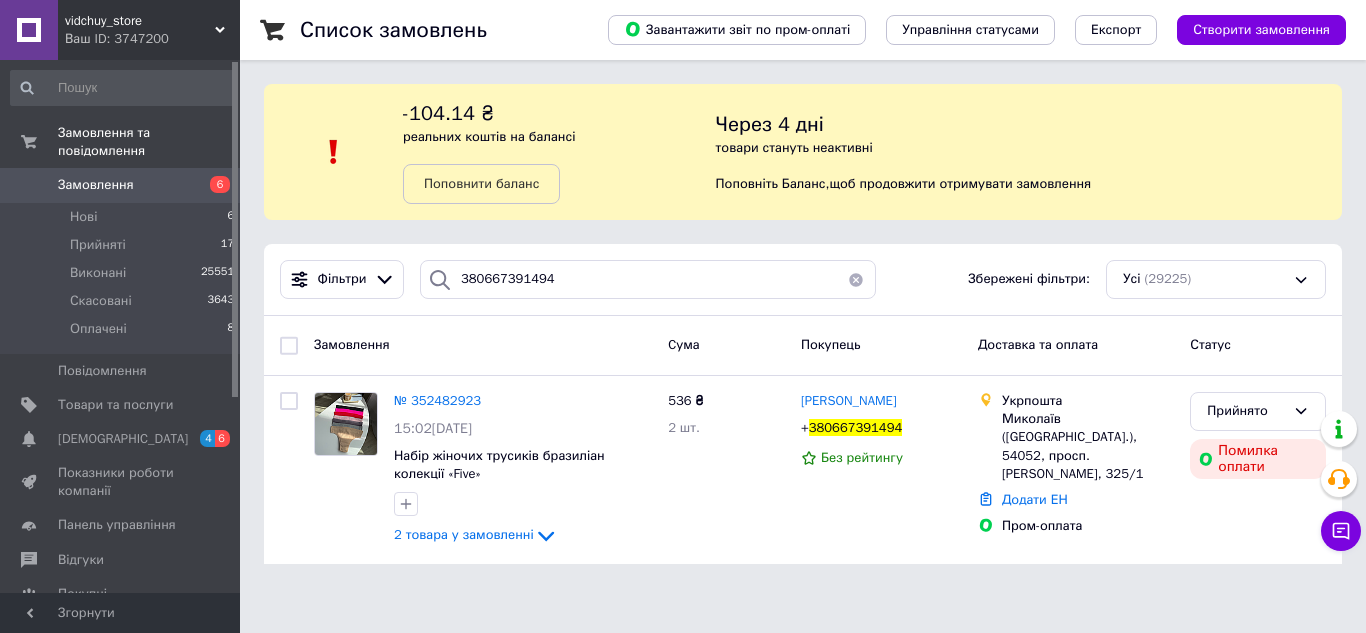 click on "-104.14 ₴ реальних коштів на балансі Поповнити баланс" at bounding box center [559, 152] 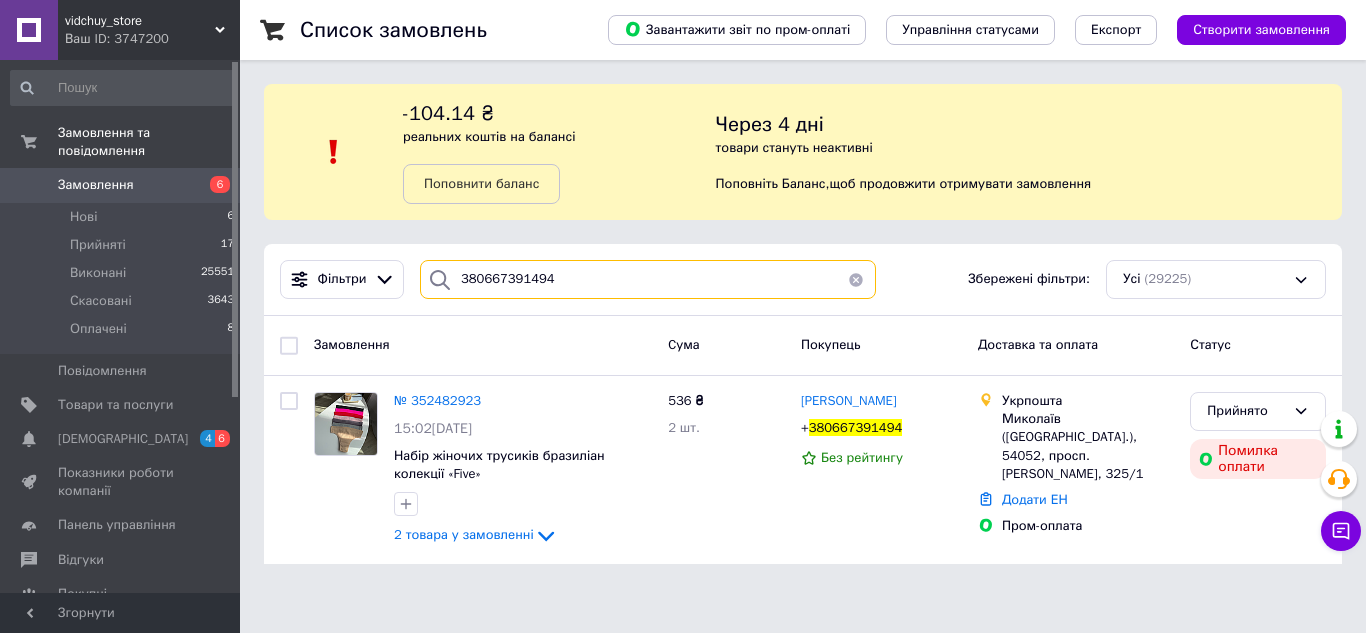 click on "380667391494" at bounding box center [648, 279] 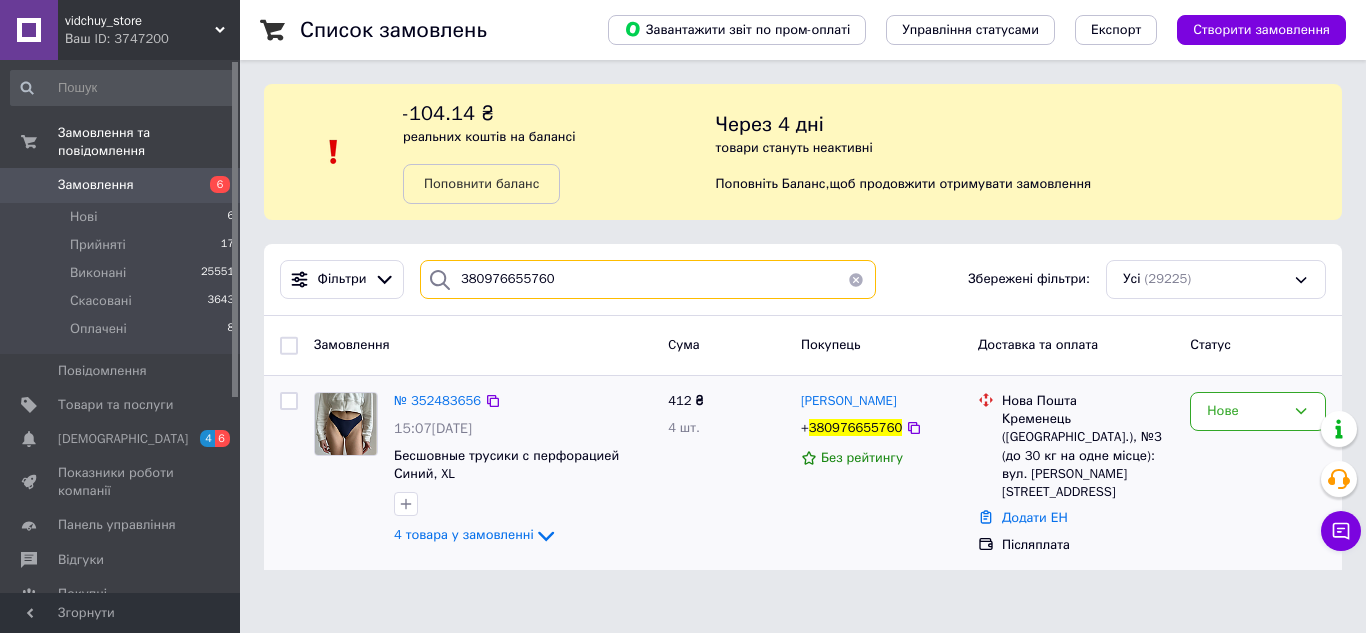 type on "380976655760" 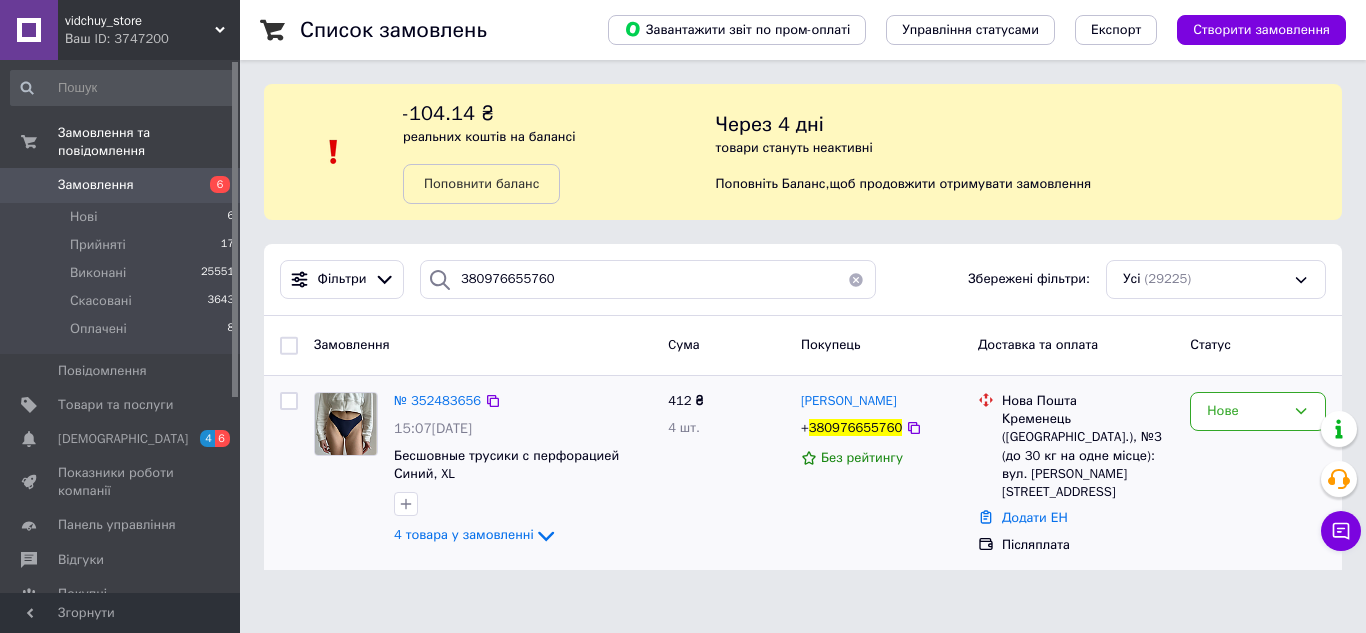 click on "№ 352483656 15:07, 13.07.2025 Бесшовные трусики с перфорацией Синий, XL 4 товара у замовленні" at bounding box center [523, 470] 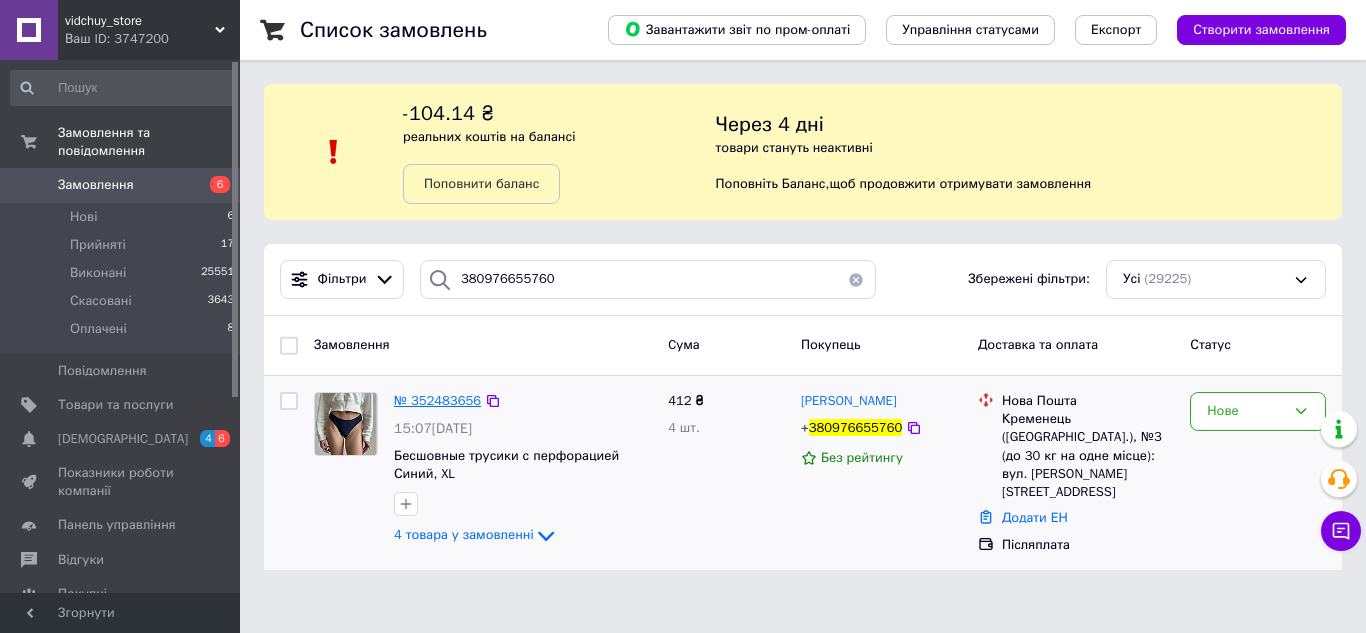 click on "№ 352483656" at bounding box center [437, 400] 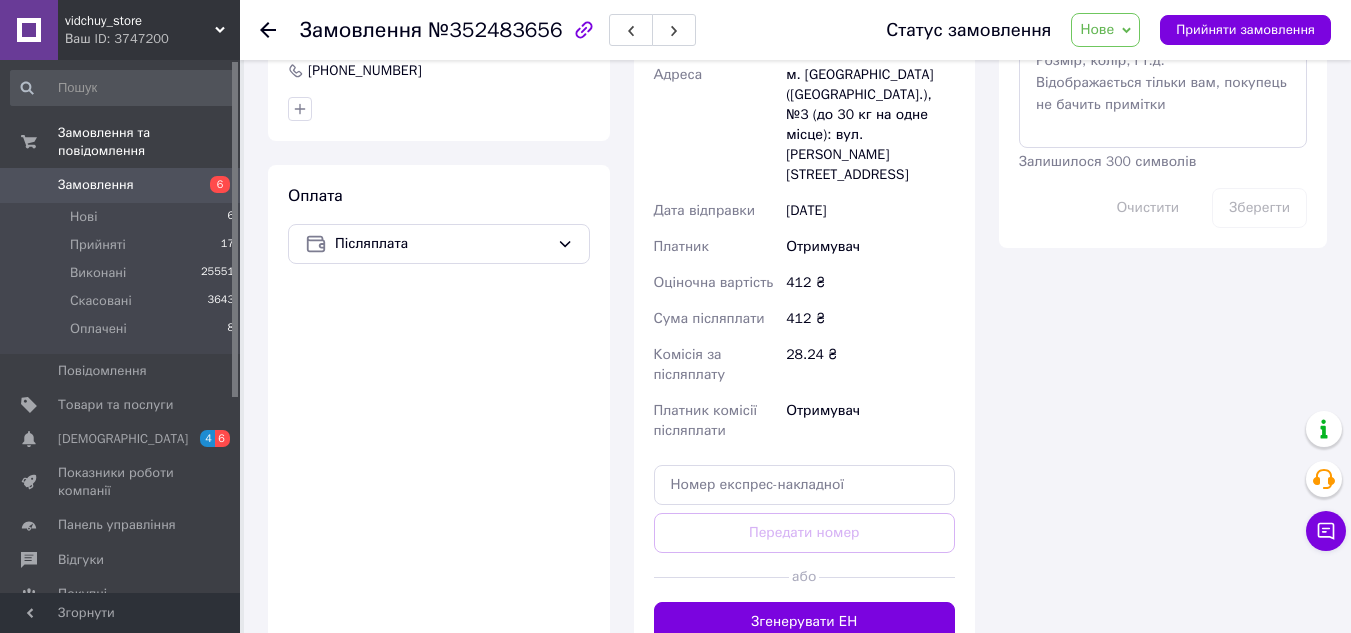 scroll, scrollTop: 1200, scrollLeft: 0, axis: vertical 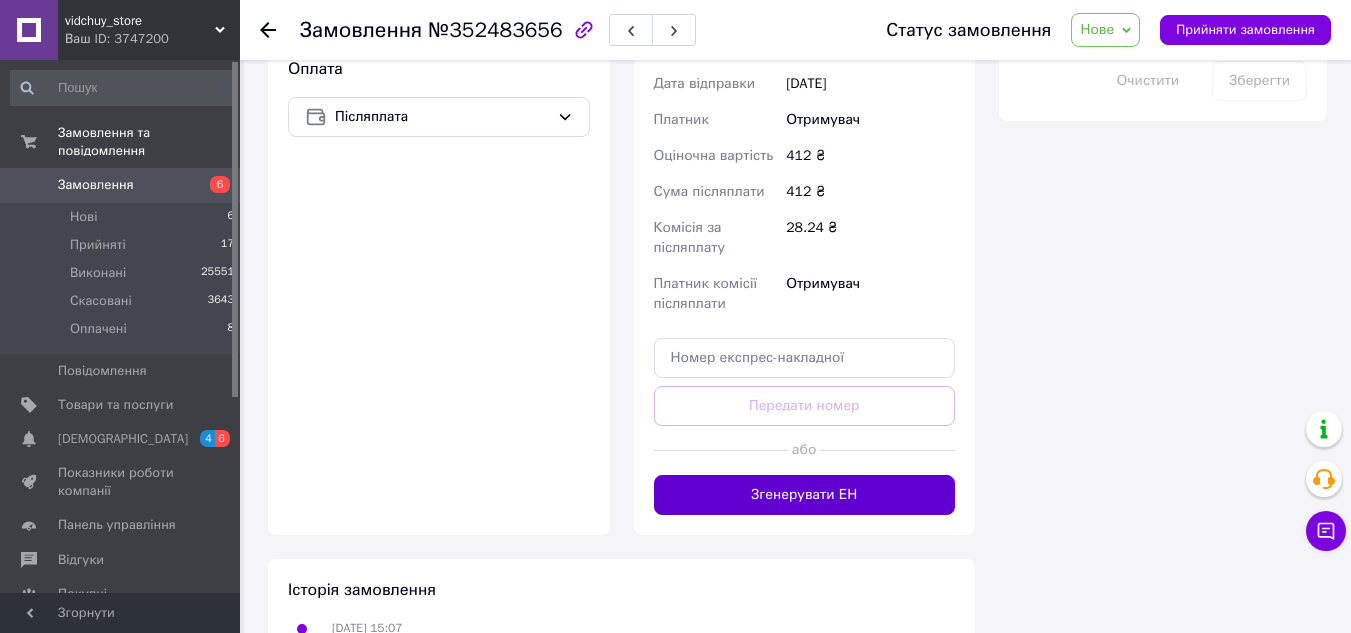 click on "Згенерувати ЕН" at bounding box center (805, 495) 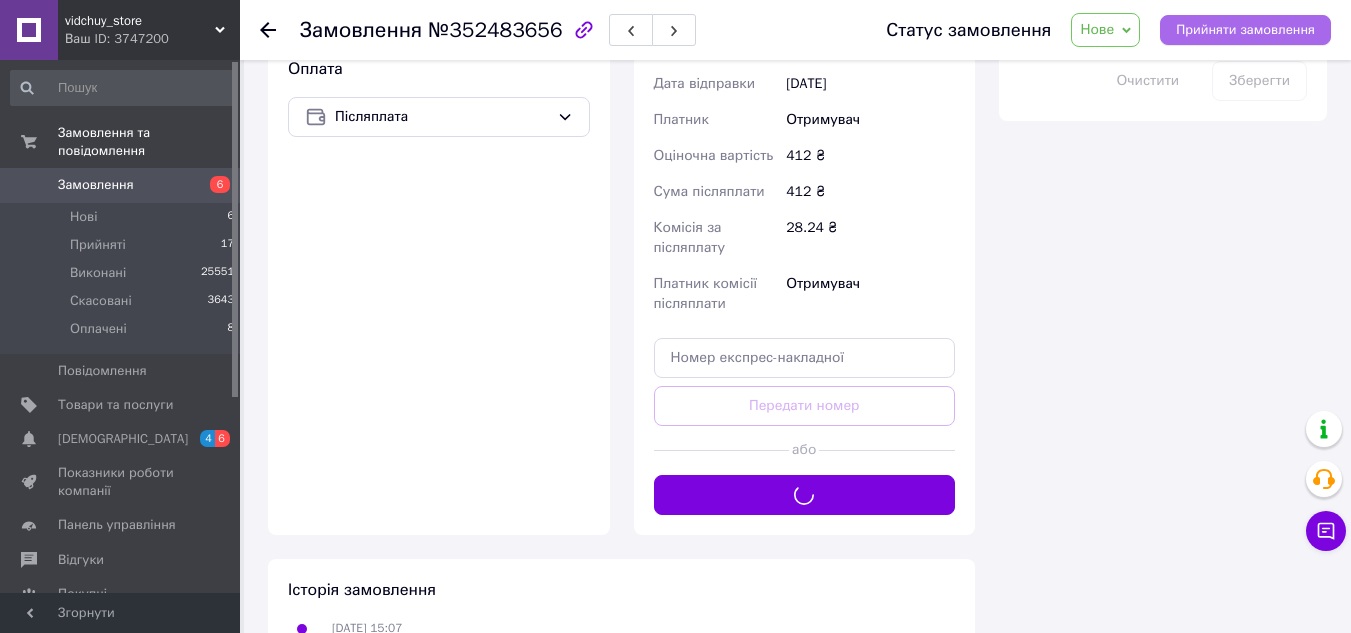 click on "Прийняти замовлення" at bounding box center [1245, 30] 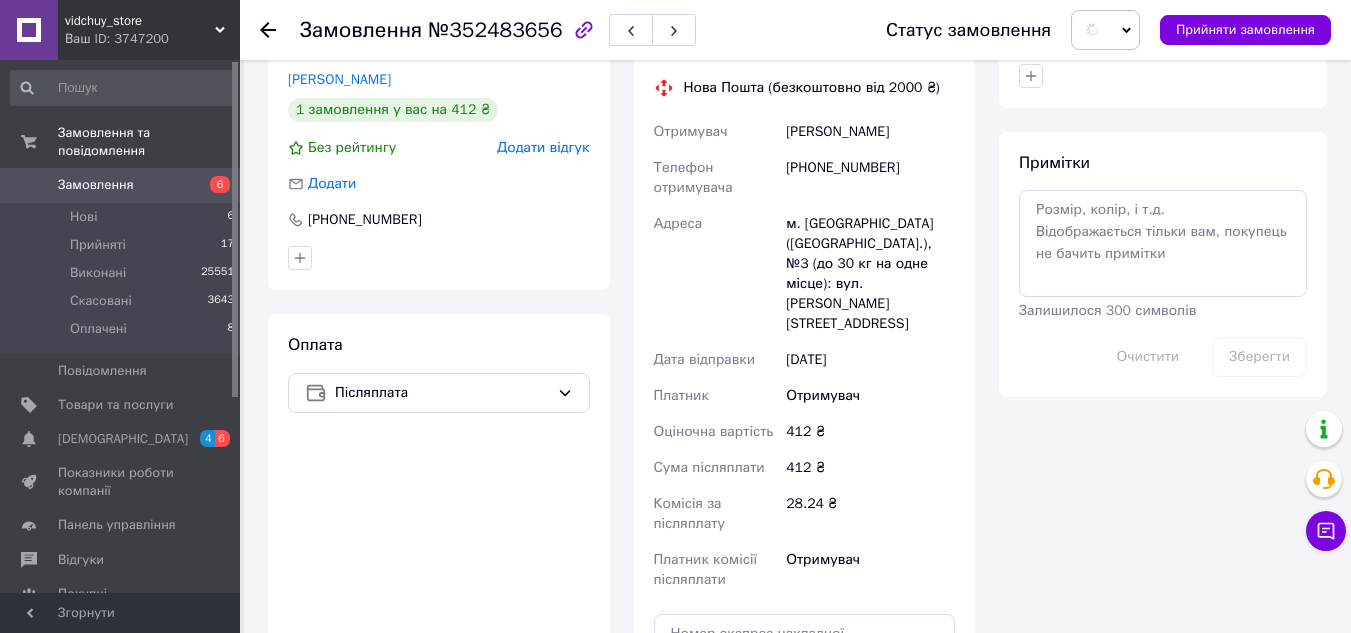 scroll, scrollTop: 900, scrollLeft: 0, axis: vertical 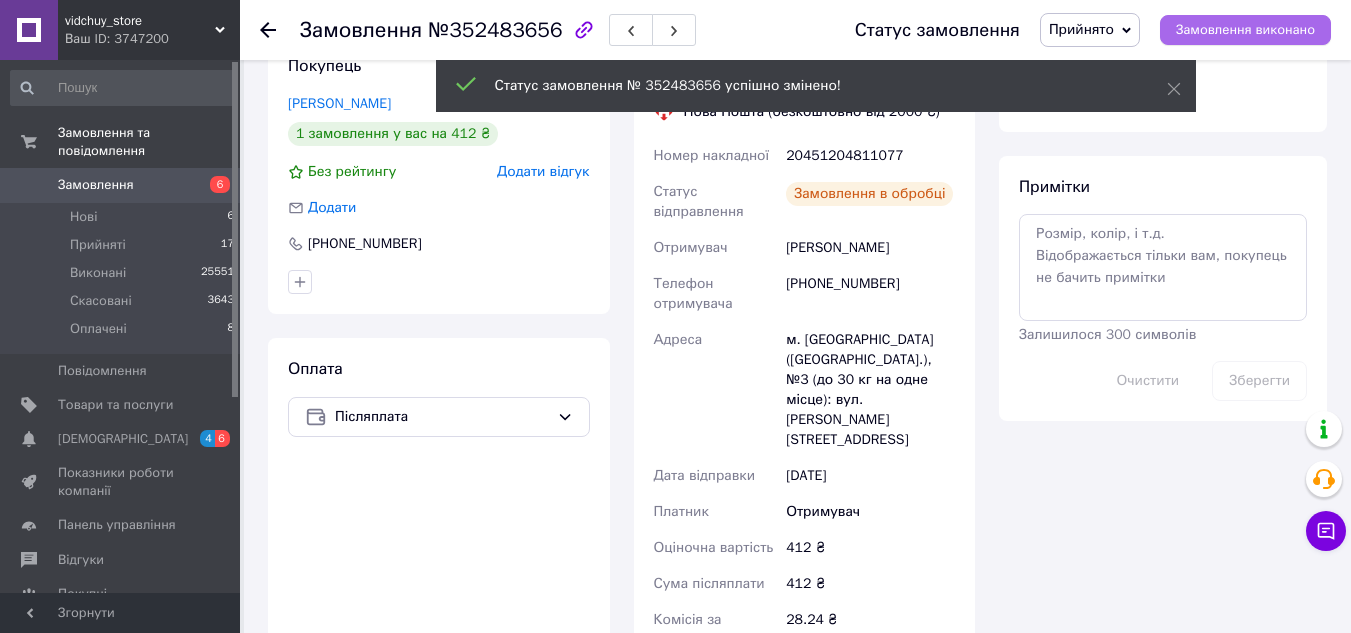 click on "Замовлення виконано" at bounding box center (1245, 30) 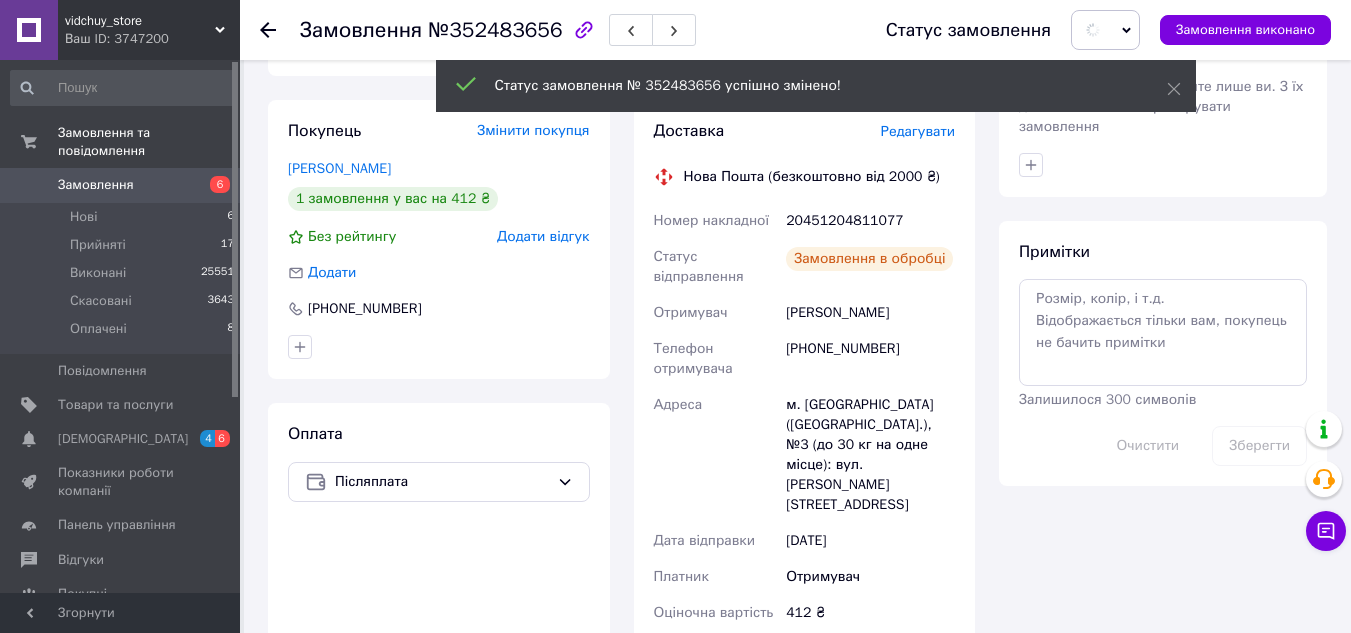 scroll, scrollTop: 800, scrollLeft: 0, axis: vertical 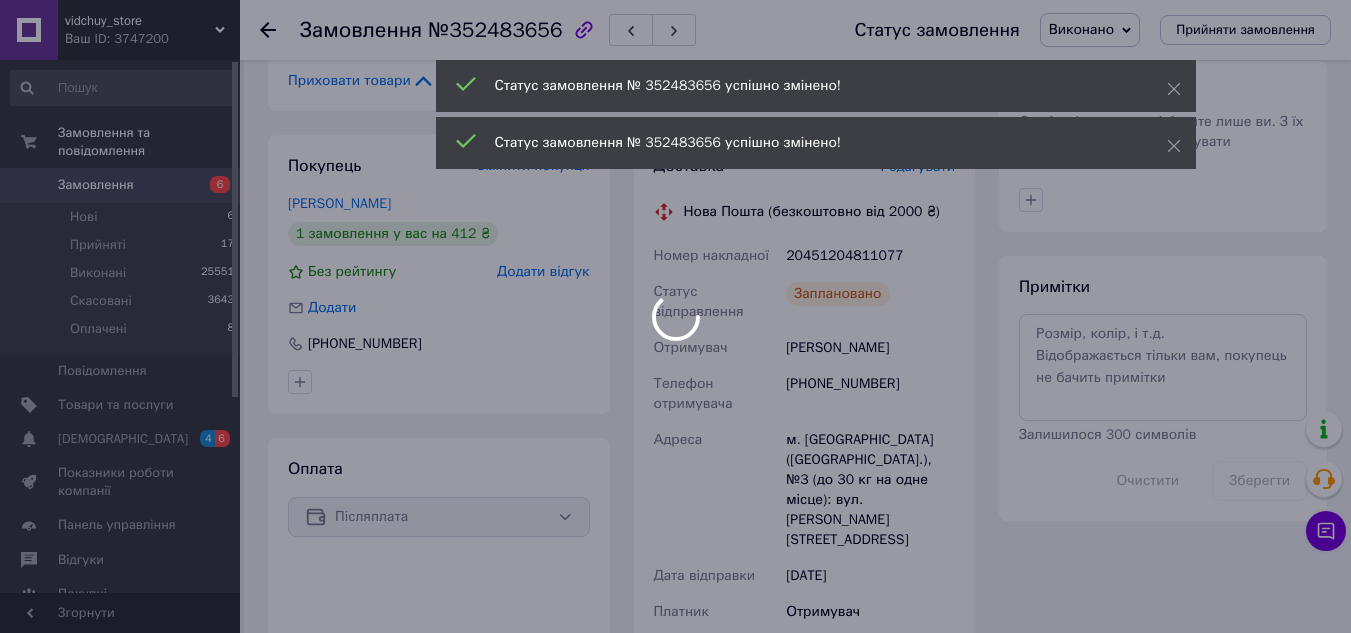 click at bounding box center [675, 316] 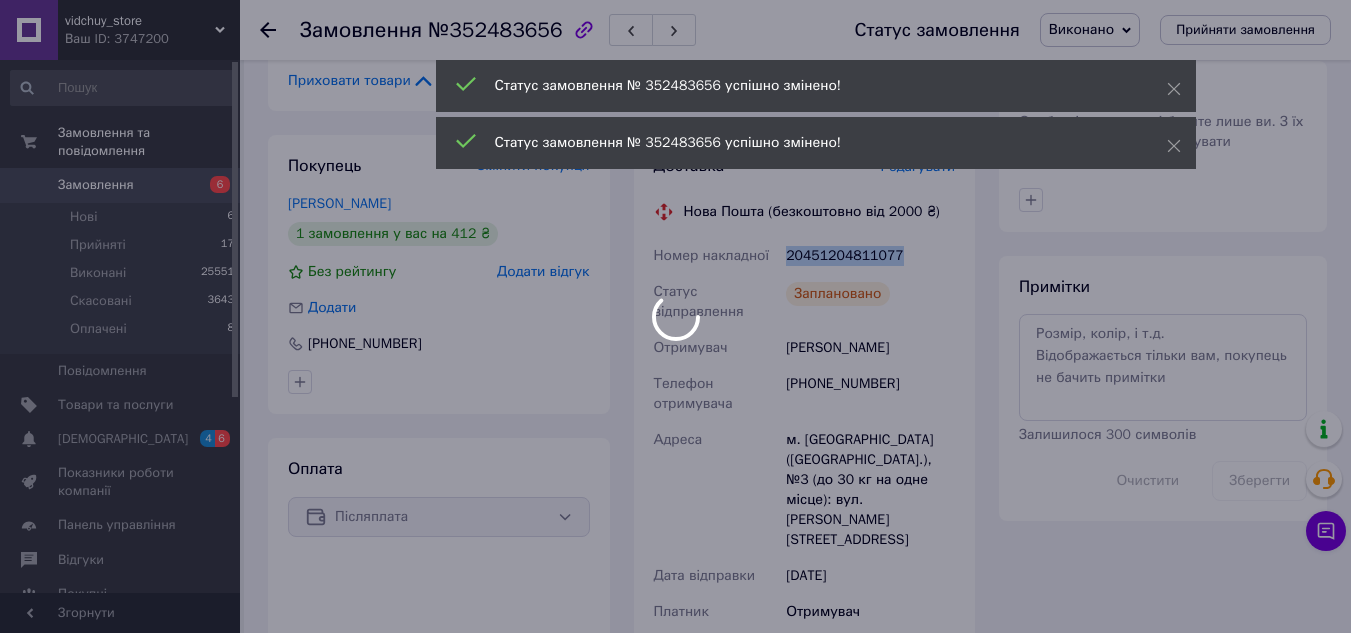 click on "20451204811077" at bounding box center [870, 256] 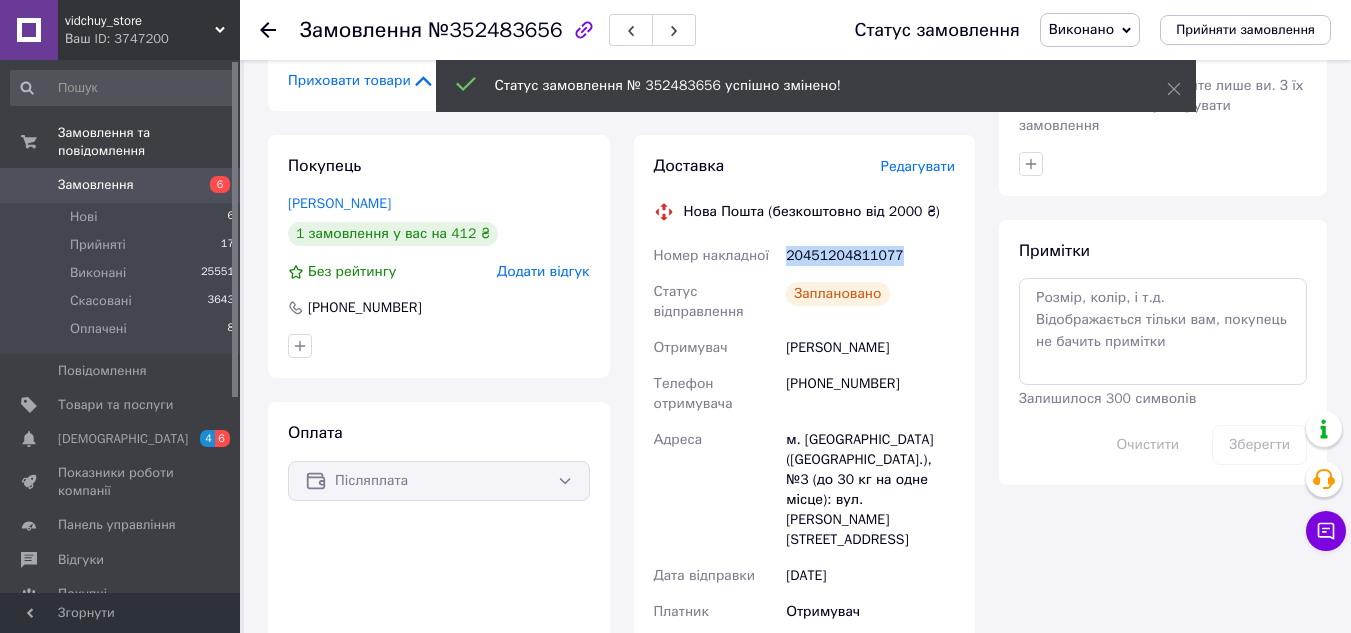 copy on "20451204811077" 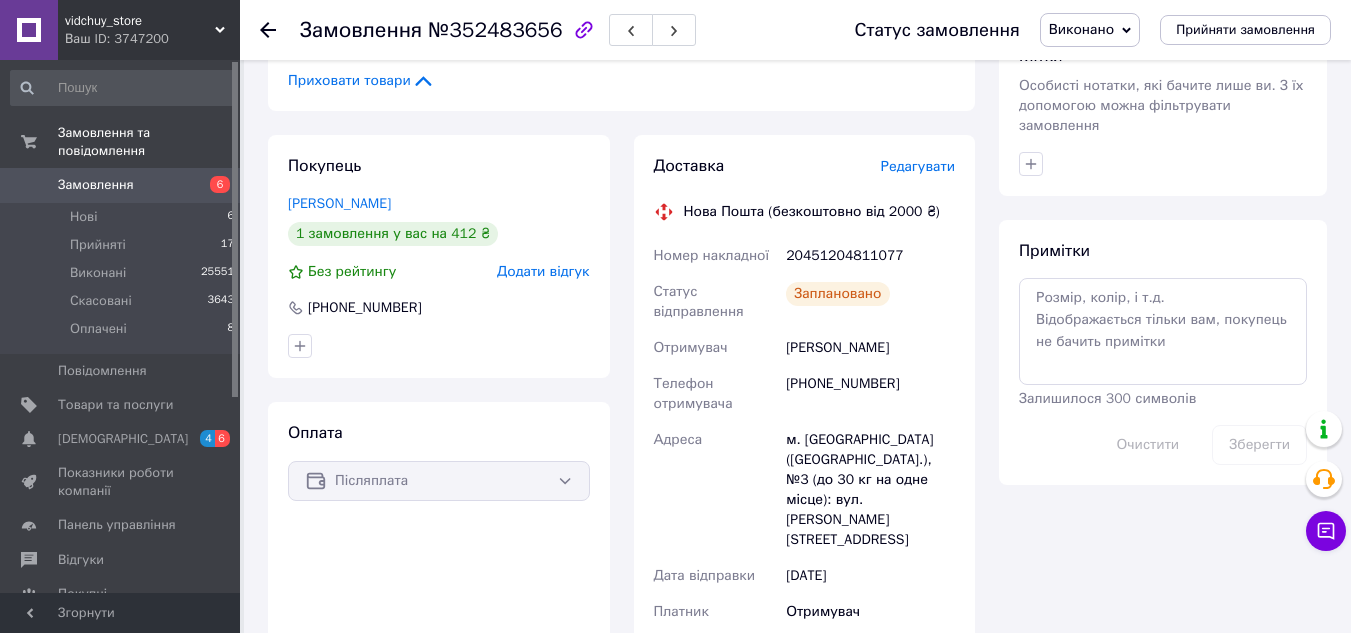 click 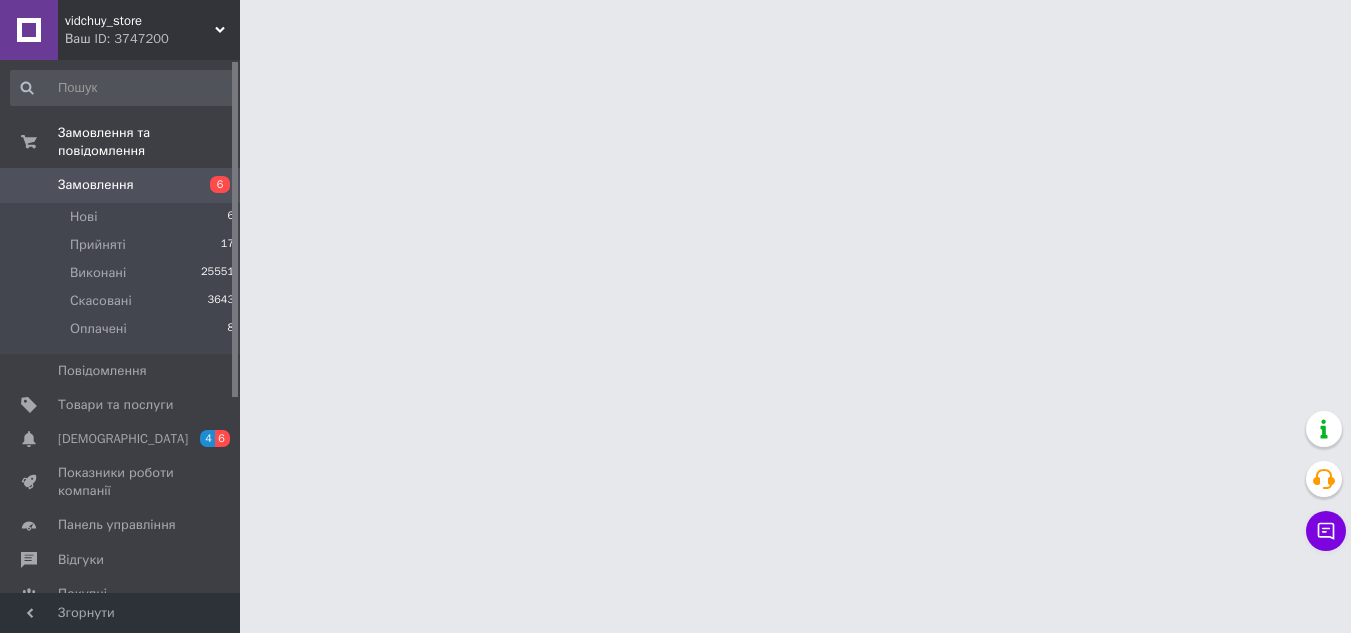 scroll, scrollTop: 0, scrollLeft: 0, axis: both 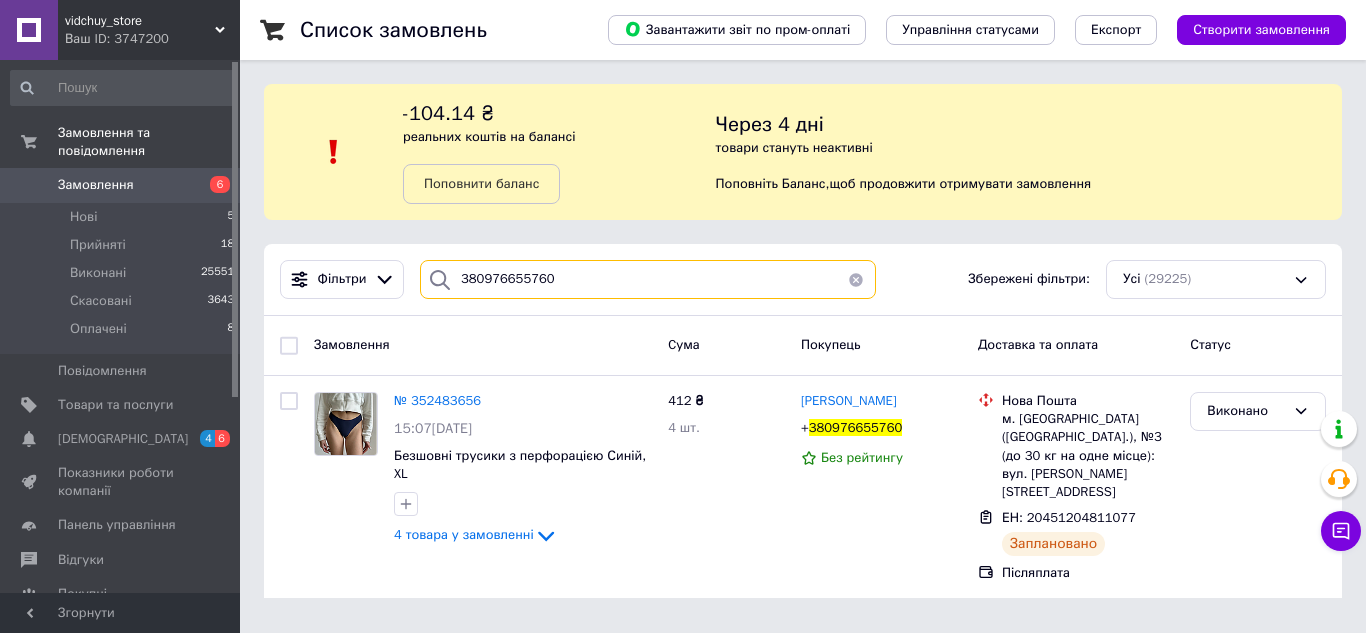 click on "380976655760" at bounding box center [648, 279] 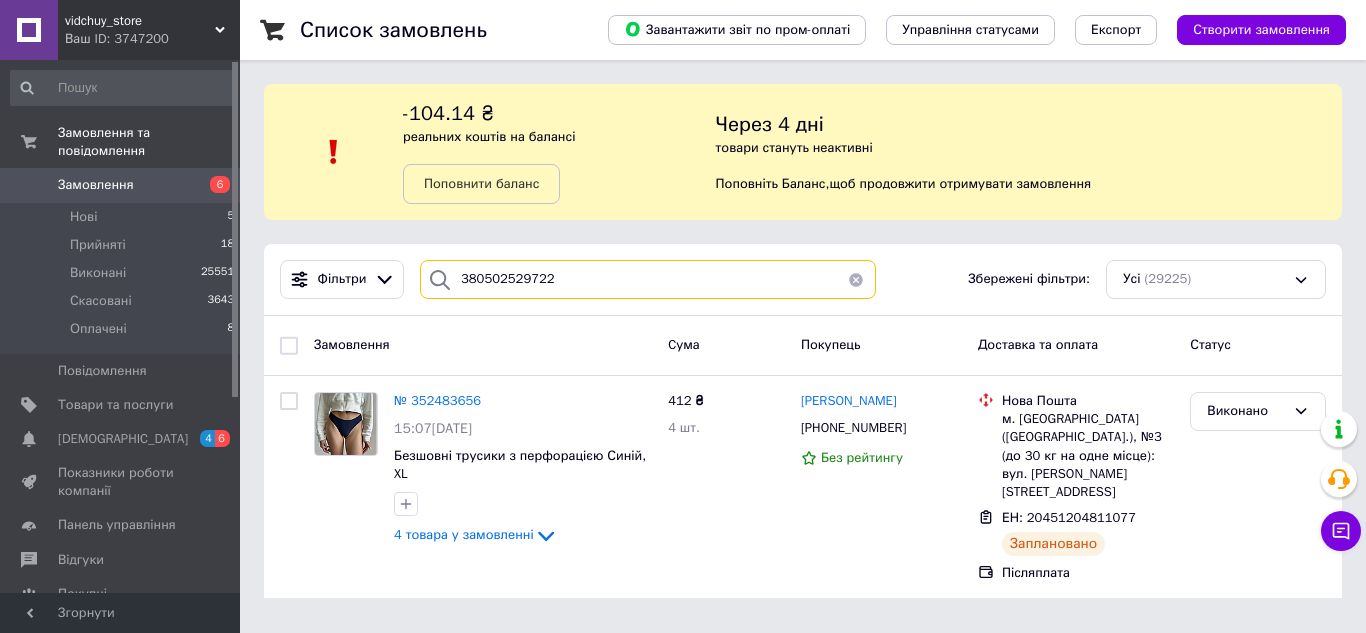 type on "380502529722" 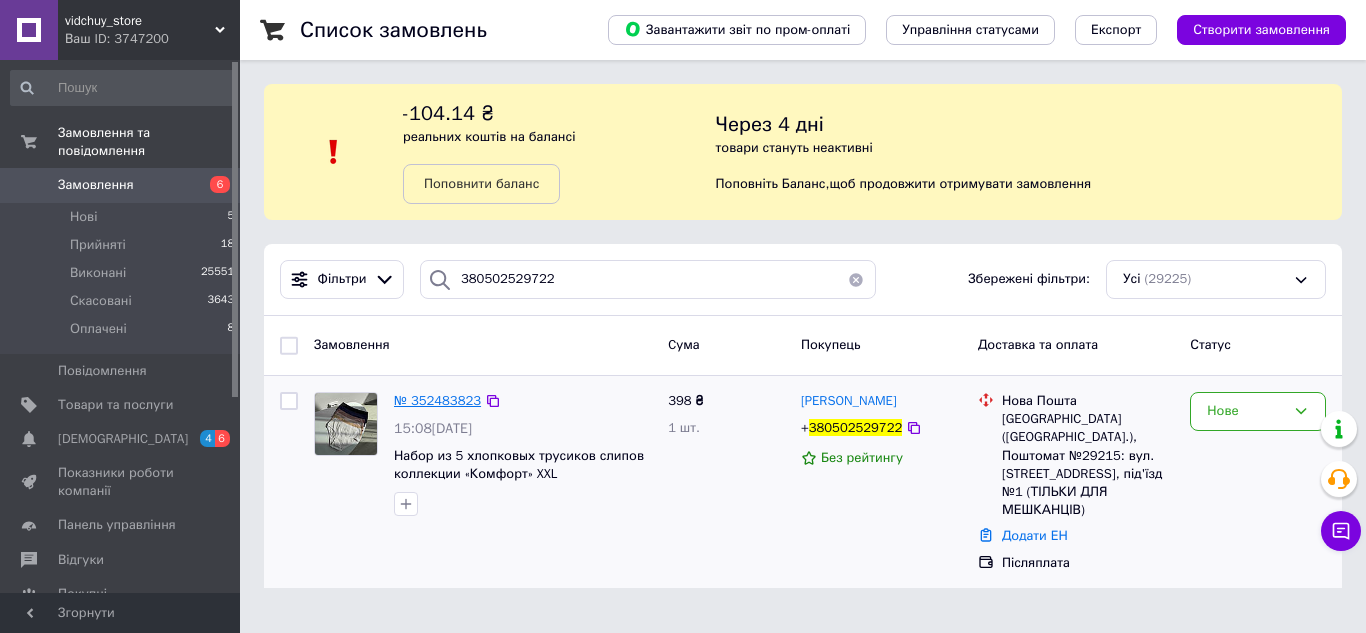 click on "№ 352483823" at bounding box center [437, 400] 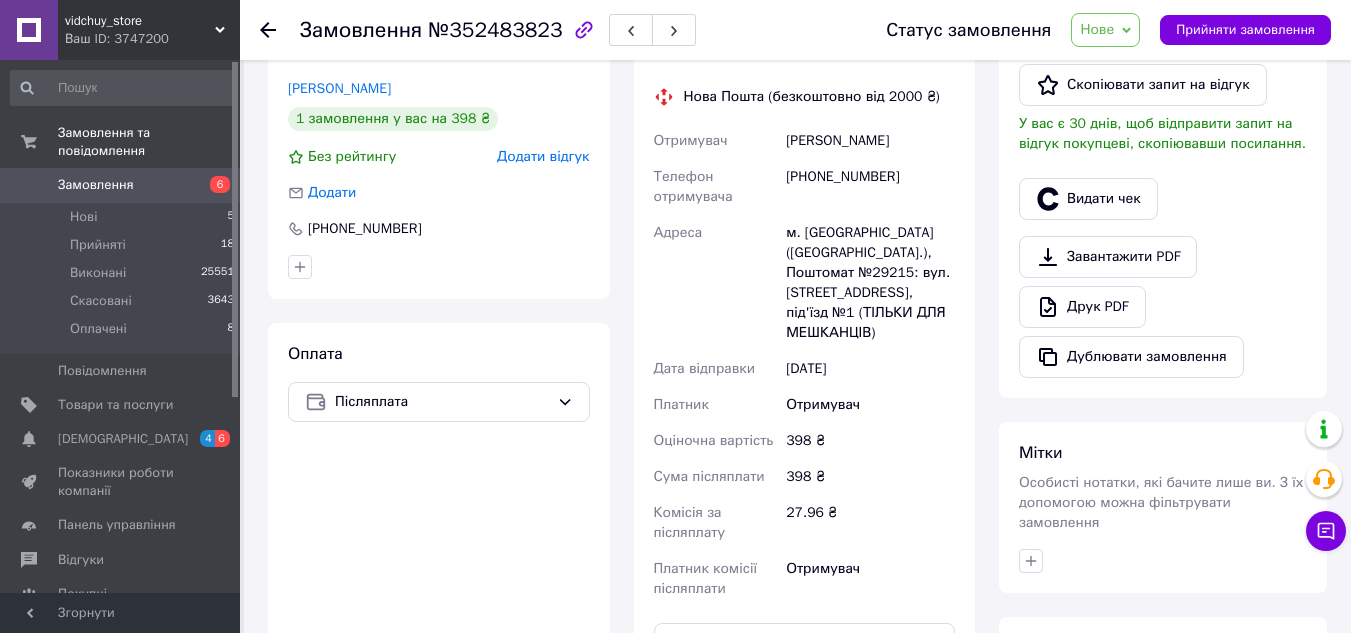 scroll, scrollTop: 200, scrollLeft: 0, axis: vertical 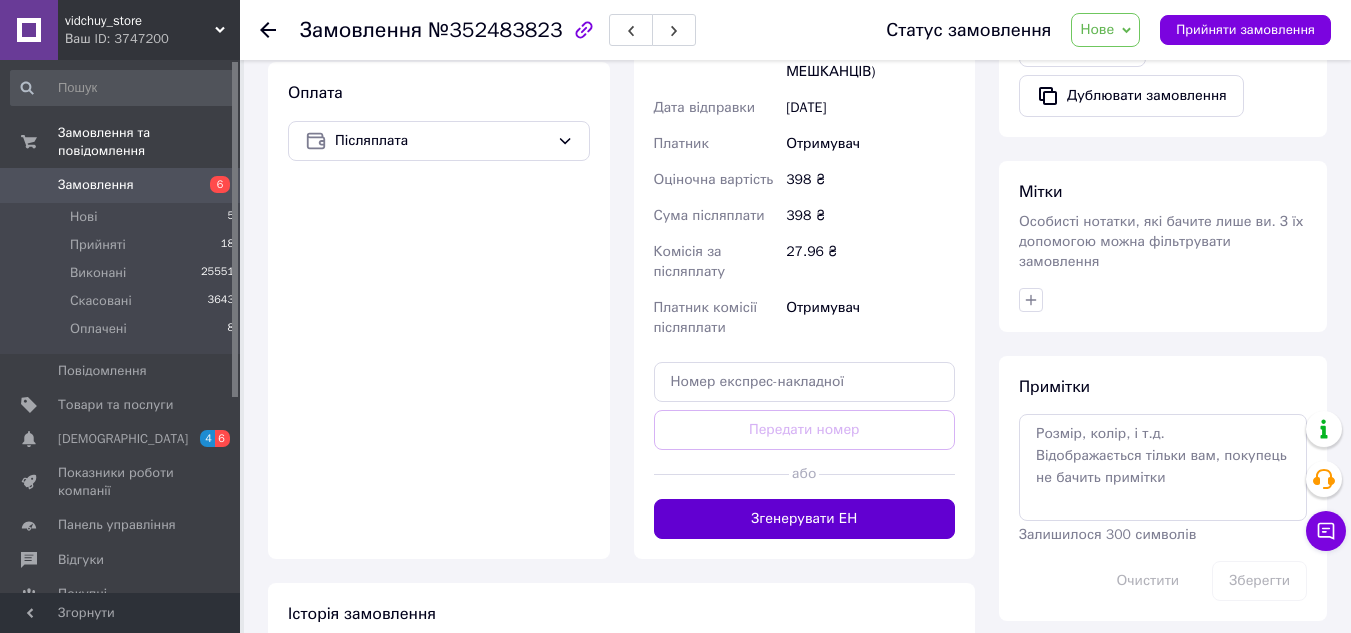 click on "Згенерувати ЕН" at bounding box center (805, 519) 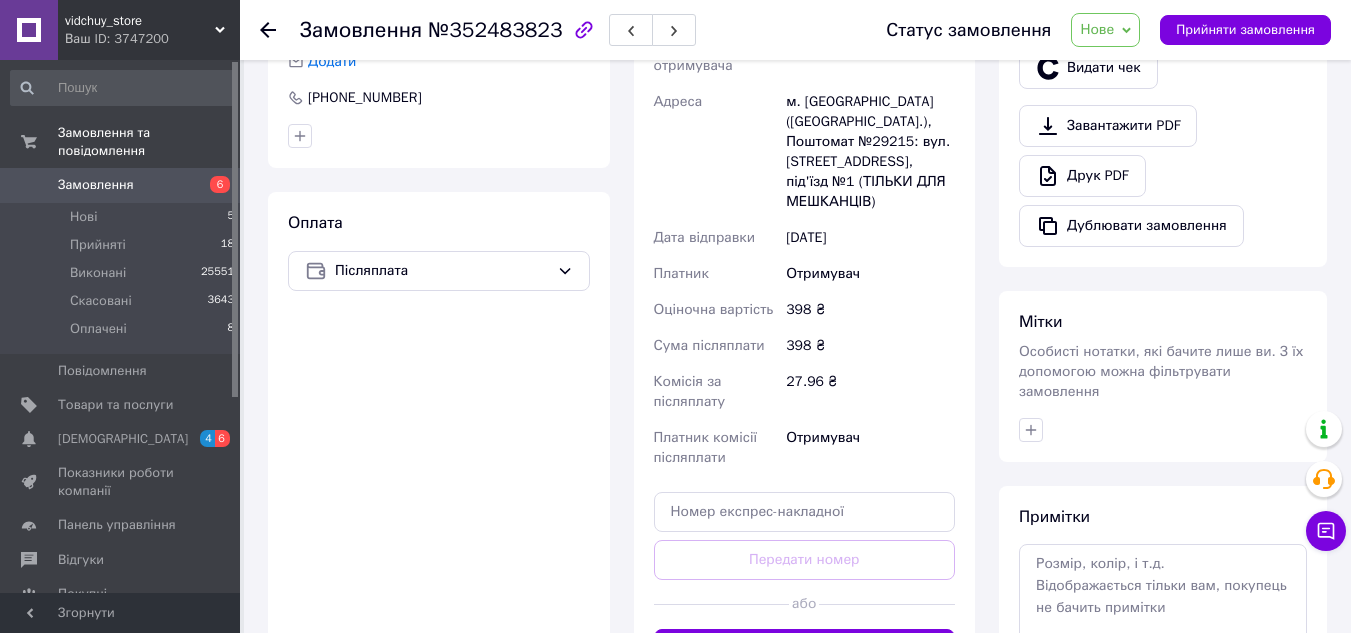 scroll, scrollTop: 400, scrollLeft: 0, axis: vertical 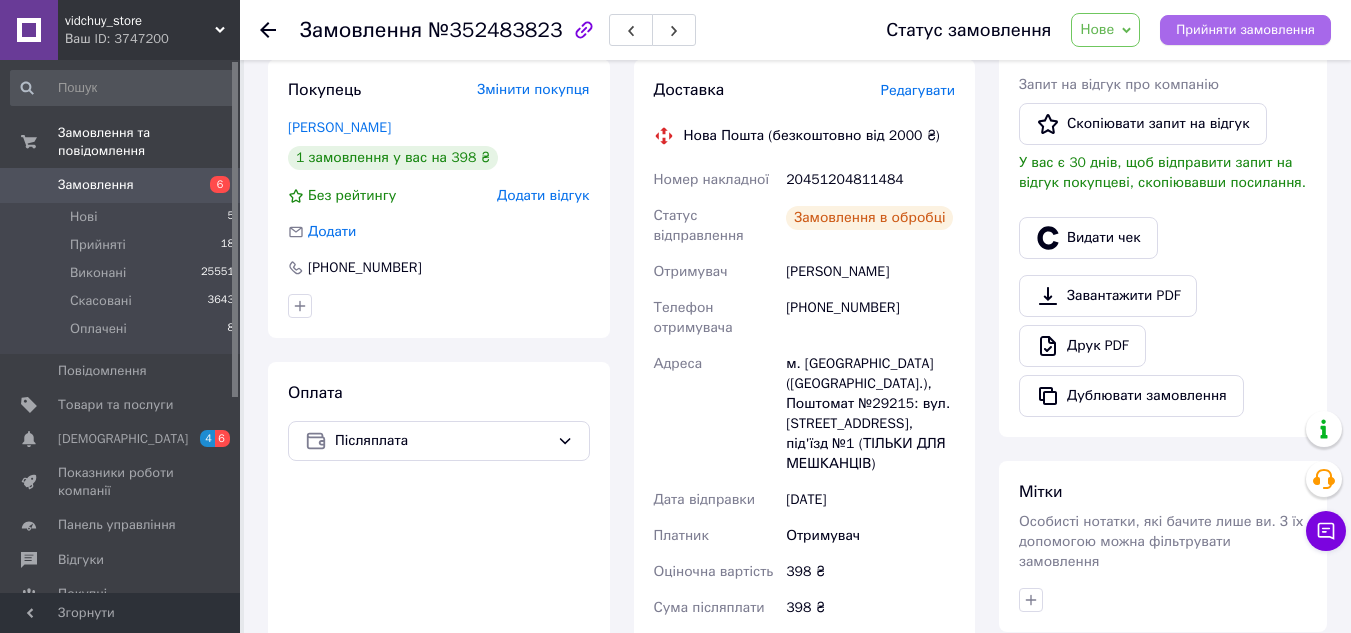click on "Прийняти замовлення" at bounding box center (1245, 30) 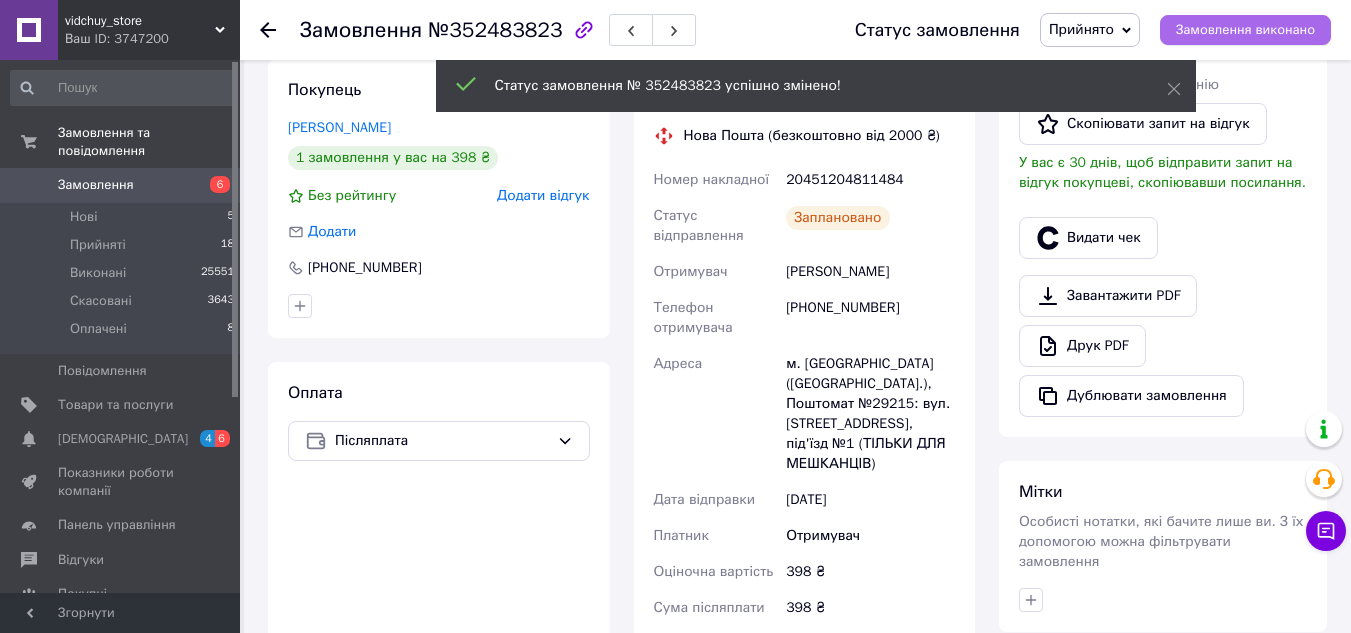 click on "Замовлення виконано" at bounding box center (1245, 30) 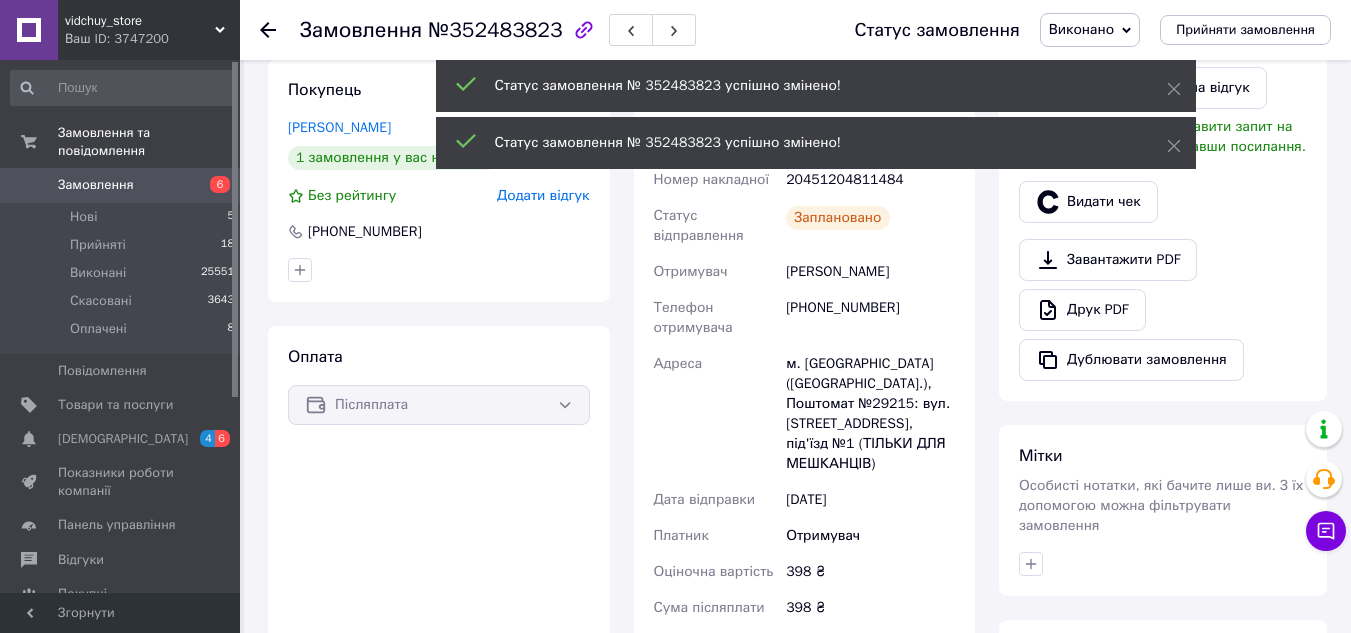 click on "20451204811484" at bounding box center [870, 180] 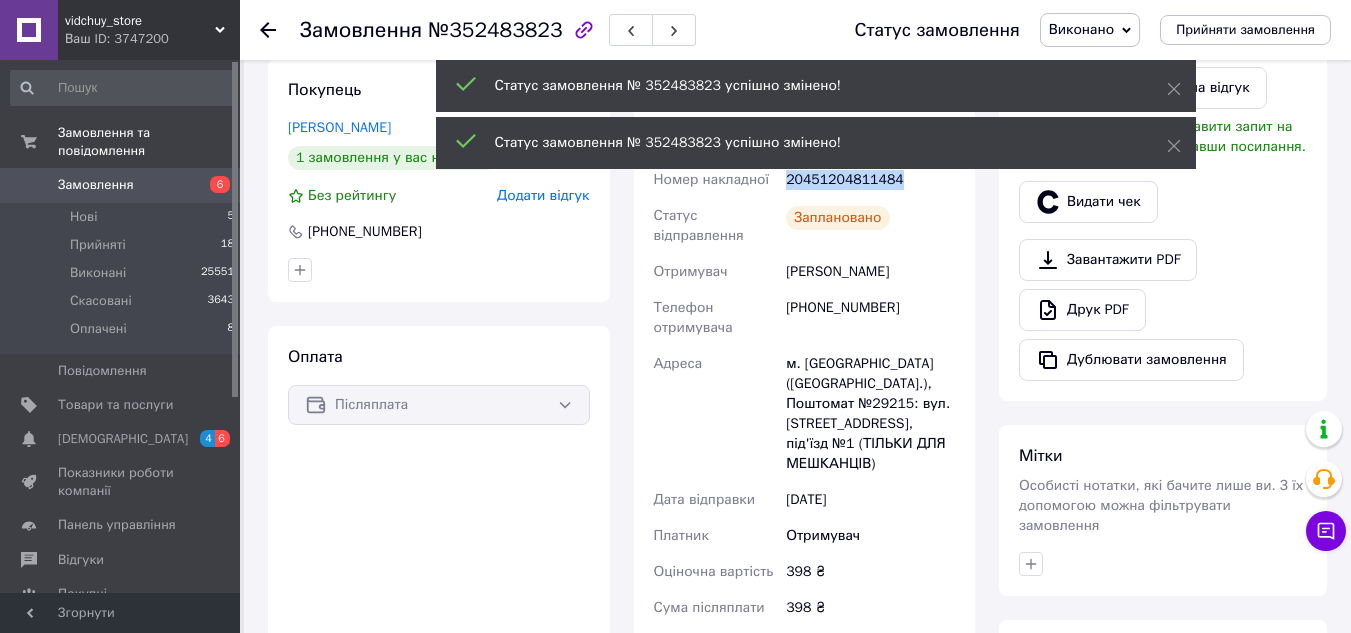 click on "20451204811484" at bounding box center [870, 180] 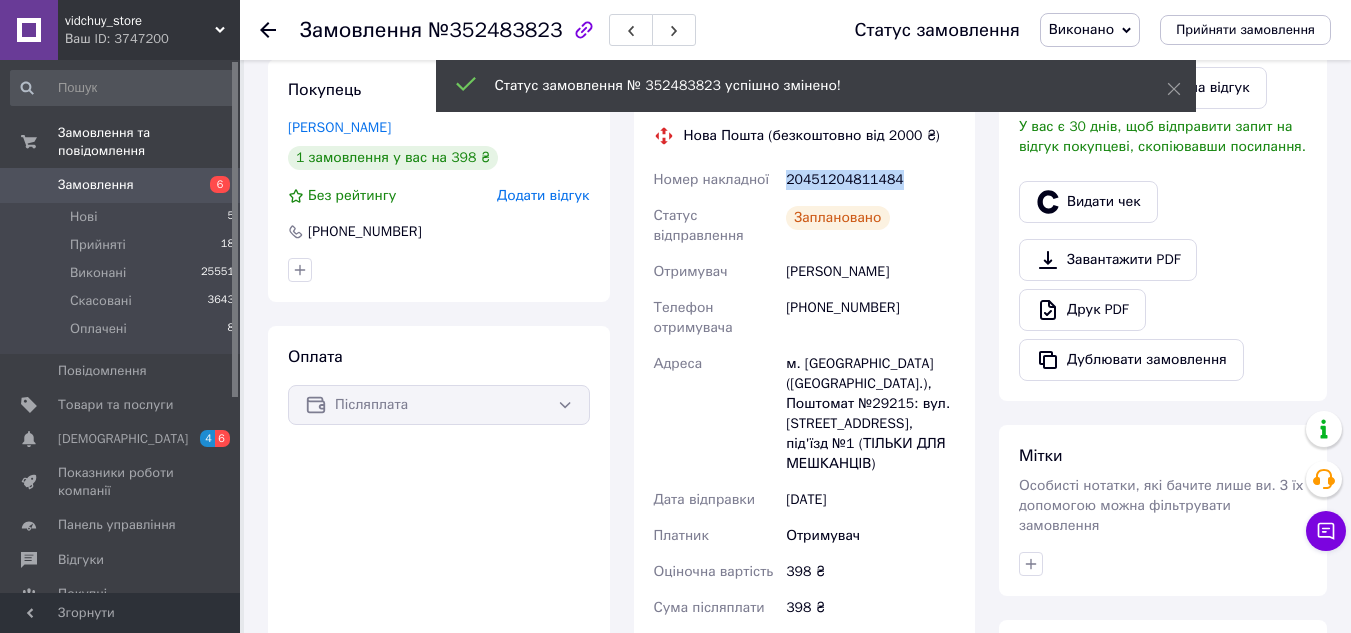 copy on "20451204811484" 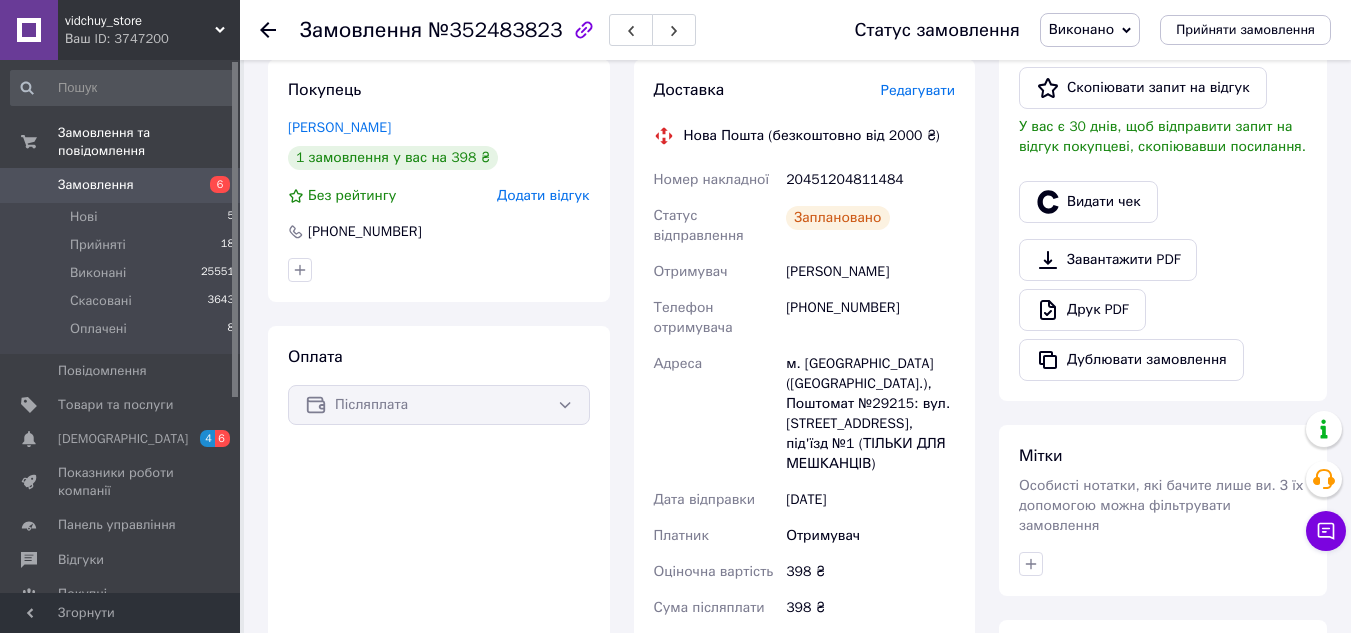 click 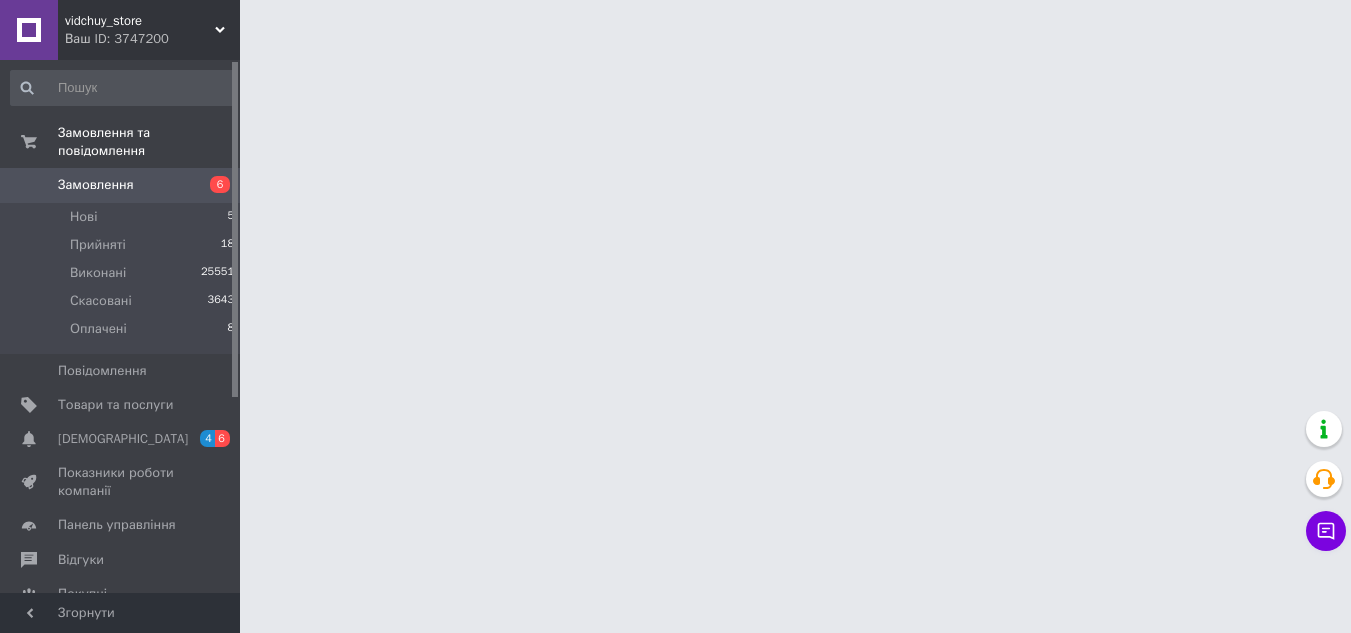 scroll, scrollTop: 0, scrollLeft: 0, axis: both 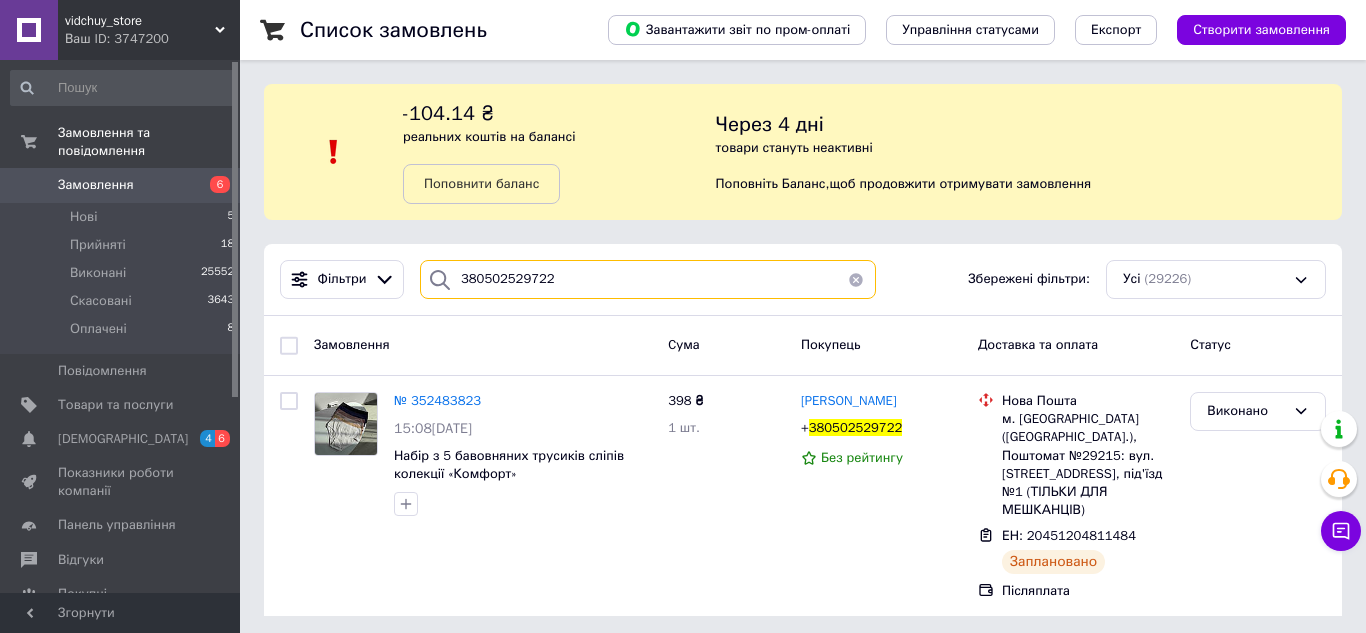 click on "380502529722" at bounding box center [648, 279] 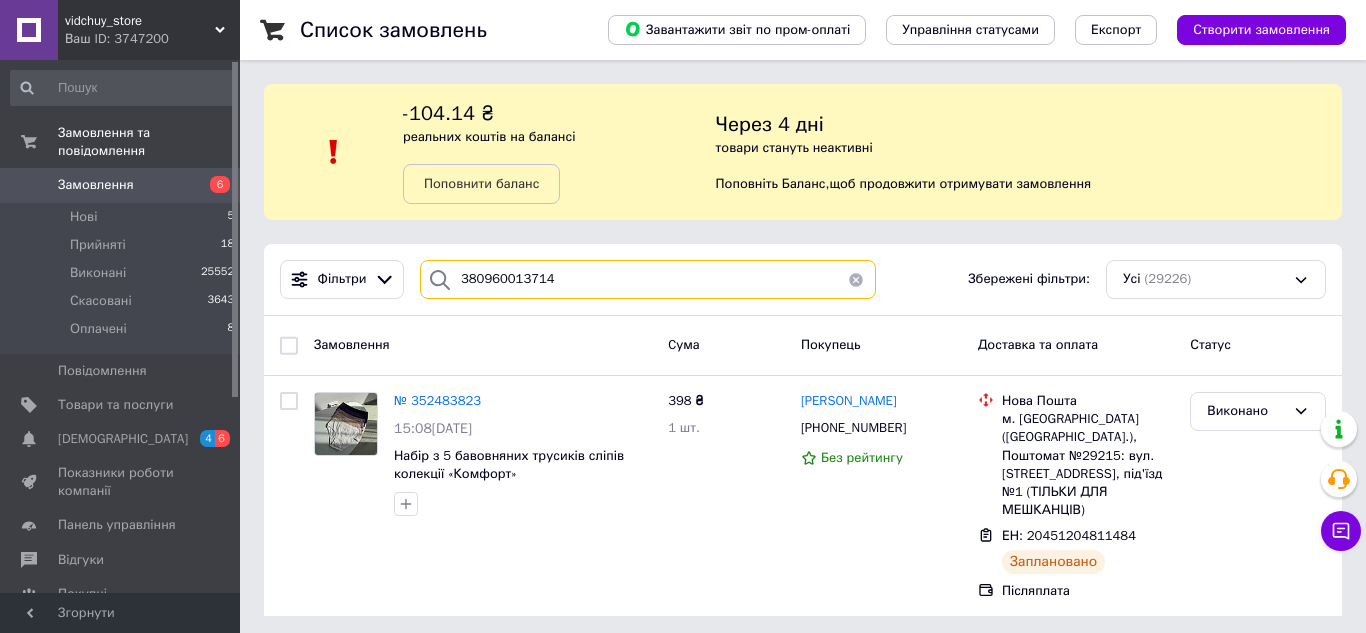 type on "380960013714" 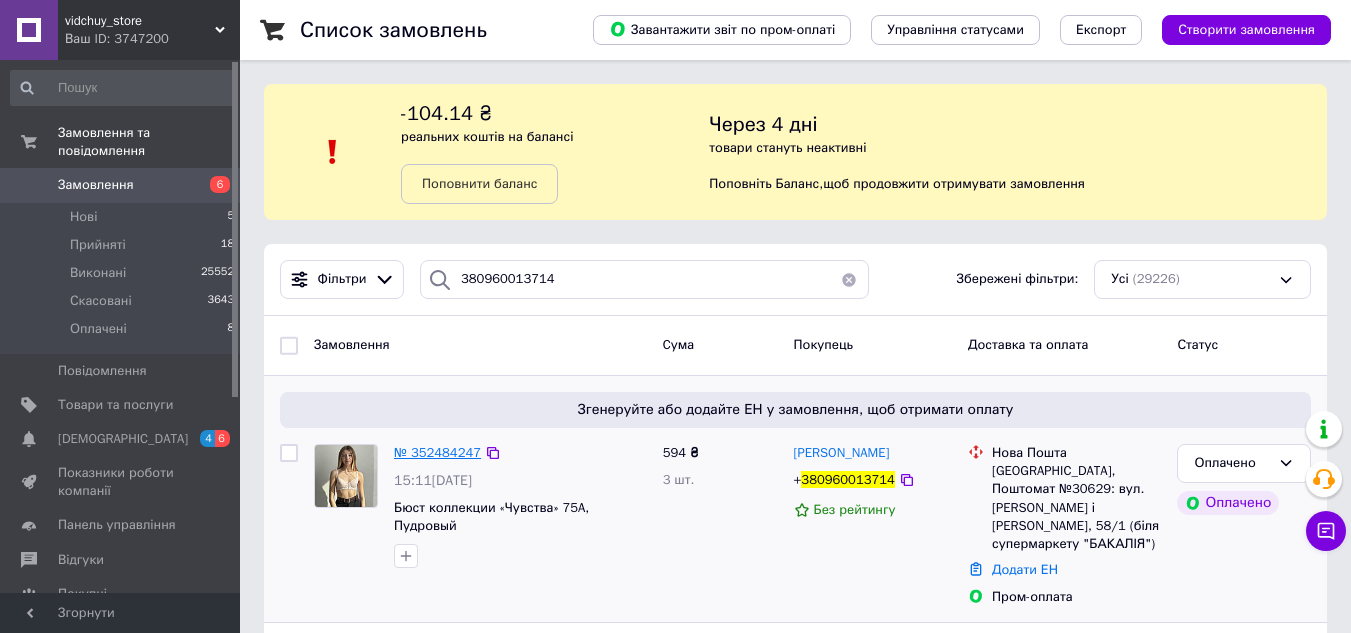 click on "№ 352484247" at bounding box center [437, 452] 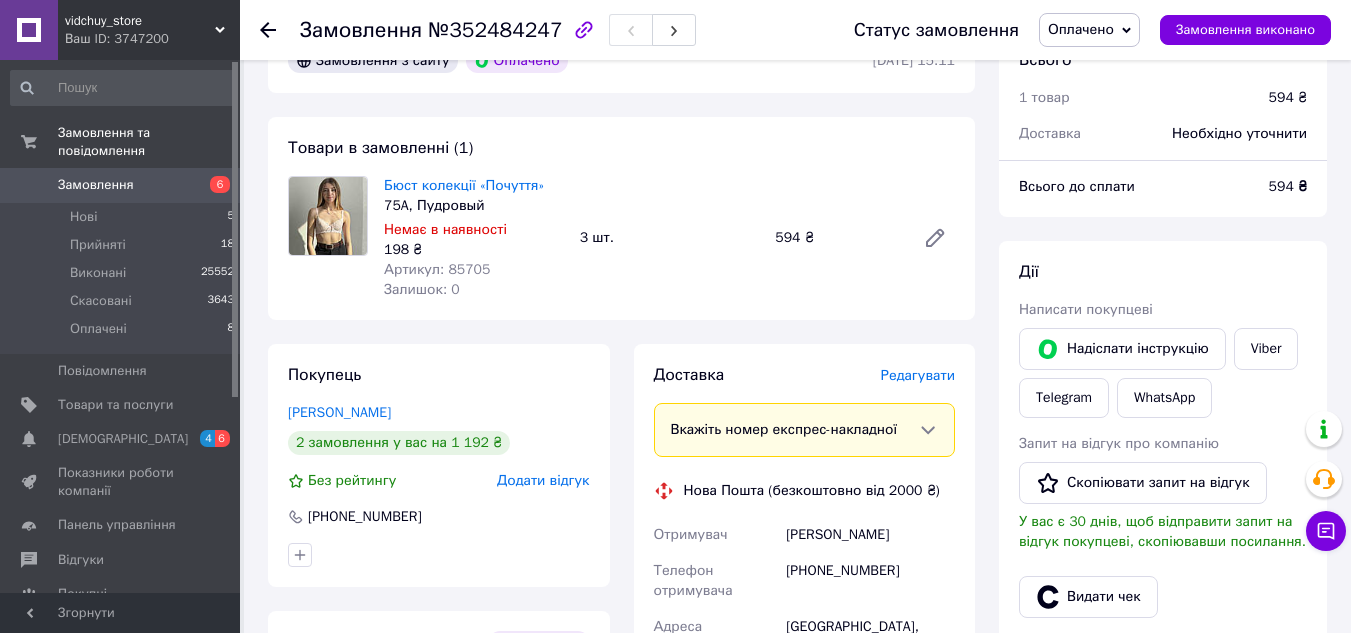 scroll, scrollTop: 200, scrollLeft: 0, axis: vertical 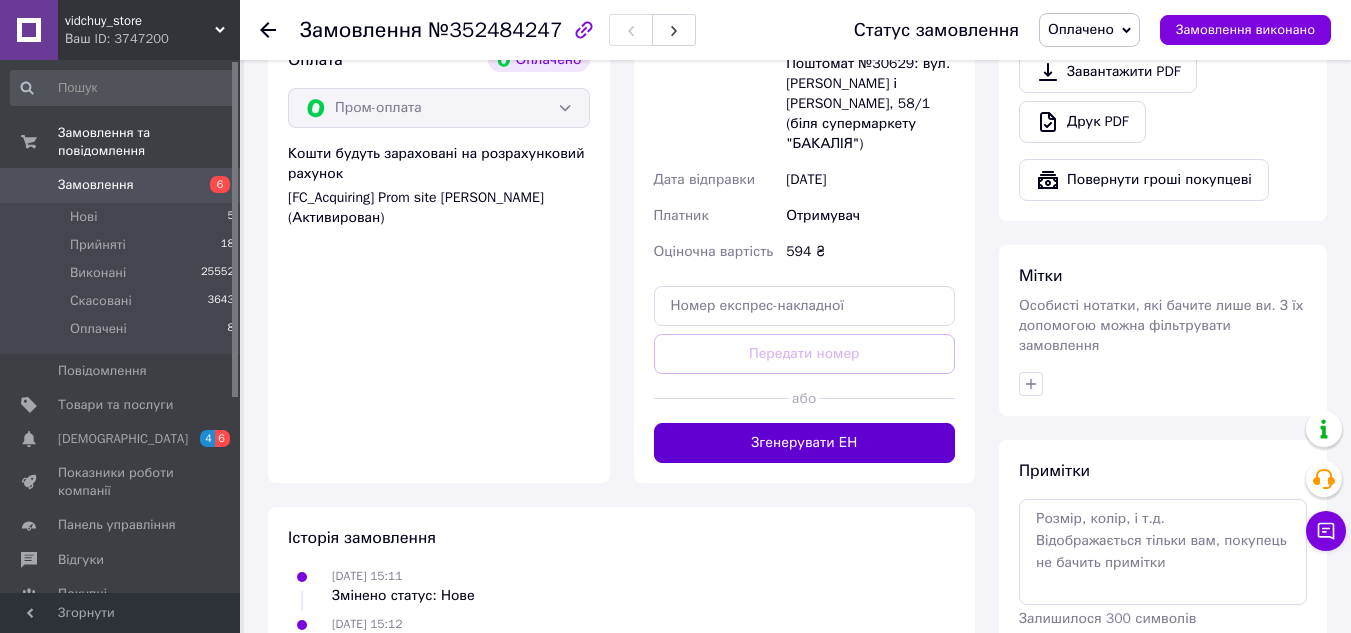 click on "Згенерувати ЕН" at bounding box center (805, 443) 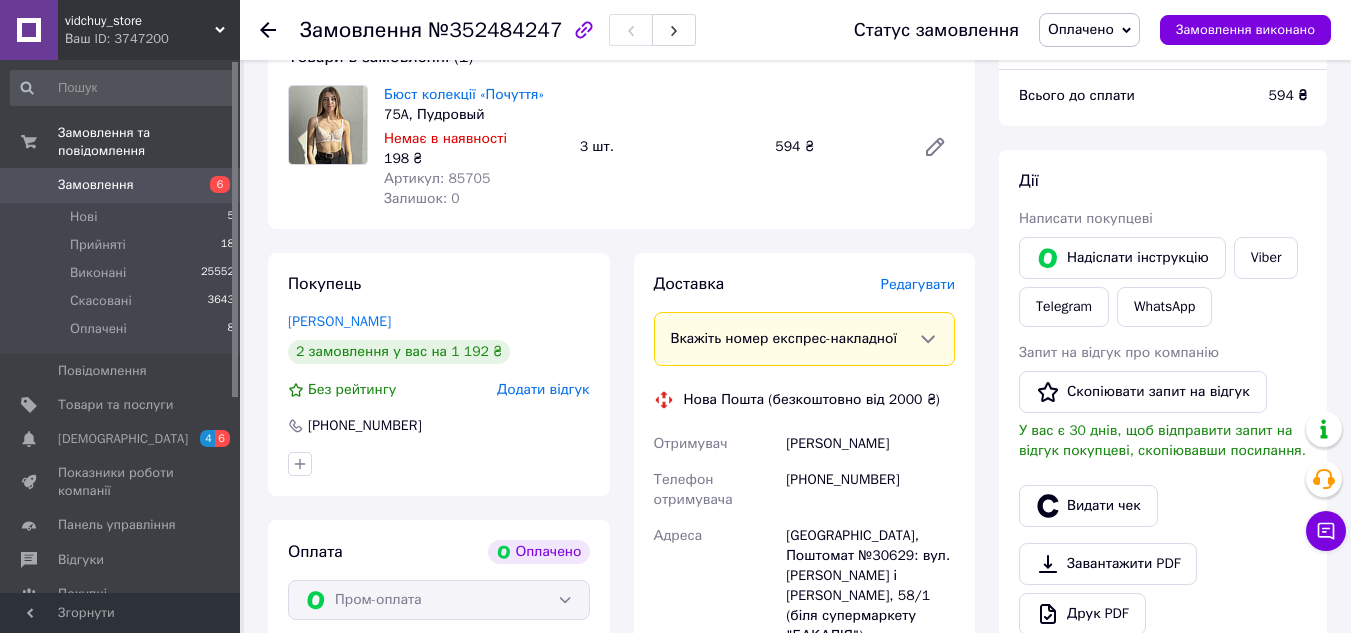 scroll, scrollTop: 200, scrollLeft: 0, axis: vertical 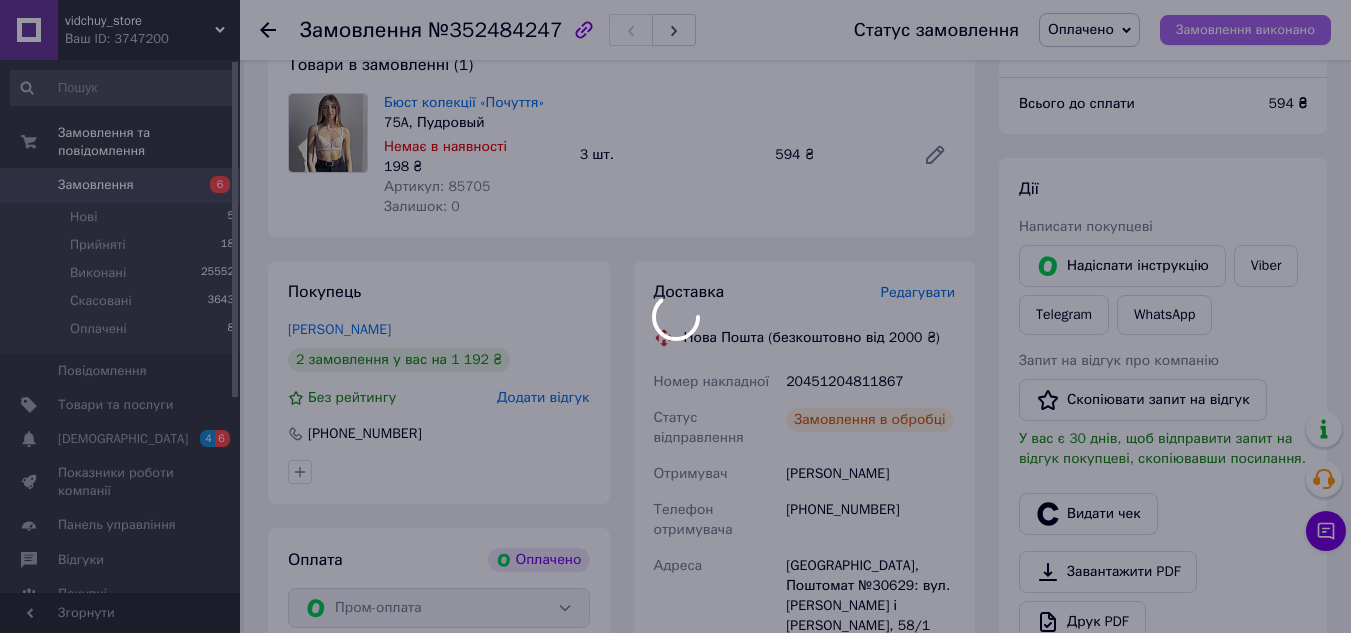 click at bounding box center (675, 316) 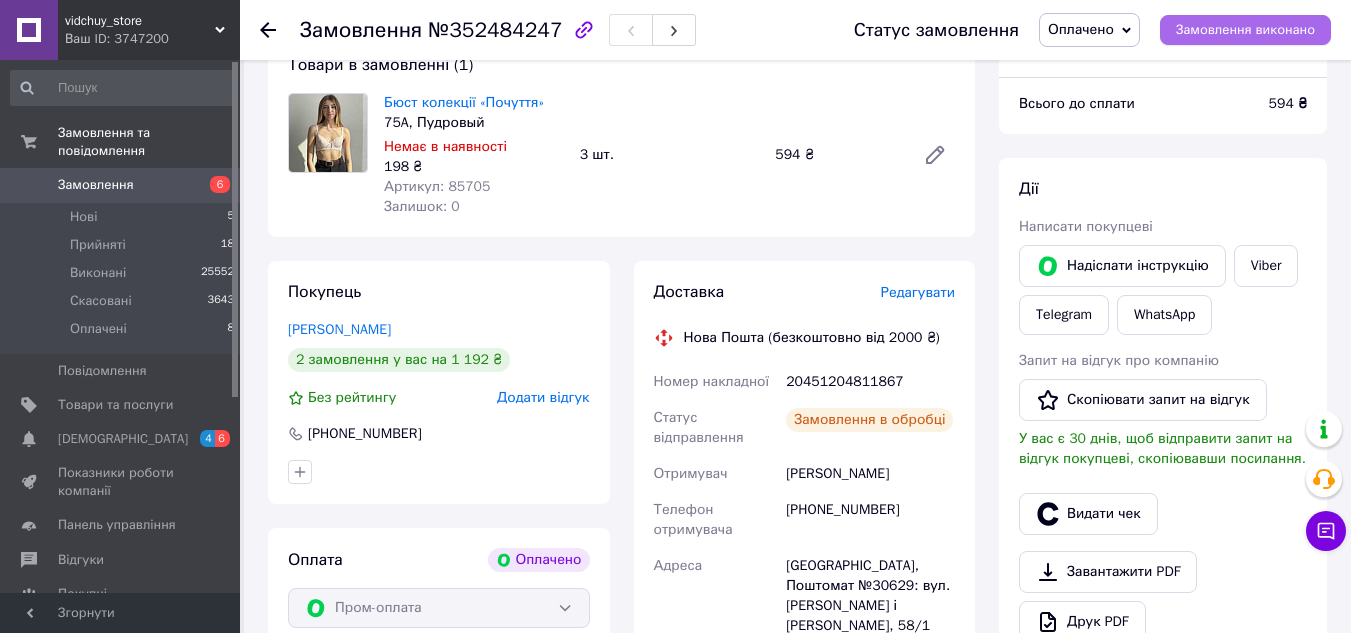 click on "Замовлення виконано" at bounding box center [1245, 30] 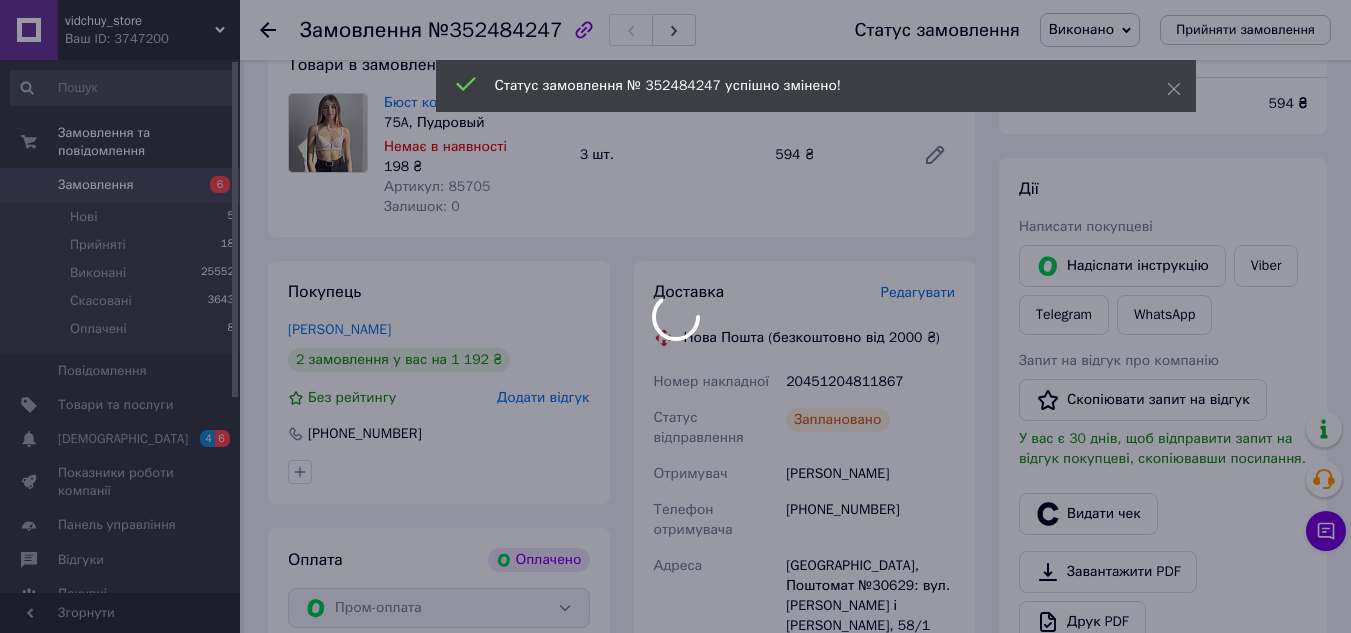 click on "vidchuy_store Ваш ID: 3747200 Сайт vidchuy_store Кабінет покупця Перевірити стан системи Сторінка на порталі Довідка Вийти Замовлення та повідомлення Замовлення 6 Нові 5 Прийняті 18 Виконані 25552 Скасовані 3643 Оплачені 8 Повідомлення 0 Товари та послуги Сповіщення 4 6 Показники роботи компанії Панель управління Відгуки Покупці Каталог ProSale Аналітика Інструменти веб-майстра та SEO Управління сайтом Гаманець компанії Маркет Налаштування Тарифи та рахунки Prom топ Згорнути
Замовлення №352484247 Статус замовлення Виконано   <" at bounding box center (675, 514) 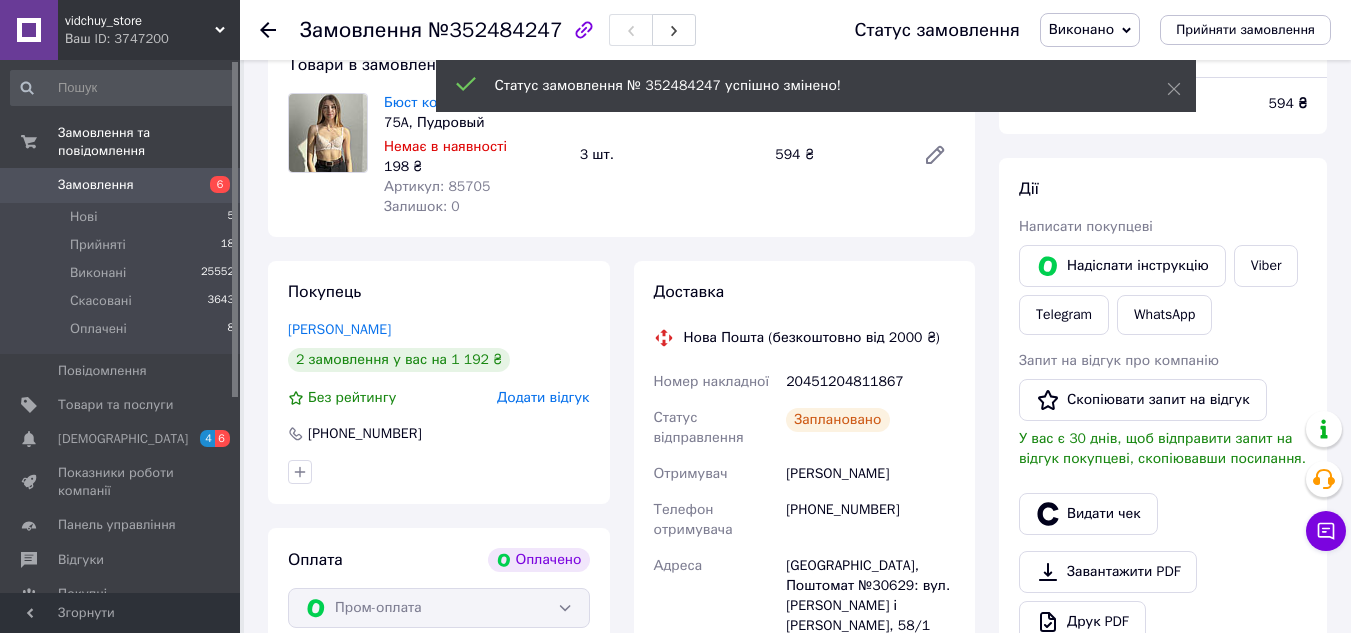 click on "20451204811867" at bounding box center (870, 382) 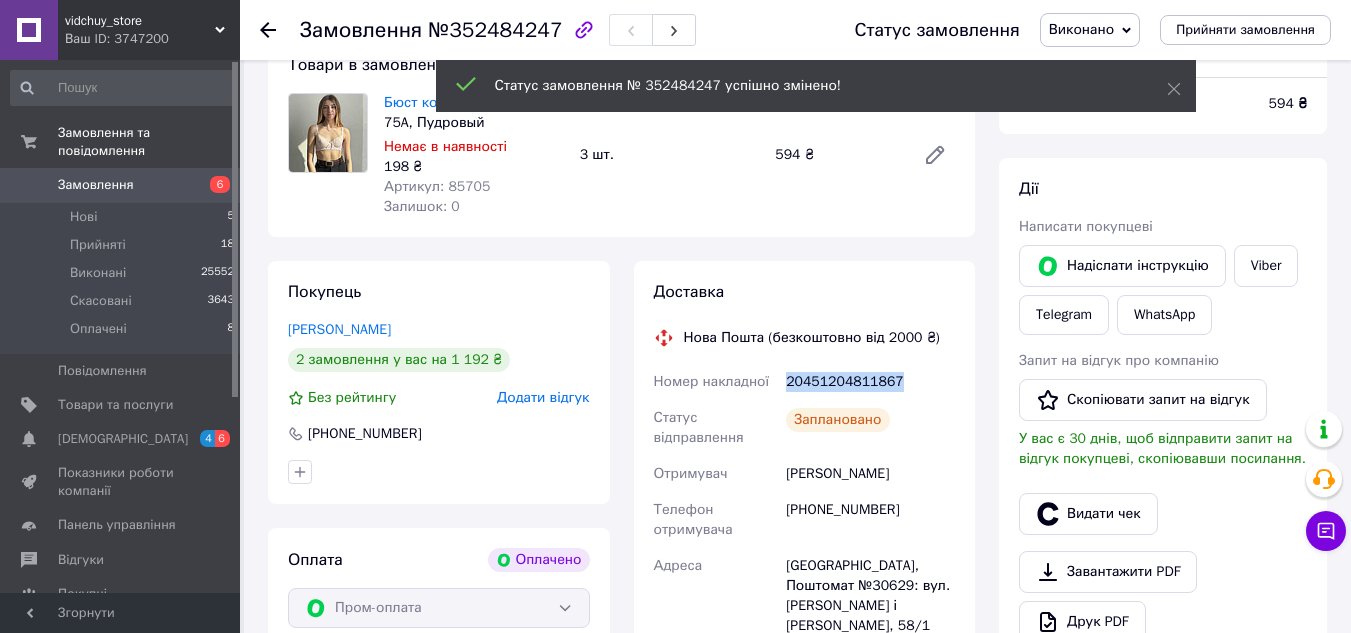 click on "20451204811867" at bounding box center (870, 382) 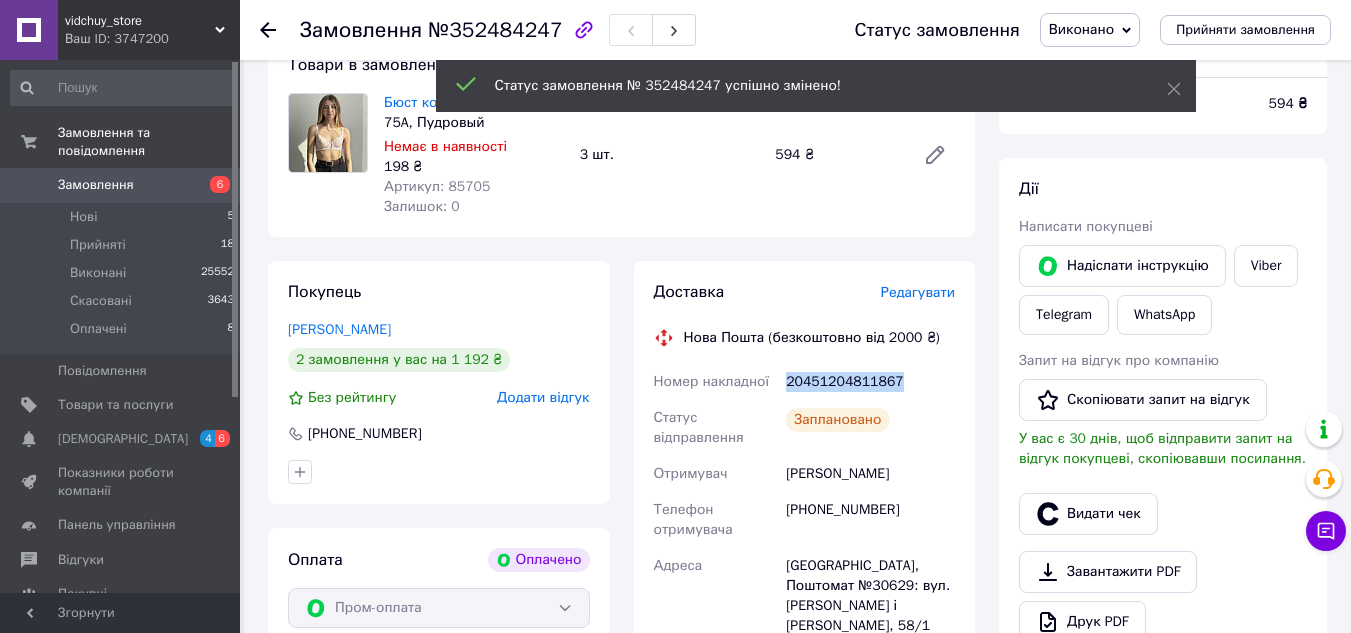 copy on "20451204811867" 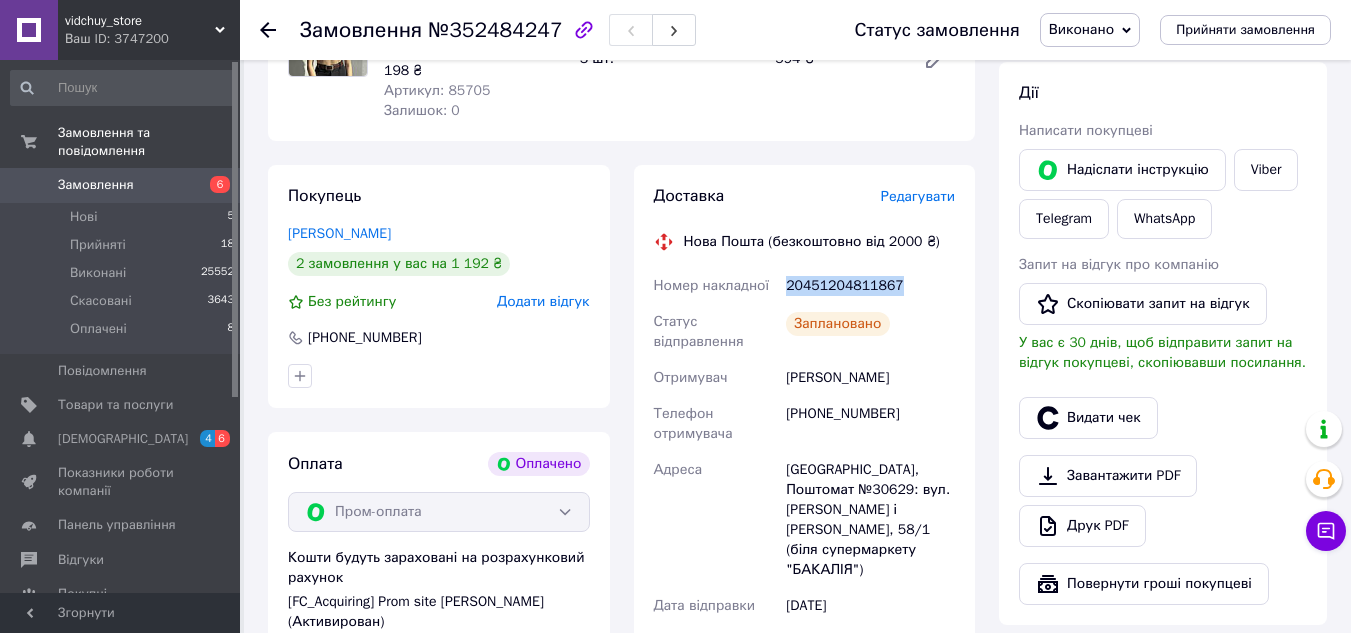 scroll, scrollTop: 400, scrollLeft: 0, axis: vertical 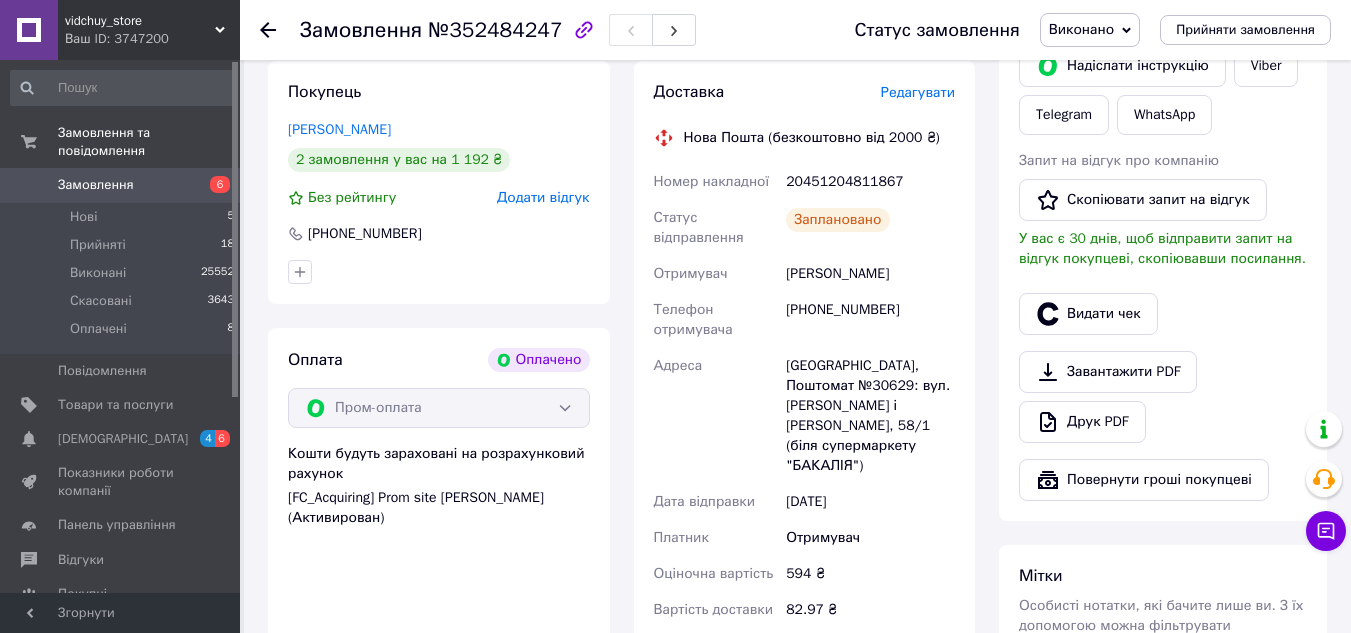 click on "20451204811867" at bounding box center [870, 182] 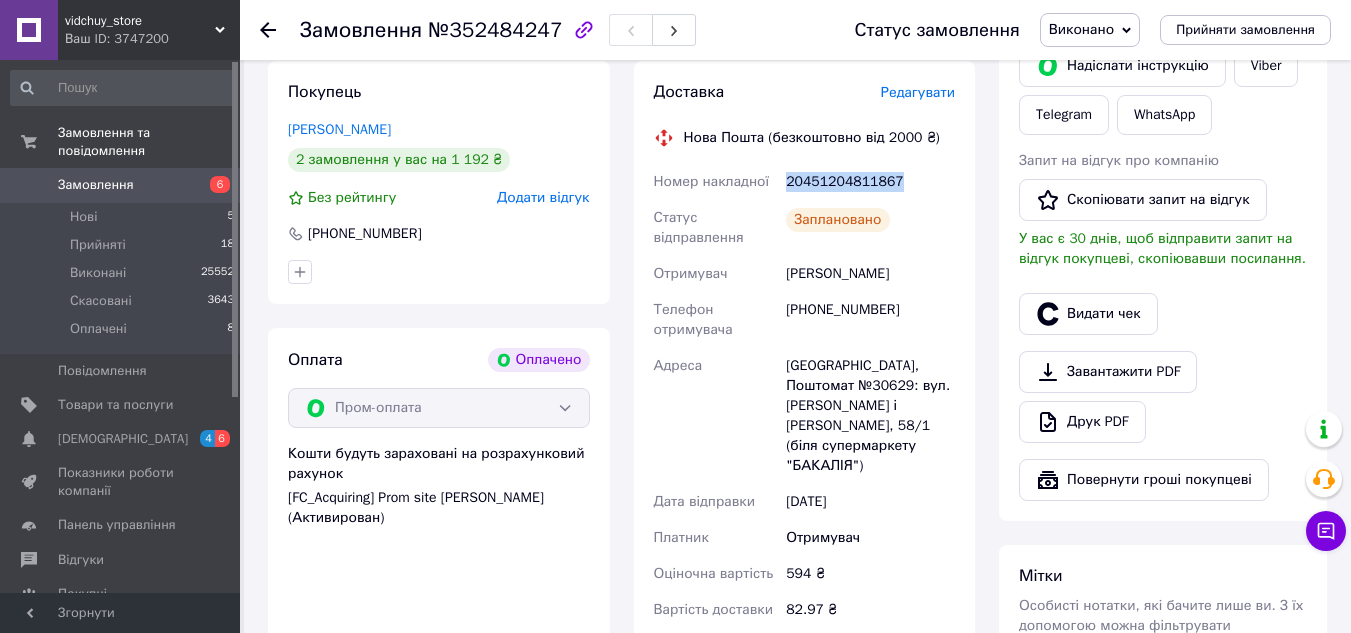 click on "20451204811867" at bounding box center [870, 182] 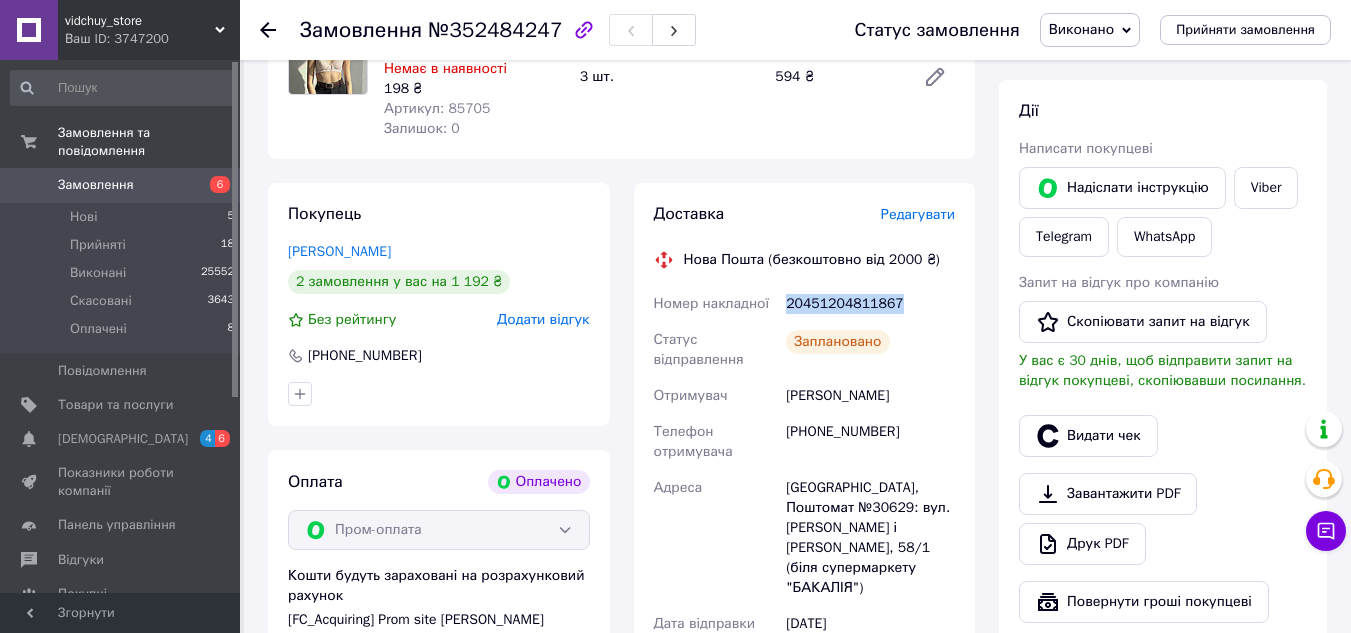 scroll, scrollTop: 100, scrollLeft: 0, axis: vertical 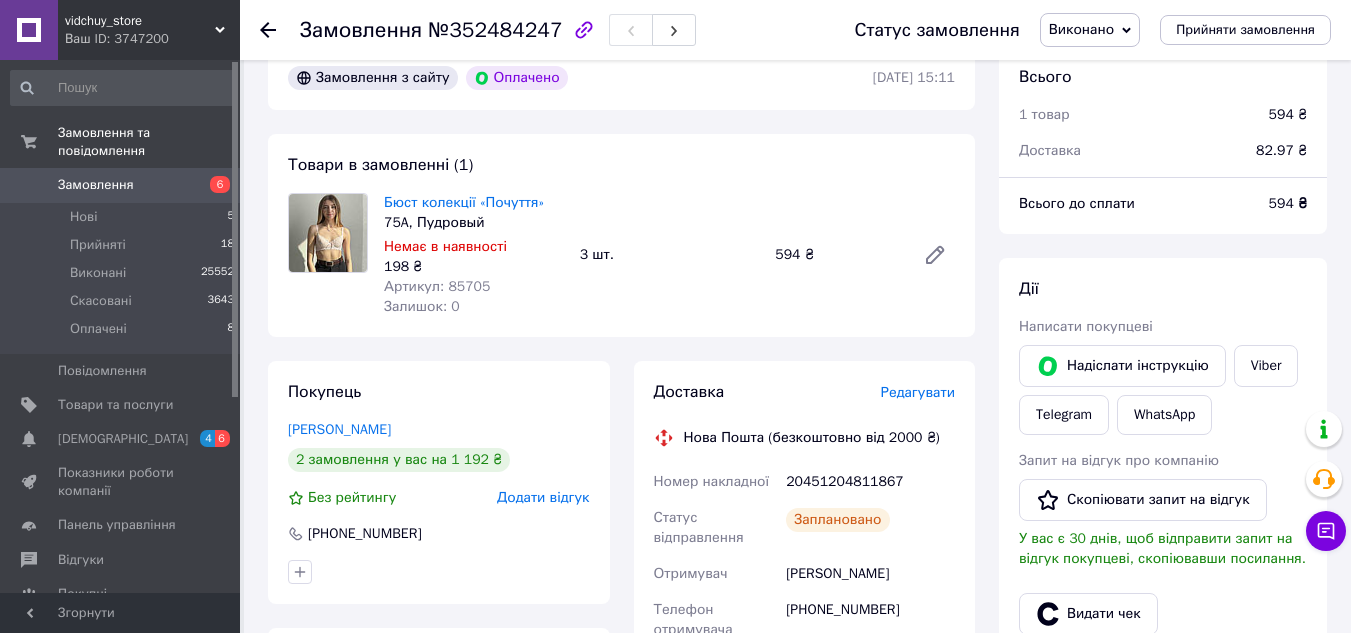 click 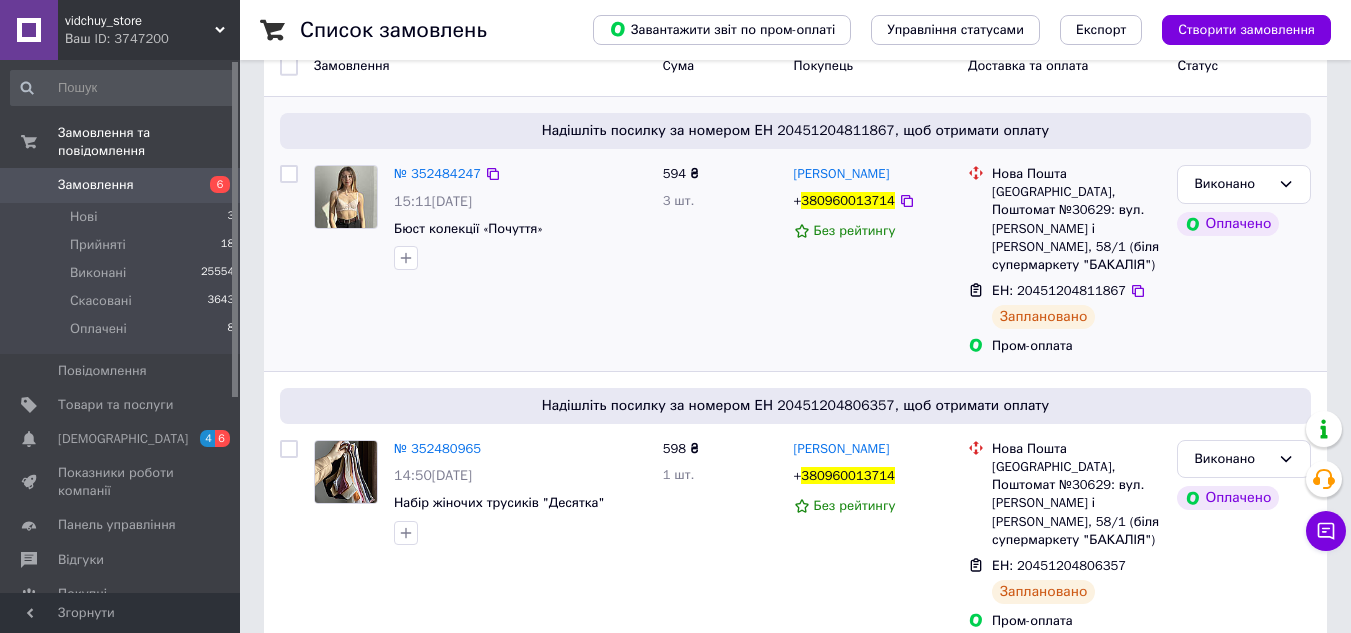 scroll, scrollTop: 0, scrollLeft: 0, axis: both 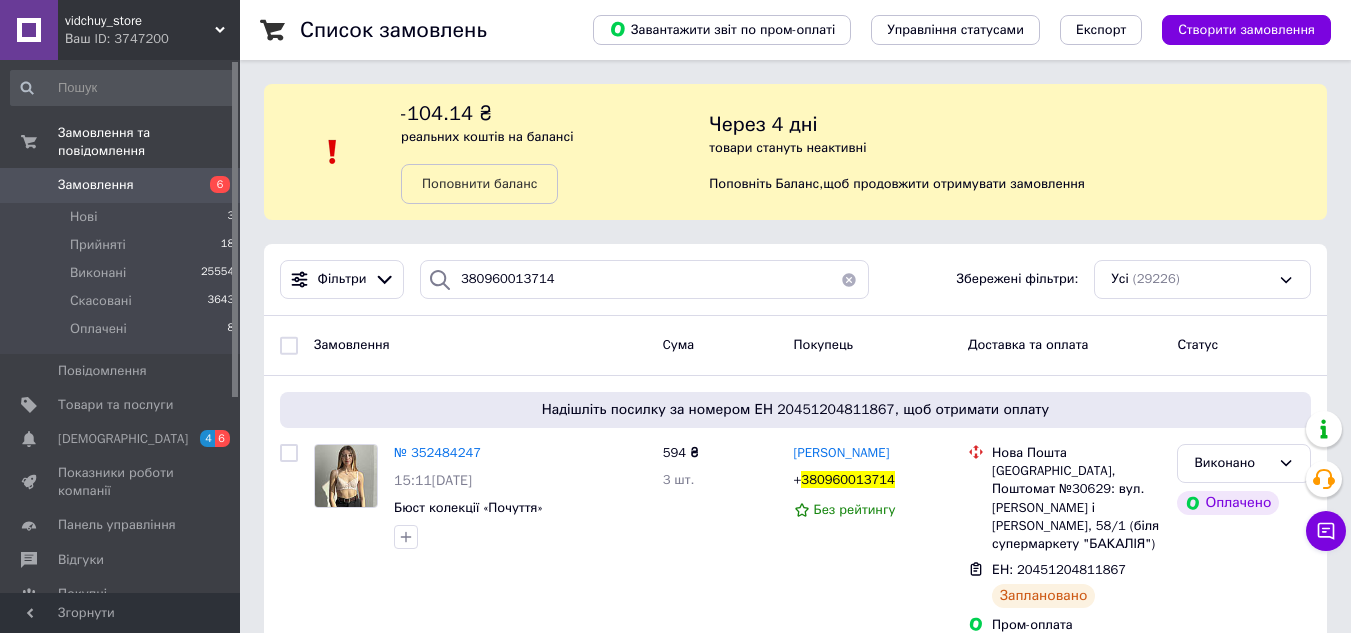click at bounding box center [849, 279] 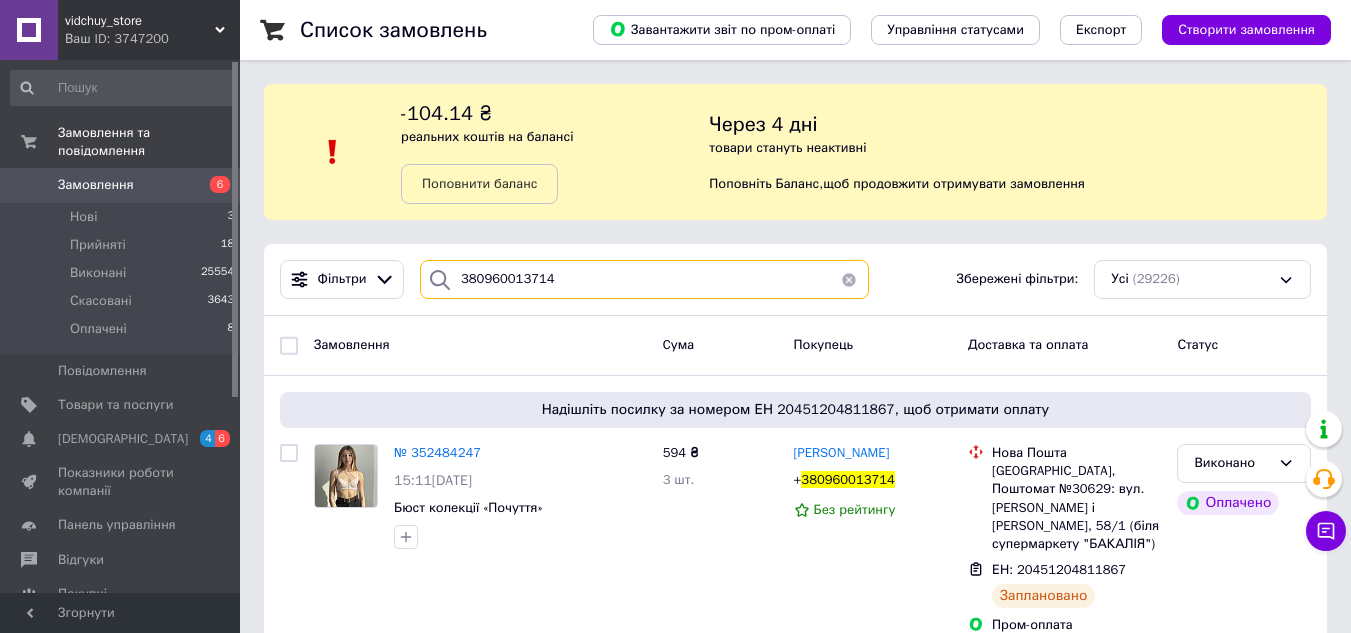 type 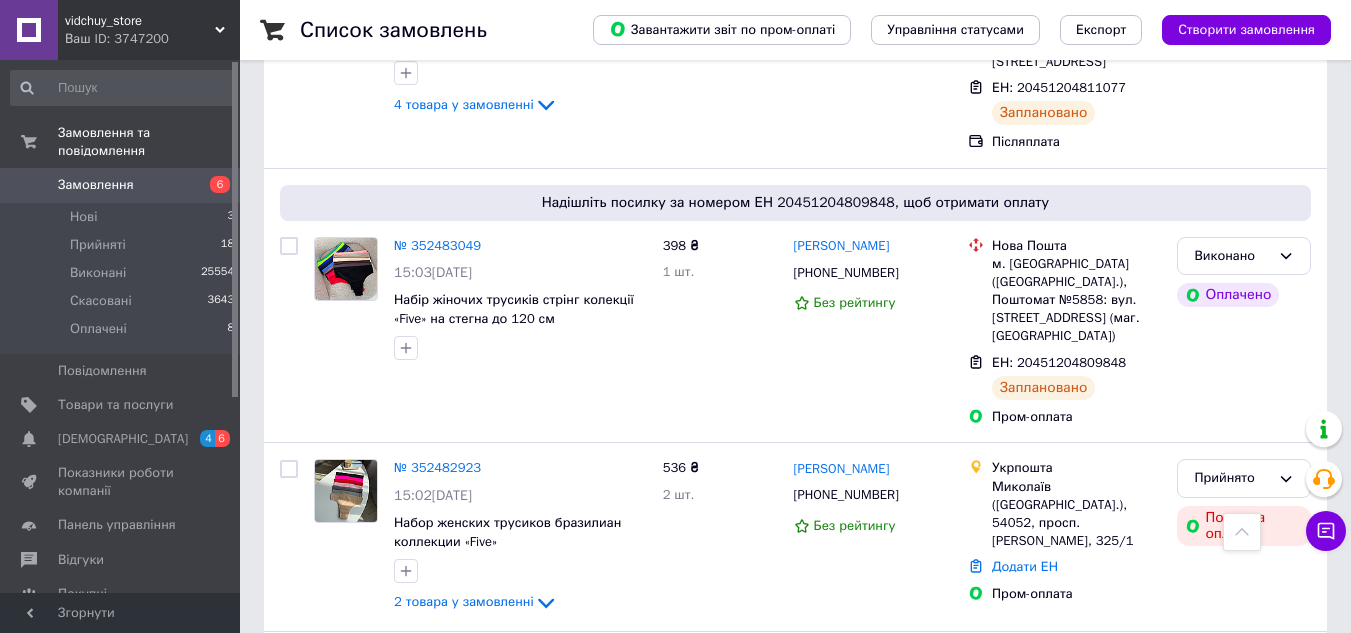 scroll, scrollTop: 1300, scrollLeft: 0, axis: vertical 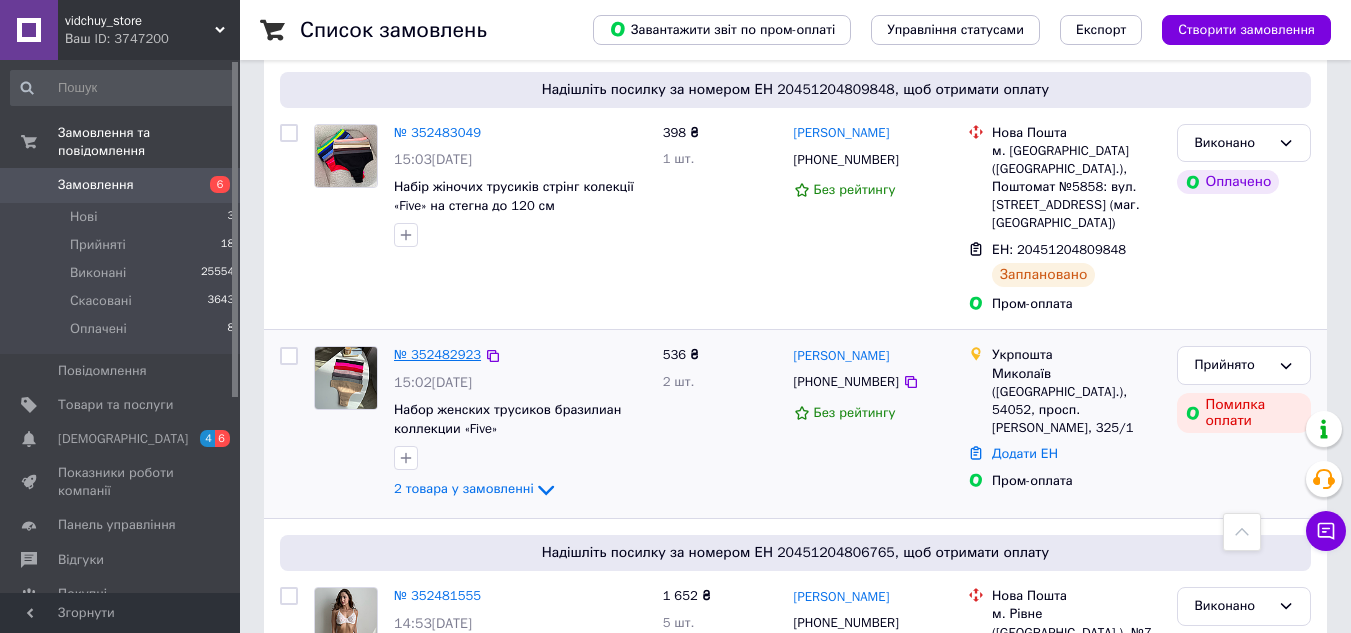 click on "№ 352482923" at bounding box center (437, 354) 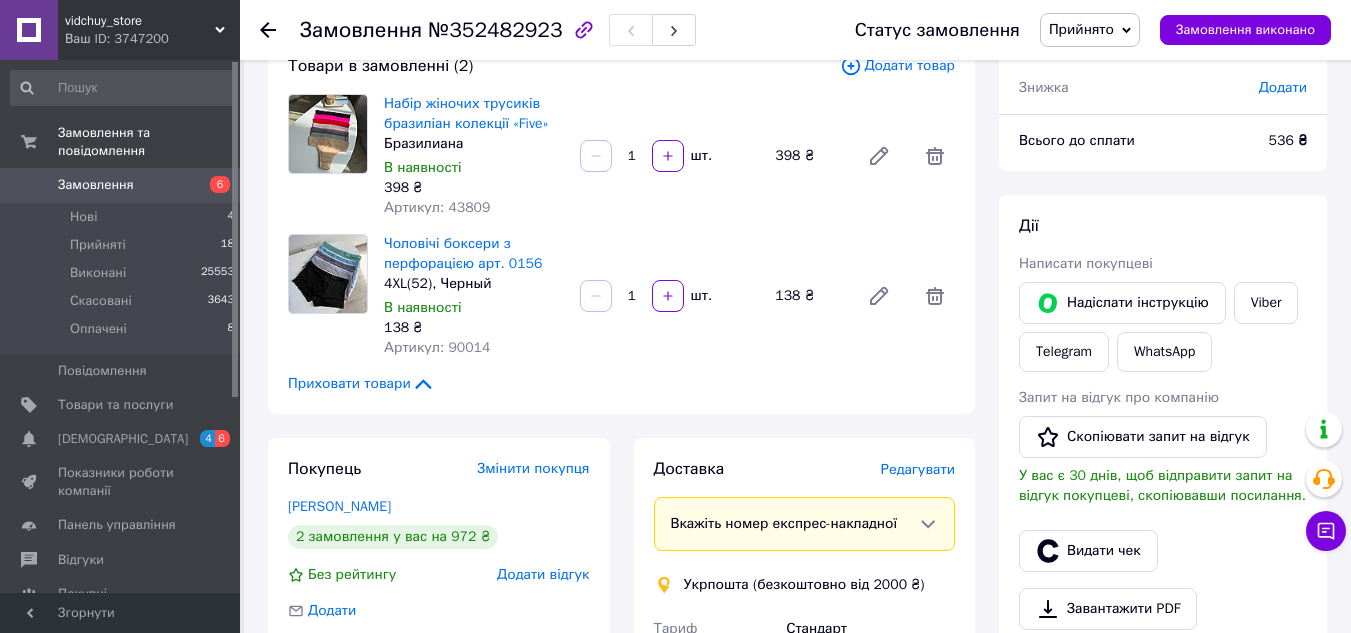 scroll, scrollTop: 172, scrollLeft: 0, axis: vertical 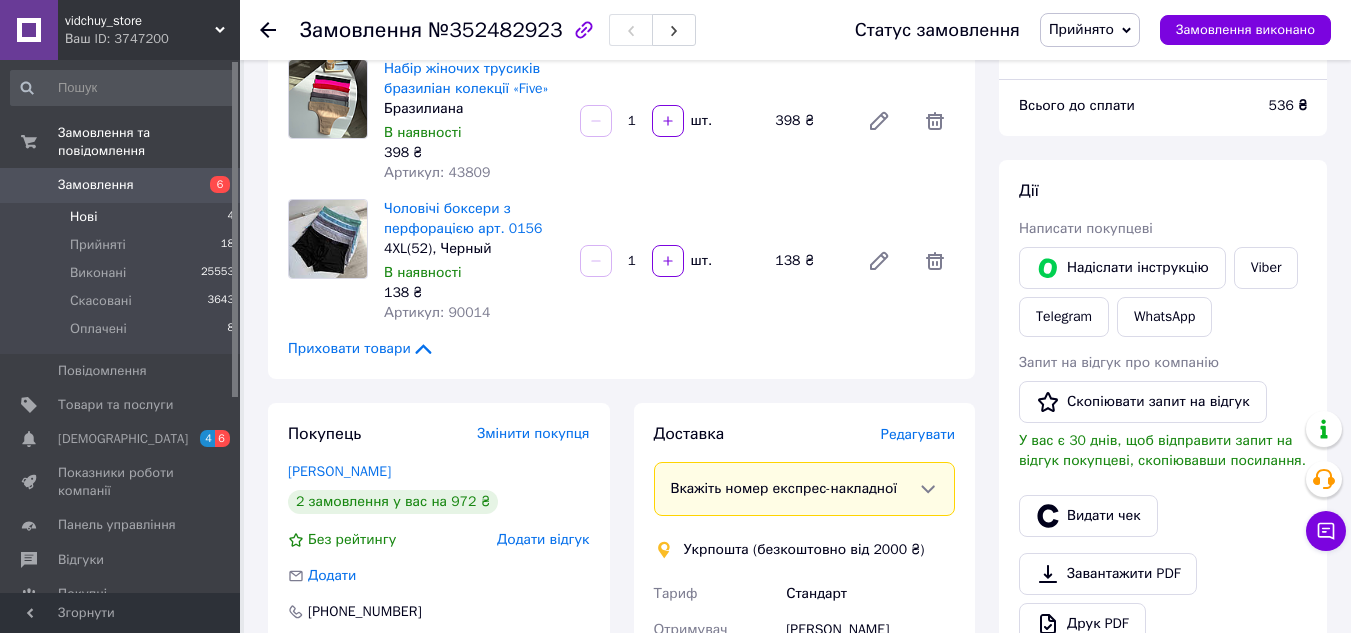 click on "Нові 4" at bounding box center (123, 217) 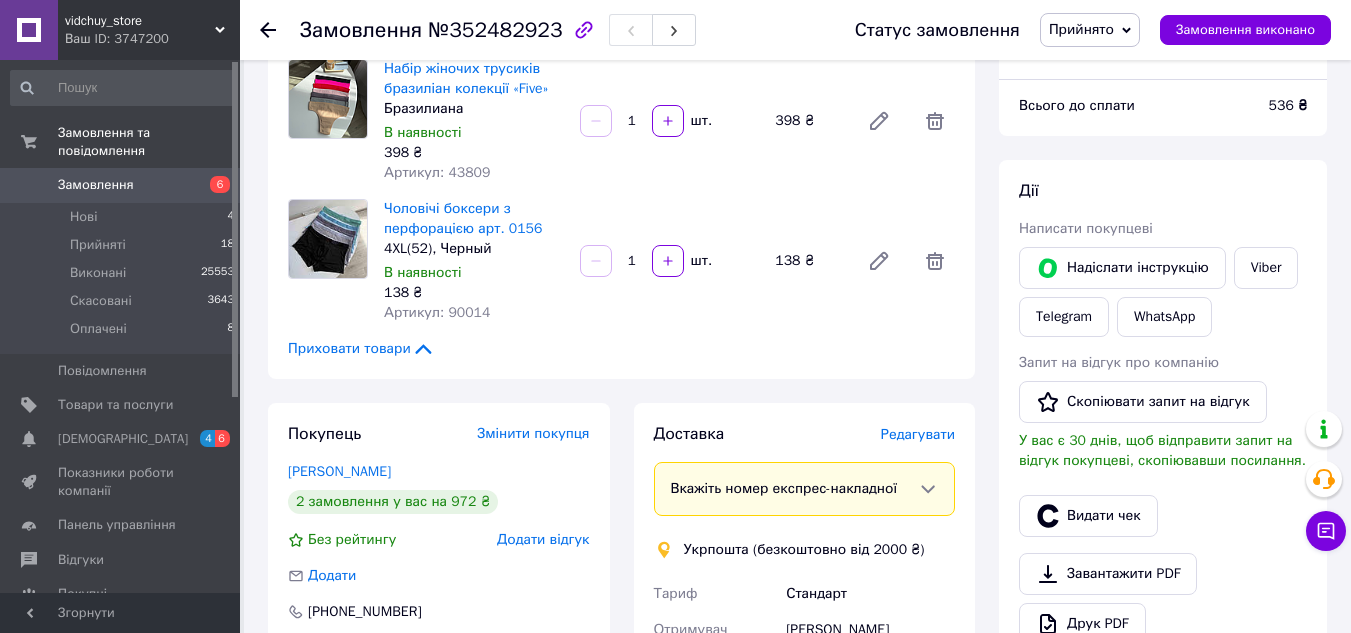 scroll, scrollTop: 0, scrollLeft: 0, axis: both 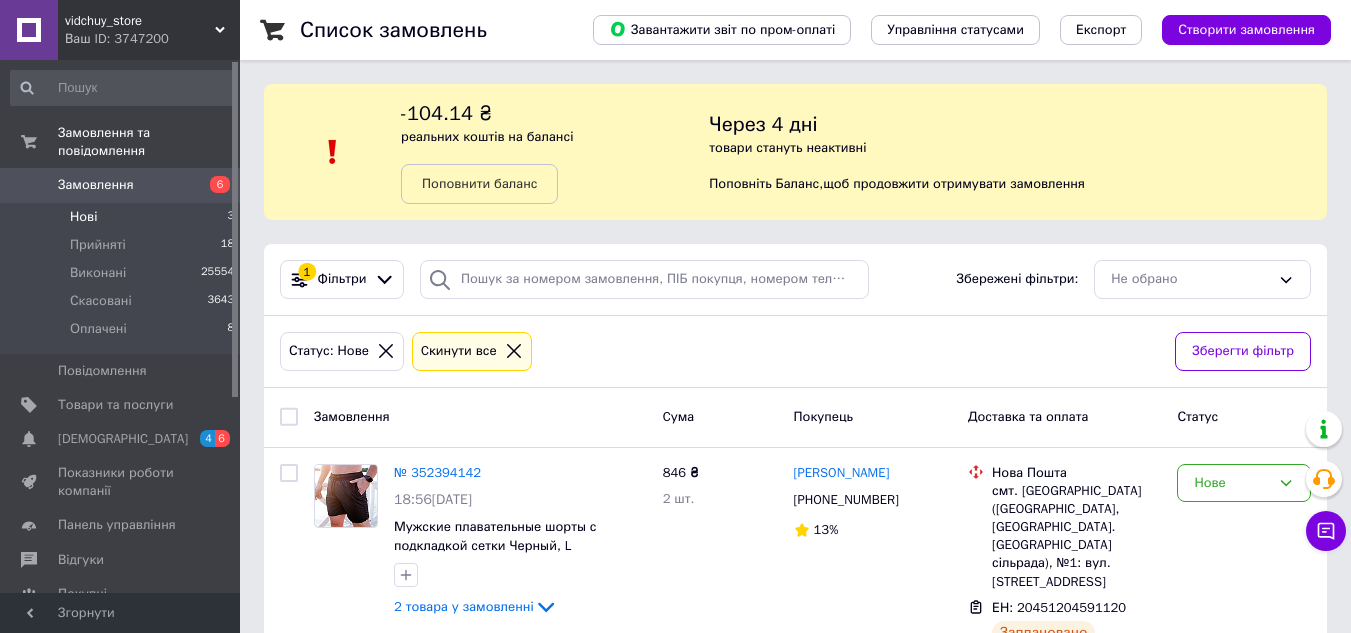 click 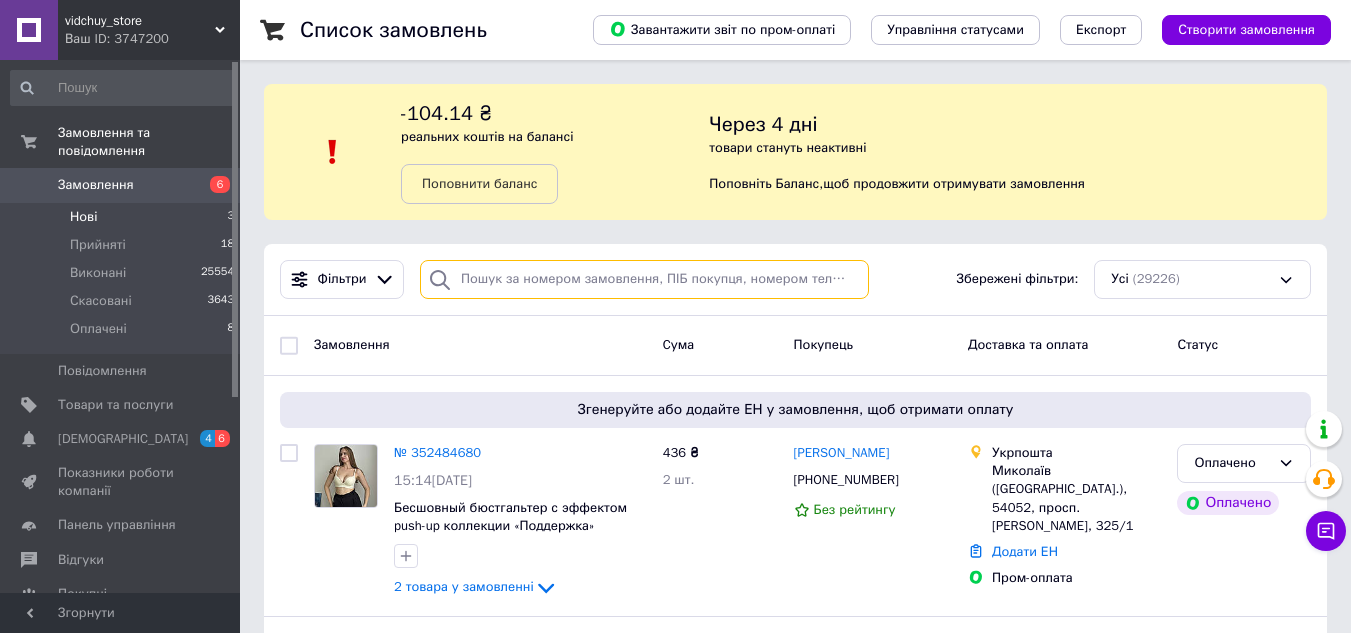 click at bounding box center (644, 279) 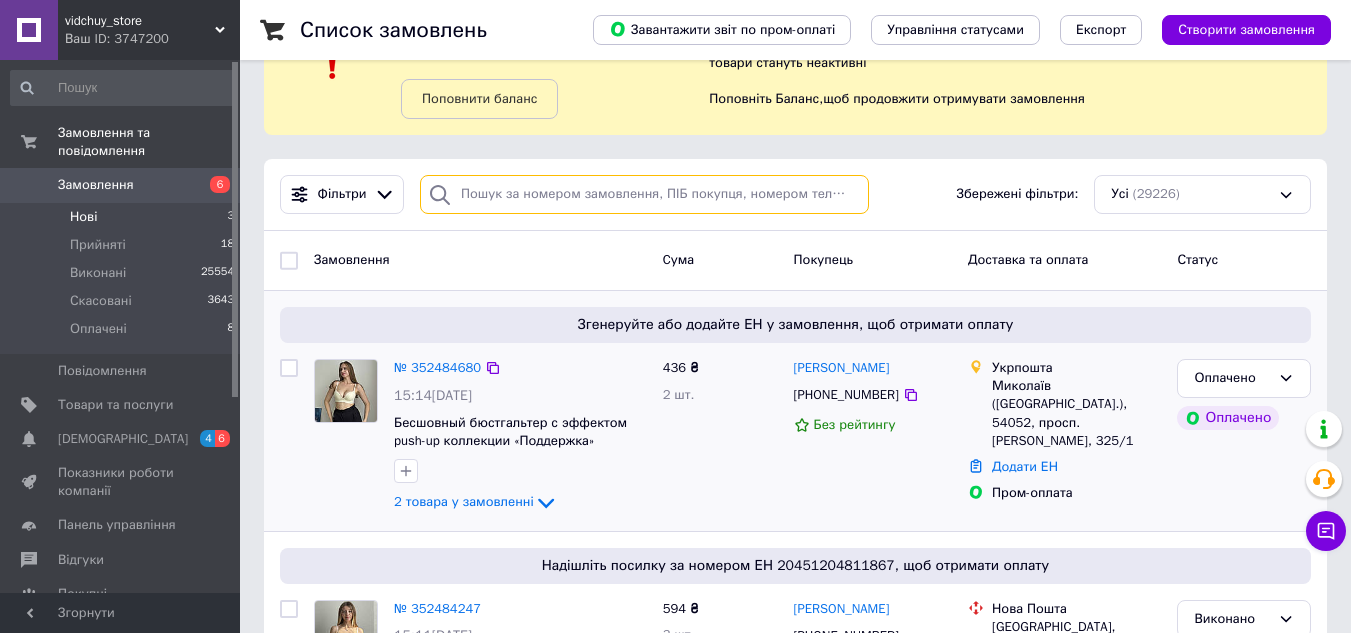 scroll, scrollTop: 200, scrollLeft: 0, axis: vertical 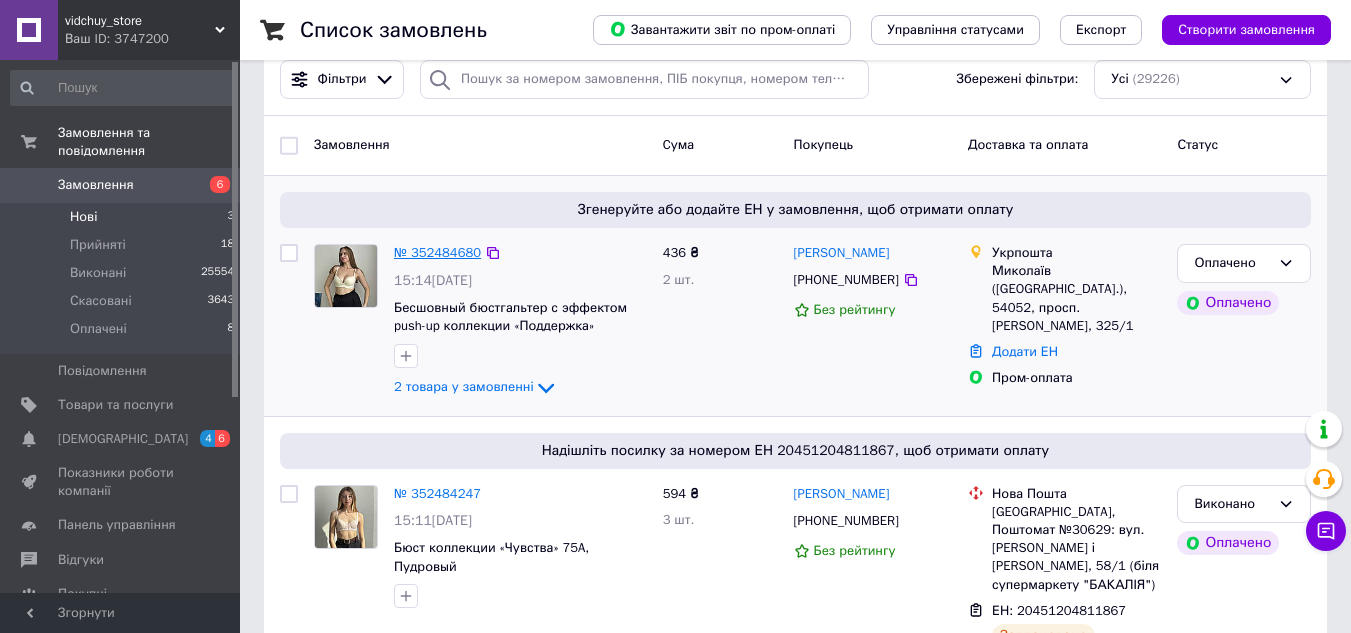 click on "№ 352484680" at bounding box center (437, 252) 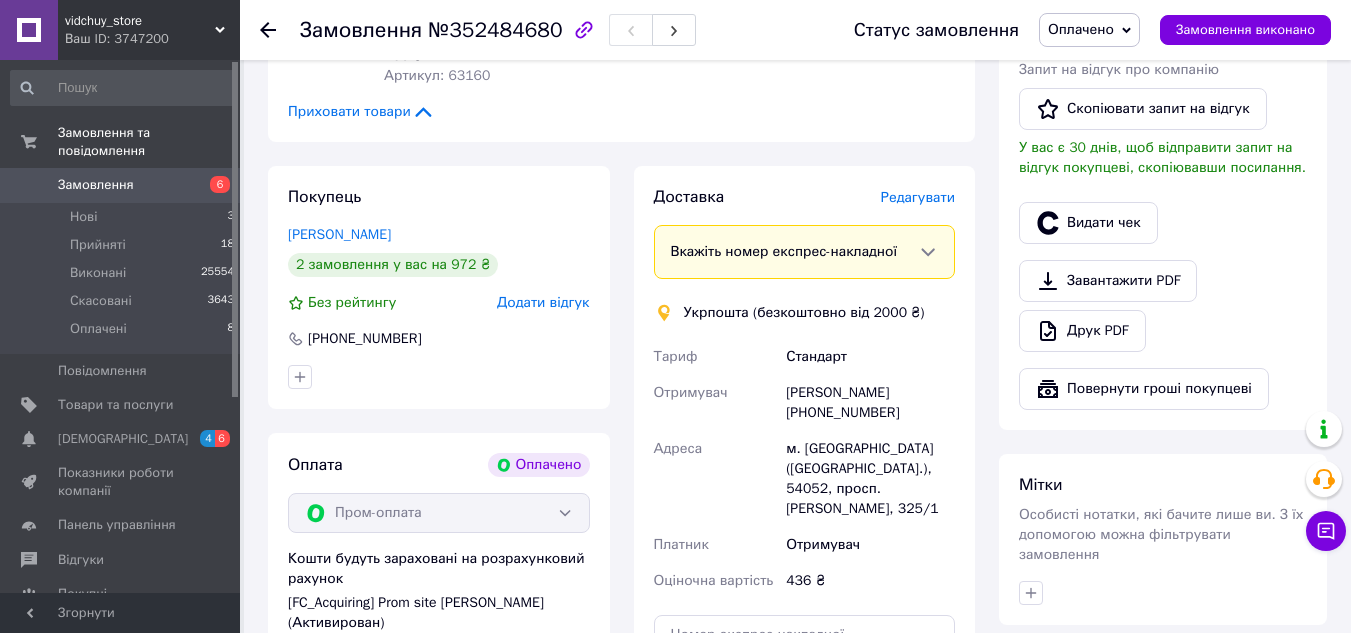 scroll, scrollTop: 500, scrollLeft: 0, axis: vertical 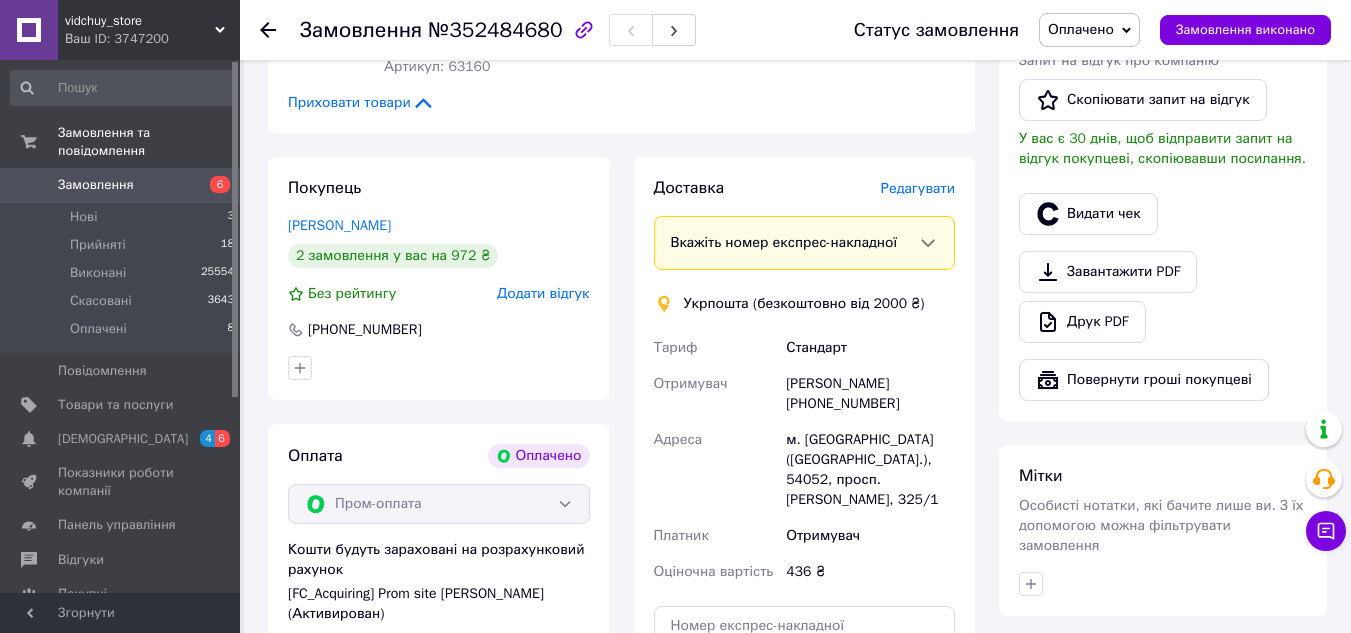 click 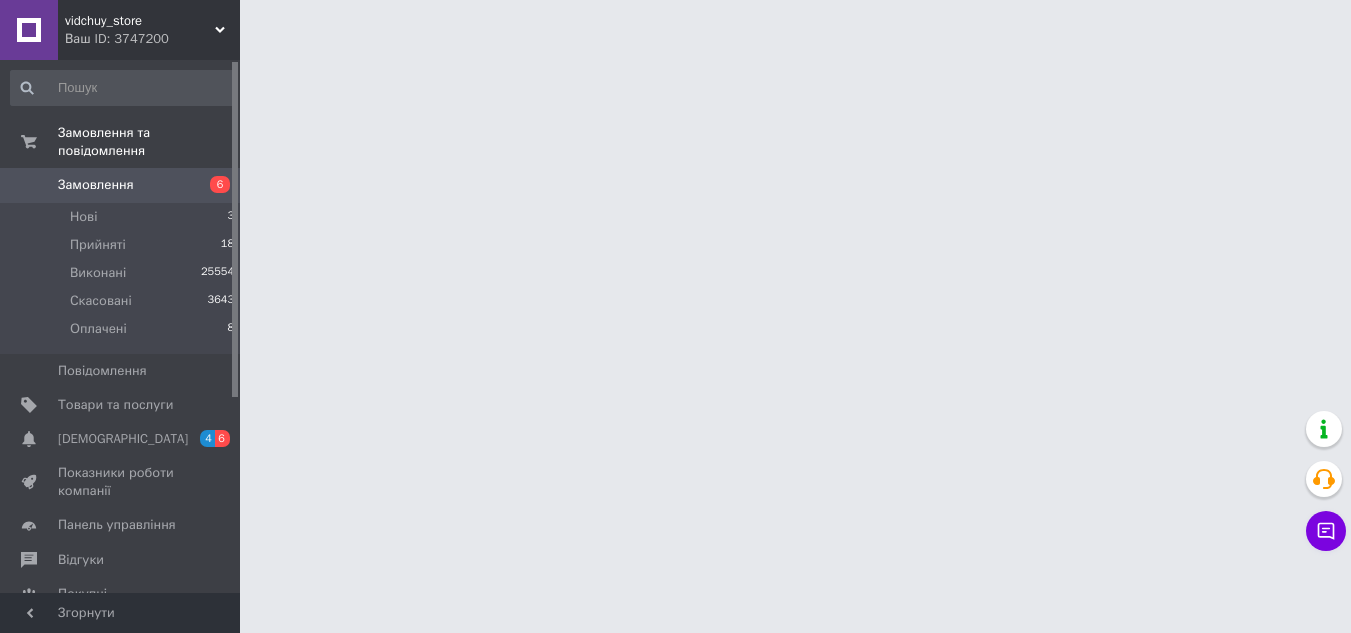 scroll, scrollTop: 0, scrollLeft: 0, axis: both 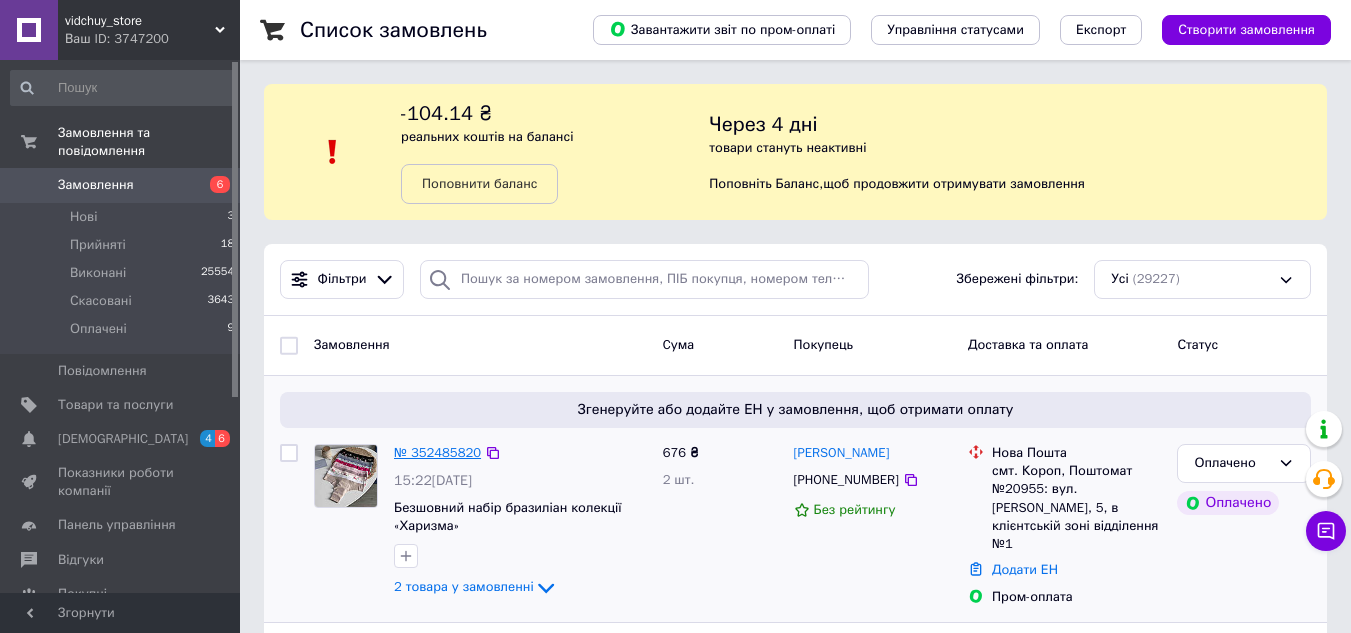 click on "№ 352485820" at bounding box center [437, 452] 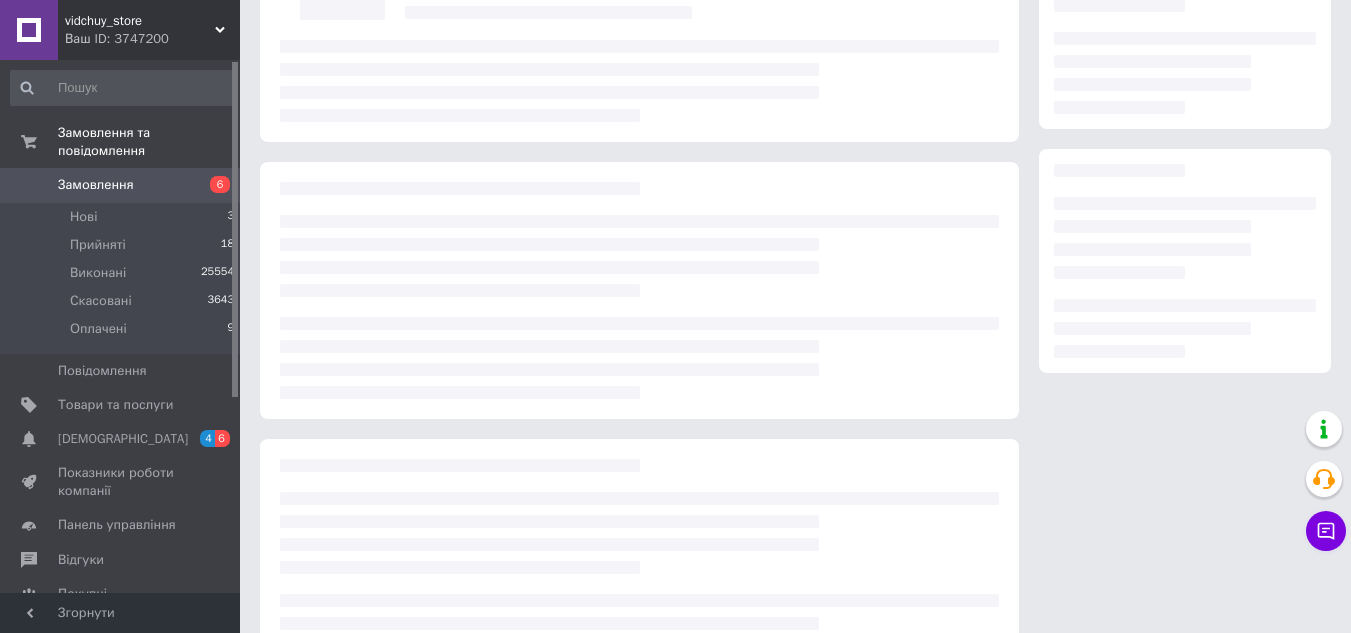 scroll, scrollTop: 200, scrollLeft: 0, axis: vertical 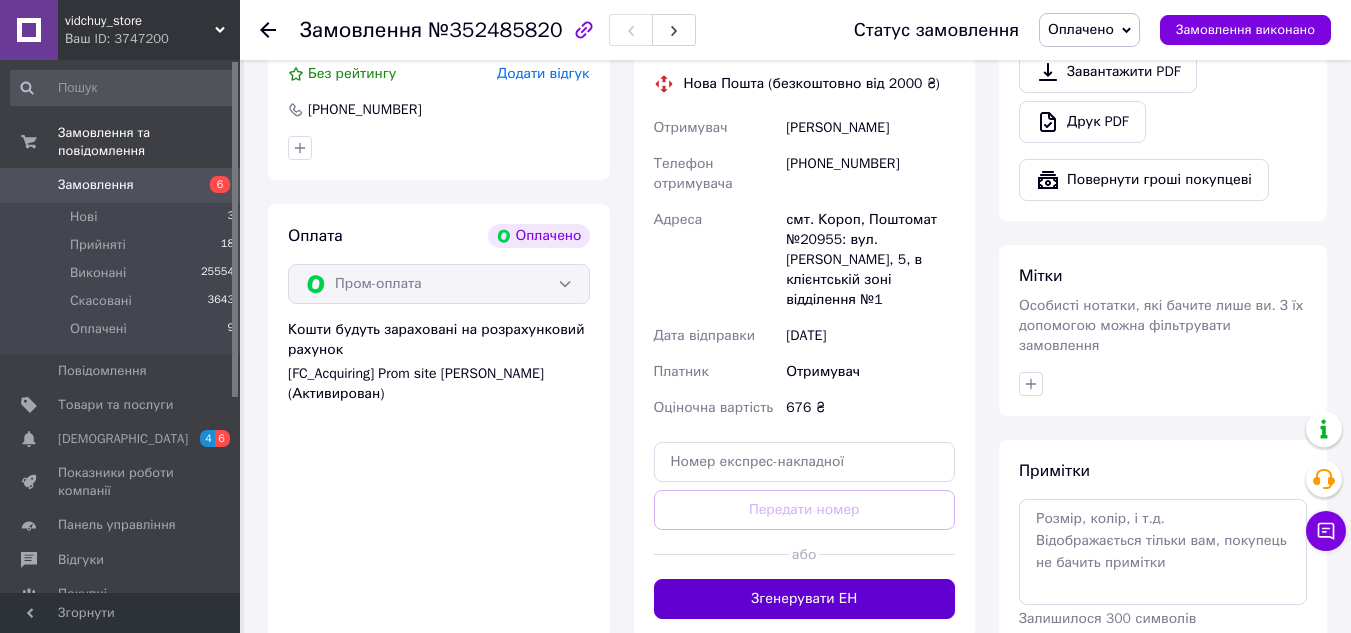 click on "Згенерувати ЕН" at bounding box center (805, 599) 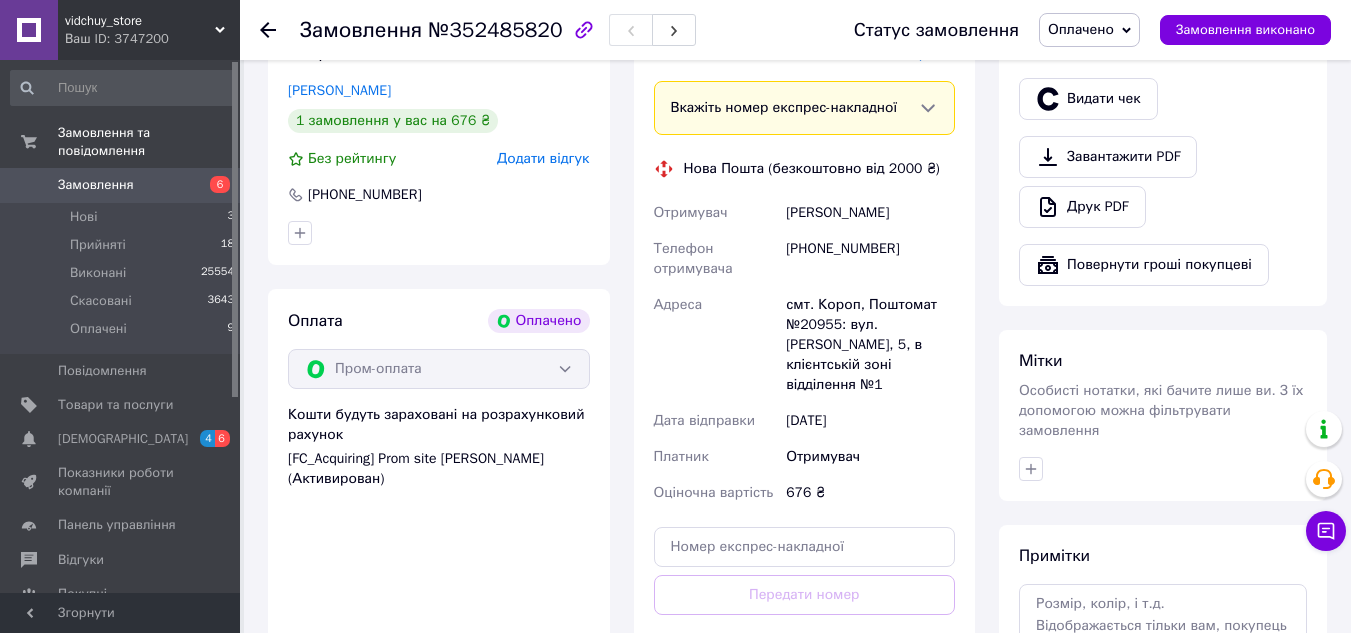 scroll, scrollTop: 500, scrollLeft: 0, axis: vertical 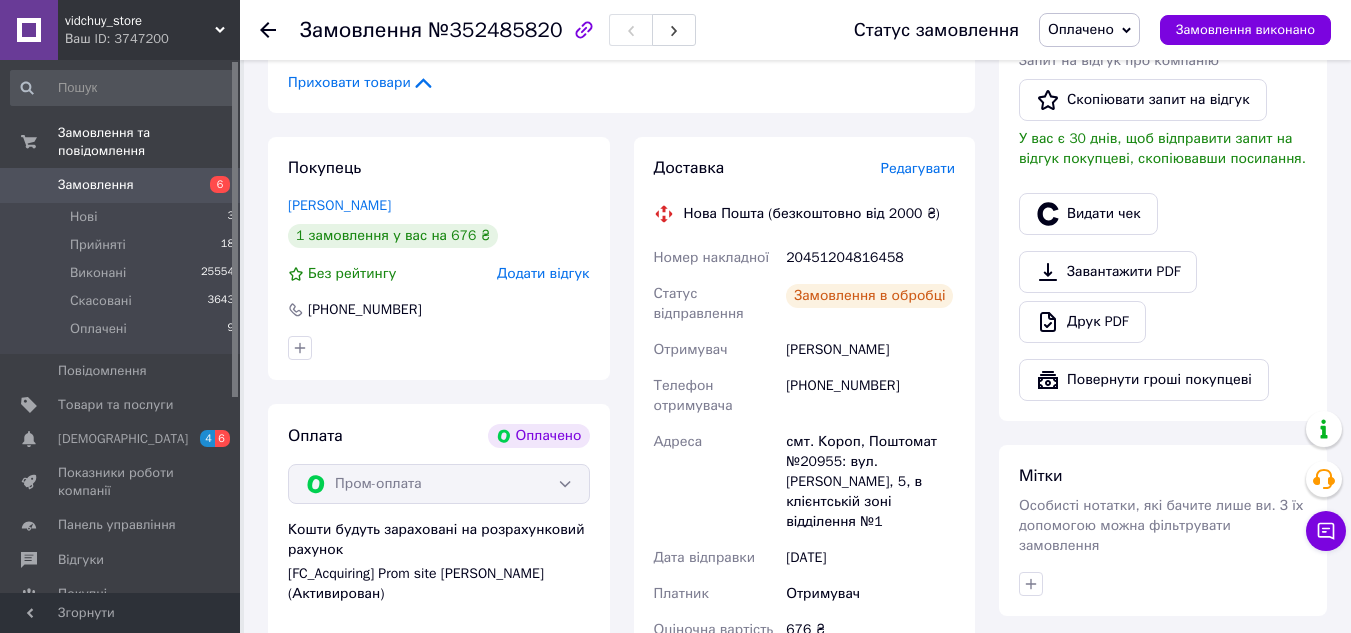 click on "20451204816458" at bounding box center (870, 258) 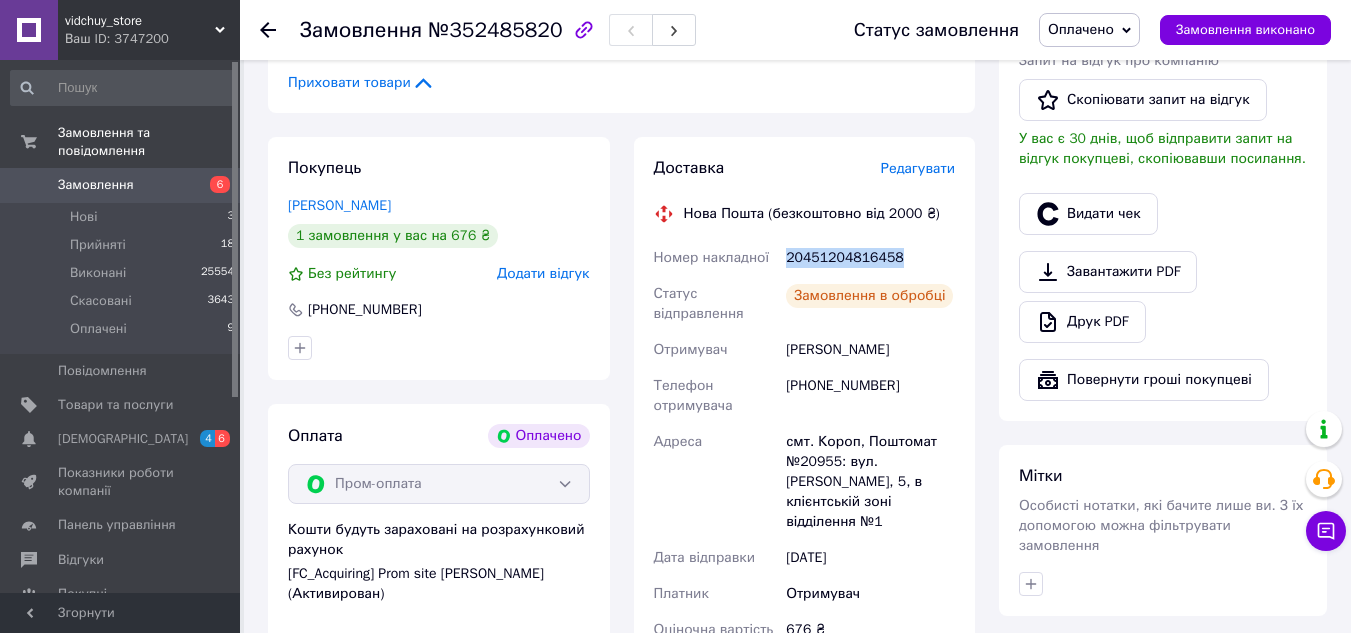 click on "20451204816458" at bounding box center [870, 258] 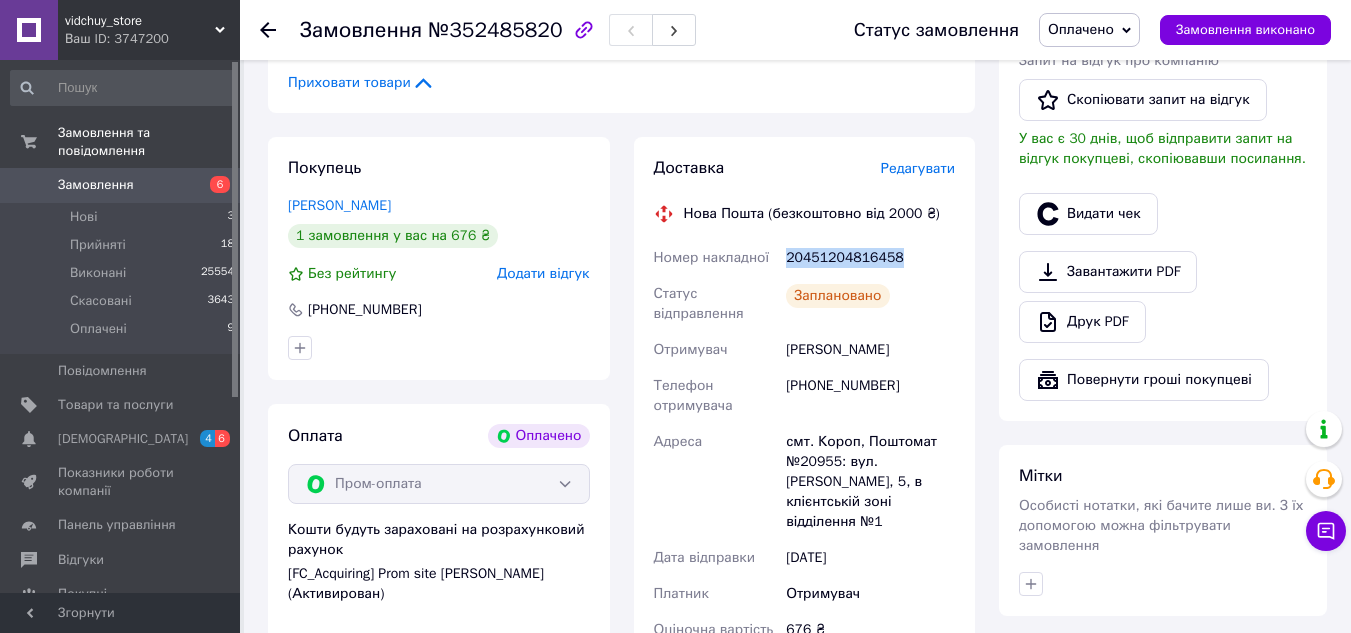 copy on "20451204816458" 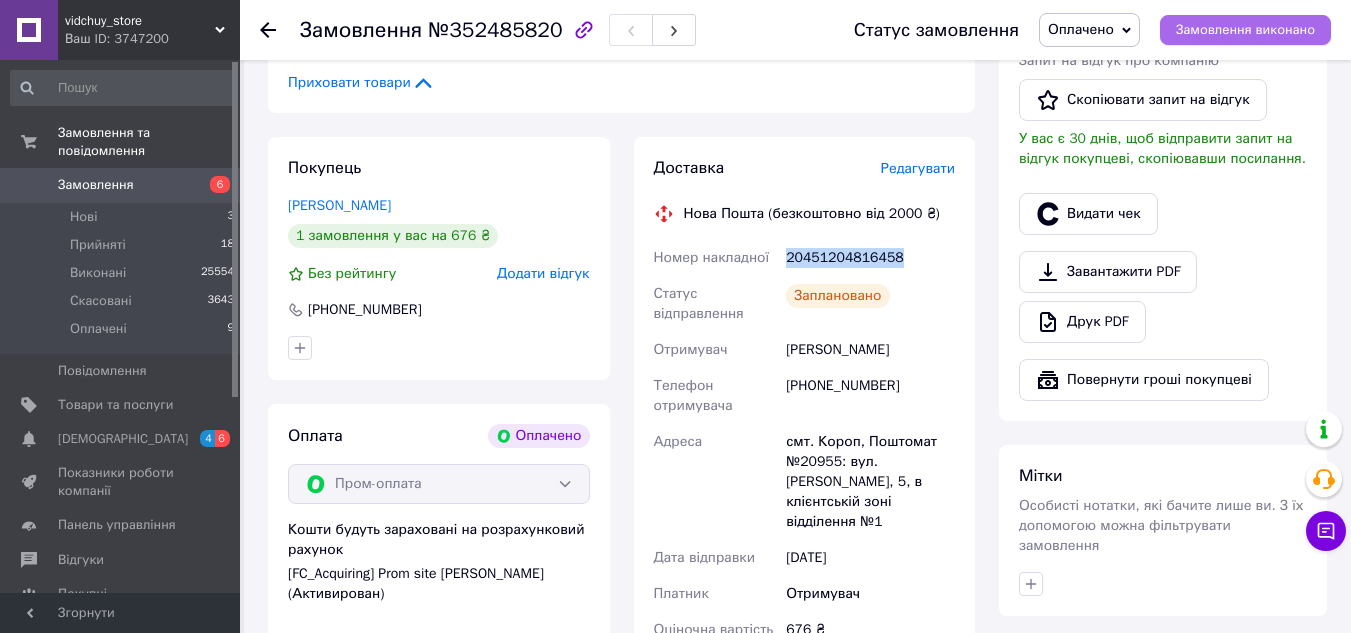 click on "Замовлення виконано" at bounding box center (1245, 30) 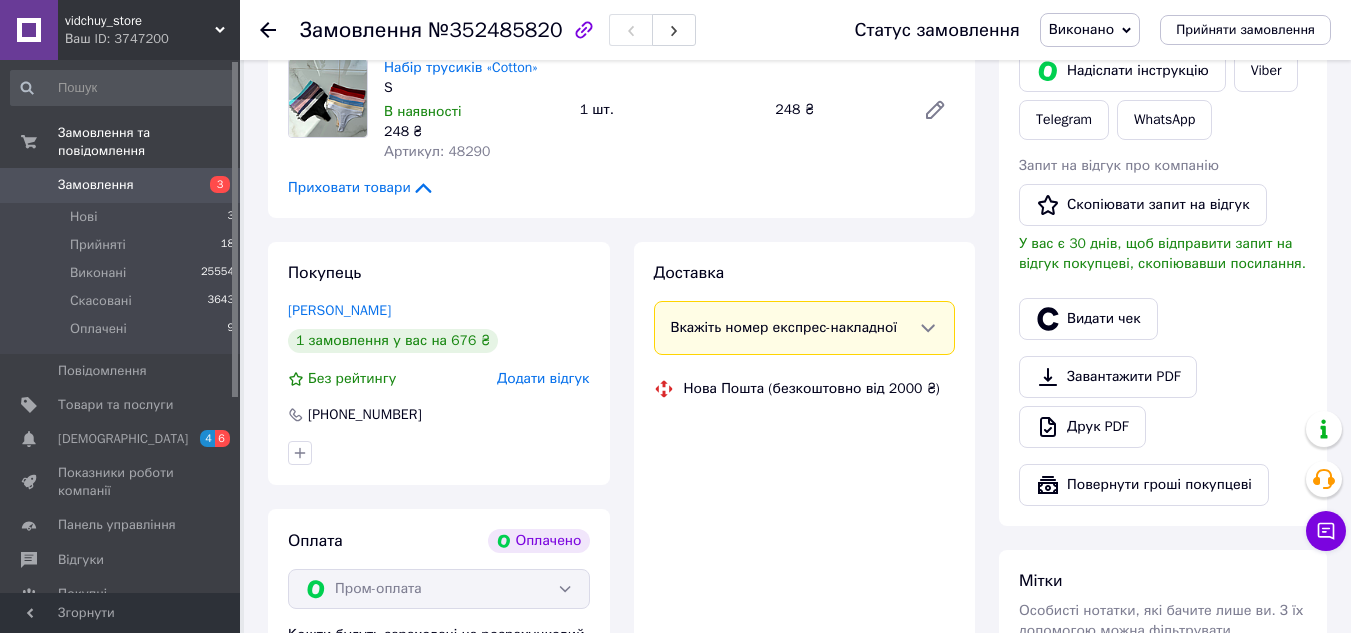 scroll, scrollTop: 600, scrollLeft: 0, axis: vertical 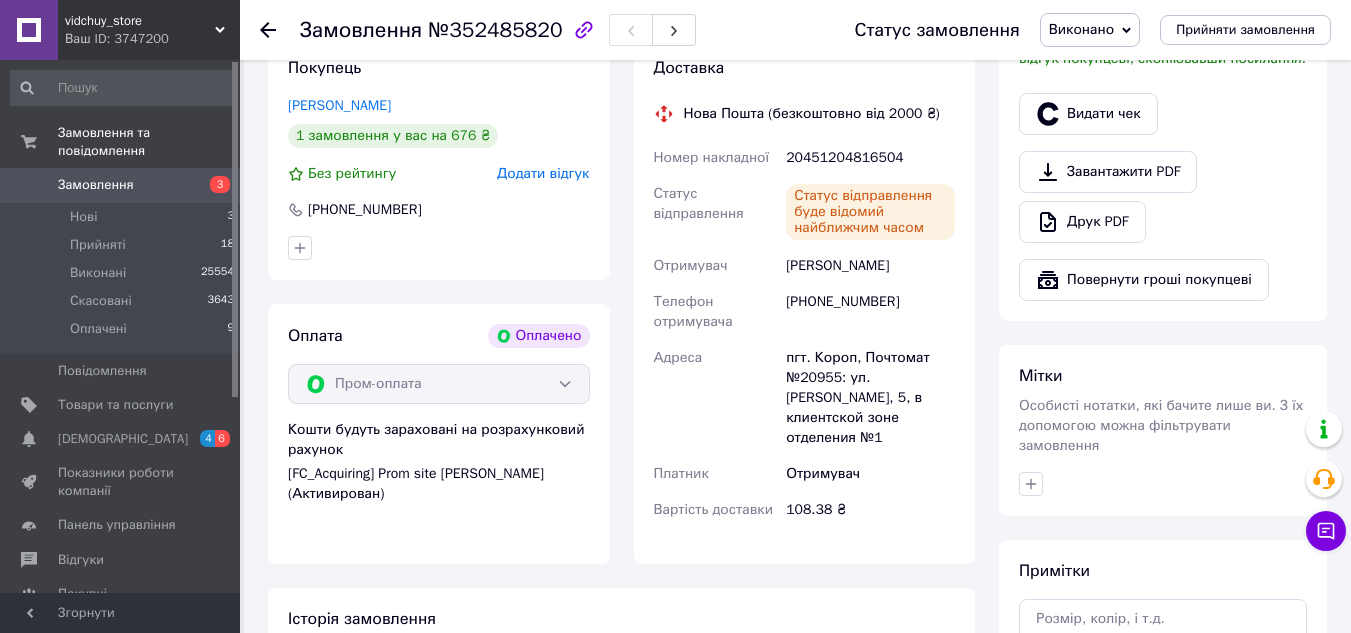 click at bounding box center [268, 30] 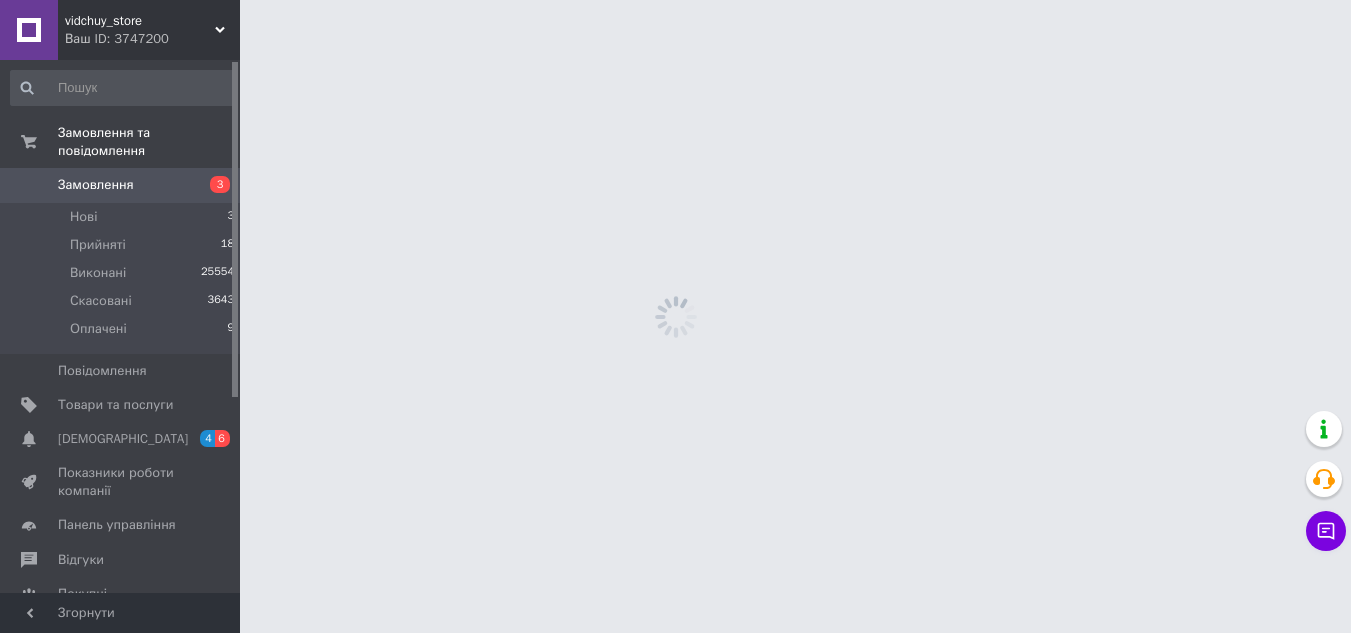 scroll, scrollTop: 0, scrollLeft: 0, axis: both 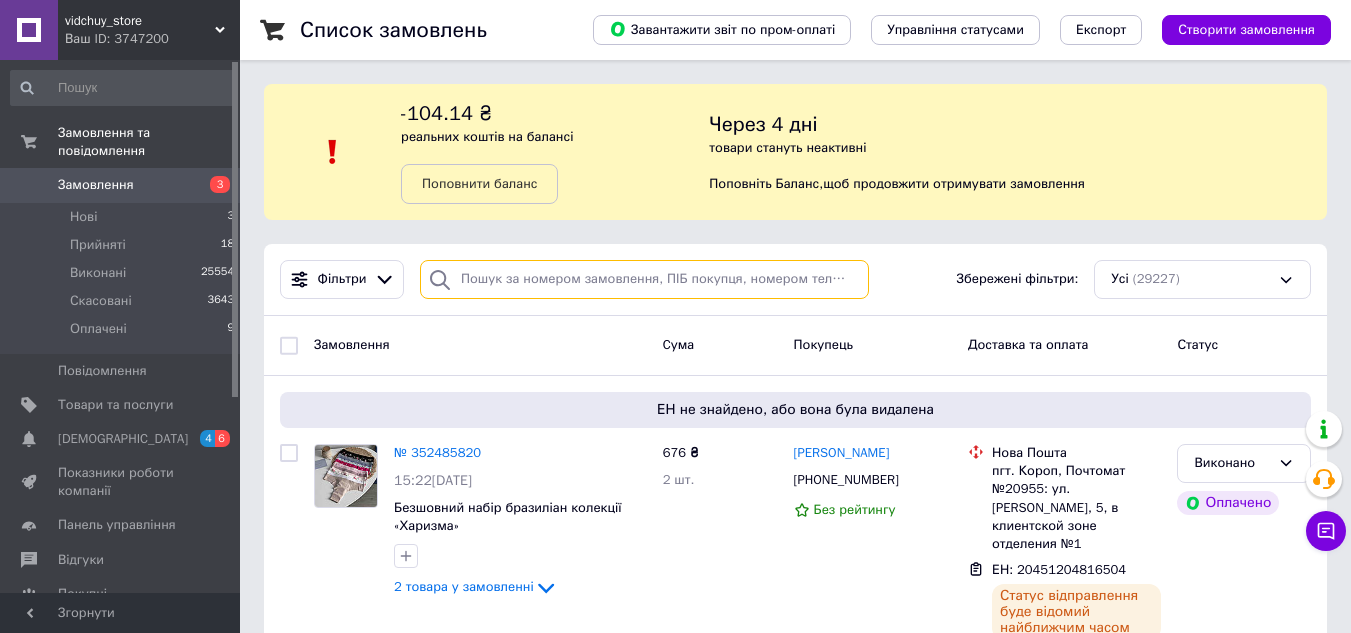 click at bounding box center [644, 279] 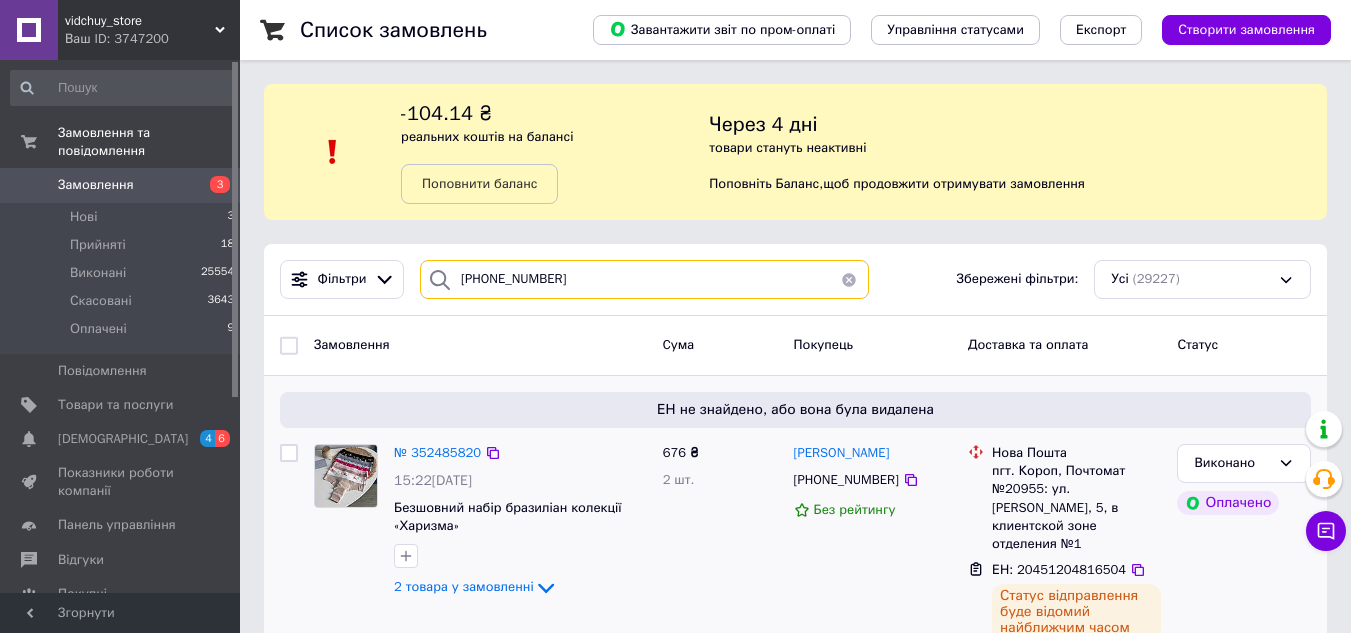 type on "[PHONE_NUMBER]" 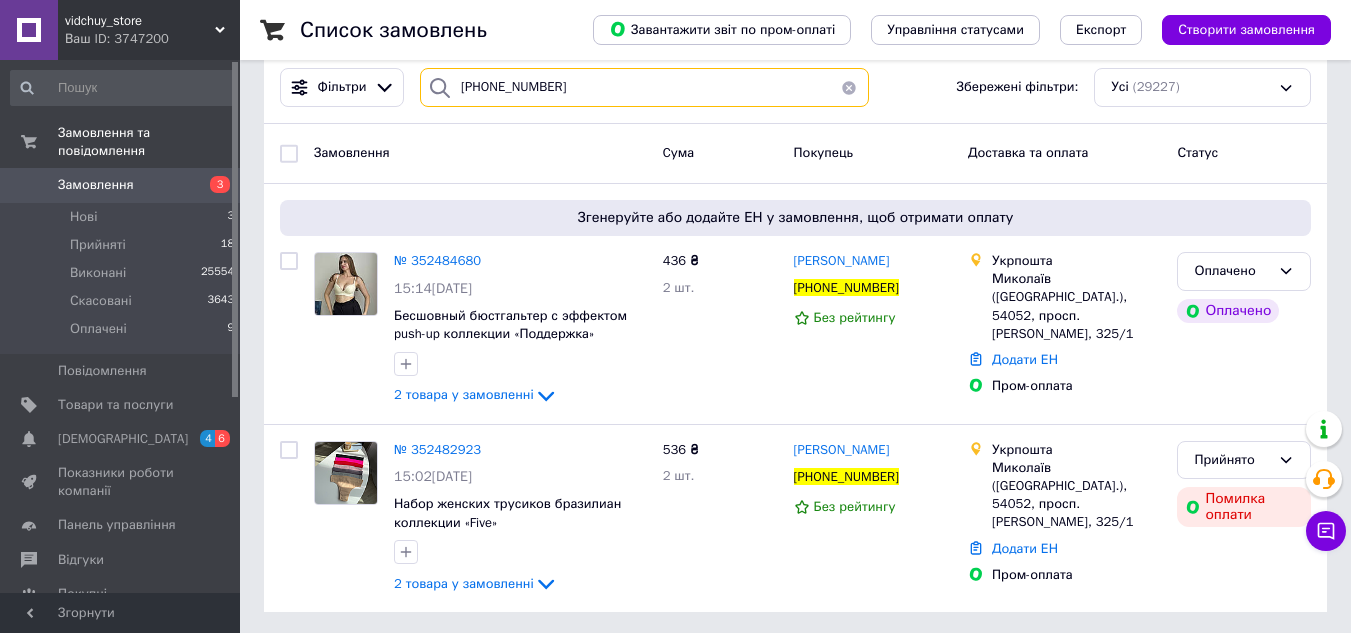 scroll, scrollTop: 195, scrollLeft: 0, axis: vertical 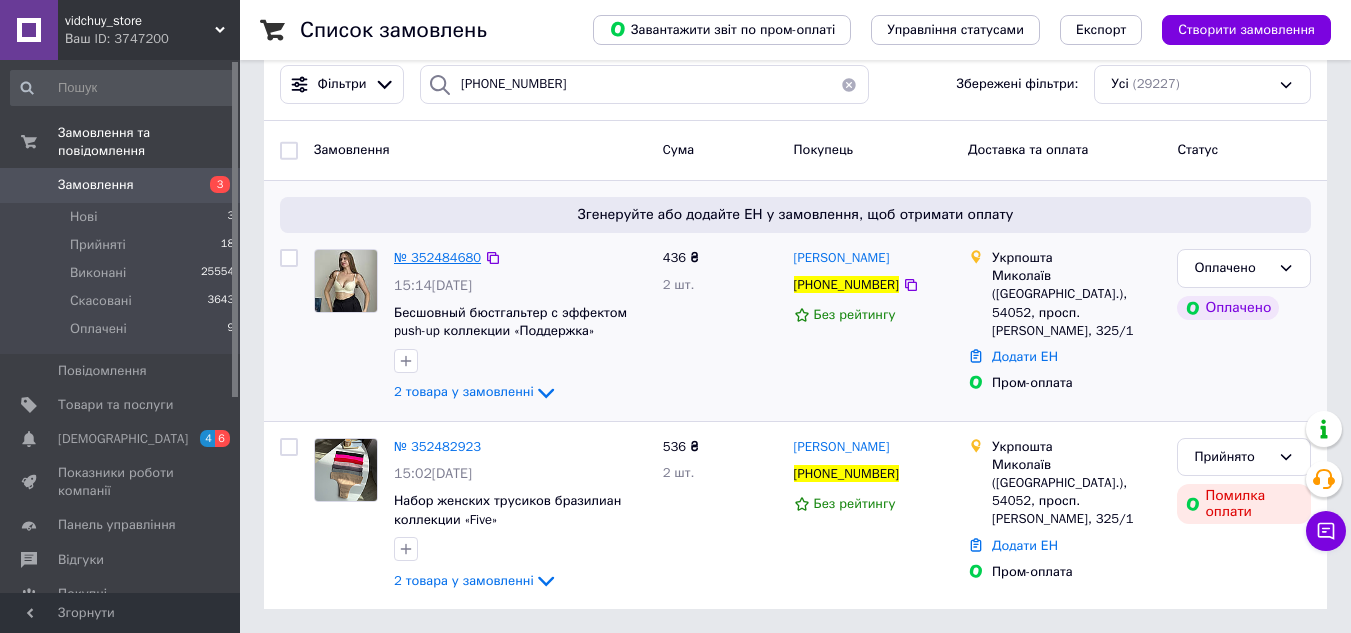 click on "№ 352484680" at bounding box center (437, 257) 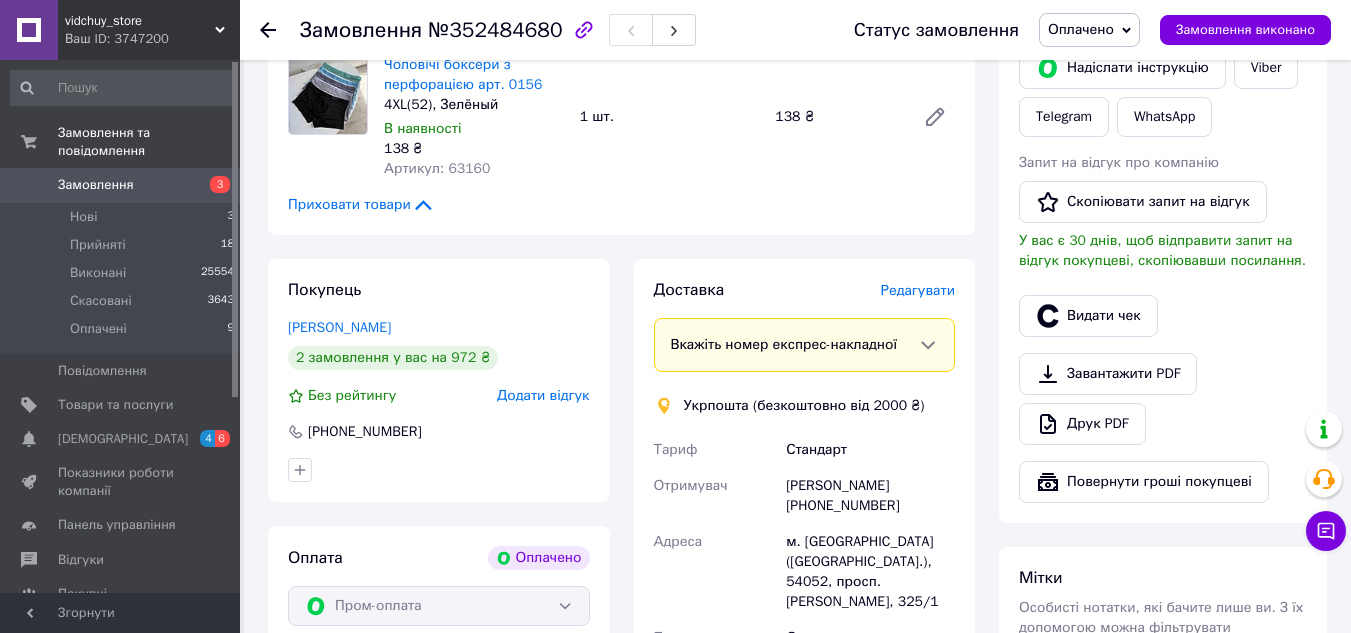 scroll, scrollTop: 400, scrollLeft: 0, axis: vertical 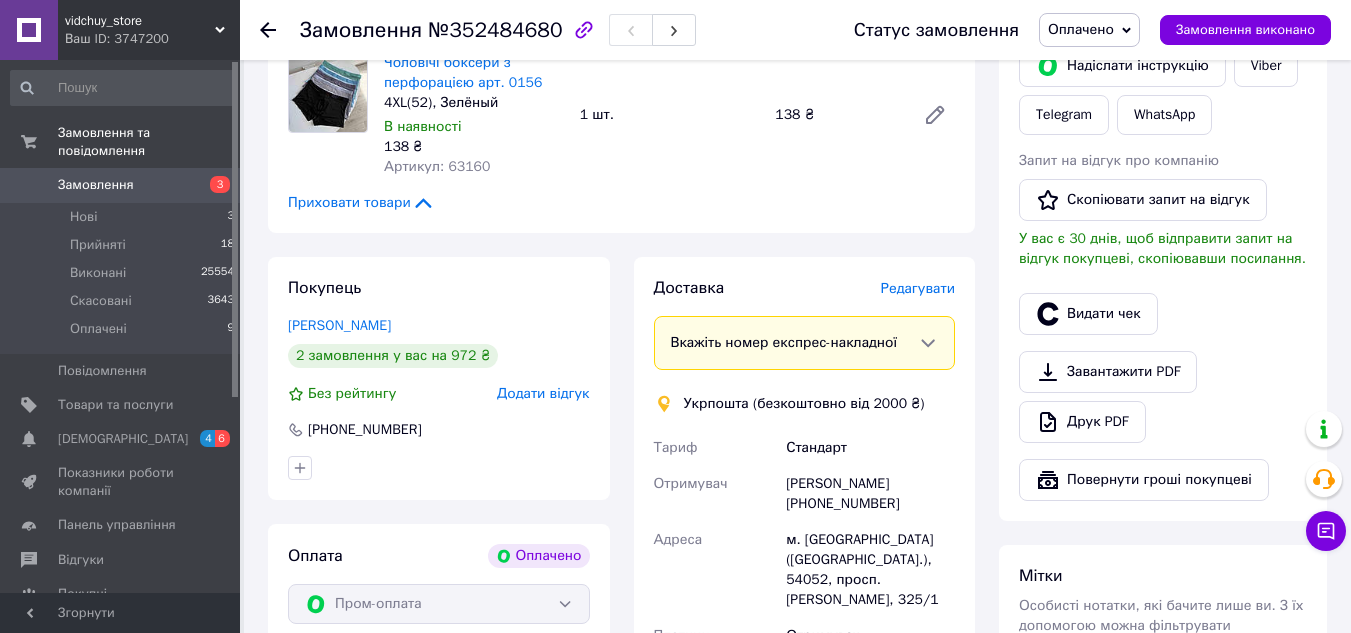 click 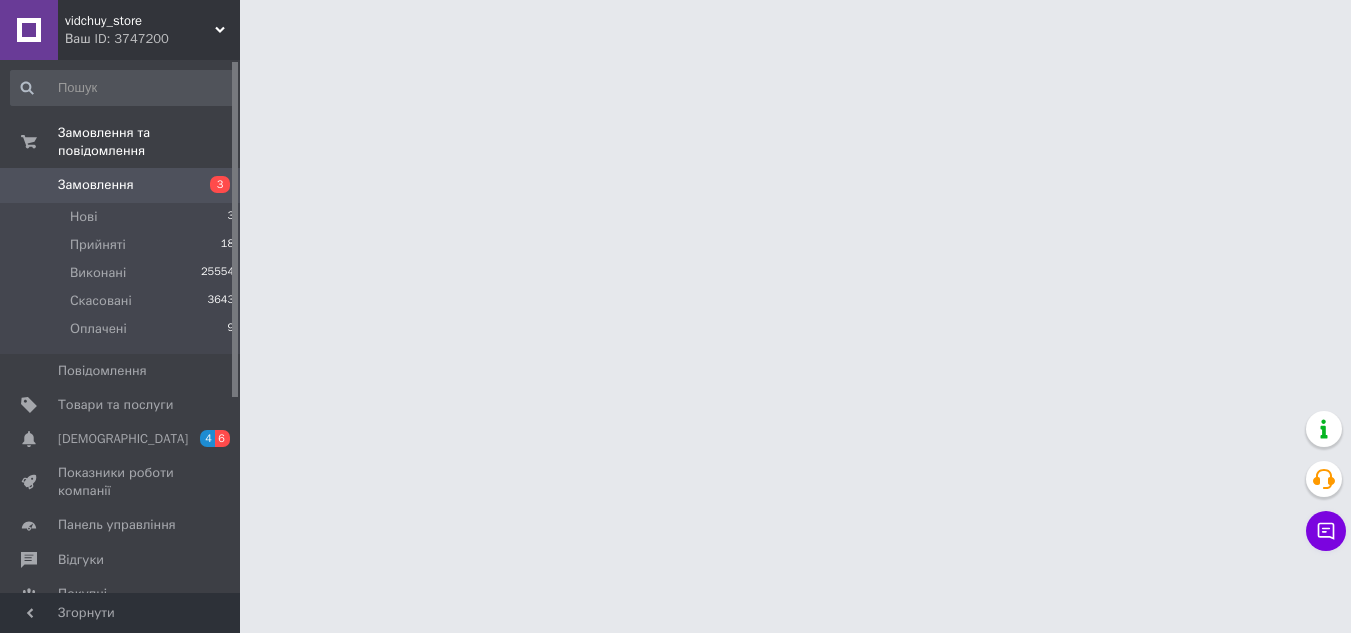 scroll, scrollTop: 0, scrollLeft: 0, axis: both 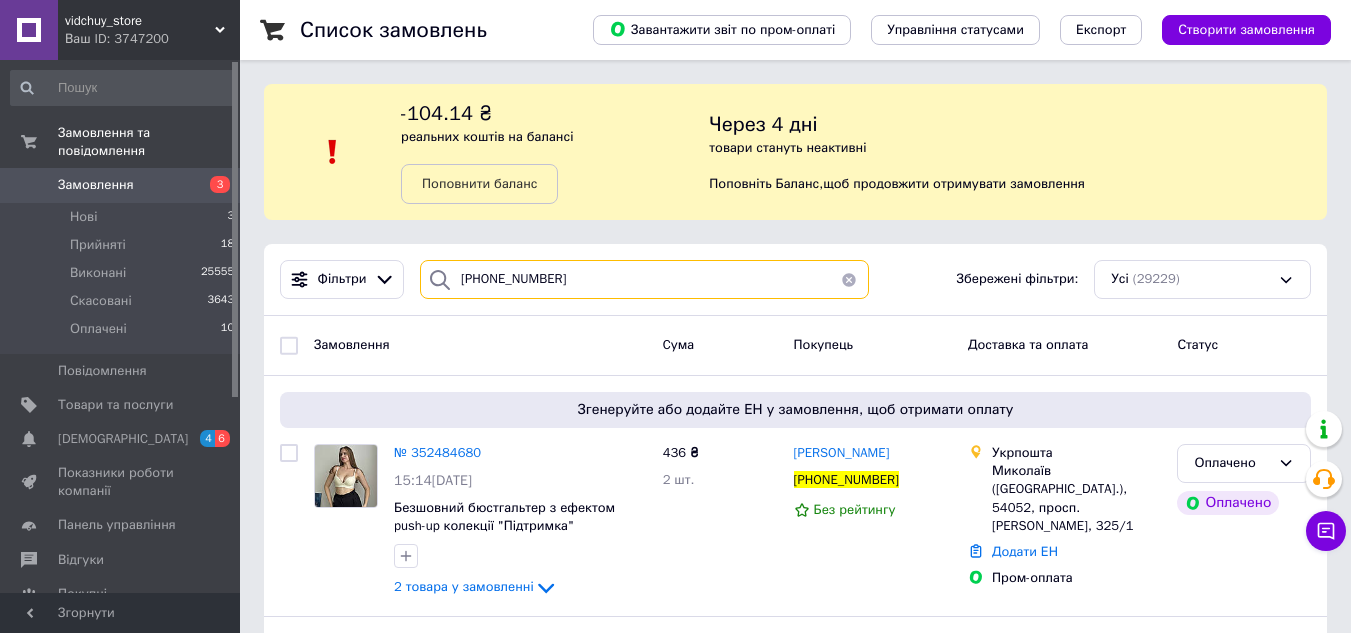 click on "[PHONE_NUMBER]" at bounding box center (644, 279) 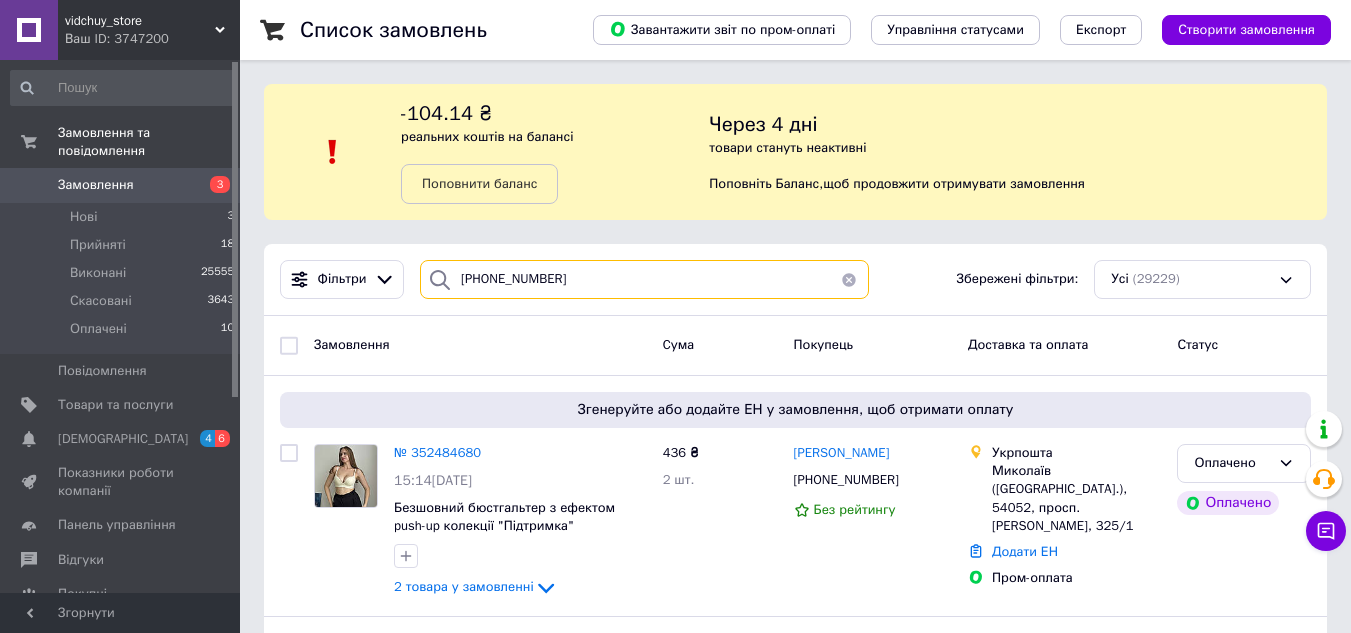 type on "[PHONE_NUMBER]" 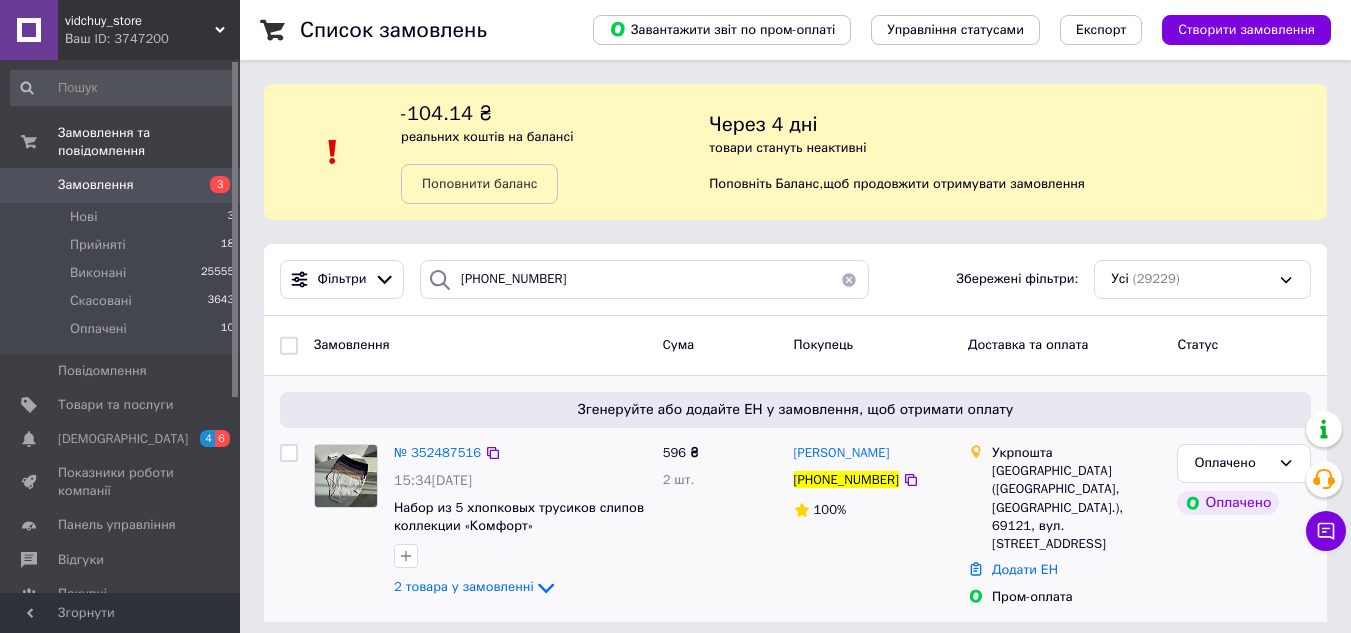 click on "№ 352487516 15:34[DATE] Набор из 5 хлопковых трусиков слипов коллекции «Комфорт» 2 товара у замовленні" at bounding box center [520, 522] 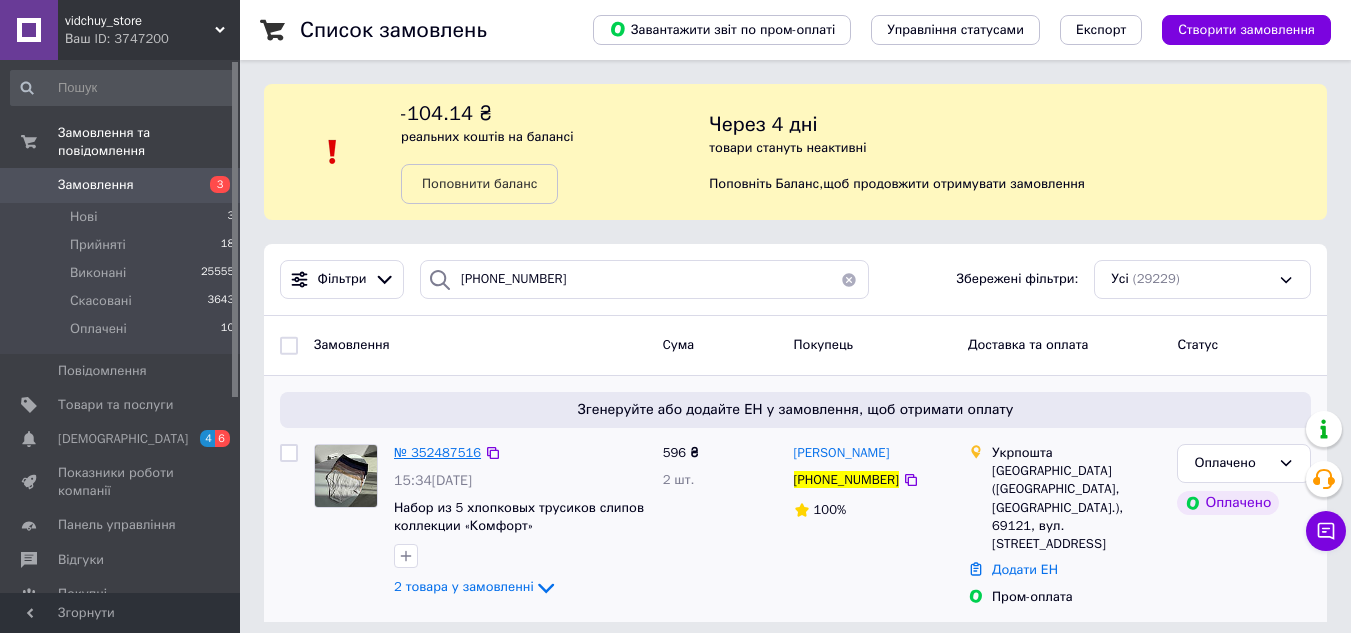 click on "№ 352487516" at bounding box center [437, 452] 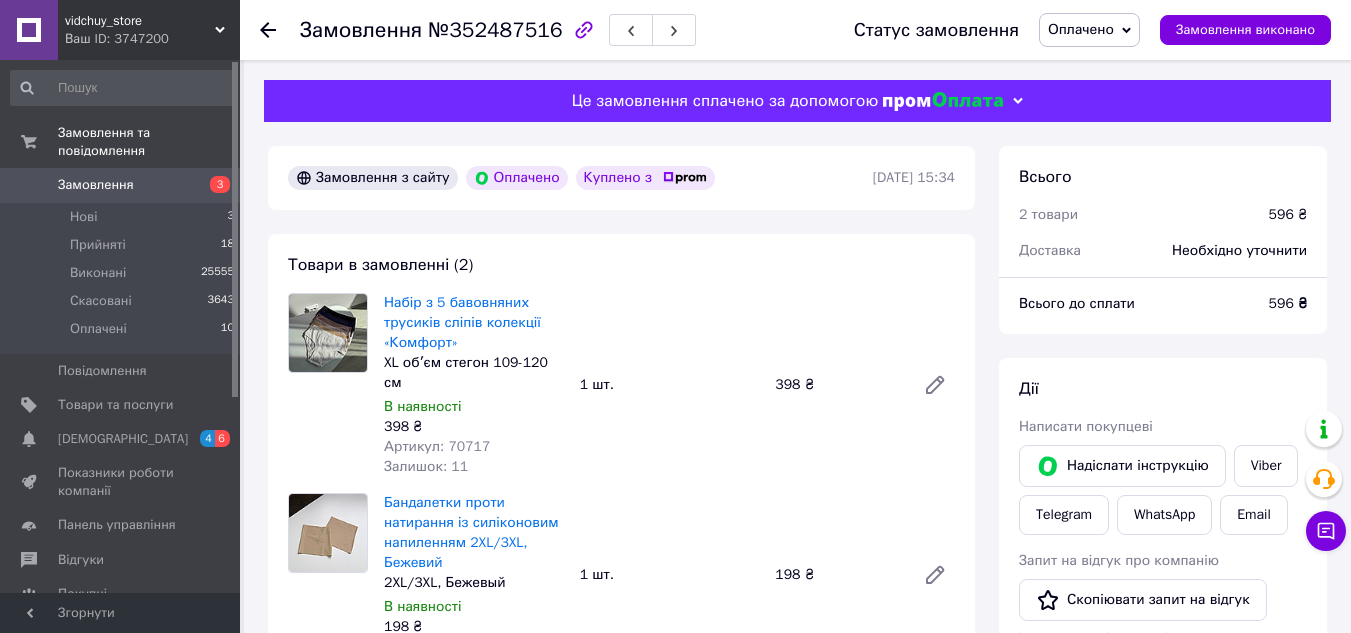 click 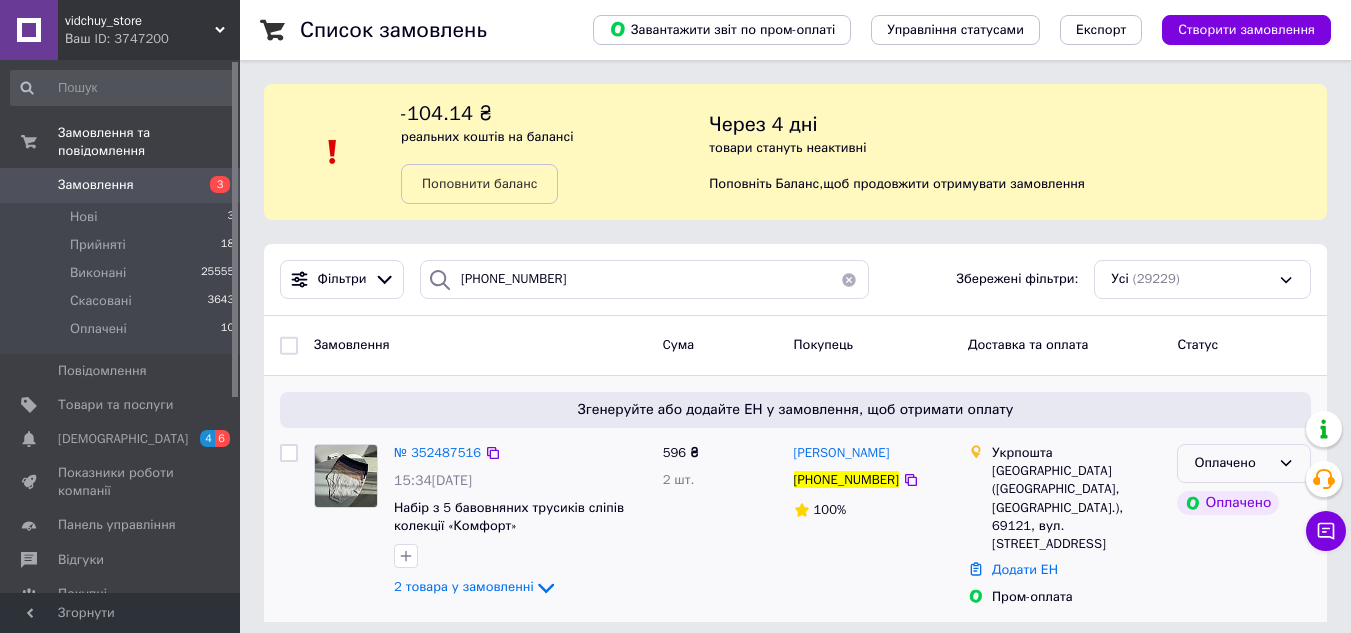 click on "Оплачено" at bounding box center (1244, 463) 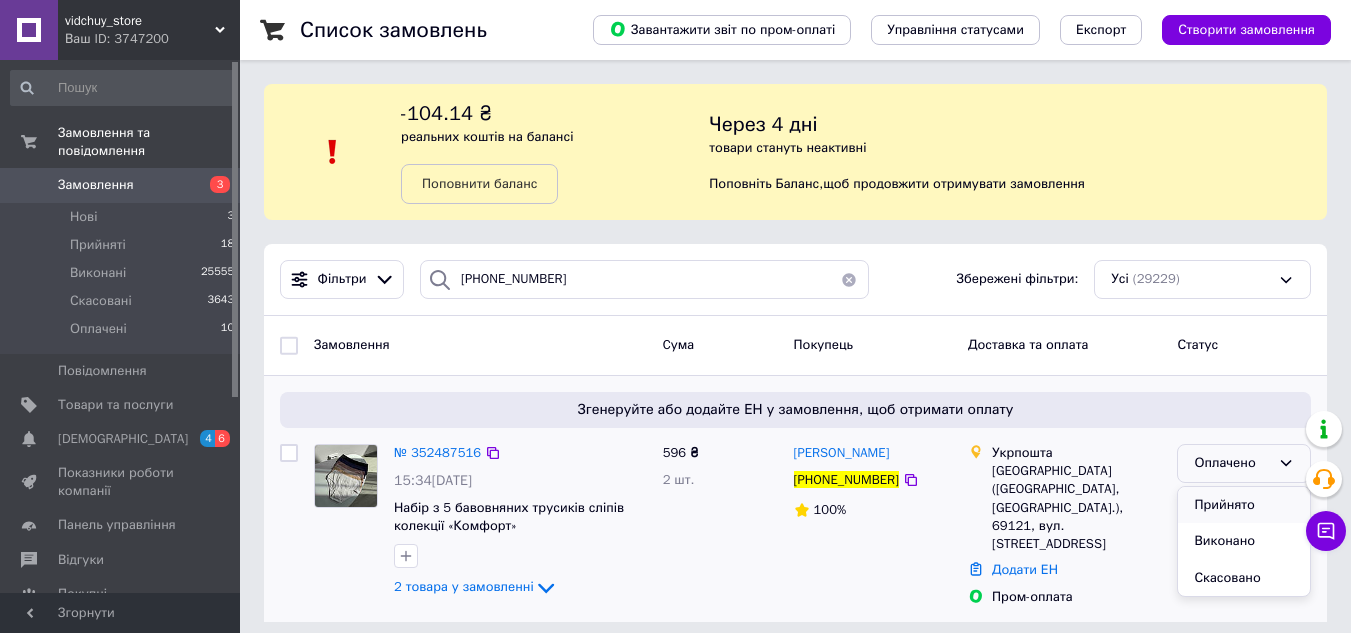 click on "Прийнято" at bounding box center [1244, 505] 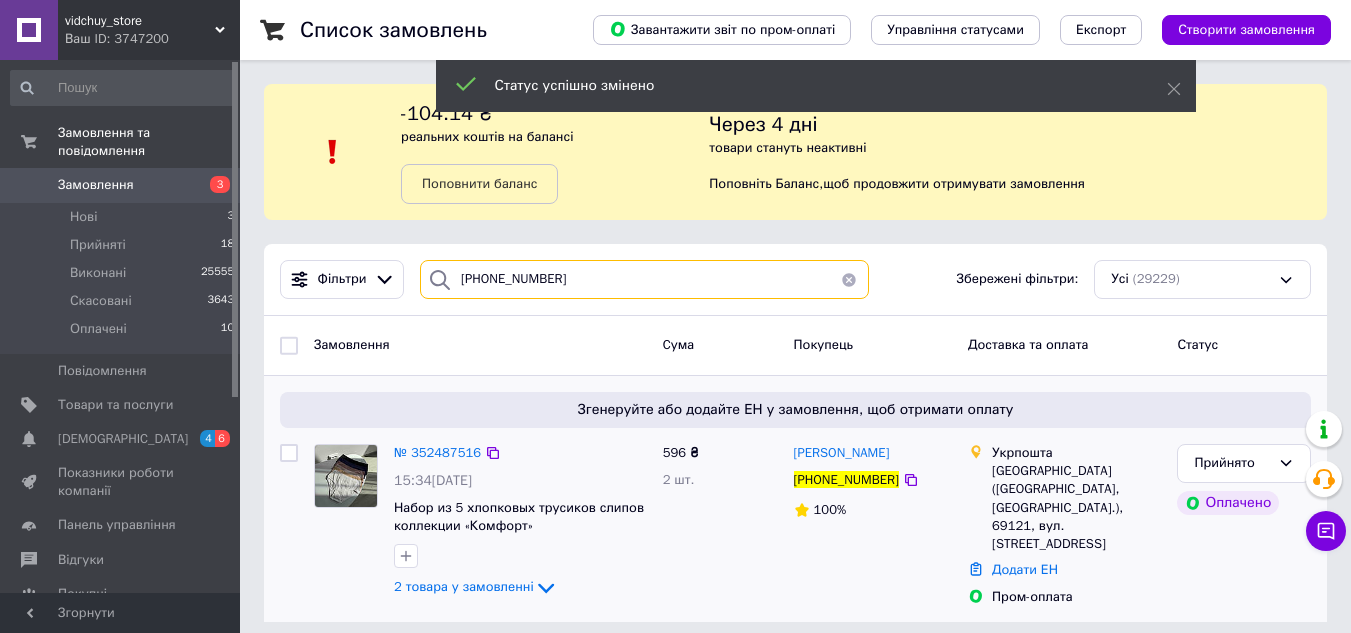 click on "[PHONE_NUMBER]" at bounding box center (644, 279) 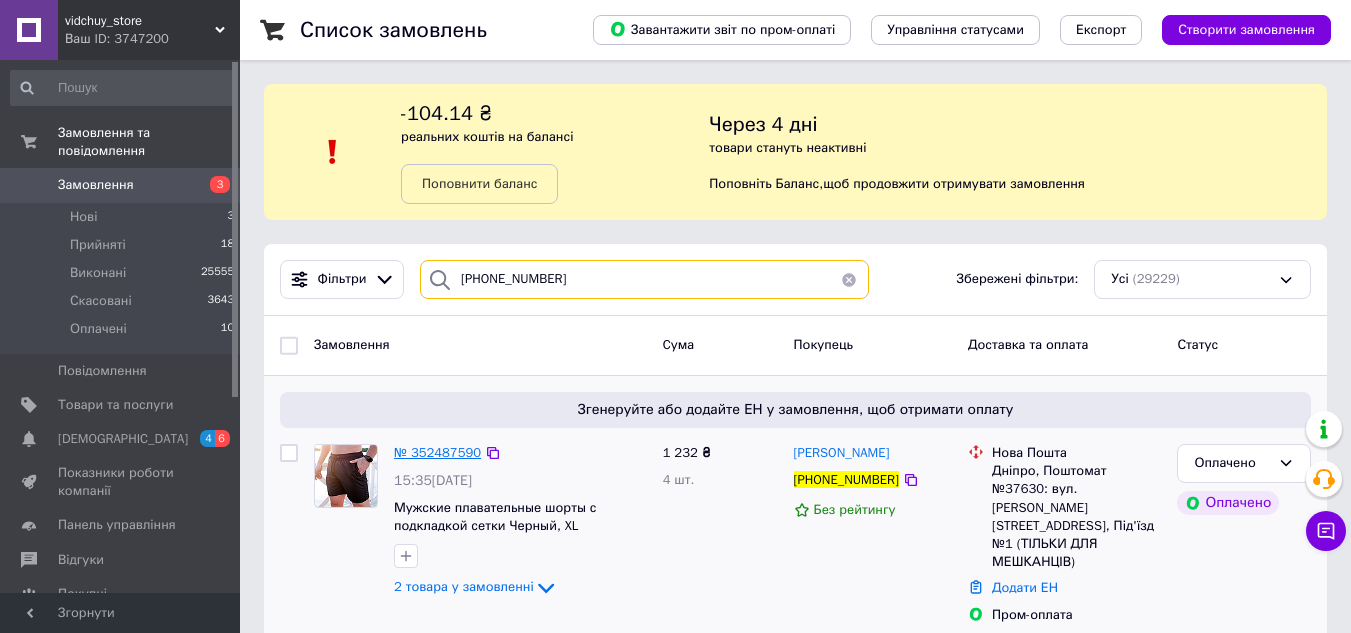 type on "[PHONE_NUMBER]" 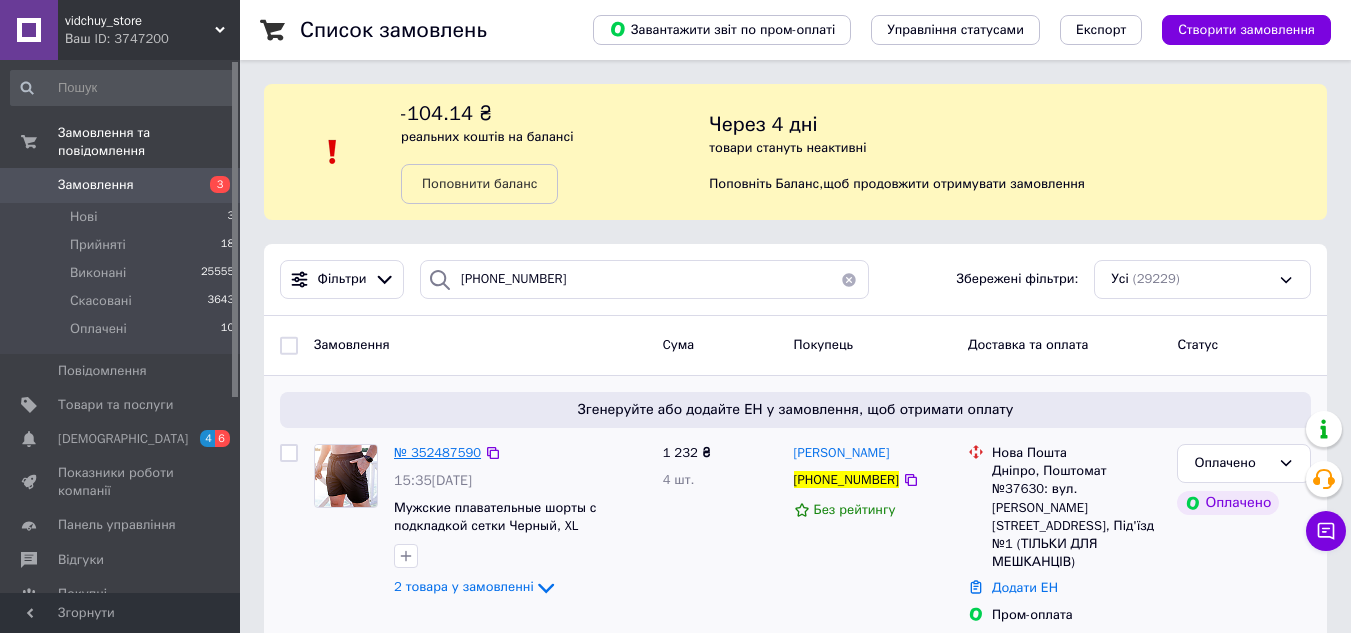 click on "№ 352487590" at bounding box center [437, 452] 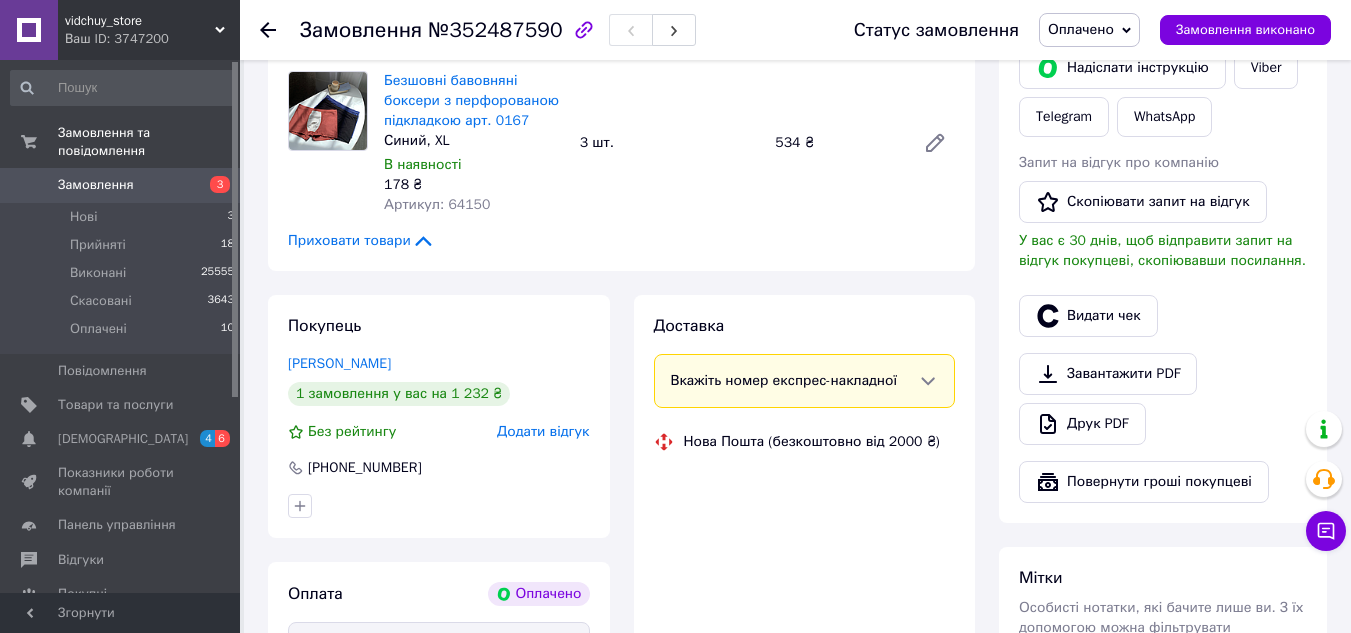 scroll, scrollTop: 200, scrollLeft: 0, axis: vertical 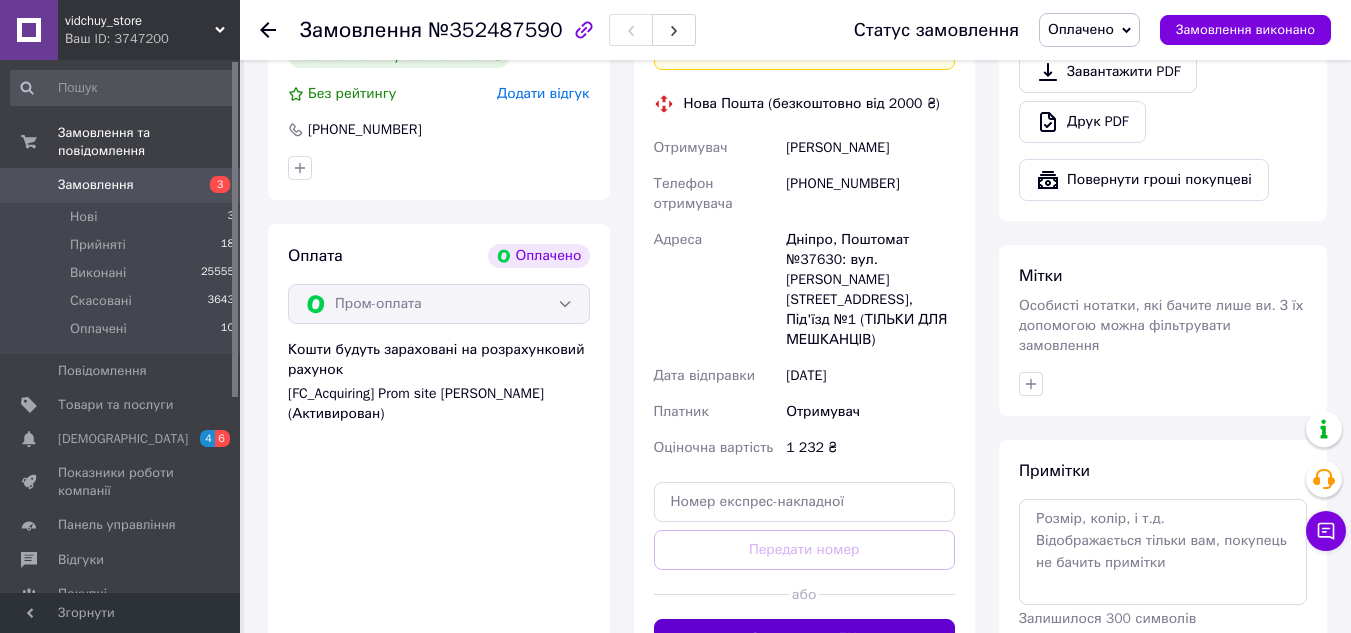 click on "Згенерувати ЕН" at bounding box center (805, 639) 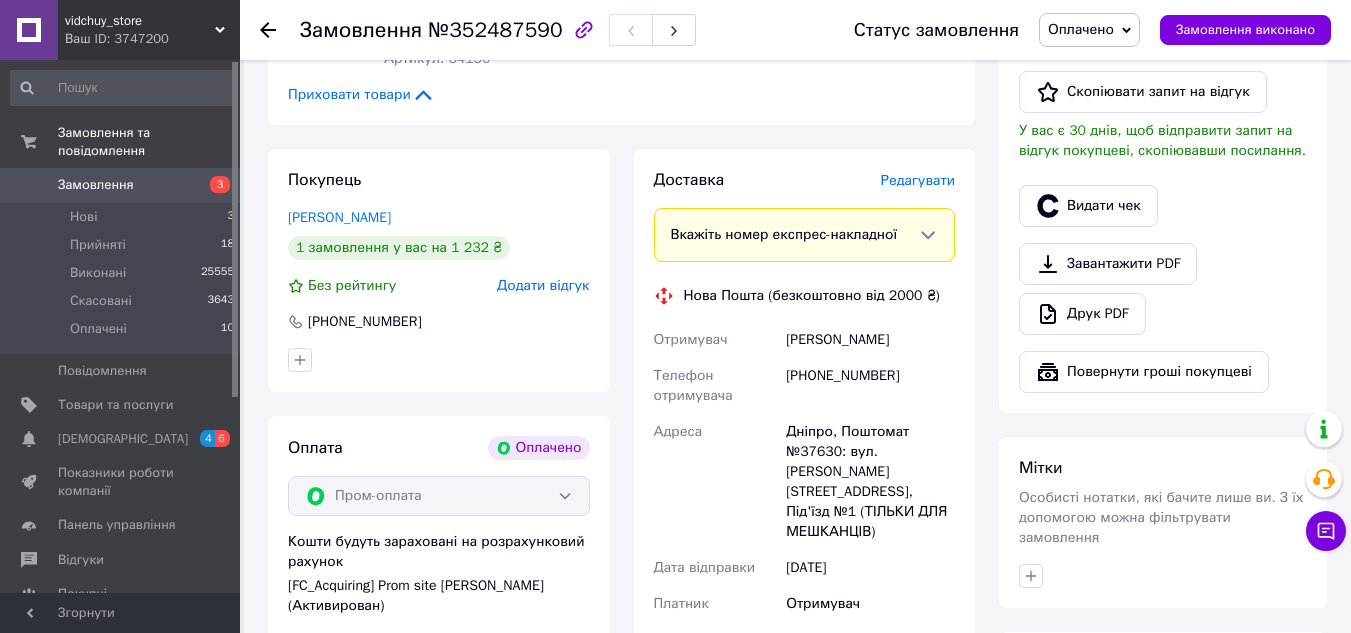 scroll, scrollTop: 500, scrollLeft: 0, axis: vertical 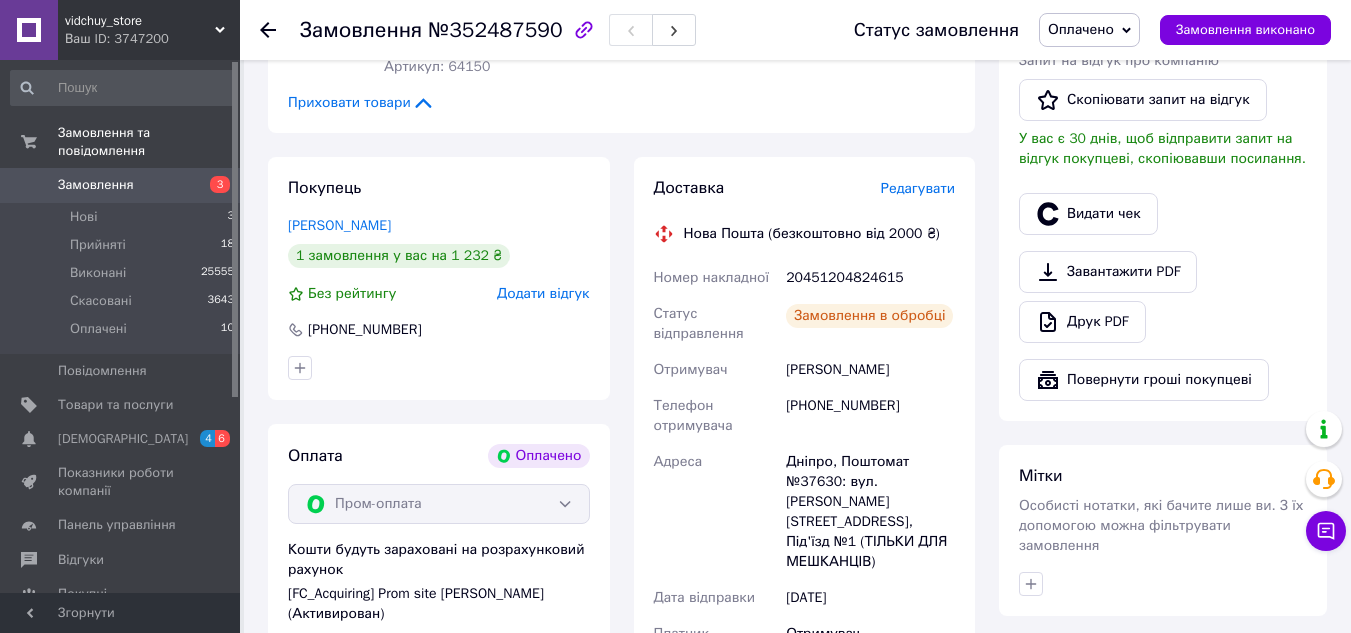 click on "20451204824615" at bounding box center [870, 278] 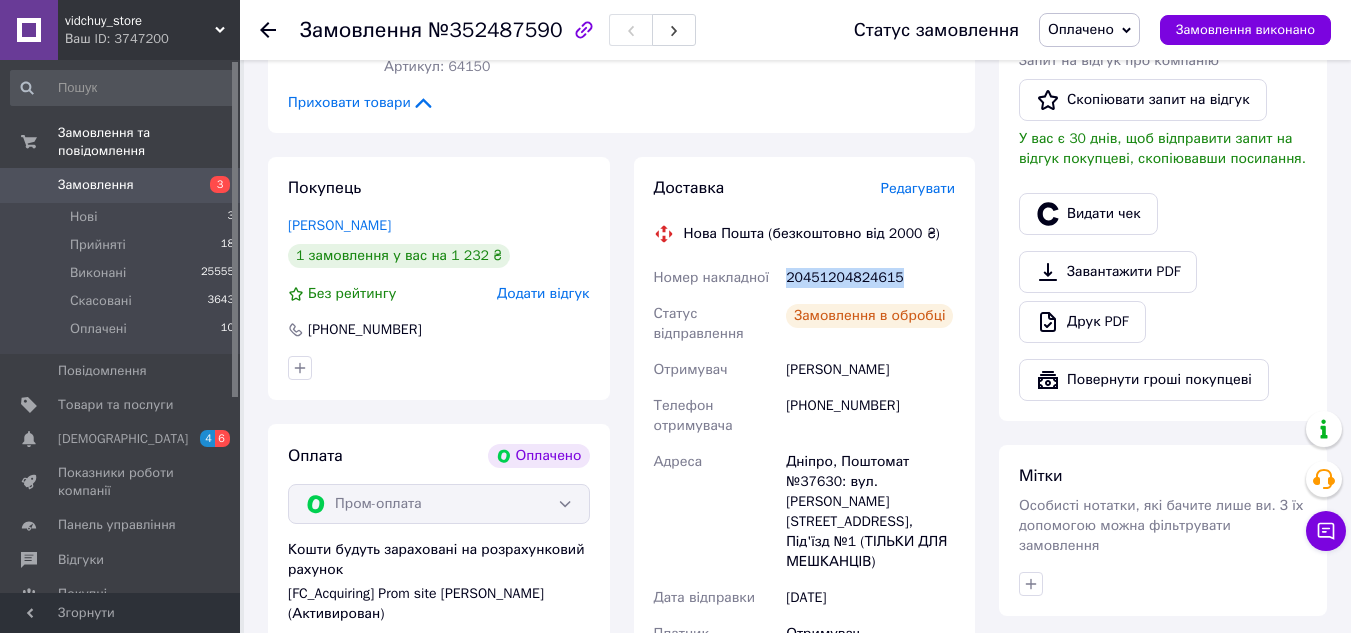click on "20451204824615" at bounding box center (870, 278) 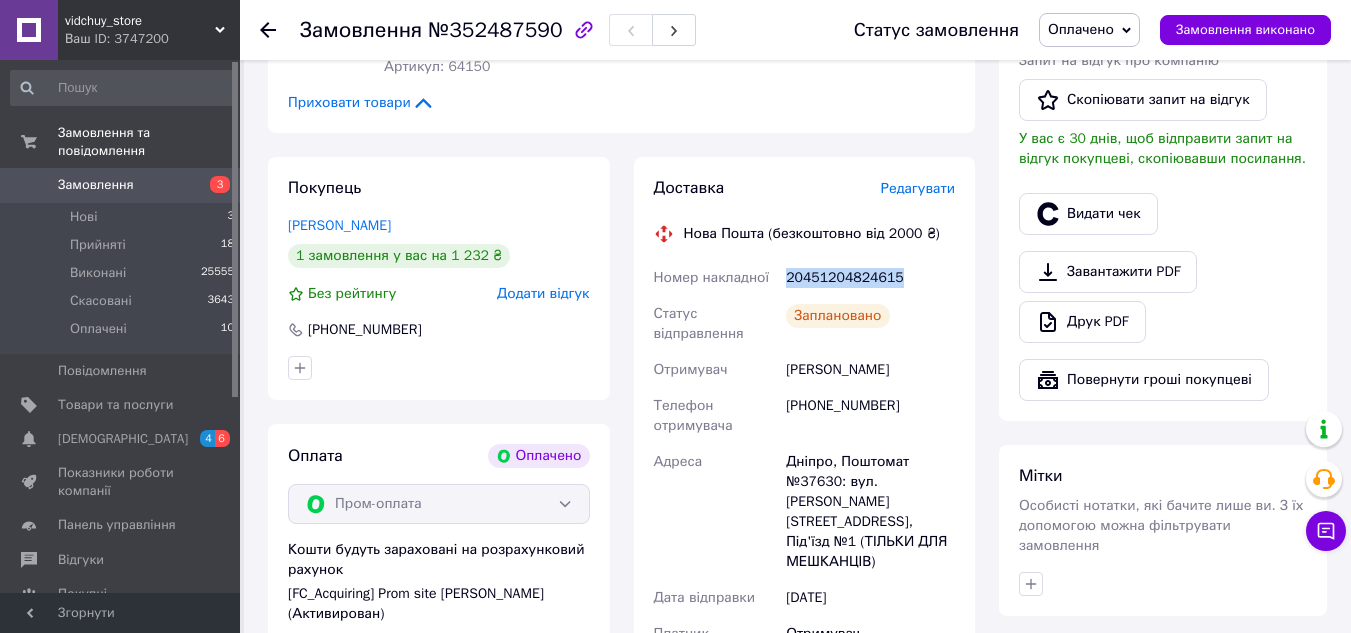 copy on "20451204824615" 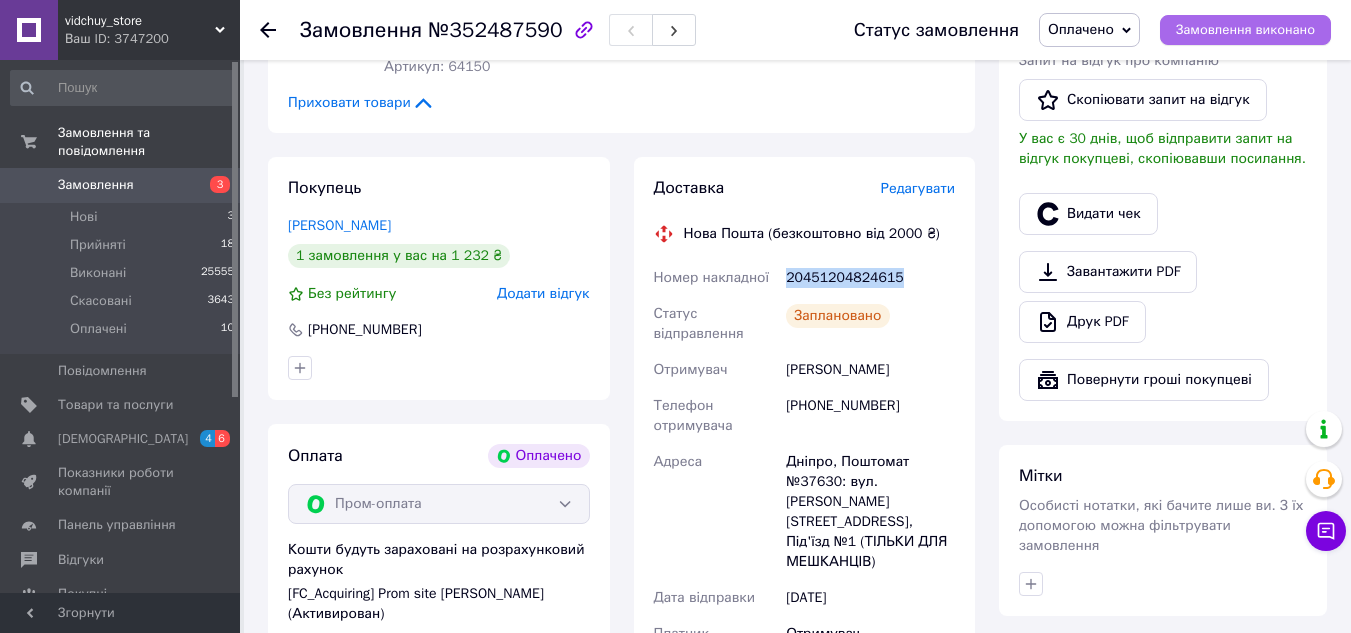 click on "Замовлення виконано" at bounding box center (1245, 30) 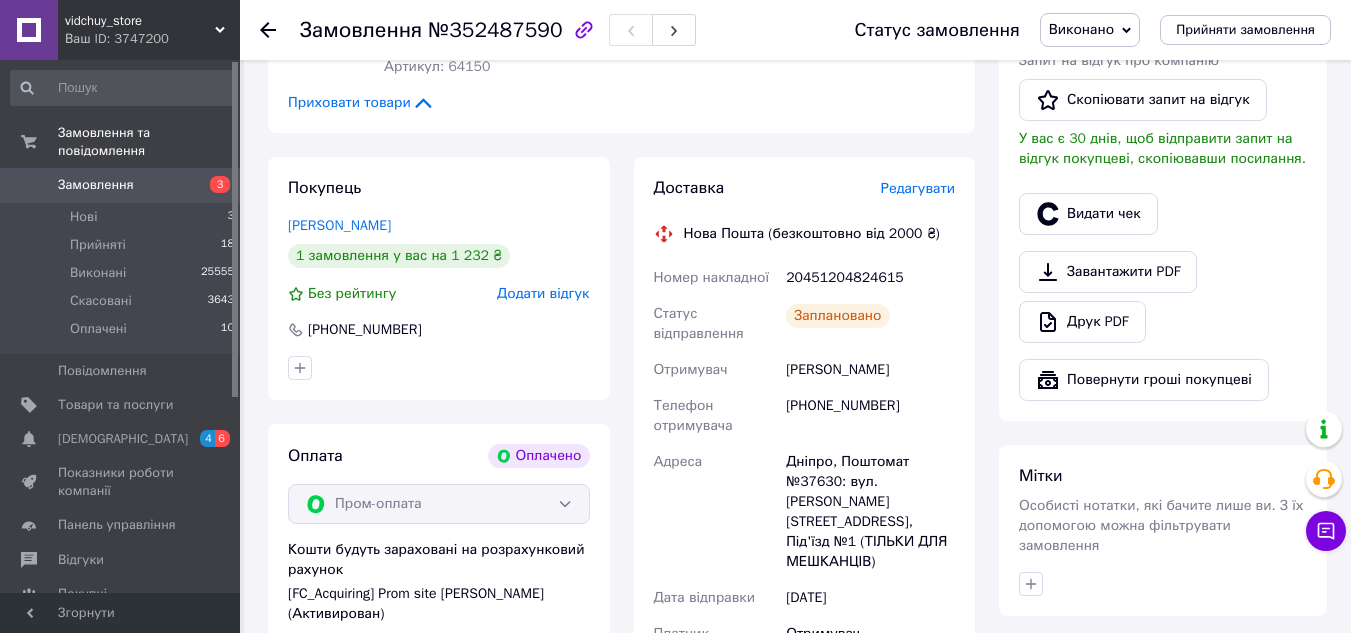 click at bounding box center [280, 30] 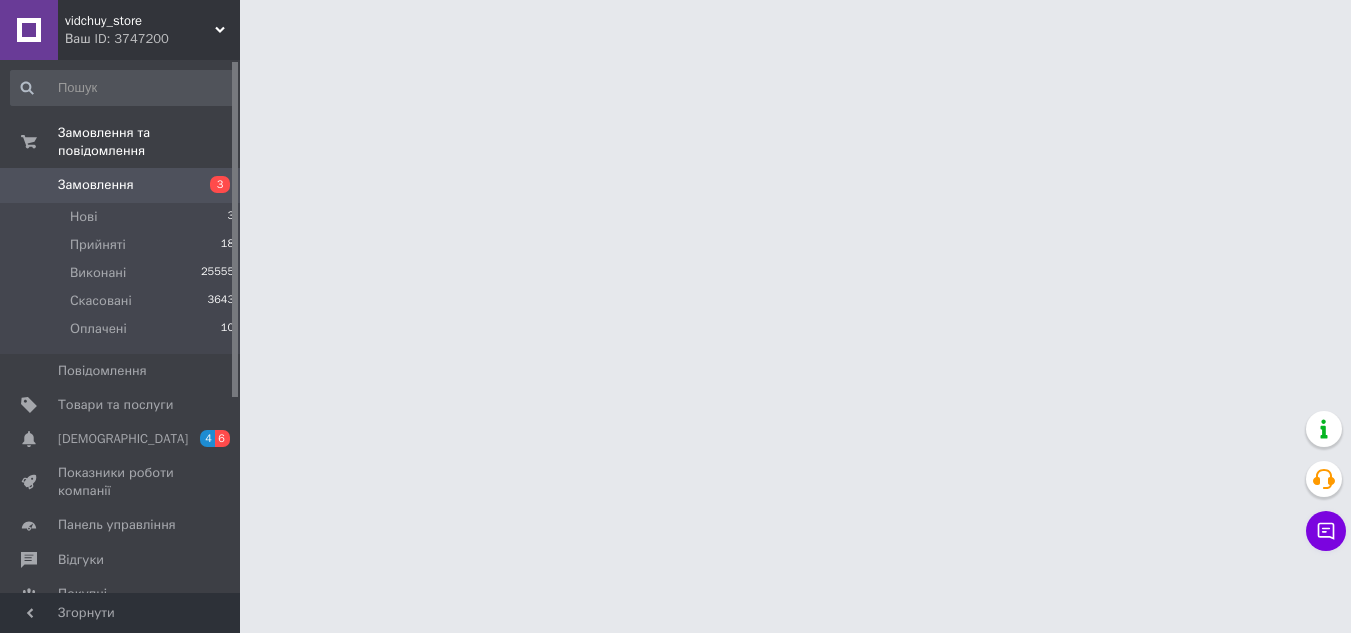 scroll, scrollTop: 0, scrollLeft: 0, axis: both 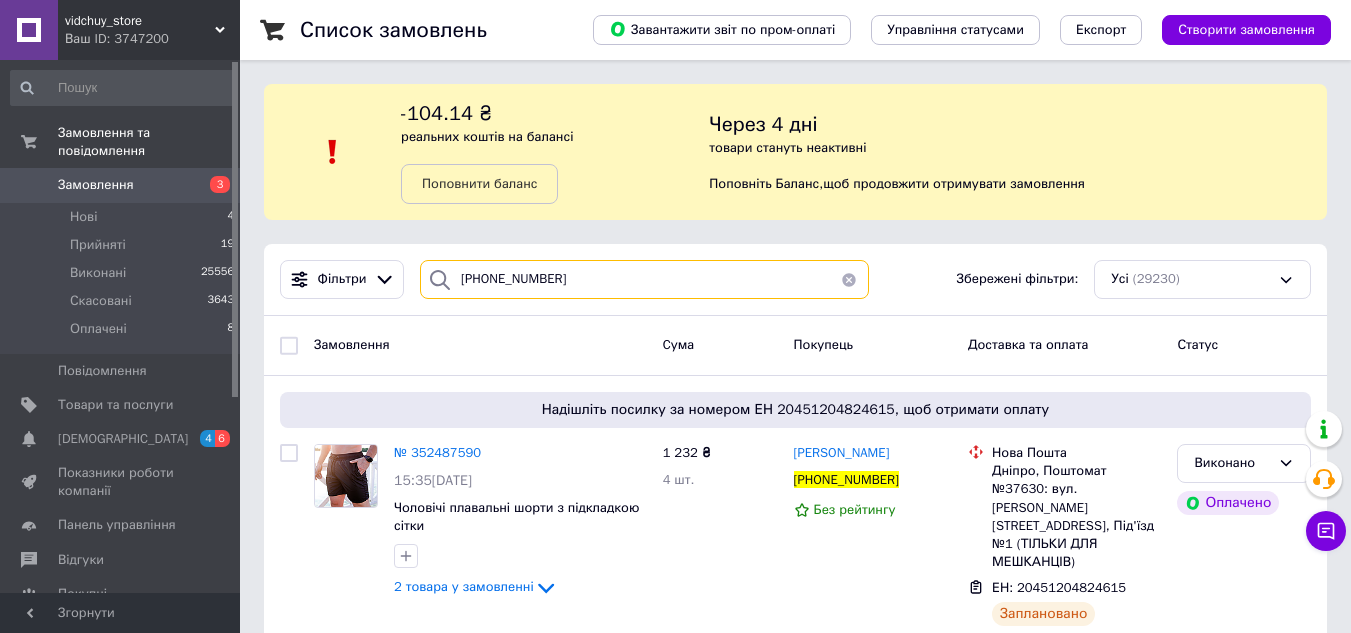 click on "[PHONE_NUMBER]" at bounding box center (644, 279) 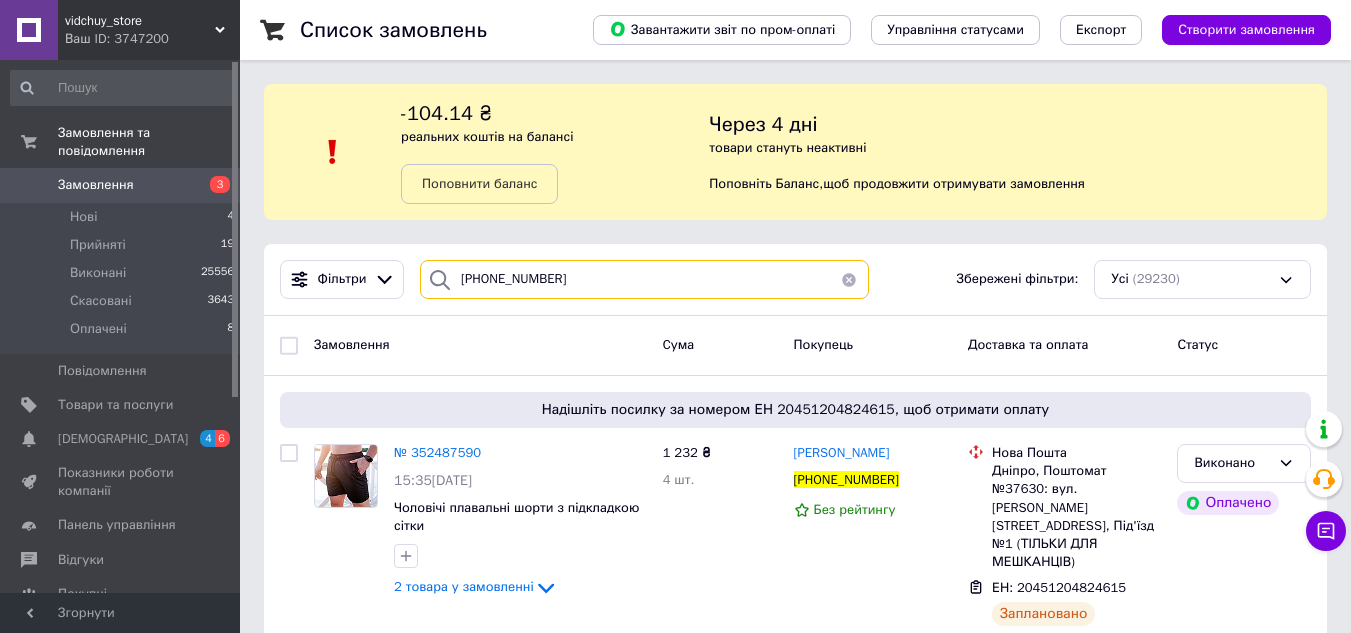 paste on "66736859" 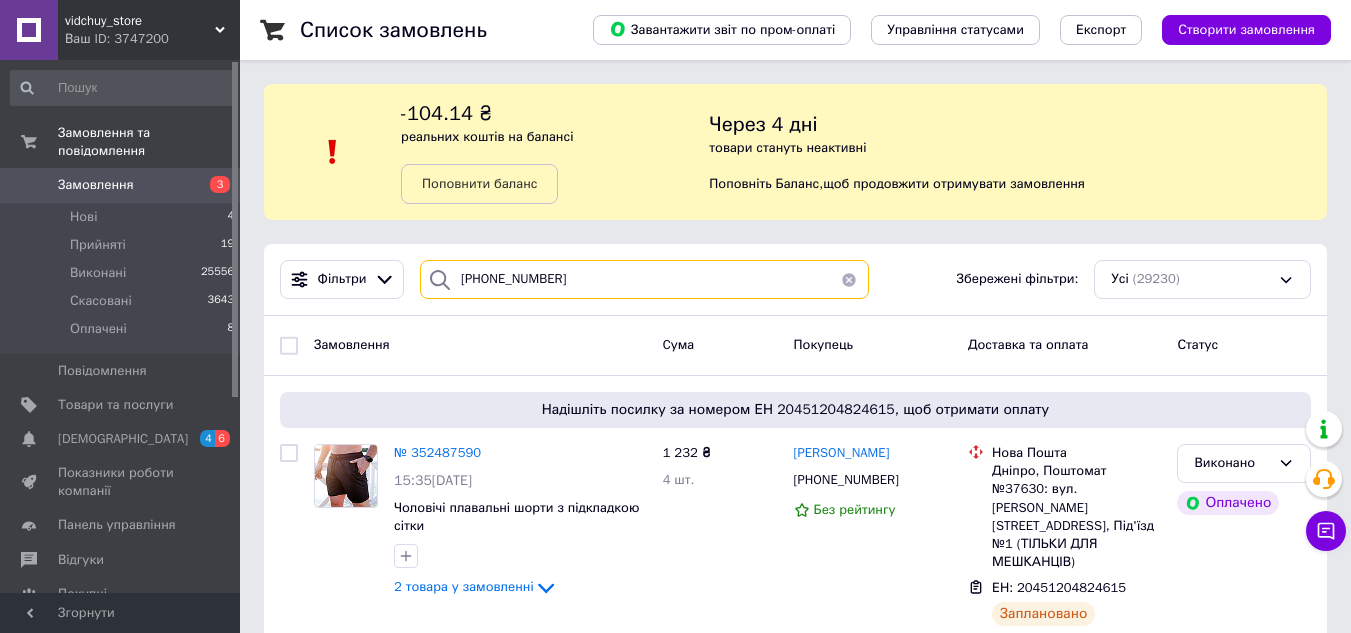 type on "[PHONE_NUMBER]" 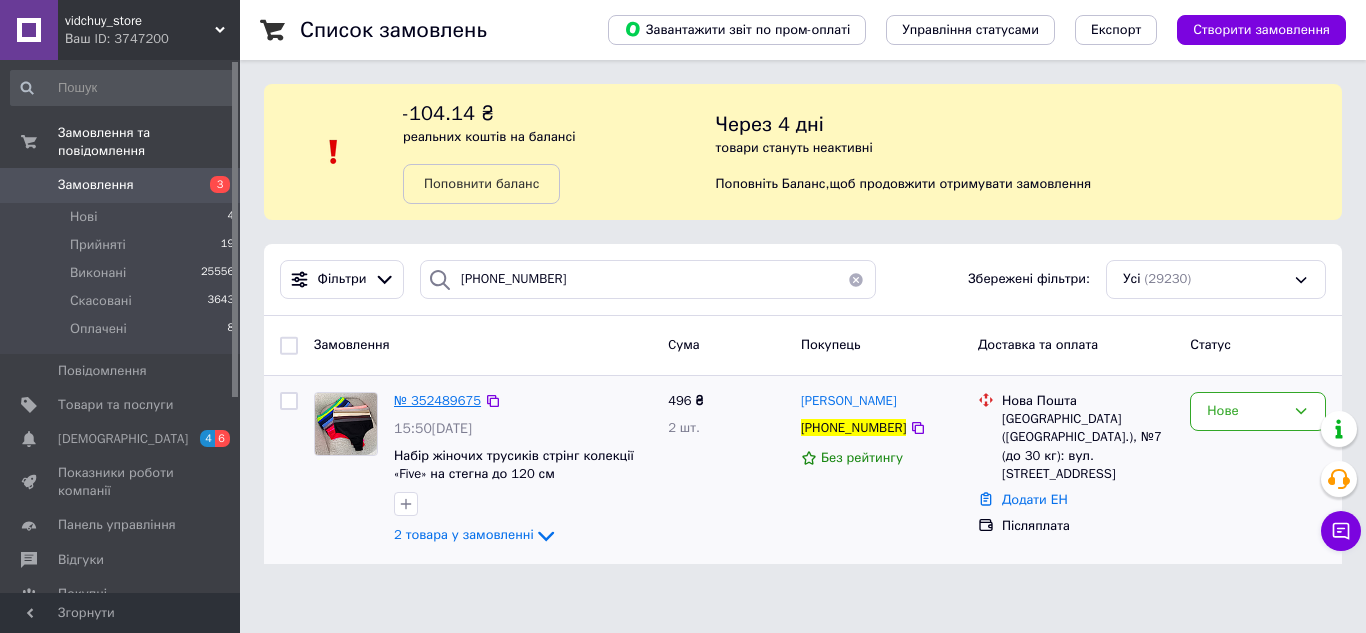 click on "№ 352489675" at bounding box center [437, 400] 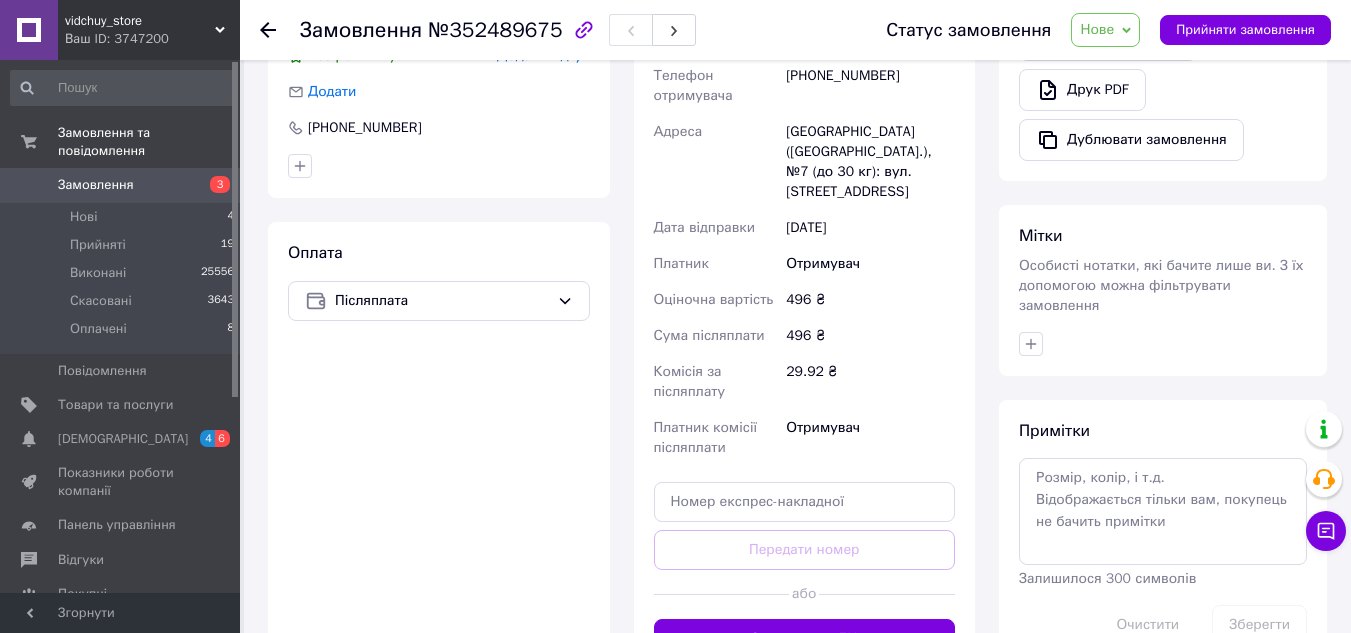 scroll, scrollTop: 756, scrollLeft: 0, axis: vertical 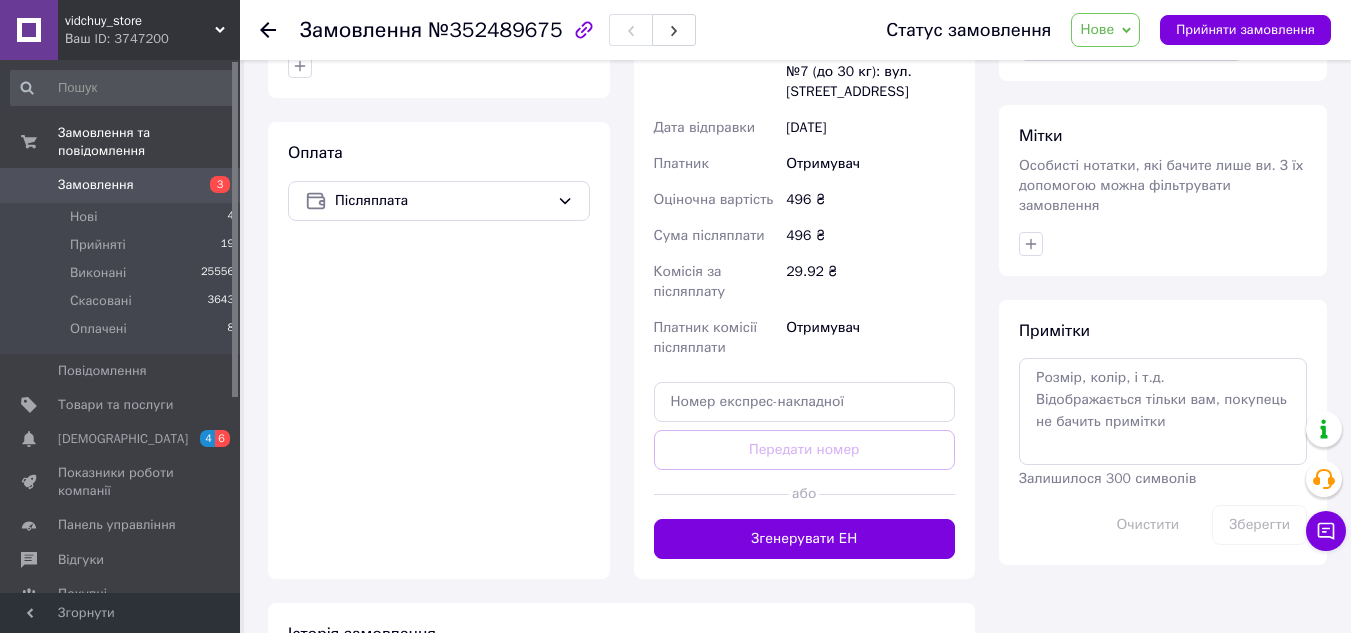 click on "Згенерувати ЕН" at bounding box center (805, 539) 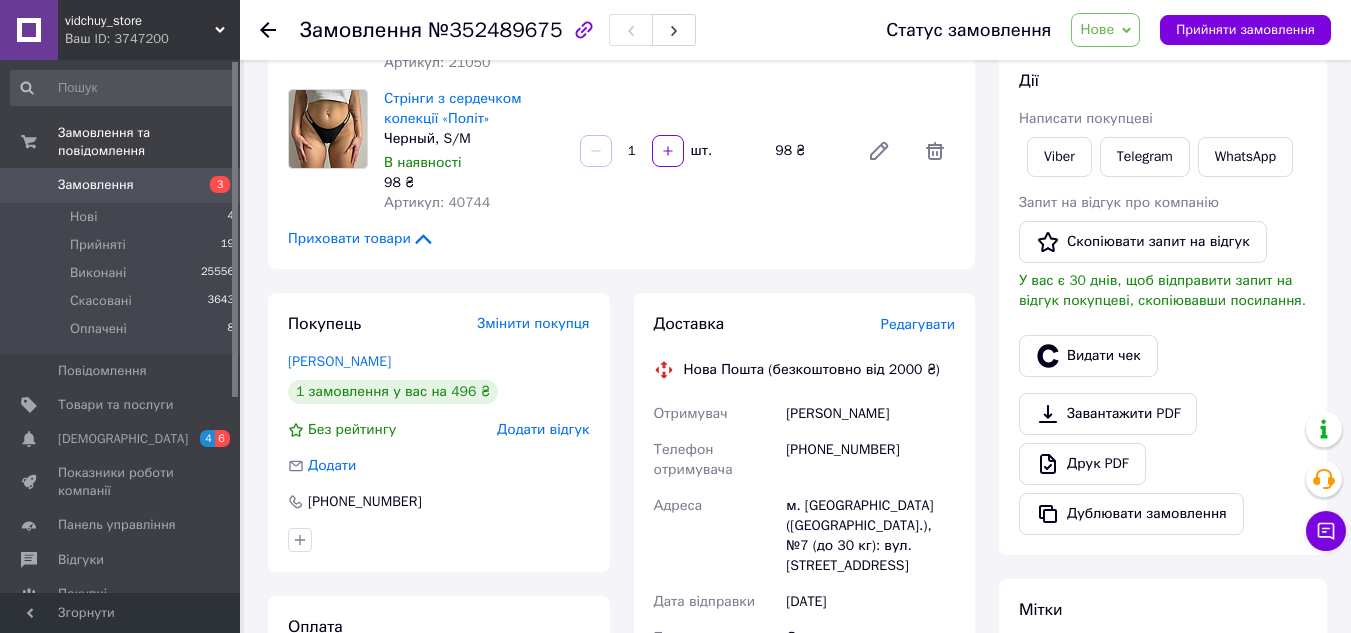 scroll, scrollTop: 456, scrollLeft: 0, axis: vertical 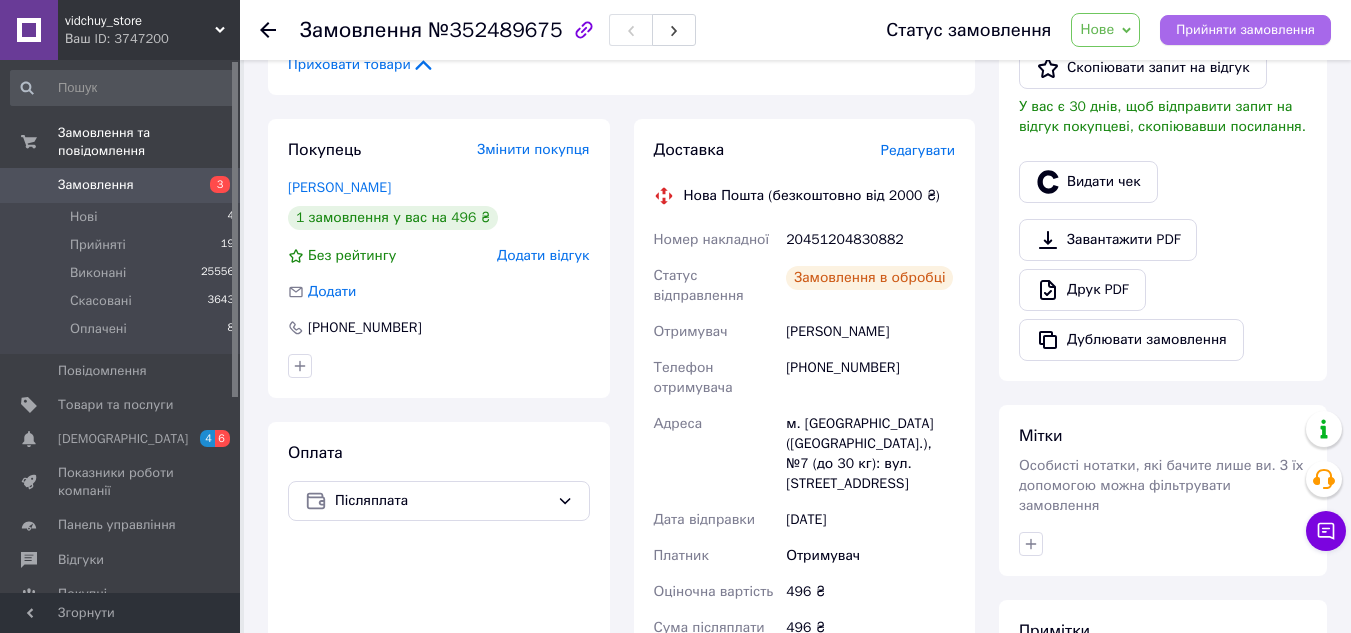 click on "Прийняти замовлення" at bounding box center (1245, 30) 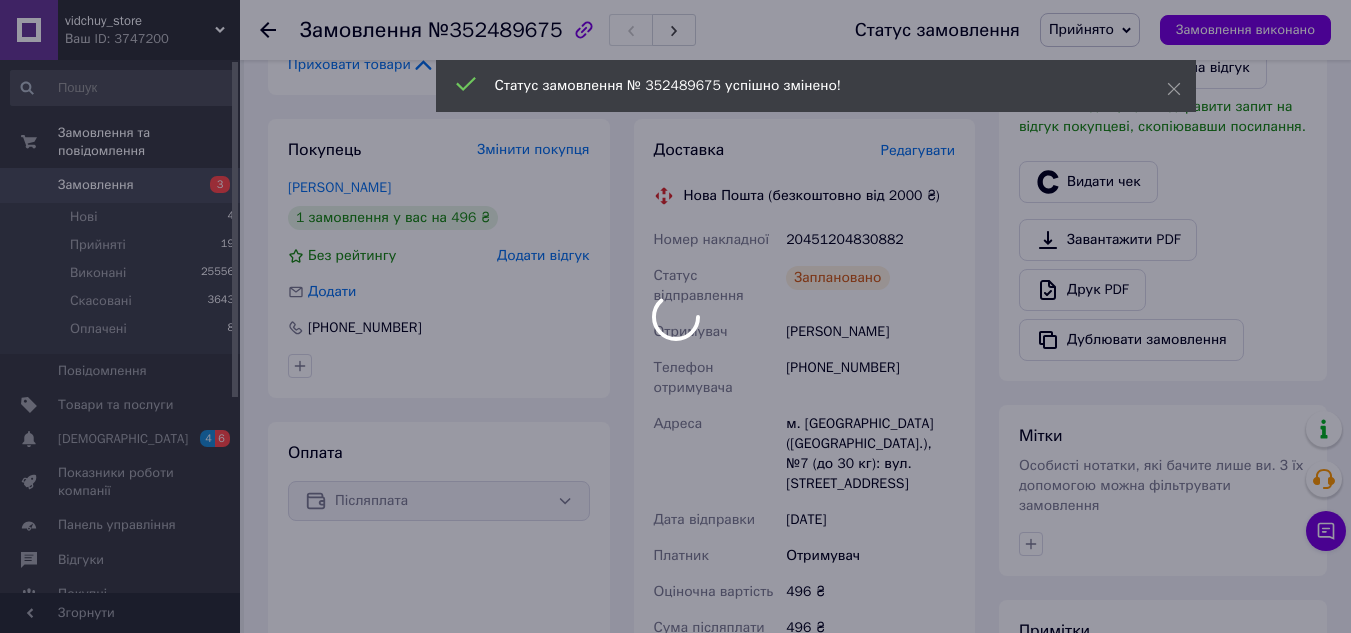 click at bounding box center (675, 316) 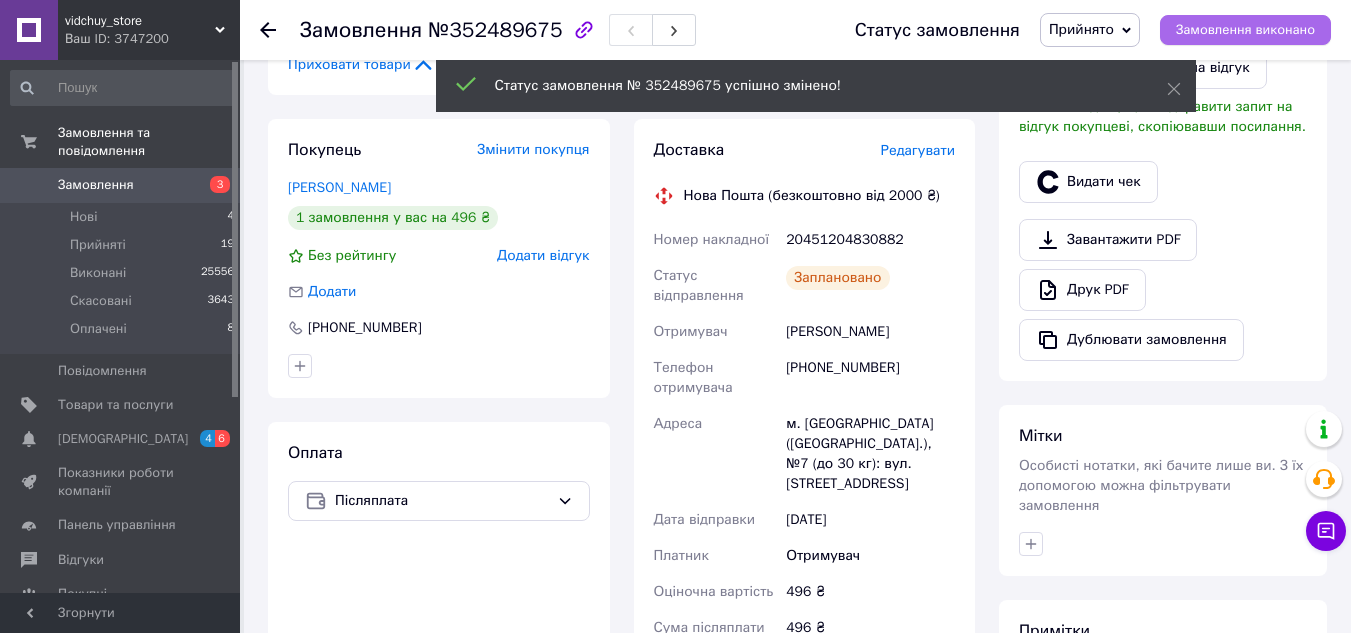 click on "Замовлення виконано" at bounding box center [1245, 30] 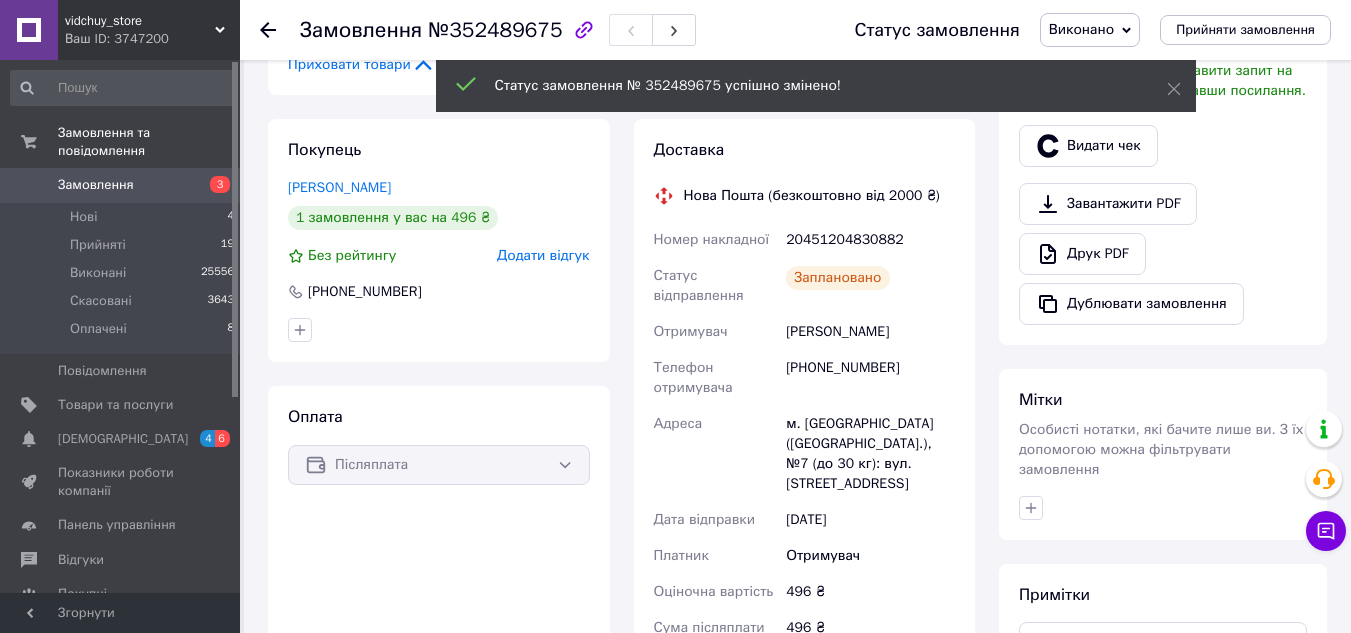click on "20451204830882" at bounding box center (870, 240) 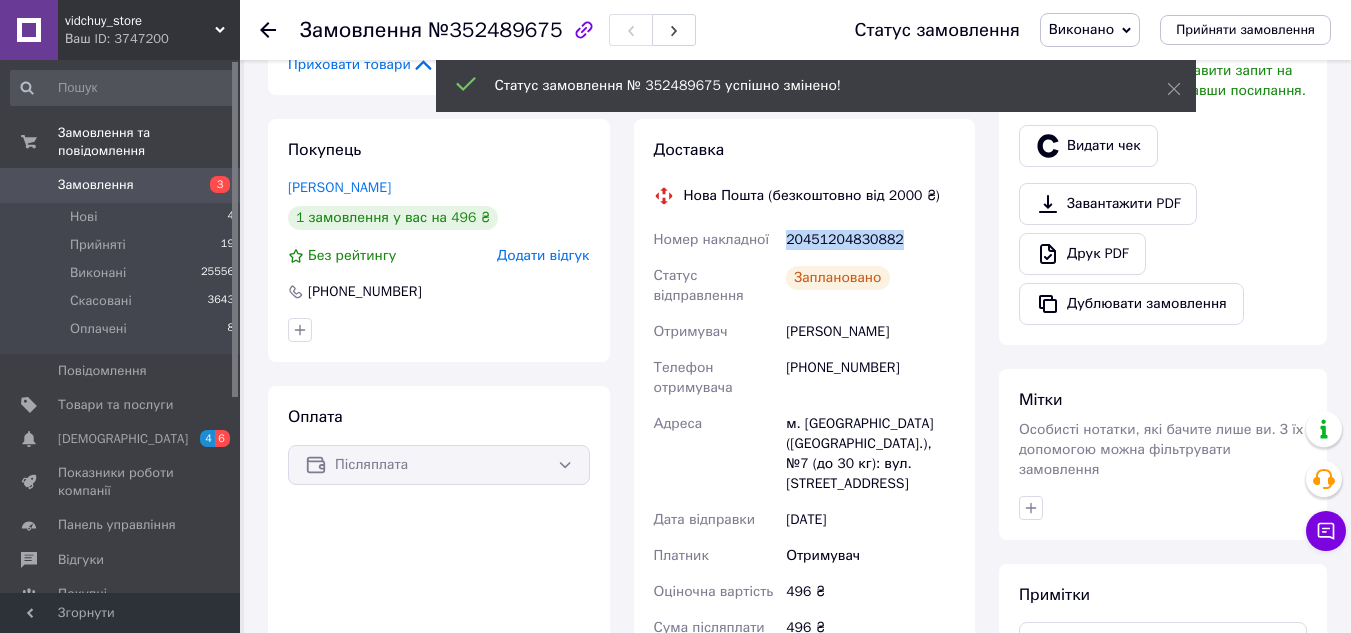 click on "20451204830882" at bounding box center [870, 240] 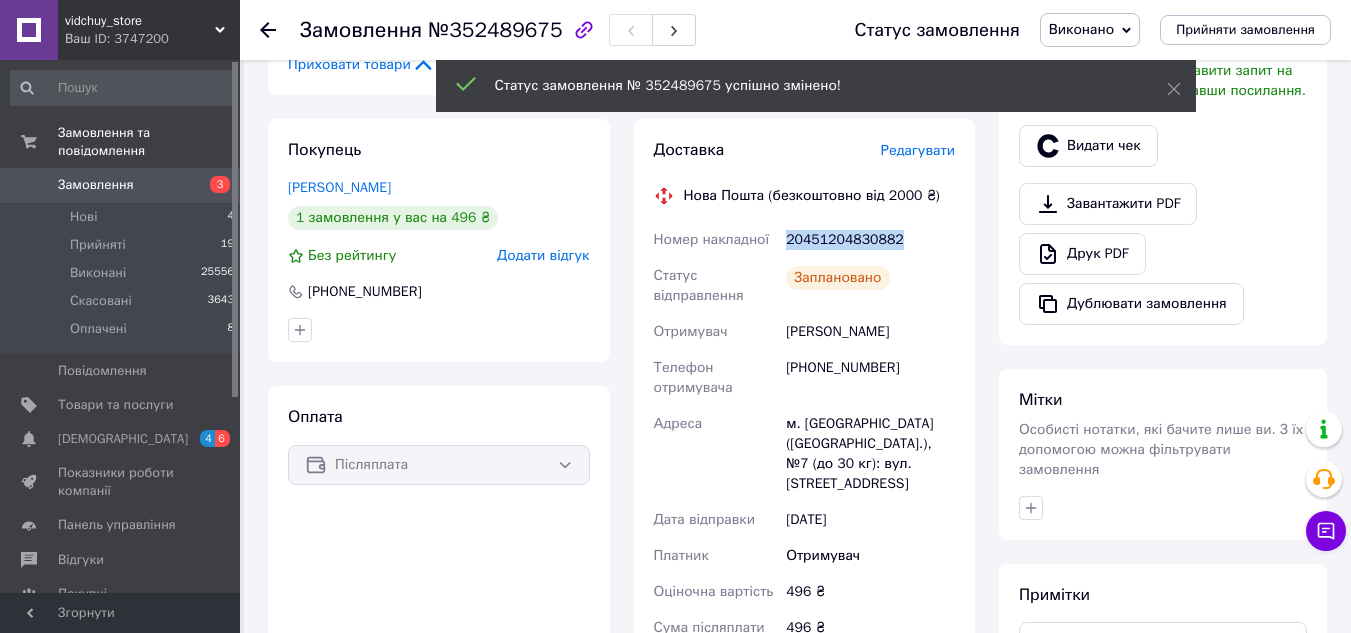 copy on "20451204830882" 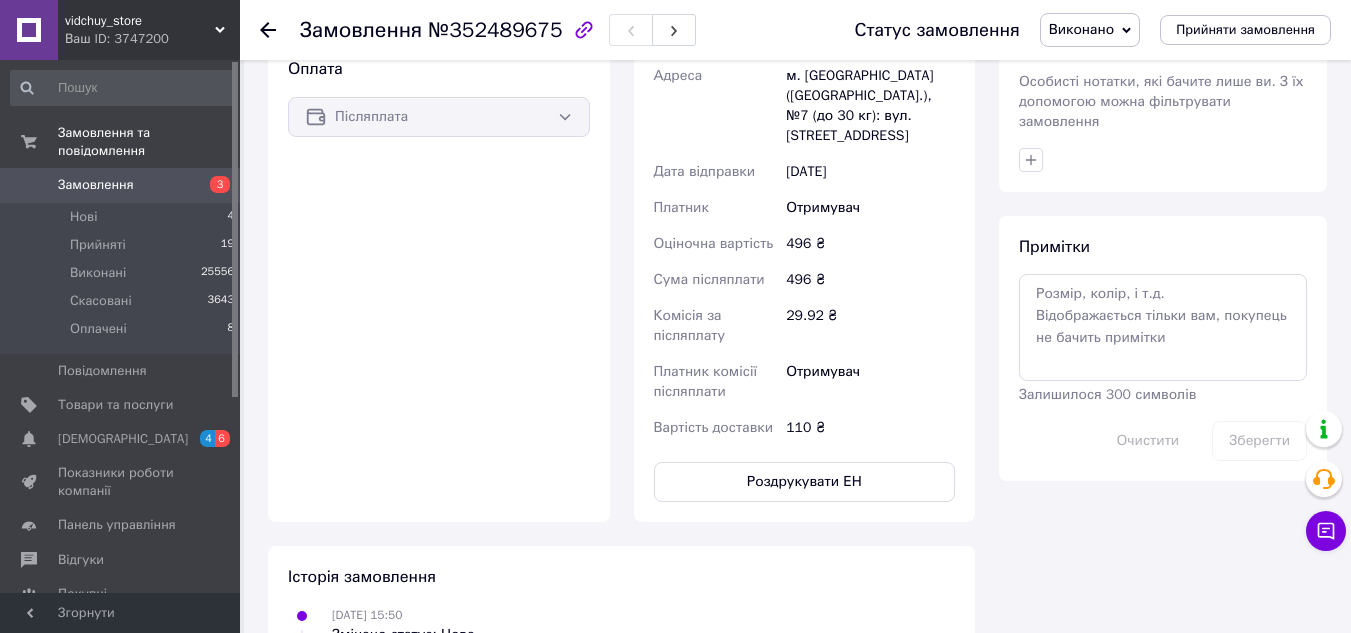scroll, scrollTop: 452, scrollLeft: 0, axis: vertical 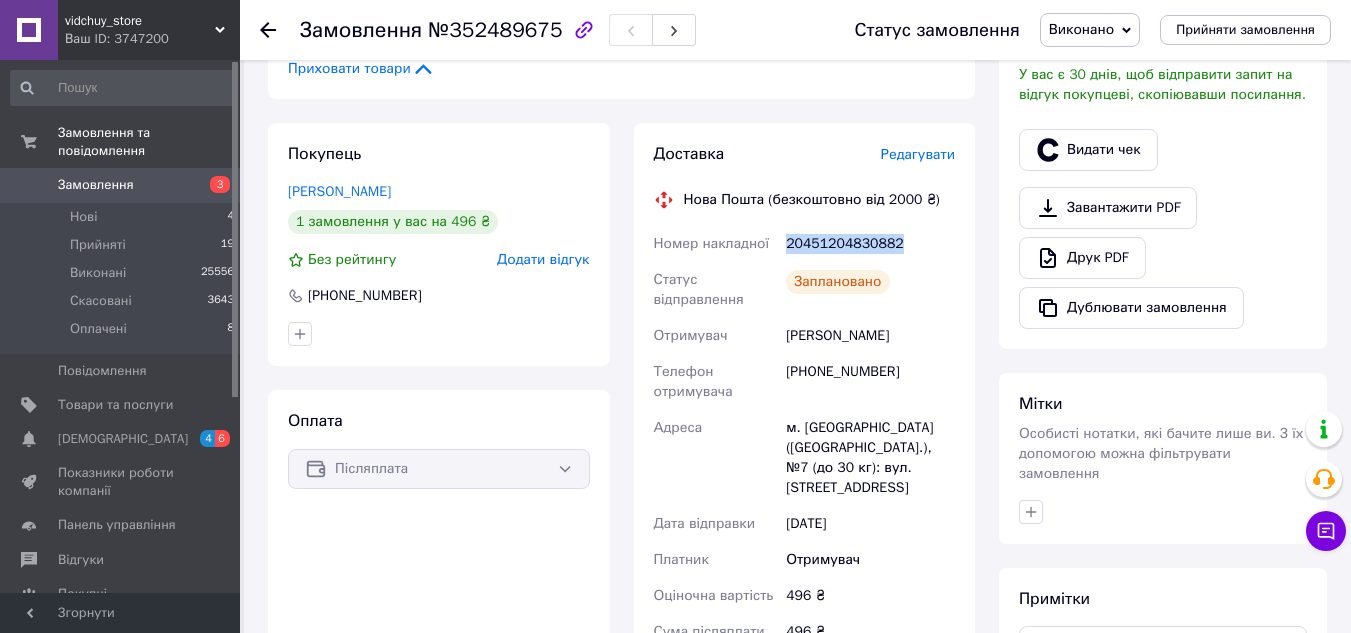 copy on "20451204830882" 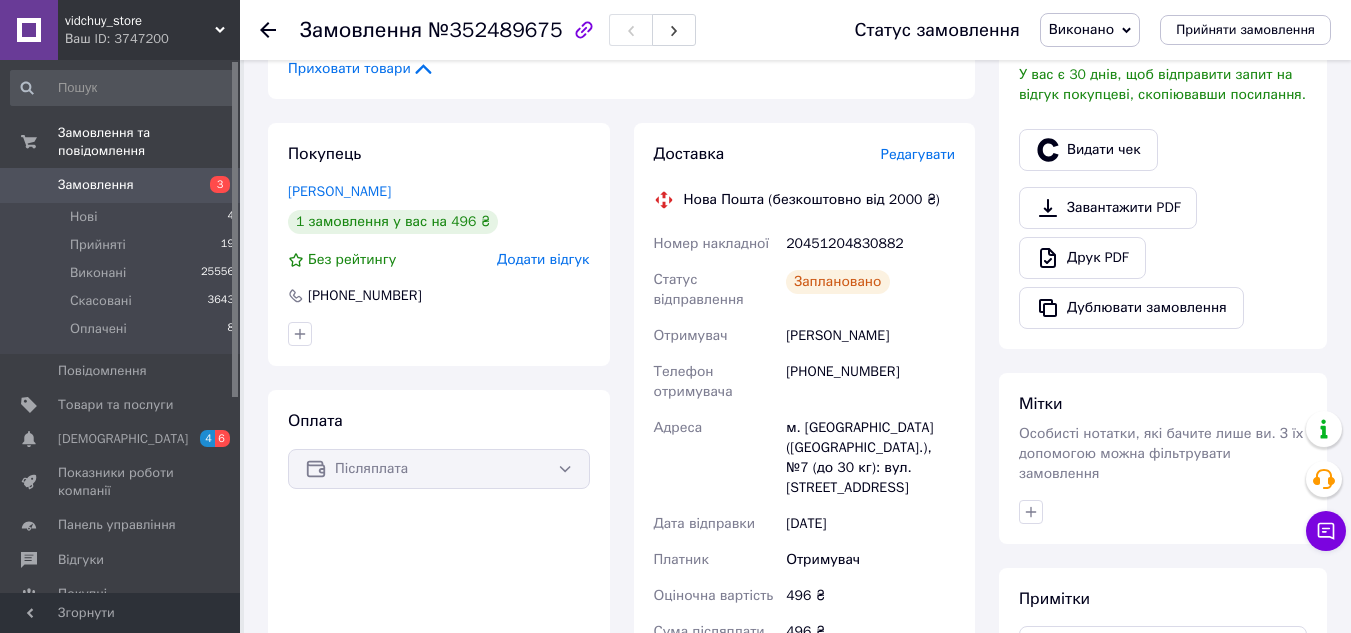 click at bounding box center (280, 30) 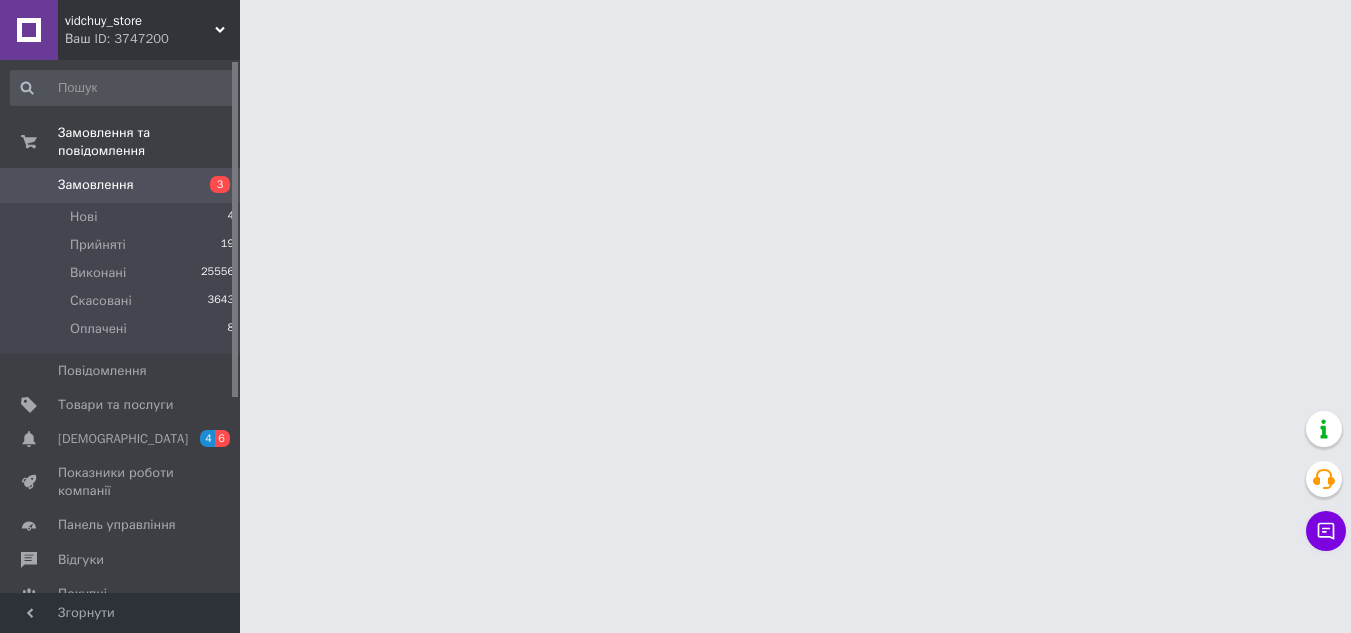 scroll, scrollTop: 0, scrollLeft: 0, axis: both 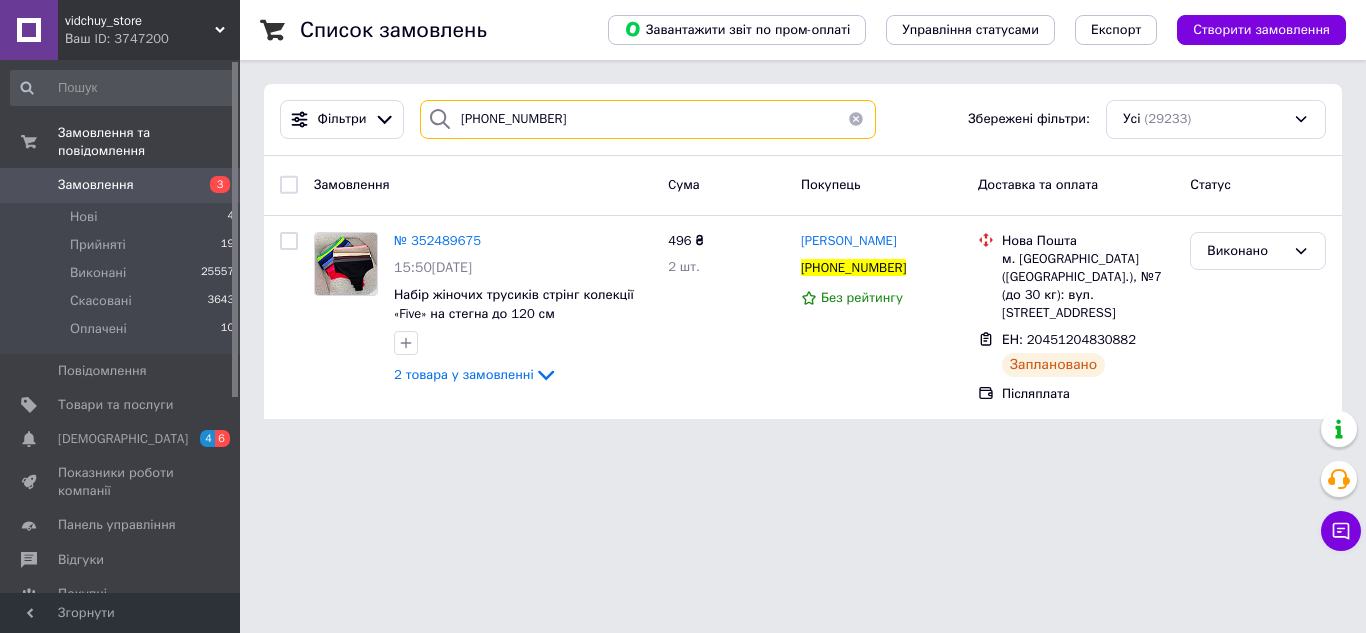 click on "[PHONE_NUMBER]" at bounding box center [648, 119] 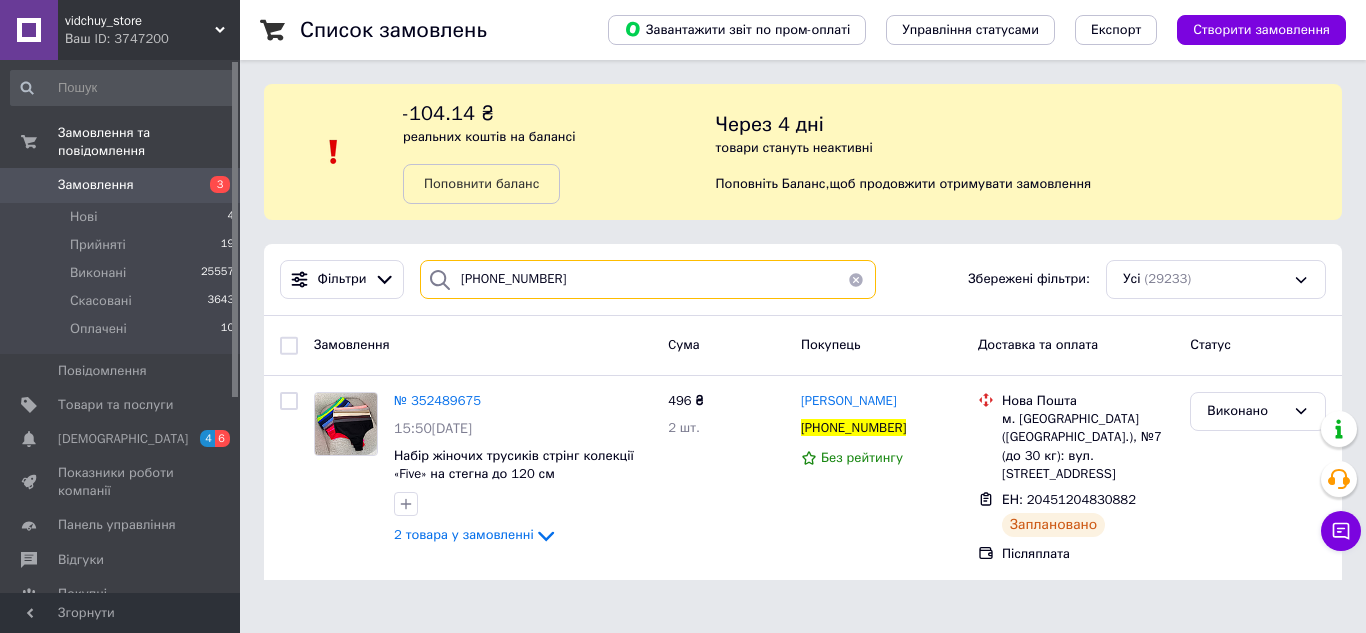drag, startPoint x: 606, startPoint y: 127, endPoint x: 551, endPoint y: 263, distance: 146.70038 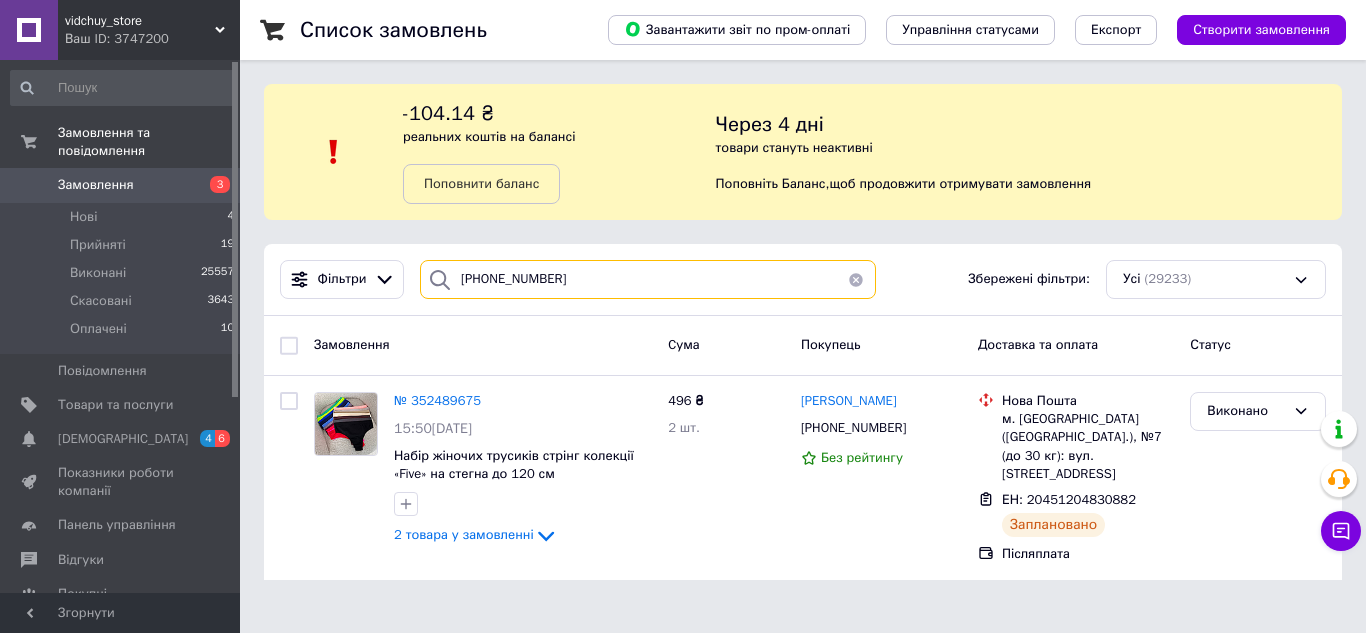 type on "[PHONE_NUMBER]" 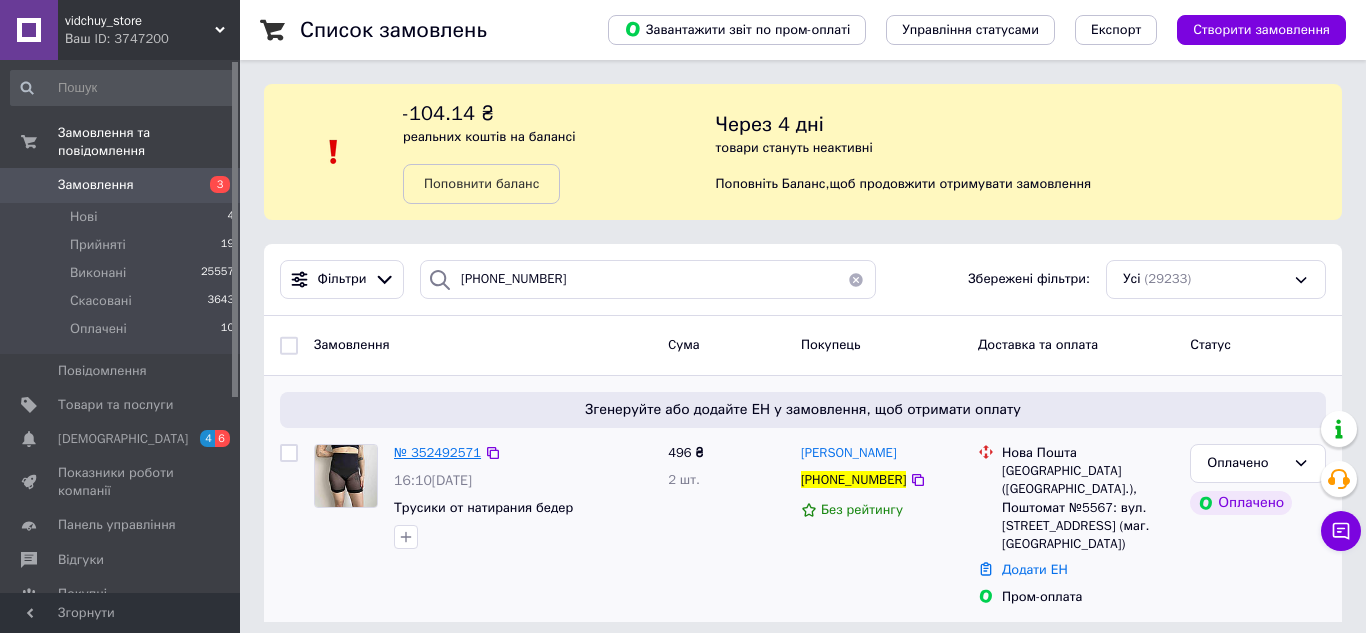 click on "№ 352492571" at bounding box center (437, 452) 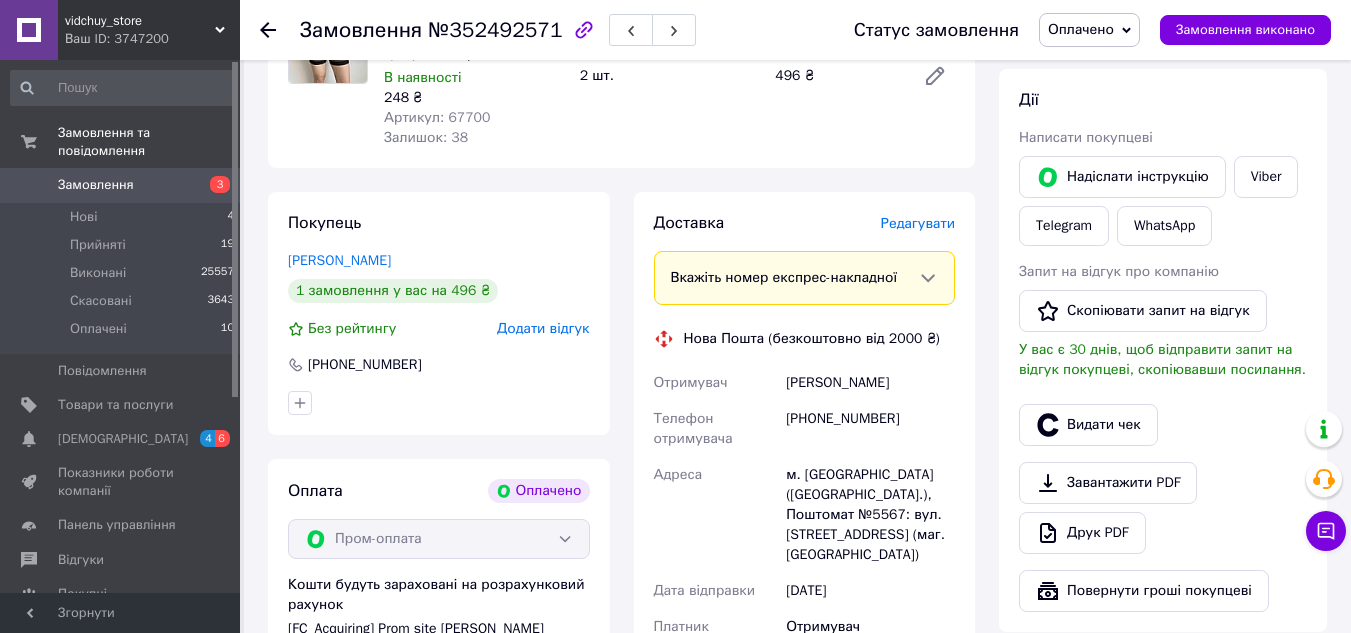 scroll, scrollTop: 100, scrollLeft: 0, axis: vertical 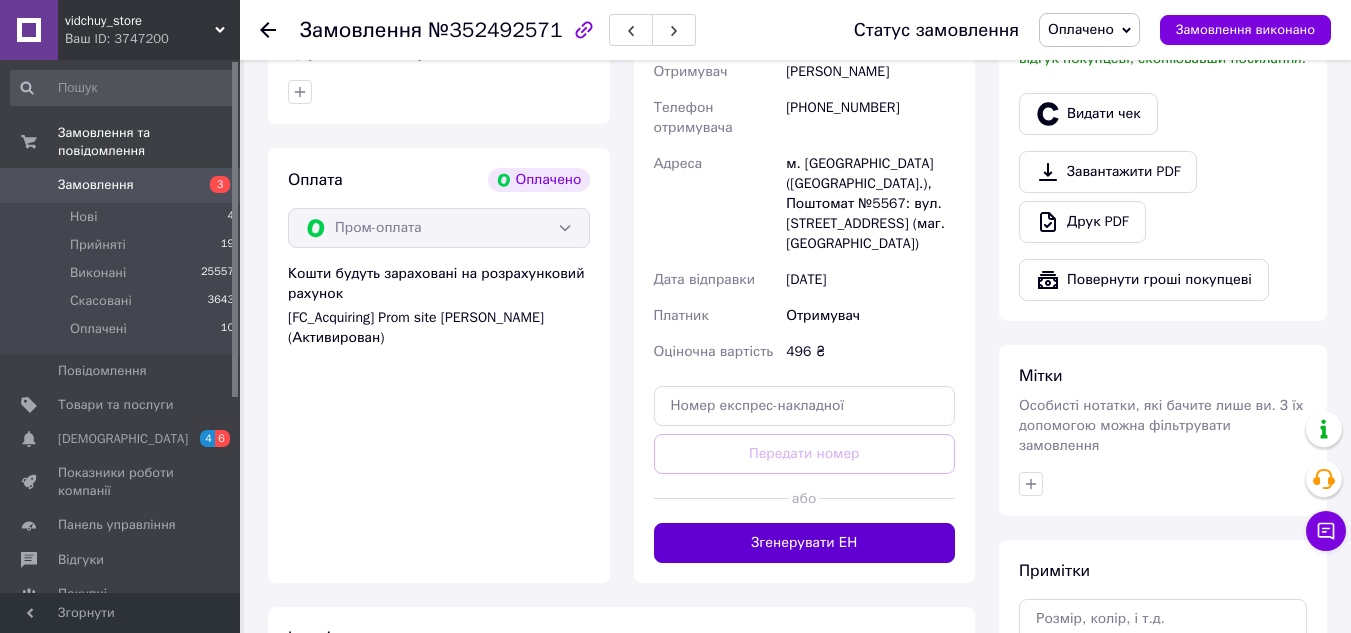 click on "Згенерувати ЕН" at bounding box center [805, 543] 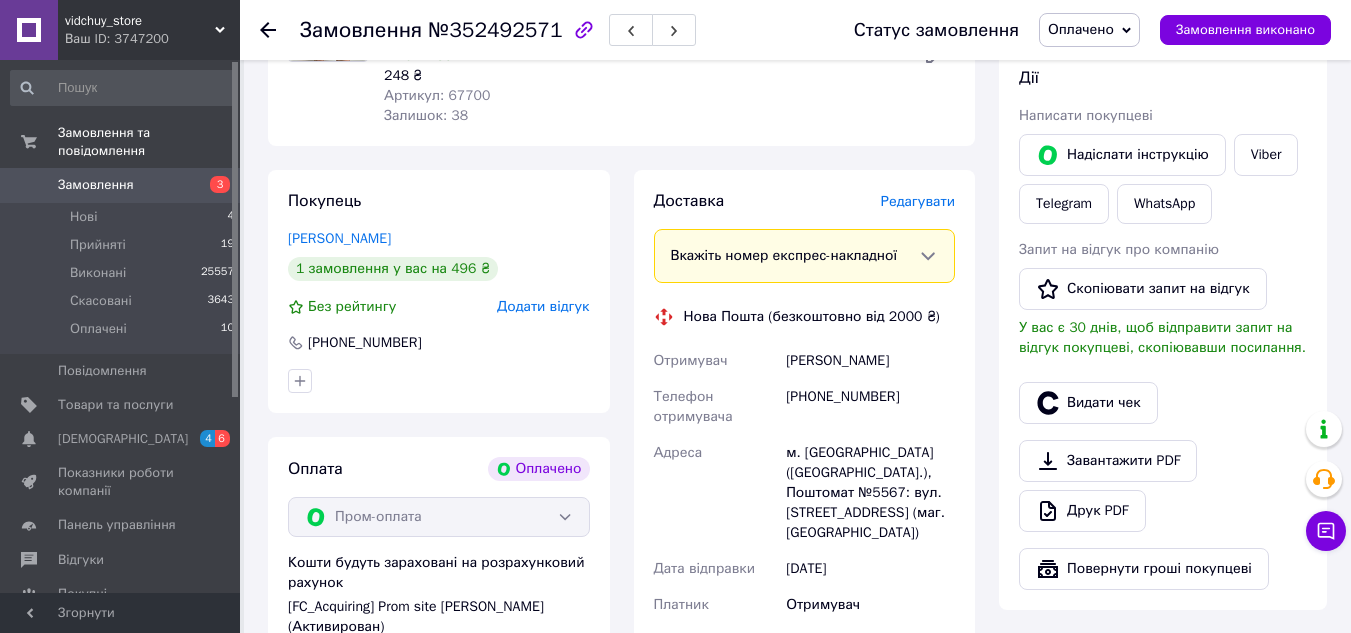 scroll, scrollTop: 300, scrollLeft: 0, axis: vertical 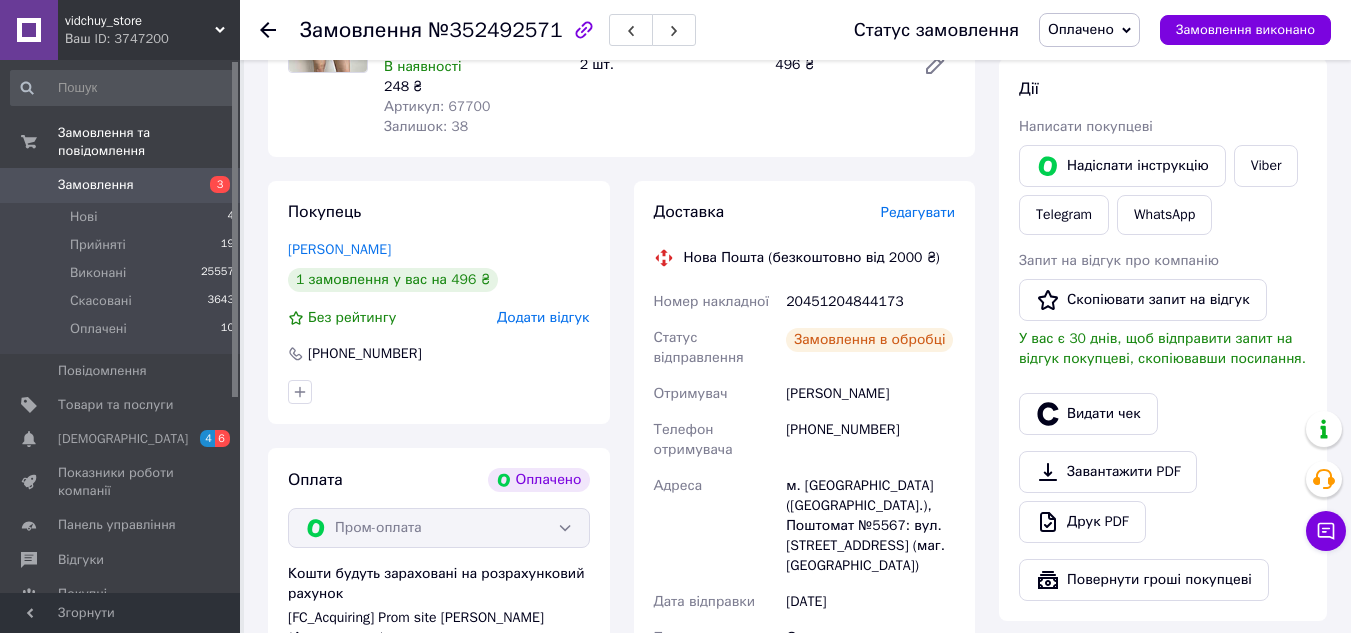 click on "20451204844173" at bounding box center (870, 302) 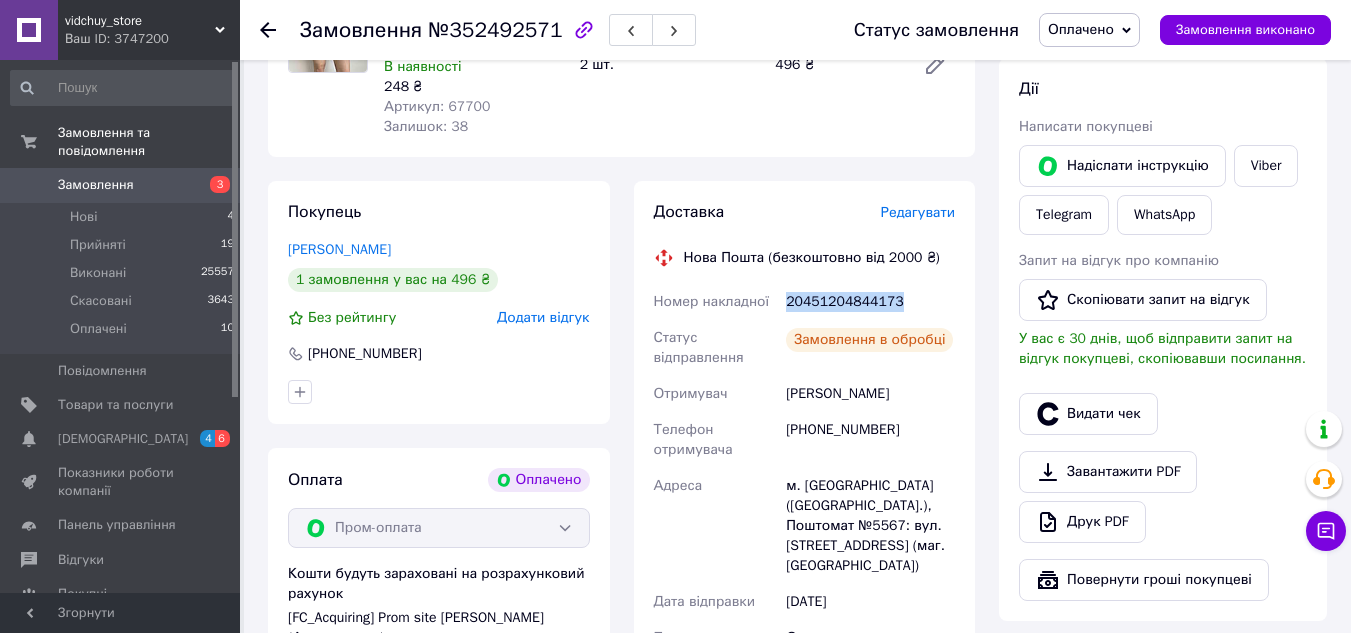 click on "20451204844173" at bounding box center [870, 302] 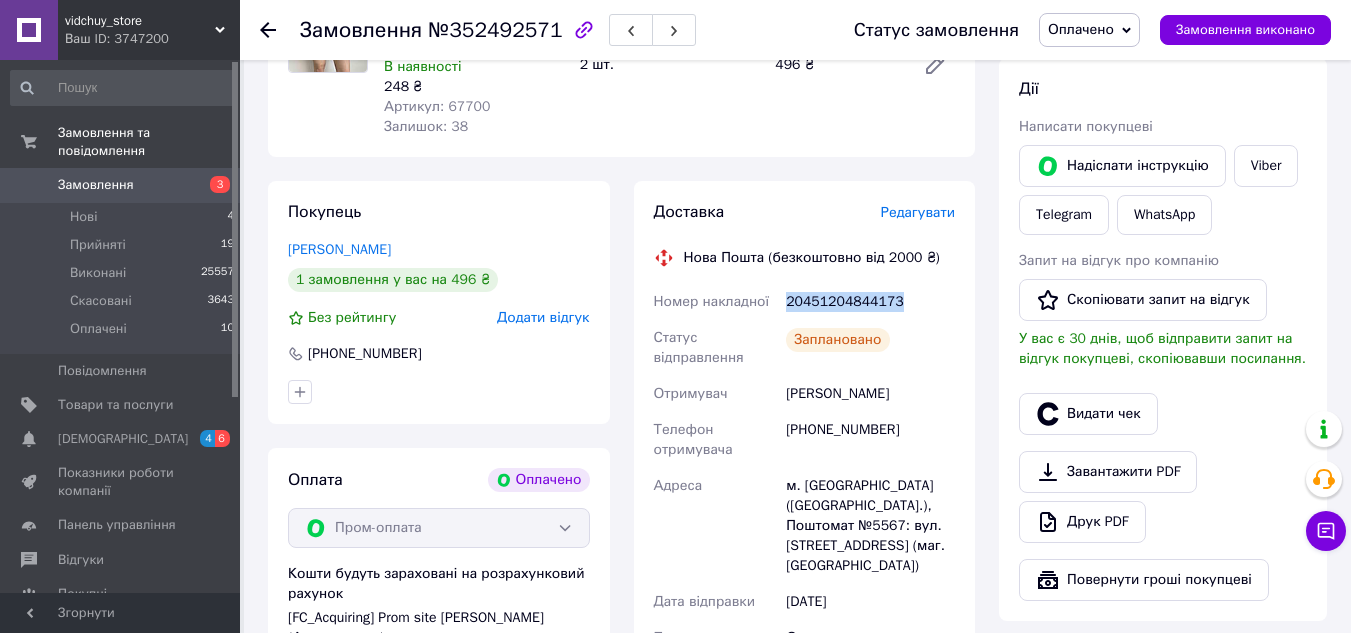 copy on "20451204844173" 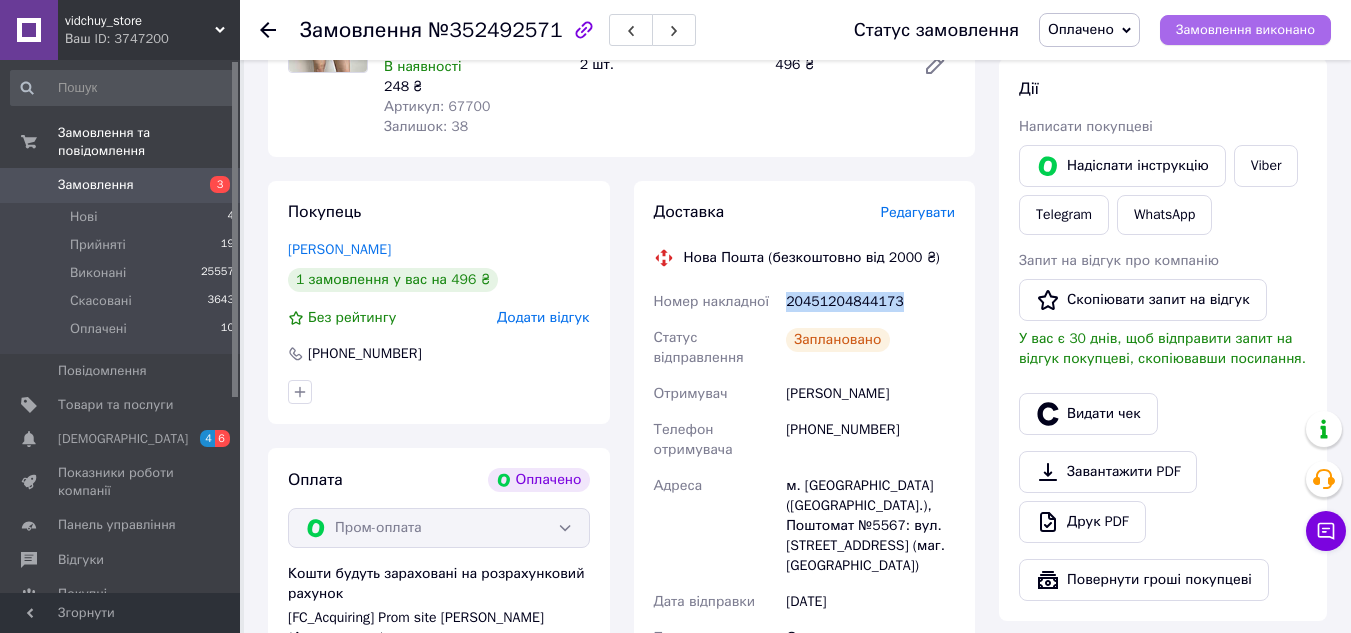 click on "Замовлення виконано" at bounding box center (1245, 30) 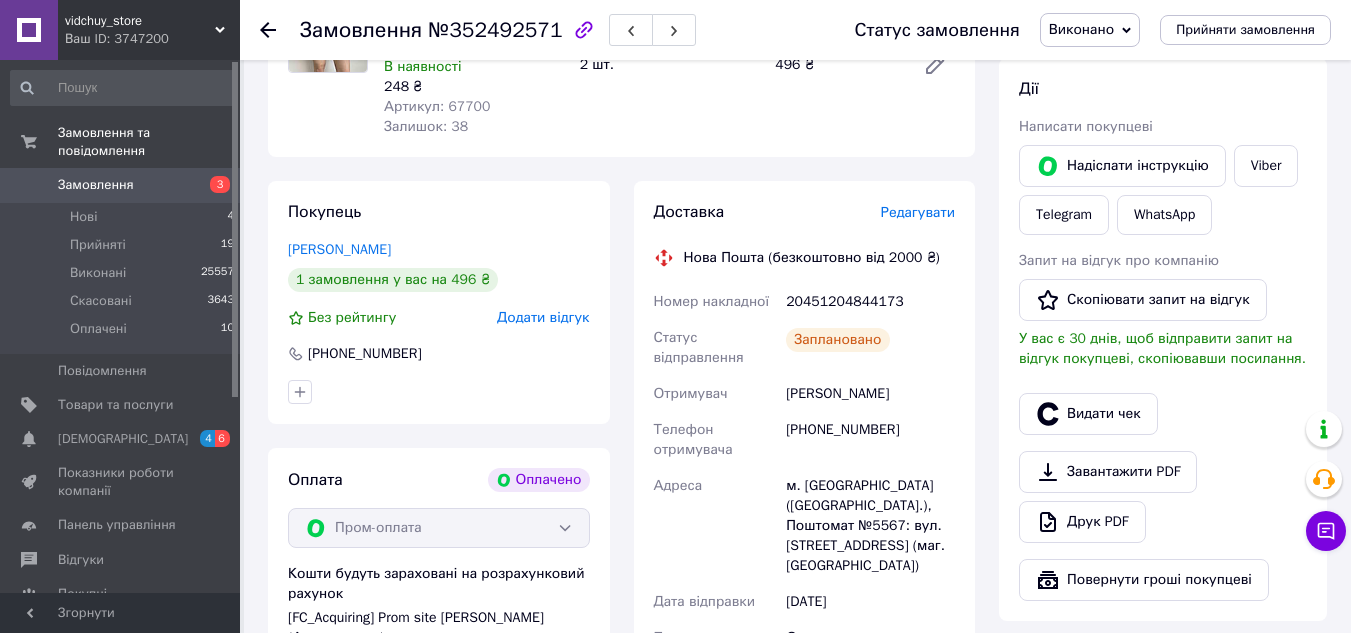 click 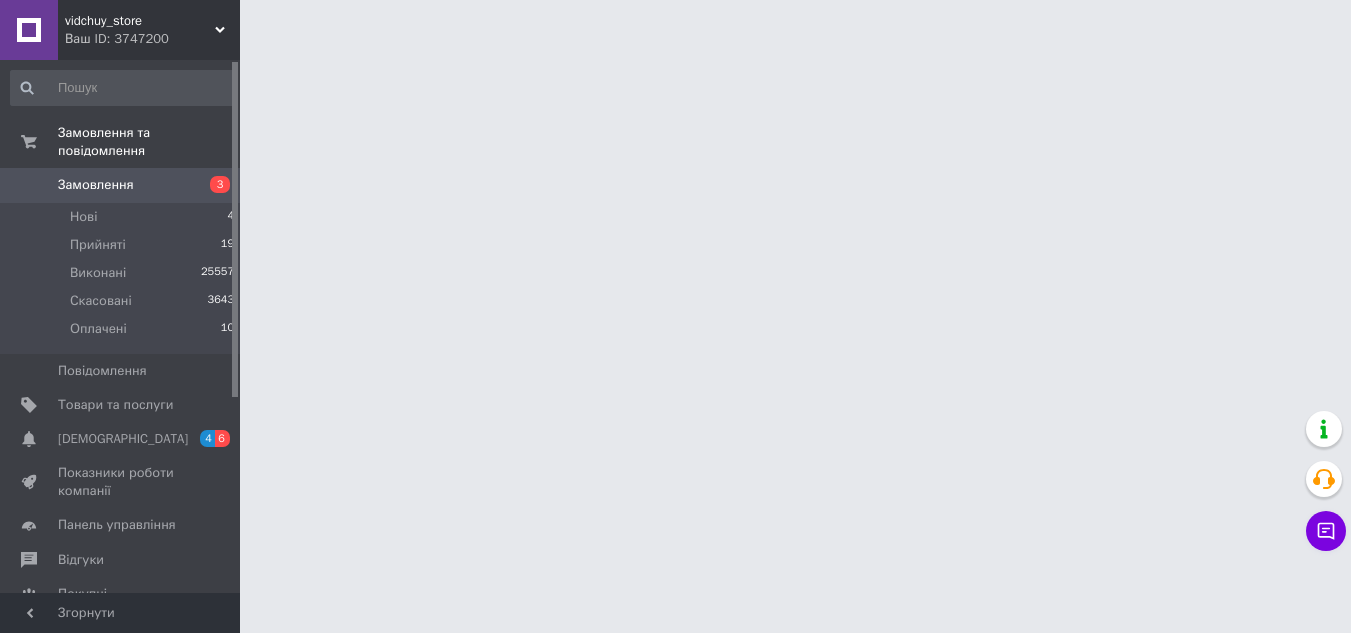 scroll, scrollTop: 0, scrollLeft: 0, axis: both 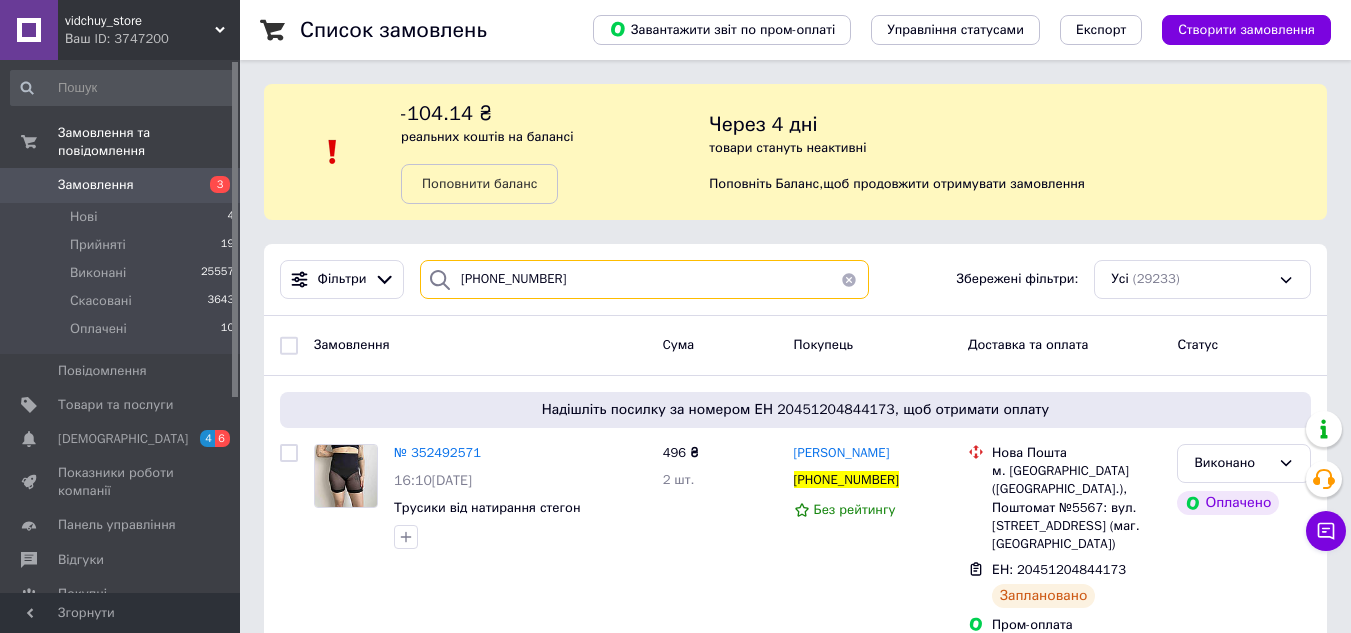 click on "[PHONE_NUMBER]" at bounding box center [644, 279] 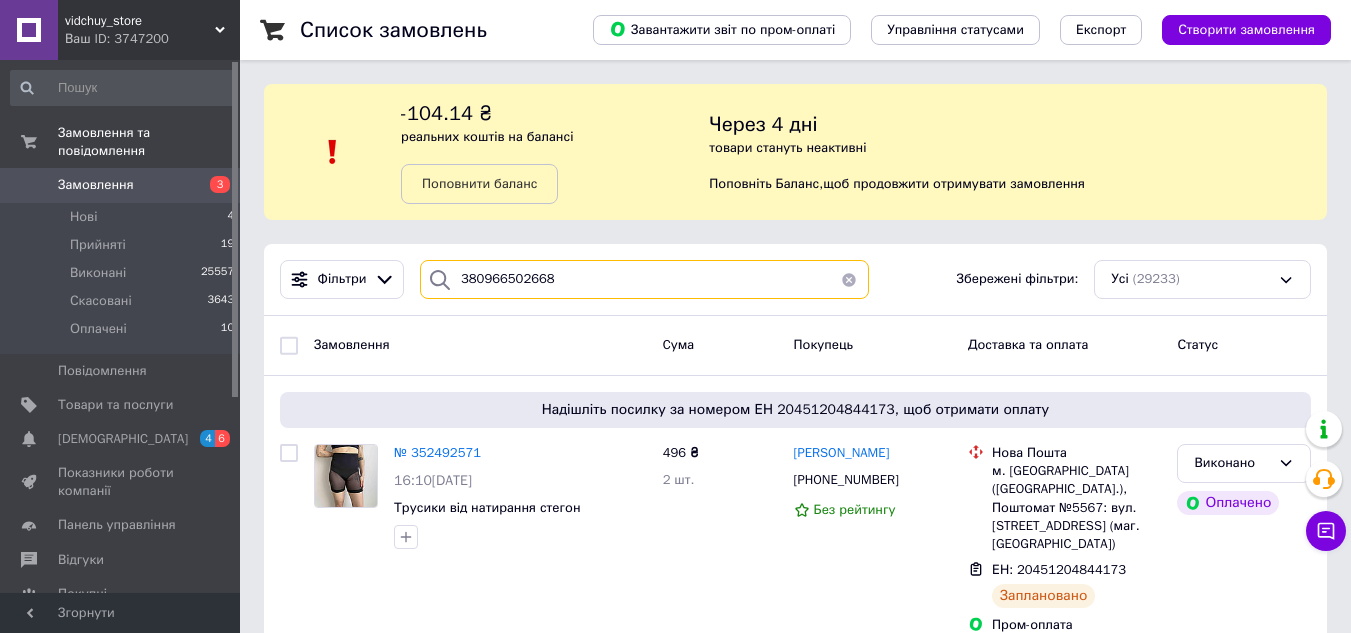 type on "380966502668" 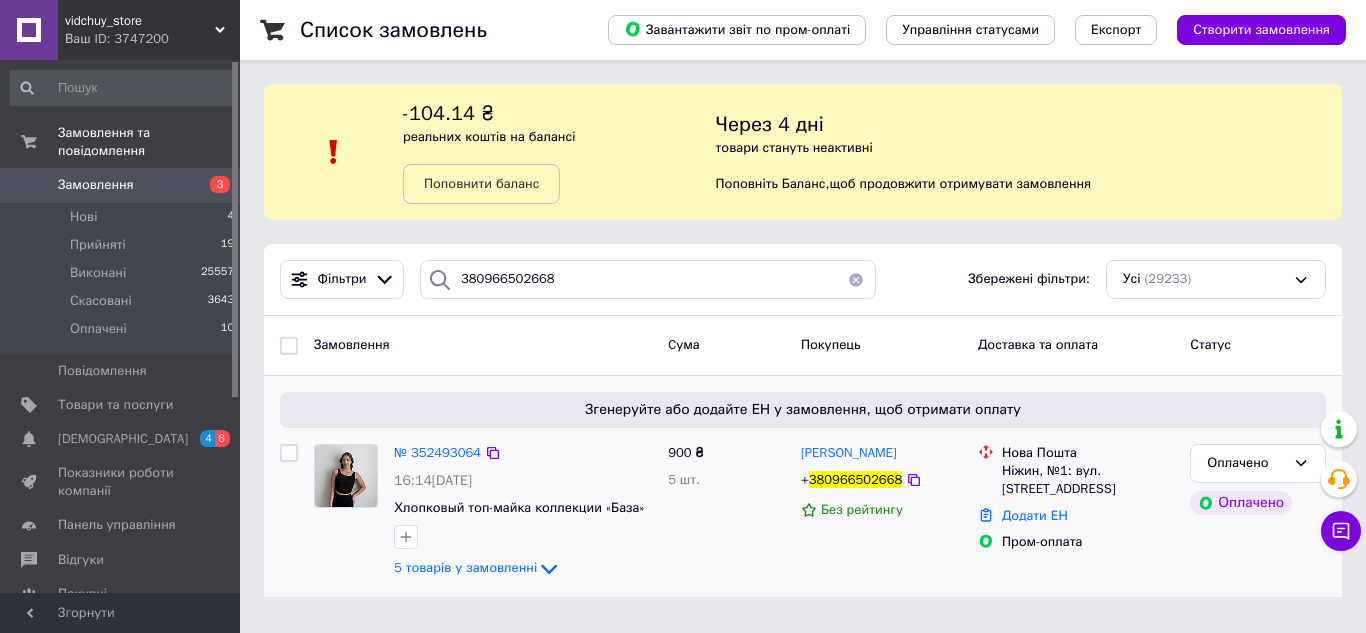click on "№ 352493064" at bounding box center (437, 453) 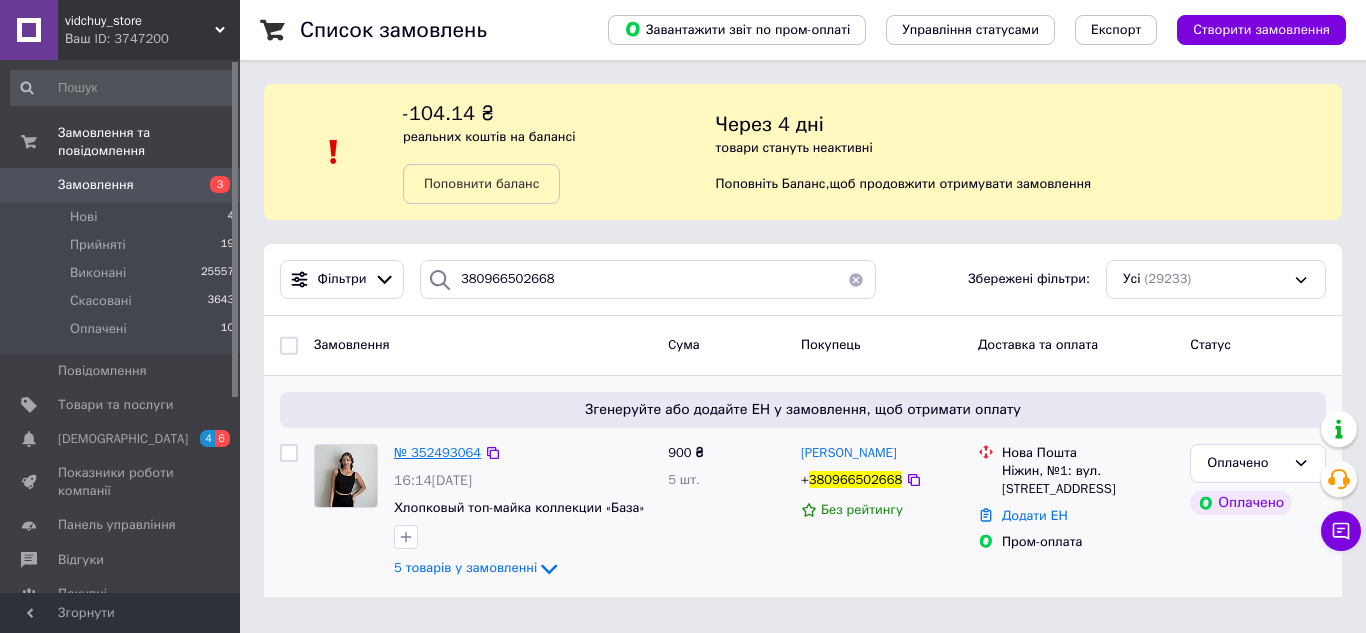 click on "№ 352493064" at bounding box center (437, 452) 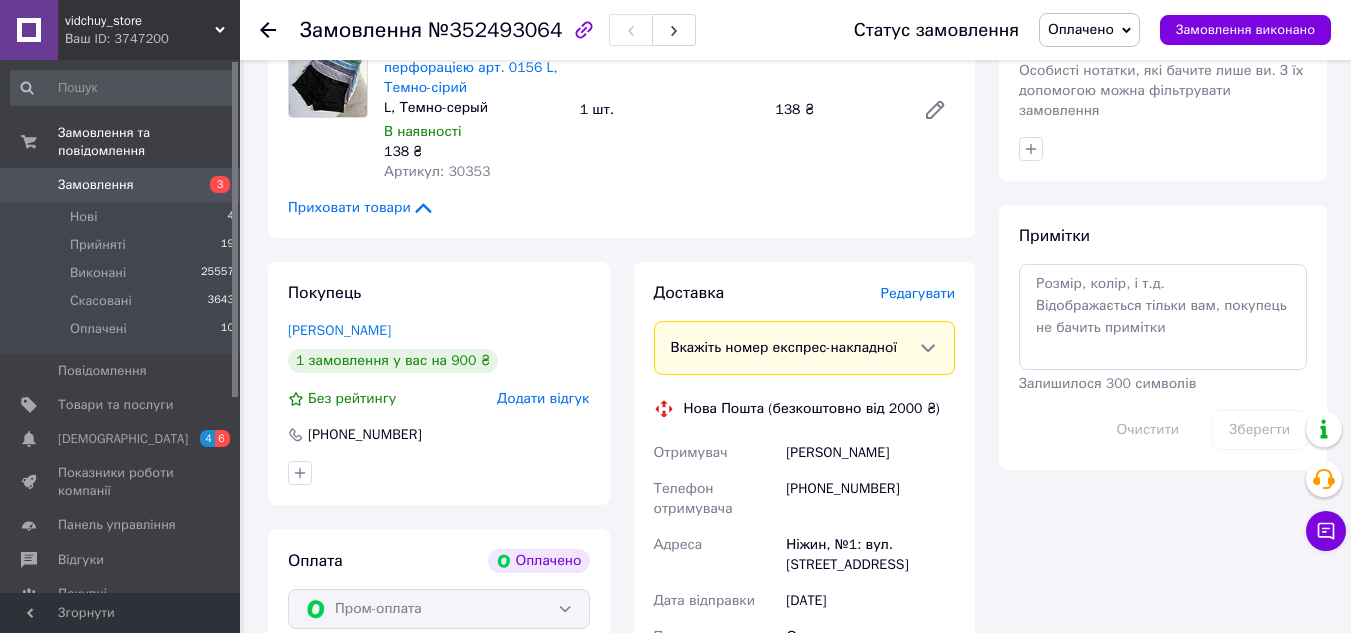 scroll, scrollTop: 1100, scrollLeft: 0, axis: vertical 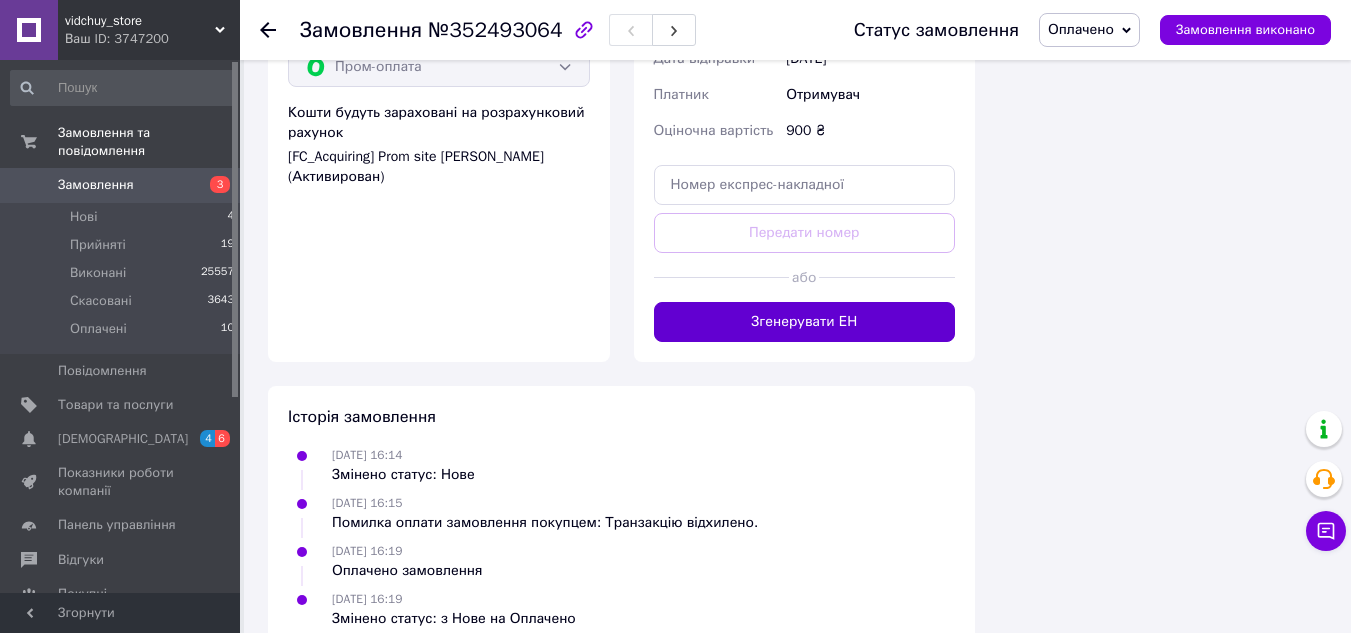 click on "Згенерувати ЕН" at bounding box center [805, 322] 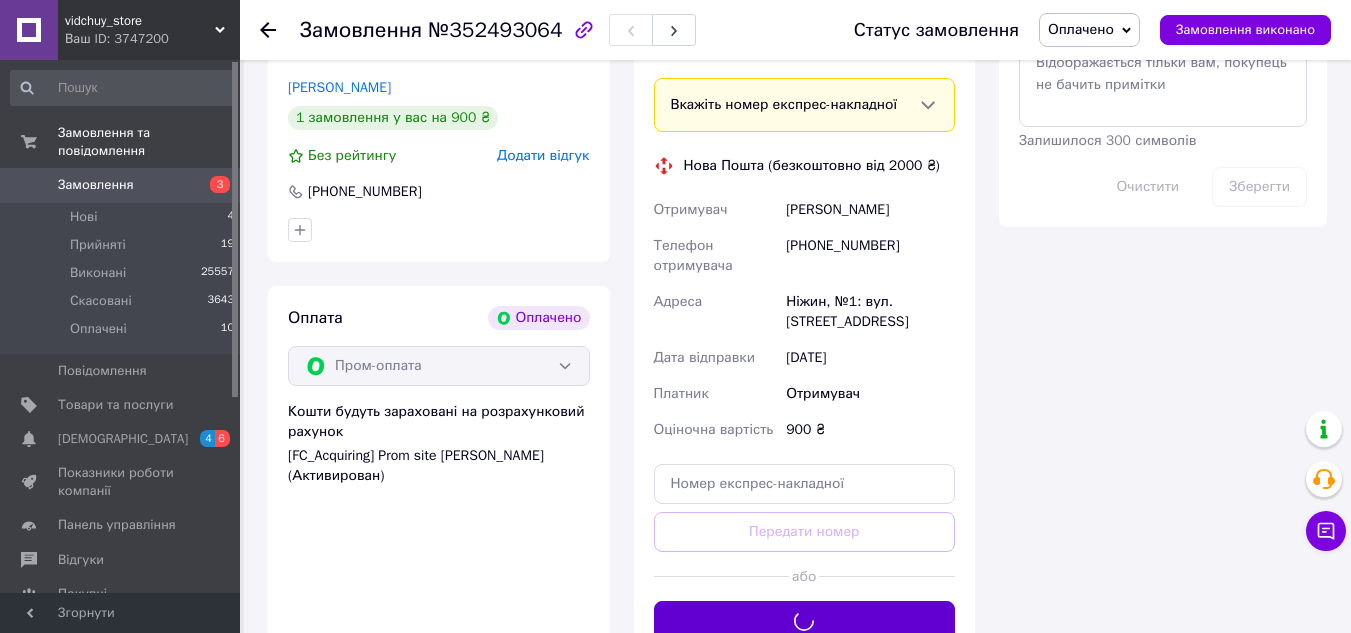 scroll, scrollTop: 1177, scrollLeft: 0, axis: vertical 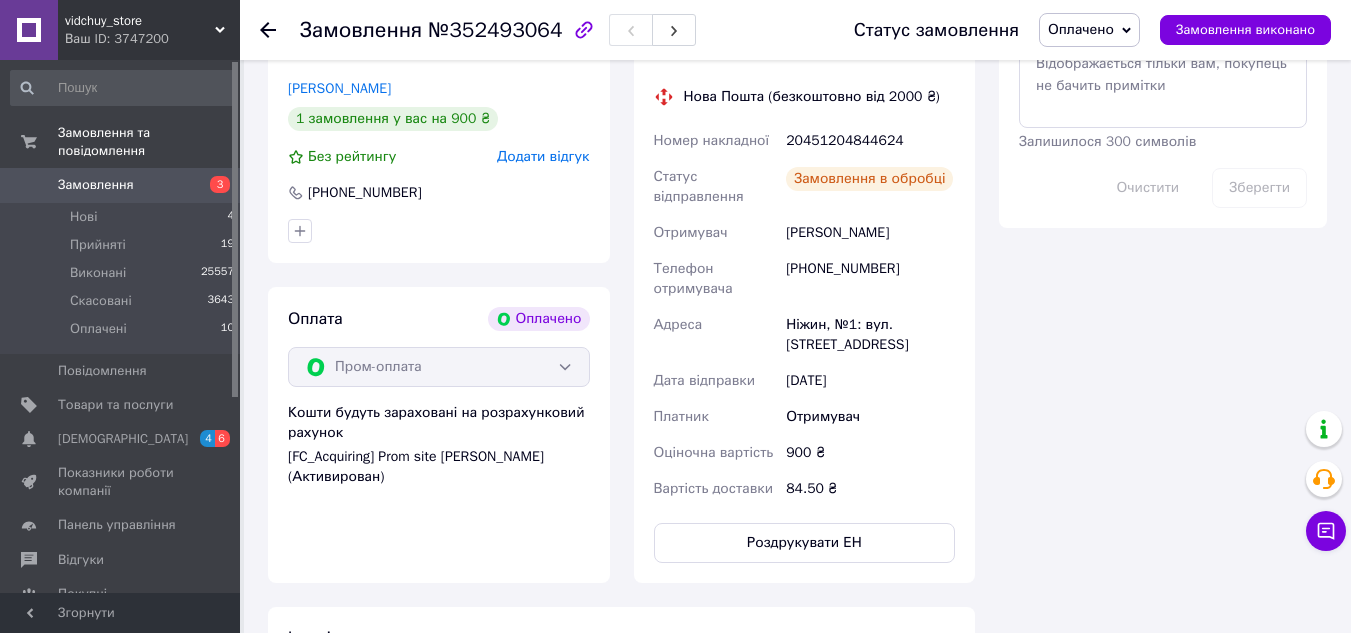 click on "20451204844624" at bounding box center (870, 141) 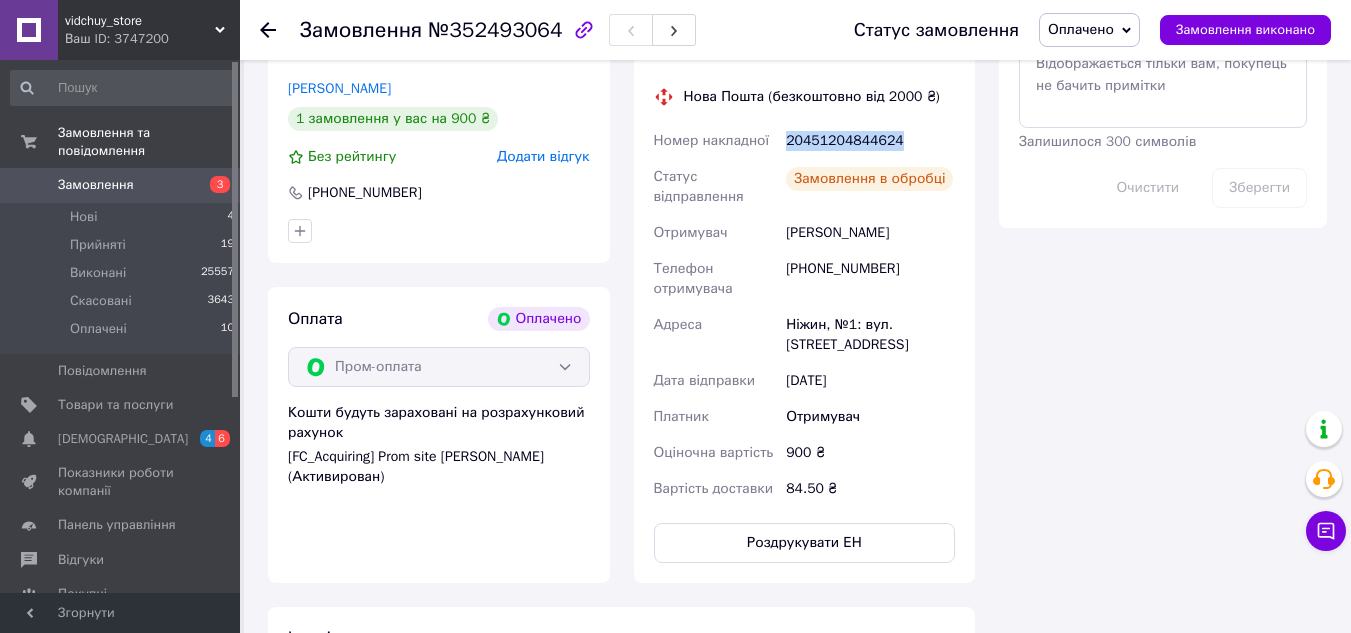 click on "20451204844624" at bounding box center [870, 141] 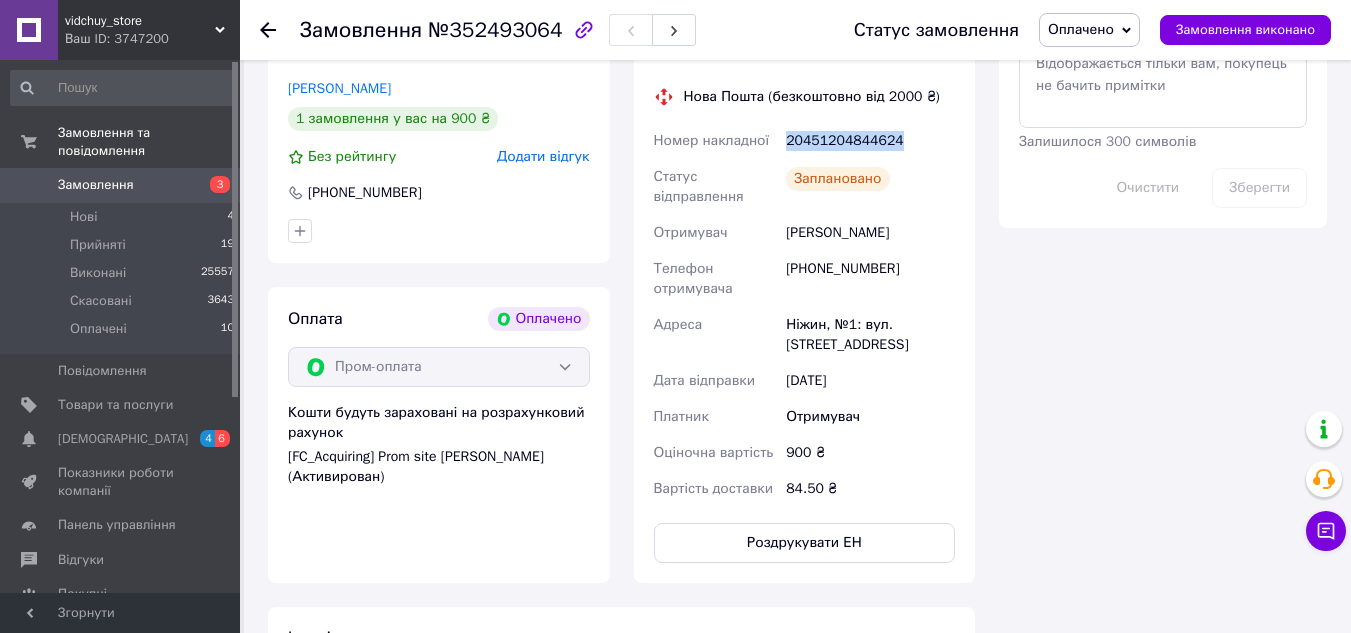 copy on "20451204844624" 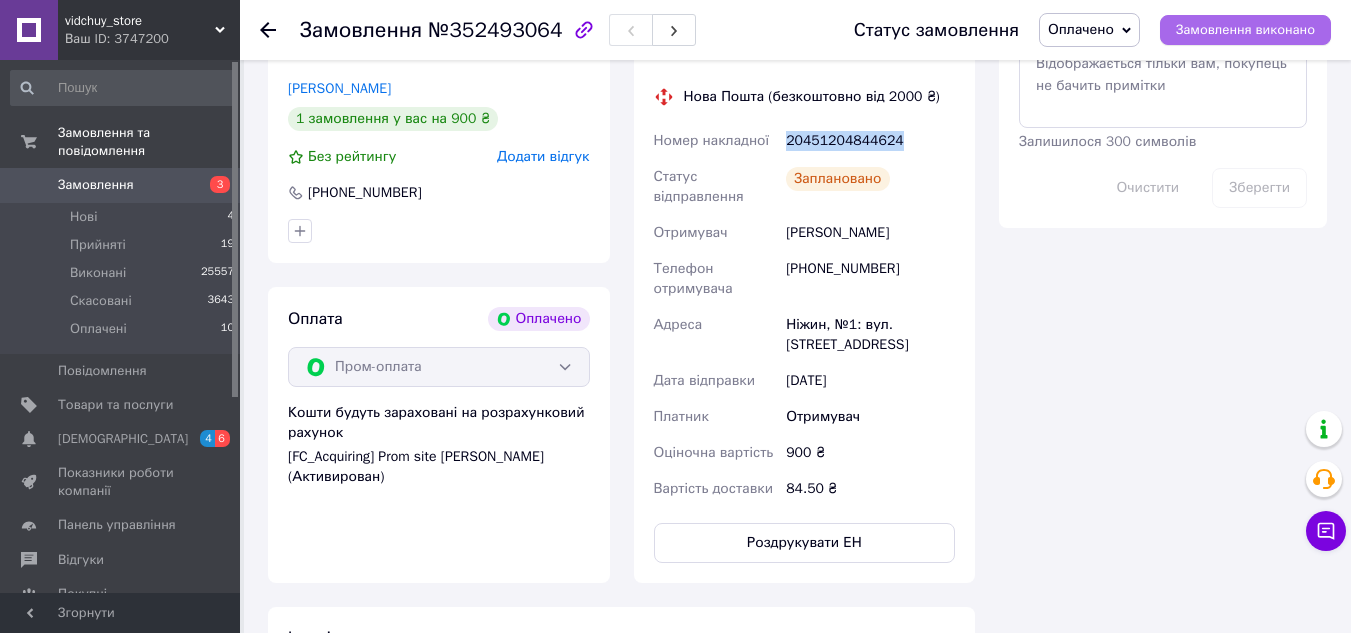 click on "Замовлення виконано" at bounding box center (1245, 30) 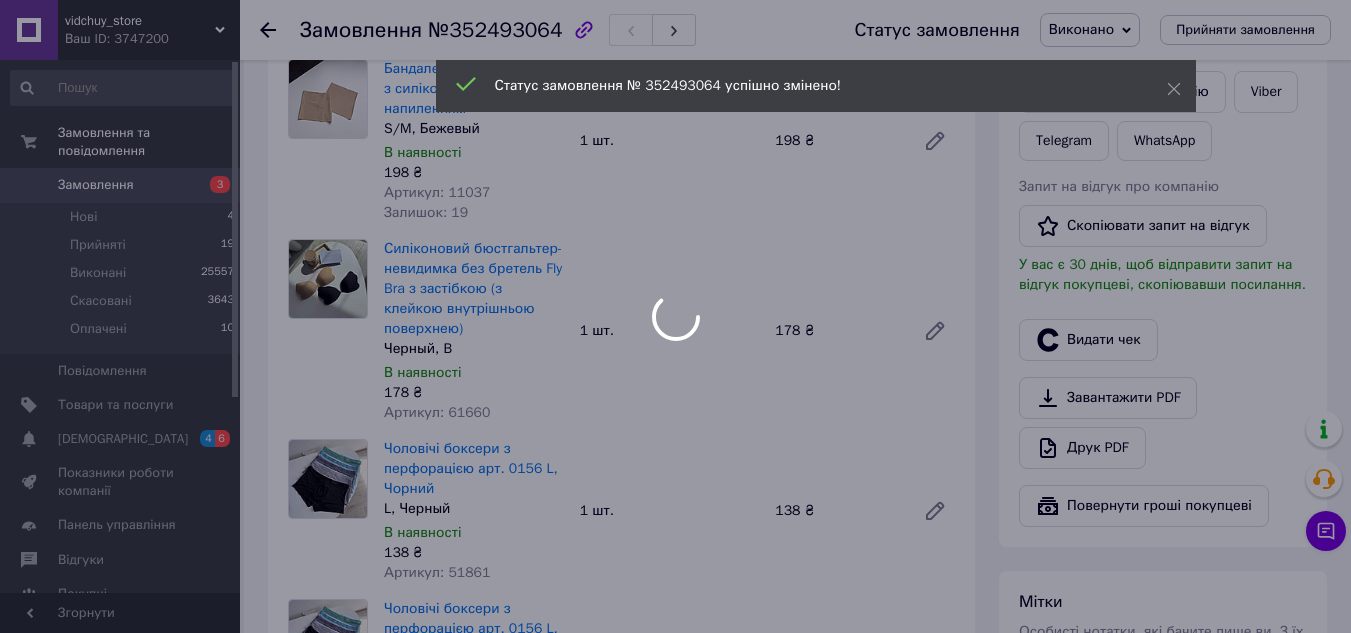 scroll, scrollTop: 277, scrollLeft: 0, axis: vertical 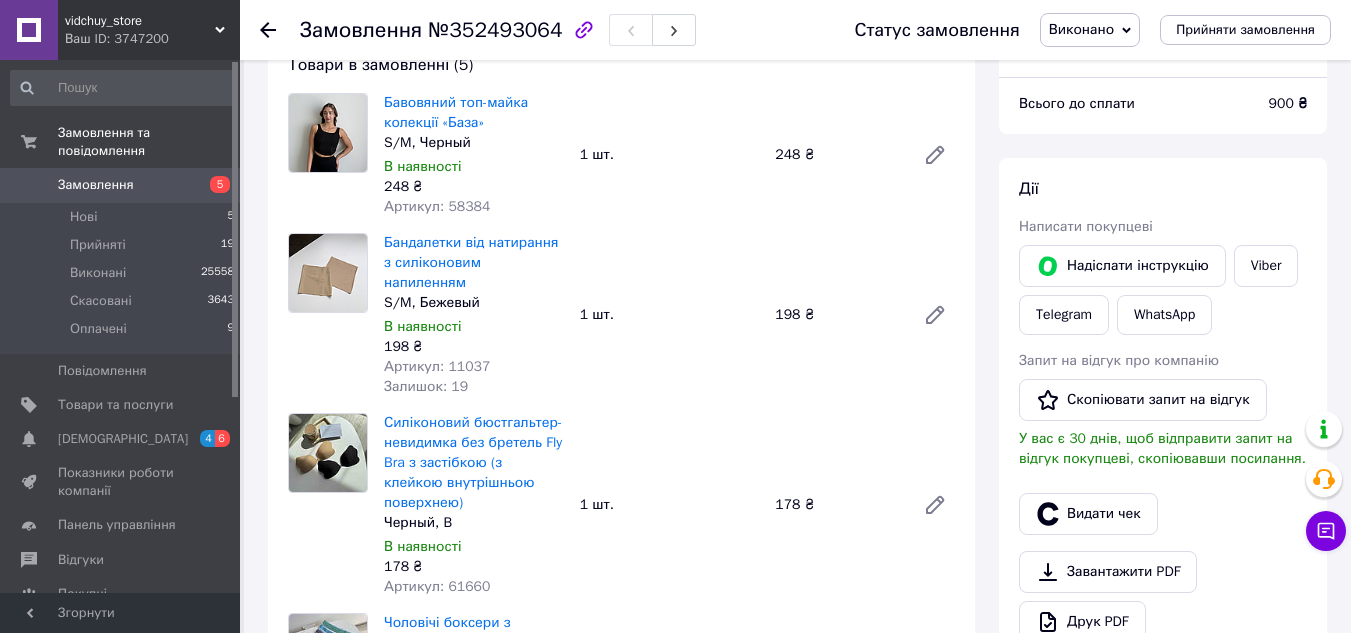 click 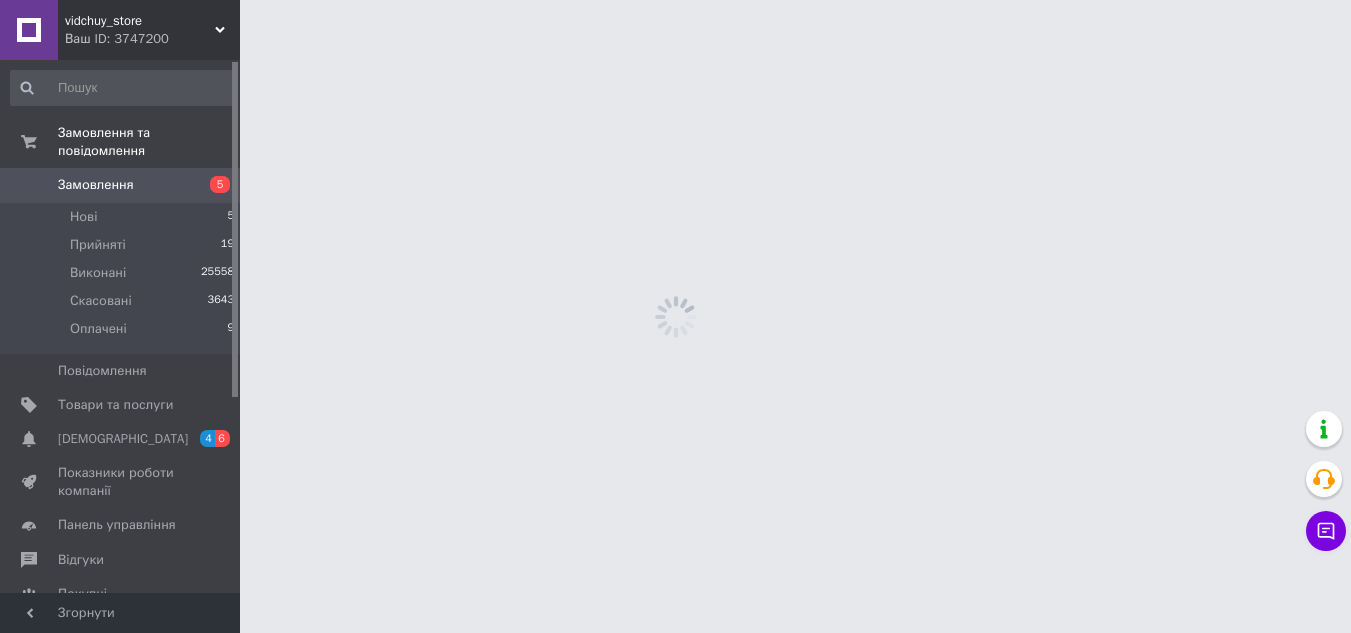 scroll, scrollTop: 0, scrollLeft: 0, axis: both 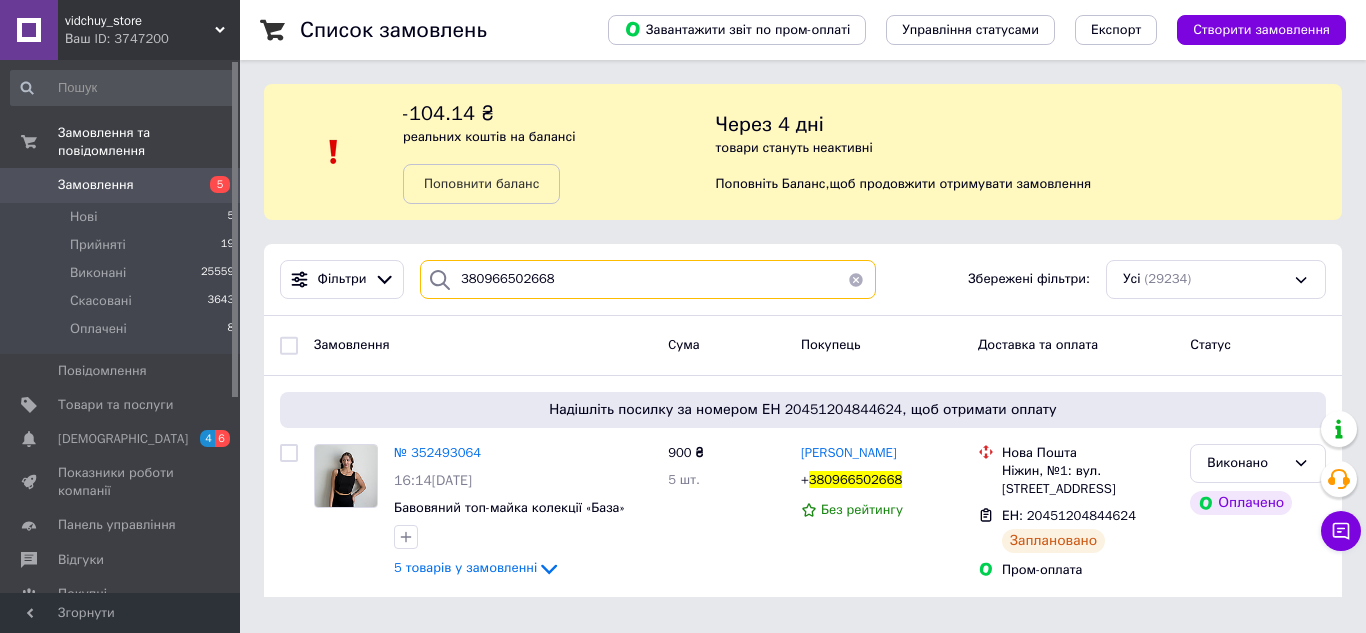 click on "380966502668" at bounding box center [648, 279] 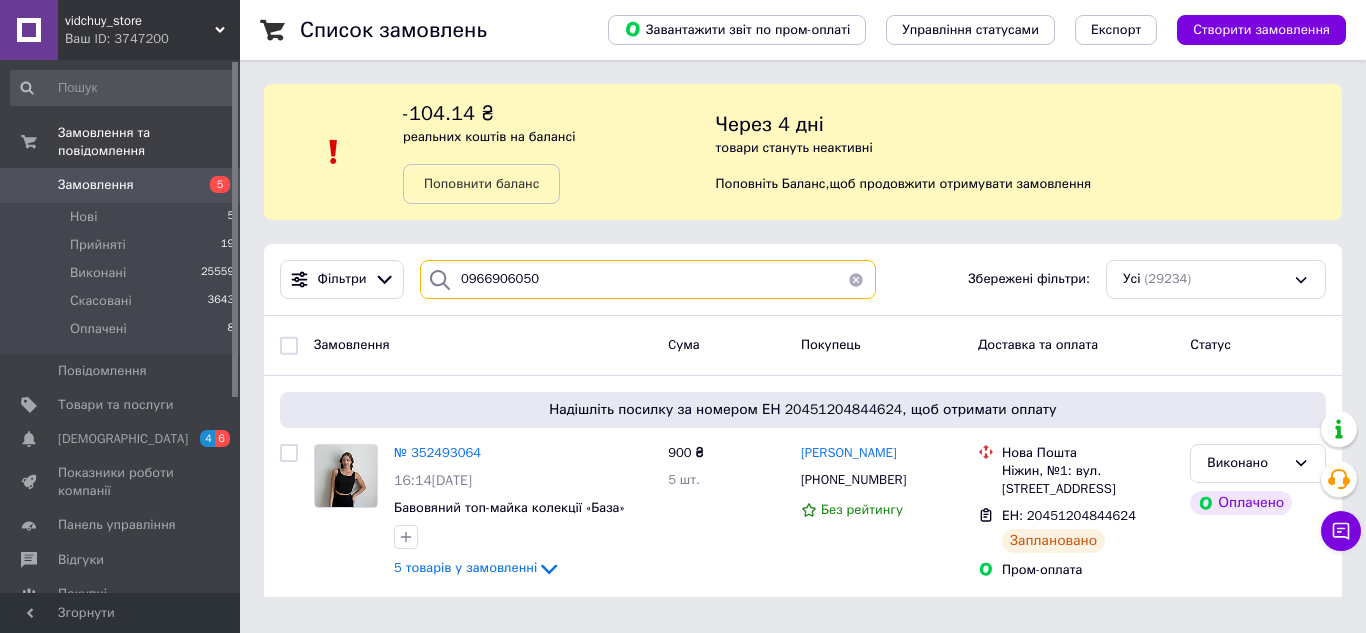 type on "0966906050" 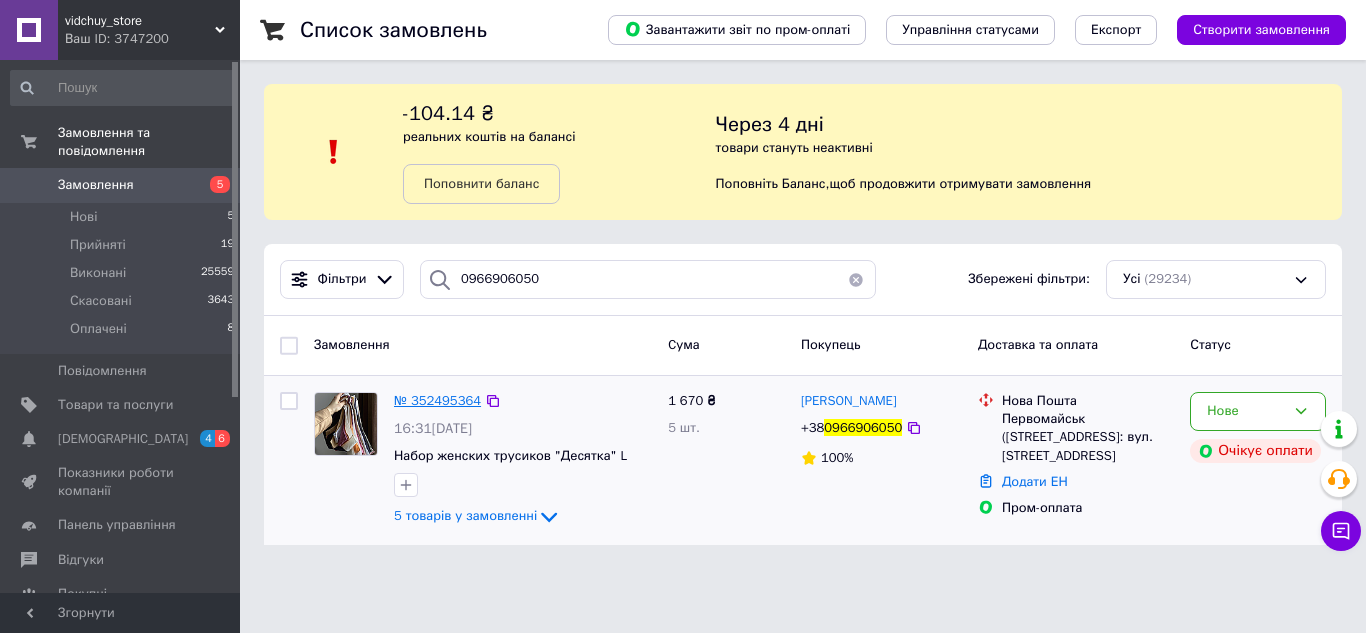 click on "№ 352495364" at bounding box center [437, 400] 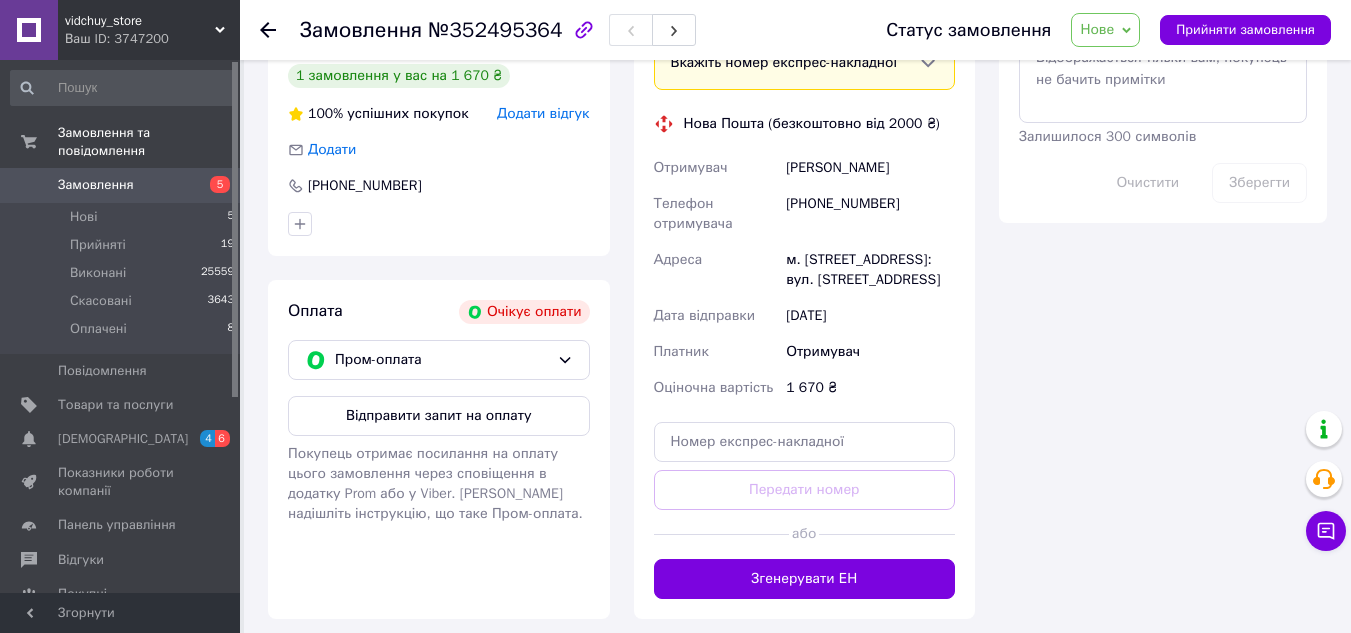 scroll, scrollTop: 976, scrollLeft: 0, axis: vertical 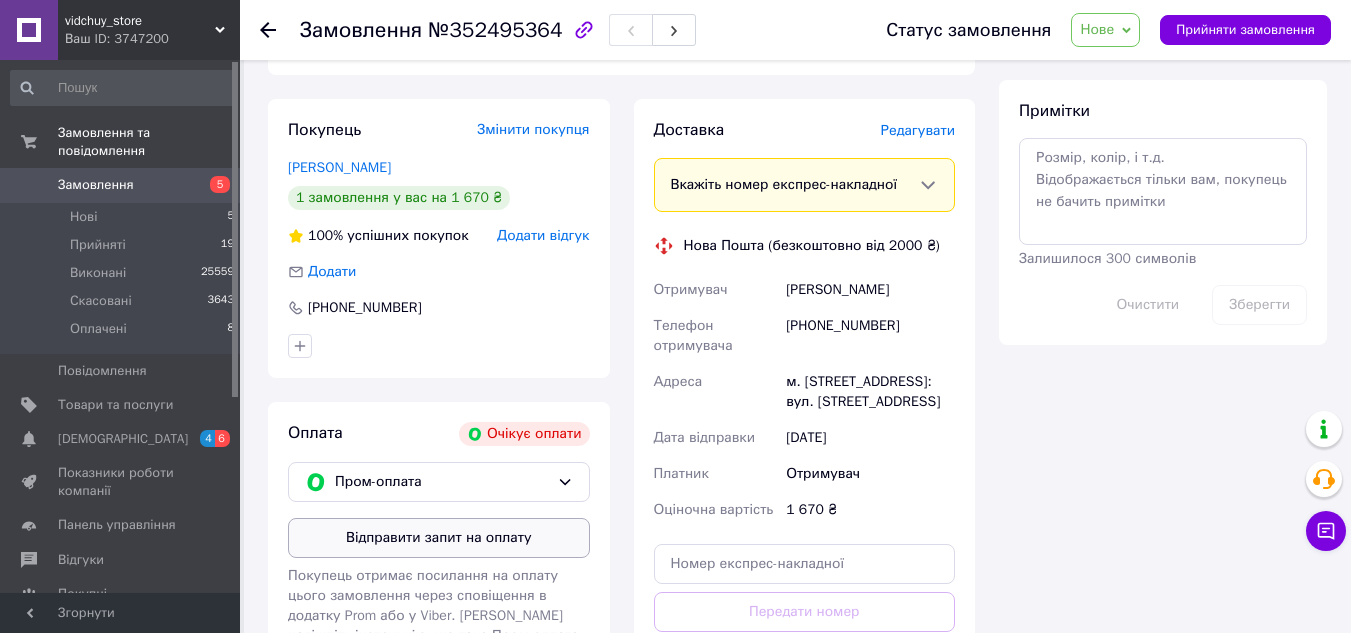 click on "Відправити запит на оплату" at bounding box center (439, 538) 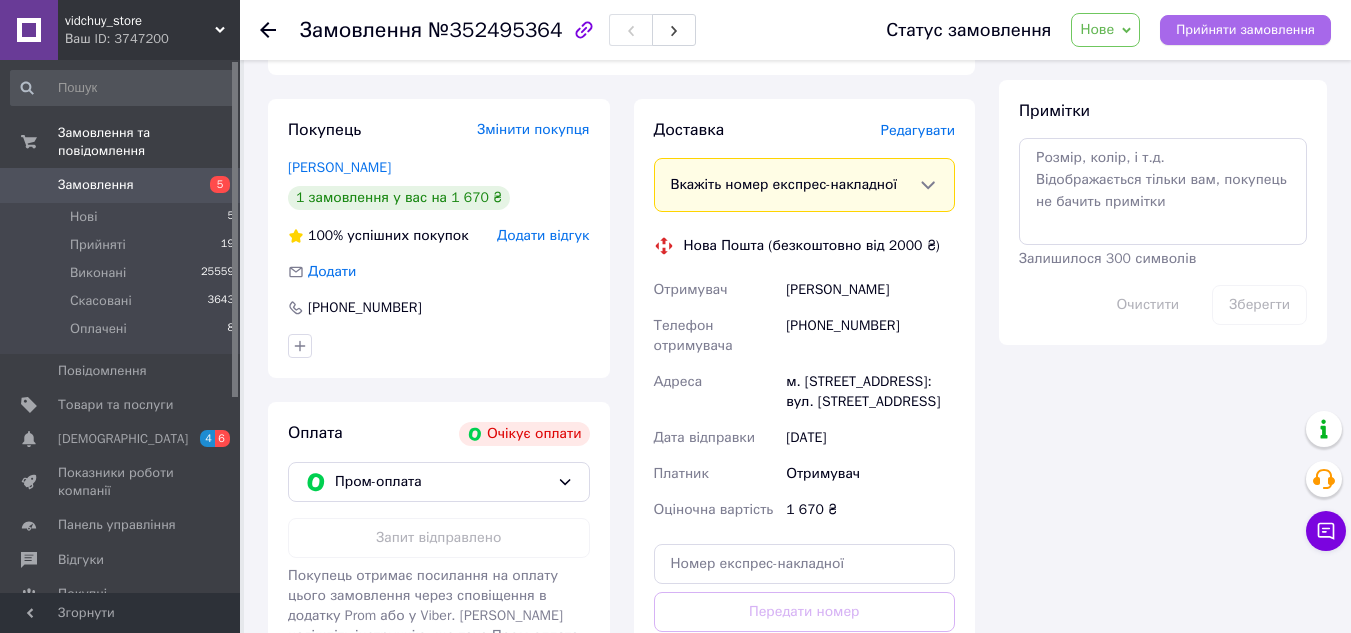 click on "Прийняти замовлення" at bounding box center (1245, 30) 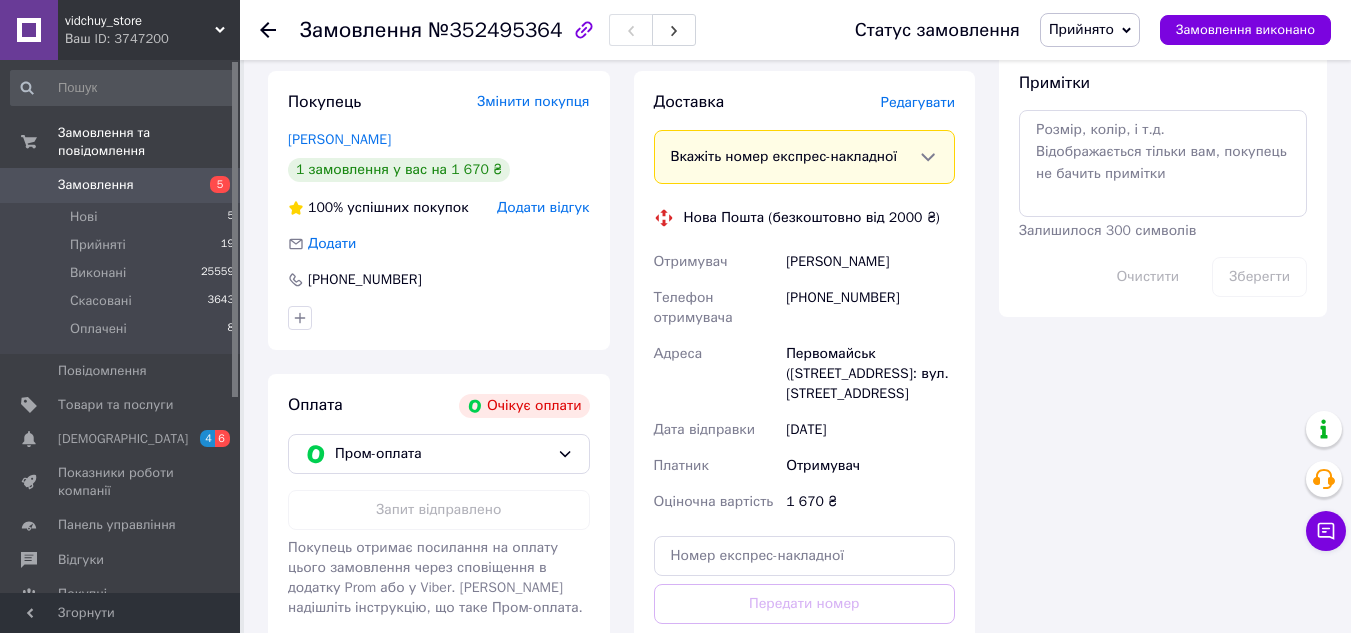 scroll, scrollTop: 1119, scrollLeft: 0, axis: vertical 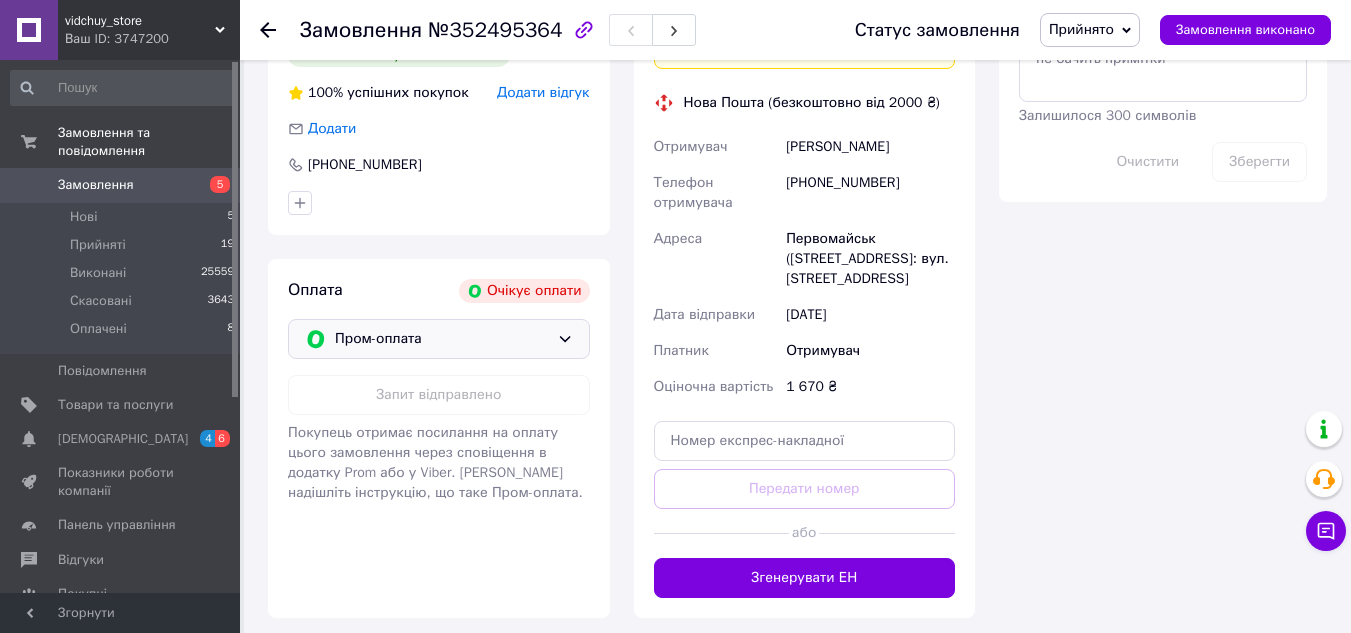 click on "Пром-оплата" at bounding box center (439, 339) 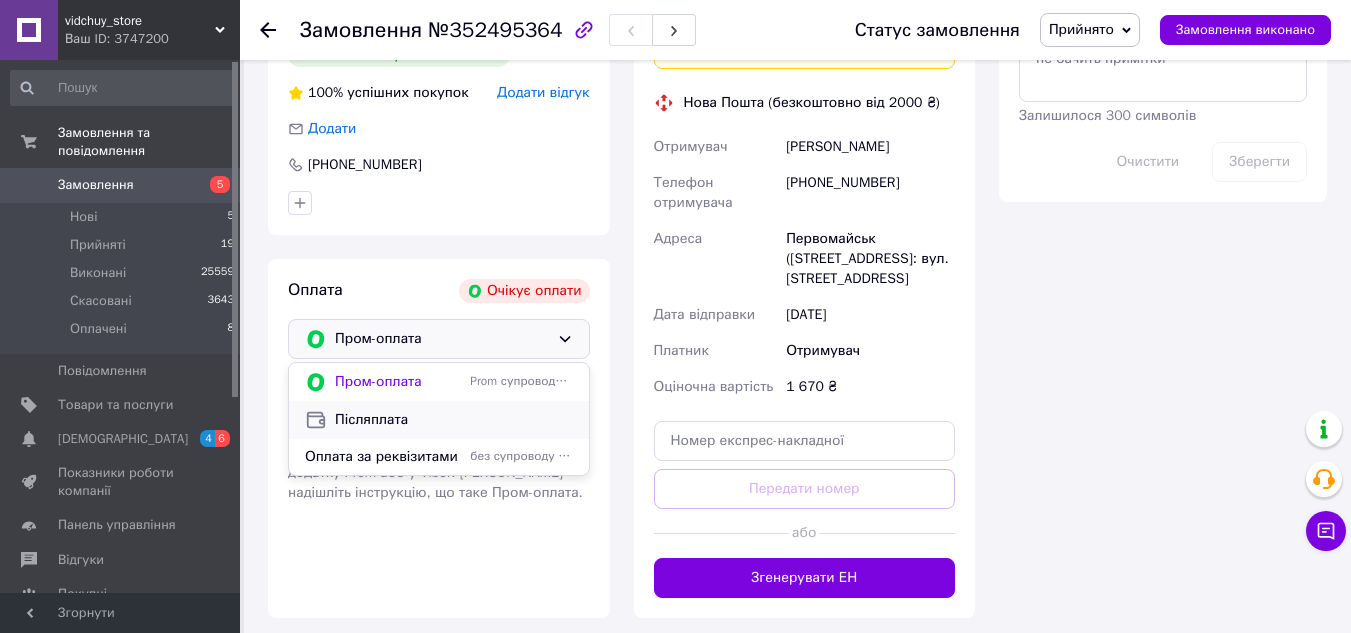 click on "Післяплата" at bounding box center (454, 420) 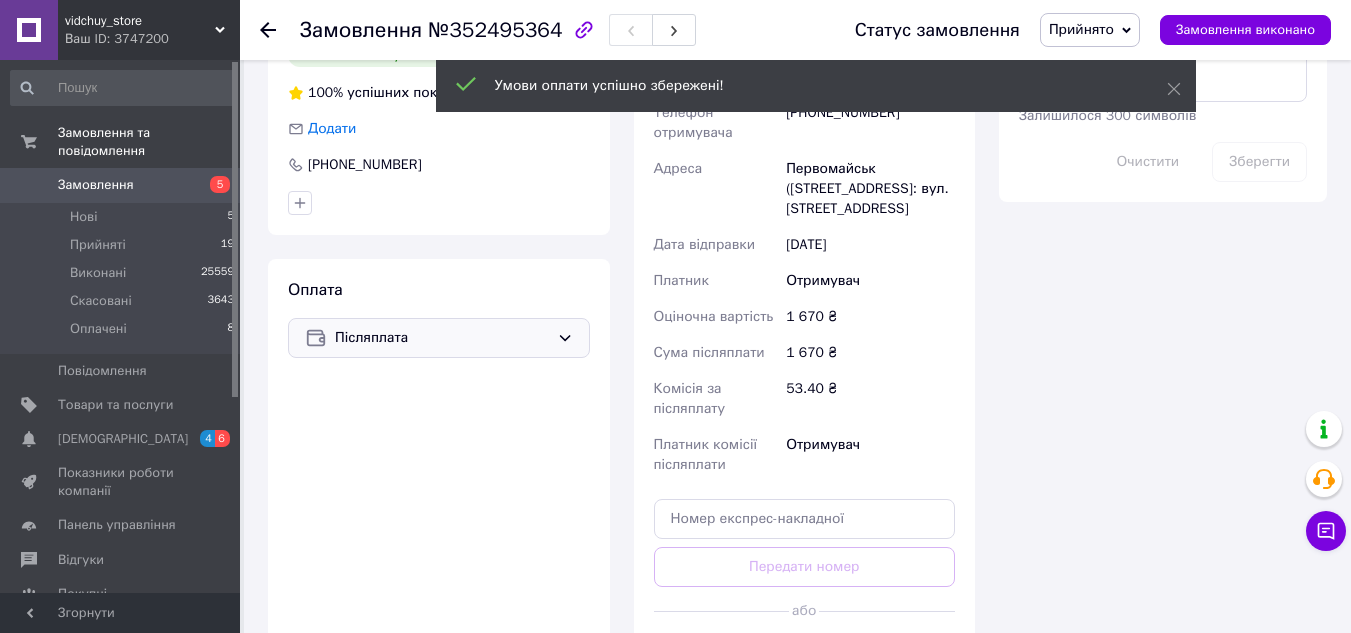 click on "Післяплата" at bounding box center [442, 338] 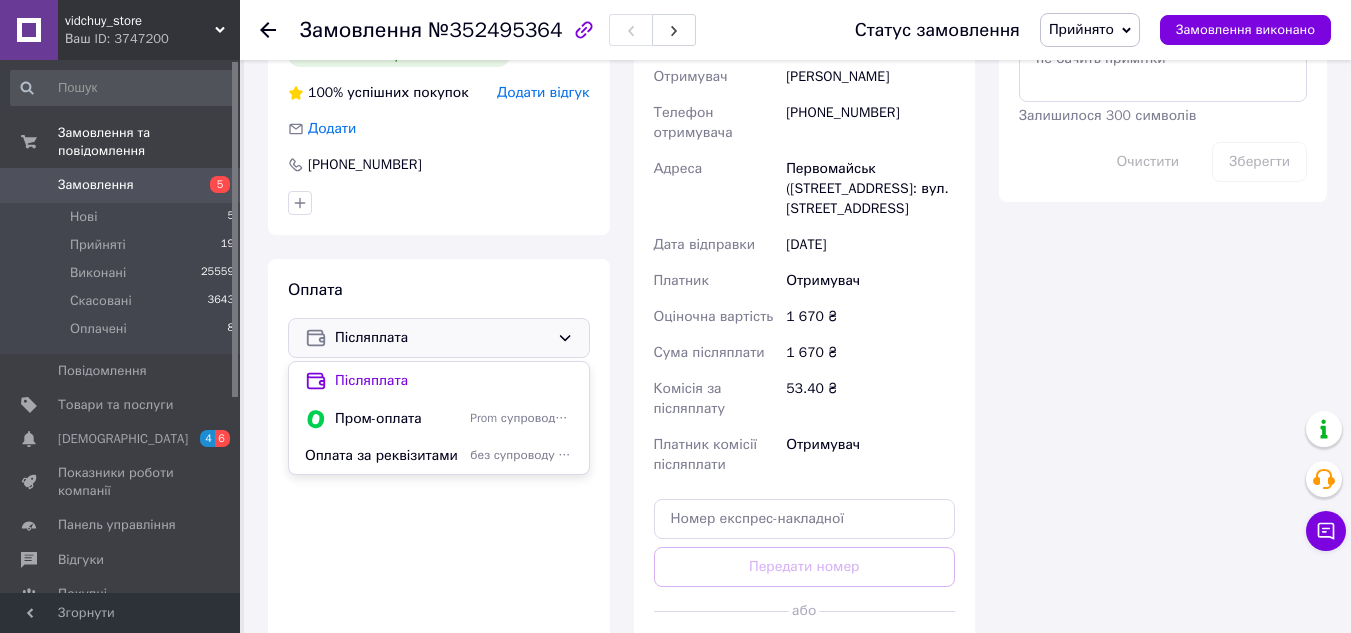 click on "Платник" at bounding box center [716, 281] 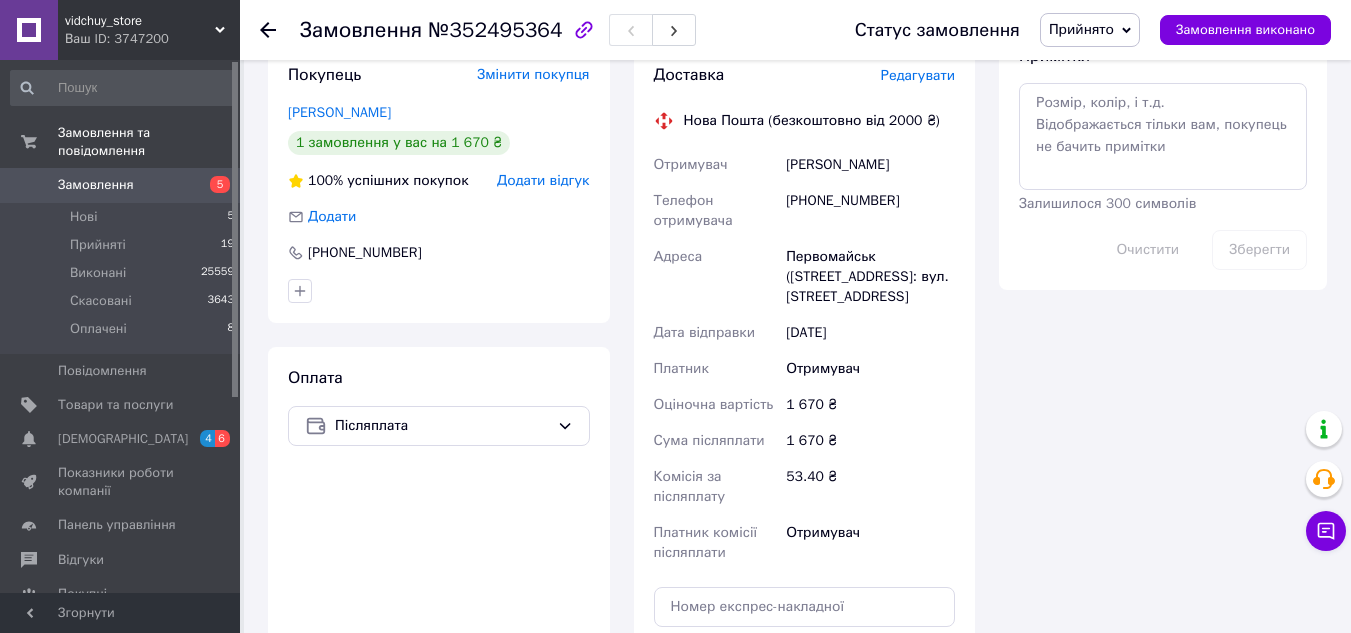 scroll, scrollTop: 1219, scrollLeft: 0, axis: vertical 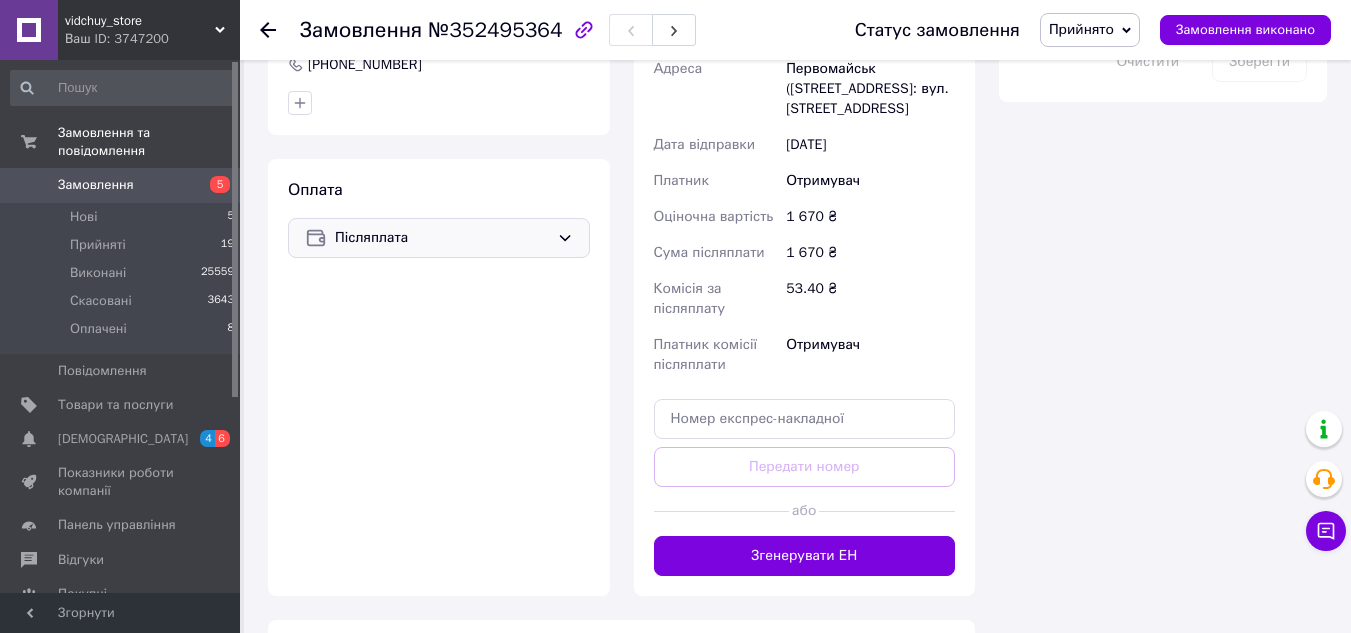 click on "Післяплата" at bounding box center (442, 238) 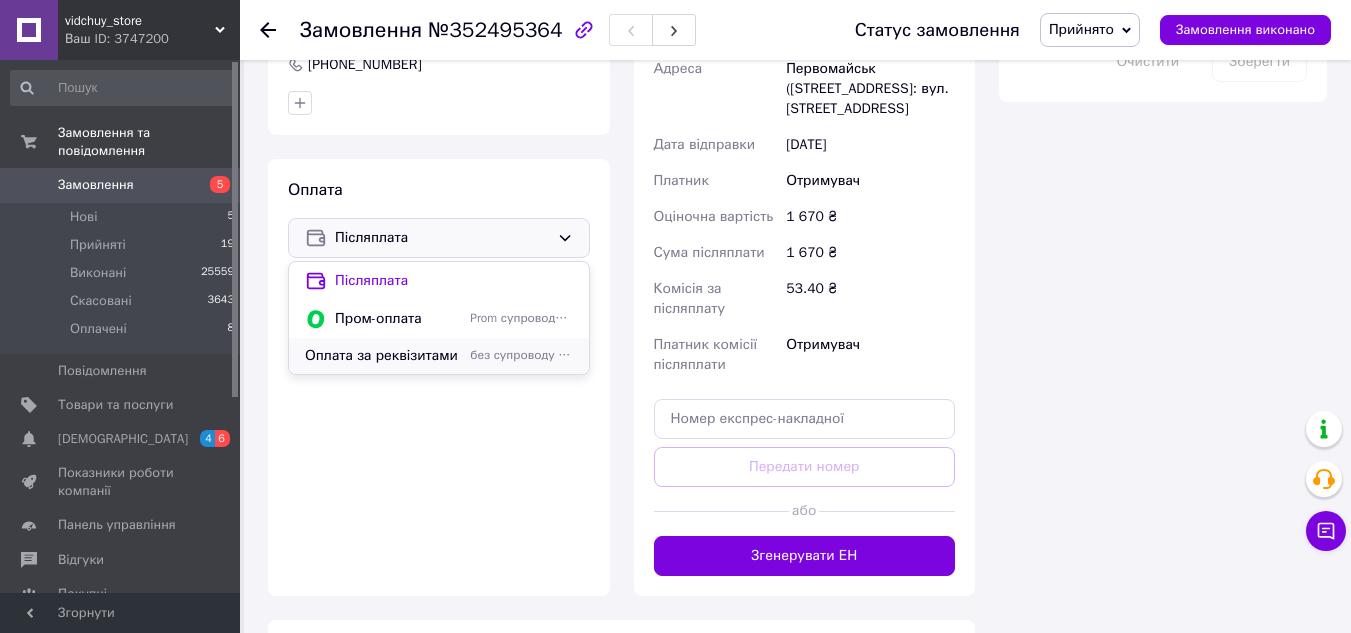 click on "Оплата за реквізитами" at bounding box center (383, 356) 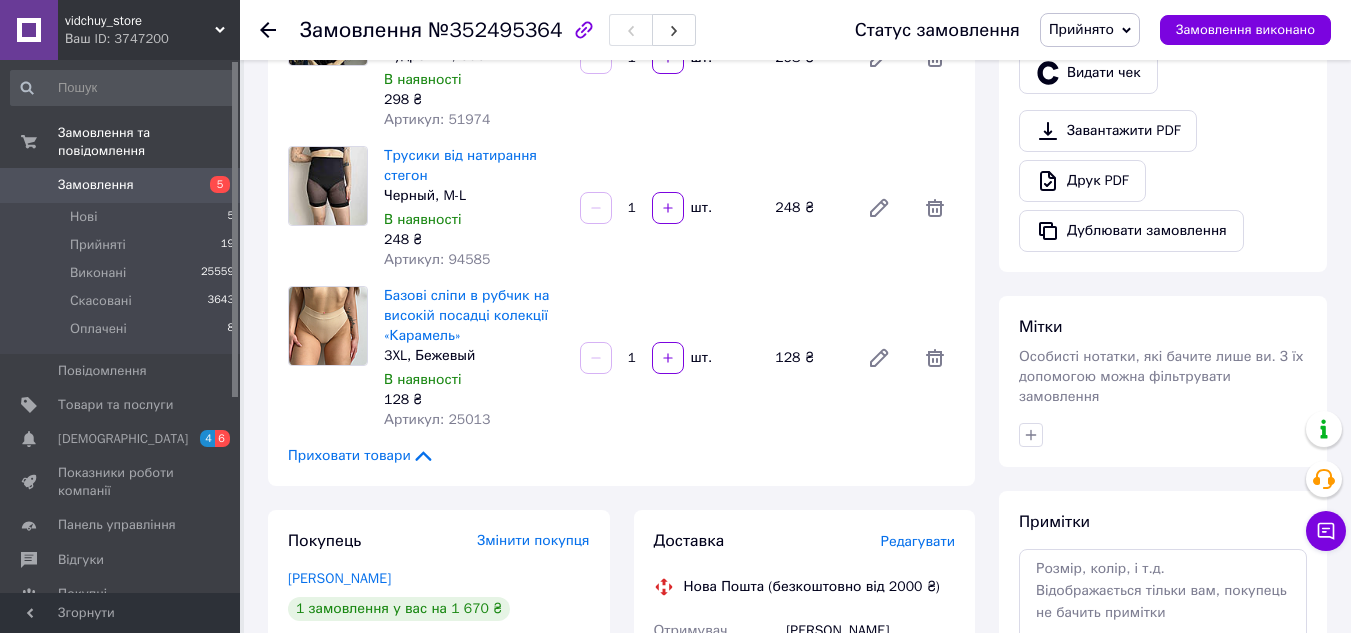 scroll, scrollTop: 600, scrollLeft: 0, axis: vertical 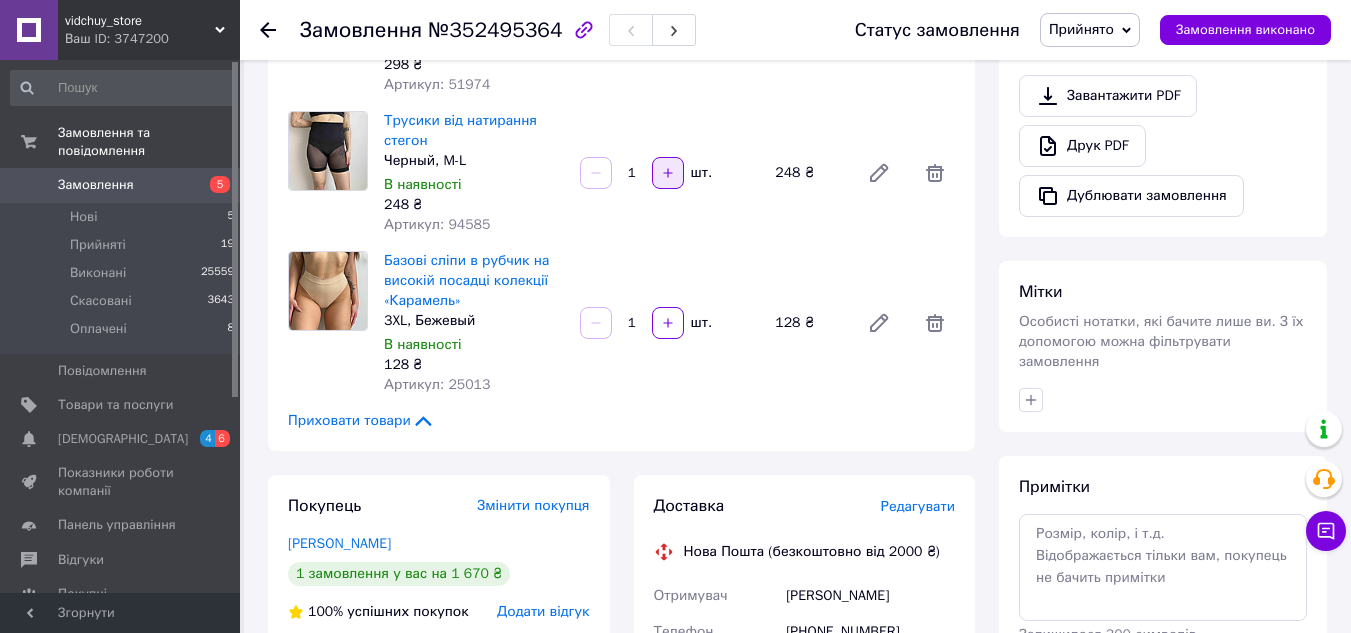 click at bounding box center (668, 173) 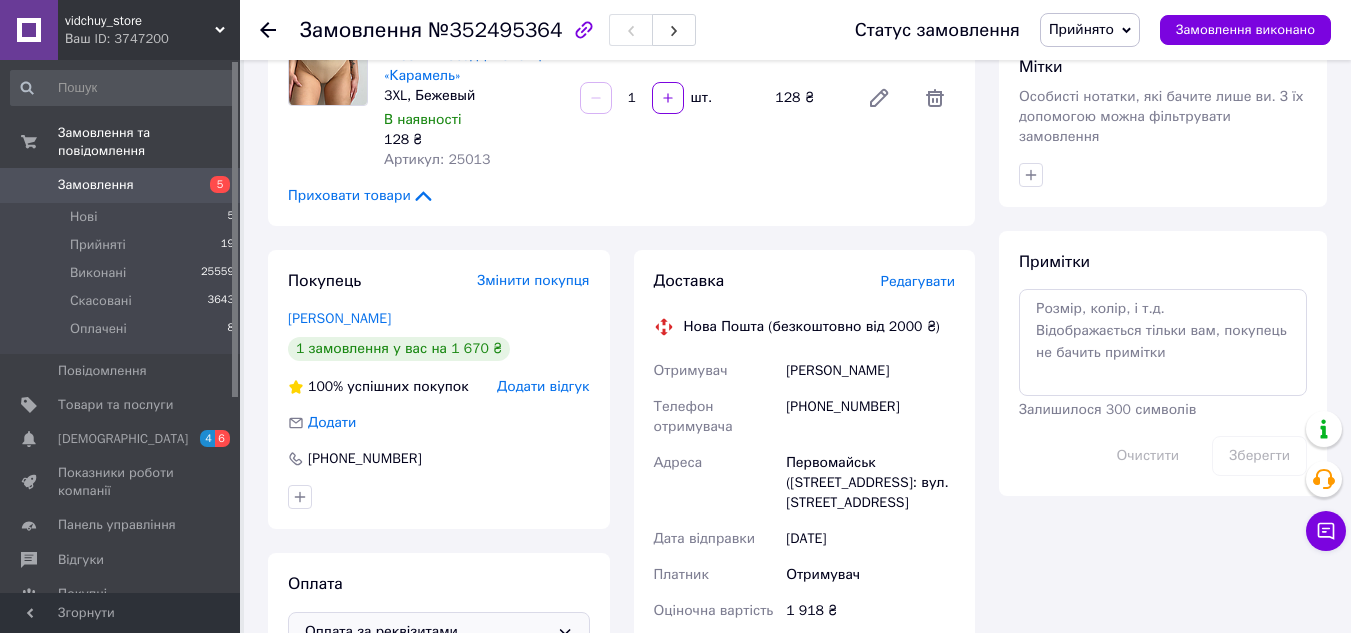 scroll, scrollTop: 1100, scrollLeft: 0, axis: vertical 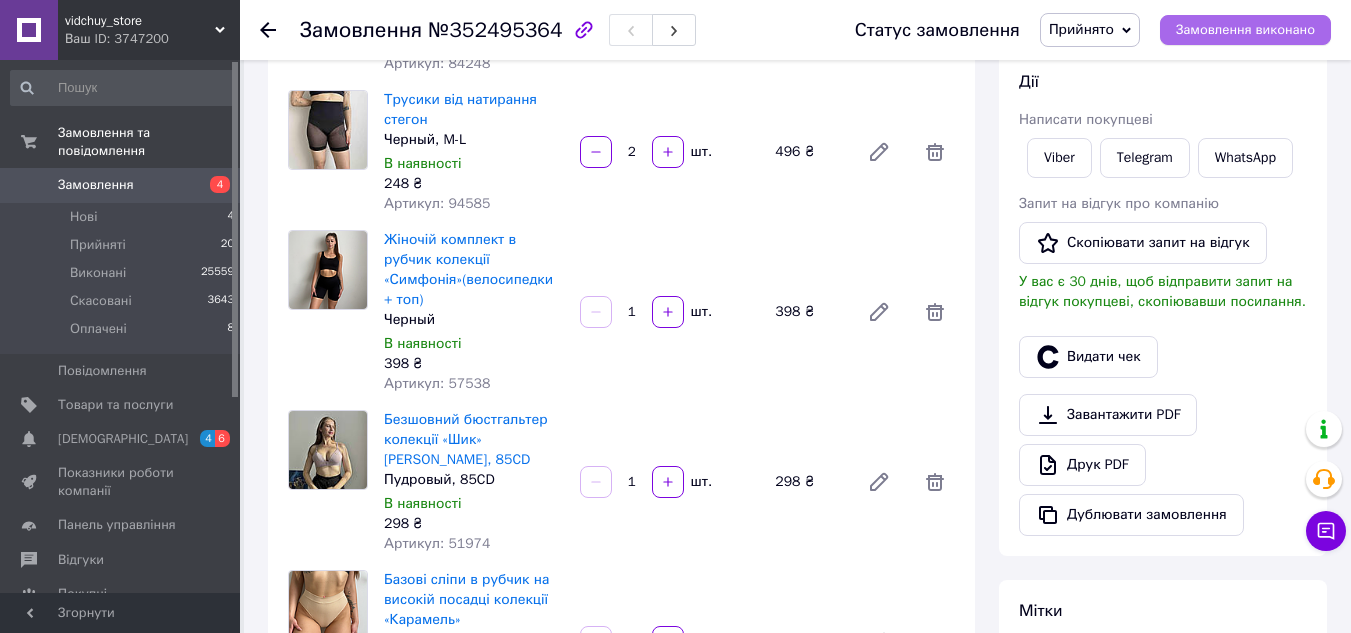 click on "Замовлення виконано" at bounding box center (1245, 30) 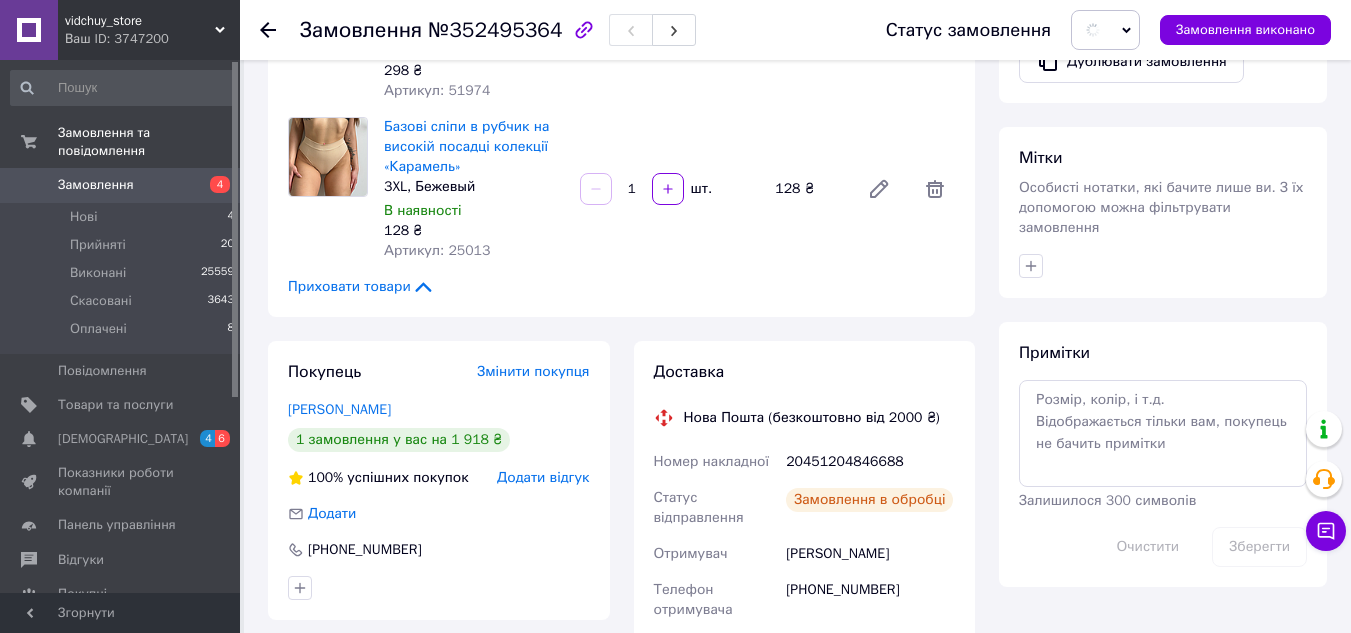 scroll, scrollTop: 781, scrollLeft: 0, axis: vertical 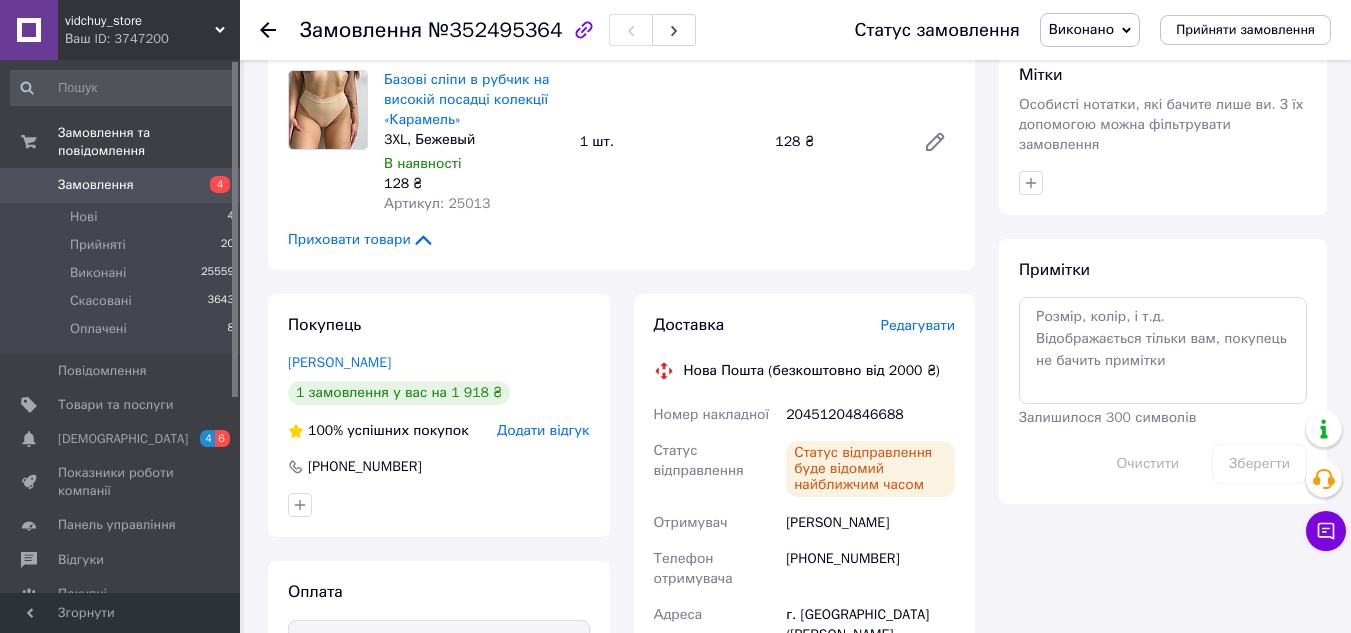 click 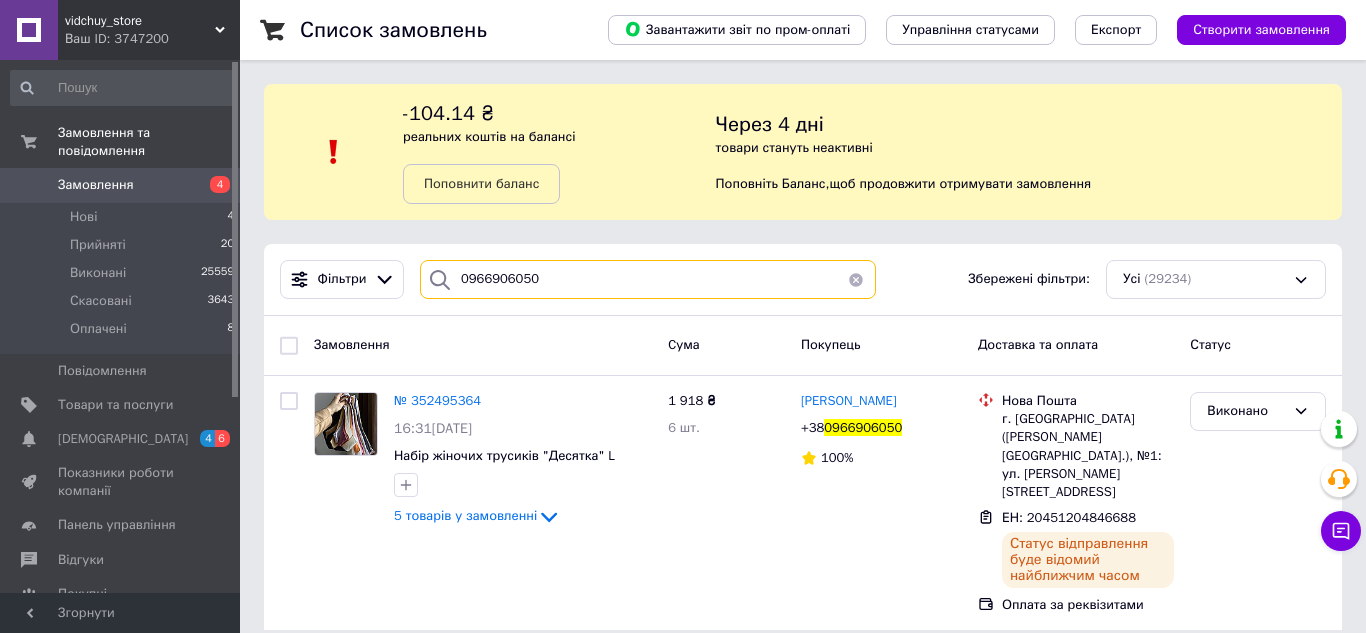 click on "0966906050" at bounding box center (648, 279) 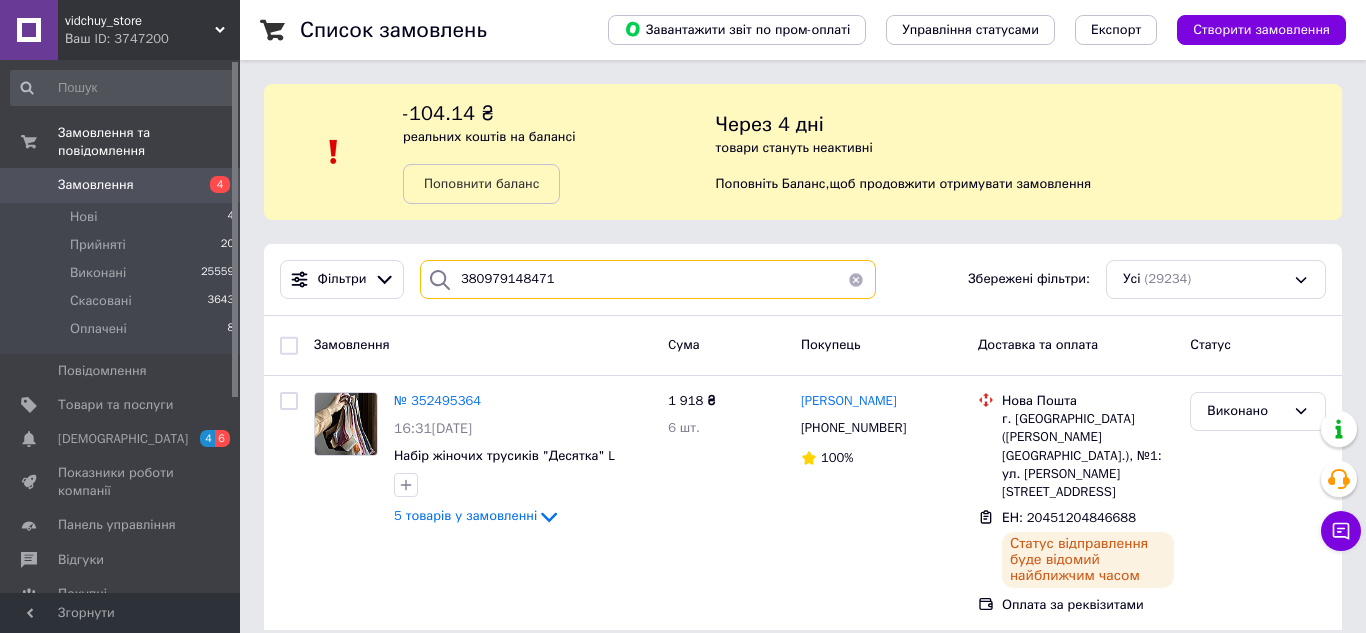 type on "380979148471" 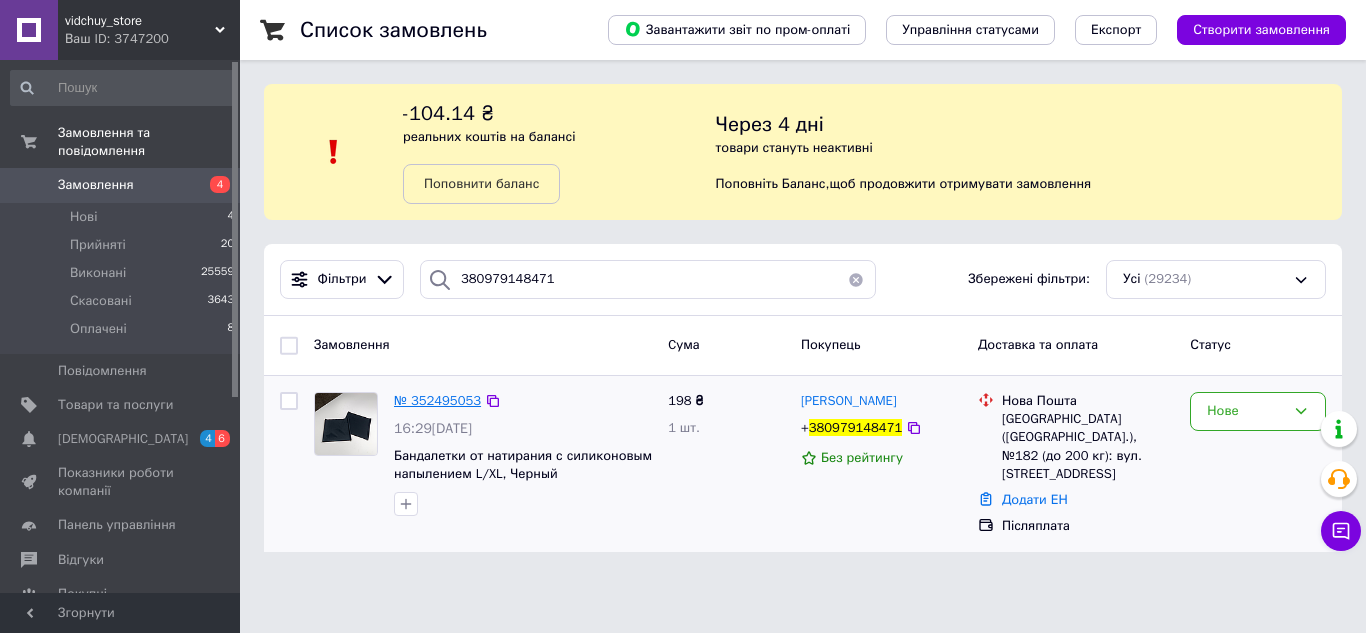 click on "№ 352495053" at bounding box center [437, 400] 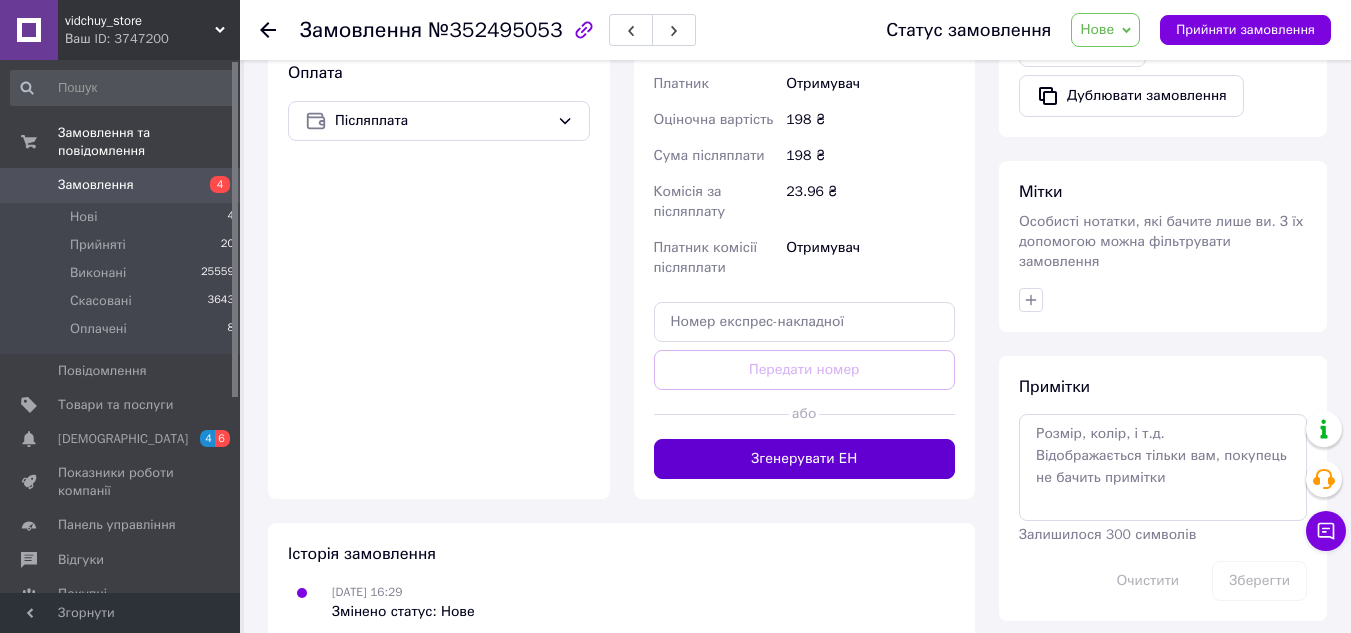 click on "Згенерувати ЕН" at bounding box center (805, 459) 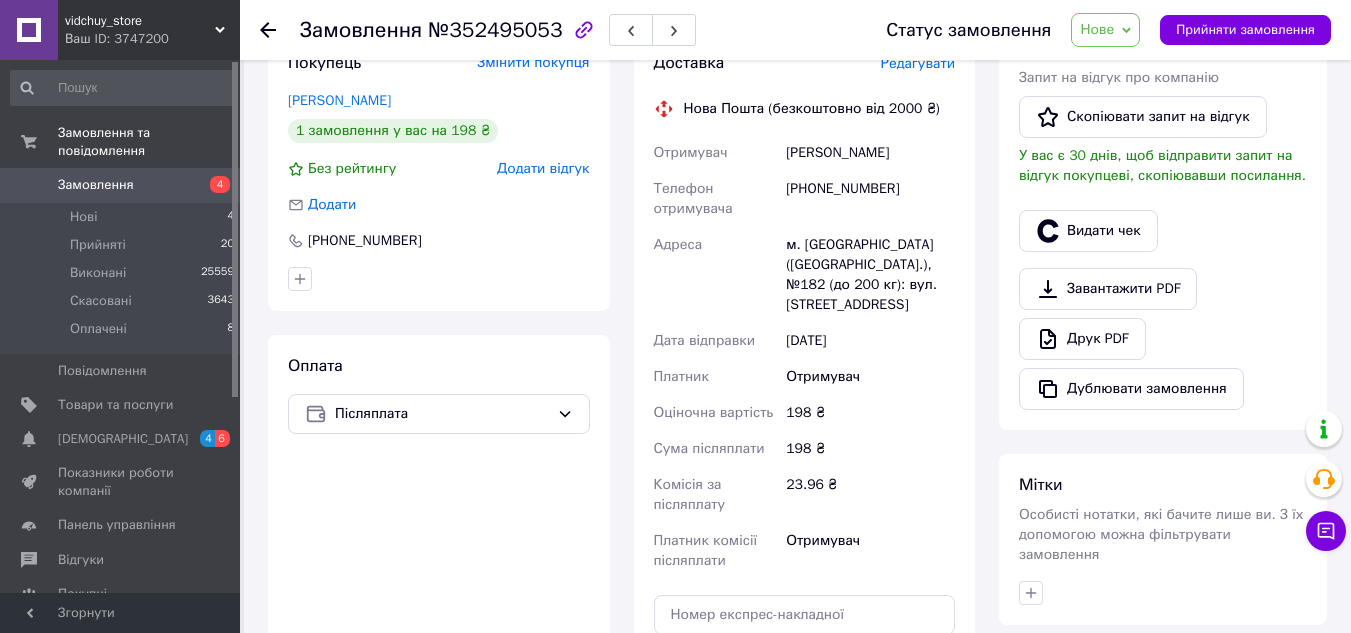 scroll, scrollTop: 300, scrollLeft: 0, axis: vertical 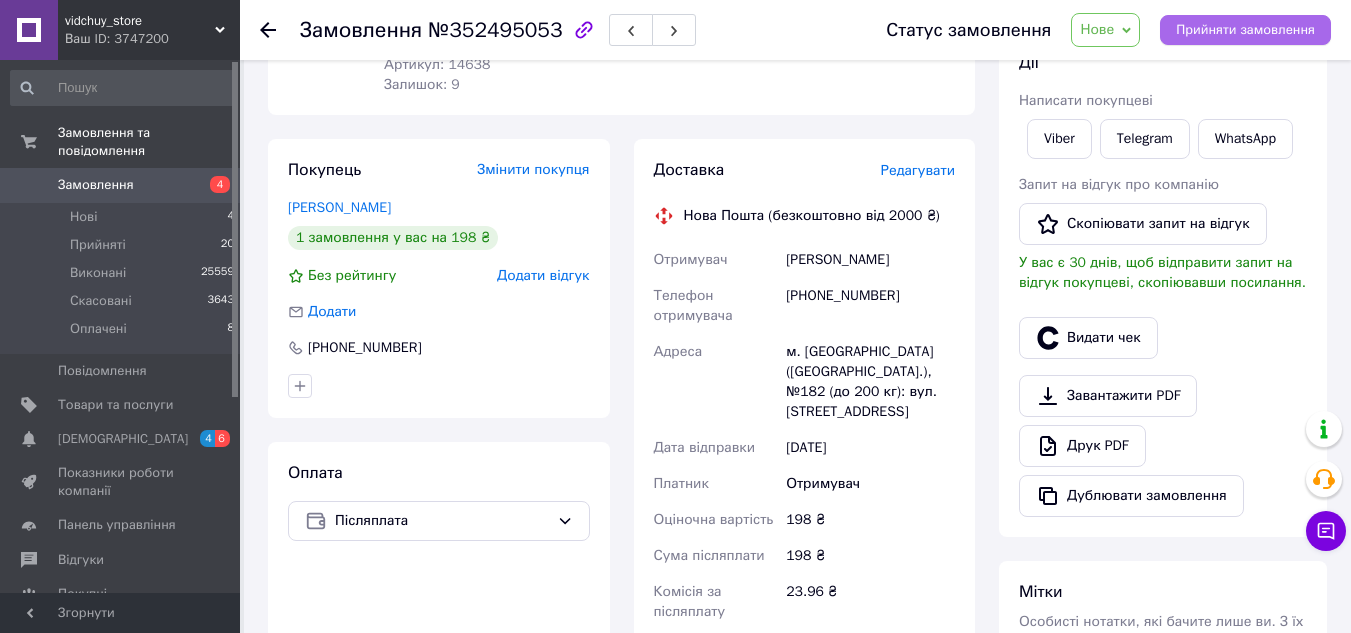 click on "Прийняти замовлення" at bounding box center (1245, 30) 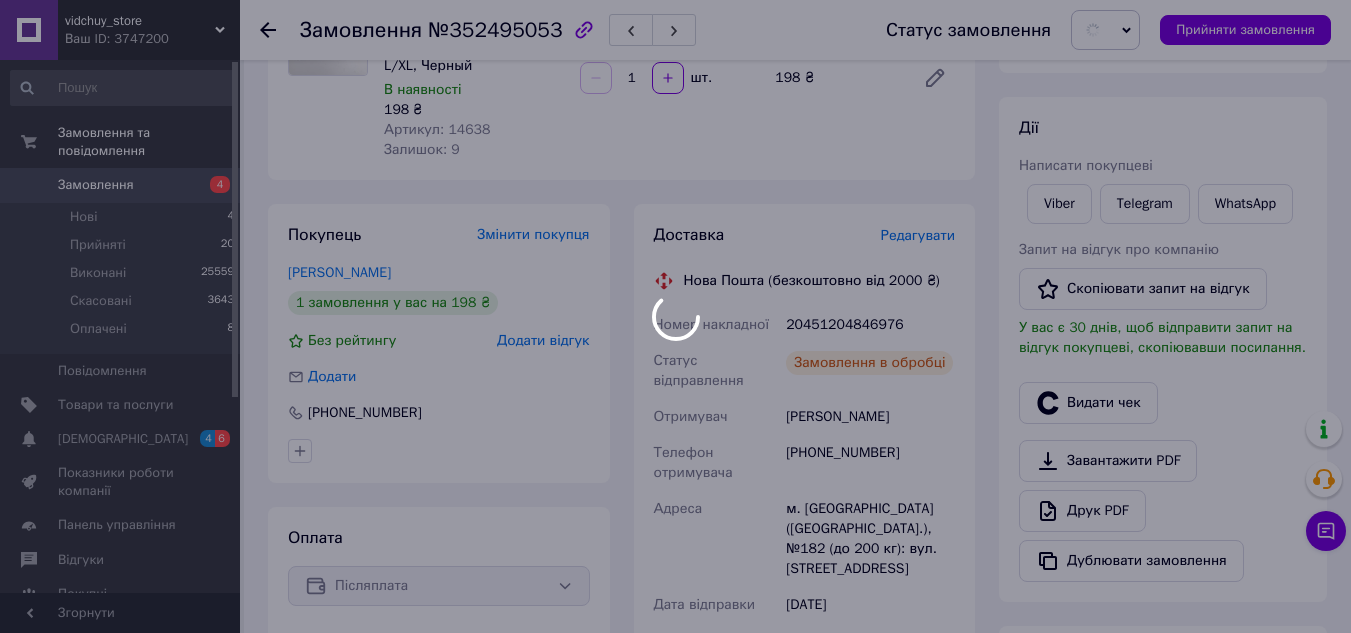 scroll, scrollTop: 200, scrollLeft: 0, axis: vertical 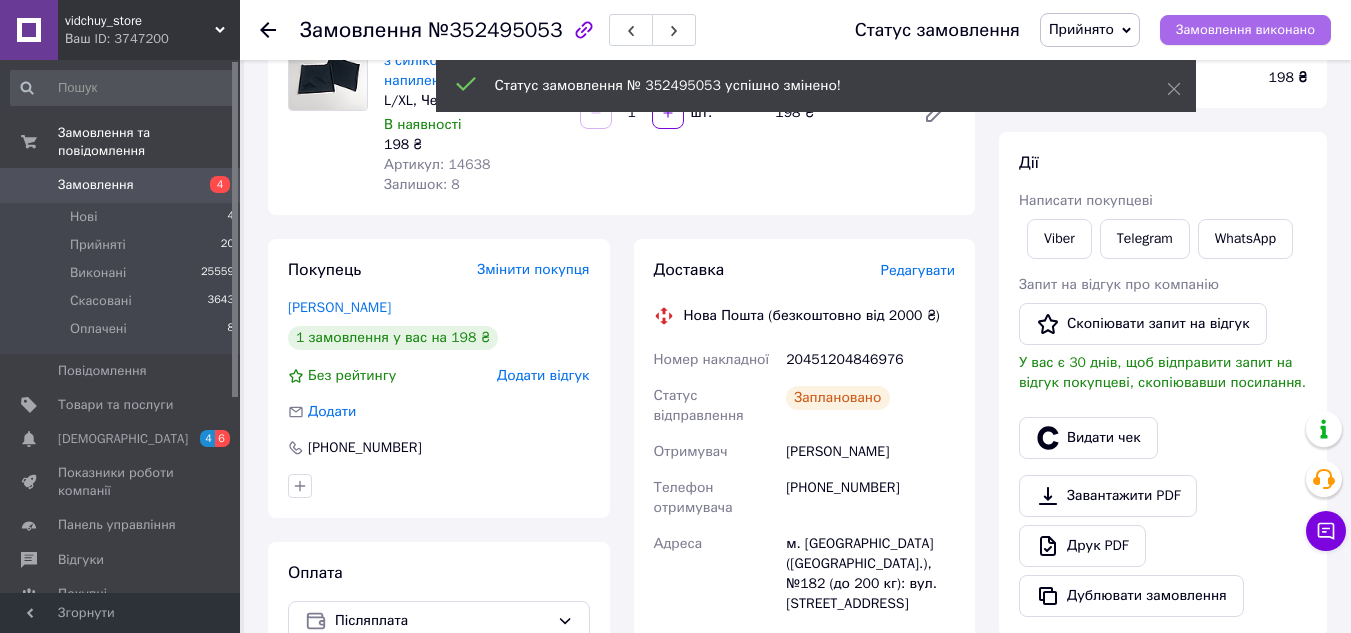 click on "Замовлення виконано" at bounding box center (1245, 30) 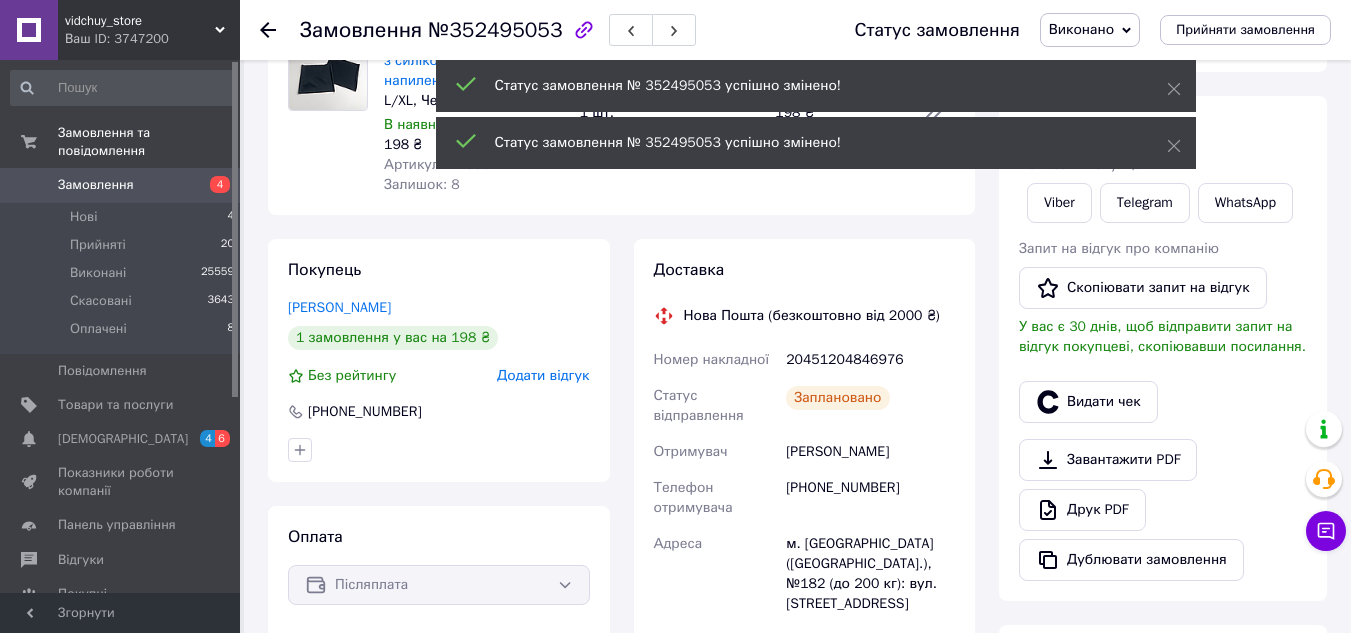 click on "20451204846976" at bounding box center [870, 360] 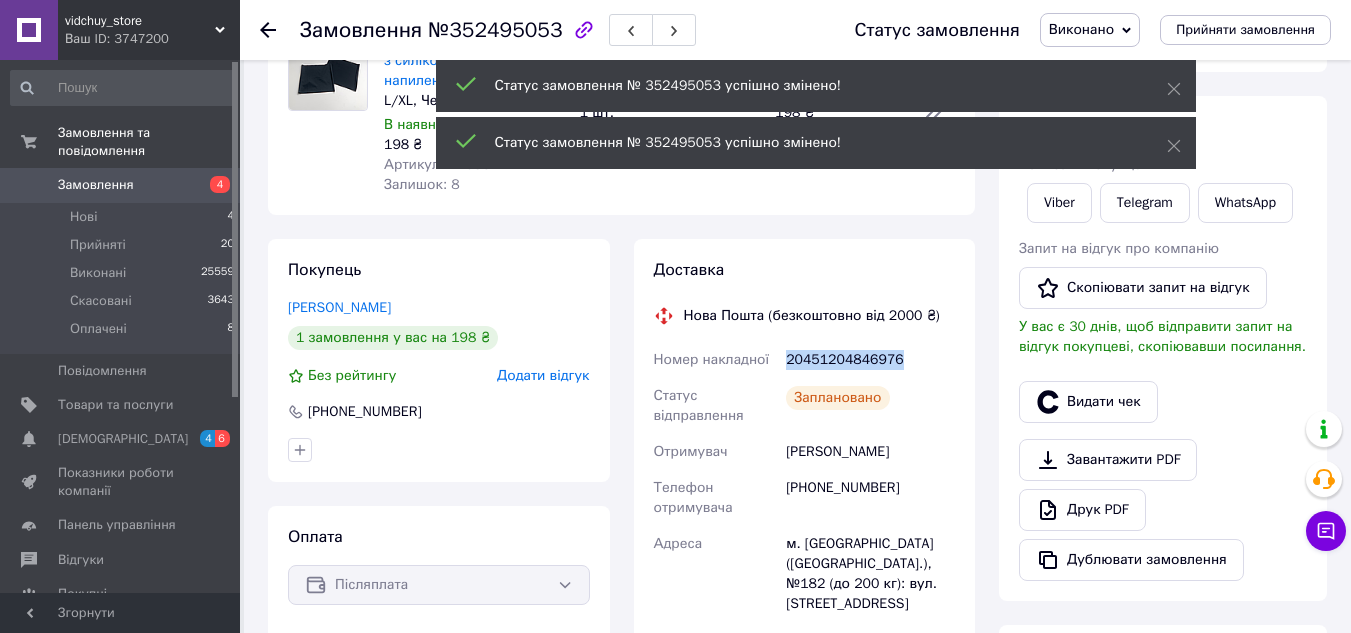 click on "20451204846976" at bounding box center [870, 360] 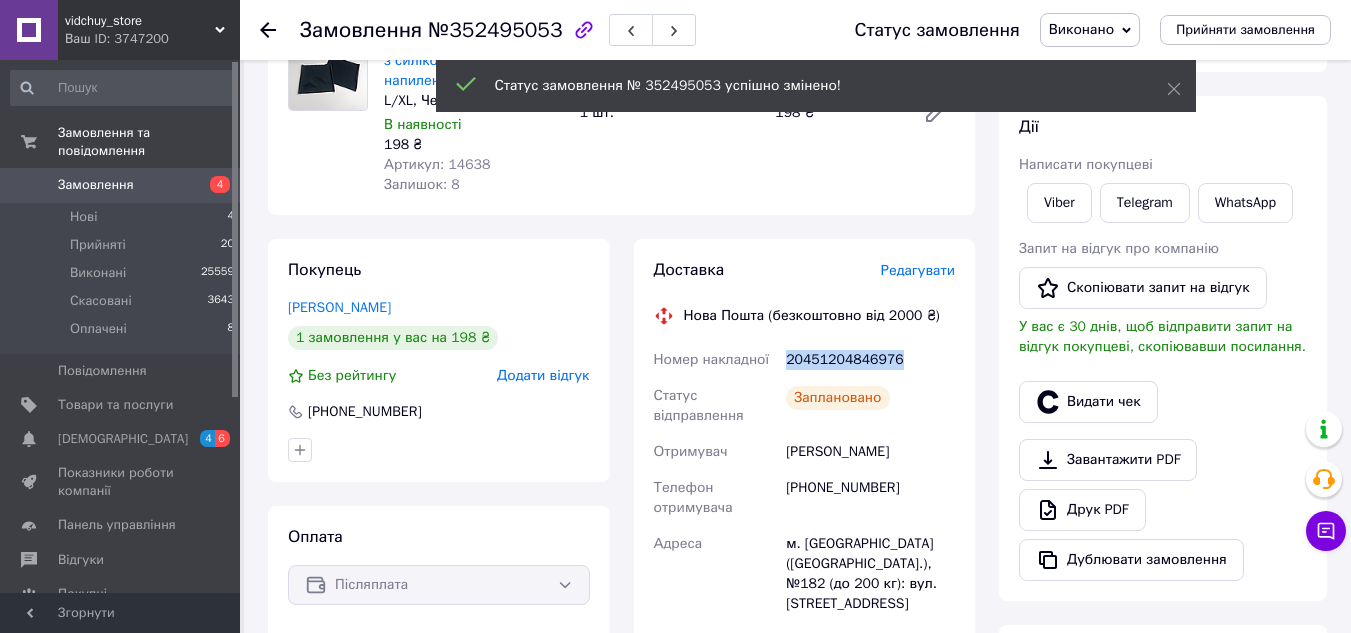 copy on "20451204846976" 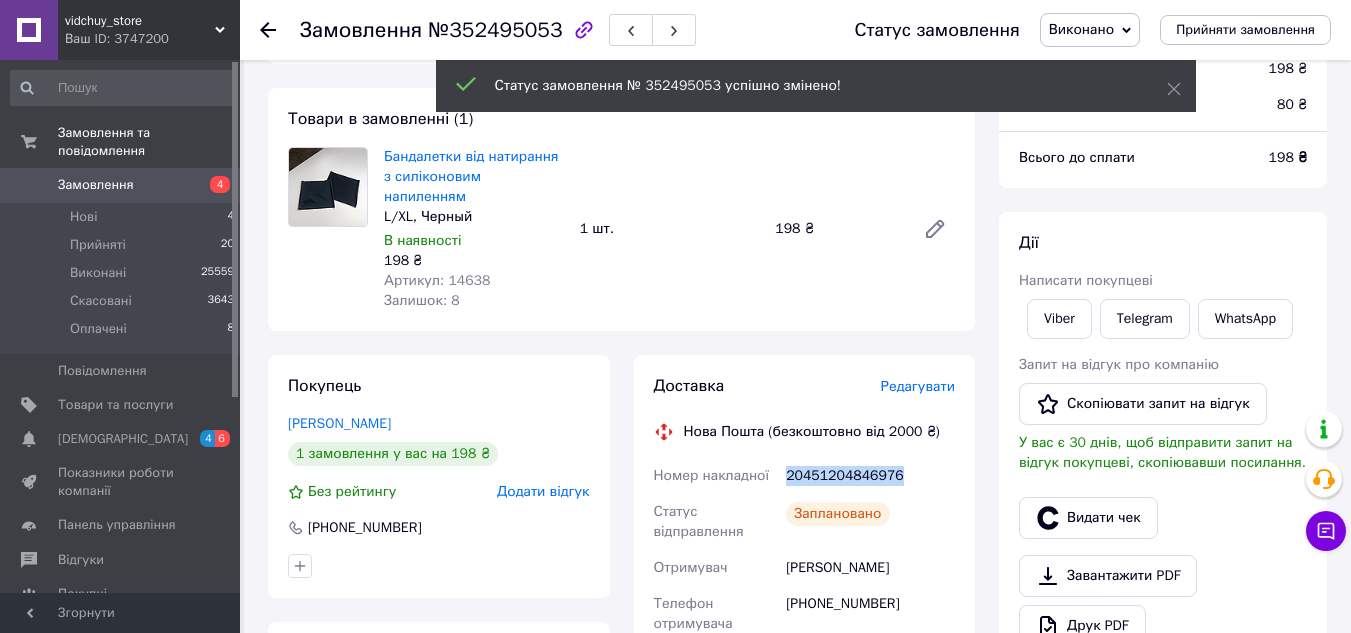 scroll, scrollTop: 0, scrollLeft: 0, axis: both 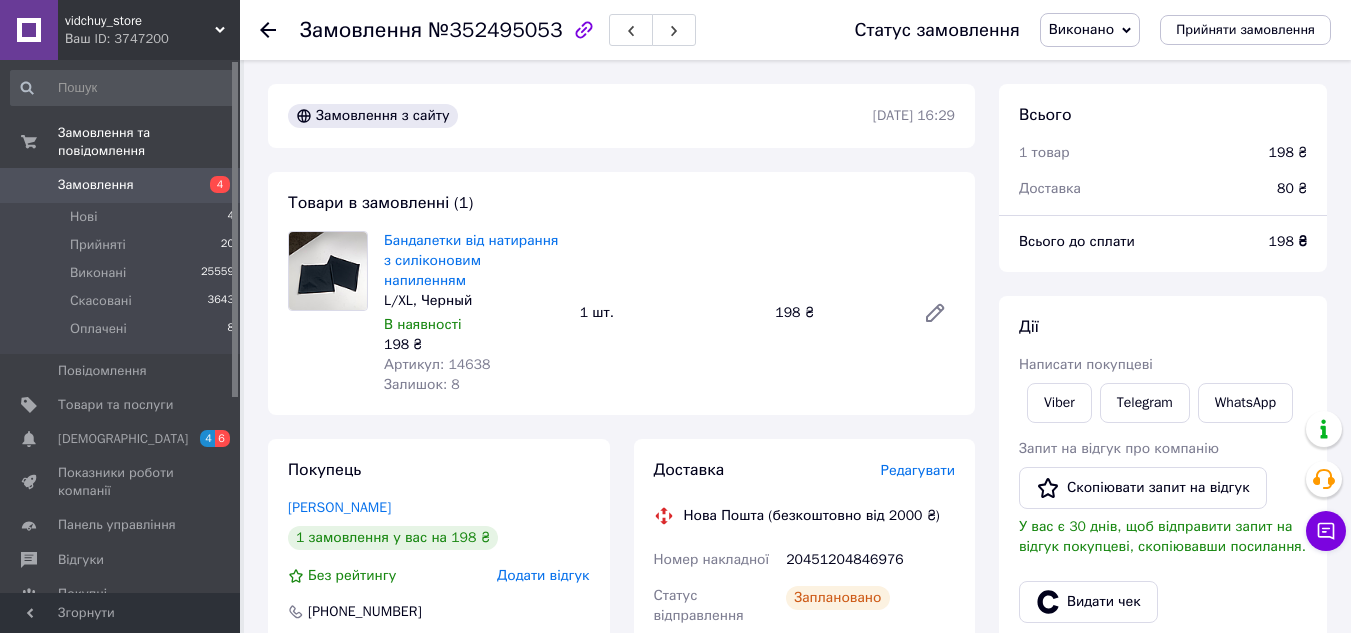 drag, startPoint x: 264, startPoint y: 33, endPoint x: 278, endPoint y: 28, distance: 14.866069 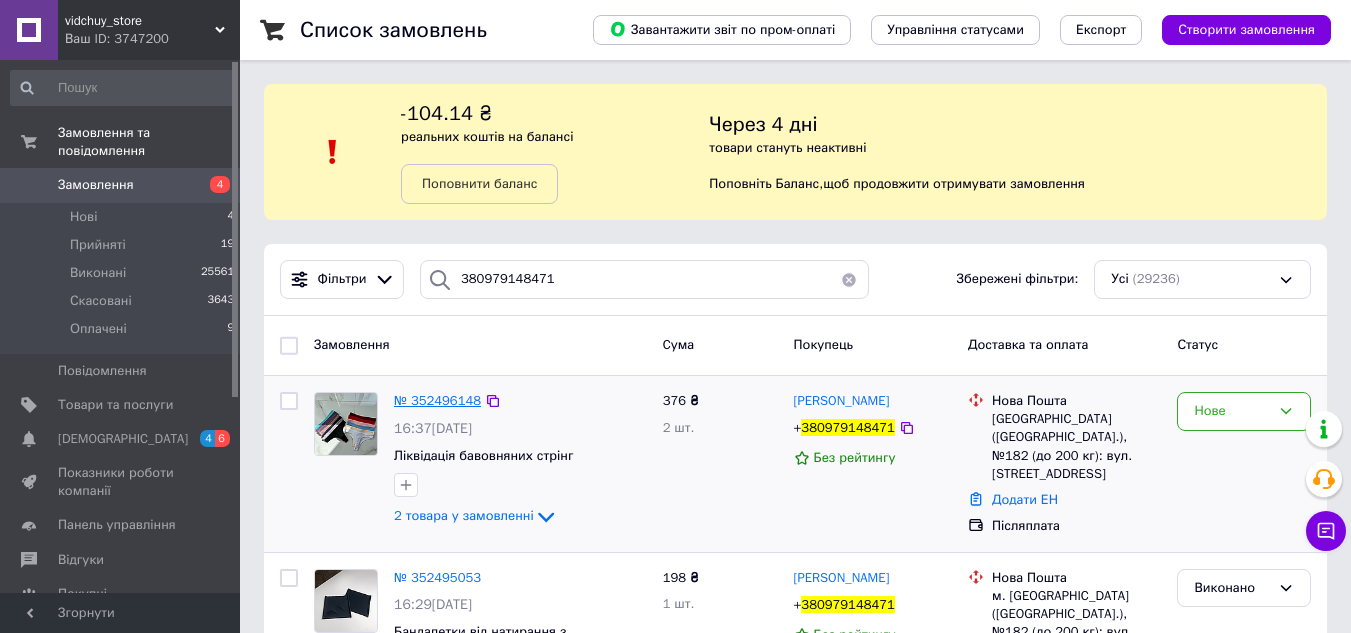 click on "№ 352496148" at bounding box center (437, 400) 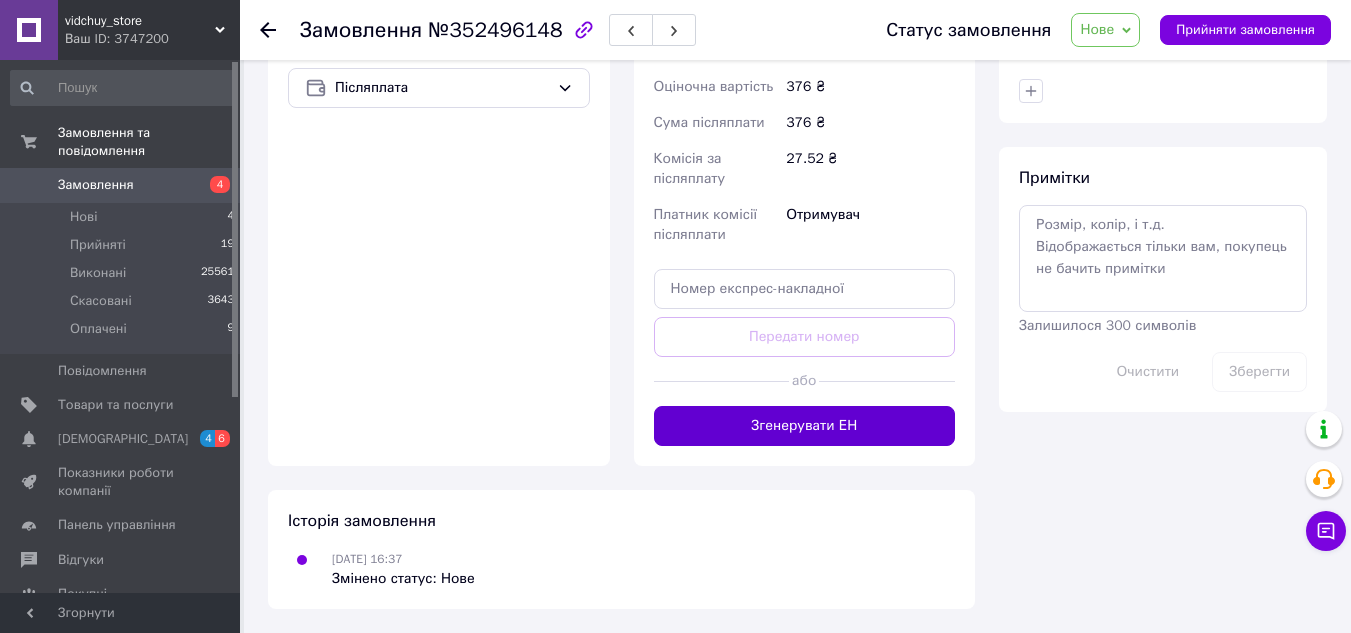 click on "Згенерувати ЕН" at bounding box center (805, 426) 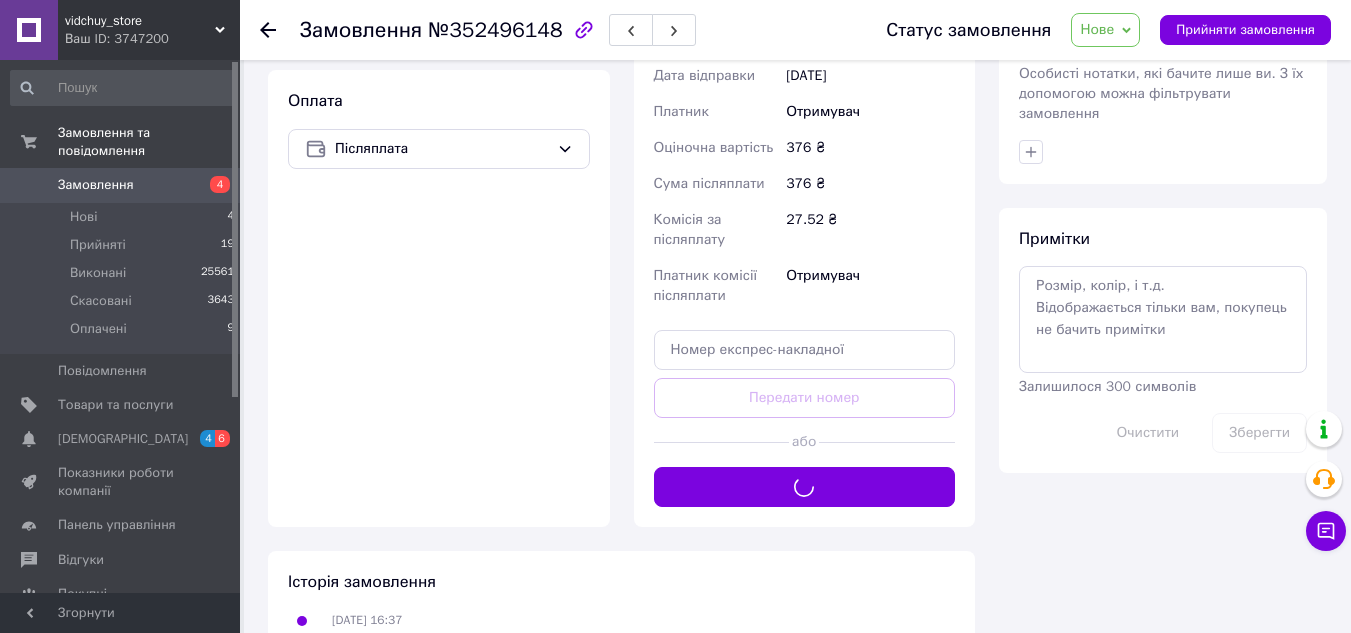 scroll, scrollTop: 409, scrollLeft: 0, axis: vertical 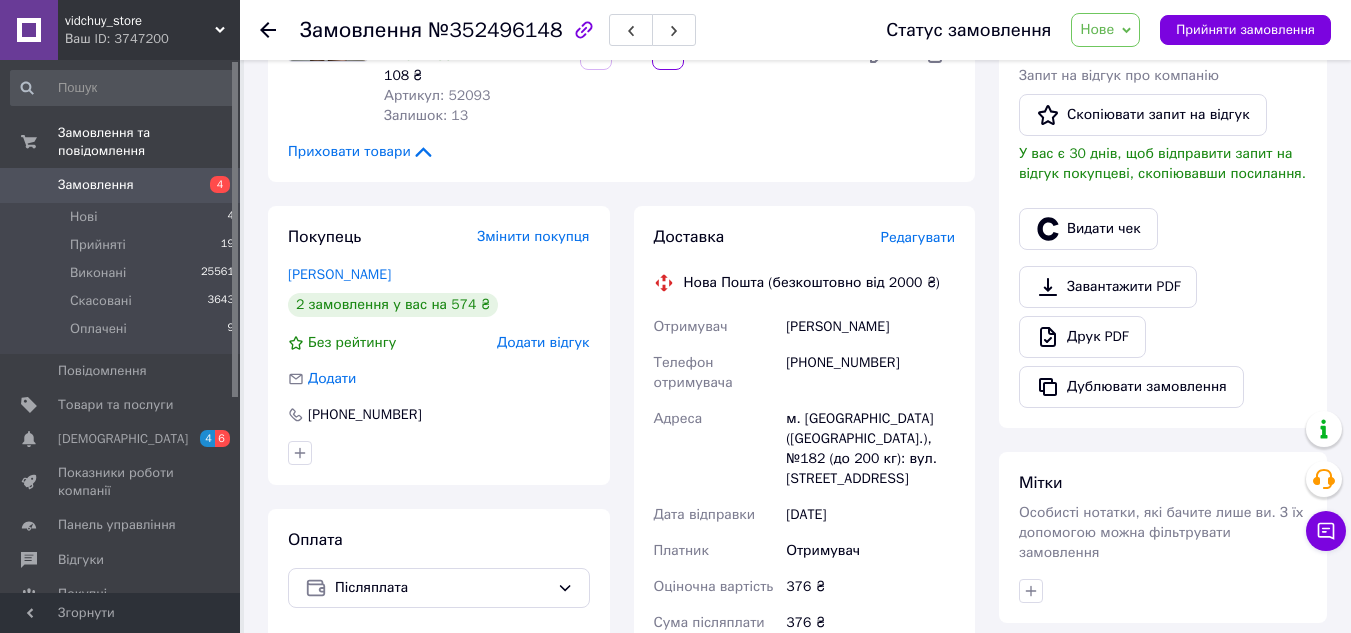 drag, startPoint x: 1205, startPoint y: 37, endPoint x: 1210, endPoint y: 69, distance: 32.38827 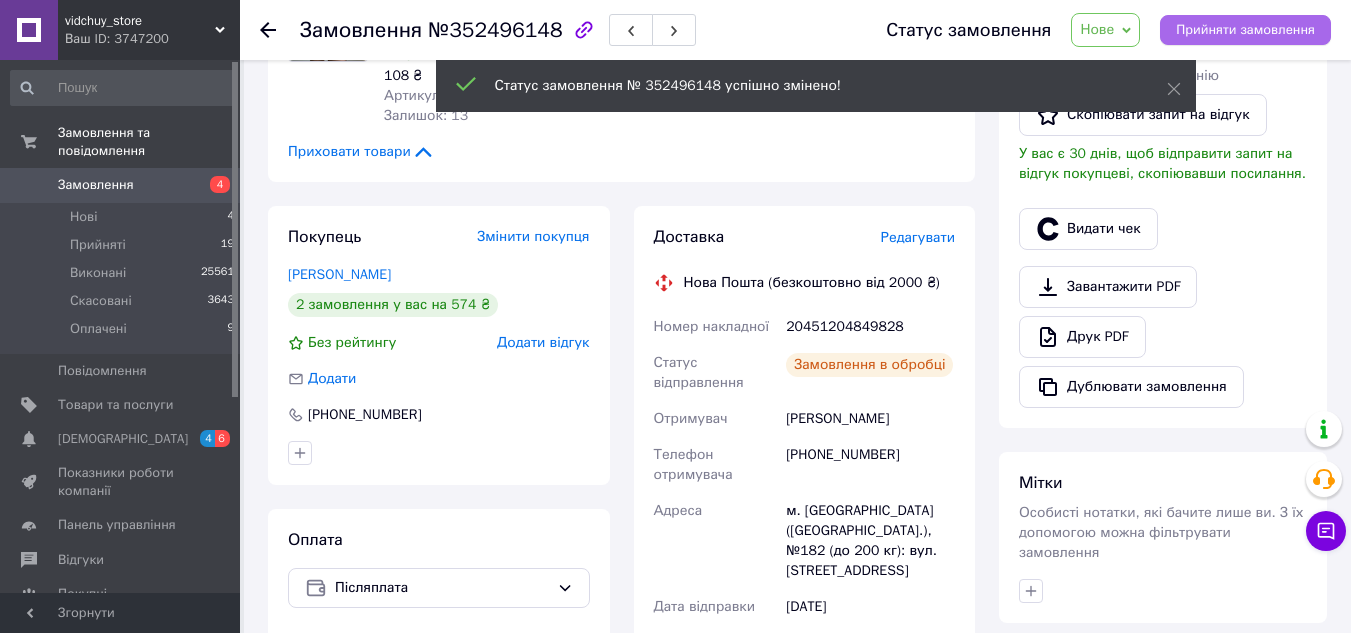 click on "Прийняти замовлення" at bounding box center (1245, 30) 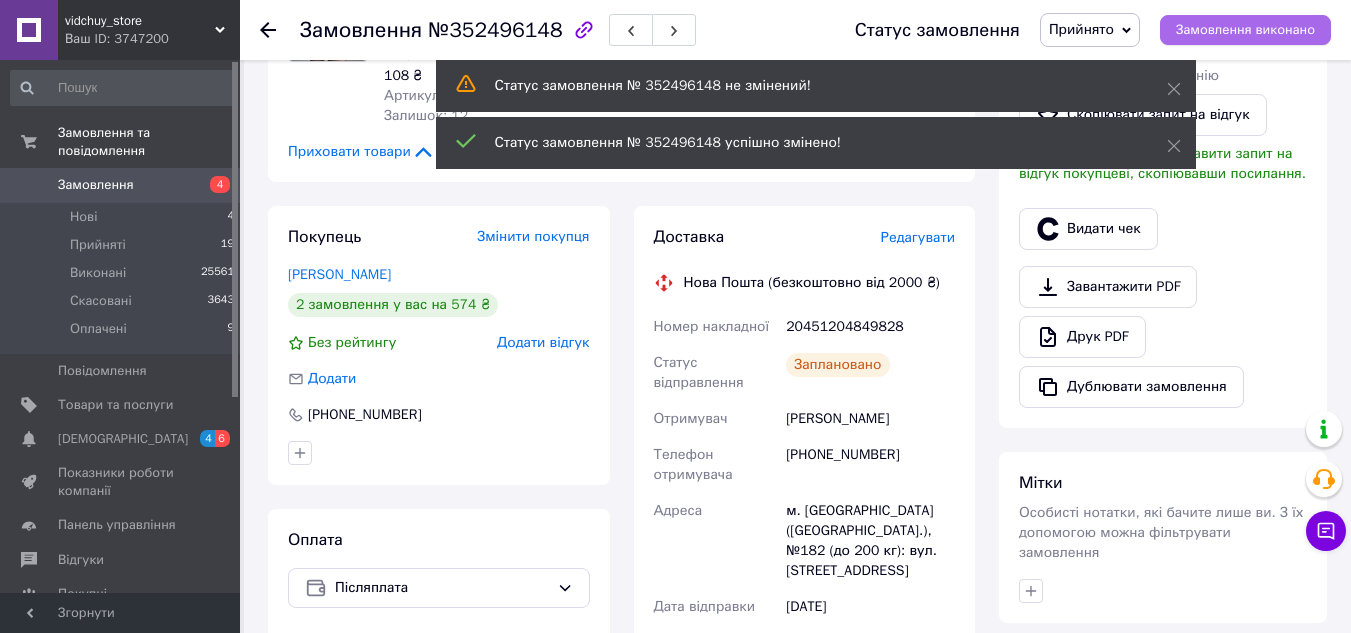 click on "Замовлення виконано" at bounding box center [1245, 30] 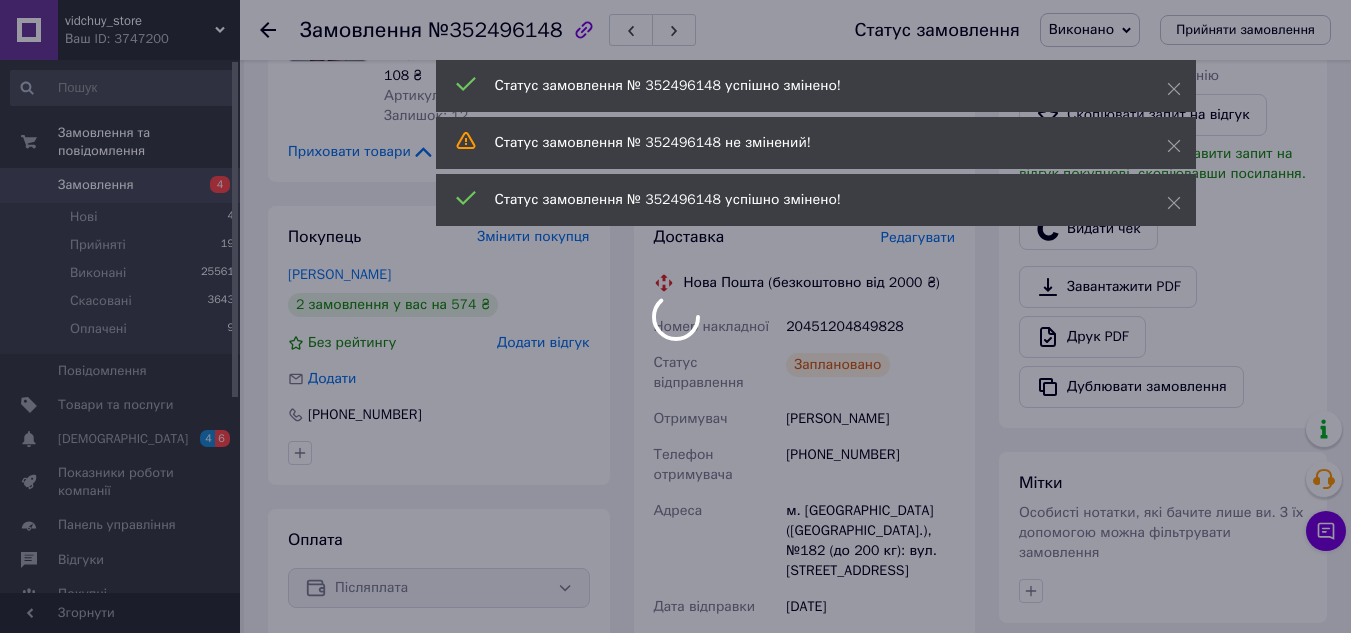 click at bounding box center (675, 316) 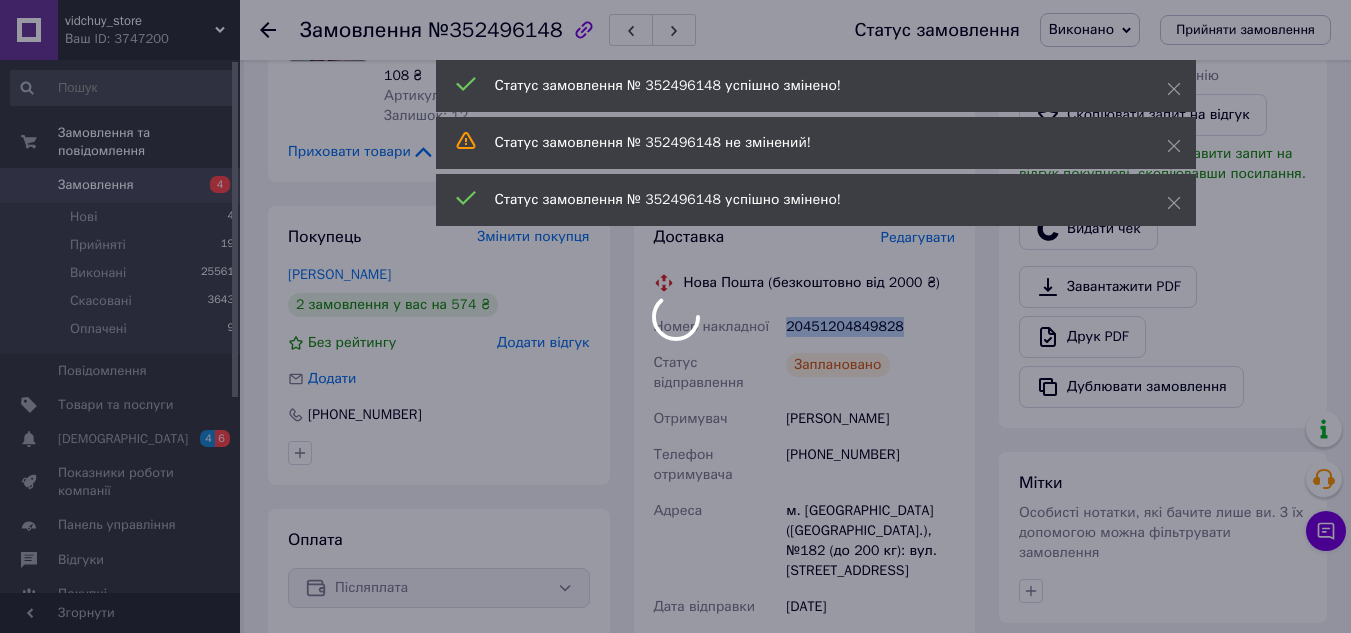 click on "20451204849828" at bounding box center (870, 327) 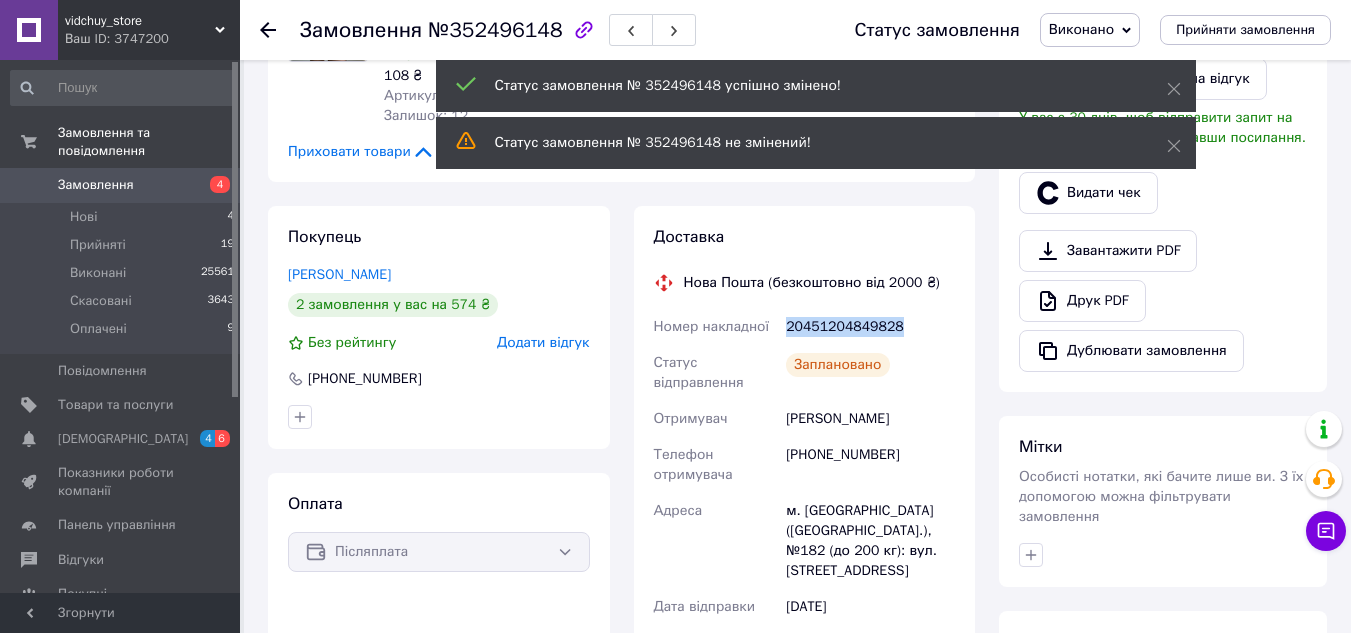 copy on "20451204849828" 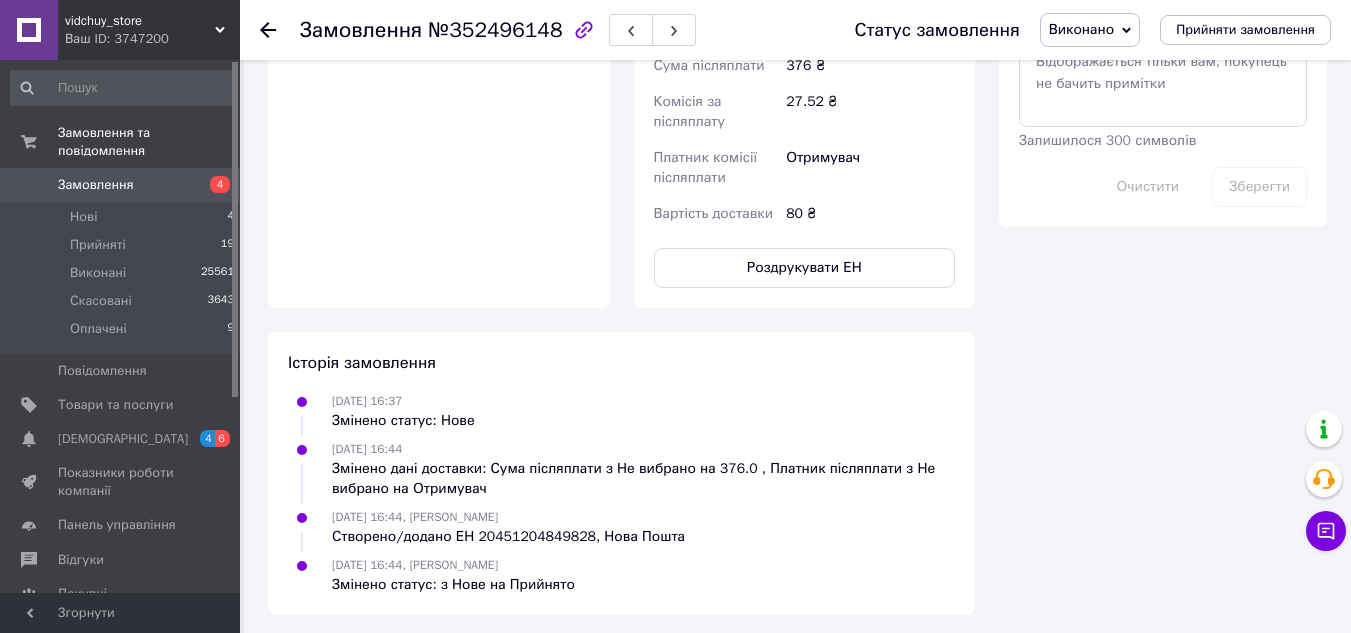 scroll, scrollTop: 564, scrollLeft: 0, axis: vertical 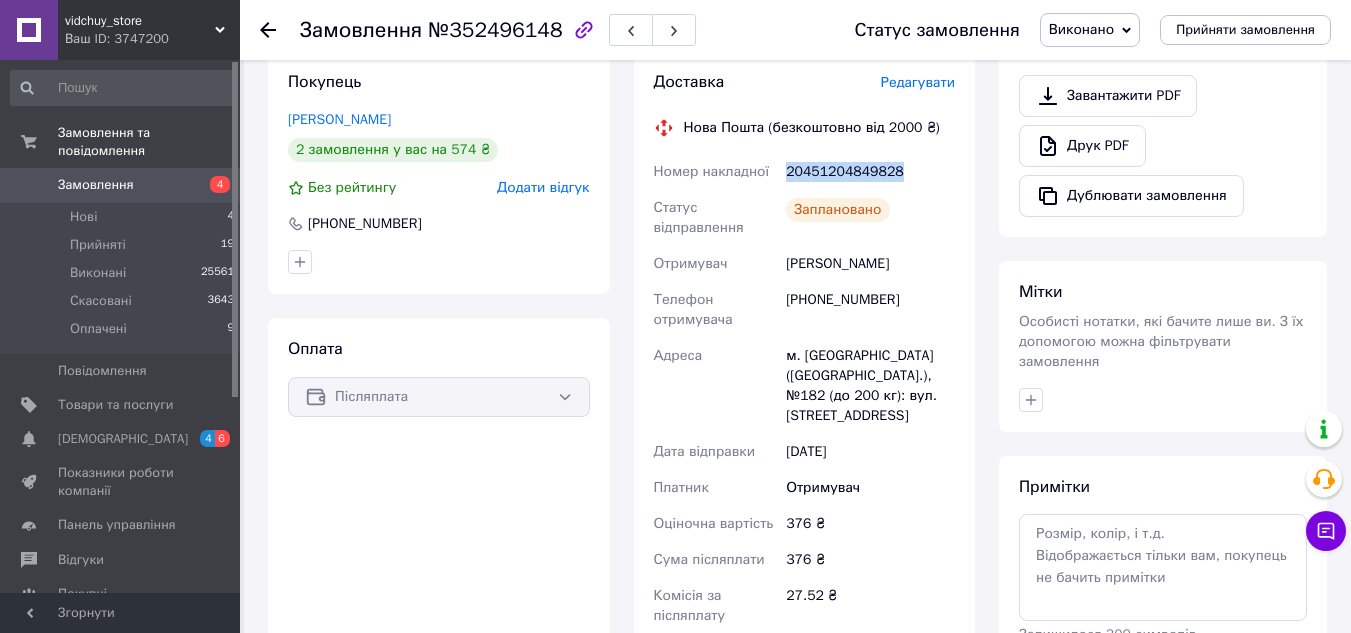 copy on "20451204849828" 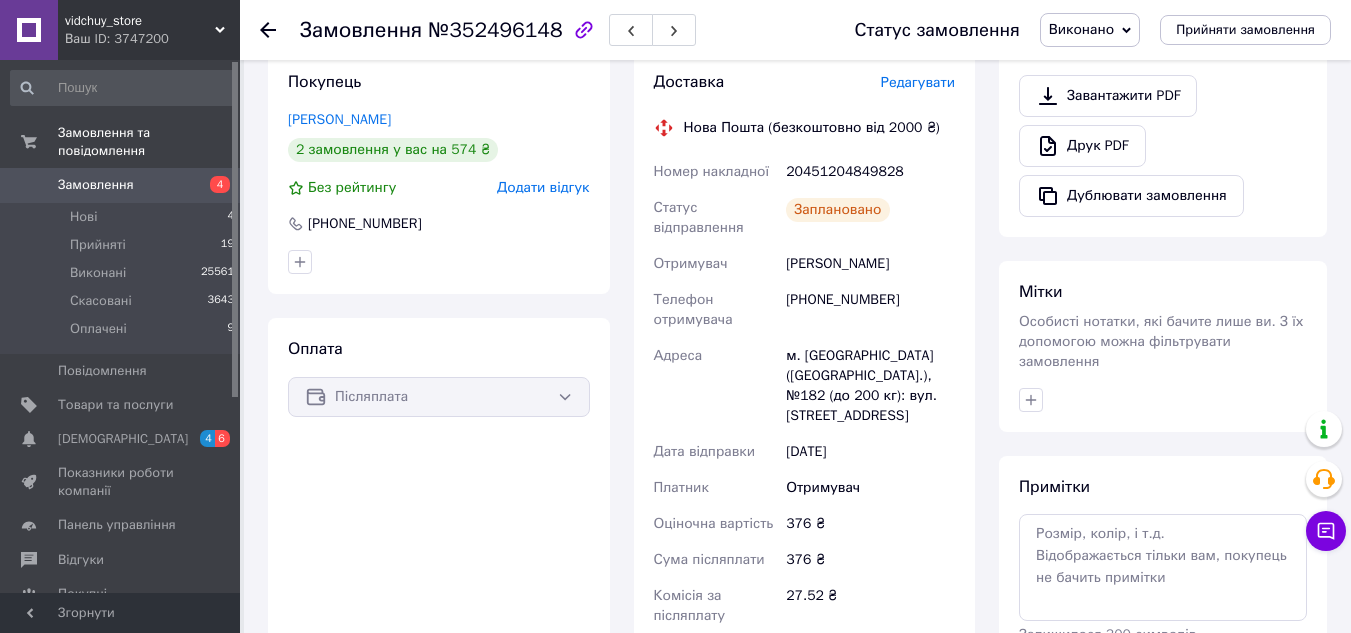 click at bounding box center [280, 30] 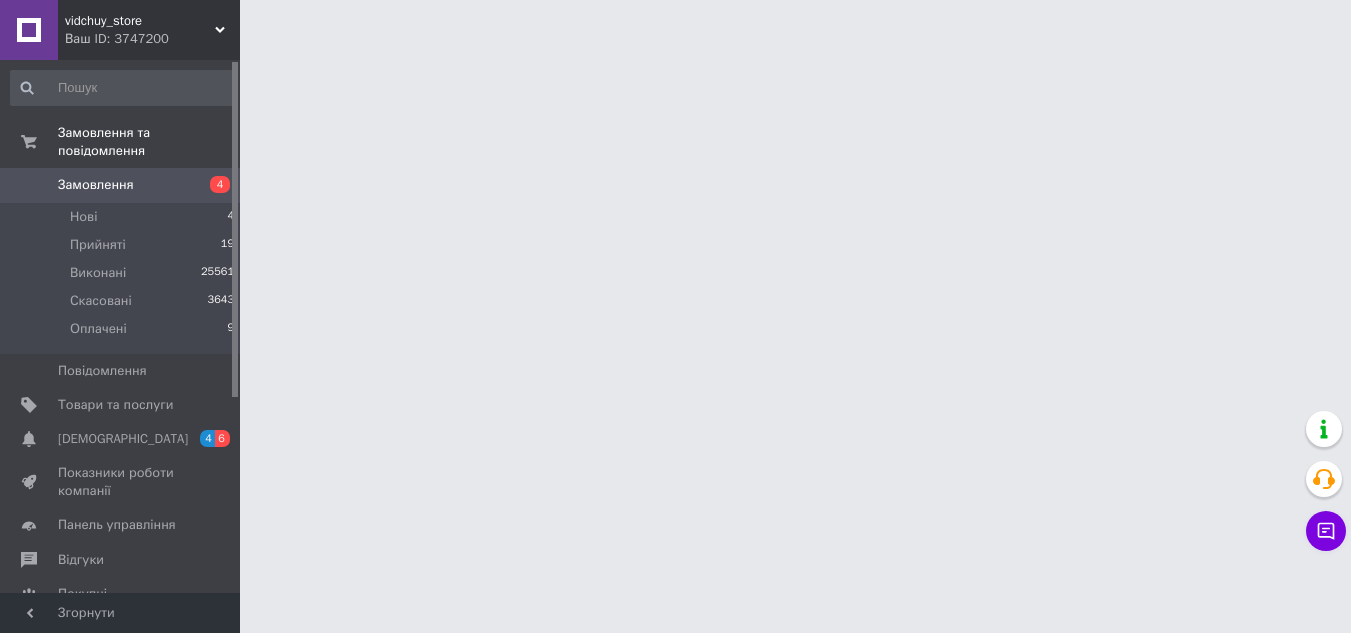 scroll, scrollTop: 0, scrollLeft: 0, axis: both 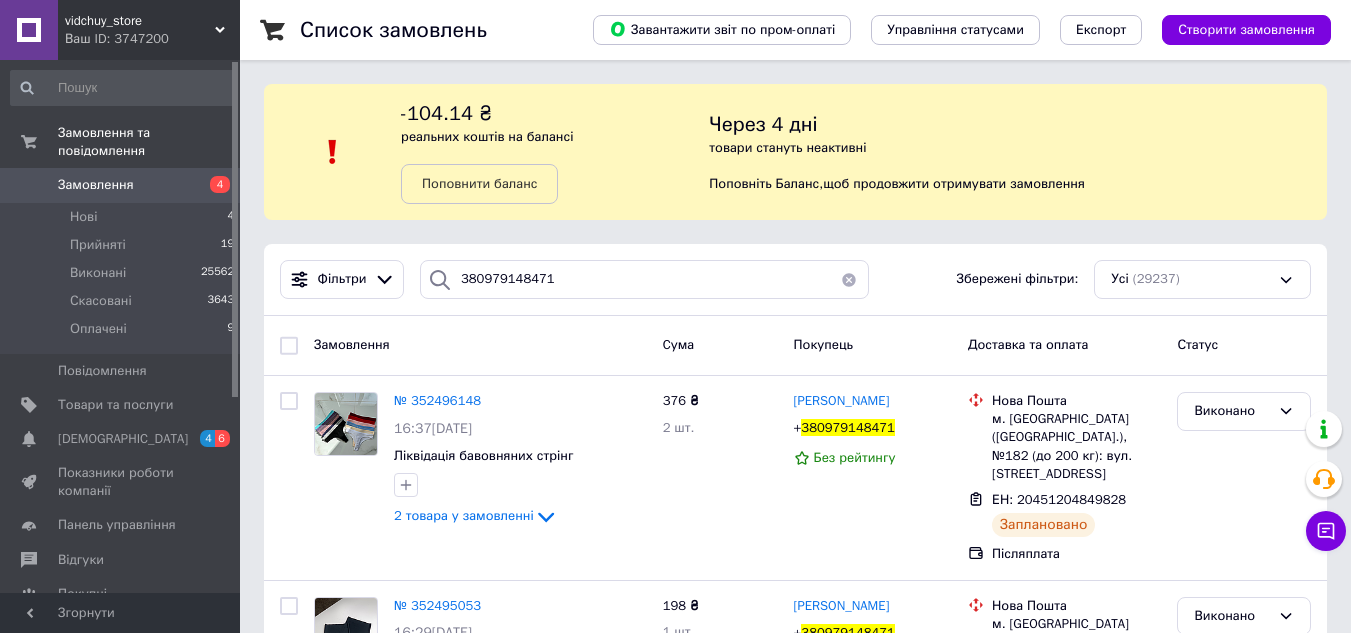 click on "-104.14 ₴ реальних коштів на балансі Поповнити баланс" at bounding box center (555, 152) 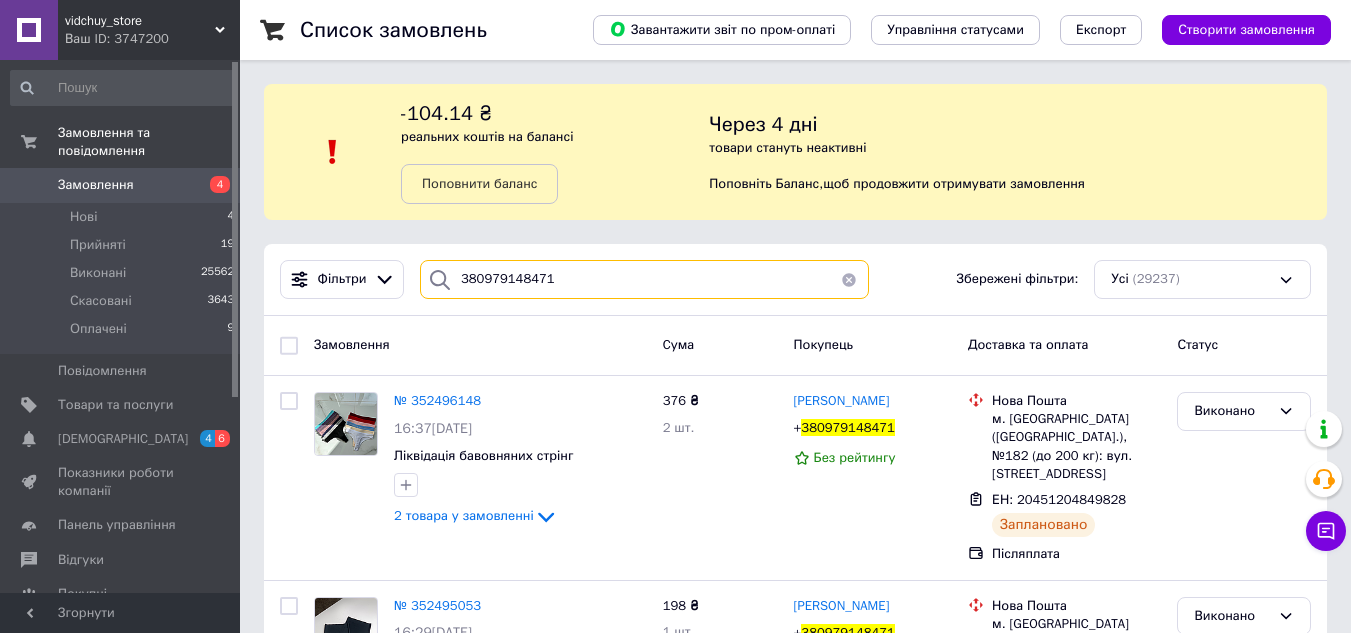 click on "380979148471" at bounding box center [644, 279] 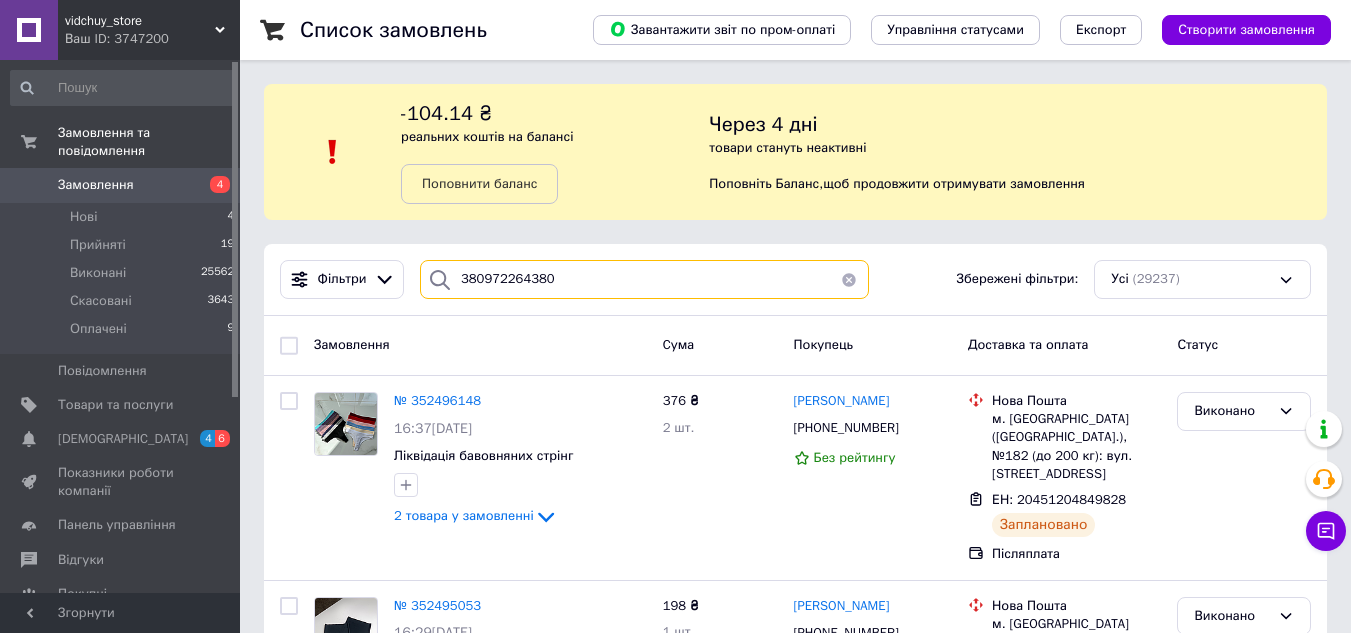 type on "380972264380" 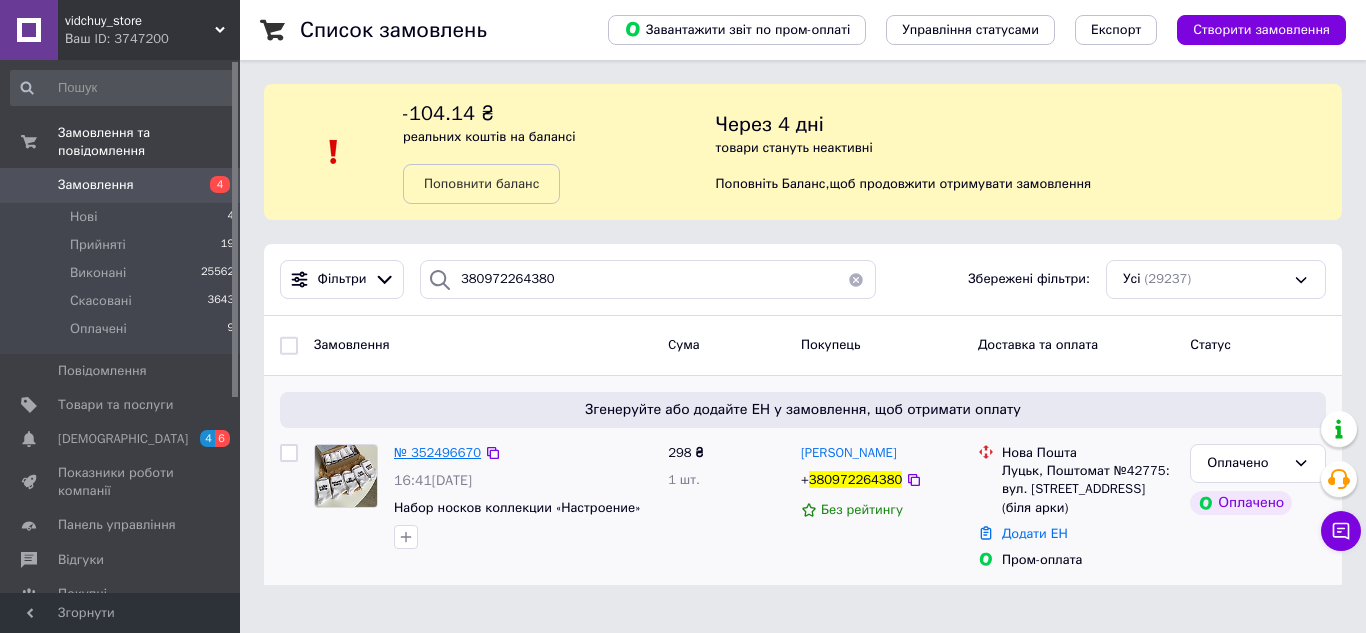 click on "№ 352496670" at bounding box center (437, 452) 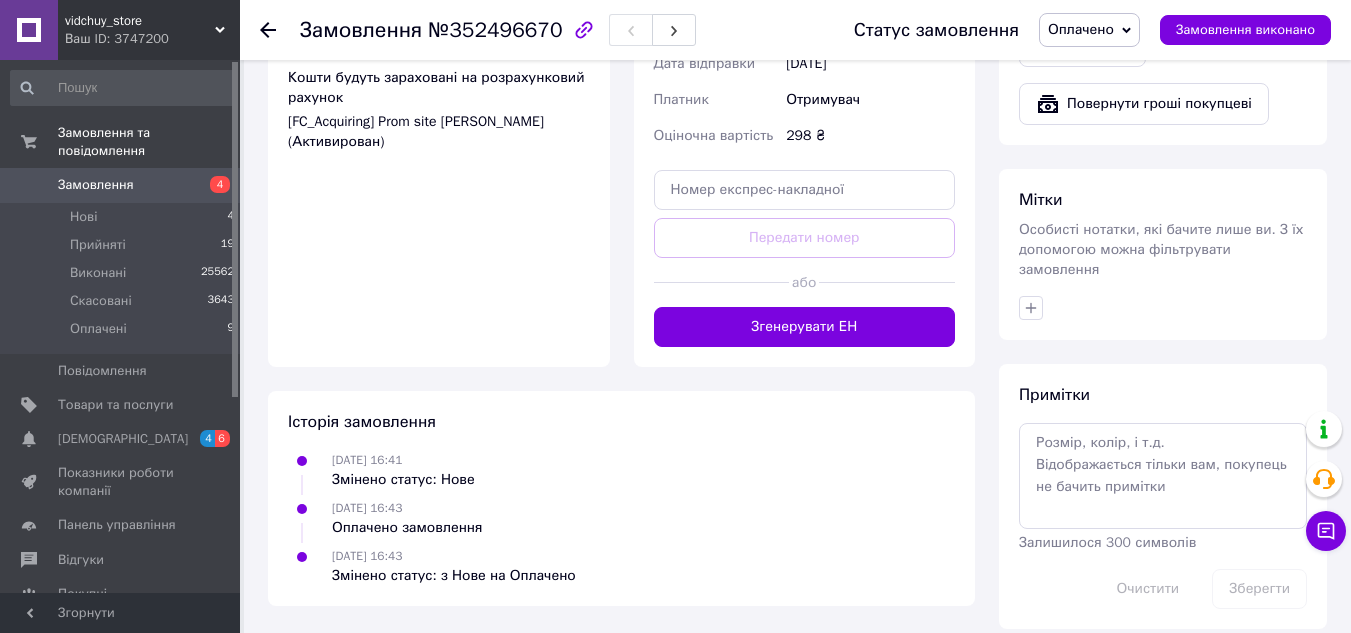 click on "Згенерувати ЕН" at bounding box center [805, 327] 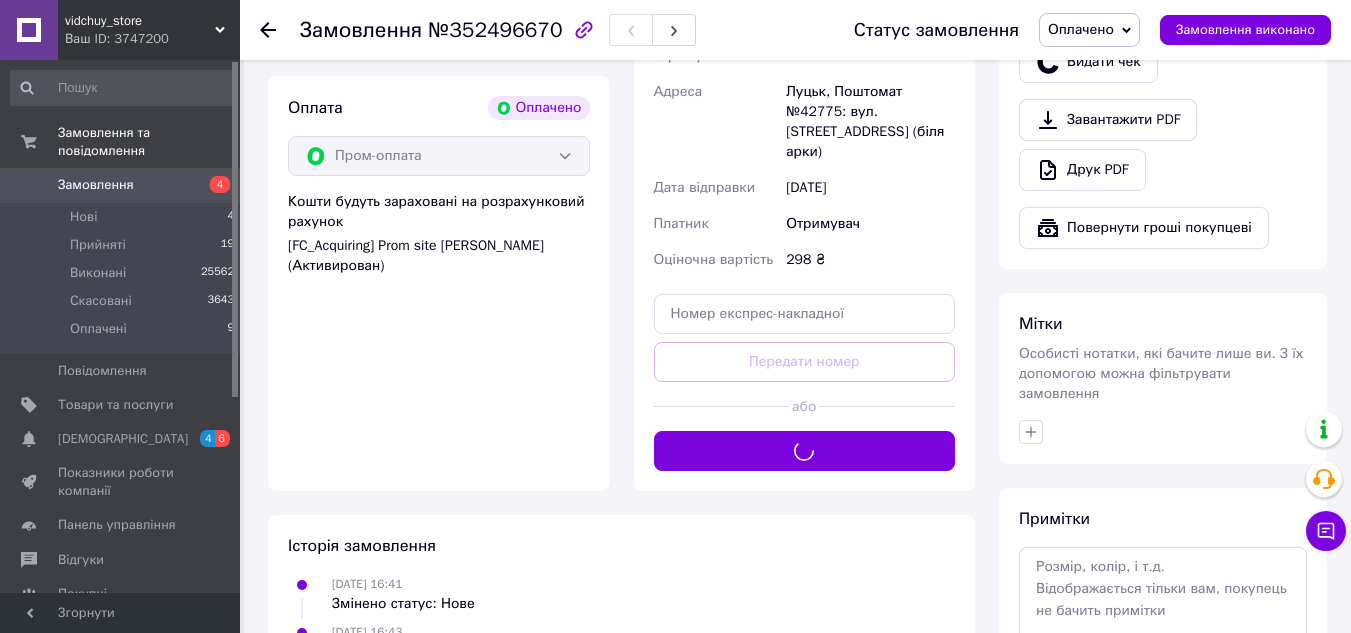 scroll, scrollTop: 476, scrollLeft: 0, axis: vertical 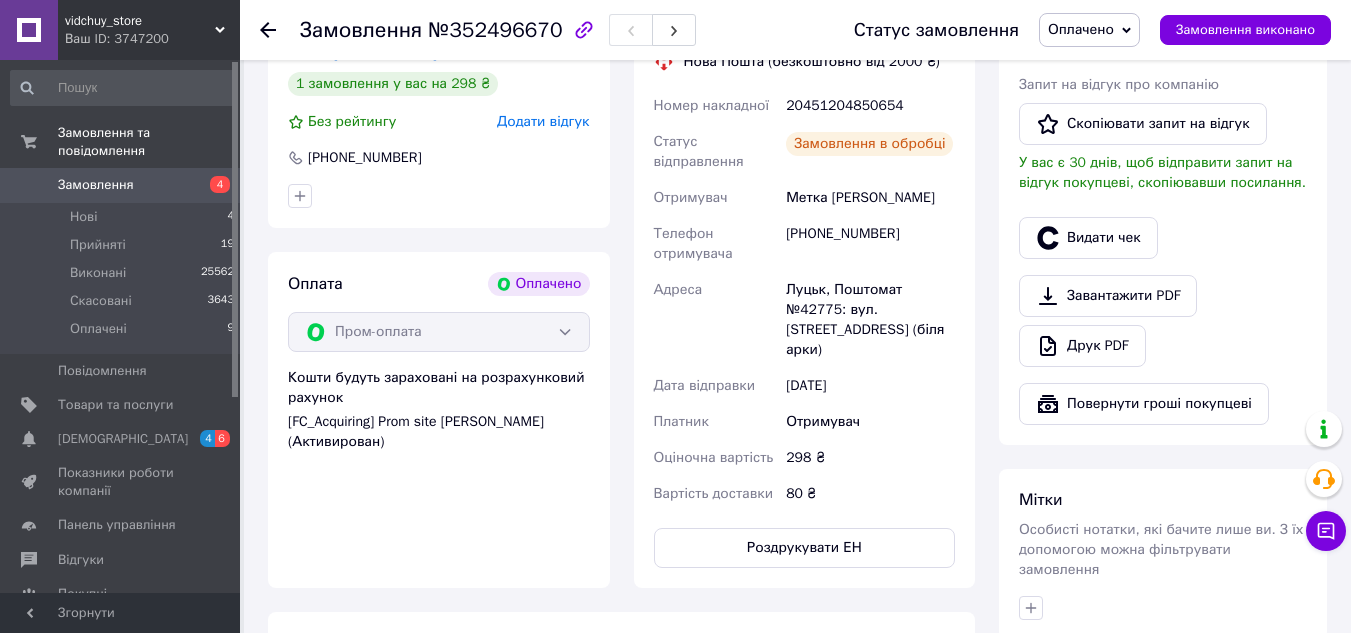 click on "Замовлення виконано" at bounding box center (1245, 30) 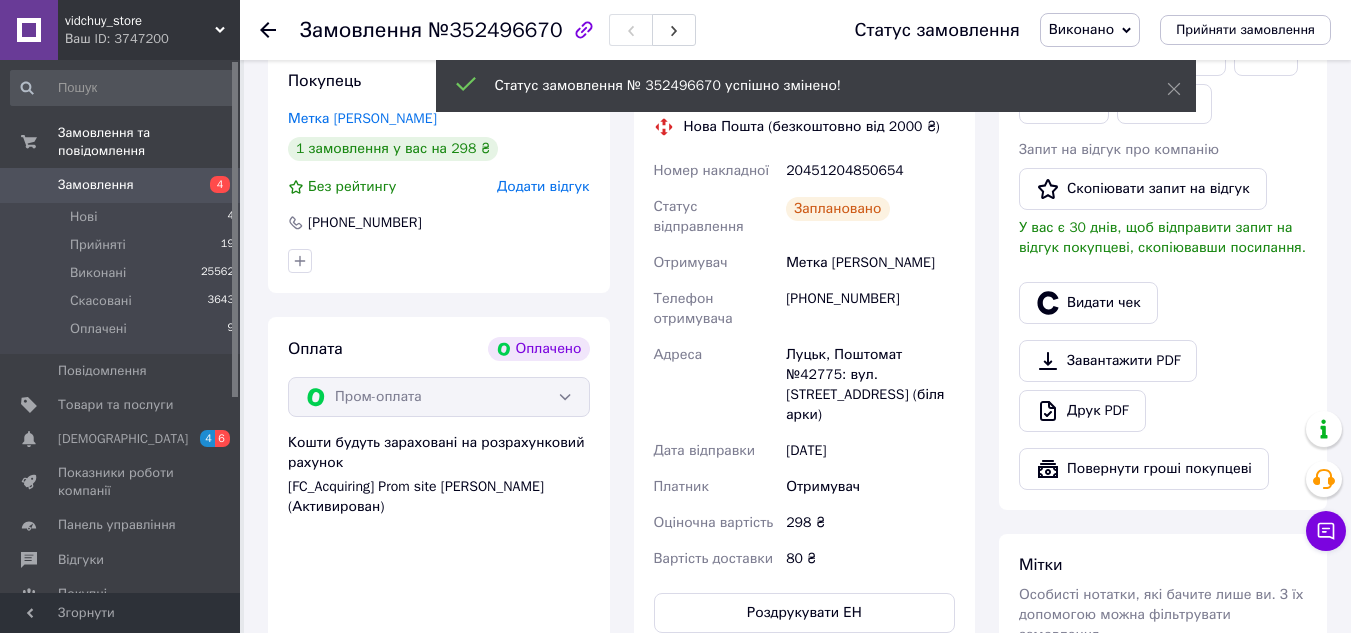 scroll, scrollTop: 376, scrollLeft: 0, axis: vertical 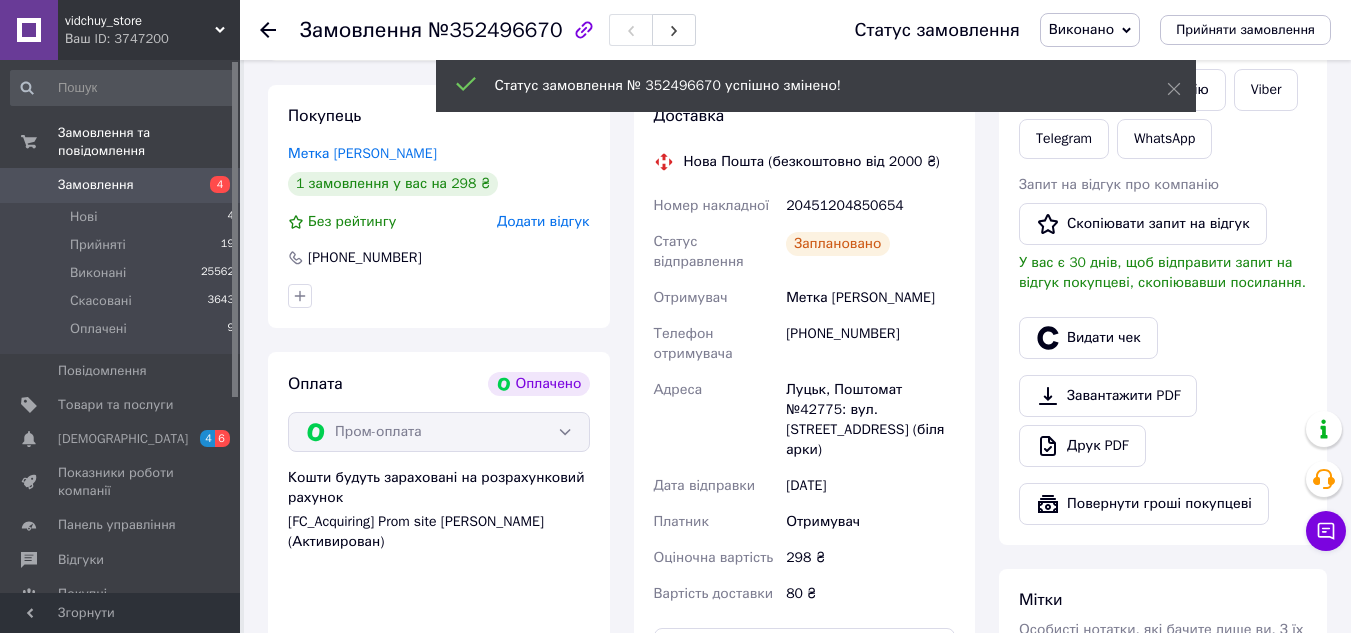 click on "20451204850654" at bounding box center (870, 206) 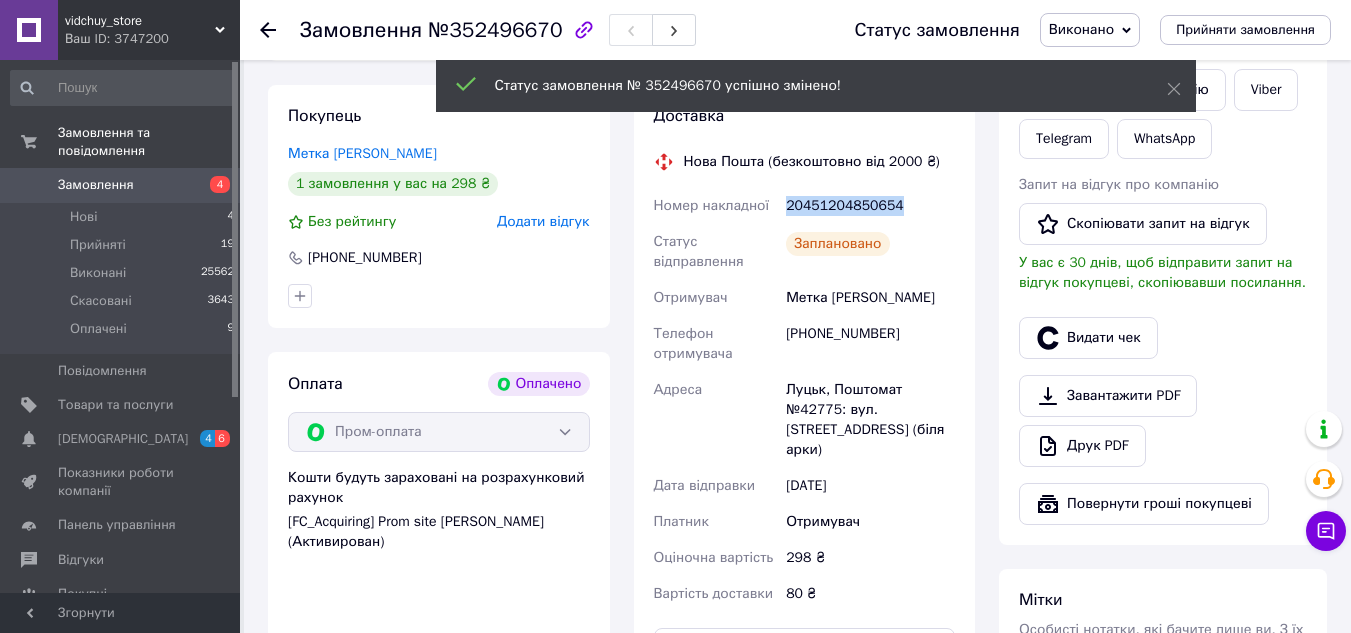 click on "20451204850654" at bounding box center [870, 206] 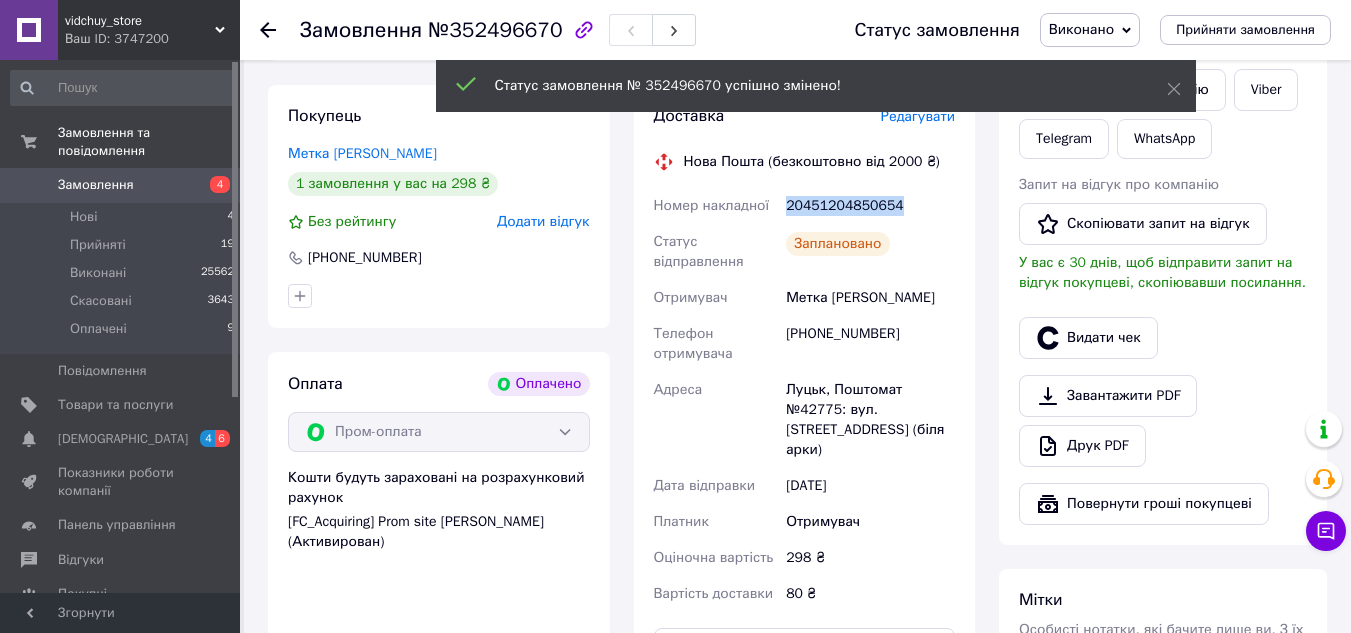 copy on "20451204850654" 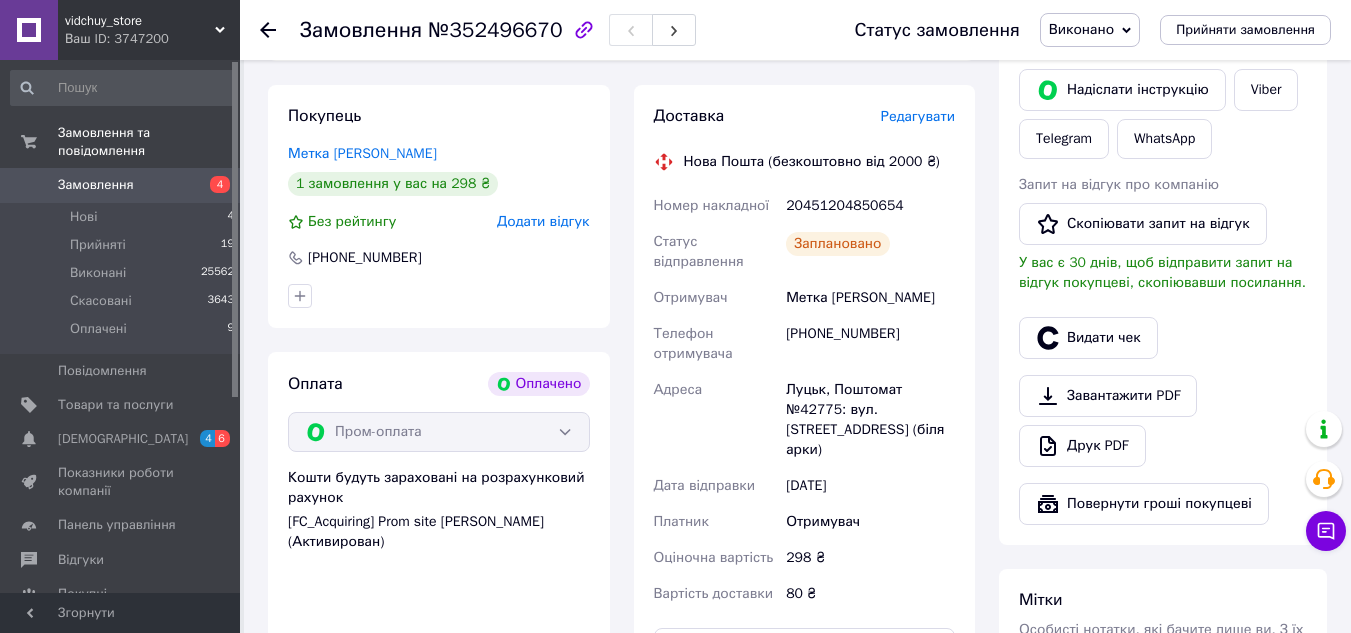click at bounding box center (280, 30) 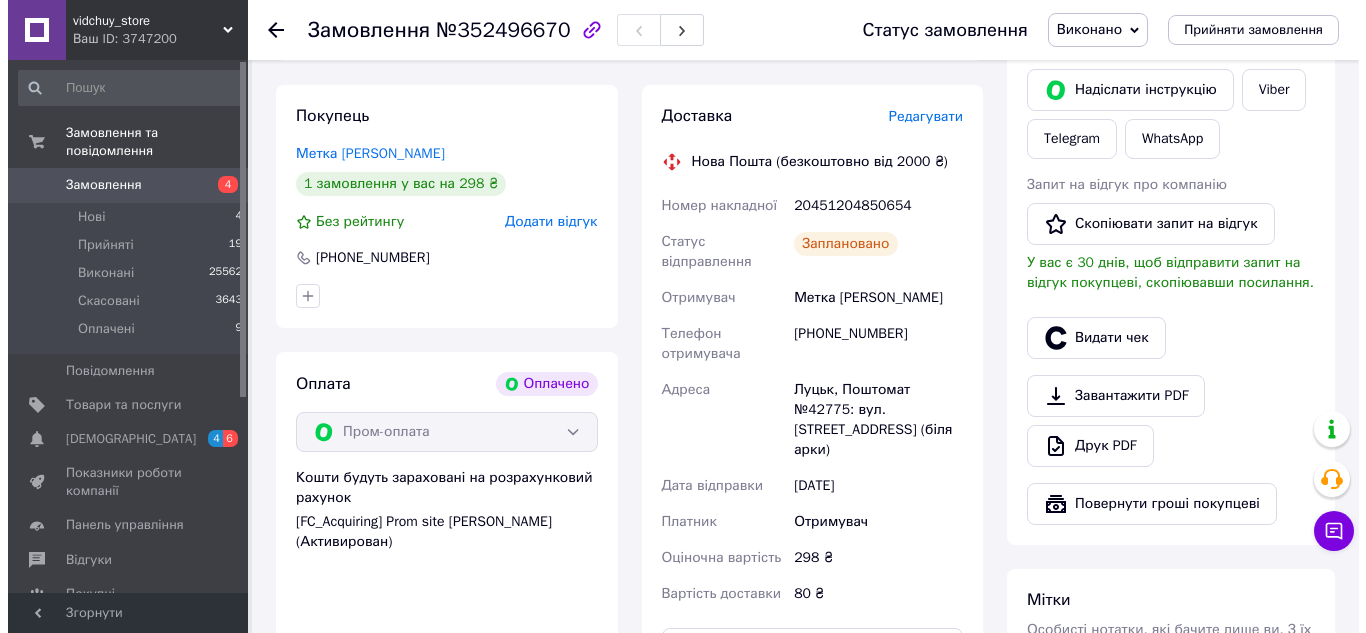 scroll, scrollTop: 0, scrollLeft: 0, axis: both 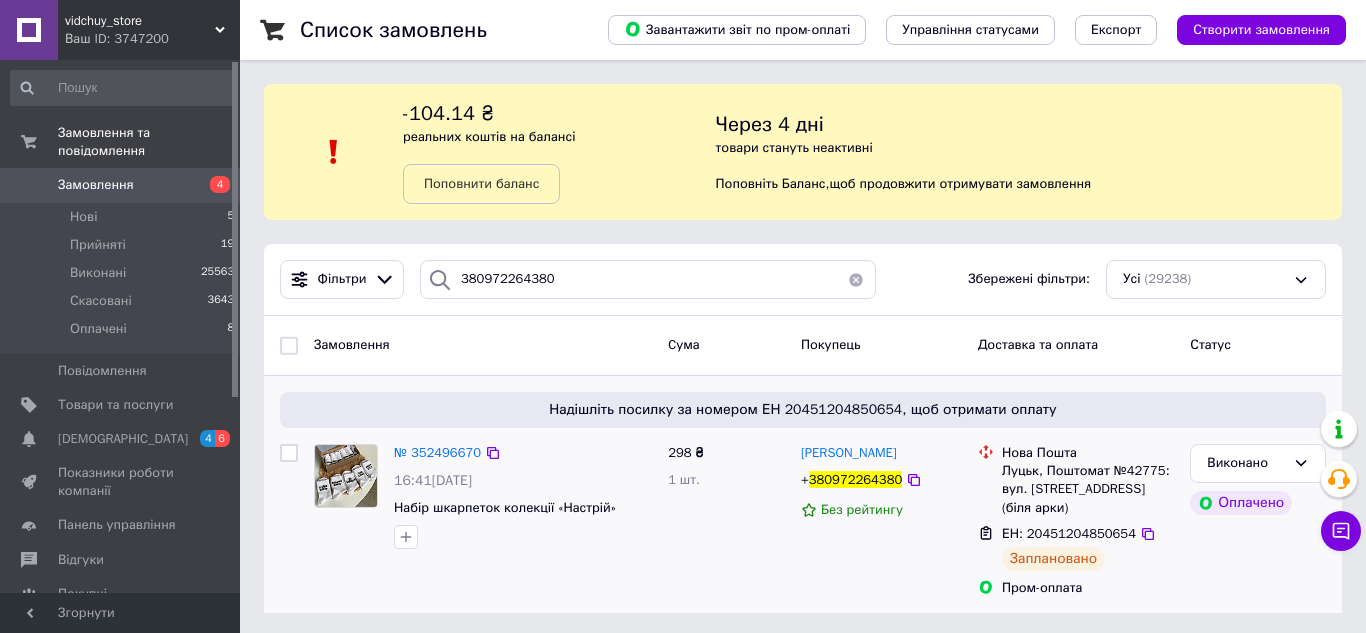 click at bounding box center (346, 476) 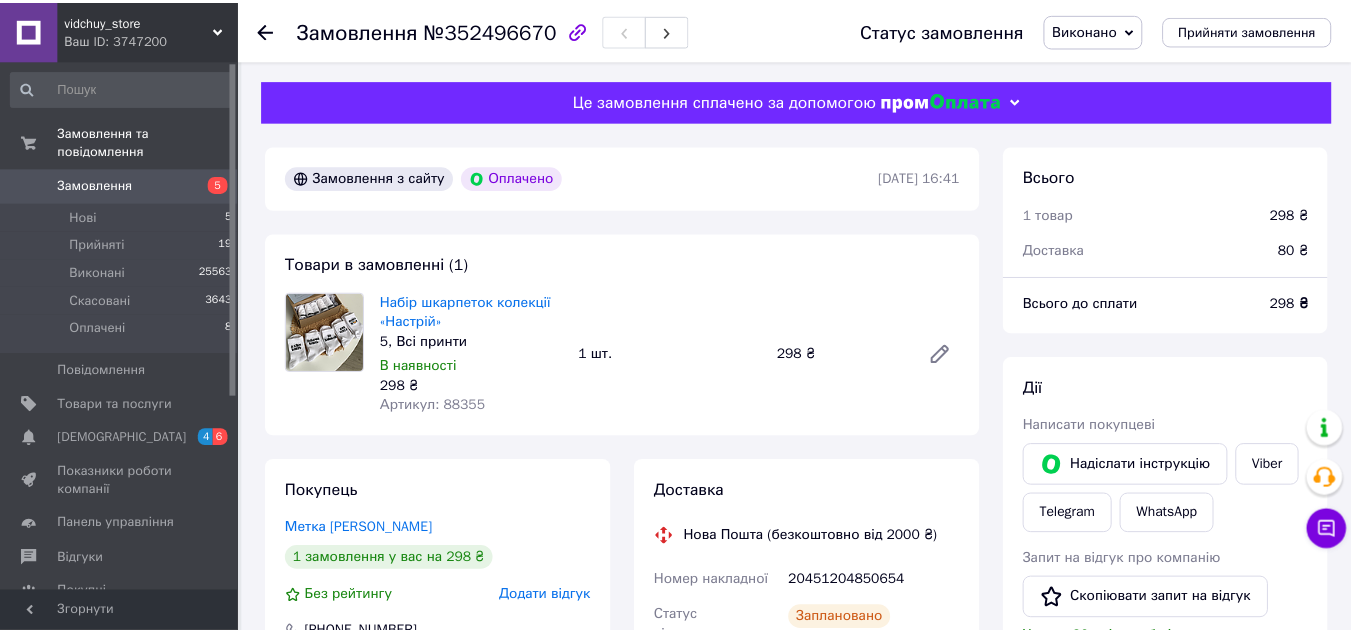scroll, scrollTop: 0, scrollLeft: 0, axis: both 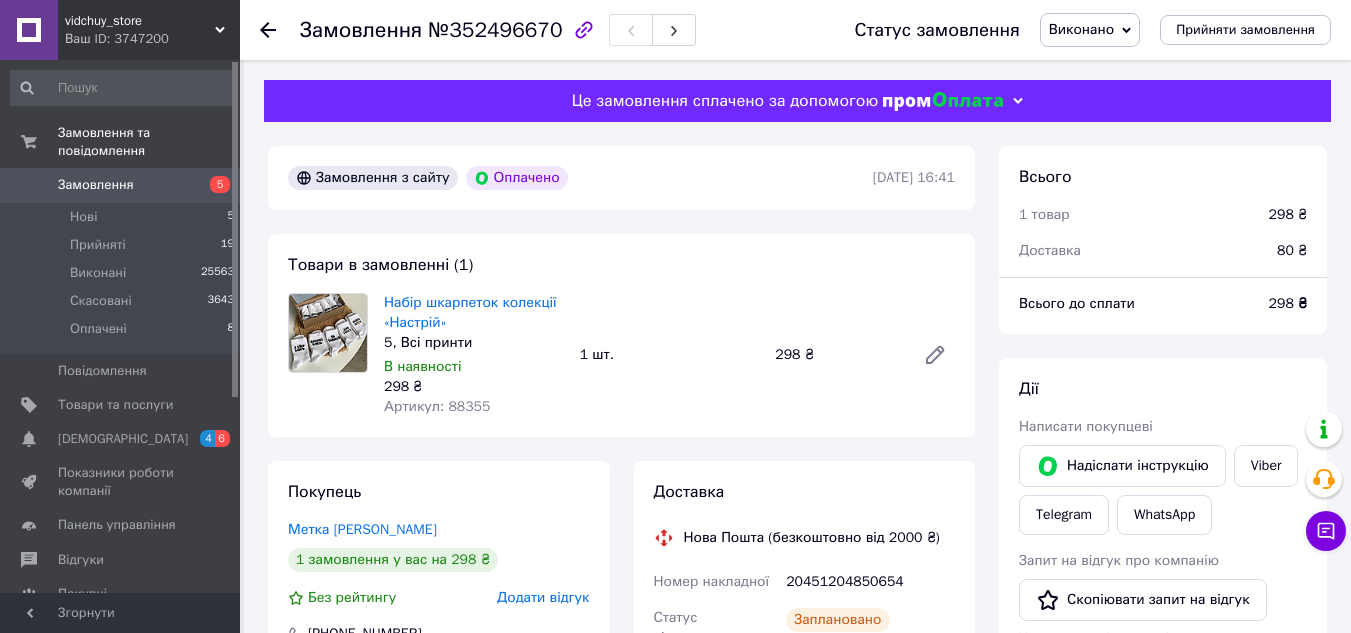 click at bounding box center (280, 30) 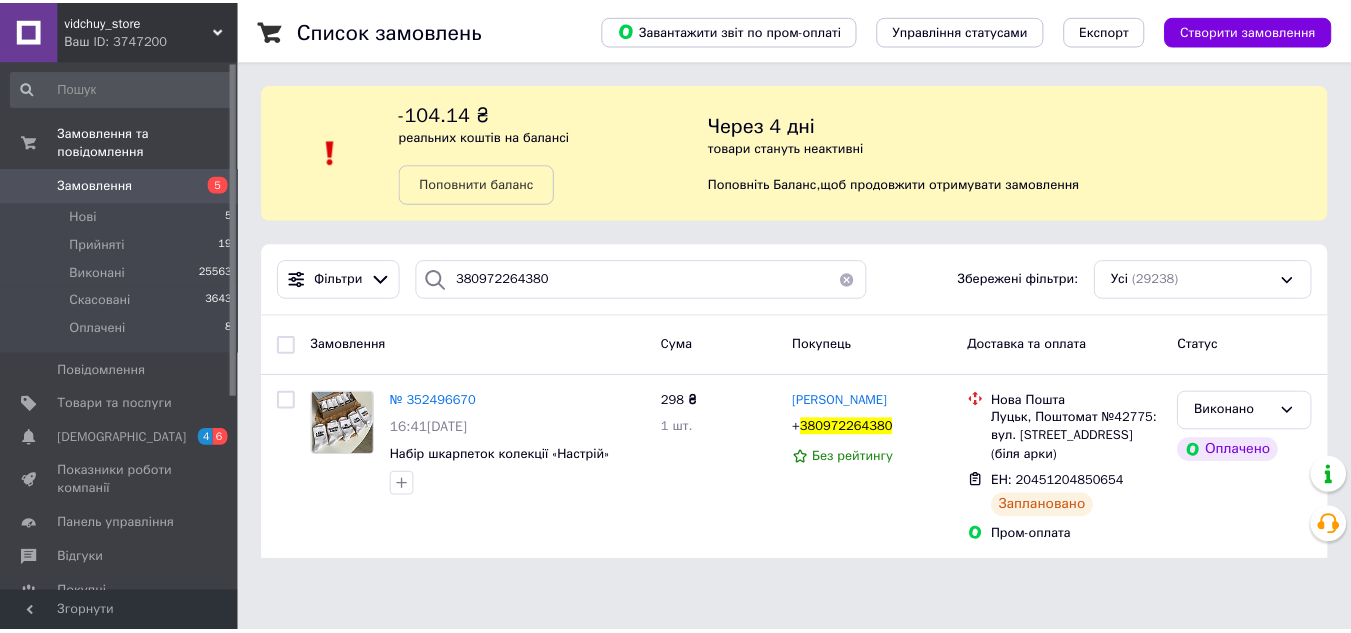 scroll, scrollTop: 0, scrollLeft: 0, axis: both 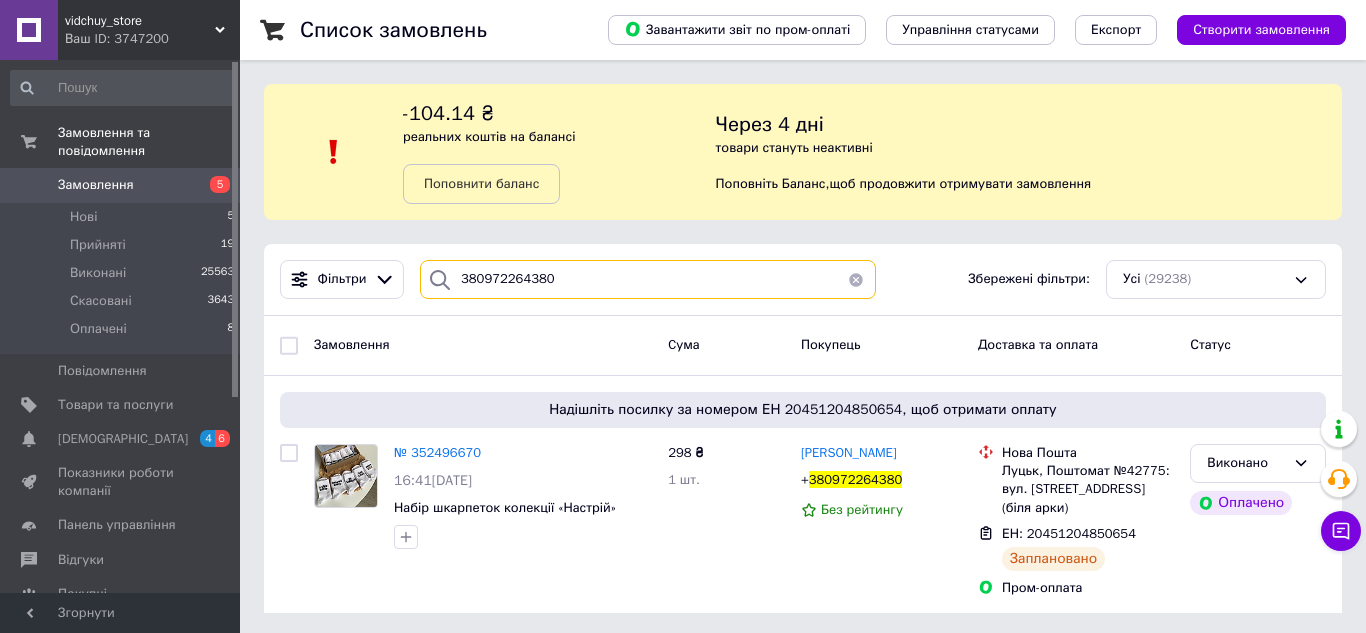 click on "380972264380" at bounding box center [648, 279] 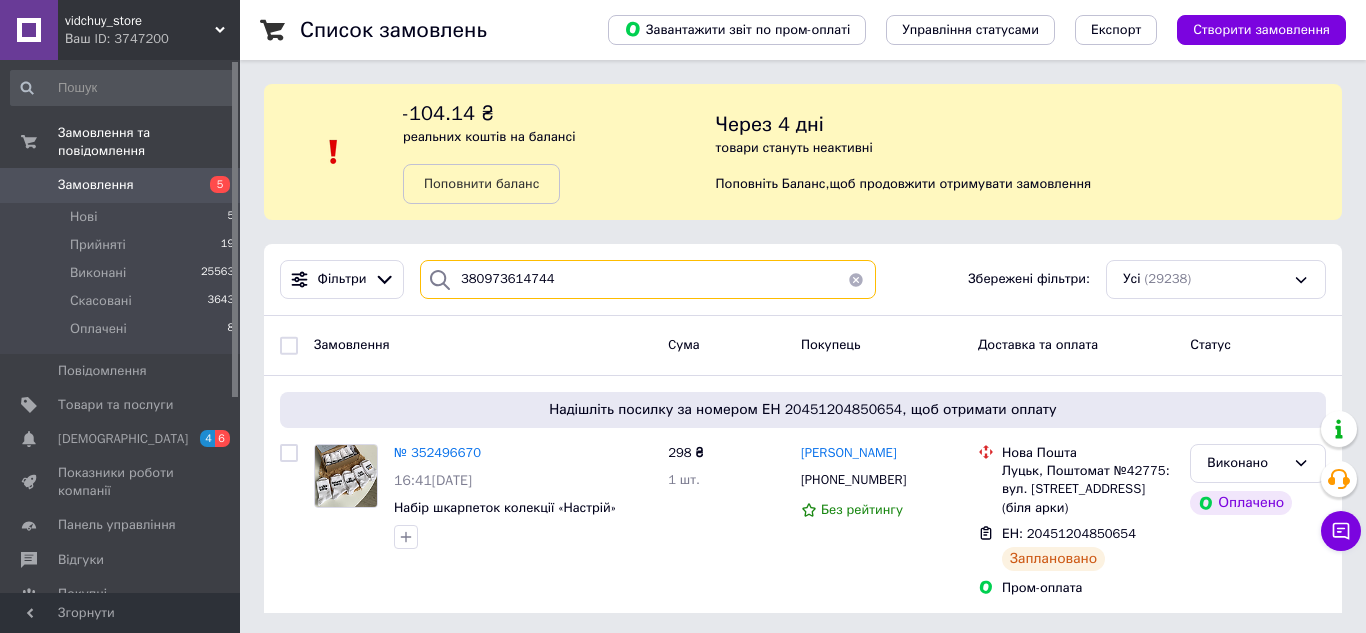 type on "380973614744" 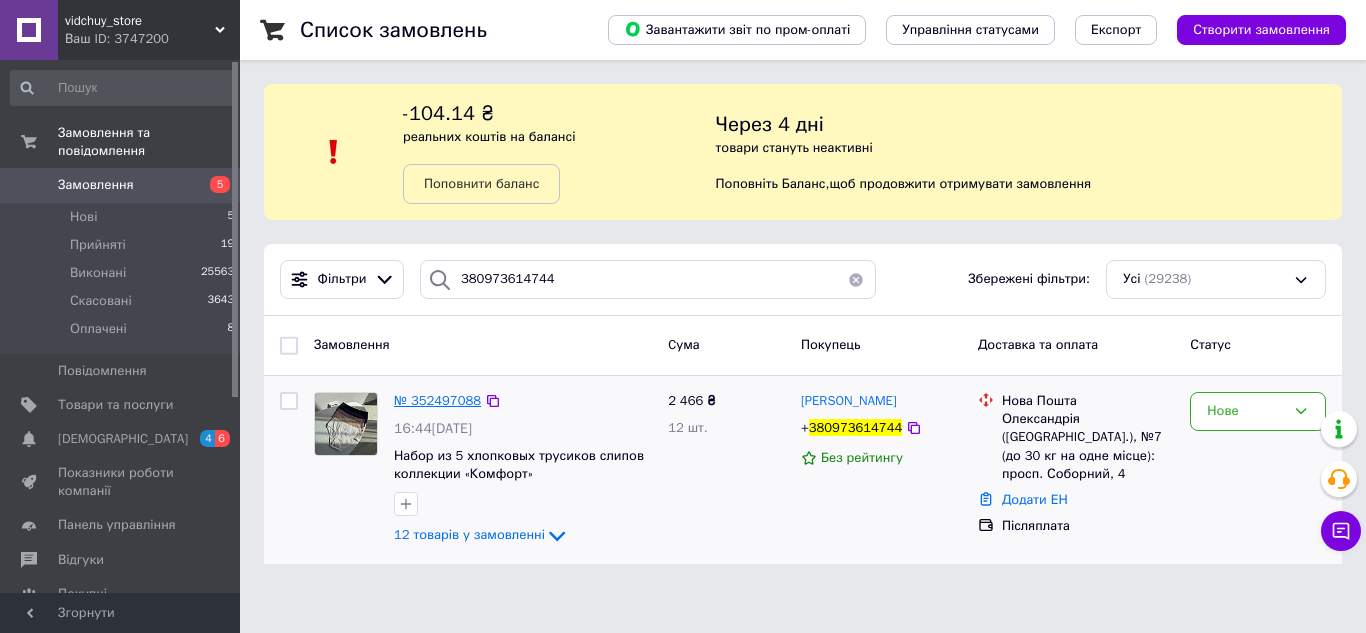 click on "№ 352497088" at bounding box center [437, 400] 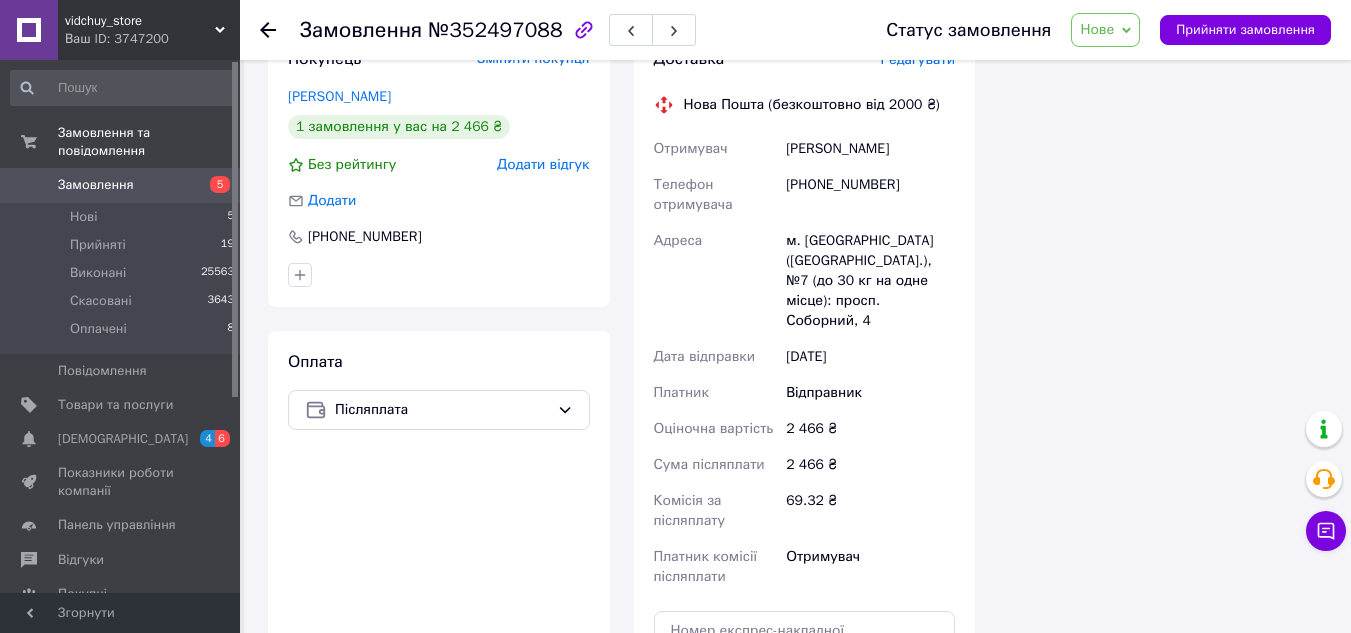scroll, scrollTop: 2429, scrollLeft: 0, axis: vertical 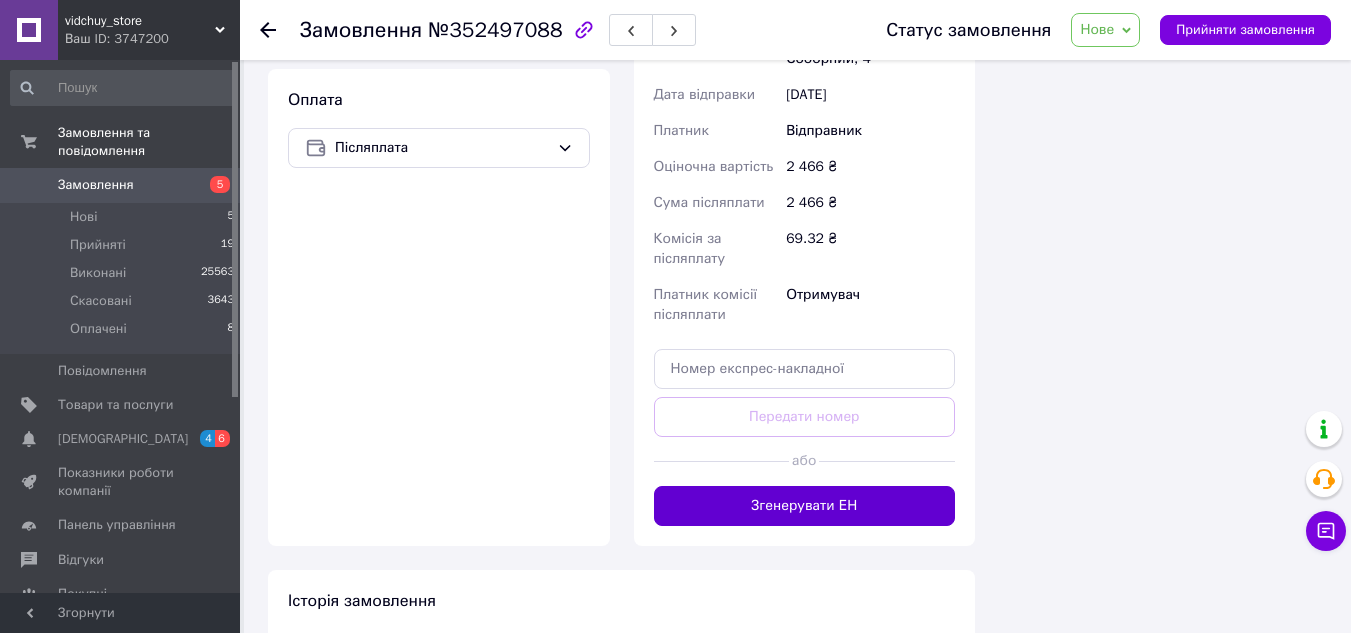 click on "Згенерувати ЕН" at bounding box center [805, 506] 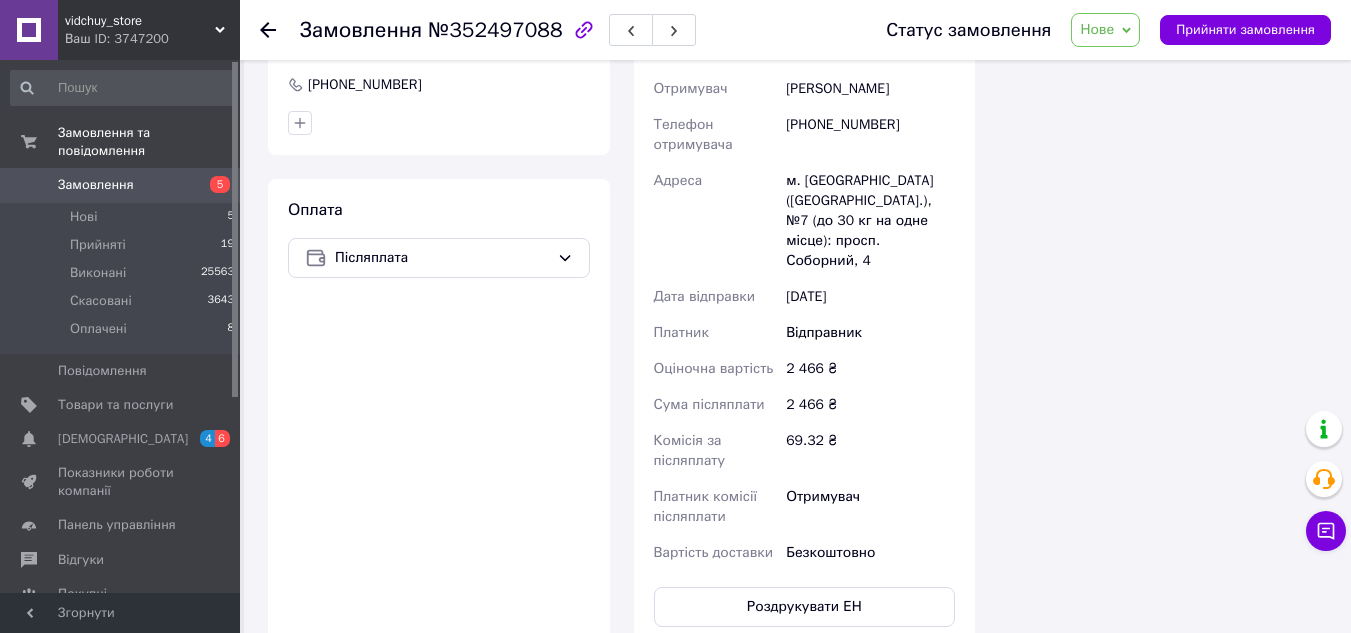 scroll, scrollTop: 2036, scrollLeft: 0, axis: vertical 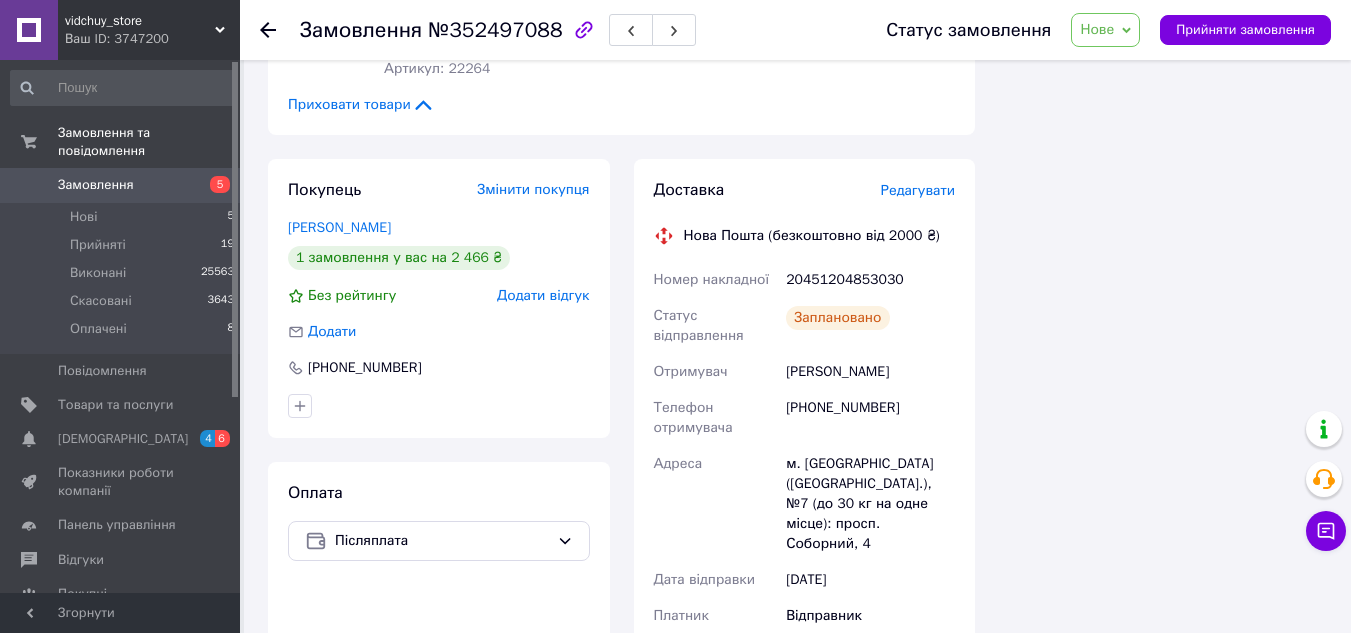 click on "20451204853030" at bounding box center (870, 280) 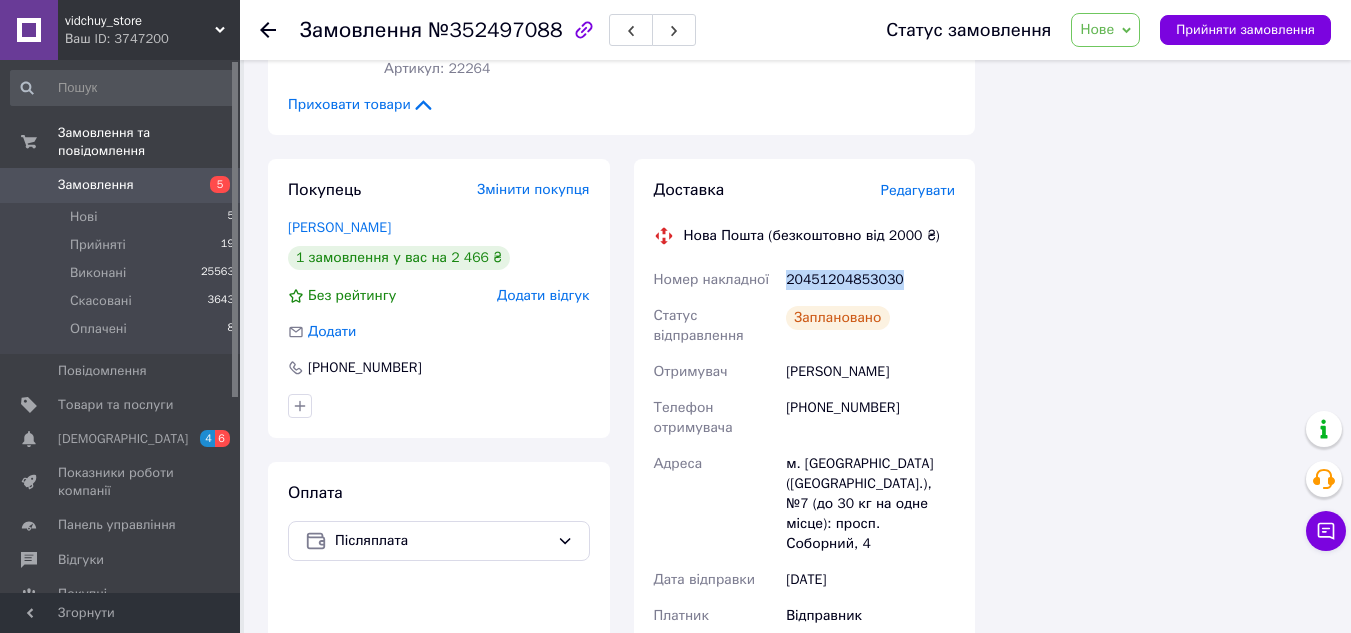click on "20451204853030" at bounding box center [870, 280] 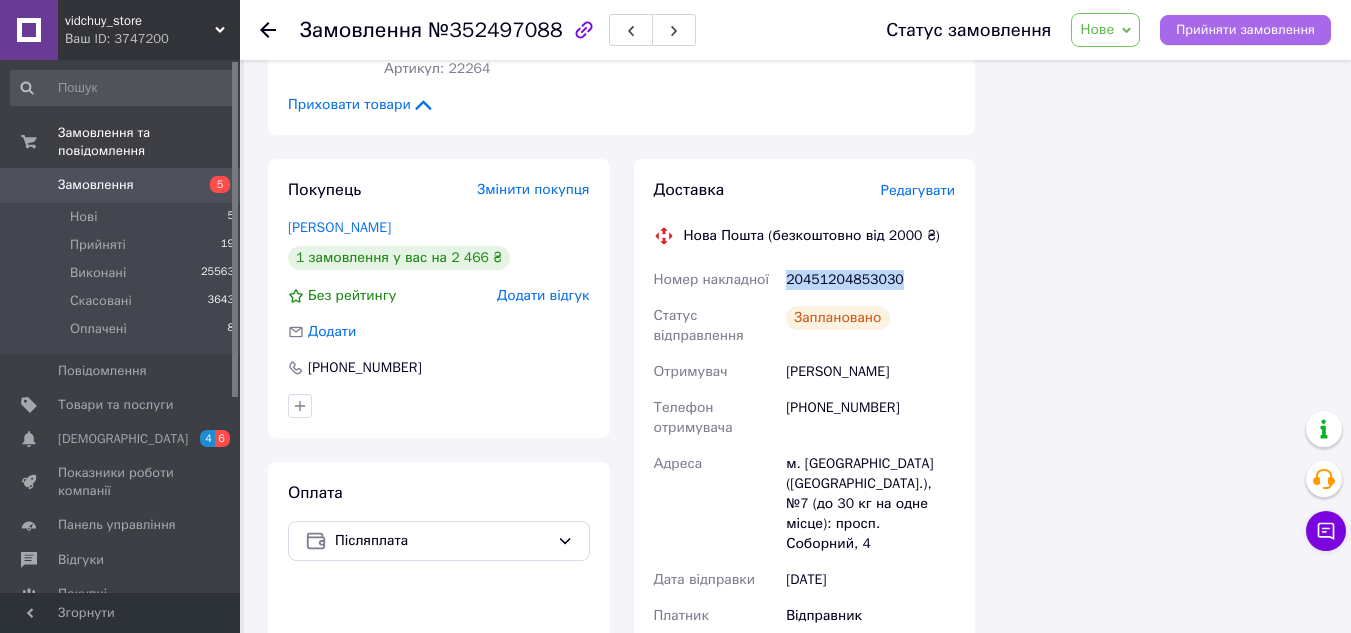 click on "Прийняти замовлення" at bounding box center [1245, 30] 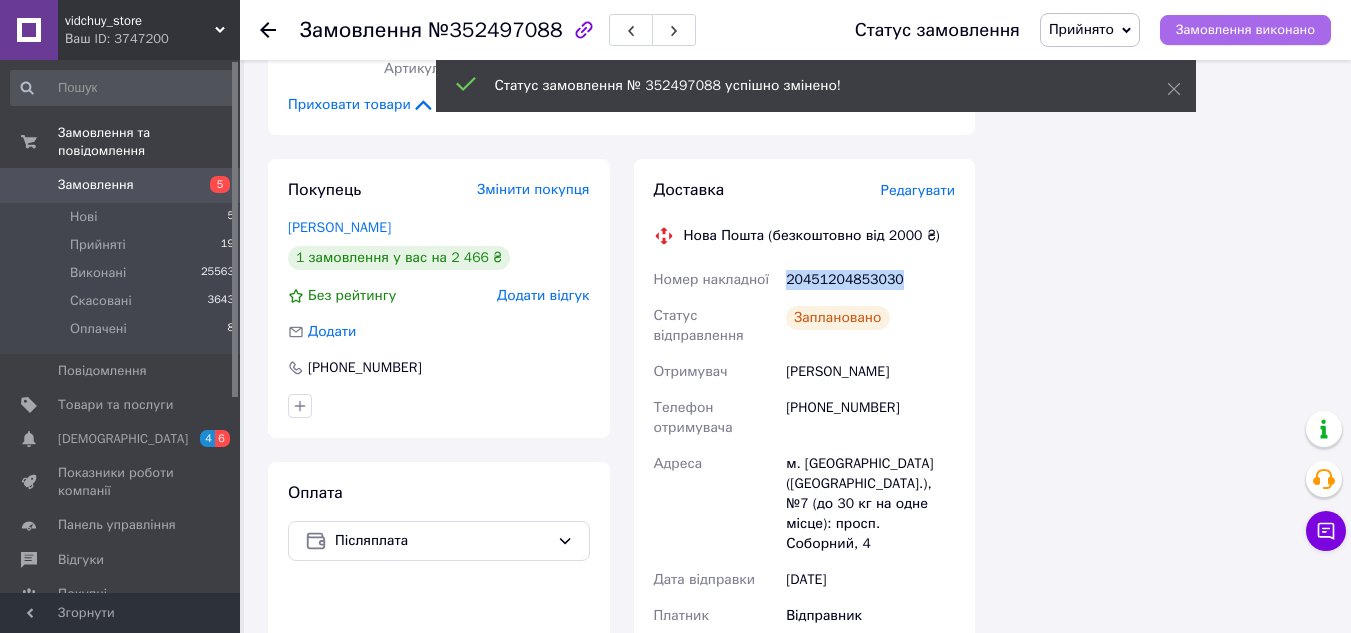 click on "Замовлення виконано" at bounding box center (1245, 30) 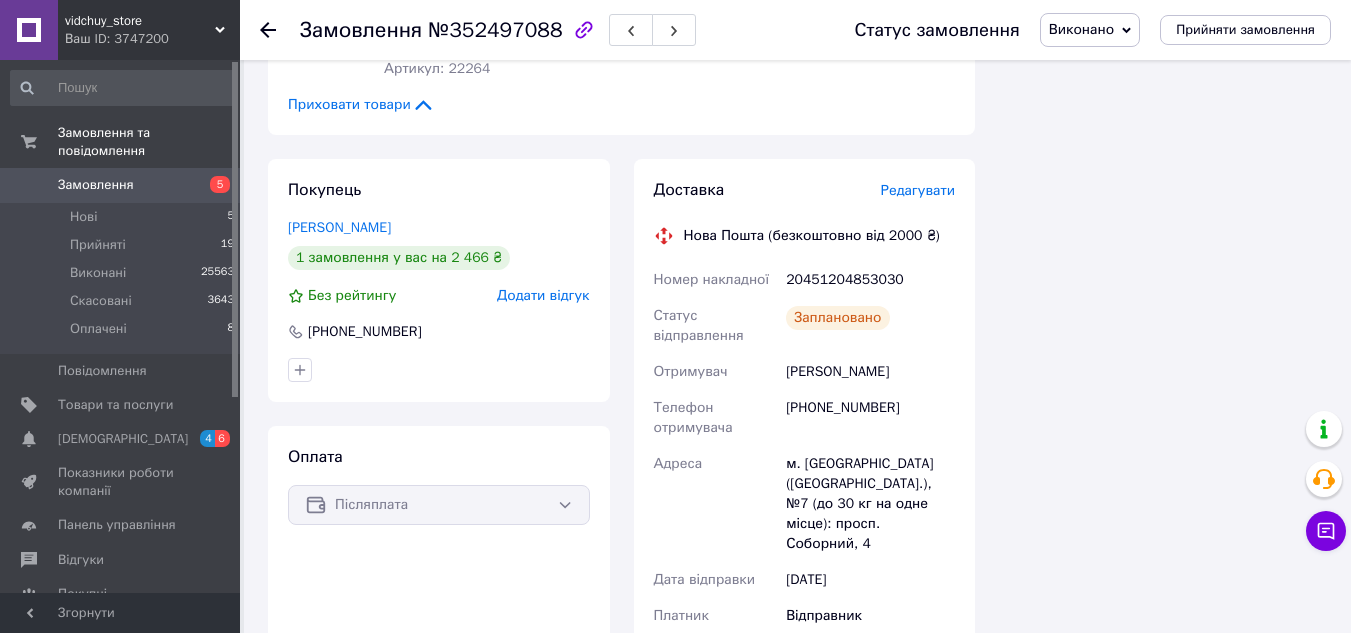 click 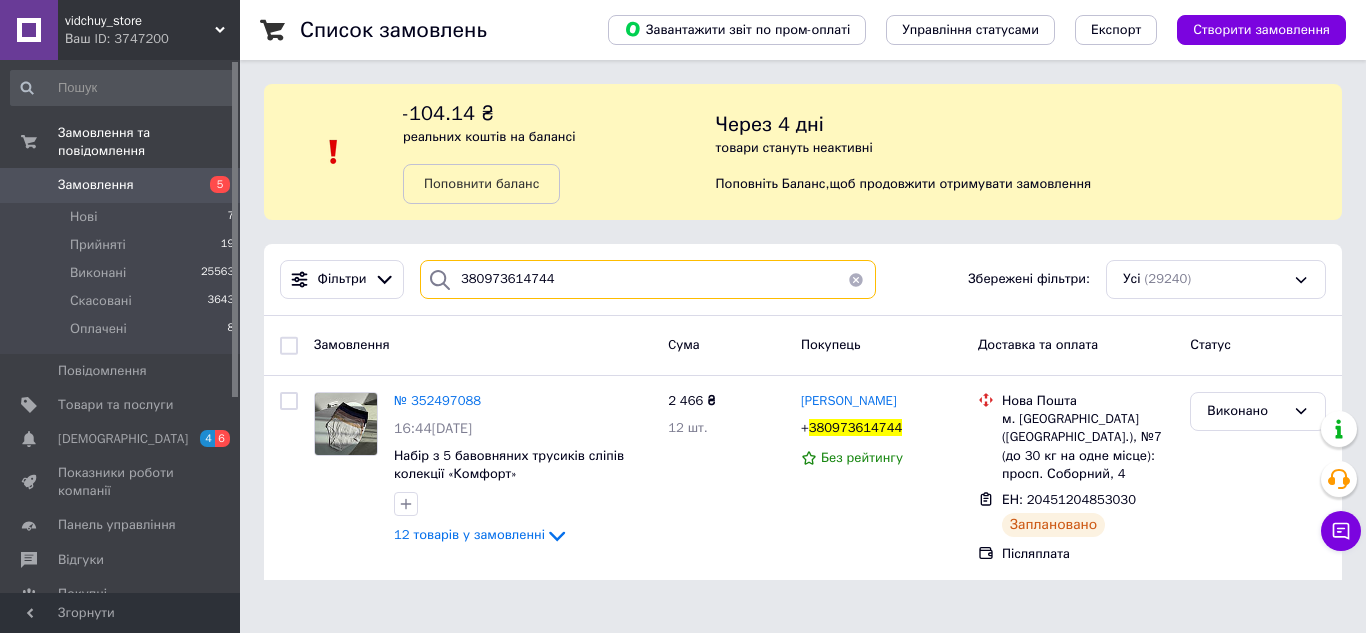 click on "380973614744" at bounding box center (648, 279) 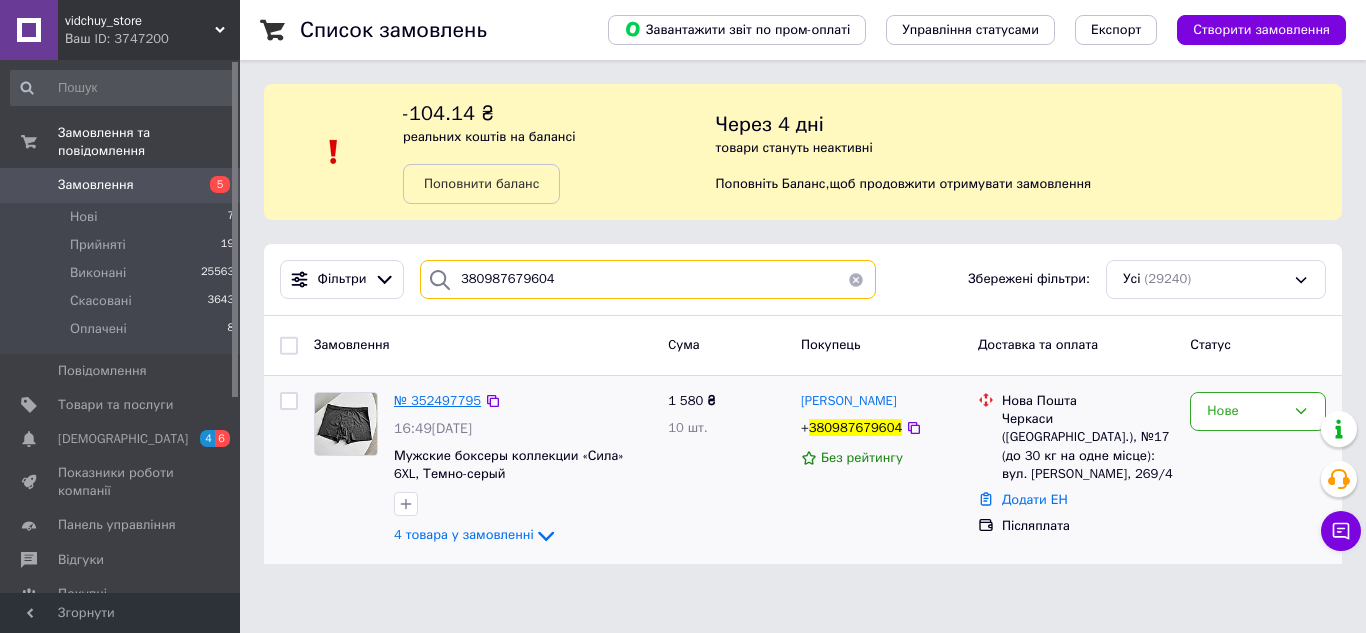type on "380987679604" 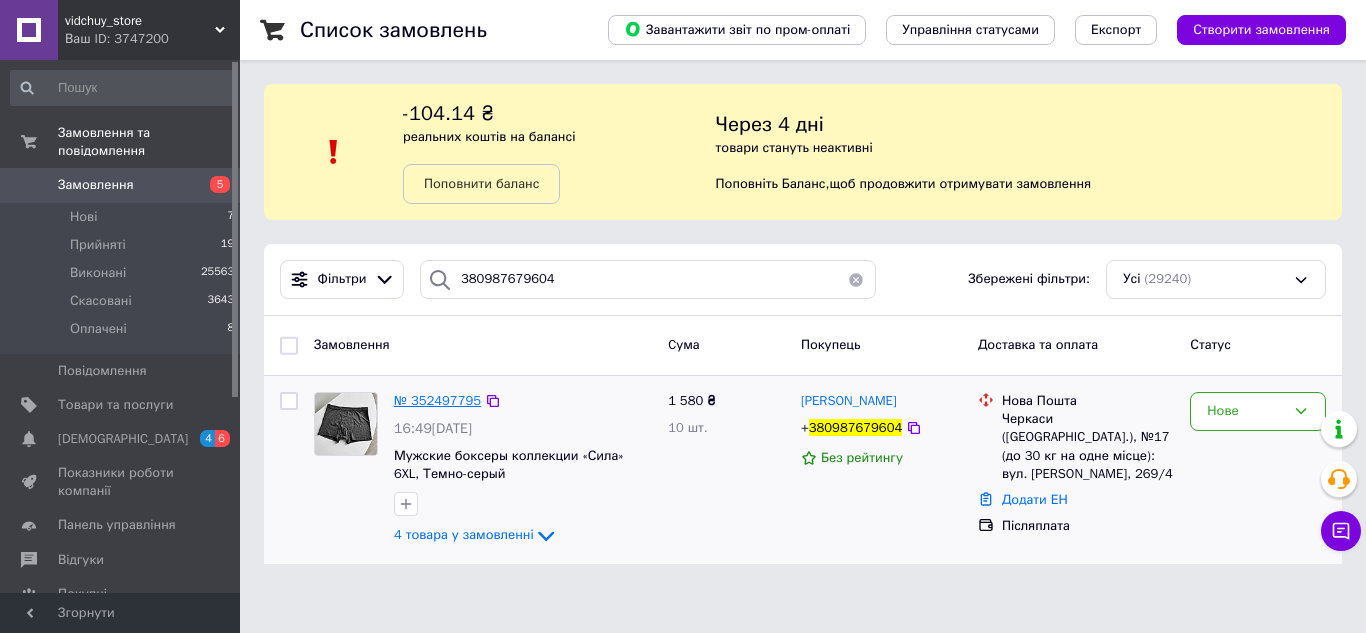 click on "№ 352497795" at bounding box center (437, 400) 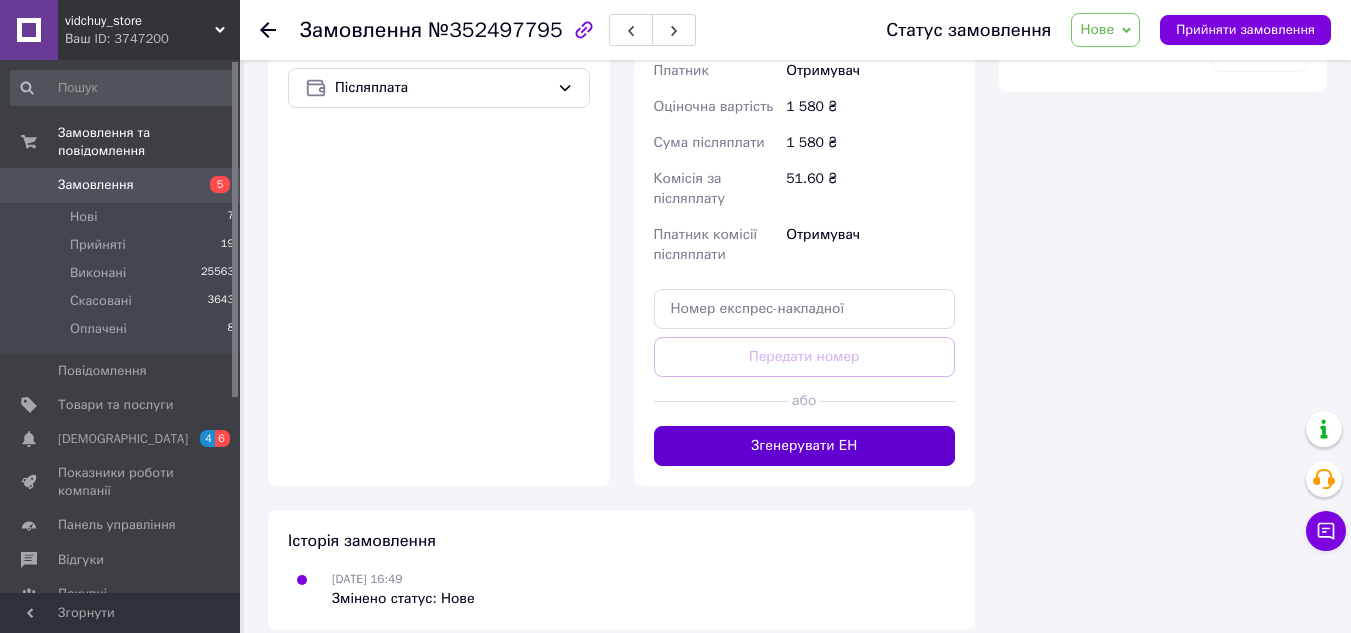 click on "Згенерувати ЕН" at bounding box center (805, 446) 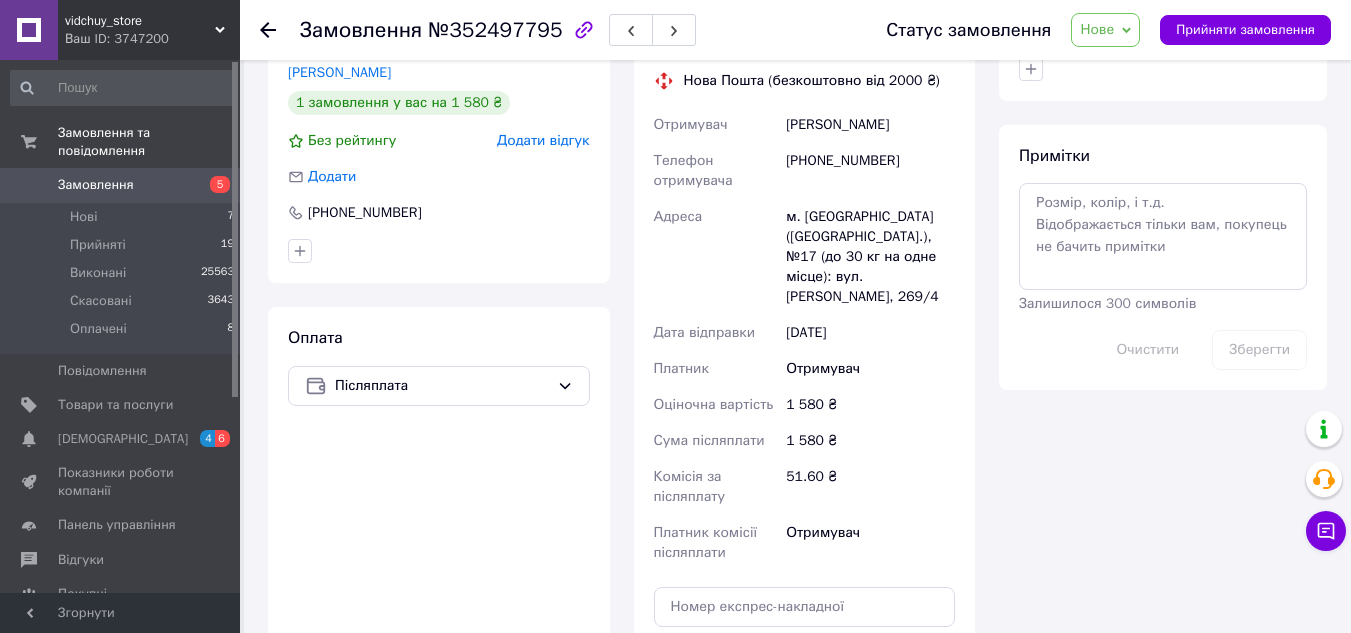 scroll, scrollTop: 929, scrollLeft: 0, axis: vertical 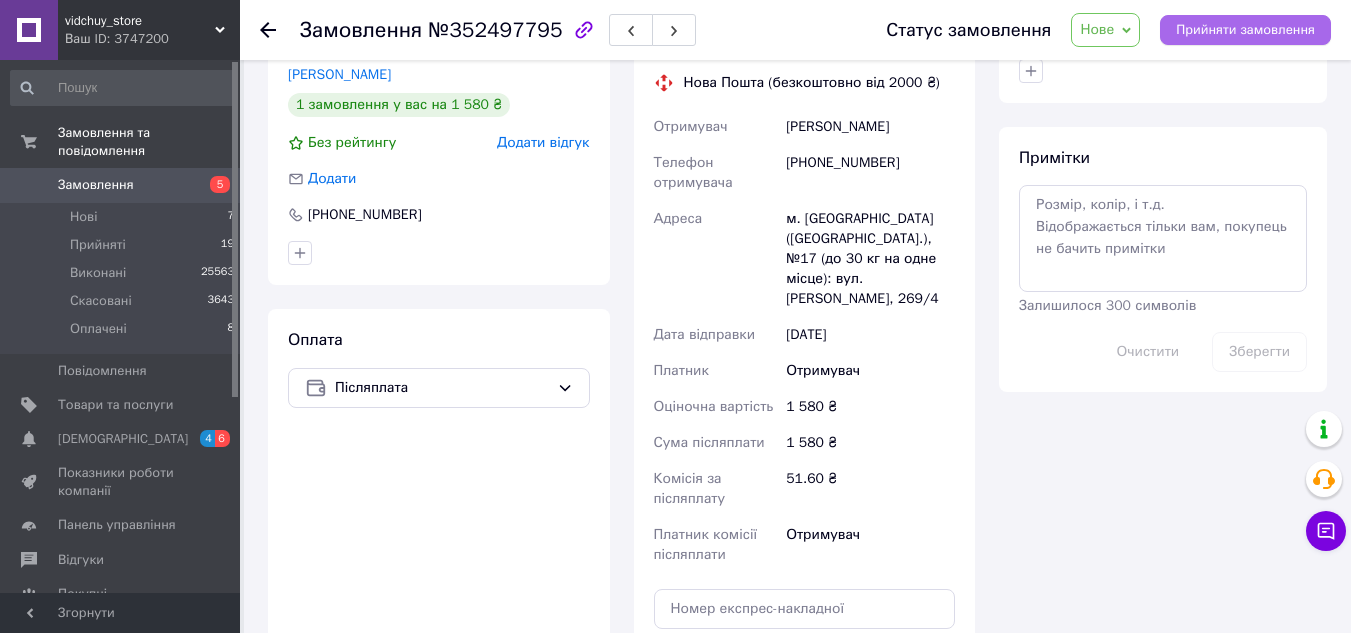click on "Прийняти замовлення" at bounding box center [1245, 30] 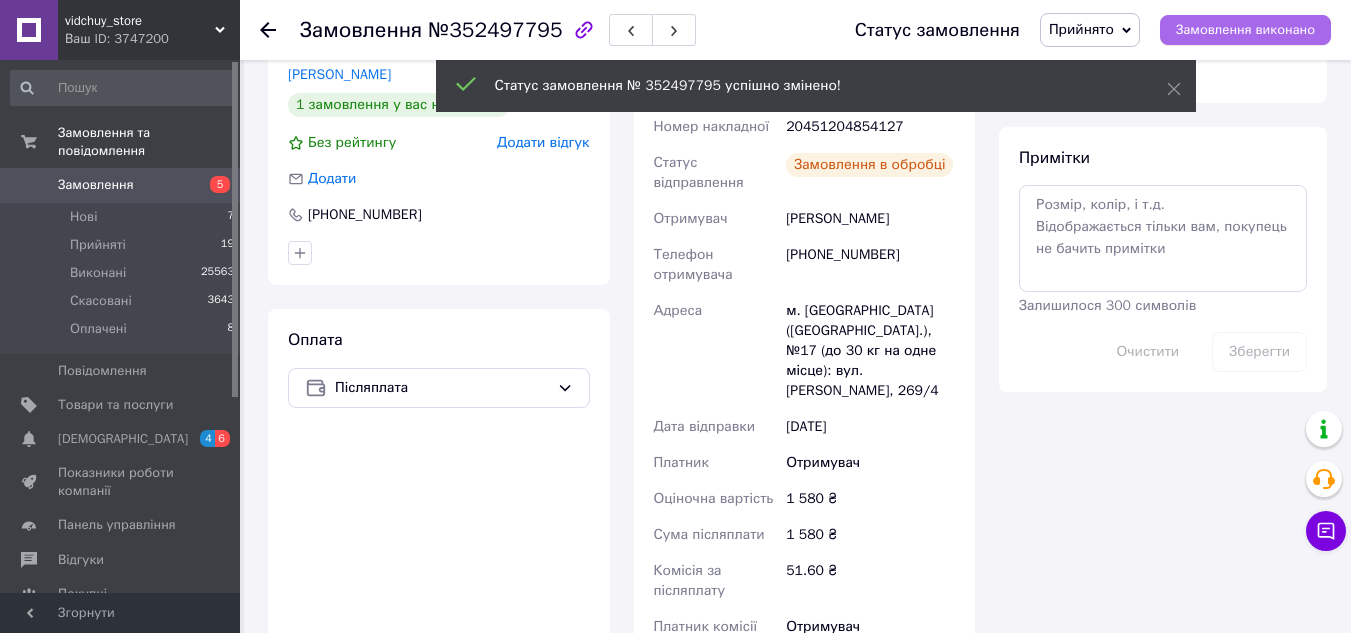 click on "Замовлення виконано" at bounding box center [1245, 30] 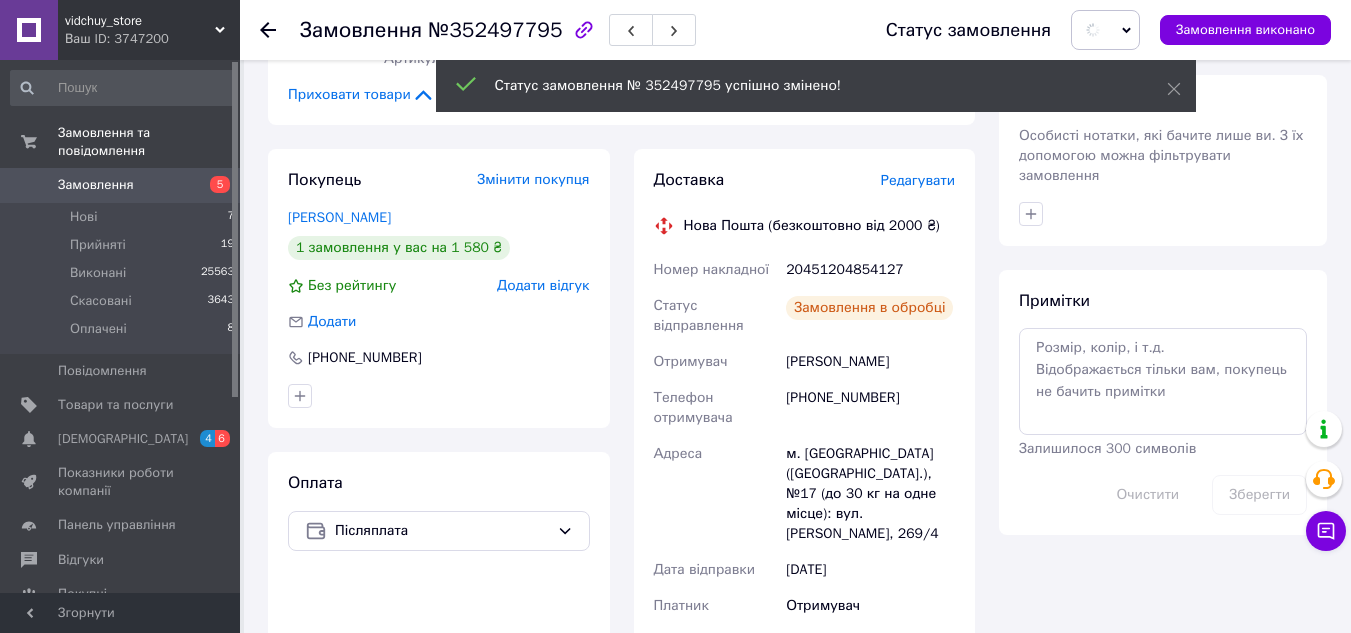 scroll, scrollTop: 729, scrollLeft: 0, axis: vertical 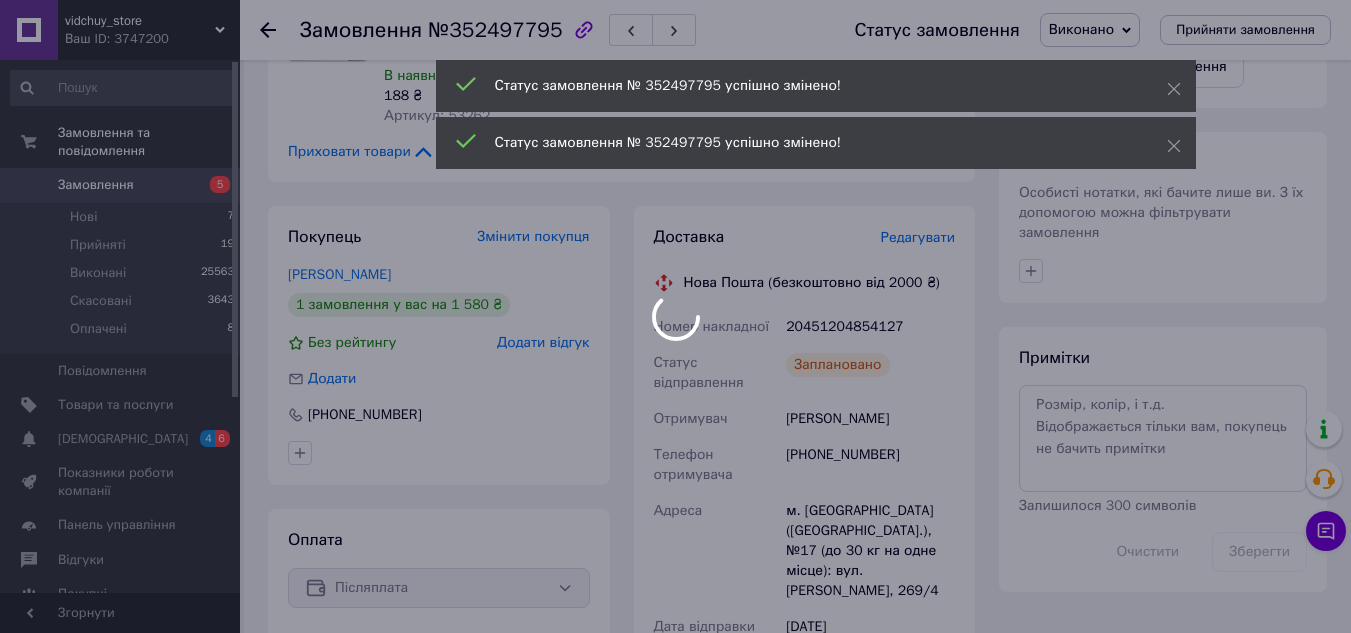 click at bounding box center [675, 316] 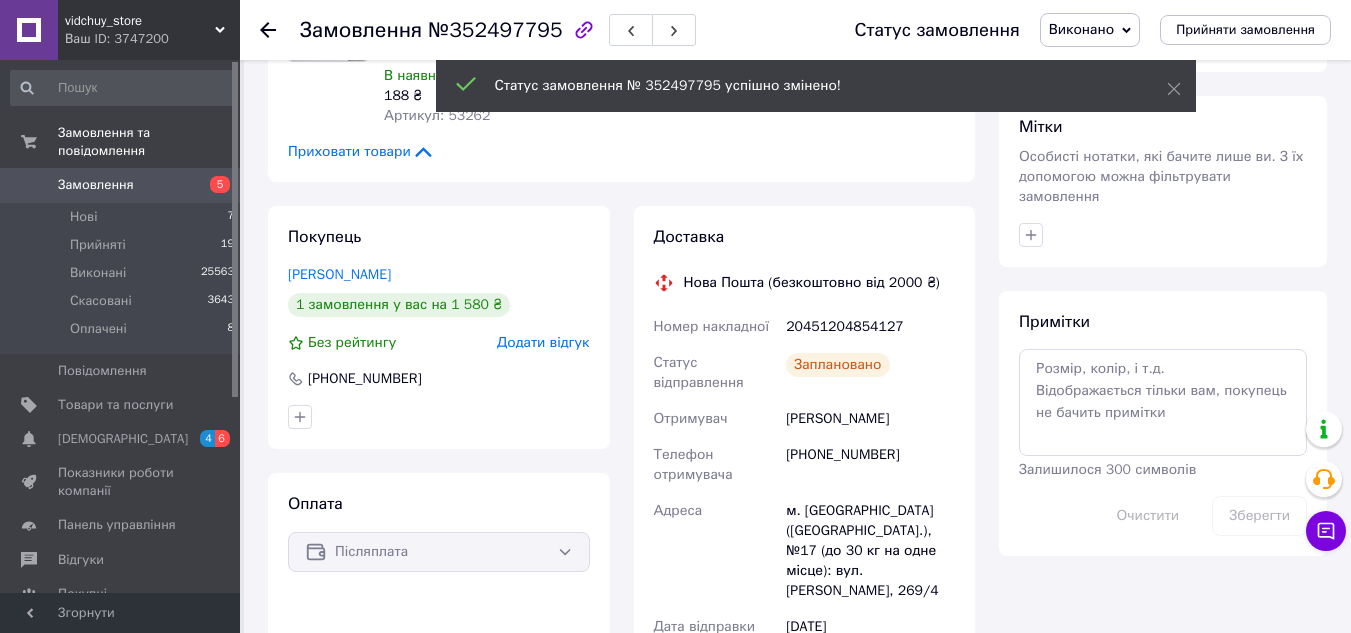 click on "20451204854127" at bounding box center [870, 327] 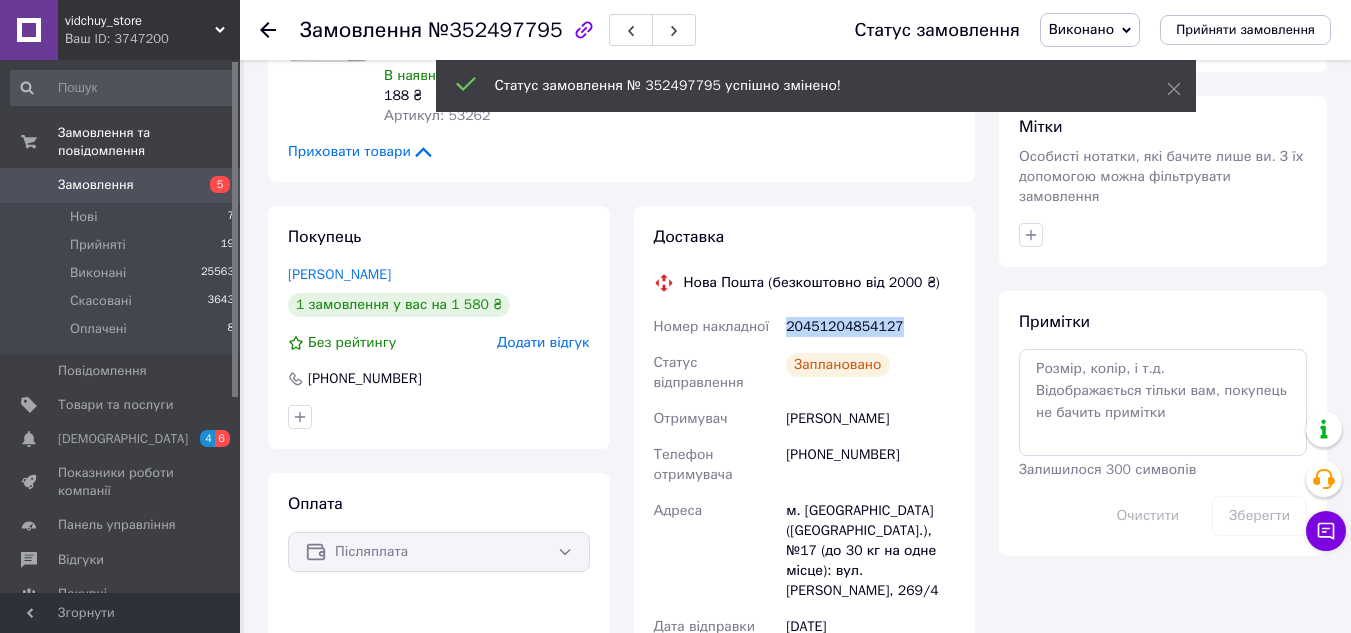 click on "20451204854127" at bounding box center (870, 327) 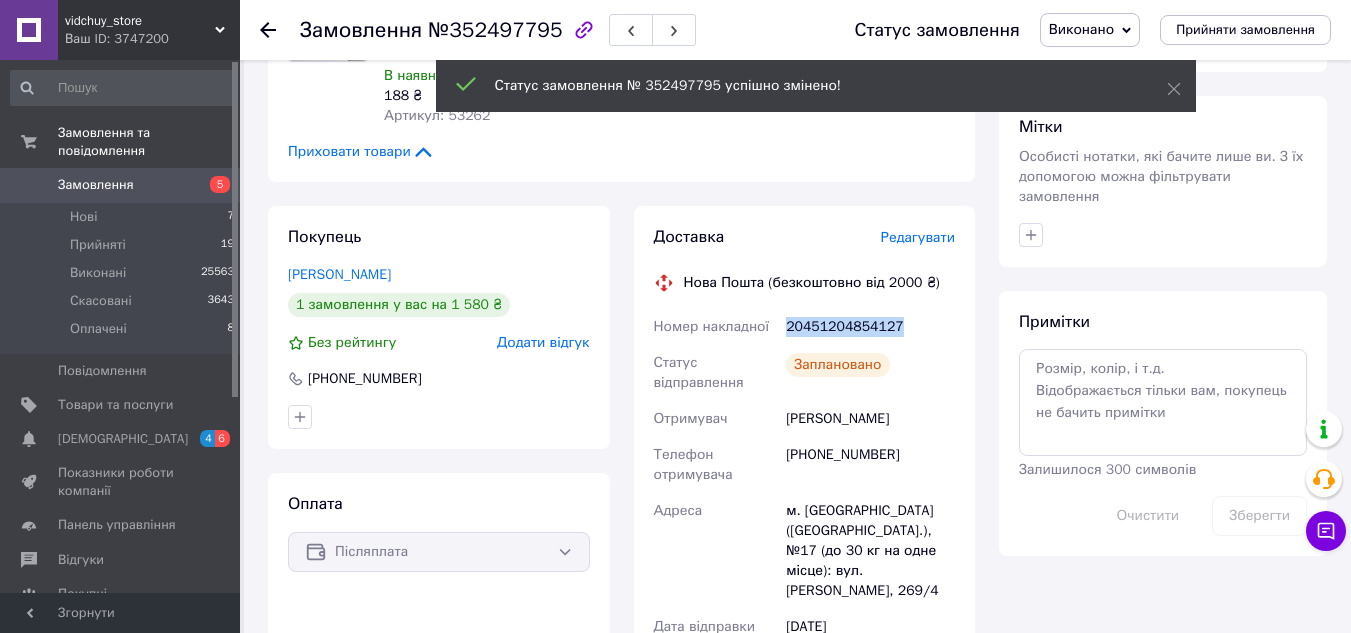 copy on "20451204854127" 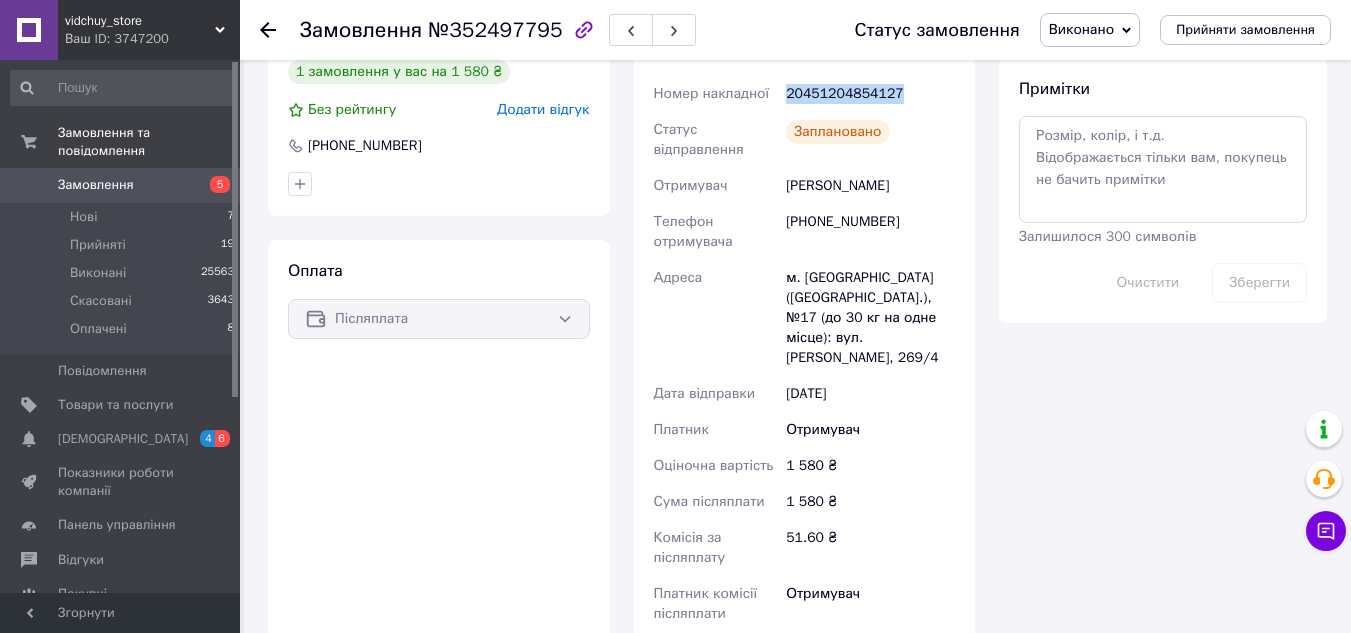 scroll, scrollTop: 800, scrollLeft: 0, axis: vertical 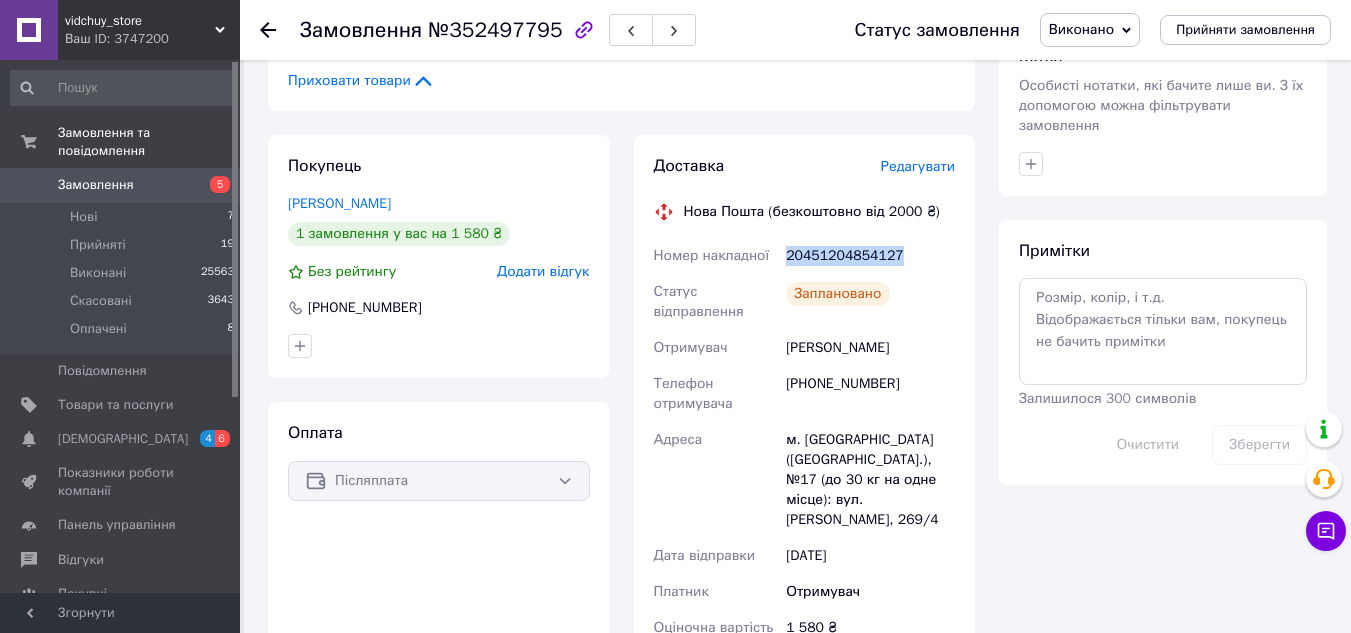 copy on "20451204854127" 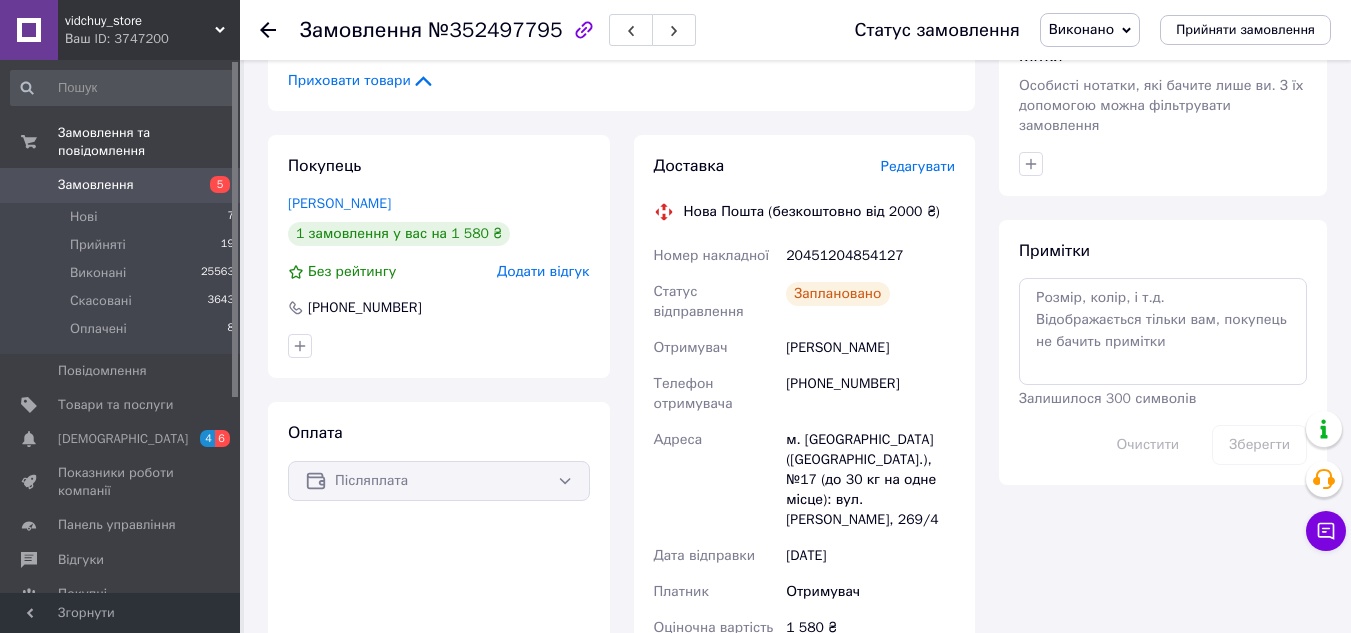 click 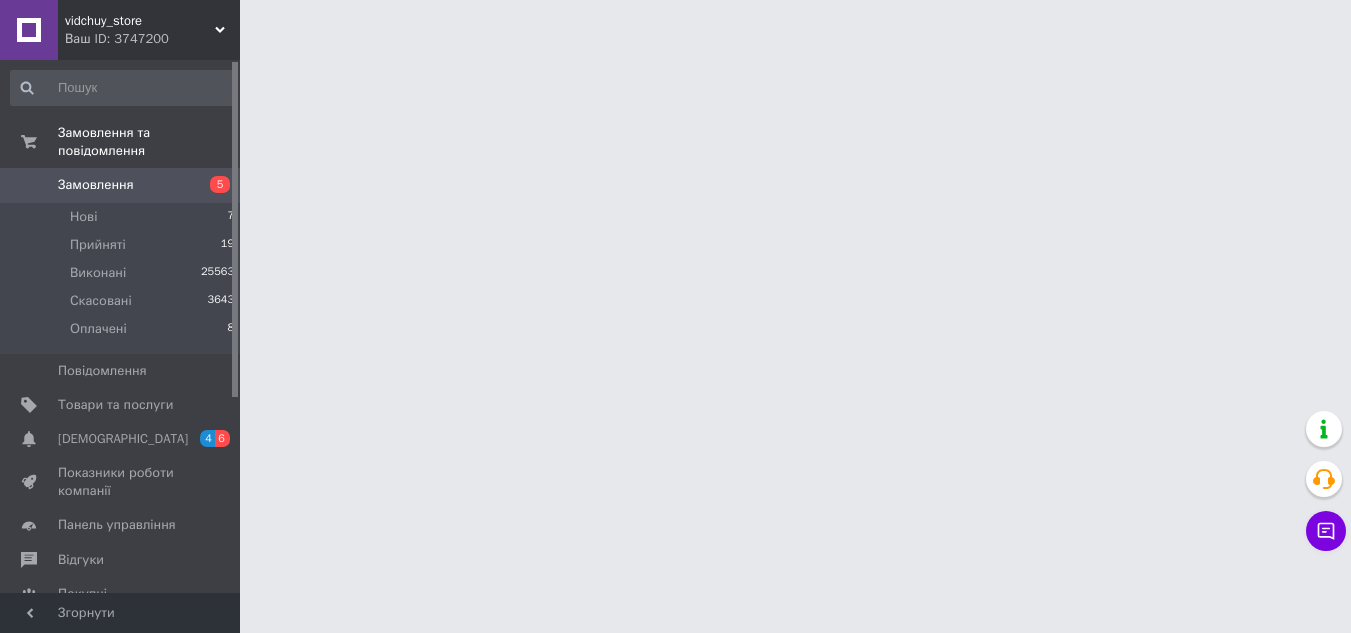 scroll, scrollTop: 0, scrollLeft: 0, axis: both 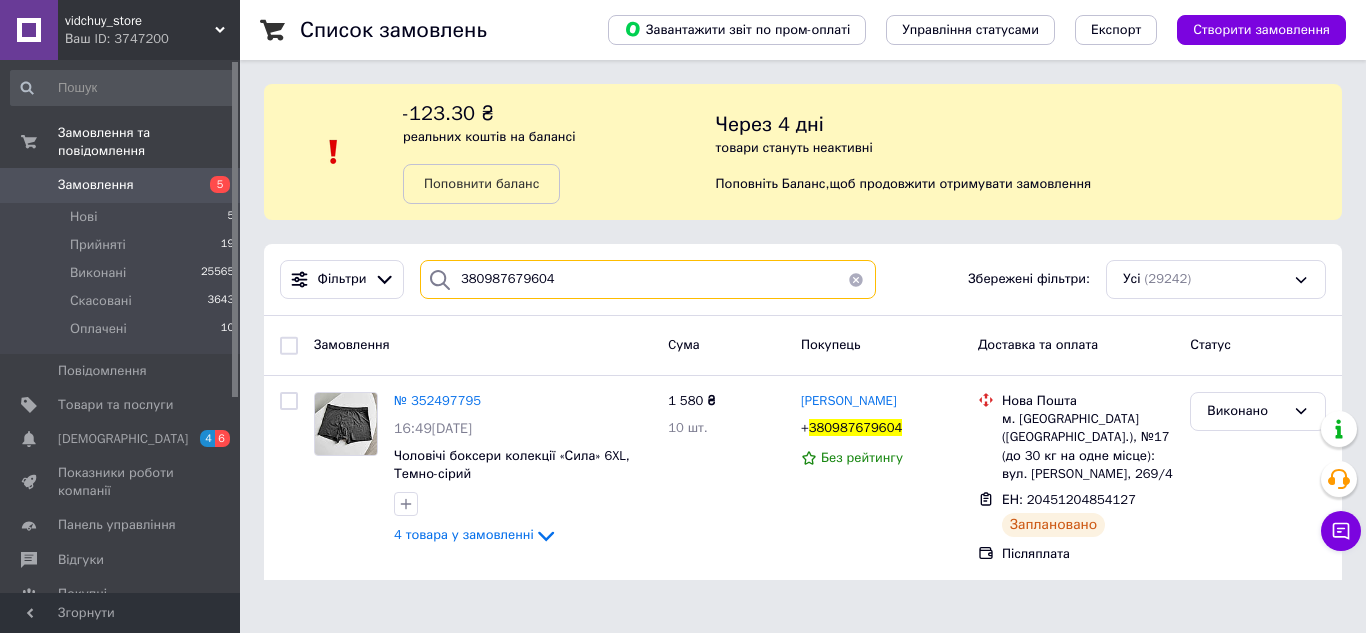 click on "380987679604" at bounding box center [648, 279] 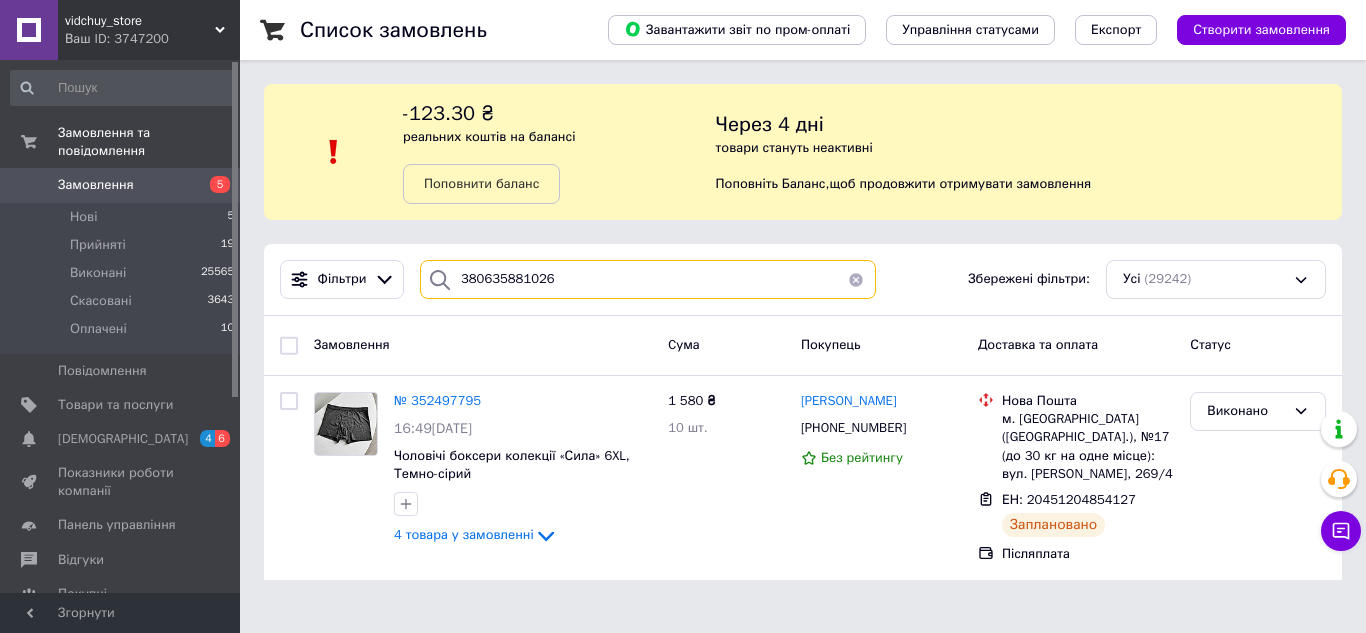 type on "380635881026" 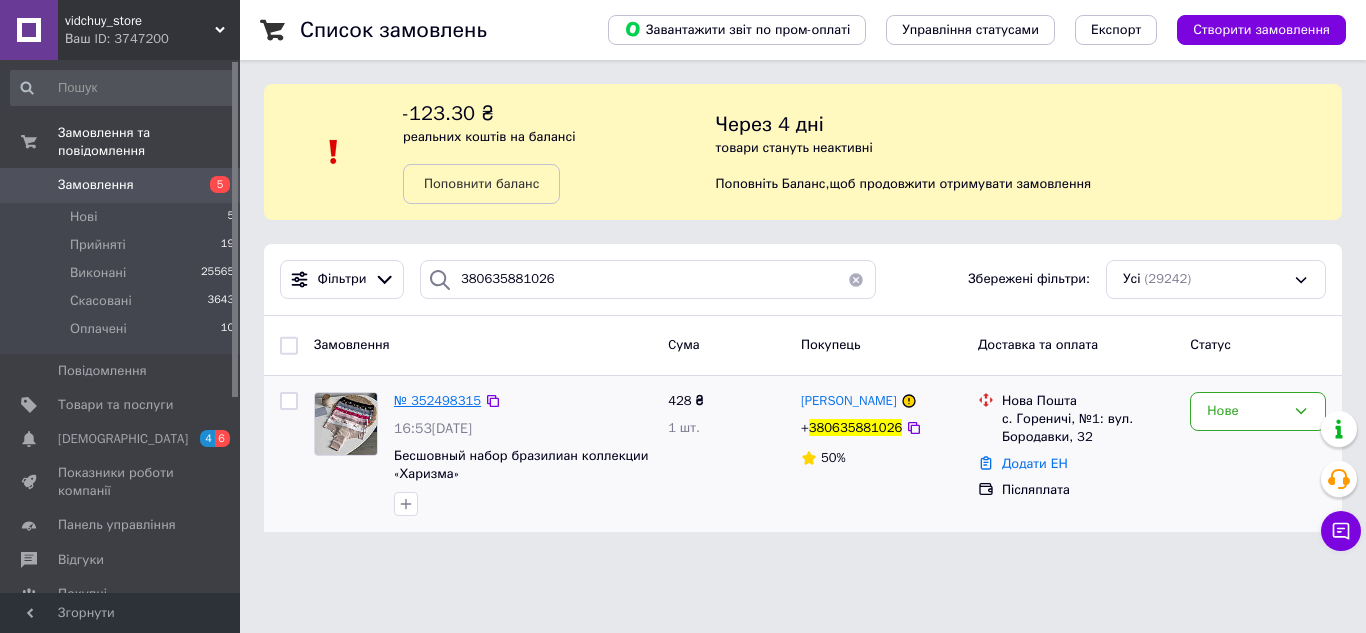 click on "№ 352498315" at bounding box center (437, 400) 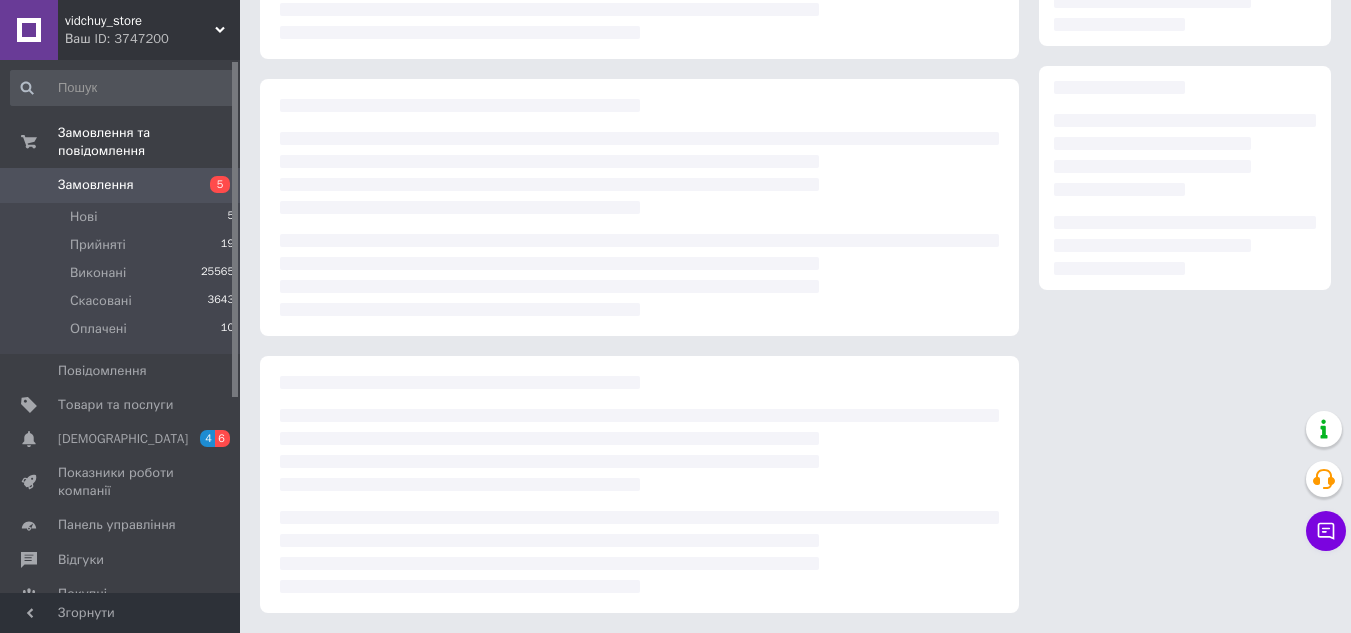 scroll, scrollTop: 260, scrollLeft: 0, axis: vertical 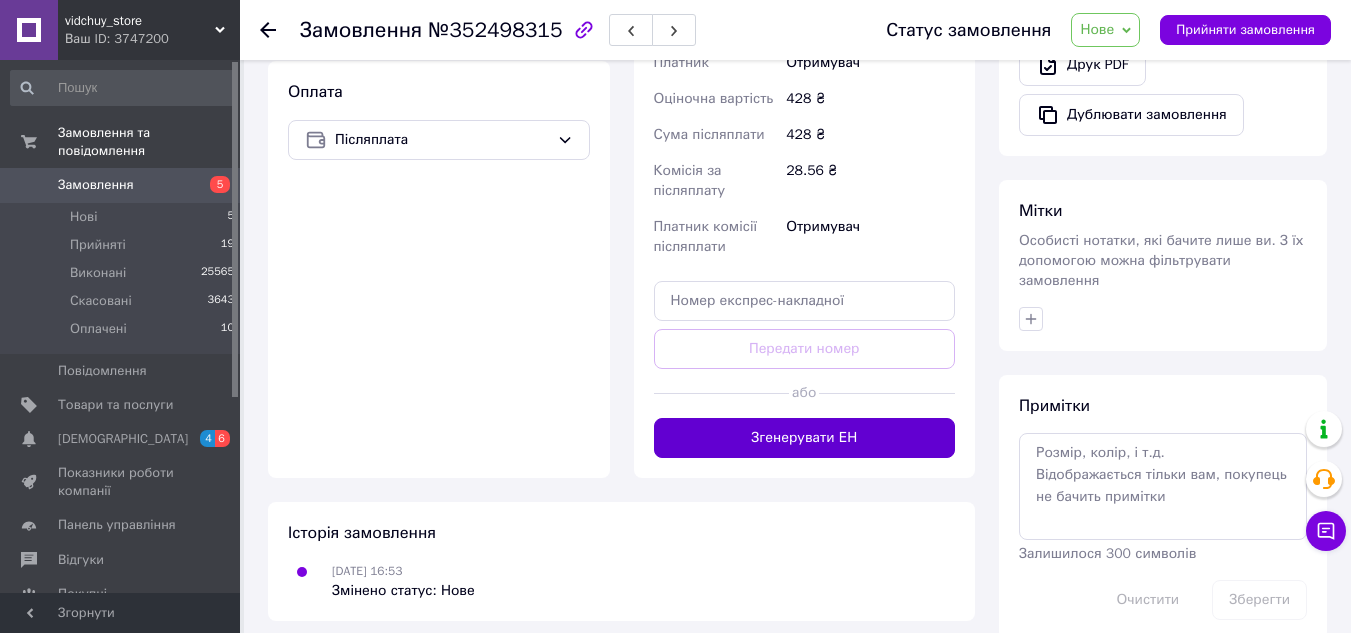 click on "Згенерувати ЕН" at bounding box center [805, 438] 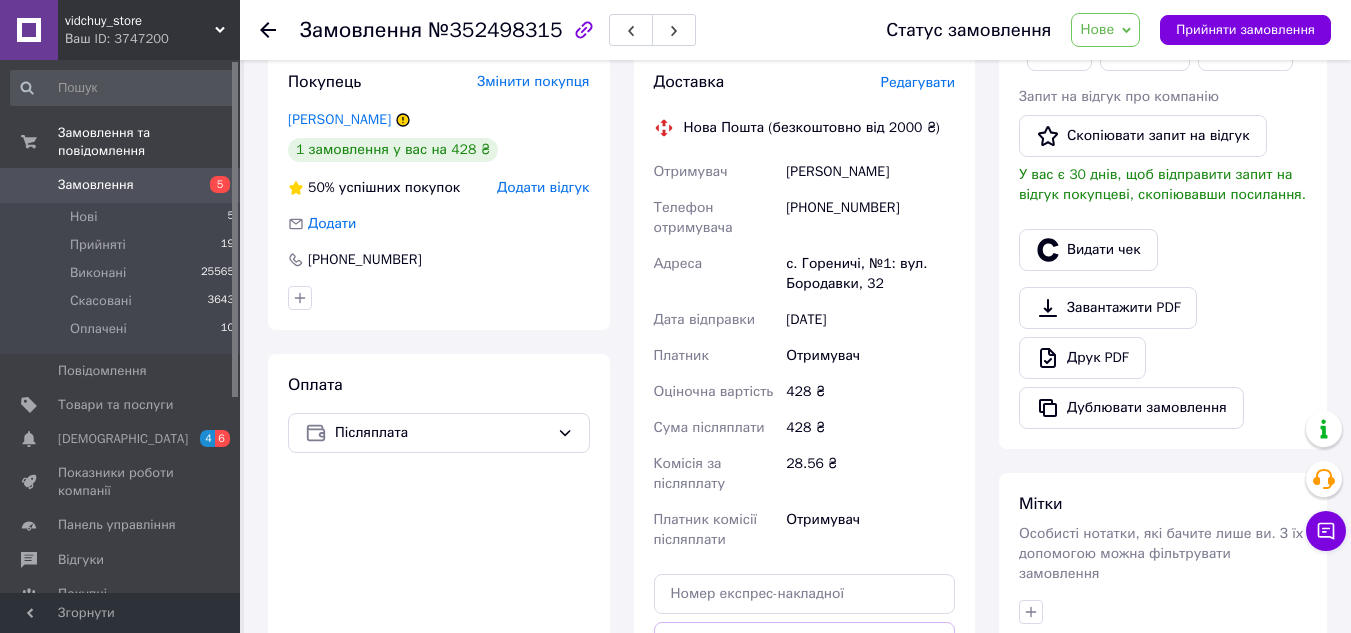 scroll, scrollTop: 381, scrollLeft: 0, axis: vertical 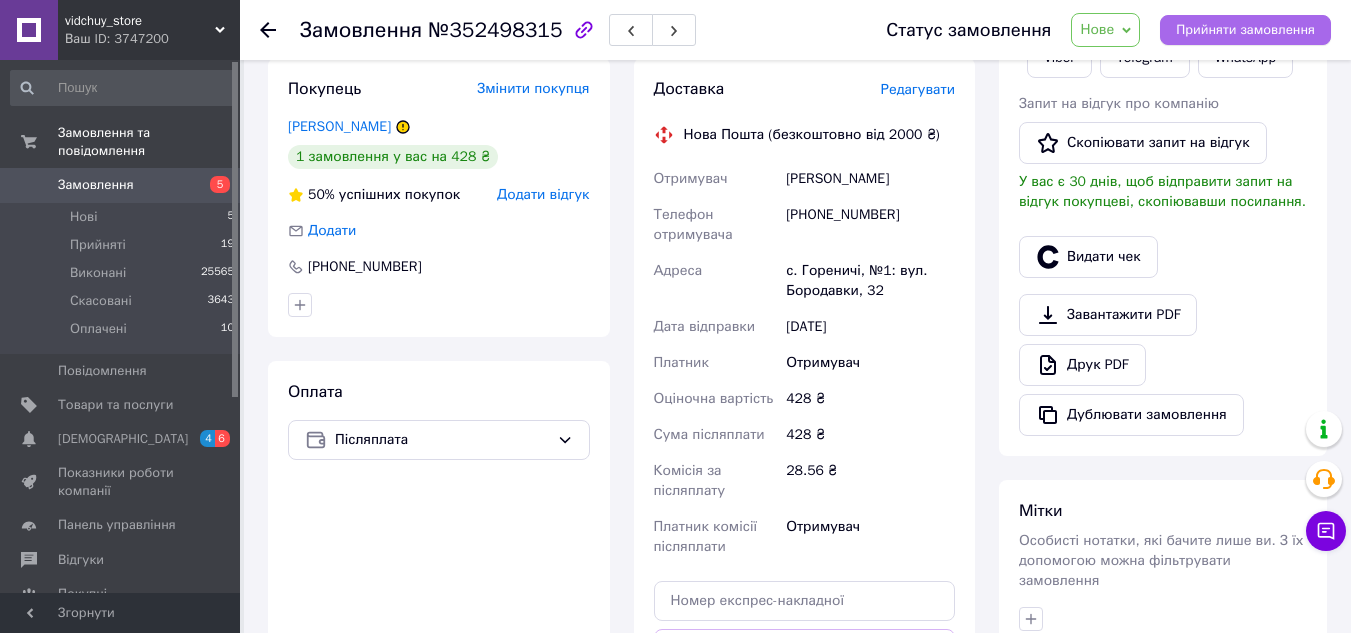 click on "Прийняти замовлення" at bounding box center (1245, 30) 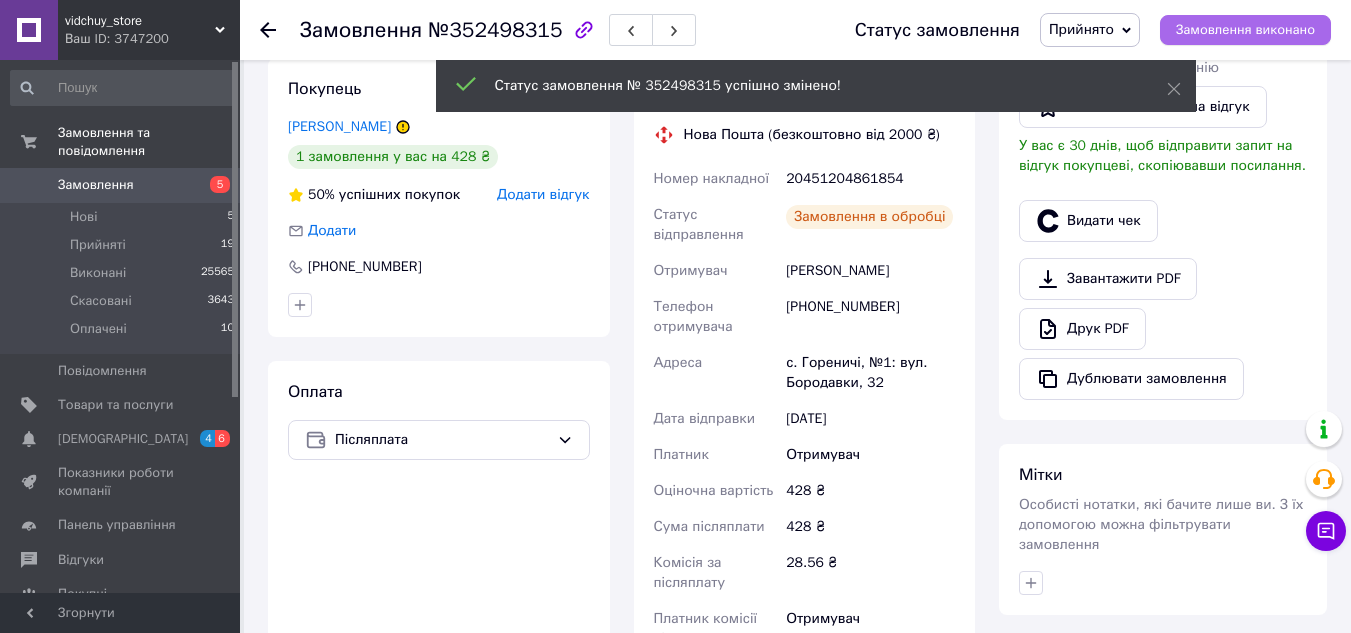 click on "Замовлення виконано" at bounding box center (1245, 30) 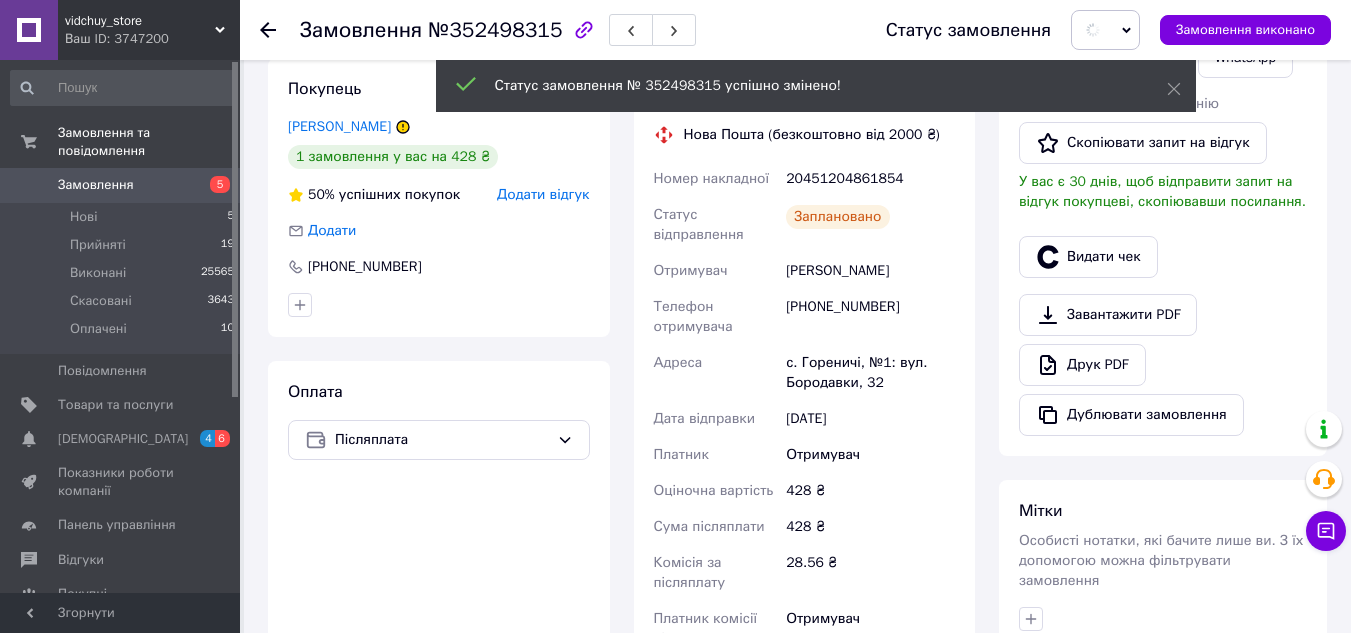 scroll, scrollTop: 181, scrollLeft: 0, axis: vertical 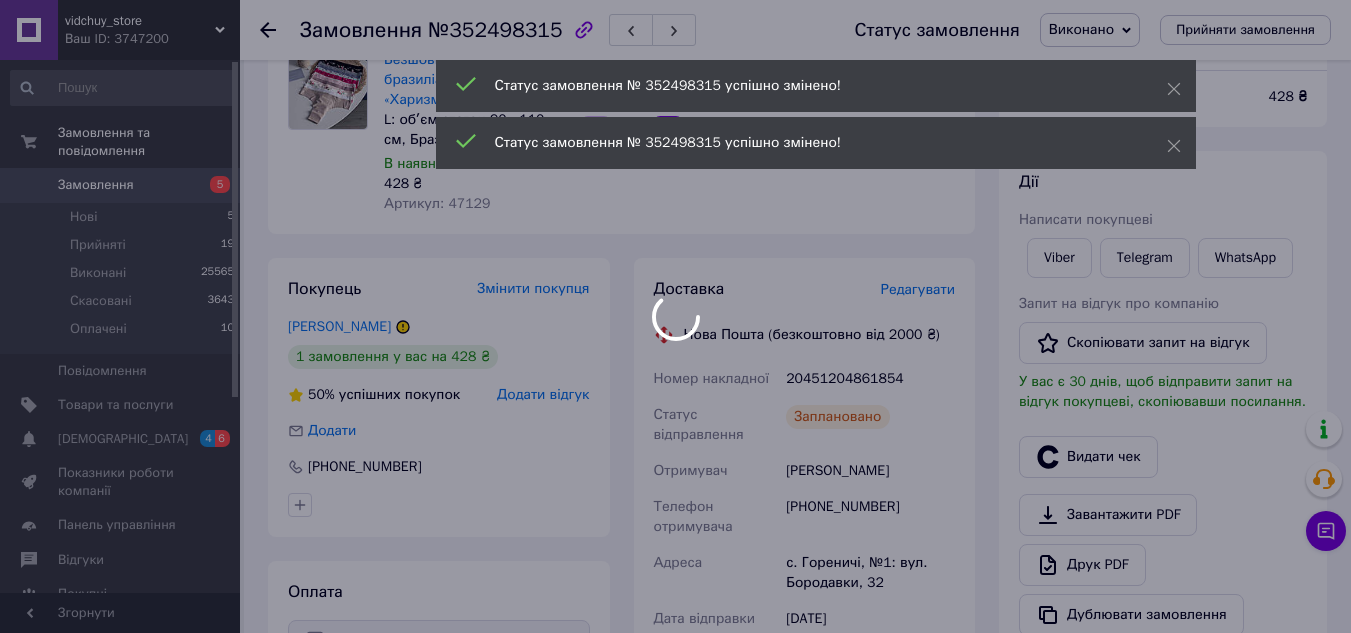 click on "vidchuy_store Ваш ID: 3747200 Сайт vidchuy_store Кабінет покупця Перевірити стан системи Сторінка на порталі Довідка Вийти Замовлення та повідомлення Замовлення 5 Нові 5 Прийняті 19 Виконані 25565 Скасовані 3643 Оплачені 10 Повідомлення 0 Товари та послуги Сповіщення 4 6 Показники роботи компанії Панель управління Відгуки Покупці Каталог ProSale Аналітика Інструменти веб-майстра та SEO Управління сайтом Гаманець компанії Маркет Налаштування Тарифи та рахунки Prom топ Згорнути
Замовлення №352498315 Статус замовлення Виконано 1 <" at bounding box center [675, 559] 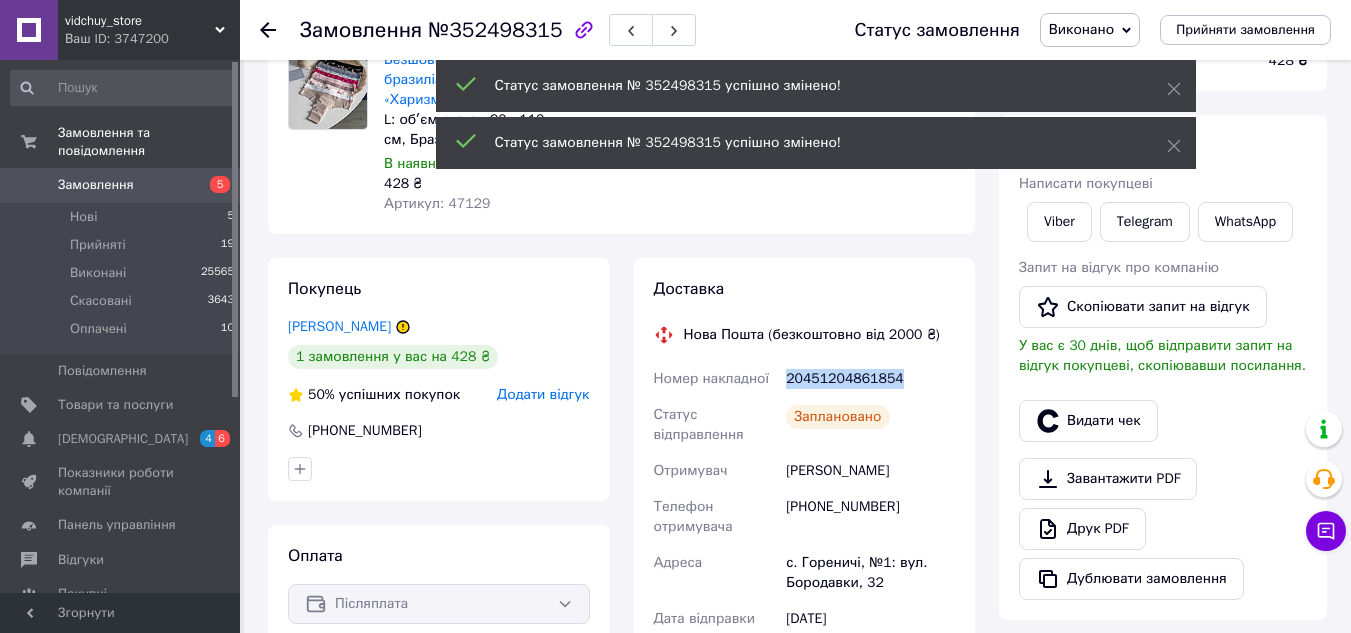click on "20451204861854" at bounding box center (870, 379) 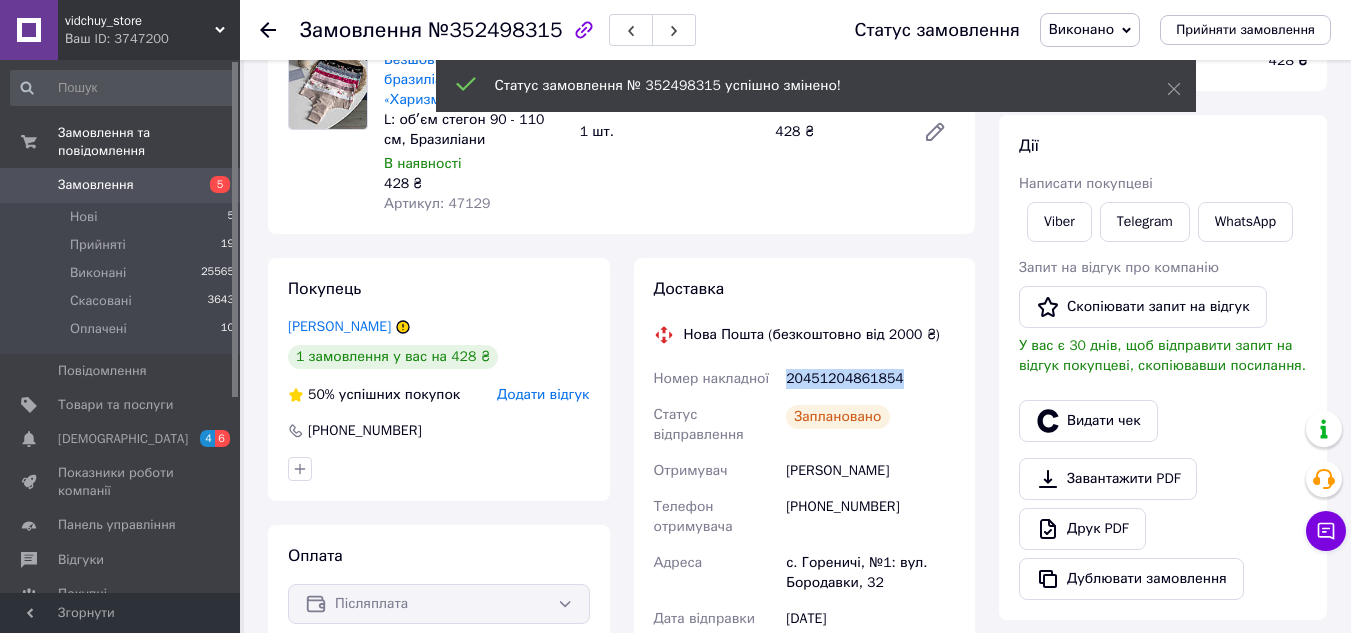 copy on "20451204861854" 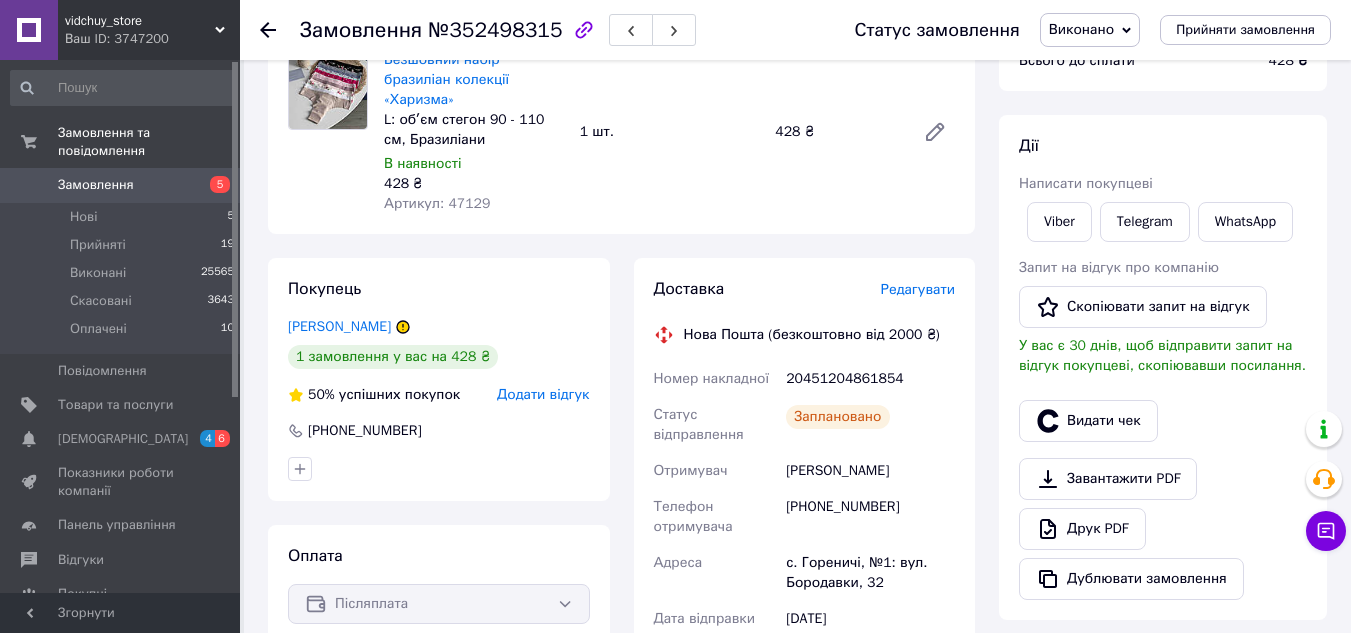 click at bounding box center (280, 30) 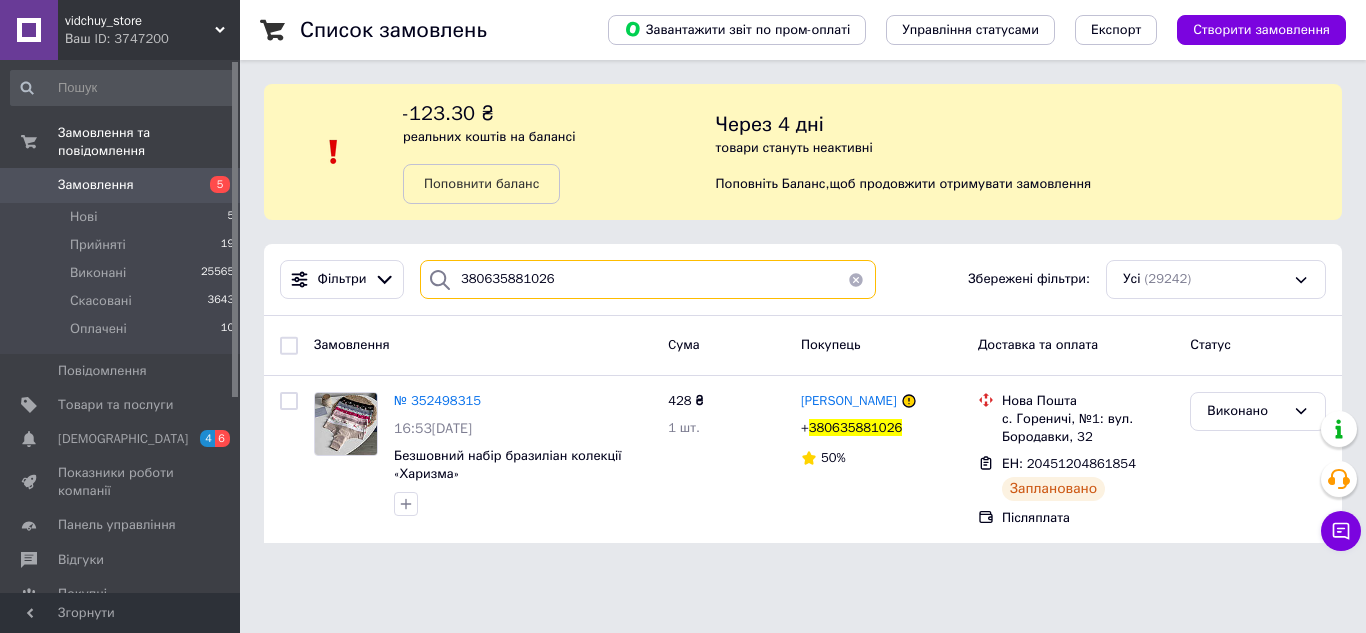 click on "380635881026" at bounding box center (648, 279) 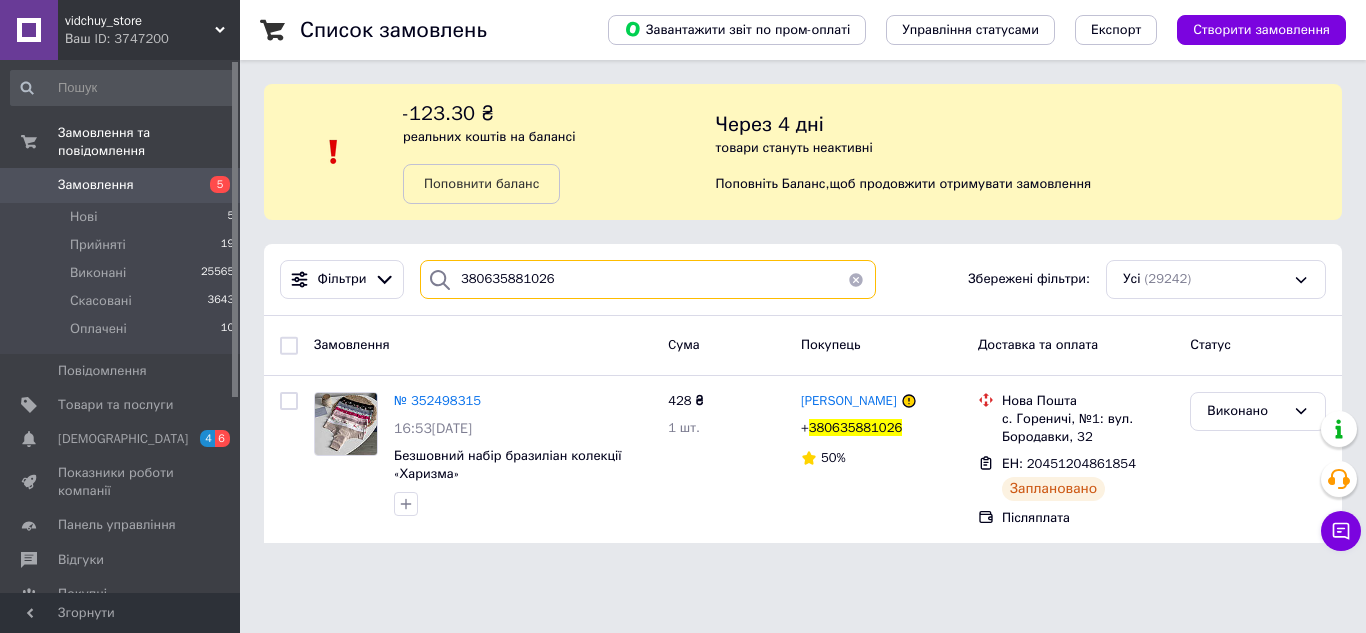 paste on "75363593" 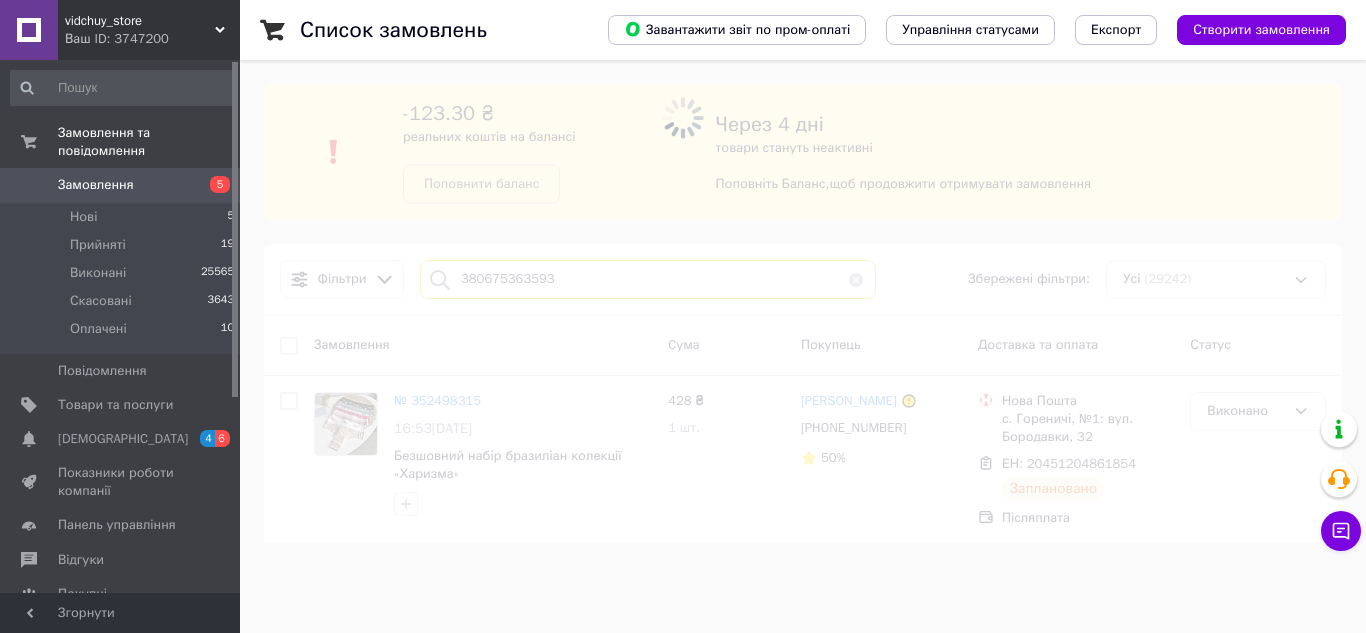 type on "380675363593" 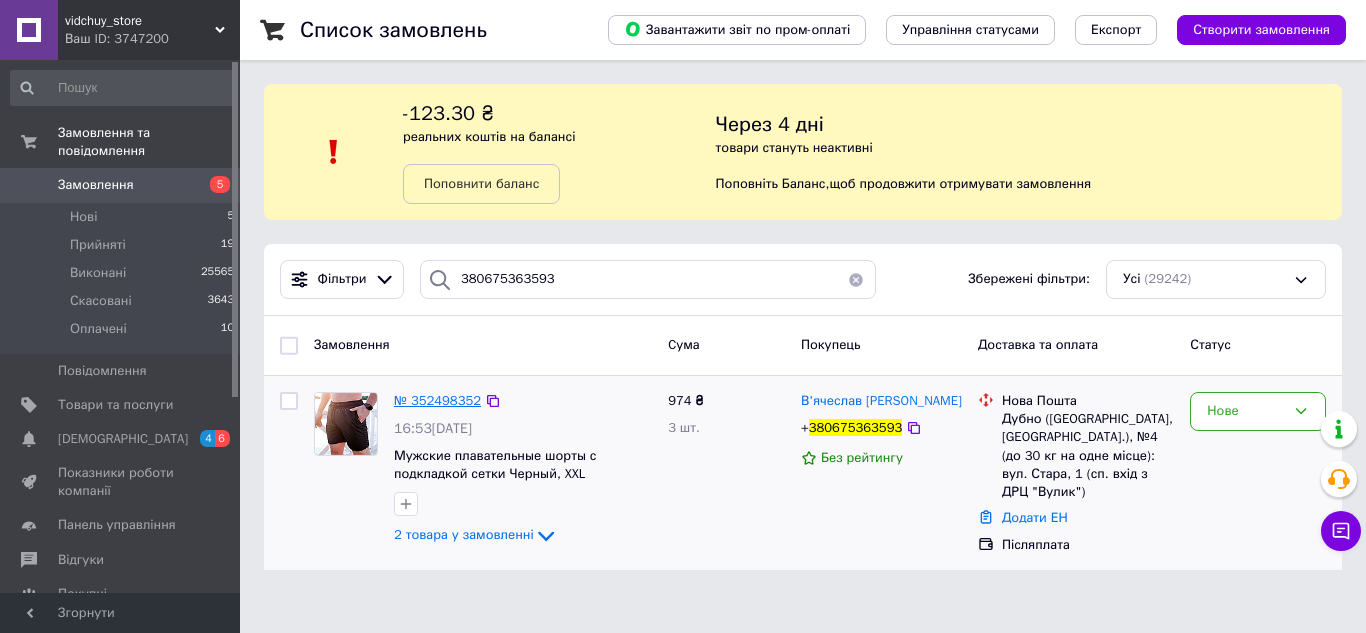 click on "№ 352498352" at bounding box center (437, 400) 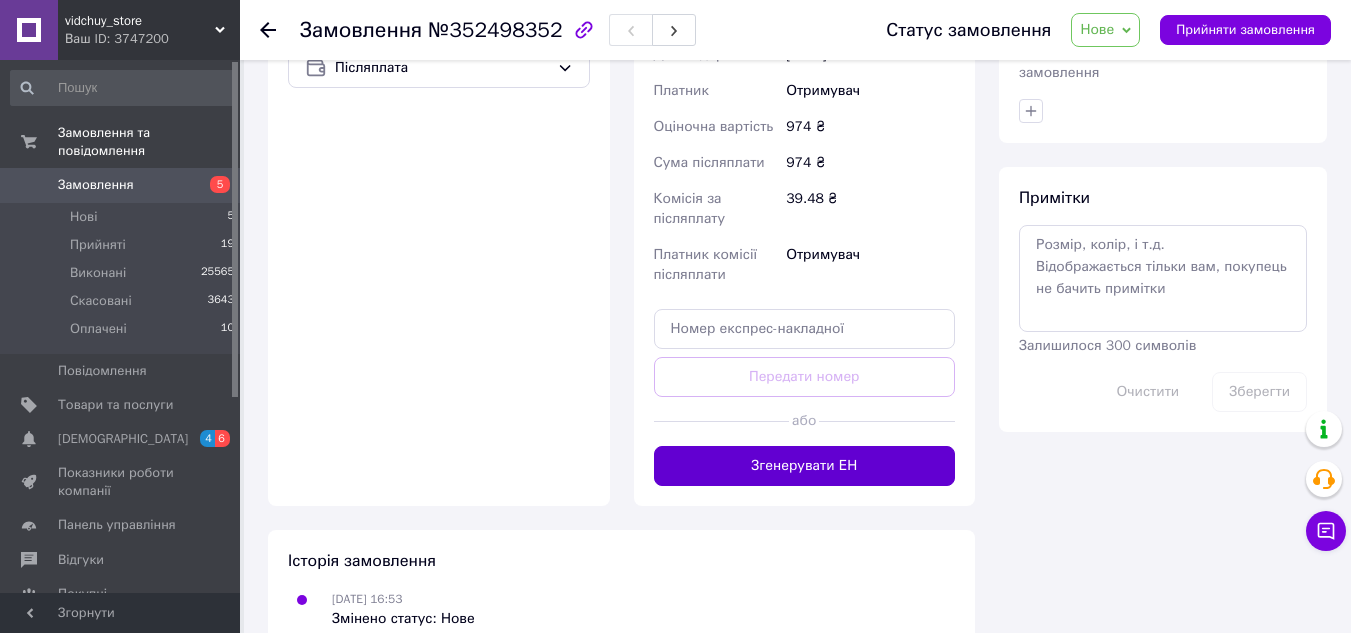 click on "Згенерувати ЕН" at bounding box center (805, 466) 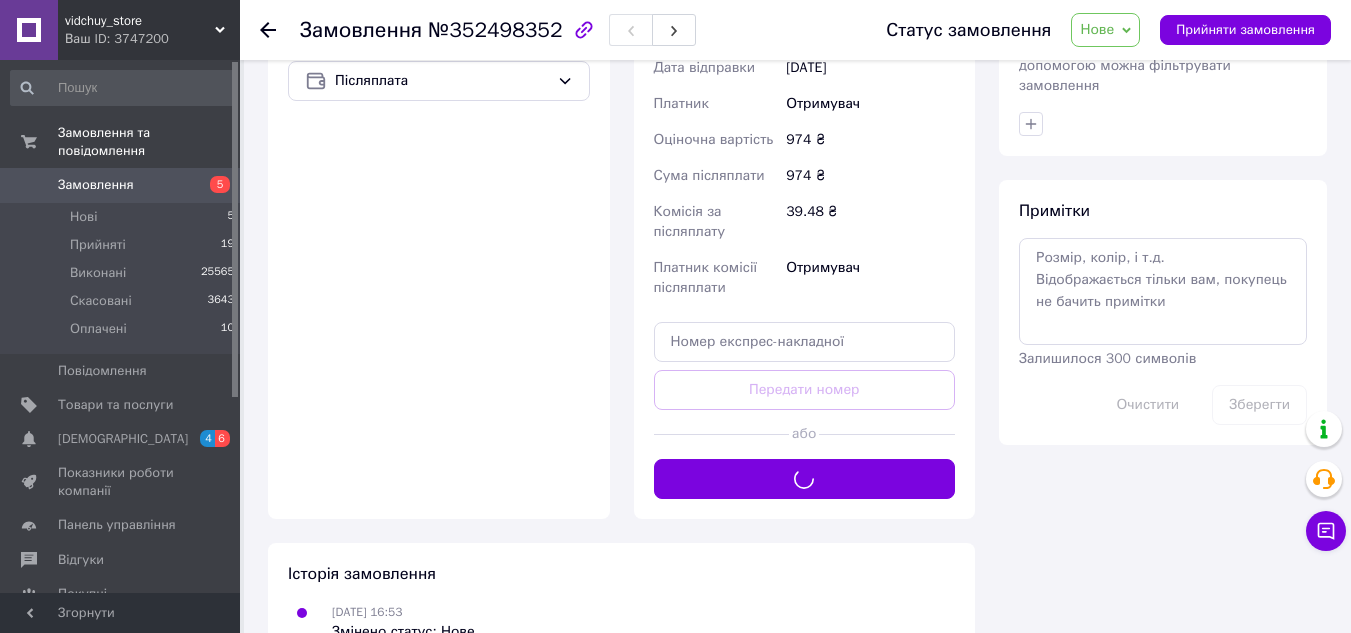 scroll, scrollTop: 589, scrollLeft: 0, axis: vertical 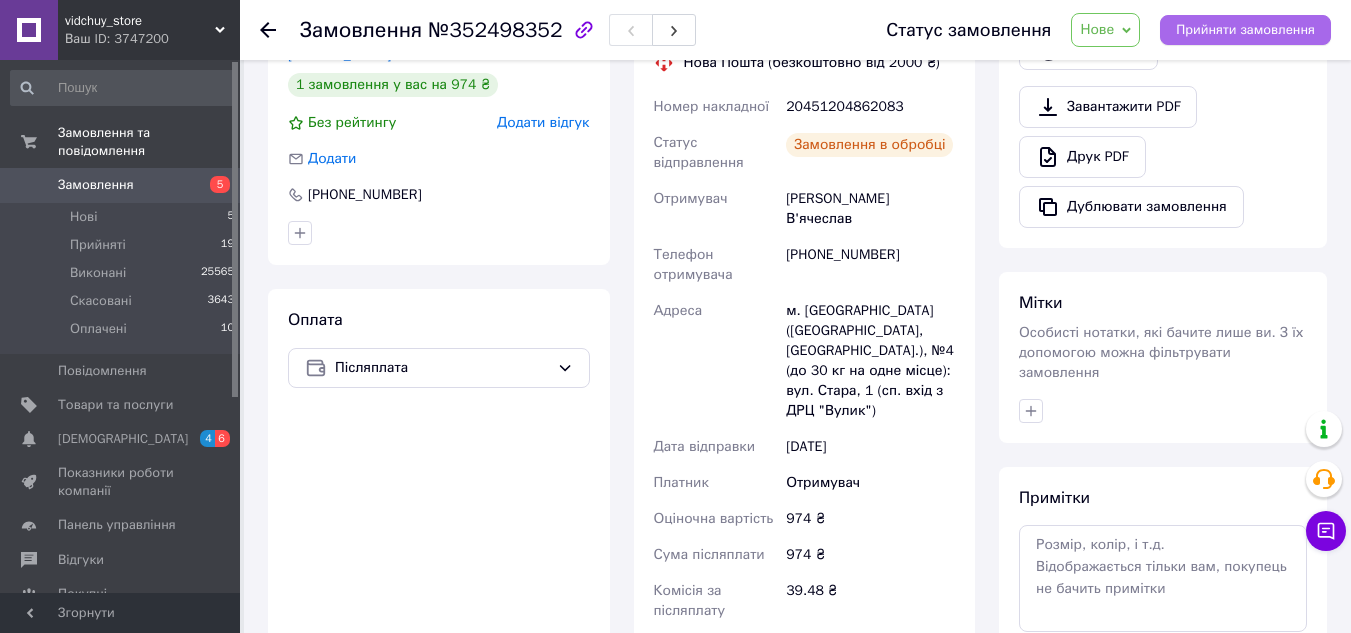 click on "Прийняти замовлення" at bounding box center [1245, 30] 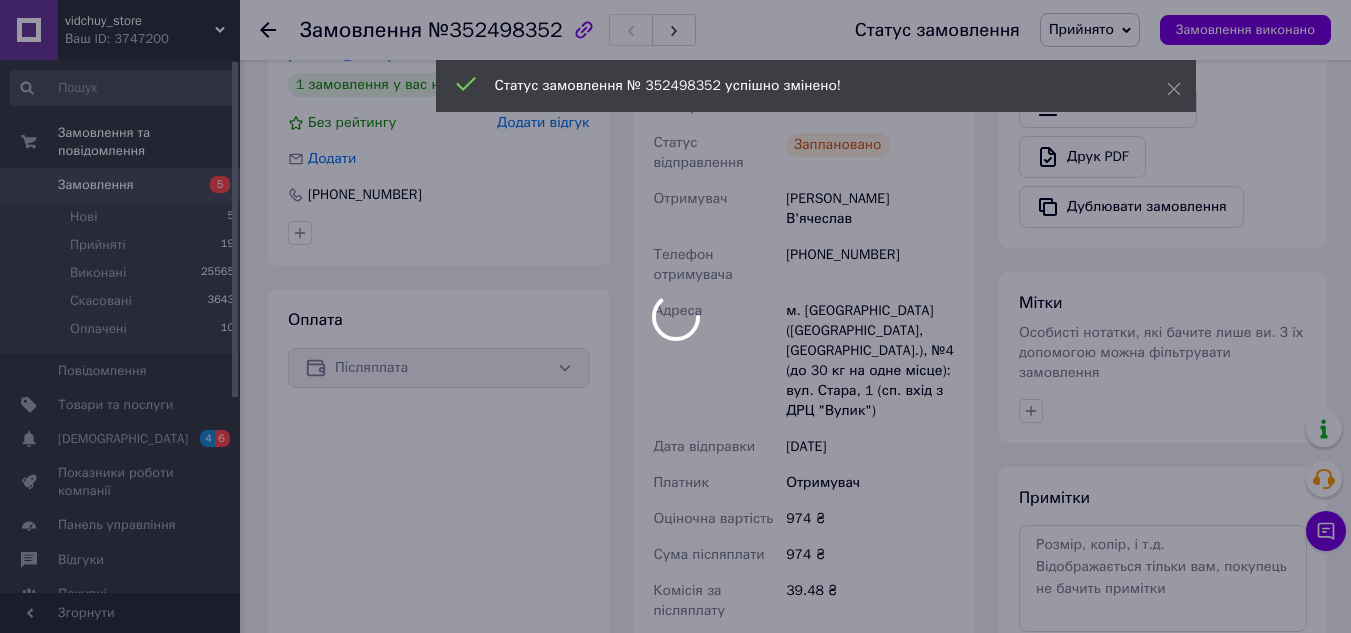 click at bounding box center [675, 316] 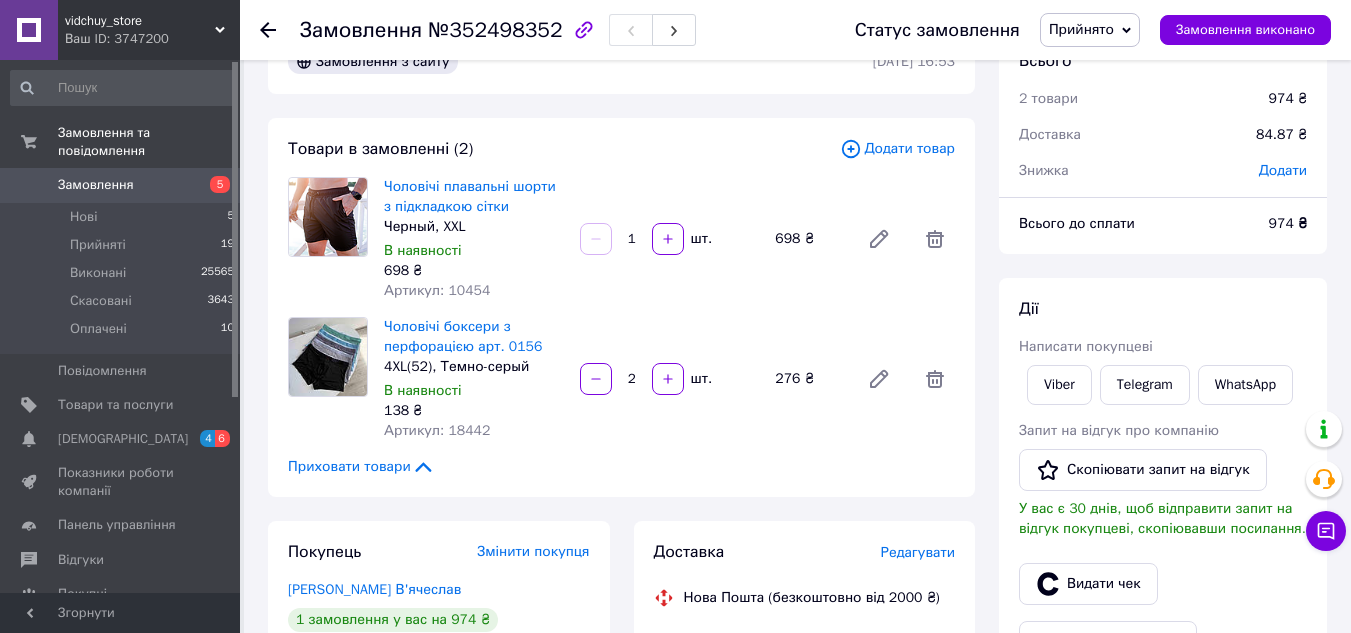 scroll, scrollTop: 500, scrollLeft: 0, axis: vertical 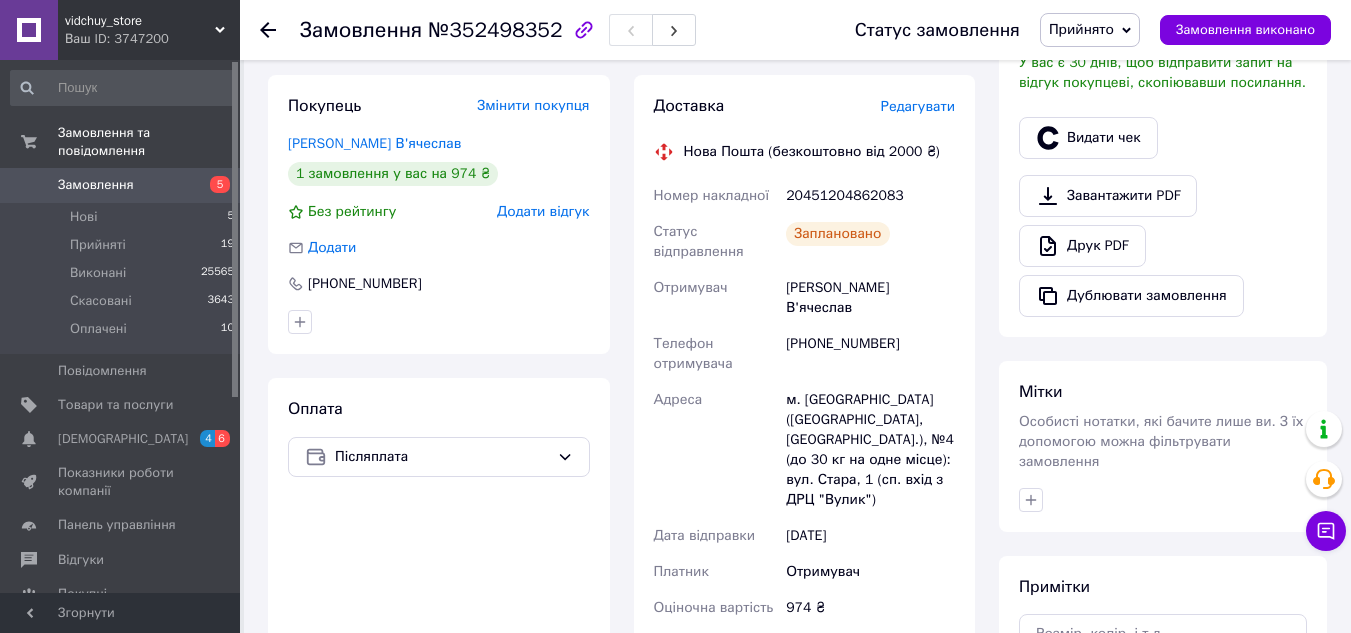 click on "20451204862083" at bounding box center [870, 196] 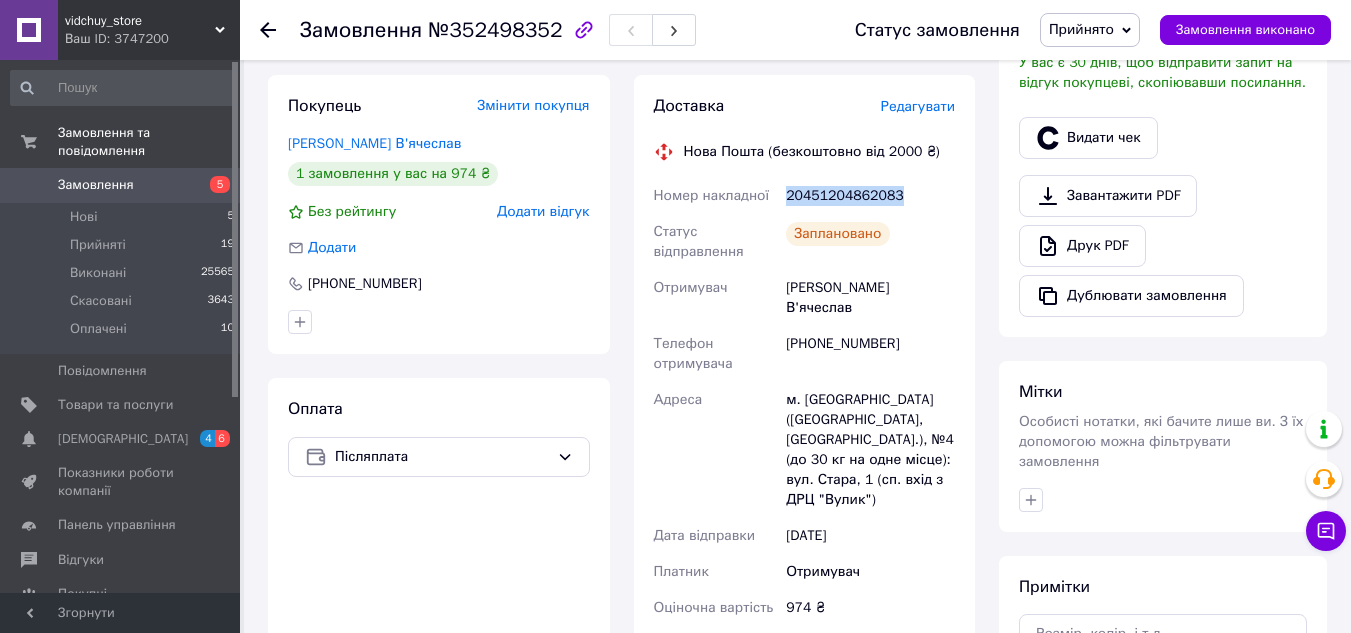 click on "20451204862083" at bounding box center (870, 196) 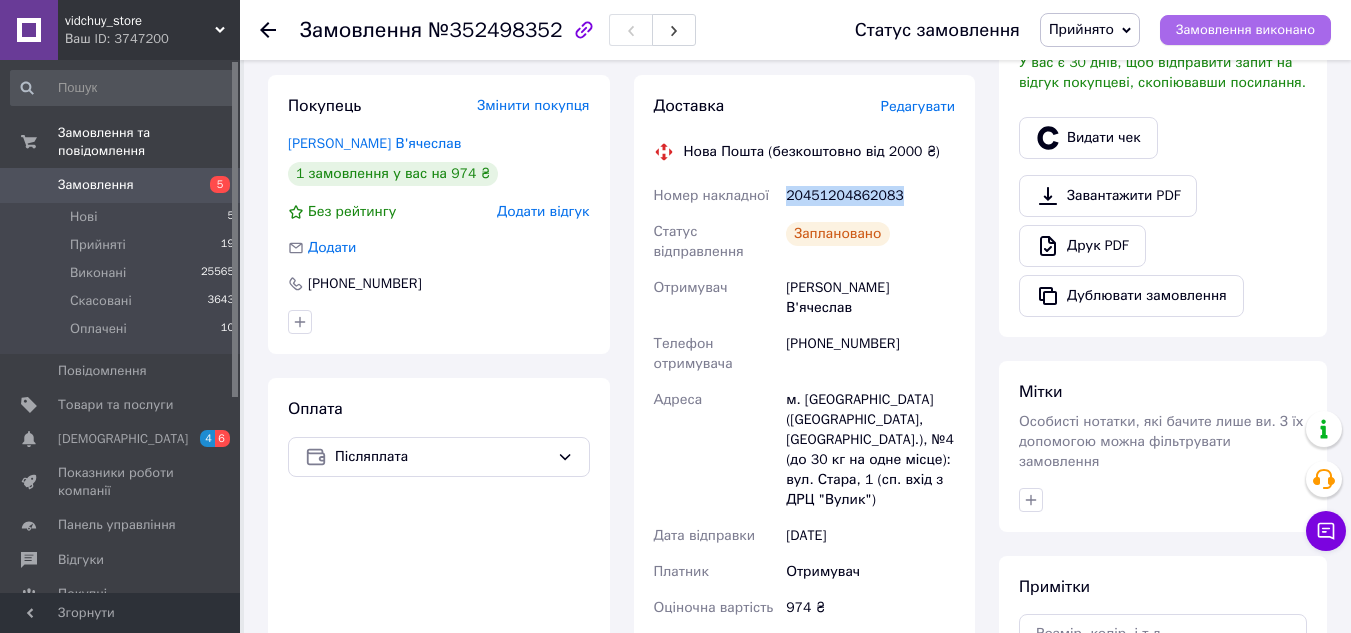 click on "Замовлення виконано" at bounding box center [1245, 30] 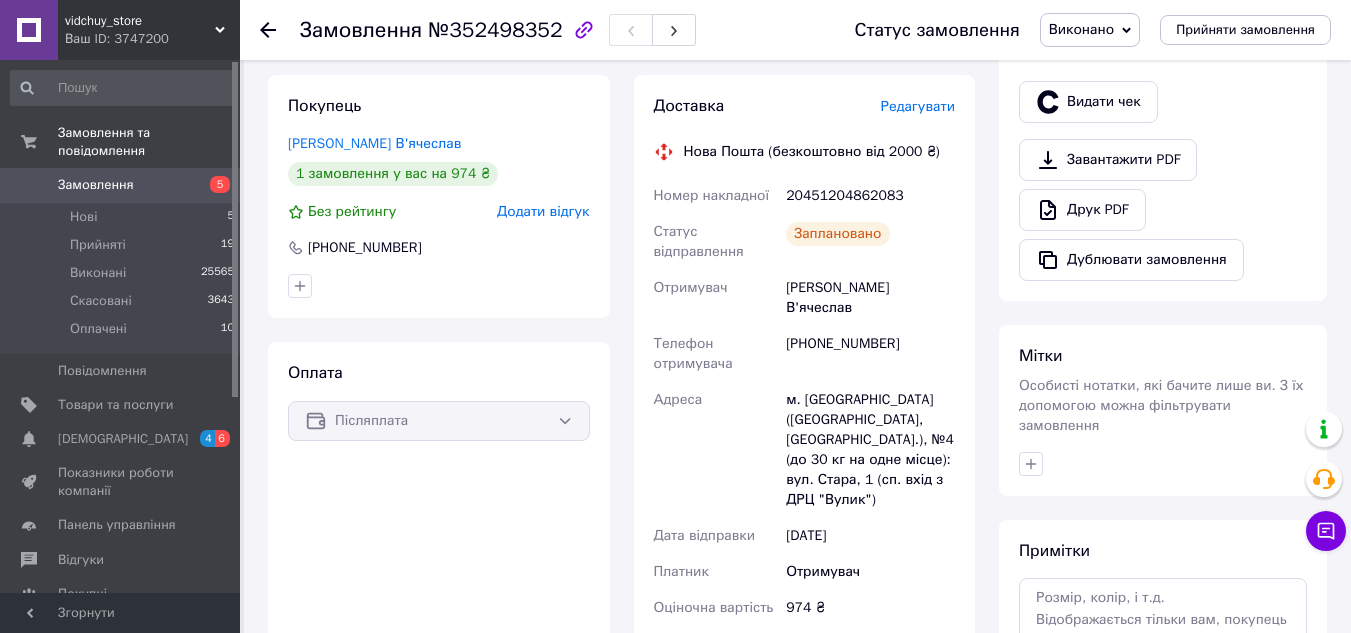 click at bounding box center (280, 30) 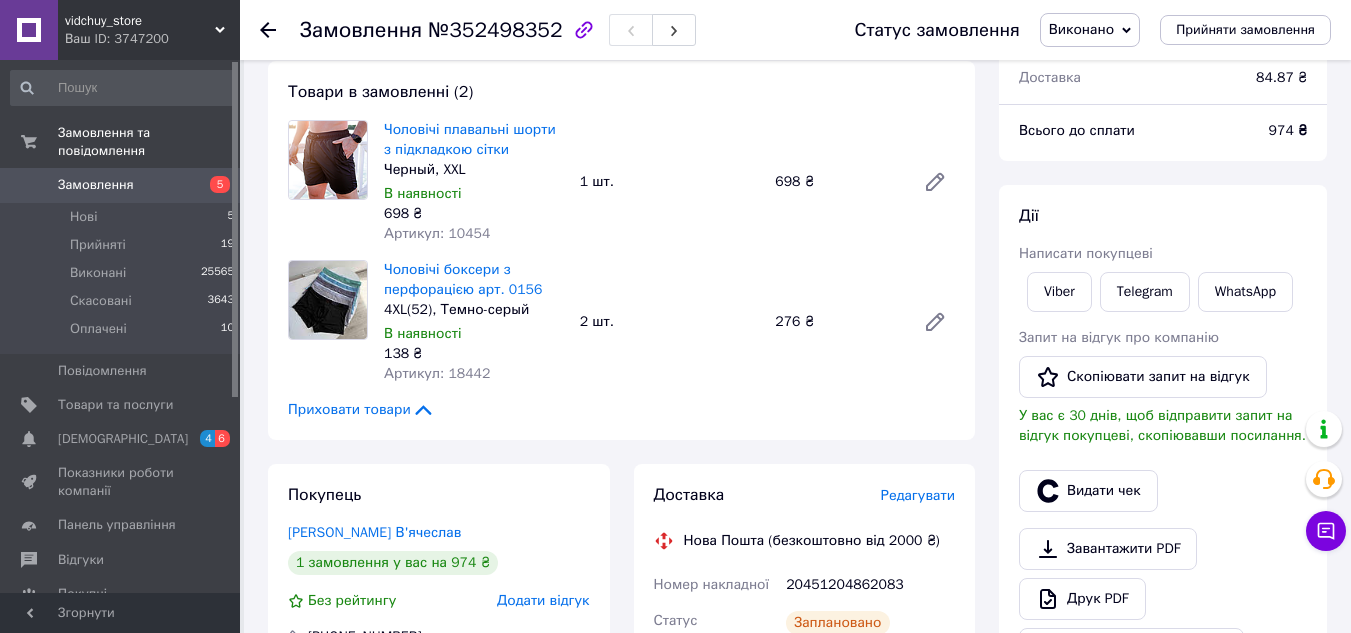 scroll, scrollTop: 100, scrollLeft: 0, axis: vertical 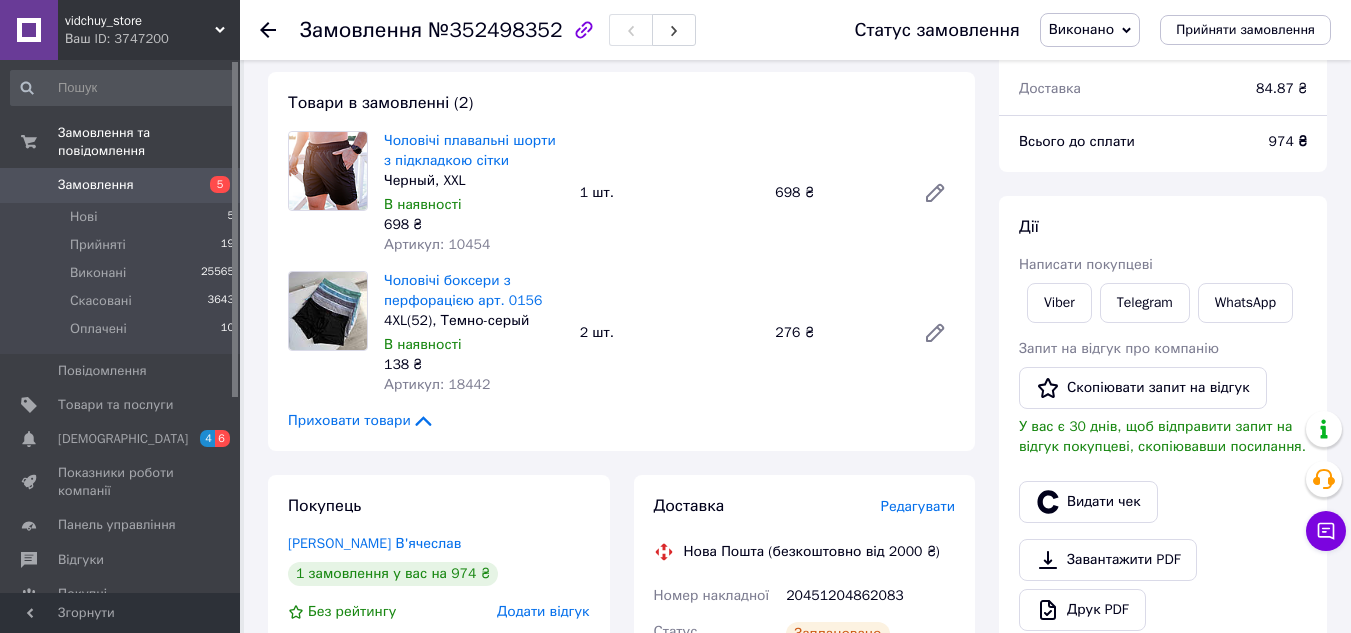 click at bounding box center [268, 30] 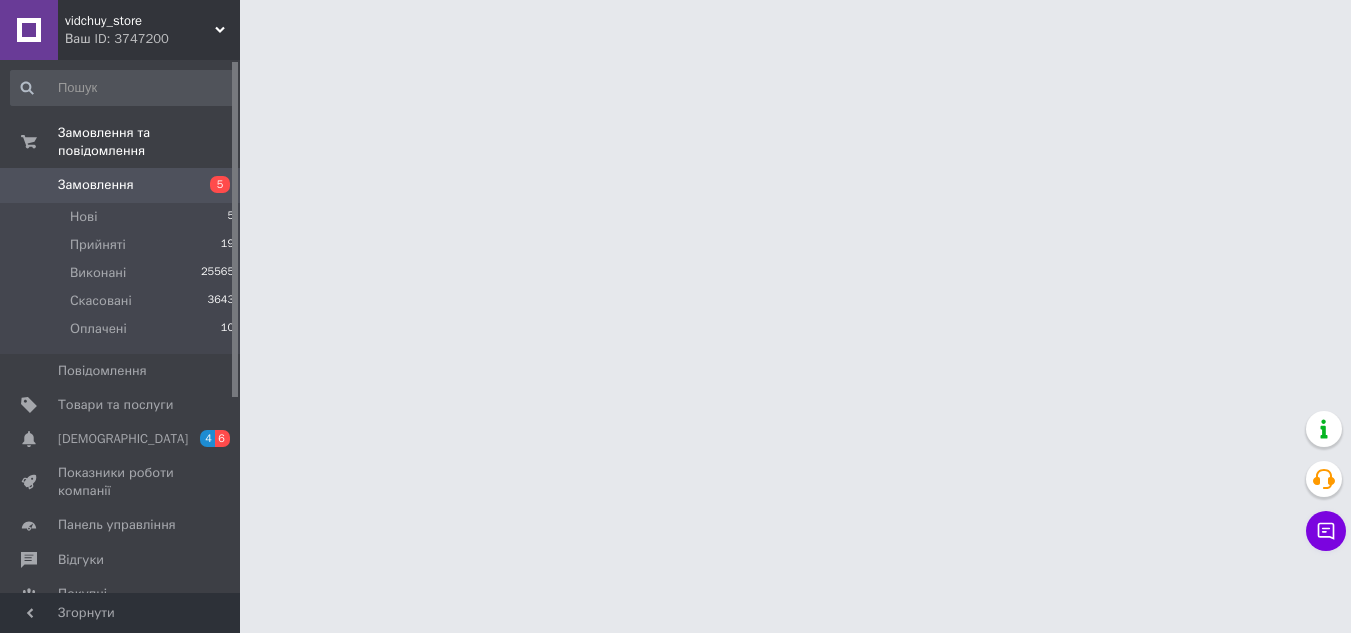 scroll, scrollTop: 0, scrollLeft: 0, axis: both 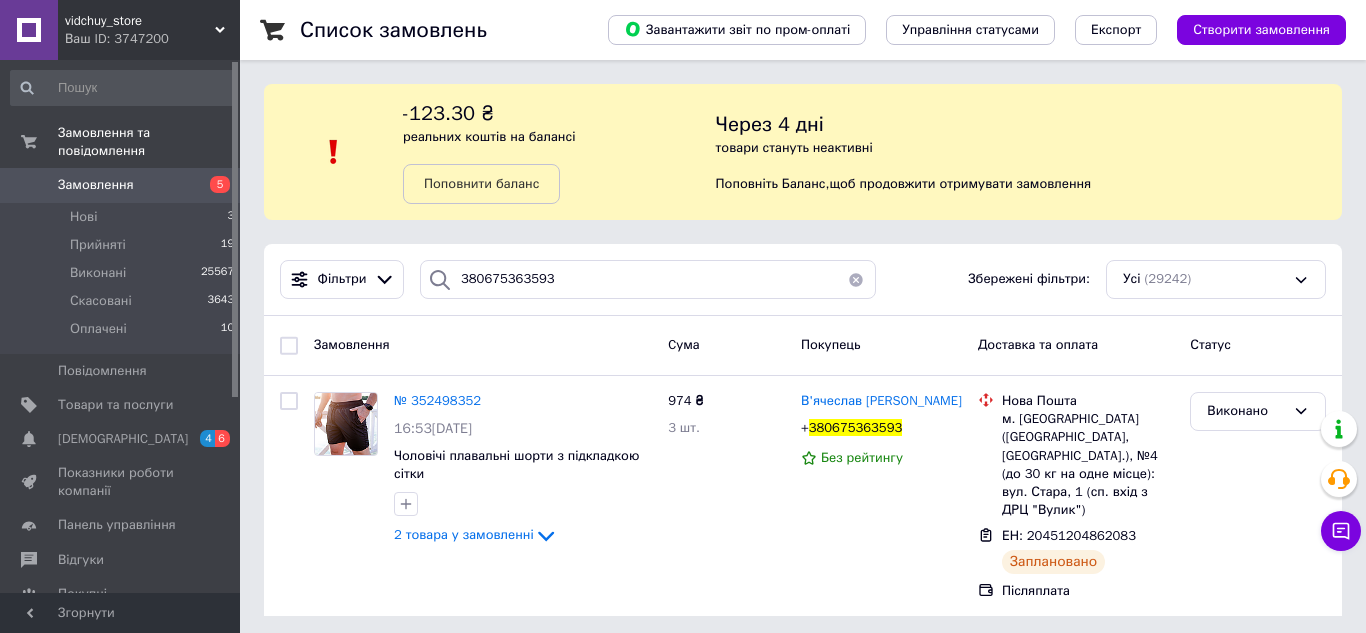 click on "-123.30 ₴ реальних коштів на балансі Поповнити баланс" at bounding box center [559, 152] 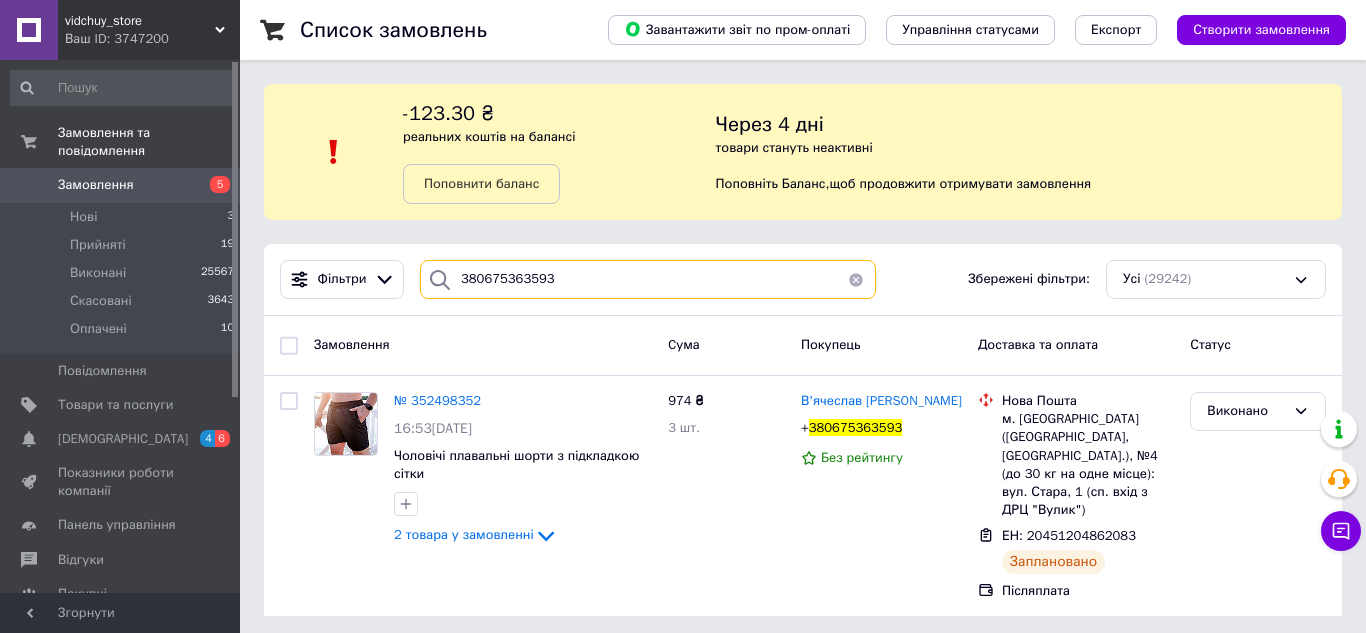 click on "380675363593" at bounding box center (648, 279) 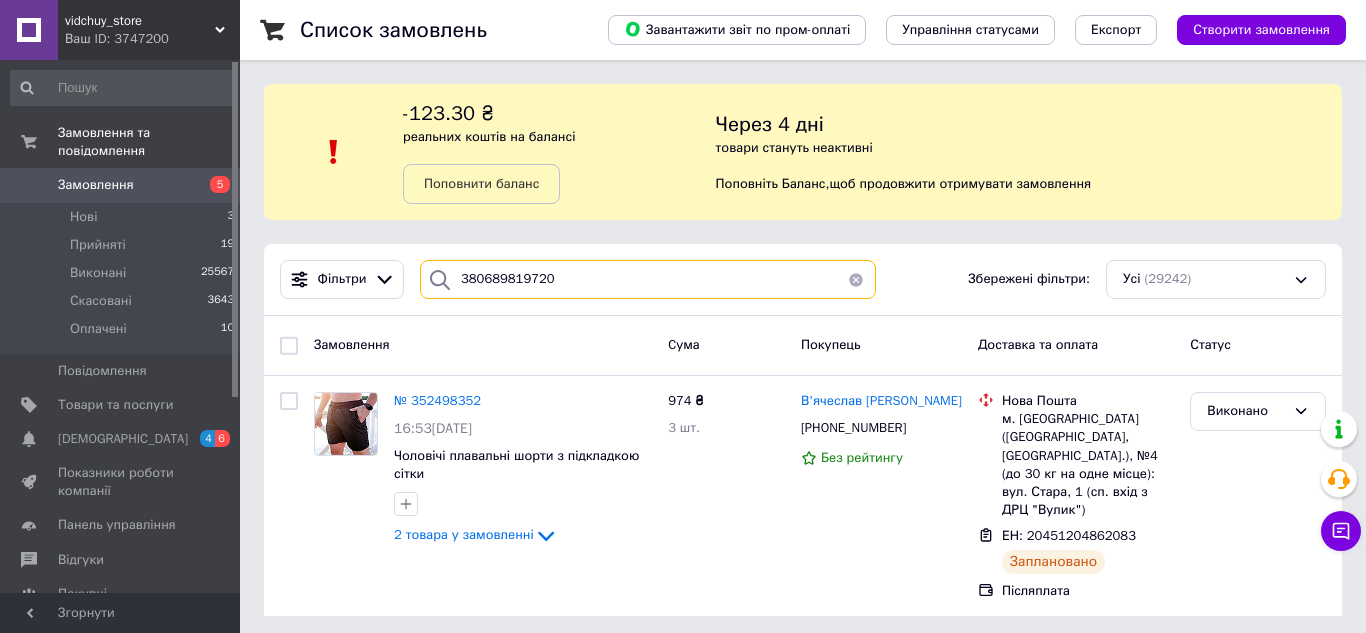 type on "380689819720" 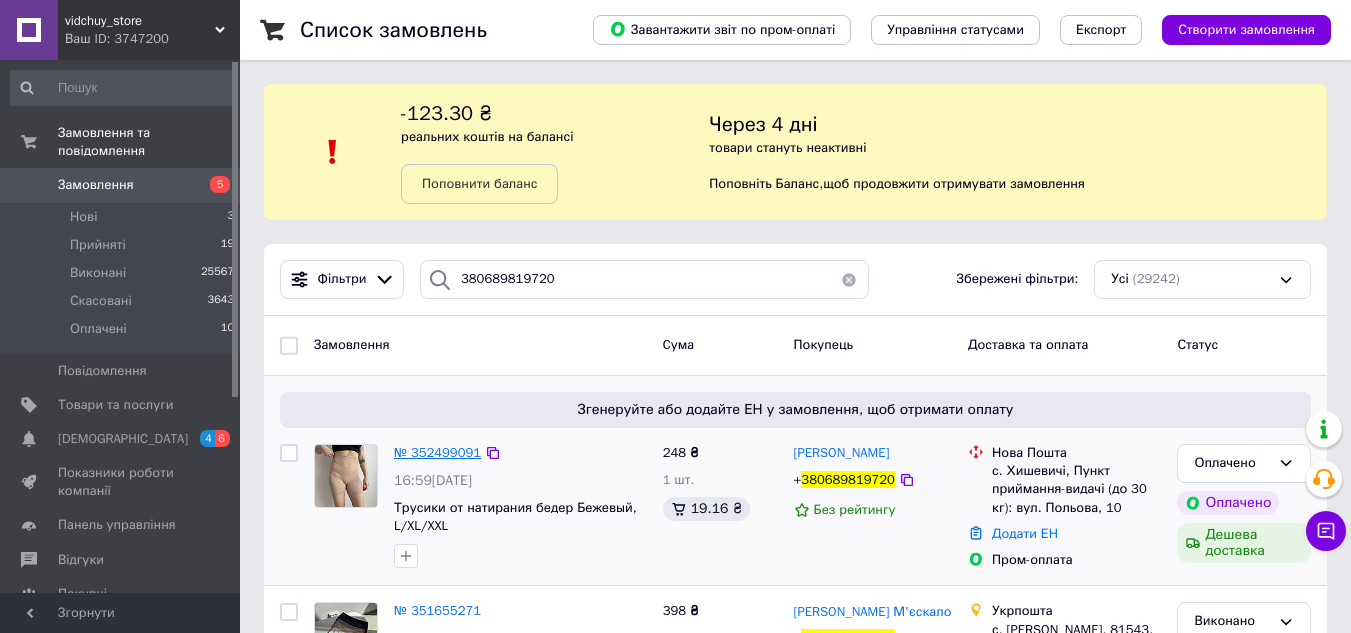 click on "№ 352499091" at bounding box center [437, 452] 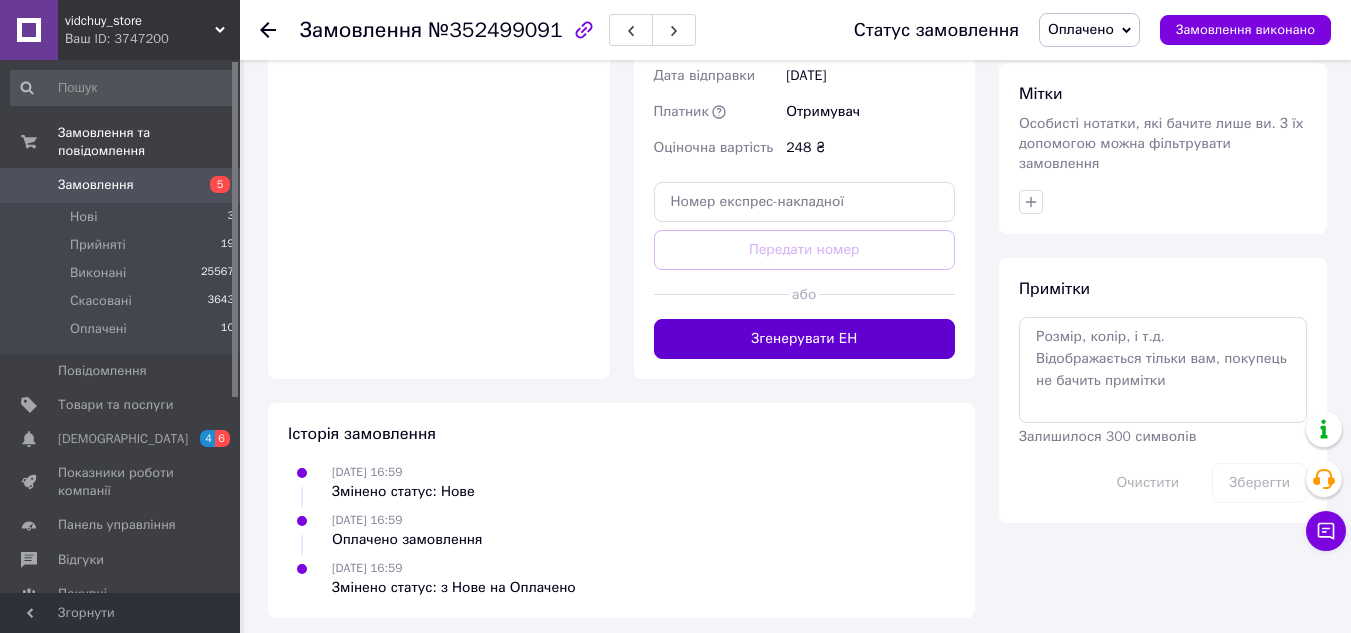 click on "Згенерувати ЕН" at bounding box center (805, 339) 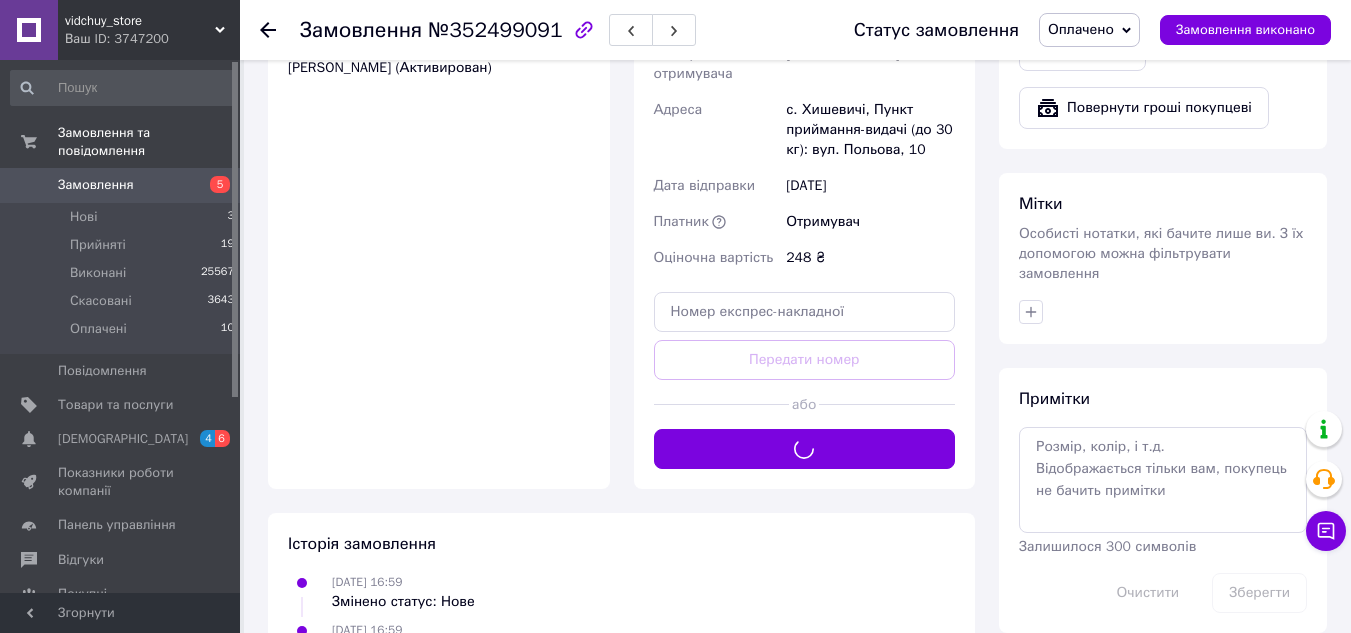 scroll, scrollTop: 700, scrollLeft: 0, axis: vertical 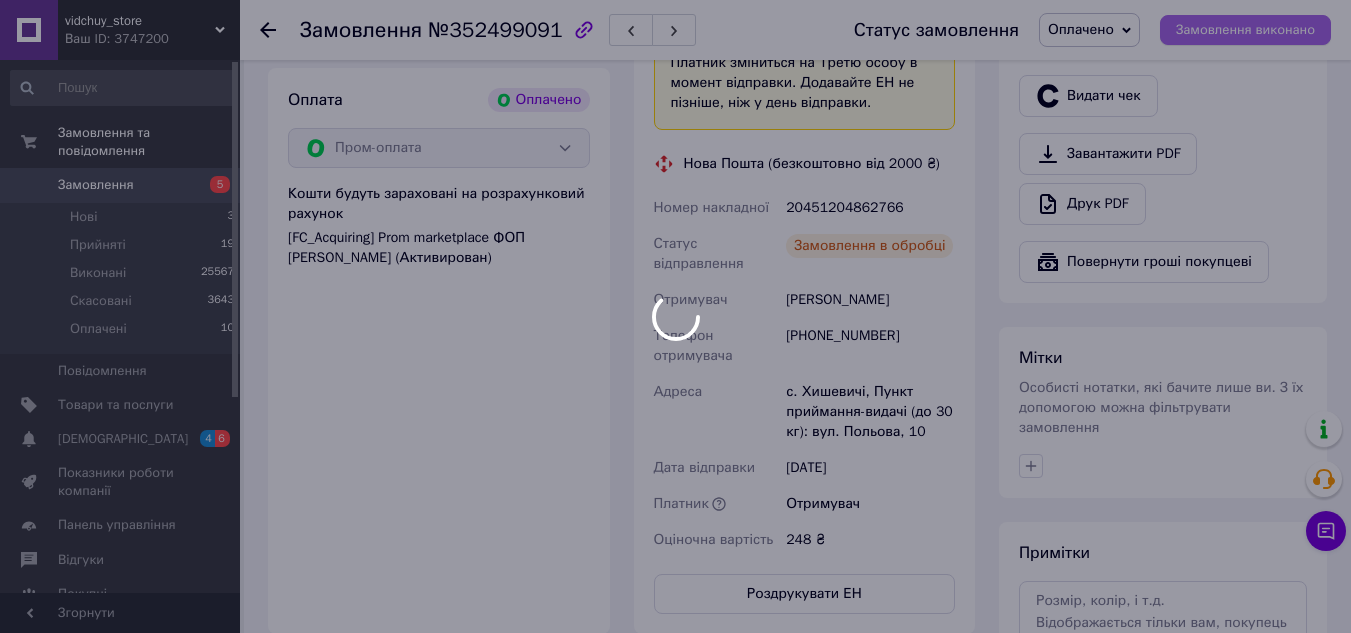 click at bounding box center (675, 316) 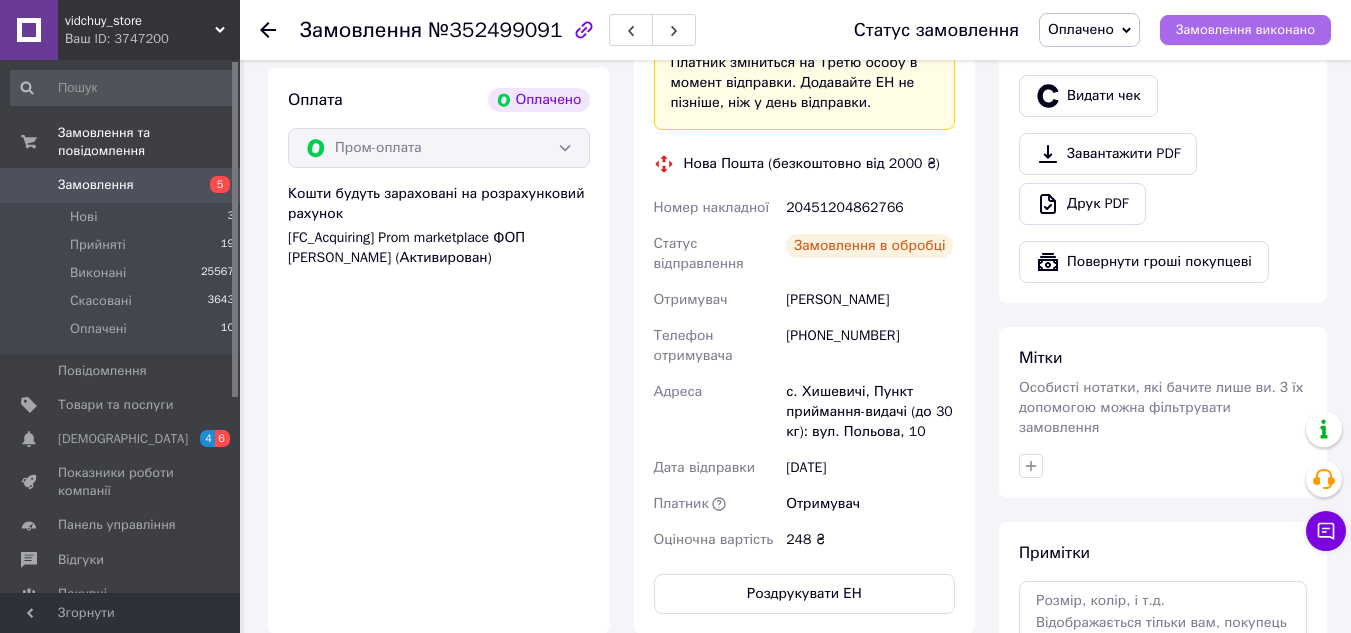 click on "Замовлення виконано" at bounding box center [1245, 30] 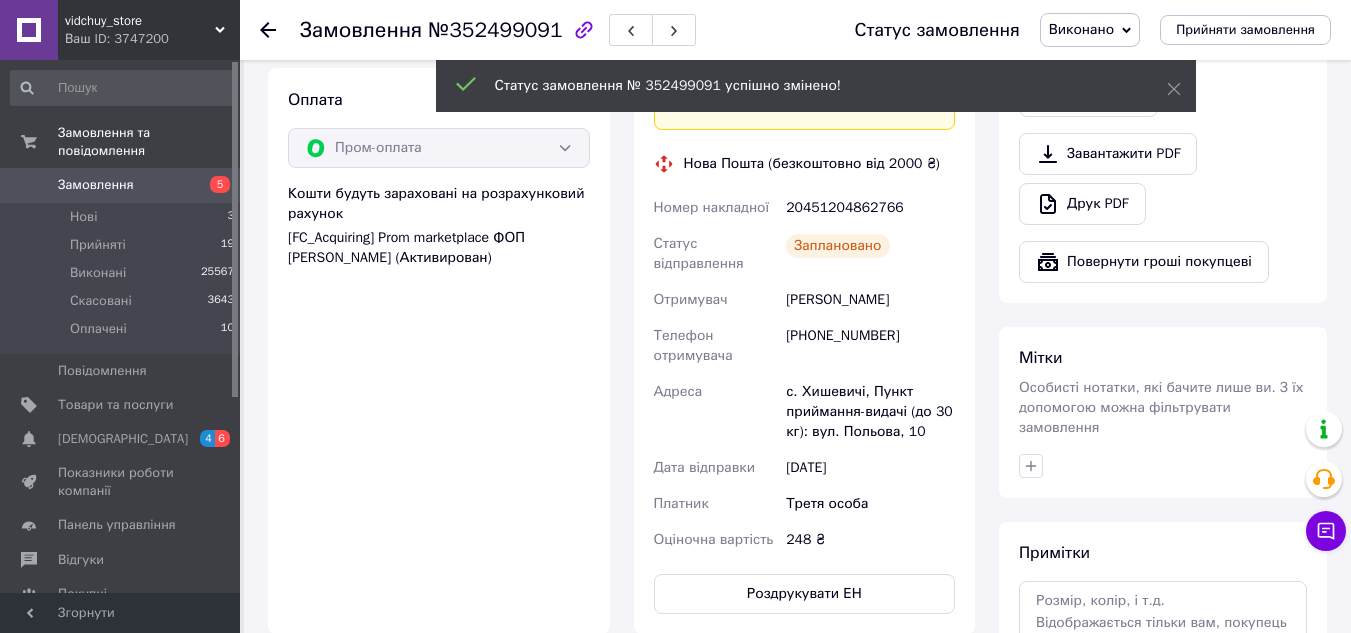 click on "20451204862766" at bounding box center (870, 208) 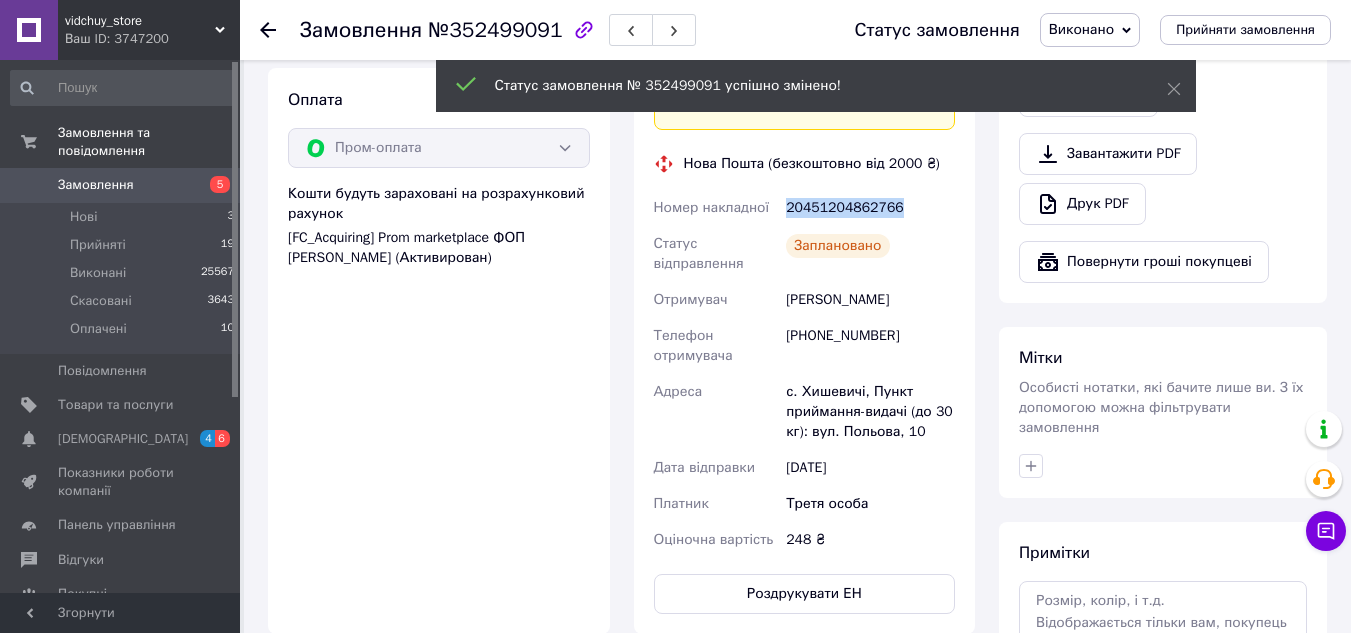 click on "20451204862766" at bounding box center (870, 208) 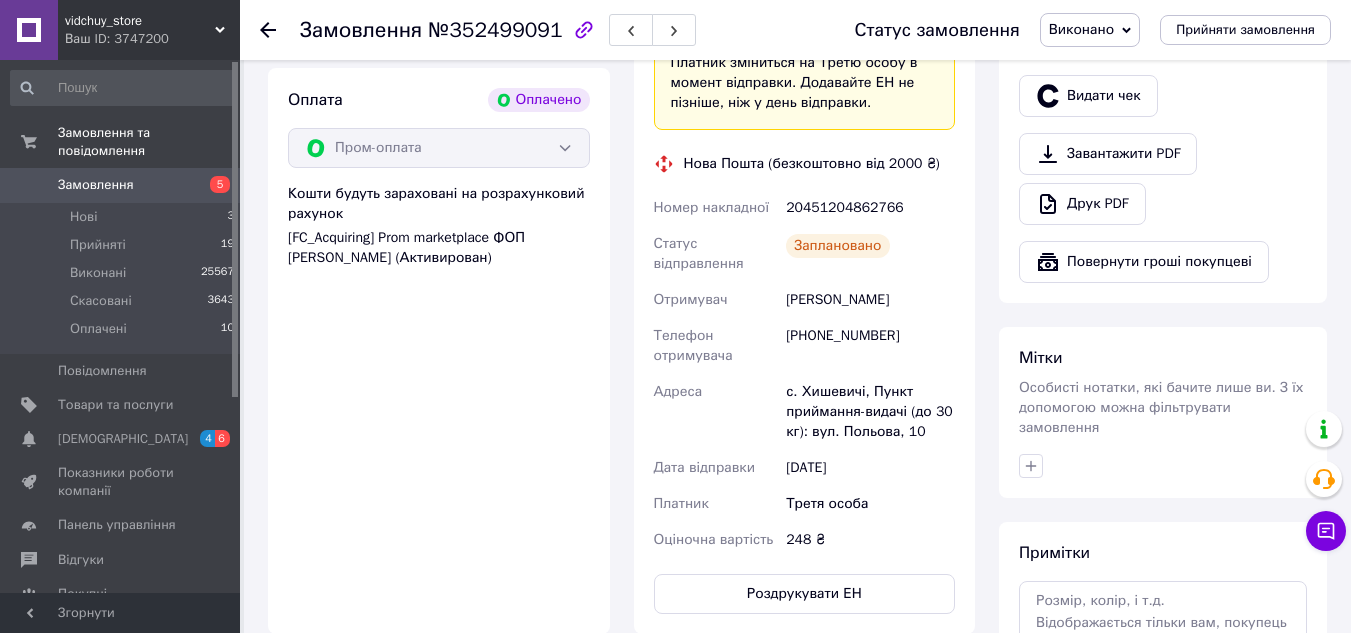 click 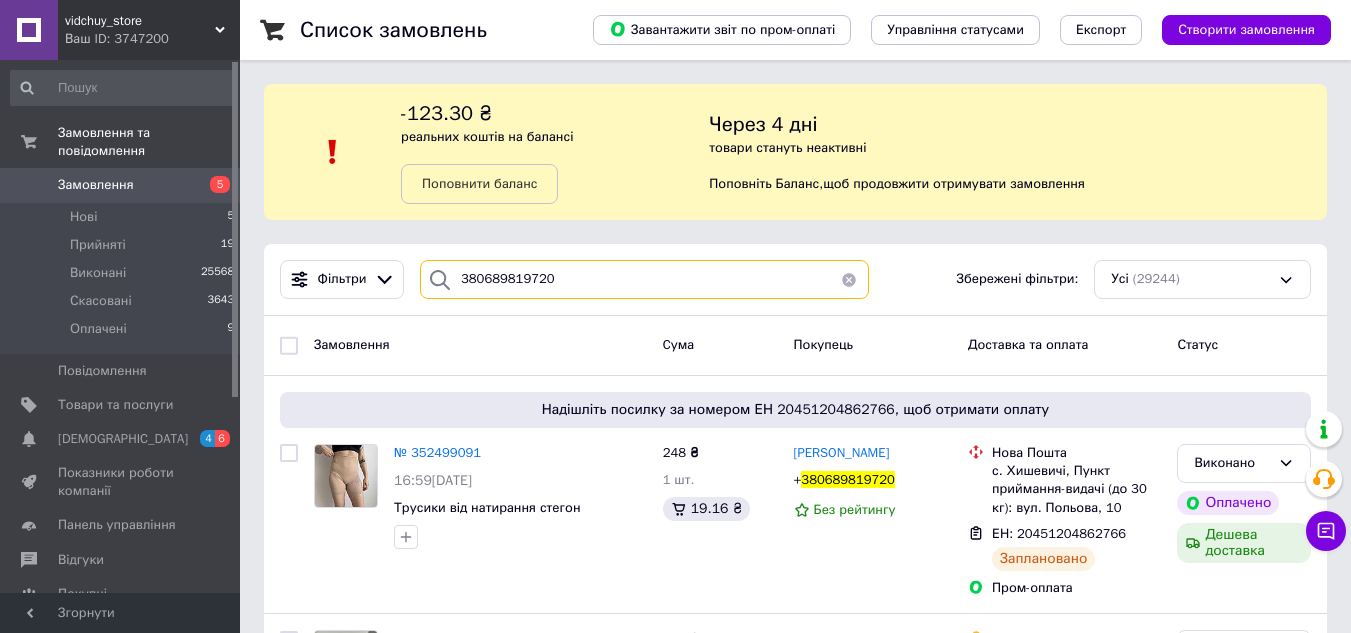 click on "380689819720" at bounding box center (644, 279) 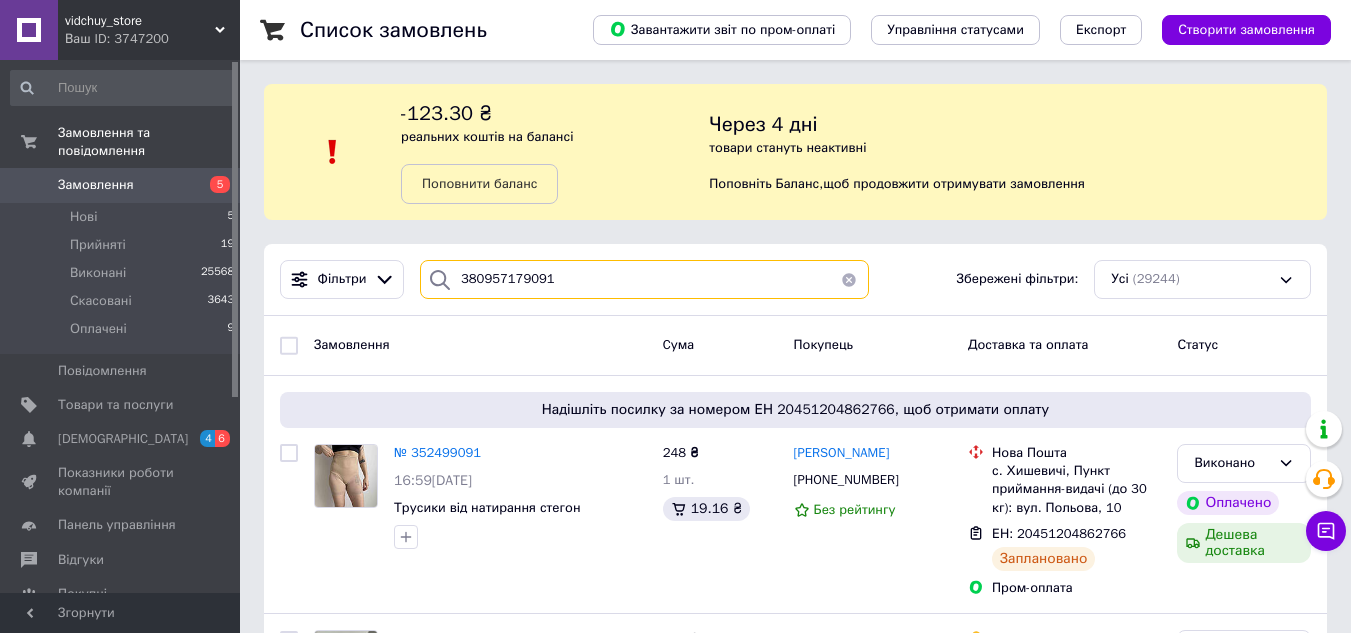 type on "380957179091" 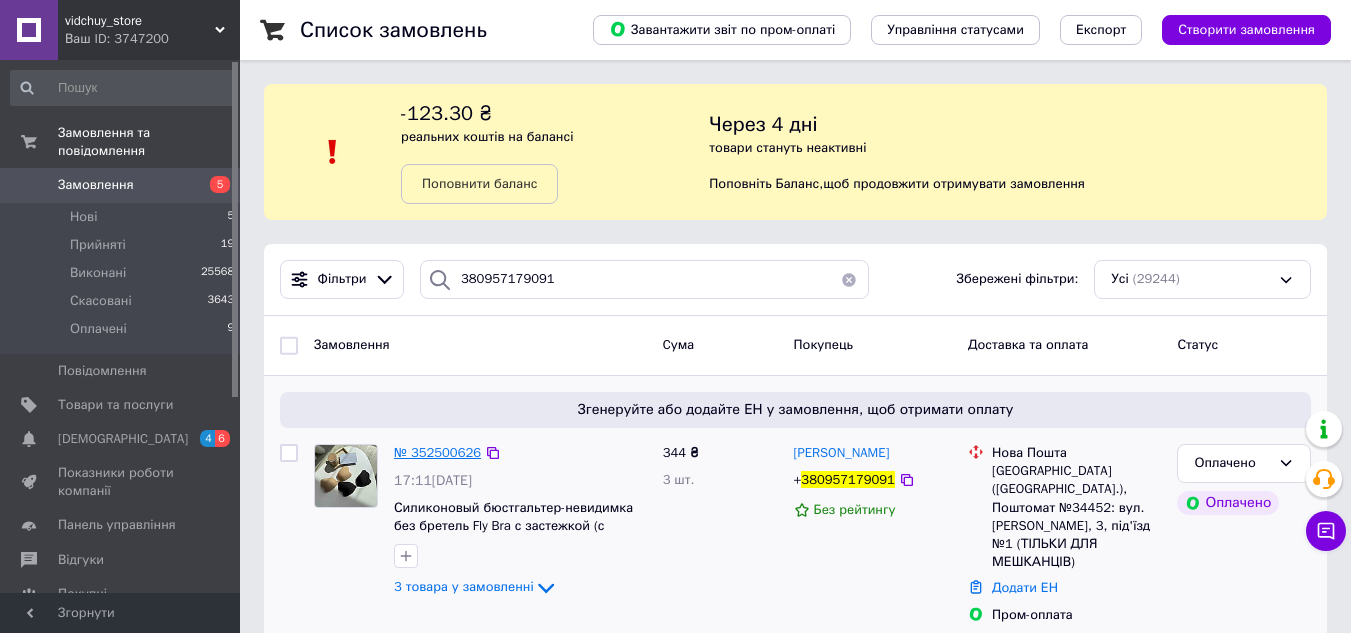 click on "№ 352500626" at bounding box center (437, 452) 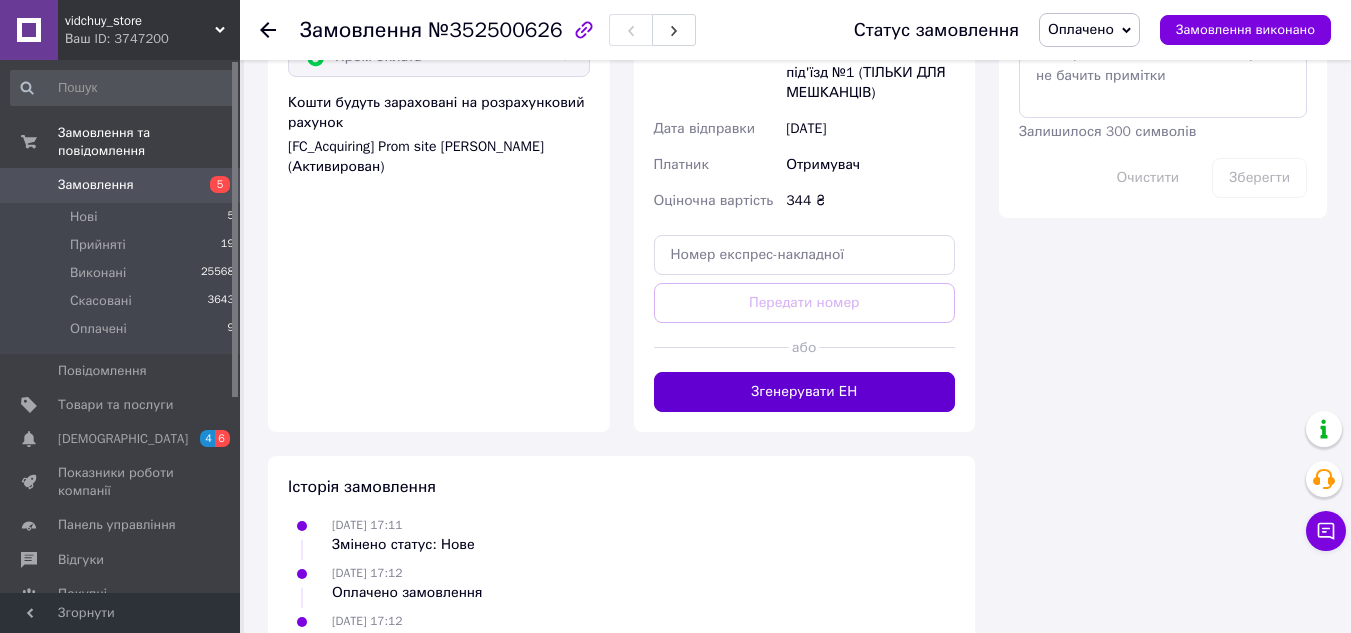 scroll, scrollTop: 1189, scrollLeft: 0, axis: vertical 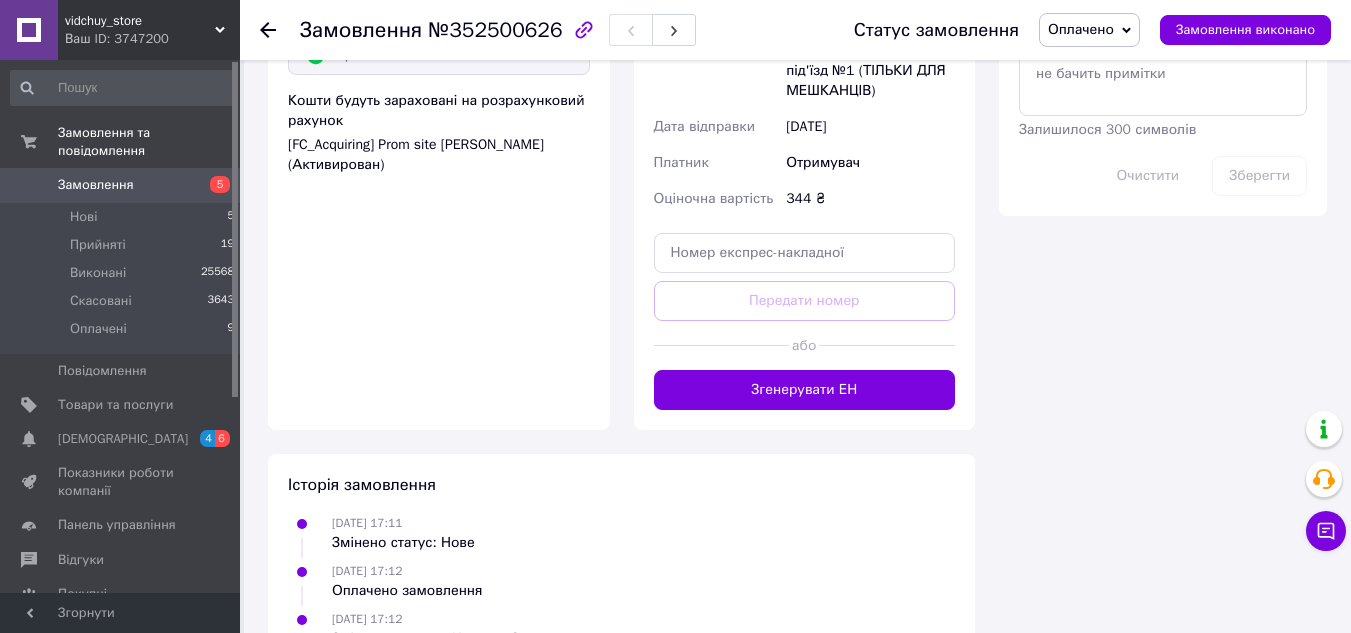 click at bounding box center [887, 345] 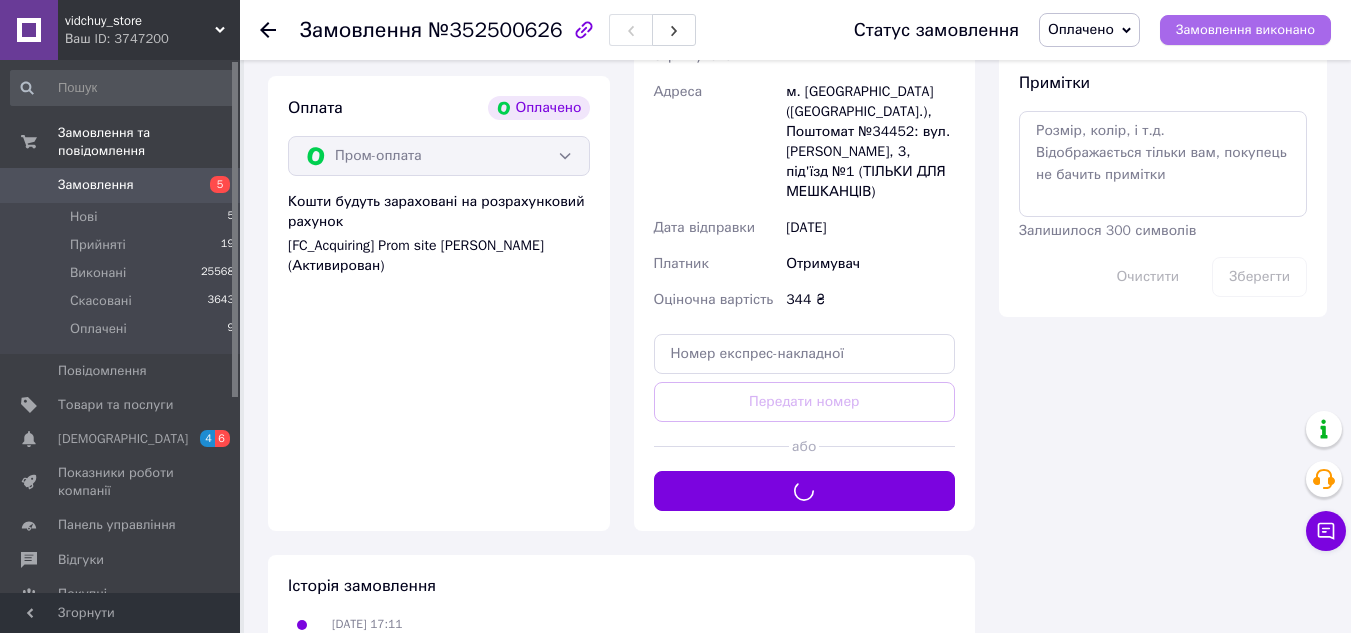scroll, scrollTop: 889, scrollLeft: 0, axis: vertical 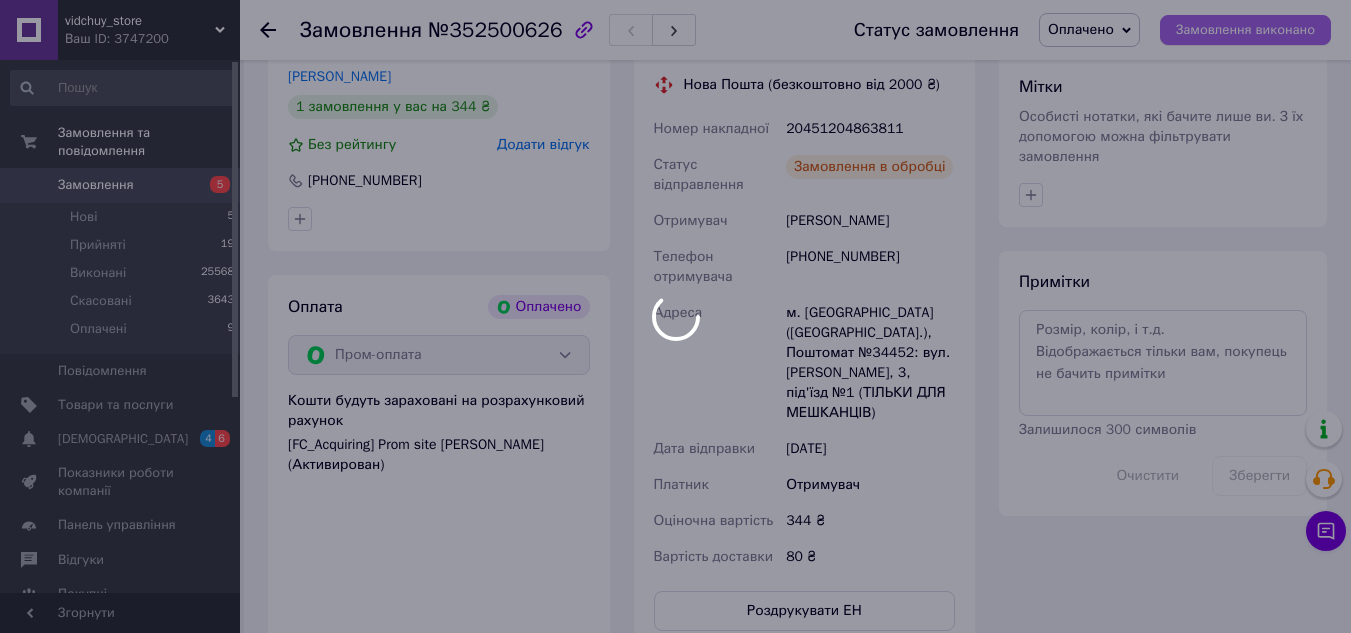 click at bounding box center [675, 316] 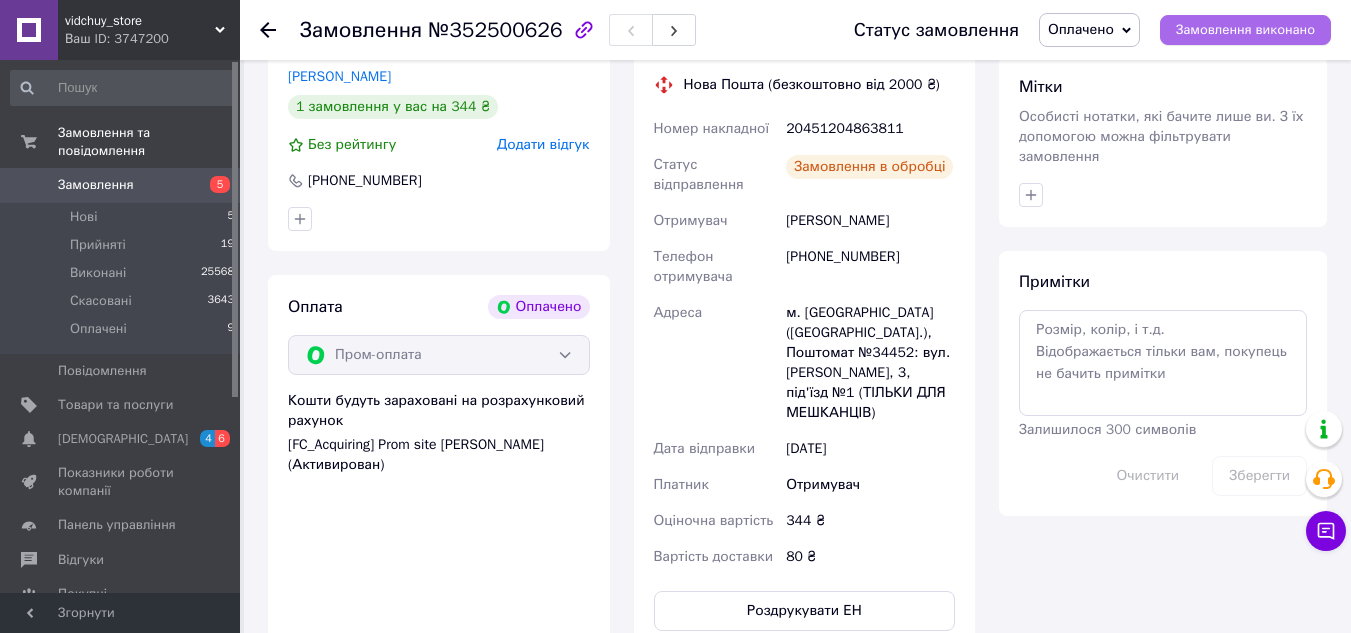 click on "Замовлення виконано" at bounding box center [1245, 30] 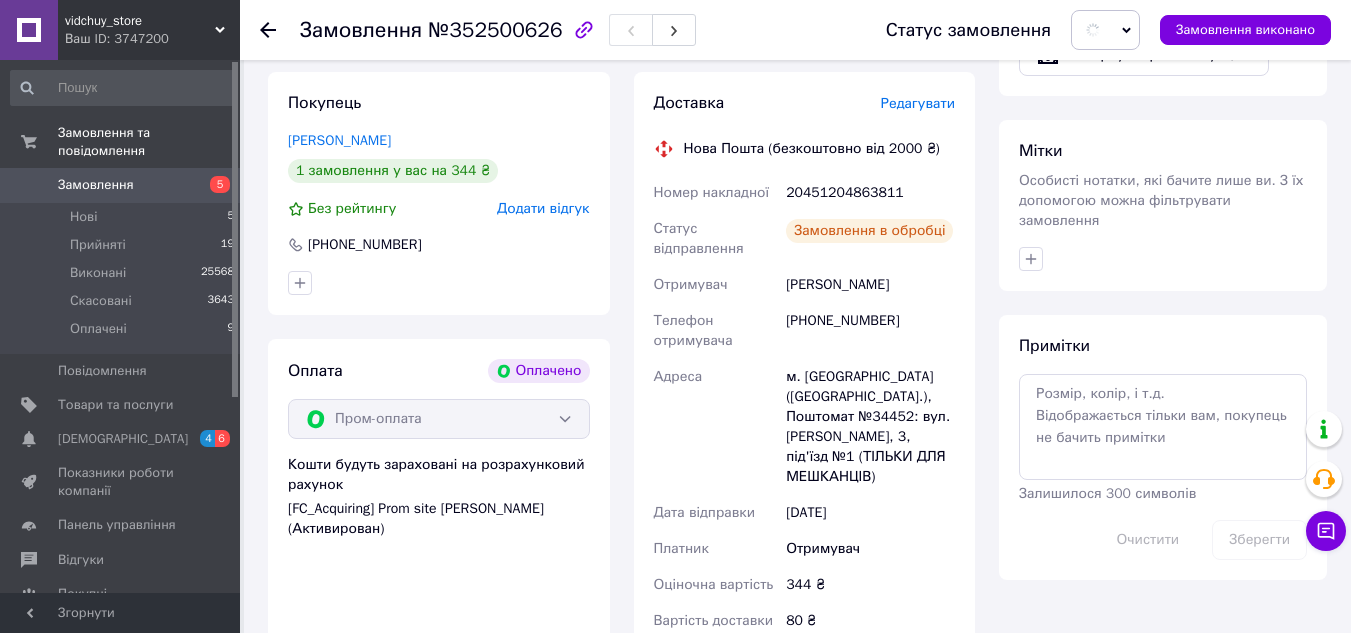 scroll, scrollTop: 789, scrollLeft: 0, axis: vertical 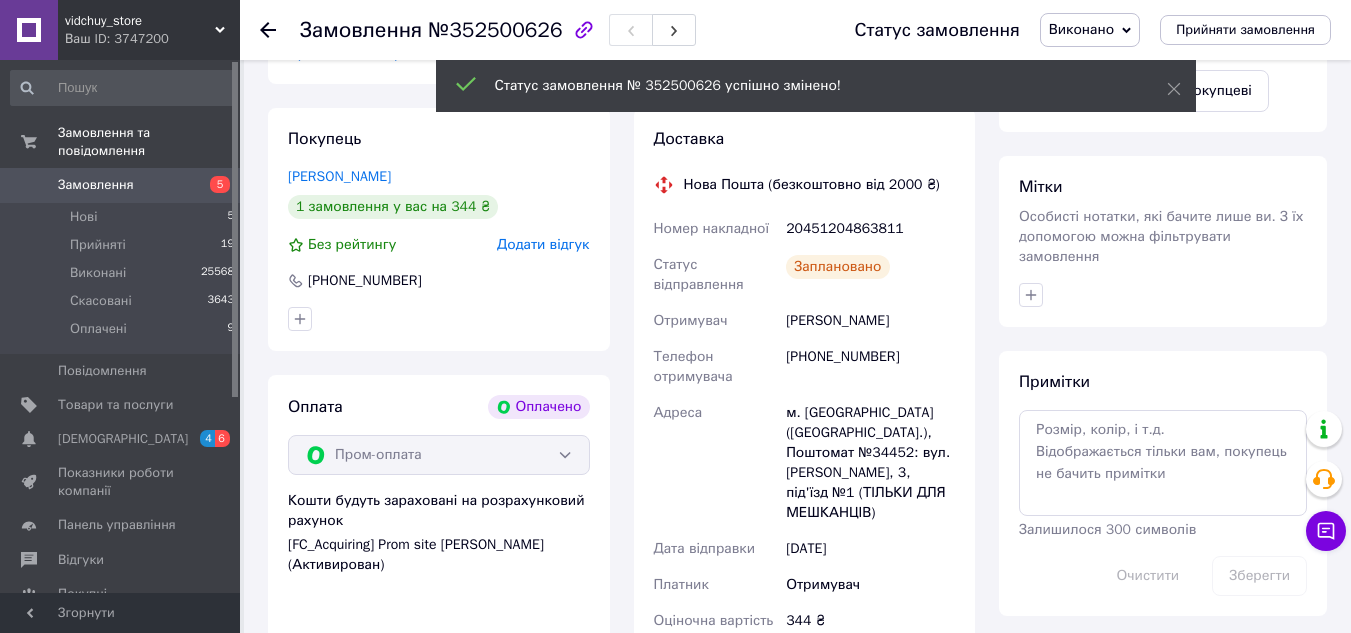 click on "20451204863811" at bounding box center (870, 229) 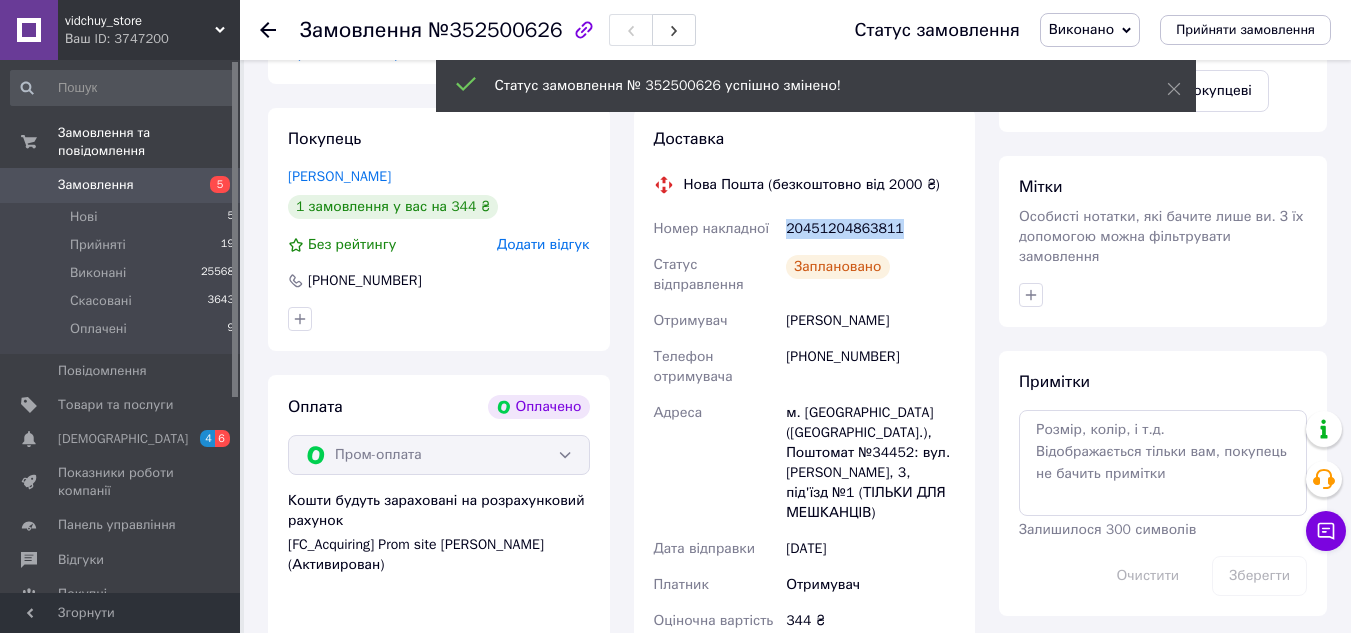 click on "20451204863811" at bounding box center [870, 229] 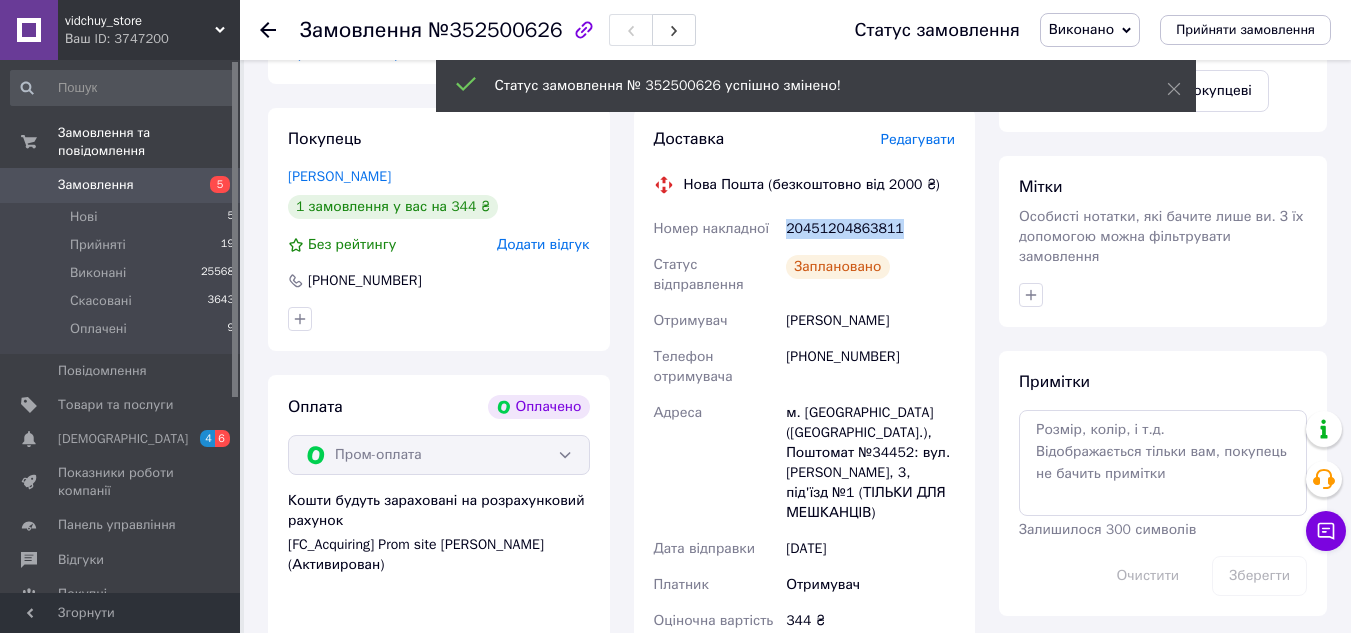 copy on "20451204863811" 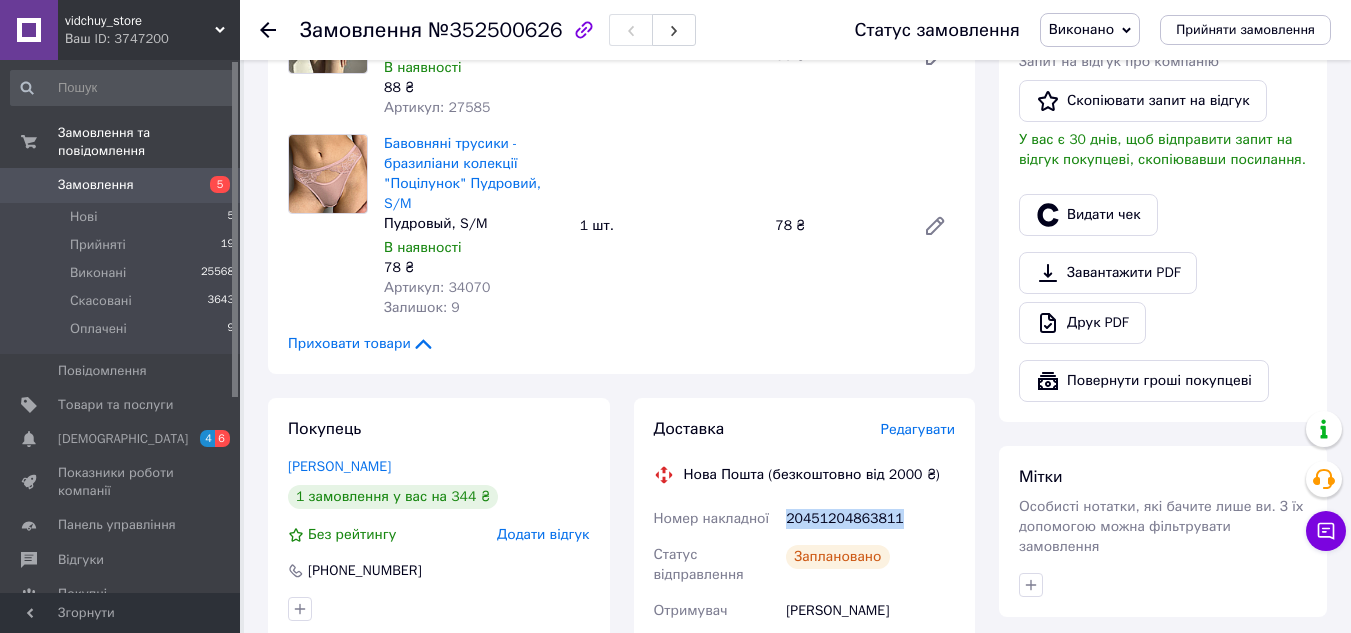 scroll, scrollTop: 489, scrollLeft: 0, axis: vertical 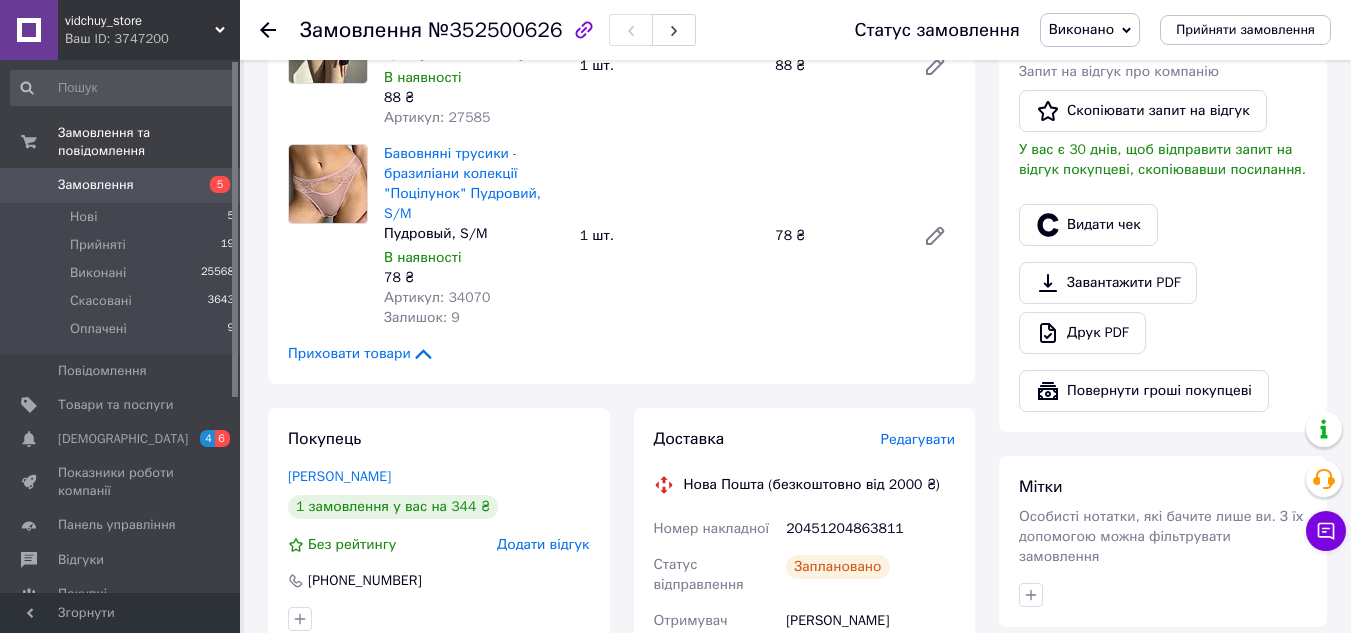 click at bounding box center (280, 30) 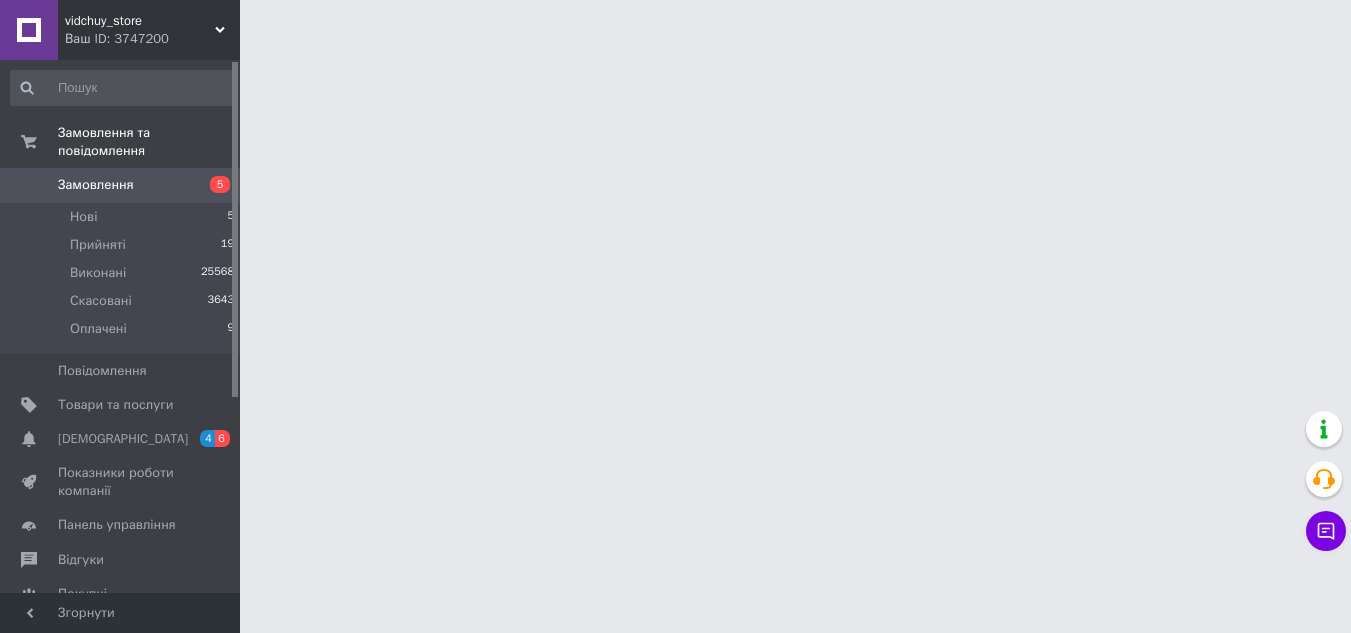 scroll, scrollTop: 0, scrollLeft: 0, axis: both 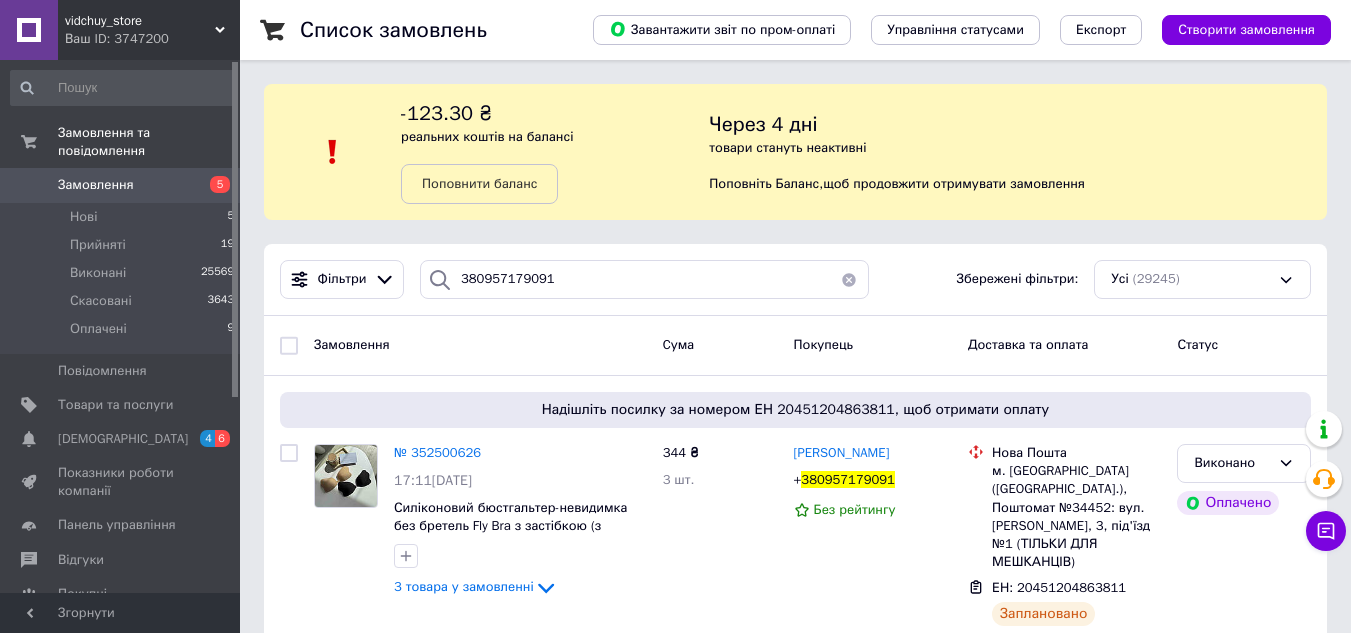 click on "реальних коштів на балансі" at bounding box center [487, 136] 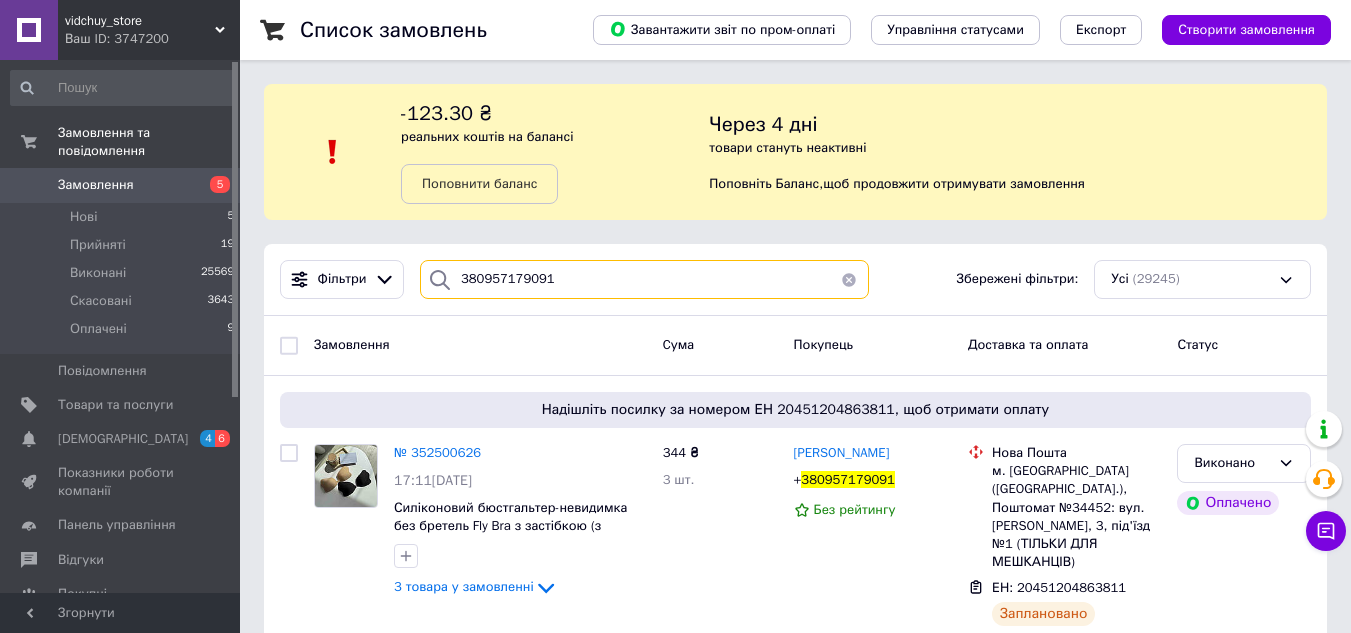 click on "380957179091" at bounding box center [644, 279] 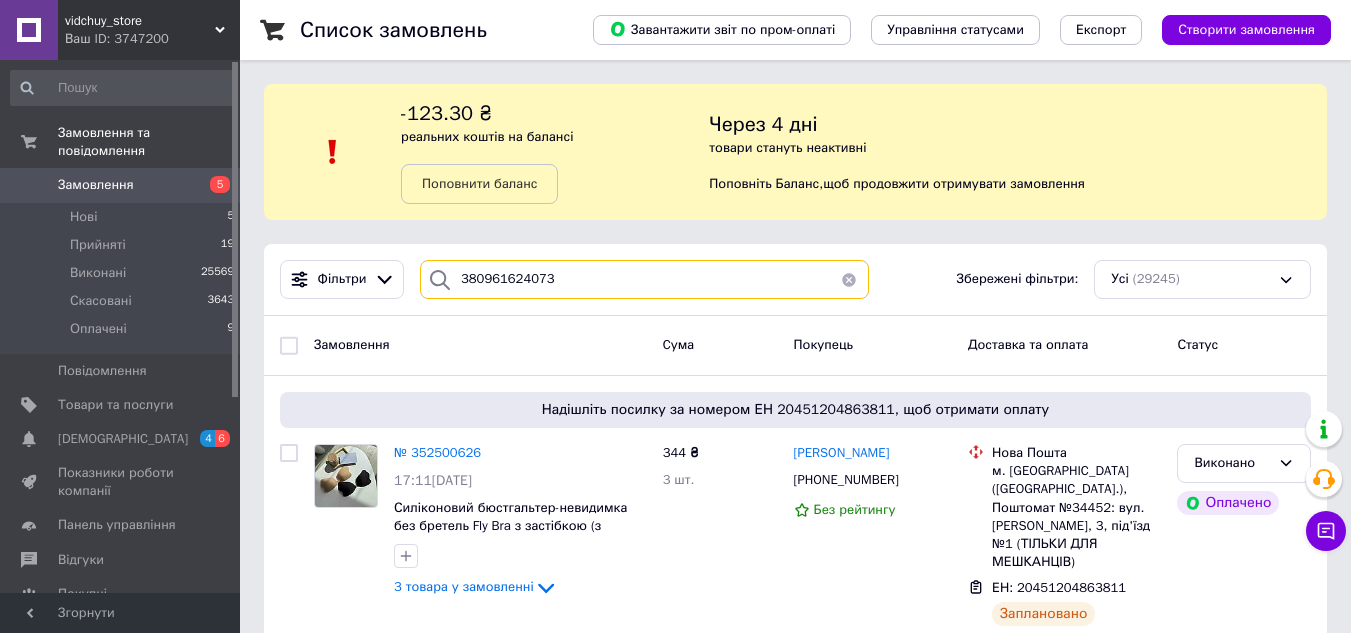 type on "380961624073" 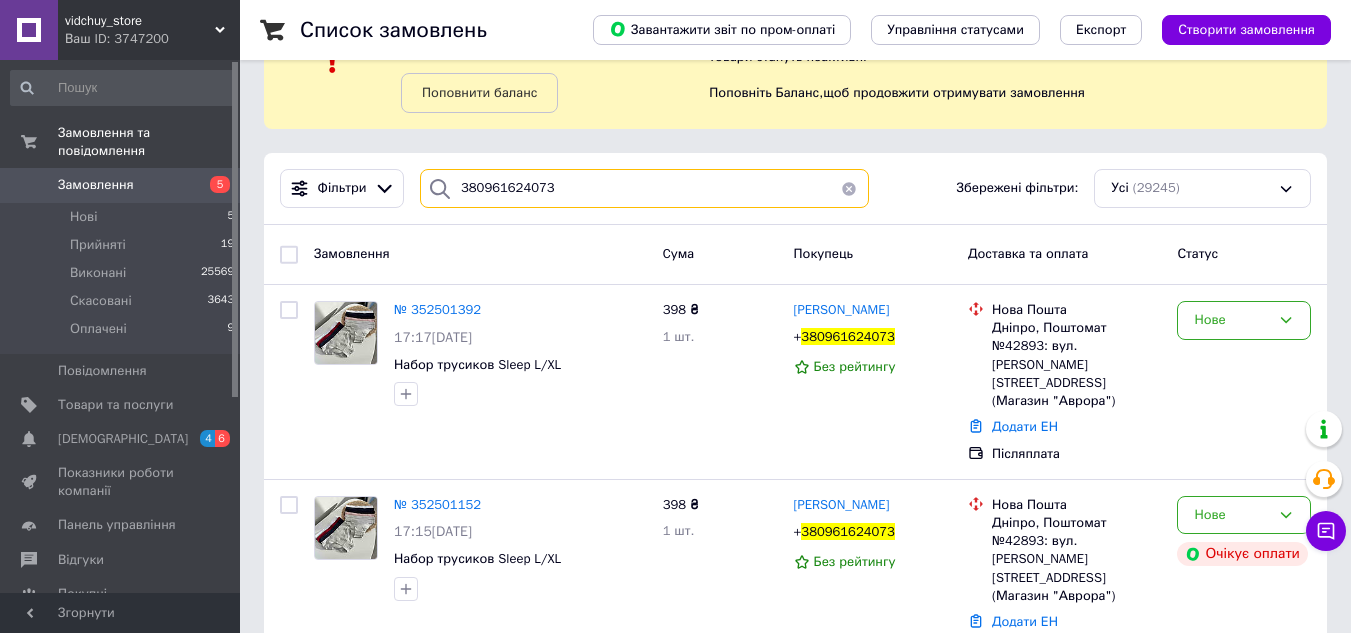 scroll, scrollTop: 300, scrollLeft: 0, axis: vertical 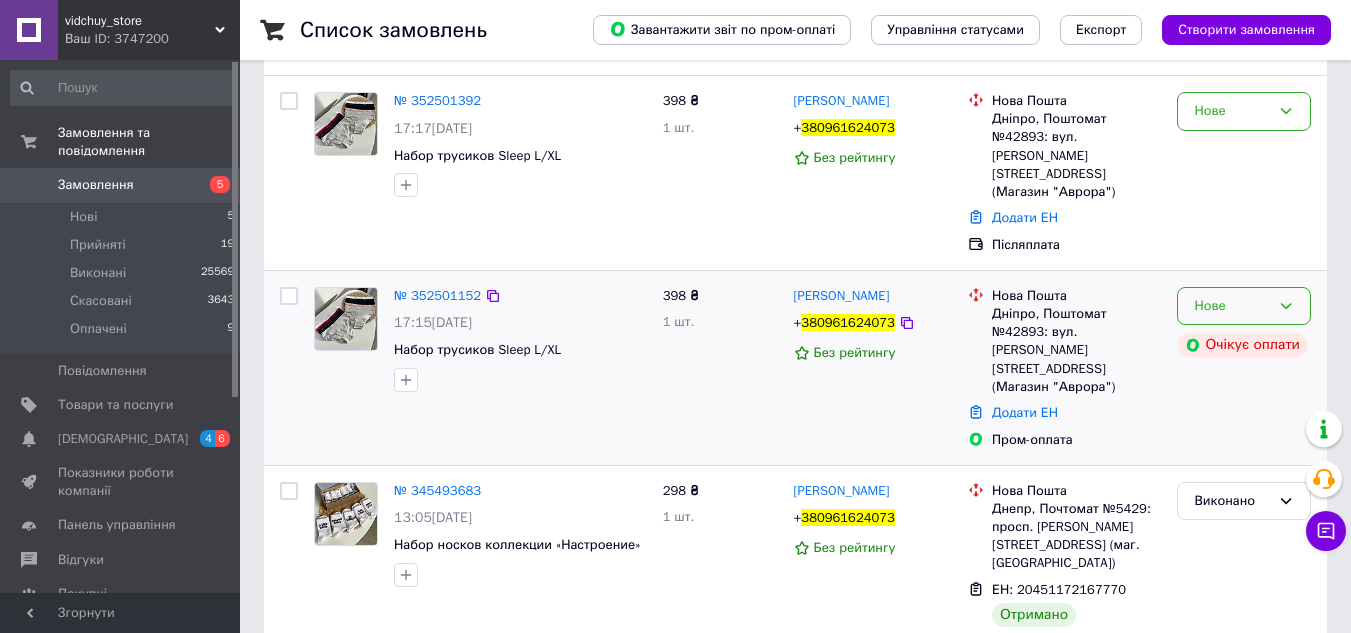 click on "Нове" at bounding box center [1232, 306] 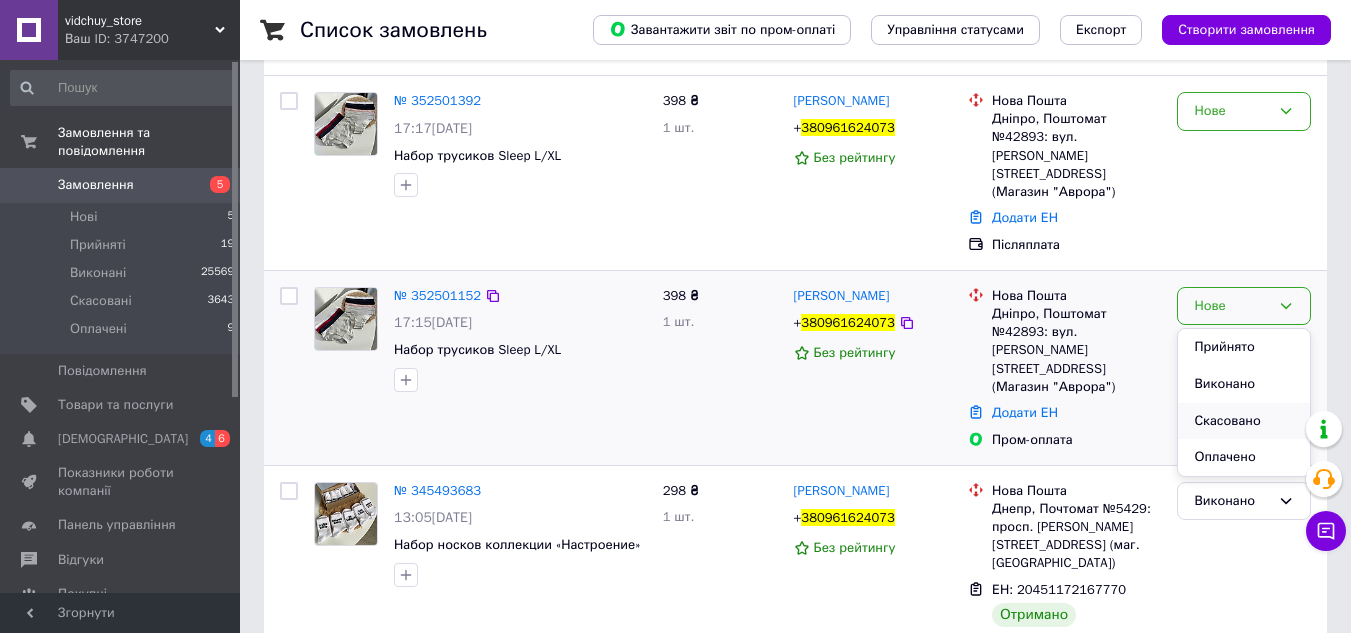 click on "Скасовано" at bounding box center (1244, 421) 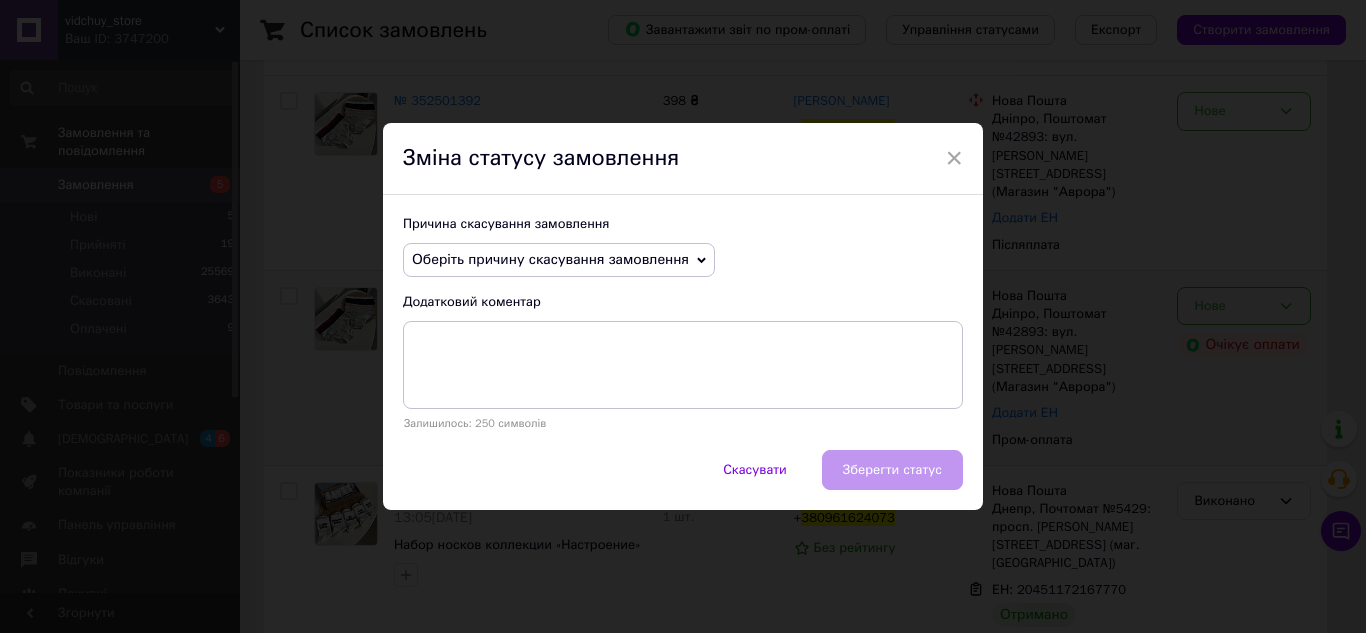 click on "Оберіть причину скасування замовлення" at bounding box center [550, 259] 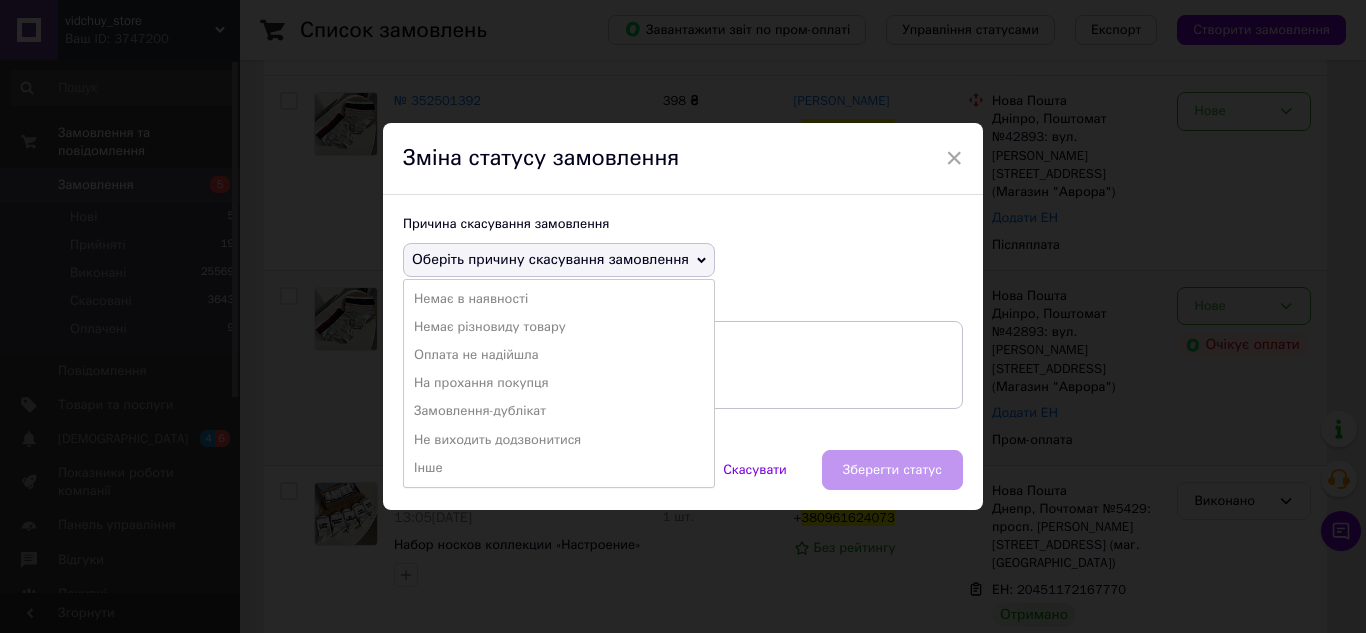 drag, startPoint x: 537, startPoint y: 467, endPoint x: 533, endPoint y: 452, distance: 15.524175 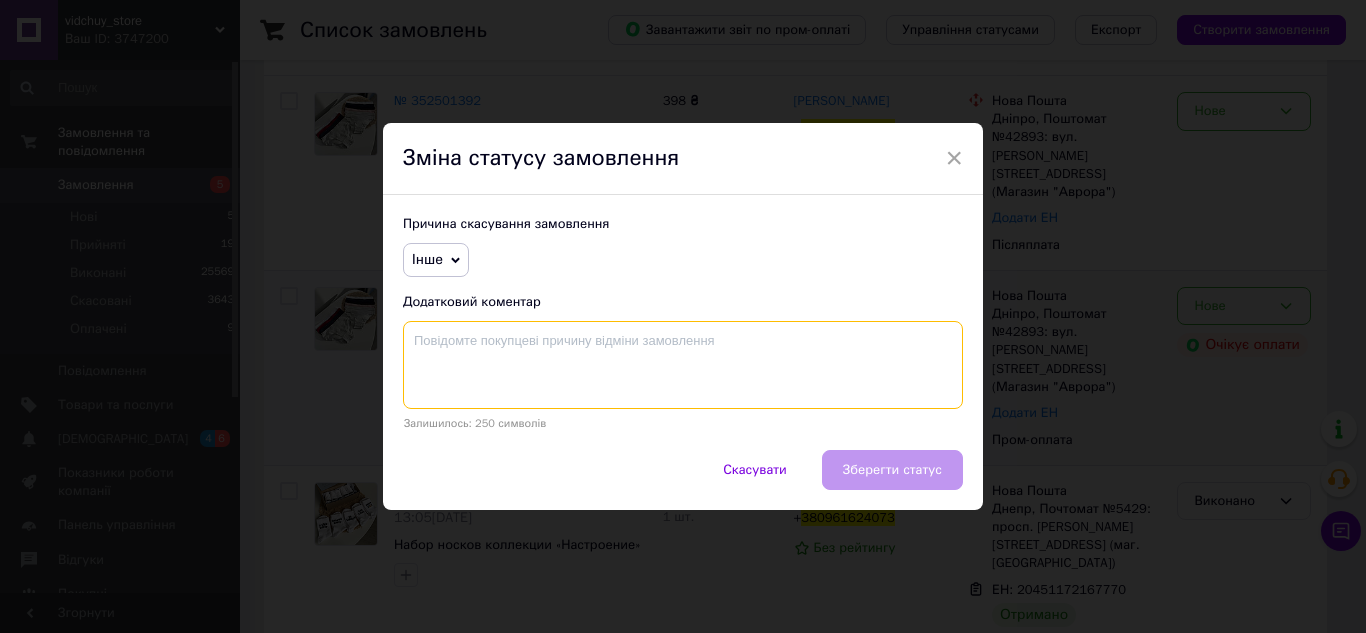 click at bounding box center (683, 365) 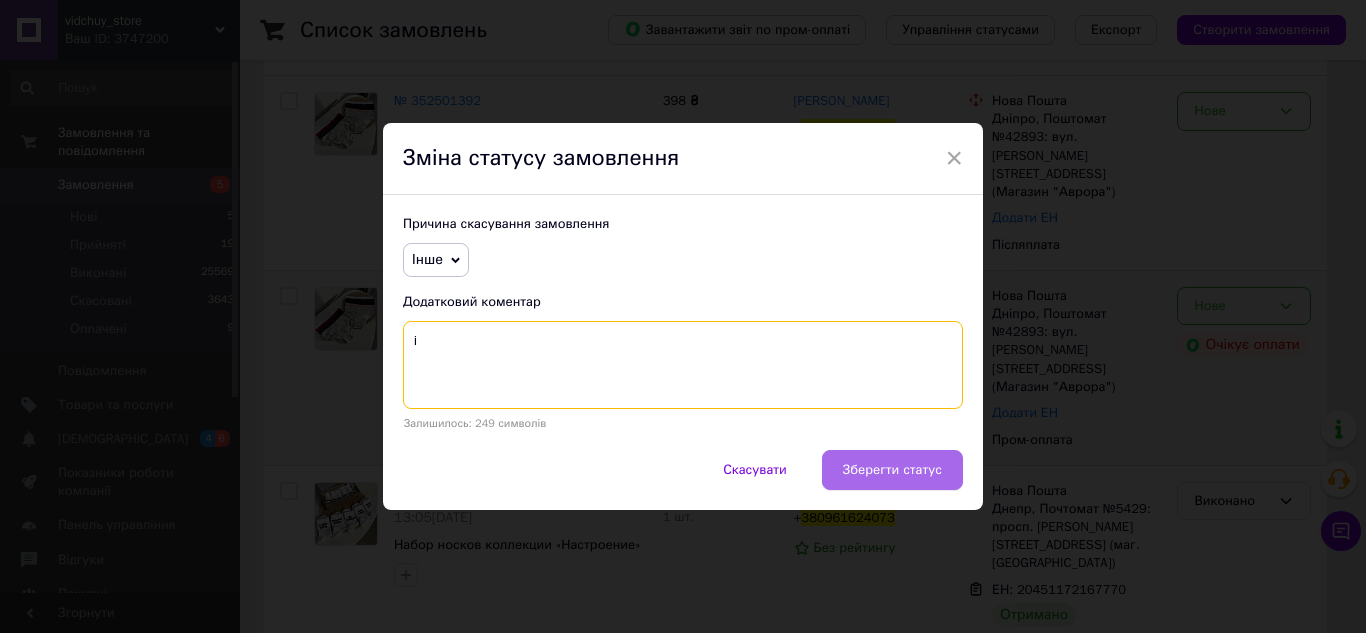 type on "і" 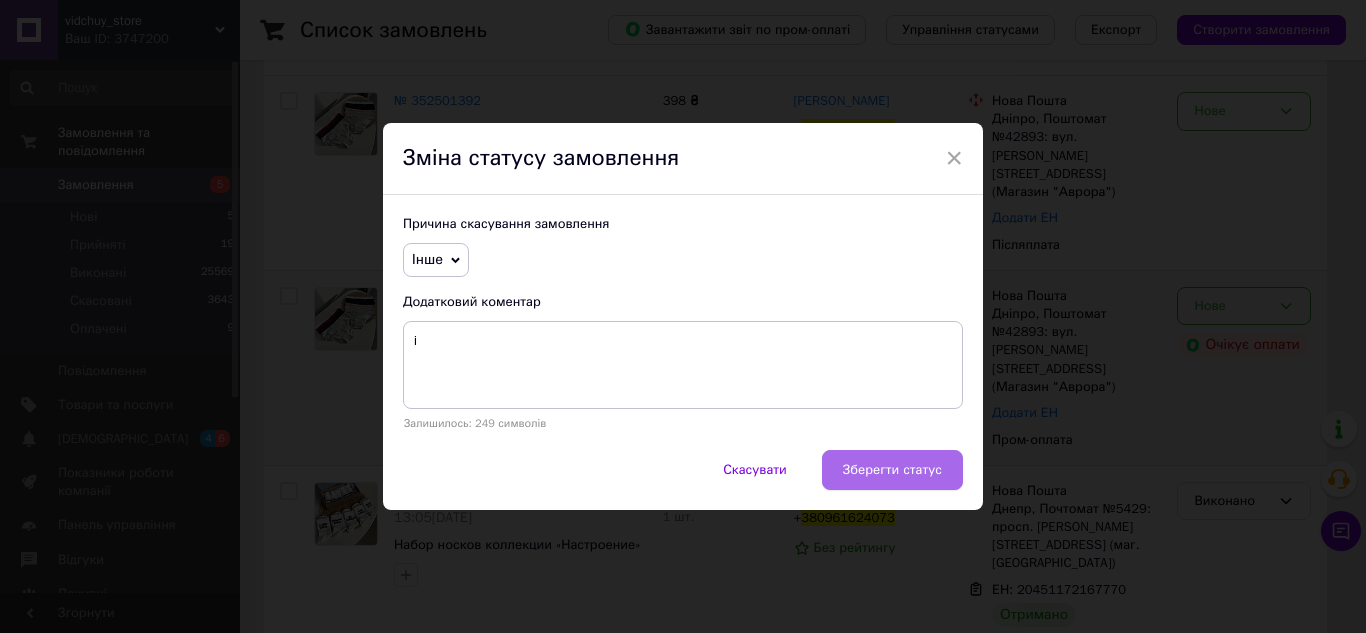click on "Зберегти статус" at bounding box center [892, 470] 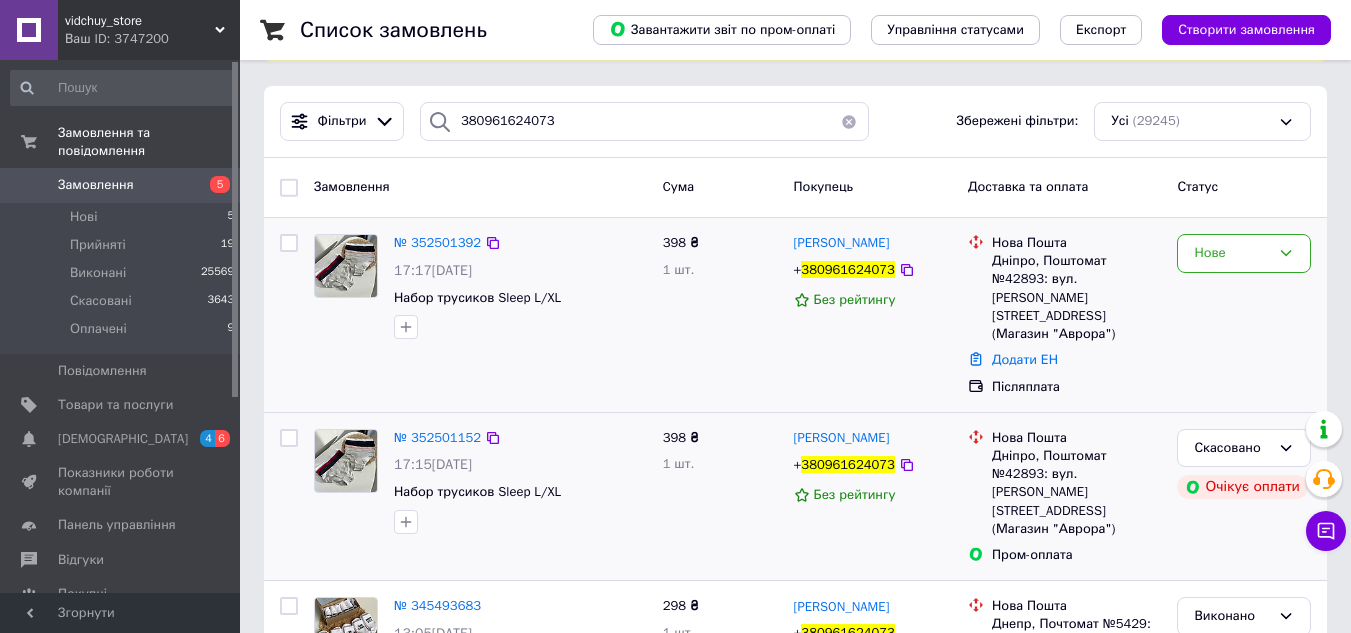 scroll, scrollTop: 200, scrollLeft: 0, axis: vertical 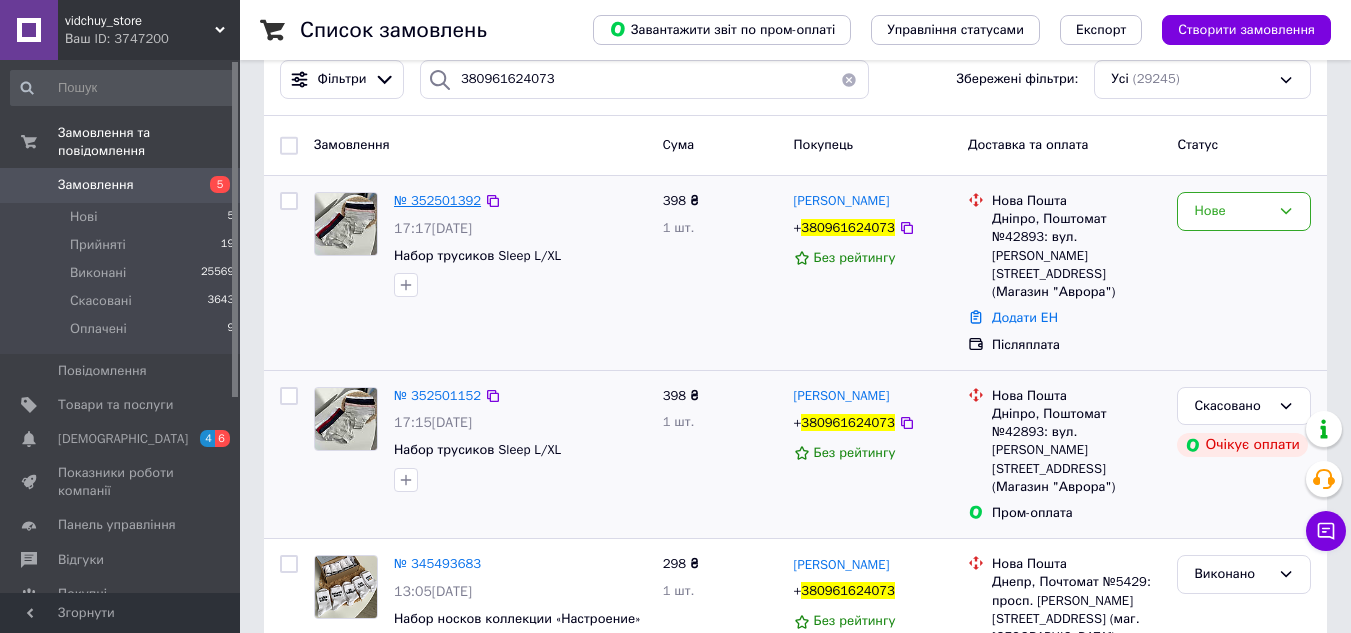 click on "№ 352501392" at bounding box center [437, 200] 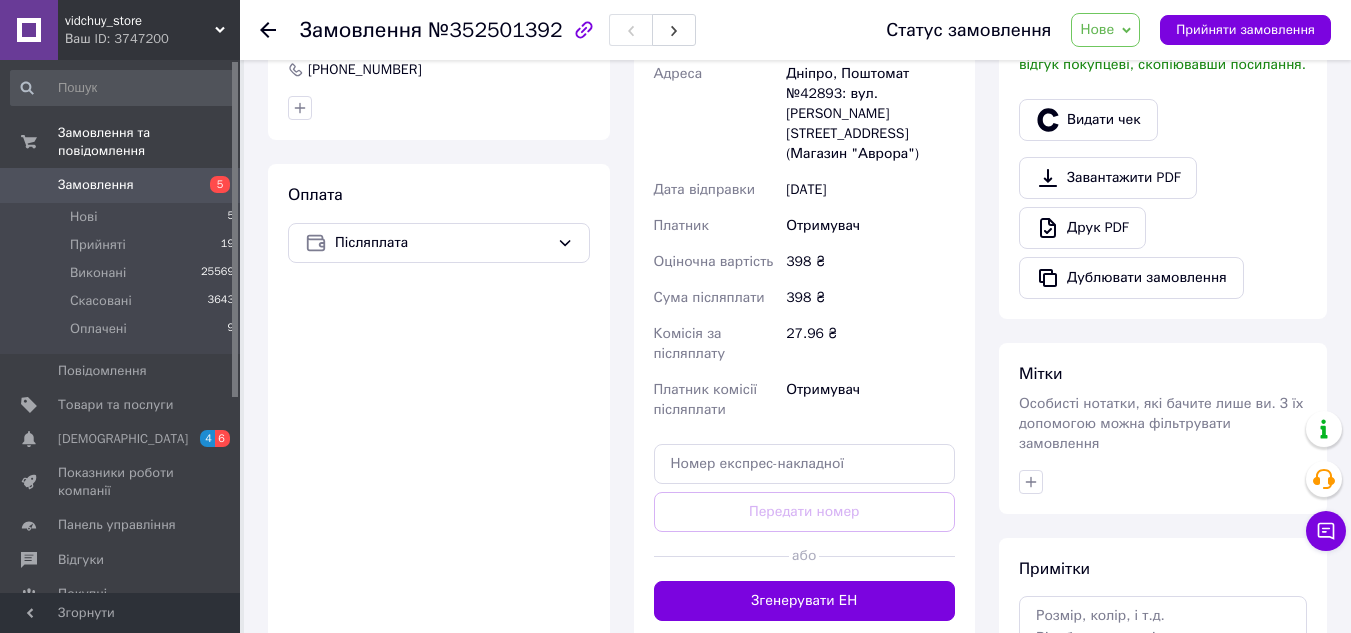 scroll, scrollTop: 656, scrollLeft: 0, axis: vertical 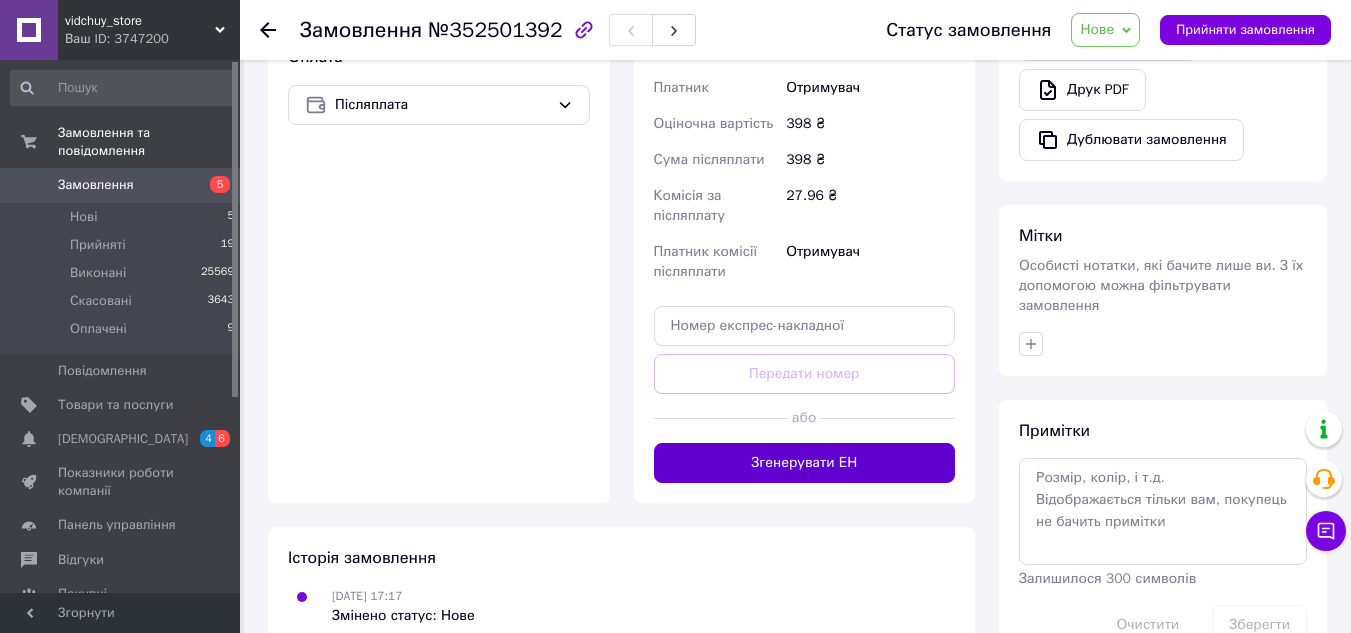 click on "Згенерувати ЕН" at bounding box center (805, 463) 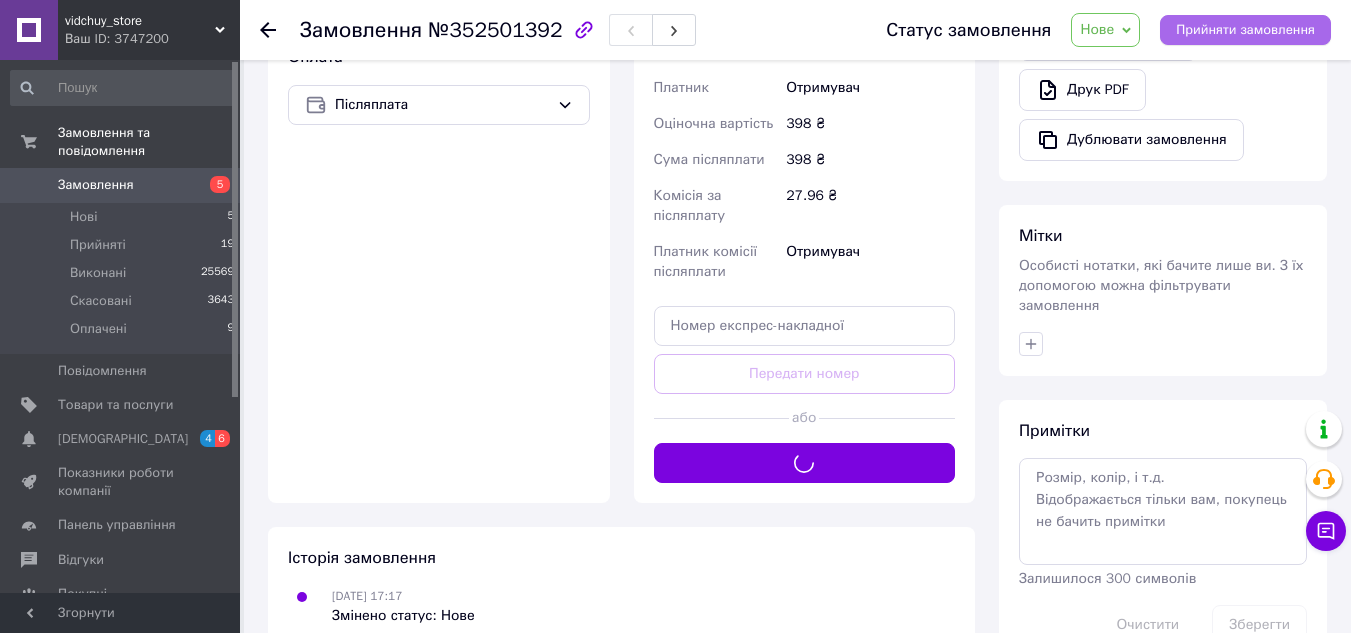 click on "Прийняти замовлення" at bounding box center (1245, 30) 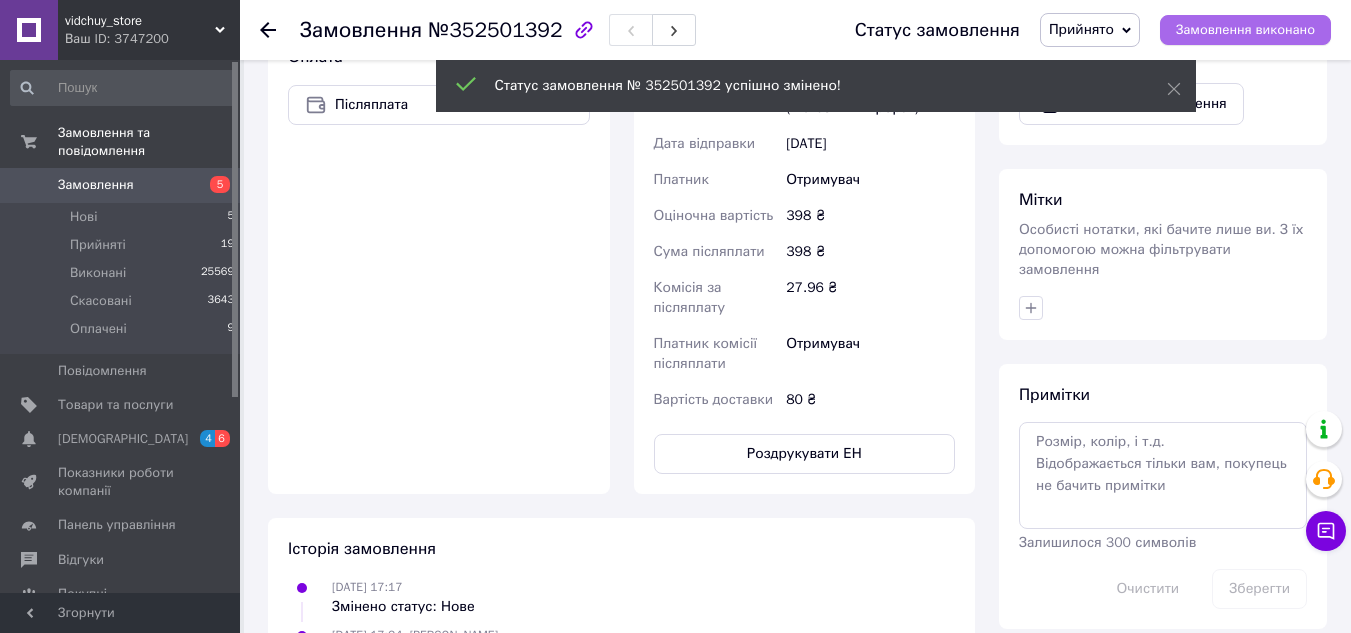 click on "Замовлення виконано" at bounding box center (1245, 30) 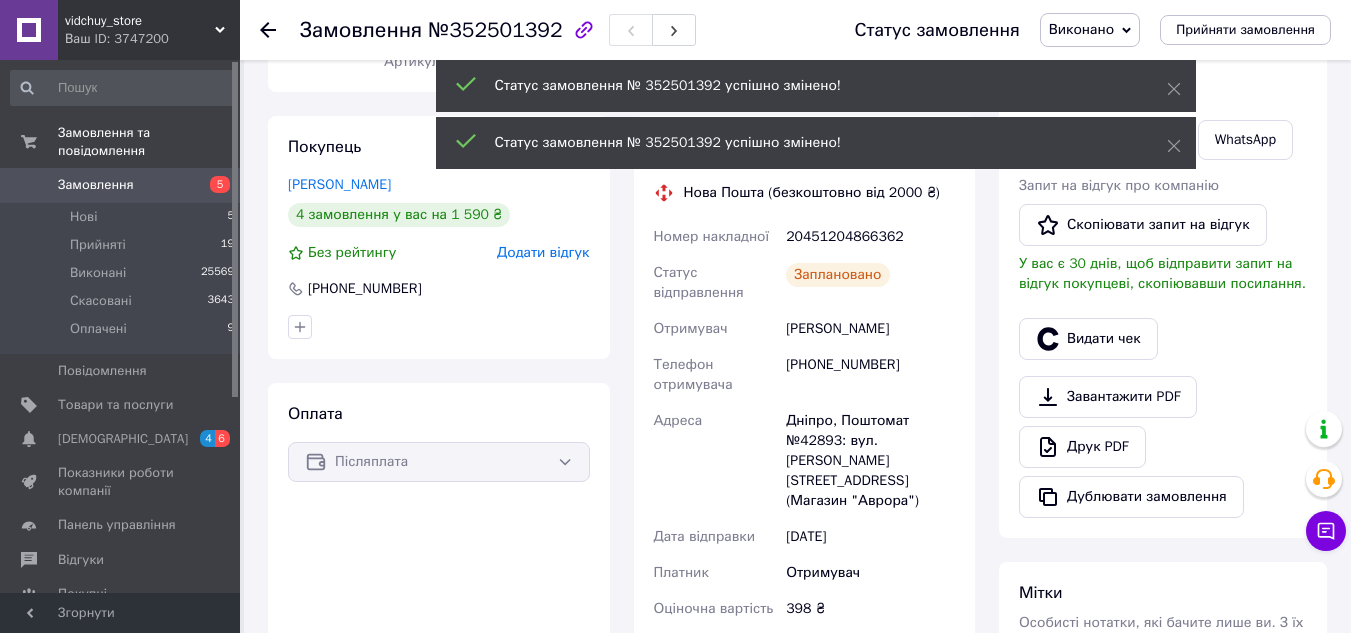 scroll, scrollTop: 256, scrollLeft: 0, axis: vertical 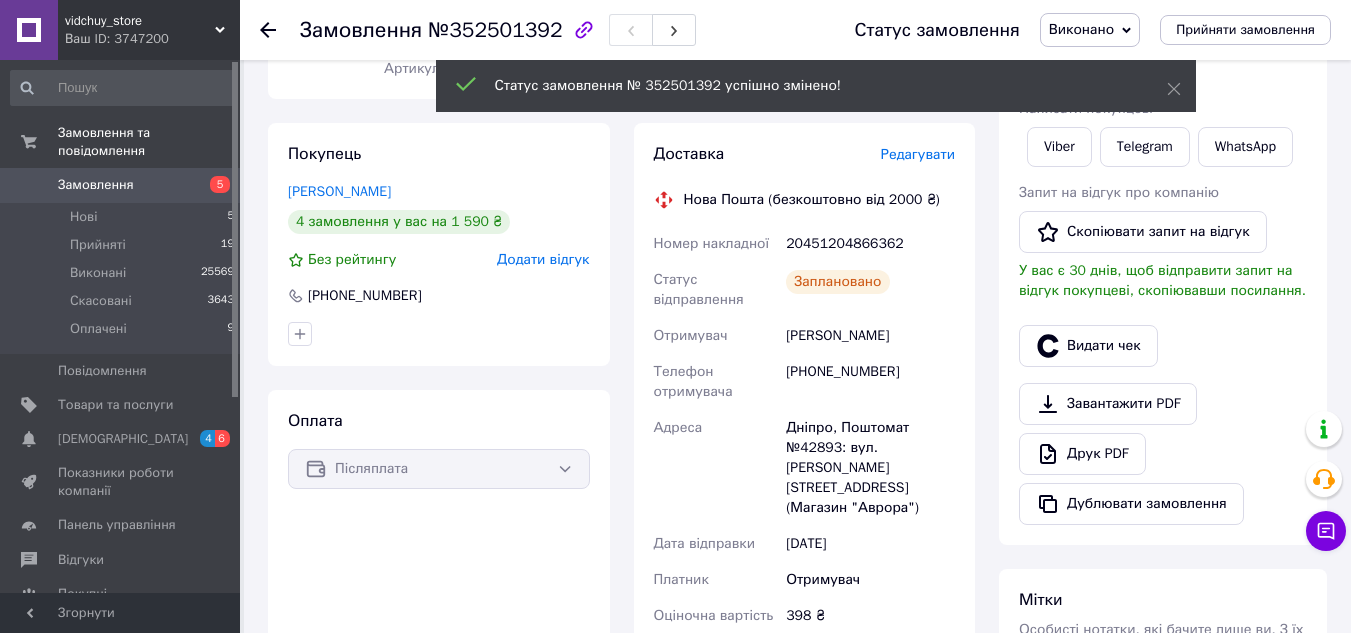 click on "20451204866362" at bounding box center [870, 244] 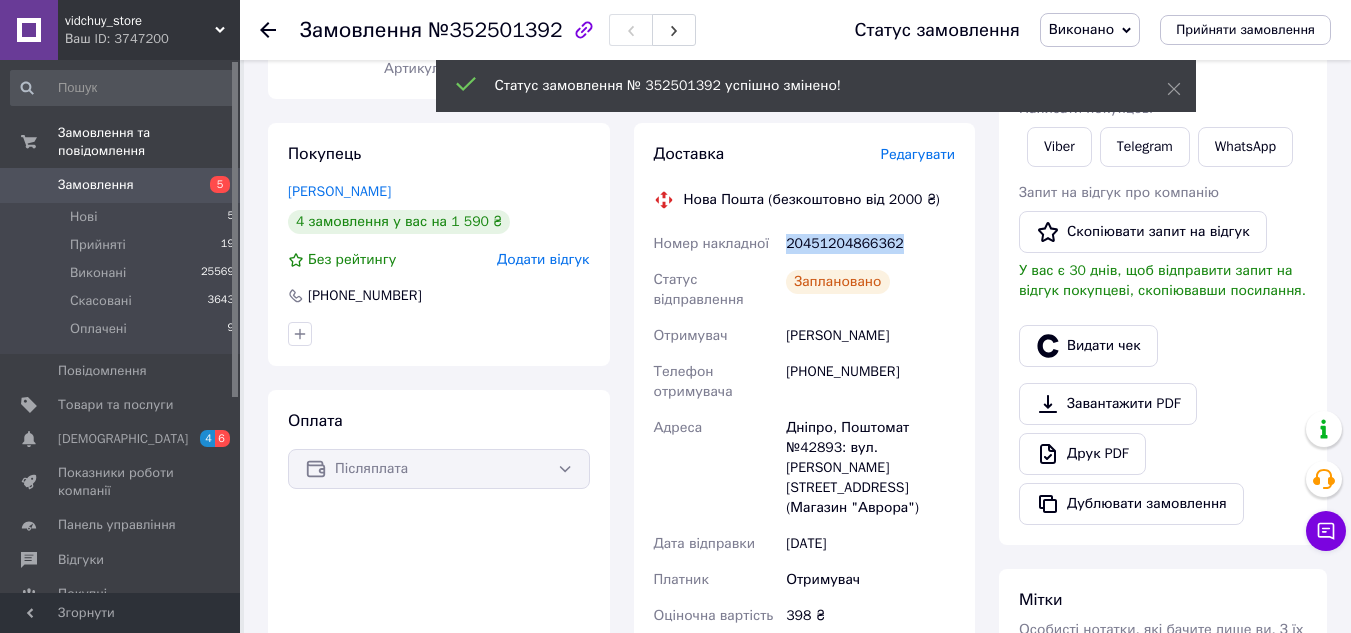 click on "20451204866362" at bounding box center (870, 244) 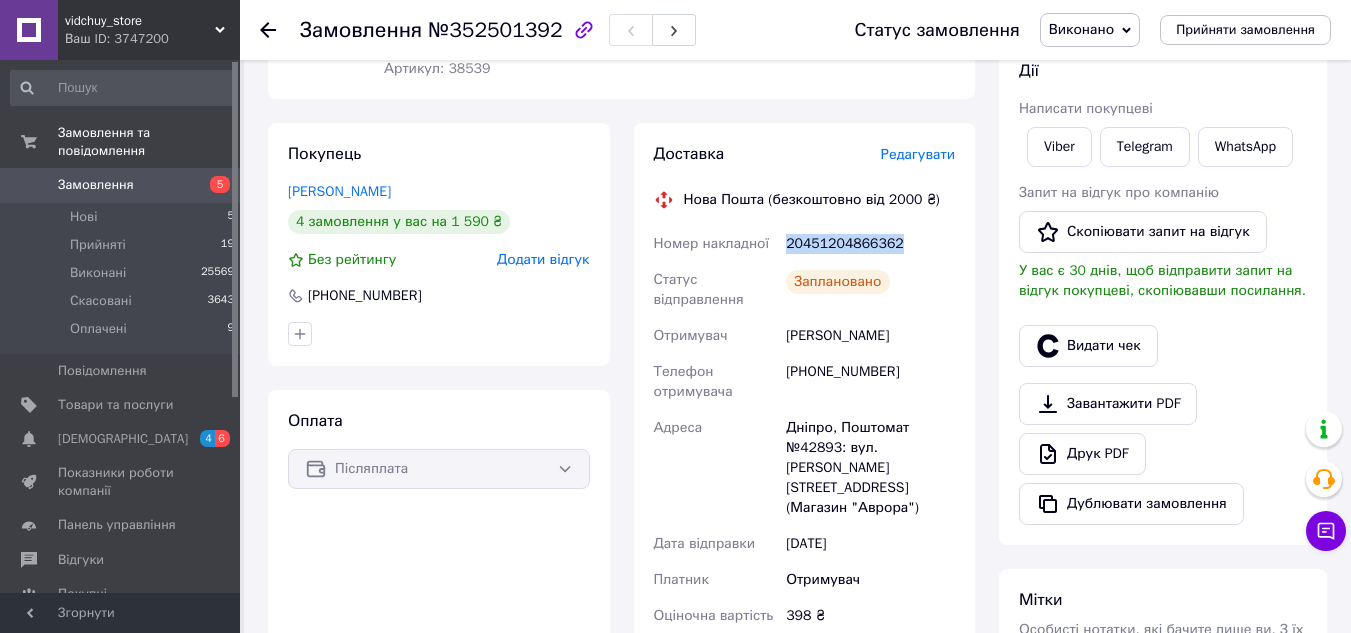 copy on "20451204866362" 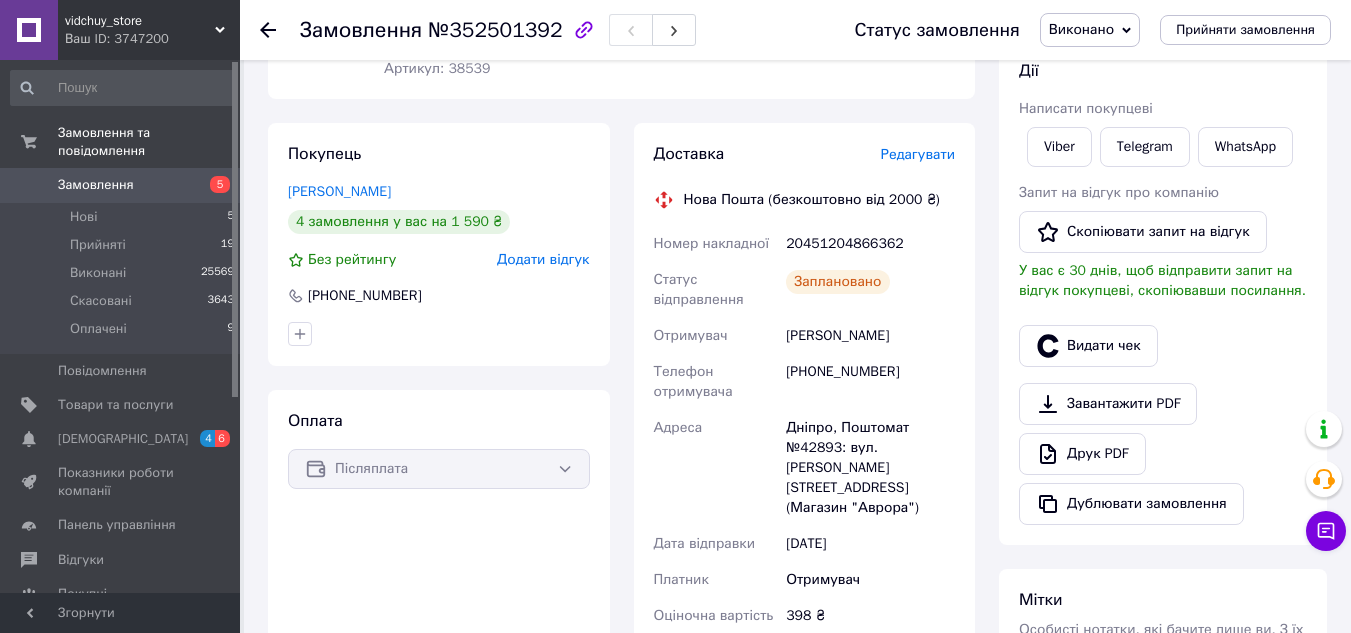 click 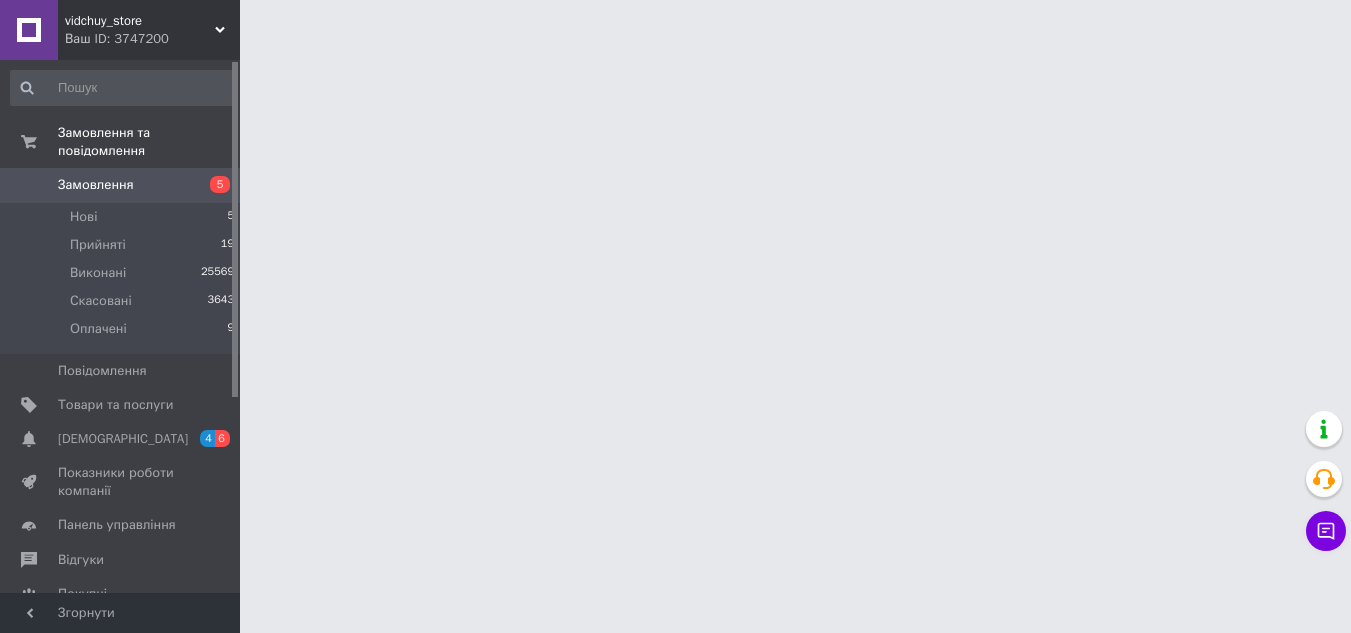 scroll, scrollTop: 0, scrollLeft: 0, axis: both 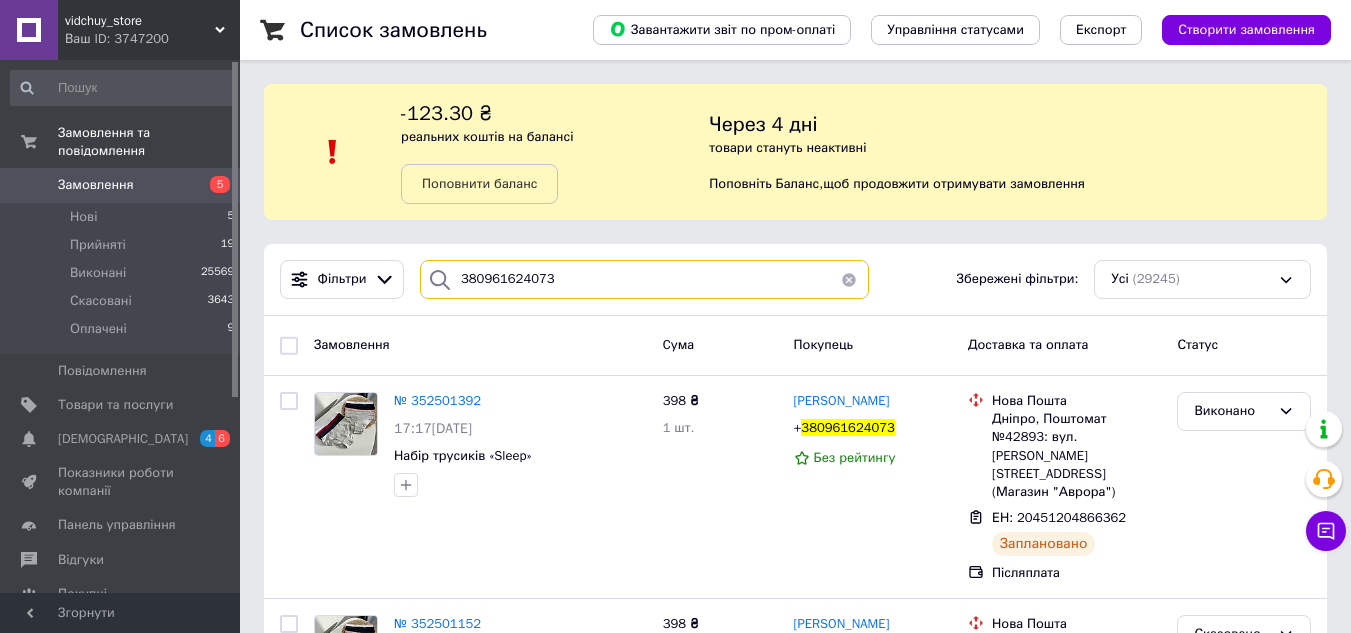 click on "380961624073" at bounding box center (644, 279) 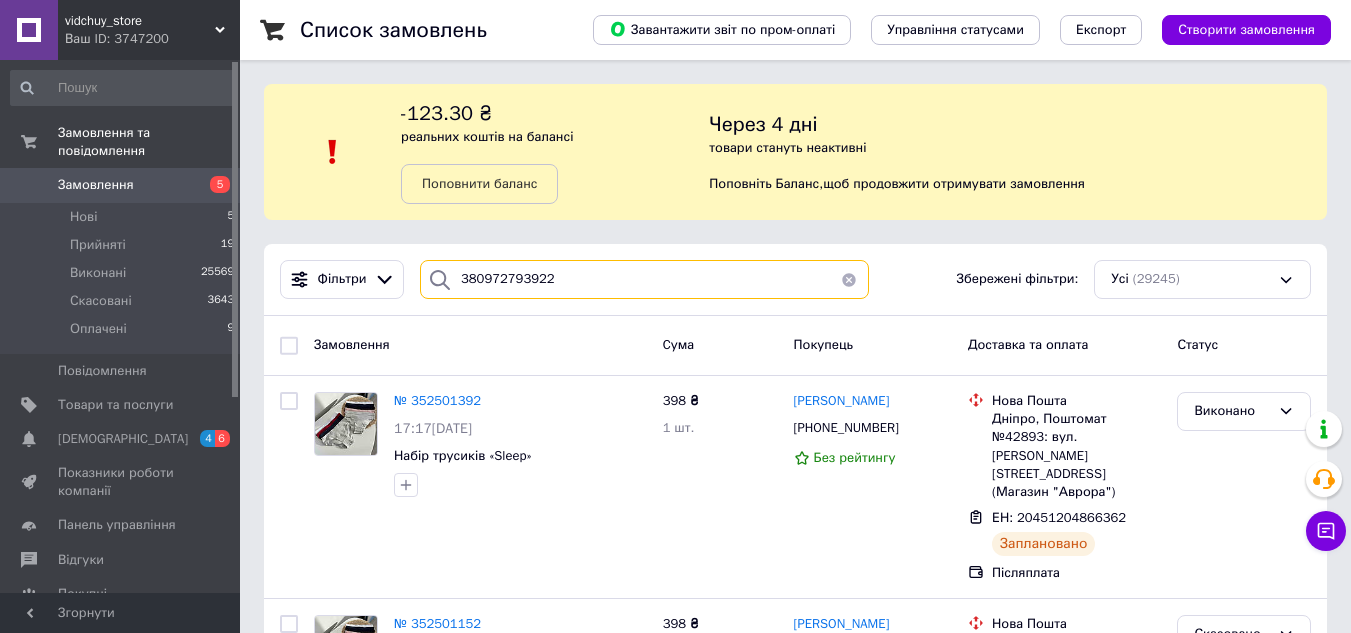 type on "380972793922" 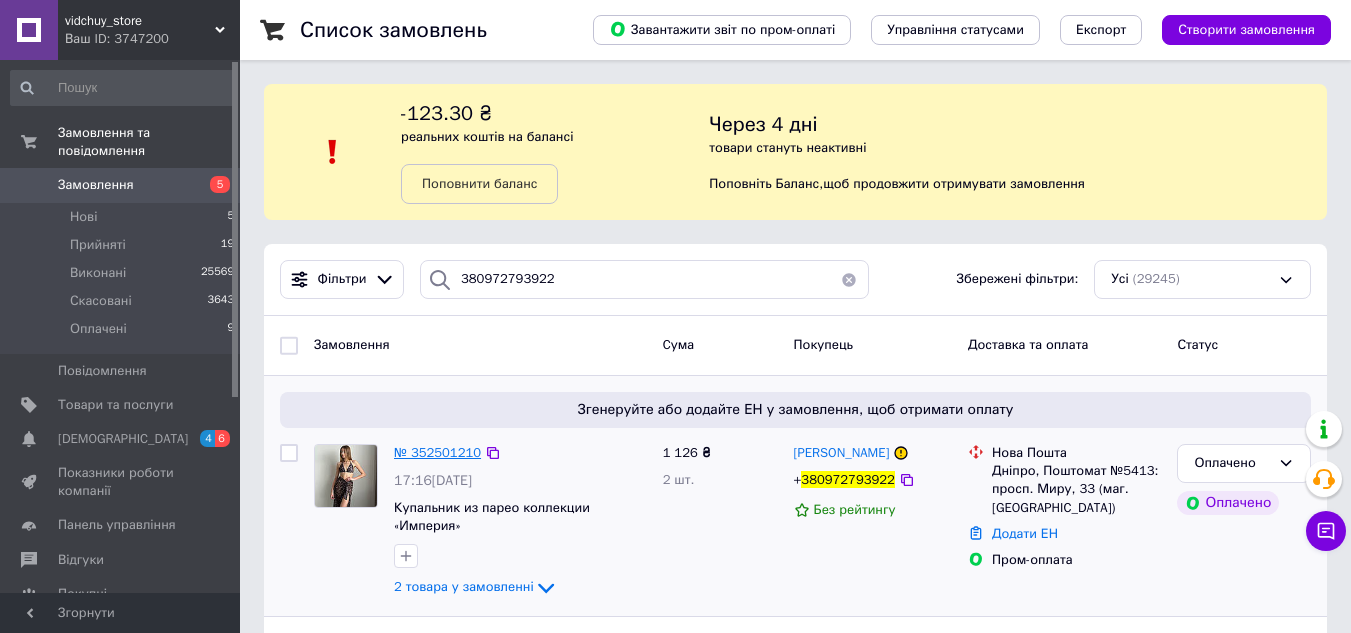 click on "№ 352501210" at bounding box center [437, 452] 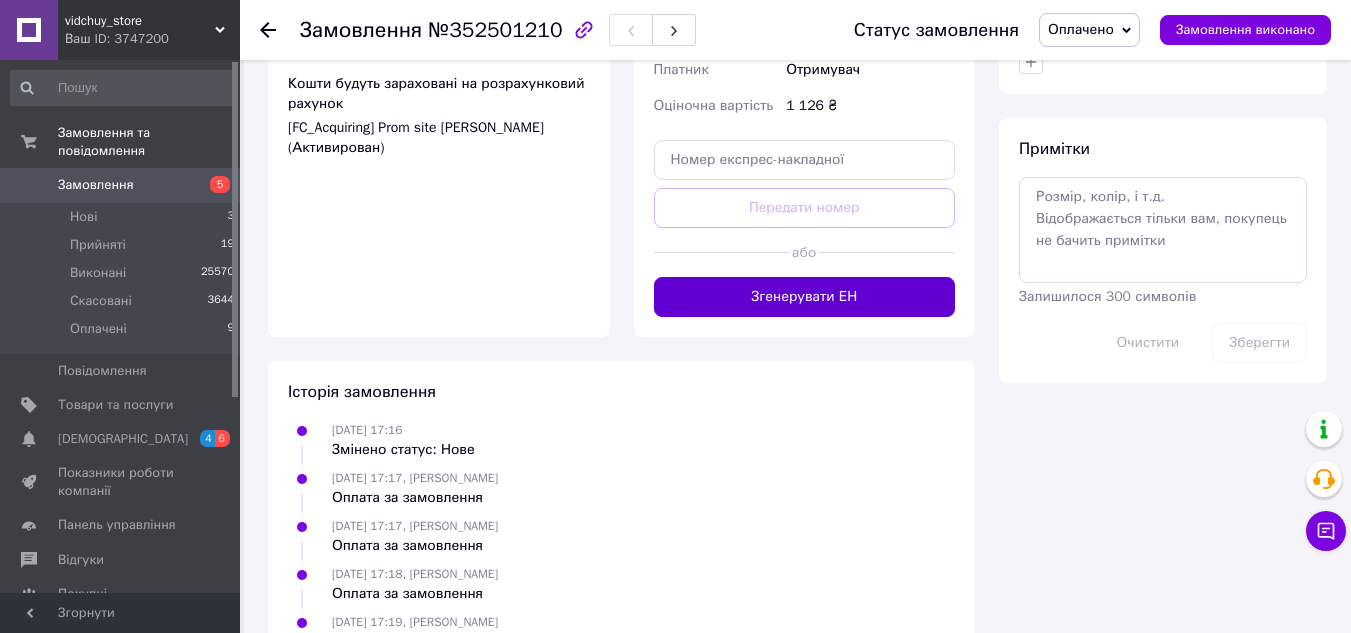 click on "Згенерувати ЕН" at bounding box center (805, 297) 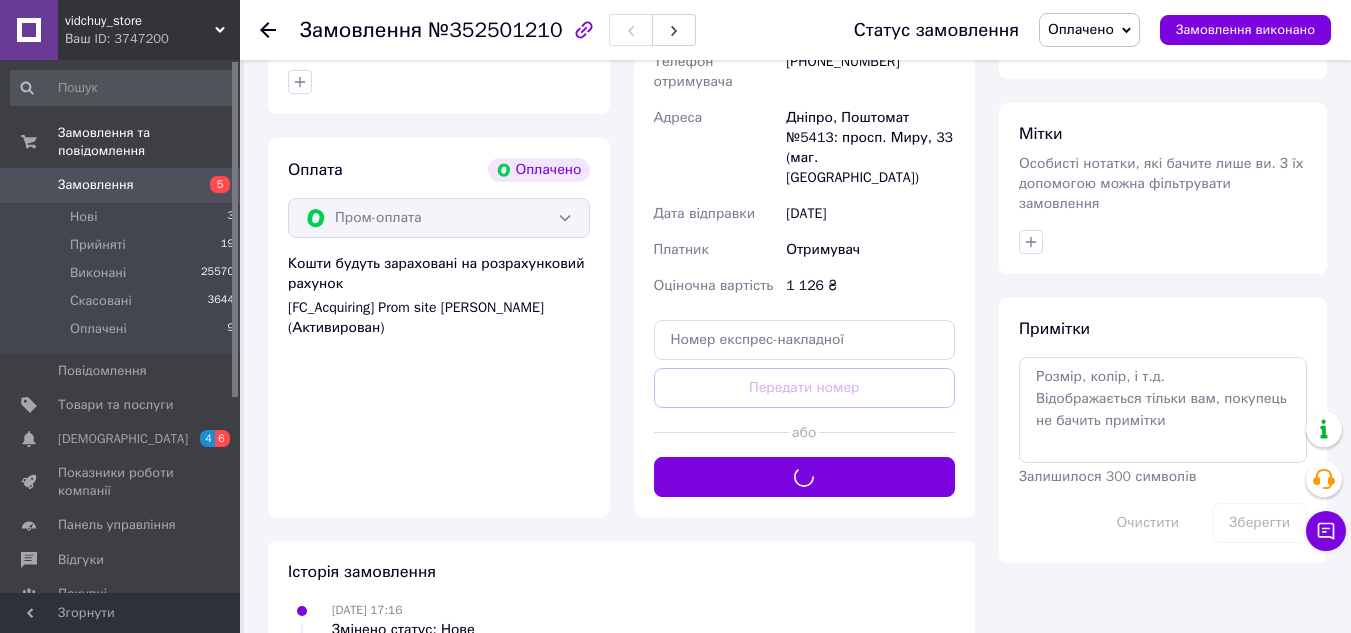 scroll, scrollTop: 822, scrollLeft: 0, axis: vertical 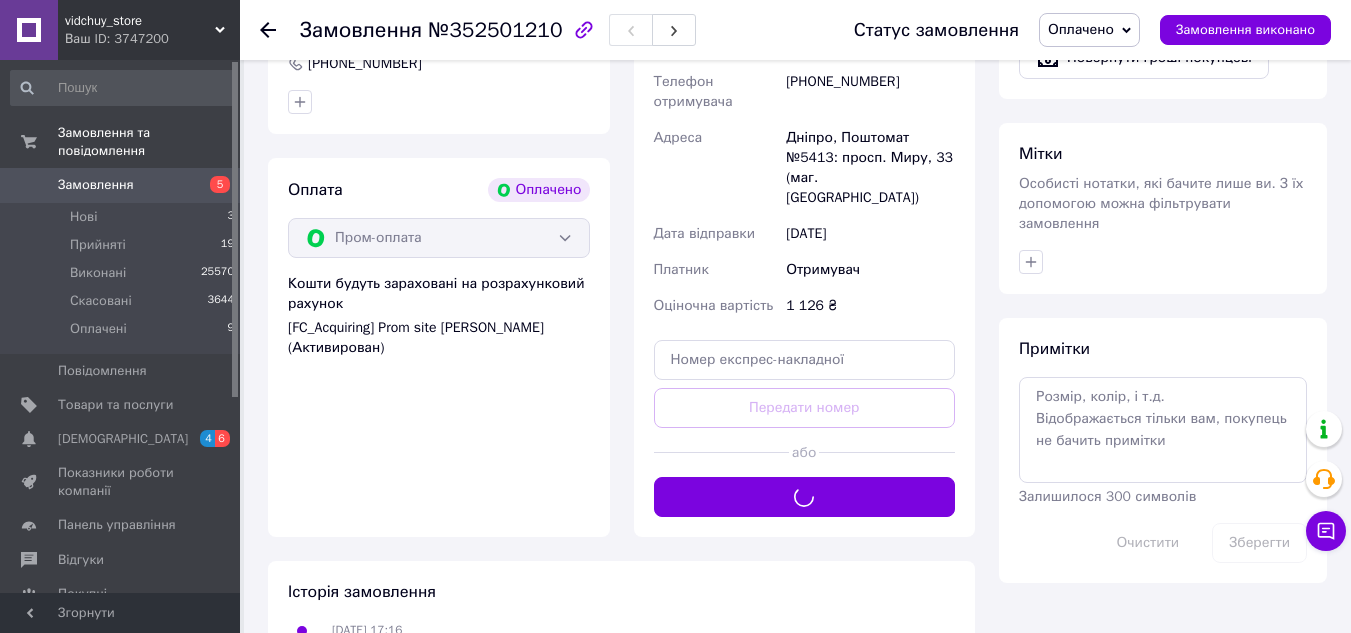 click on "Статус замовлення Оплачено Прийнято Виконано Скасовано Замовлення виконано" at bounding box center [1072, 30] 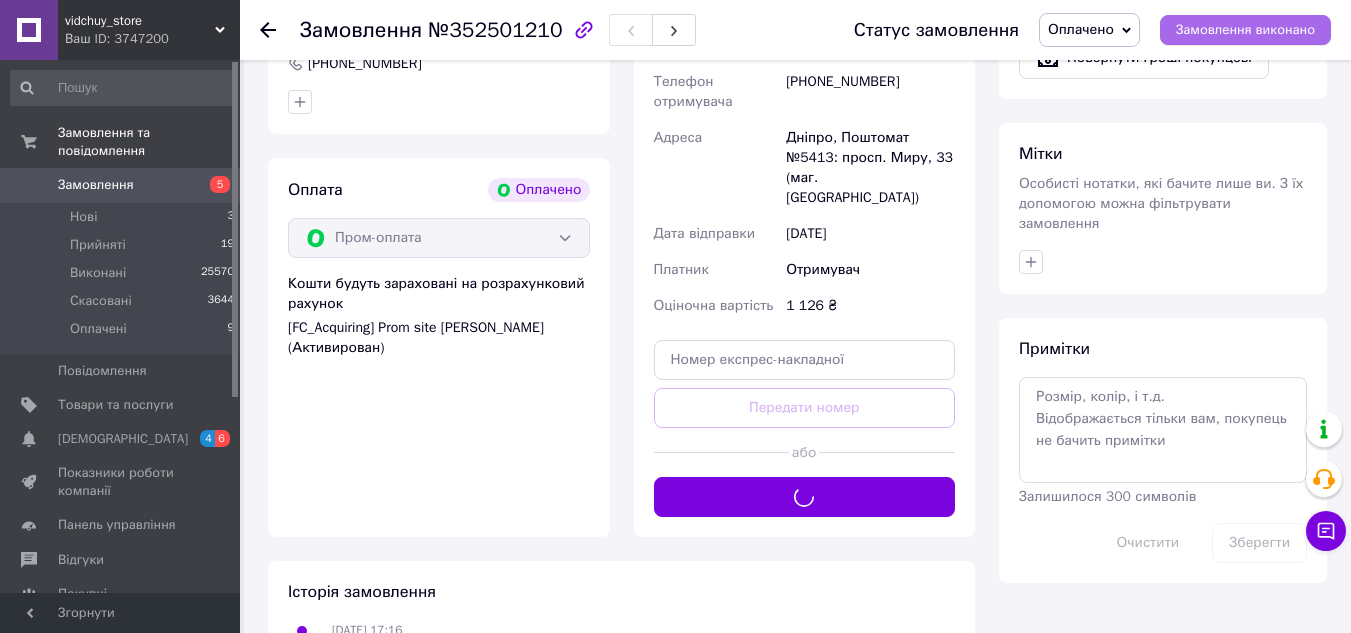 click on "Замовлення виконано" at bounding box center (1245, 30) 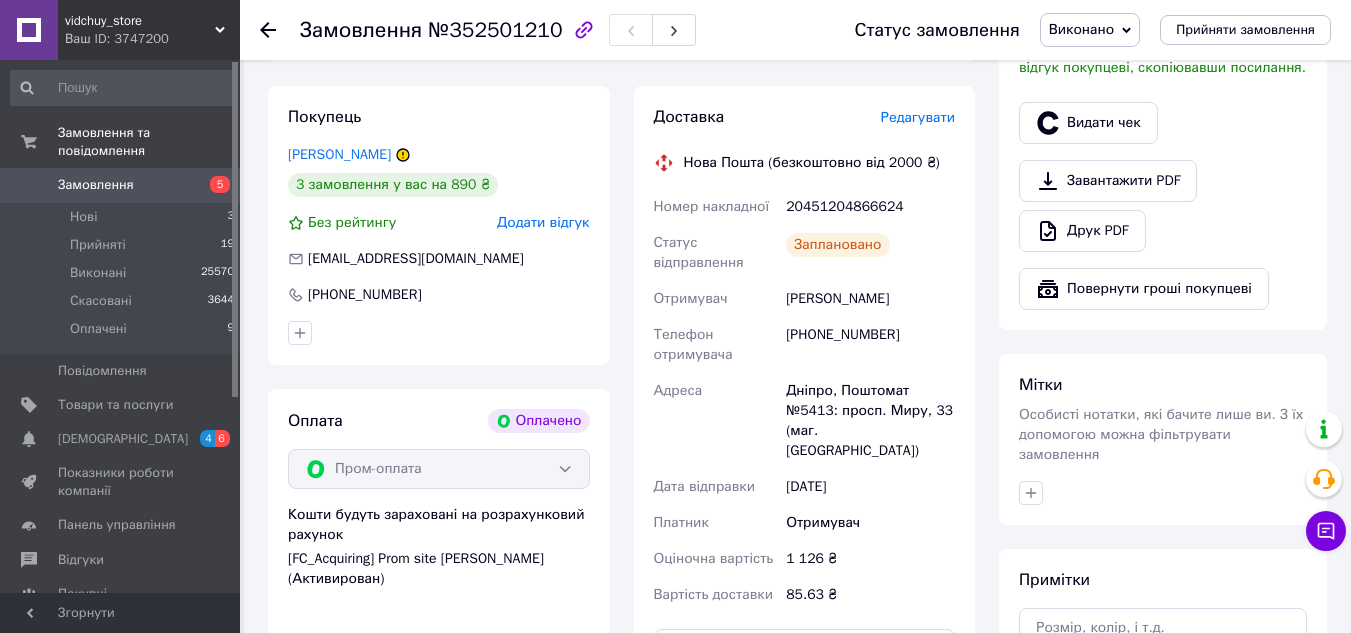 scroll, scrollTop: 578, scrollLeft: 0, axis: vertical 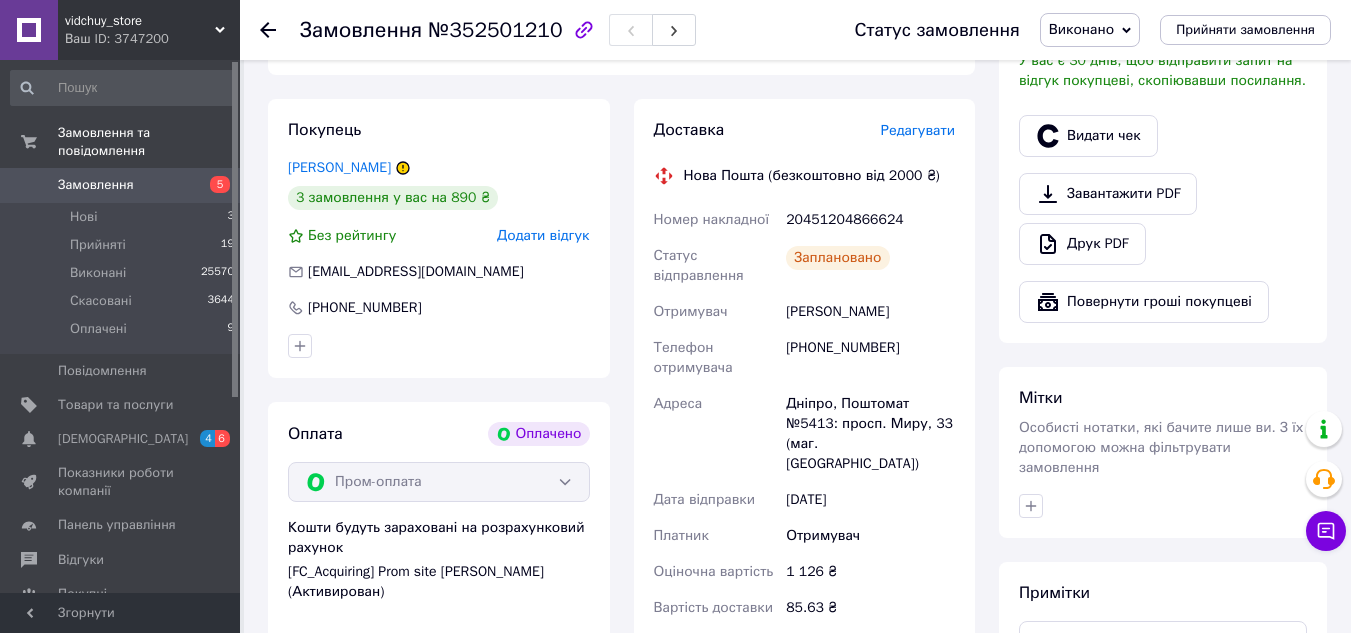 click on "20451204866624" at bounding box center (870, 220) 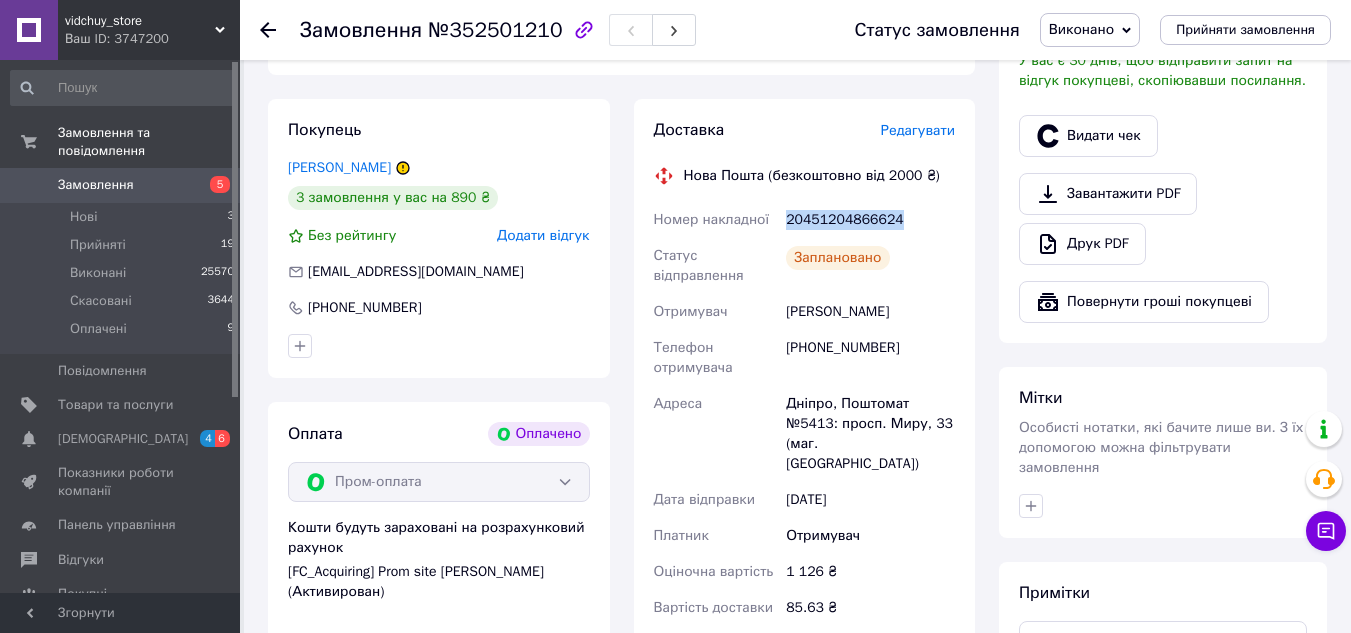 click on "20451204866624" at bounding box center (870, 220) 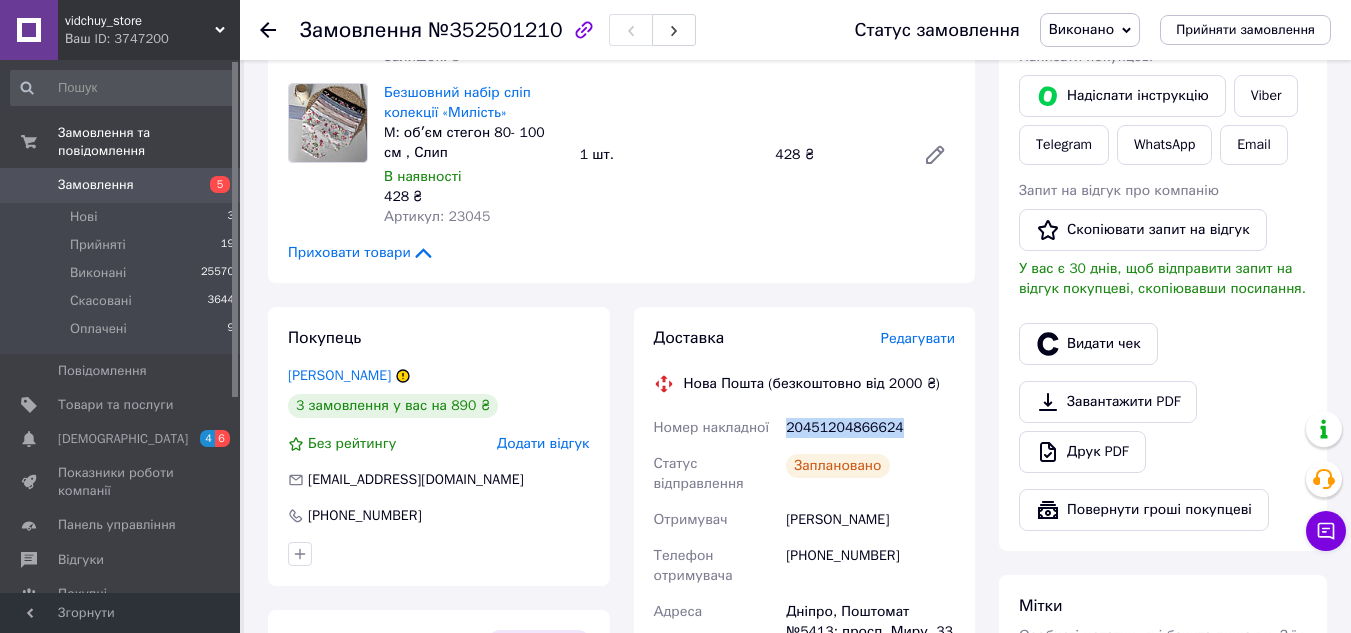 scroll, scrollTop: 78, scrollLeft: 0, axis: vertical 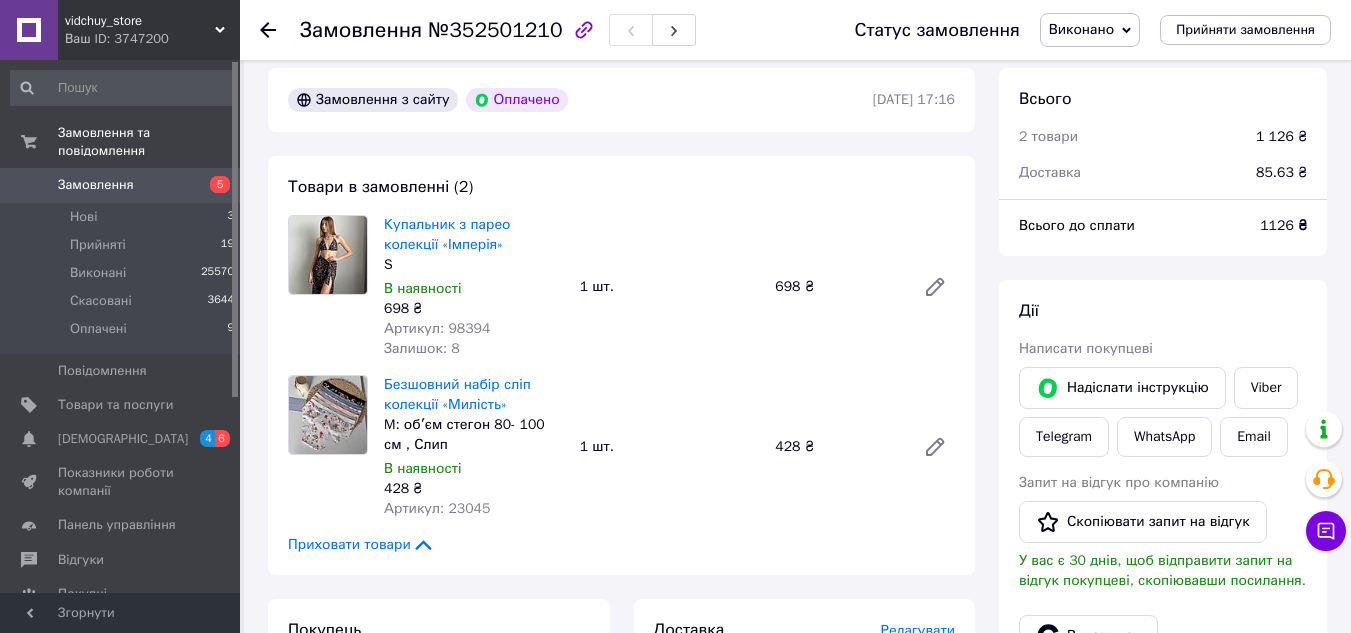 click 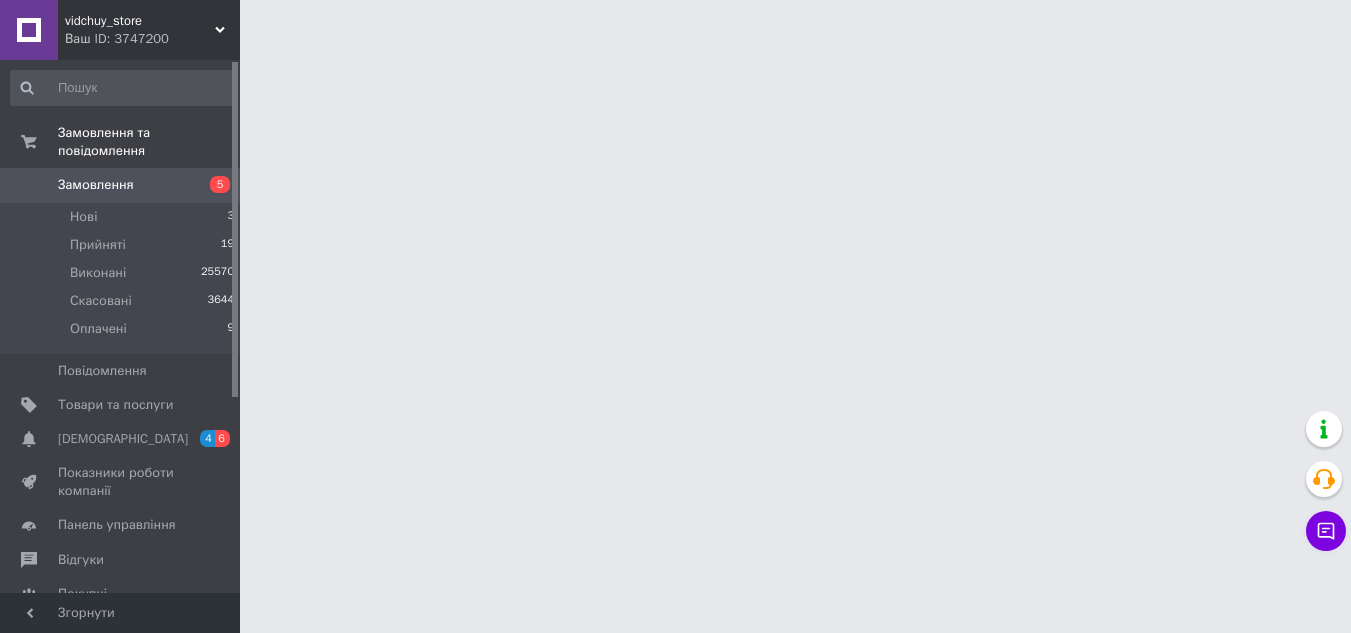 scroll, scrollTop: 0, scrollLeft: 0, axis: both 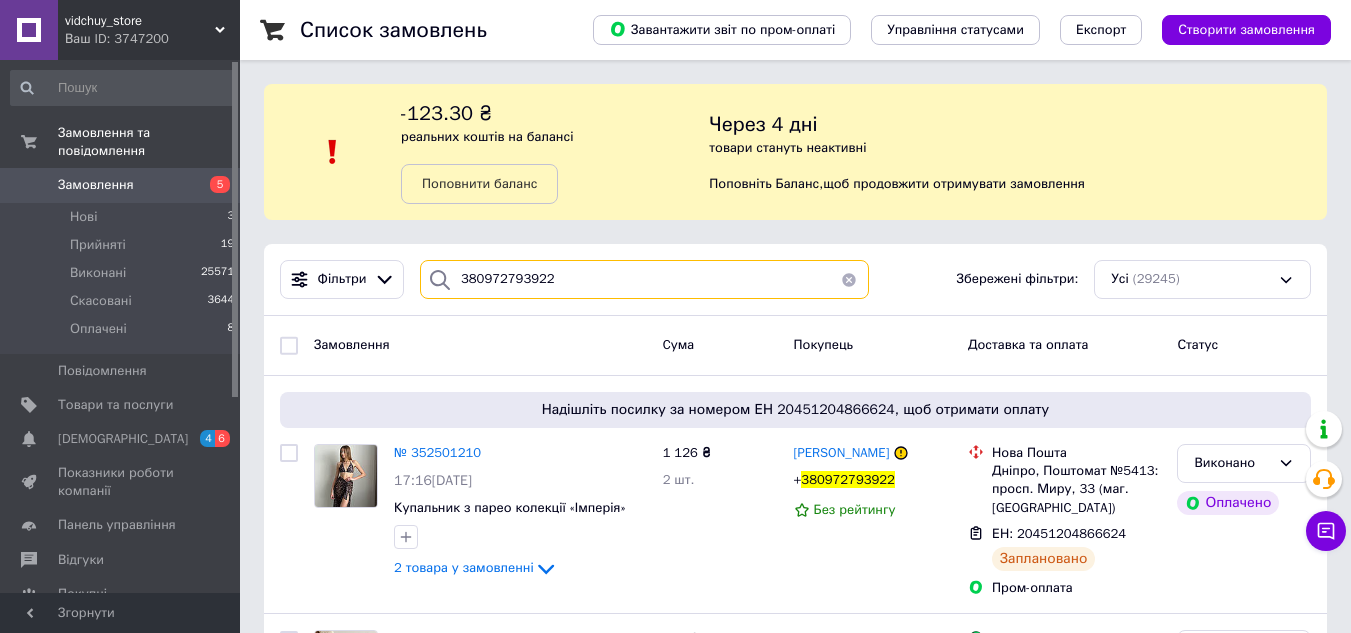 click on "380972793922" at bounding box center [644, 279] 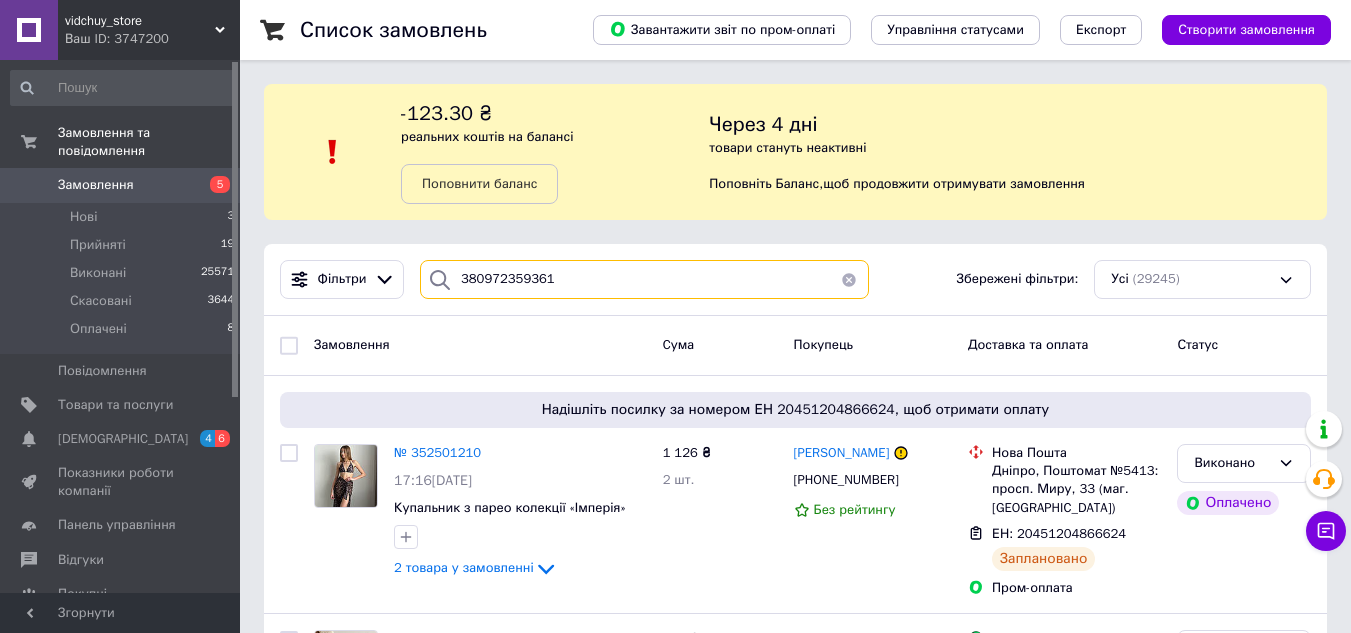type on "380972359361" 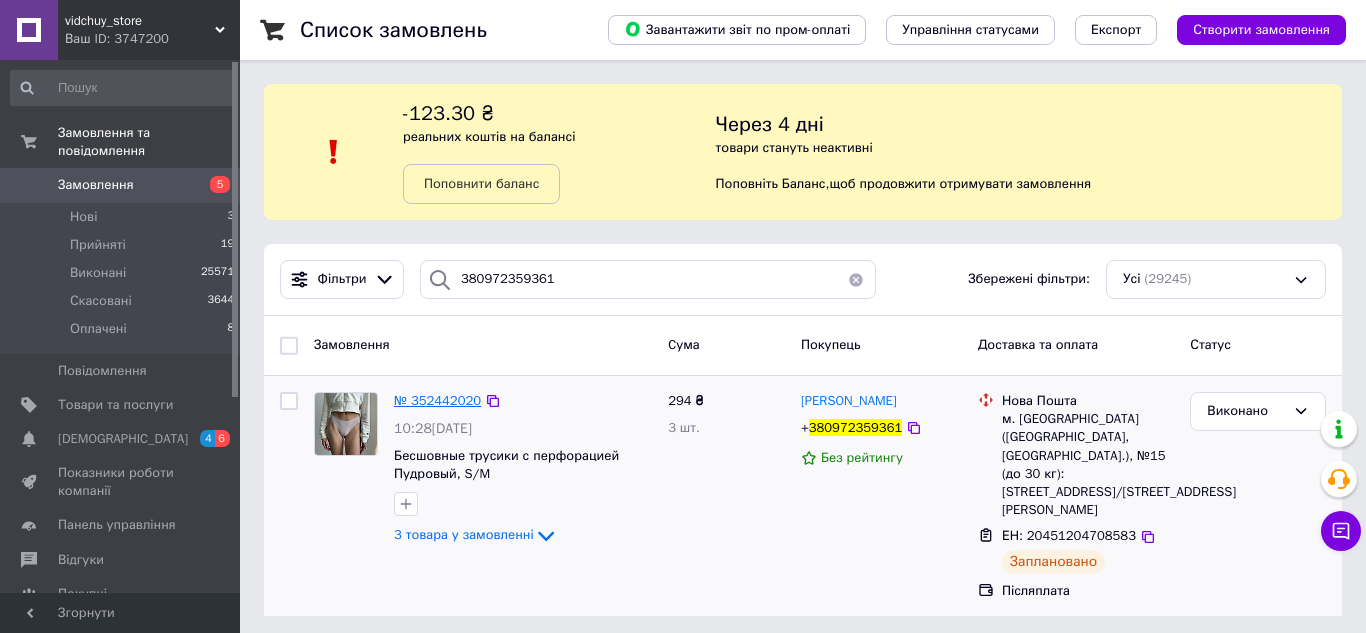 click on "№ 352442020" at bounding box center (437, 400) 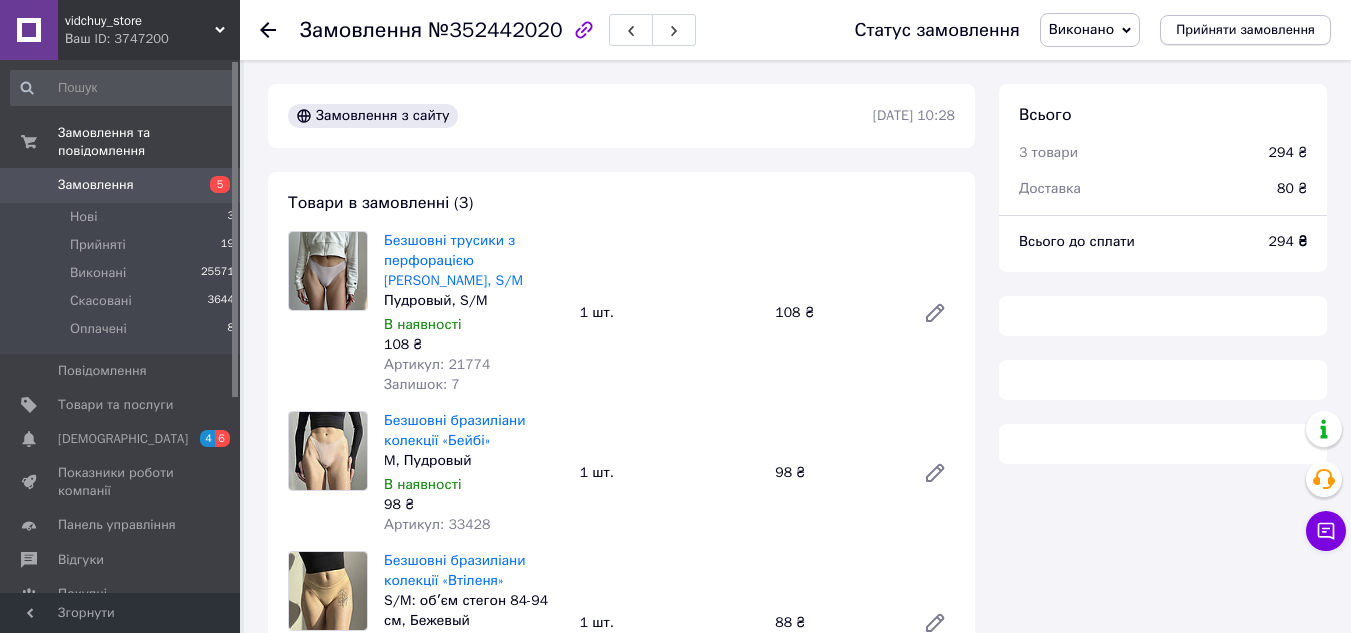 click on "Прийняти замовлення" at bounding box center (1245, 30) 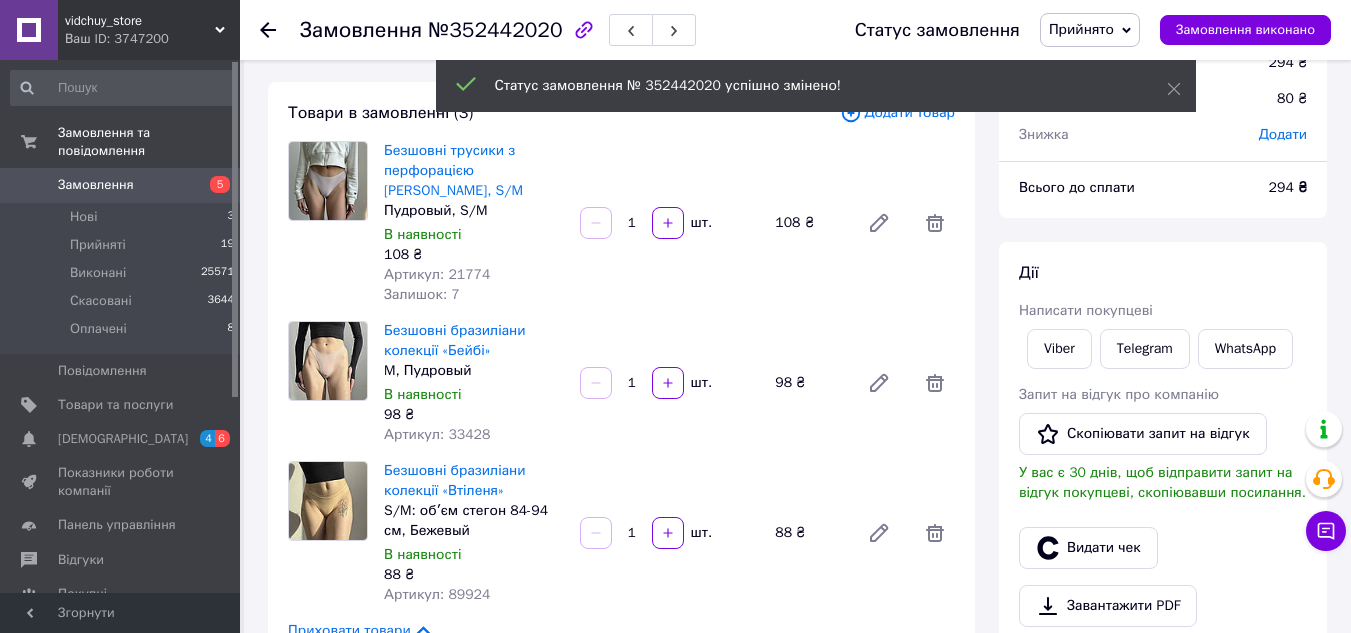 scroll, scrollTop: 0, scrollLeft: 0, axis: both 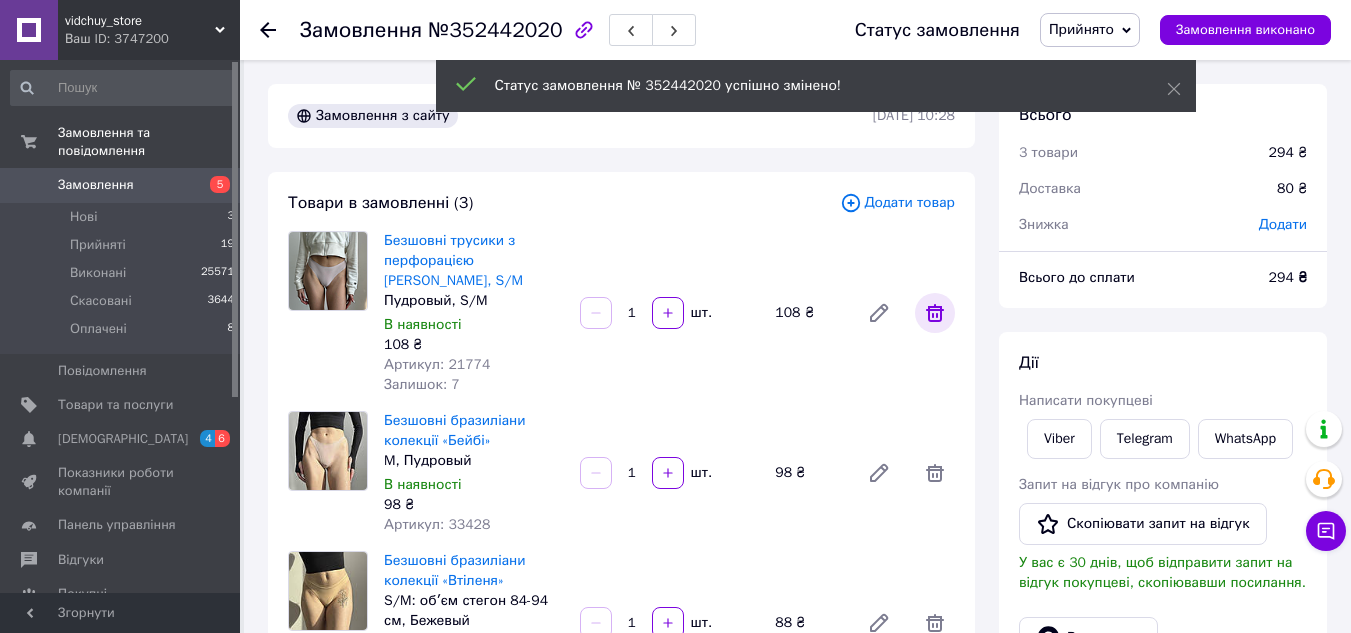 click 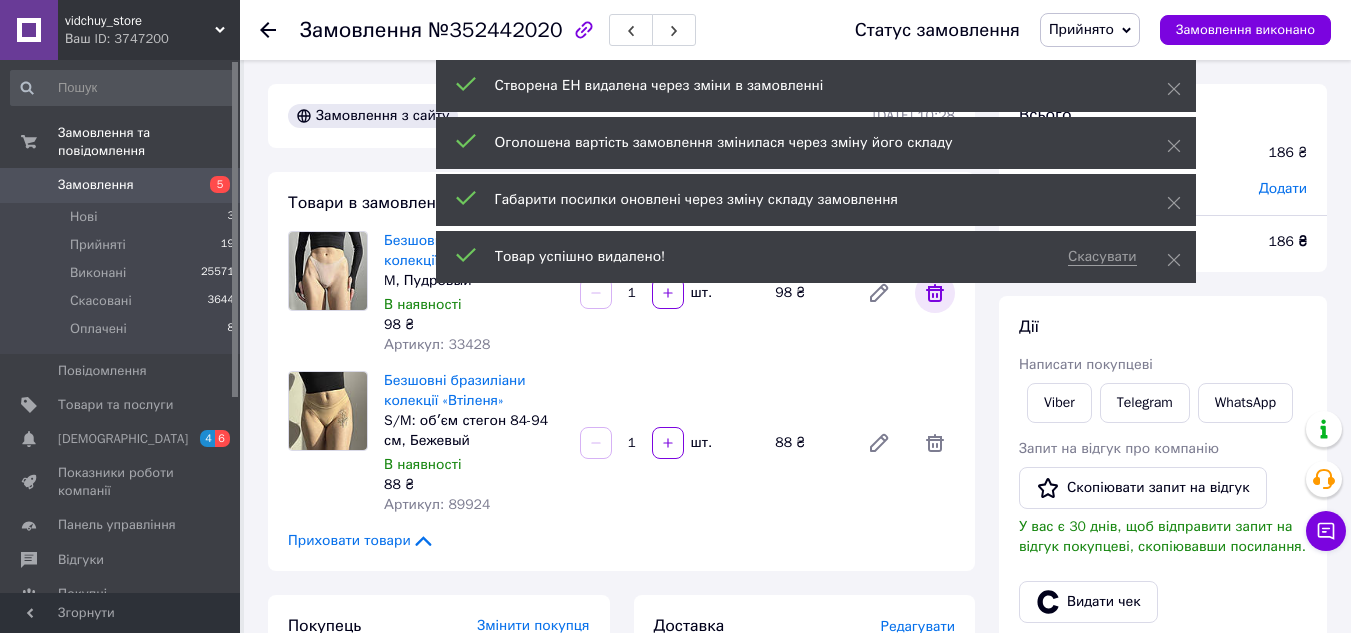 click 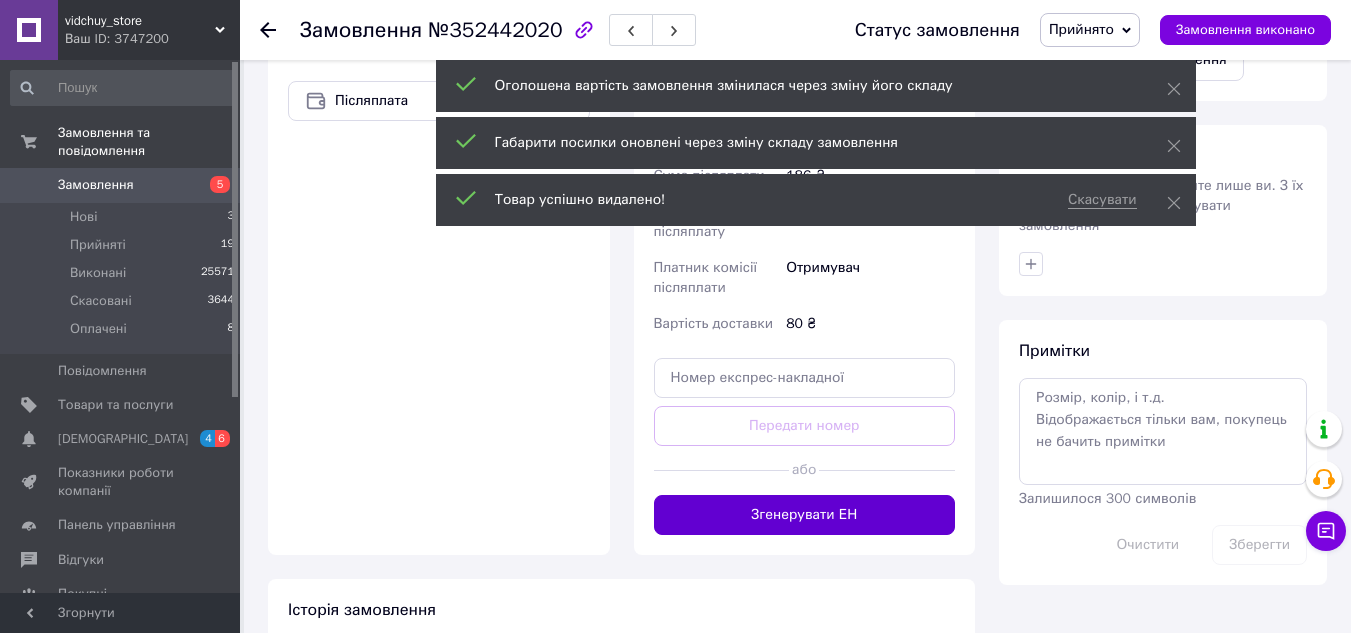 click on "Згенерувати ЕН" at bounding box center [805, 515] 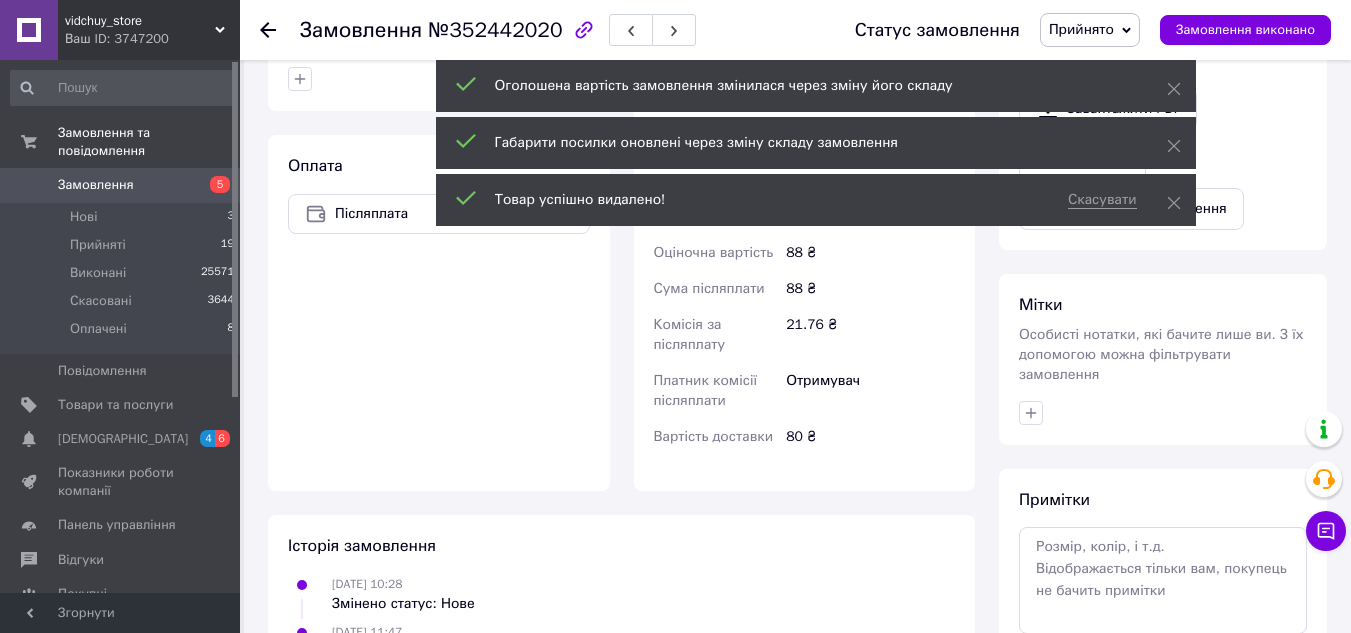 scroll, scrollTop: 400, scrollLeft: 0, axis: vertical 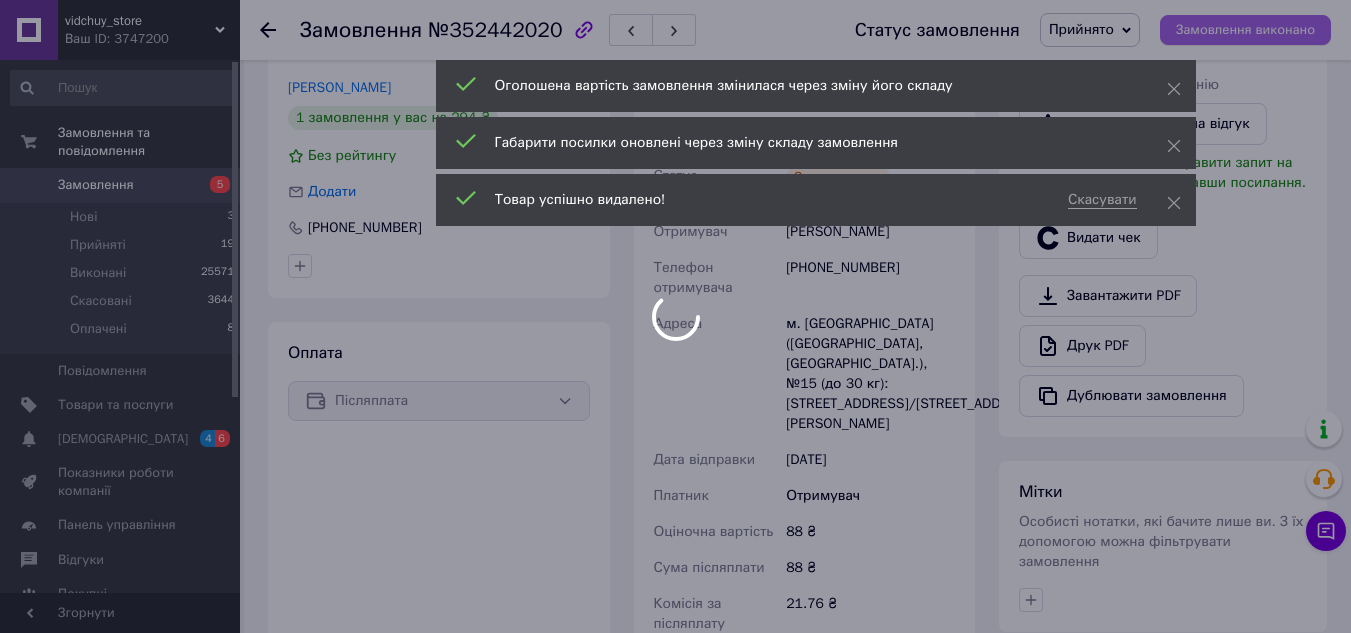 click at bounding box center (675, 316) 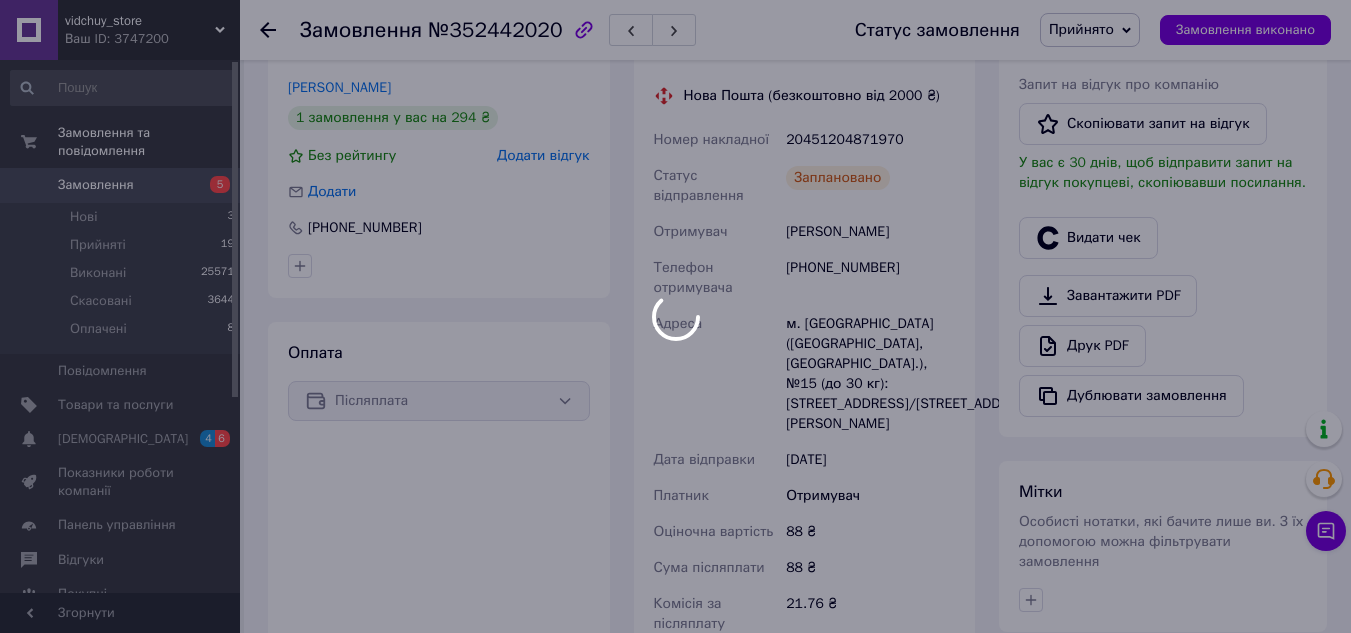 scroll, scrollTop: 36, scrollLeft: 0, axis: vertical 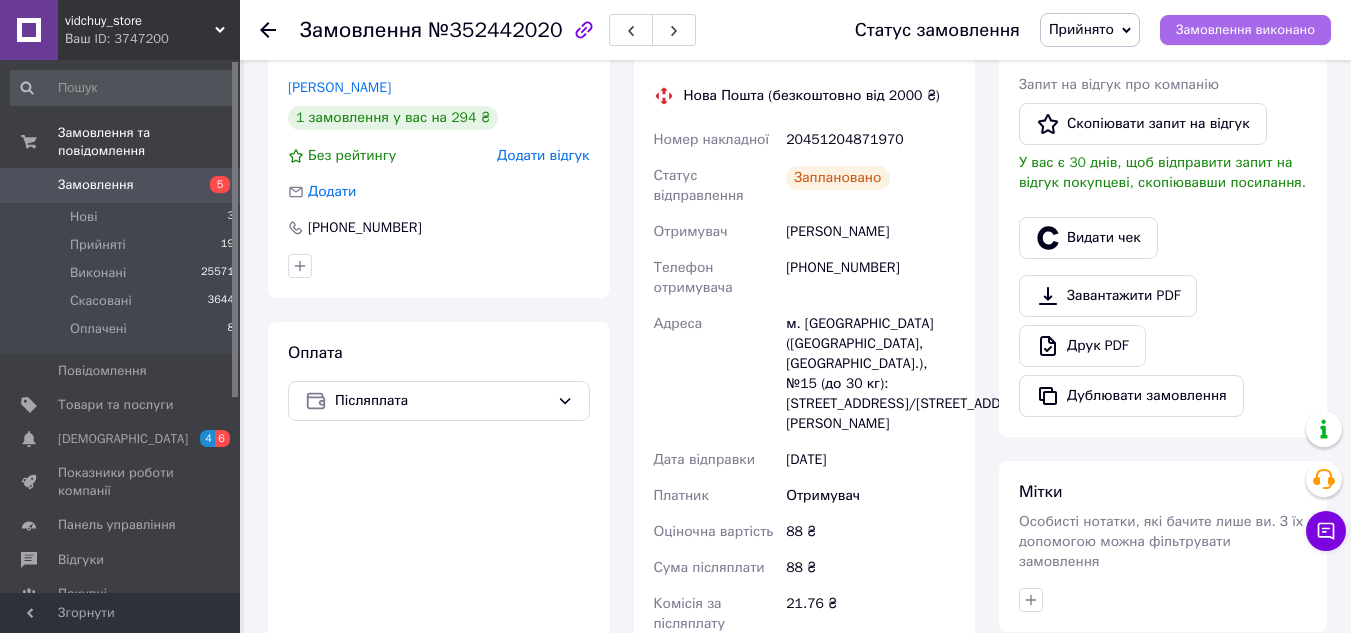 click on "Замовлення виконано" at bounding box center [1245, 30] 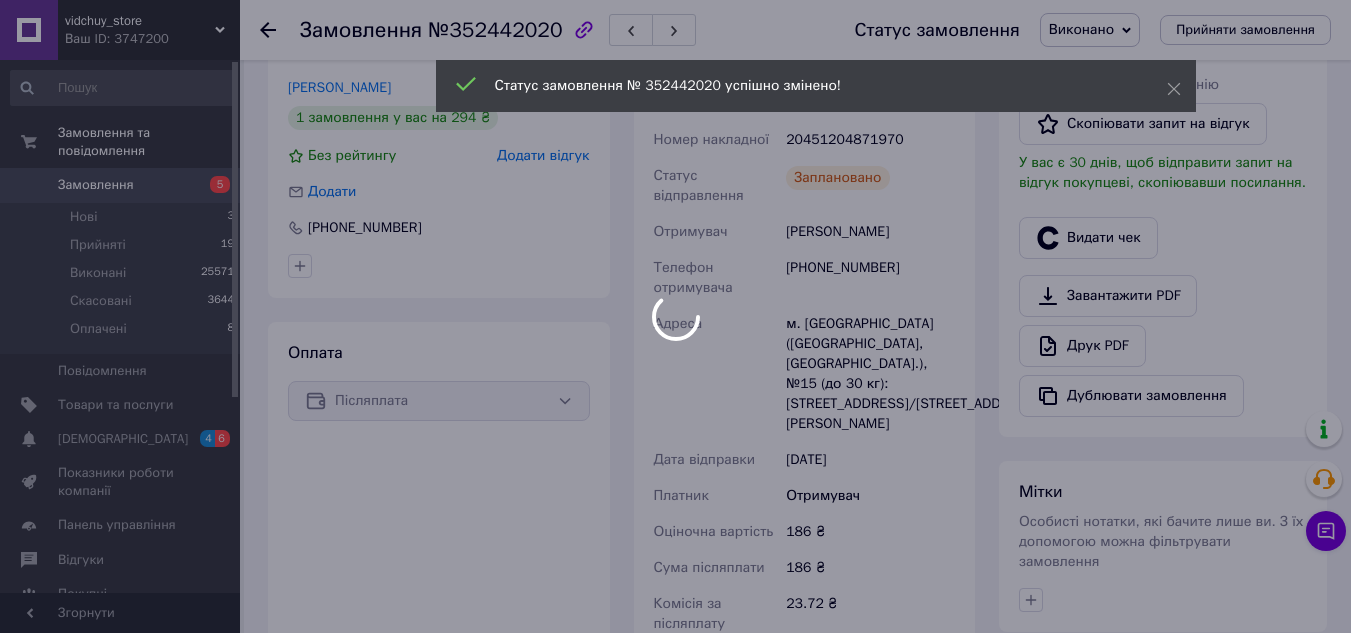 click at bounding box center [675, 316] 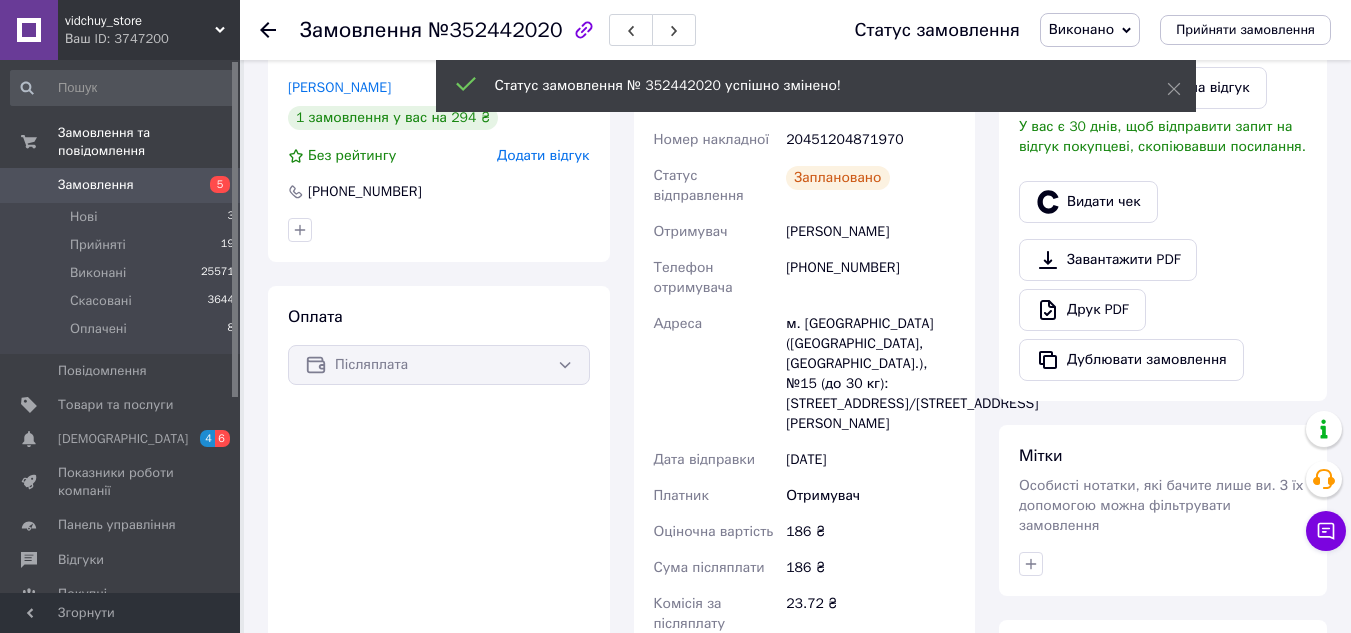 click on "20451204871970" at bounding box center (870, 140) 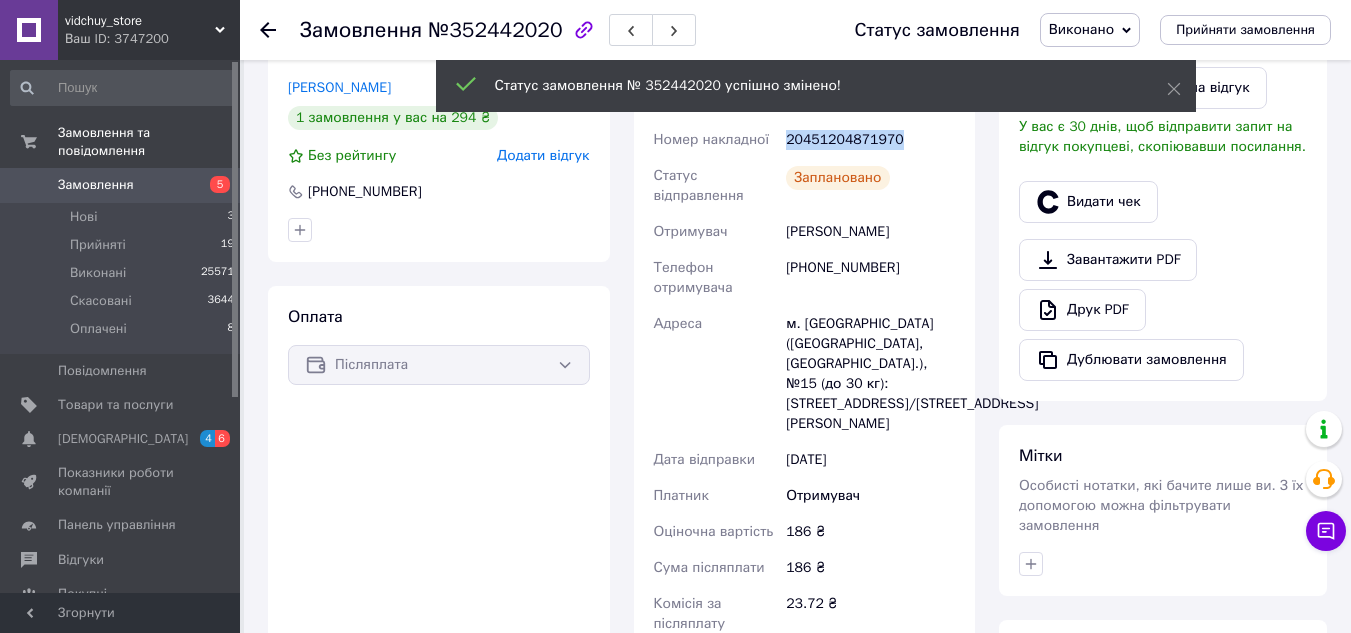 click on "20451204871970" at bounding box center (870, 140) 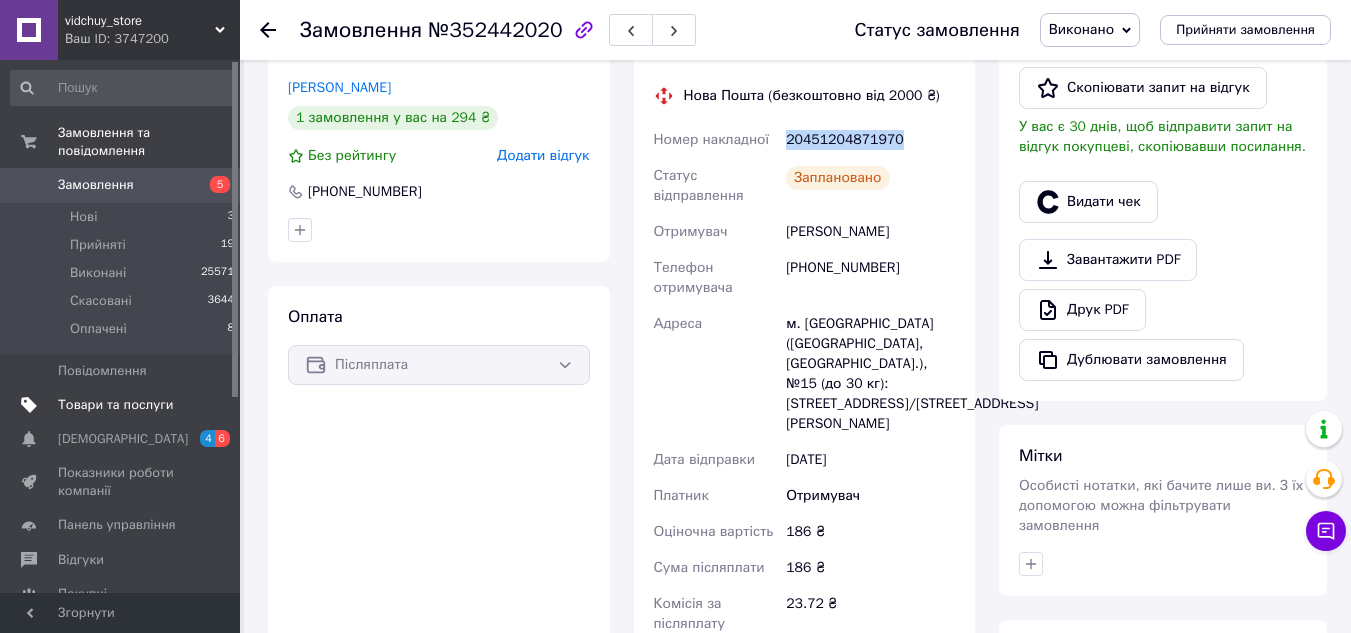 click on "Товари та послуги" at bounding box center [115, 405] 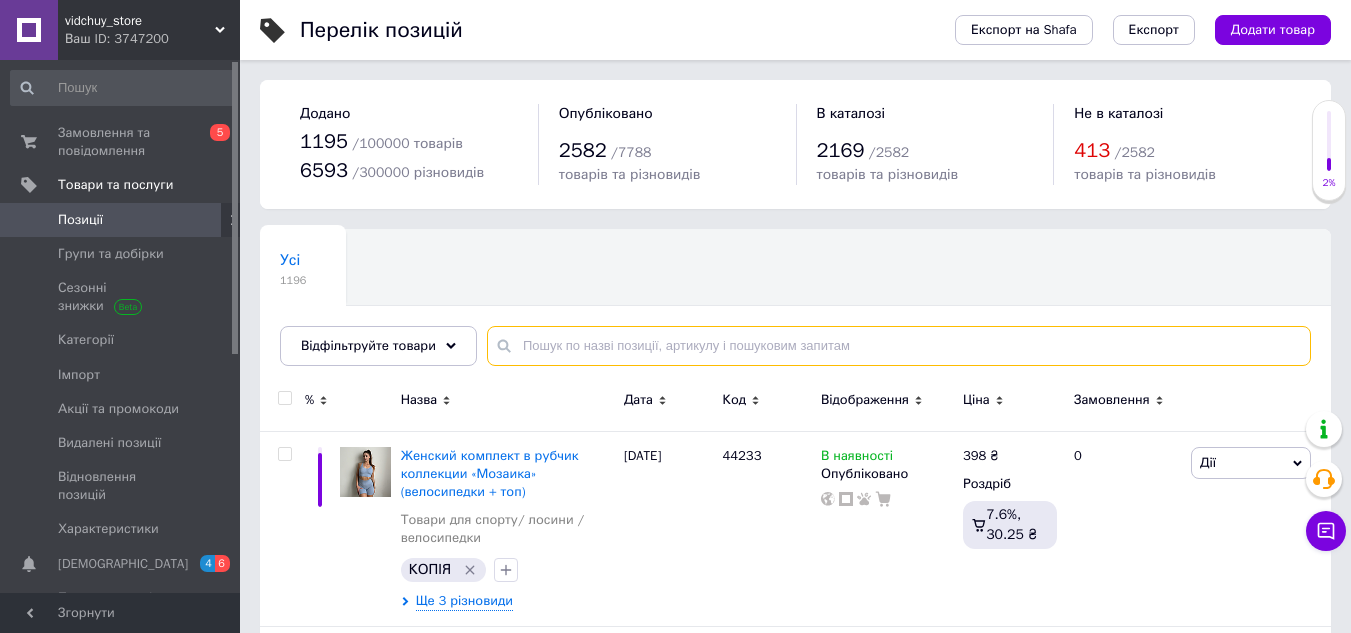 click at bounding box center (899, 346) 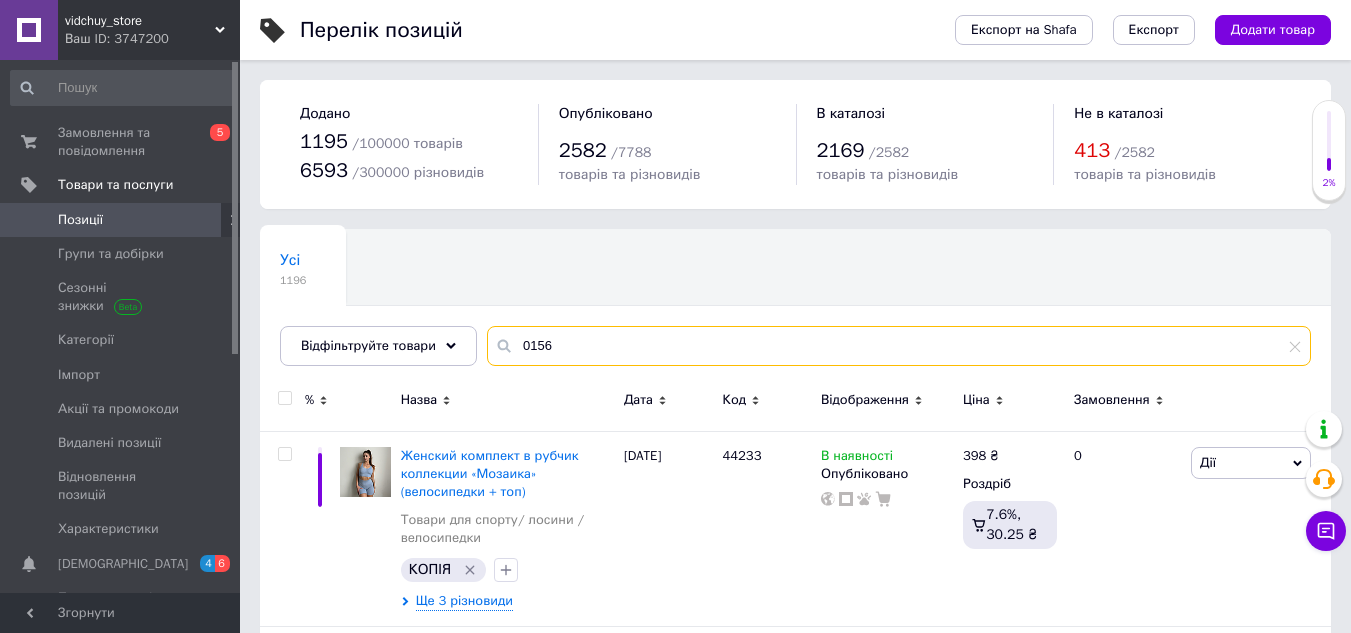 type on "0156" 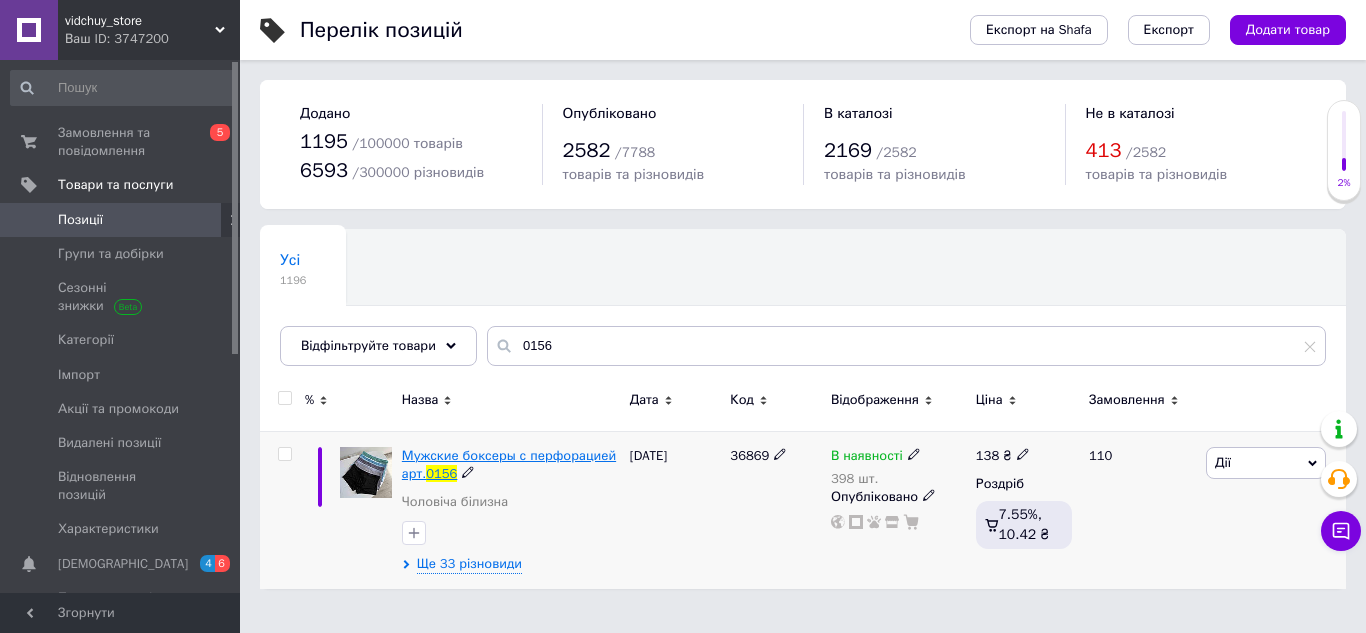 click on "Мужские боксеры с перфорацией арт." at bounding box center [509, 464] 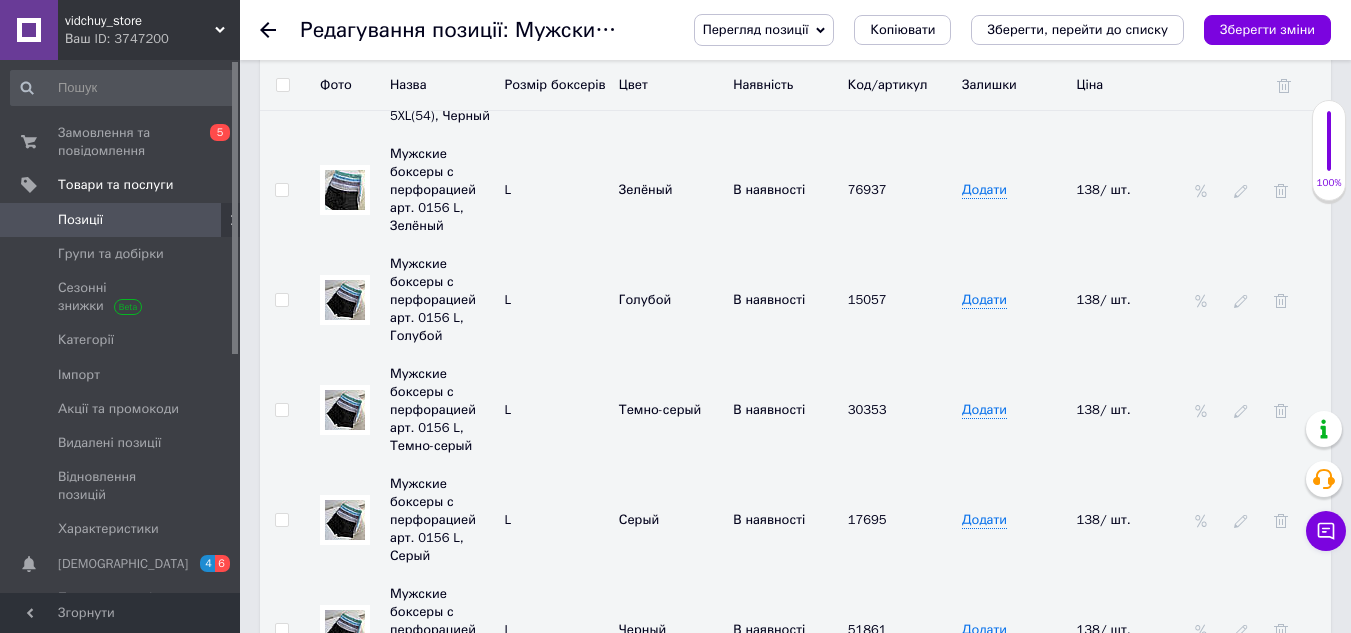scroll, scrollTop: 4000, scrollLeft: 0, axis: vertical 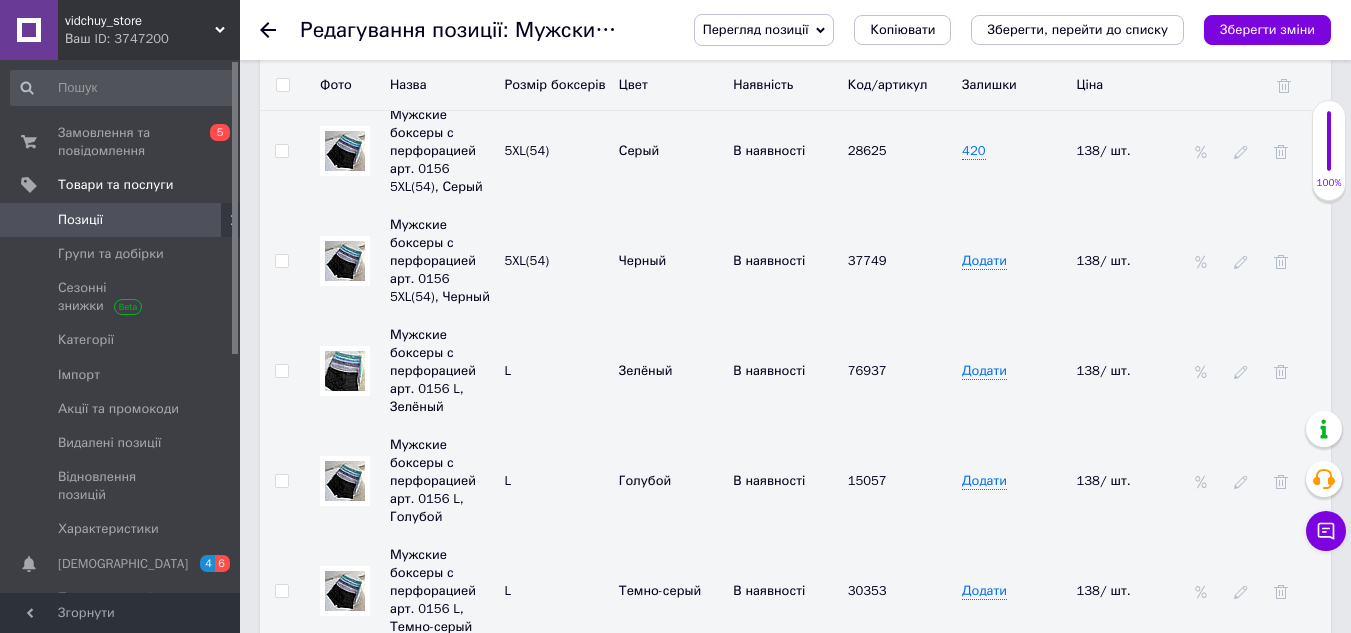 click at bounding box center [281, 371] 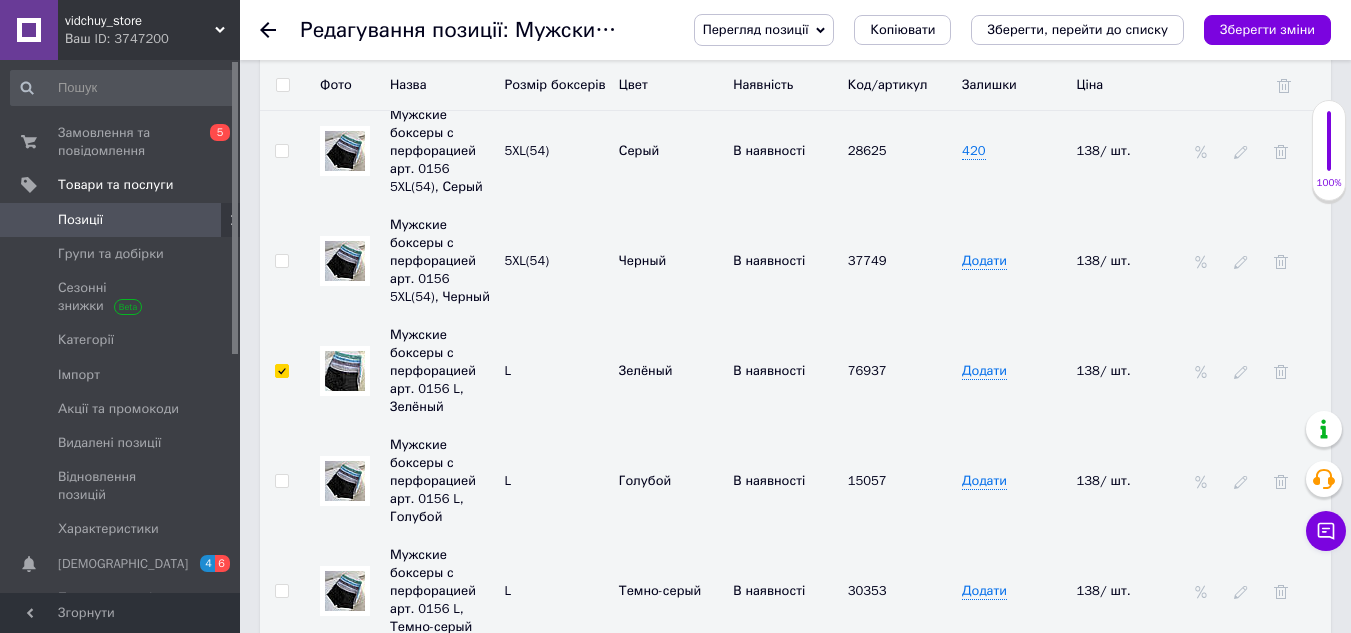 checkbox on "true" 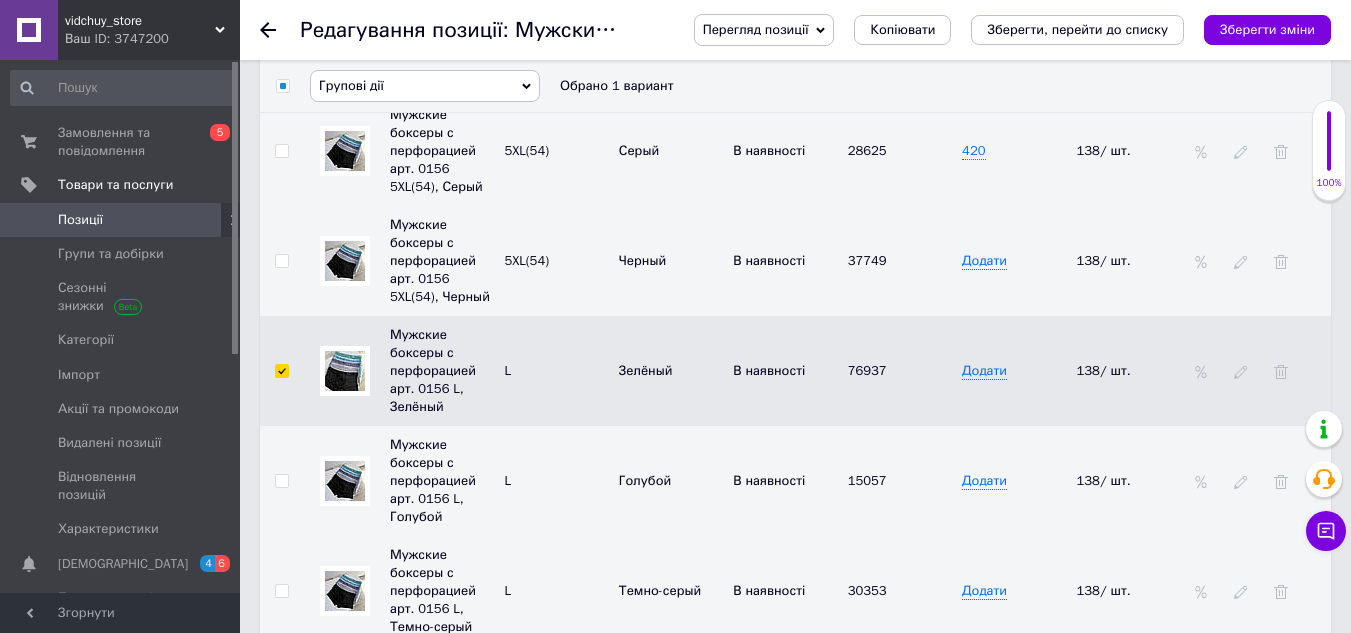 click at bounding box center [281, 481] 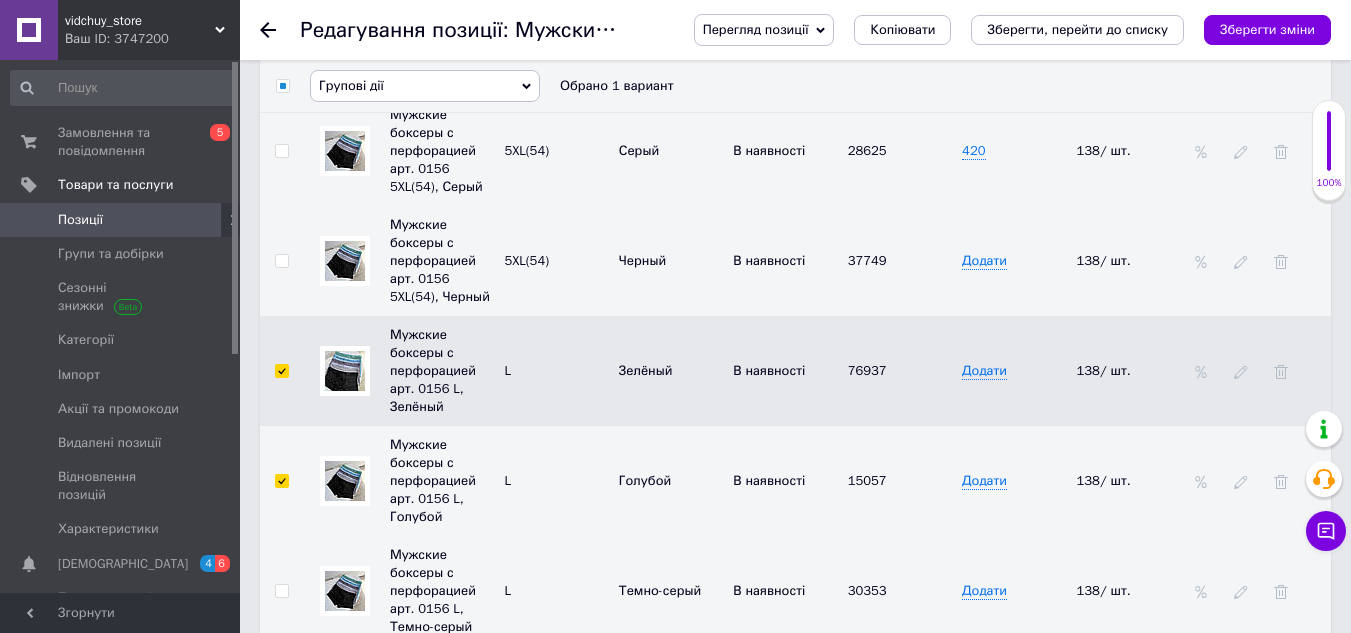checkbox on "true" 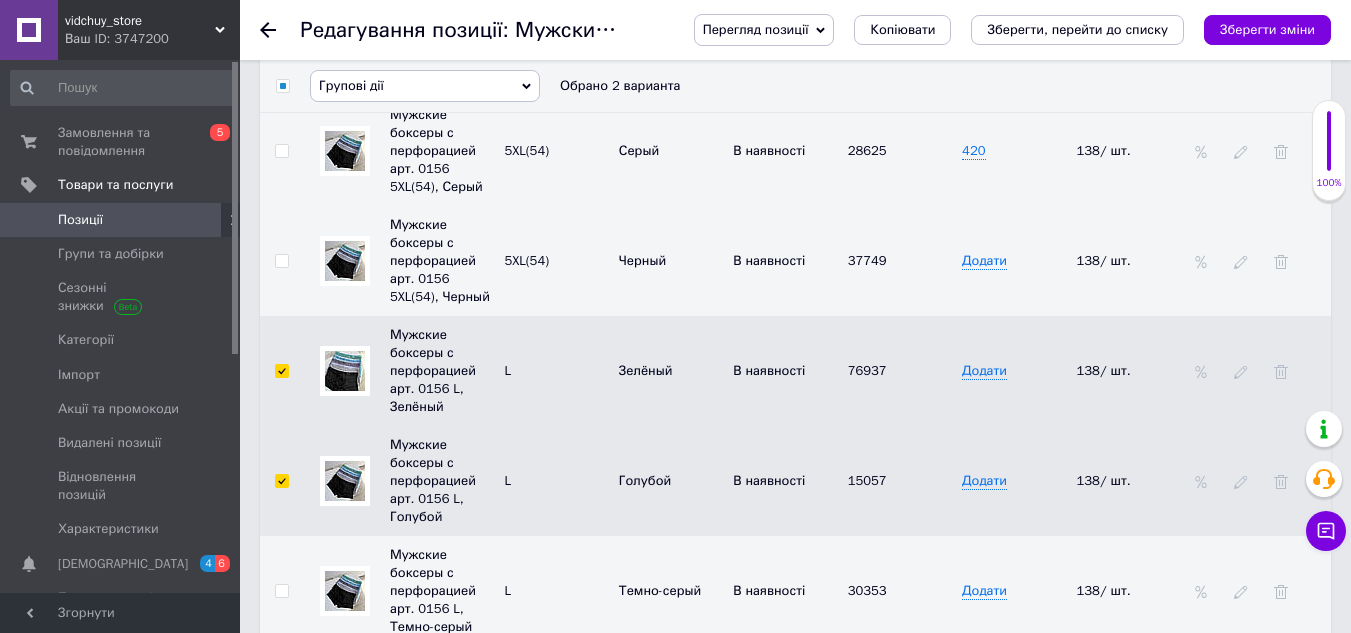 click at bounding box center (281, 591) 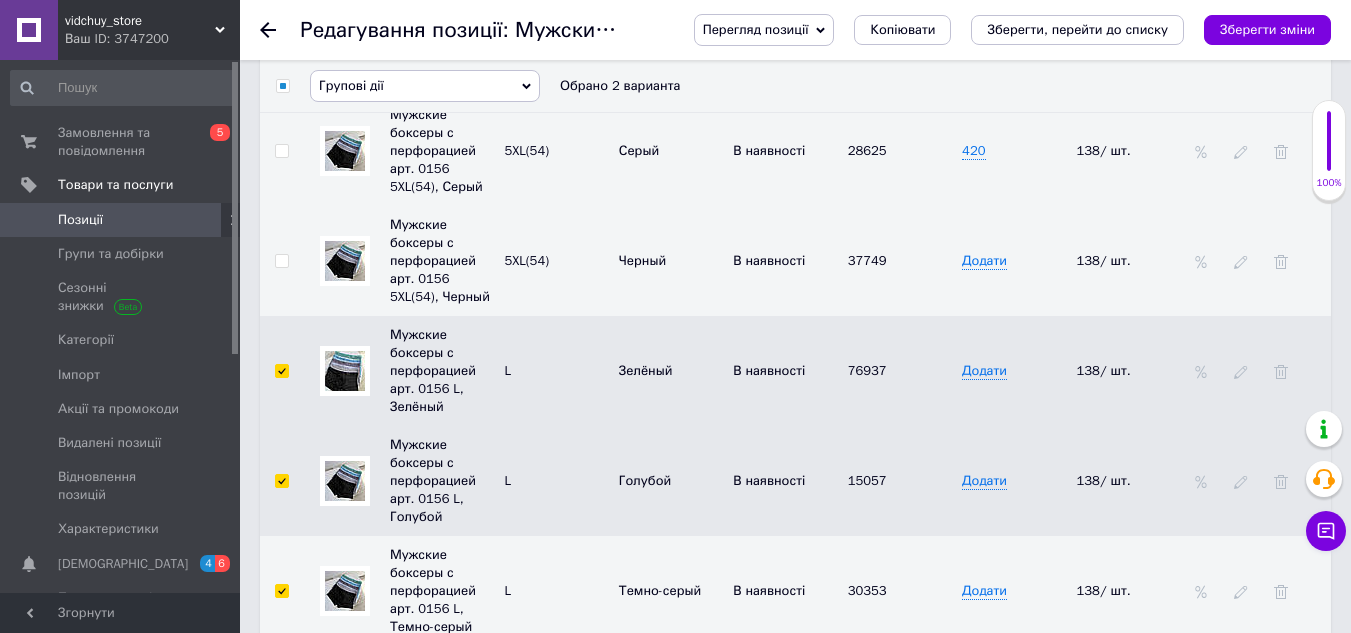 checkbox on "true" 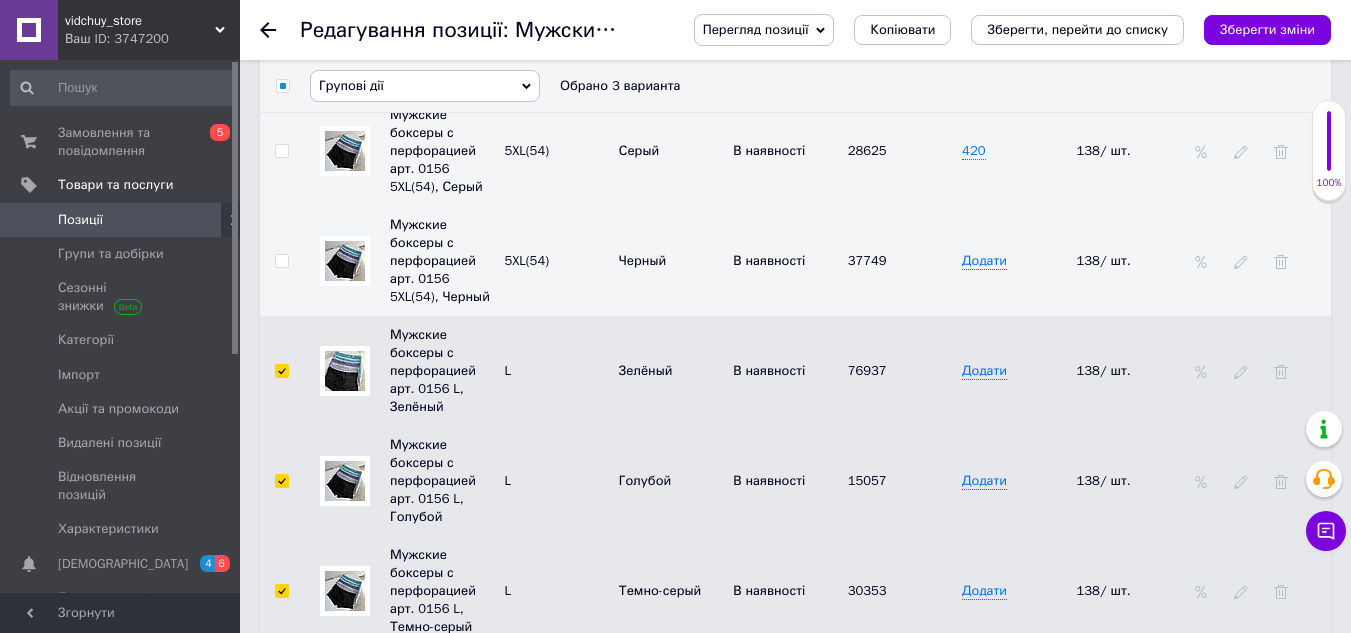 click at bounding box center (282, 701) 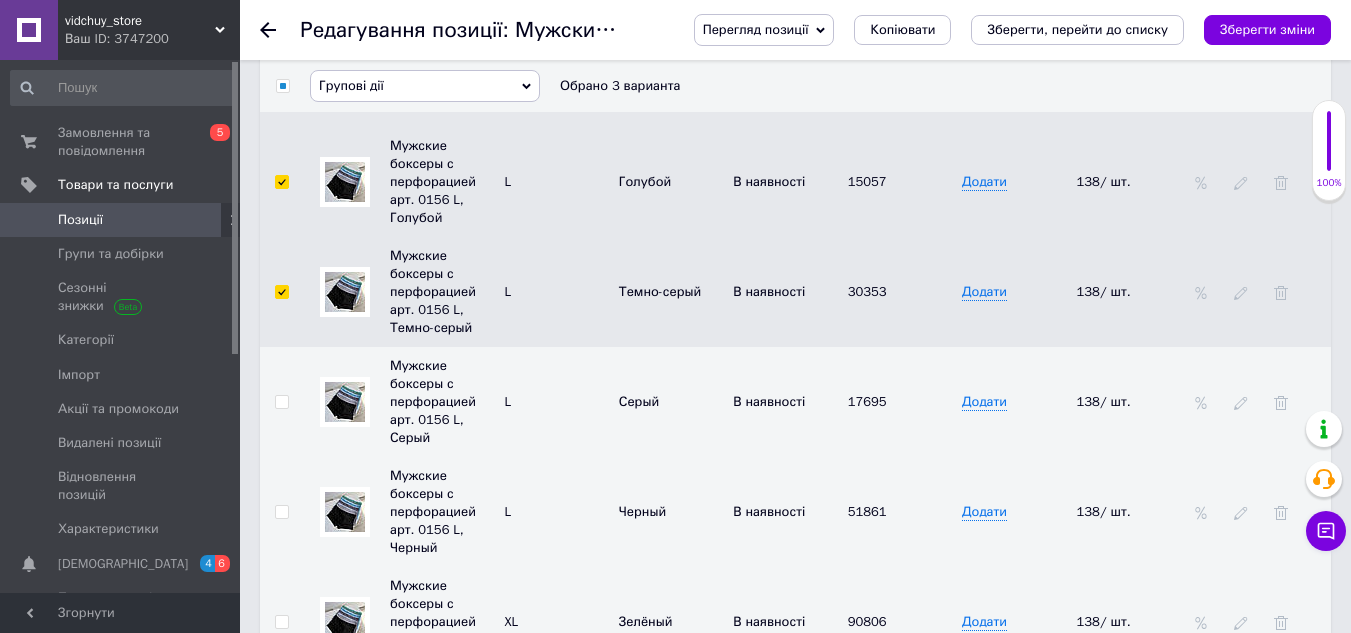 scroll, scrollTop: 4300, scrollLeft: 0, axis: vertical 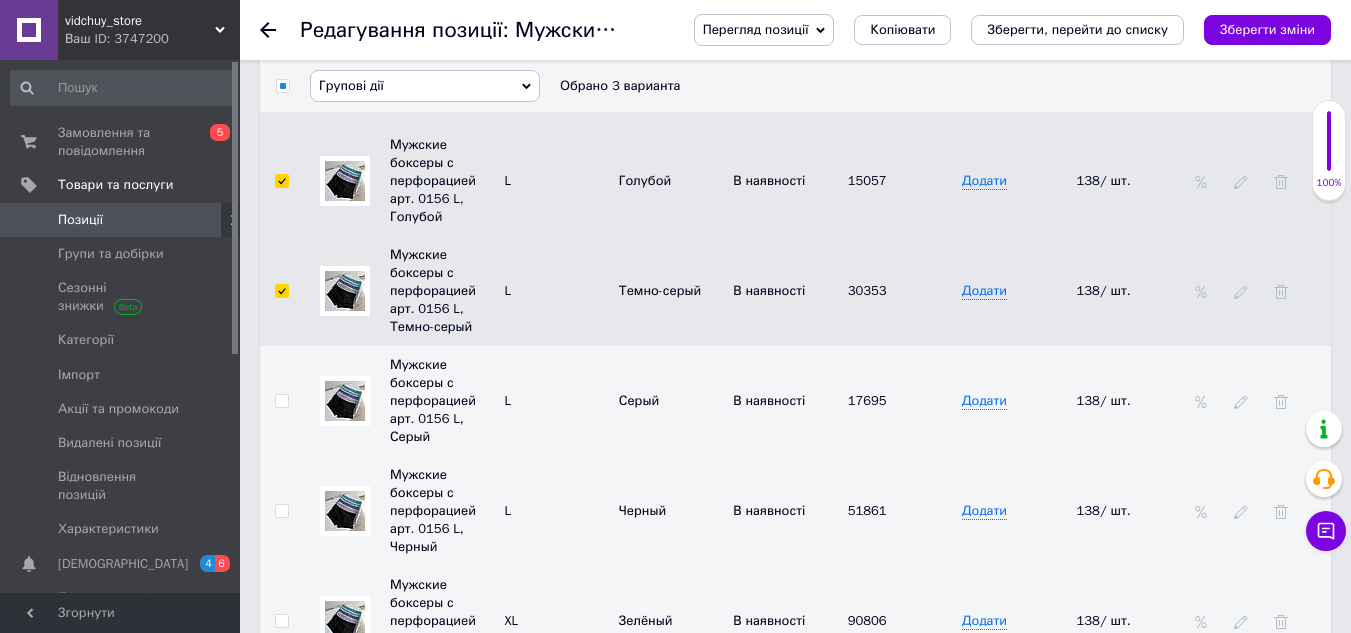 click at bounding box center (281, 401) 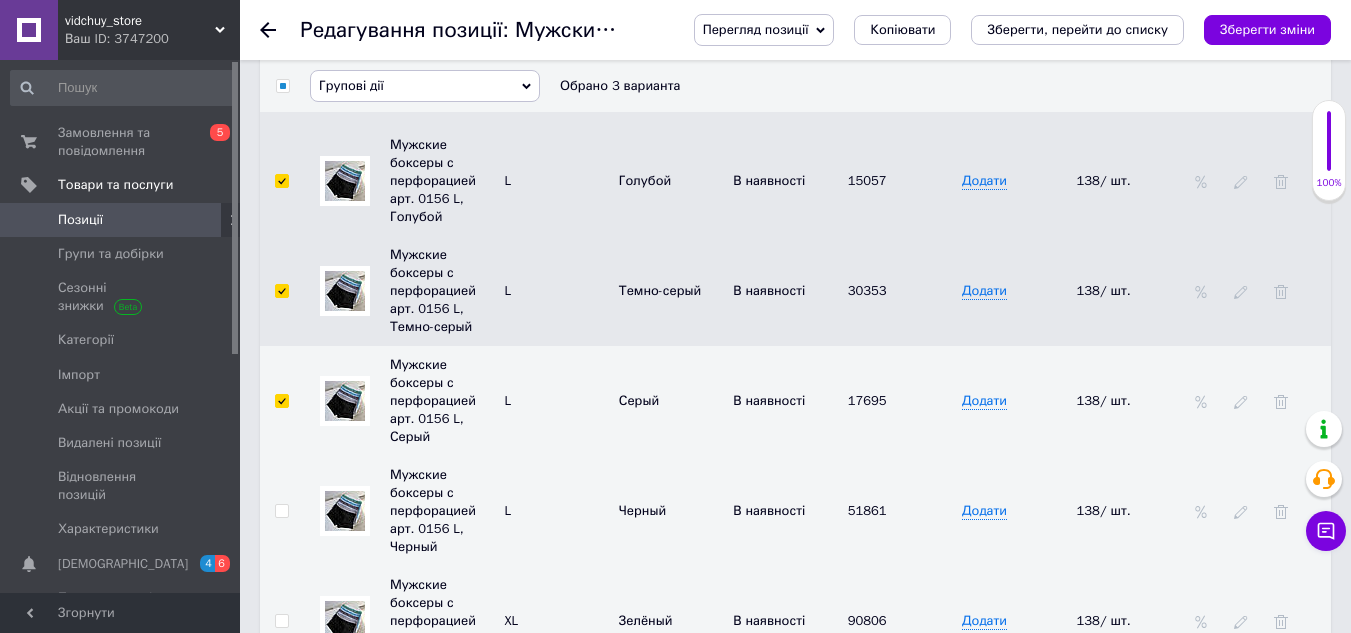 checkbox on "true" 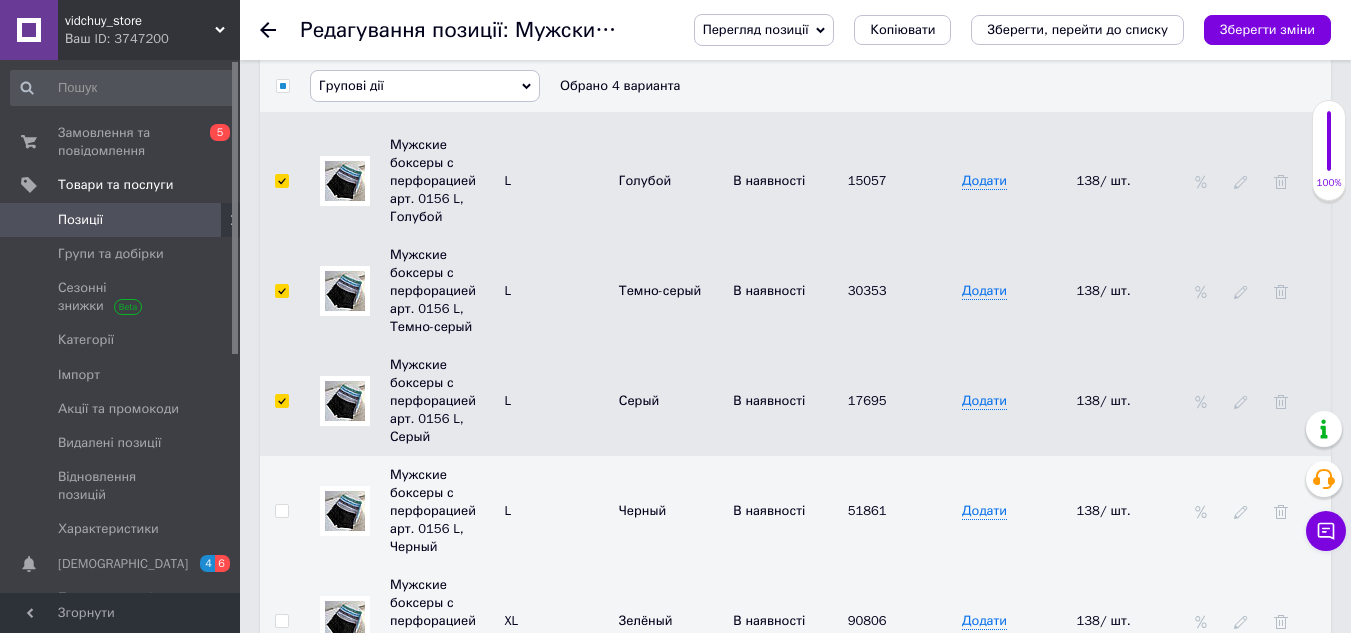 click at bounding box center (282, 511) 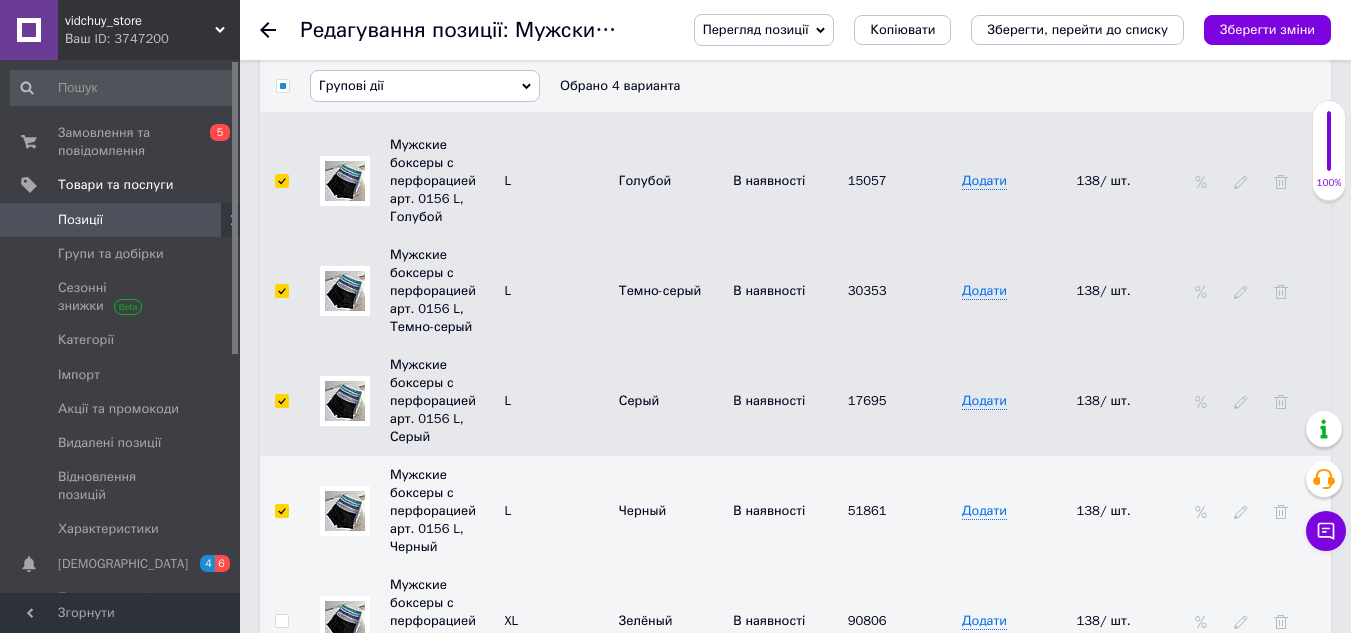 checkbox on "true" 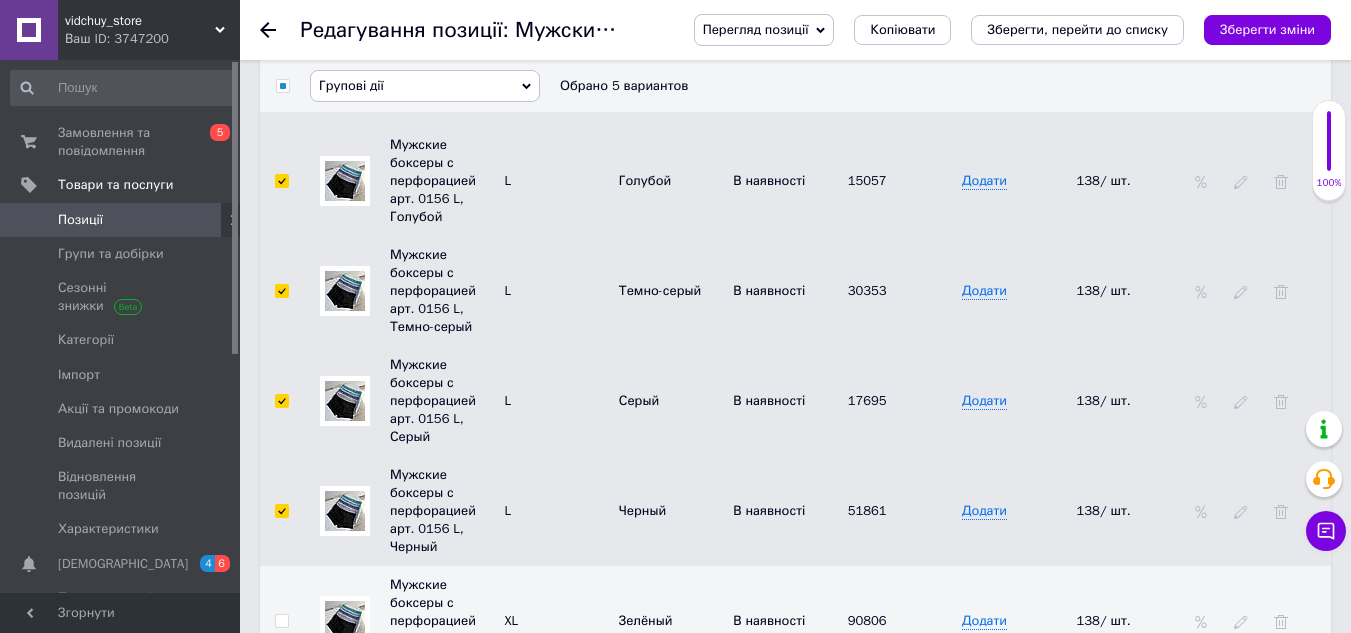 click at bounding box center [282, 621] 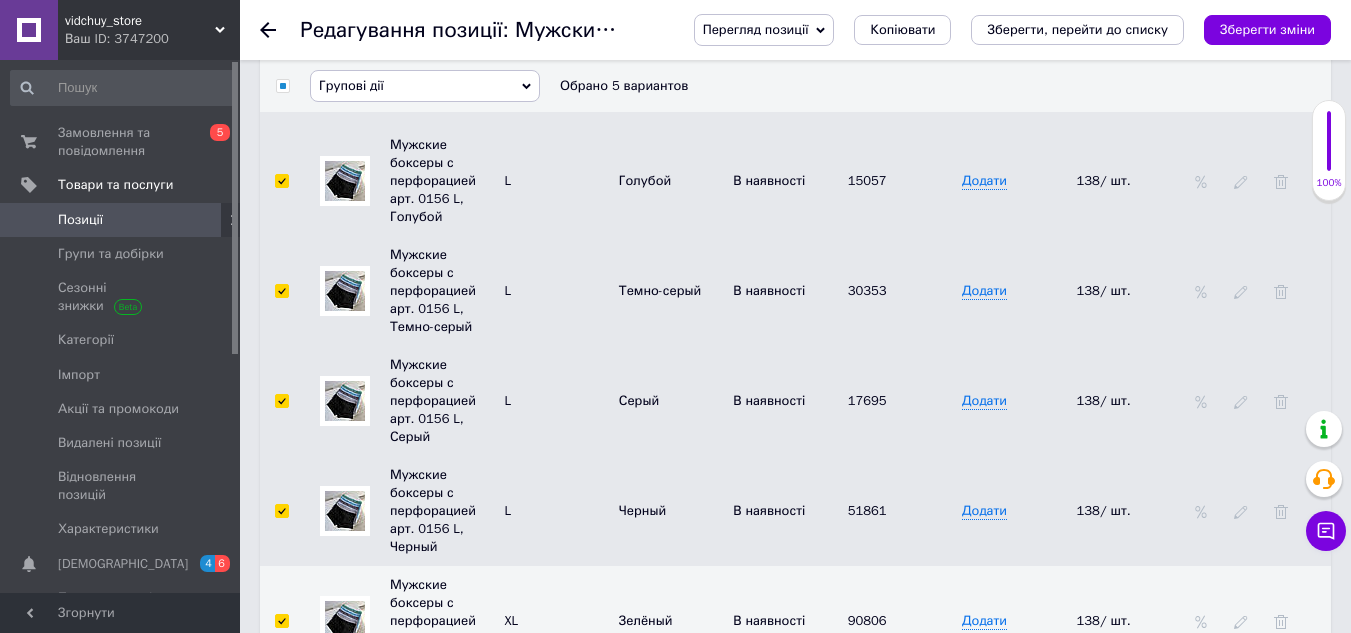 checkbox on "true" 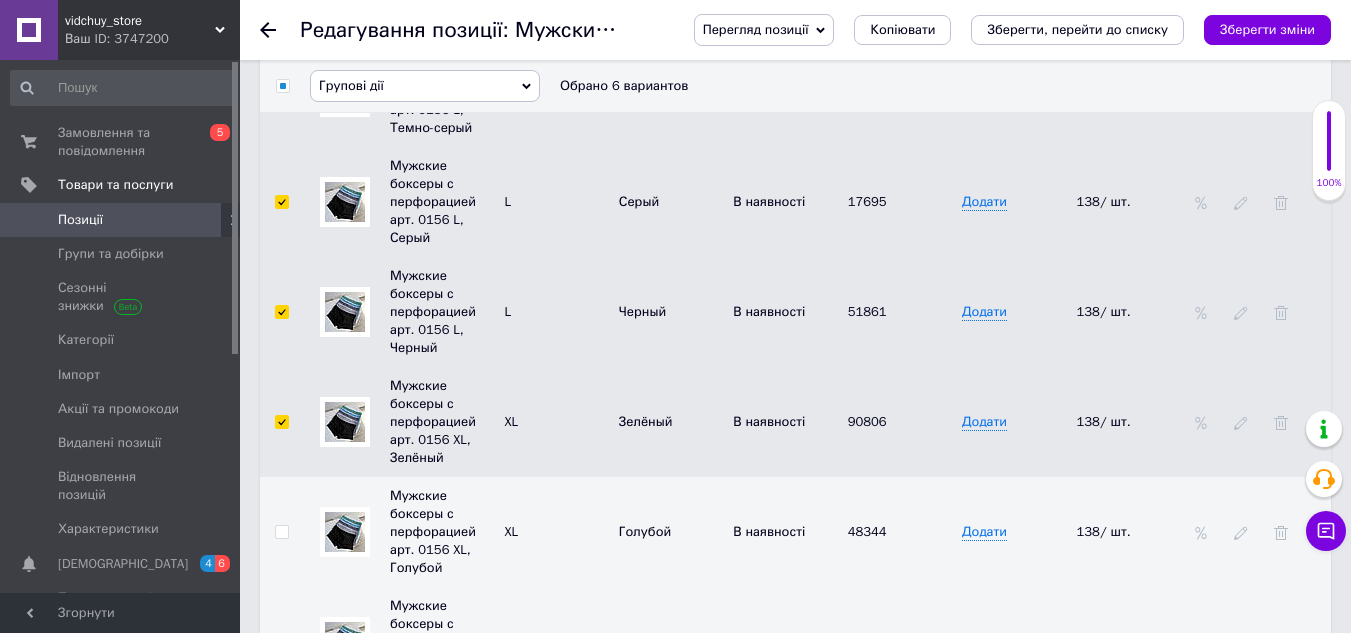 scroll, scrollTop: 4500, scrollLeft: 0, axis: vertical 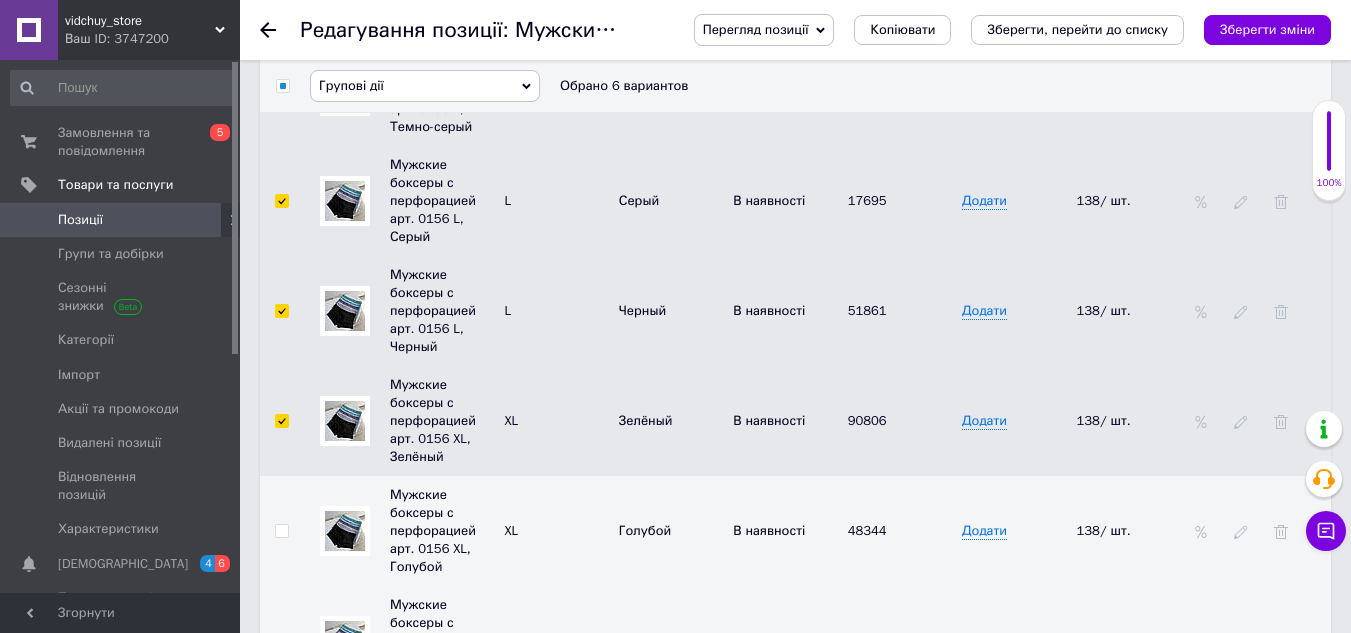 click at bounding box center (281, 531) 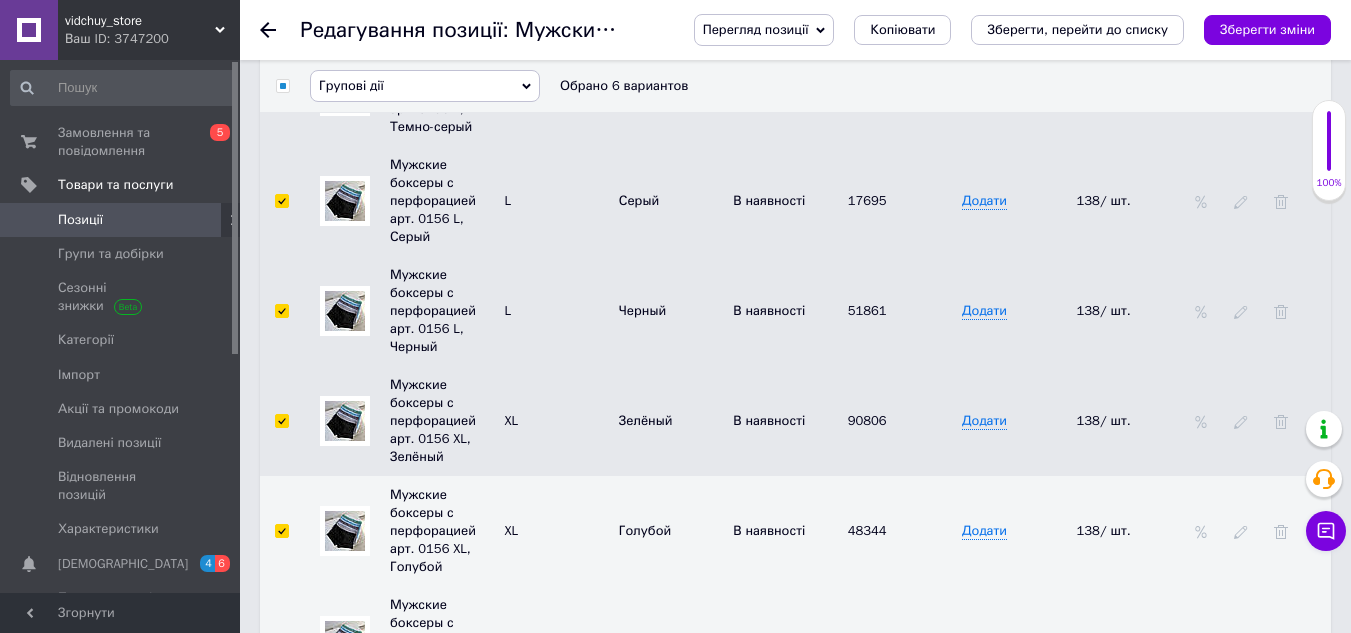 checkbox on "true" 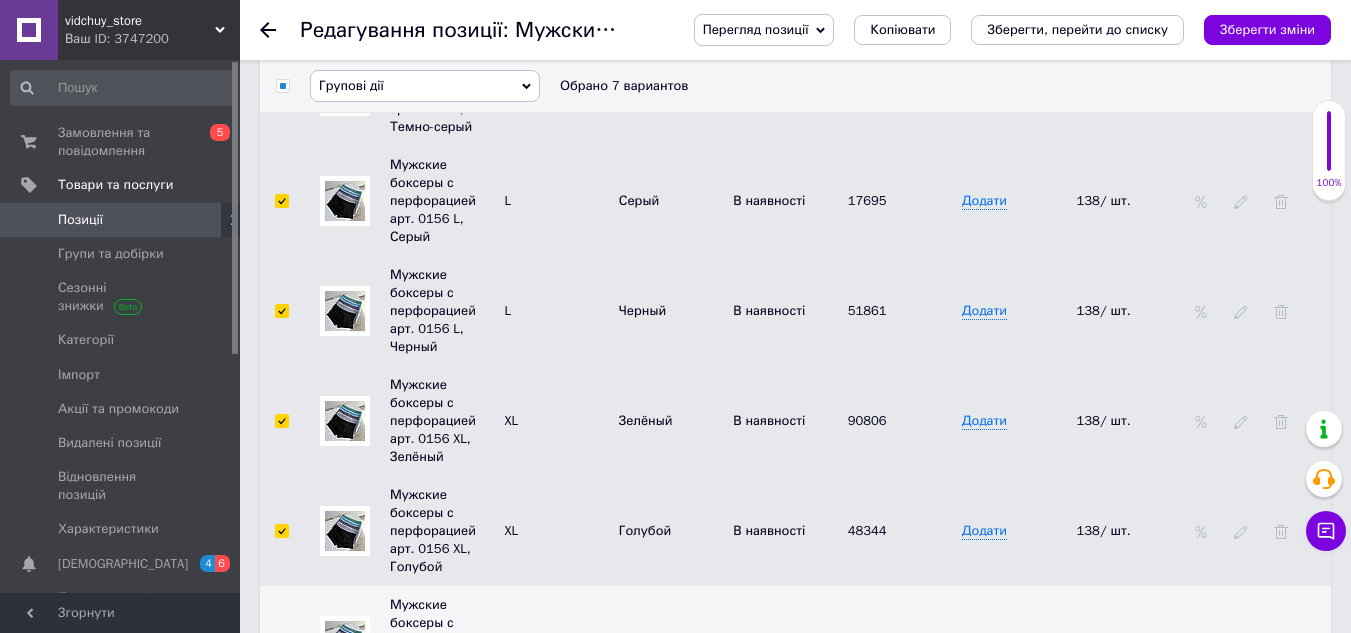 click at bounding box center (281, 641) 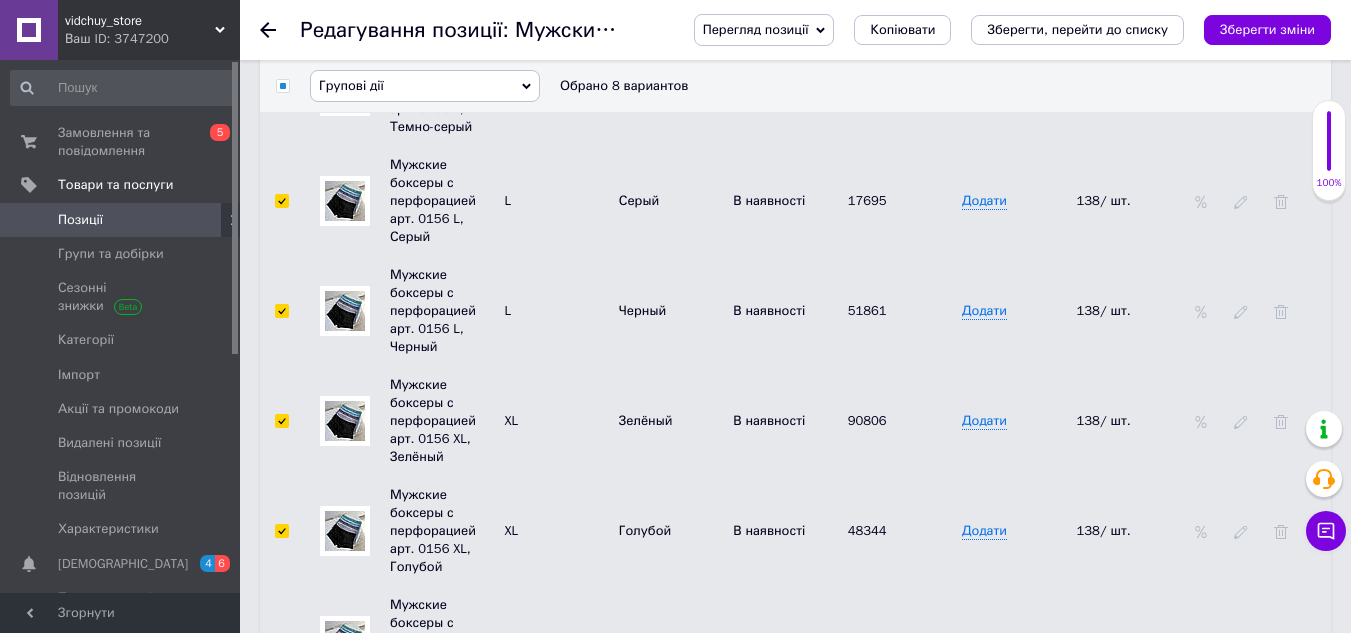 click at bounding box center [281, 751] 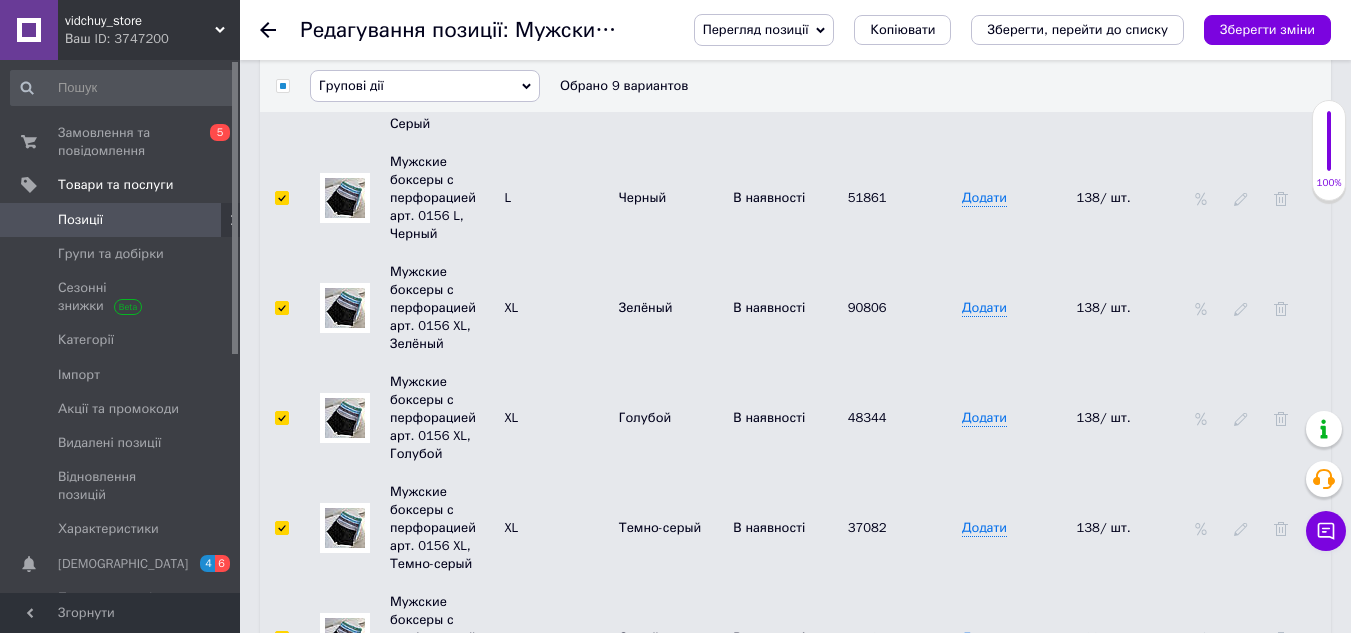 scroll, scrollTop: 4800, scrollLeft: 0, axis: vertical 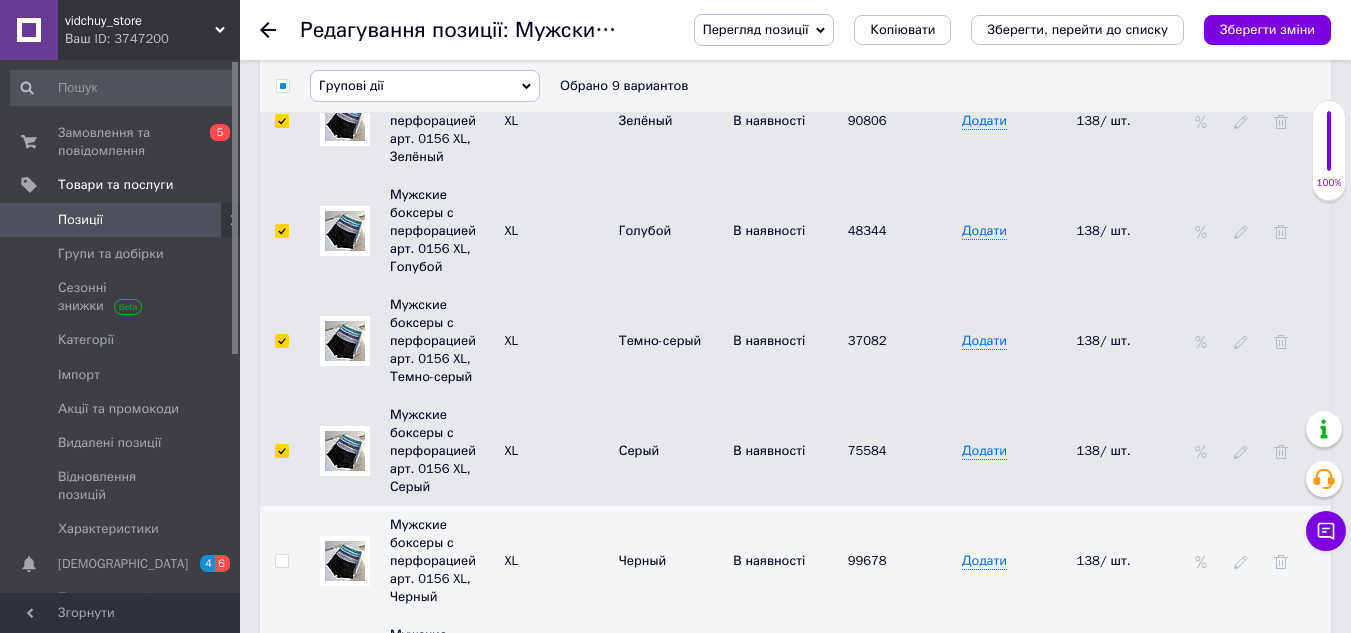 click at bounding box center (281, 561) 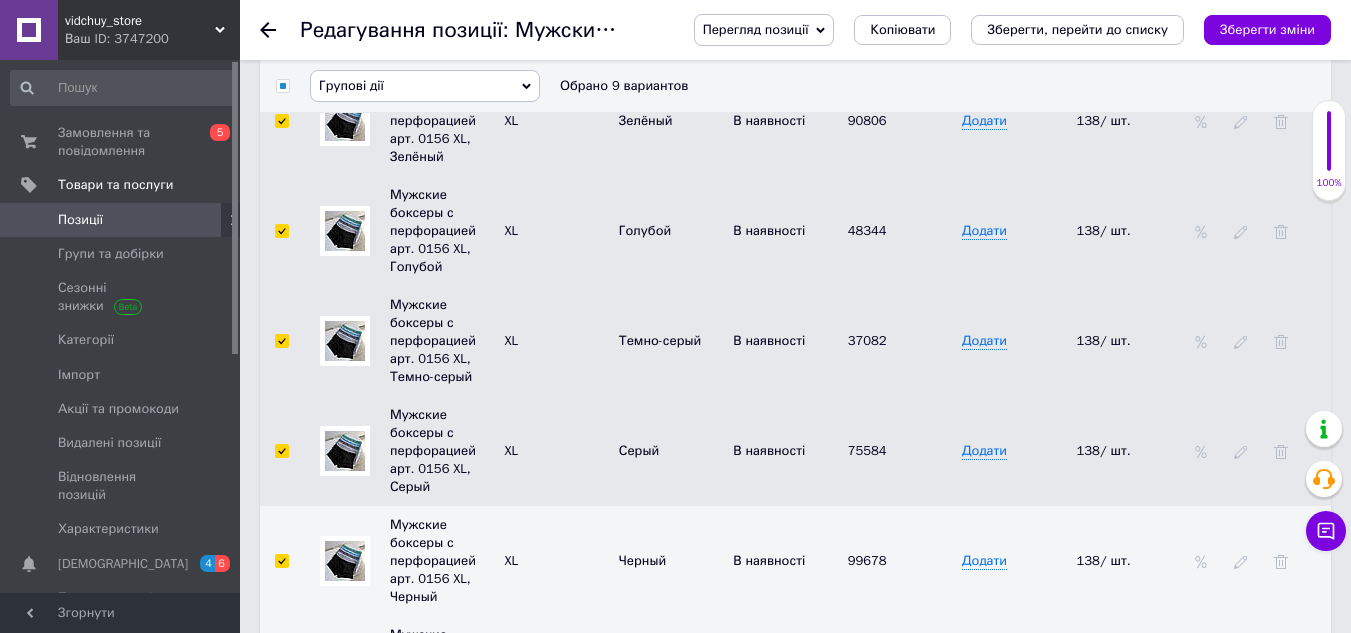 checkbox on "true" 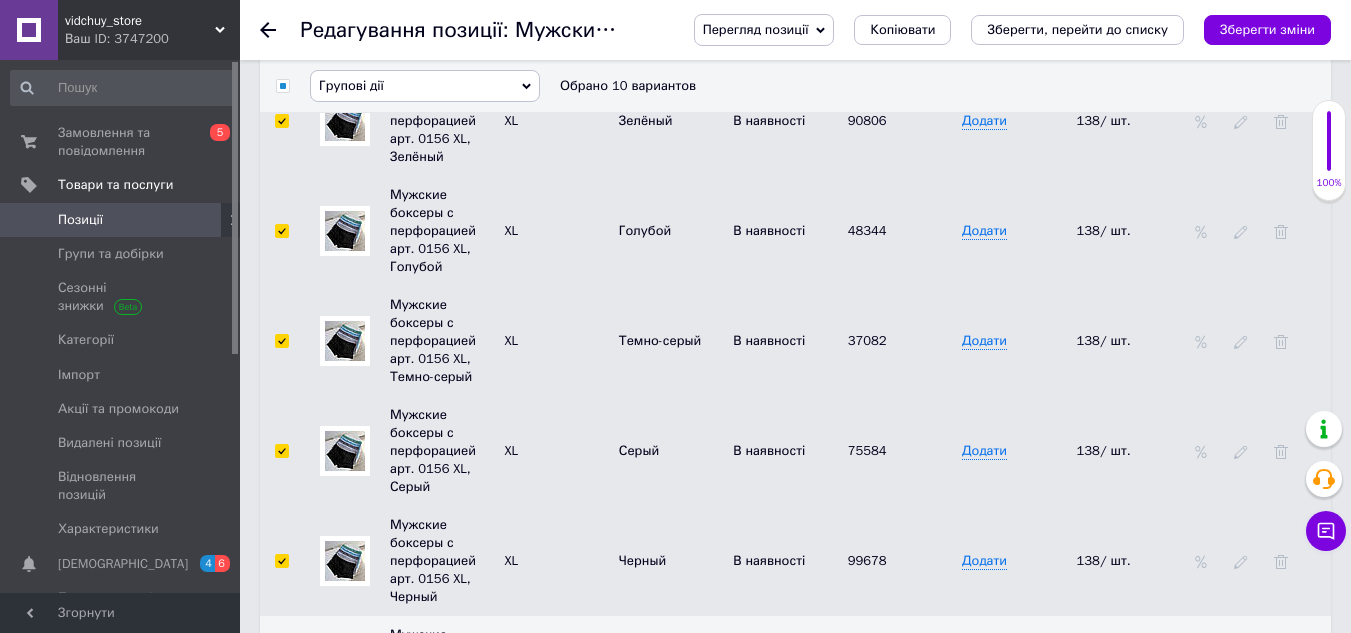 click at bounding box center [281, 671] 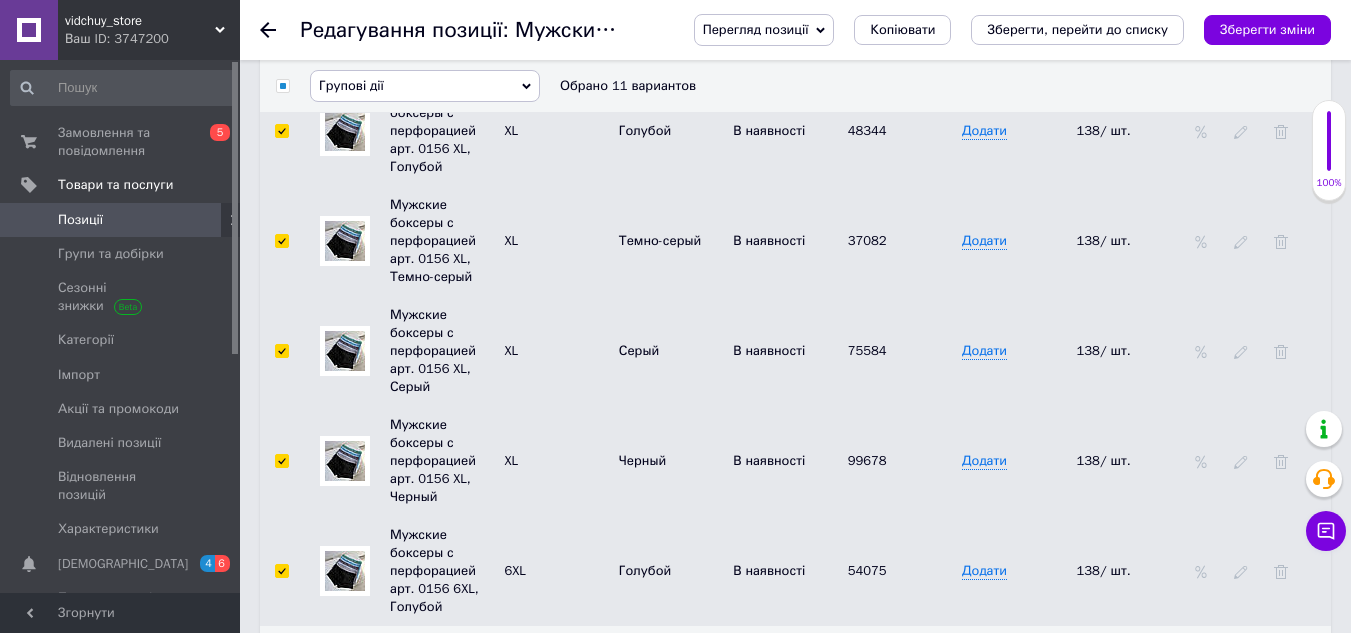 click at bounding box center (281, 571) 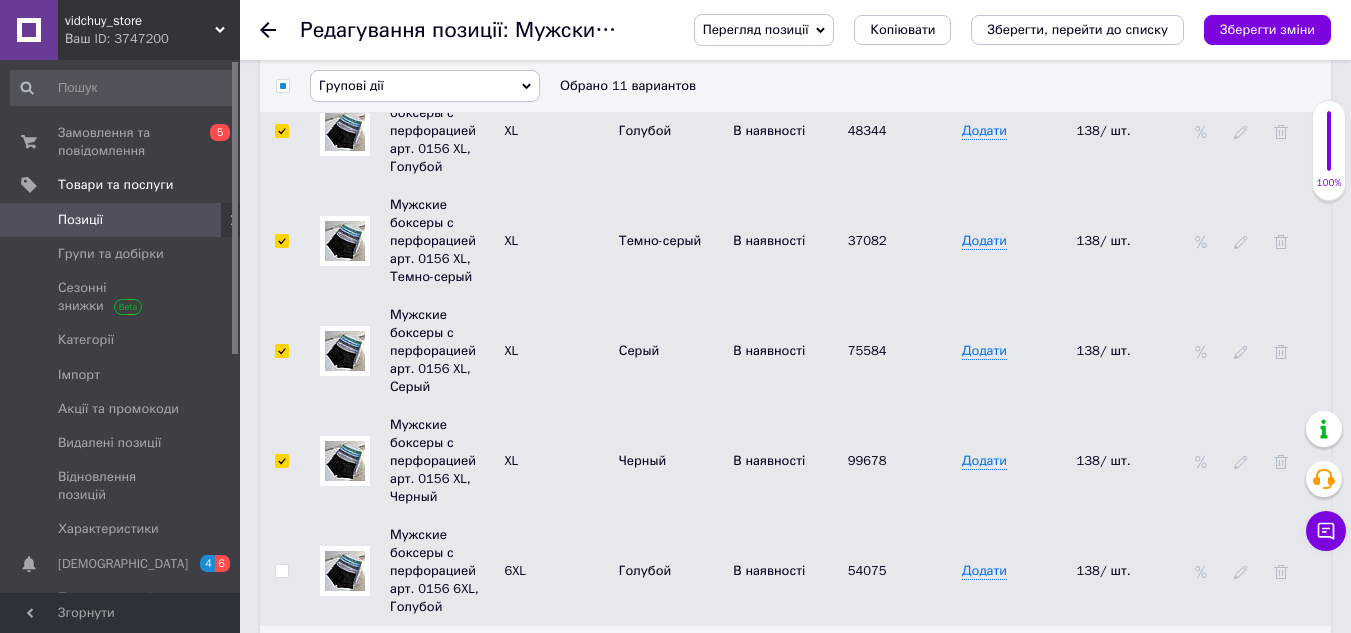 checkbox on "false" 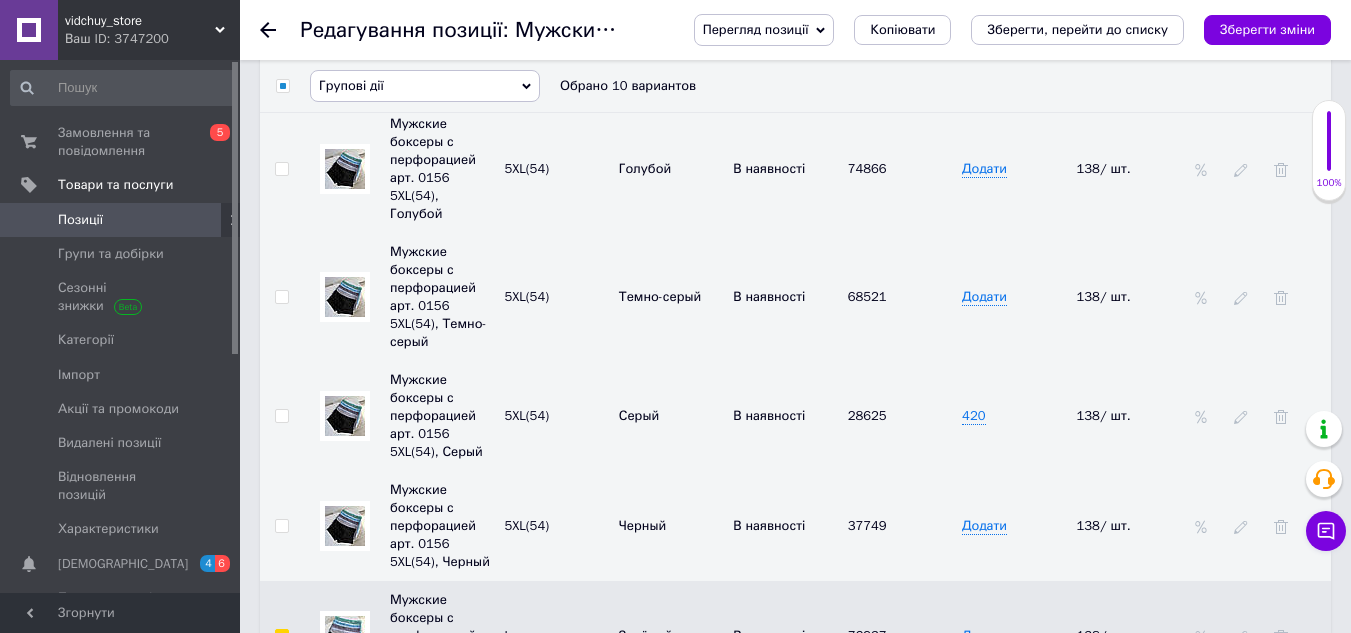 scroll, scrollTop: 3700, scrollLeft: 0, axis: vertical 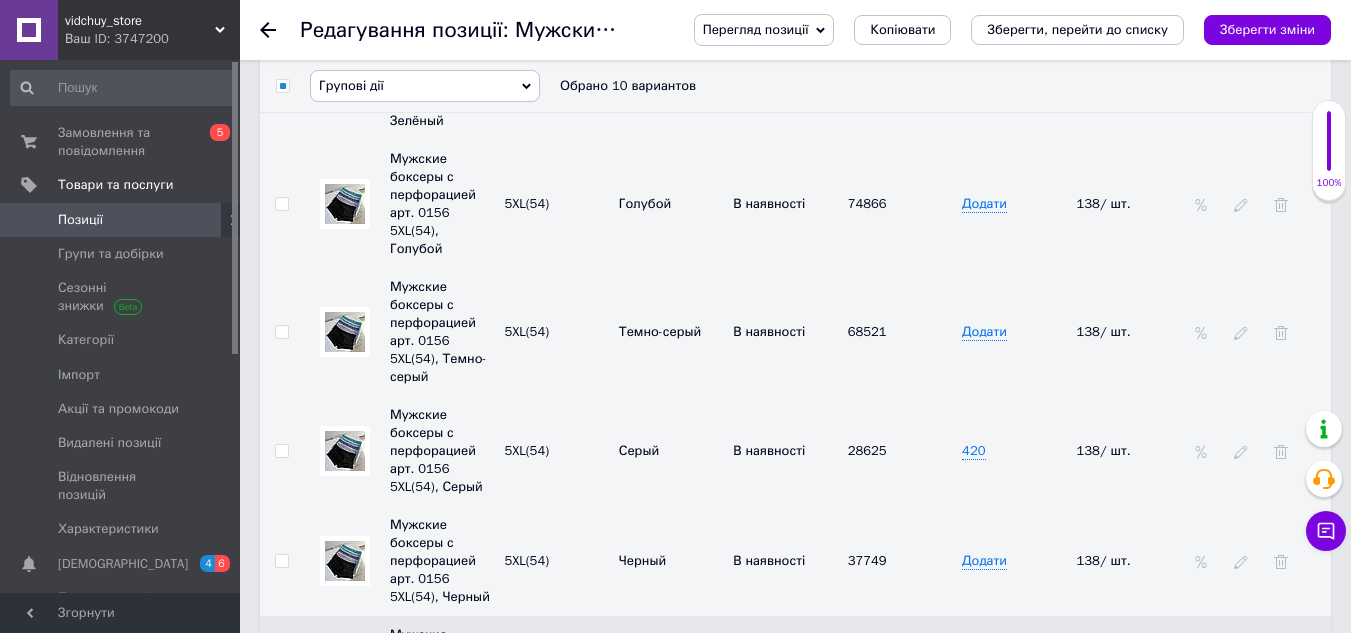 click on "Групові дії" at bounding box center [425, 86] 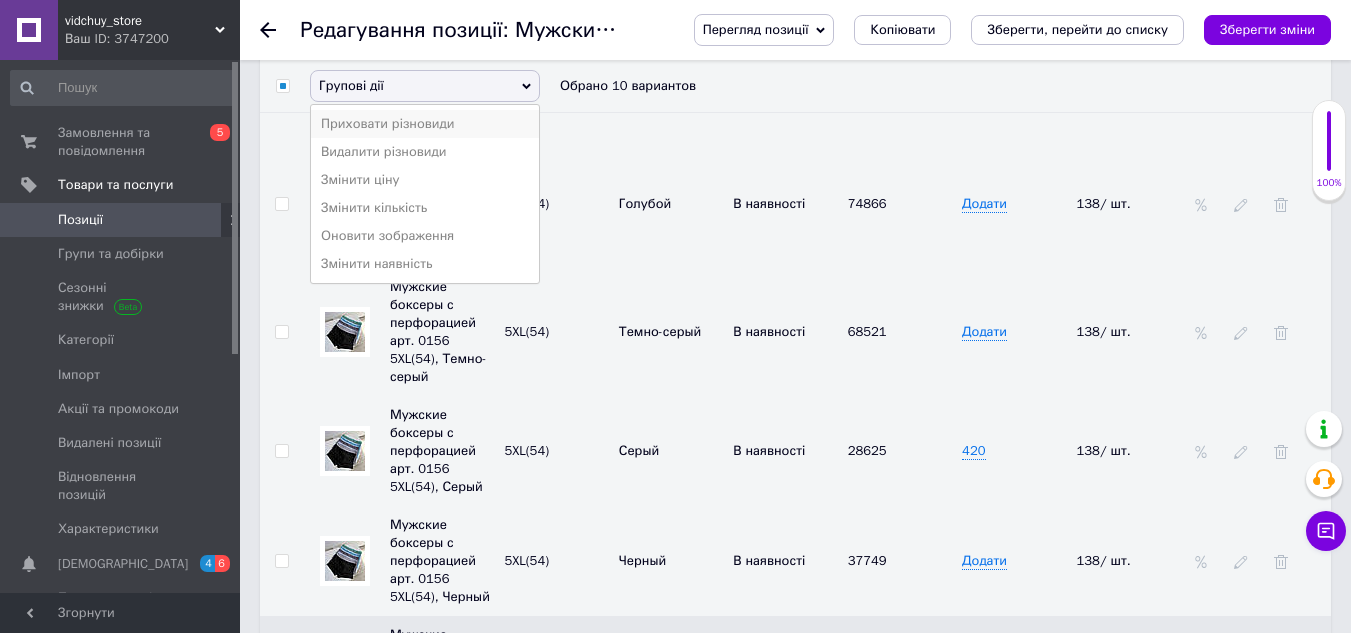 click on "Приховати різновиди" at bounding box center (425, 124) 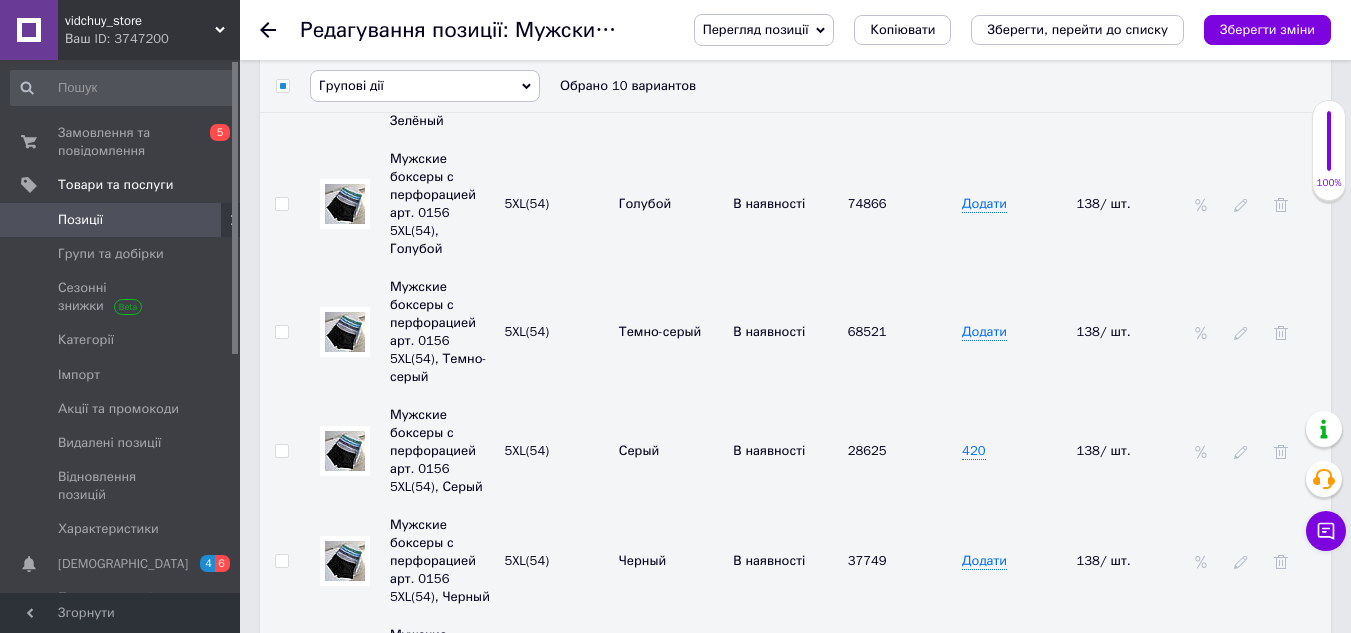 checkbox on "false" 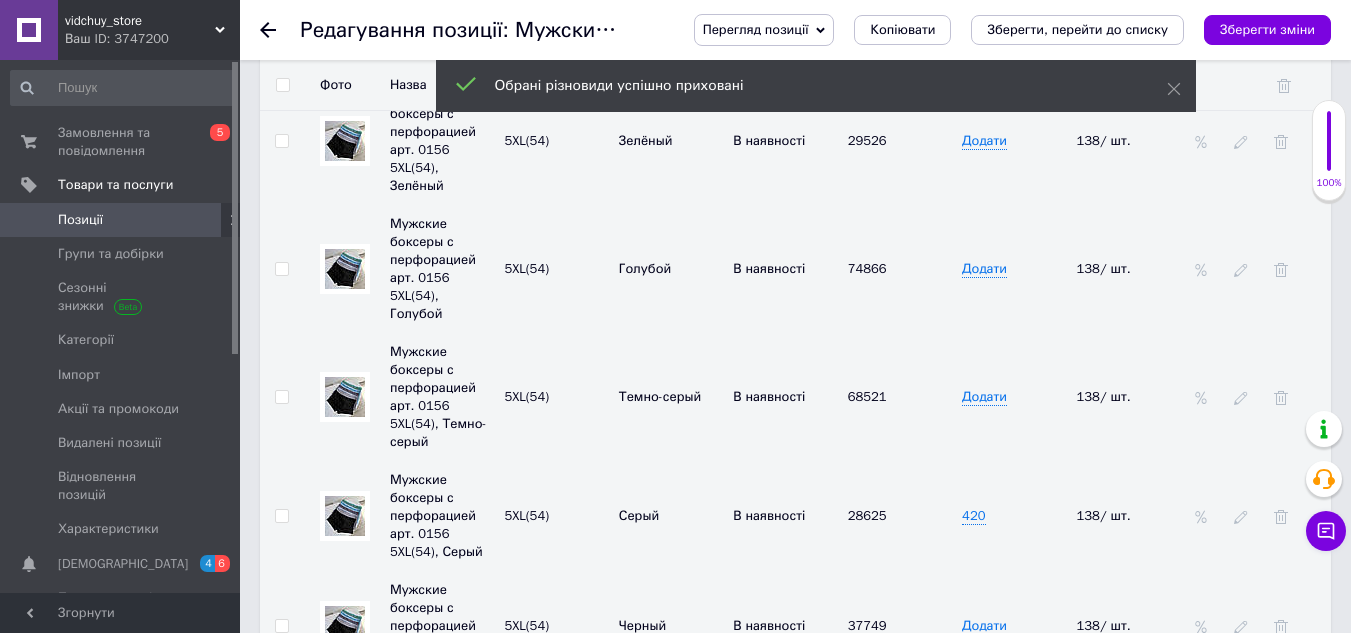 scroll, scrollTop: 3600, scrollLeft: 0, axis: vertical 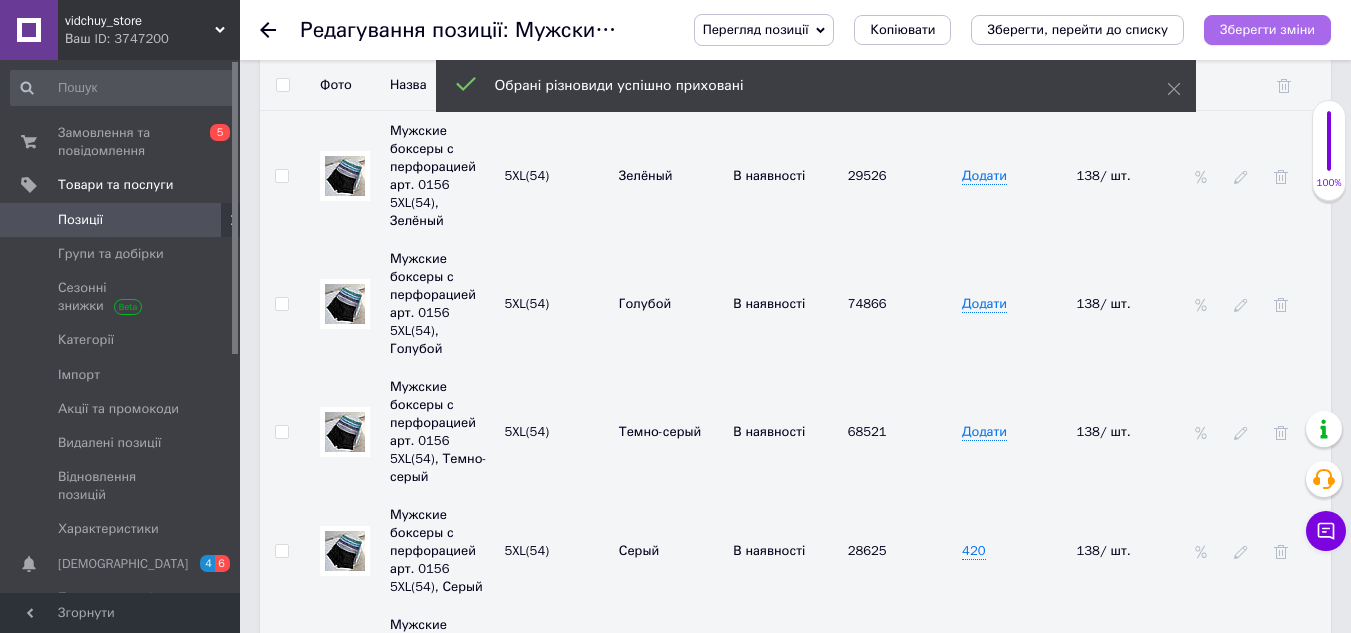 click on "Зберегти зміни" at bounding box center (1267, 29) 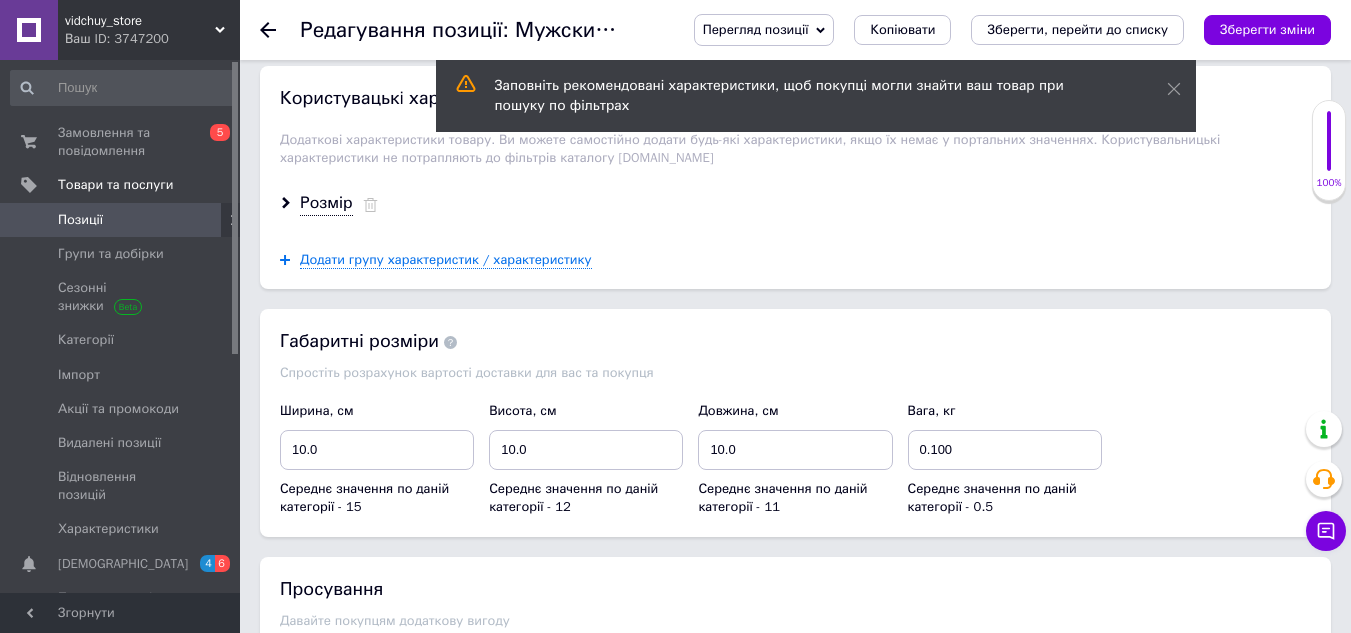 scroll, scrollTop: 2200, scrollLeft: 0, axis: vertical 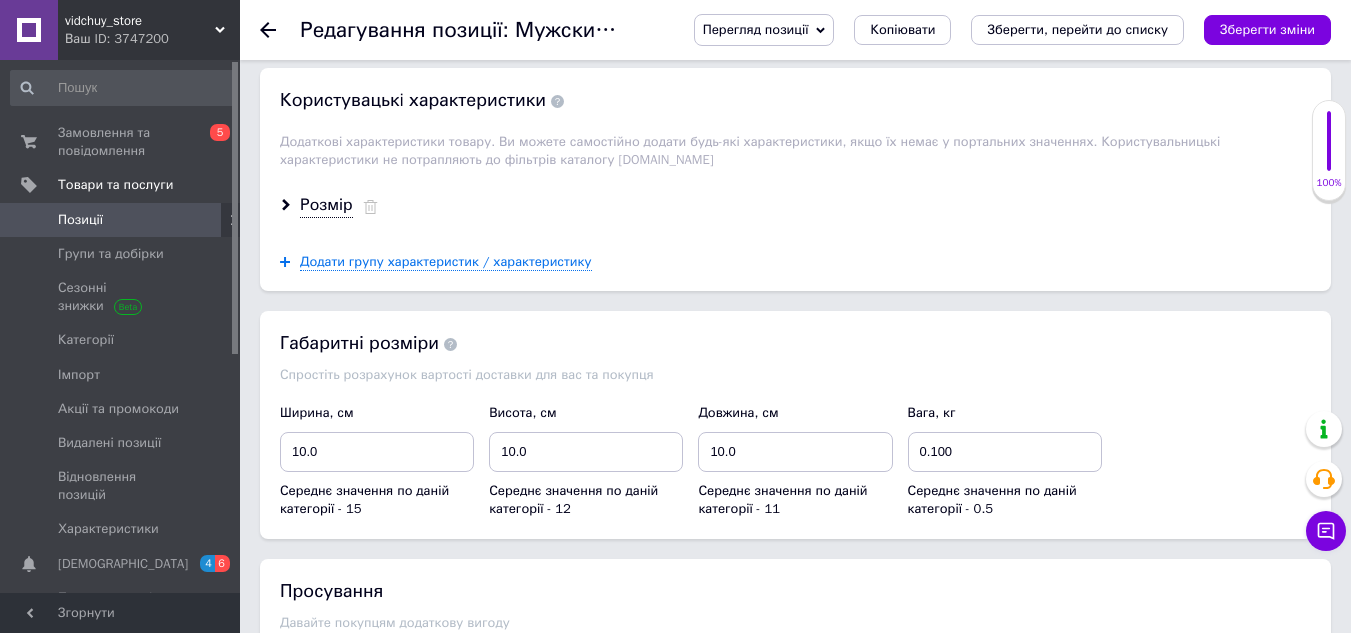 drag, startPoint x: 274, startPoint y: 27, endPoint x: 244, endPoint y: 47, distance: 36.05551 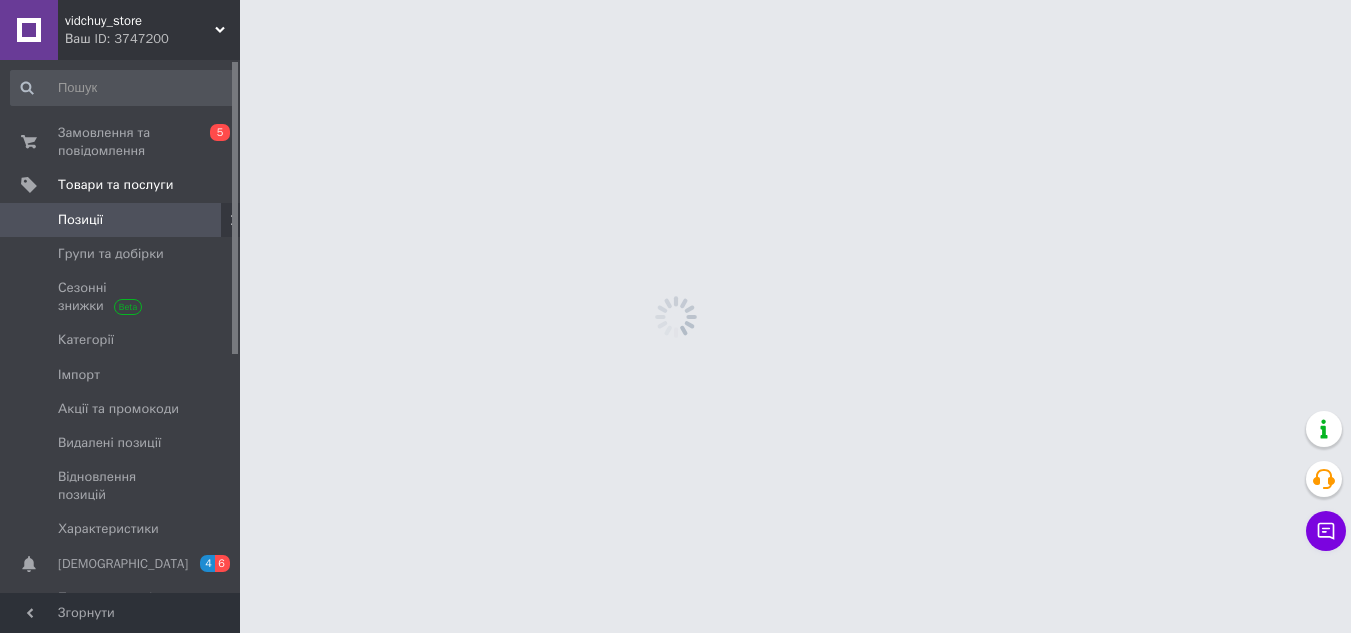 scroll, scrollTop: 0, scrollLeft: 0, axis: both 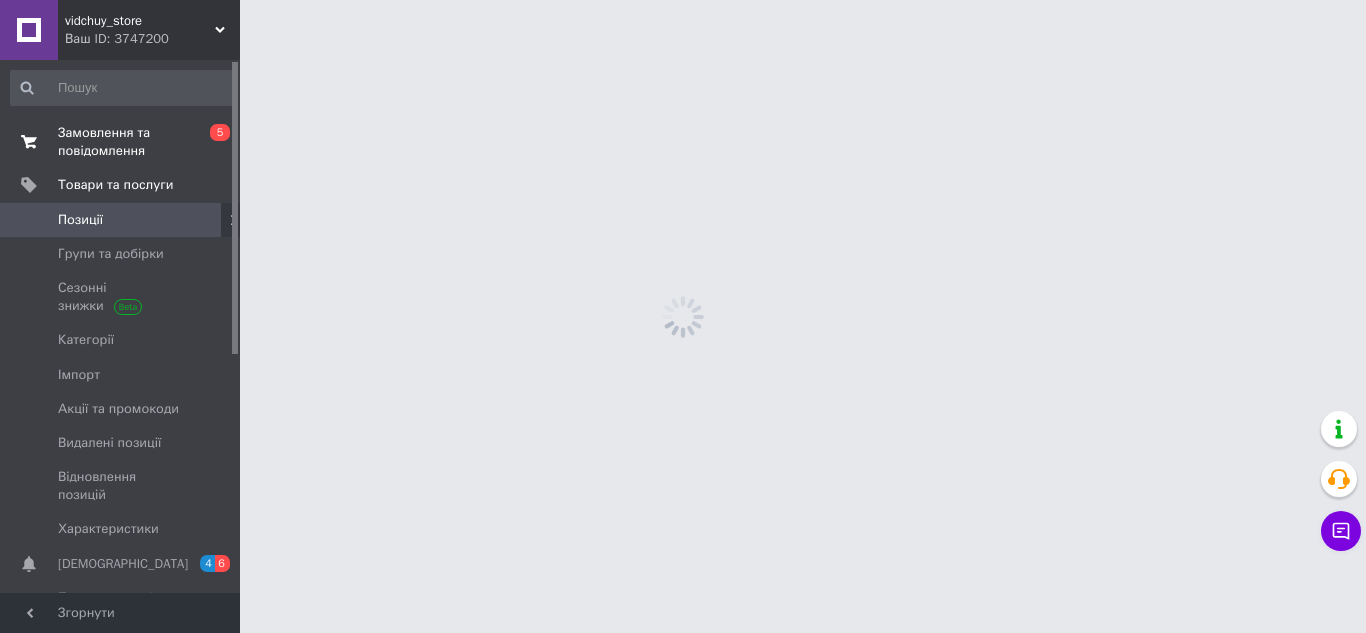 click on "Замовлення та повідомлення" at bounding box center [121, 142] 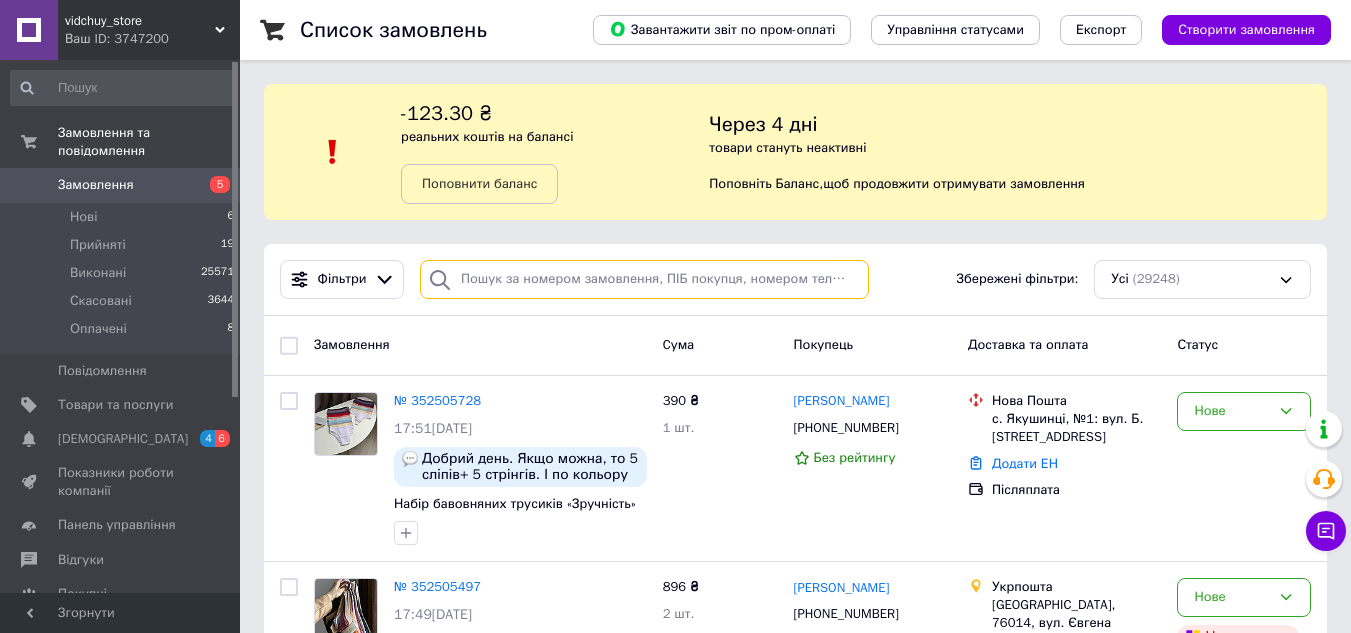 click at bounding box center (644, 279) 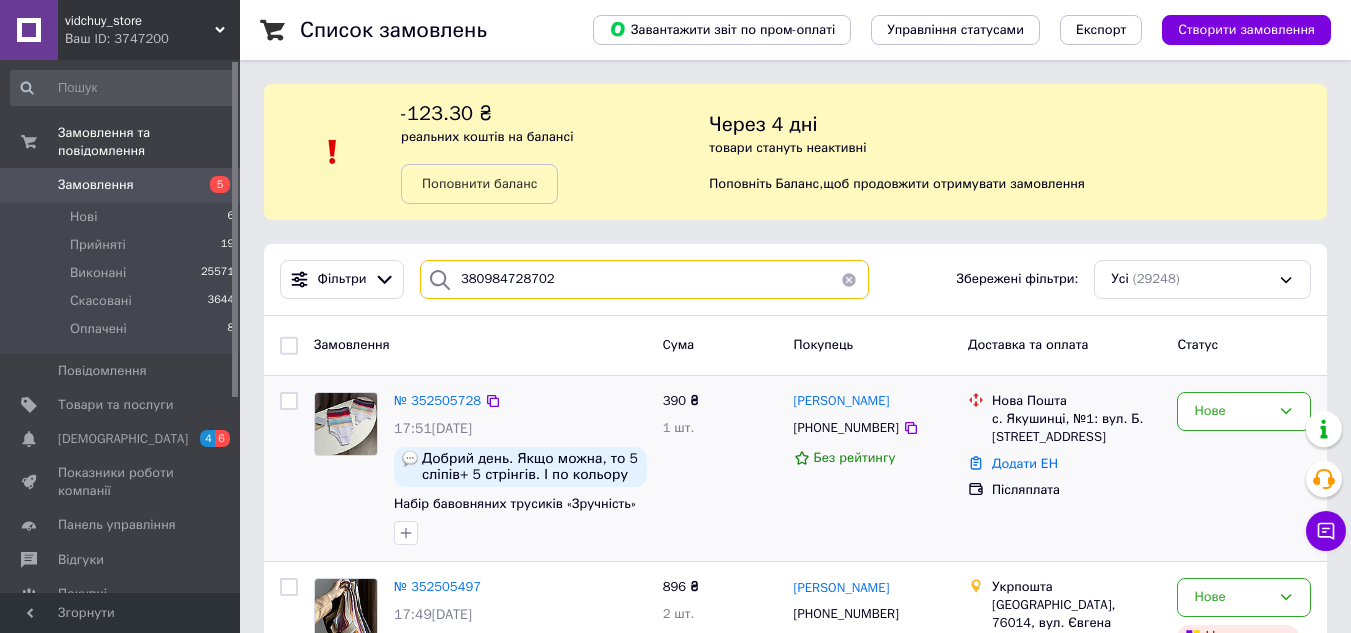 type on "380984728702" 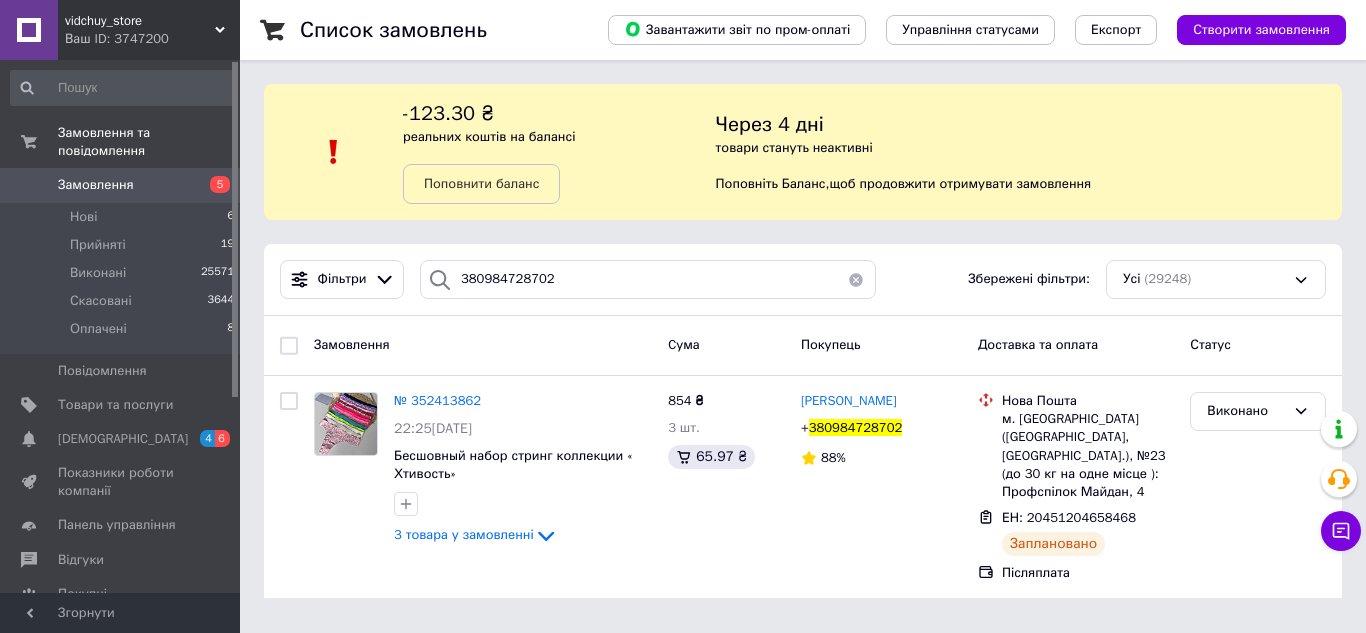 click on "№ 352413862" at bounding box center [437, 400] 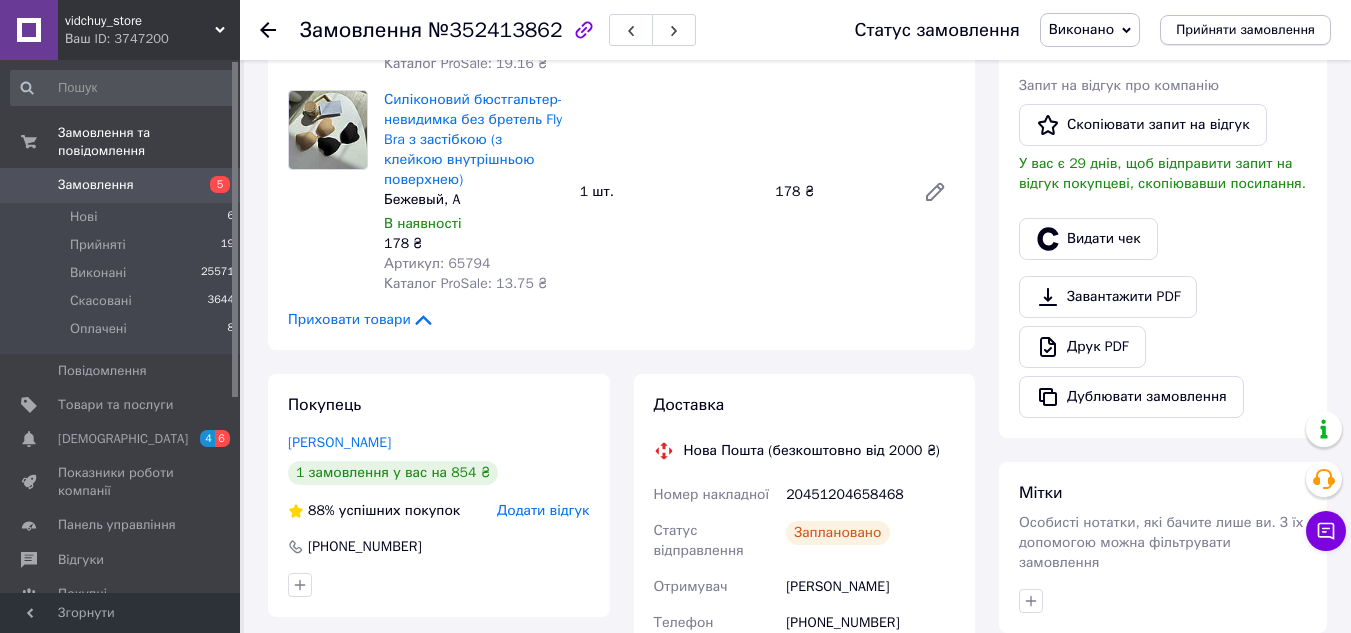 click on "Прийняти замовлення" at bounding box center [1245, 30] 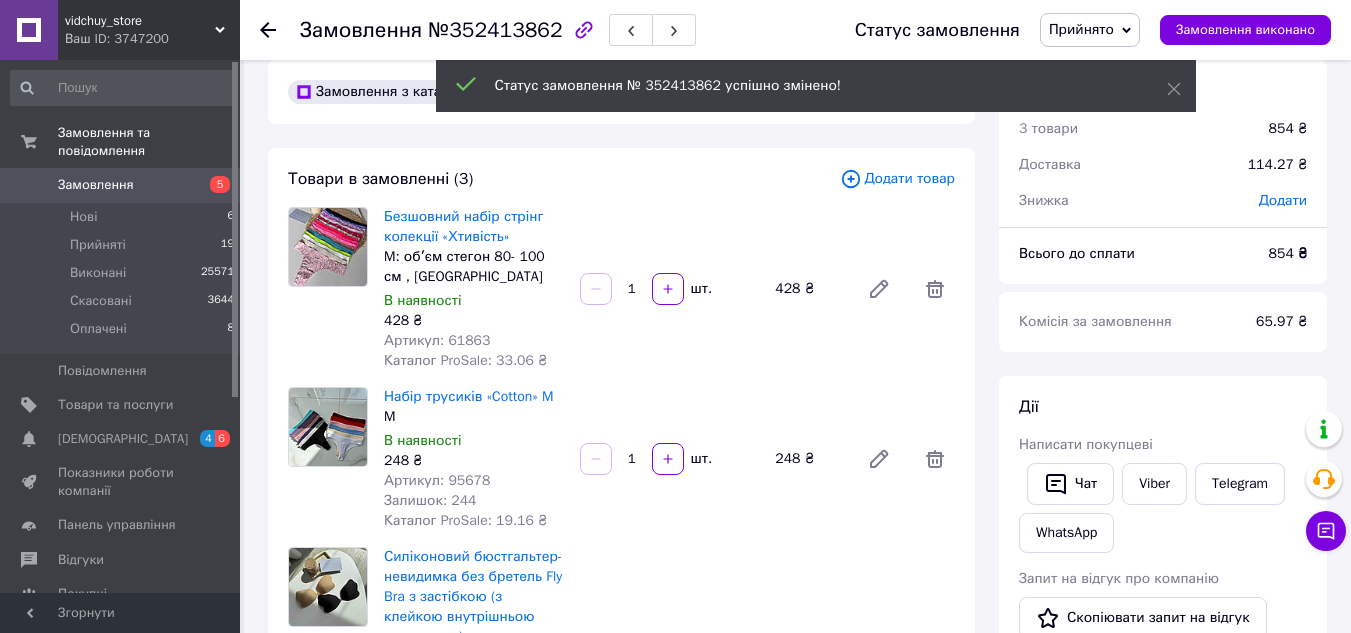 scroll, scrollTop: 0, scrollLeft: 0, axis: both 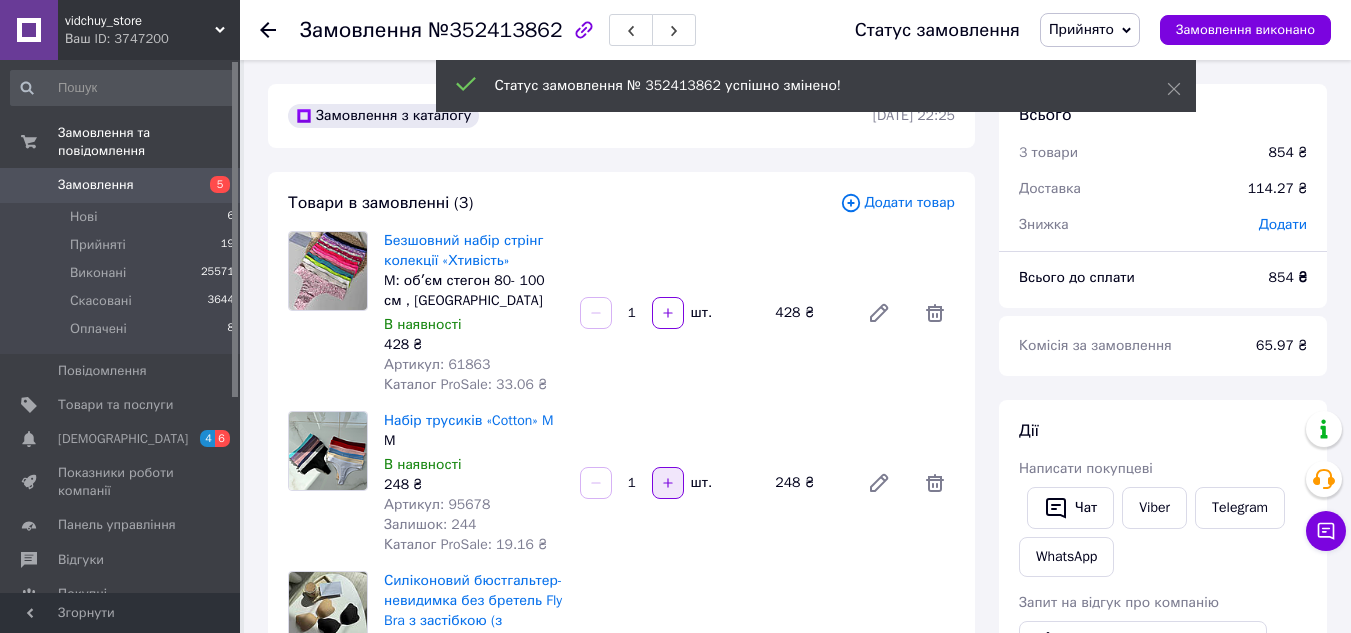 click at bounding box center [668, 483] 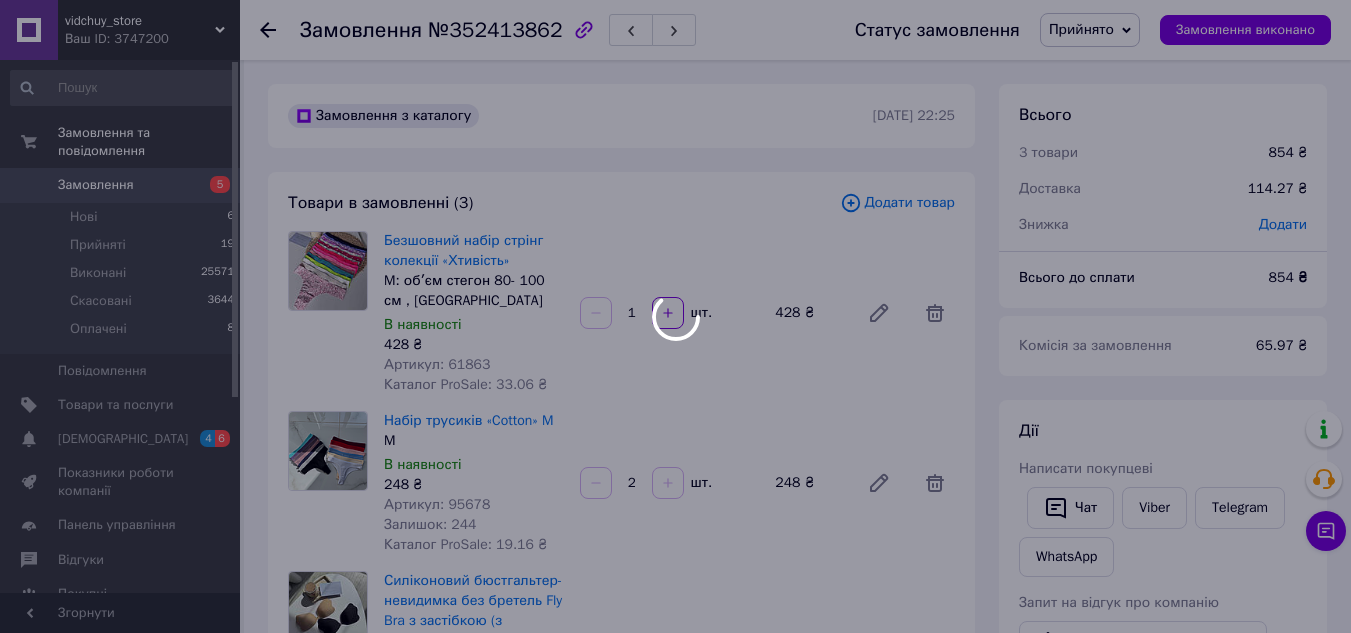 click at bounding box center (675, 316) 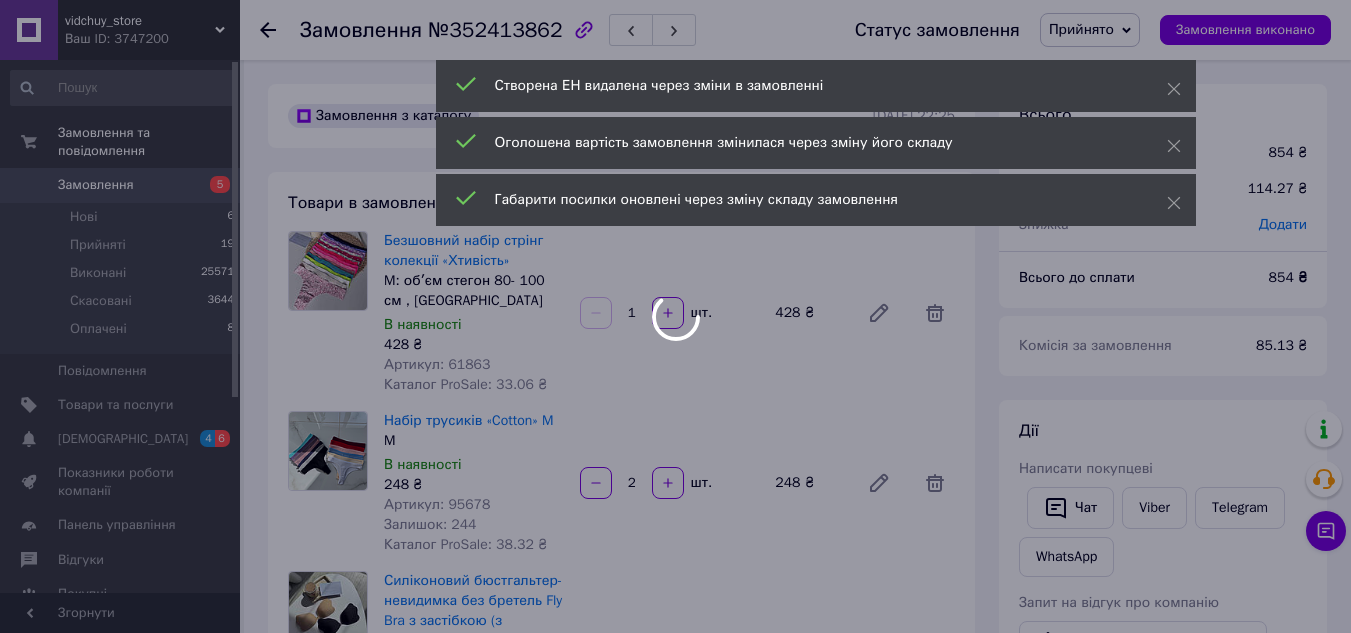click at bounding box center (675, 316) 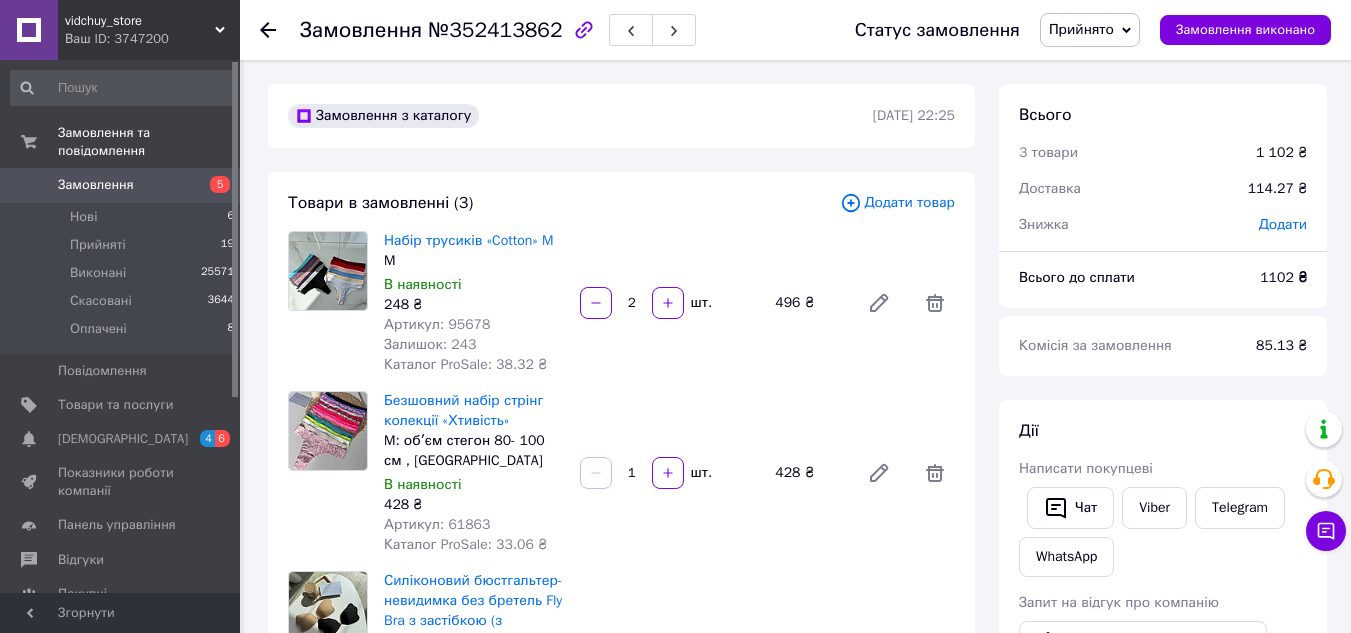click on "Додати" at bounding box center (1283, 225) 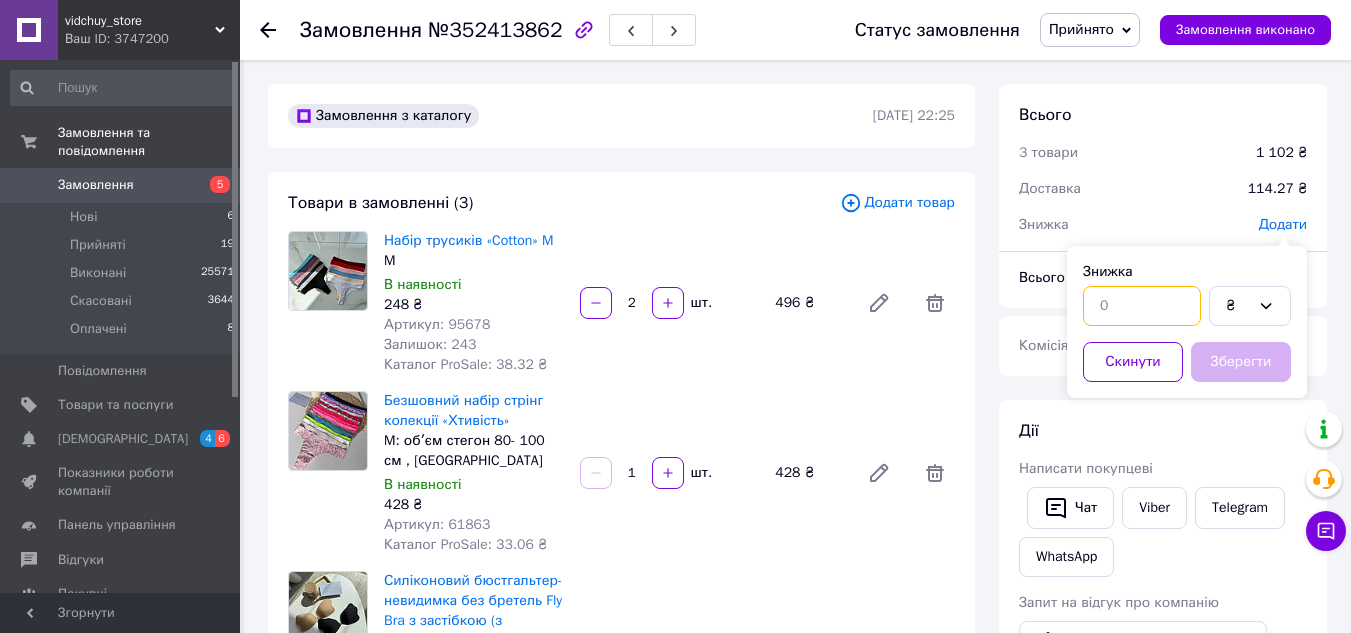 click at bounding box center [1142, 306] 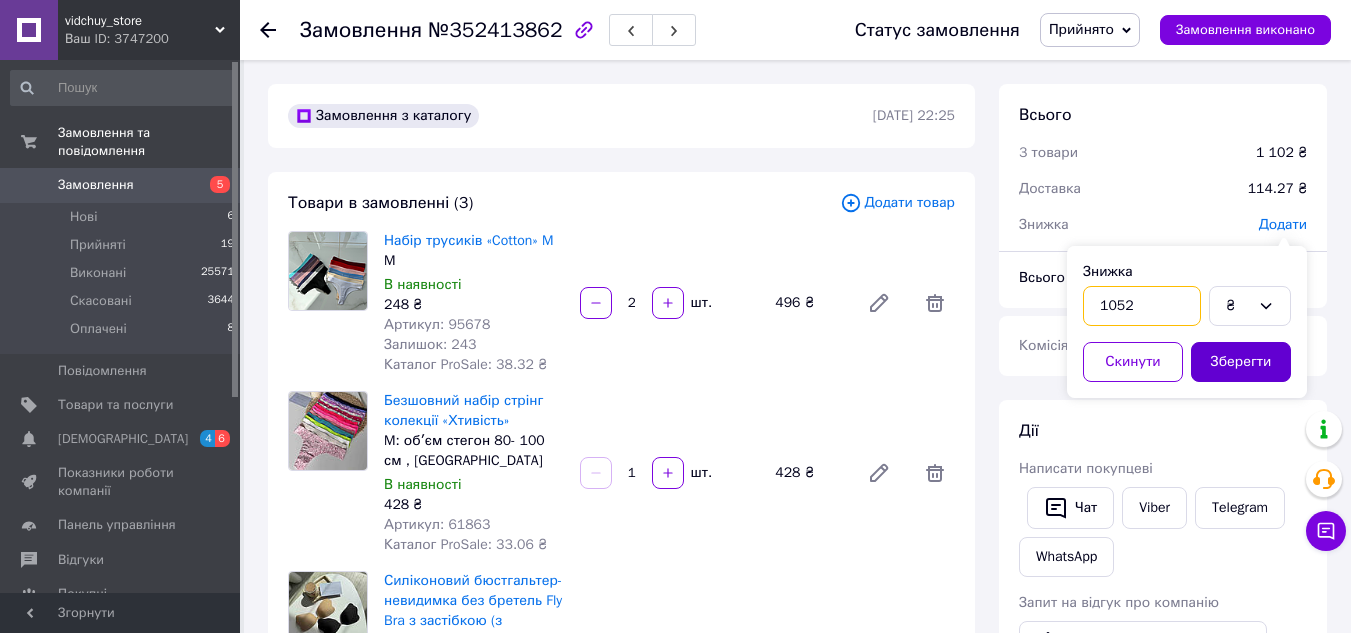 type on "1052" 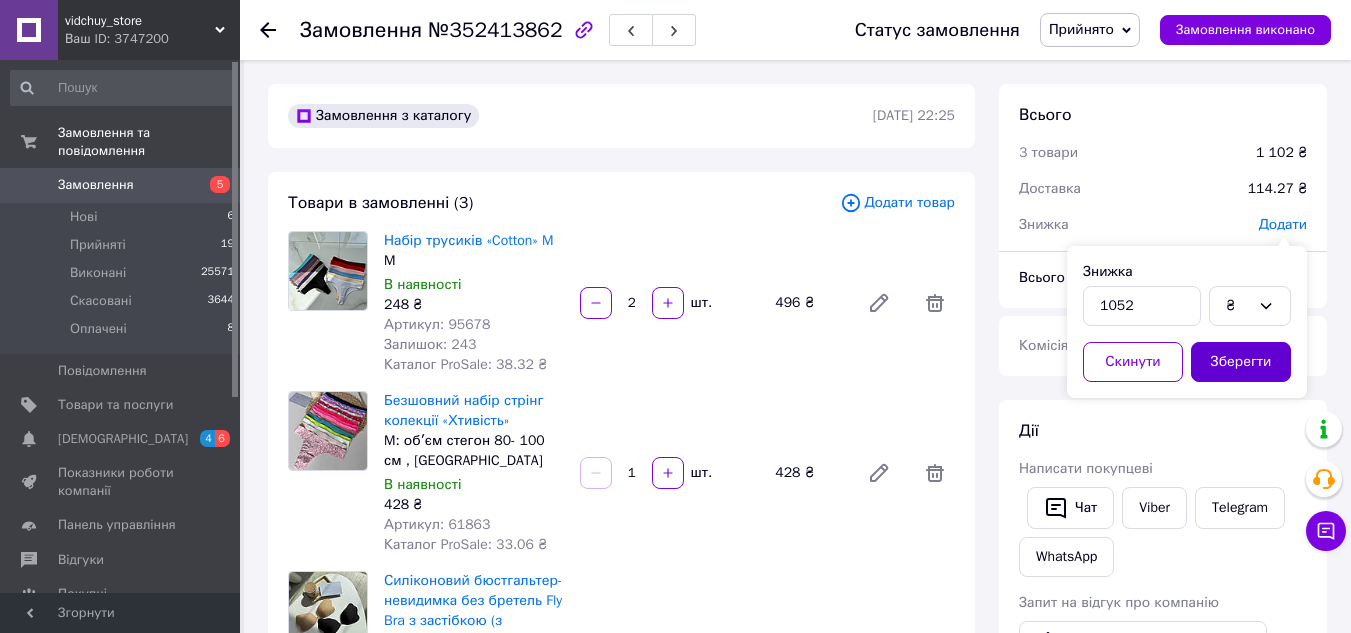 click on "Зберегти" at bounding box center (1241, 362) 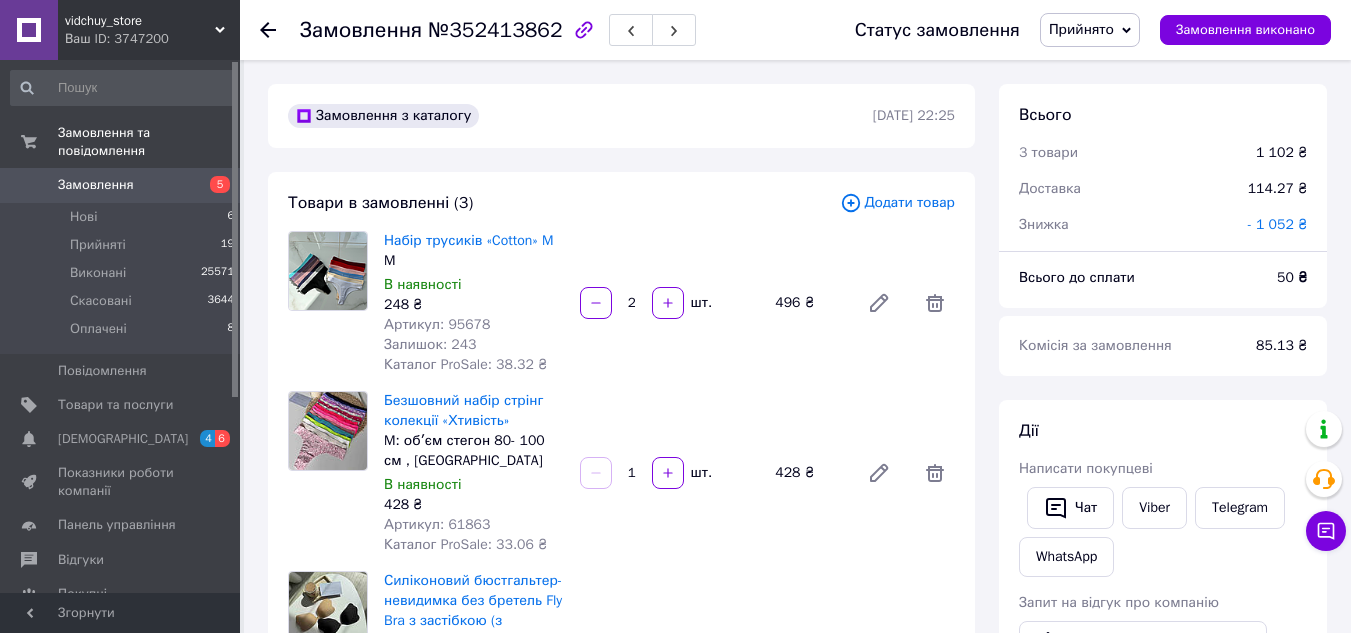 click on "- 1 052 ₴" at bounding box center (1277, 224) 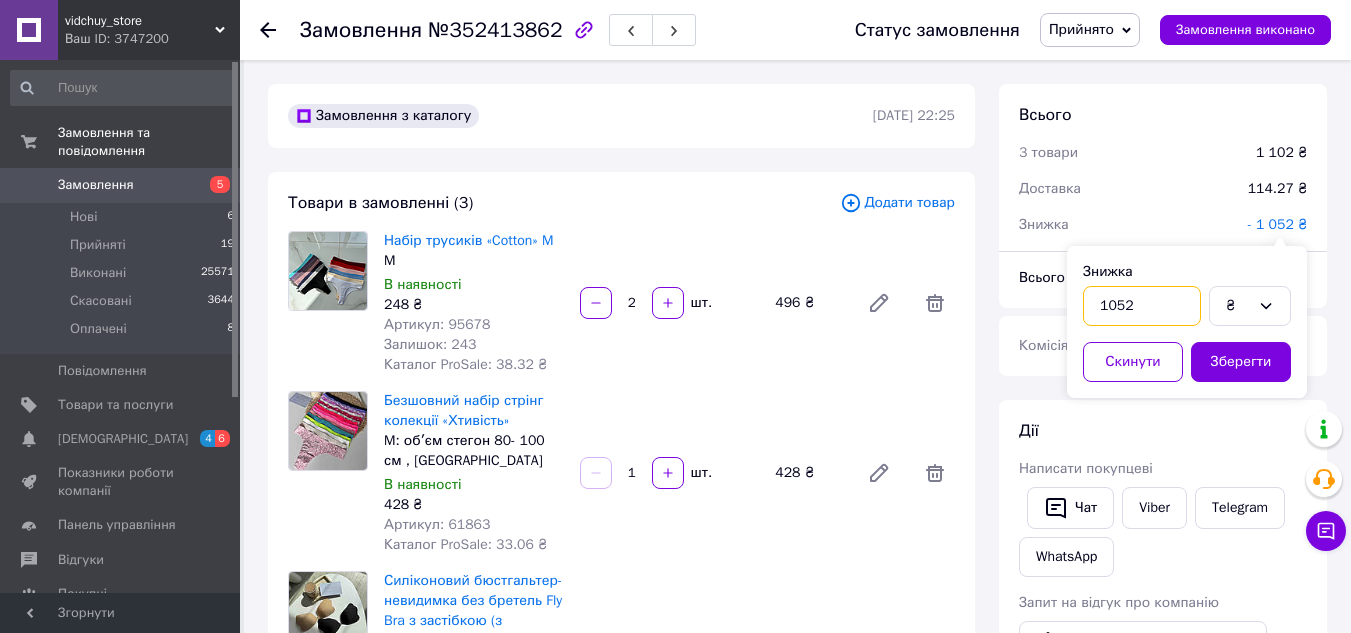 click on "1052" at bounding box center [1142, 306] 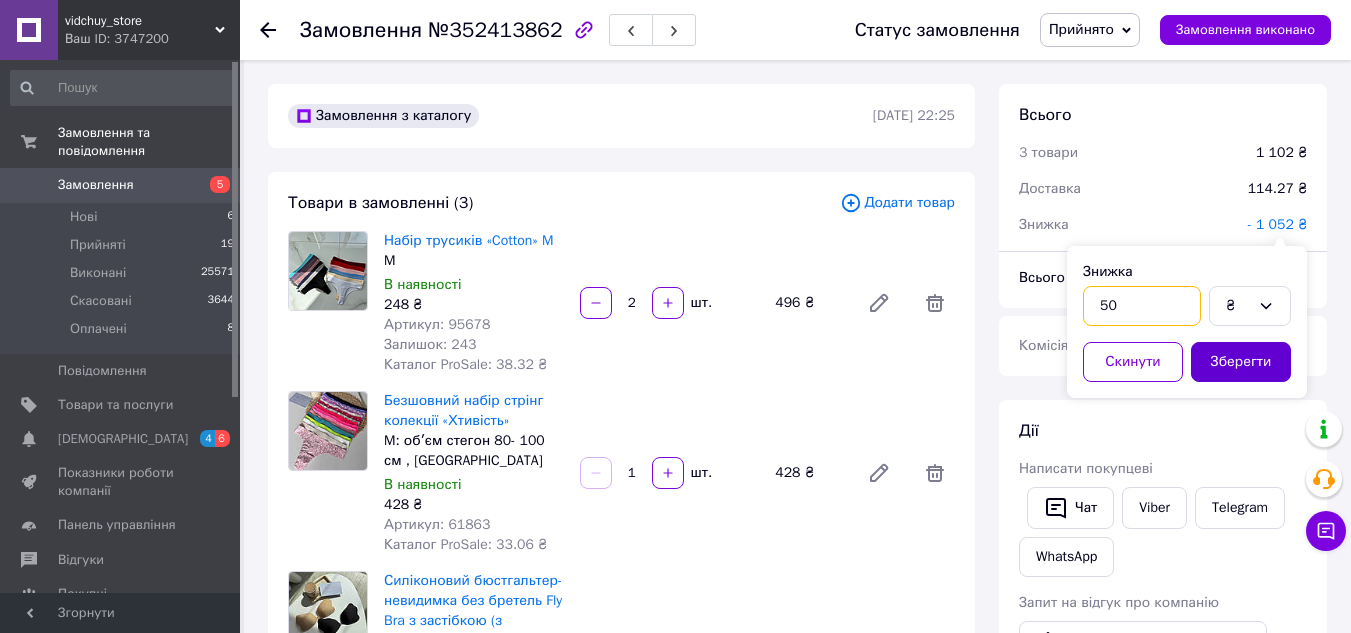 type on "50" 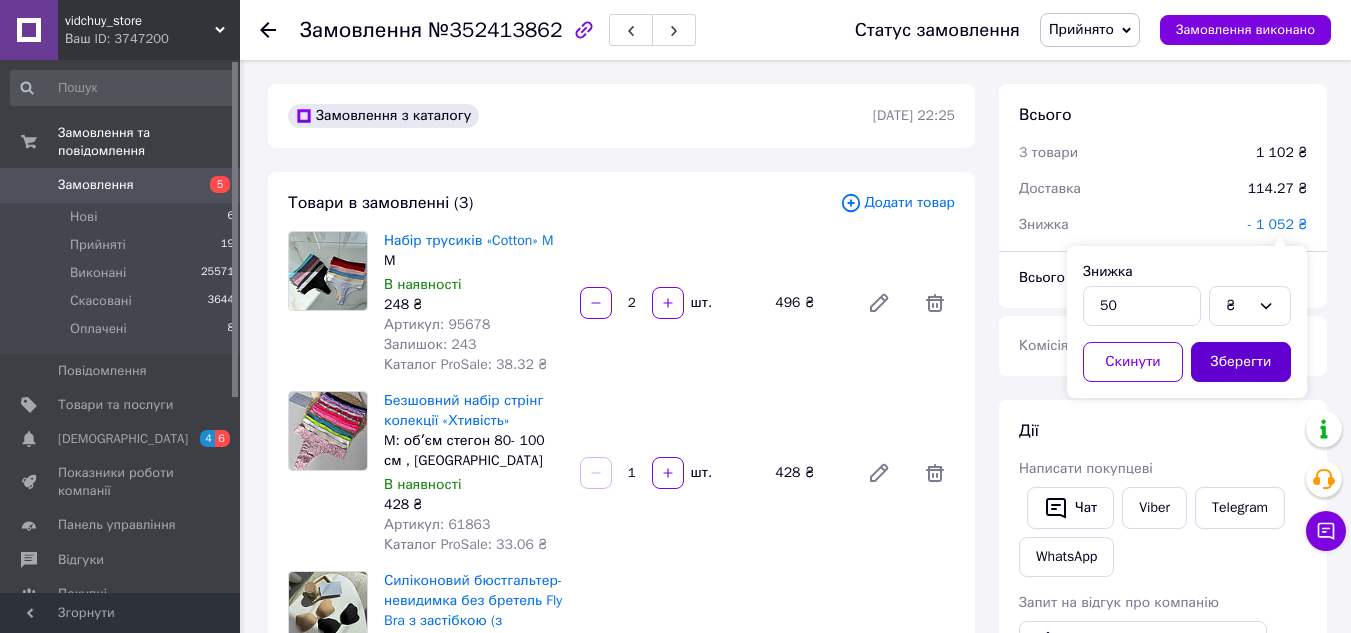 click on "Зберегти" at bounding box center (1241, 362) 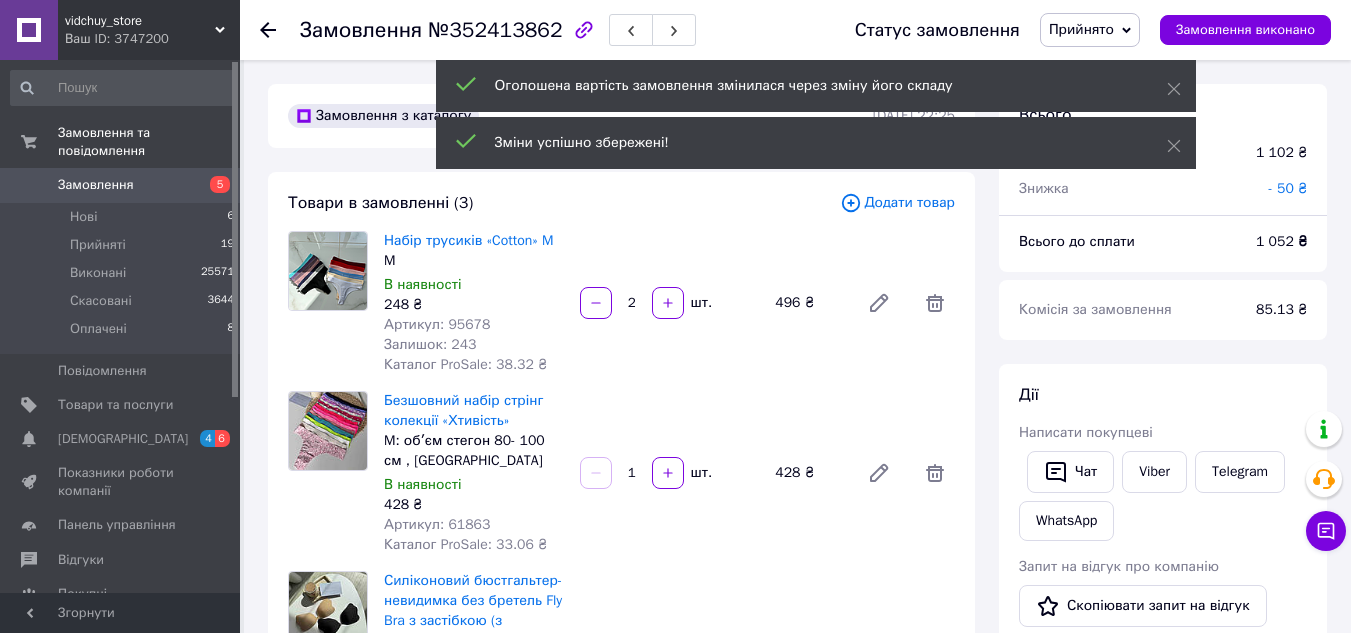scroll, scrollTop: 36, scrollLeft: 0, axis: vertical 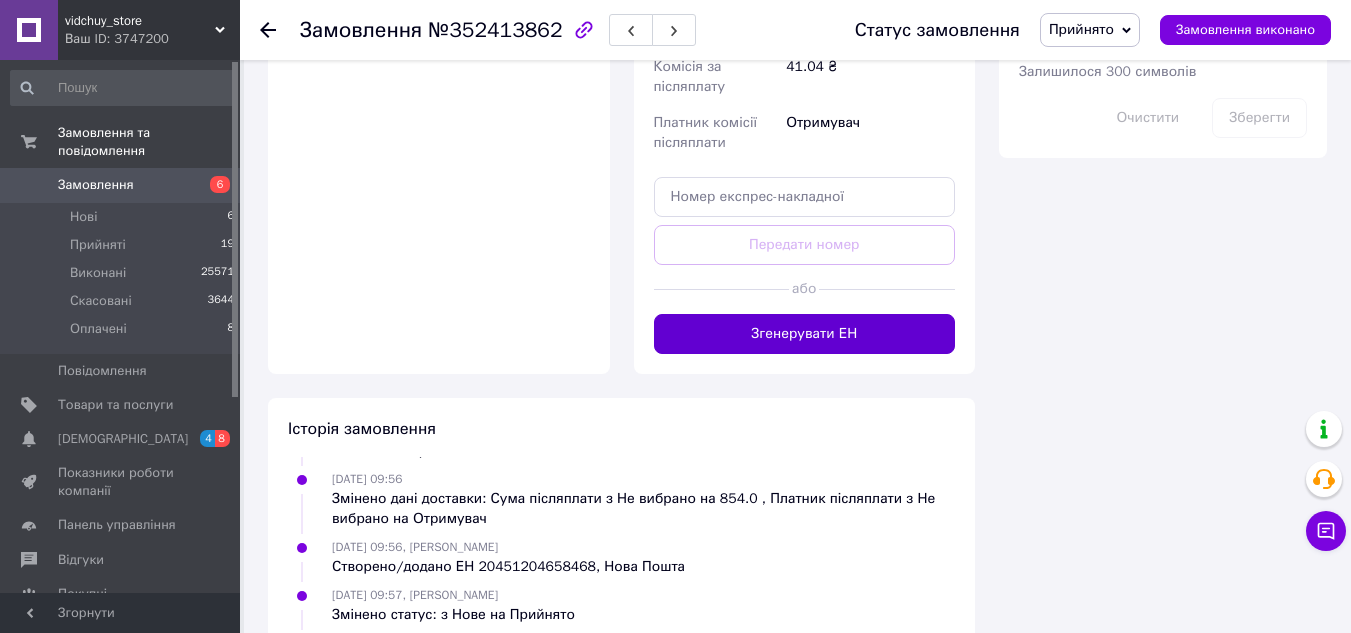 click on "Згенерувати ЕН" at bounding box center (805, 334) 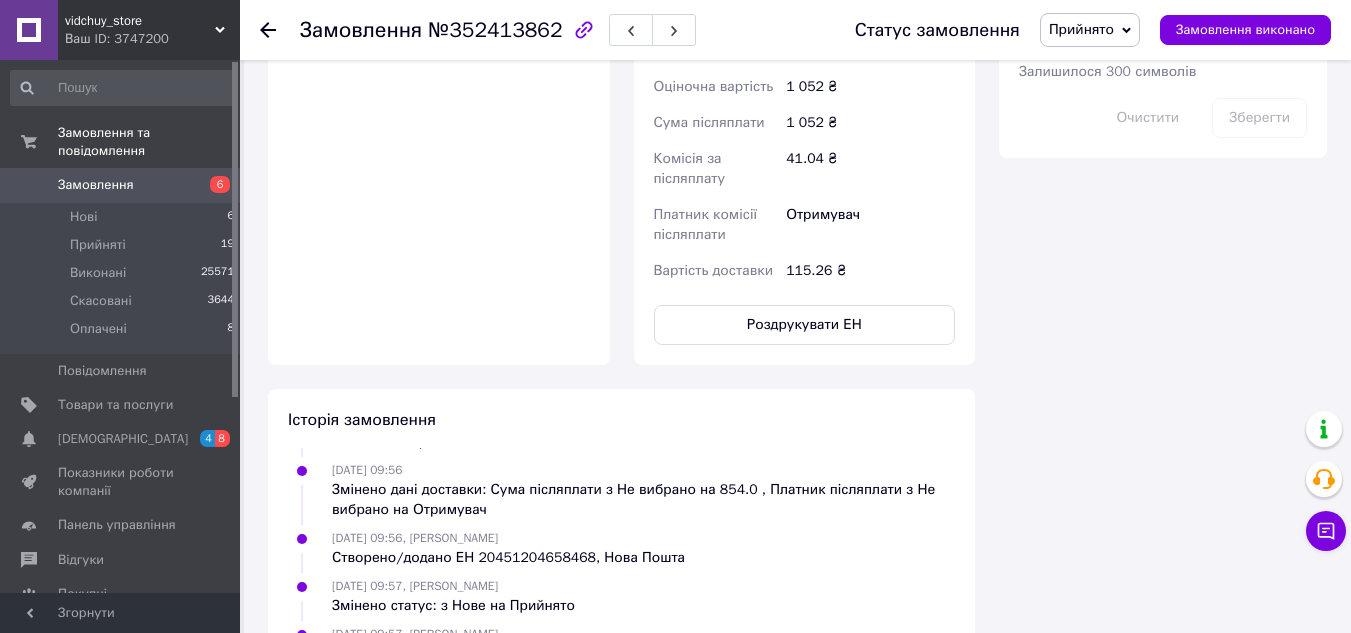 scroll, scrollTop: 84, scrollLeft: 0, axis: vertical 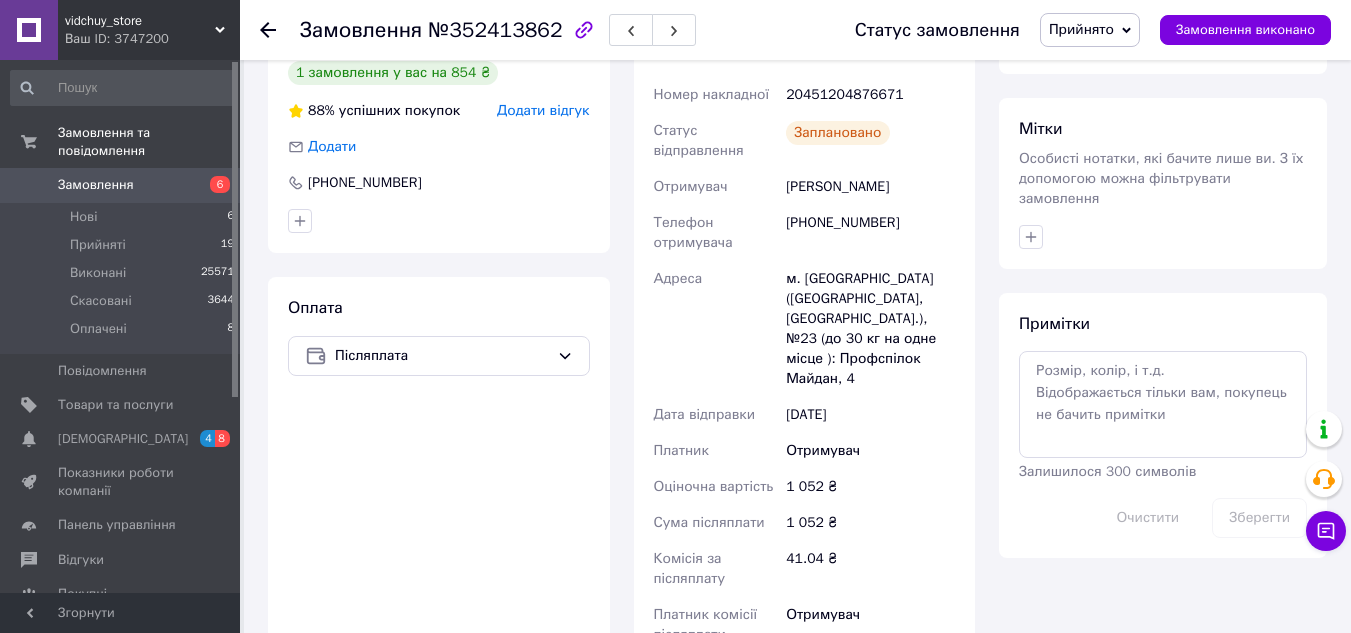 click on "20451204876671" at bounding box center (870, 95) 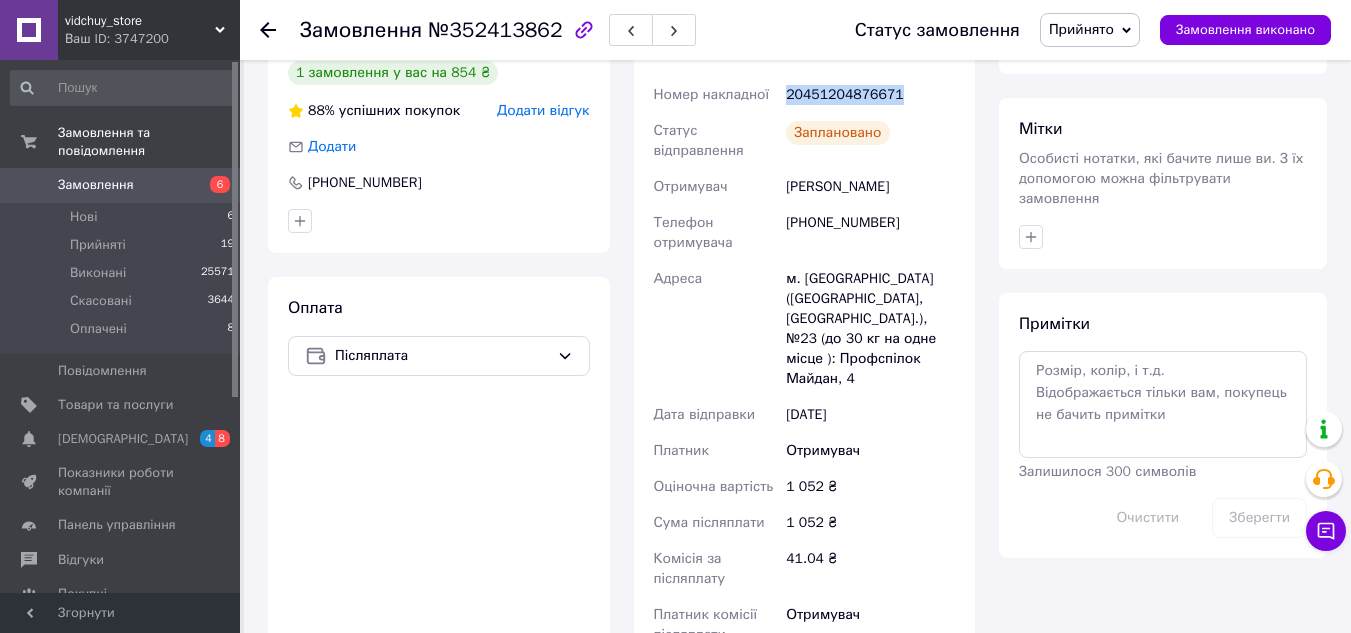 click on "20451204876671" at bounding box center (870, 95) 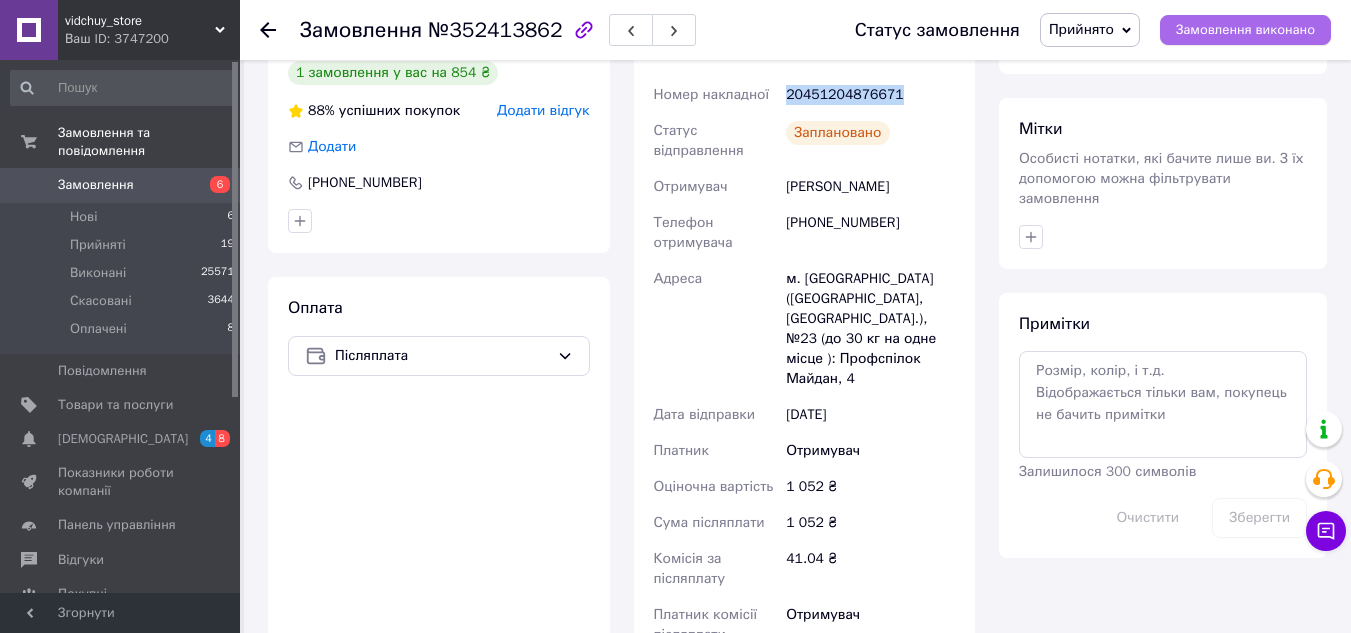 click on "Замовлення виконано" at bounding box center (1245, 30) 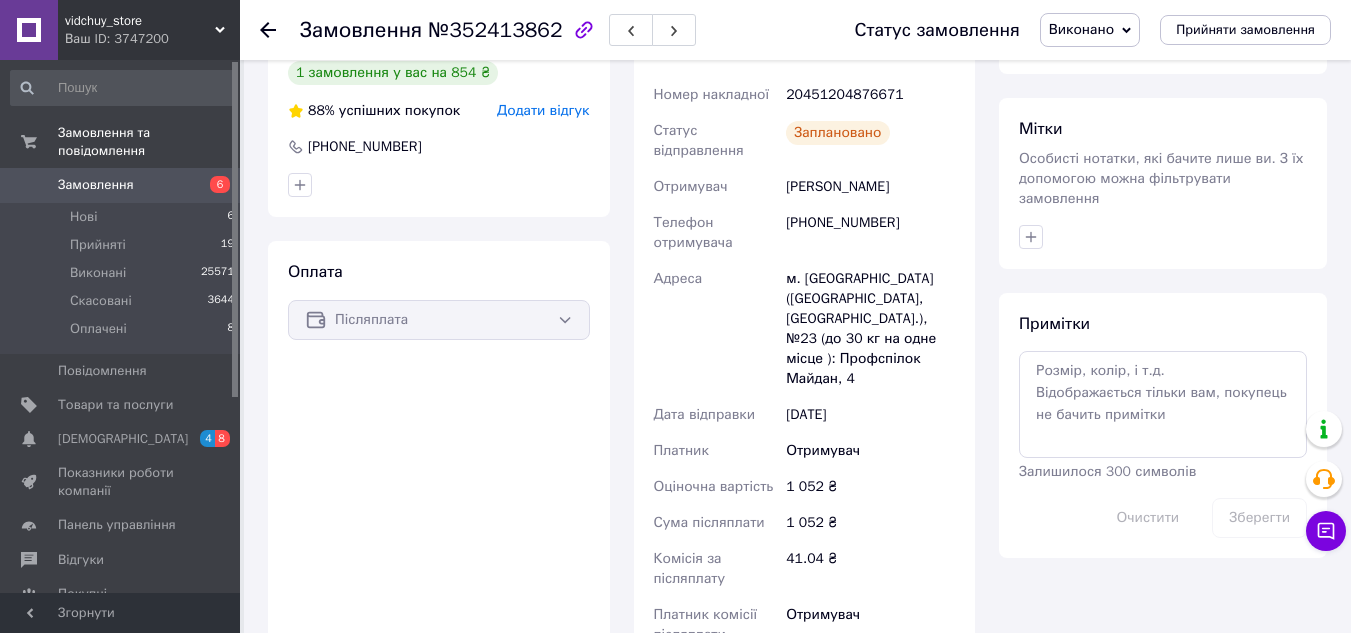 click 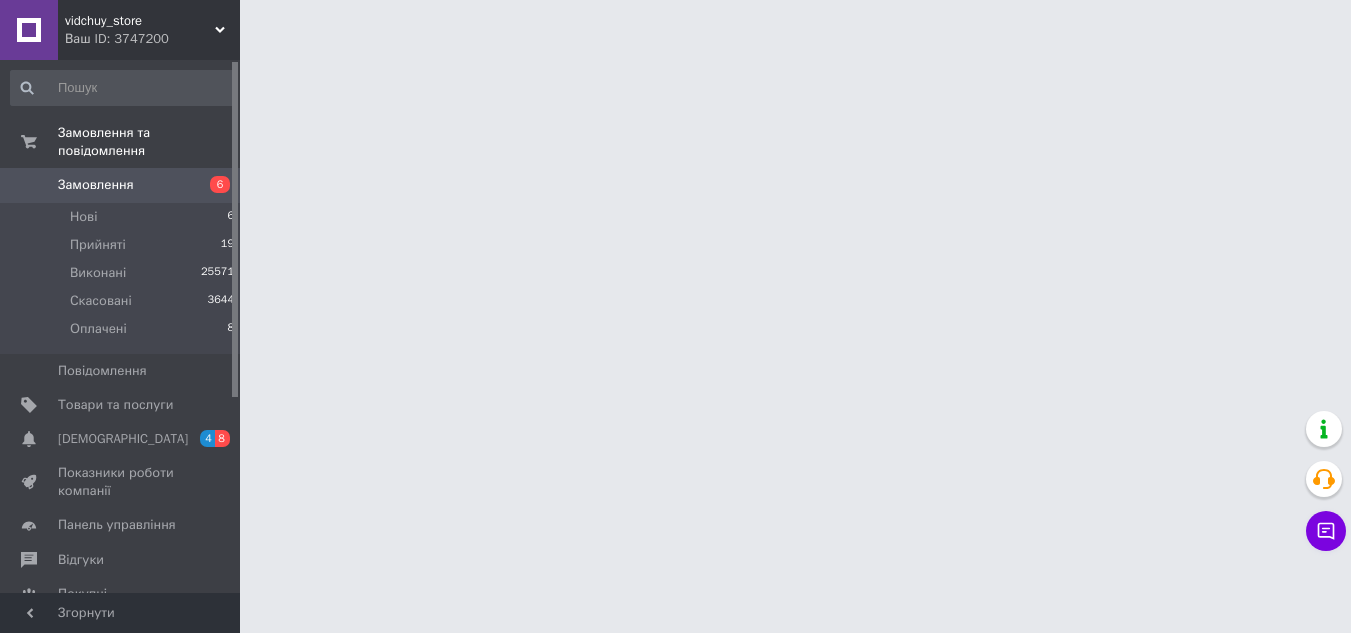 scroll, scrollTop: 0, scrollLeft: 0, axis: both 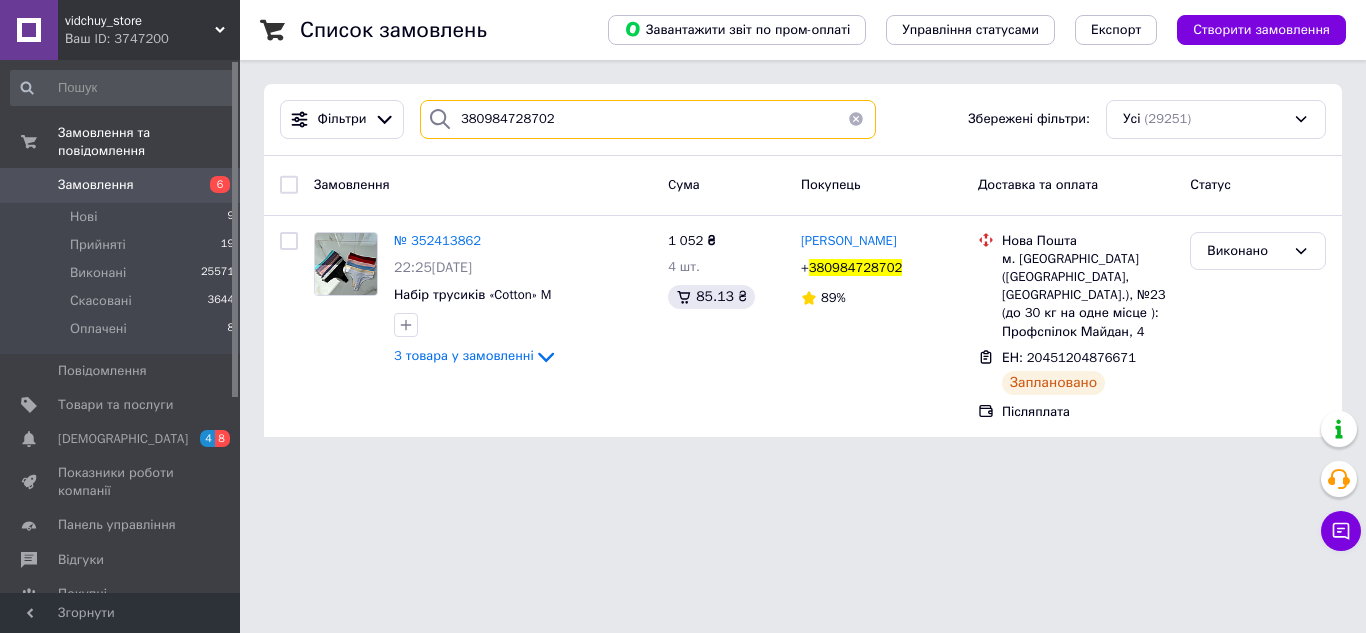 click on "Список замовлень   Завантажити звіт по пром-оплаті Управління статусами Експорт Створити замовлення Фільтри 380984728702 Збережені фільтри: Усі (29251) Замовлення Cума Покупець Доставка та оплата Статус № 352413862 22:25[DATE] Набір трусиків «Cotton» M 3 товара у замовленні 1 052 ₴ 4 шт. 85.13 ₴ [PERSON_NAME] + 380984728702 89% Нова Пошта м. [GEOGRAPHIC_DATA] ([GEOGRAPHIC_DATA], Запорізький р-н.), №23 (до 30 кг на одне місце ): Профспілок Майдан, 4 ЕН: 20451204876671 Заплановано Післяплата Виконано" at bounding box center [803, 230] 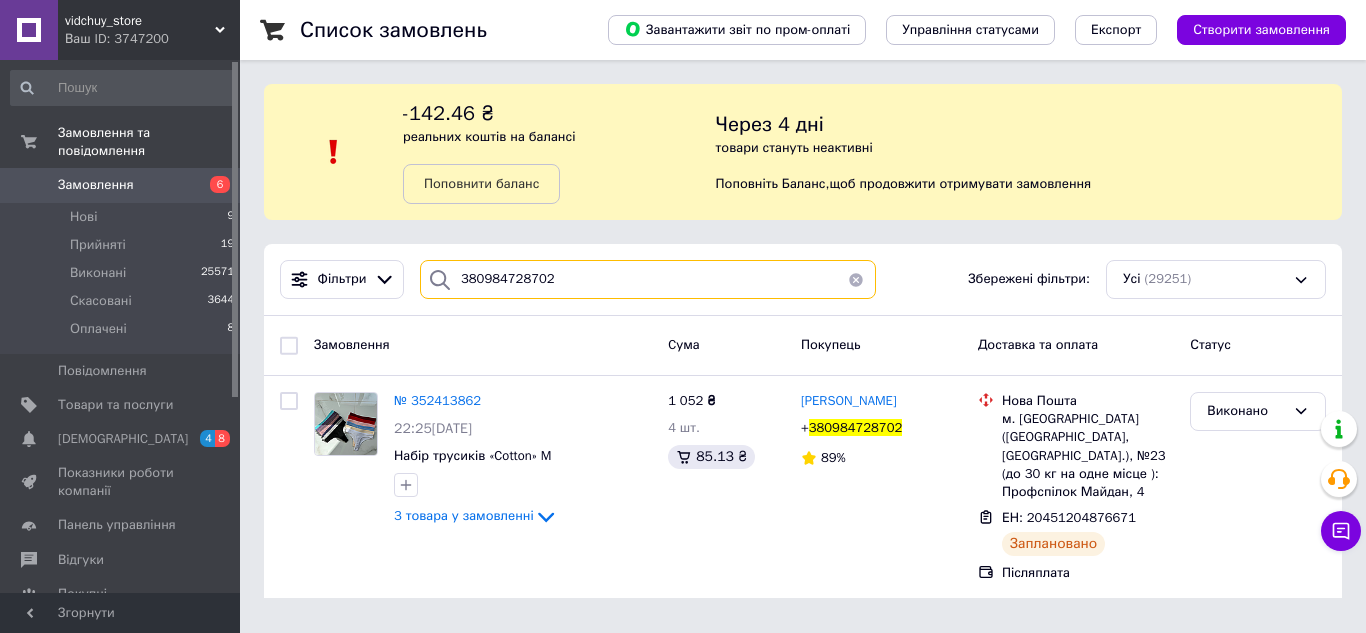 drag, startPoint x: 511, startPoint y: 121, endPoint x: 491, endPoint y: 280, distance: 160.25293 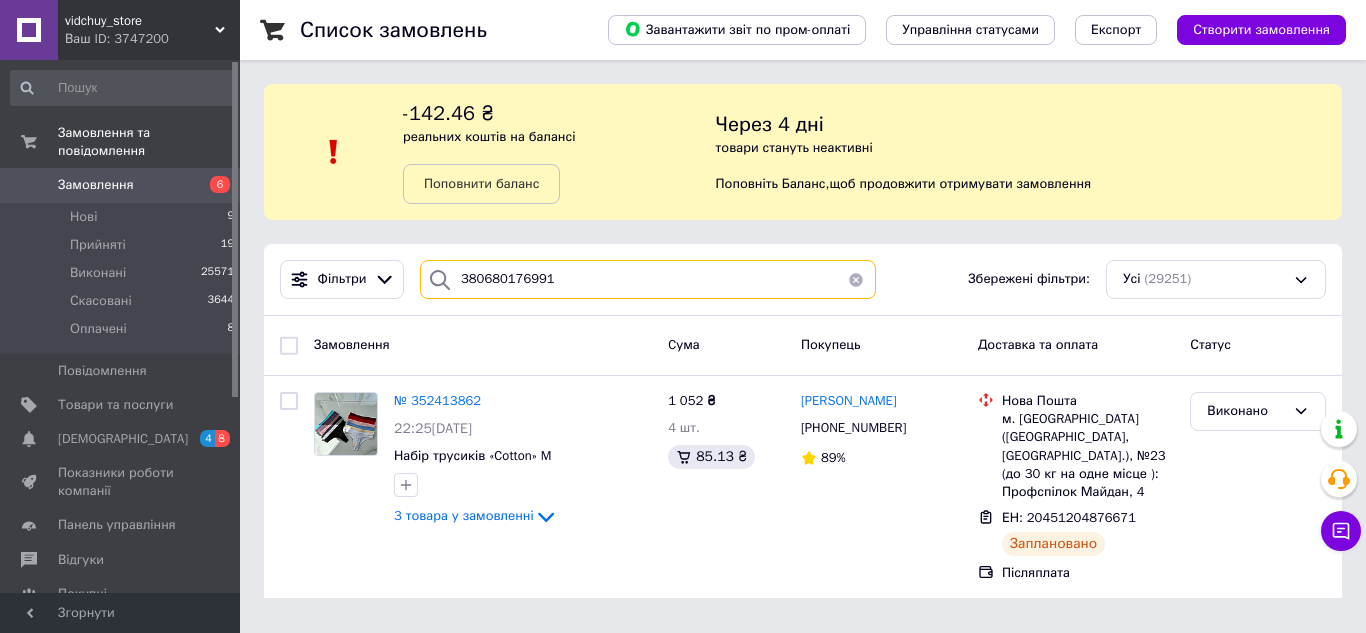 type on "380680176991" 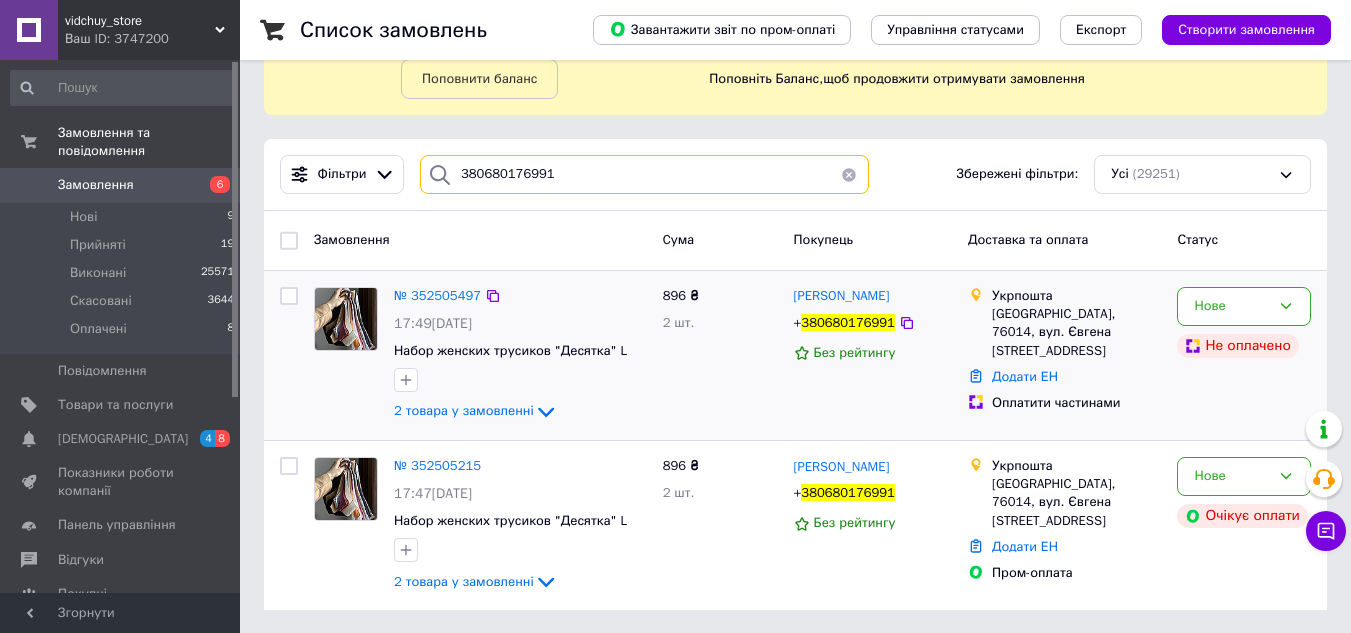 scroll, scrollTop: 106, scrollLeft: 0, axis: vertical 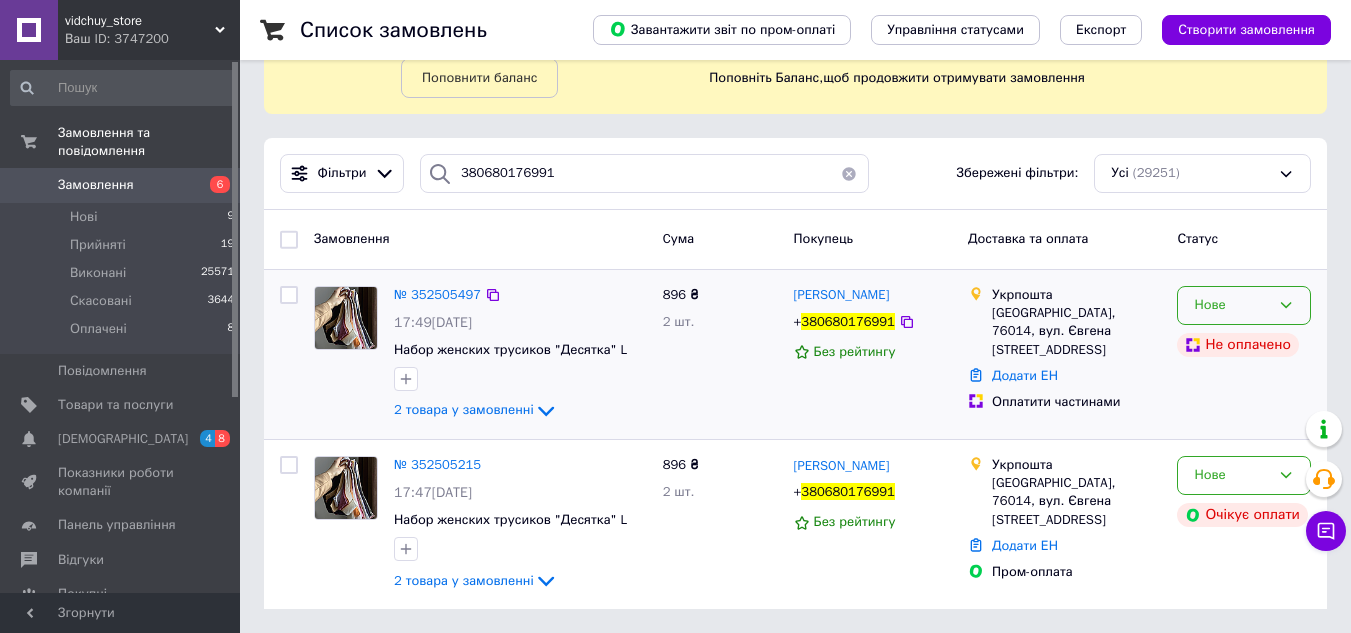click on "Нове" at bounding box center [1232, 305] 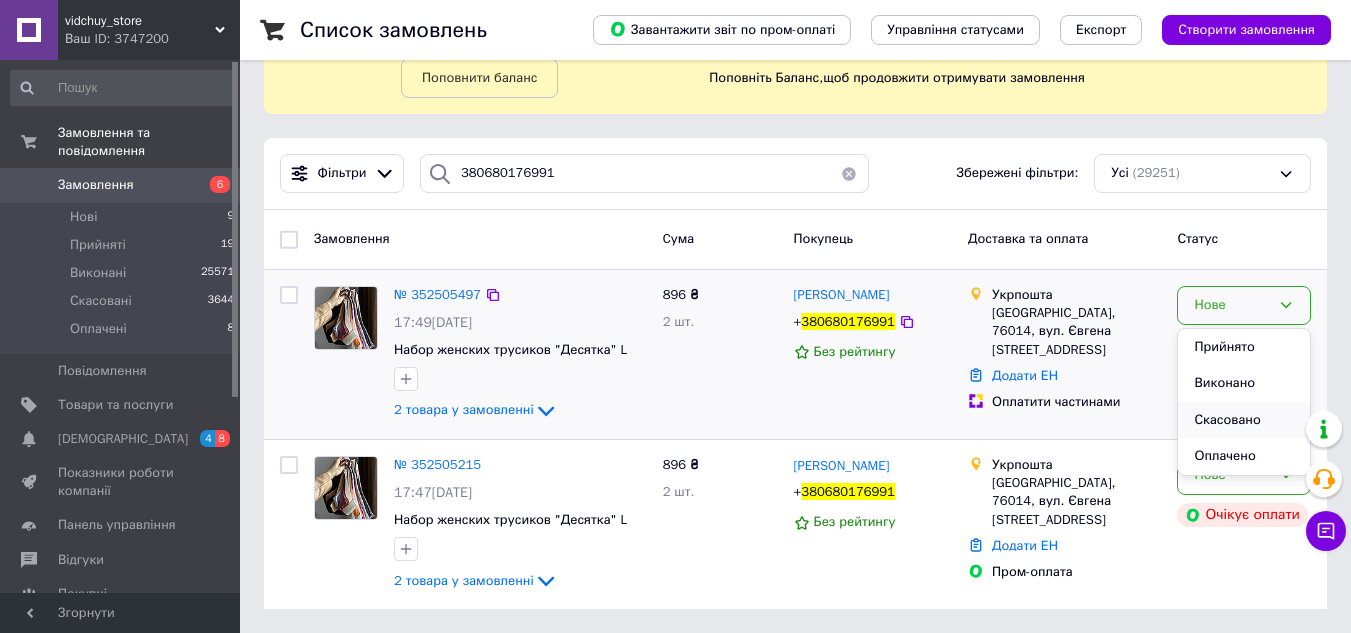 click on "Скасовано" at bounding box center [1244, 420] 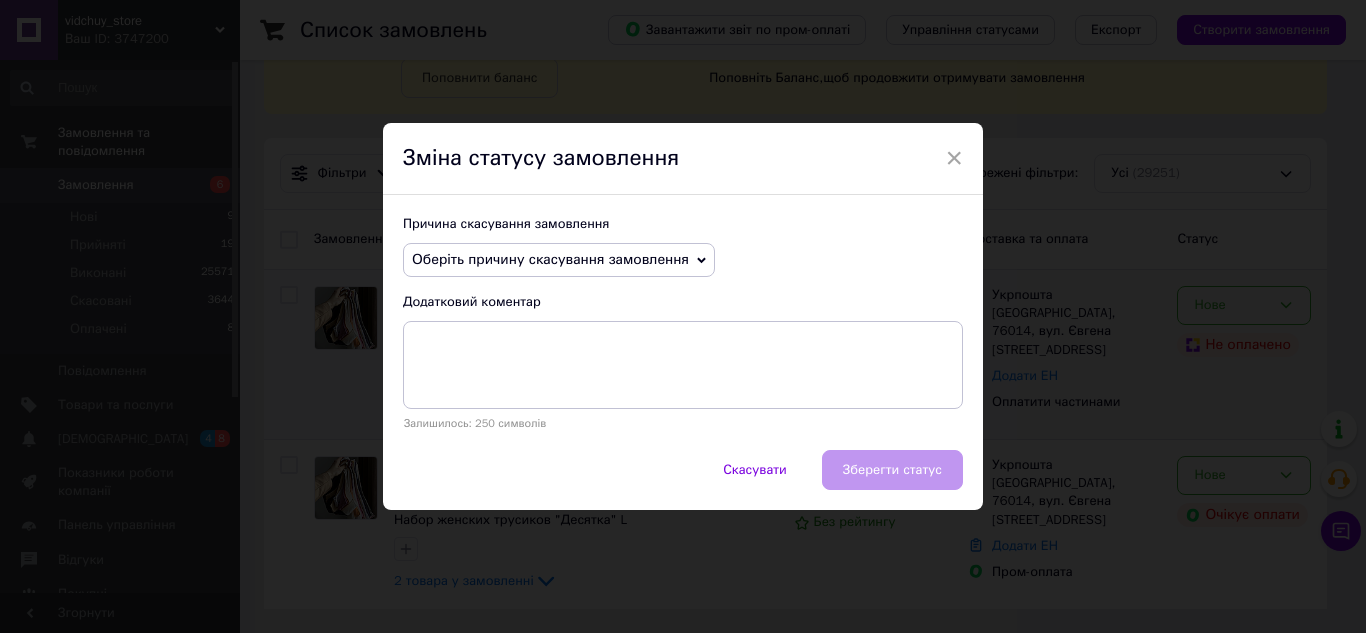 click on "Оберіть причину скасування замовлення" at bounding box center [559, 260] 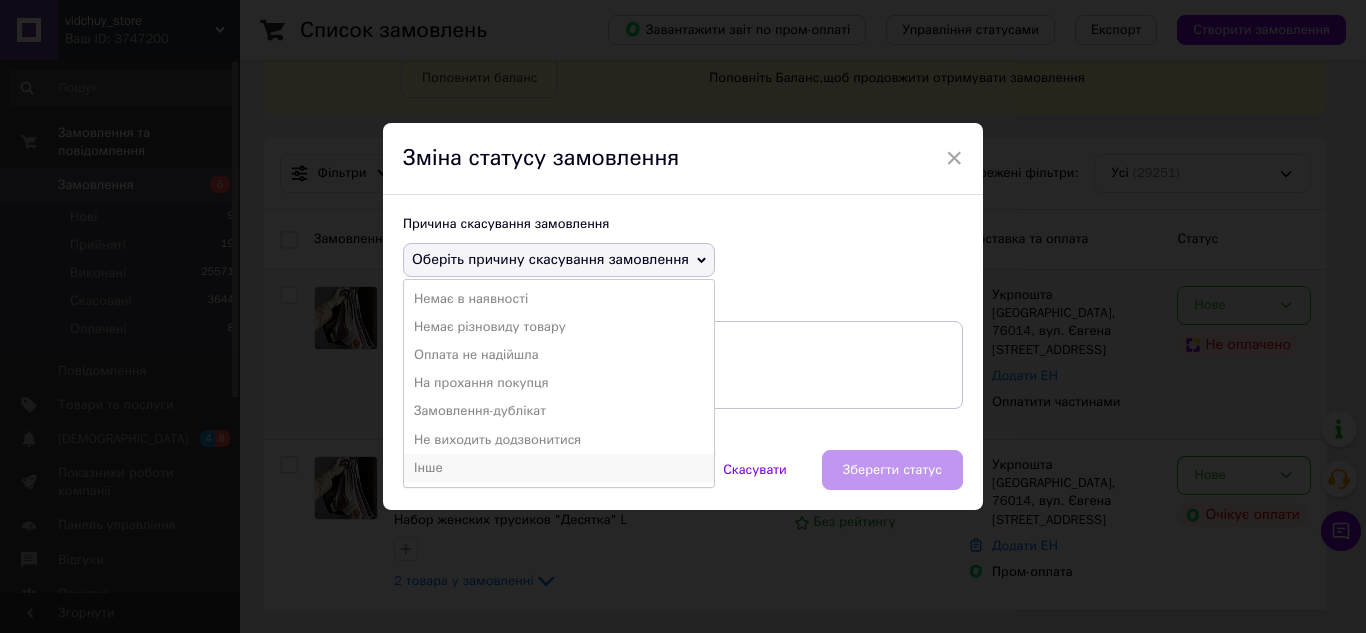 click on "Інше" at bounding box center [559, 468] 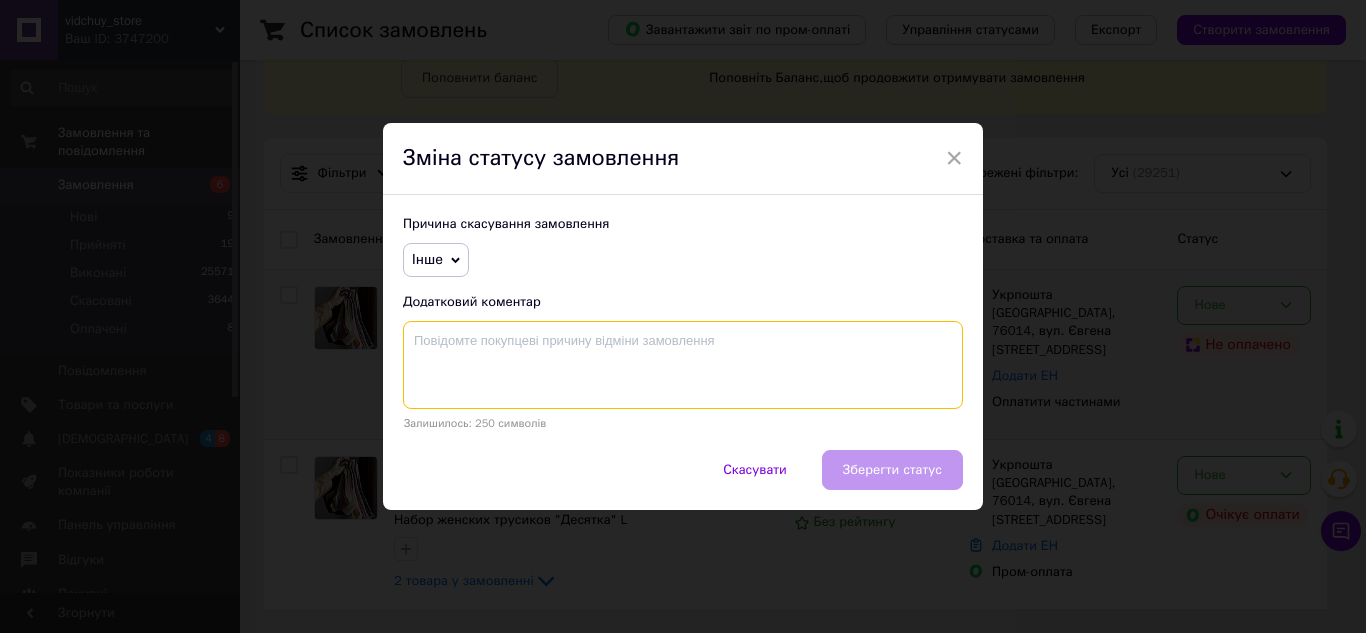 click at bounding box center [683, 365] 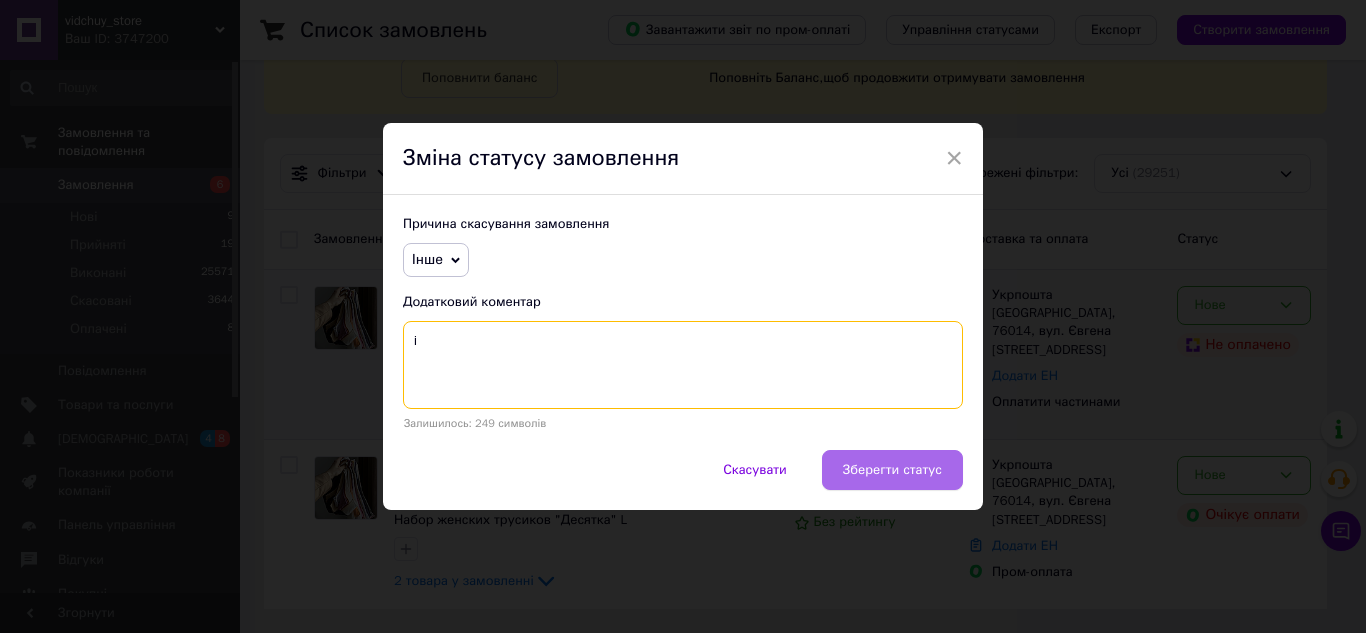 type on "і" 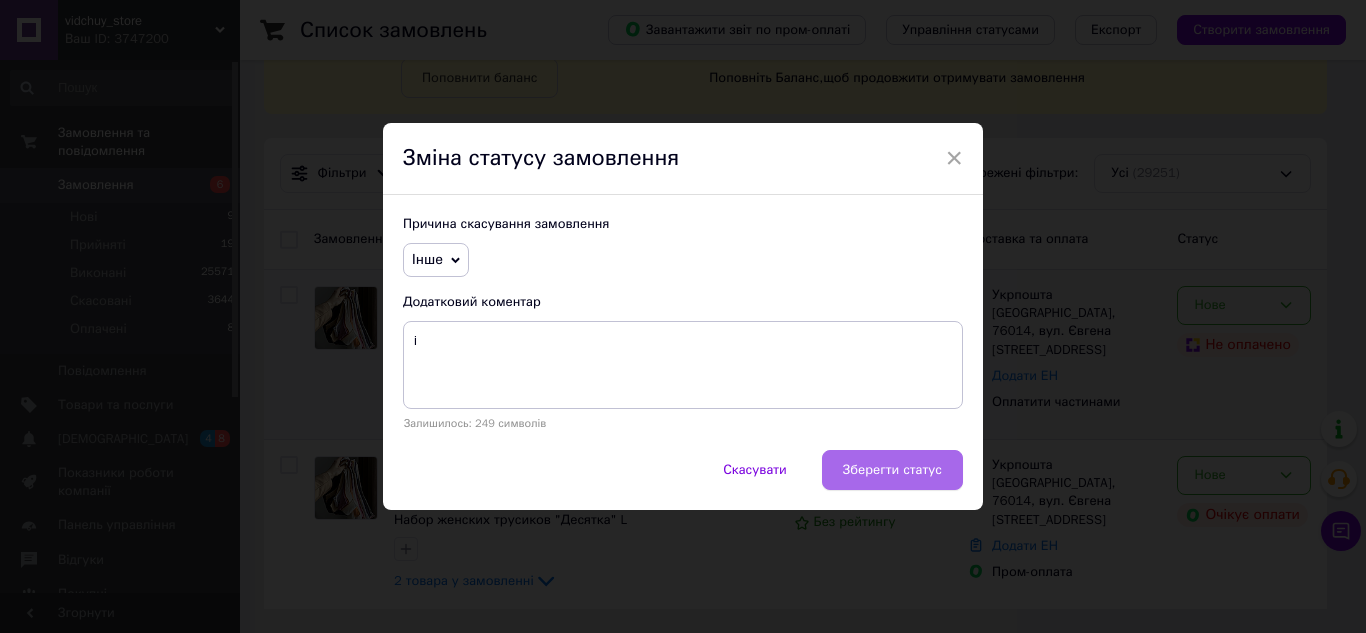 click on "Зберегти статус" at bounding box center [892, 470] 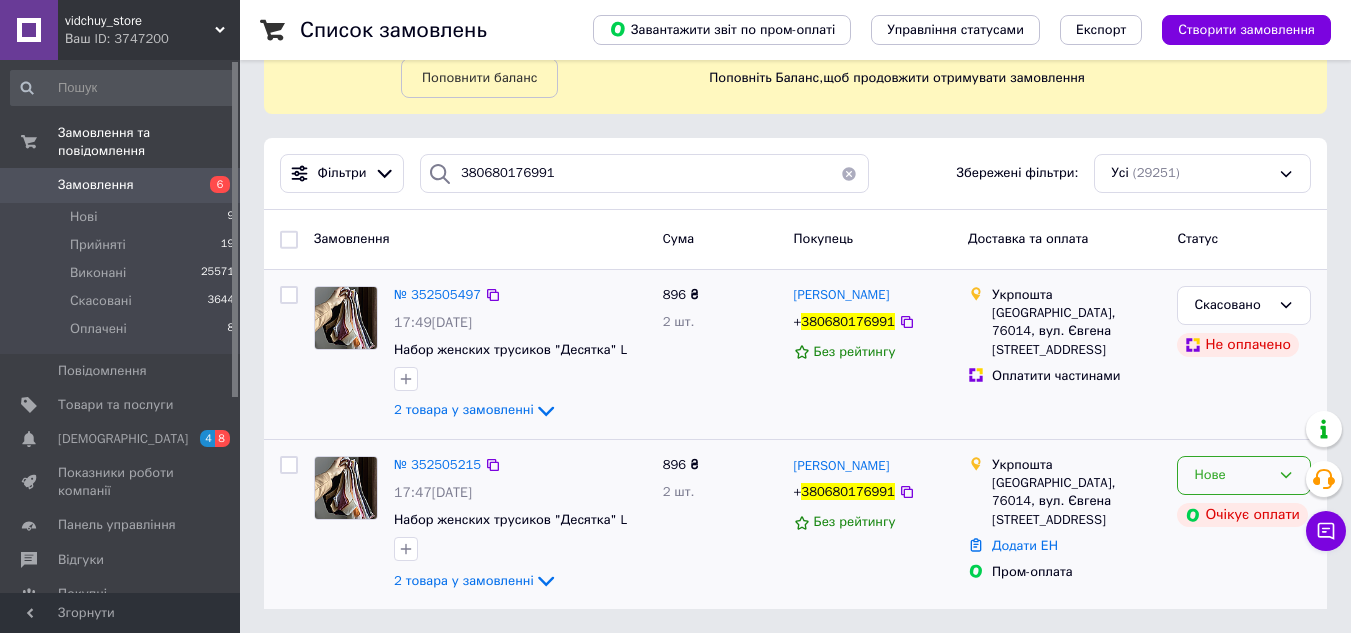 click on "Нове" at bounding box center (1244, 475) 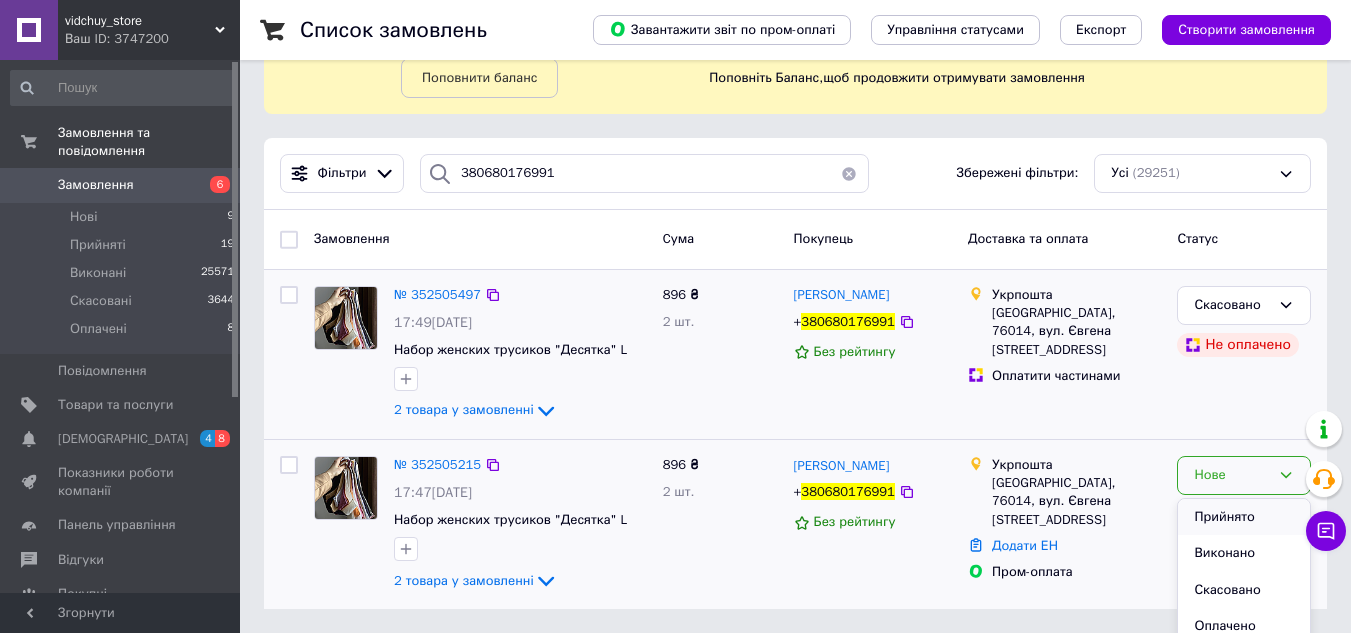 click on "Прийнято" at bounding box center [1244, 517] 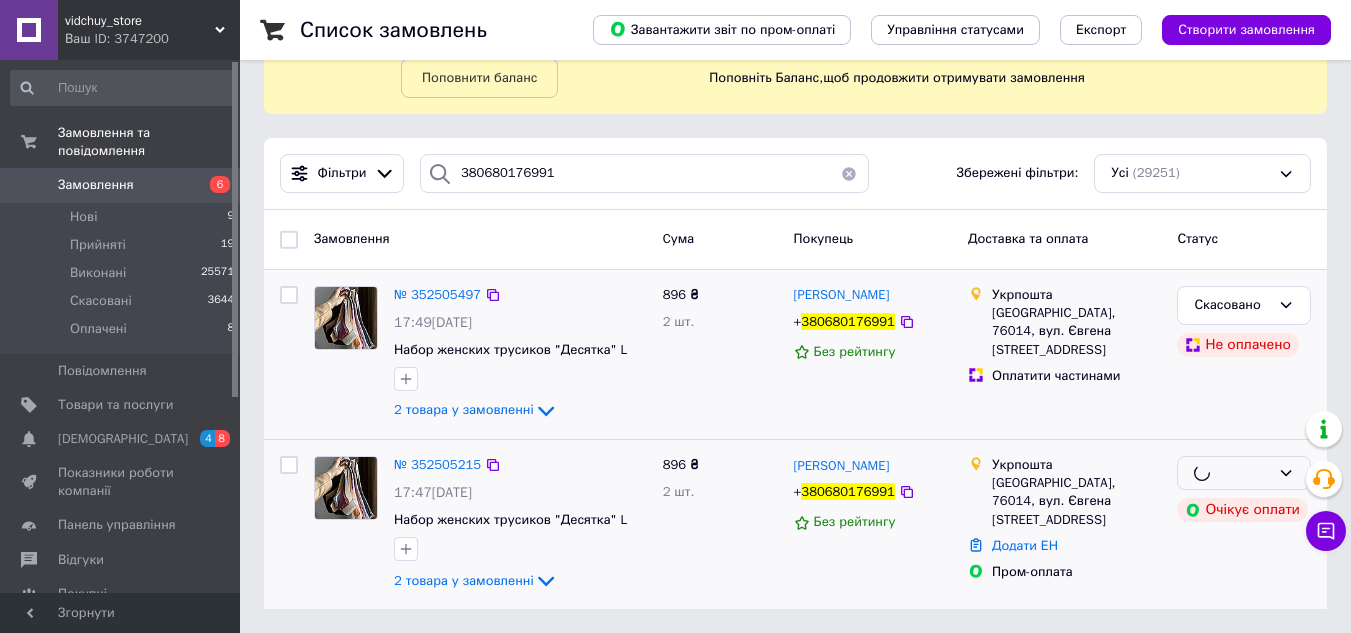 click on "Очікує оплати" at bounding box center (1244, 510) 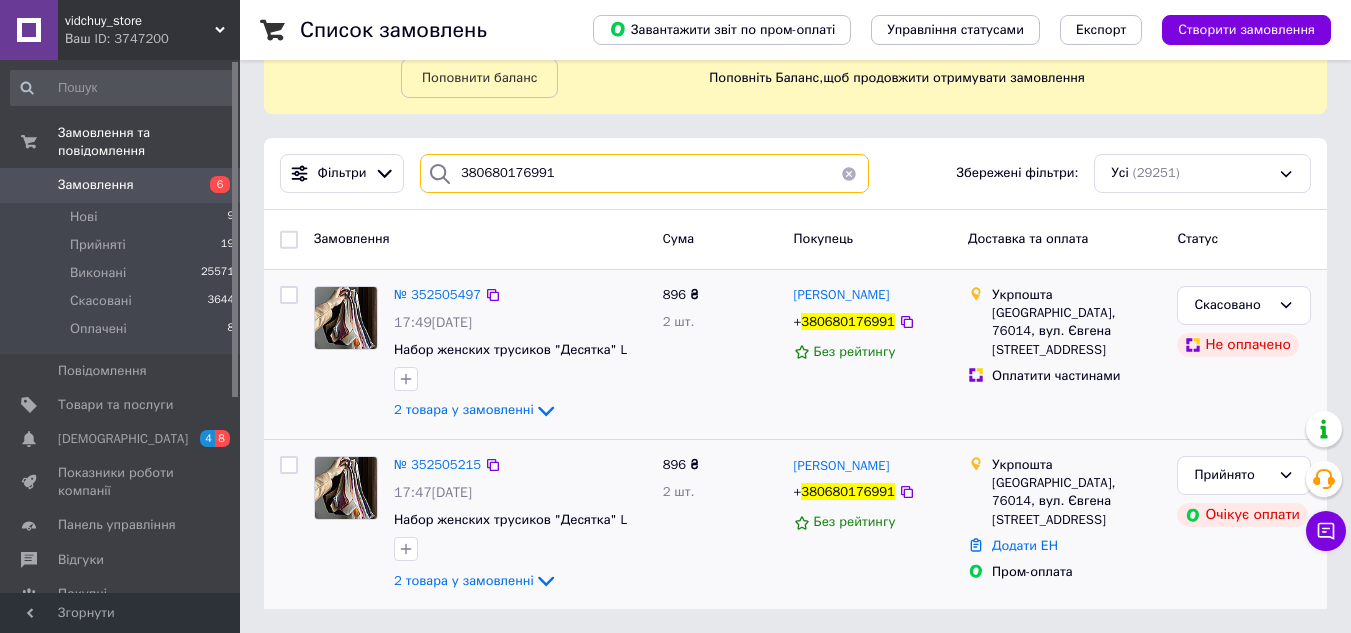 click on "380680176991" at bounding box center [644, 173] 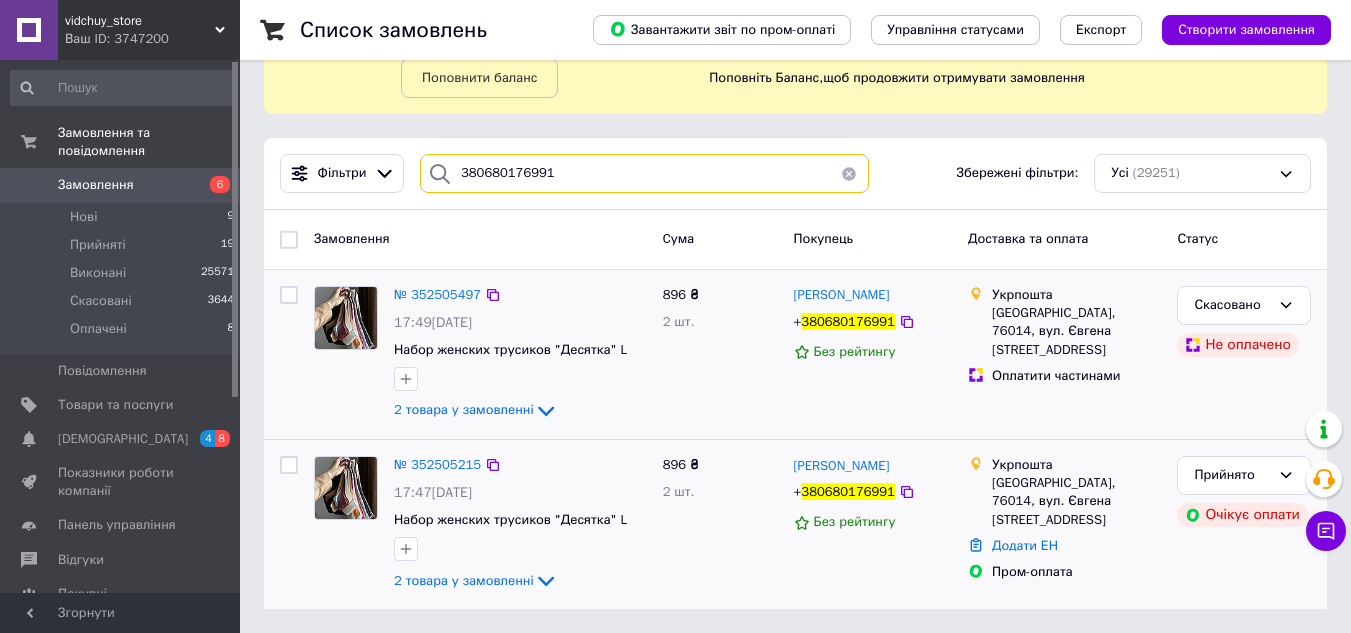 paste on "77877484" 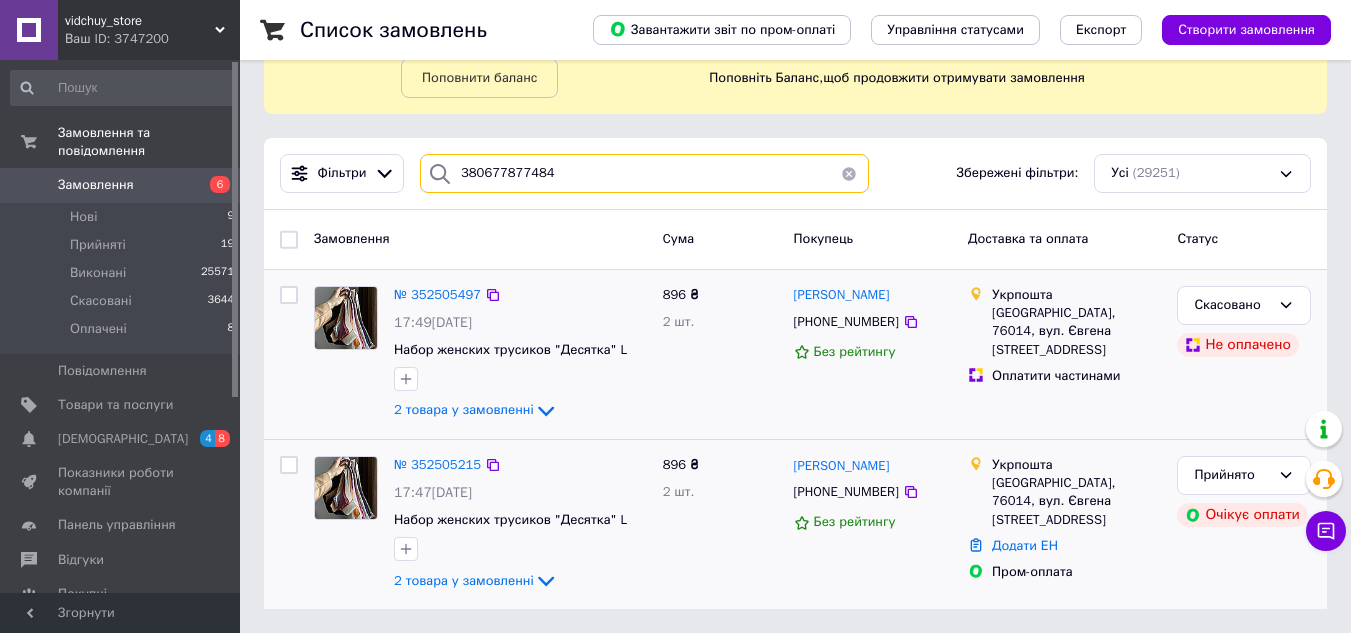 type on "380677877484" 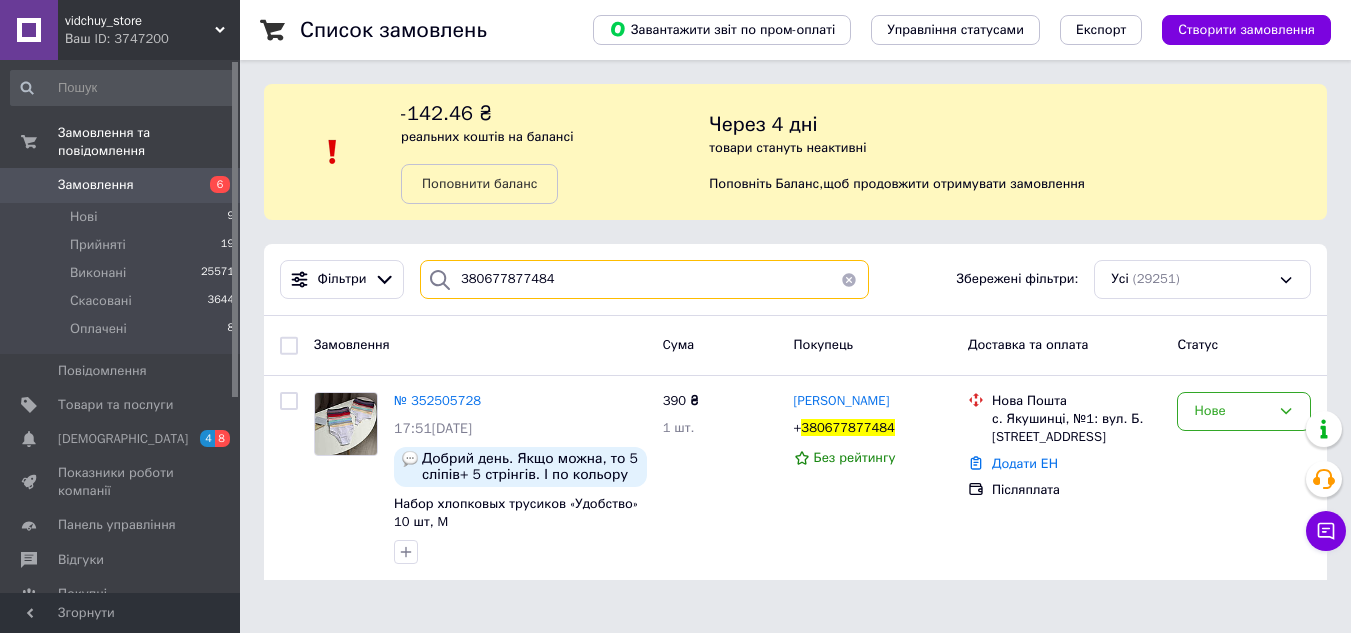 scroll, scrollTop: 0, scrollLeft: 0, axis: both 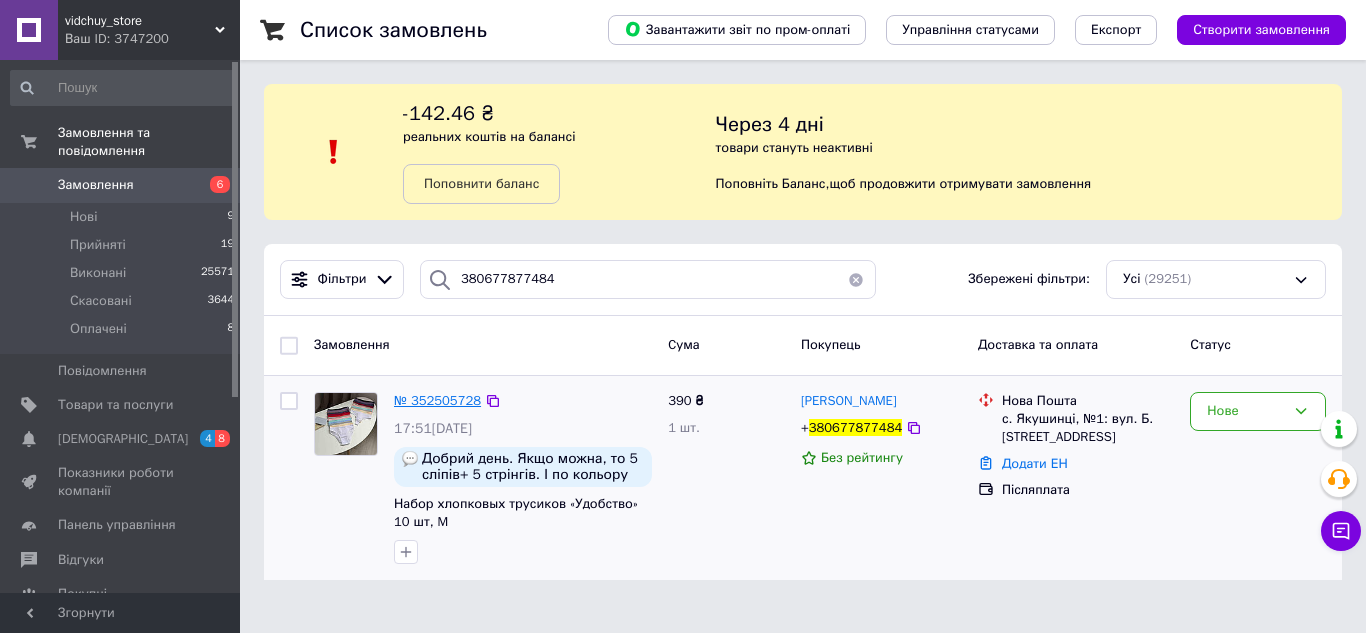 click on "№ 352505728" at bounding box center (437, 400) 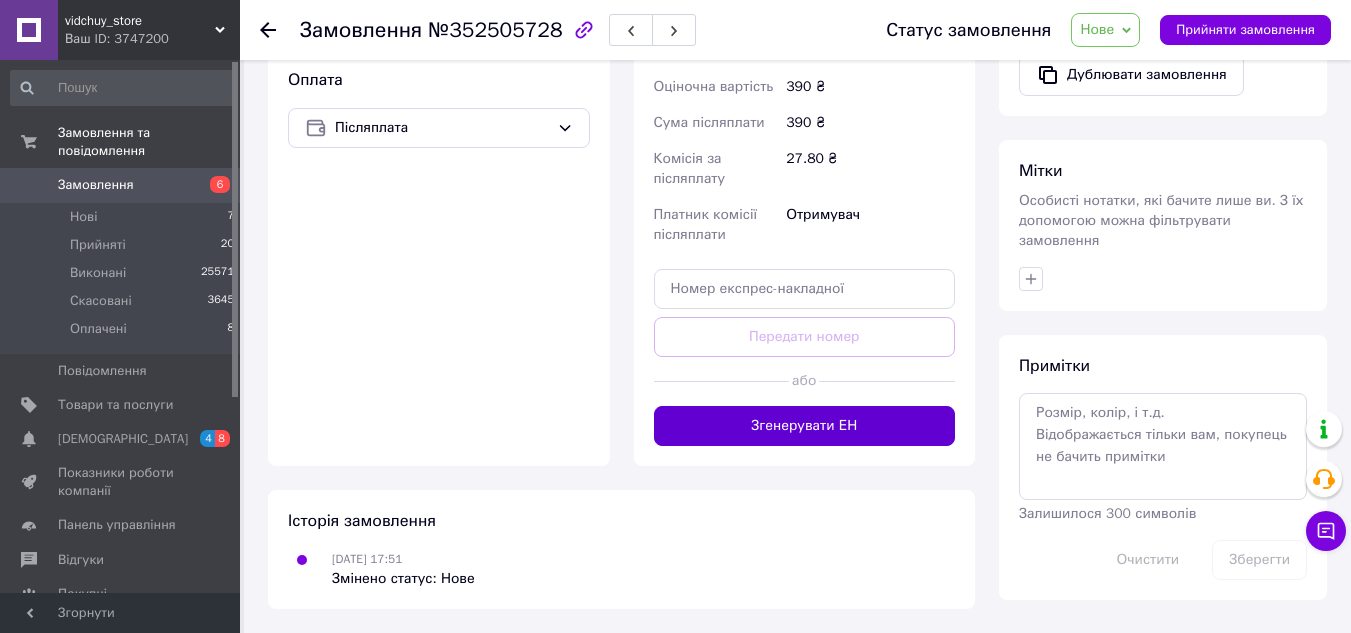 click on "Згенерувати ЕН" at bounding box center [805, 426] 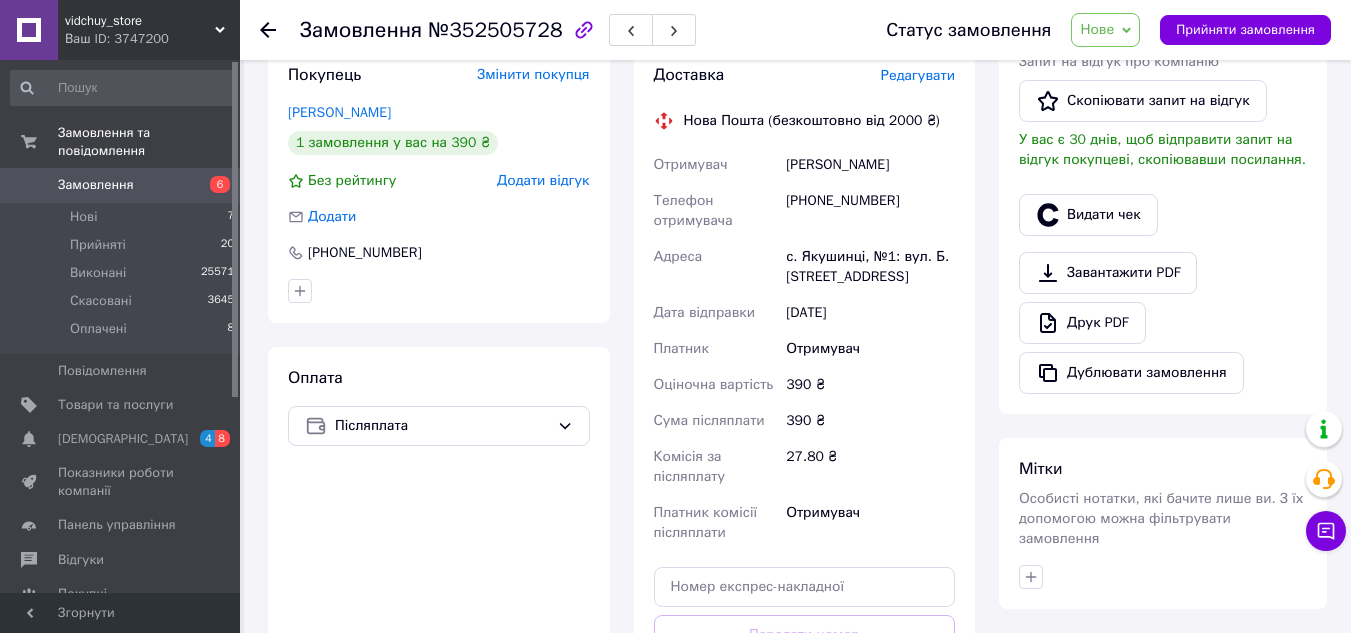 scroll, scrollTop: 421, scrollLeft: 0, axis: vertical 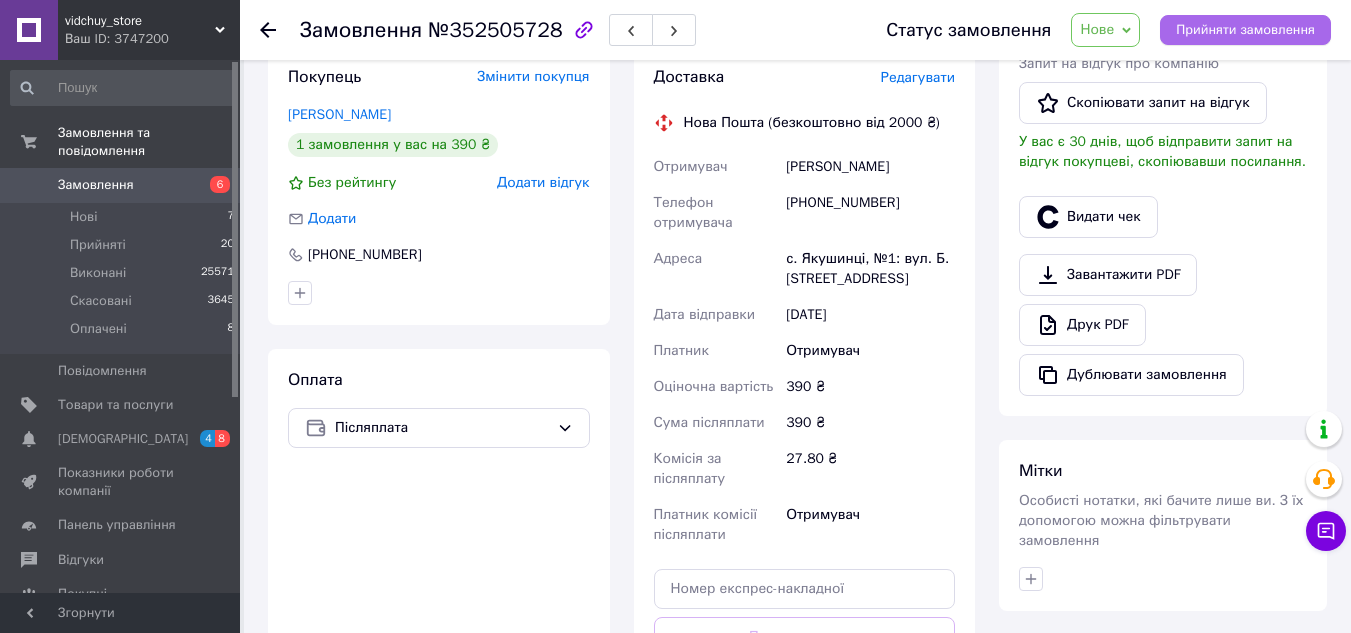 click on "Прийняти замовлення" at bounding box center [1245, 30] 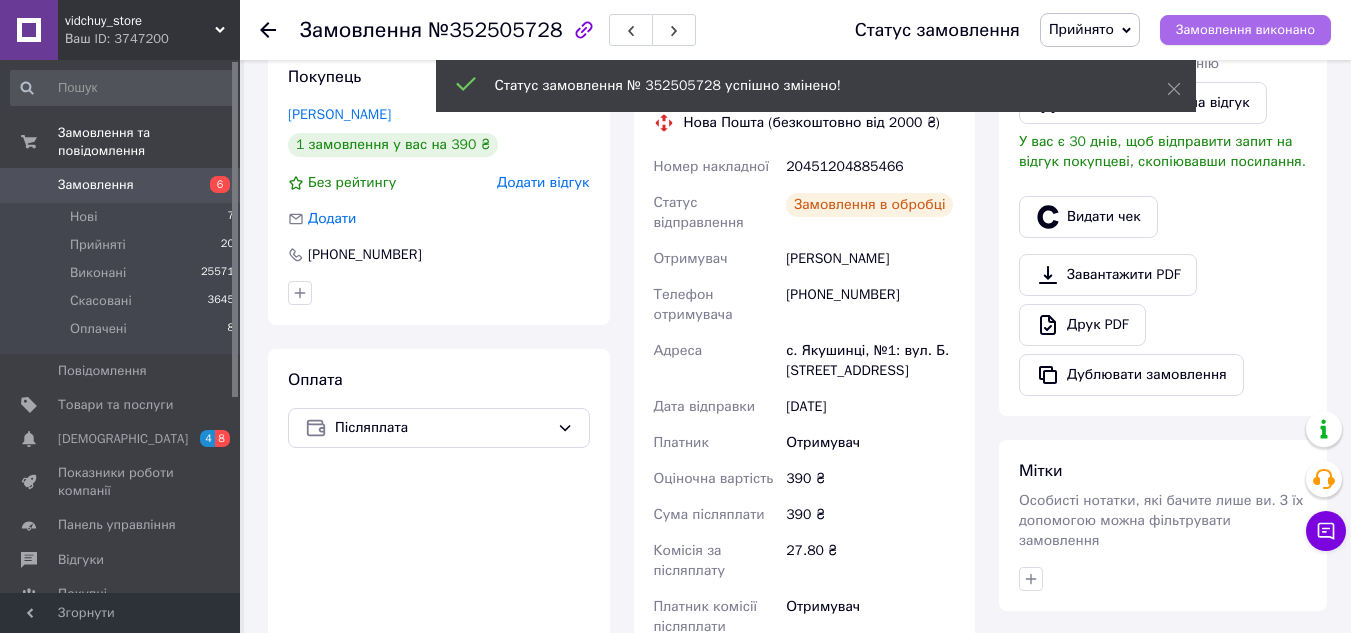 click on "Замовлення виконано" at bounding box center (1245, 30) 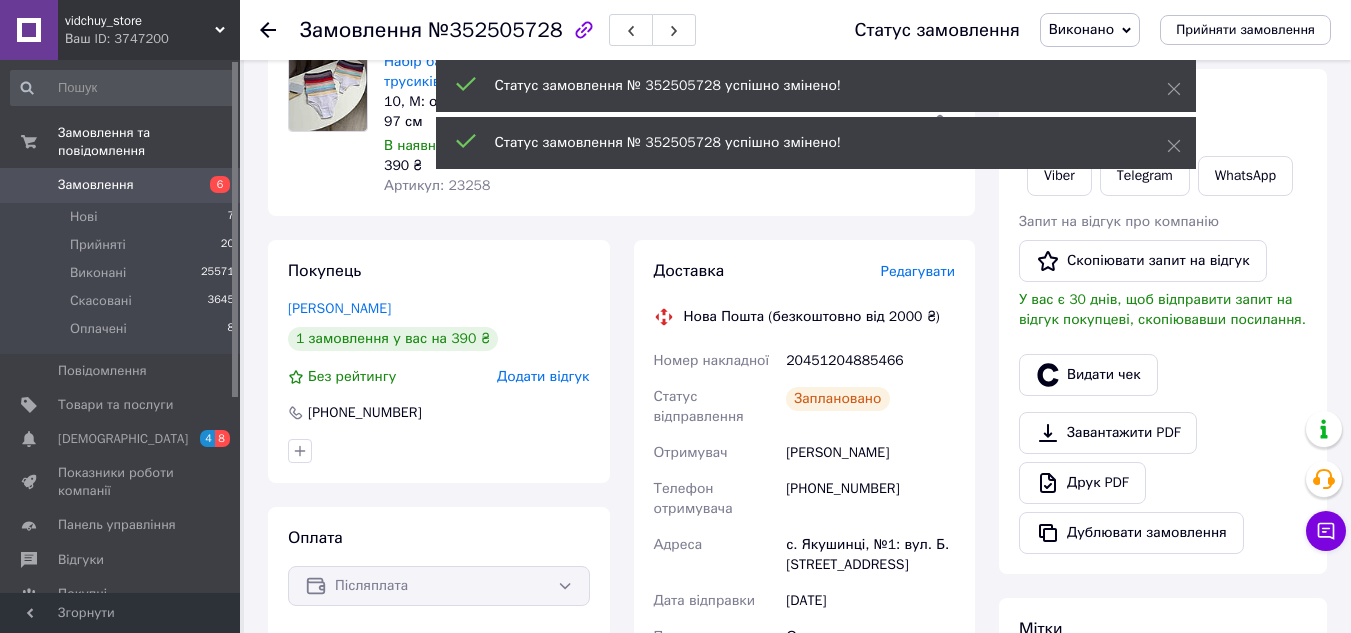 scroll, scrollTop: 221, scrollLeft: 0, axis: vertical 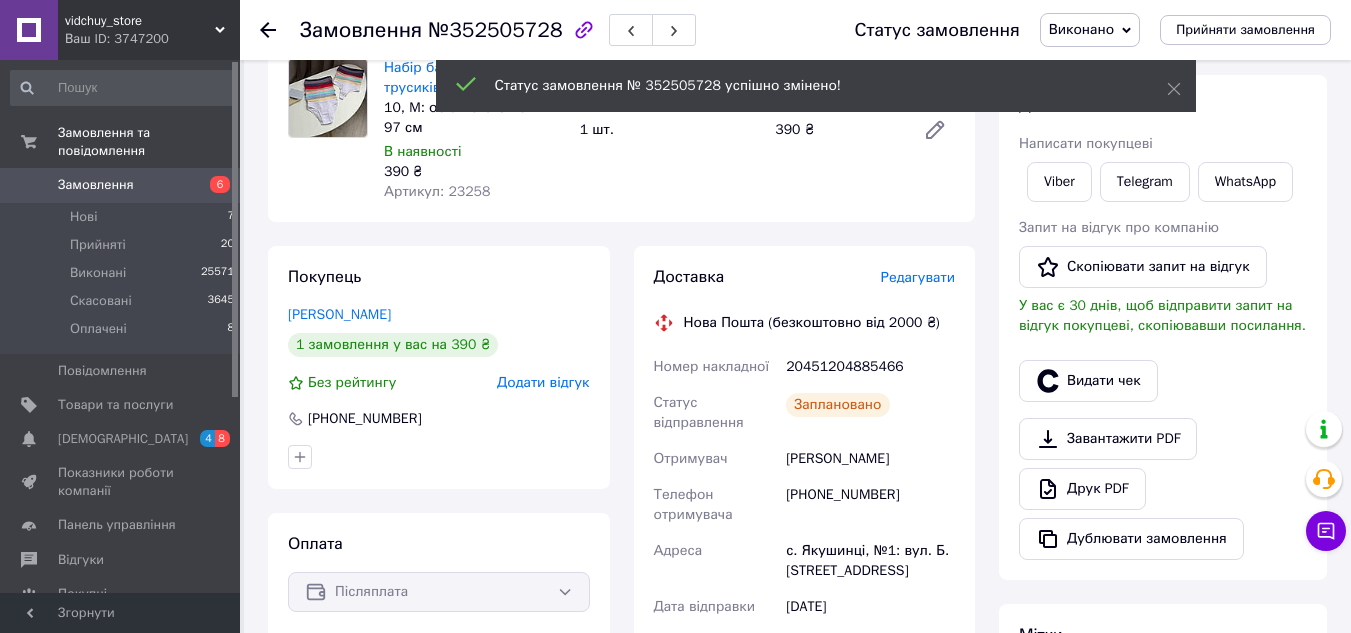 click on "20451204885466" at bounding box center (870, 367) 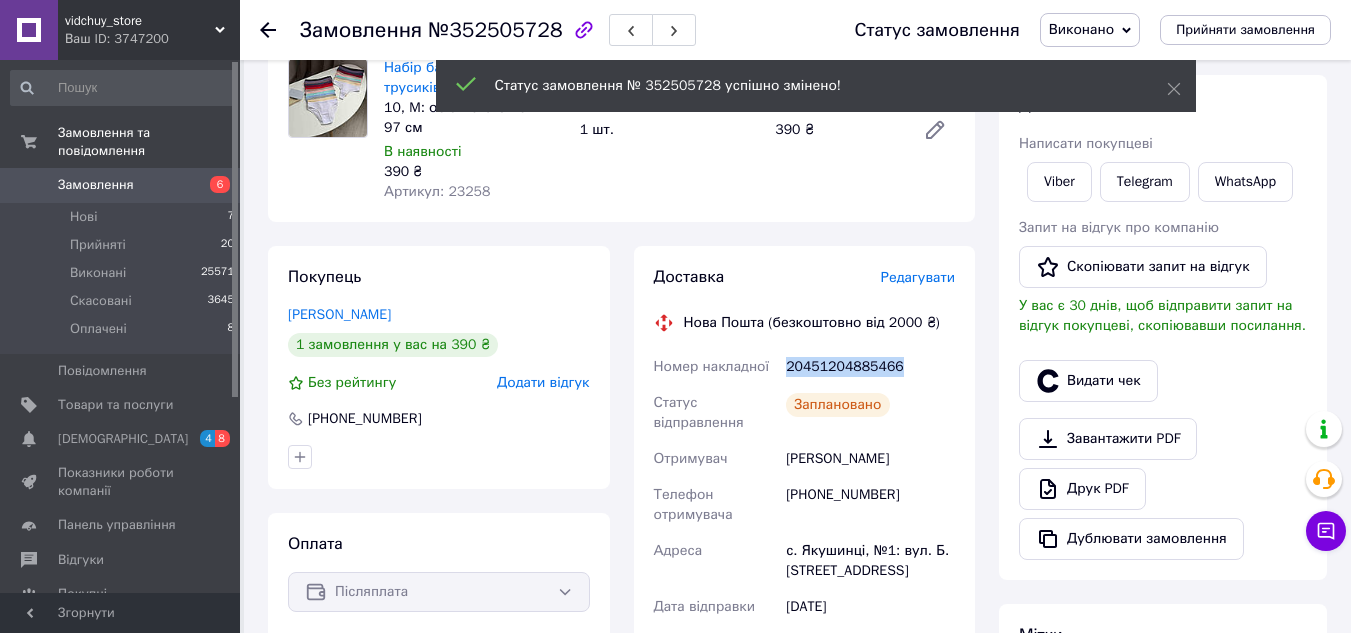 click on "20451204885466" at bounding box center [870, 367] 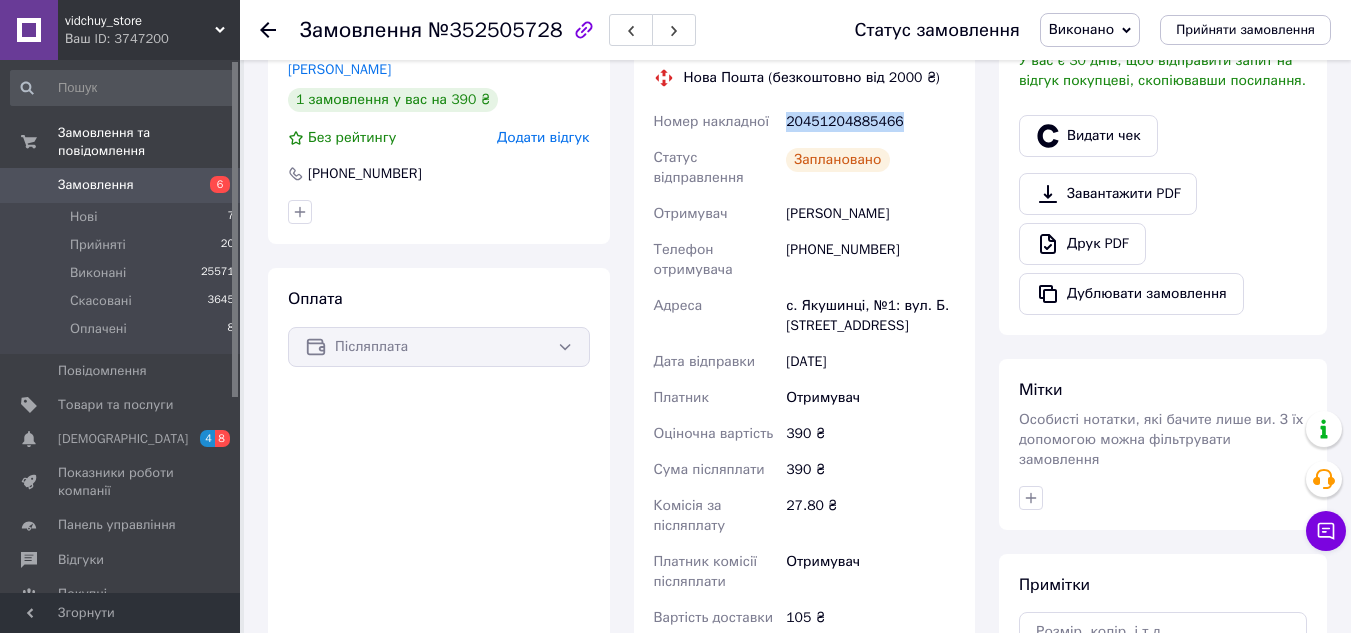 scroll, scrollTop: 324, scrollLeft: 0, axis: vertical 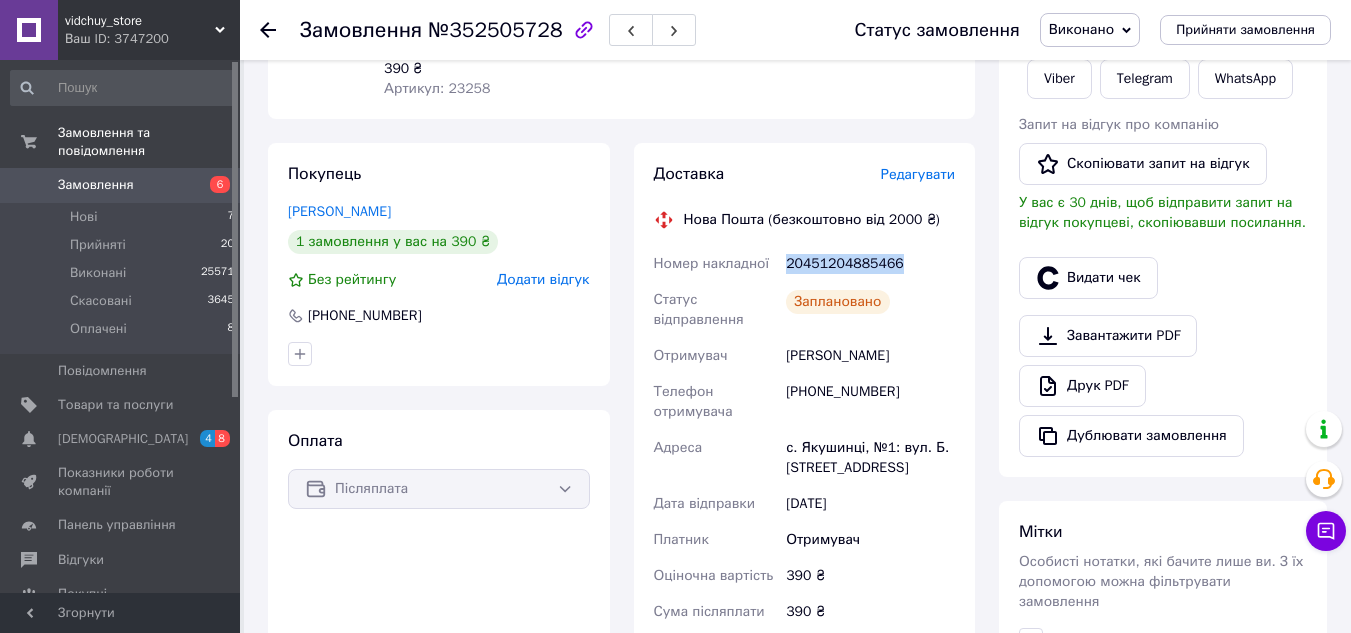 copy on "20451204885466" 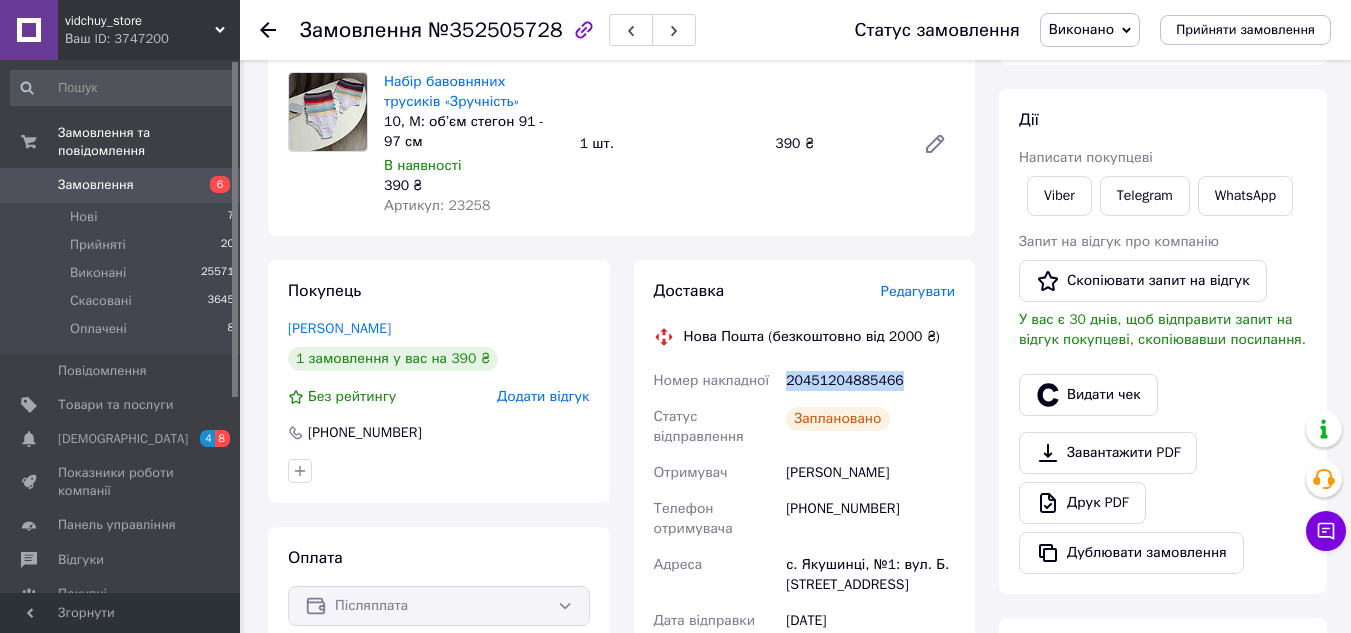 scroll, scrollTop: 0, scrollLeft: 0, axis: both 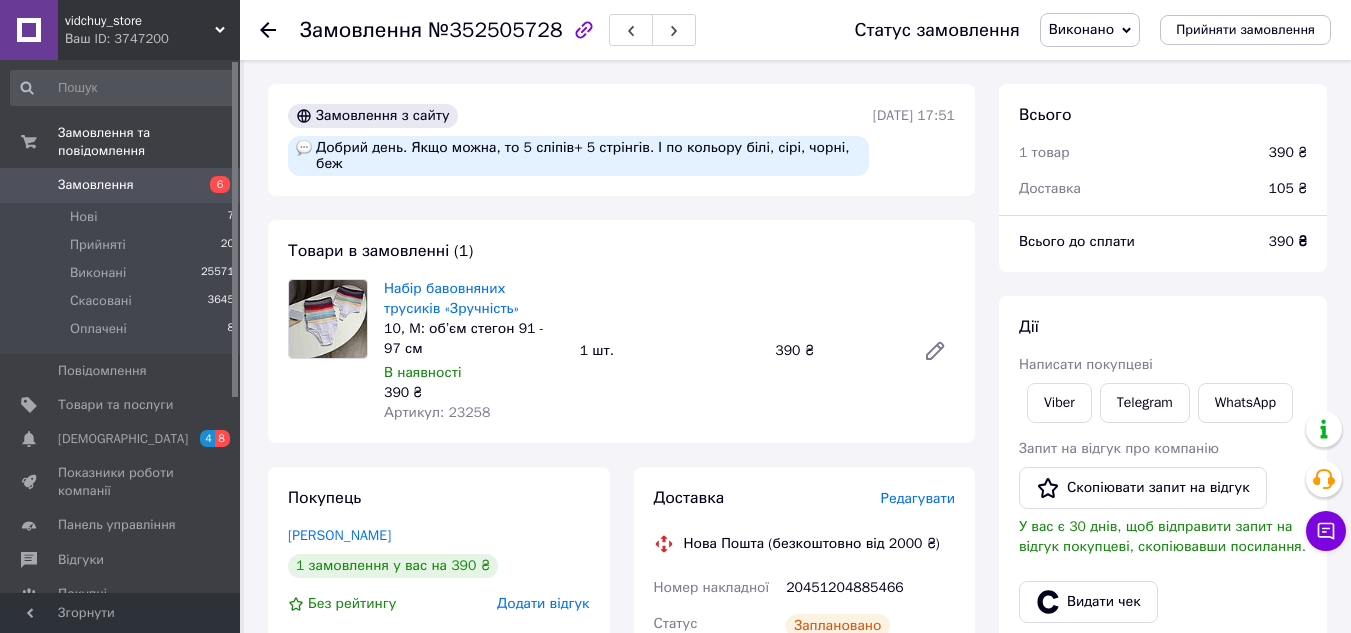 click 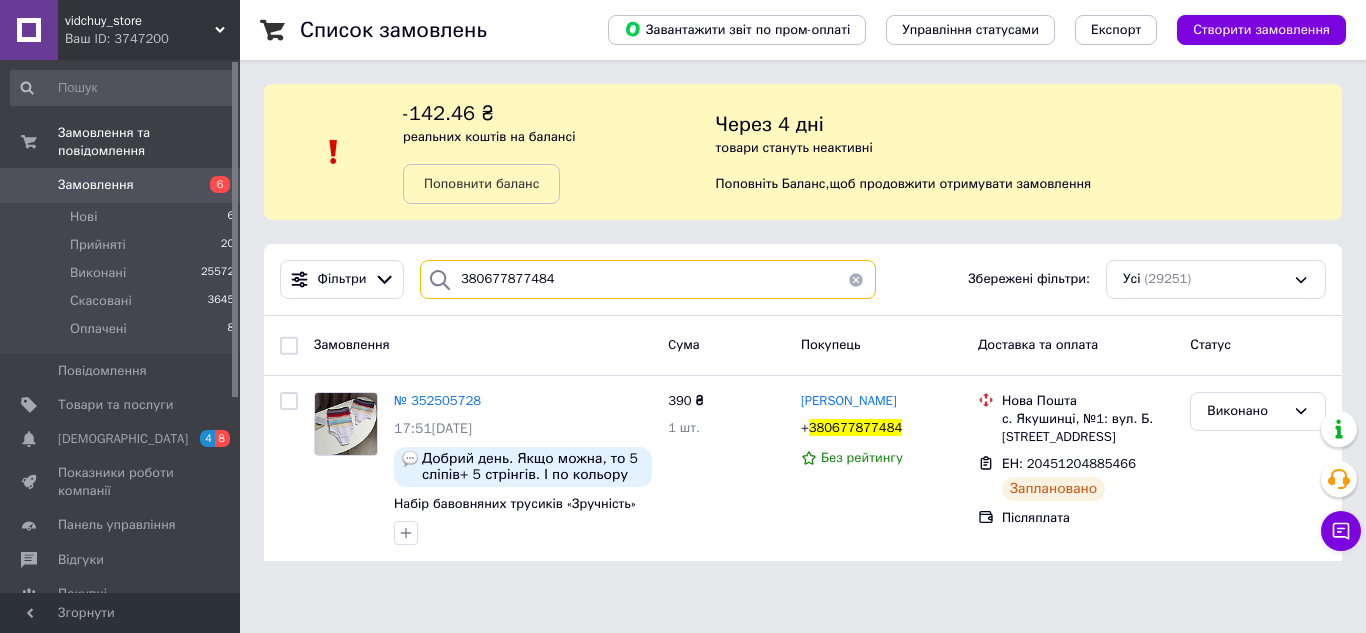 click on "380677877484" at bounding box center [648, 279] 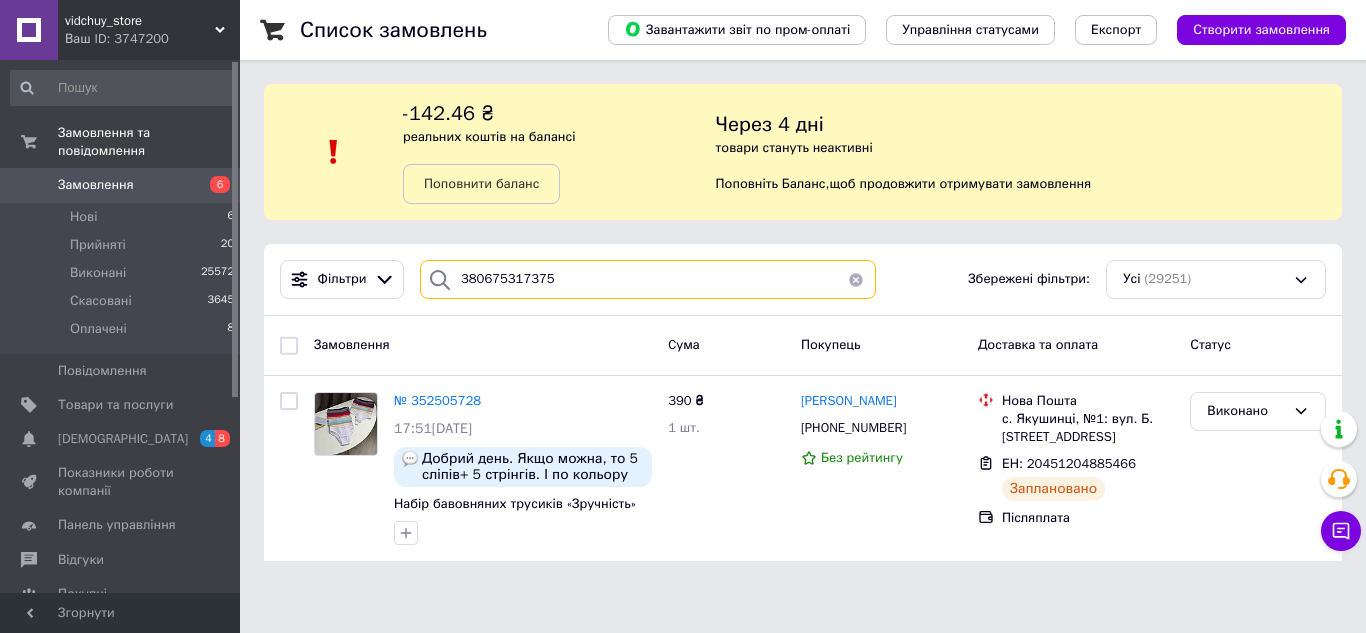 type on "380675317375" 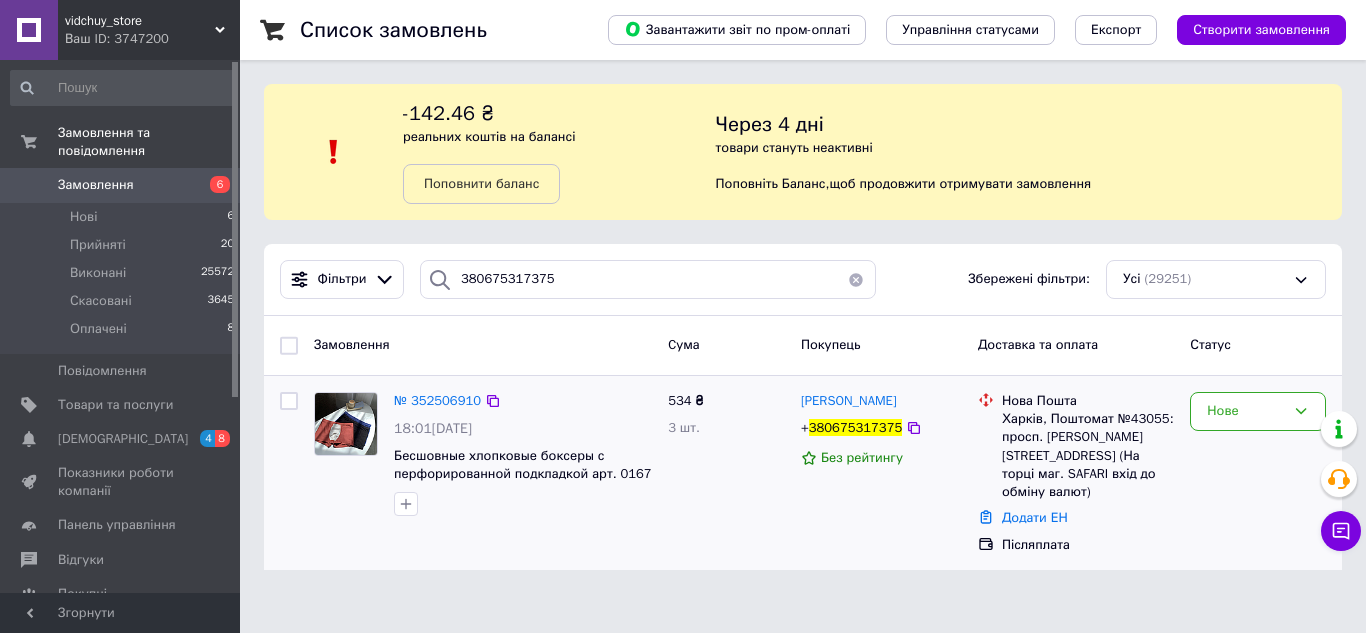 click on "№ 352506910 18:01[DATE] Бесшовные хлопковые боксеры с перфорированной подкладкой арт. 0167" at bounding box center (523, 454) 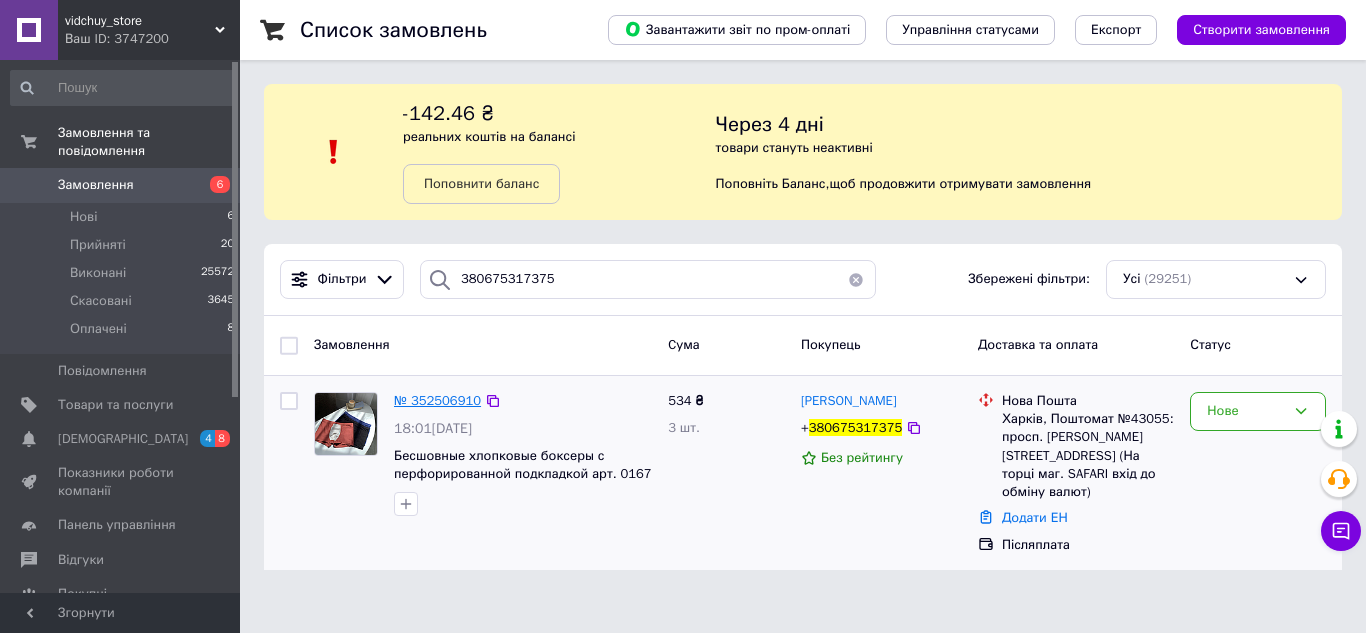 click on "№ 352506910" at bounding box center (437, 400) 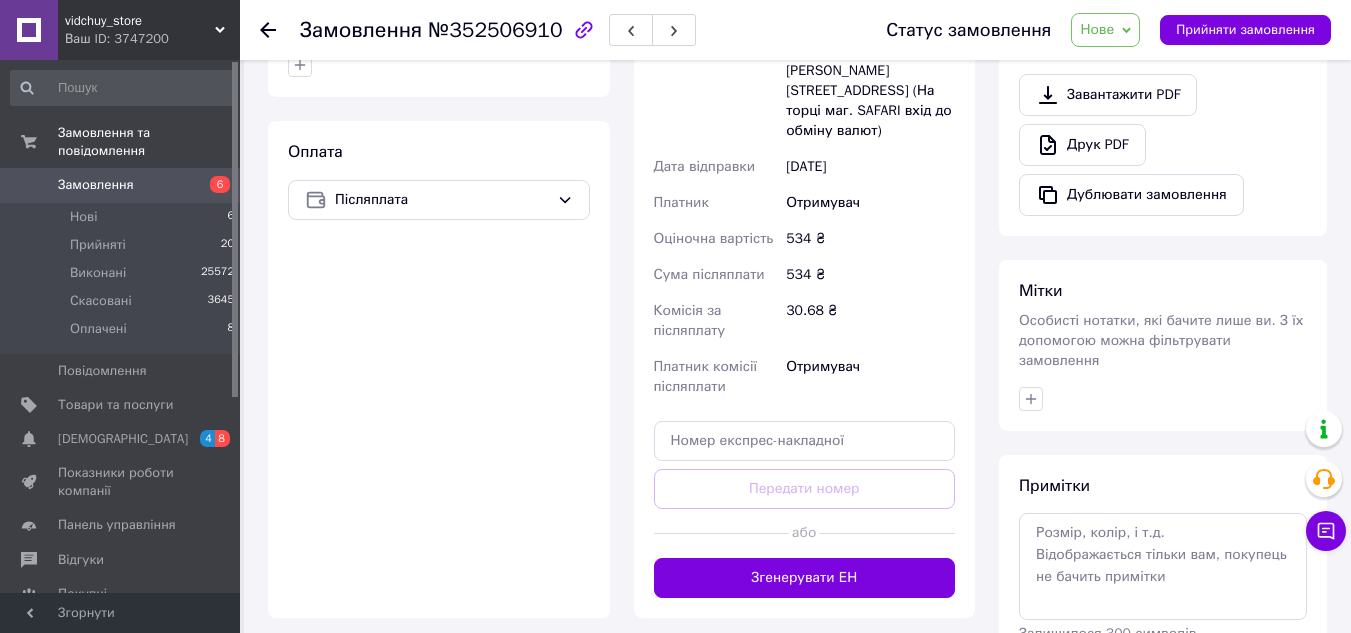 scroll, scrollTop: 733, scrollLeft: 0, axis: vertical 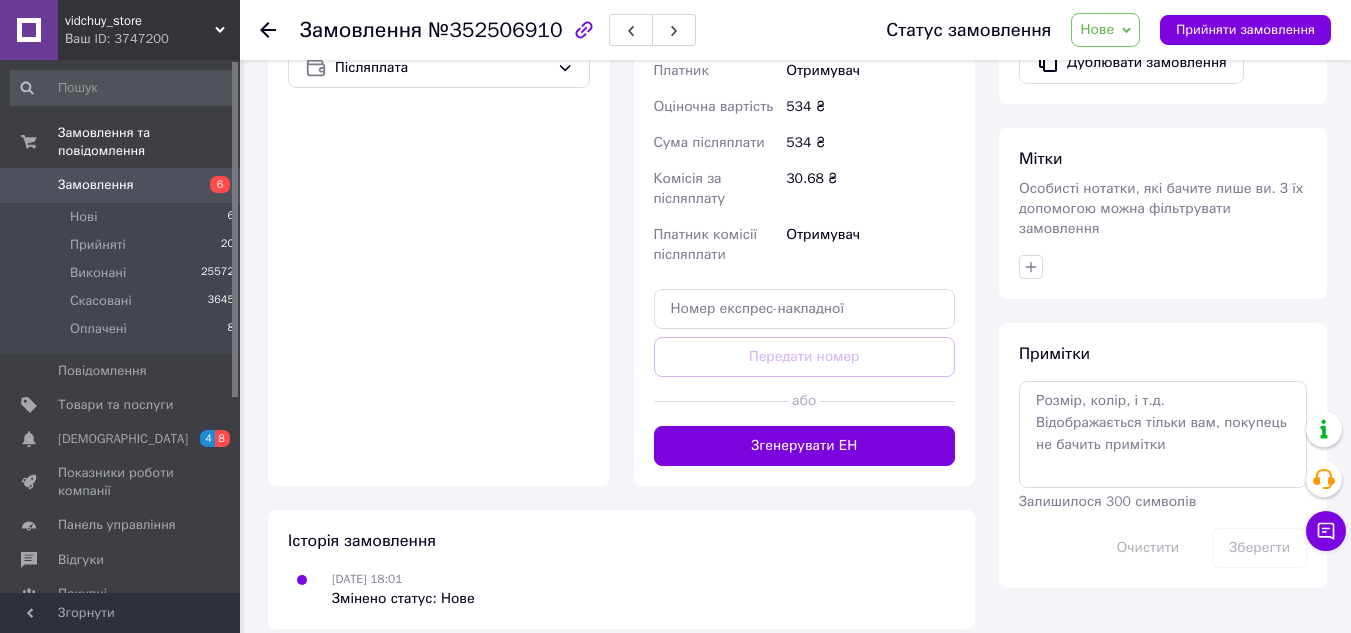 click on "Згенерувати ЕН" at bounding box center [805, 446] 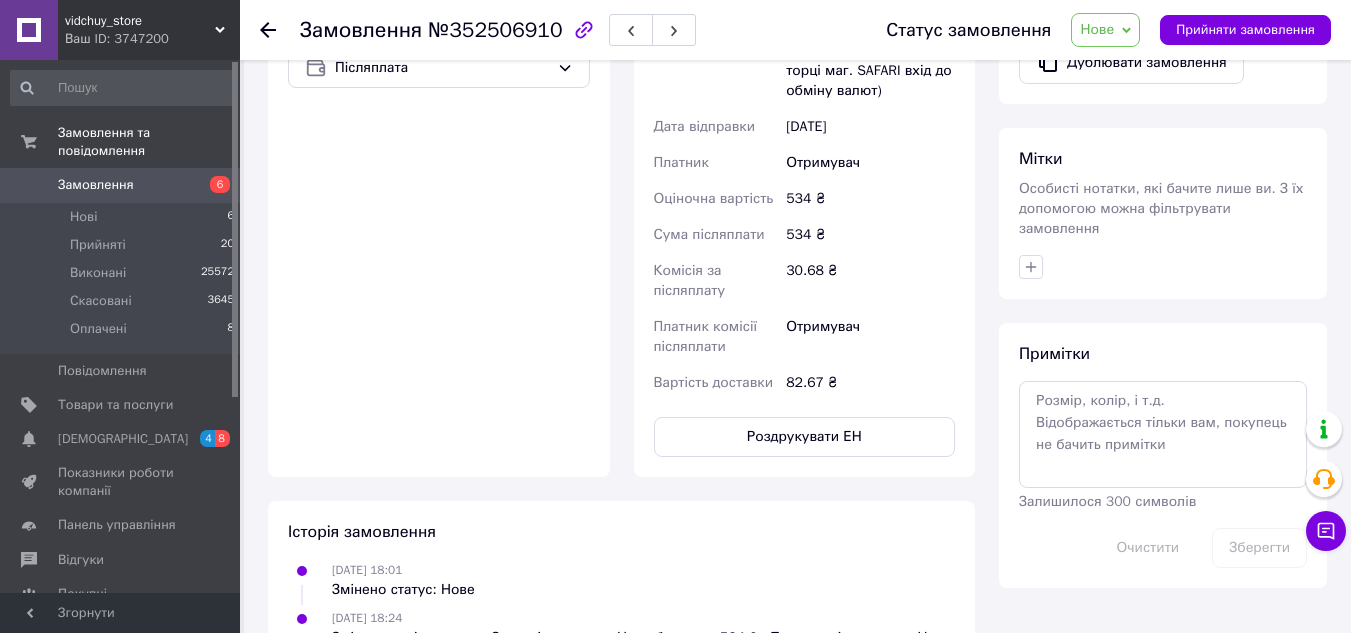 scroll, scrollTop: 433, scrollLeft: 0, axis: vertical 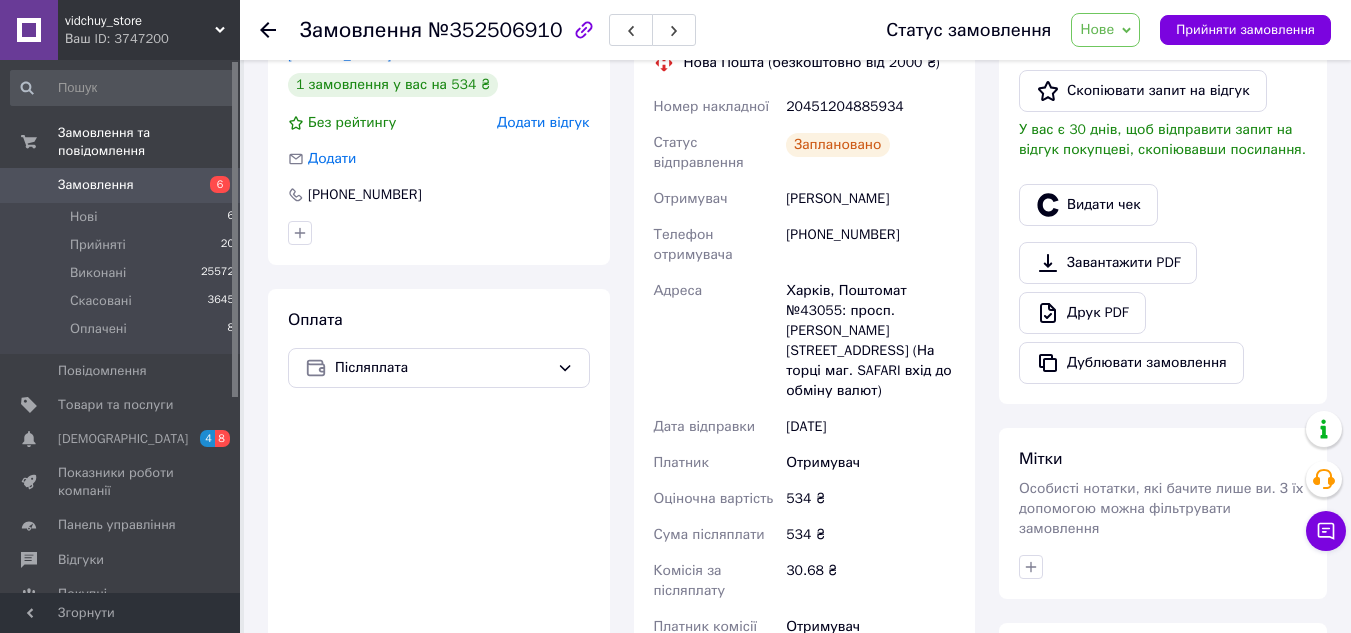 click on "20451204885934" at bounding box center [870, 107] 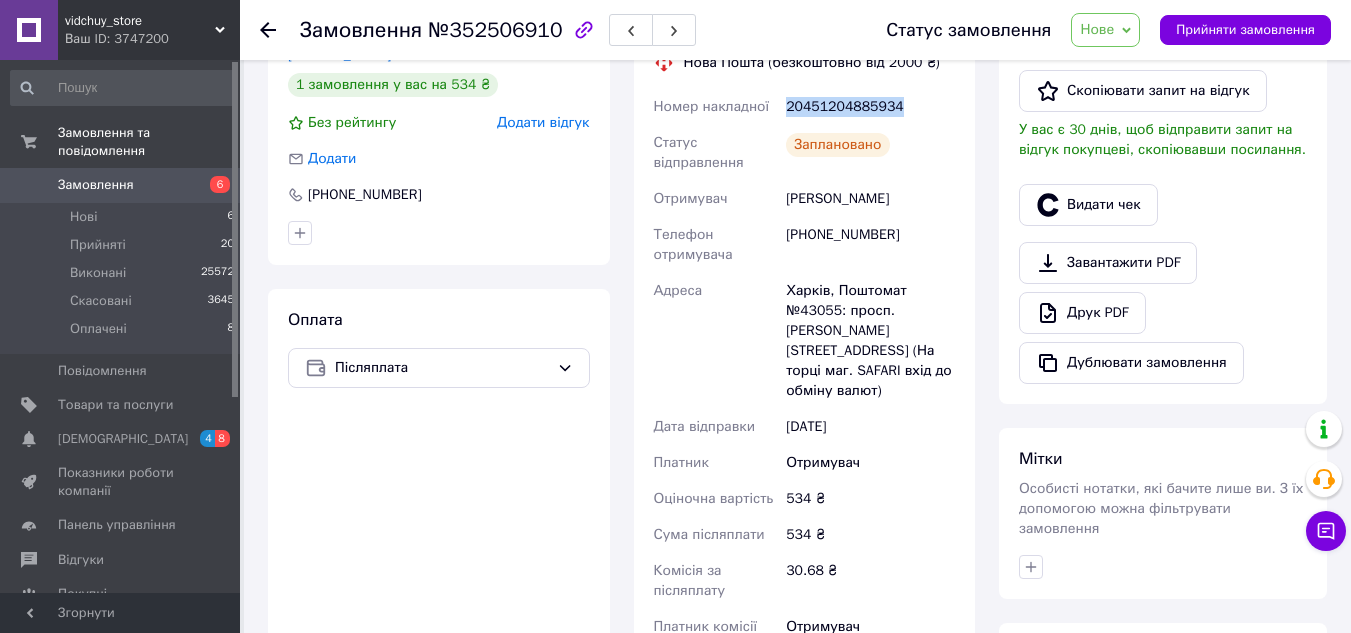 click on "20451204885934" at bounding box center [870, 107] 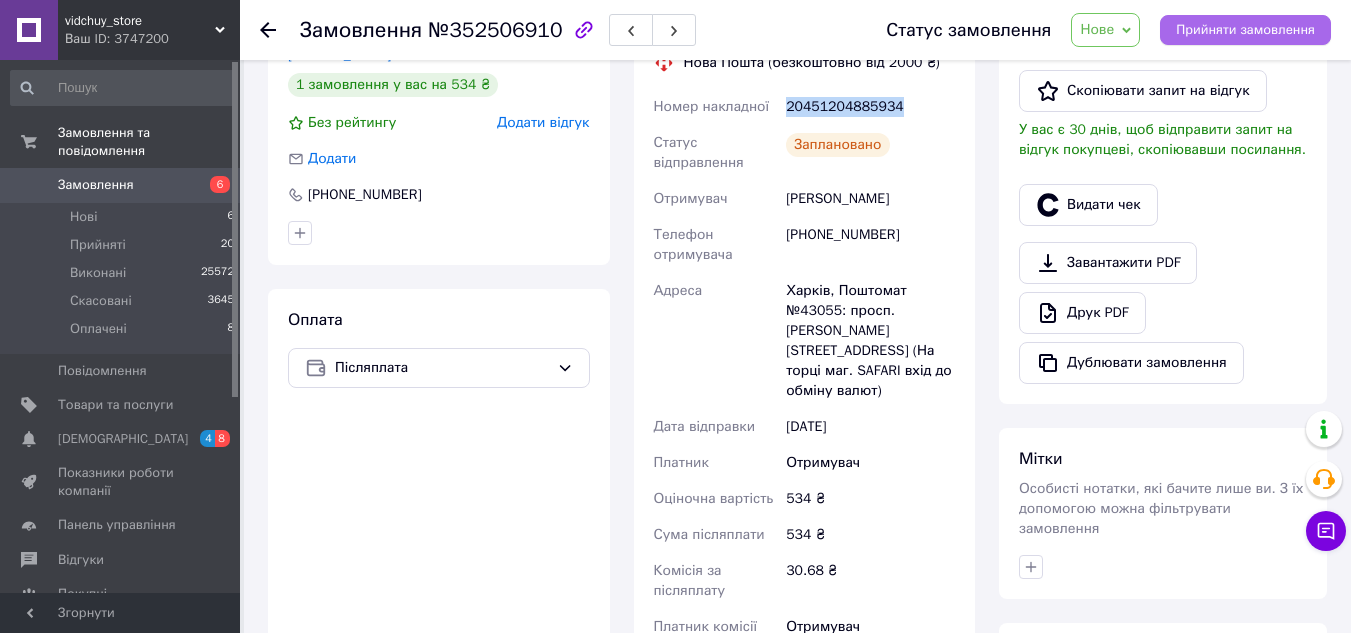 click on "Прийняти замовлення" at bounding box center (1245, 30) 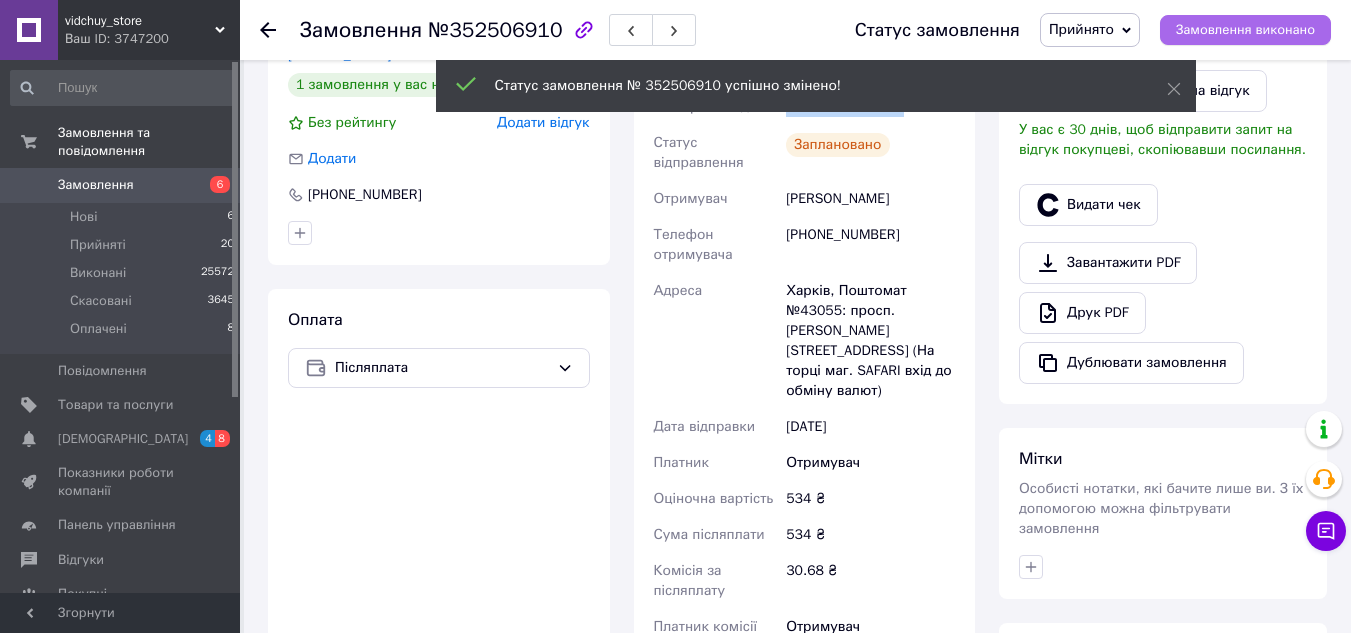 click on "Замовлення виконано" at bounding box center [1245, 30] 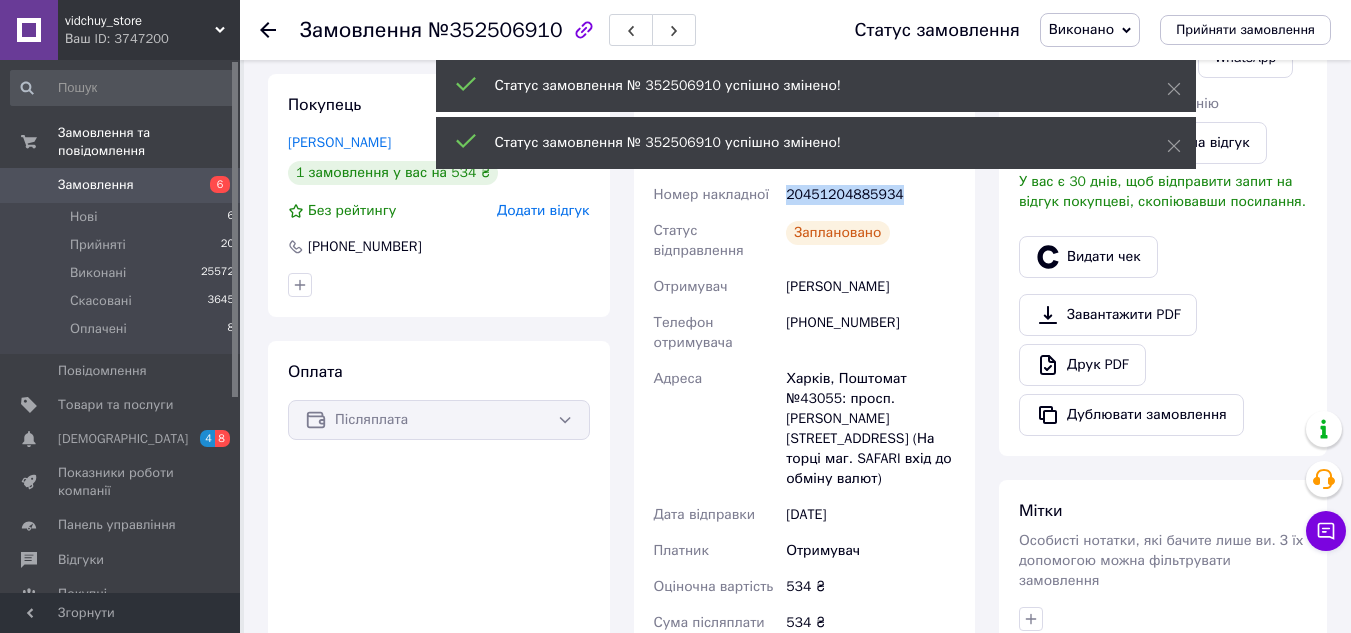 scroll, scrollTop: 333, scrollLeft: 0, axis: vertical 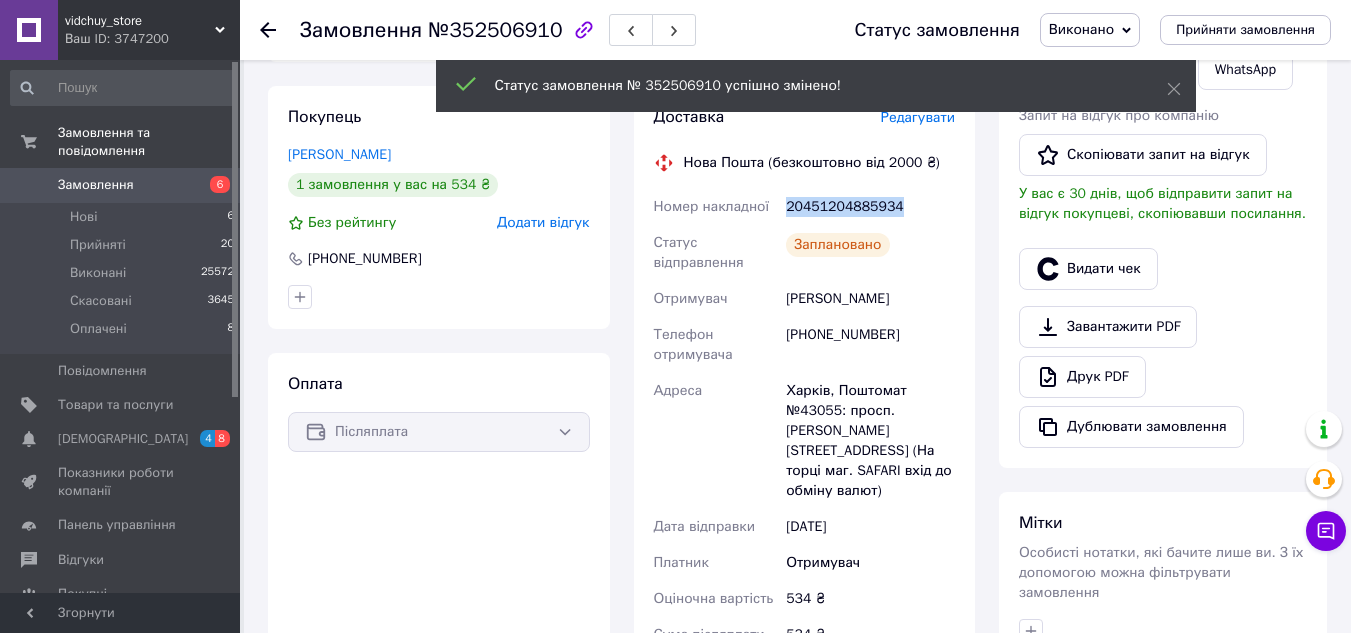 copy on "20451204885934" 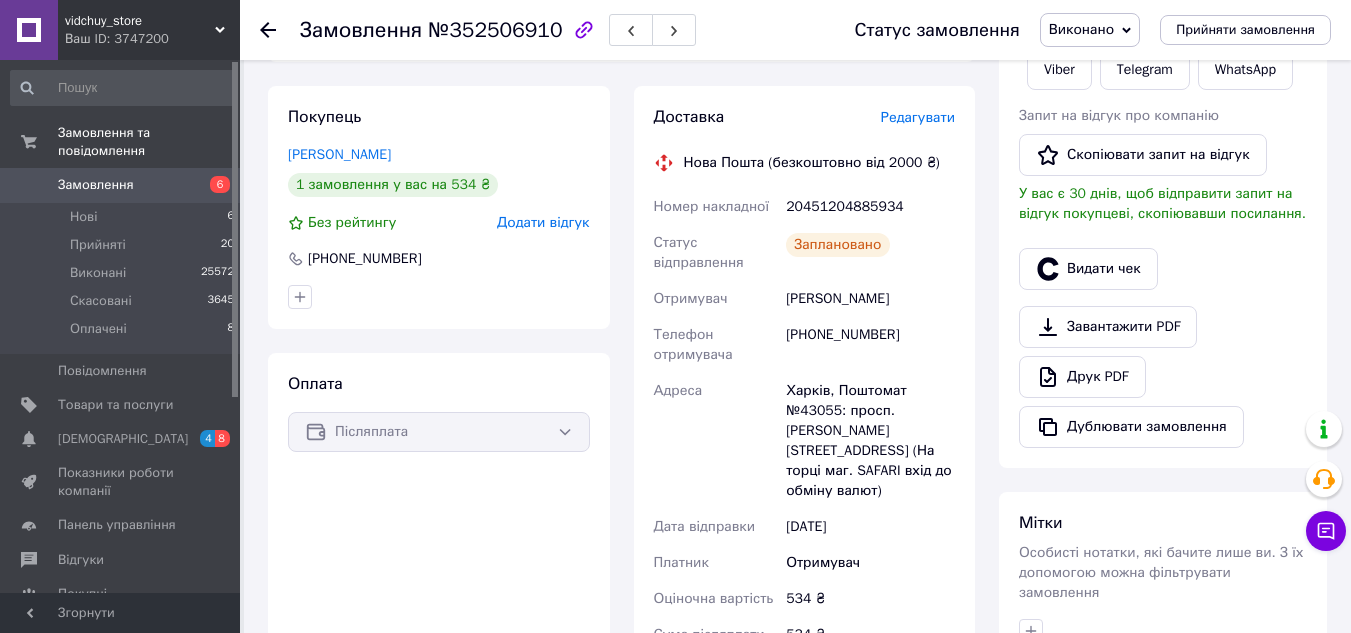 click at bounding box center (280, 30) 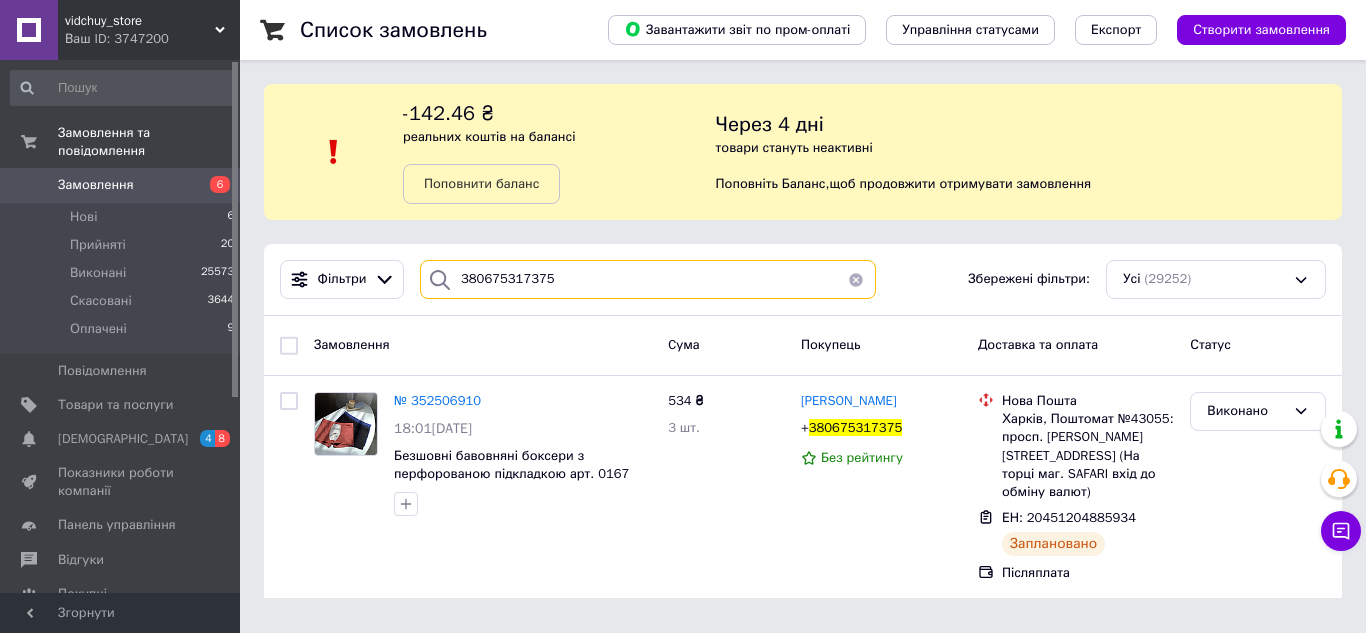 click on "380675317375" at bounding box center [648, 279] 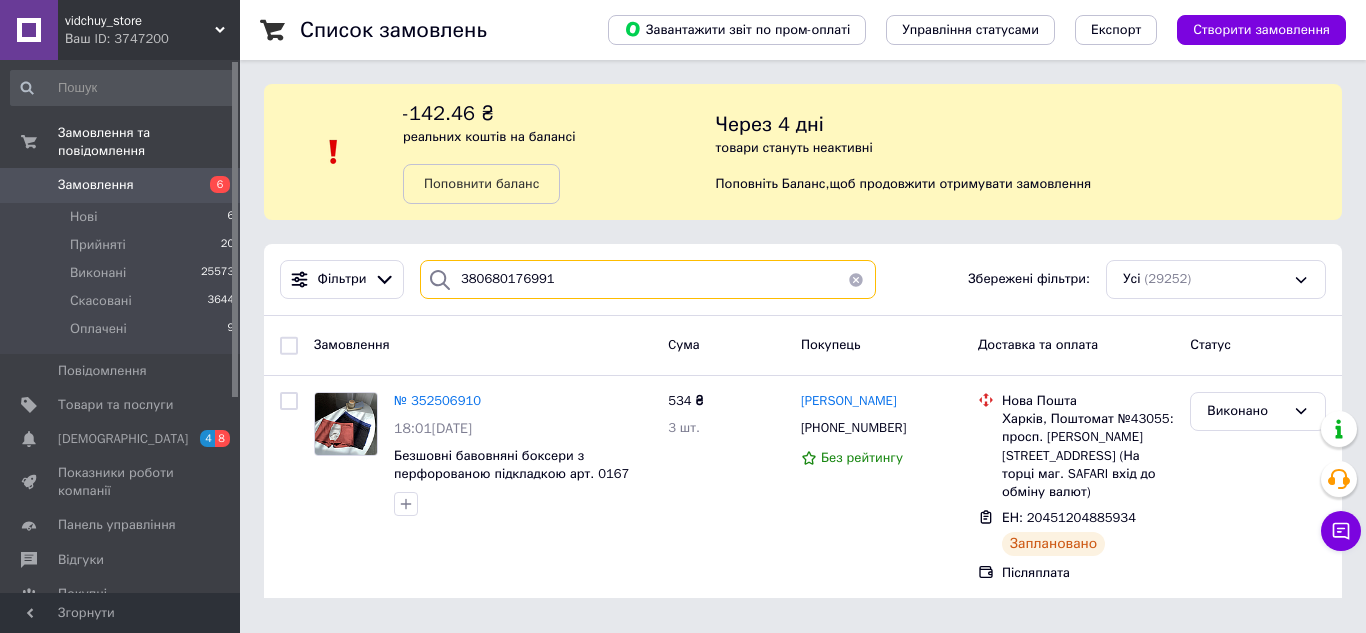 type on "380680176991" 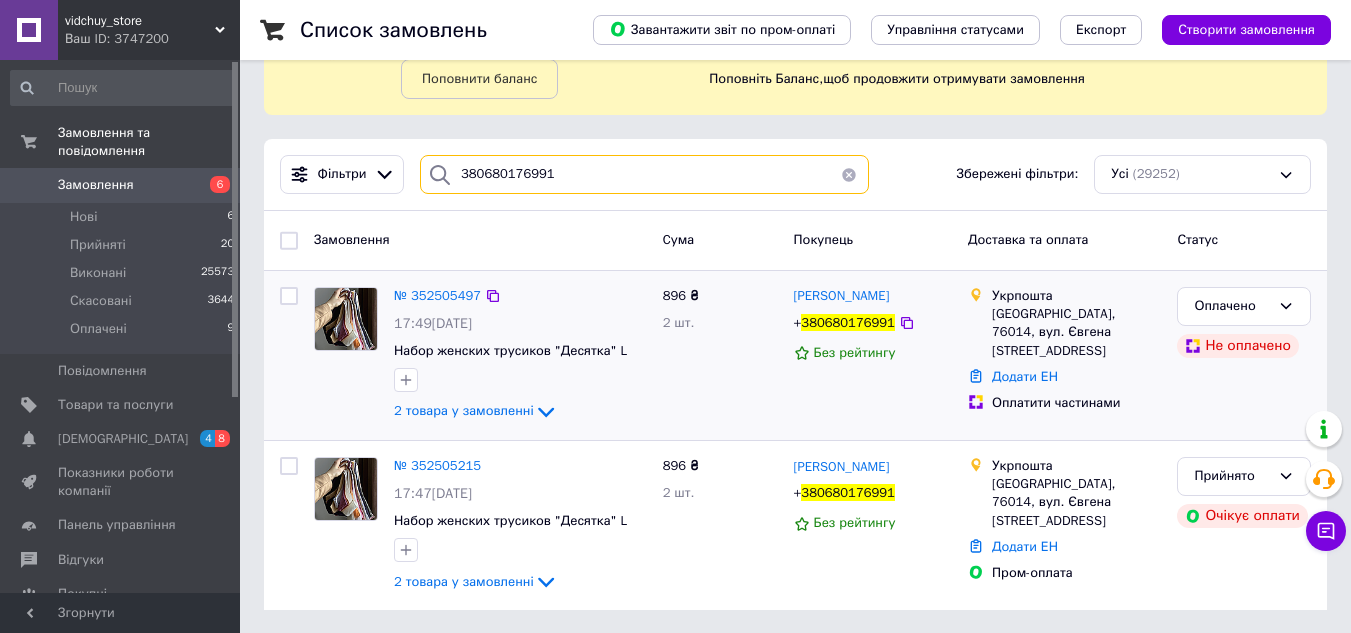 scroll, scrollTop: 106, scrollLeft: 0, axis: vertical 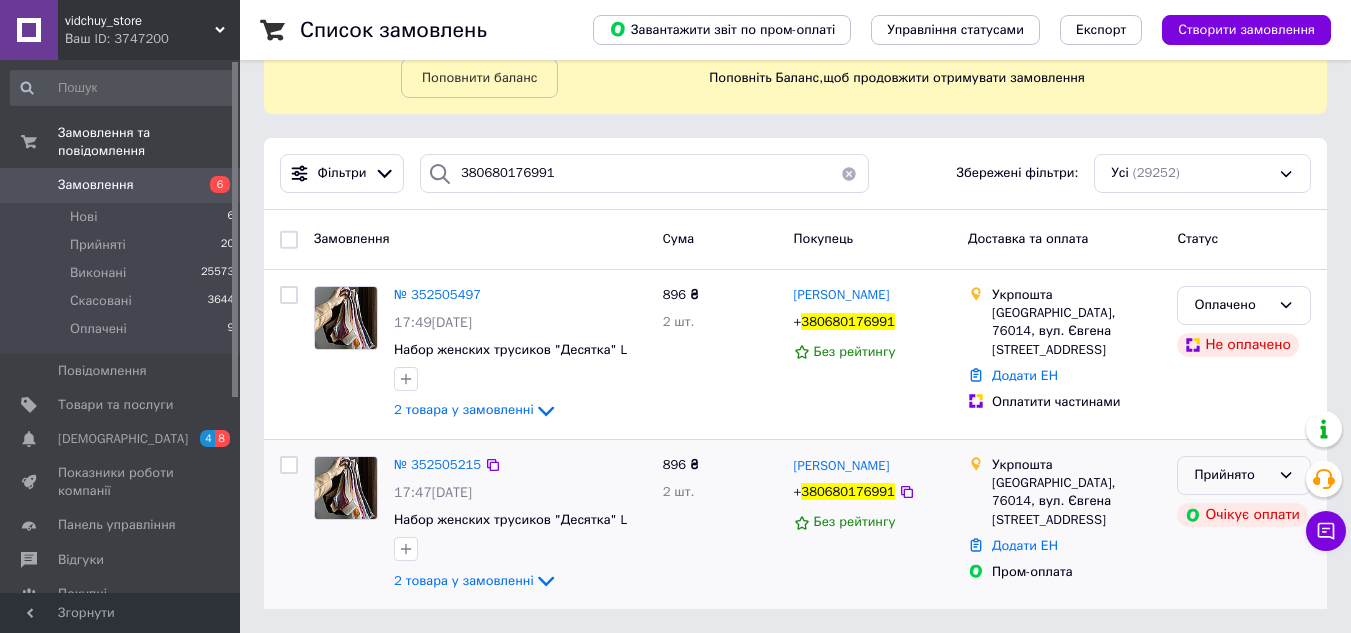click on "Прийнято" at bounding box center (1232, 475) 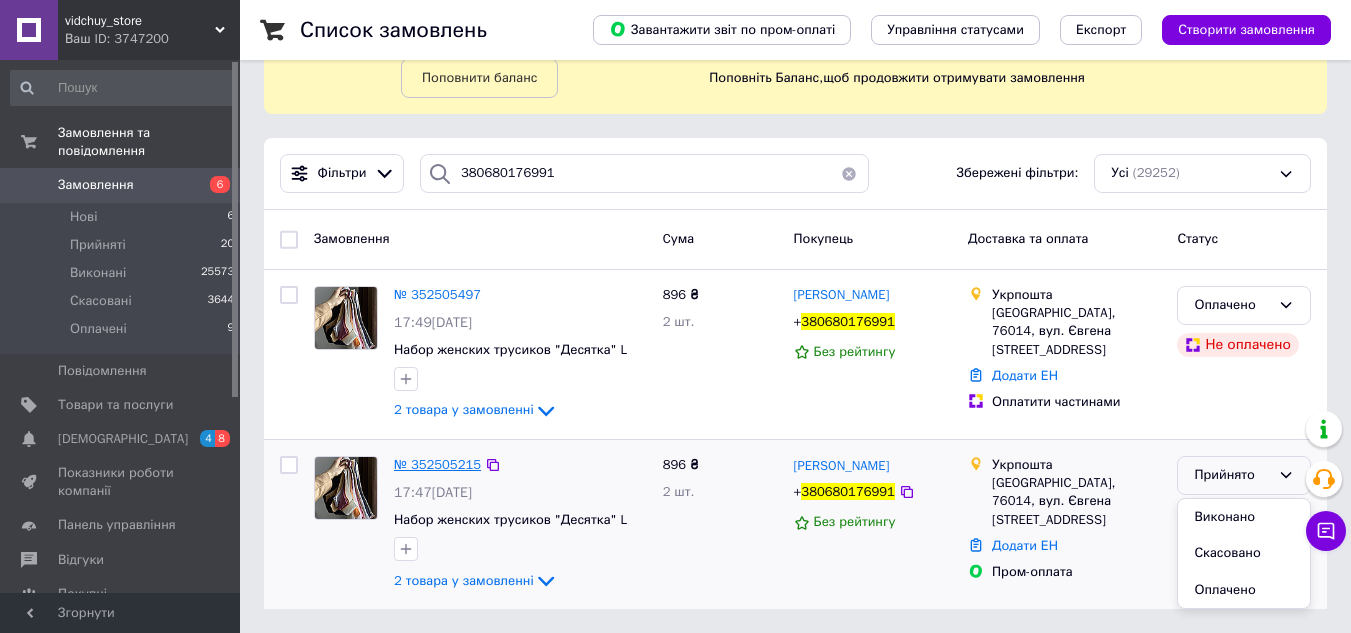 click on "№ 352505215" at bounding box center (437, 464) 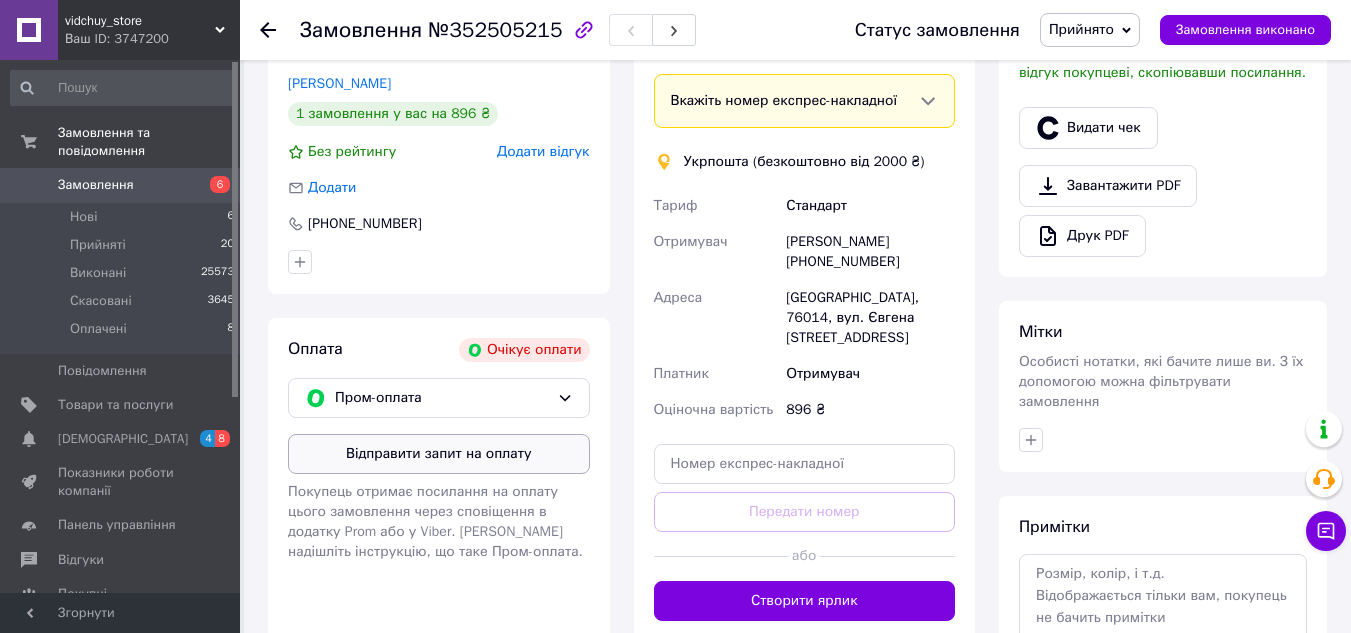 scroll, scrollTop: 656, scrollLeft: 0, axis: vertical 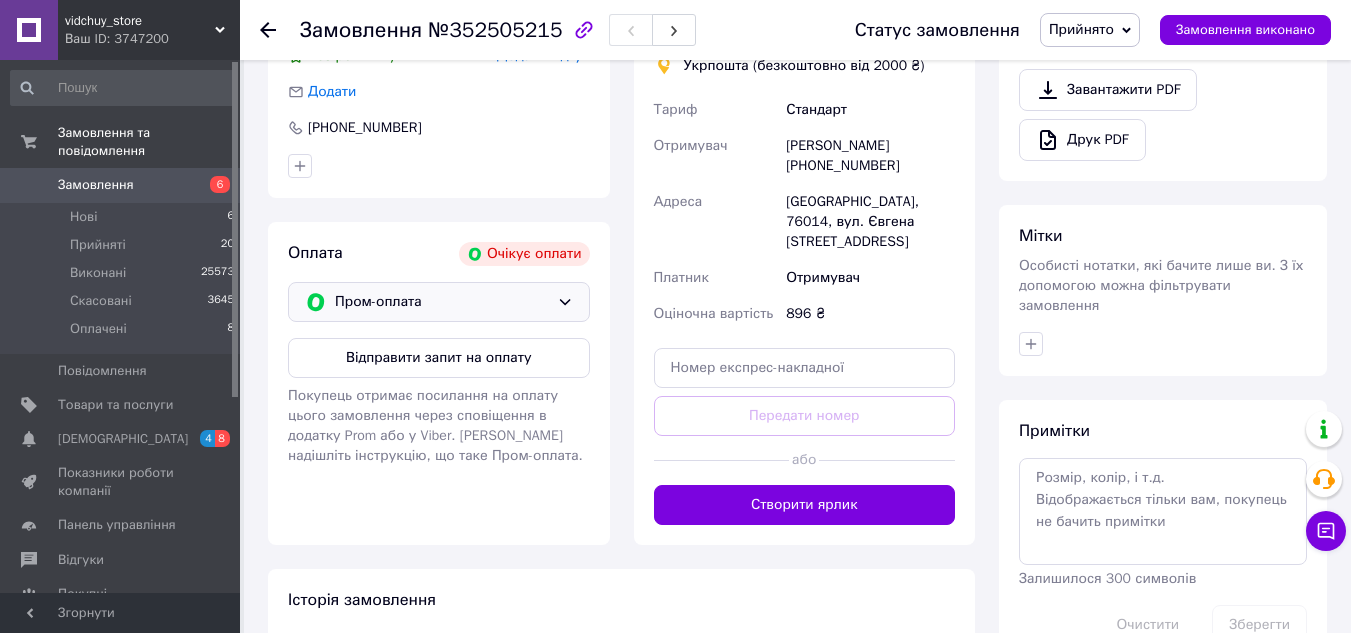 click on "Пром-оплата" at bounding box center (442, 302) 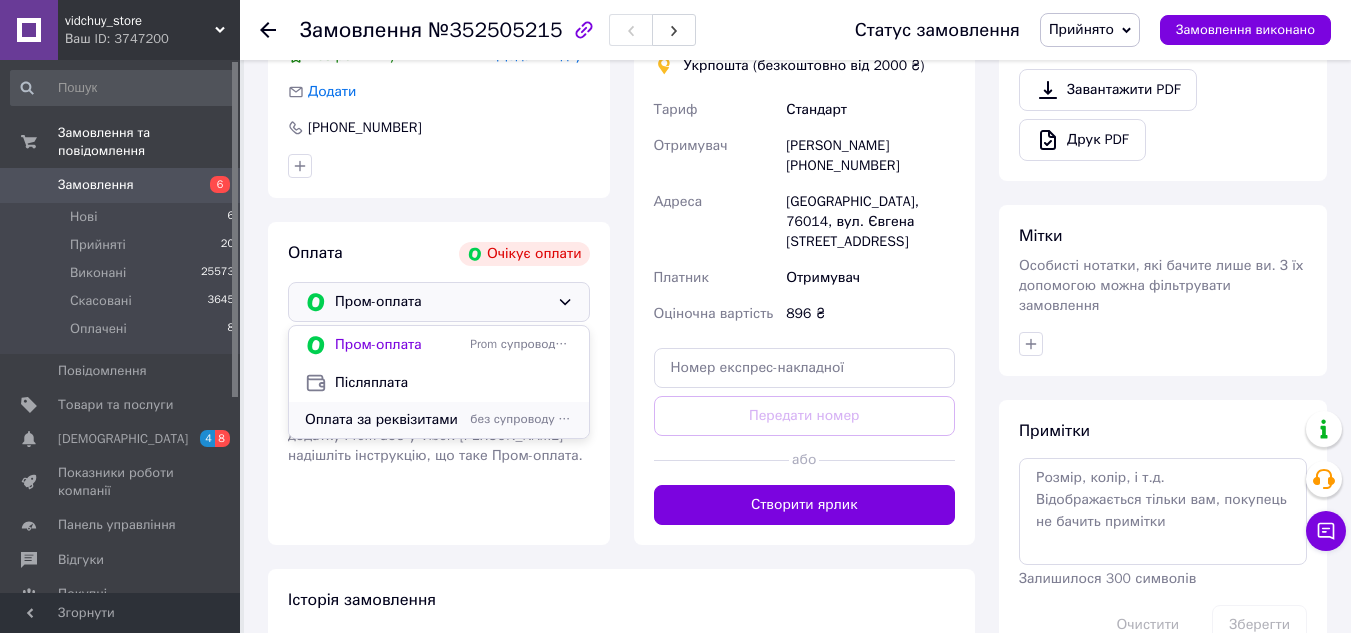 click on "Оплата за реквізитами" at bounding box center [383, 420] 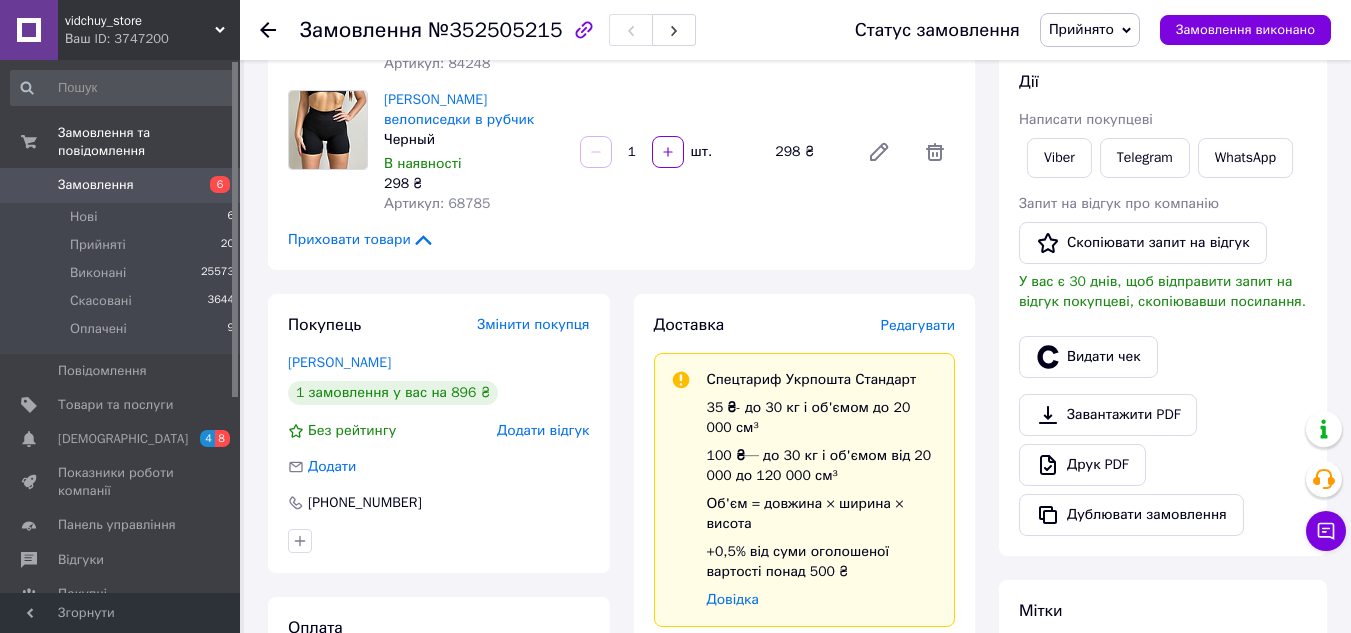 scroll, scrollTop: 281, scrollLeft: 0, axis: vertical 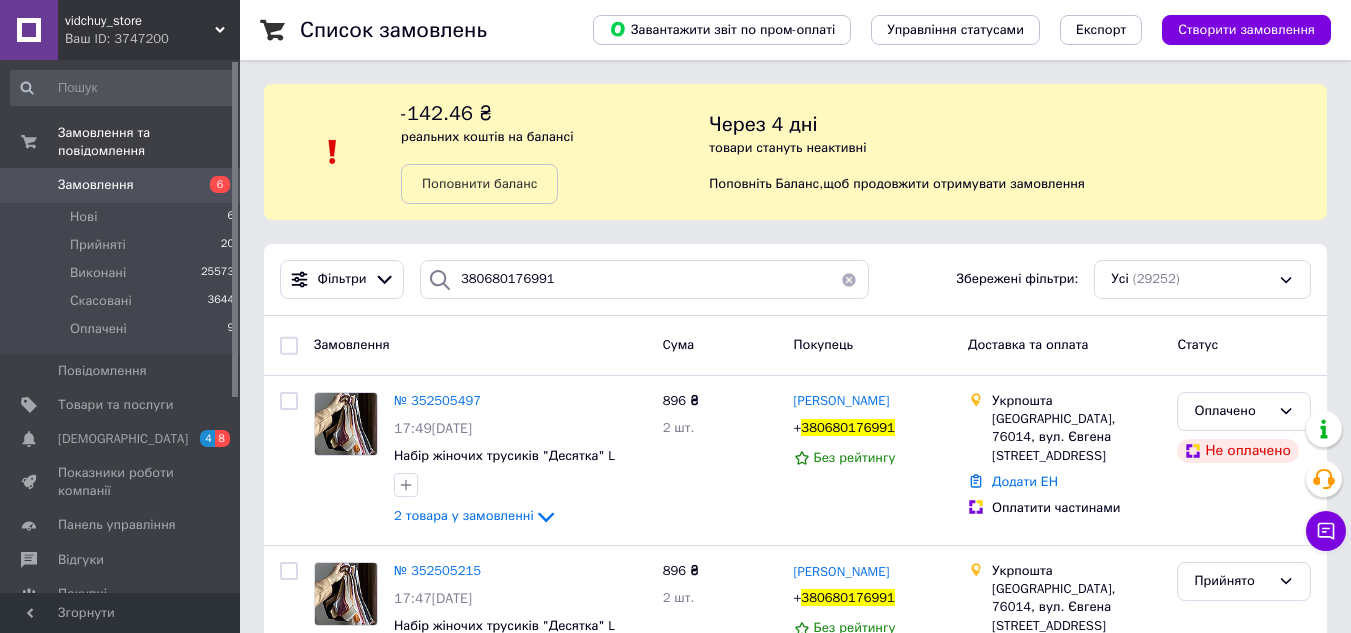click on "-142.46 ₴ реальних коштів на балансі Поповнити баланс" at bounding box center [555, 152] 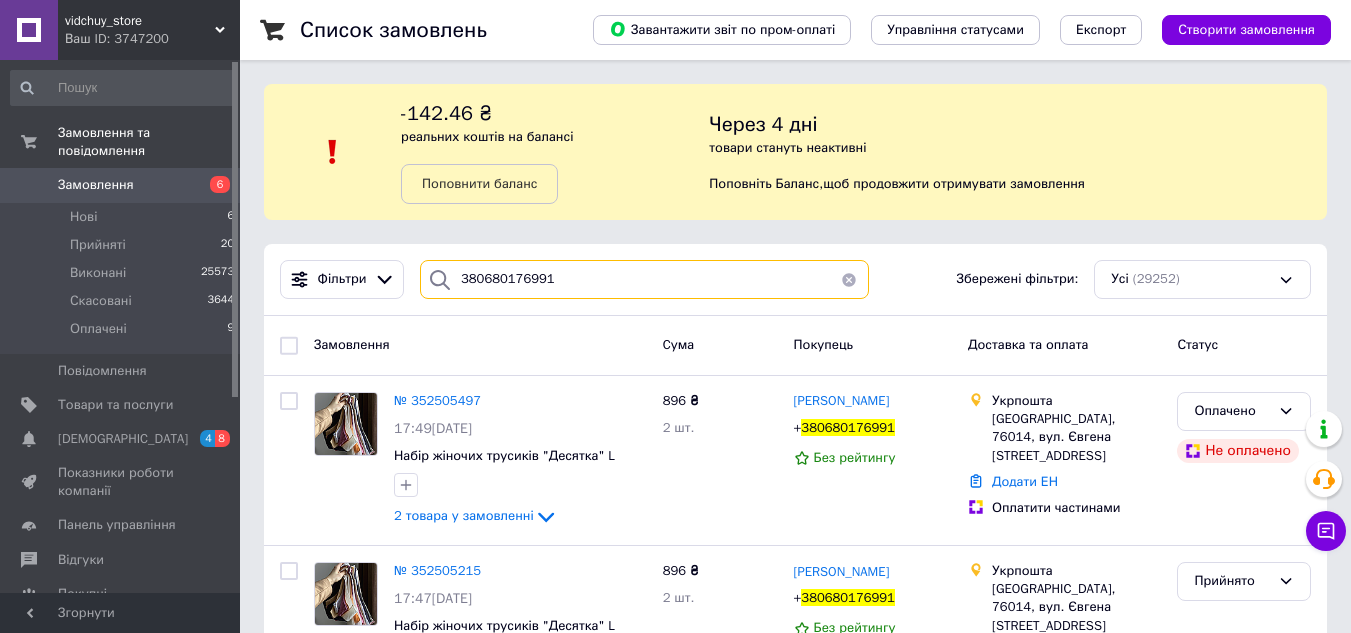 click on "380680176991" at bounding box center [644, 279] 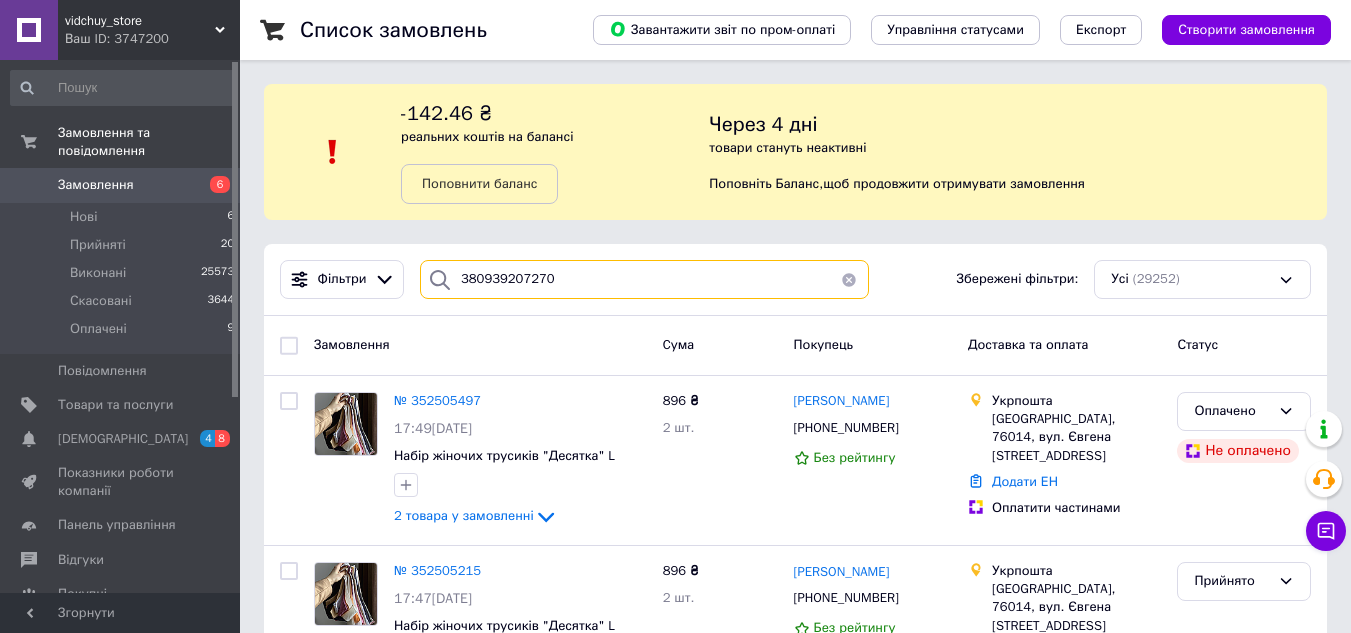 type on "380939207270" 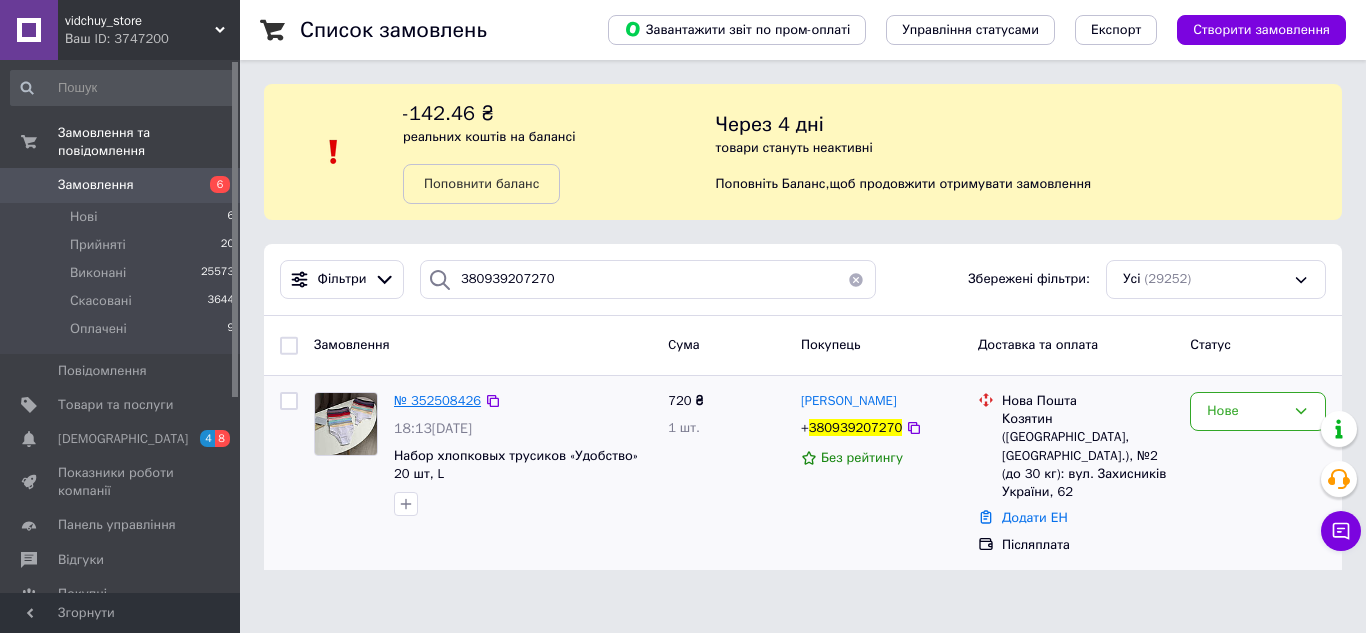 click on "№ 352508426" at bounding box center [437, 400] 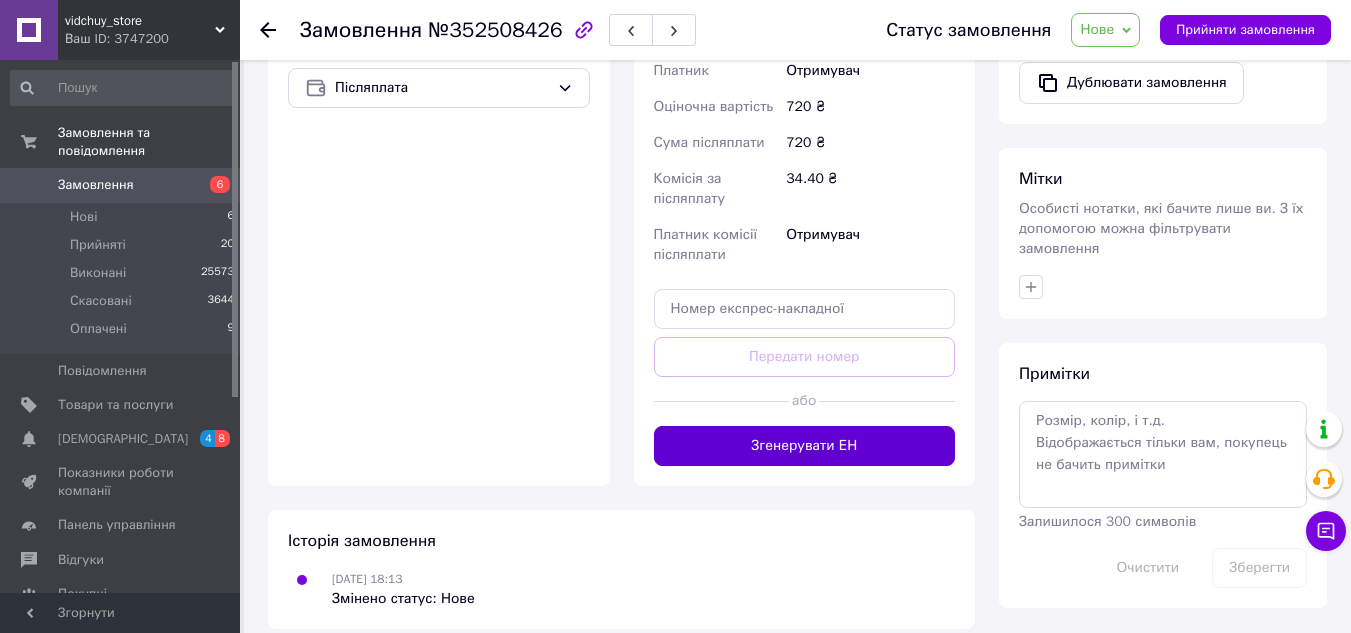 click on "Згенерувати ЕН" at bounding box center [805, 446] 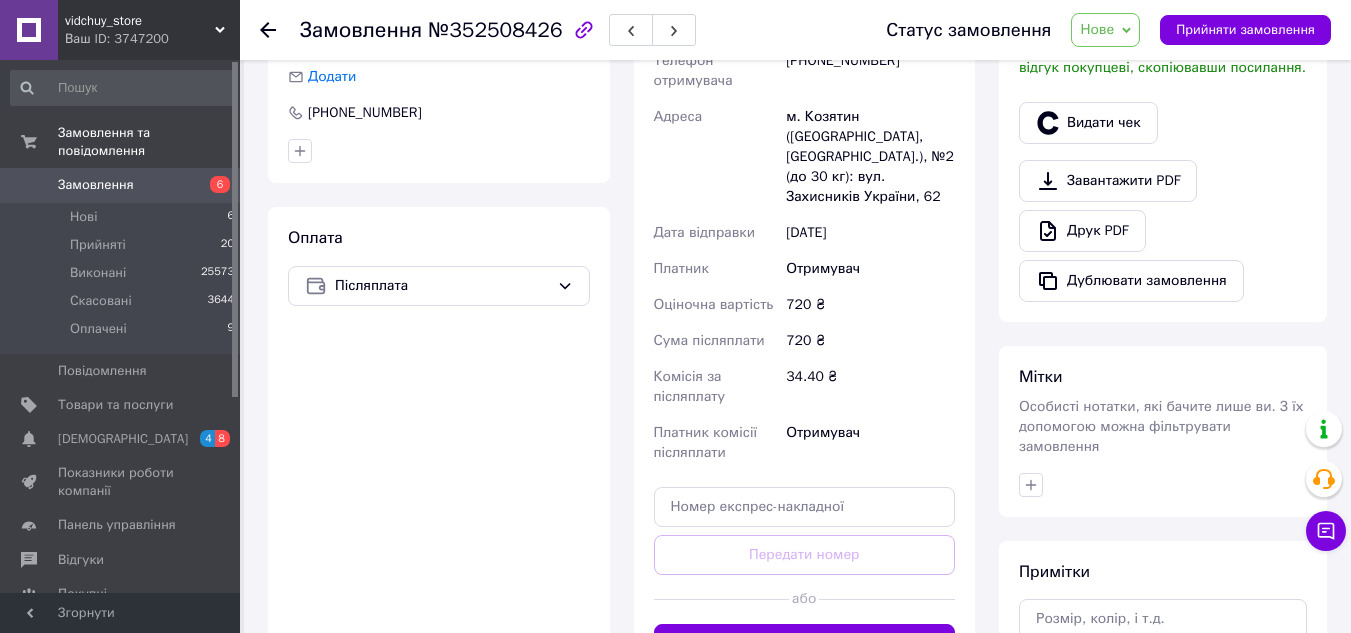 scroll, scrollTop: 513, scrollLeft: 0, axis: vertical 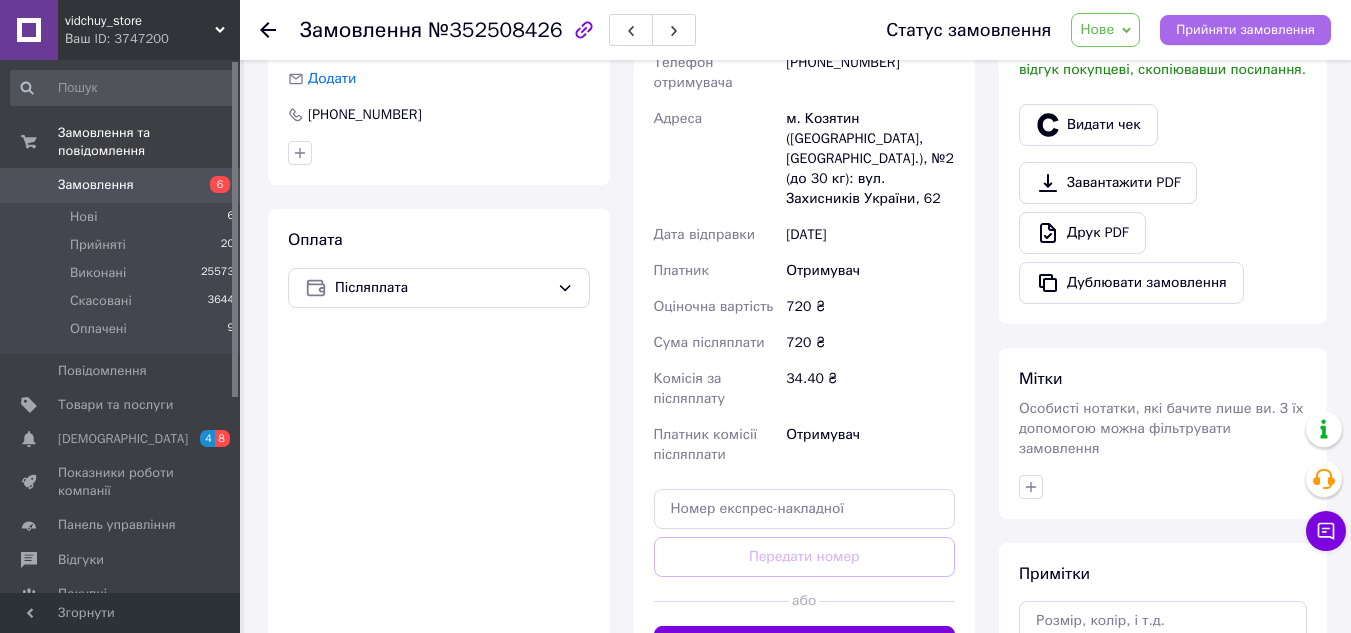 click on "Прийняти замовлення" at bounding box center (1245, 30) 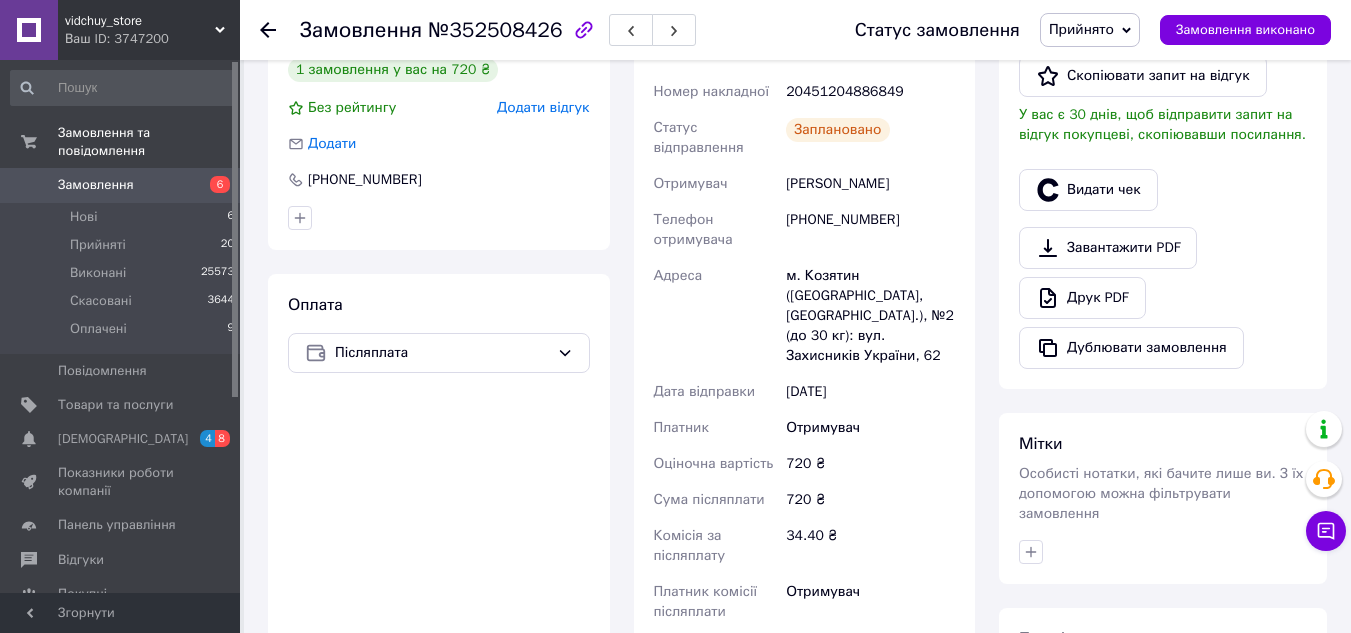 scroll, scrollTop: 413, scrollLeft: 0, axis: vertical 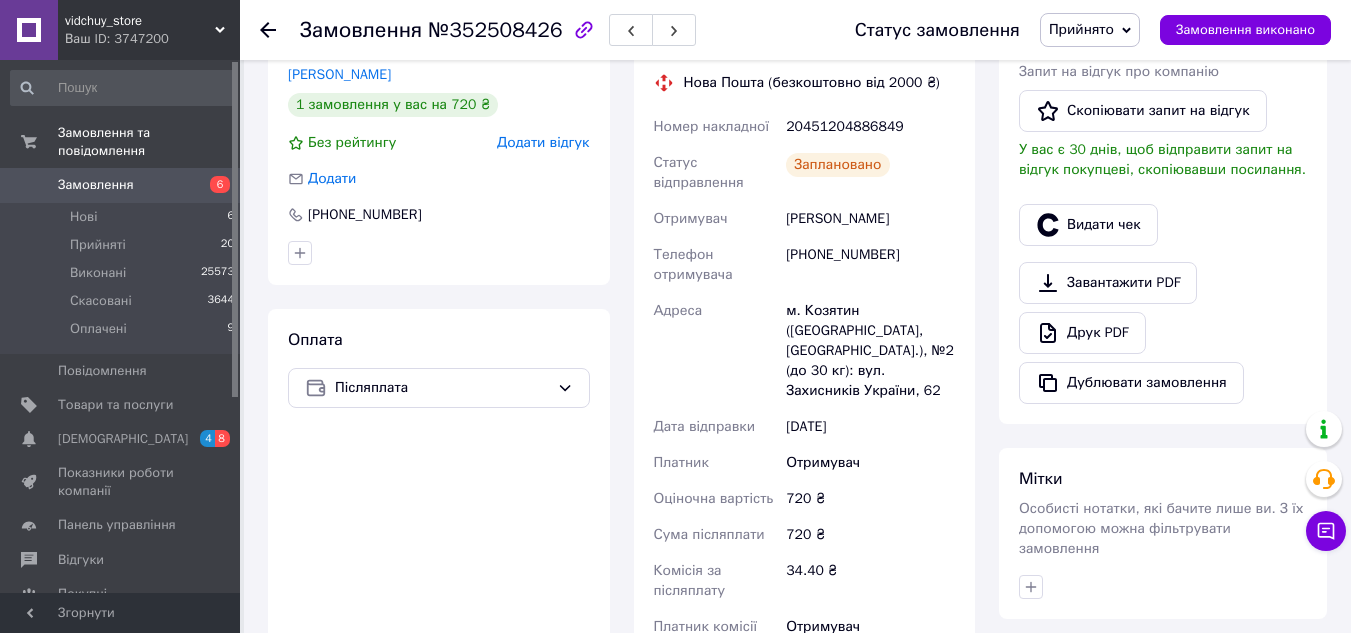click on "20451204886849" at bounding box center [870, 127] 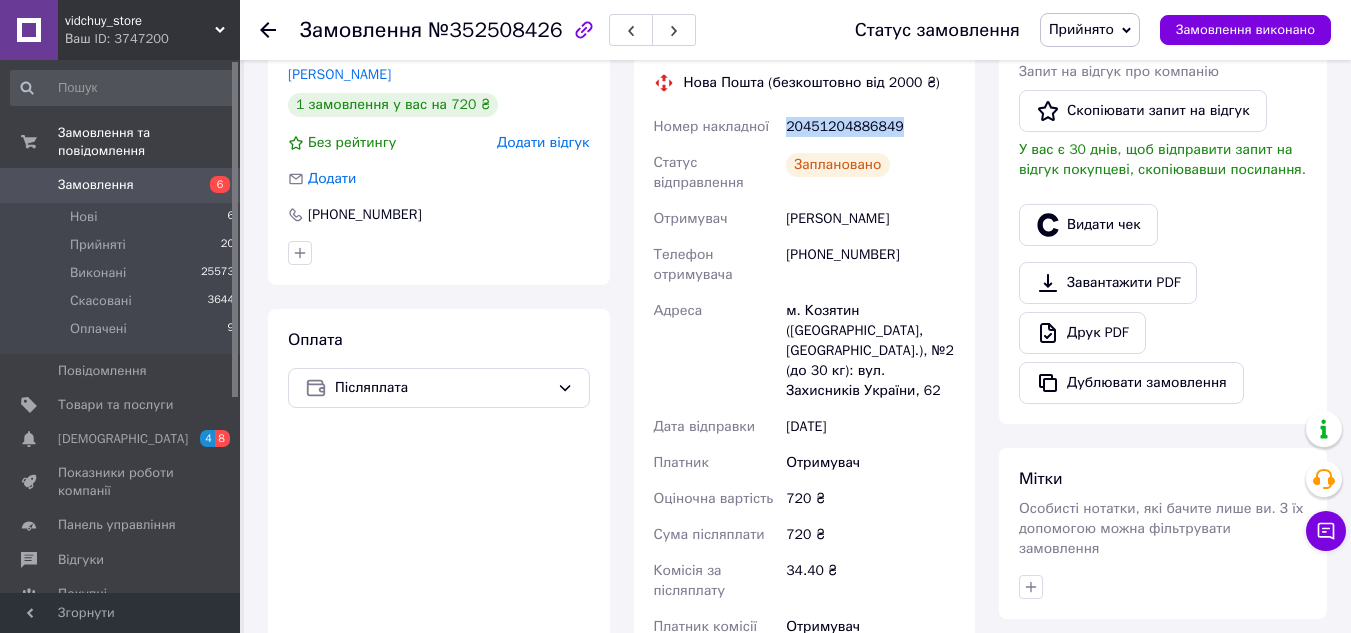 click on "20451204886849" at bounding box center [870, 127] 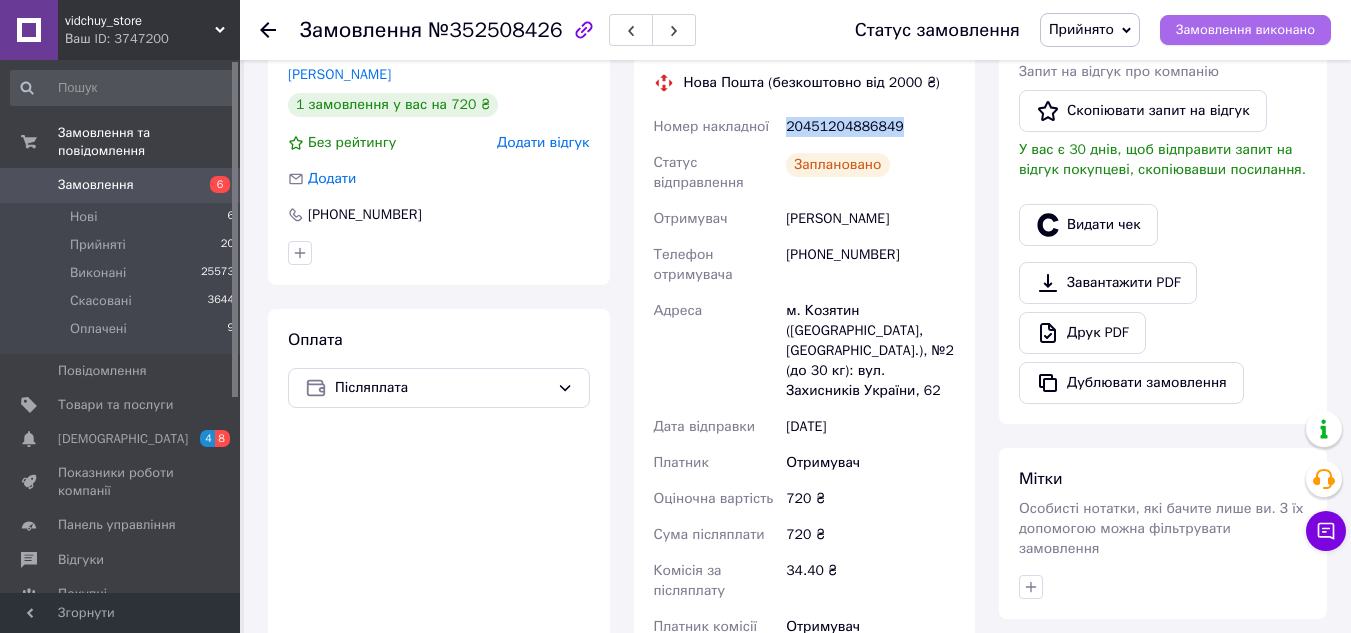 click on "Замовлення виконано" at bounding box center [1245, 30] 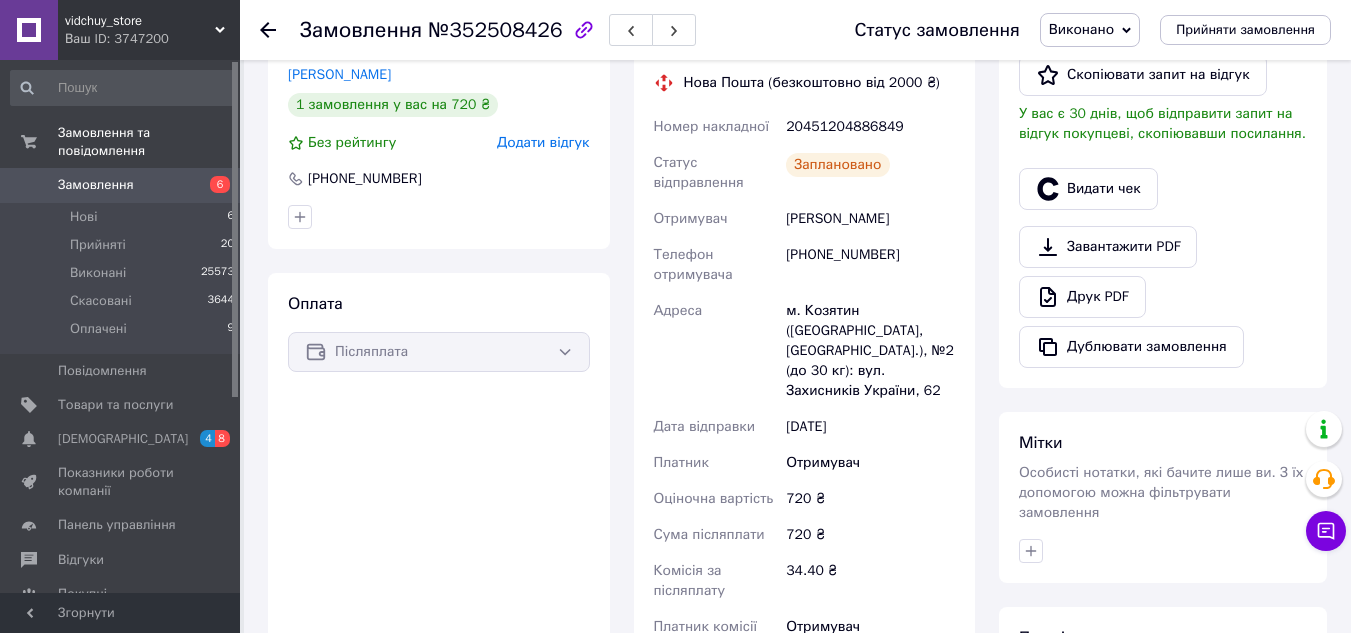 click 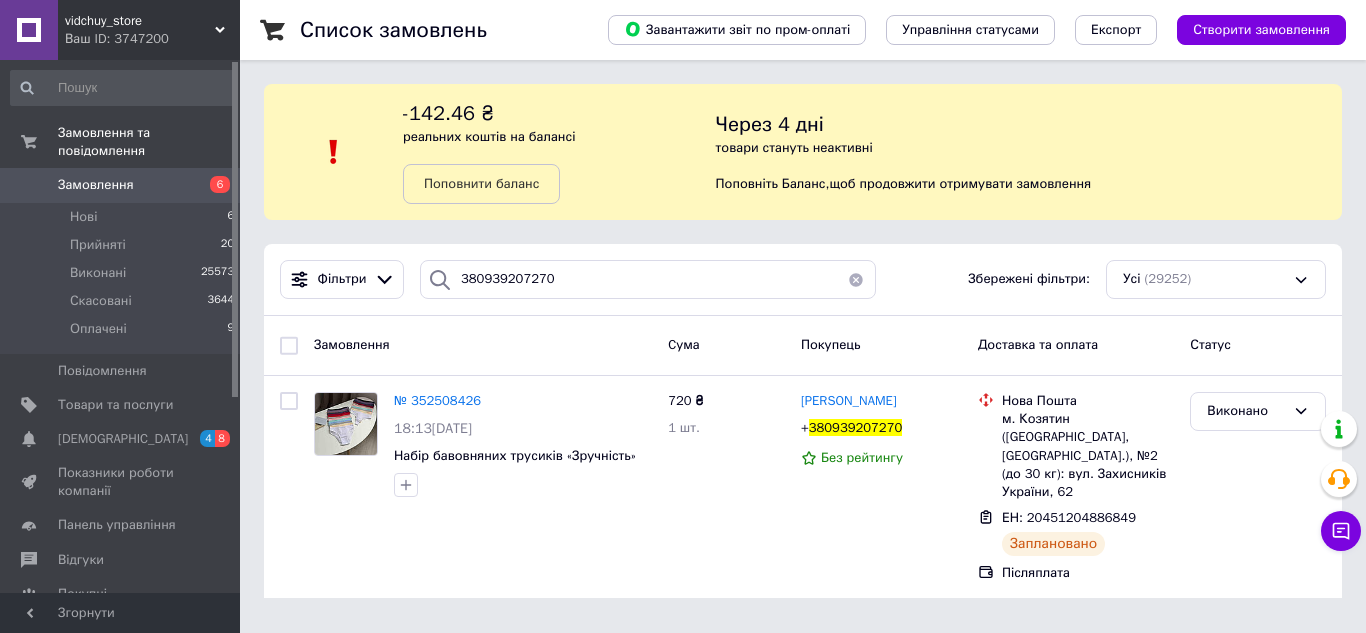 click at bounding box center (856, 279) 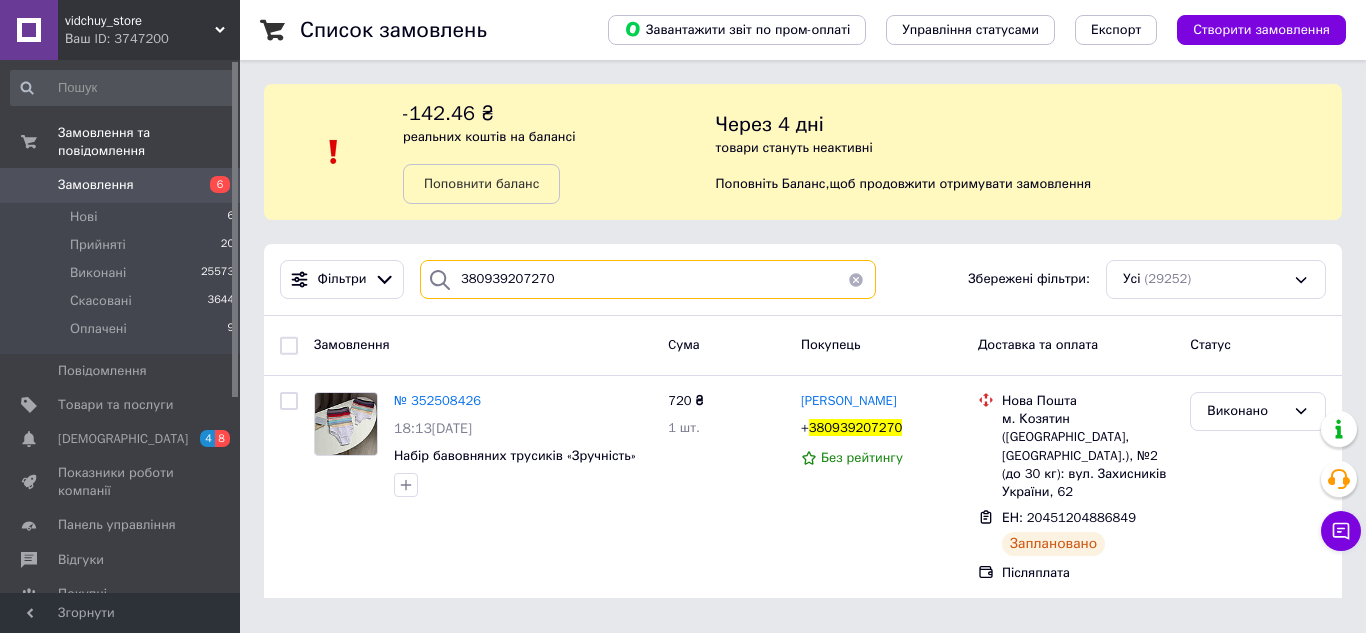 type 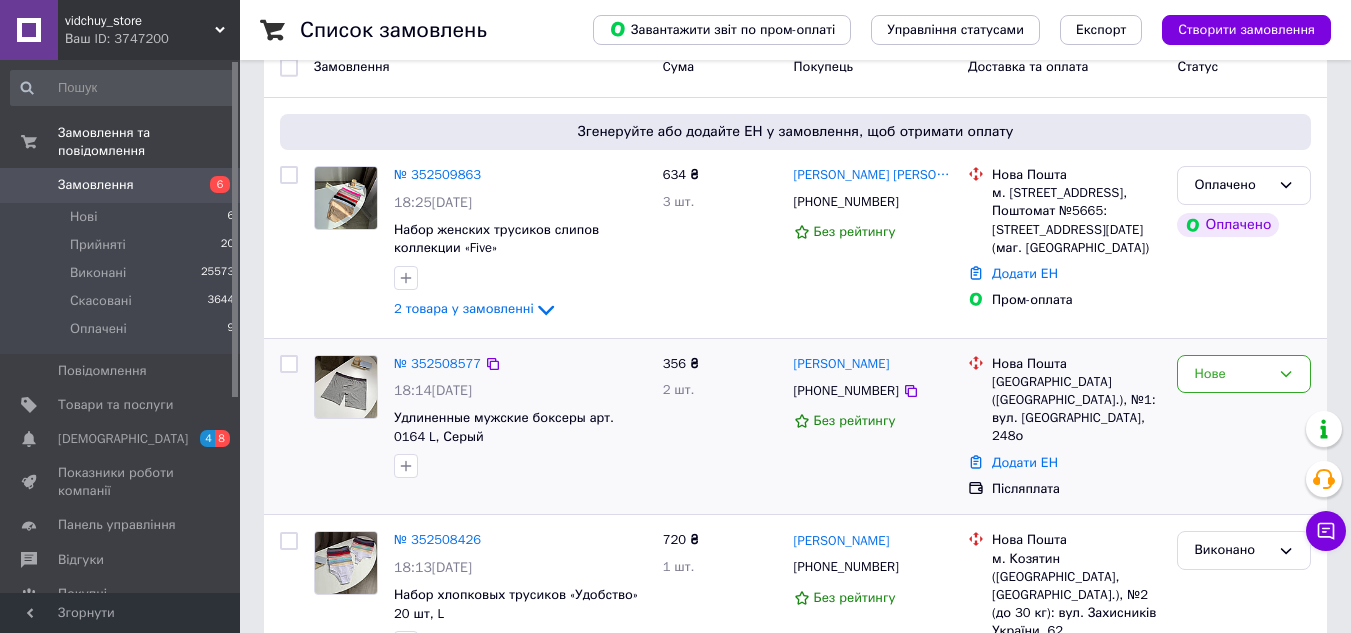 scroll, scrollTop: 300, scrollLeft: 0, axis: vertical 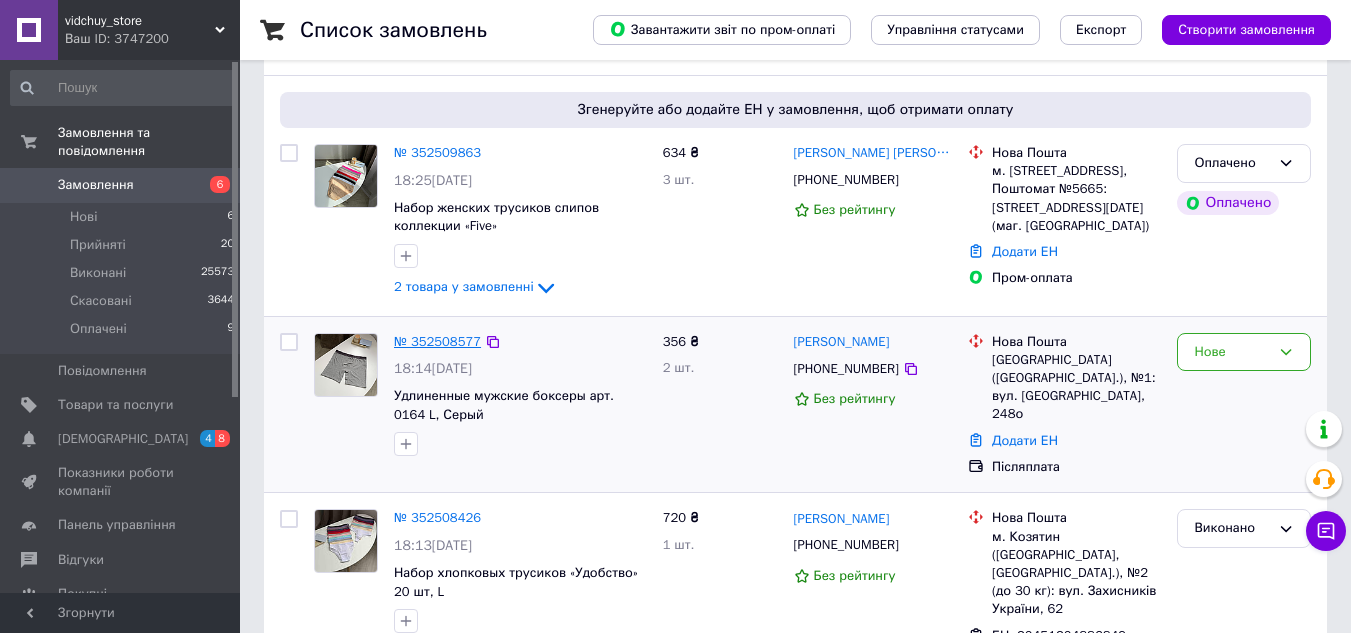 click on "№ 352508577" at bounding box center (437, 341) 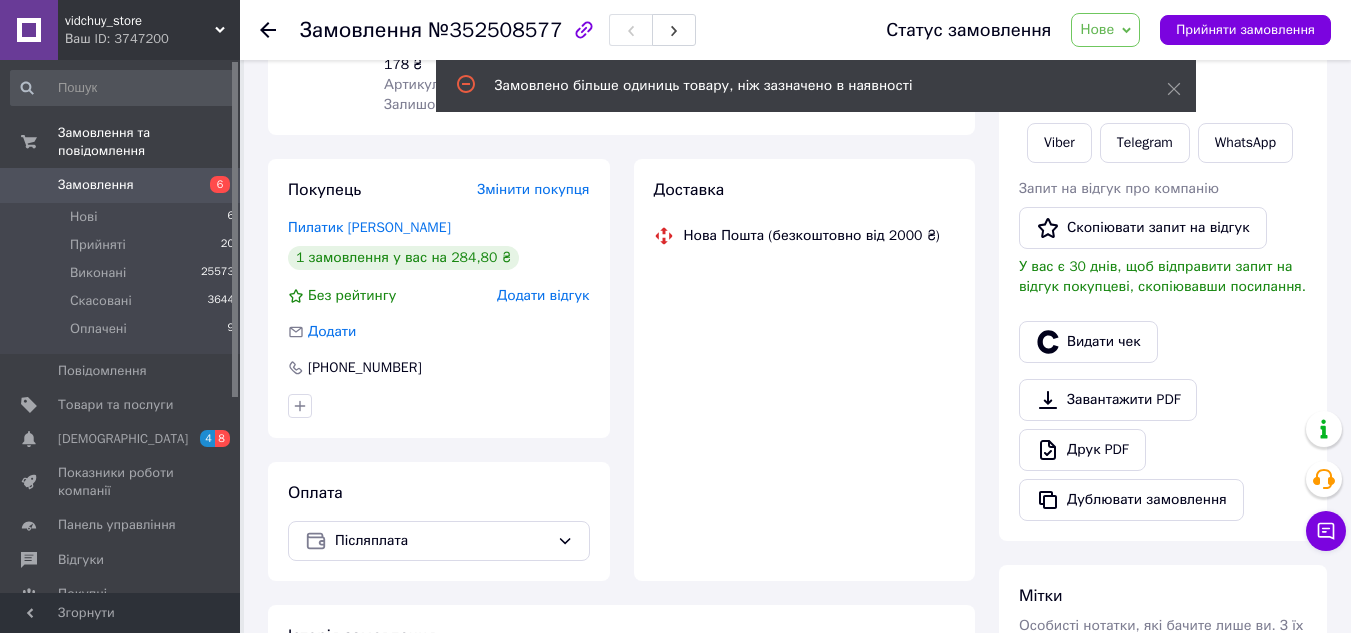 scroll, scrollTop: 300, scrollLeft: 0, axis: vertical 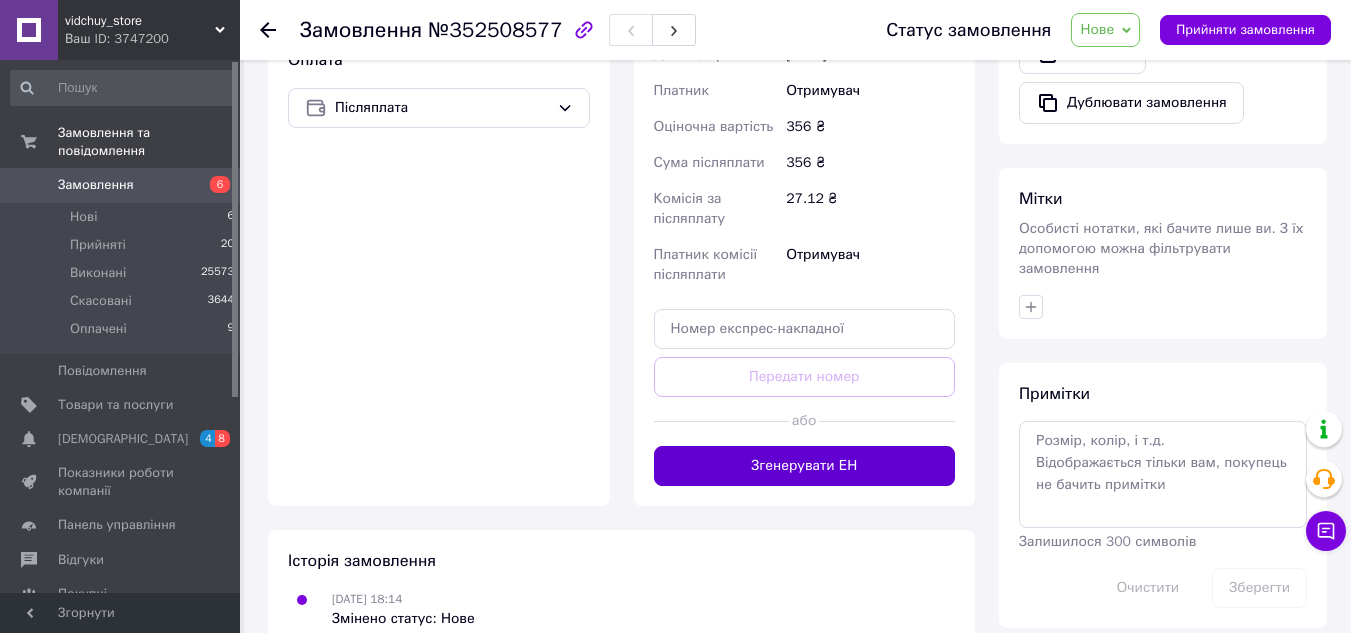 click on "Згенерувати ЕН" at bounding box center [805, 466] 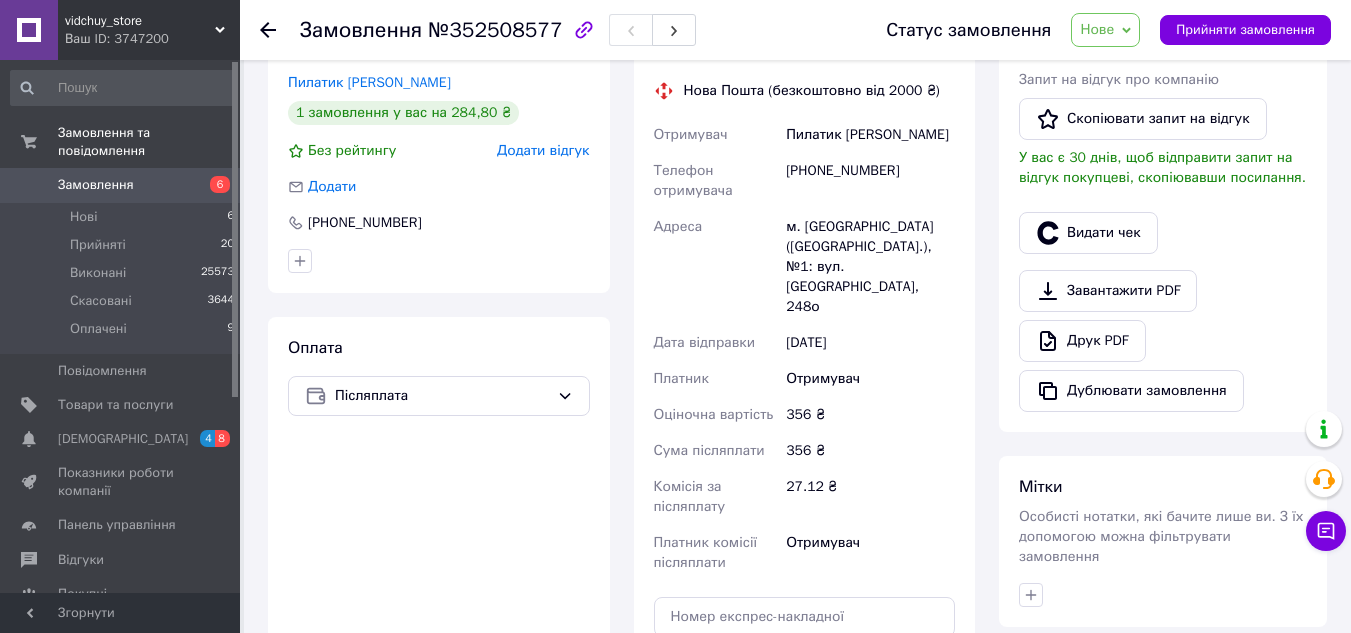 scroll, scrollTop: 393, scrollLeft: 0, axis: vertical 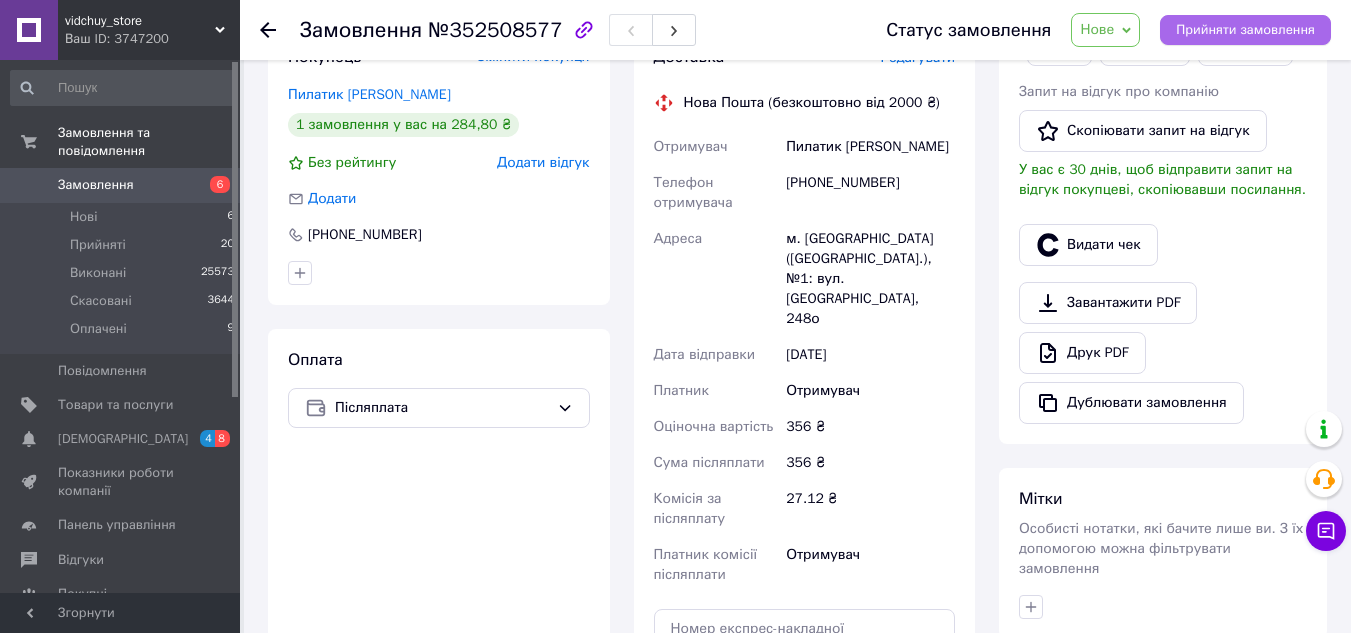 click on "Прийняти замовлення" at bounding box center [1245, 30] 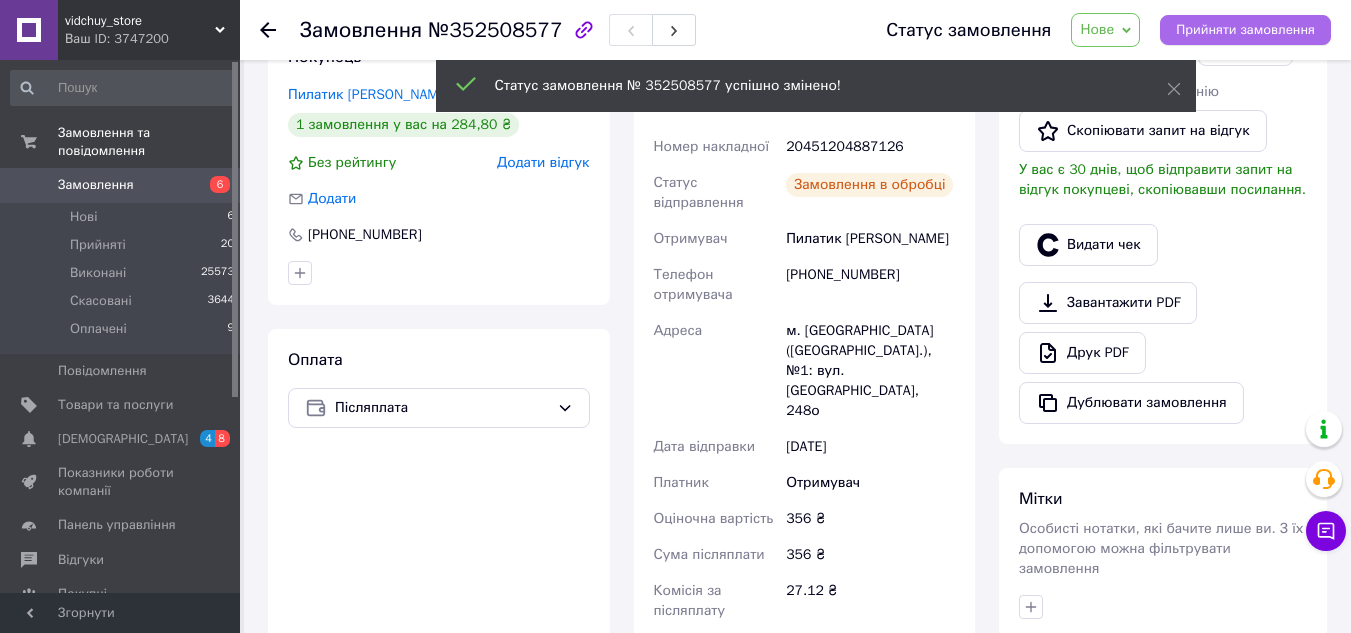 click on "Прийняти замовлення" at bounding box center [1245, 30] 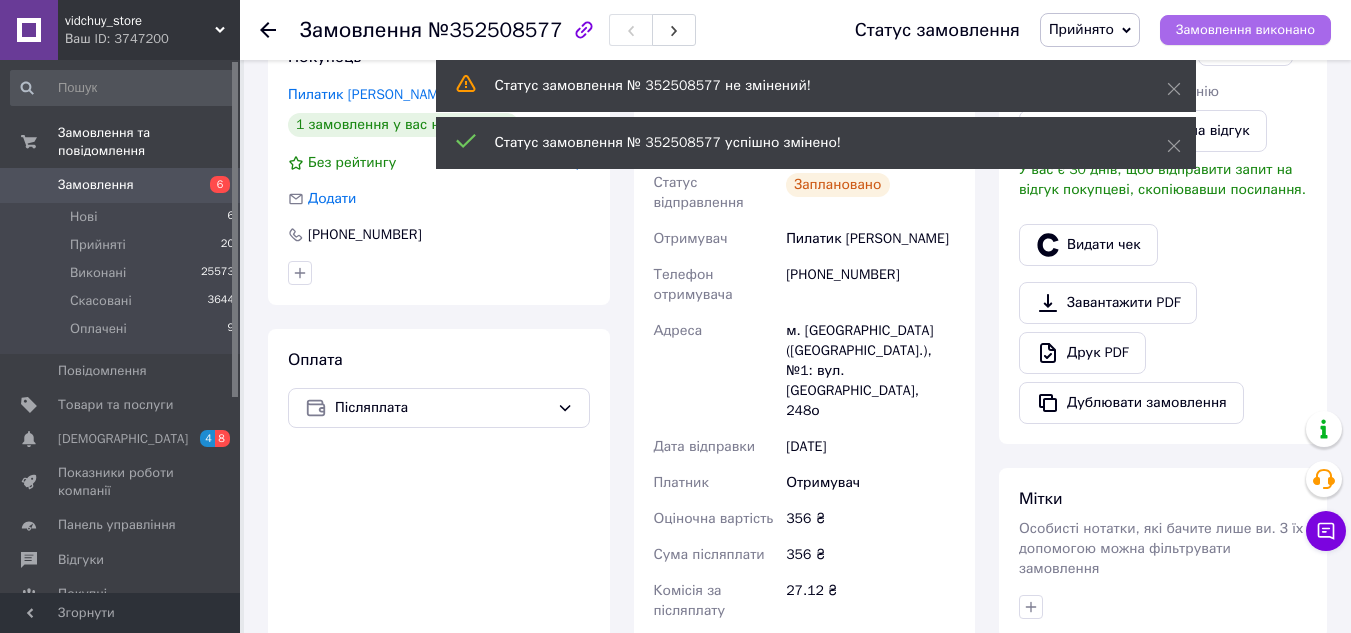 click on "Замовлення виконано" at bounding box center (1245, 30) 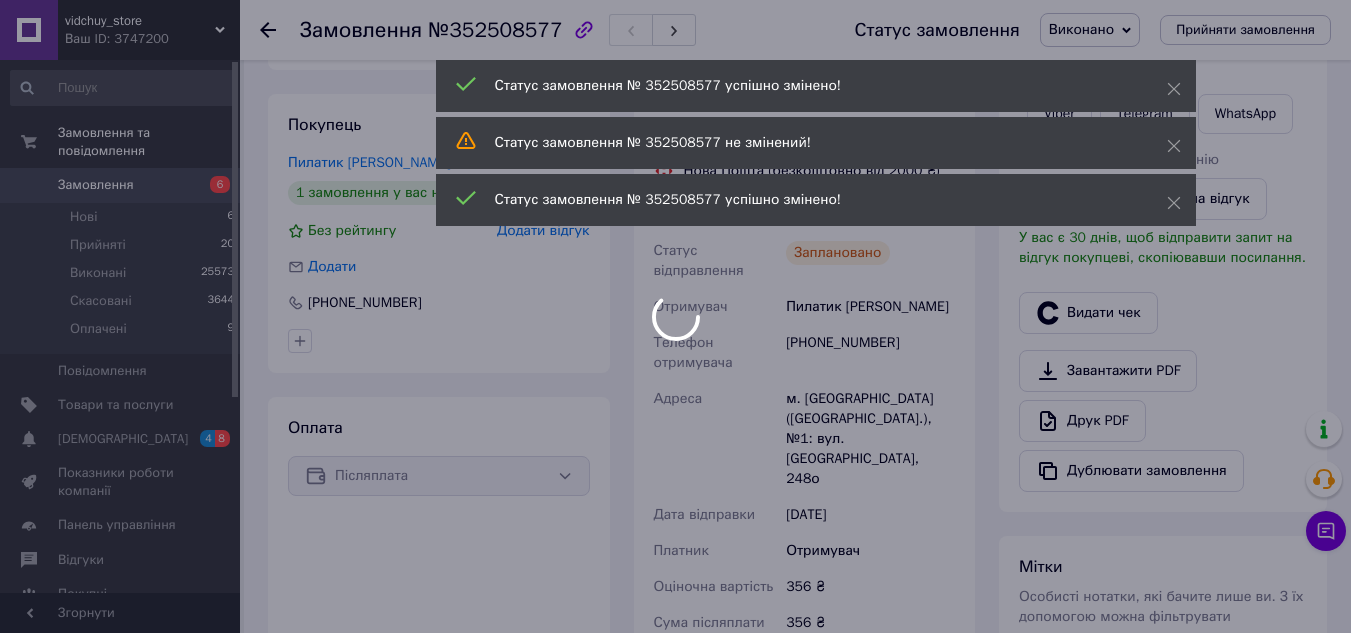 scroll, scrollTop: 193, scrollLeft: 0, axis: vertical 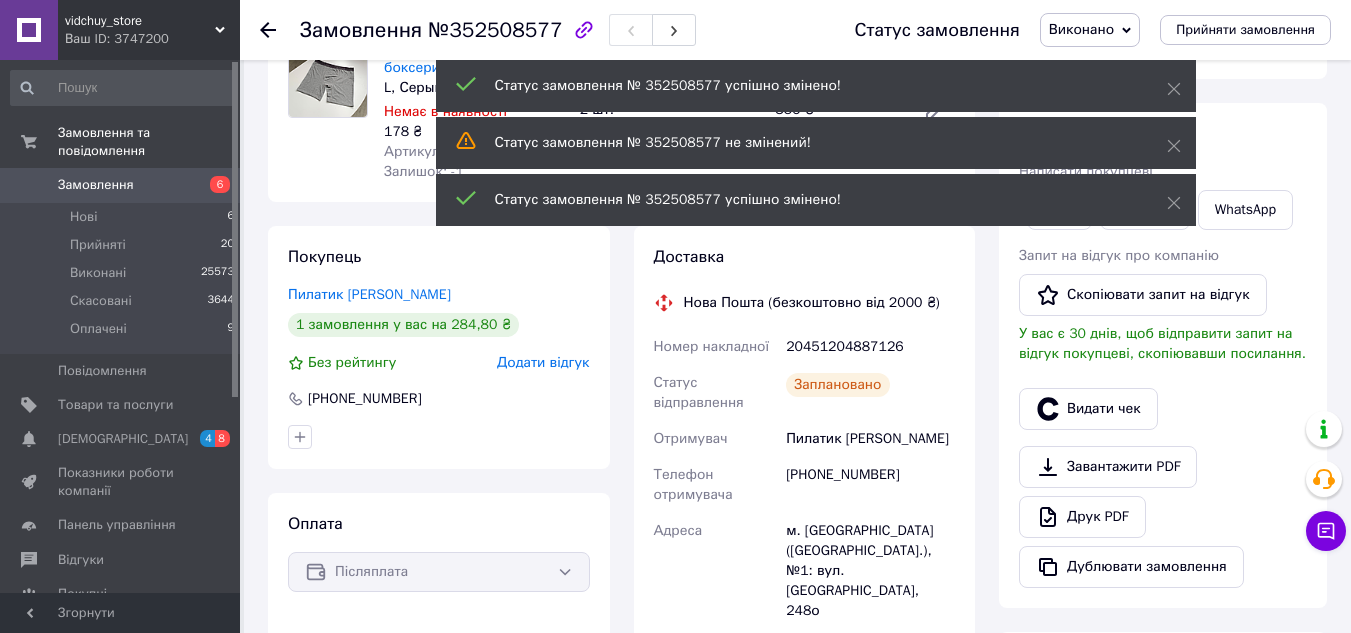 click on "20451204887126" at bounding box center (870, 347) 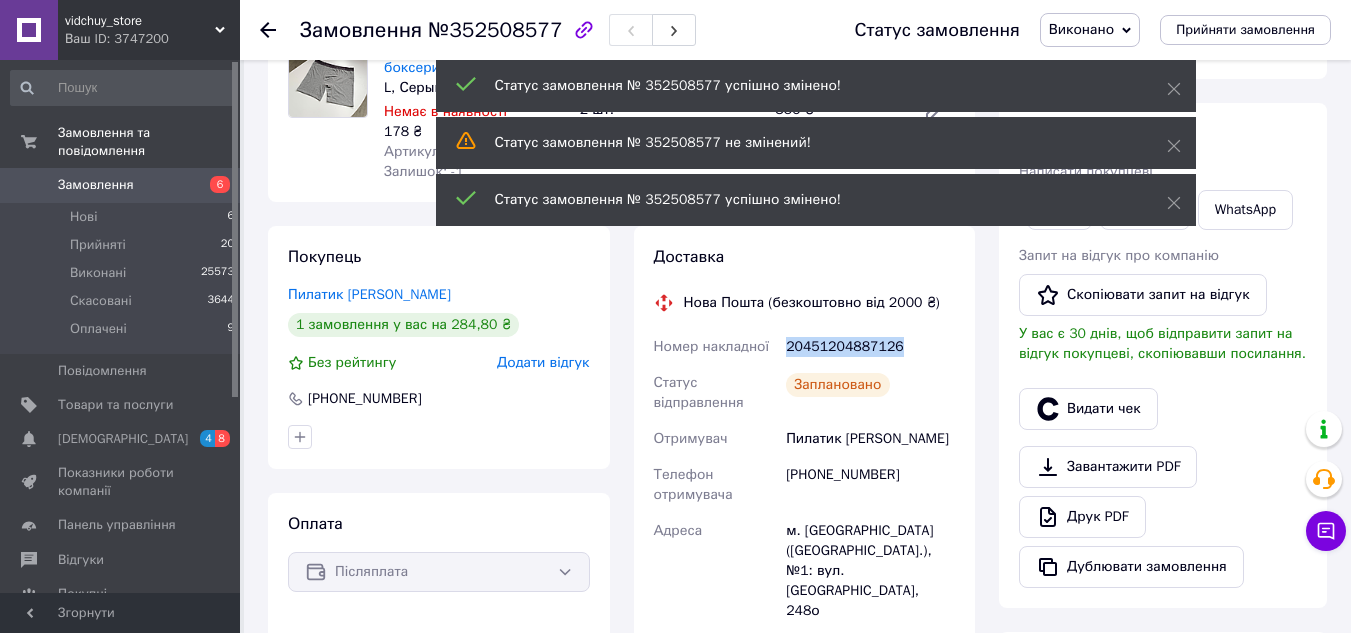 click on "20451204887126" at bounding box center [870, 347] 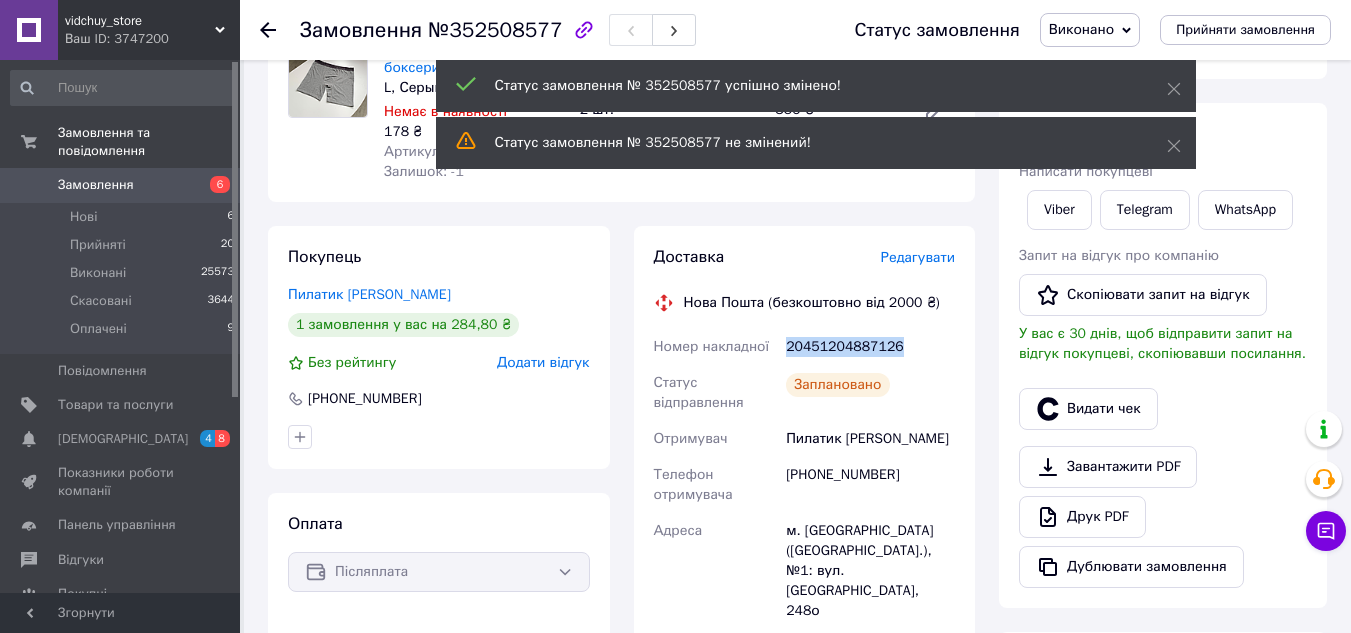 copy on "20451204887126" 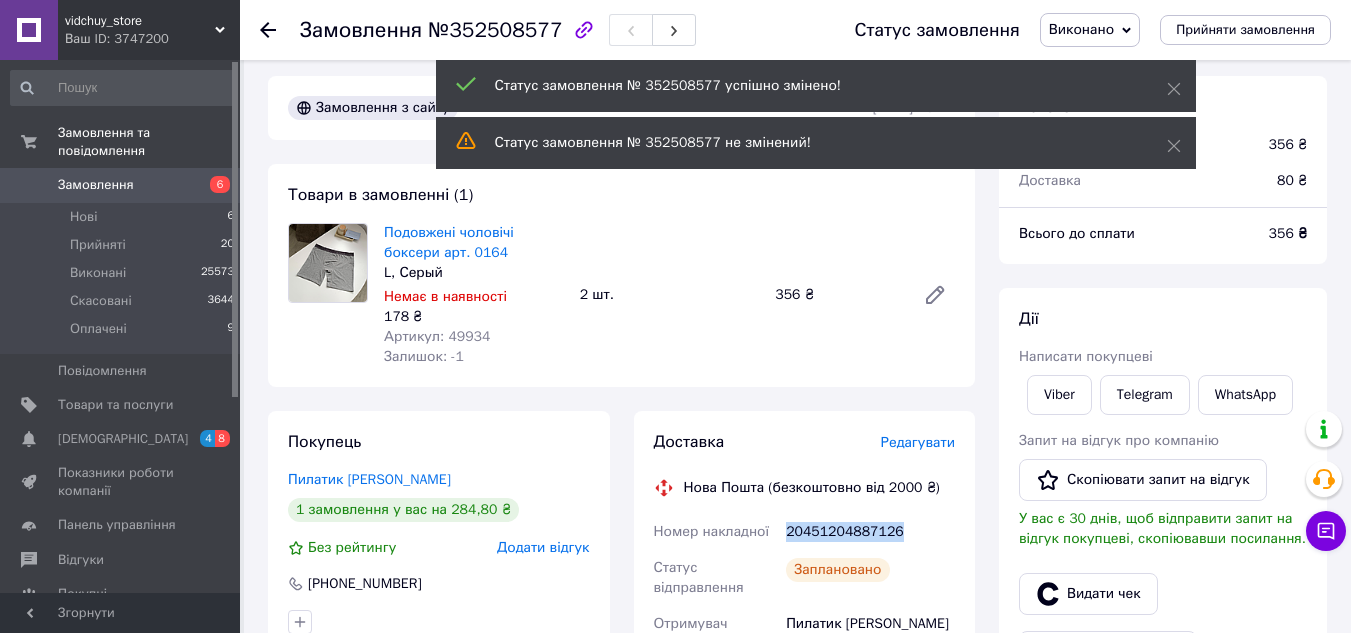 scroll, scrollTop: 0, scrollLeft: 0, axis: both 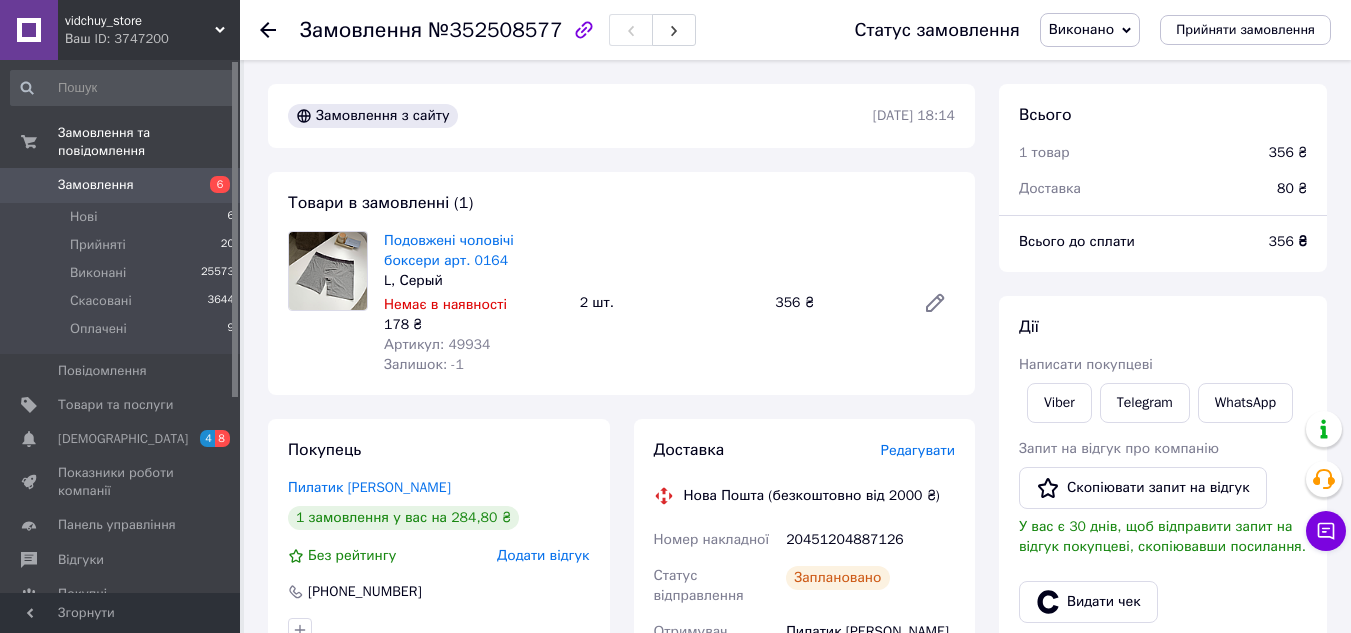click 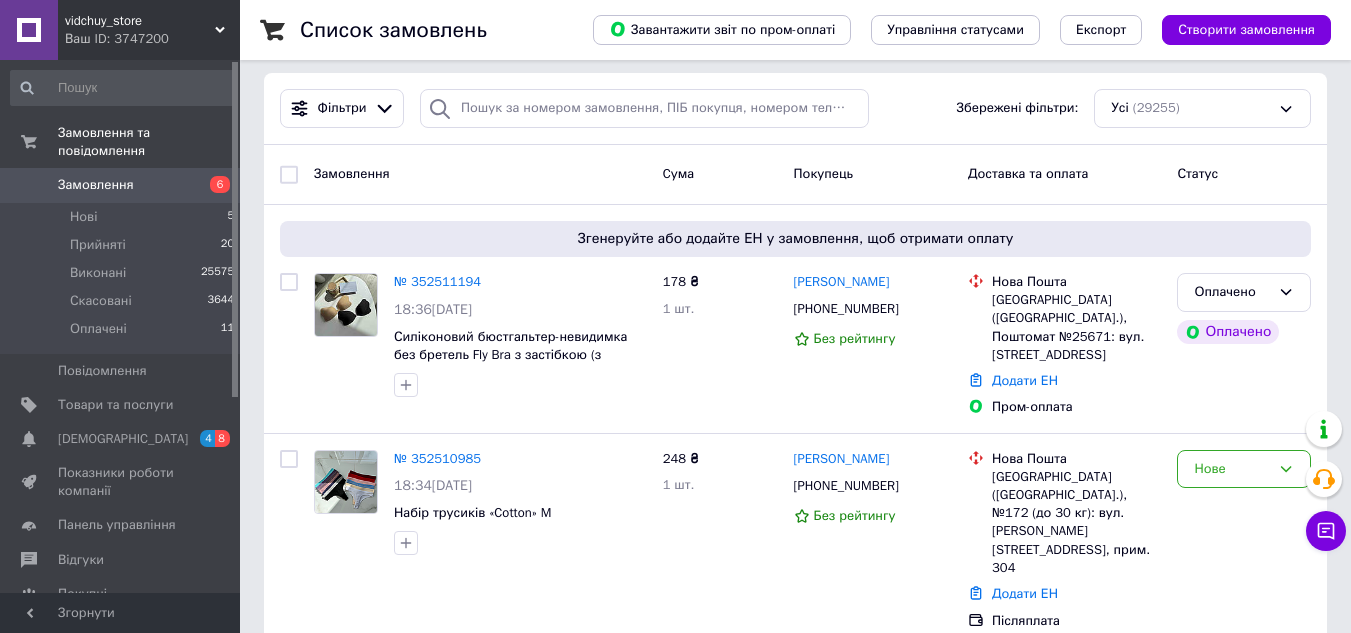 scroll, scrollTop: 0, scrollLeft: 0, axis: both 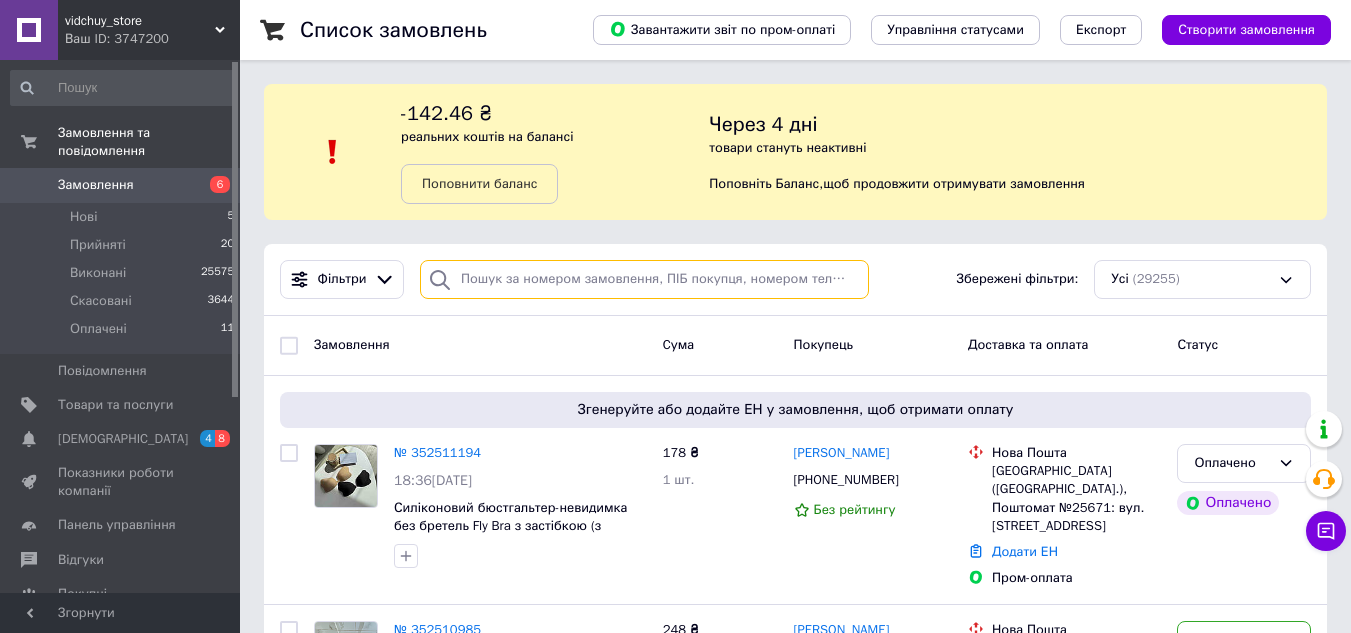 click at bounding box center [644, 279] 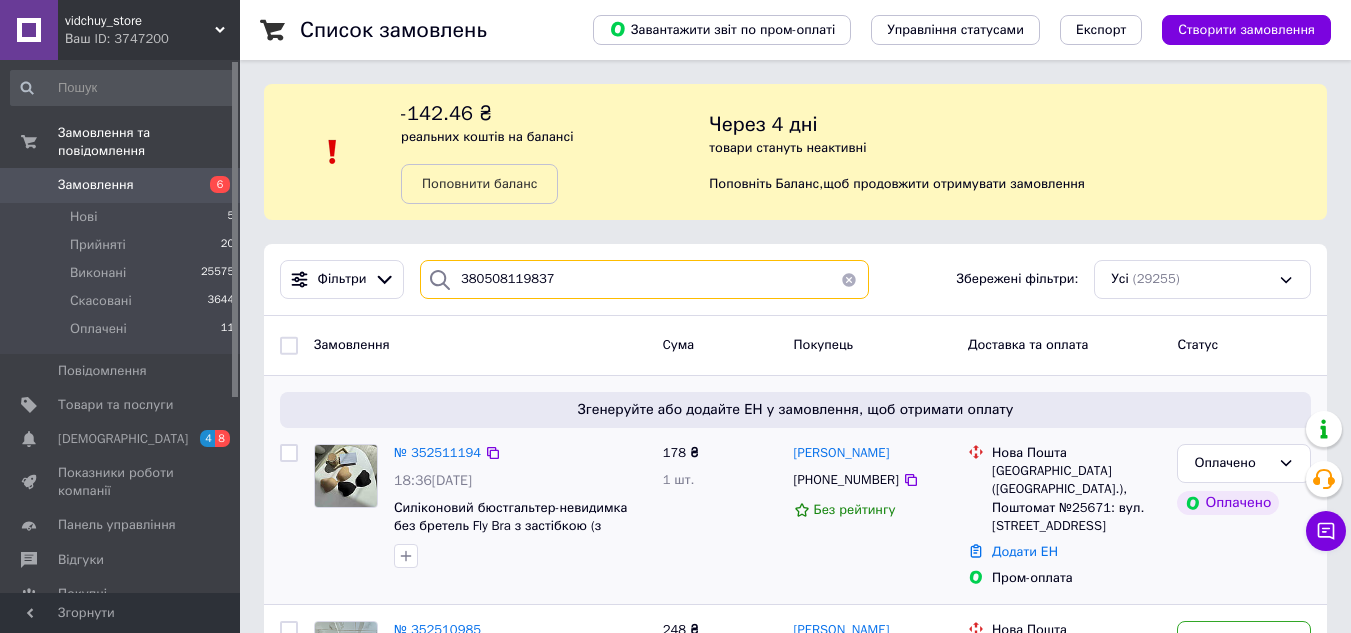 type on "380508119837" 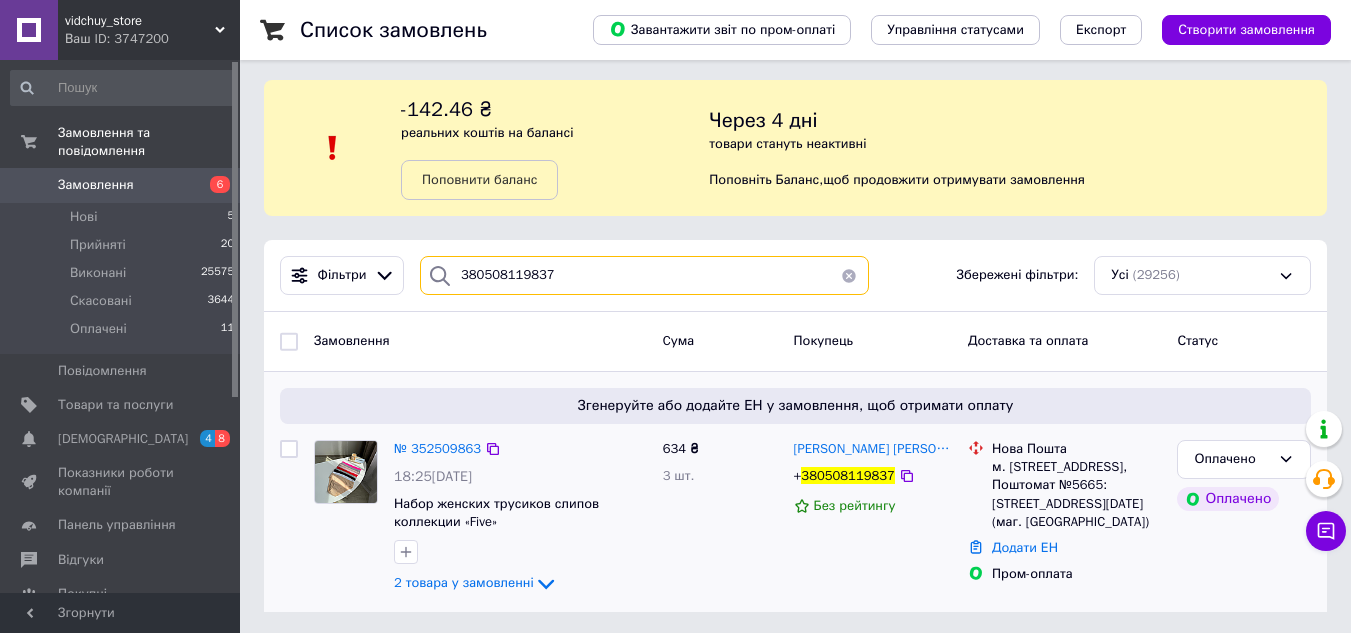 scroll, scrollTop: 7, scrollLeft: 0, axis: vertical 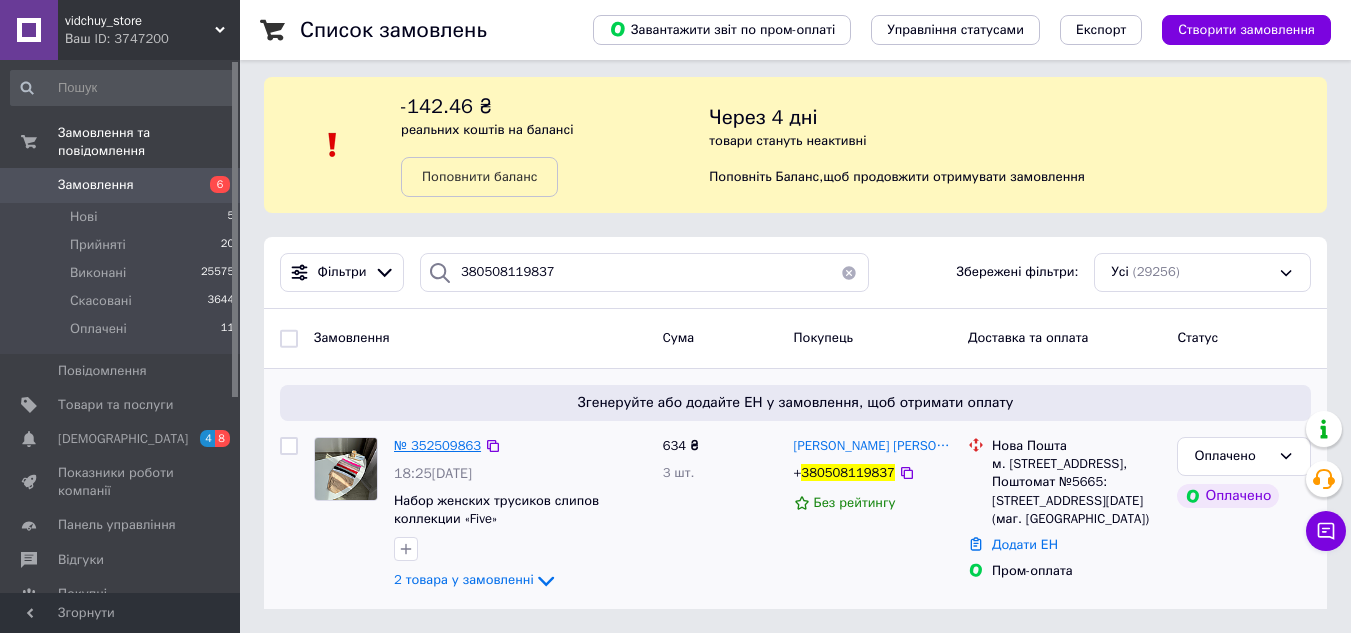 click on "№ 352509863" at bounding box center [437, 445] 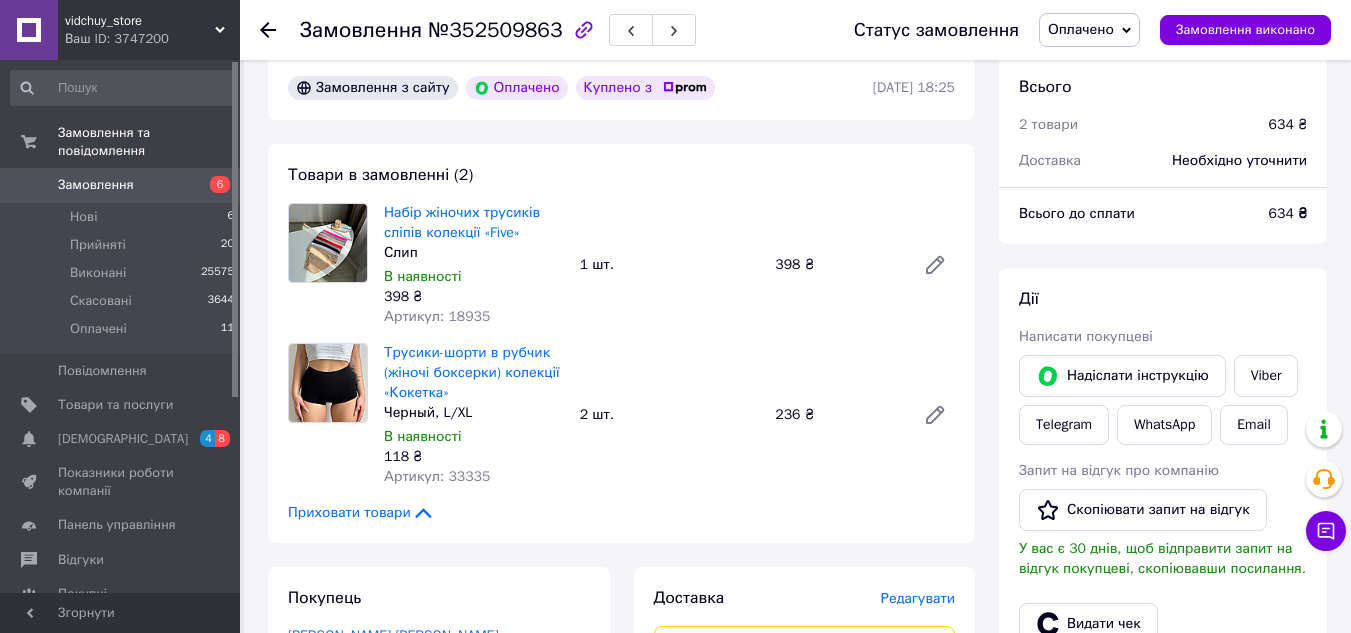 scroll, scrollTop: 300, scrollLeft: 0, axis: vertical 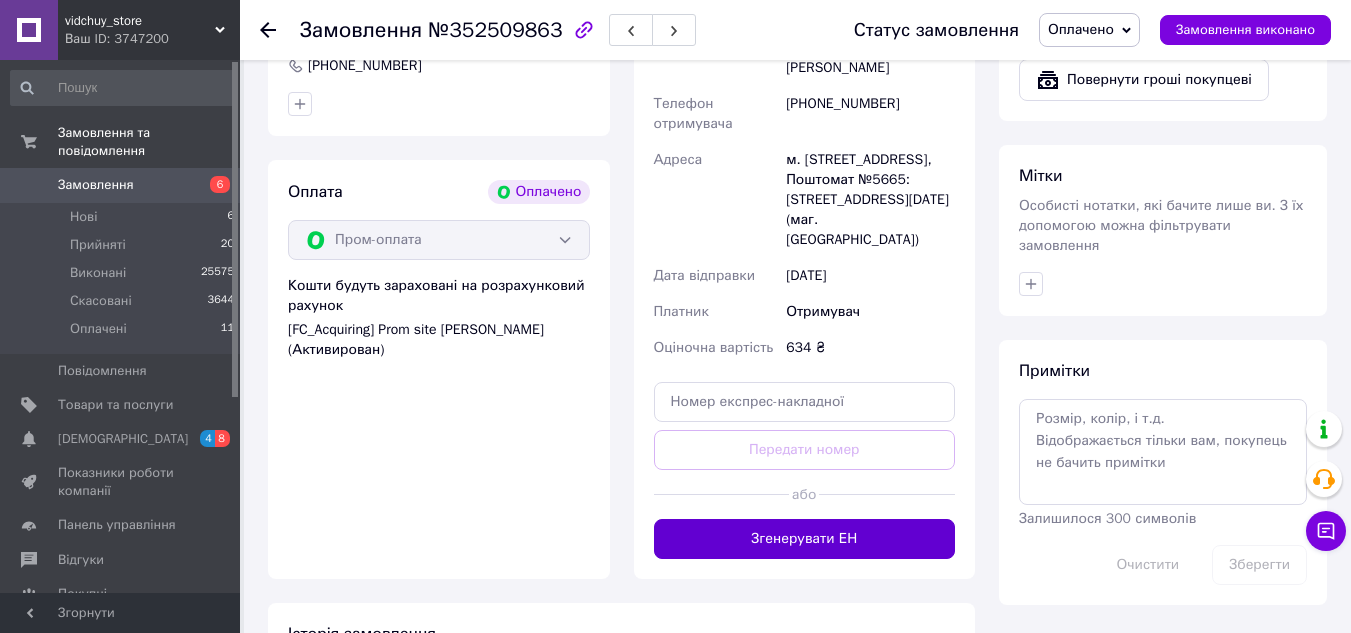 click on "Згенерувати ЕН" at bounding box center [805, 539] 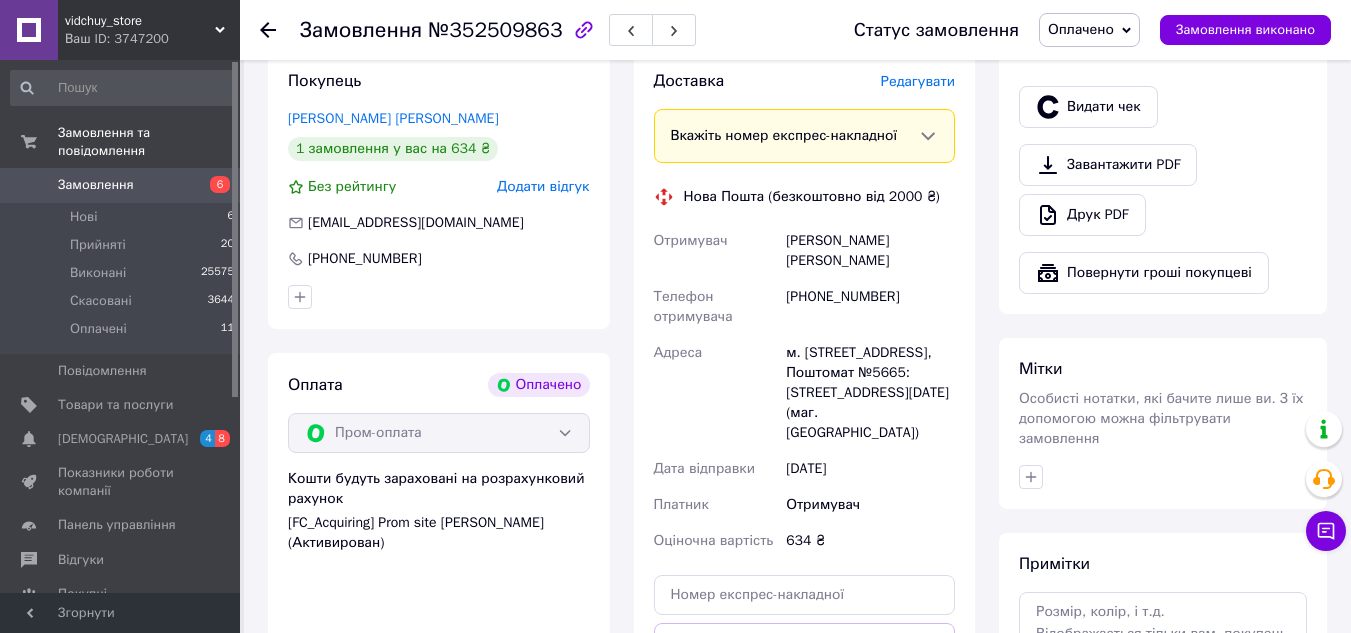 scroll, scrollTop: 600, scrollLeft: 0, axis: vertical 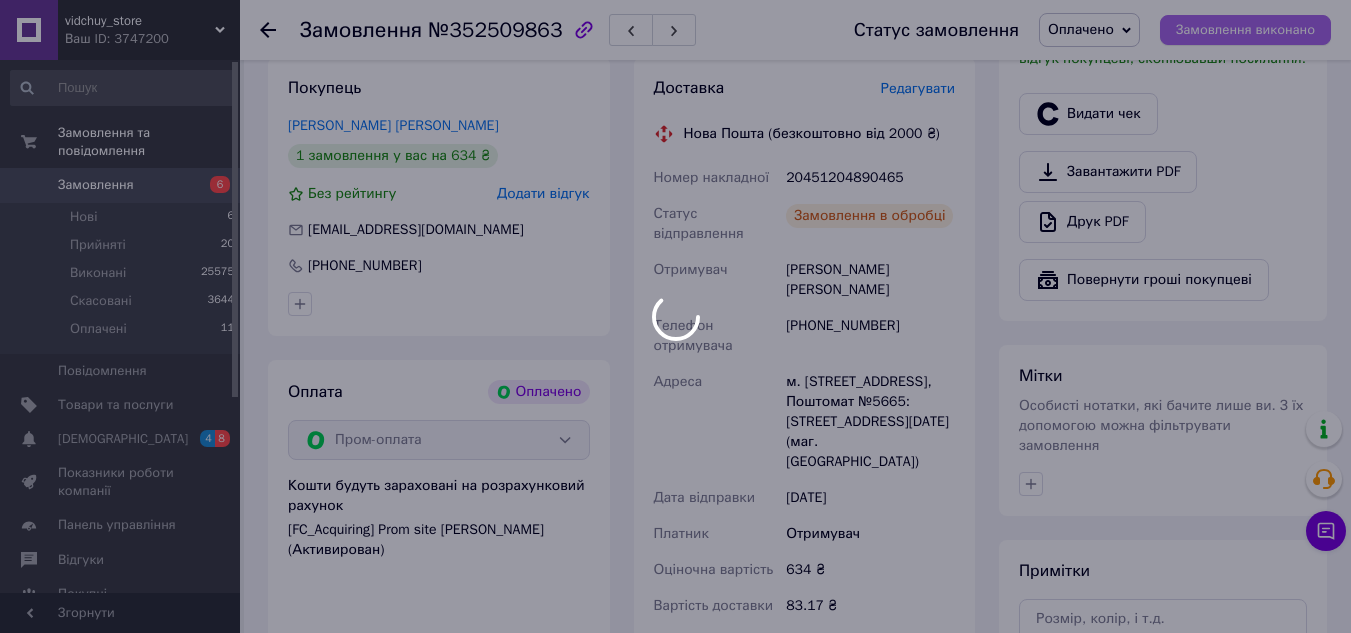 click at bounding box center [675, 316] 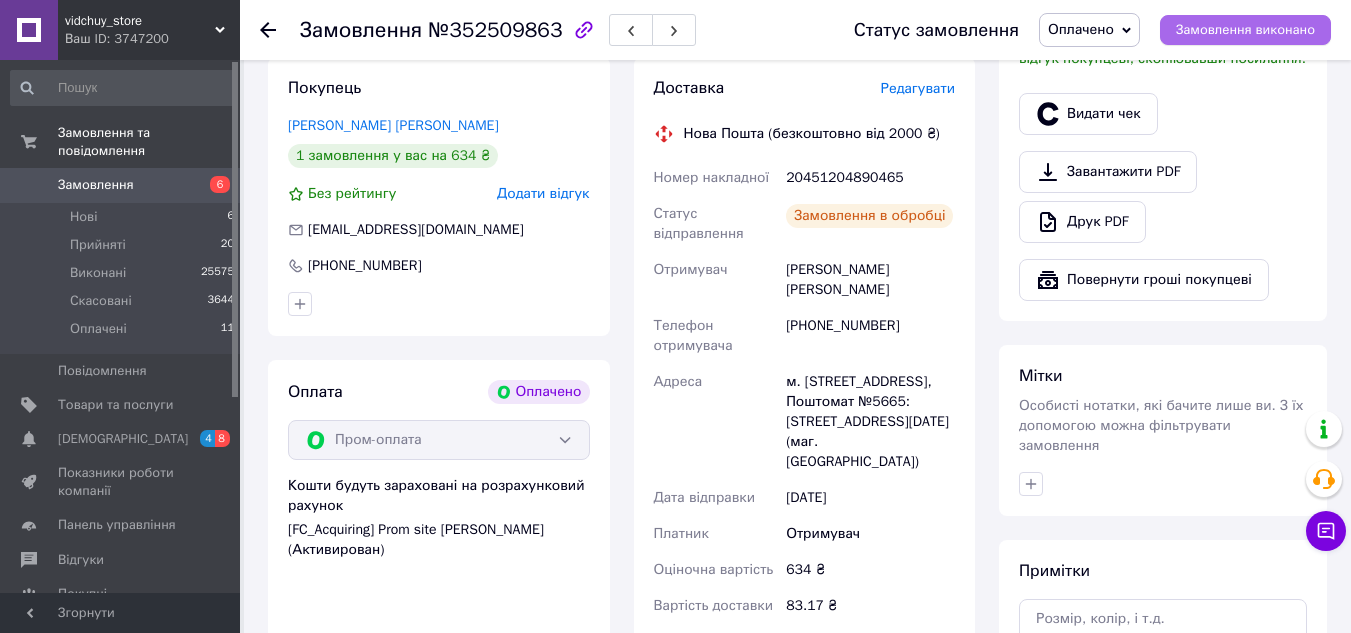 click on "Замовлення виконано" at bounding box center [1245, 30] 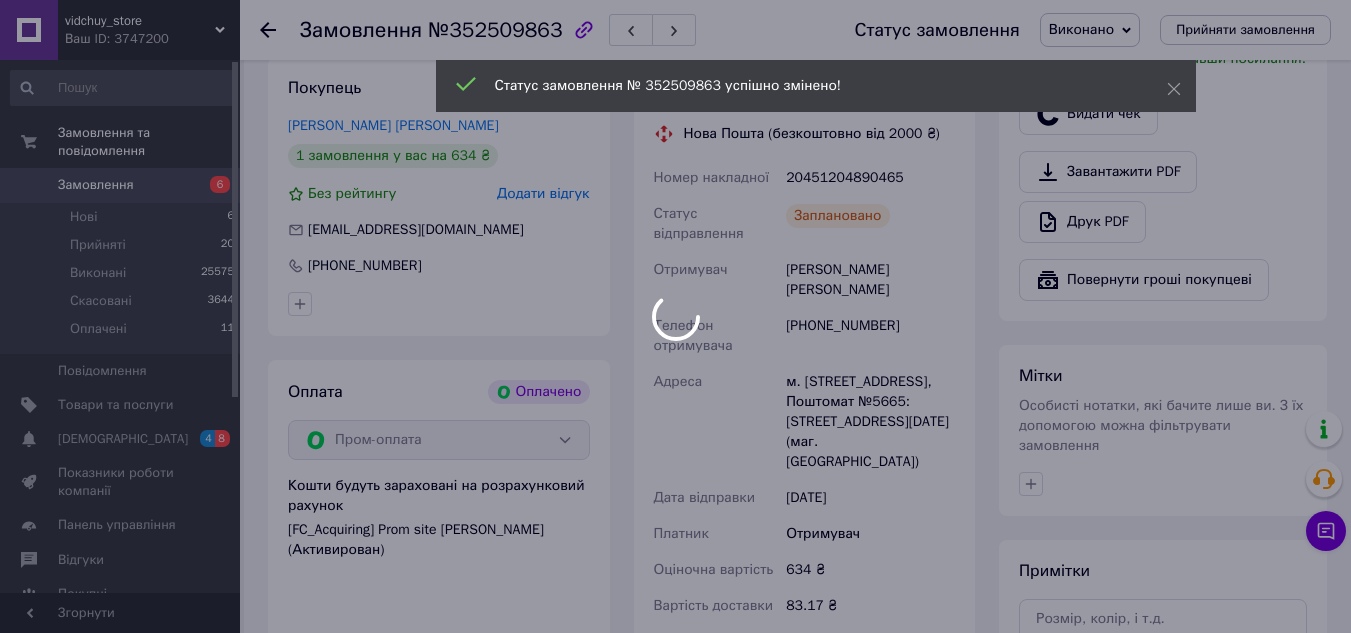 click at bounding box center [675, 316] 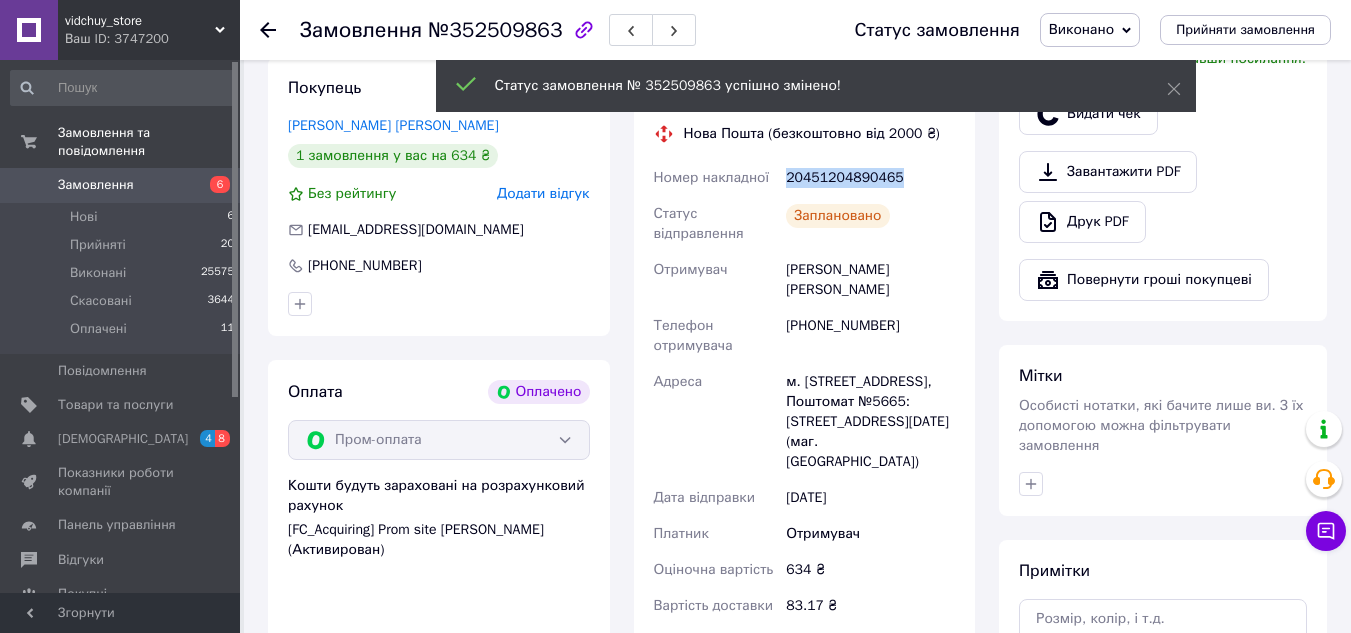 click on "20451204890465" at bounding box center (870, 178) 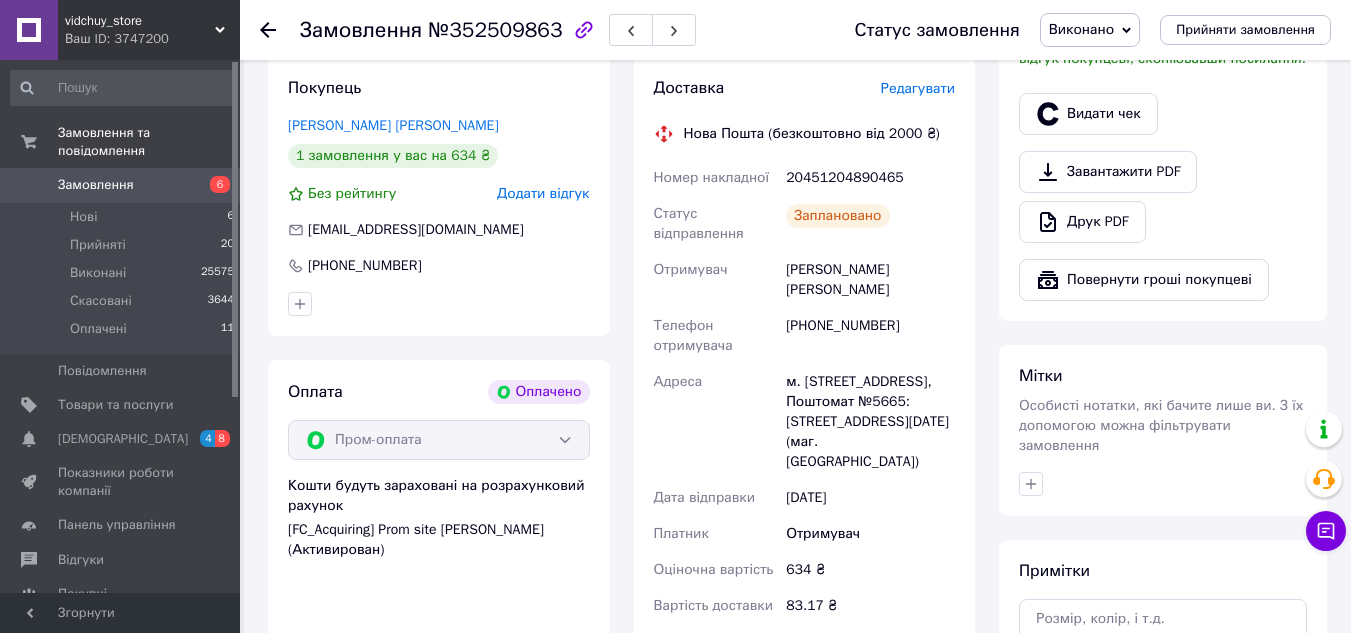 click at bounding box center (280, 30) 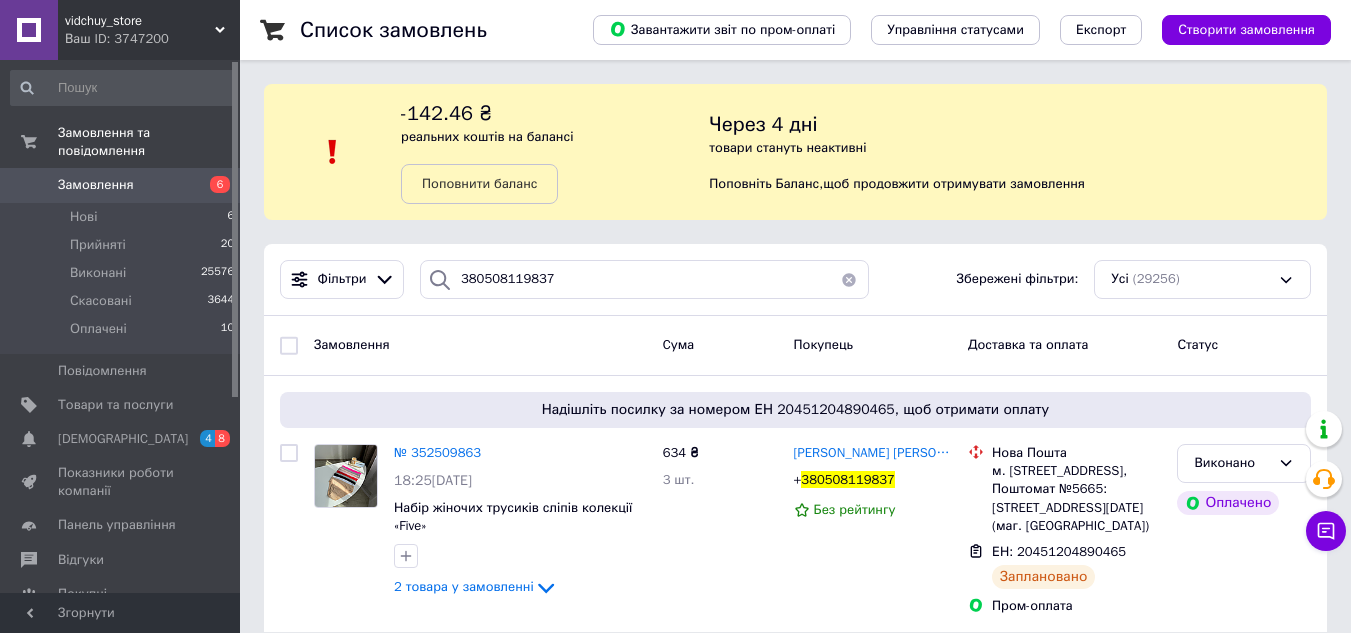 click on "реальних коштів на балансі" at bounding box center (487, 136) 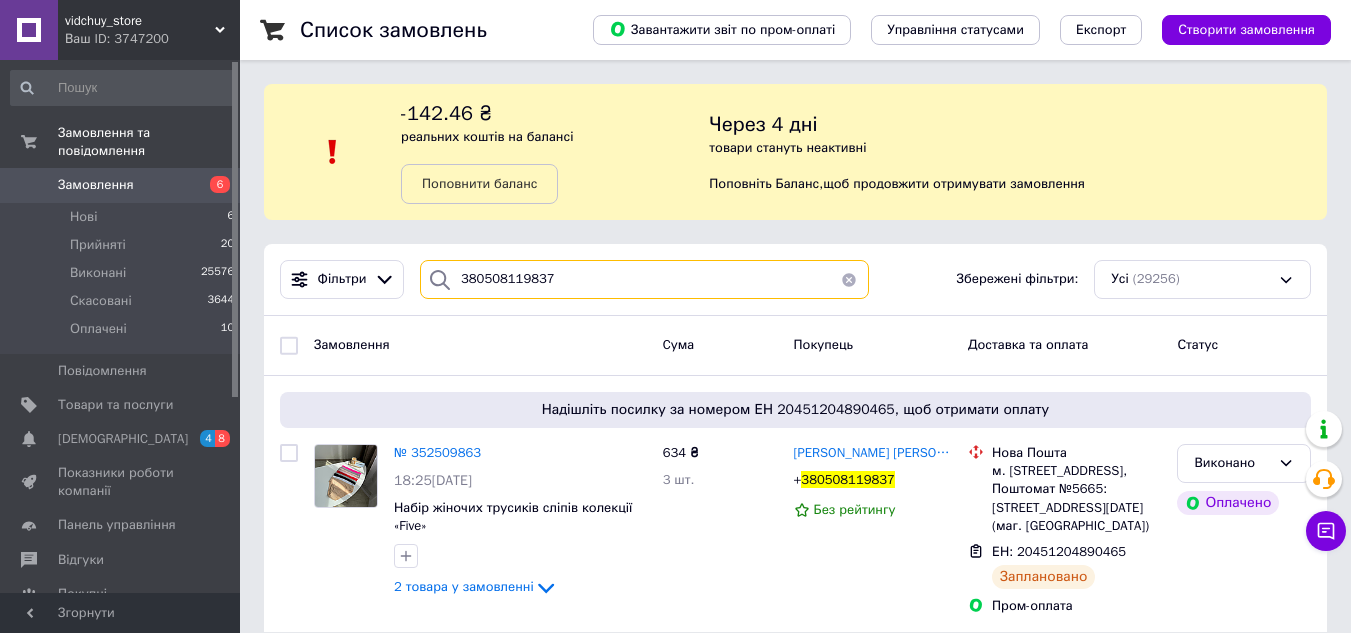 click on "380508119837" at bounding box center (644, 279) 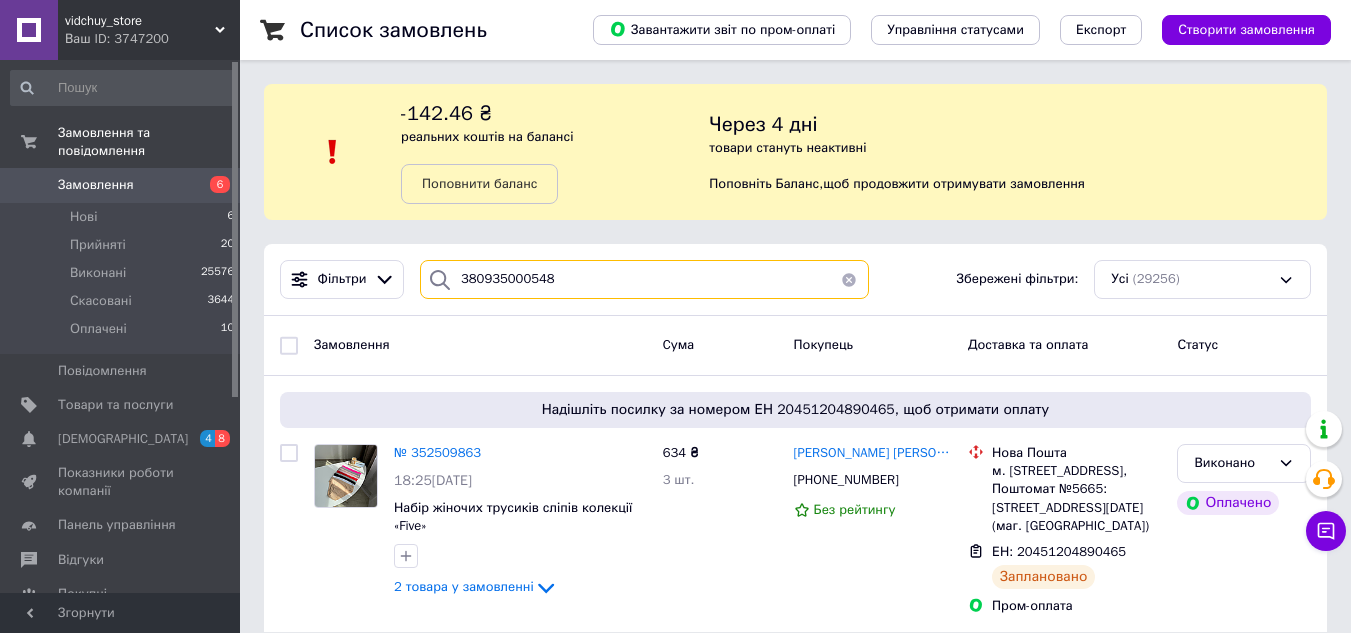 type on "380935000548" 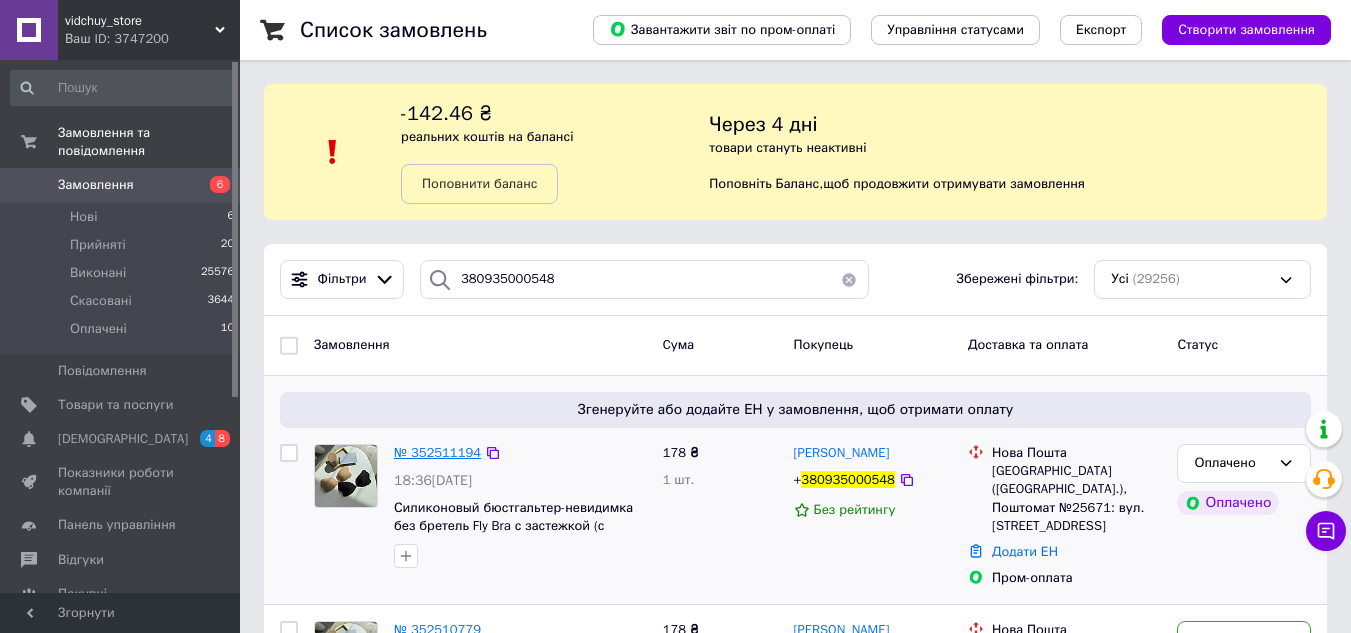 click on "№ 352511194" at bounding box center [437, 452] 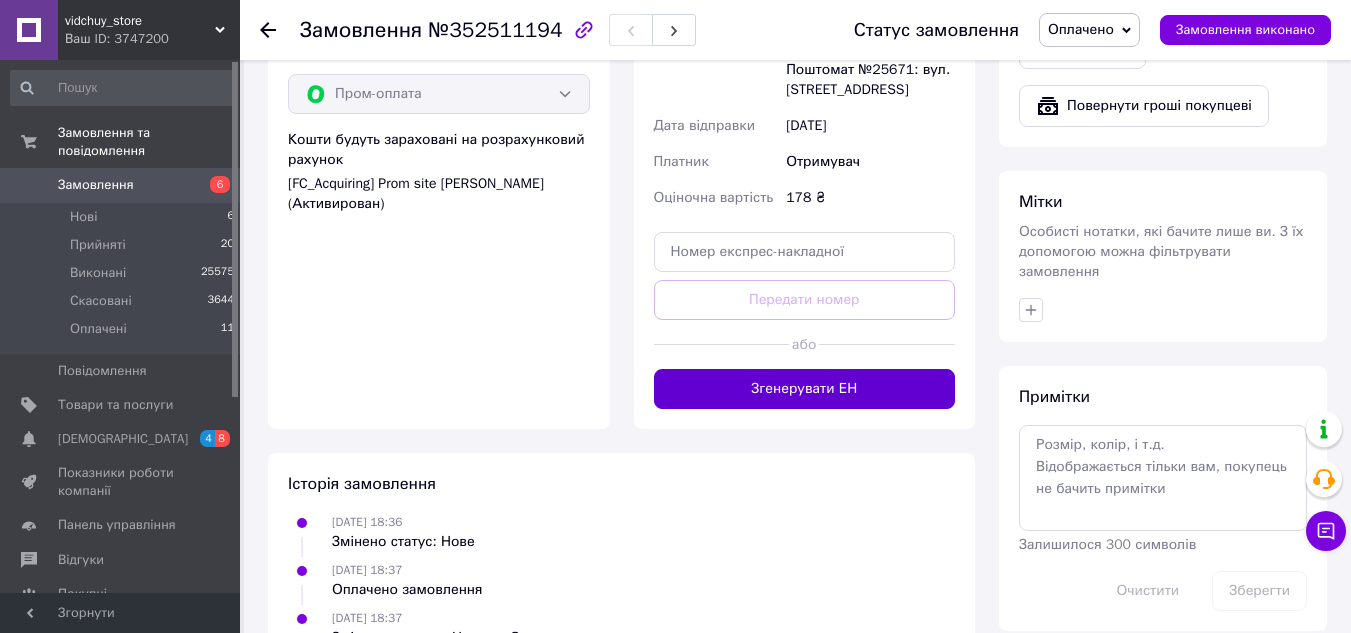 scroll, scrollTop: 813, scrollLeft: 0, axis: vertical 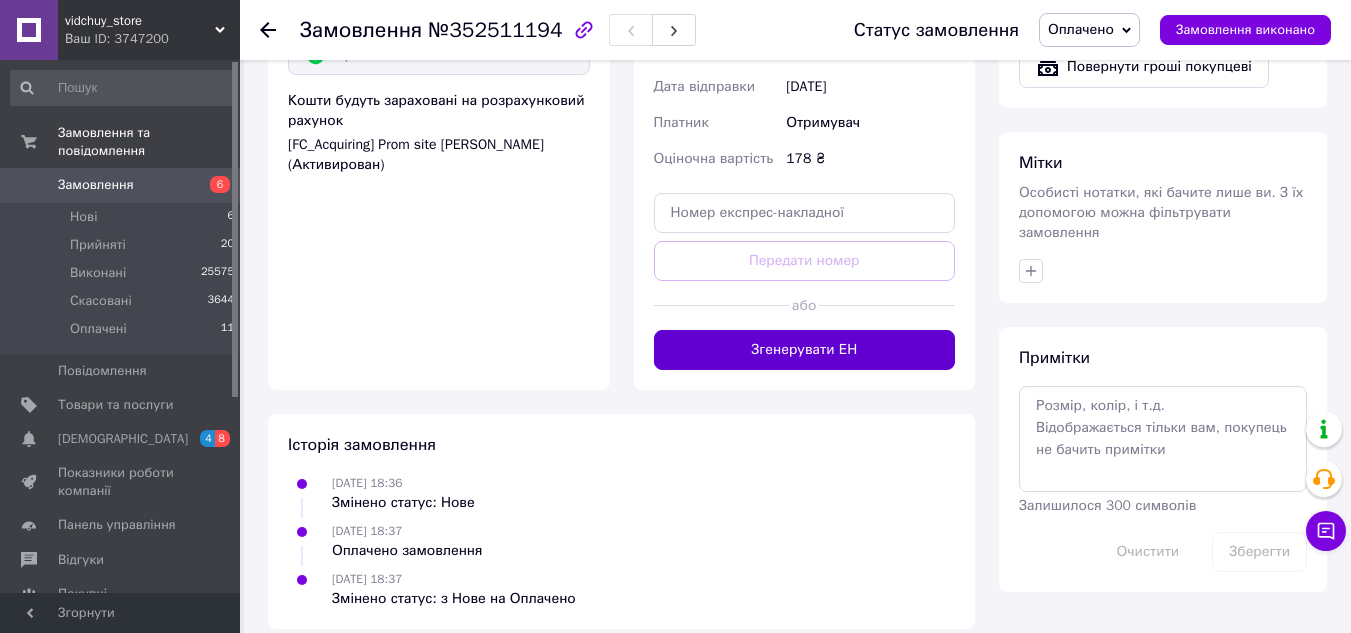 click on "Згенерувати ЕН" at bounding box center [805, 350] 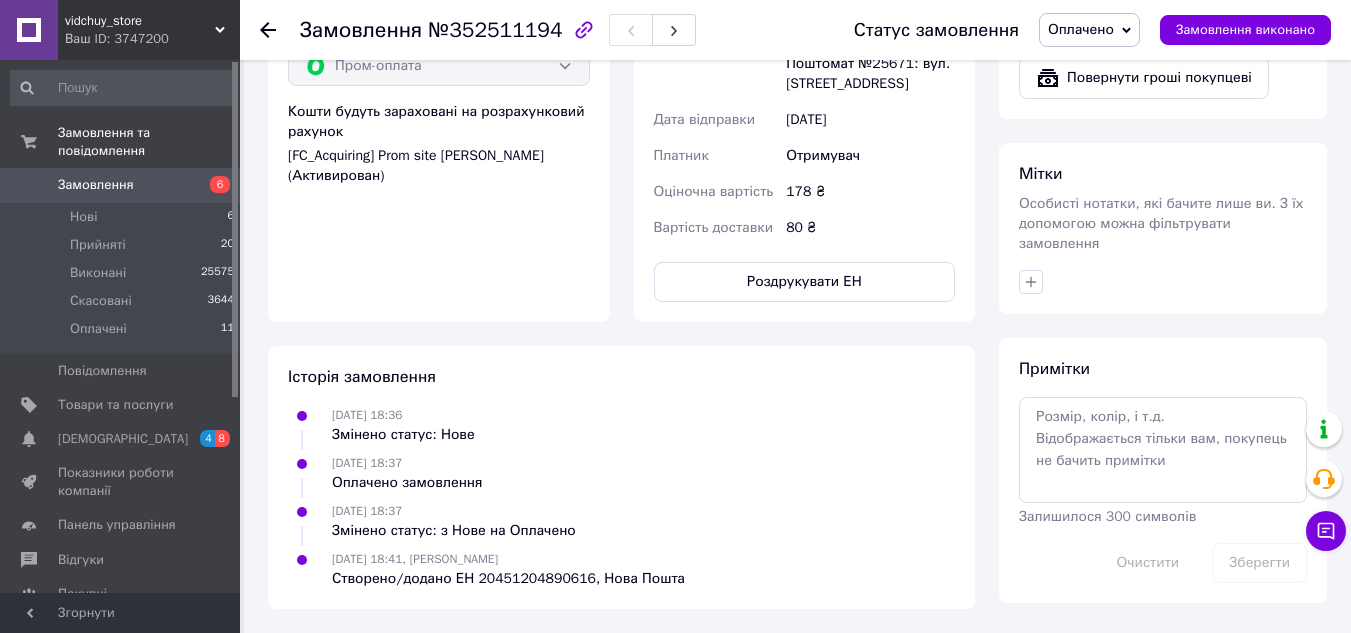 scroll, scrollTop: 782, scrollLeft: 0, axis: vertical 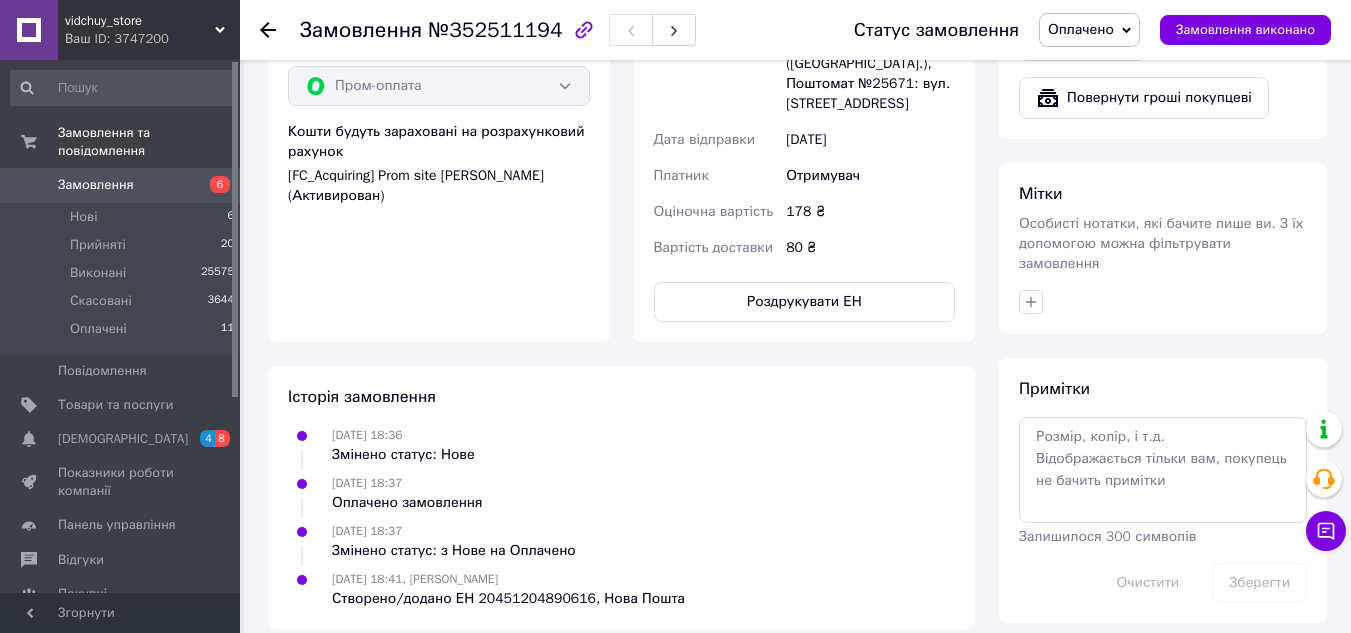 click at bounding box center [280, 30] 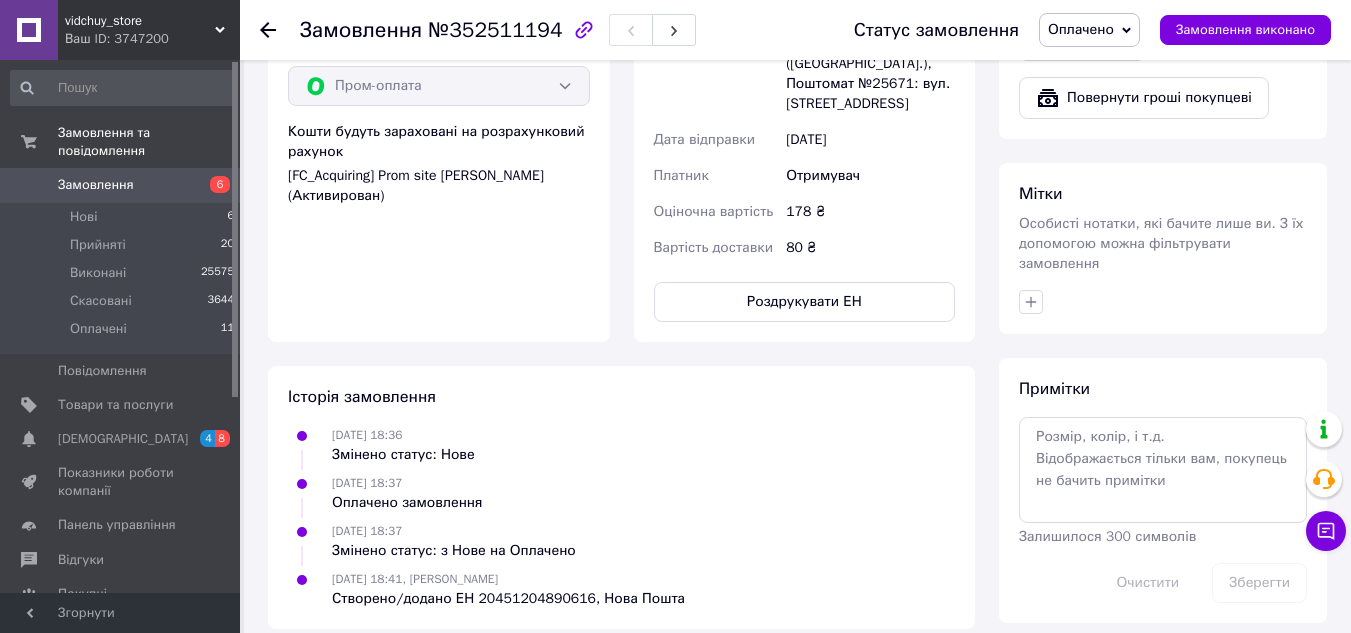 click 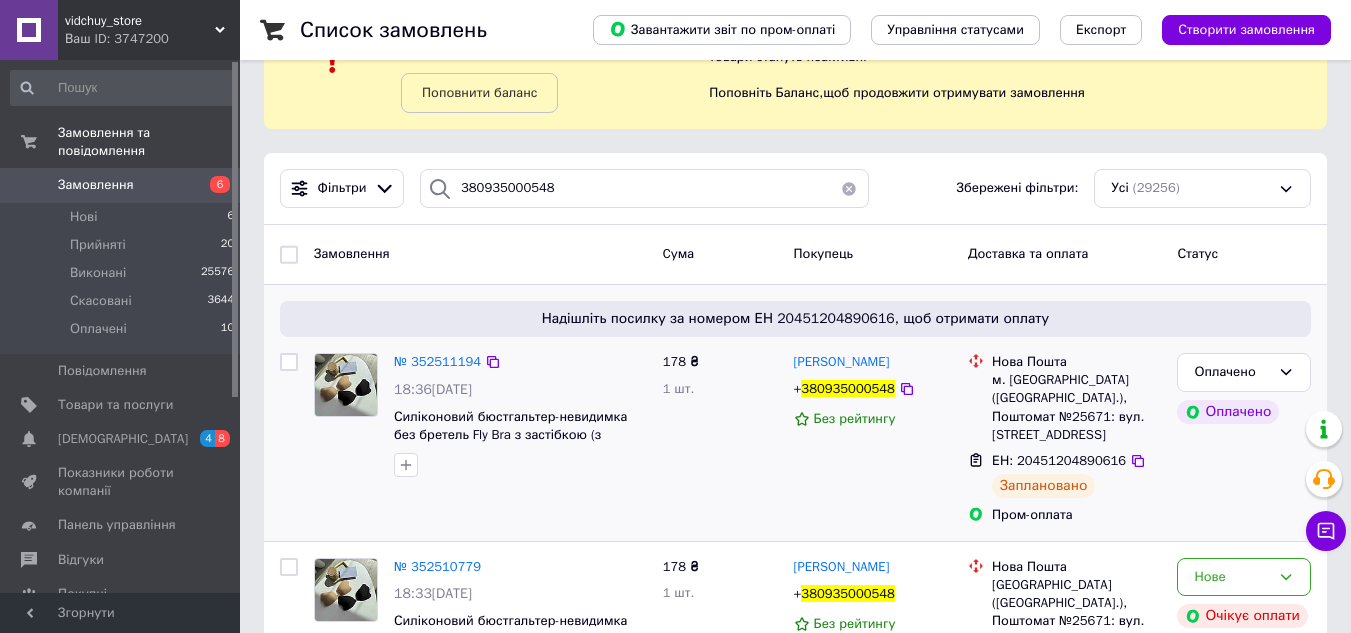 scroll, scrollTop: 199, scrollLeft: 0, axis: vertical 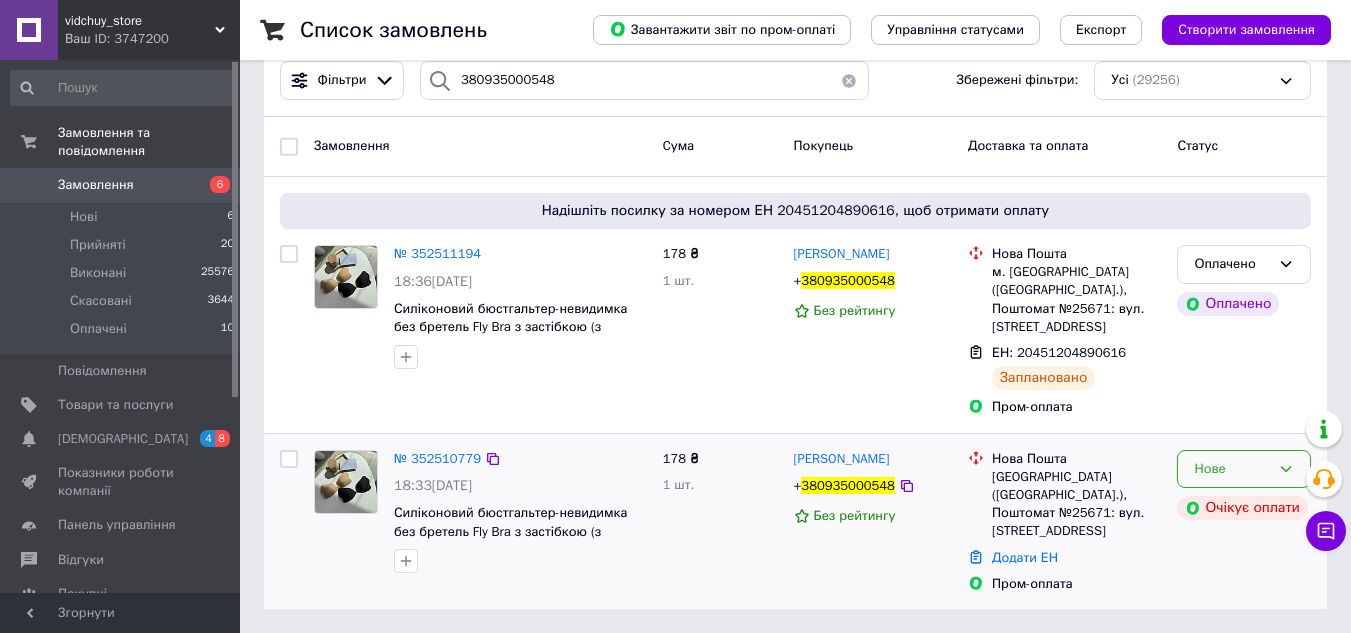 click on "Нове" at bounding box center (1232, 469) 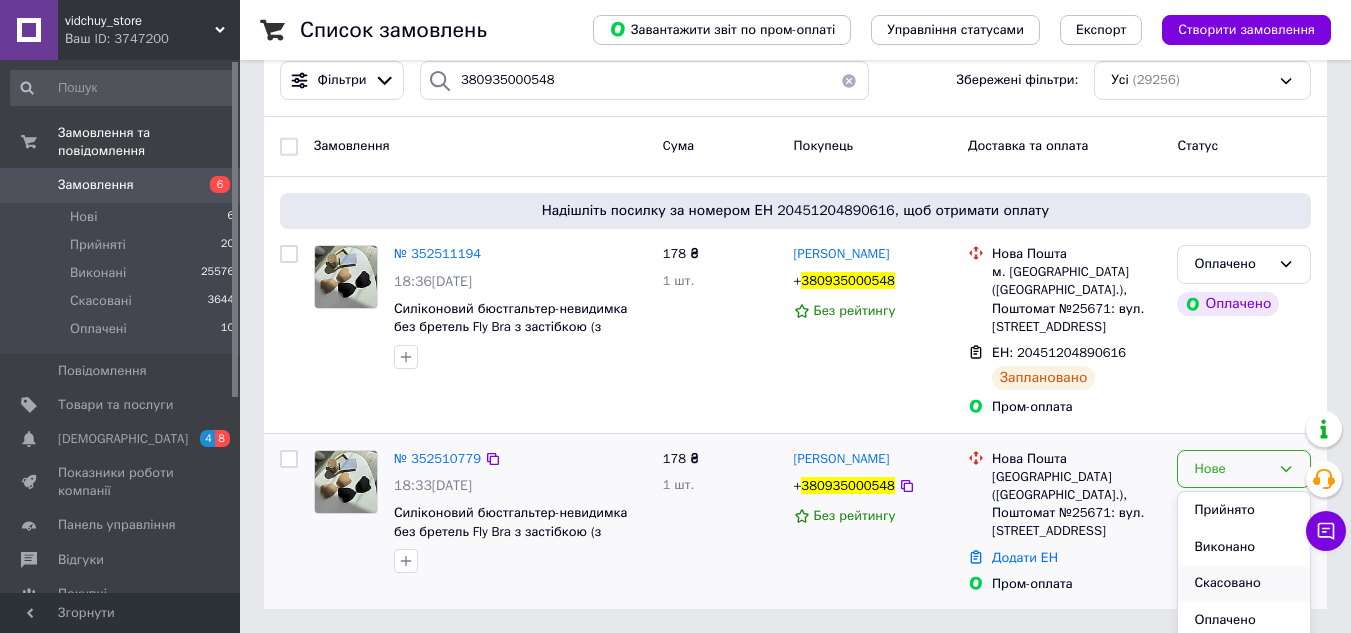 click on "Скасовано" at bounding box center [1244, 583] 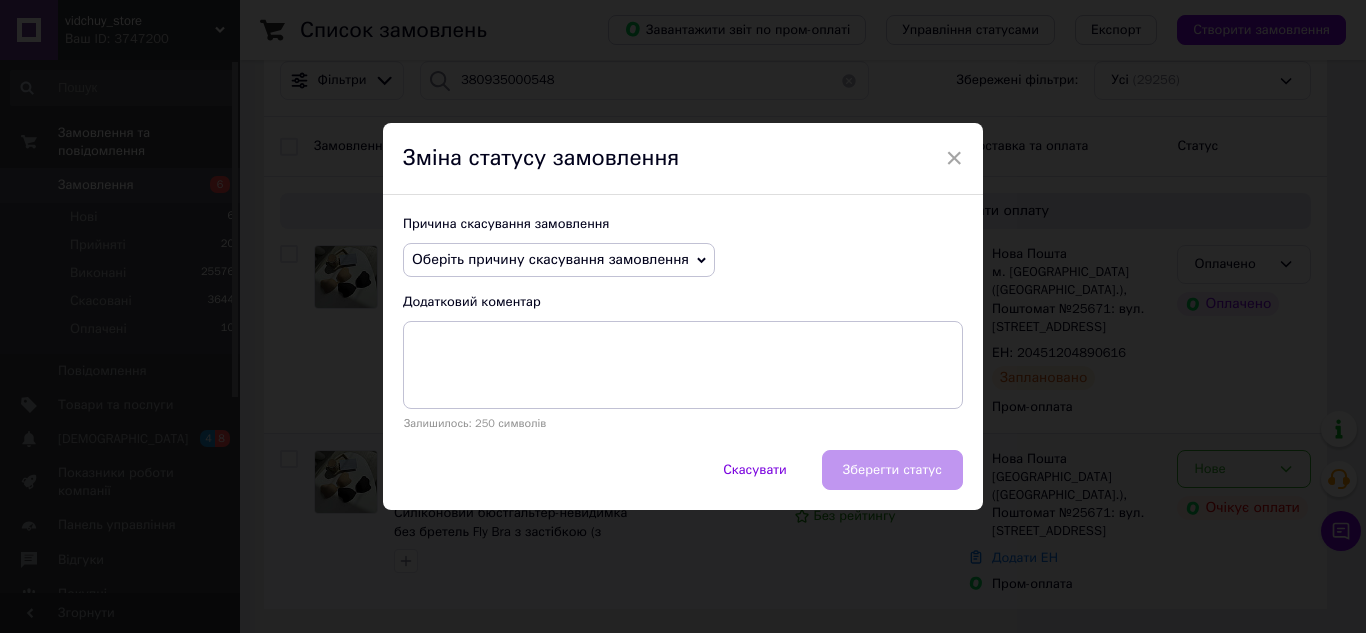 click on "Причина скасування замовлення Оберіть причину скасування замовлення Немає в наявності Немає різновиду товару Оплата не надійшла На прохання покупця Замовлення-дублікат Не виходить додзвонитися Інше Додатковий коментар Залишилось: 250 символів" at bounding box center (683, 322) 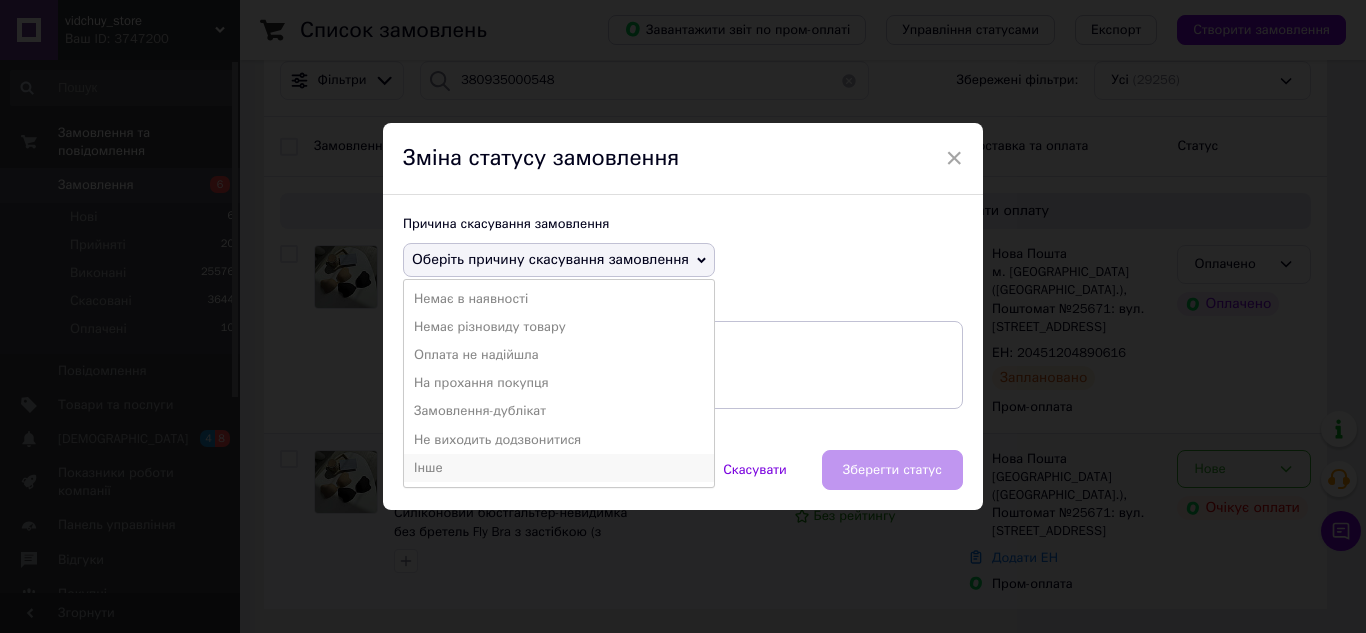 click on "Інше" at bounding box center [559, 468] 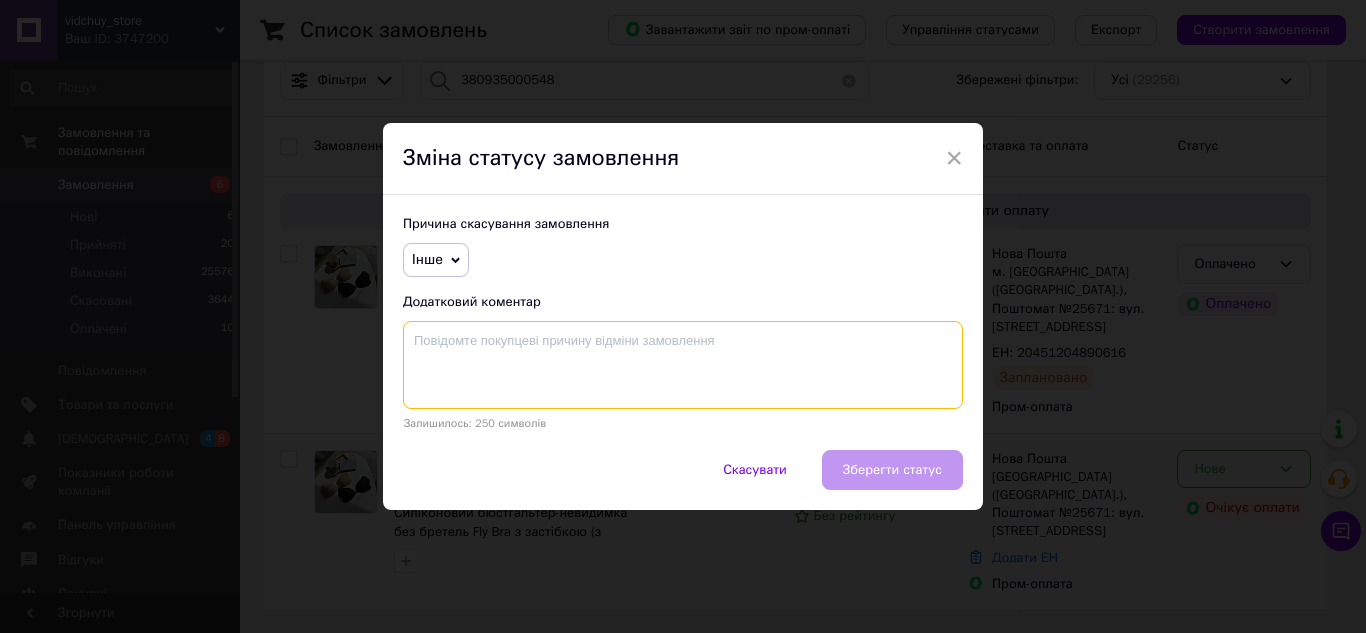 click at bounding box center (683, 365) 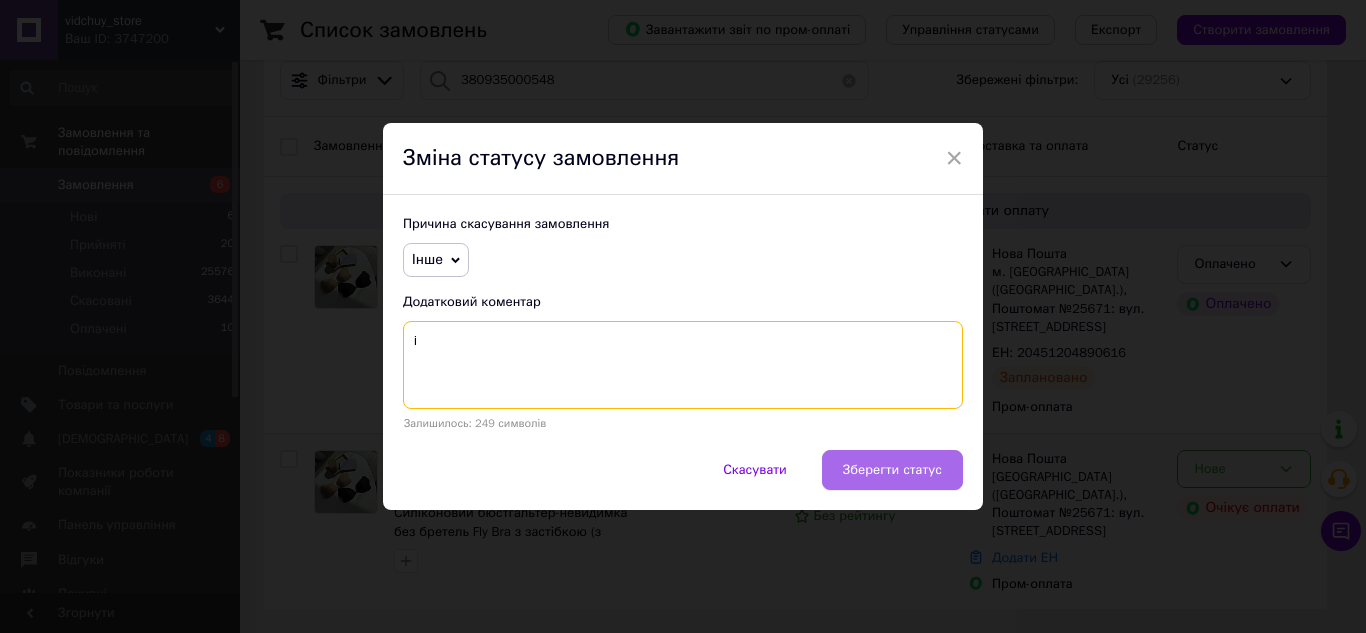 type on "і" 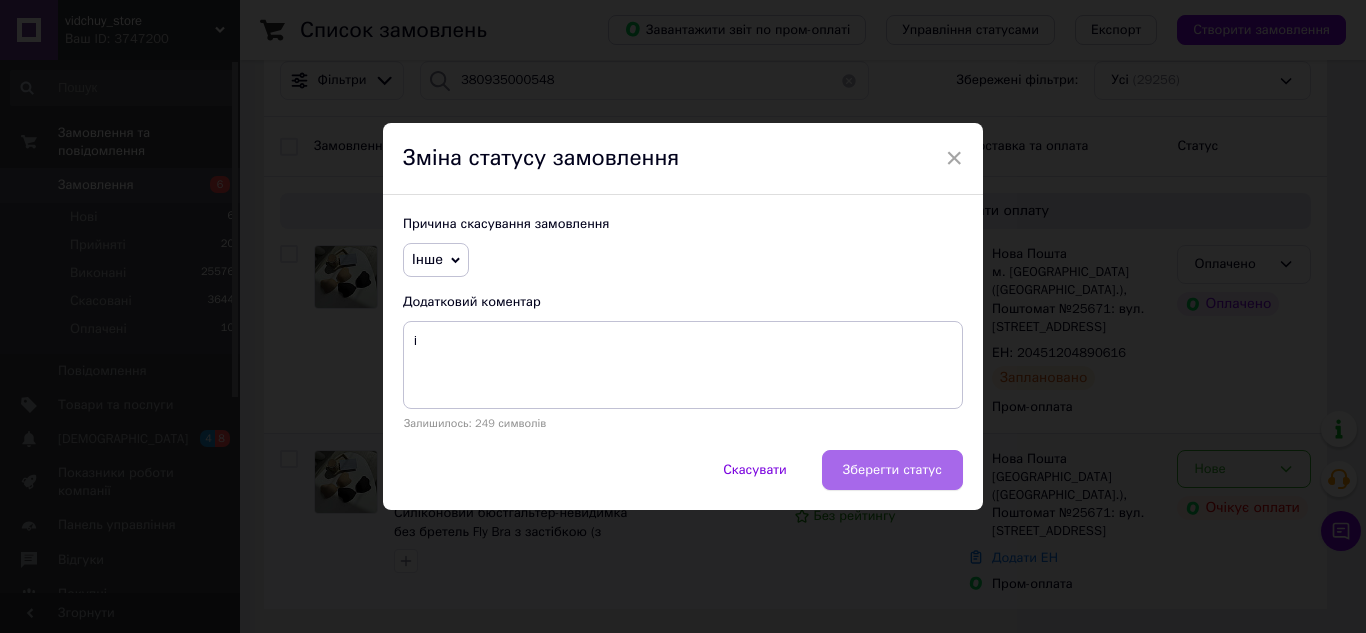 click on "Зберегти статус" at bounding box center [892, 470] 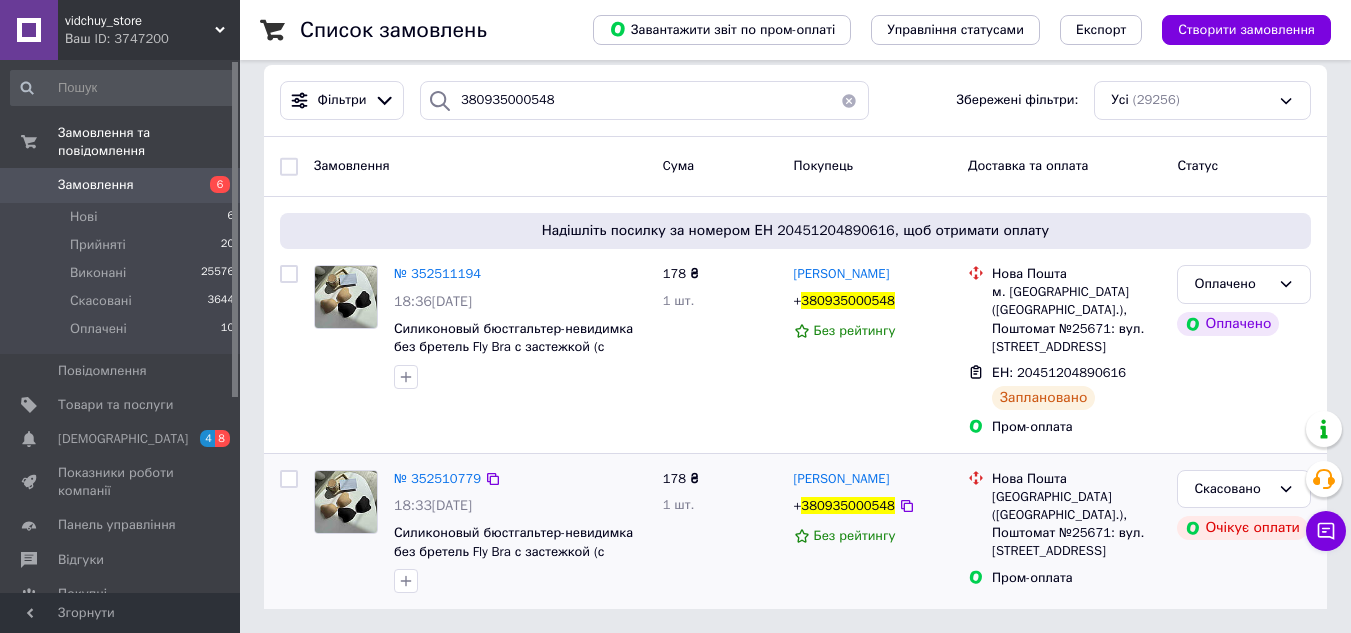 scroll, scrollTop: 179, scrollLeft: 0, axis: vertical 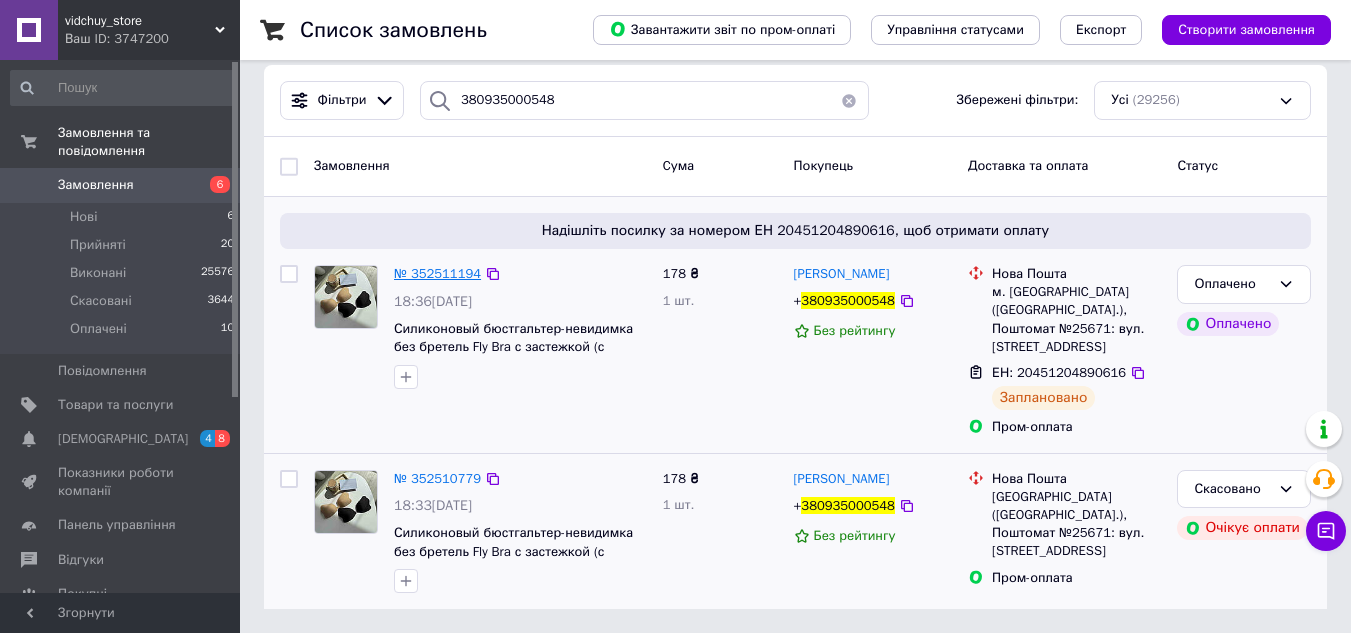 click on "№ 352511194" at bounding box center [437, 273] 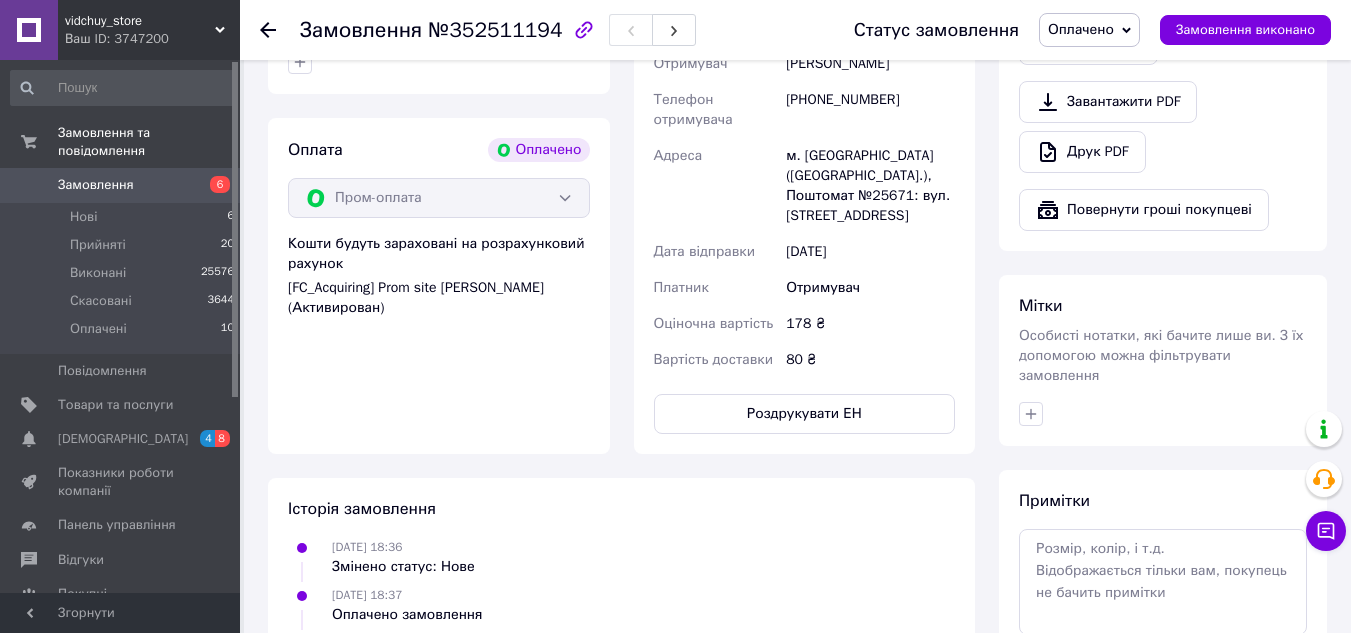 scroll, scrollTop: 482, scrollLeft: 0, axis: vertical 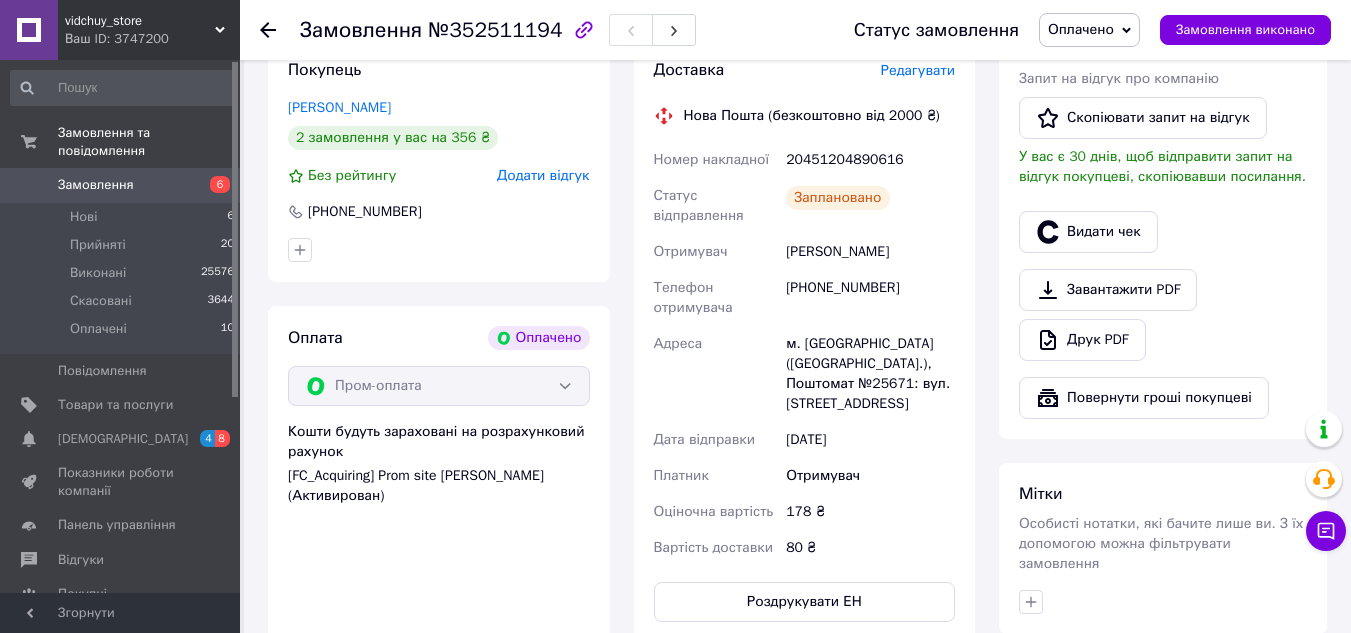 click on "20451204890616" at bounding box center [870, 160] 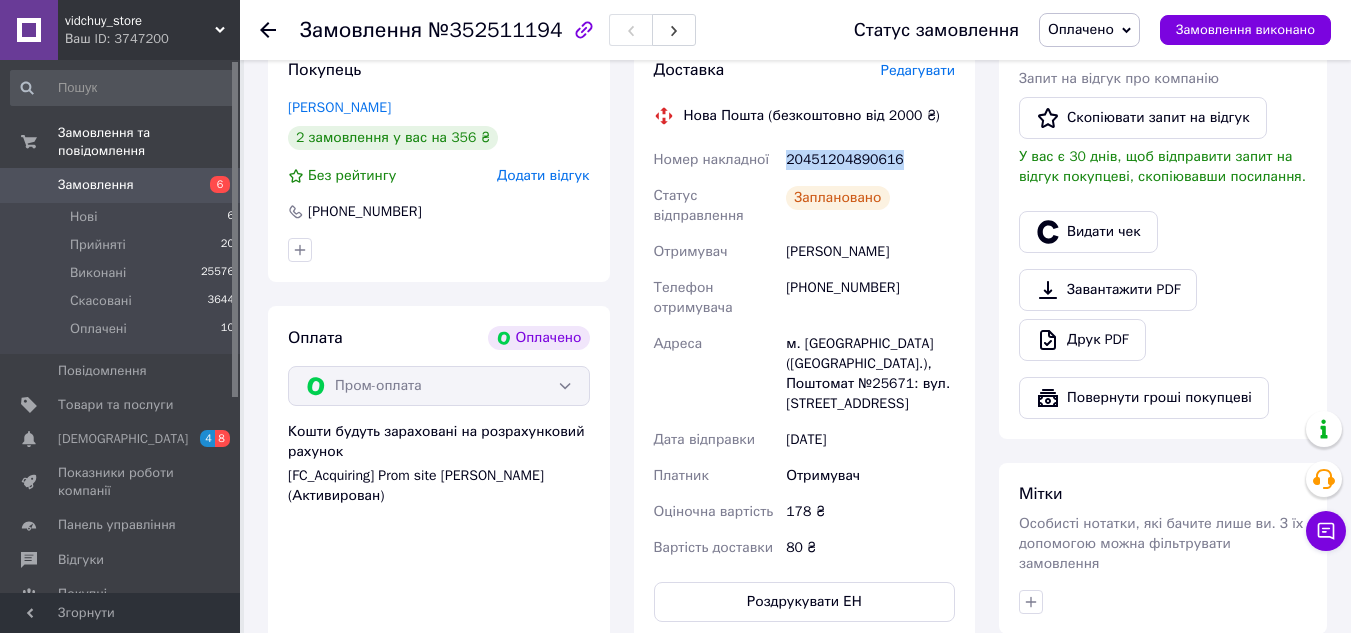 click on "20451204890616" at bounding box center [870, 160] 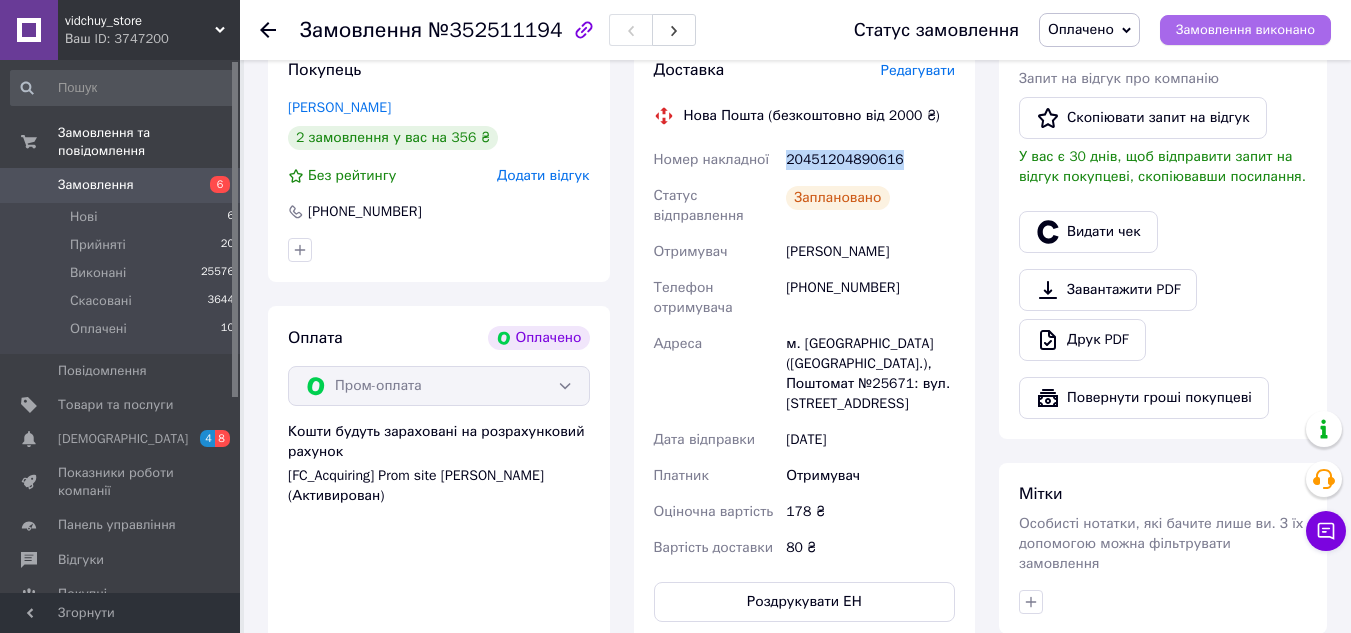 click on "Замовлення виконано" at bounding box center (1245, 30) 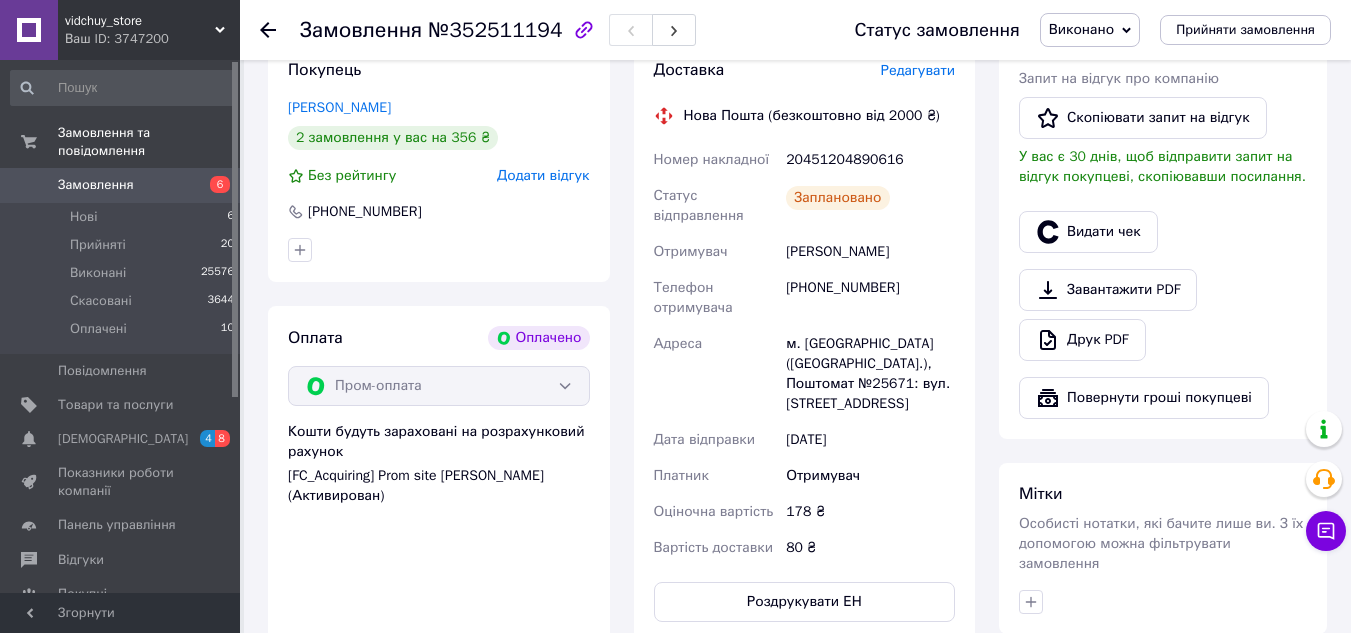 click 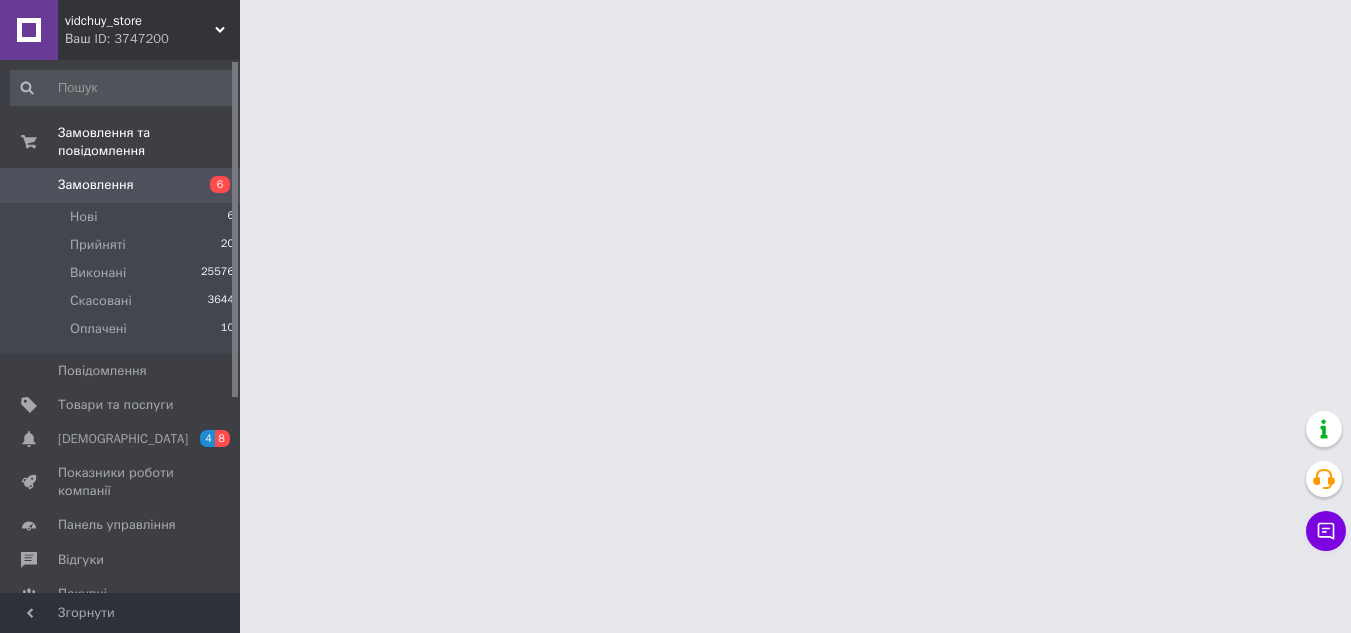 scroll, scrollTop: 0, scrollLeft: 0, axis: both 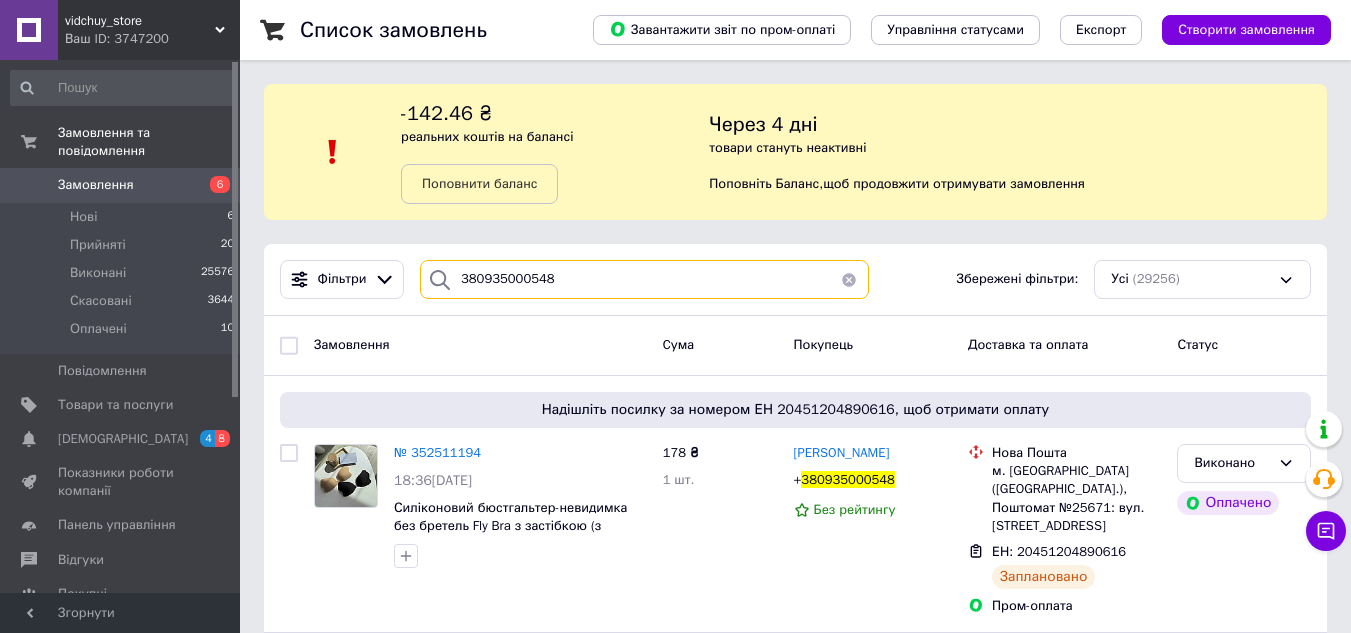 click on "380935000548" at bounding box center (644, 279) 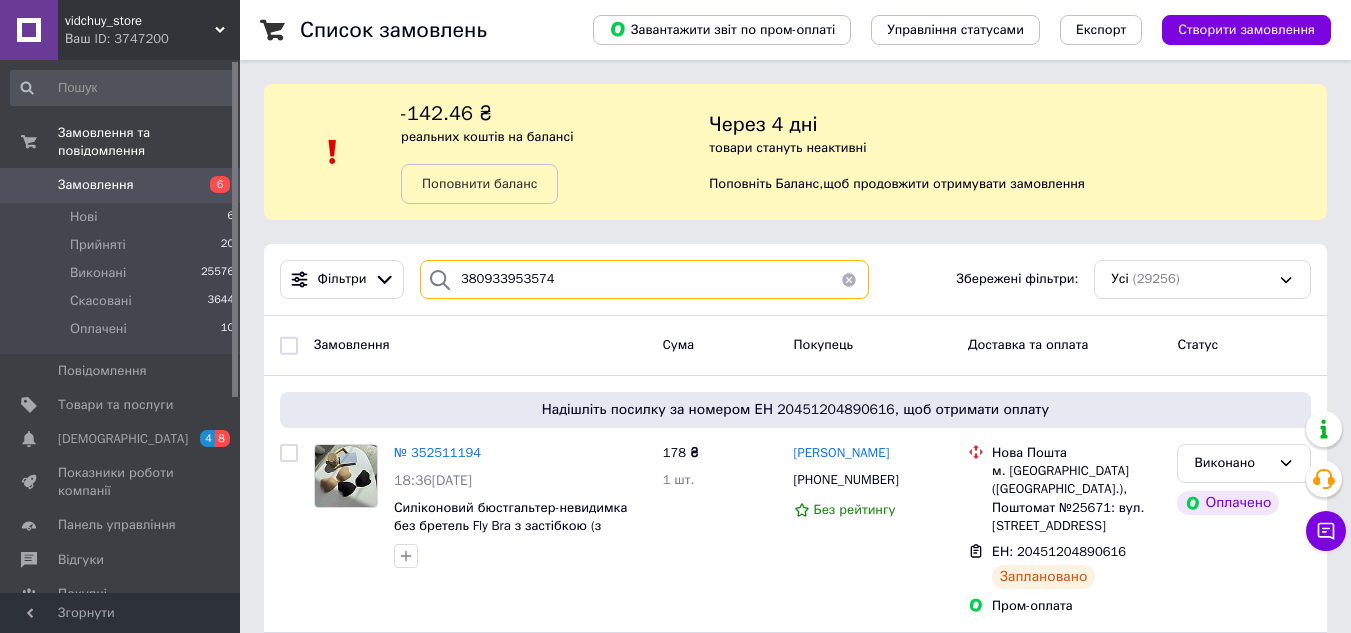 type on "380933953574" 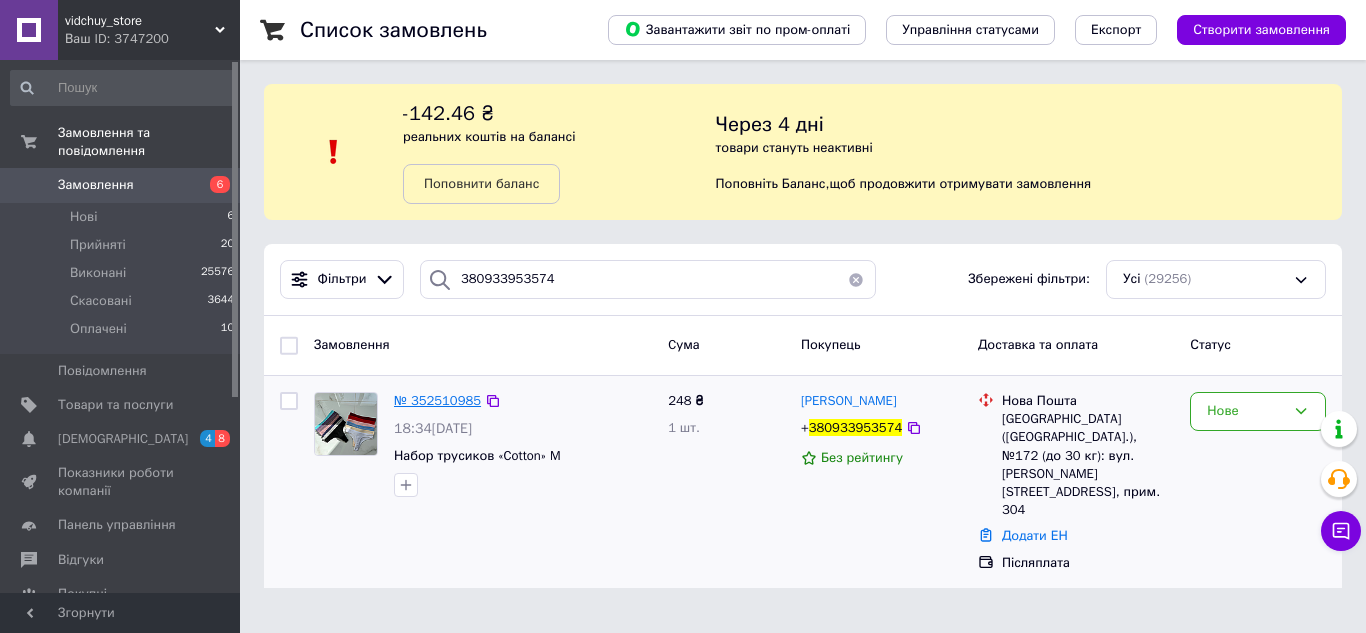click on "№ 352510985" at bounding box center (437, 400) 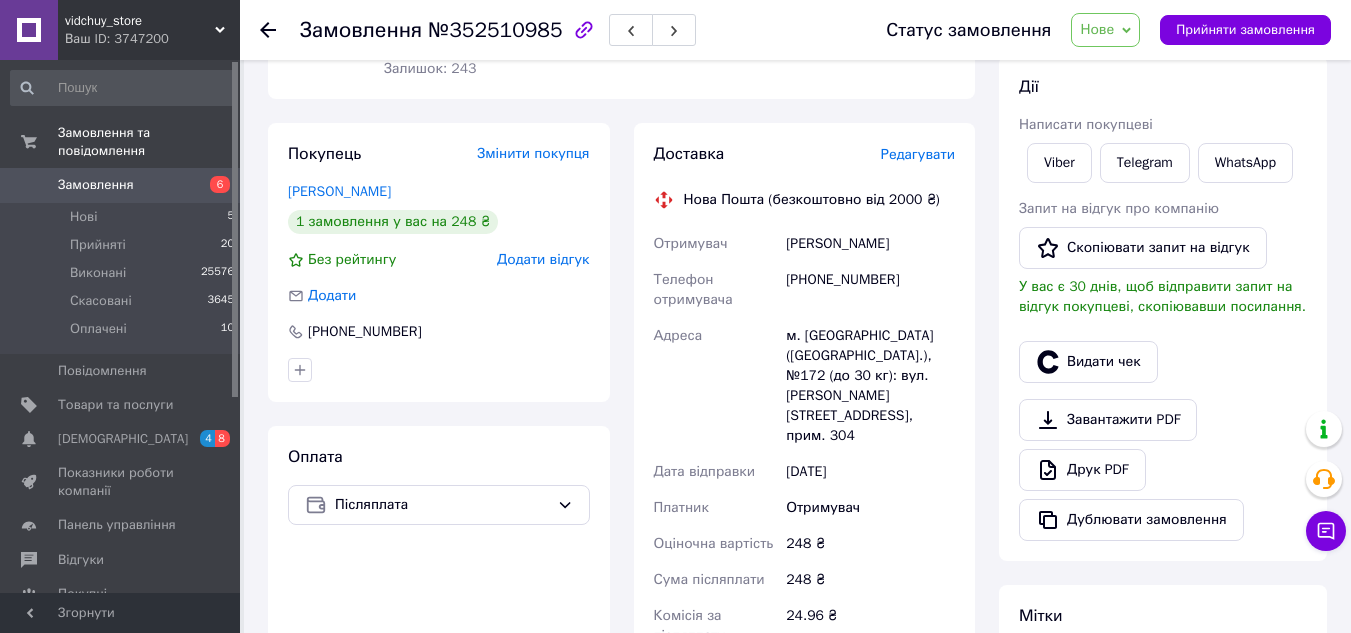 scroll, scrollTop: 400, scrollLeft: 0, axis: vertical 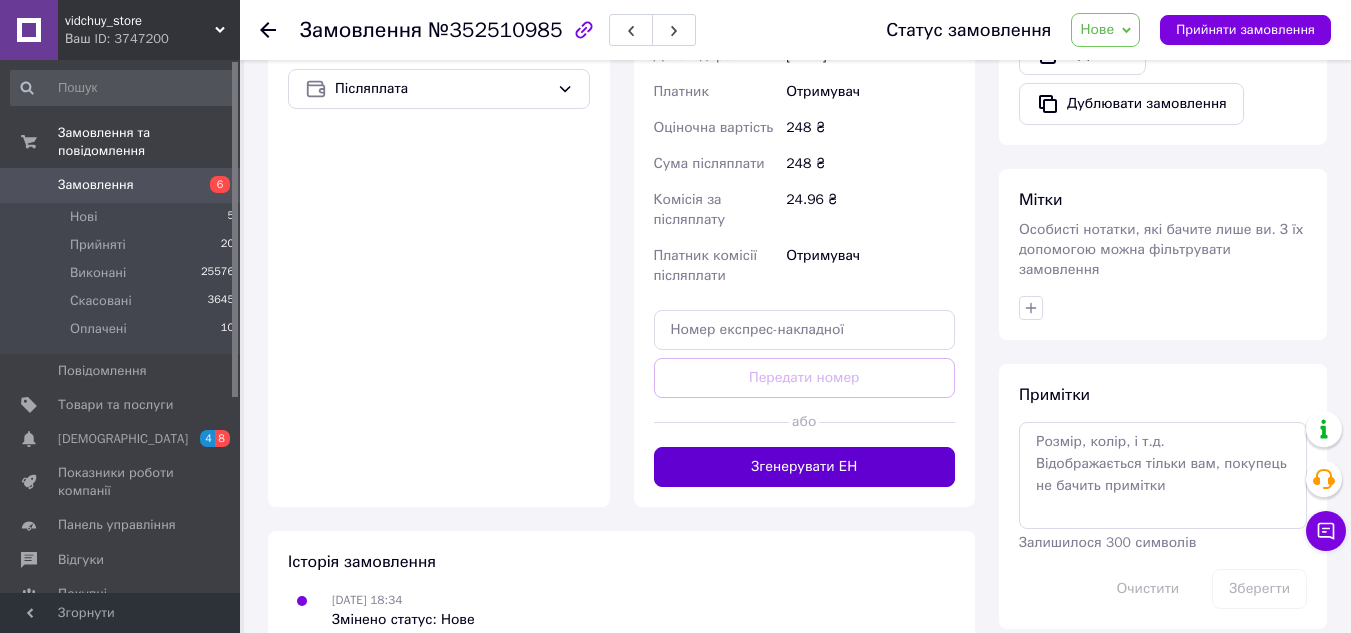 click on "Згенерувати ЕН" at bounding box center [805, 467] 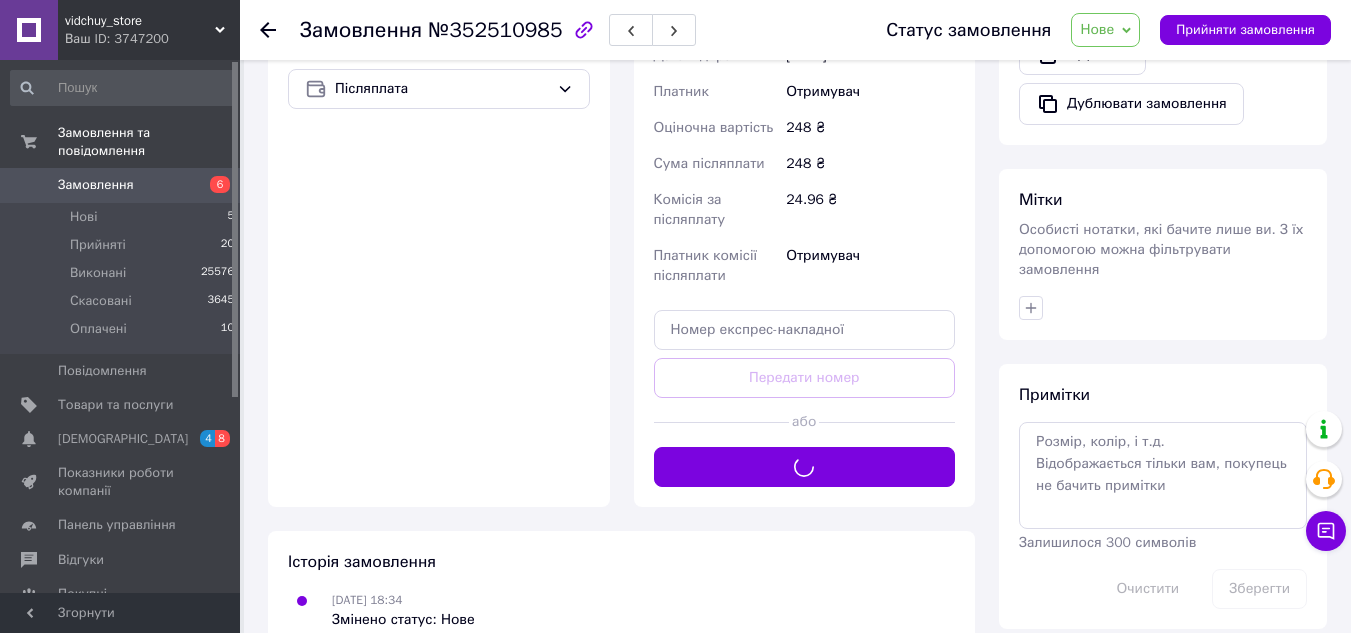 scroll, scrollTop: 192, scrollLeft: 0, axis: vertical 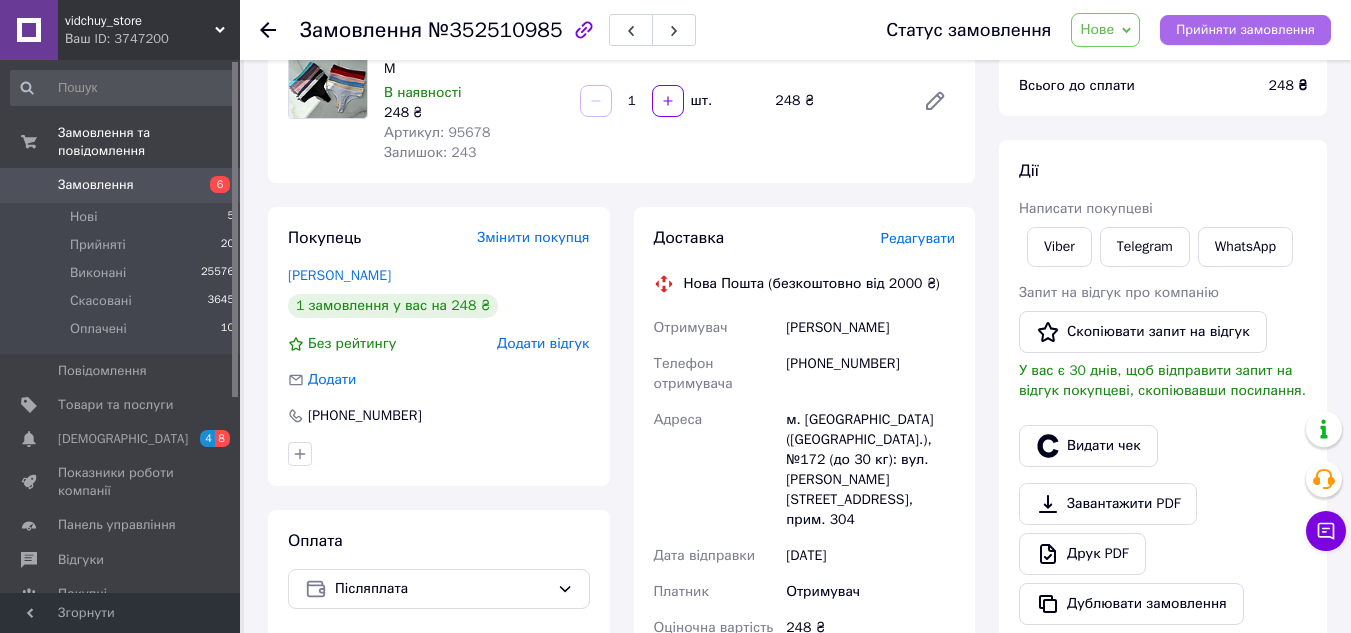 click on "Прийняти замовлення" at bounding box center (1245, 30) 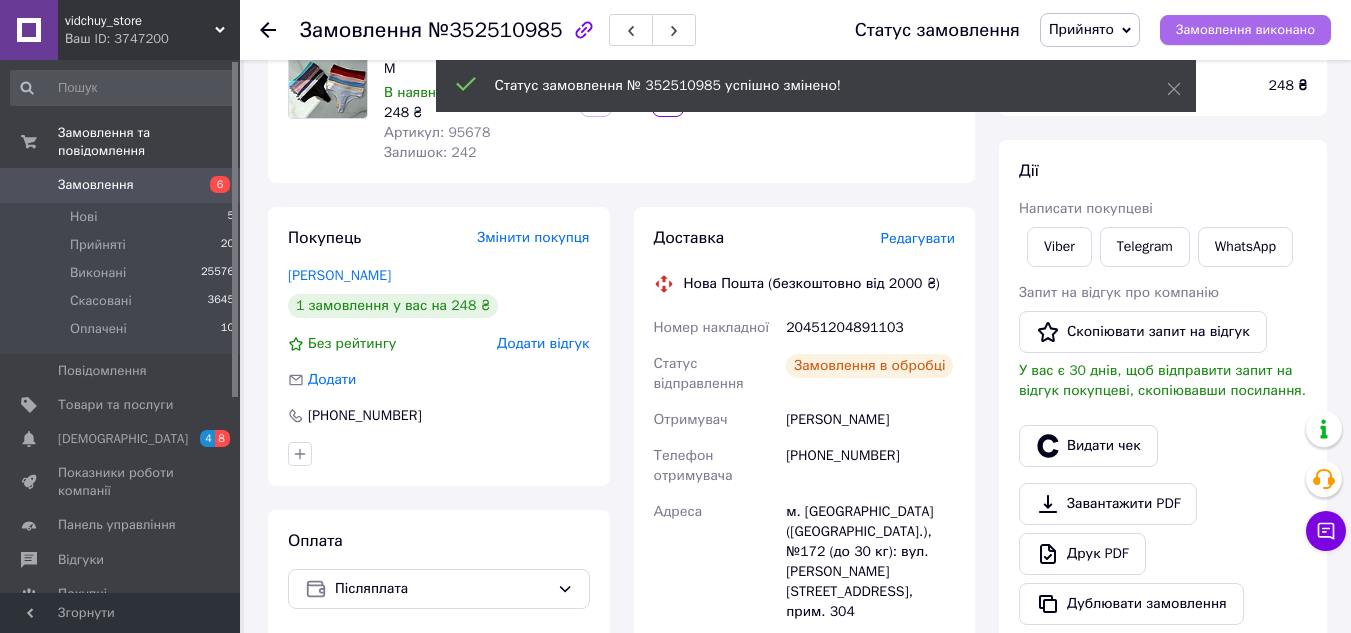 click on "Замовлення виконано" at bounding box center [1245, 30] 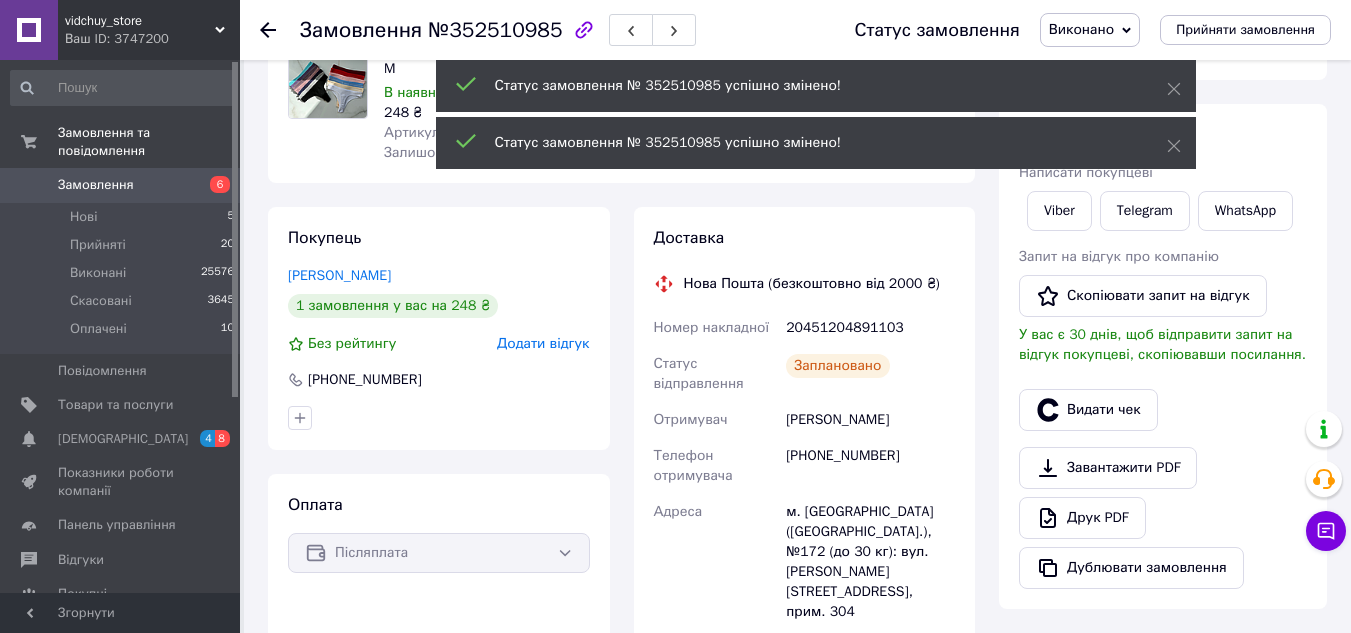 click on "20451204891103" at bounding box center (870, 328) 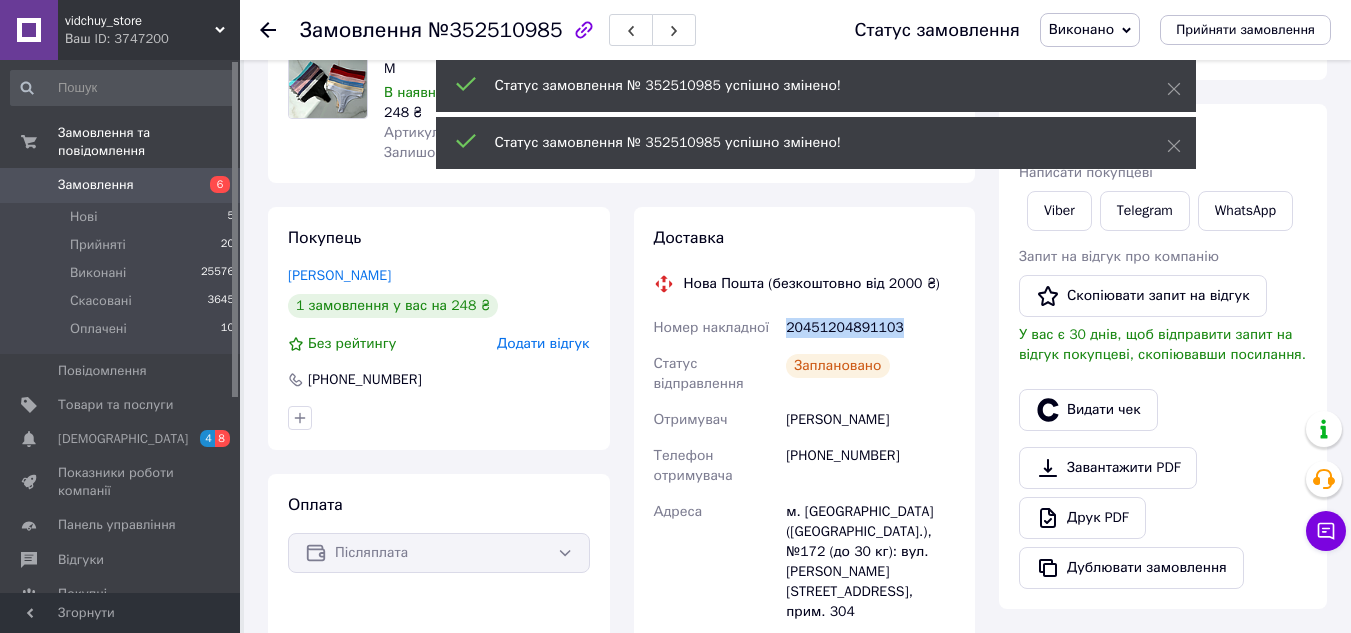 click on "20451204891103" at bounding box center (870, 328) 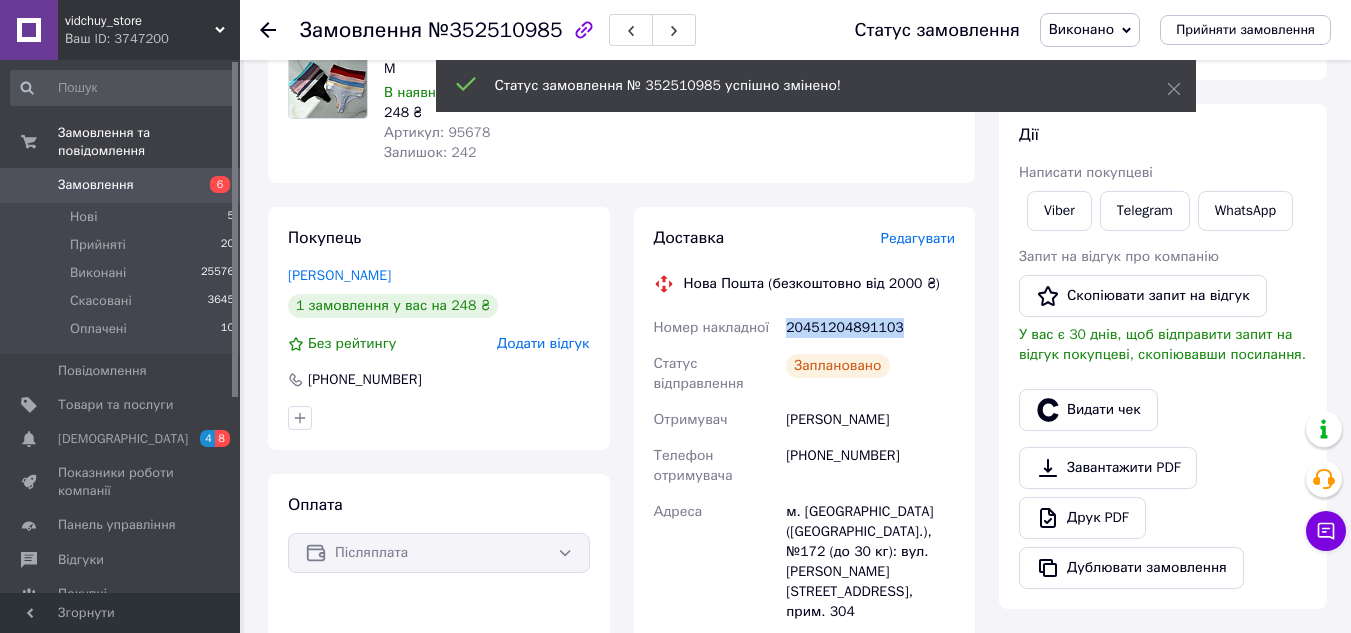 copy on "20451204891103" 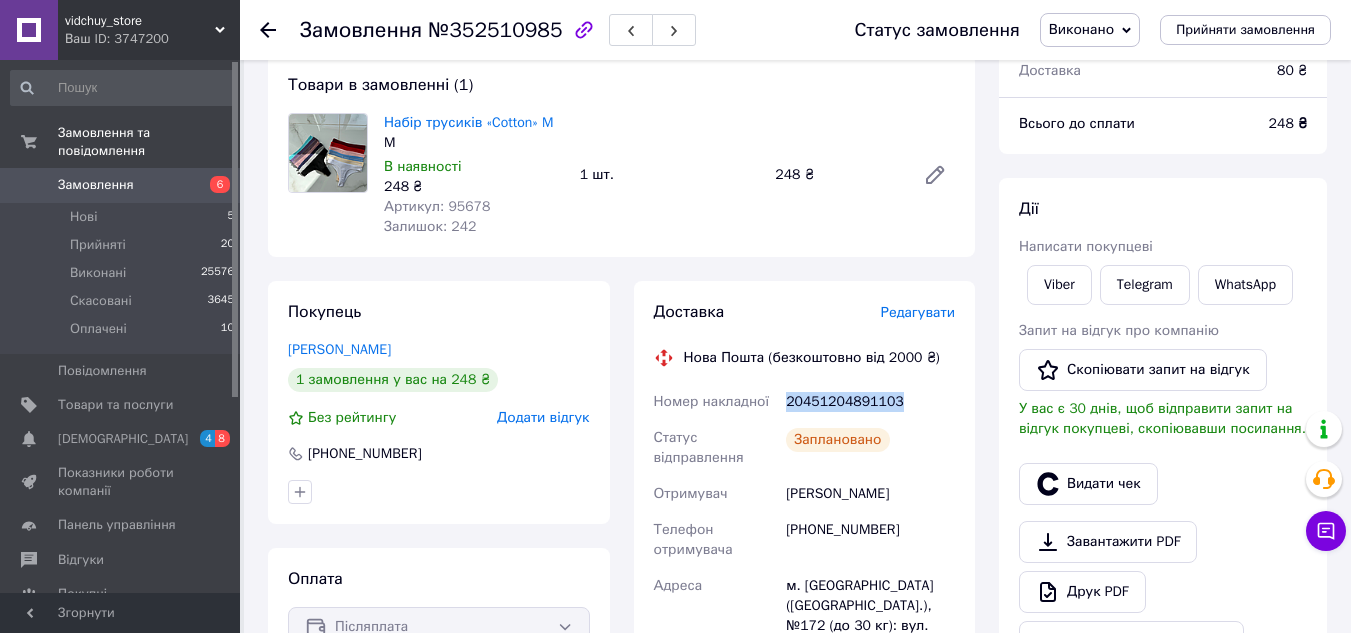 scroll, scrollTop: 300, scrollLeft: 0, axis: vertical 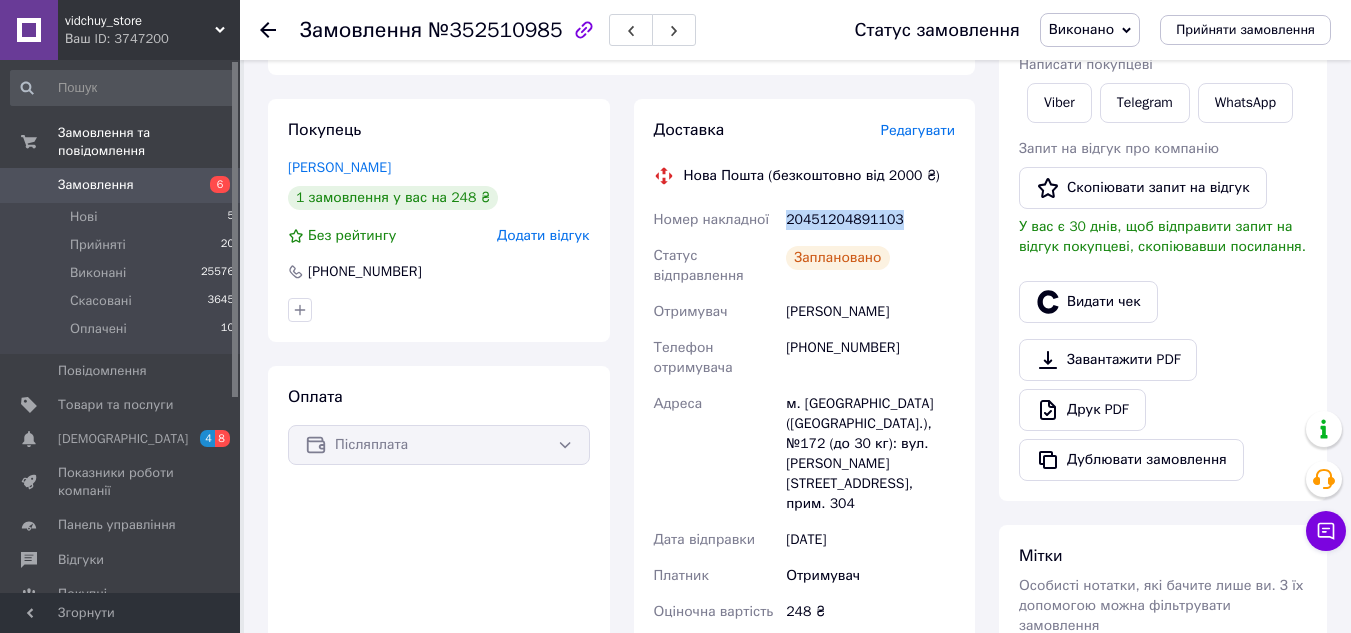 copy on "20451204891103" 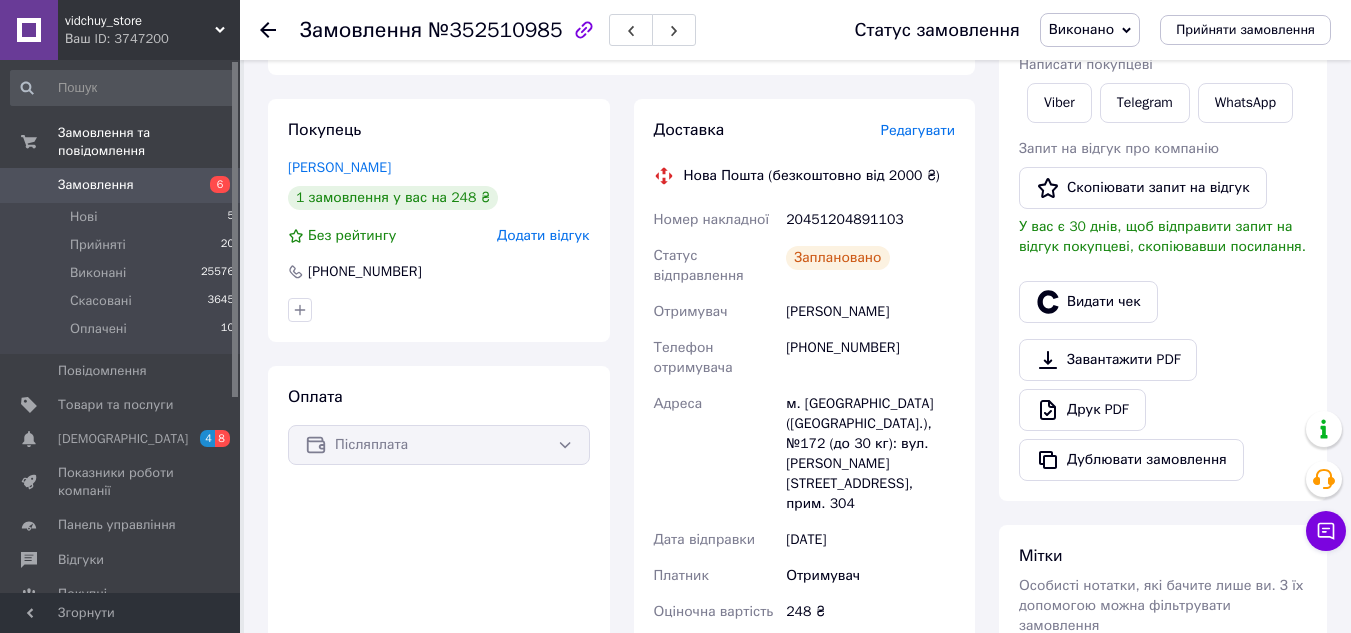 click at bounding box center (268, 30) 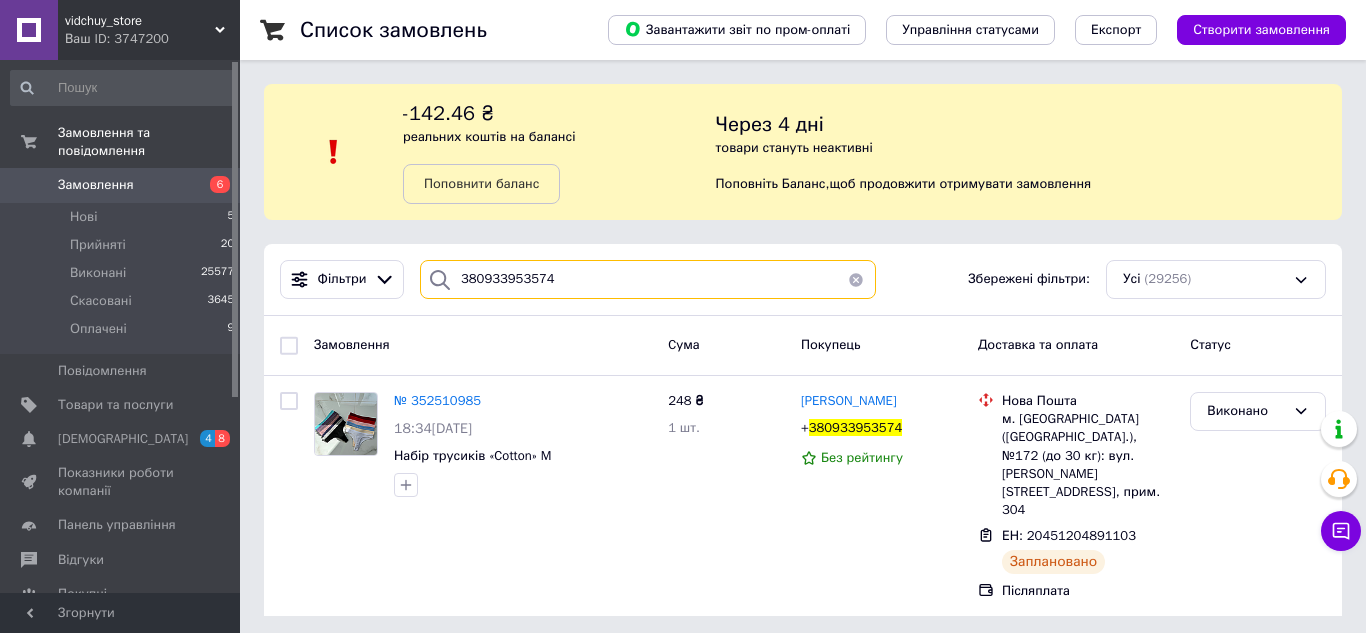 click on "380933953574" at bounding box center (648, 279) 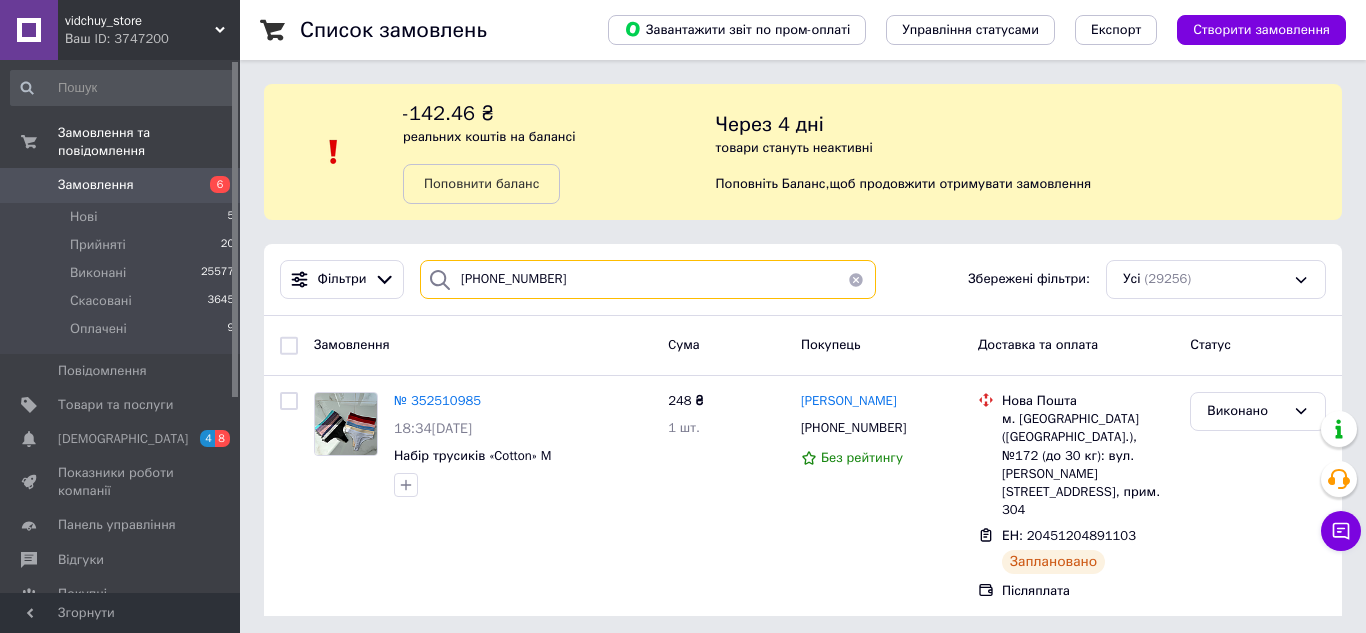type on "+380935000548" 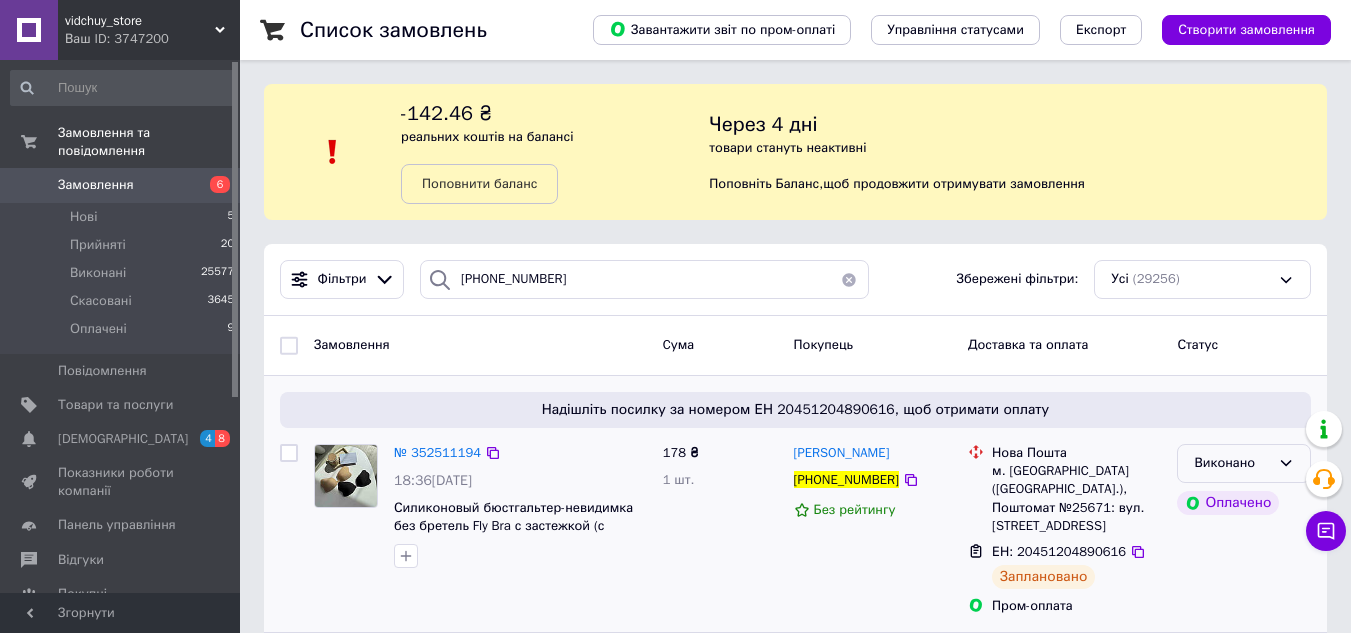 click on "Виконано" at bounding box center [1232, 463] 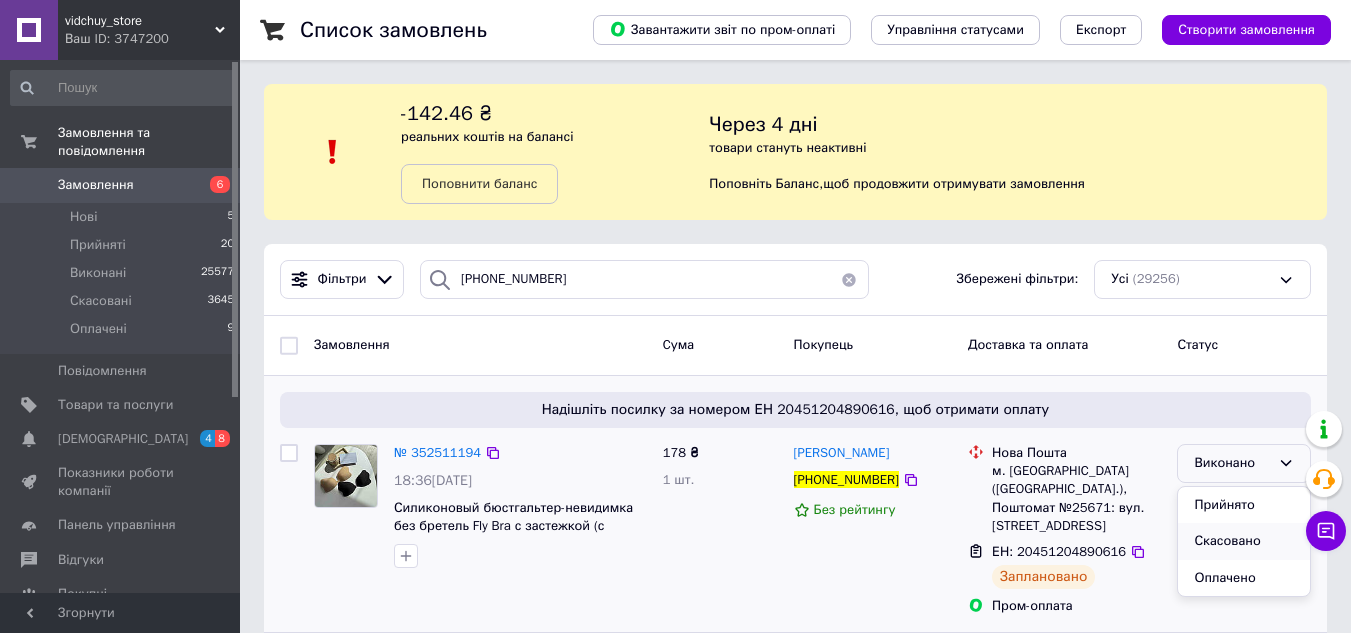 click on "Скасовано" at bounding box center (1244, 541) 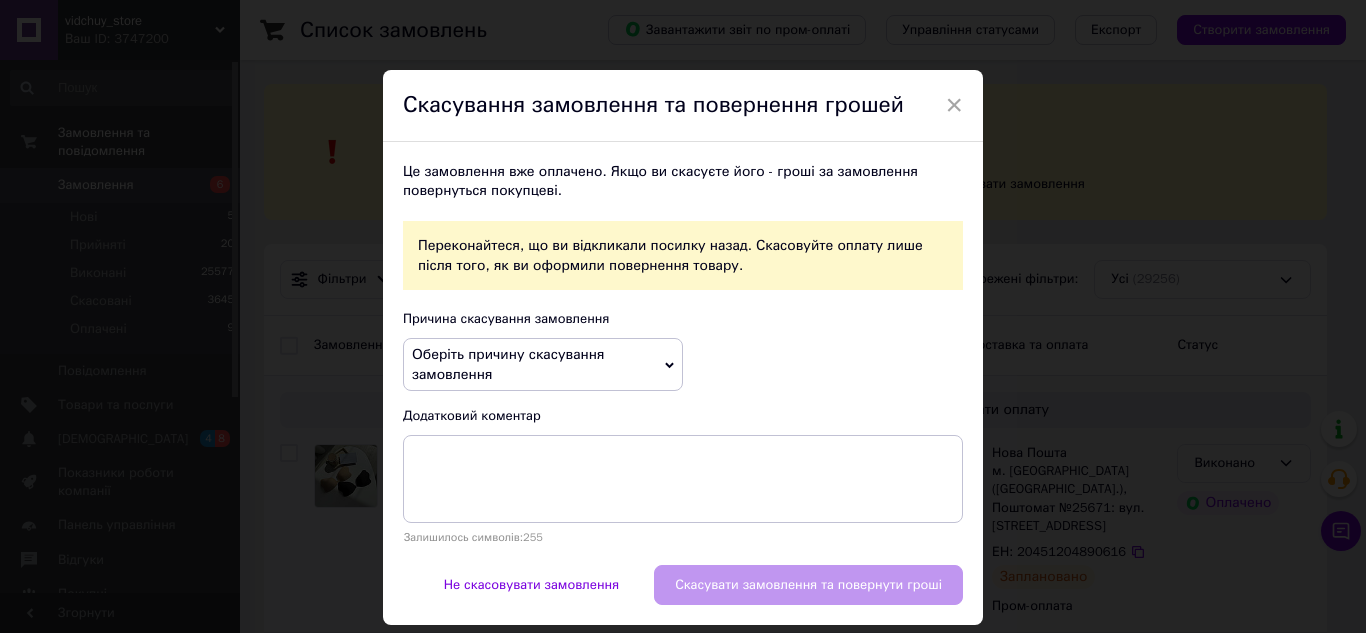 click on "Оберіть причину скасування замовлення" at bounding box center [543, 364] 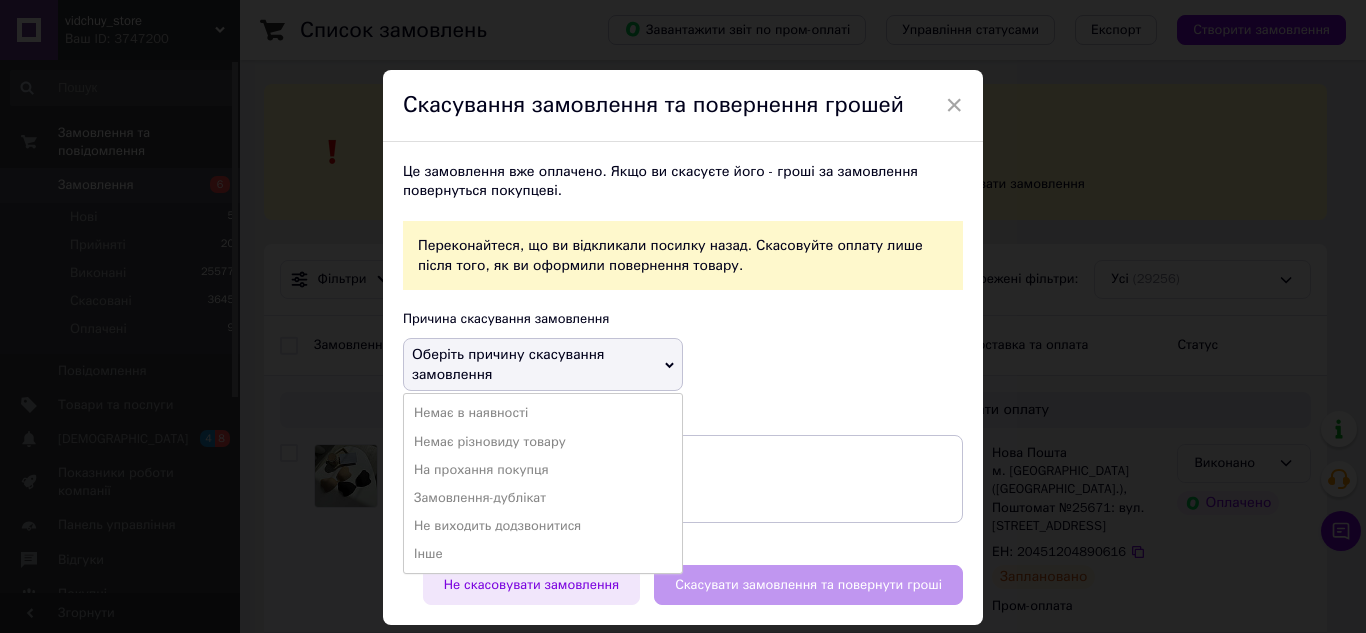 click on "Інше" at bounding box center [543, 554] 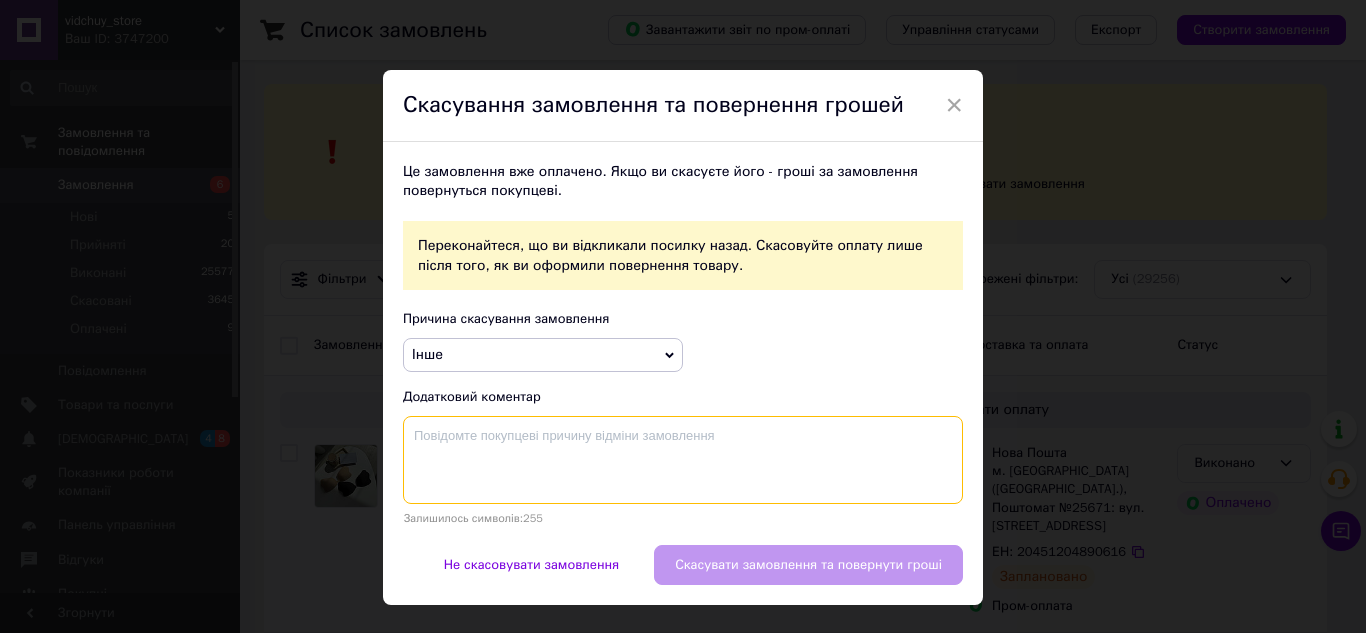 click at bounding box center [683, 460] 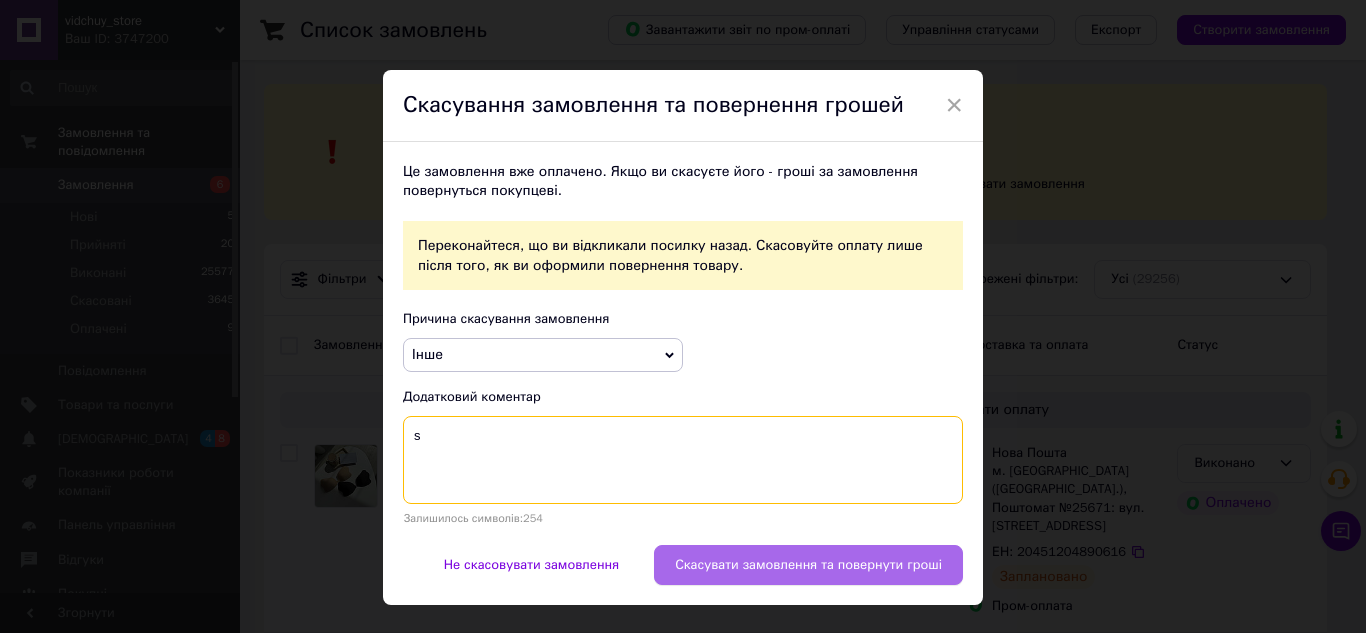 type on "s" 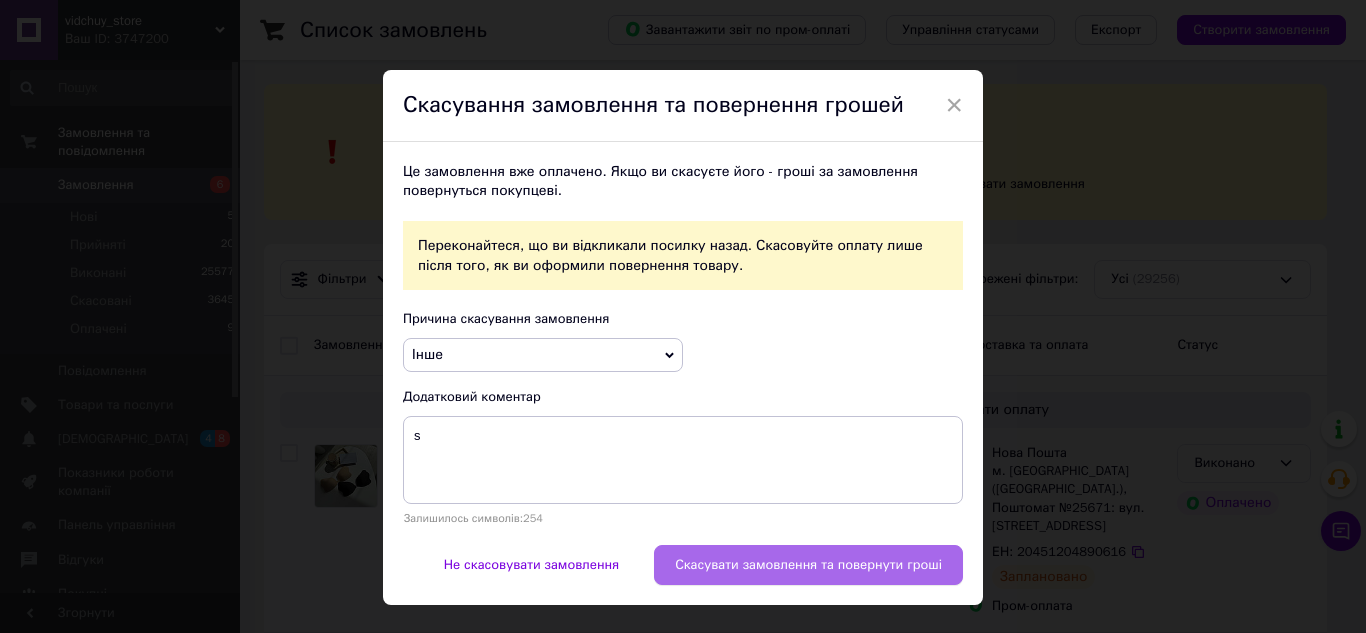 click on "Скасувати замовлення та повернути гроші" at bounding box center (808, 565) 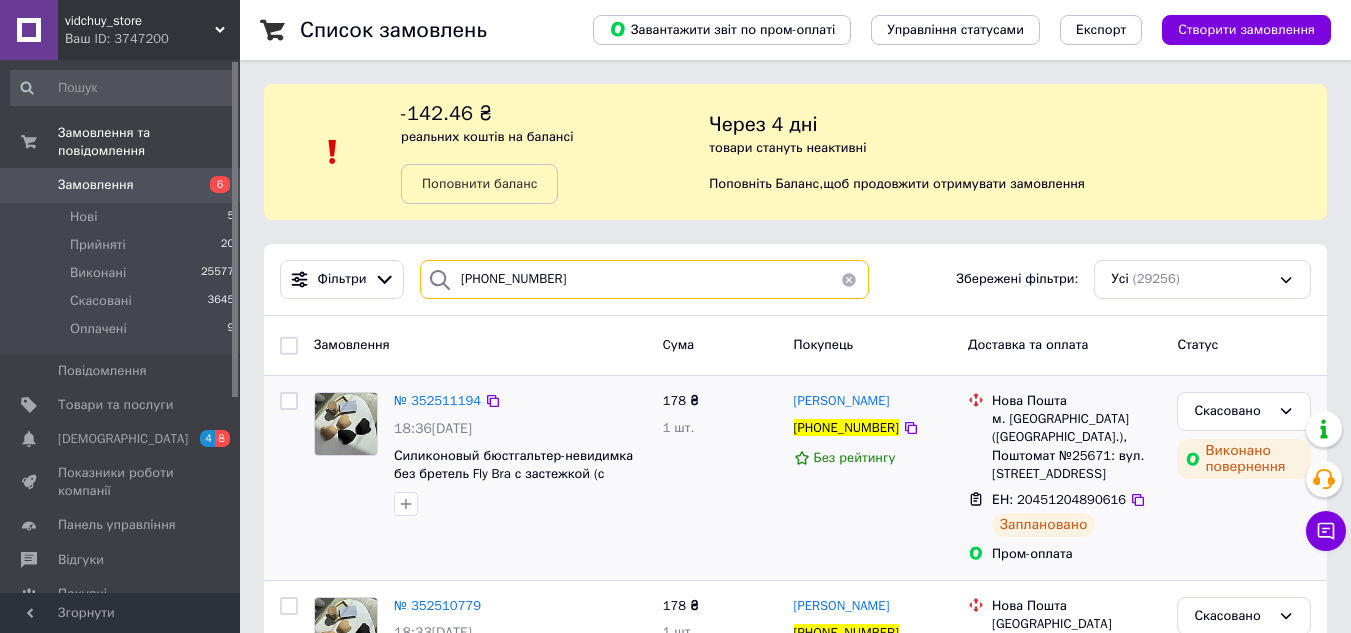 click on "+380935000548" at bounding box center (644, 279) 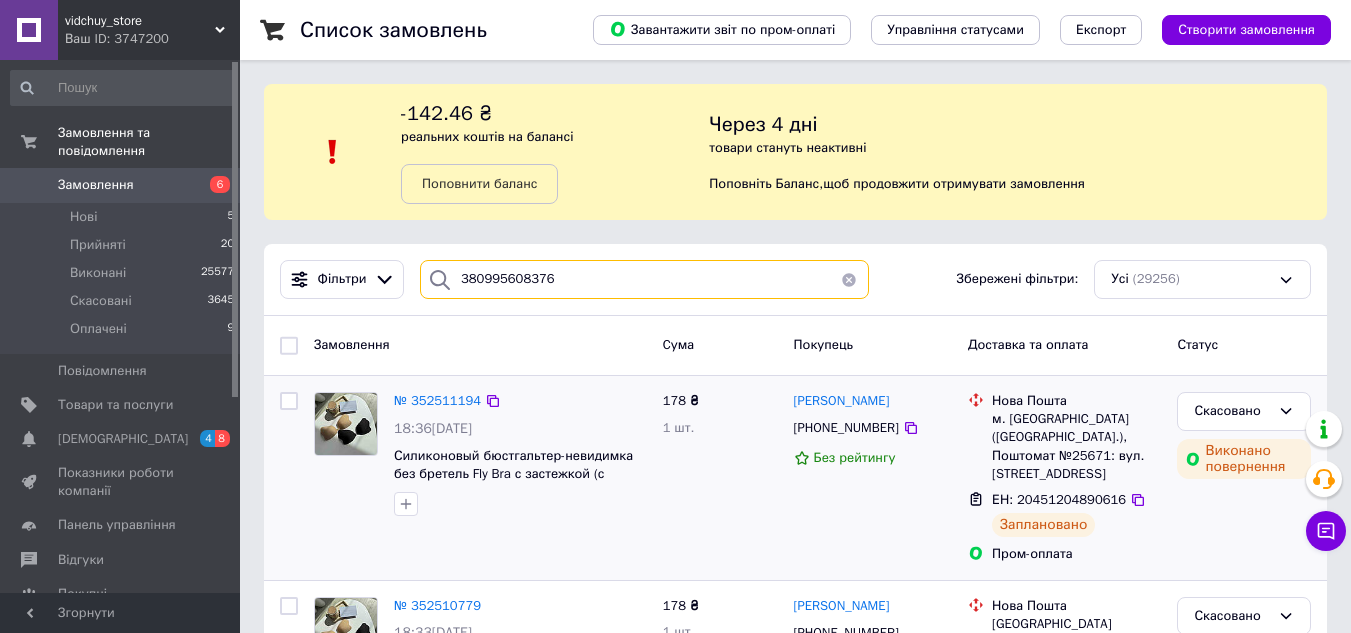 type on "380995608376" 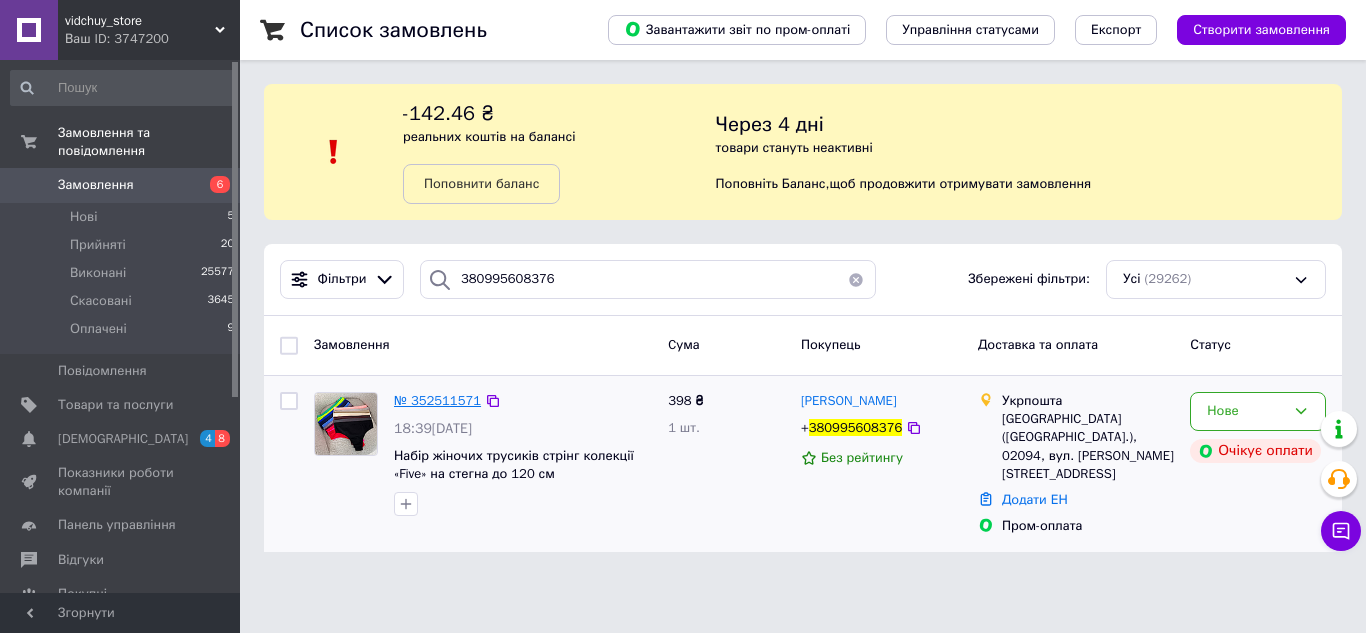 click on "№ 352511571" at bounding box center [437, 400] 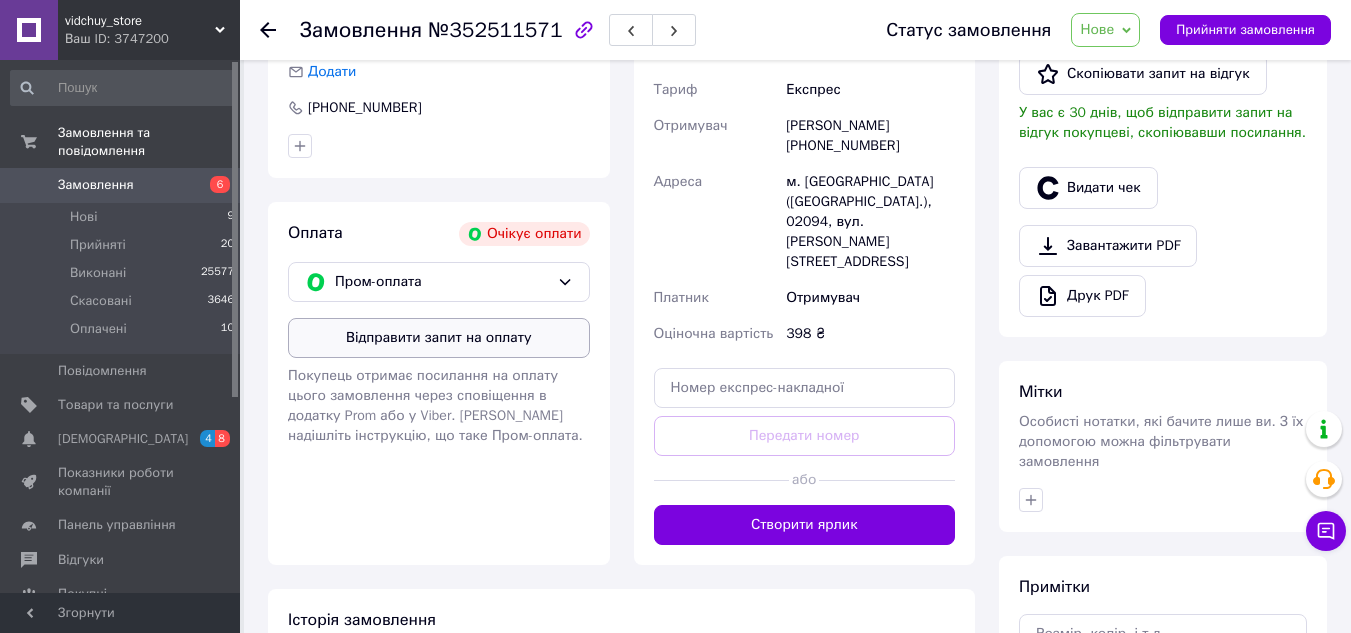 click on "Відправити запит на оплату" at bounding box center [439, 338] 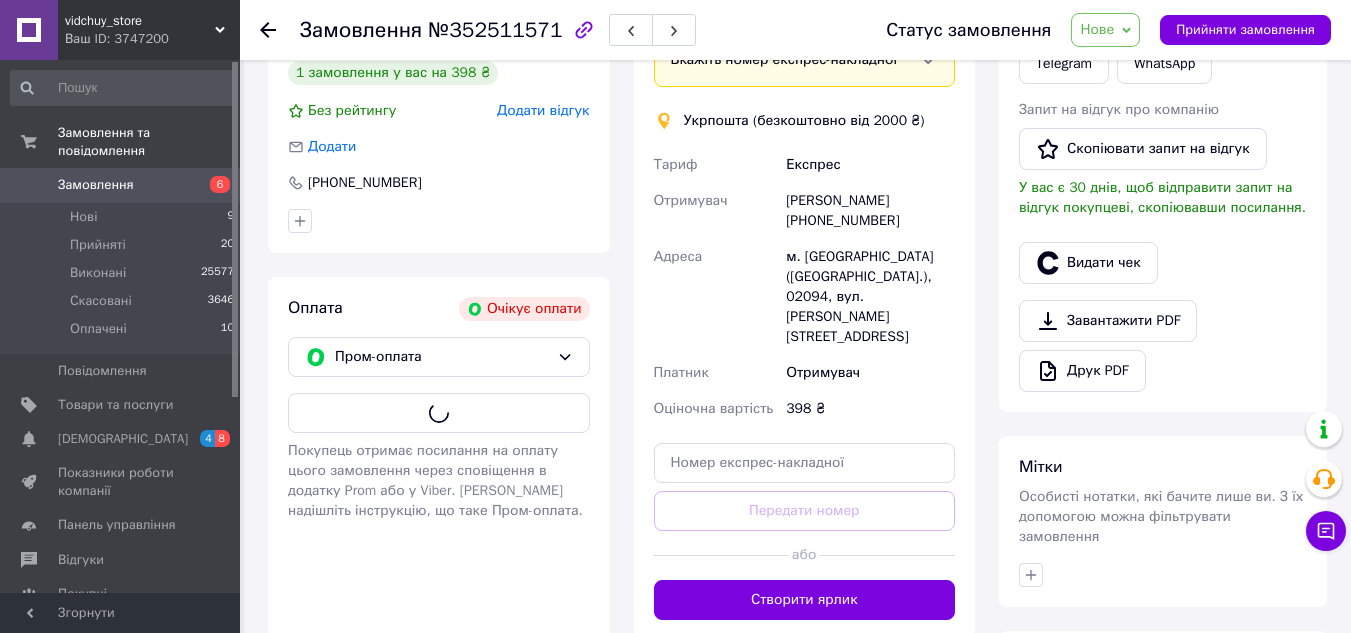 scroll, scrollTop: 300, scrollLeft: 0, axis: vertical 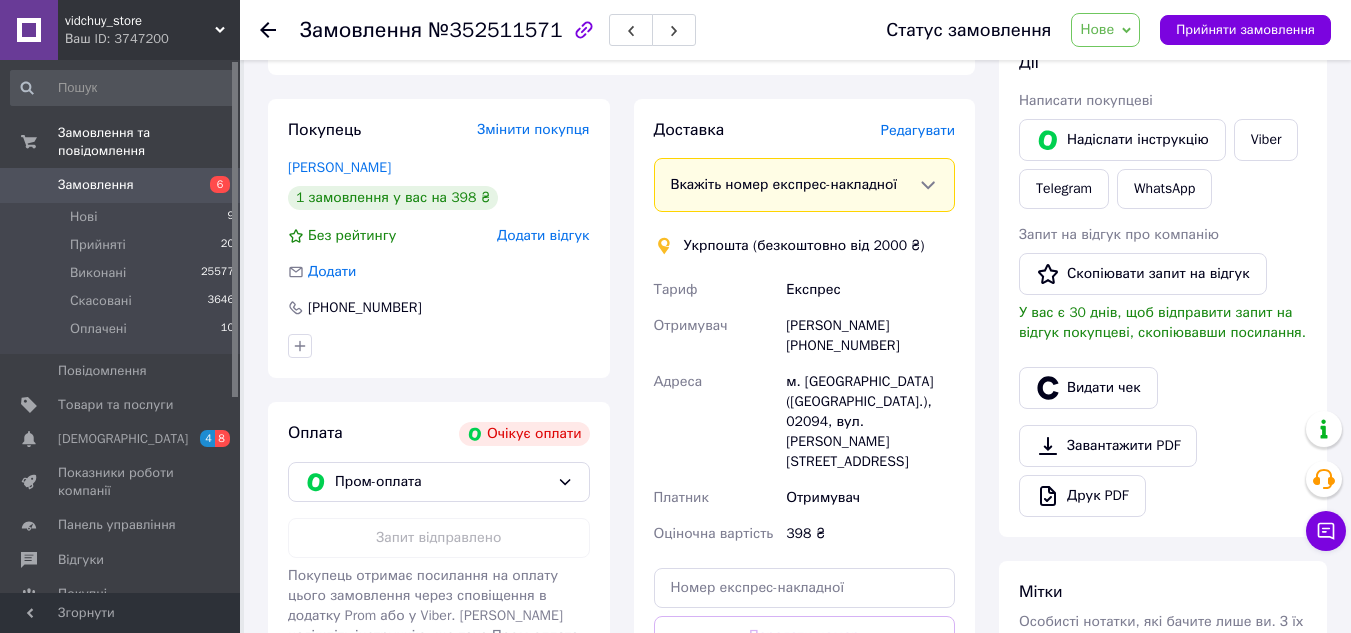 click 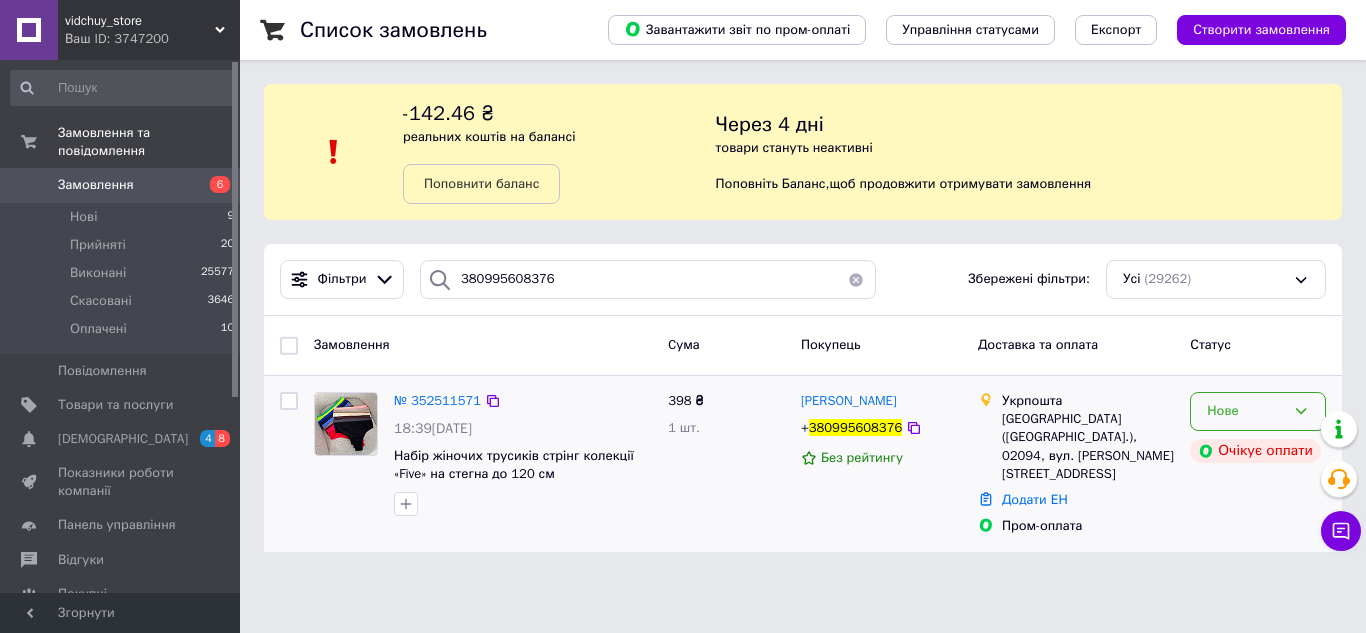 click on "Нове" at bounding box center (1246, 411) 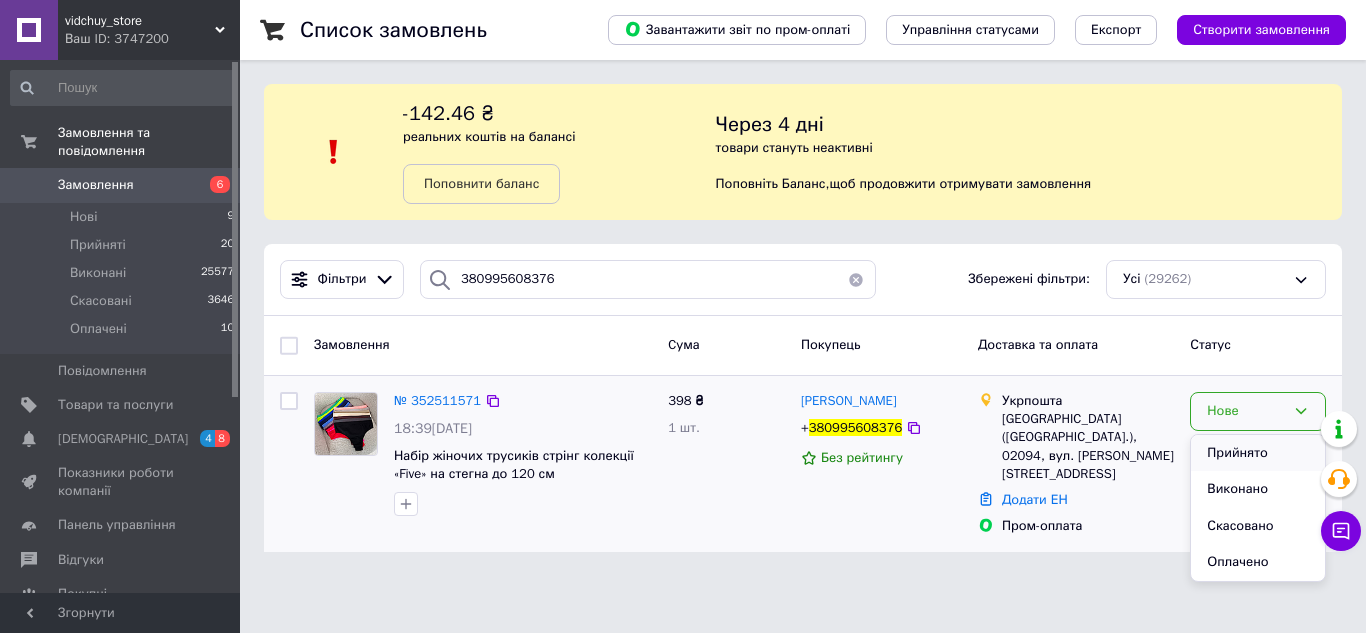 click on "Прийнято" at bounding box center [1258, 453] 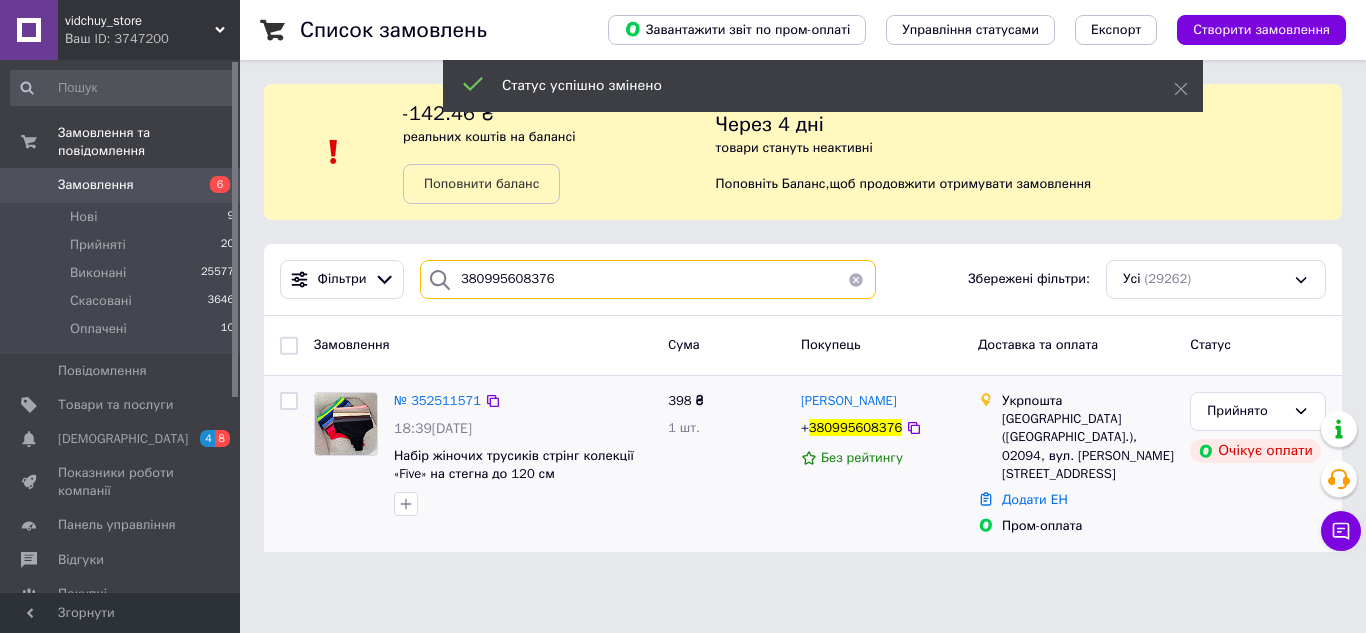 click on "380995608376" at bounding box center (648, 279) 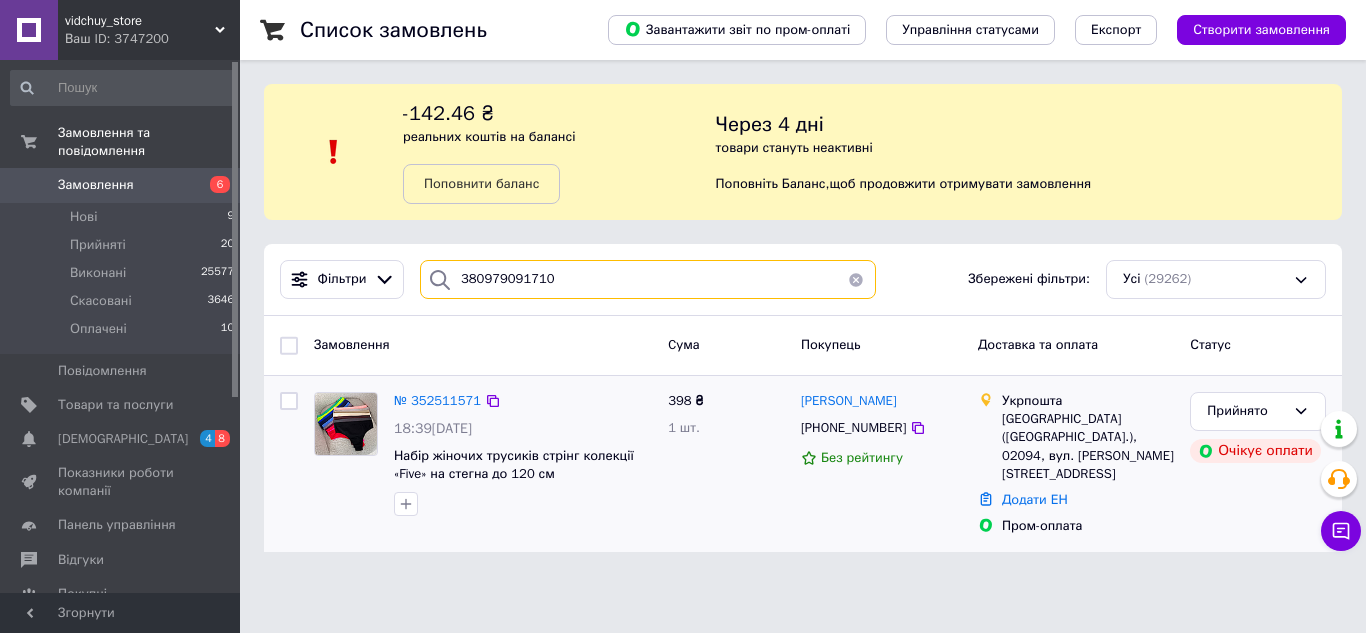 type on "380979091710" 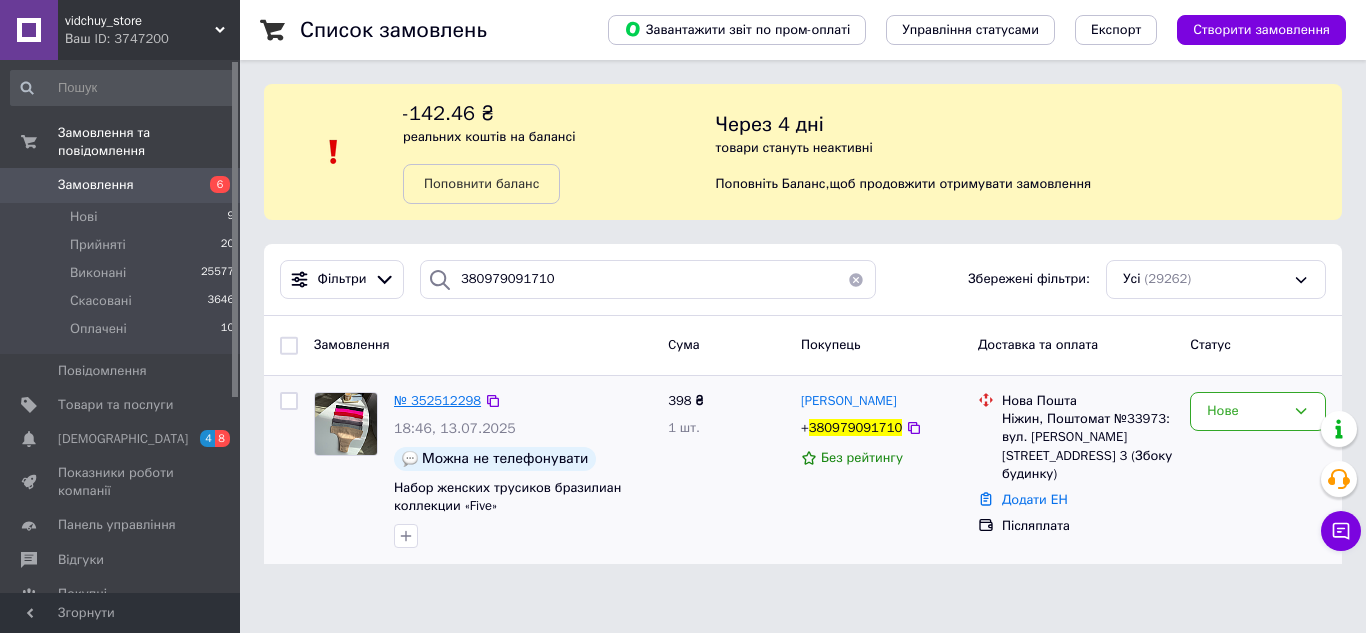 click on "№ 352512298" at bounding box center [437, 400] 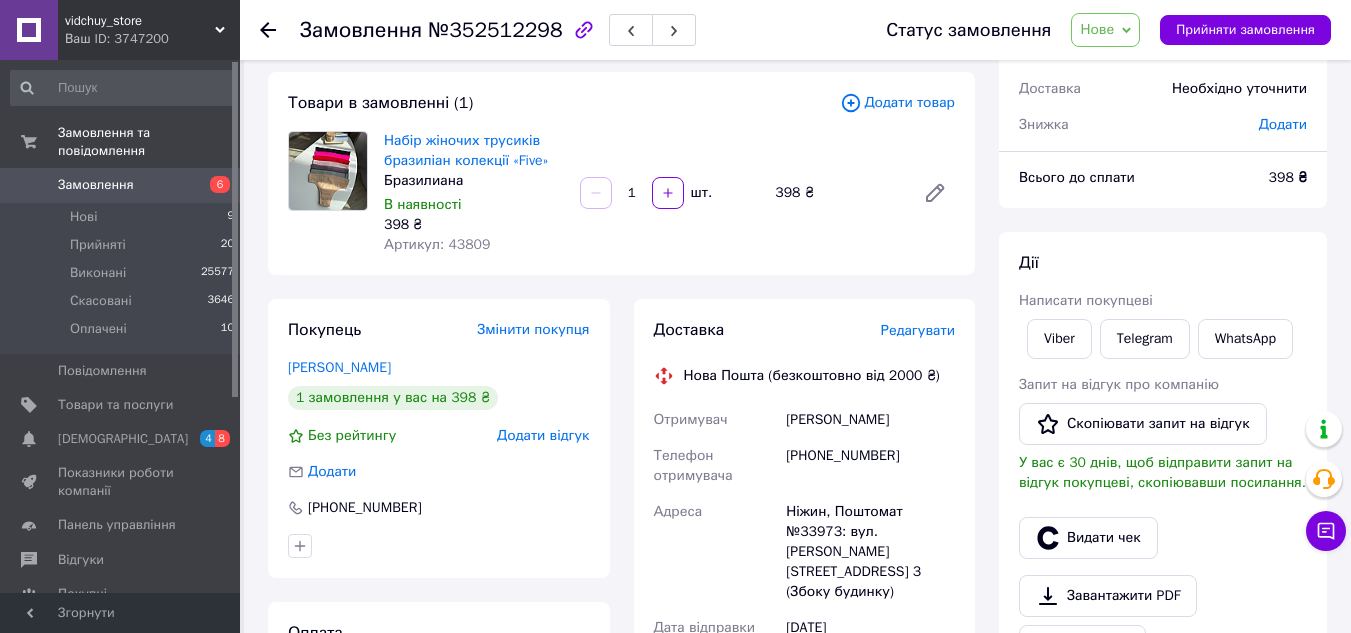 scroll, scrollTop: 0, scrollLeft: 0, axis: both 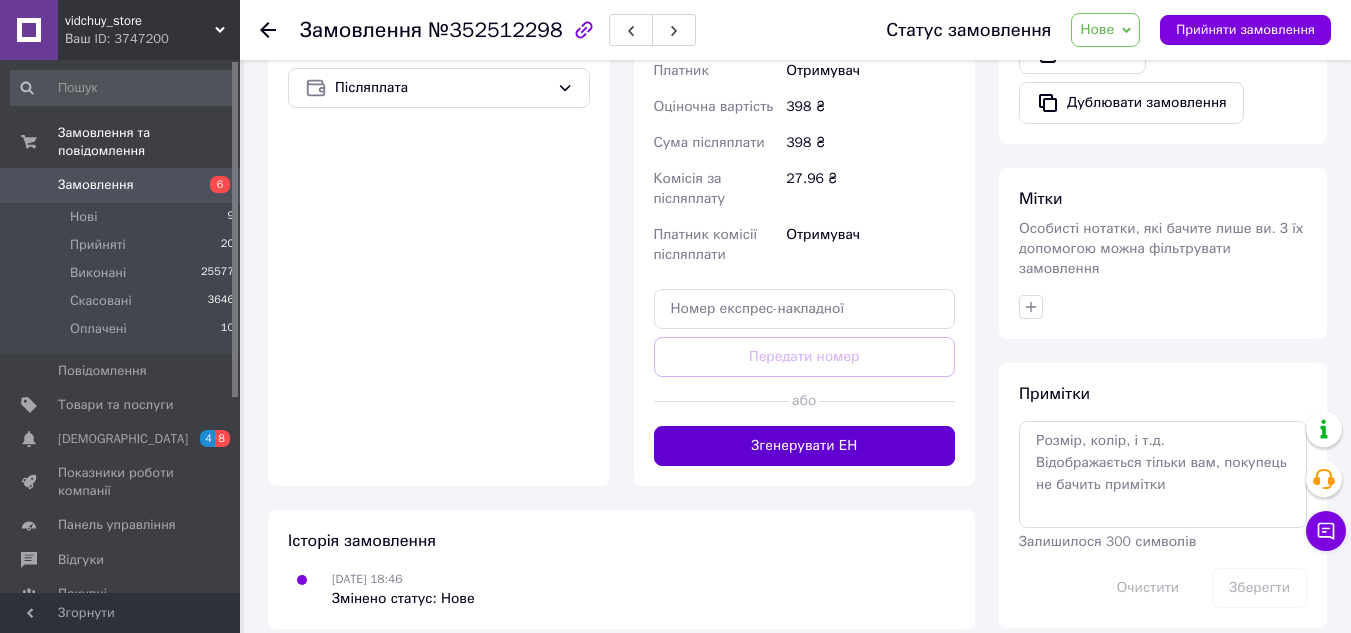 click on "Згенерувати ЕН" at bounding box center [805, 446] 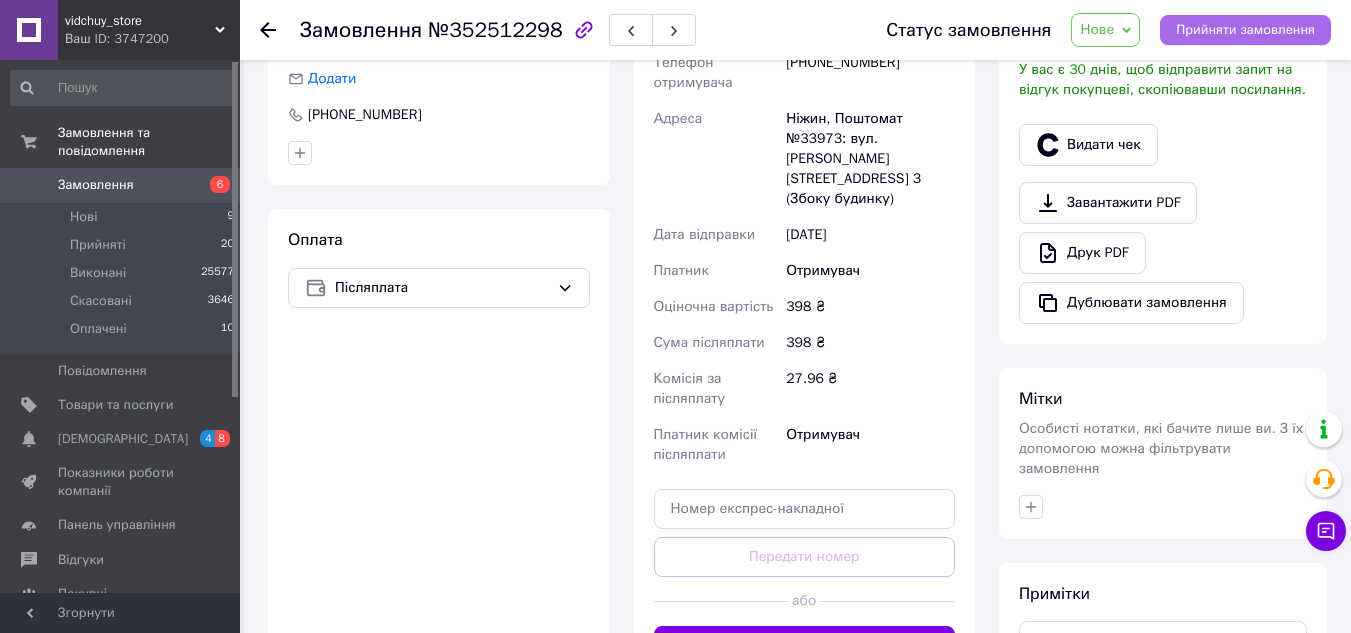 click on "Прийняти замовлення" at bounding box center (1245, 30) 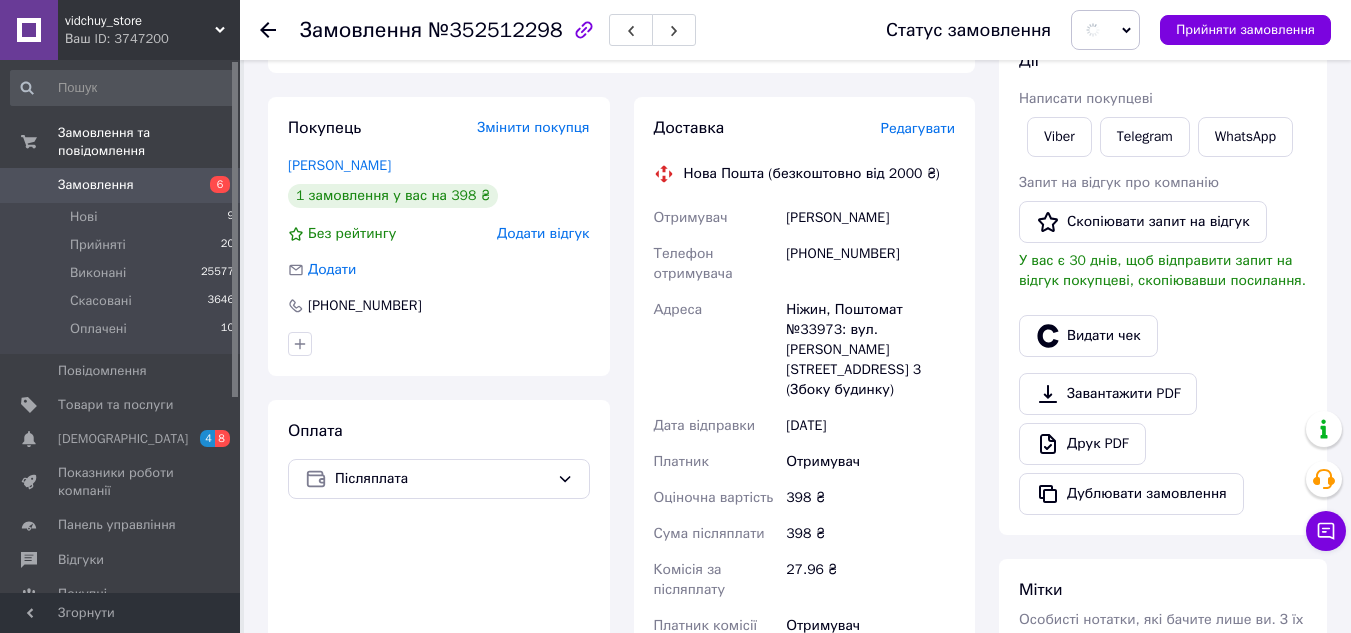 scroll, scrollTop: 293, scrollLeft: 0, axis: vertical 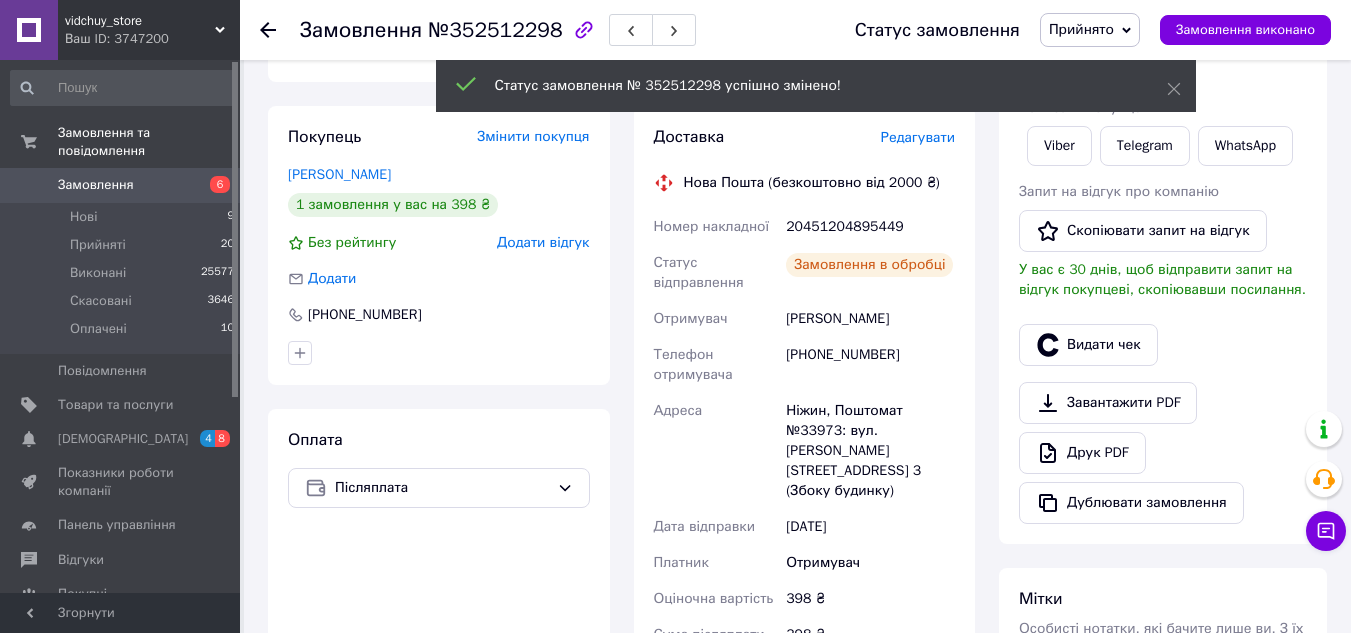 click on "Замовлення виконано" at bounding box center (1245, 30) 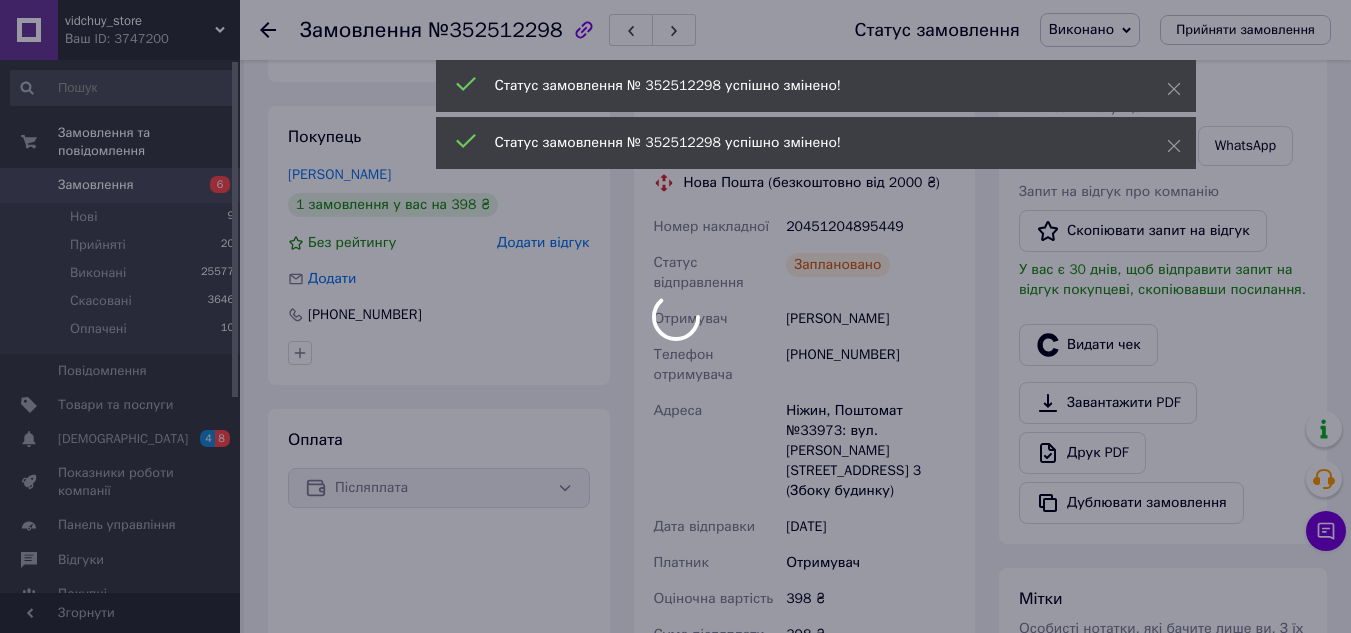 scroll, scrollTop: 193, scrollLeft: 0, axis: vertical 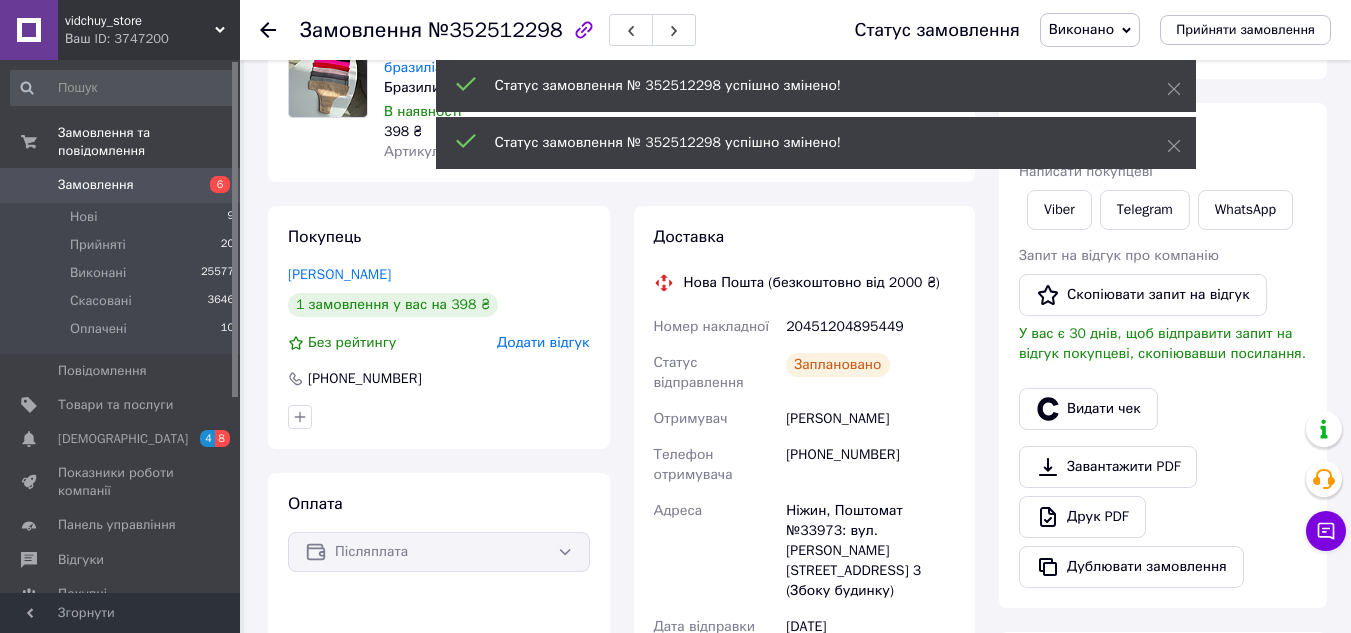 click on "20451204895449" at bounding box center [870, 327] 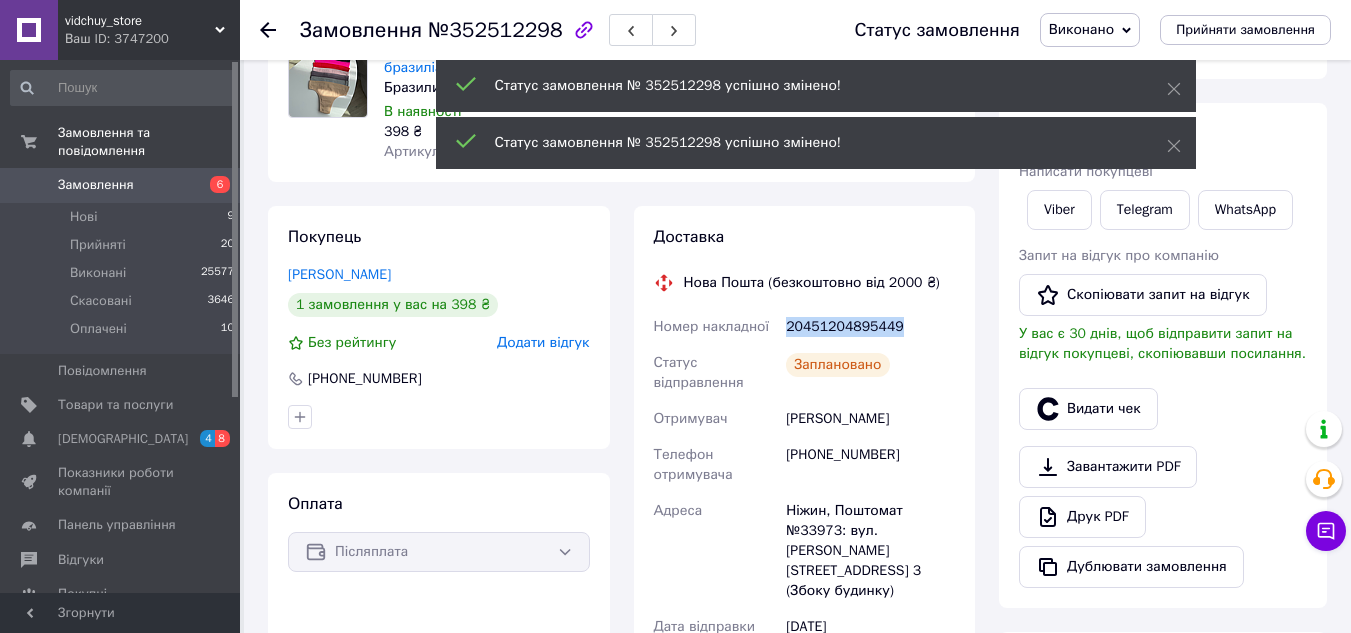 click on "20451204895449" at bounding box center [870, 327] 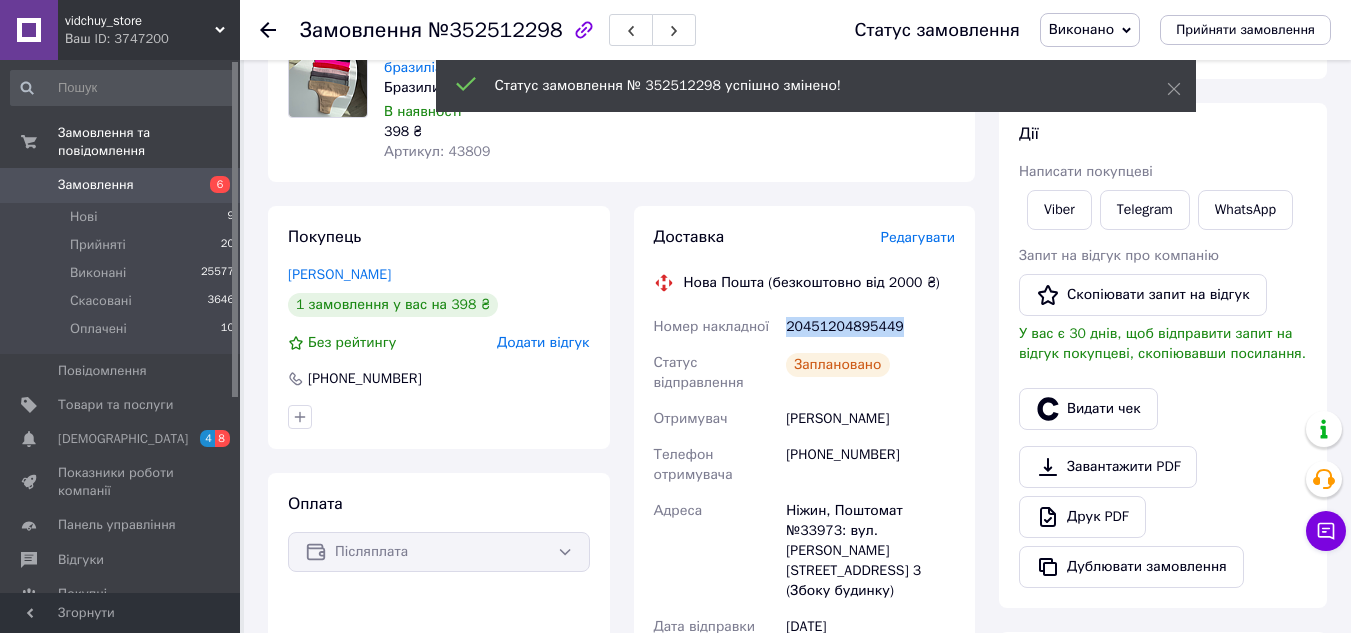 copy on "20451204895449" 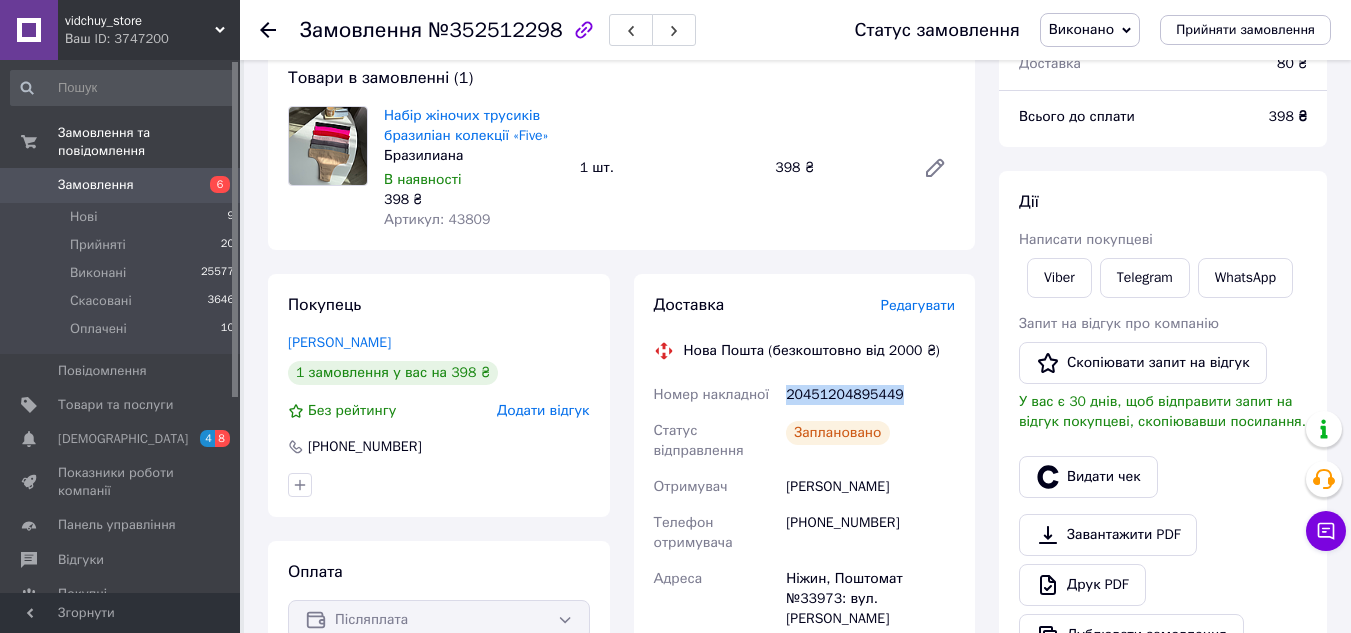 scroll, scrollTop: 400, scrollLeft: 0, axis: vertical 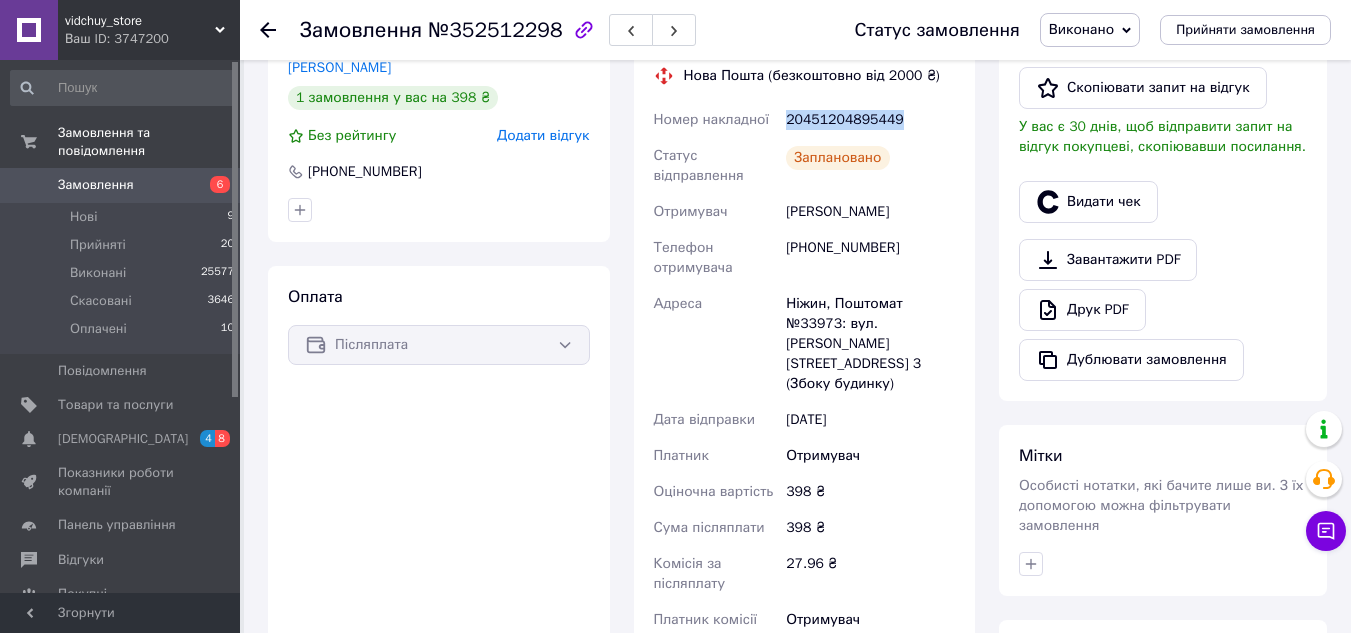 copy on "20451204895449" 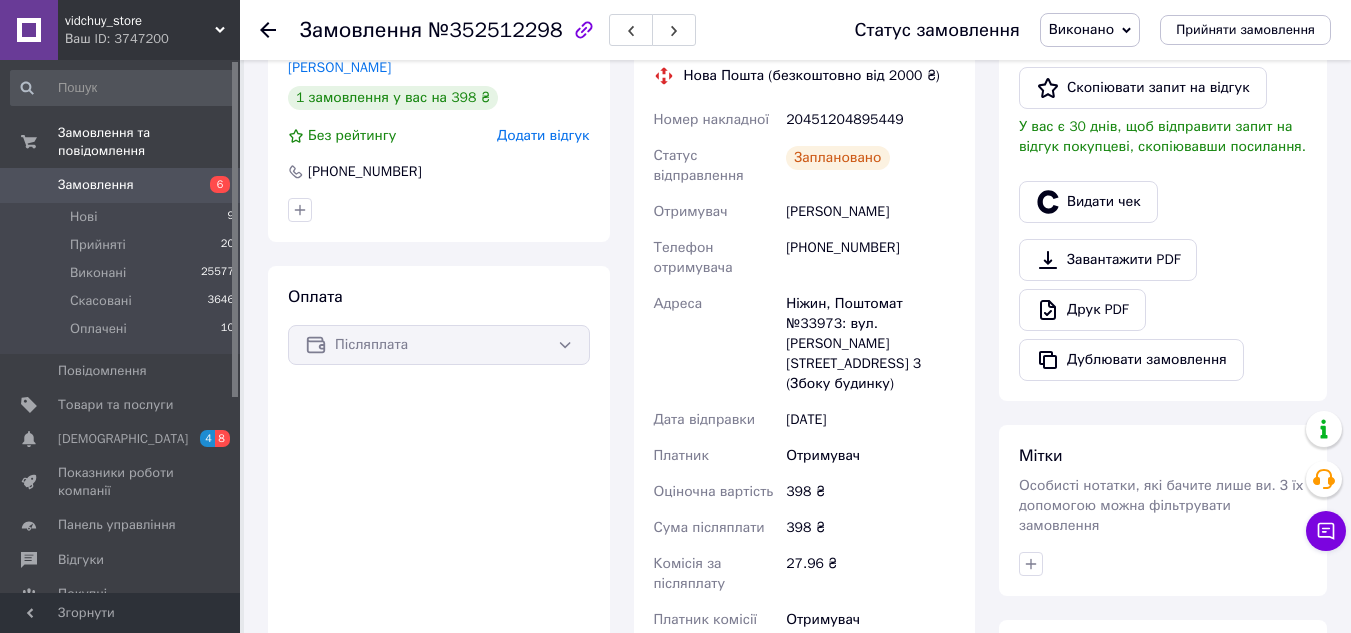 click 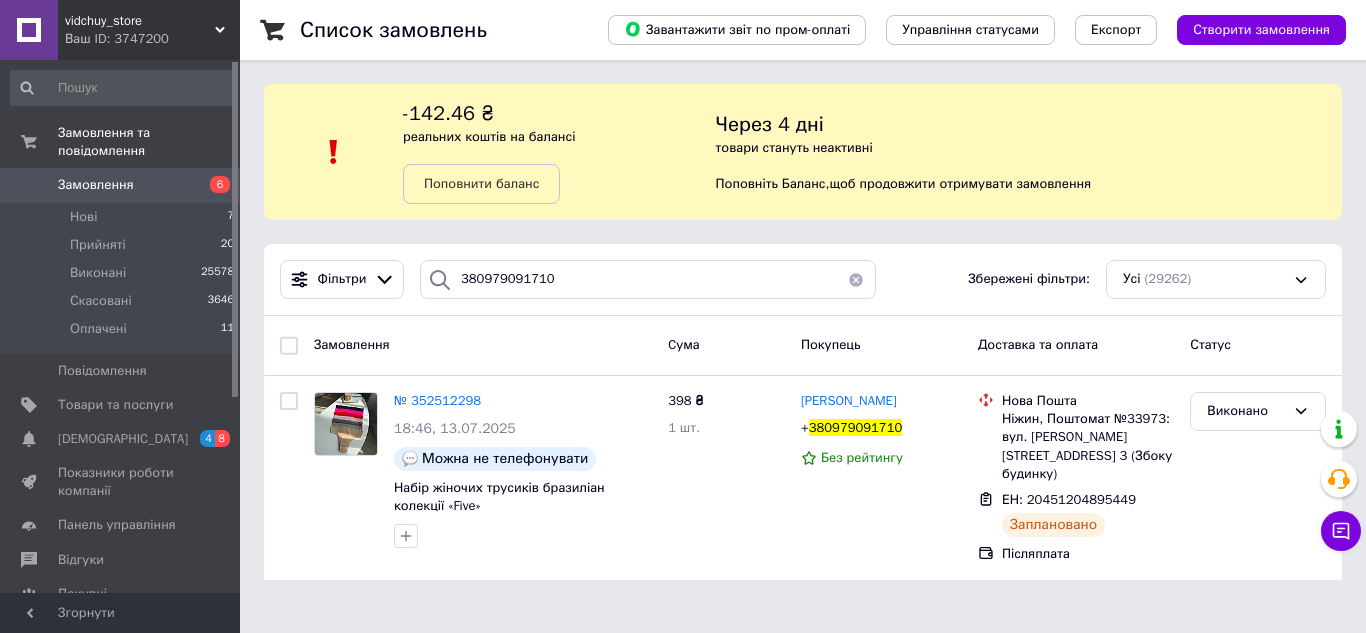 click on "реальних коштів на балансі" at bounding box center (489, 136) 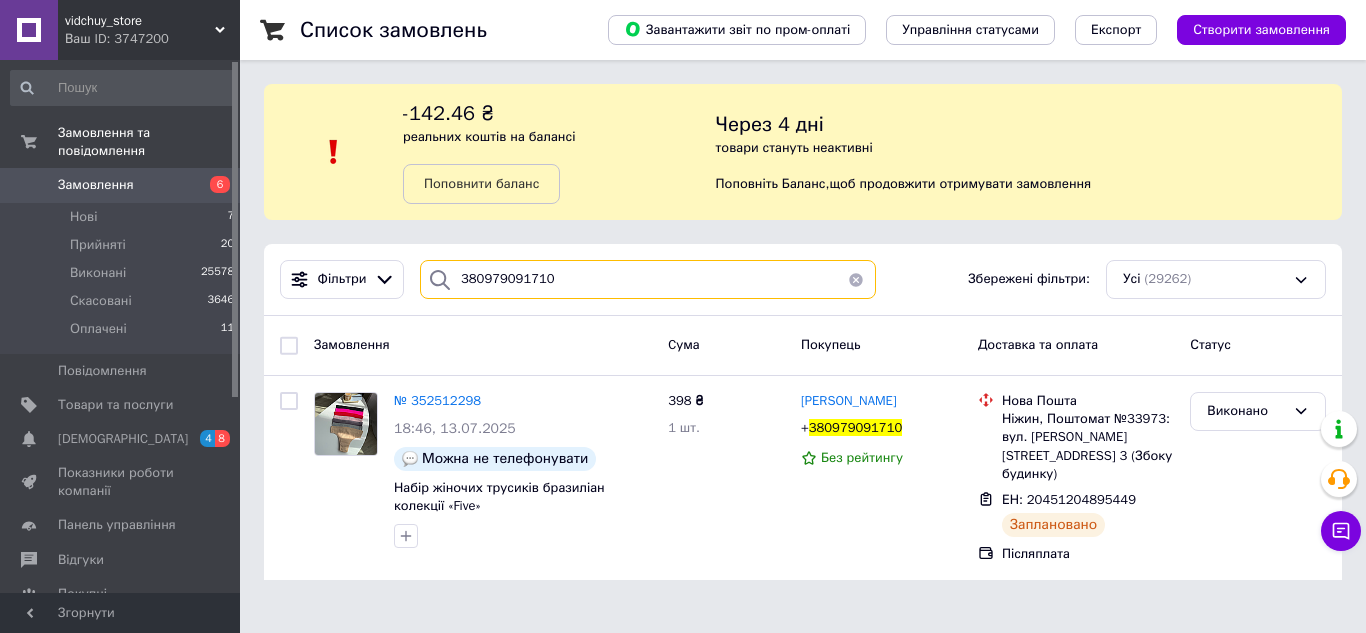 click on "380979091710" at bounding box center [648, 279] 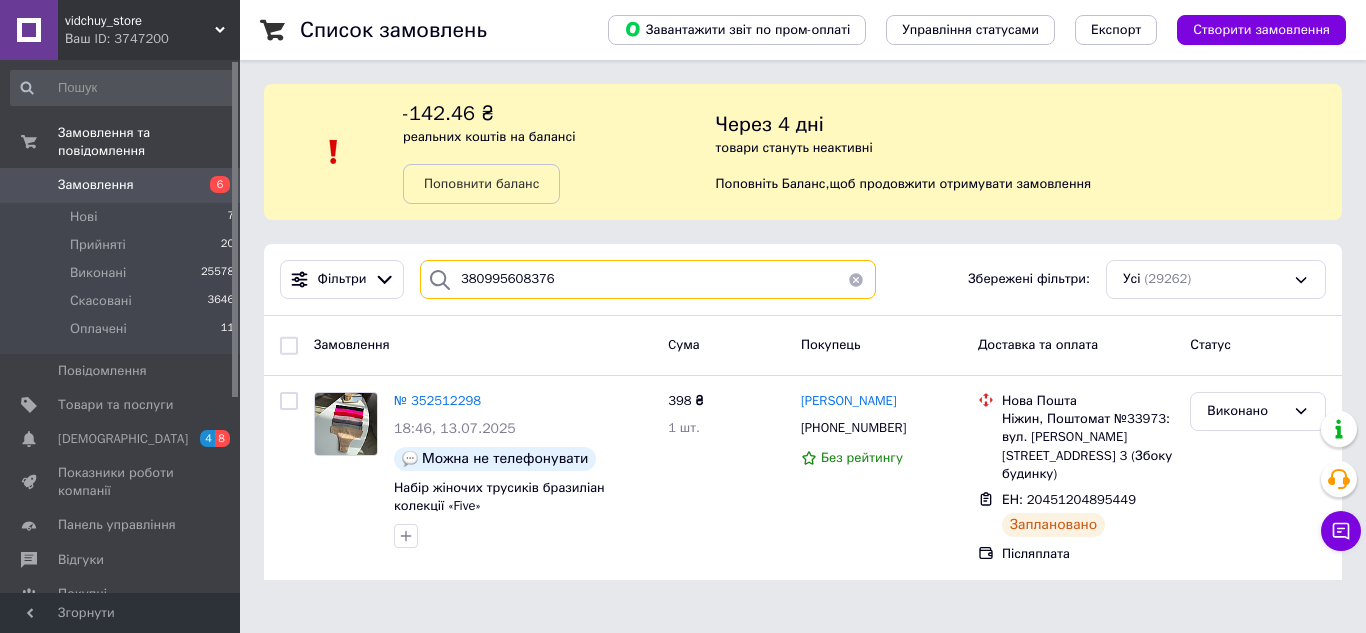 type on "380995608376" 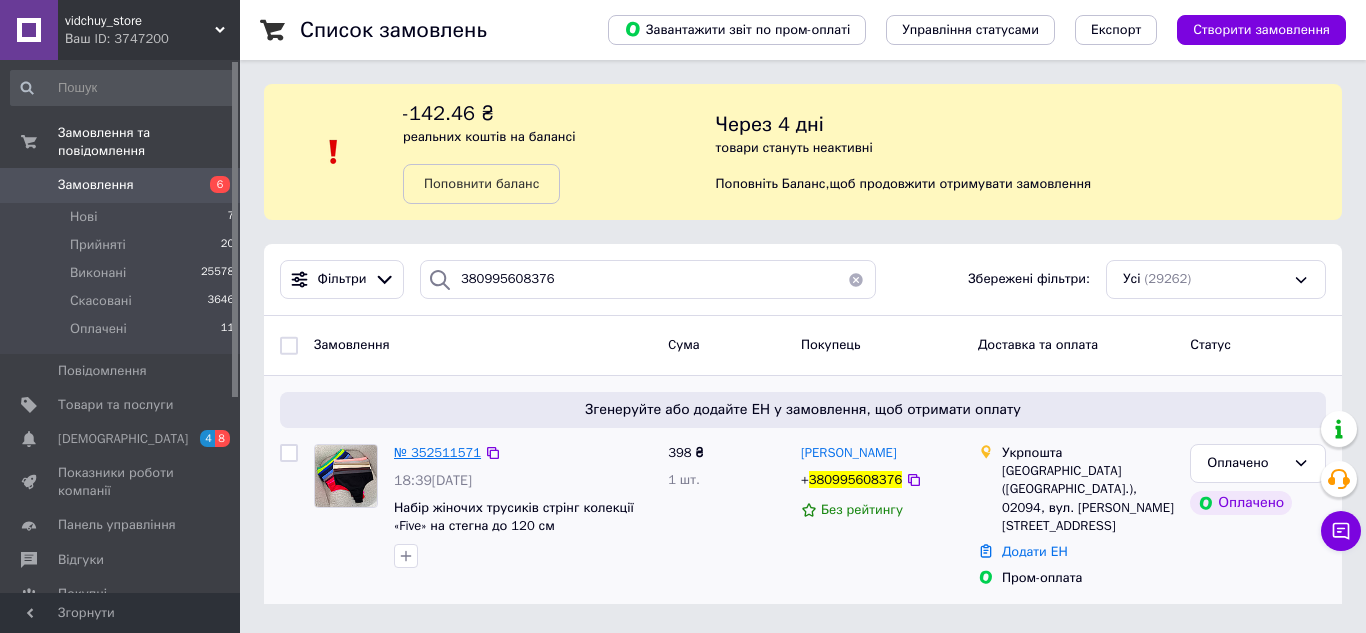click on "№ 352511571" at bounding box center [437, 452] 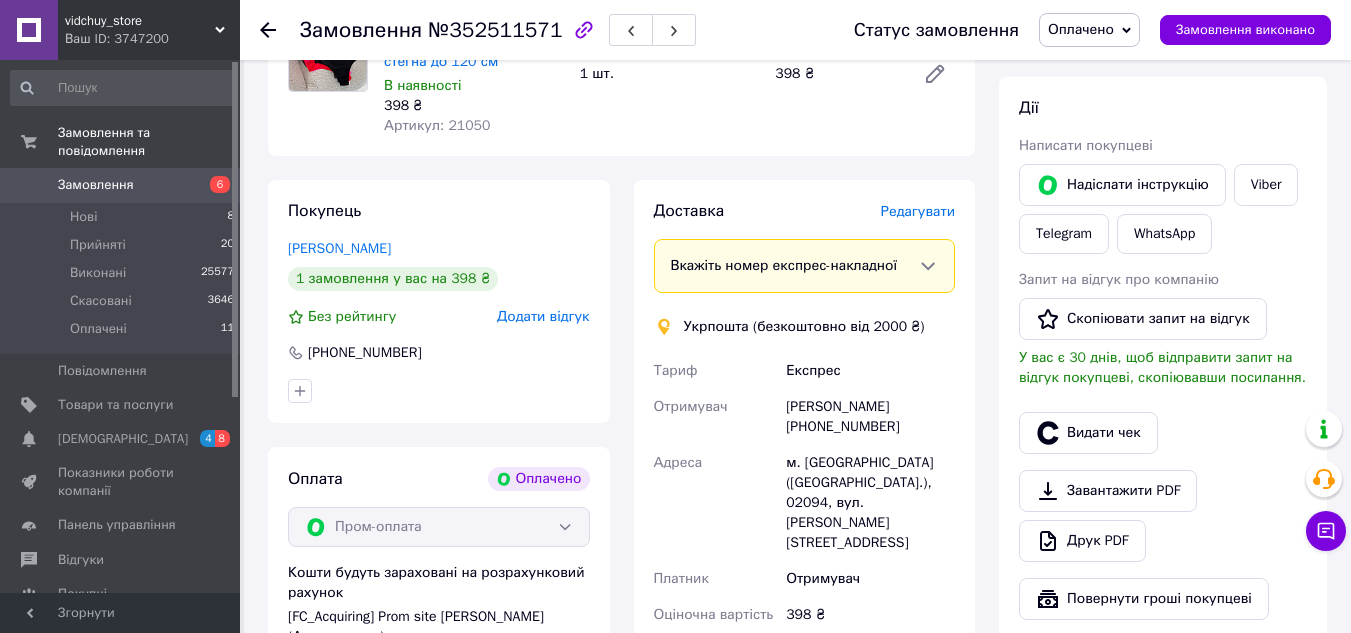 scroll, scrollTop: 381, scrollLeft: 0, axis: vertical 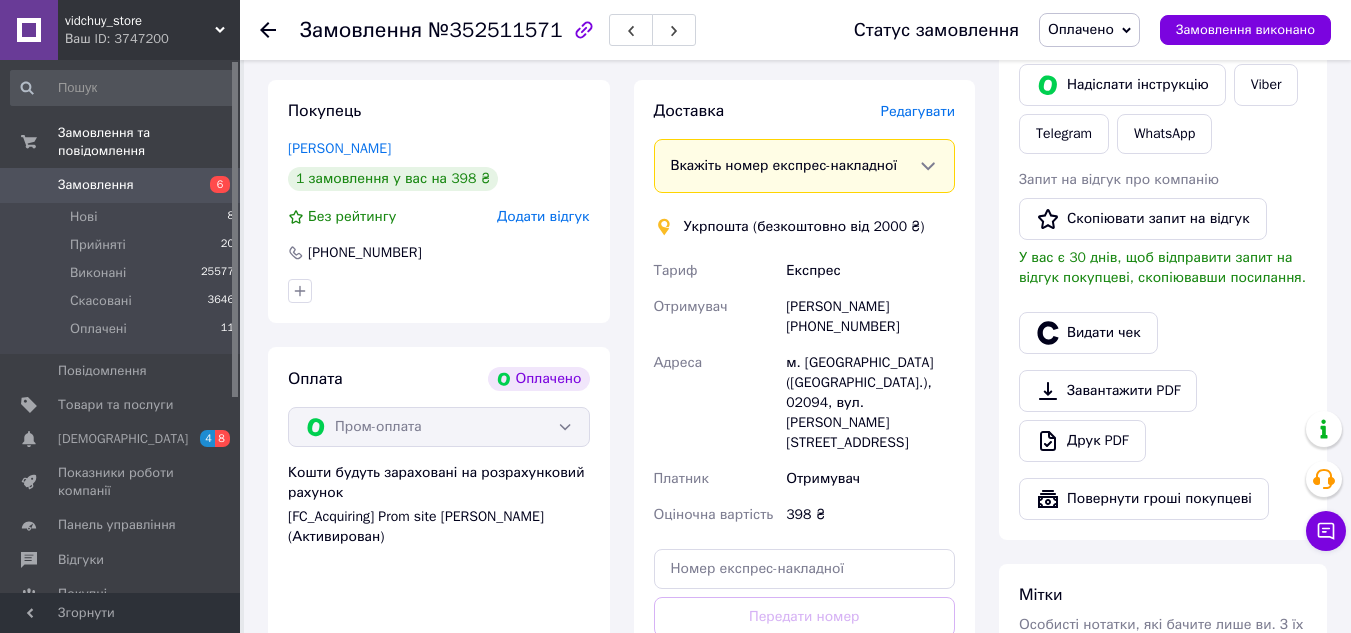 drag, startPoint x: 785, startPoint y: 307, endPoint x: 896, endPoint y: 330, distance: 113.35784 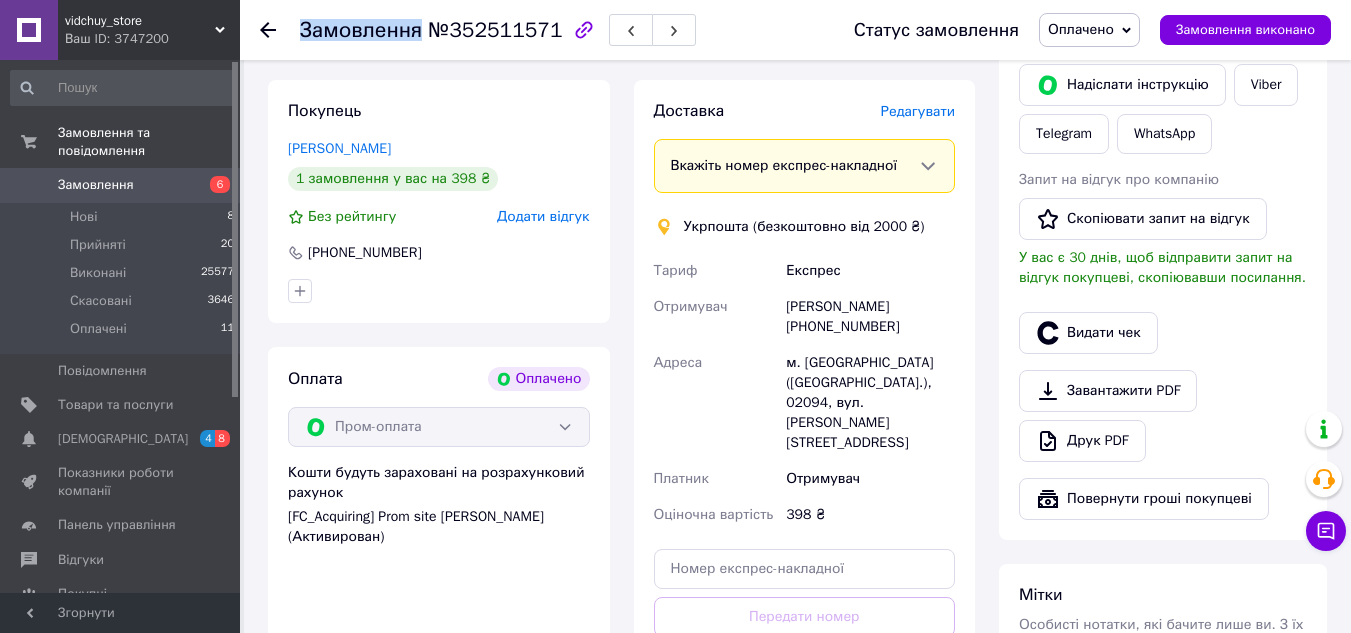 click at bounding box center (280, 30) 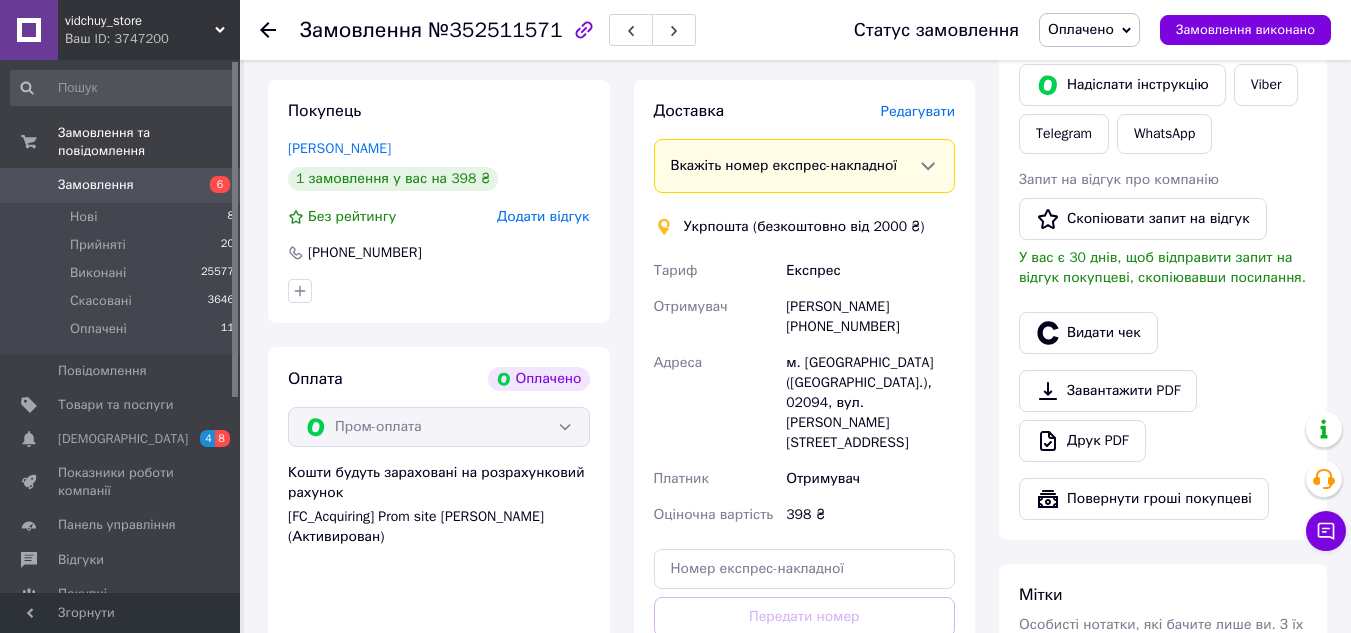 click at bounding box center (280, 30) 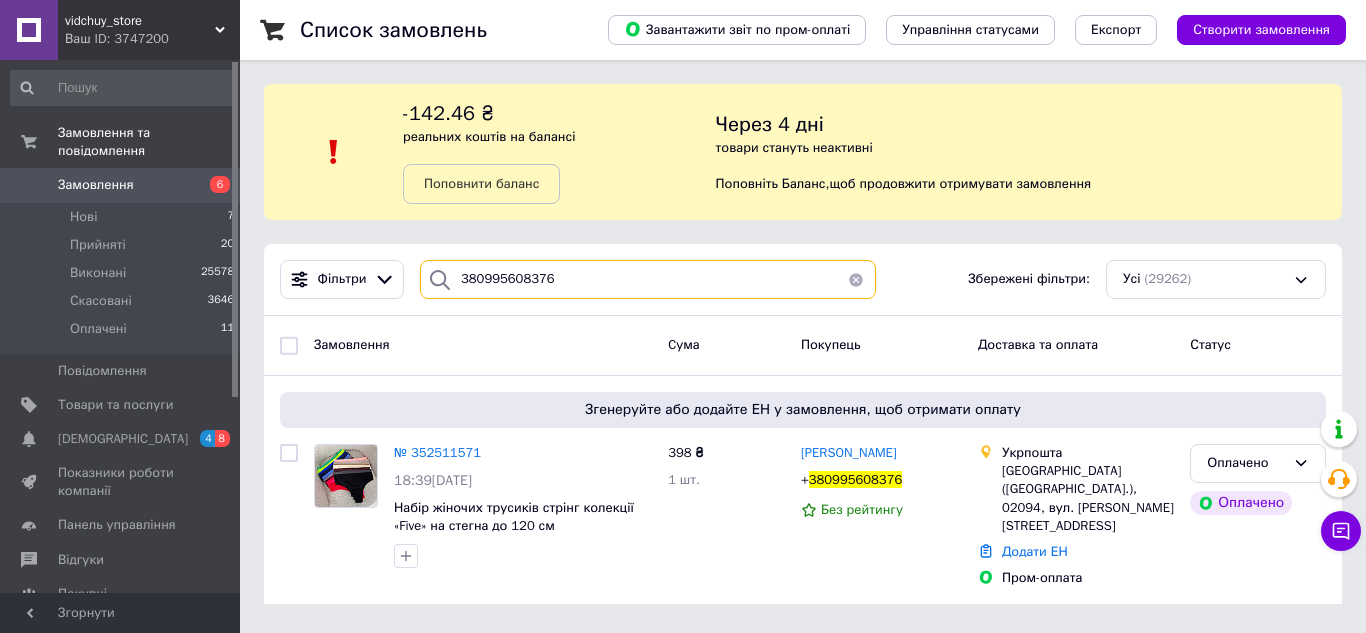 click on "380995608376" at bounding box center [648, 279] 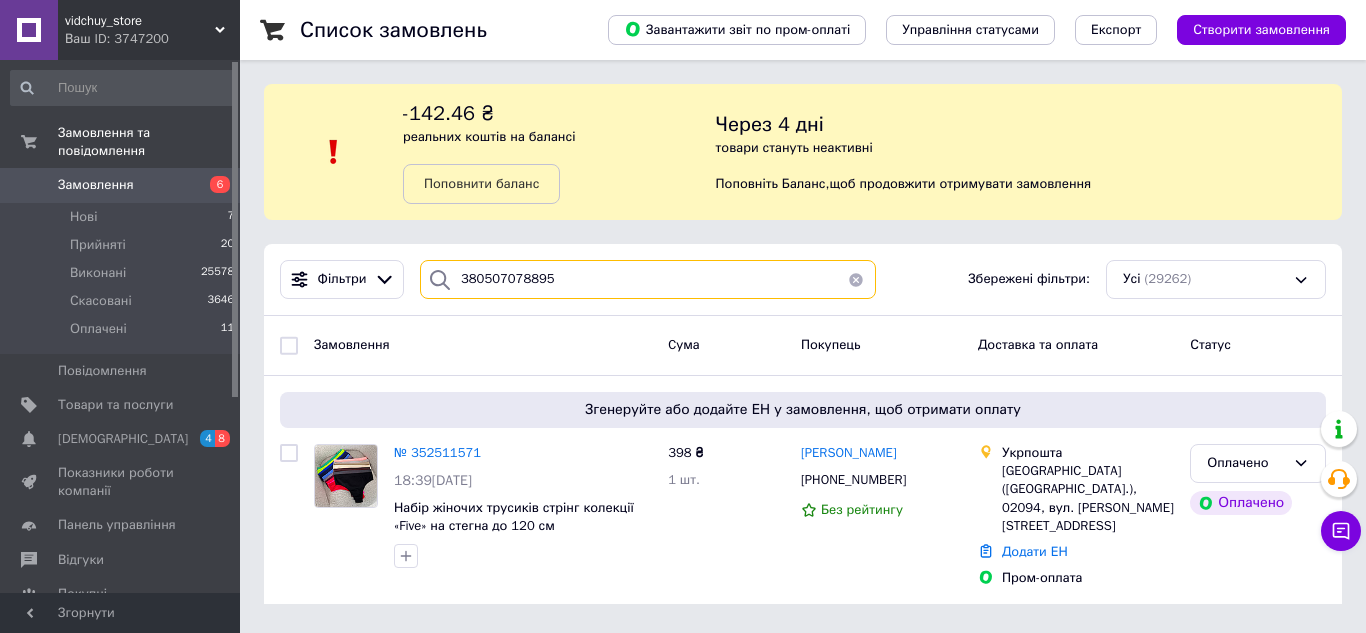 type on "380507078895" 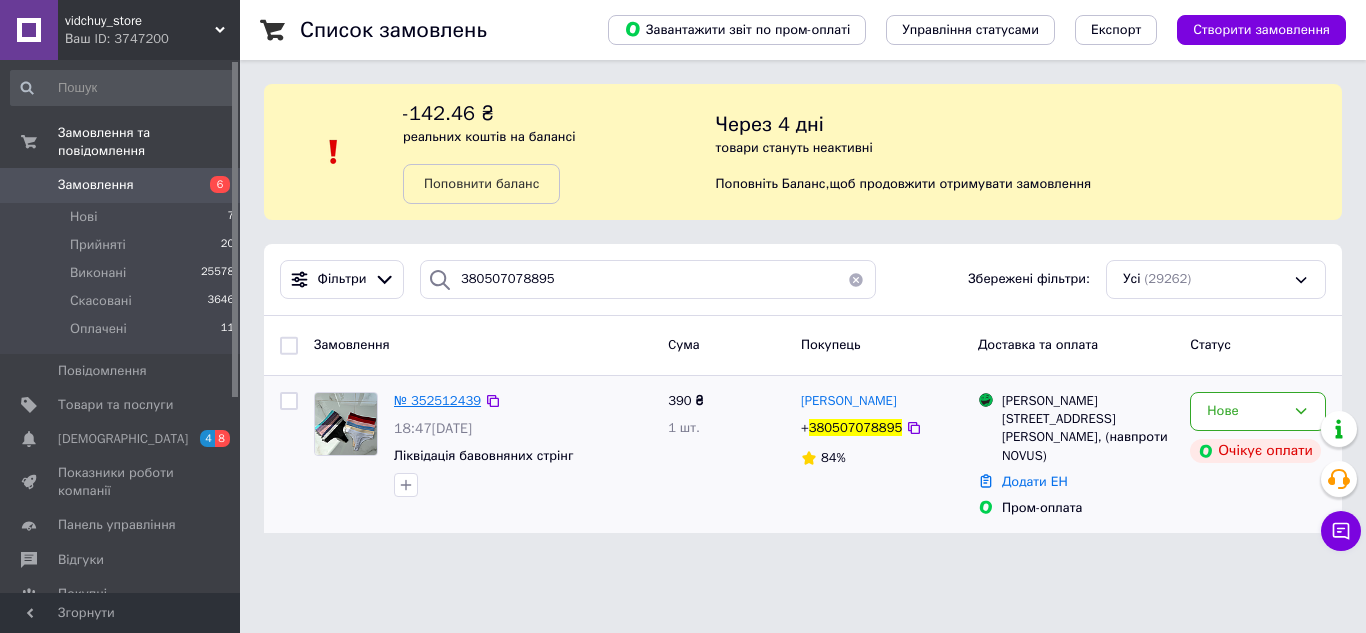 click on "№ 352512439" at bounding box center [437, 400] 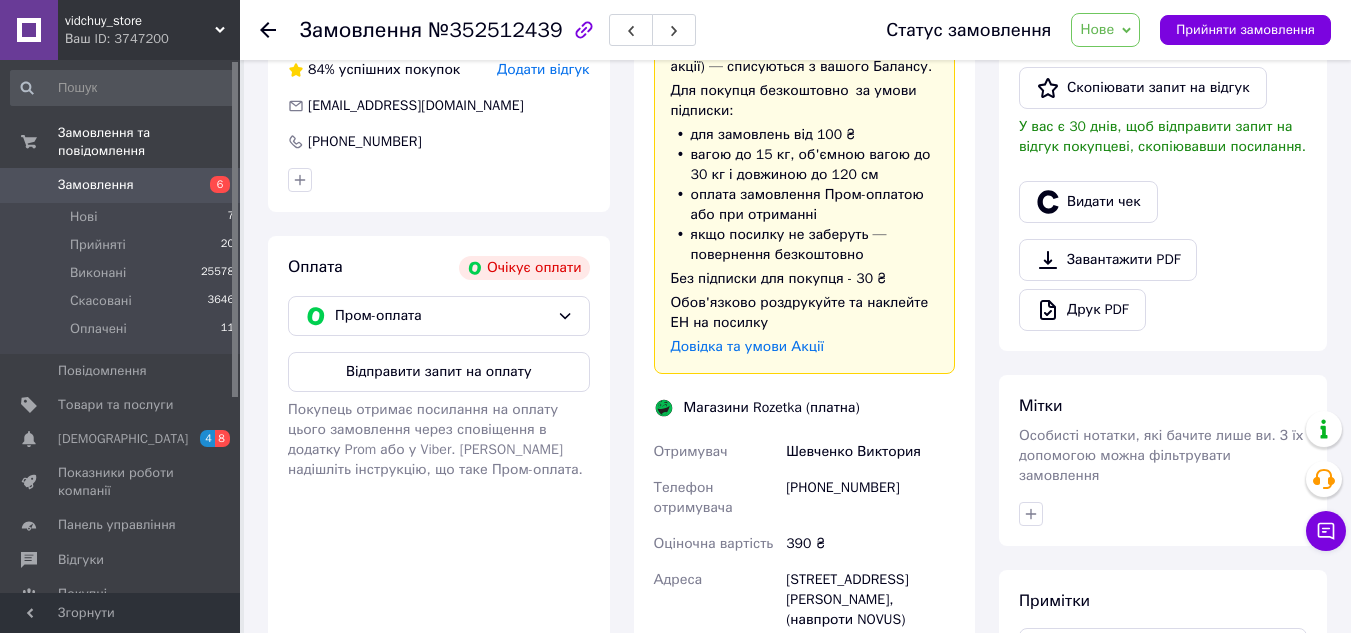 scroll, scrollTop: 505, scrollLeft: 0, axis: vertical 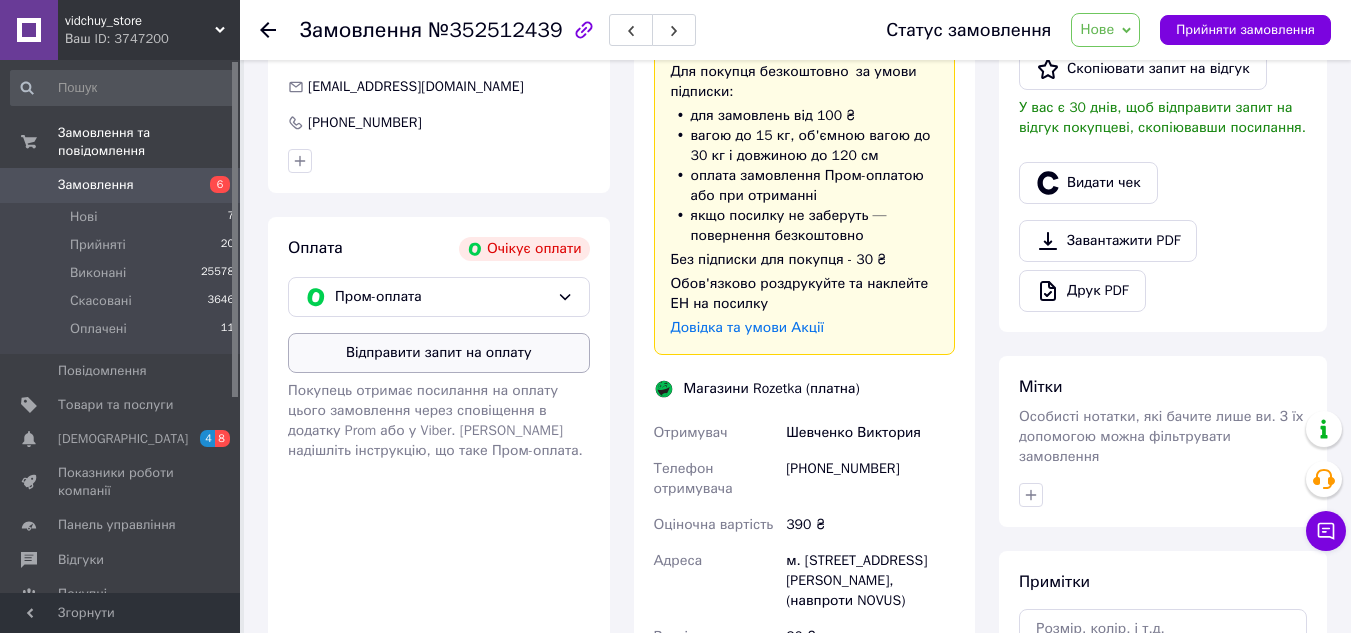 click on "Відправити запит на оплату" at bounding box center (439, 353) 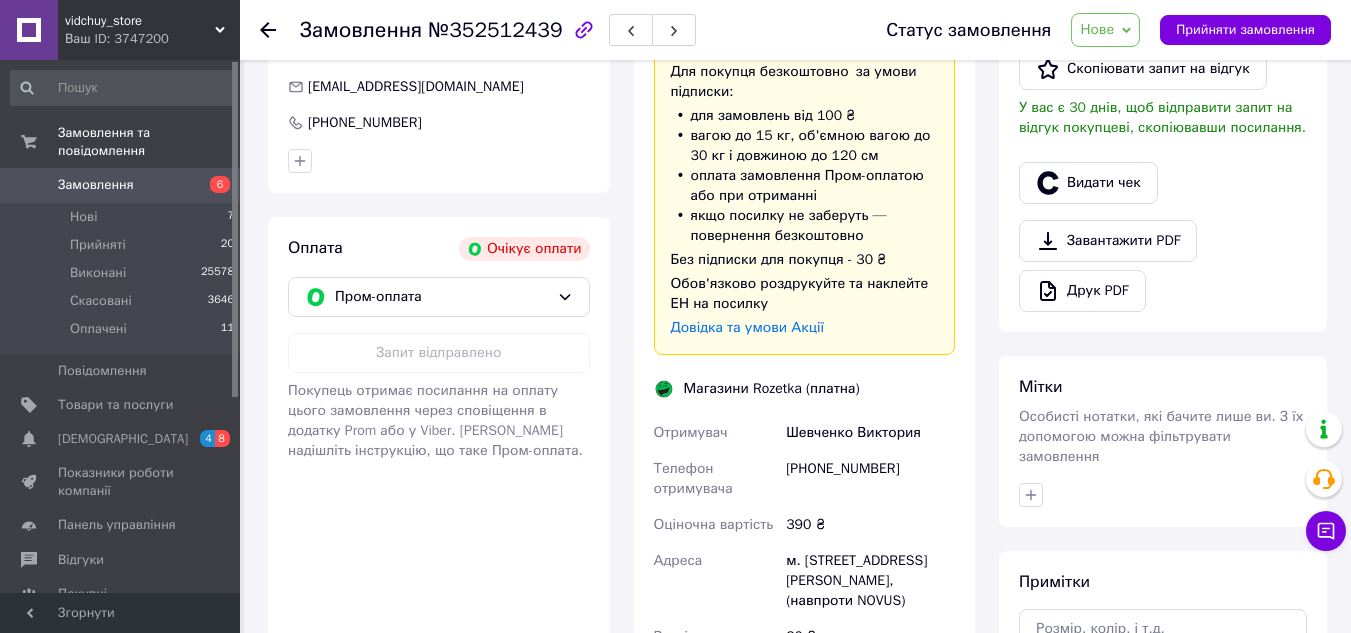 click 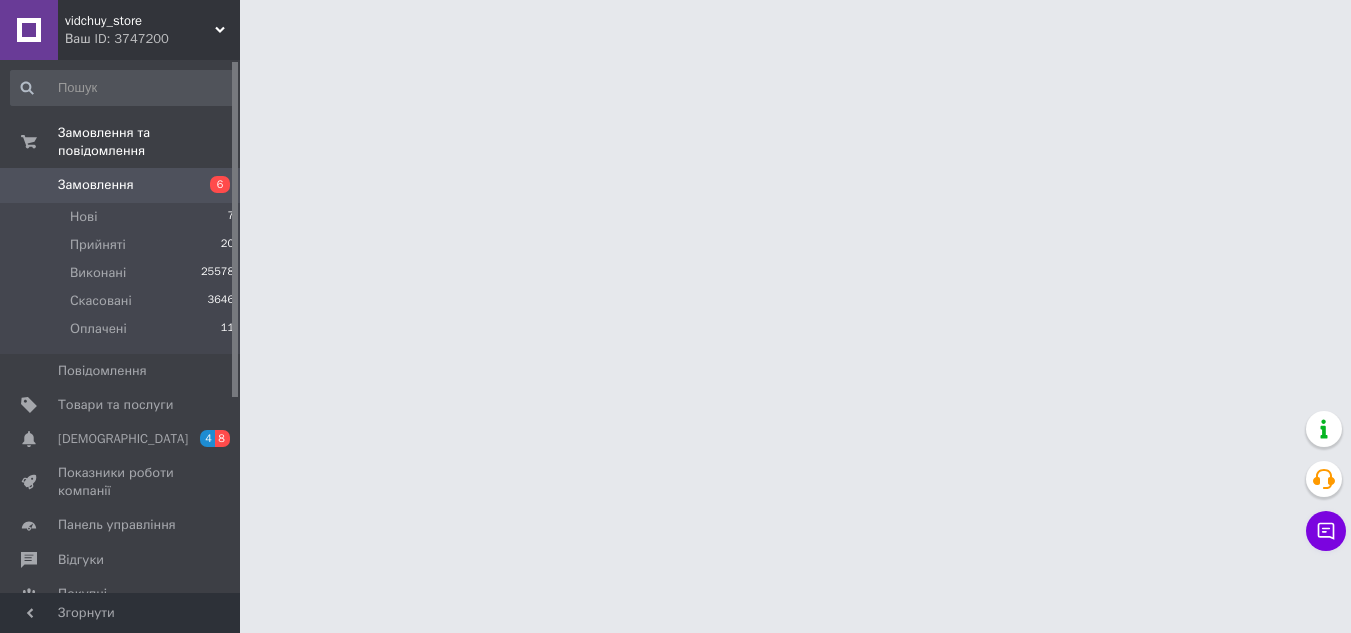 scroll, scrollTop: 0, scrollLeft: 0, axis: both 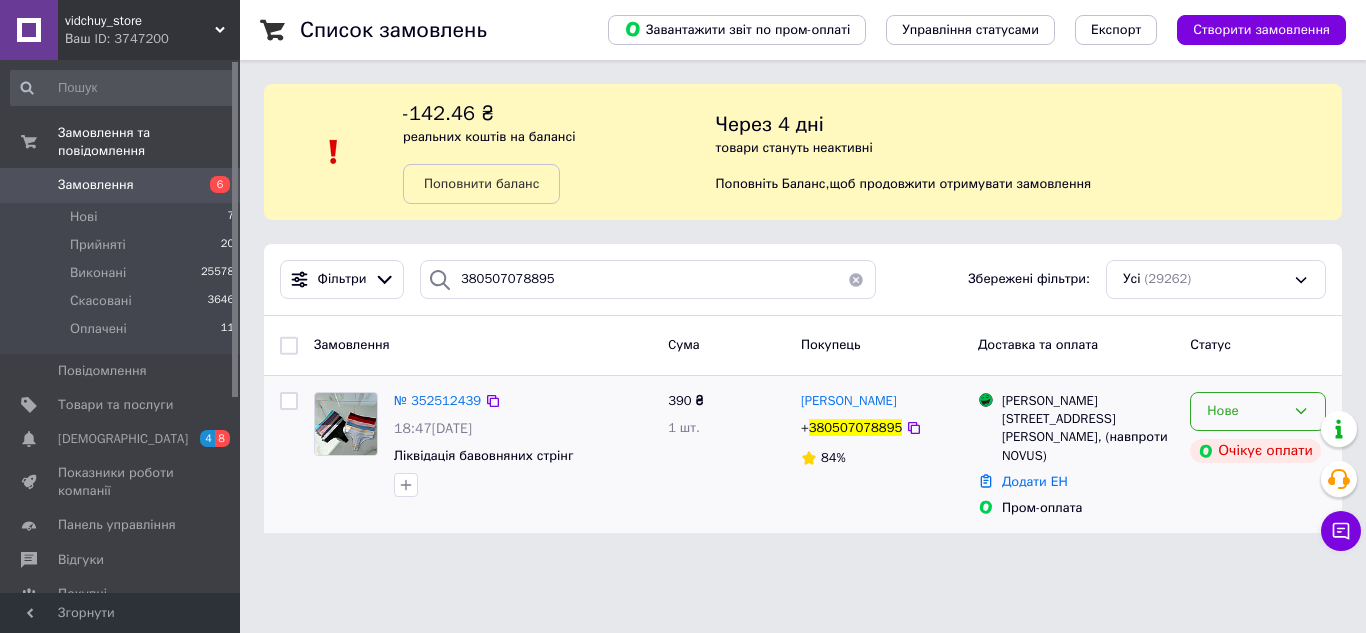 click on "Нове" at bounding box center [1246, 411] 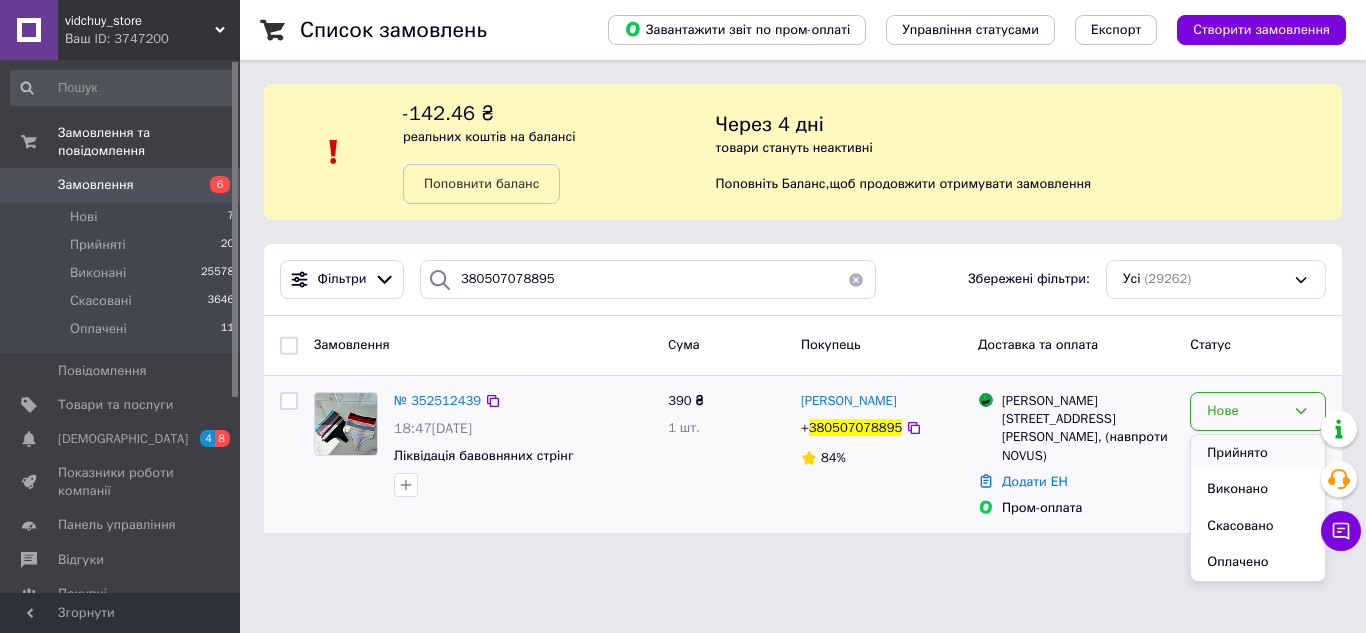 click on "Прийнято" at bounding box center [1258, 453] 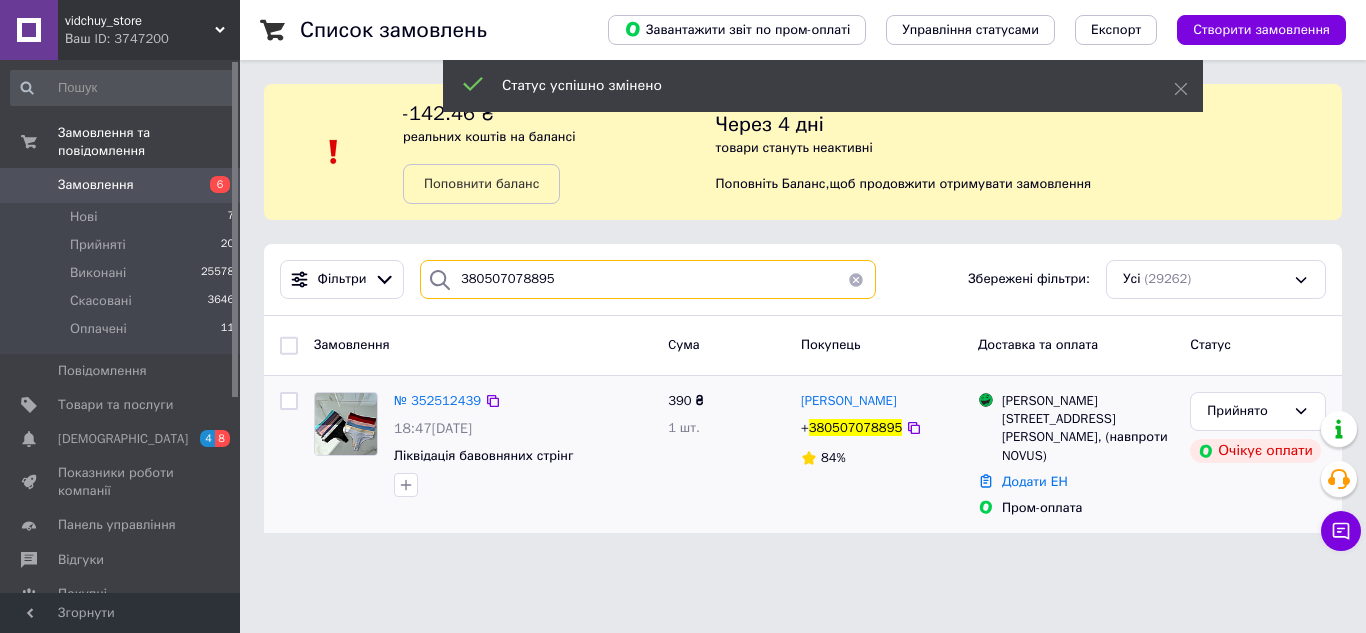 click on "380507078895" at bounding box center [648, 279] 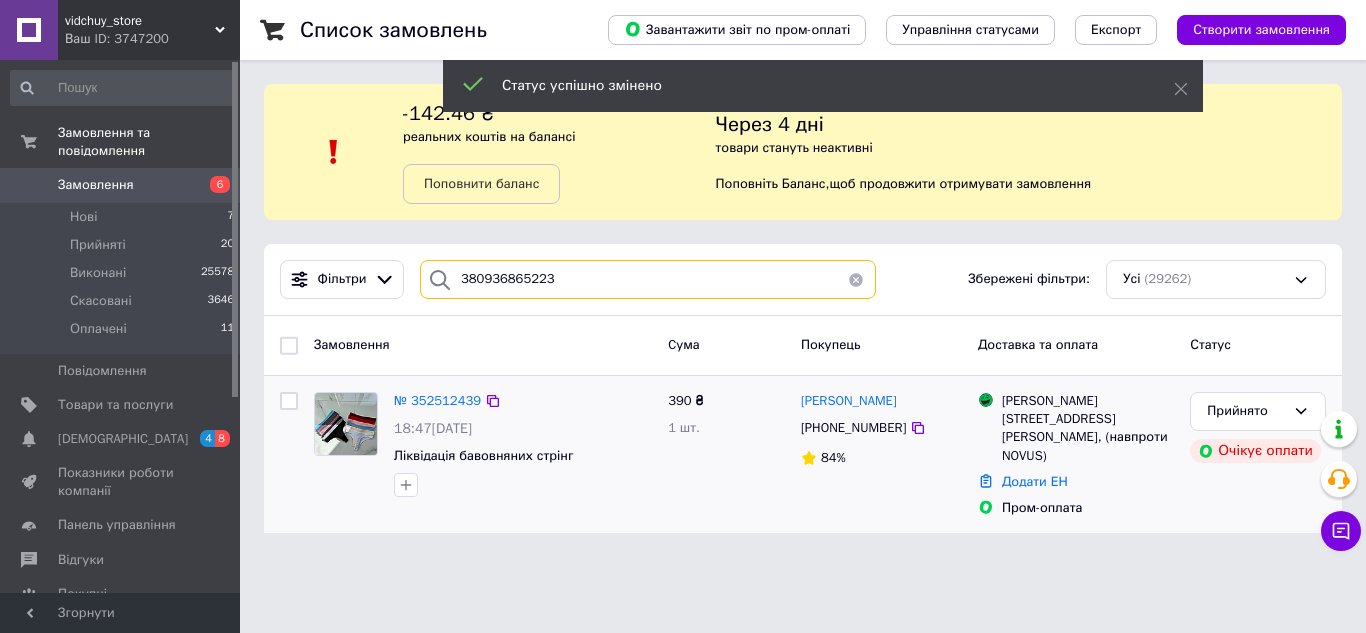 type on "380936865223" 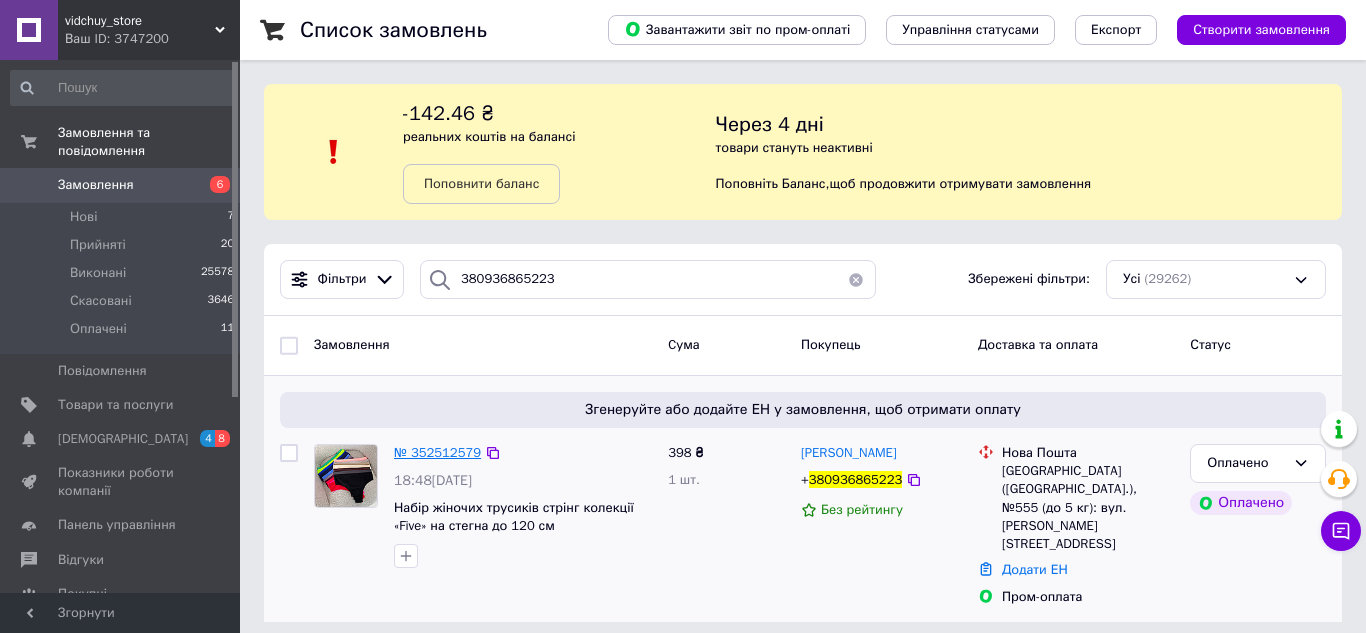 click on "№ 352512579" at bounding box center [437, 452] 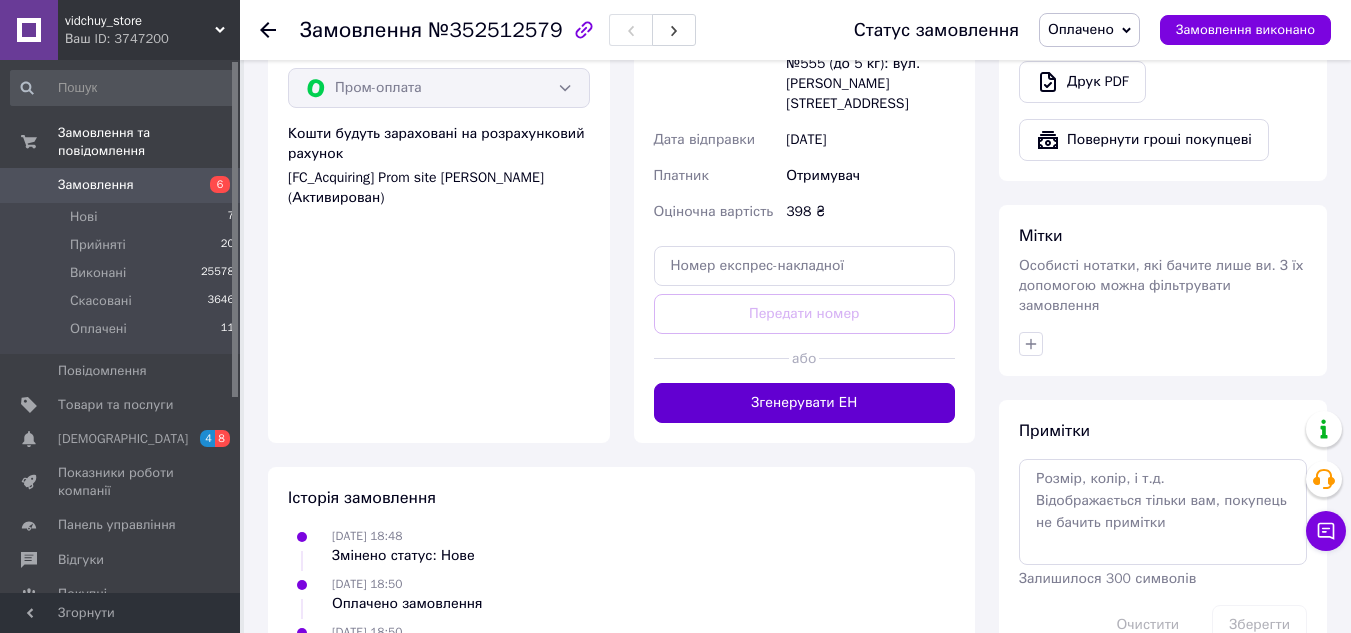 click on "Згенерувати ЕН" at bounding box center [805, 403] 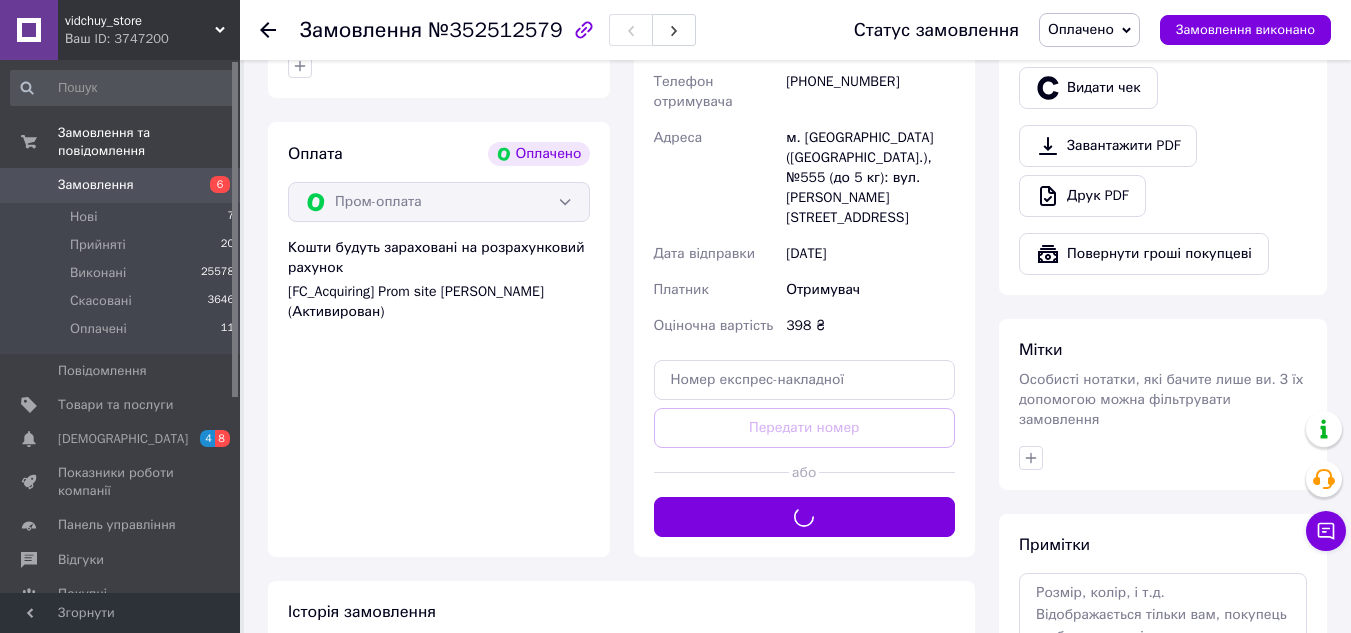 scroll, scrollTop: 440, scrollLeft: 0, axis: vertical 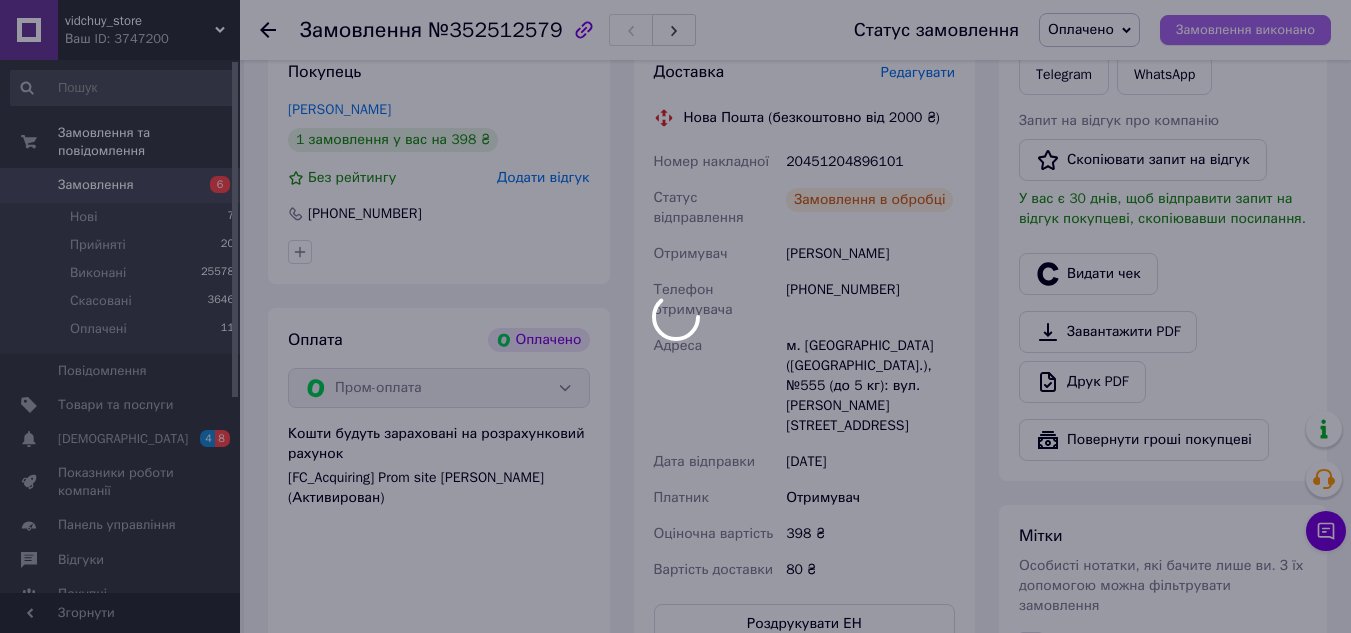 click at bounding box center [675, 316] 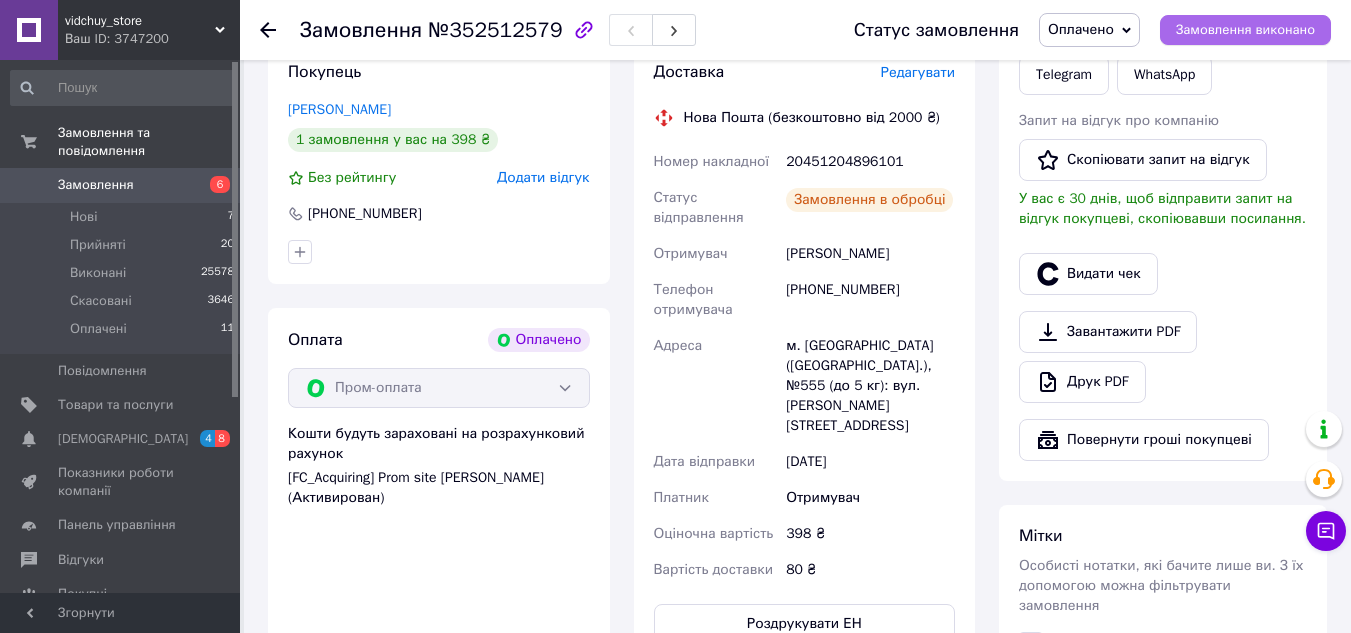 click on "Замовлення виконано" at bounding box center [1245, 30] 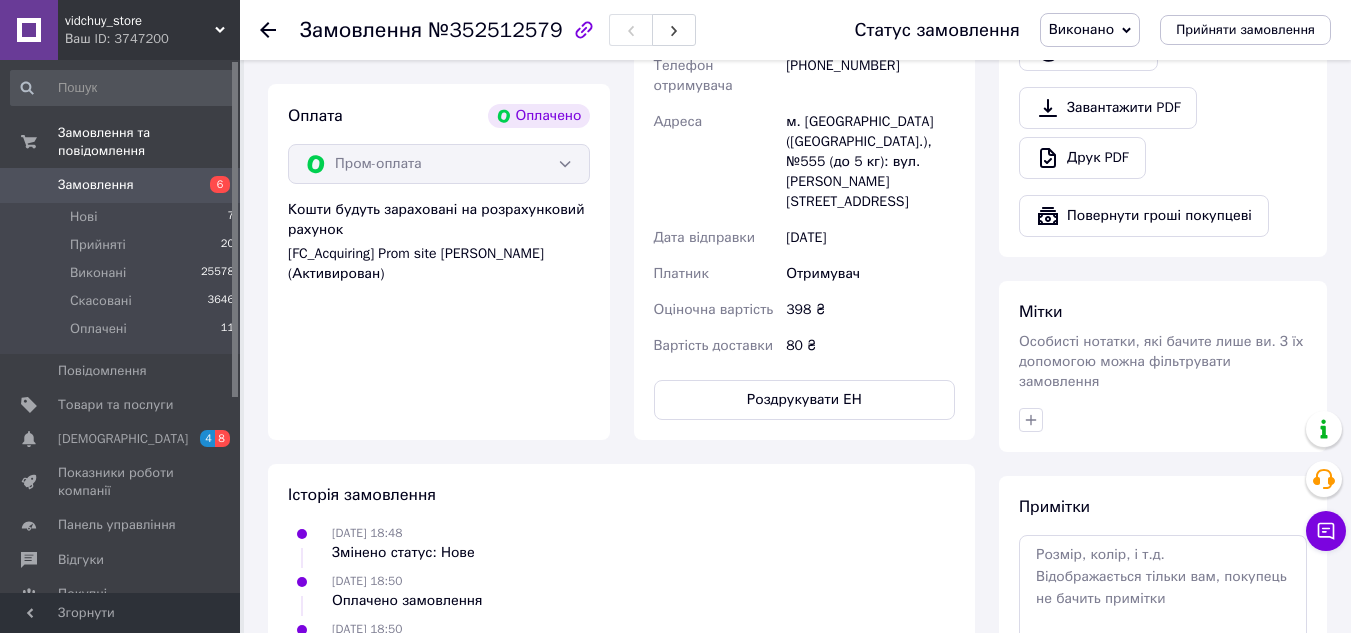scroll, scrollTop: 790, scrollLeft: 0, axis: vertical 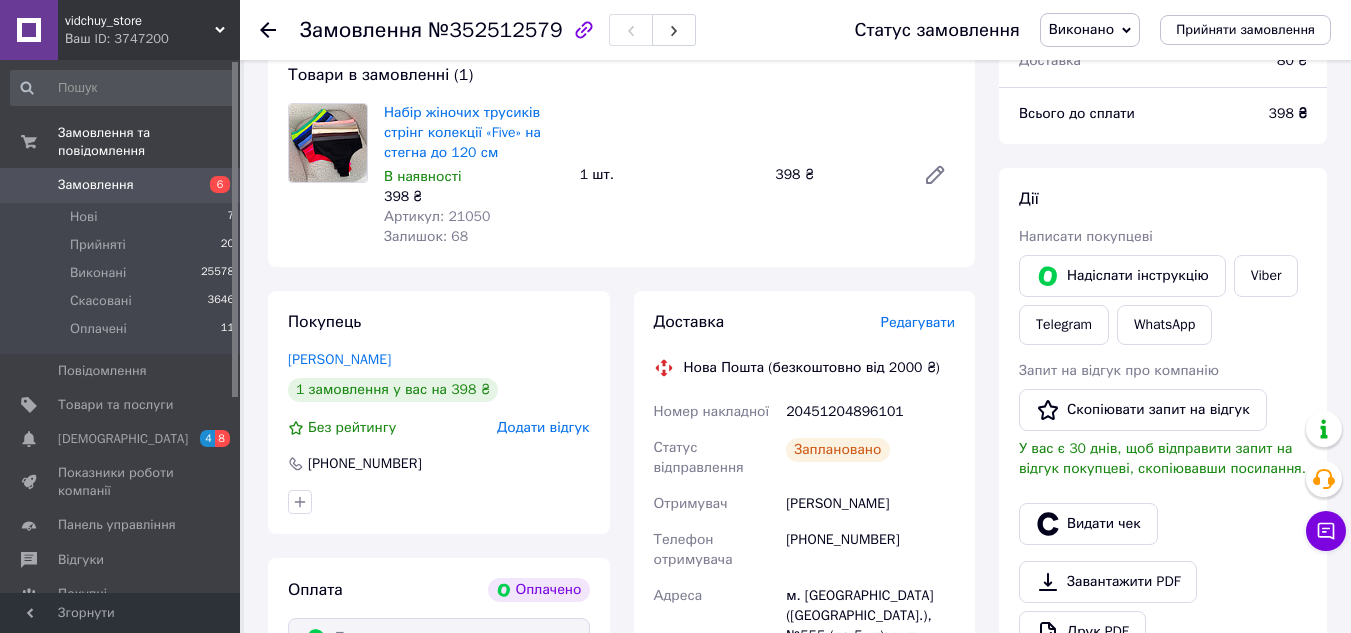 click on "20451204896101" at bounding box center [870, 412] 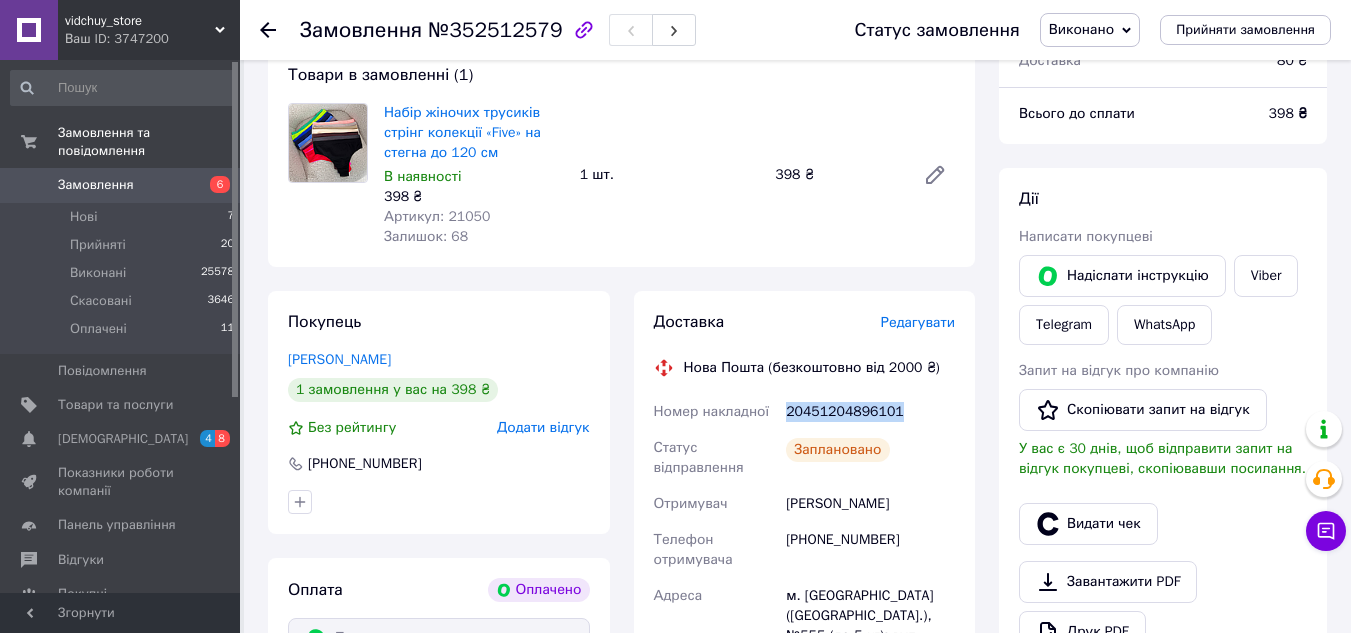 click on "20451204896101" at bounding box center (870, 412) 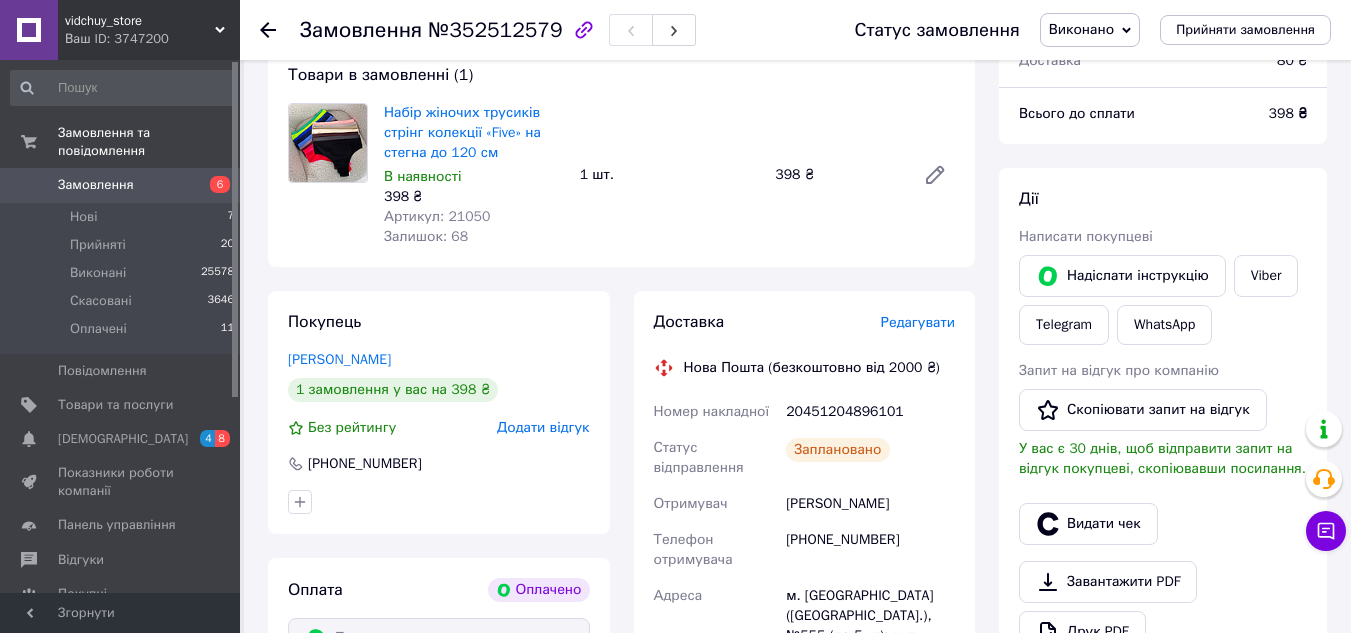 click 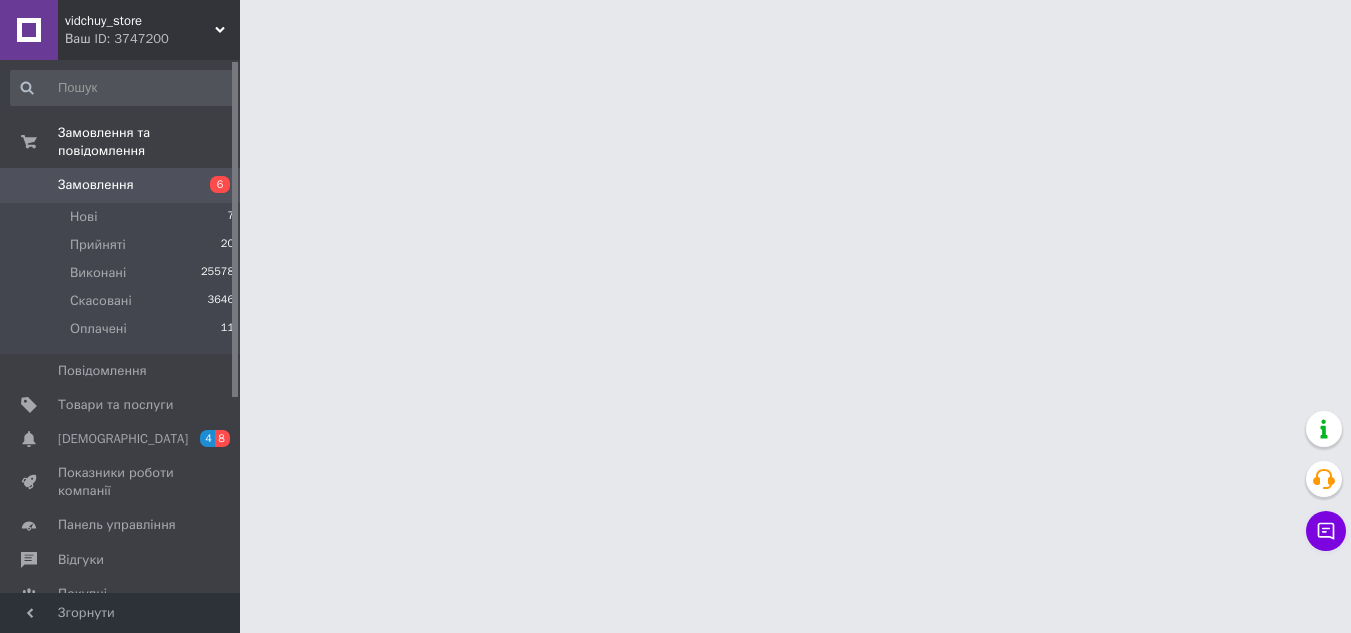 scroll, scrollTop: 0, scrollLeft: 0, axis: both 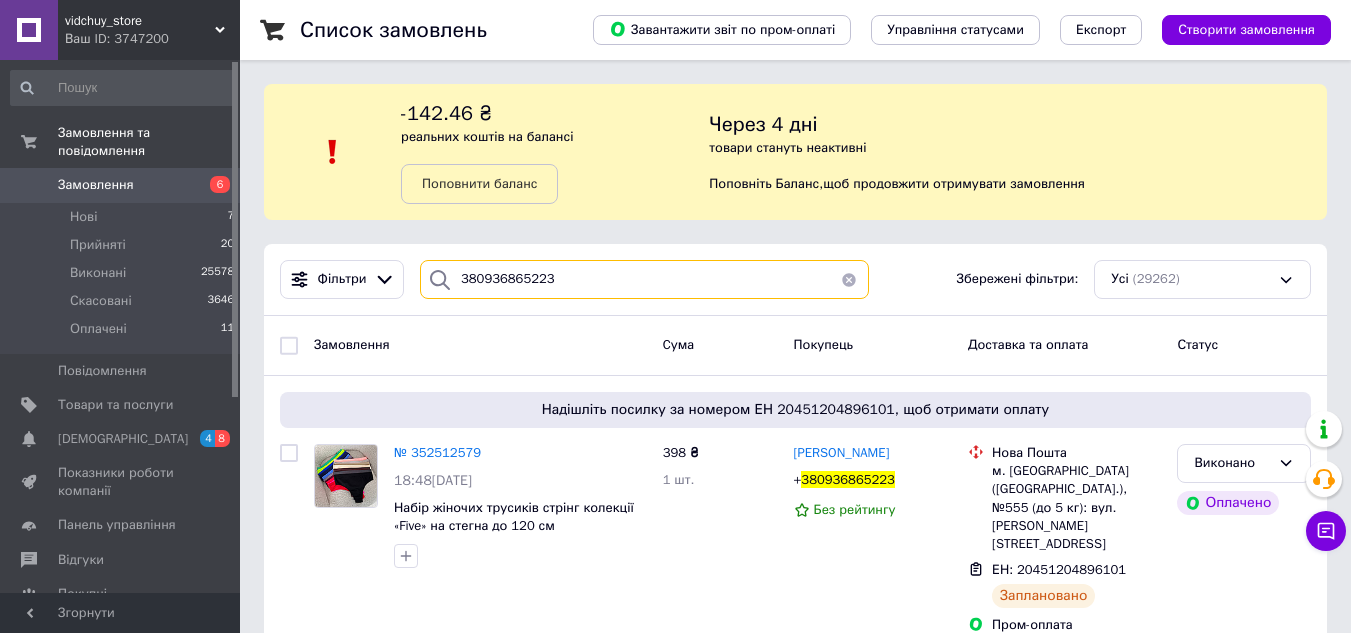click on "380936865223" at bounding box center [644, 279] 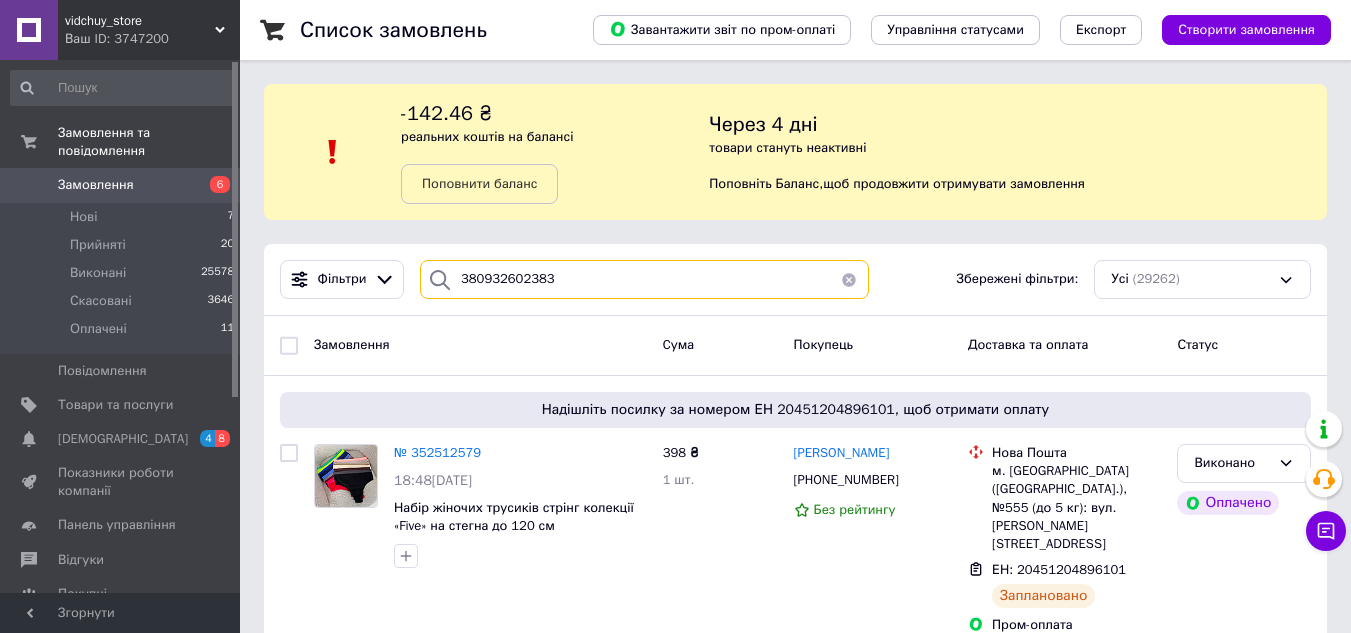 type on "380932602383" 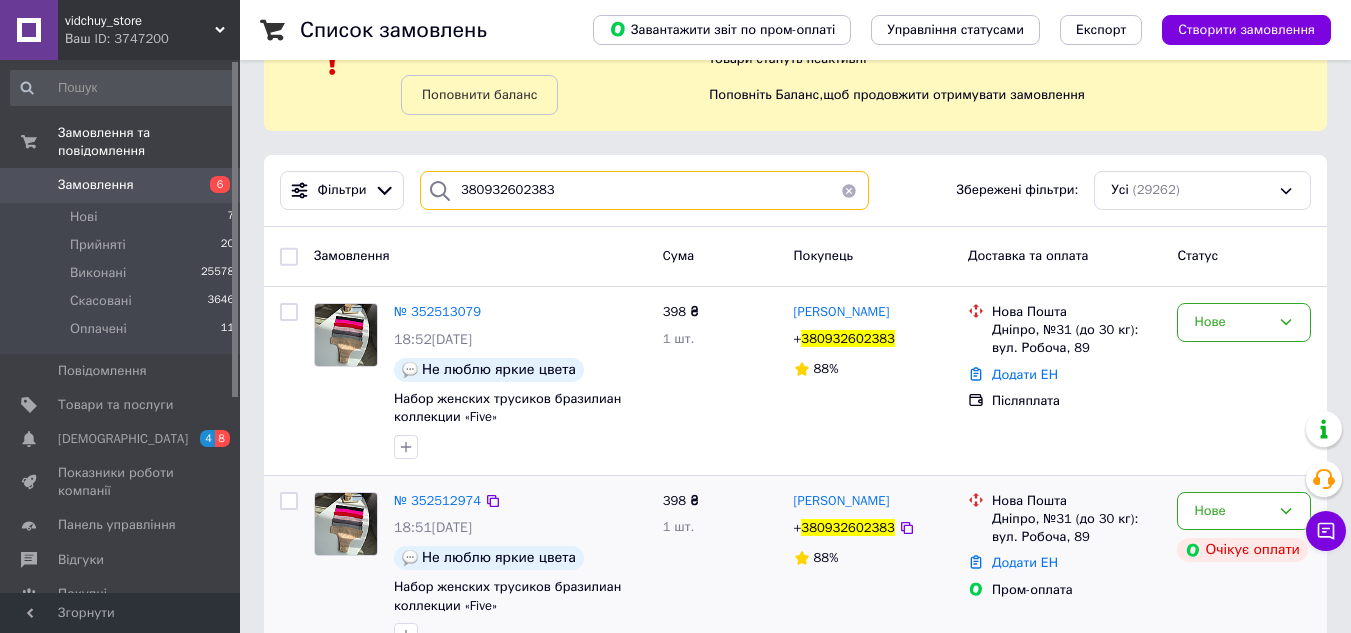 scroll, scrollTop: 200, scrollLeft: 0, axis: vertical 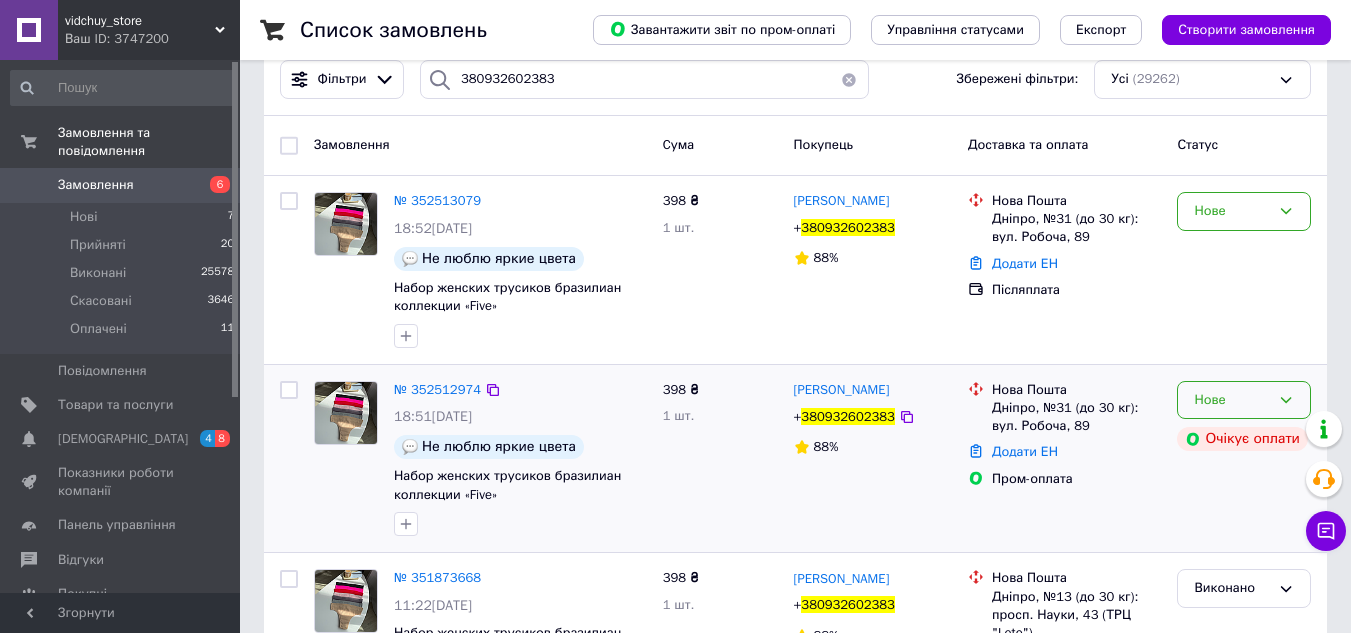 click on "Нове" at bounding box center [1232, 400] 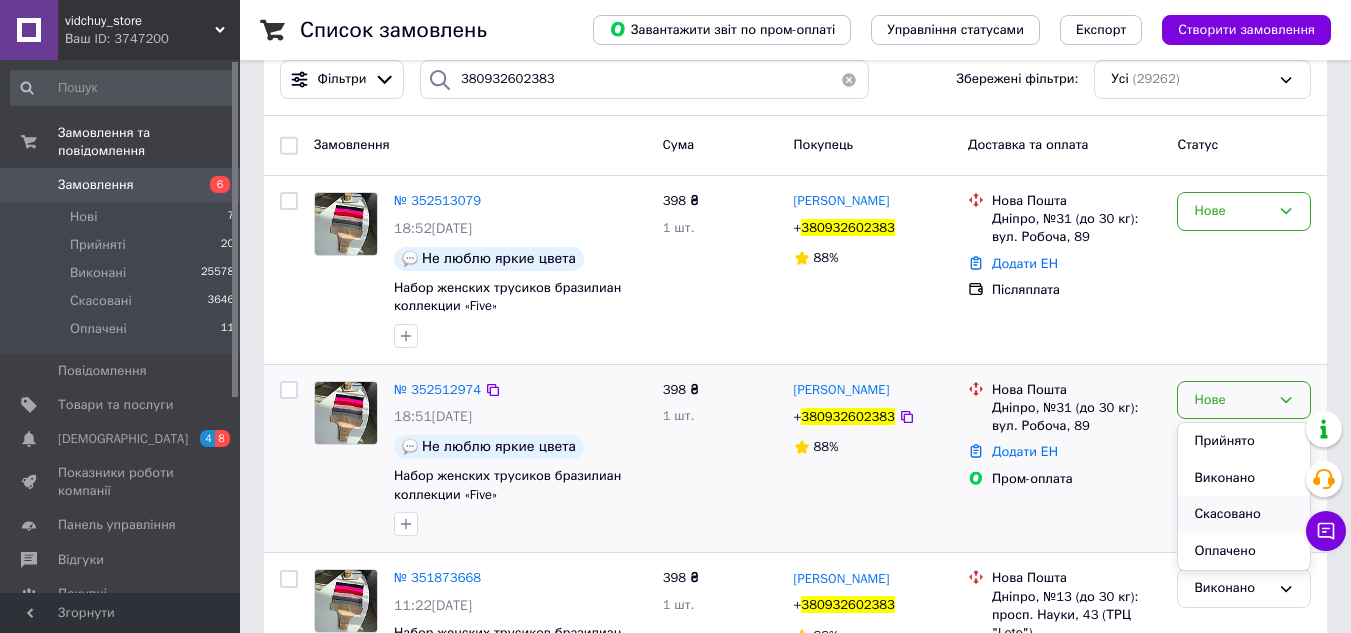 click on "Скасовано" at bounding box center [1244, 514] 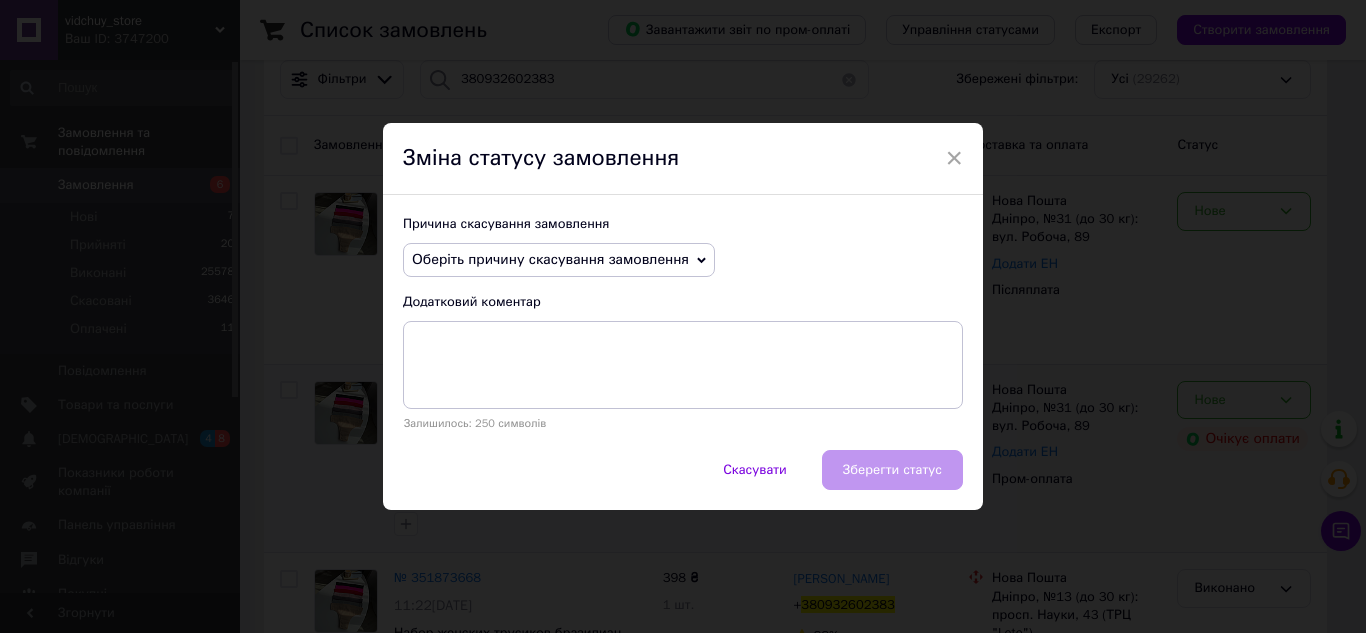 click on "Оберіть причину скасування замовлення" at bounding box center [559, 260] 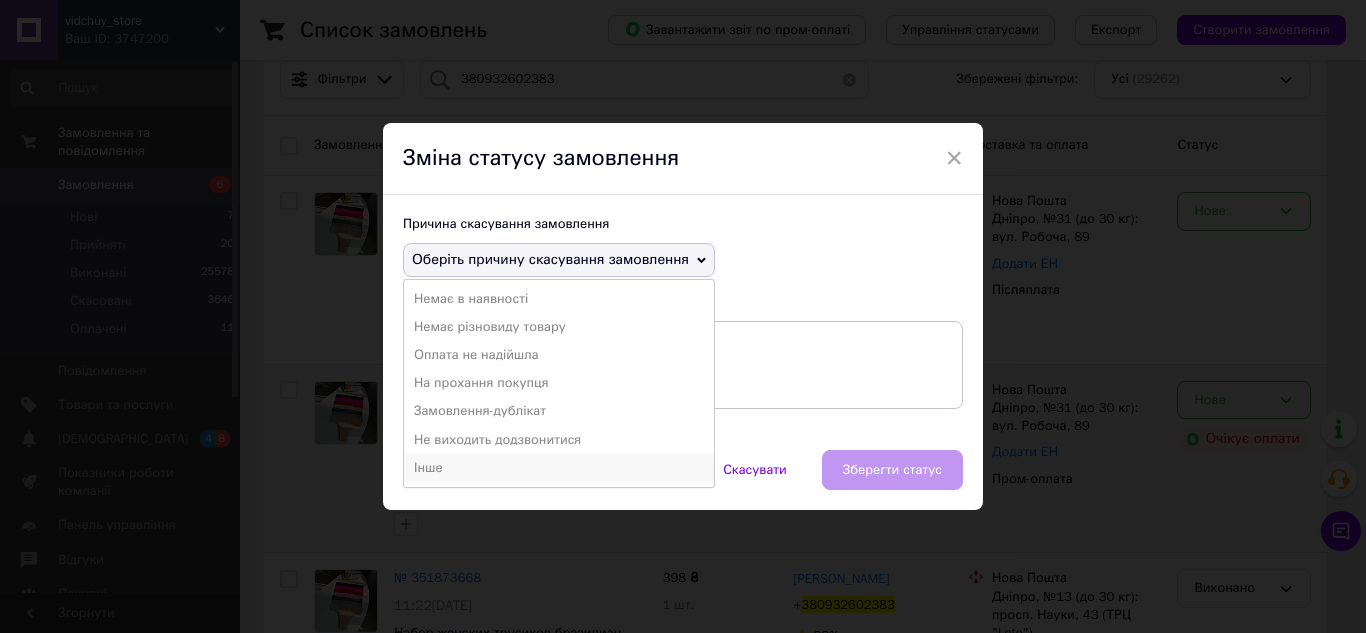 click on "Інше" at bounding box center [559, 468] 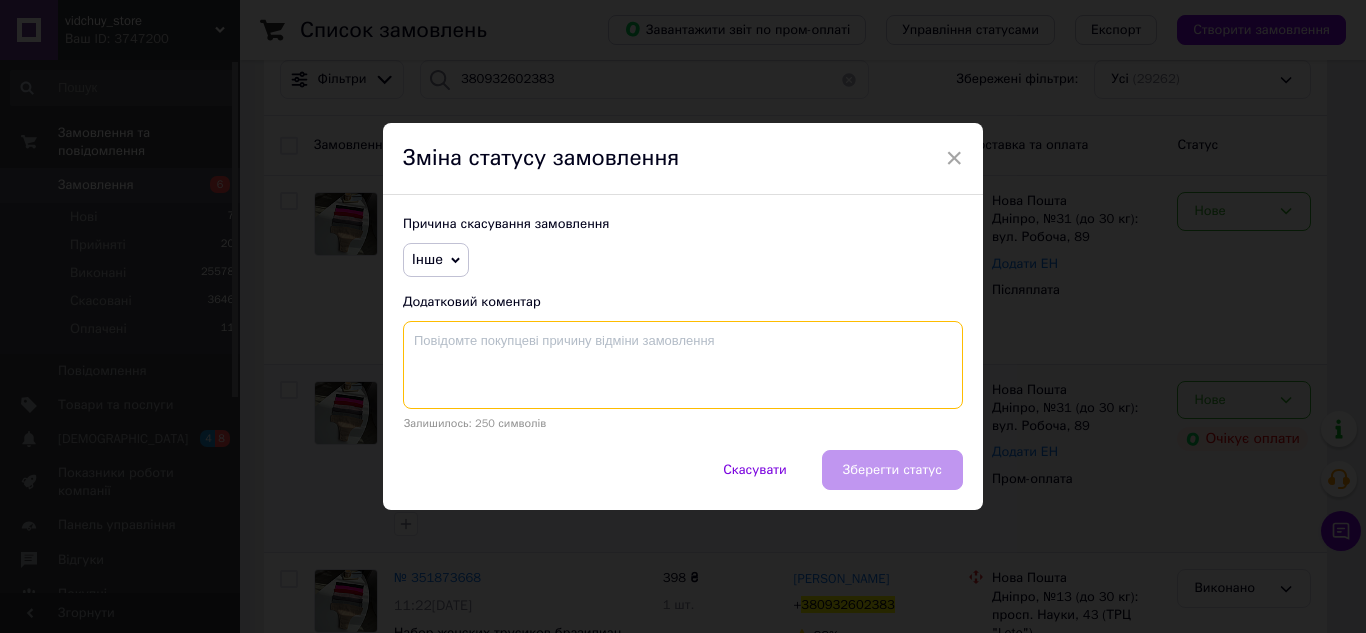 click at bounding box center (683, 365) 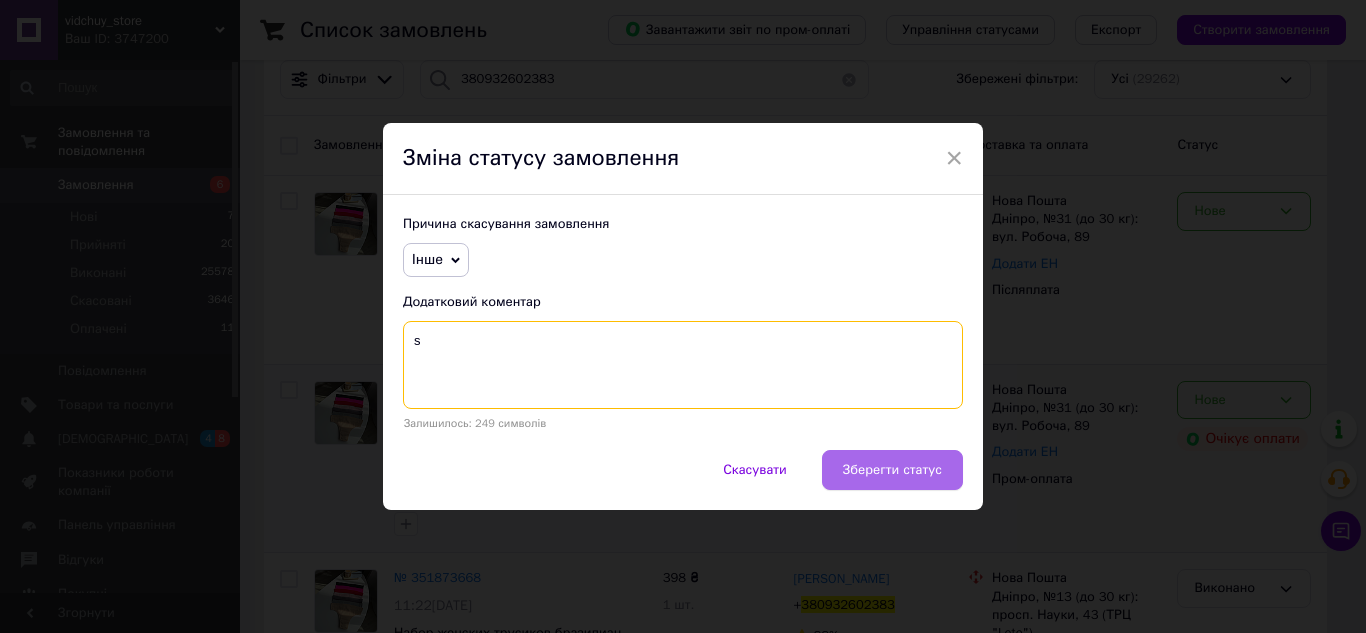 type on "s" 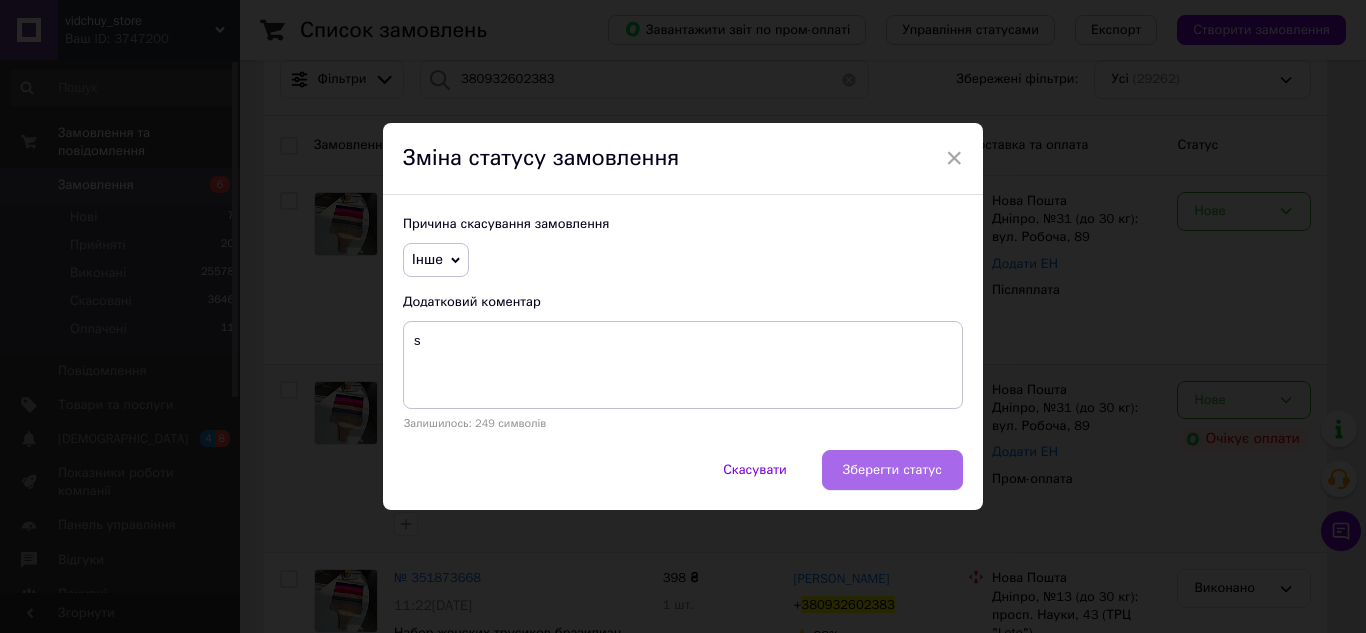 click on "Зберегти статус" at bounding box center (892, 470) 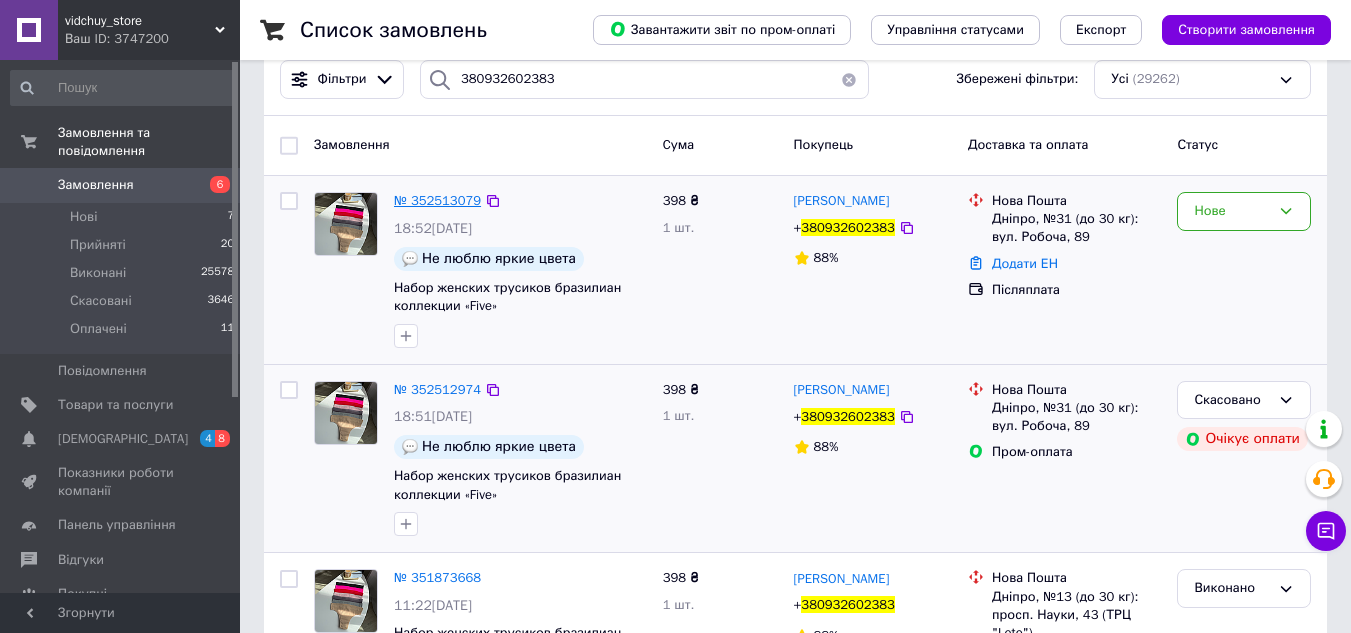 click on "№ 352513079" at bounding box center (437, 200) 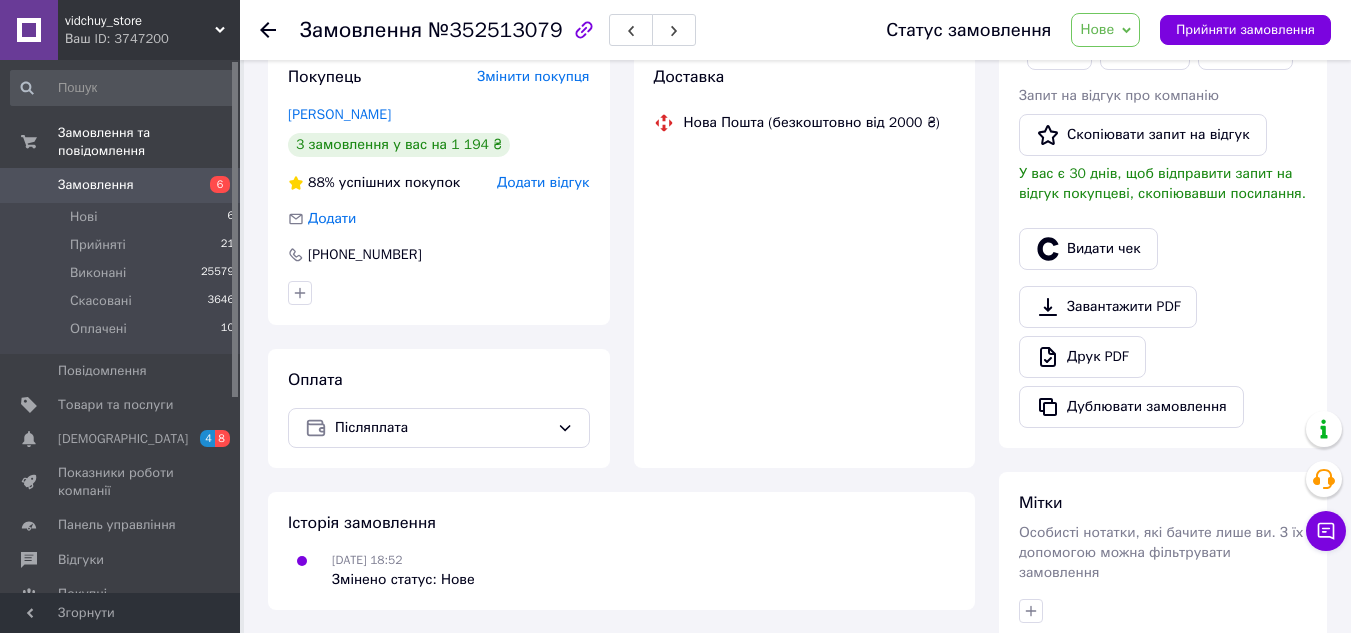 scroll, scrollTop: 656, scrollLeft: 0, axis: vertical 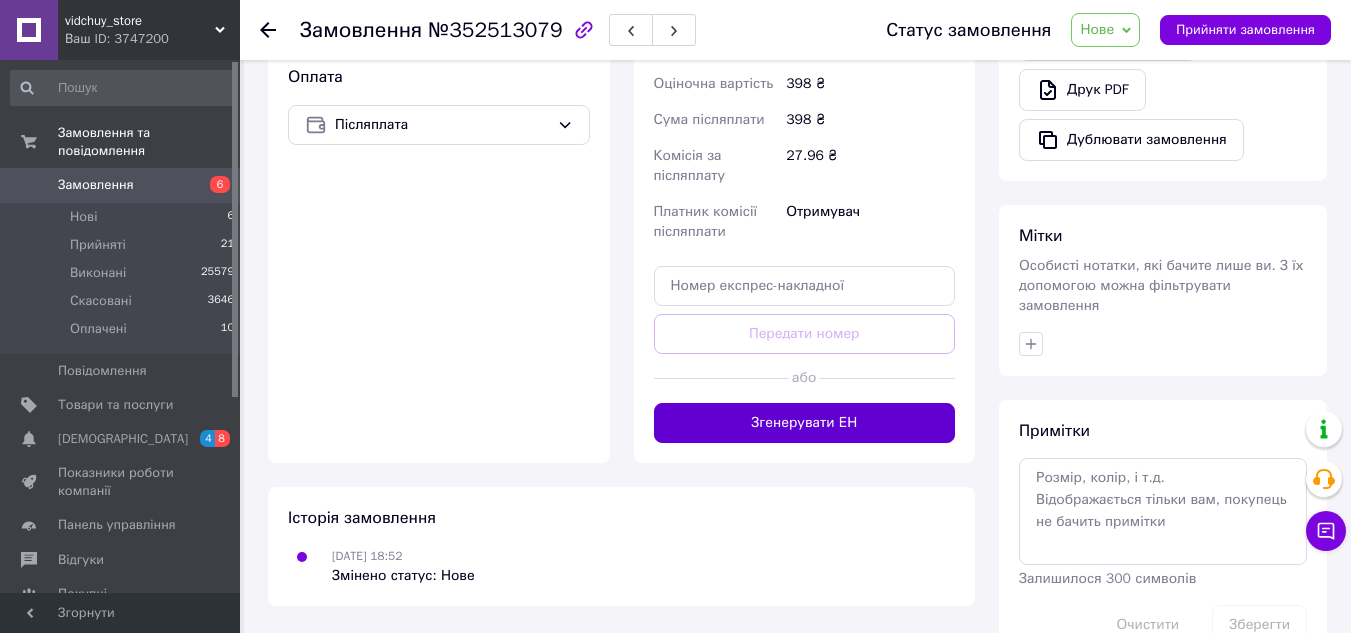 click on "Згенерувати ЕН" at bounding box center [805, 423] 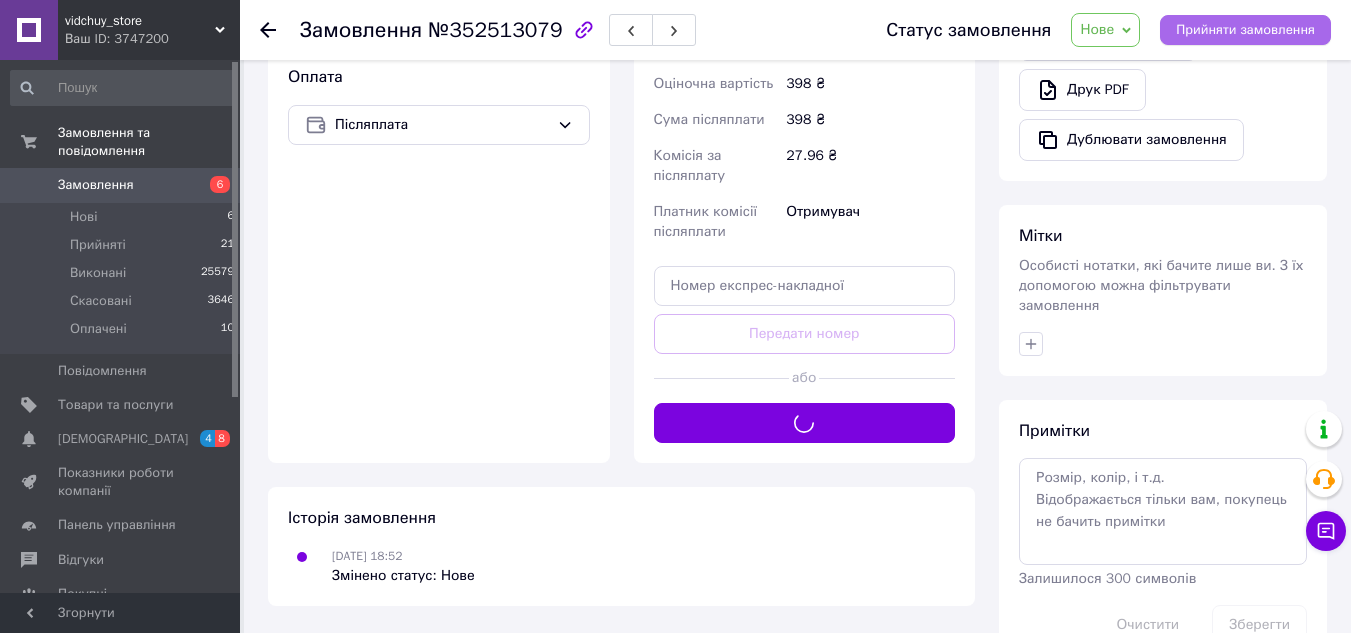 click on "Прийняти замовлення" at bounding box center [1245, 30] 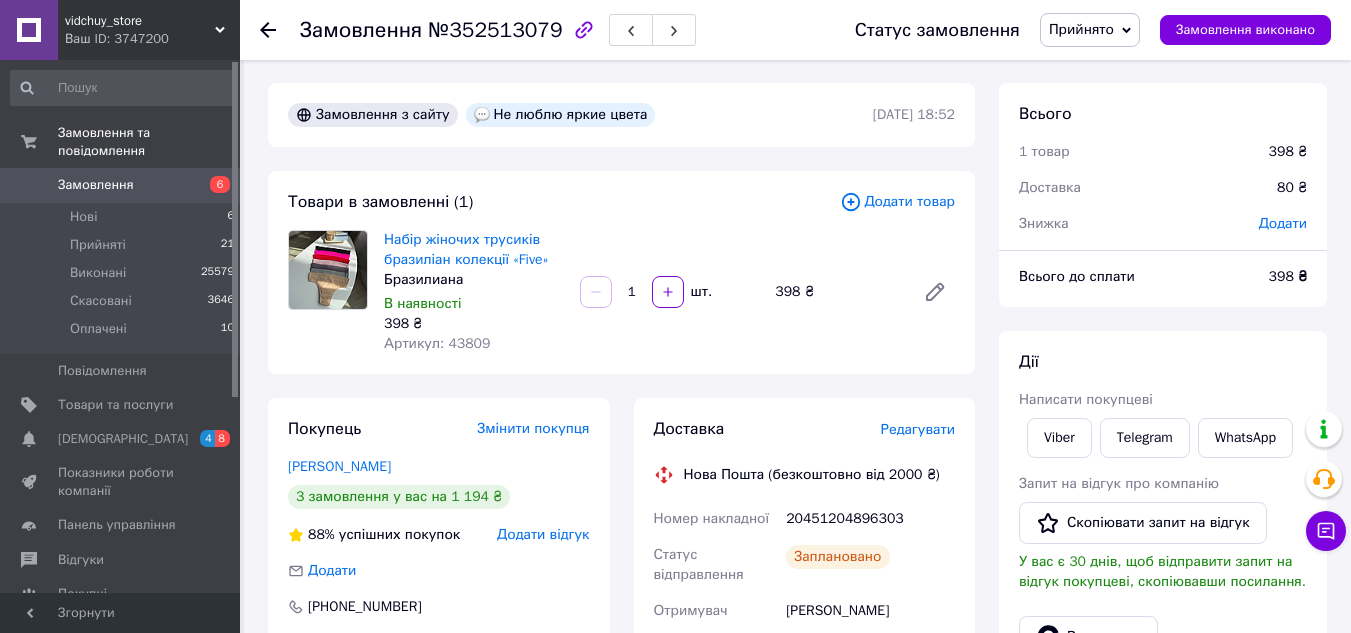 scroll, scrollTop: 0, scrollLeft: 0, axis: both 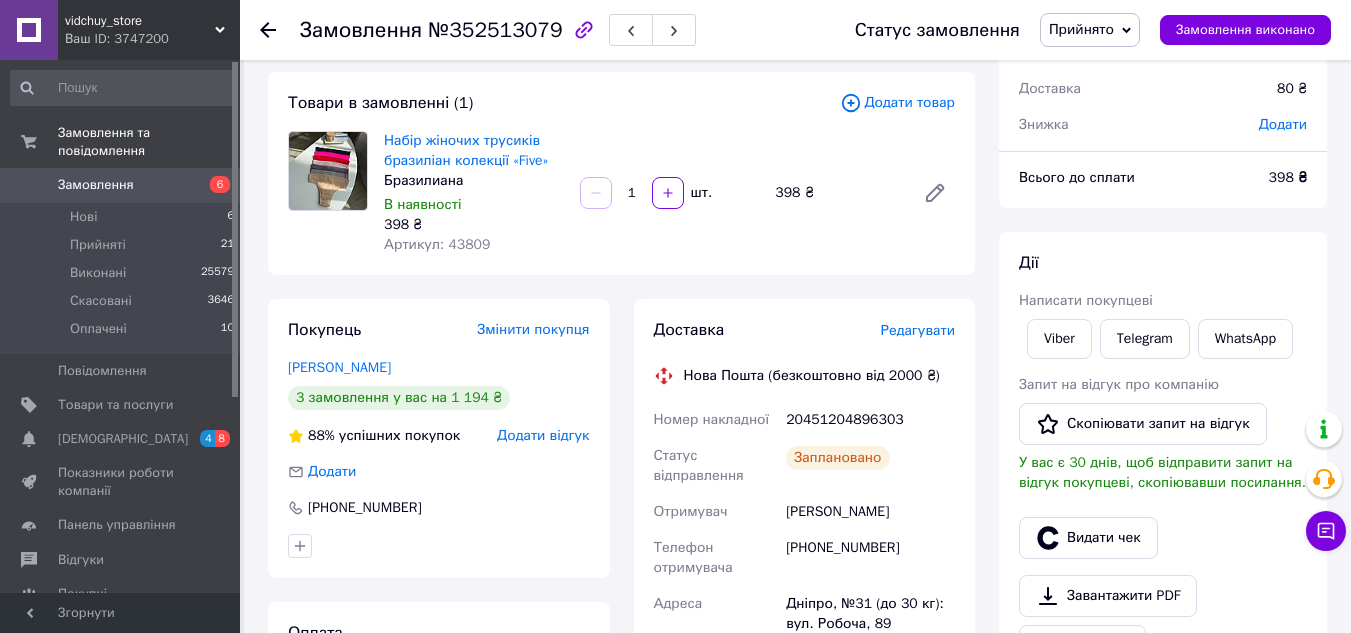 click on "20451204896303" at bounding box center [870, 420] 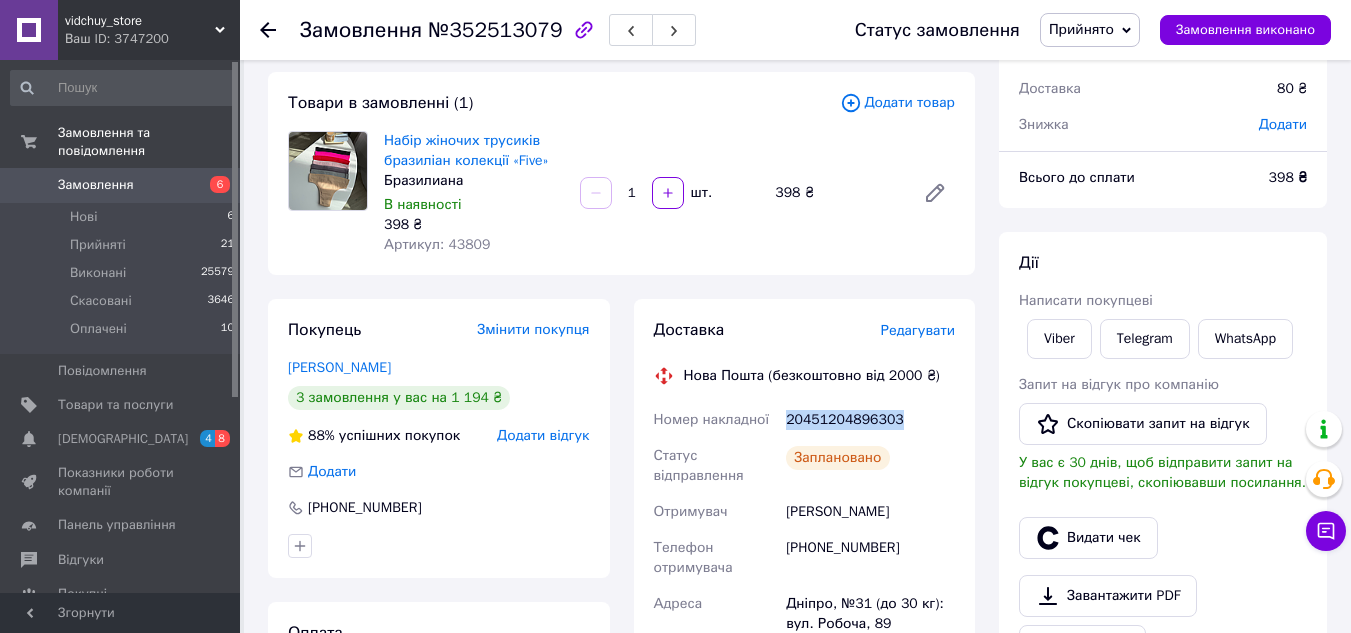 click on "20451204896303" at bounding box center (870, 420) 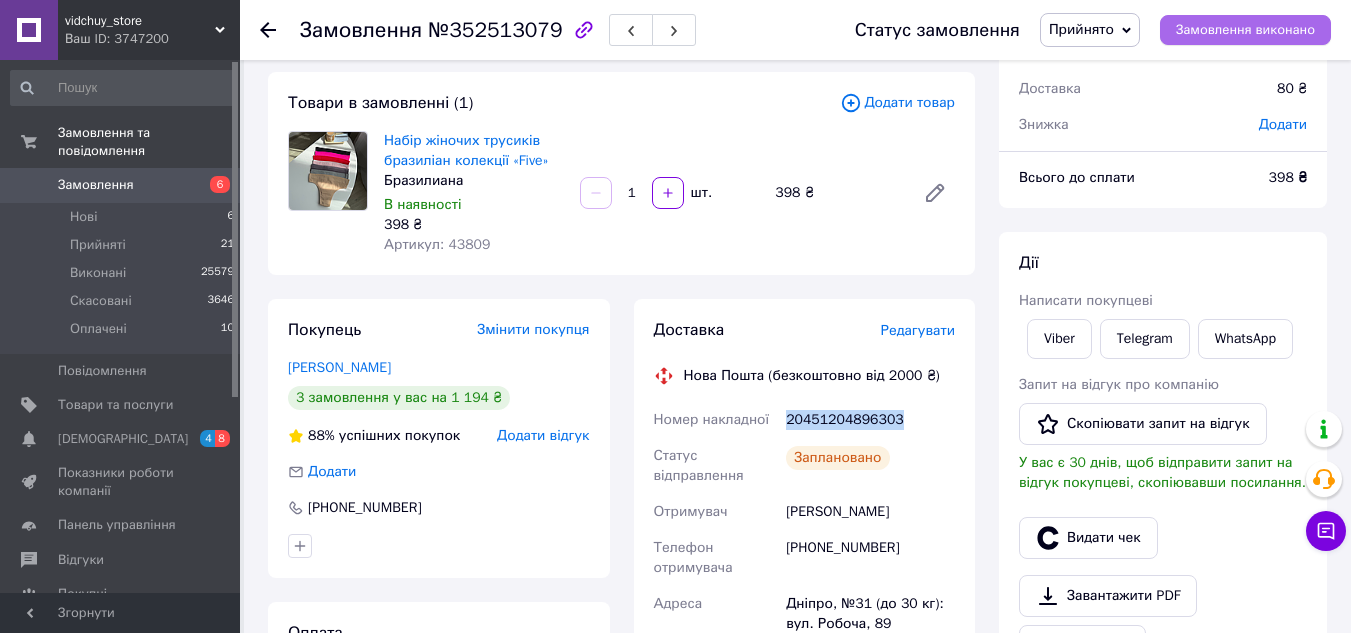 click on "Замовлення виконано" at bounding box center (1245, 30) 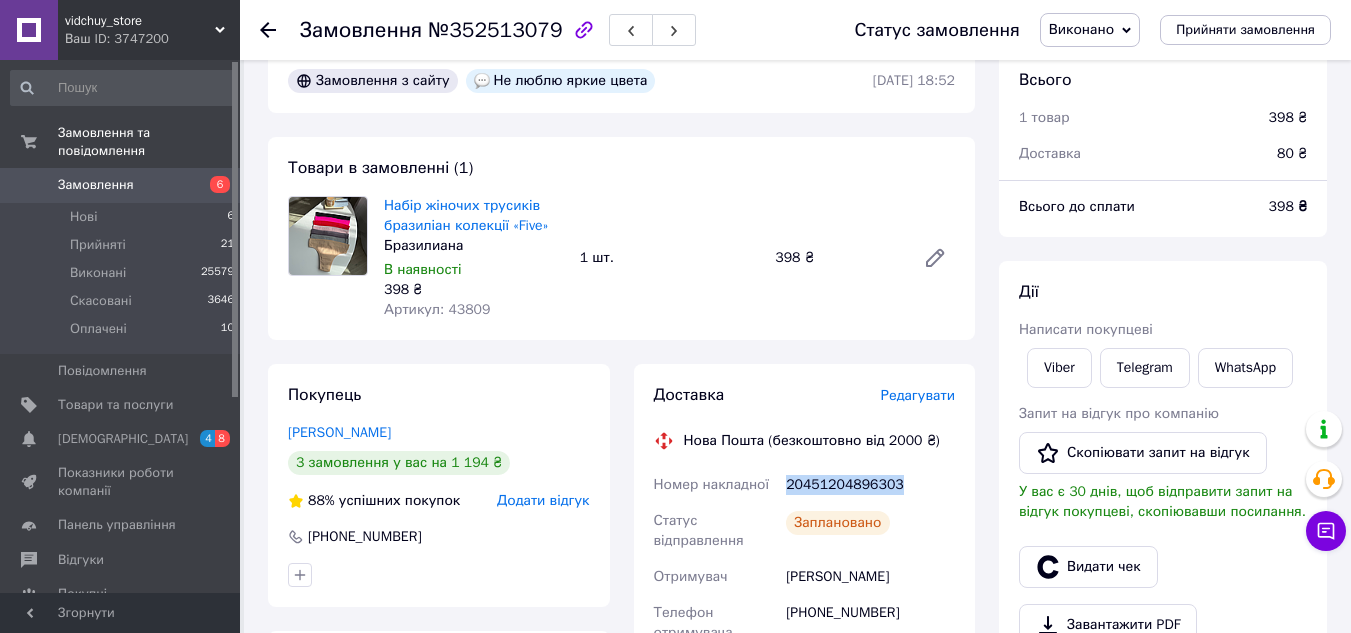 scroll, scrollTop: 0, scrollLeft: 0, axis: both 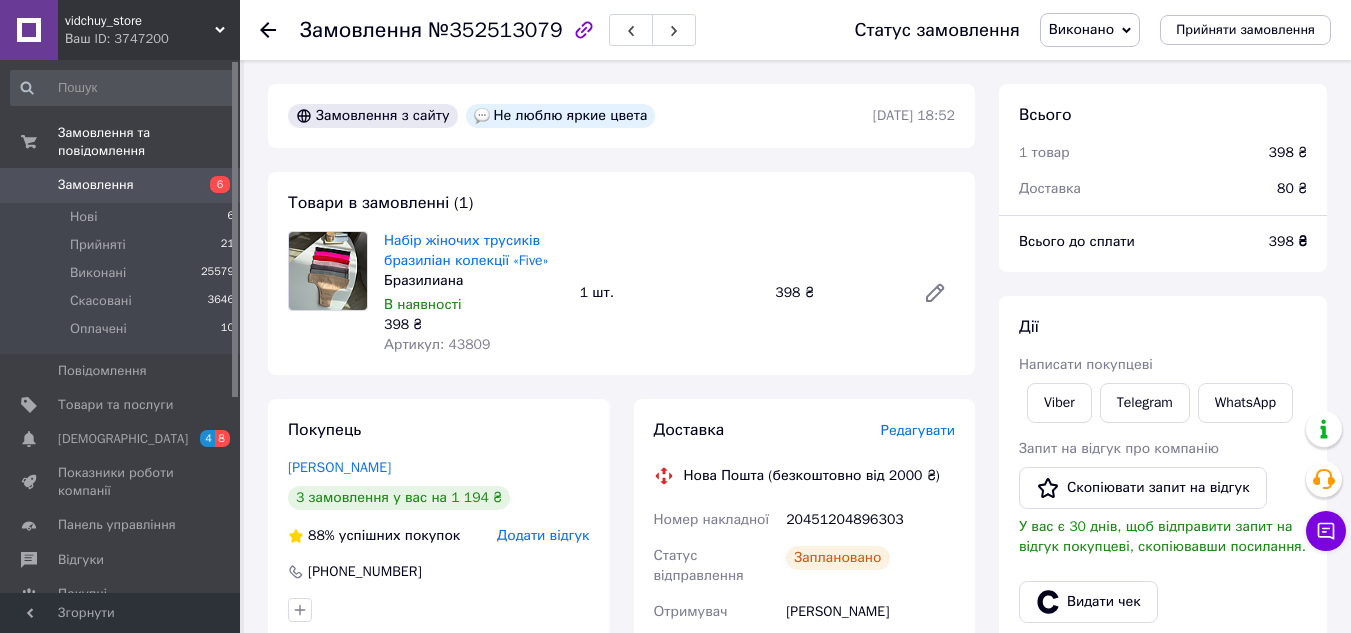 click at bounding box center (268, 30) 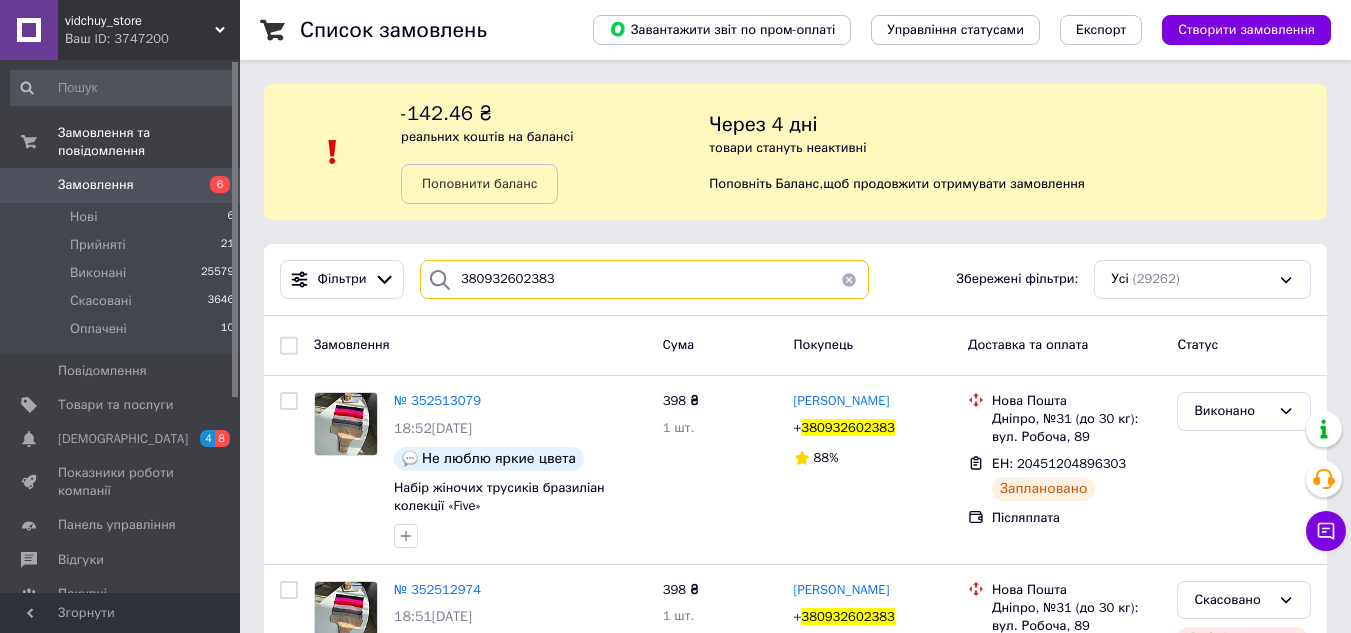 click on "380932602383" at bounding box center [644, 279] 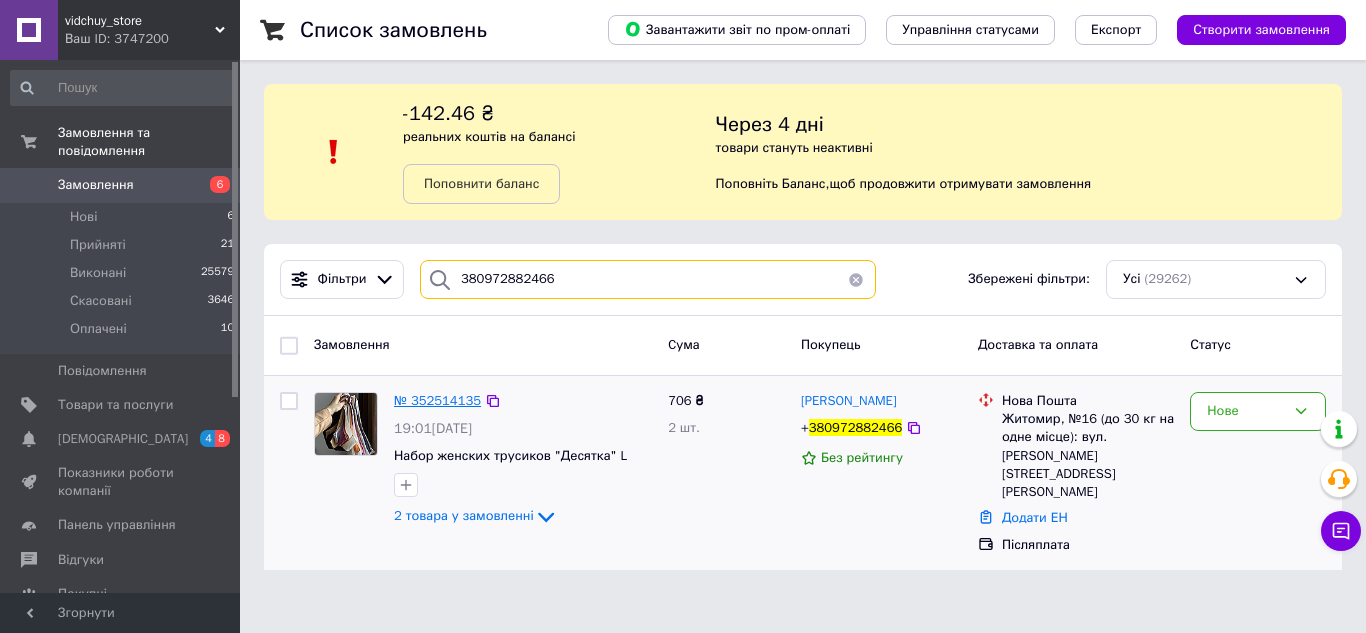 type on "380972882466" 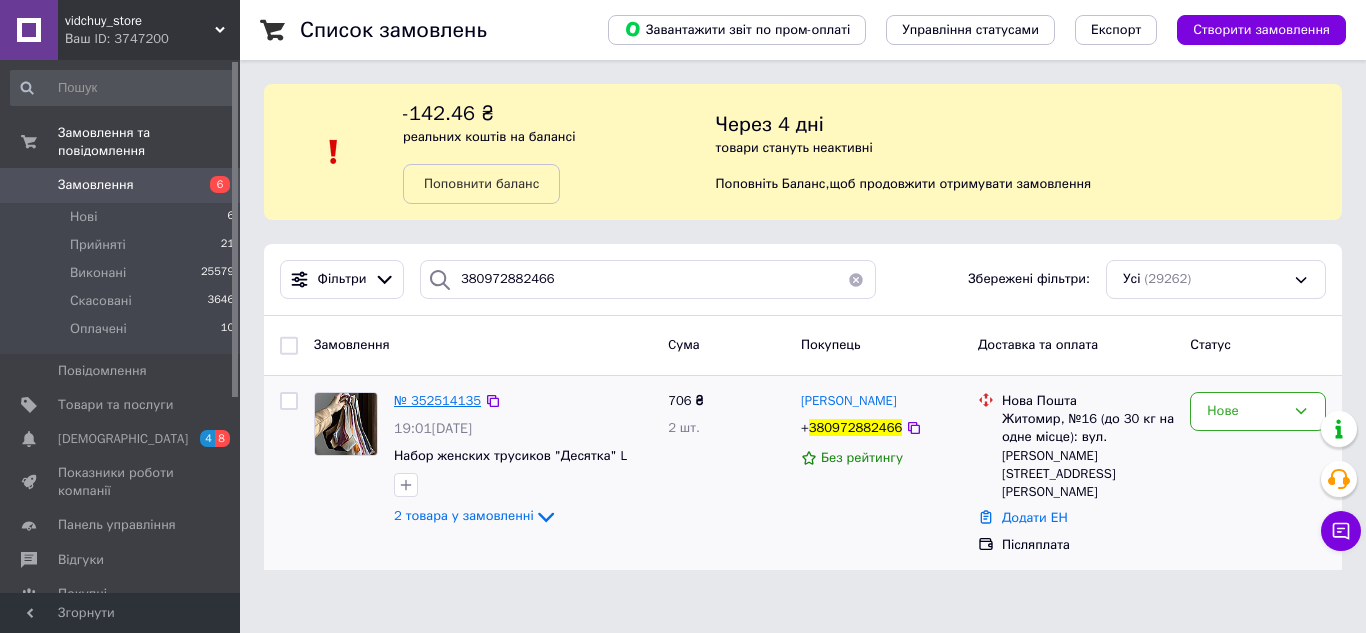 click on "№ 352514135" at bounding box center (437, 400) 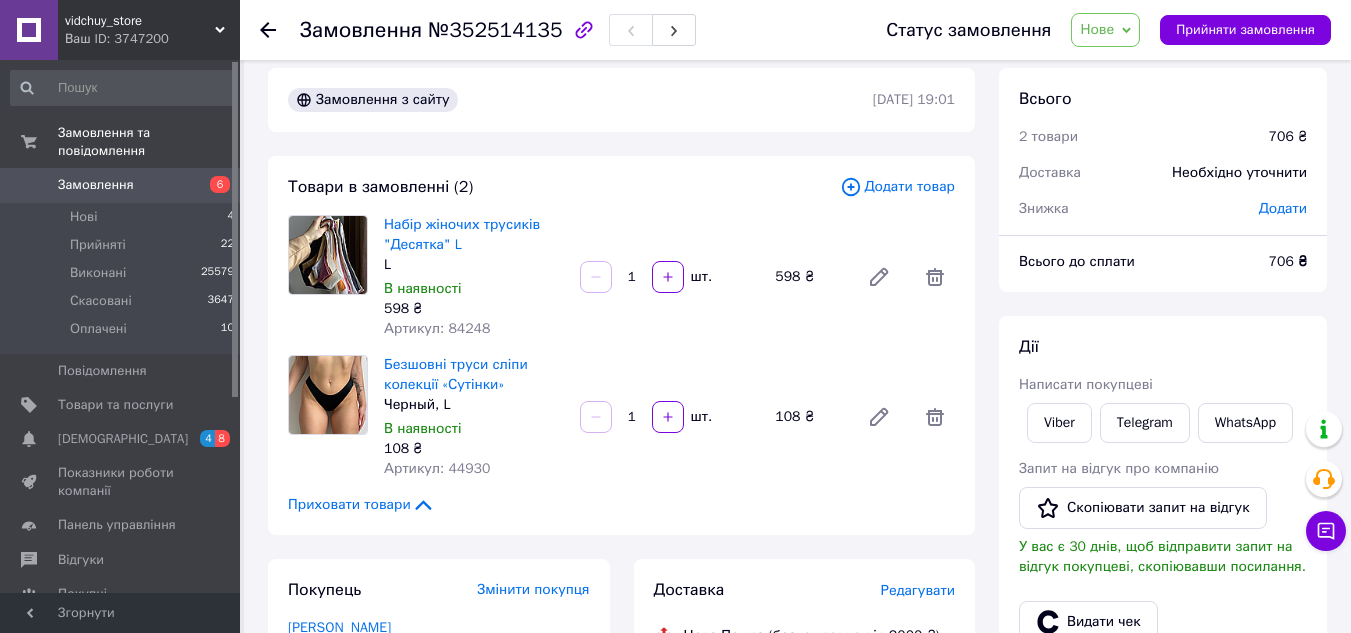 scroll, scrollTop: 0, scrollLeft: 0, axis: both 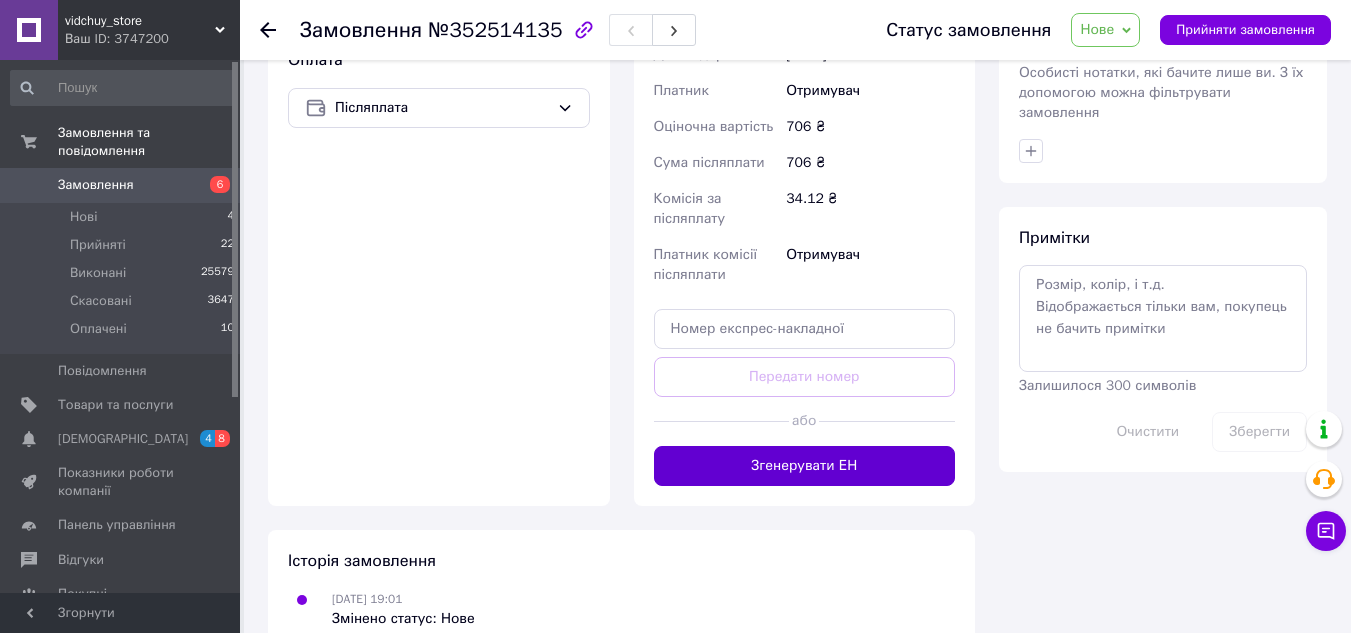 click on "Згенерувати ЕН" at bounding box center [805, 466] 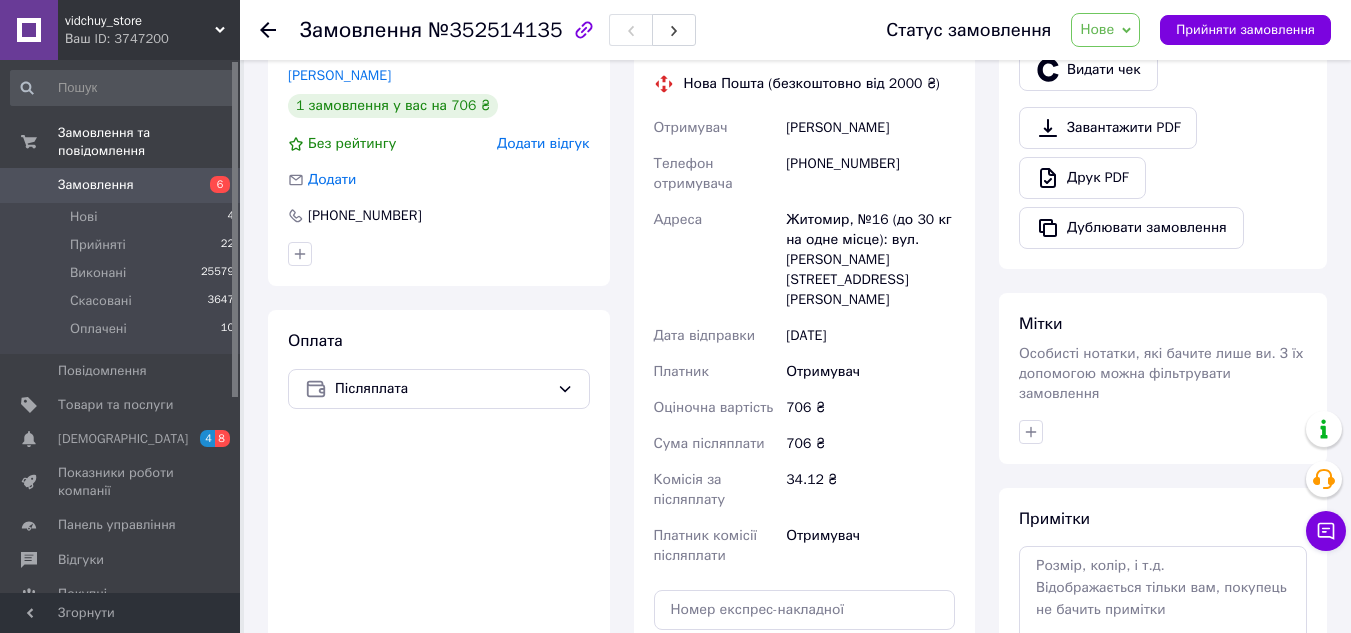scroll, scrollTop: 549, scrollLeft: 0, axis: vertical 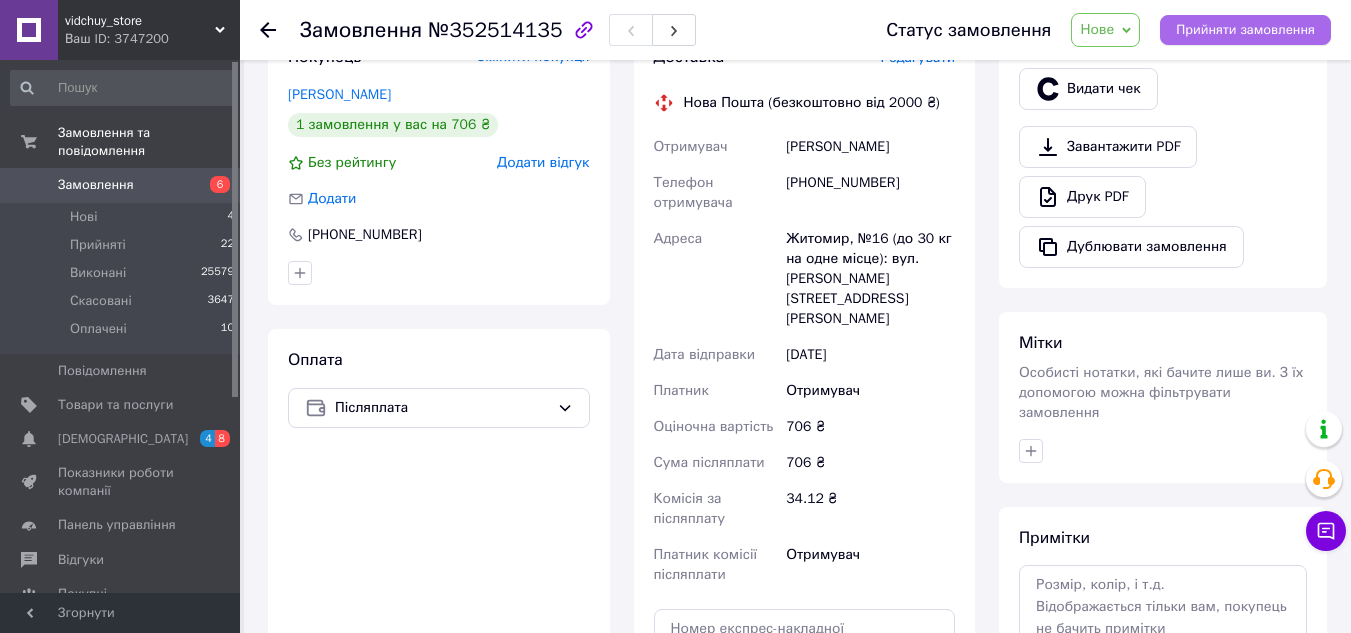 click on "Прийняти замовлення" at bounding box center (1245, 30) 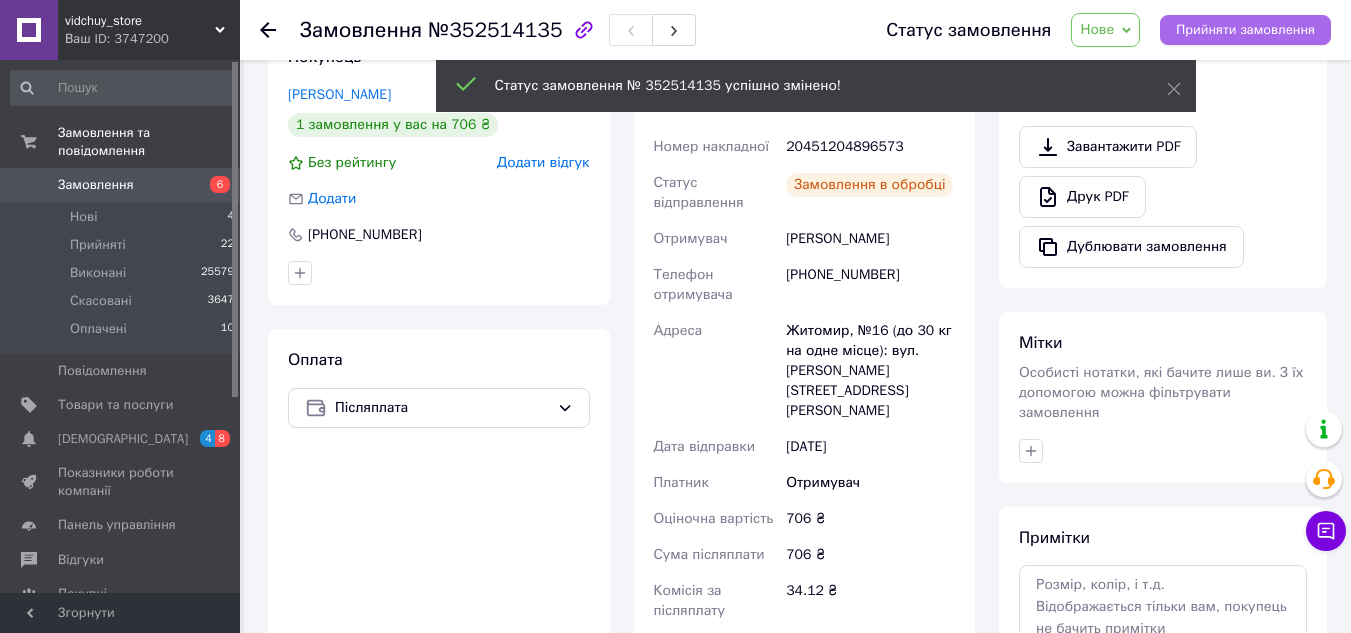 click on "Прийняти замовлення" at bounding box center [1245, 30] 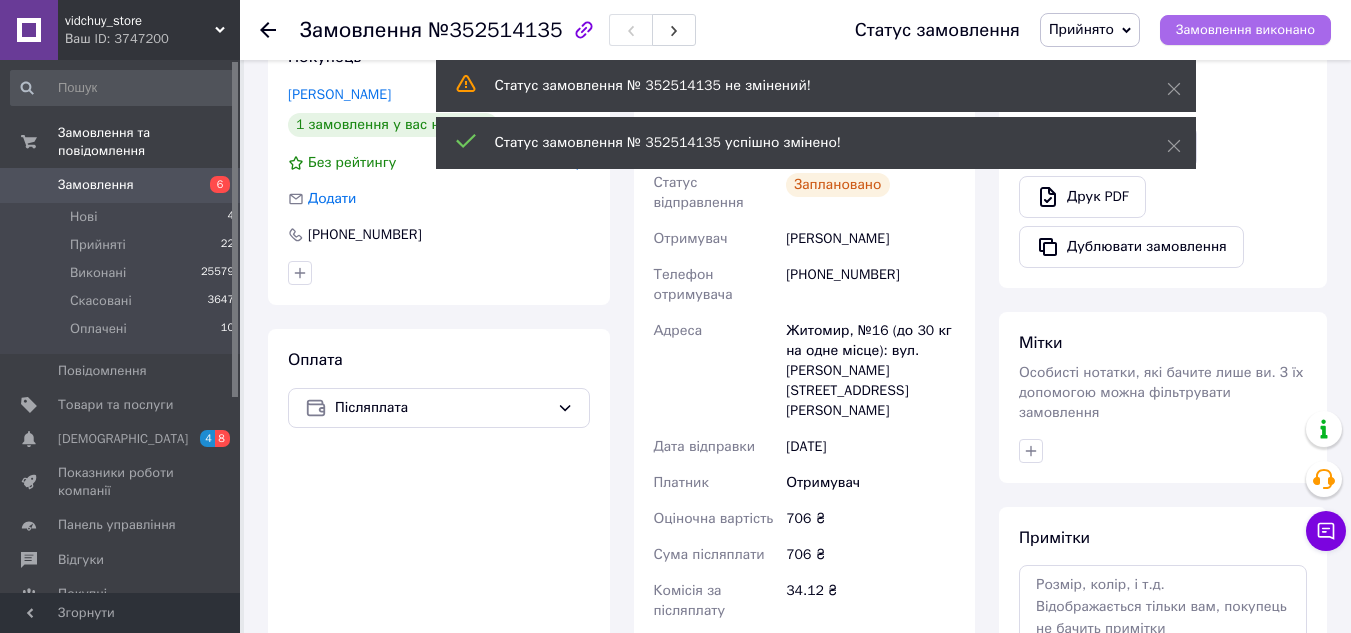 click on "Замовлення виконано" at bounding box center (1245, 30) 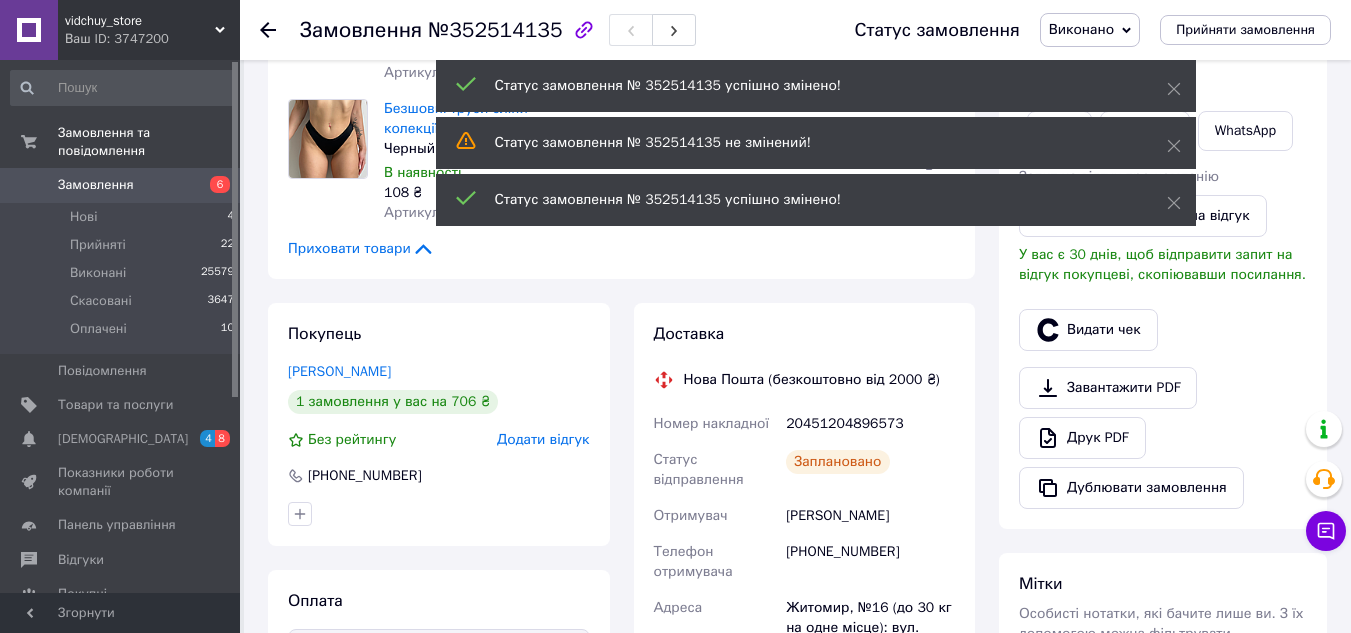 scroll, scrollTop: 249, scrollLeft: 0, axis: vertical 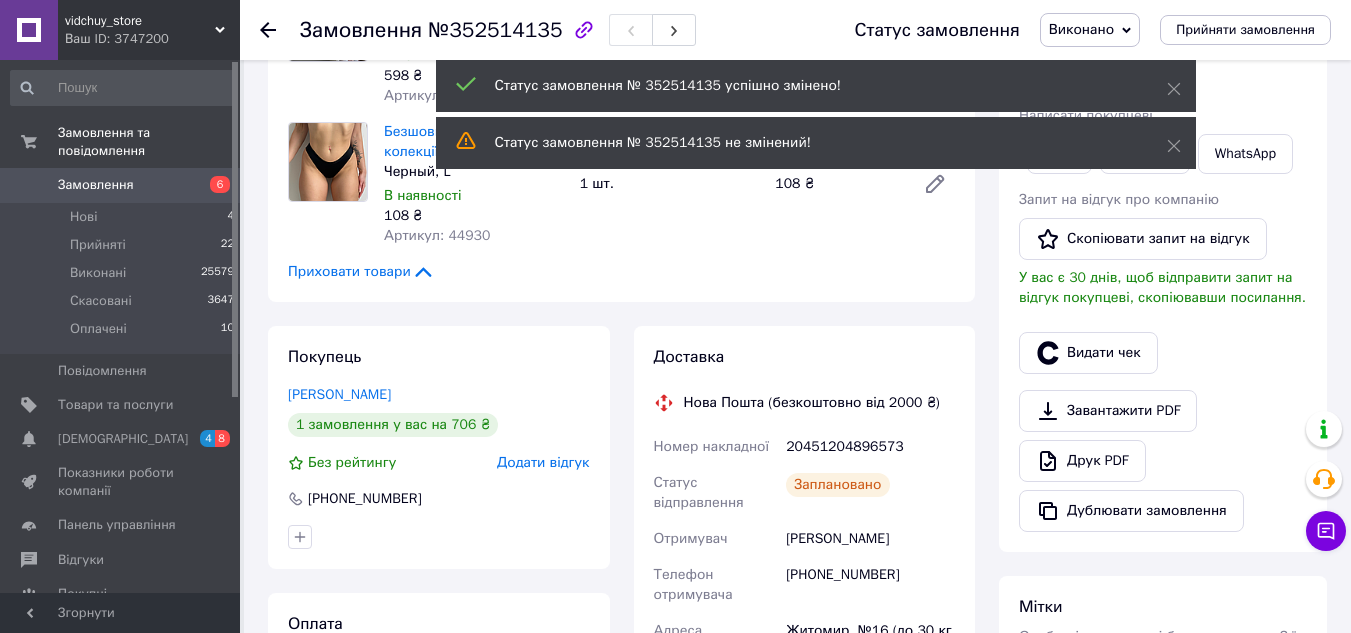 click on "20451204896573" at bounding box center (870, 447) 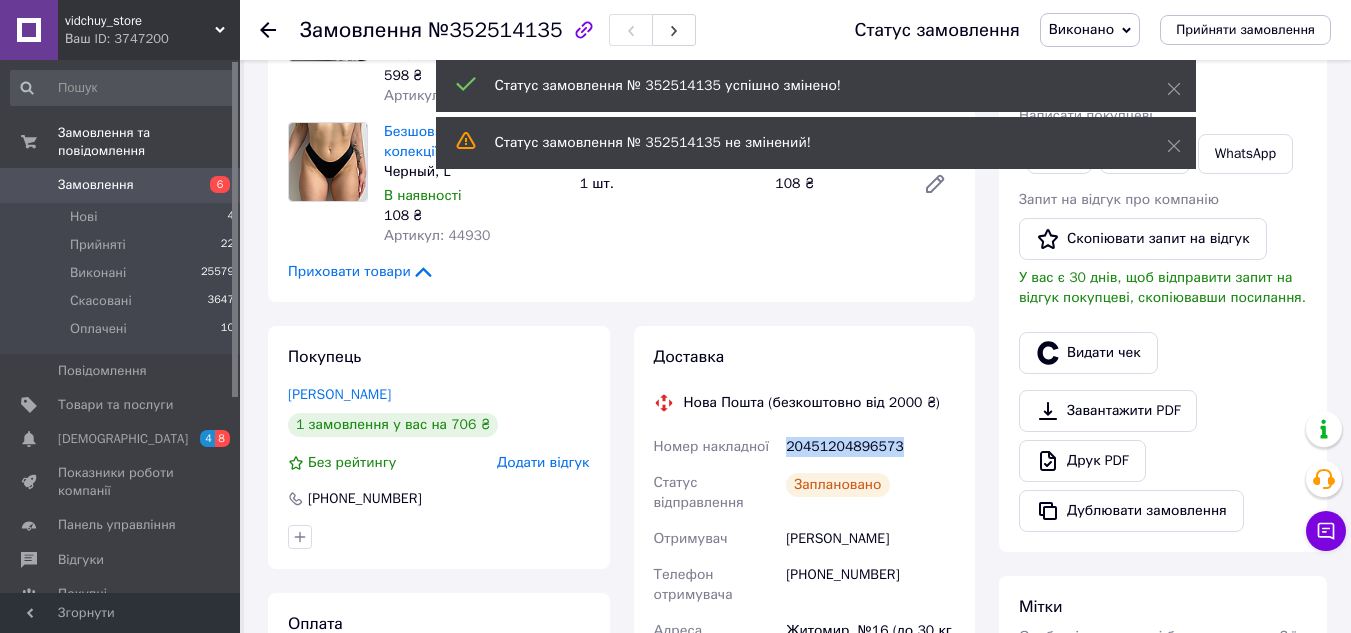 click on "20451204896573" at bounding box center (870, 447) 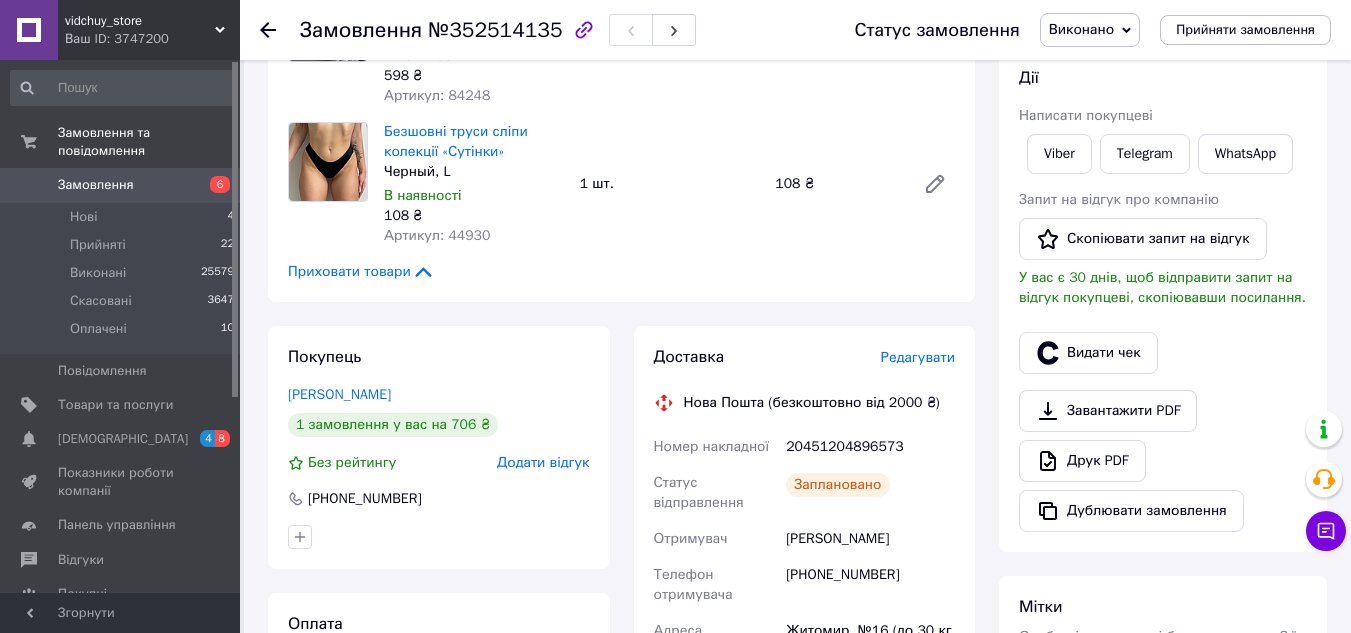 click 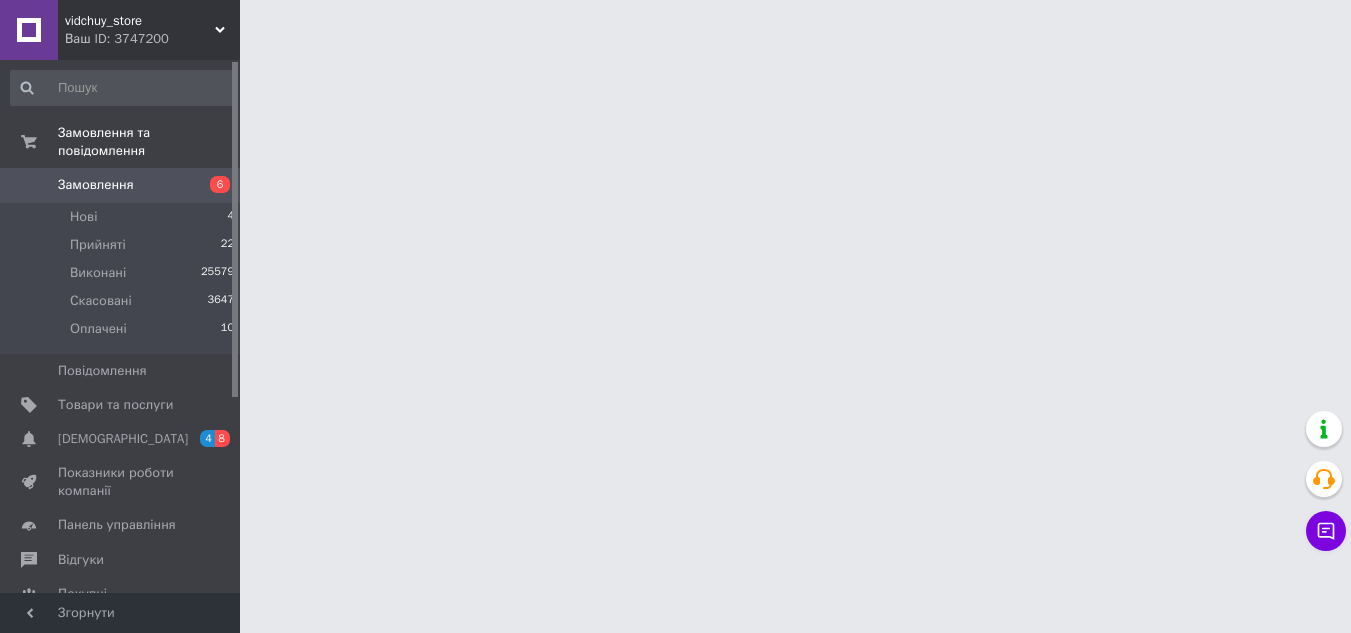 scroll, scrollTop: 0, scrollLeft: 0, axis: both 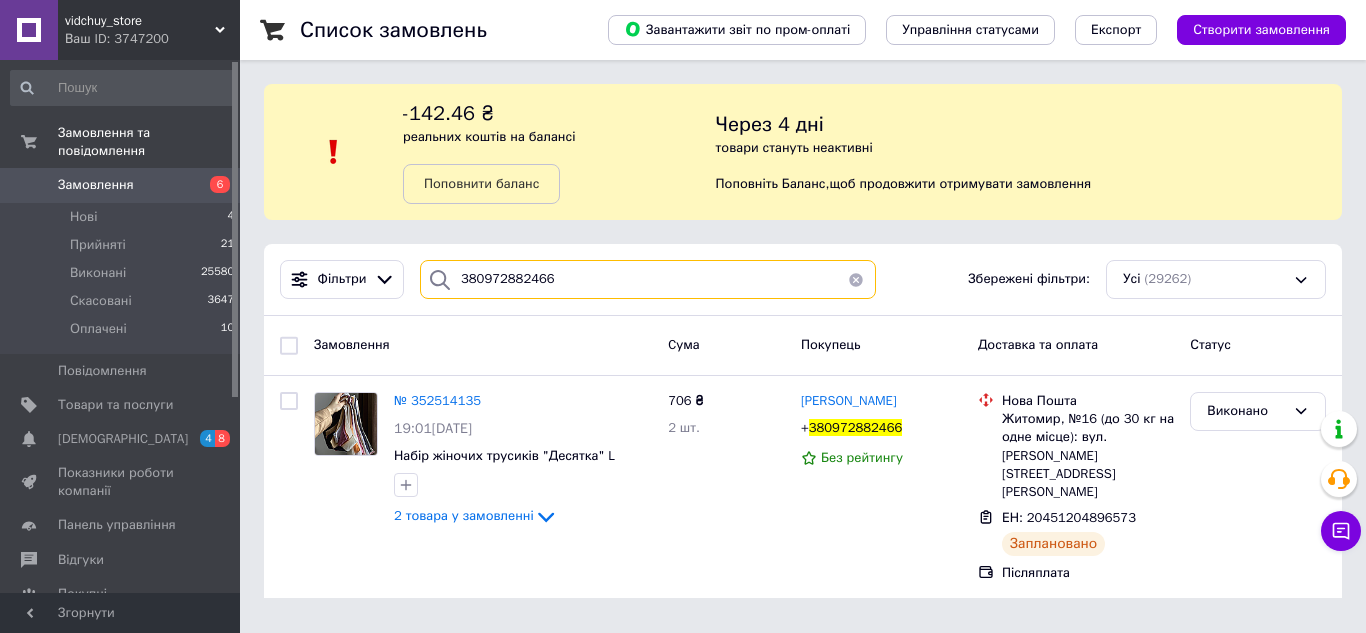 click on "380972882466" at bounding box center [648, 279] 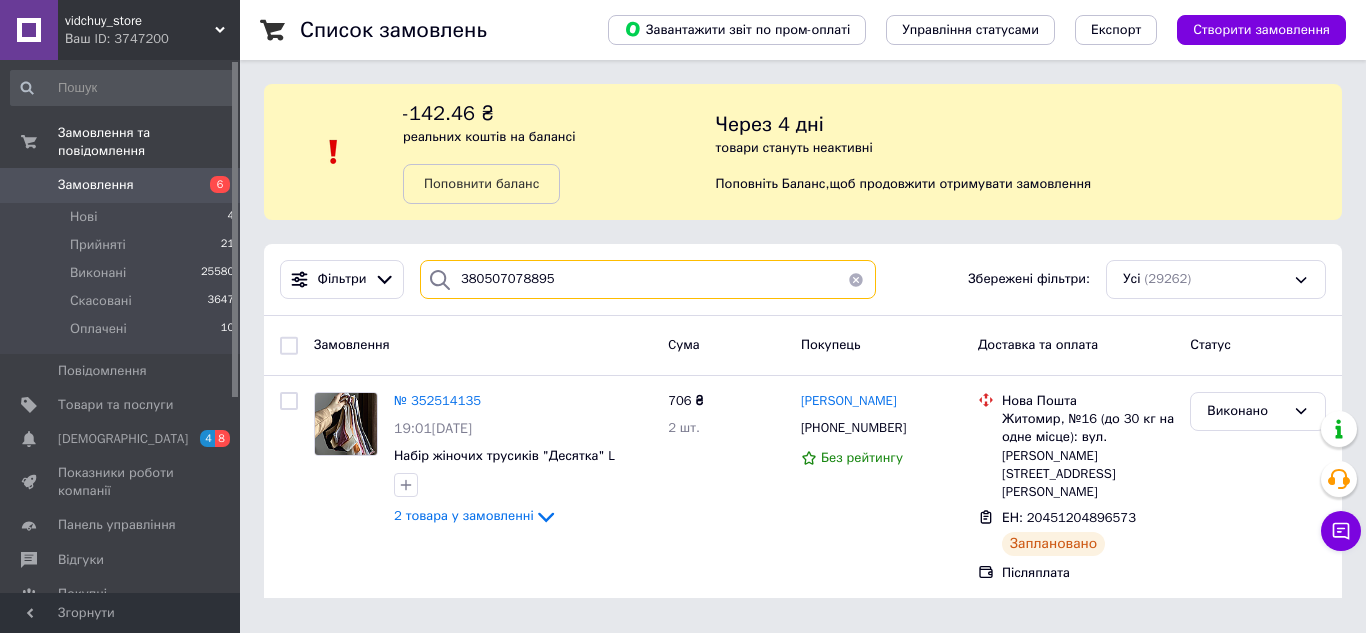 type on "380507078895" 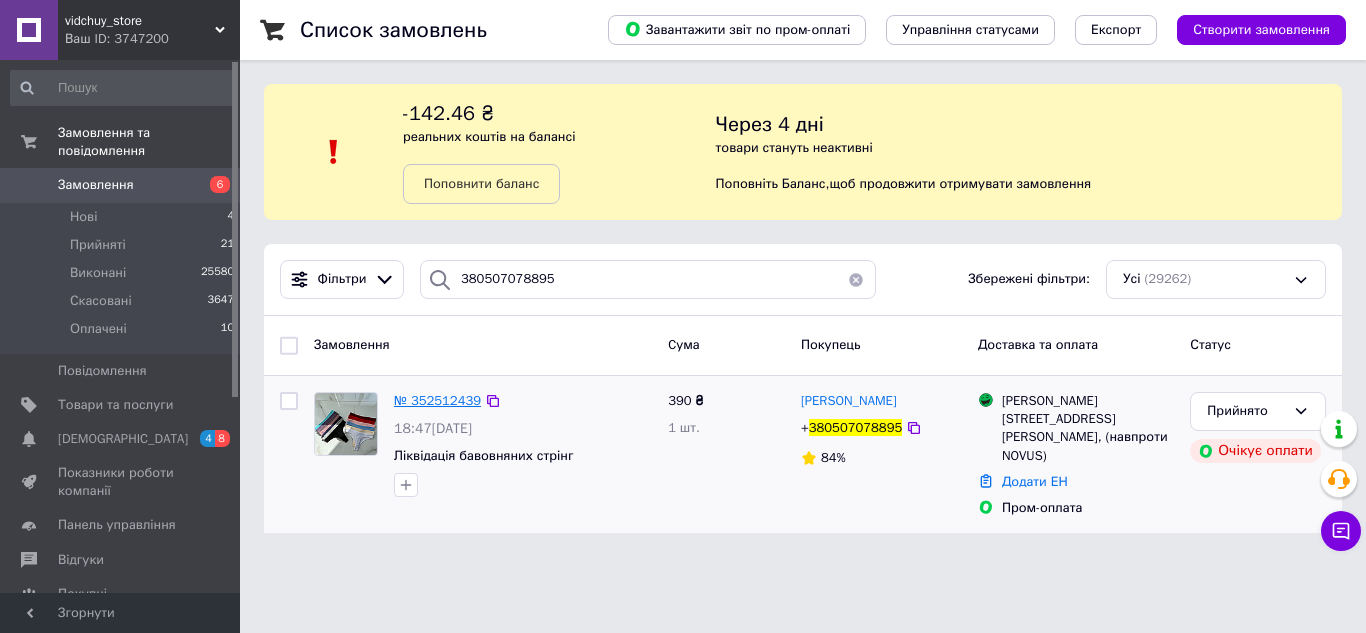 click on "№ 352512439" at bounding box center (437, 400) 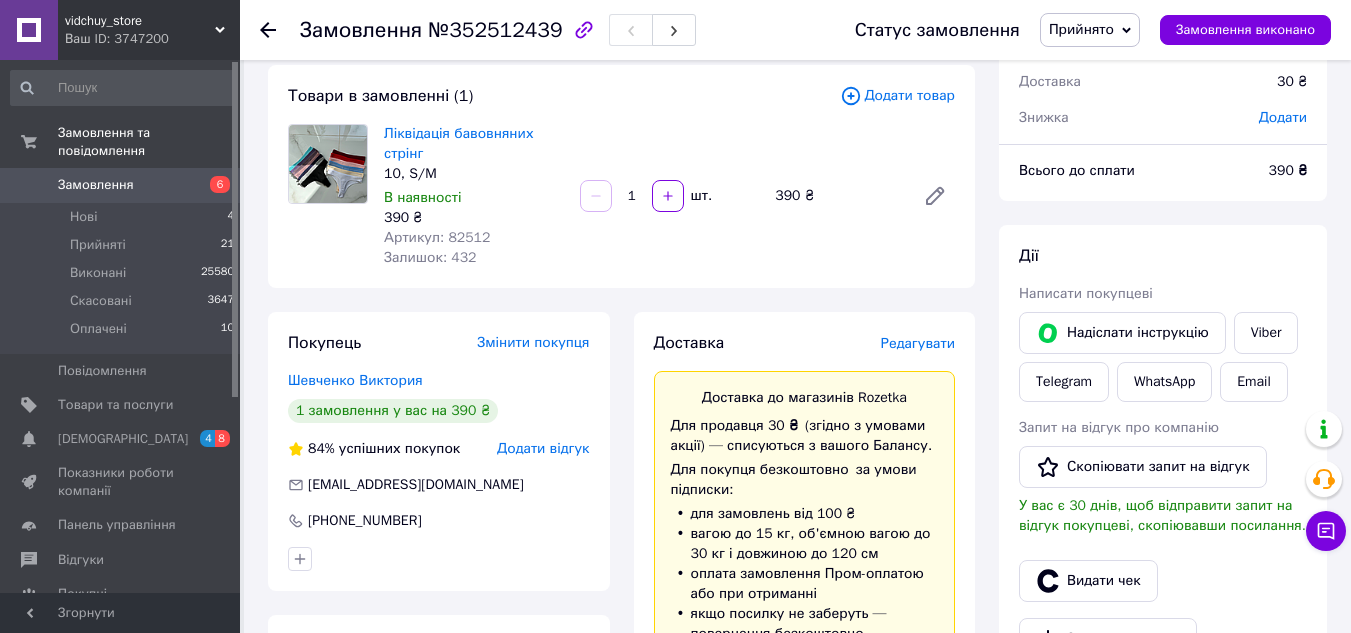 scroll, scrollTop: 100, scrollLeft: 0, axis: vertical 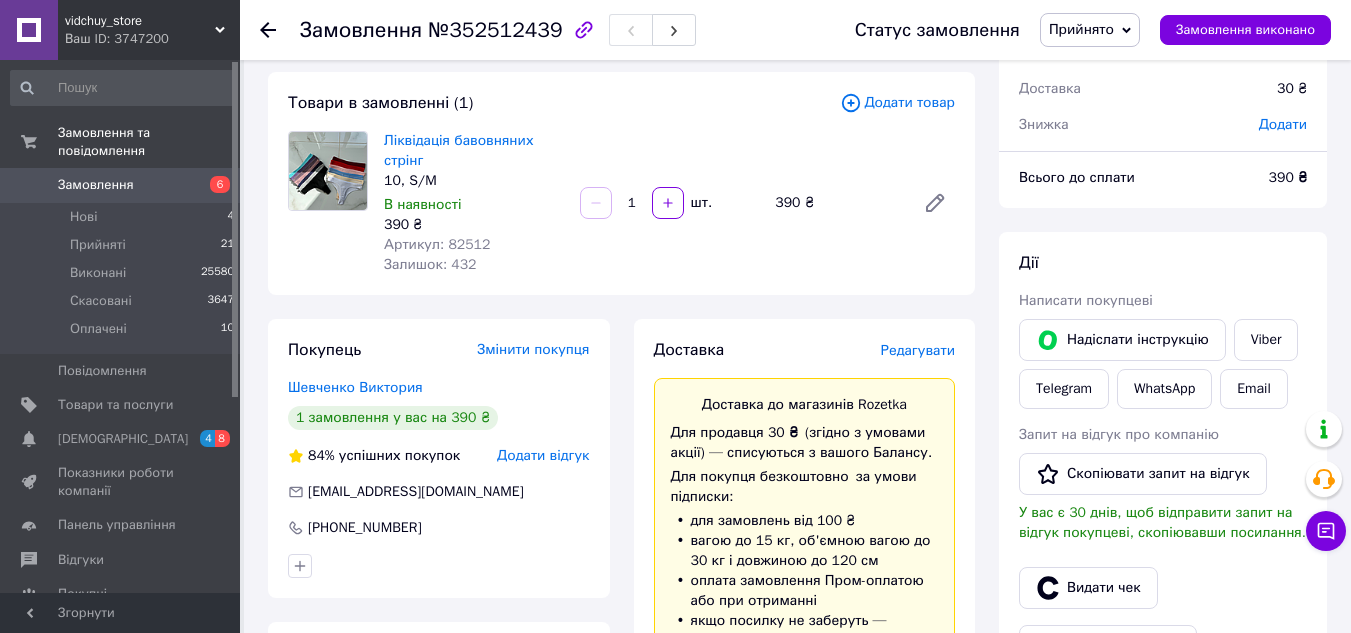 click 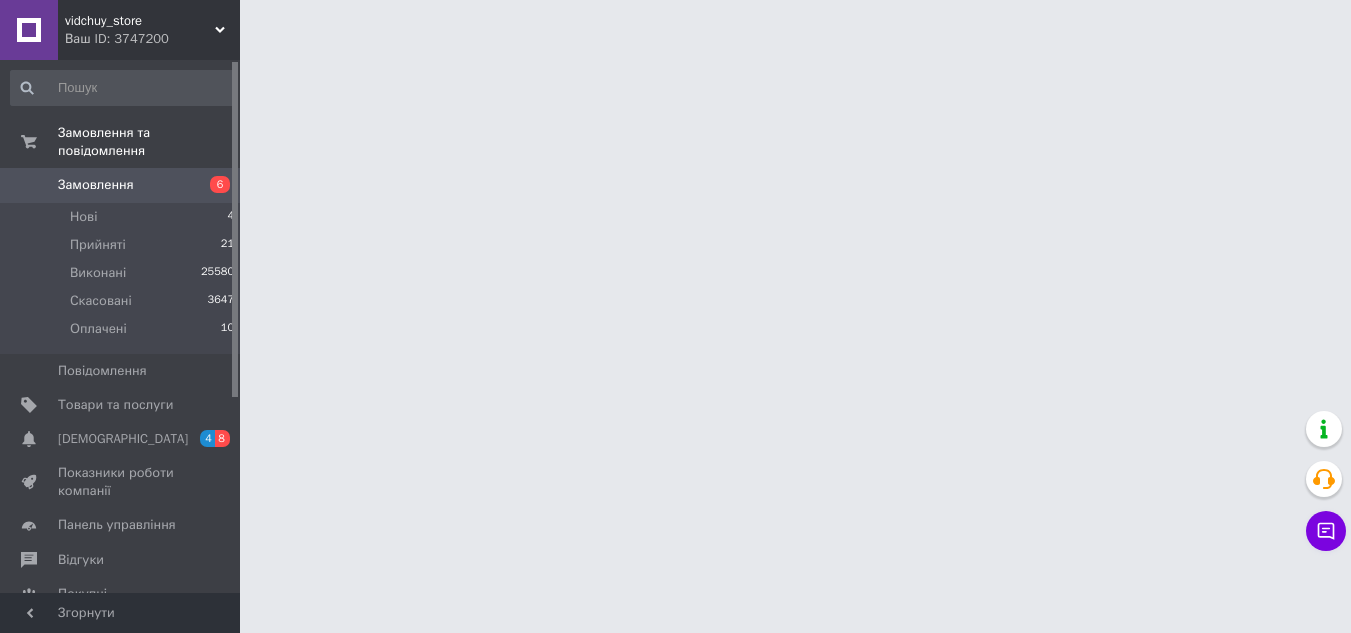 scroll, scrollTop: 0, scrollLeft: 0, axis: both 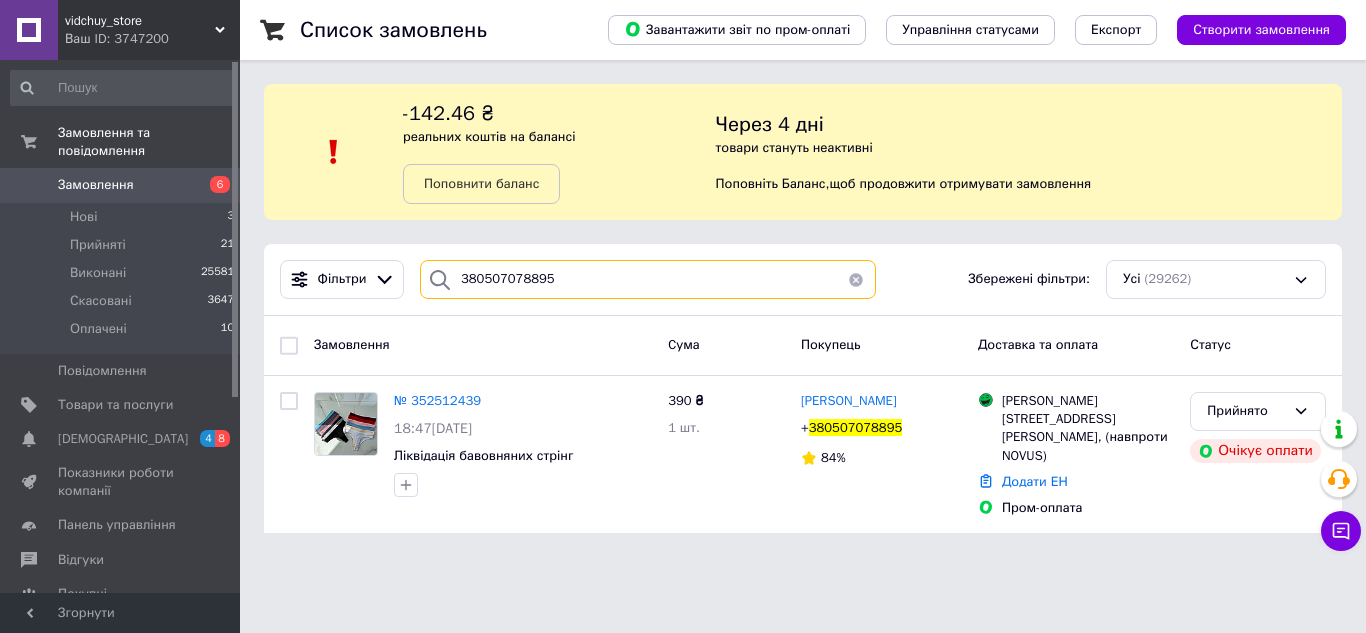 click on "380507078895" at bounding box center (648, 279) 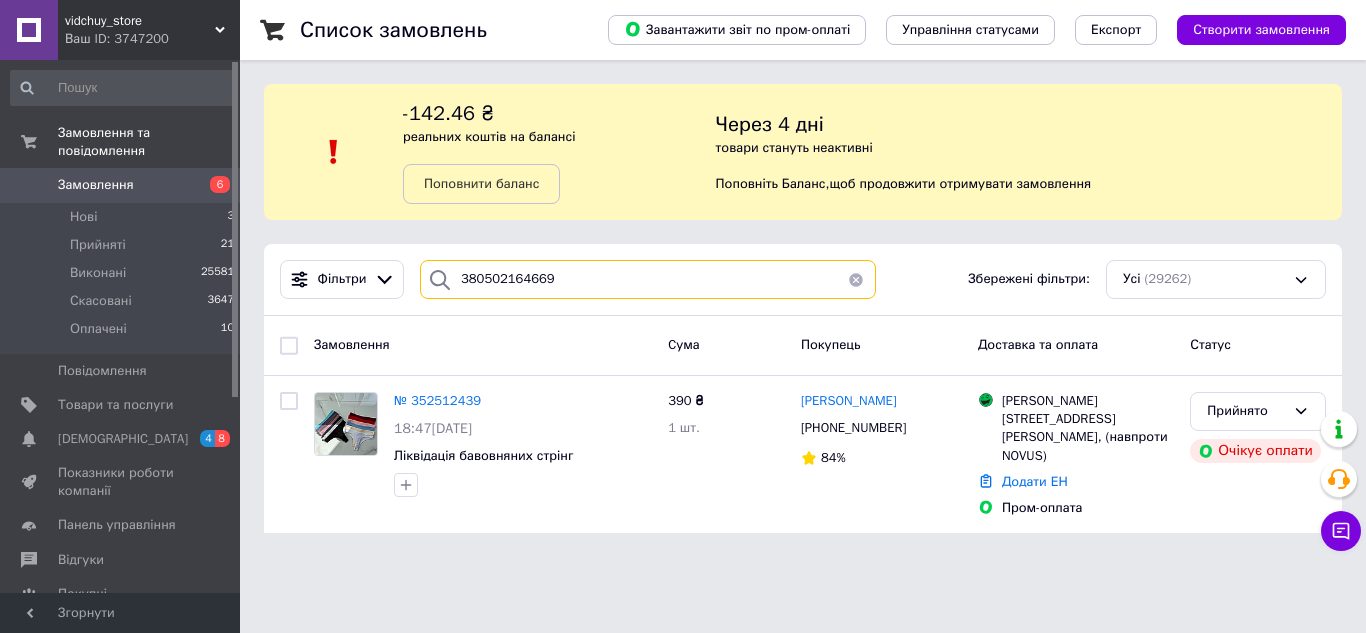 type on "380502164669" 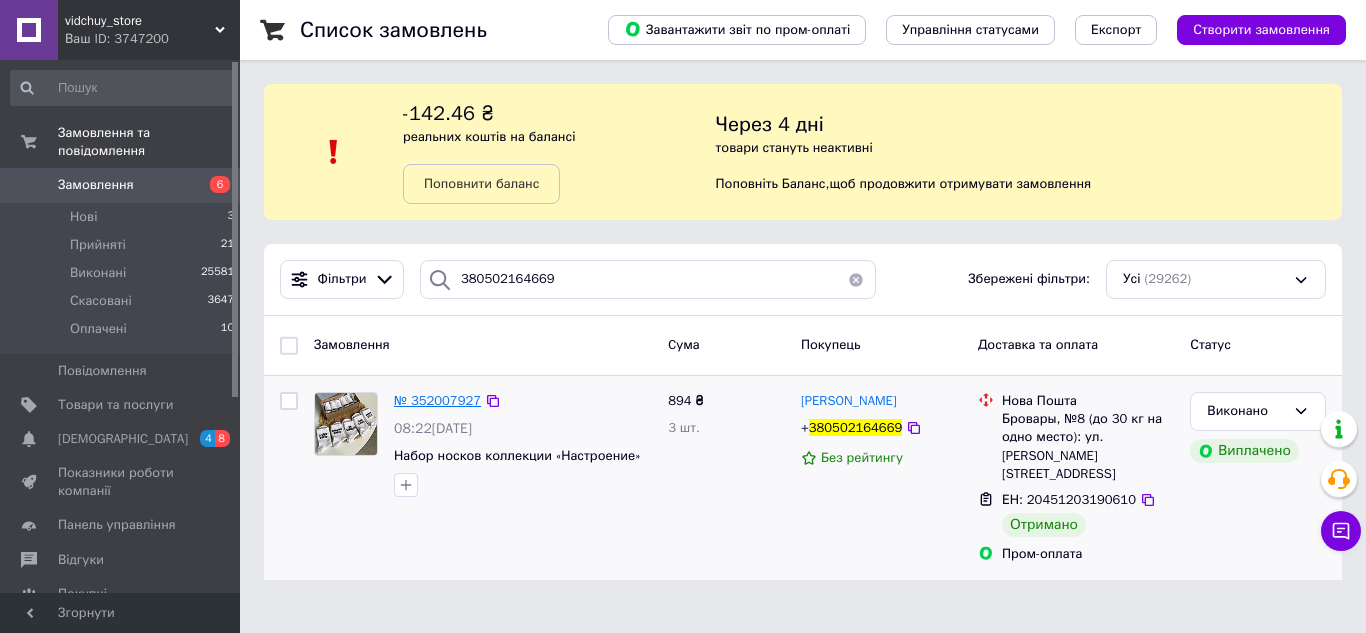 click on "№ 352007927" at bounding box center [437, 400] 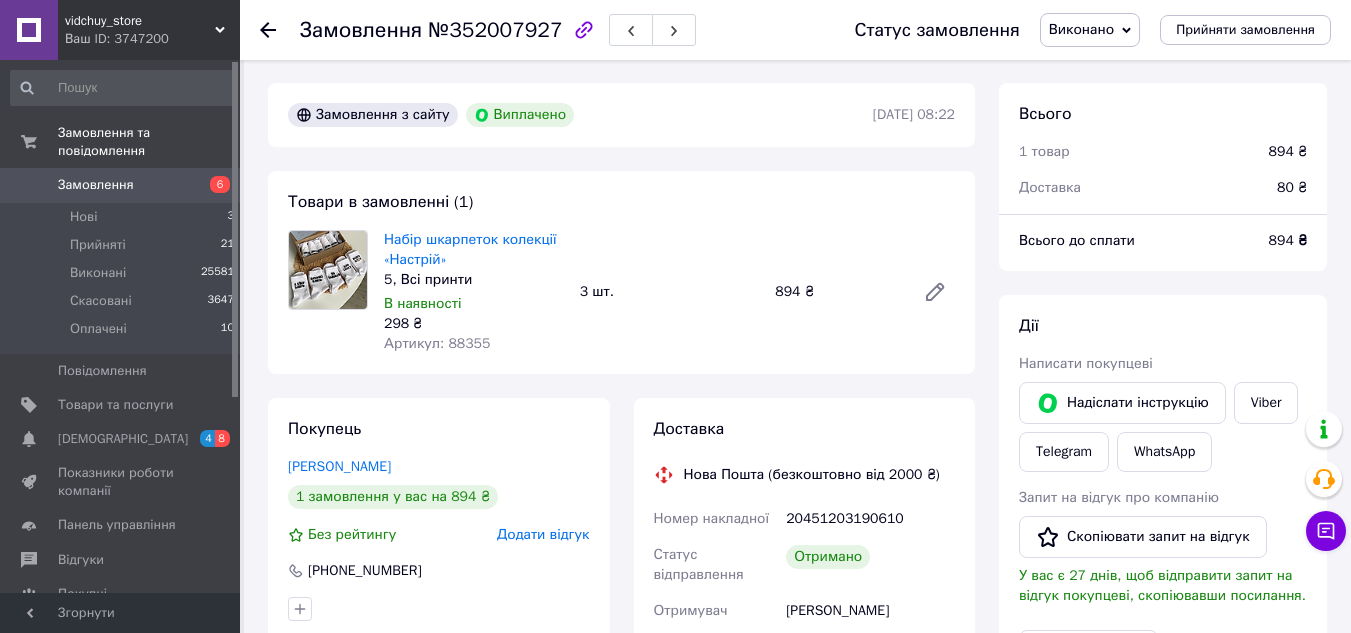 scroll, scrollTop: 0, scrollLeft: 0, axis: both 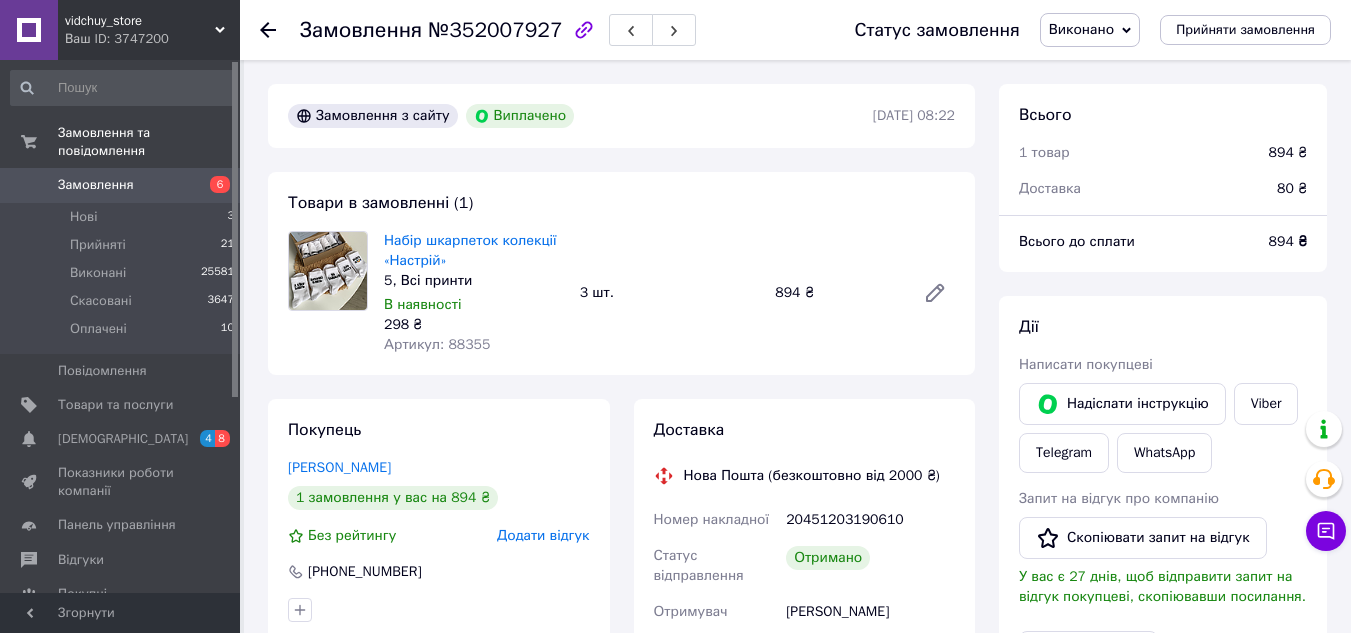 click 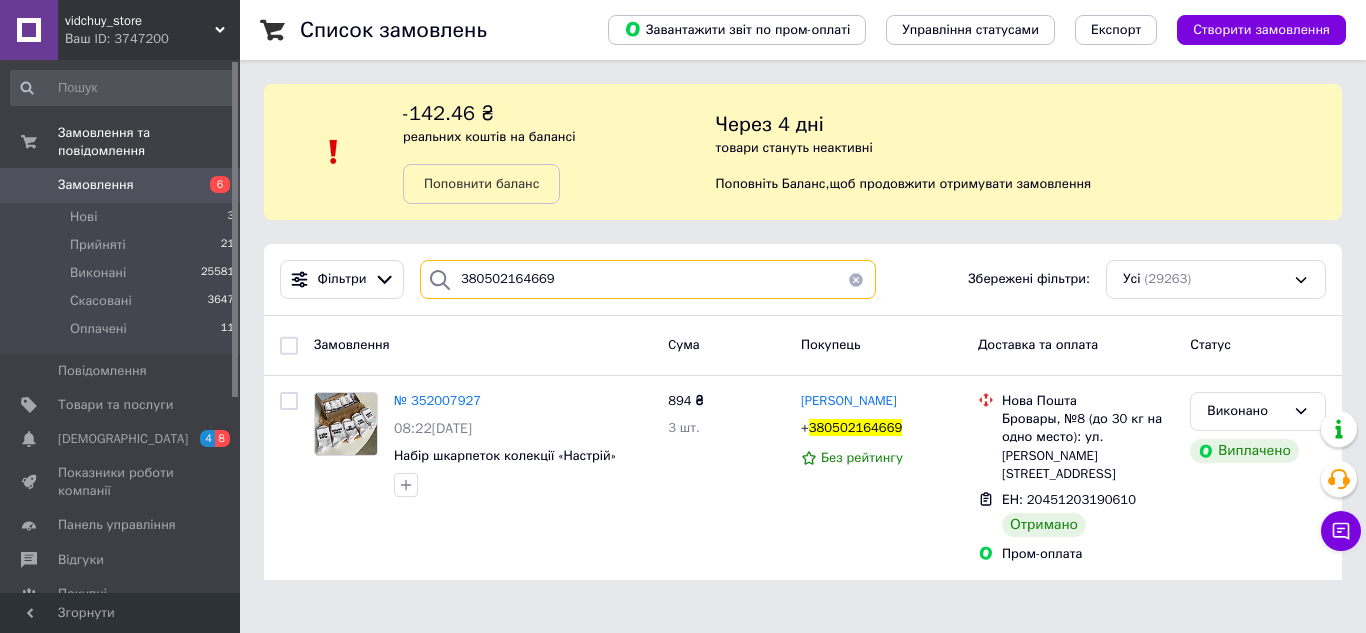 click on "380502164669" at bounding box center [648, 279] 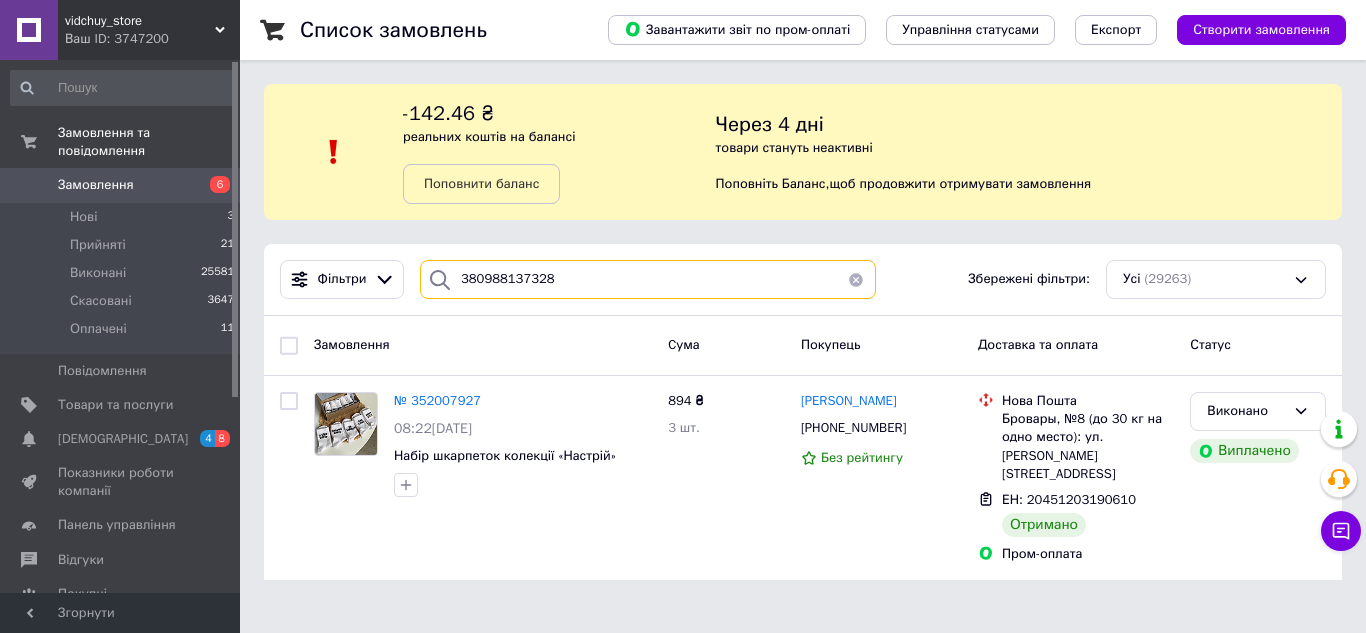 type on "380988137328" 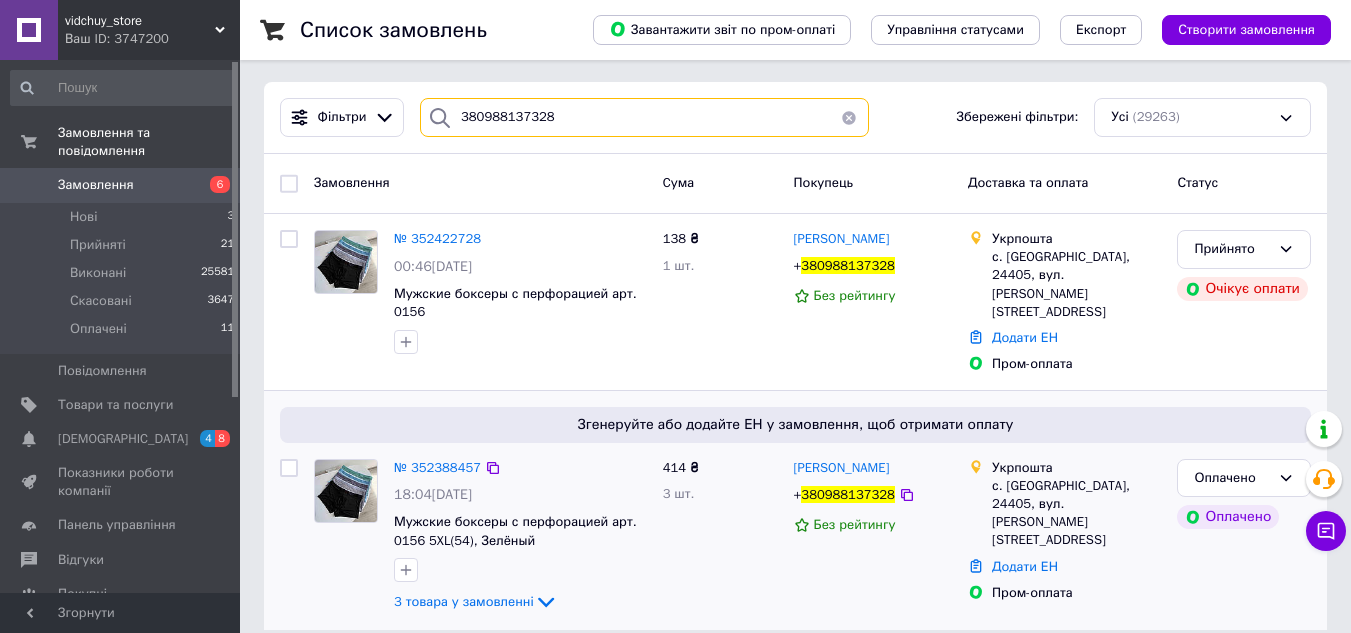 scroll, scrollTop: 163, scrollLeft: 0, axis: vertical 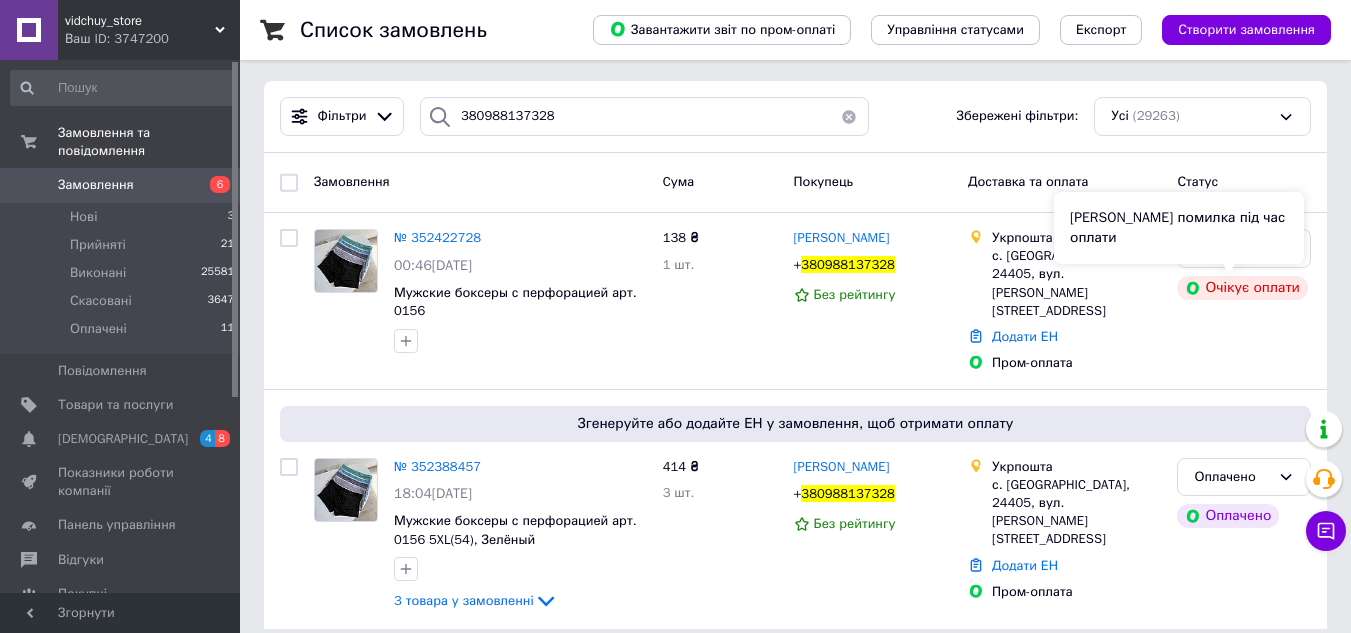 click on "[PERSON_NAME] помилка під час оплати" at bounding box center [1179, 228] 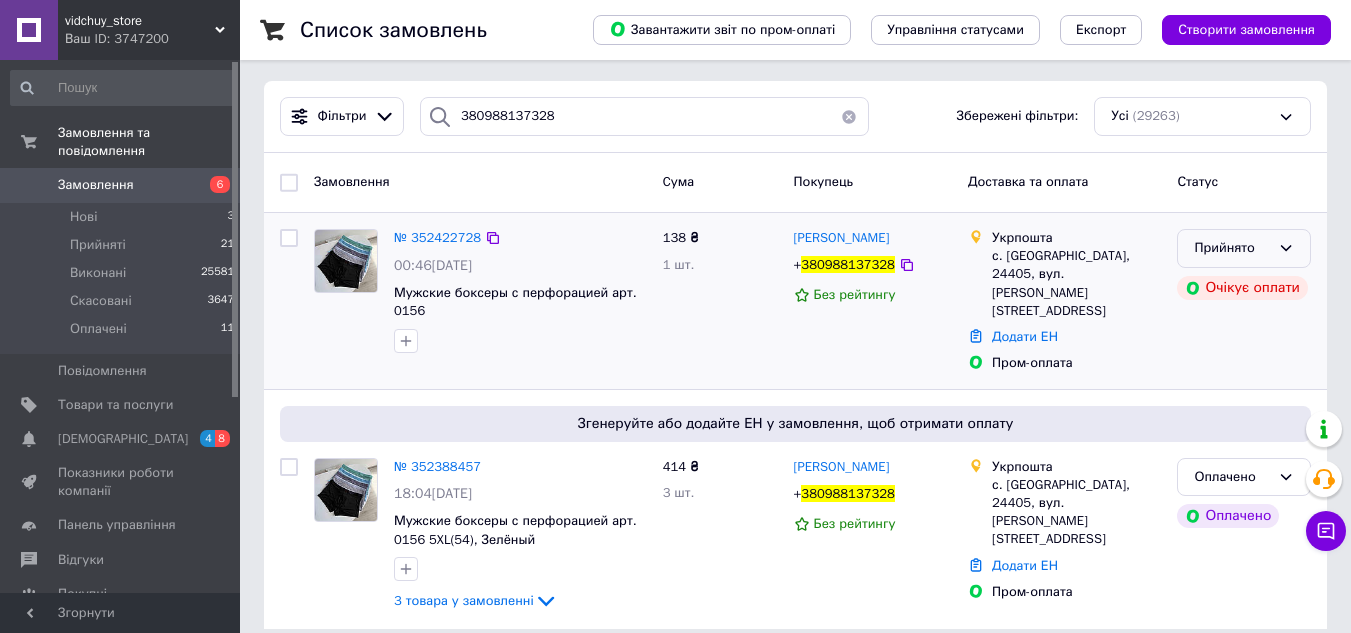 click 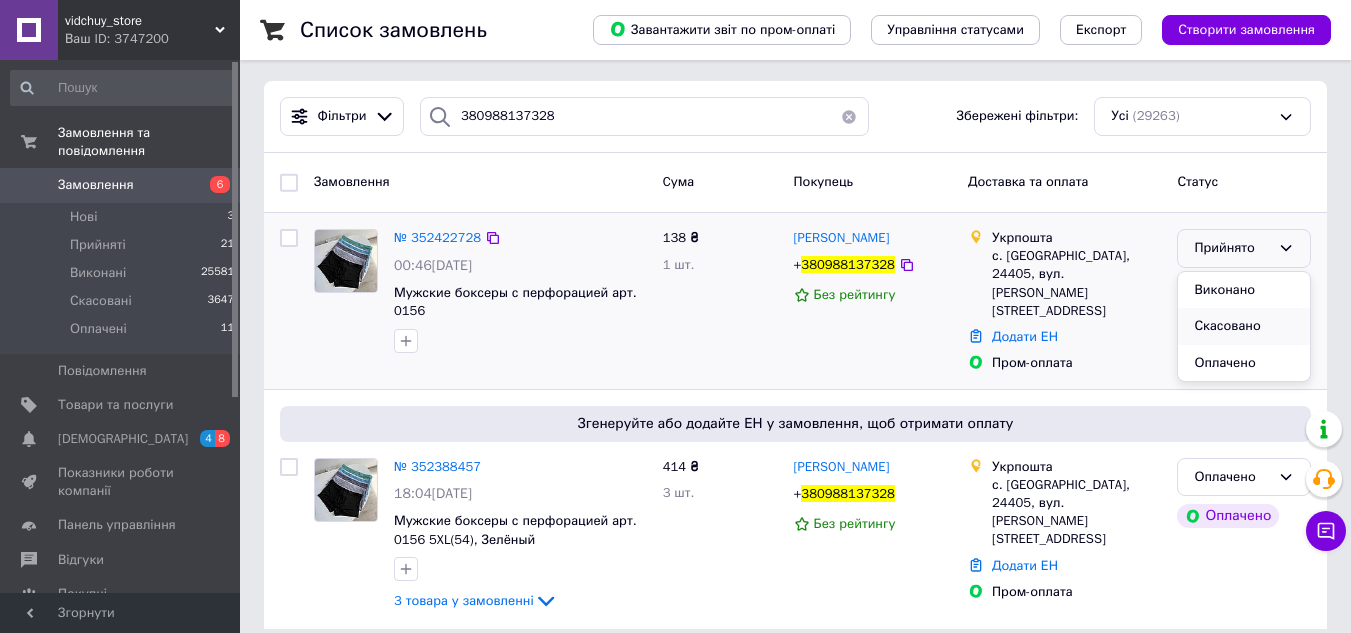 click on "Скасовано" at bounding box center [1244, 326] 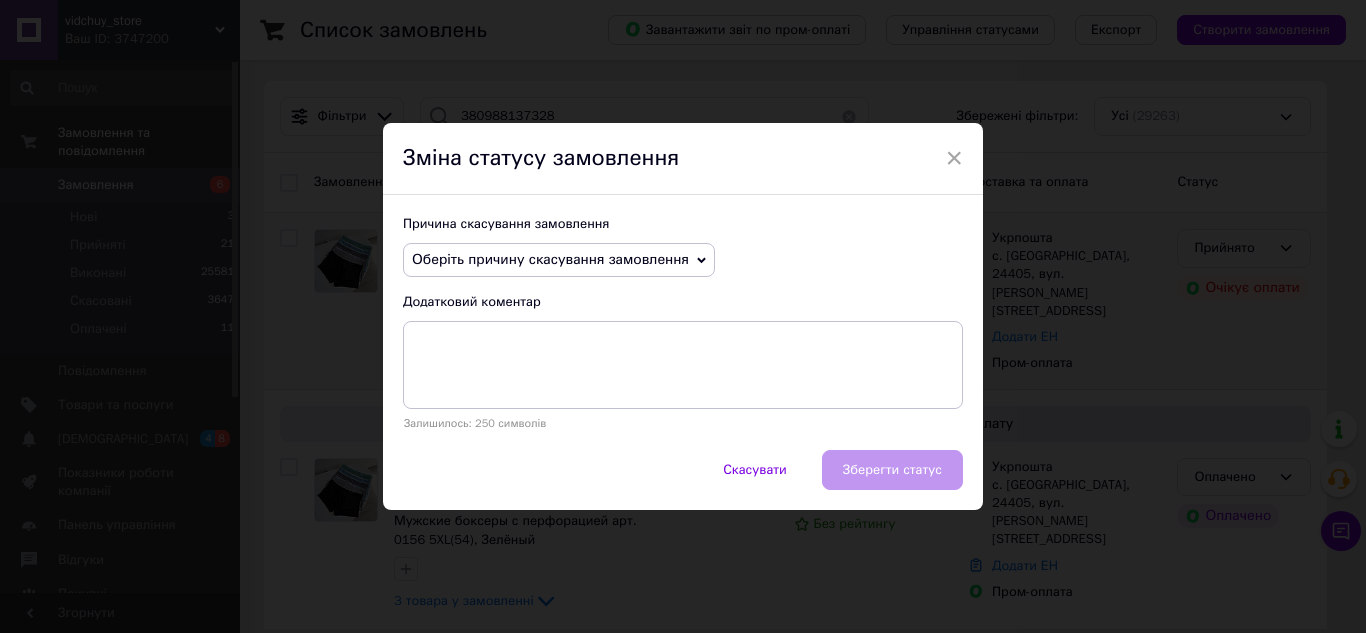 click on "Оберіть причину скасування замовлення" at bounding box center [550, 259] 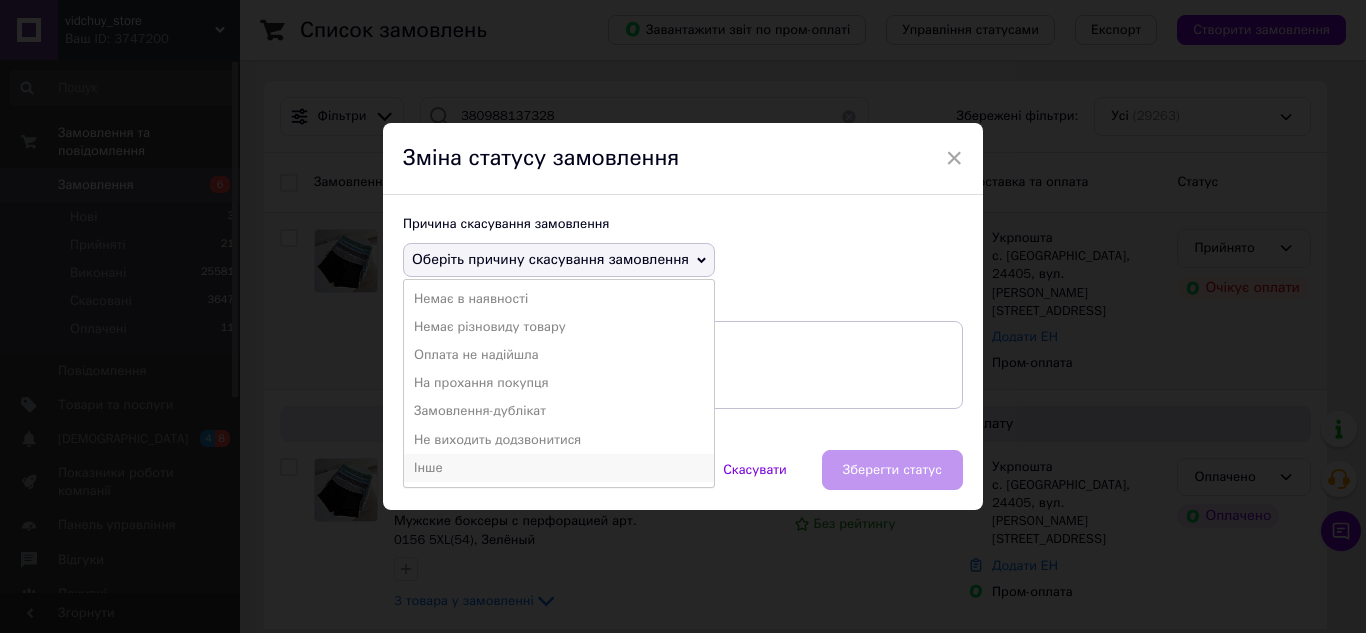 click on "Інше" at bounding box center (559, 468) 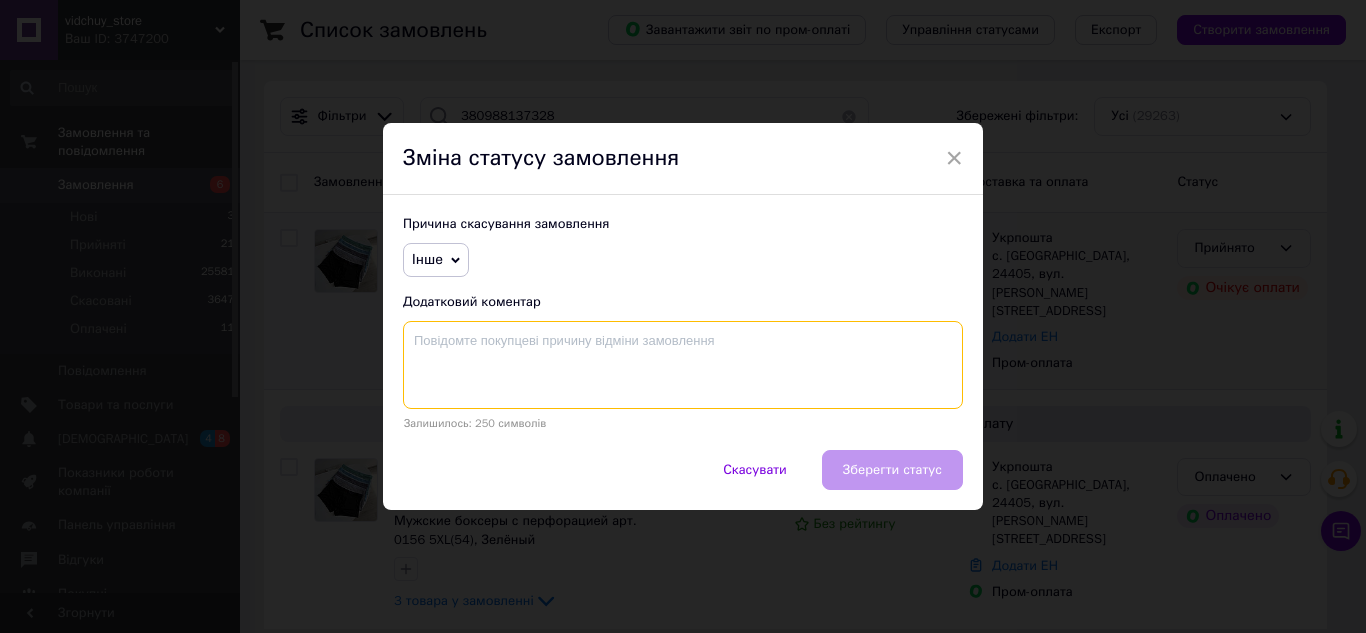 click at bounding box center [683, 365] 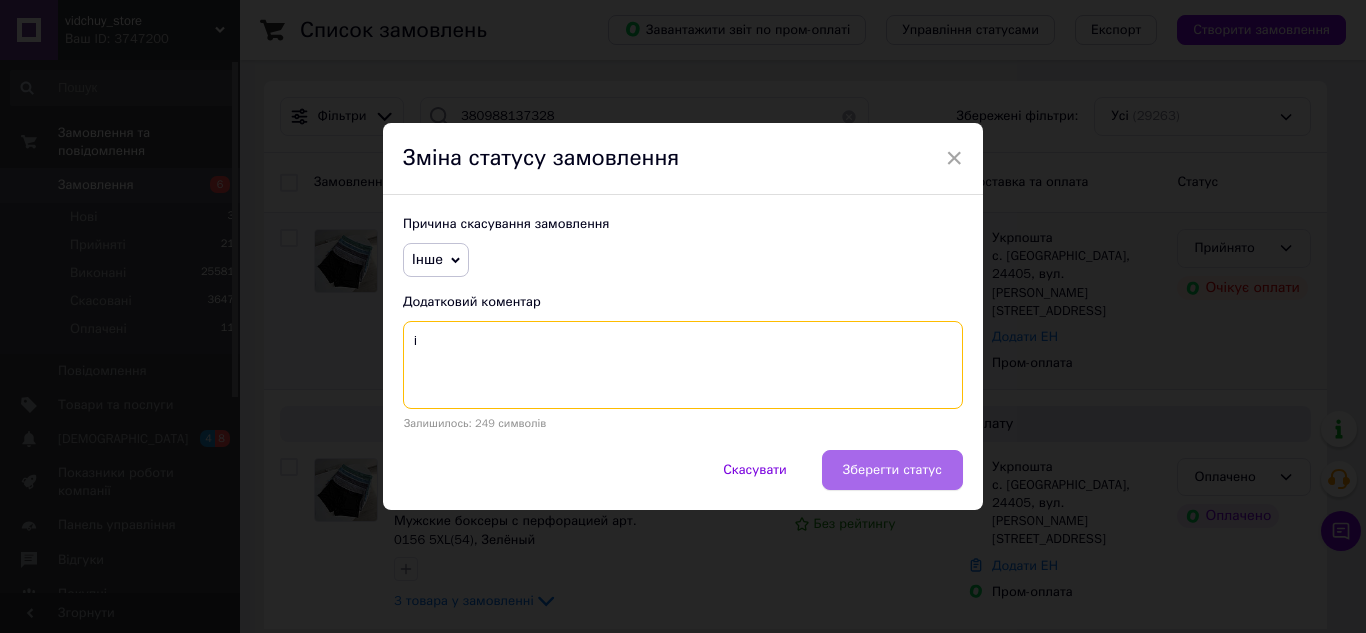 type on "і" 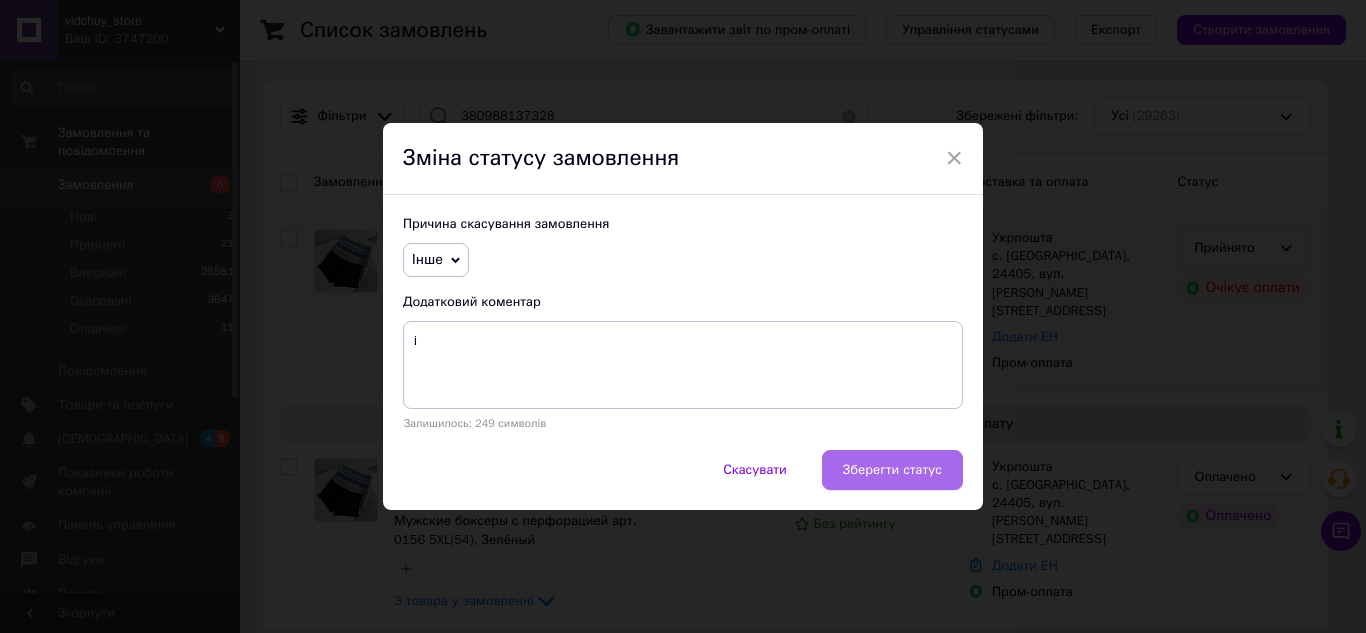 click on "Зберегти статус" at bounding box center [892, 470] 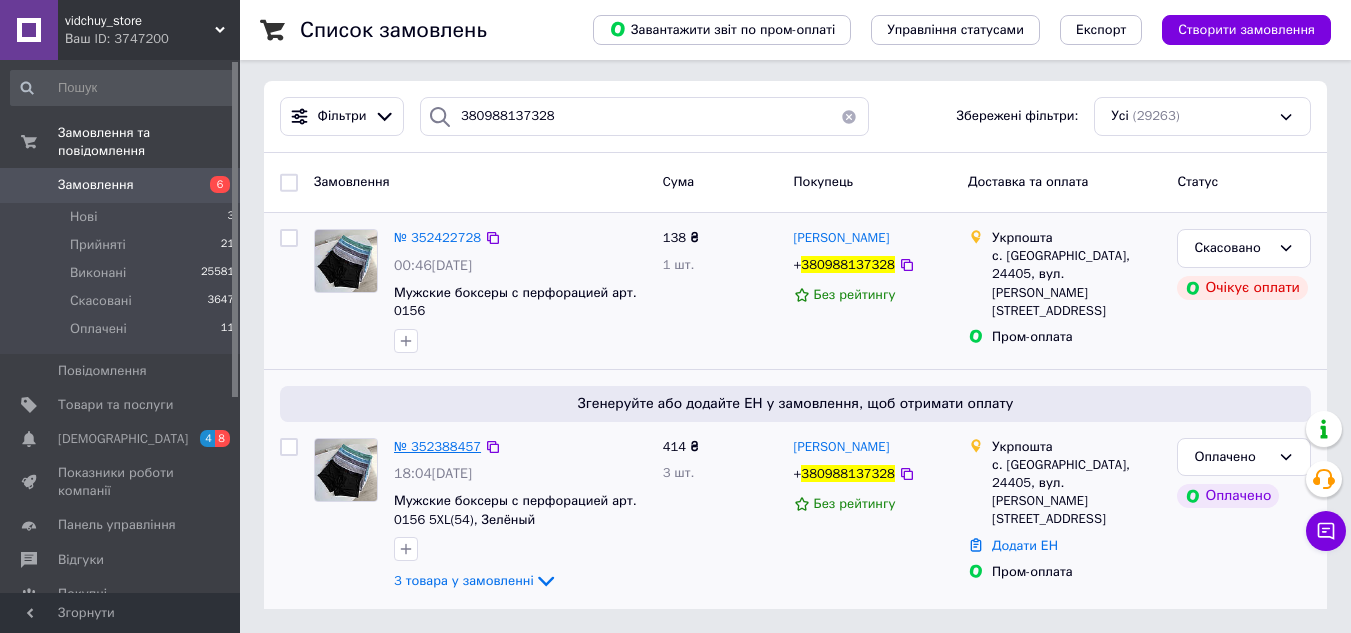 click on "№ 352388457" at bounding box center [437, 446] 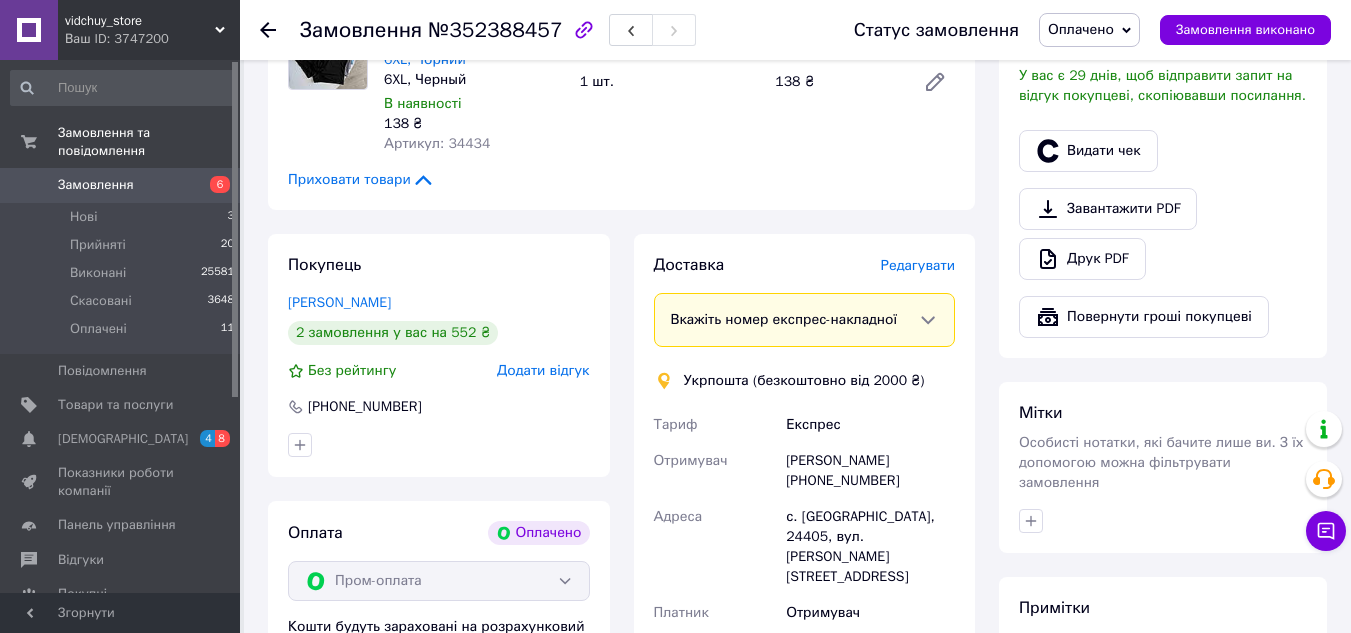 scroll, scrollTop: 663, scrollLeft: 0, axis: vertical 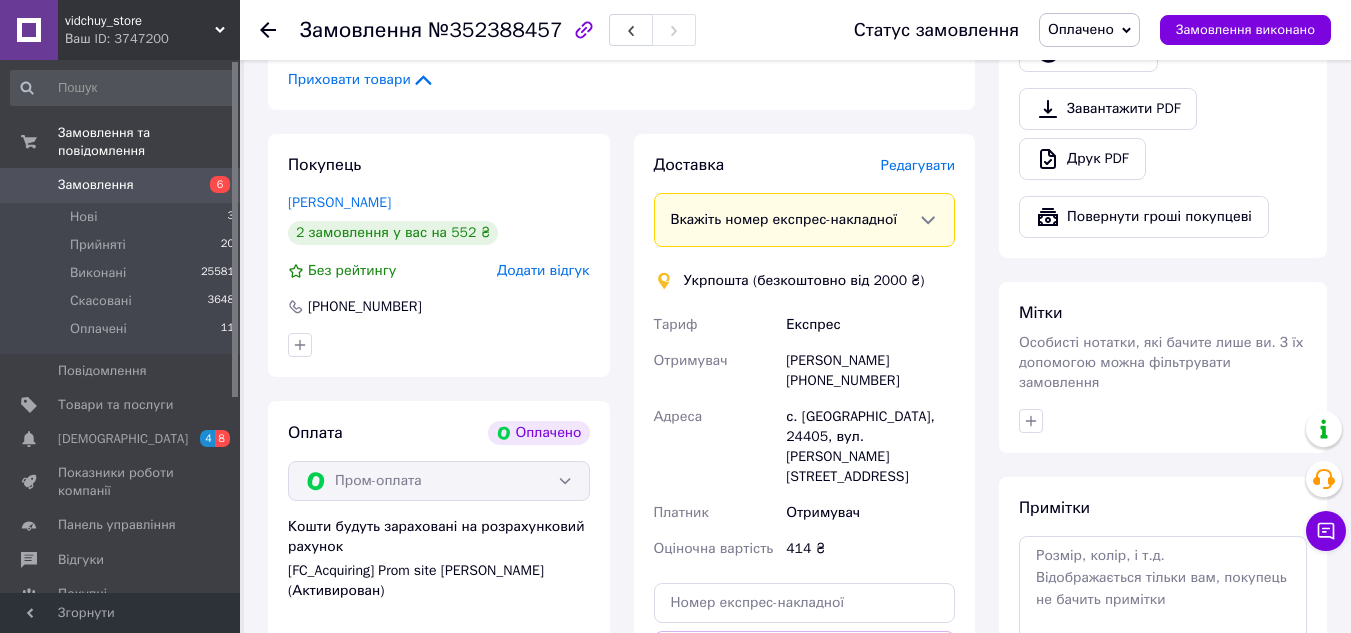 click 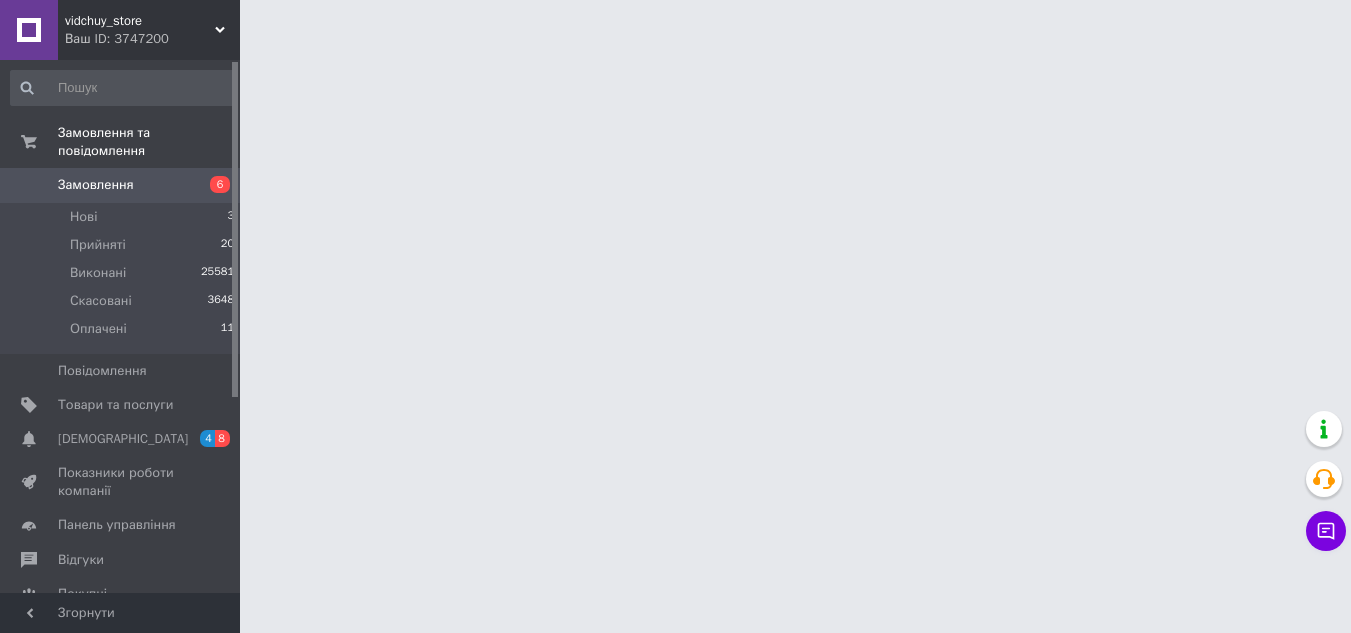 scroll, scrollTop: 0, scrollLeft: 0, axis: both 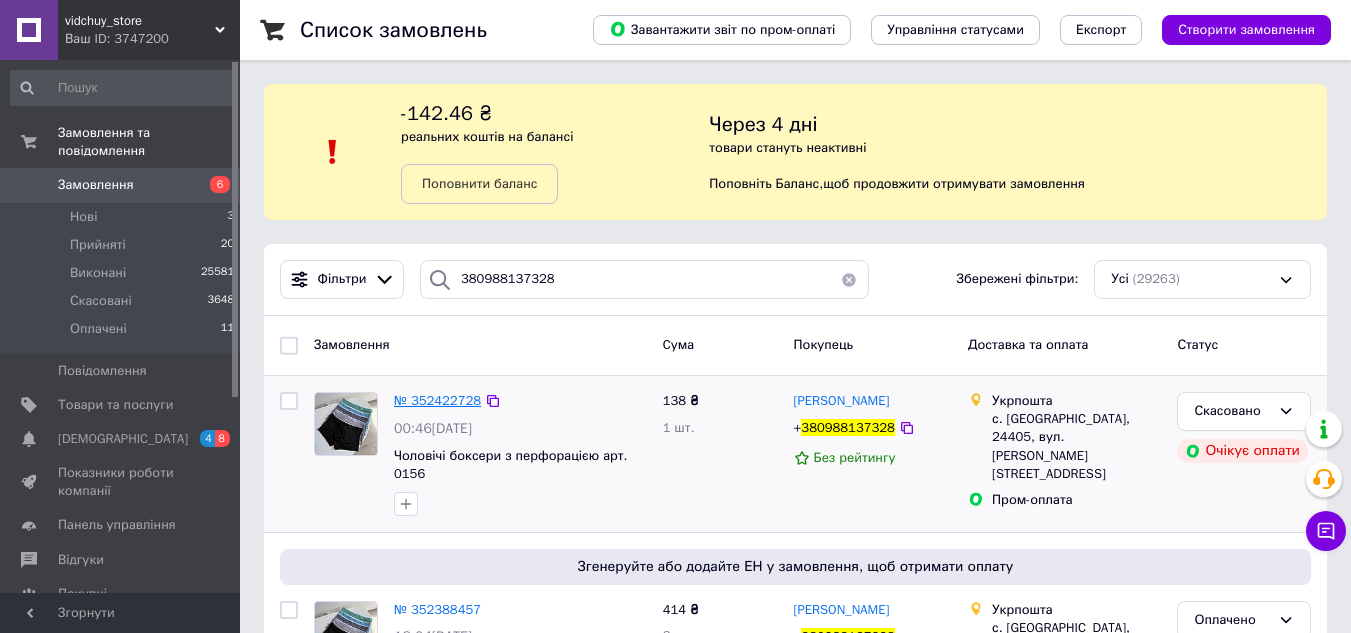 click on "№ 352422728" at bounding box center [437, 400] 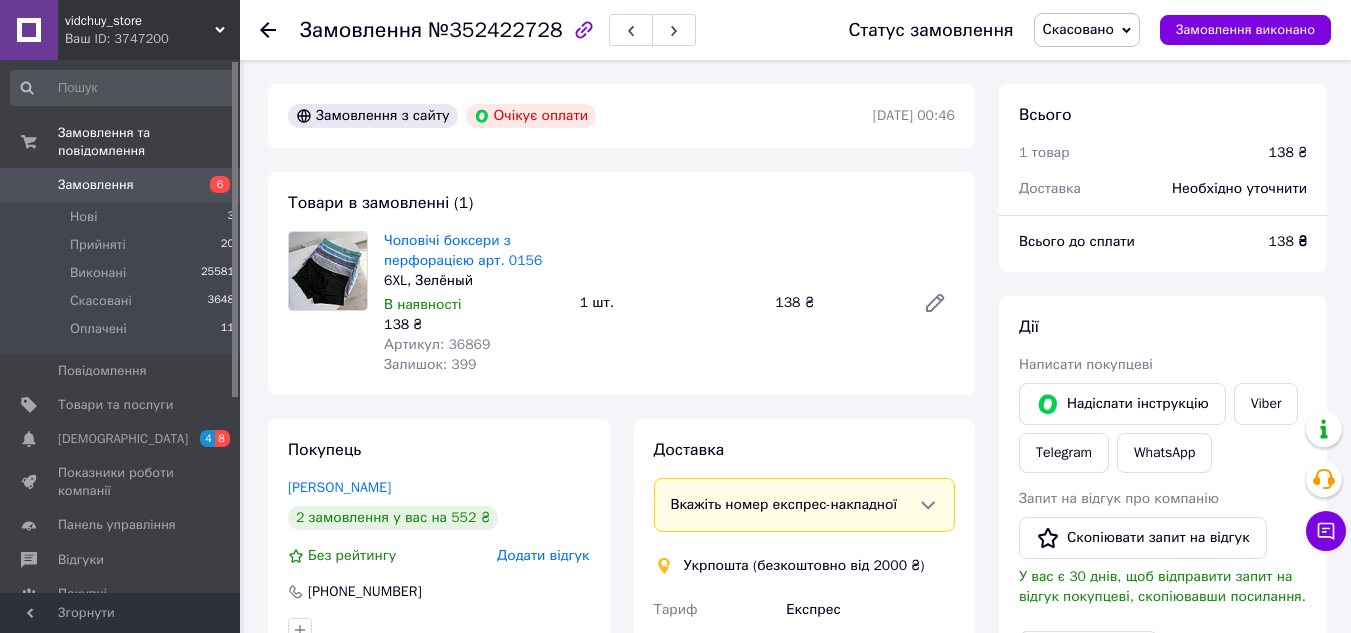 click on "Скасовано" at bounding box center (1078, 29) 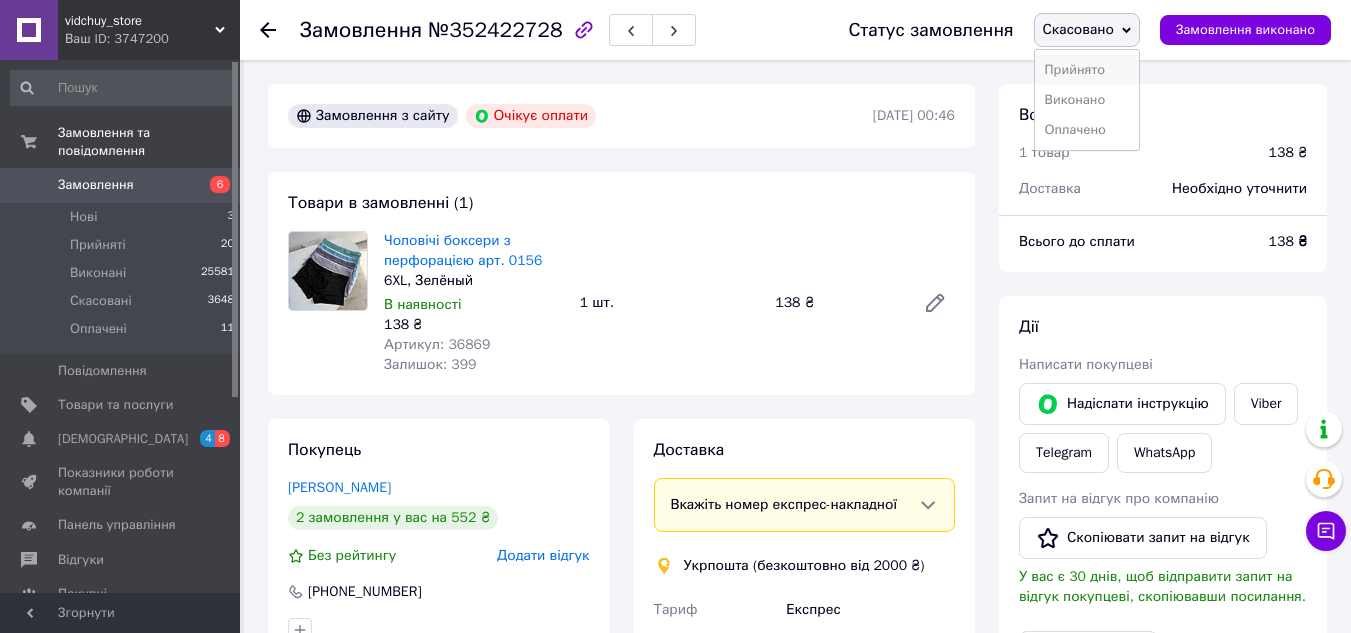 click on "Прийнято" at bounding box center [1087, 70] 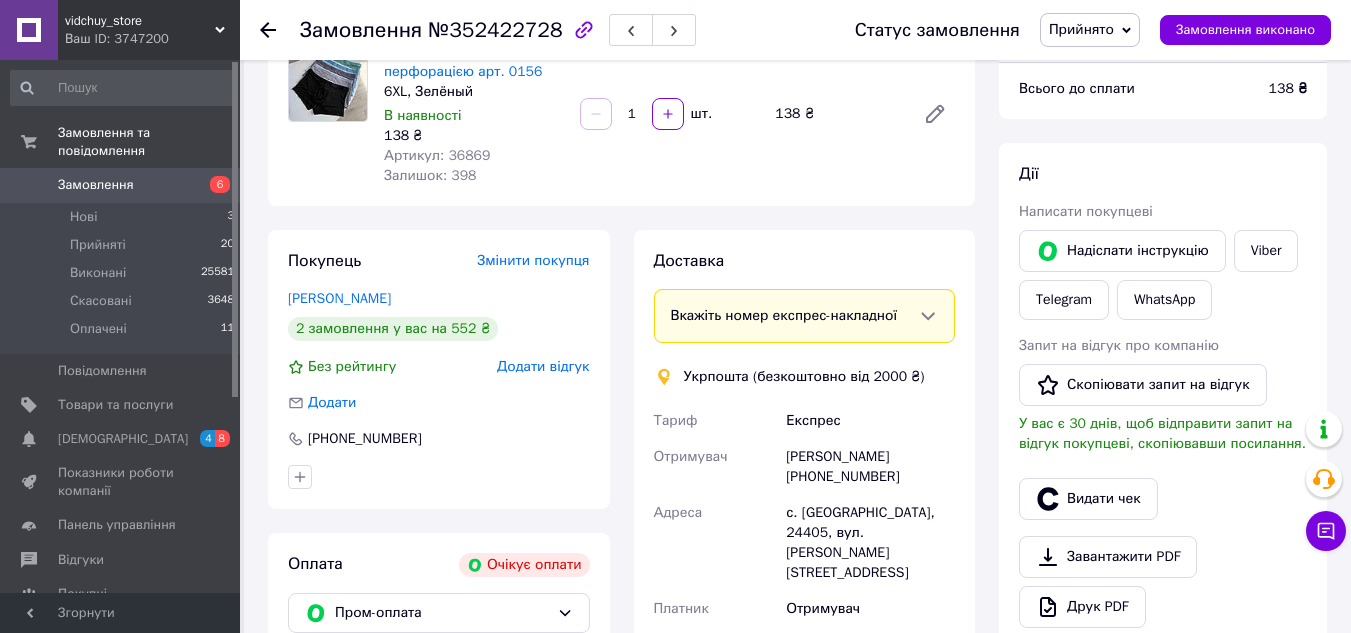 scroll, scrollTop: 100, scrollLeft: 0, axis: vertical 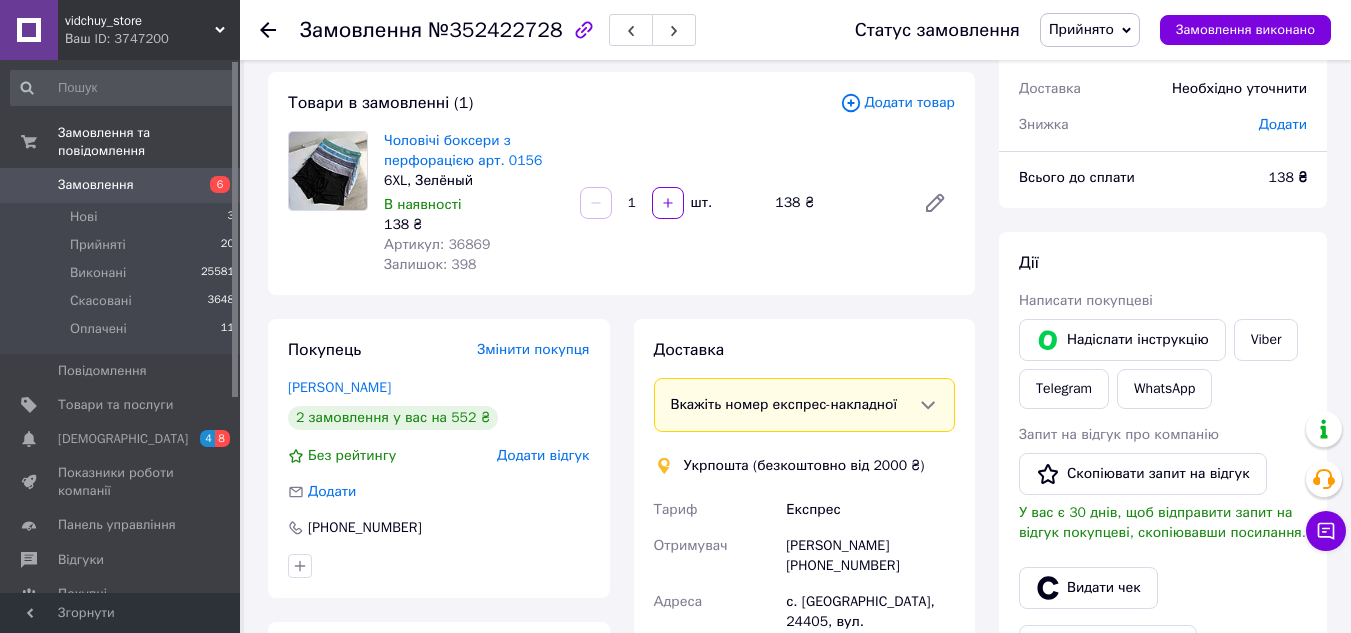 click on "Прийнято" at bounding box center [1081, 29] 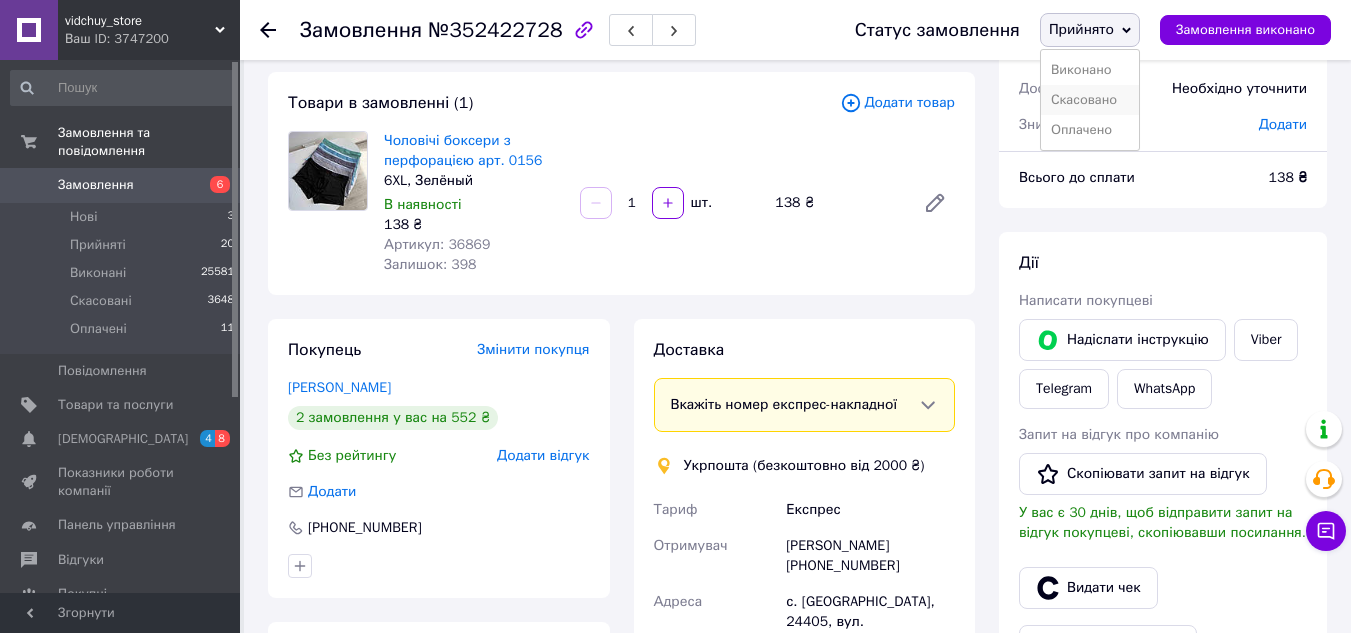 click on "Скасовано" at bounding box center [1090, 100] 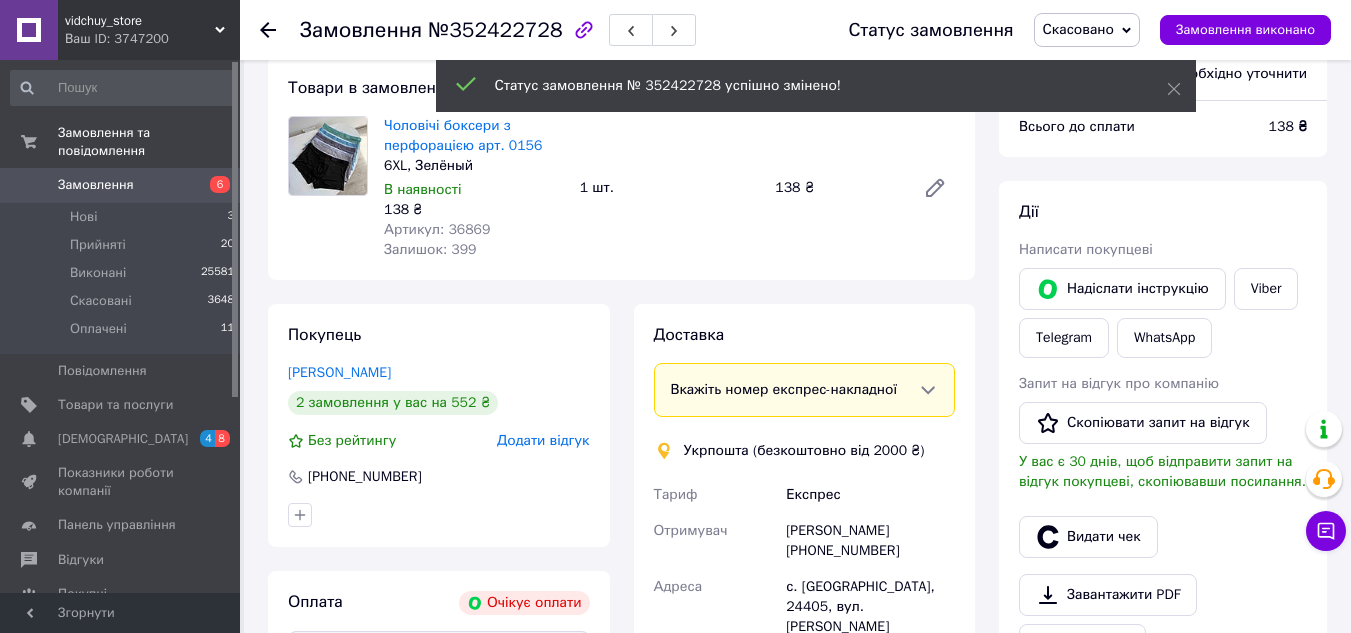 scroll, scrollTop: 300, scrollLeft: 0, axis: vertical 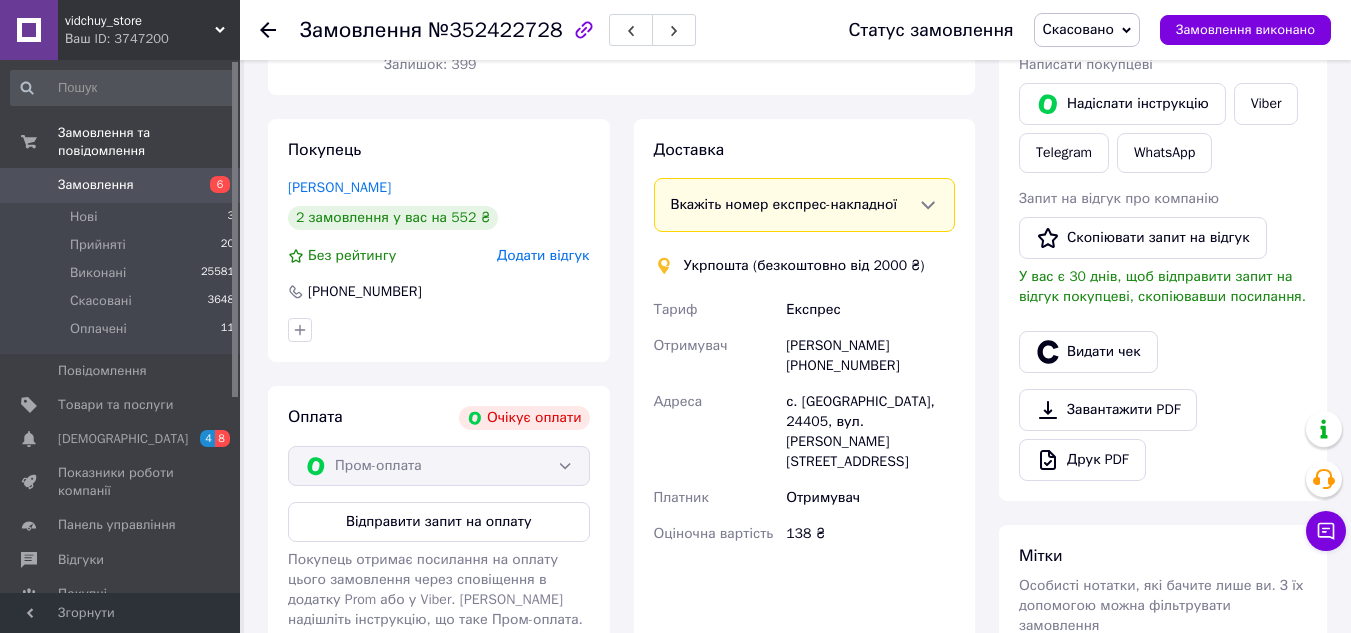 click 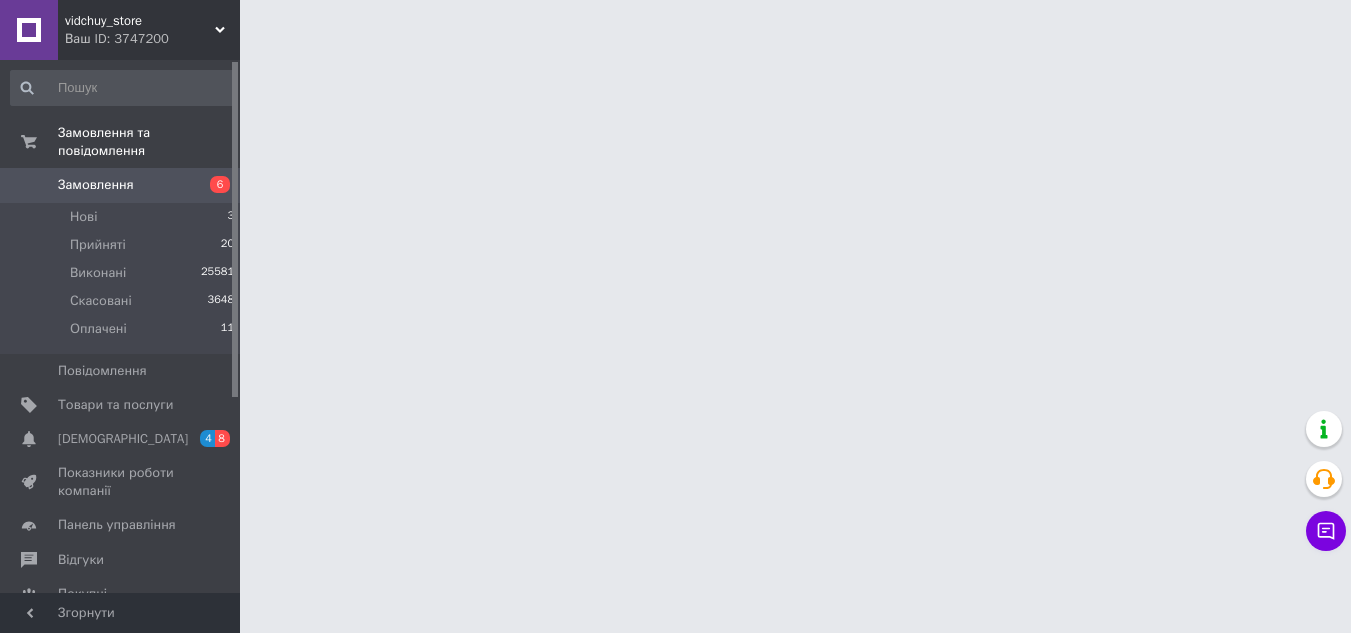 scroll, scrollTop: 0, scrollLeft: 0, axis: both 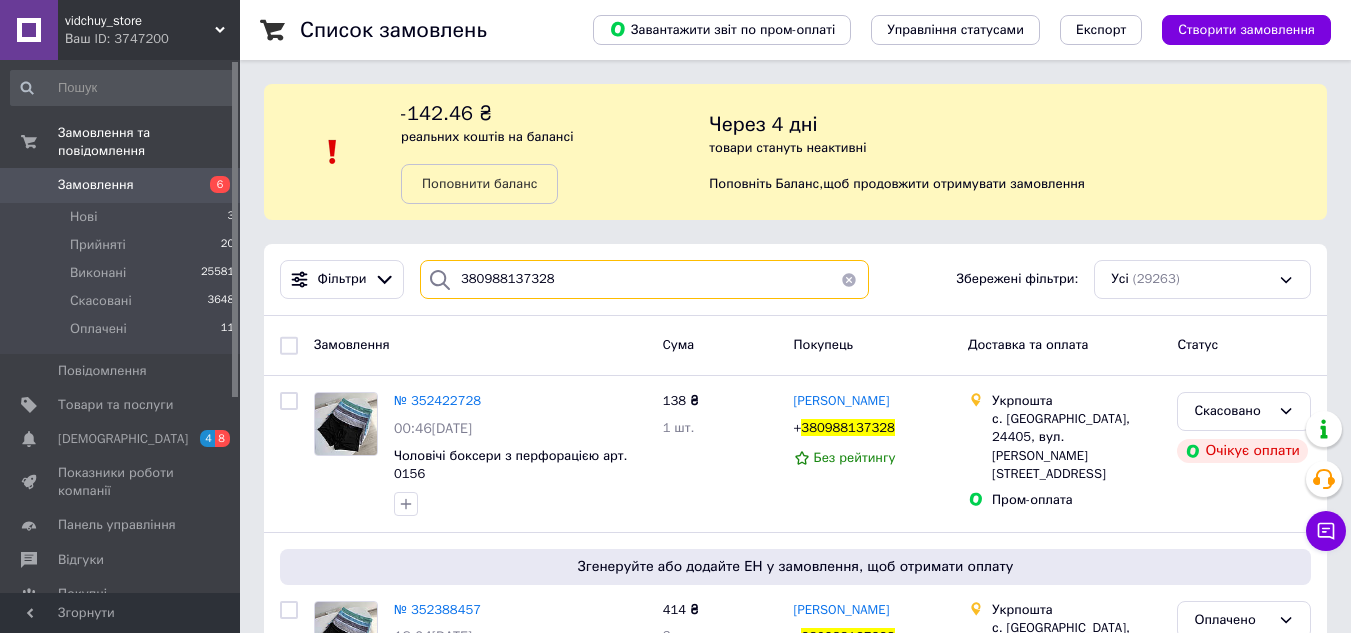 click on "380988137328" at bounding box center [644, 279] 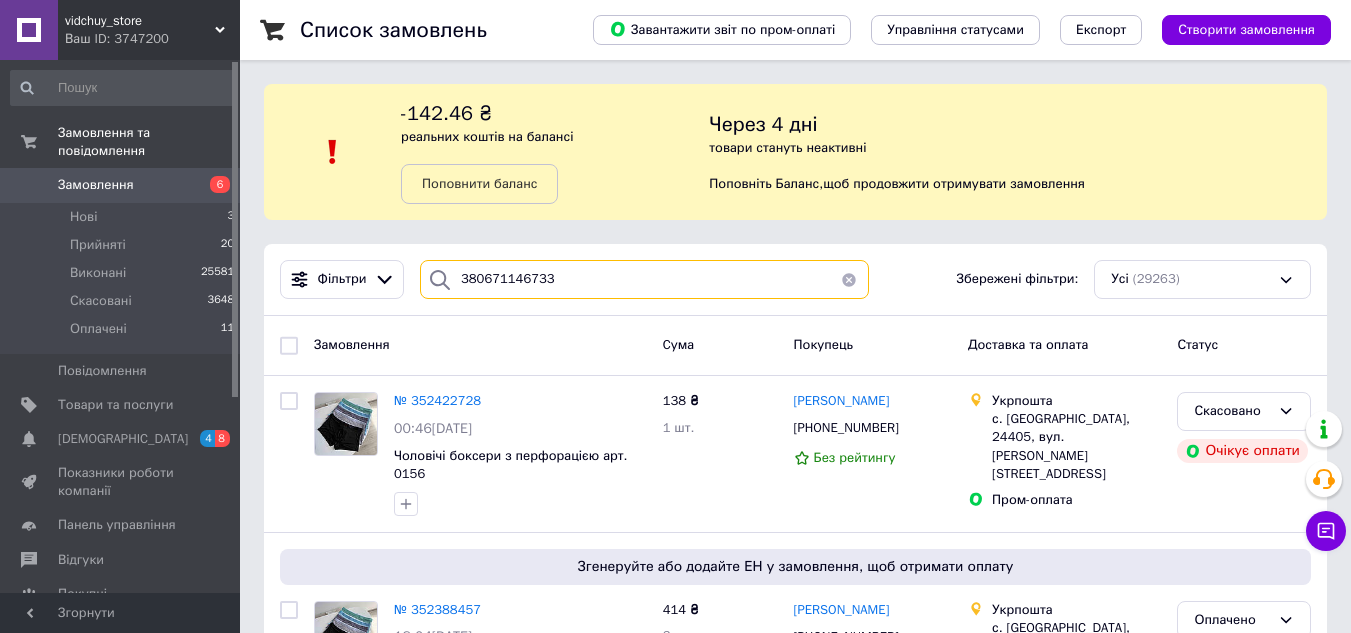 type on "380671146733" 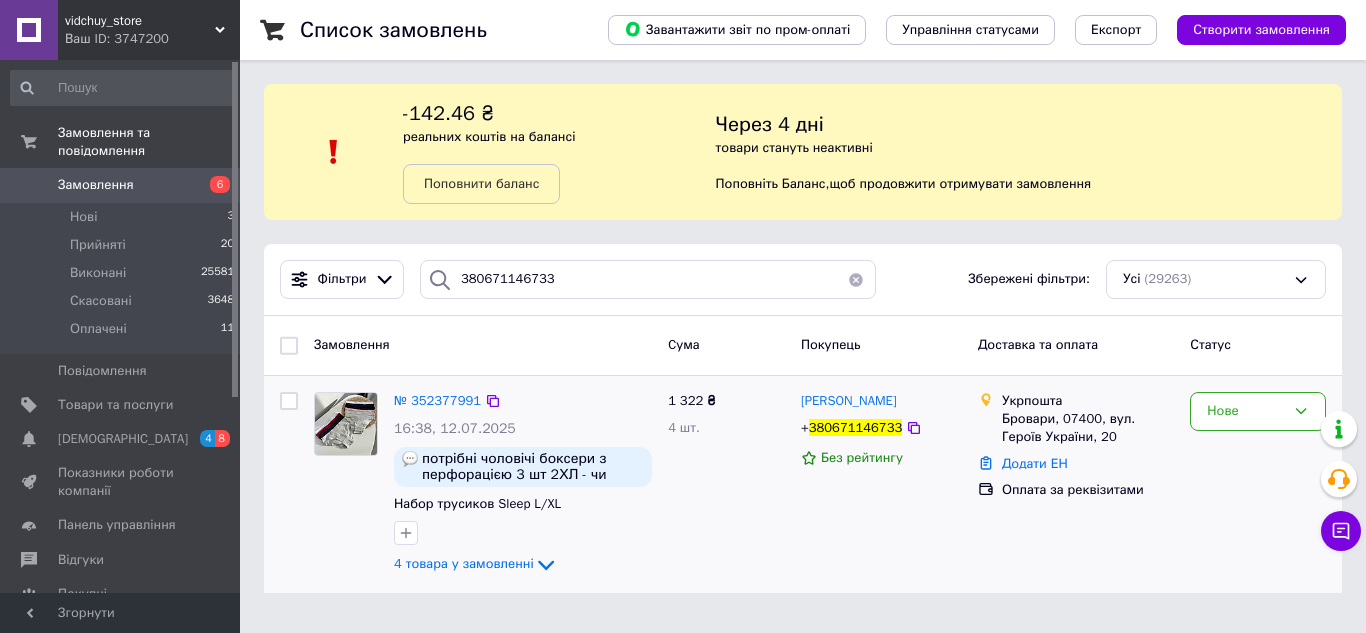 click on "№ 352377991 16:38, 12.07.2025 потрібні чоловічі боксери з перфорацією 3 шт 2ХЛ - чи довго чекати поставку?
p.s. ваш тік-ток просто вогонь :) Набор трусиков Sleep L/XL 4 товара у замовленні" at bounding box center (523, 484) 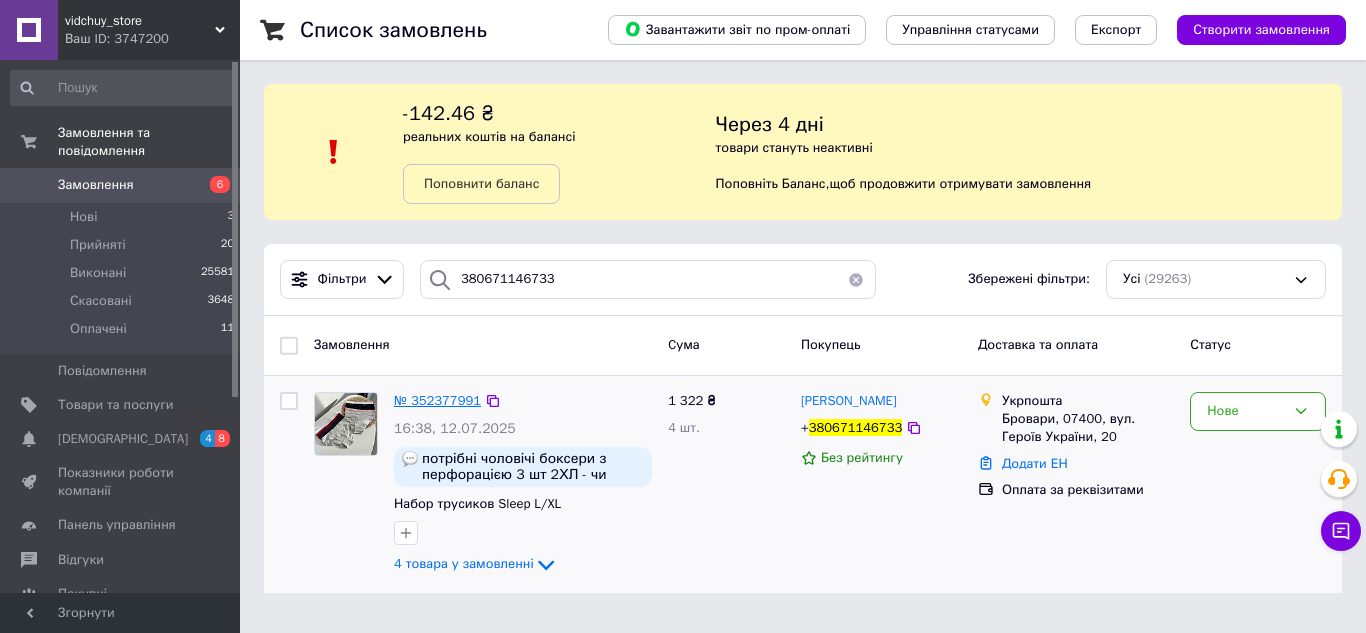 click on "№ 352377991" at bounding box center [437, 401] 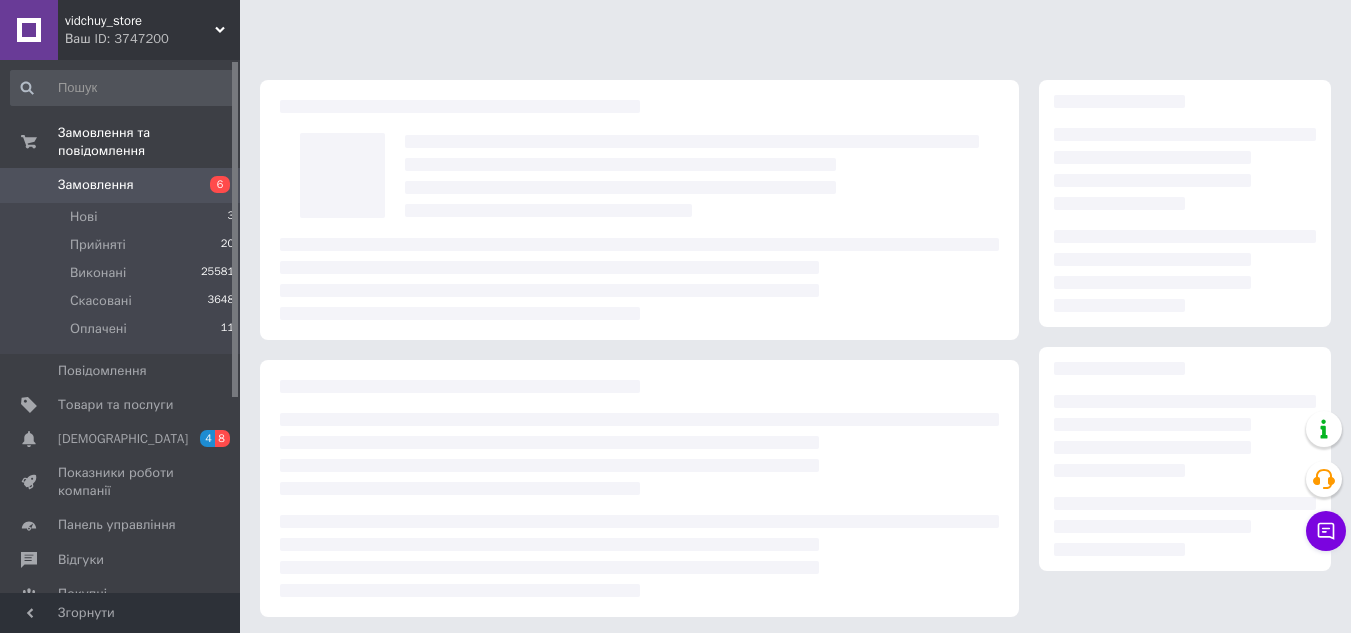 click at bounding box center (639, 488) 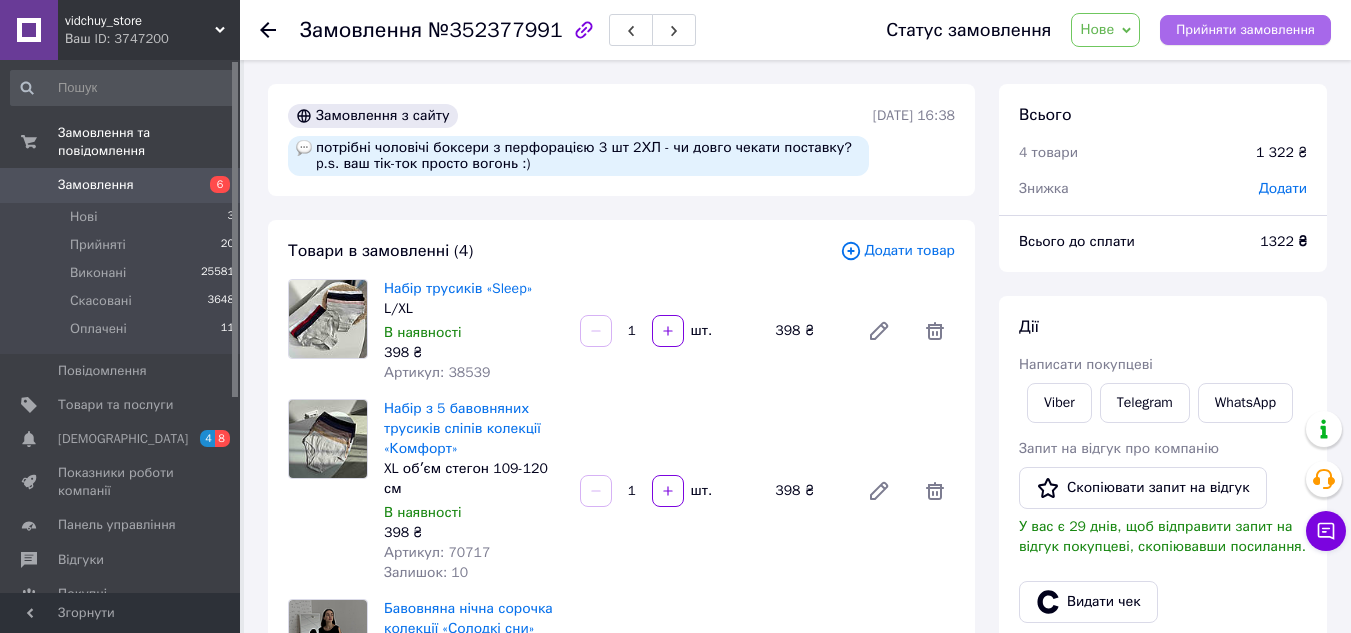 click on "Прийняти замовлення" at bounding box center [1245, 30] 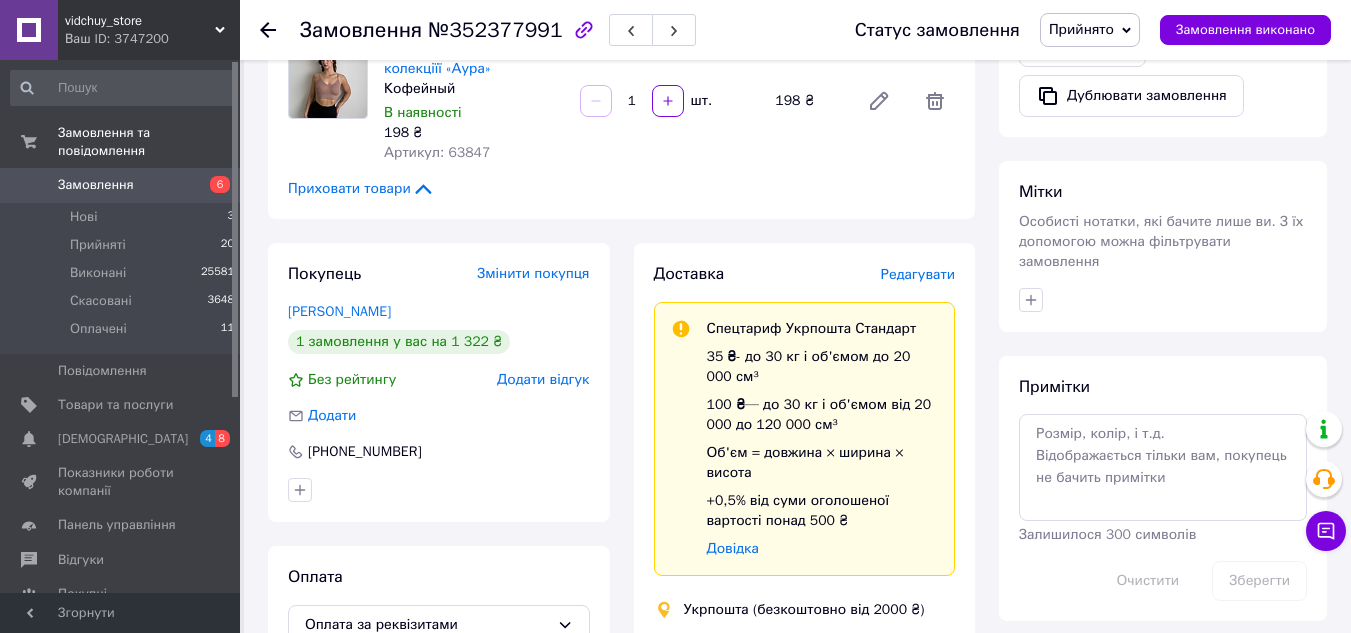 scroll, scrollTop: 1000, scrollLeft: 0, axis: vertical 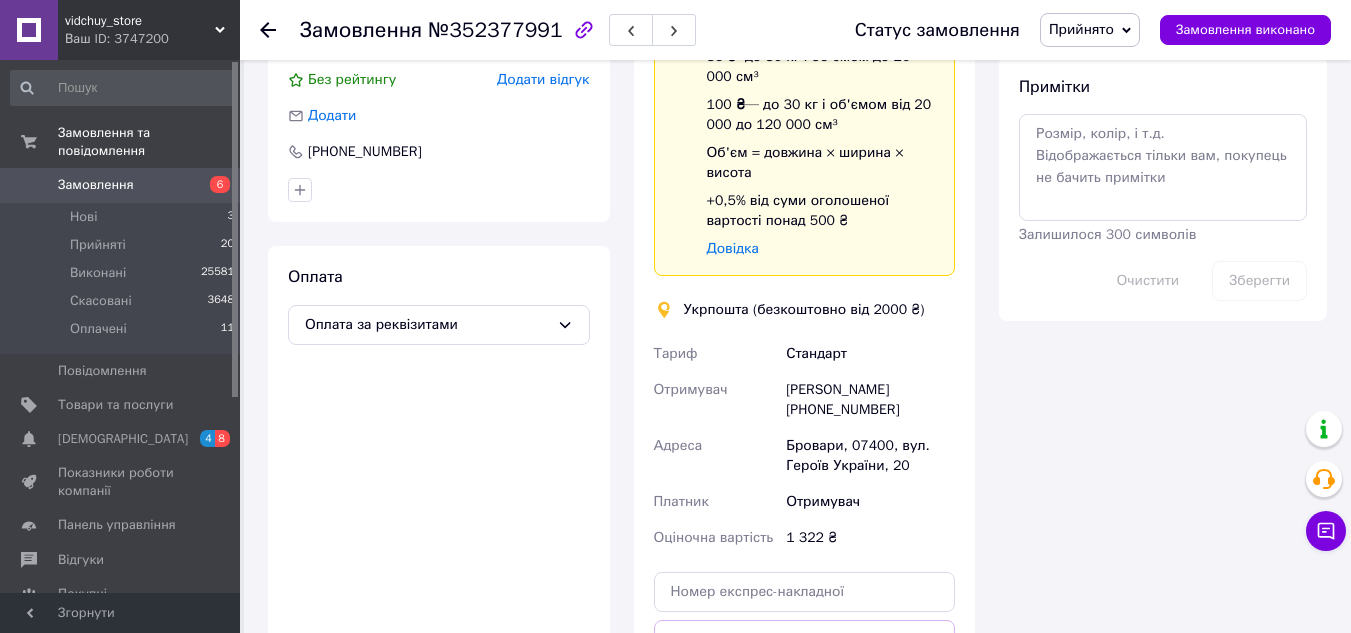 drag, startPoint x: 778, startPoint y: 379, endPoint x: 884, endPoint y: 399, distance: 107.87029 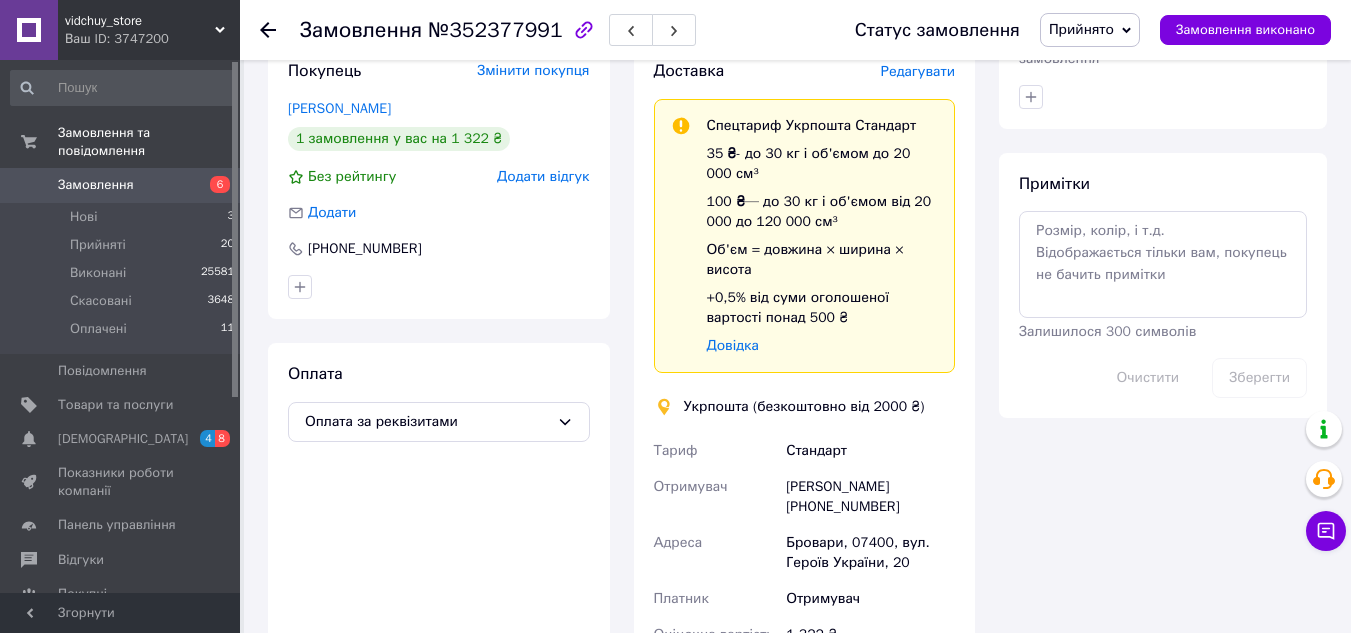 scroll, scrollTop: 800, scrollLeft: 0, axis: vertical 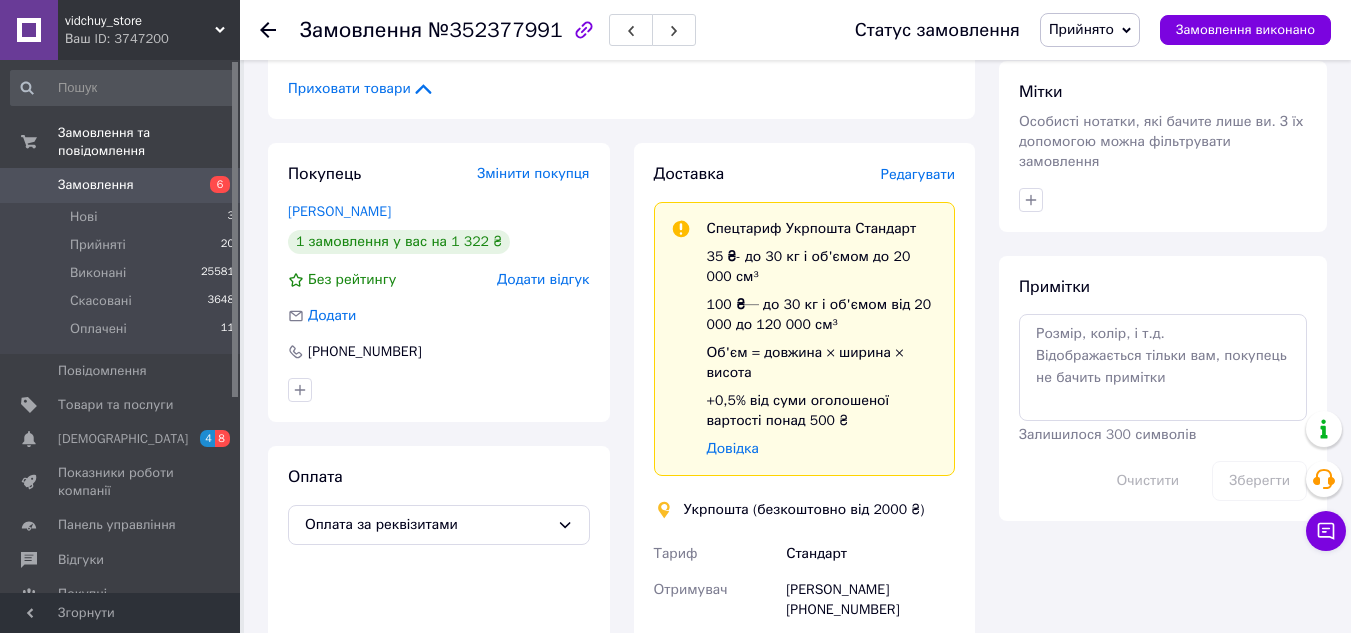 click 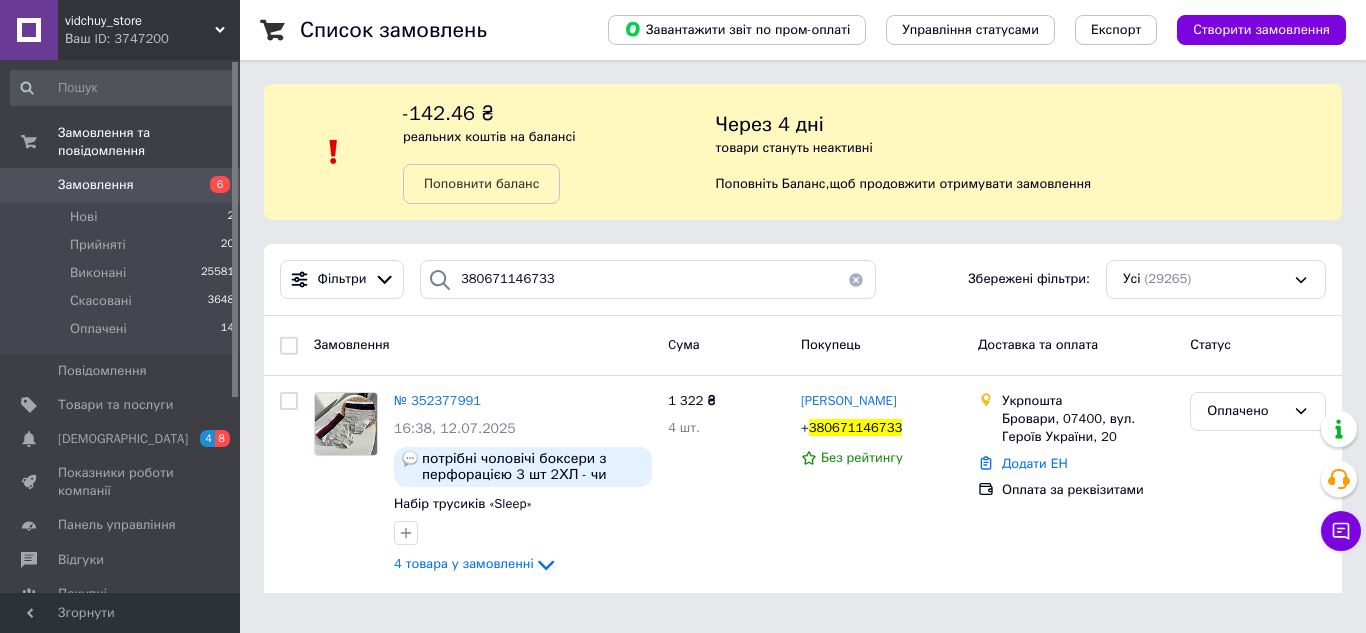 click on "-142.46 ₴ реальних коштів на балансі Поповнити баланс" at bounding box center [559, 152] 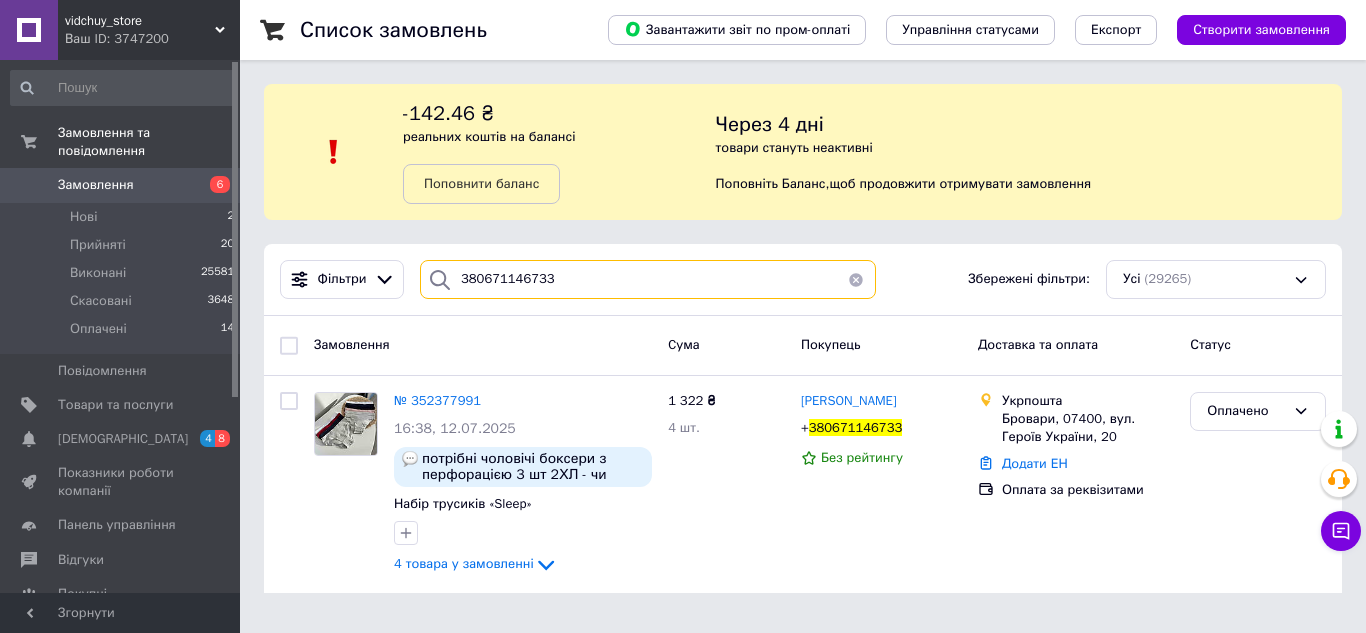 click on "380671146733" at bounding box center [648, 279] 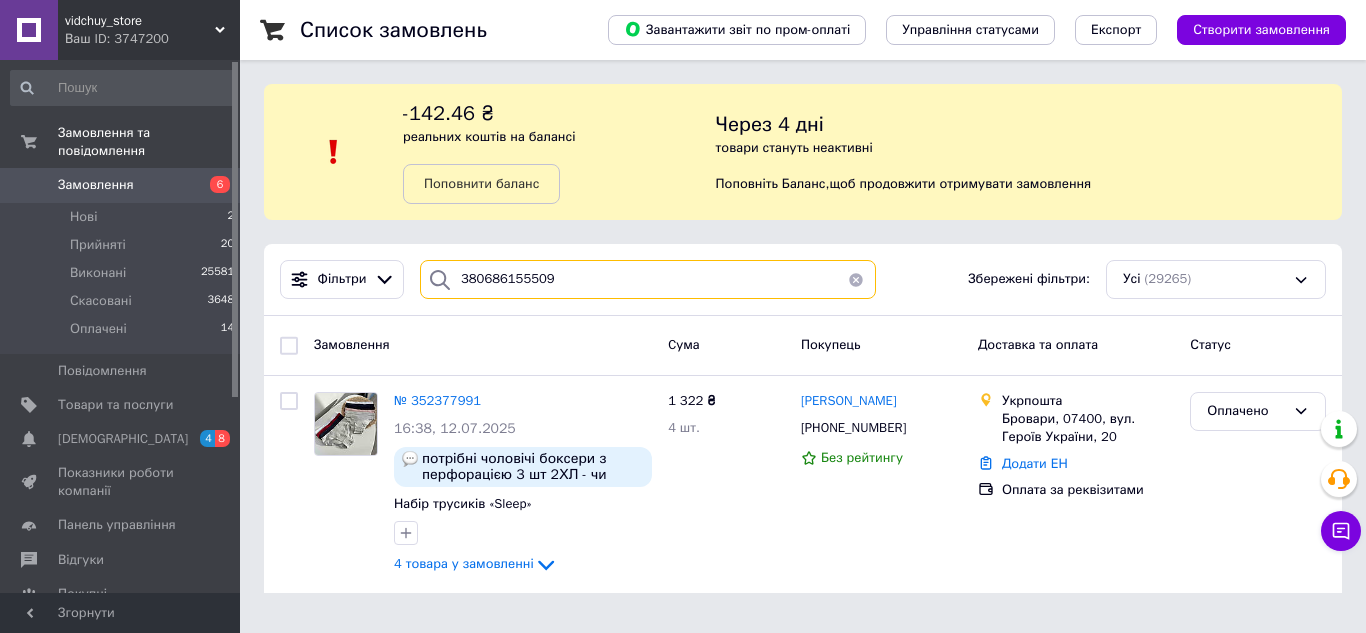 type on "380686155509" 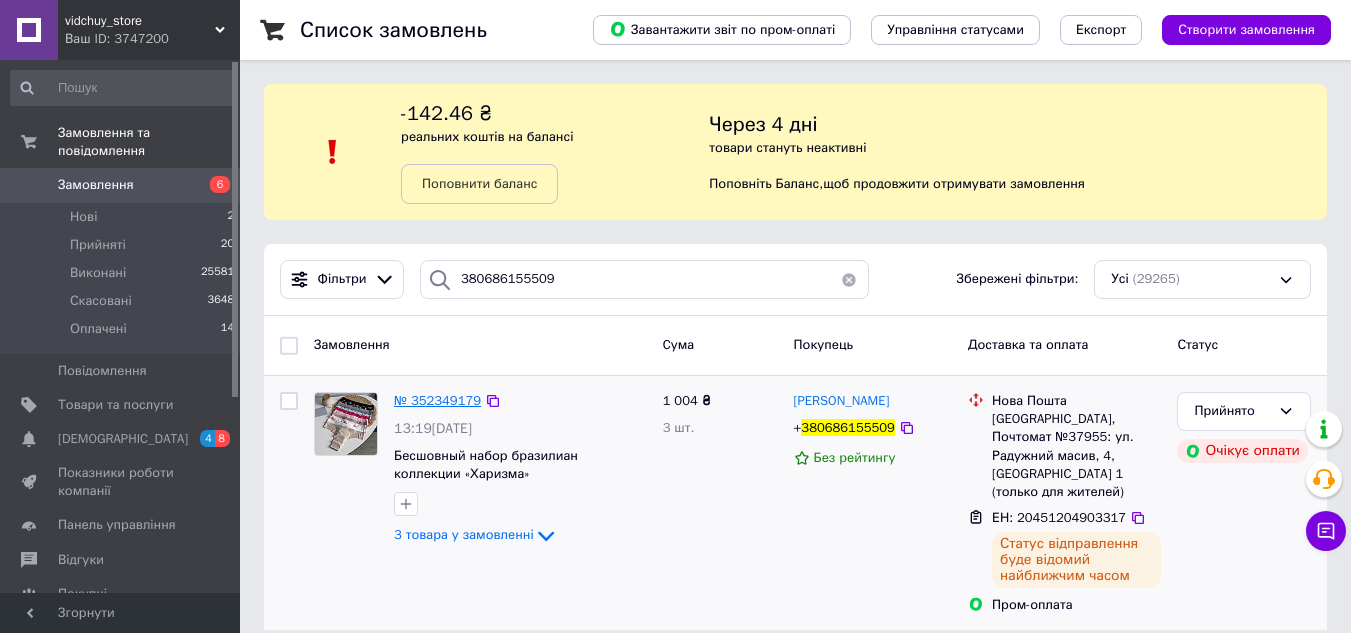 click on "№ 352349179" at bounding box center [437, 400] 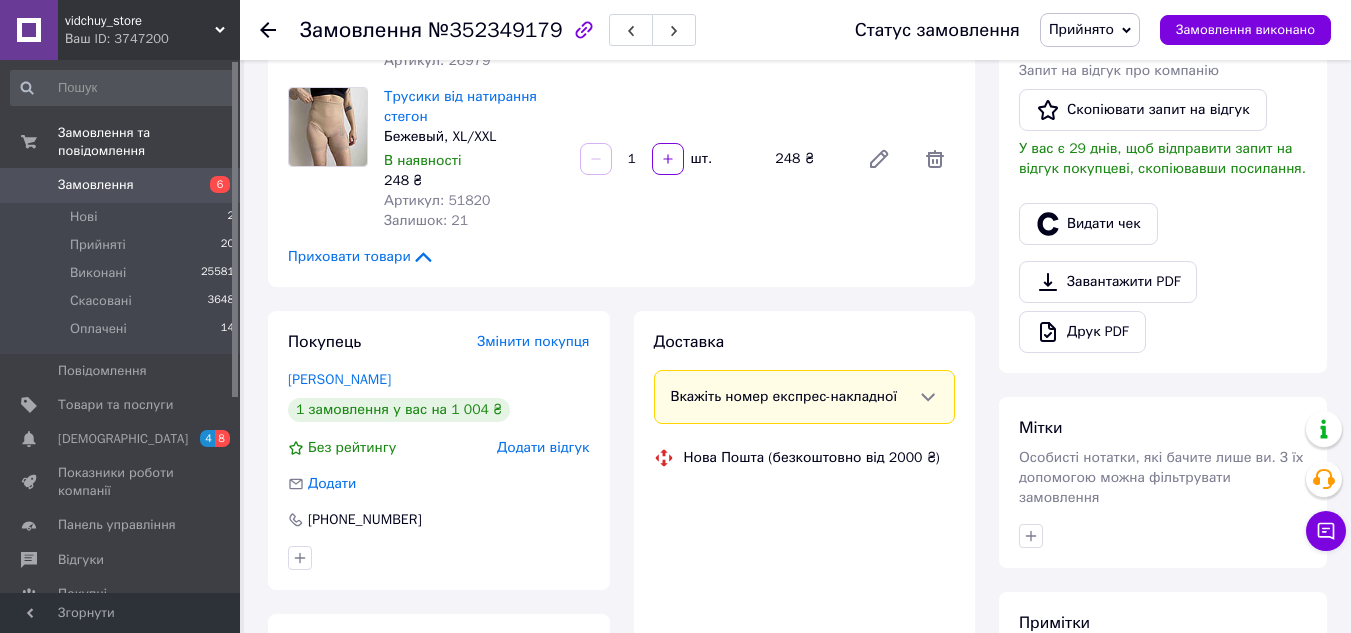 scroll, scrollTop: 681, scrollLeft: 0, axis: vertical 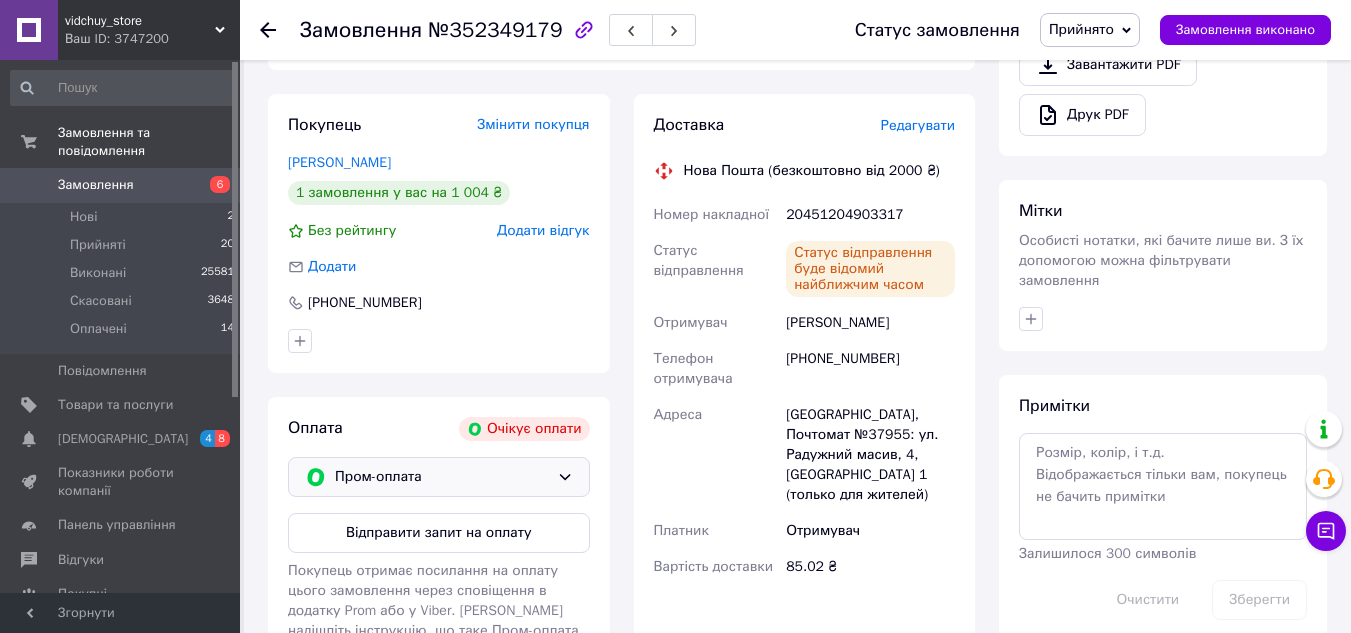 click on "Пром-оплата" at bounding box center (442, 477) 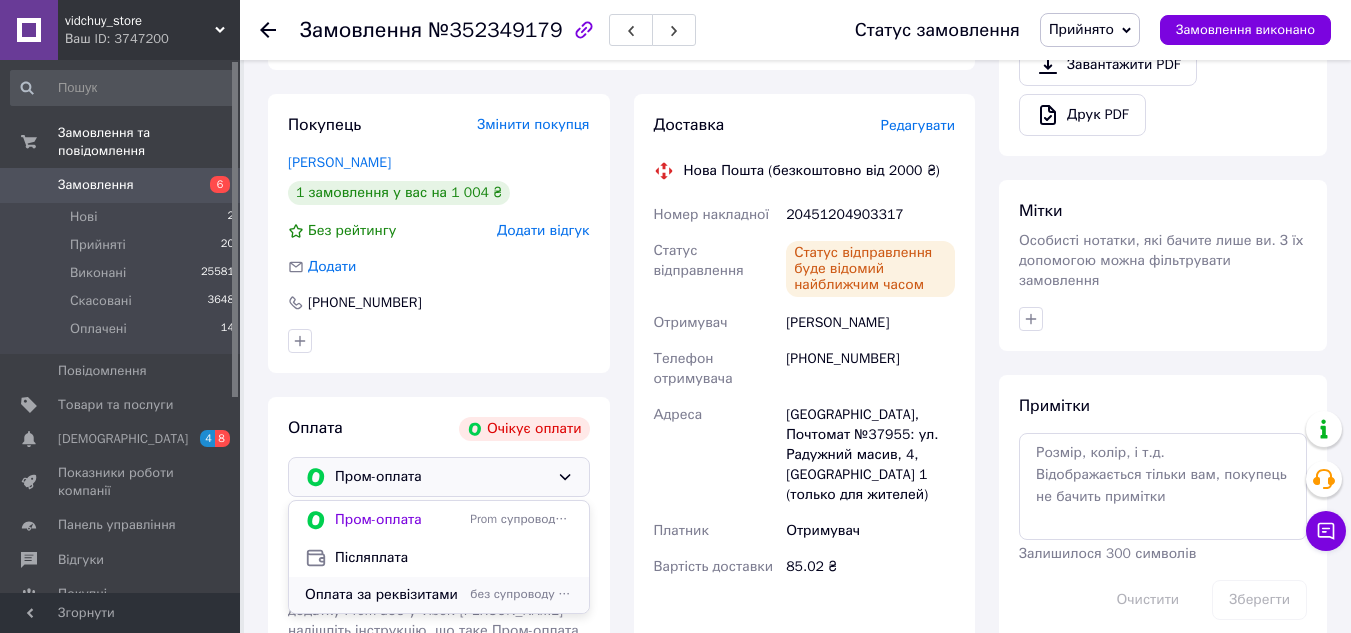 click on "Оплата за реквізитами" at bounding box center (383, 595) 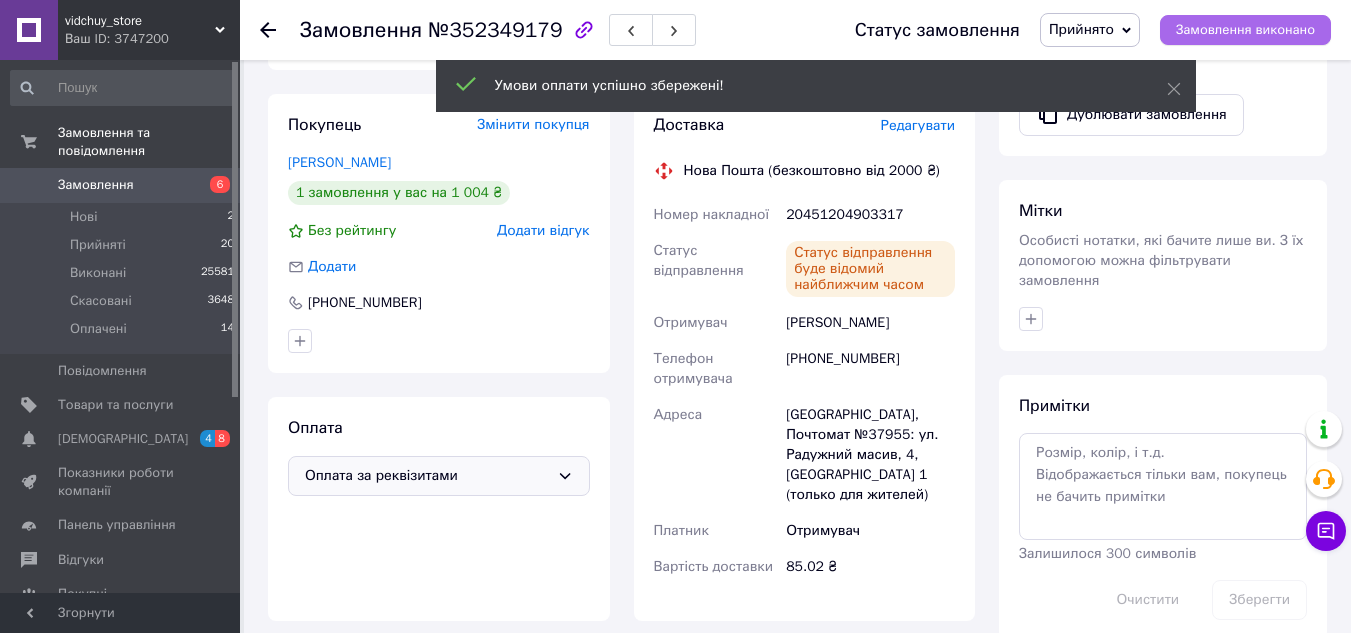 click on "Замовлення виконано" at bounding box center (1245, 30) 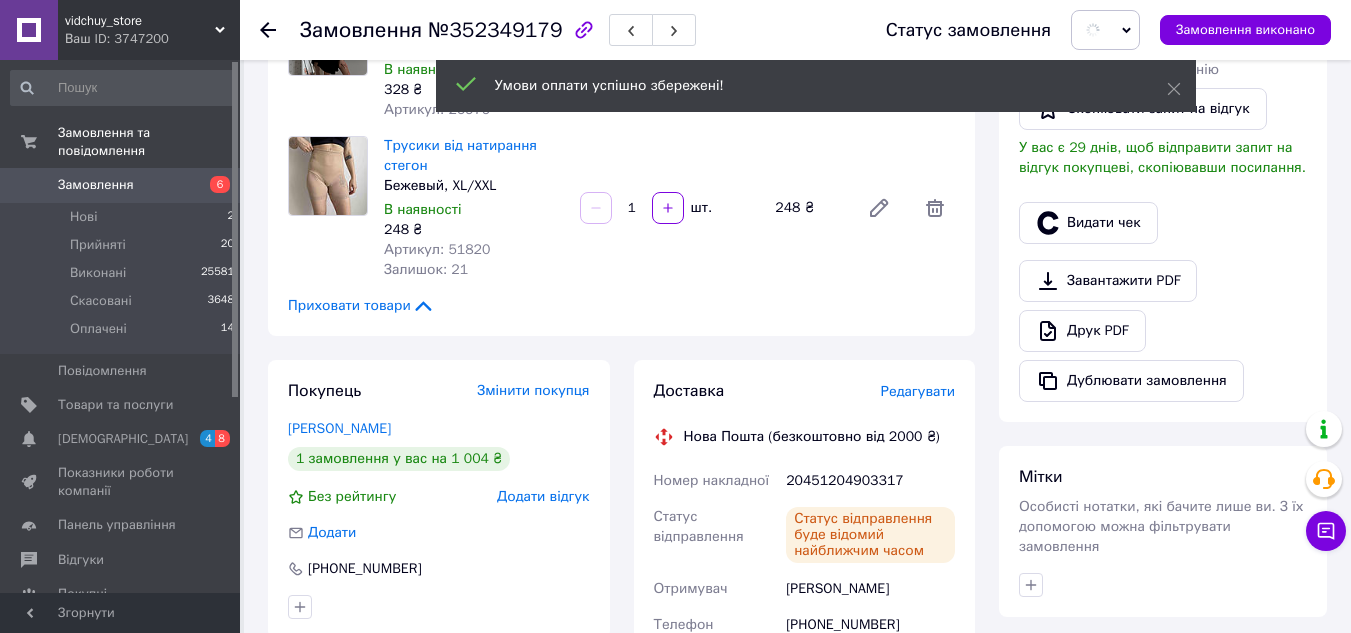 scroll, scrollTop: 381, scrollLeft: 0, axis: vertical 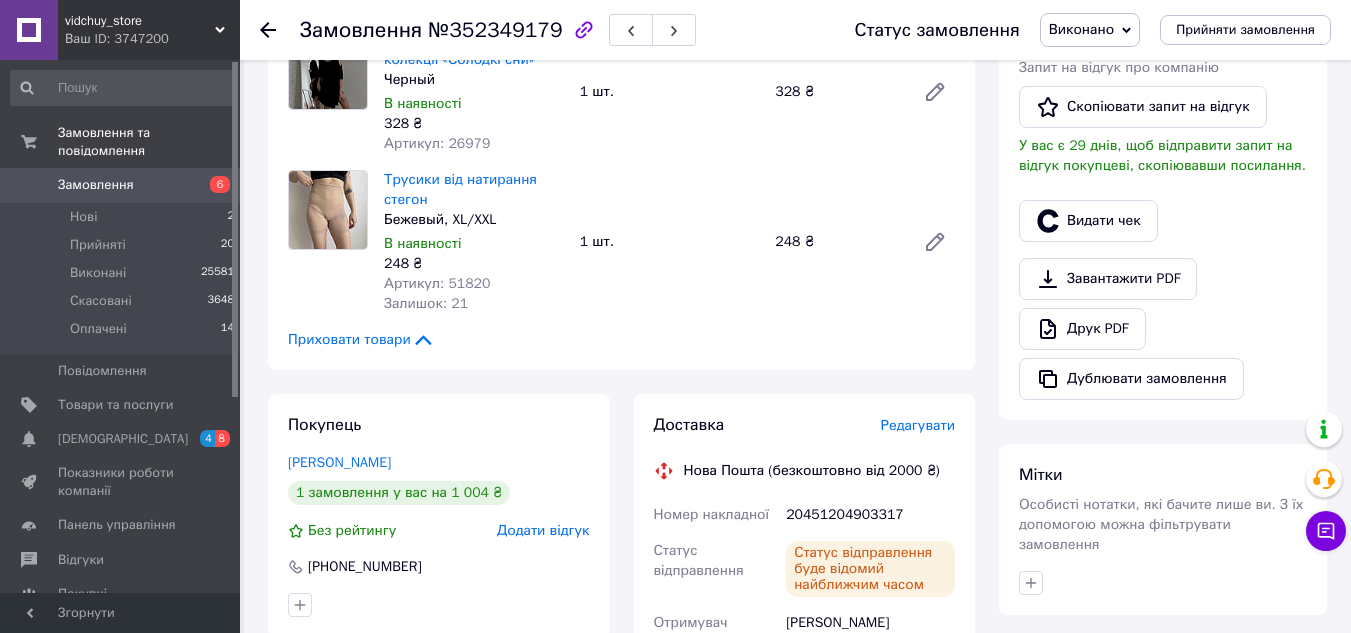 click at bounding box center (280, 30) 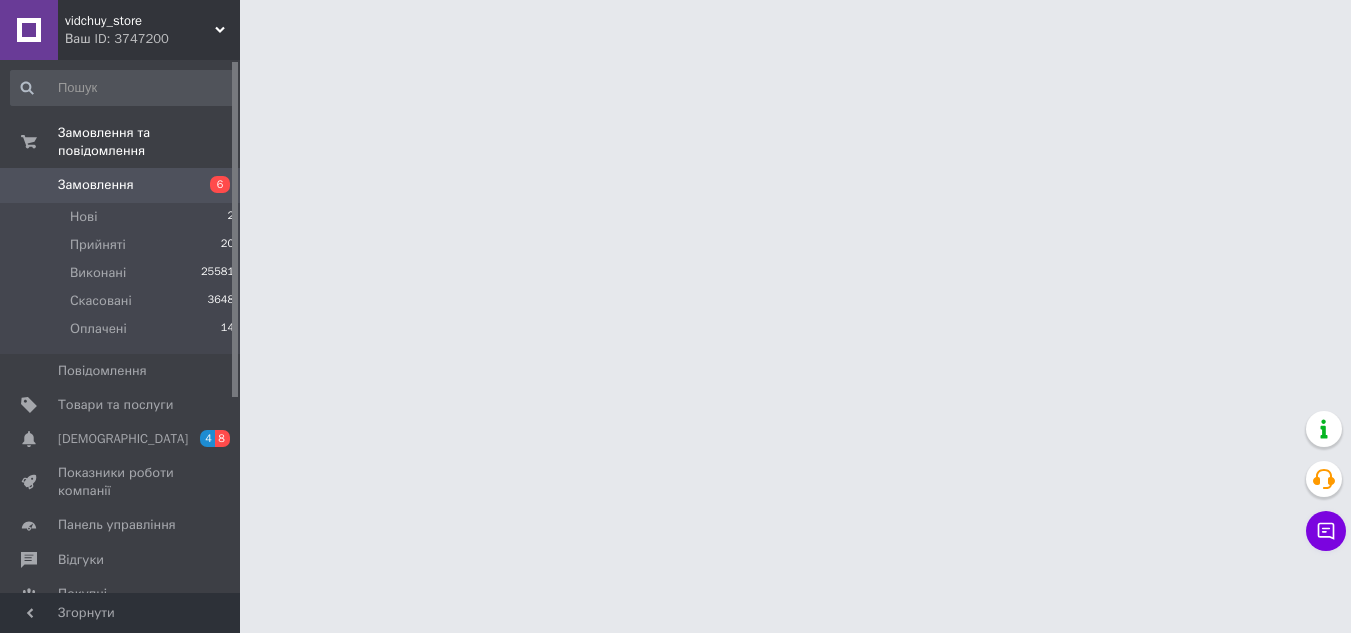 scroll, scrollTop: 0, scrollLeft: 0, axis: both 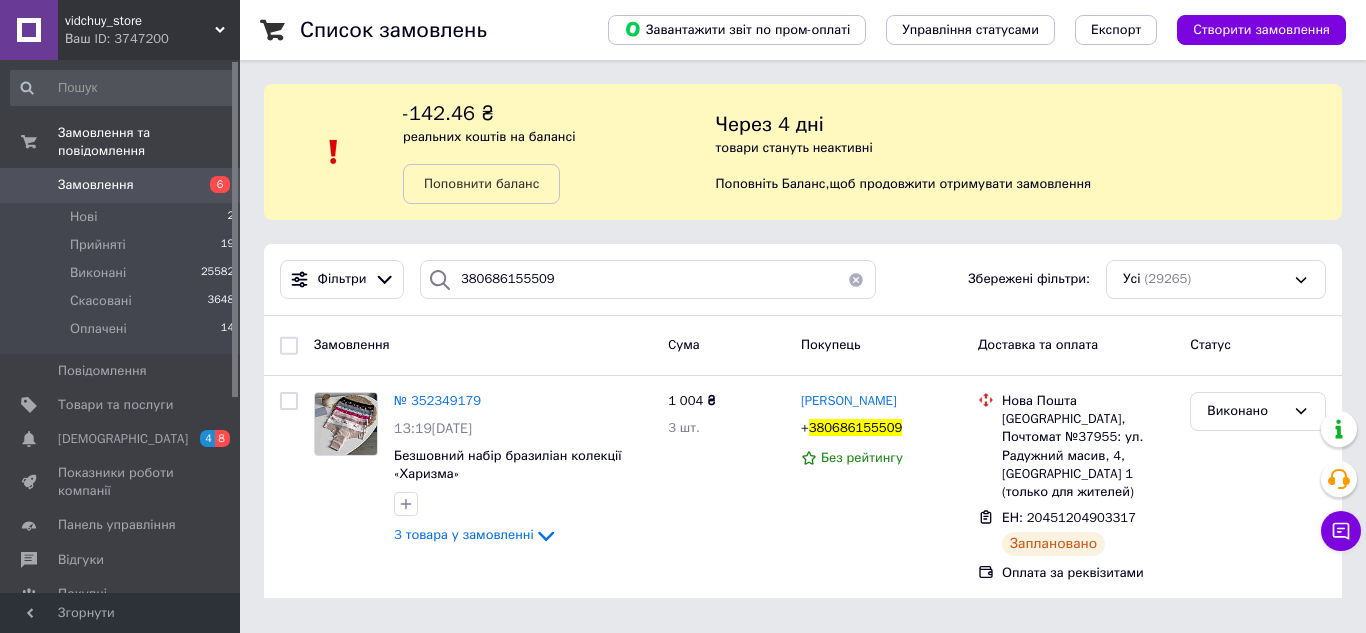 click on "-142.46 ₴ реальних коштів на балансі Поповнити баланс" at bounding box center [559, 152] 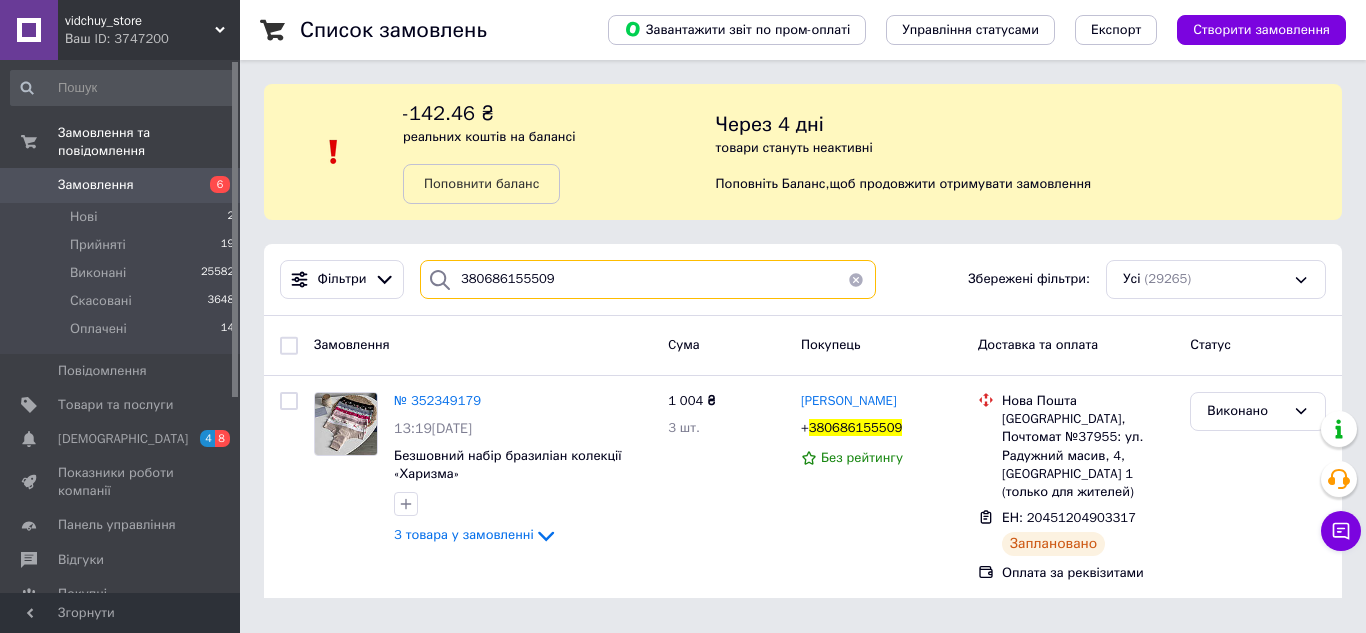 click on "380686155509" at bounding box center (648, 279) 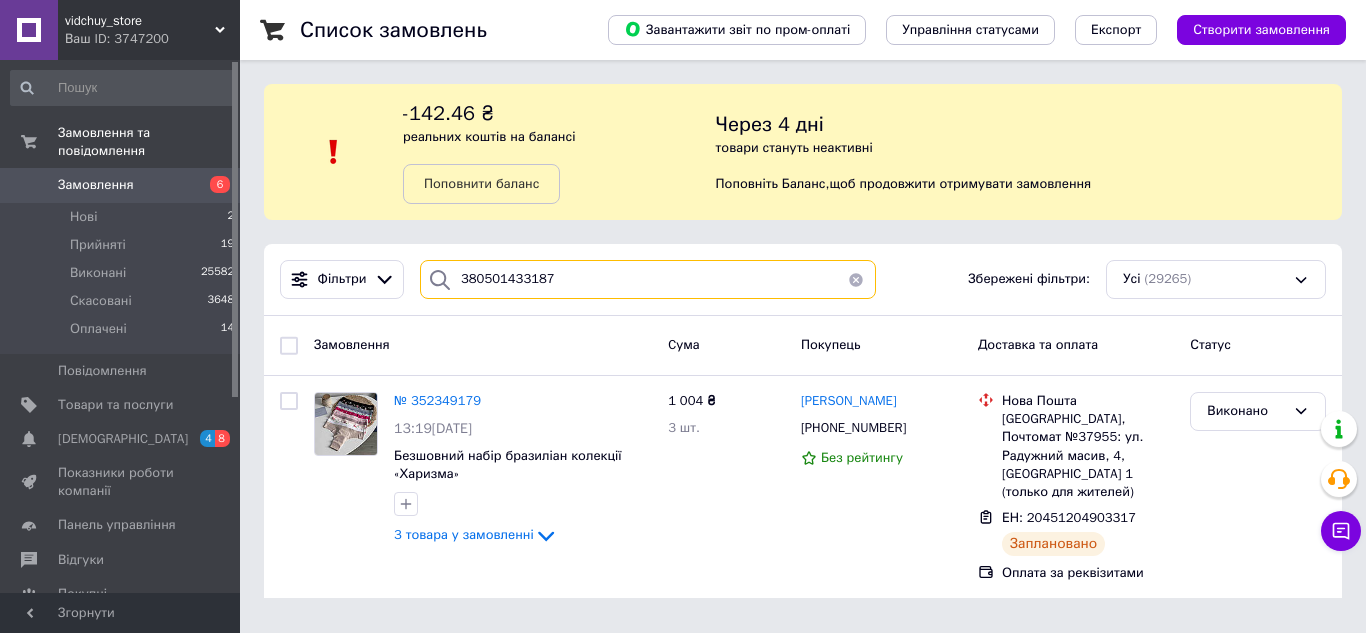 type on "380501433187" 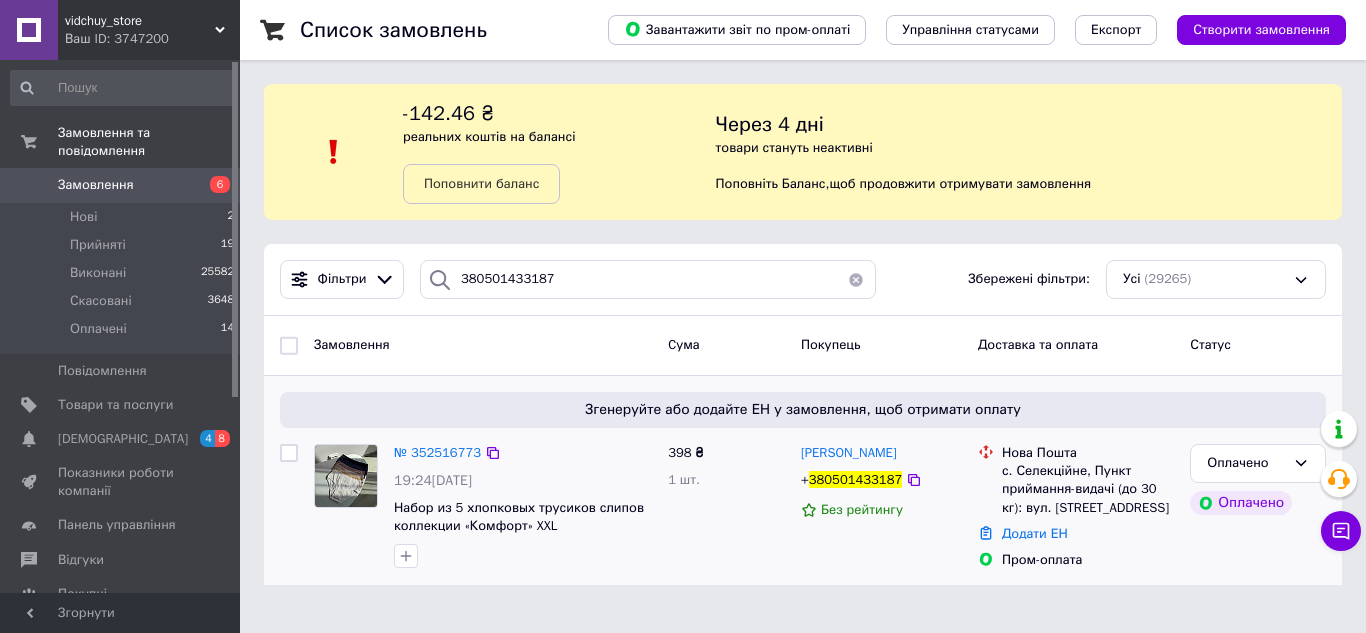 click on "№ 352516773 19:24, 13.07.2025 Набор из 5 хлопковых трусиков слипов коллекции «Комфорт» XXL" at bounding box center (523, 506) 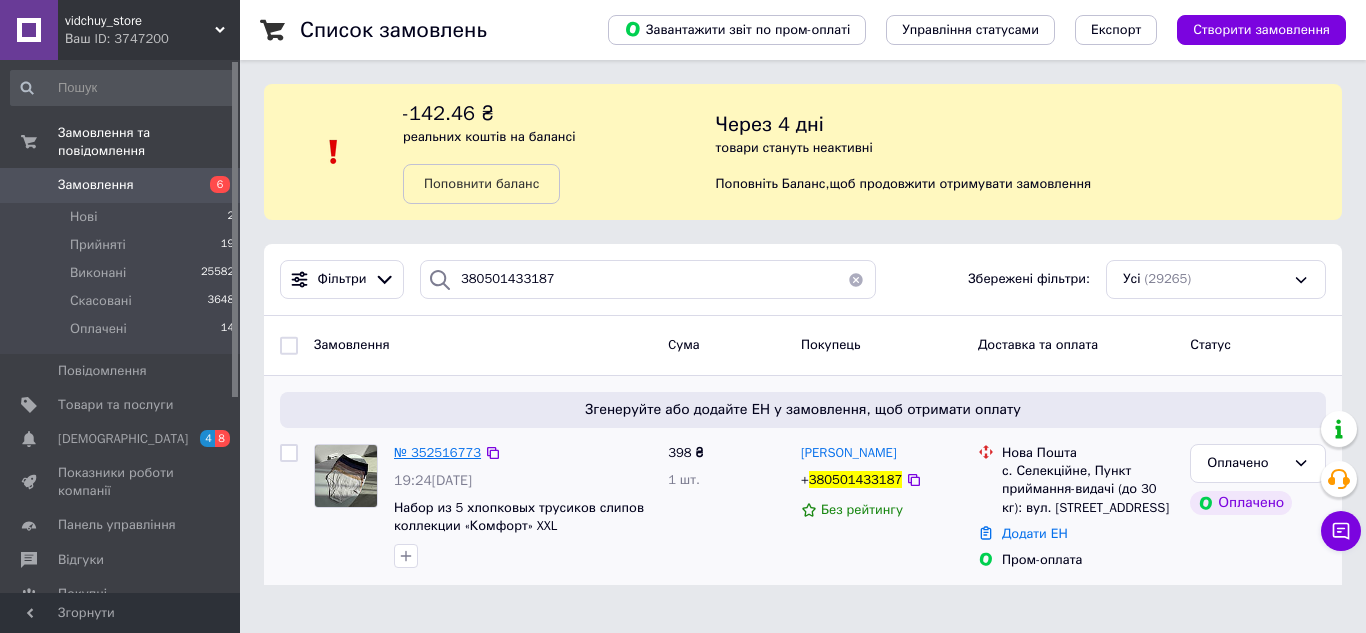 click on "№ 352516773" at bounding box center [437, 452] 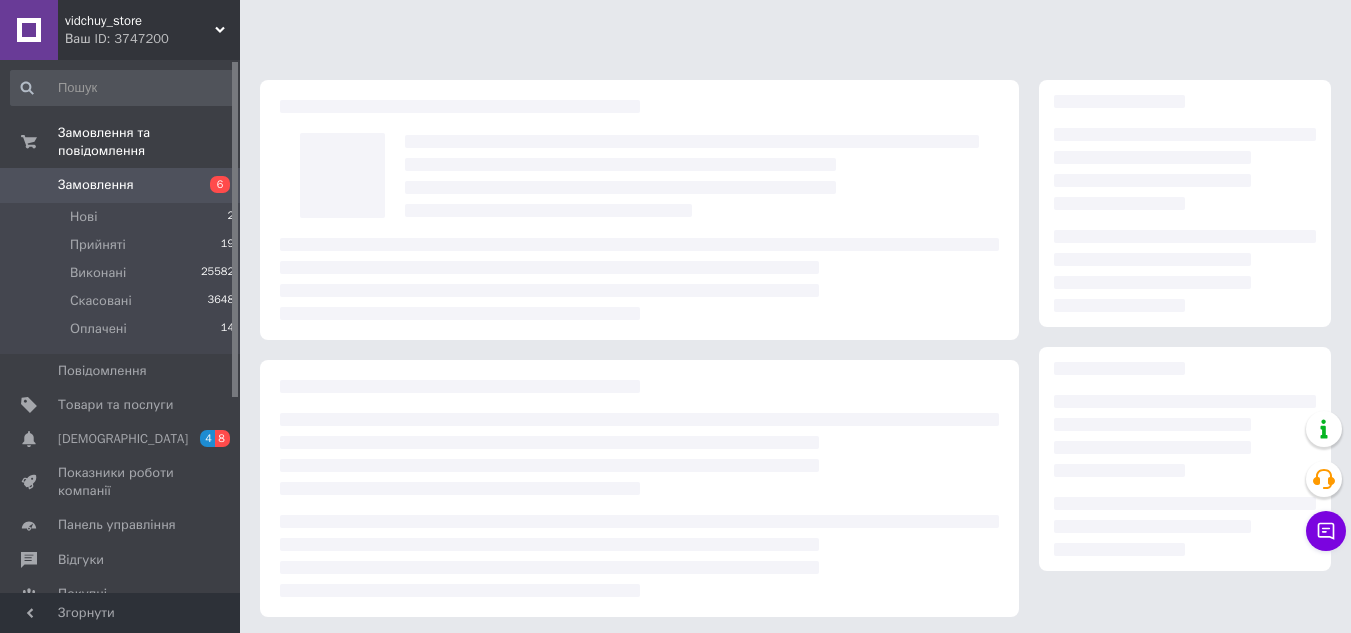 click at bounding box center [639, 488] 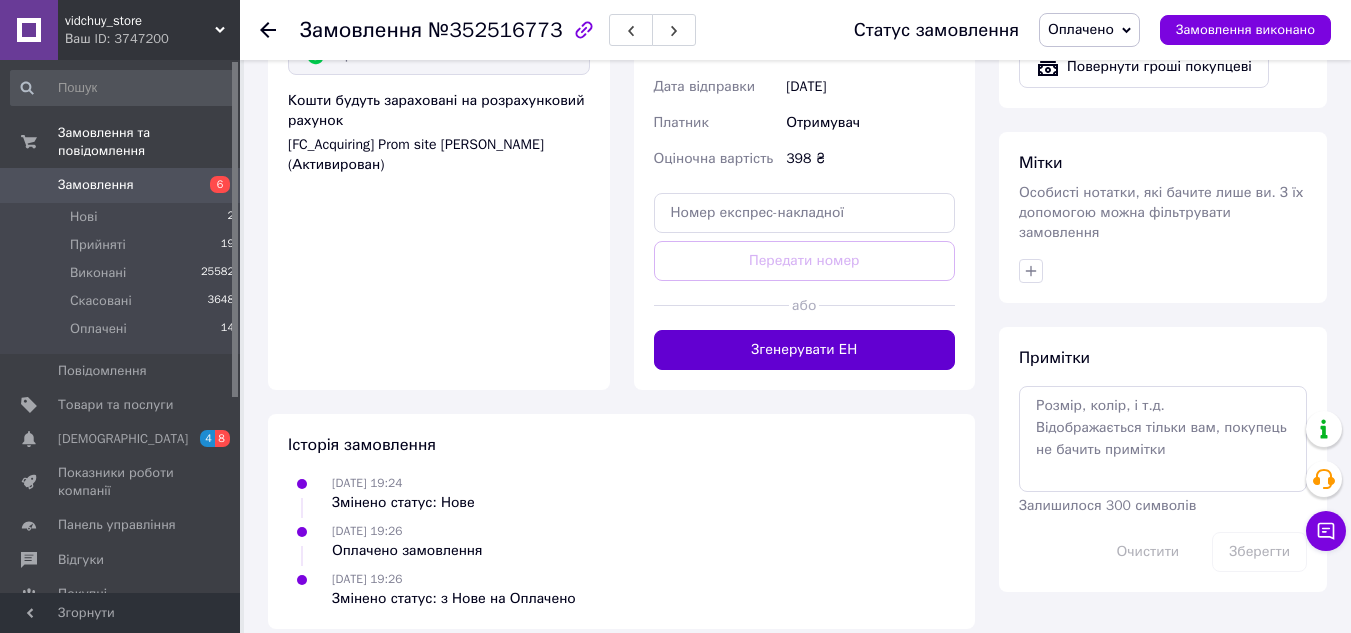 drag, startPoint x: 839, startPoint y: 369, endPoint x: 857, endPoint y: 318, distance: 54.08327 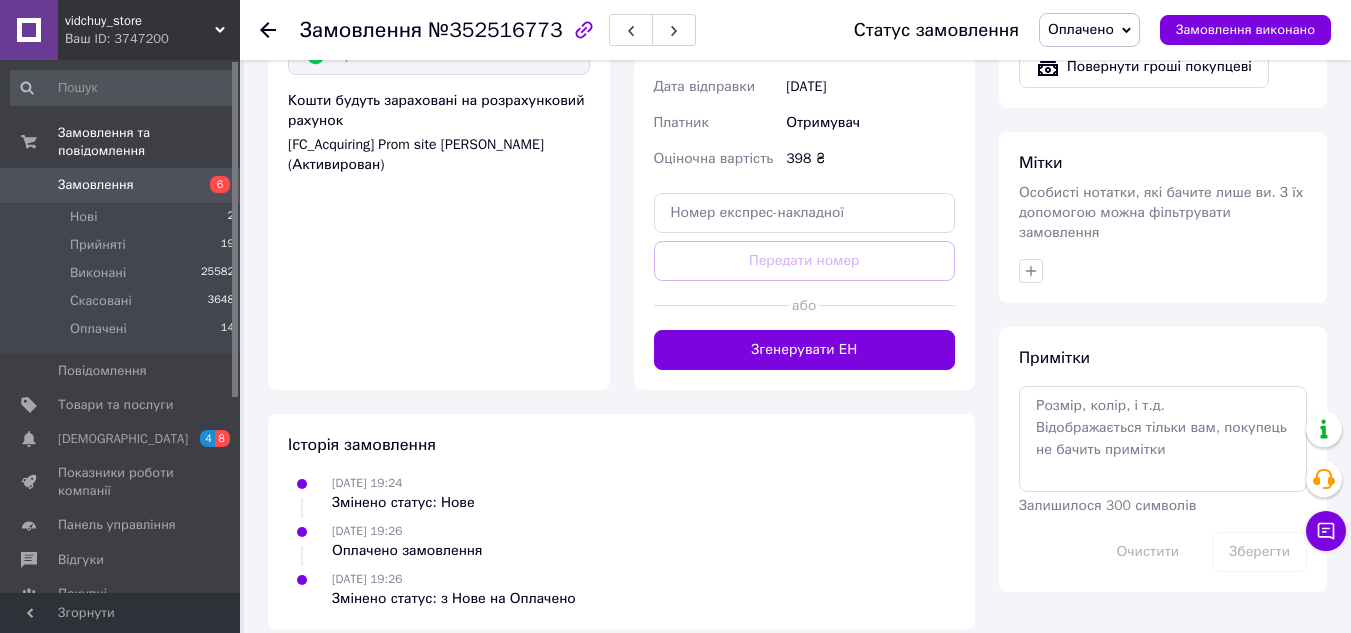 click on "Згенерувати ЕН" at bounding box center (805, 350) 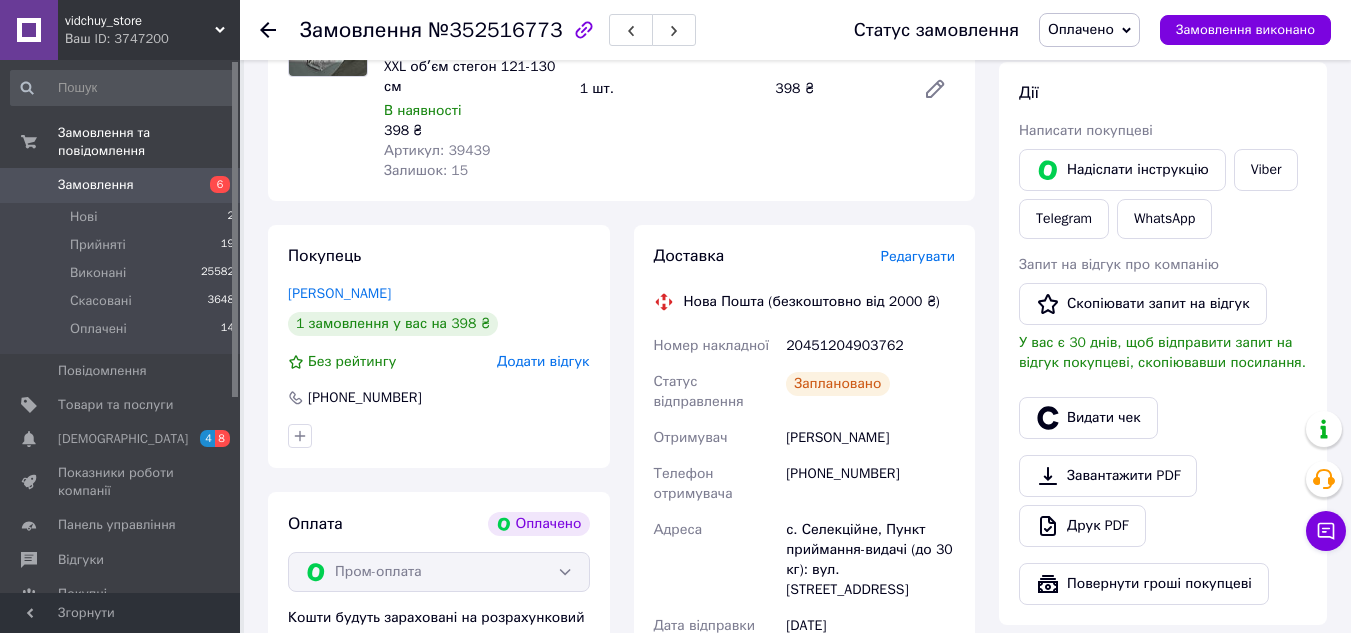 scroll, scrollTop: 282, scrollLeft: 0, axis: vertical 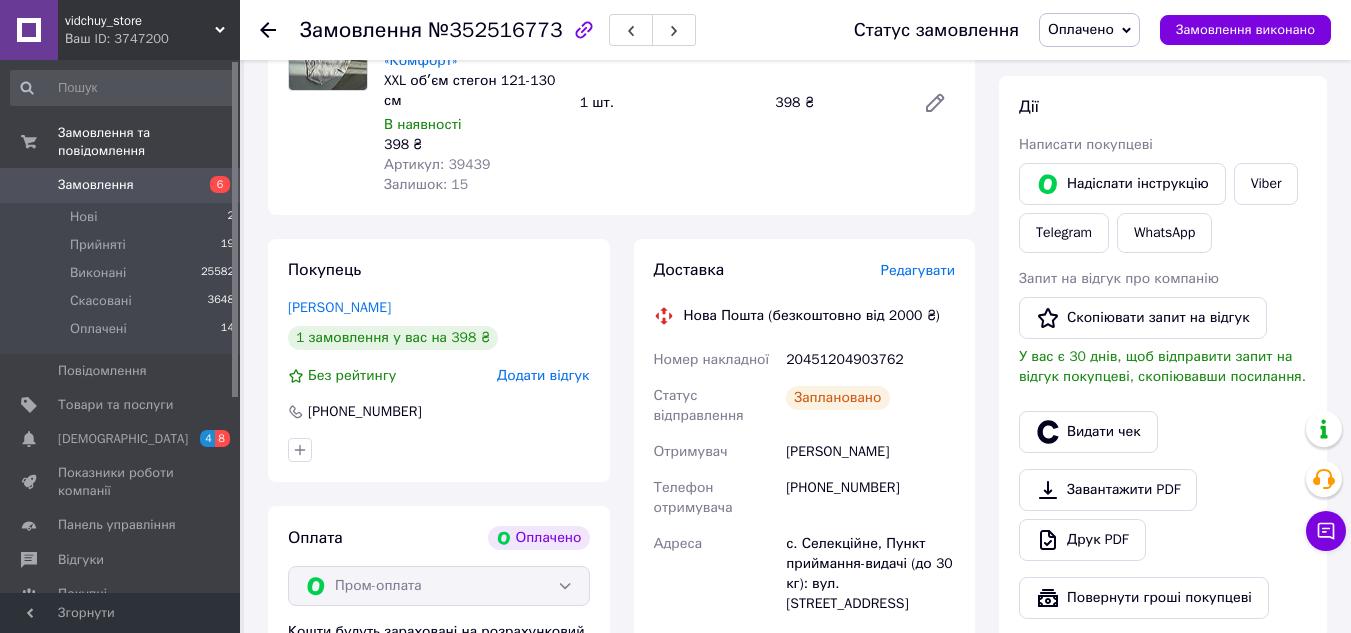 click on "20451204903762" at bounding box center [870, 360] 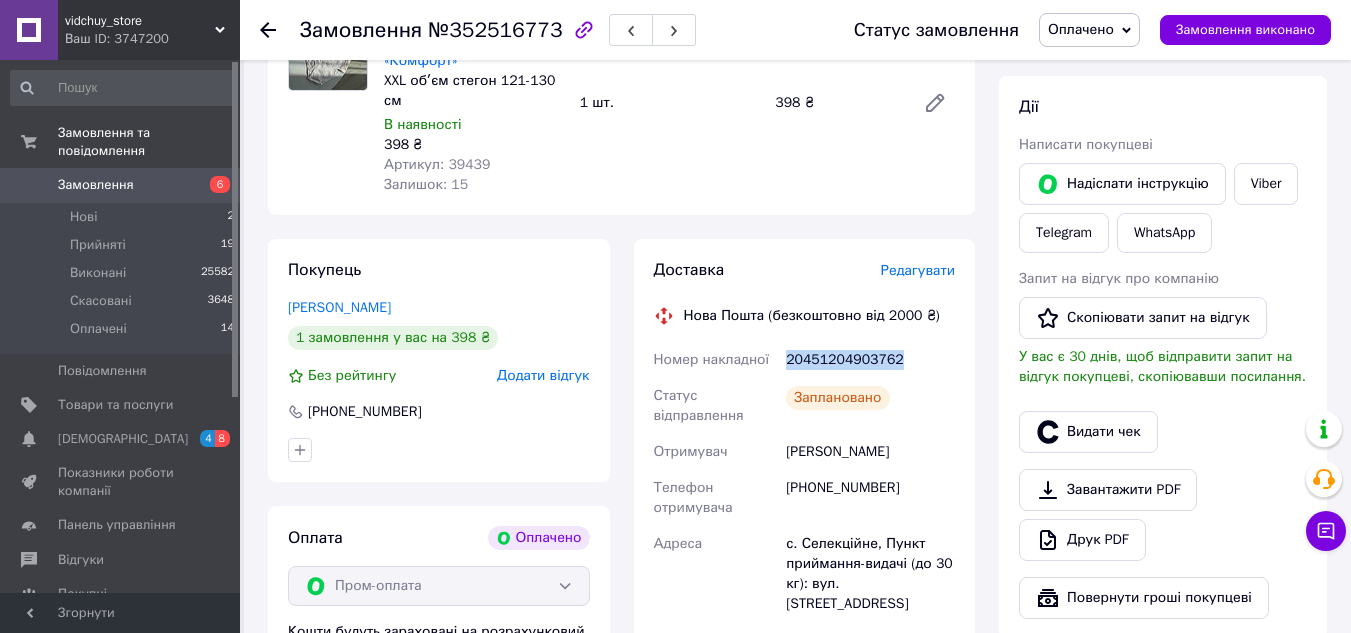 click on "20451204903762" at bounding box center [870, 360] 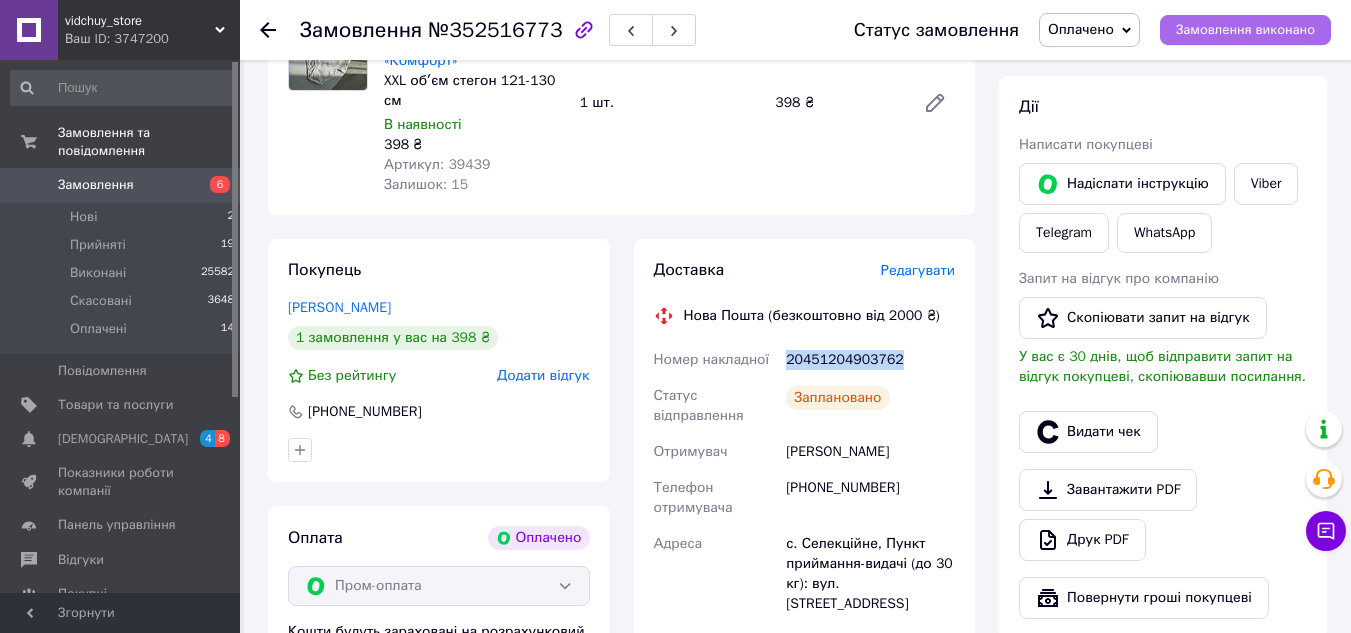 click on "Замовлення виконано" at bounding box center [1245, 30] 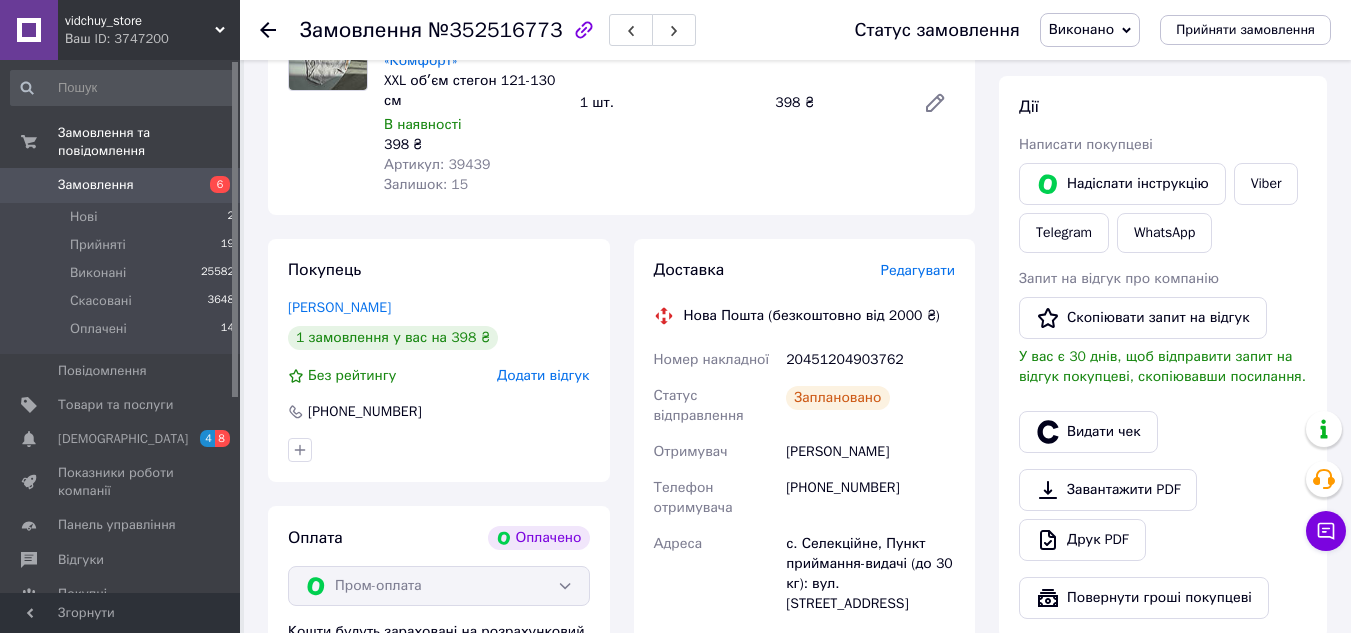 click 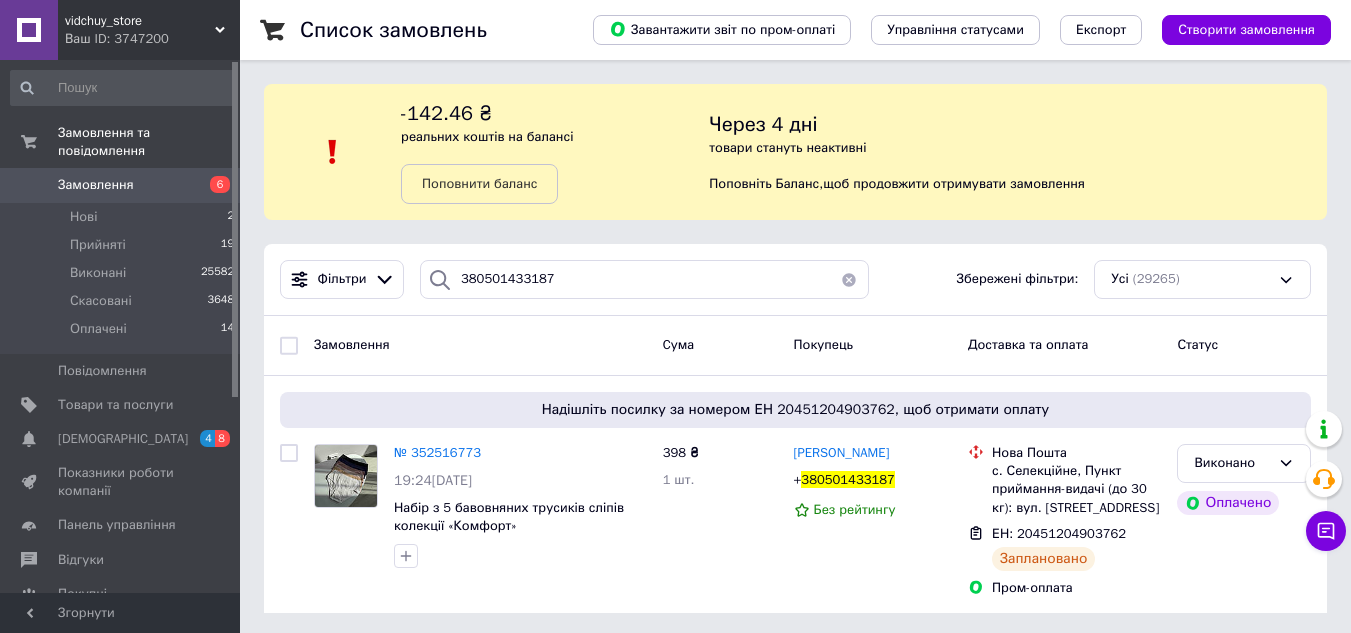 click on "реальних коштів на балансі" at bounding box center (487, 136) 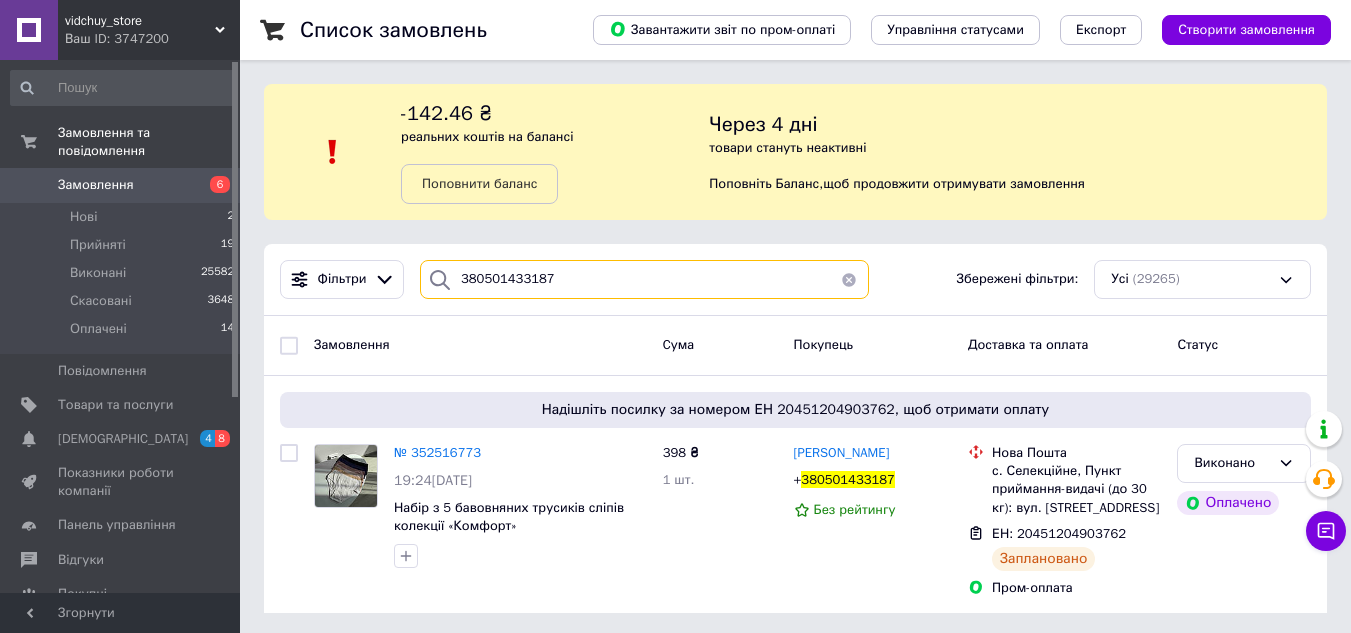 click on "380501433187" at bounding box center [644, 279] 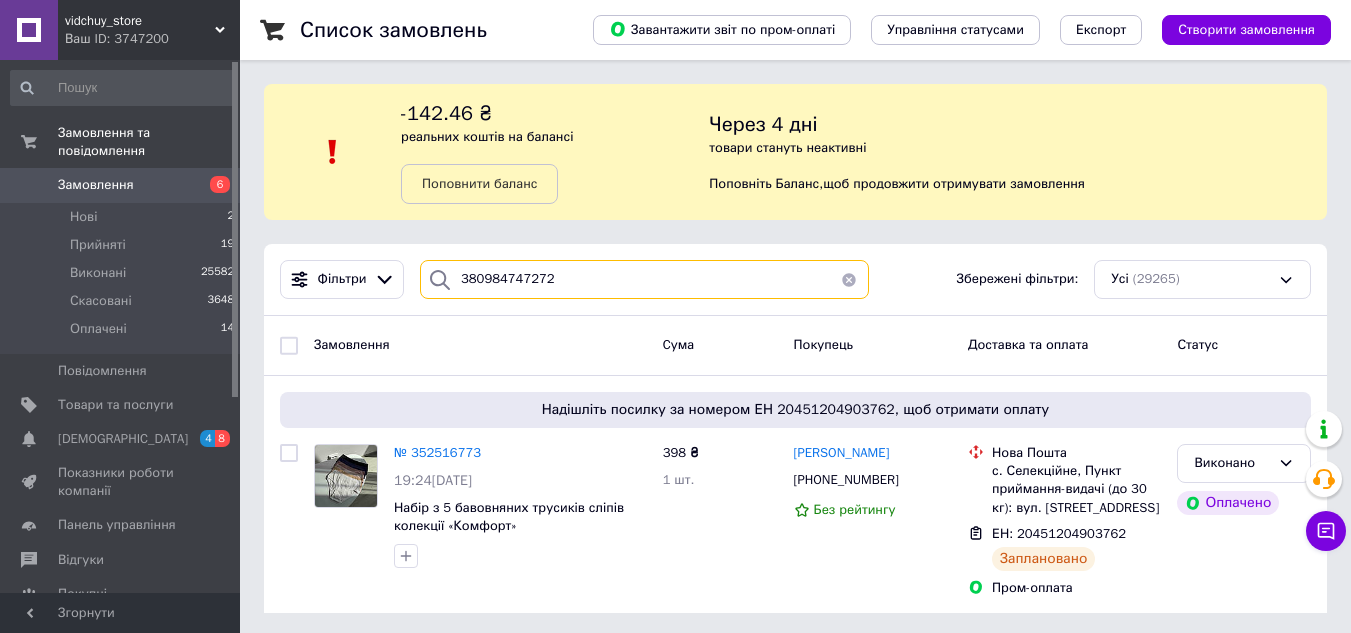 type on "380984747272" 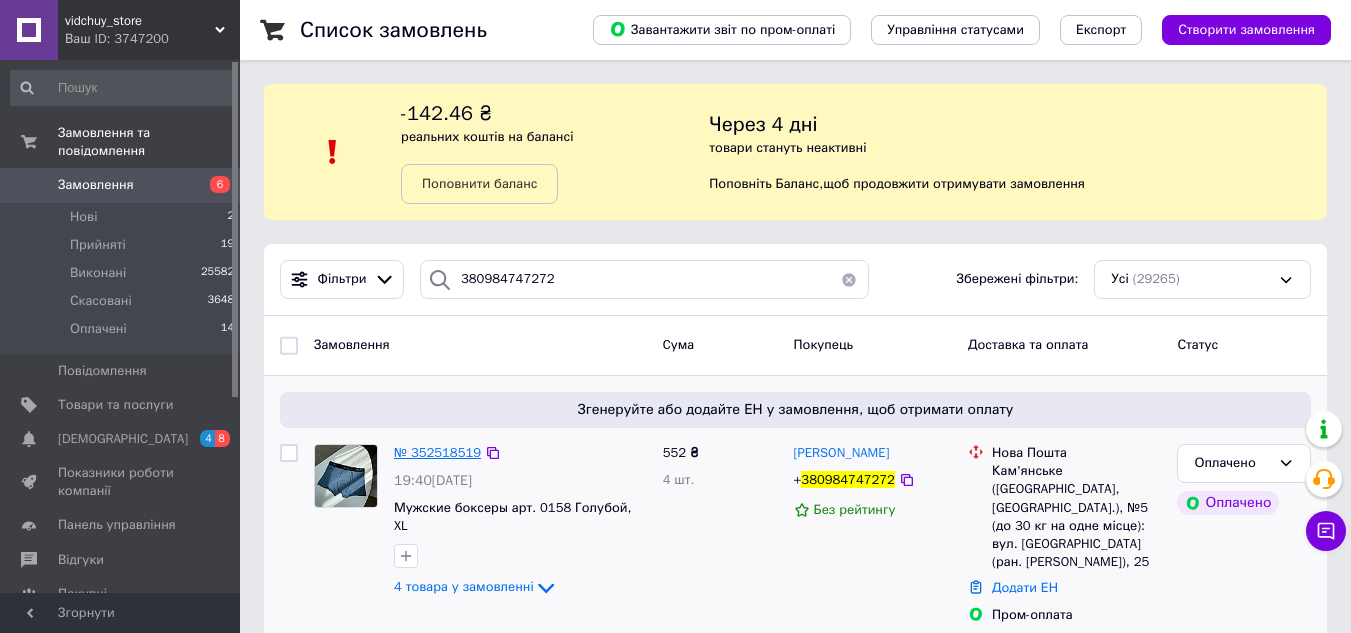 click on "№ 352518519" at bounding box center (437, 452) 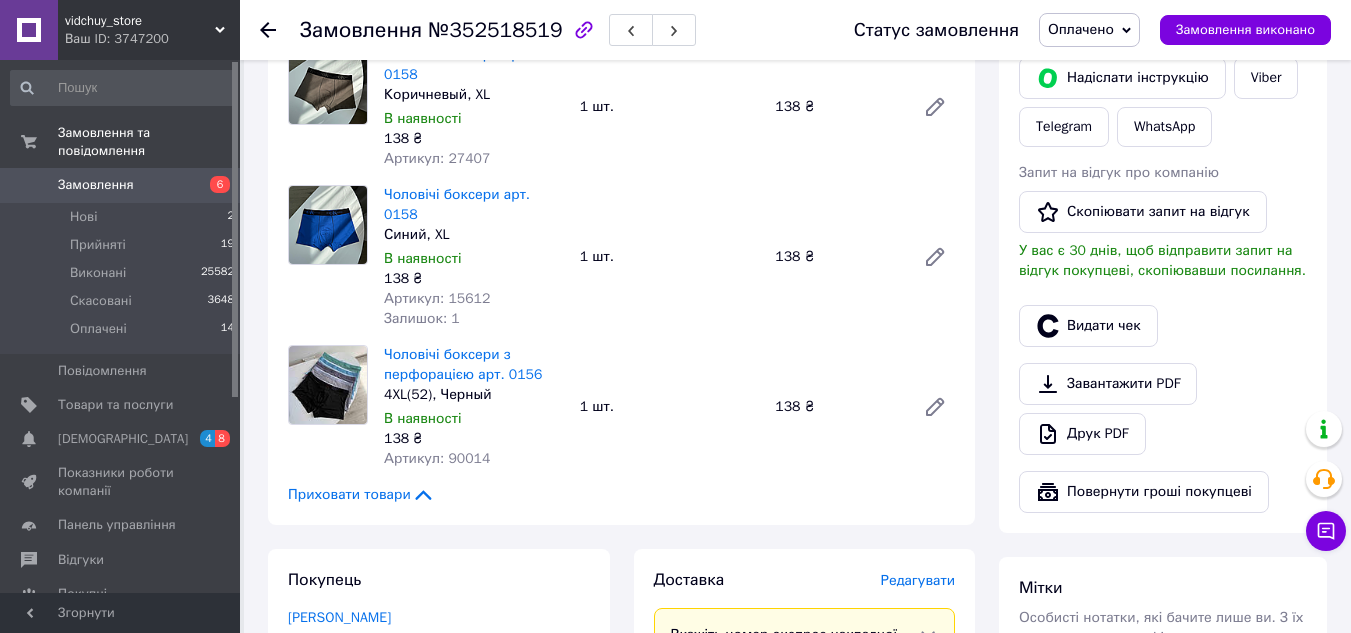 scroll, scrollTop: 400, scrollLeft: 0, axis: vertical 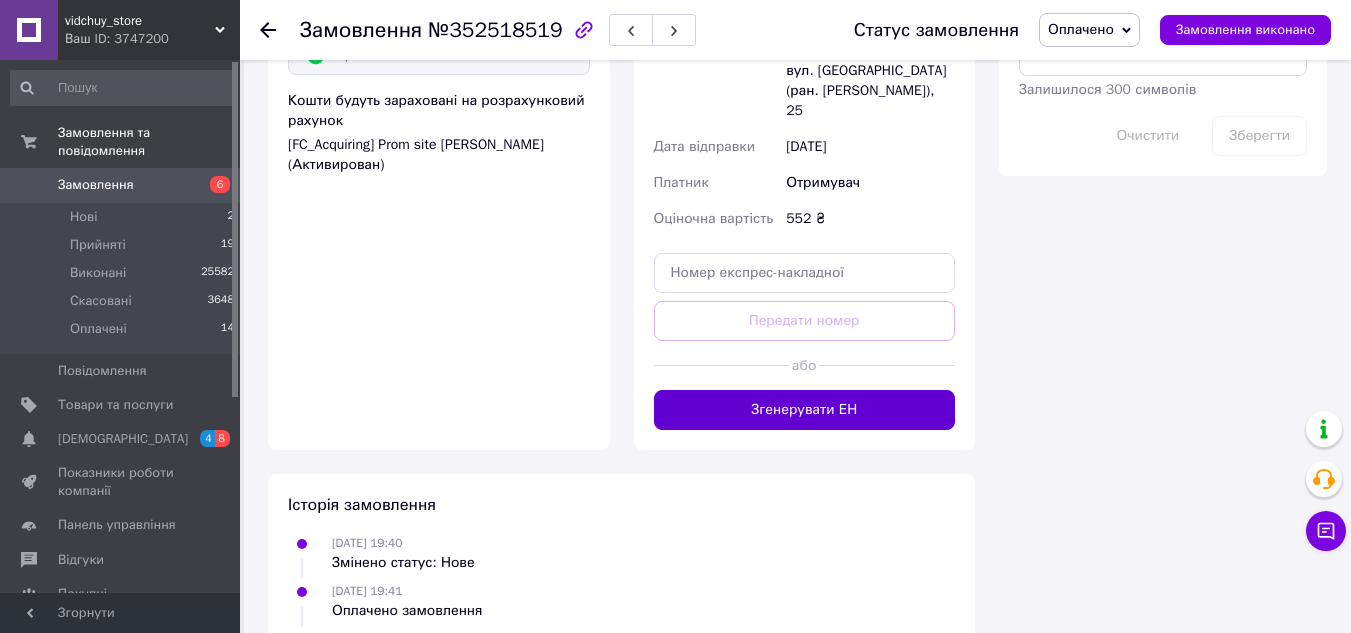 click on "Згенерувати ЕН" at bounding box center (805, 410) 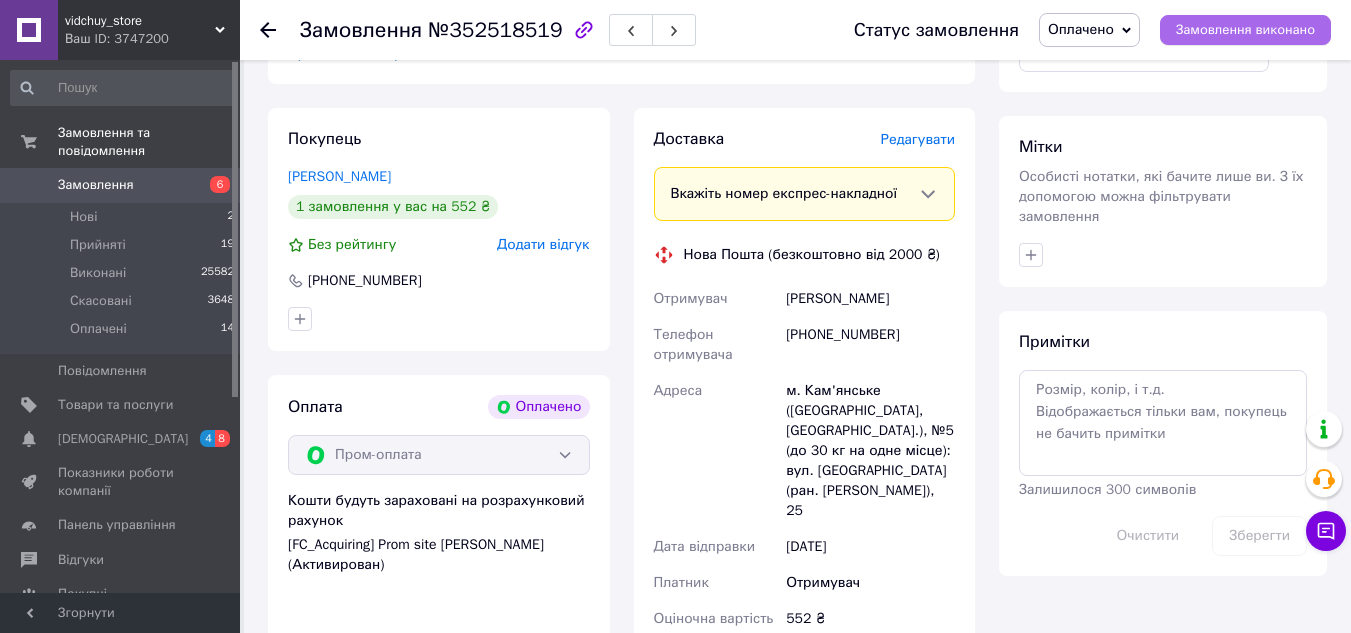 click on "Замовлення виконано" at bounding box center [1245, 30] 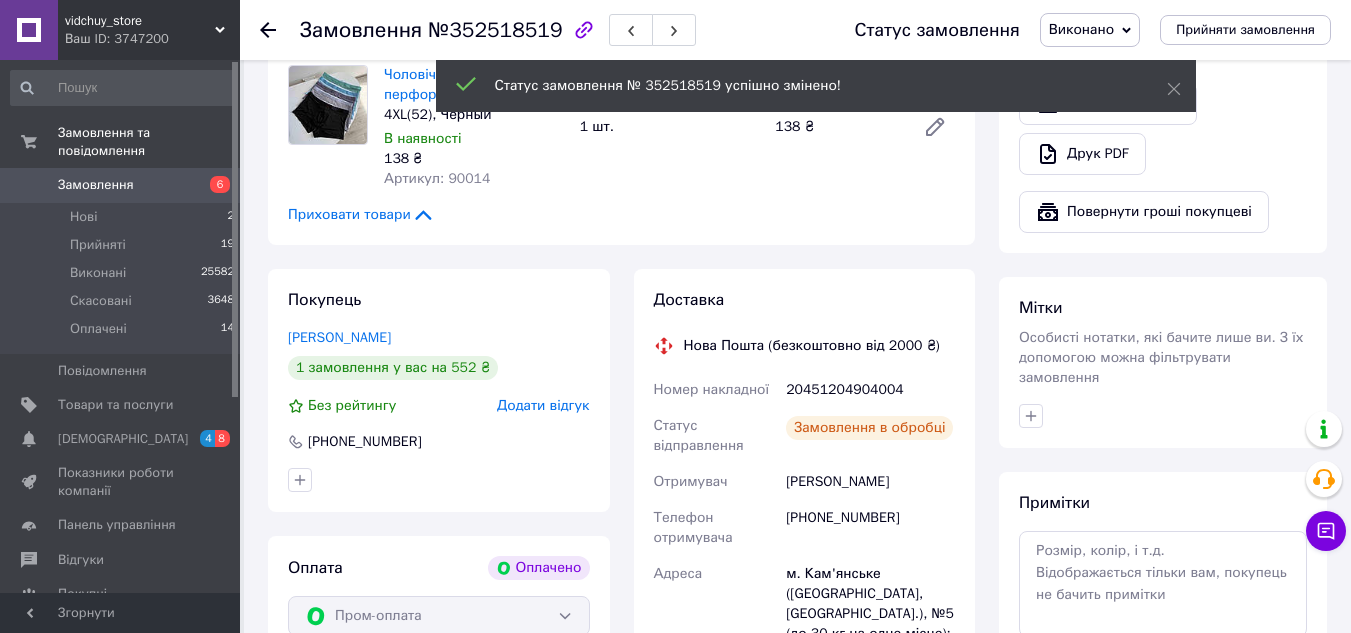 scroll, scrollTop: 629, scrollLeft: 0, axis: vertical 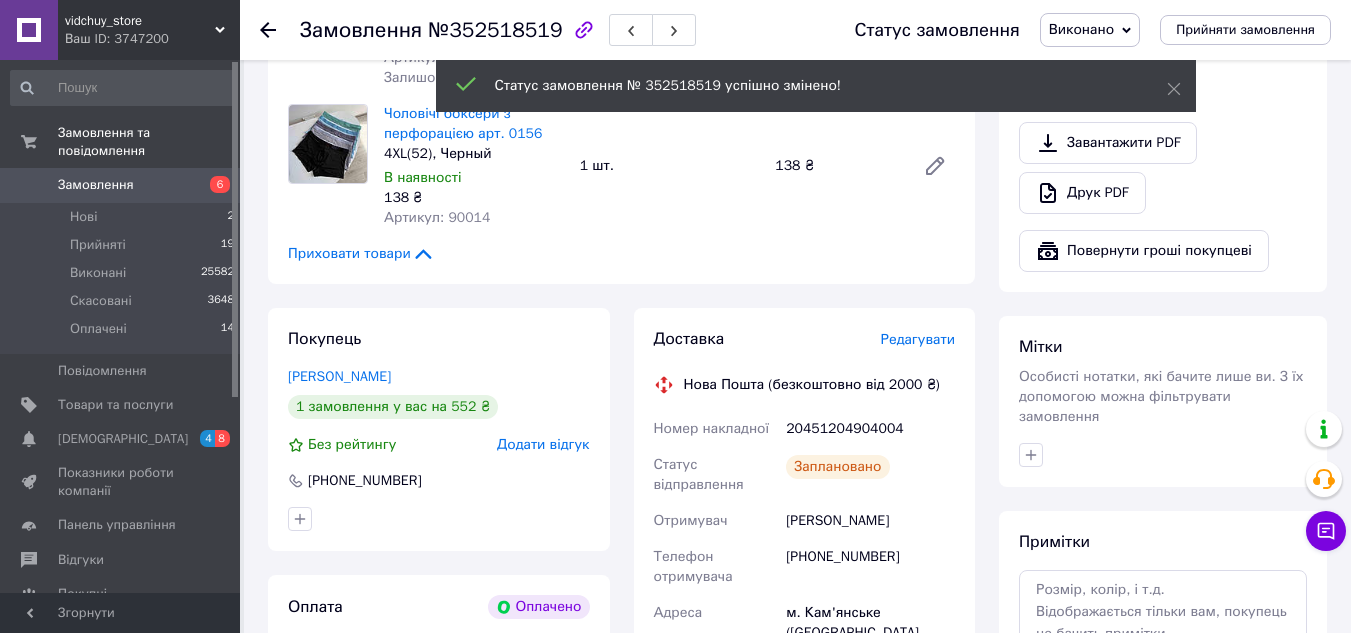 click on "20451204904004" at bounding box center (870, 429) 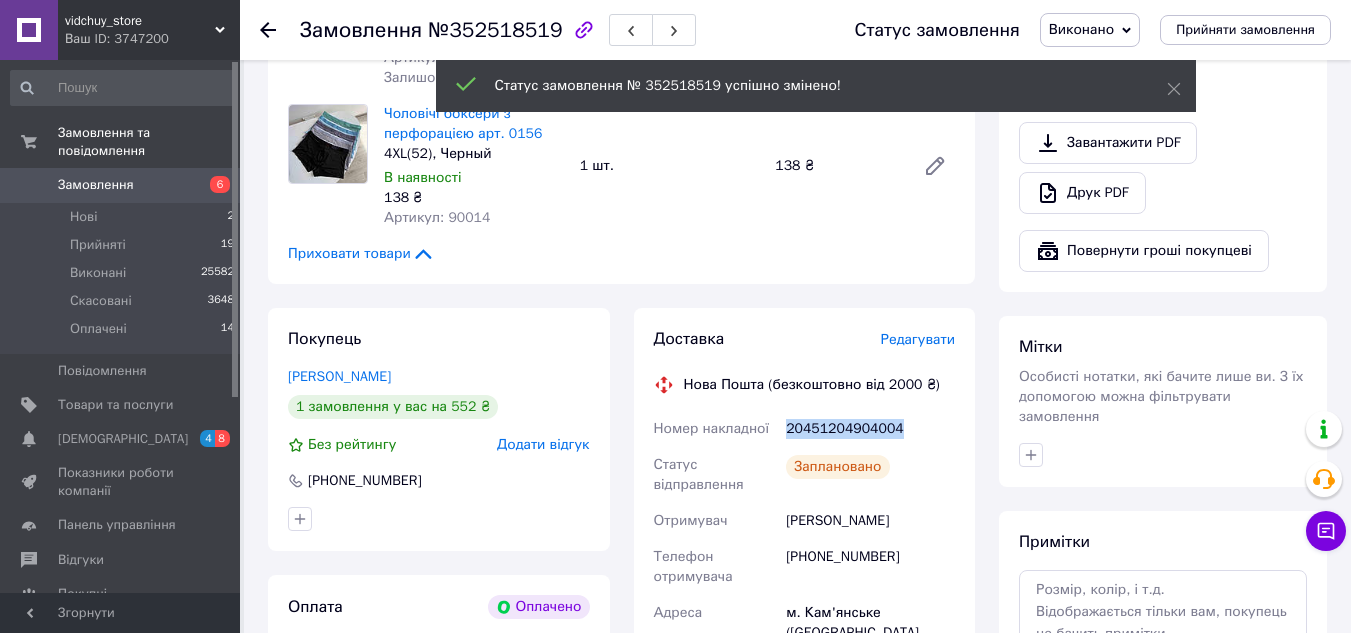 click on "20451204904004" at bounding box center (870, 429) 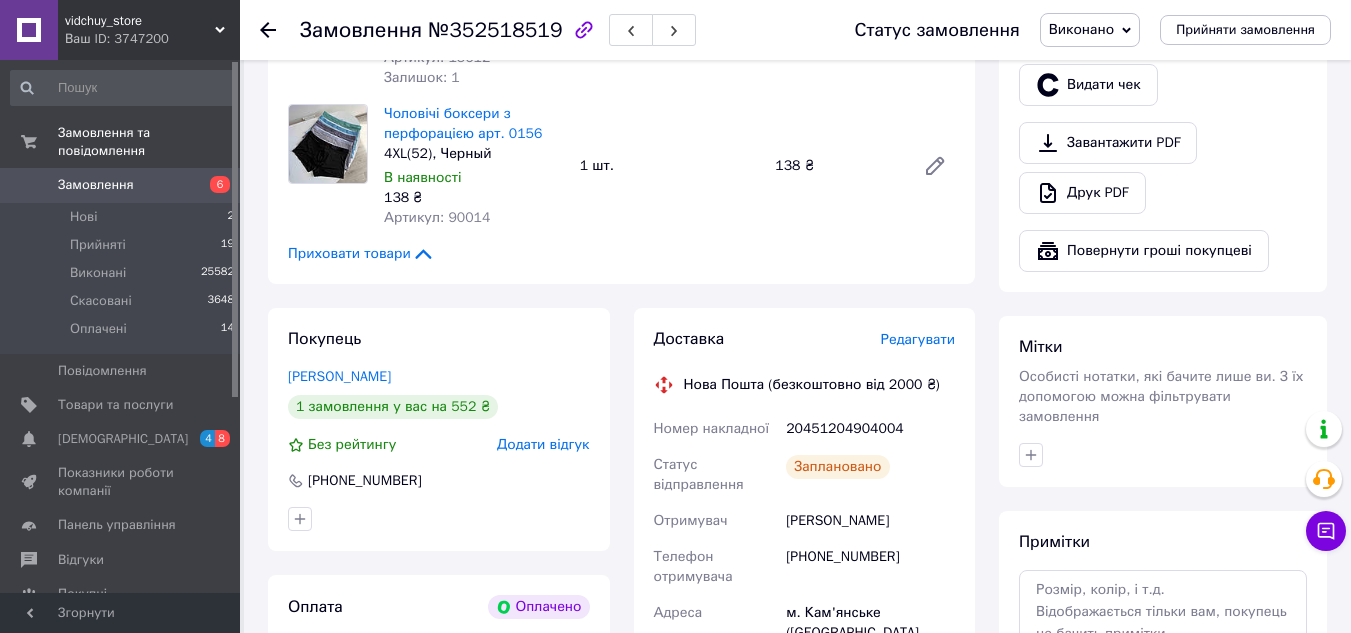 click at bounding box center (268, 30) 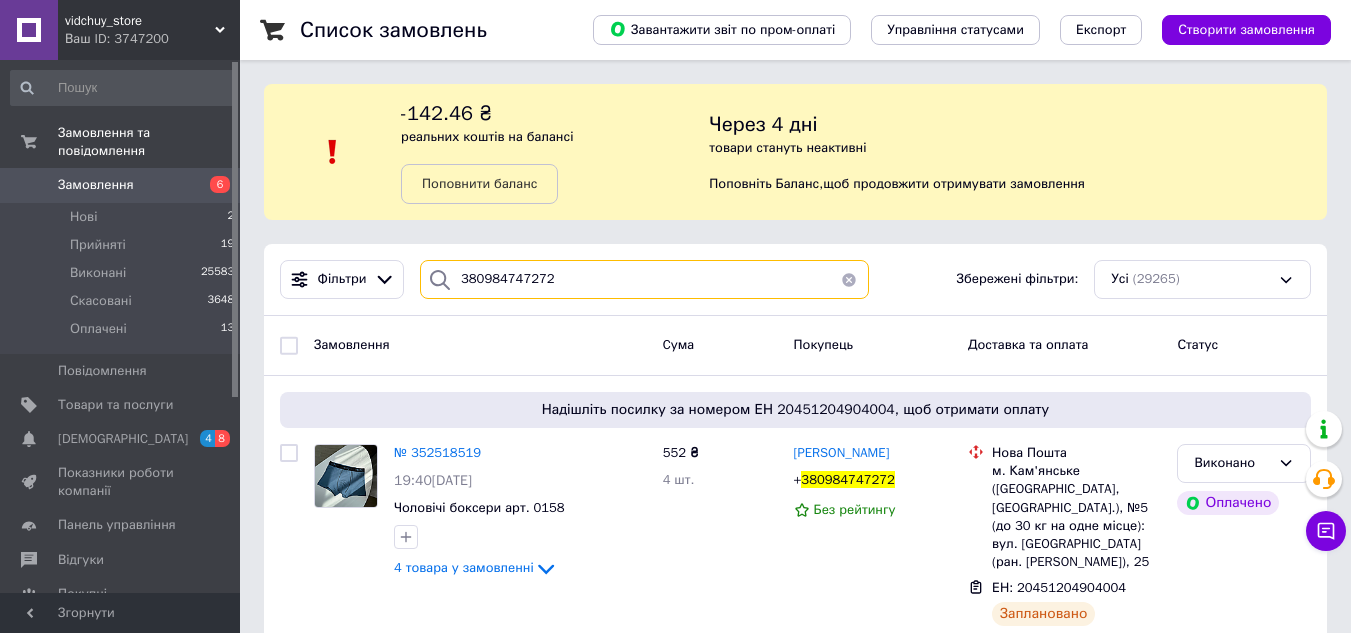 click on "380984747272" at bounding box center (644, 279) 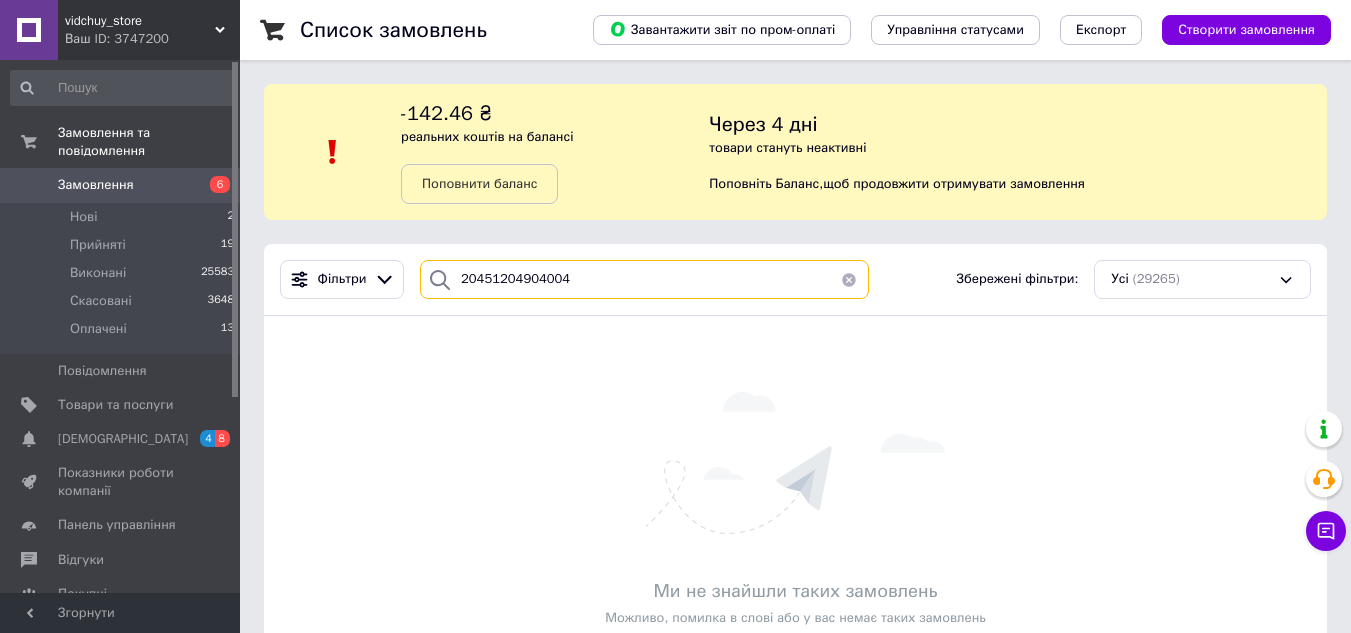 click on "20451204904004" at bounding box center (644, 279) 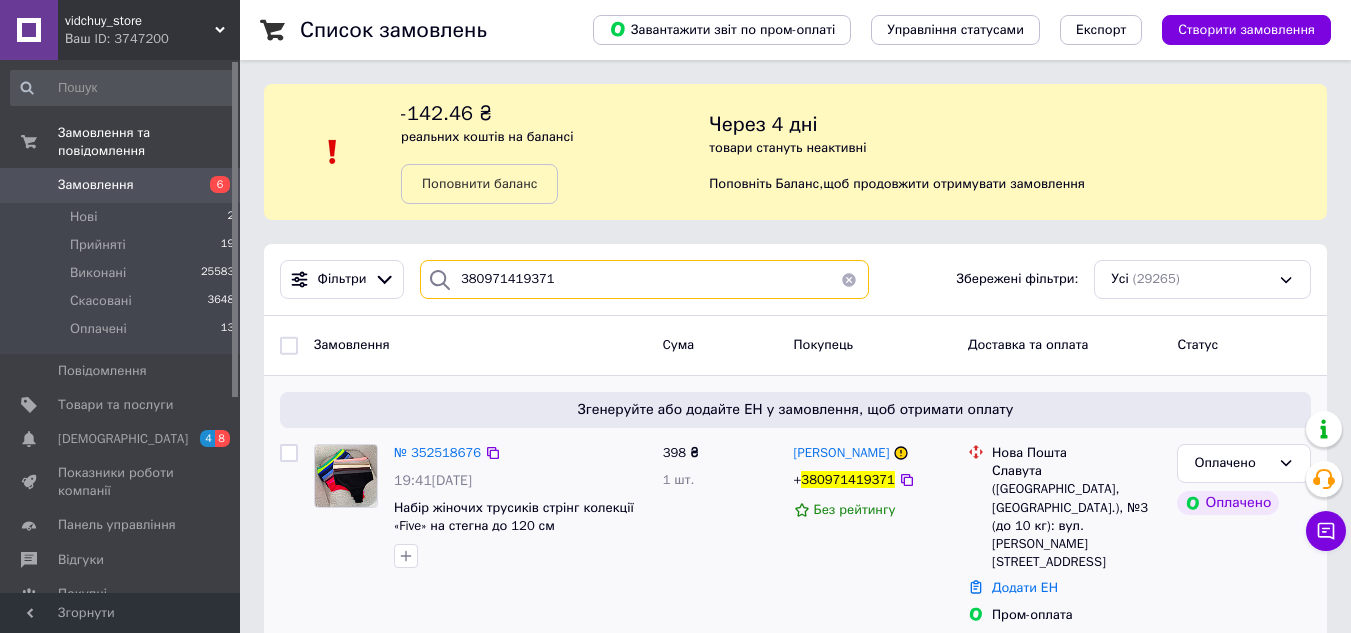 type on "380971419371" 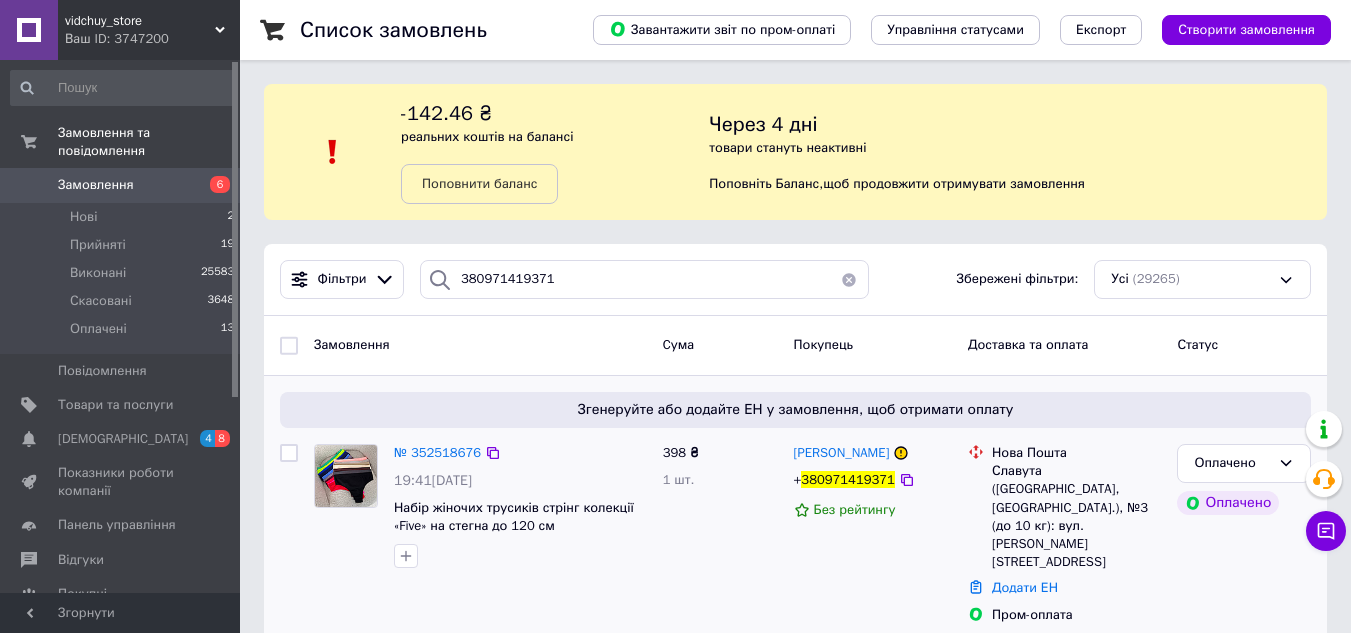 click on "№ 352518676" at bounding box center (437, 453) 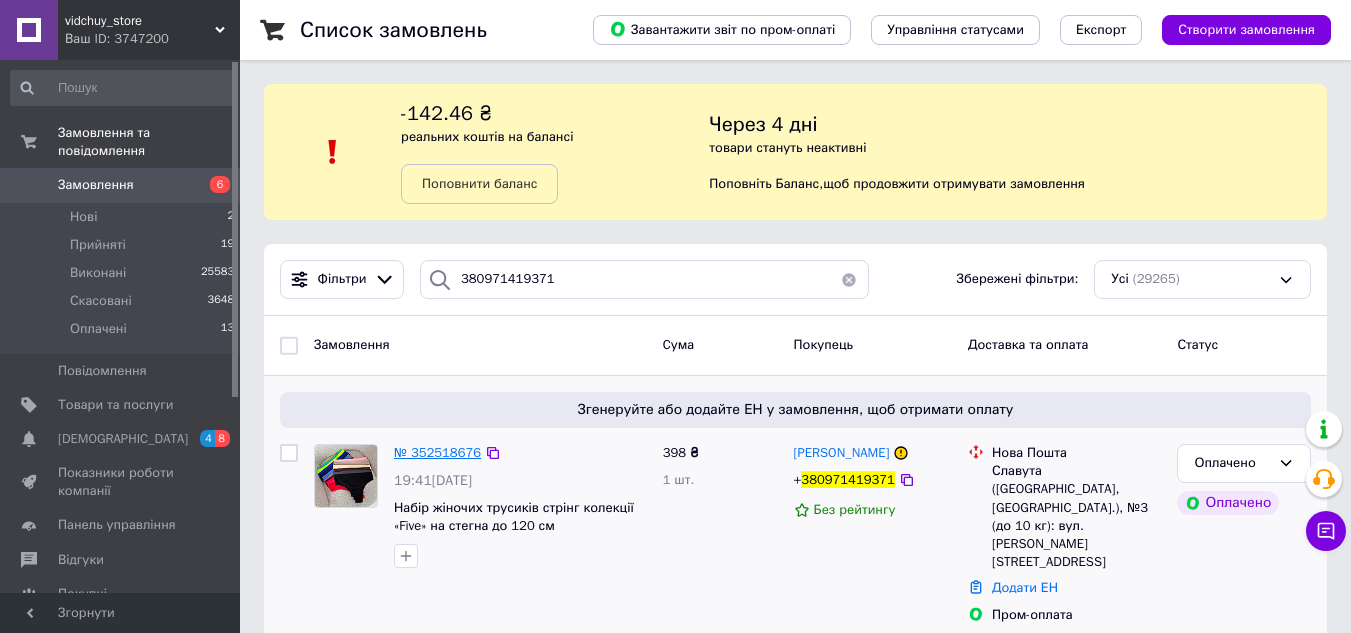 click on "№ 352518676" at bounding box center [437, 452] 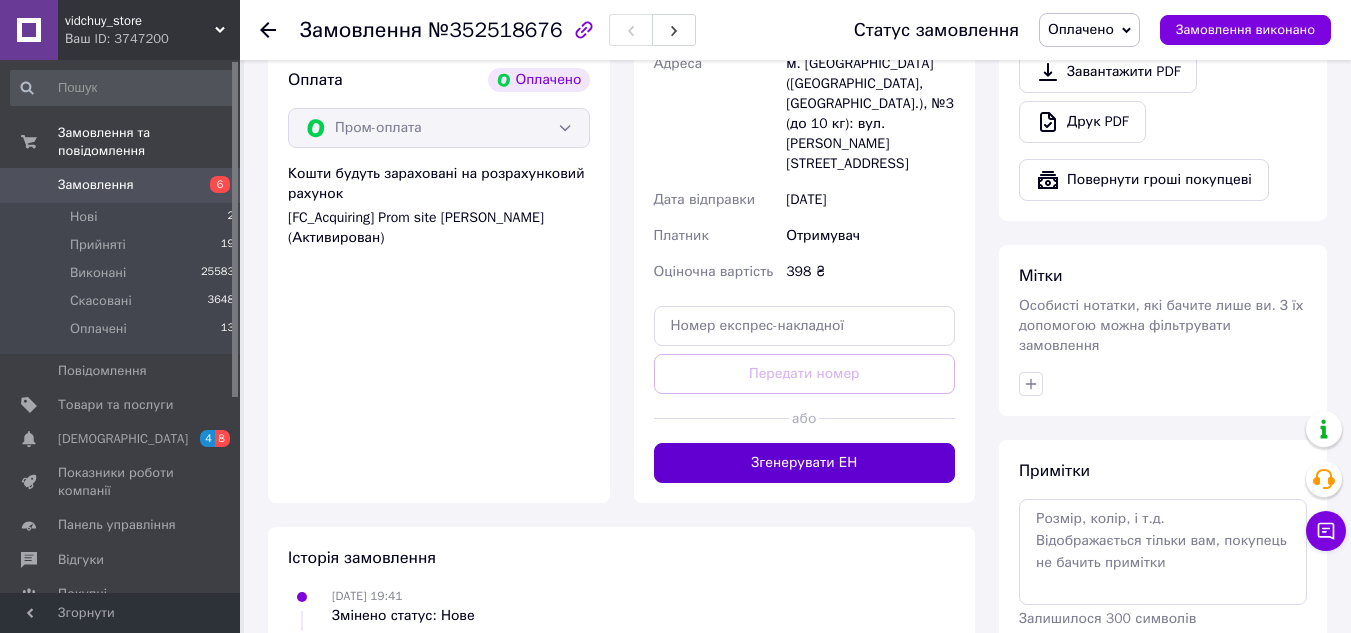 click on "Згенерувати ЕН" at bounding box center (805, 463) 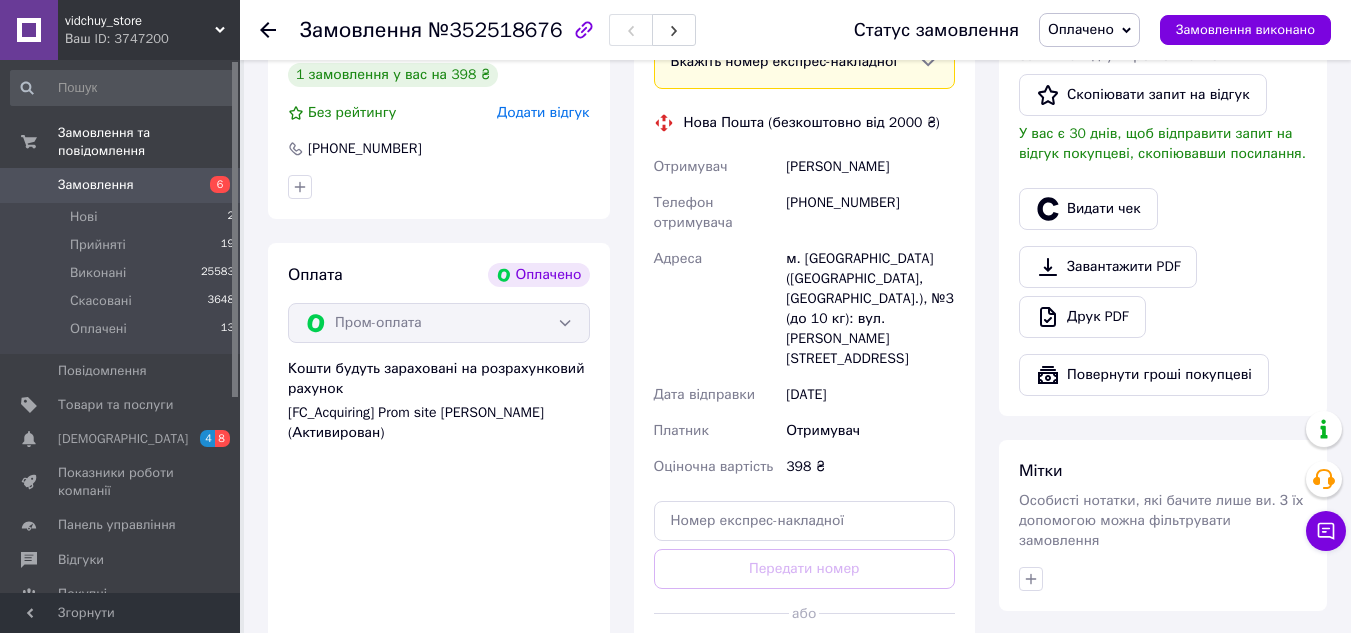 scroll, scrollTop: 500, scrollLeft: 0, axis: vertical 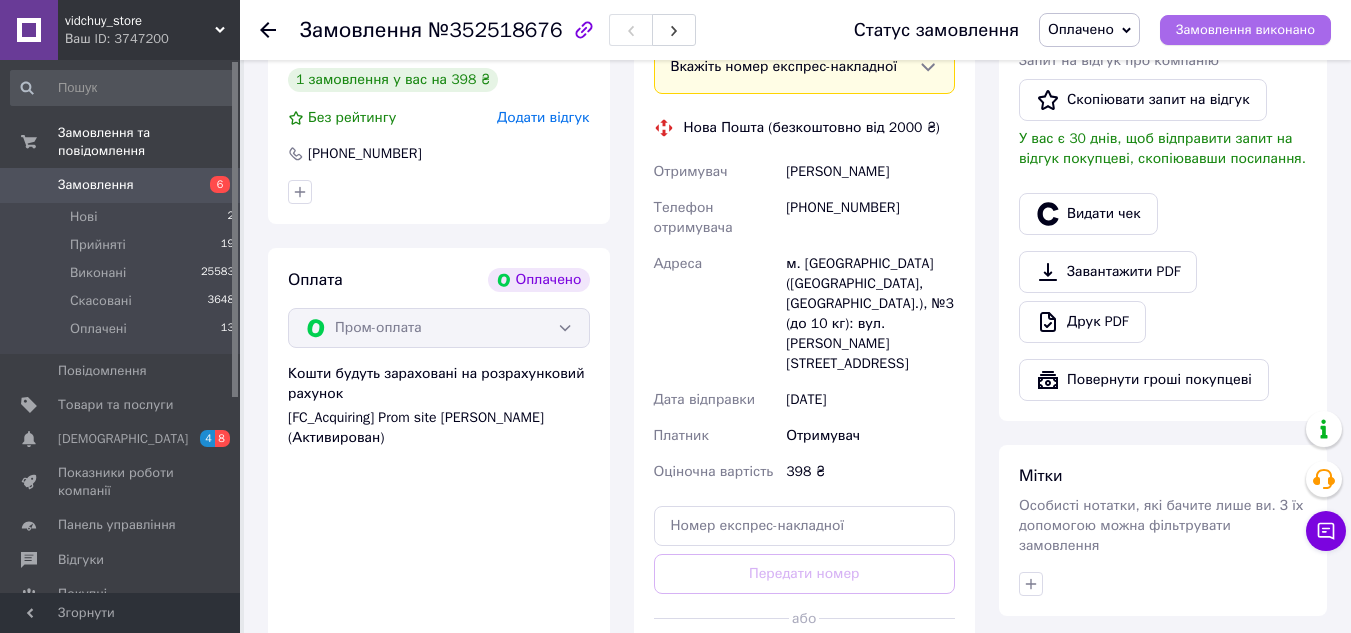 click on "Замовлення виконано" at bounding box center (1245, 30) 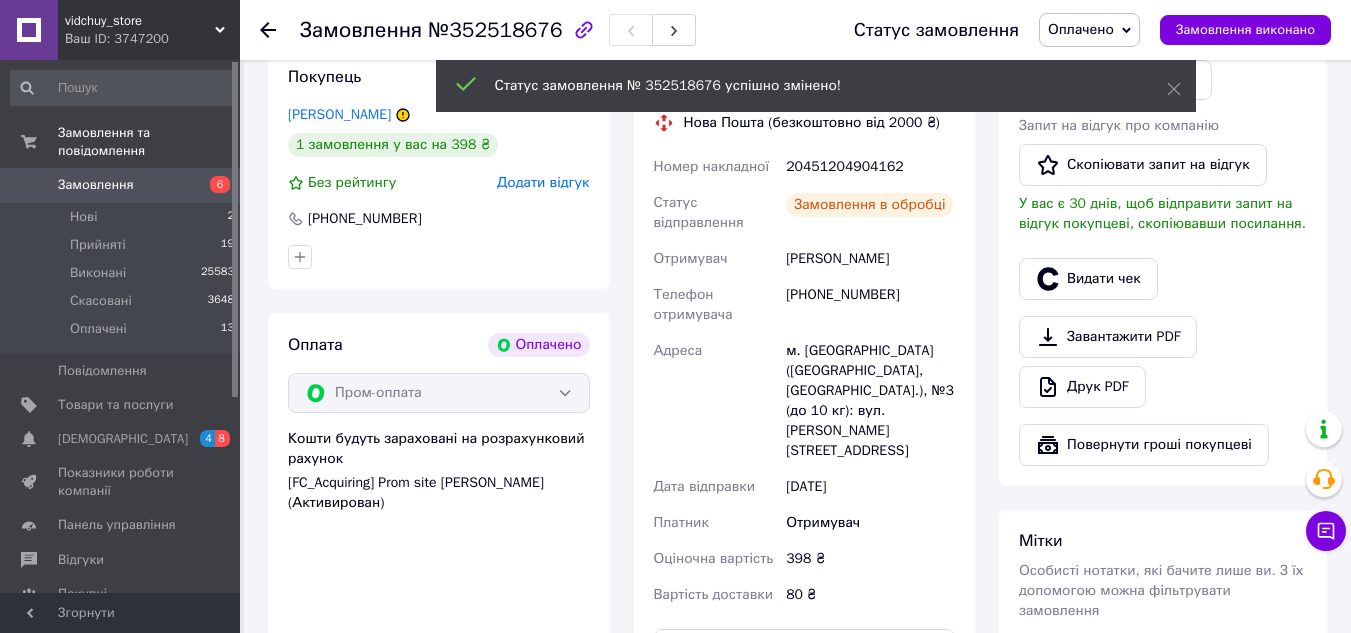 scroll, scrollTop: 400, scrollLeft: 0, axis: vertical 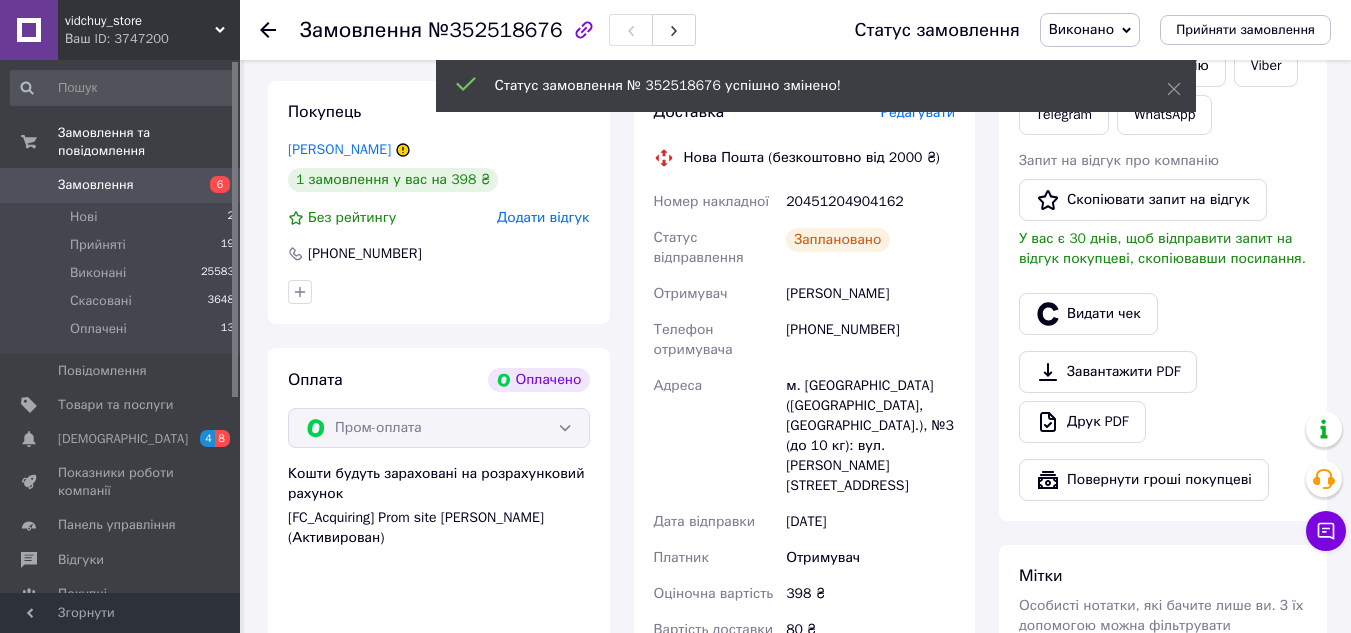 click on "20451204904162" at bounding box center (870, 202) 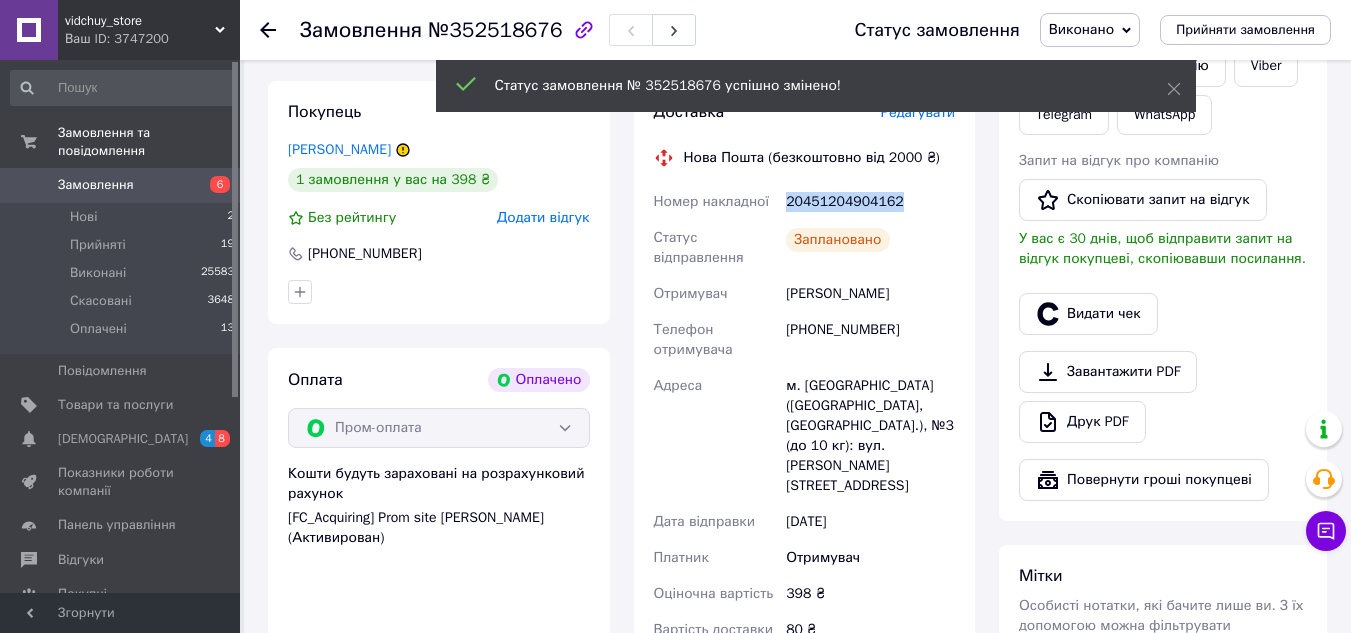 click on "20451204904162" at bounding box center [870, 202] 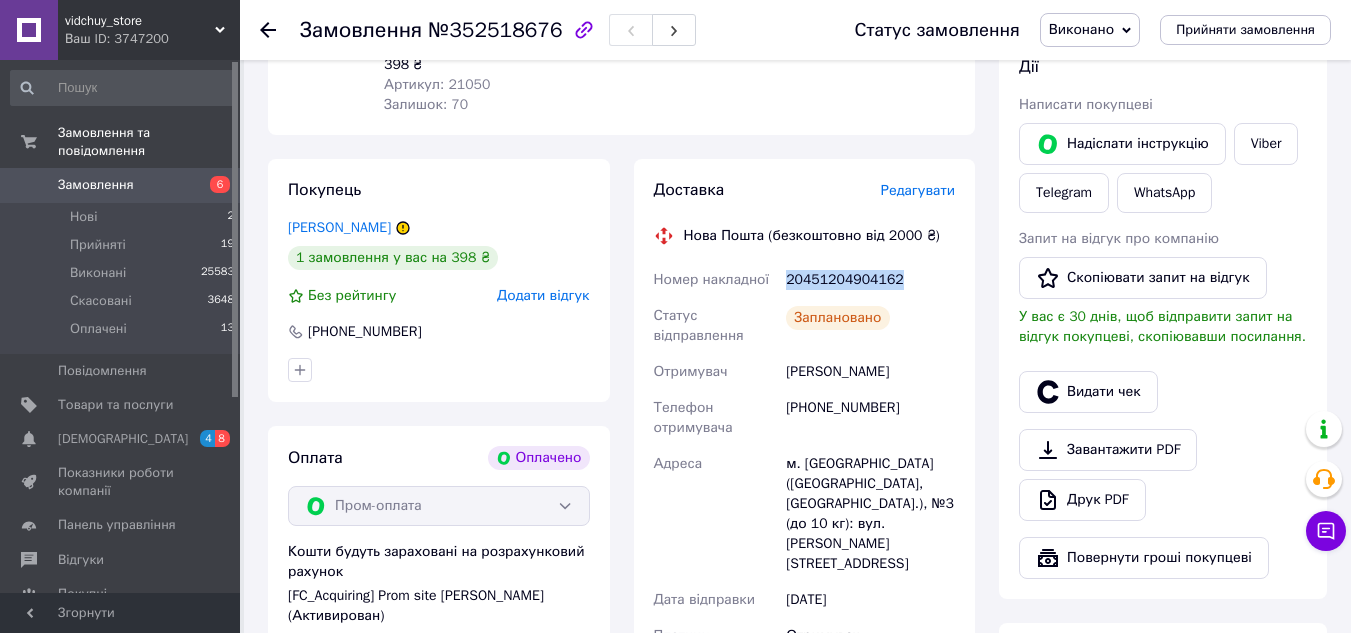 scroll, scrollTop: 200, scrollLeft: 0, axis: vertical 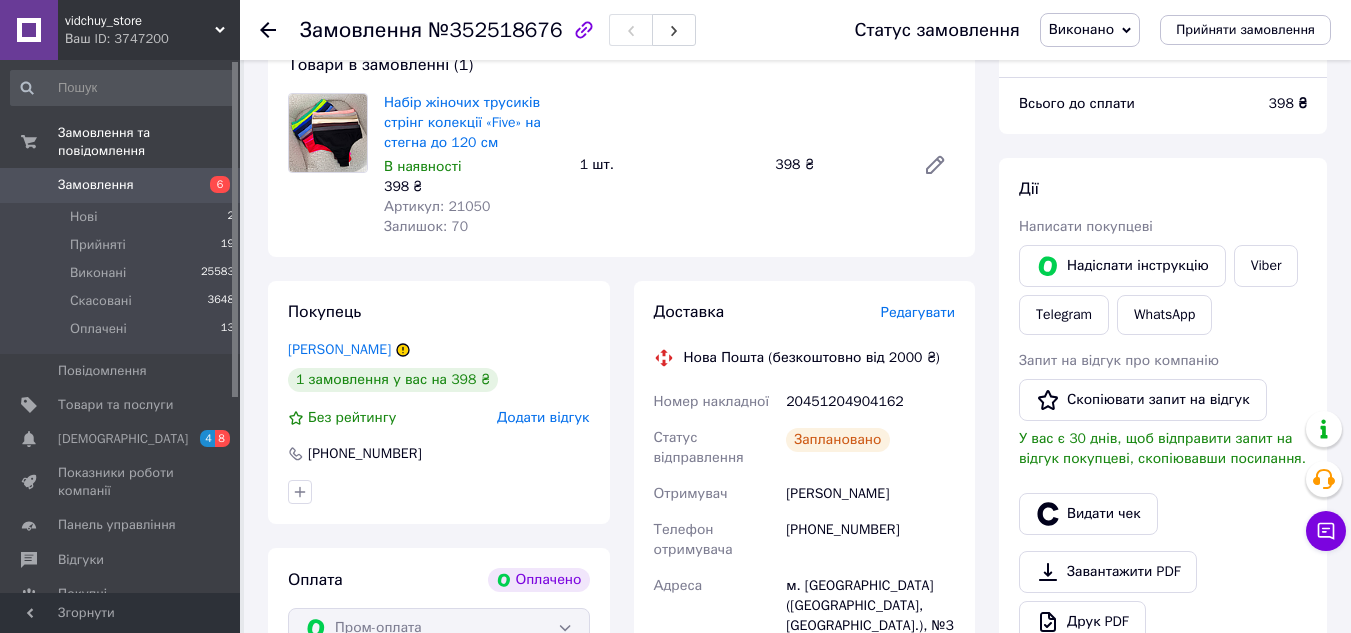 click on "Замовлення №352518676 Статус замовлення Виконано Прийнято Скасовано Оплачено Прийняти замовлення" at bounding box center (795, 30) 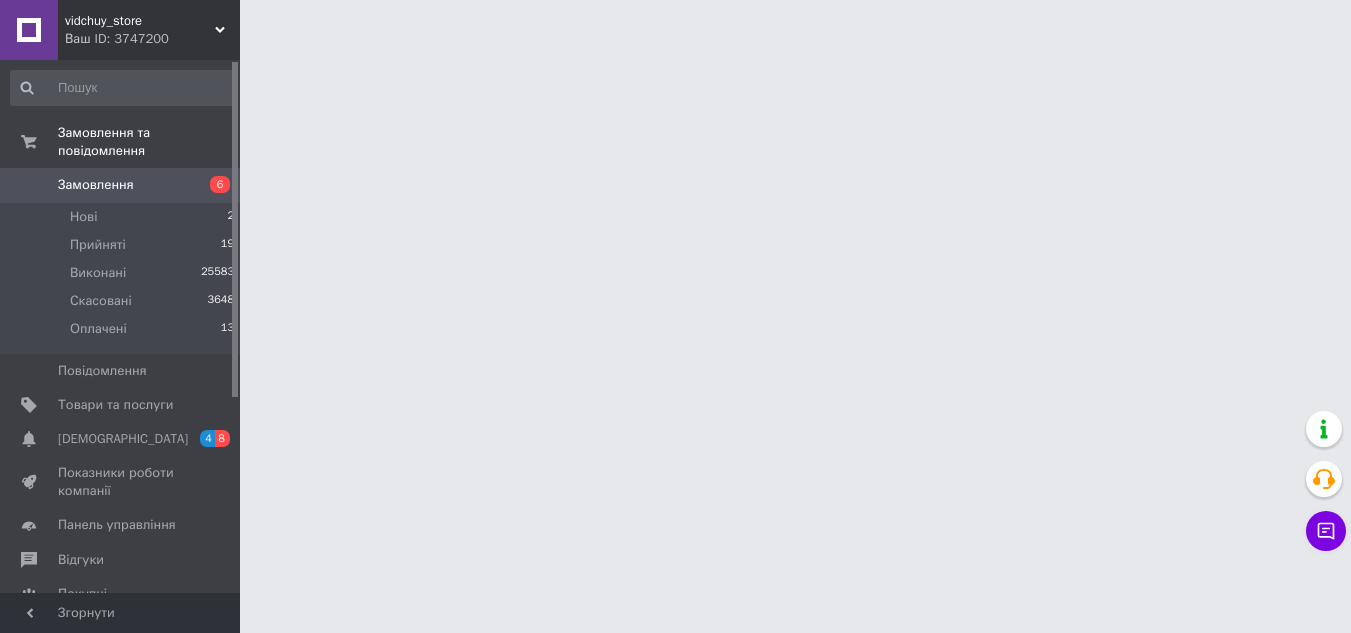 scroll, scrollTop: 0, scrollLeft: 0, axis: both 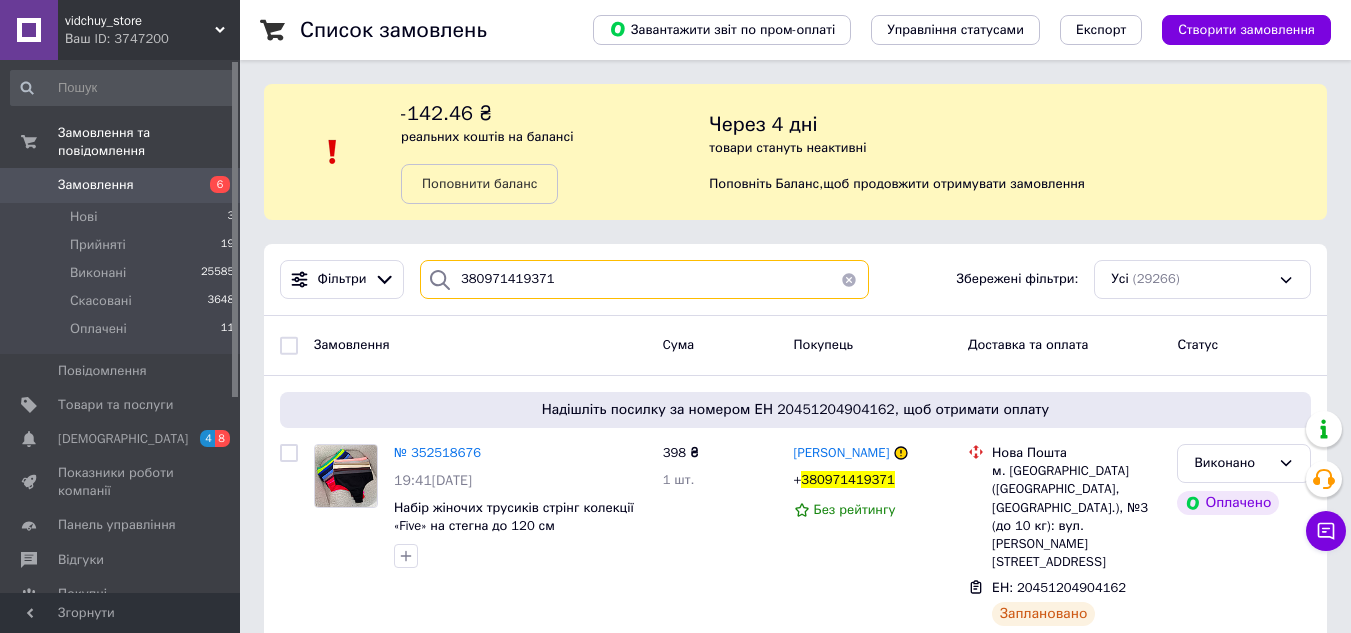 click on "380971419371" at bounding box center [644, 279] 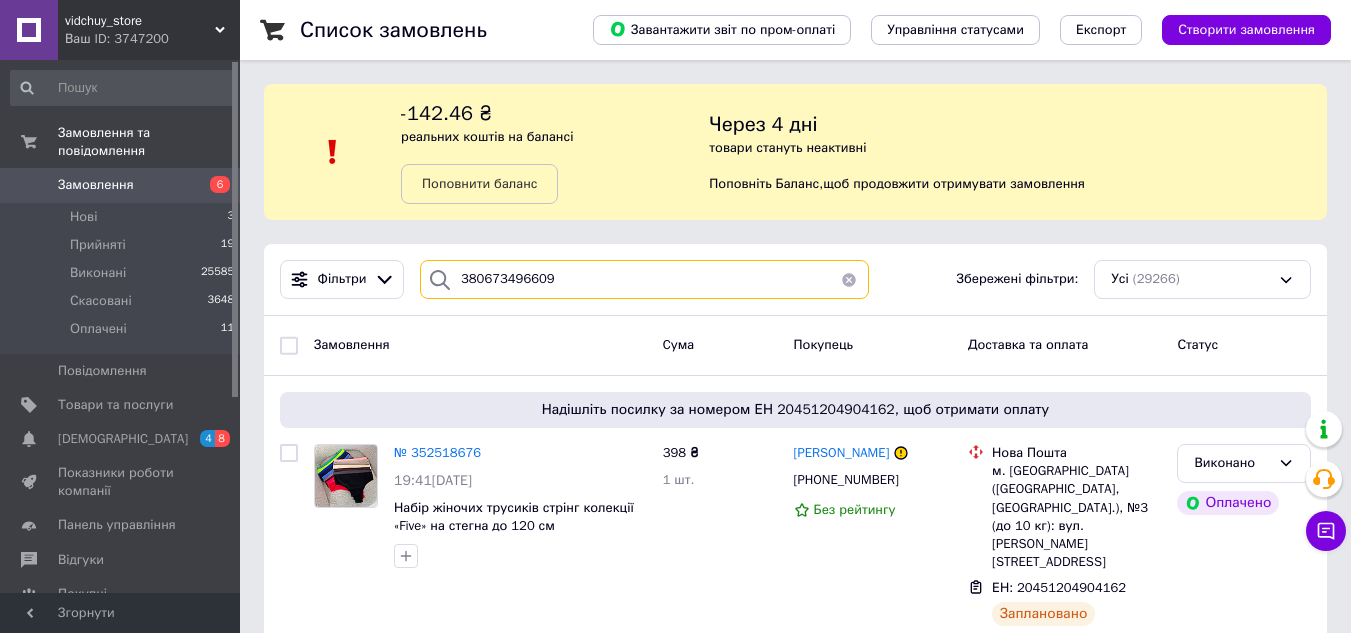 type on "380673496609" 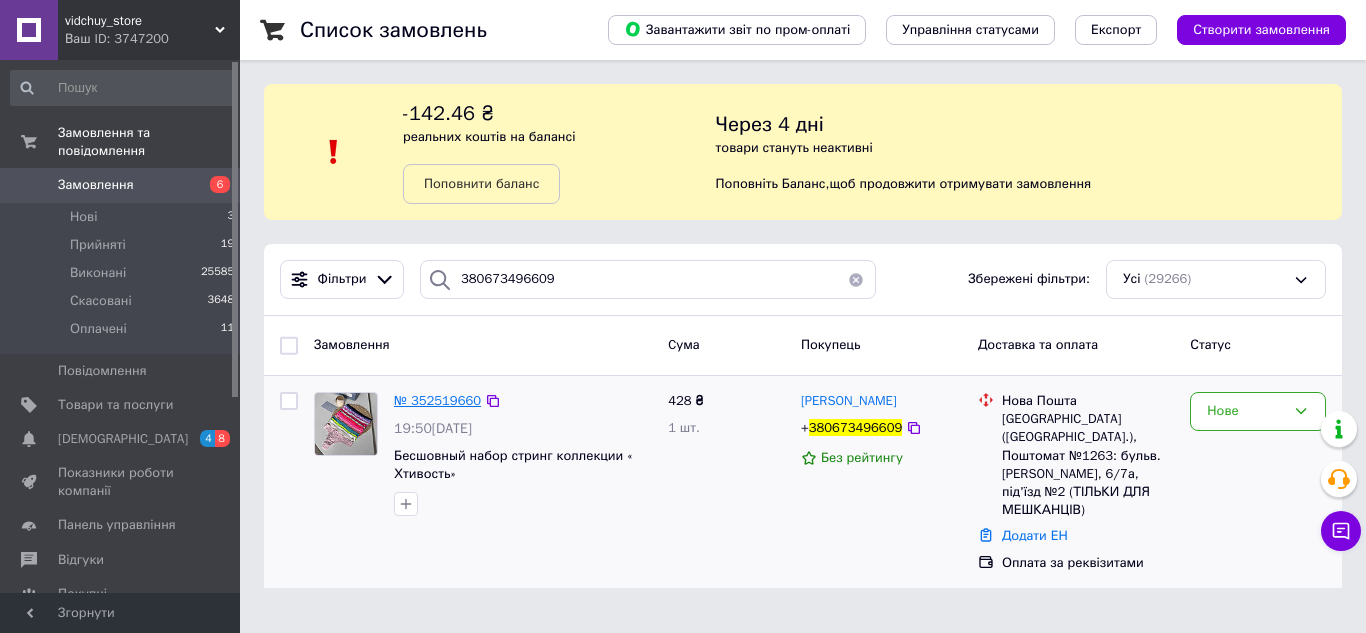 click on "№ 352519660" at bounding box center (437, 400) 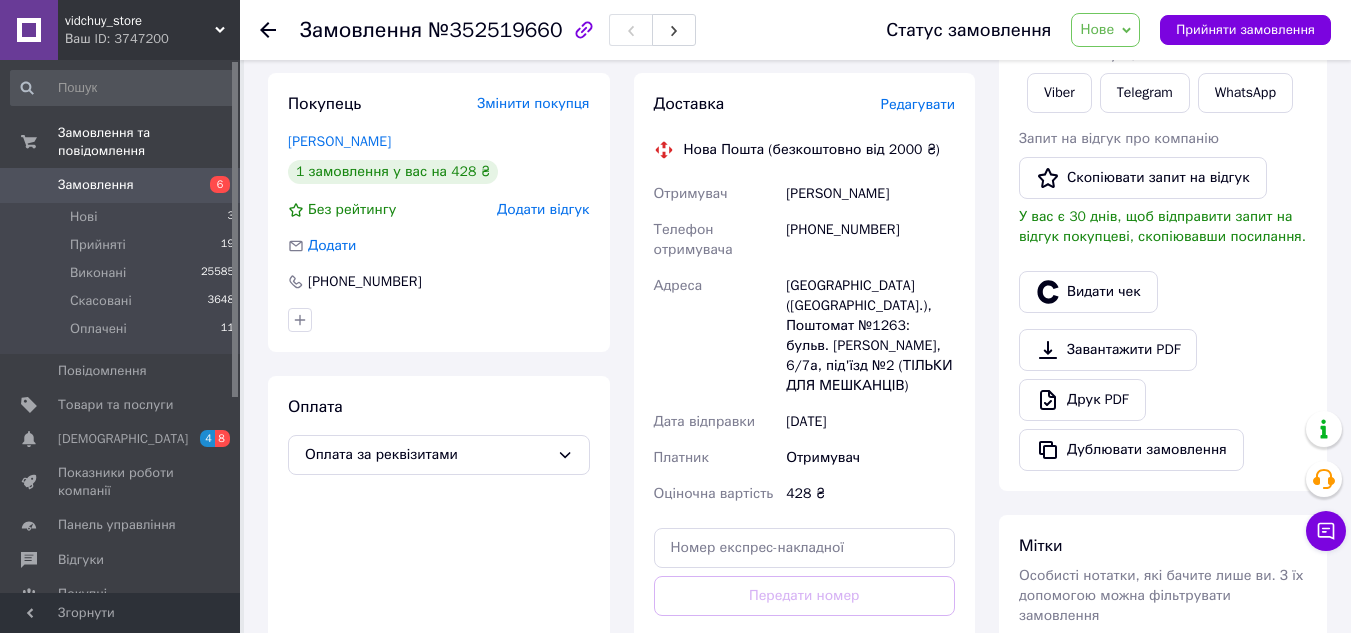 scroll, scrollTop: 481, scrollLeft: 0, axis: vertical 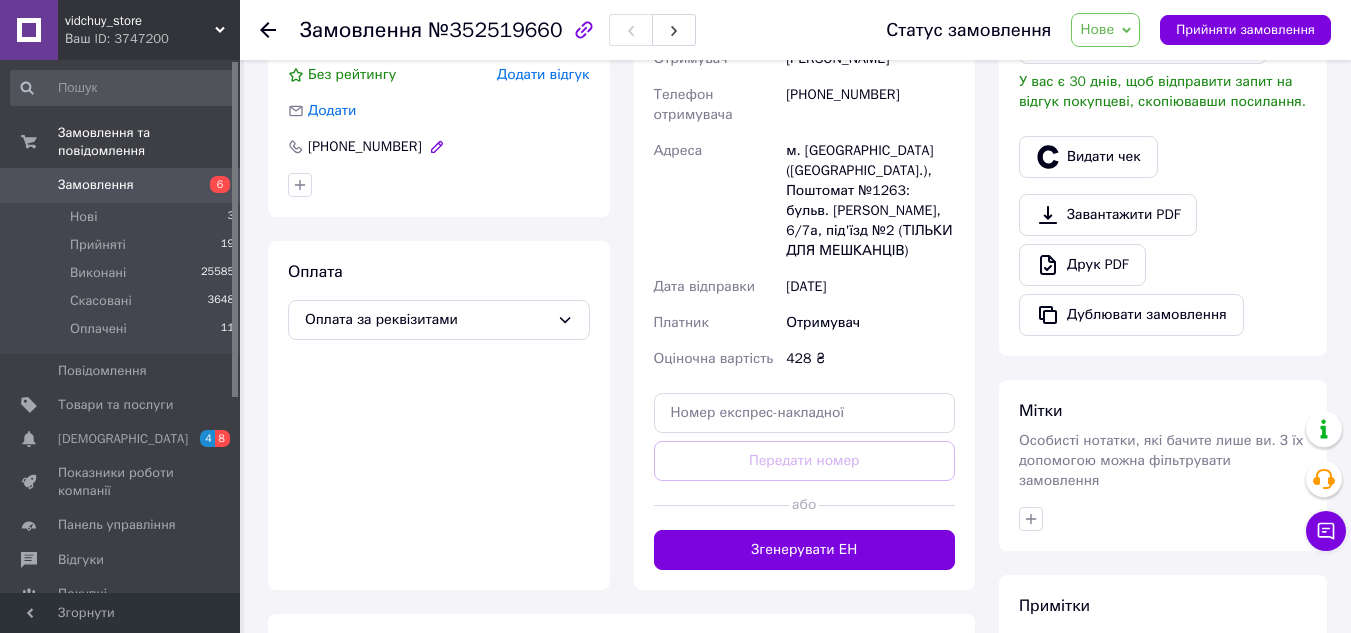 click on "+380673496609" at bounding box center (365, 147) 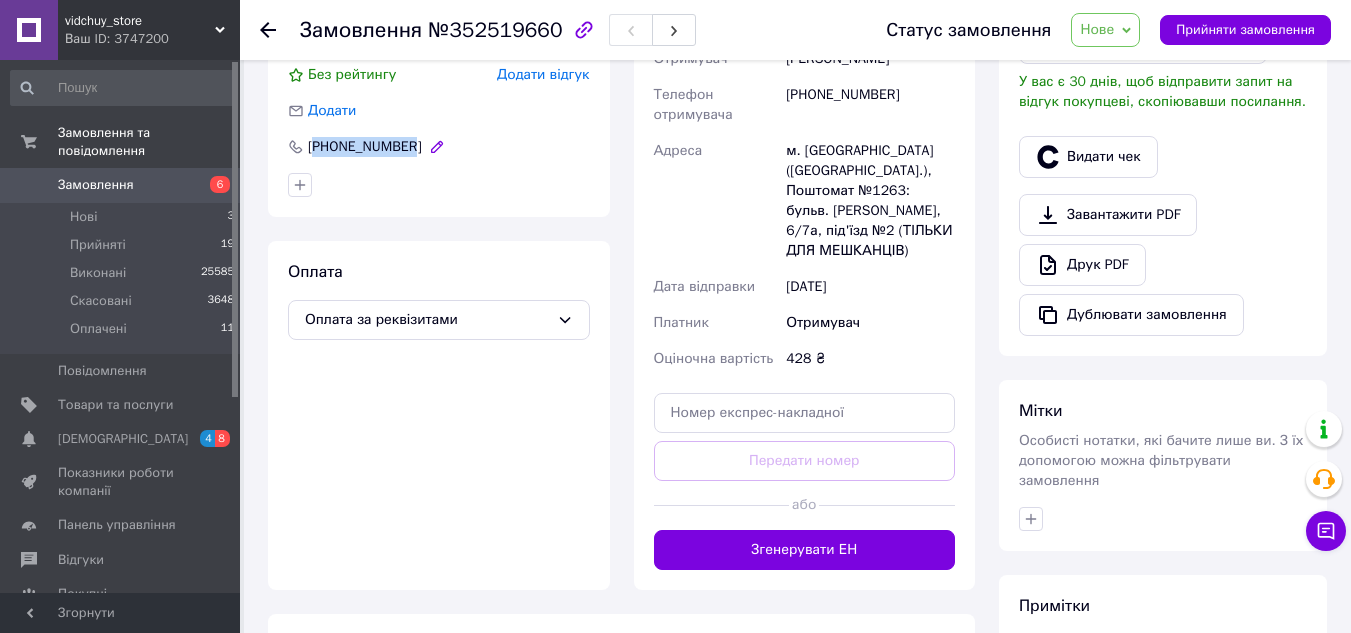 click on "+380673496609" at bounding box center (365, 147) 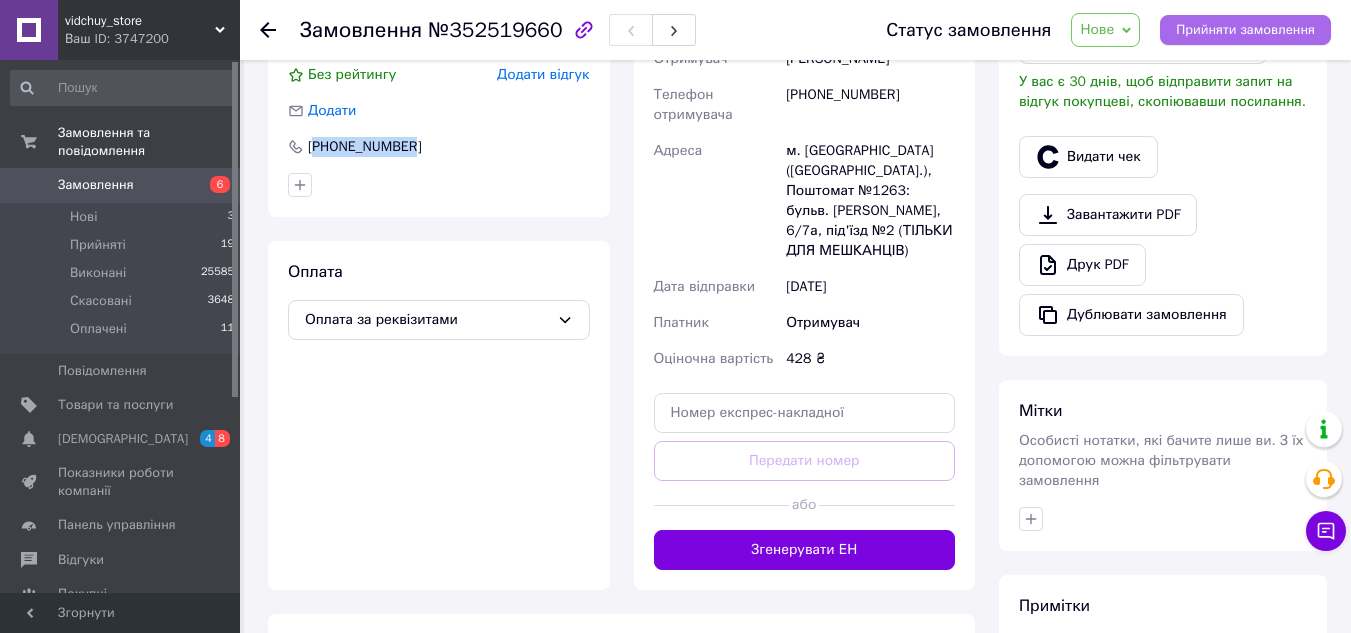 click on "Прийняти замовлення" at bounding box center (1245, 30) 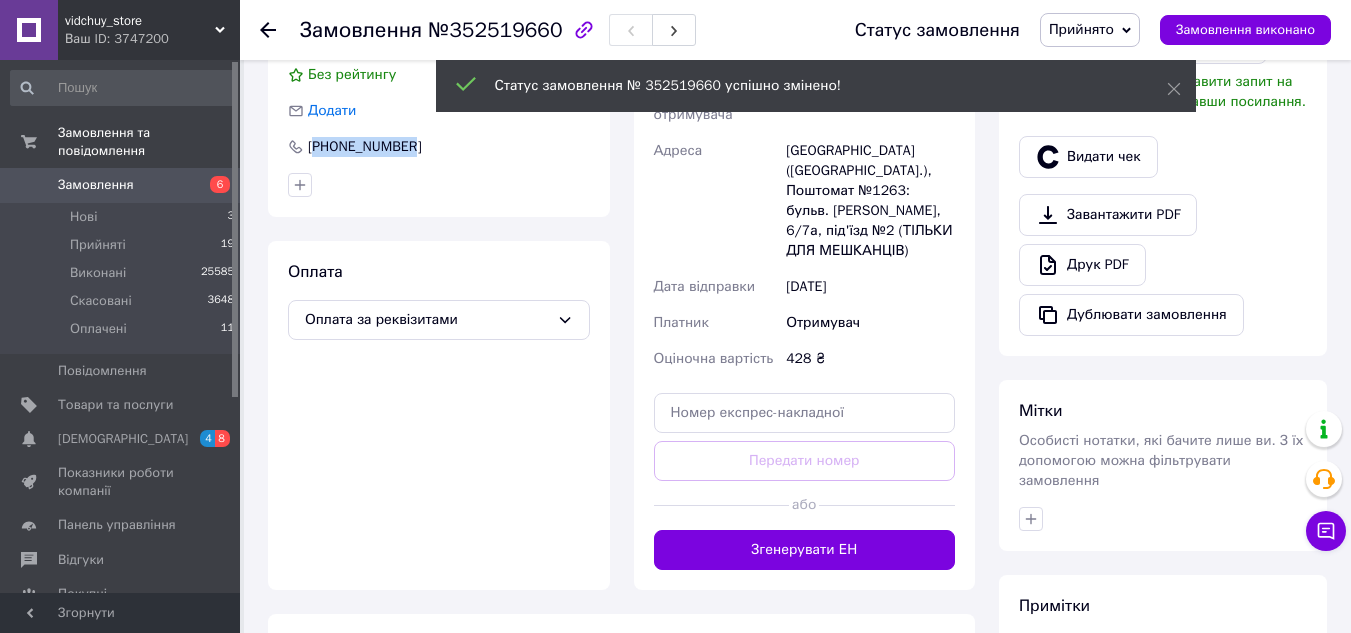 scroll, scrollTop: 0, scrollLeft: 0, axis: both 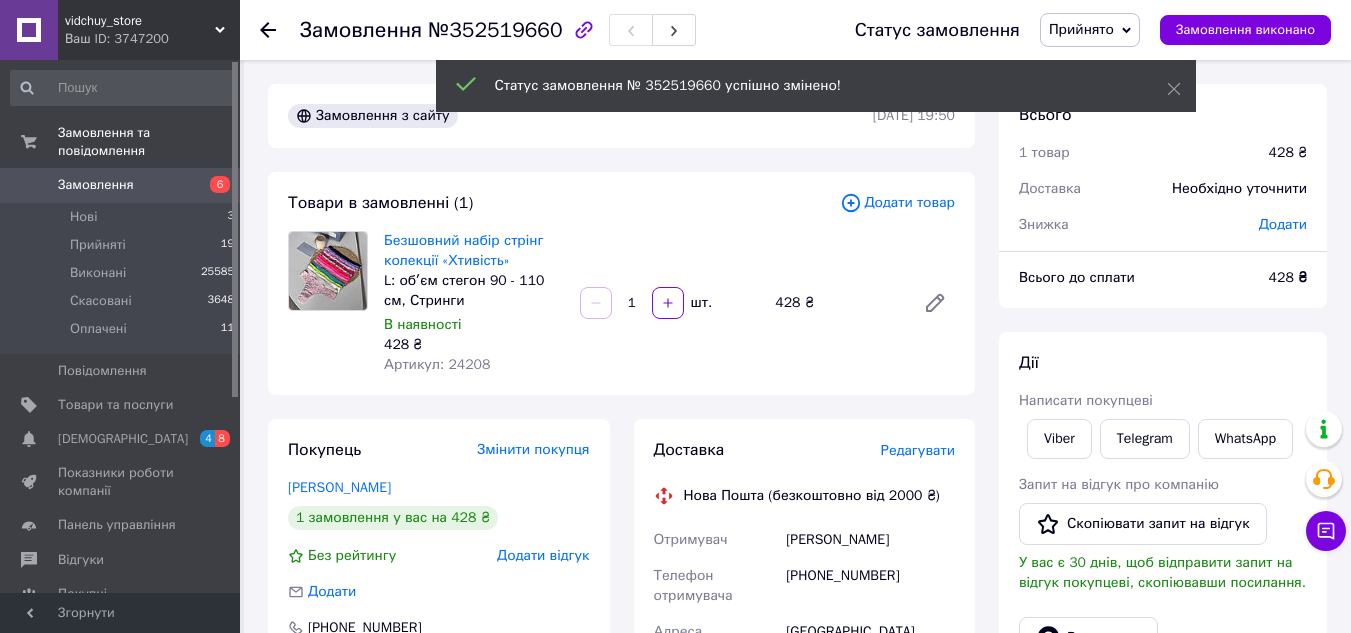 click on "Додати" at bounding box center (1283, 225) 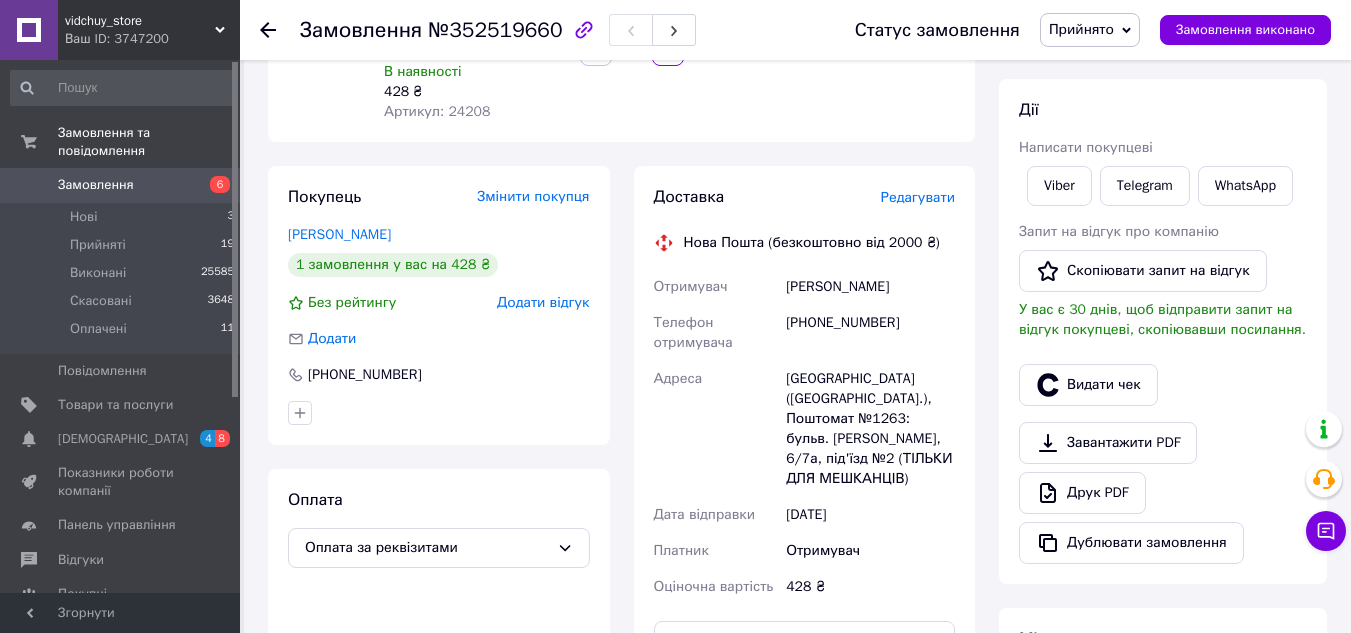 scroll, scrollTop: 200, scrollLeft: 0, axis: vertical 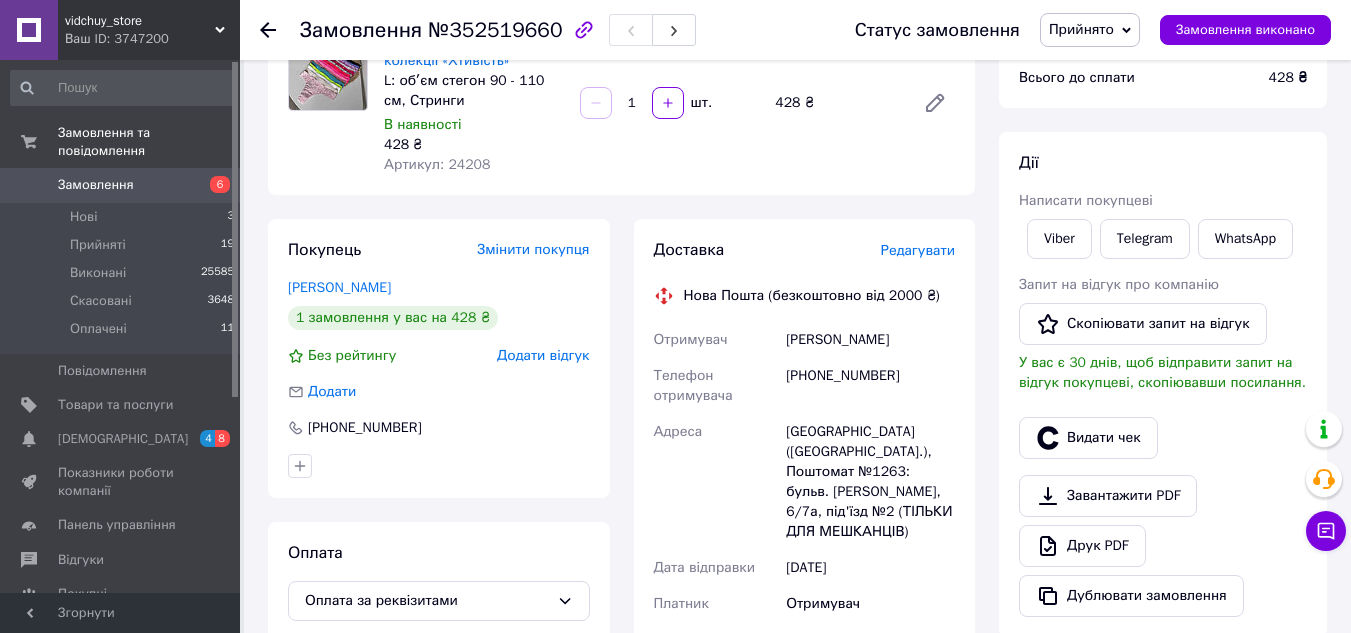 click 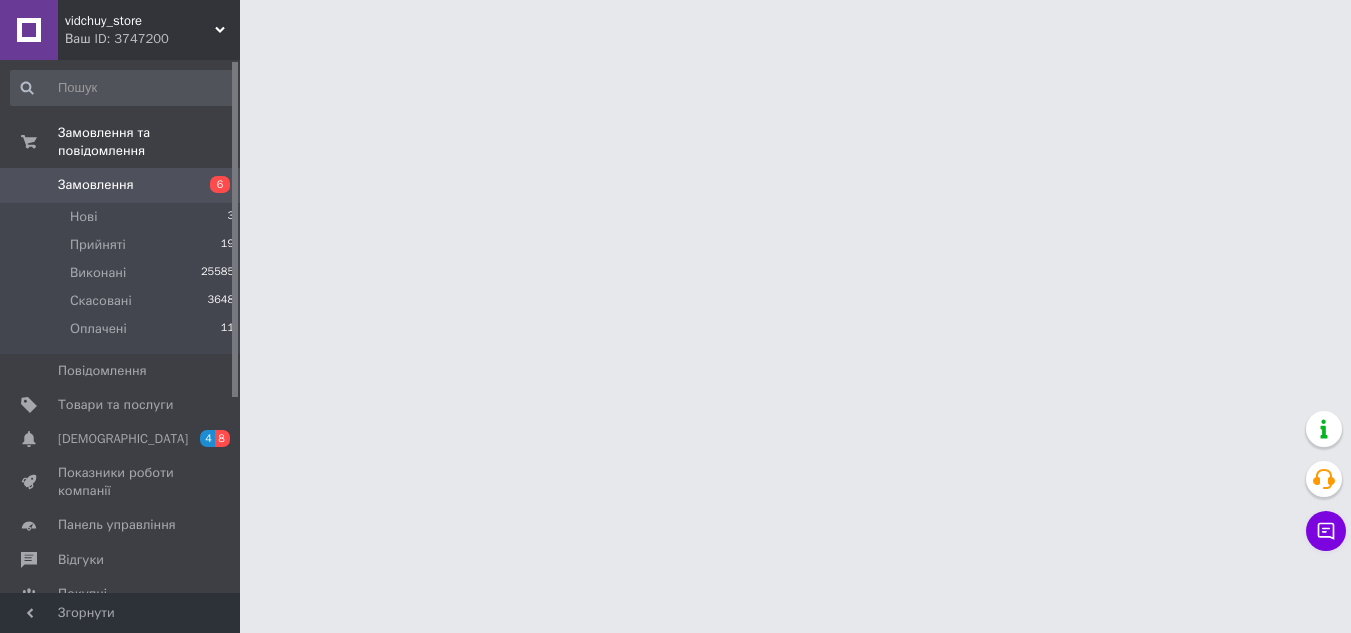 scroll, scrollTop: 0, scrollLeft: 0, axis: both 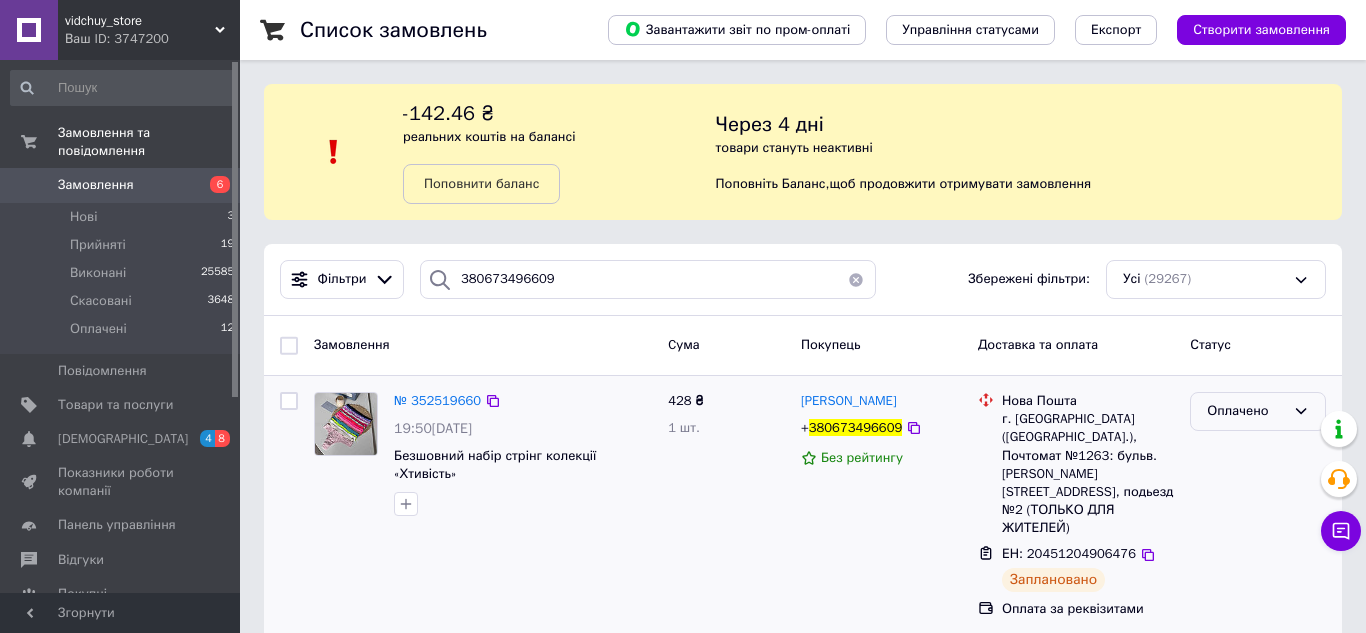click on "Оплачено" at bounding box center (1246, 411) 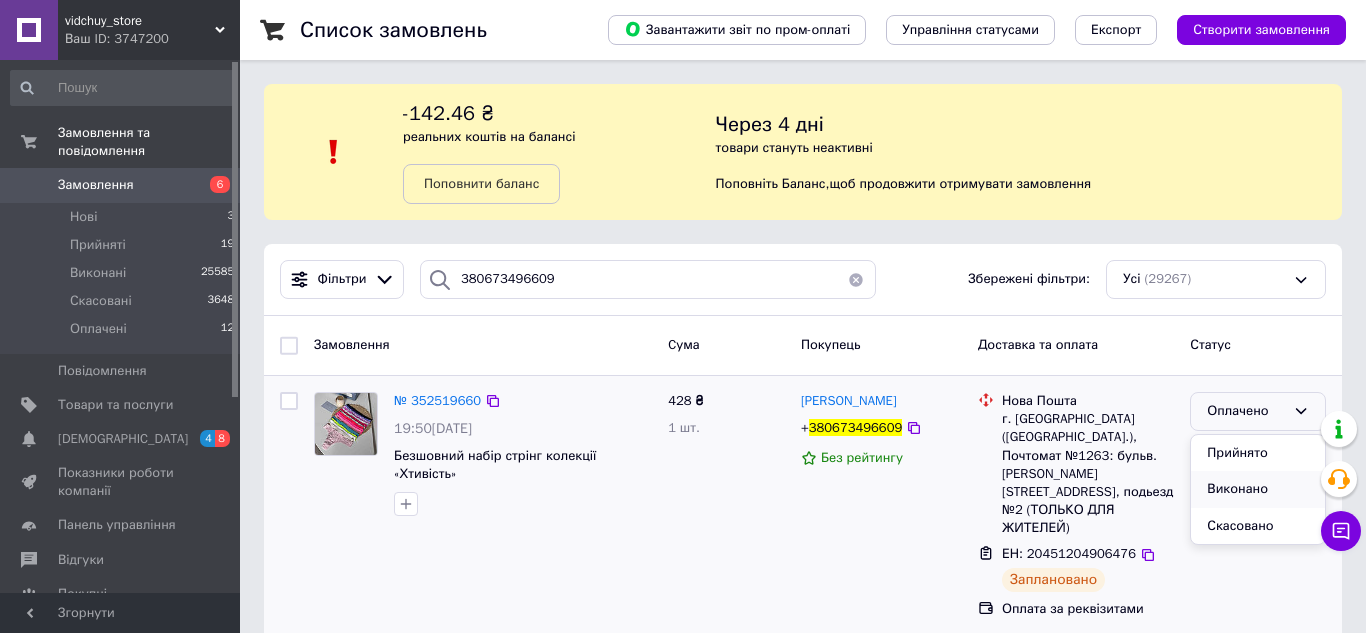 click on "Виконано" at bounding box center (1258, 489) 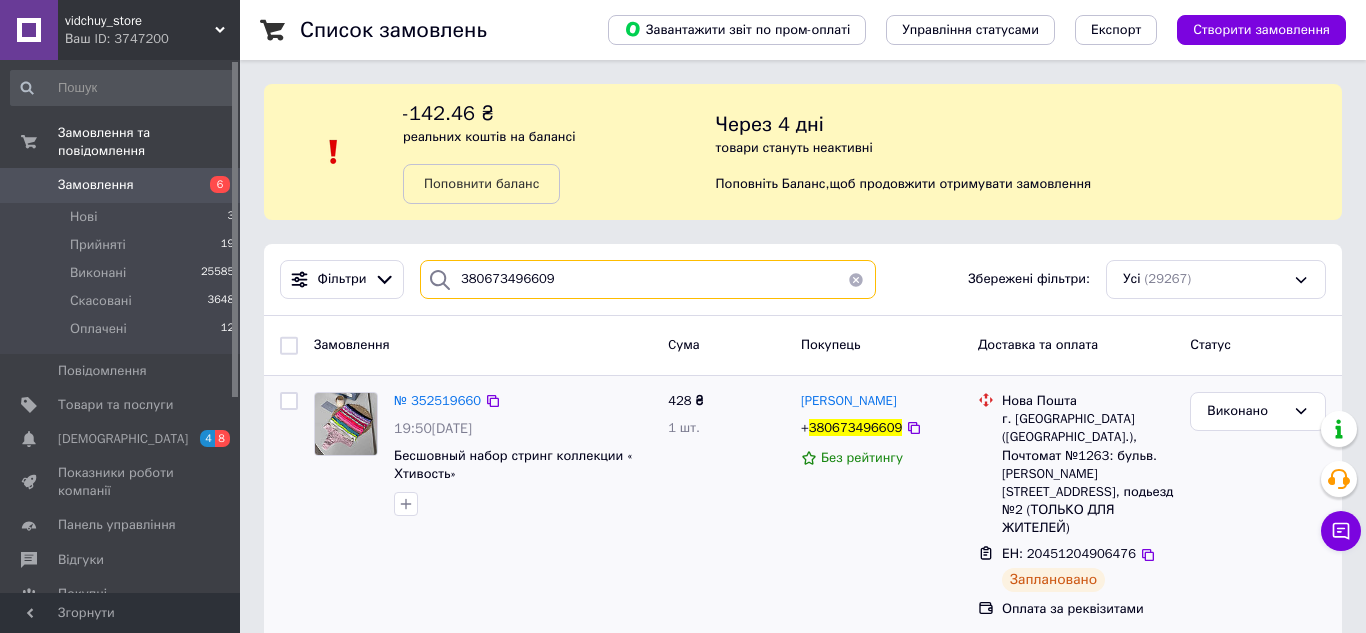 click on "380673496609" at bounding box center [648, 279] 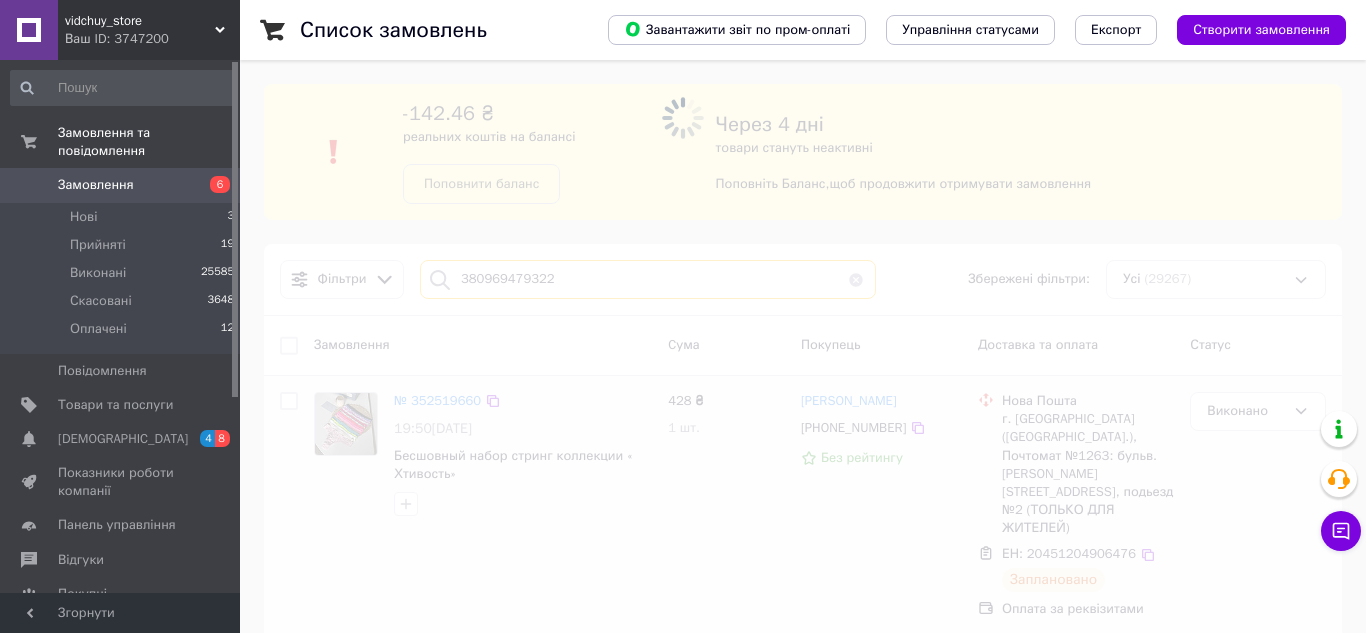 type on "380969479322" 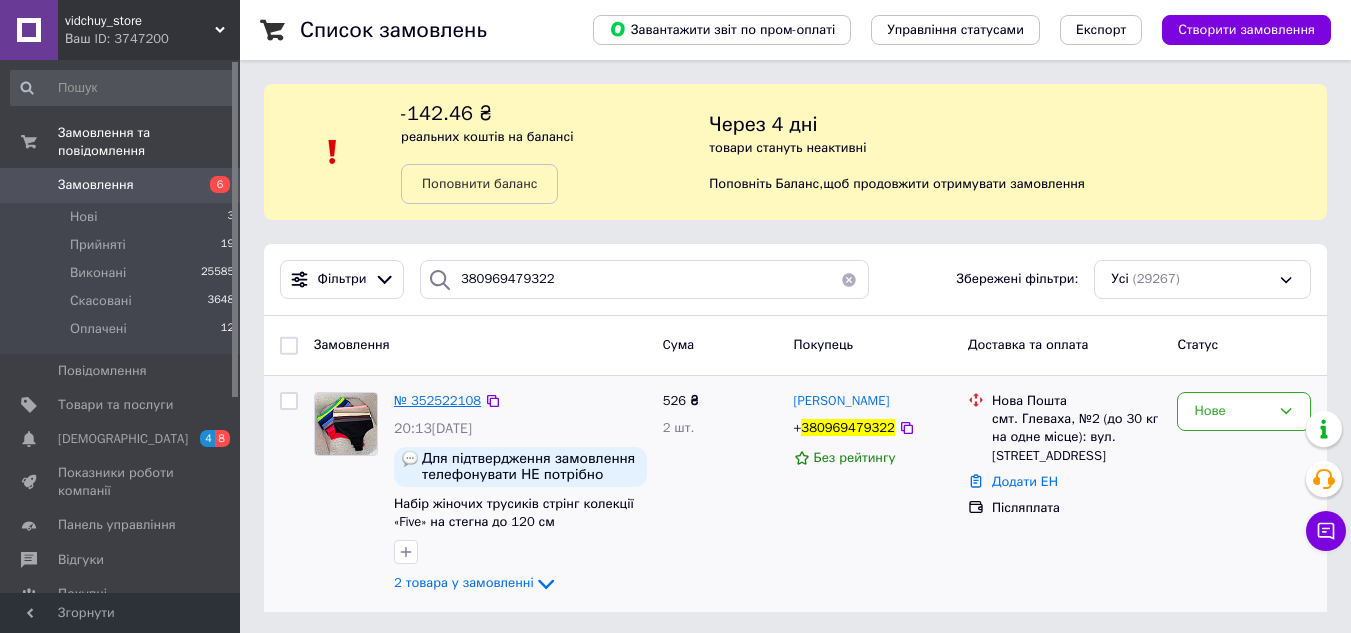 click on "№ 352522108" at bounding box center [437, 400] 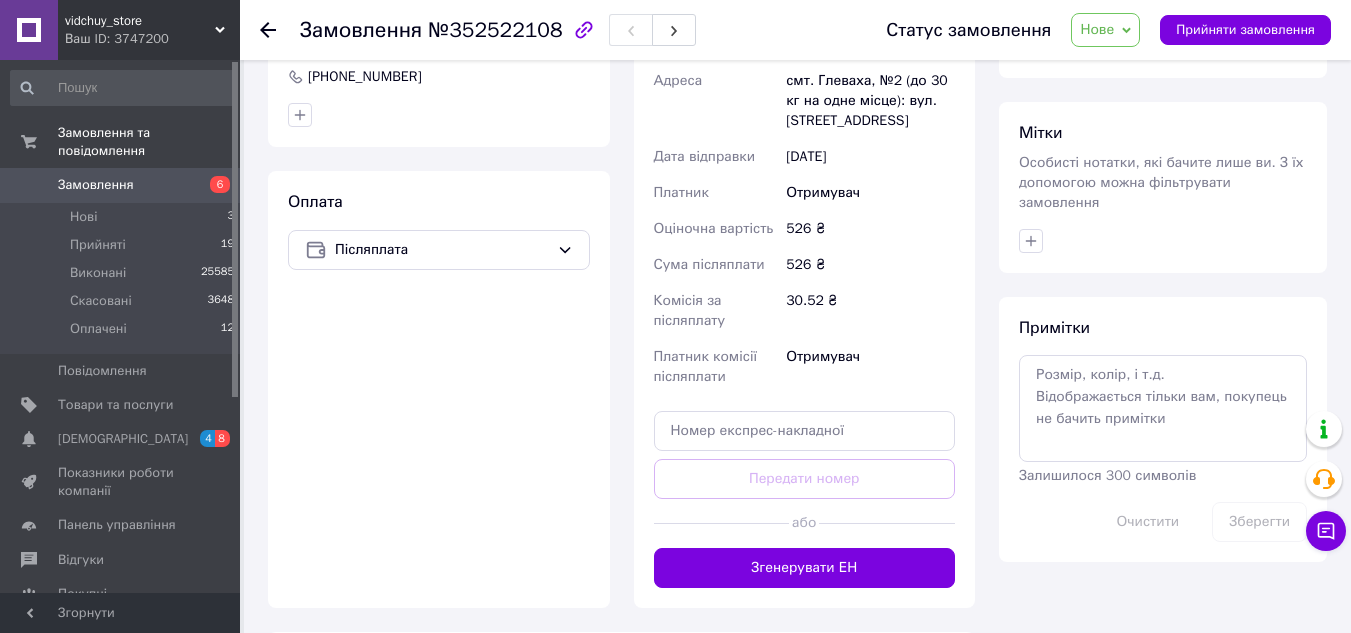scroll, scrollTop: 901, scrollLeft: 0, axis: vertical 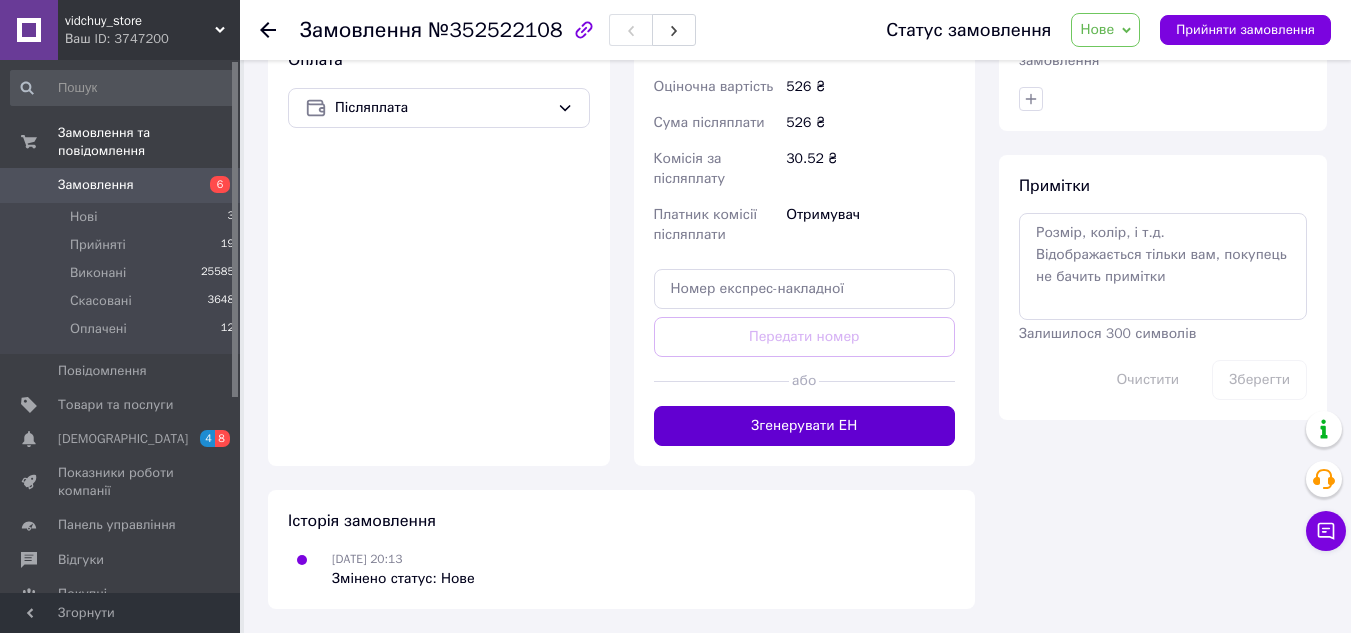 click on "Згенерувати ЕН" at bounding box center [805, 426] 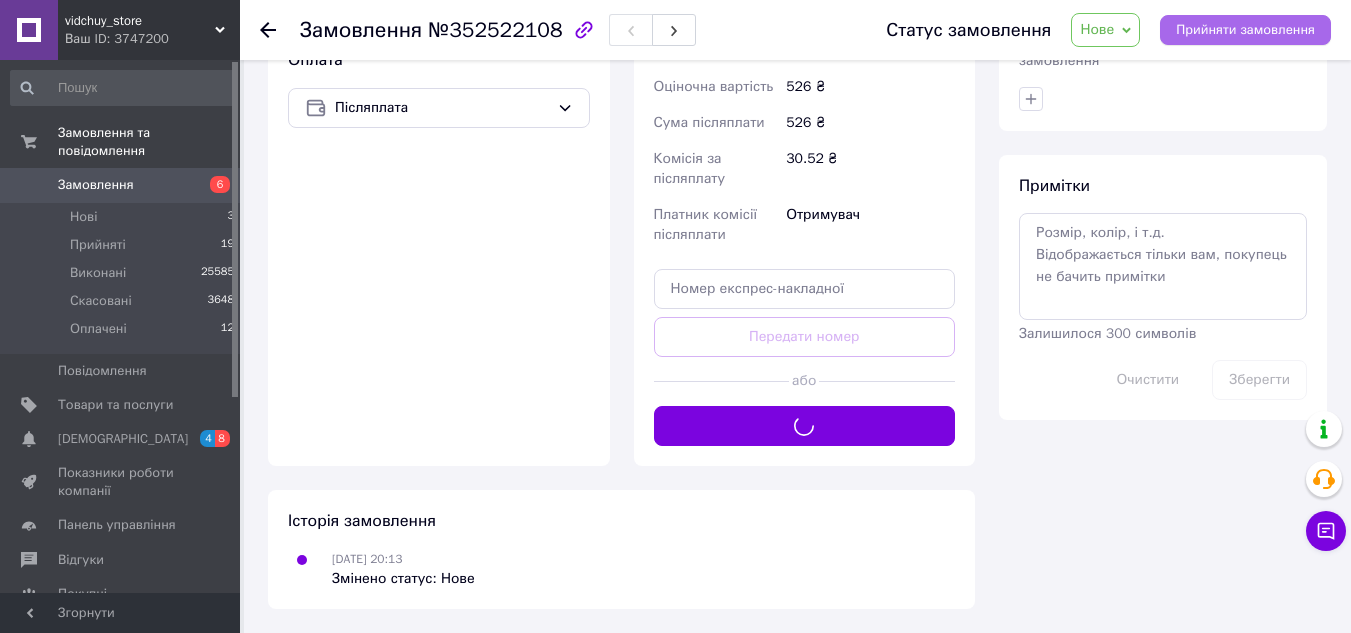 click on "Прийняти замовлення" at bounding box center [1245, 30] 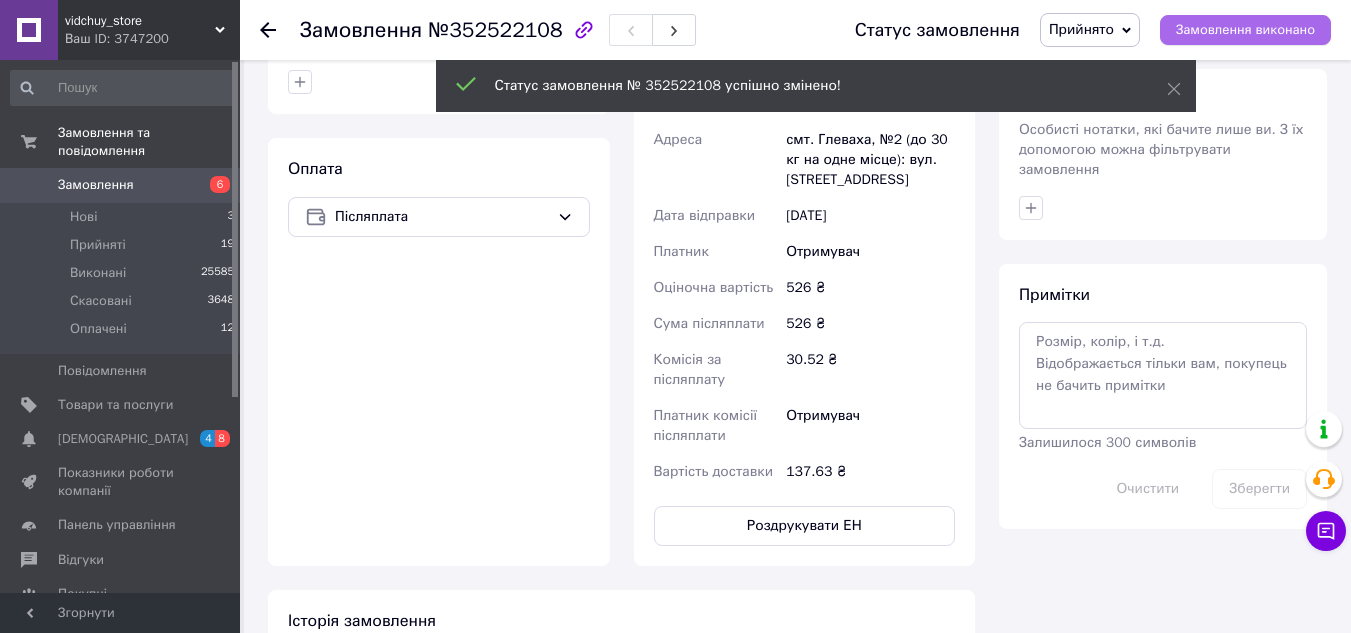 click on "Замовлення виконано" at bounding box center (1245, 30) 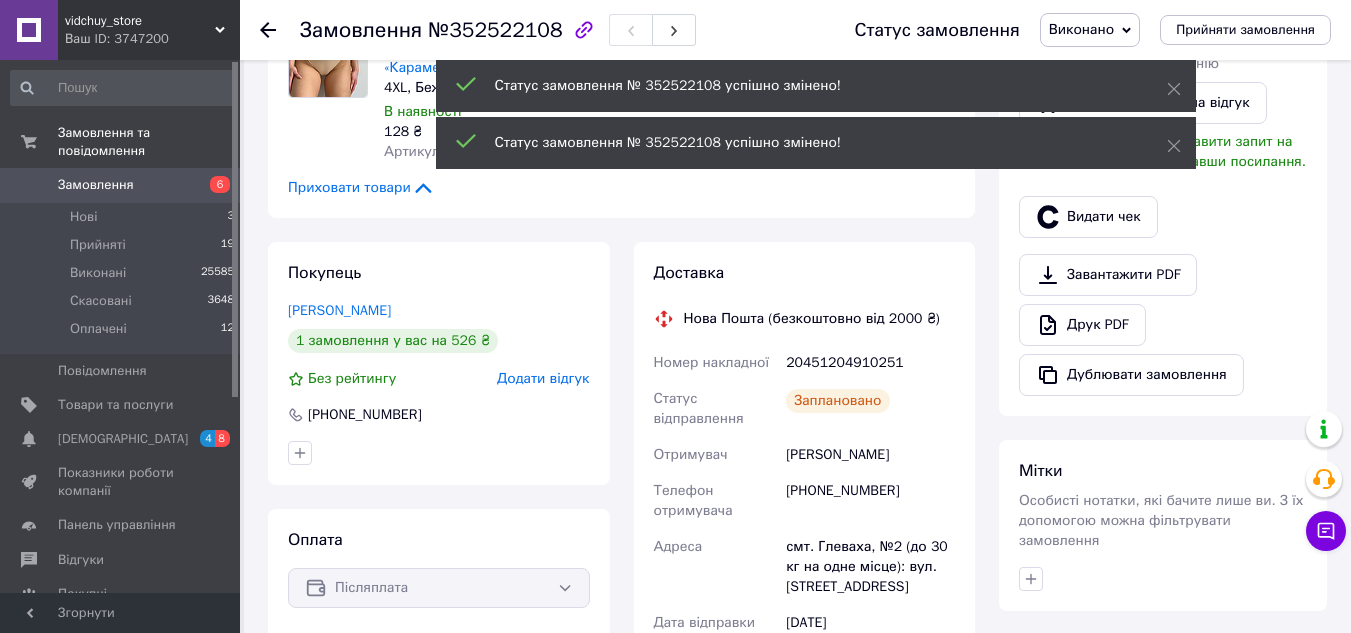 scroll, scrollTop: 492, scrollLeft: 0, axis: vertical 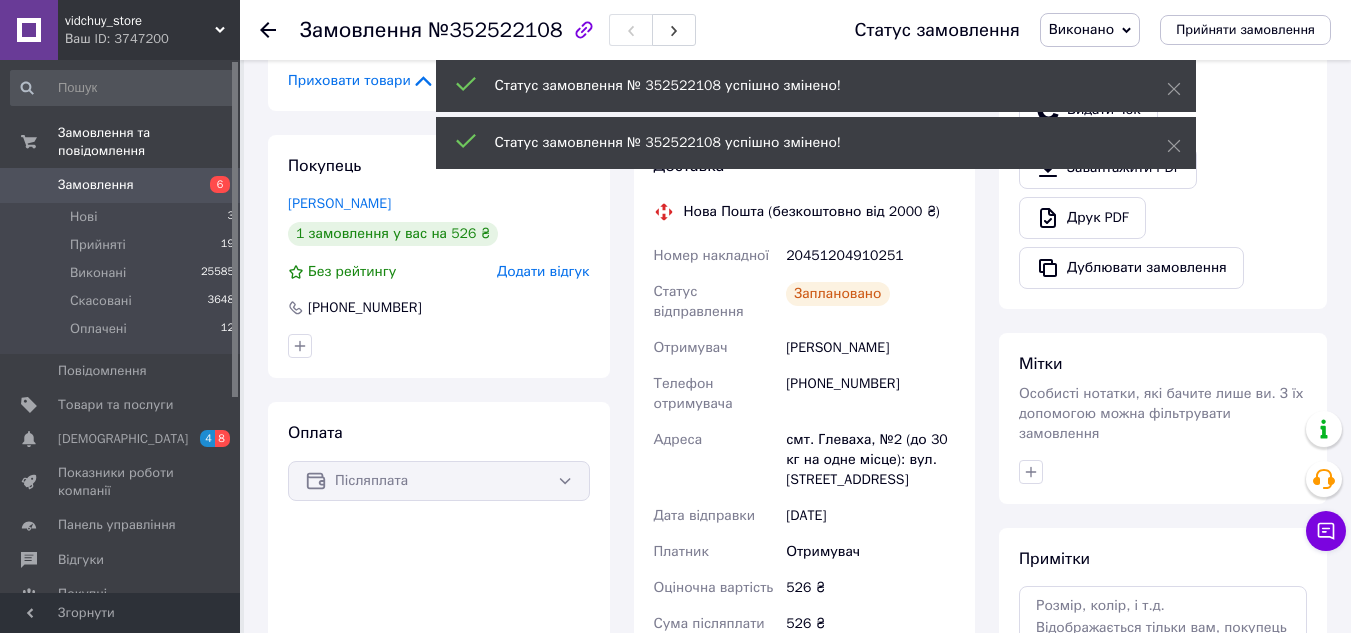 click on "20451204910251" at bounding box center (870, 256) 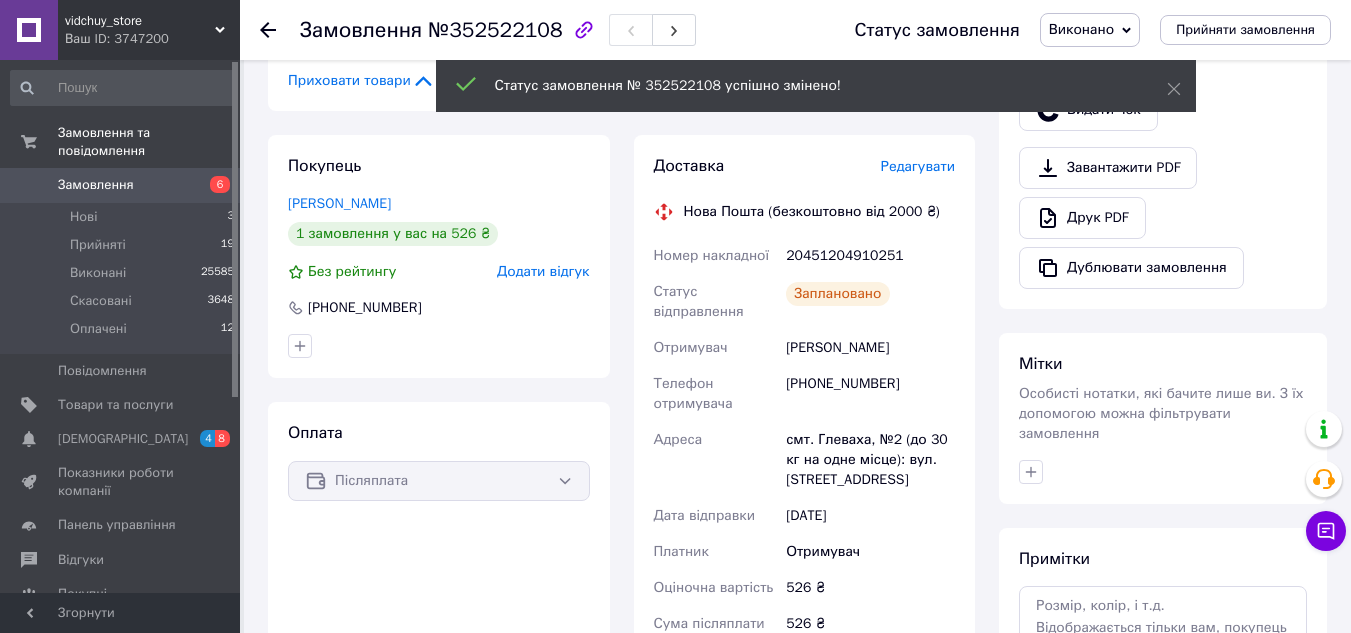 click on "20451204910251" at bounding box center [870, 256] 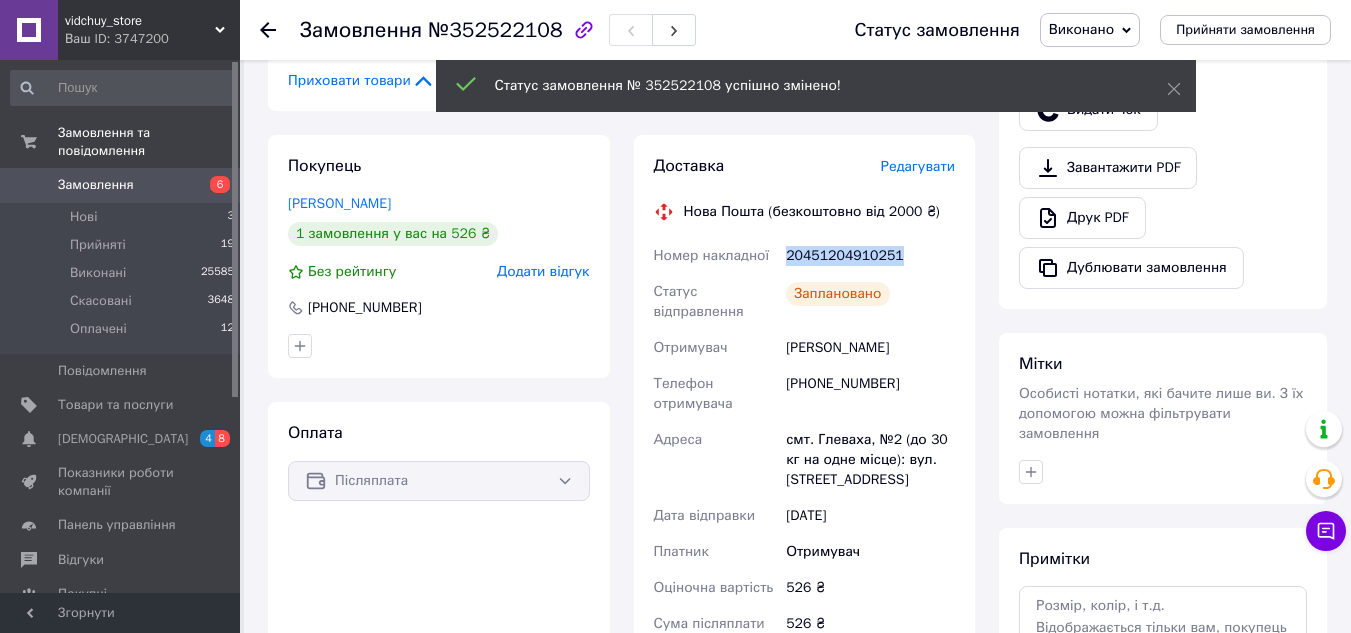 click on "20451204910251" at bounding box center [870, 256] 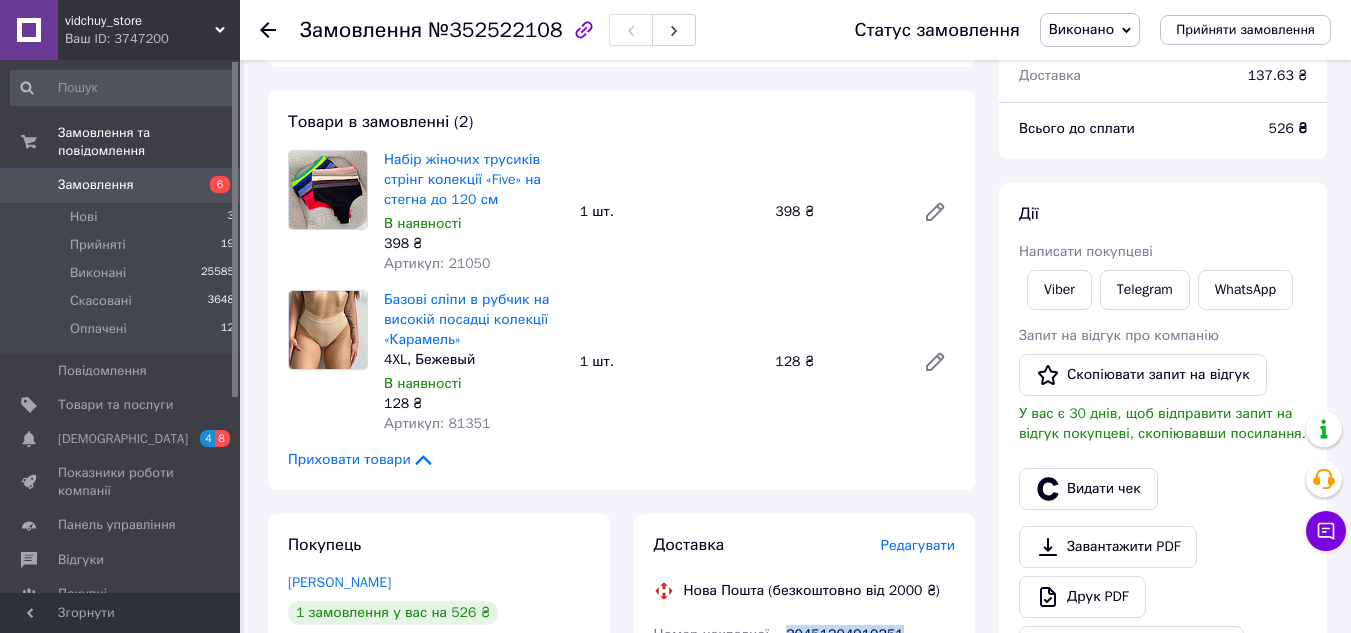 scroll, scrollTop: 500, scrollLeft: 0, axis: vertical 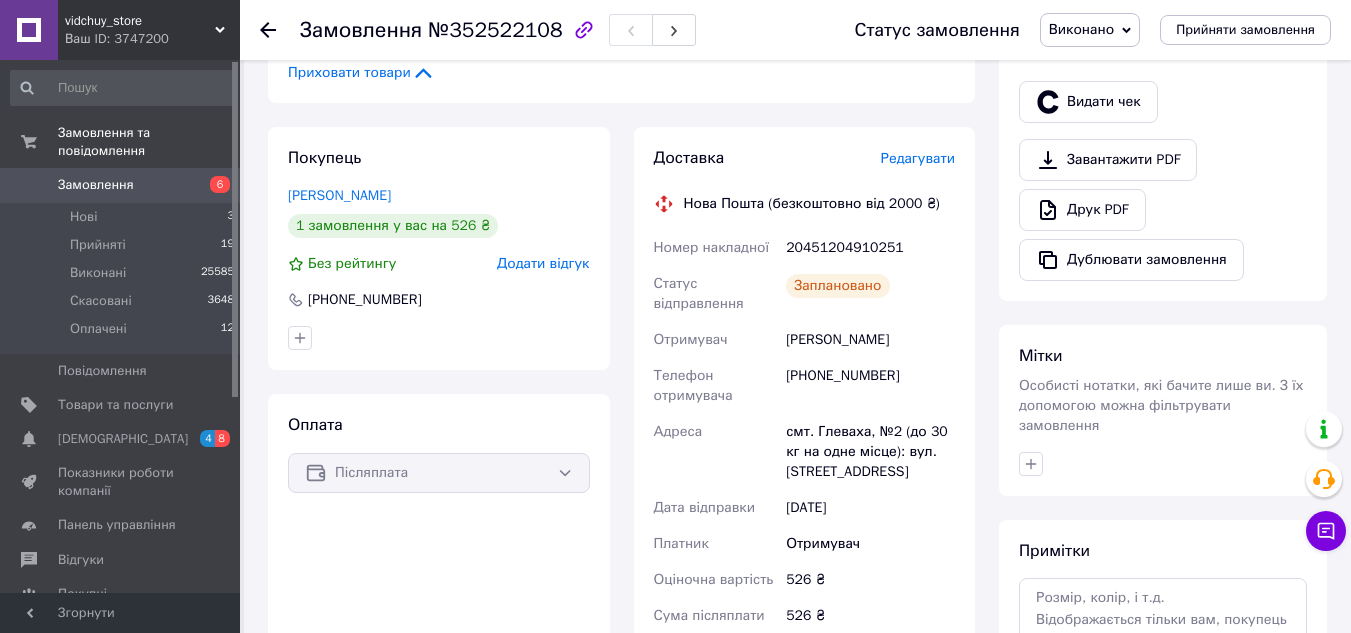 click 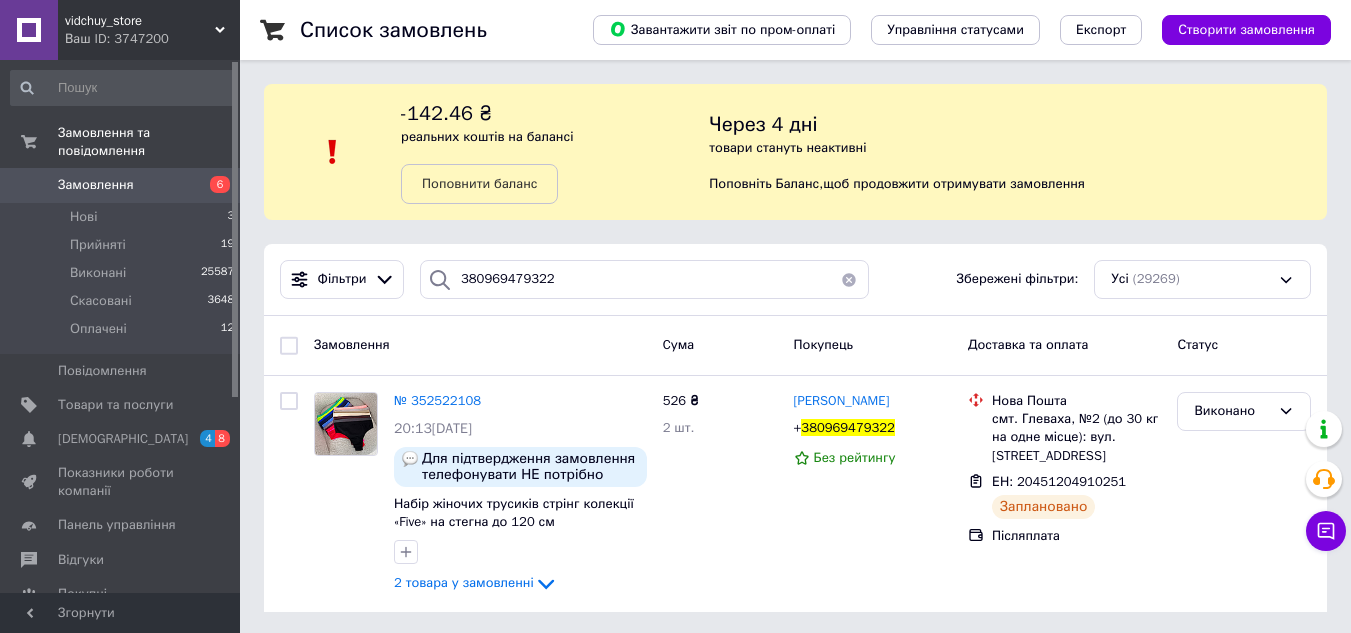 click on "реальних коштів на балансі" at bounding box center (487, 136) 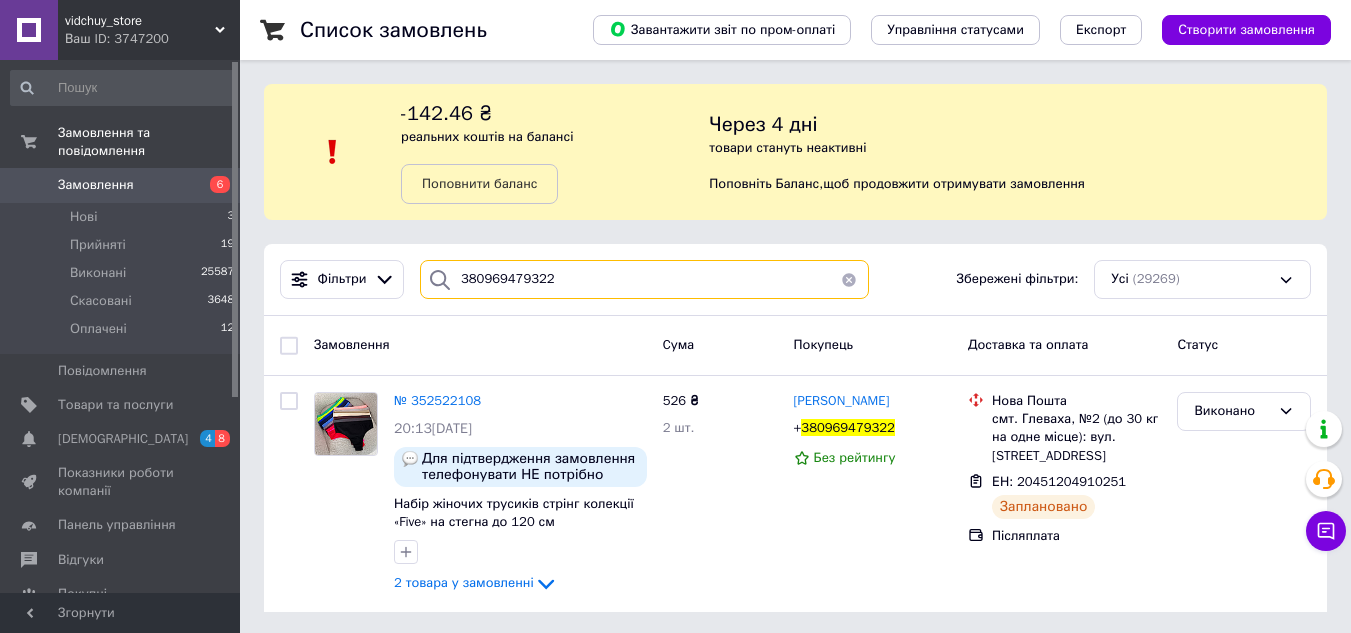click on "380969479322" at bounding box center (644, 279) 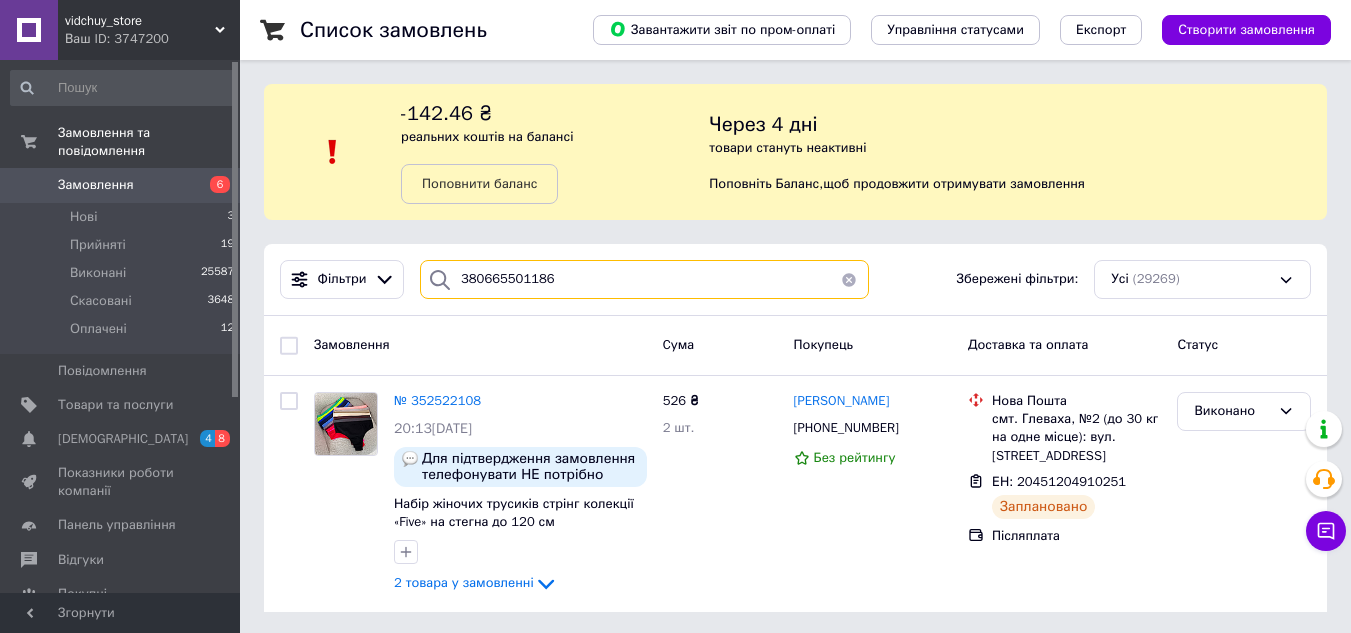 type on "380665501186" 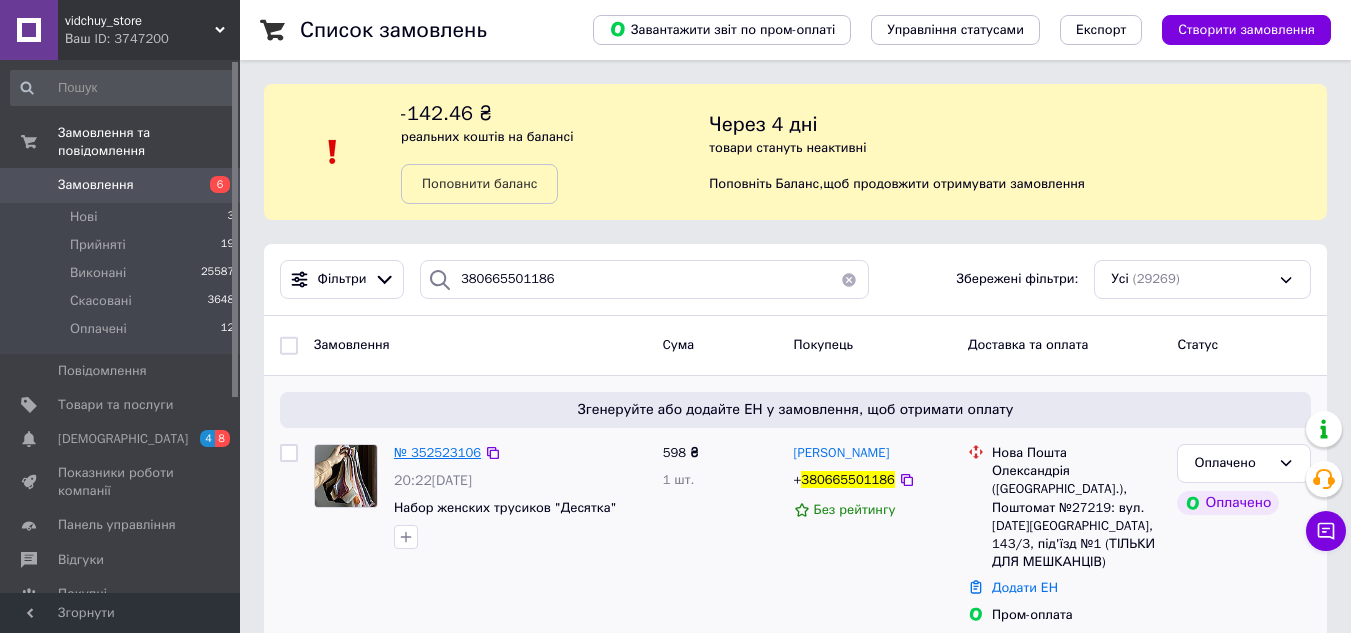 click on "№ 352523106" at bounding box center [437, 452] 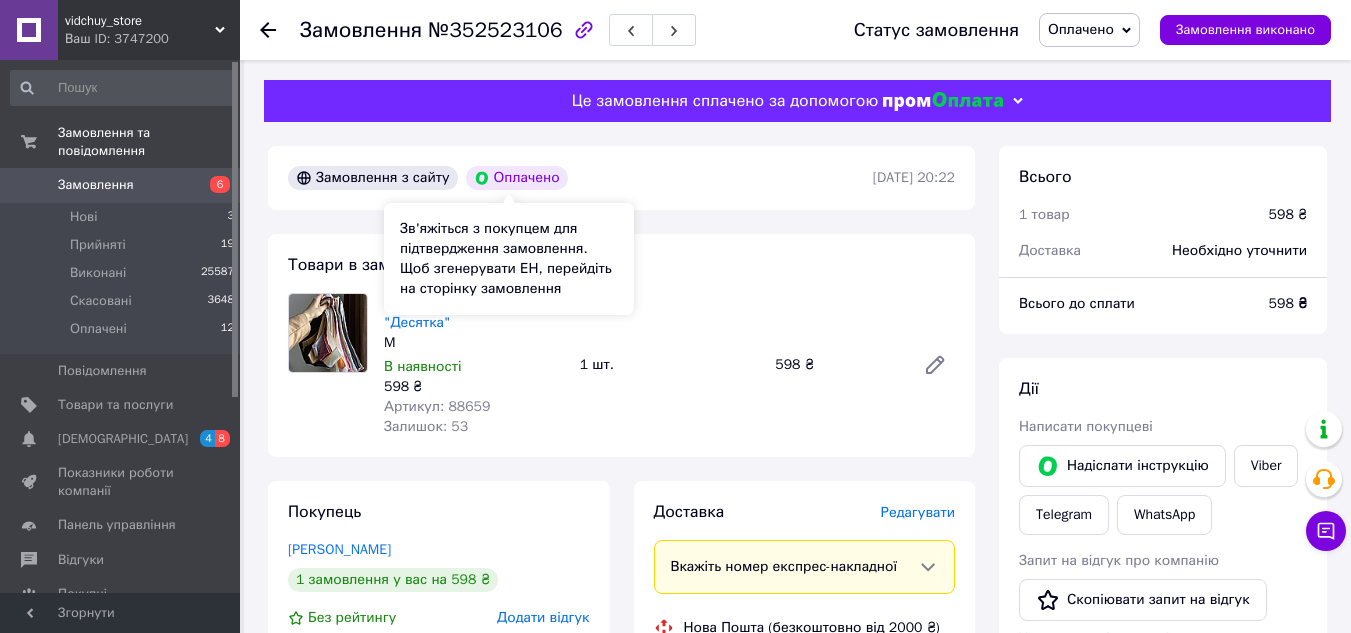 scroll, scrollTop: 600, scrollLeft: 0, axis: vertical 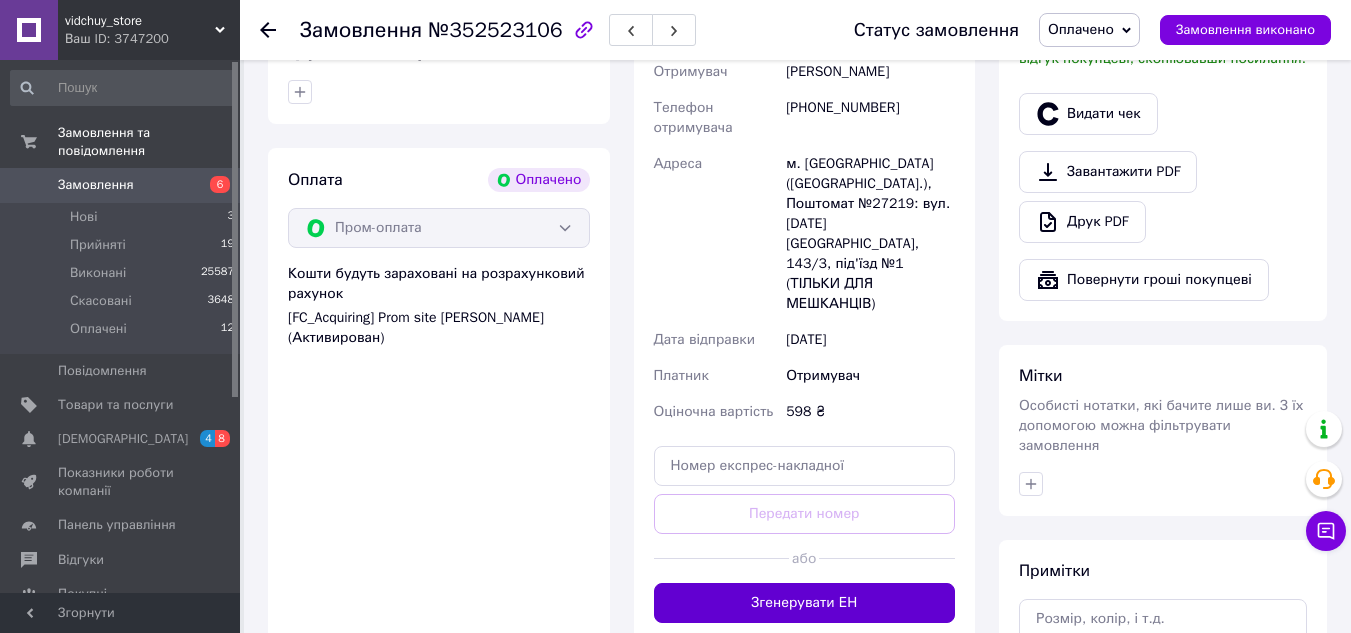 click on "Згенерувати ЕН" at bounding box center [805, 603] 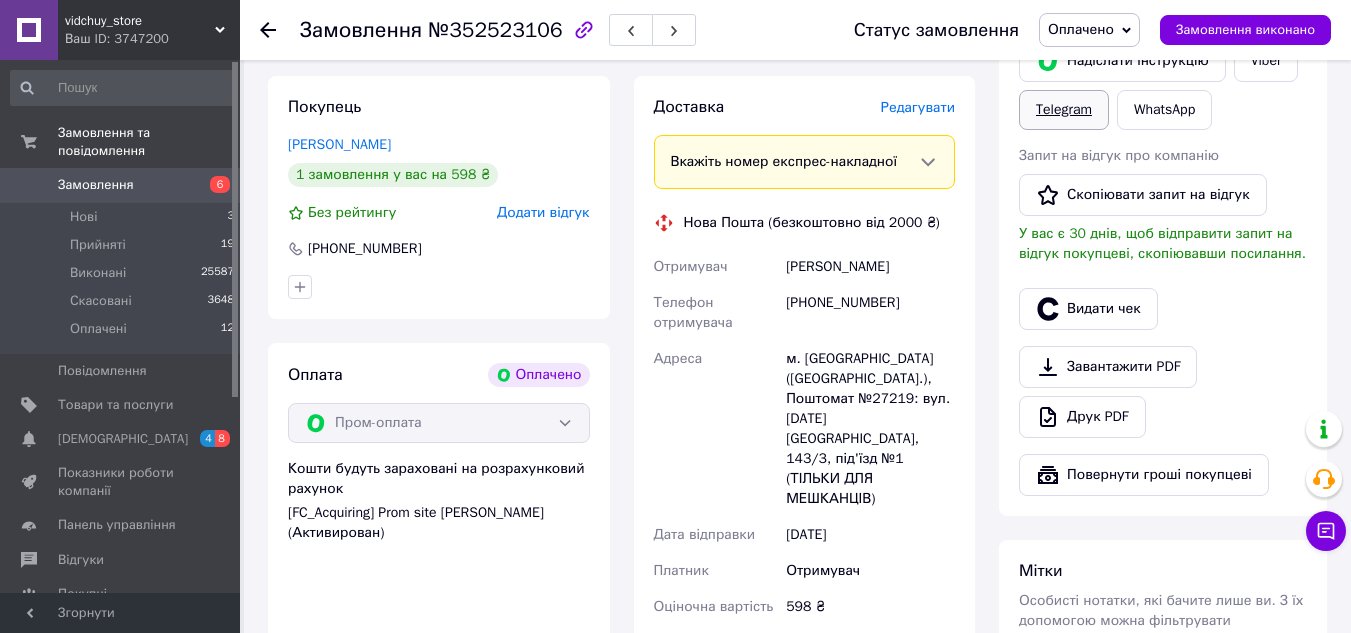 scroll, scrollTop: 400, scrollLeft: 0, axis: vertical 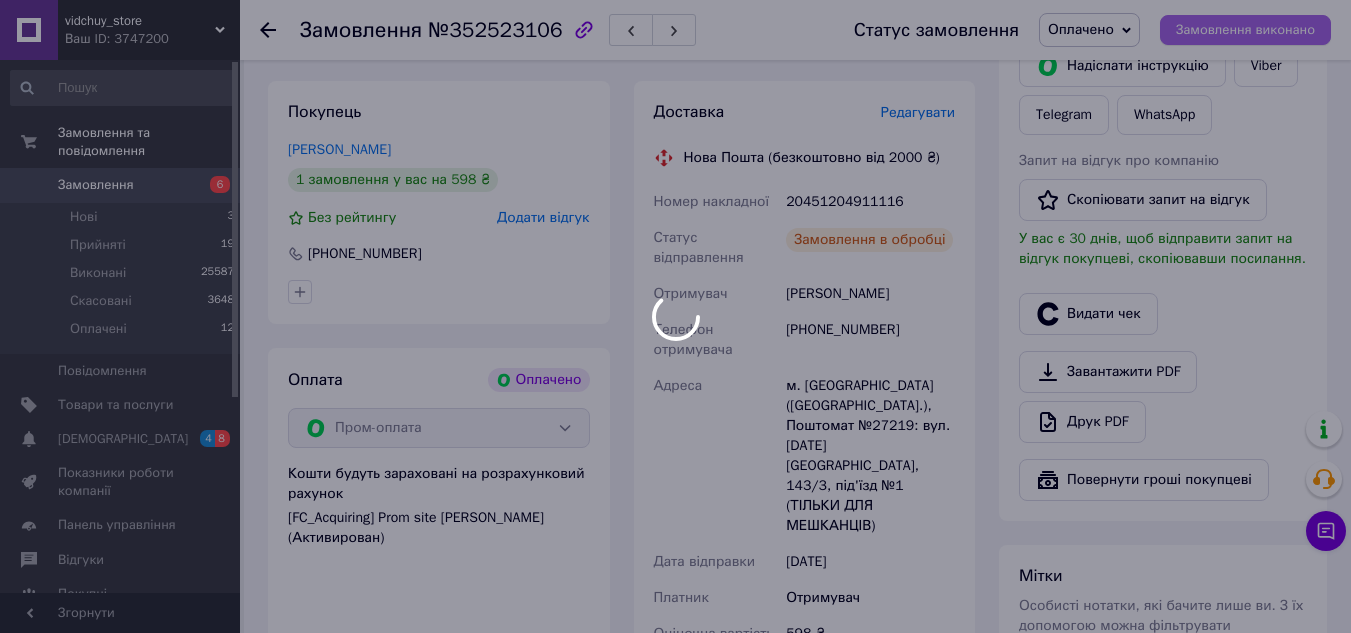 click at bounding box center (675, 316) 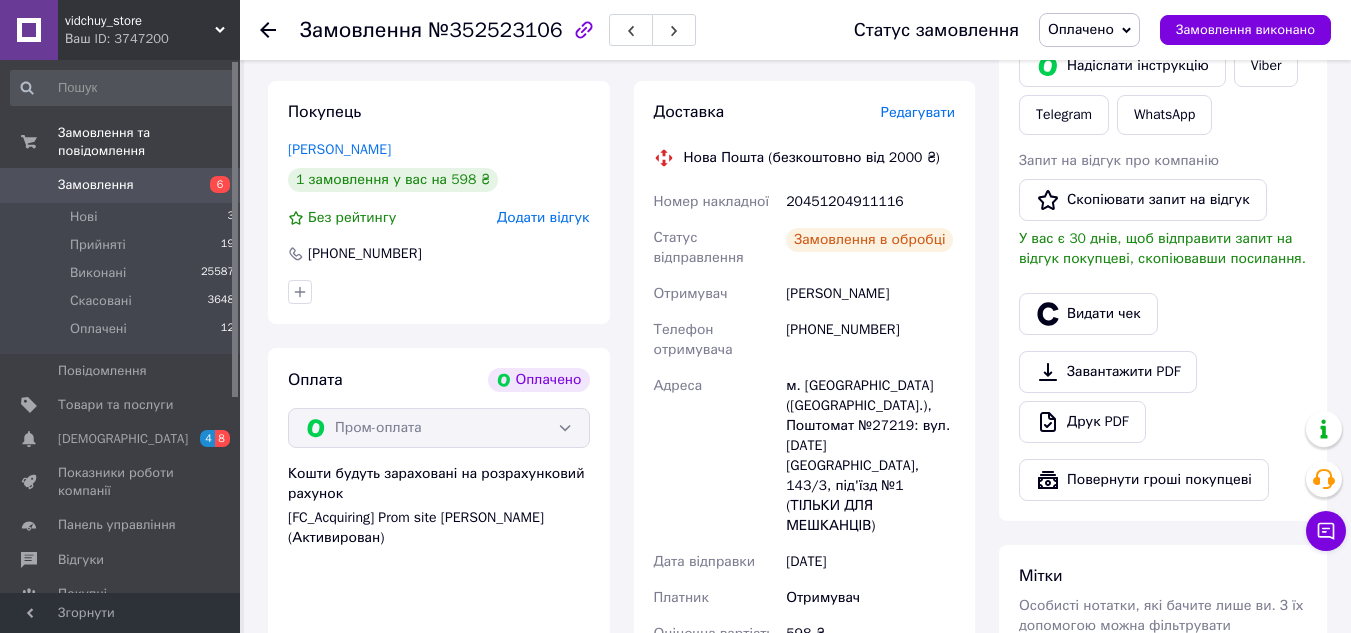 click on "Замовлення виконано" at bounding box center [1245, 30] 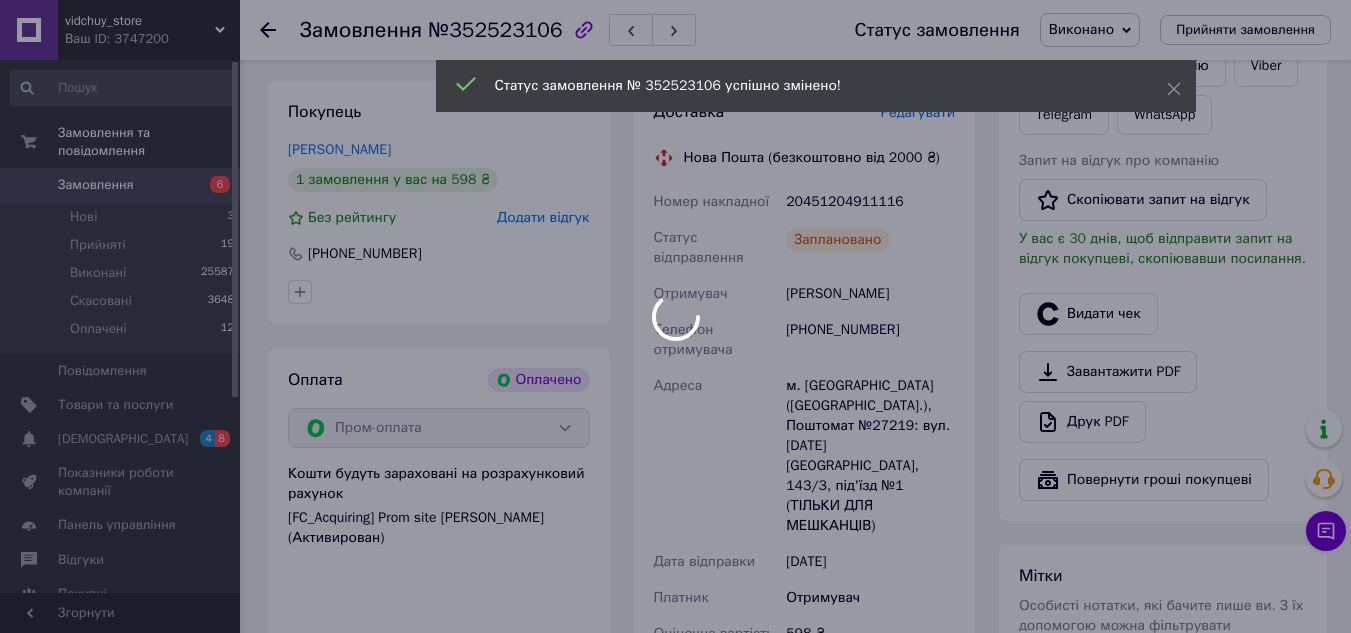 click at bounding box center (675, 316) 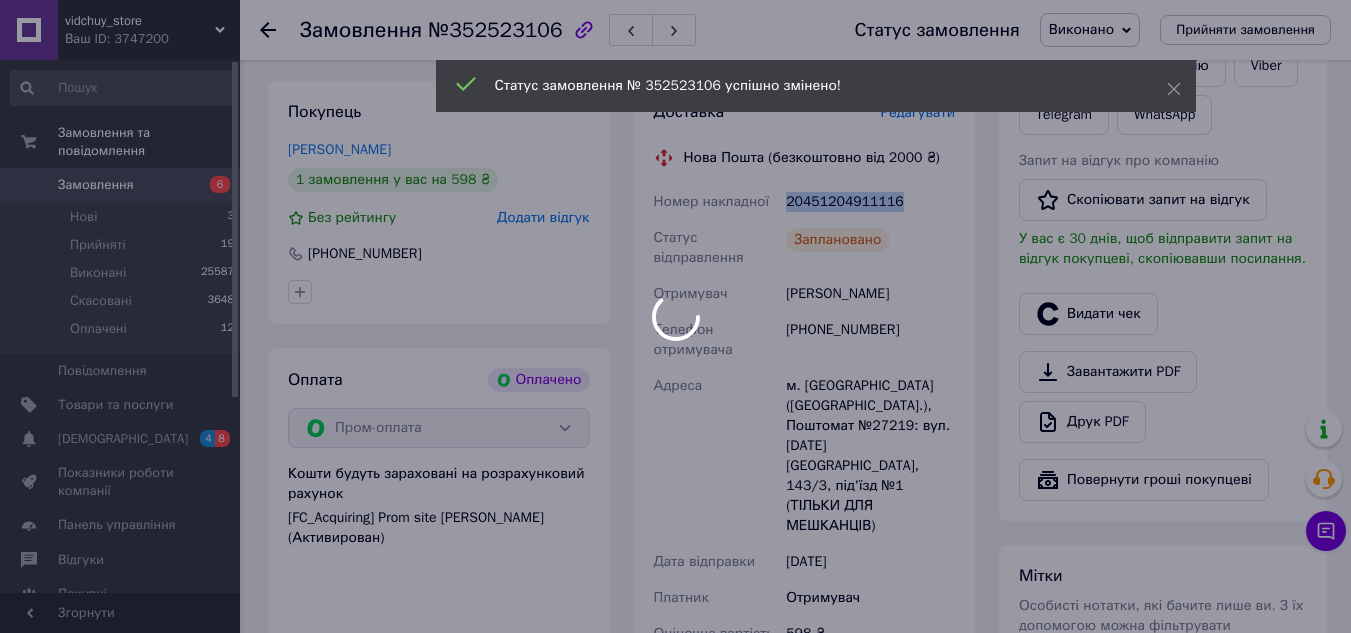 click on "20451204911116" at bounding box center (870, 202) 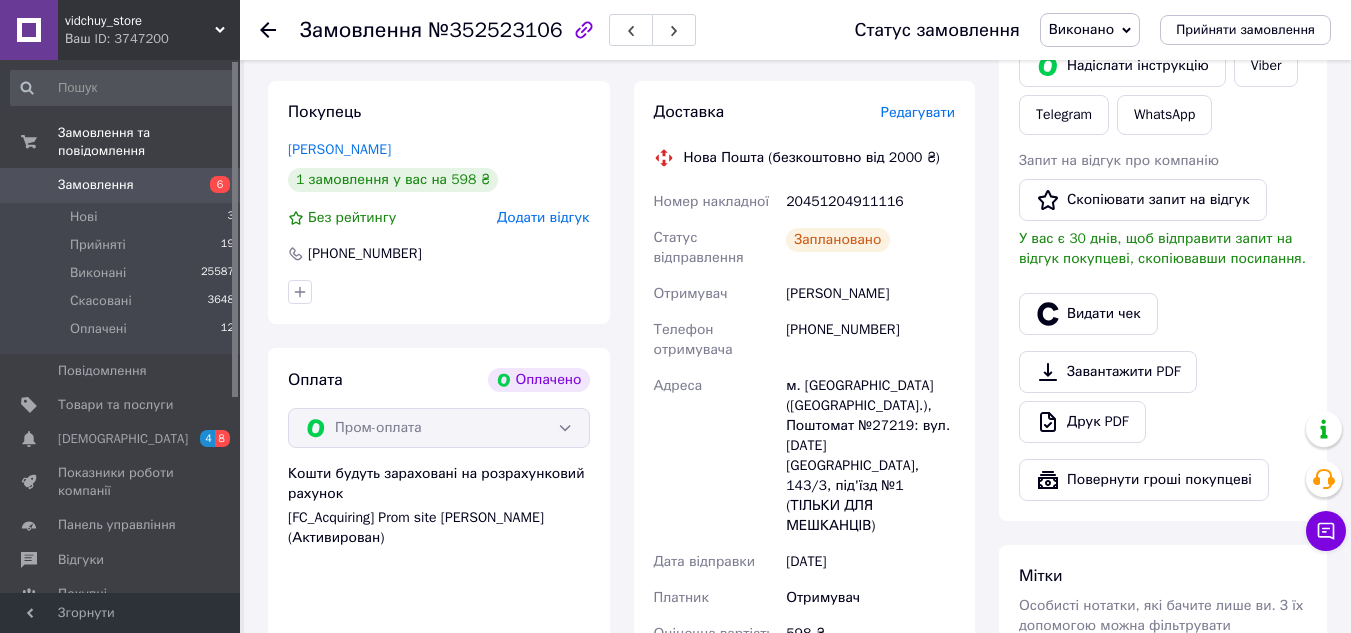 click at bounding box center (268, 30) 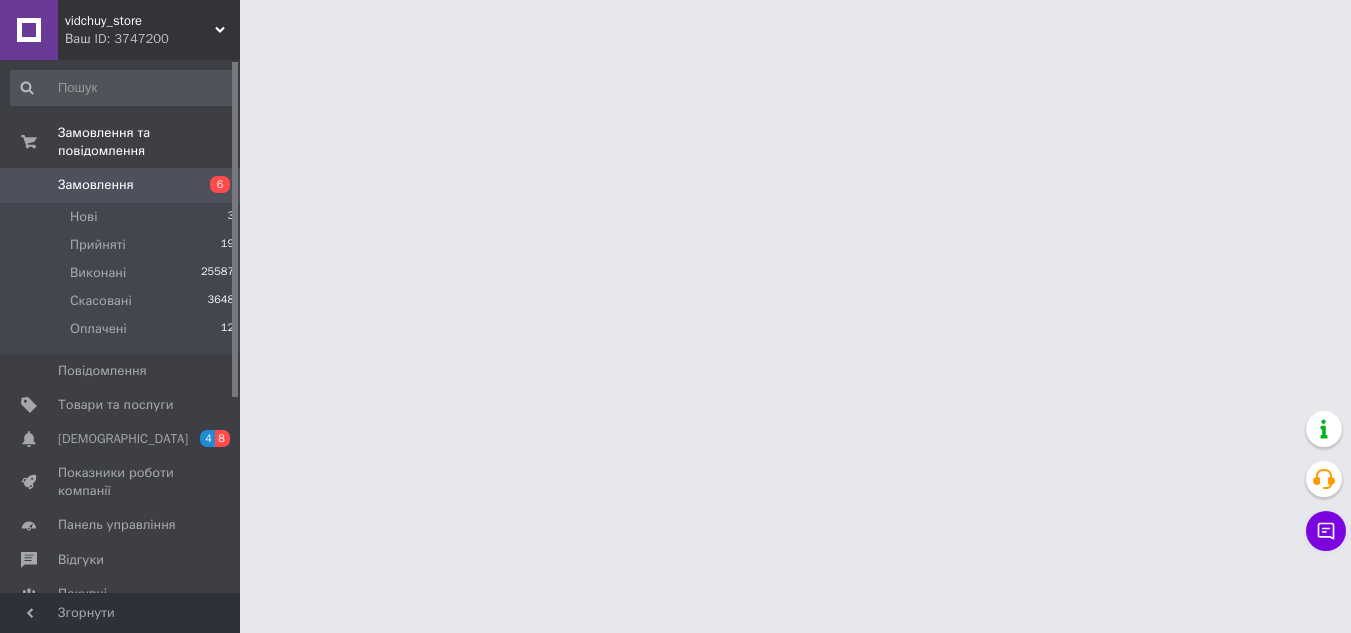 scroll, scrollTop: 0, scrollLeft: 0, axis: both 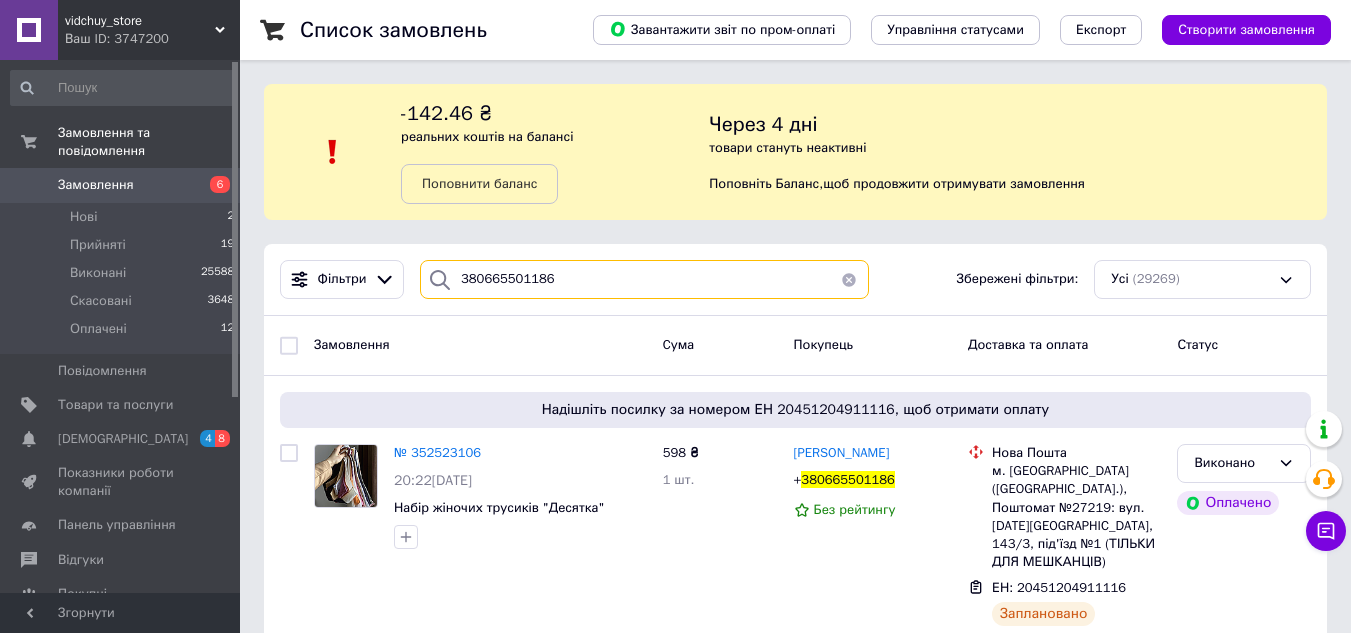 click on "380665501186" at bounding box center (644, 279) 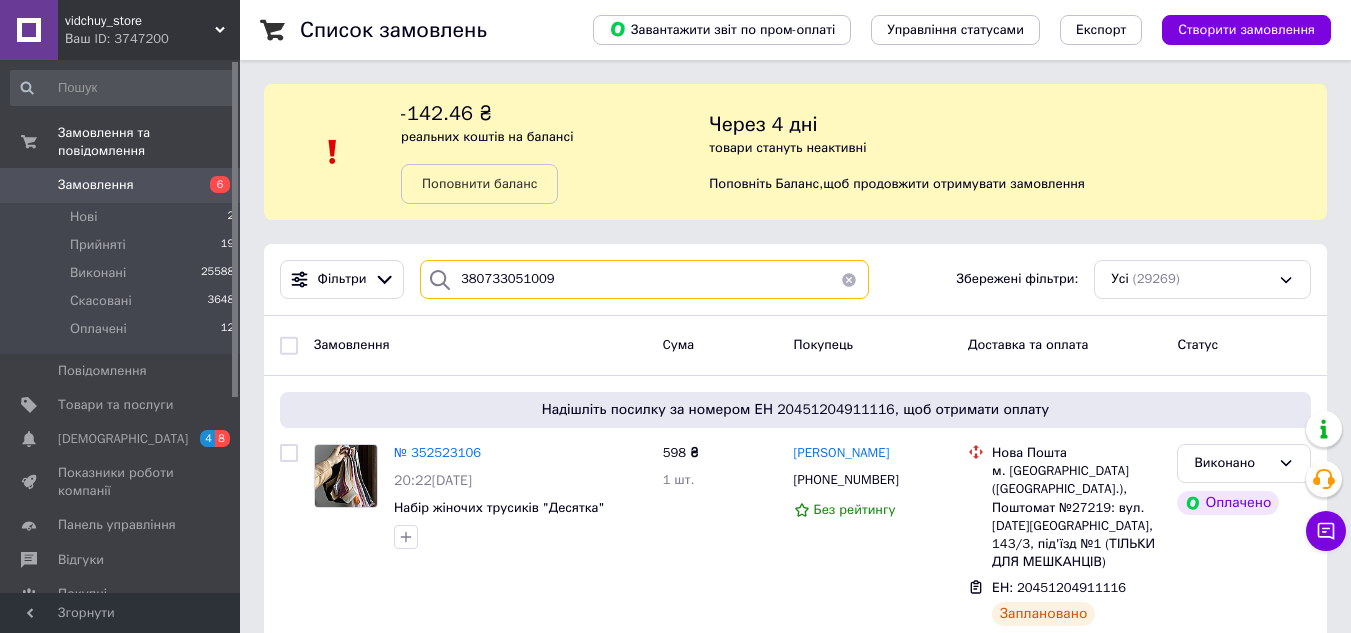 type on "380733051009" 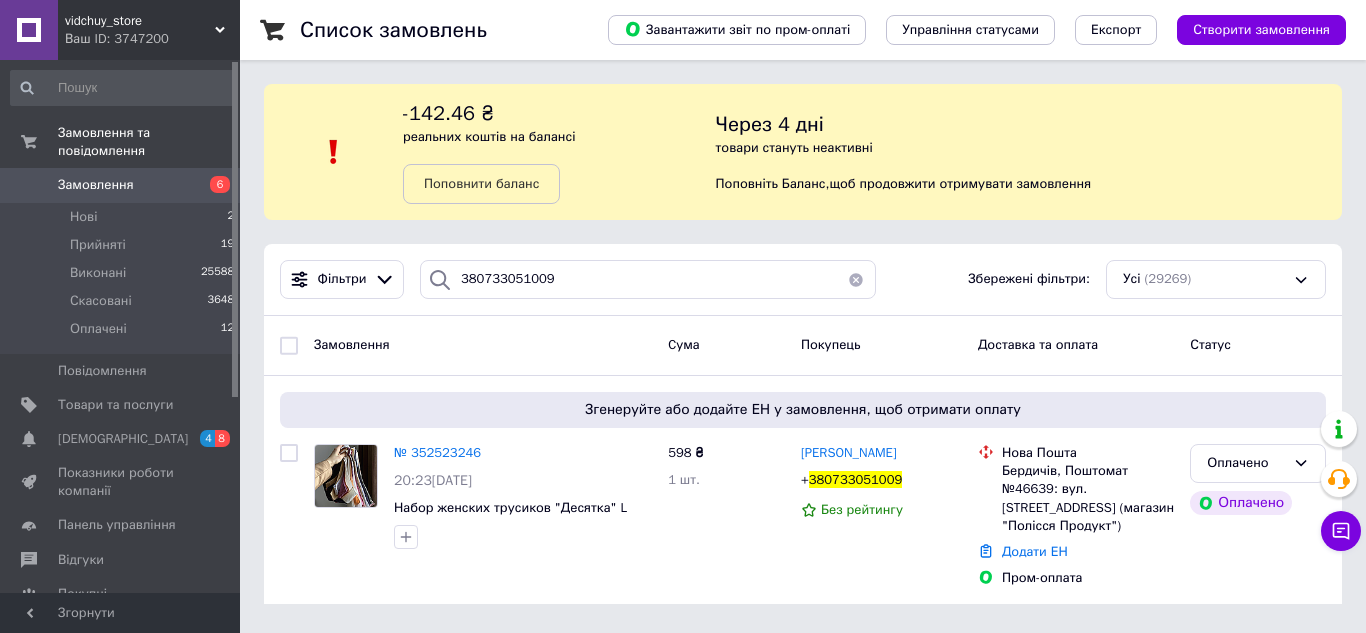 click on "№ 352523246" at bounding box center (437, 452) 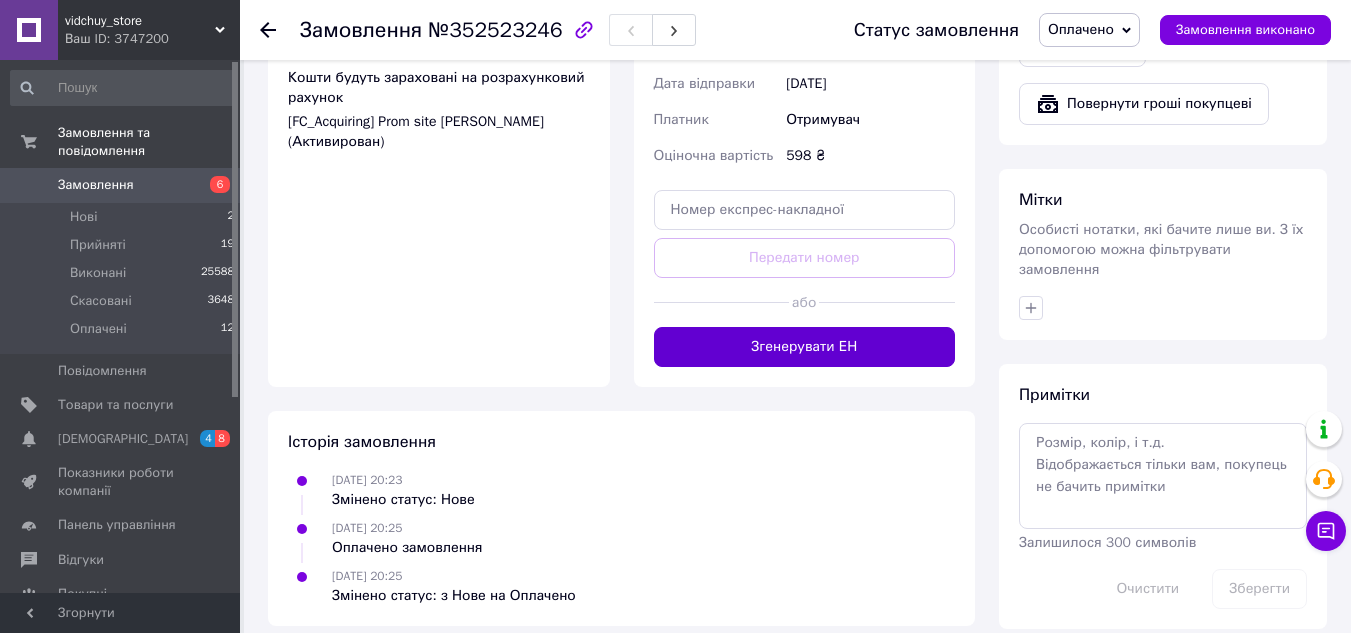 click on "Згенерувати ЕН" at bounding box center [805, 347] 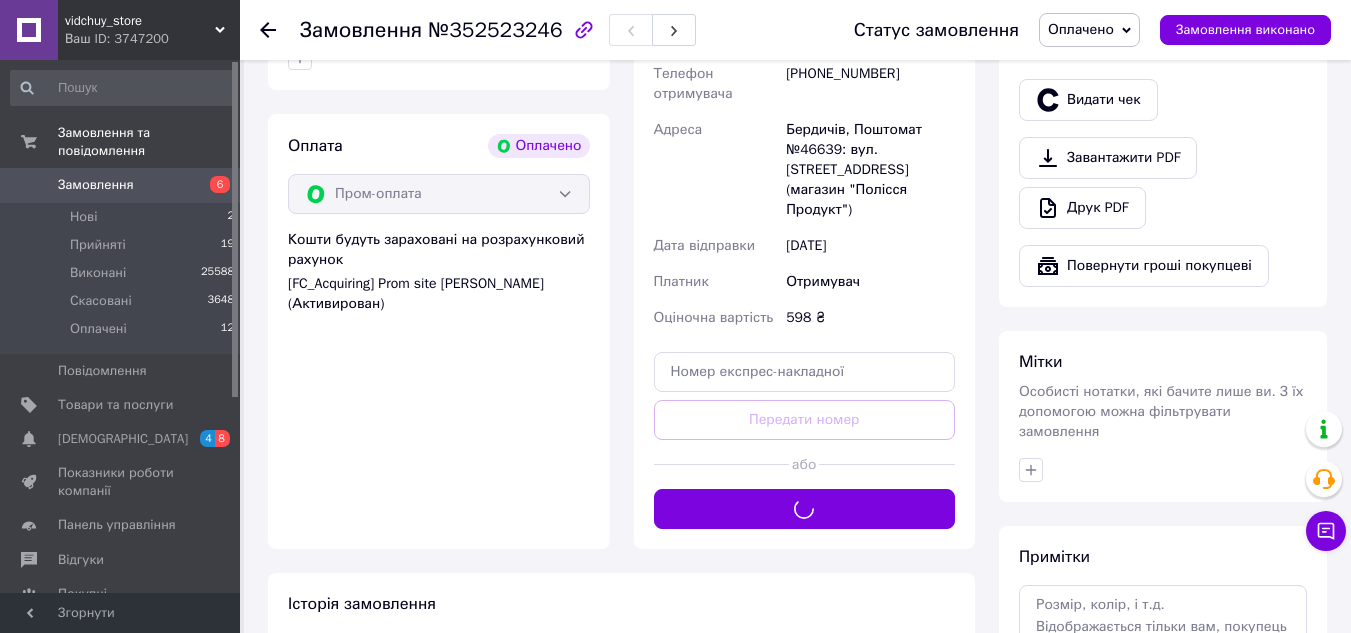 scroll, scrollTop: 376, scrollLeft: 0, axis: vertical 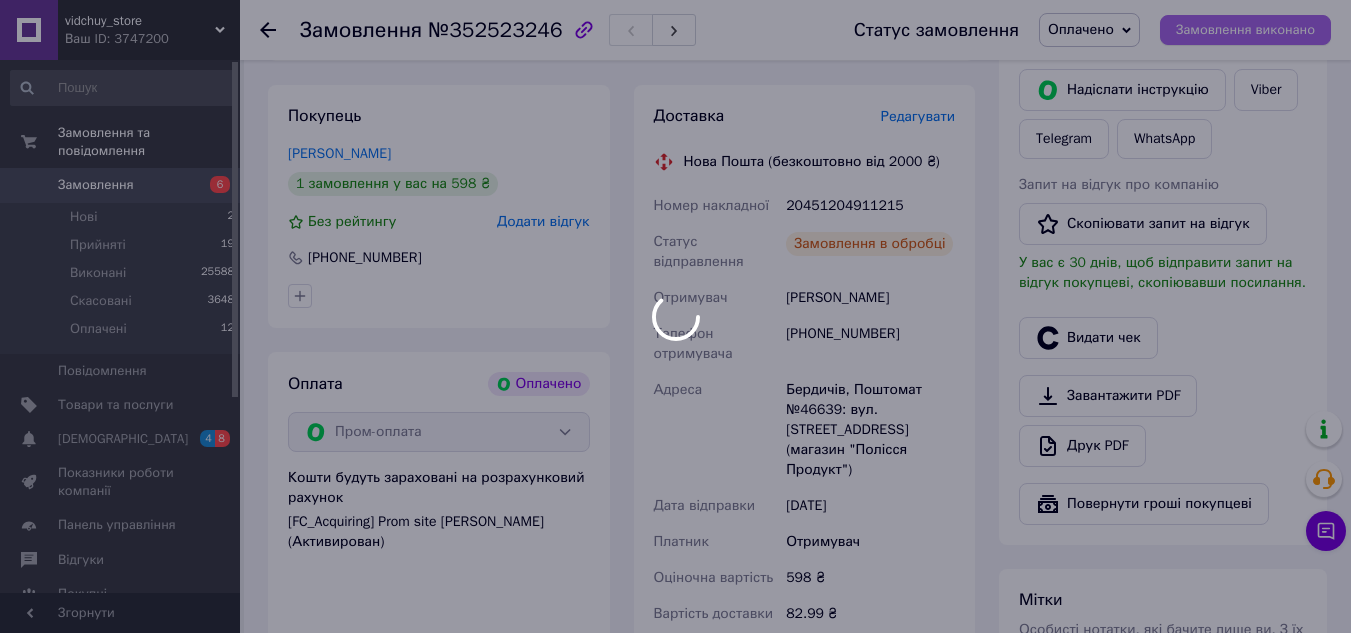 click at bounding box center (675, 316) 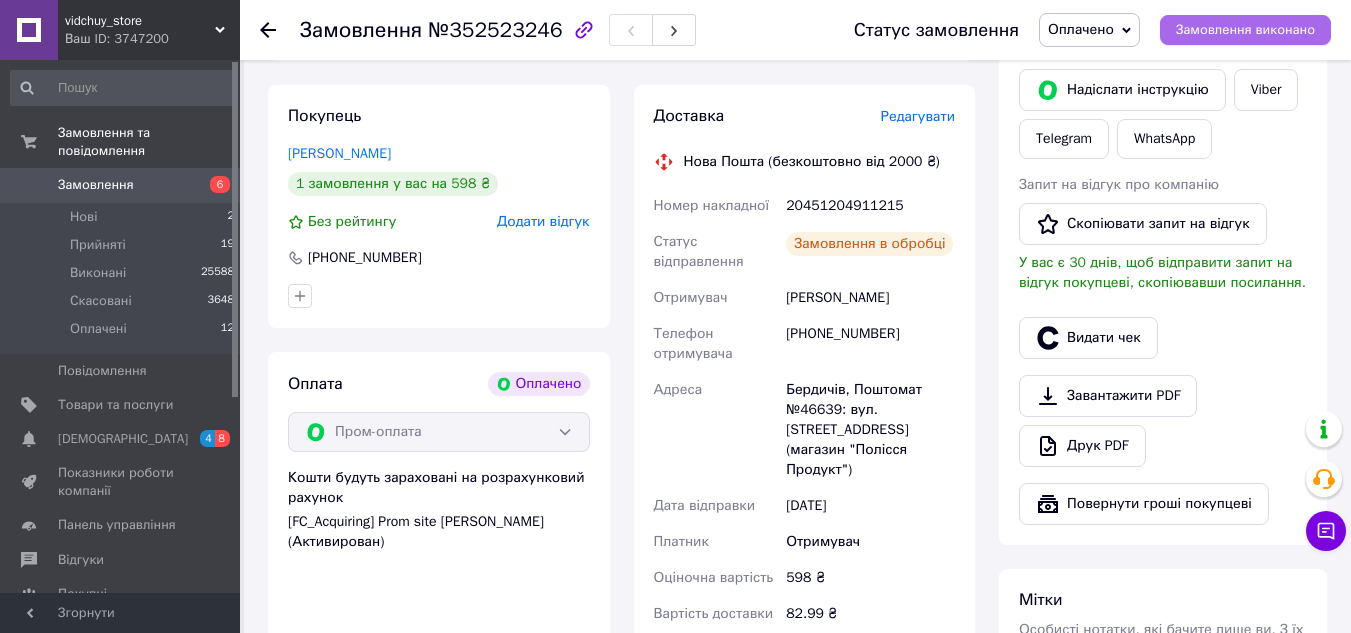 click on "Замовлення виконано" at bounding box center (1245, 30) 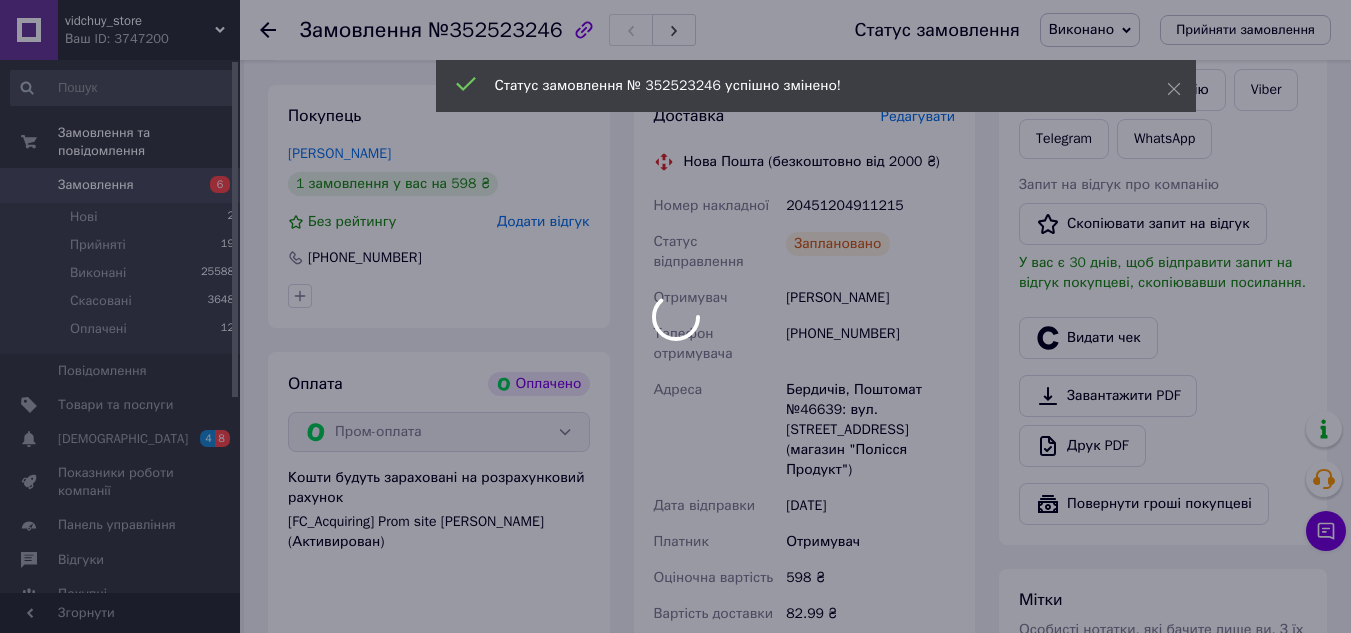 click on "20451204911215" at bounding box center [870, 206] 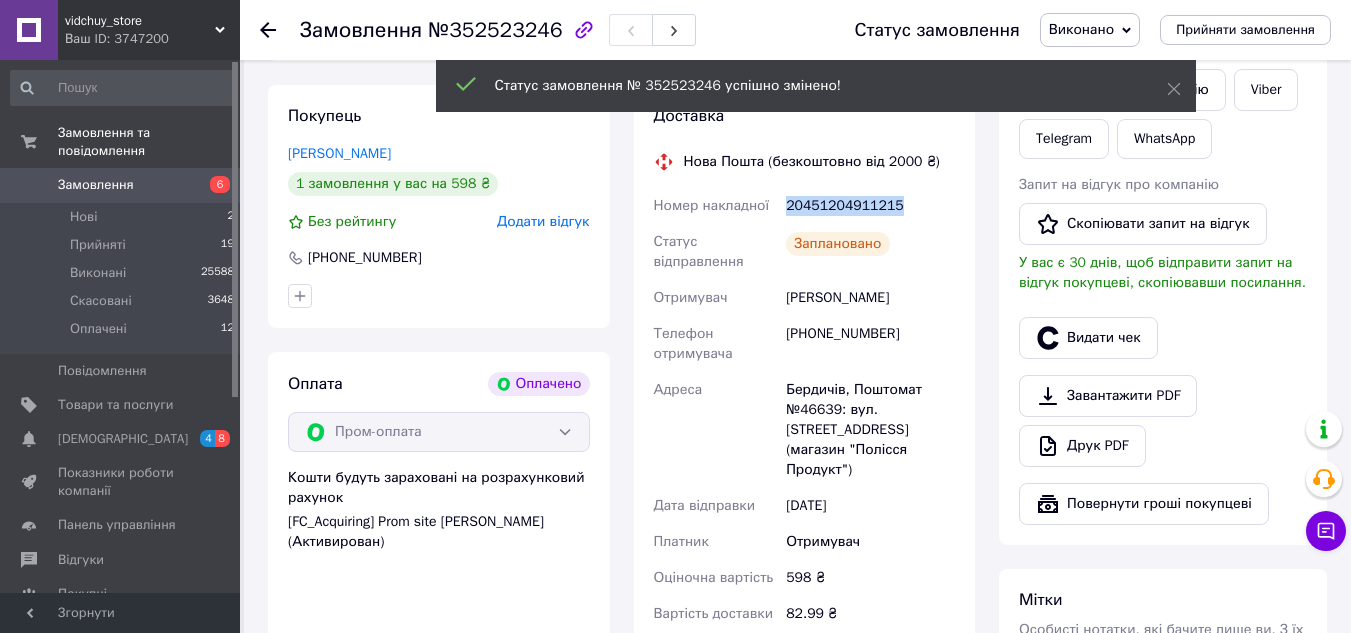 click on "20451204911215" at bounding box center [870, 206] 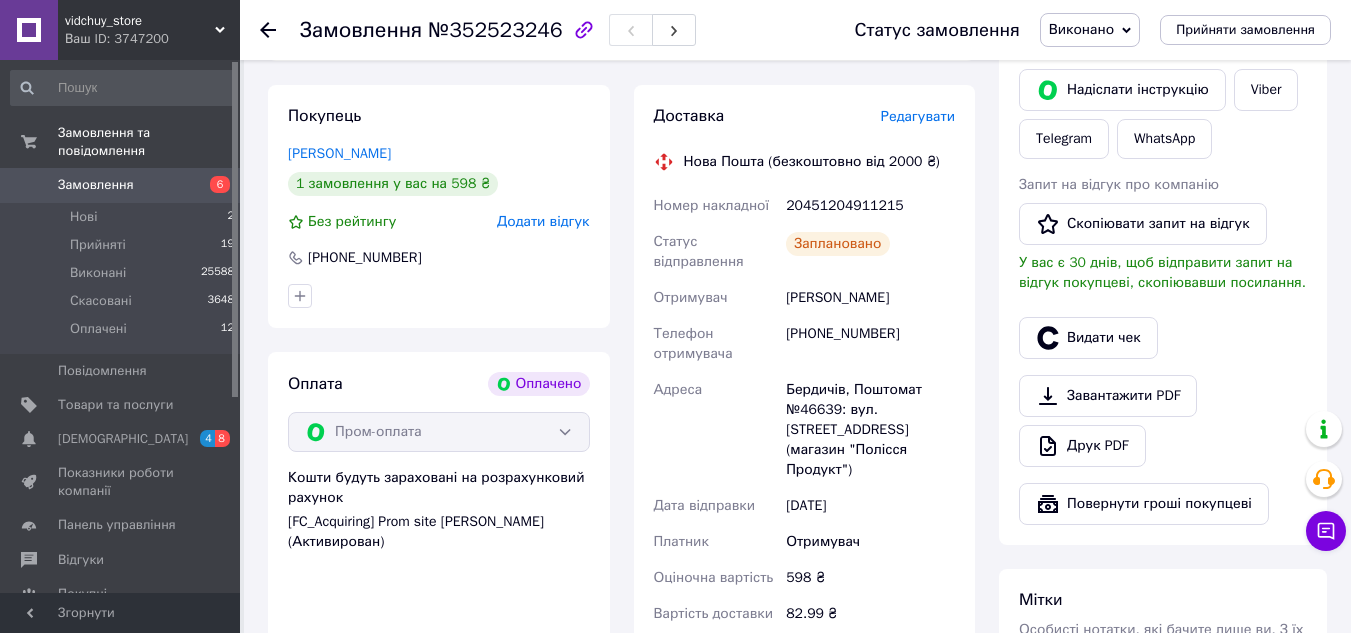 click 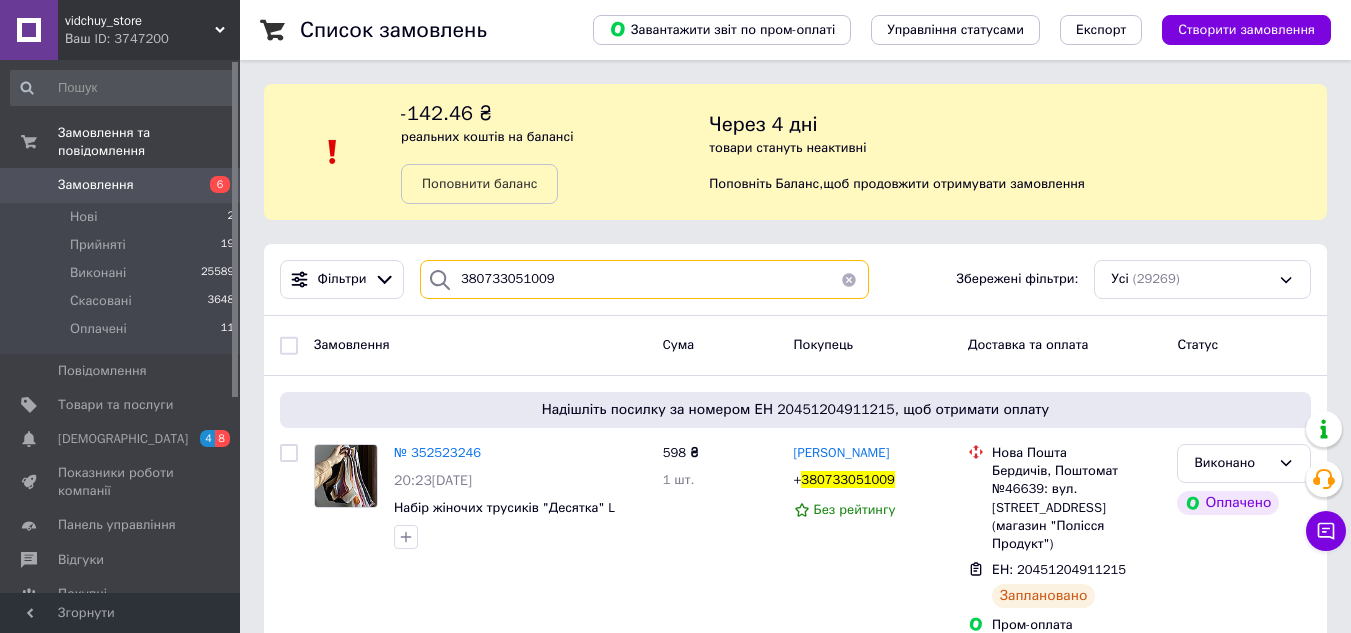 click on "380733051009" at bounding box center (644, 279) 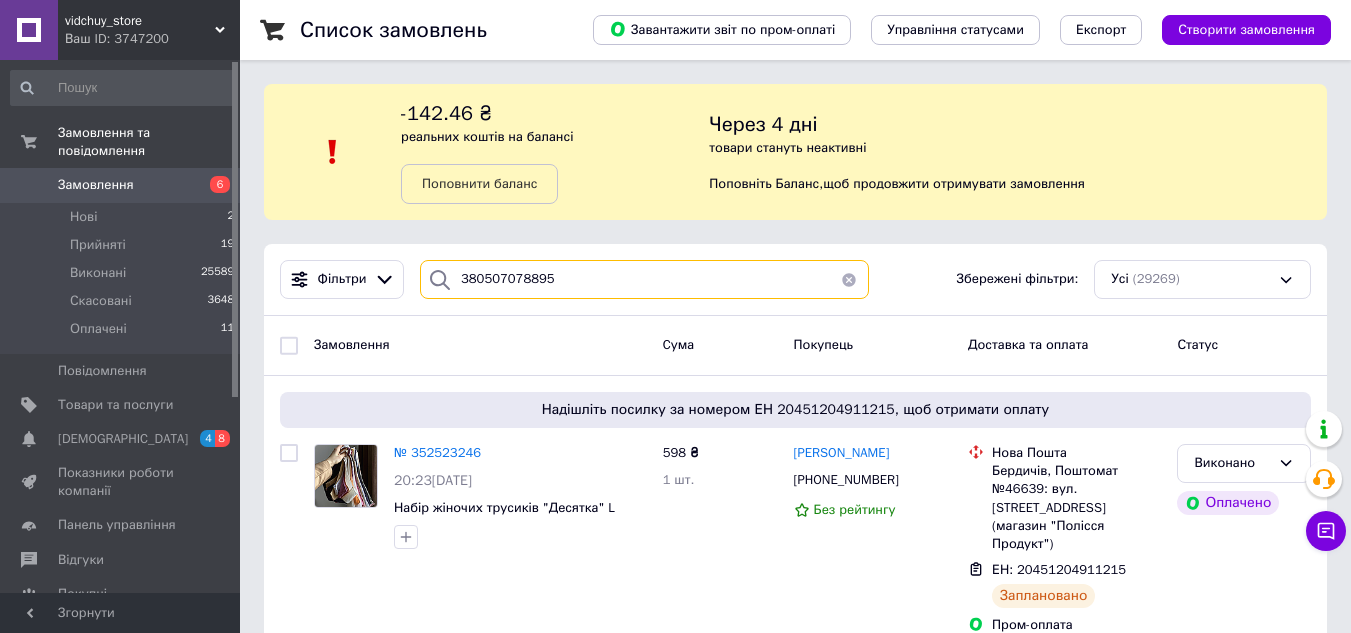 type on "380507078895" 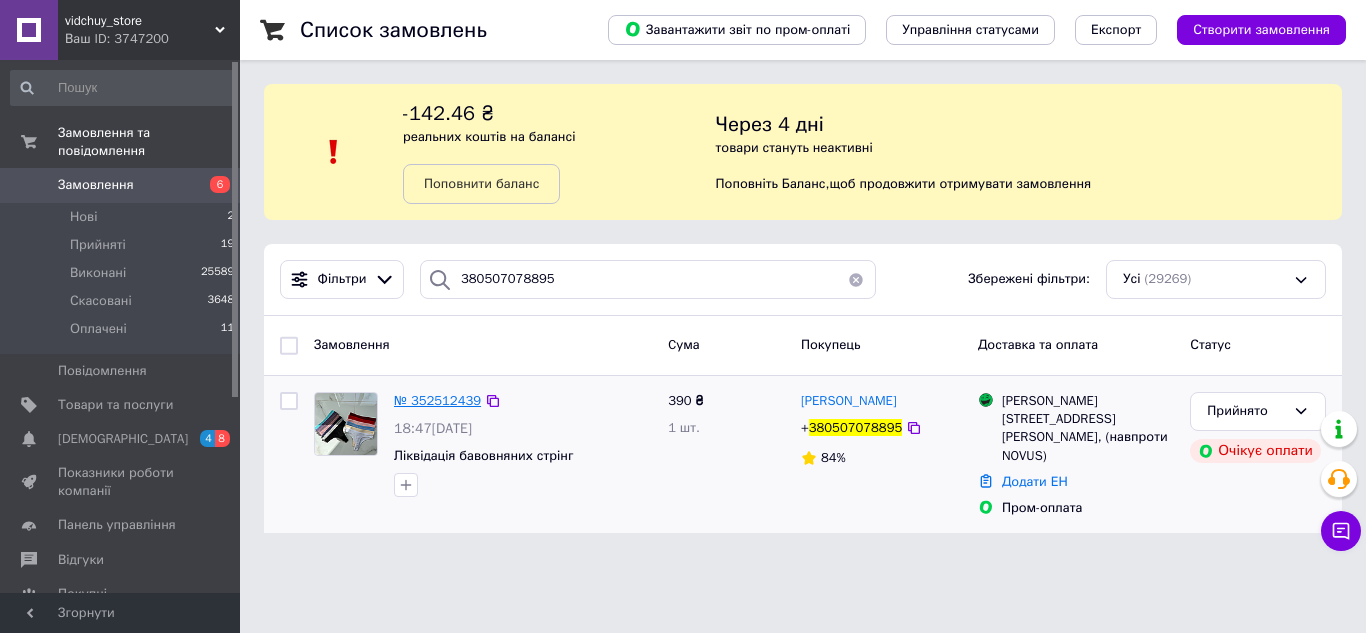 click on "№ 352512439" at bounding box center (437, 400) 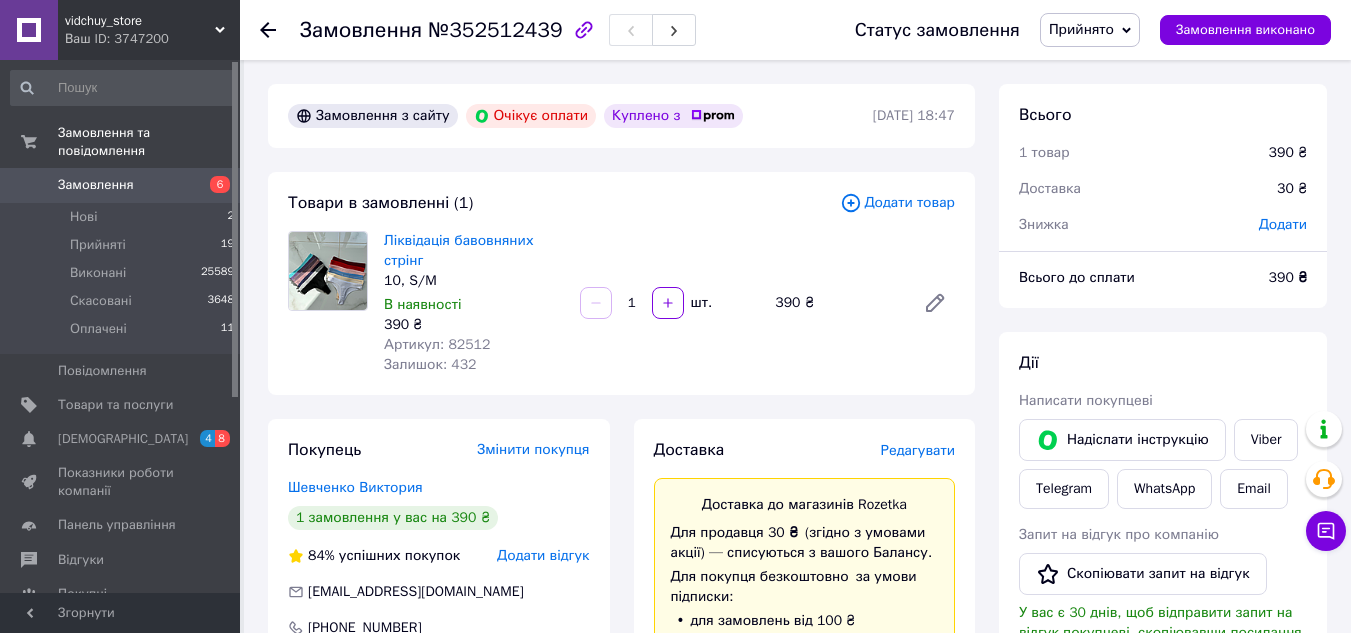 click on "Всього 1 товар 390 ₴ Доставка 30 ₴ Знижка Додати" at bounding box center [1163, 159] 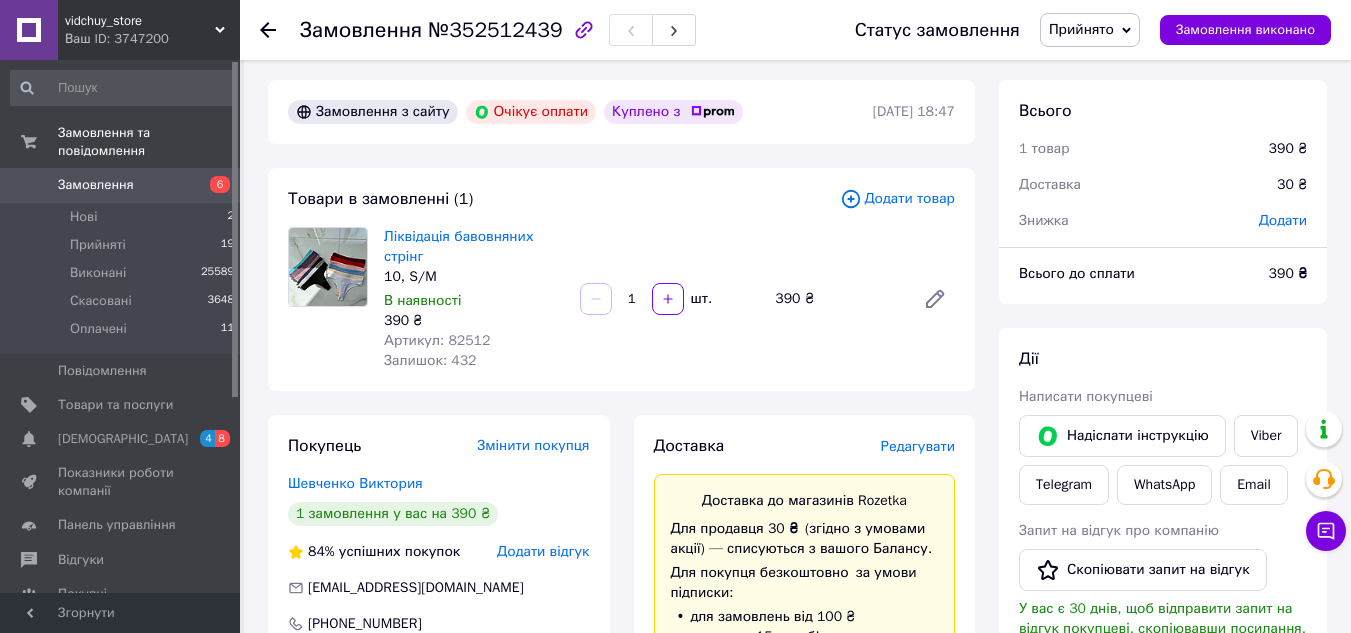 scroll, scrollTop: 0, scrollLeft: 0, axis: both 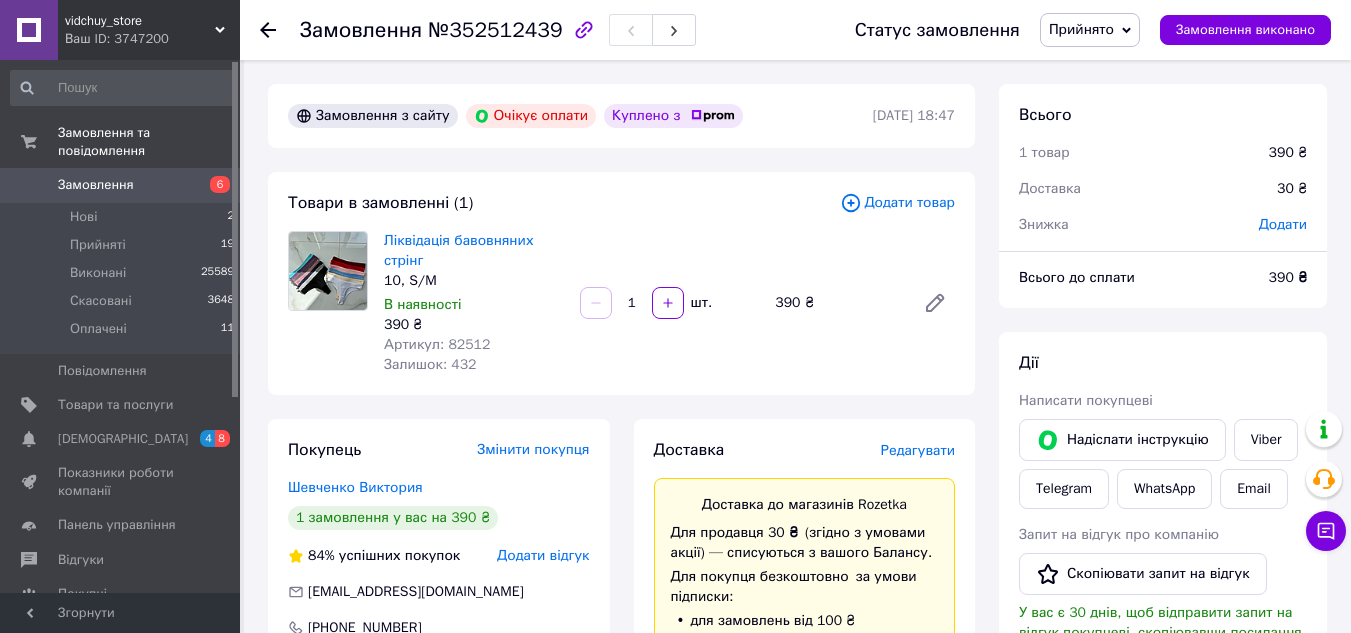 click 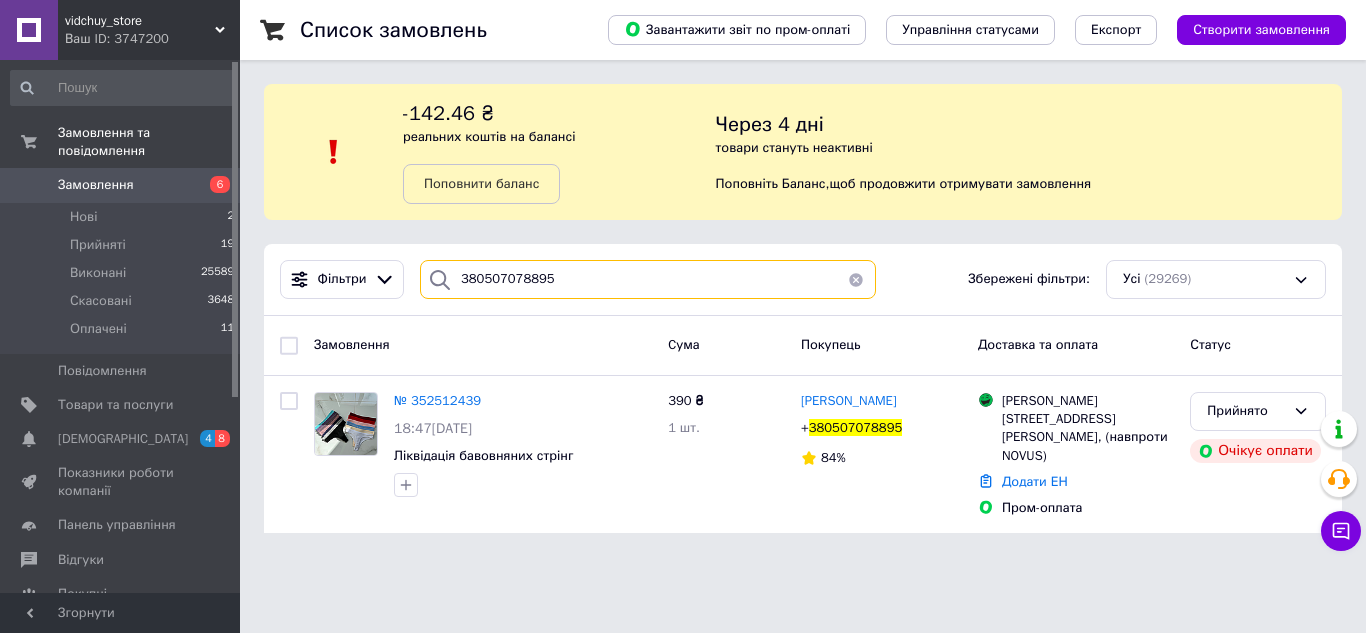 click on "380507078895" at bounding box center [648, 279] 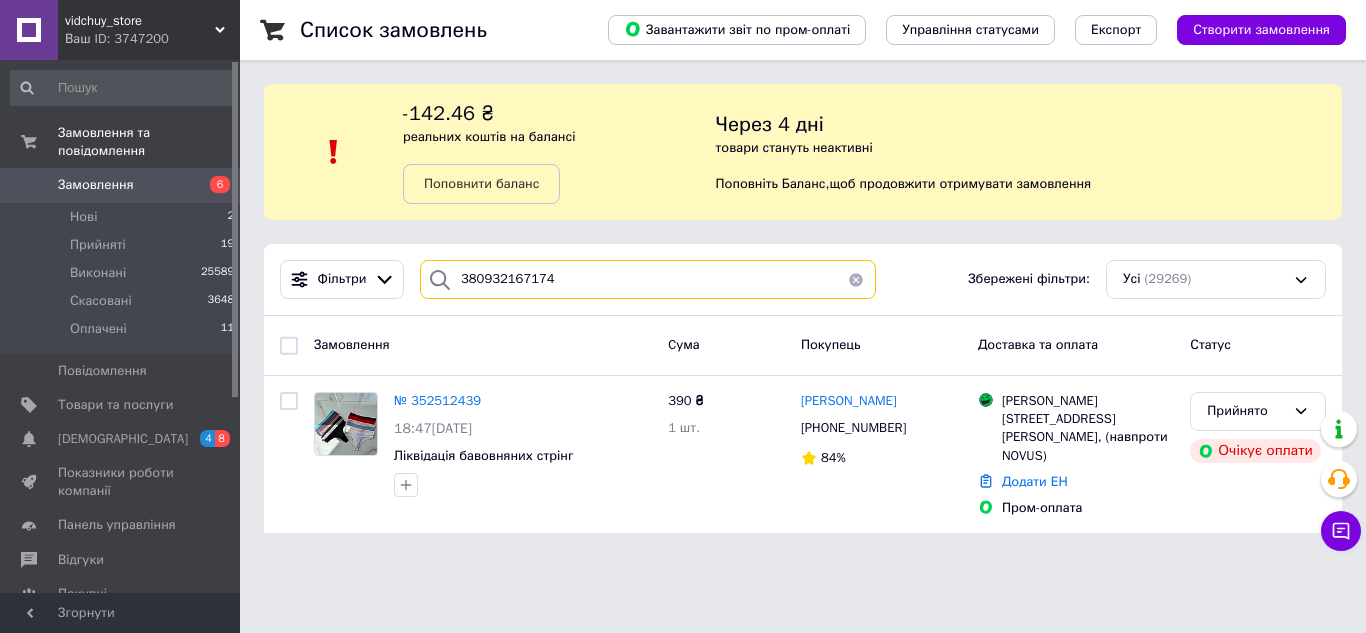 type on "380932167174" 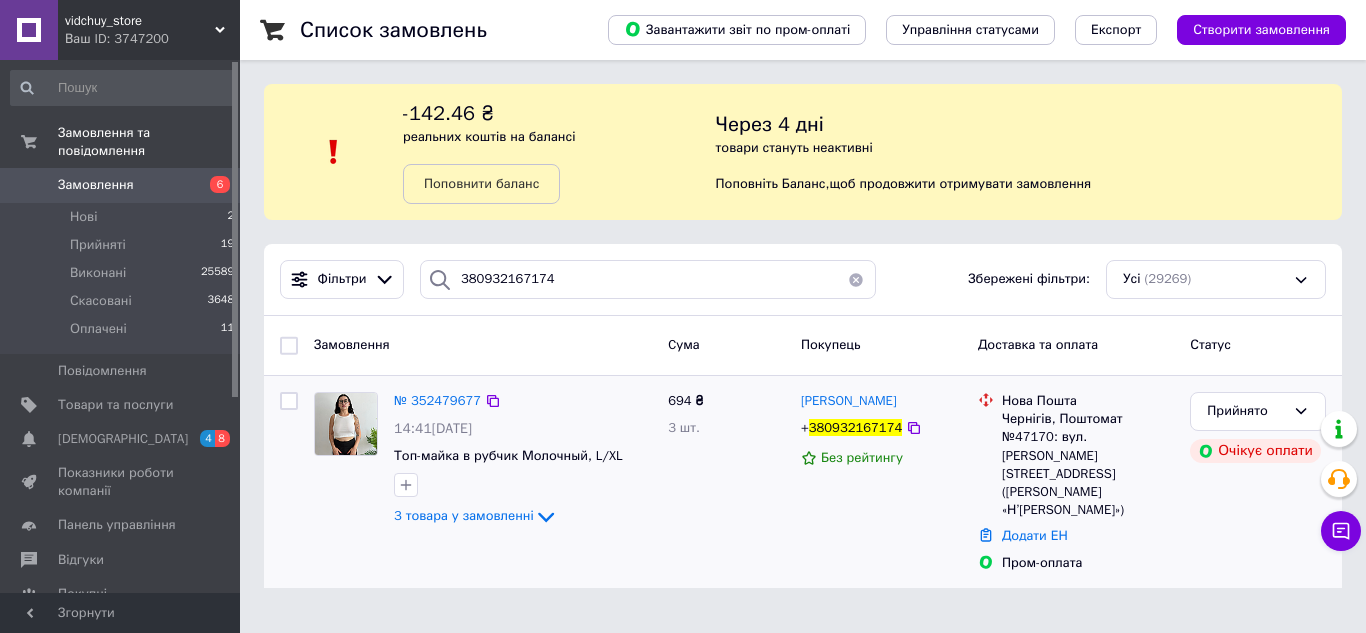 click on "14:41, 13.07.2025" at bounding box center [433, 428] 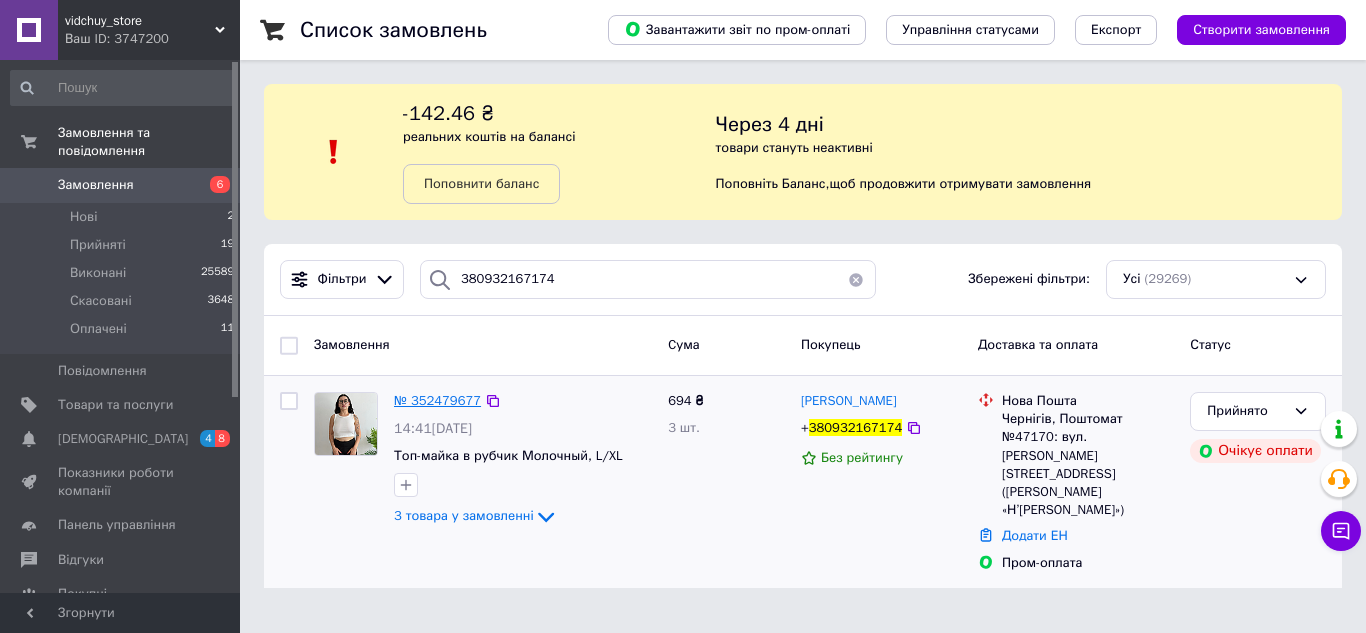 click on "№ 352479677" at bounding box center [437, 400] 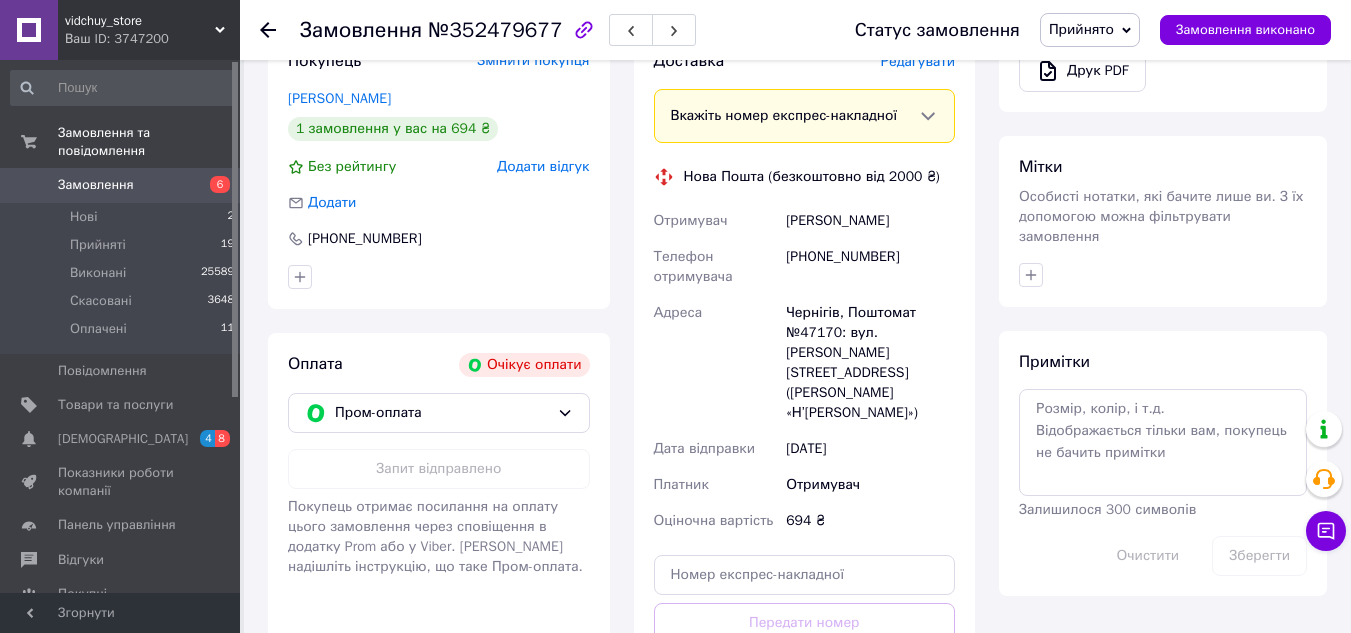 scroll, scrollTop: 800, scrollLeft: 0, axis: vertical 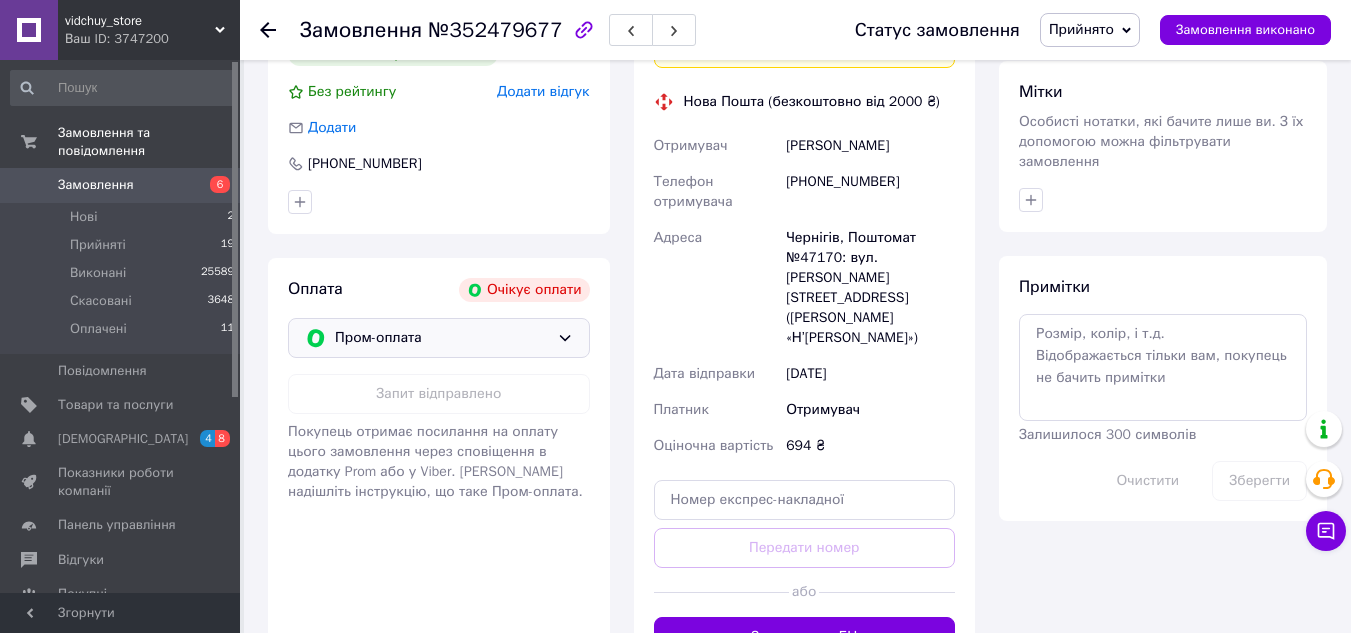 click on "Пром-оплата" at bounding box center (442, 338) 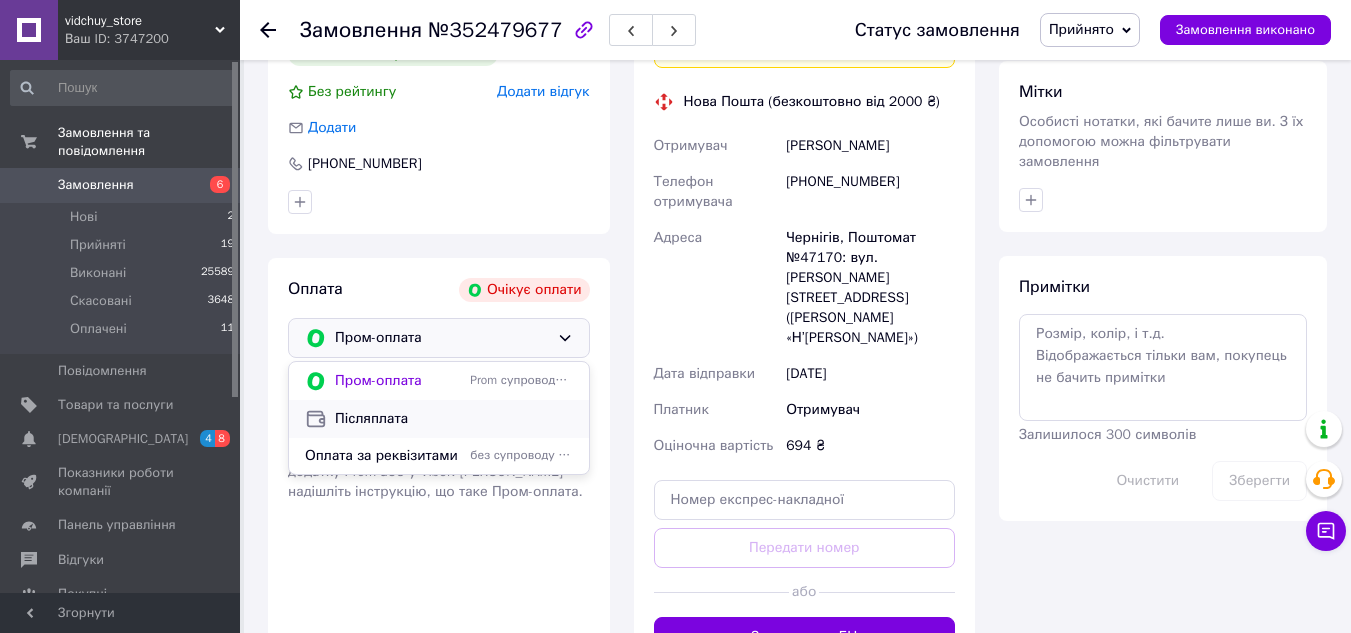 click on "Післяплата" at bounding box center [454, 419] 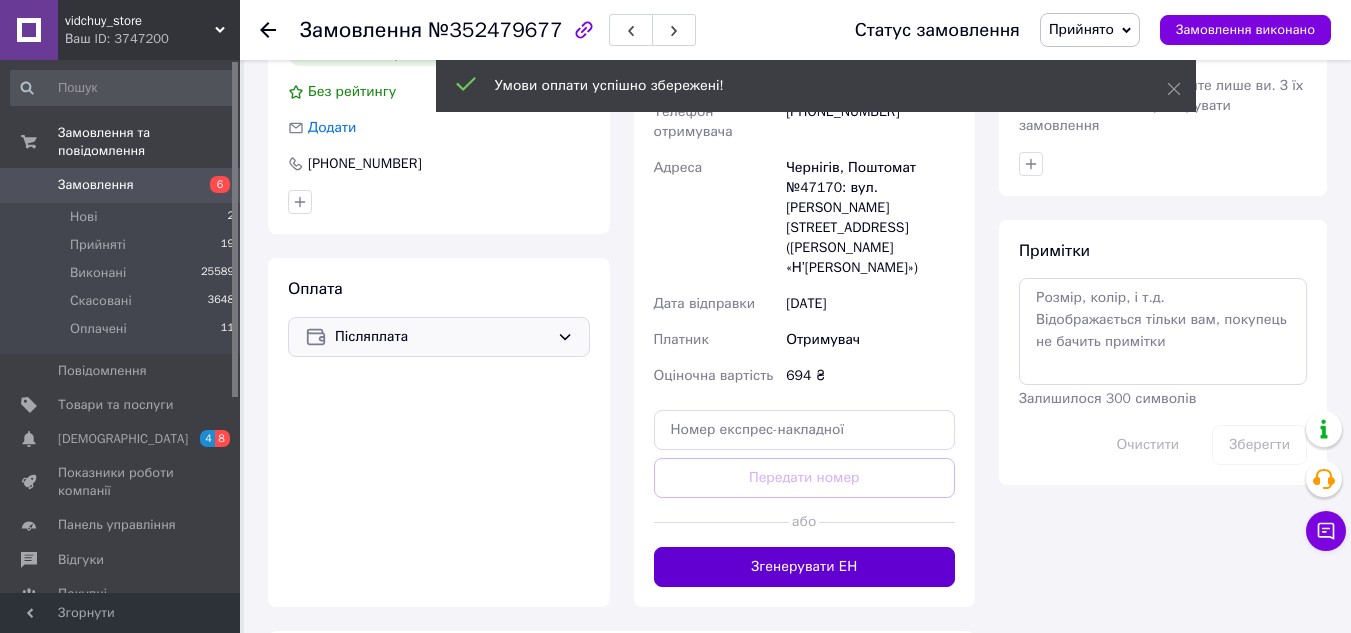 click on "Згенерувати ЕН" at bounding box center (805, 567) 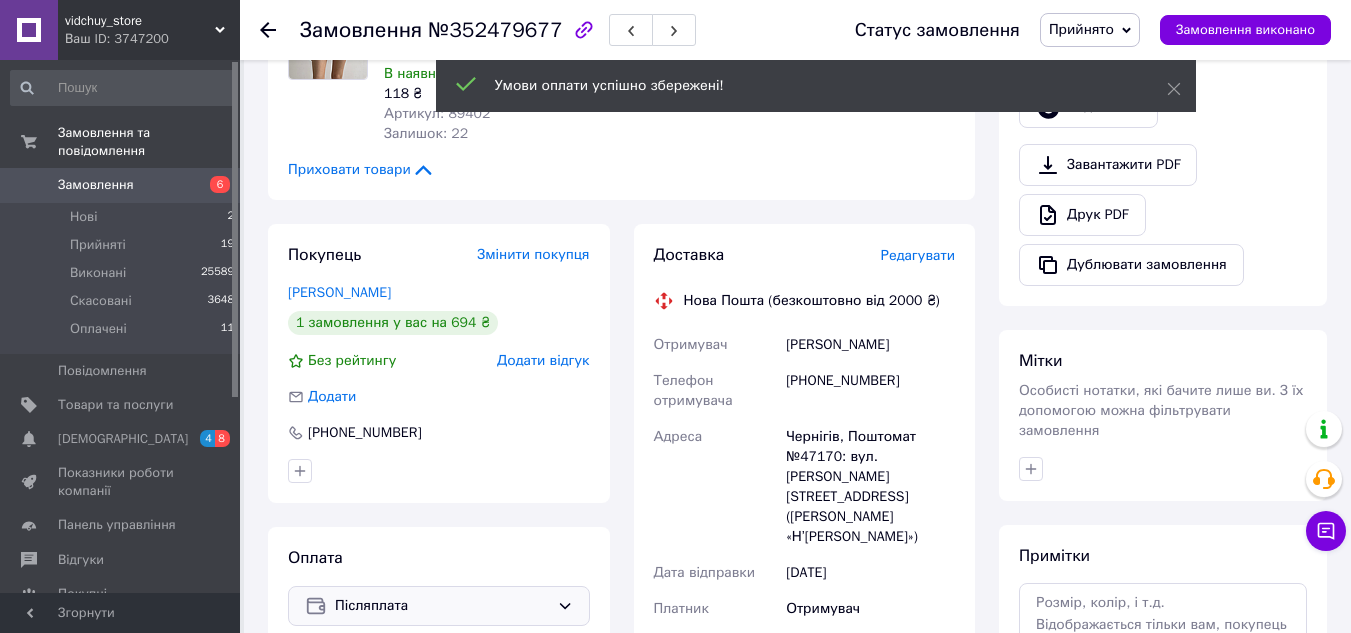 scroll, scrollTop: 500, scrollLeft: 0, axis: vertical 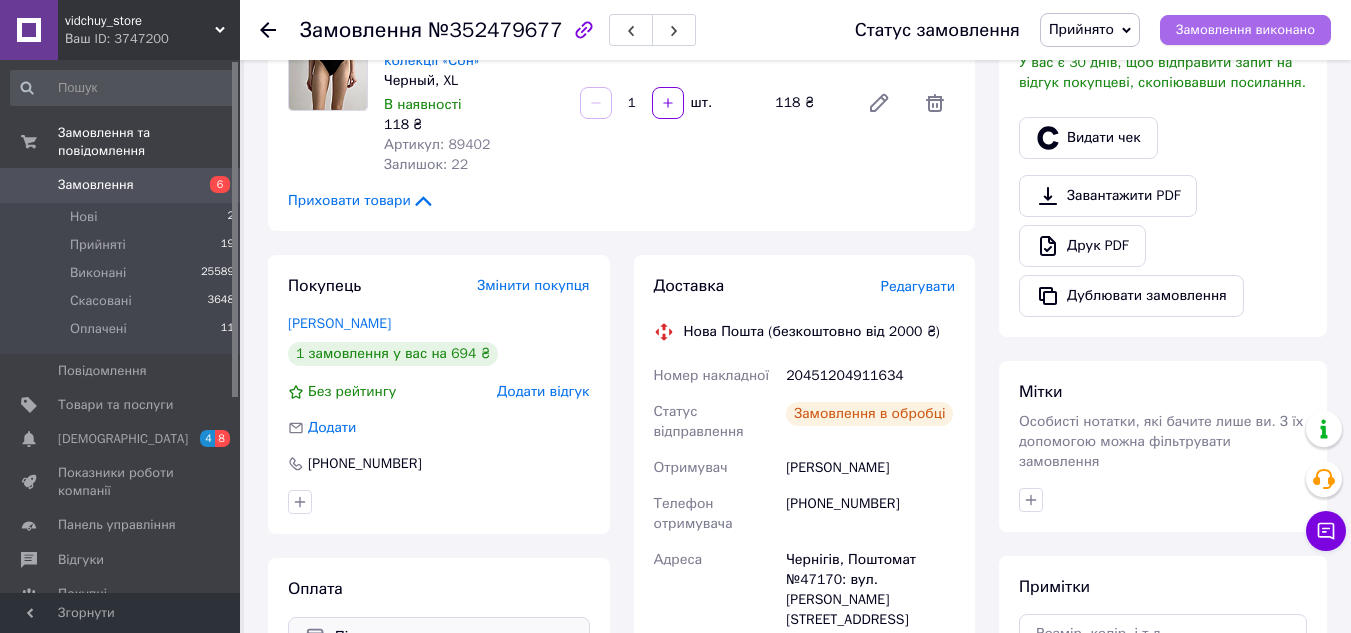 click on "Замовлення виконано" at bounding box center [1245, 30] 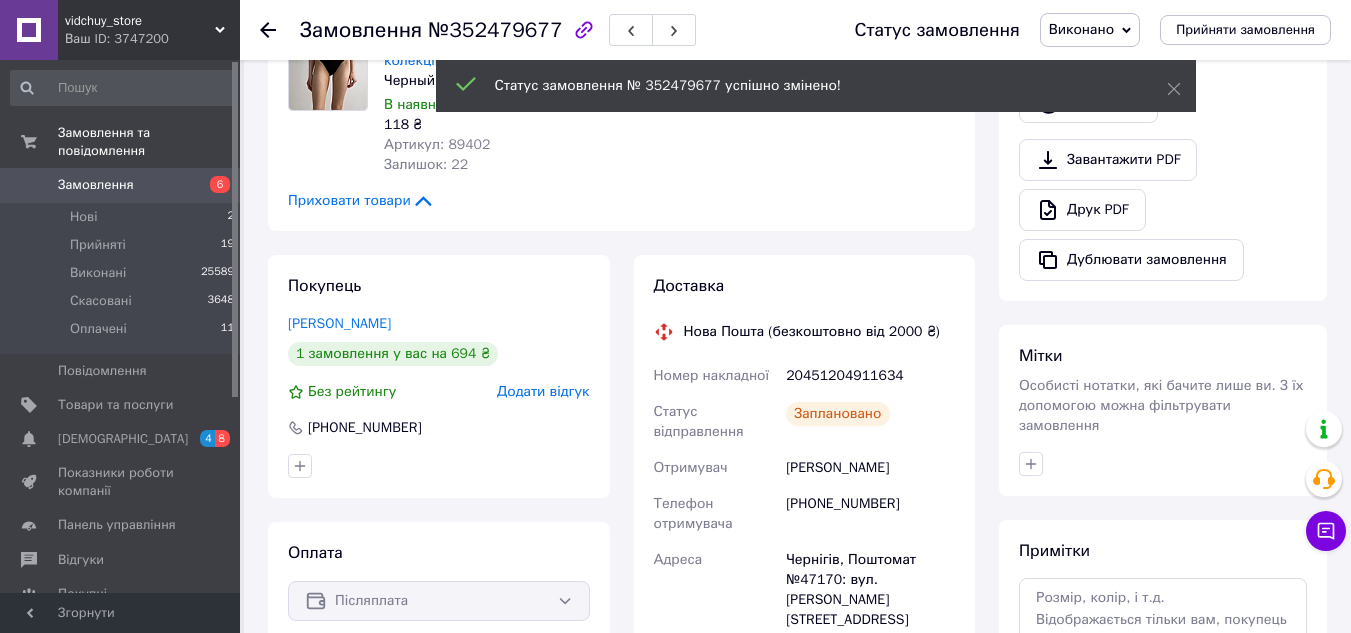 click on "20451204911634" at bounding box center (870, 376) 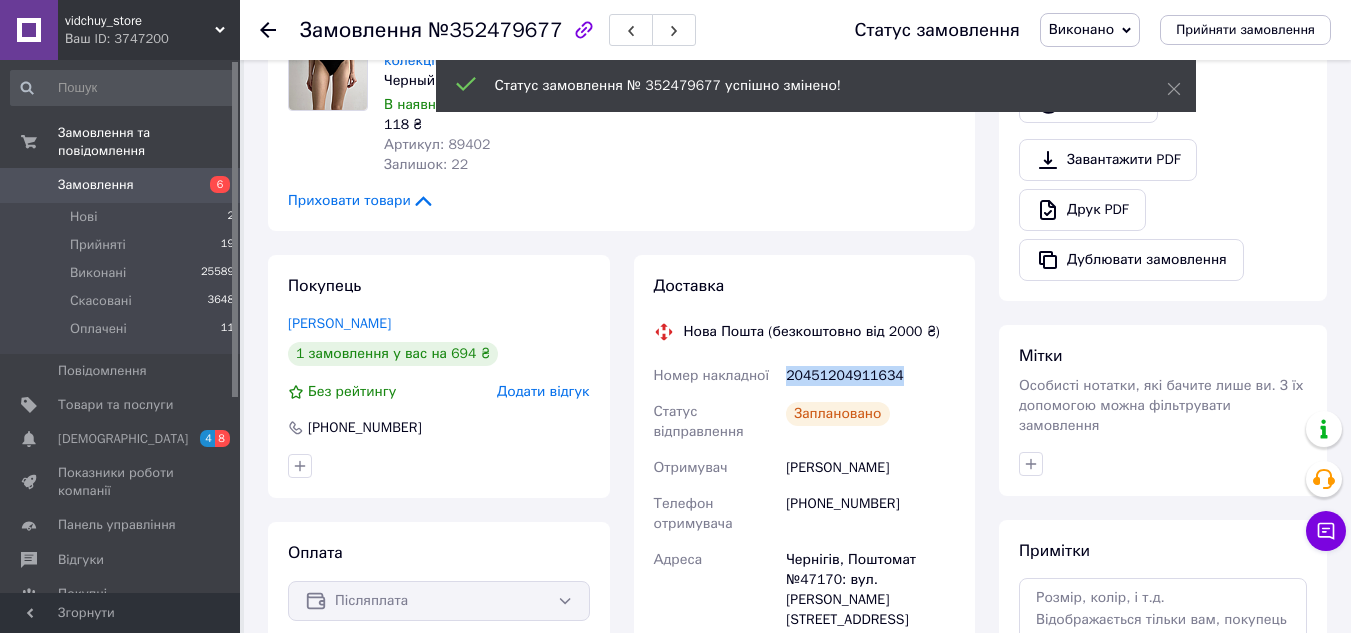 click on "20451204911634" at bounding box center (870, 376) 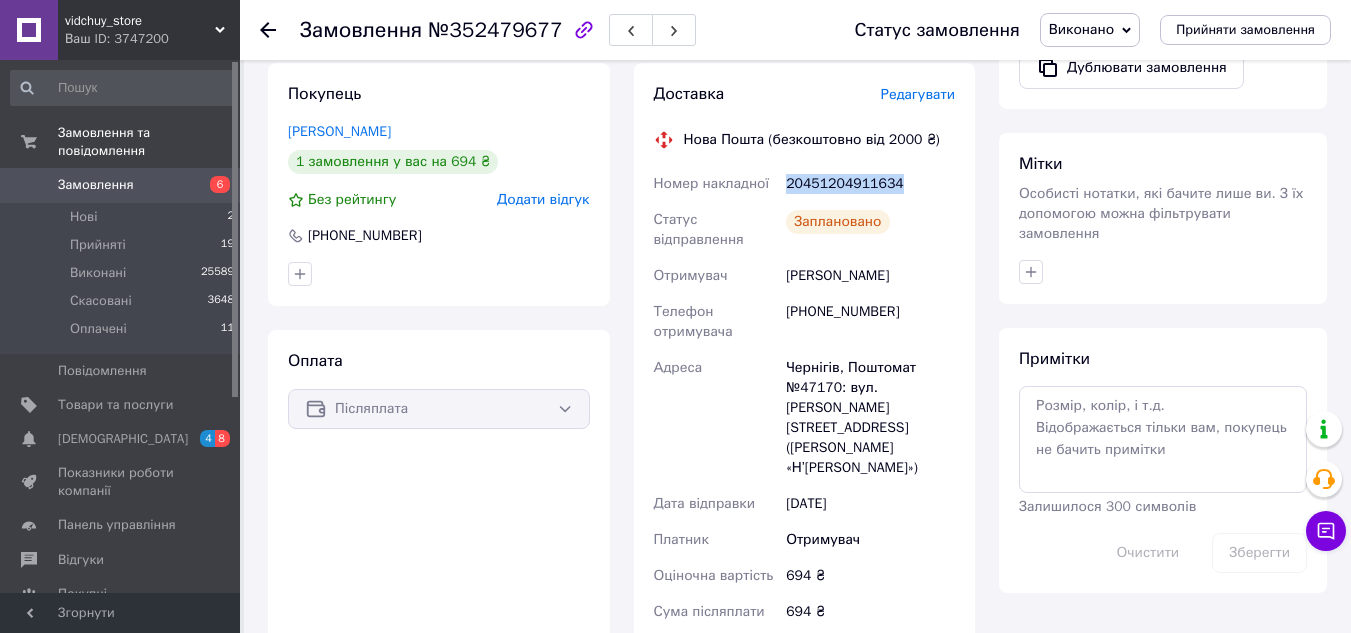 scroll, scrollTop: 700, scrollLeft: 0, axis: vertical 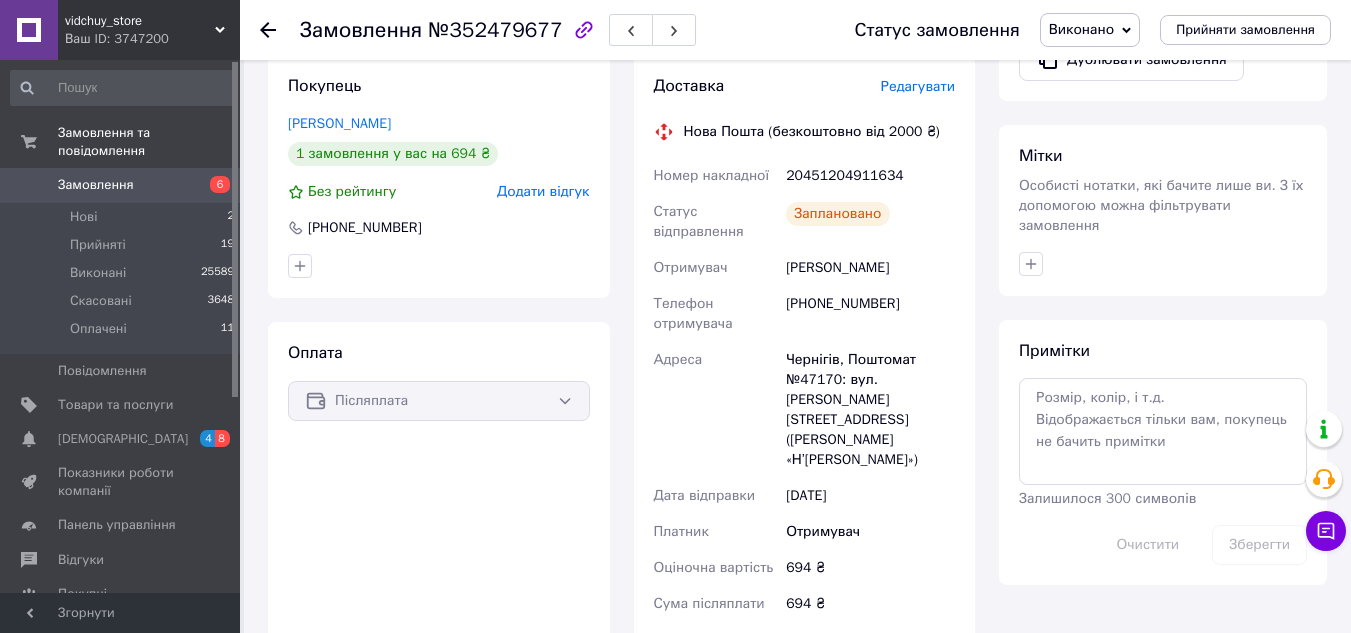 click 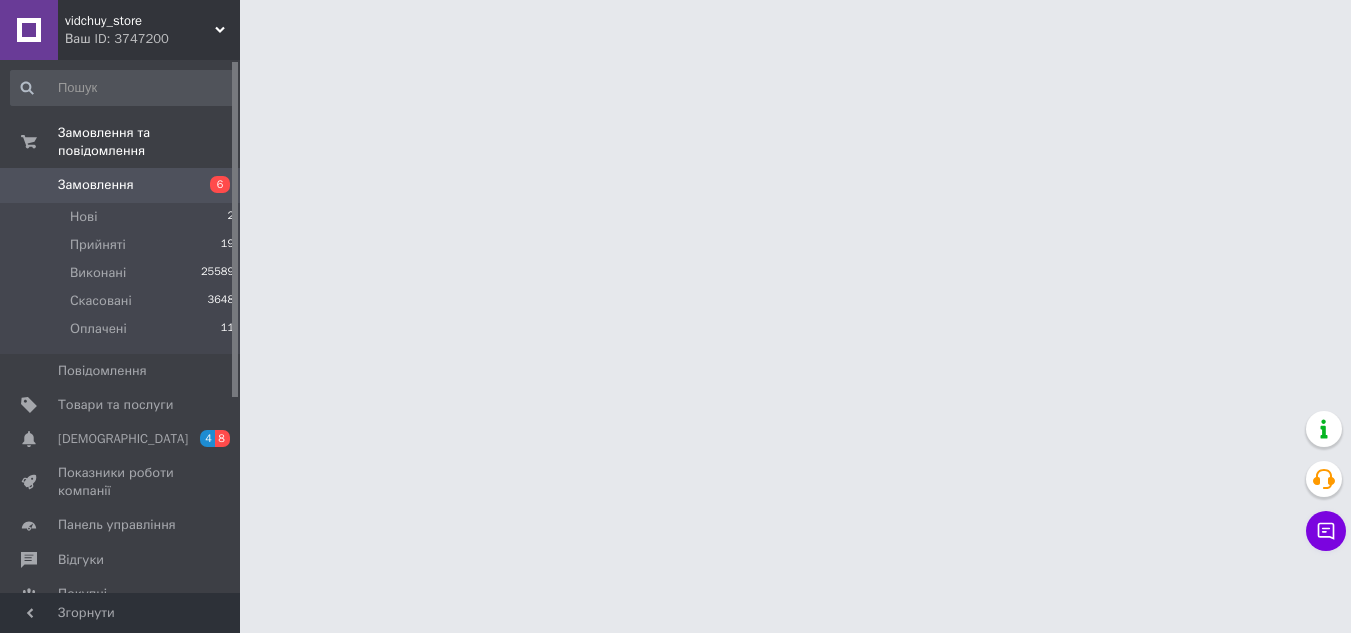 scroll, scrollTop: 0, scrollLeft: 0, axis: both 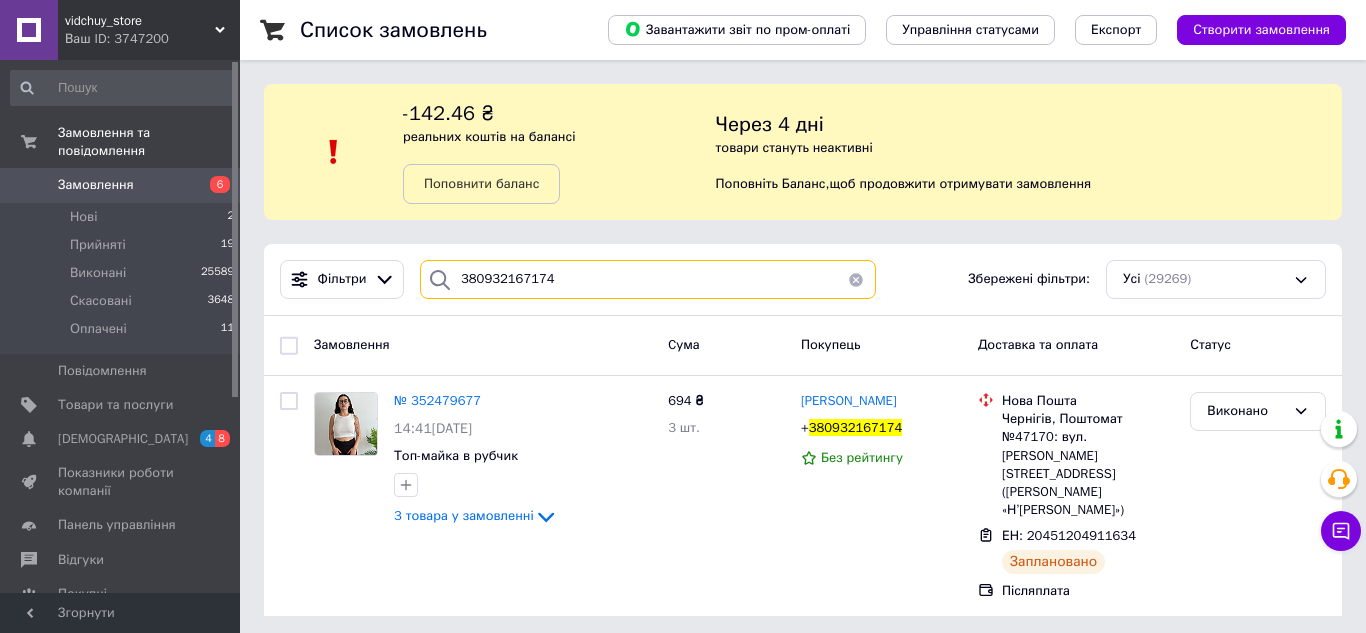 click on "380932167174" at bounding box center [648, 279] 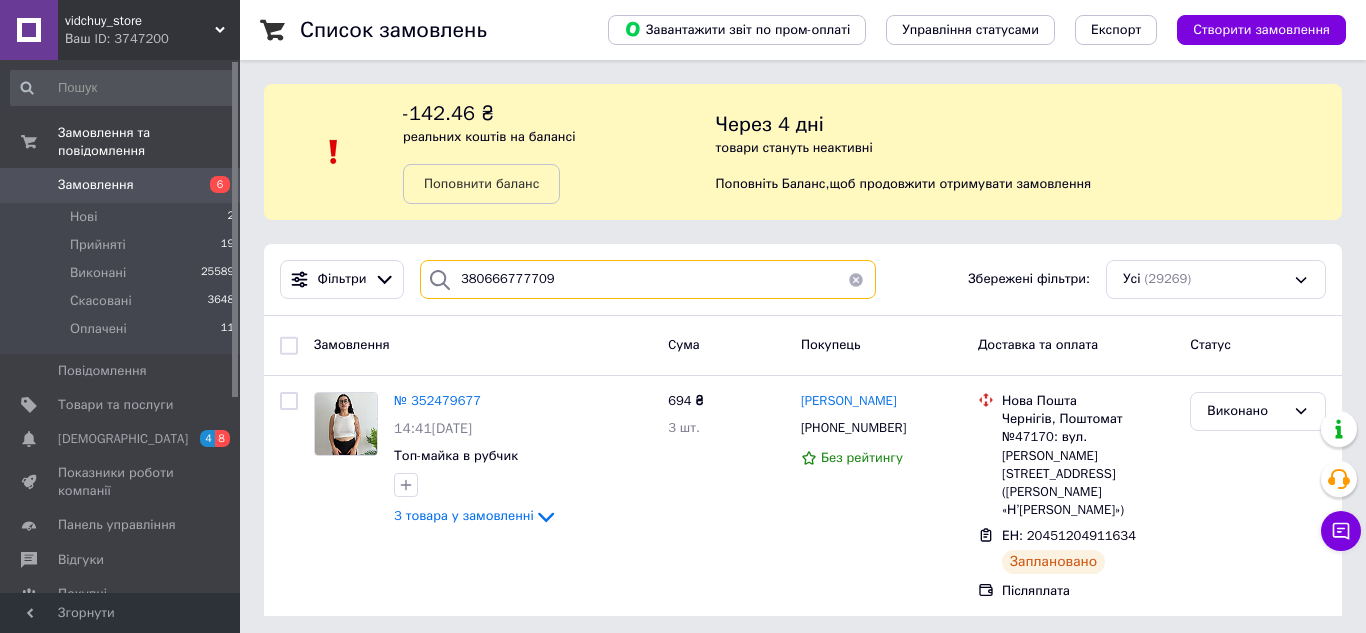 type on "380666777709" 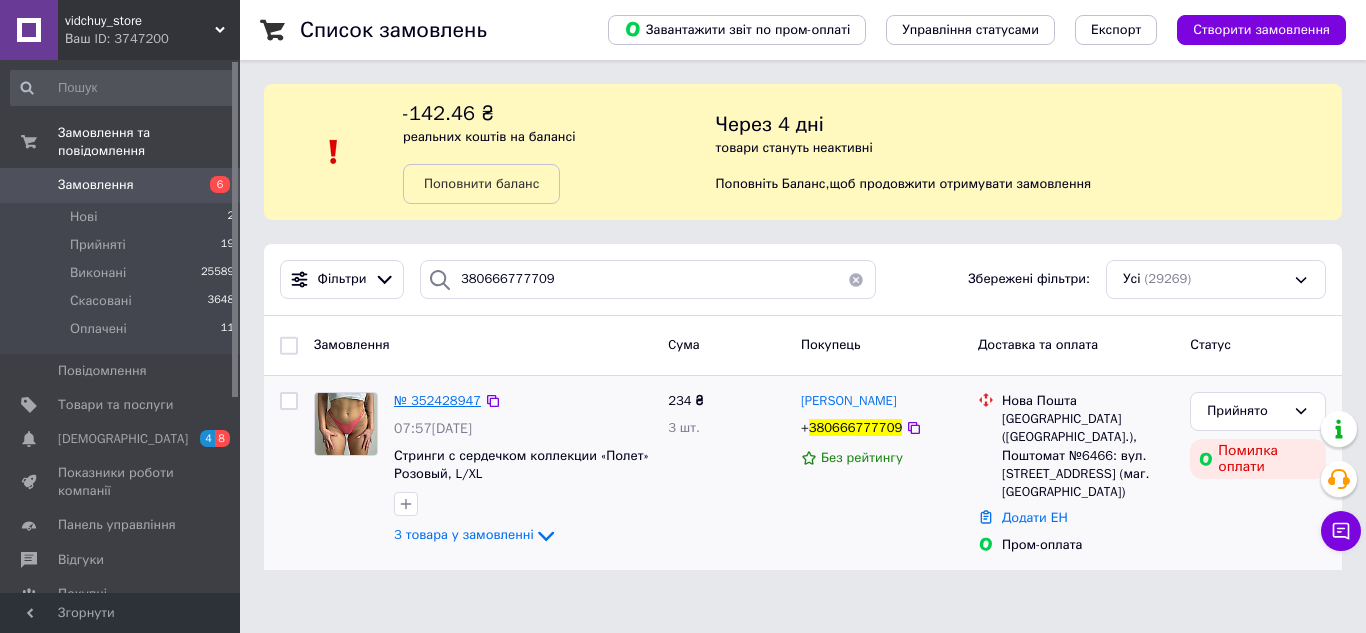 click on "№ 352428947" at bounding box center (437, 400) 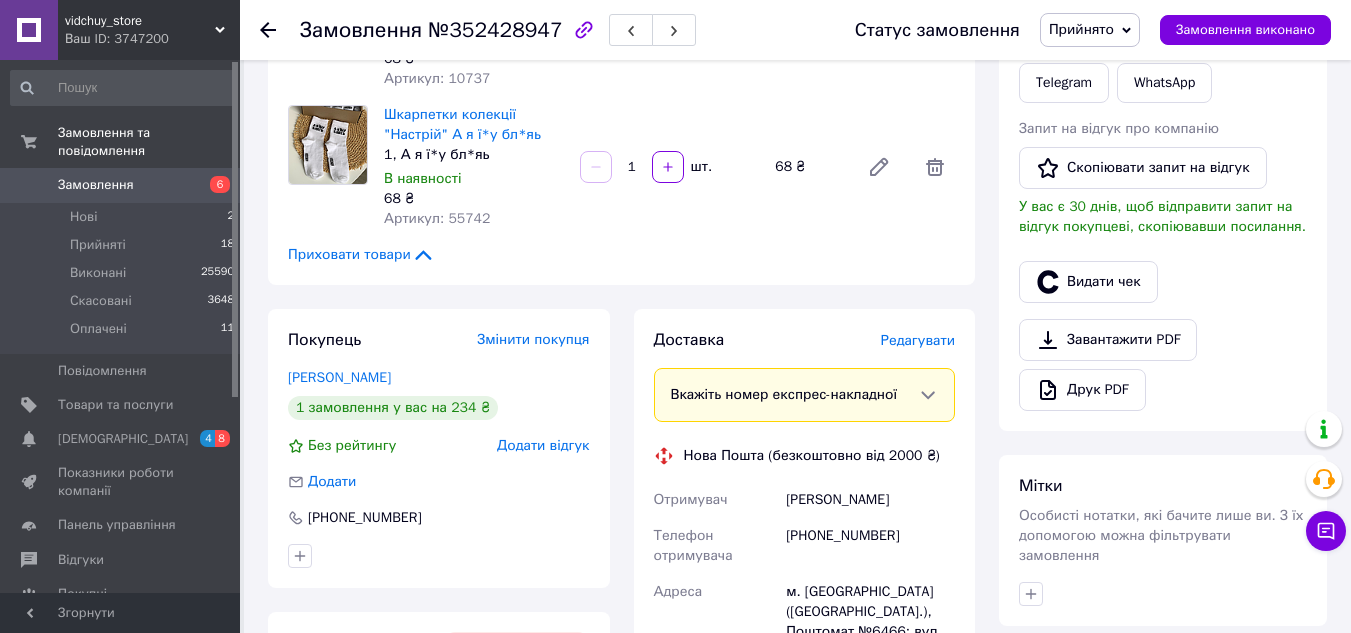 scroll, scrollTop: 900, scrollLeft: 0, axis: vertical 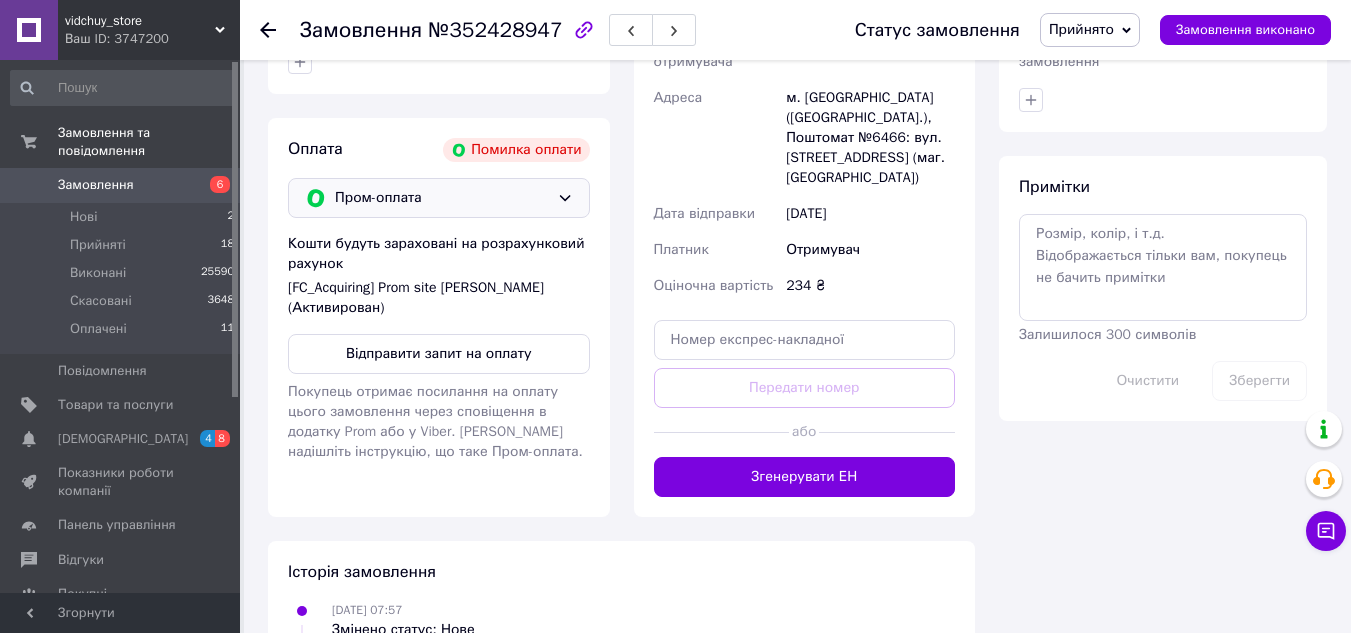 click on "Пром-оплата" at bounding box center (439, 198) 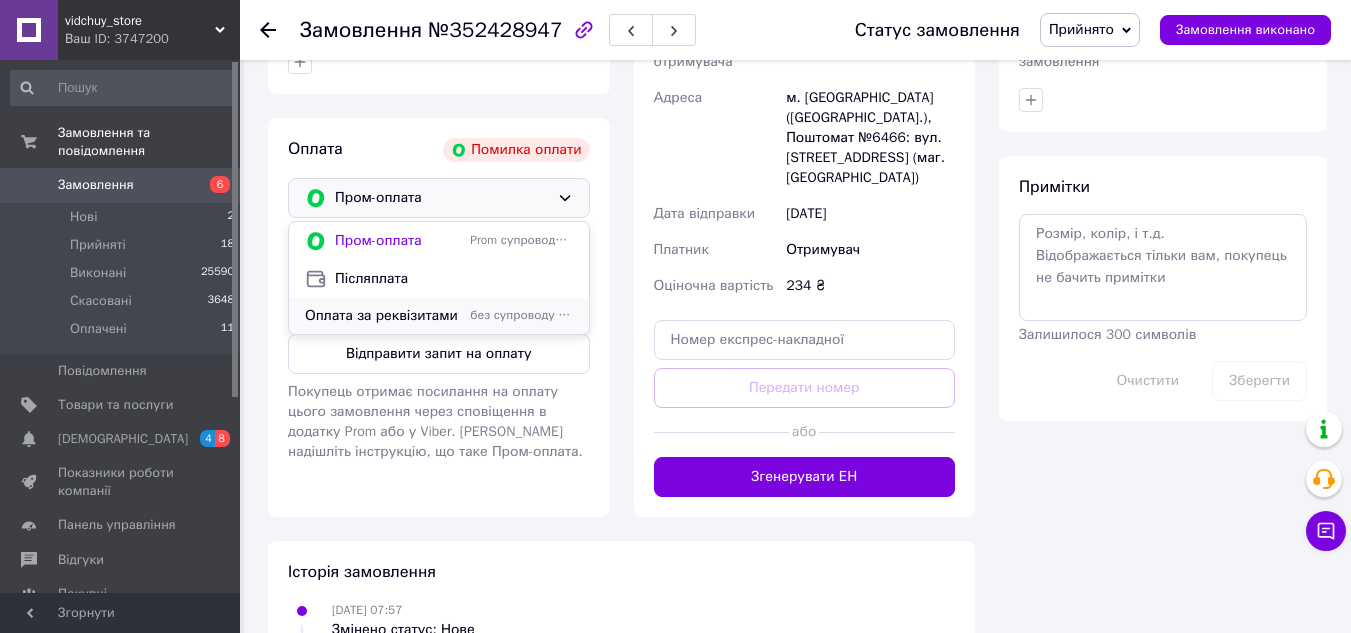 click on "без супроводу Prom" at bounding box center [521, 315] 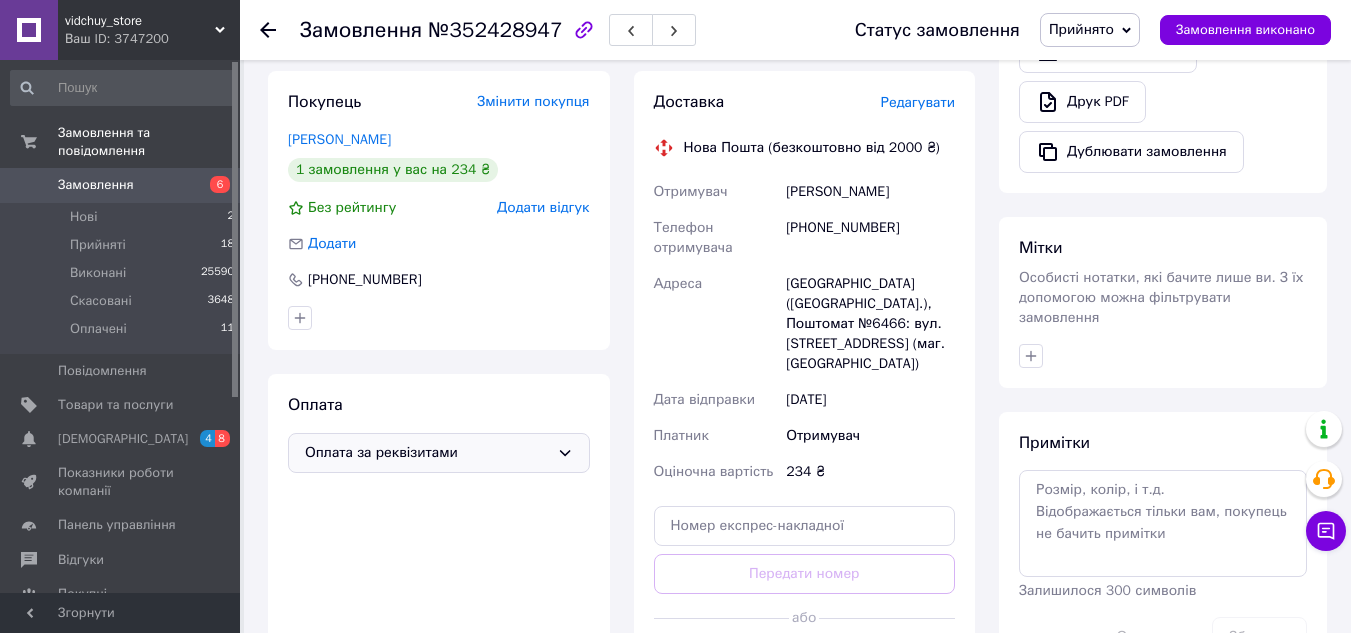 scroll, scrollTop: 800, scrollLeft: 0, axis: vertical 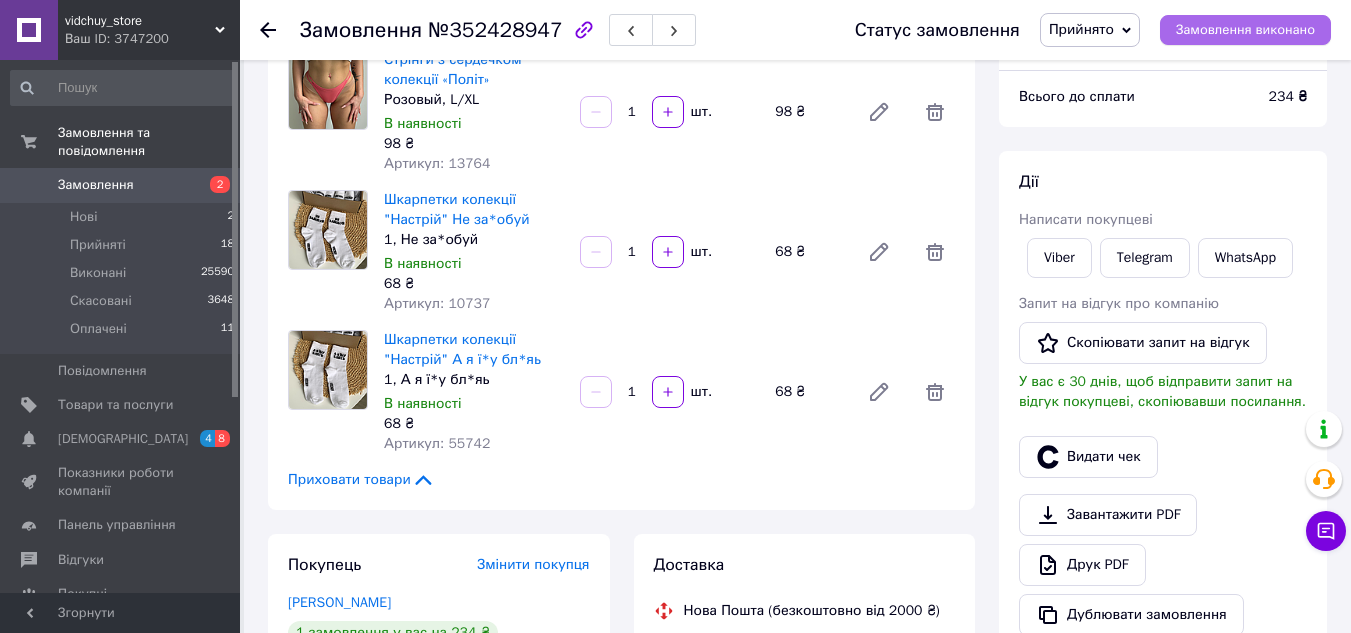click on "Замовлення виконано" at bounding box center [1245, 30] 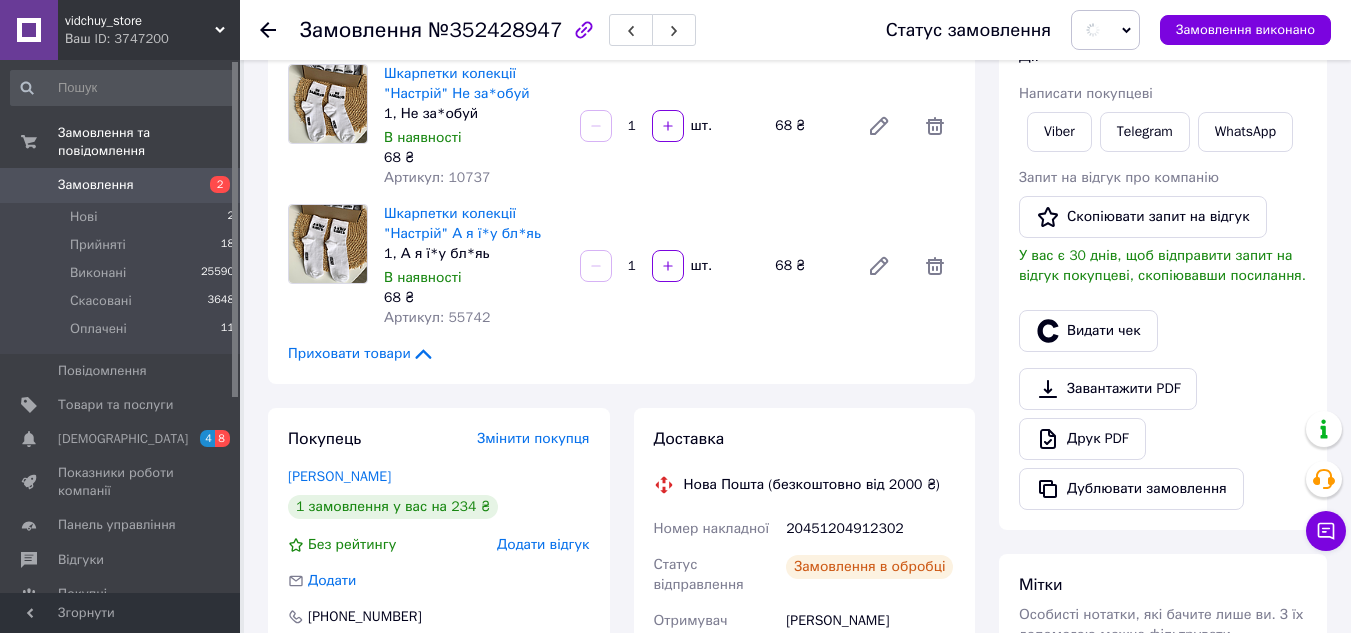 scroll, scrollTop: 481, scrollLeft: 0, axis: vertical 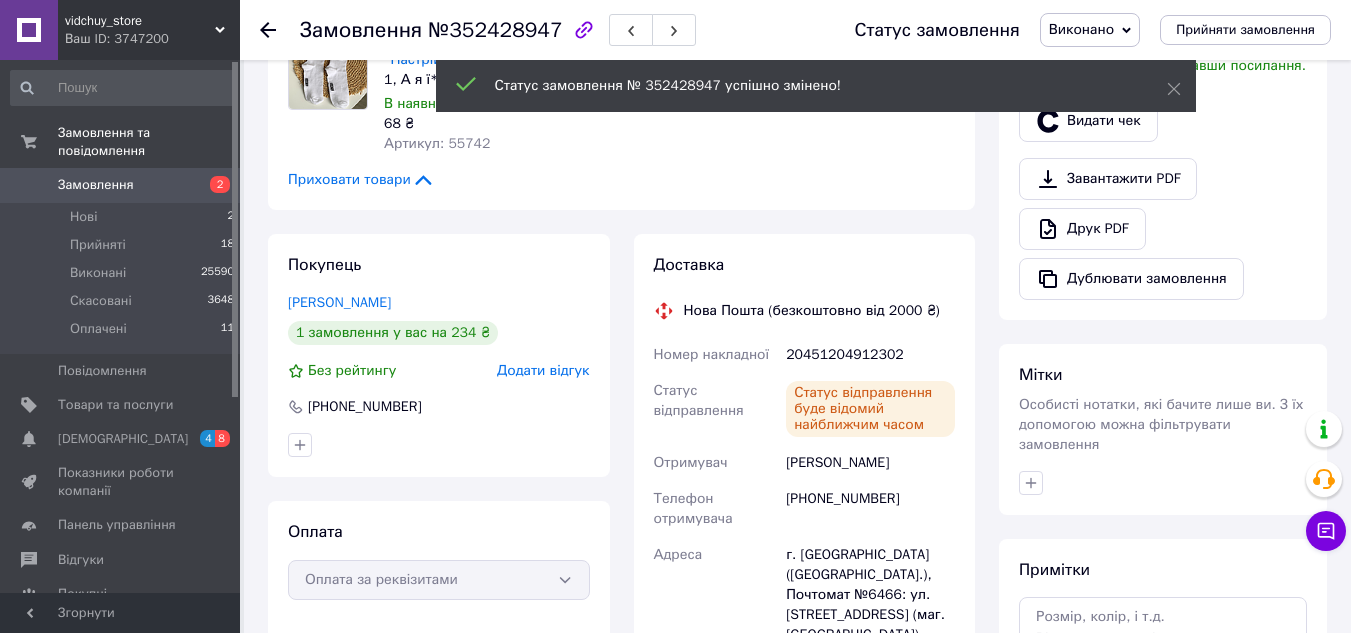 click on "[PHONE_NUMBER]" at bounding box center [870, 509] 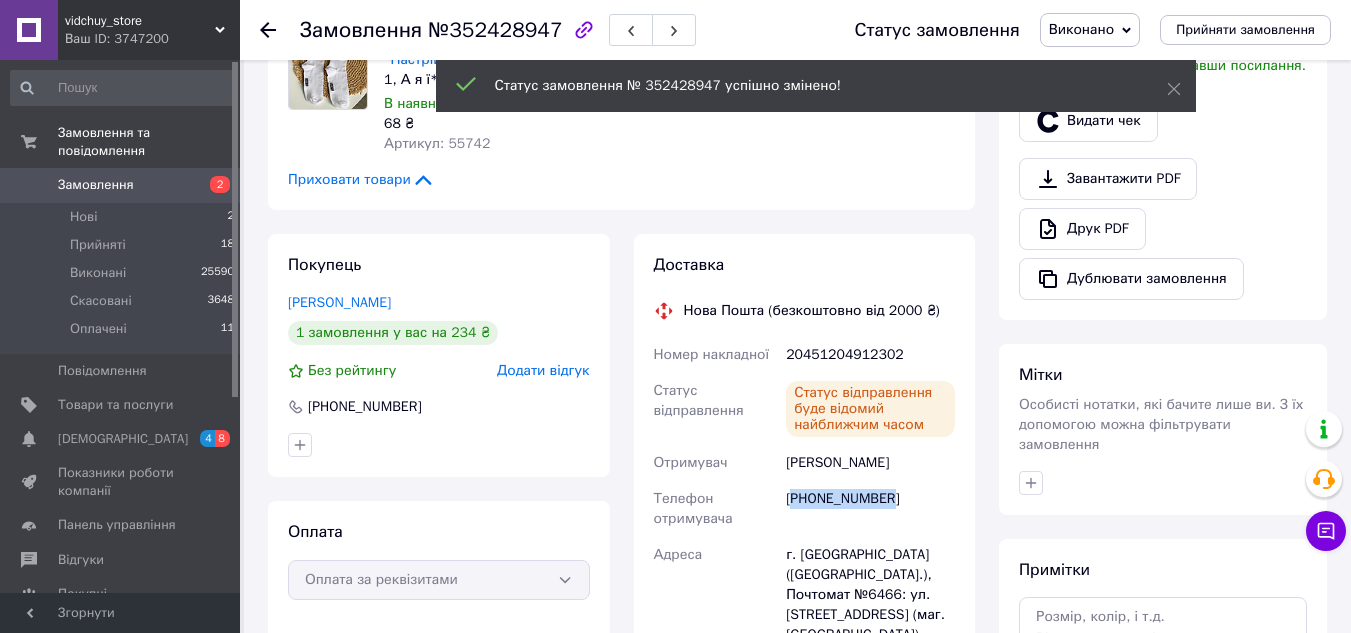 click on "[PHONE_NUMBER]" at bounding box center (870, 509) 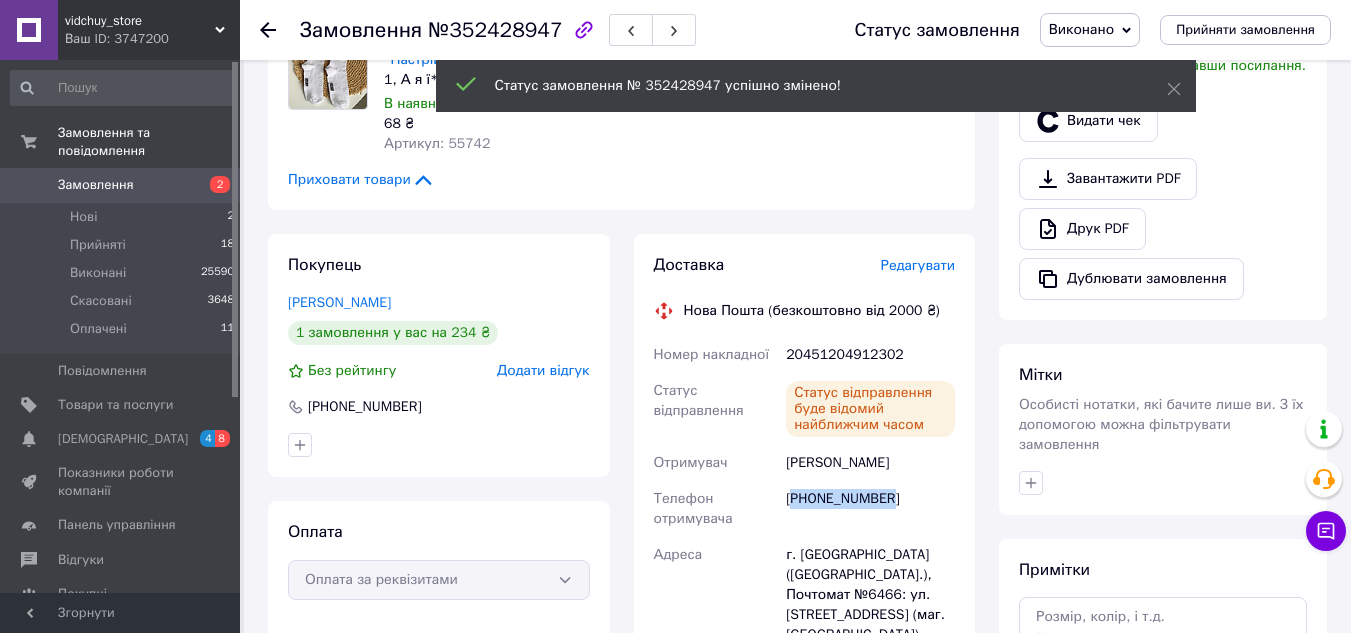 copy on "380666777709" 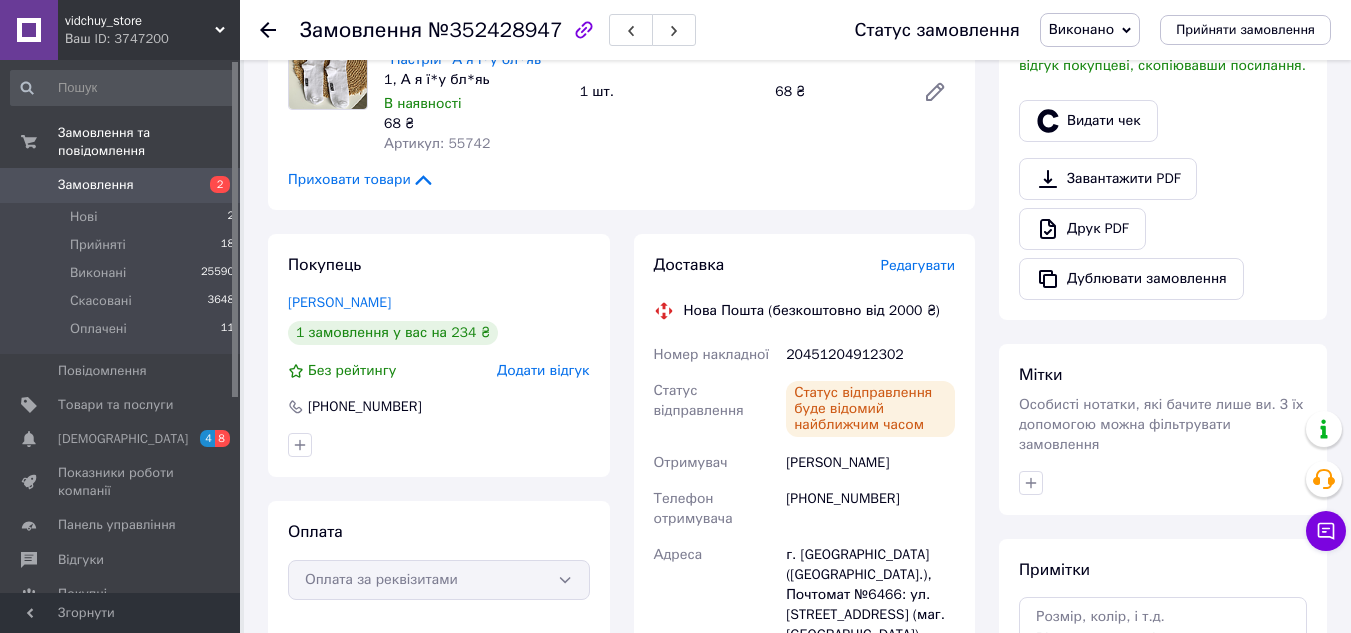 click 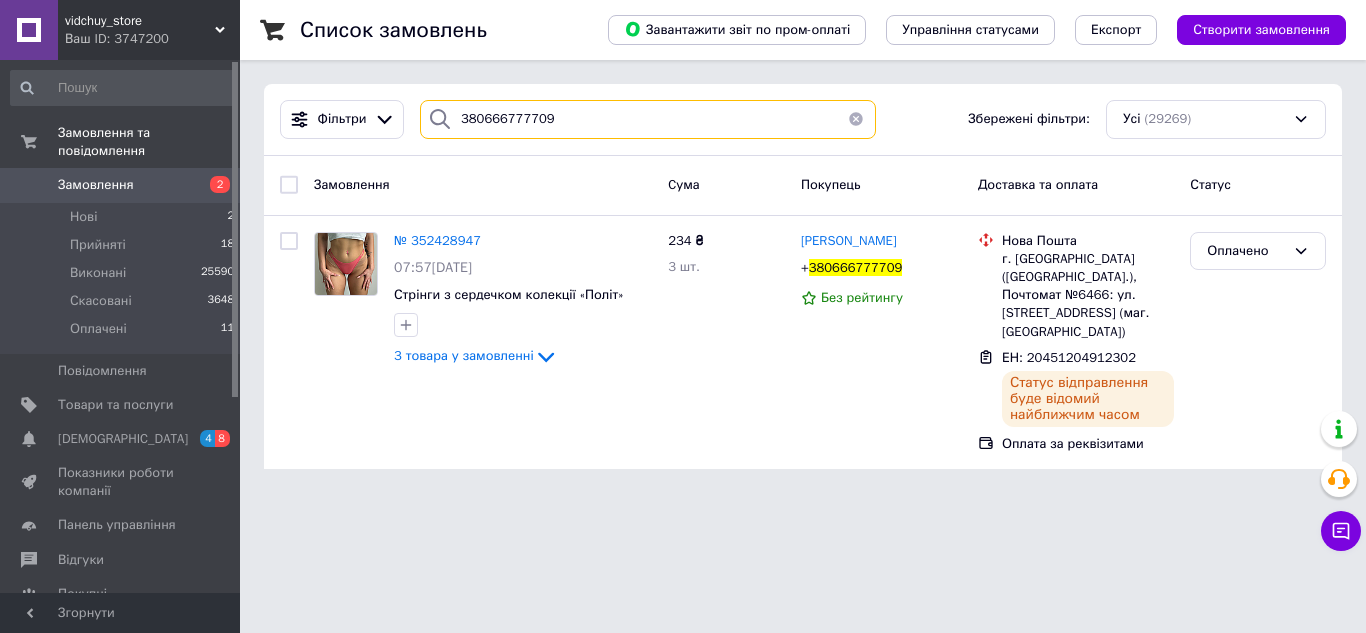 click on "Список замовлень   Завантажити звіт по пром-оплаті Управління статусами Експорт Створити замовлення Фільтри 380666777709 Збережені фільтри: Усі (29269) Замовлення Cума Покупець Доставка та оплата Статус № 352428947 07:57[DATE] Стрінги з сердечком колекції «Політ» 3 товара у замовленні 234 ₴ 3 шт. [PERSON_NAME] + 380666777709 Без рейтингу Нова Пошта г. [GEOGRAPHIC_DATA] ([GEOGRAPHIC_DATA].), Почтомат №6466: ул. [STREET_ADDRESS] (маг. Делви) ЕН: 20451204912302 Статус відправлення буде відомий найближчим часом Оплата за реквізитами Оплачено" at bounding box center (803, 246) 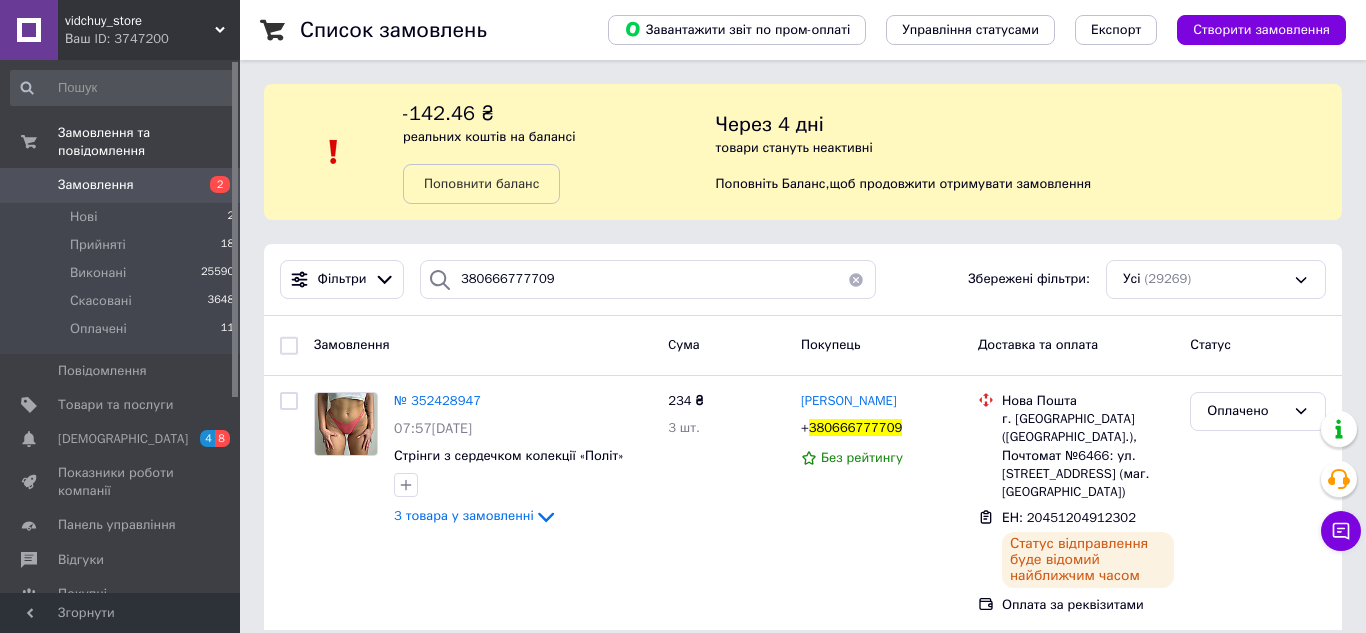 click on "-142.46 ₴ реальних коштів на балансі Поповнити баланс" at bounding box center (559, 152) 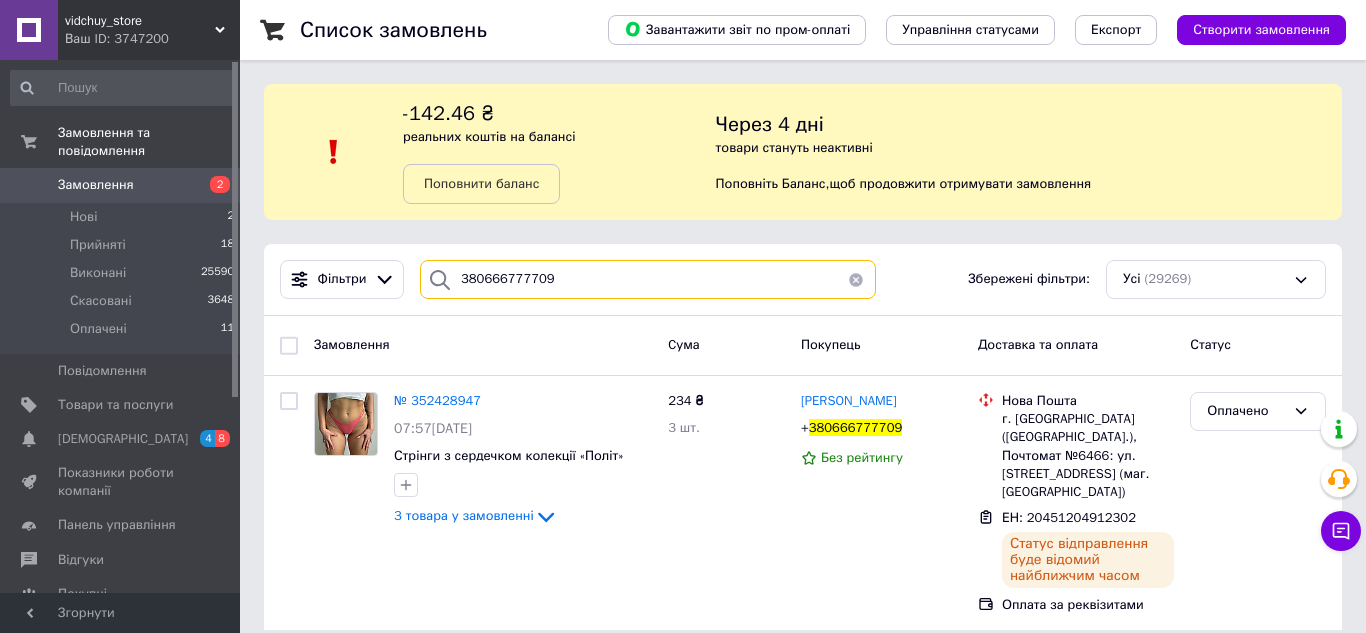 click on "380666777709" at bounding box center [648, 279] 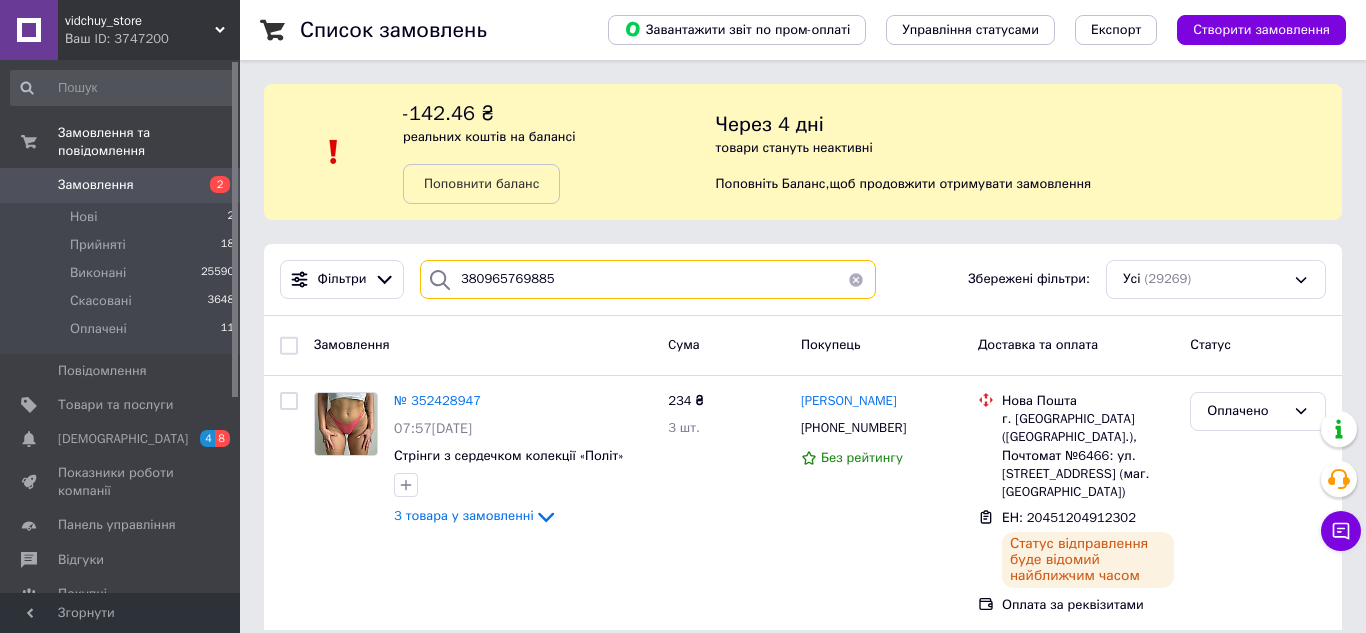 type on "380965769885" 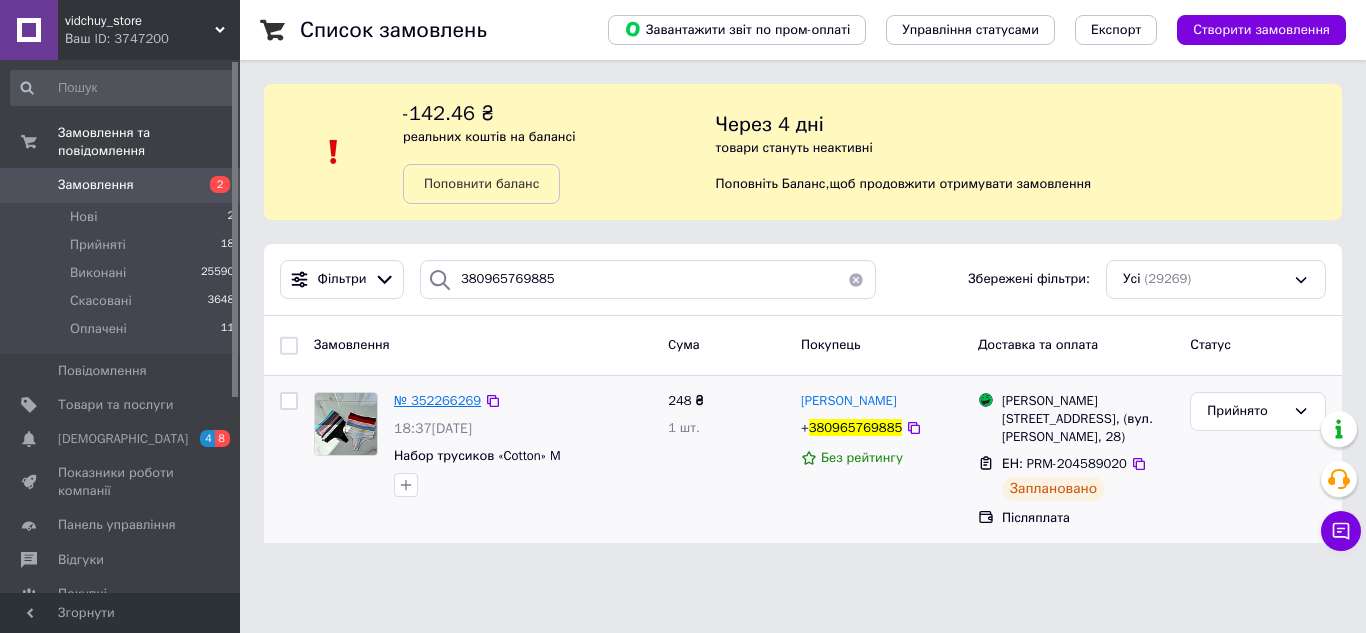 click on "№ 352266269" at bounding box center [437, 400] 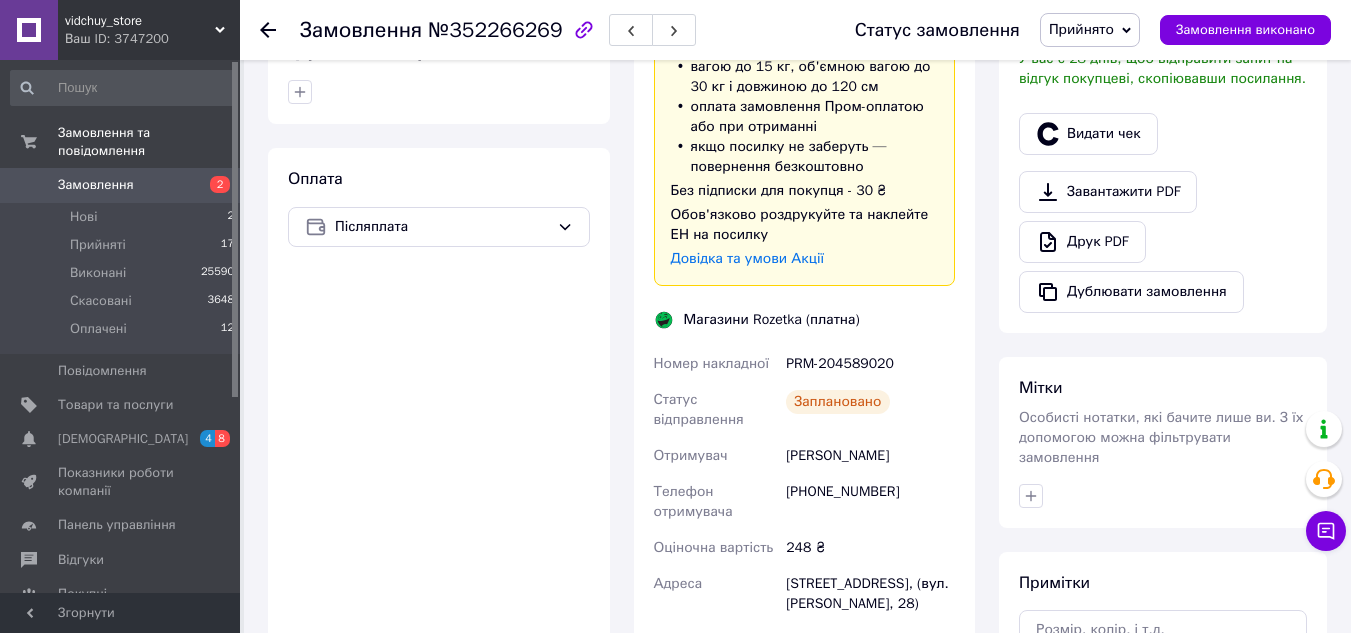 scroll, scrollTop: 555, scrollLeft: 0, axis: vertical 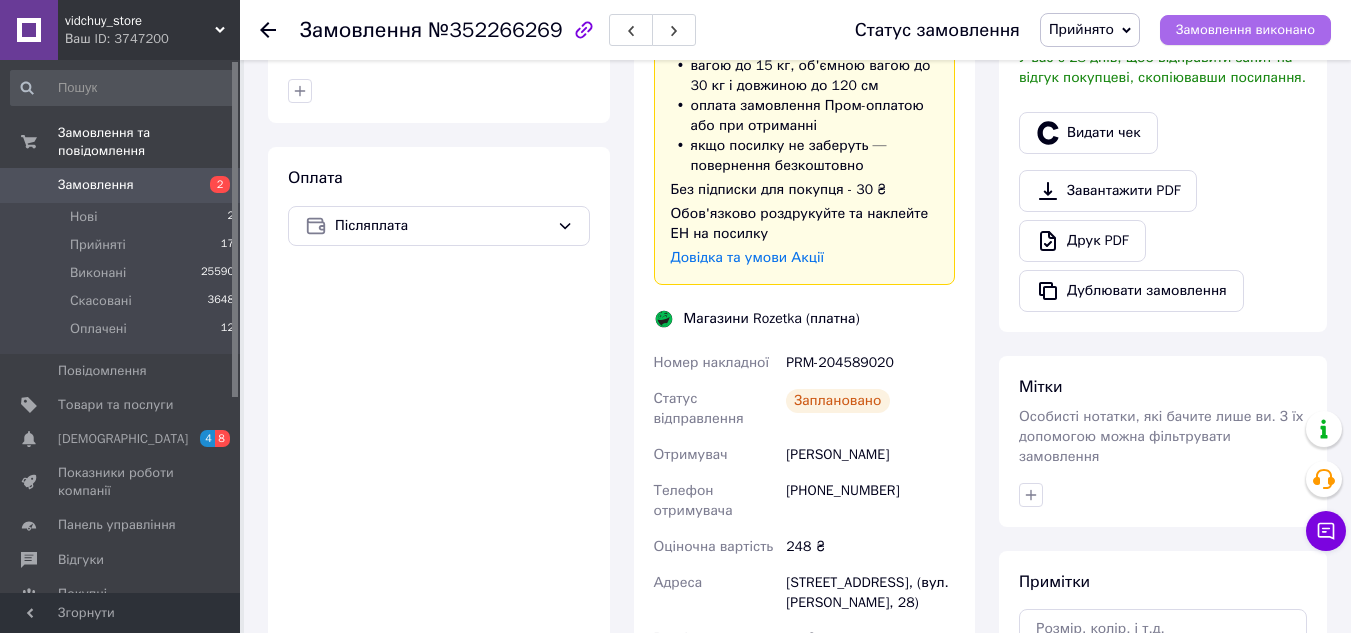 click on "Замовлення виконано" at bounding box center [1245, 30] 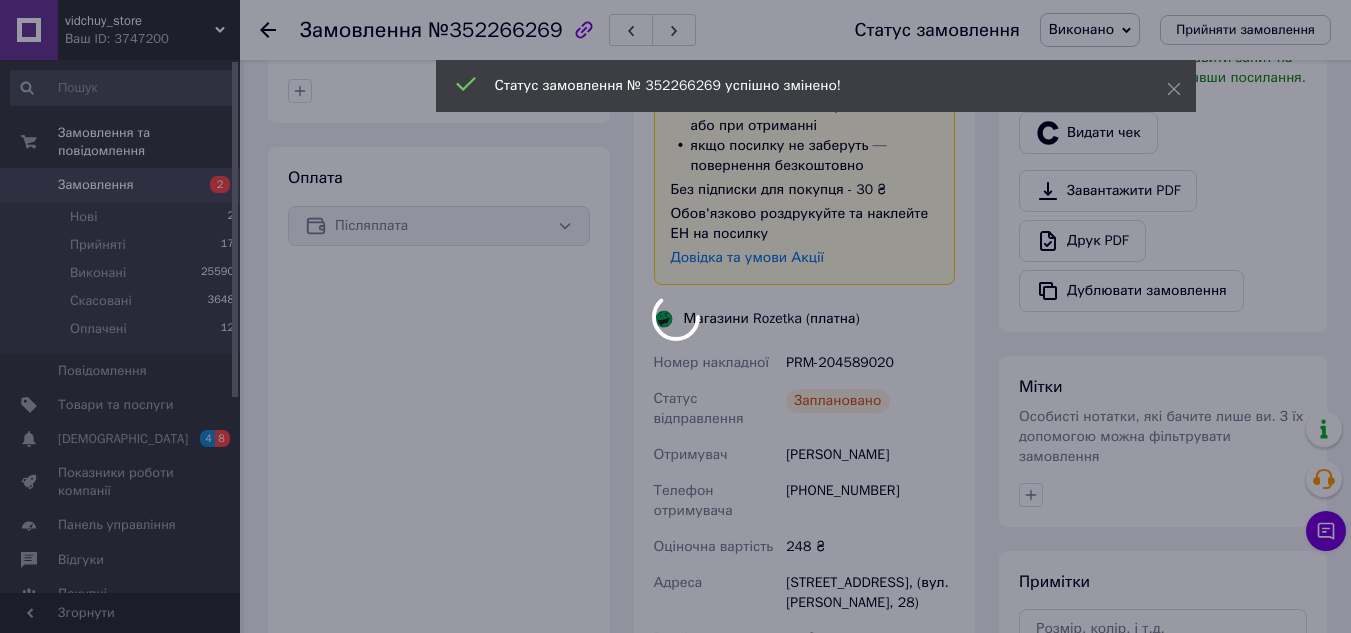 scroll, scrollTop: 519, scrollLeft: 0, axis: vertical 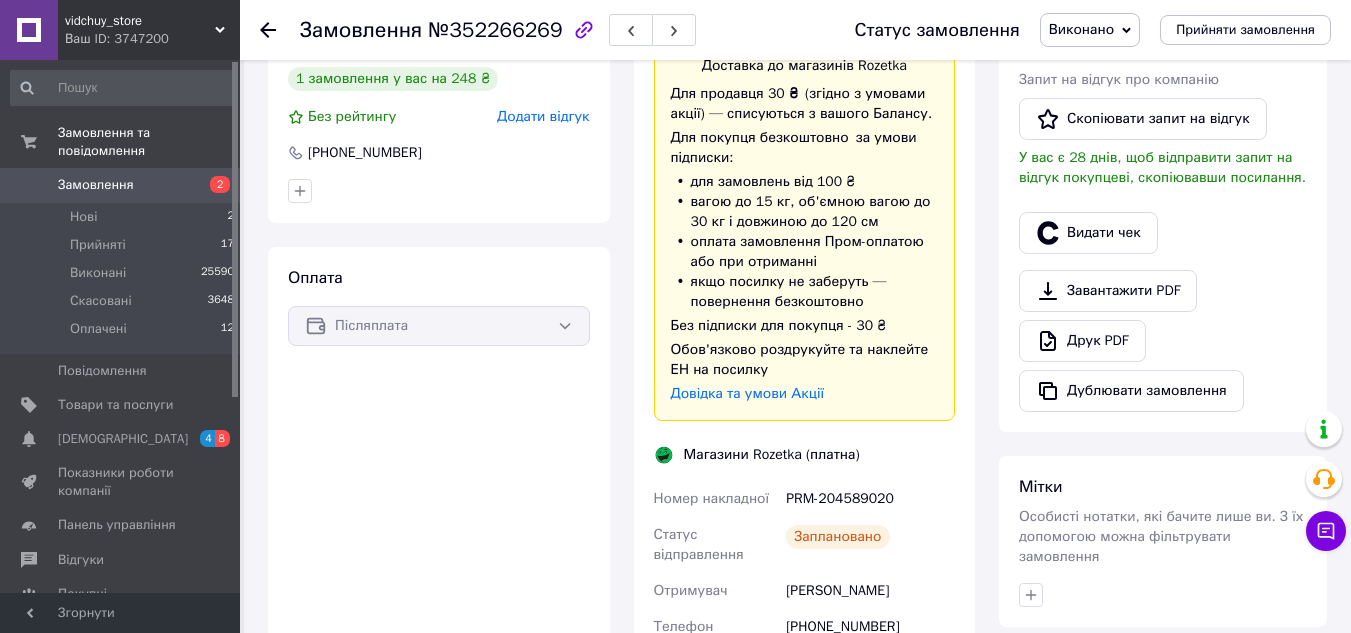 click 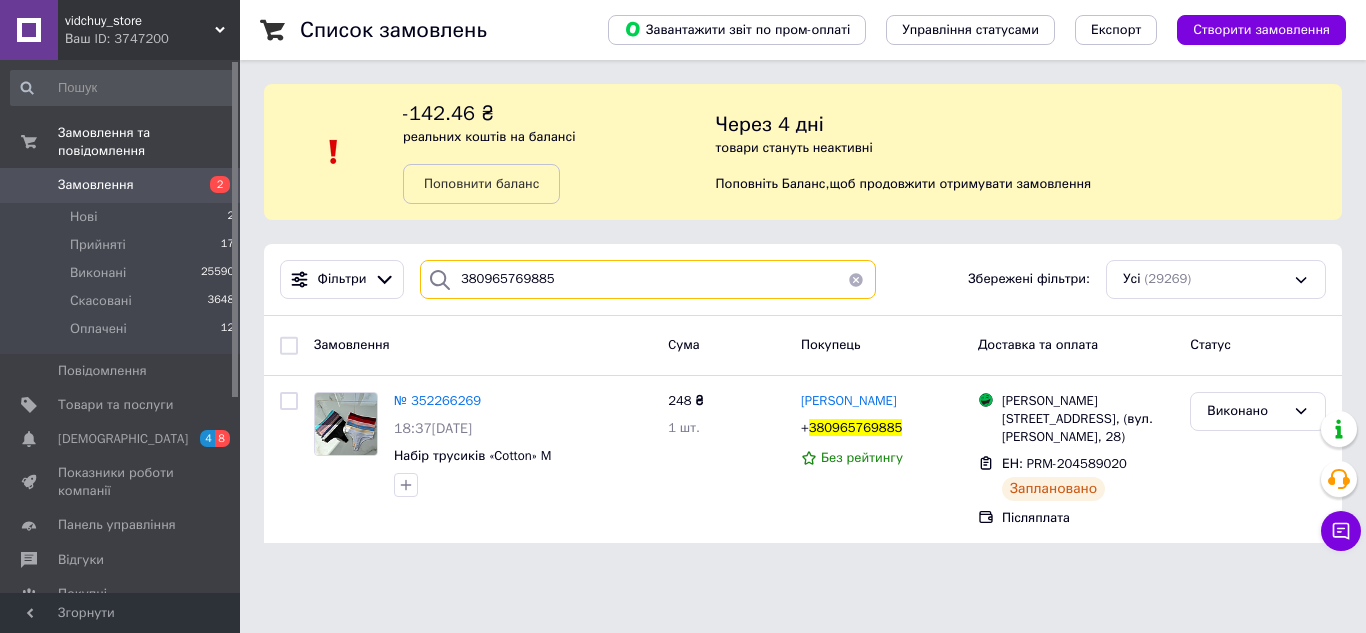 click on "380965769885" at bounding box center (648, 279) 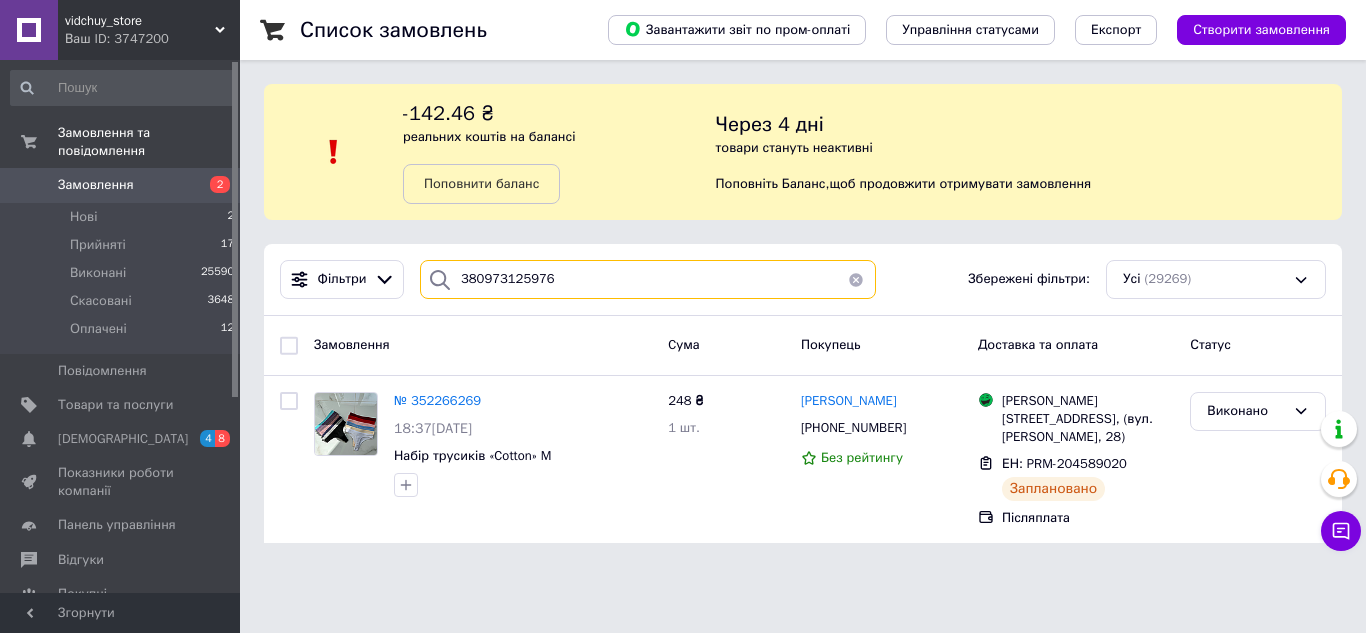 type on "380973125976" 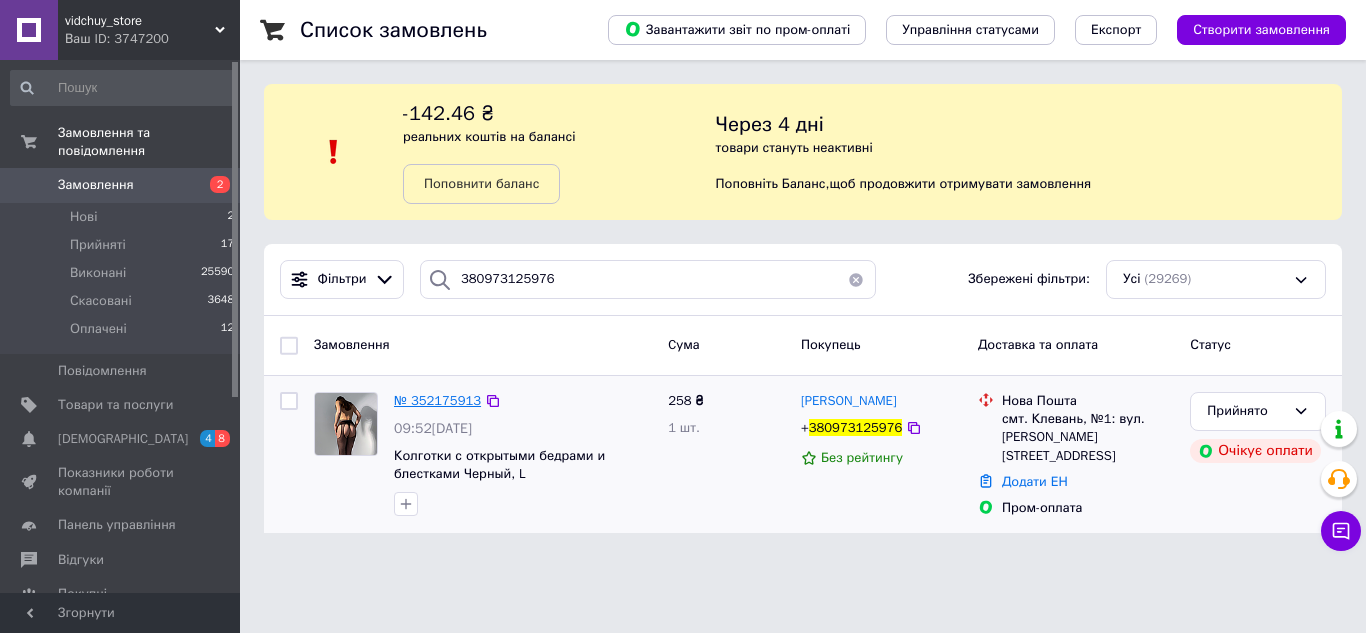 click on "№ 352175913" at bounding box center (437, 400) 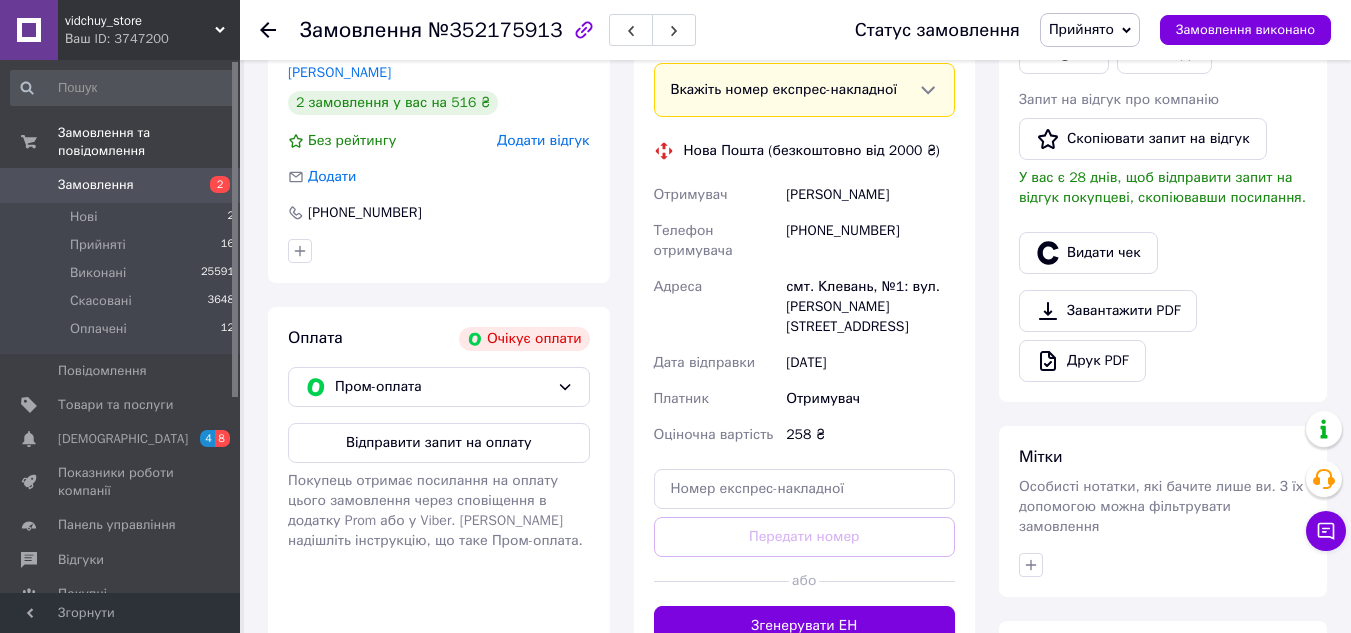 scroll, scrollTop: 400, scrollLeft: 0, axis: vertical 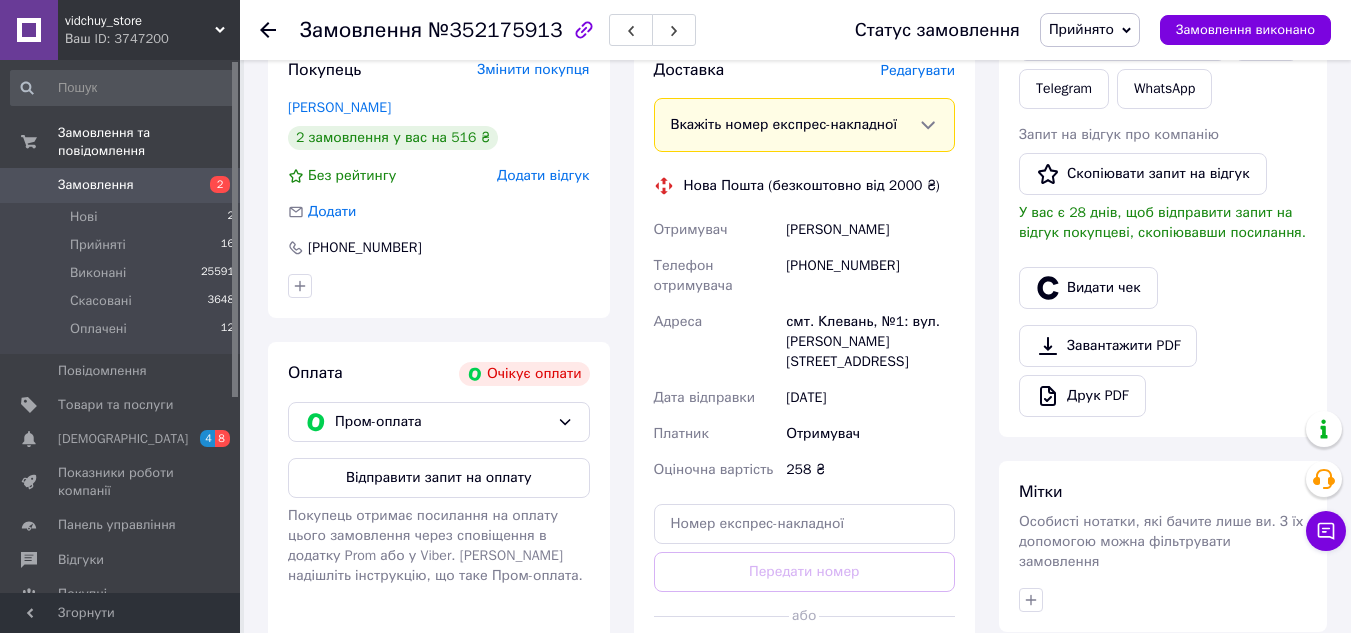 click on "[PHONE_NUMBER]" at bounding box center [870, 276] 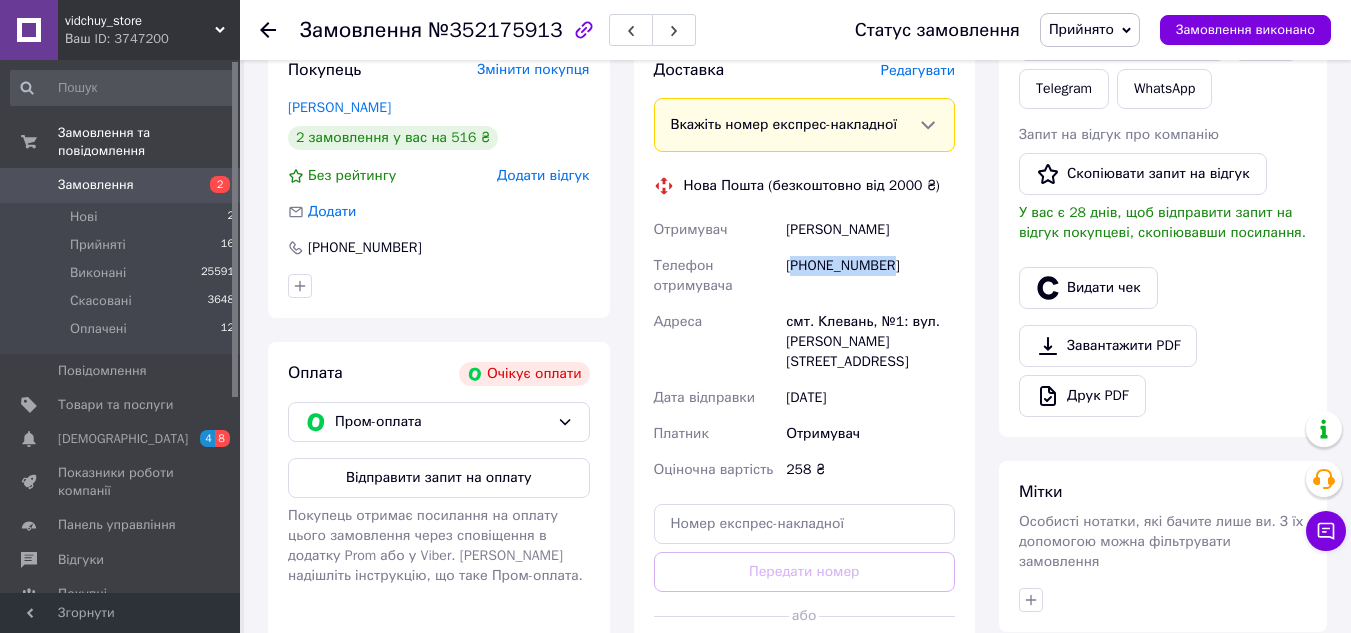 click on "[PHONE_NUMBER]" at bounding box center (870, 276) 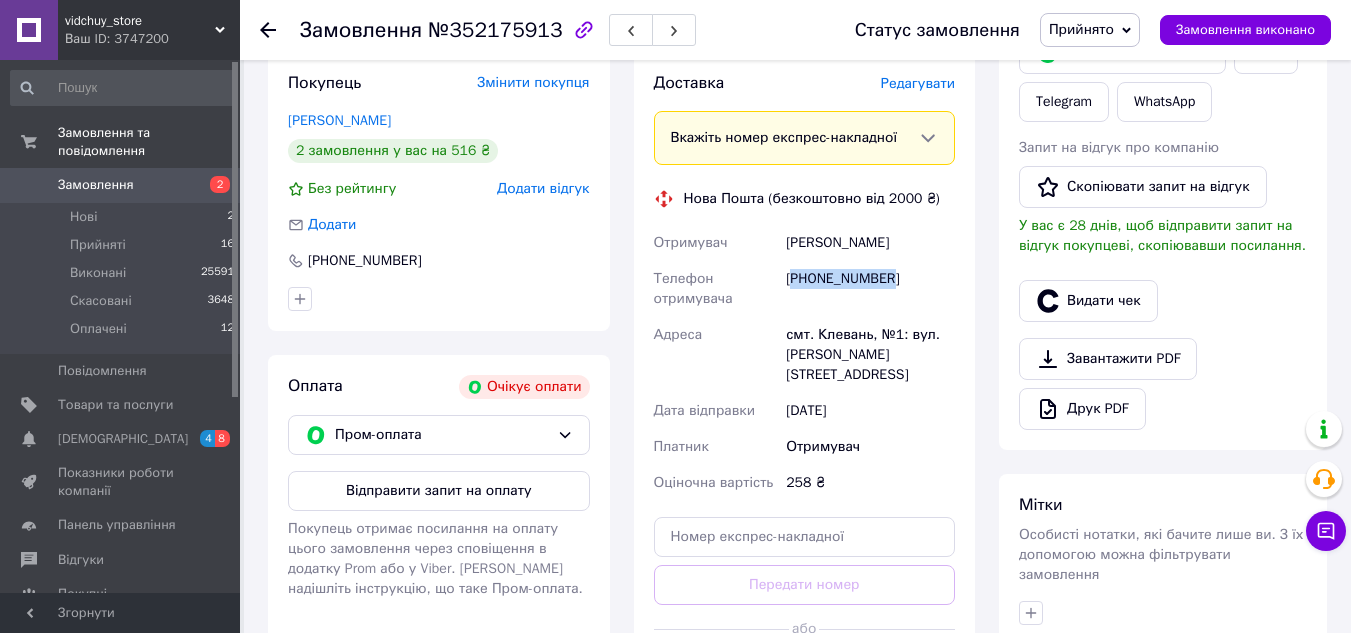 scroll, scrollTop: 100, scrollLeft: 0, axis: vertical 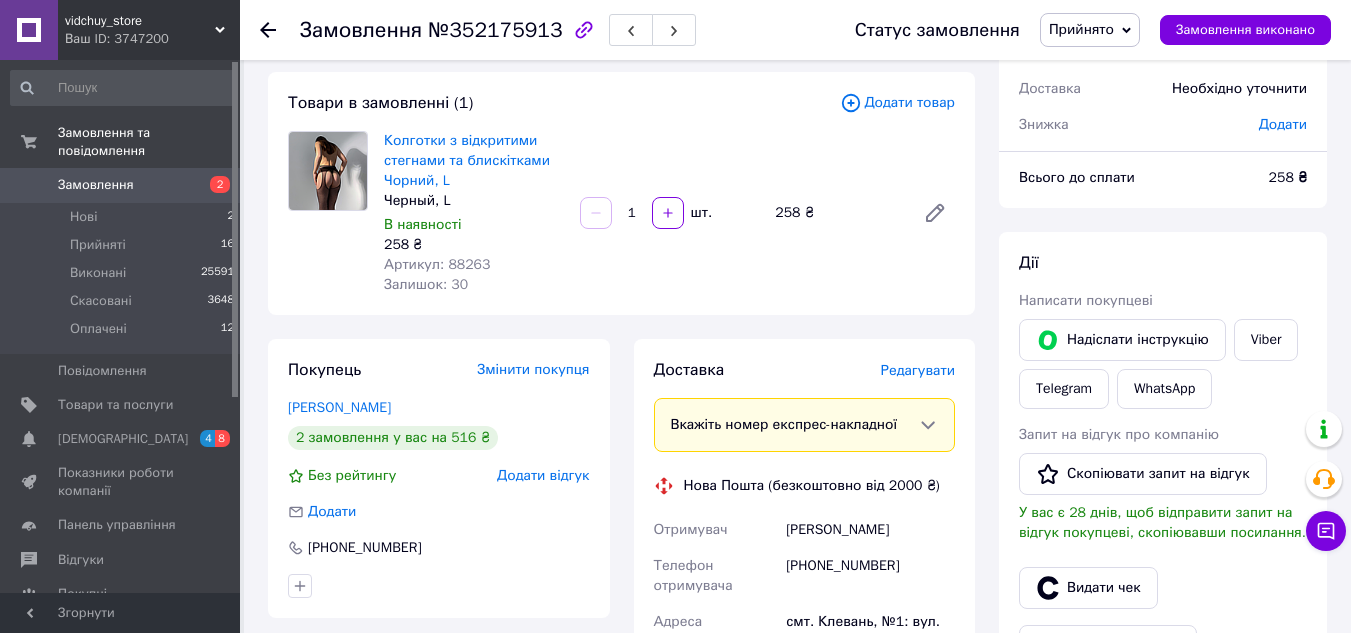 click 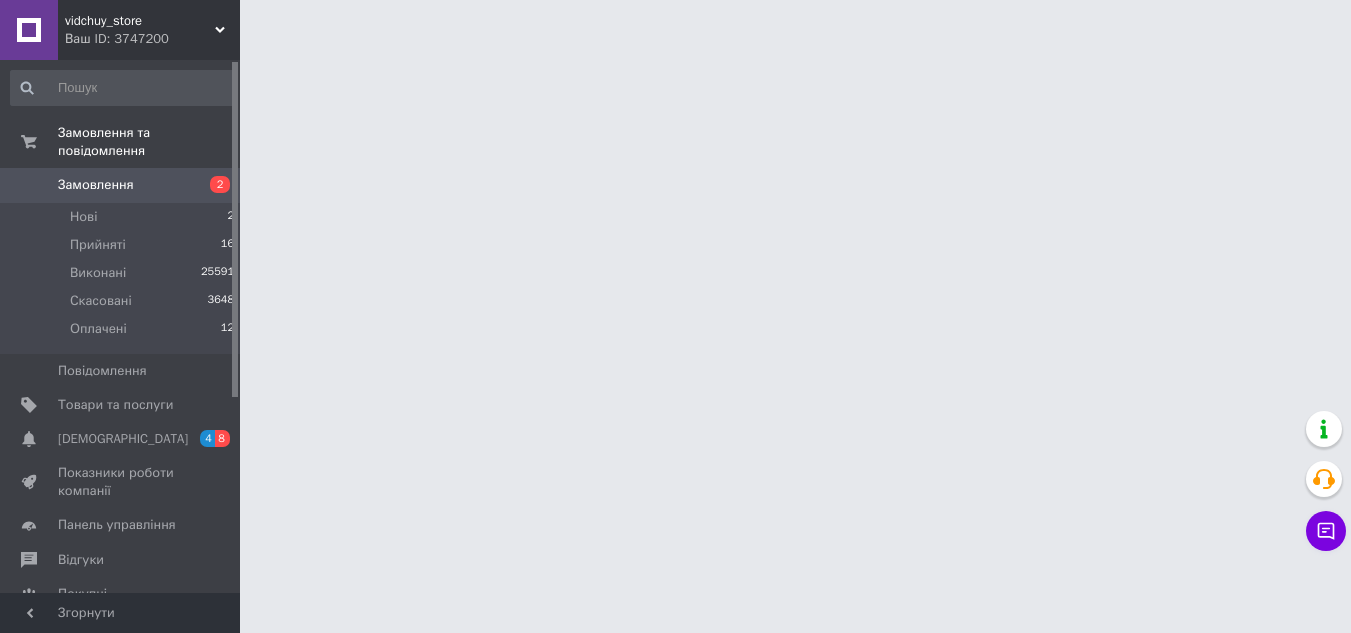 scroll, scrollTop: 0, scrollLeft: 0, axis: both 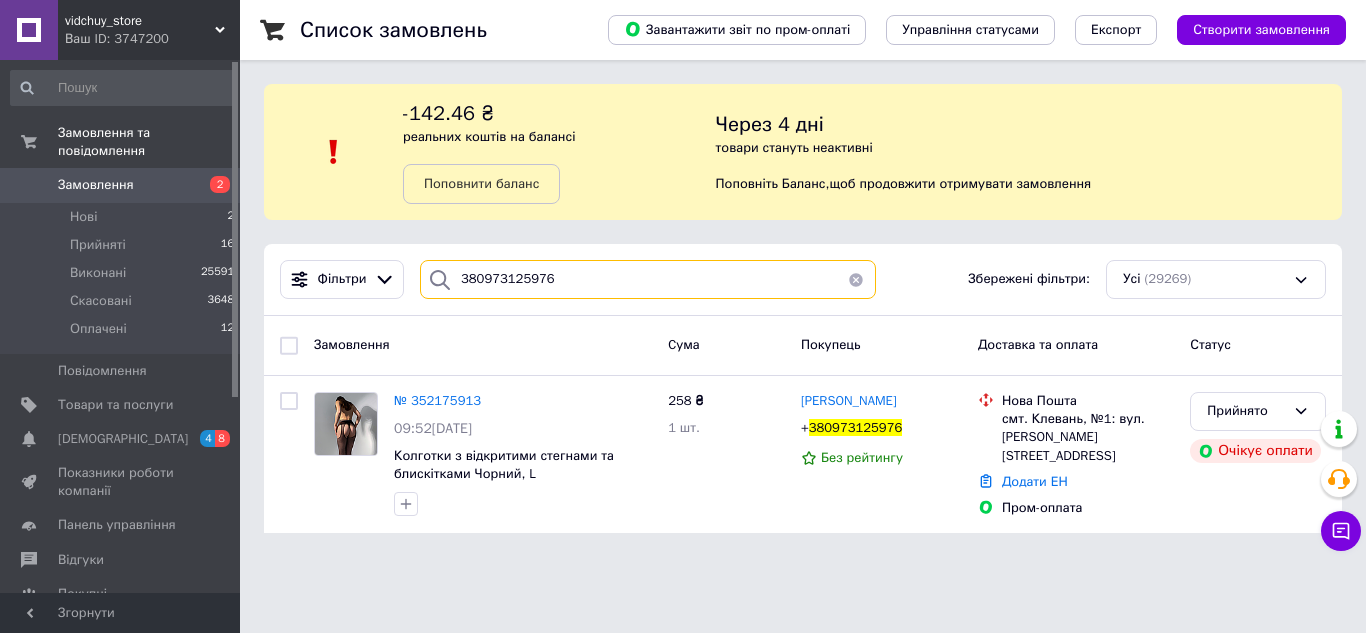 click on "380973125976" at bounding box center [648, 279] 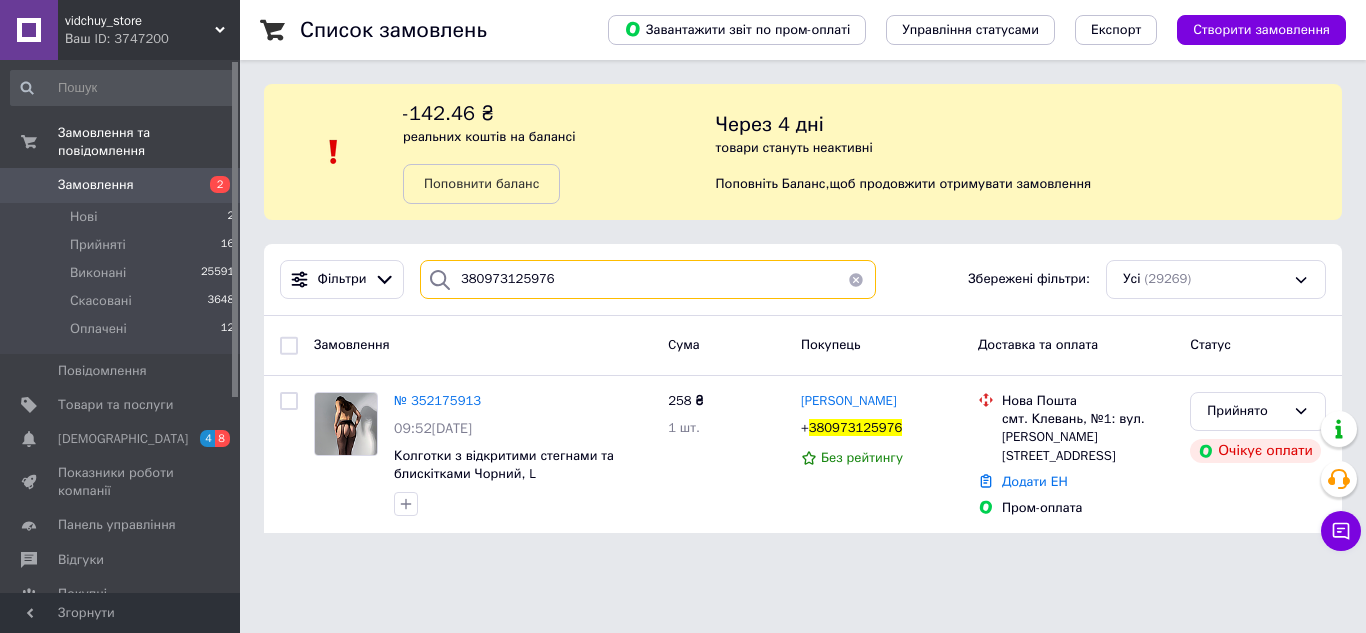 paste on "52169133" 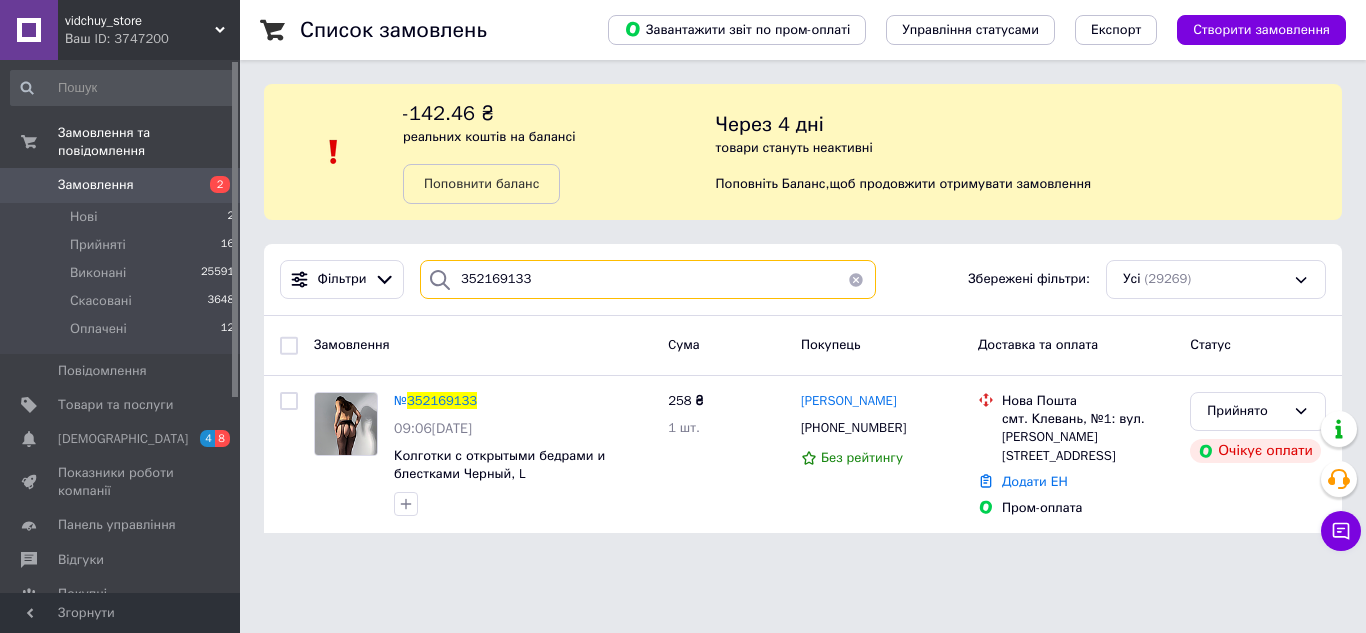 click on "352169133" at bounding box center (648, 279) 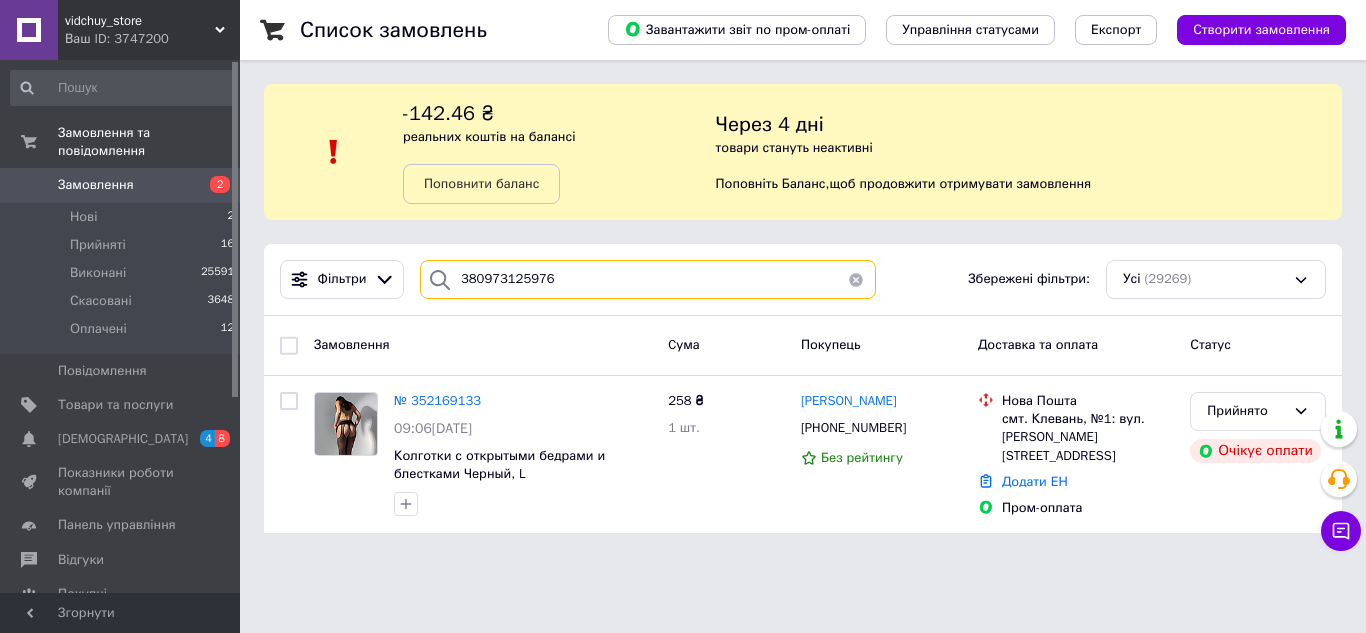 type on "380973125976" 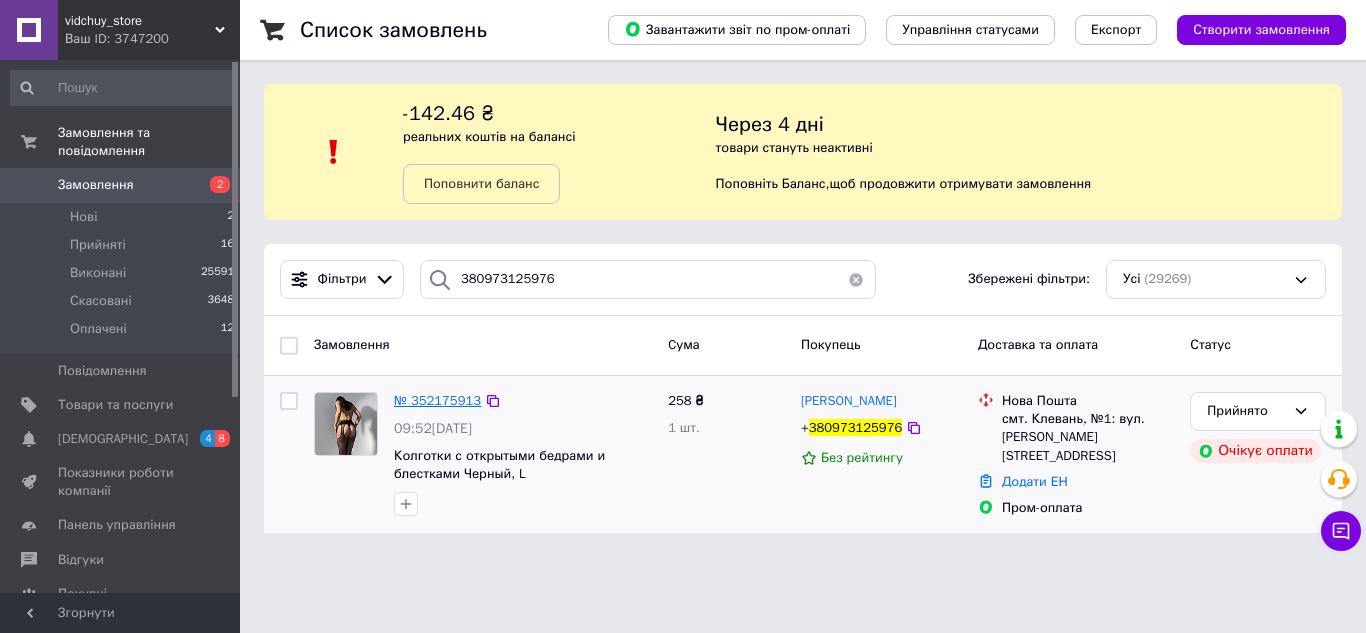 click on "№ 352175913" at bounding box center [437, 400] 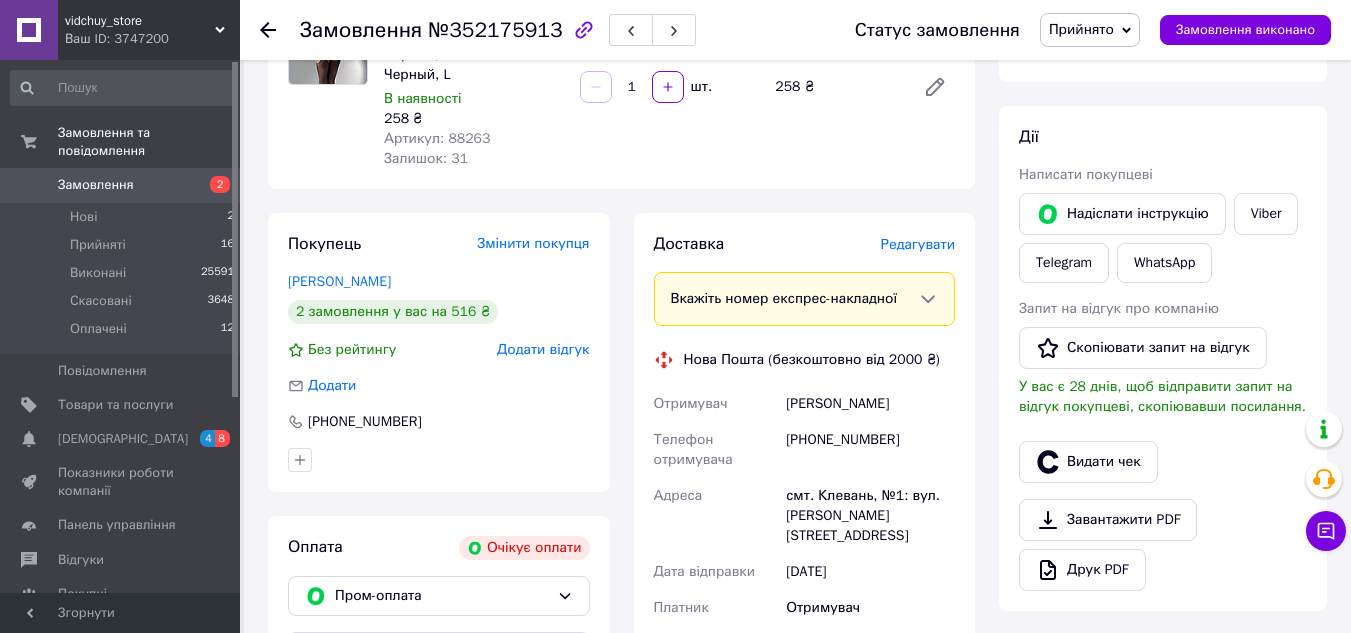 scroll, scrollTop: 400, scrollLeft: 0, axis: vertical 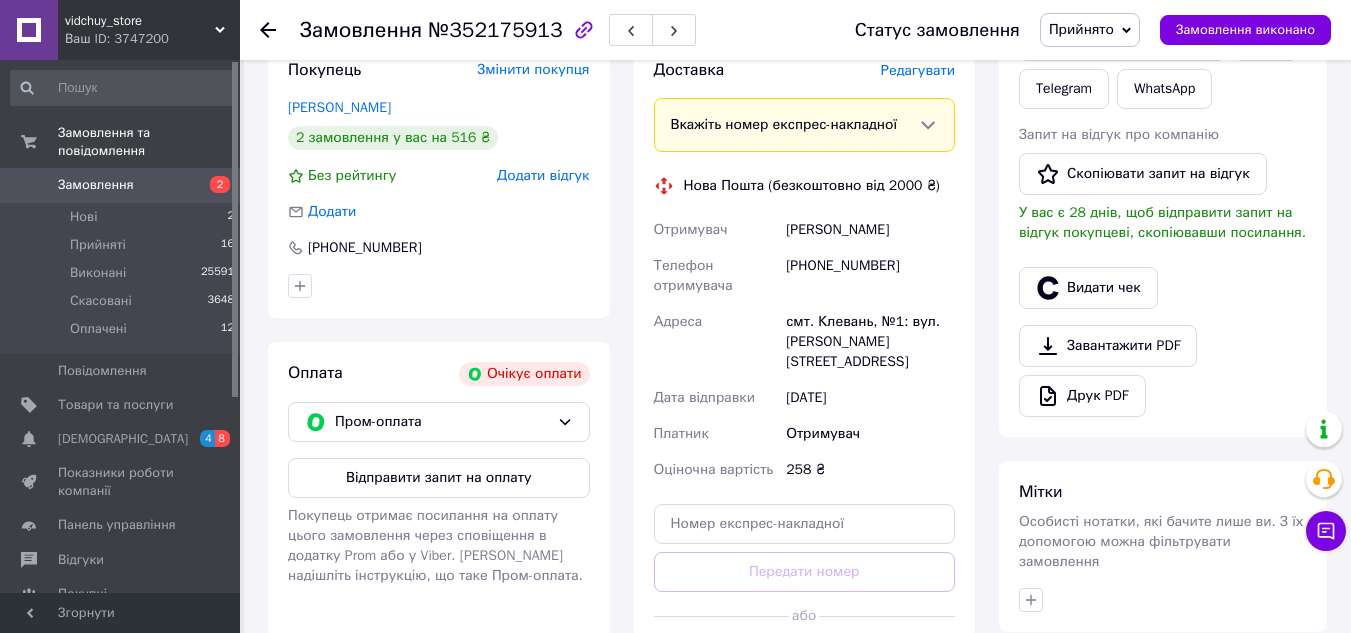 click on "смт. Клевань, №1: вул. [PERSON_NAME][STREET_ADDRESS]" at bounding box center (870, 342) 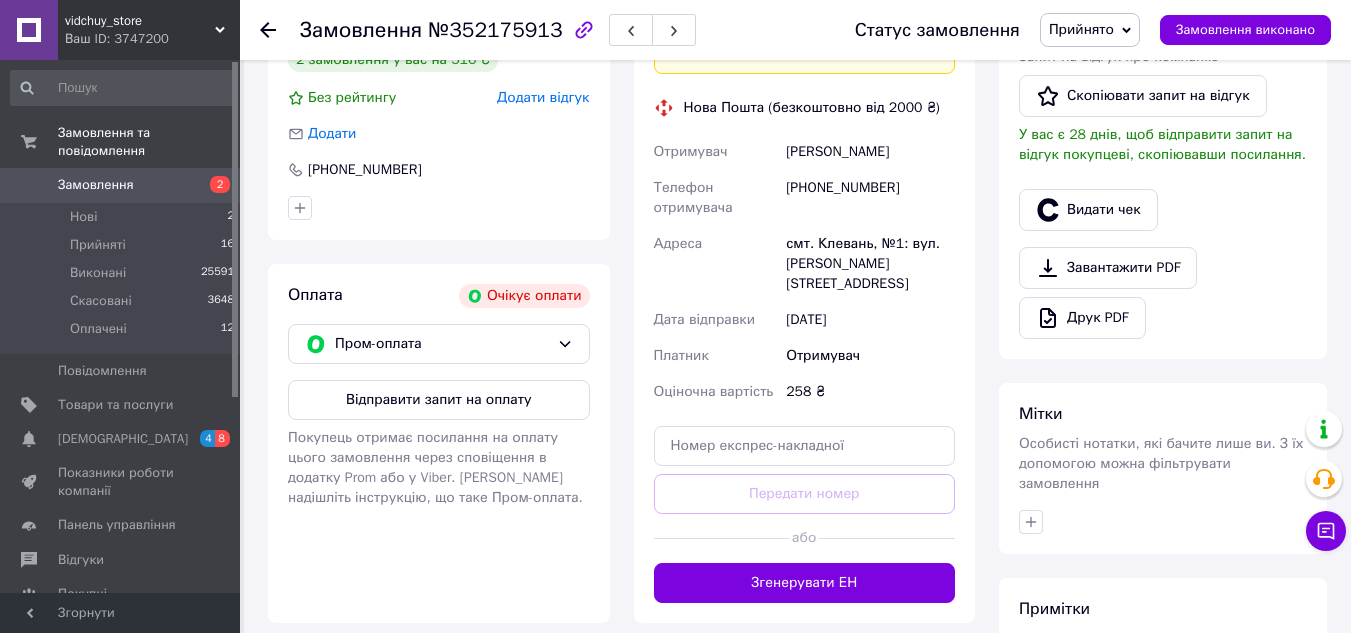 scroll, scrollTop: 600, scrollLeft: 0, axis: vertical 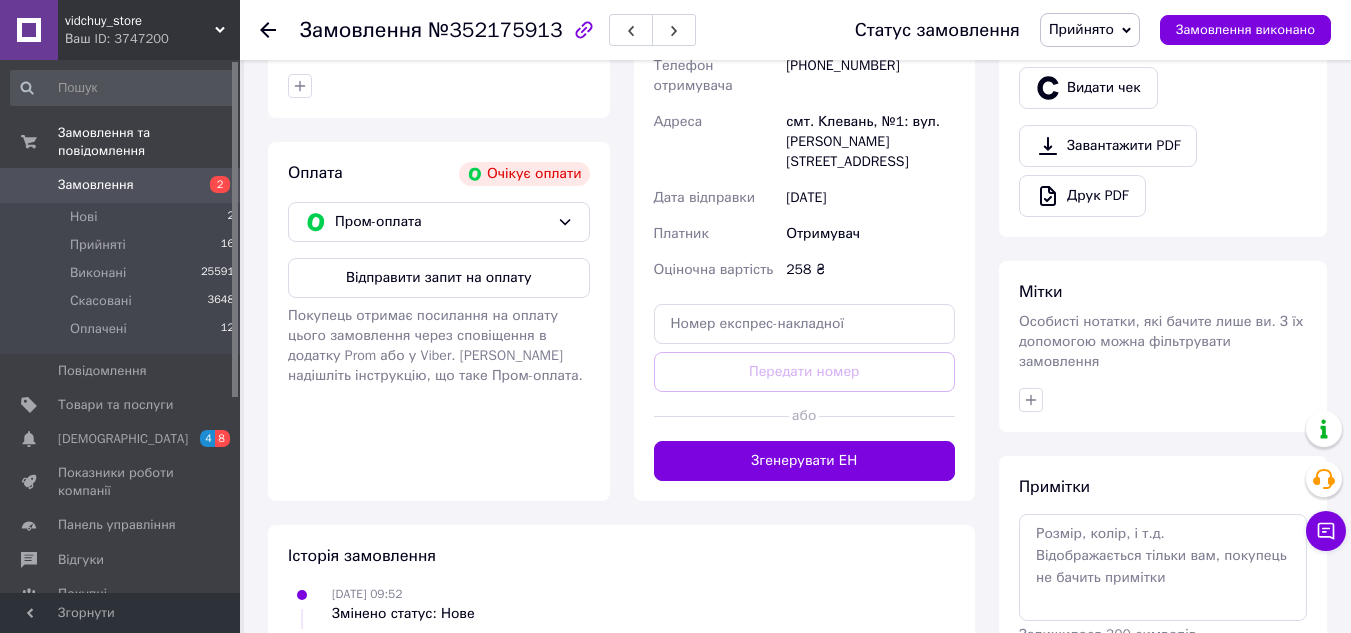 click on "Замовлення №352175913 Статус замовлення Прийнято Виконано Скасовано Оплачено Замовлення виконано" at bounding box center [795, 30] 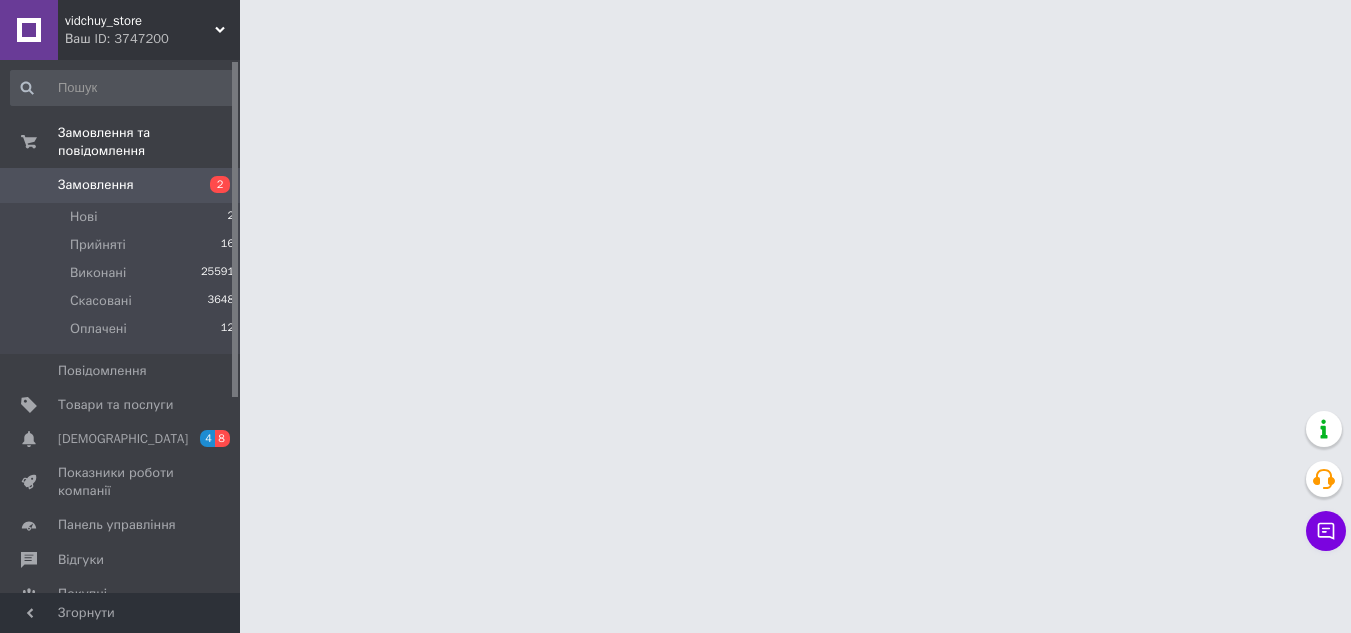 scroll, scrollTop: 0, scrollLeft: 0, axis: both 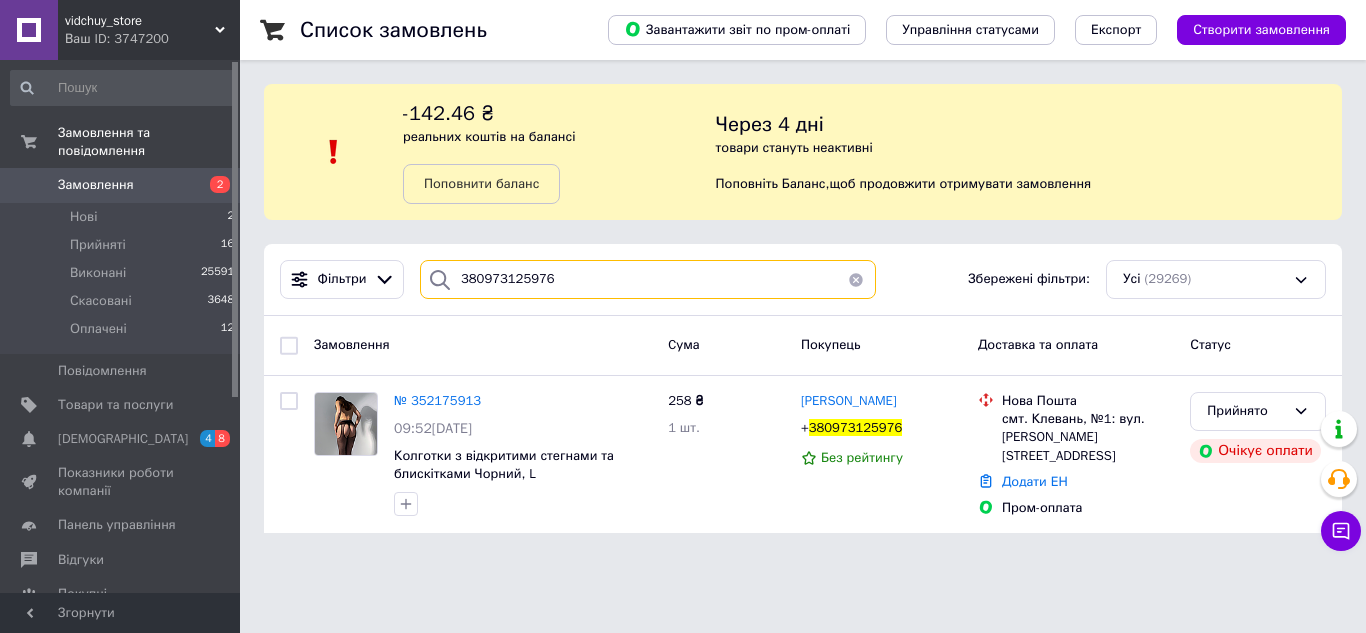 click on "380973125976" at bounding box center [648, 279] 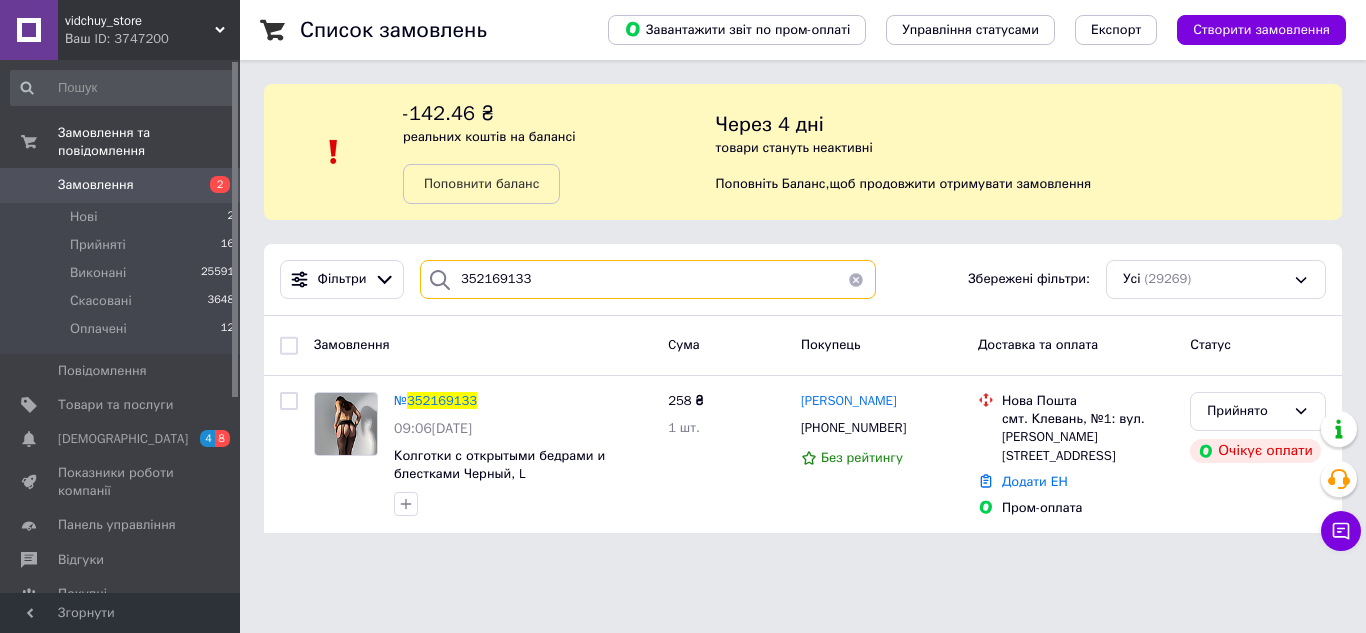 click on "352169133" at bounding box center (648, 279) 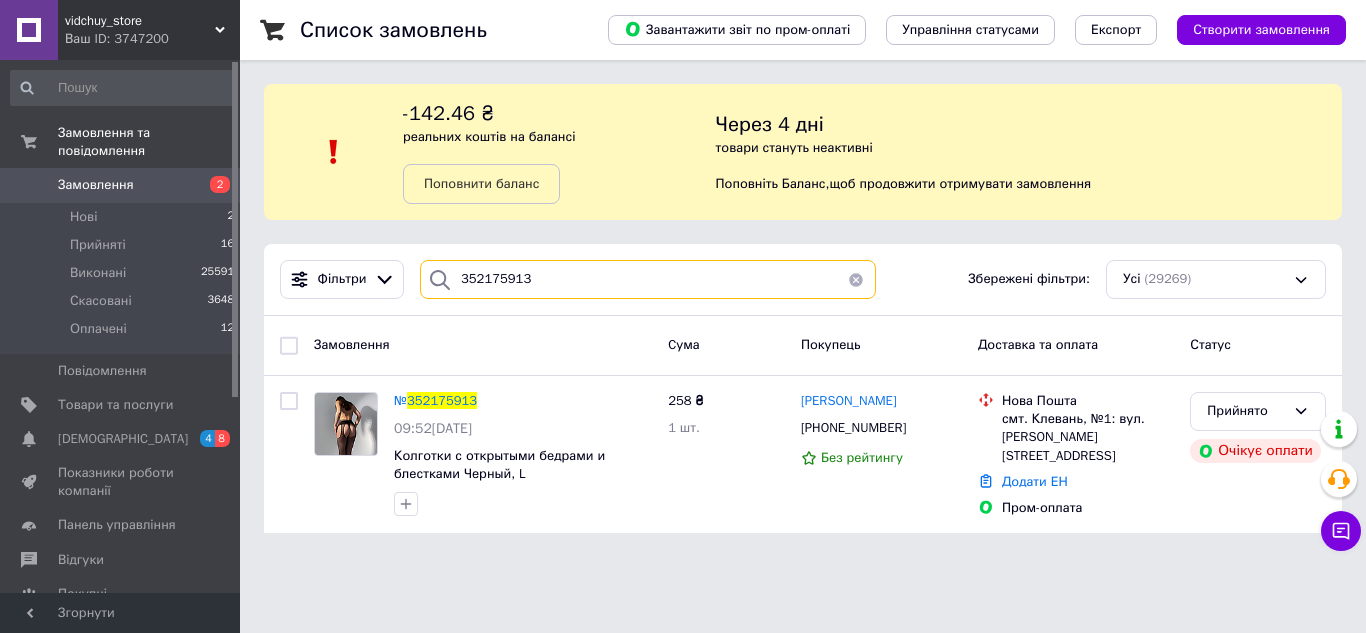 click on "352175913" at bounding box center [648, 279] 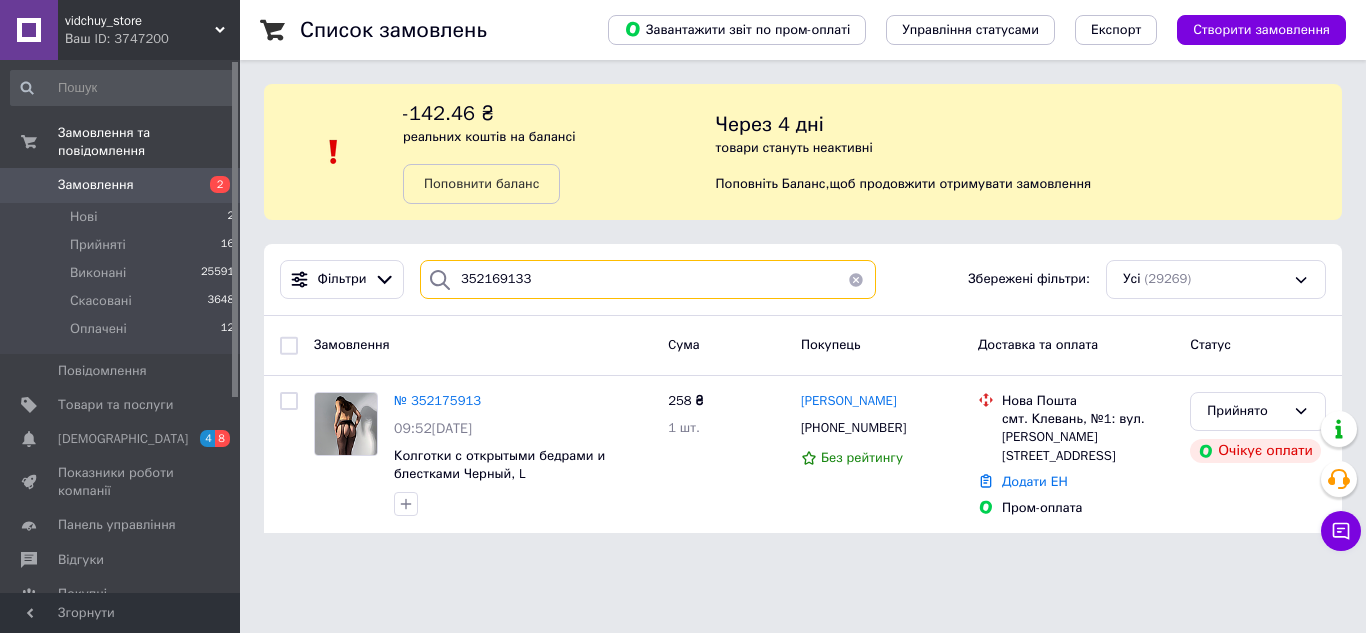 type on "352169133" 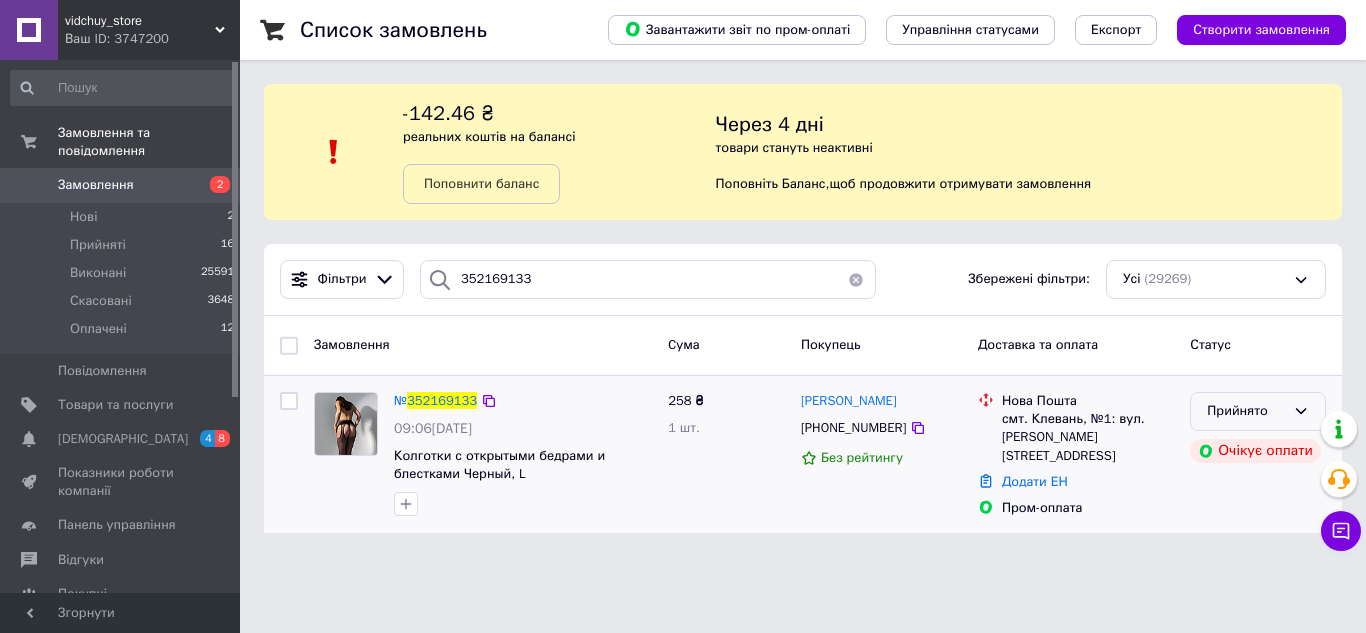 click on "Прийнято" at bounding box center (1246, 411) 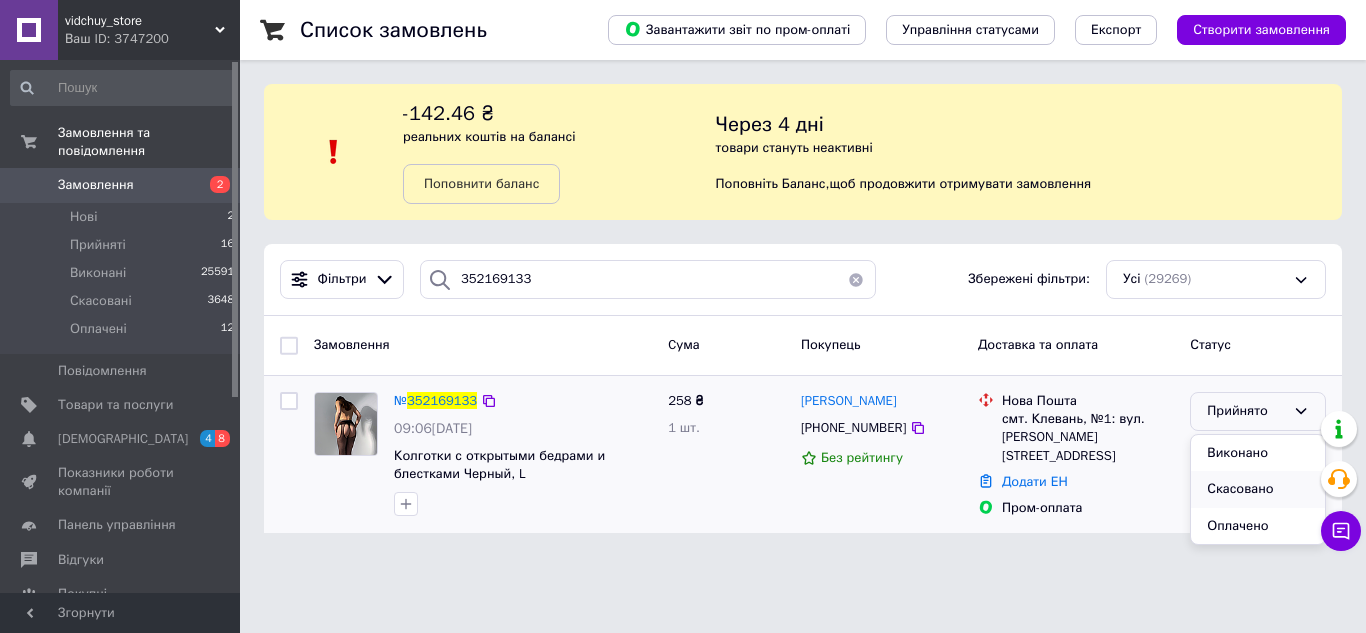 click on "Скасовано" at bounding box center [1258, 489] 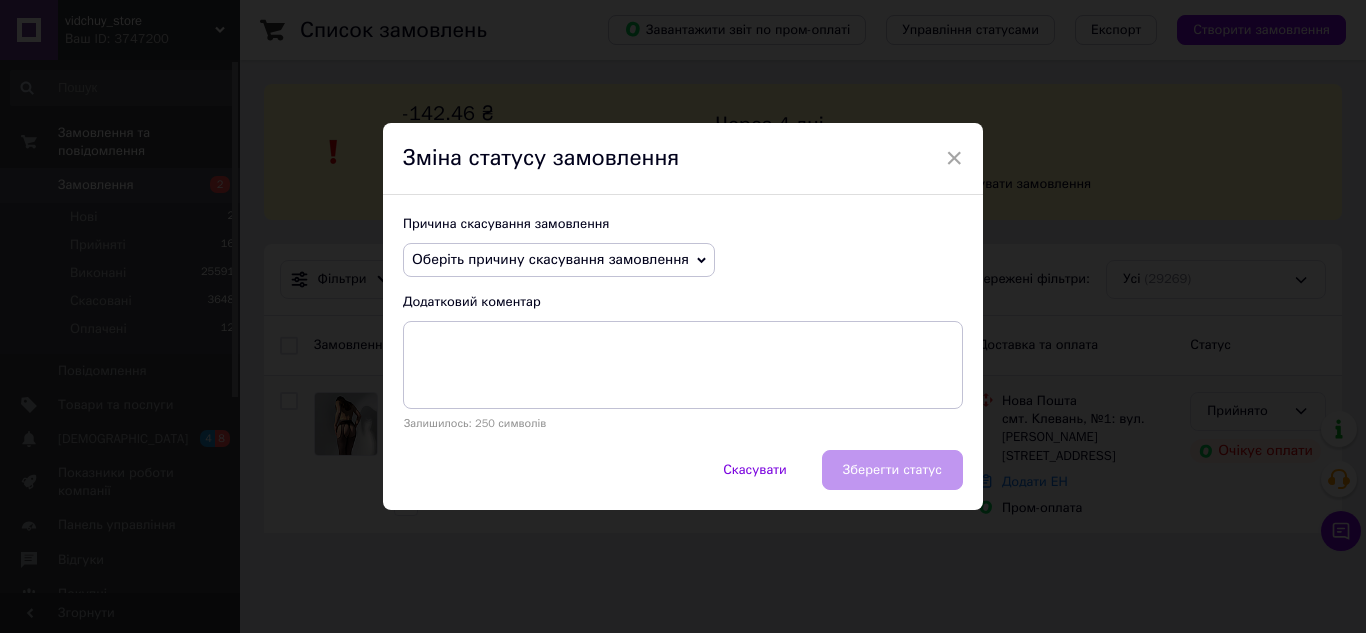 click on "Оберіть причину скасування замовлення" at bounding box center (550, 259) 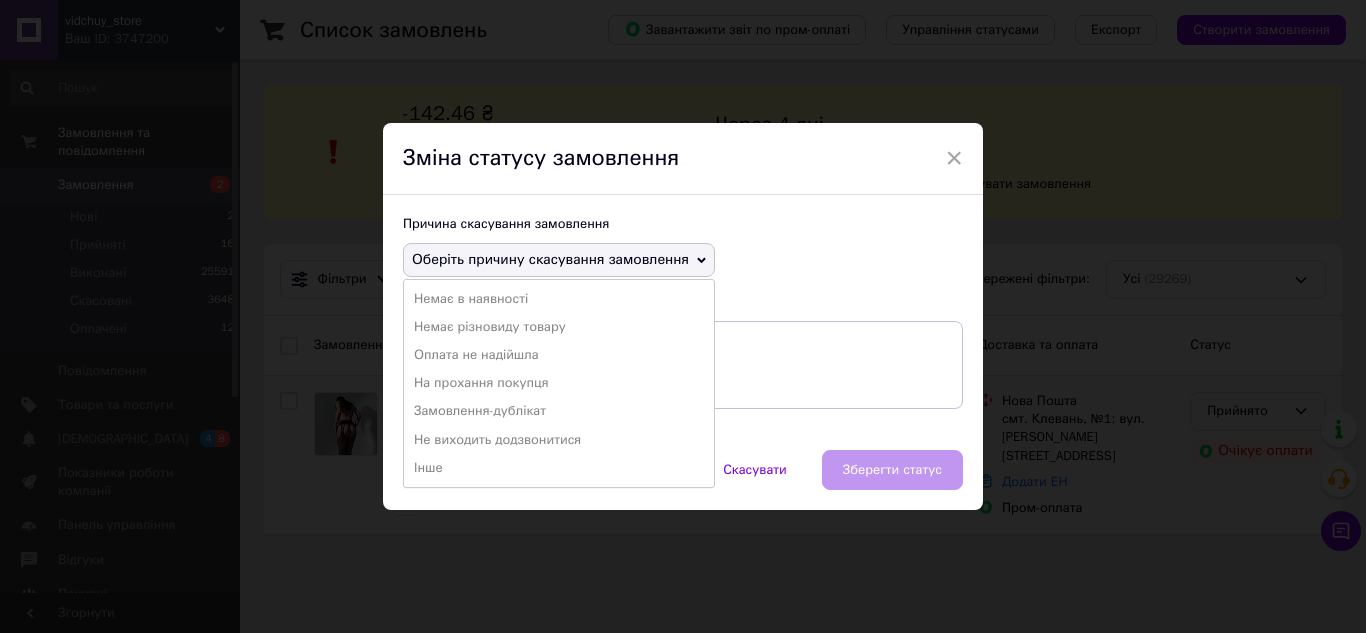 drag, startPoint x: 510, startPoint y: 474, endPoint x: 515, endPoint y: 407, distance: 67.18631 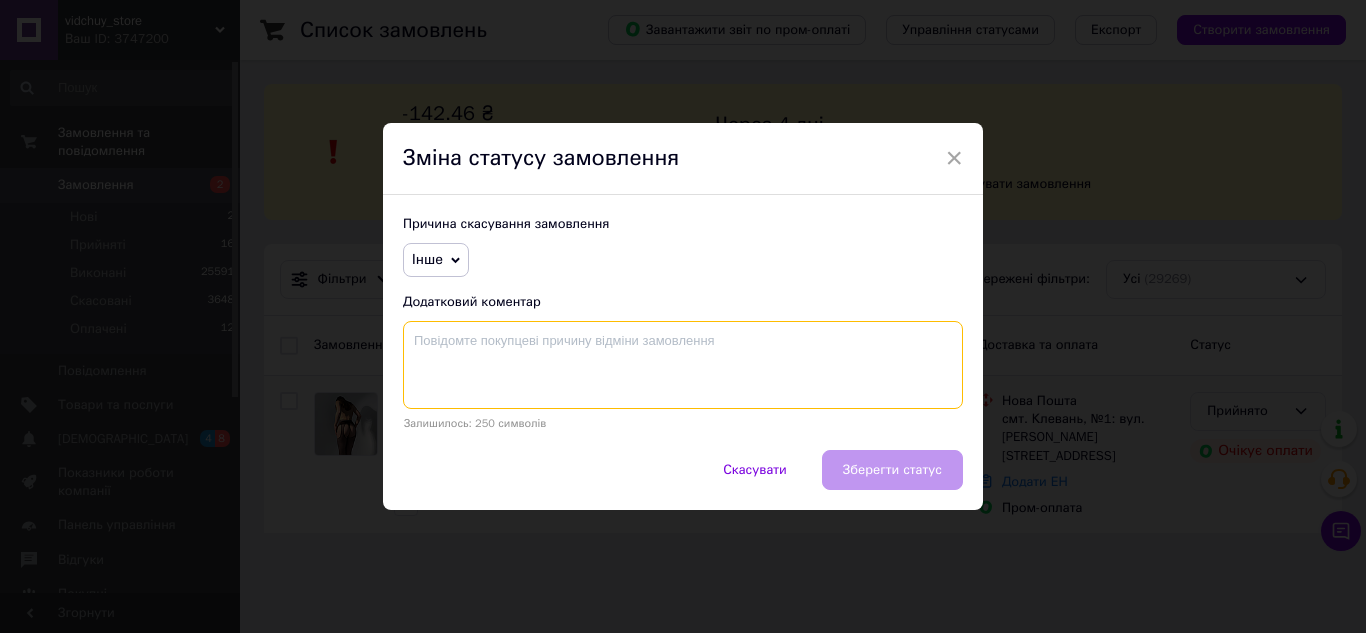 click at bounding box center [683, 365] 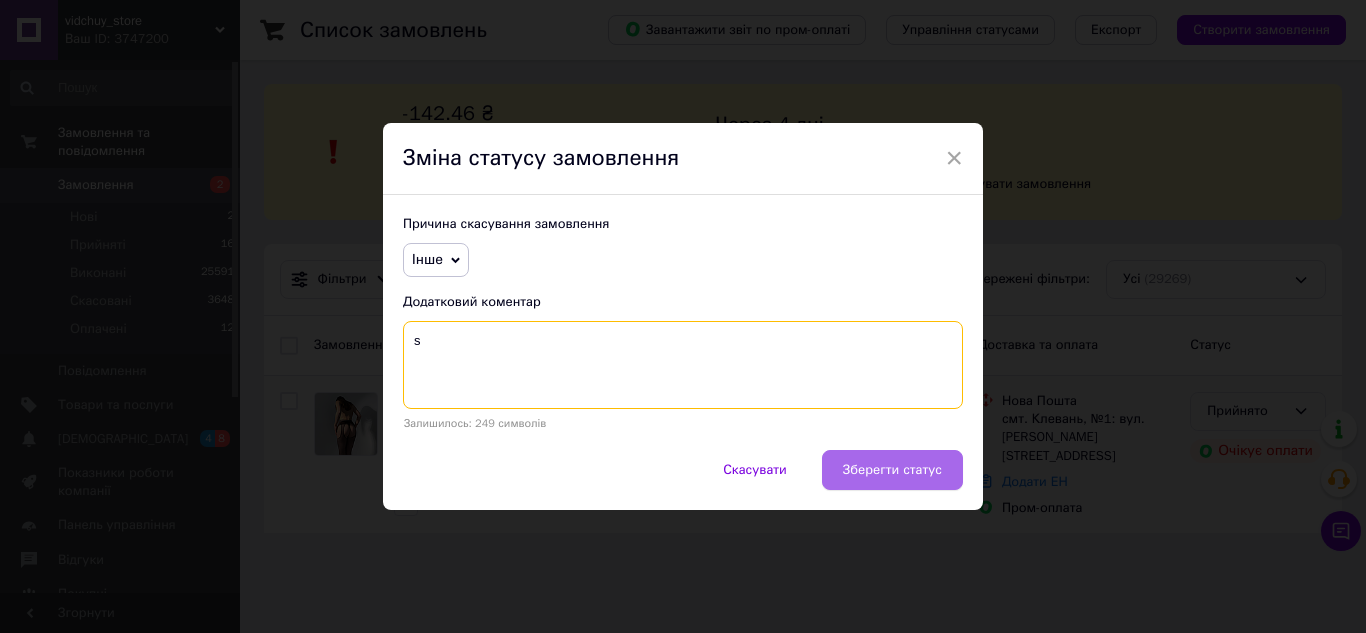 type on "s" 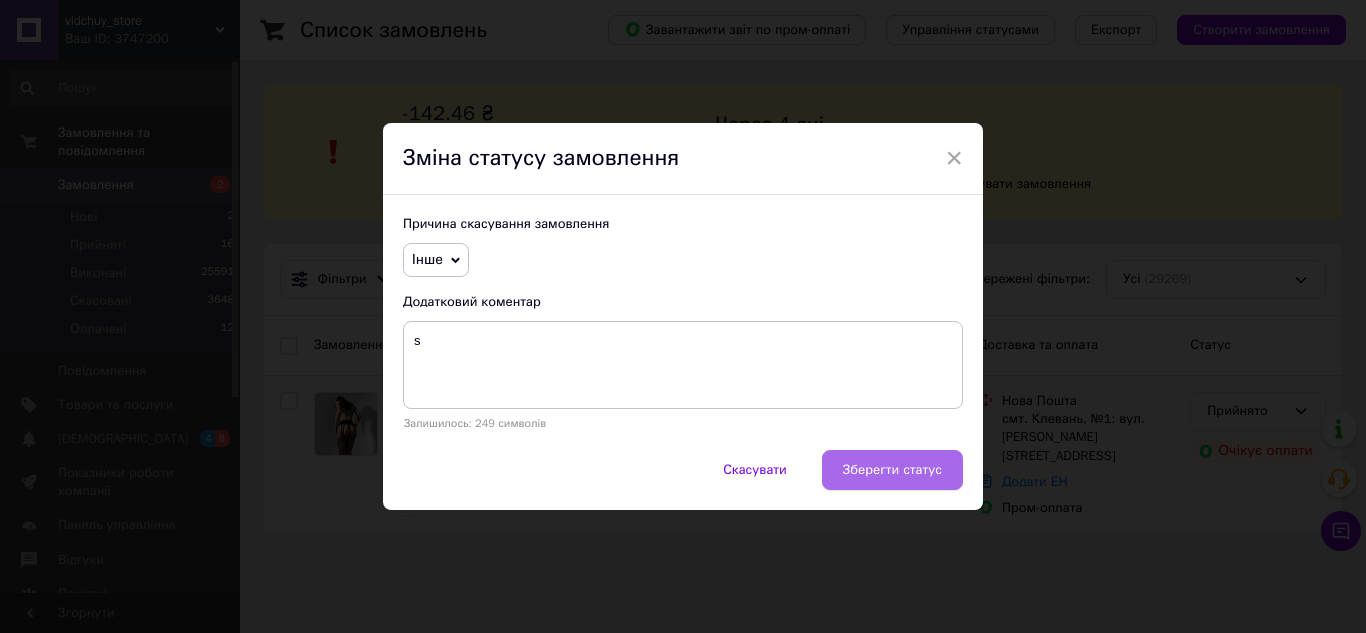 click on "Зберегти статус" at bounding box center (892, 470) 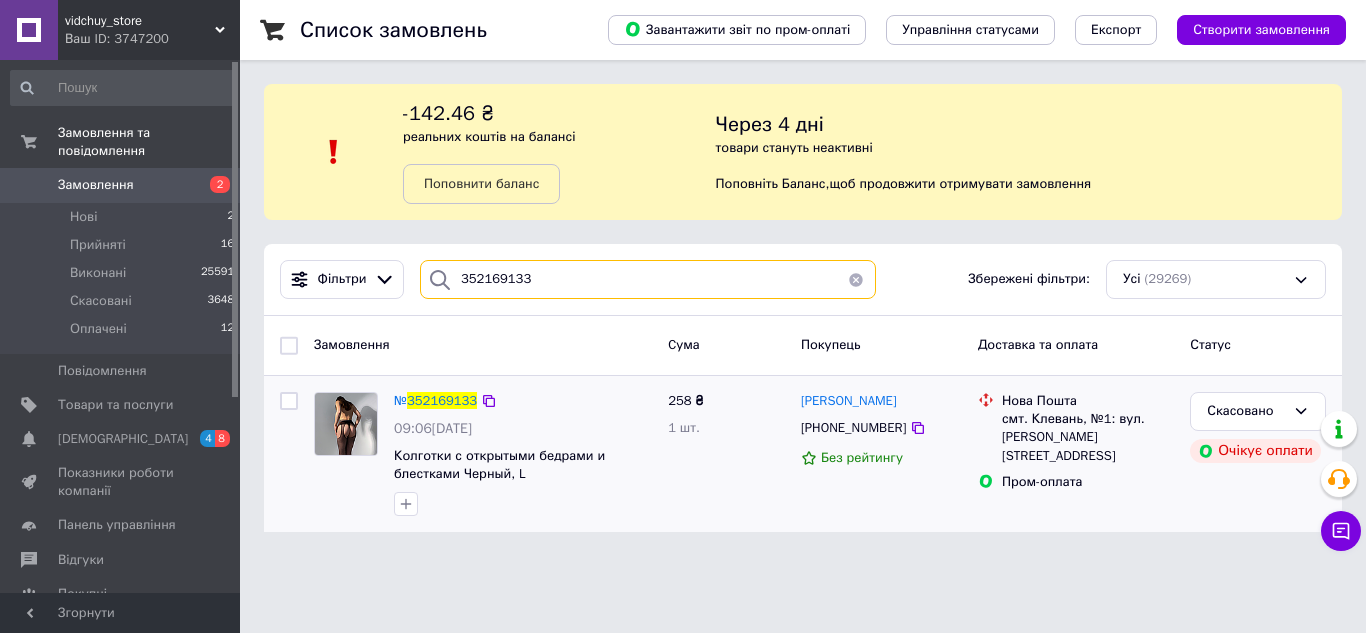 click on "352169133" at bounding box center (648, 279) 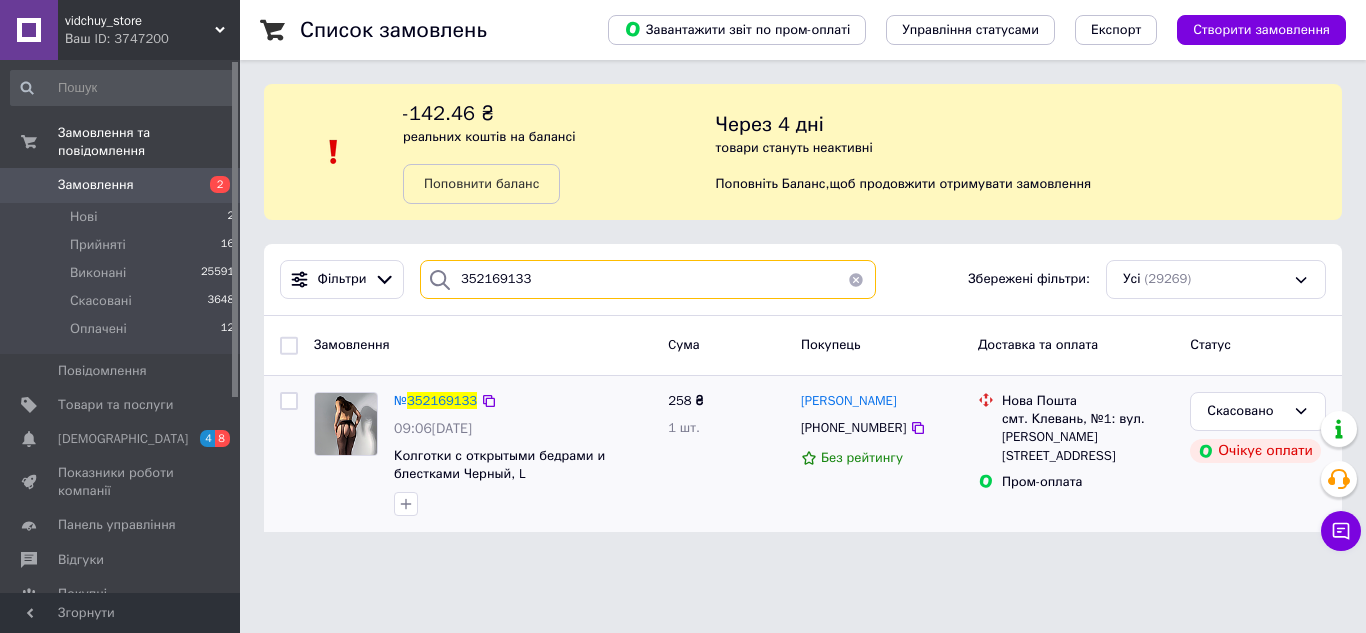 paste on "80674470342" 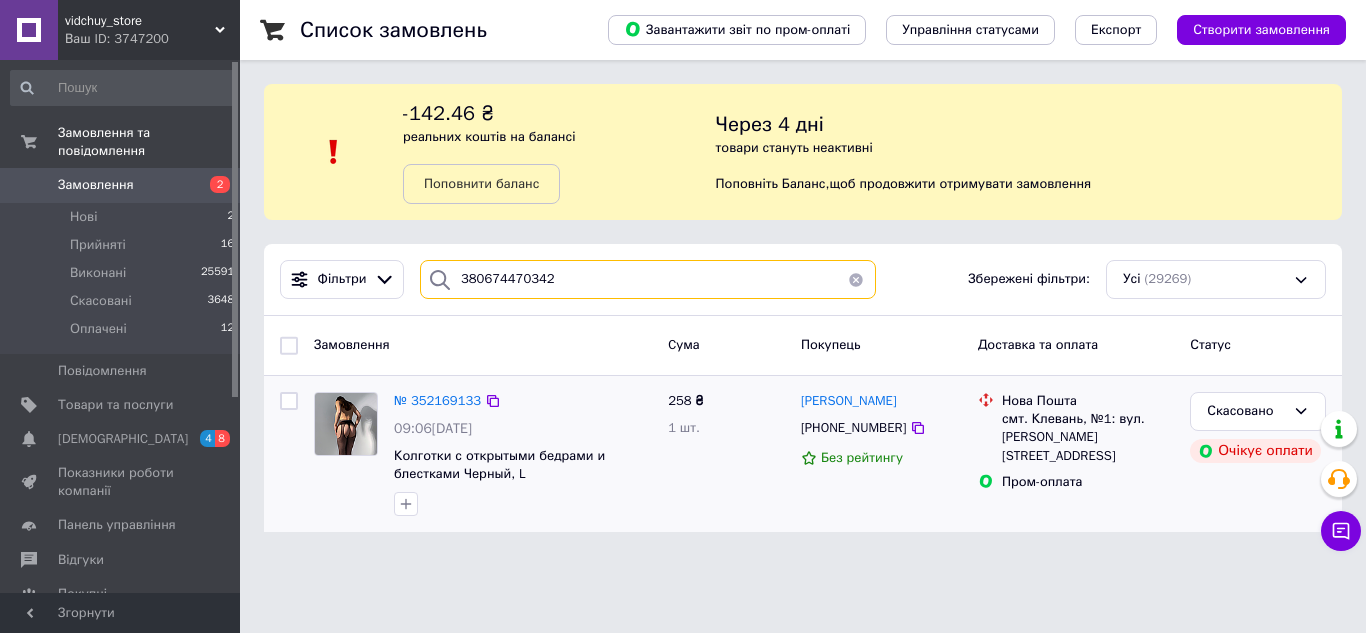 type on "380674470342" 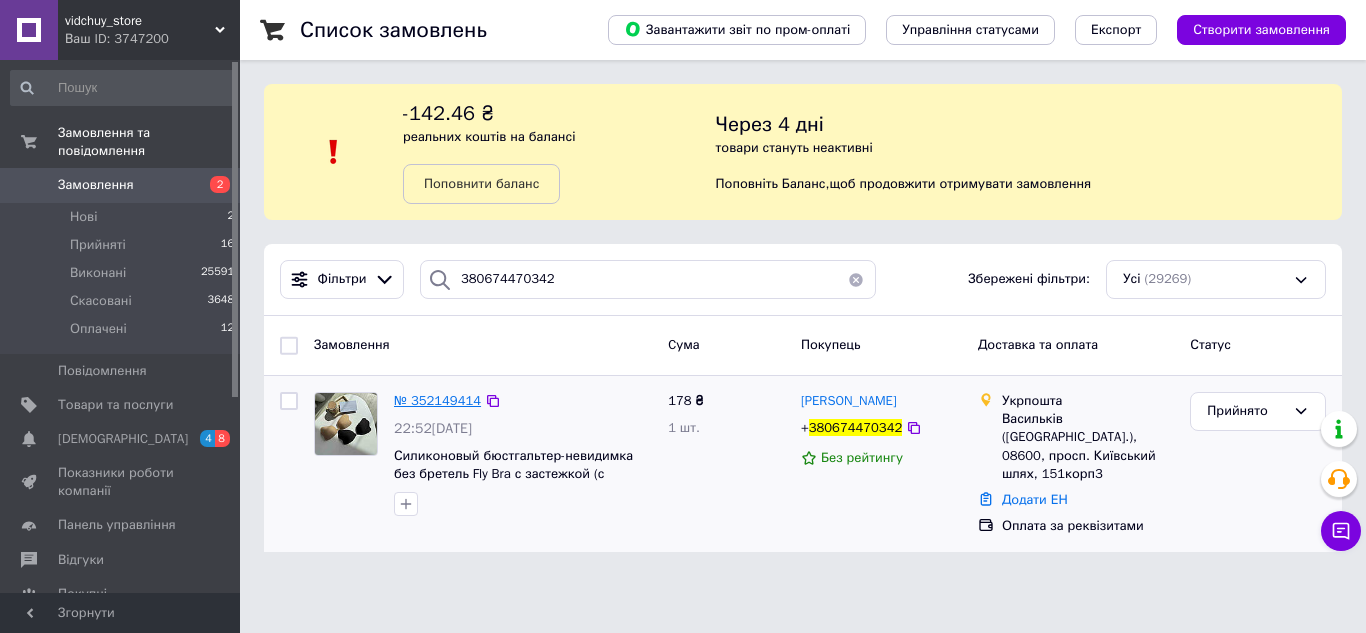 click on "№ 352149414" at bounding box center [437, 400] 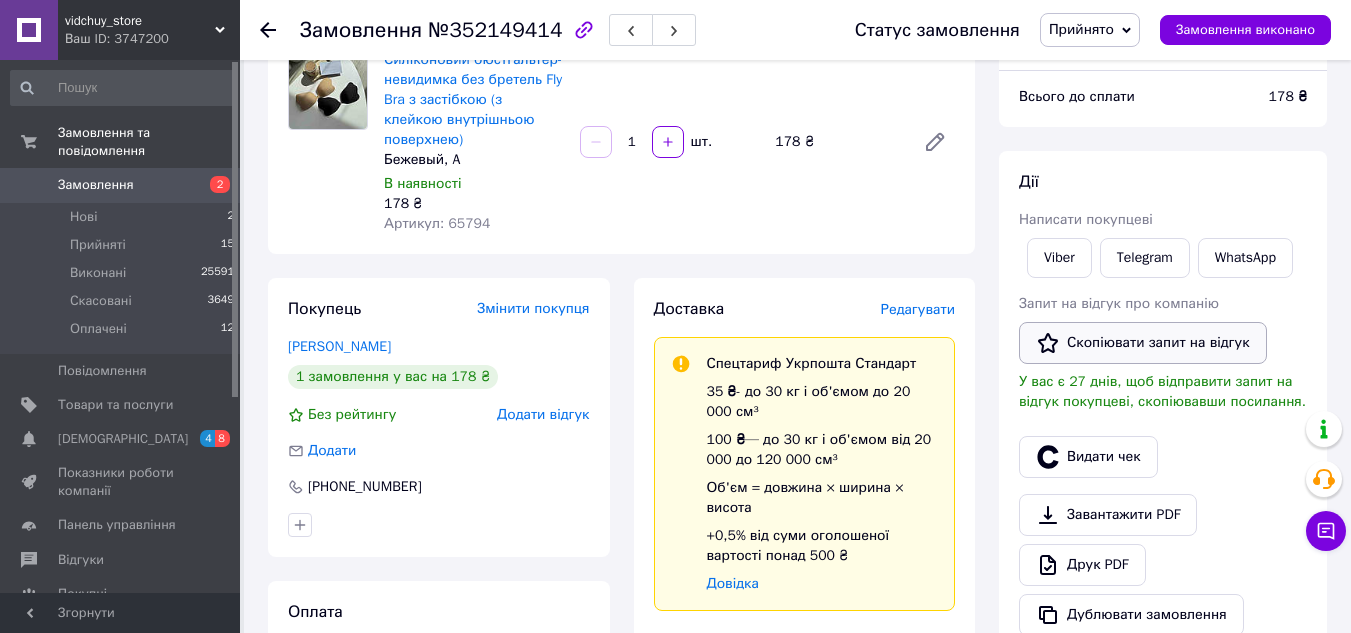 scroll, scrollTop: 481, scrollLeft: 0, axis: vertical 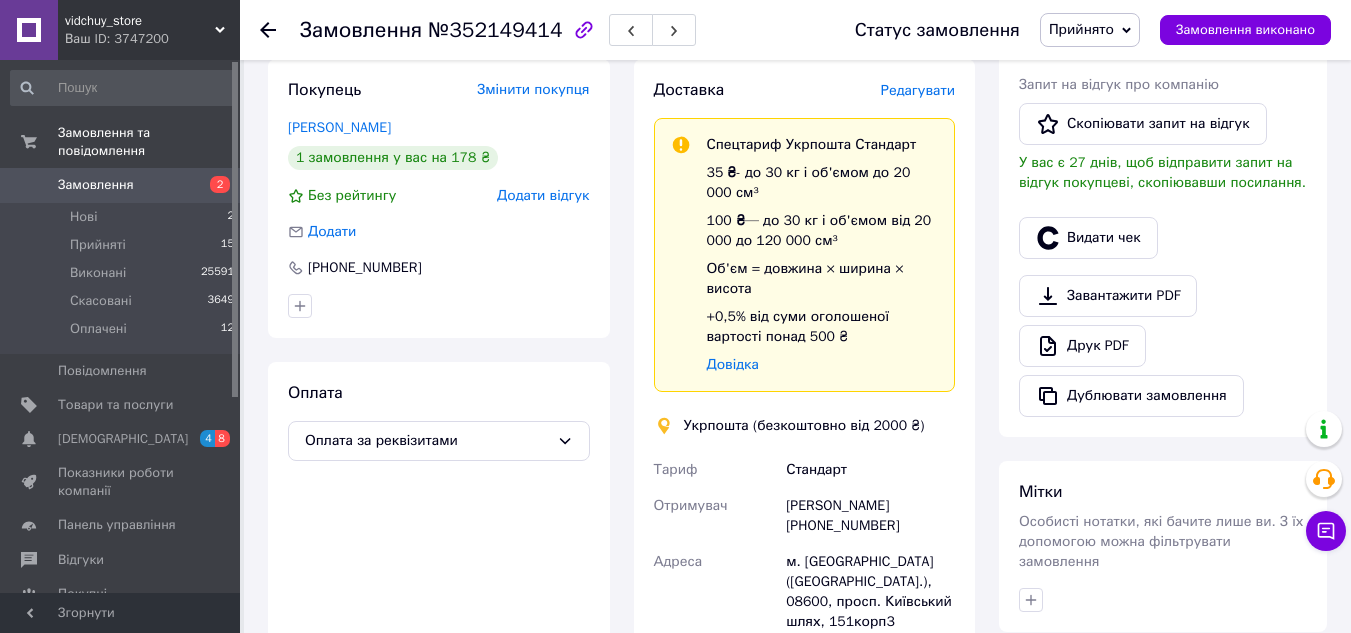click on "[PERSON_NAME] покупцеві Viber Telegram WhatsApp Запит на відгук про компанію   Скопіювати запит на відгук У вас є 27 днів, щоб відправити запит на відгук покупцеві, скопіювавши посилання.   Видати чек   Завантажити PDF   Друк PDF   Дублювати замовлення" at bounding box center (1163, 184) 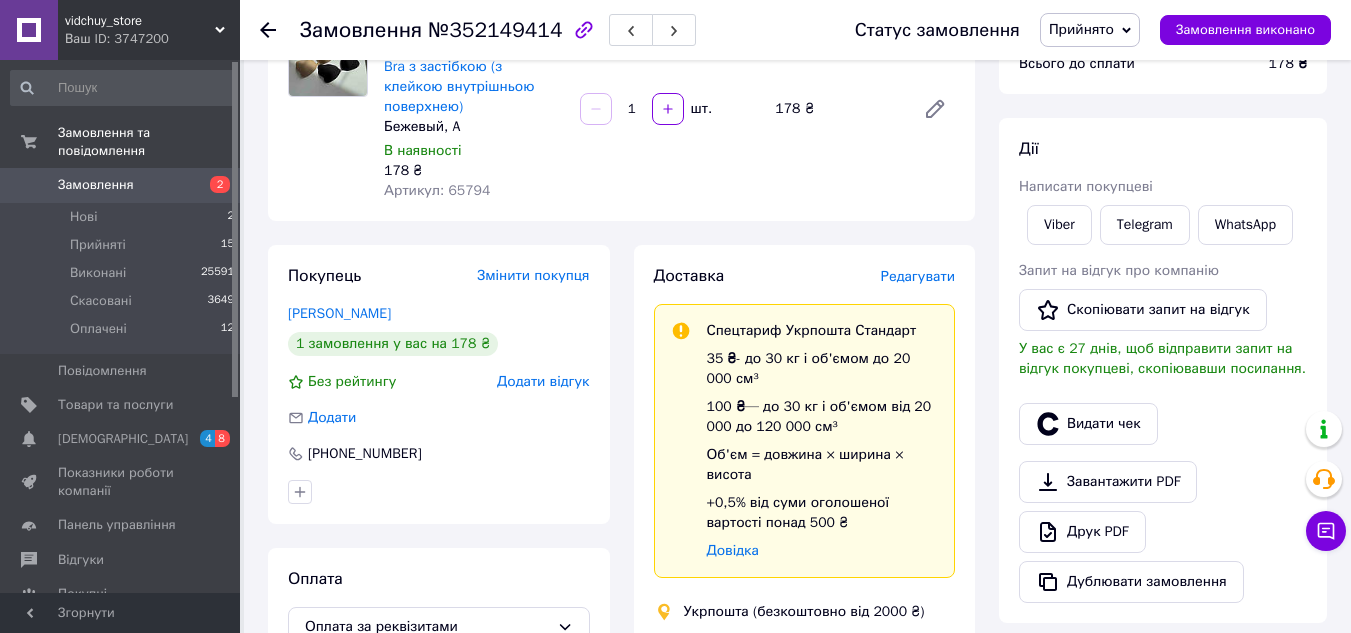 scroll, scrollTop: 0, scrollLeft: 0, axis: both 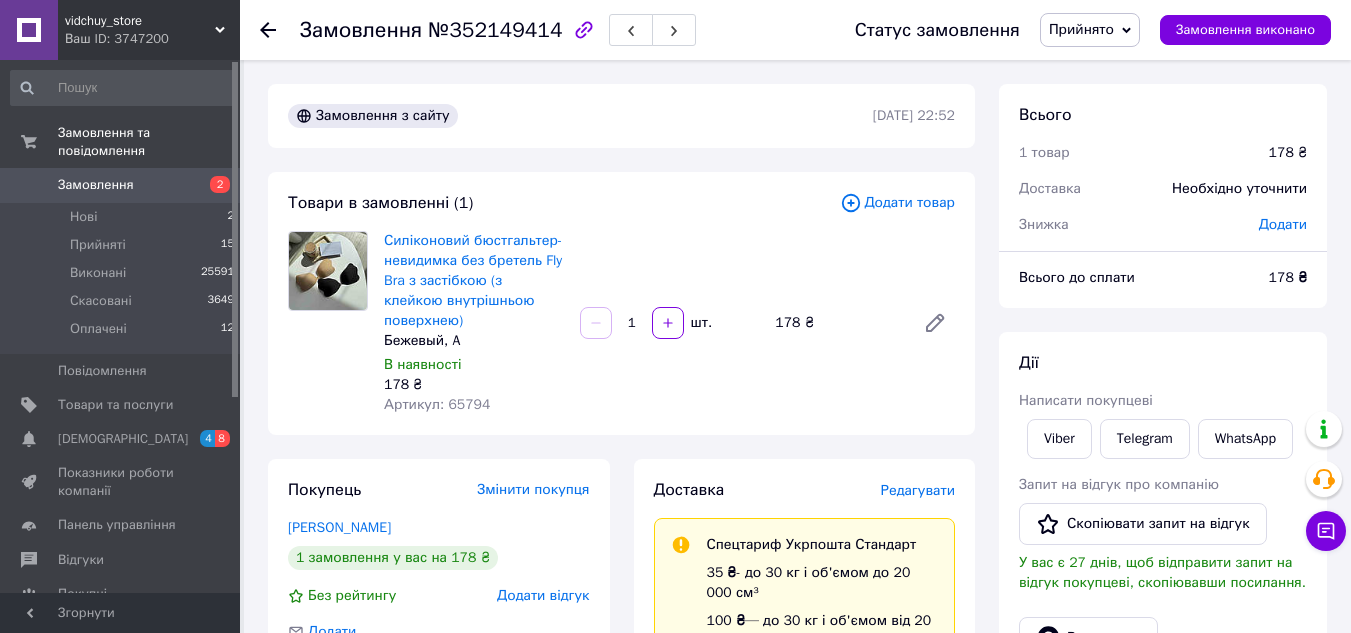 click on "100 ₴  — до 30 кг і об'ємом від 20 000 до 120 000 см³" at bounding box center [823, 631] 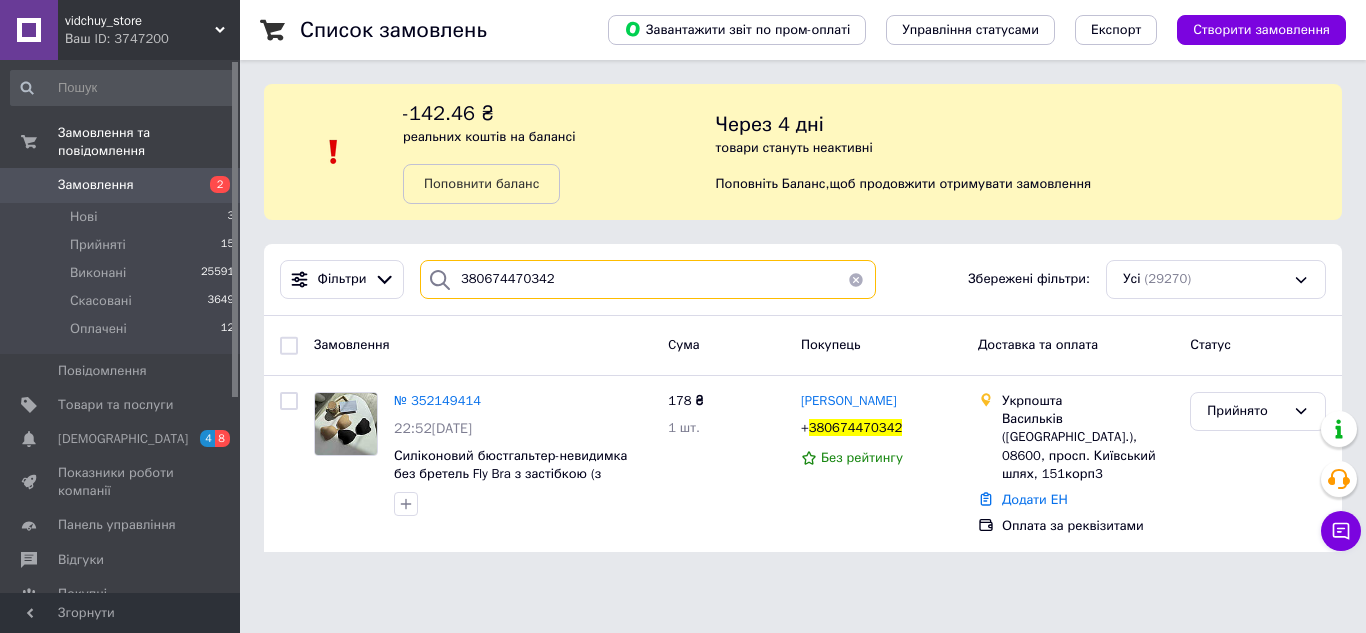 click on "380674470342" at bounding box center (648, 279) 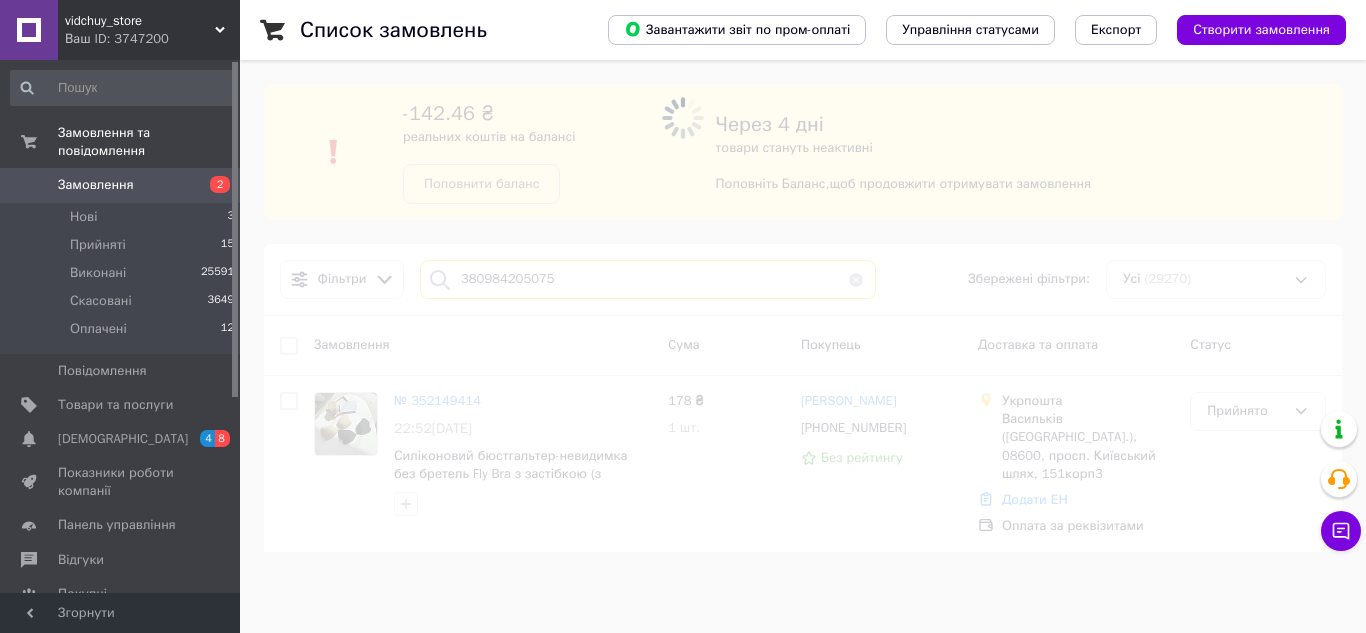 type on "380984205075" 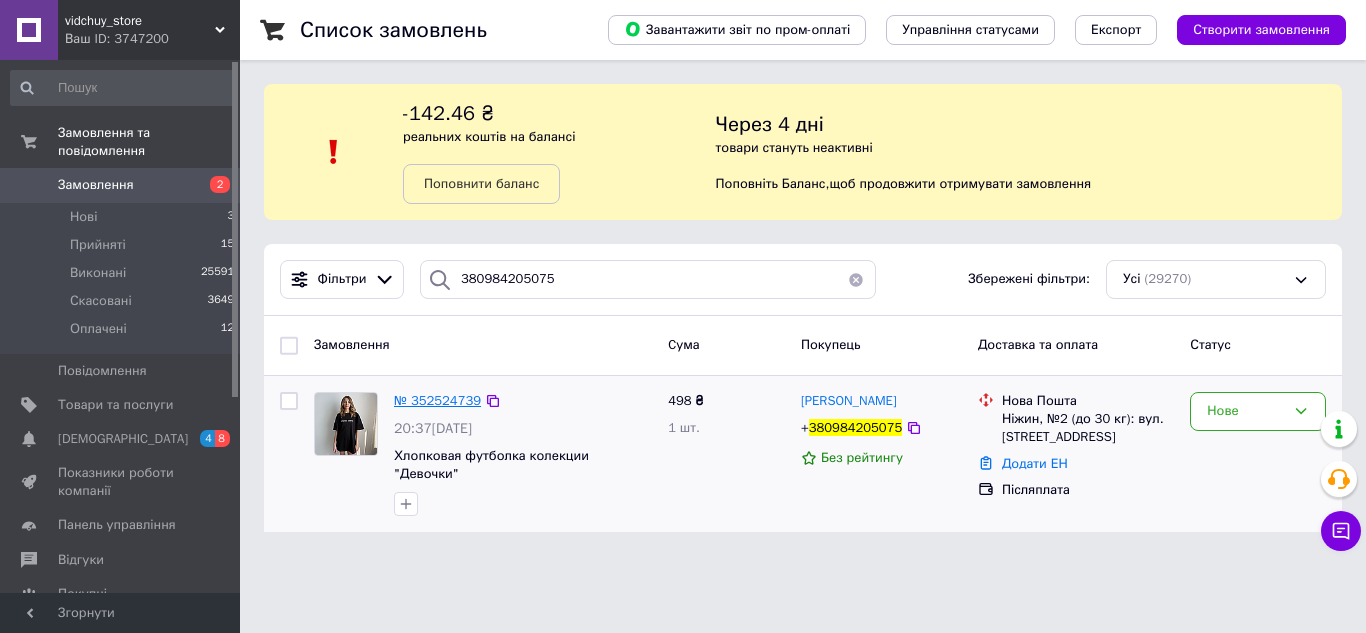 click on "№ 352524739" at bounding box center (437, 400) 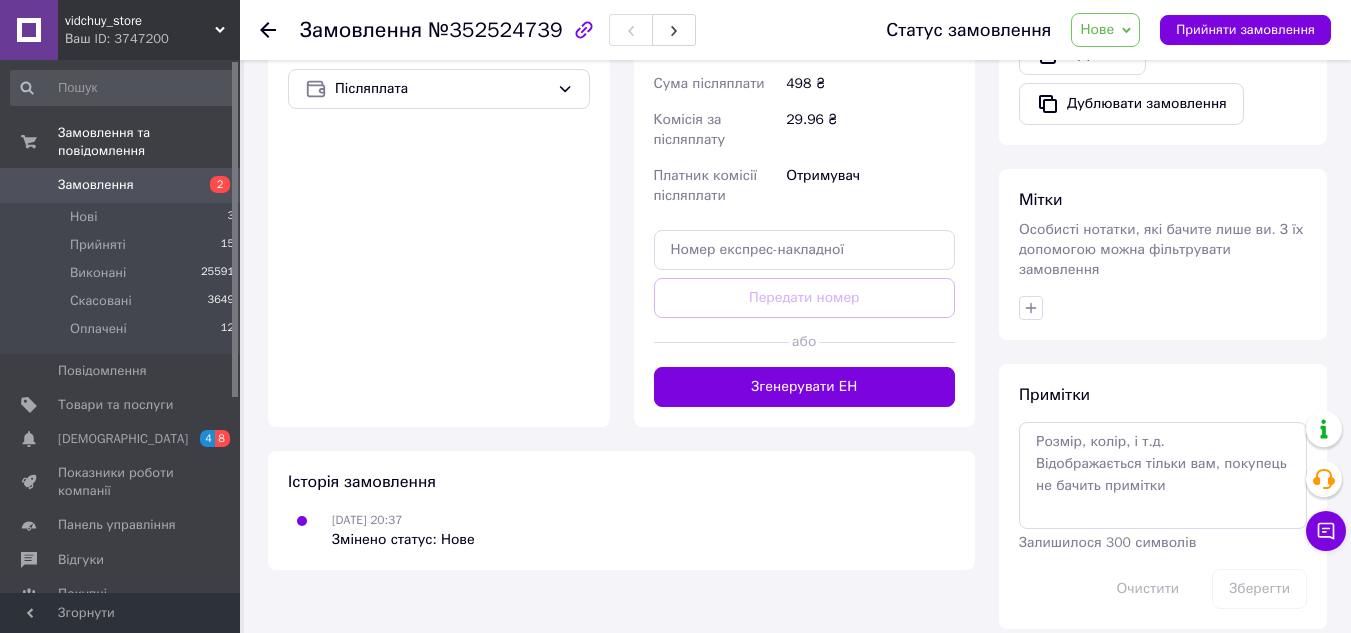 click on "Згенерувати ЕН" at bounding box center [805, 387] 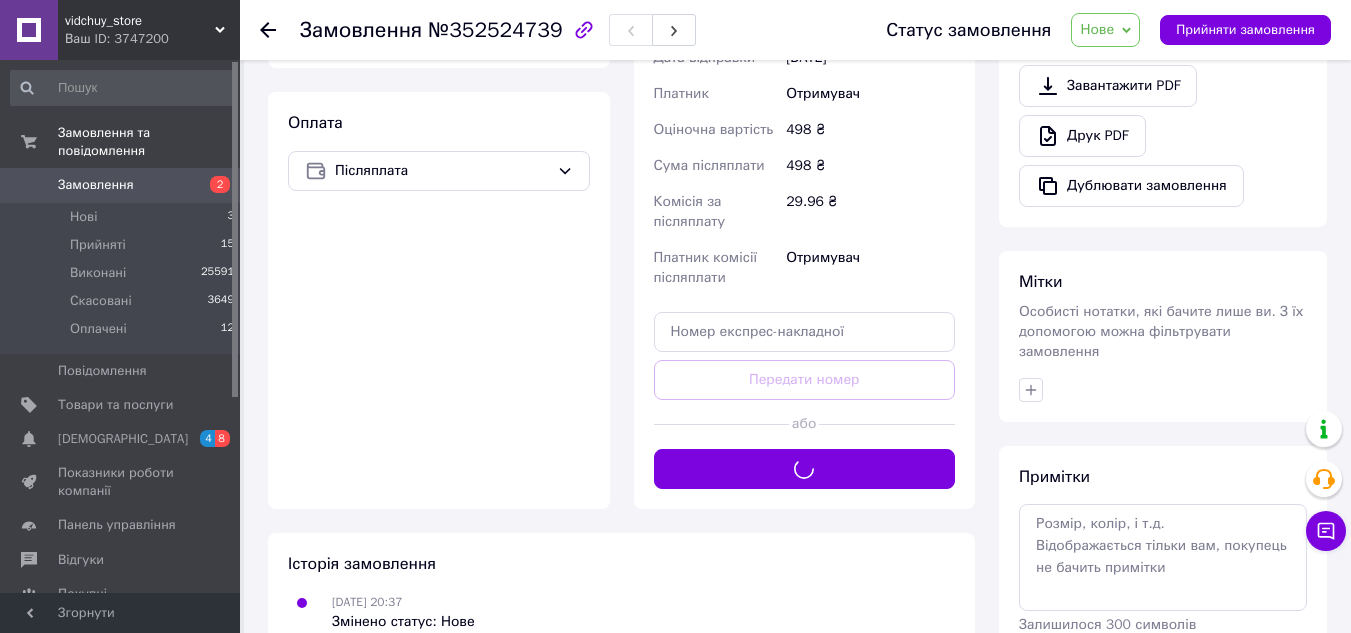 scroll, scrollTop: 492, scrollLeft: 0, axis: vertical 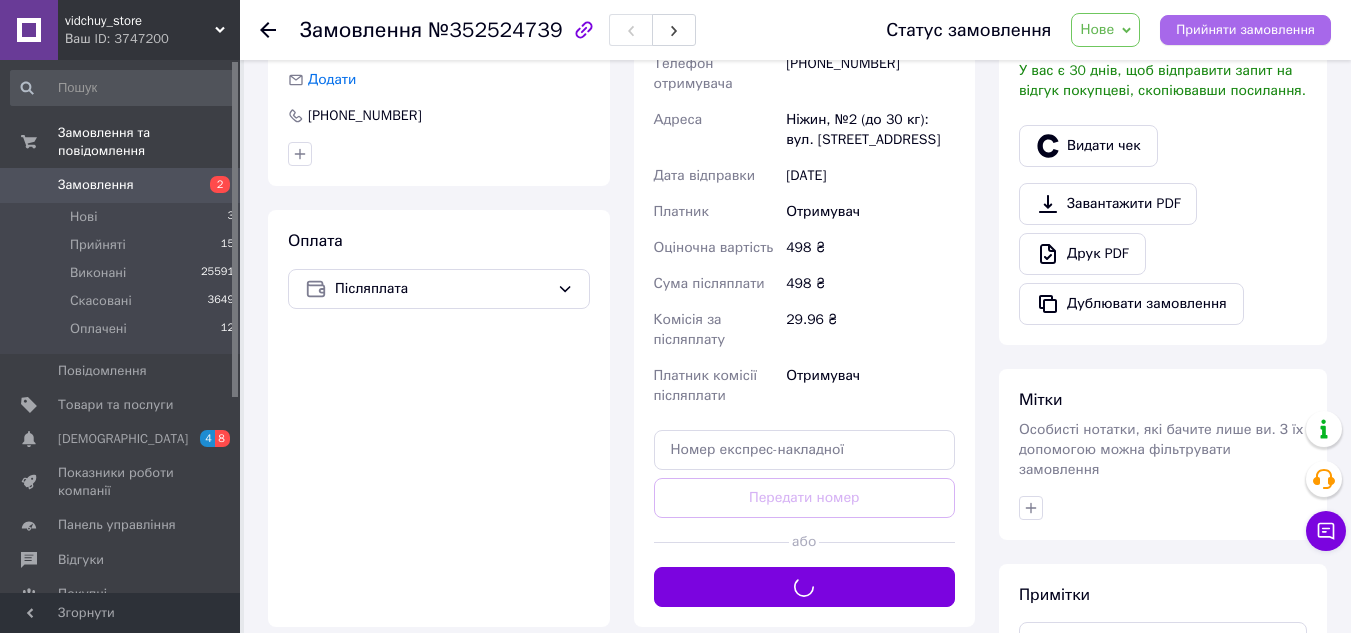 click on "Прийняти замовлення" at bounding box center (1245, 30) 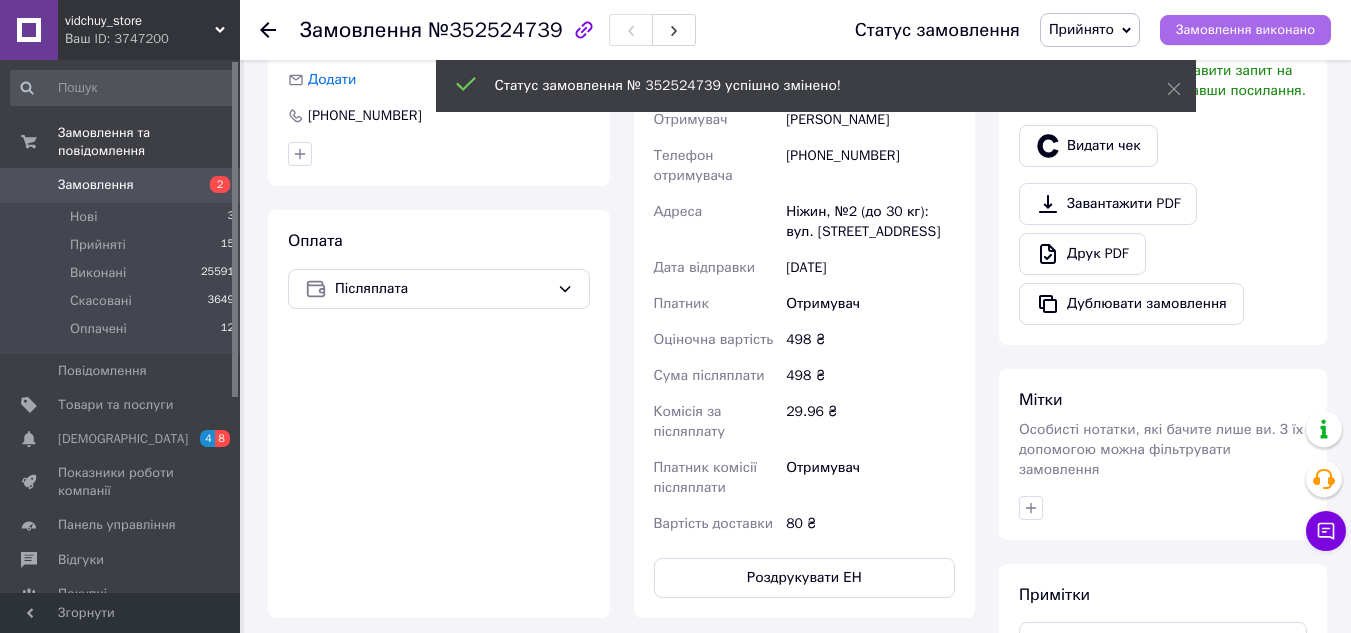 click on "Замовлення виконано" at bounding box center (1245, 30) 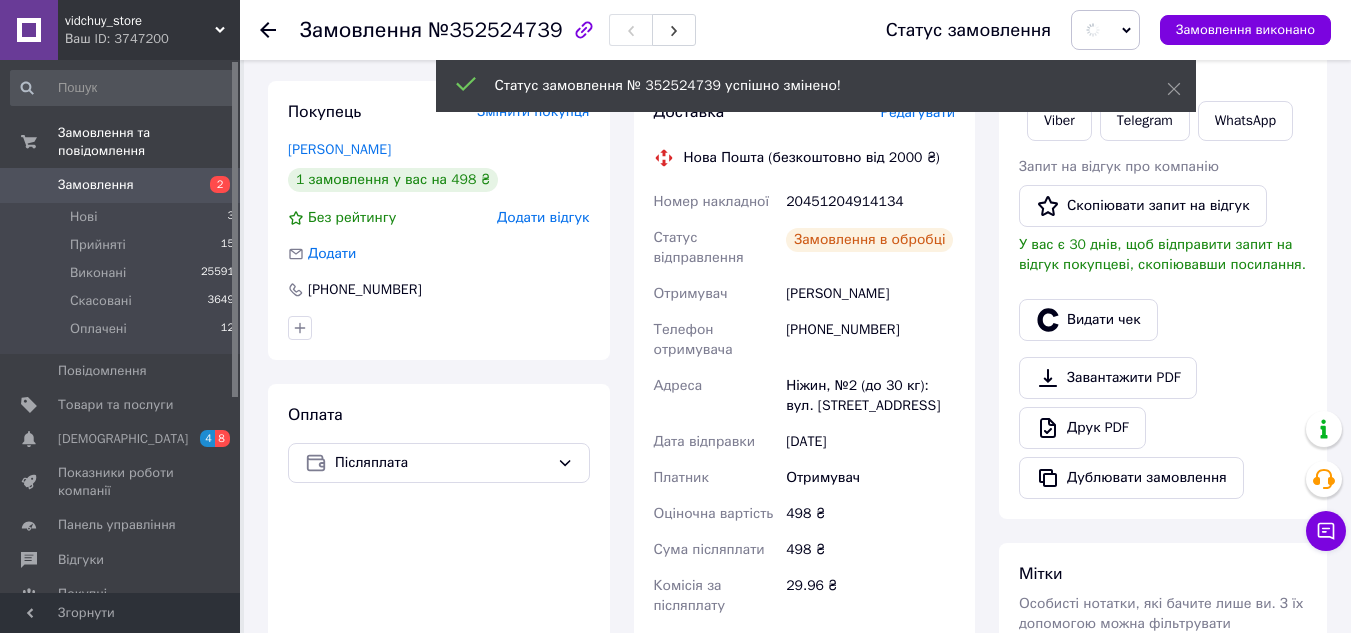 scroll, scrollTop: 192, scrollLeft: 0, axis: vertical 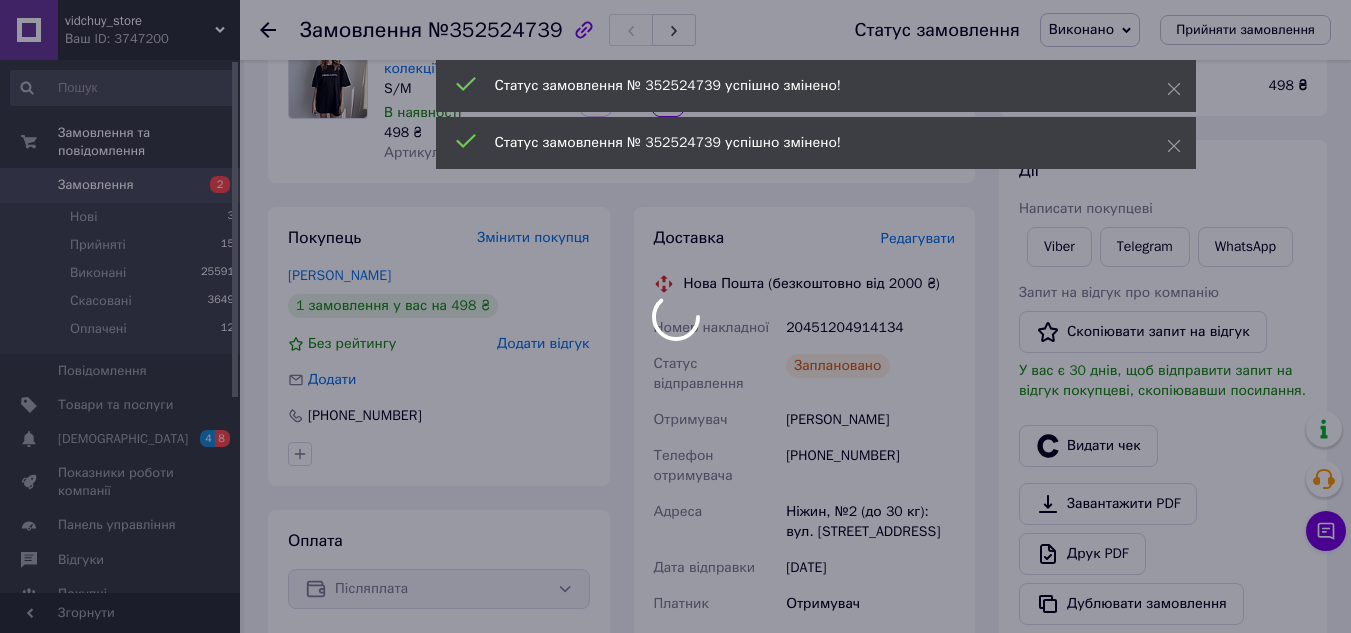 click on "vidchuy_store Ваш ID: 3747200 Сайт vidchuy_store Кабінет покупця Перевірити стан системи Сторінка на порталі Довідка Вийти Замовлення та повідомлення Замовлення 2 Нові 3 Прийняті 15 Виконані 25591 Скасовані 3649 Оплачені 12 Повідомлення 0 Товари та послуги Сповіщення 4 8 Показники роботи компанії Панель управління Відгуки Покупці Каталог ProSale Аналітика Інструменти веб-майстра та SEO Управління сайтом Гаманець компанії [PERSON_NAME] Тарифи та рахунки Prom топ Згорнути
Замовлення №352524739 Статус замовлення Виконано S/M" at bounding box center (675, 528) 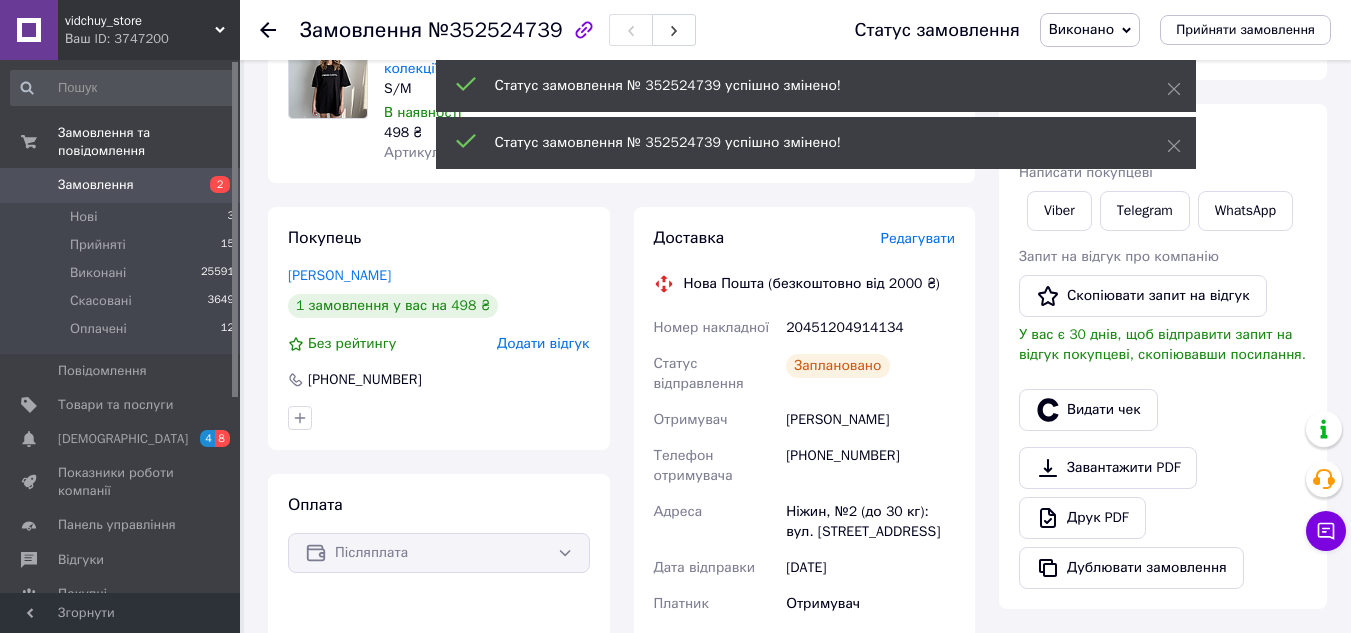 click on "20451204914134" at bounding box center [870, 328] 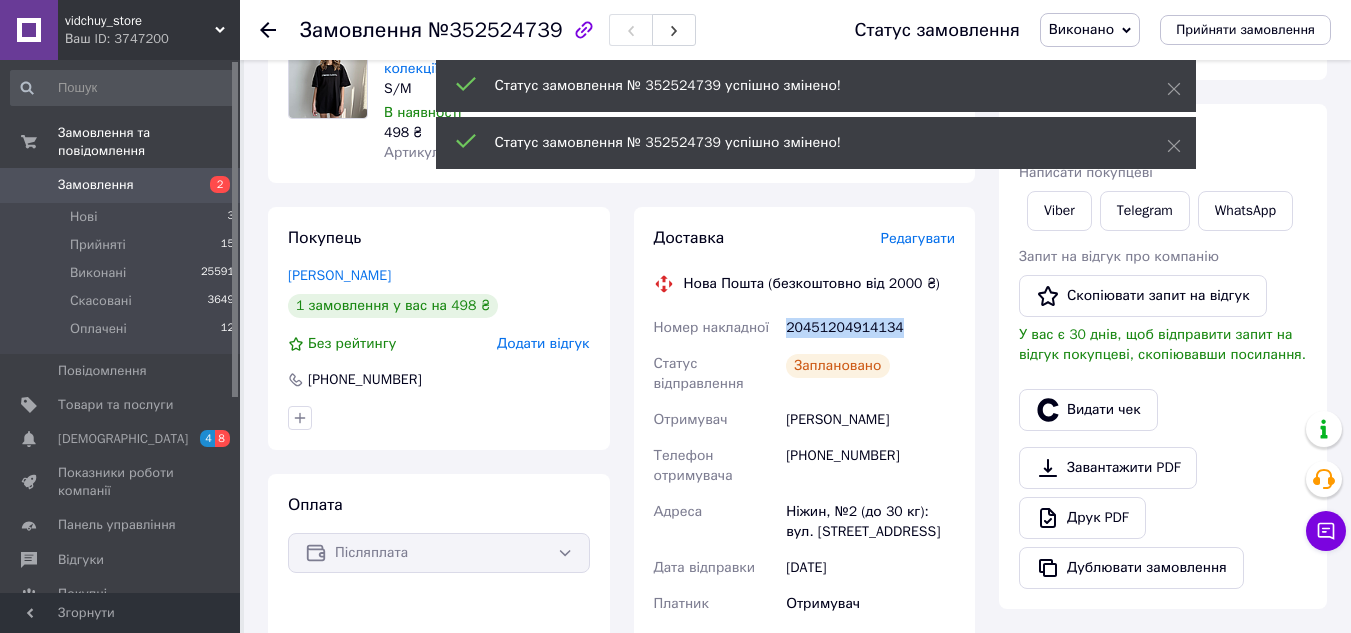 click on "20451204914134" at bounding box center (870, 328) 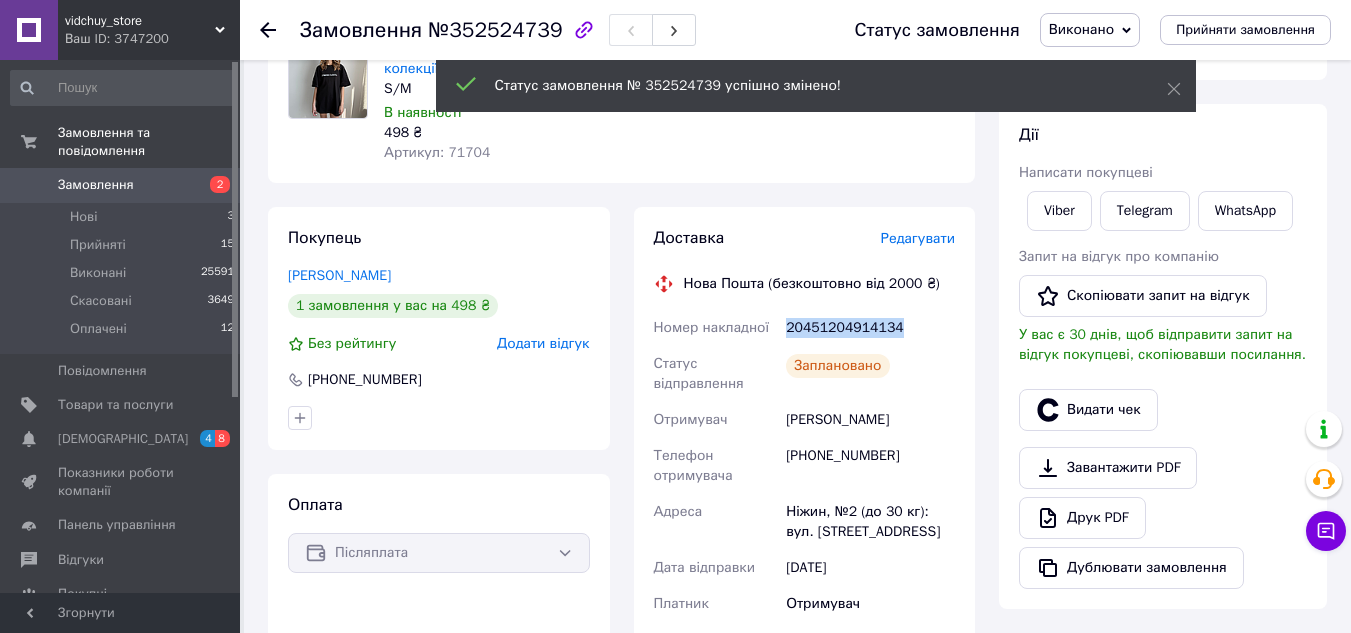 copy on "20451204914134" 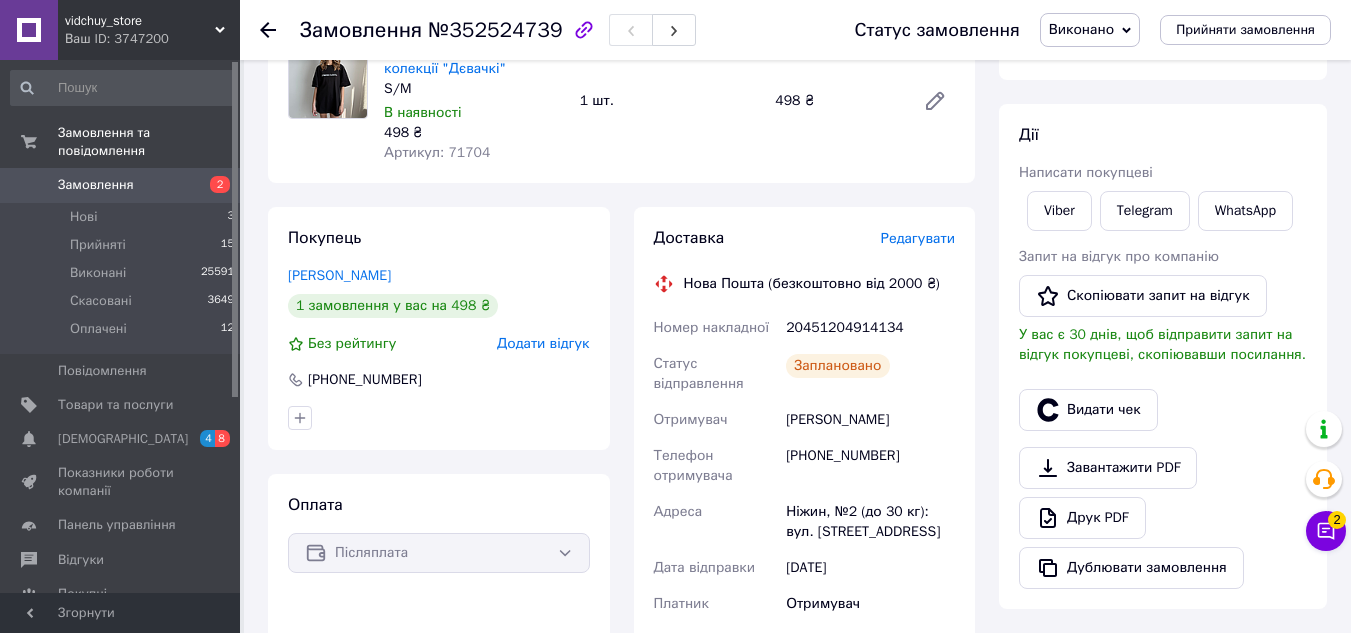 click 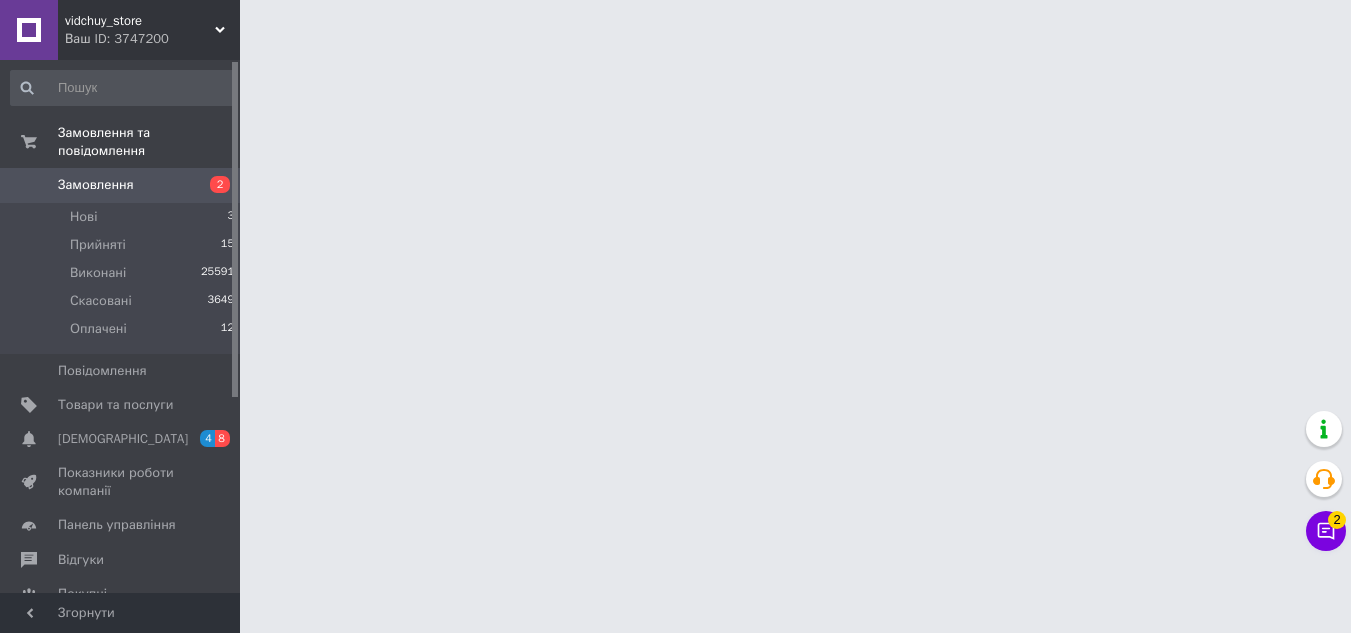 scroll, scrollTop: 0, scrollLeft: 0, axis: both 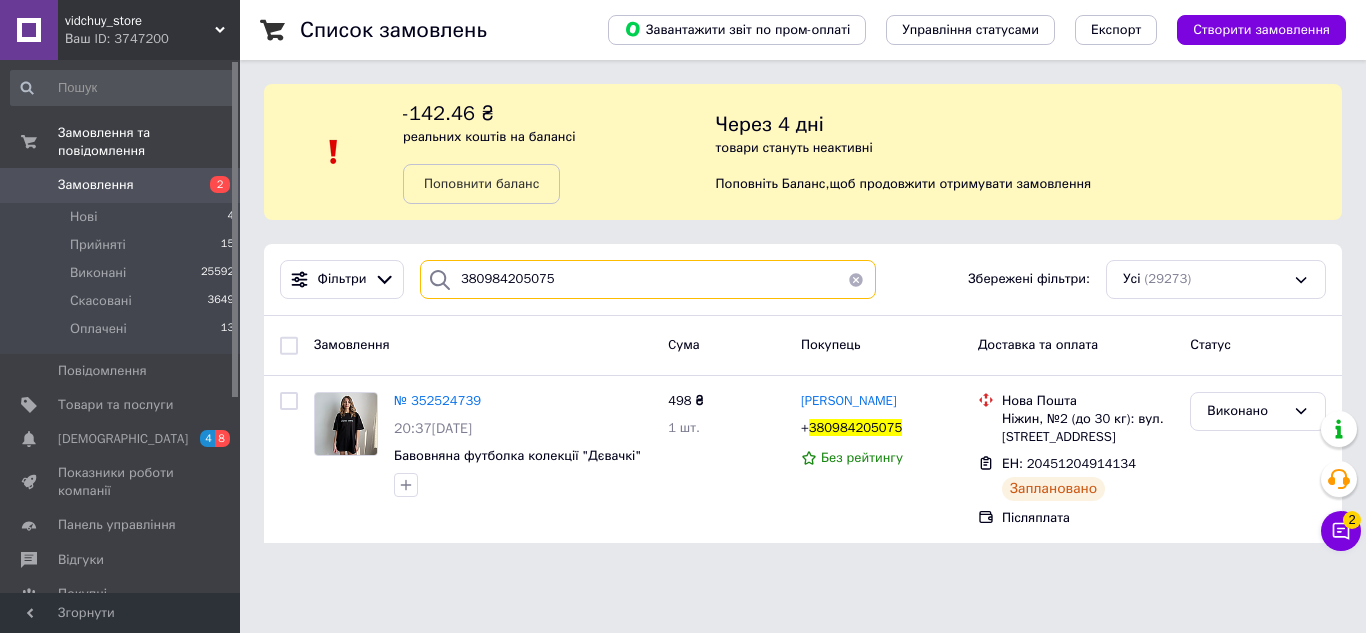 click on "380984205075" at bounding box center (648, 279) 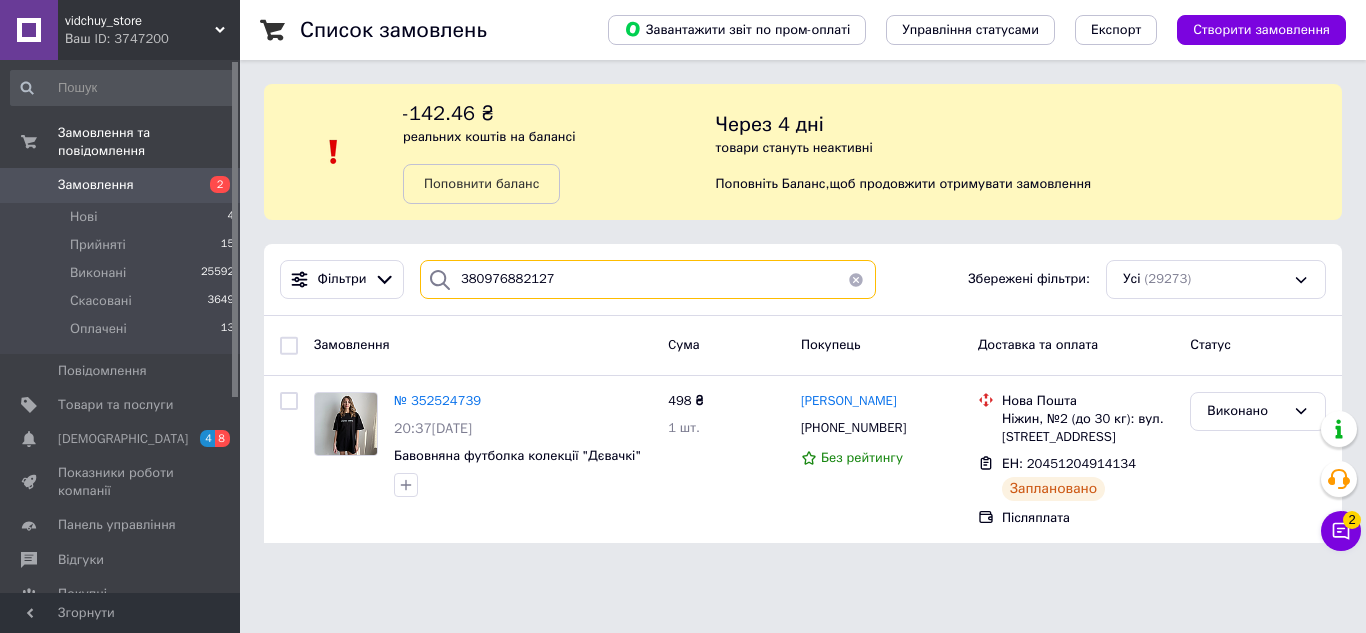 type on "380976882127" 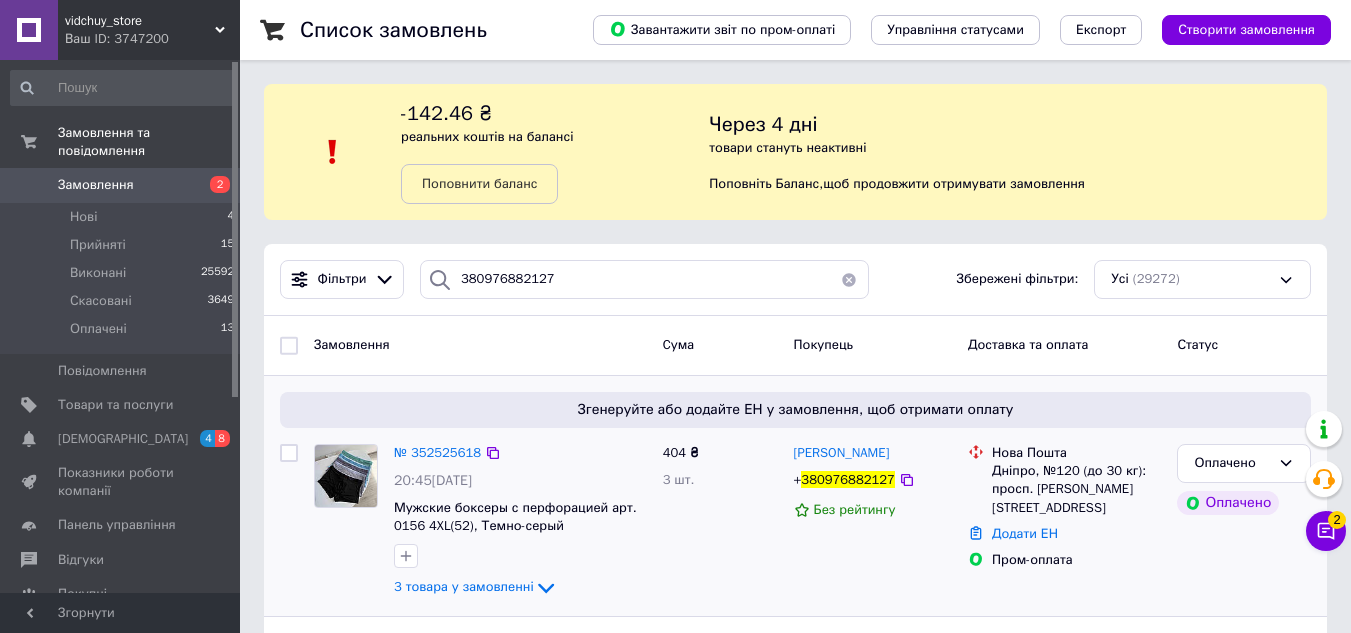 click on "№ 352525618 20:45[DATE] Мужские боксеры с перфорацией арт. 0156 4XL(52), Темно-серый 3 товара у замовленні" at bounding box center [520, 522] 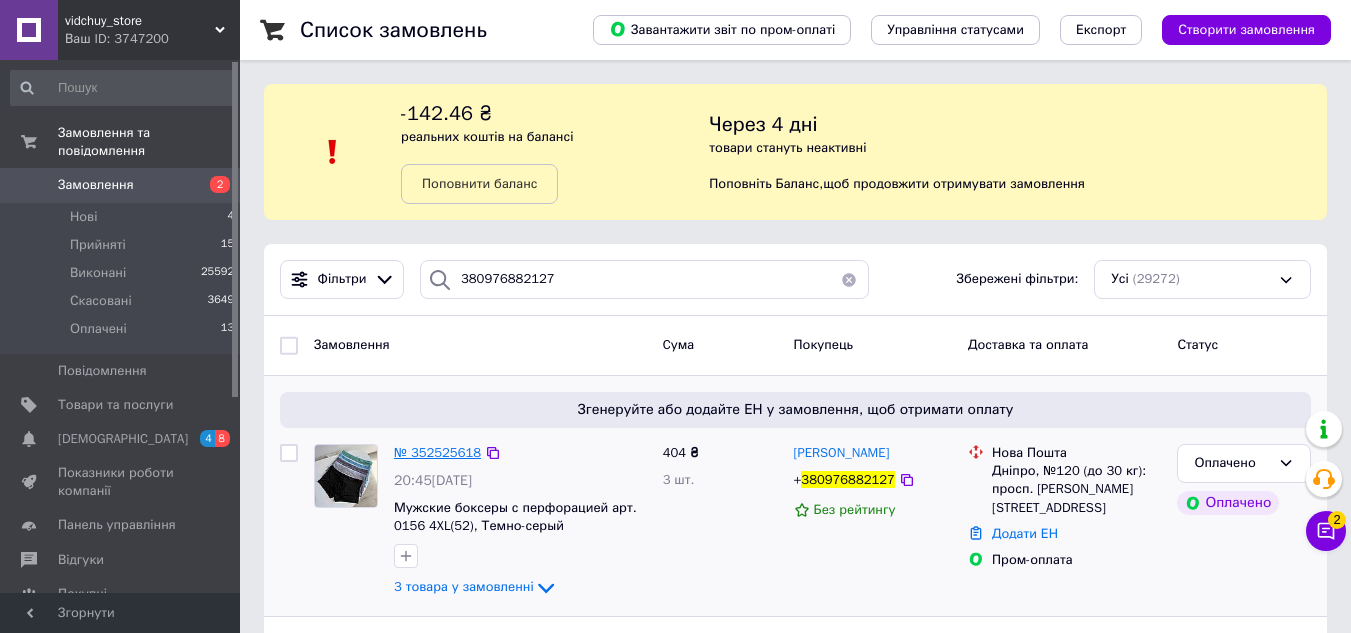 click on "№ 352525618" at bounding box center [437, 452] 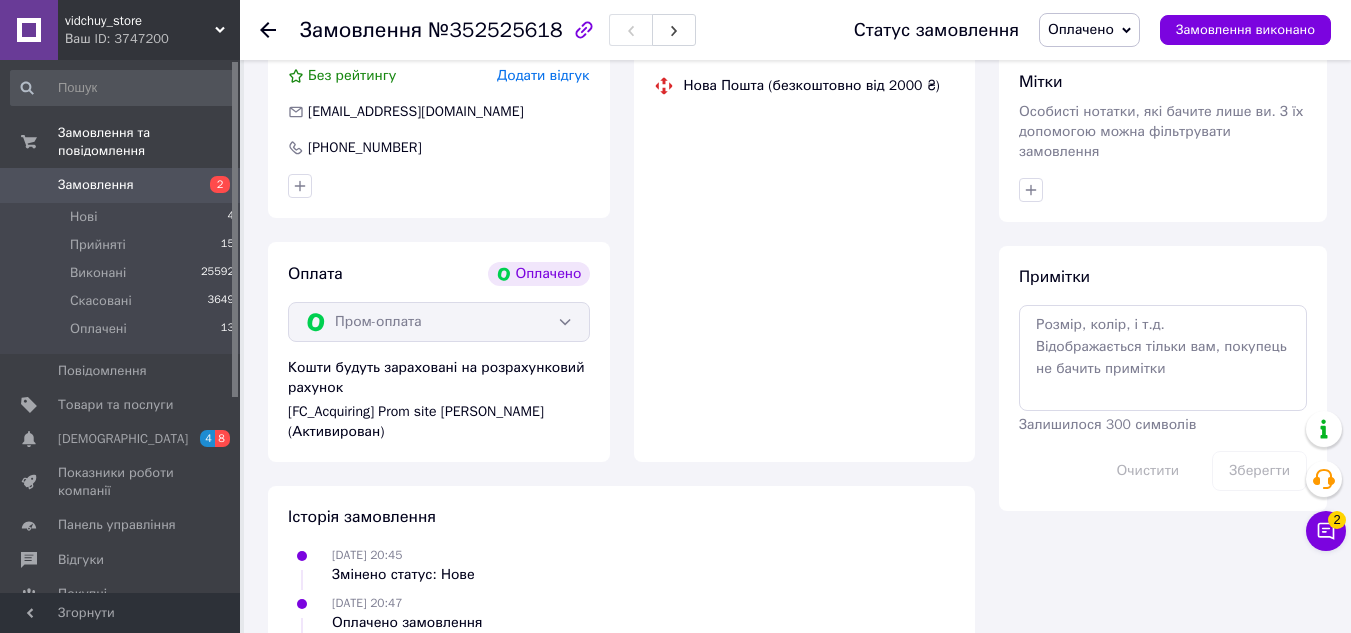 scroll, scrollTop: 950, scrollLeft: 0, axis: vertical 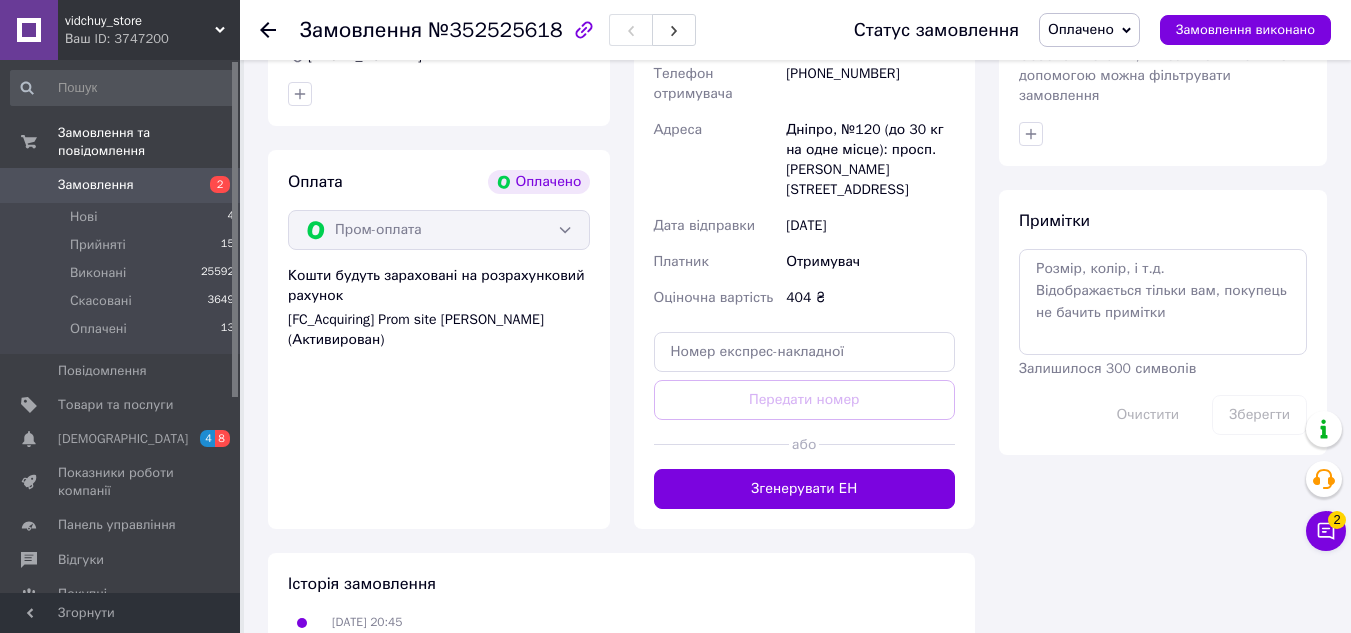 drag, startPoint x: 874, startPoint y: 505, endPoint x: 907, endPoint y: 436, distance: 76.48529 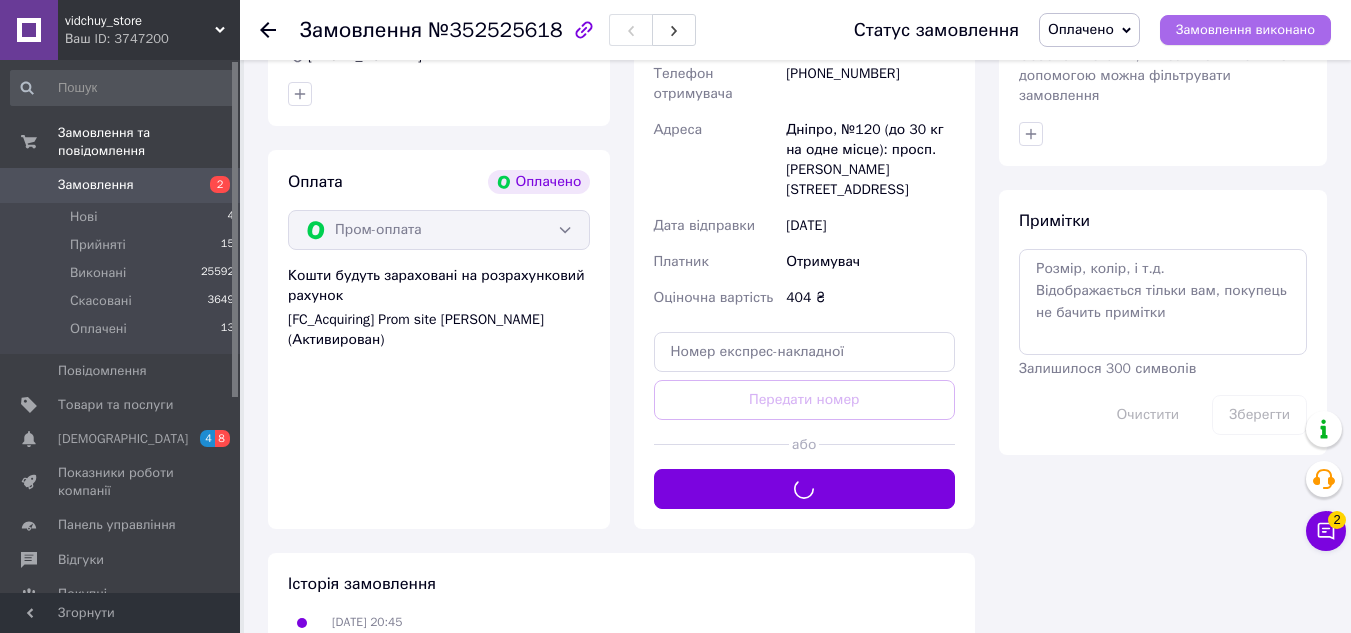 click on "Замовлення виконано" at bounding box center (1245, 30) 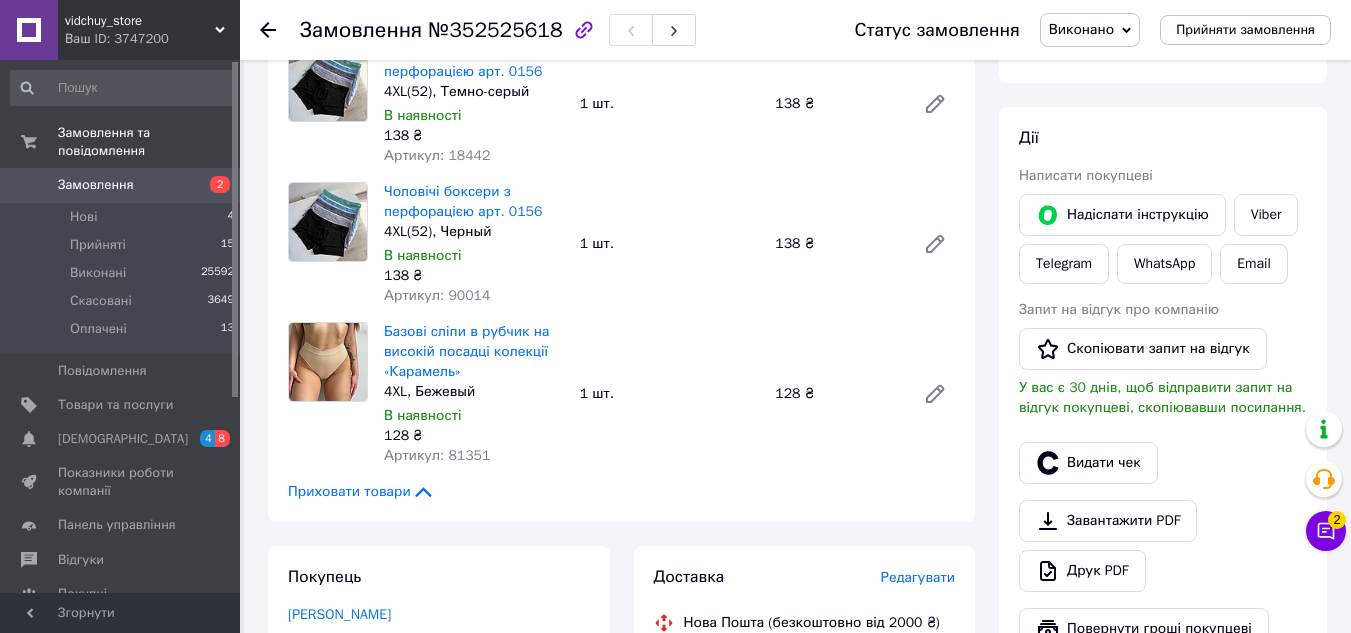 scroll, scrollTop: 250, scrollLeft: 0, axis: vertical 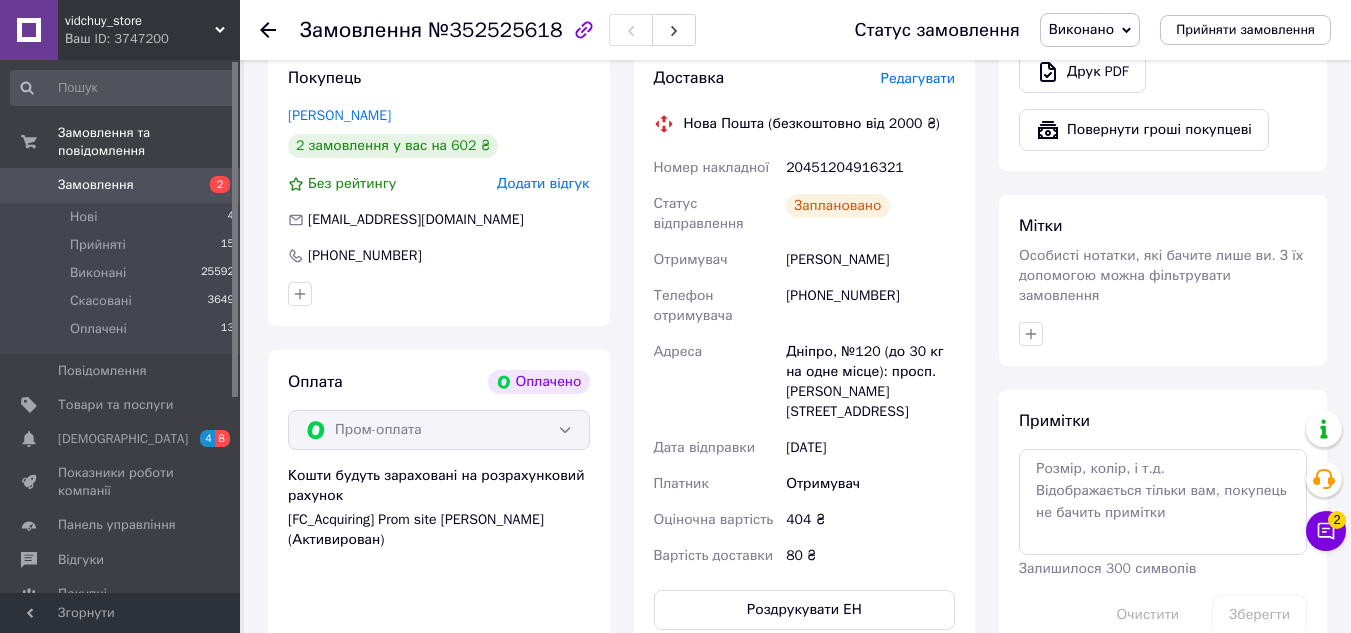 click on "20451204916321" at bounding box center [870, 168] 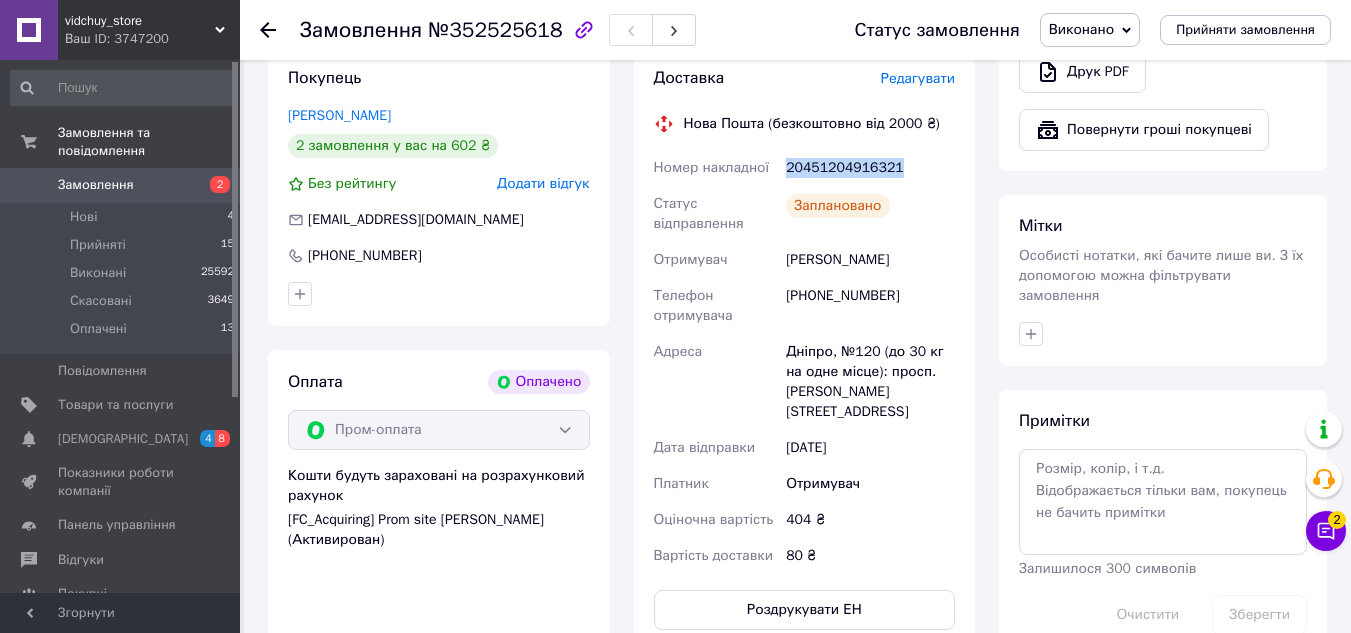 click on "20451204916321" at bounding box center (870, 168) 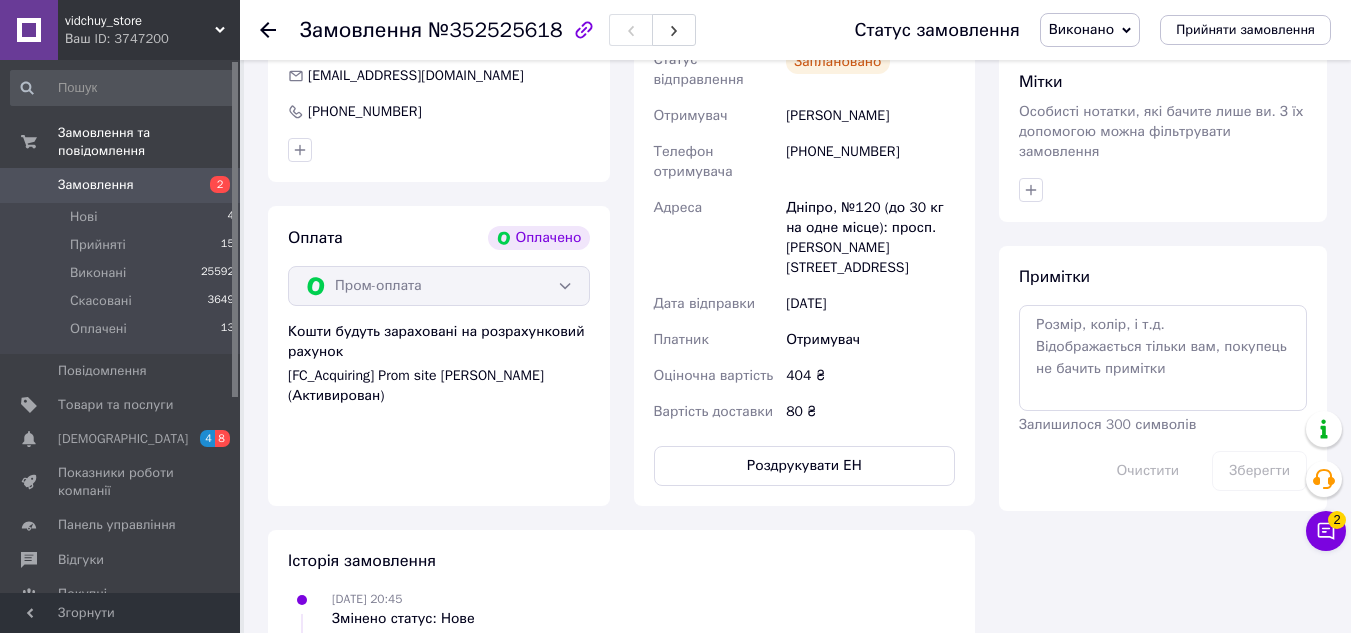 scroll, scrollTop: 1126, scrollLeft: 0, axis: vertical 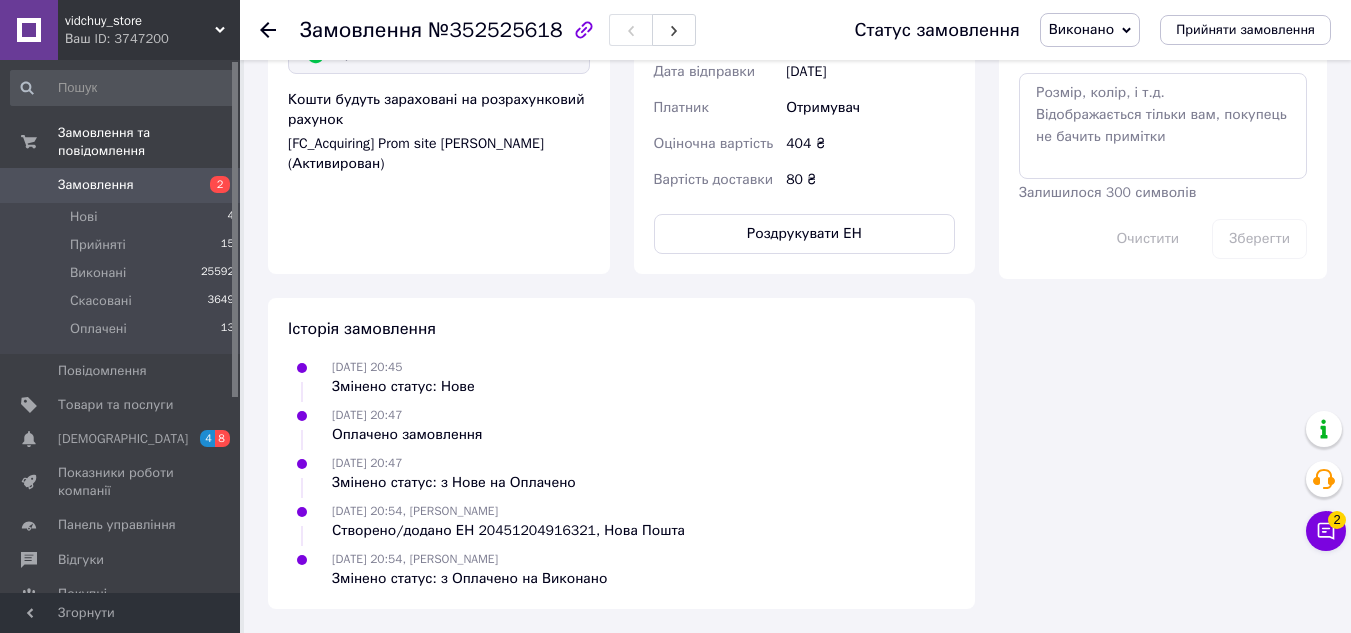 click on "Замовлення №352525618 Статус замовлення Виконано Прийнято Скасовано Оплачено Прийняти замовлення" at bounding box center [795, 30] 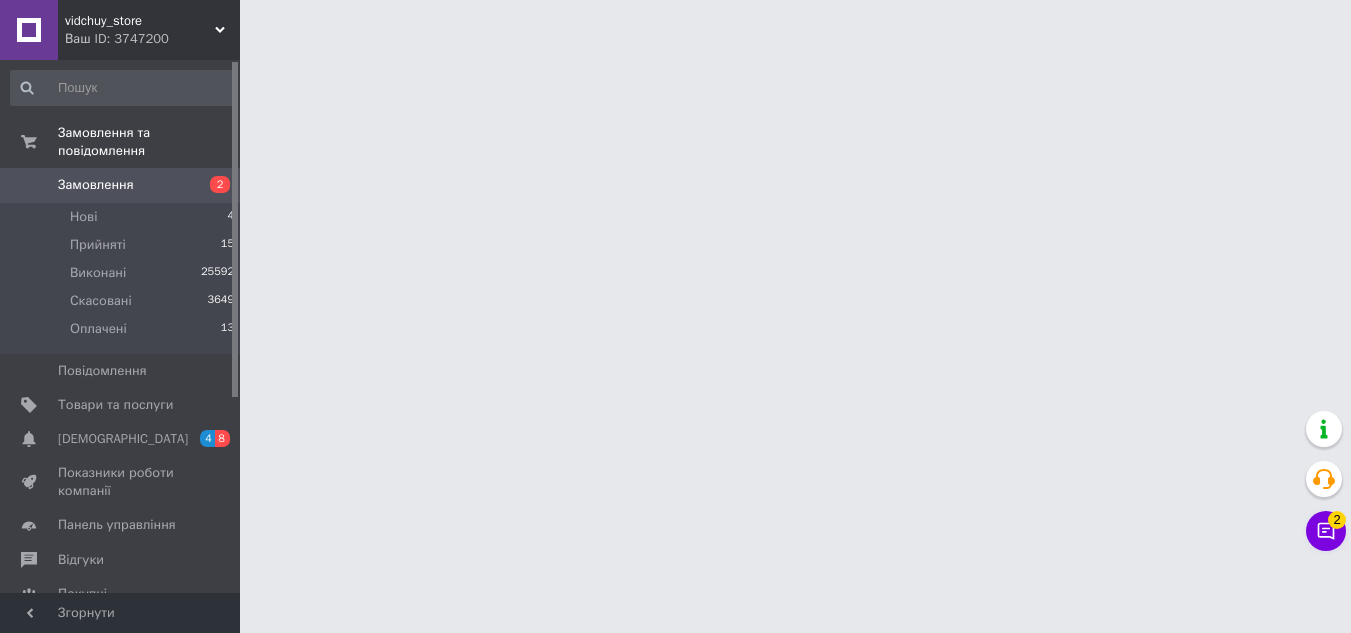scroll, scrollTop: 0, scrollLeft: 0, axis: both 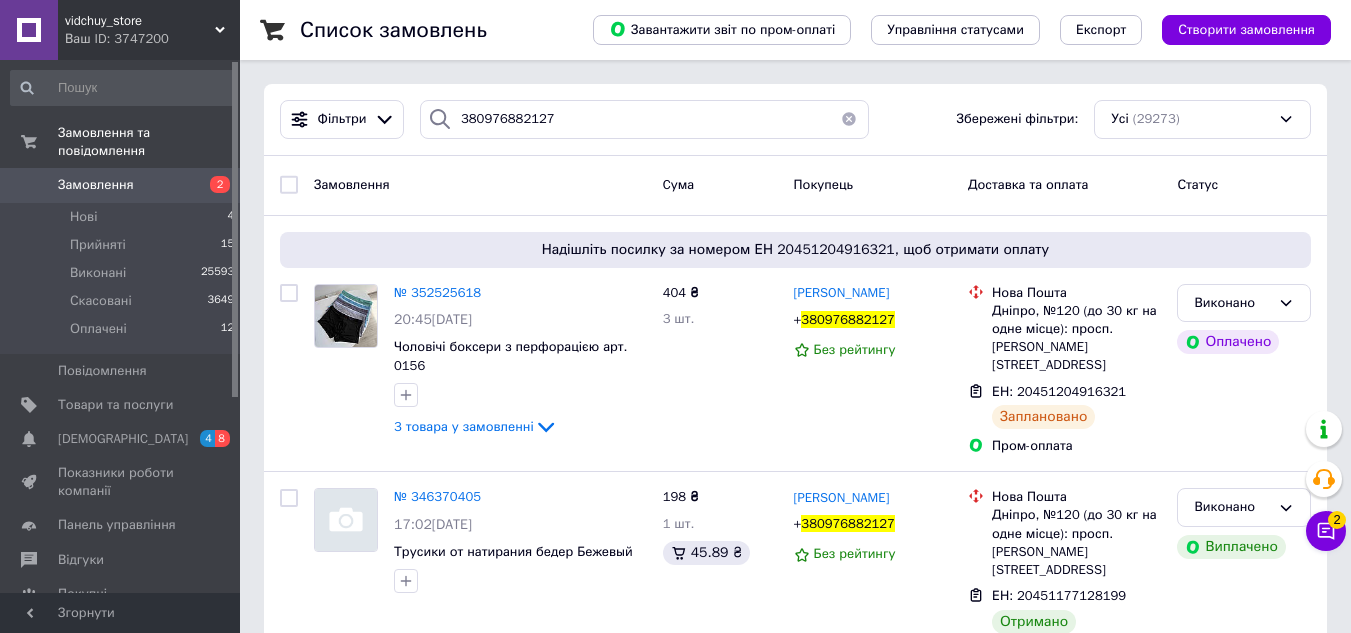 click on "Список замовлень   Завантажити звіт по пром-оплаті Управління статусами Експорт Створити замовлення Фільтри 380976882127 Збережені фільтри: Усі (29273) Замовлення Cума Покупець Доставка та оплата Статус Надішліть посилку за номером ЕН 20451204916321, щоб отримати оплату № 352525618 20:45[DATE] Чоловічі боксери з перфорацією арт. 0156 3 товара у замовленні 404 ₴ 3 шт. [PERSON_NAME] + 380976882127 Без рейтингу Нова Пошта Дніпро, №120 (до 30 кг на одне місце): просп. [PERSON_NAME], 111 ЕН: 20451204916321 Заплановано Пром-оплата Виконано Оплачено № 346370405 17:02[DATE] 198 ₴ 1 шт. 45.89 ₴ + 380976882127" at bounding box center [795, 350] 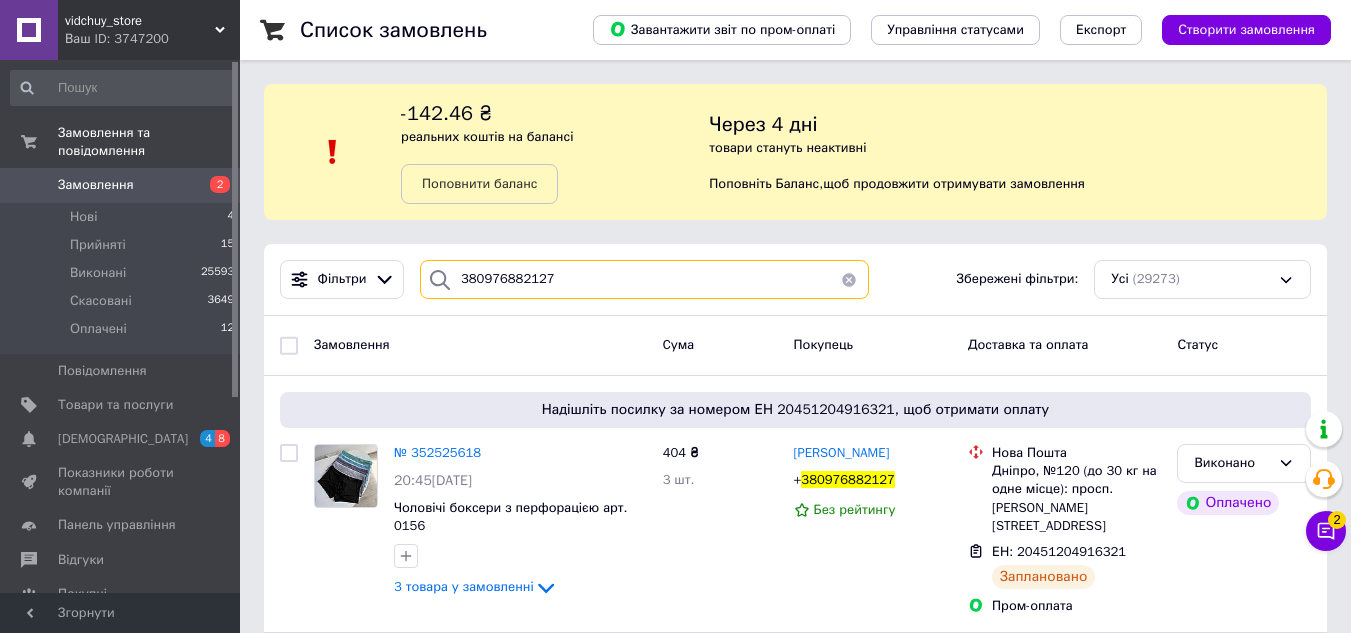 click on "380976882127" at bounding box center (644, 279) 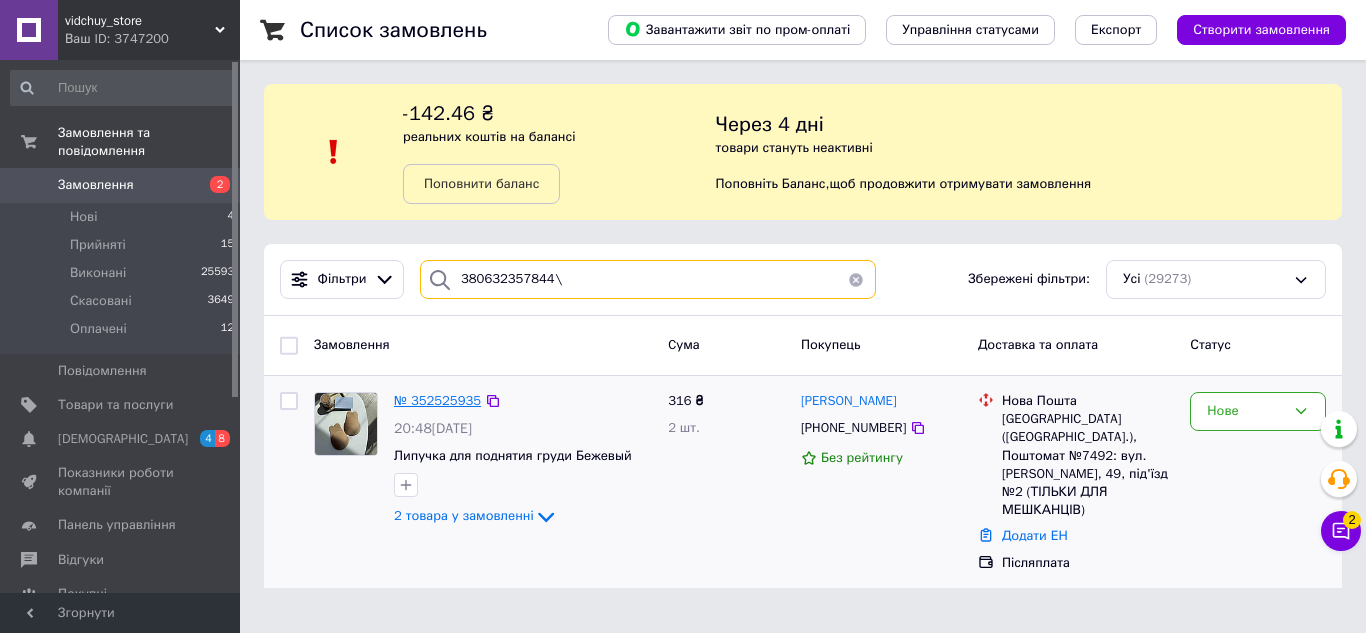 type on "380632357844\" 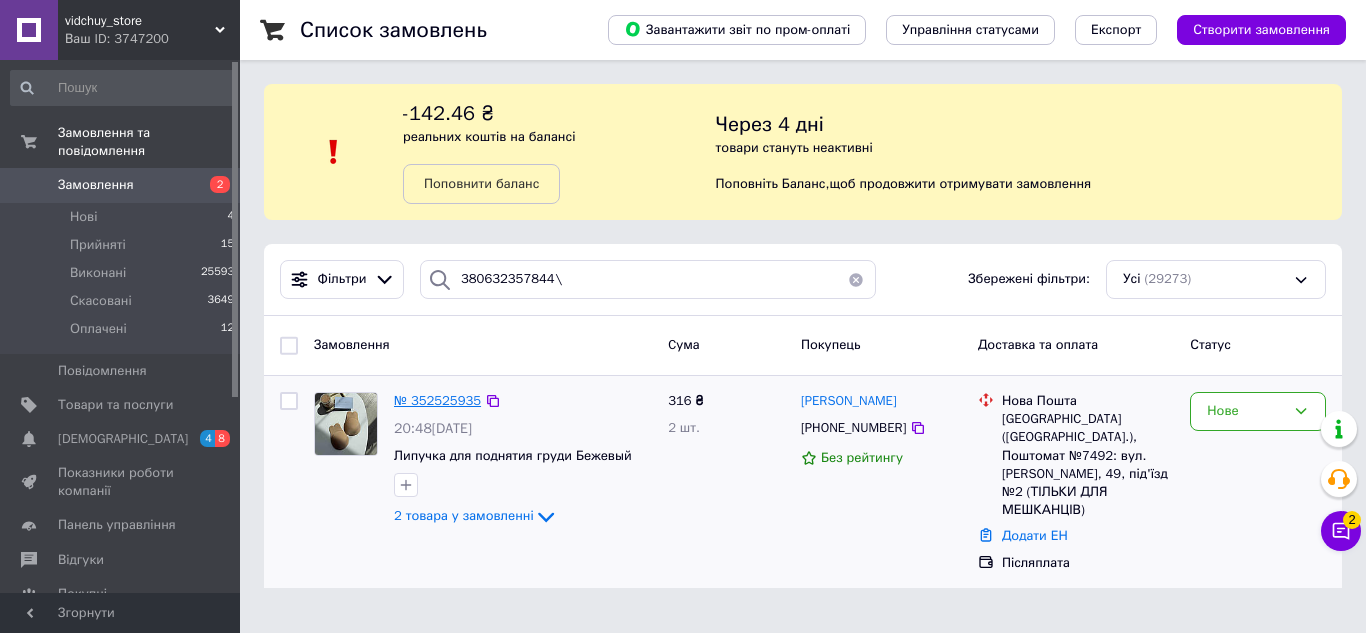 click on "№ 352525935" at bounding box center (437, 400) 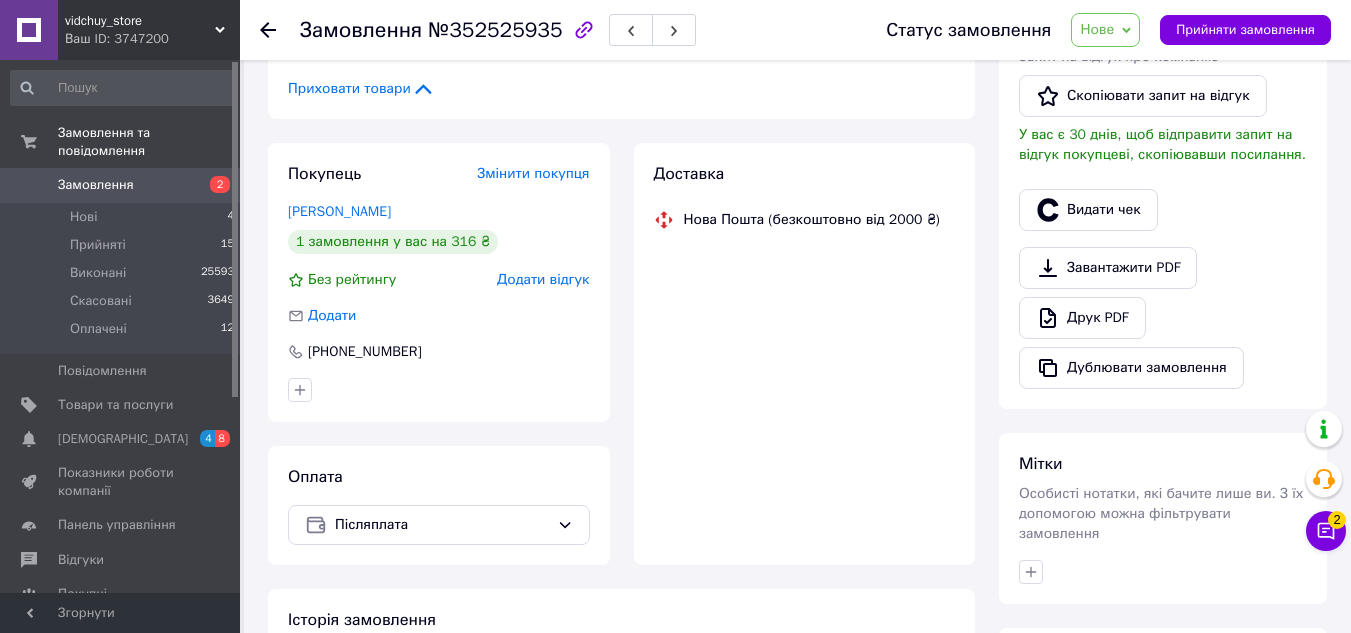 scroll, scrollTop: 656, scrollLeft: 0, axis: vertical 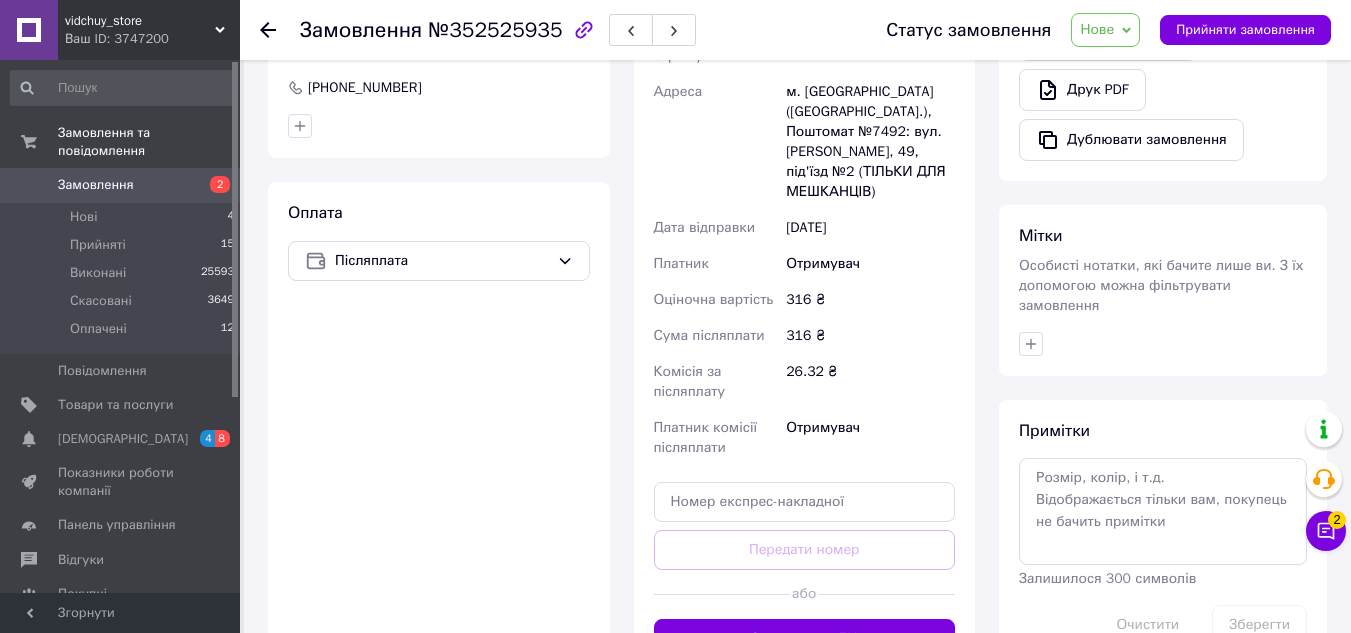 click on "Згенерувати ЕН" at bounding box center [805, 639] 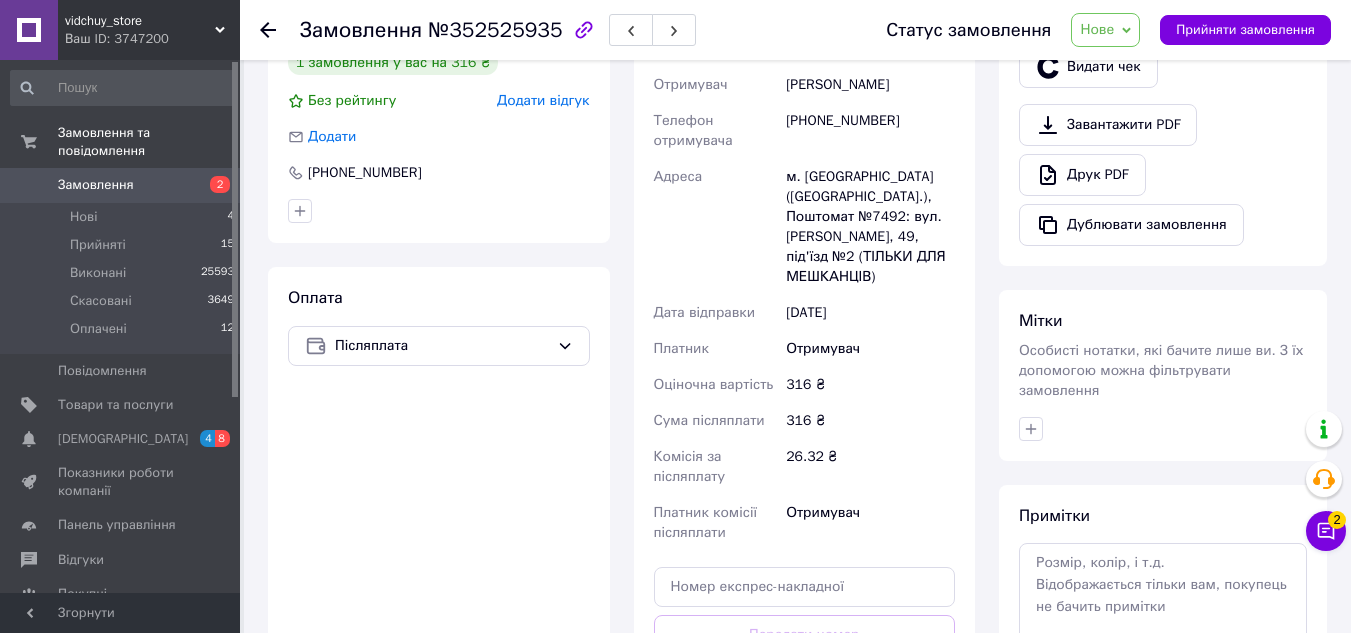 scroll, scrollTop: 456, scrollLeft: 0, axis: vertical 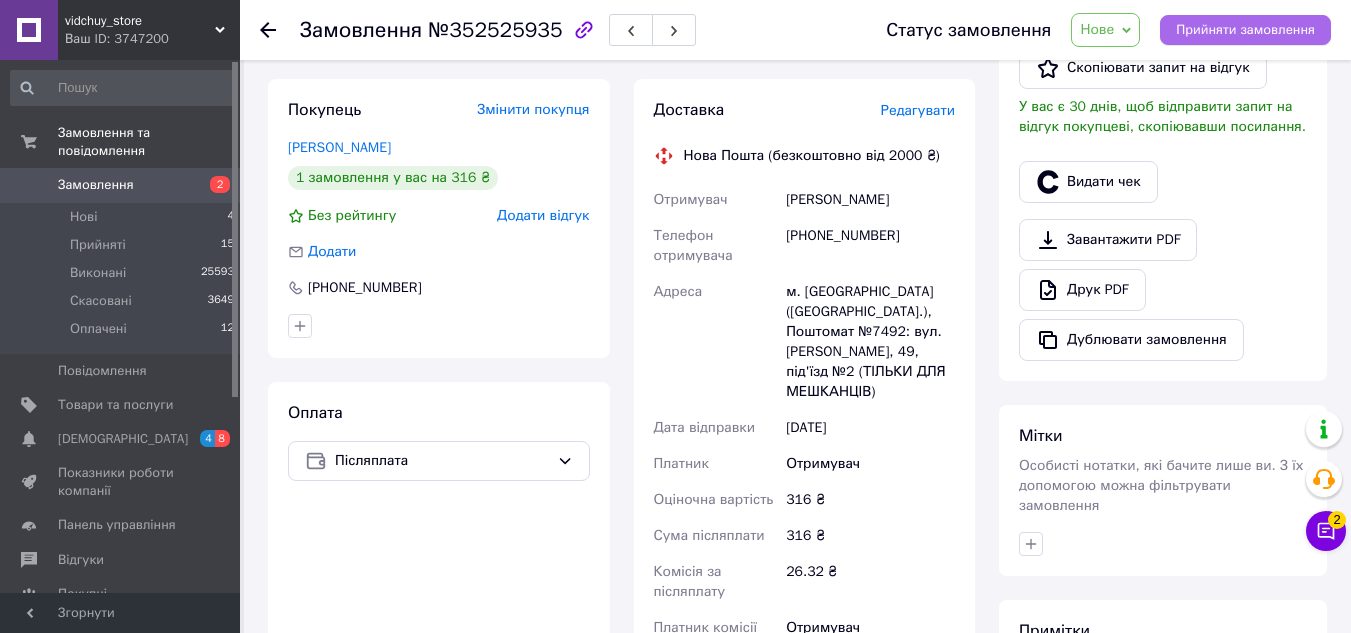 click on "Прийняти замовлення" at bounding box center (1245, 30) 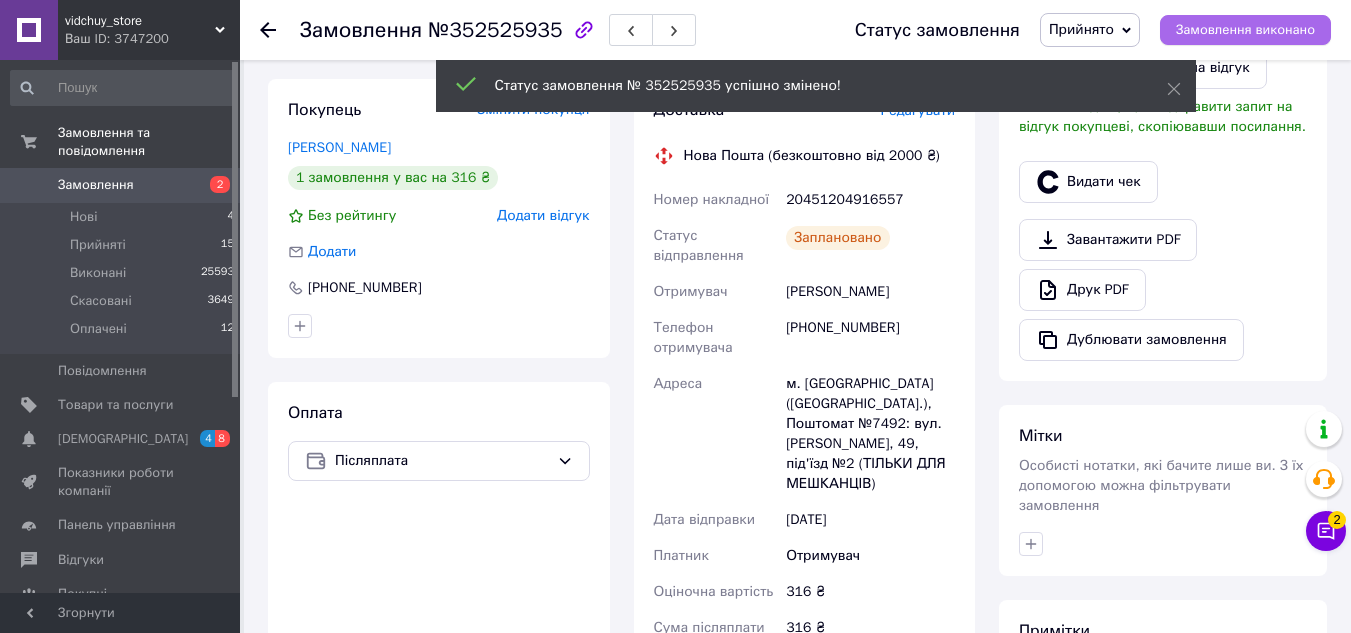 click on "Замовлення виконано" at bounding box center (1245, 30) 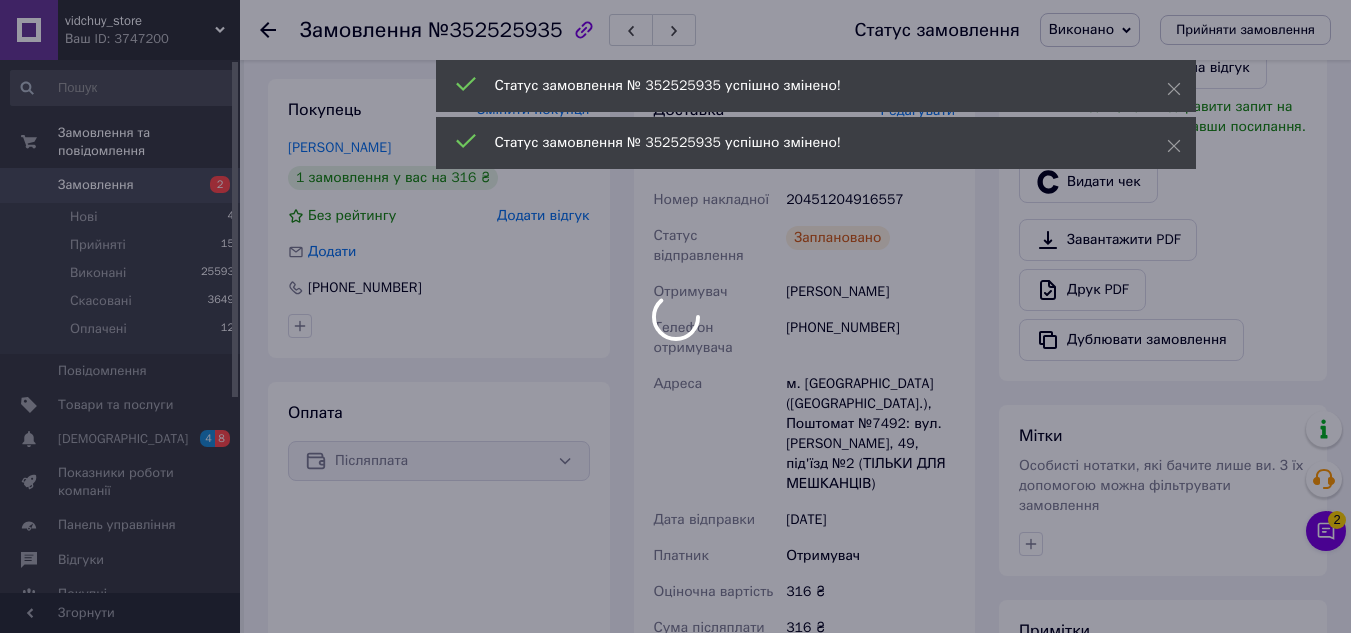 click on "vidchuy_store Ваш ID: 3747200 Сайт vidchuy_store Кабінет покупця Перевірити стан системи Сторінка на порталі Довідка Вийти Замовлення та повідомлення Замовлення 2 Нові 4 Прийняті 15 Виконані 25593 Скасовані 3649 Оплачені 12 Повідомлення 0 Товари та послуги Сповіщення 4 8 Показники роботи компанії Панель управління Відгуки Покупці Каталог ProSale Аналітика Інструменти веб-майстра та SEO Управління сайтом Гаманець компанії [PERSON_NAME] Тарифи та рахунки Prom топ Згорнути
Замовлення №352525935 Статус замовлення Виконано 1 1" at bounding box center [675, 372] 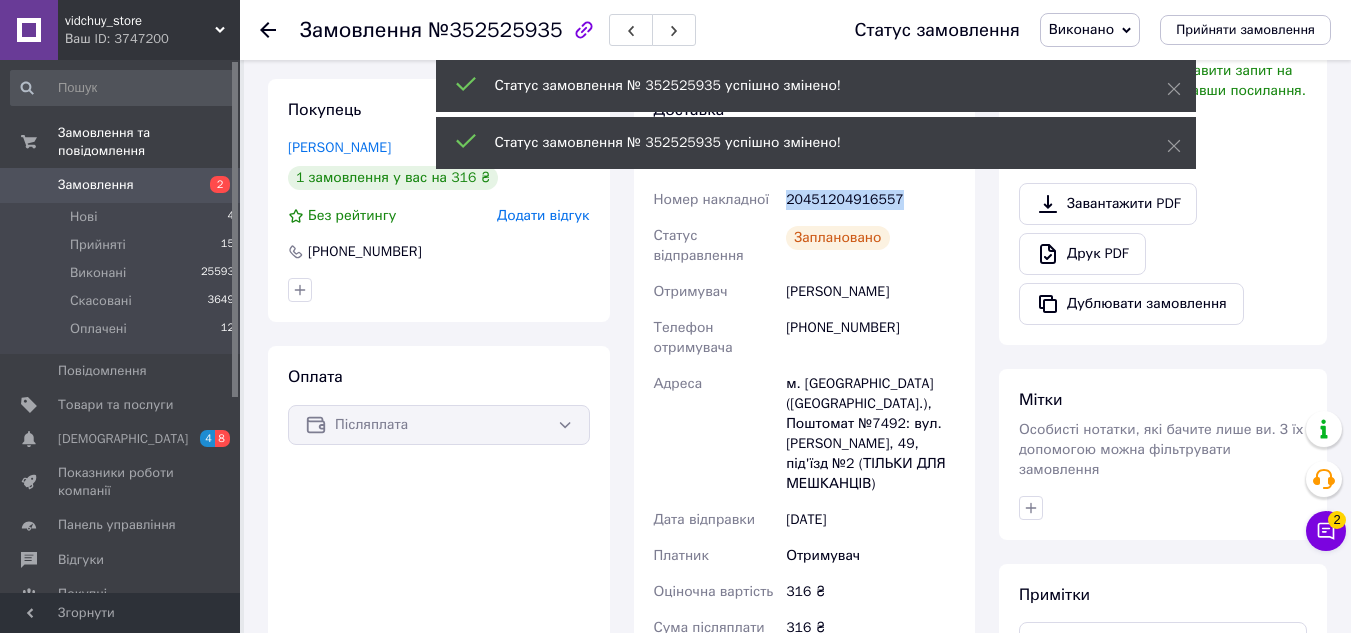 click on "20451204916557" at bounding box center [870, 200] 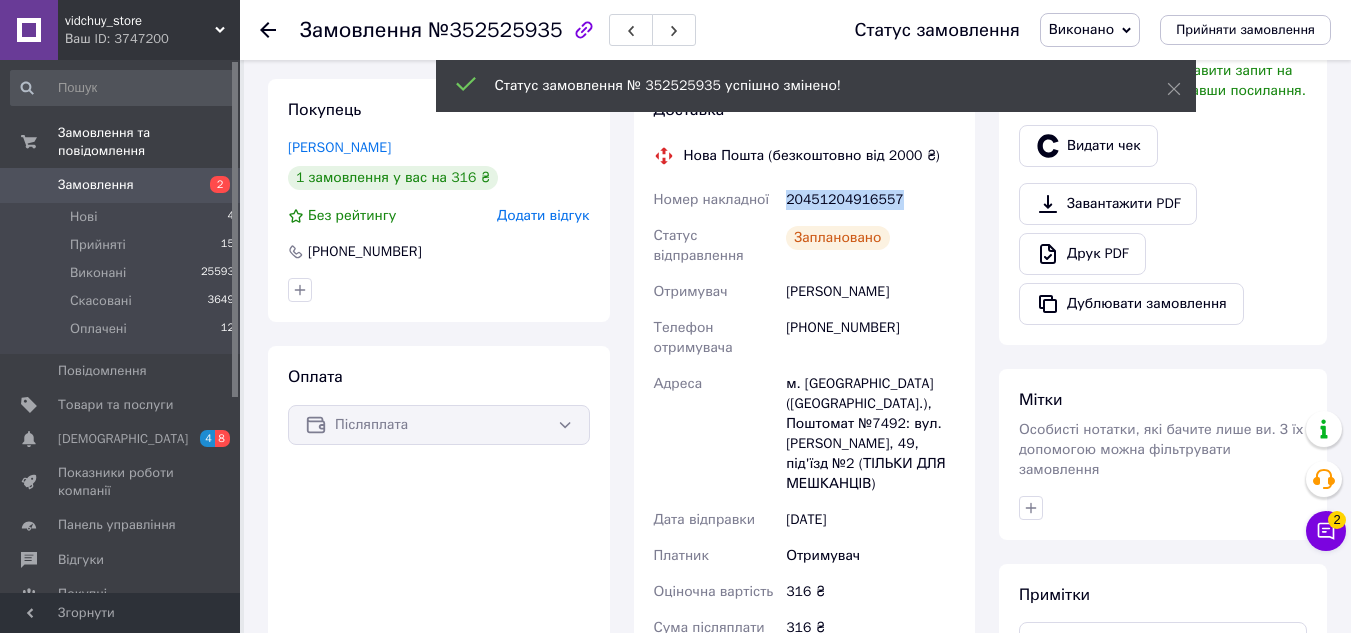 copy on "20451204916557" 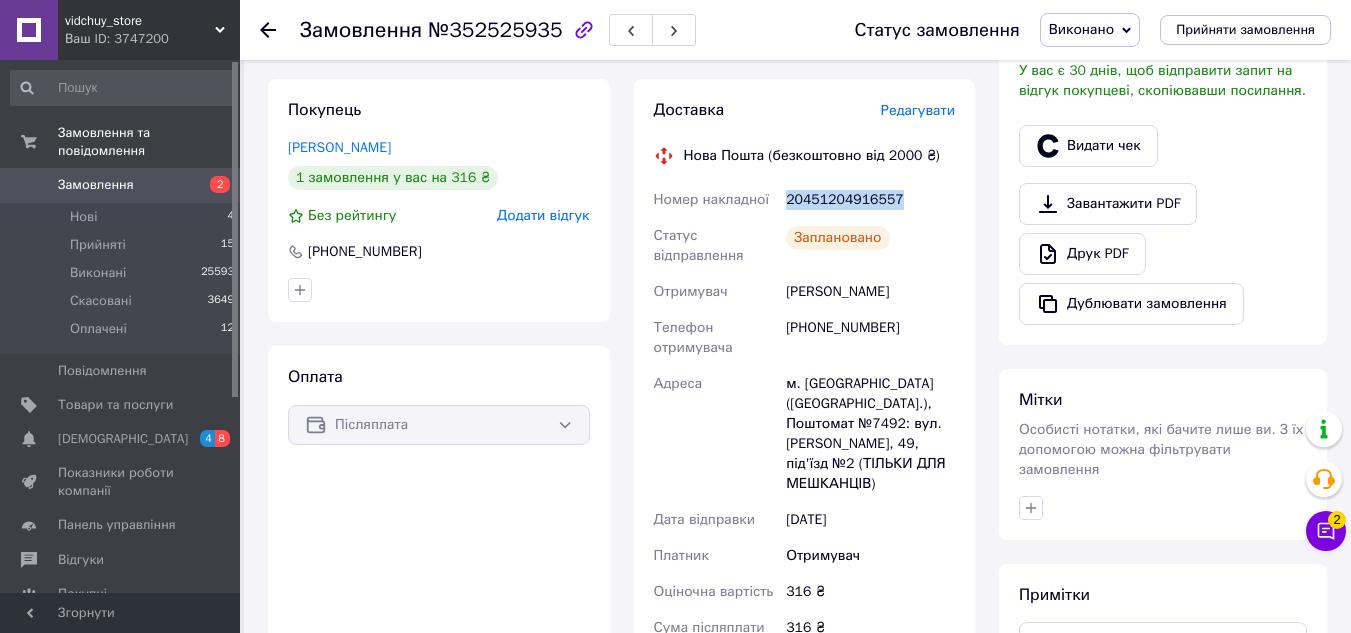 copy on "20451204916557" 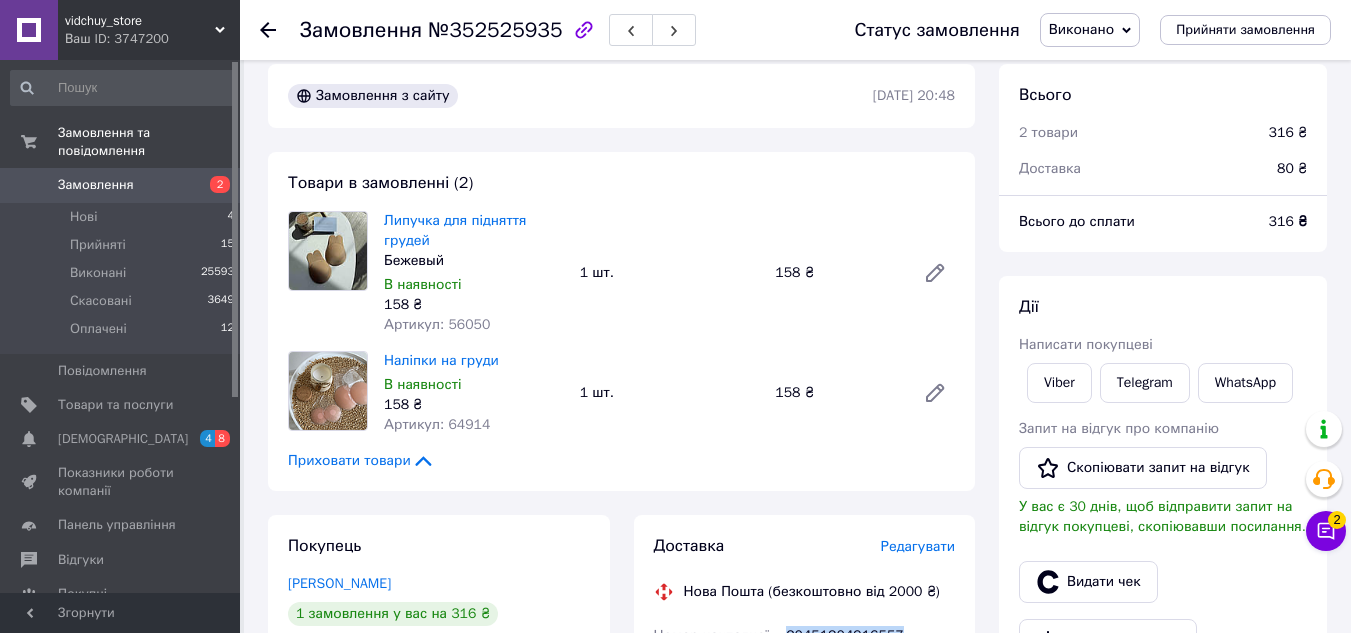 scroll, scrollTop: 0, scrollLeft: 0, axis: both 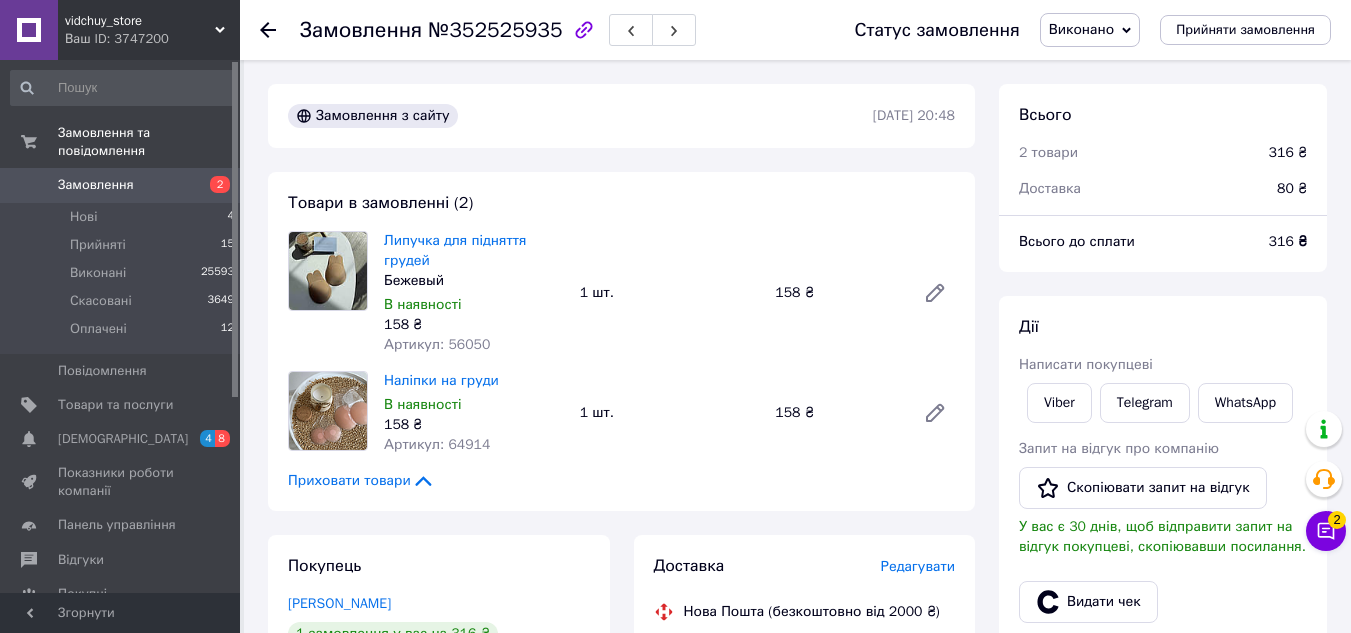 click 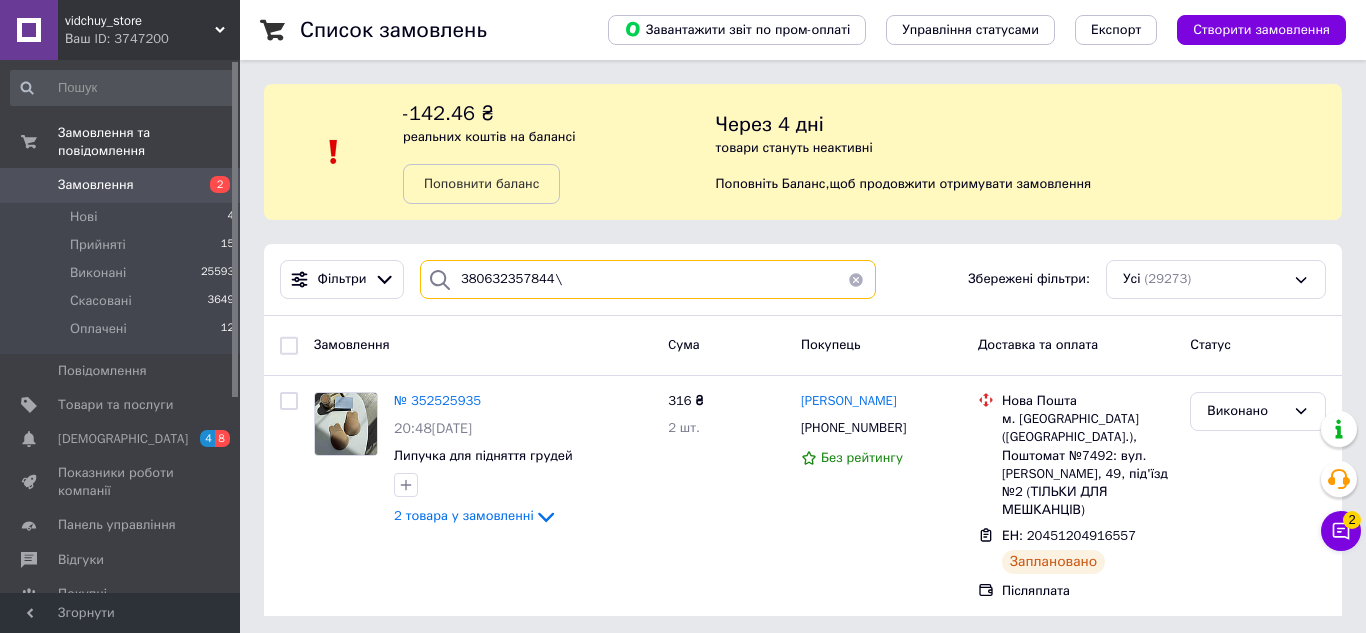 click on "380632357844\" at bounding box center (648, 279) 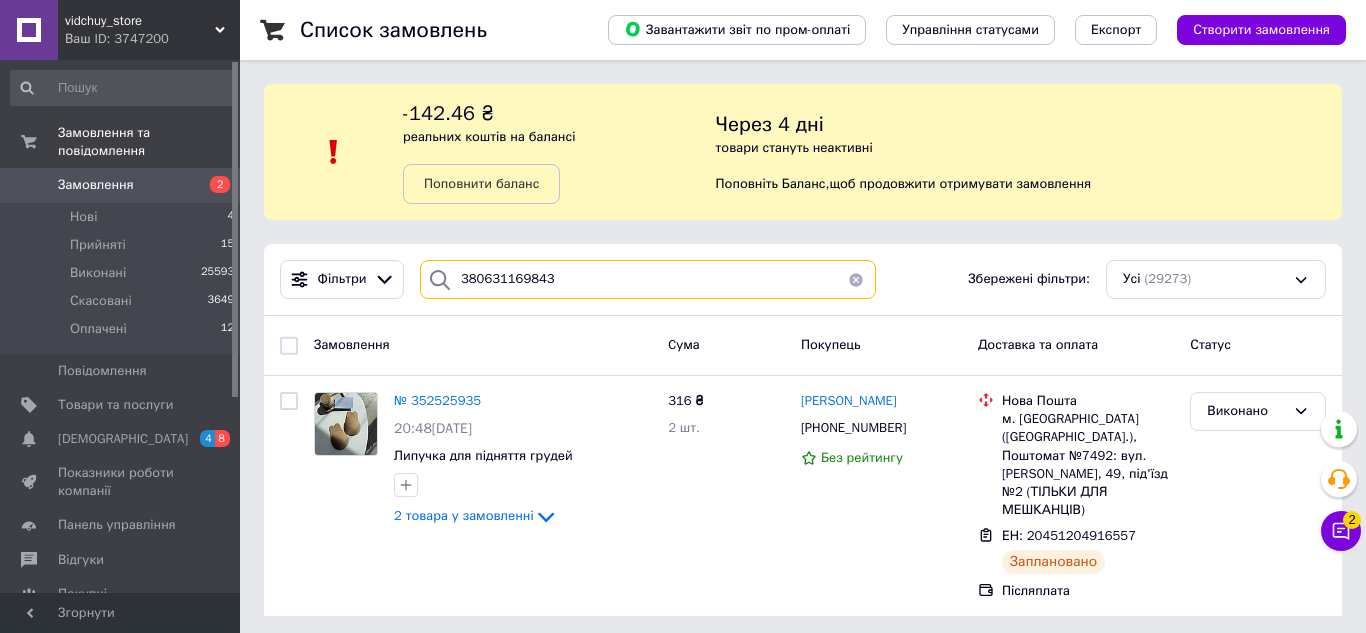 type on "380631169843" 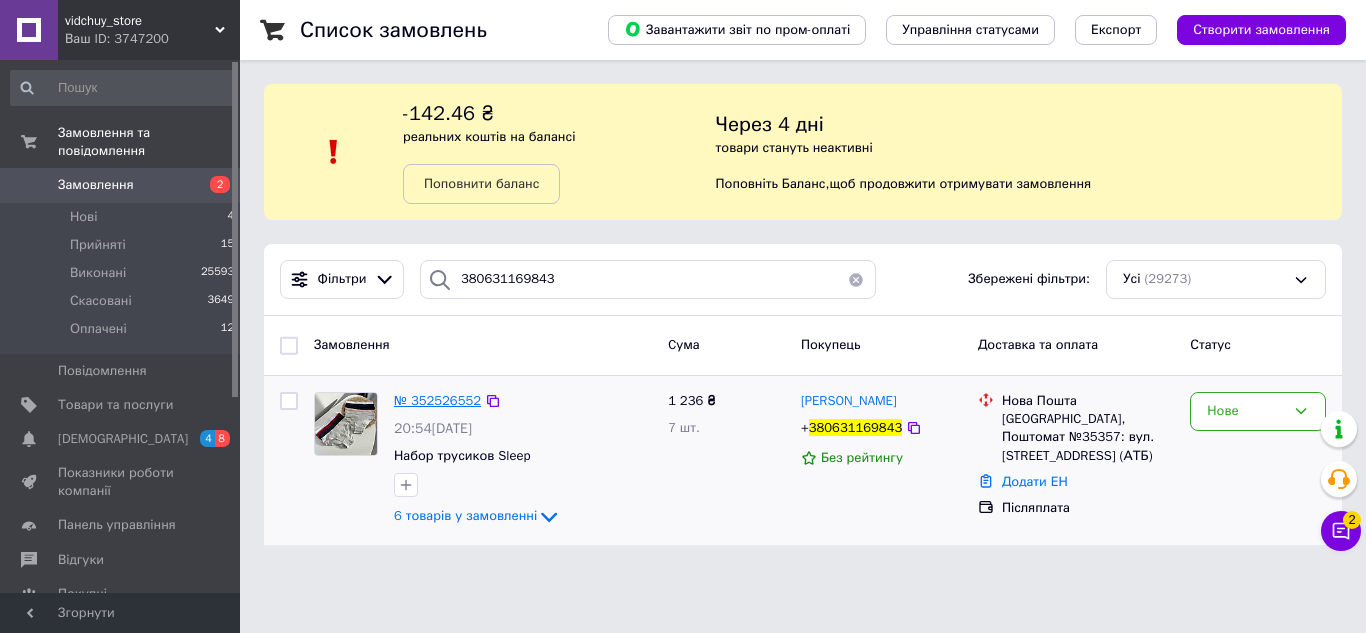 click on "№ 352526552" at bounding box center [437, 400] 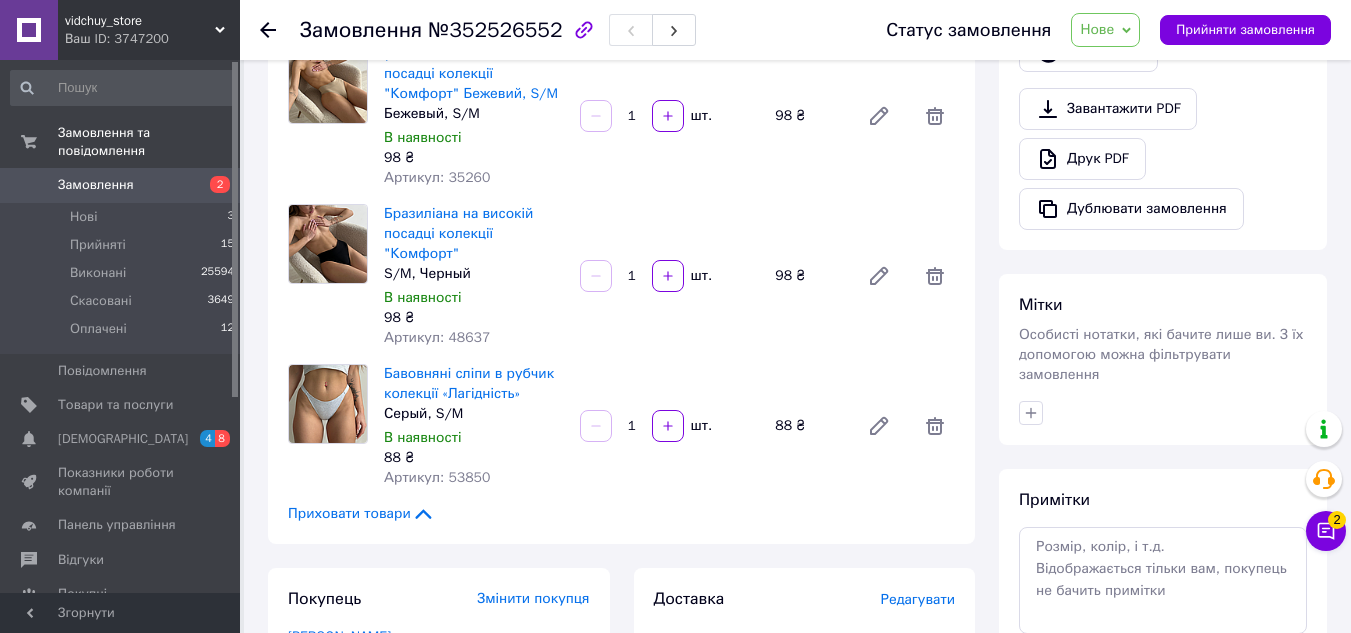 scroll, scrollTop: 700, scrollLeft: 0, axis: vertical 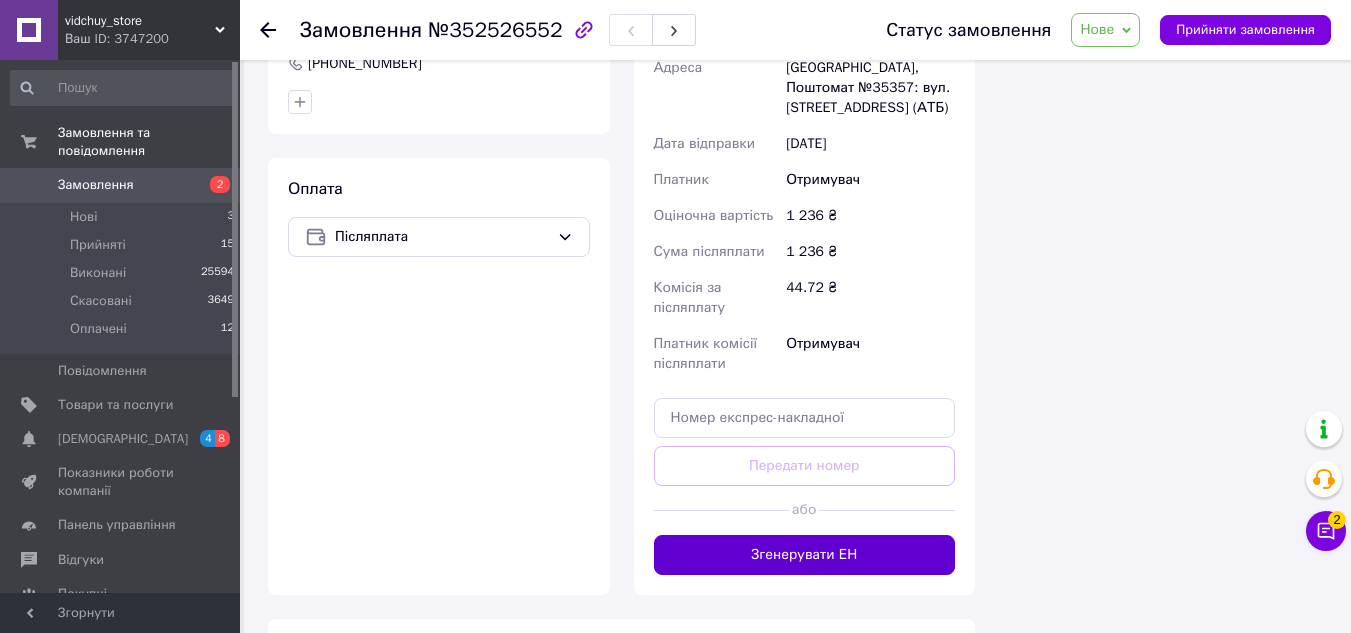 click on "Згенерувати ЕН" at bounding box center (805, 555) 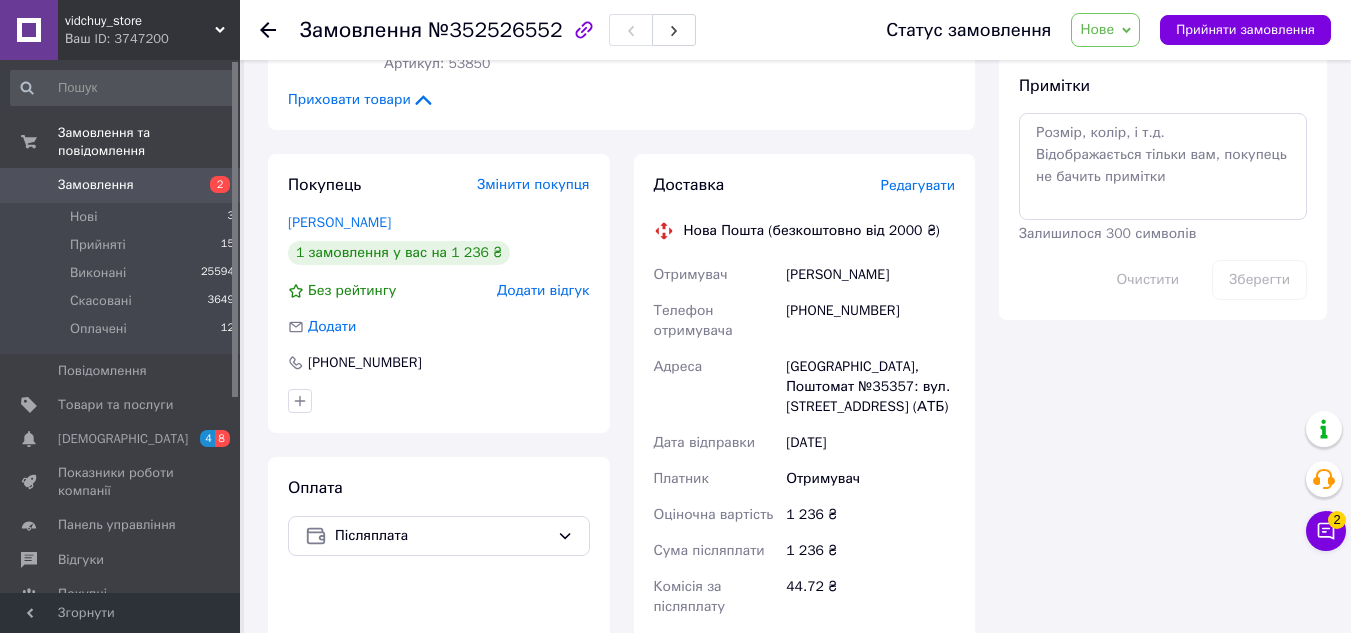 scroll, scrollTop: 1000, scrollLeft: 0, axis: vertical 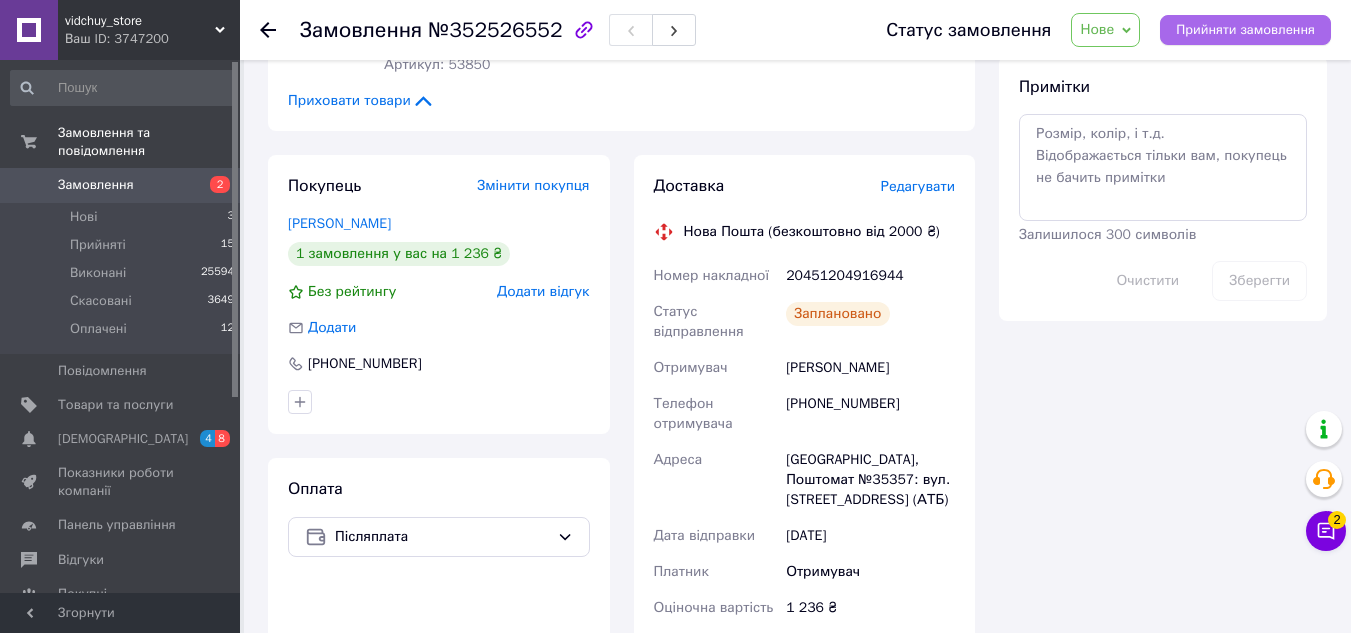 click on "Прийняти замовлення" at bounding box center [1245, 30] 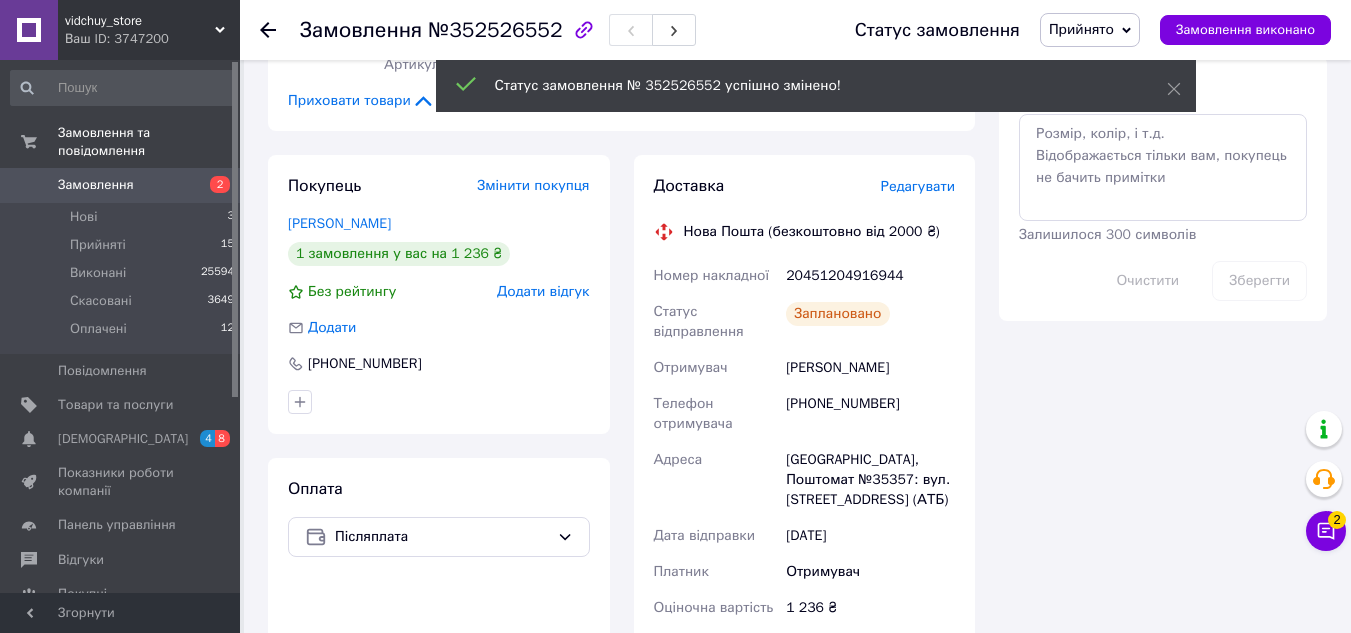 click on "20451204916944" at bounding box center [870, 276] 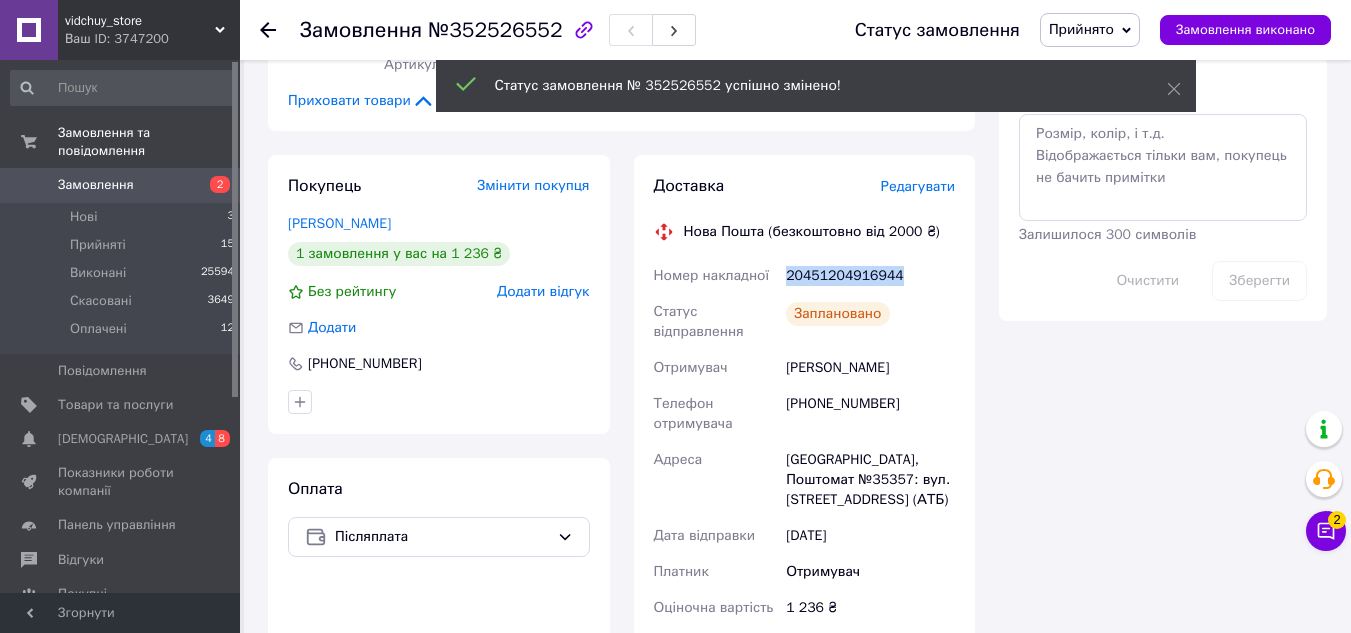 click on "20451204916944" at bounding box center (870, 276) 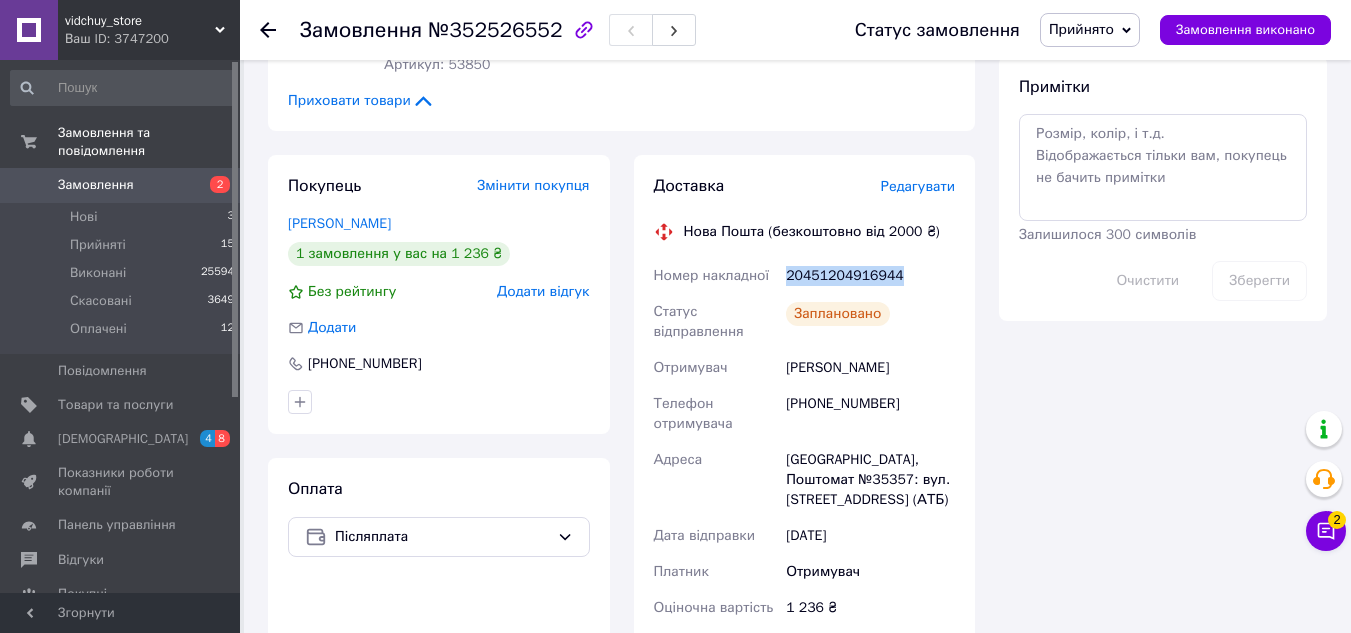 copy on "20451204916944" 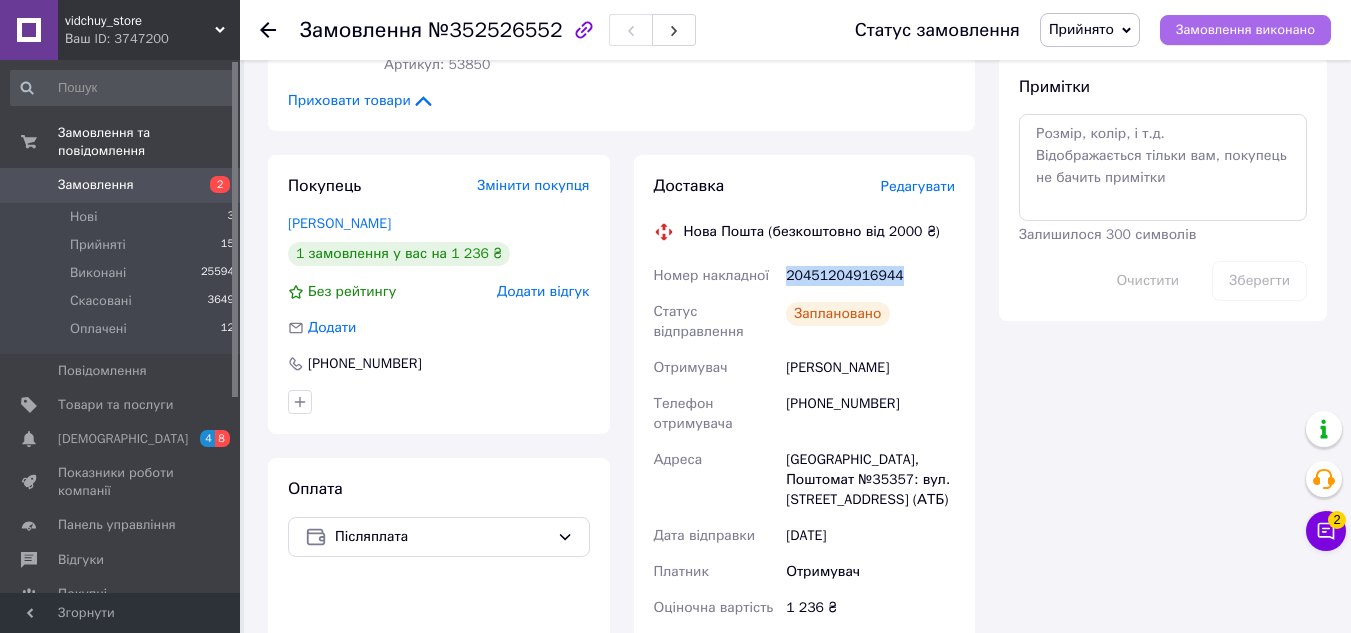click on "Замовлення виконано" at bounding box center [1245, 30] 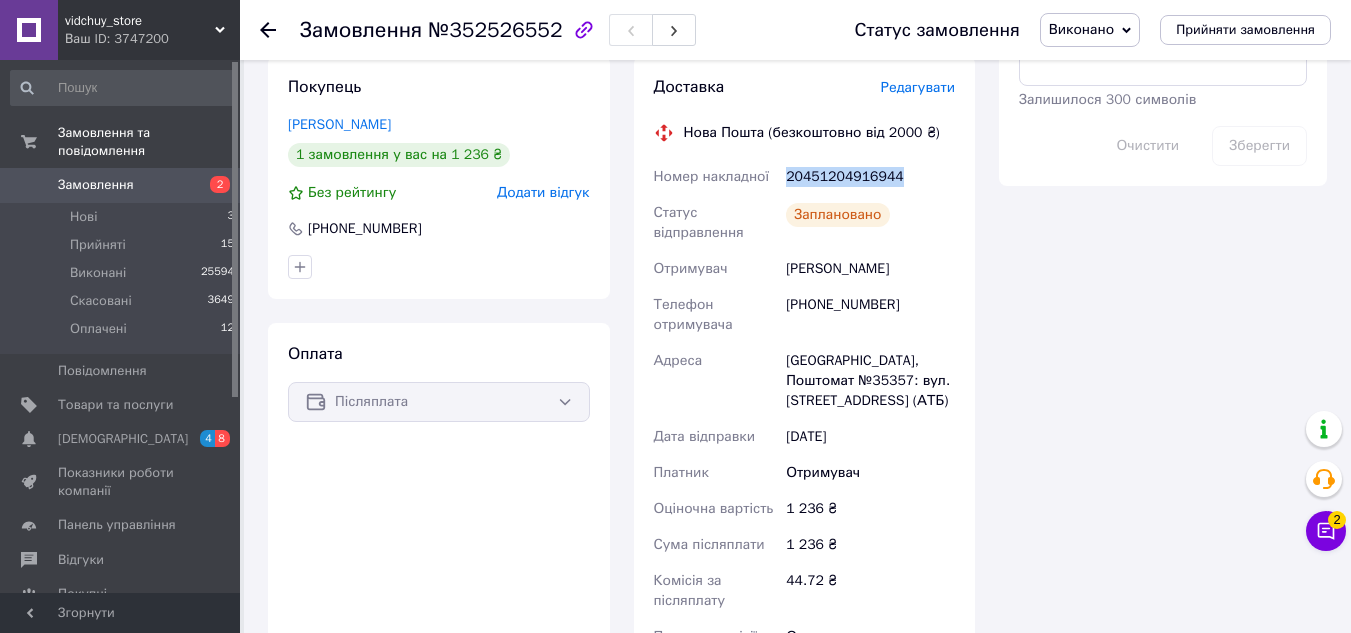 scroll, scrollTop: 1100, scrollLeft: 0, axis: vertical 